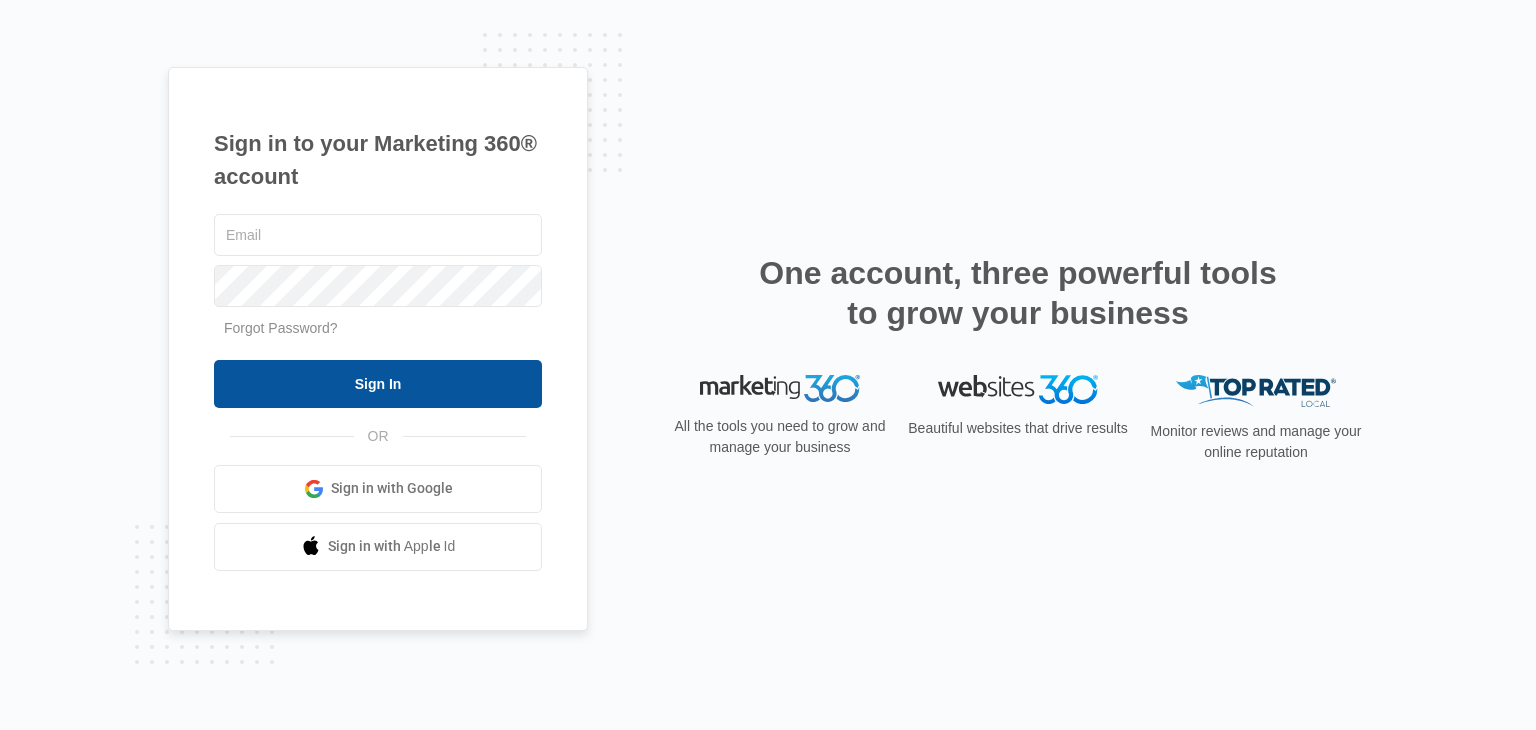 scroll, scrollTop: 0, scrollLeft: 0, axis: both 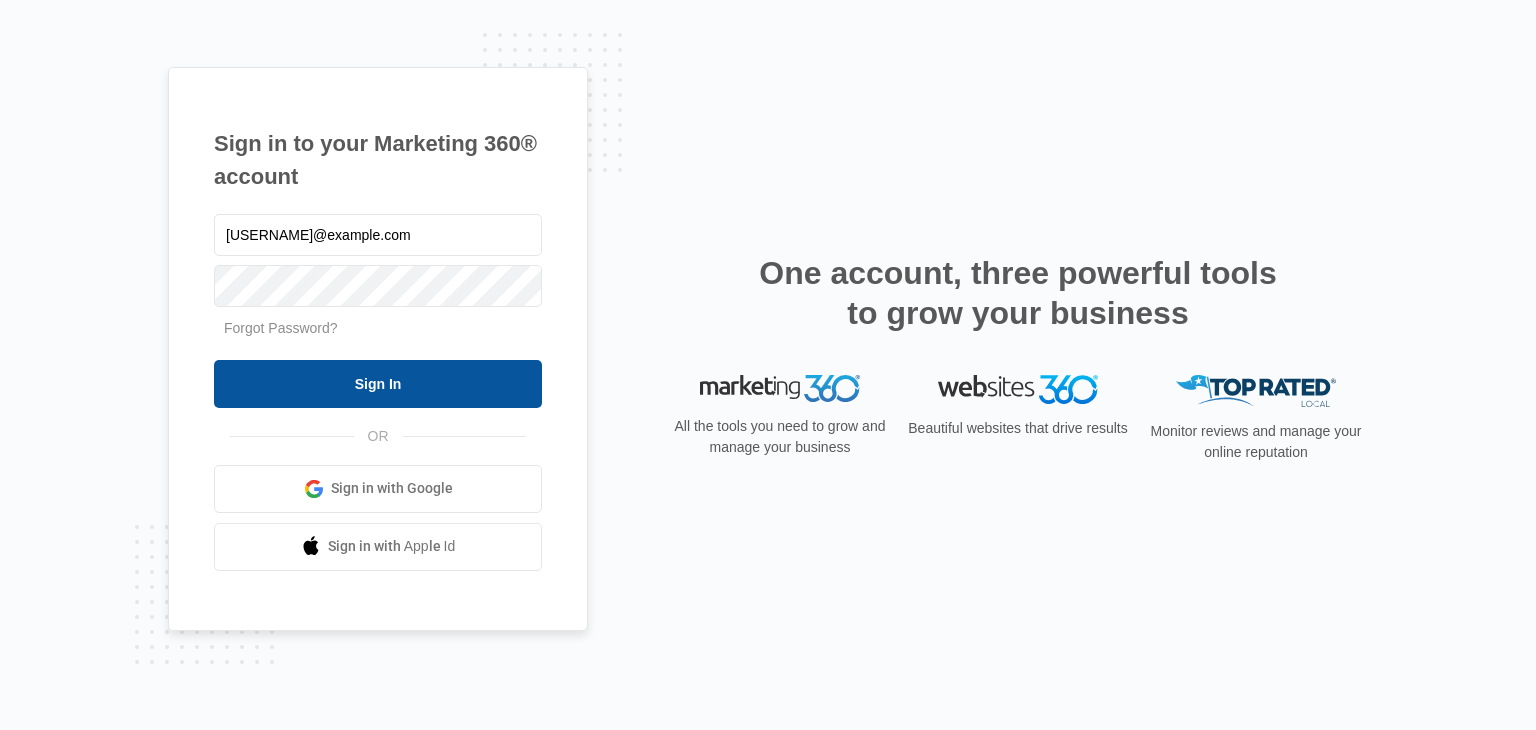 click on "Sign In" at bounding box center [378, 384] 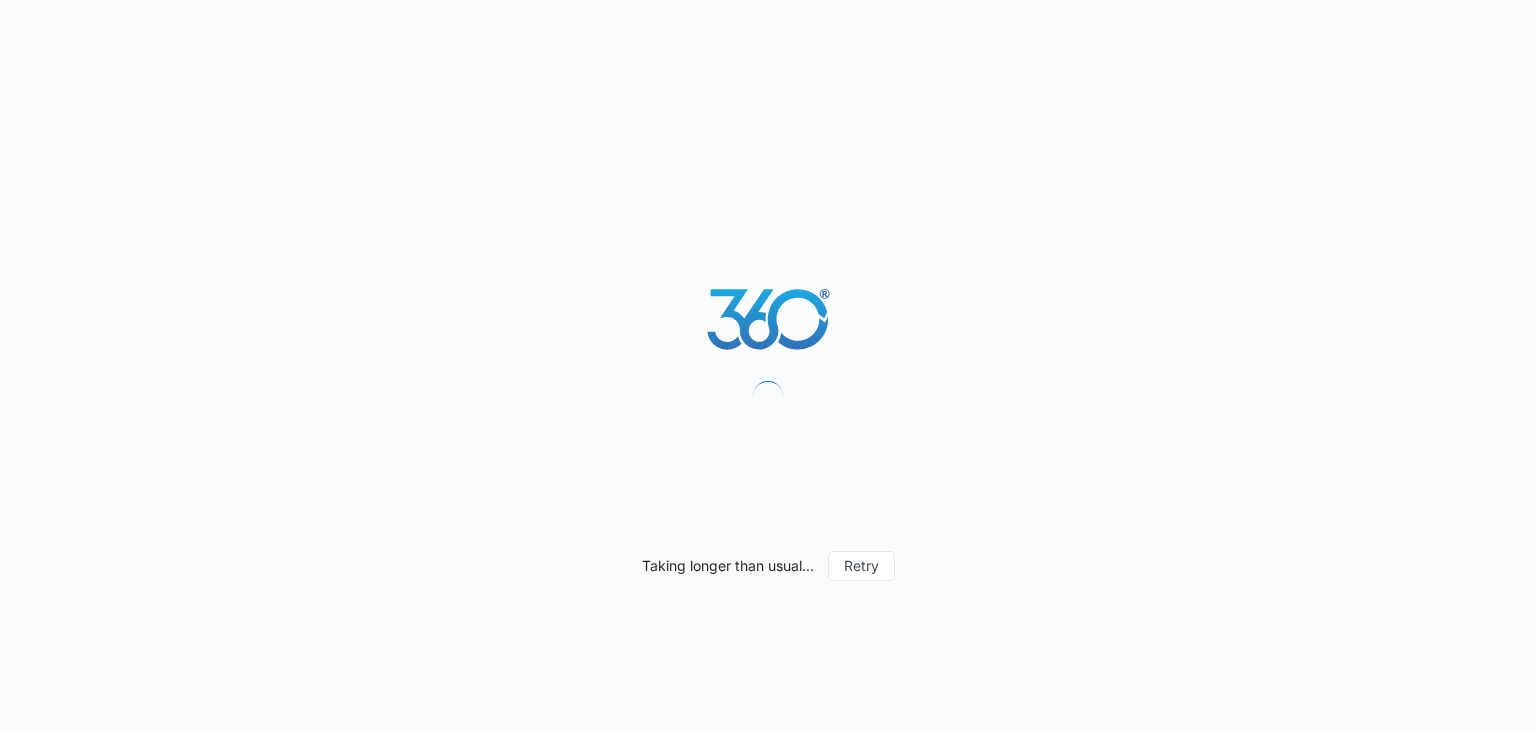 scroll, scrollTop: 0, scrollLeft: 0, axis: both 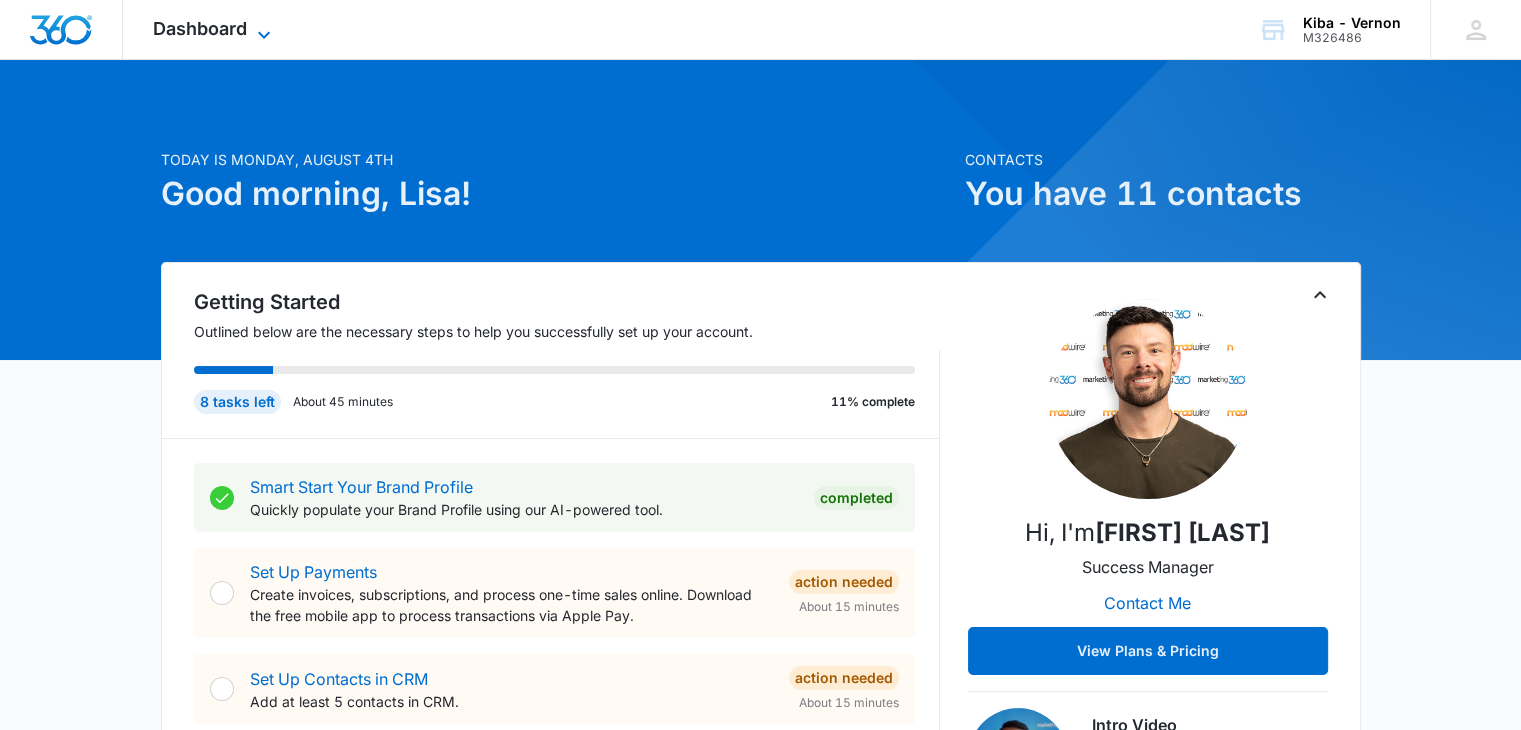 click 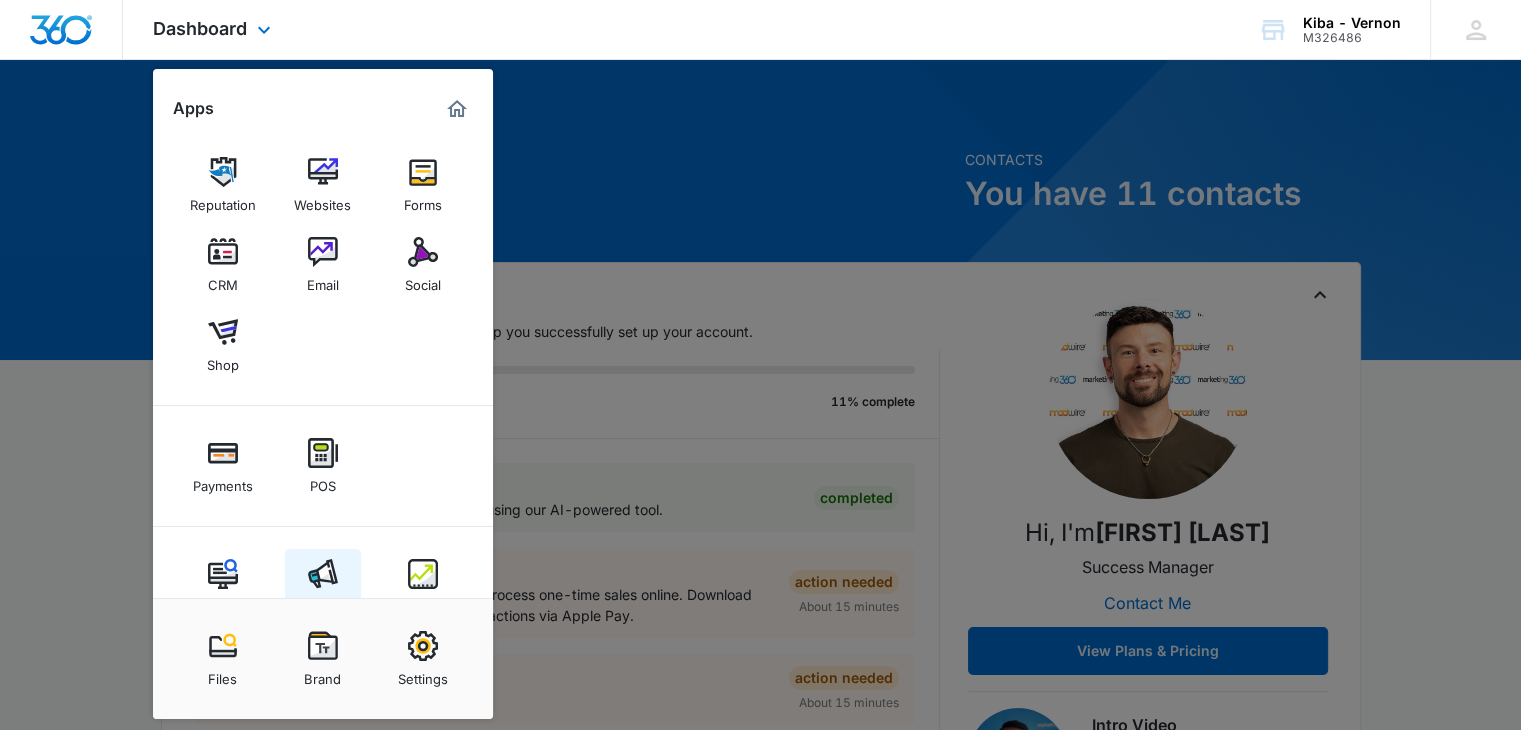 click at bounding box center [323, 574] 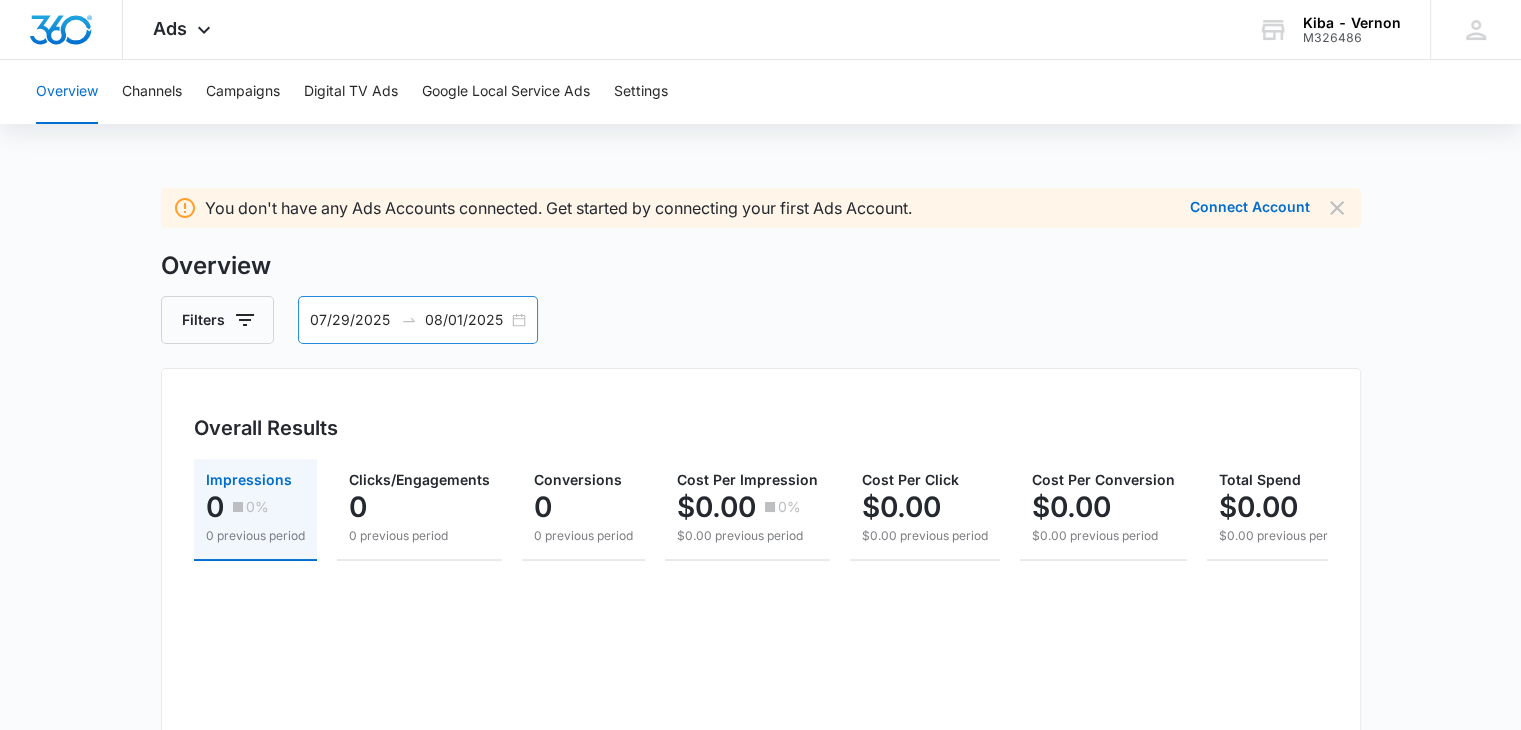 click on "[DATE] [DATE]" at bounding box center [418, 320] 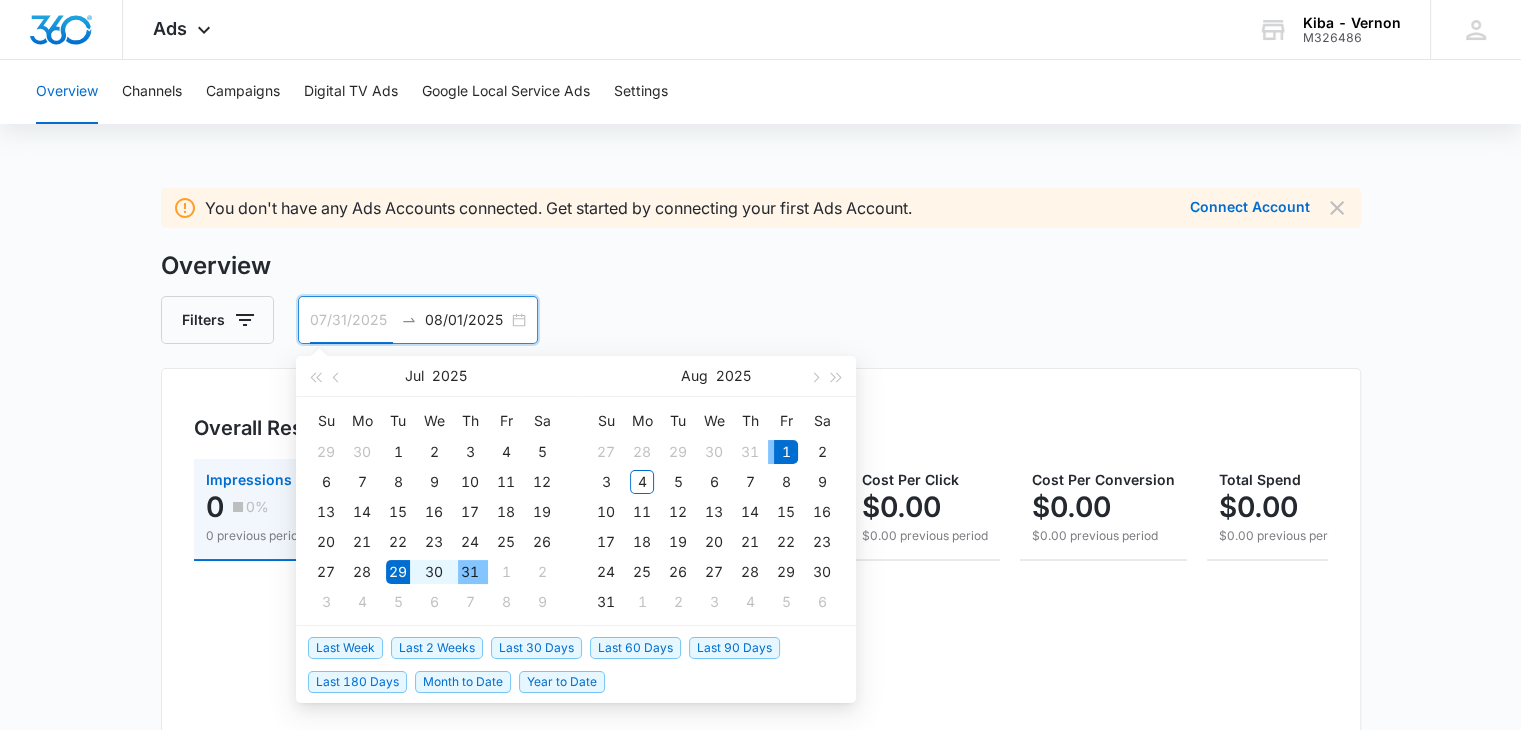 type on "08/01/2025" 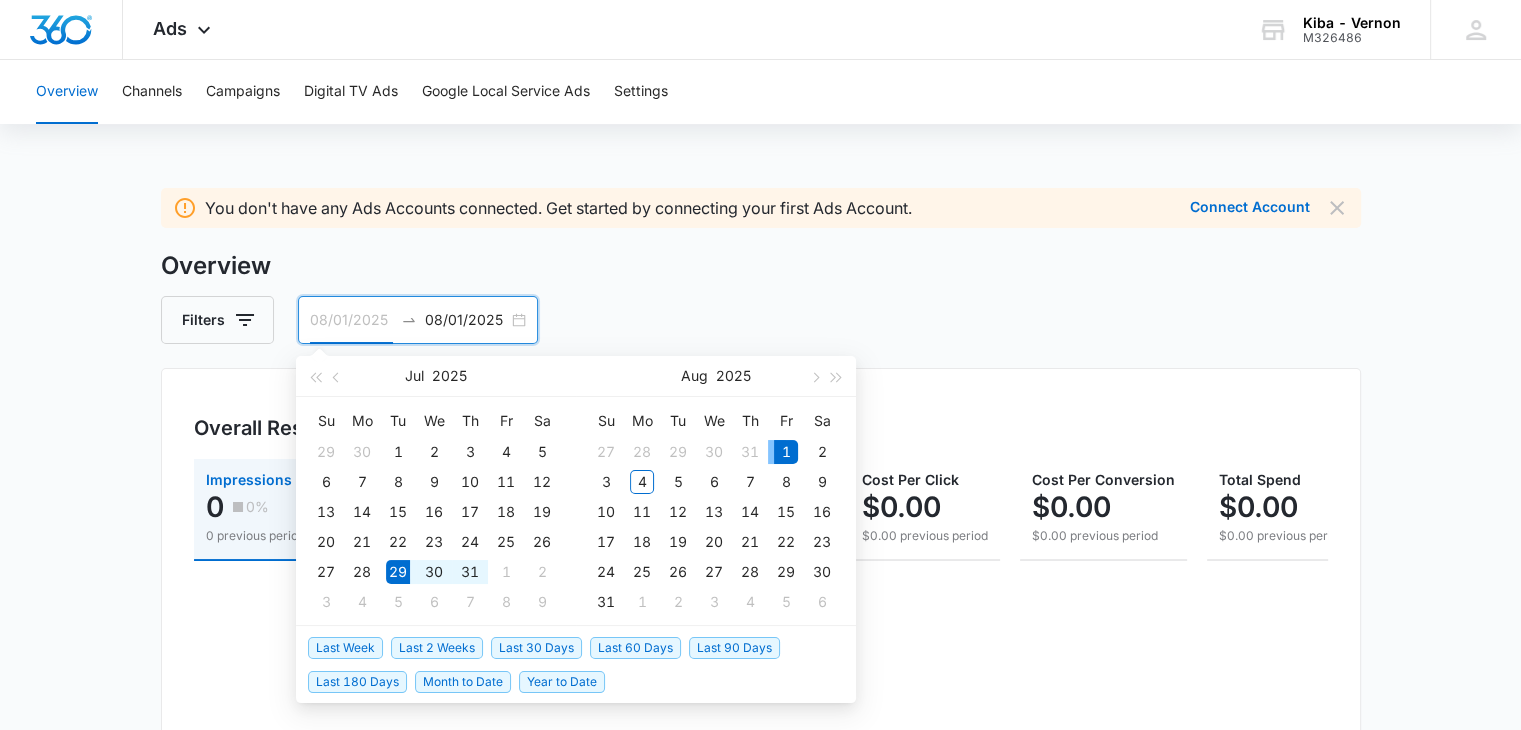 click on "1" at bounding box center [786, 452] 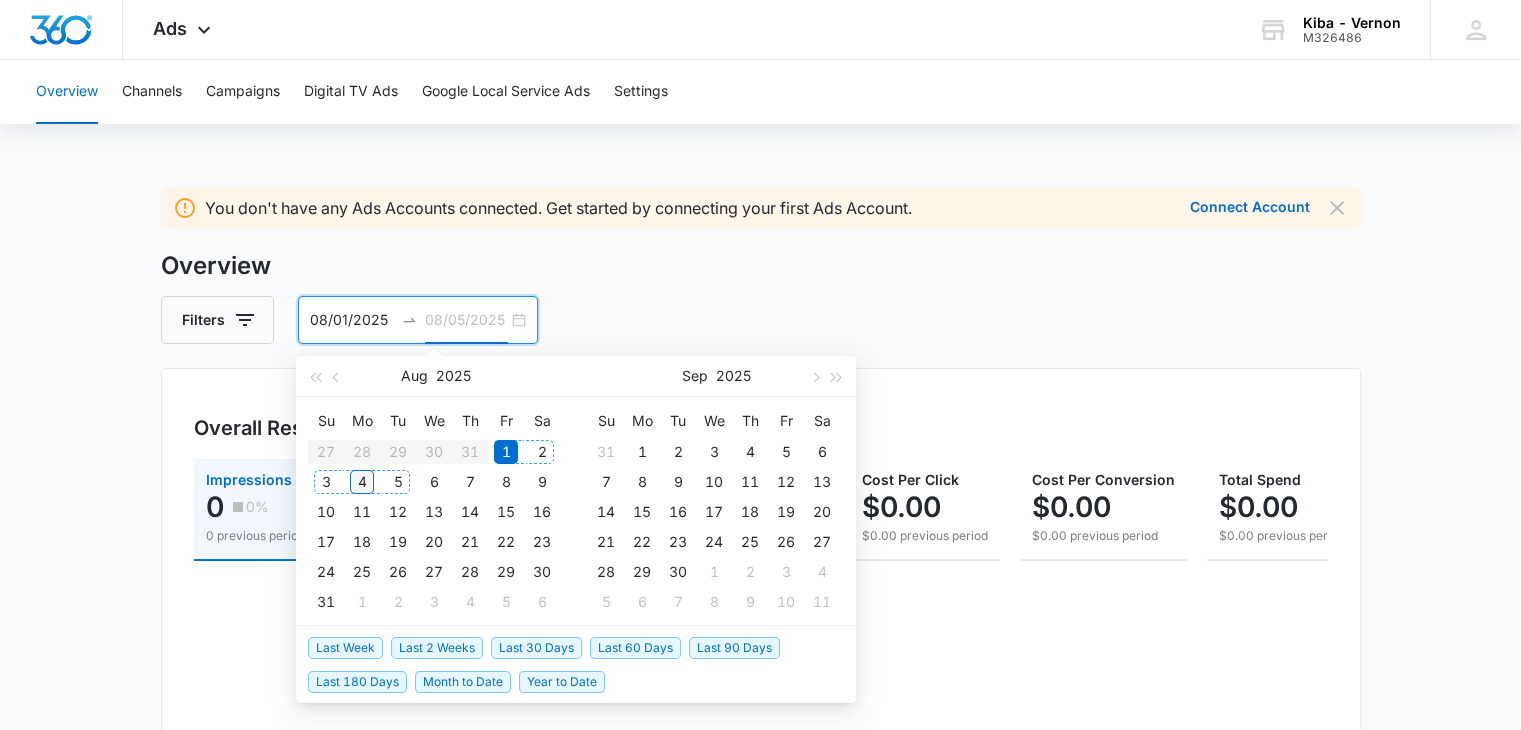 type on "08/04/2025" 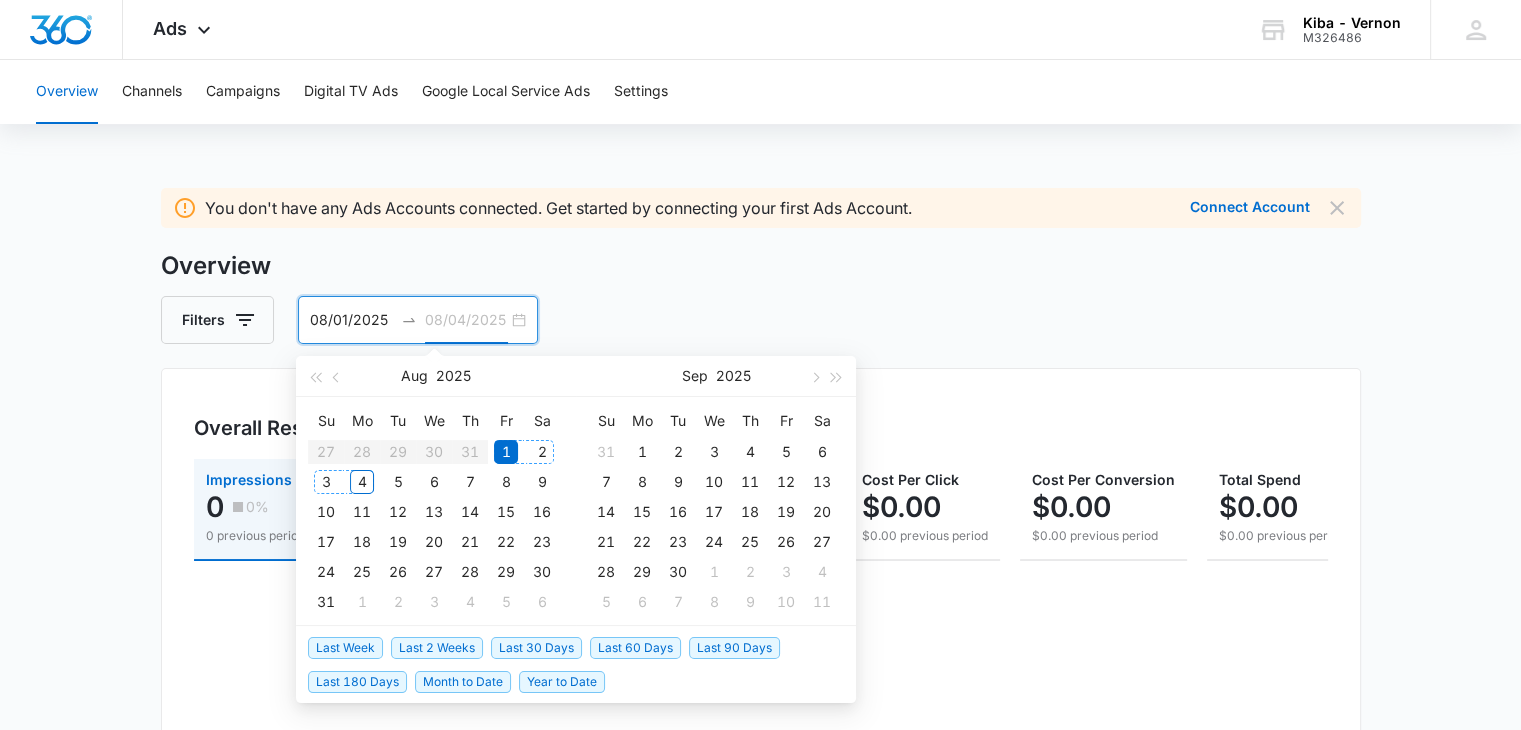 click on "4" at bounding box center [362, 482] 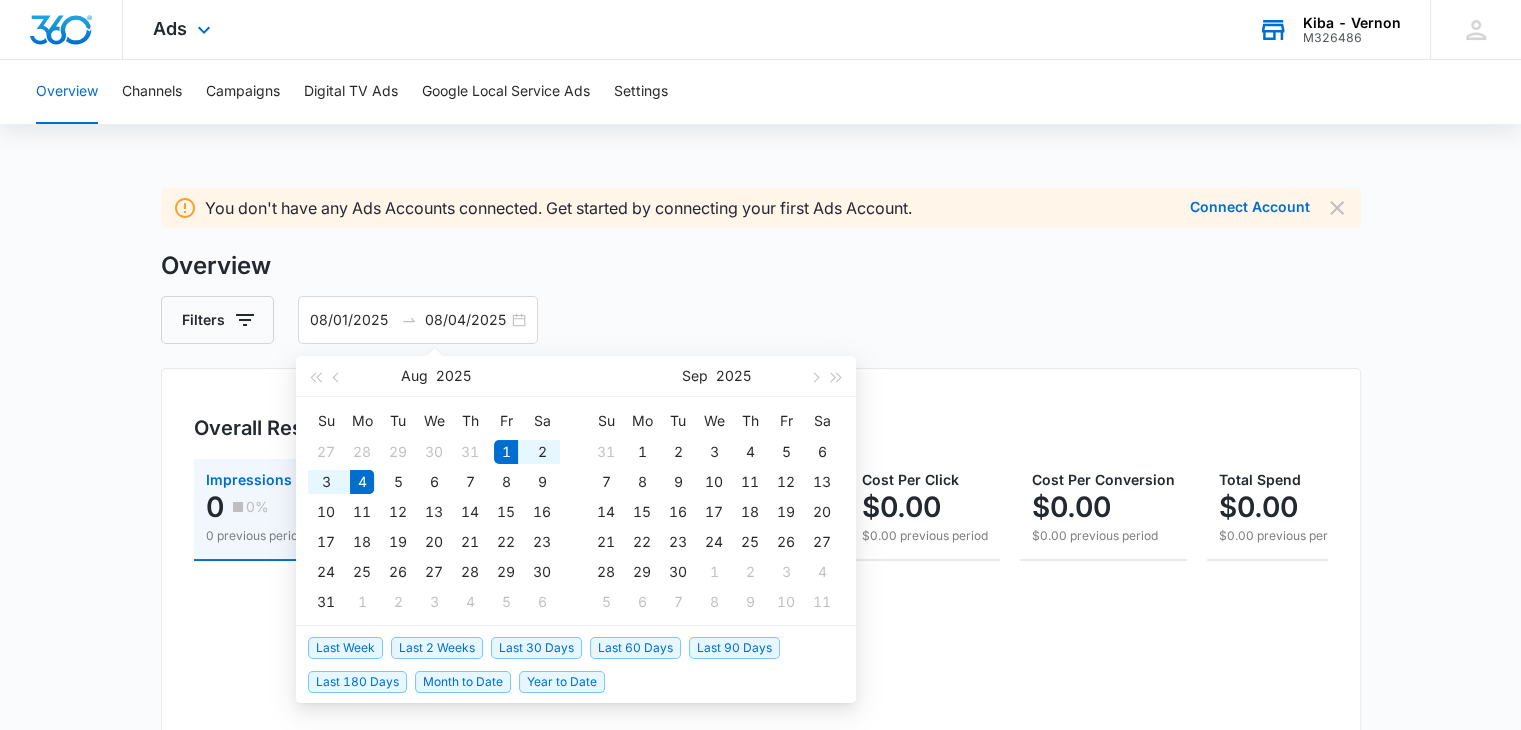 click on "M326486" at bounding box center (1352, 38) 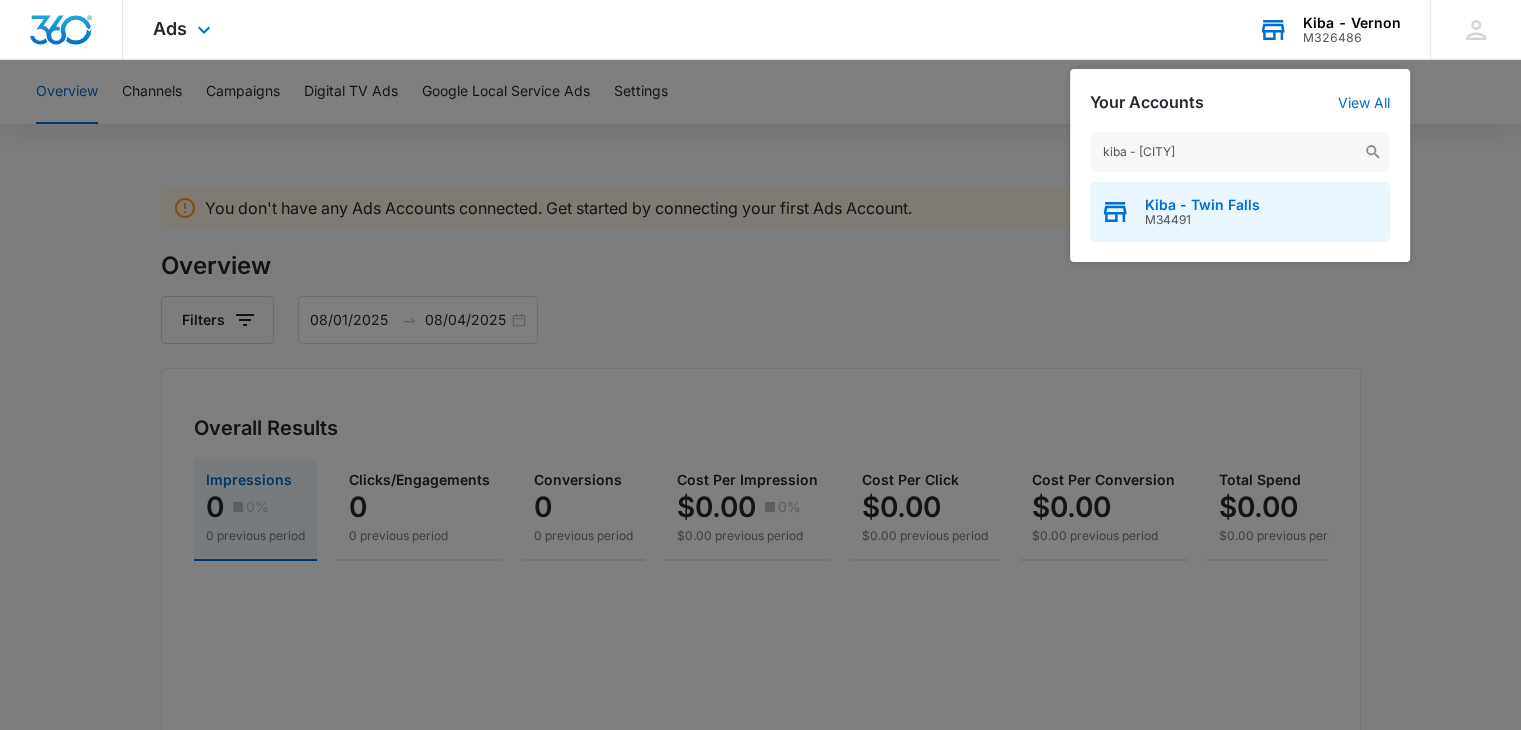 type on "kiba - [CITY]" 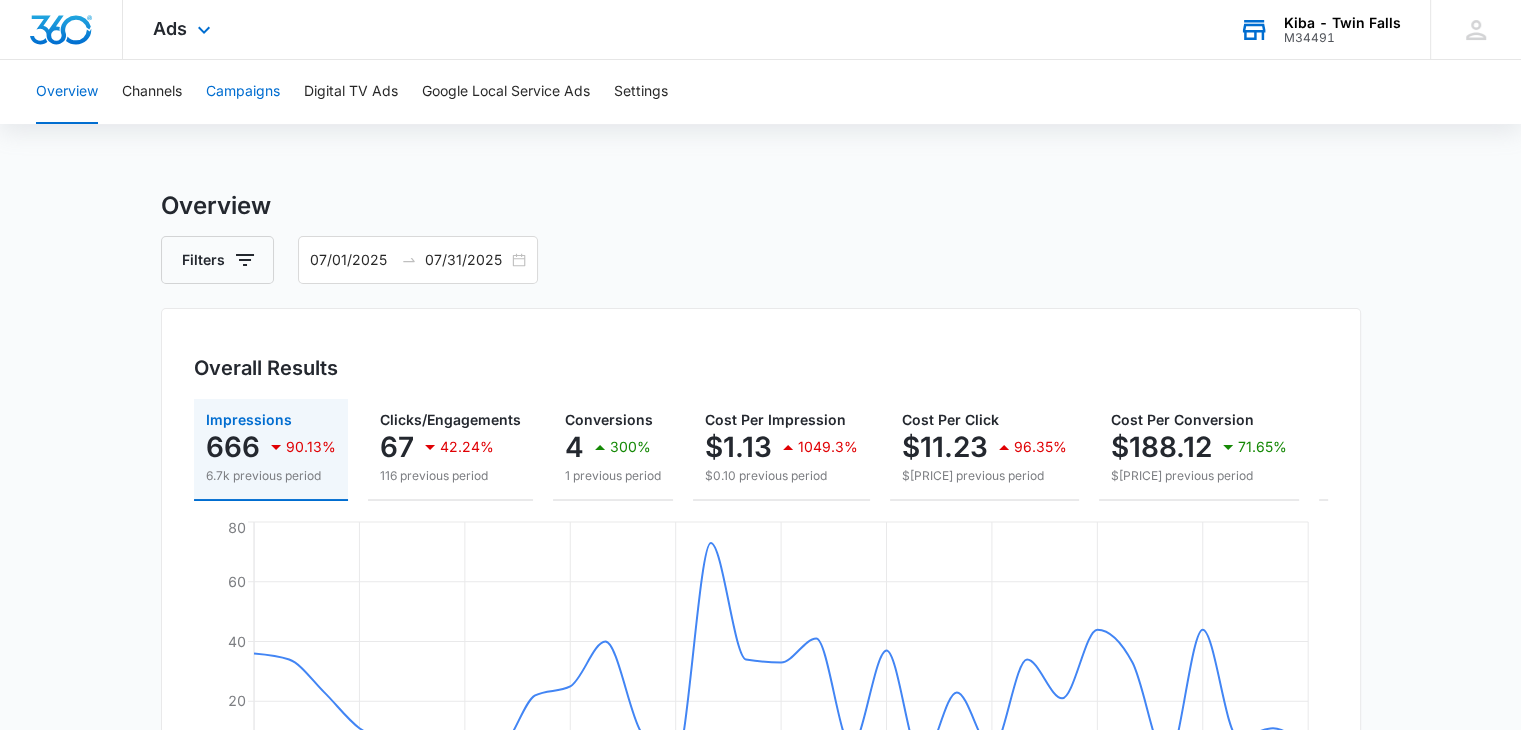 click on "Campaigns" at bounding box center [243, 92] 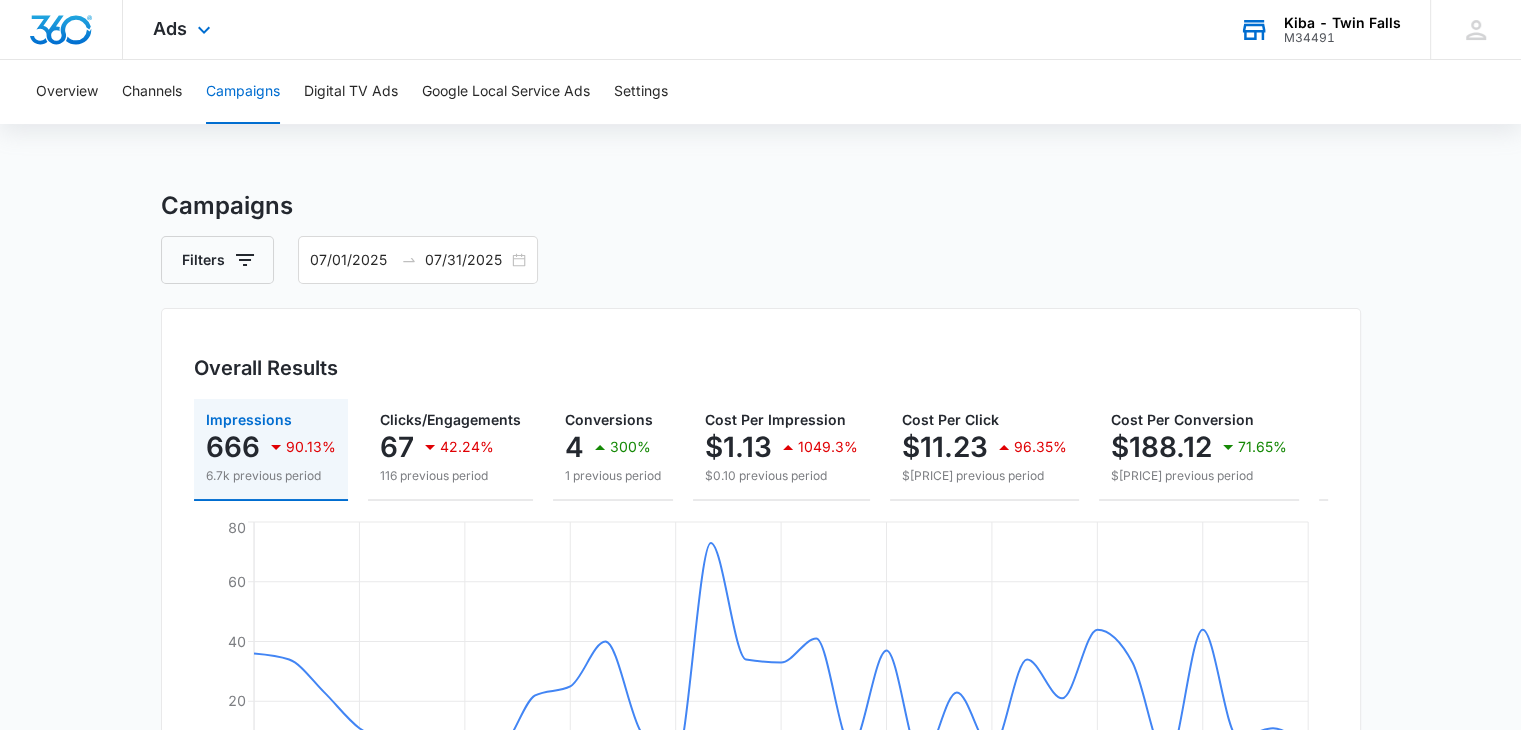 click on "Ads Apps Reputation Websites Forms CRM Email Social Shop Payments POS Content Ads Intelligence Files Brand Settings" at bounding box center (184, 29) 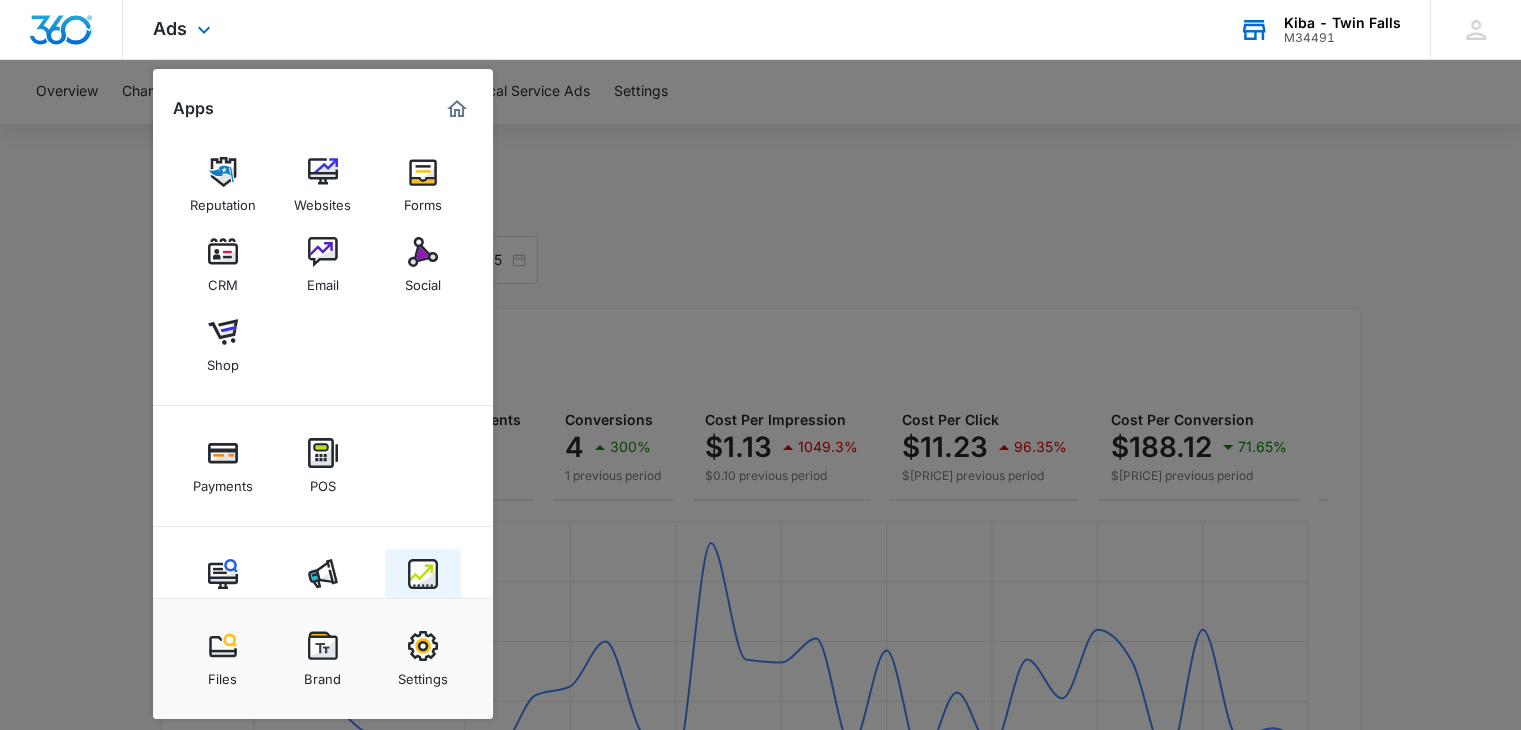 click at bounding box center (423, 574) 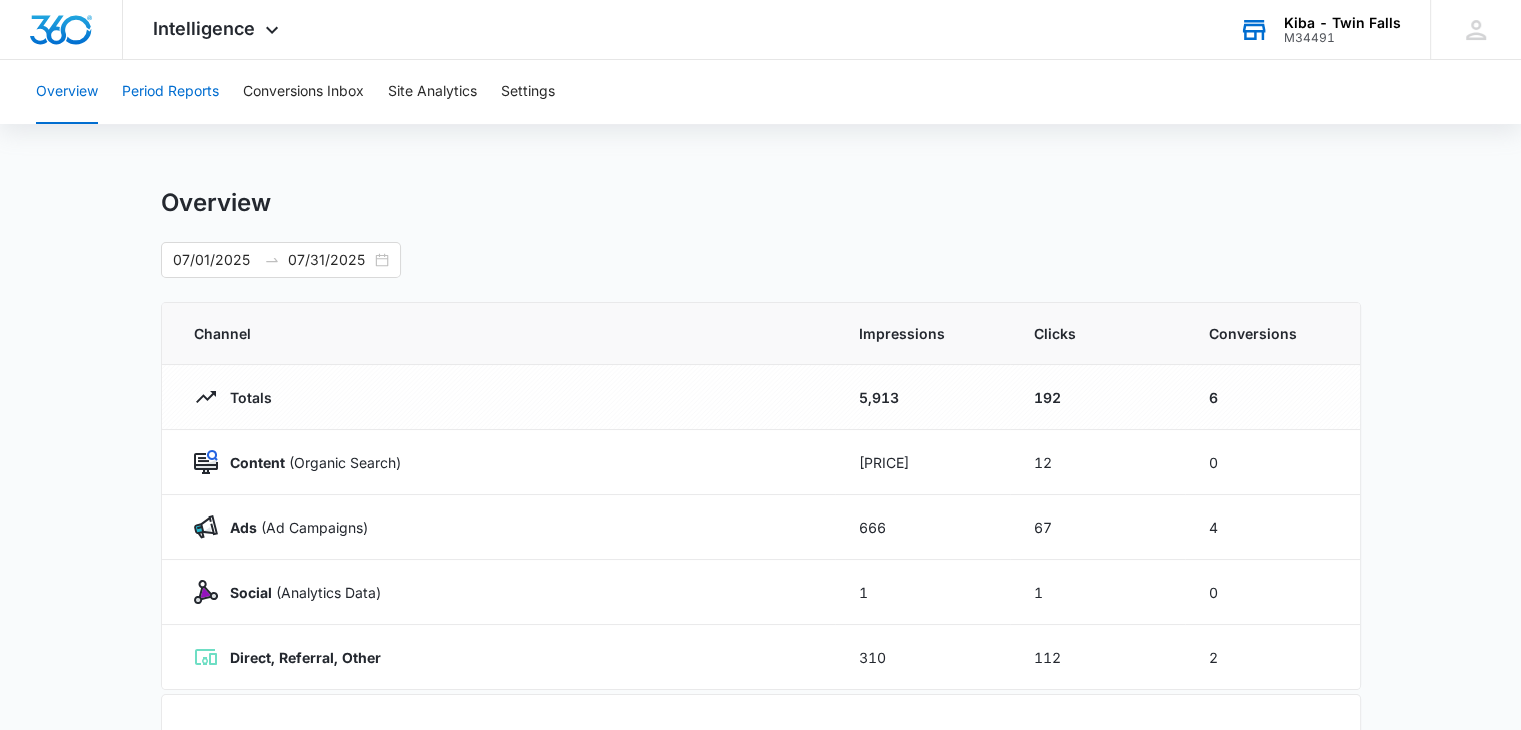 click on "Period Reports" at bounding box center [170, 92] 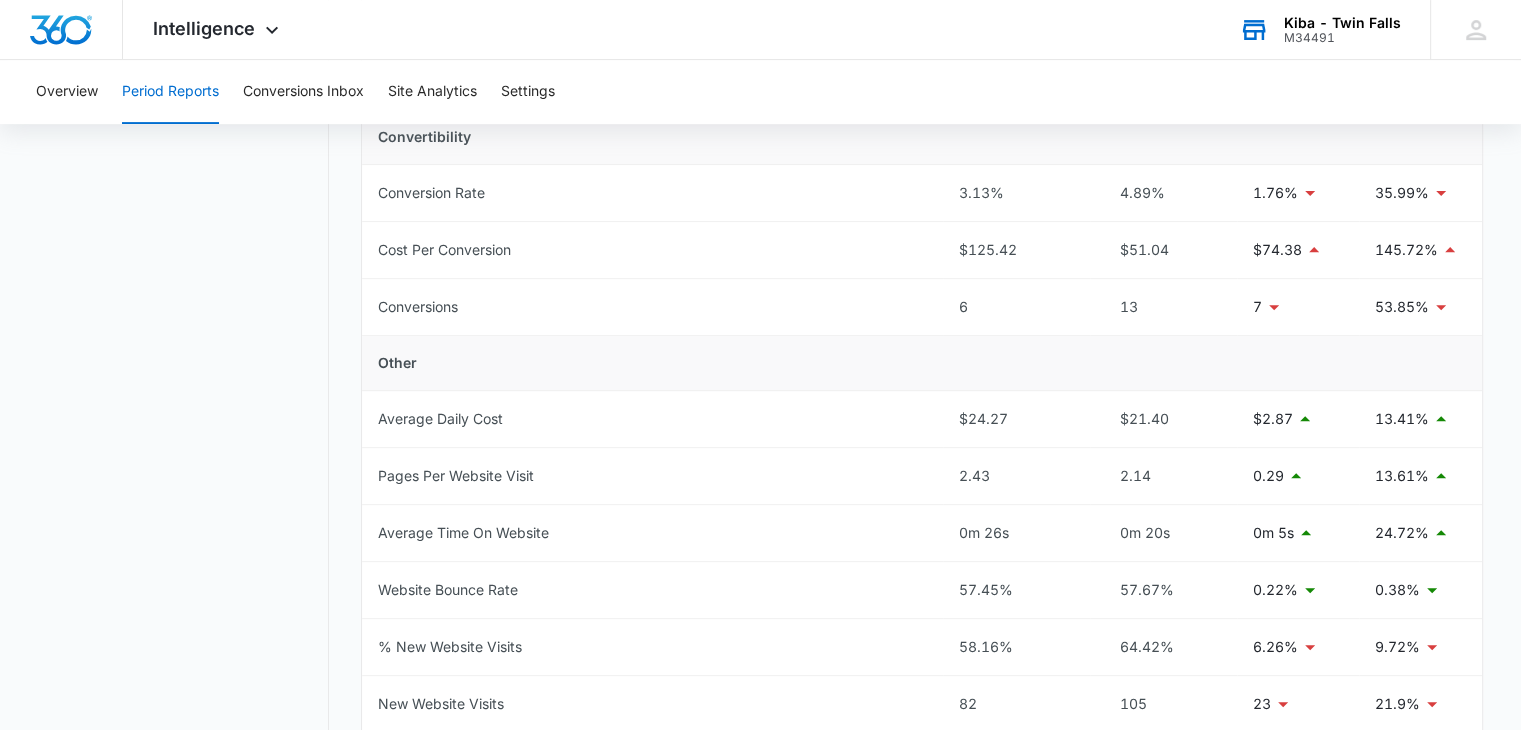 scroll, scrollTop: 800, scrollLeft: 0, axis: vertical 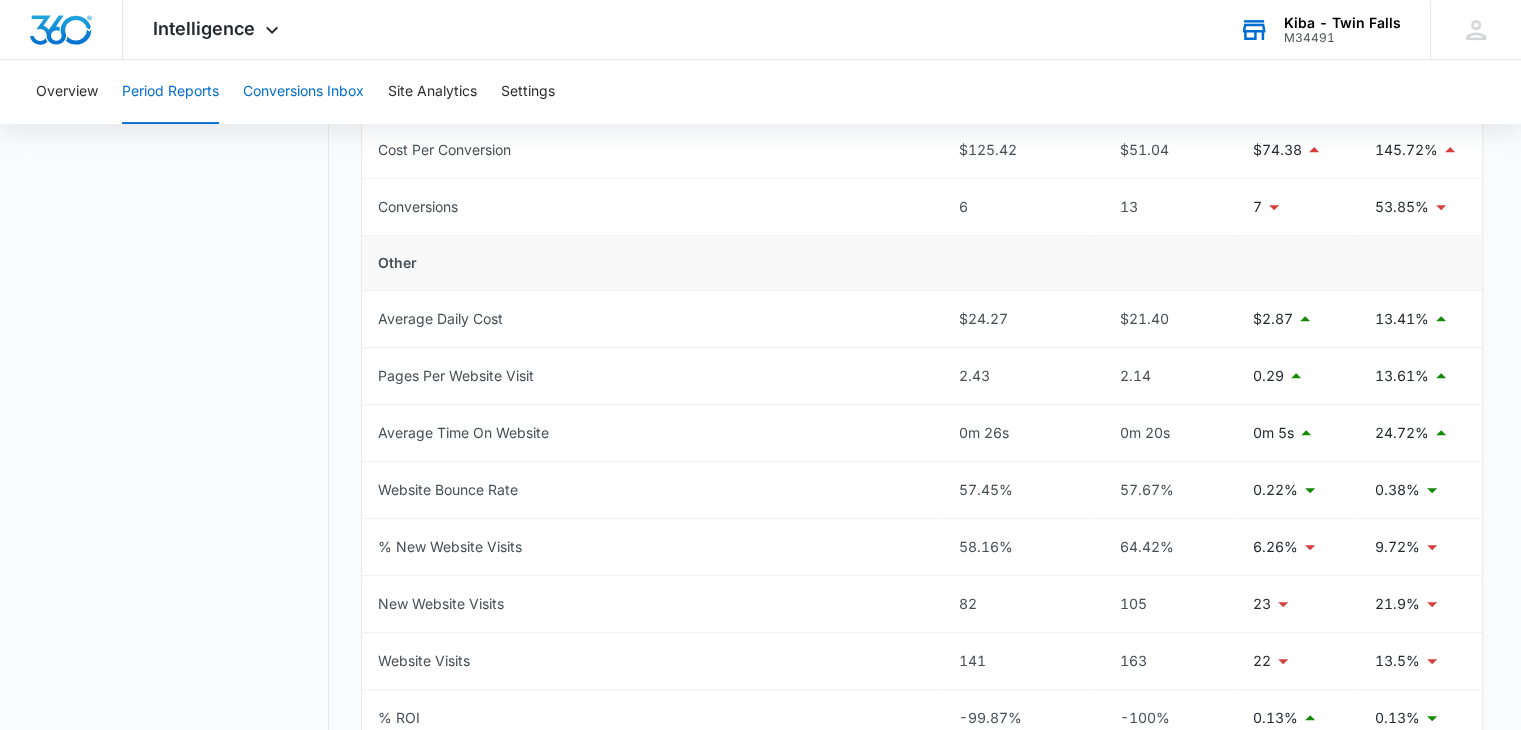 click on "Conversions Inbox" at bounding box center [303, 92] 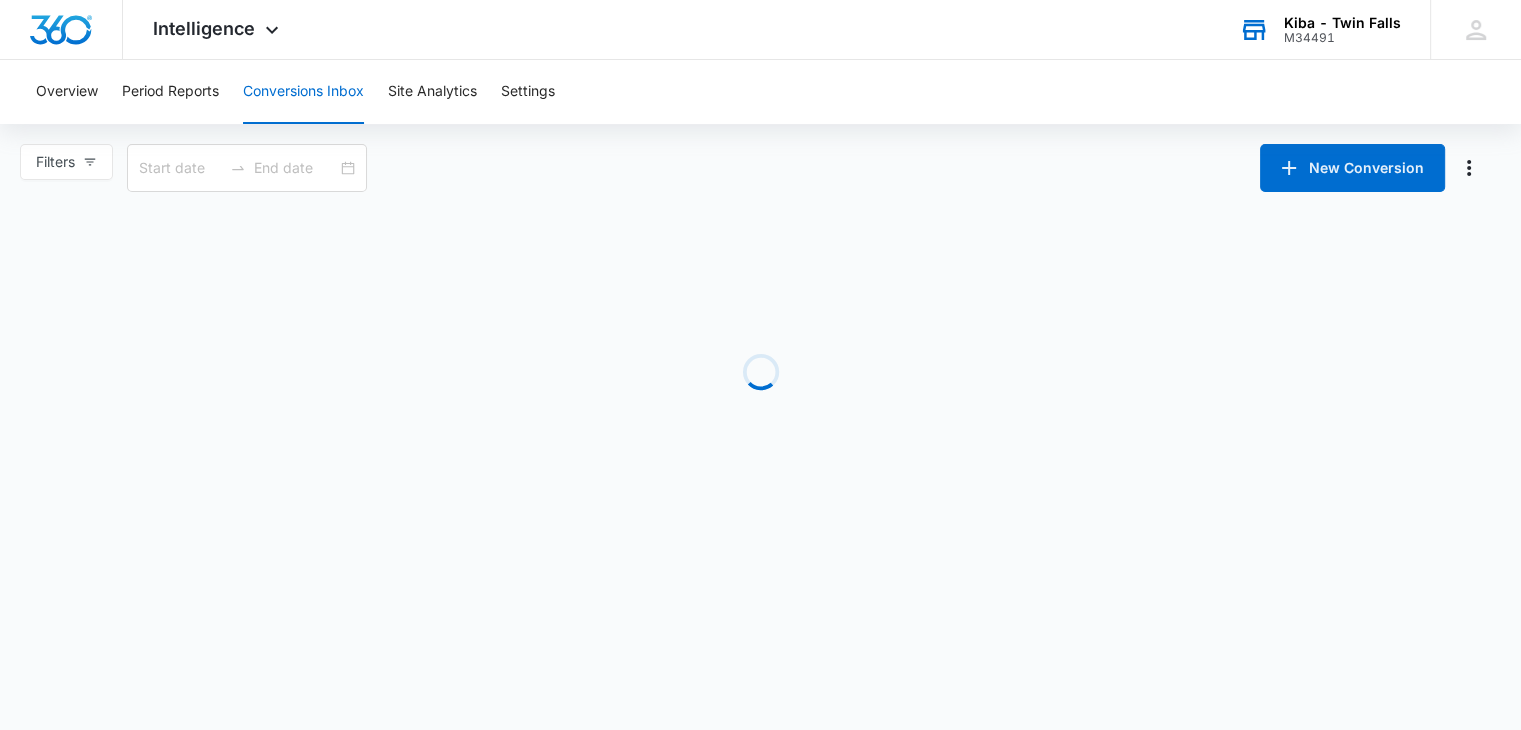 type on "07/05/2025" 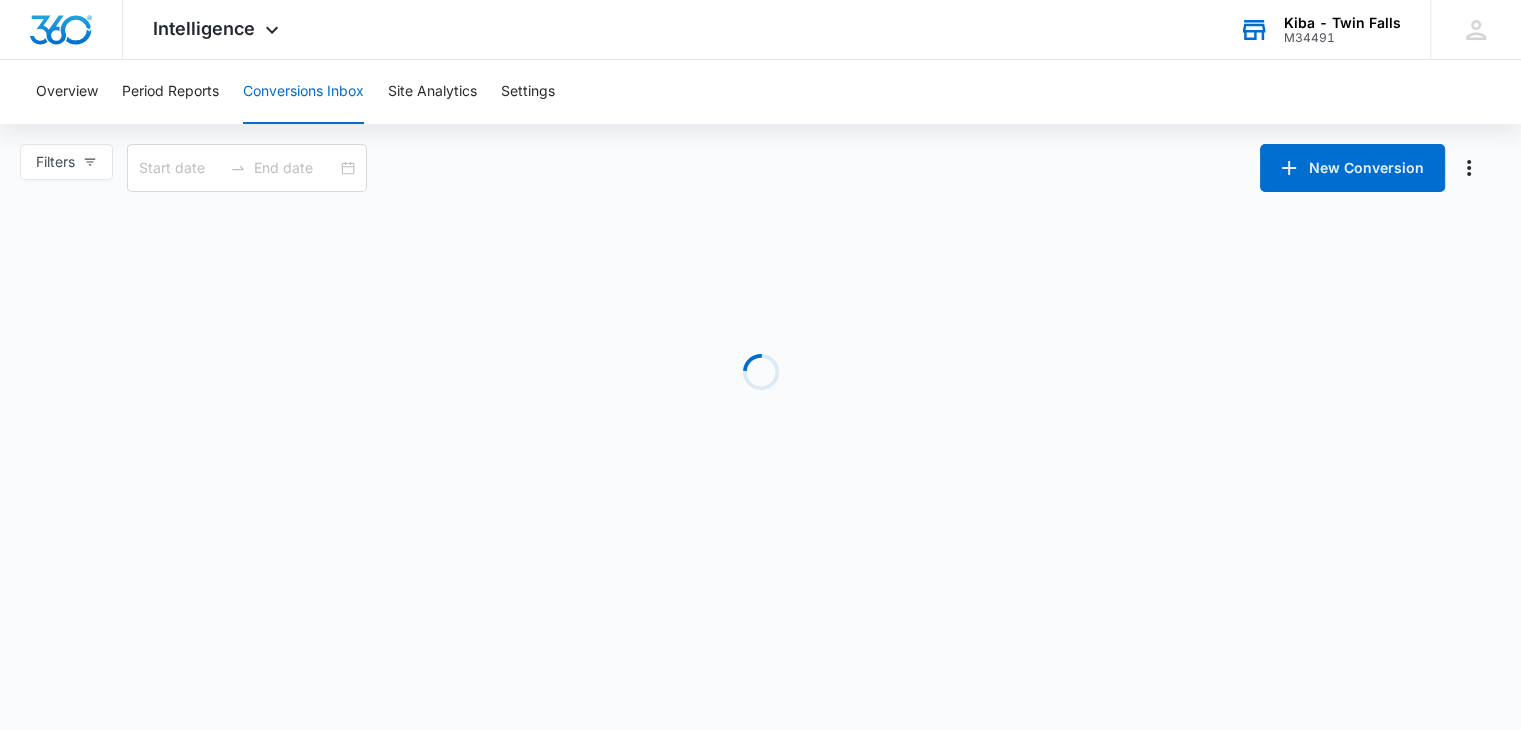 type on "08/04/2025" 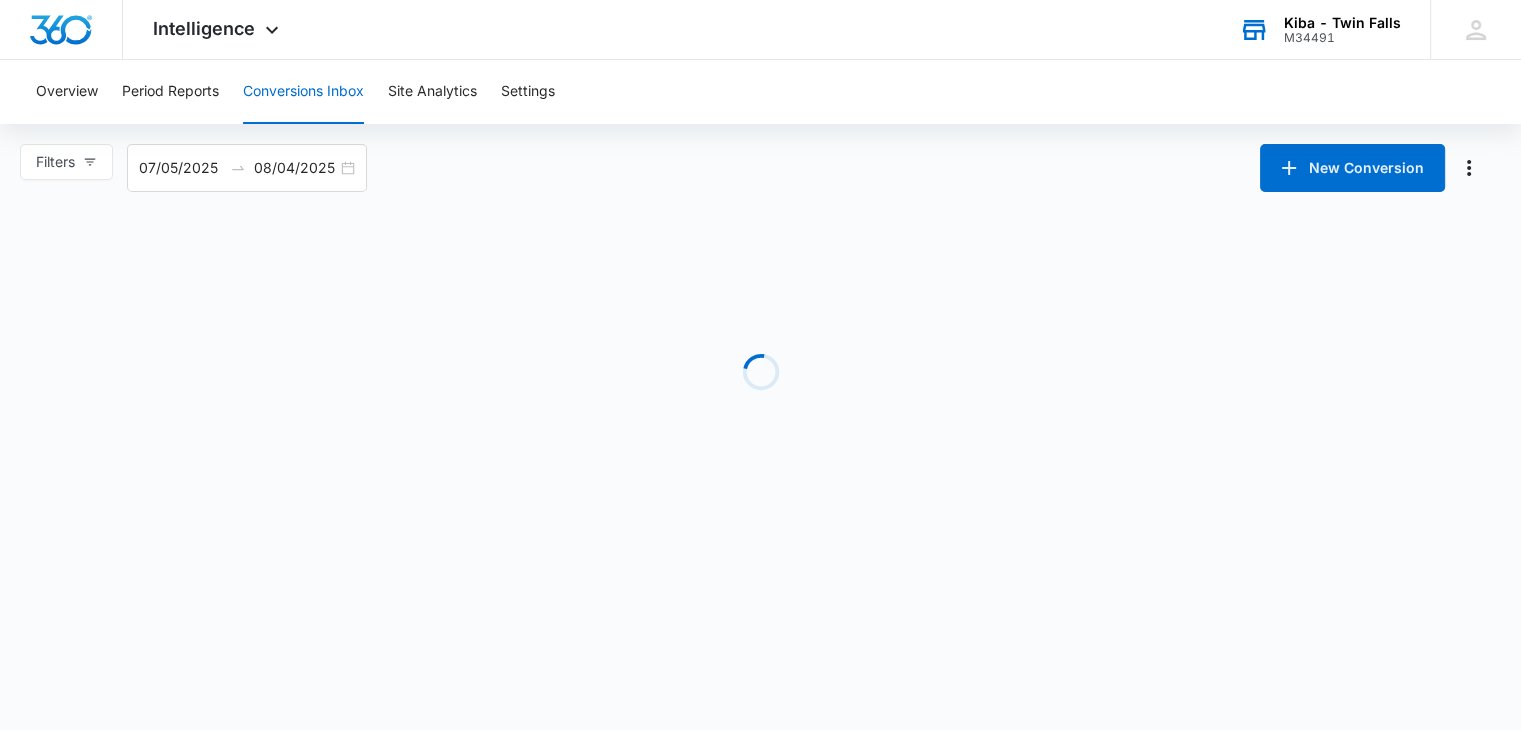 scroll, scrollTop: 0, scrollLeft: 0, axis: both 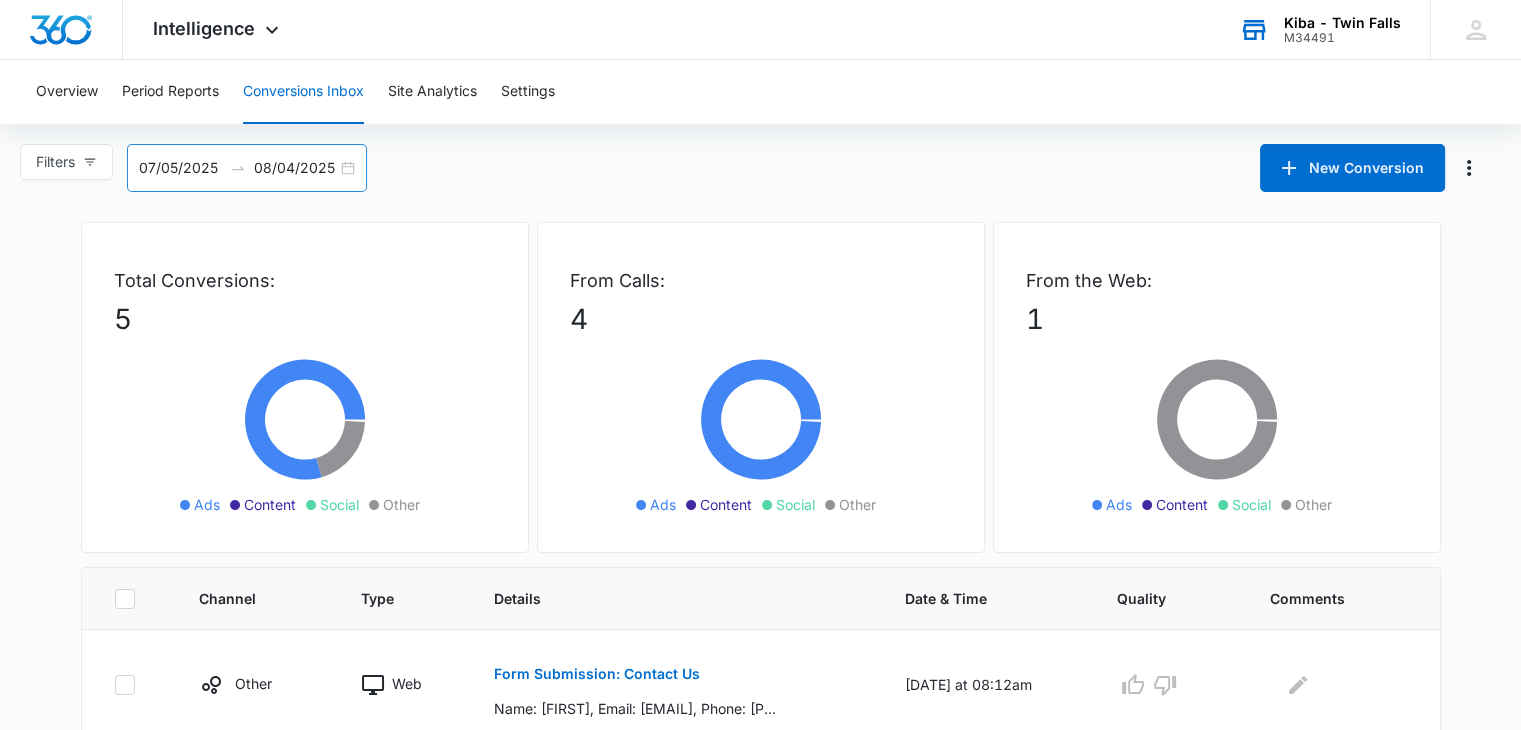 click on "07/05/2025 08/04/2025" at bounding box center [247, 168] 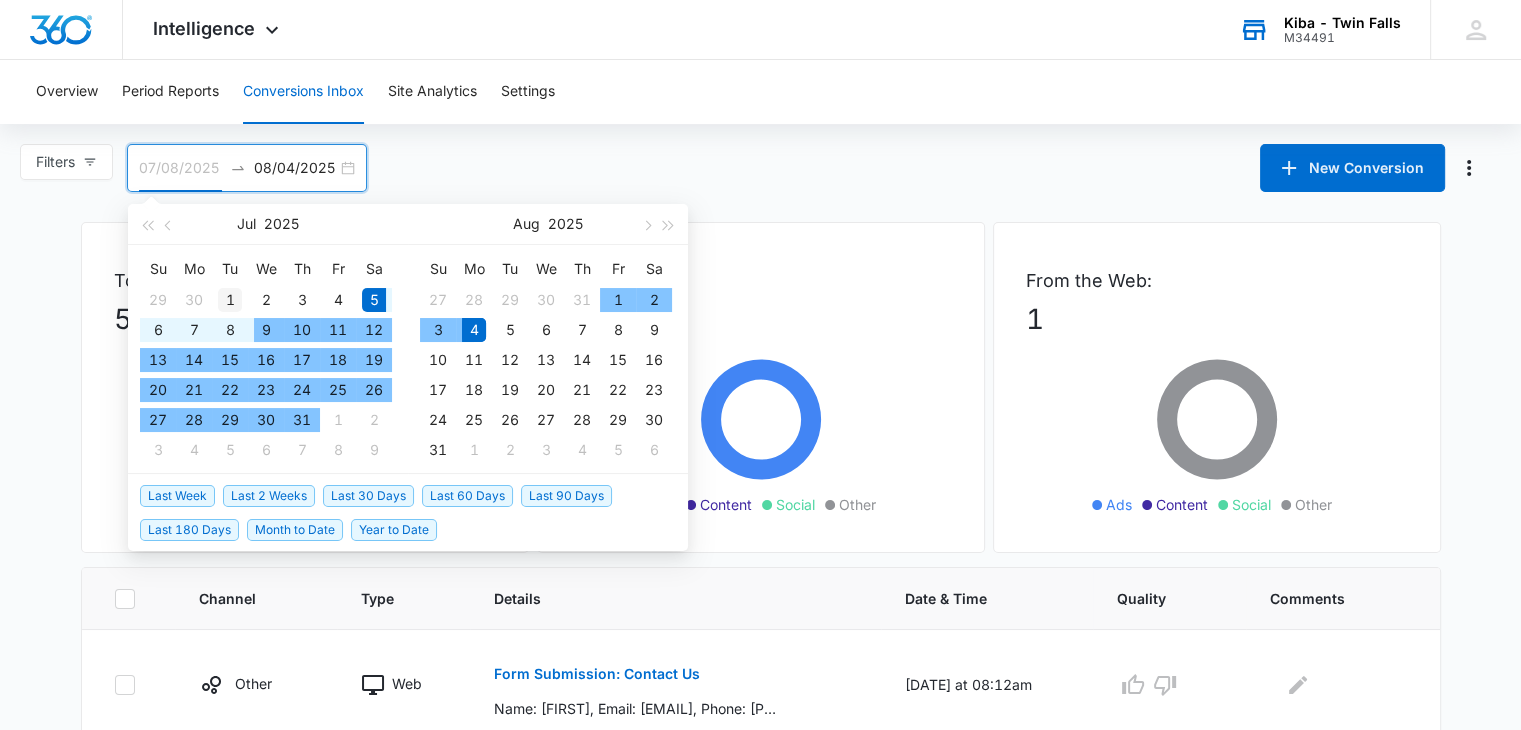 type on "07/01/2025" 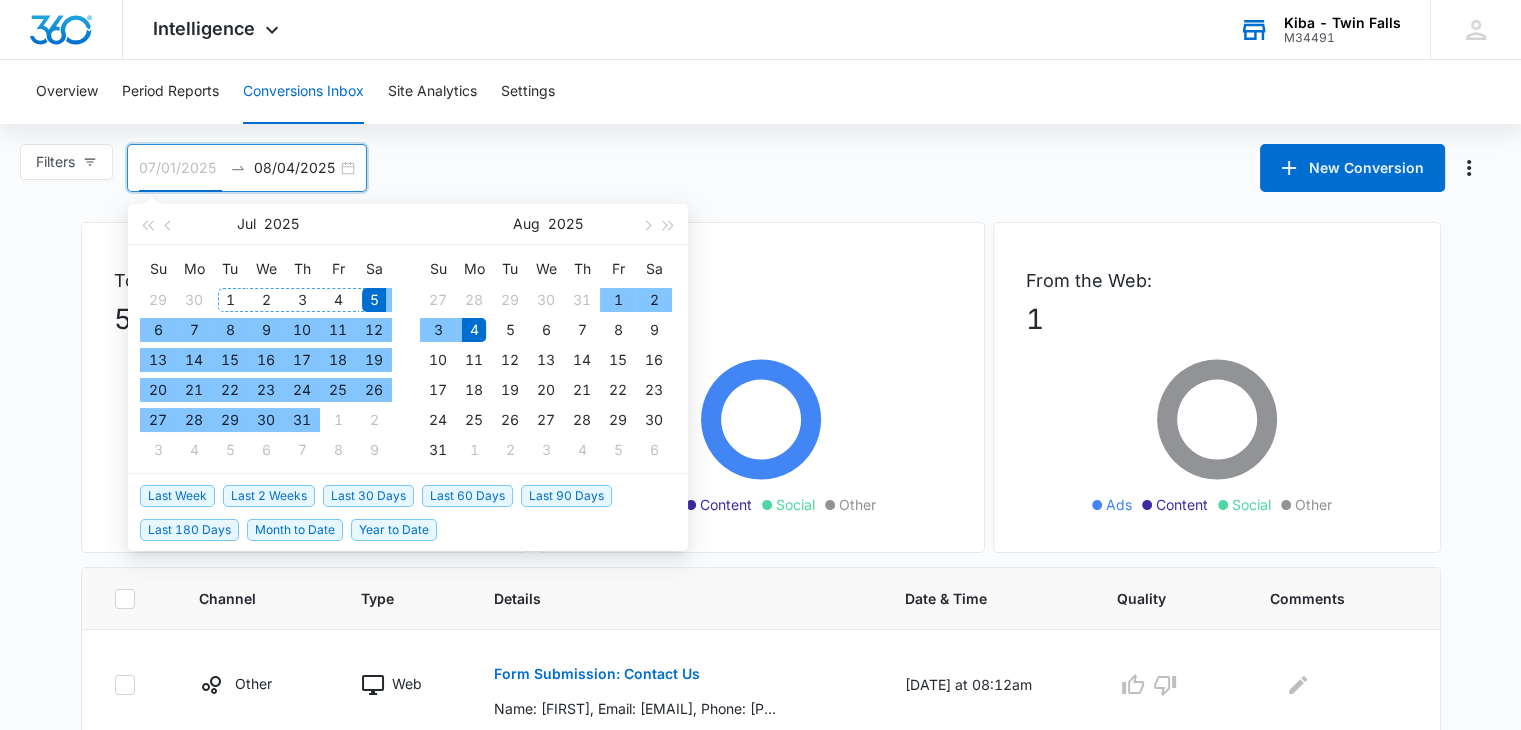 click on "1" at bounding box center [230, 300] 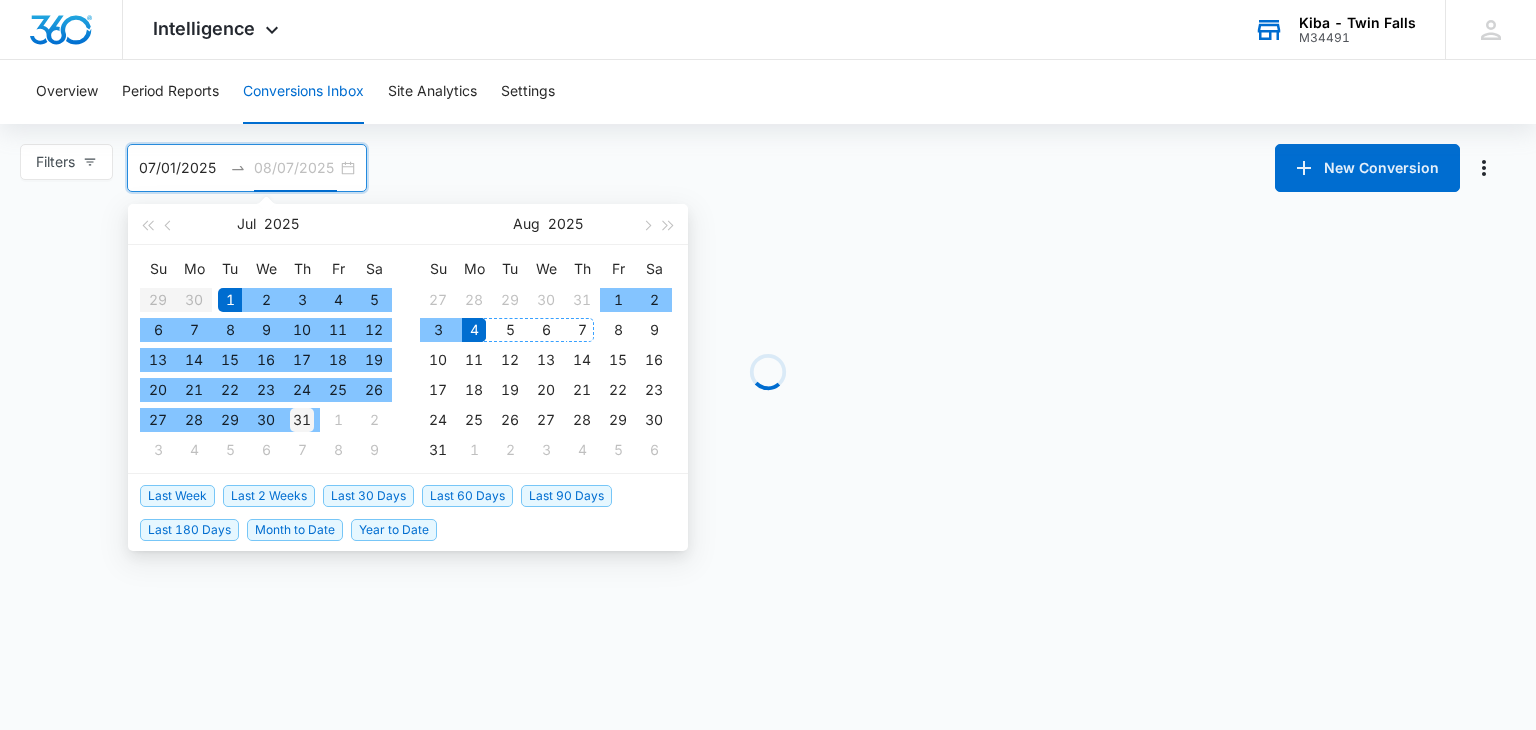 type on "07/31/2025" 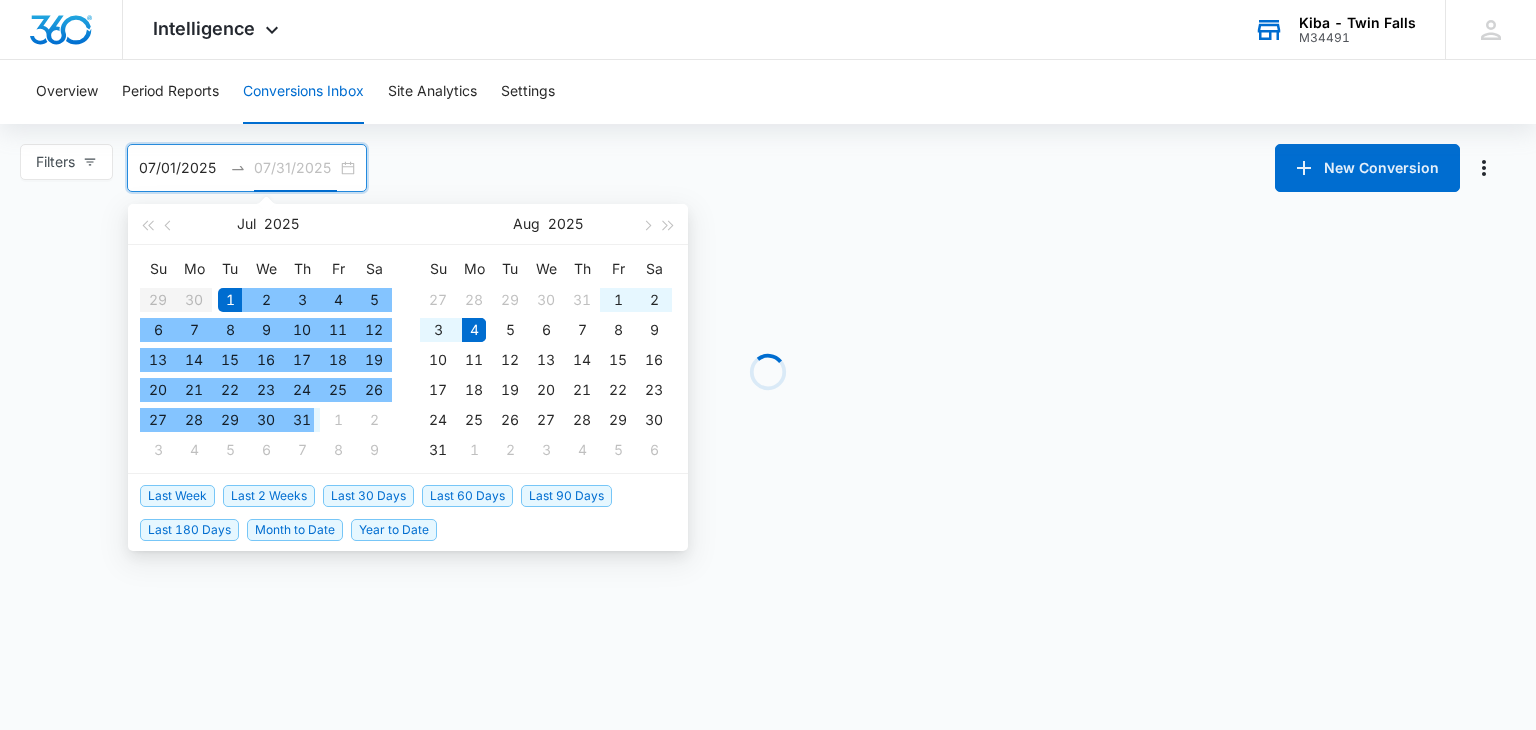 click on "31" at bounding box center (302, 420) 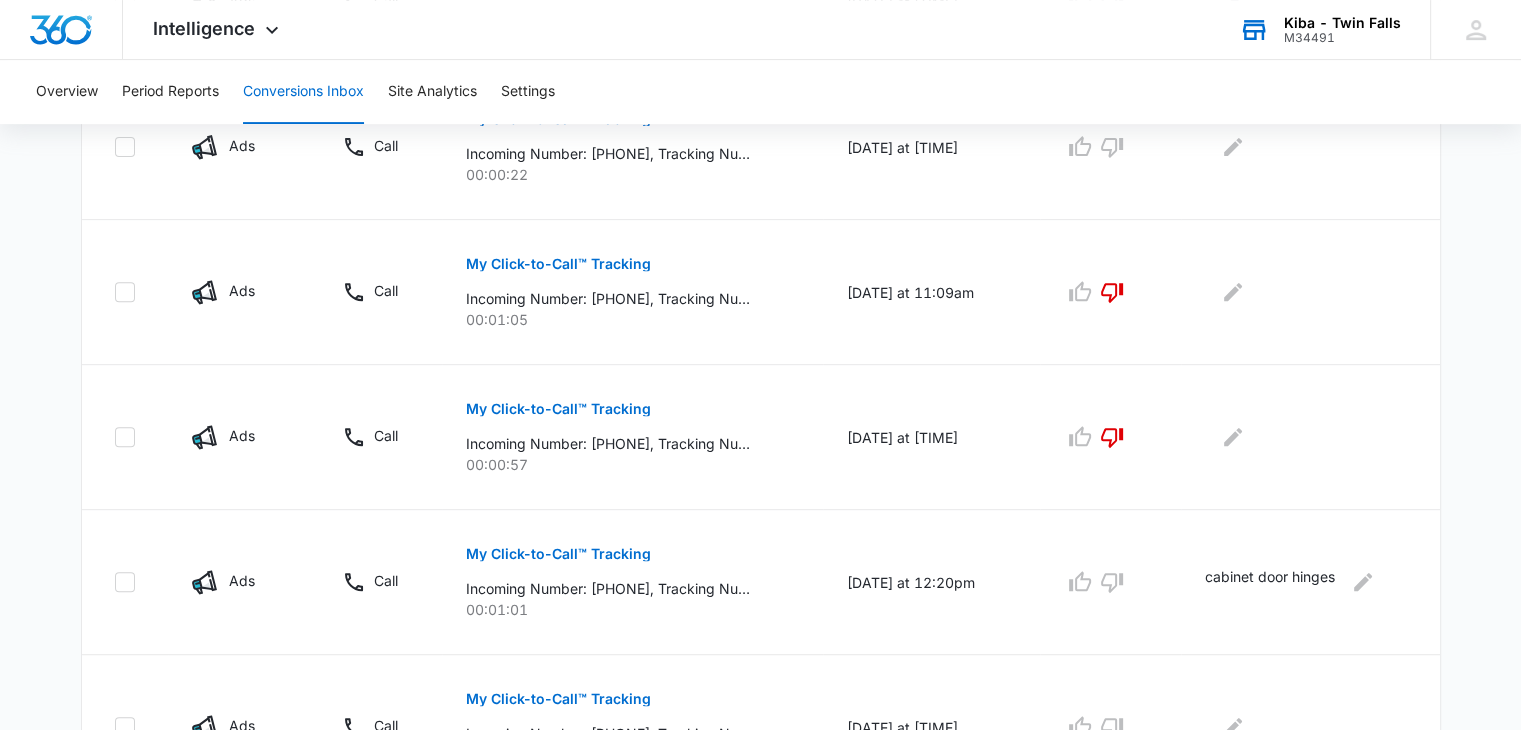 scroll, scrollTop: 1068, scrollLeft: 0, axis: vertical 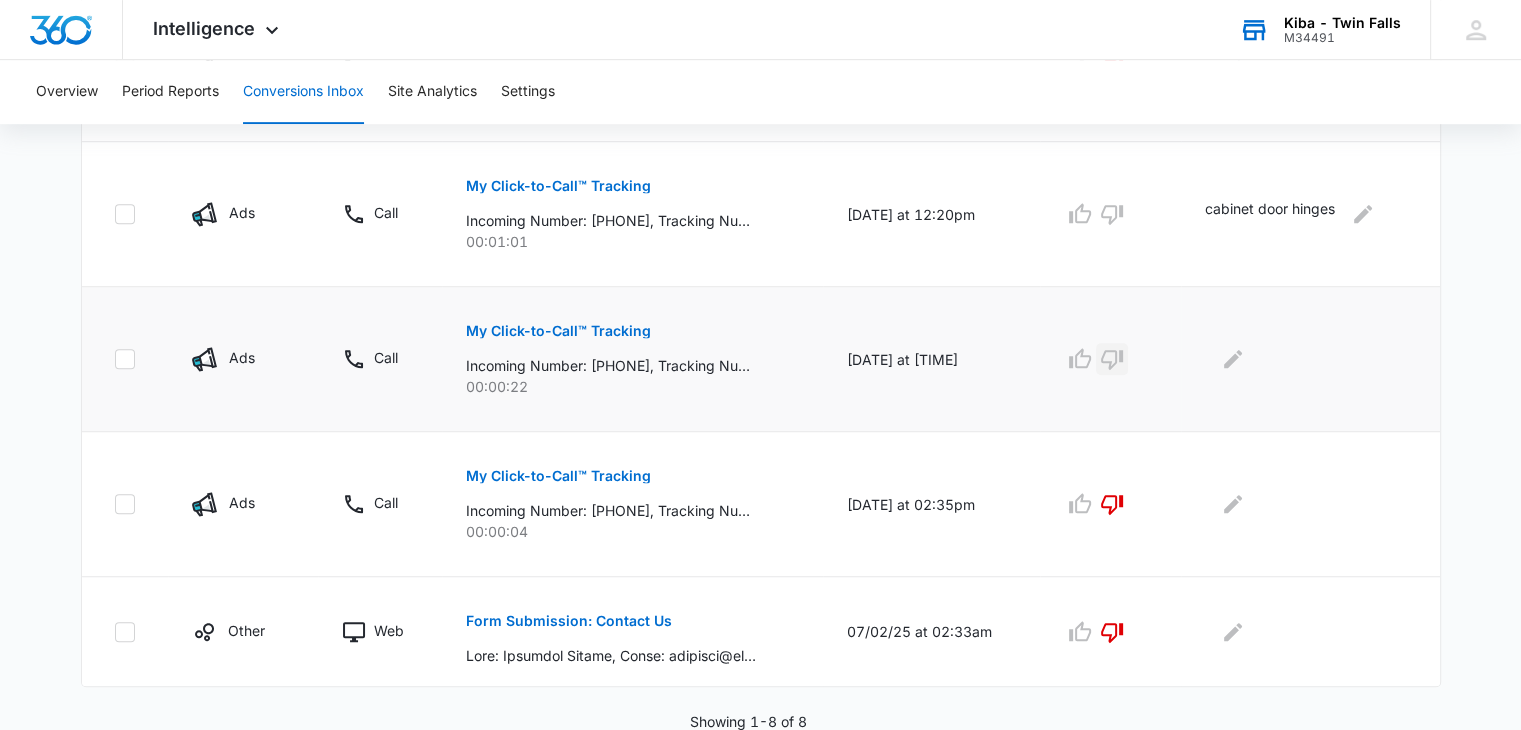 click 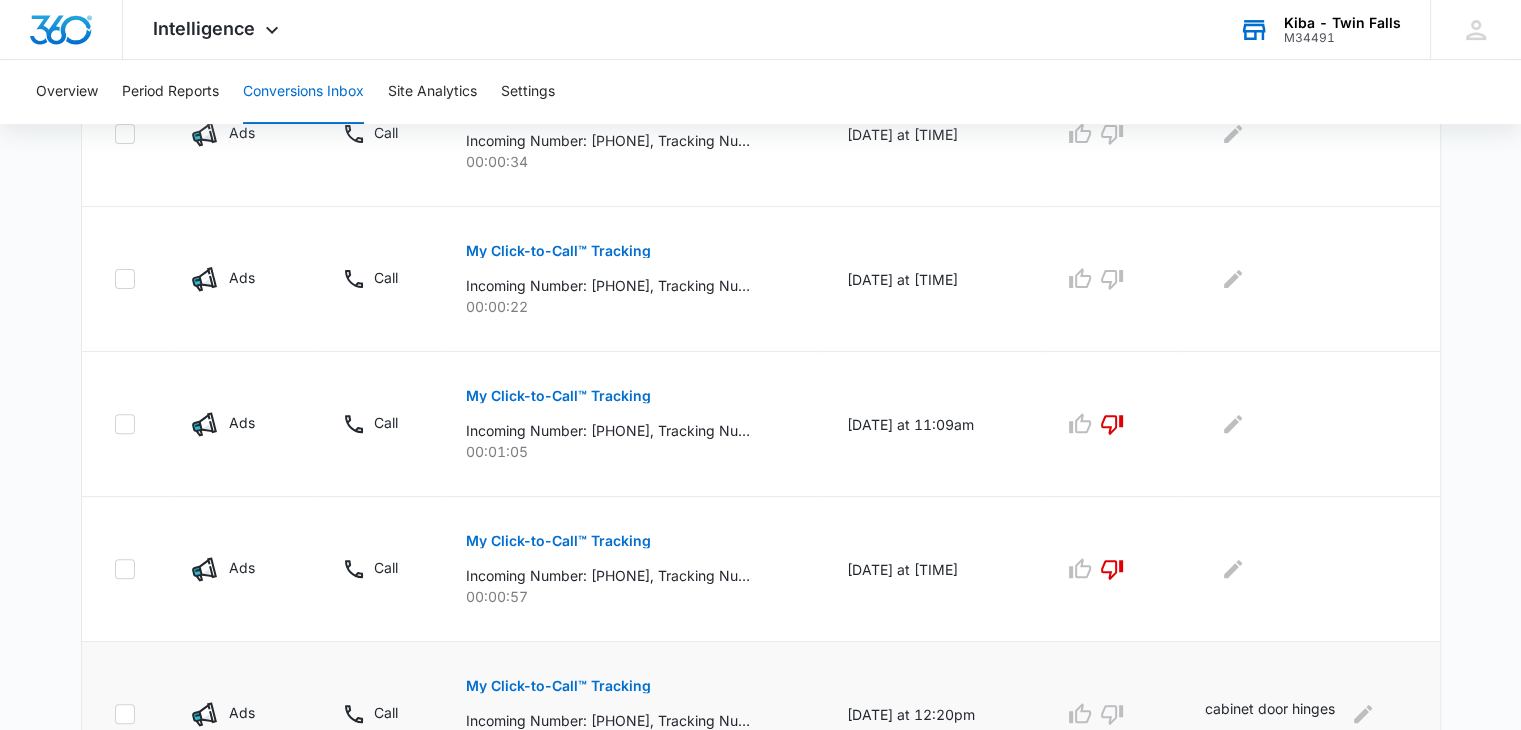 scroll, scrollTop: 468, scrollLeft: 0, axis: vertical 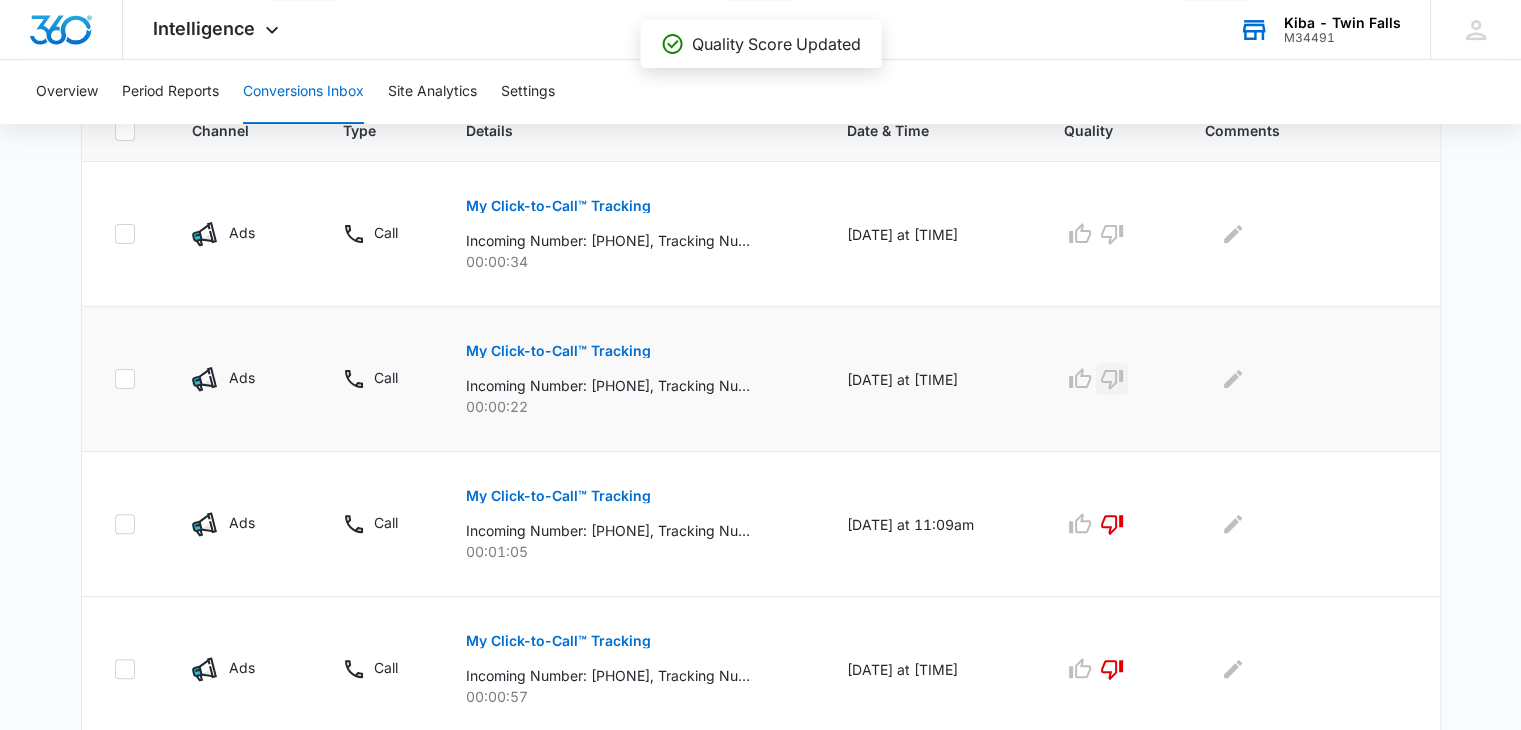 click 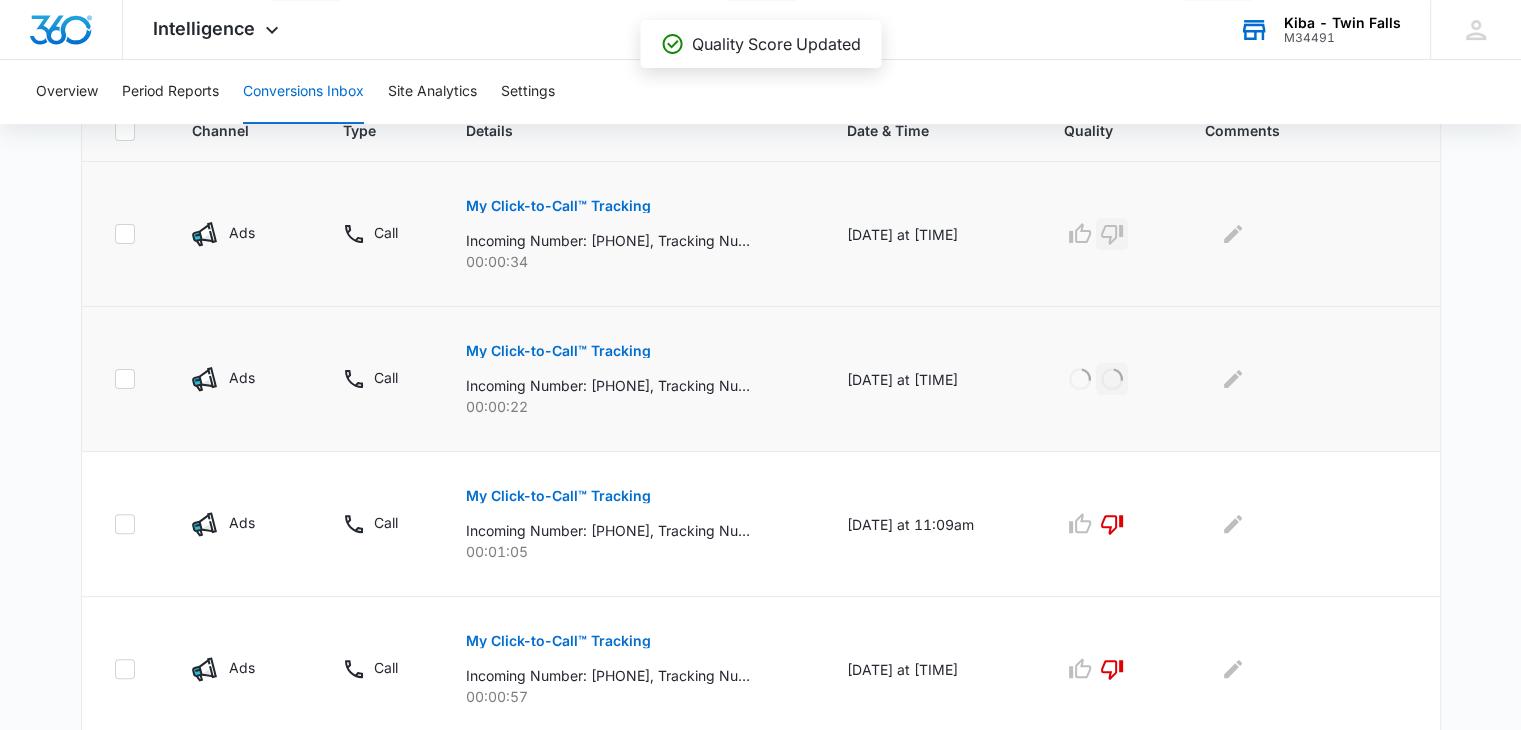 click 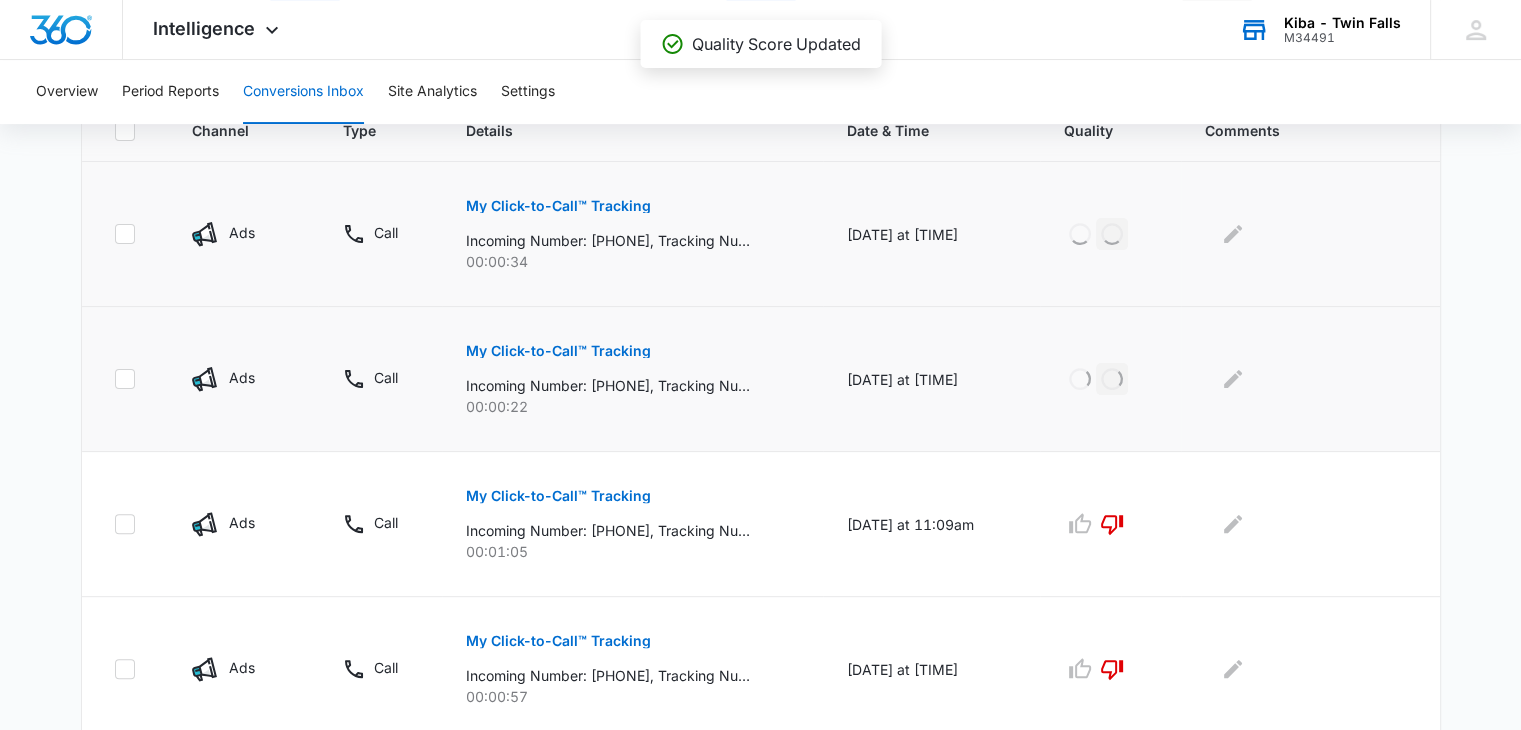 scroll, scrollTop: 268, scrollLeft: 0, axis: vertical 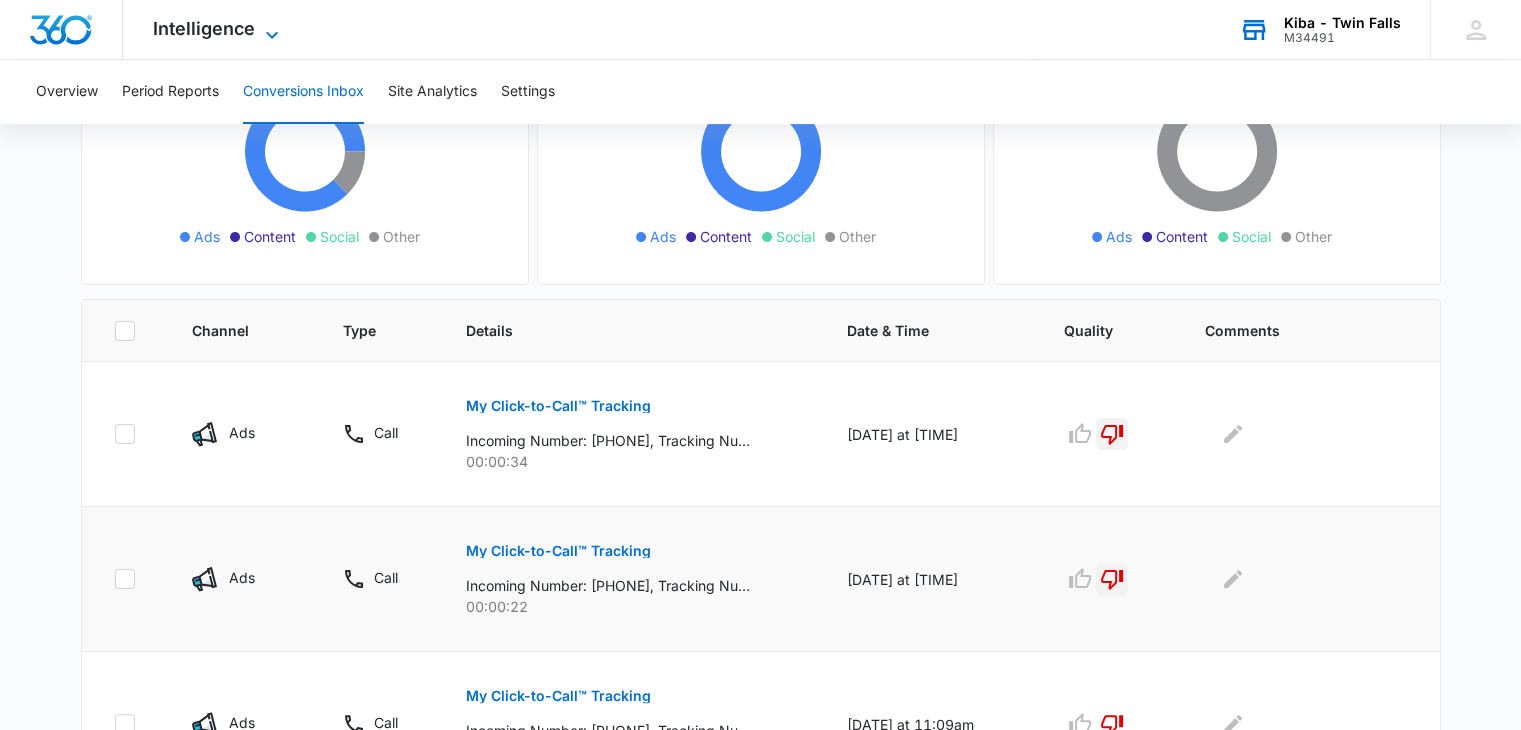 click 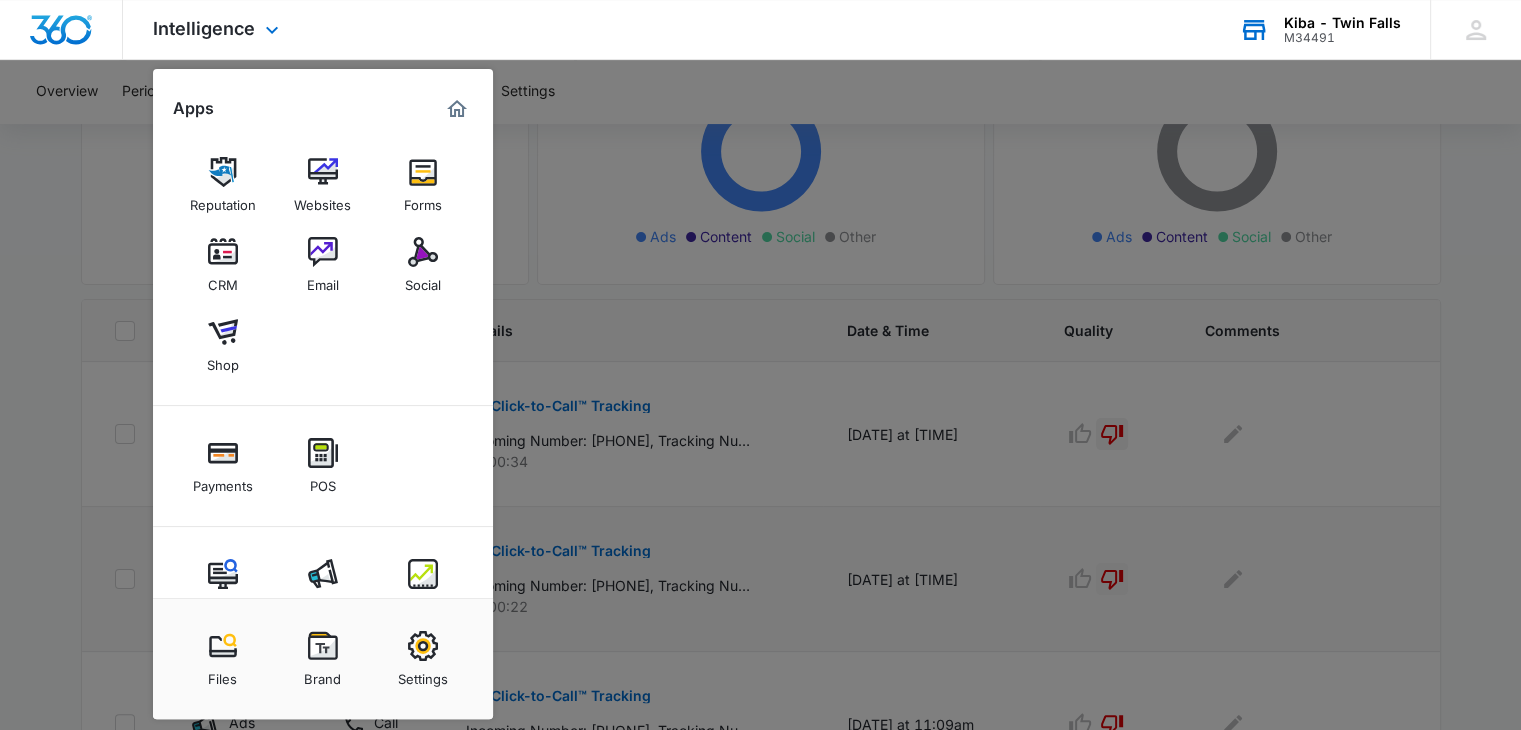 scroll, scrollTop: 49, scrollLeft: 0, axis: vertical 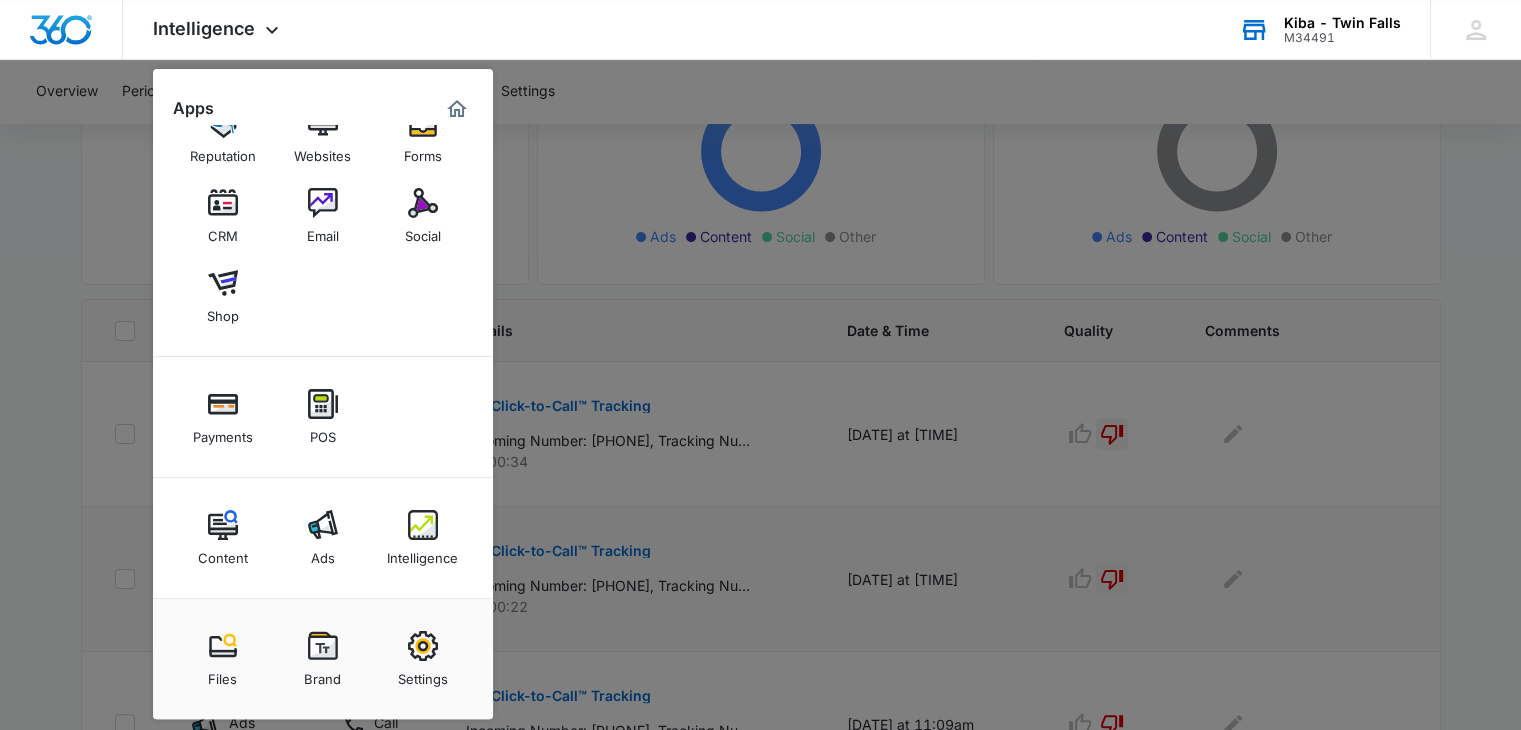 click at bounding box center (423, 646) 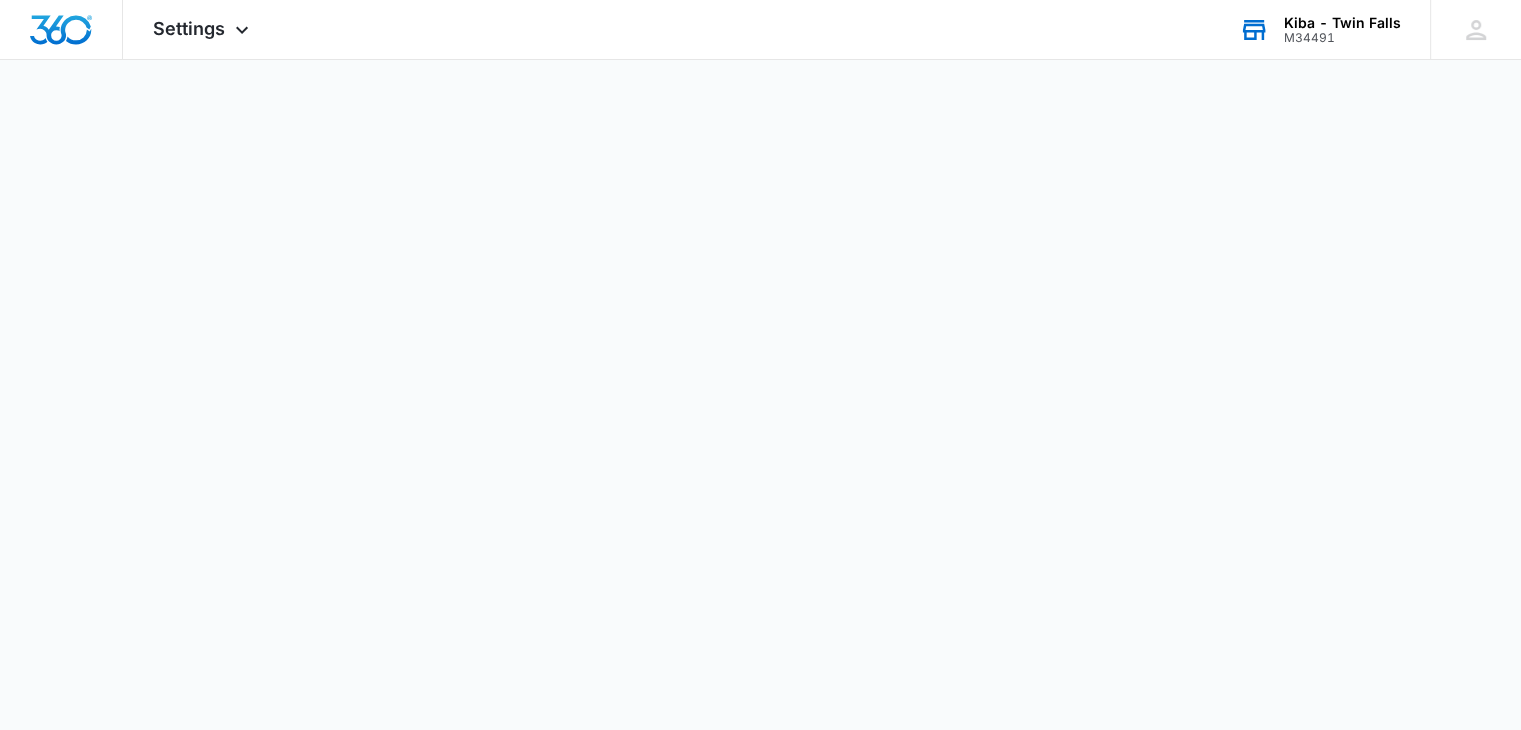 scroll, scrollTop: 0, scrollLeft: 0, axis: both 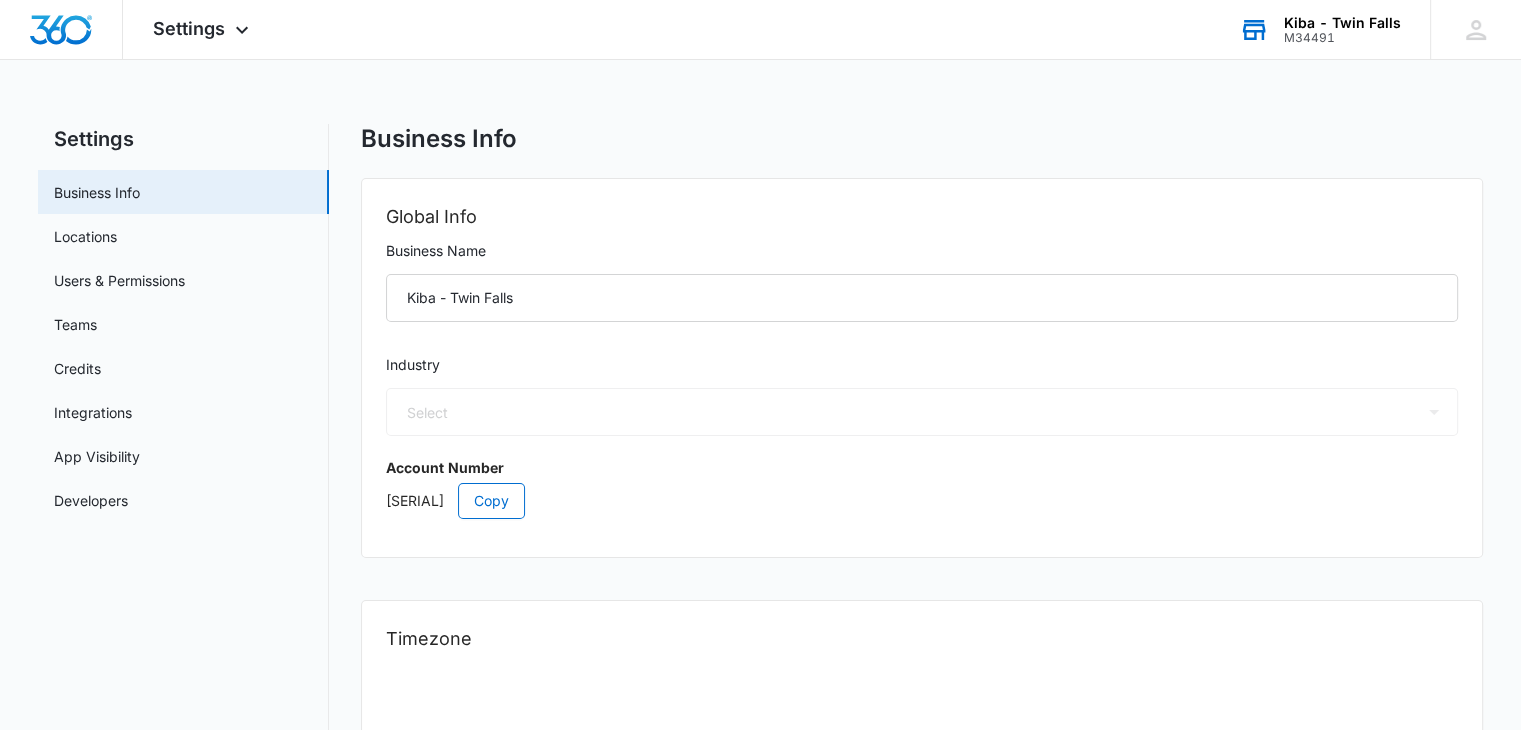 select on "33" 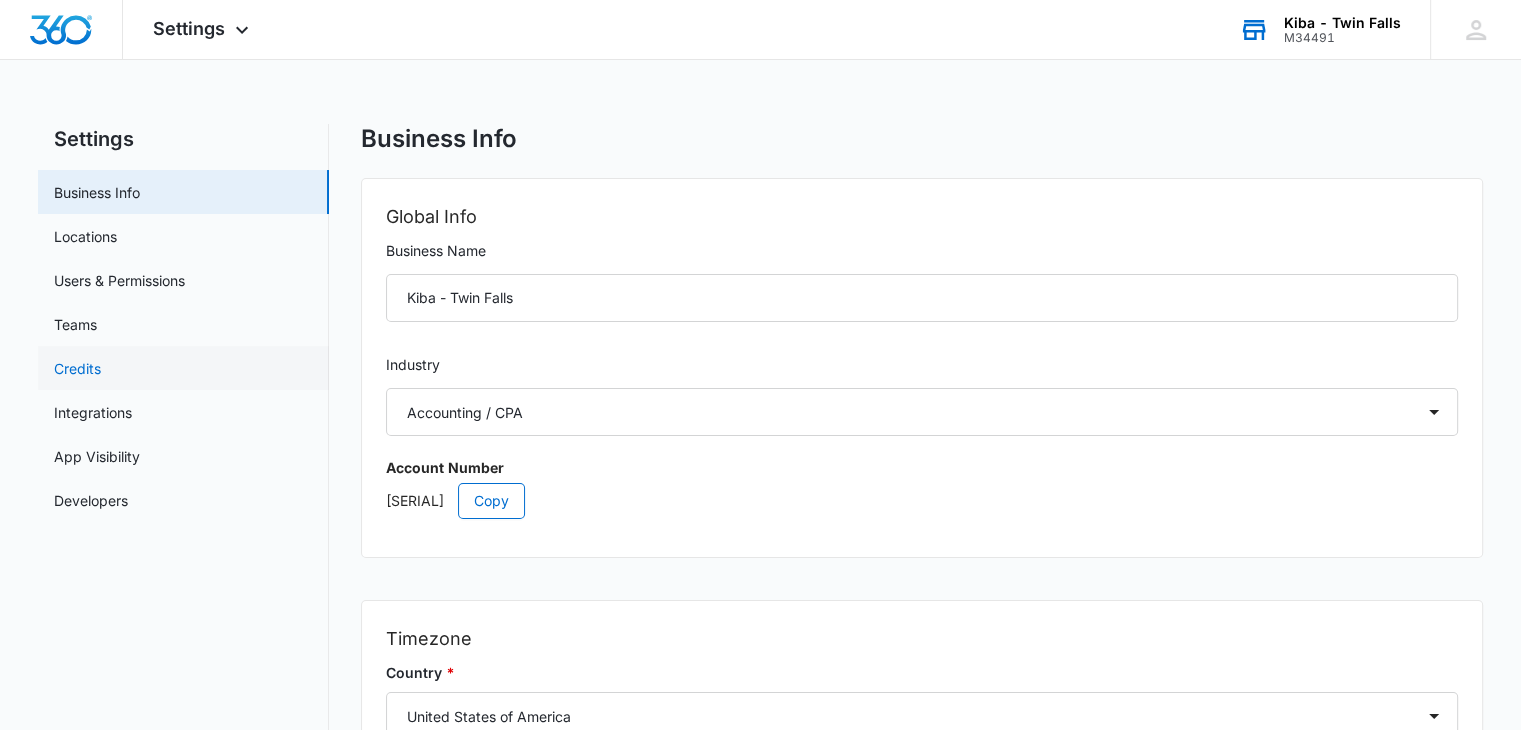 click on "Credits" at bounding box center (77, 368) 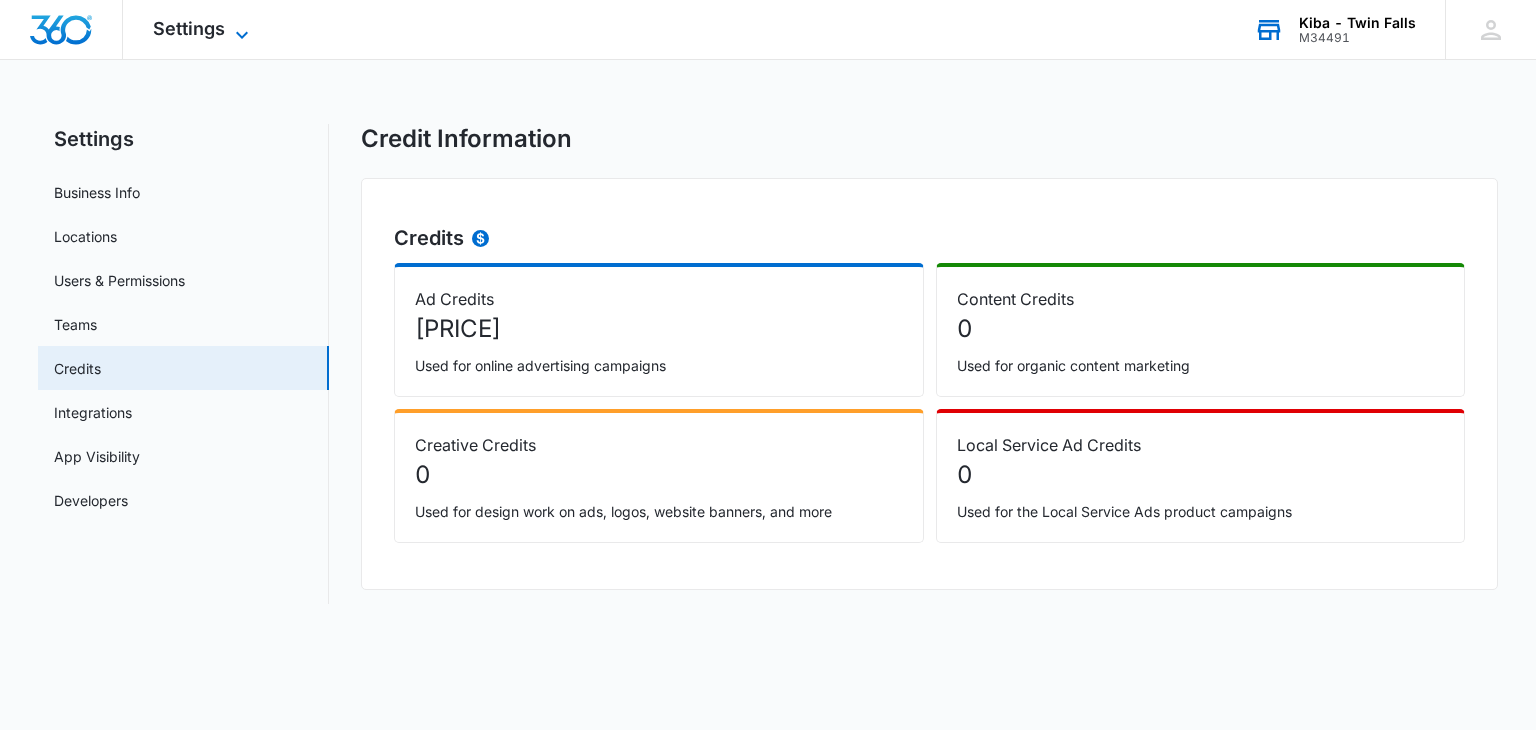 click 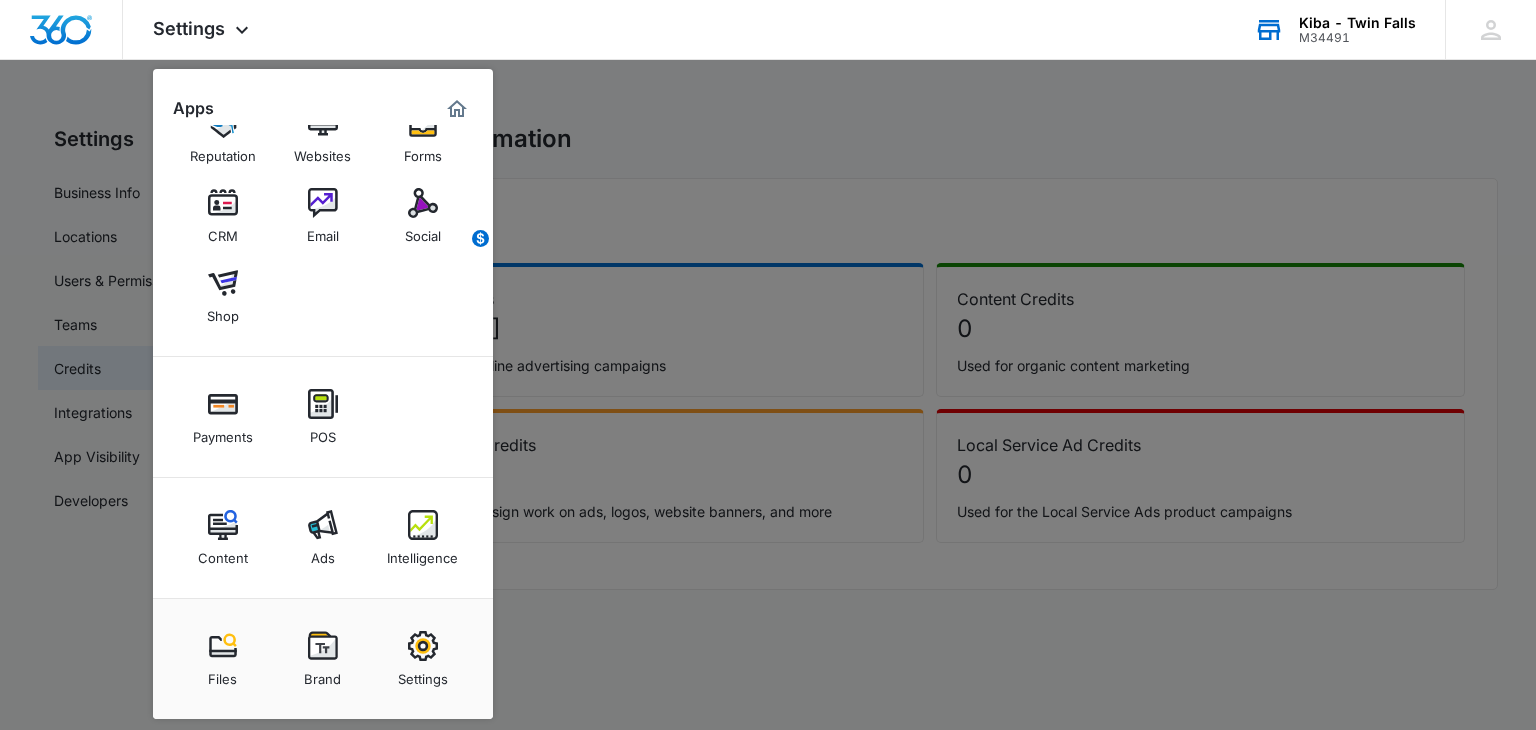 click on "Ads" at bounding box center [323, 553] 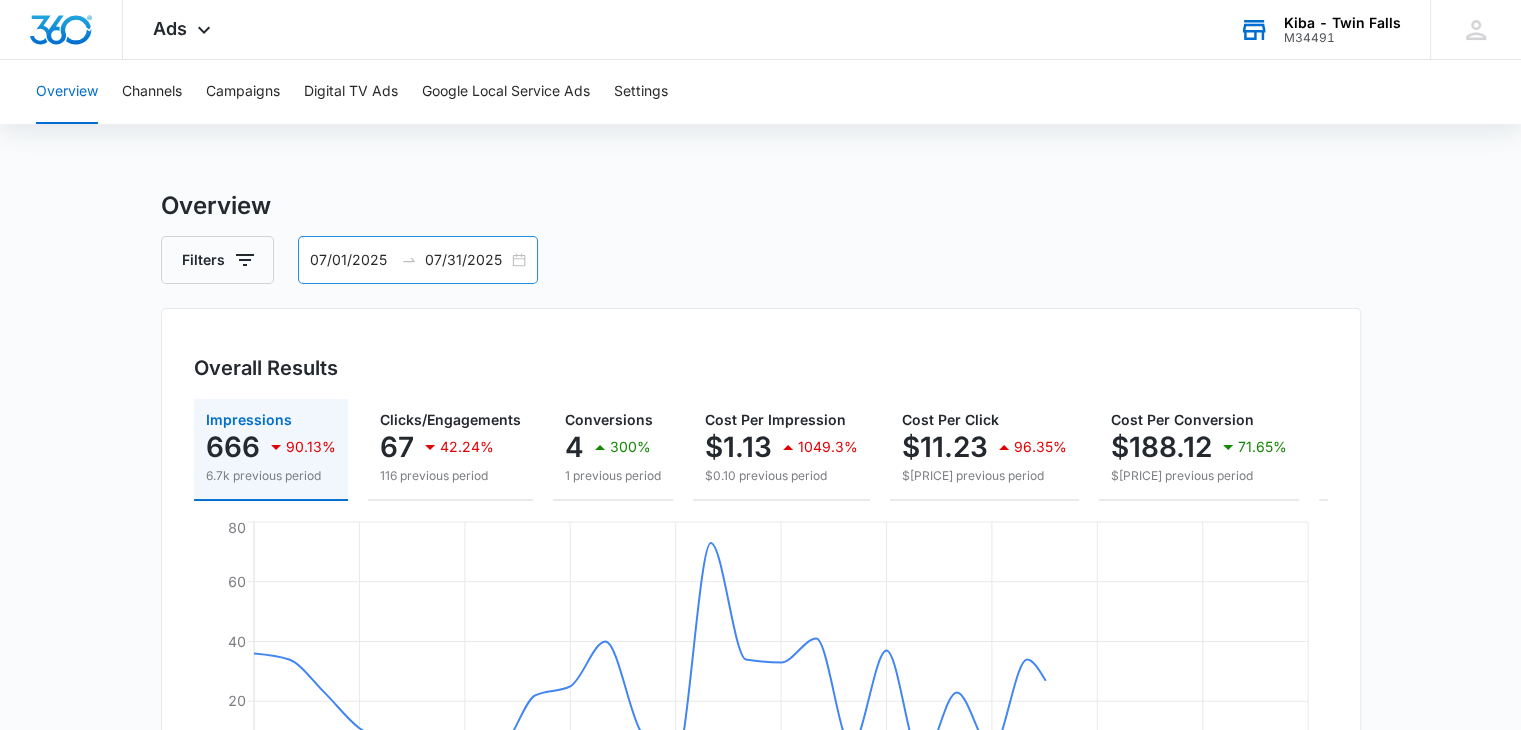 click on "07/01/2025 07/31/2025" at bounding box center (418, 260) 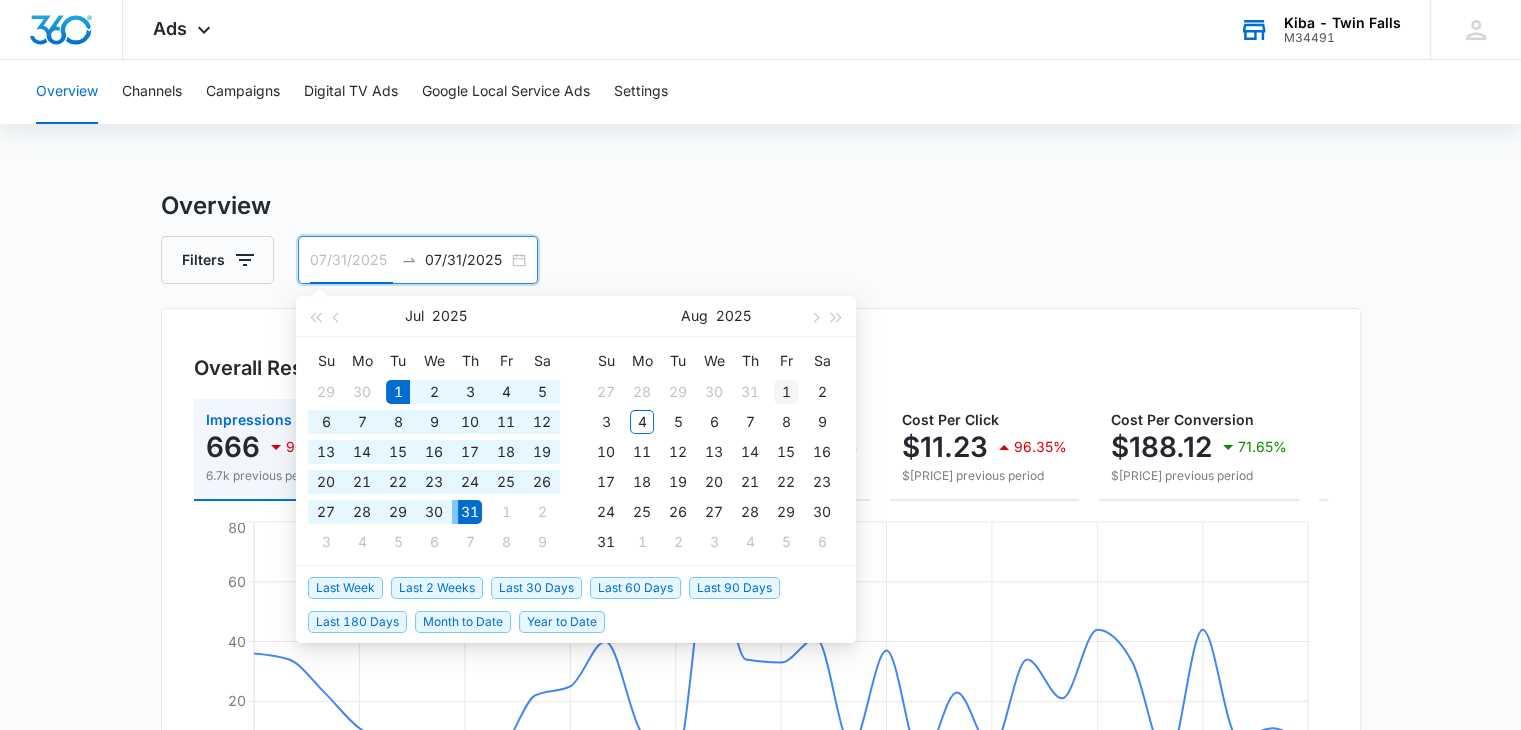 type on "08/01/2025" 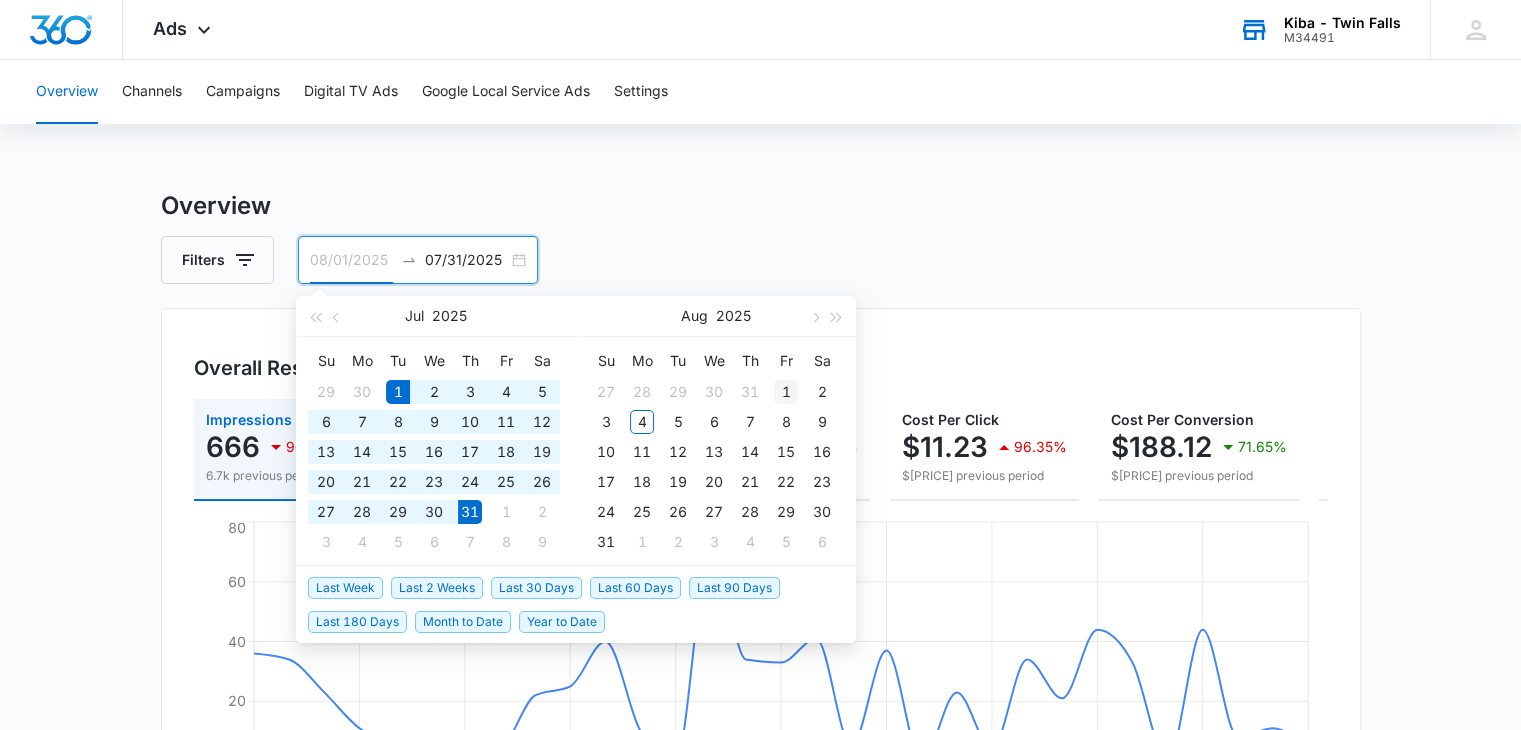 click on "1" at bounding box center (786, 392) 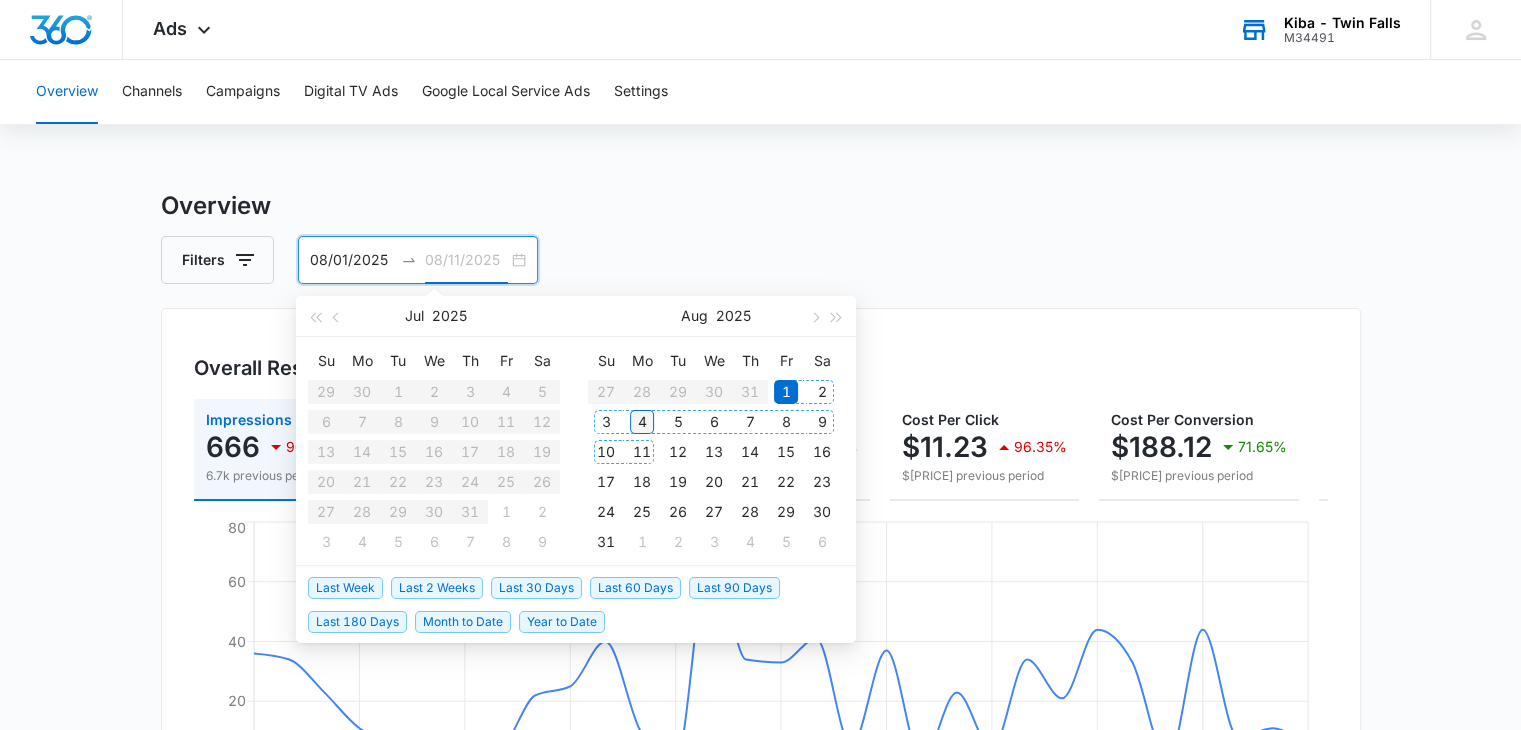 type on "08/04/2025" 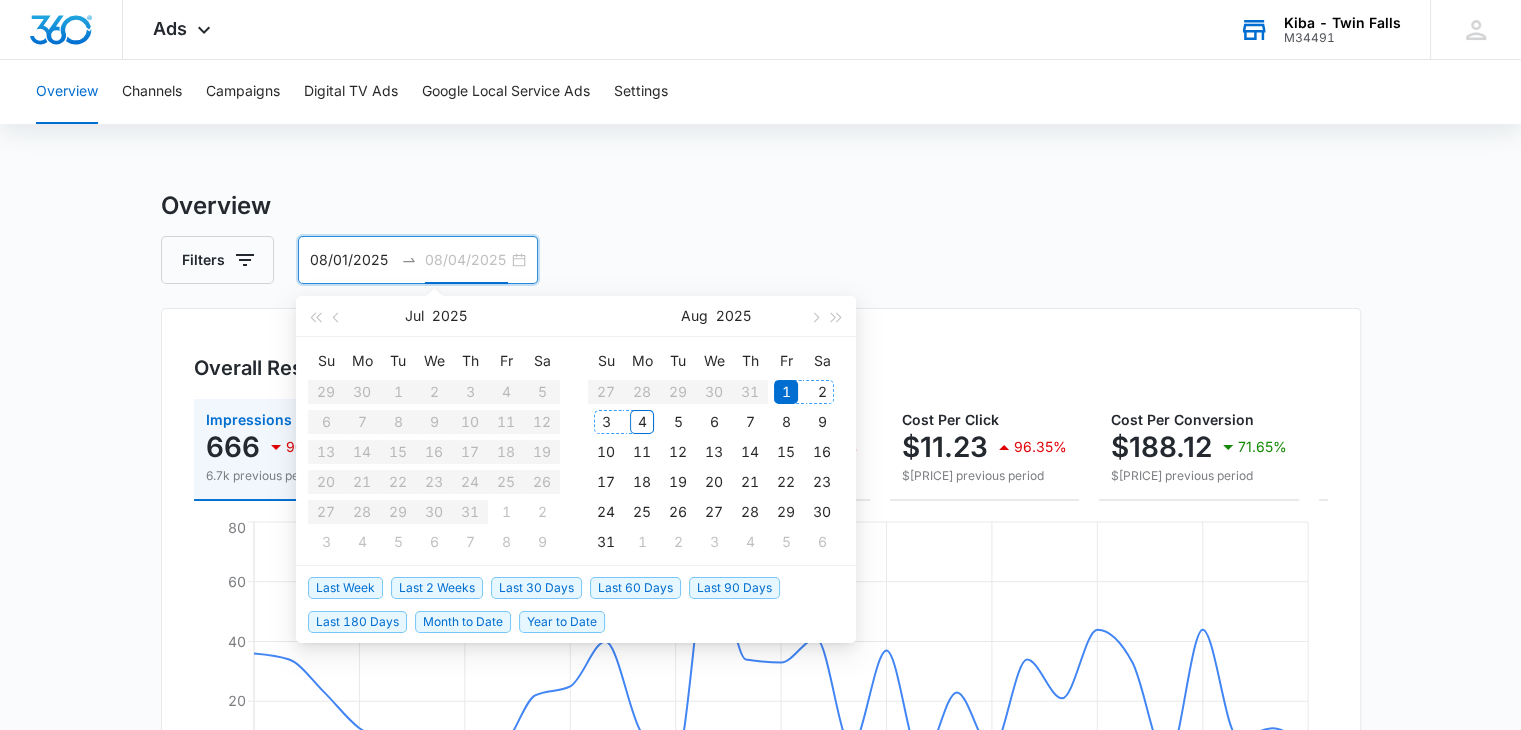 click on "4" at bounding box center (642, 422) 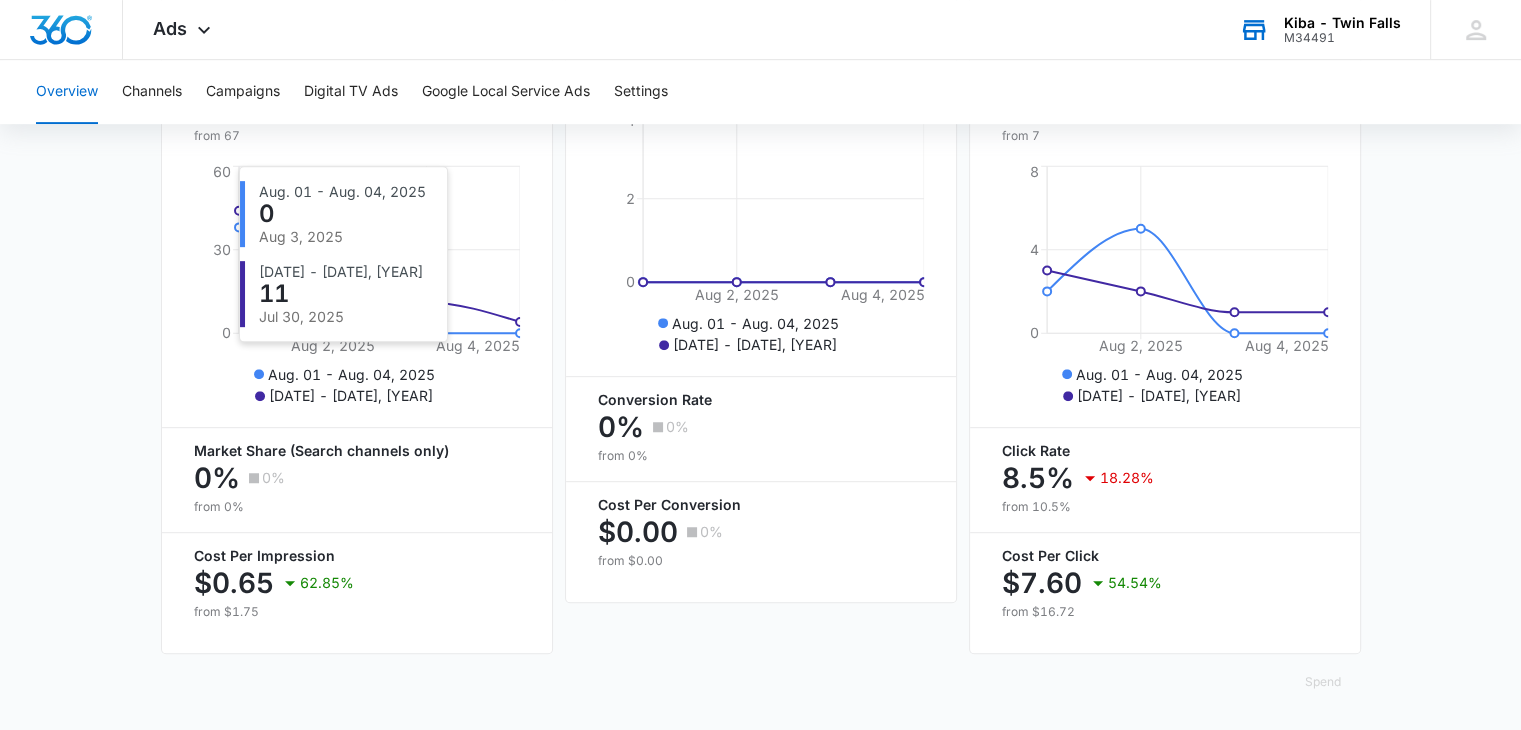 scroll, scrollTop: 208, scrollLeft: 0, axis: vertical 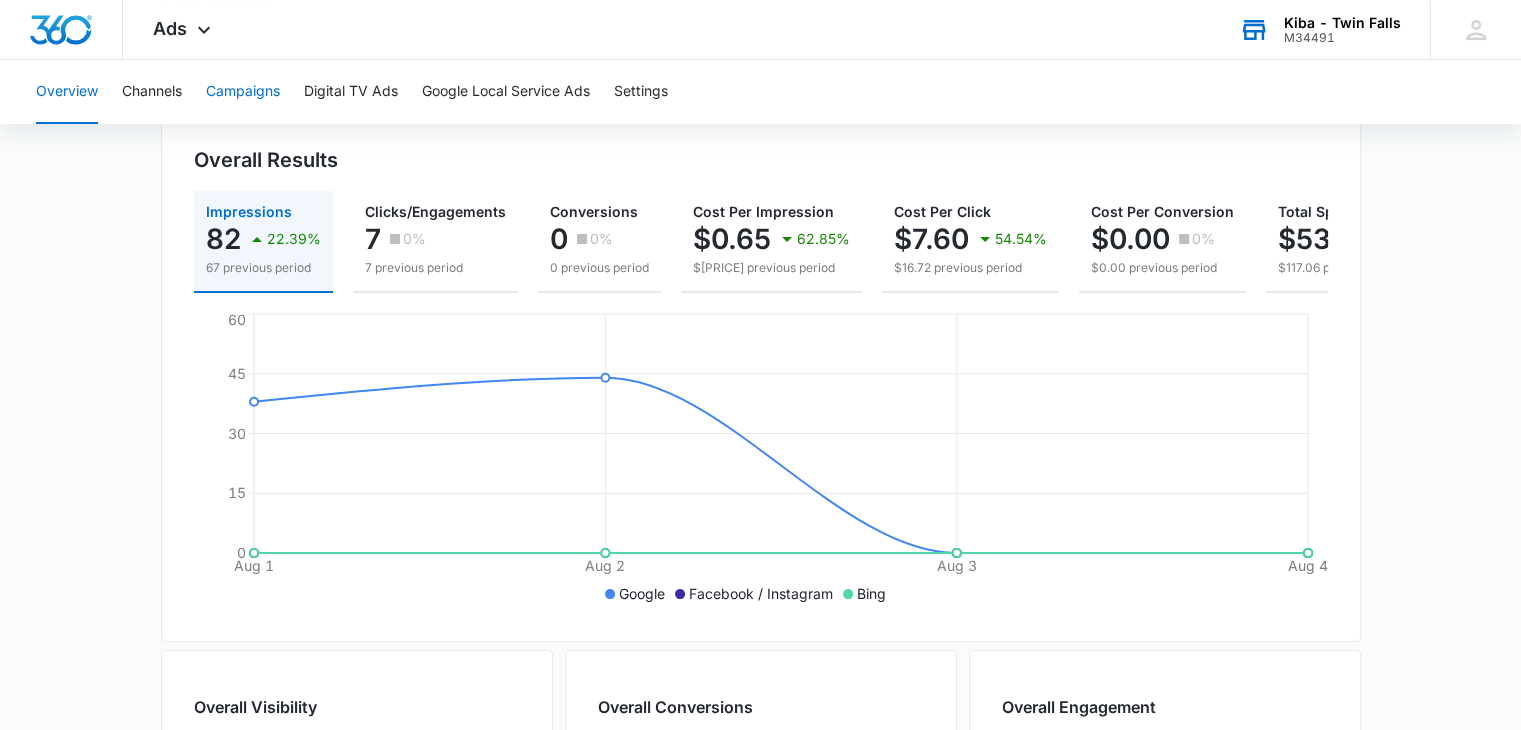 click on "Campaigns" at bounding box center [243, 92] 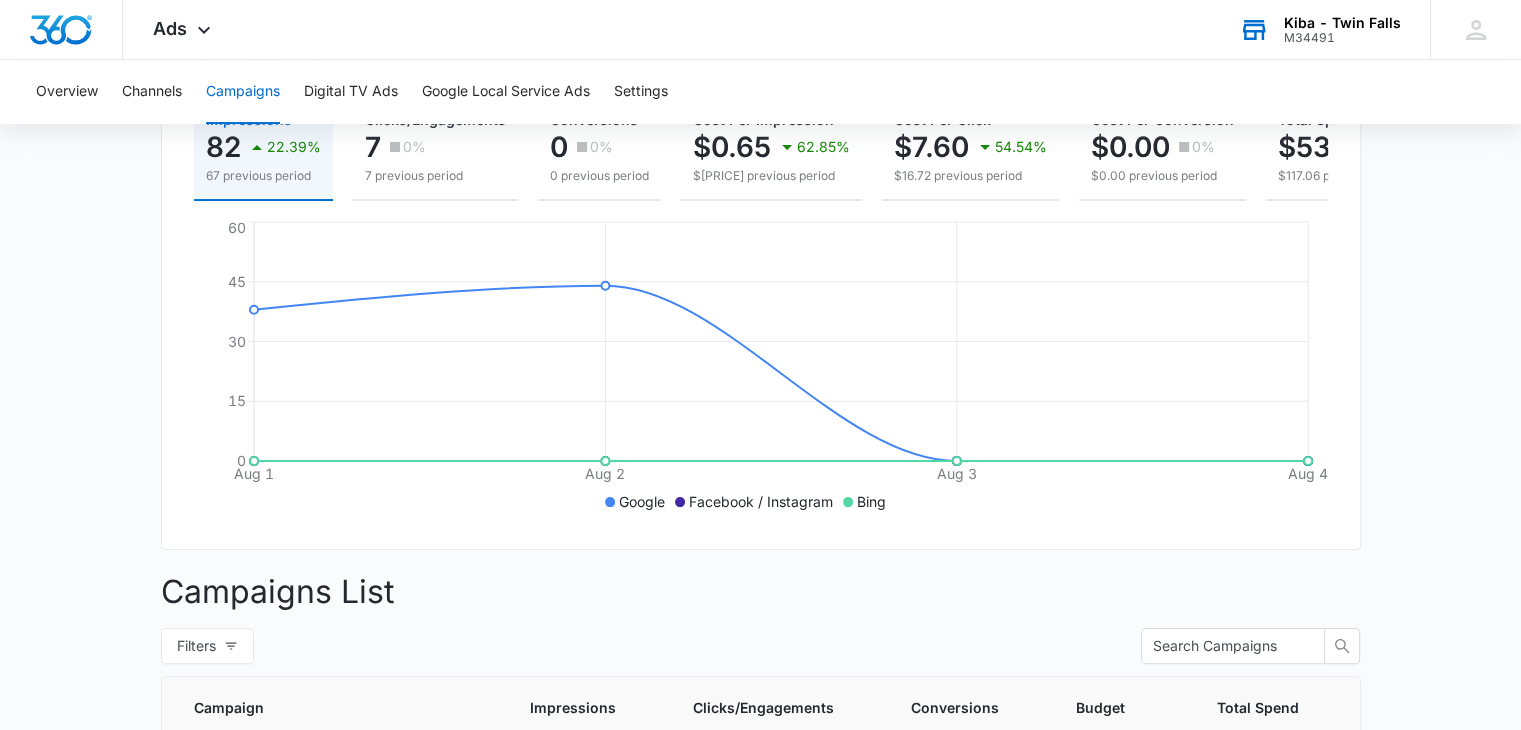 scroll, scrollTop: 800, scrollLeft: 0, axis: vertical 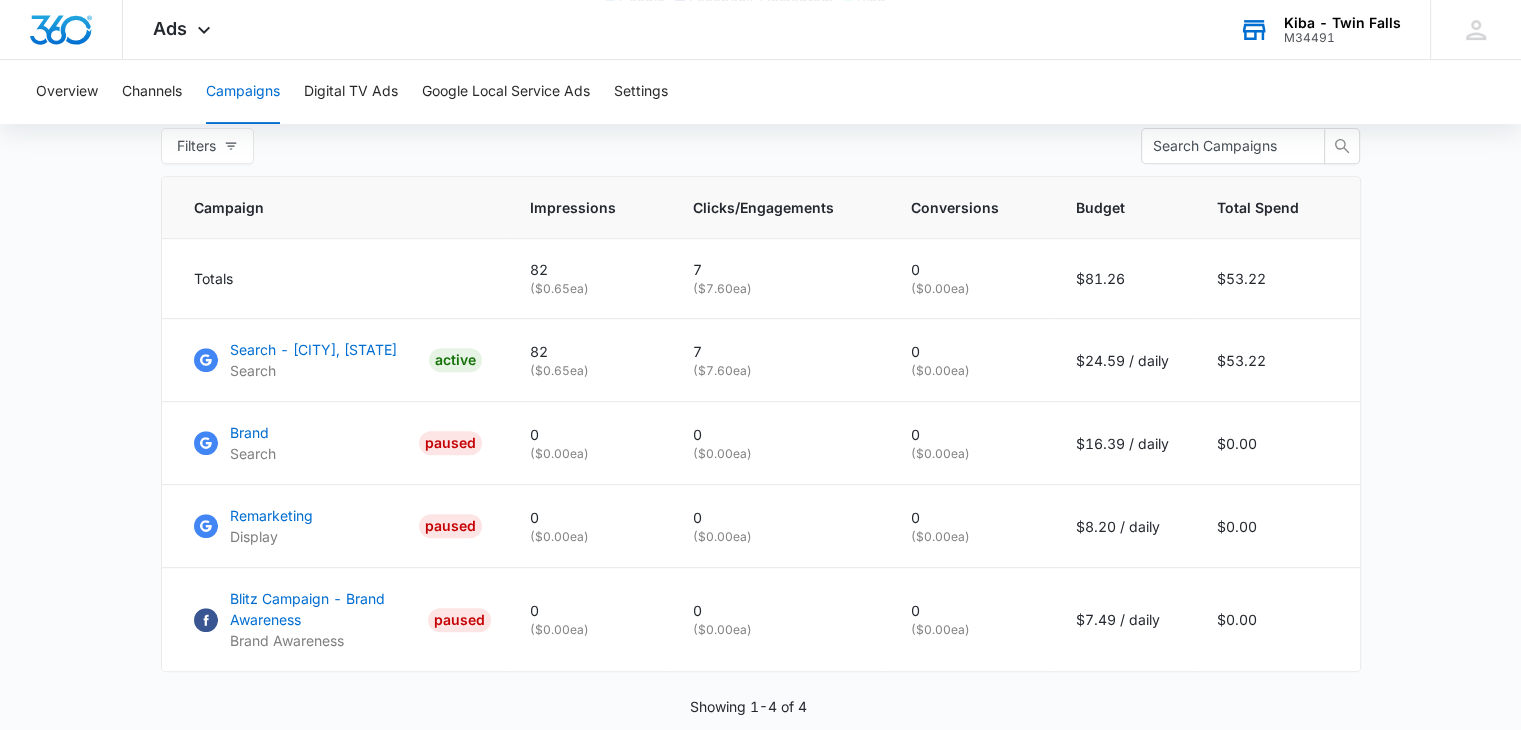 click on "Kiba - Twin Falls" at bounding box center [1342, 23] 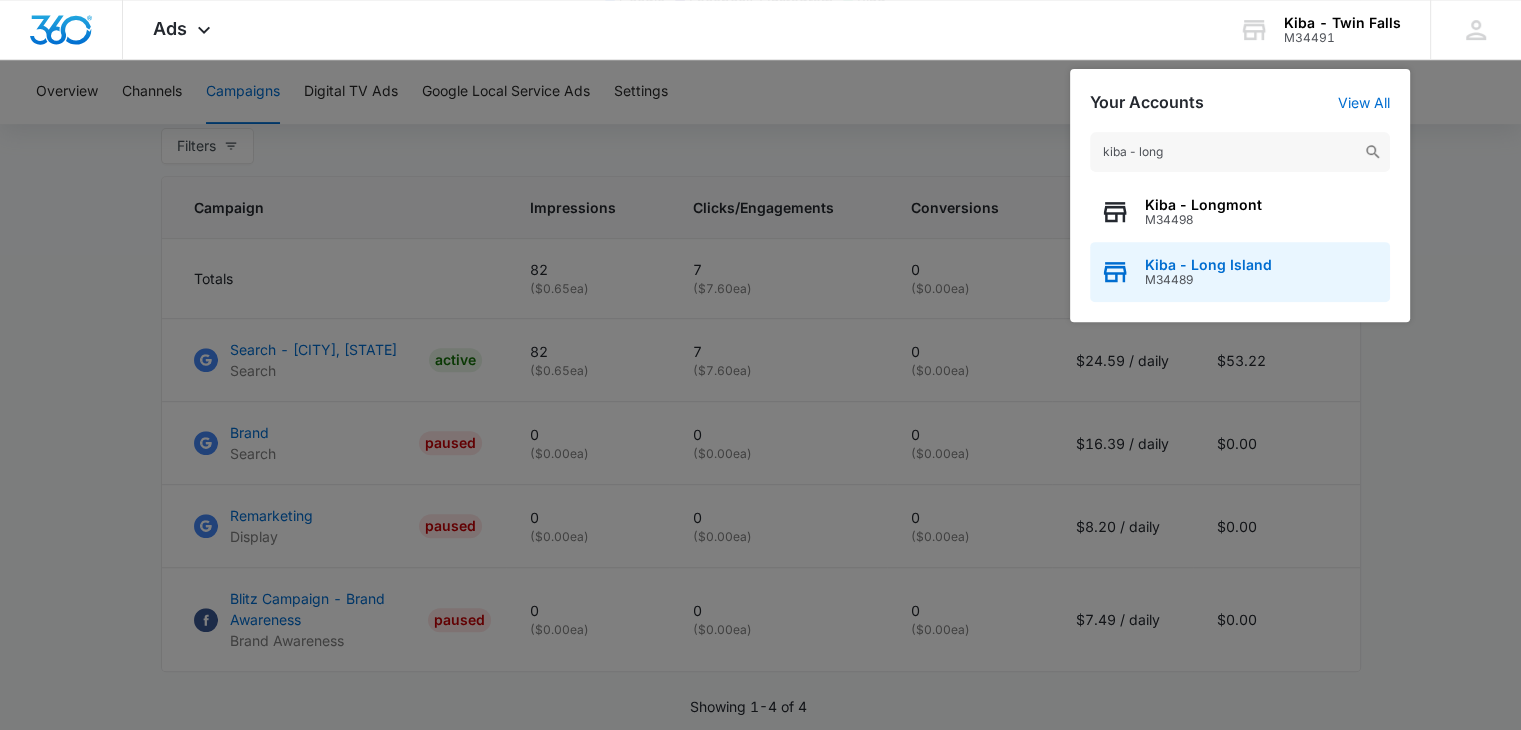 type on "kiba - long" 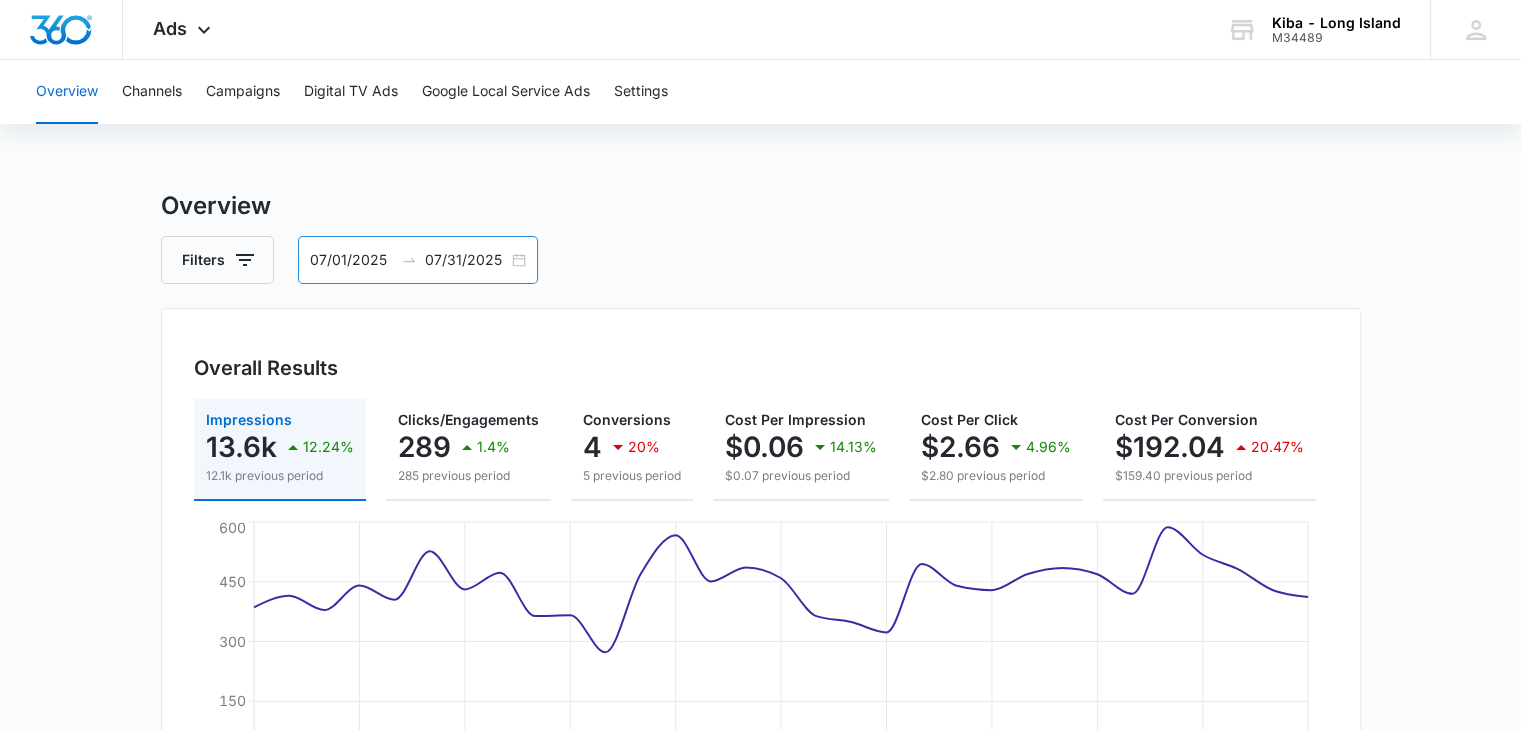 click on "07/01/2025 07/31/2025" at bounding box center (418, 260) 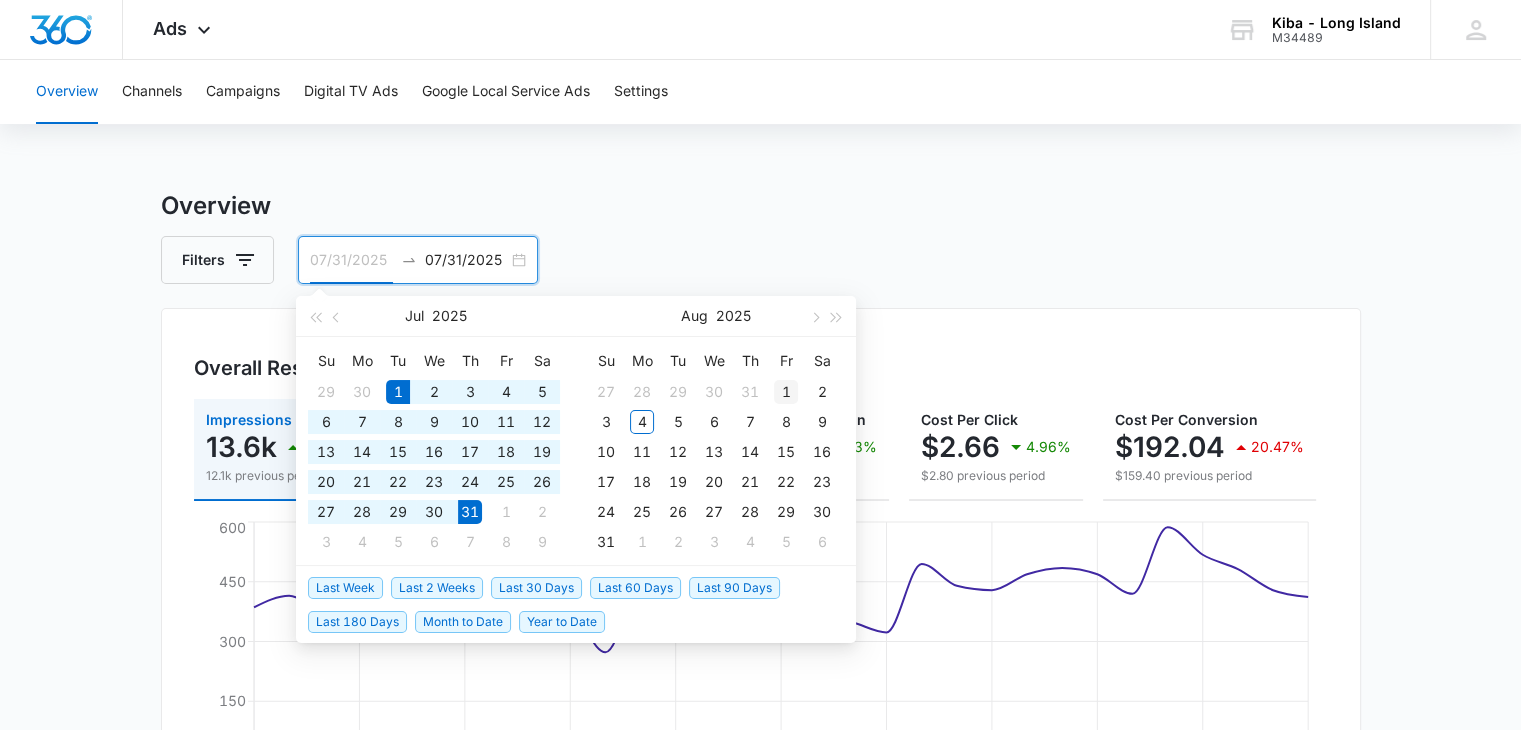 type on "08/01/2025" 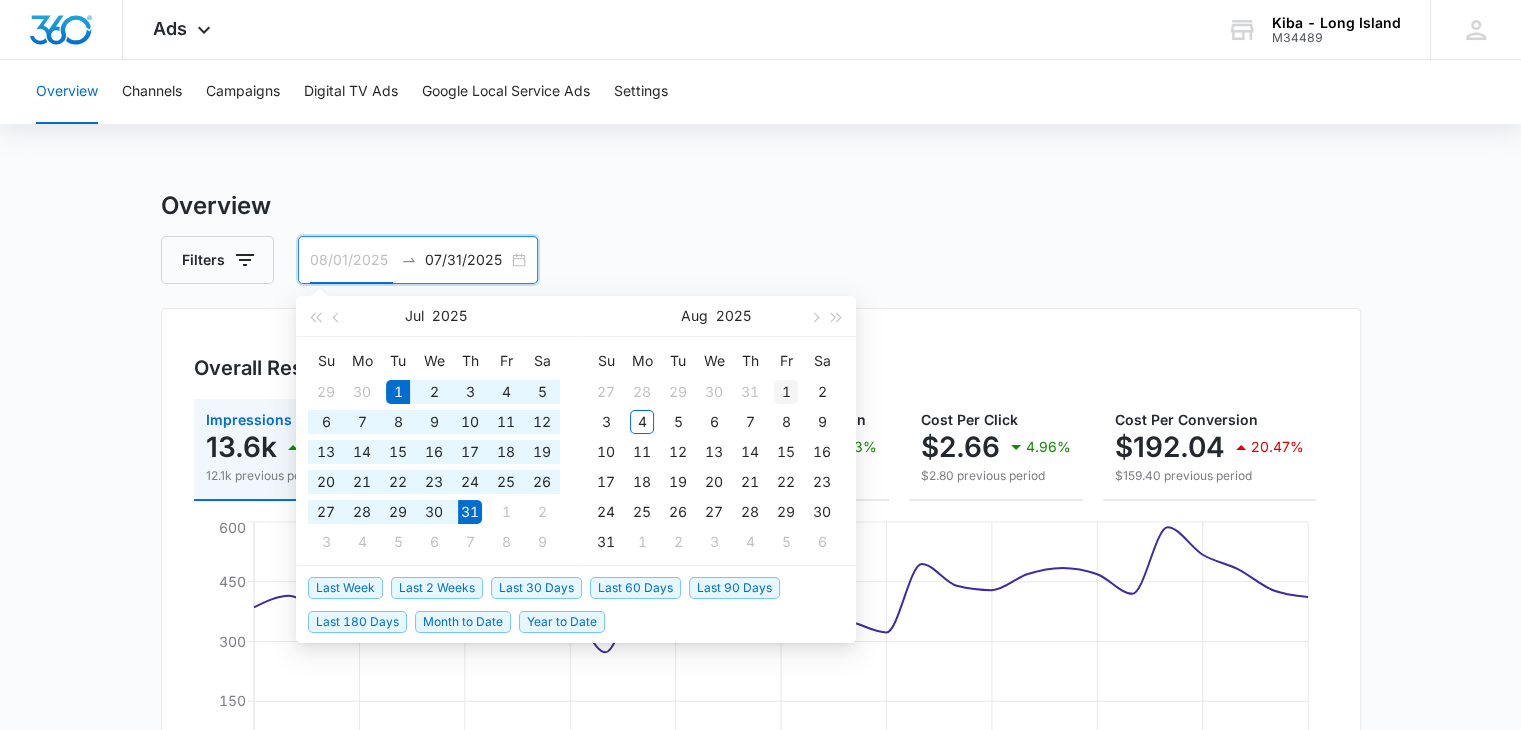 click on "1" at bounding box center [786, 392] 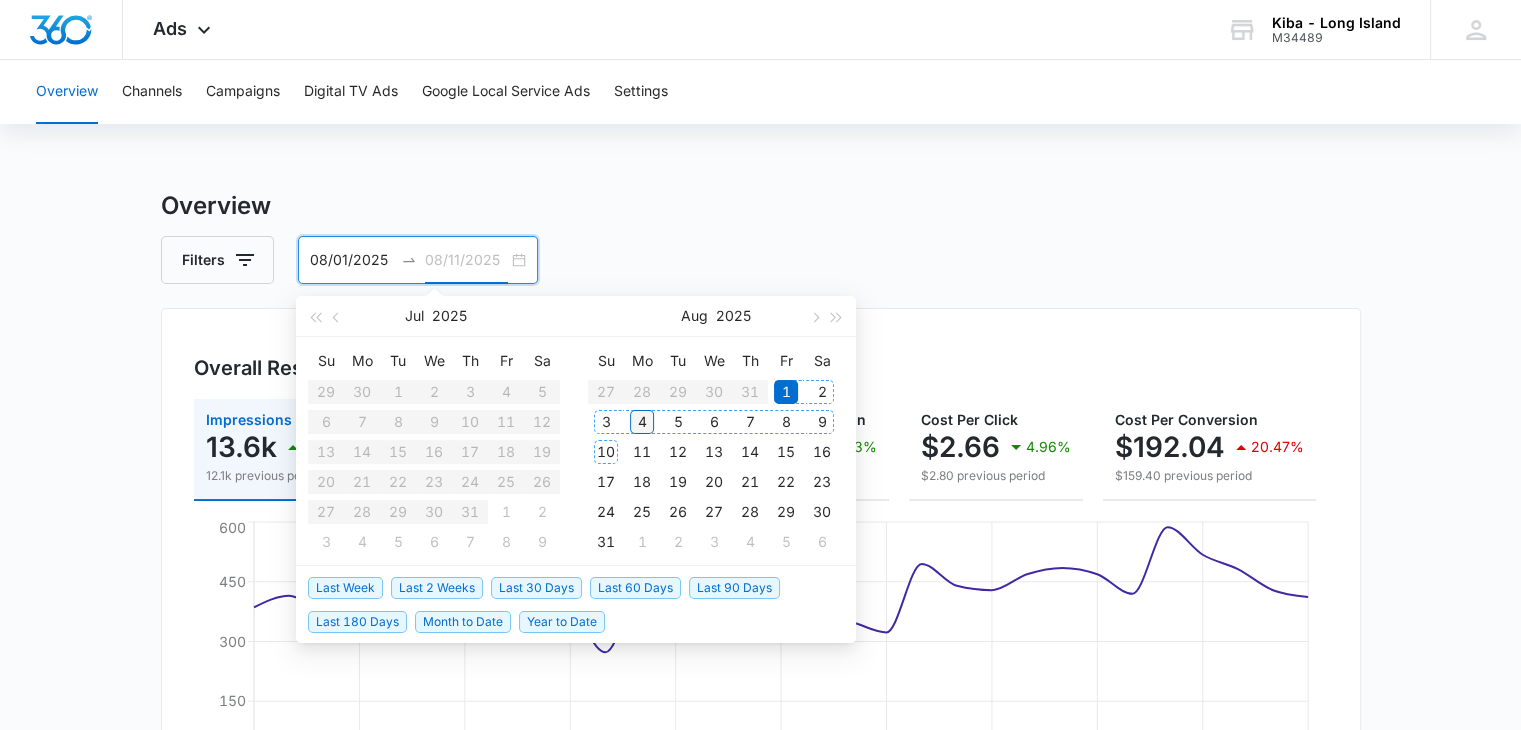 type on "08/04/2025" 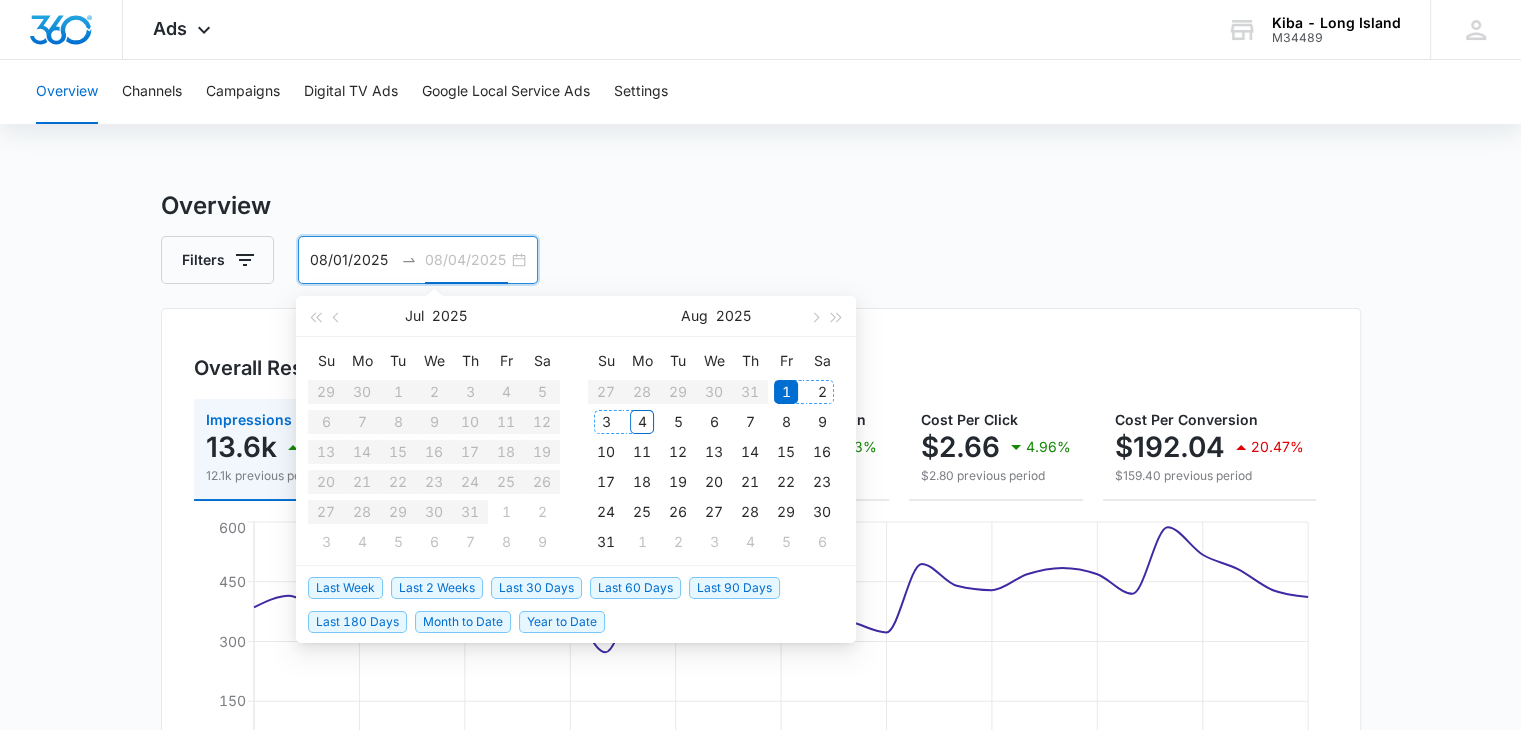 click on "4" at bounding box center (642, 422) 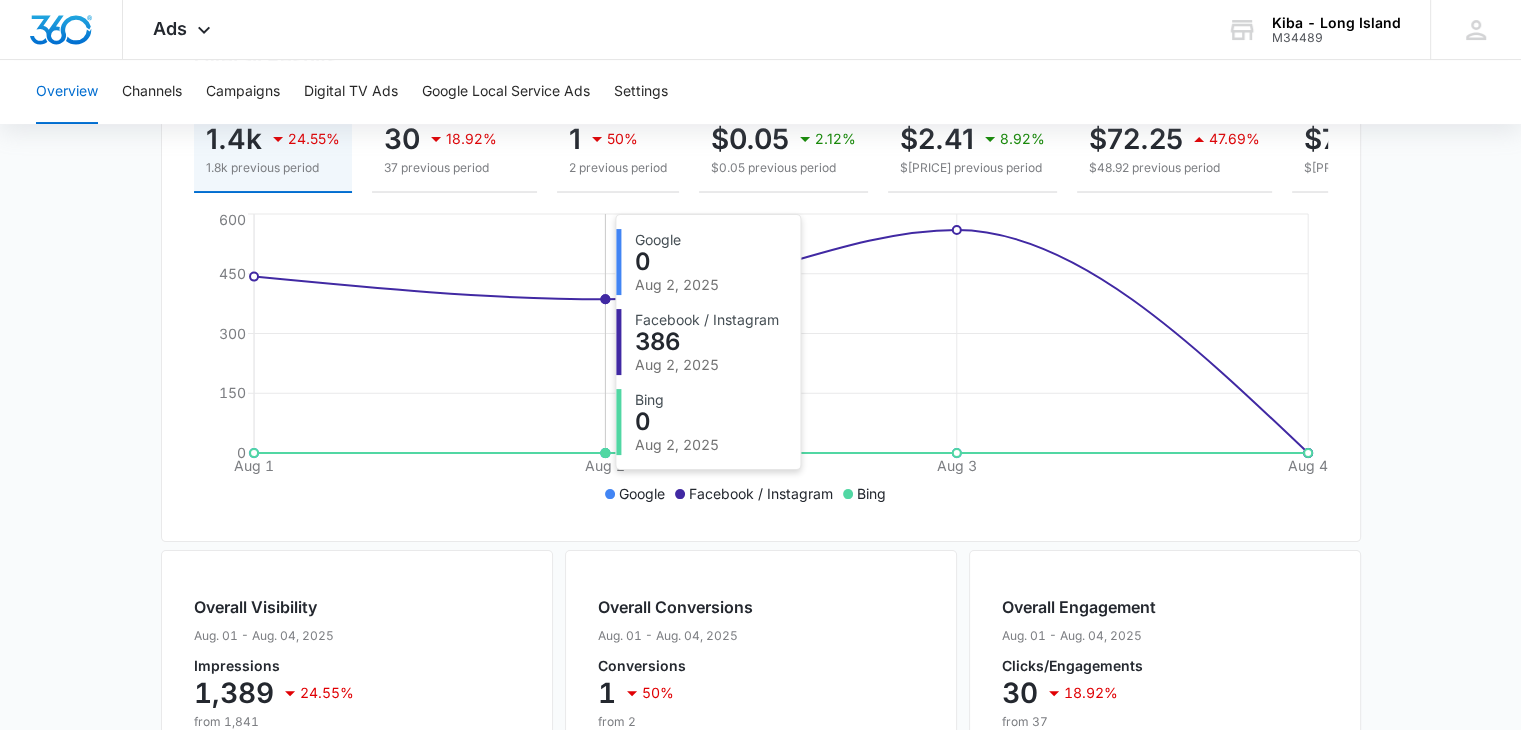 scroll, scrollTop: 0, scrollLeft: 0, axis: both 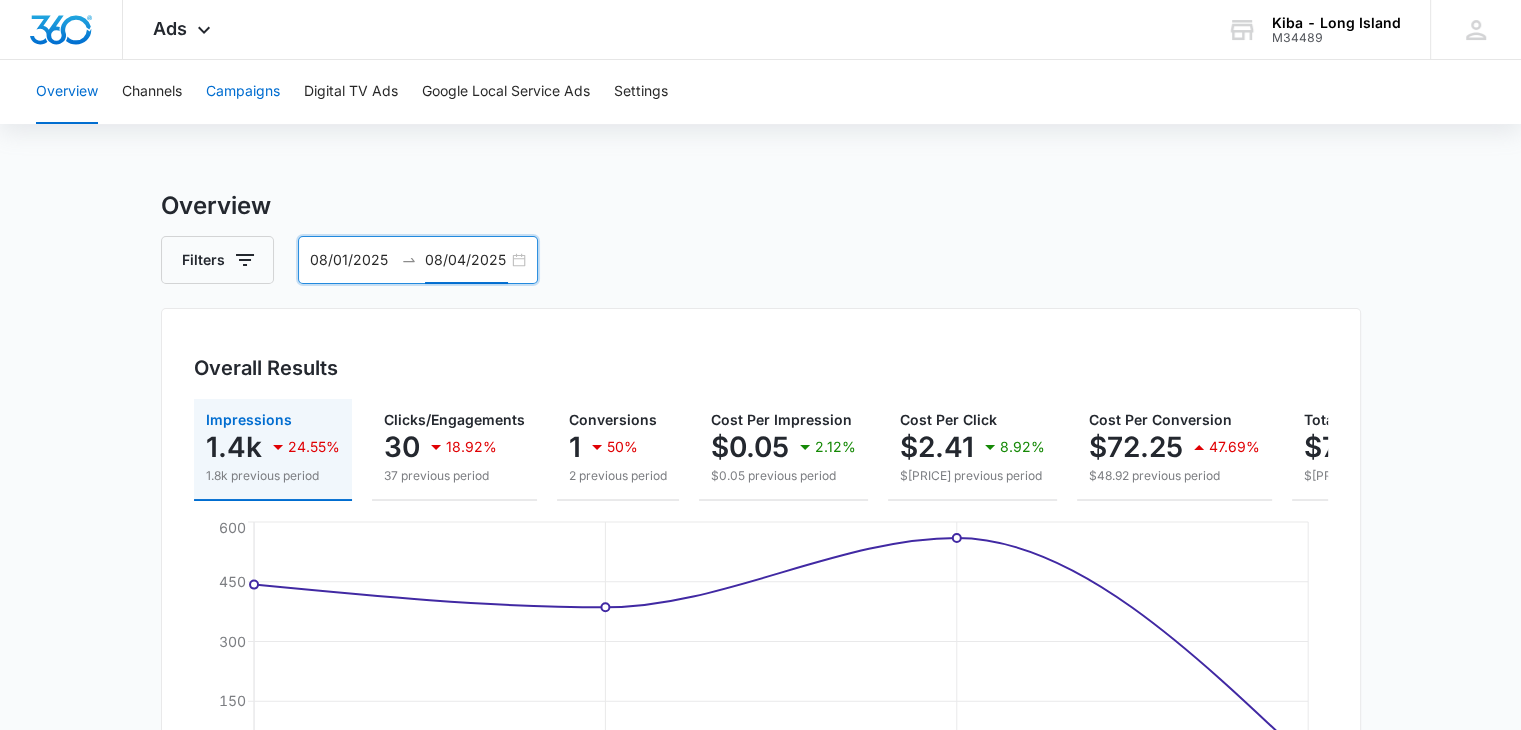 click on "Campaigns" at bounding box center (243, 92) 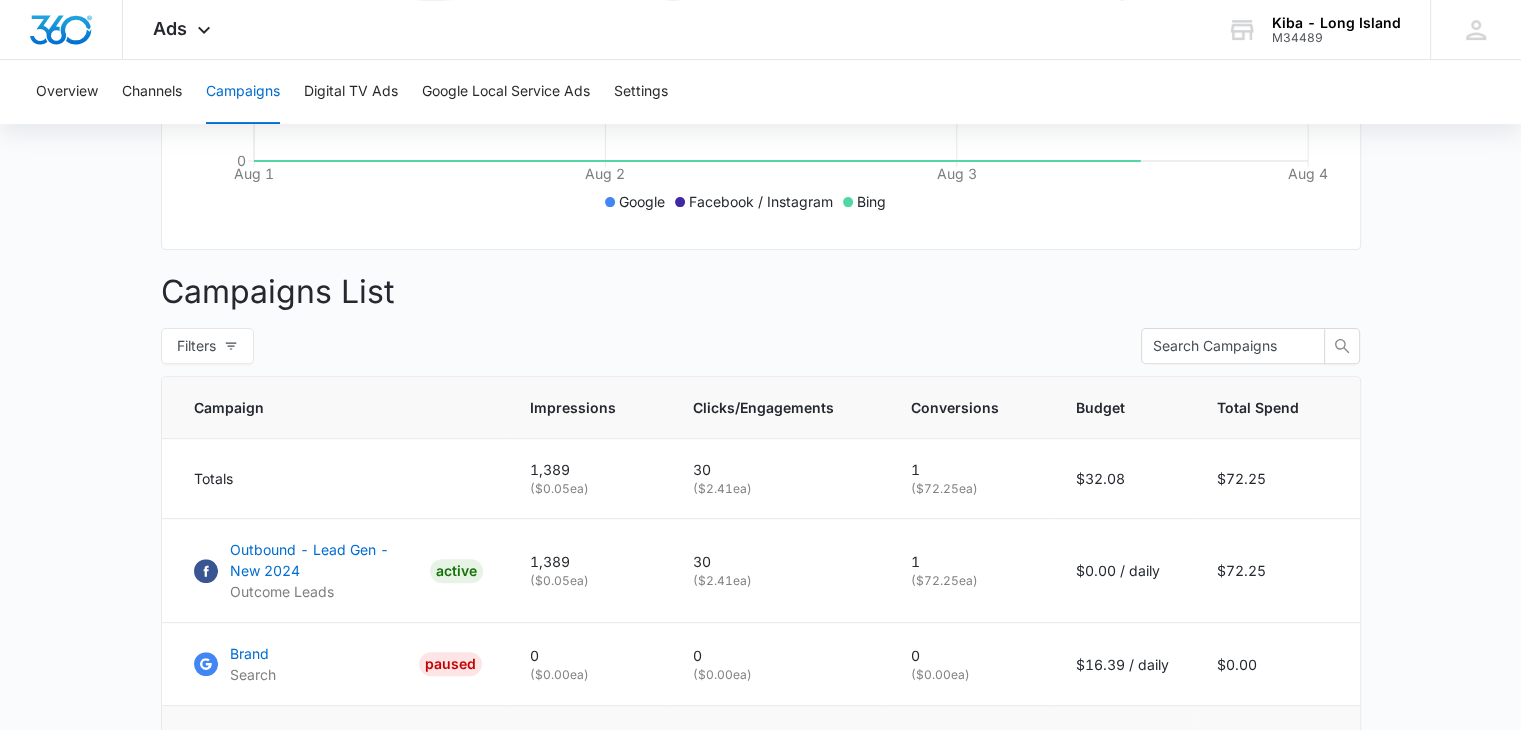 scroll, scrollTop: 900, scrollLeft: 0, axis: vertical 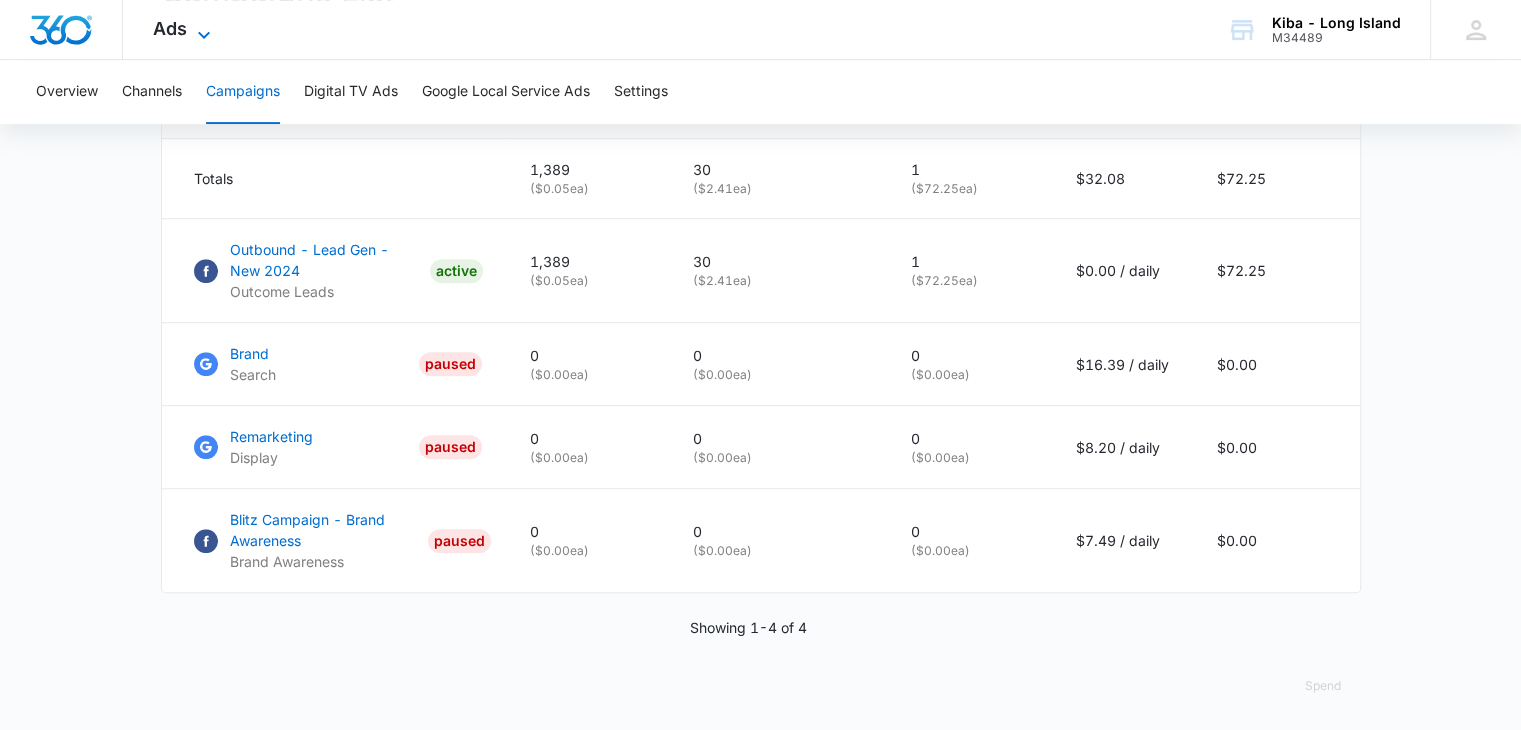 click 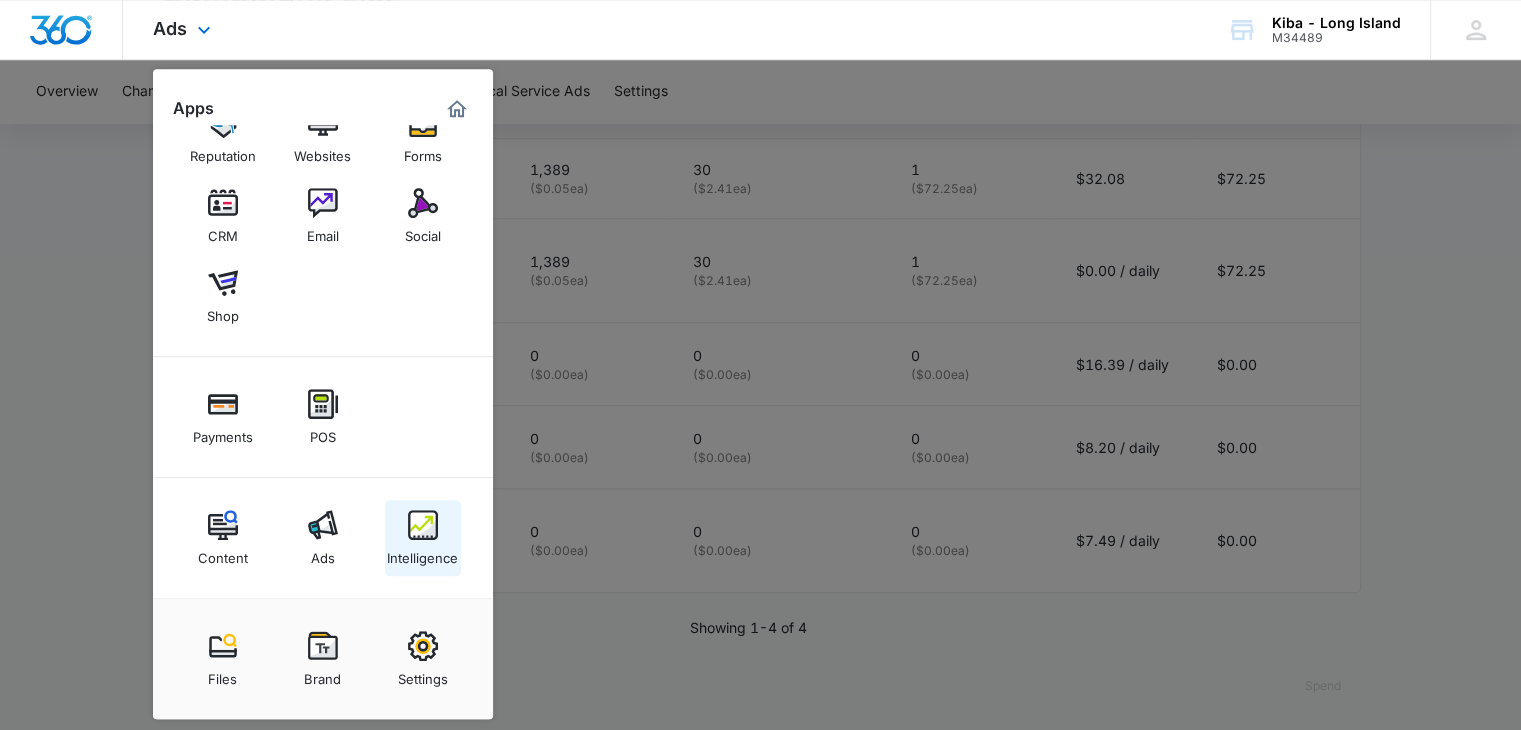 click on "Intelligence" at bounding box center [422, 553] 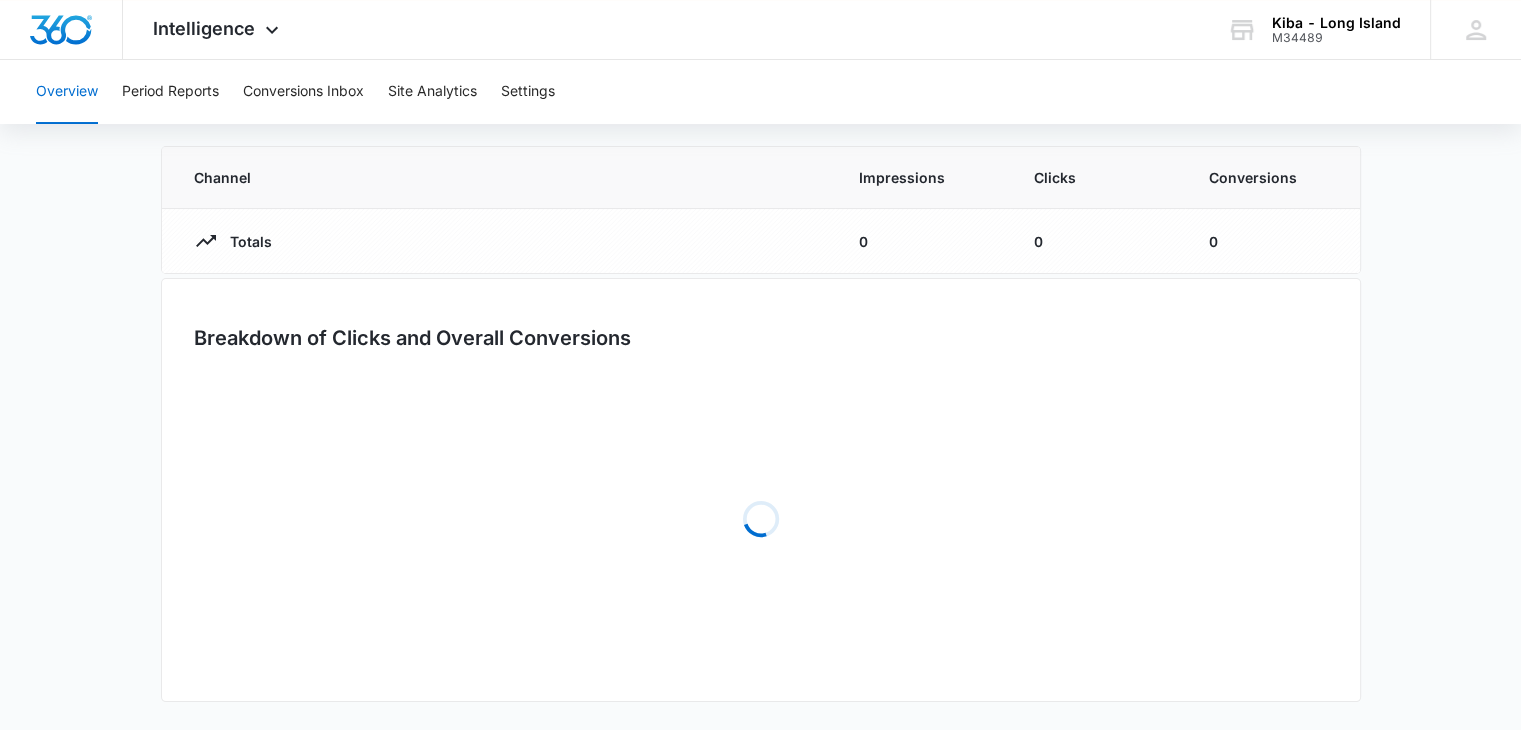 scroll, scrollTop: 0, scrollLeft: 0, axis: both 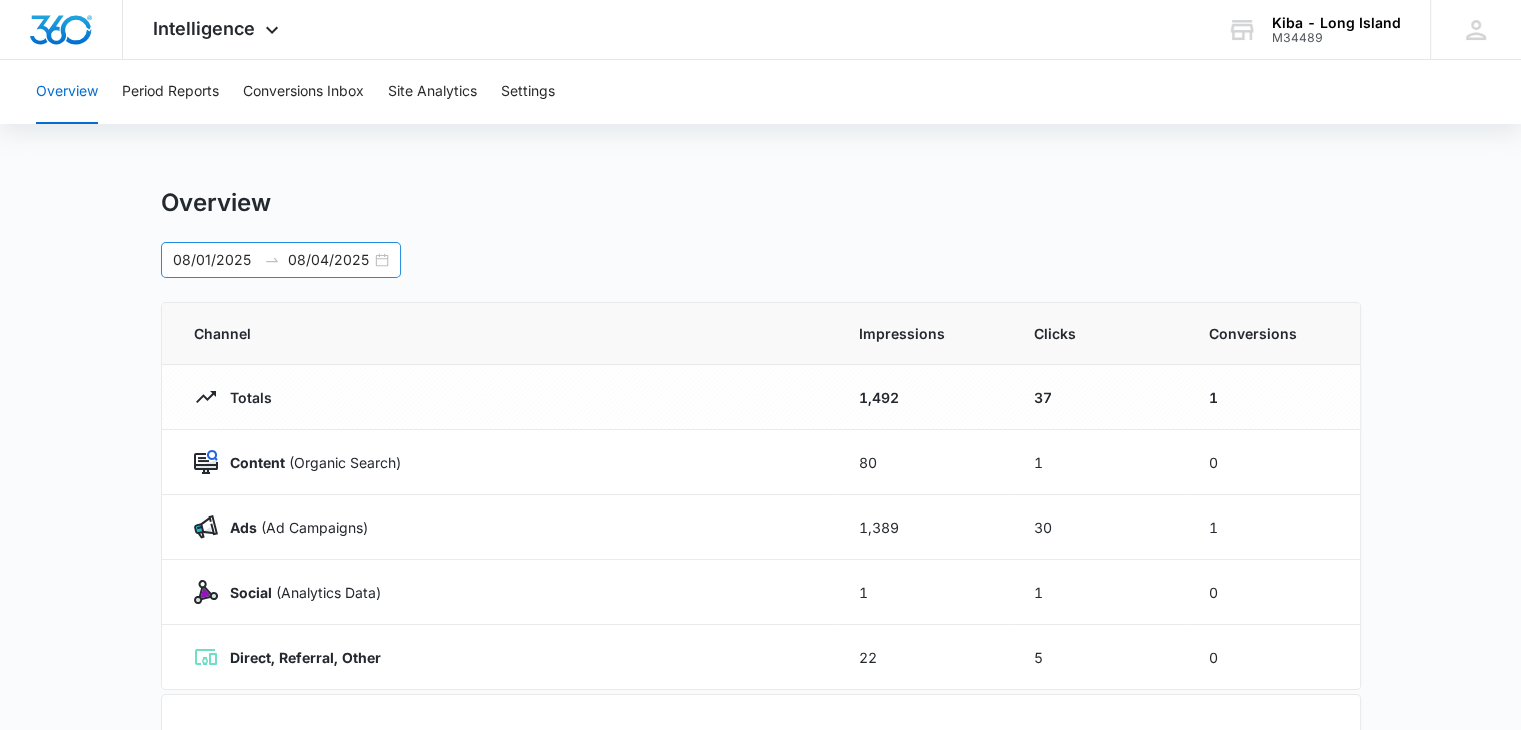 click on "[DATE] [DATE]" at bounding box center [281, 260] 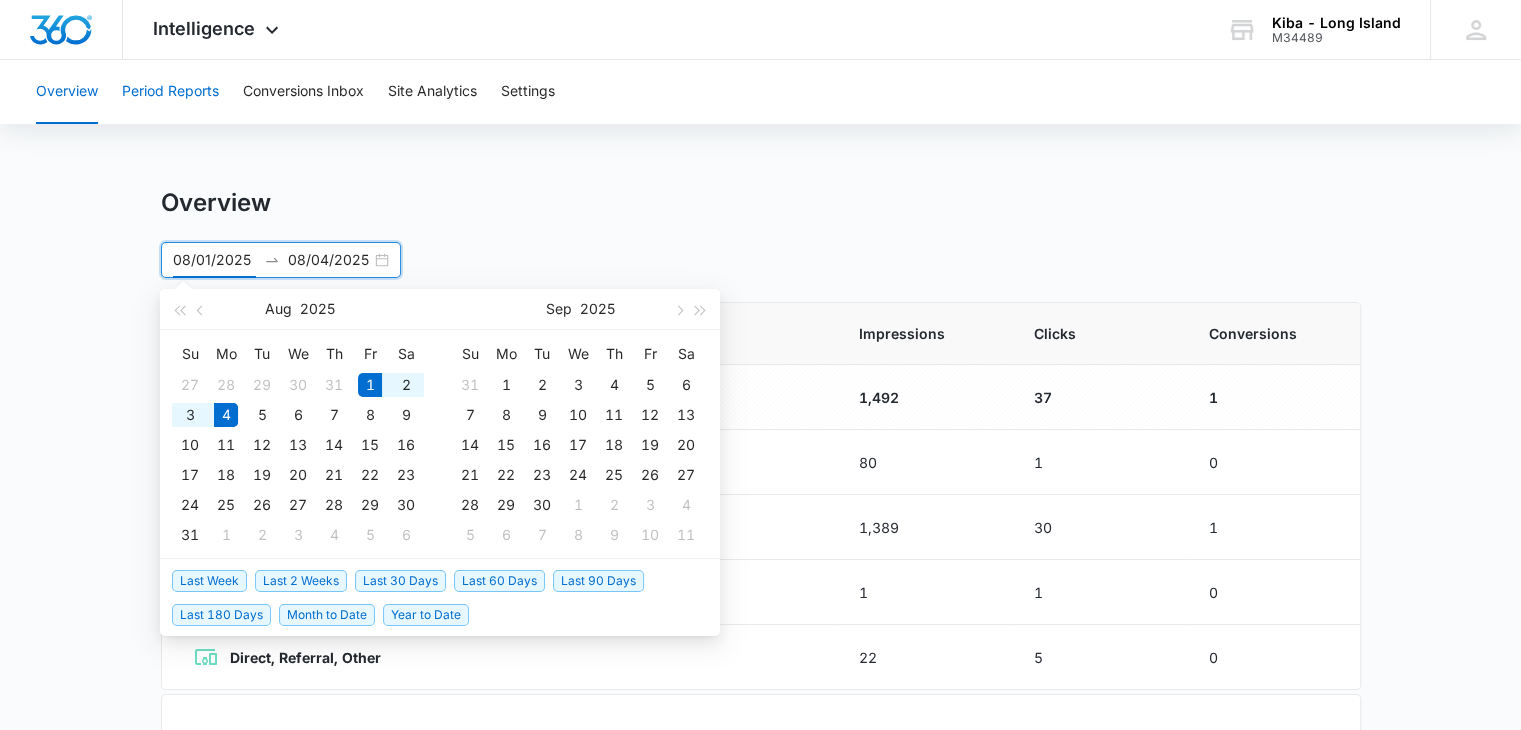click on "Period Reports" at bounding box center [170, 92] 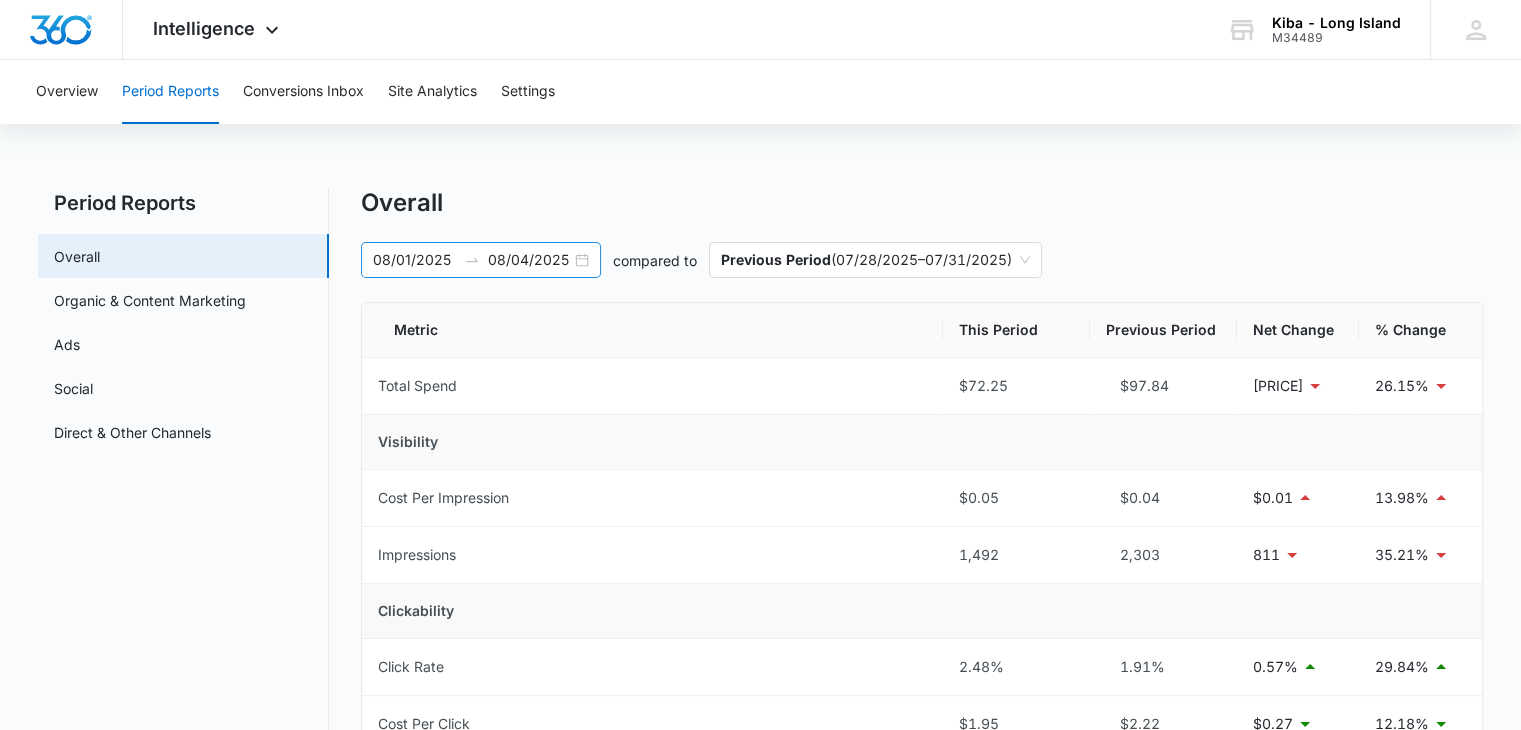 click on "[DATE] [DATE]" at bounding box center (481, 260) 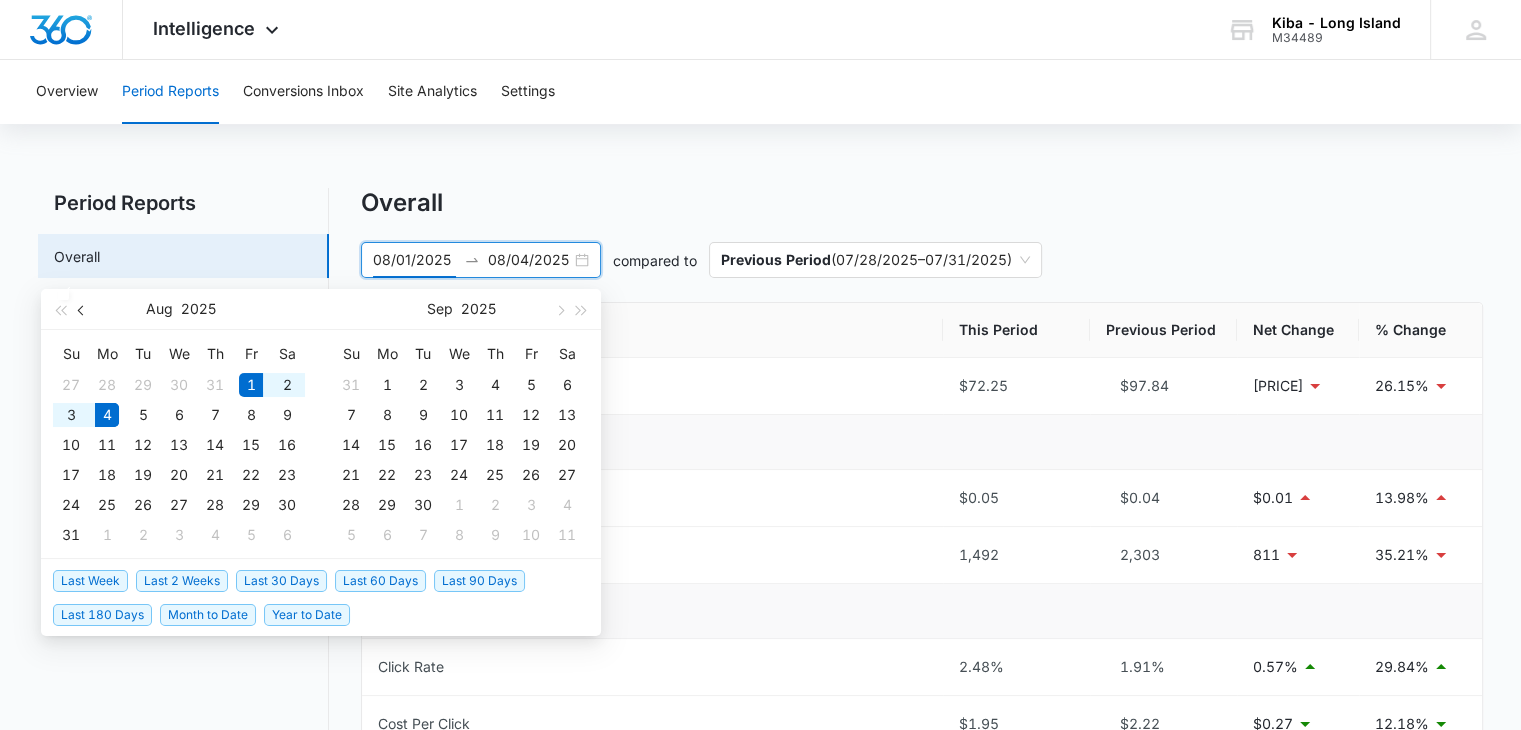 click at bounding box center (82, 309) 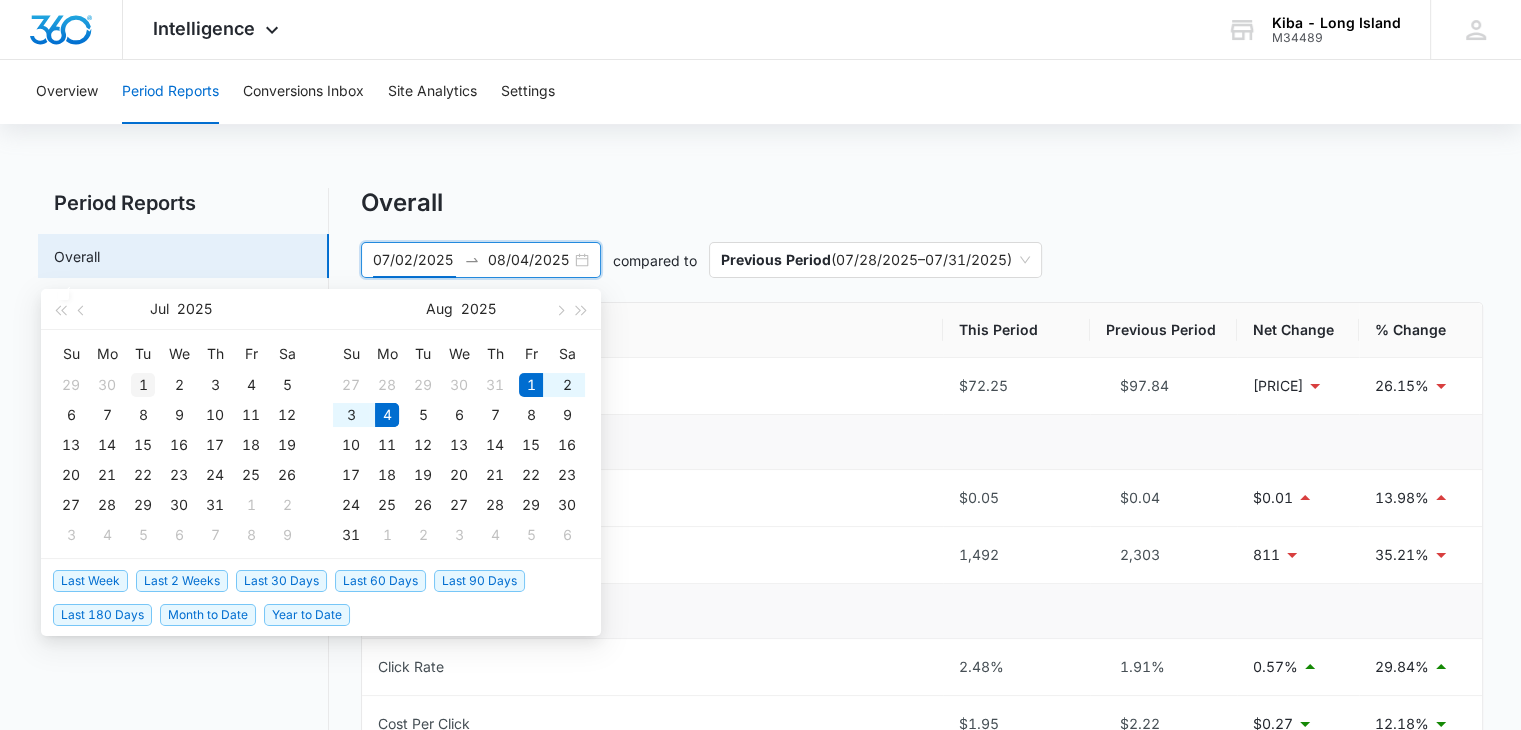 type on "07/01/2025" 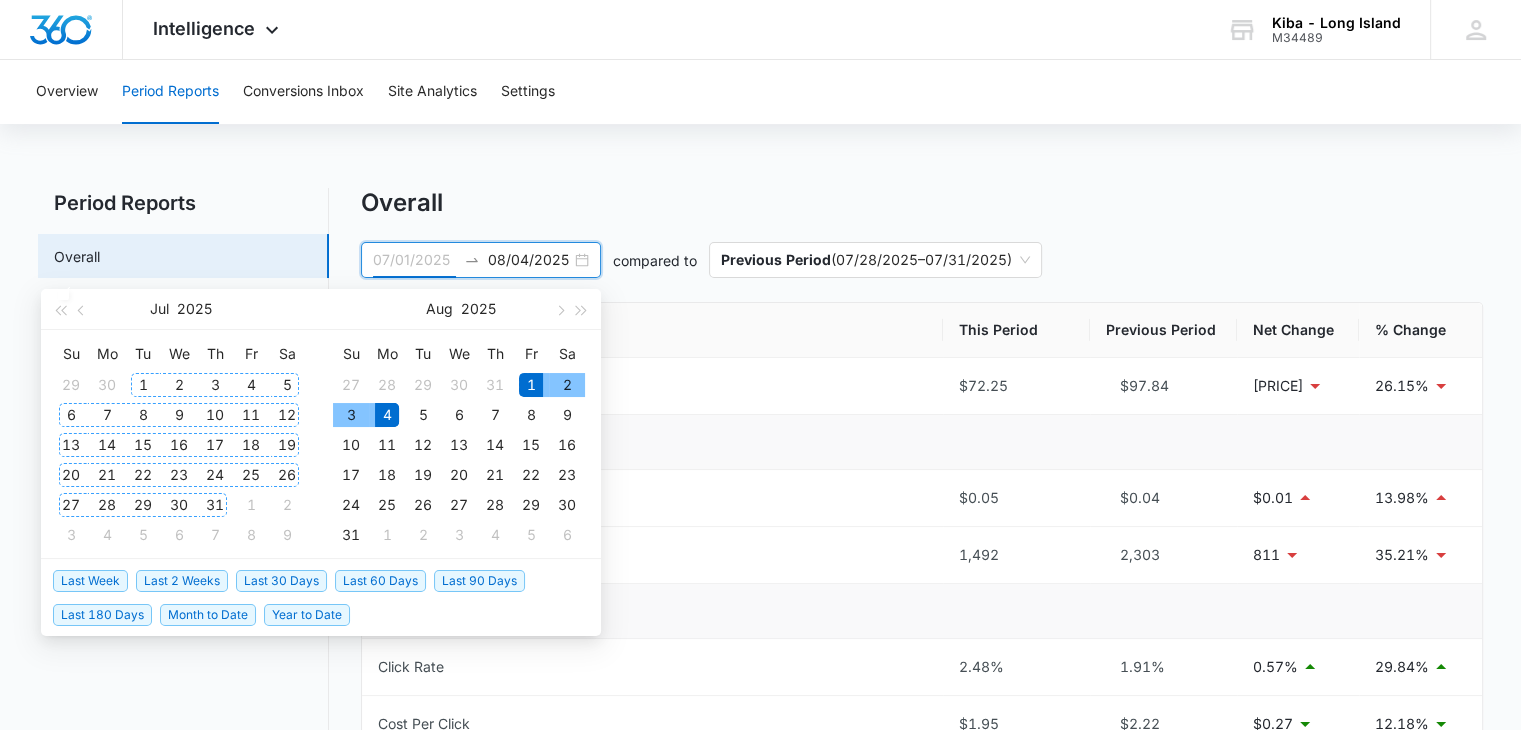 click on "1" at bounding box center (143, 385) 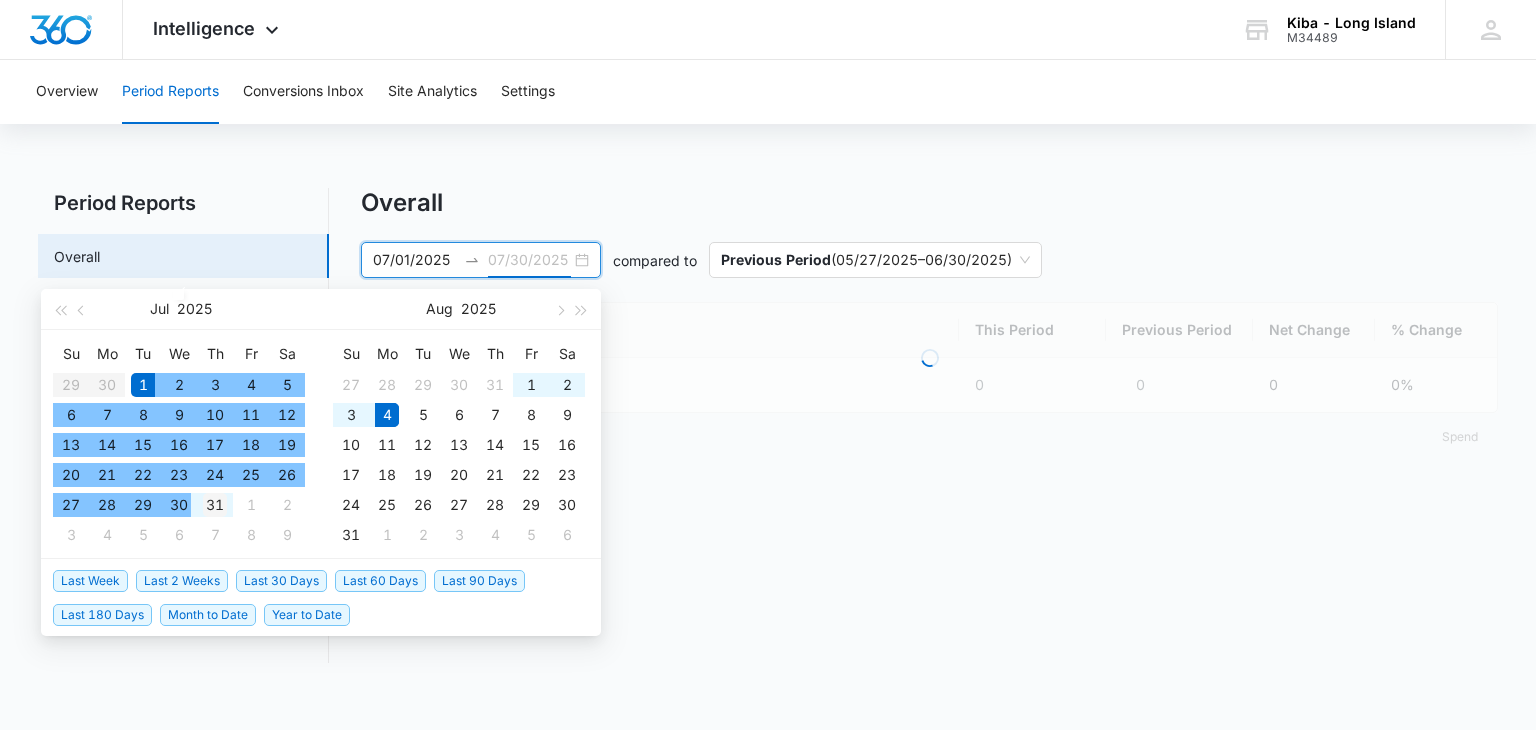 type on "07/31/2025" 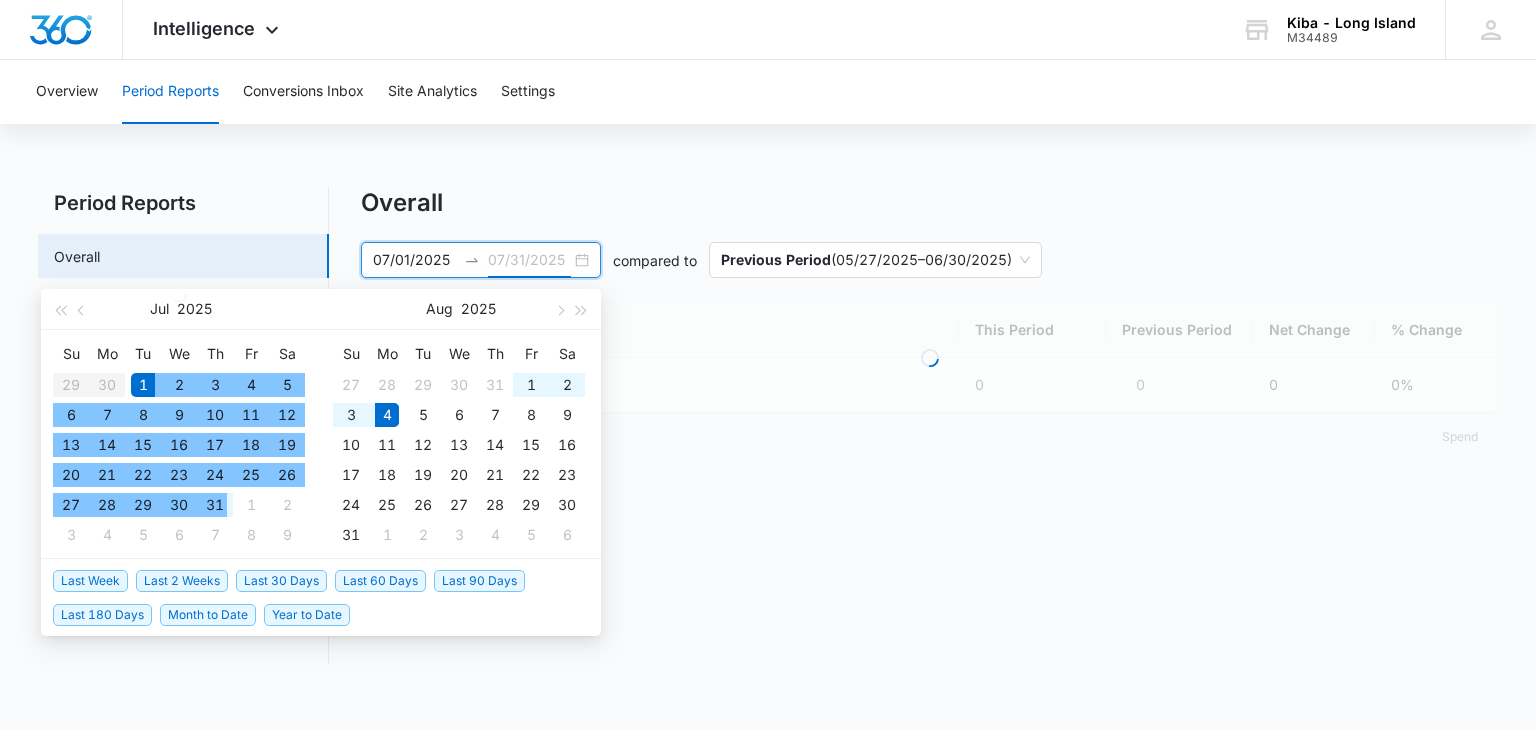 click on "31" at bounding box center [215, 505] 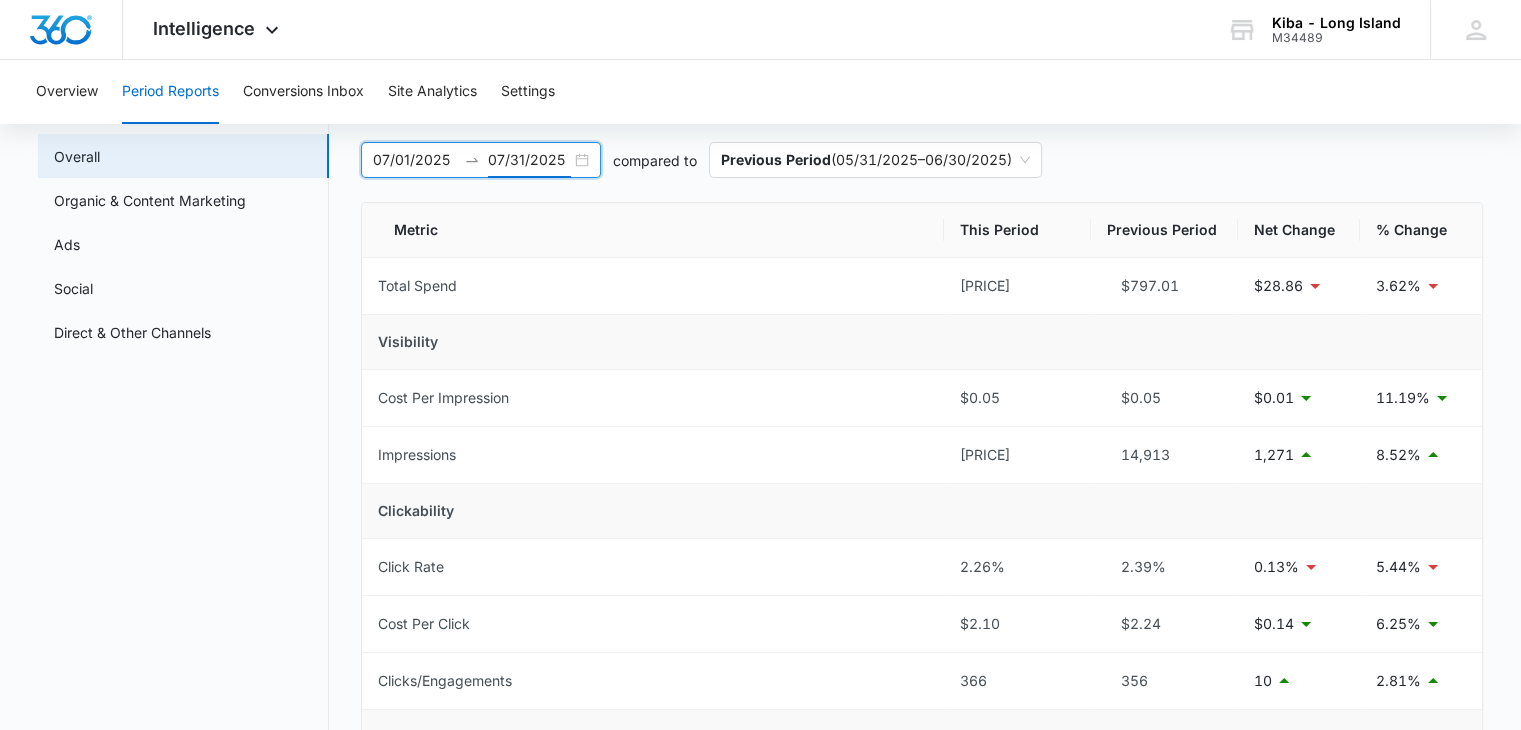 scroll, scrollTop: 300, scrollLeft: 0, axis: vertical 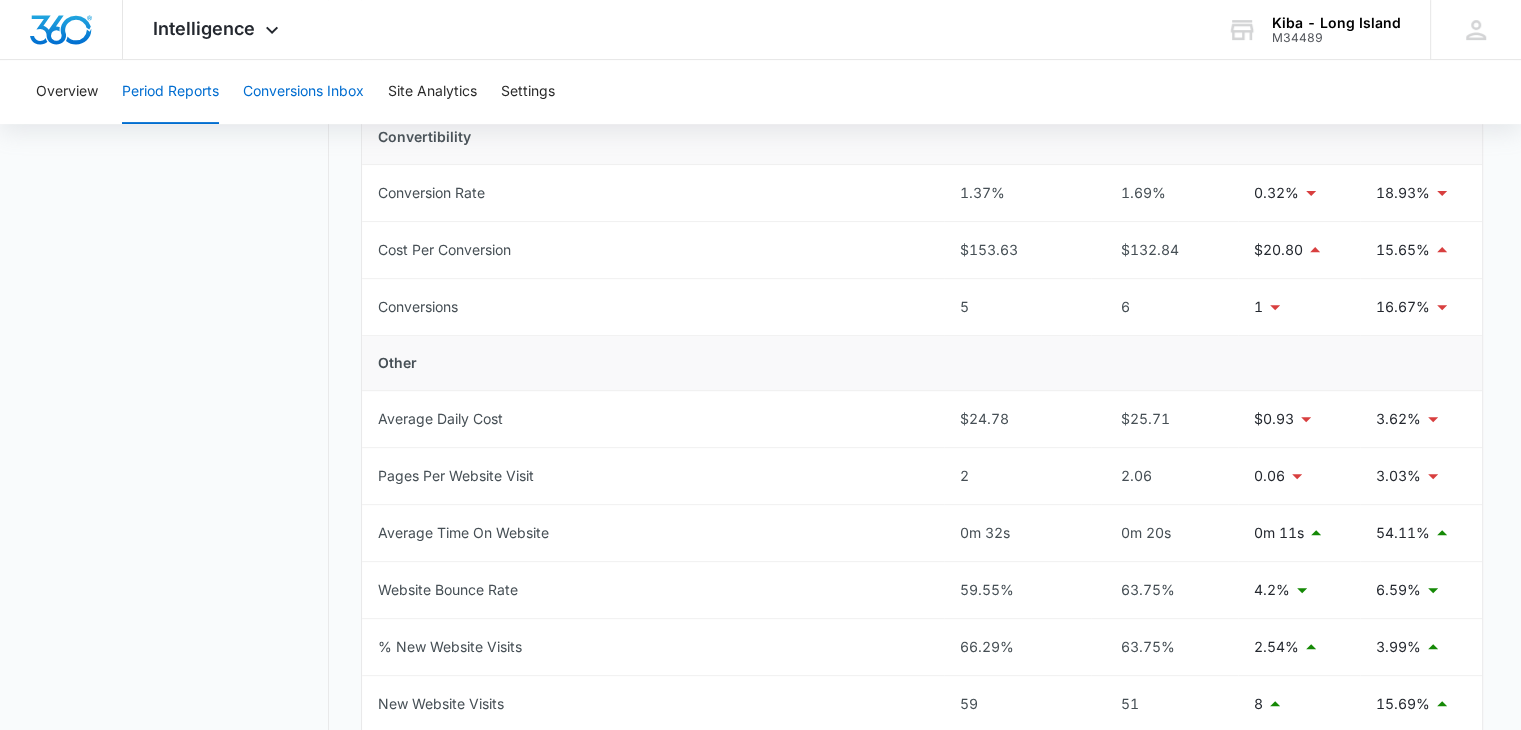 click on "Conversions Inbox" at bounding box center [303, 92] 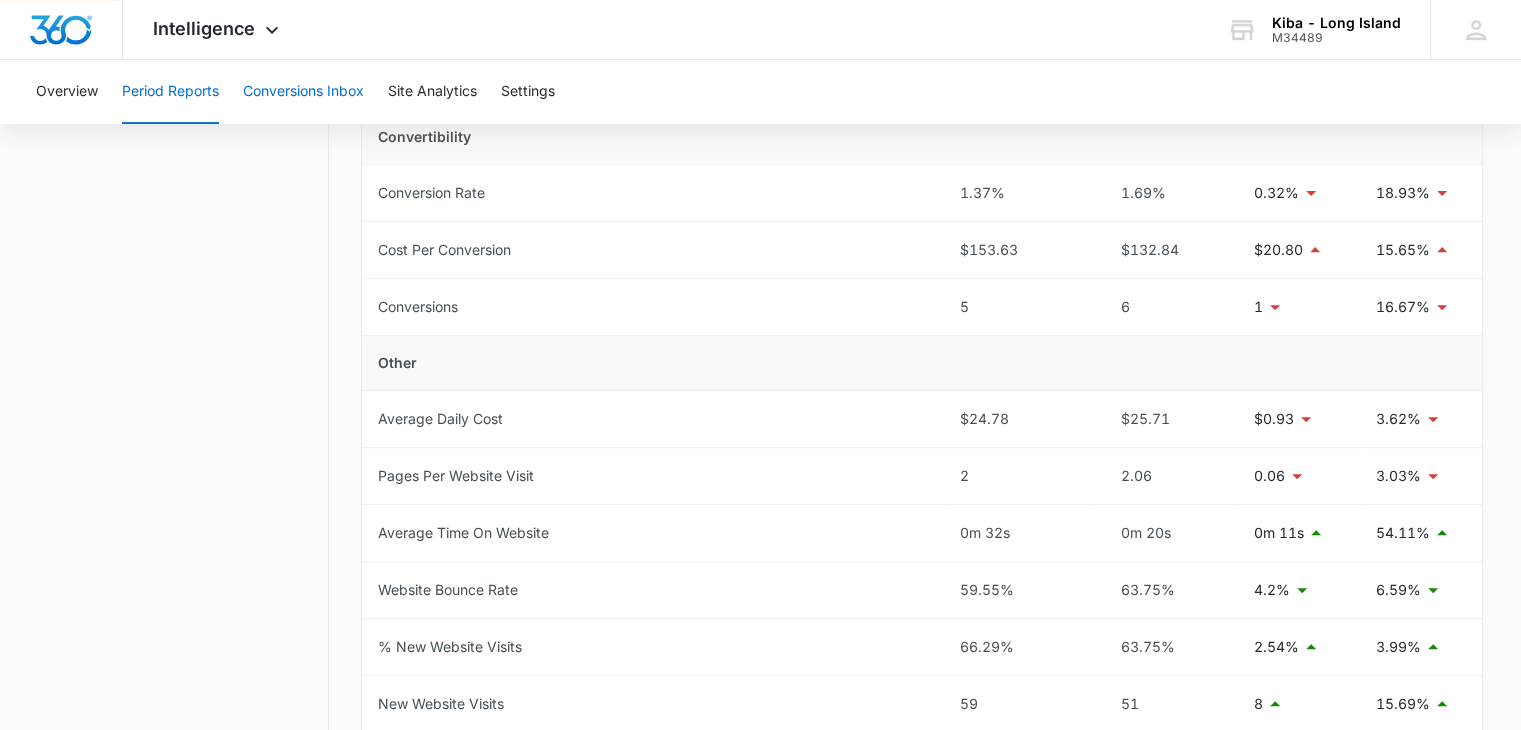 scroll, scrollTop: 0, scrollLeft: 0, axis: both 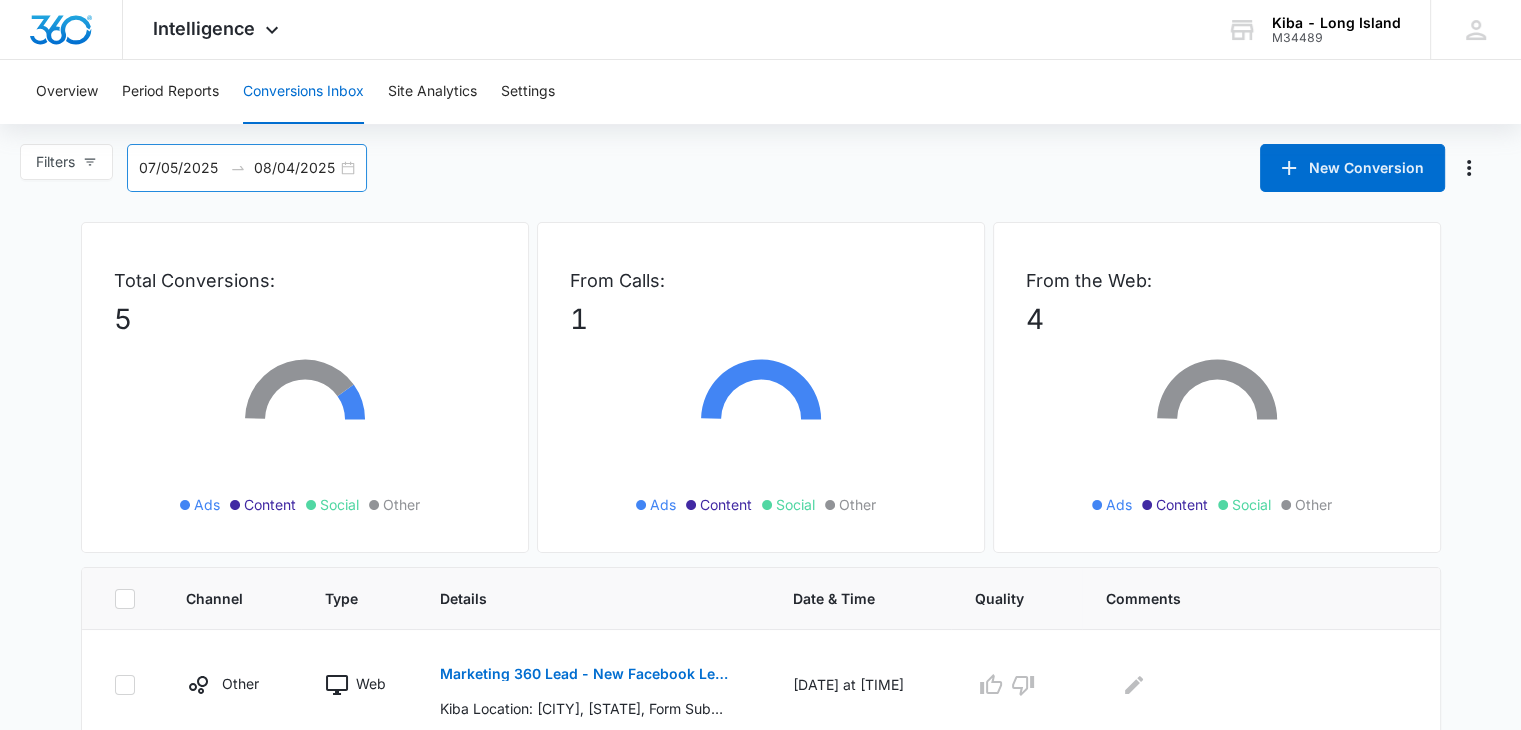 click on "07/05/2025 08/04/2025" at bounding box center [247, 168] 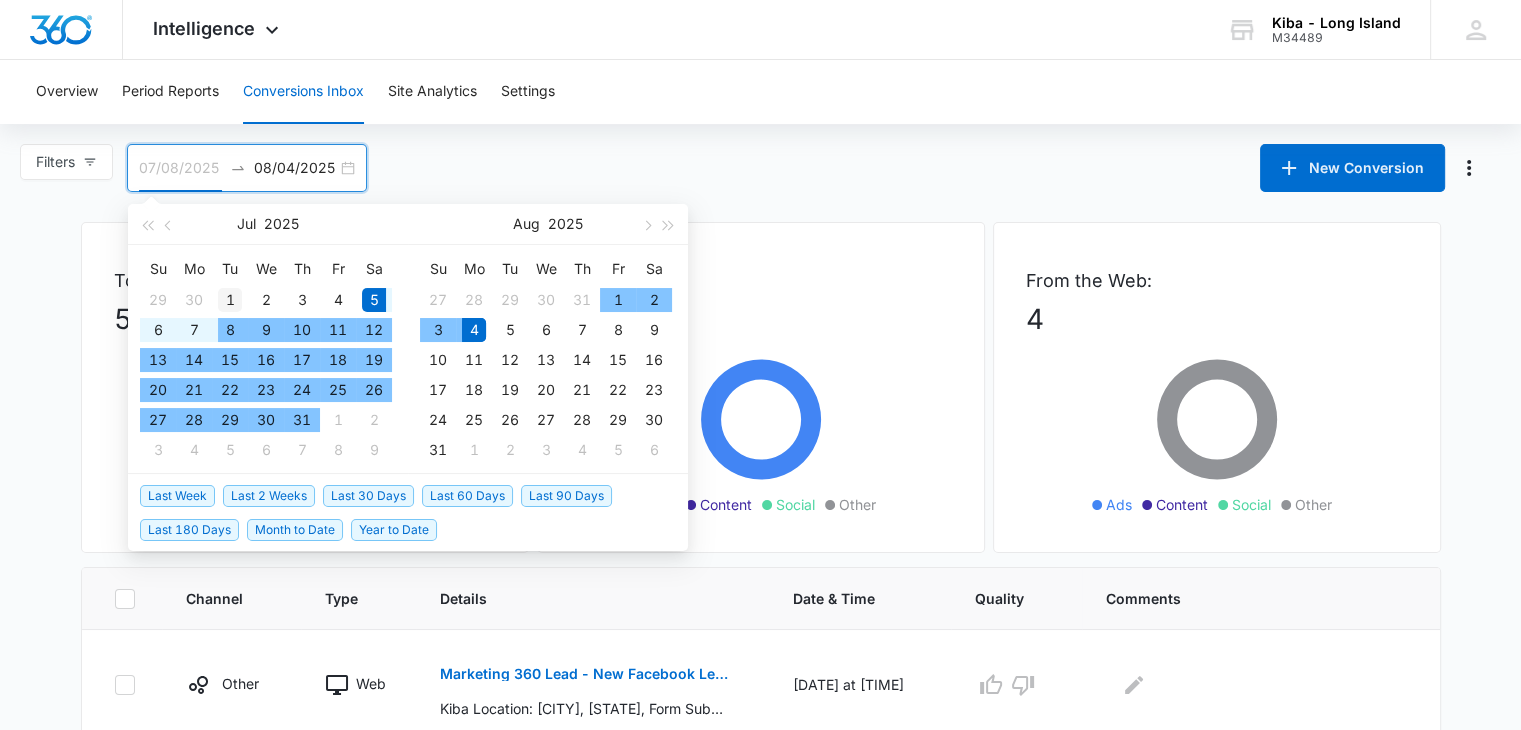 type on "07/01/2025" 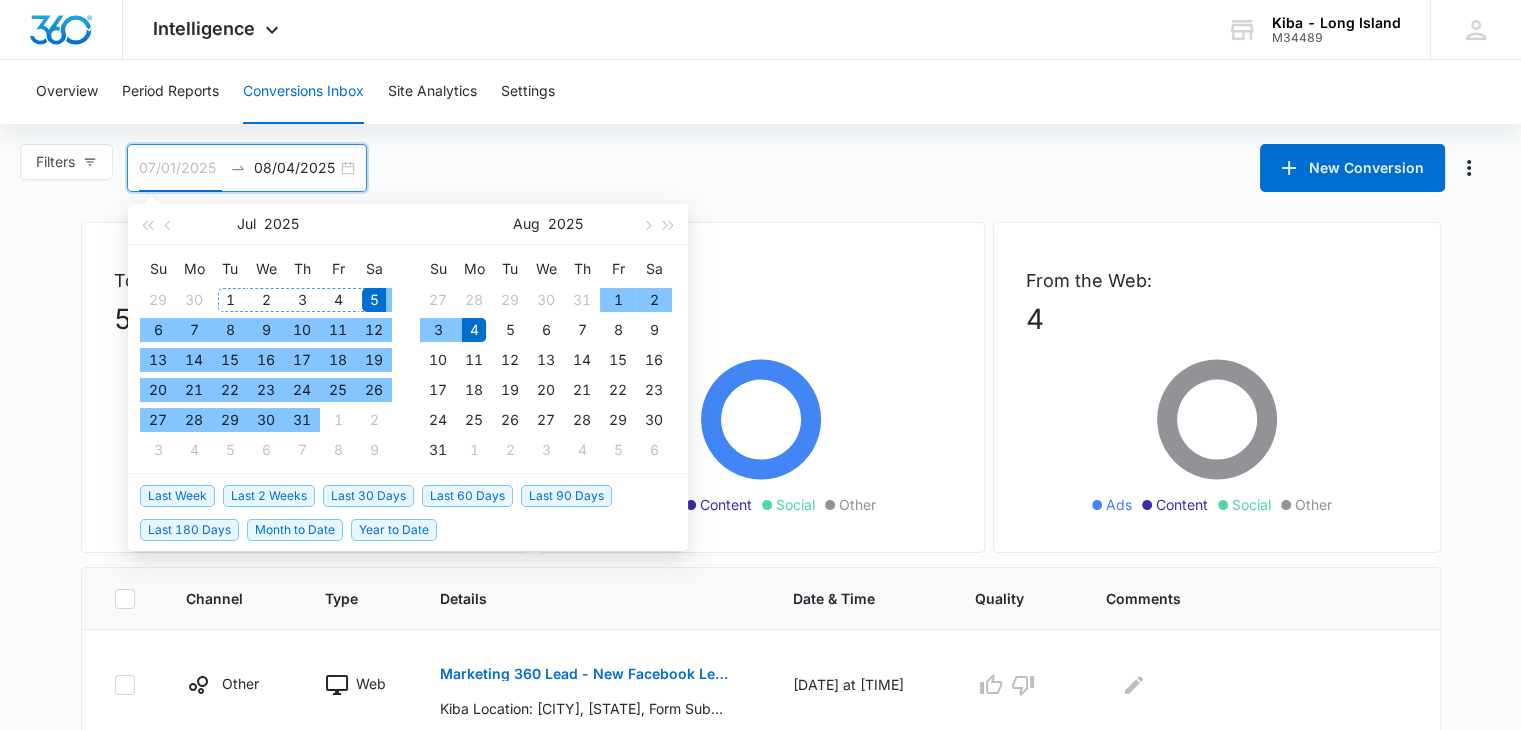 click on "1" at bounding box center [230, 300] 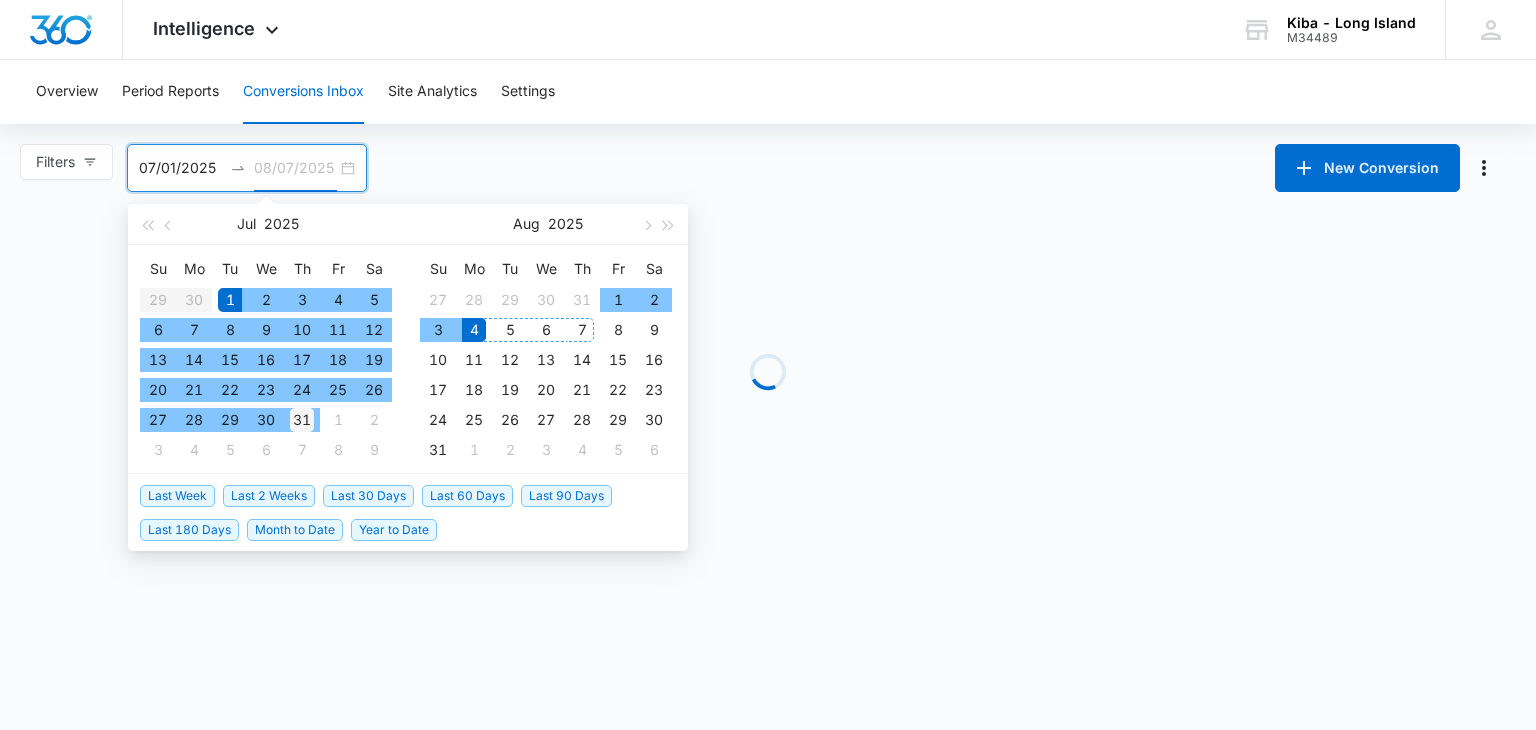 type on "07/31/2025" 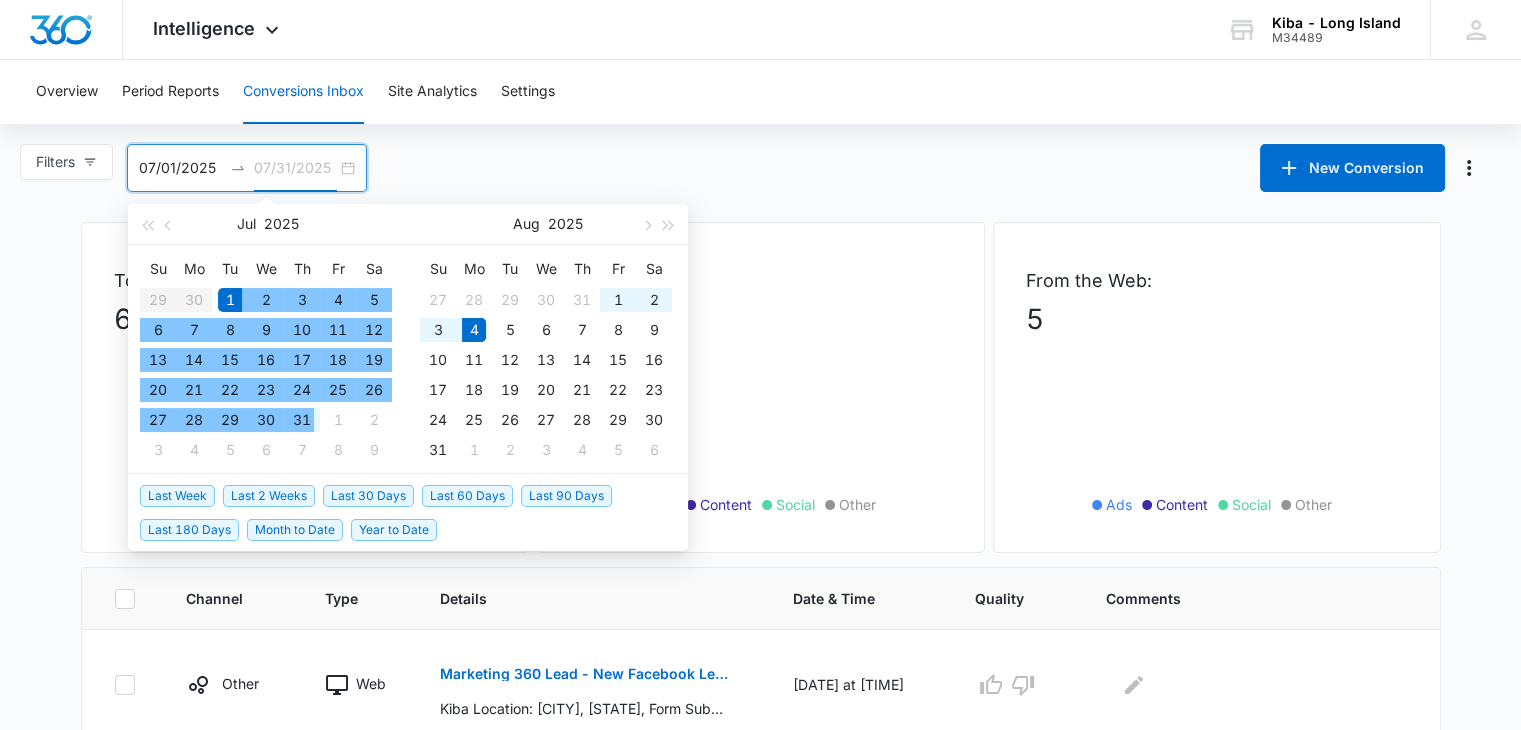 click on "31" at bounding box center [302, 420] 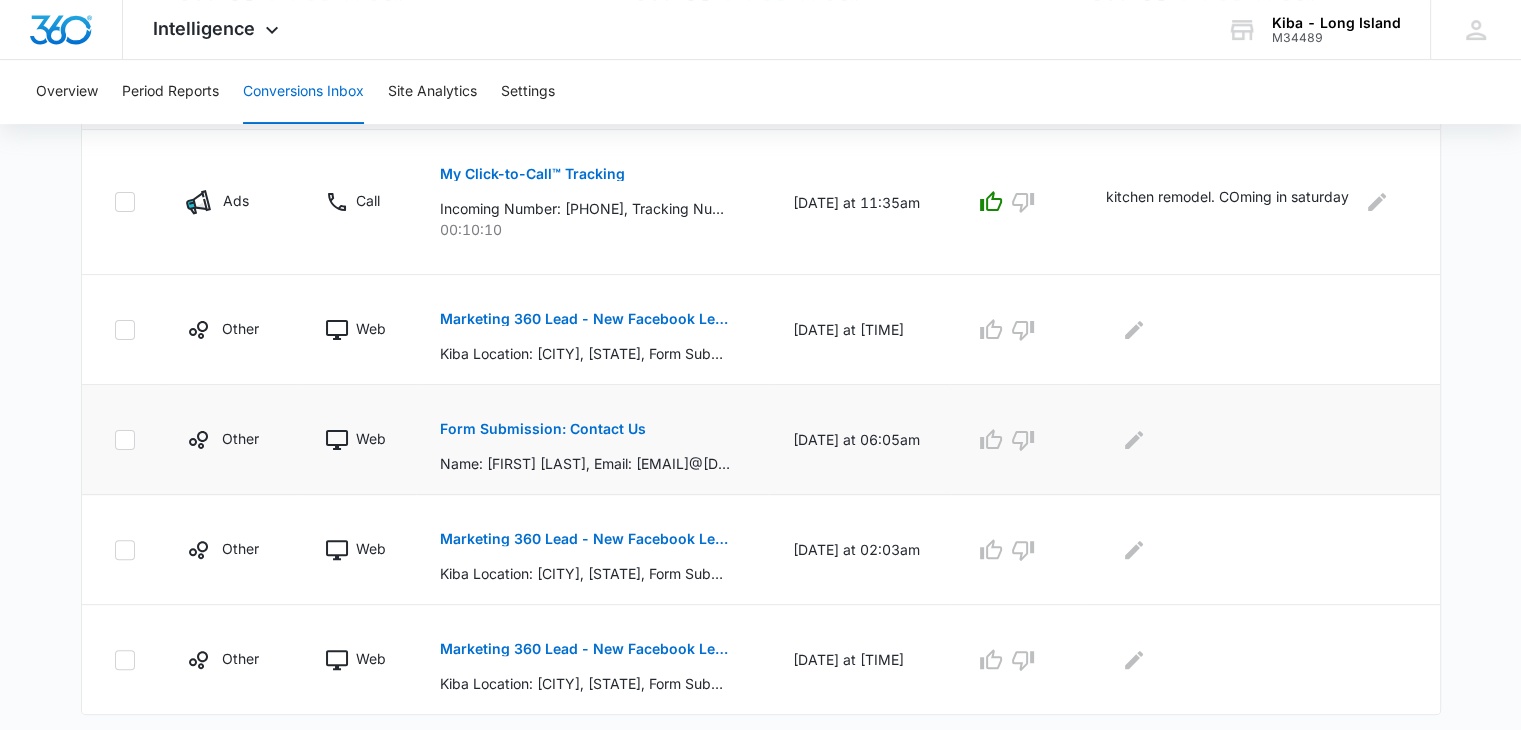 scroll, scrollTop: 528, scrollLeft: 0, axis: vertical 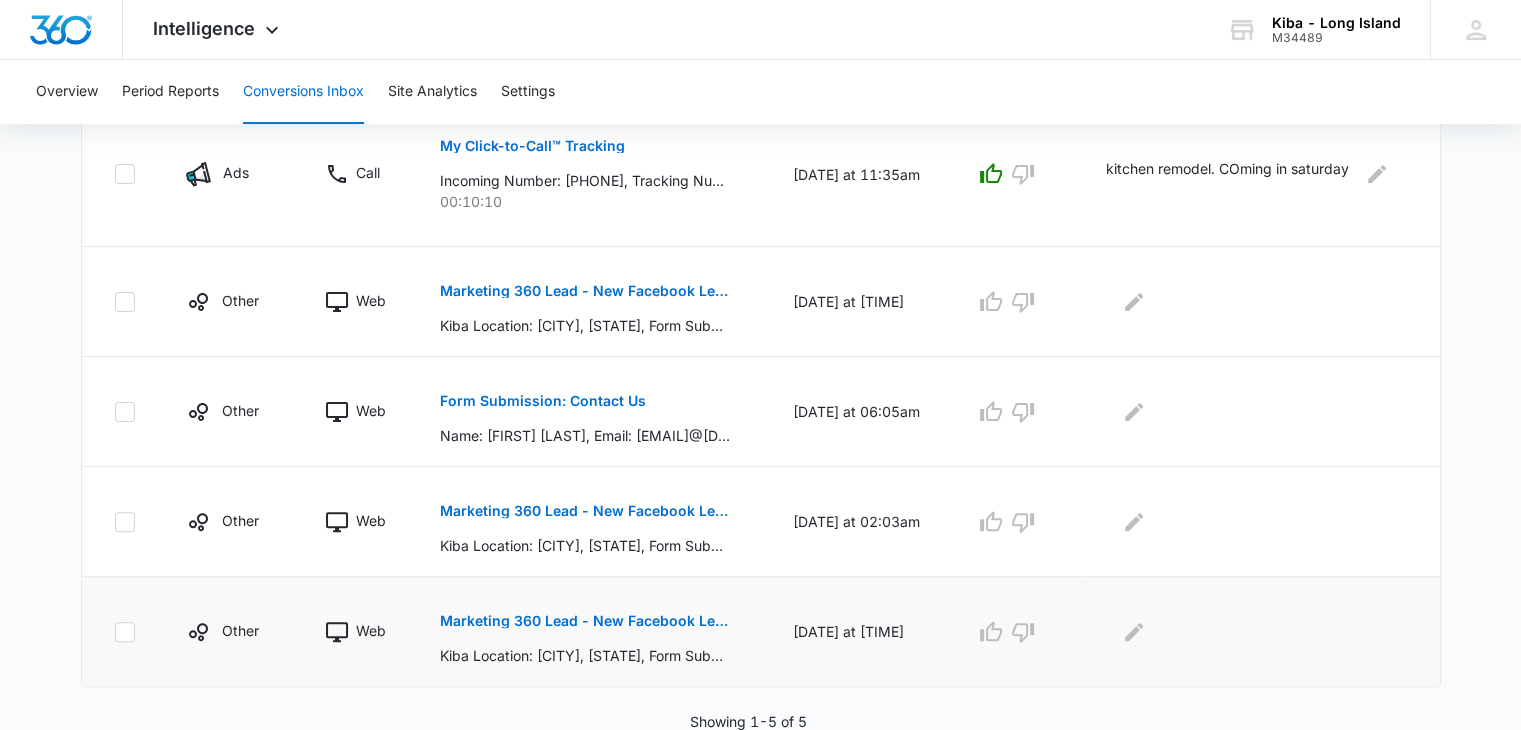 click on "Marketing 360 Lead - New Facebook Lead - Long Island Kitchen & Bath Facebook Lead" at bounding box center [585, 621] 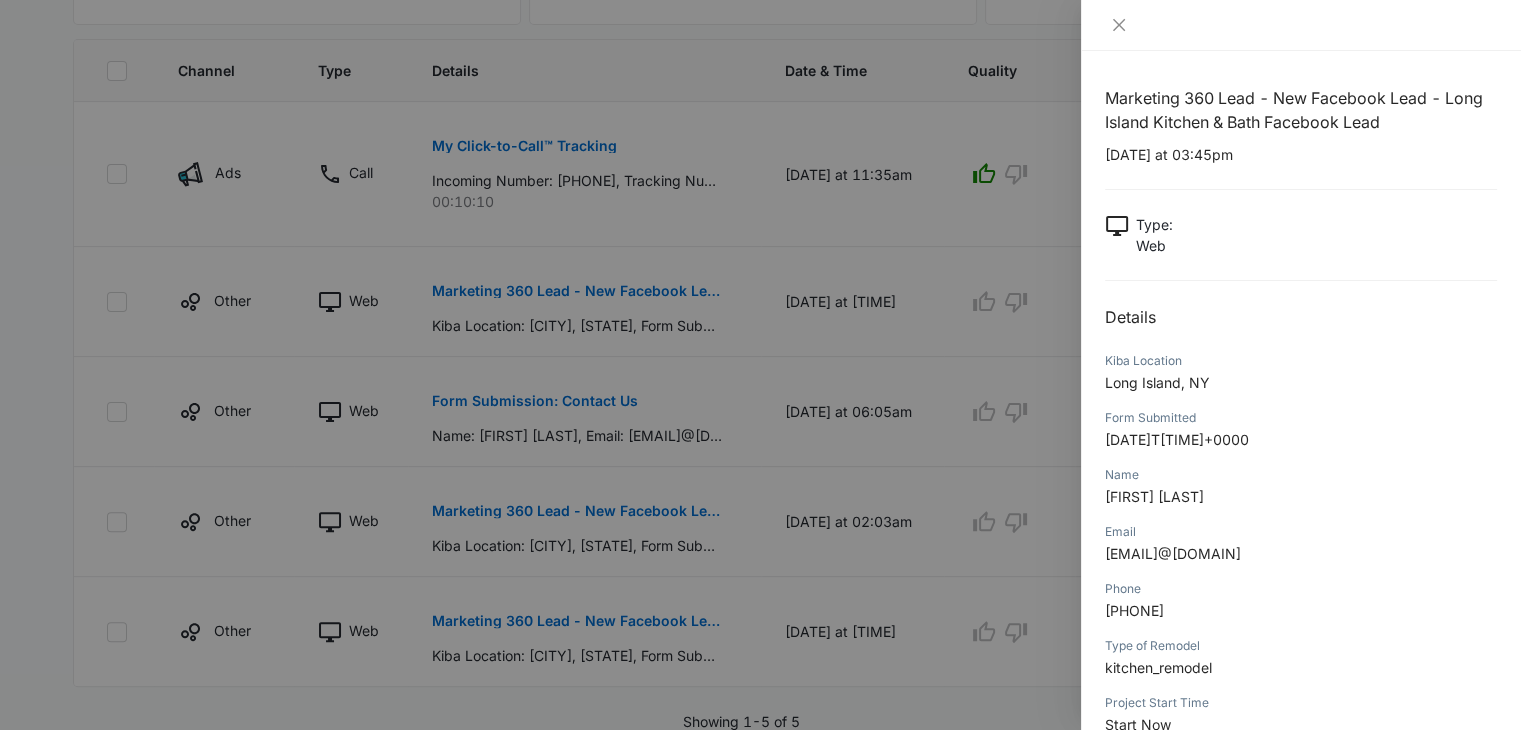 scroll, scrollTop: 130, scrollLeft: 0, axis: vertical 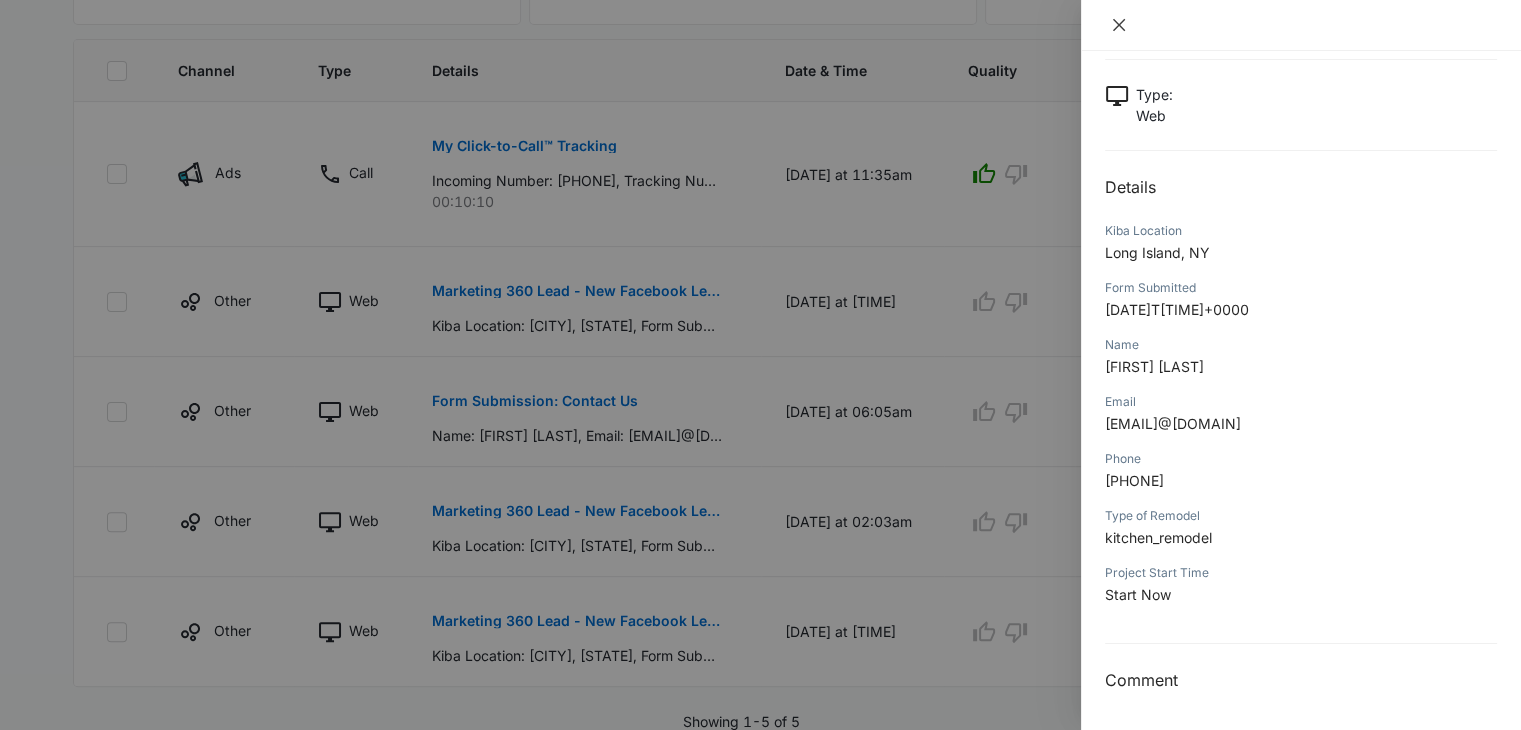click 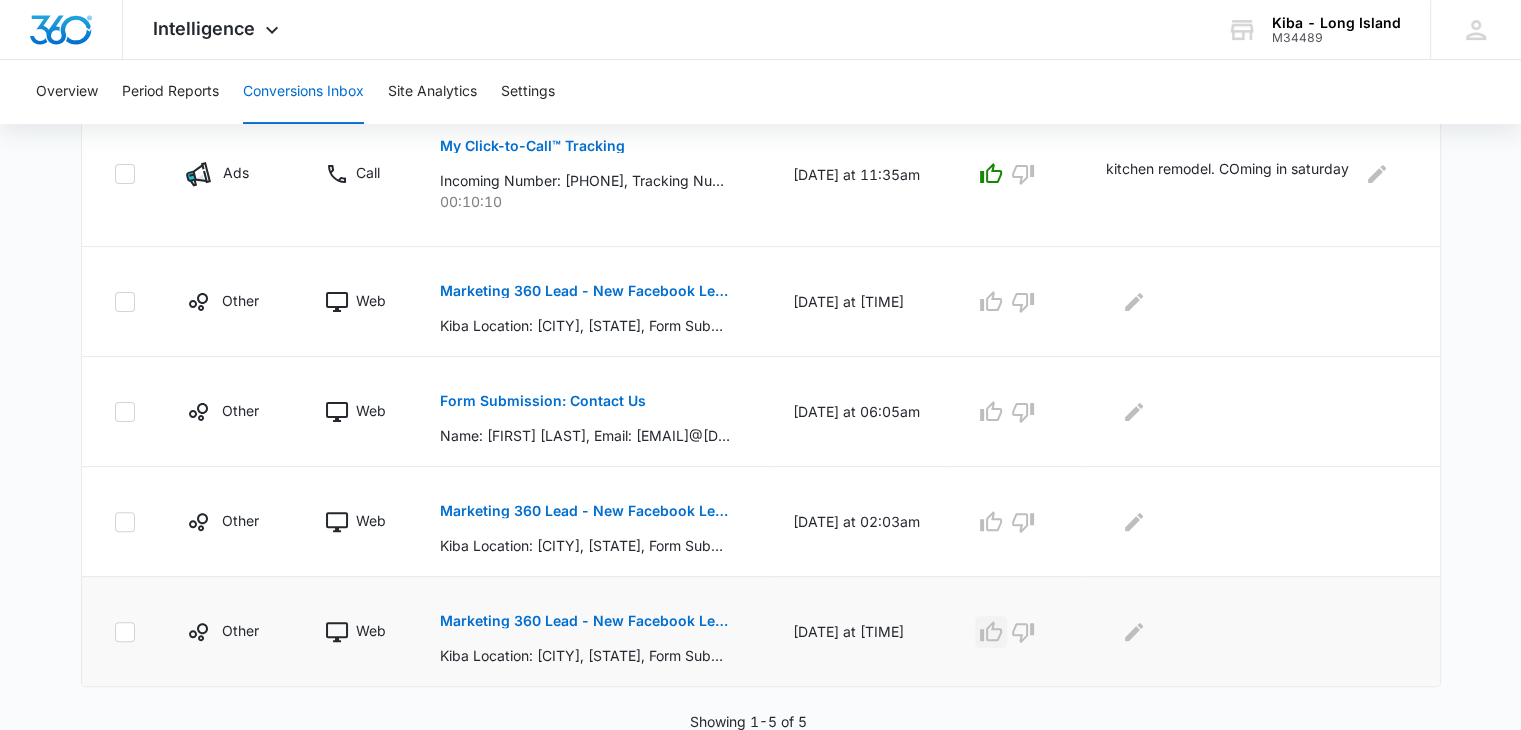 click 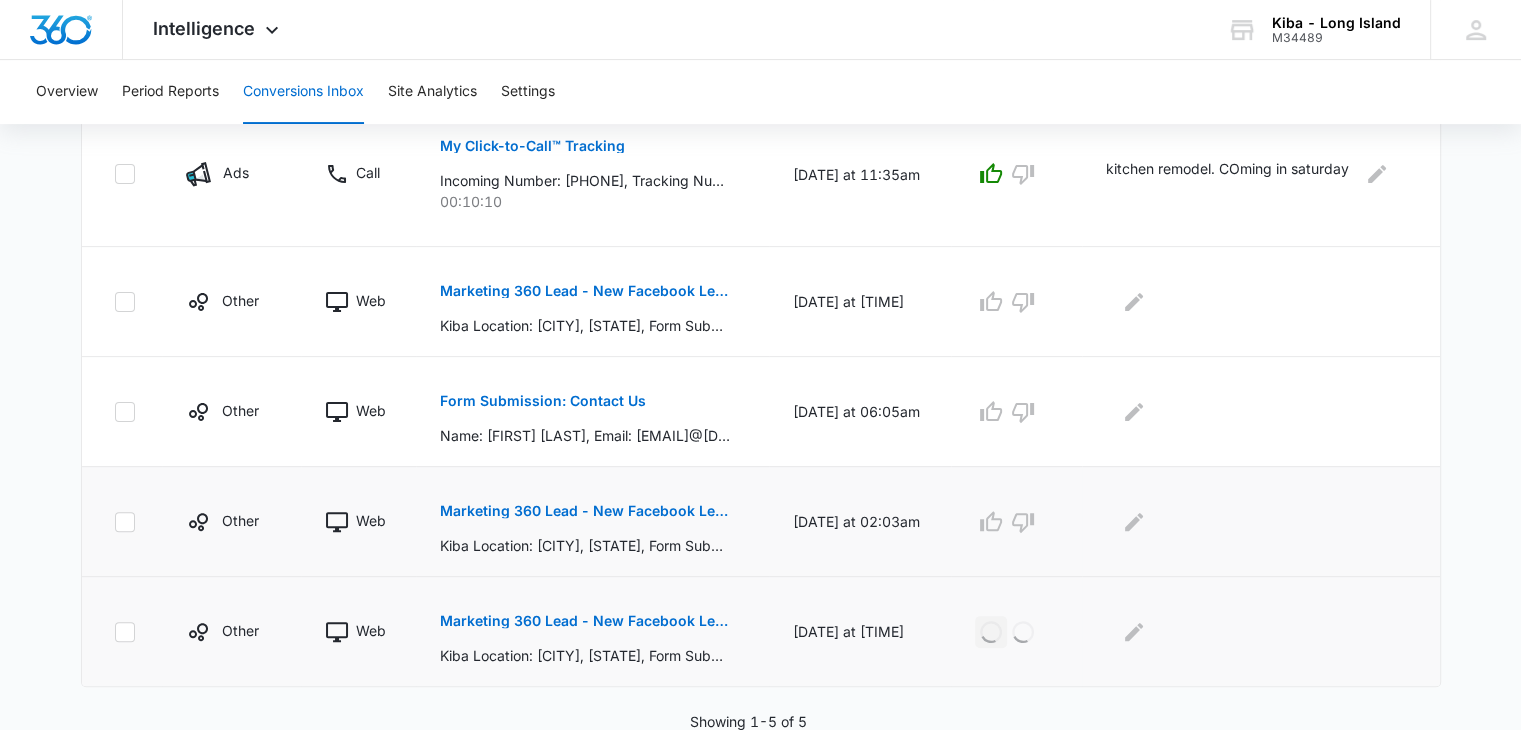 click on "Marketing 360 Lead - New Facebook Lead - Long Island Kitchen & Bath Facebook Lead" at bounding box center [585, 511] 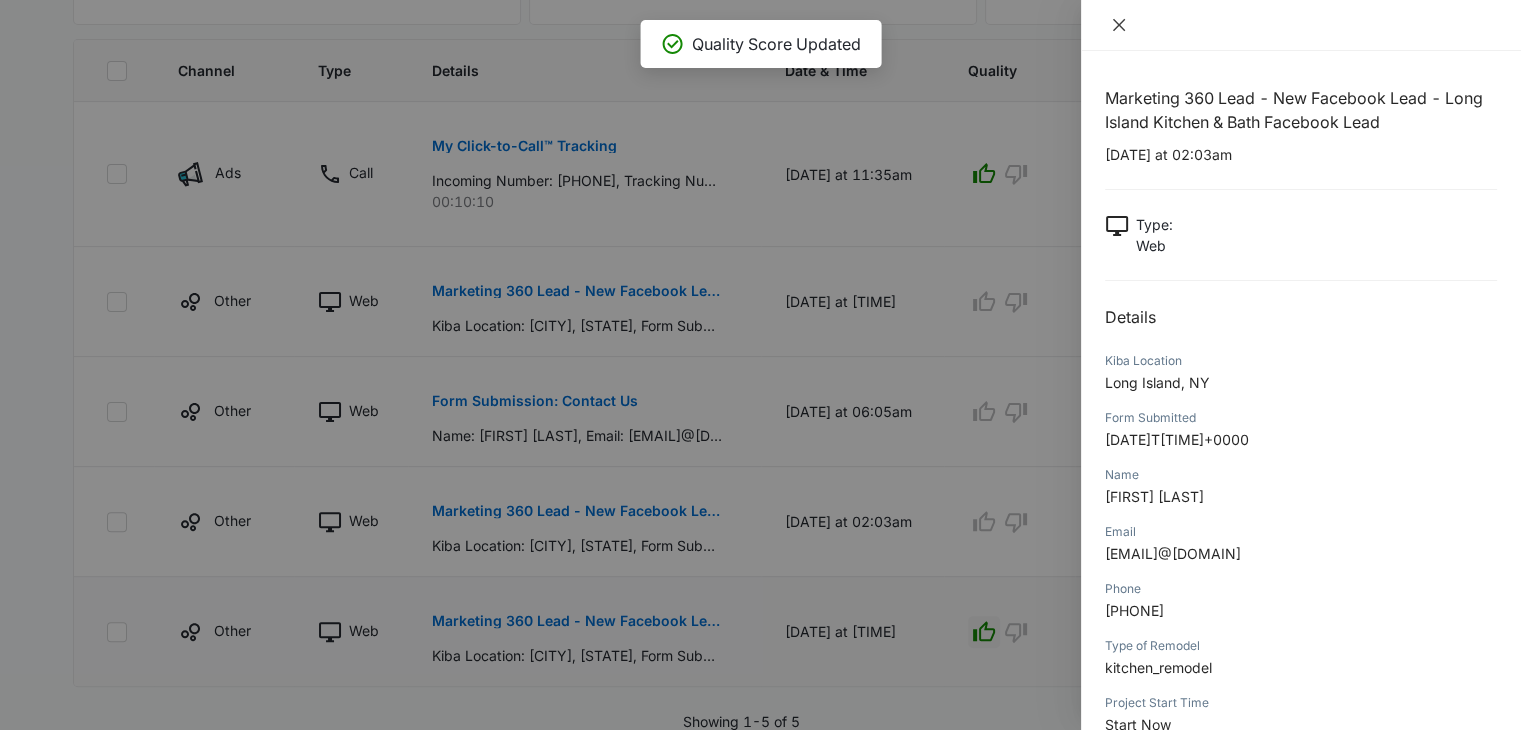 click 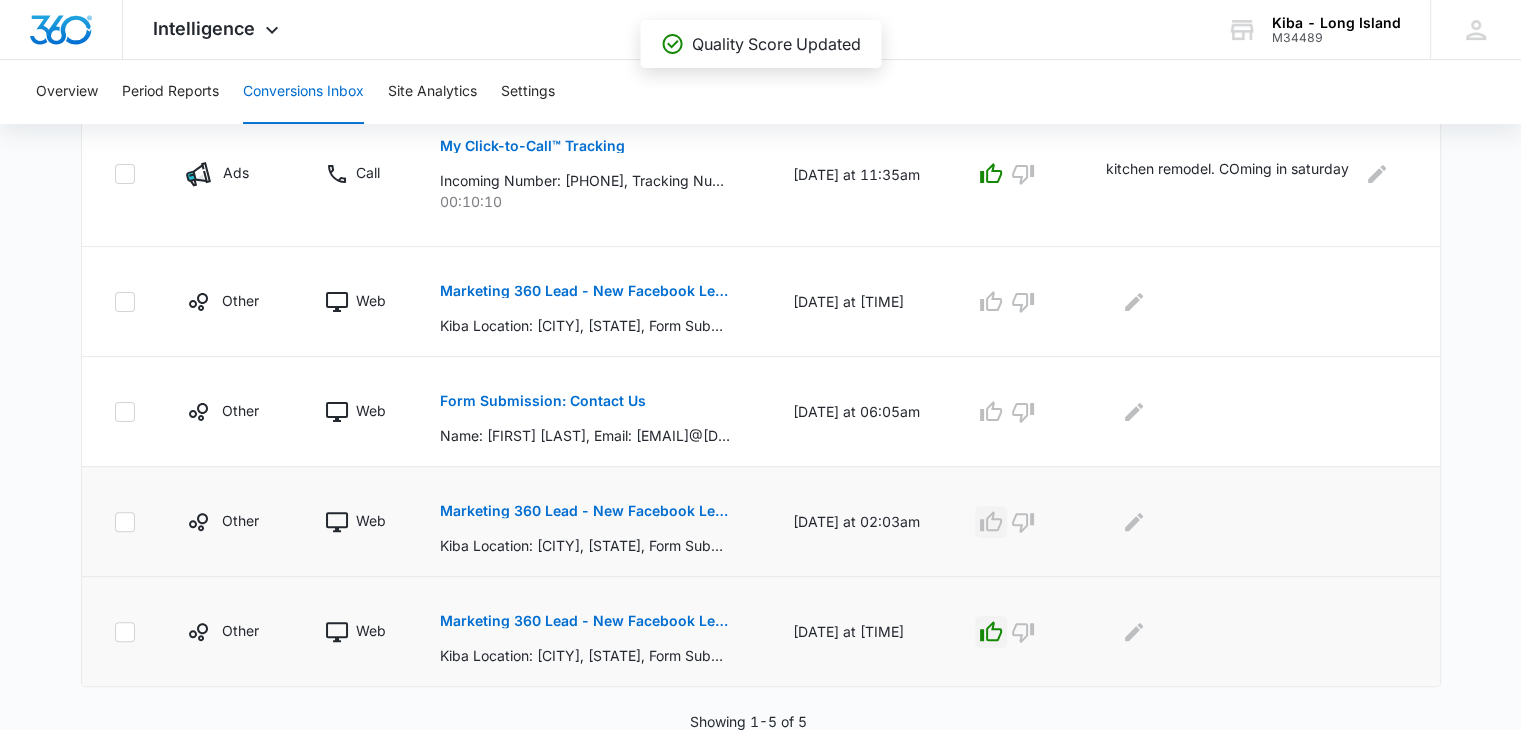 click 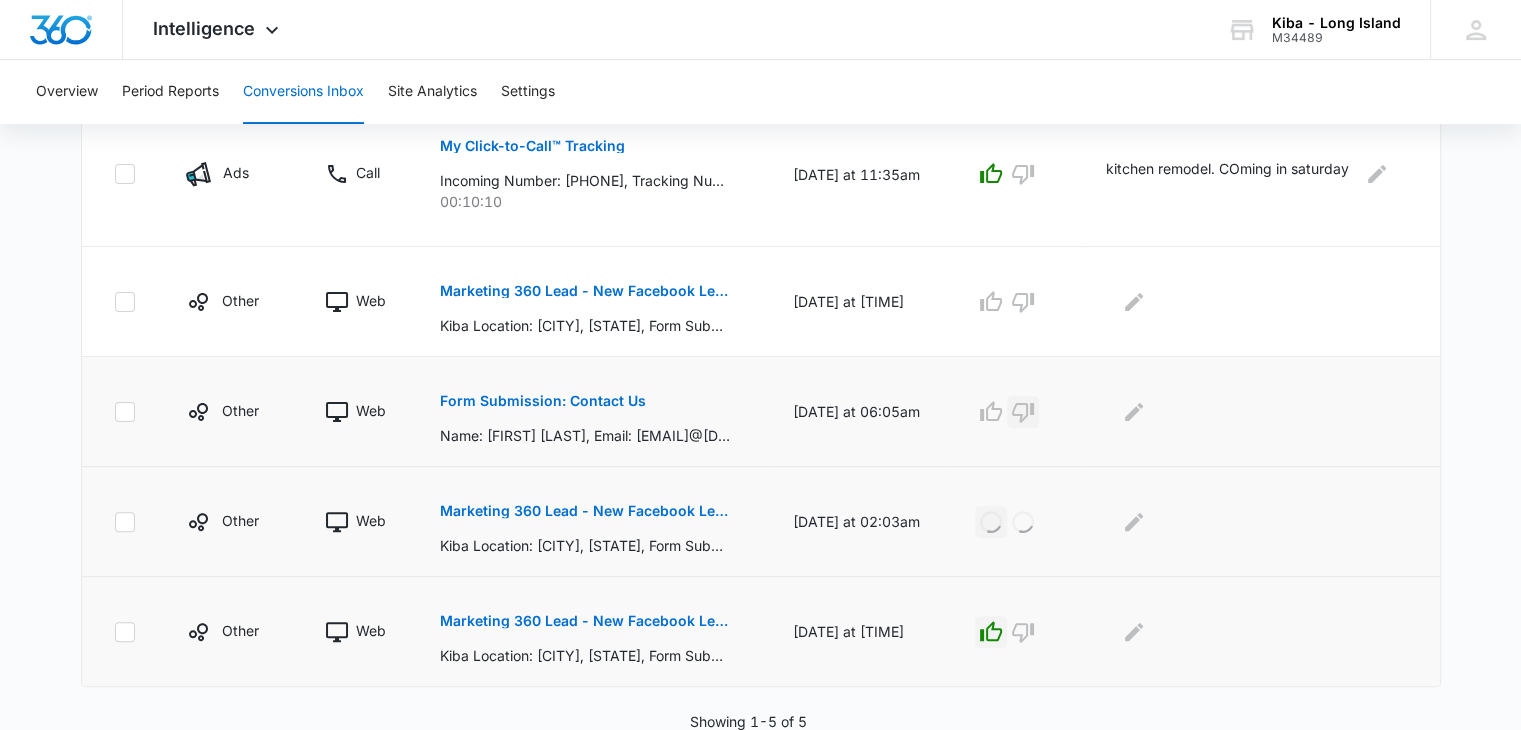 click 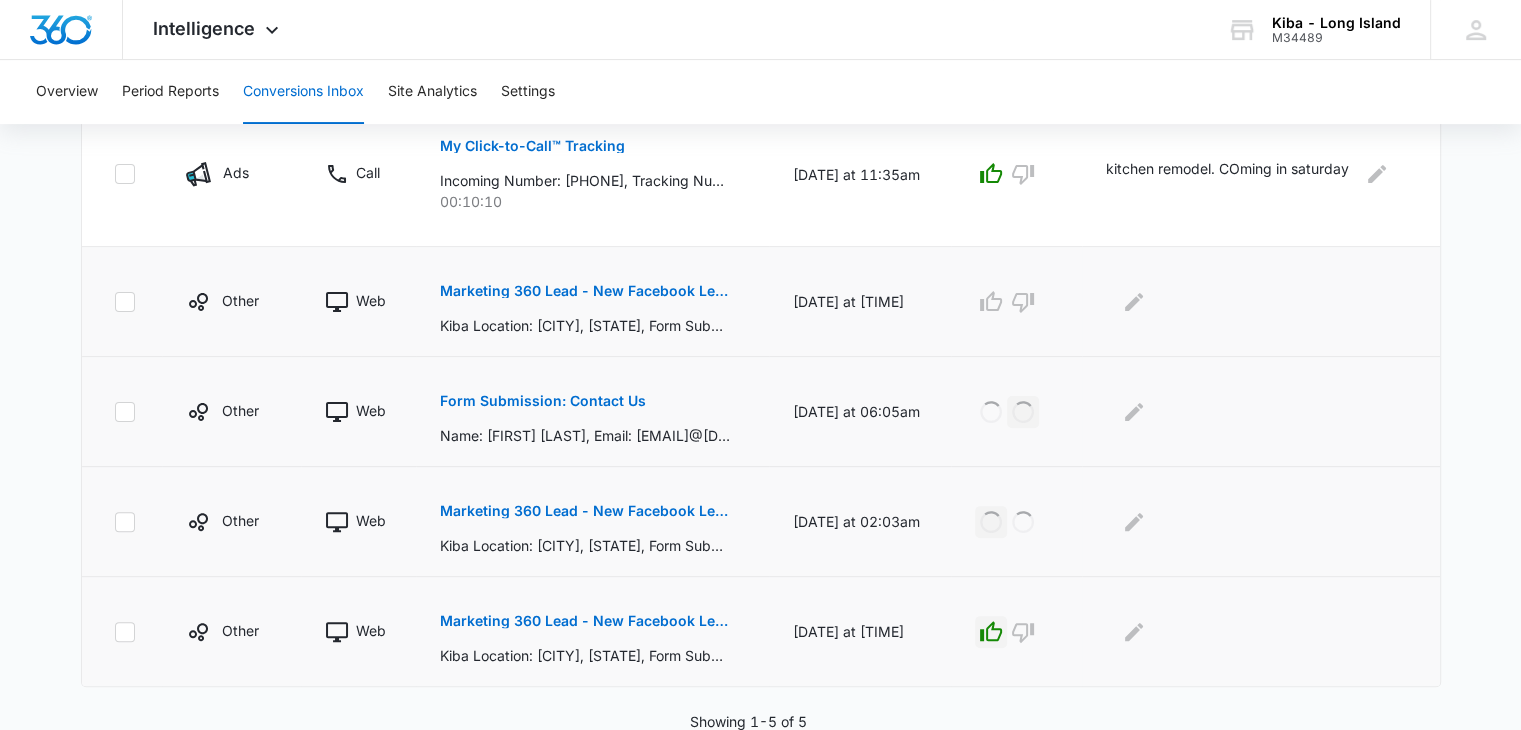 click on "Marketing 360 Lead - New Facebook Lead - Long Island Kitchen & Bath Facebook Lead" at bounding box center [585, 291] 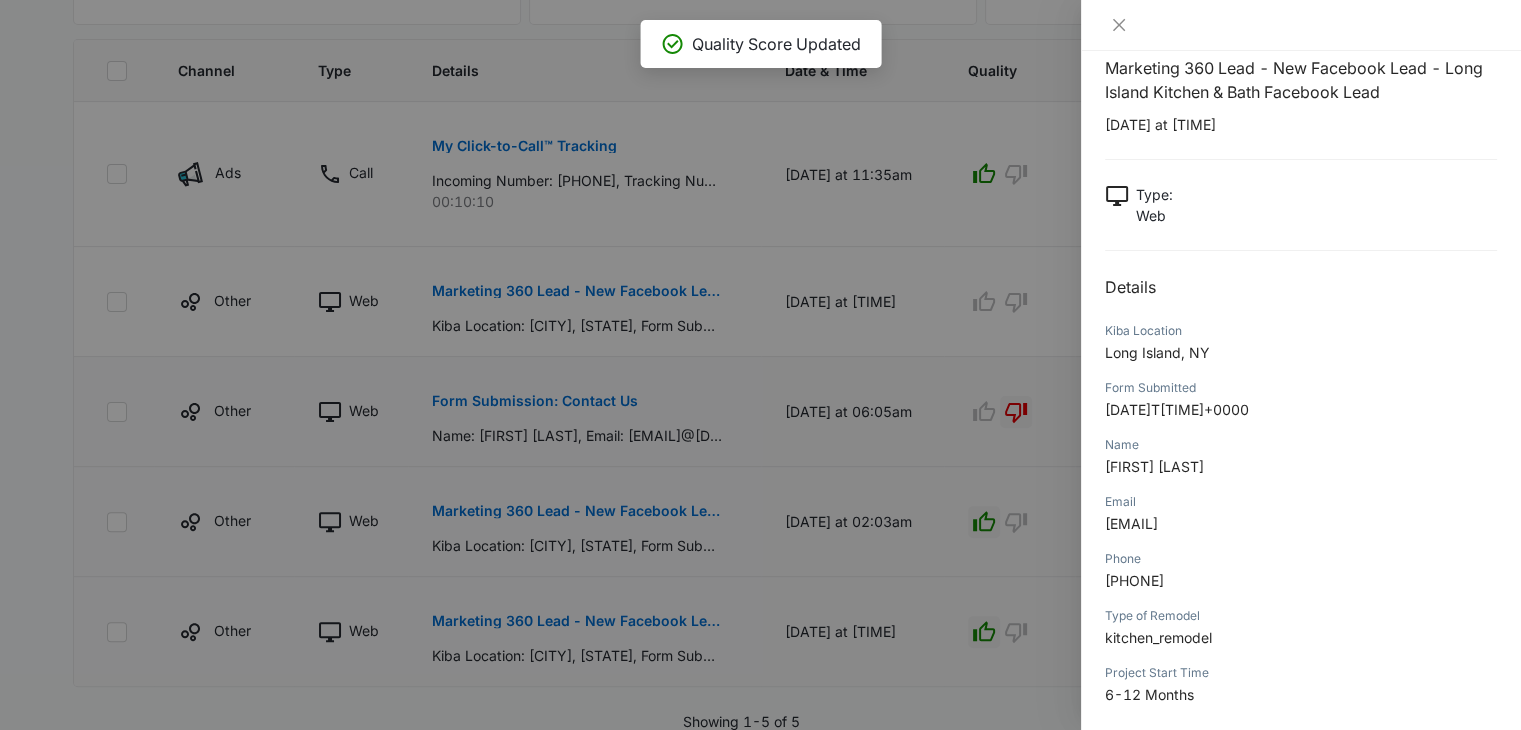 scroll, scrollTop: 0, scrollLeft: 0, axis: both 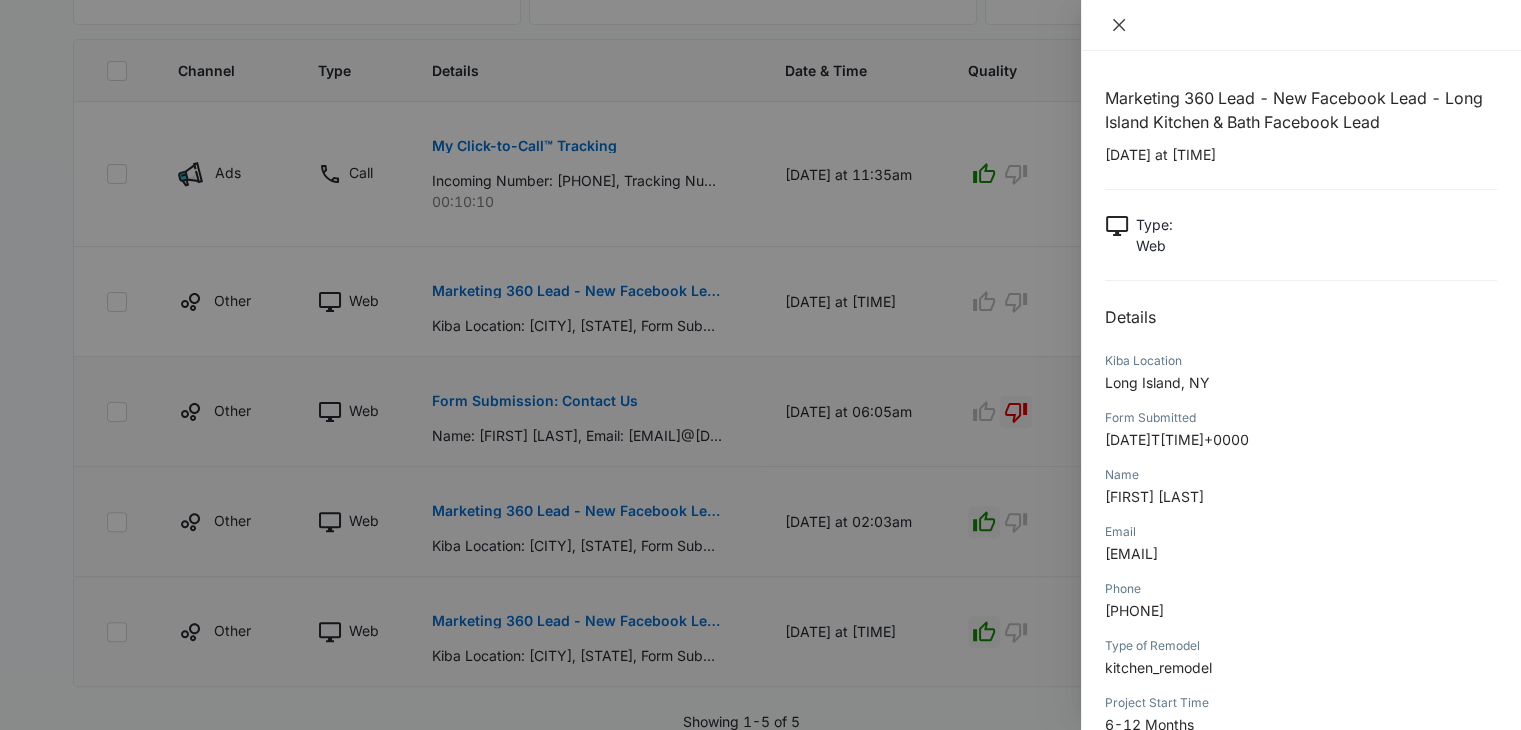 click 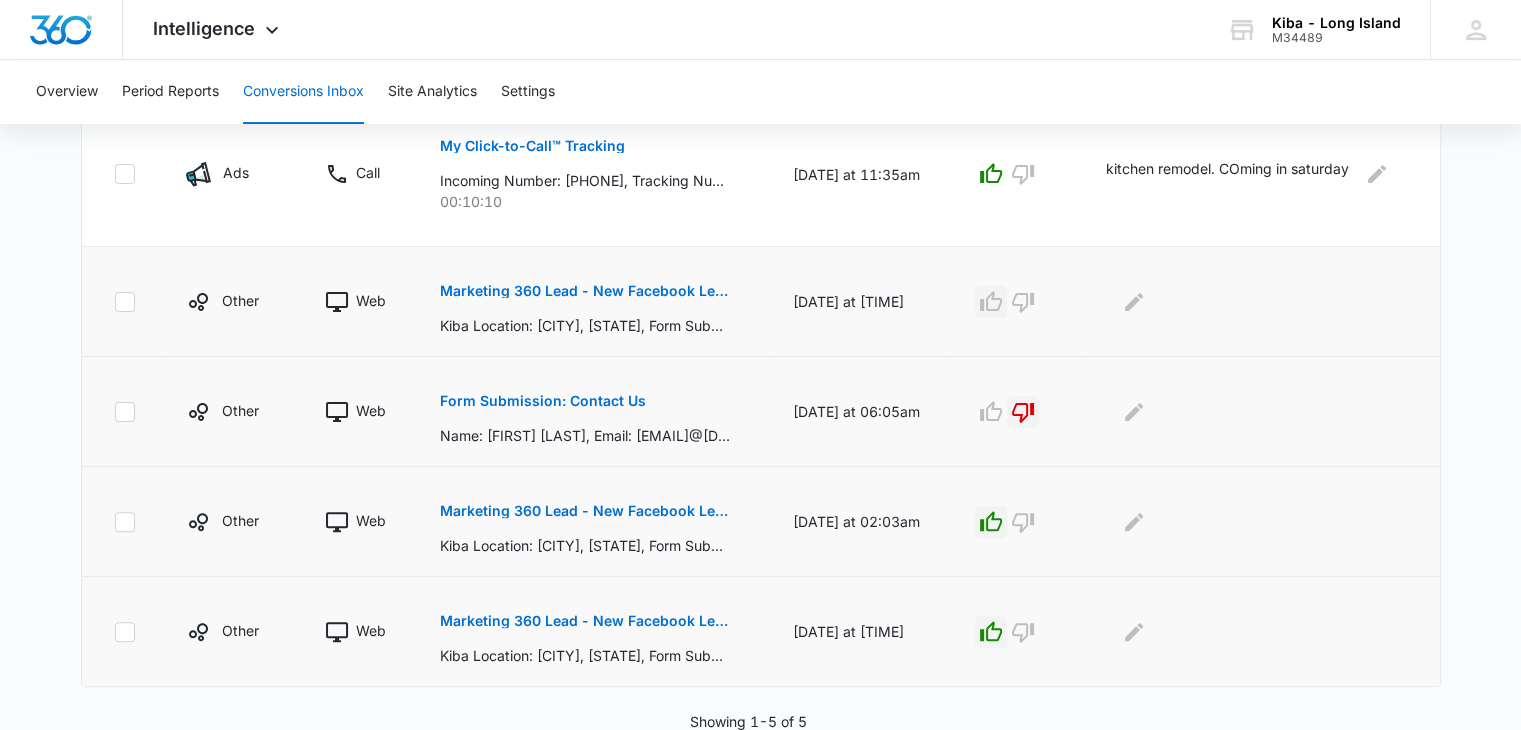 click 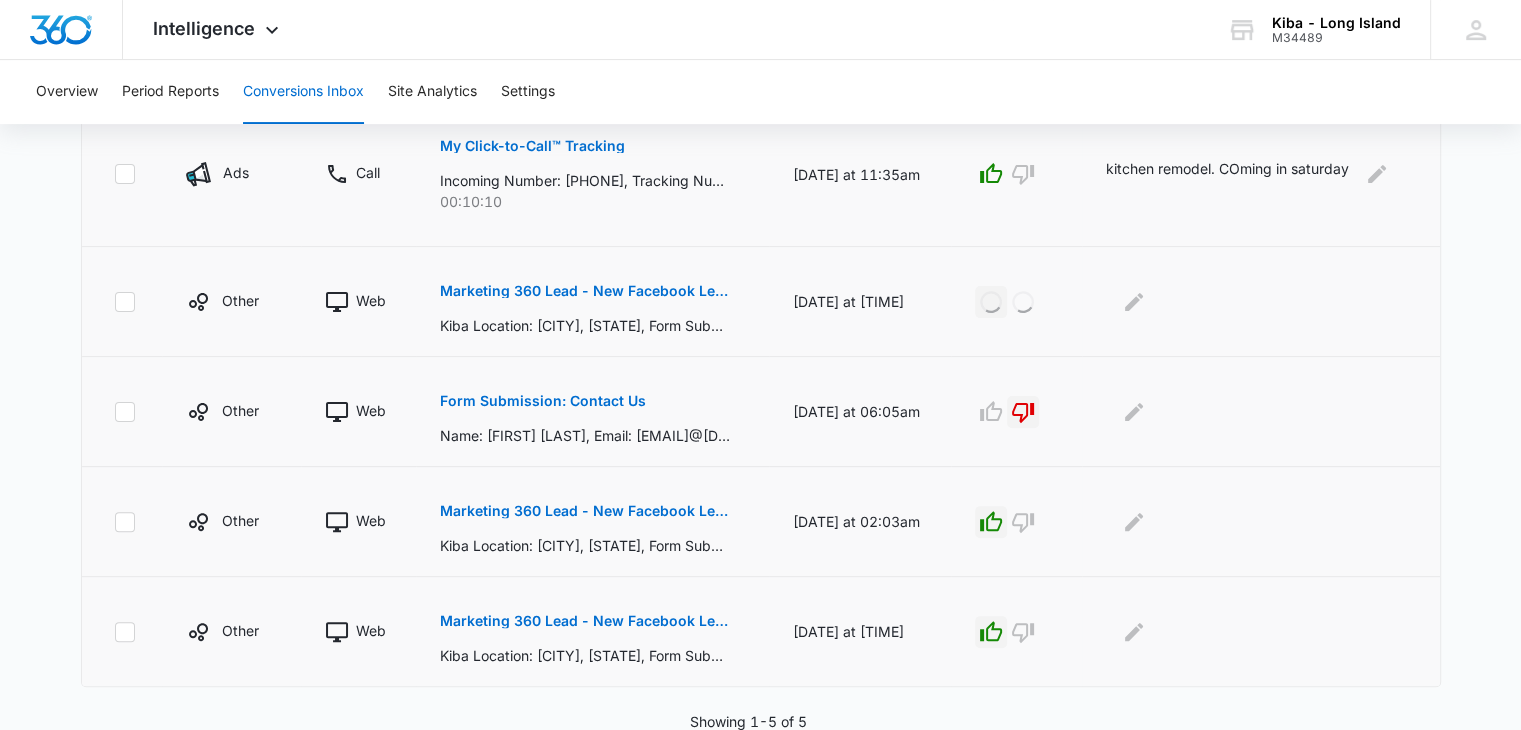 scroll, scrollTop: 428, scrollLeft: 0, axis: vertical 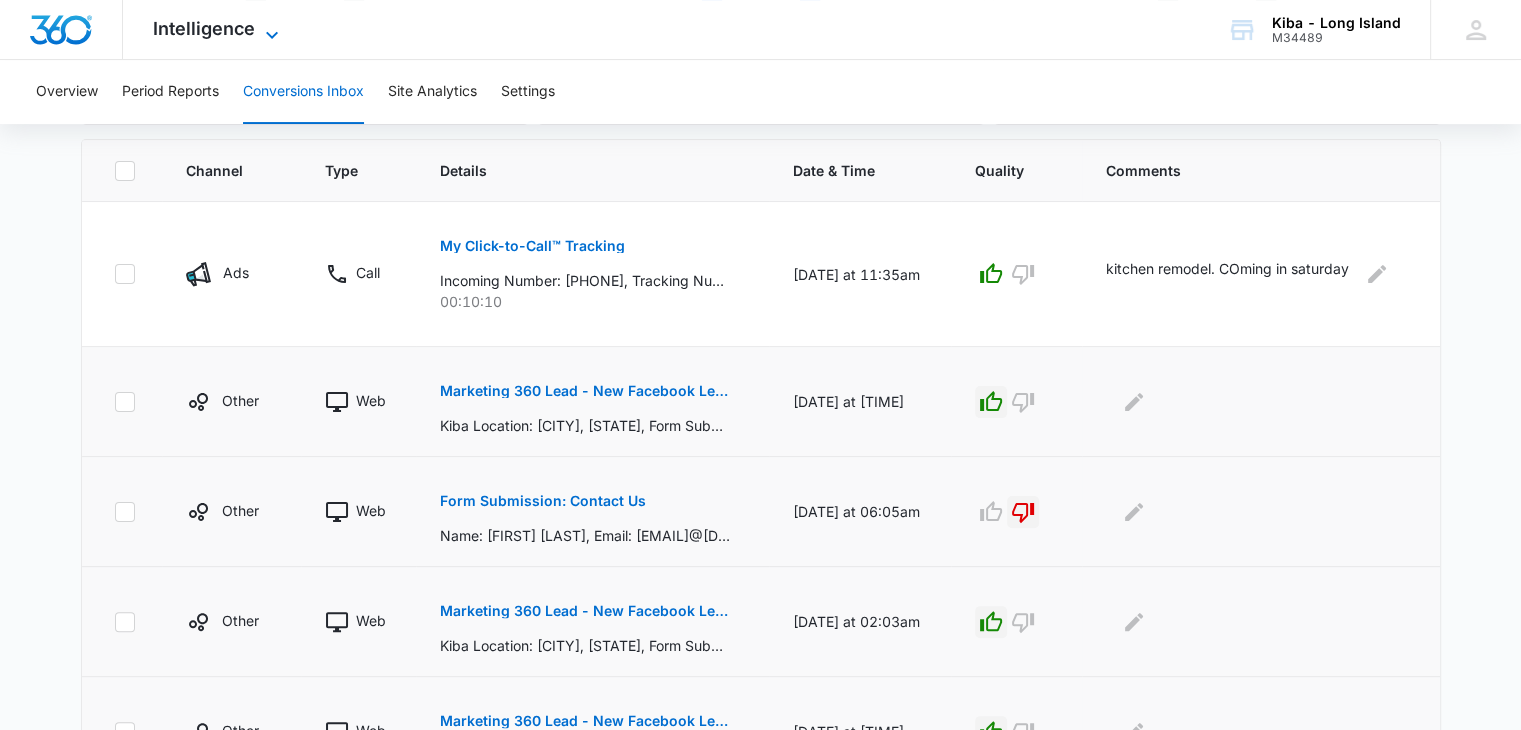 click 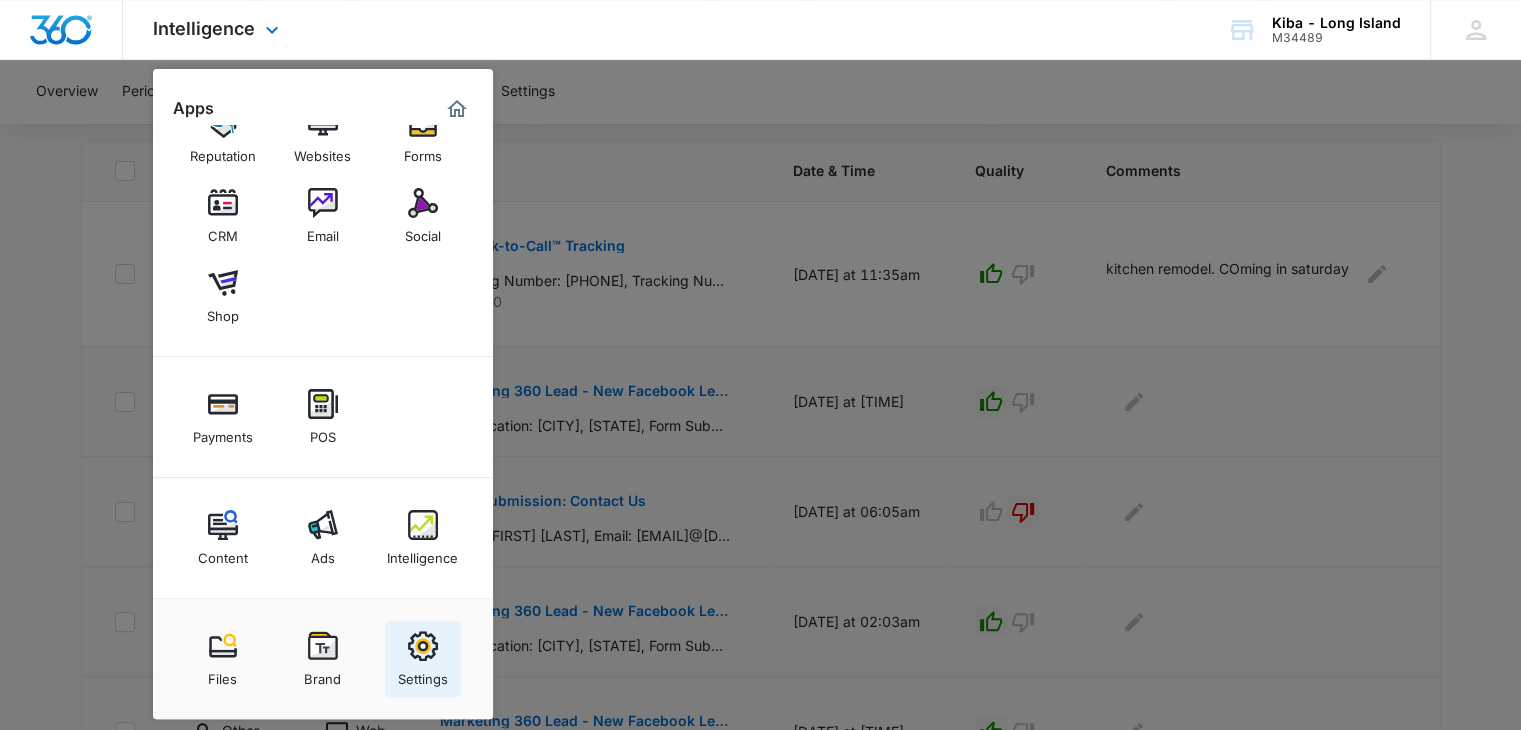 click on "Settings" at bounding box center (423, 659) 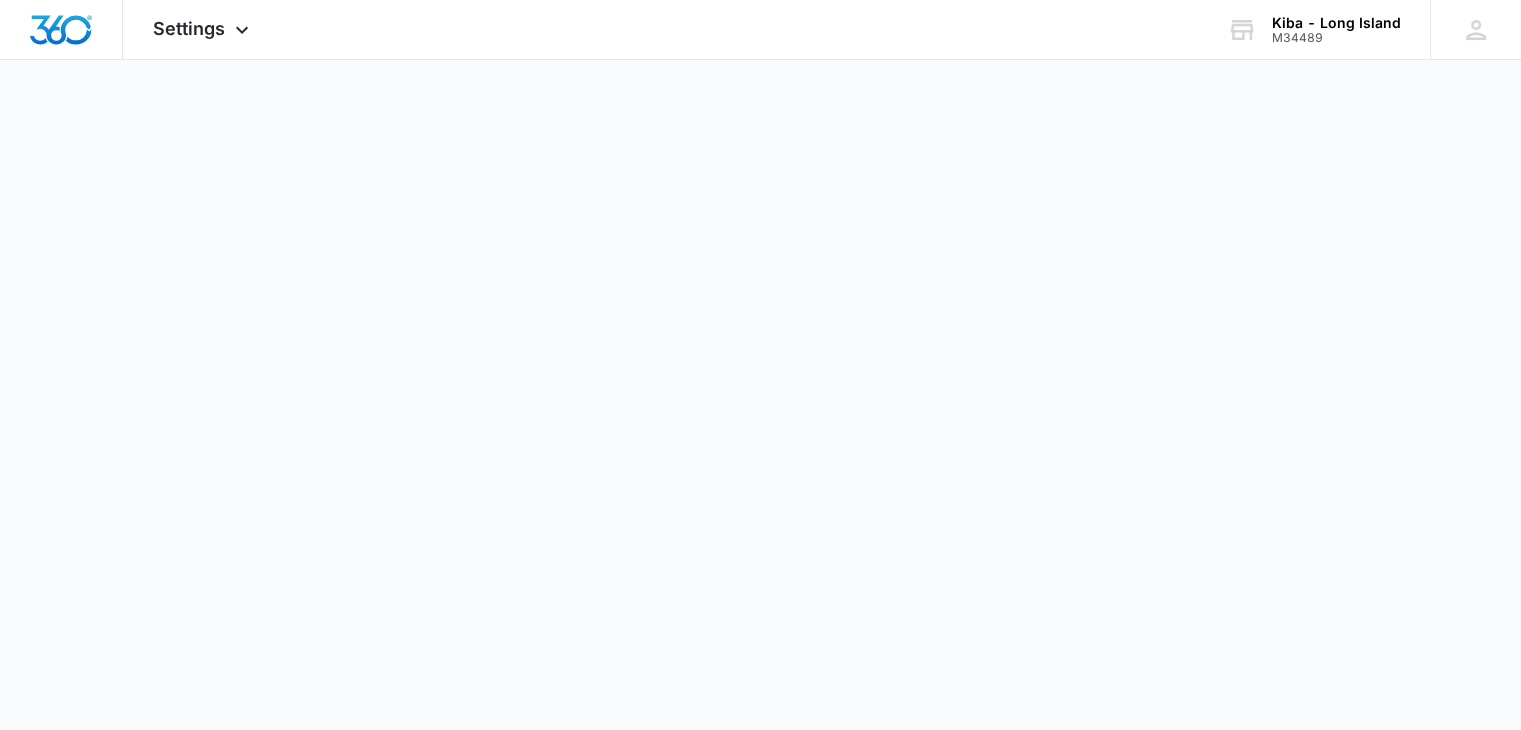 scroll, scrollTop: 0, scrollLeft: 0, axis: both 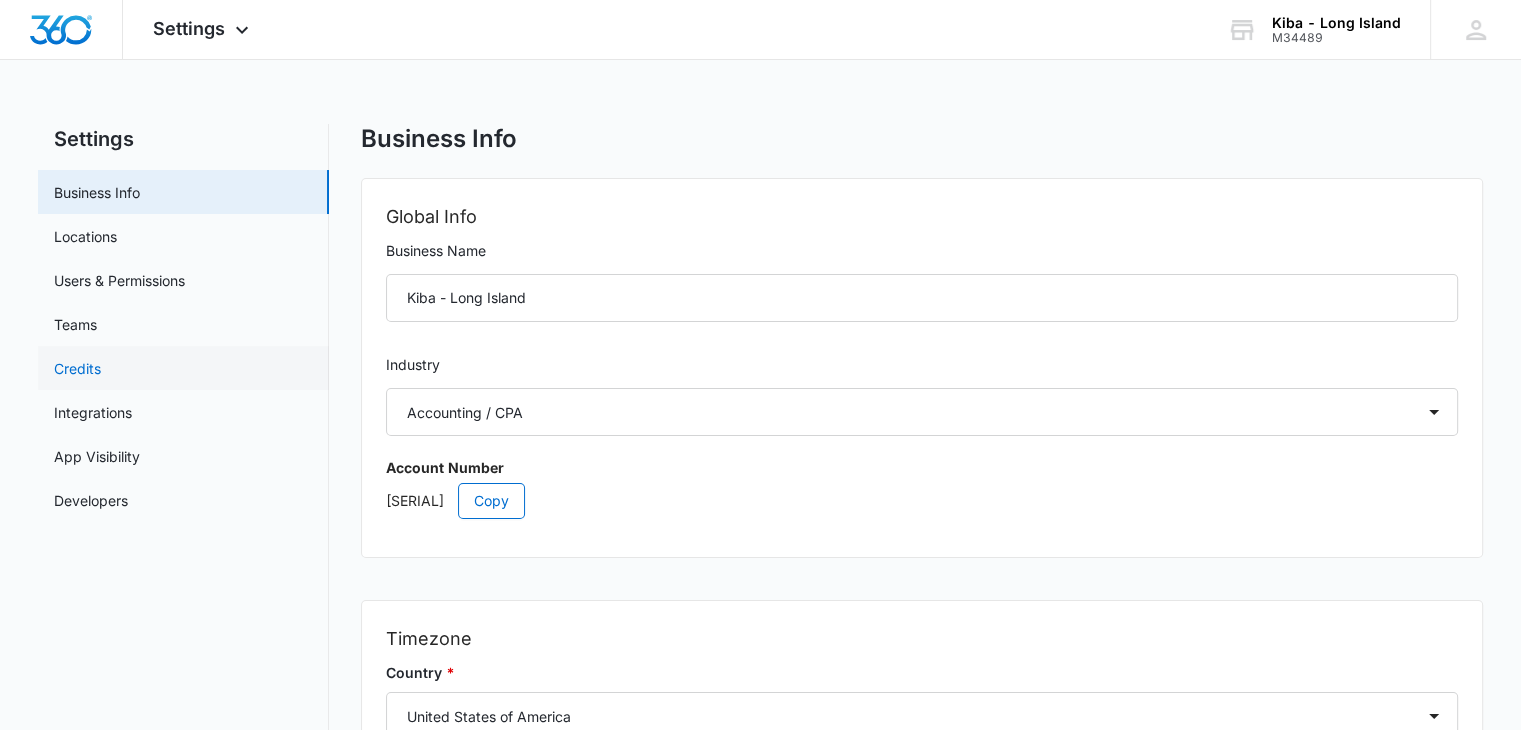 click on "Credits" at bounding box center [77, 368] 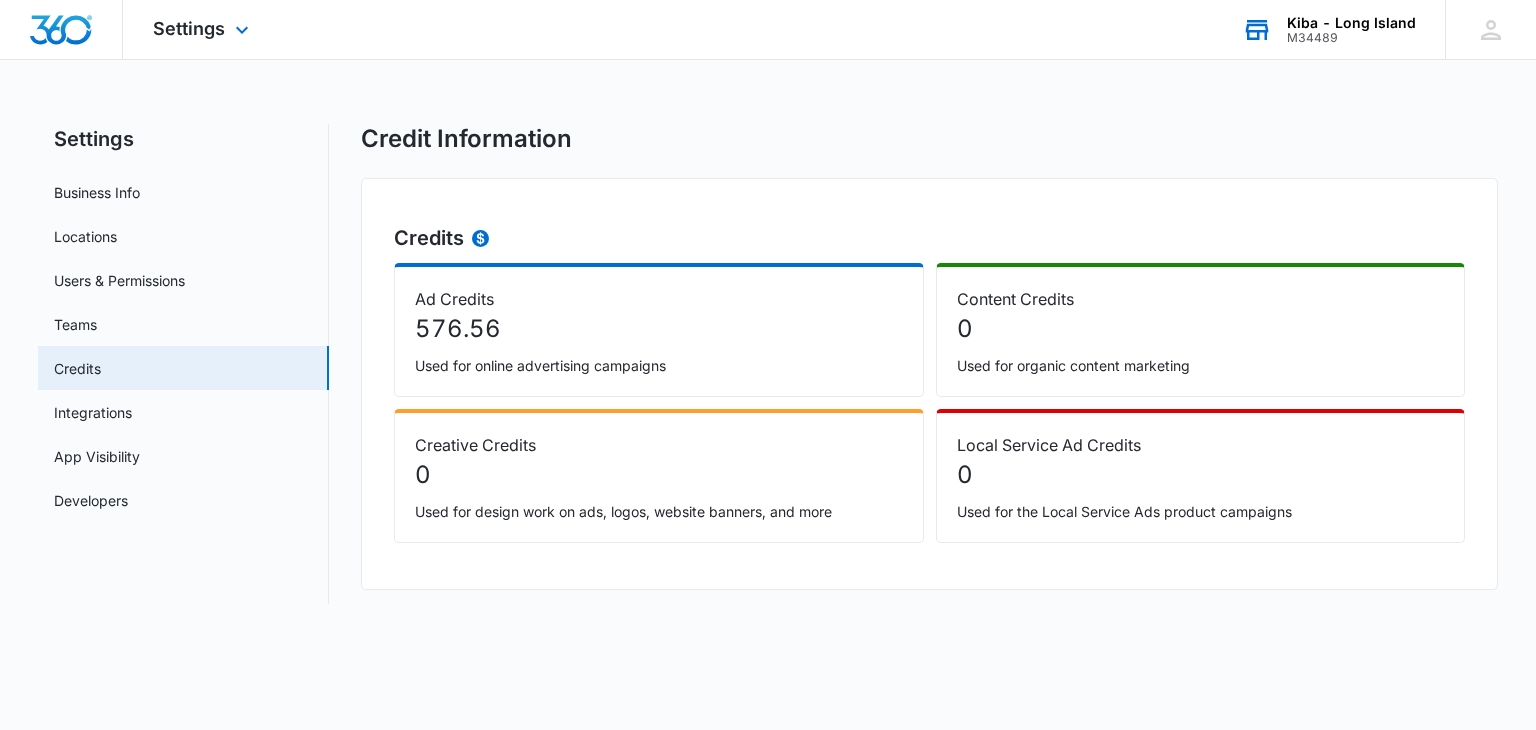 click on "M34489" at bounding box center (1351, 38) 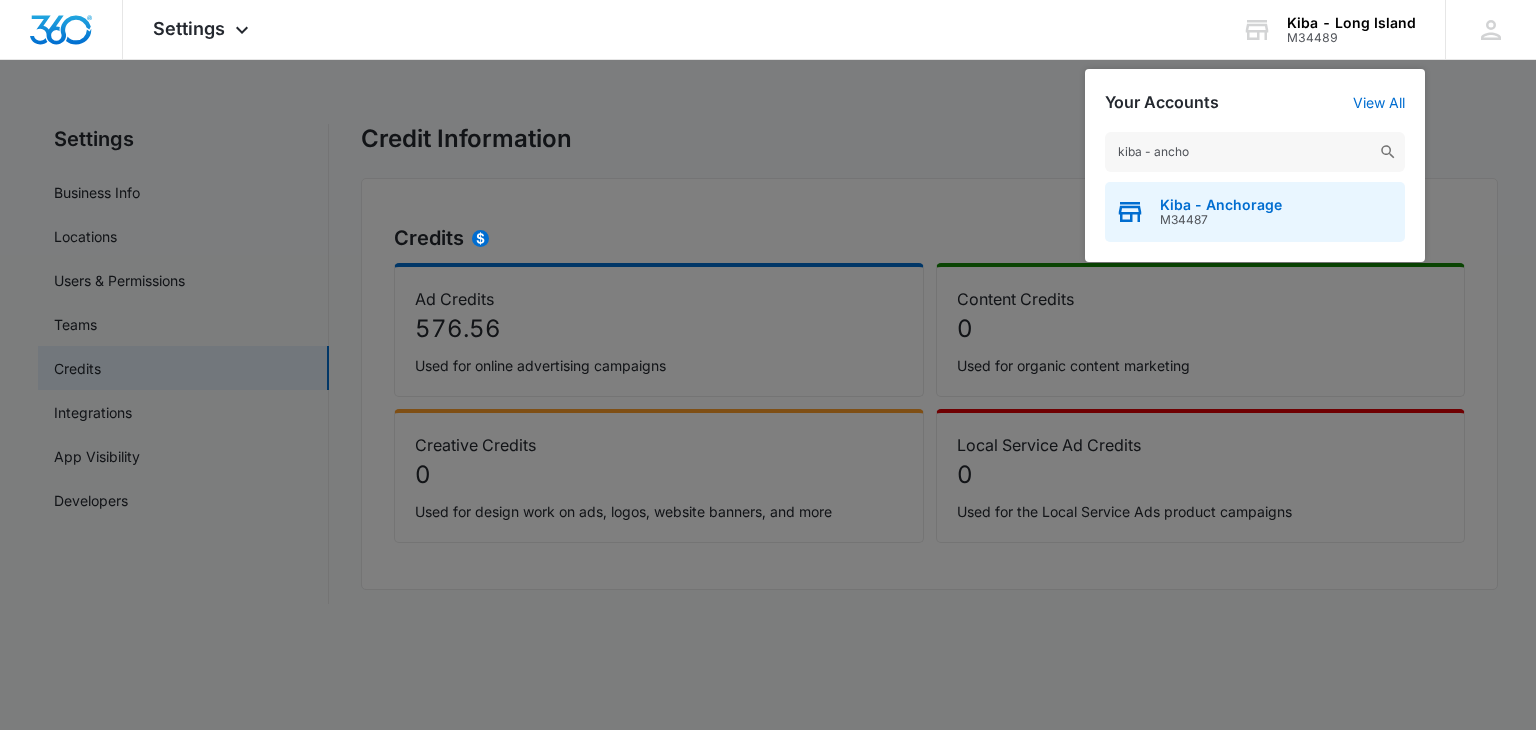 type on "kiba - ancho" 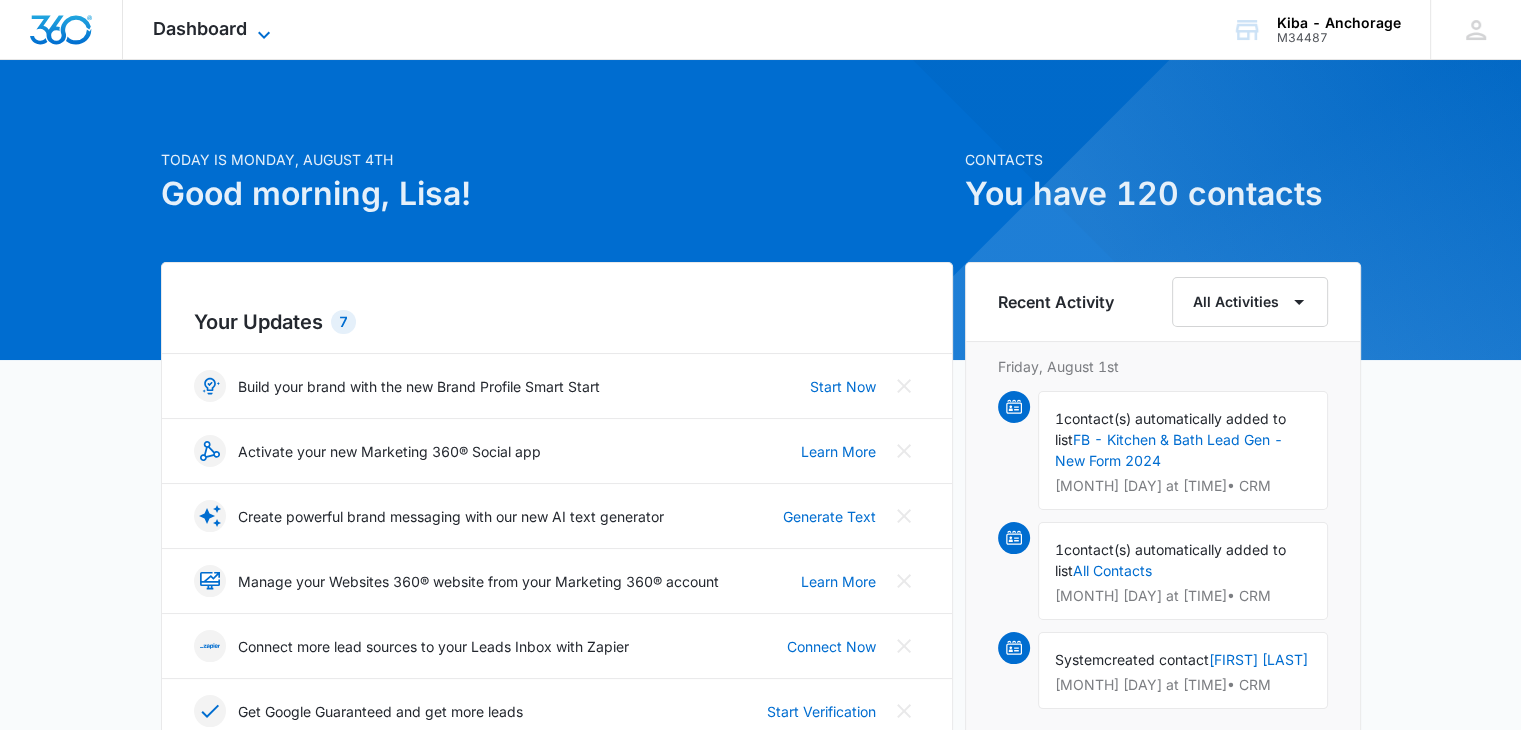 click 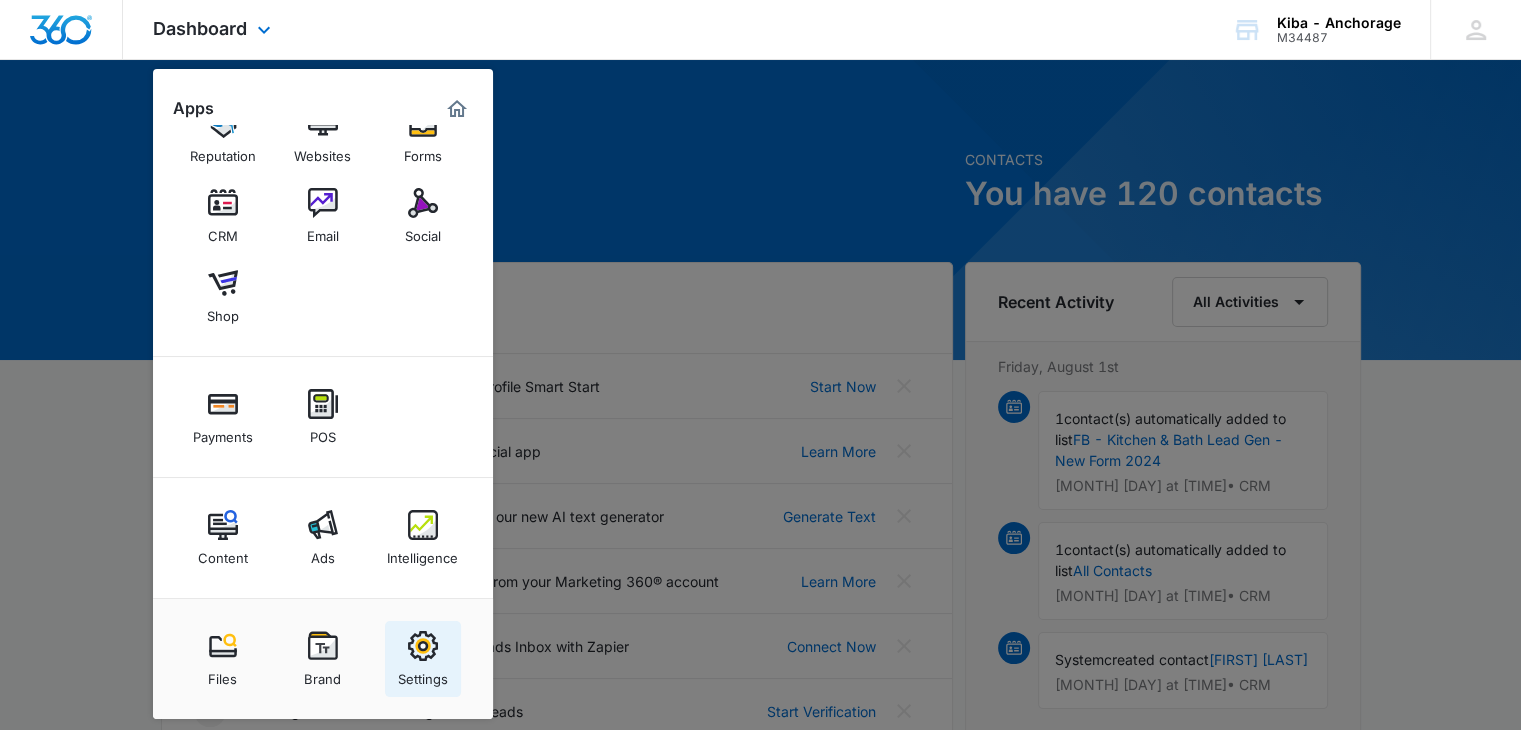 click at bounding box center (423, 646) 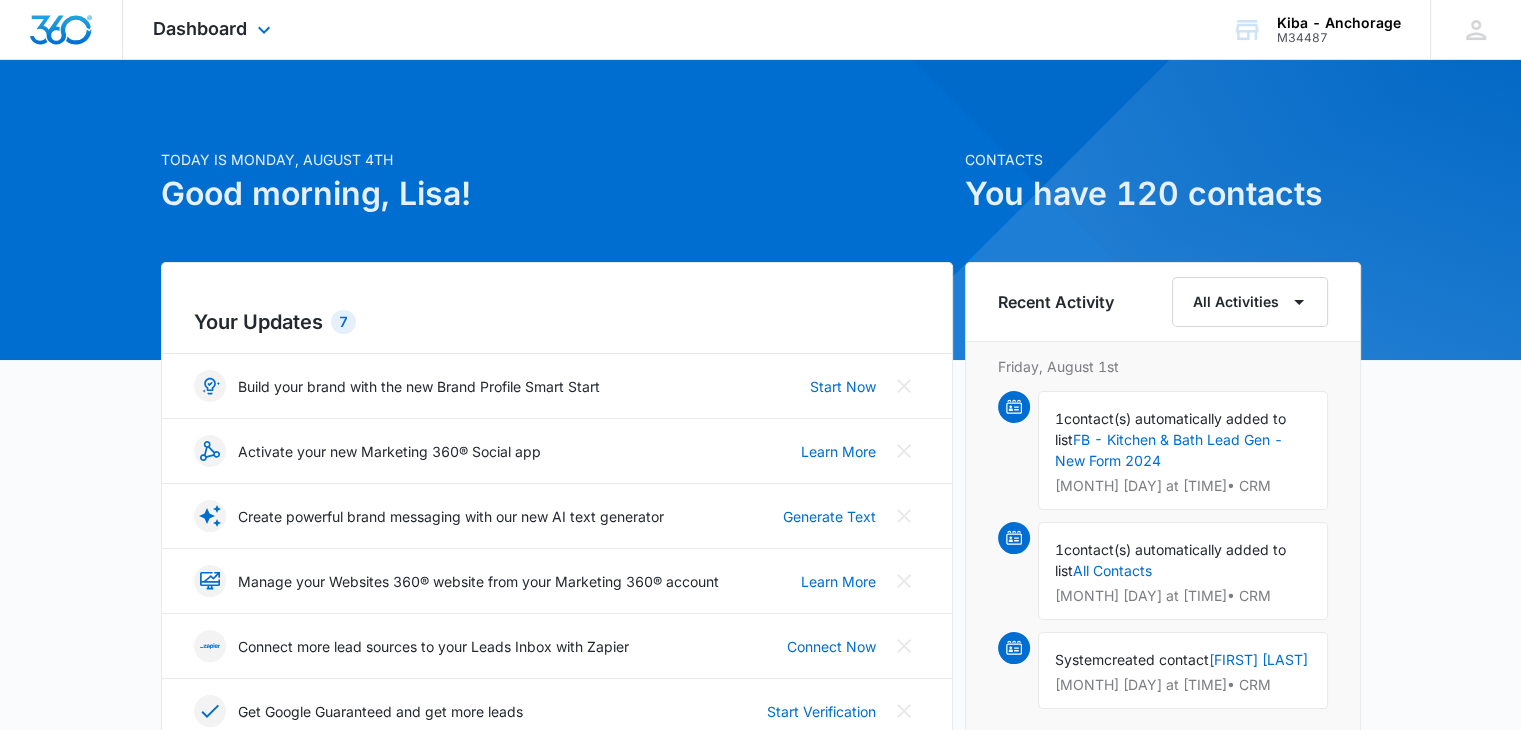 select on "33" 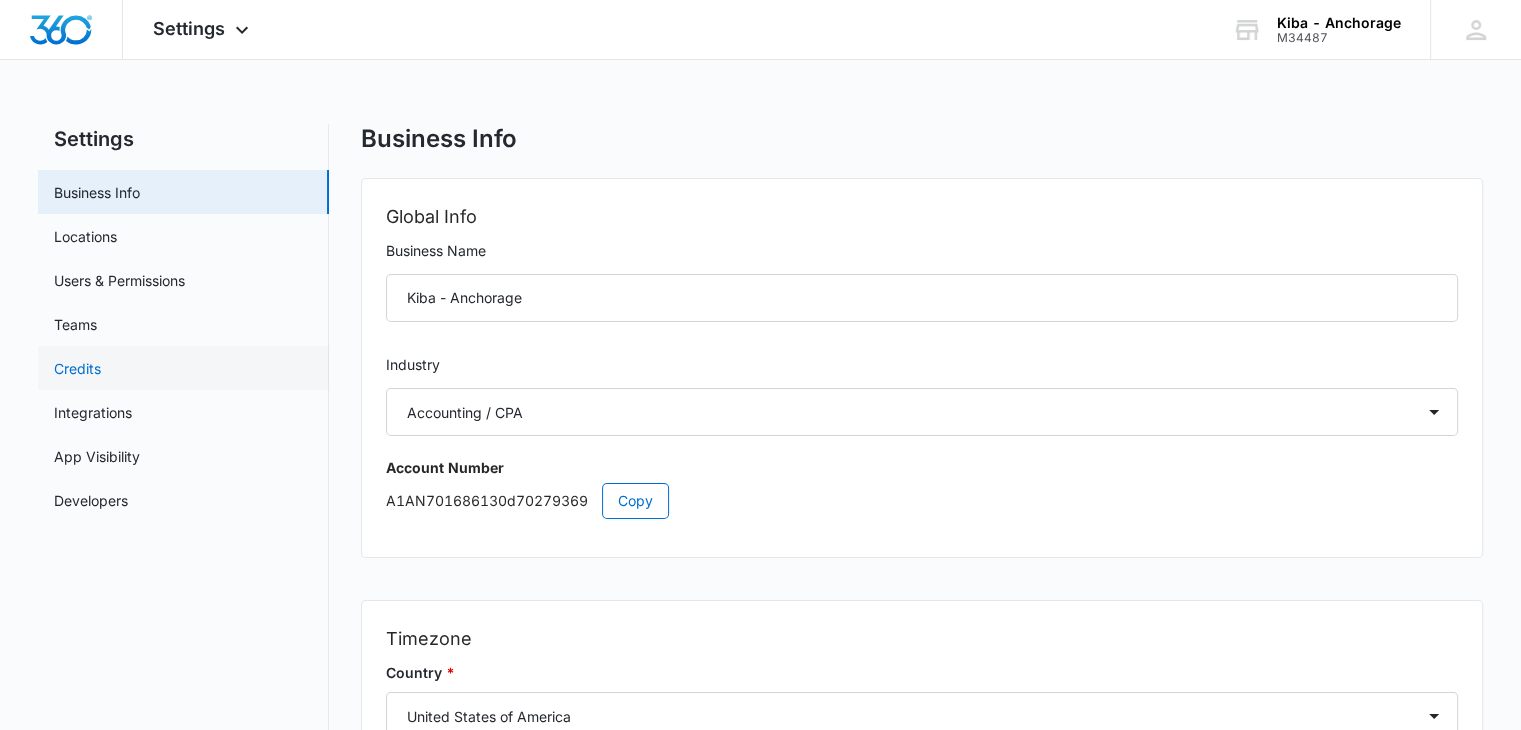 click on "Credits" at bounding box center [77, 368] 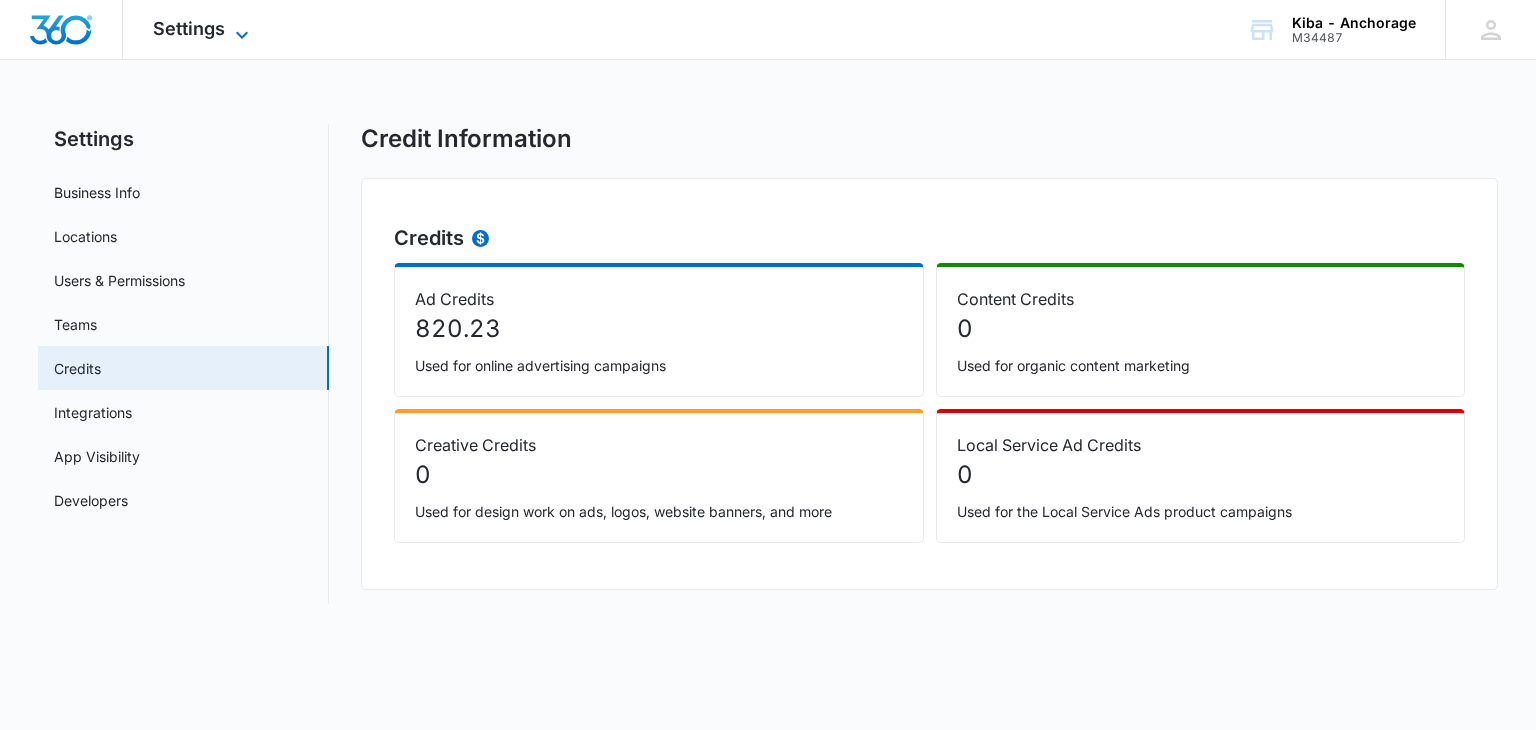 click 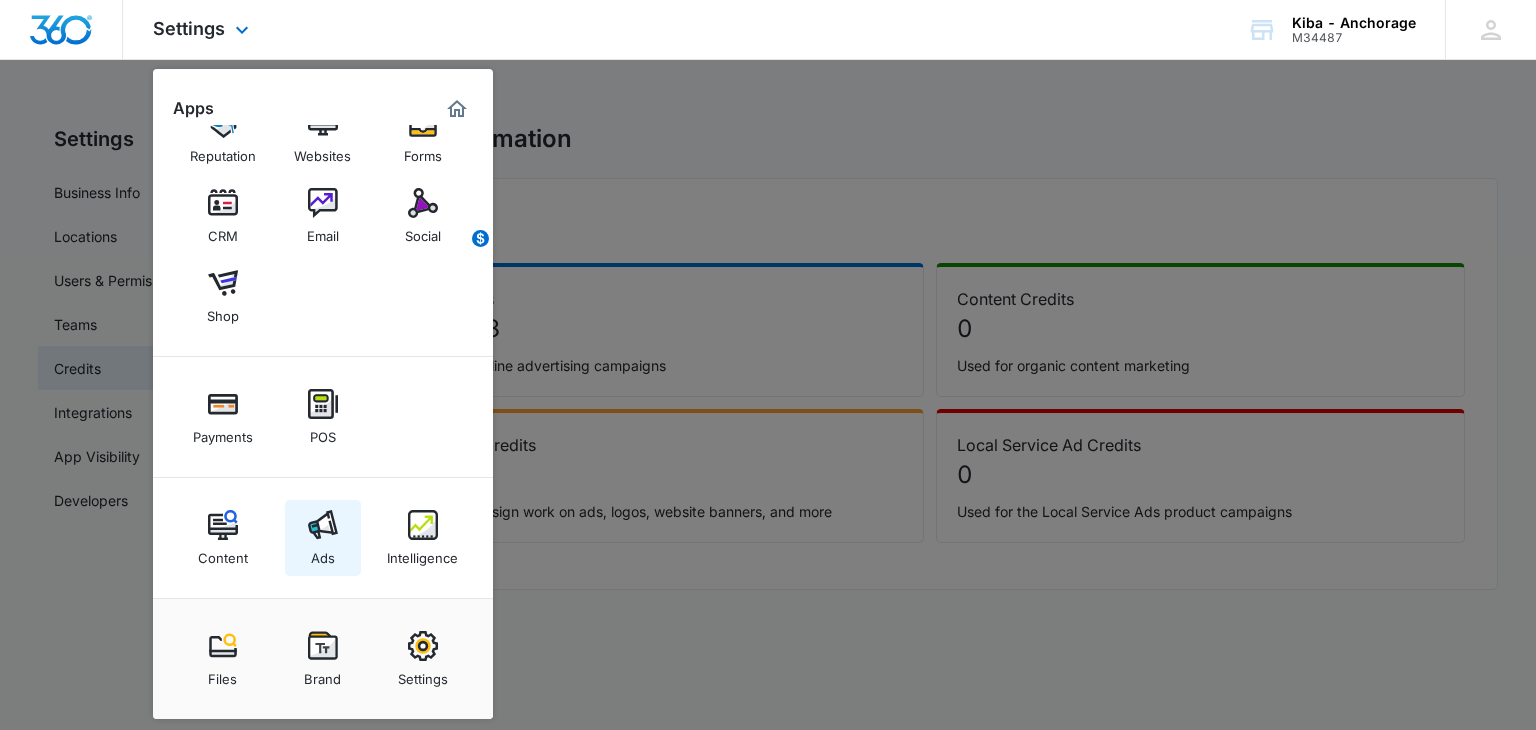 click on "Ads" at bounding box center [323, 553] 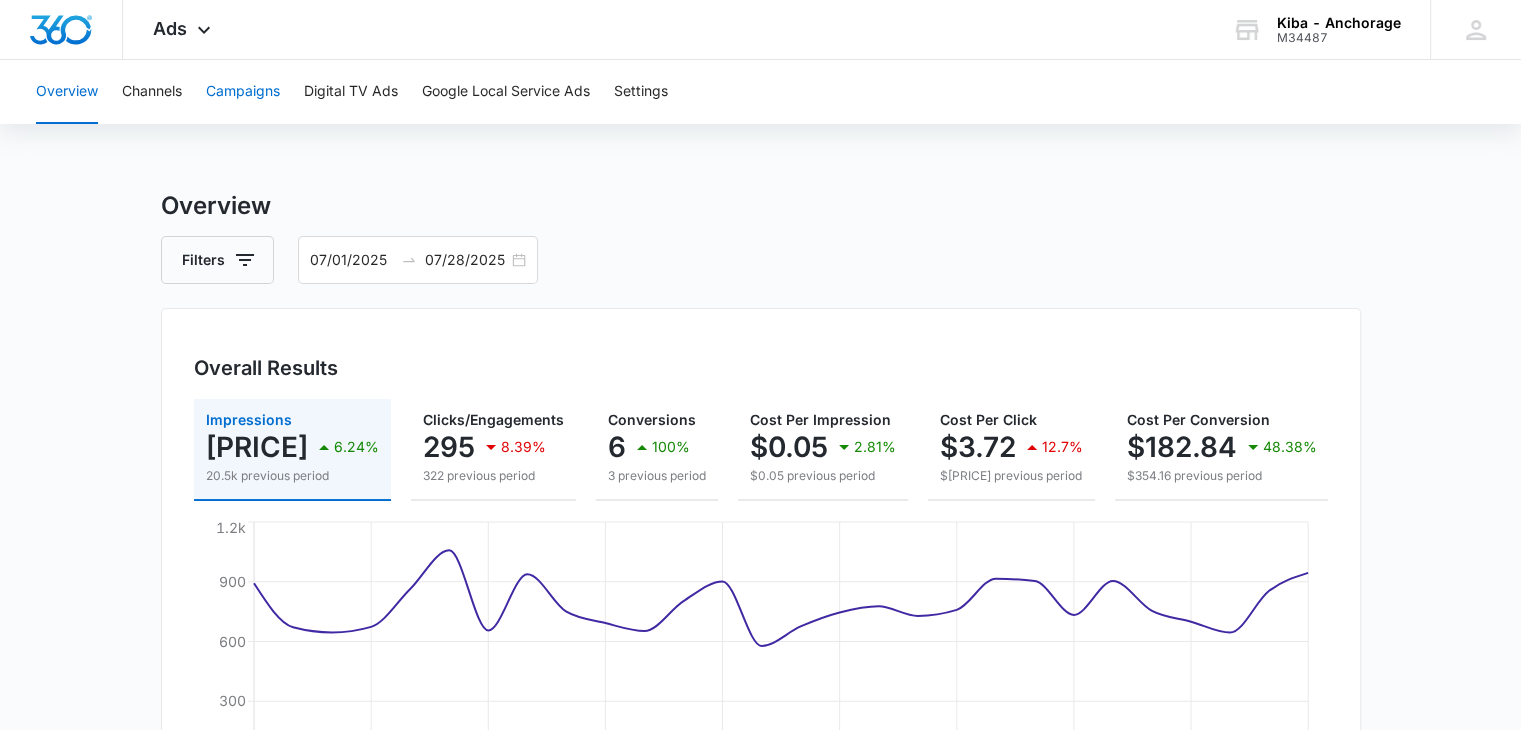 click on "Campaigns" at bounding box center (243, 92) 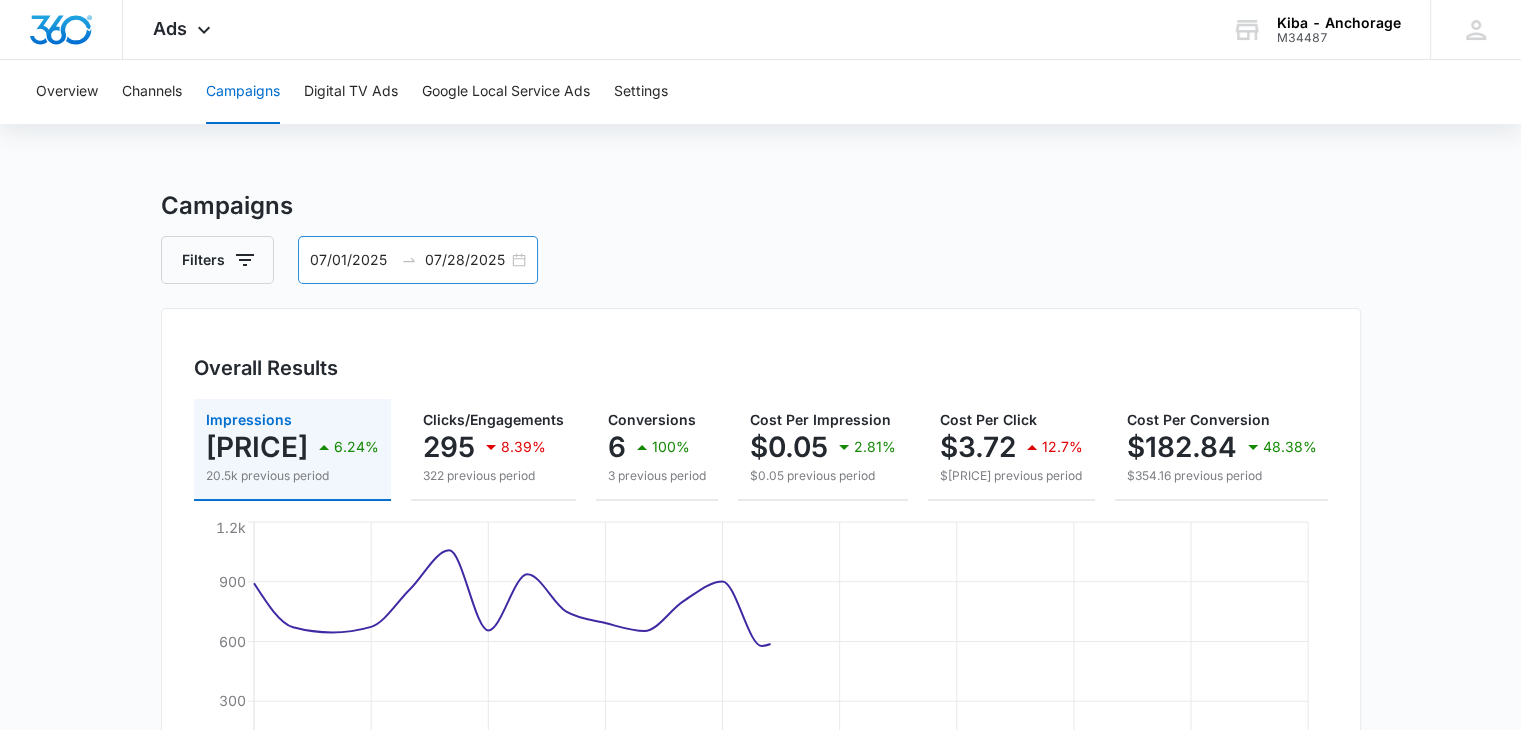 click on "[DATE] [DATE]" at bounding box center [418, 260] 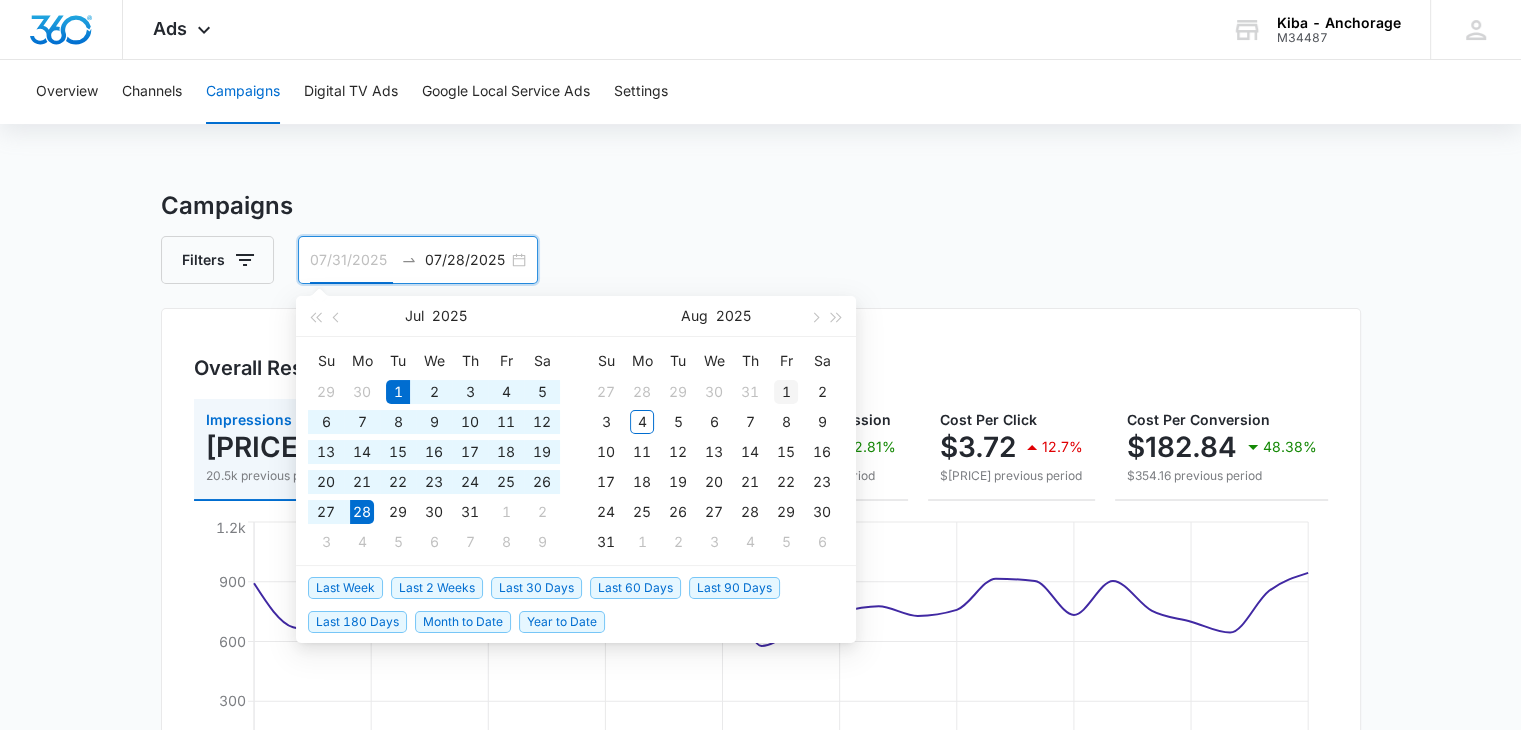 type on "08/01/2025" 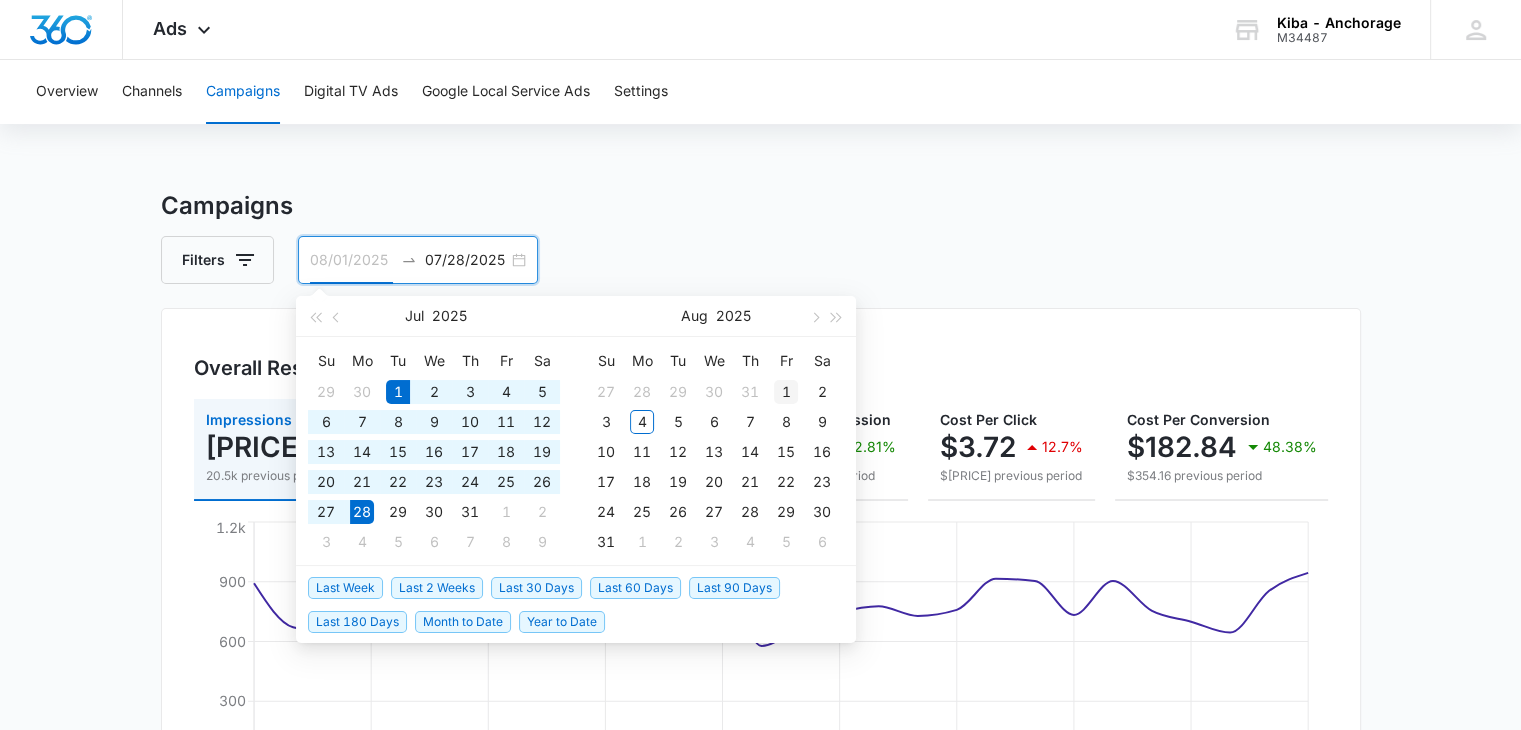 click on "1" at bounding box center [786, 392] 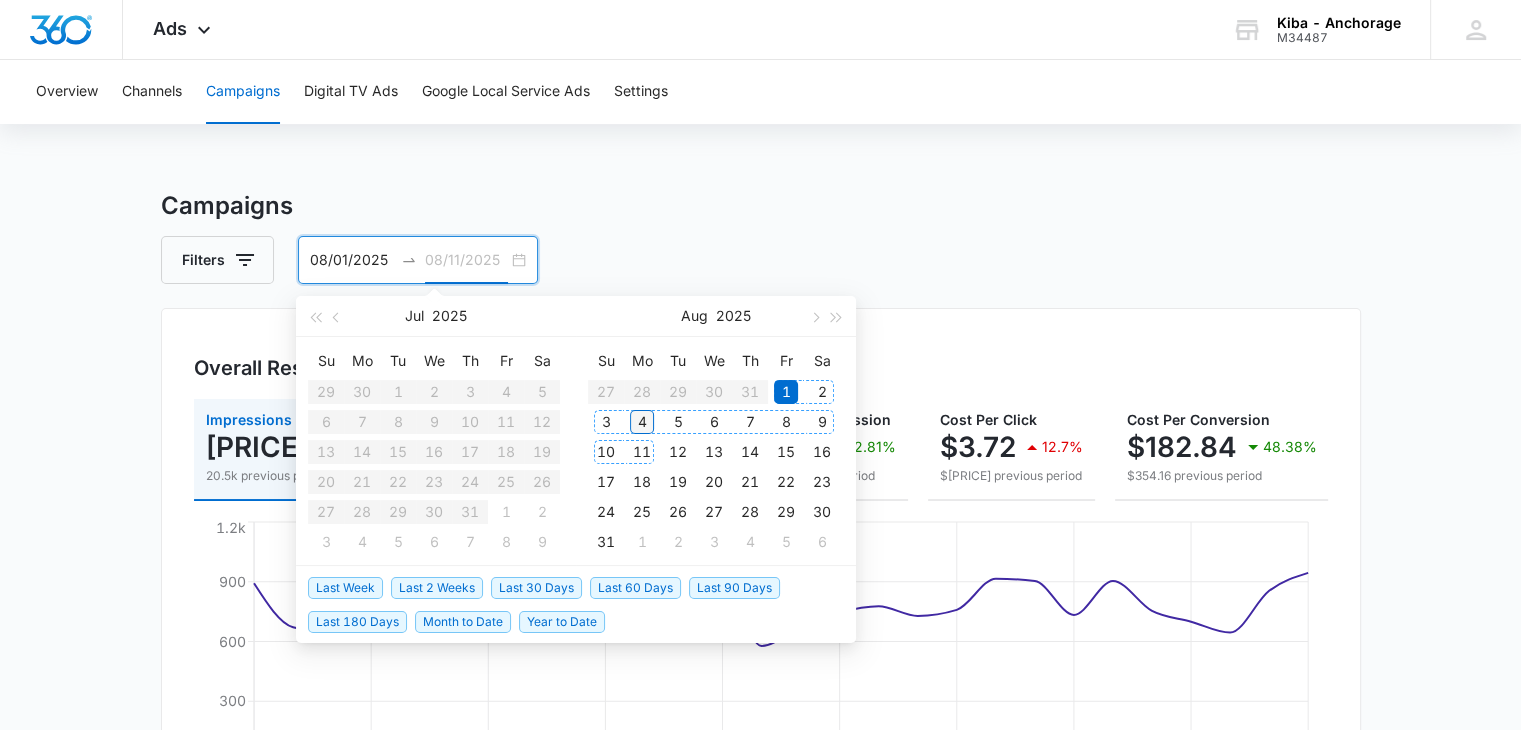 type on "08/04/2025" 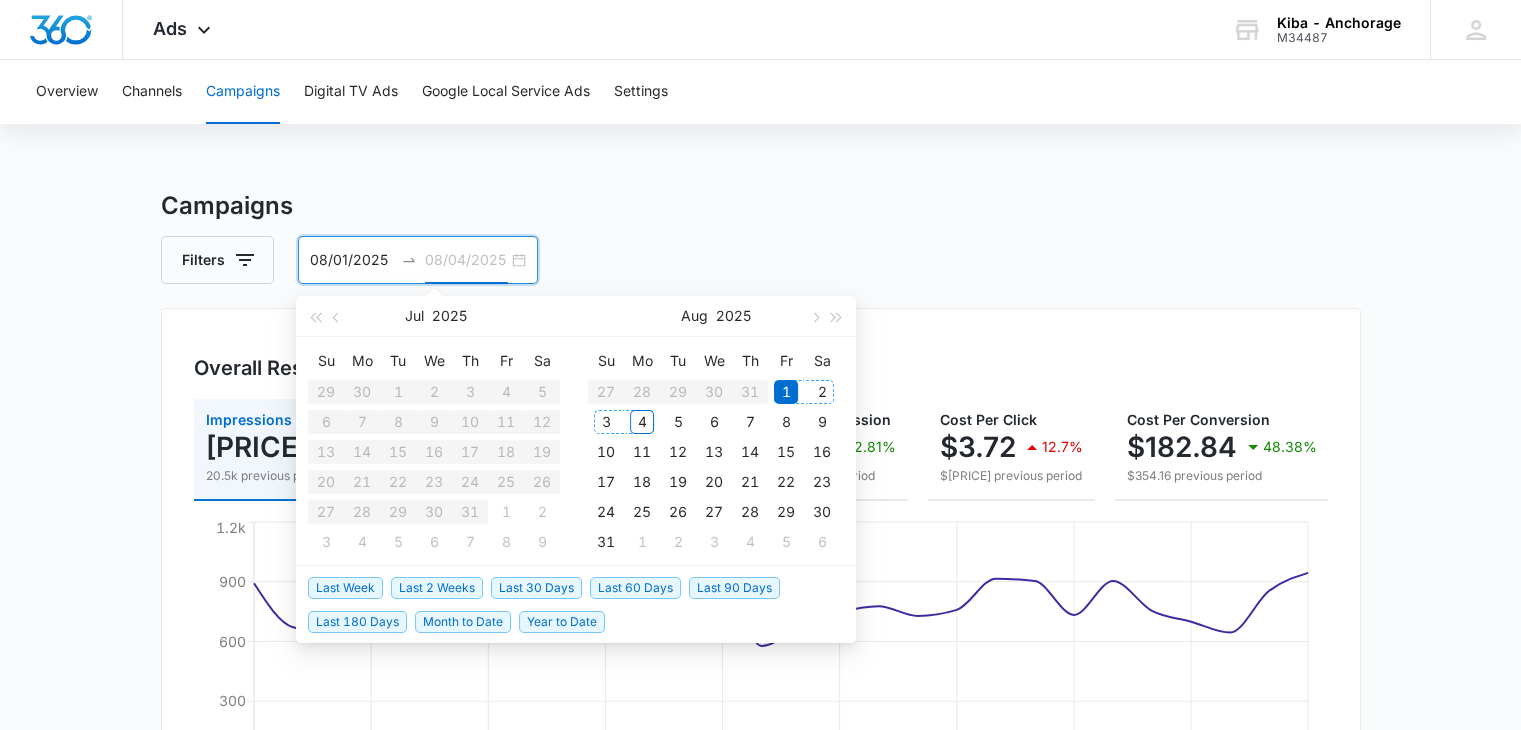 click on "4" at bounding box center (642, 422) 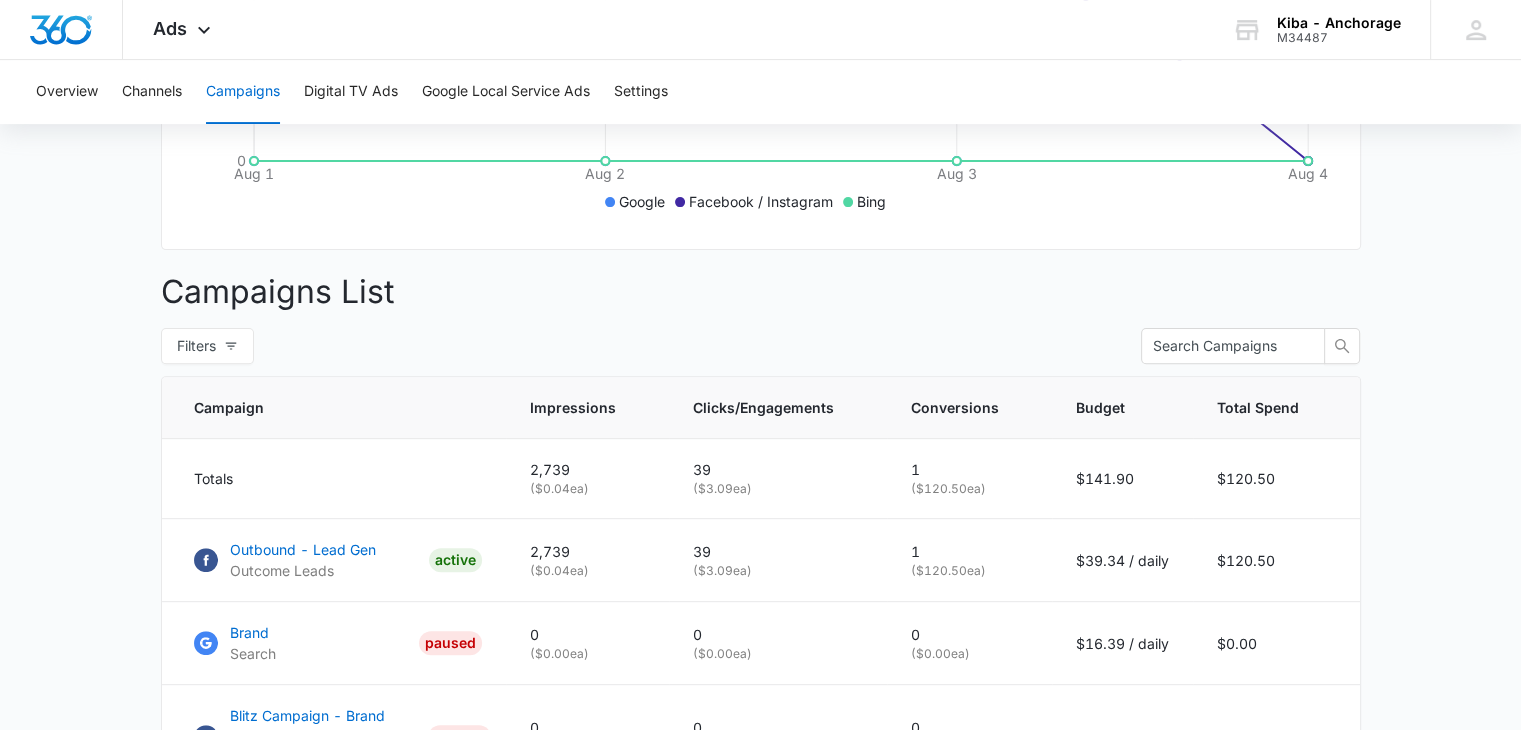 scroll, scrollTop: 800, scrollLeft: 0, axis: vertical 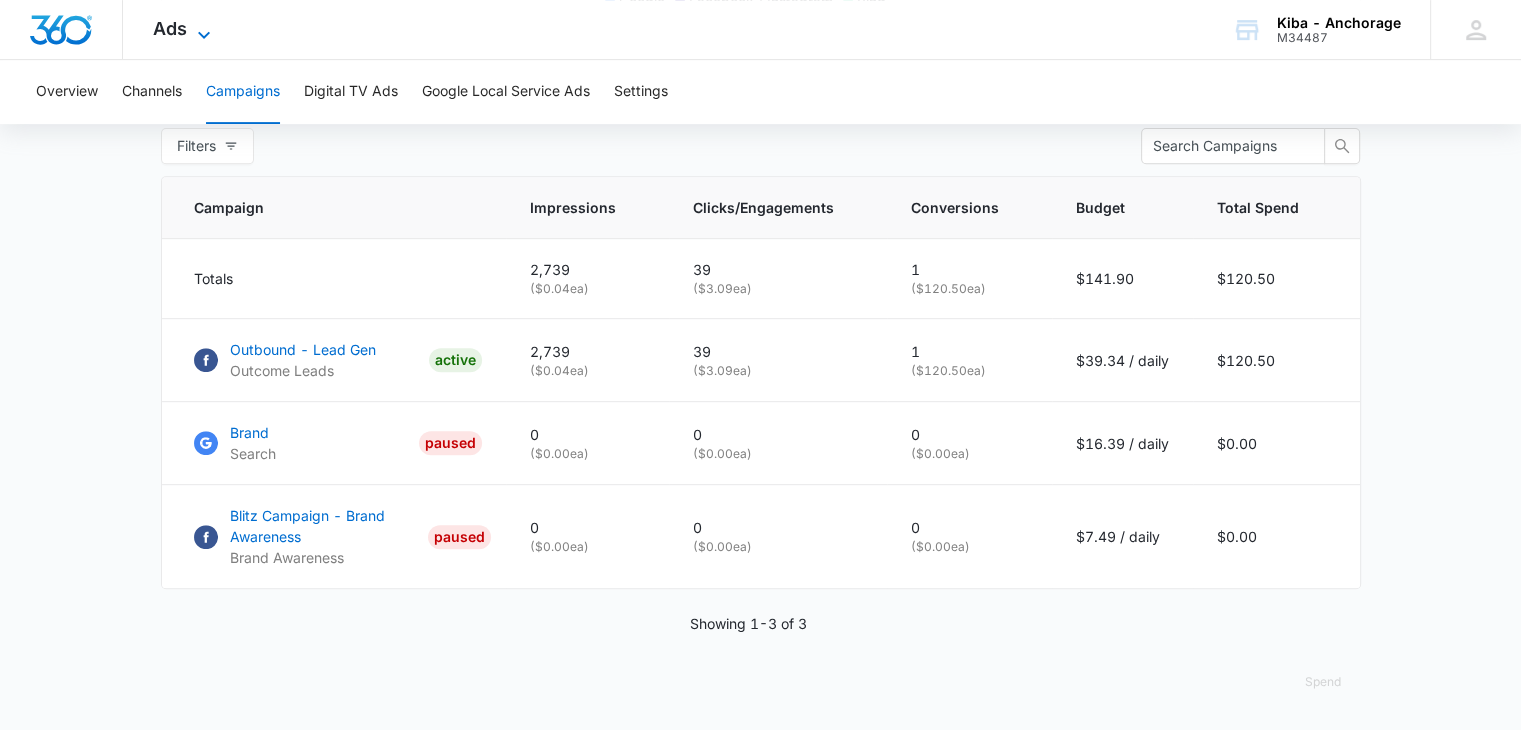 click 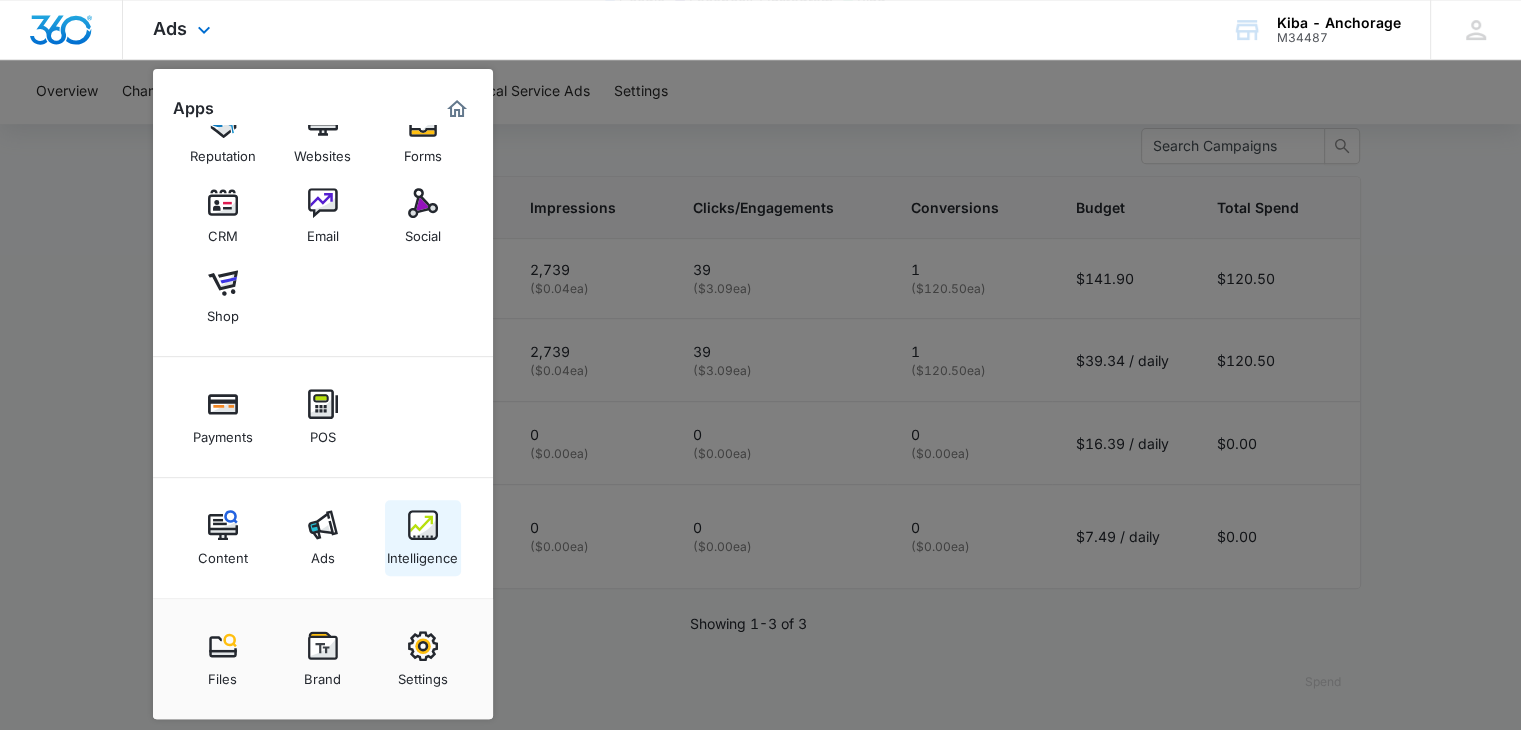 click at bounding box center [423, 525] 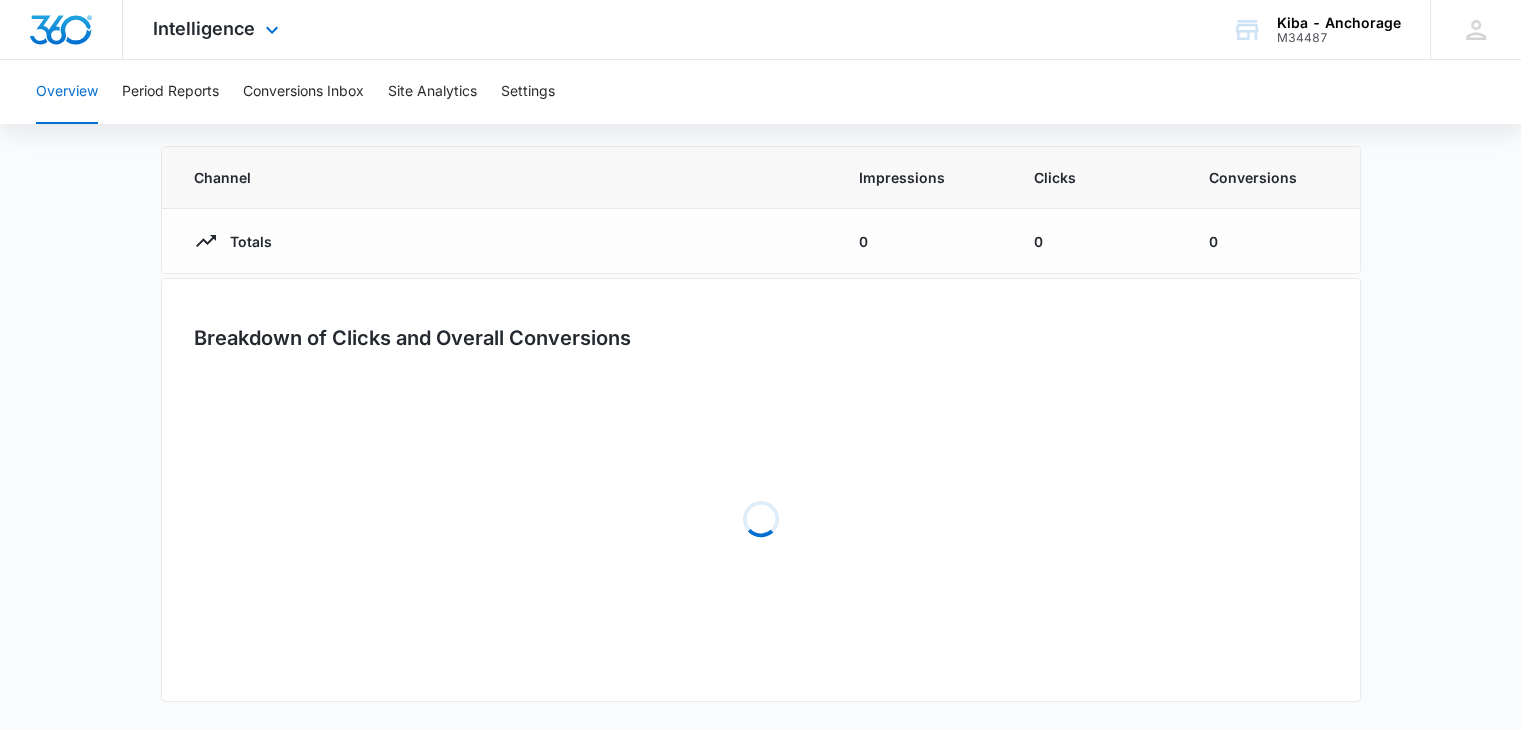 scroll, scrollTop: 0, scrollLeft: 0, axis: both 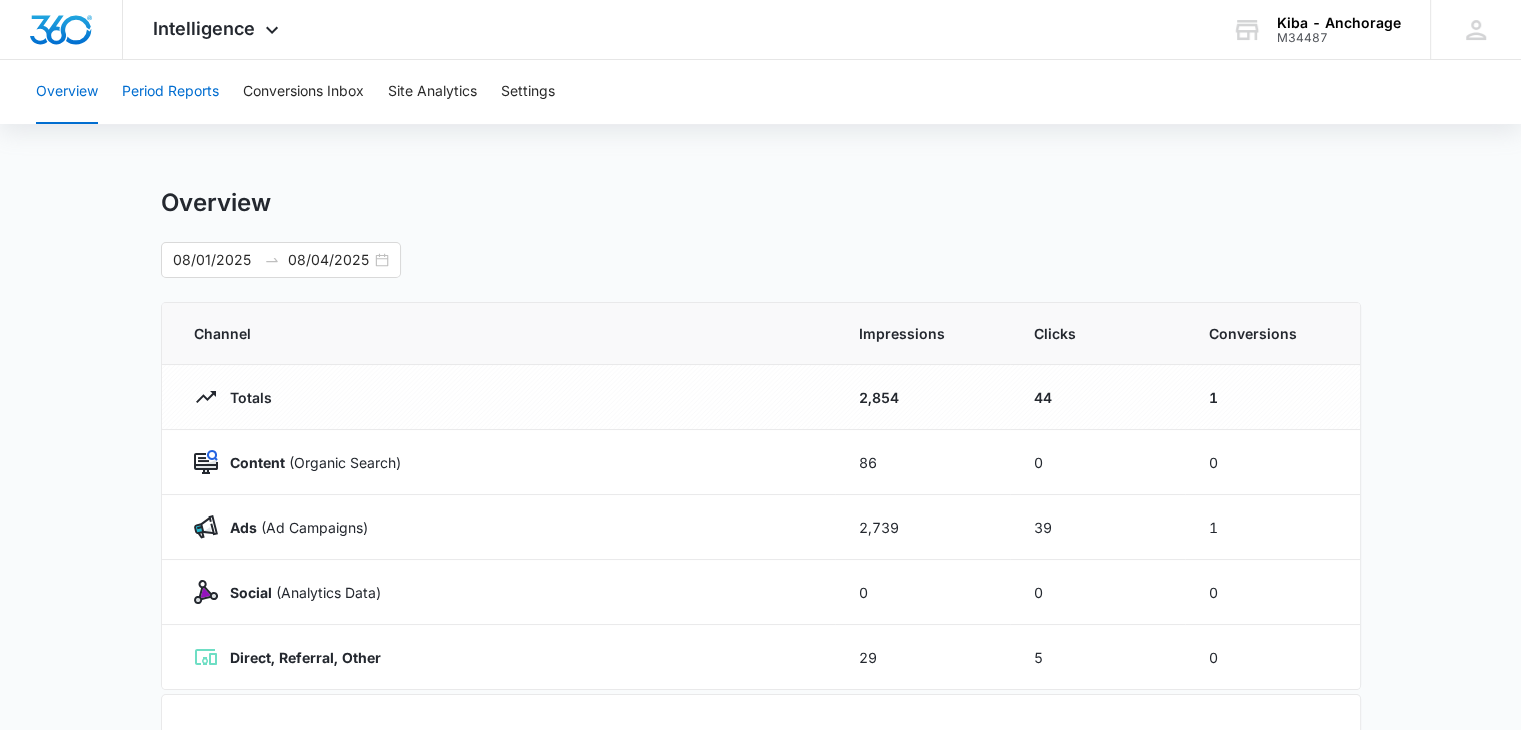 click on "Period Reports" at bounding box center [170, 92] 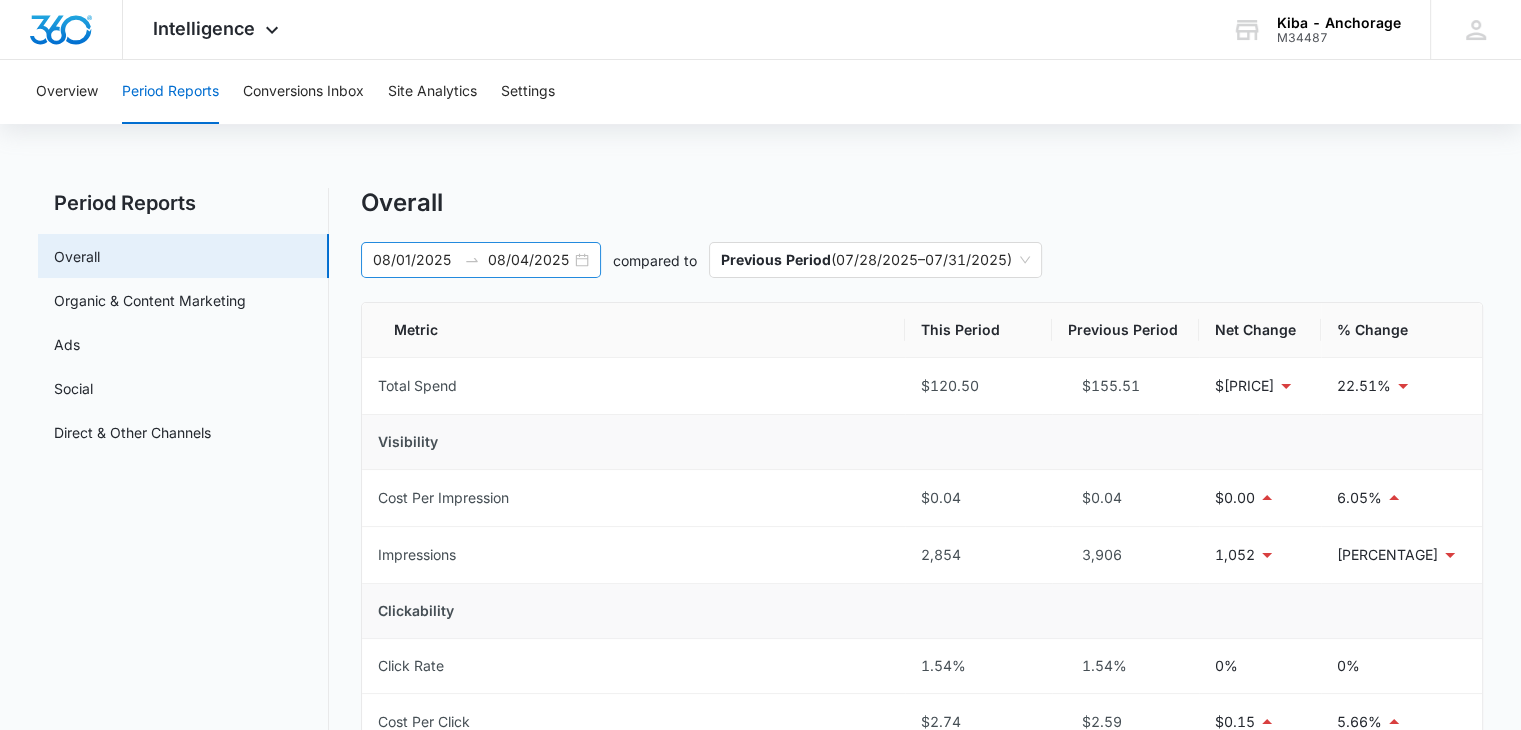 click on "[DATE] [DATE]" at bounding box center [481, 260] 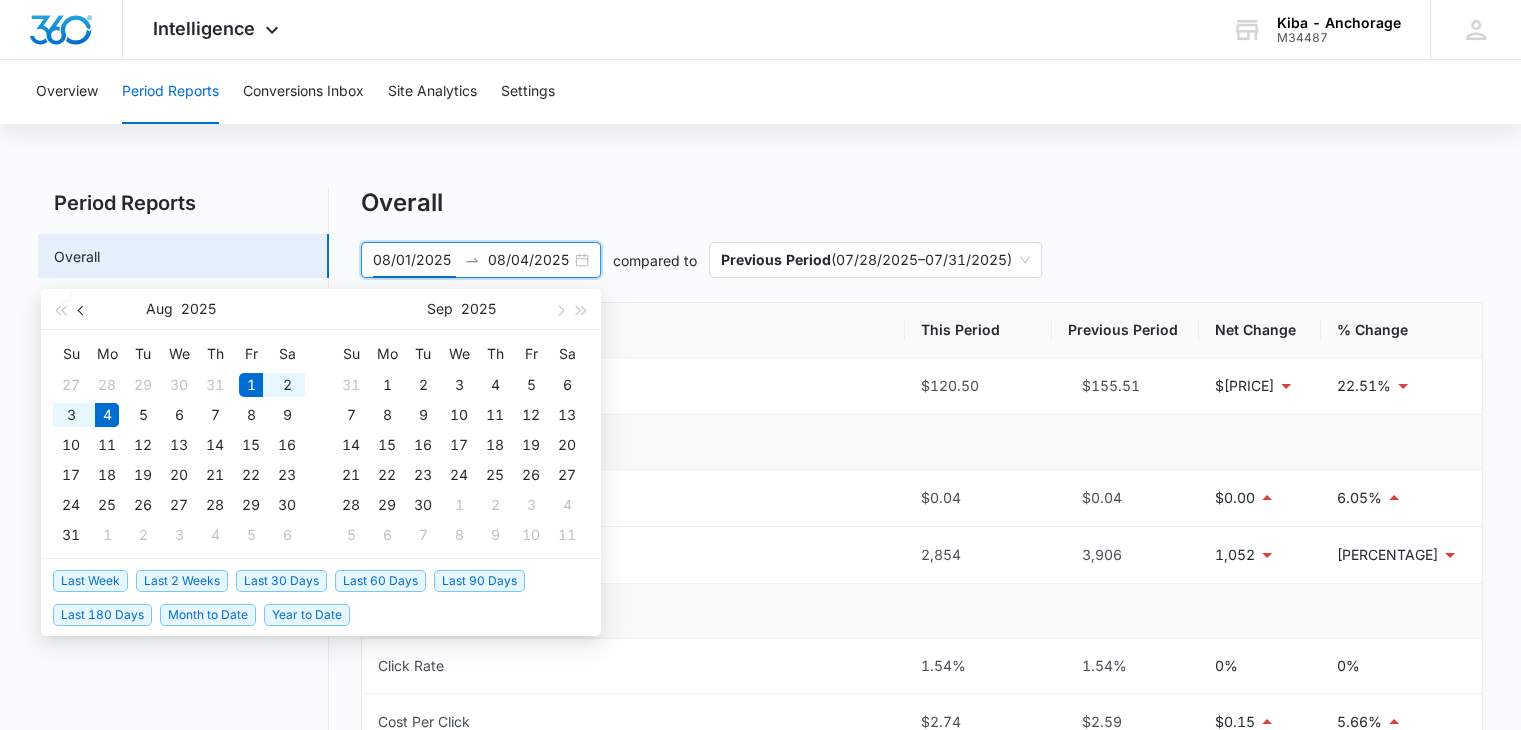 click at bounding box center [82, 309] 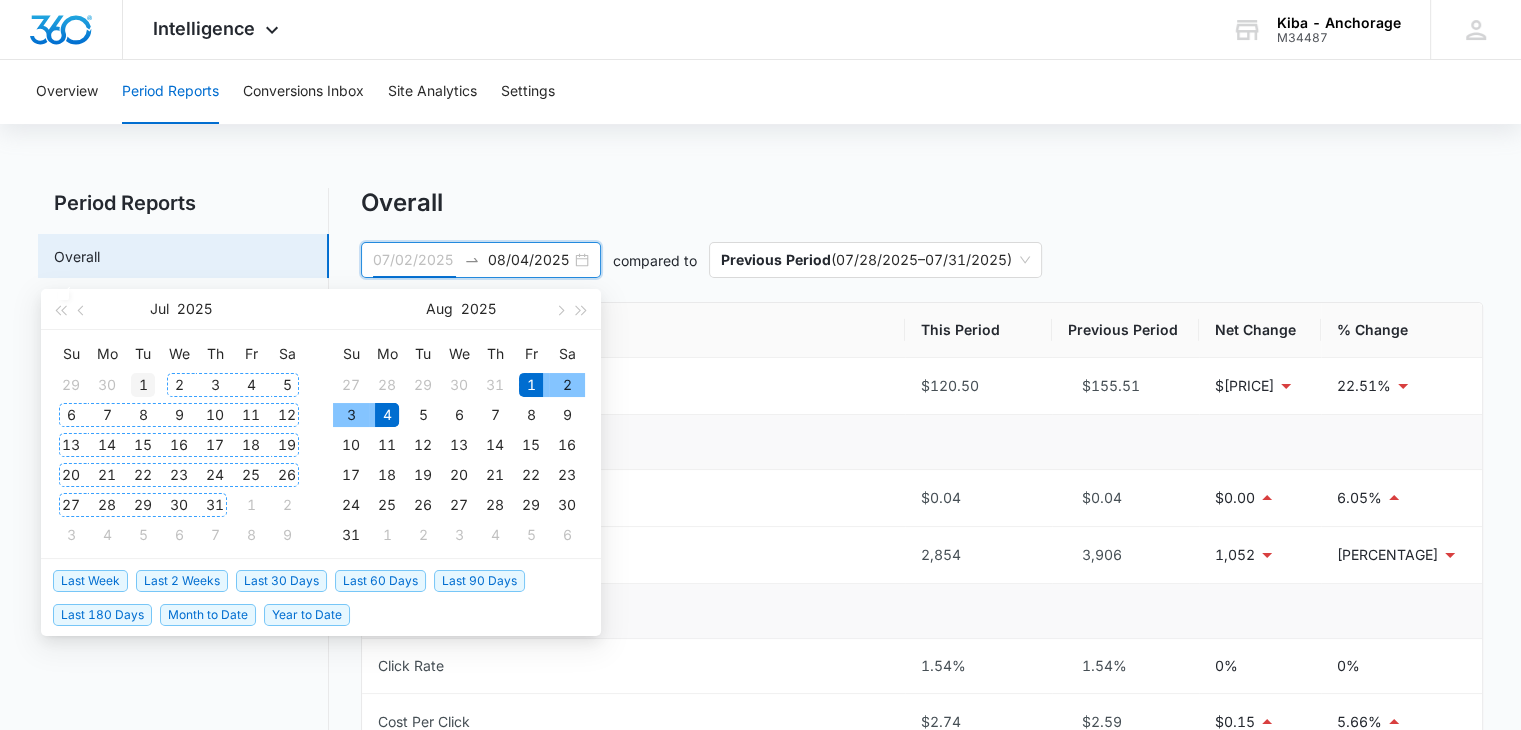 type on "07/01/2025" 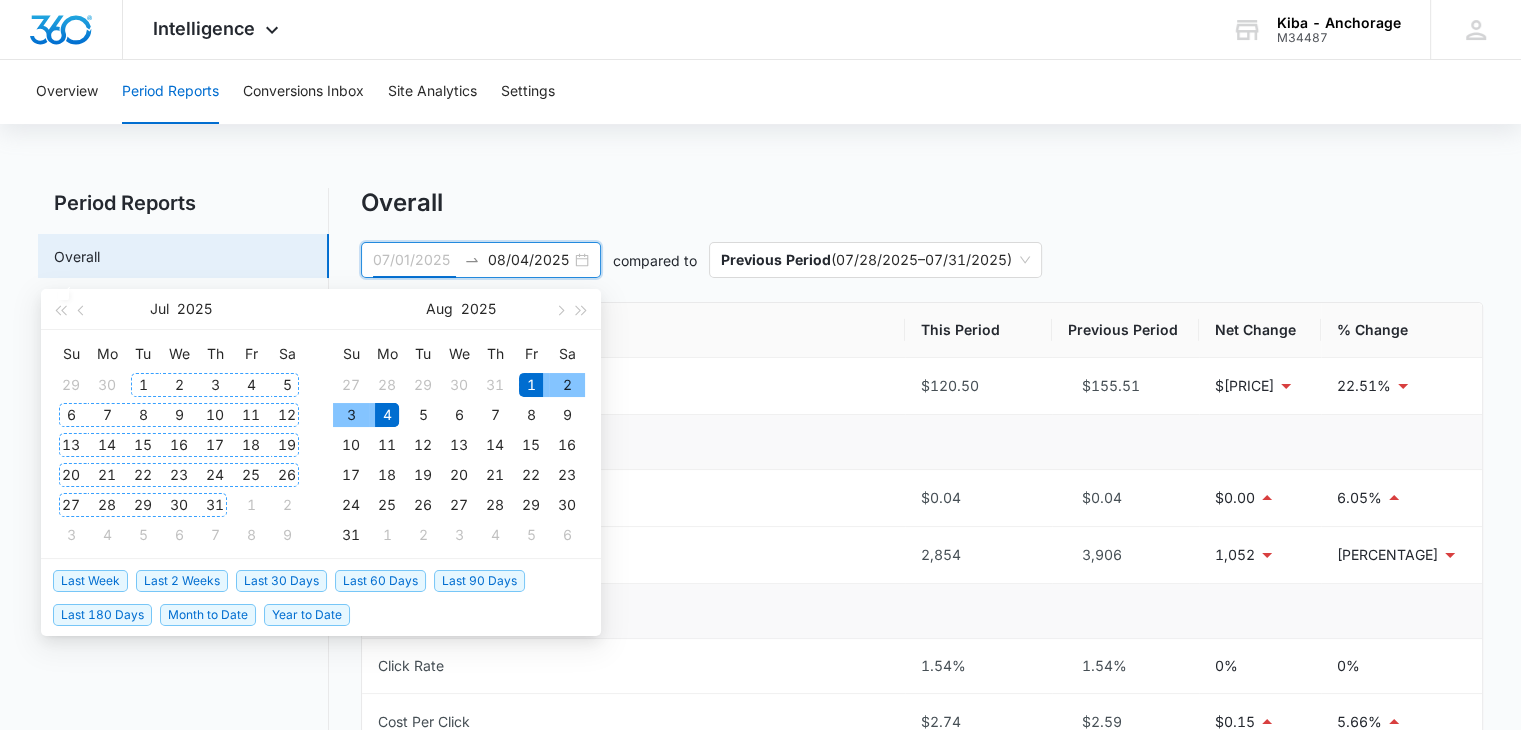 click on "1" at bounding box center [143, 385] 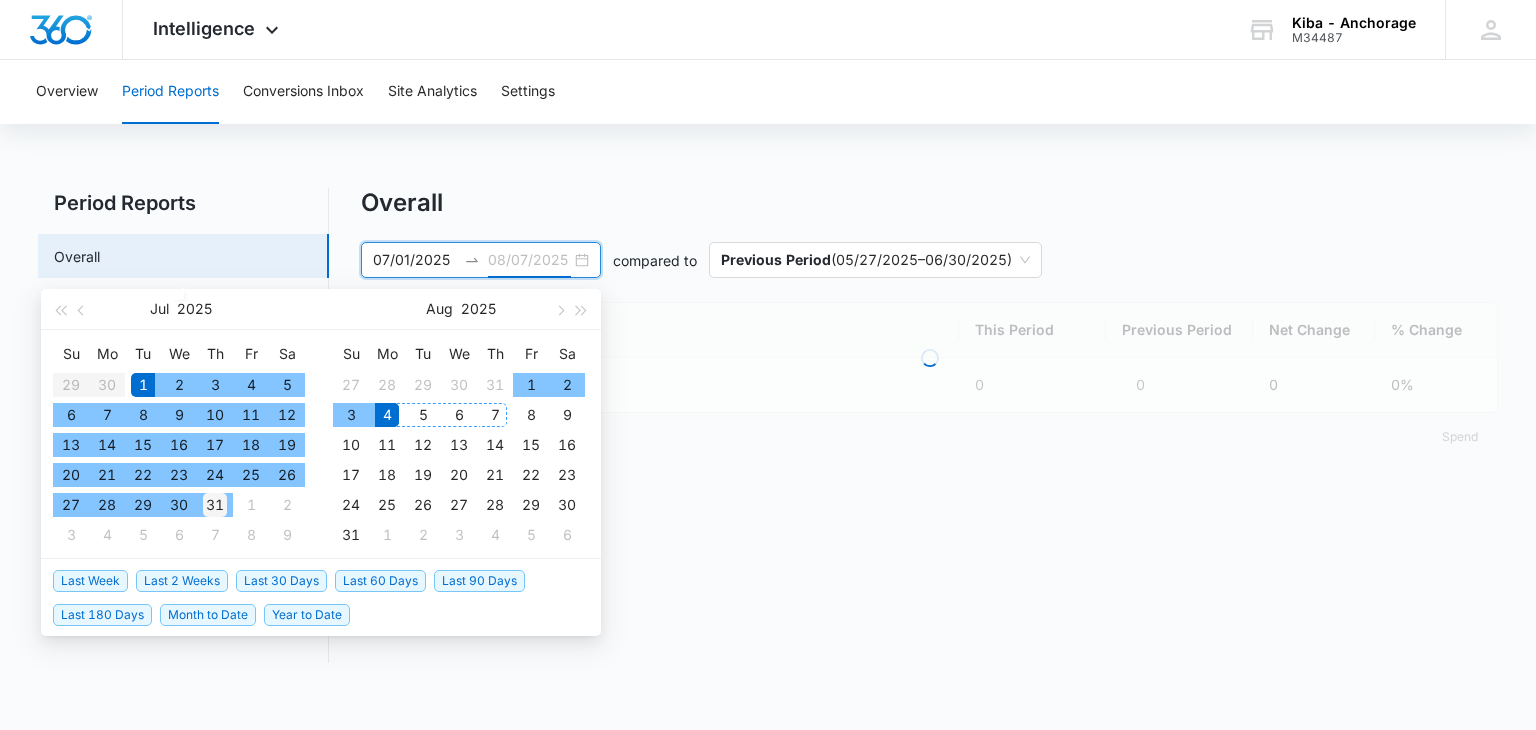 type on "07/31/2025" 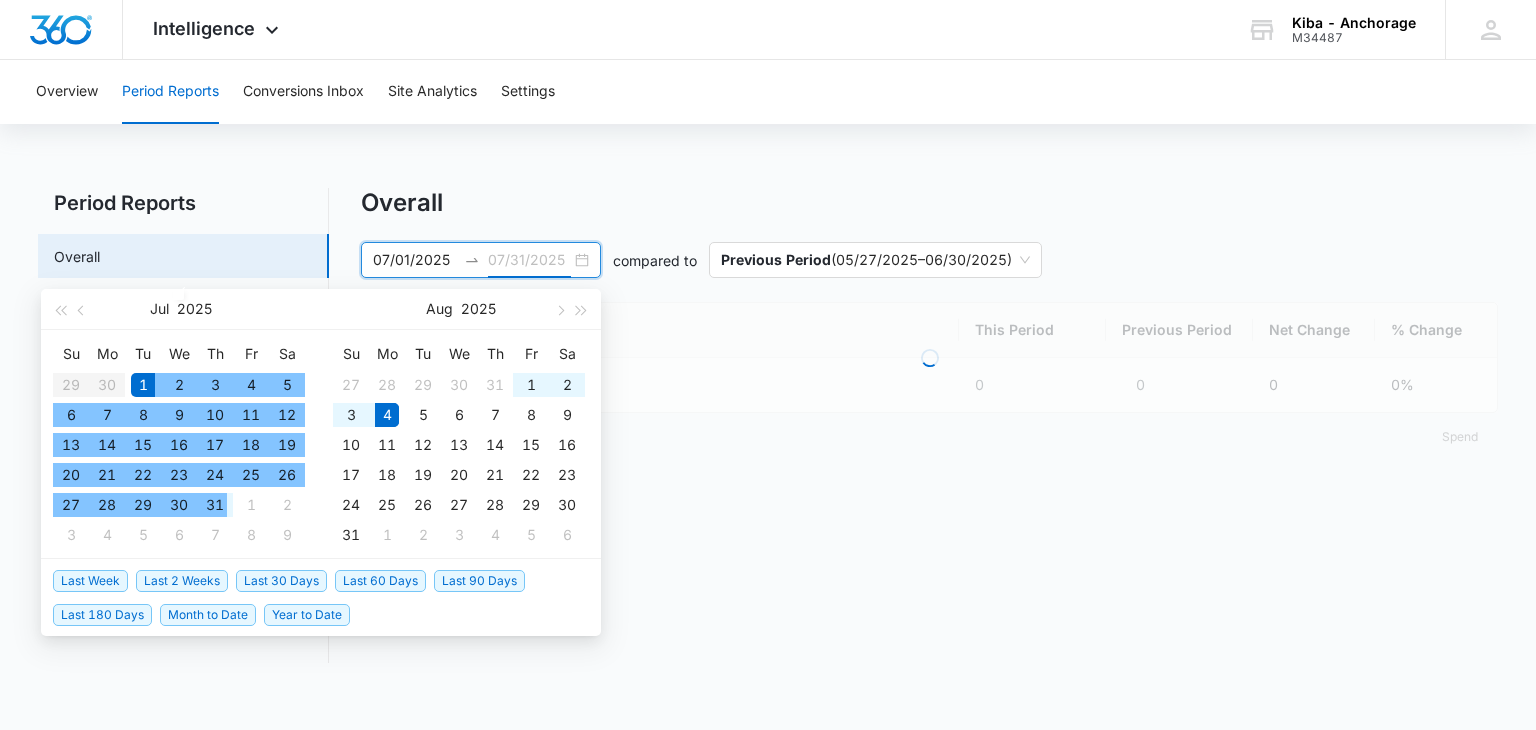 click on "31" at bounding box center [215, 505] 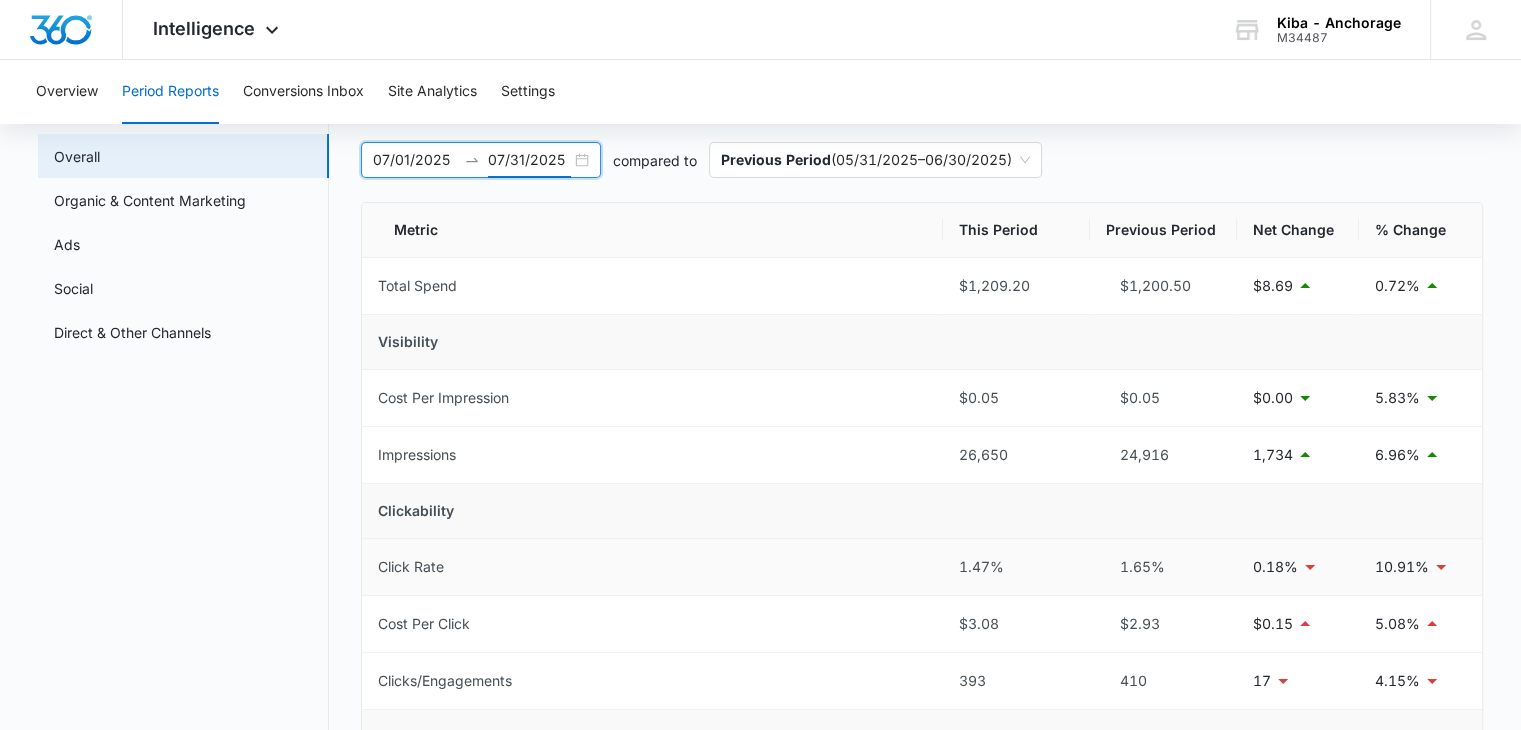 scroll, scrollTop: 200, scrollLeft: 0, axis: vertical 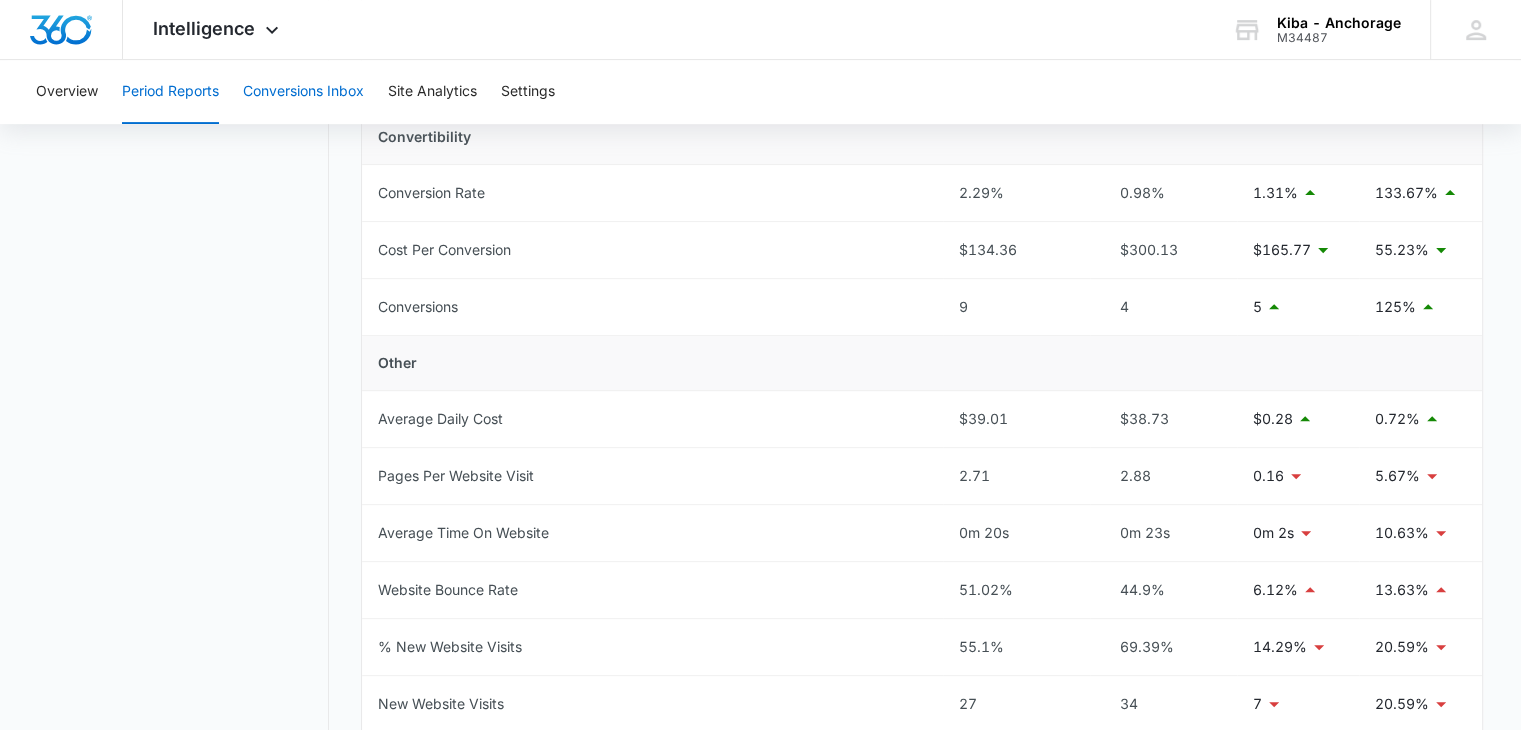 click on "Conversions Inbox" at bounding box center (303, 92) 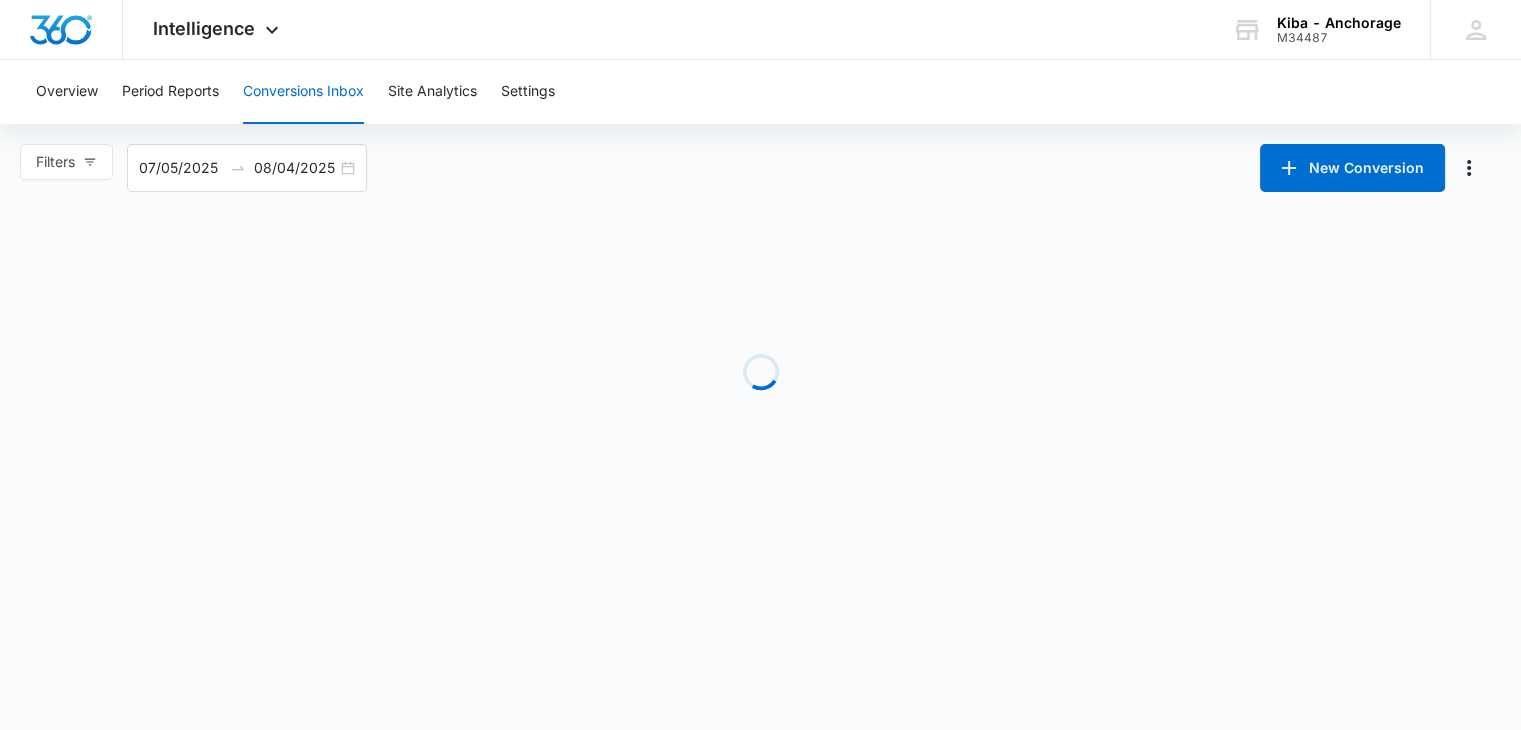 scroll, scrollTop: 0, scrollLeft: 0, axis: both 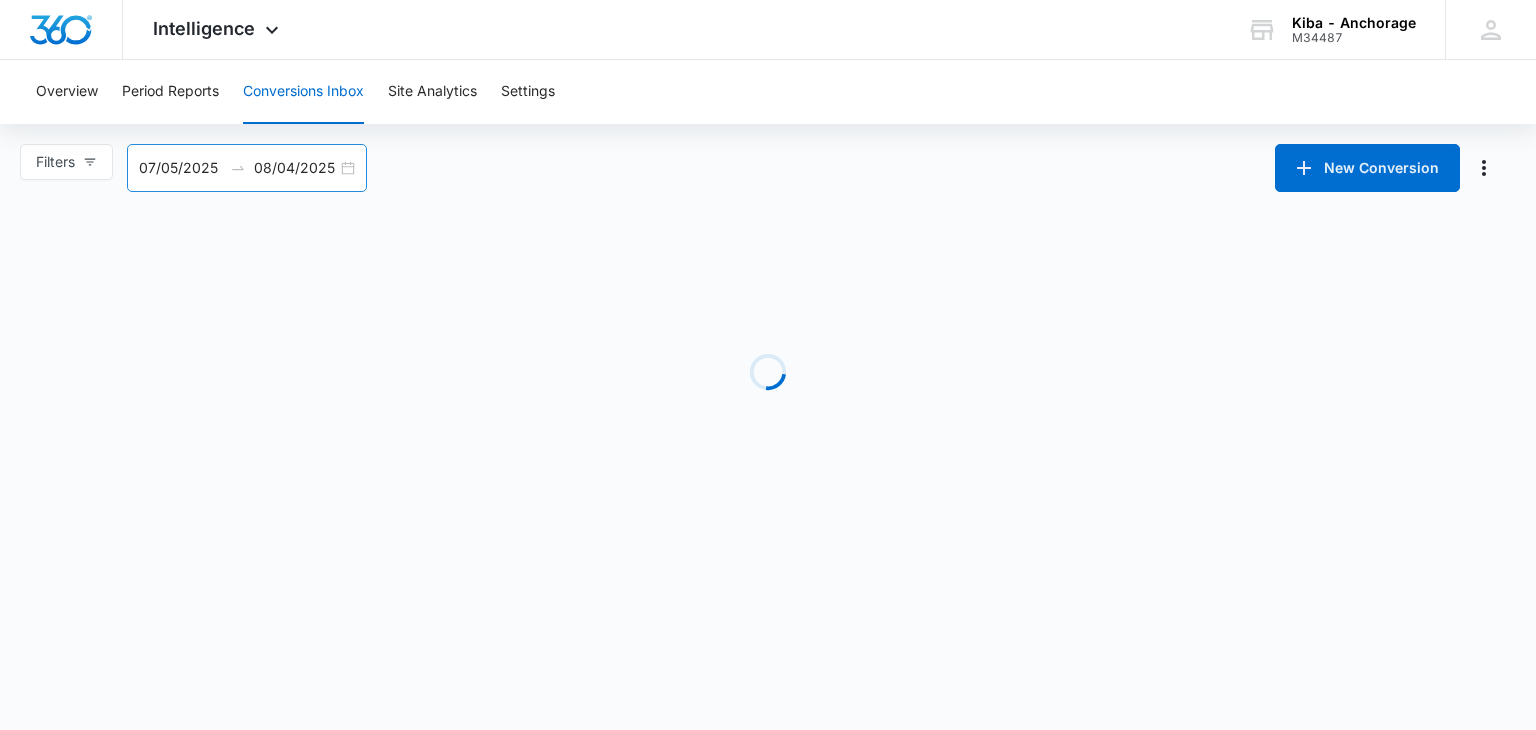 click on "07/05/2025 08/04/2025" at bounding box center [247, 168] 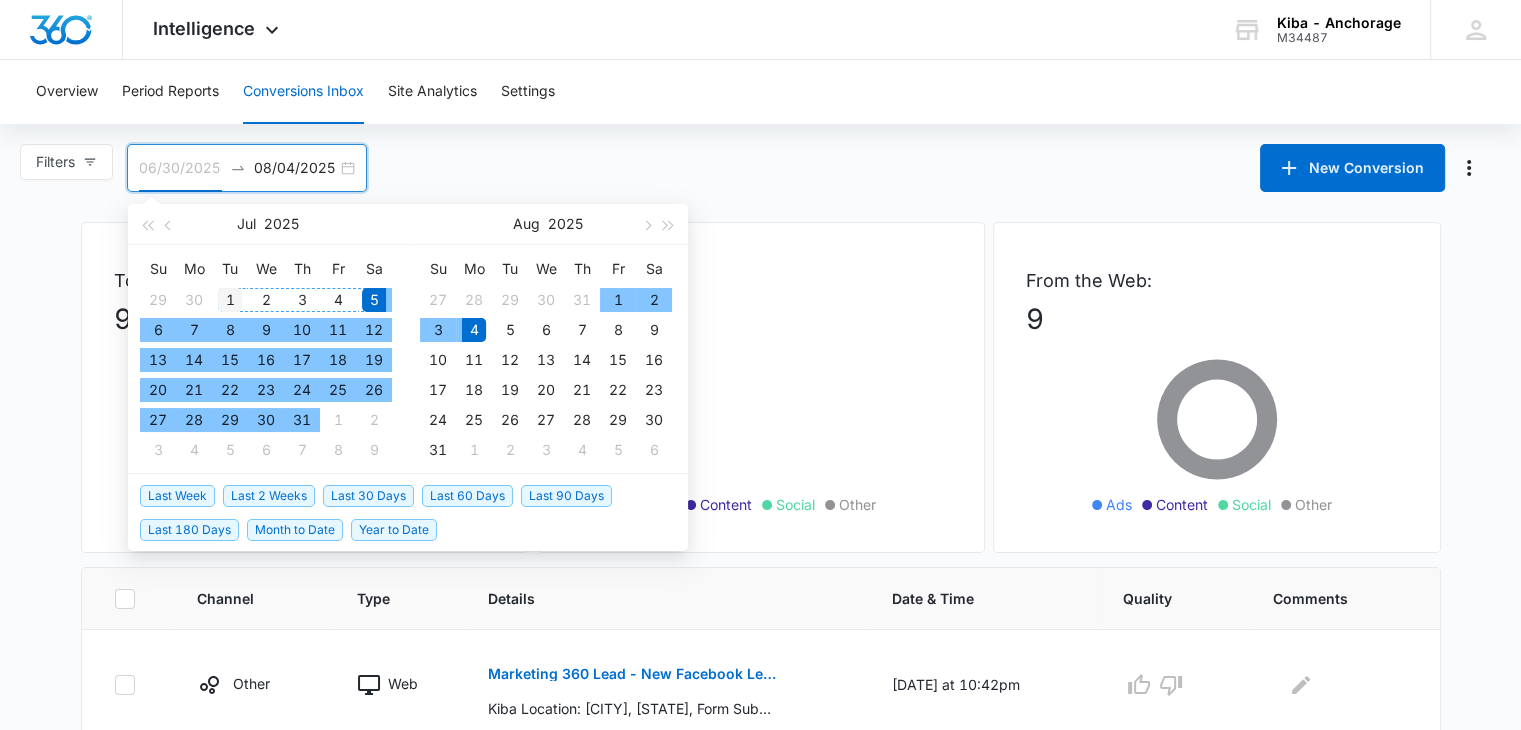 type on "07/01/2025" 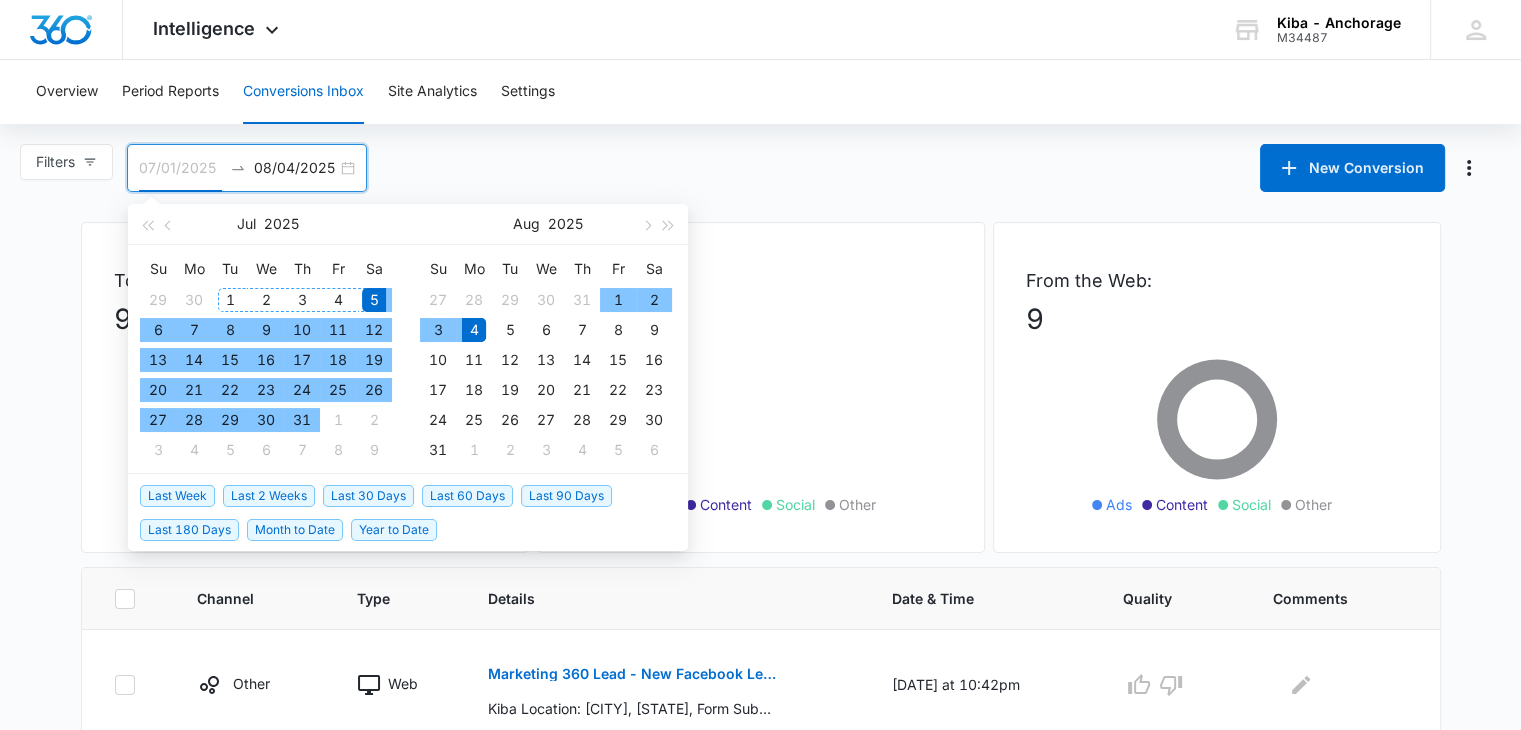 click on "1" at bounding box center [230, 300] 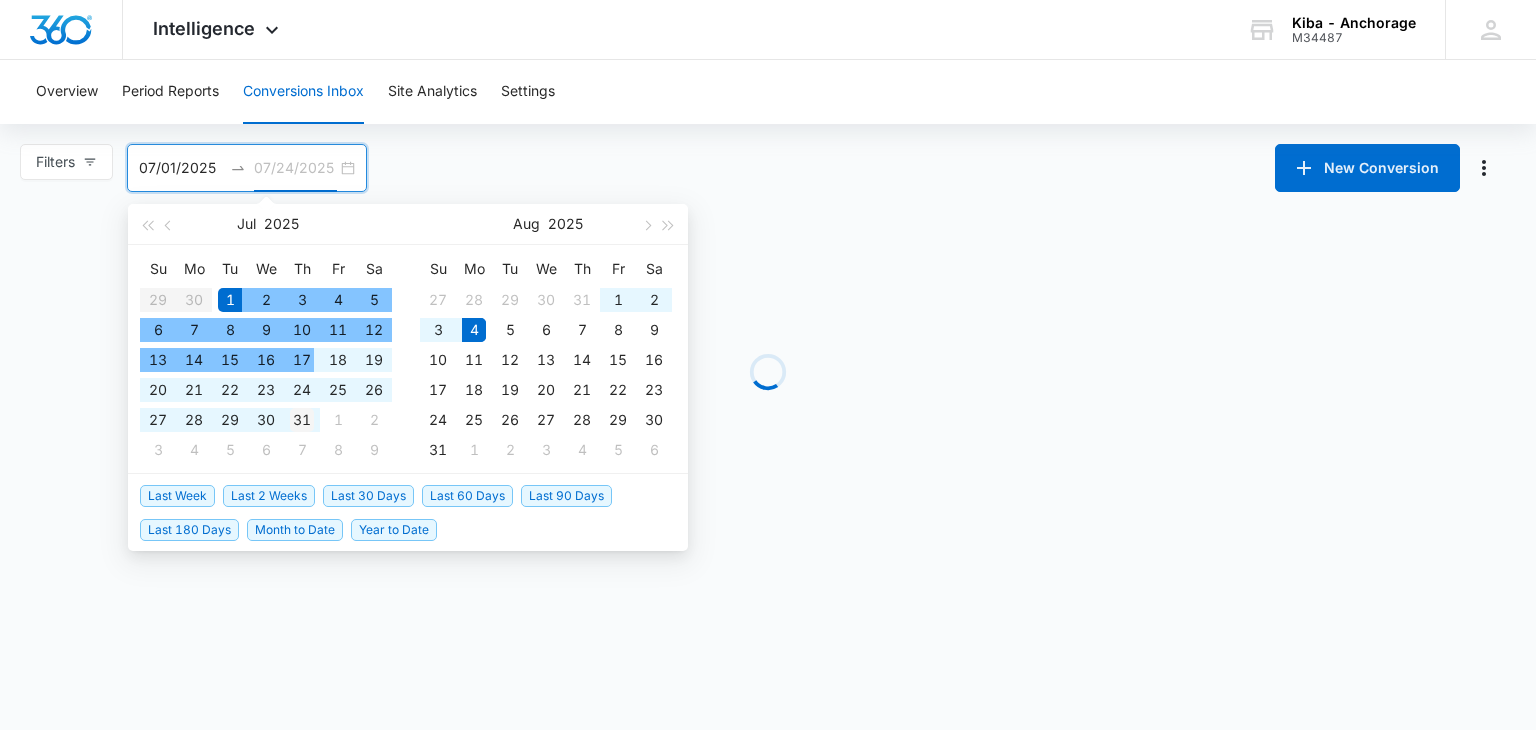 type on "07/31/2025" 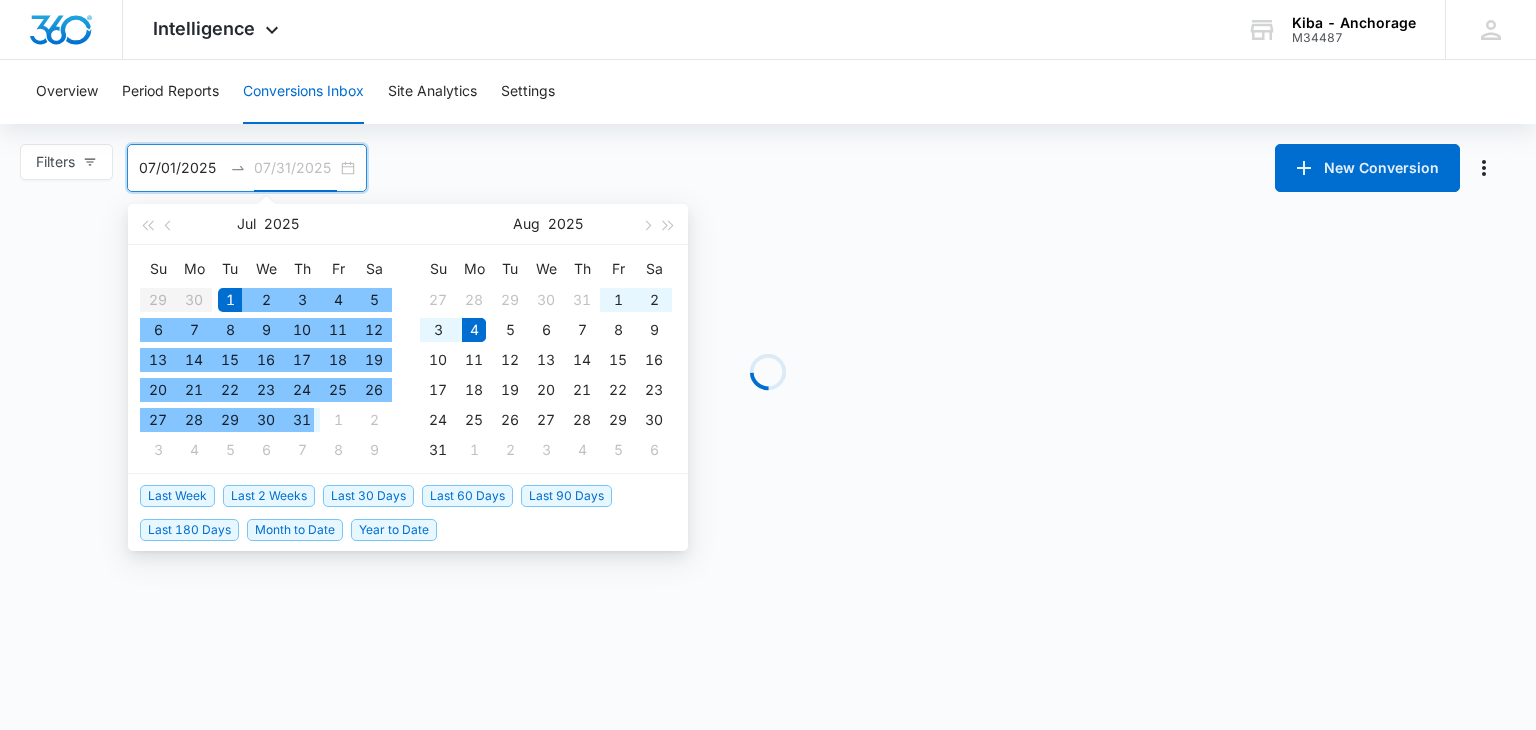 click on "31" at bounding box center (302, 420) 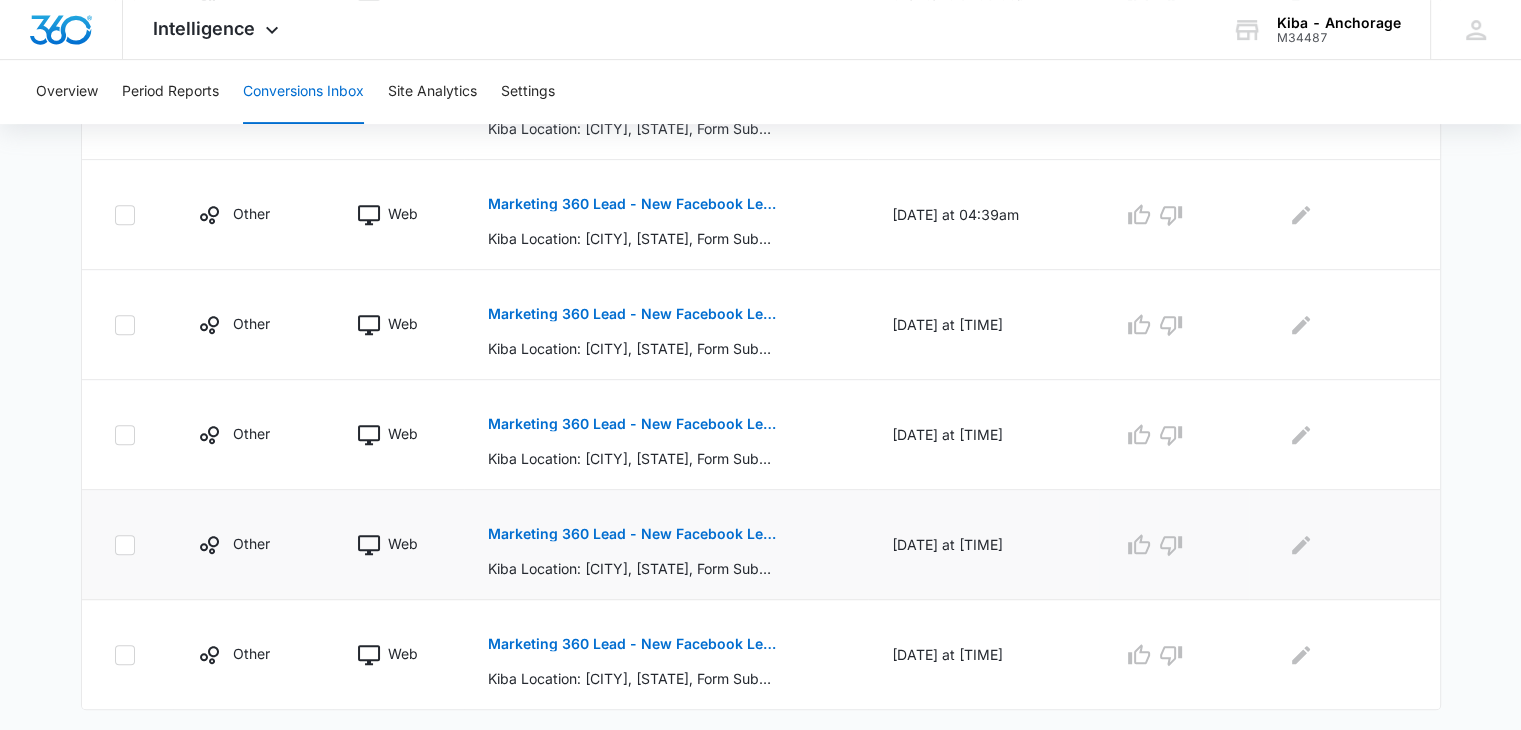 scroll, scrollTop: 823, scrollLeft: 0, axis: vertical 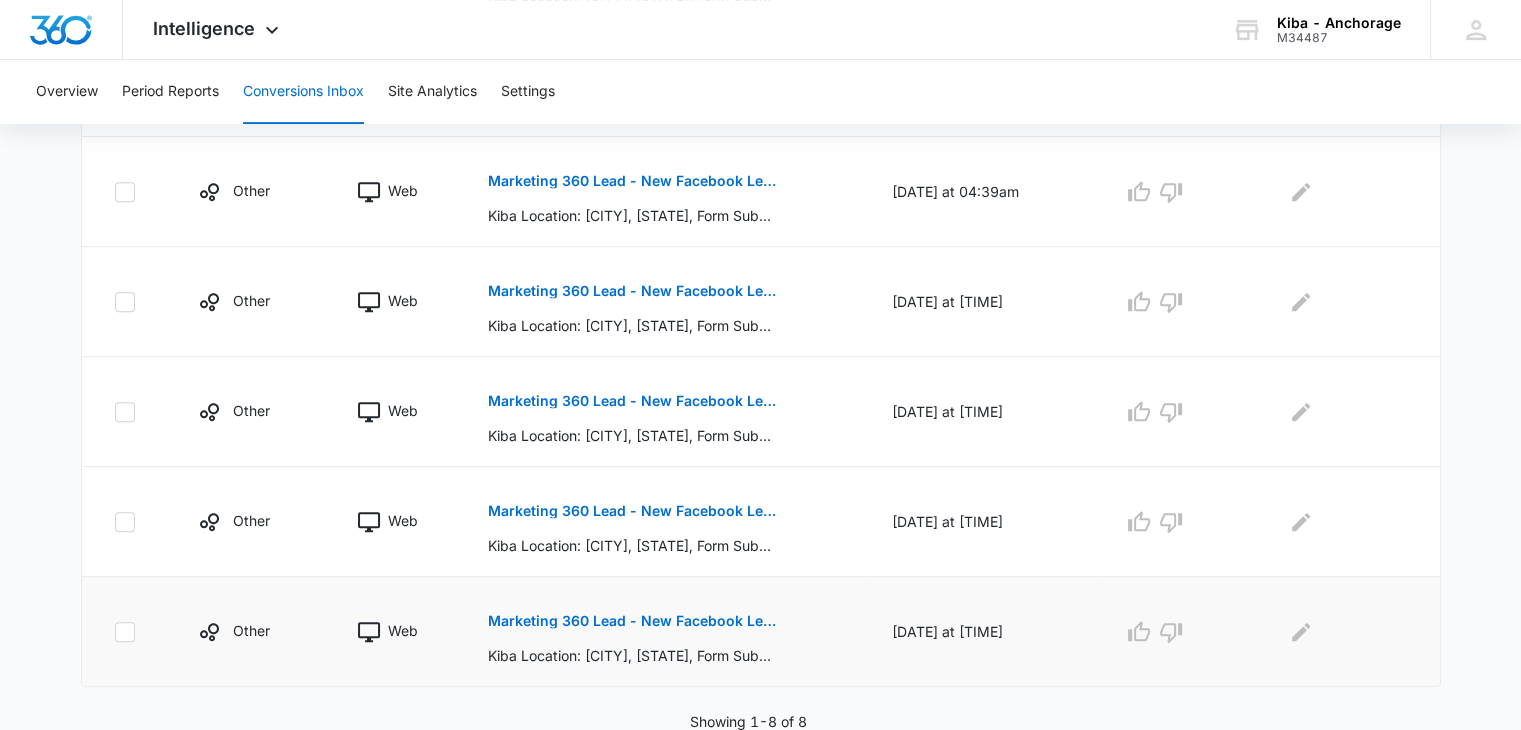 click on "Marketing 360 Lead - New Facebook Lead - Anchorage Kitchen & Bath Facebook Lead" at bounding box center [633, 621] 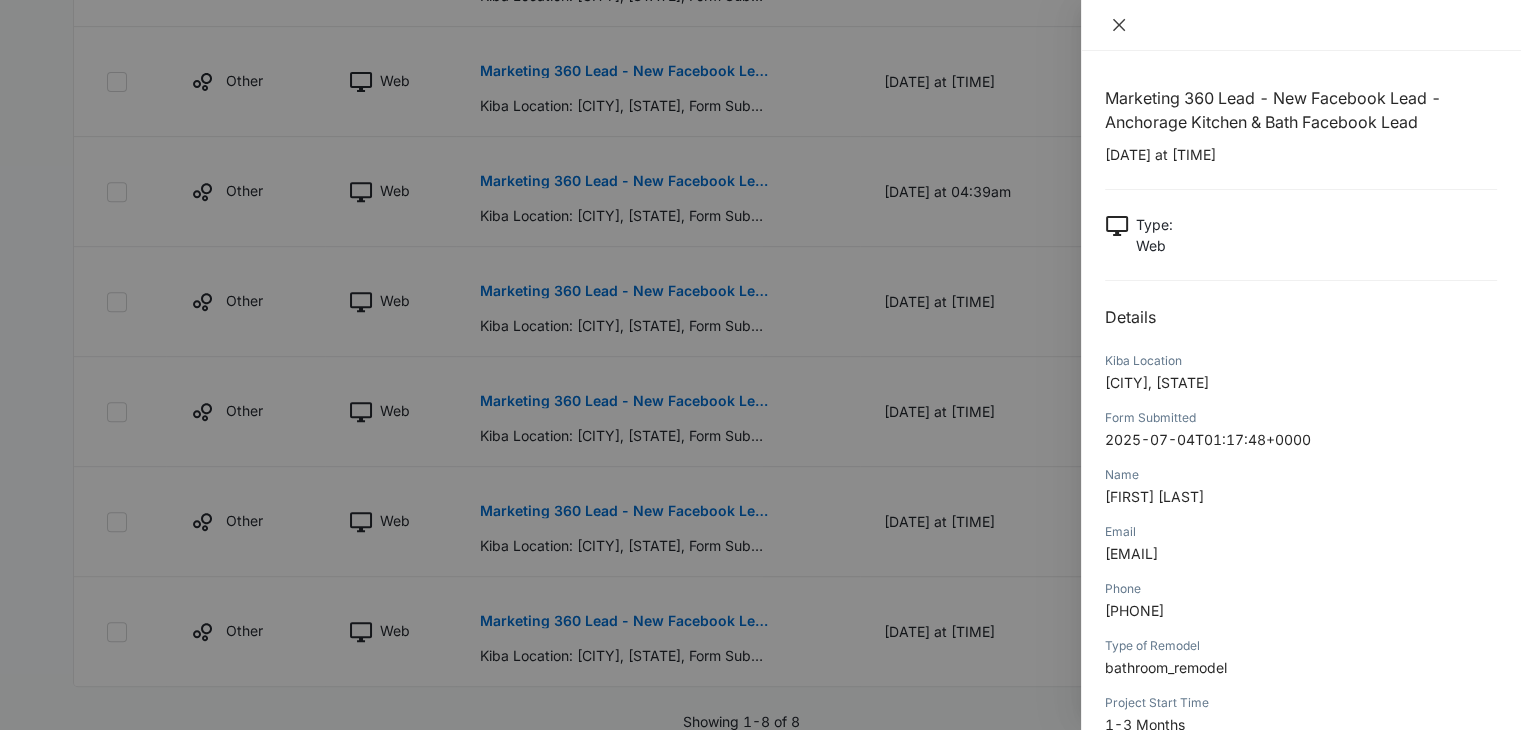 click 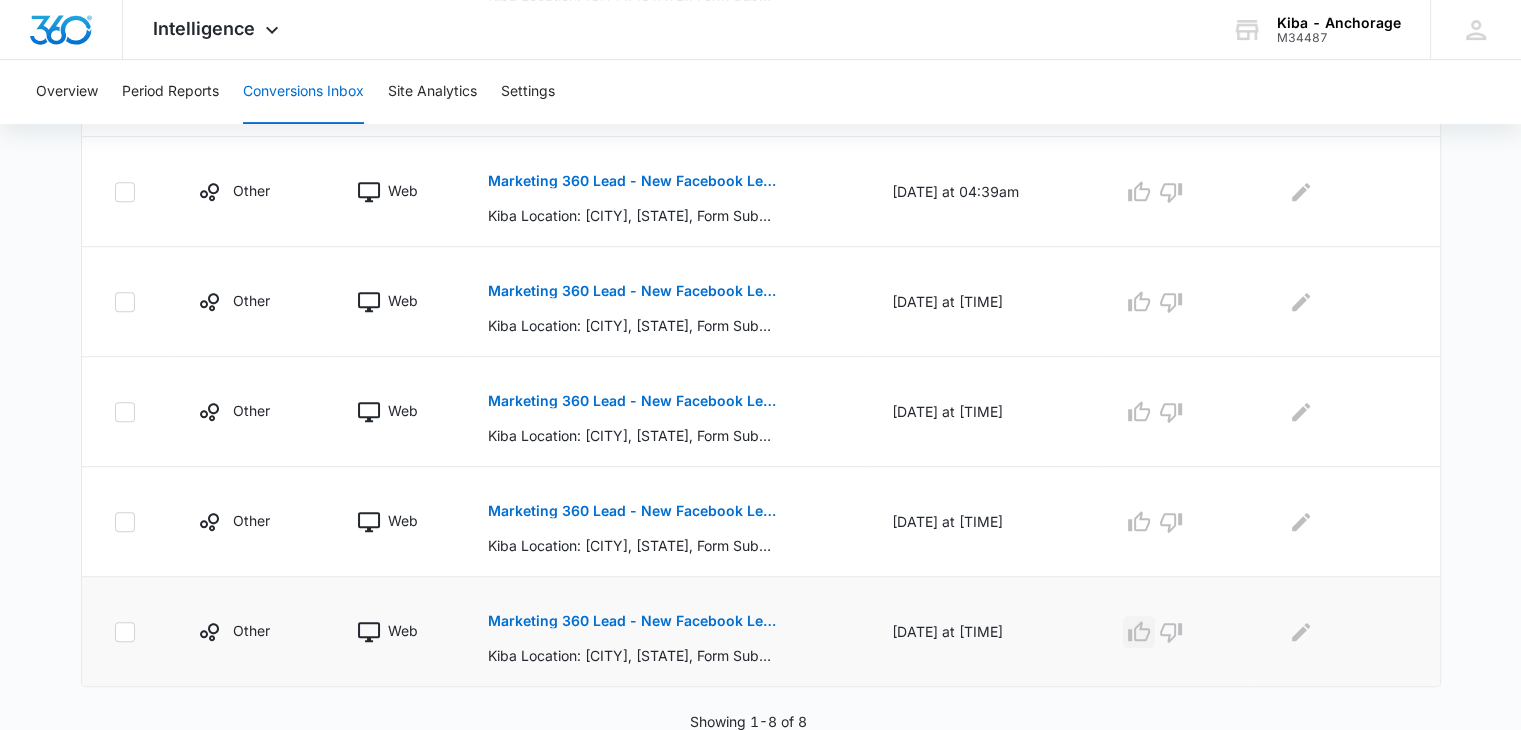click 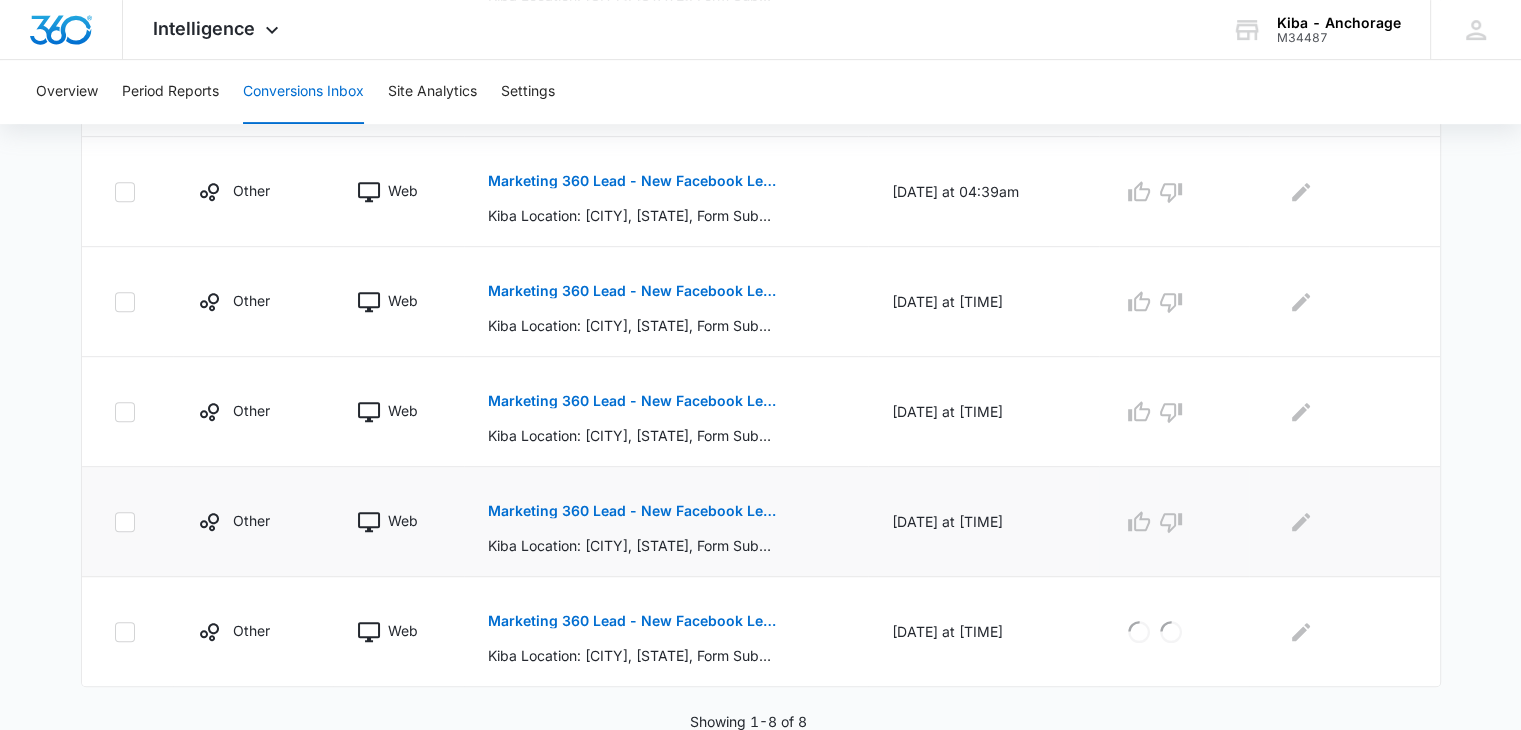 click on "Marketing 360 Lead - New Facebook Lead - Anchorage Kitchen & Bath Facebook Lead" at bounding box center (633, 511) 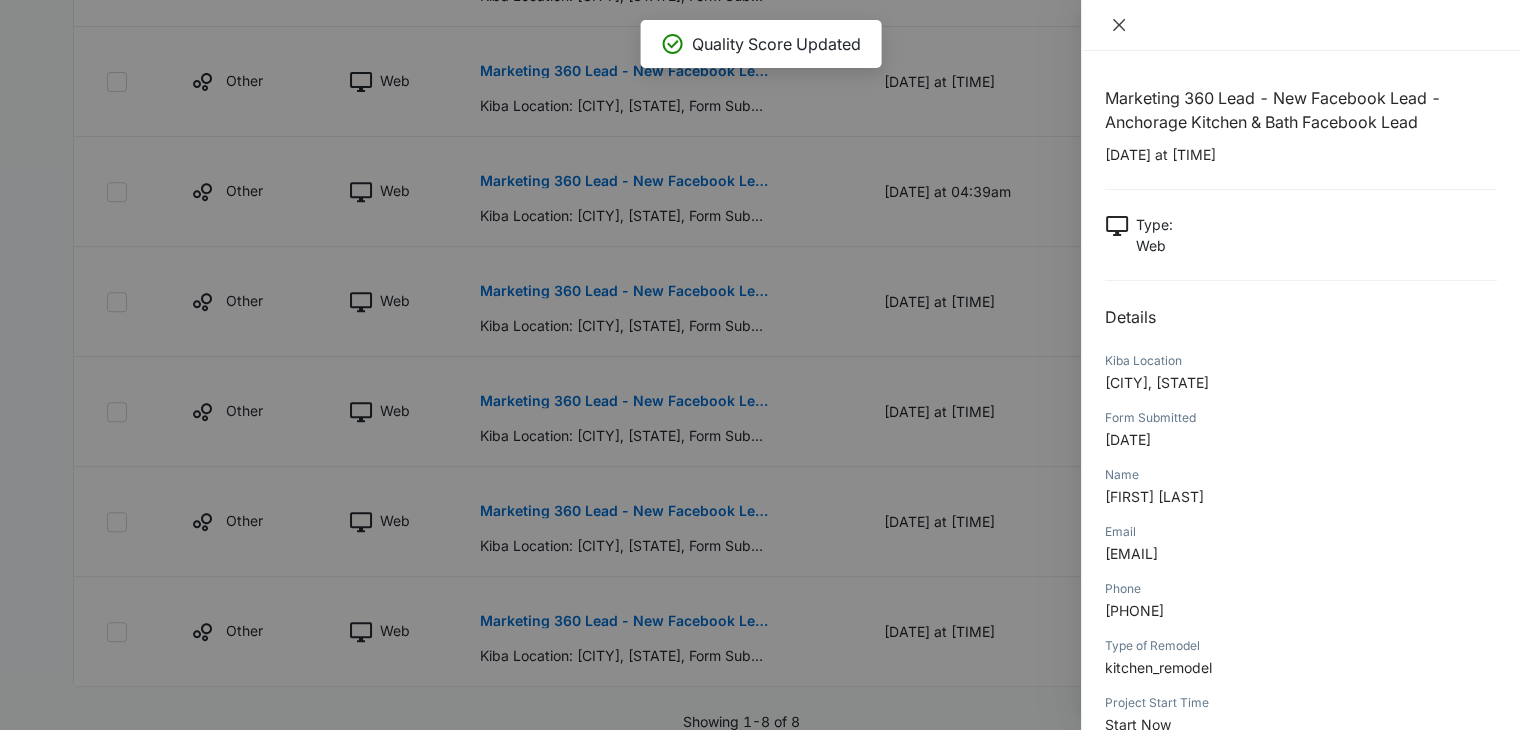 click 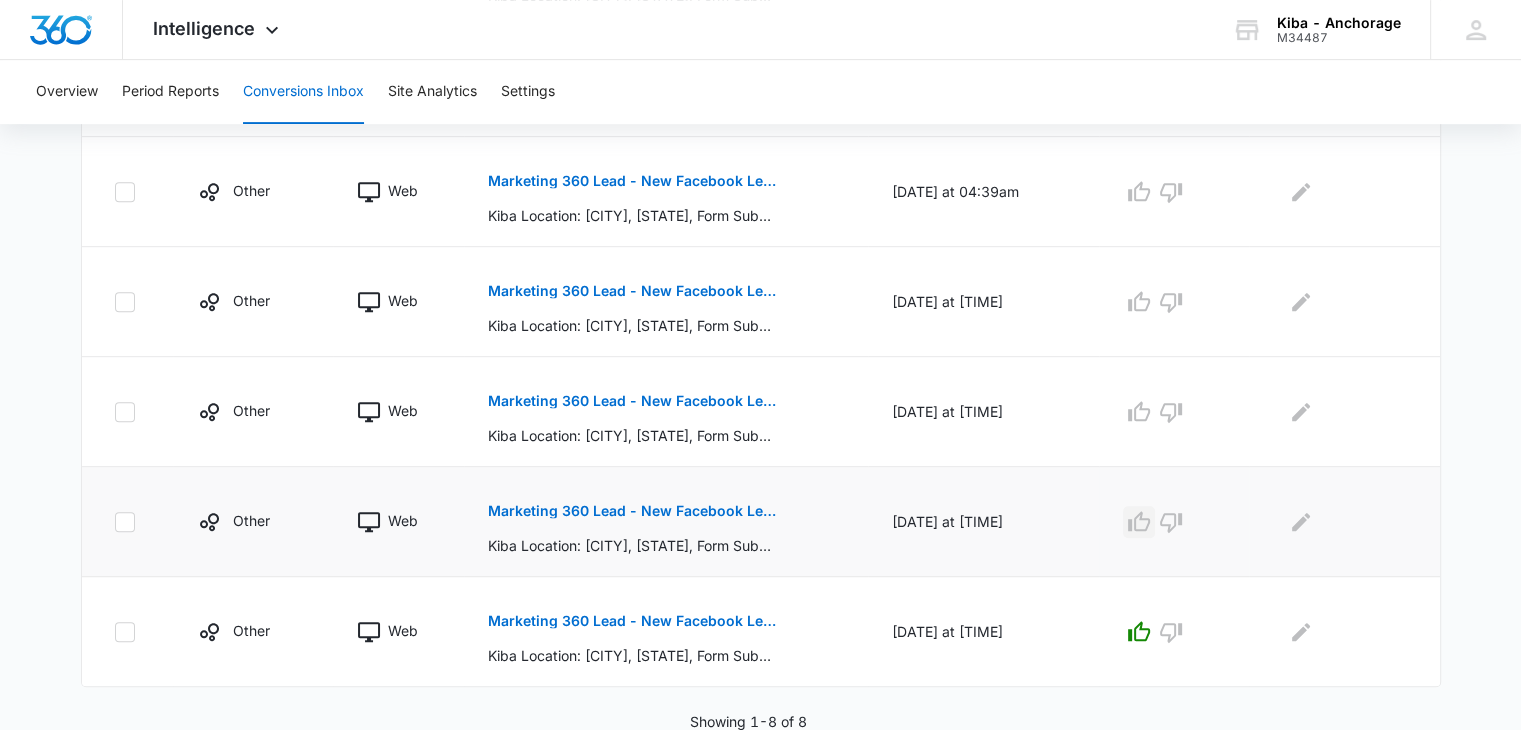 click 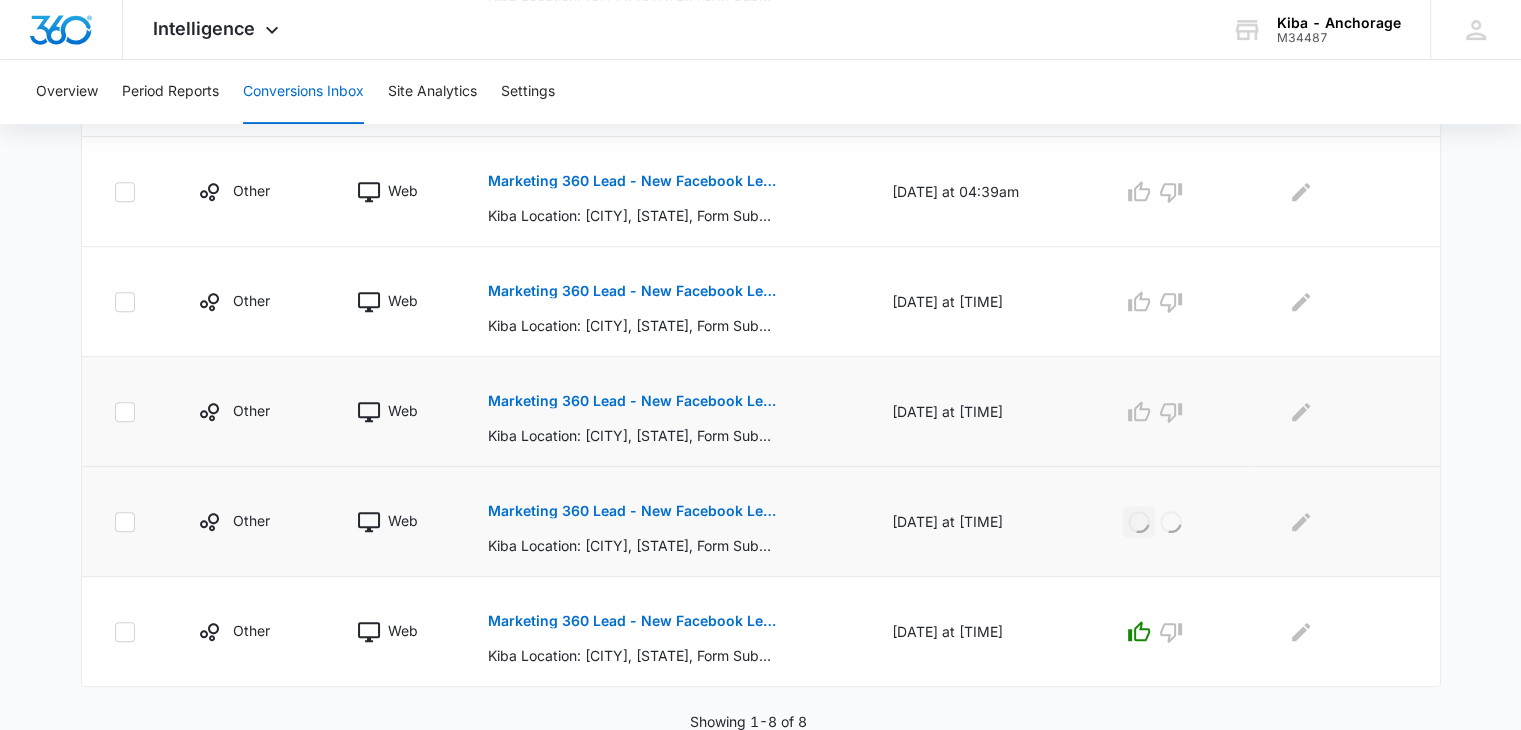 click on "Marketing 360 Lead - New Facebook Lead - Anchorage Kitchen & Bath Facebook Lead" at bounding box center (633, 401) 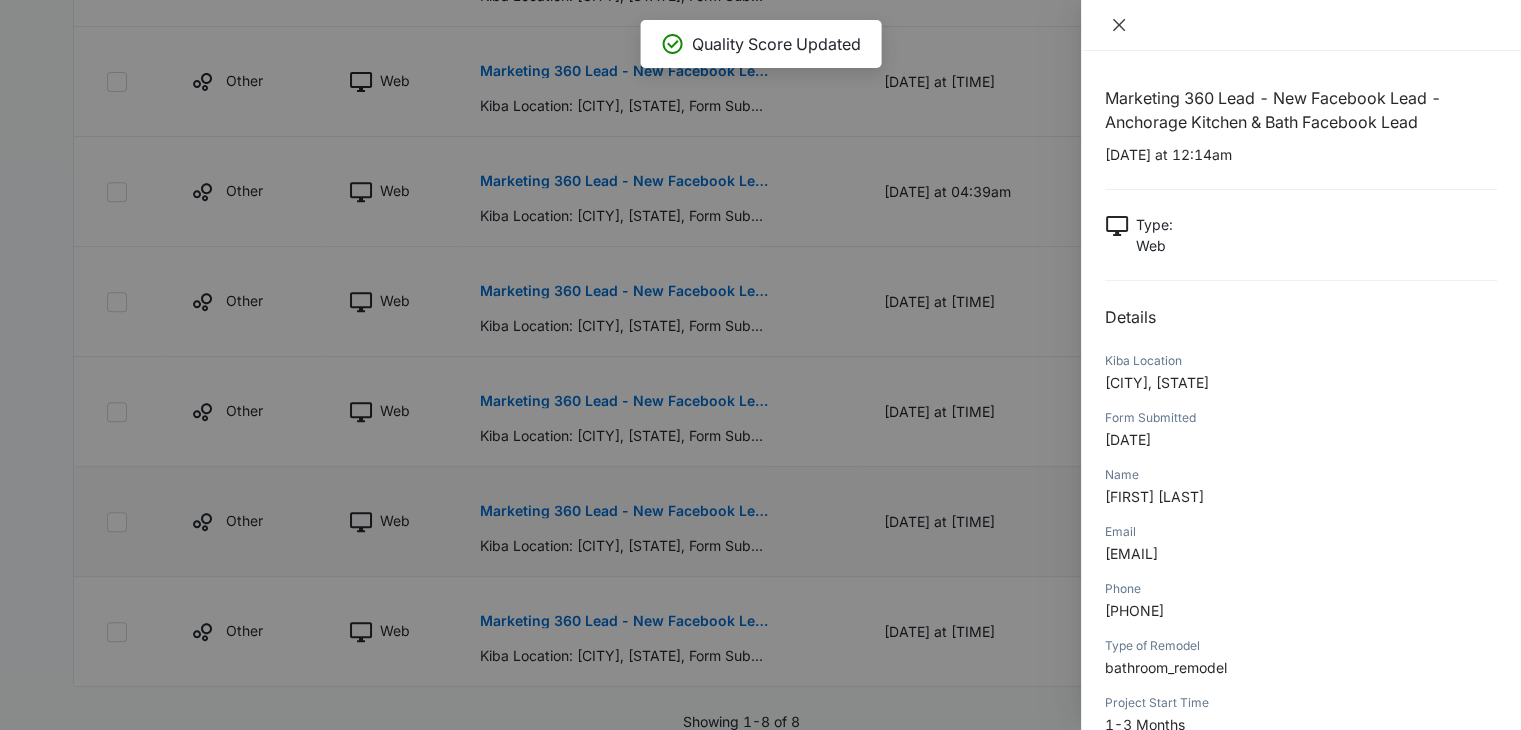click 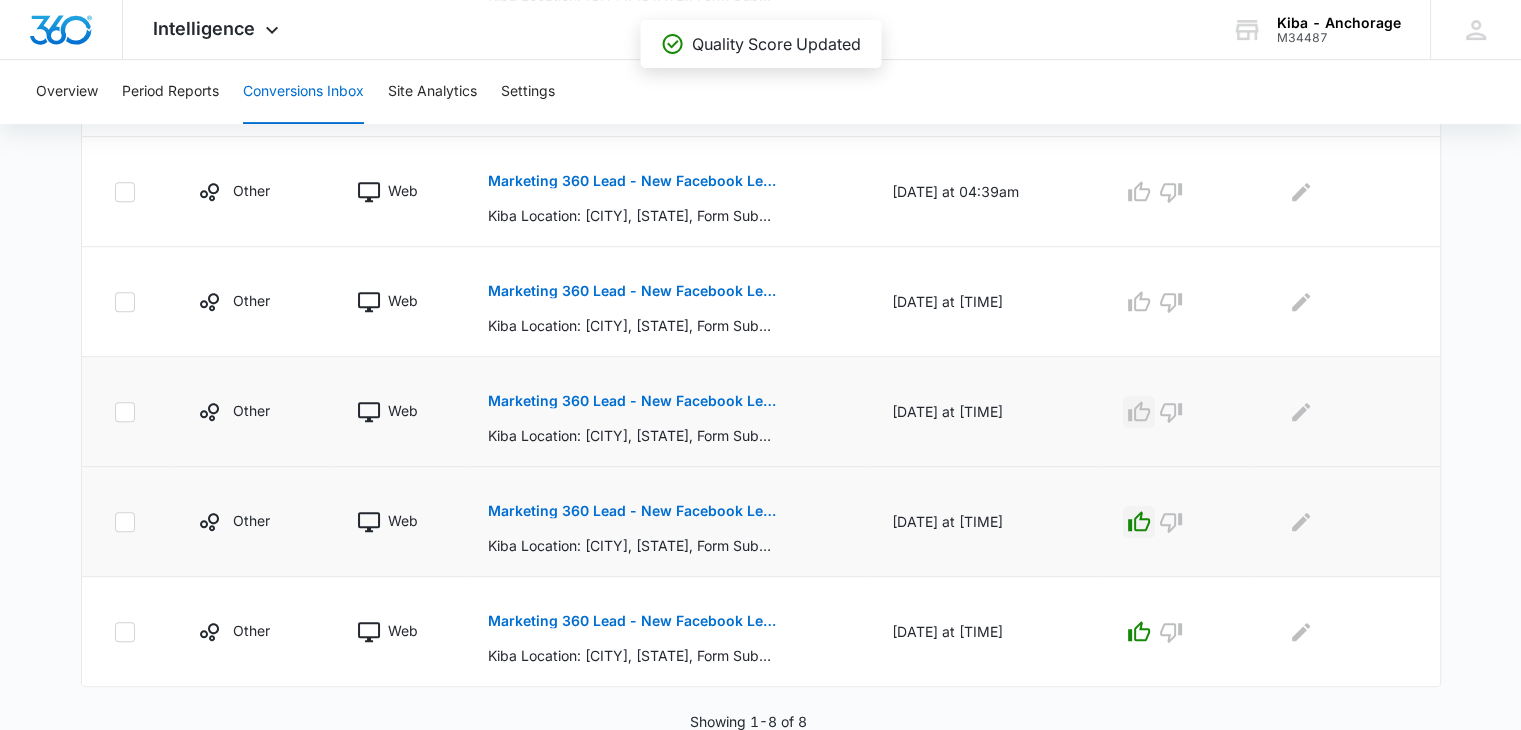 click 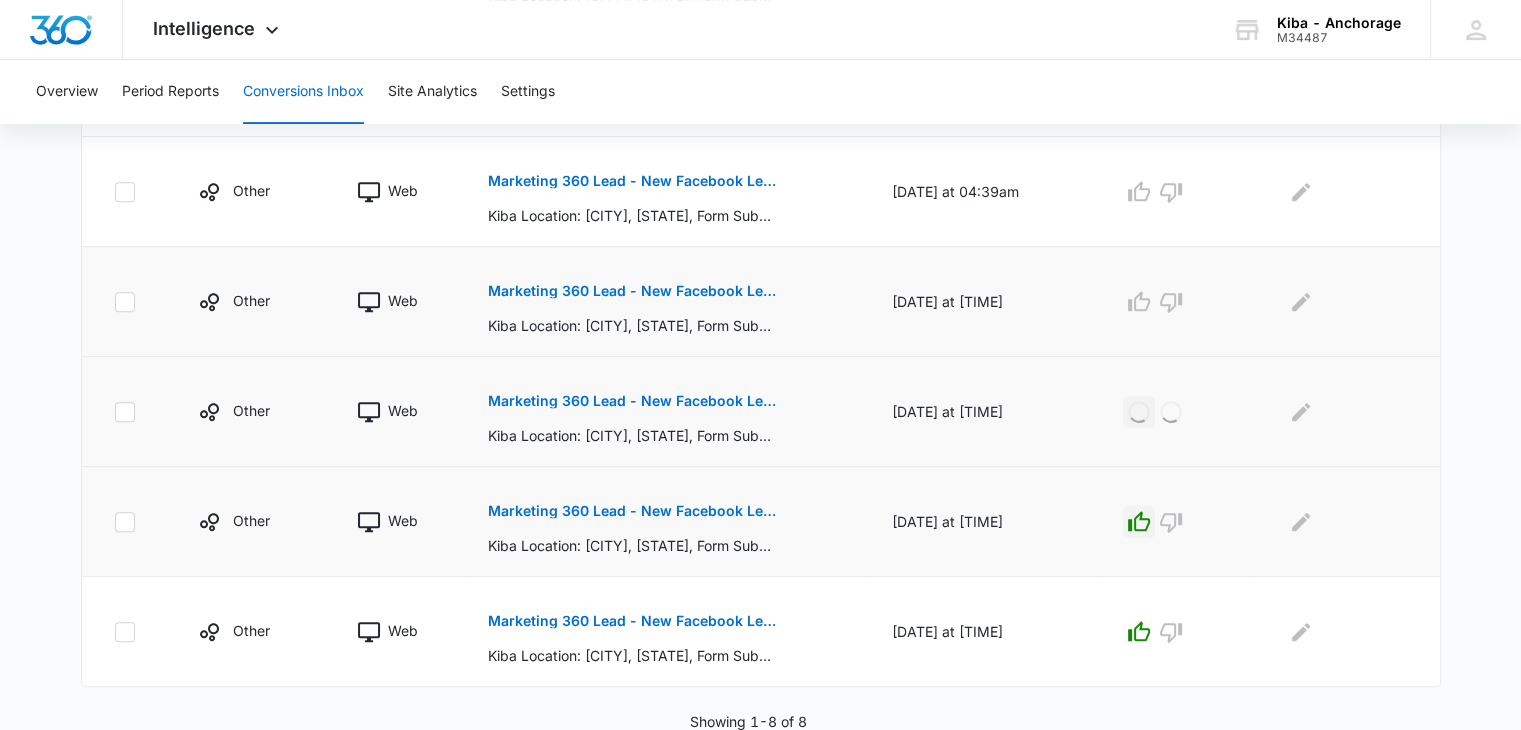 click on "Marketing 360 Lead - New Facebook Lead - Anchorage Kitchen & Bath Facebook Lead" at bounding box center [633, 291] 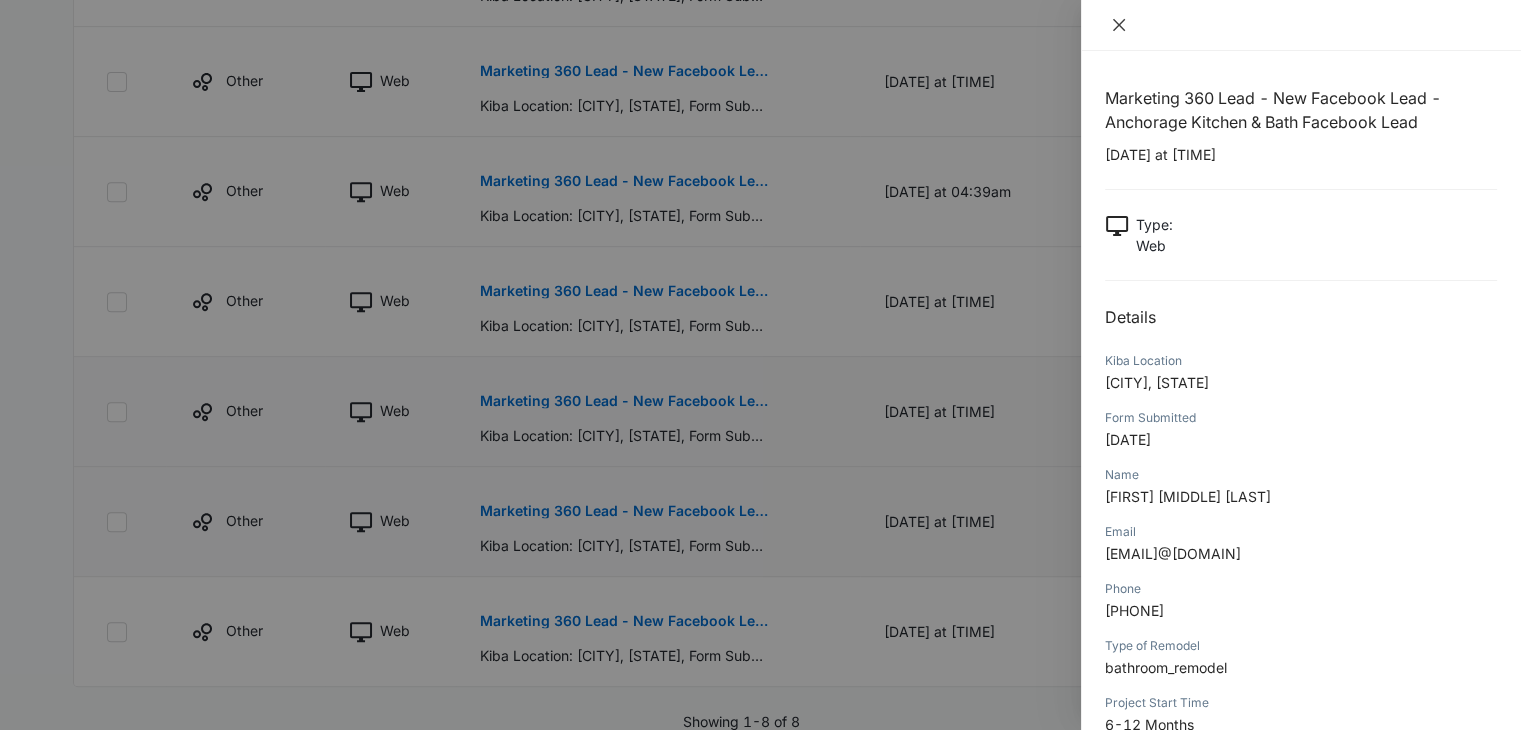 click at bounding box center [1119, 25] 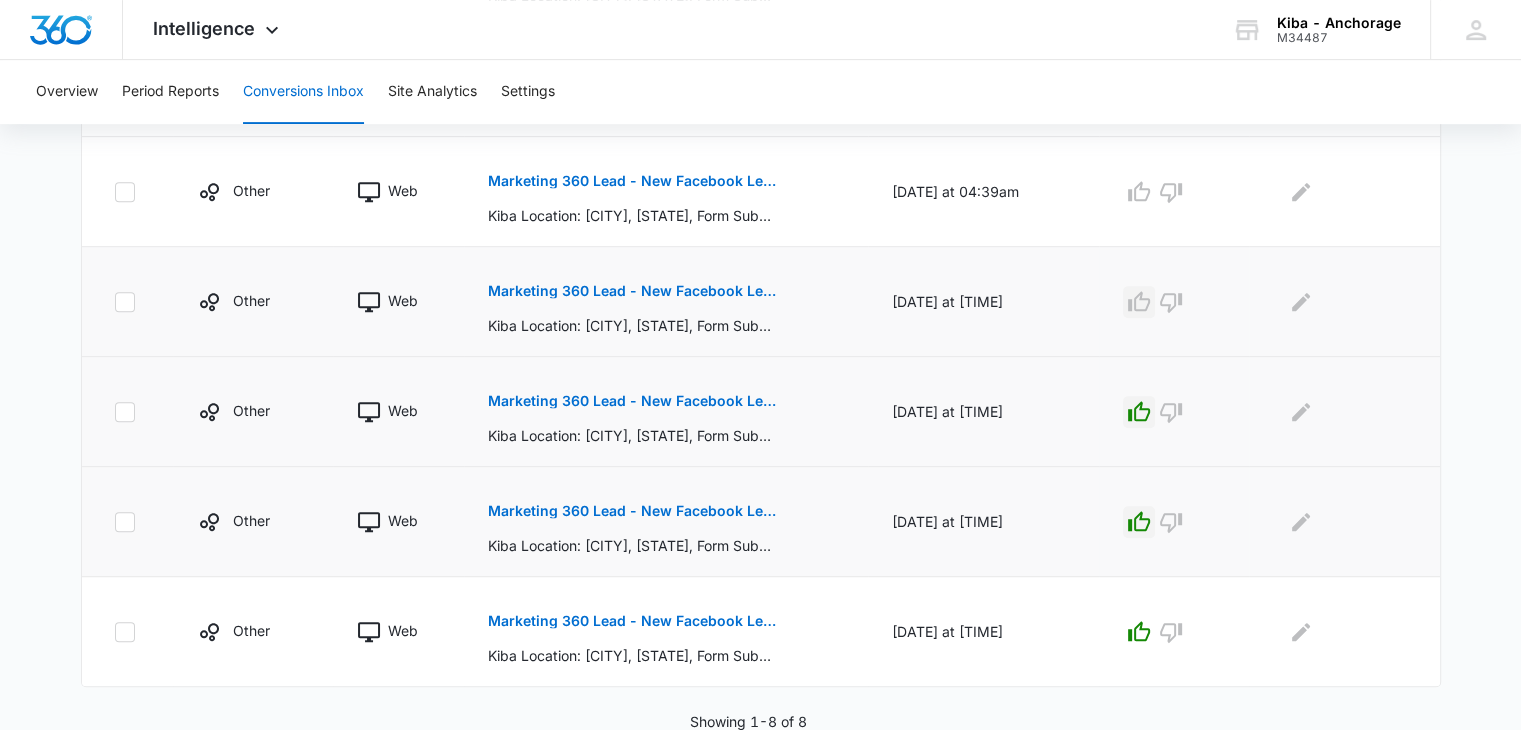 click 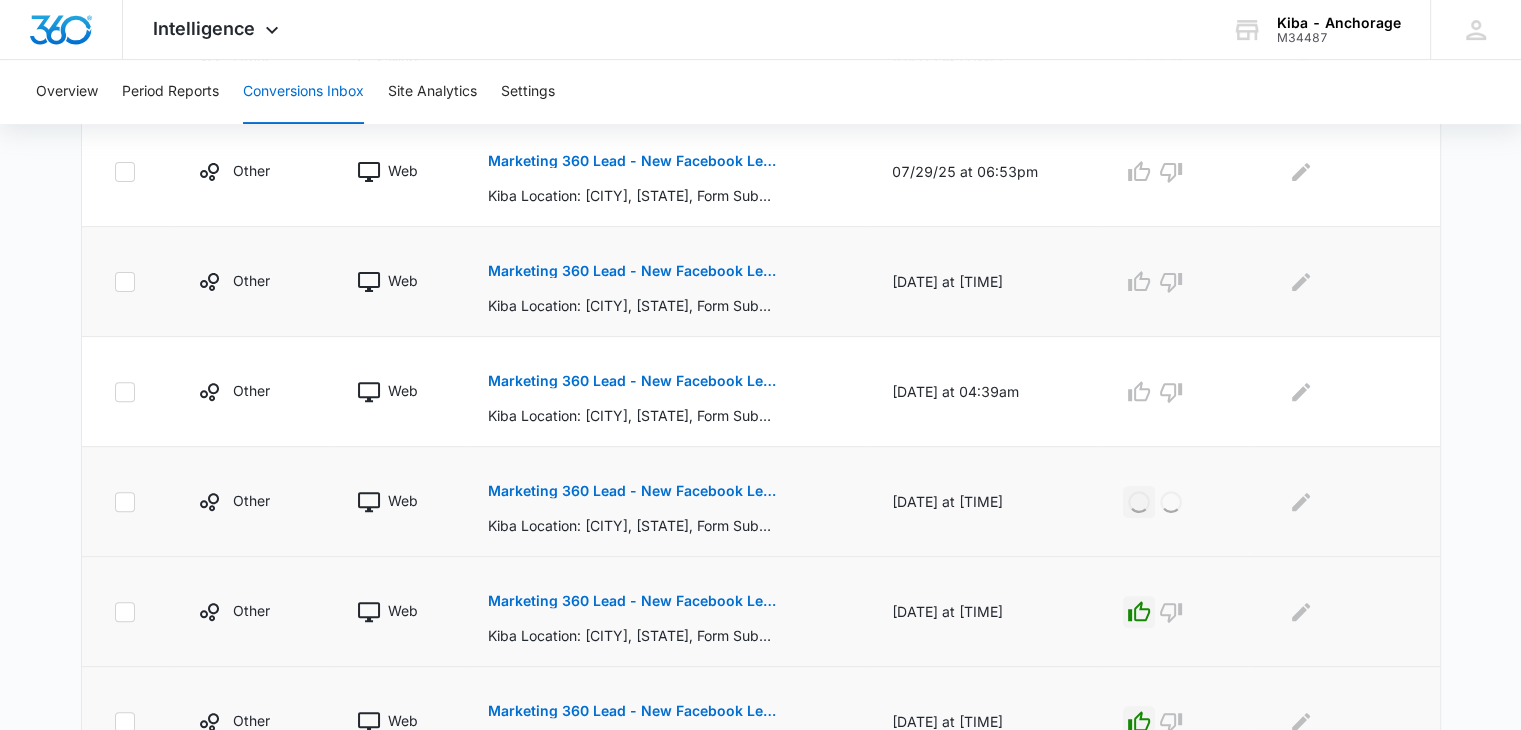 scroll, scrollTop: 523, scrollLeft: 0, axis: vertical 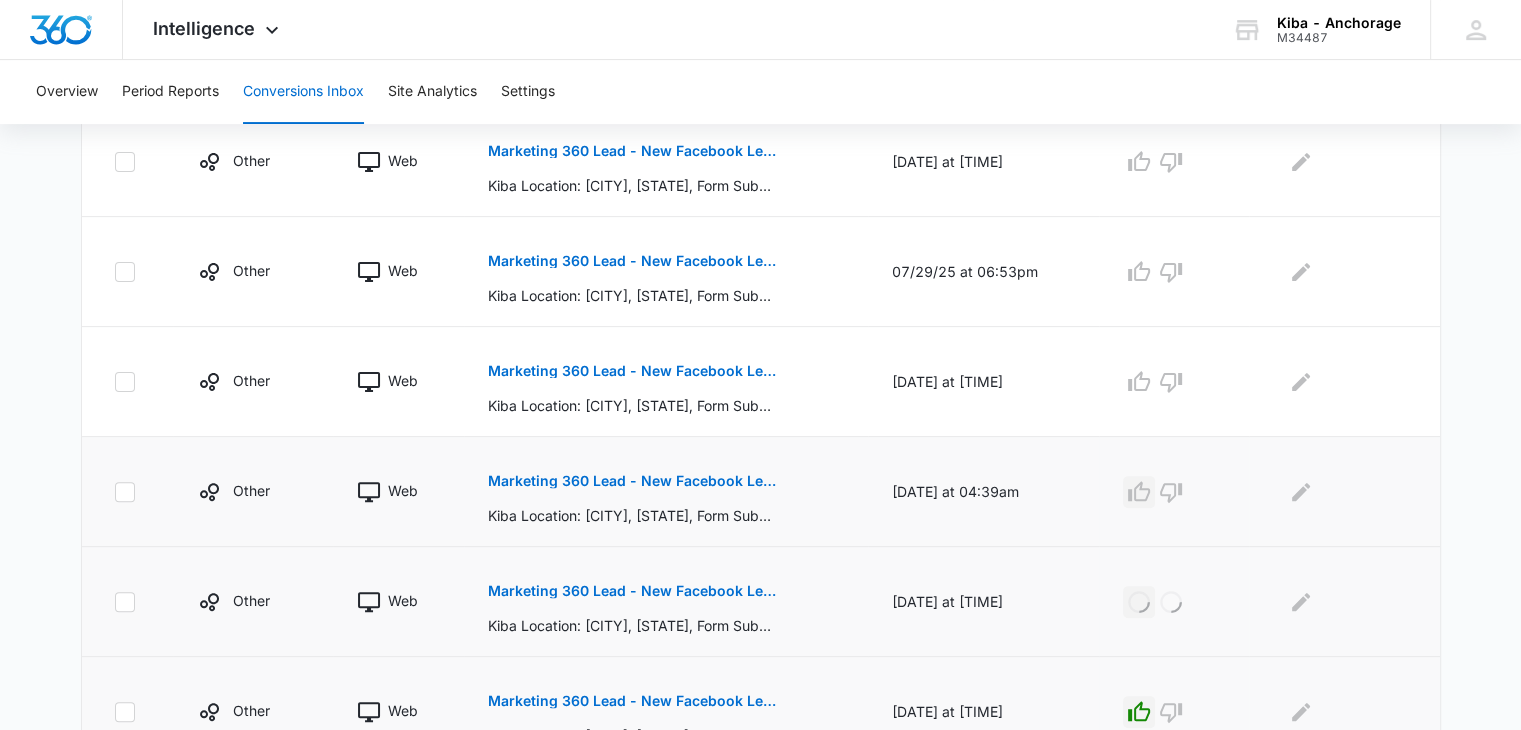 drag, startPoint x: 1144, startPoint y: 495, endPoint x: 1144, endPoint y: 369, distance: 126 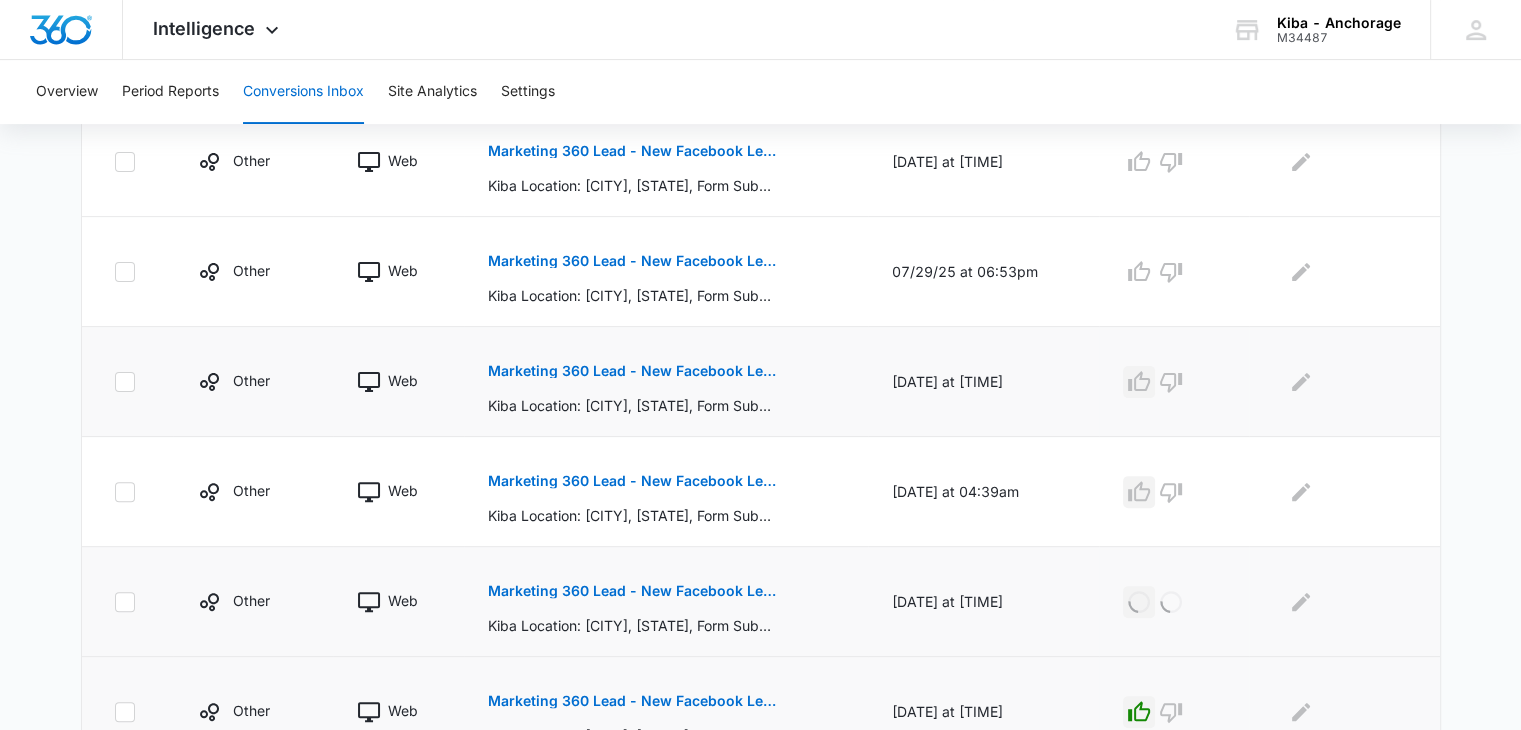 click 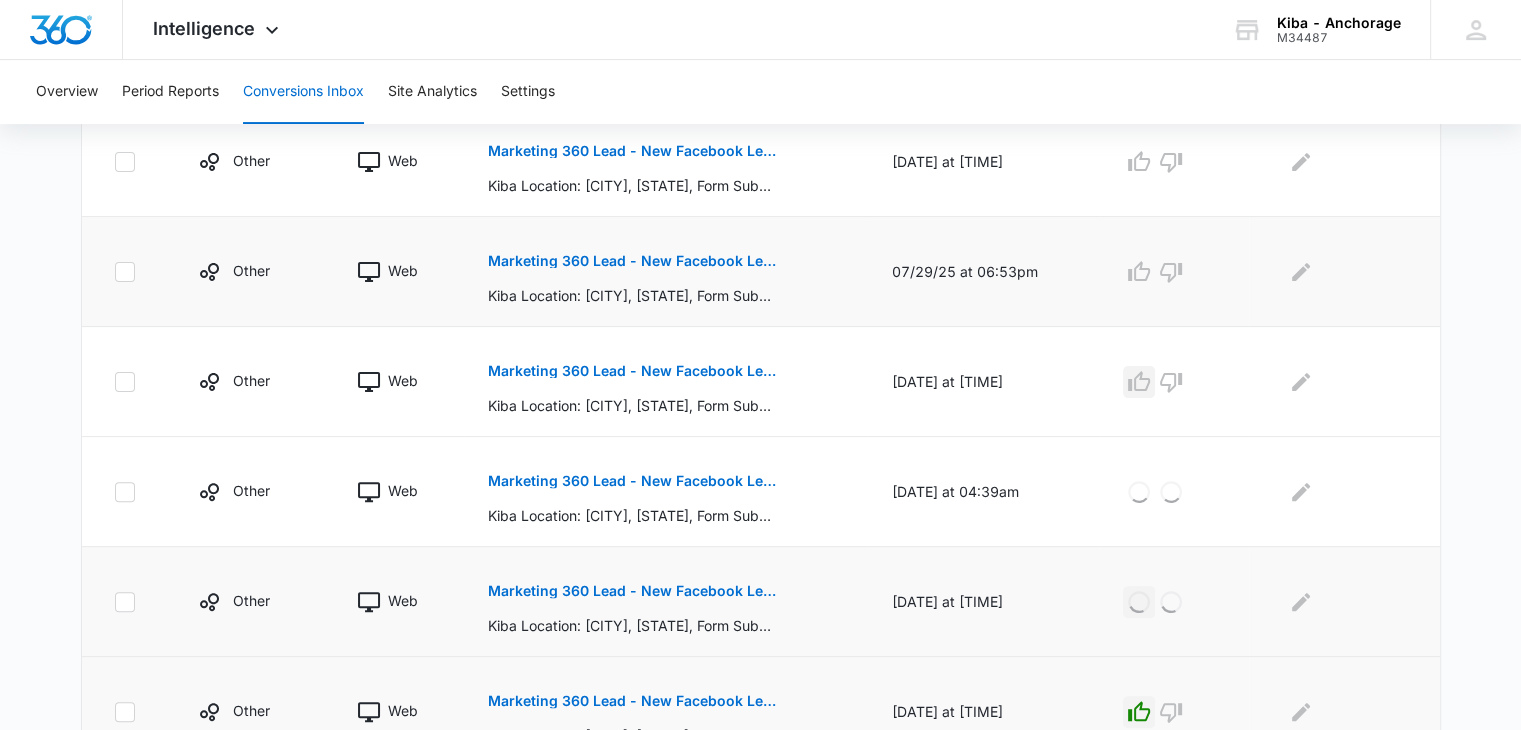 click 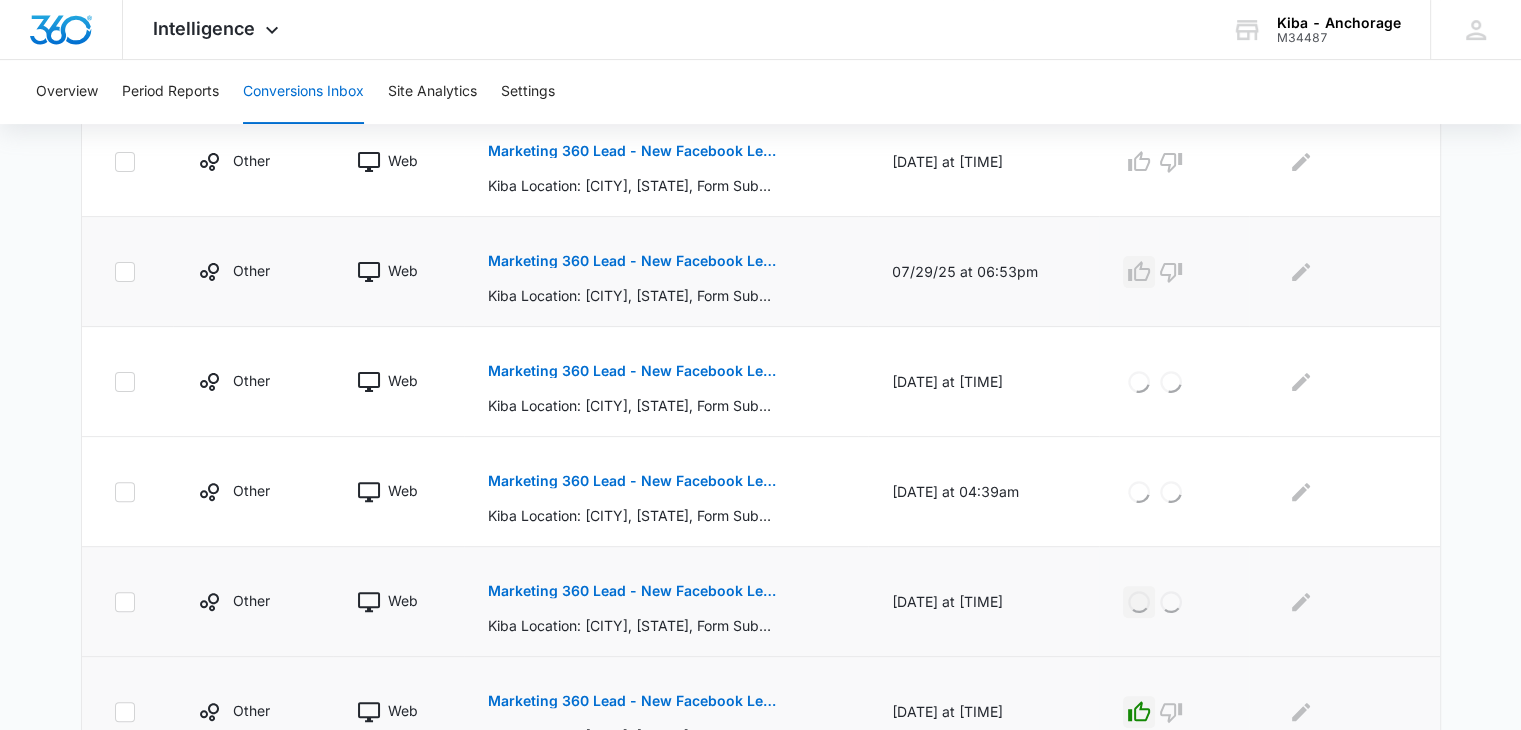 click at bounding box center [1139, 272] 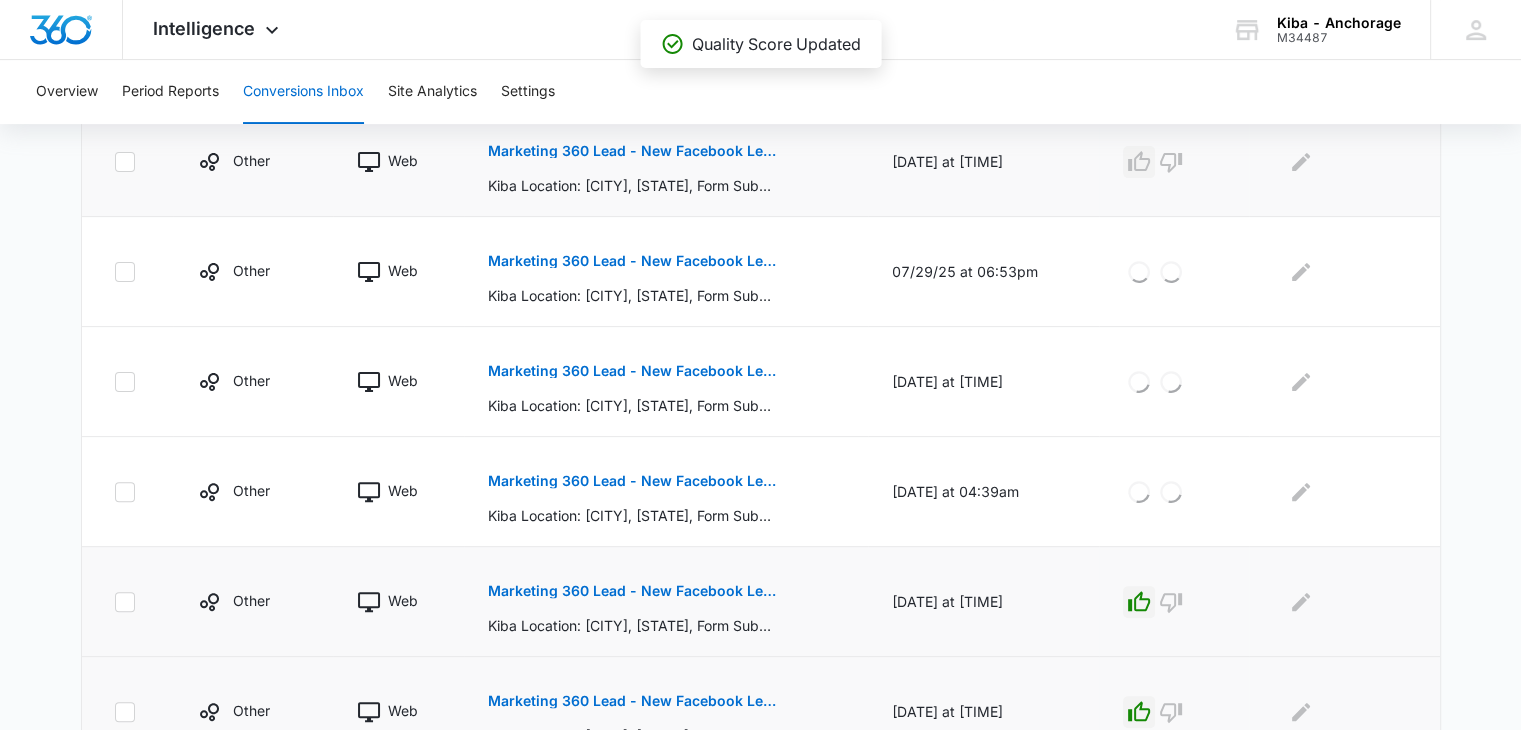 click 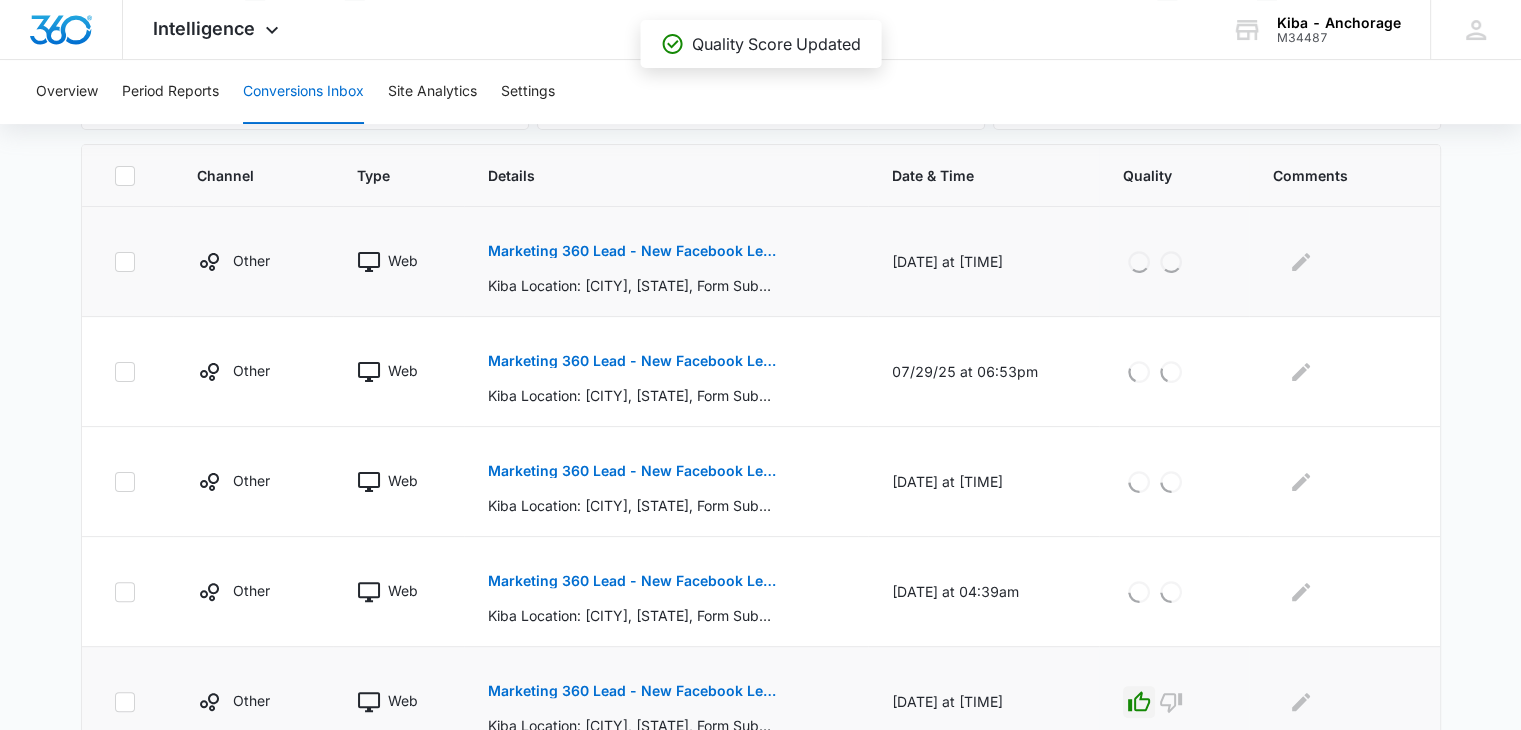scroll, scrollTop: 323, scrollLeft: 0, axis: vertical 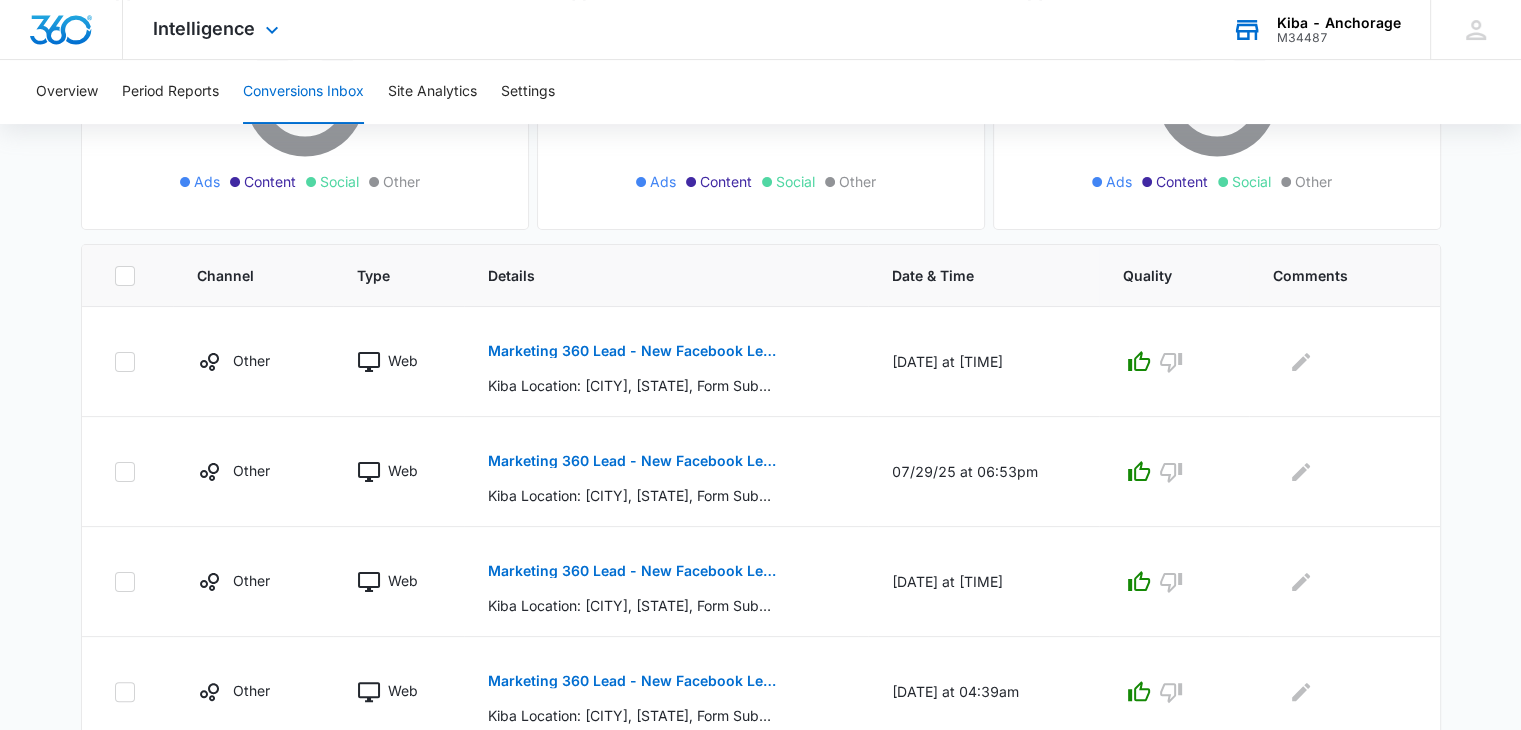 click on "Kiba - Anchorage" at bounding box center (1339, 23) 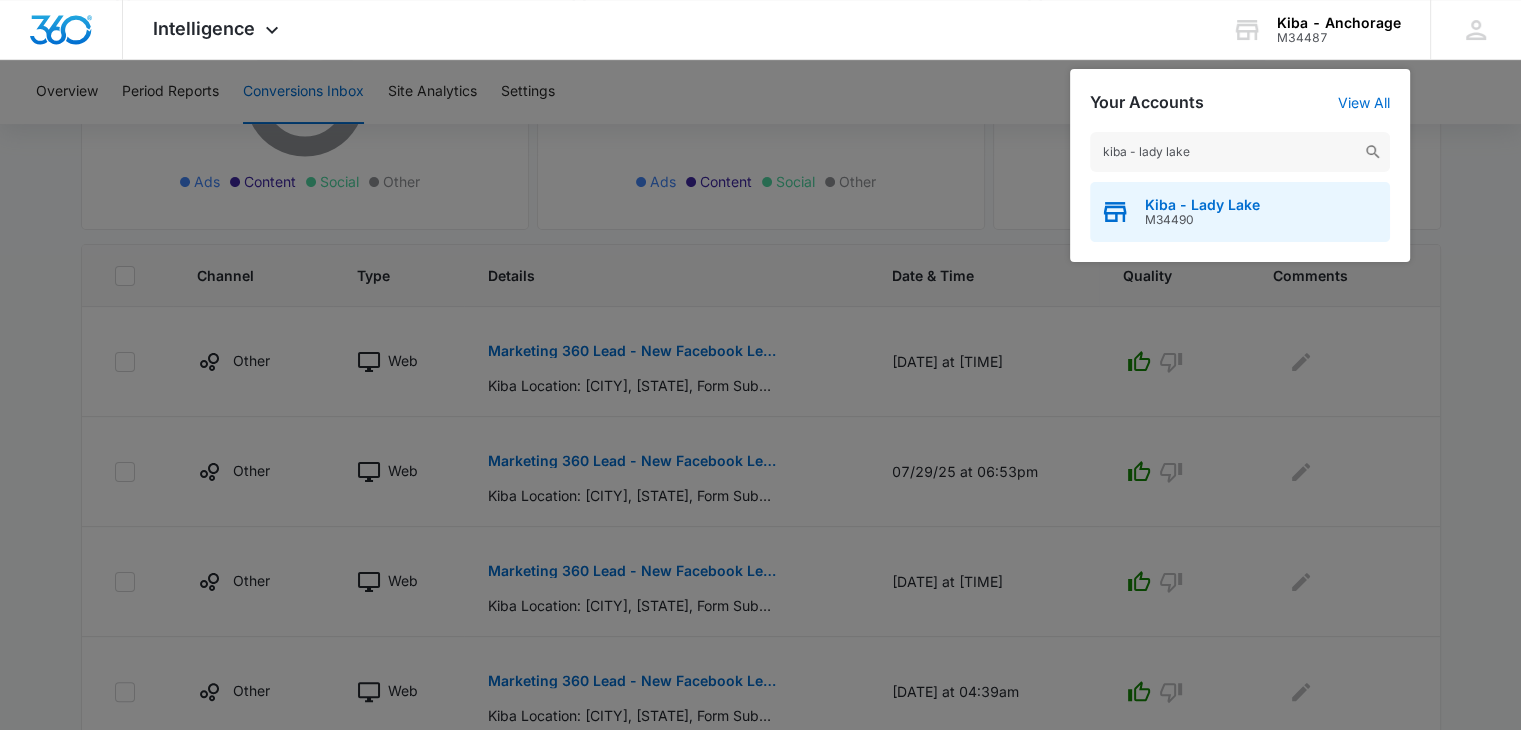 type on "kiba - lady lake" 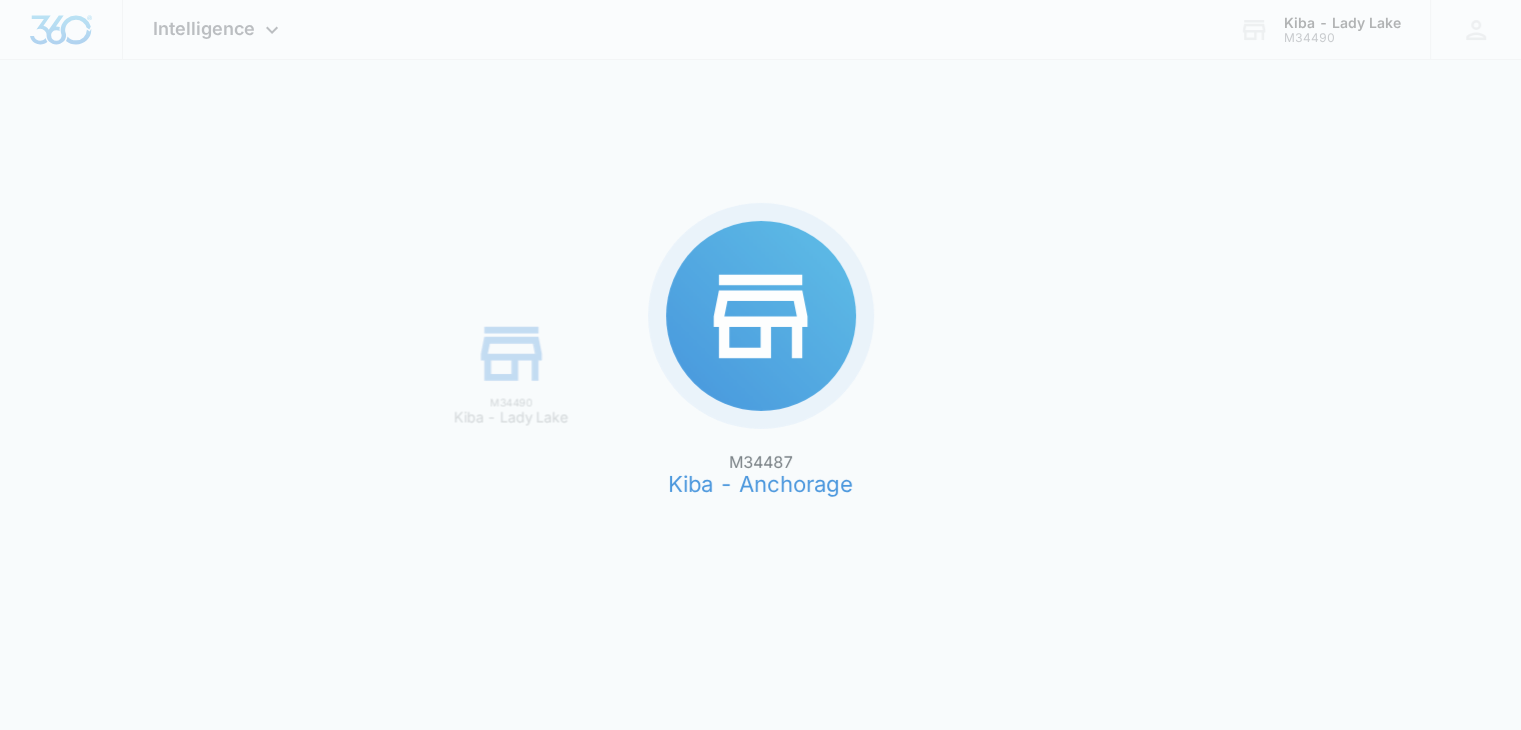 scroll, scrollTop: 0, scrollLeft: 0, axis: both 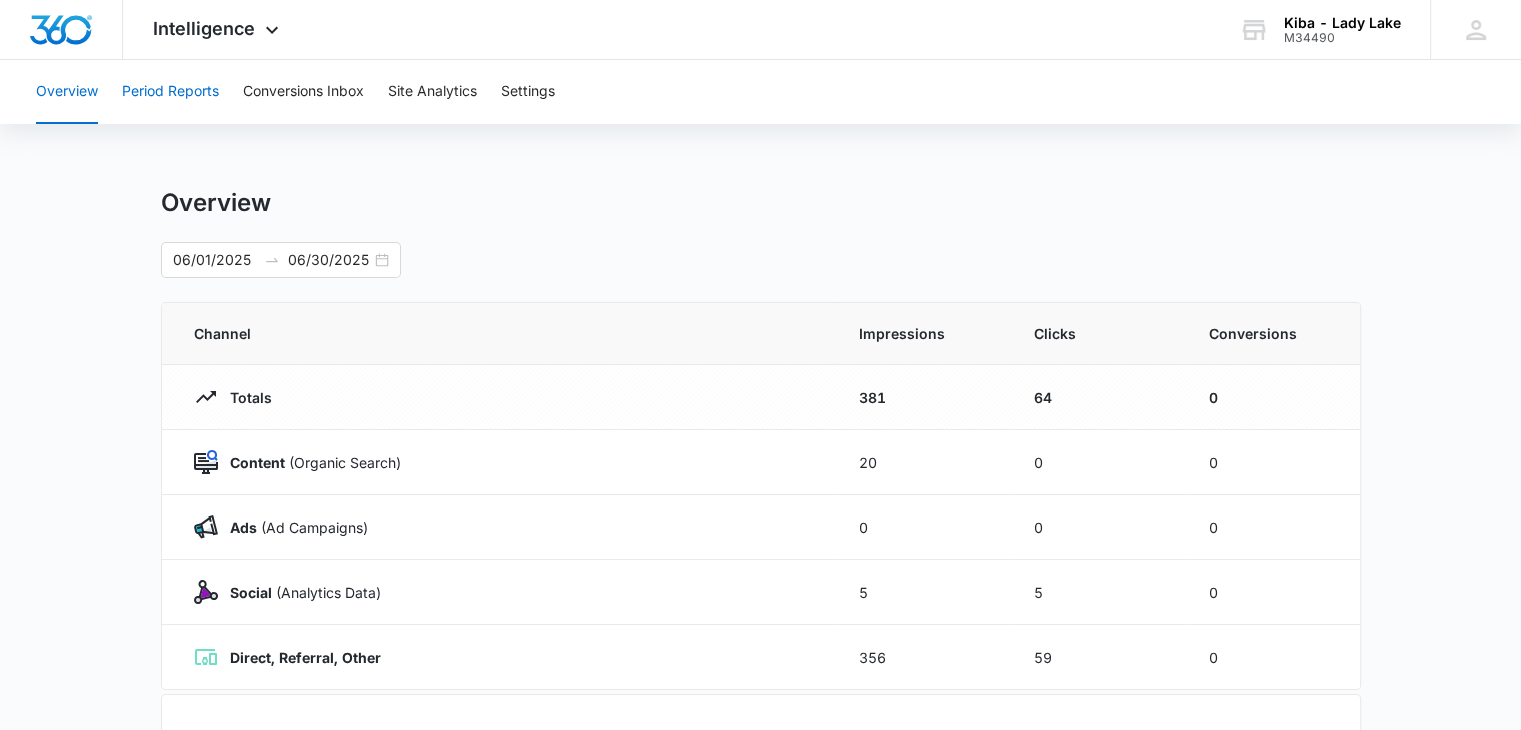 click on "Period Reports" at bounding box center (170, 92) 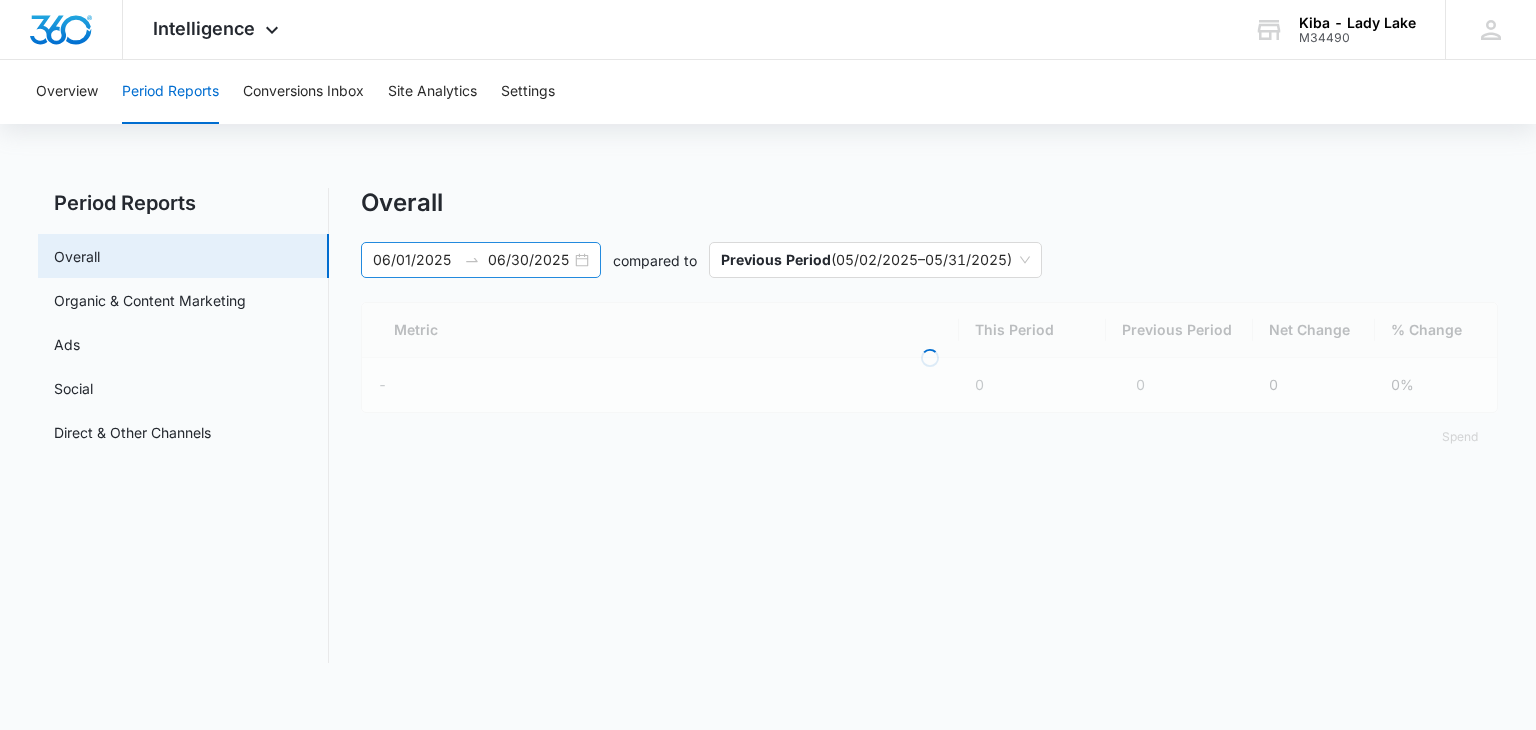 click on "06/01/2025 06/30/2025" at bounding box center (481, 260) 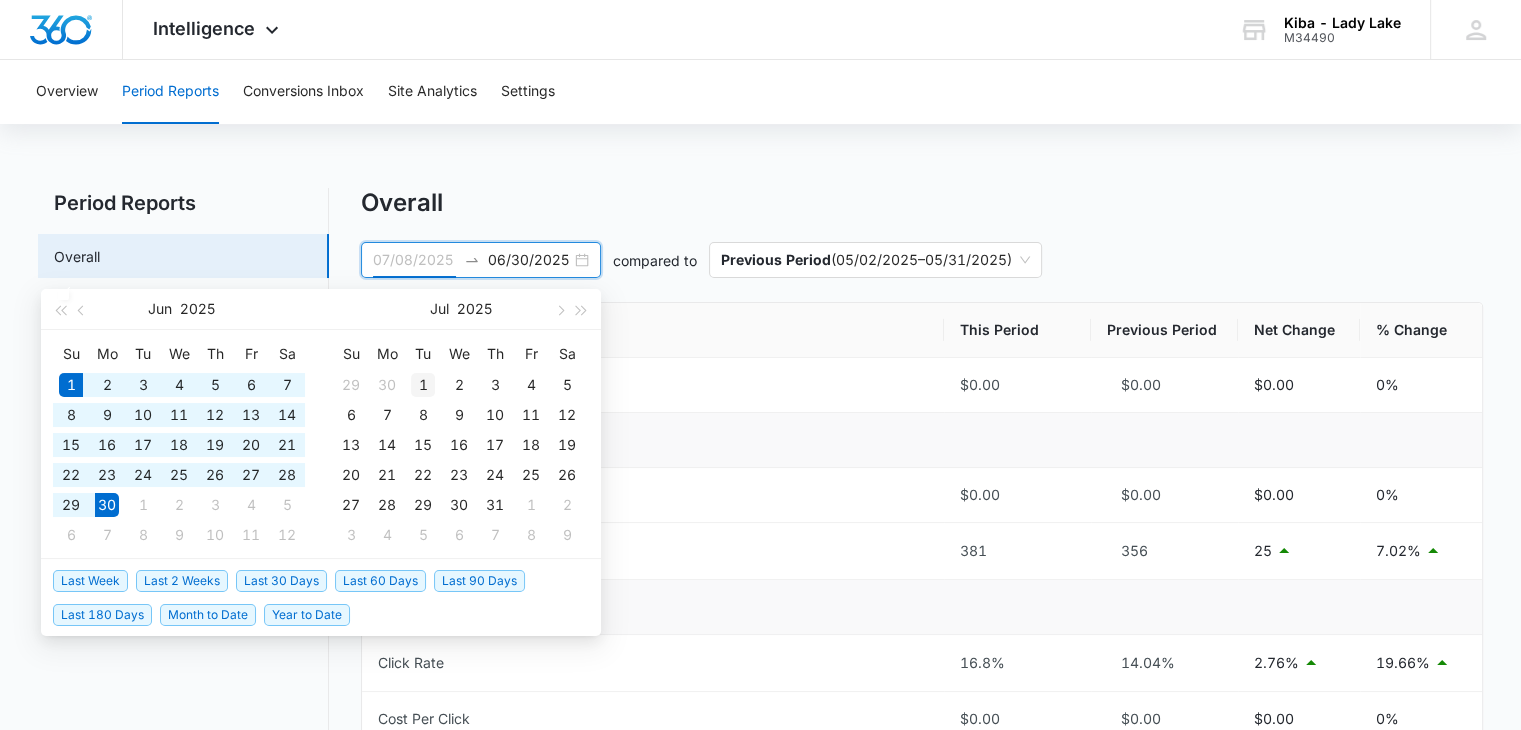 type on "07/01/2025" 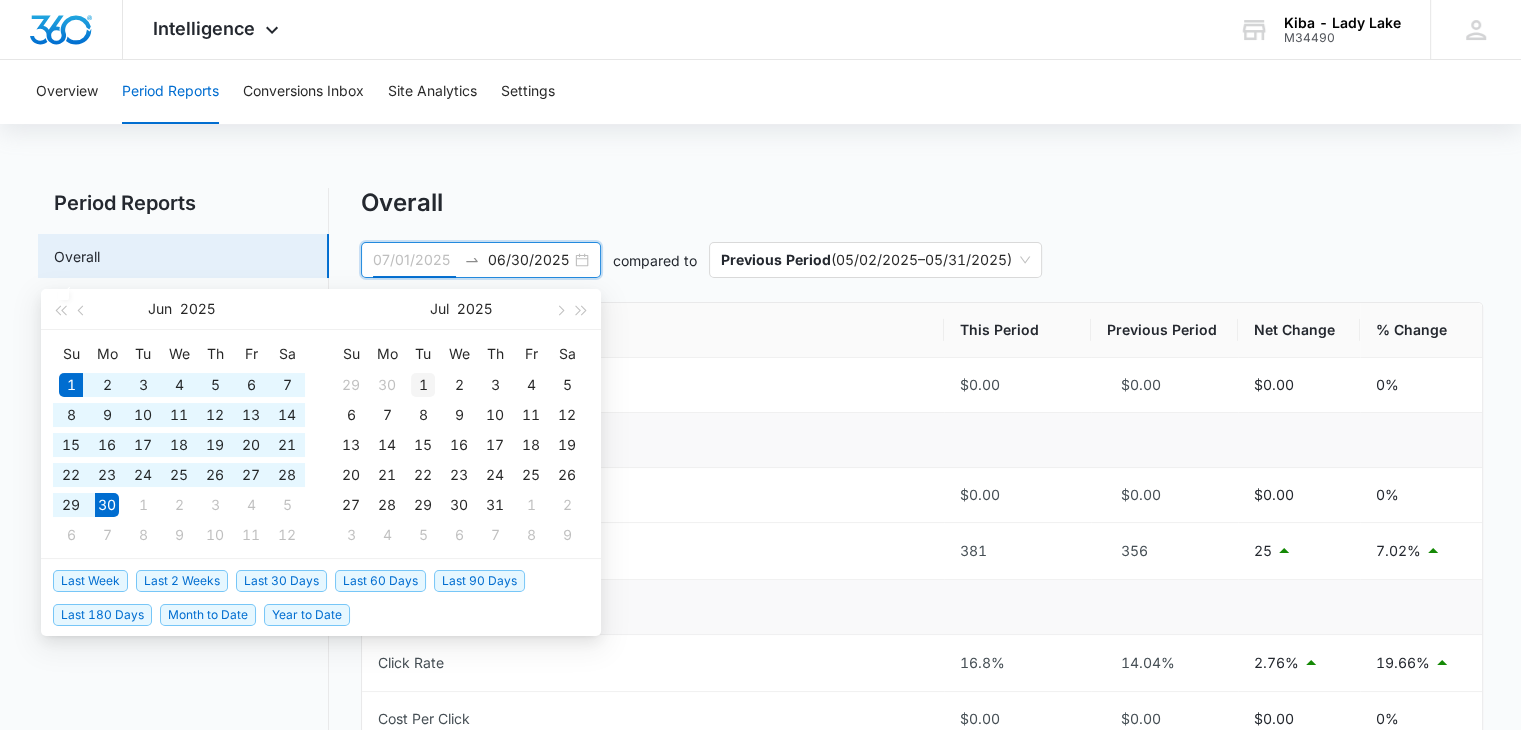 click on "1" at bounding box center (423, 385) 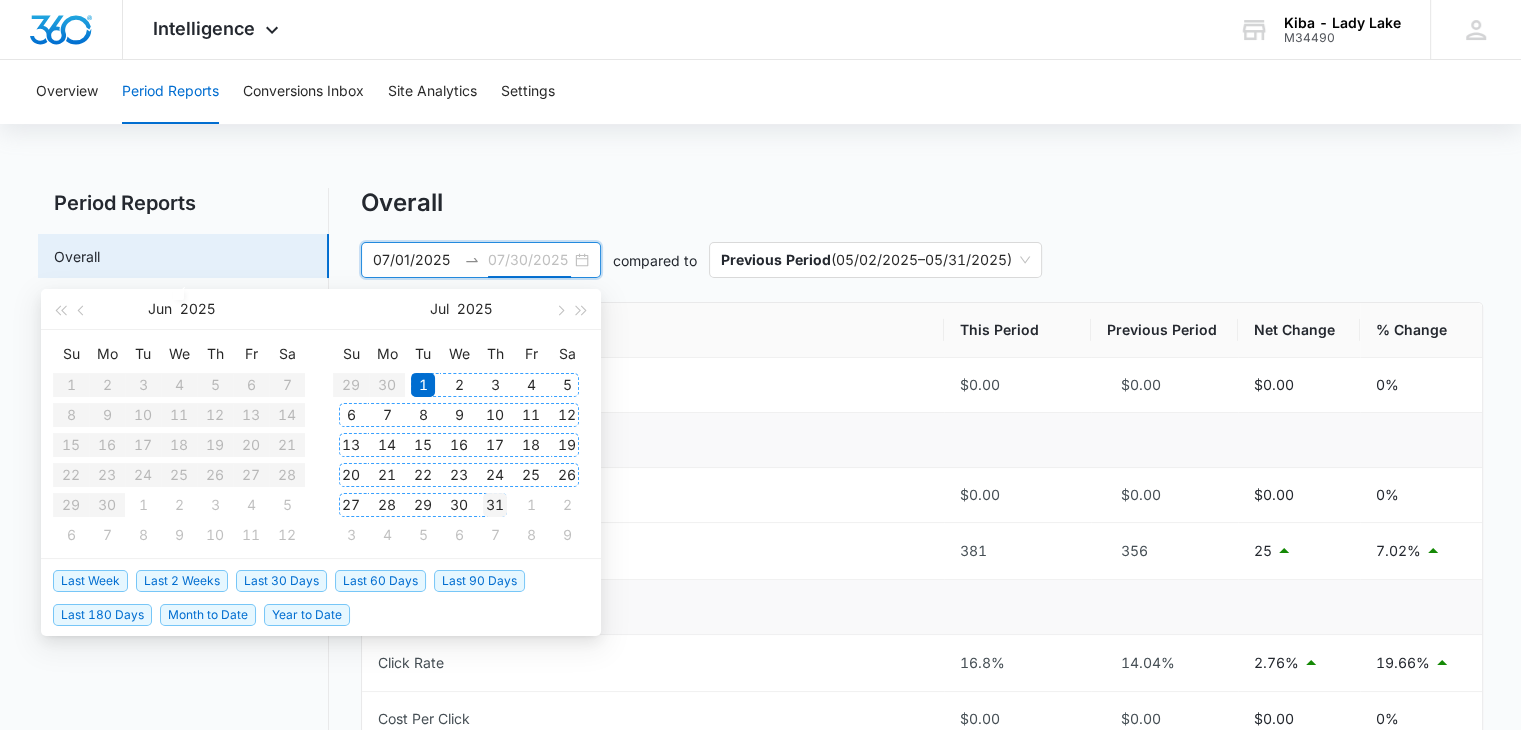 type on "07/31/2025" 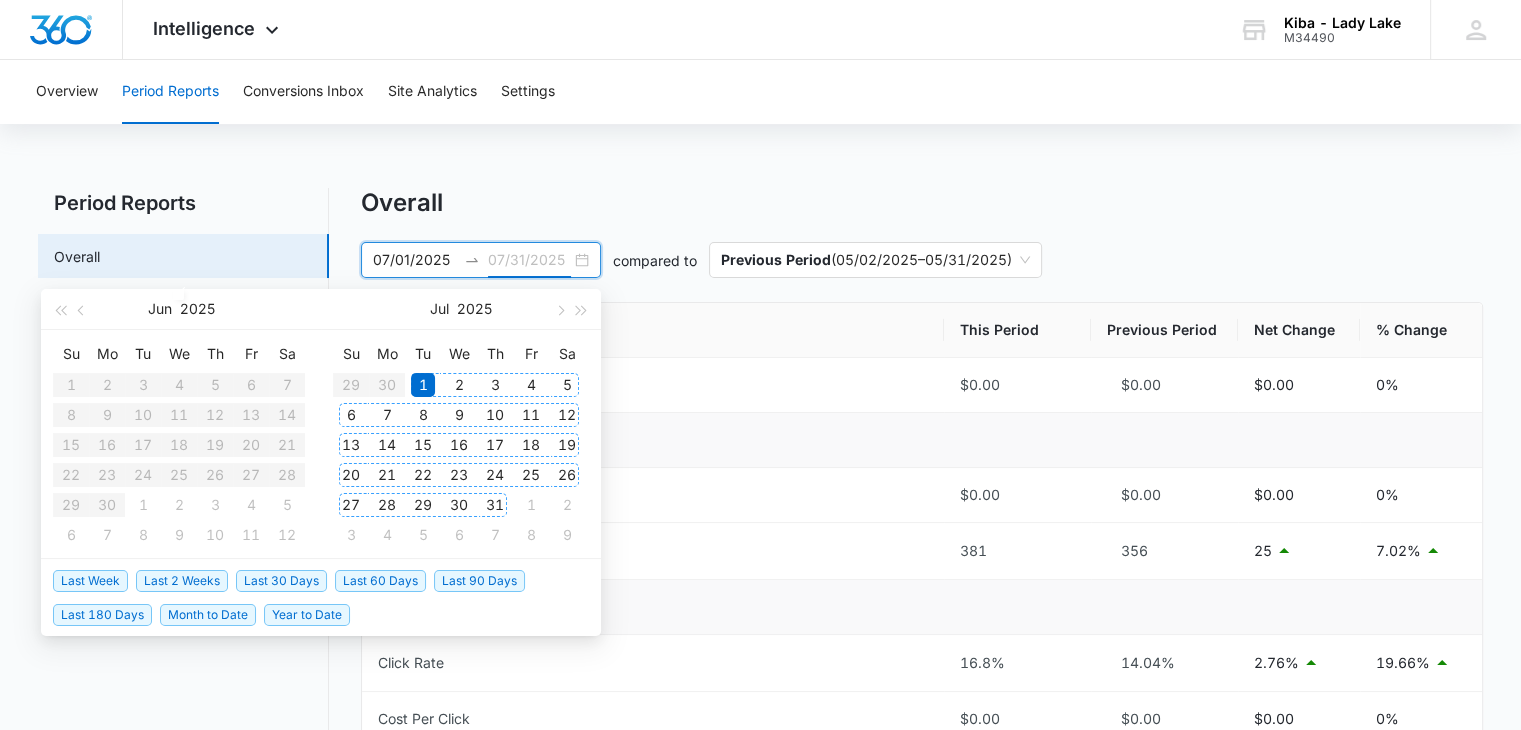 click on "31" at bounding box center [495, 505] 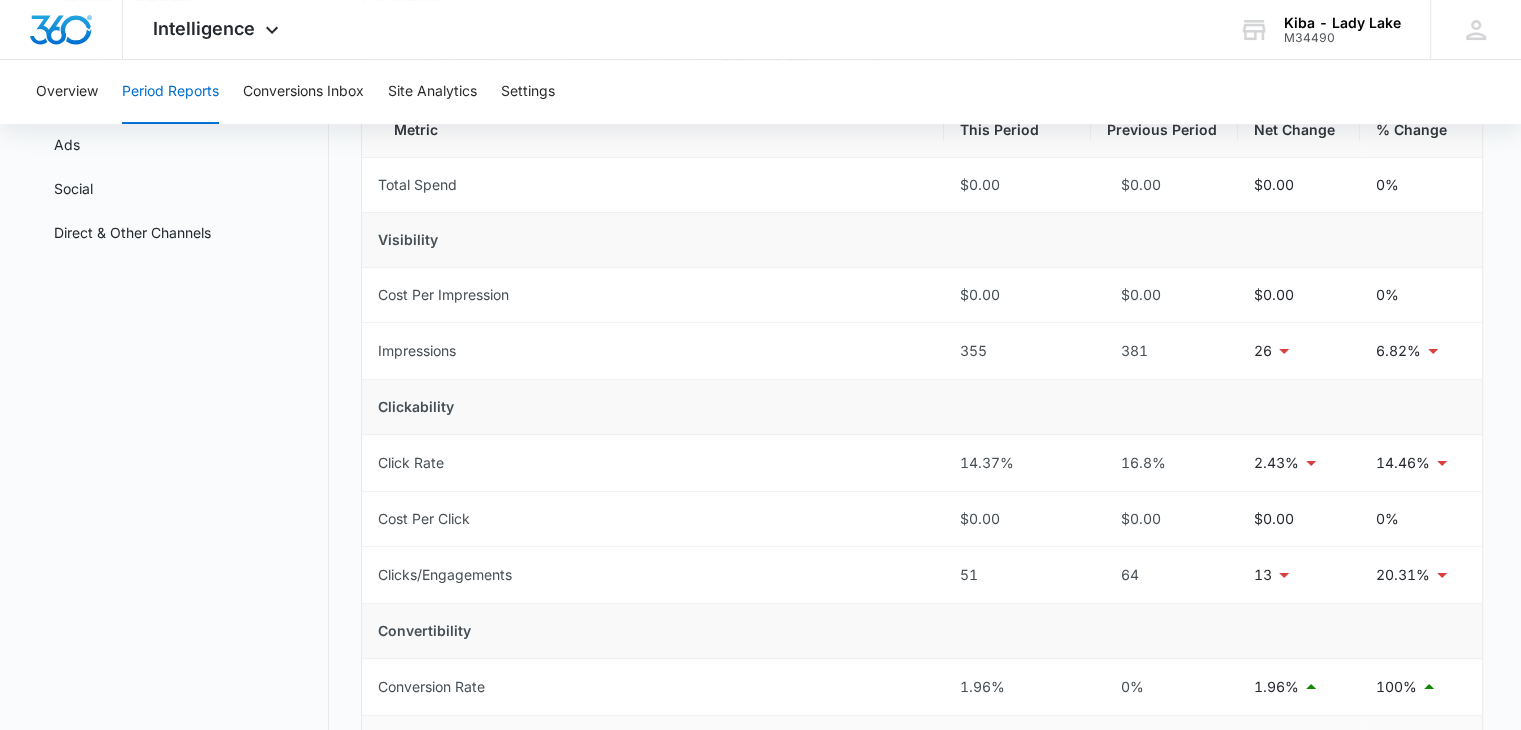 scroll, scrollTop: 300, scrollLeft: 0, axis: vertical 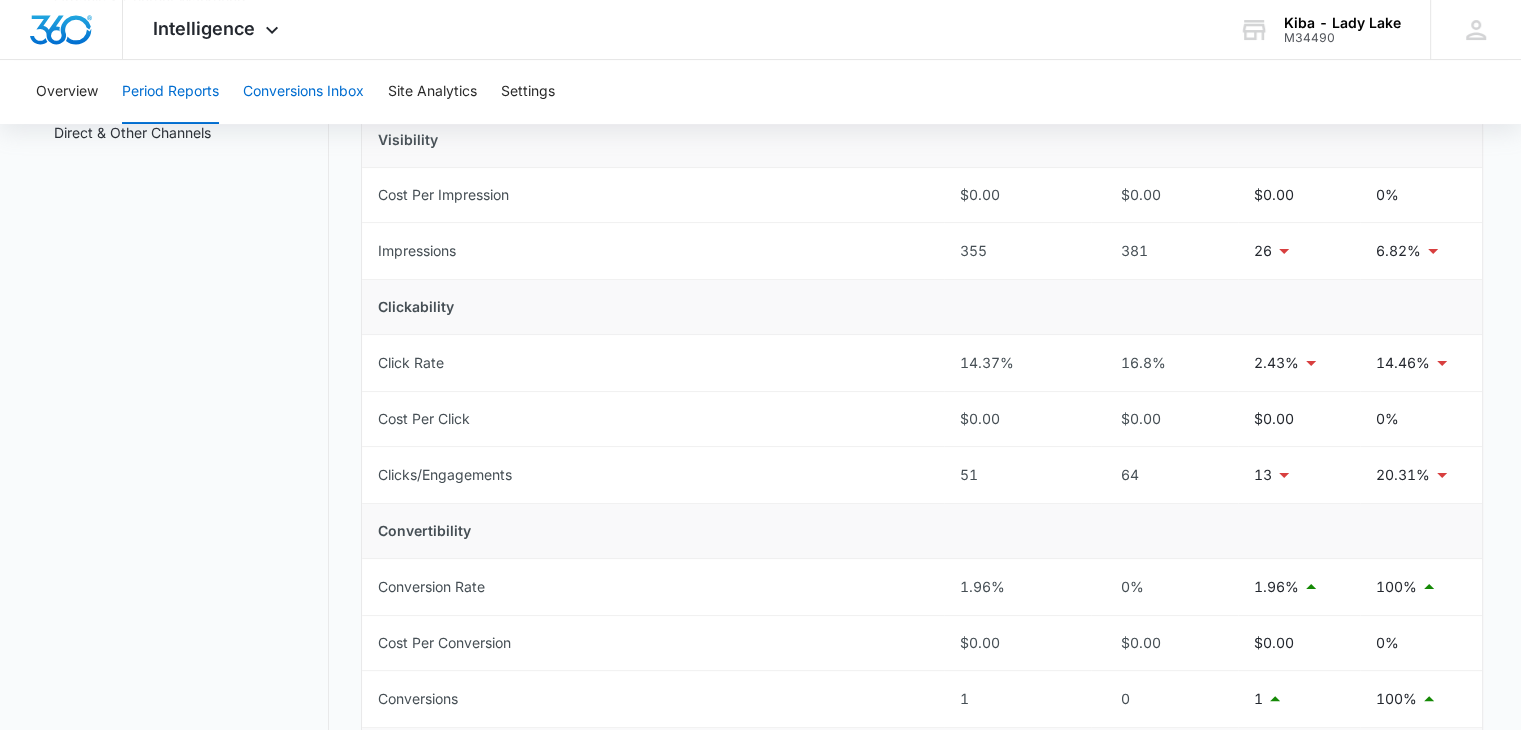 click on "Conversions Inbox" at bounding box center (303, 92) 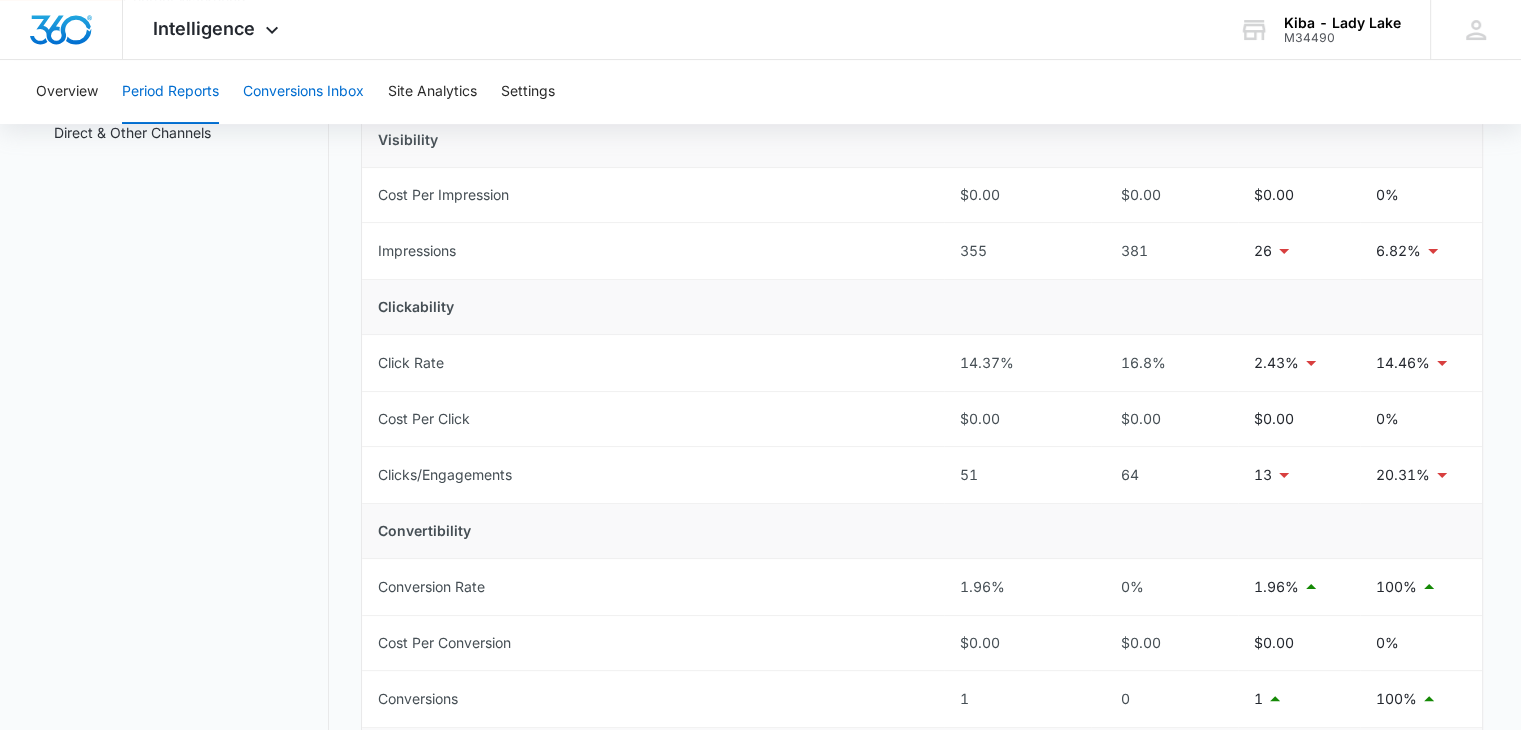 scroll, scrollTop: 0, scrollLeft: 0, axis: both 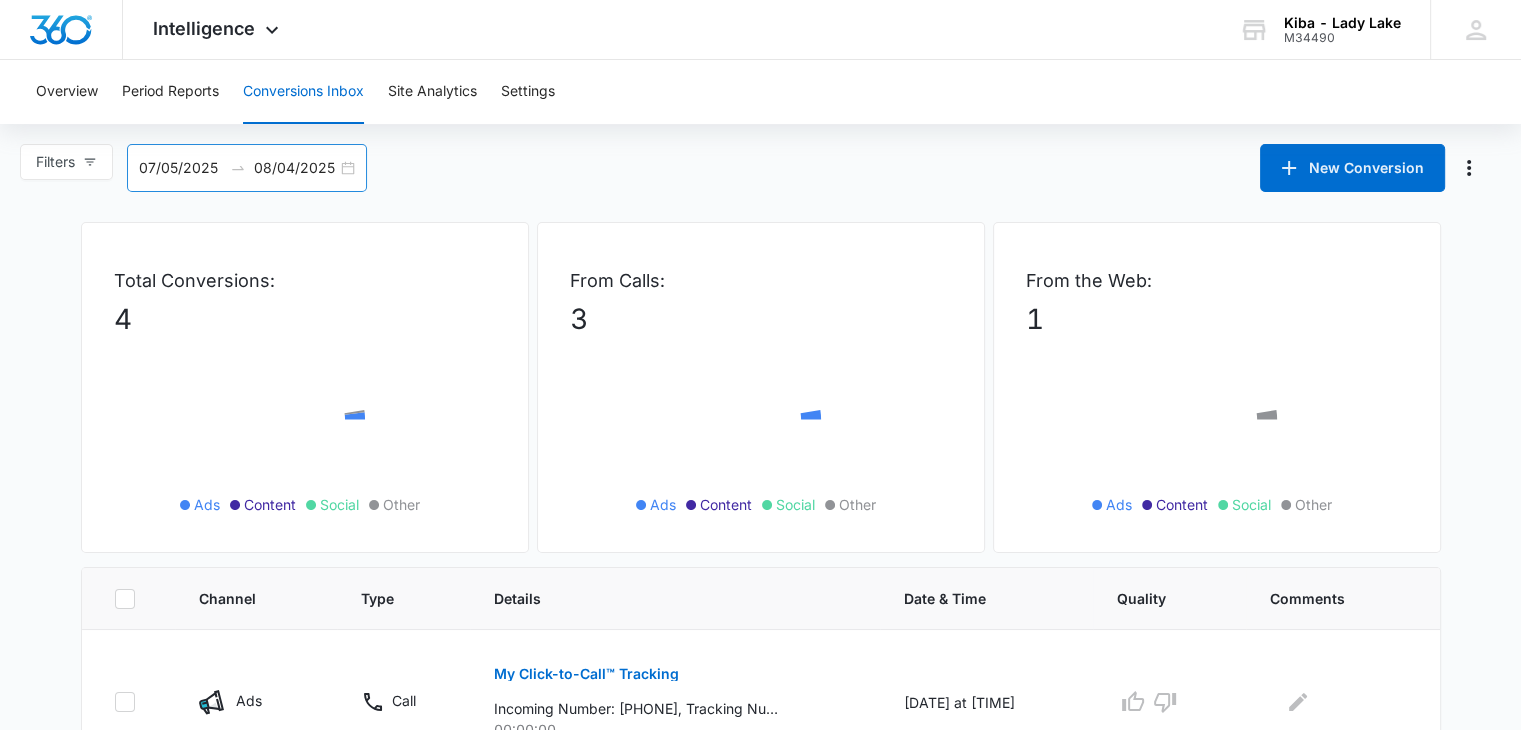 click on "07/05/2025 08/04/2025" at bounding box center (247, 168) 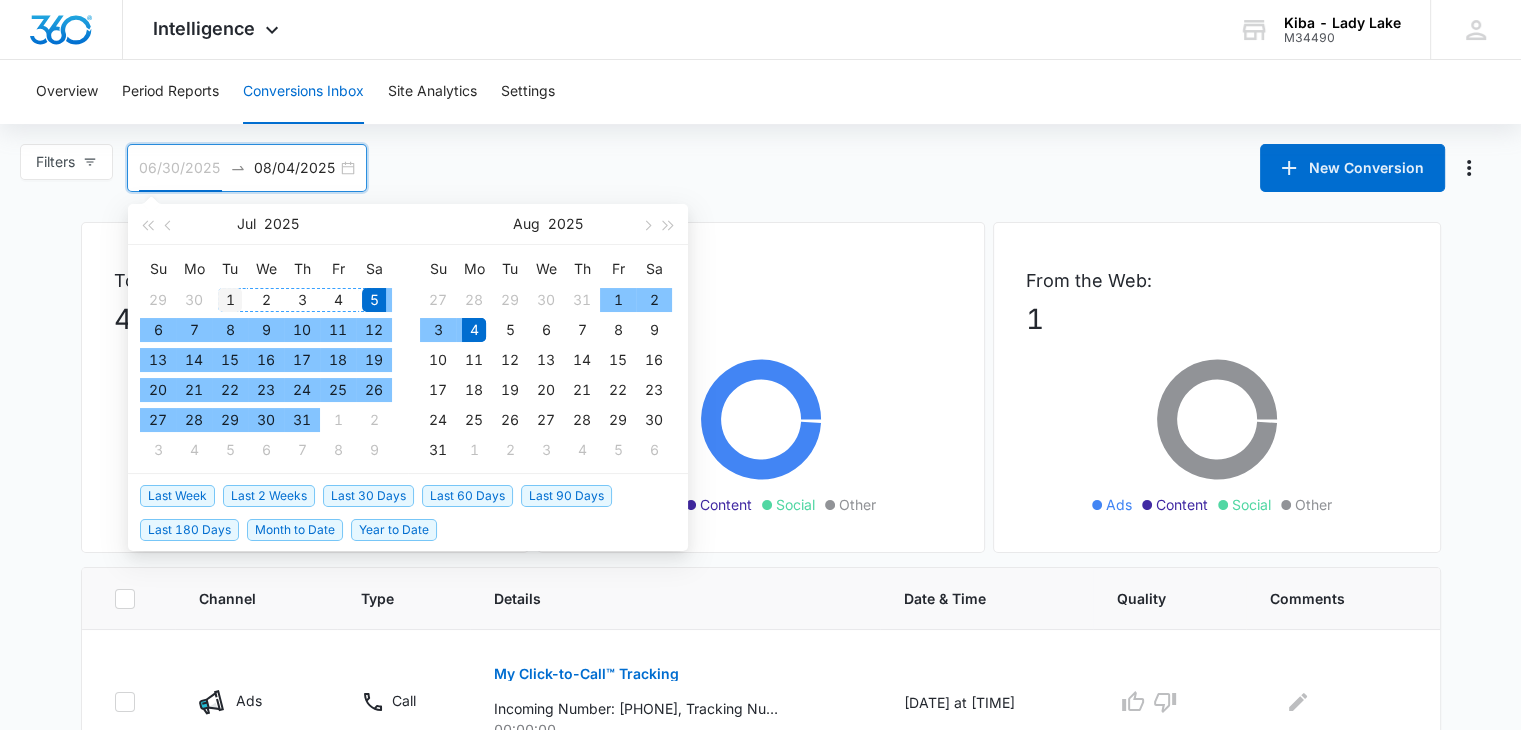 type on "07/01/2025" 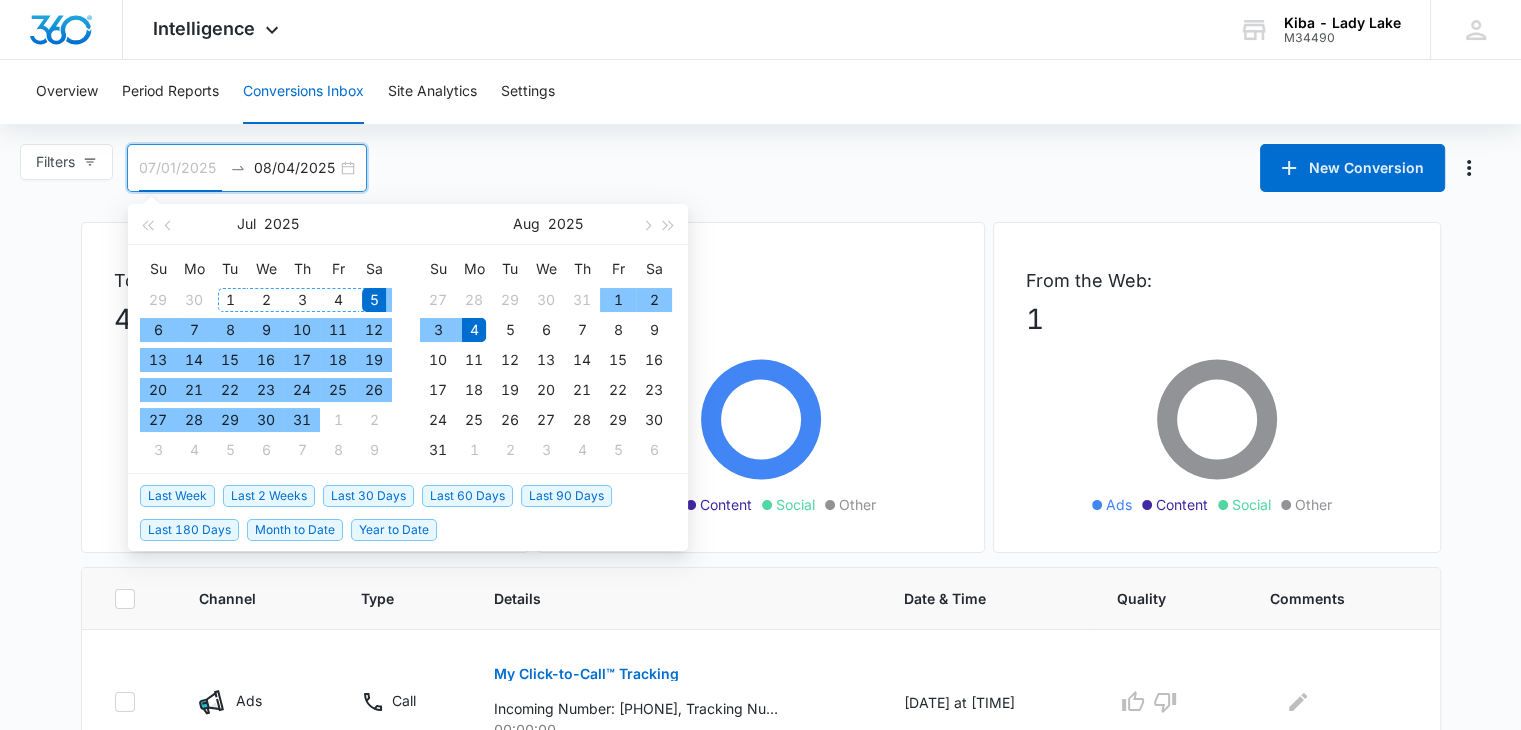 click on "1" at bounding box center [230, 300] 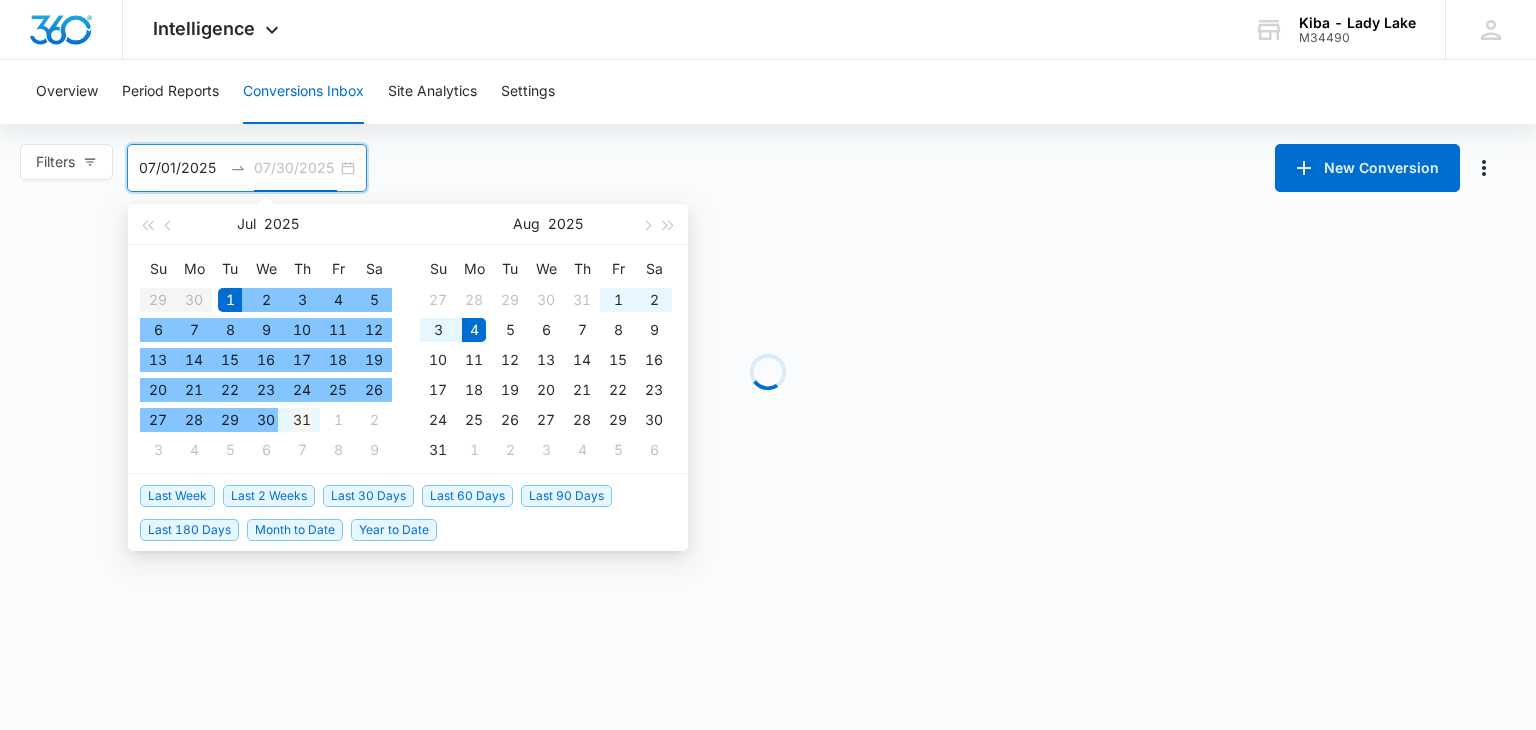 type on "07/31/2025" 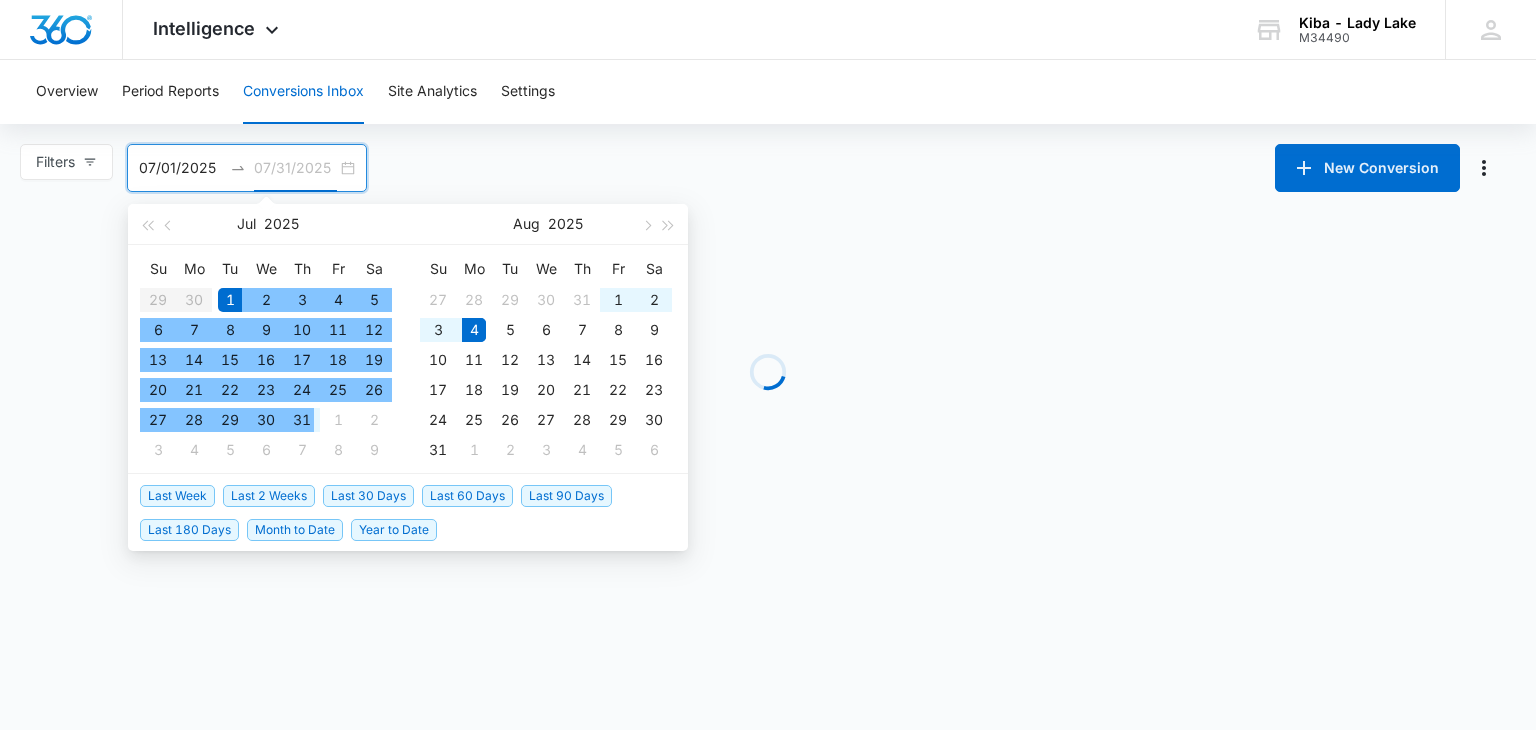 click on "31" at bounding box center (302, 420) 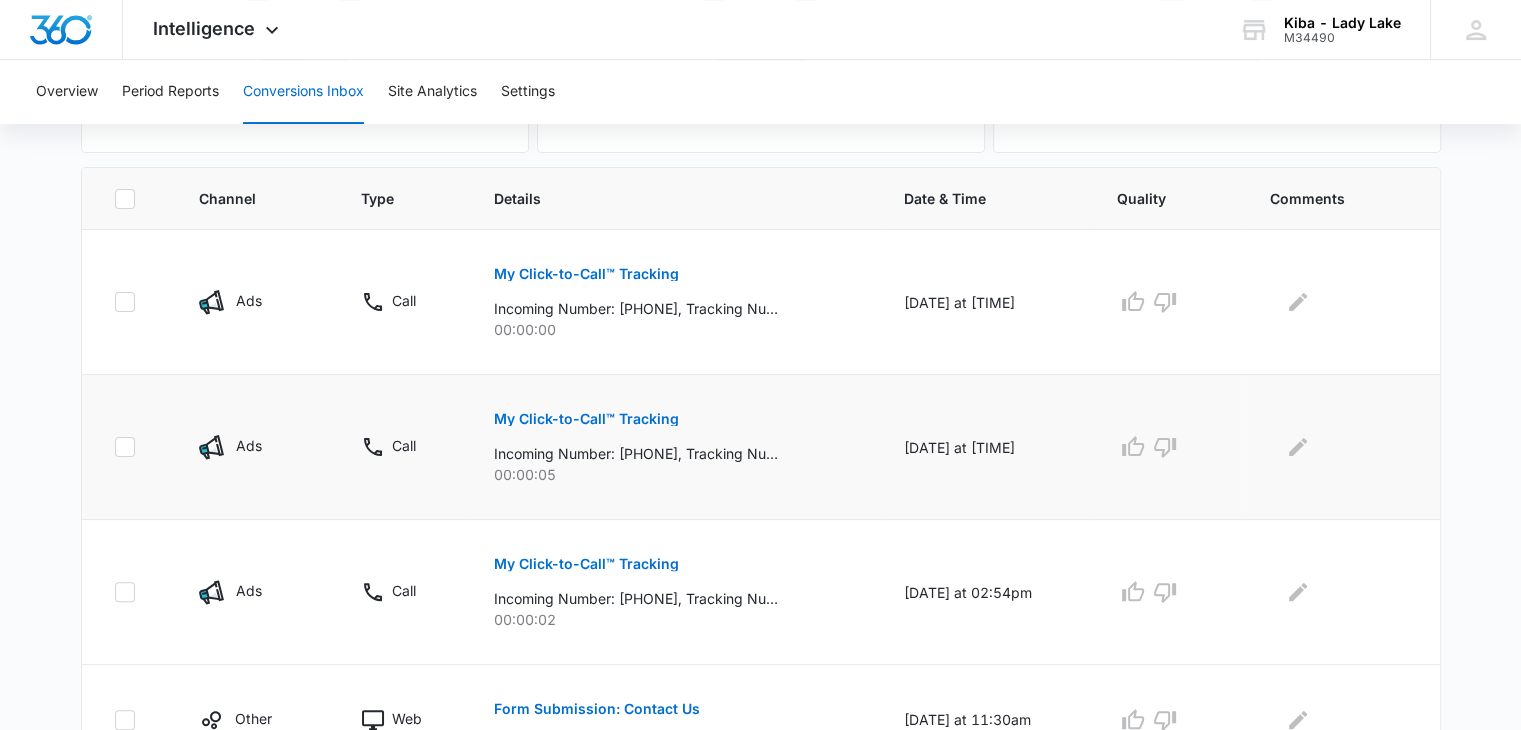scroll, scrollTop: 488, scrollLeft: 0, axis: vertical 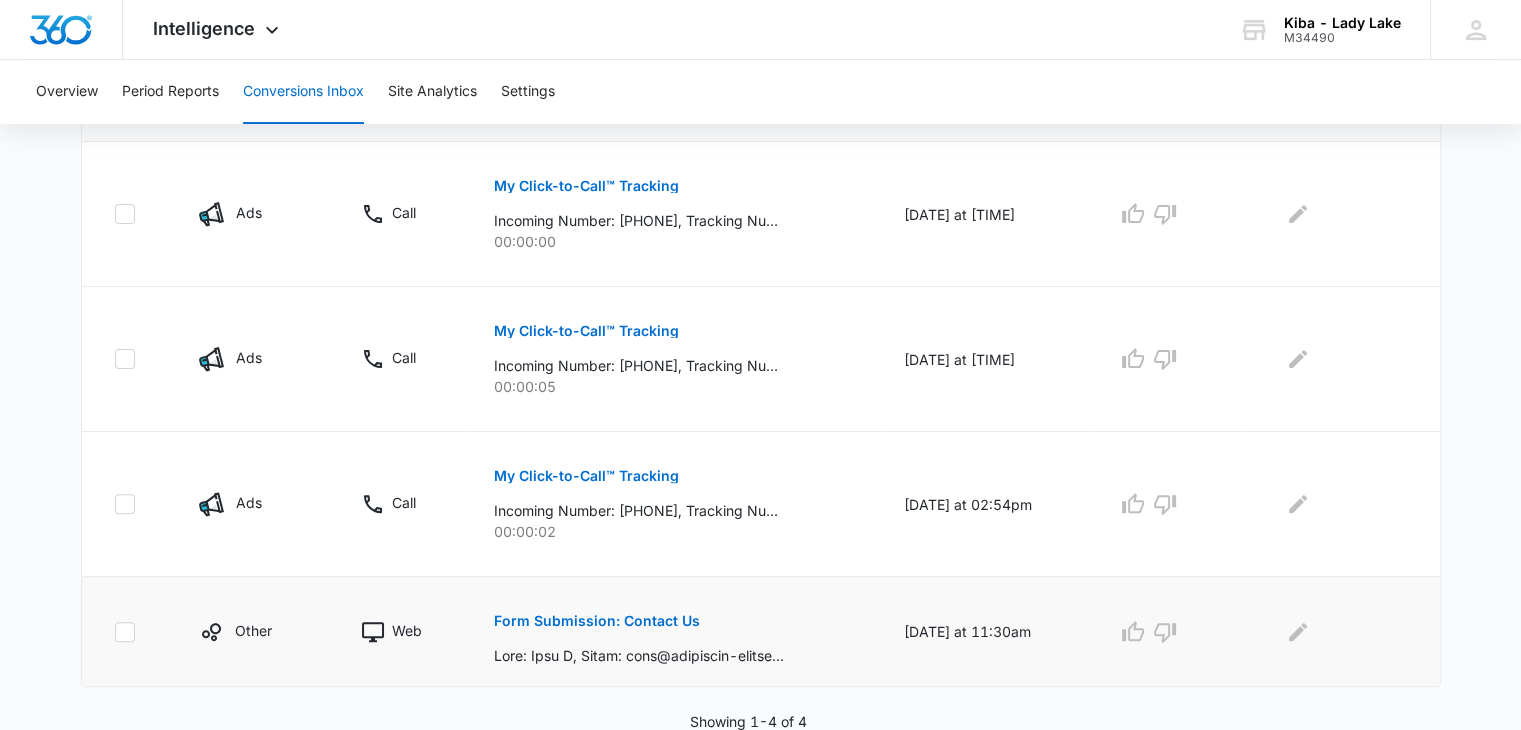 click on "Form Submission: Contact Us" at bounding box center [597, 621] 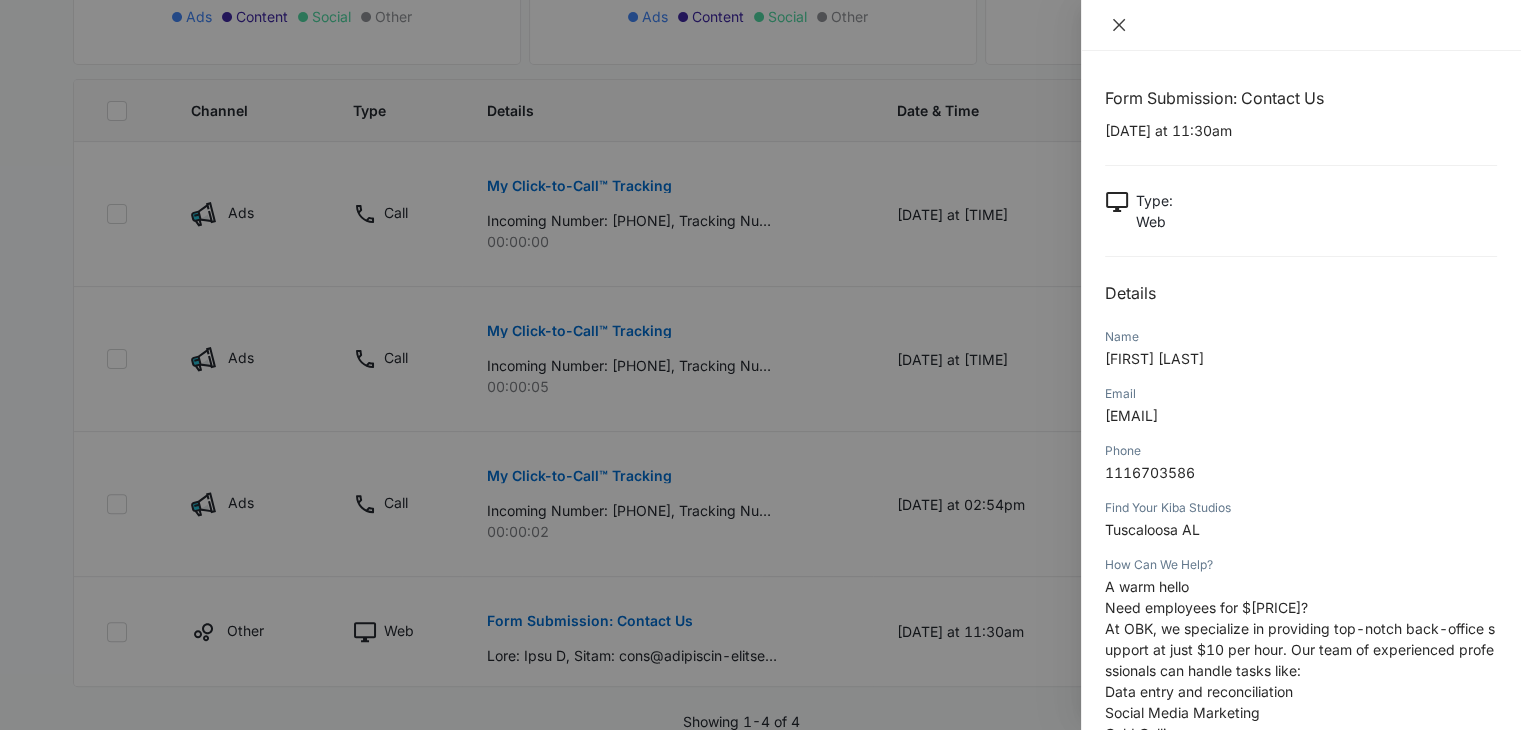 click 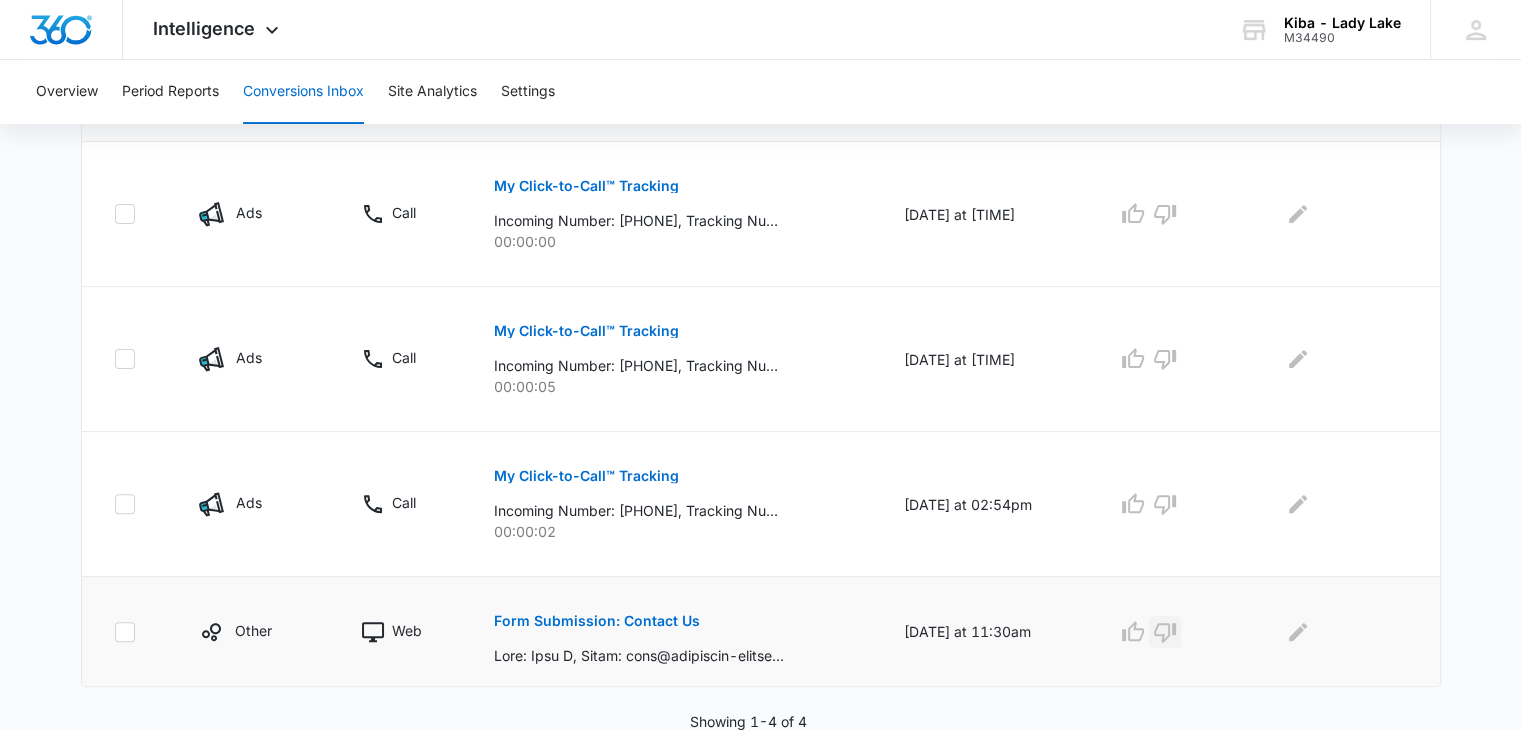 click 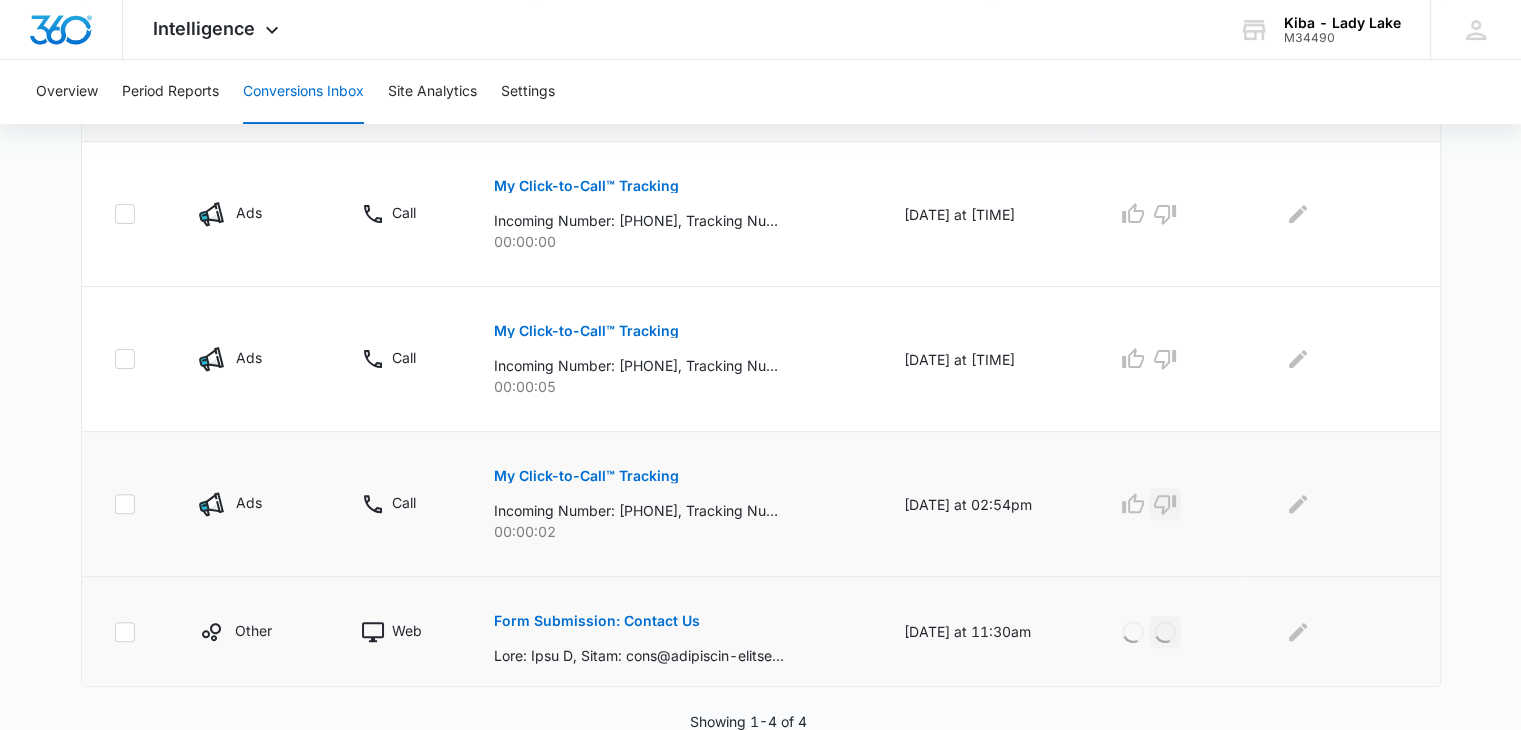 click 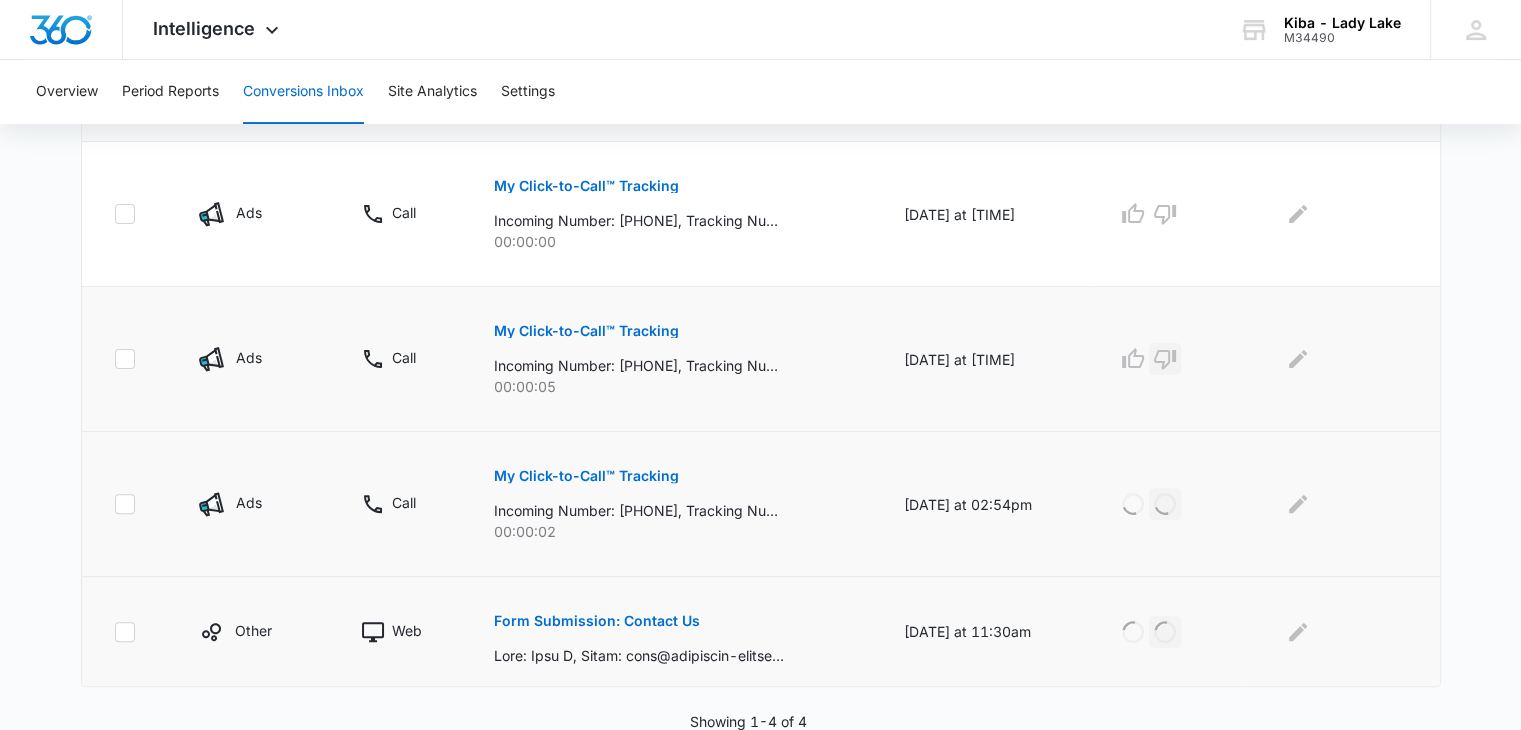 click 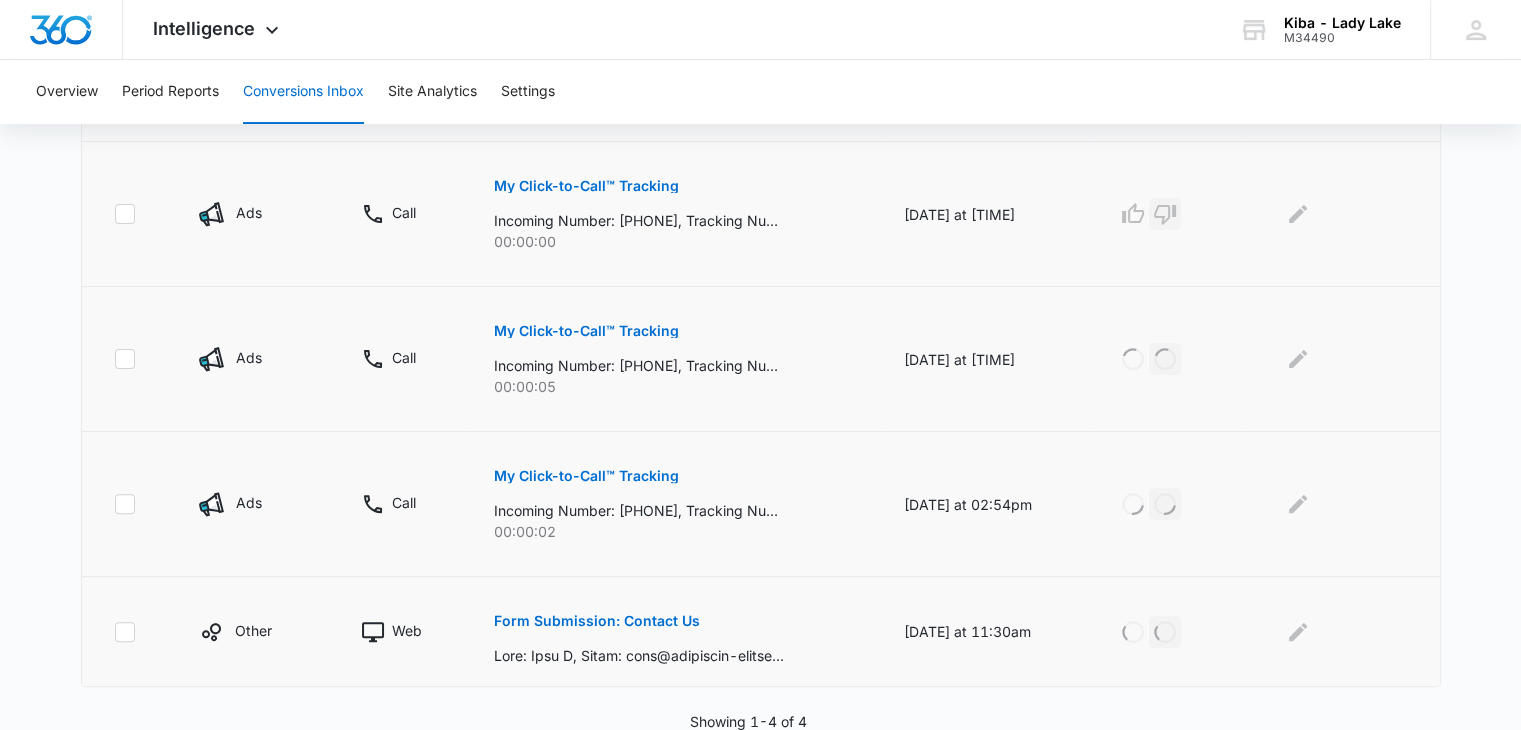 click 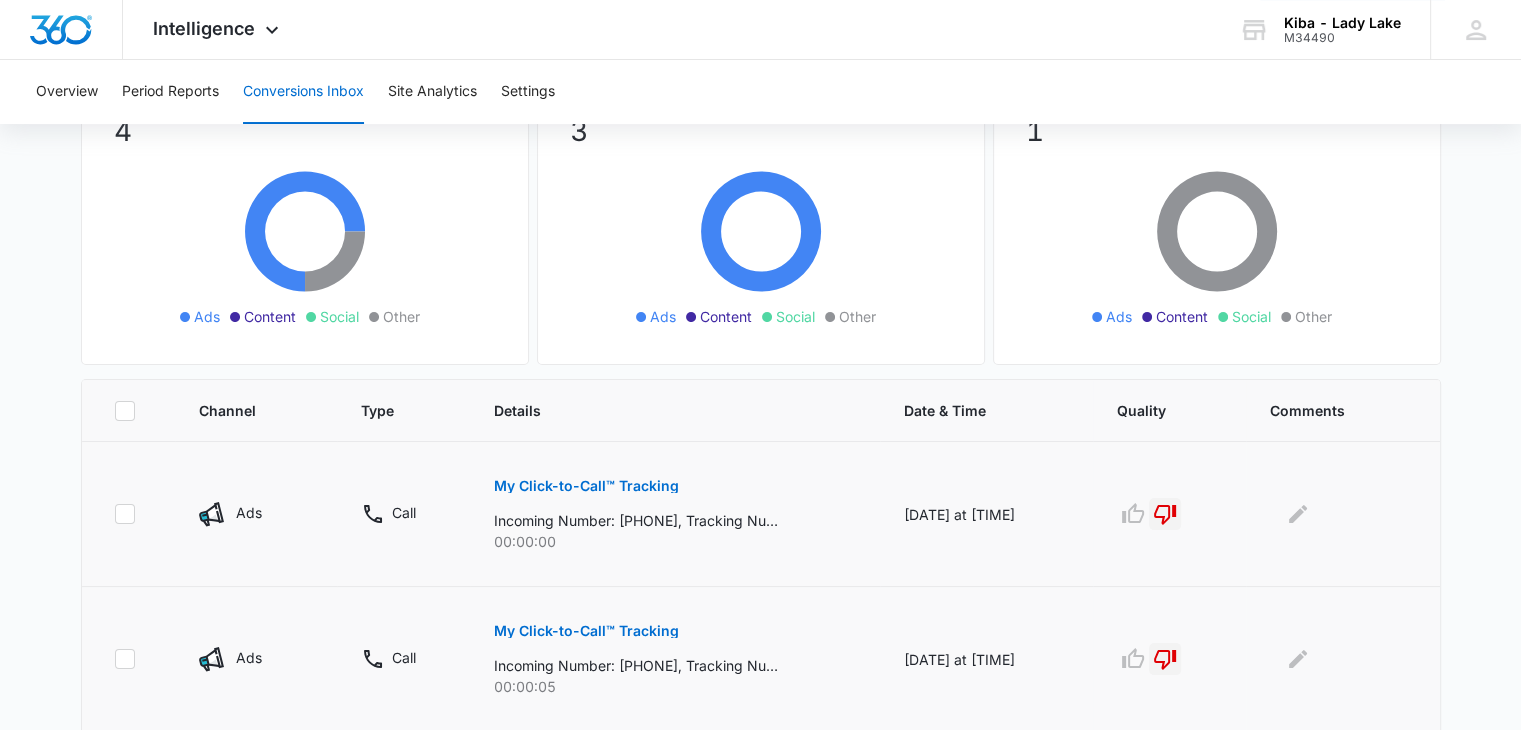 scroll, scrollTop: 0, scrollLeft: 0, axis: both 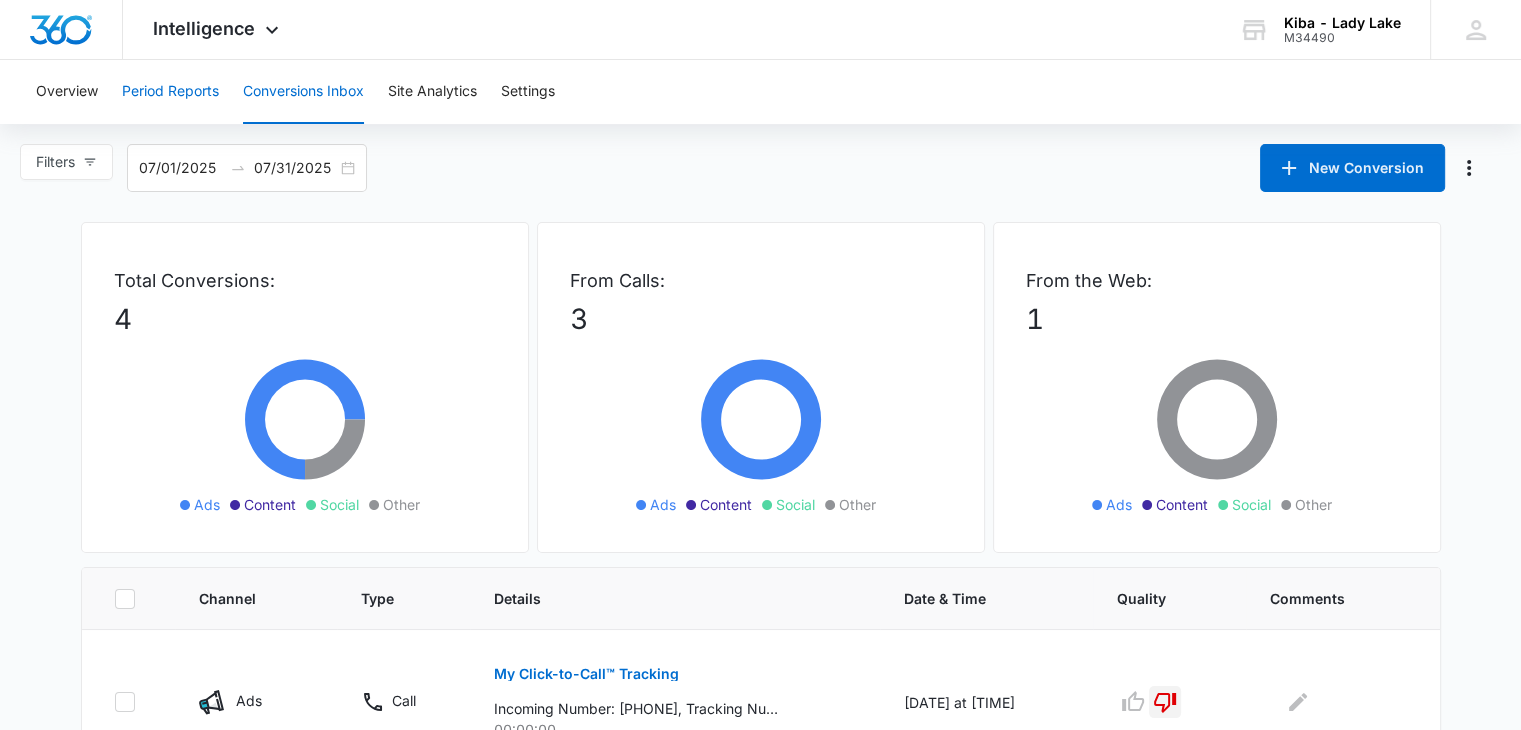 click on "Period Reports" at bounding box center [170, 92] 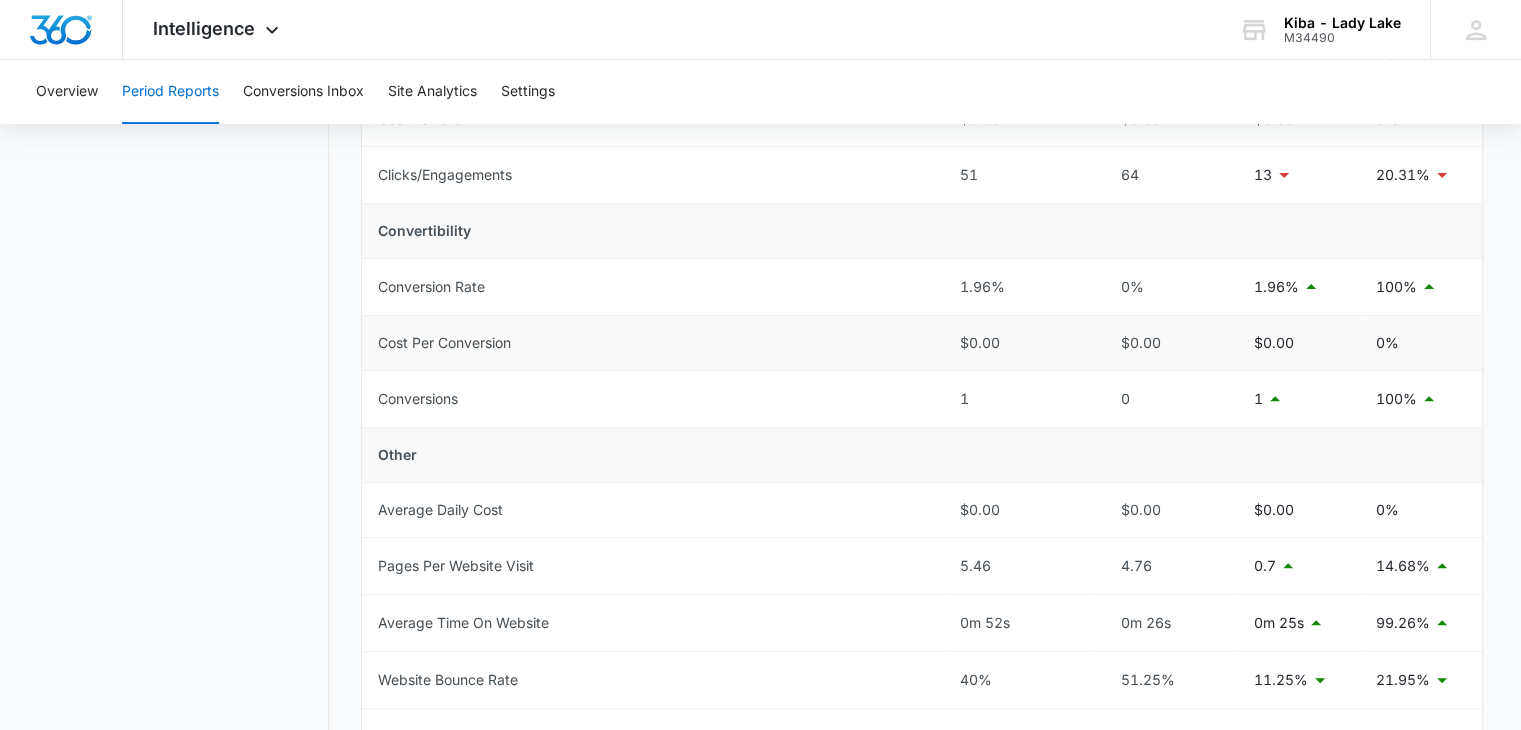 scroll, scrollTop: 700, scrollLeft: 0, axis: vertical 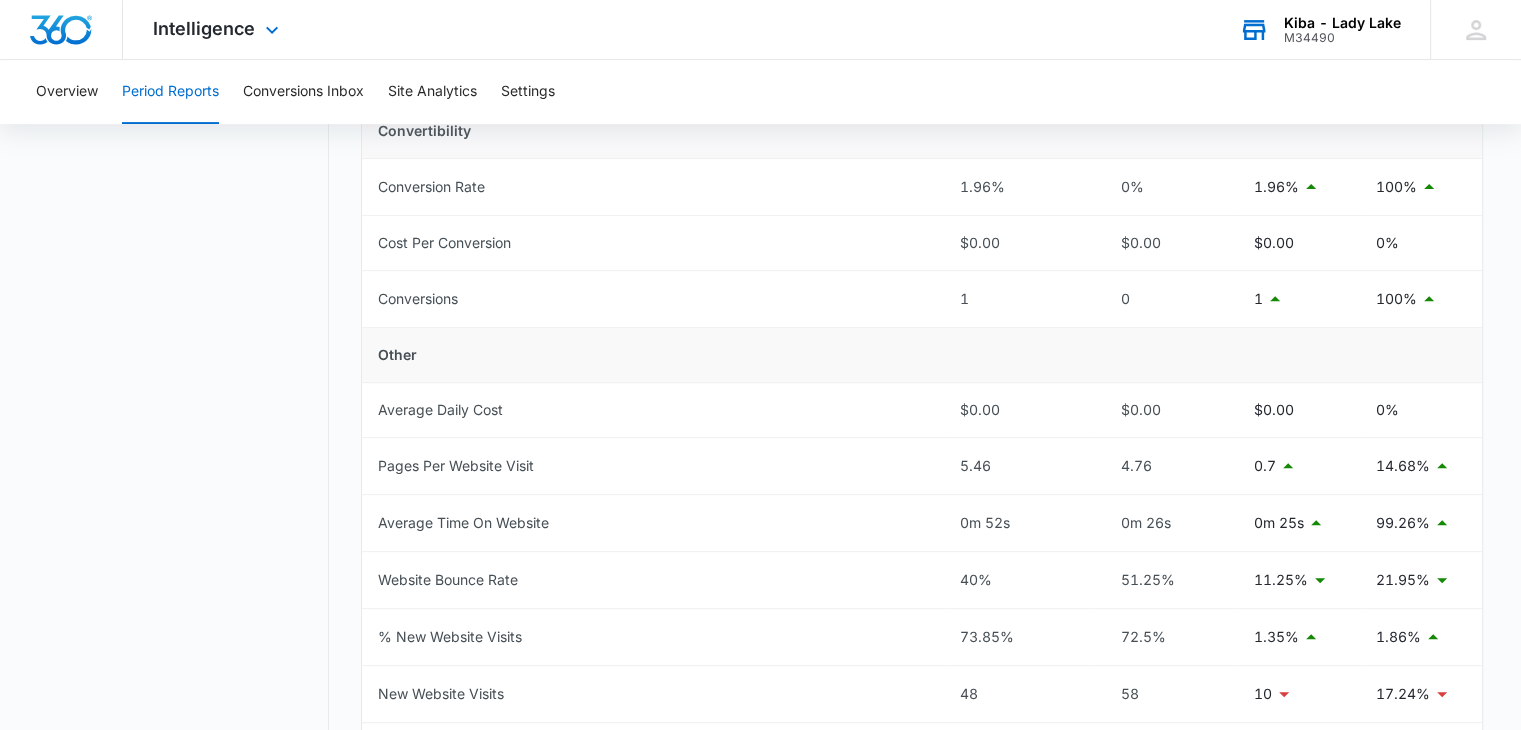 click on "M34490" at bounding box center (1342, 38) 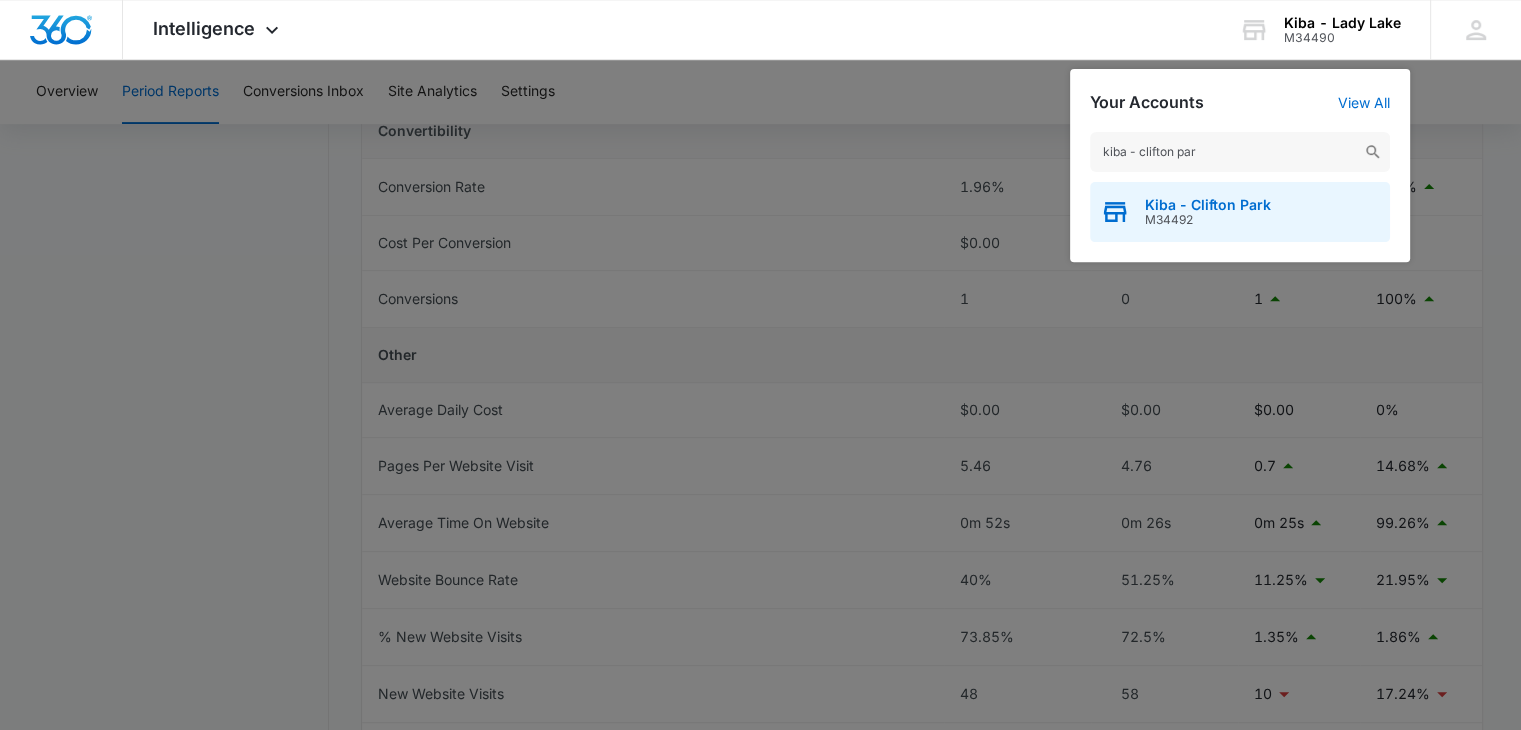 type on "kiba - clifton par" 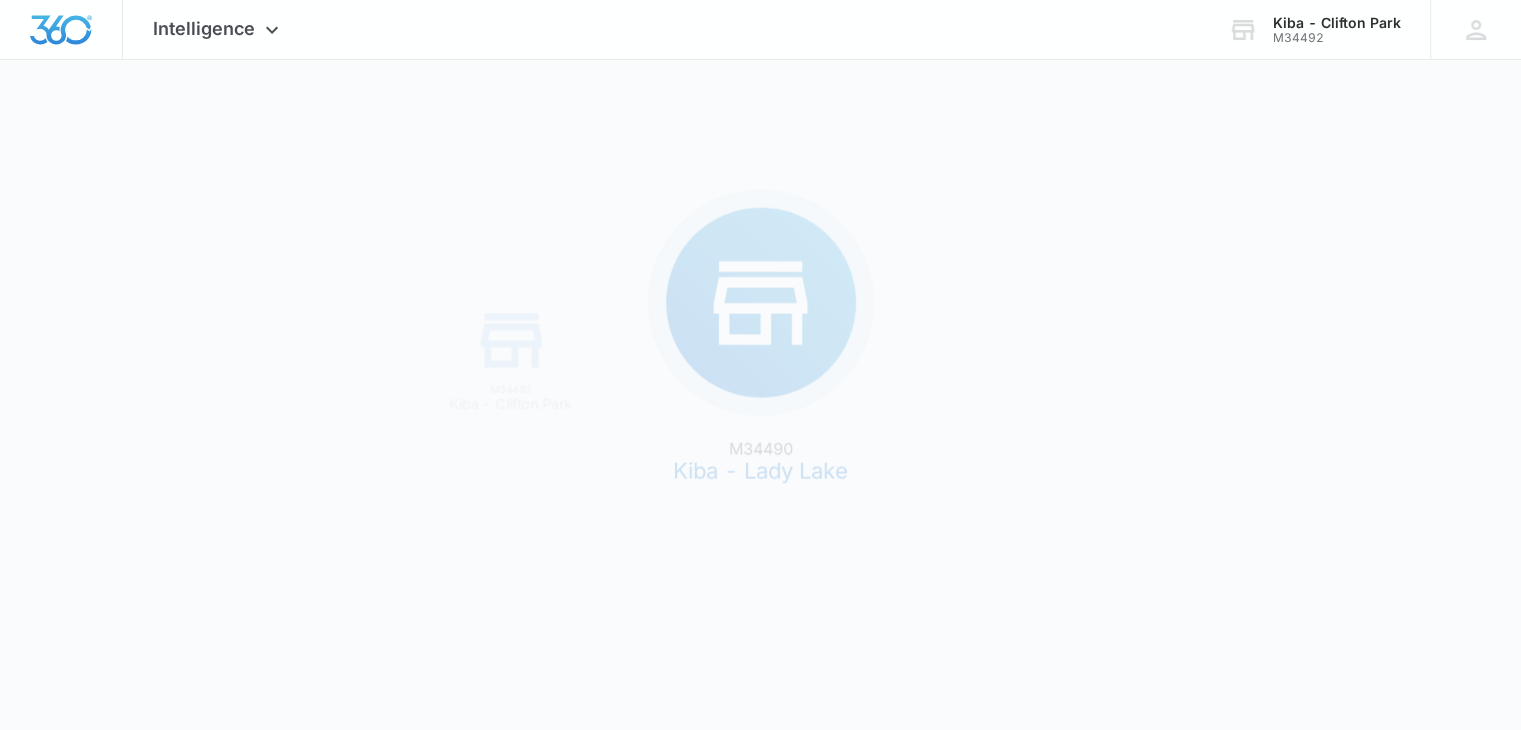 scroll, scrollTop: 0, scrollLeft: 0, axis: both 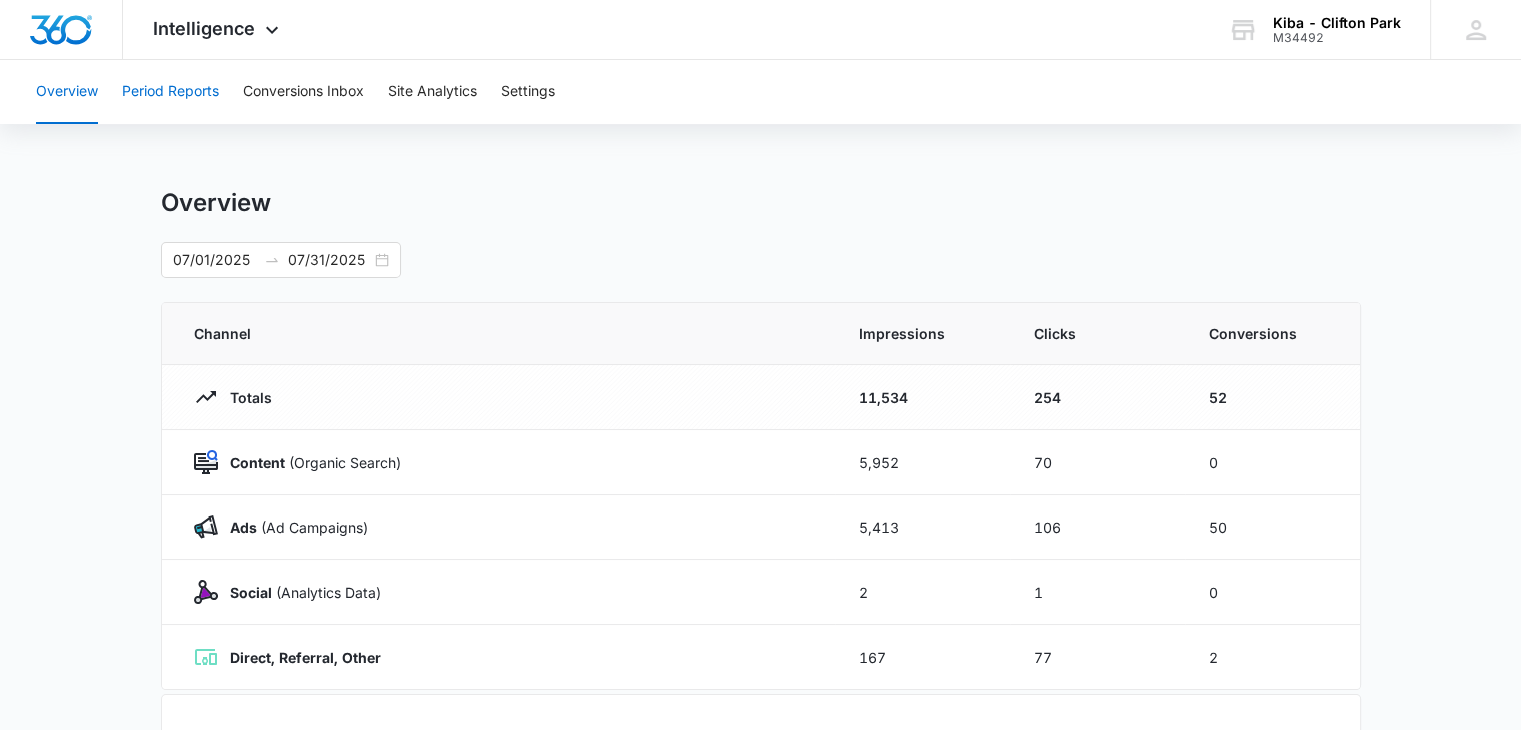 click on "Period Reports" at bounding box center (170, 92) 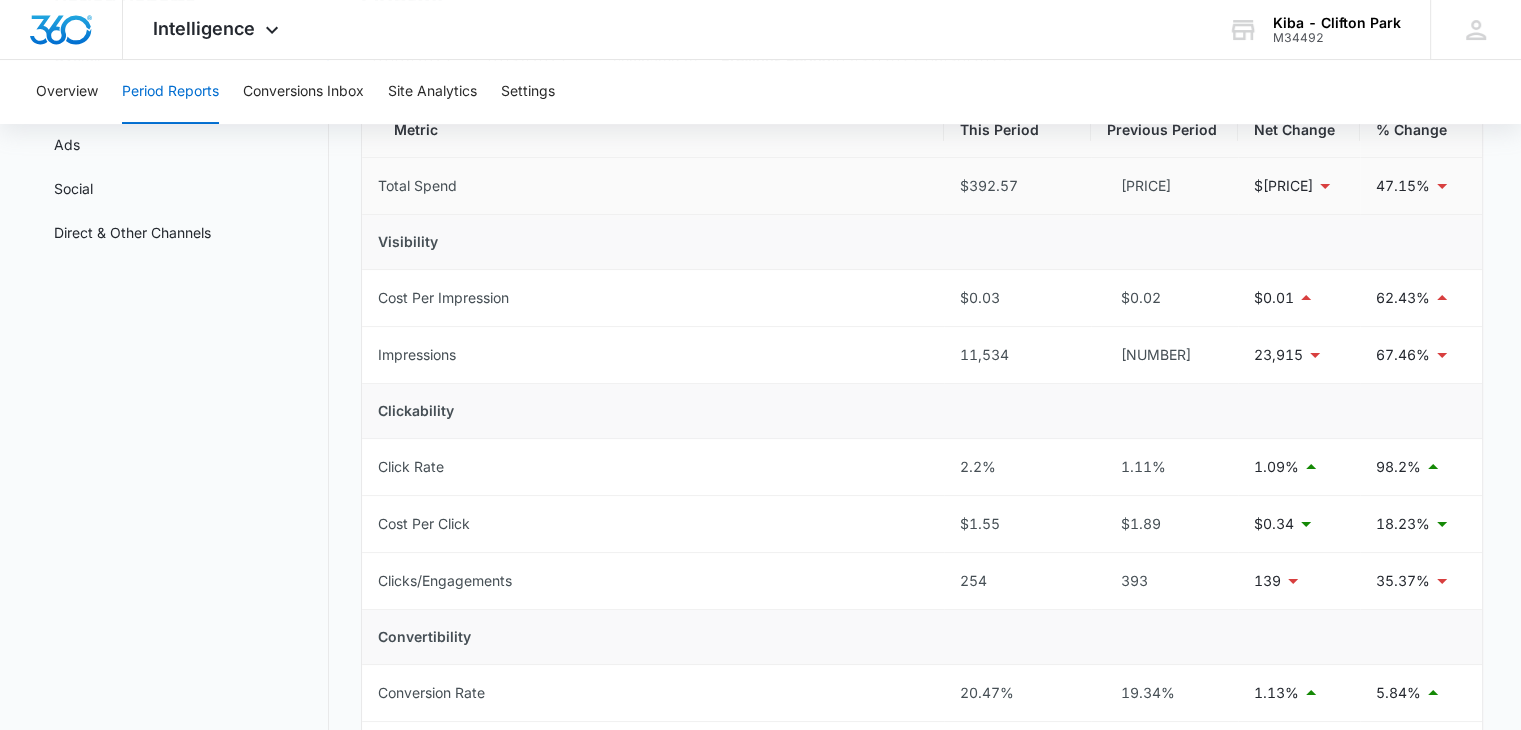 scroll, scrollTop: 0, scrollLeft: 0, axis: both 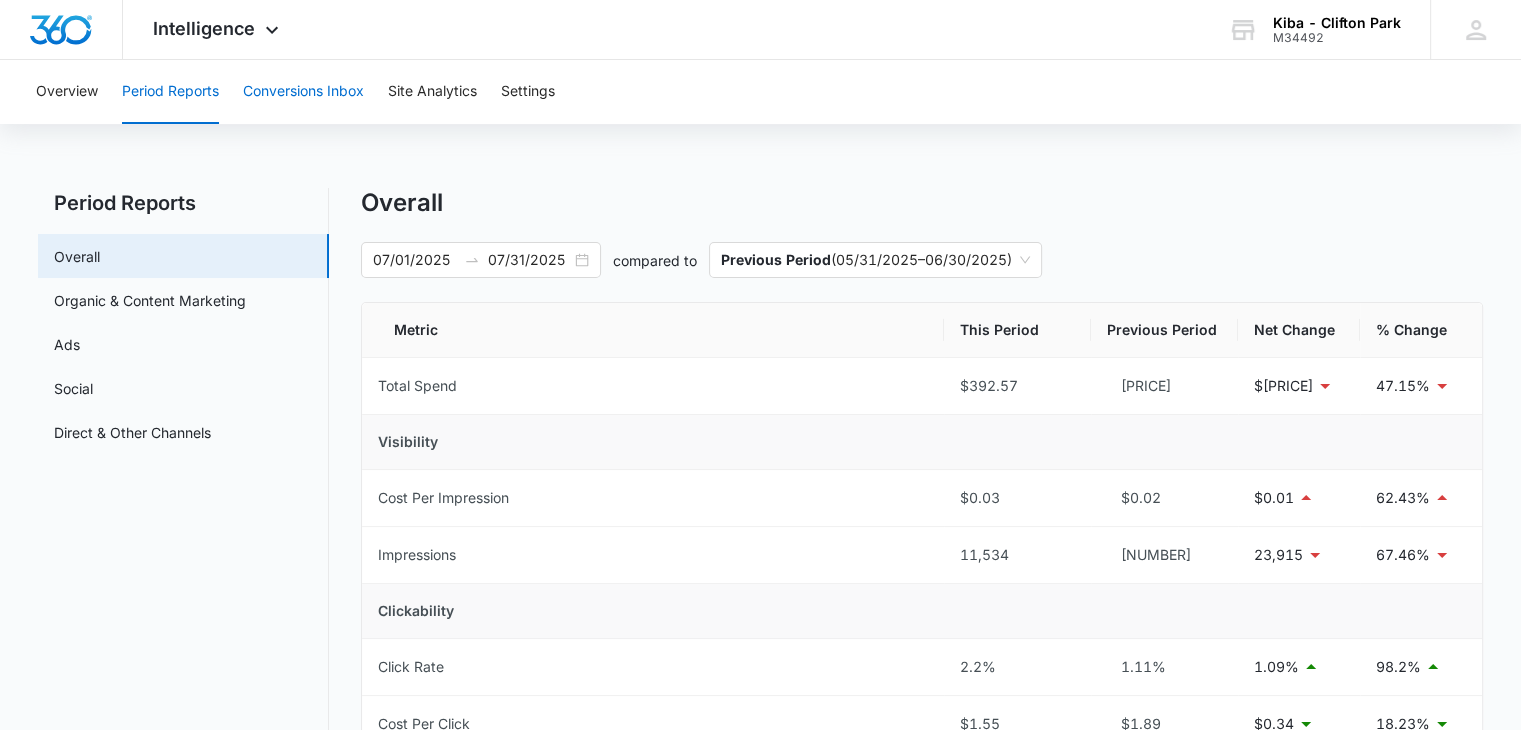 click on "Conversions Inbox" at bounding box center [303, 92] 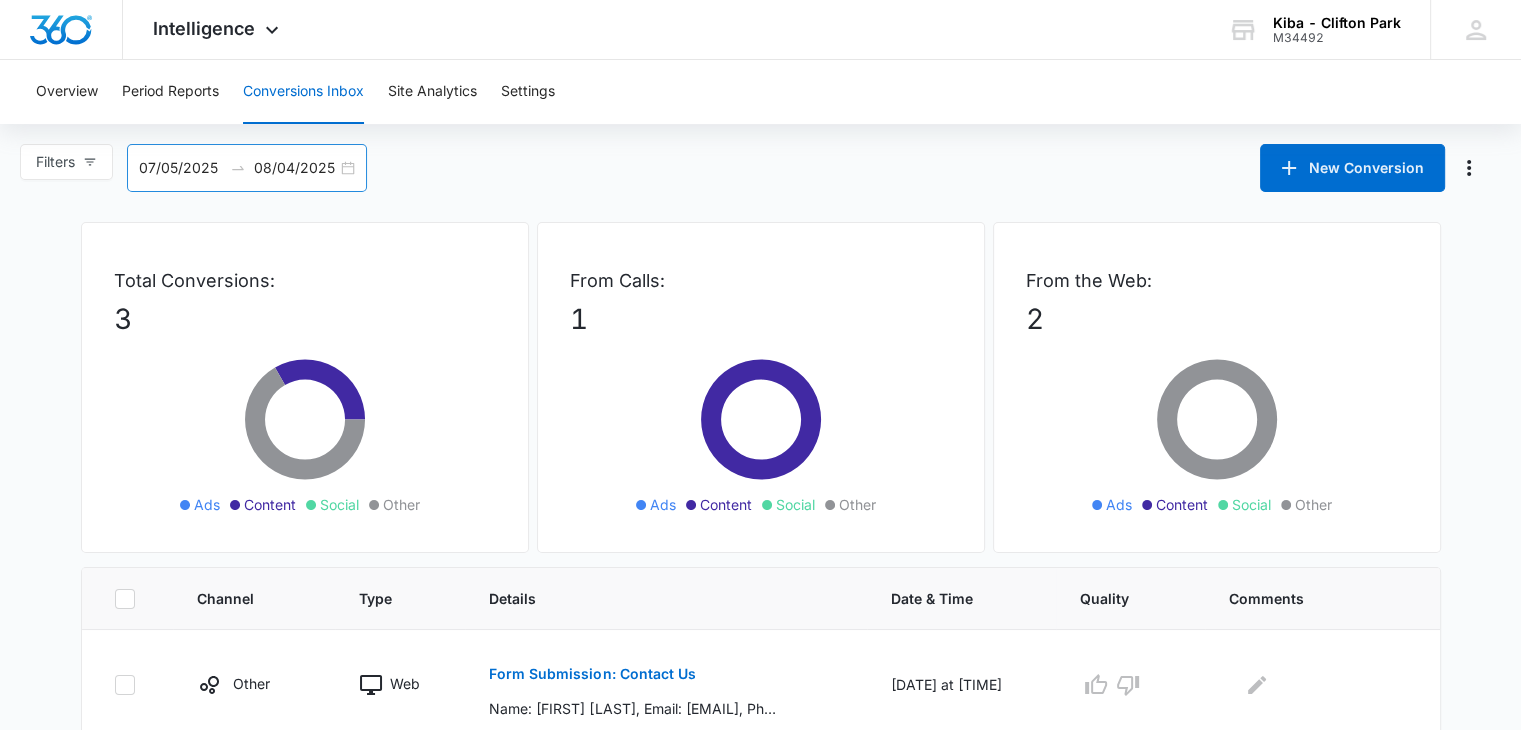 click on "07/05/2025 08/04/2025" at bounding box center (247, 168) 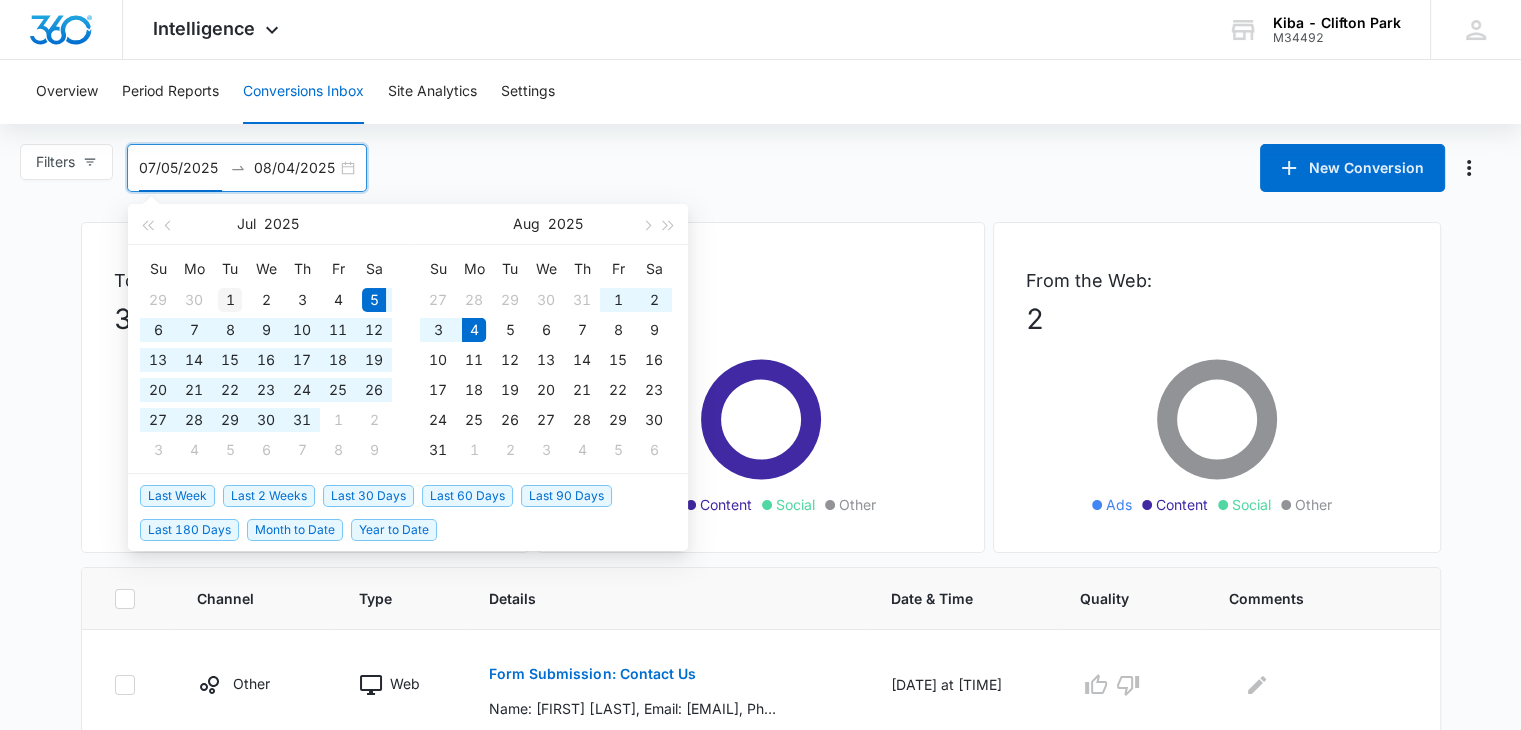 type on "07/01/2025" 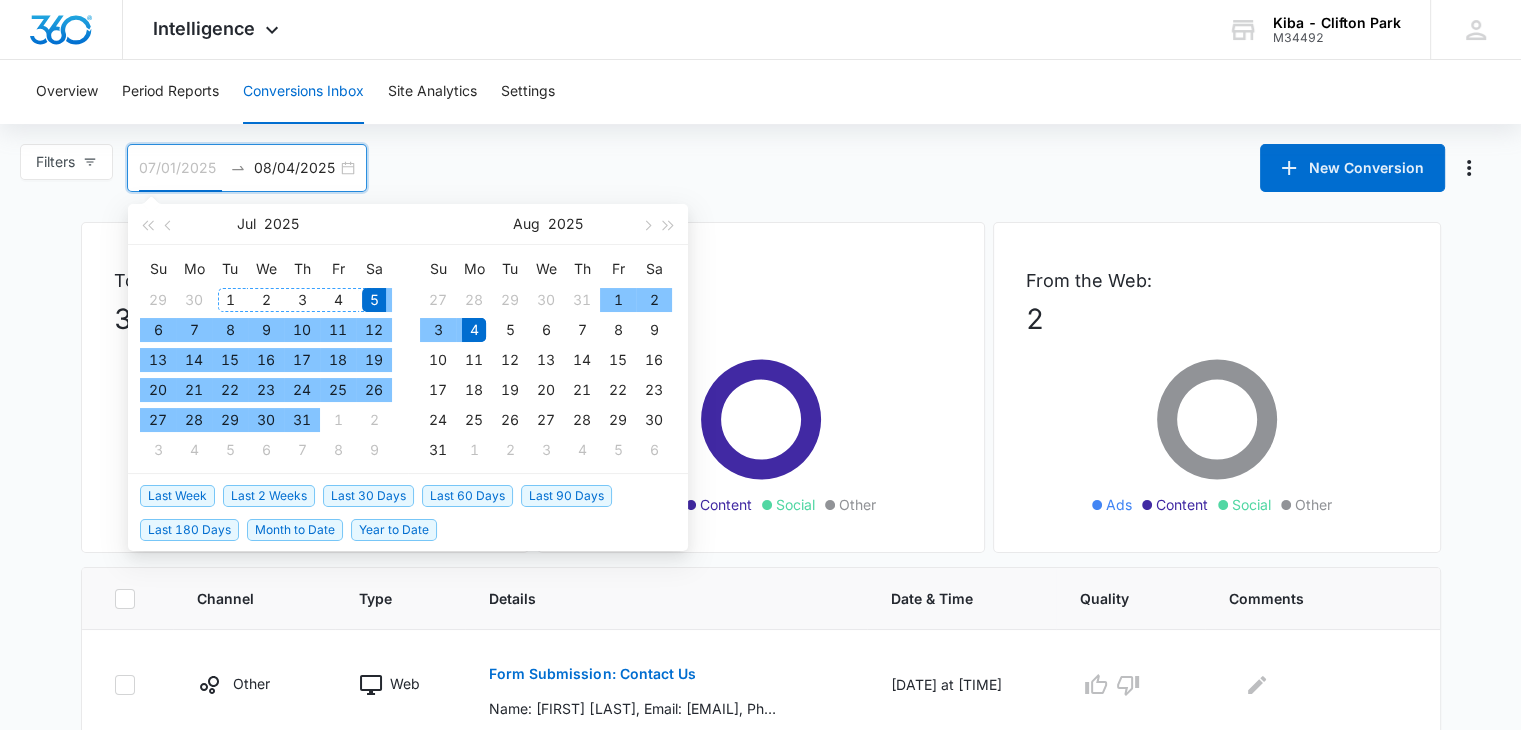 click on "1" at bounding box center [230, 300] 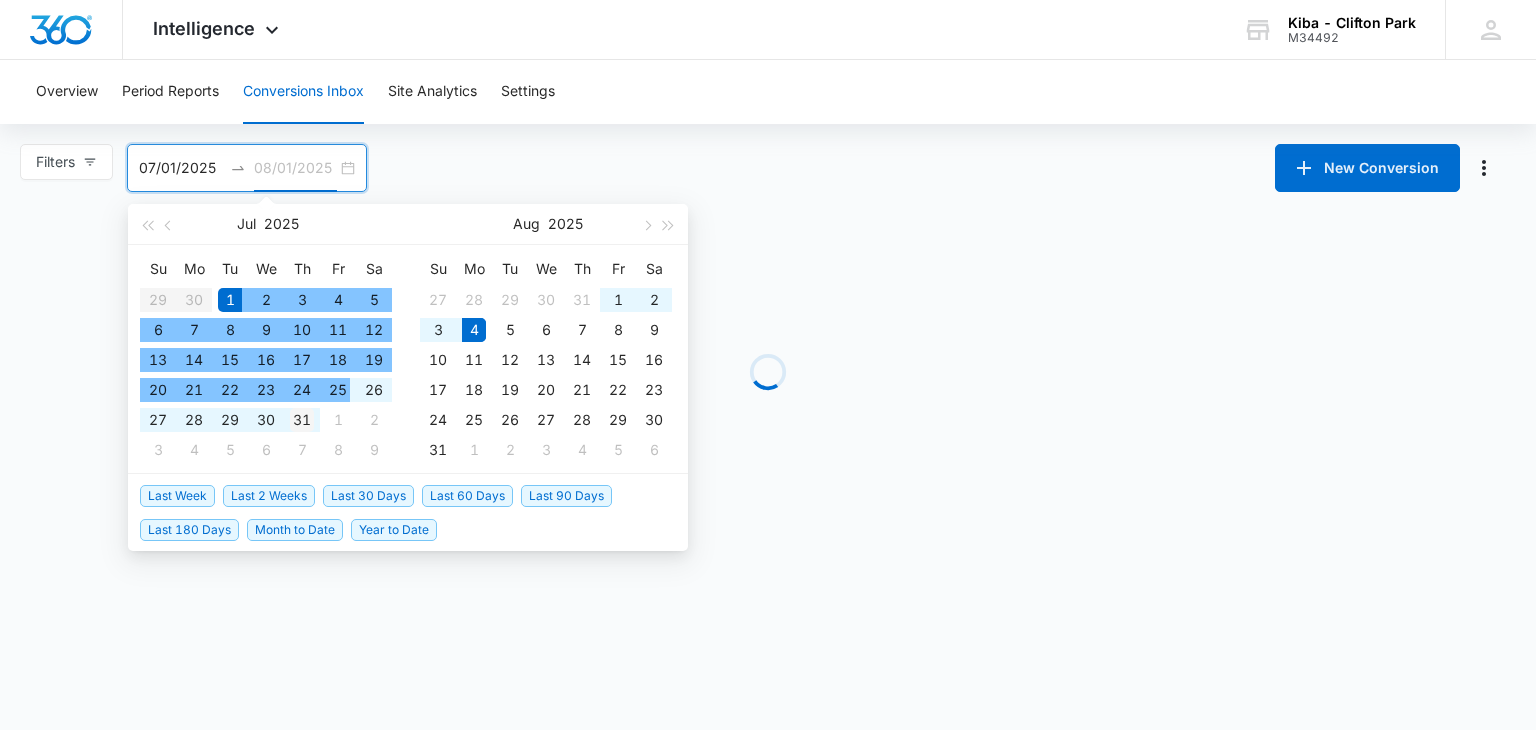 type on "07/31/2025" 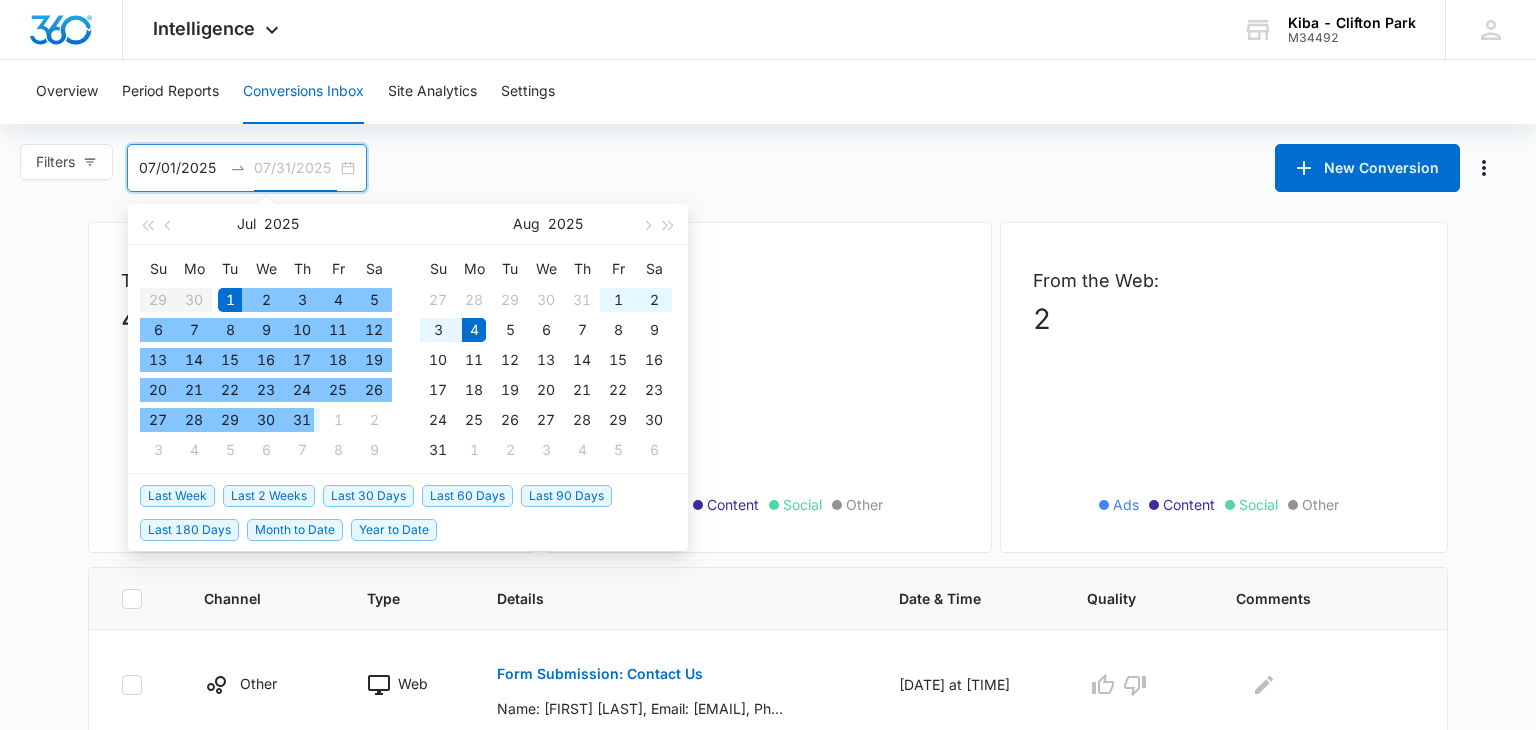 click on "31" at bounding box center (302, 420) 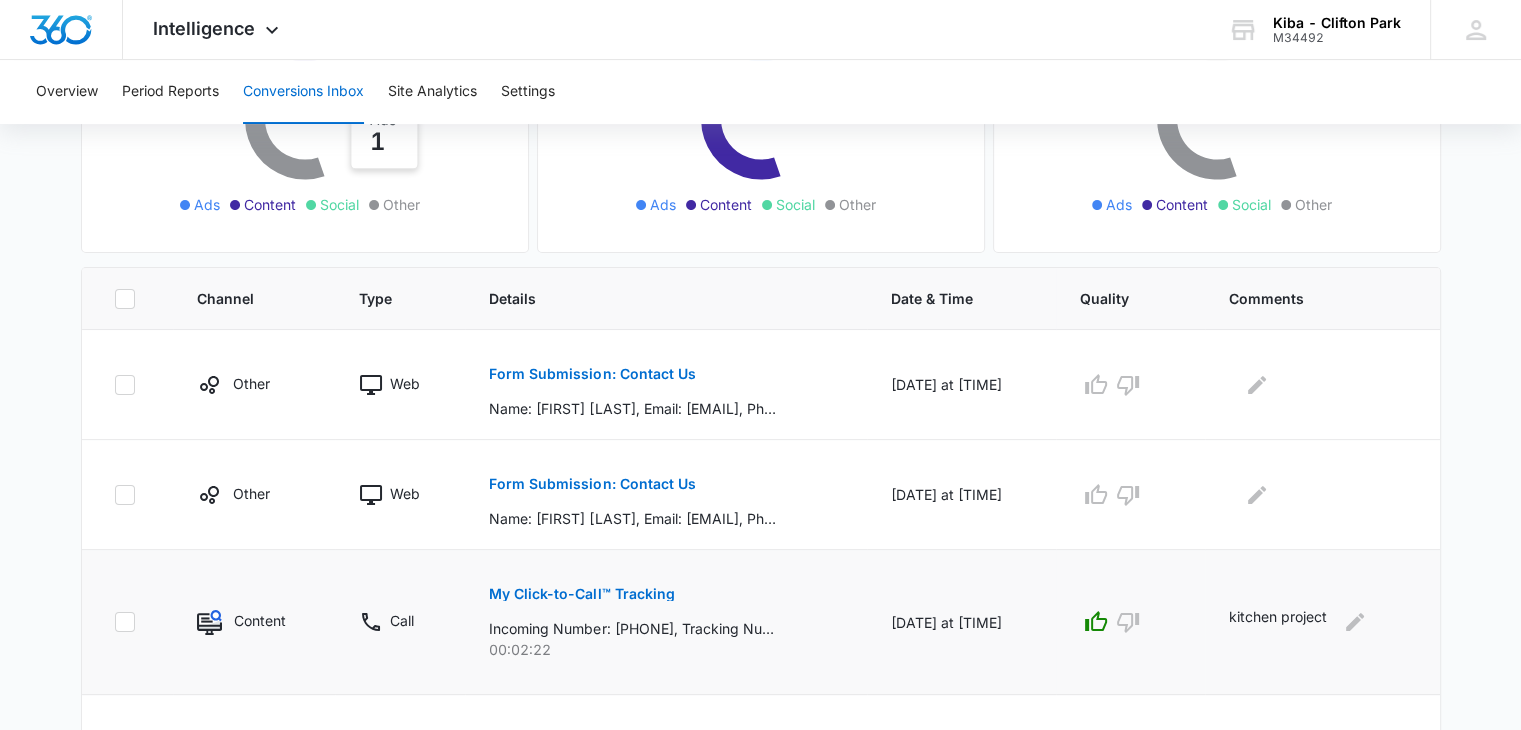 scroll, scrollTop: 453, scrollLeft: 0, axis: vertical 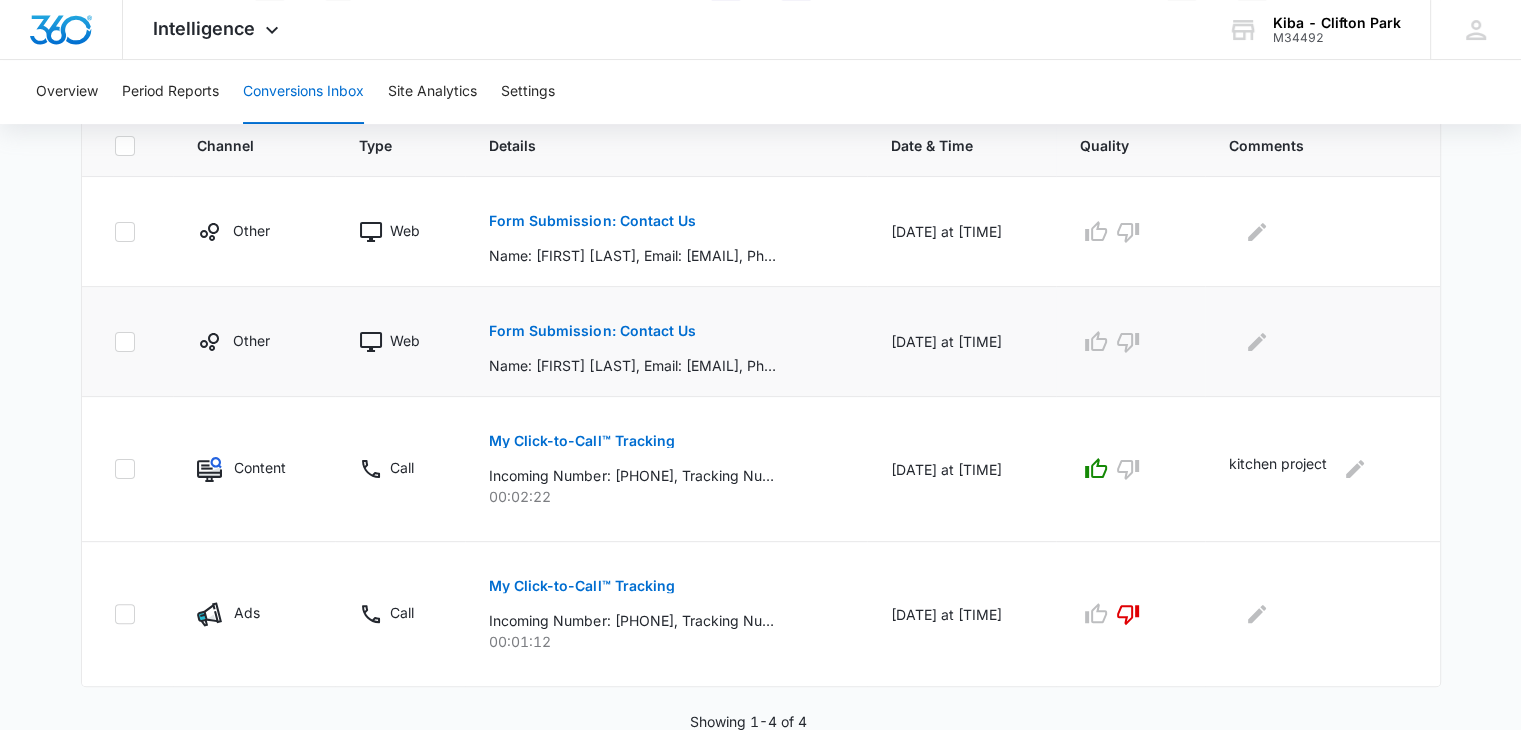 click on "Form Submission: Contact Us" at bounding box center (592, 331) 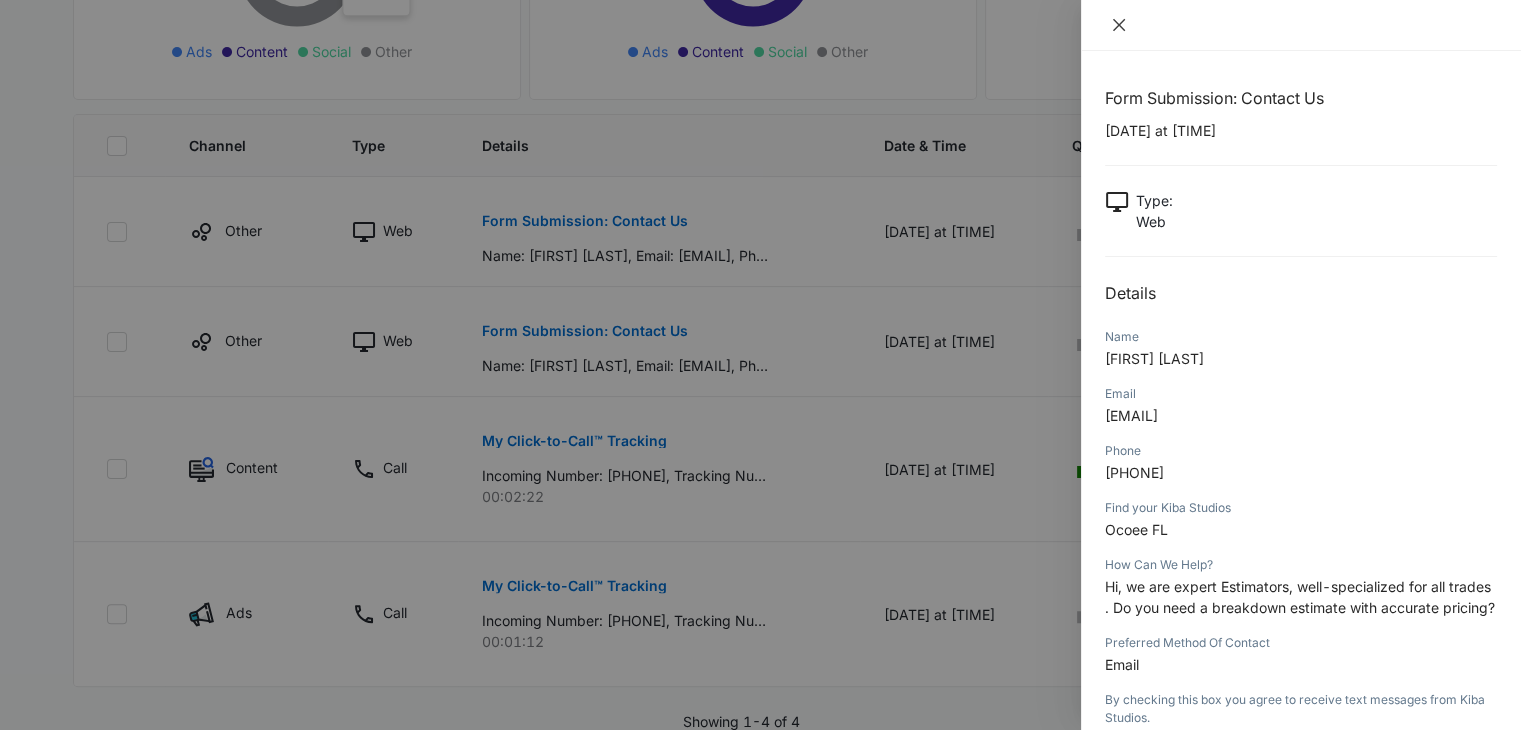 click at bounding box center (1119, 25) 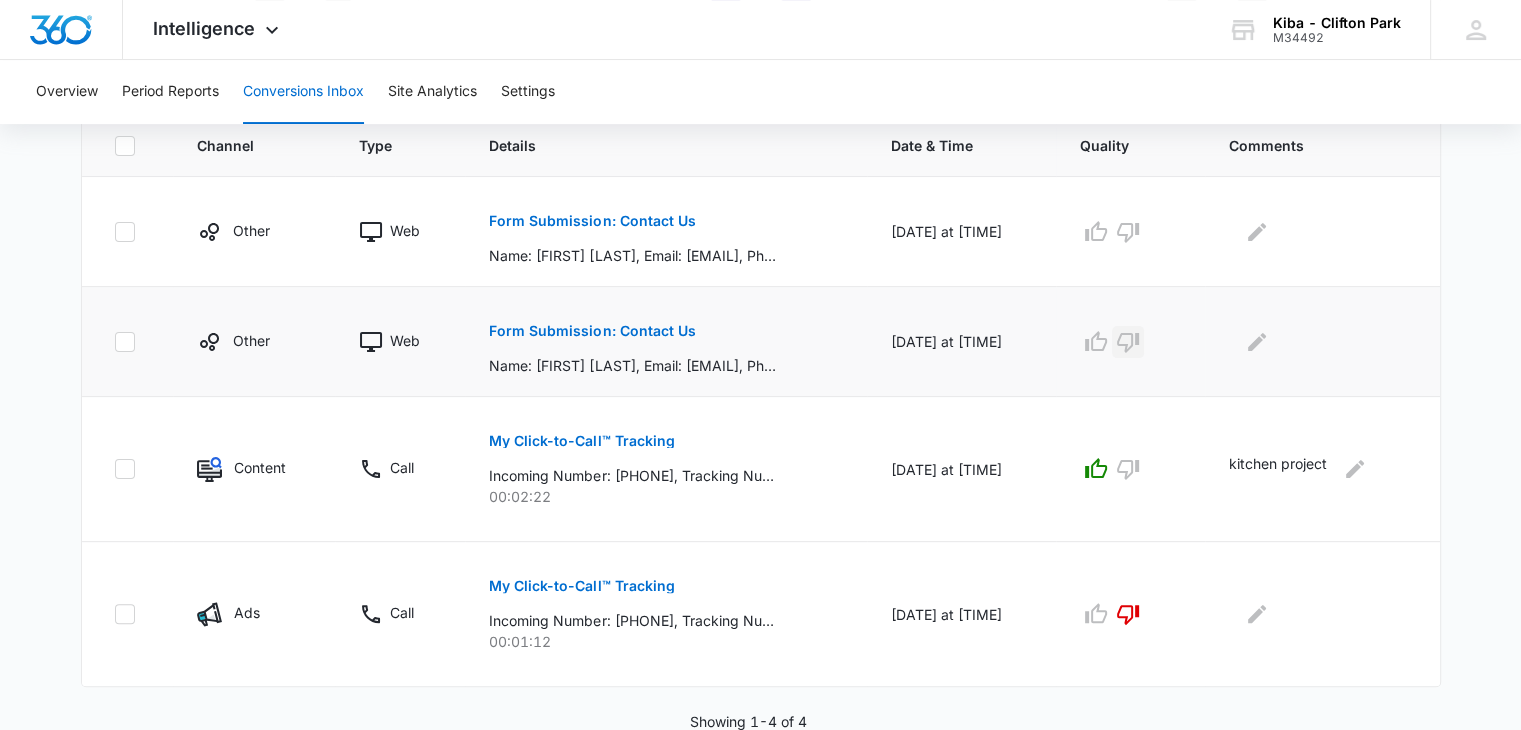 click 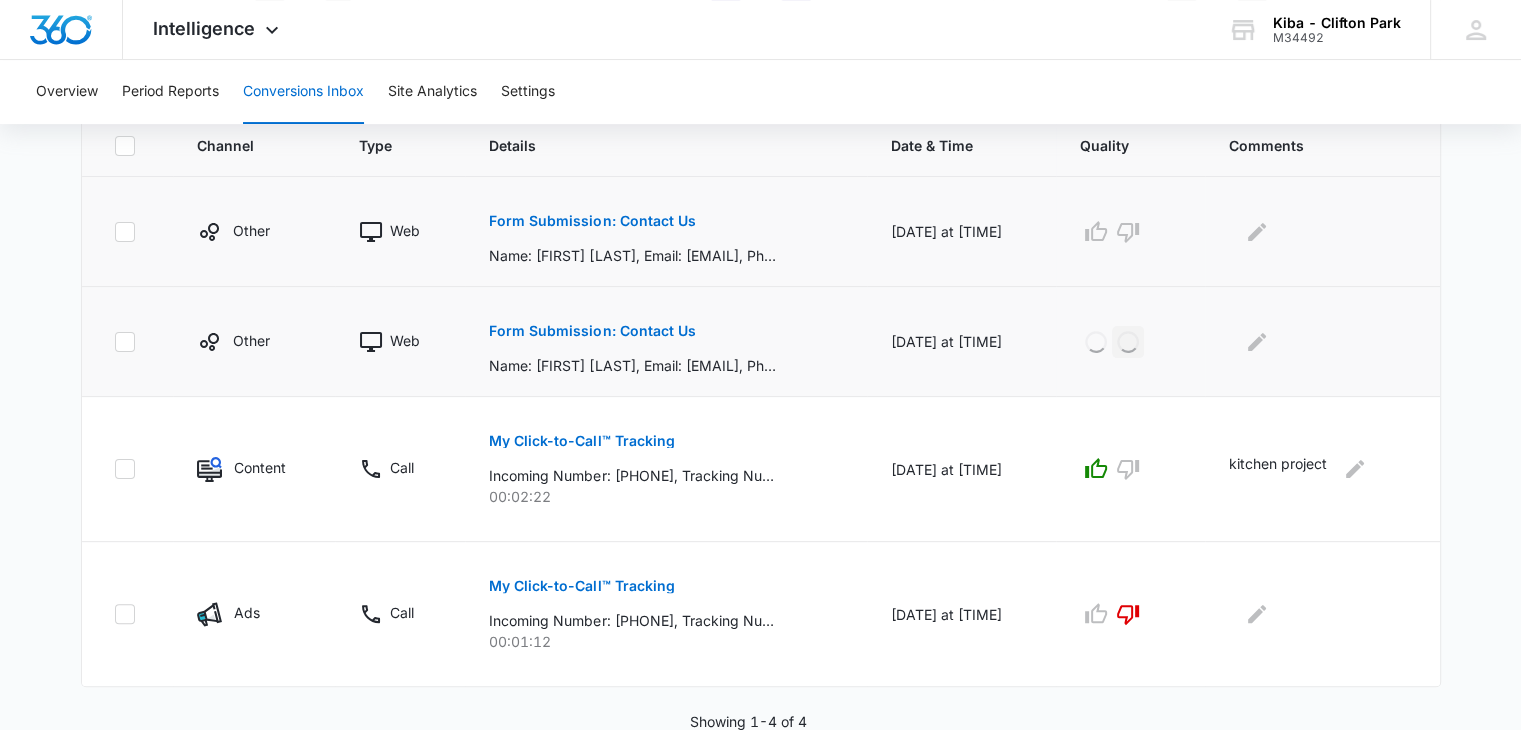 click on "Form Submission: Contact Us" at bounding box center (592, 221) 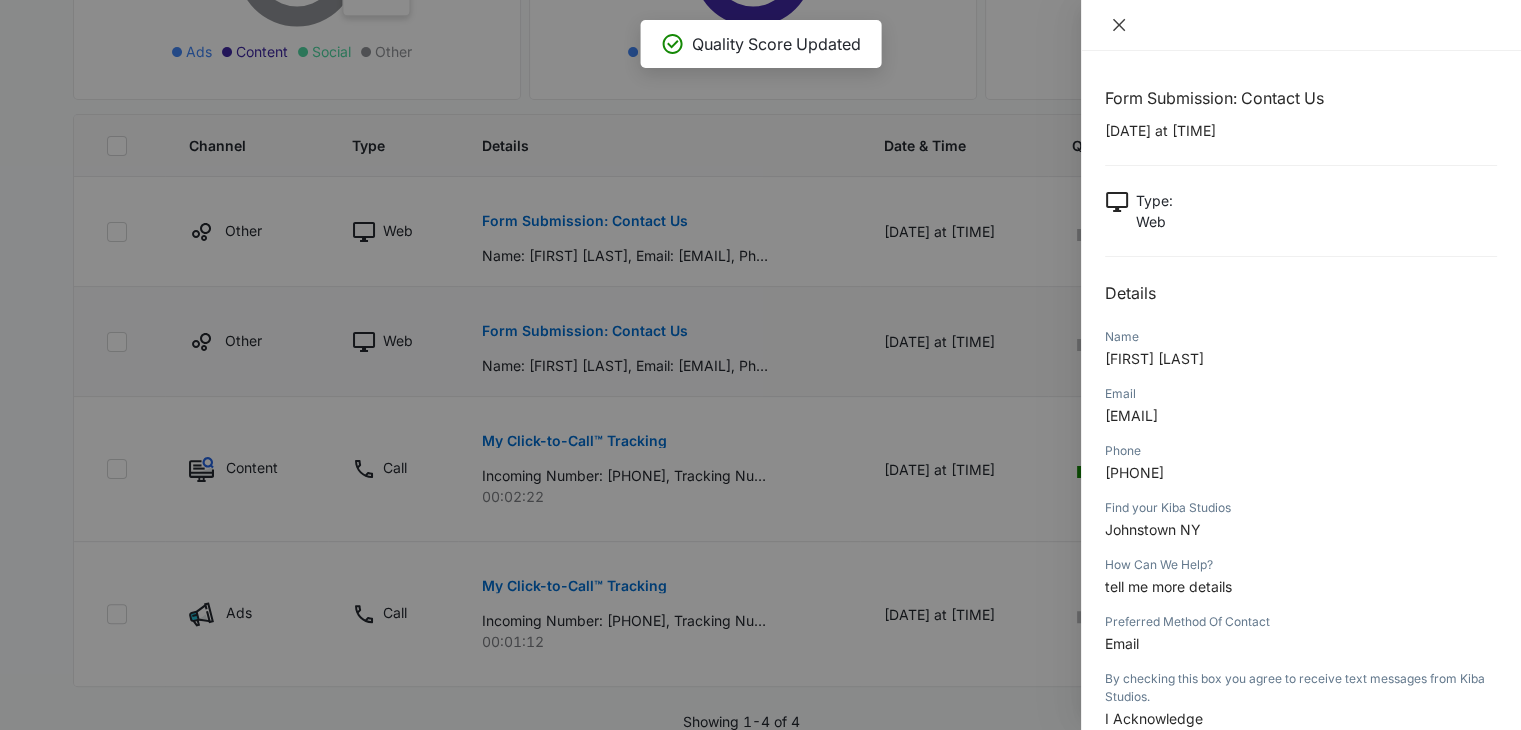 click 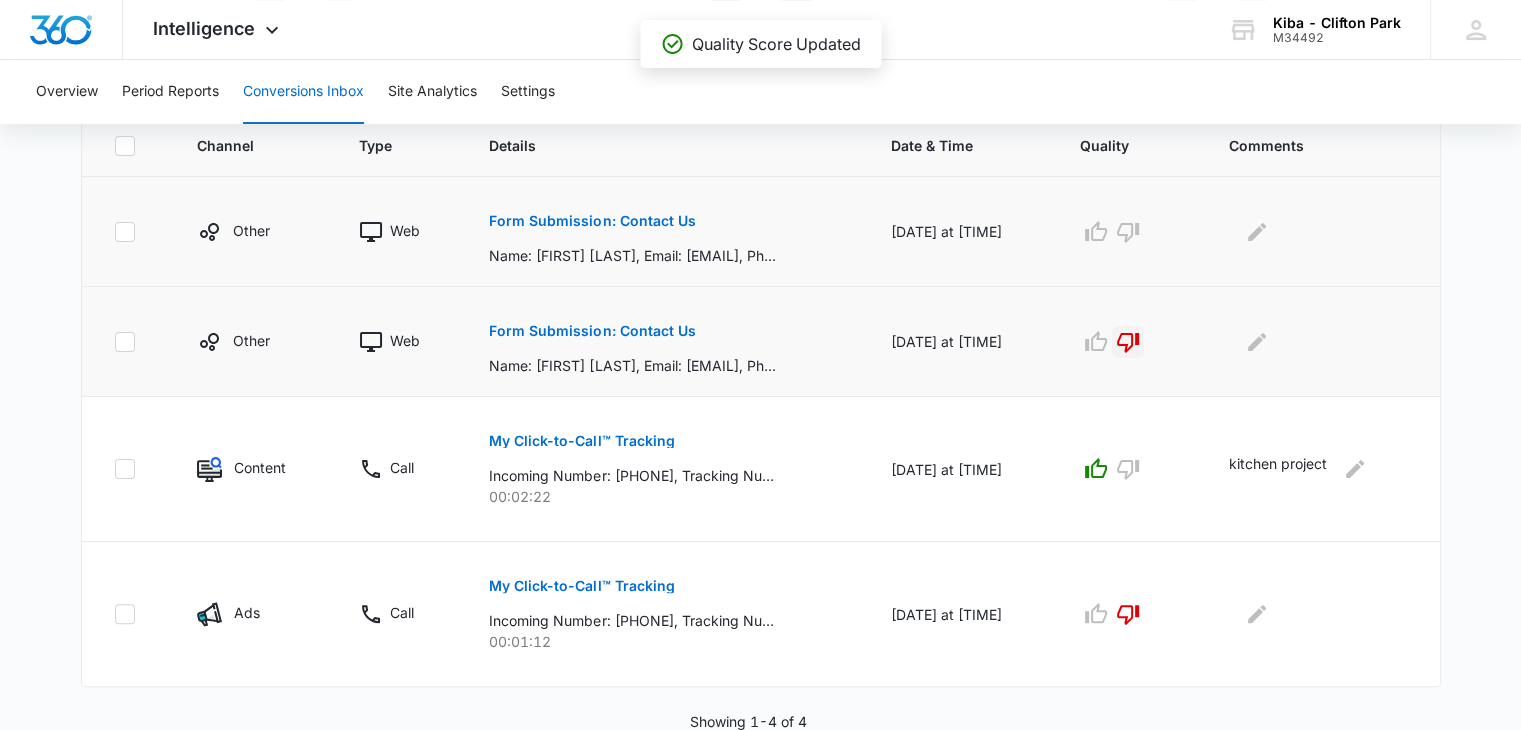 click on "Form Submission: Contact Us" at bounding box center [592, 221] 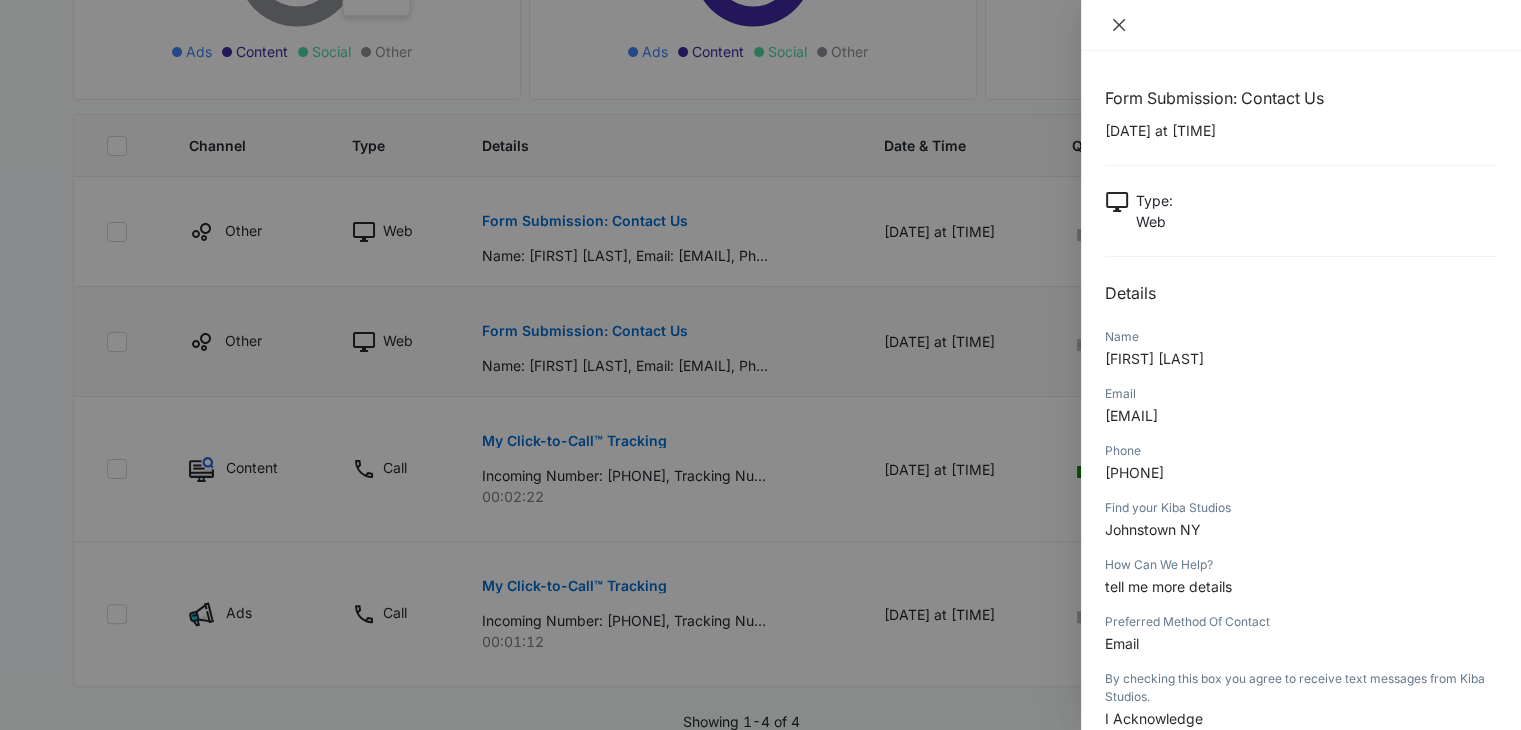 click at bounding box center (1119, 25) 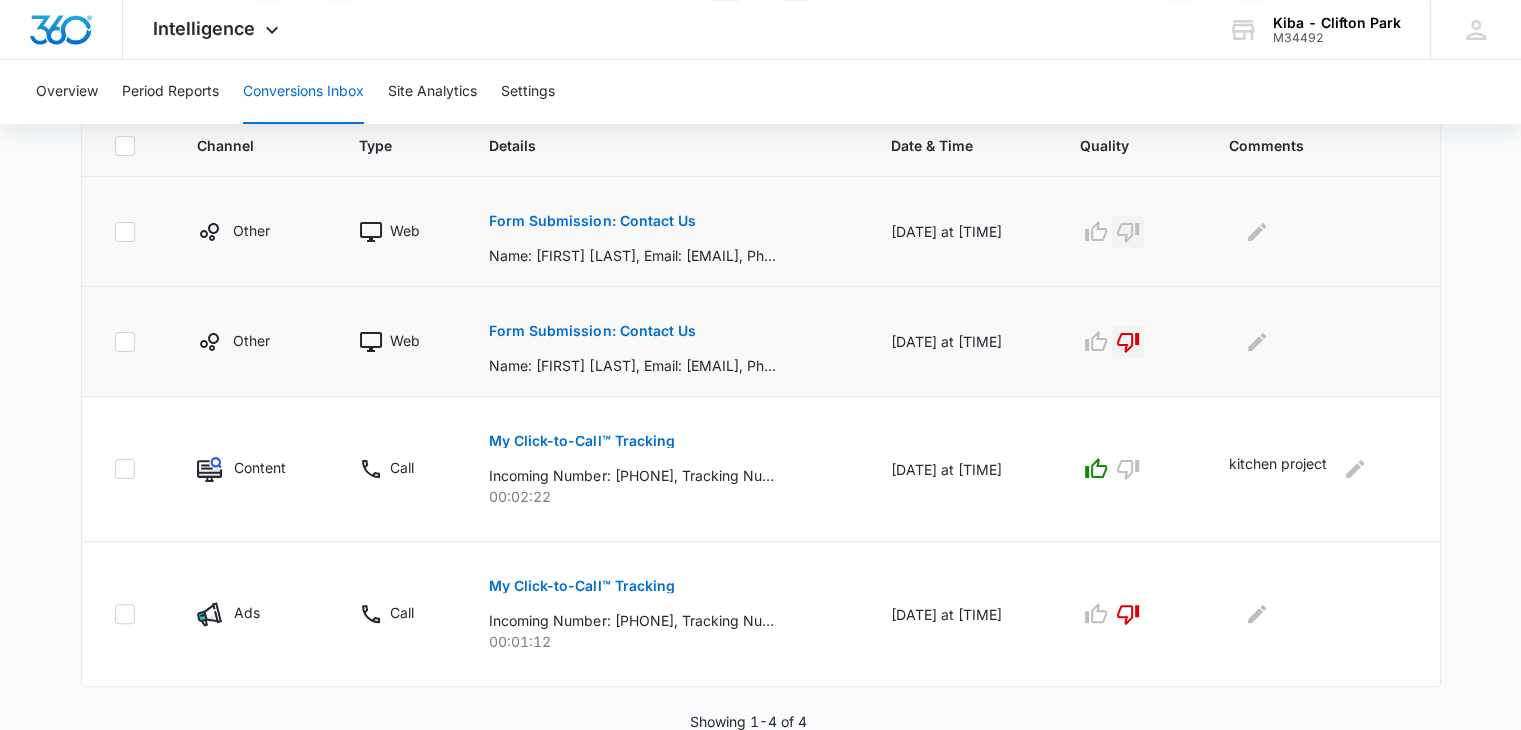 click 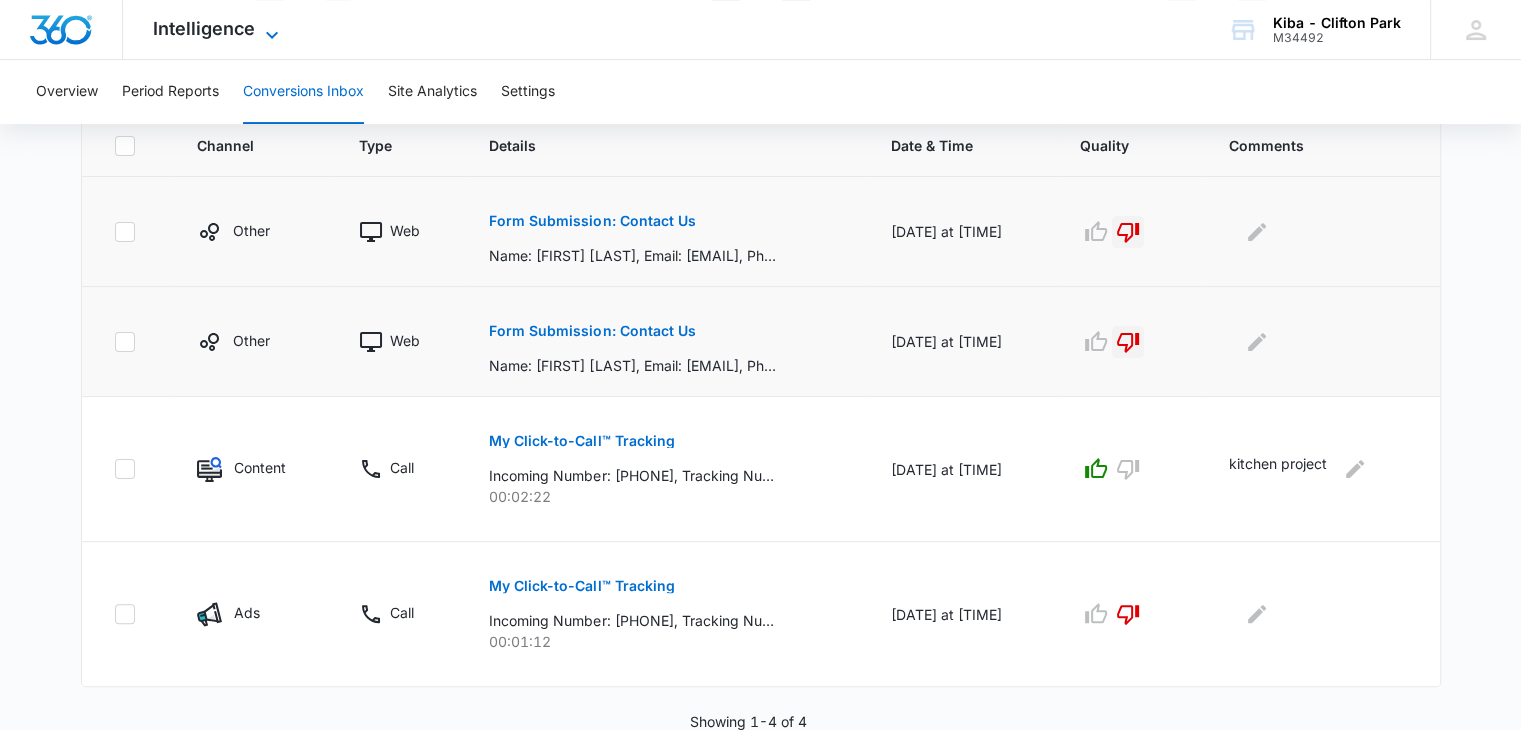 click 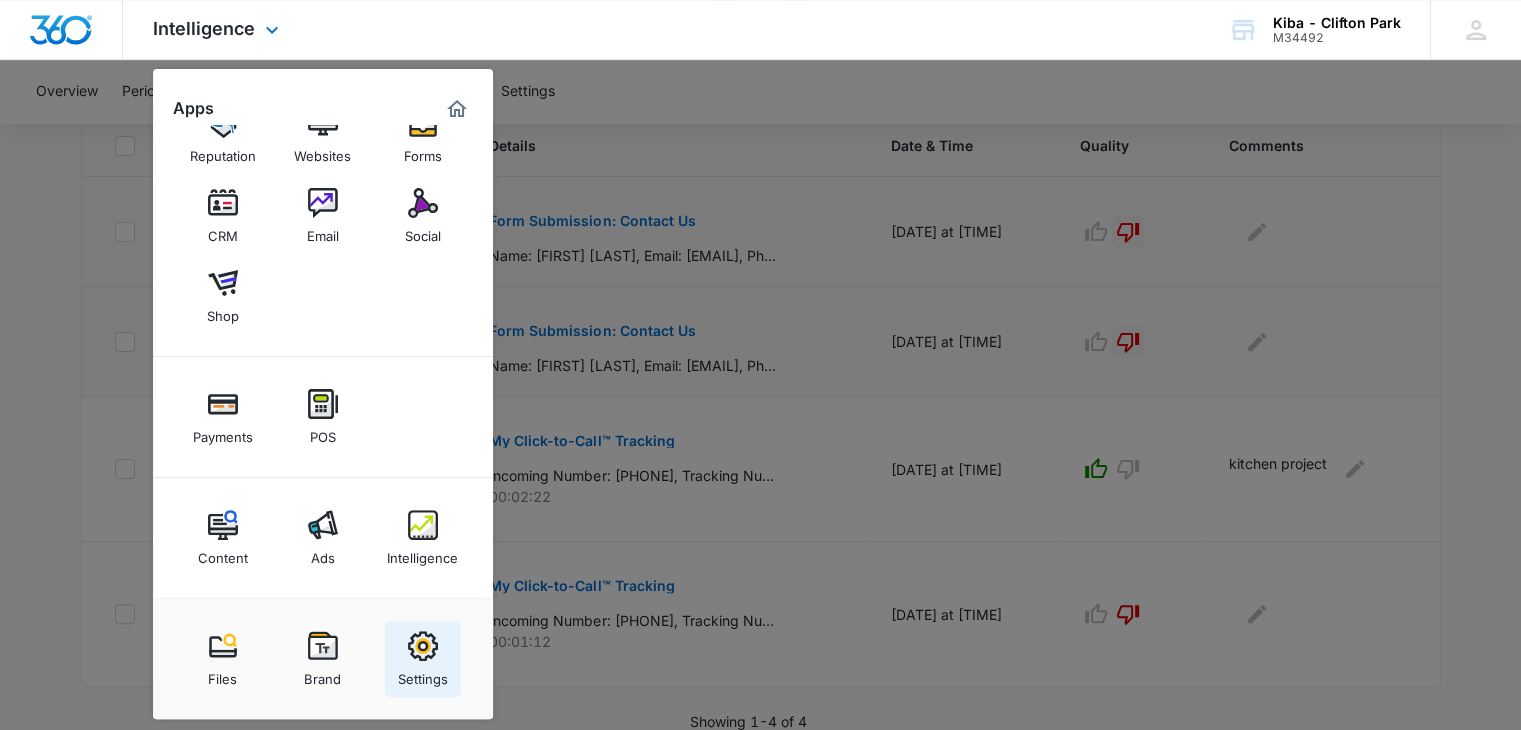 click at bounding box center [423, 646] 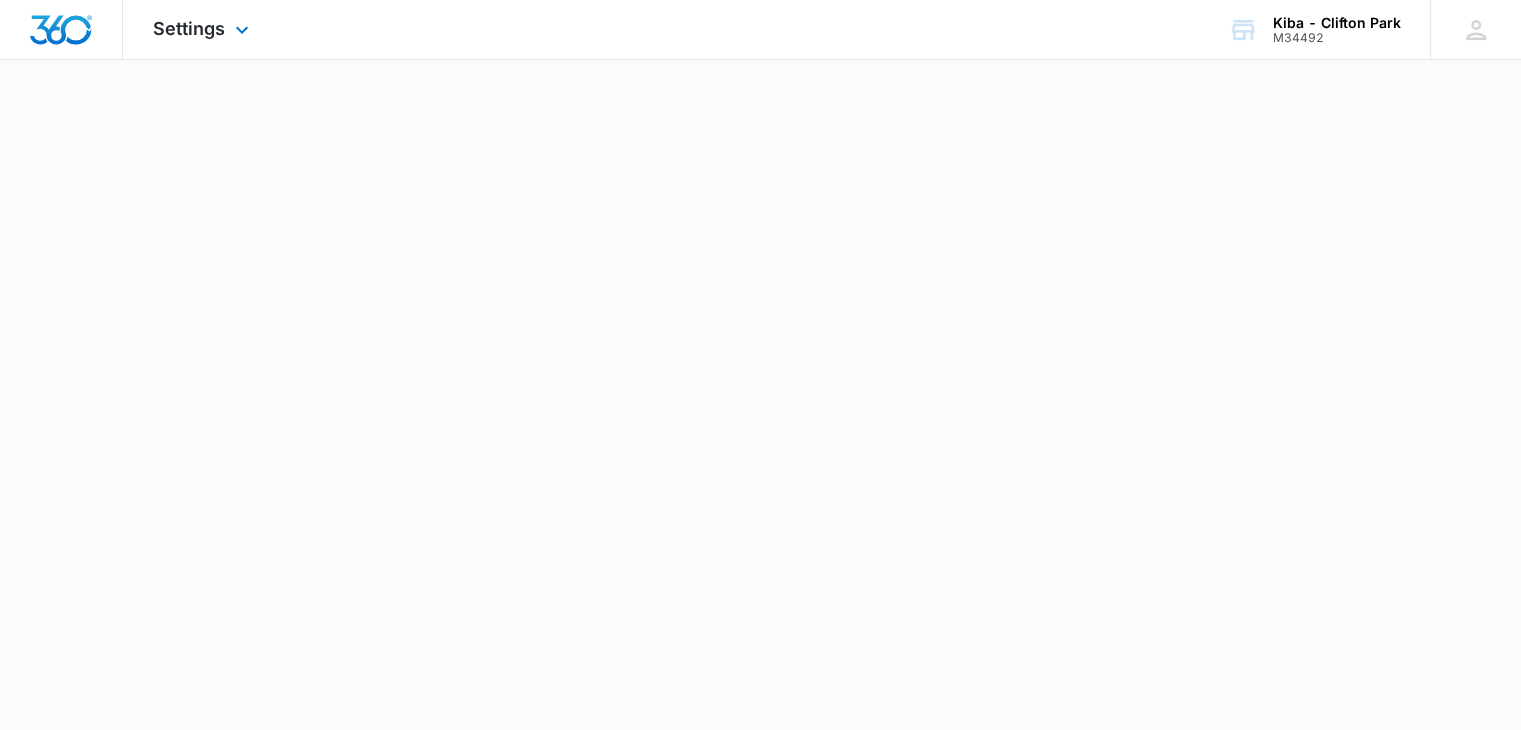 scroll, scrollTop: 0, scrollLeft: 0, axis: both 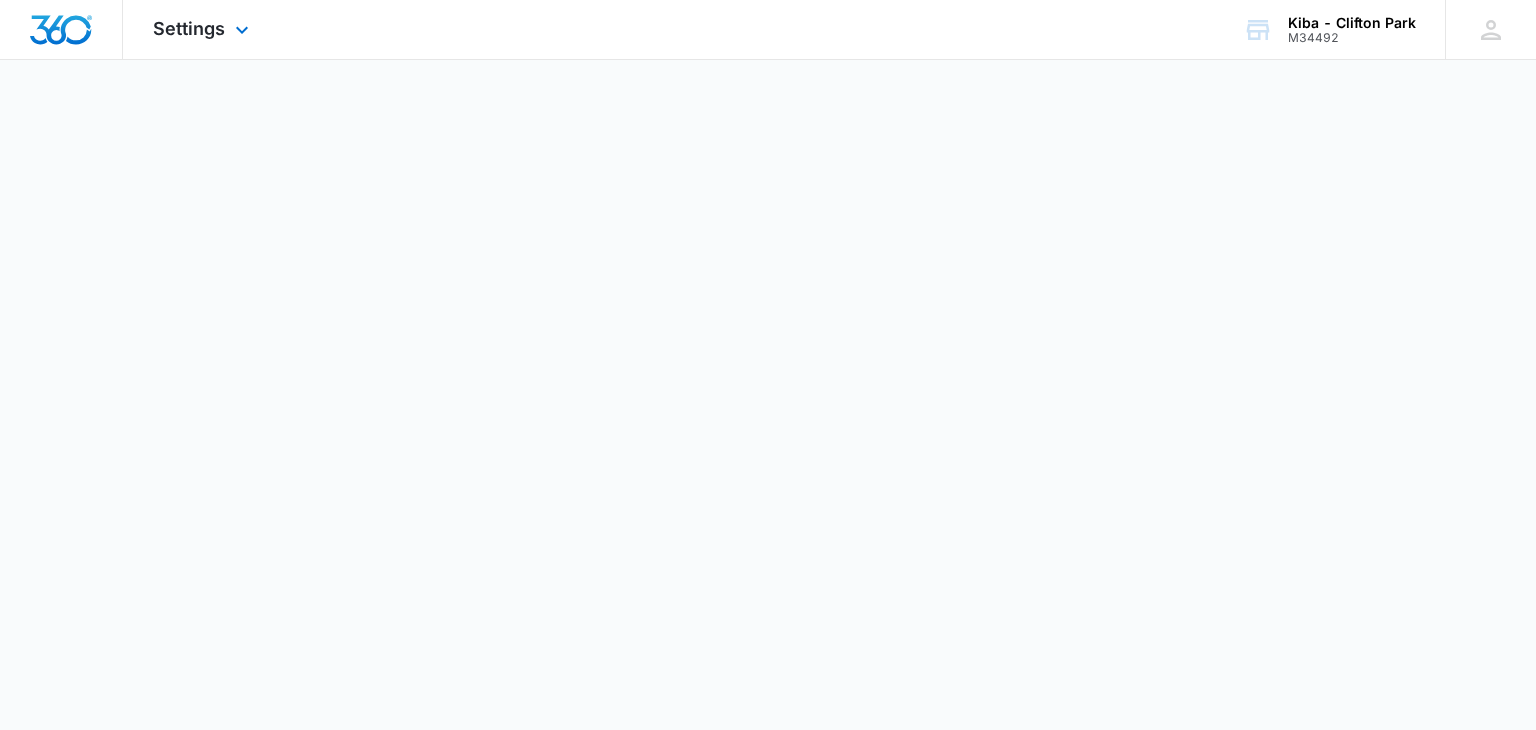 select on "33" 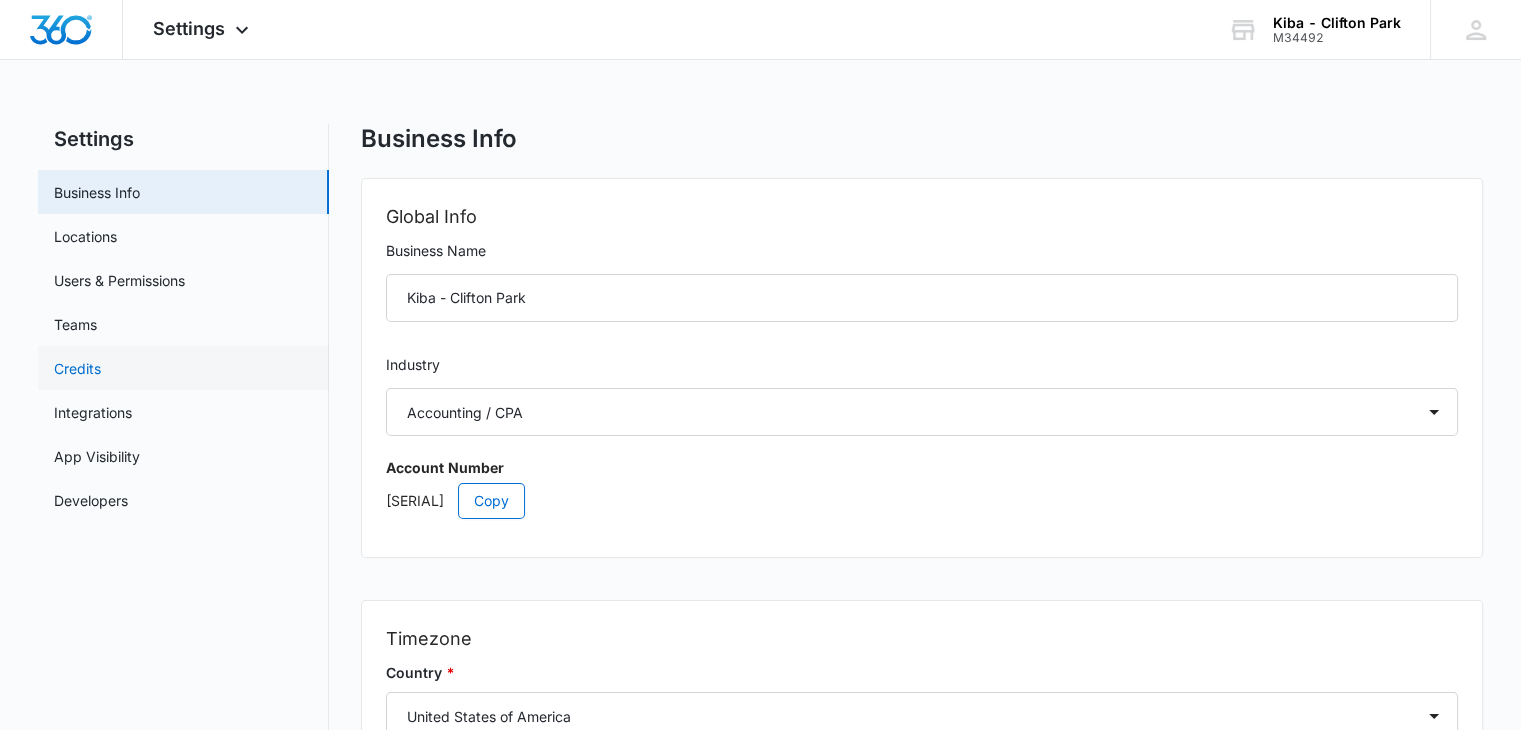 click on "Credits" at bounding box center (77, 368) 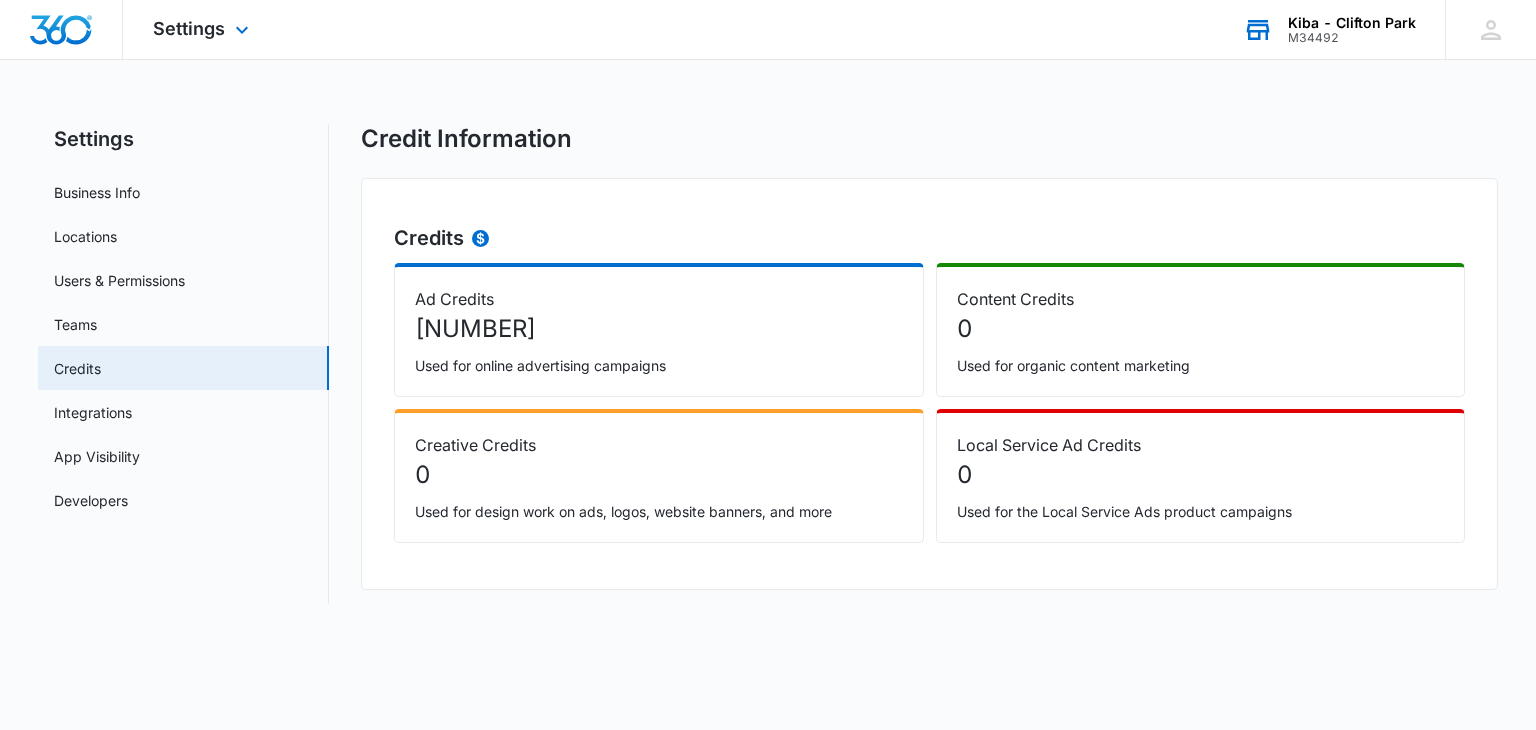 click on "M34492" at bounding box center [1352, 38] 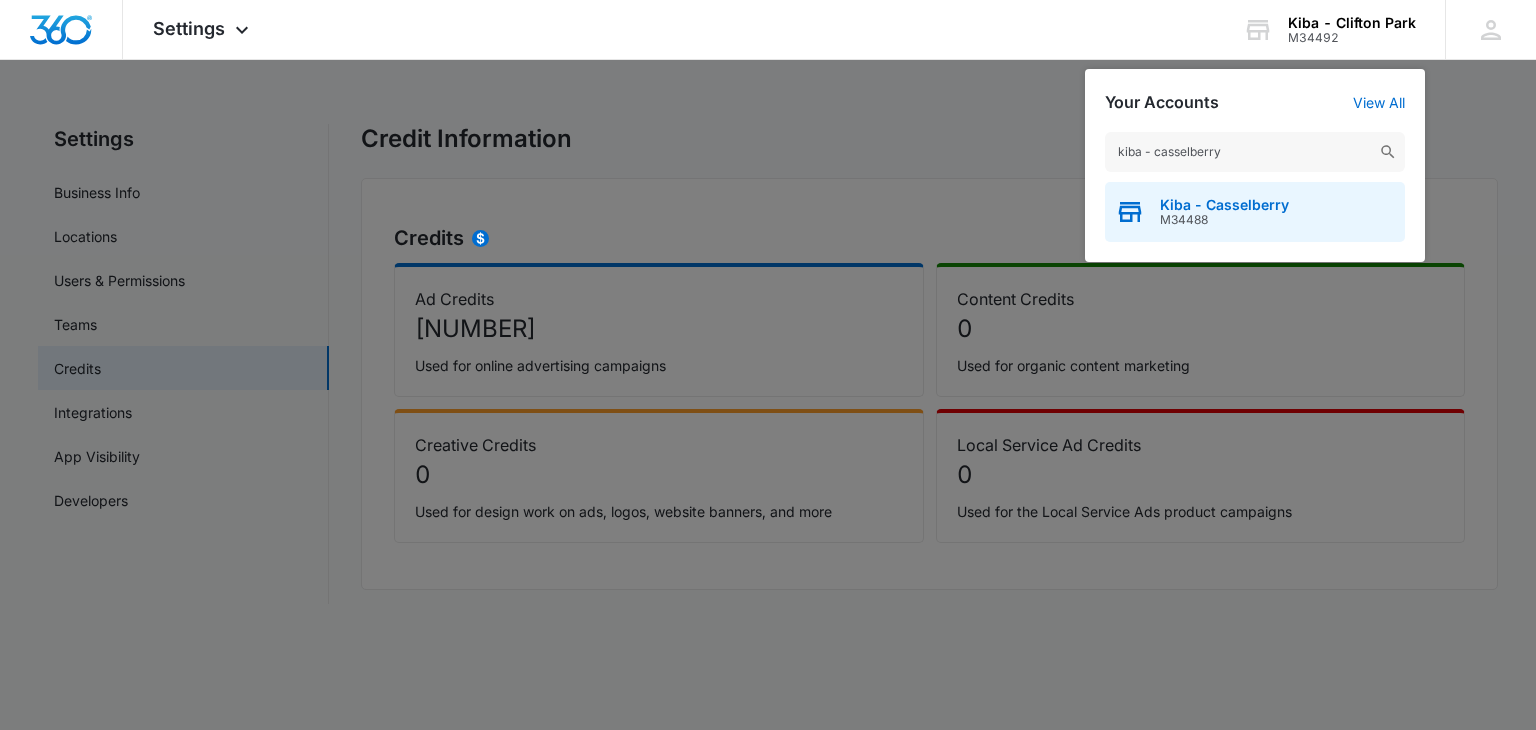 type on "kiba - casselberry" 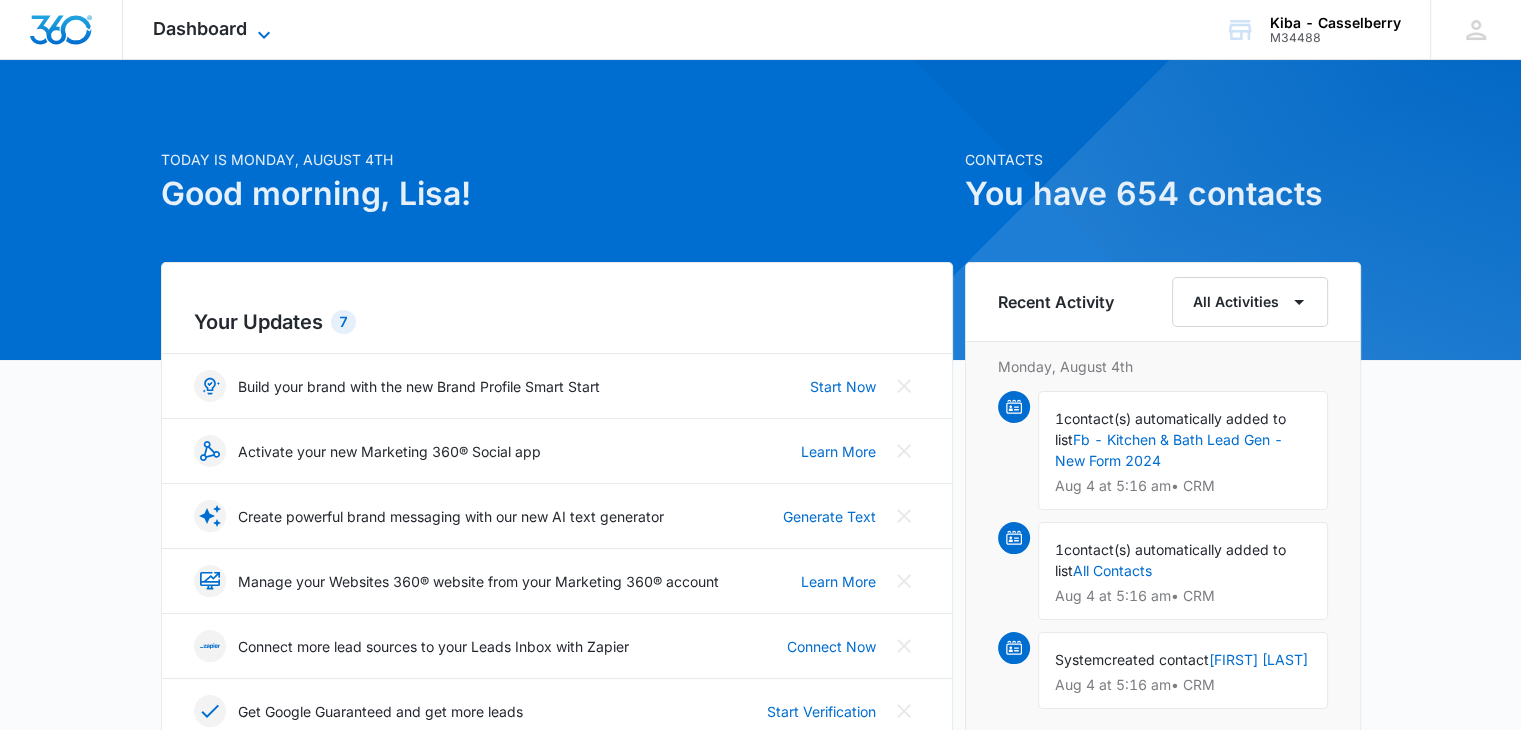 click 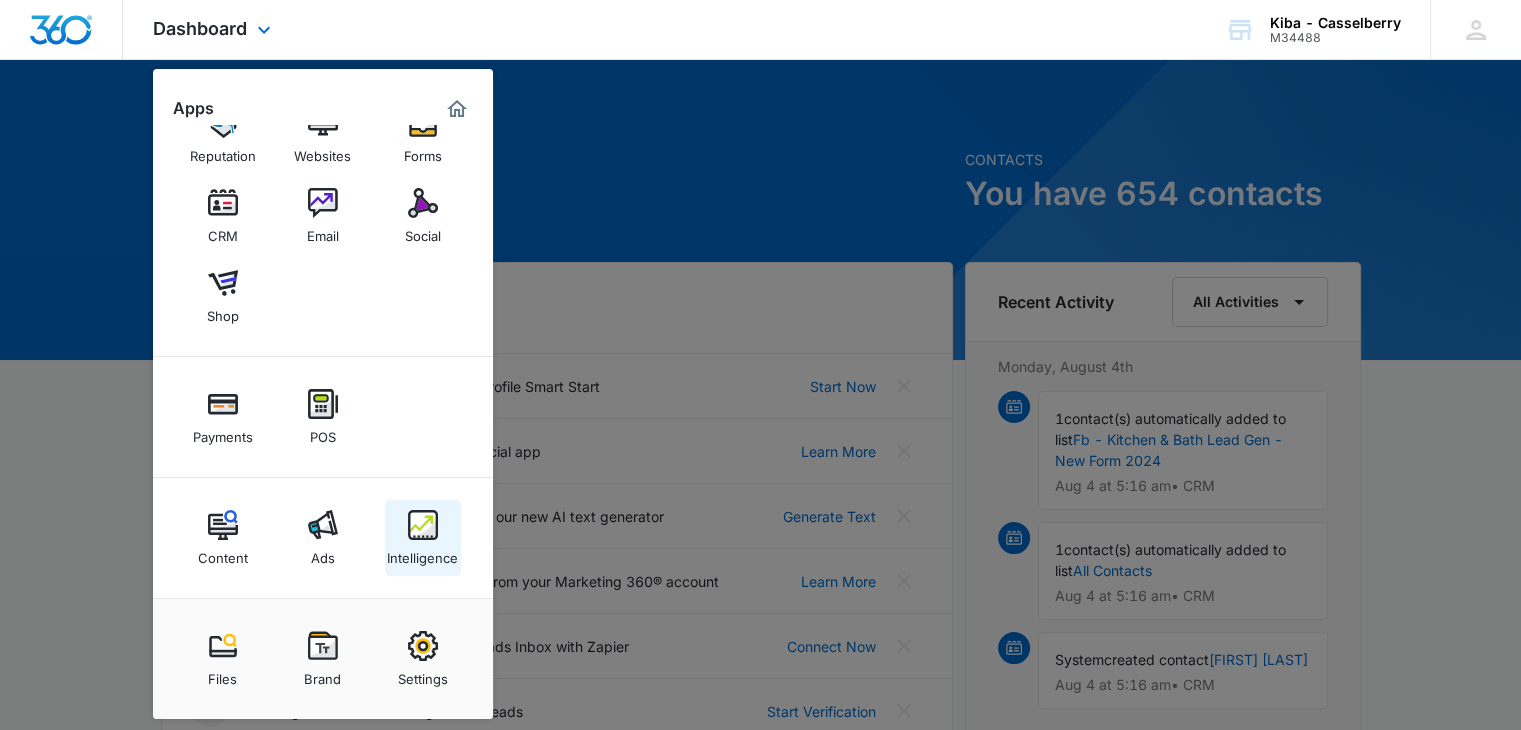 click at bounding box center [423, 525] 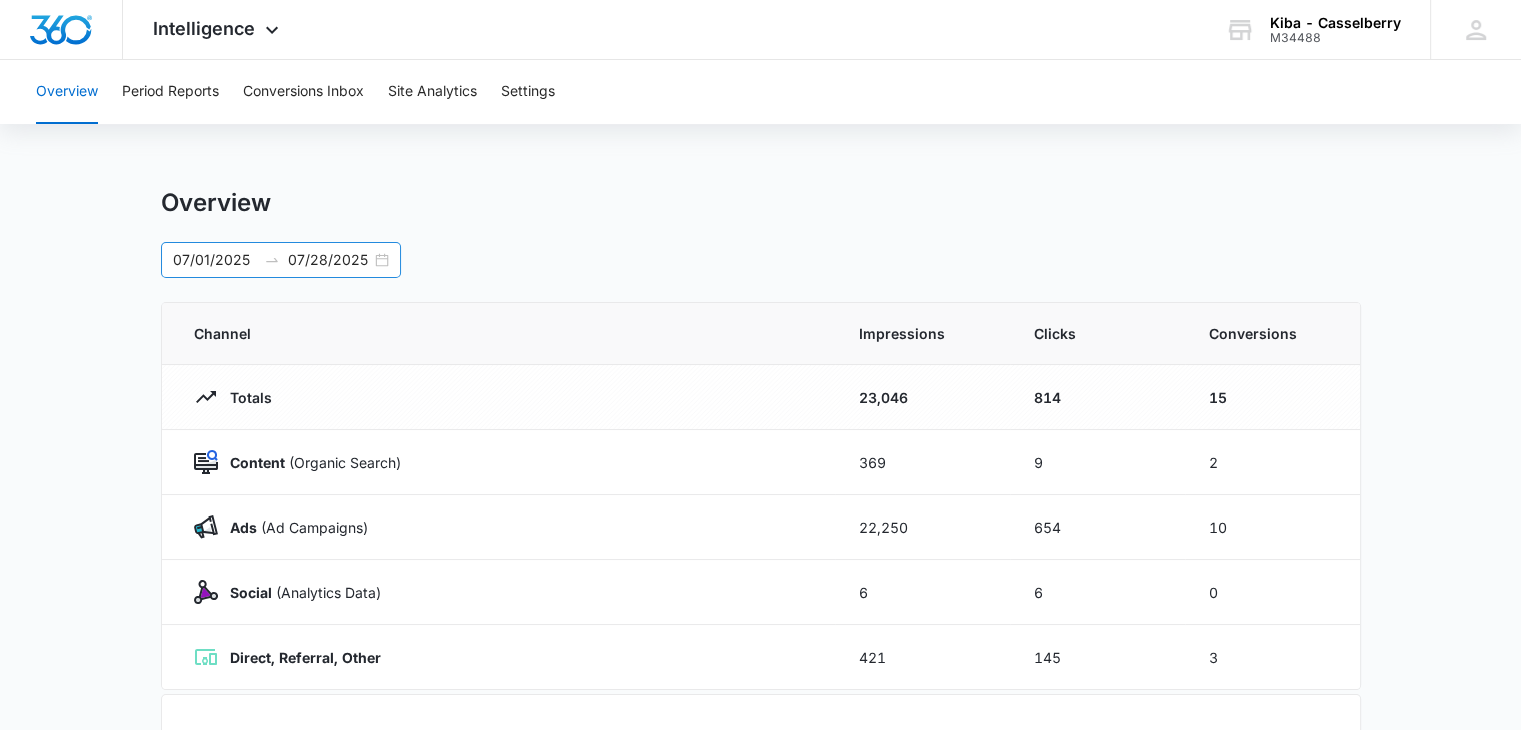 click on "[DATE] [DATE]" at bounding box center [281, 260] 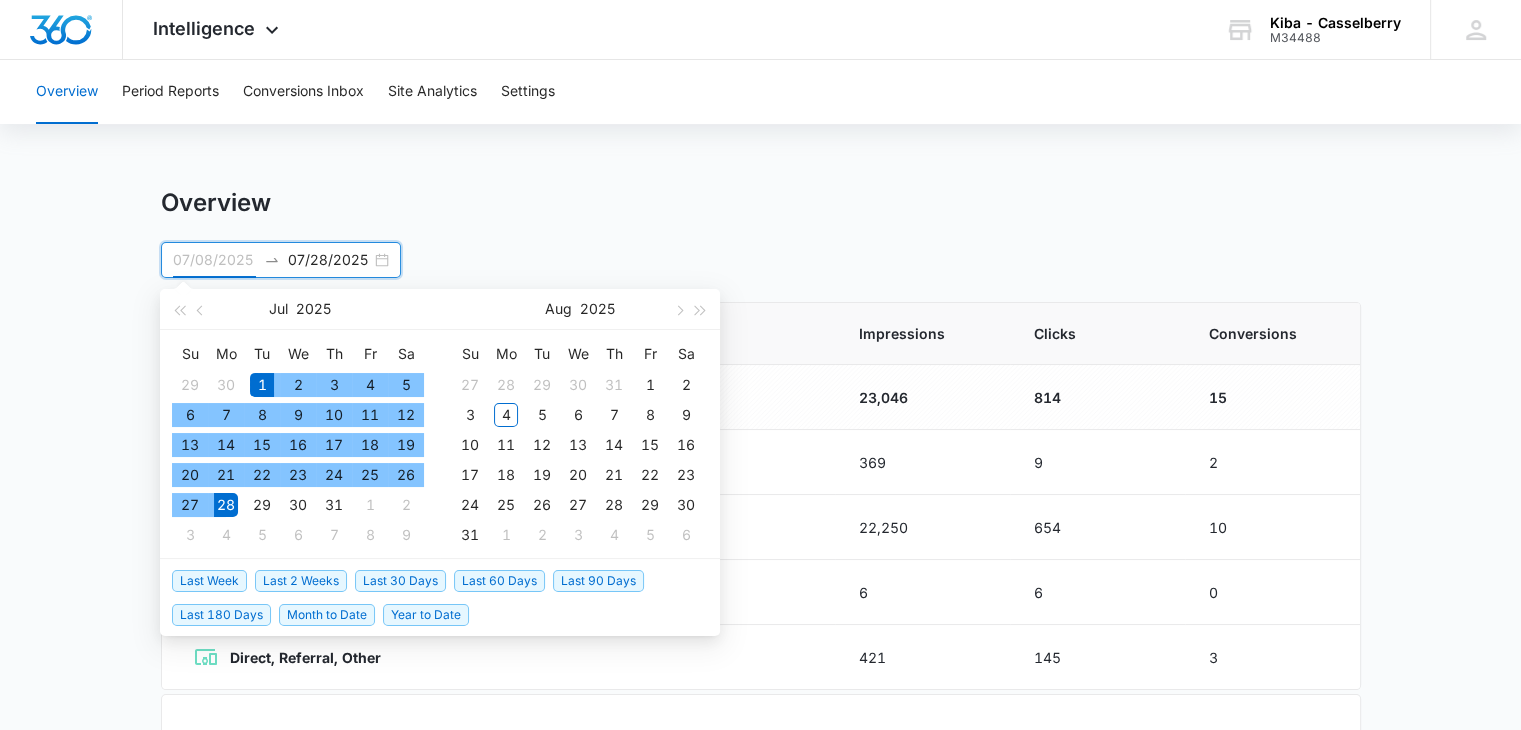 type on "07/01/2025" 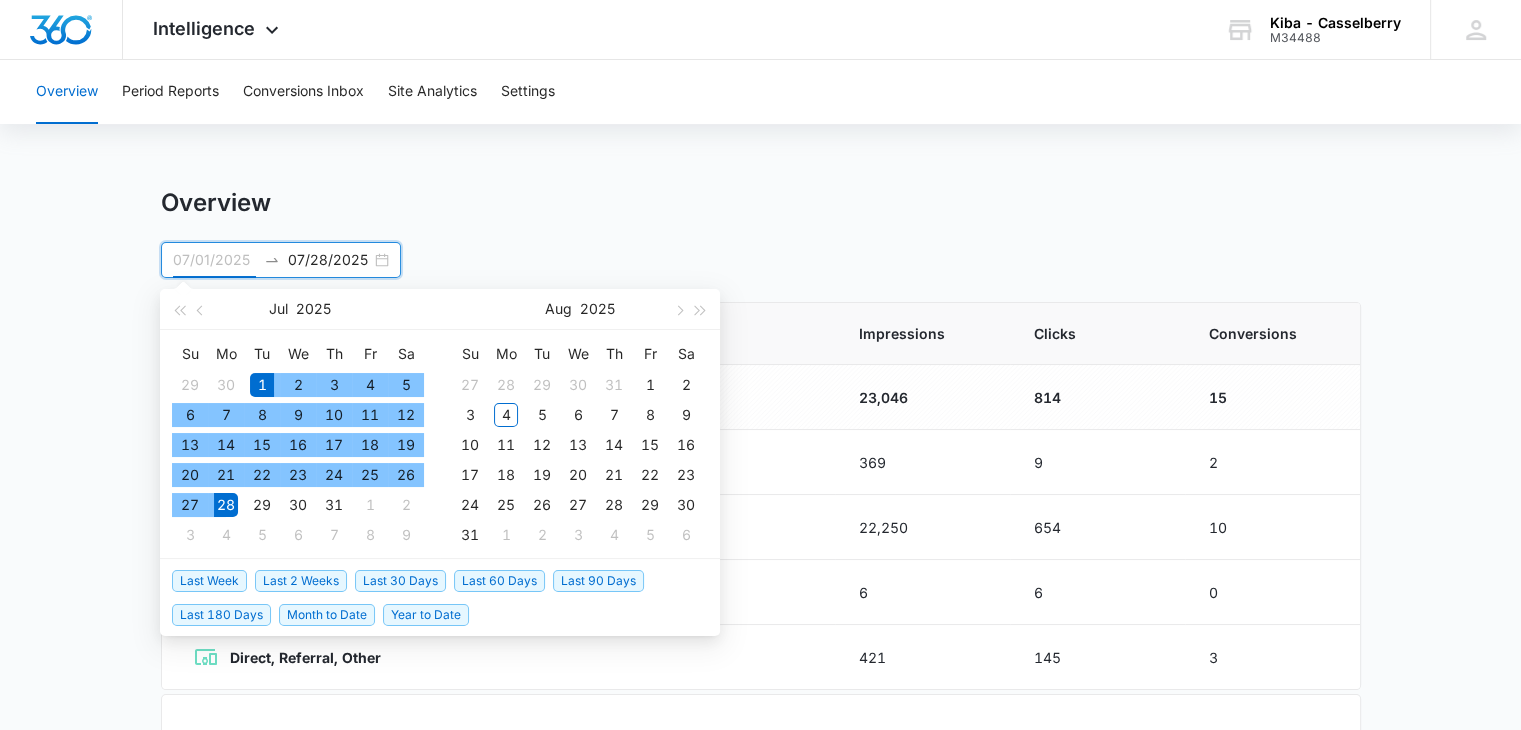 click on "1" at bounding box center (262, 385) 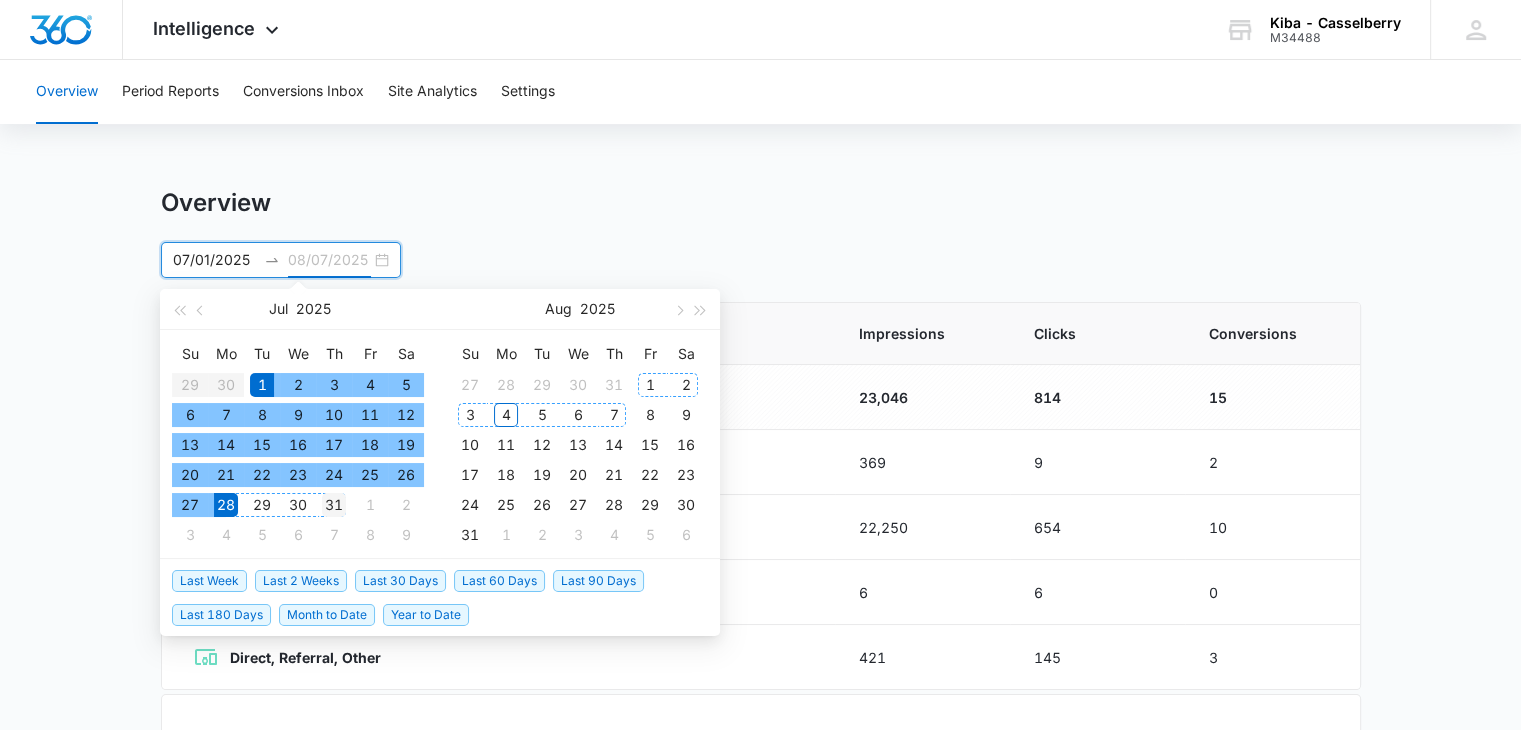 type on "07/31/2025" 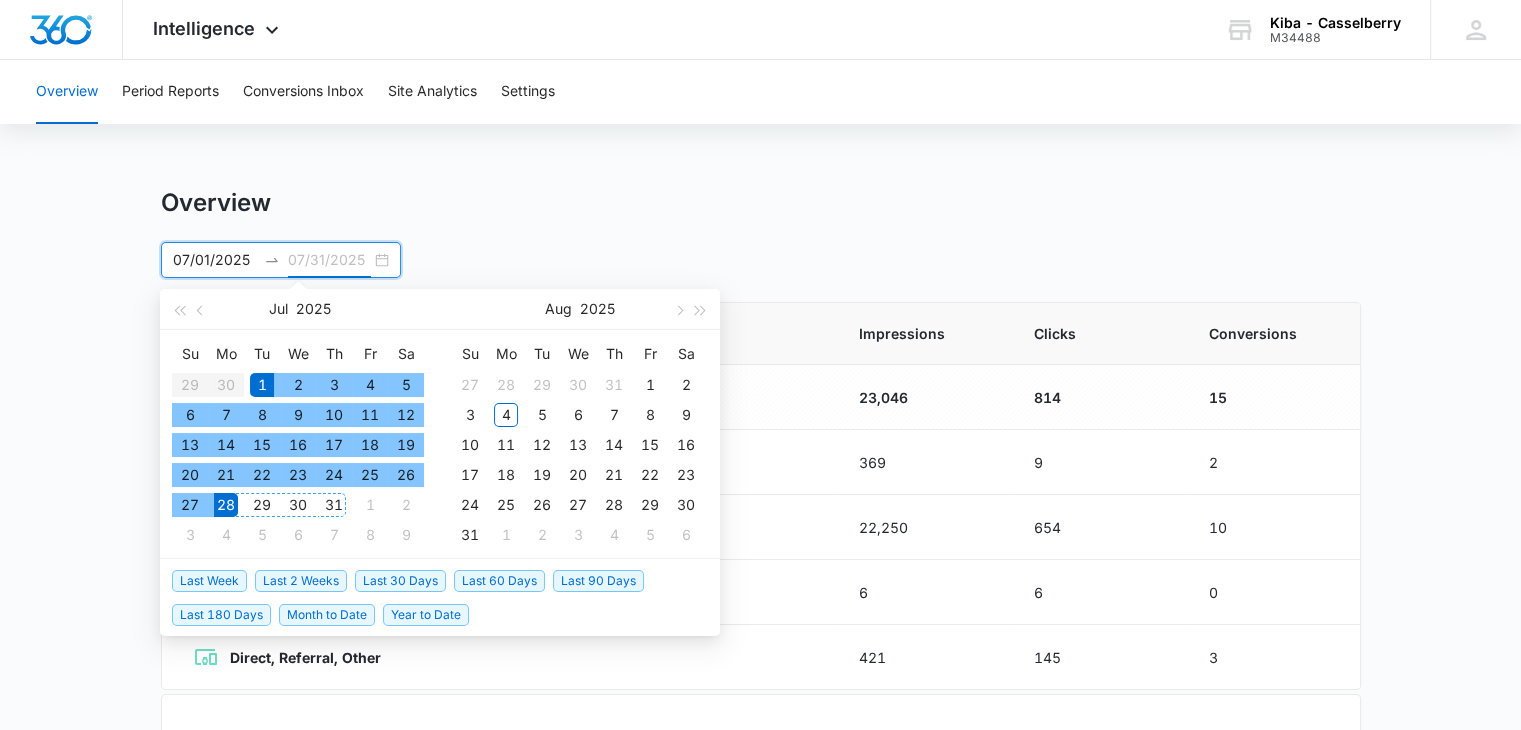 click on "31" at bounding box center [334, 505] 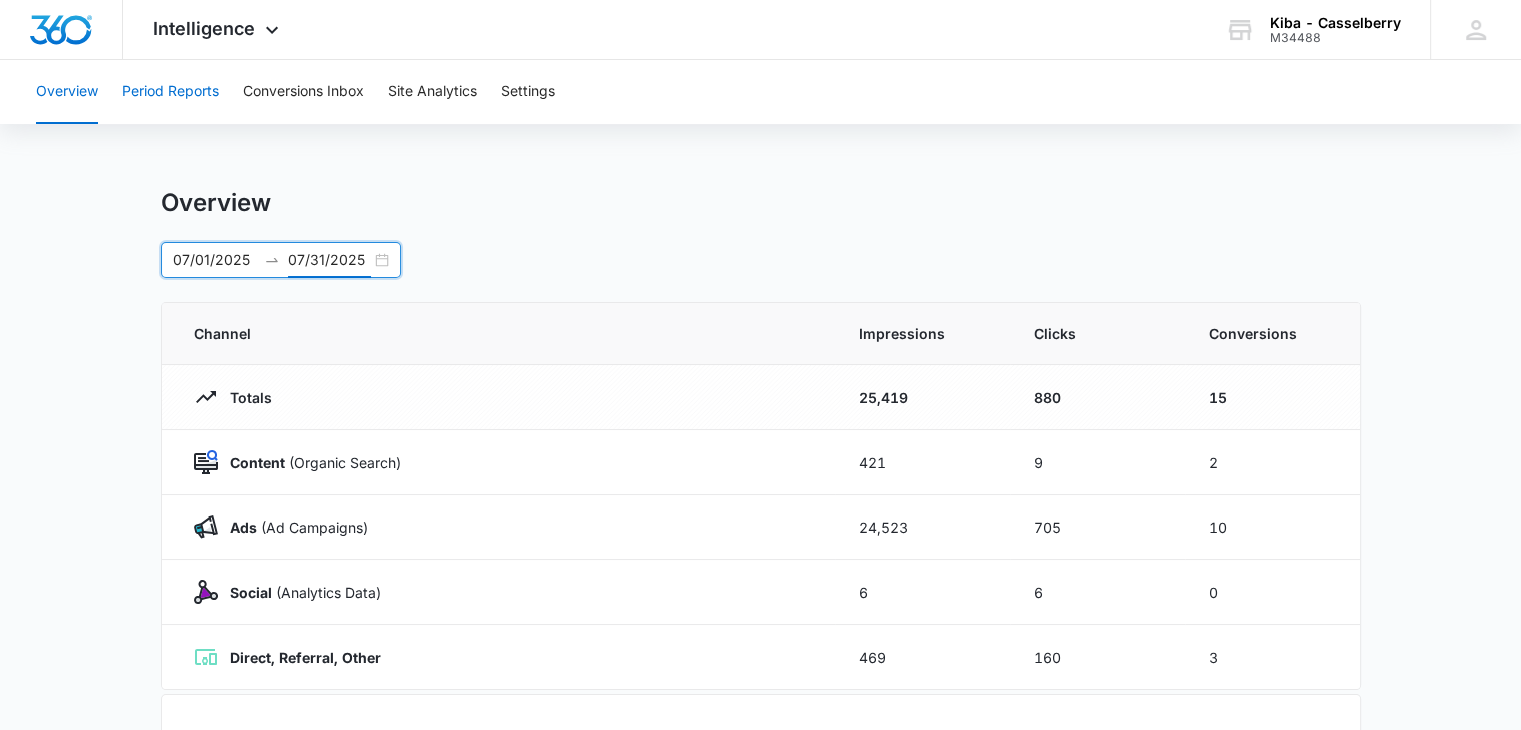 click on "Period Reports" at bounding box center (170, 92) 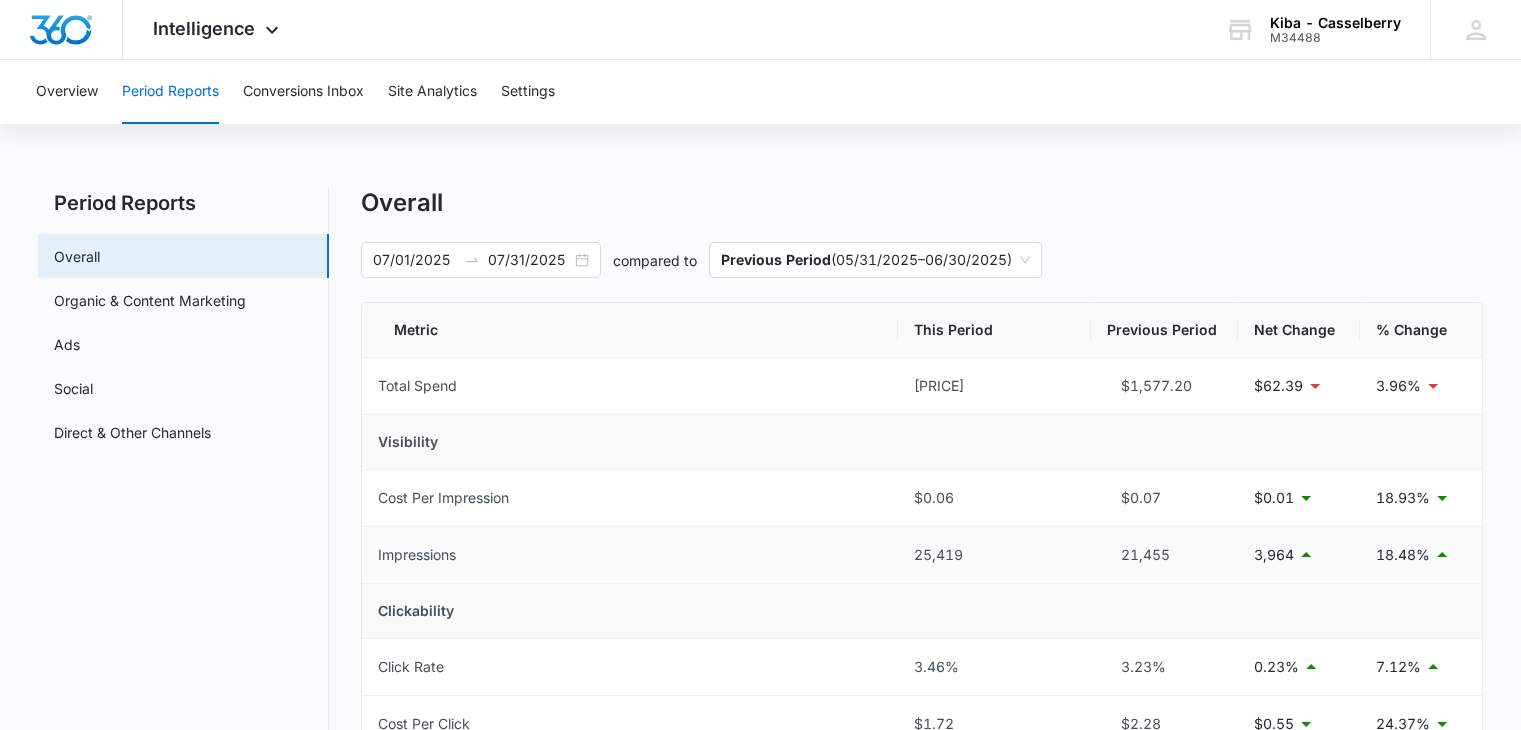 scroll, scrollTop: 200, scrollLeft: 0, axis: vertical 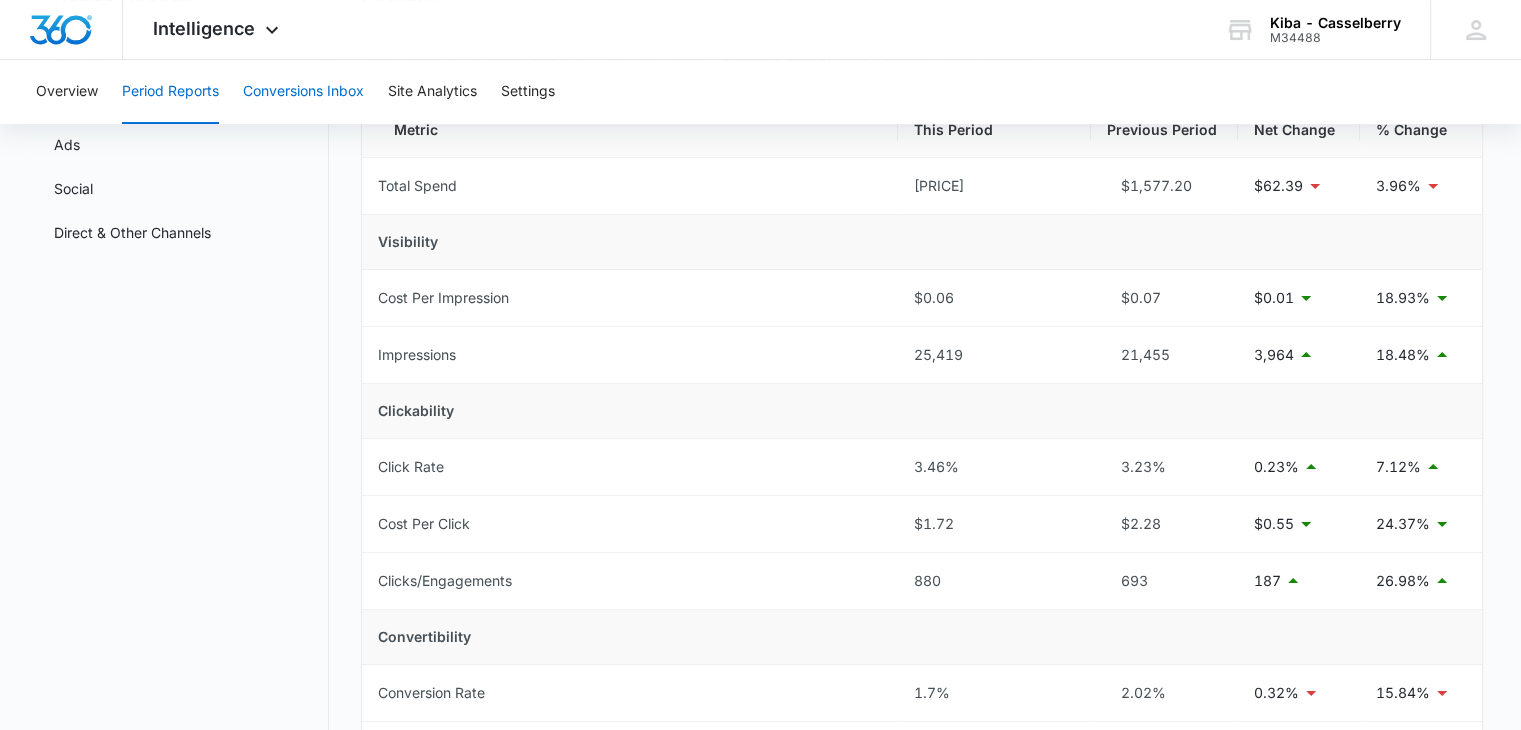 click on "Conversions Inbox" at bounding box center (303, 92) 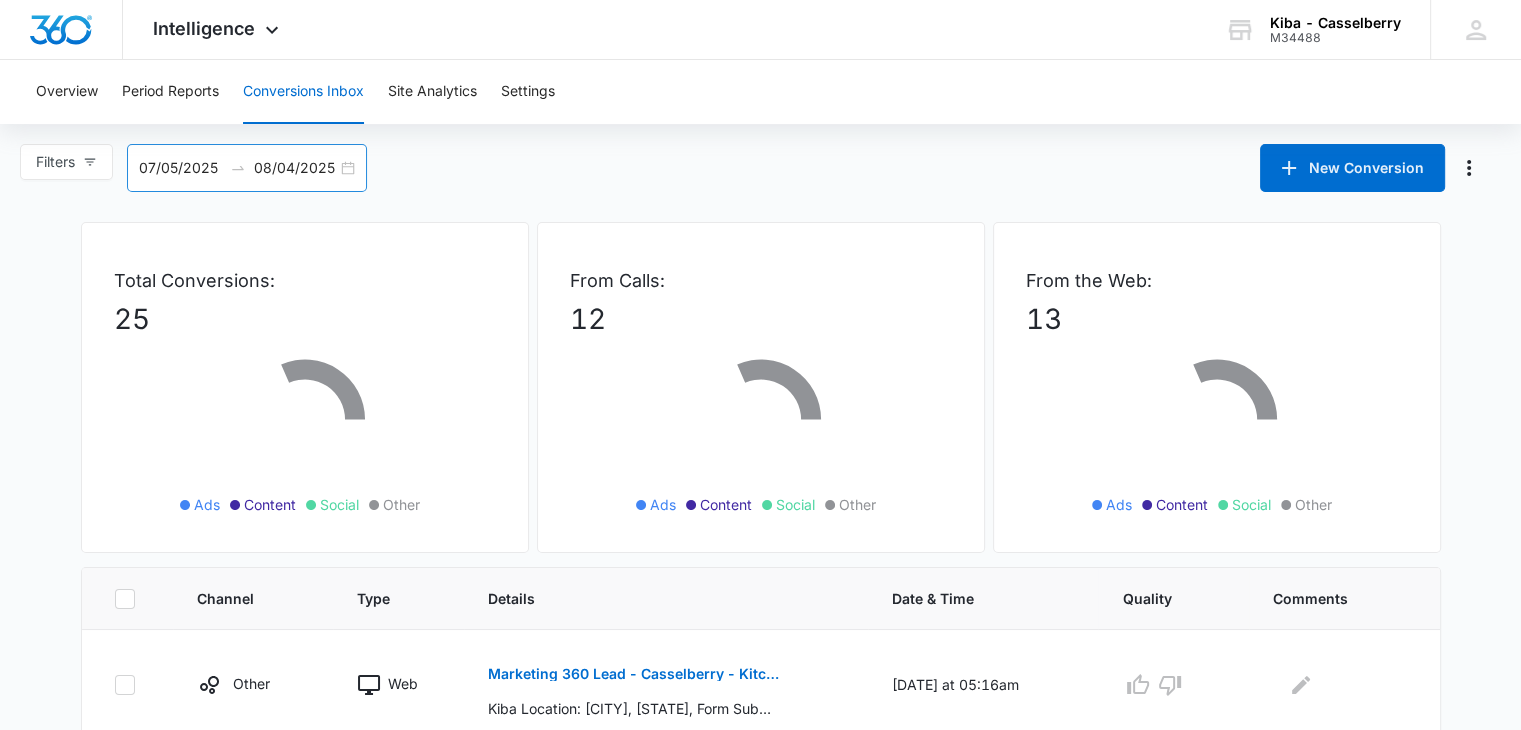 click on "07/05/2025 08/04/2025" at bounding box center [247, 168] 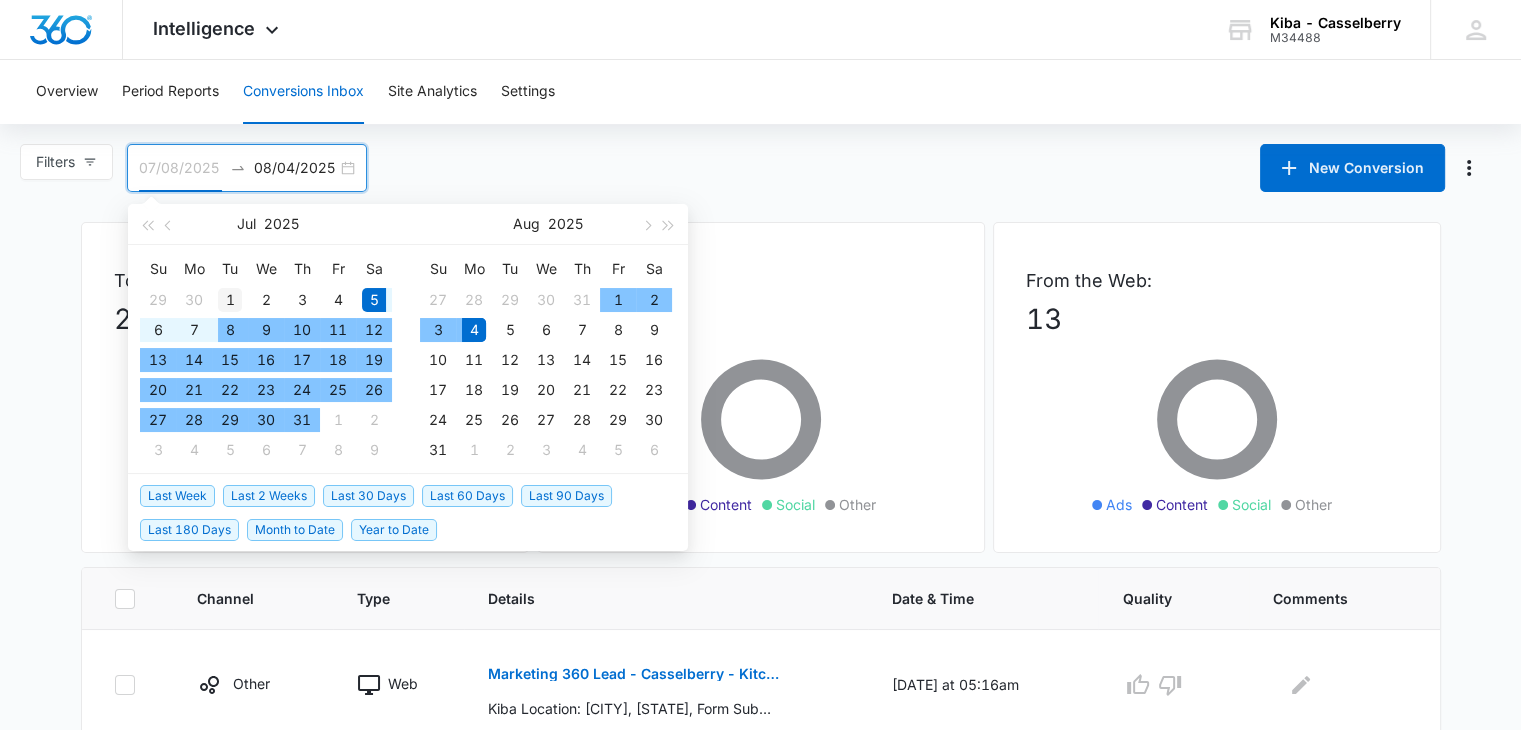 type on "07/01/2025" 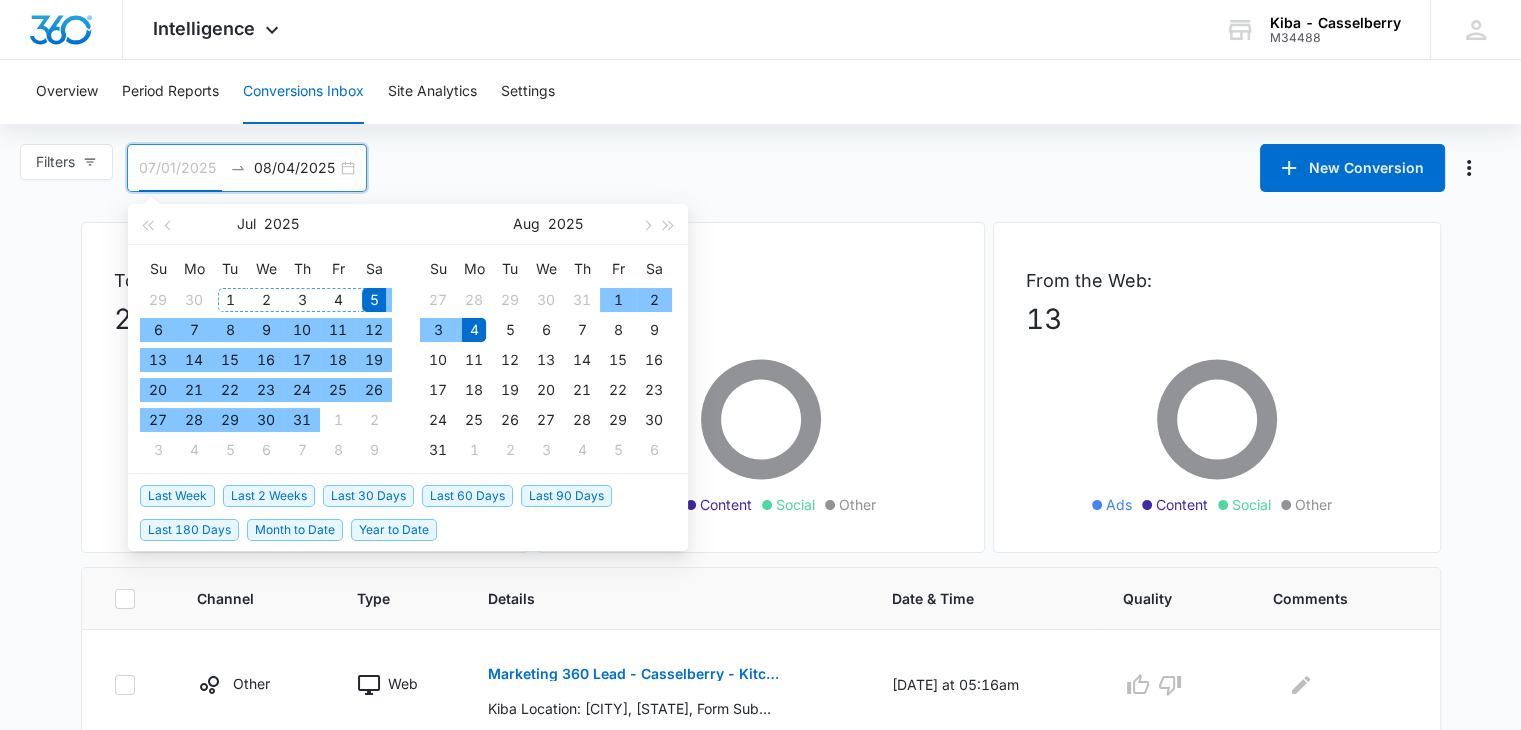 click on "1" at bounding box center (230, 300) 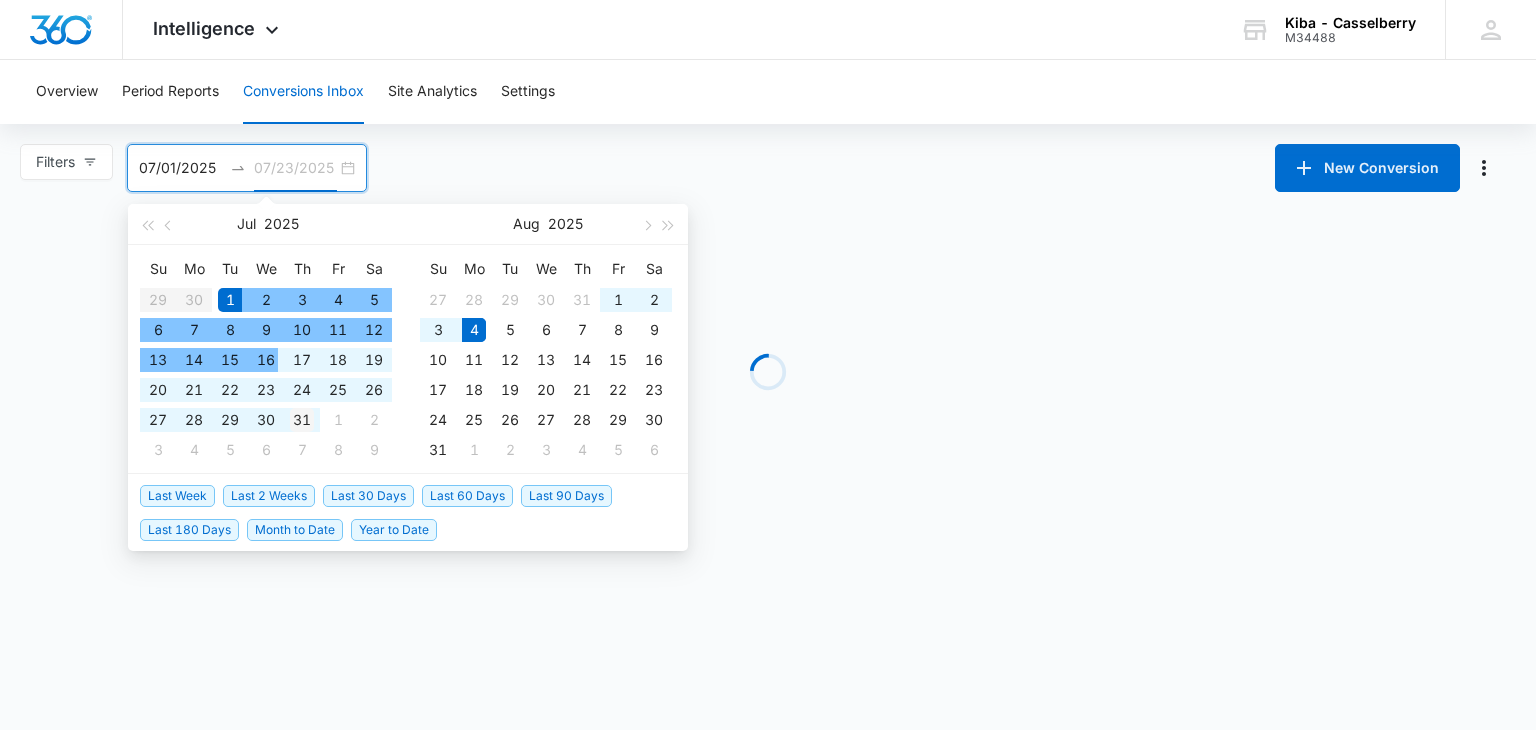 type on "07/31/2025" 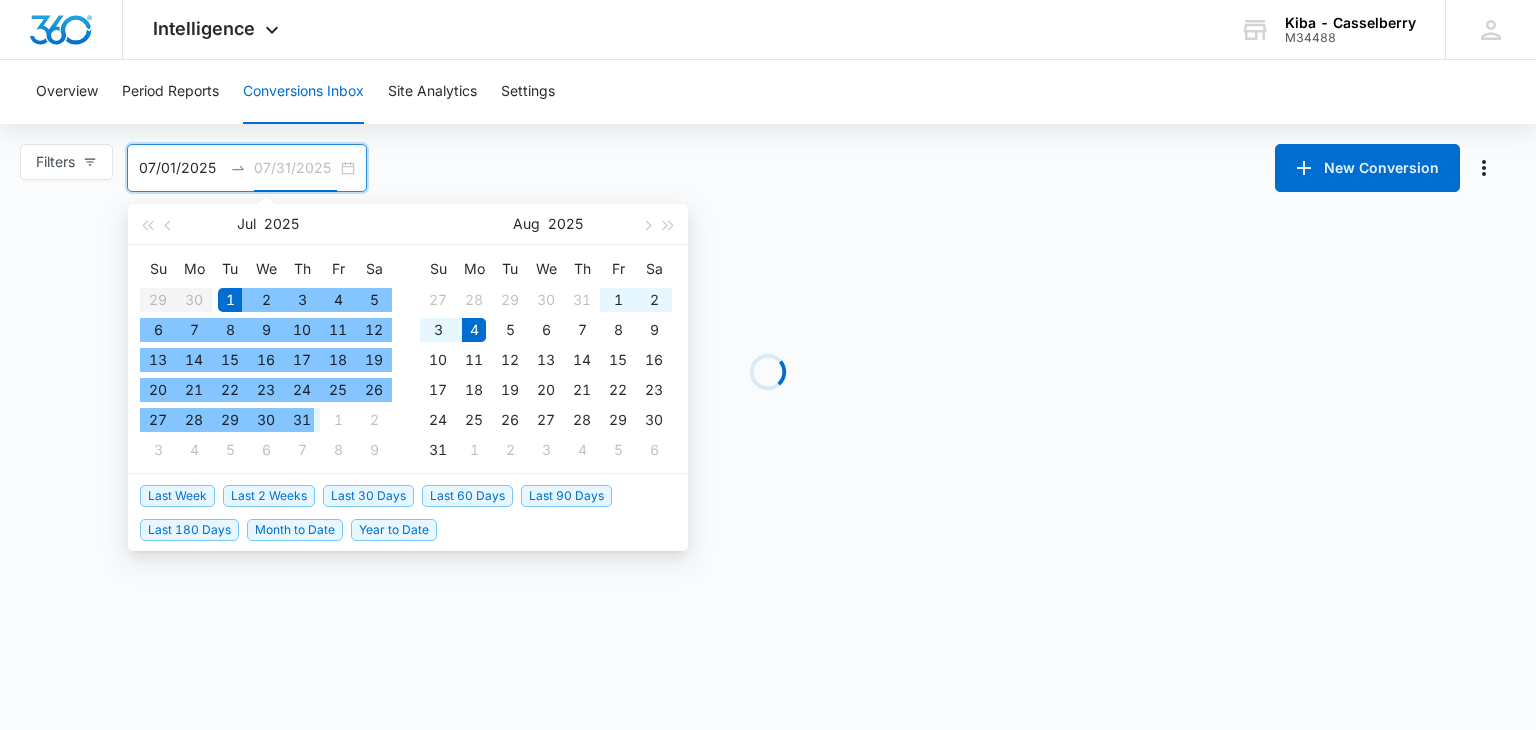 click on "31" at bounding box center (302, 420) 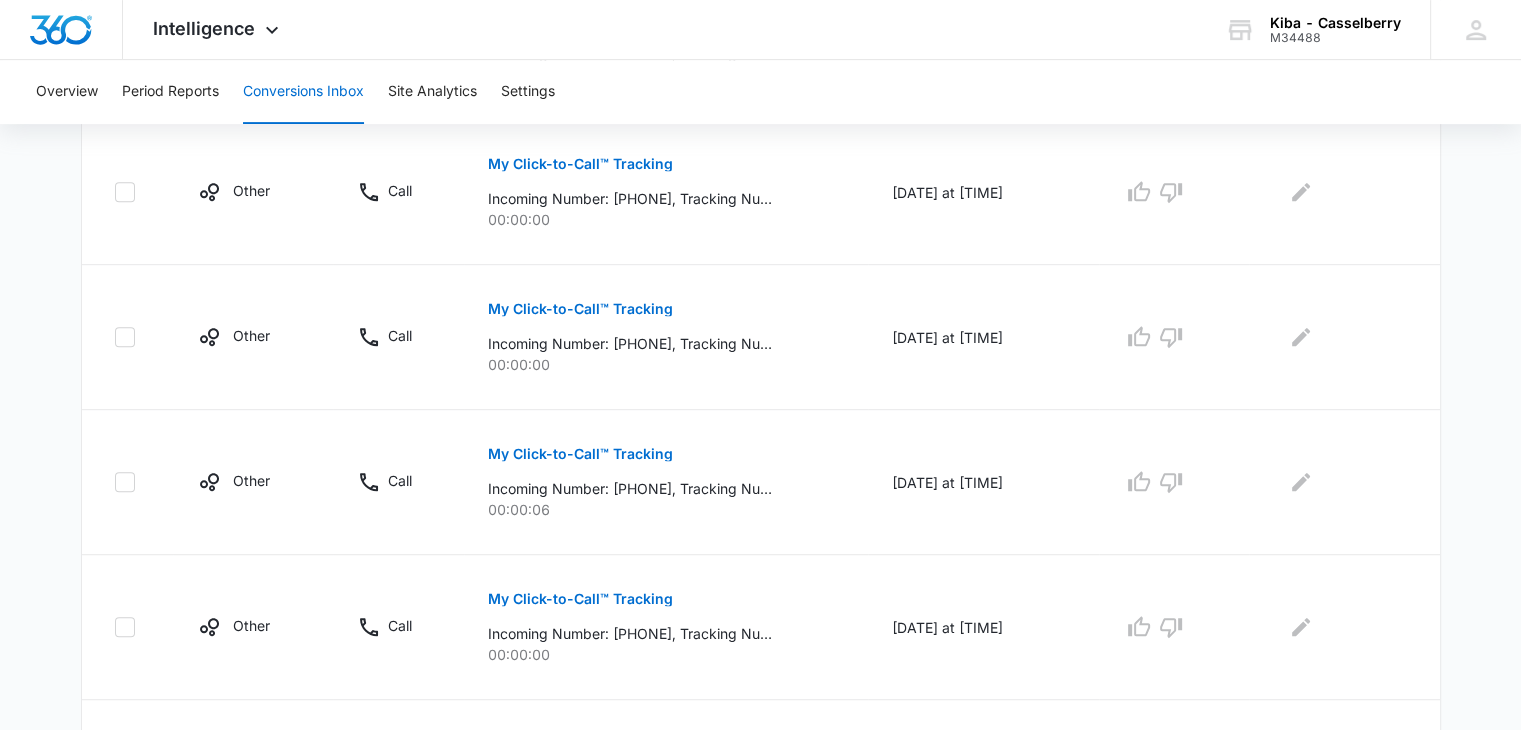 scroll, scrollTop: 1340, scrollLeft: 0, axis: vertical 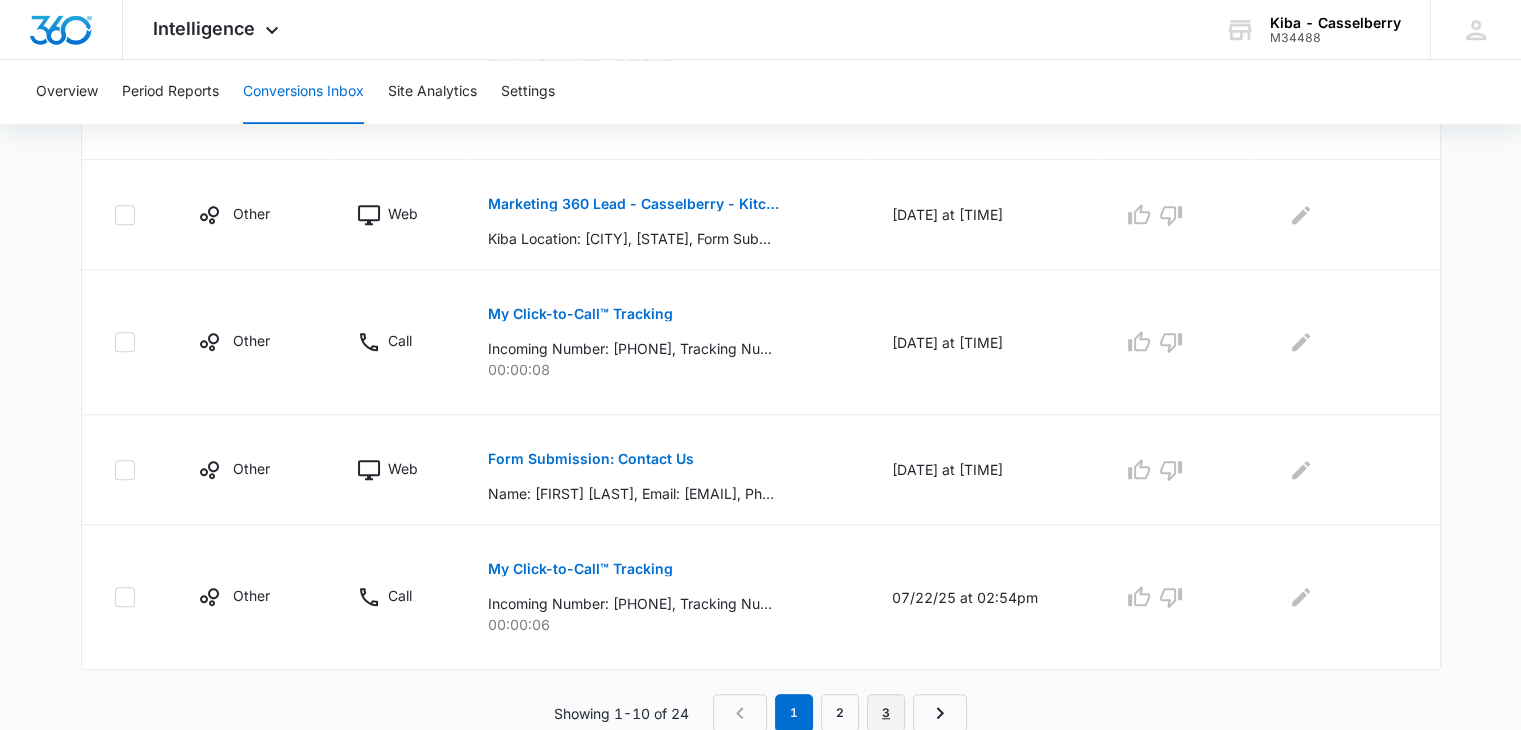click on "3" at bounding box center [886, 713] 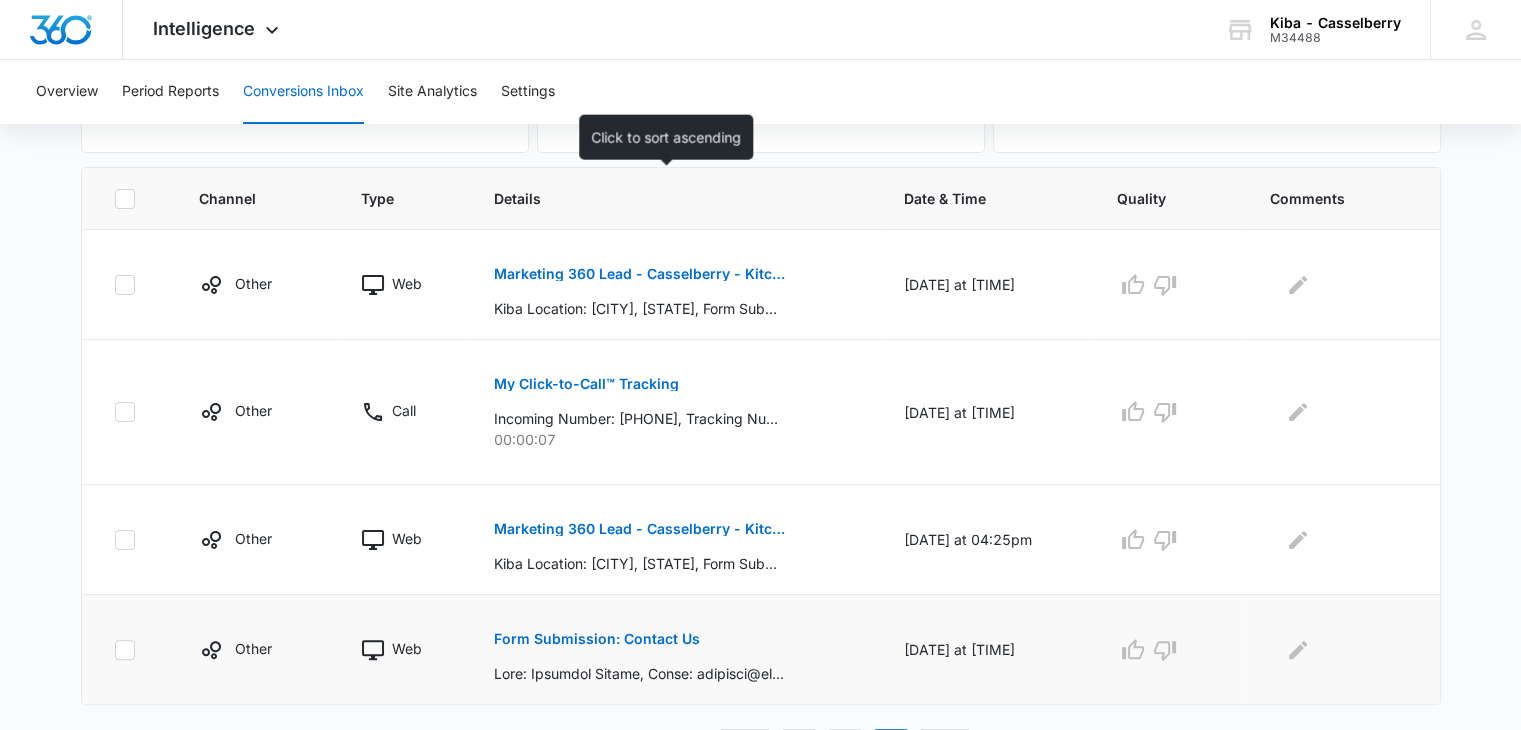 scroll, scrollTop: 436, scrollLeft: 0, axis: vertical 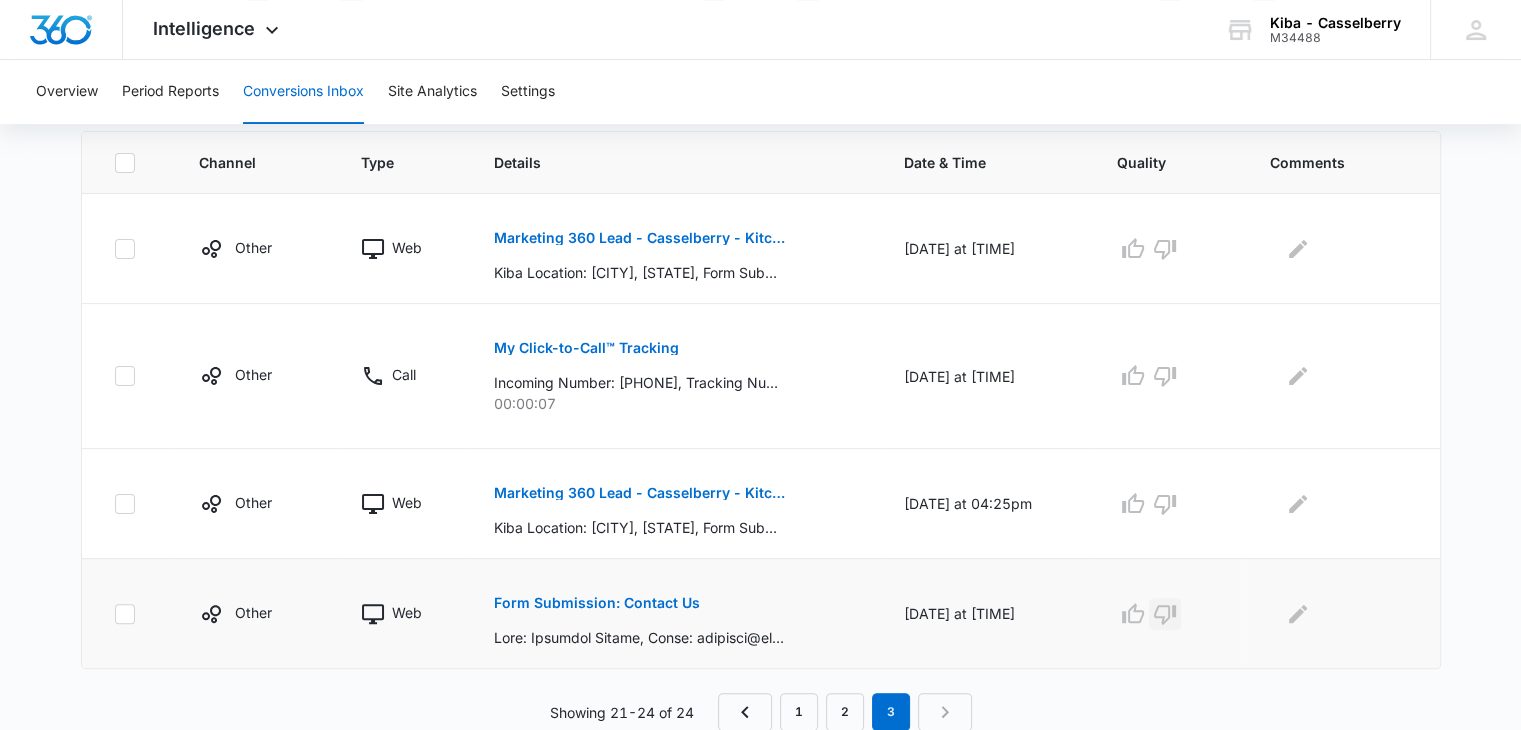 click 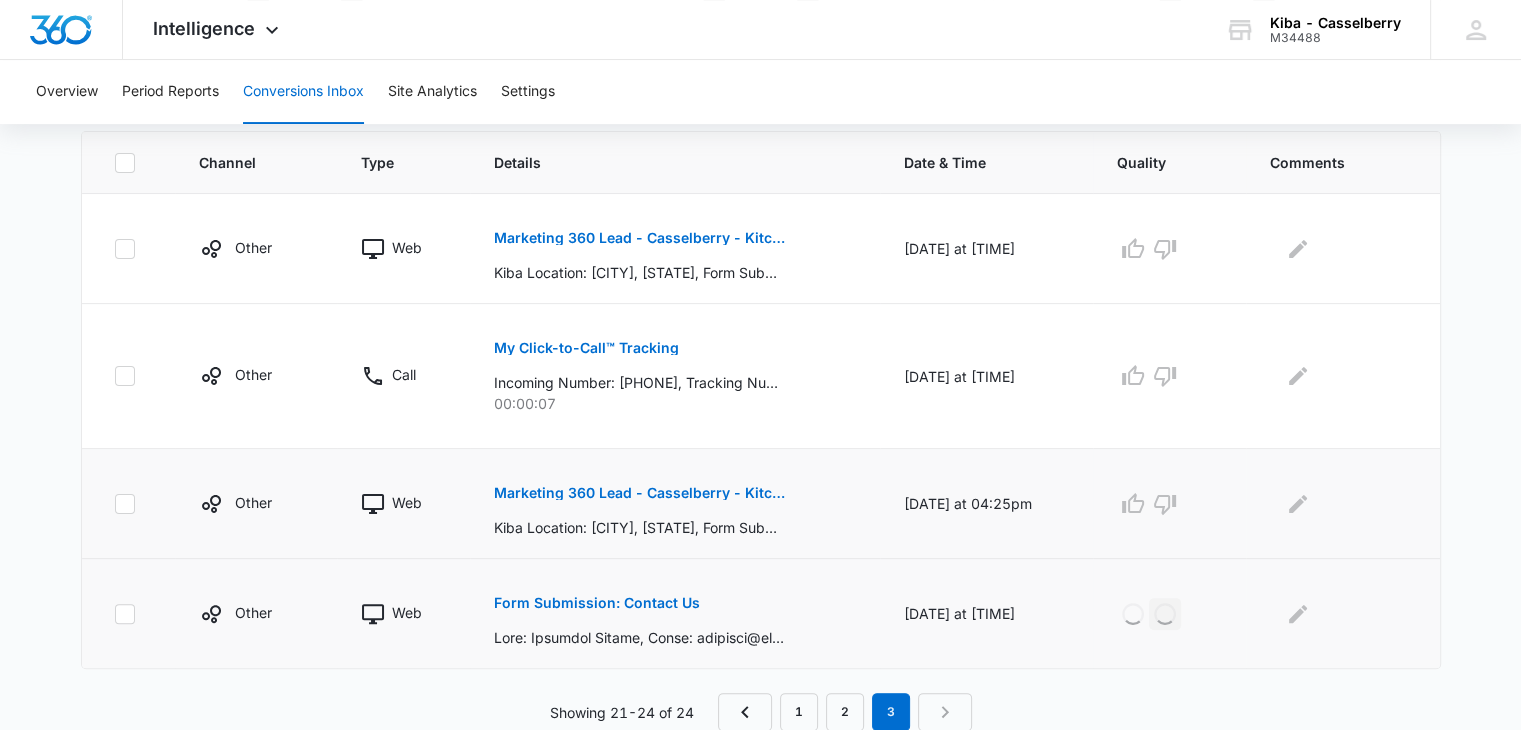 click on "Marketing 360 Lead - Casselberry - Kitchen & Bath Facebook Lead" at bounding box center [639, 493] 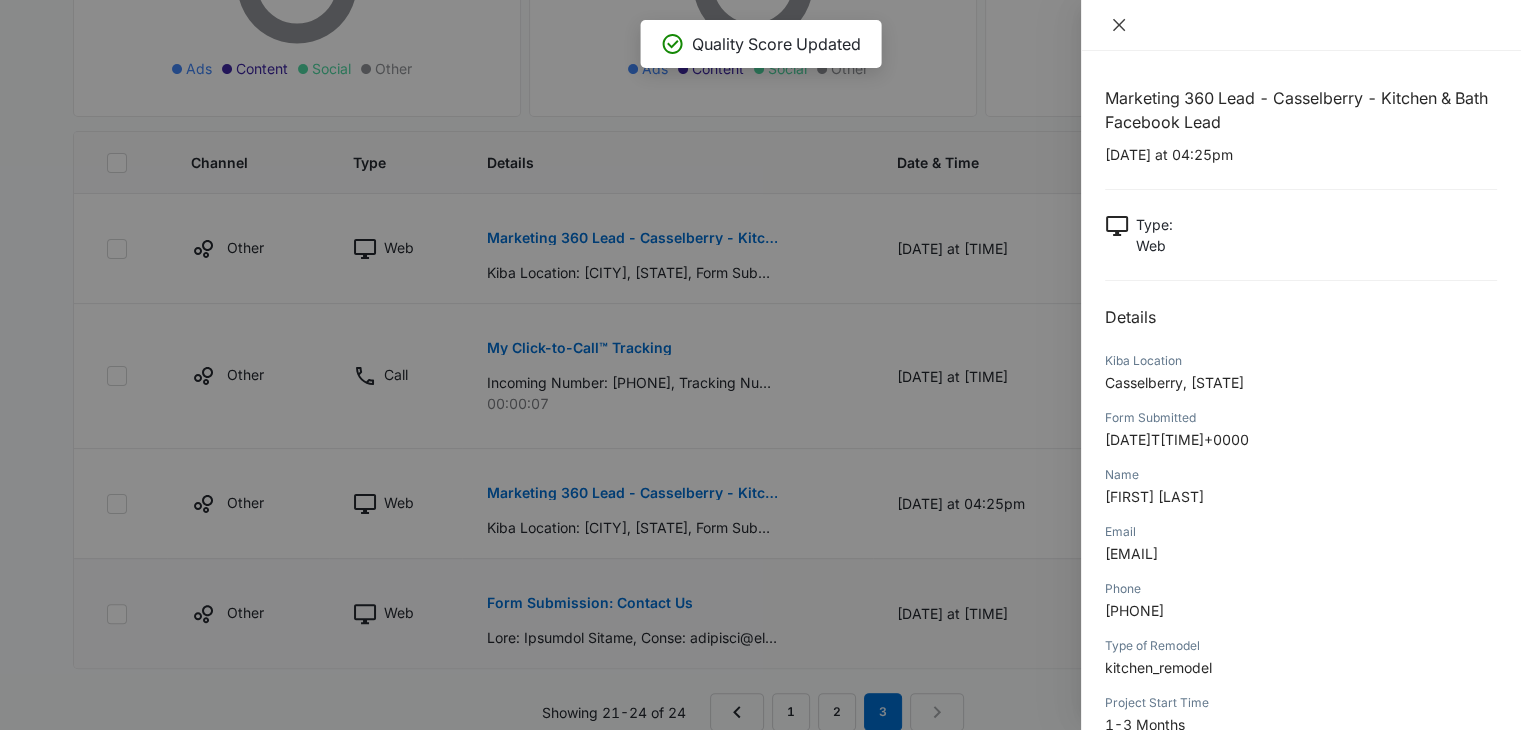 click 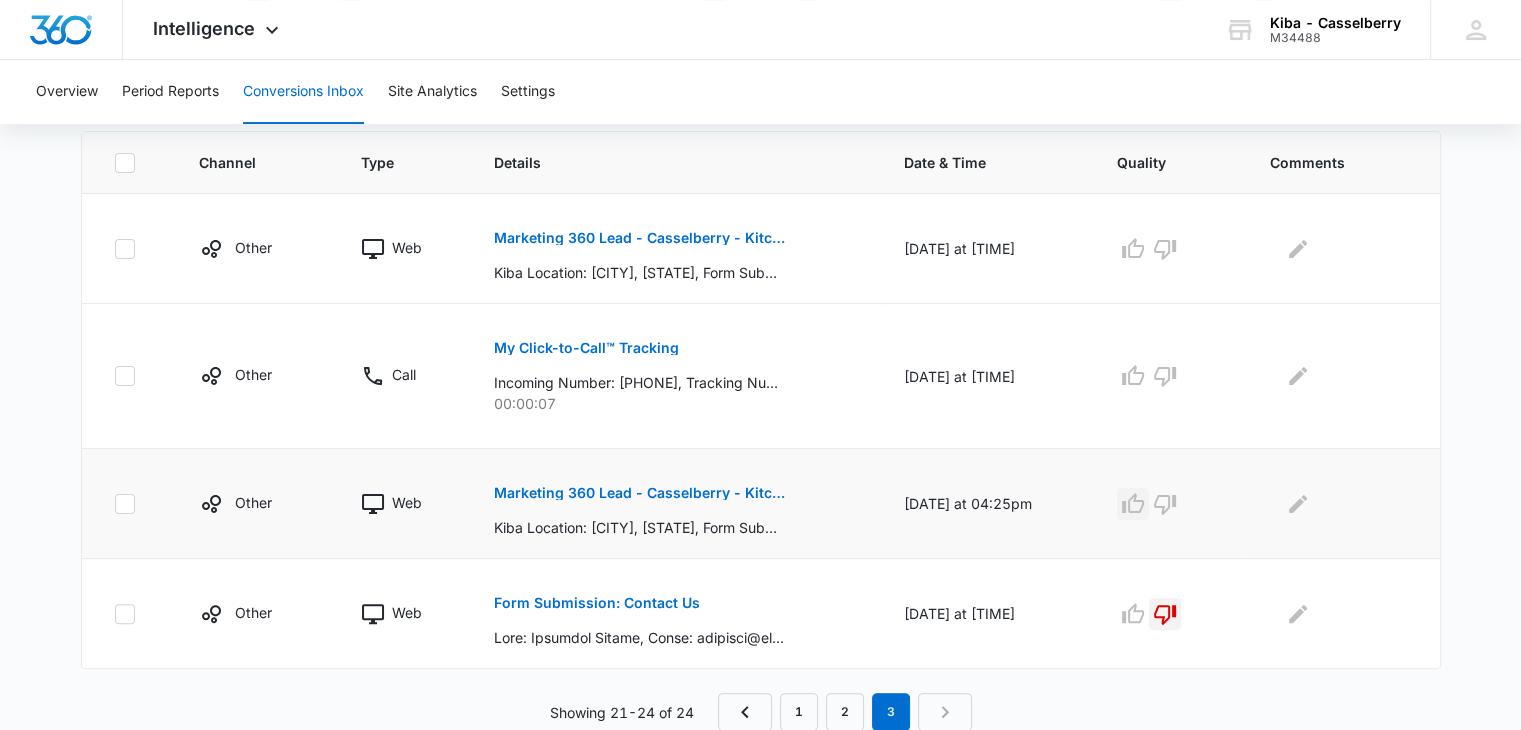 click 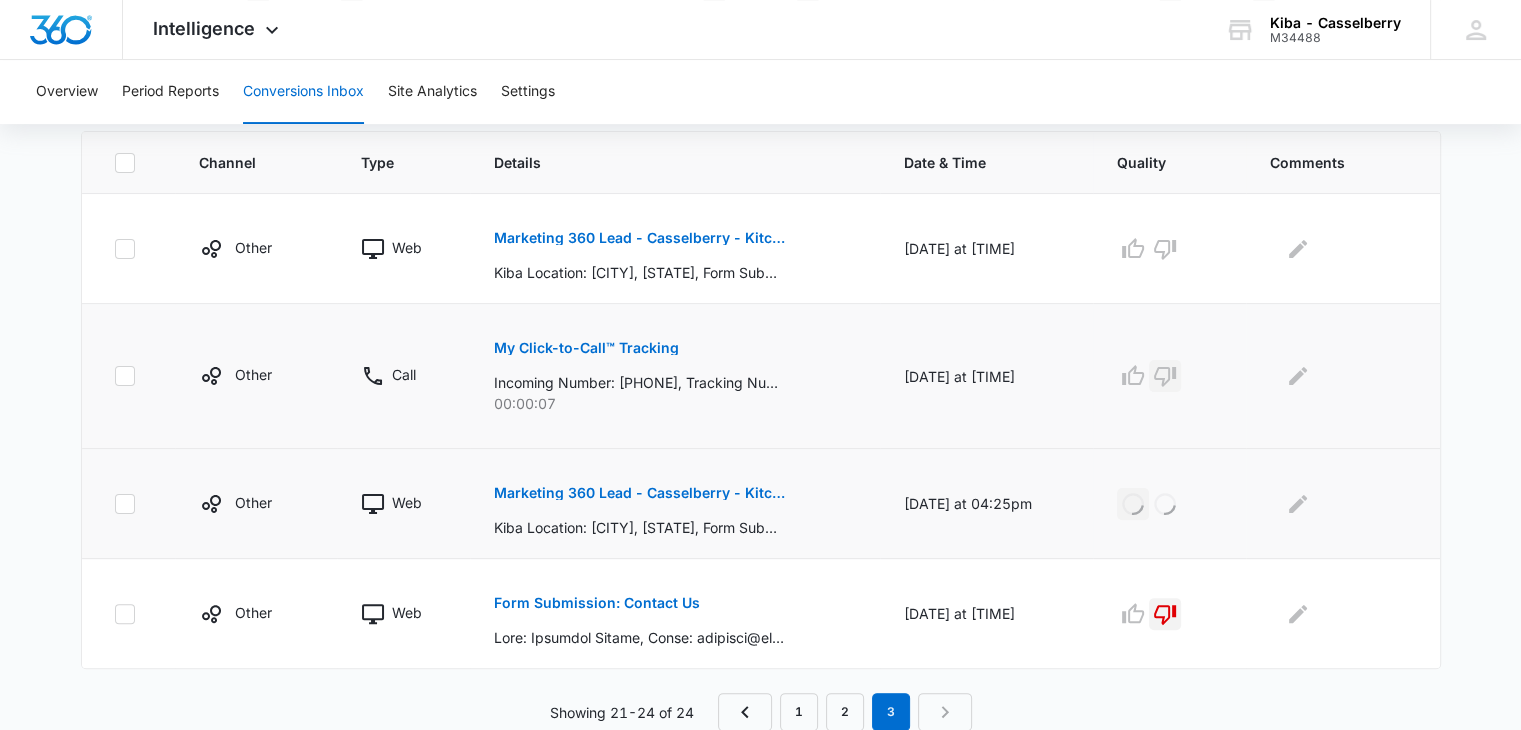 click 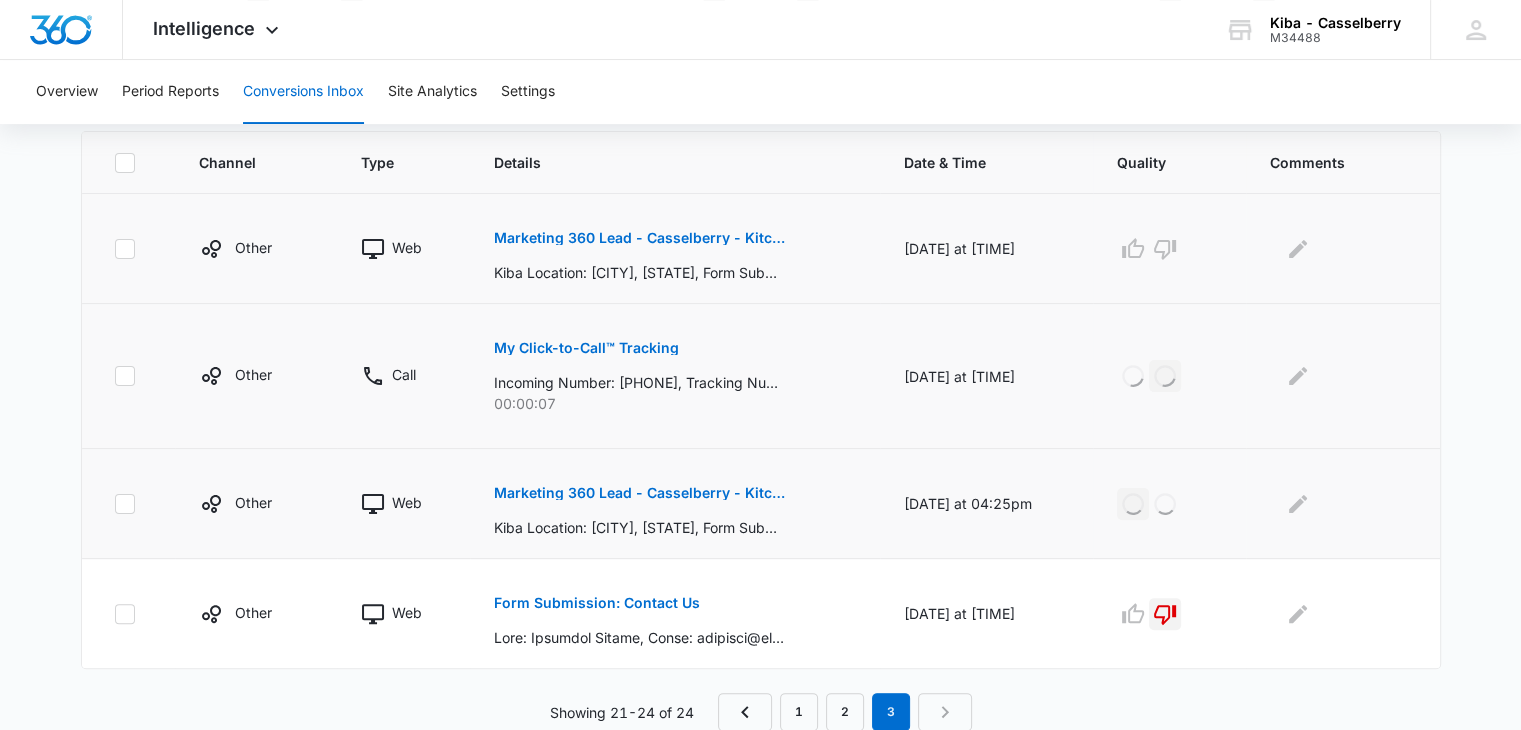 click on "Marketing 360 Lead - Casselberry - Kitchen & Bath Facebook Lead" at bounding box center (639, 238) 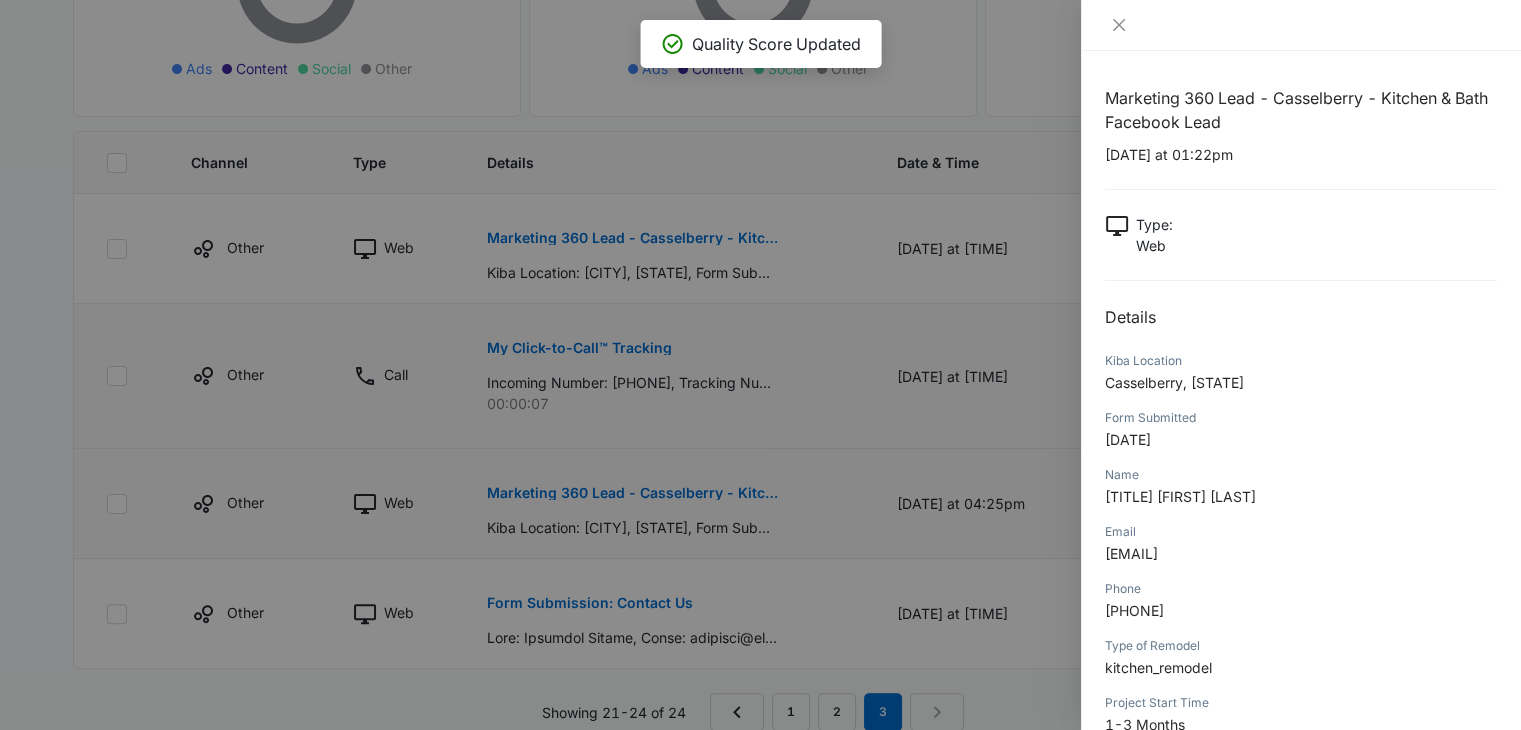 scroll, scrollTop: 130, scrollLeft: 0, axis: vertical 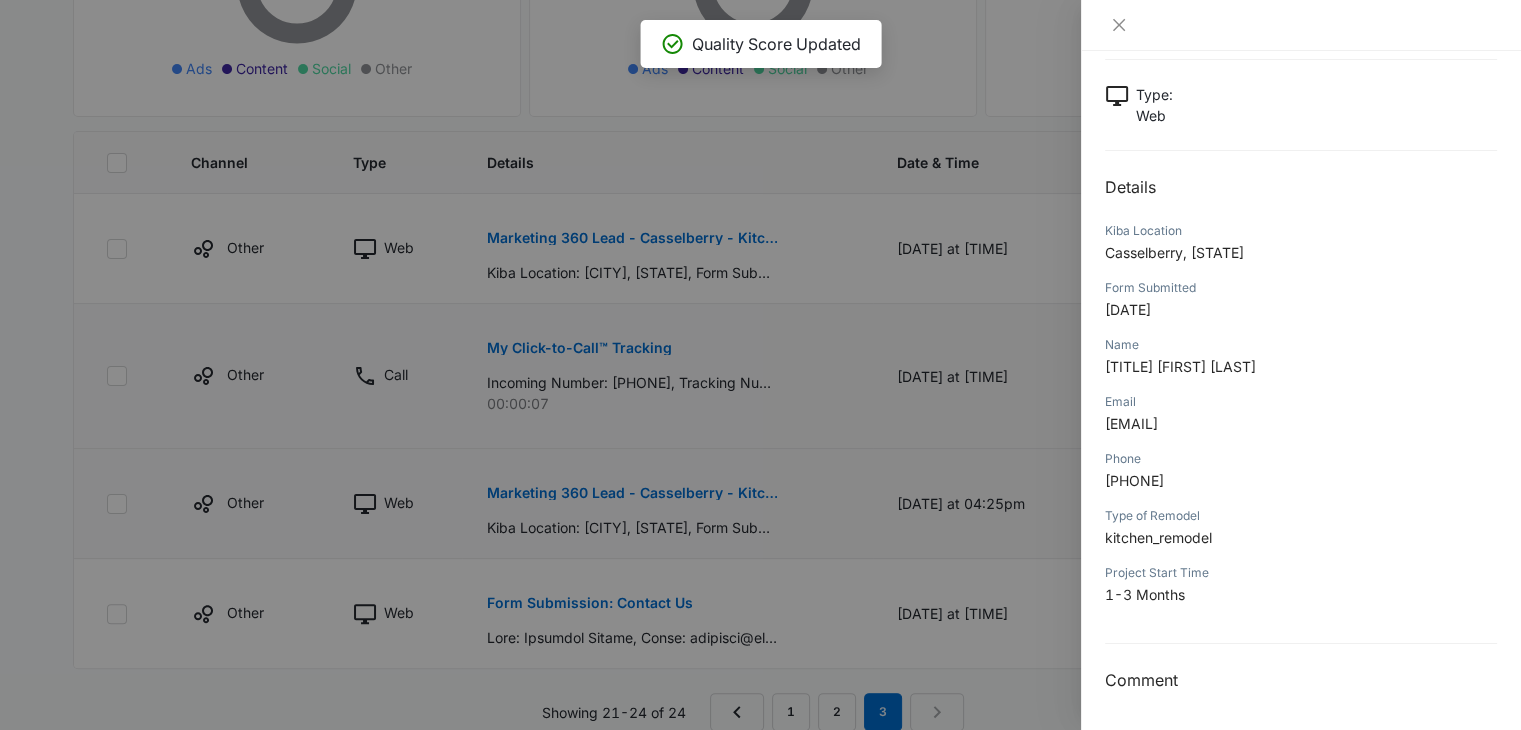 click at bounding box center [1301, 25] 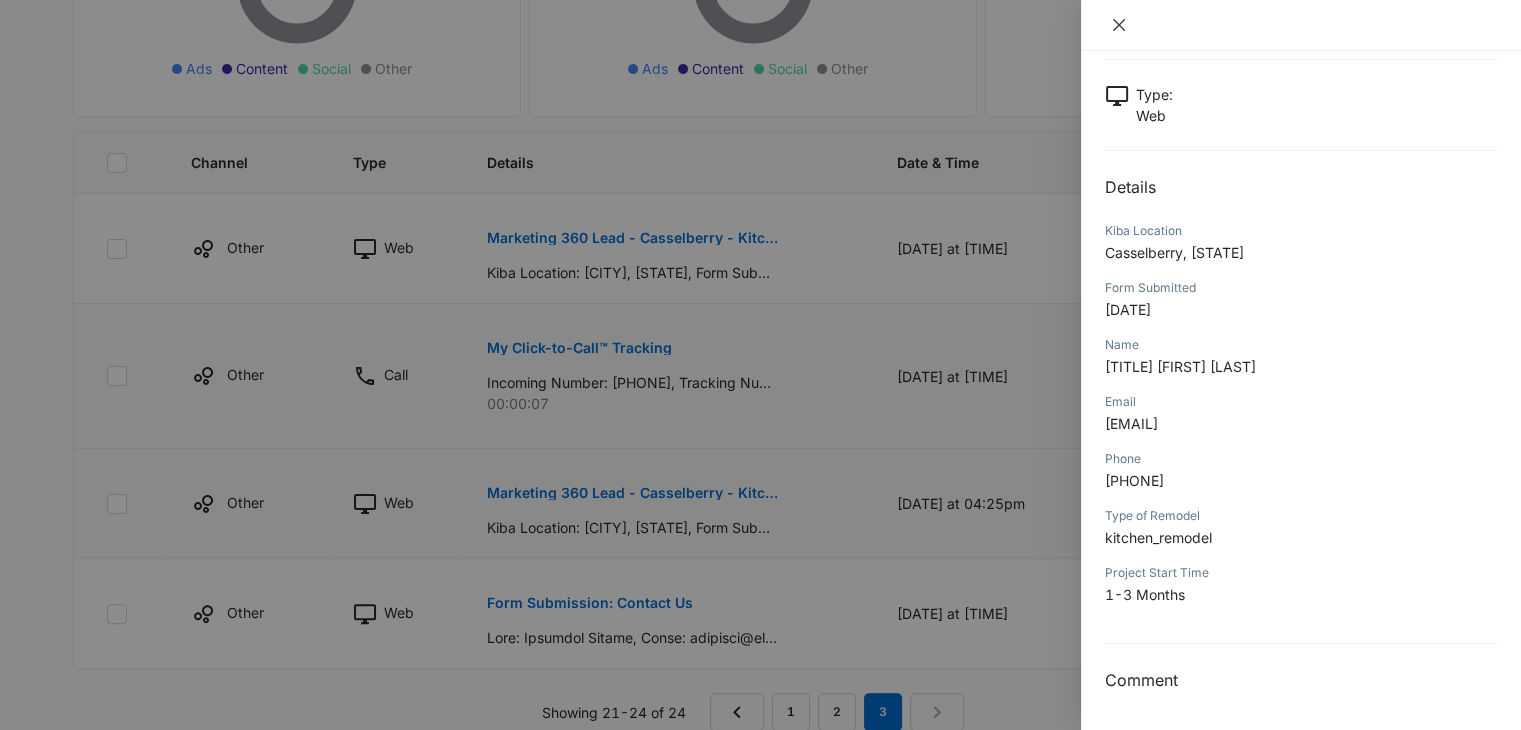 click 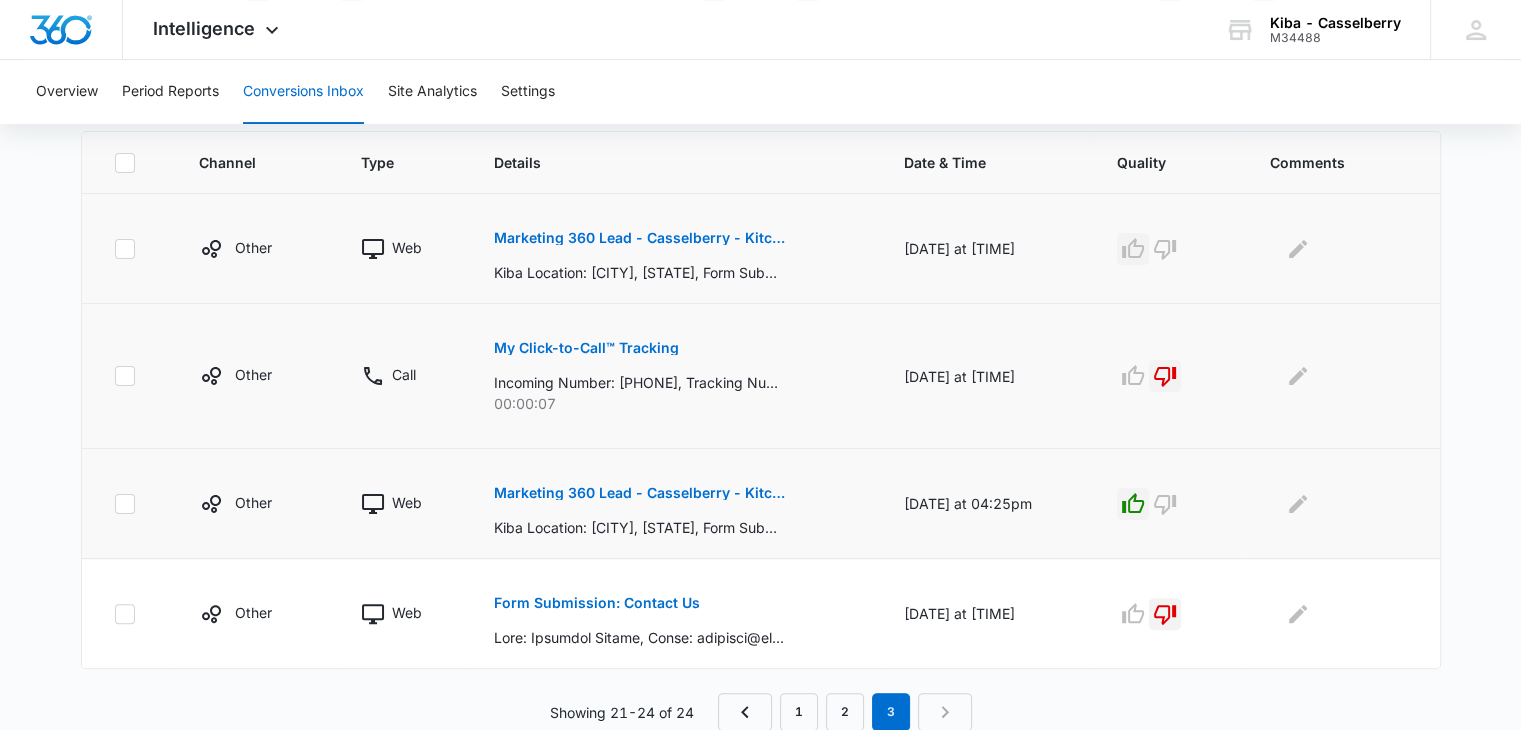 click 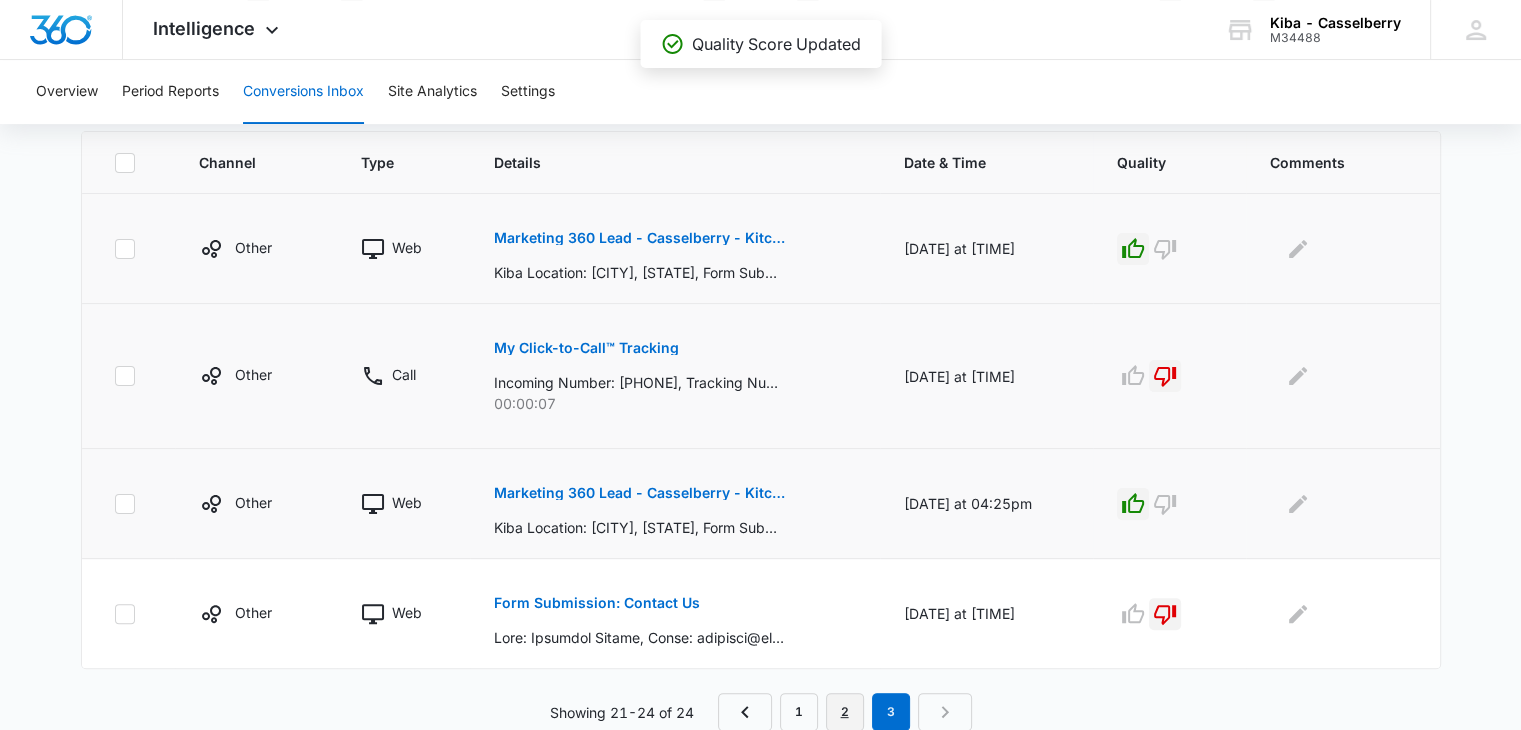 click on "2" at bounding box center (845, 712) 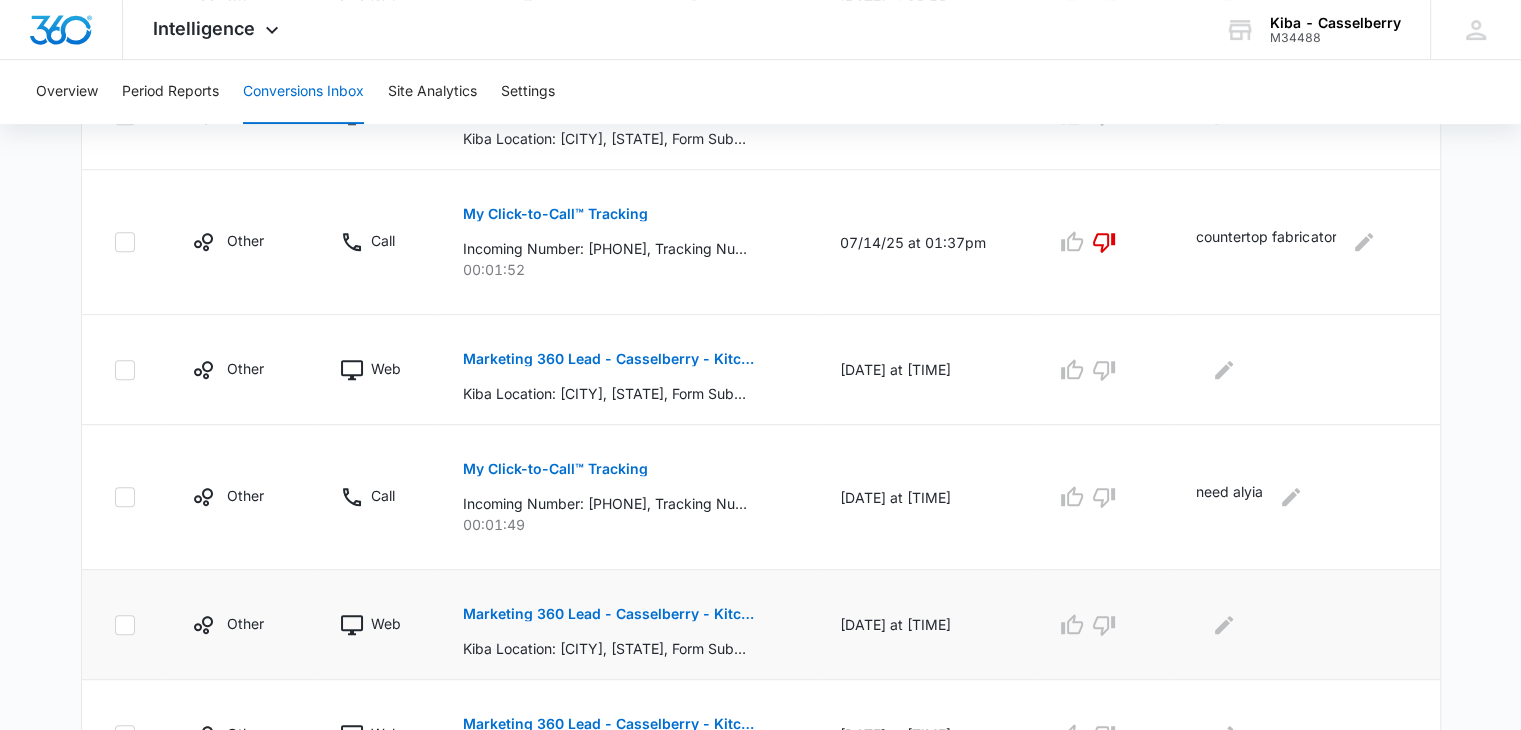 scroll, scrollTop: 1164, scrollLeft: 0, axis: vertical 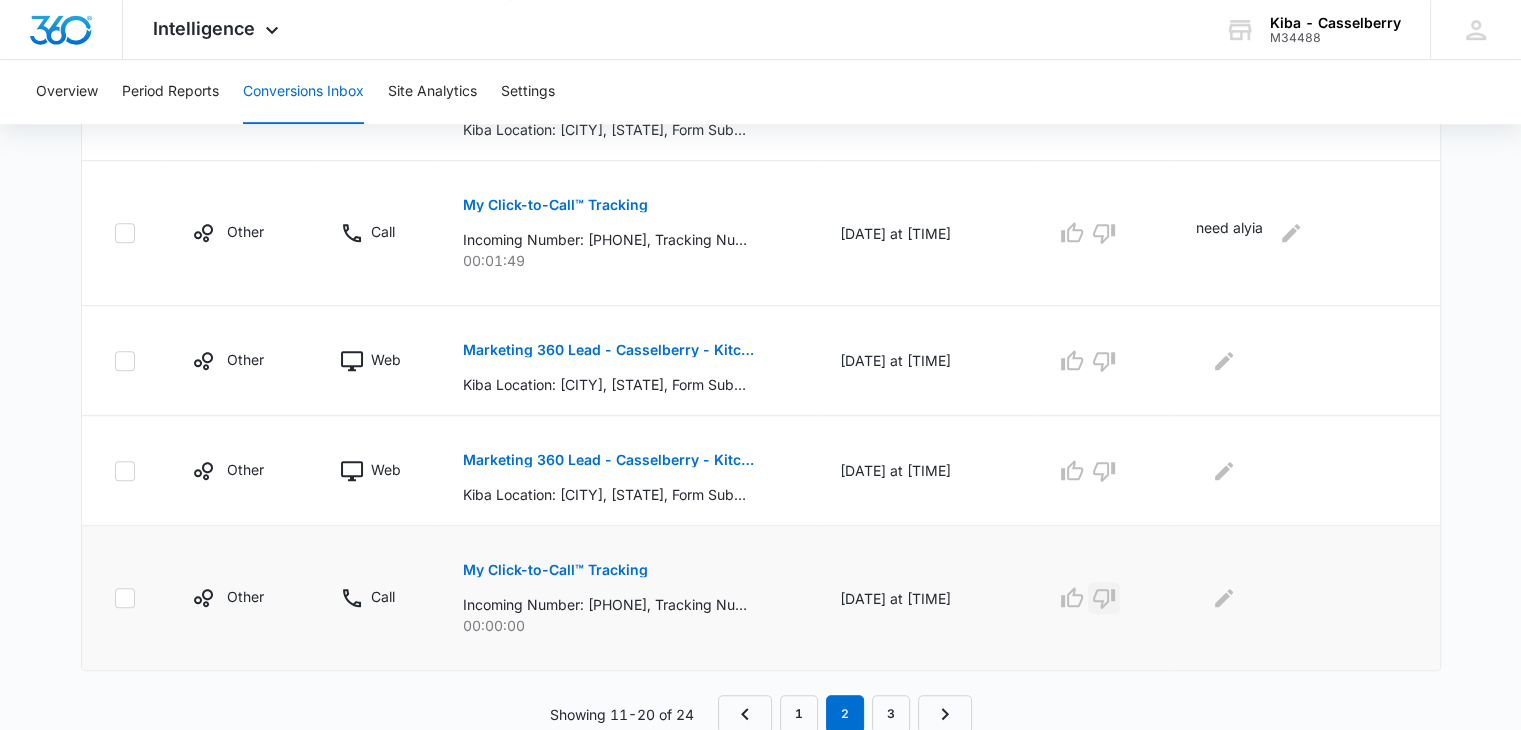 click 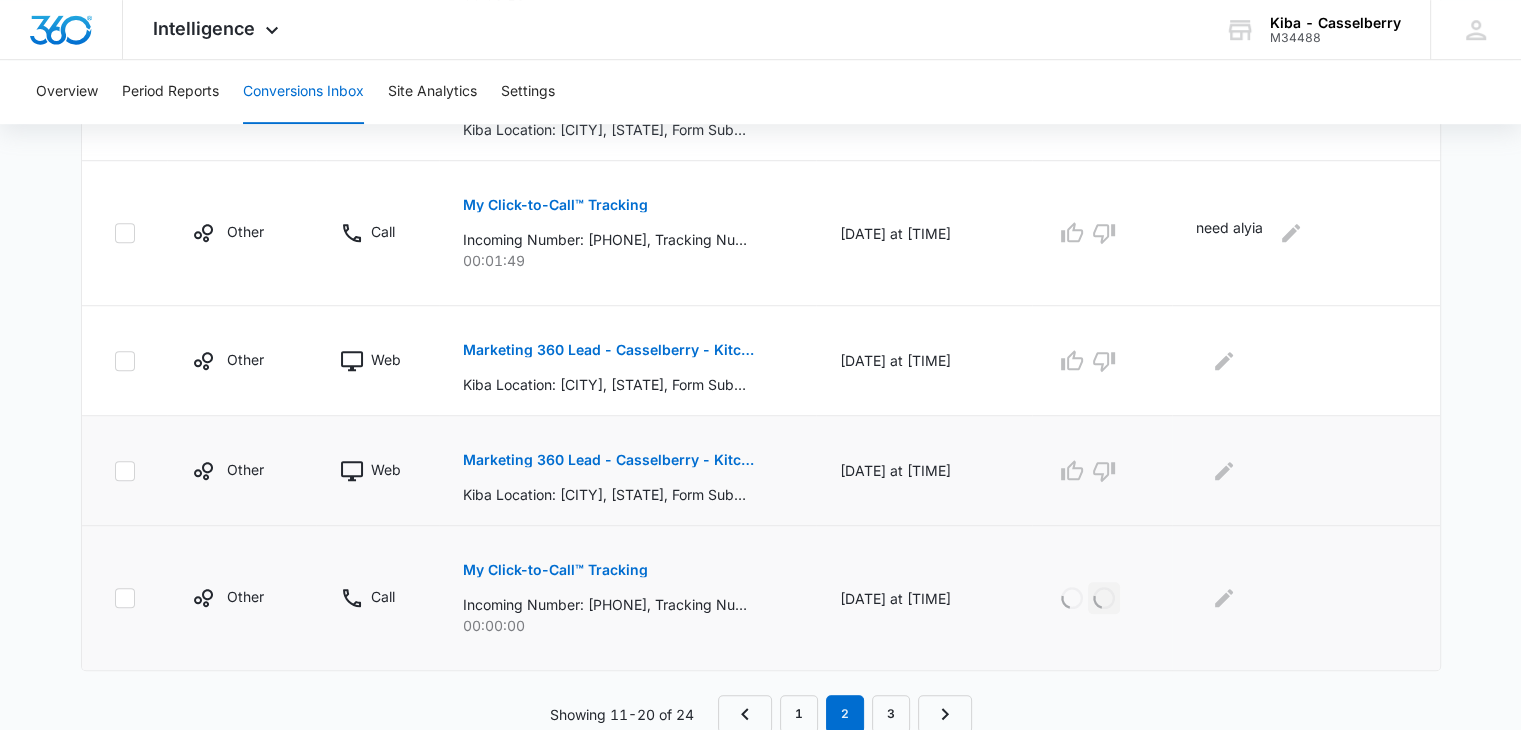 click on "Marketing 360 Lead - Casselberry - Kitchen & Bath Facebook Lead" at bounding box center [608, 460] 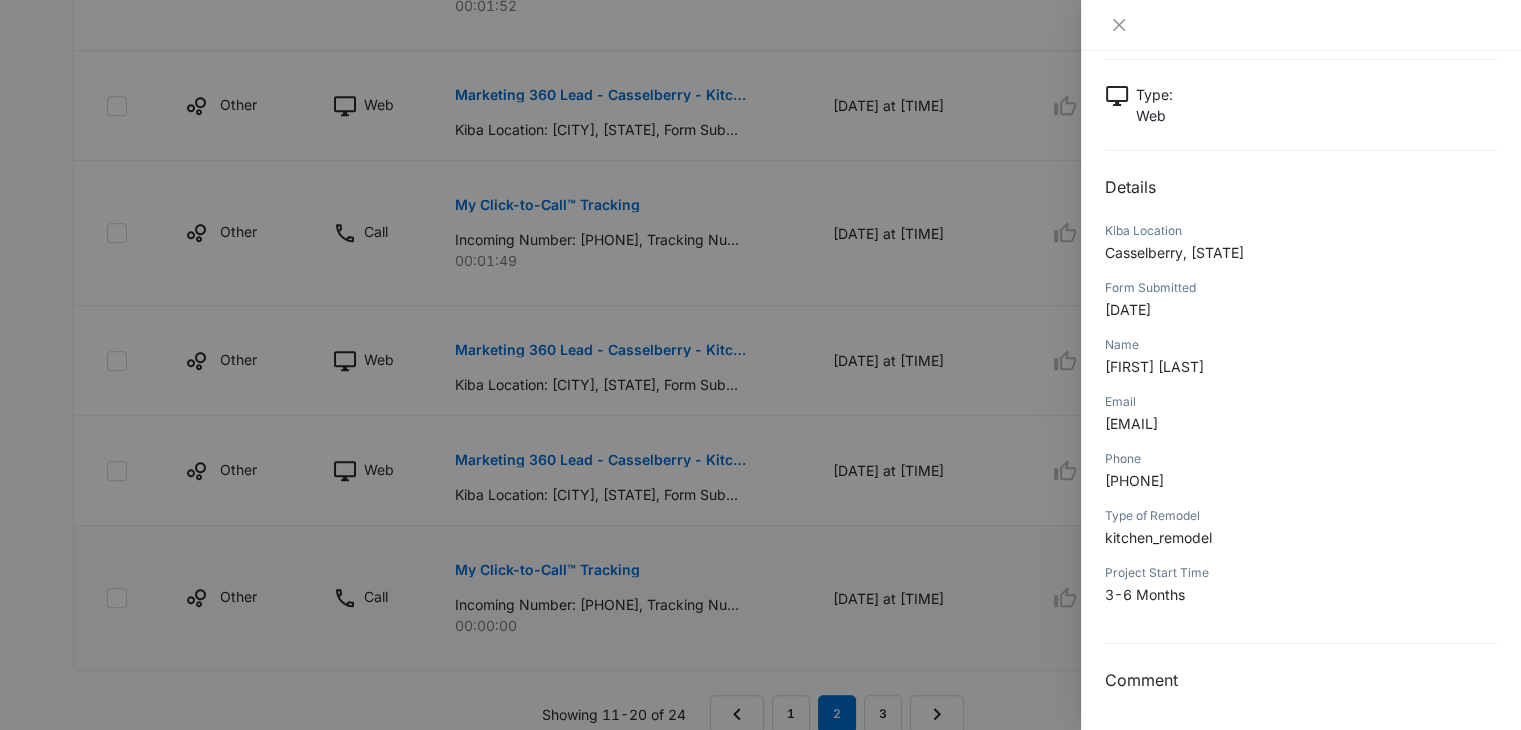 scroll, scrollTop: 0, scrollLeft: 0, axis: both 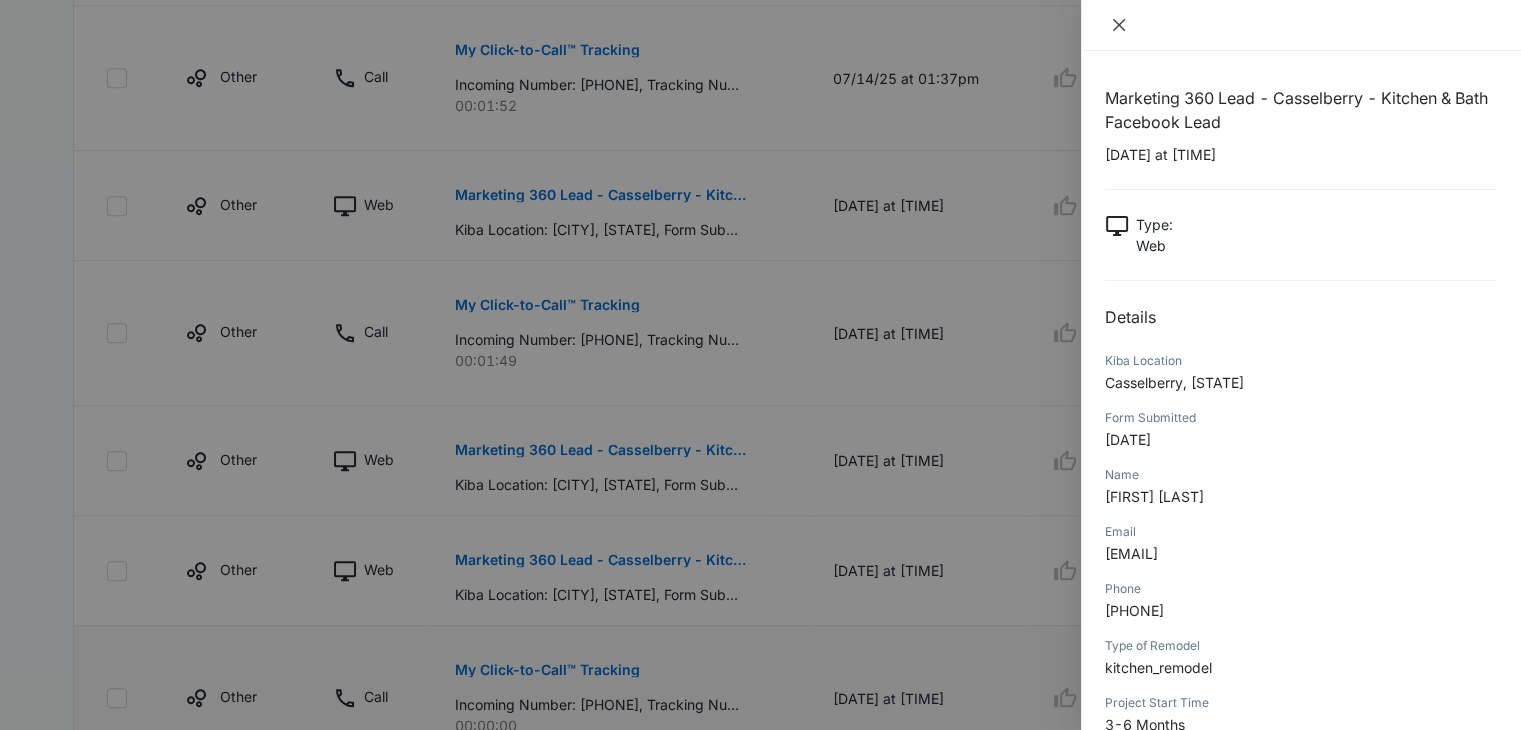 click 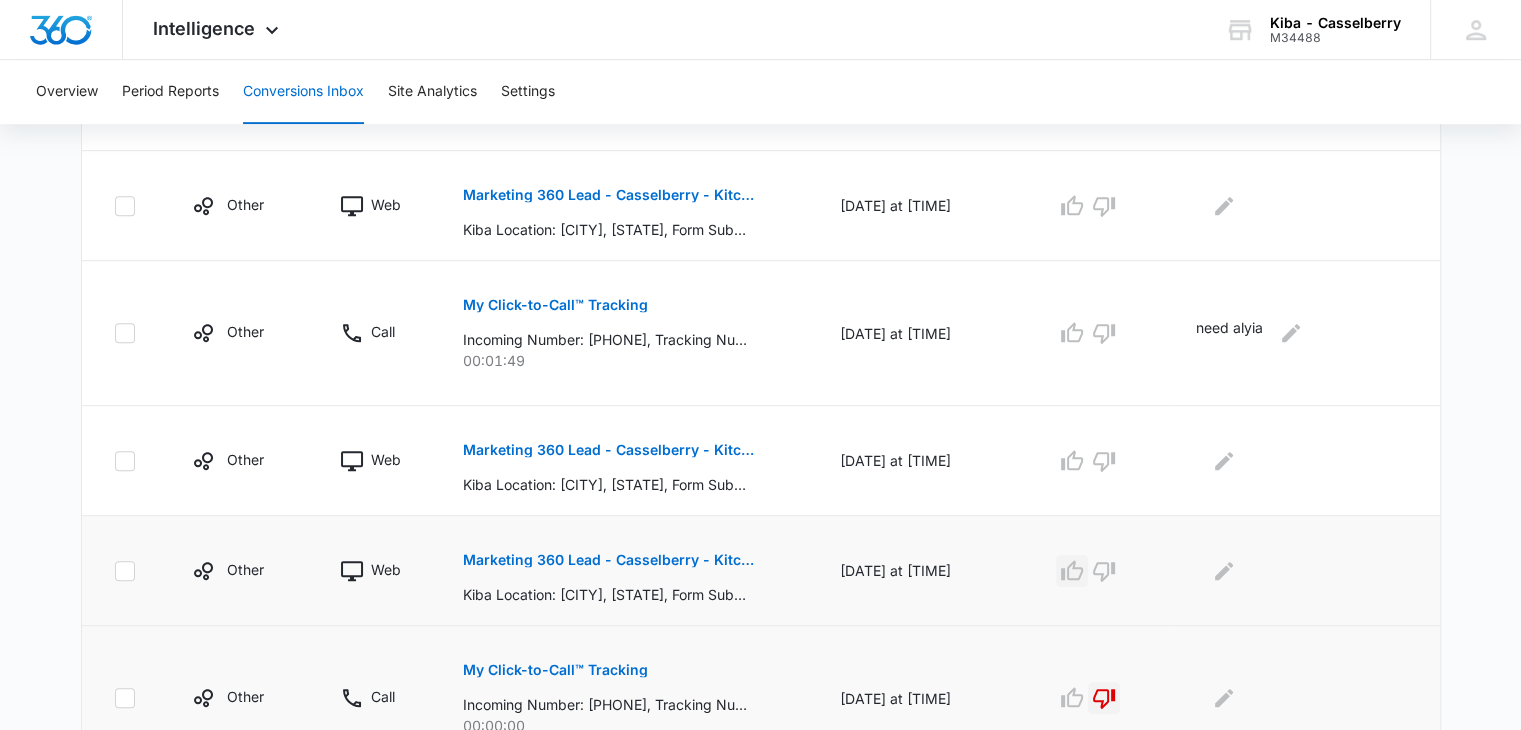 click 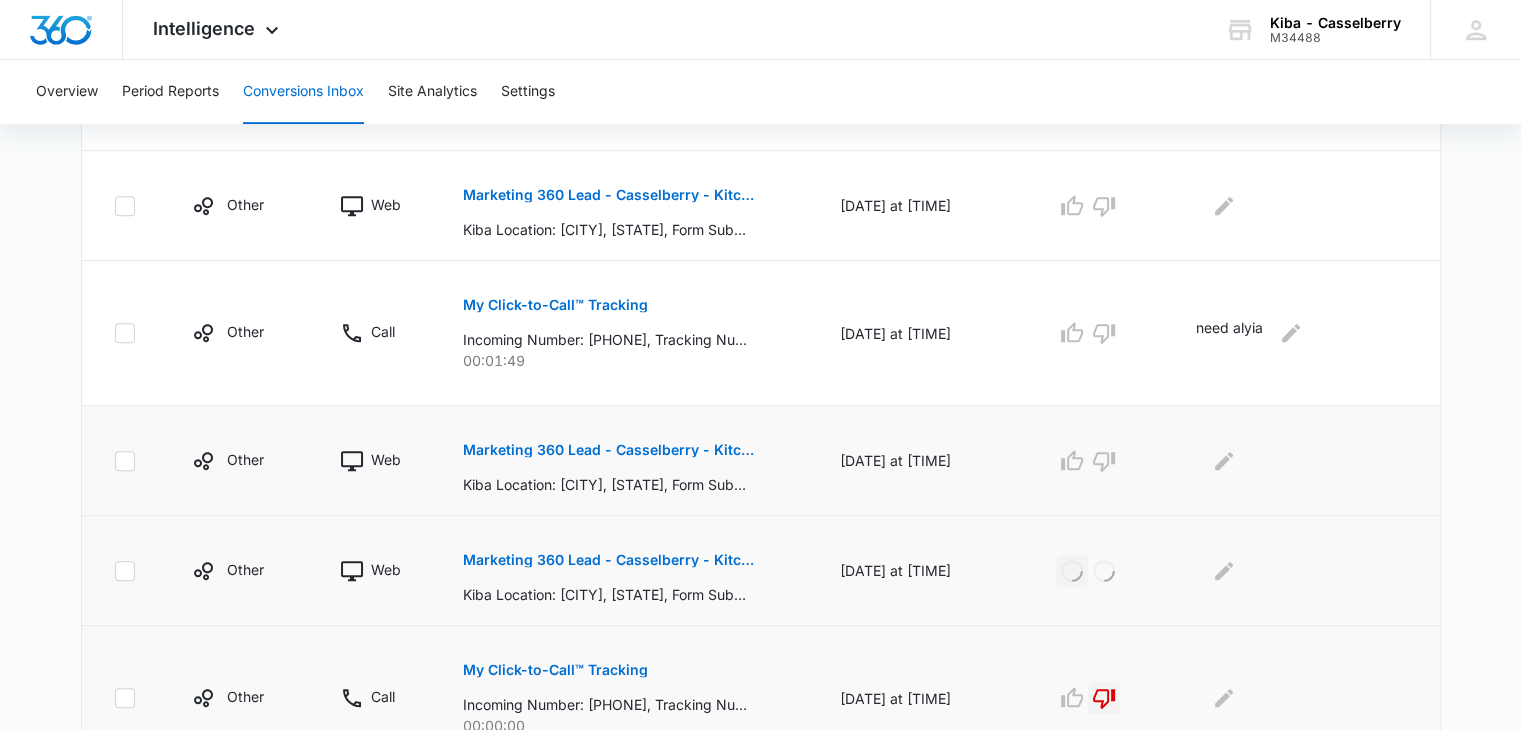 click on "Marketing 360 Lead - Casselberry - Kitchen & Bath Facebook Lead" at bounding box center [608, 450] 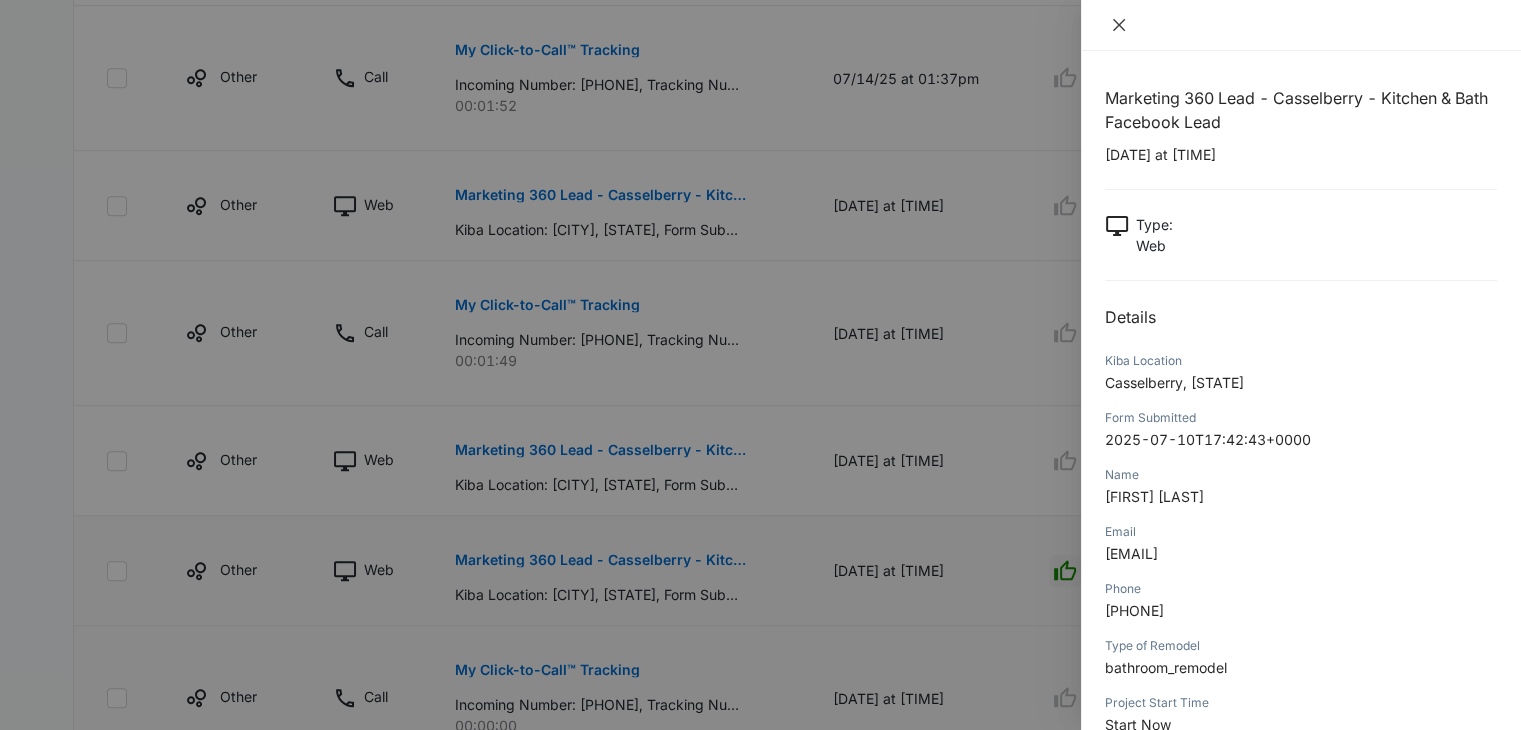click 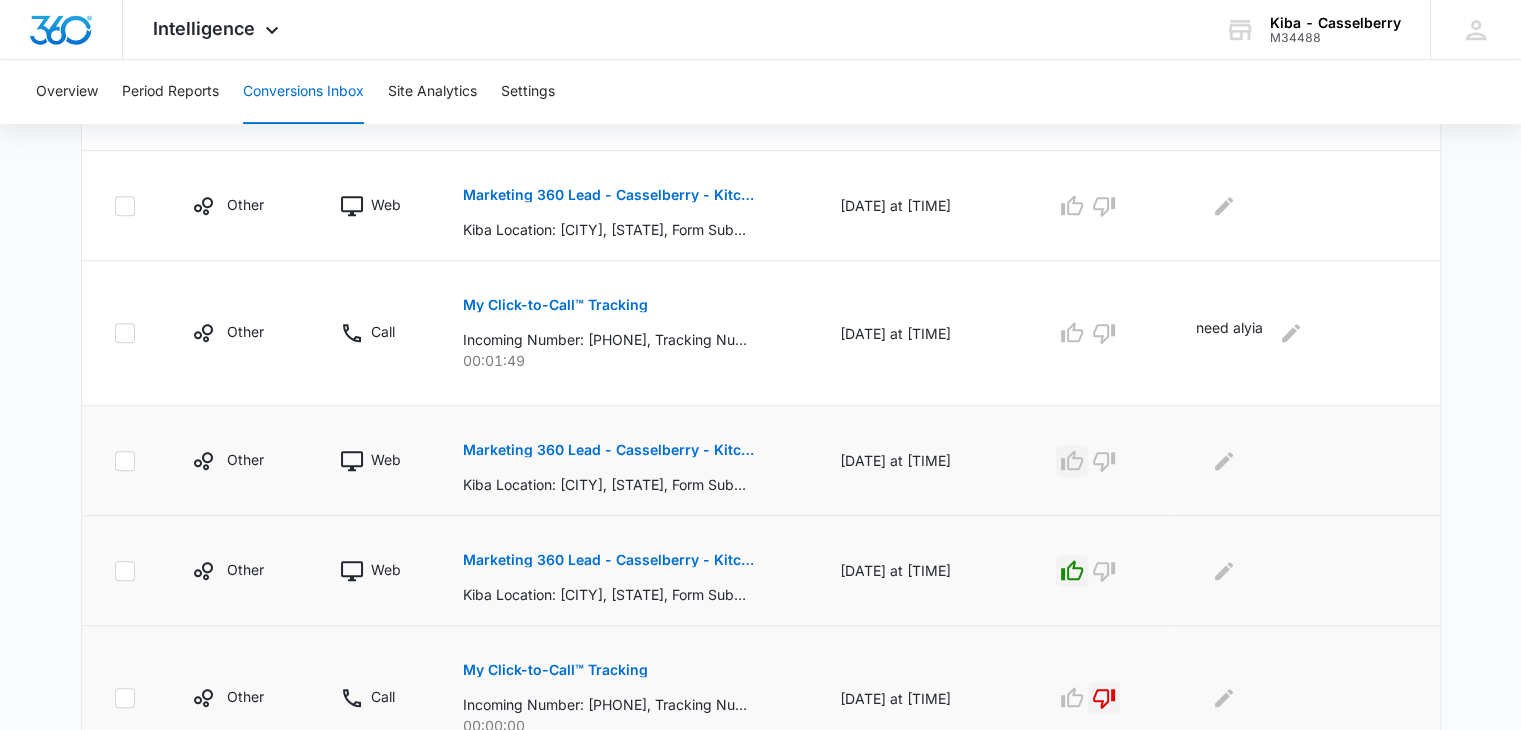 click 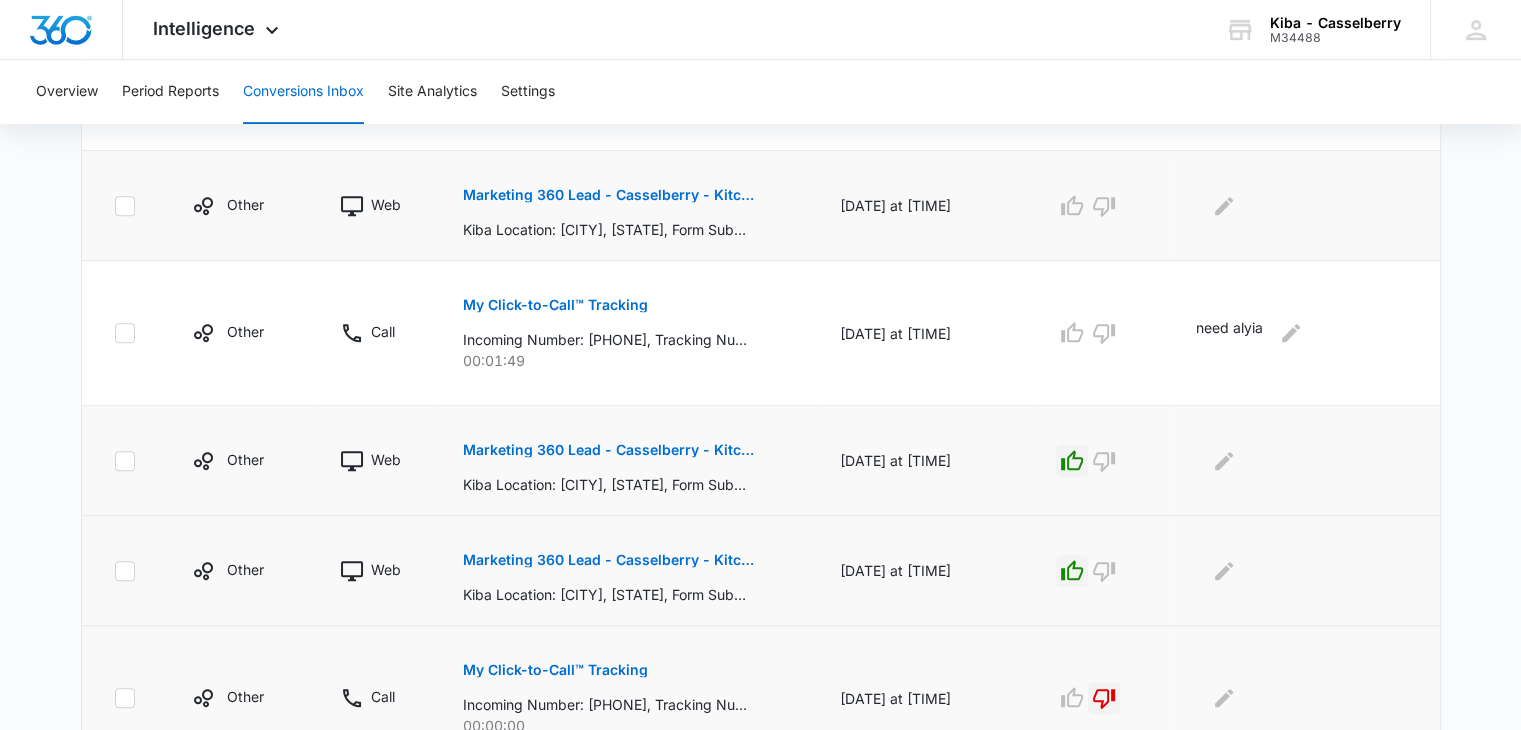 click on "Marketing 360 Lead - Casselberry - Kitchen & Bath Facebook Lead" at bounding box center (608, 195) 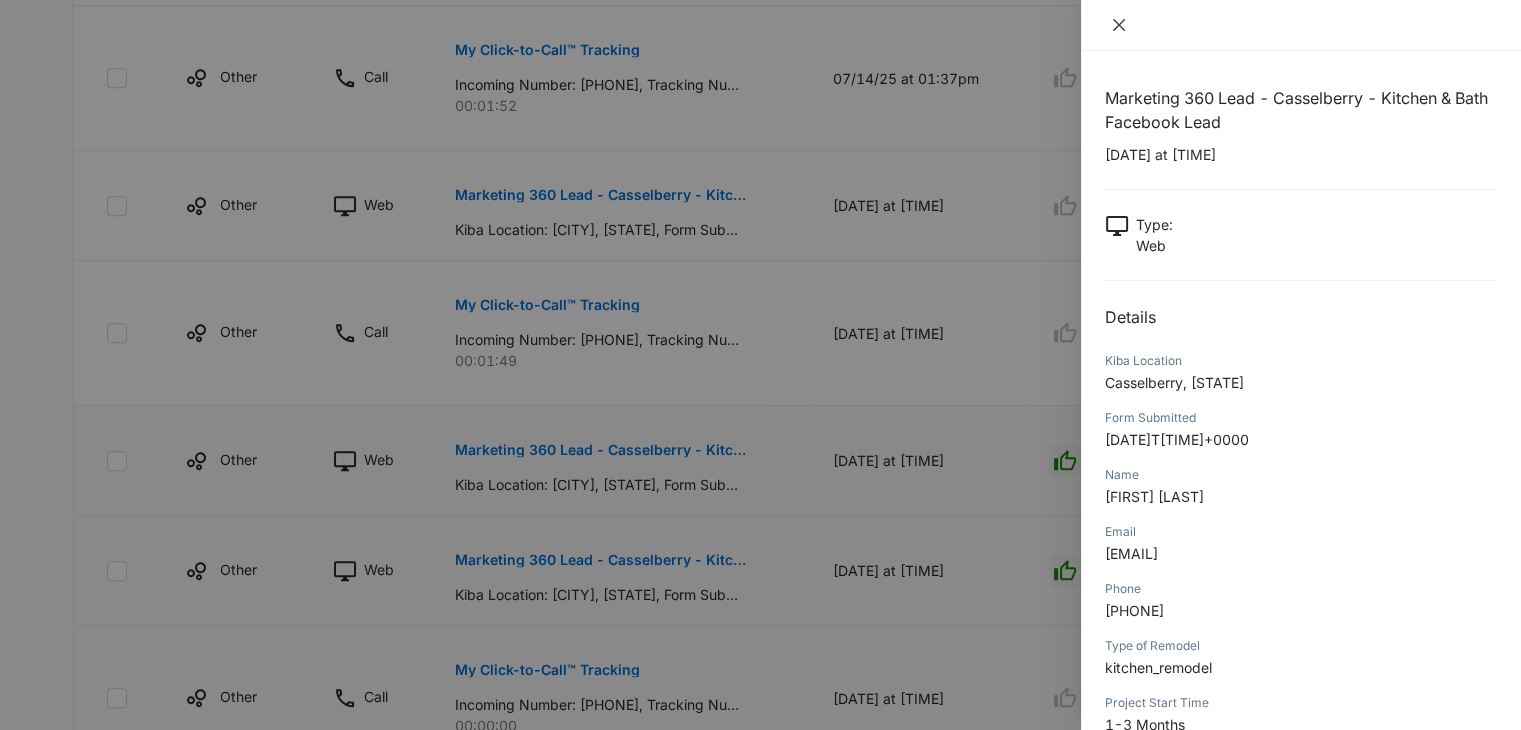 click 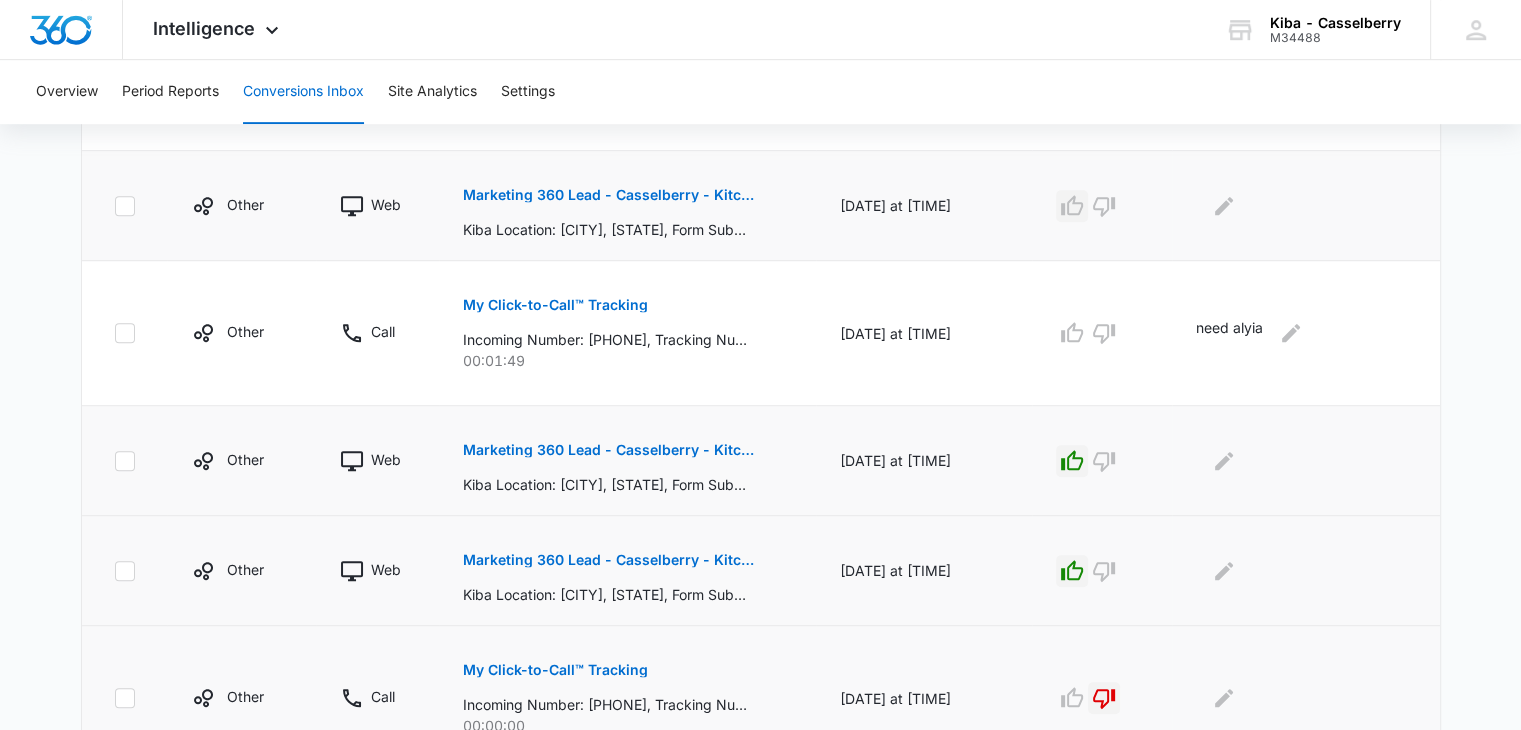 click 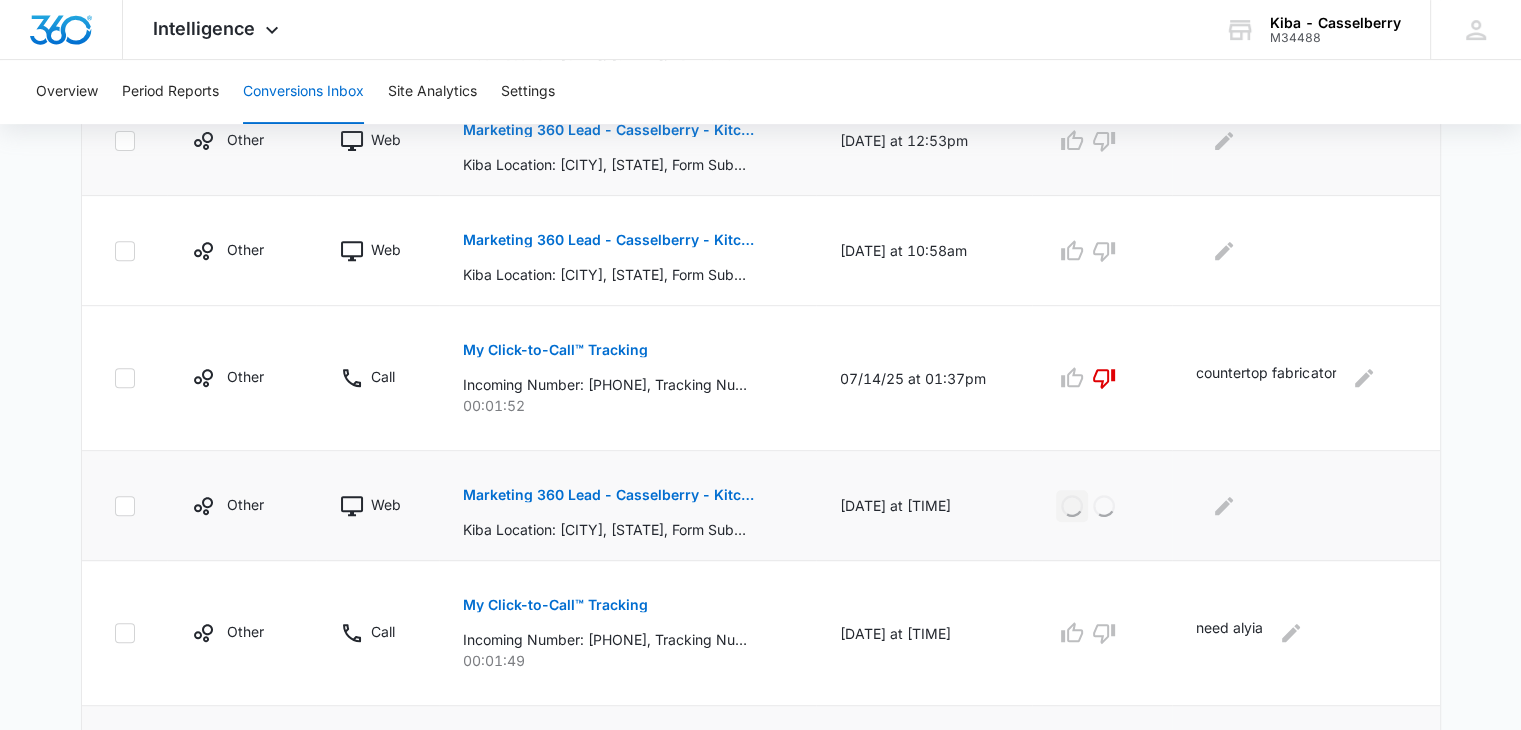 scroll, scrollTop: 664, scrollLeft: 0, axis: vertical 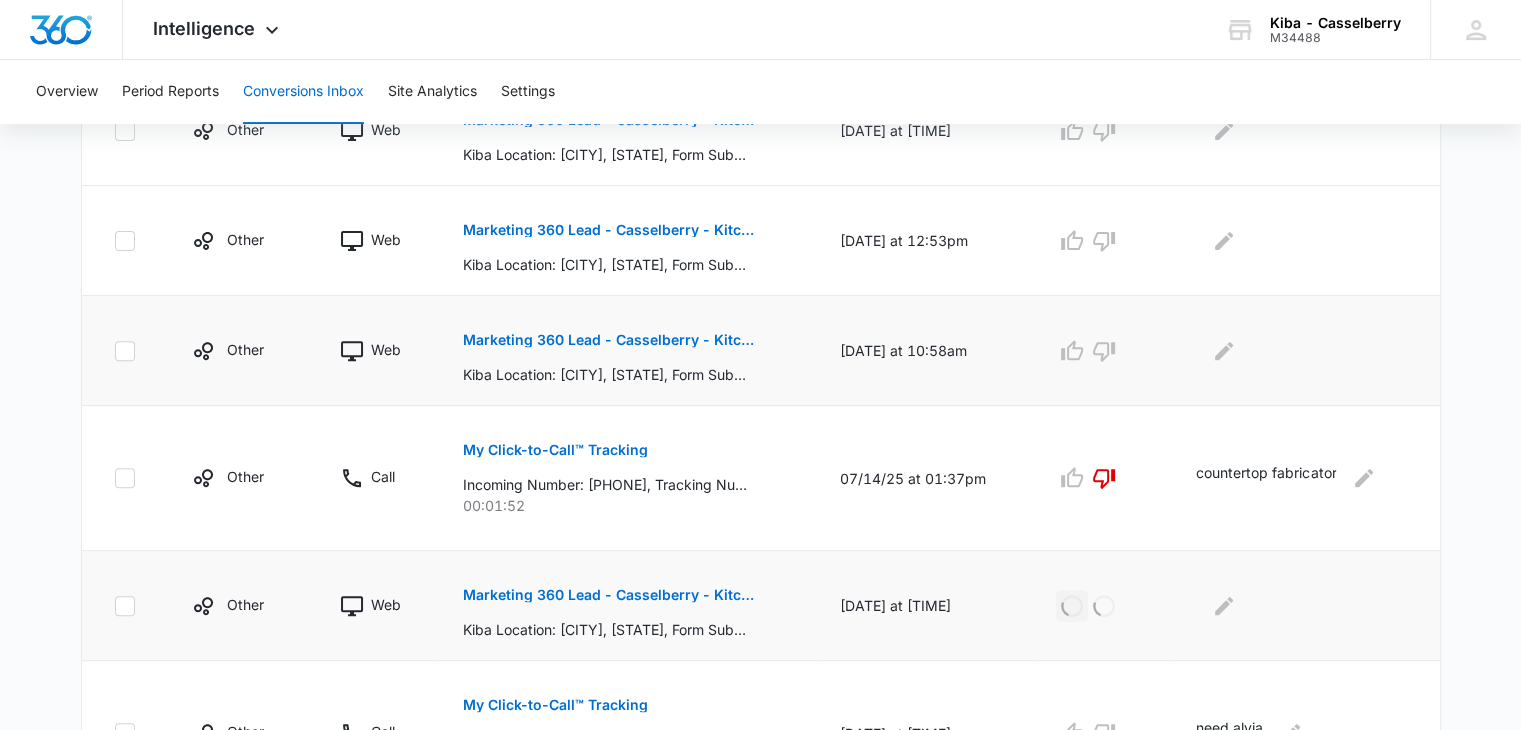click on "Marketing 360 Lead - Casselberry - Kitchen & Bath Facebook Lead" at bounding box center (608, 340) 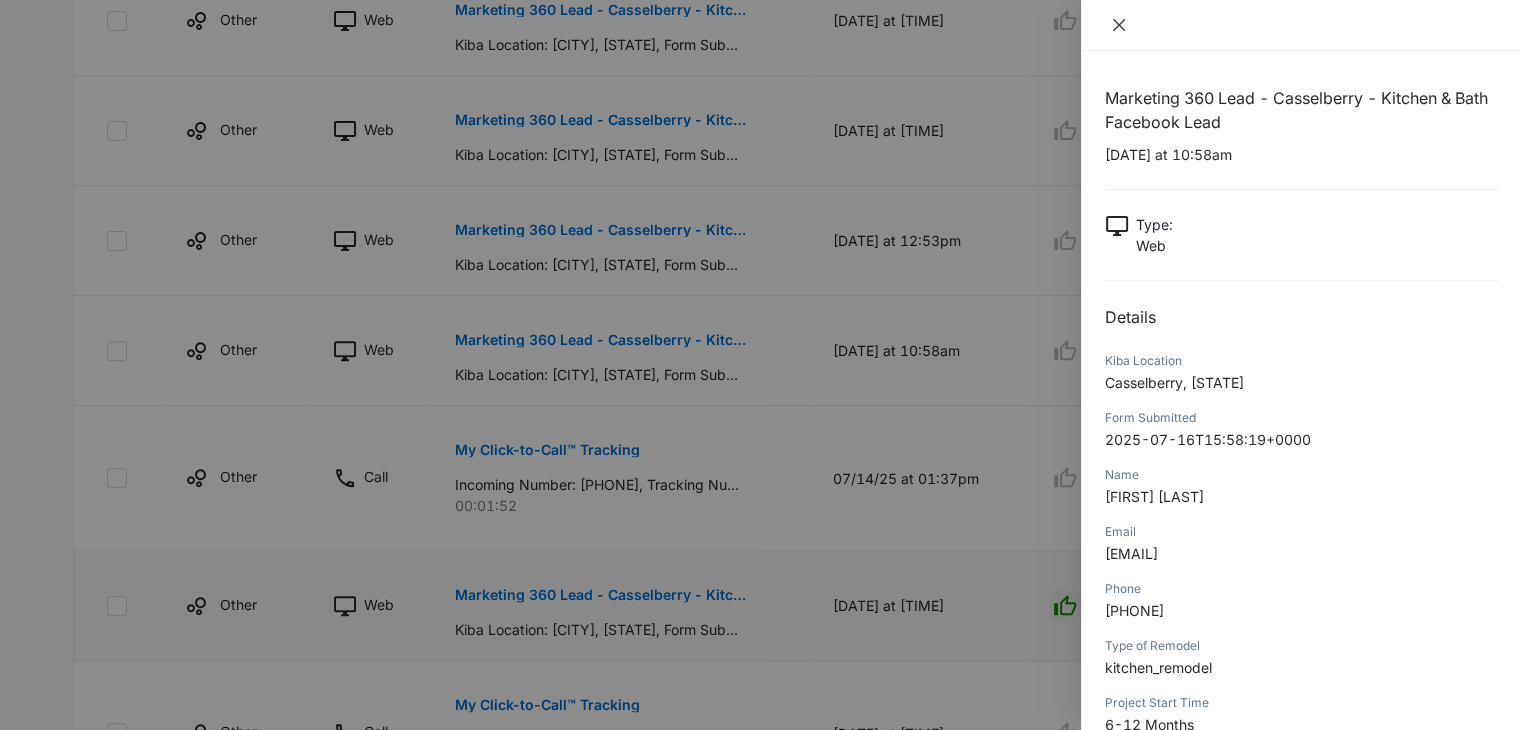 click 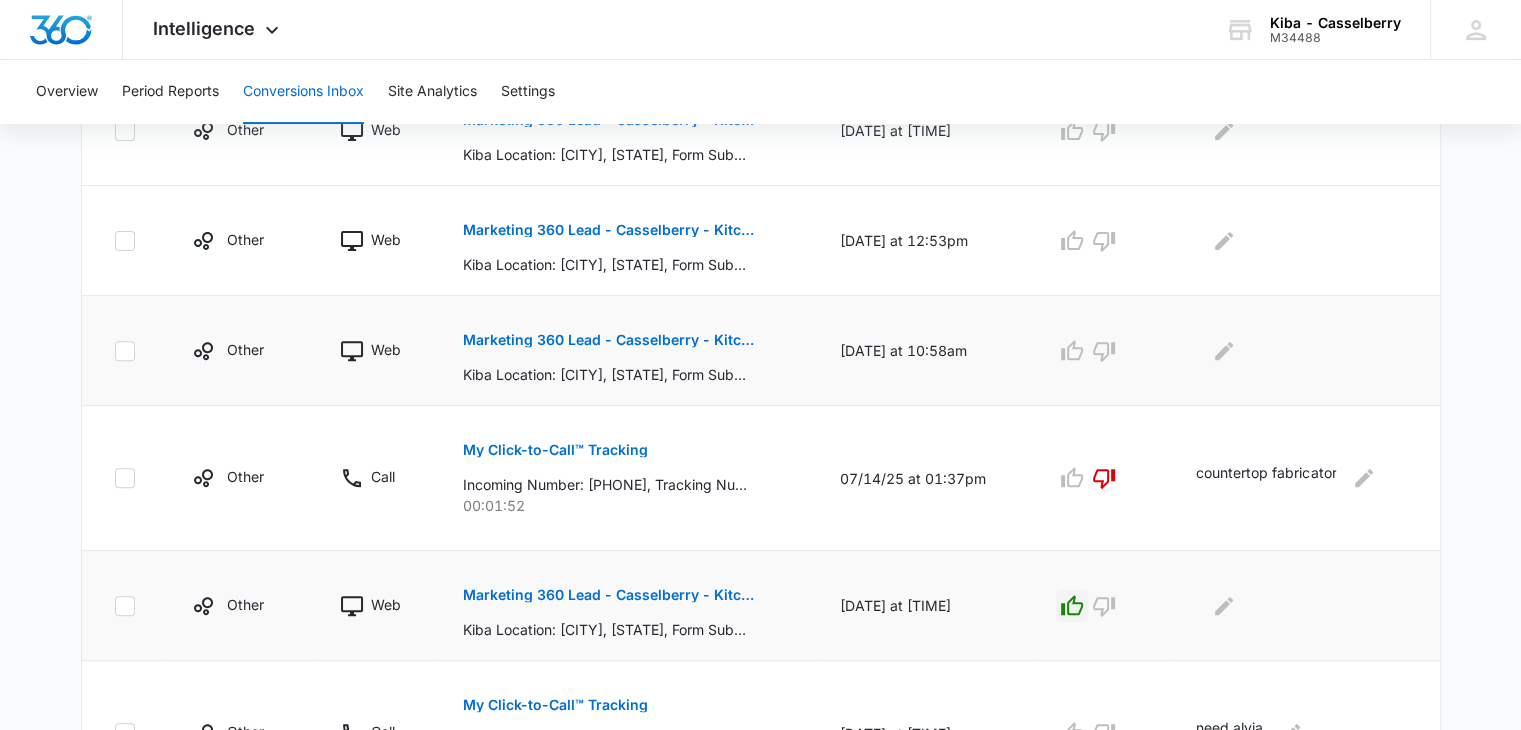 click at bounding box center (1102, 351) 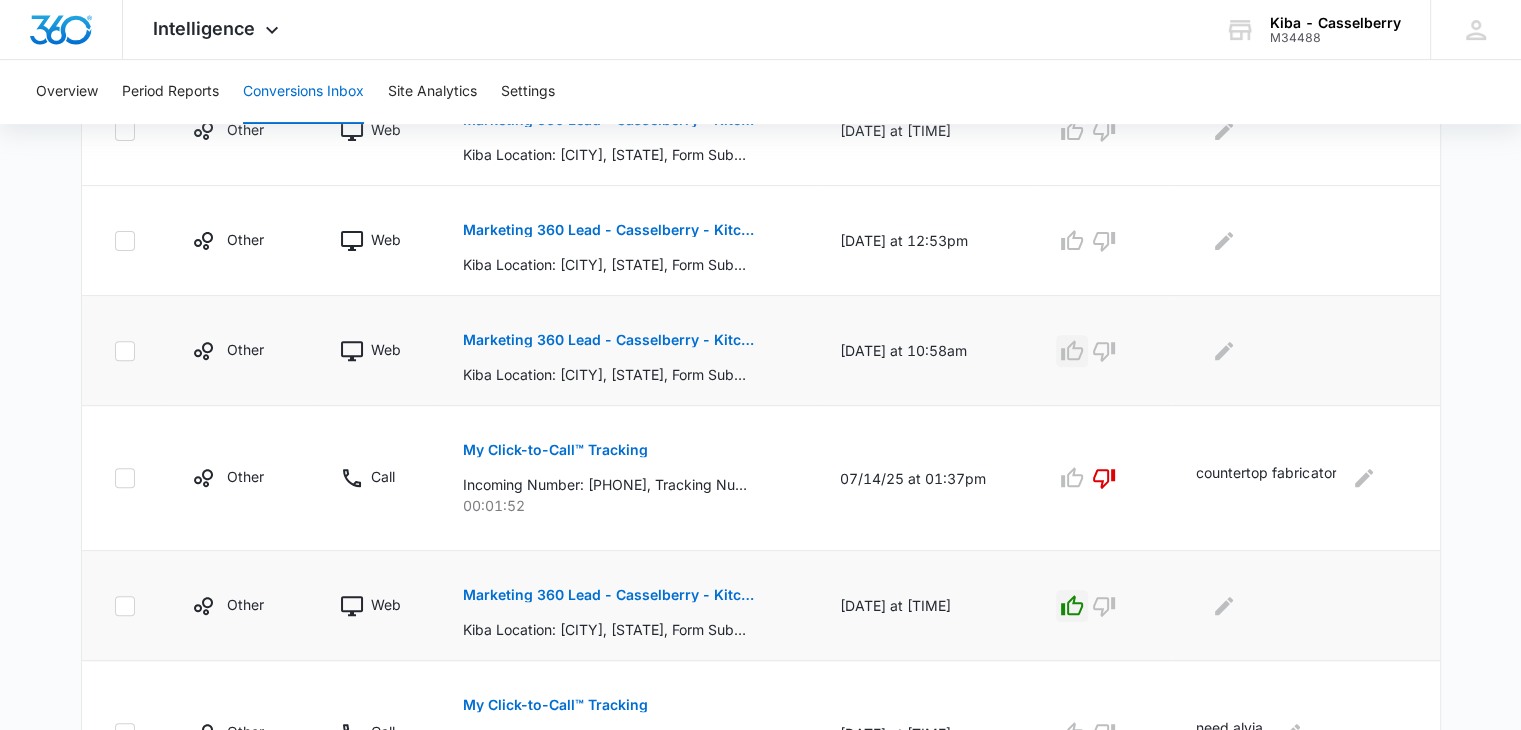 click 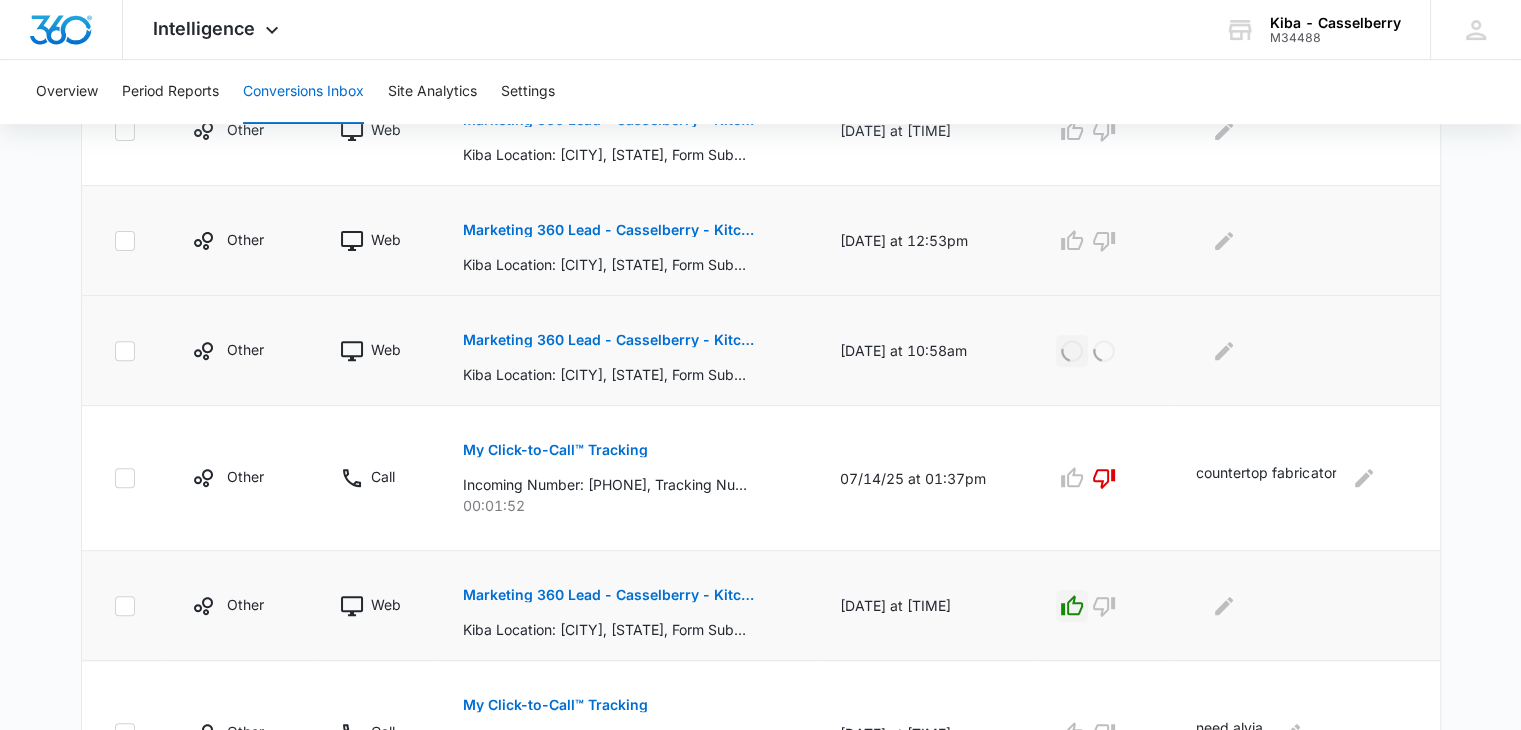 click on "Marketing 360 Lead - Casselberry - Kitchen & Bath Facebook Lead" at bounding box center (608, 230) 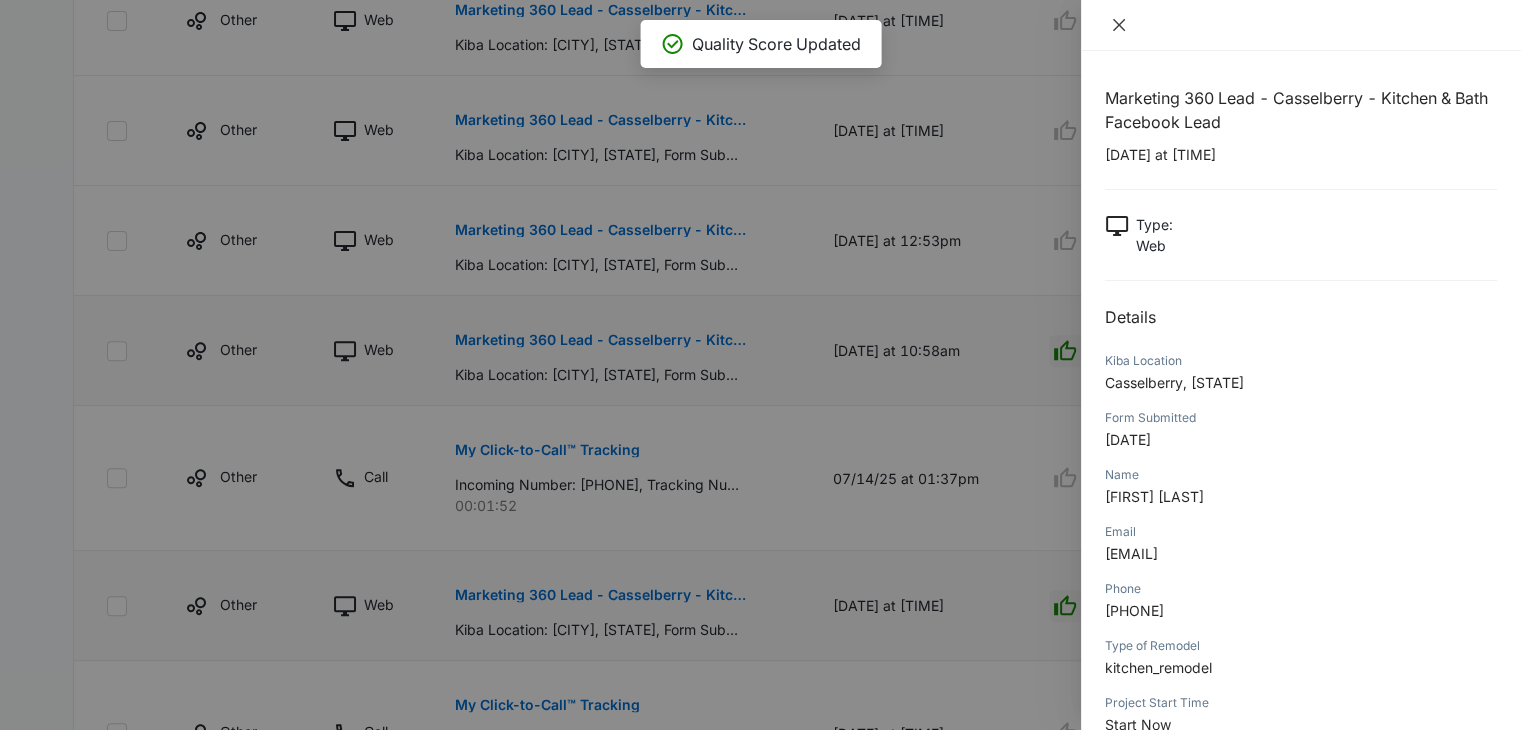 click 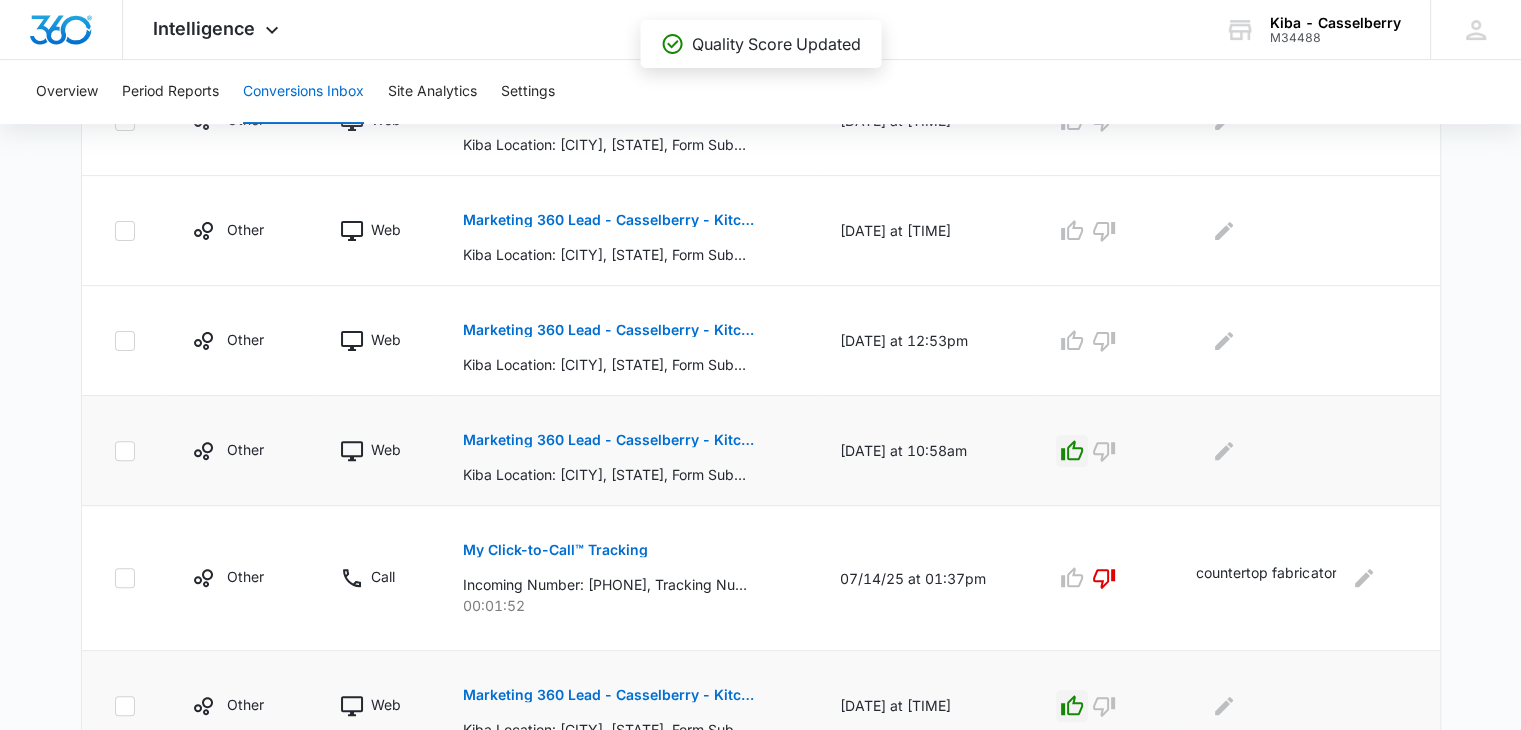 scroll, scrollTop: 464, scrollLeft: 0, axis: vertical 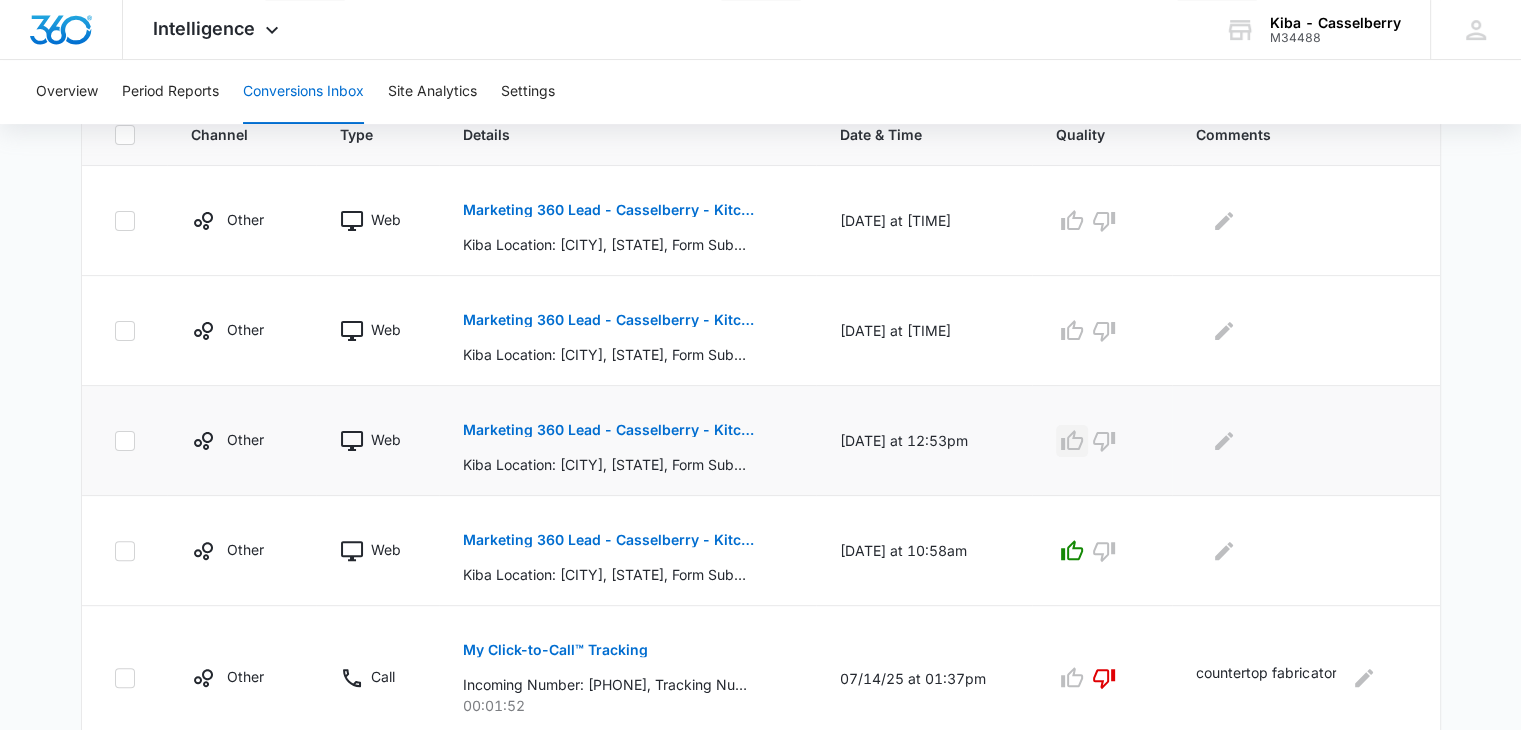 click 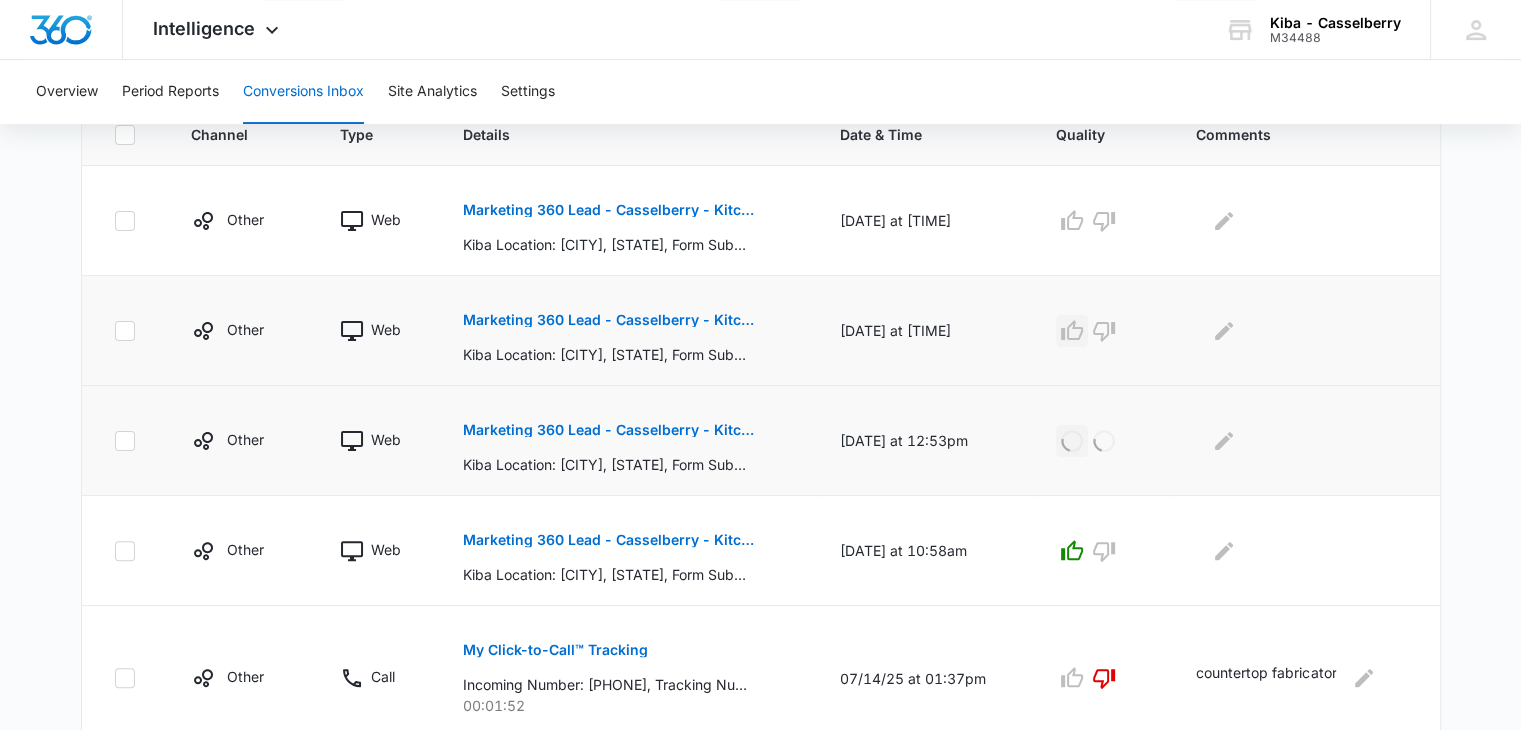 click 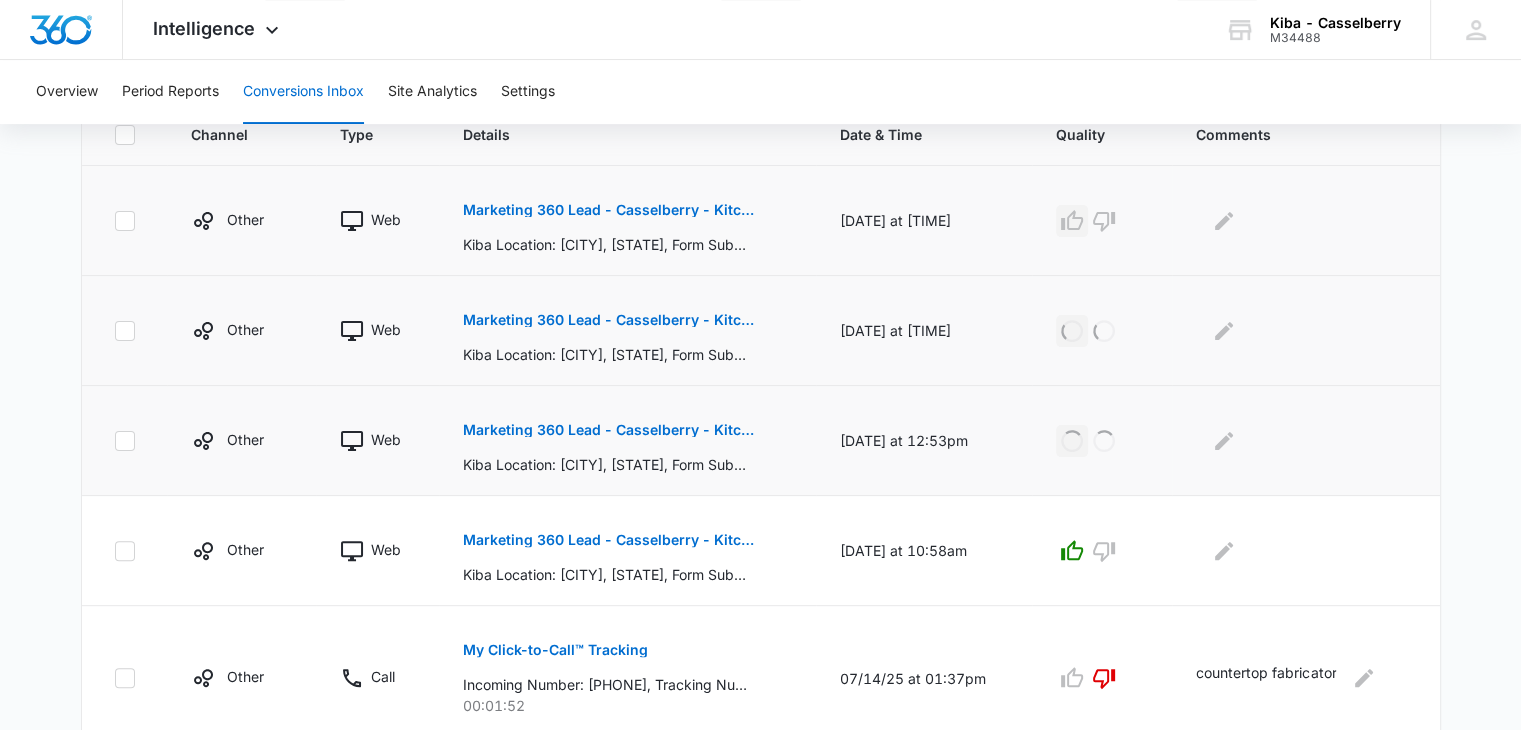 click 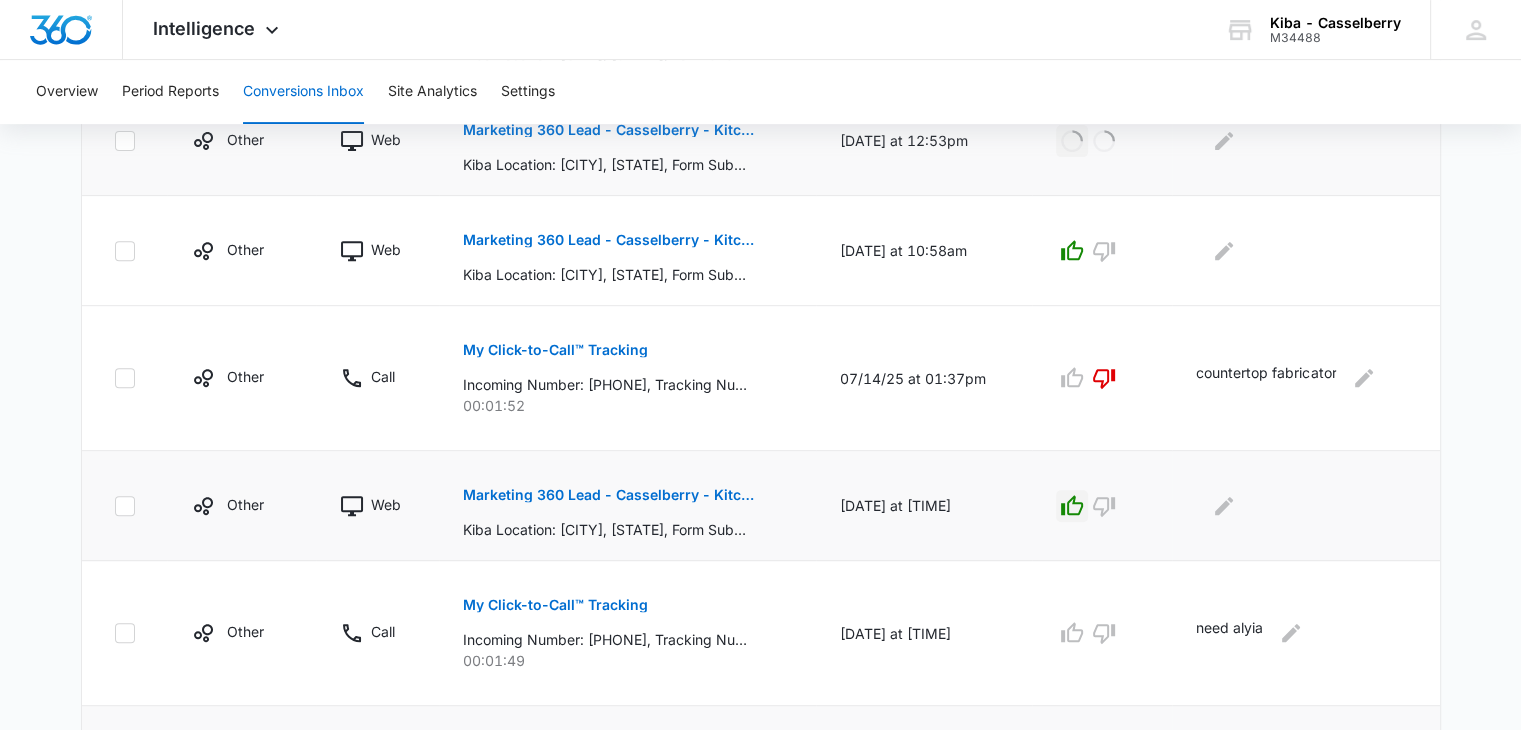 scroll, scrollTop: 1164, scrollLeft: 0, axis: vertical 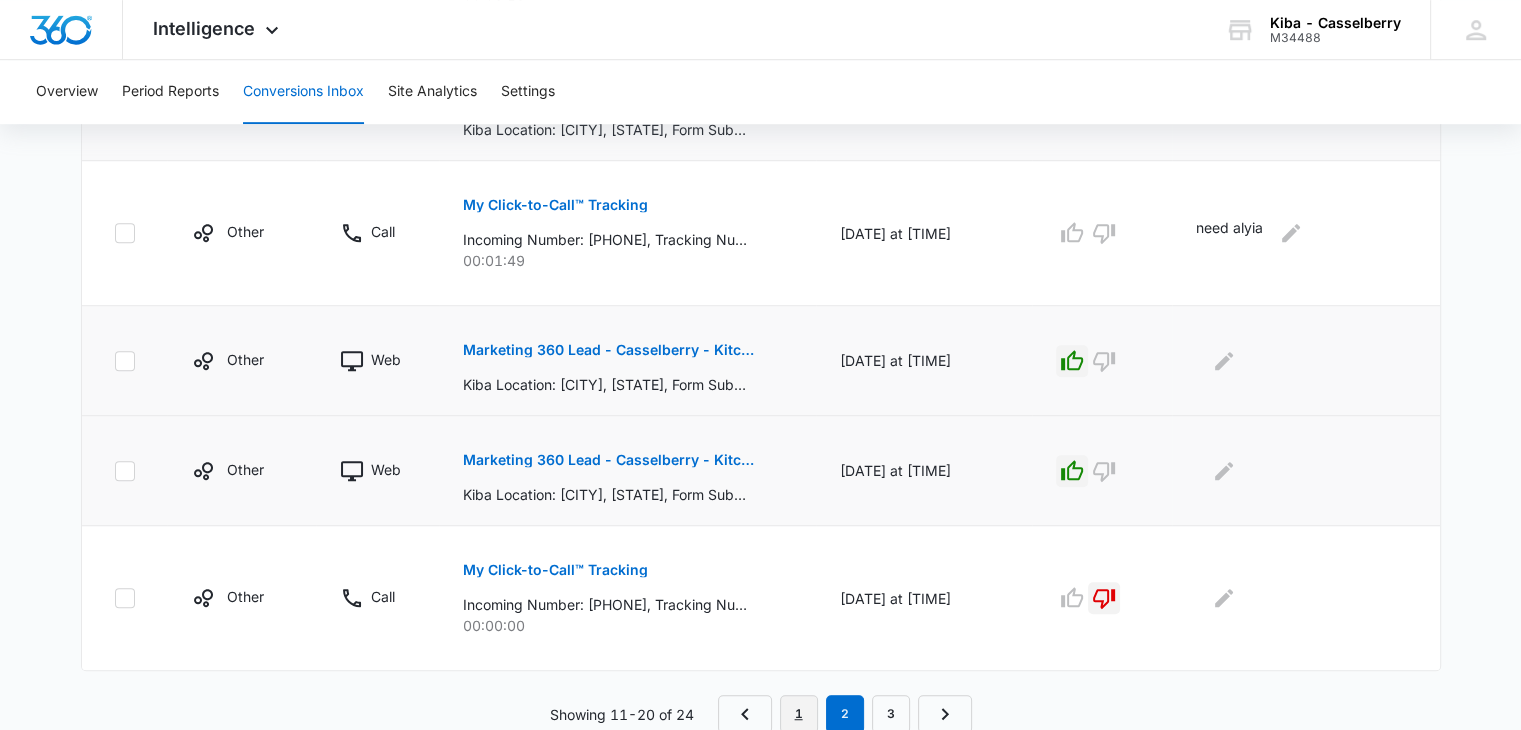 click on "1" at bounding box center (799, 714) 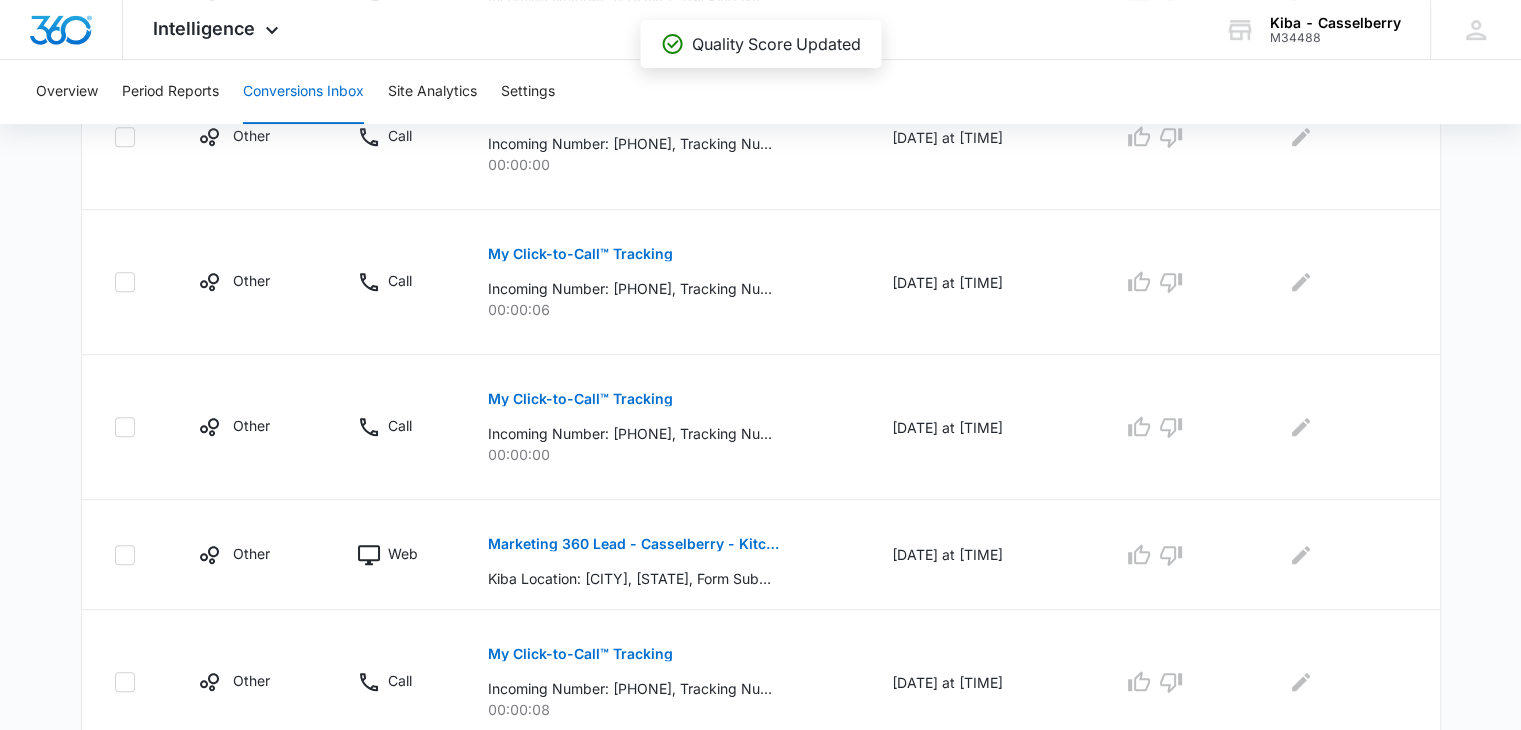 scroll, scrollTop: 1340, scrollLeft: 0, axis: vertical 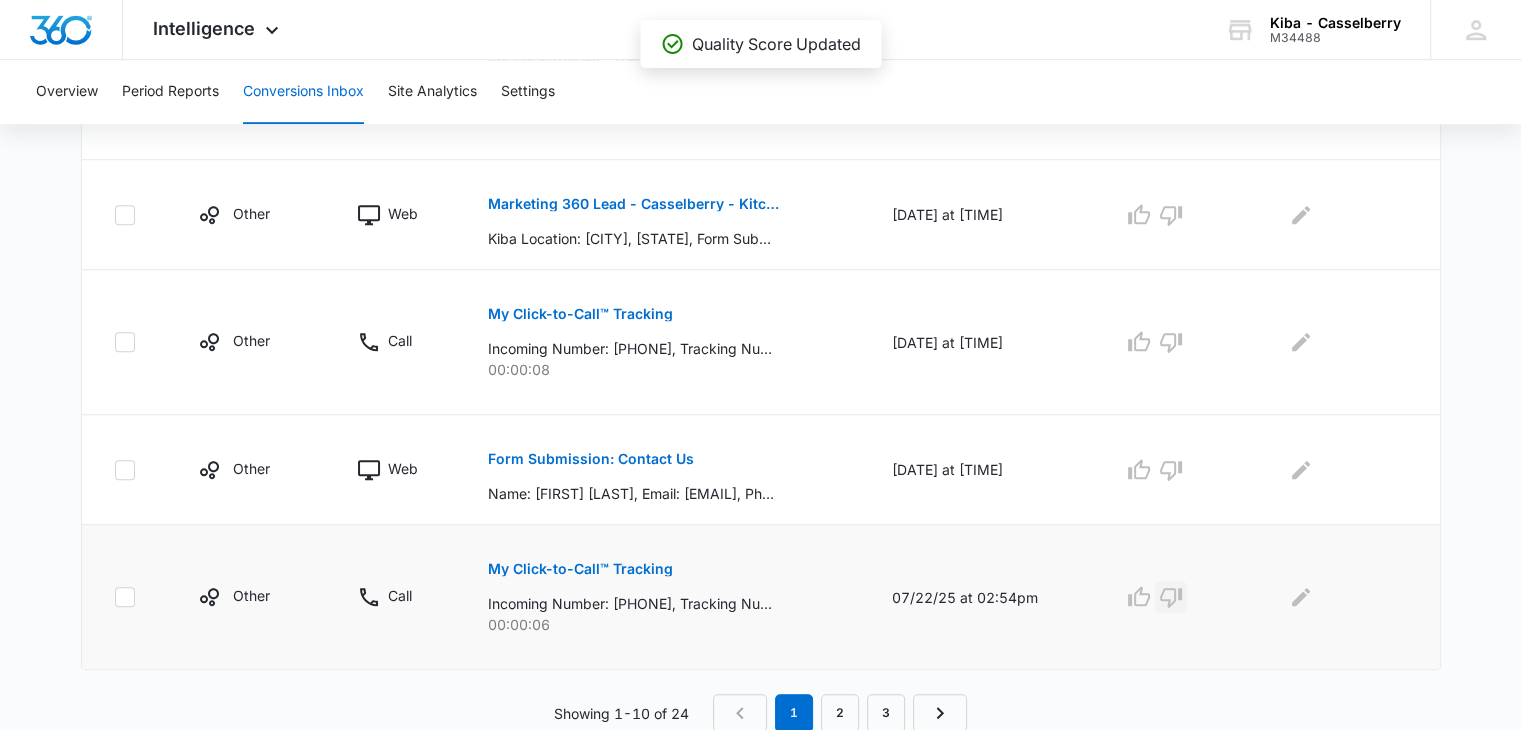 click 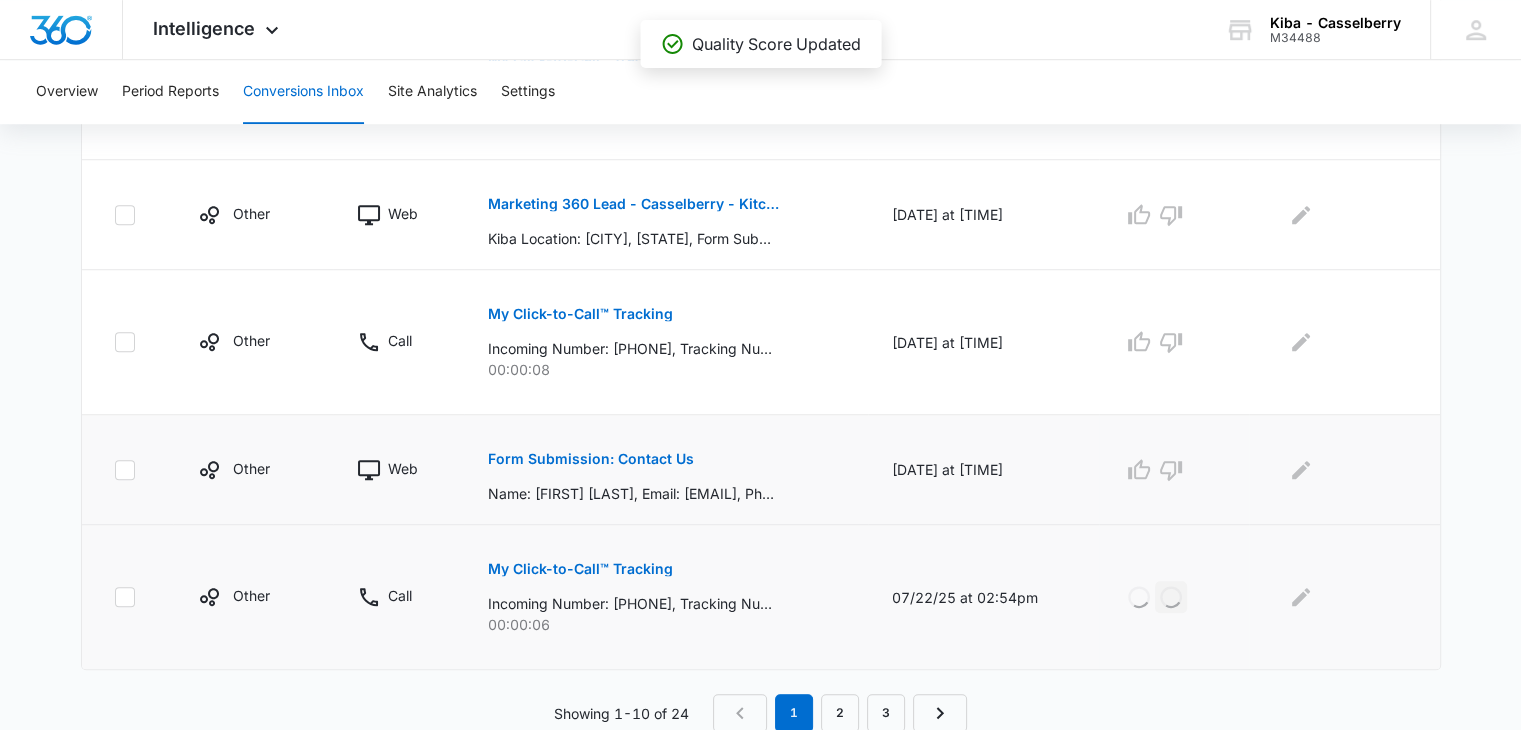 click on "Form Submission: Contact Us" at bounding box center [591, 459] 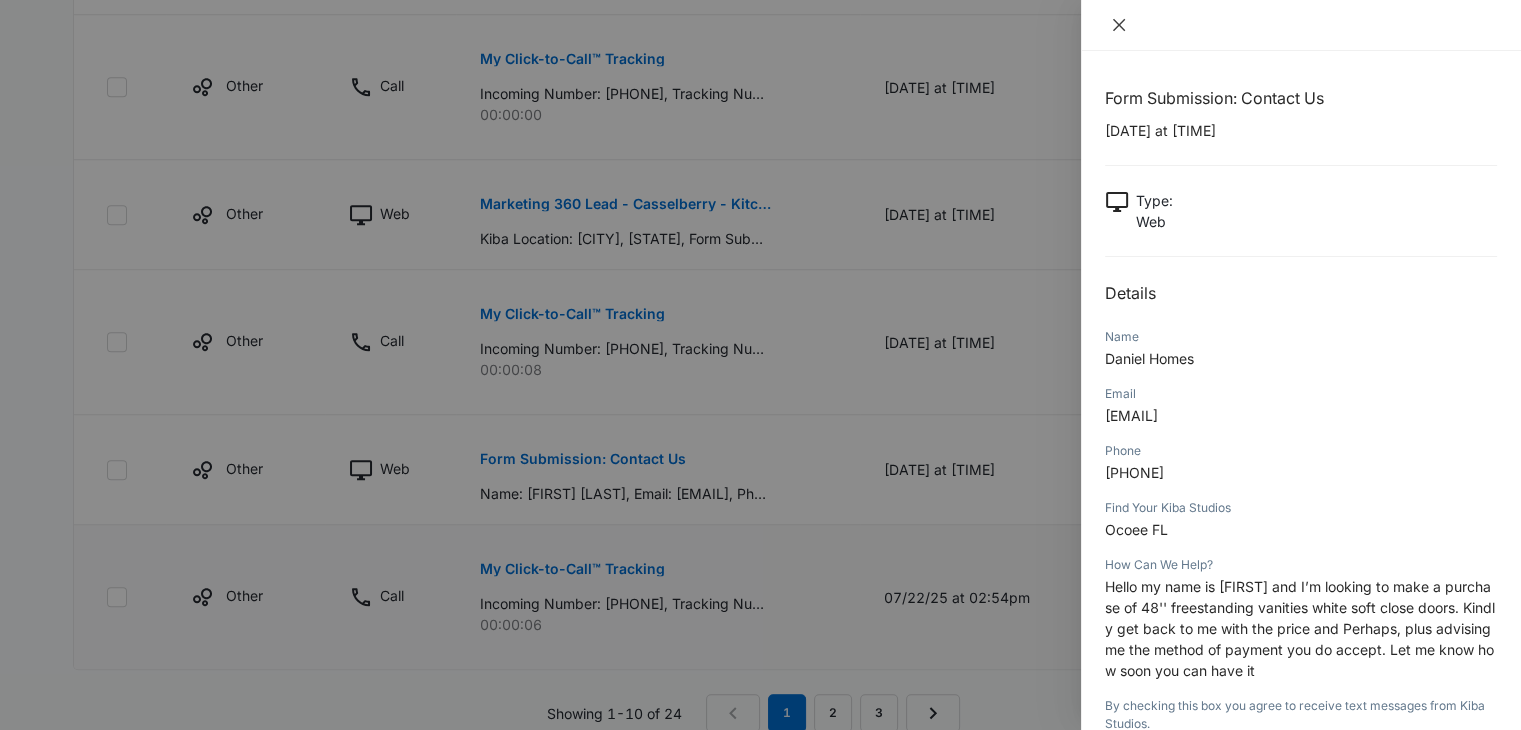click 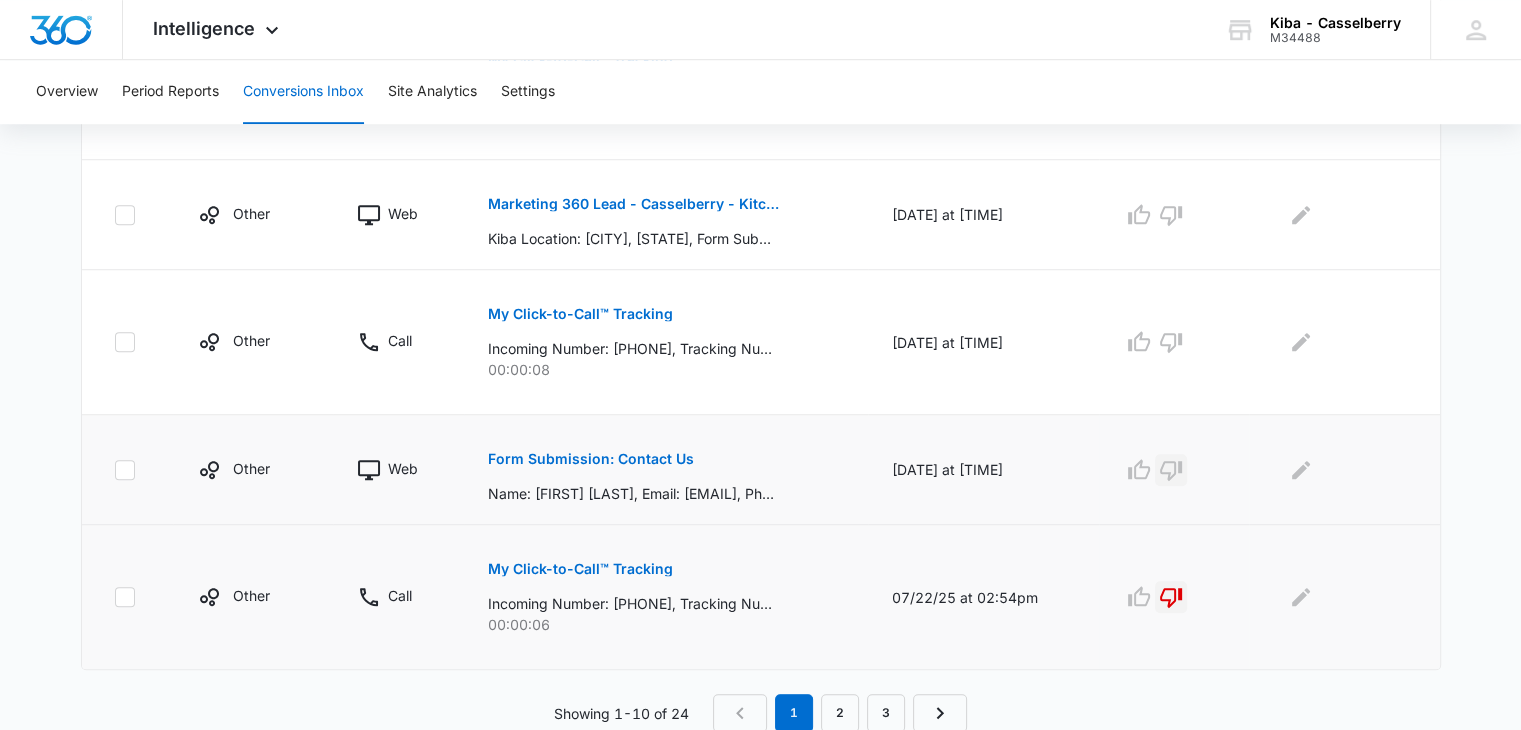 click 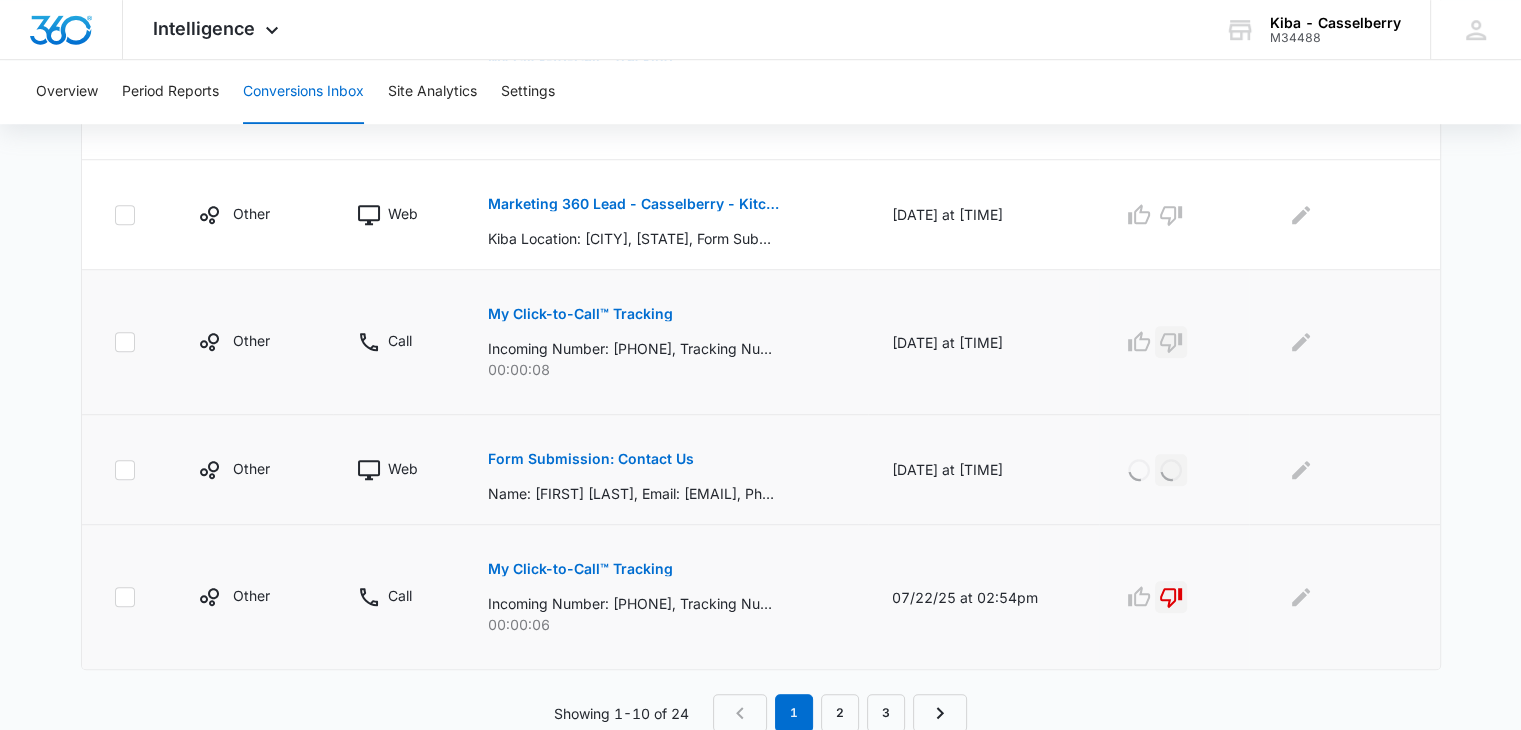 click 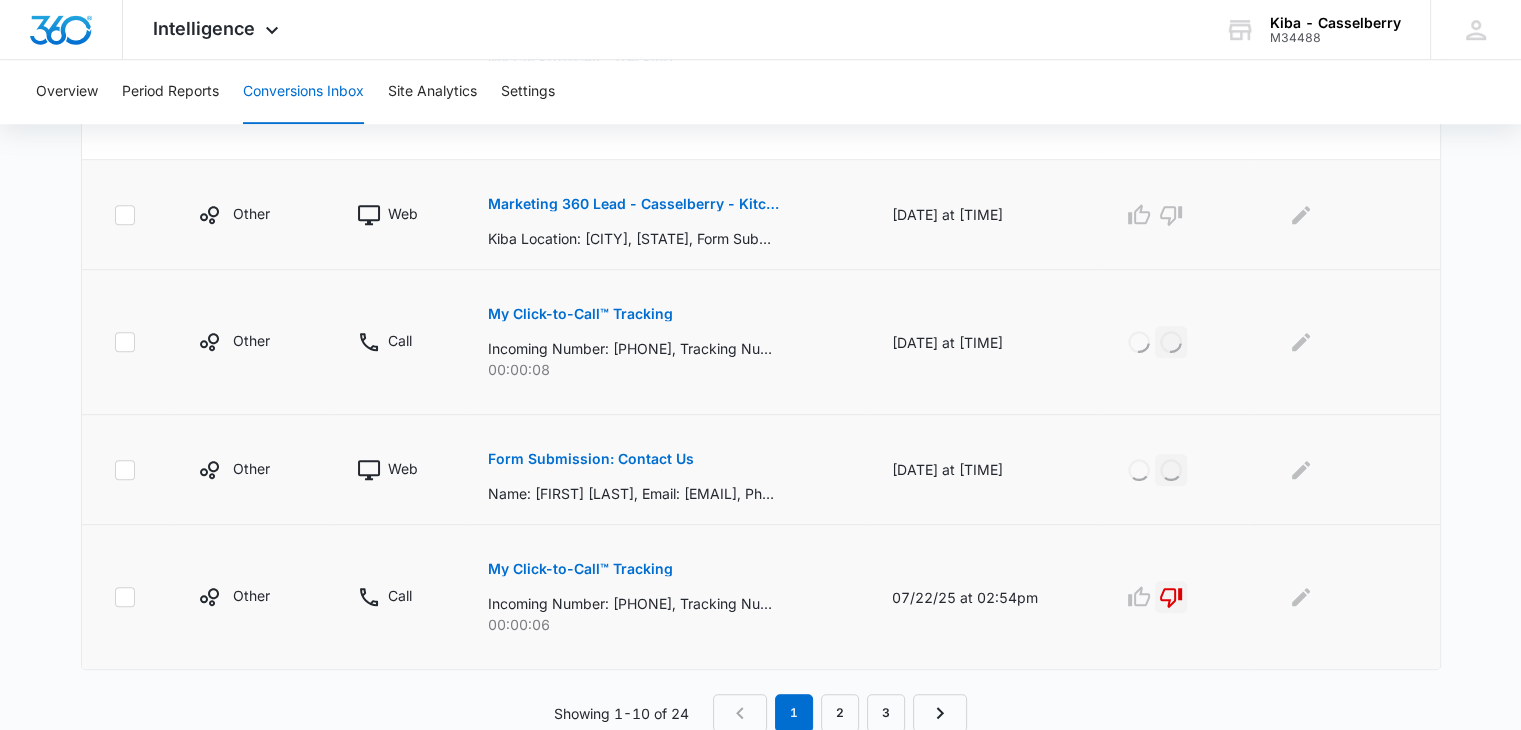 click on "Marketing 360 Lead - Casselberry - Kitchen & Bath Facebook Lead" at bounding box center (633, 204) 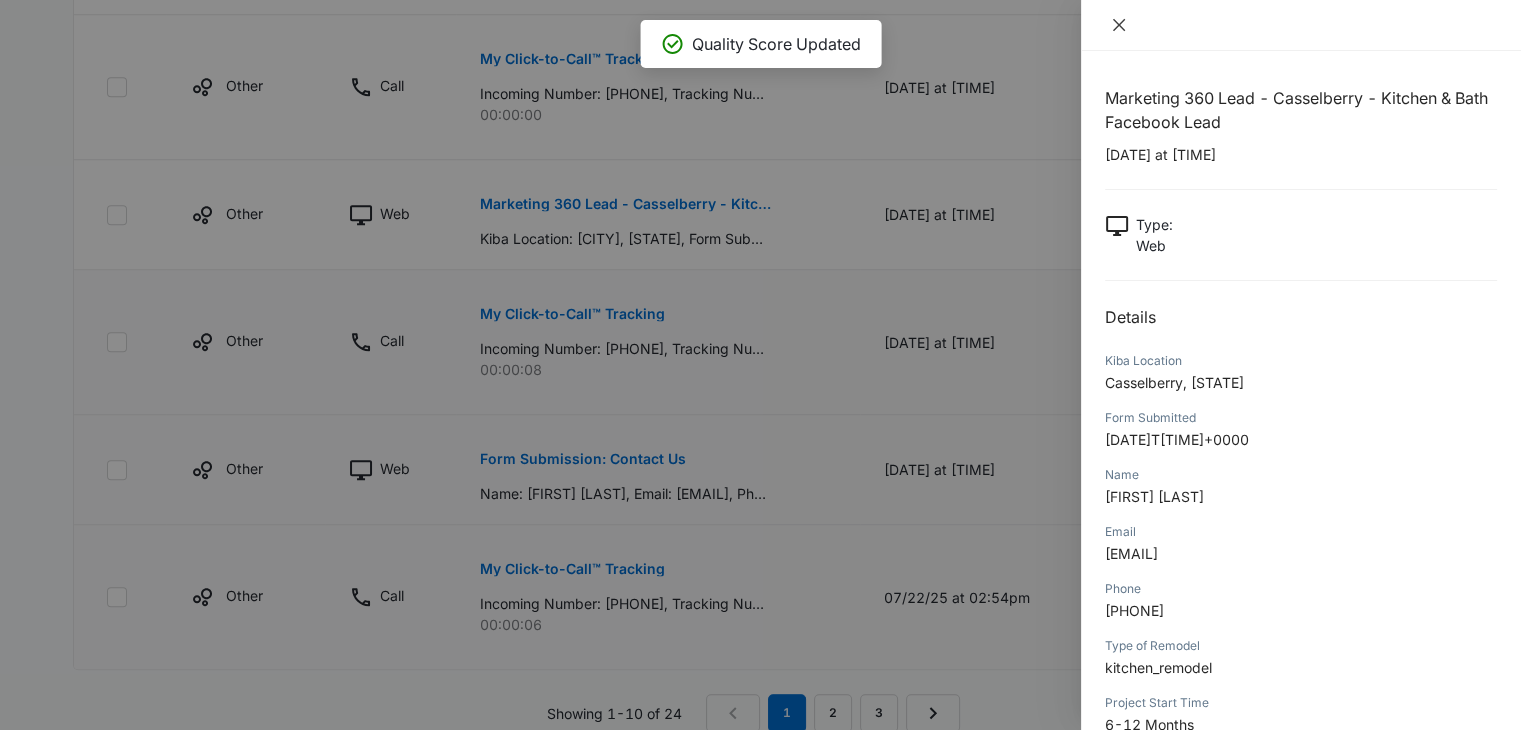 click at bounding box center [1119, 25] 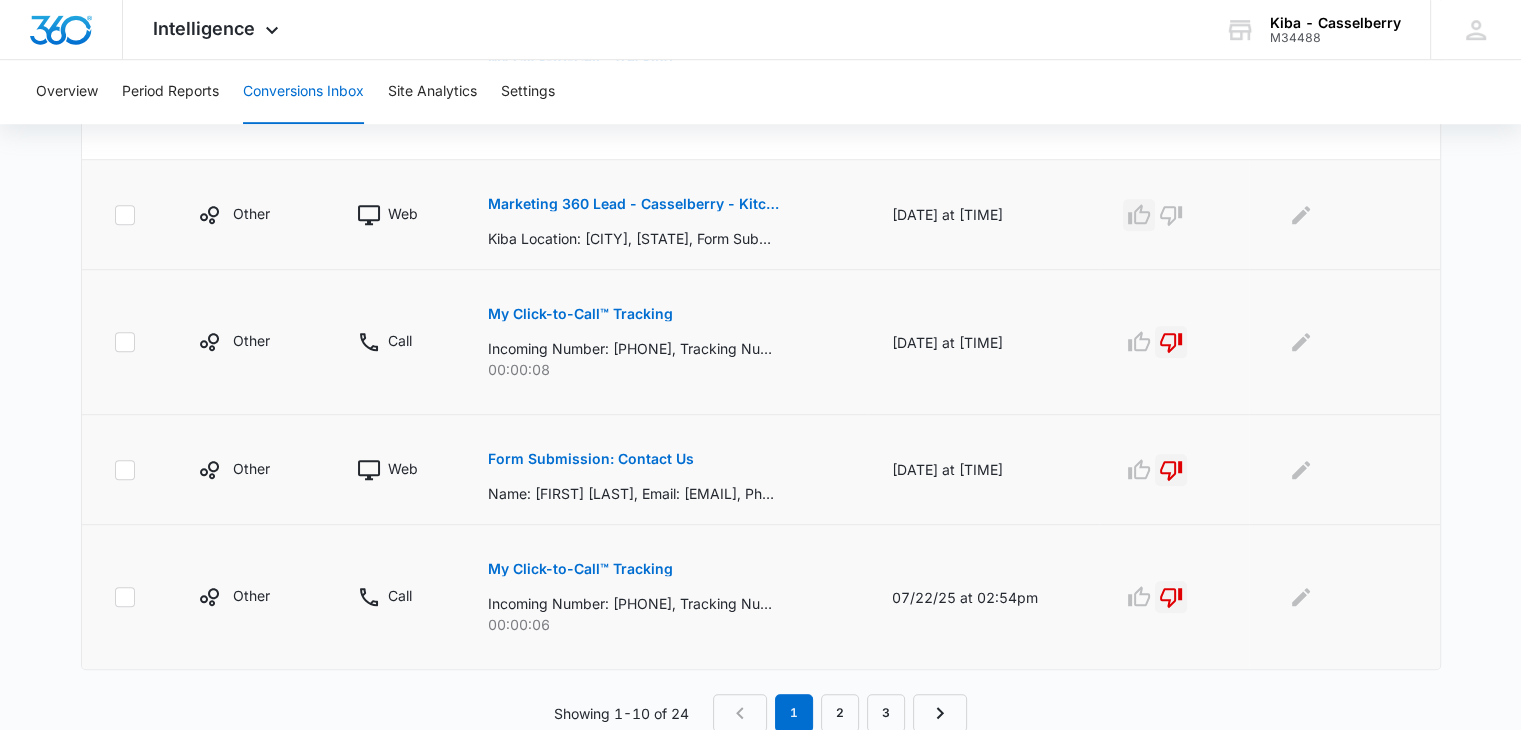 click 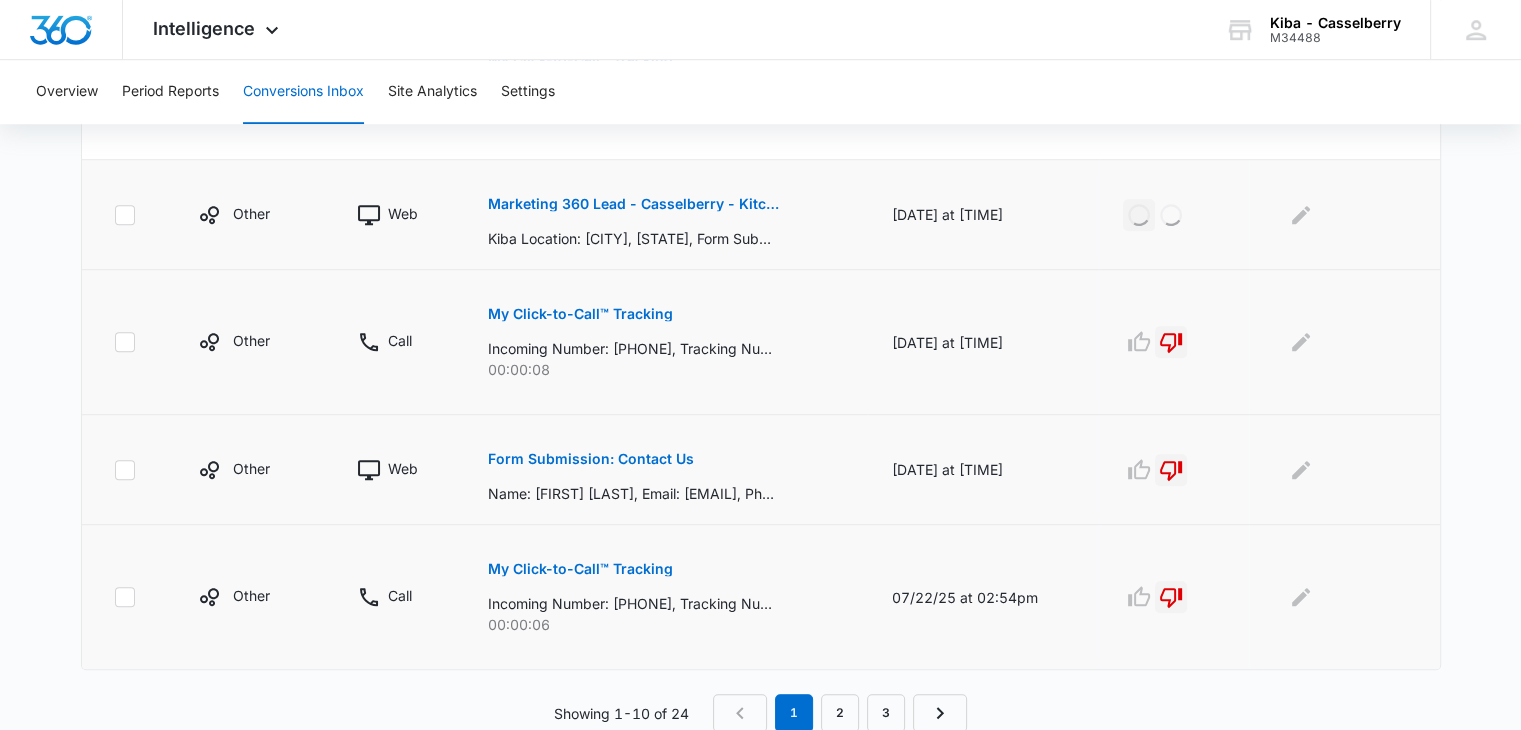 scroll, scrollTop: 1140, scrollLeft: 0, axis: vertical 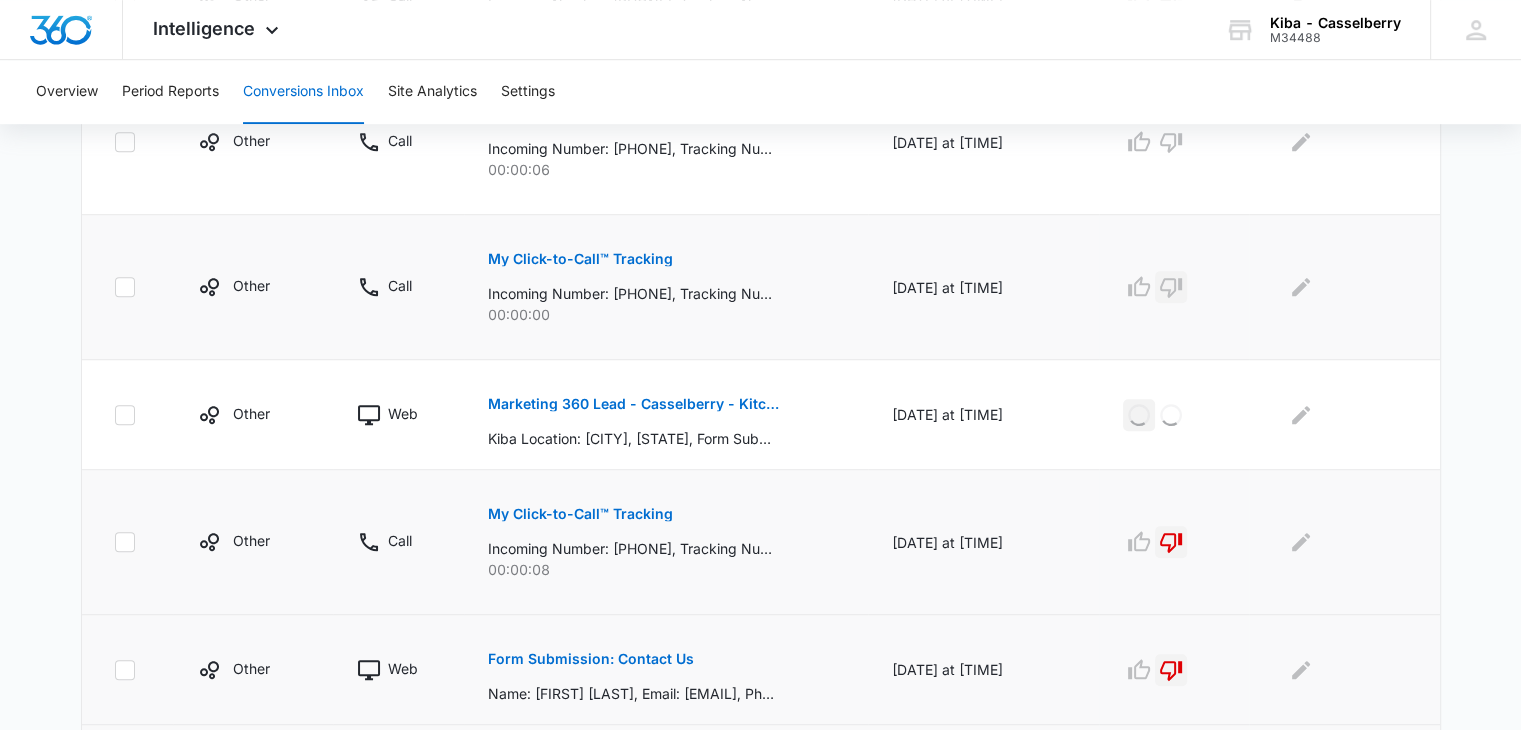 click 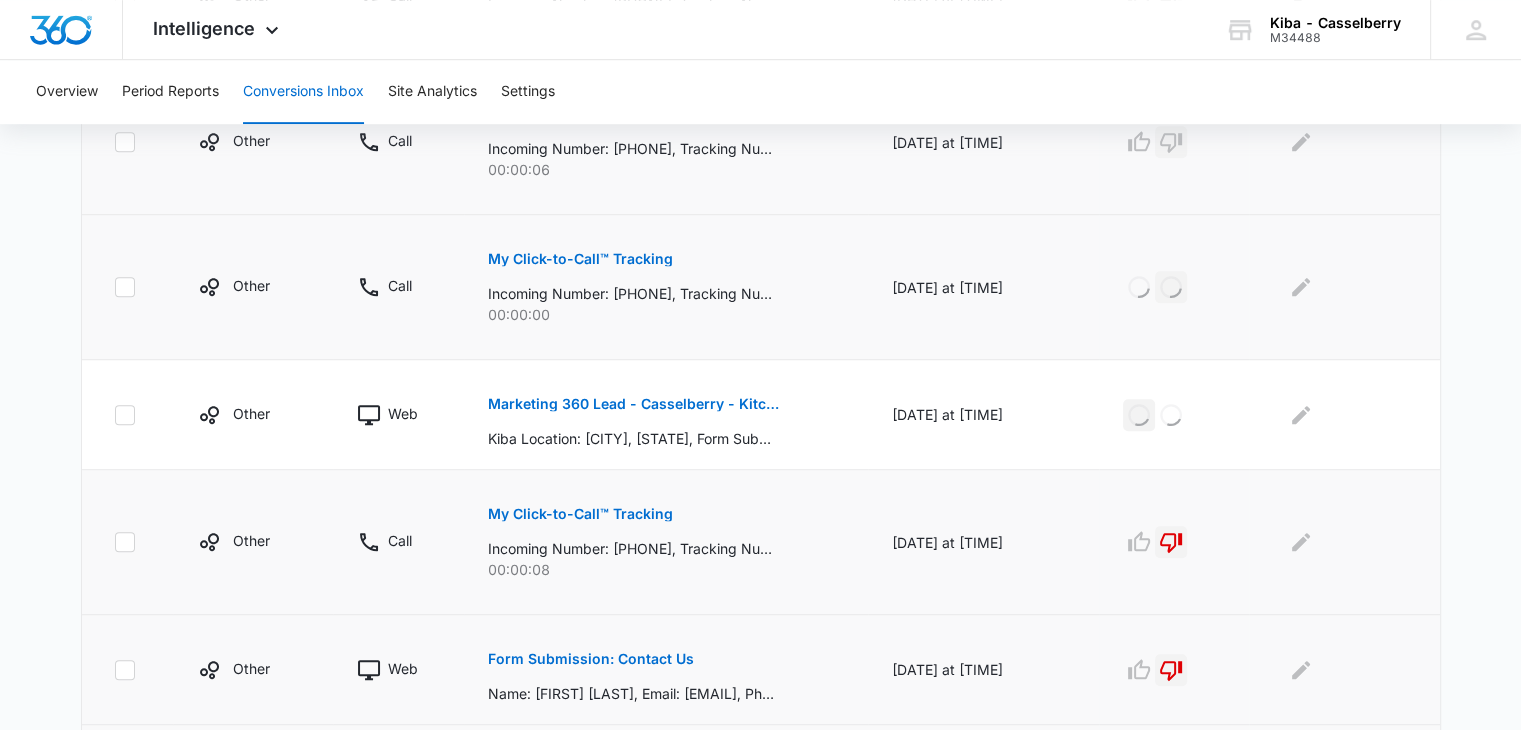 click 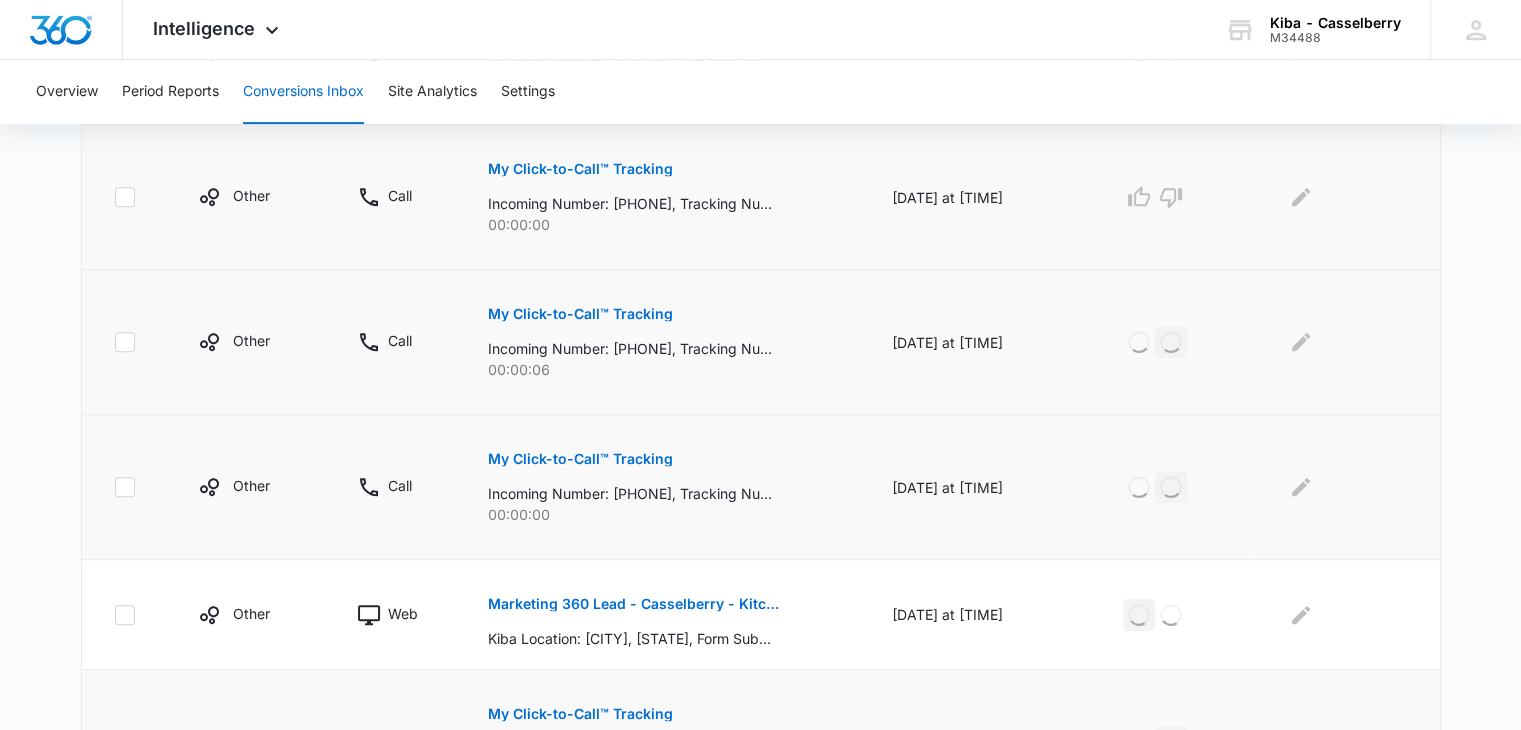 scroll, scrollTop: 840, scrollLeft: 0, axis: vertical 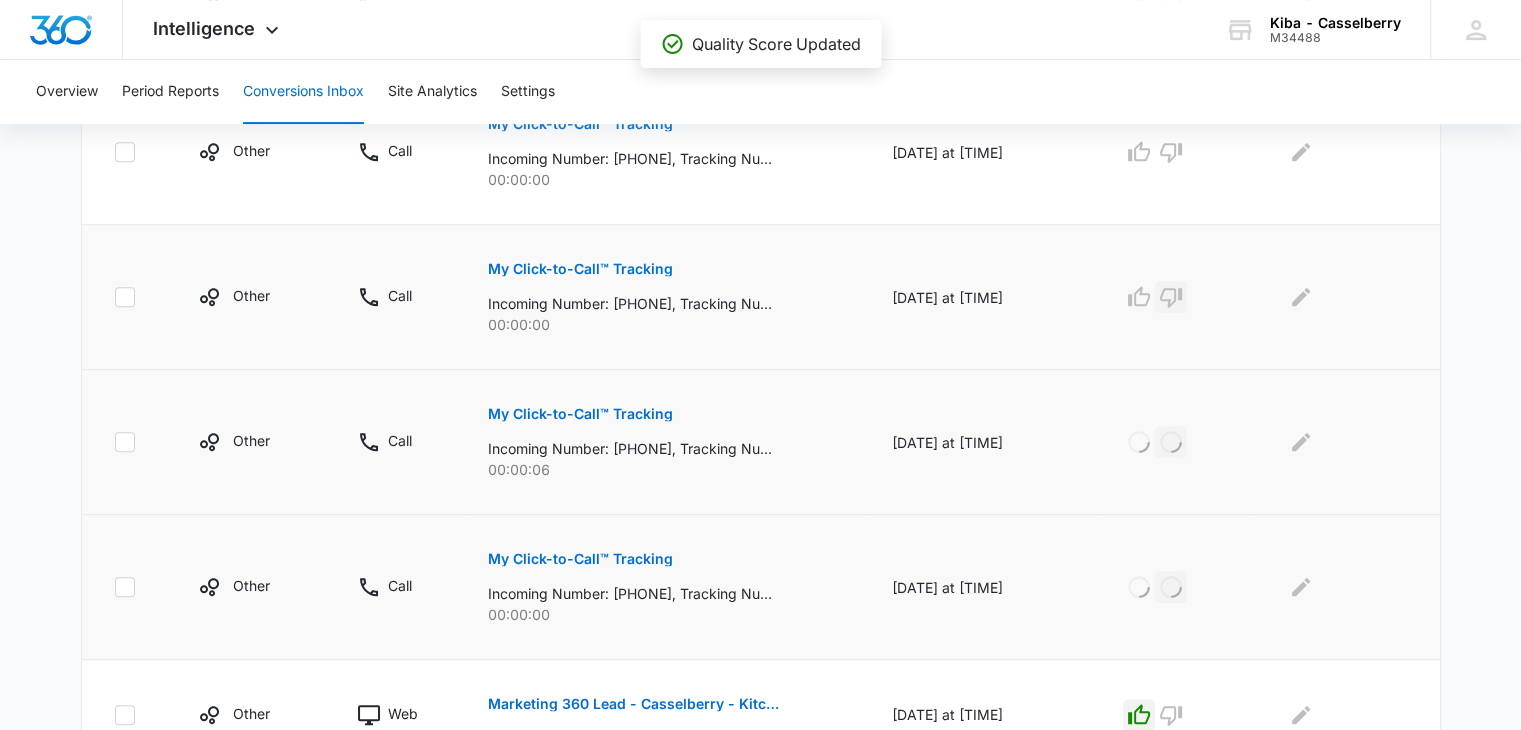 click 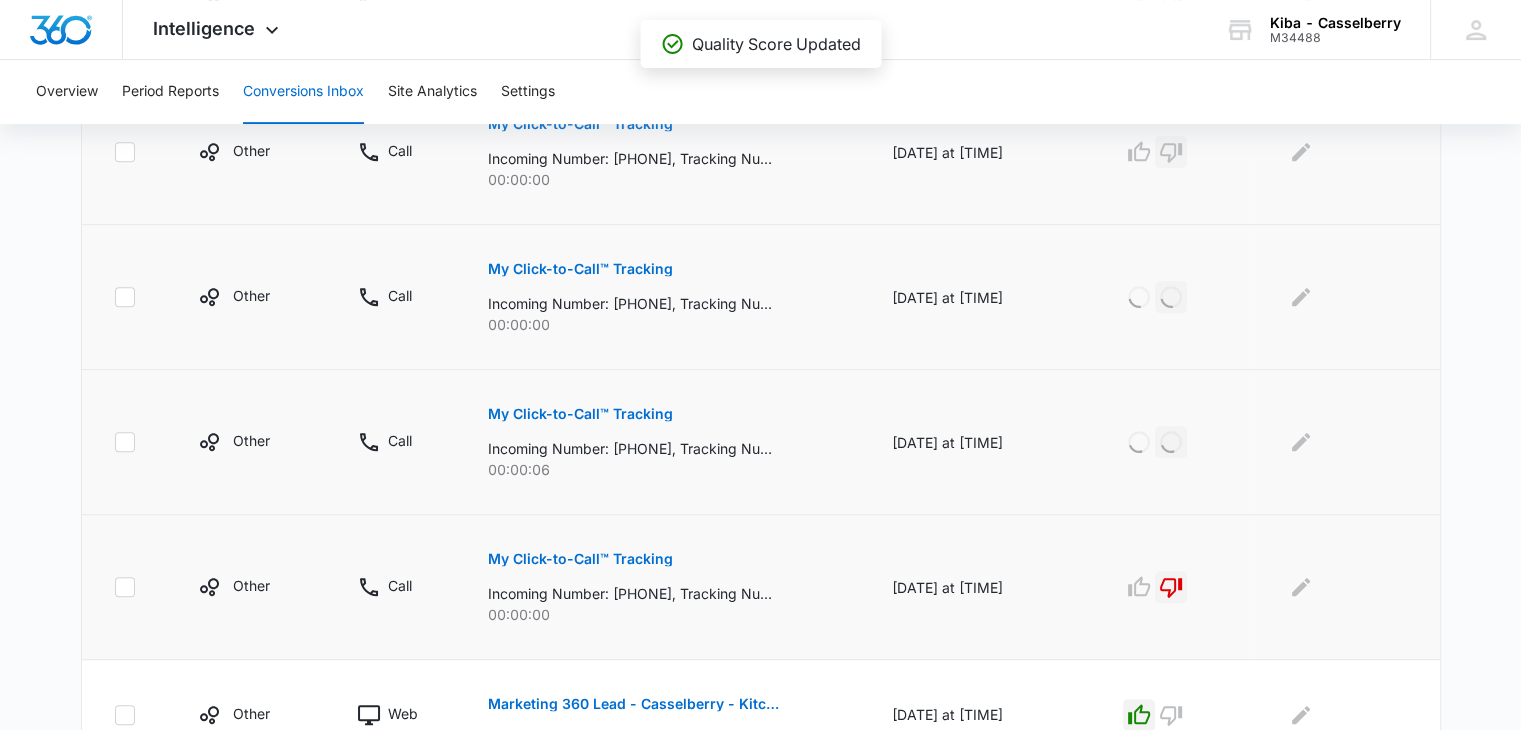 click 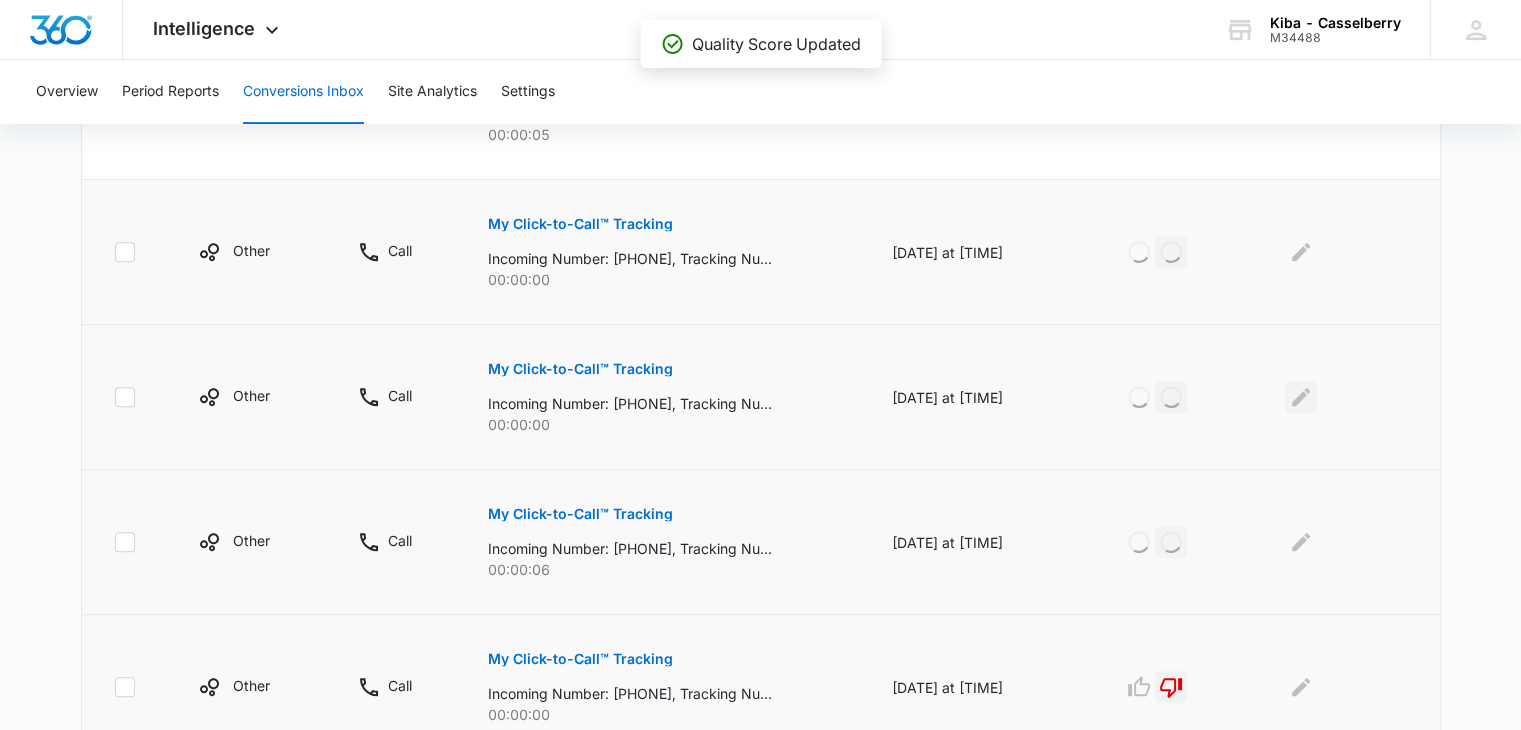 scroll, scrollTop: 640, scrollLeft: 0, axis: vertical 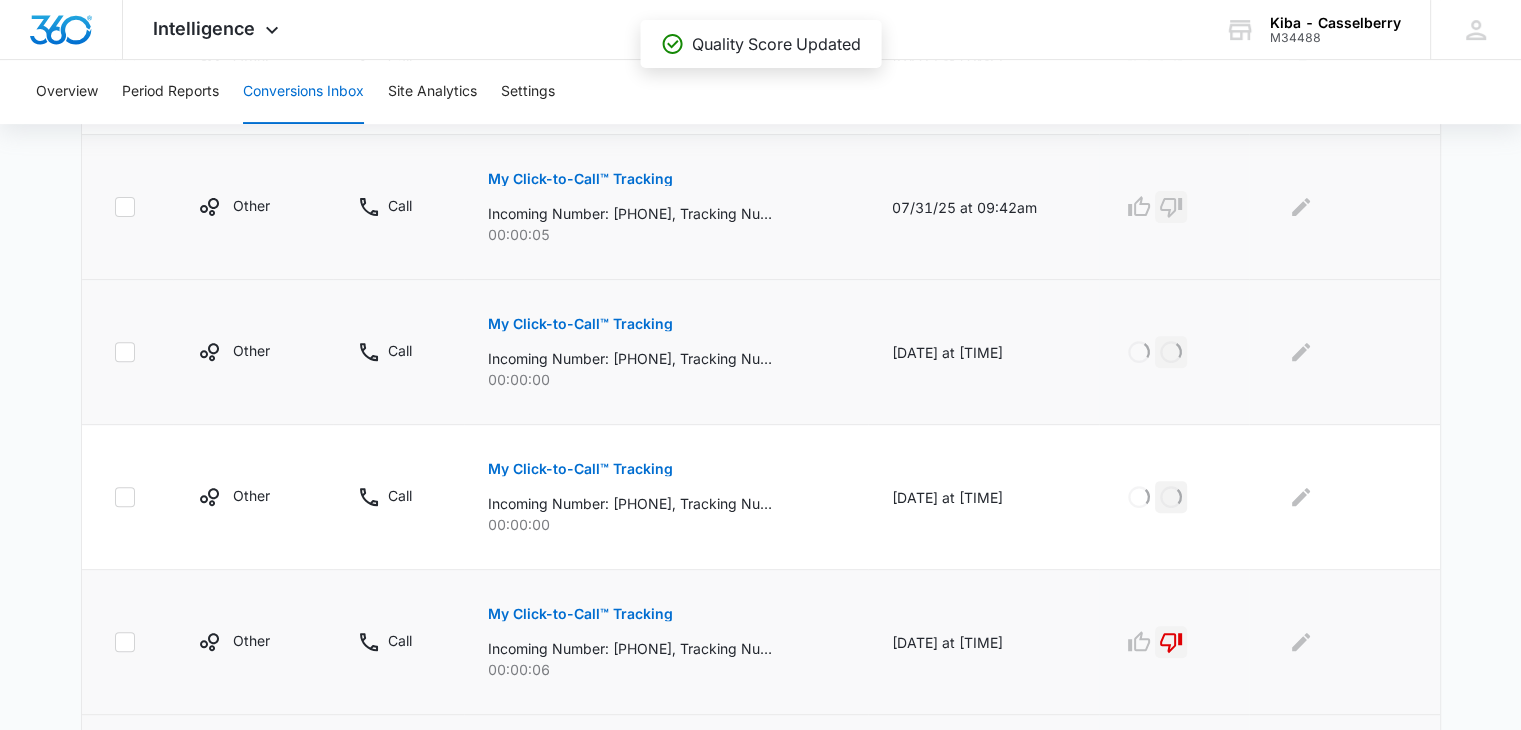 click 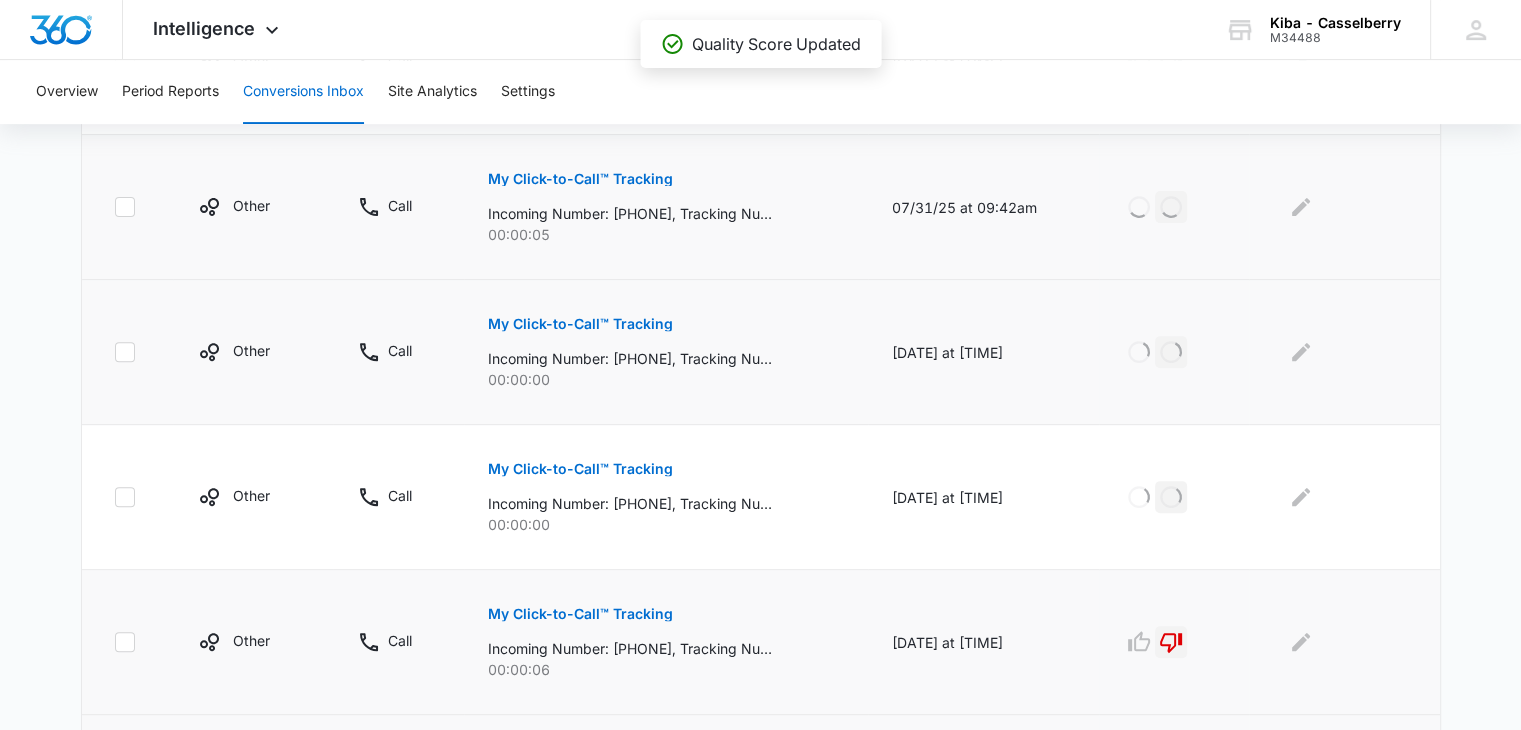 scroll, scrollTop: 440, scrollLeft: 0, axis: vertical 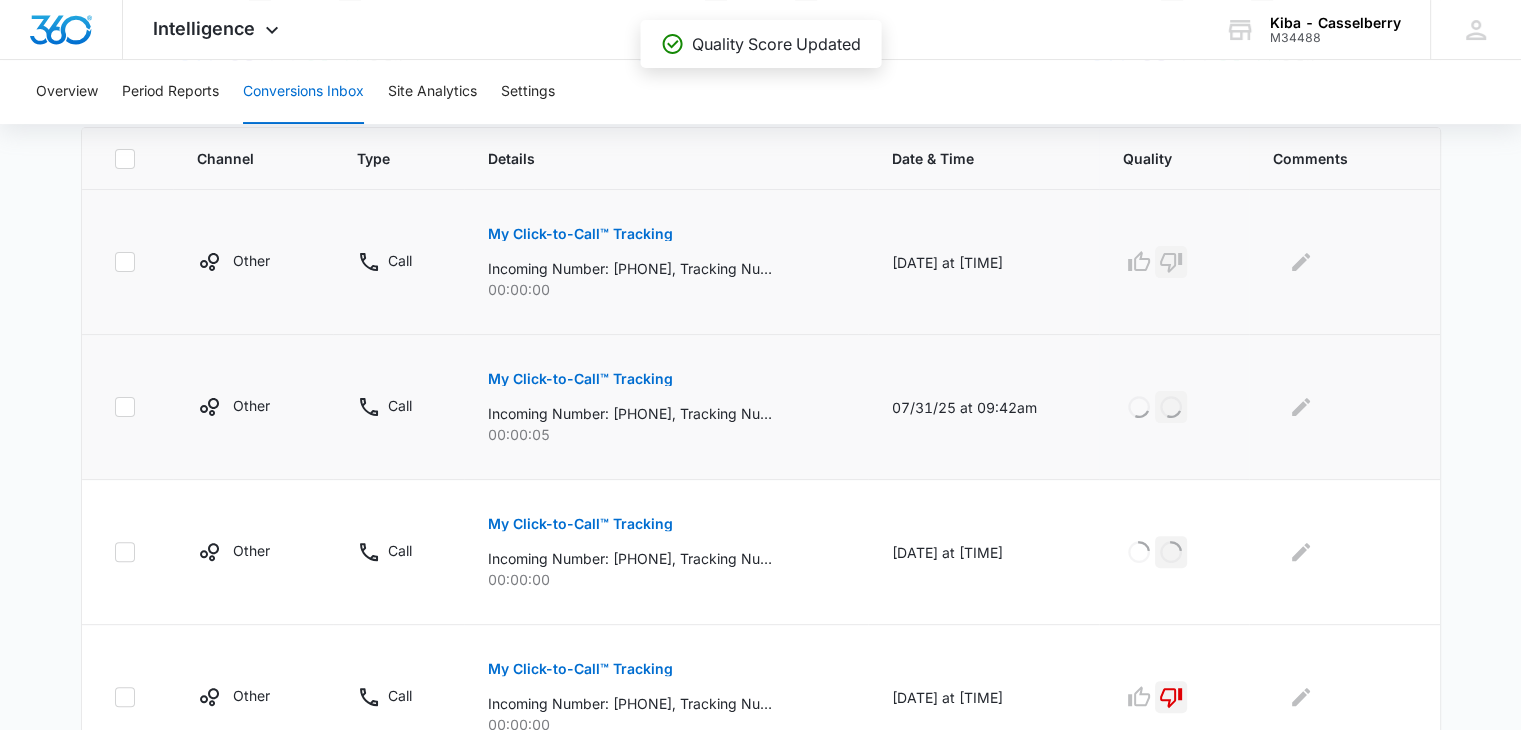 click 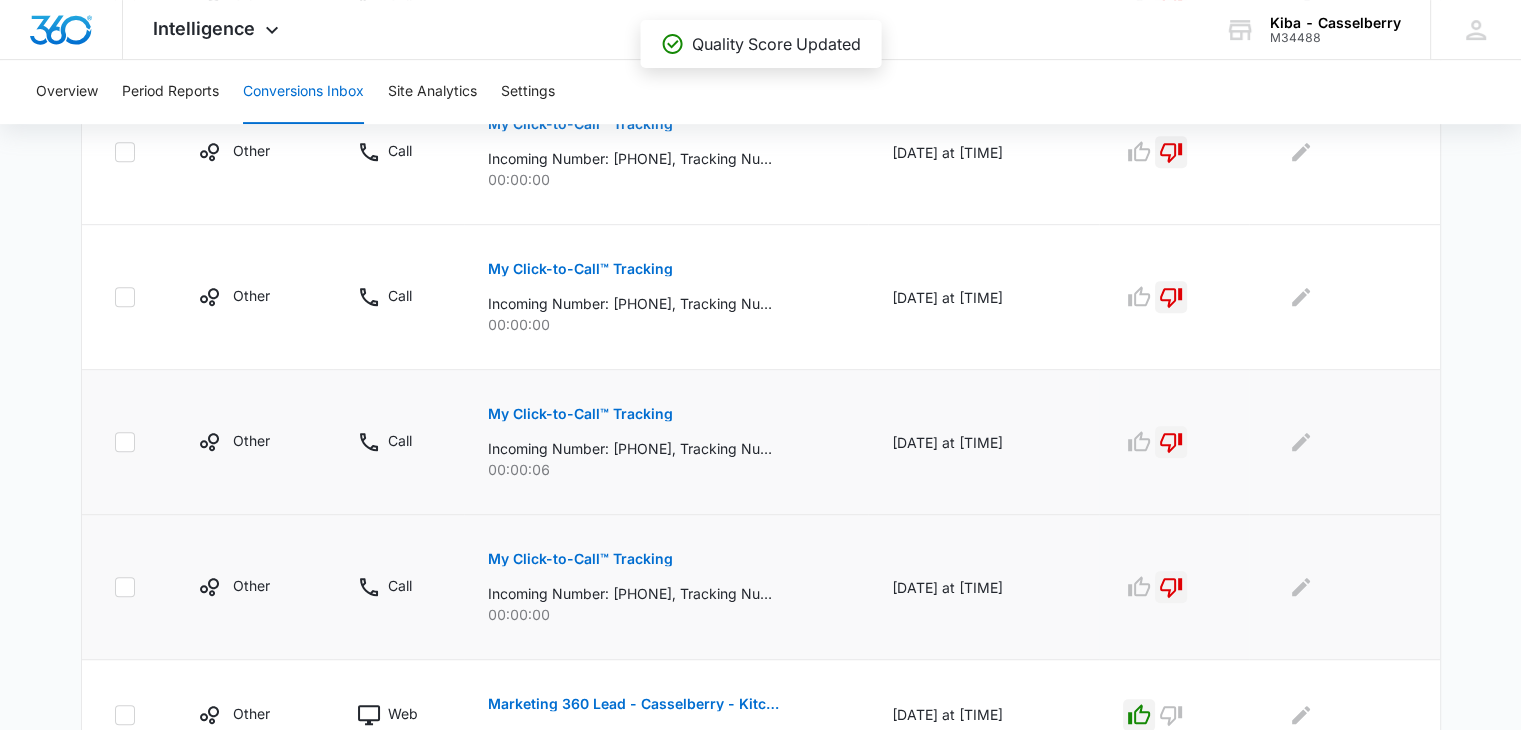 scroll, scrollTop: 1340, scrollLeft: 0, axis: vertical 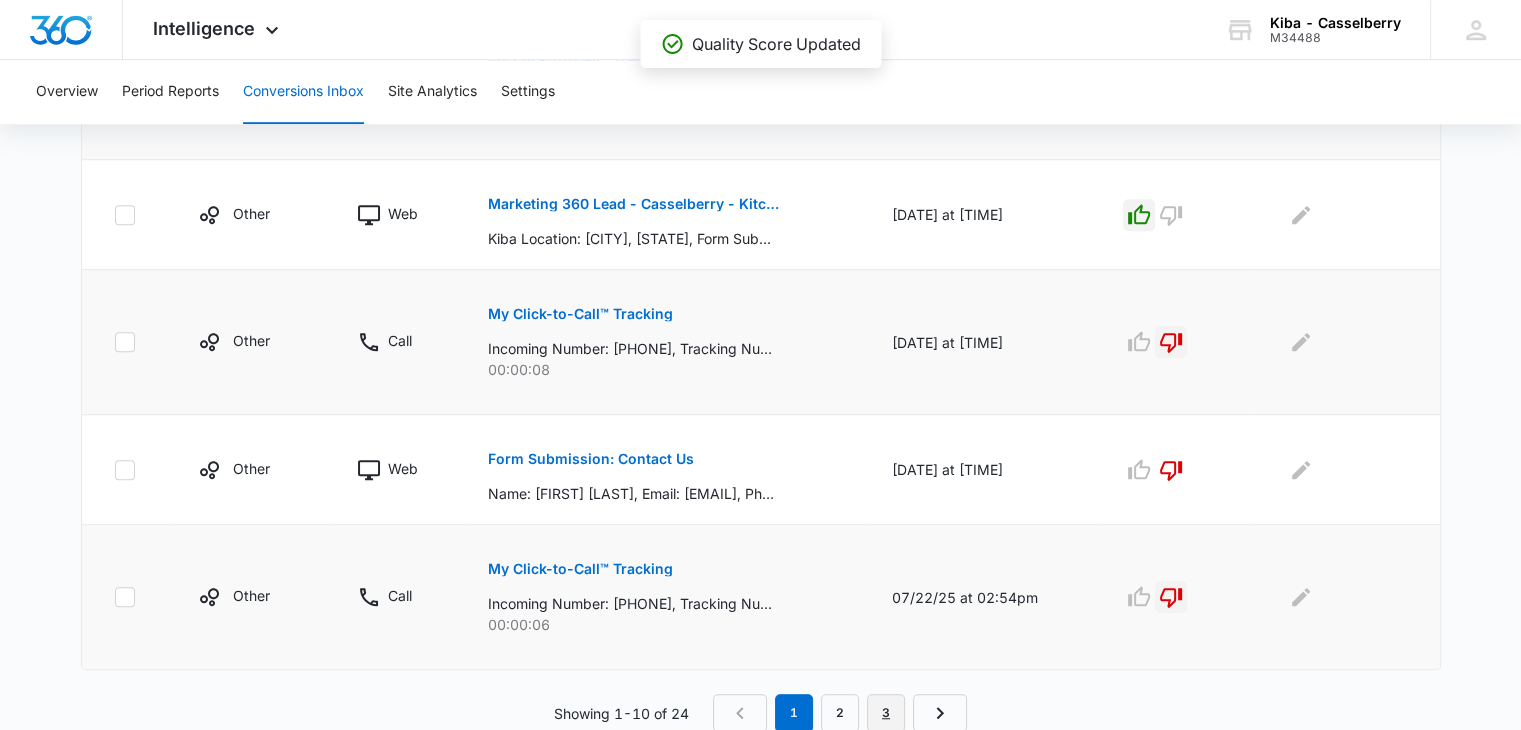 click on "3" at bounding box center [886, 713] 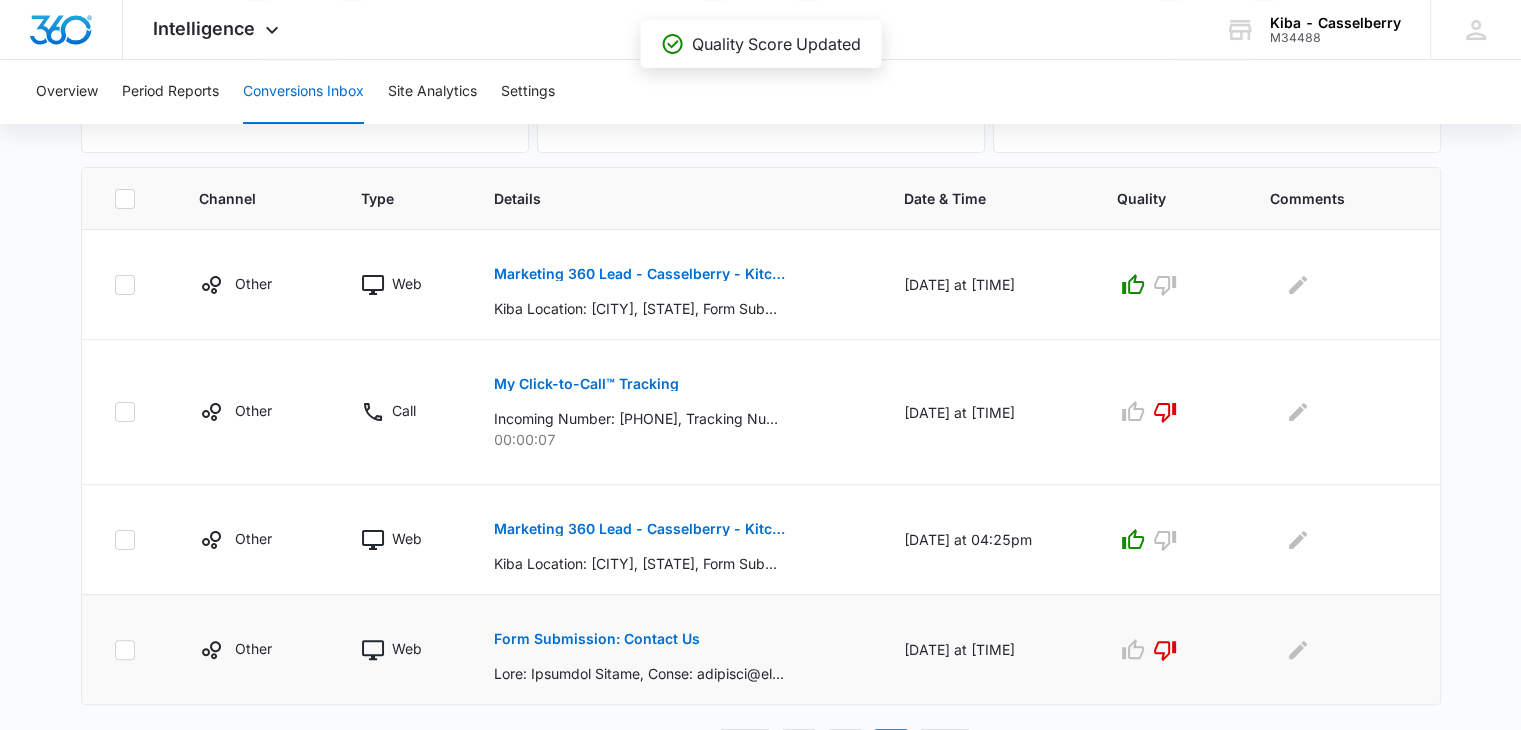 scroll, scrollTop: 436, scrollLeft: 0, axis: vertical 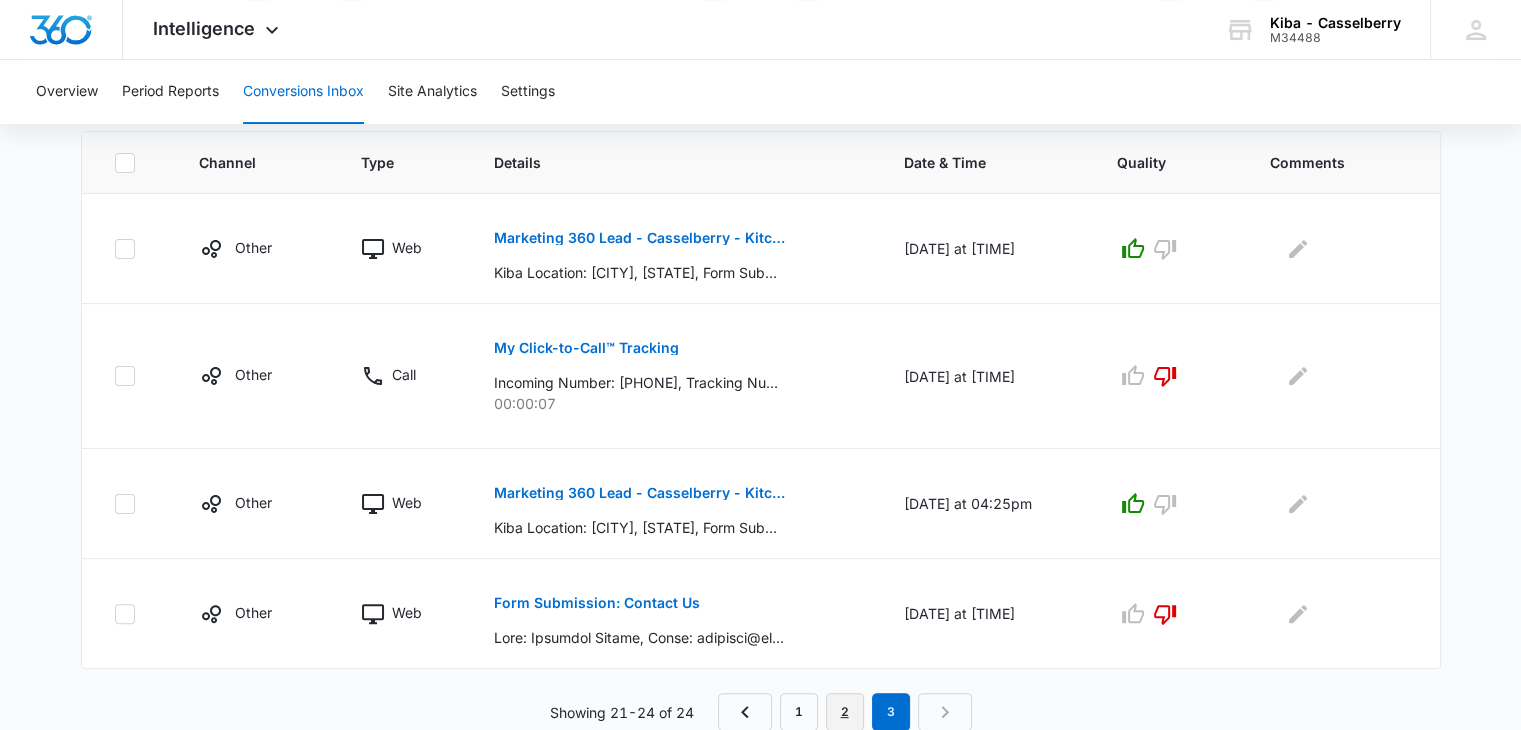 click on "2" at bounding box center [845, 712] 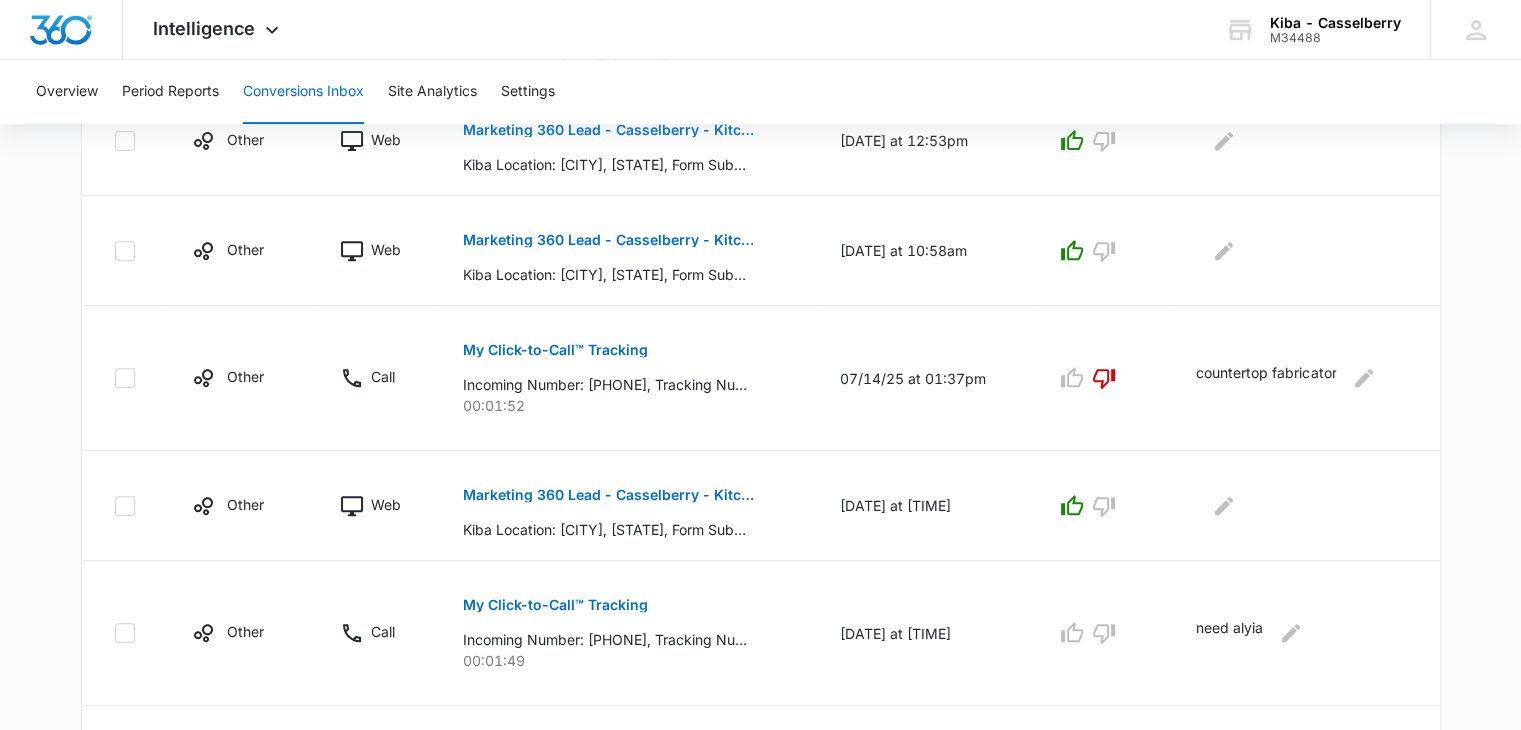 scroll, scrollTop: 1164, scrollLeft: 0, axis: vertical 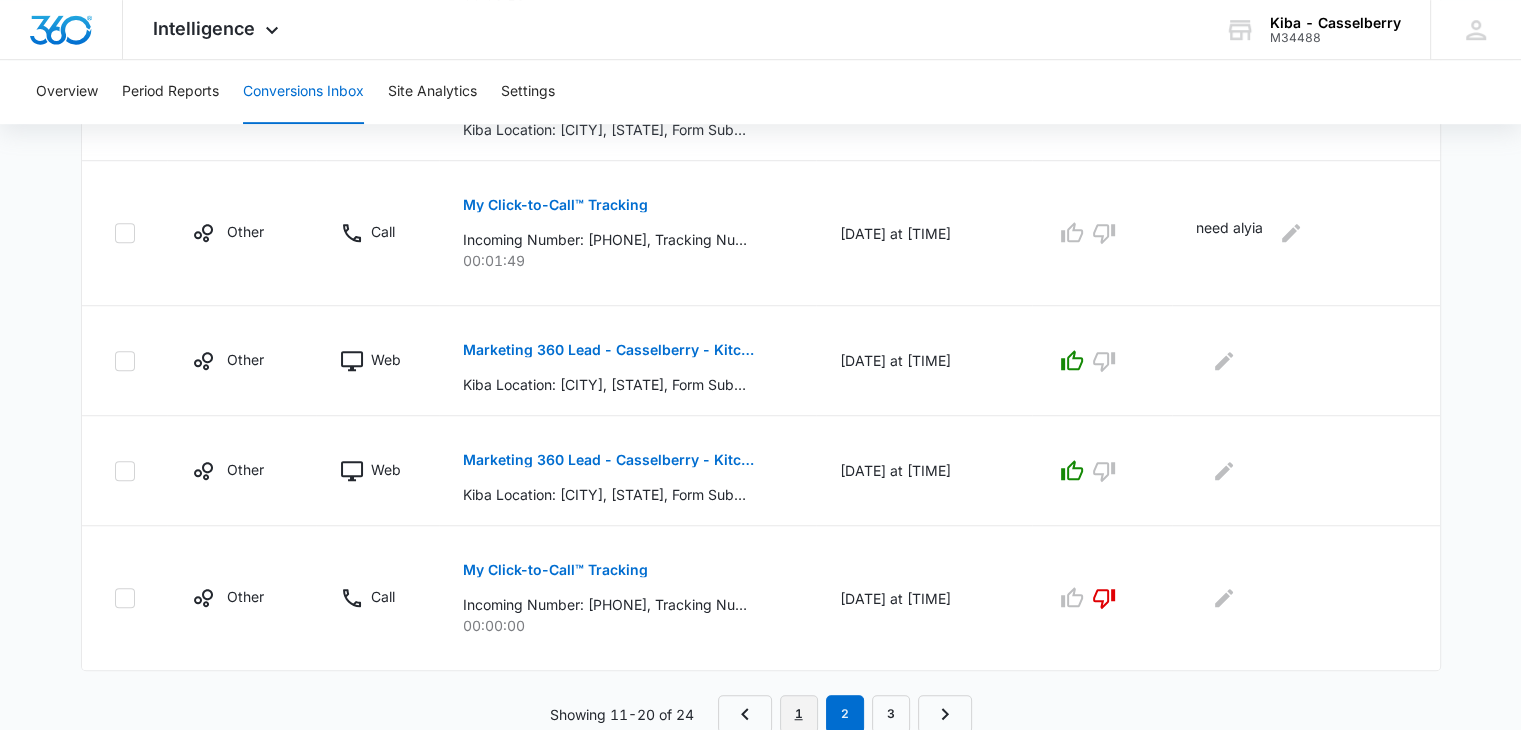 click on "1" at bounding box center [799, 714] 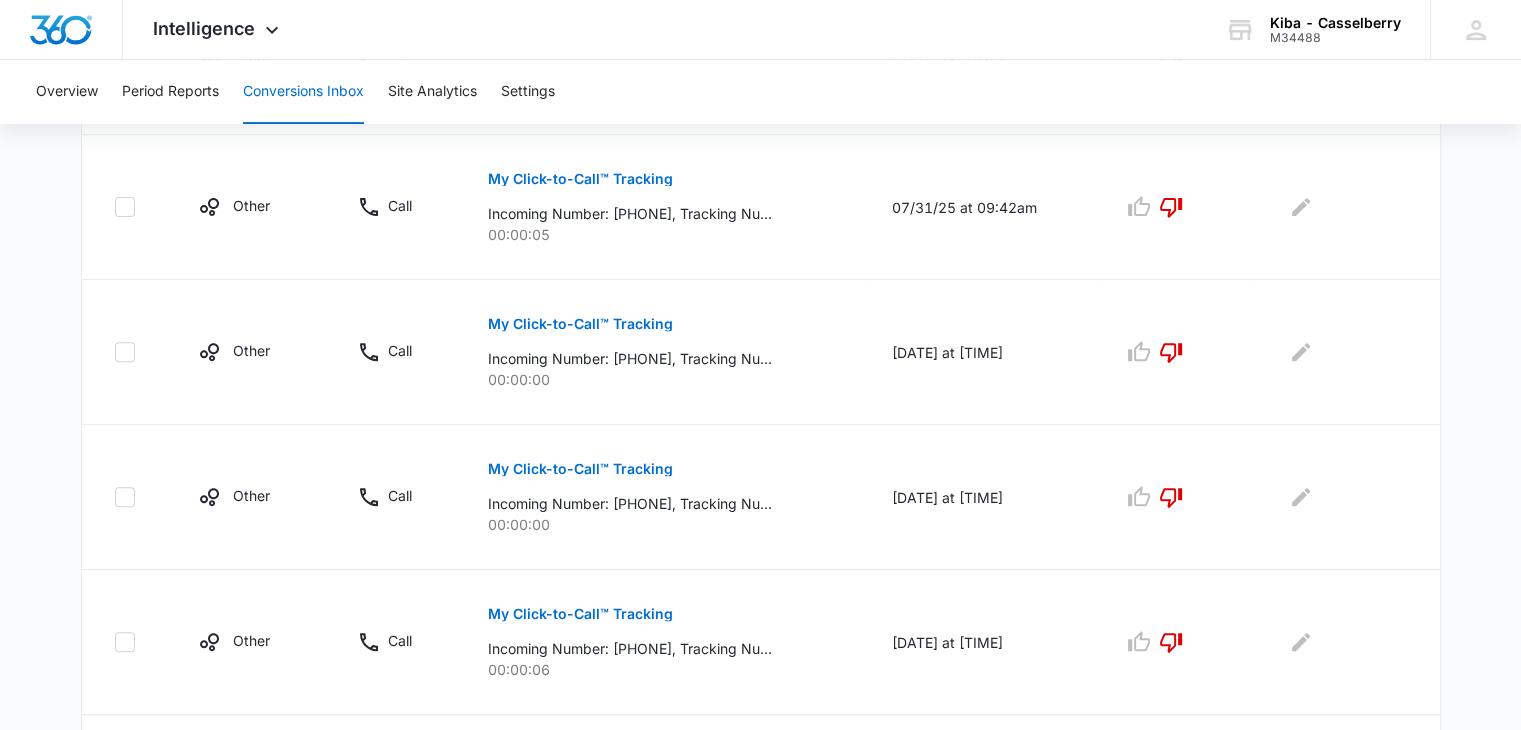scroll, scrollTop: 140, scrollLeft: 0, axis: vertical 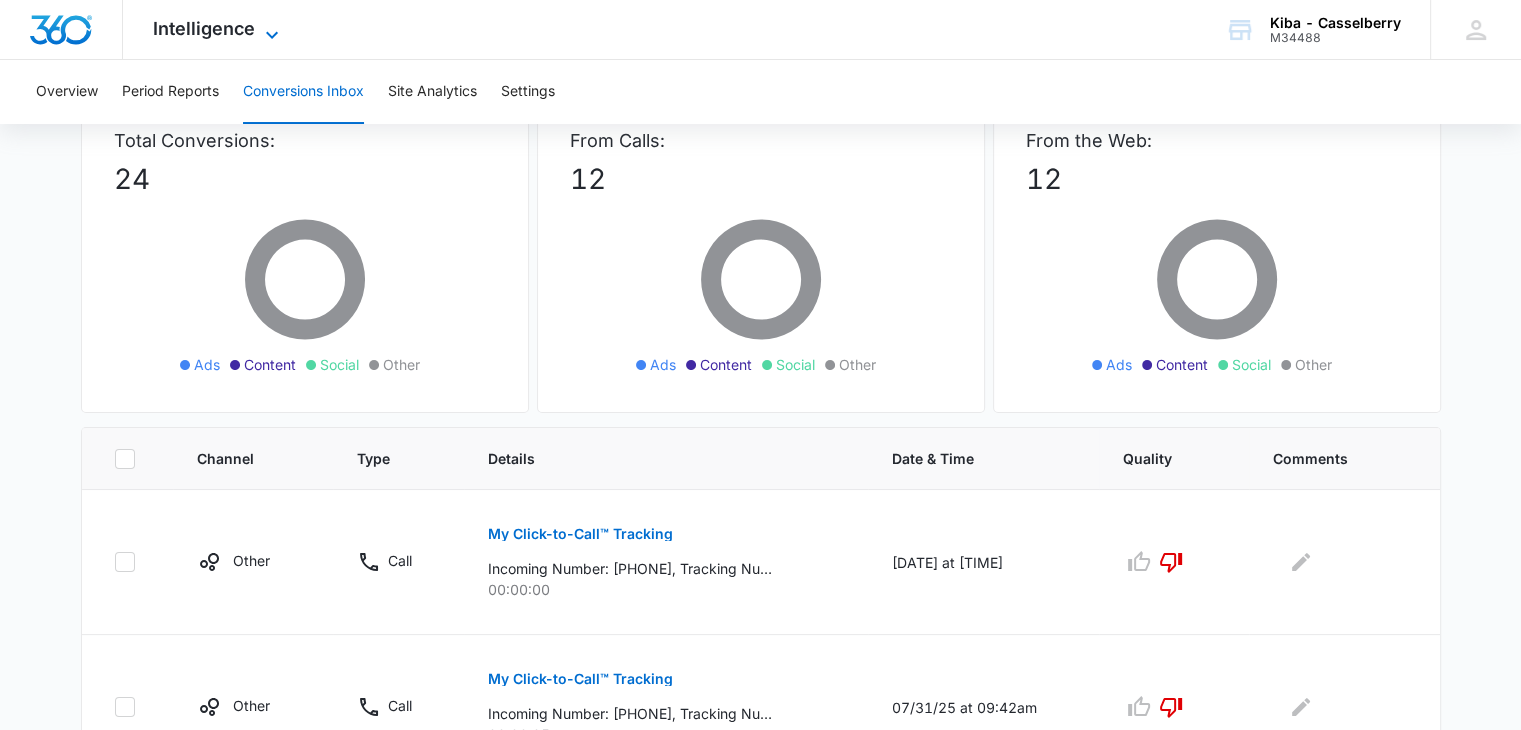 click 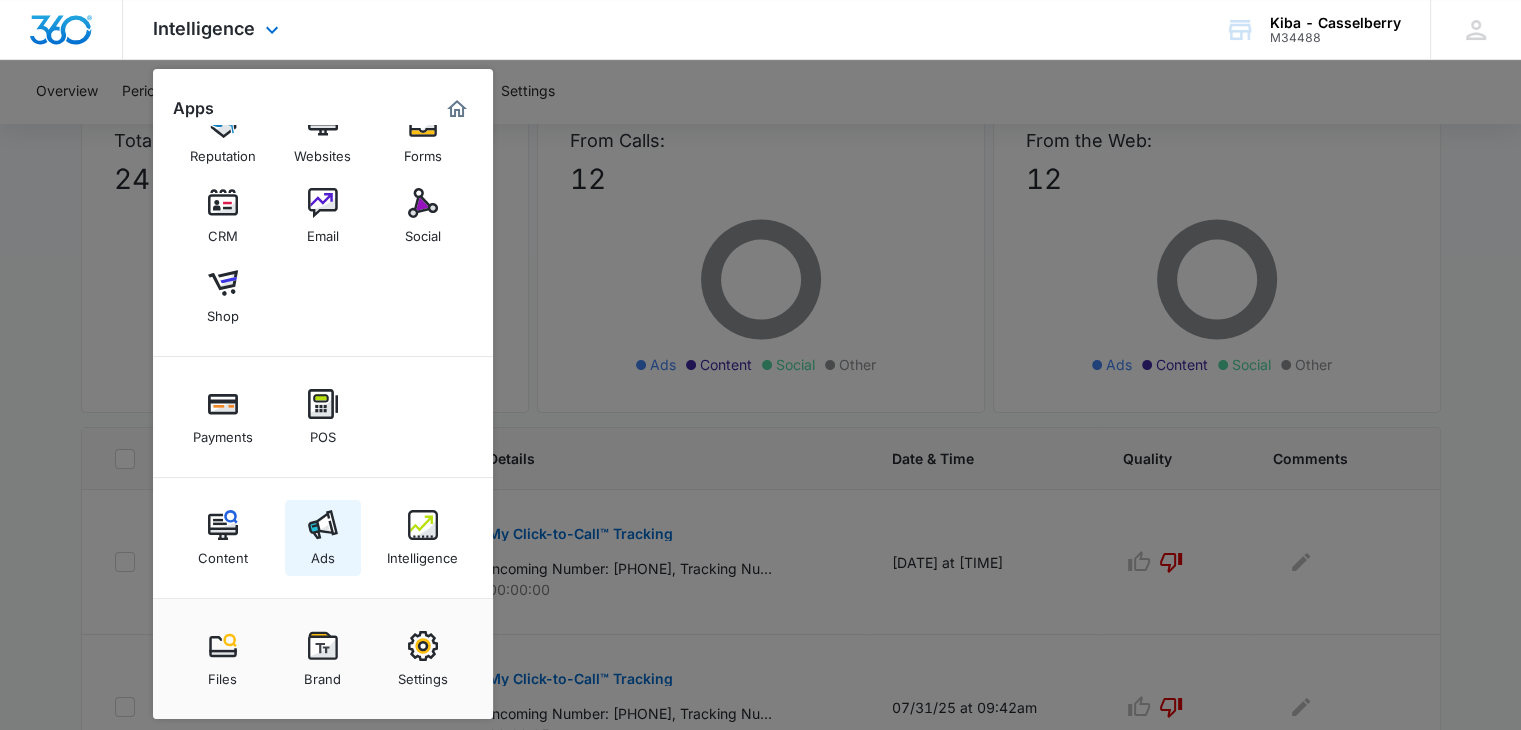 click at bounding box center [323, 525] 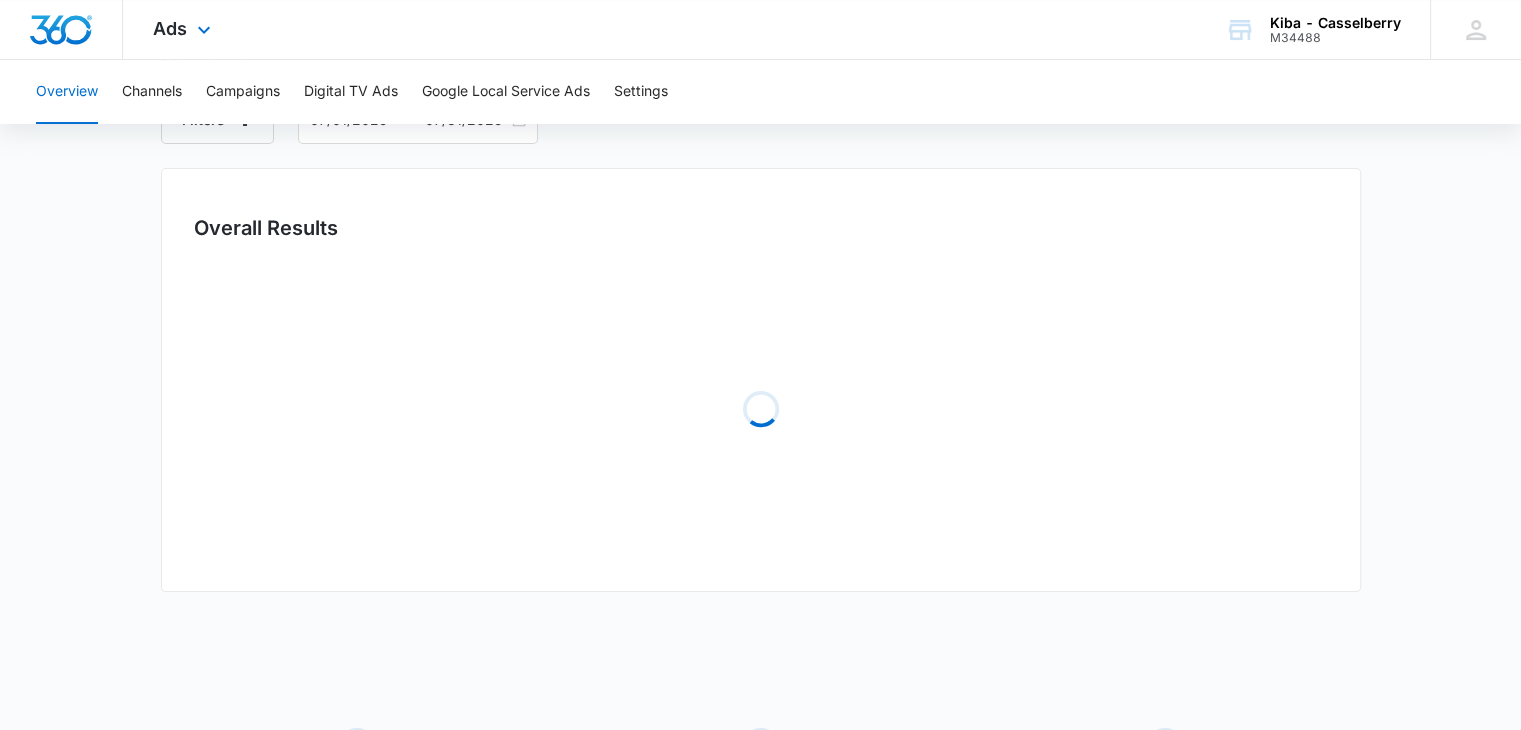 scroll, scrollTop: 0, scrollLeft: 0, axis: both 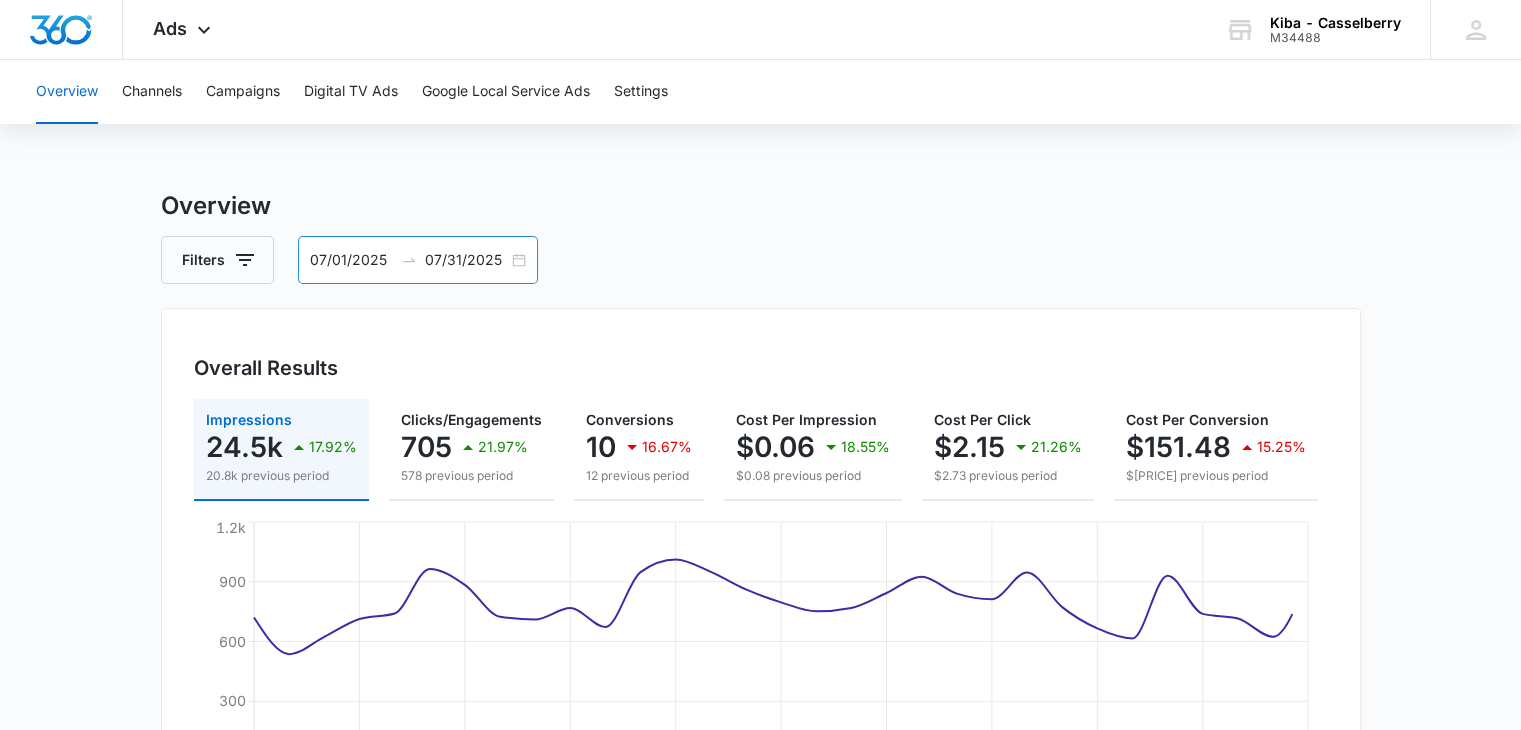 click on "07/01/2025 07/31/2025" at bounding box center [418, 260] 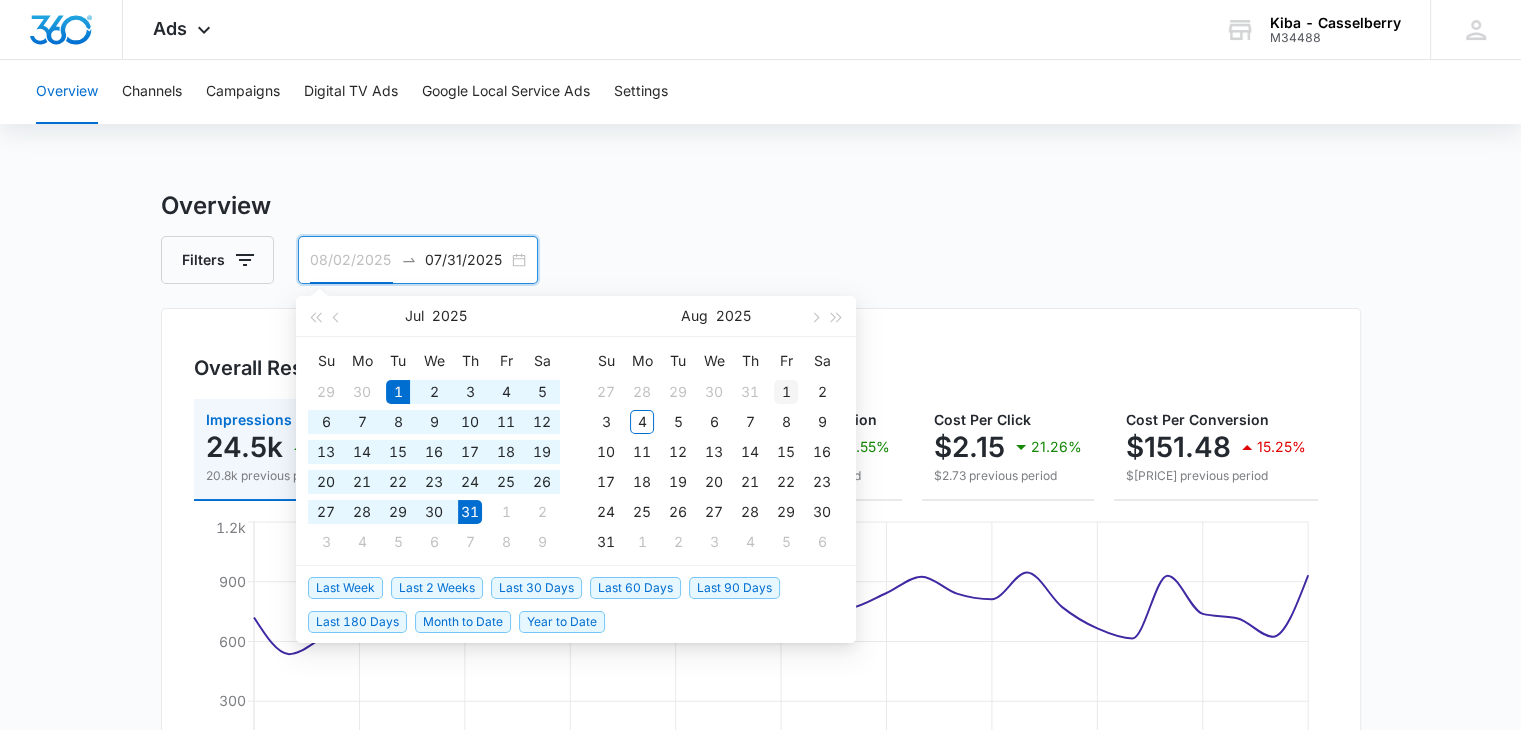 type on "08/01/2025" 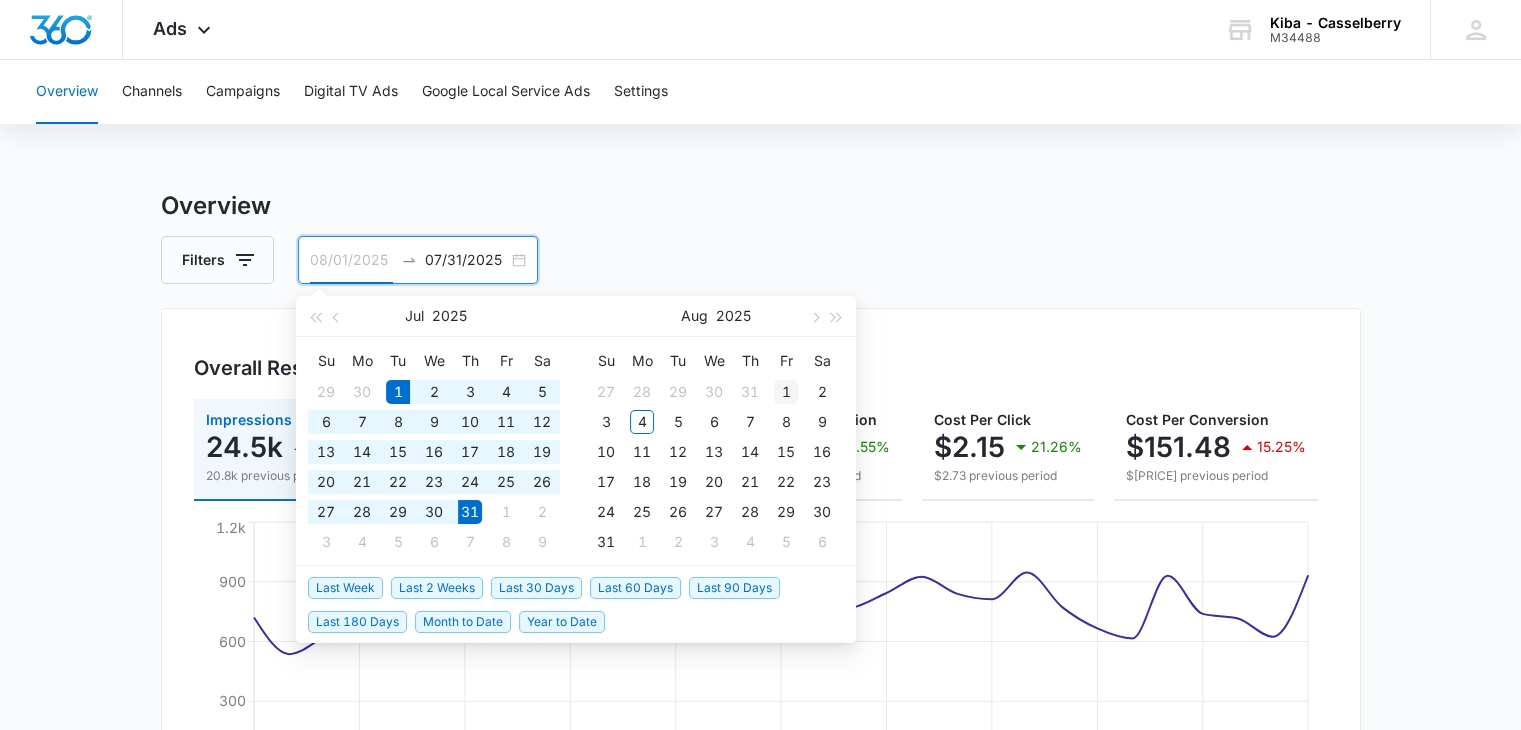 click on "1" at bounding box center [786, 392] 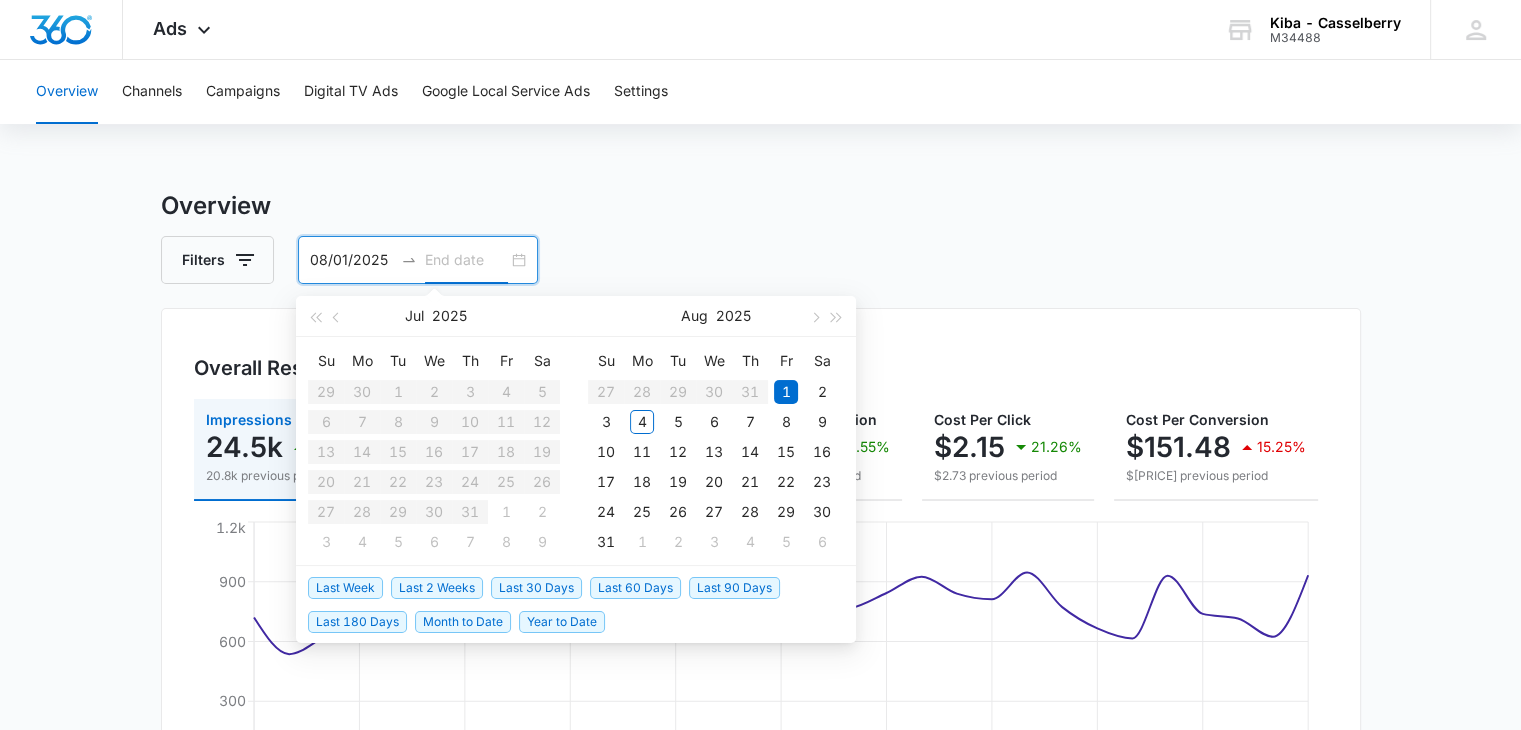 type on "08/04/2025" 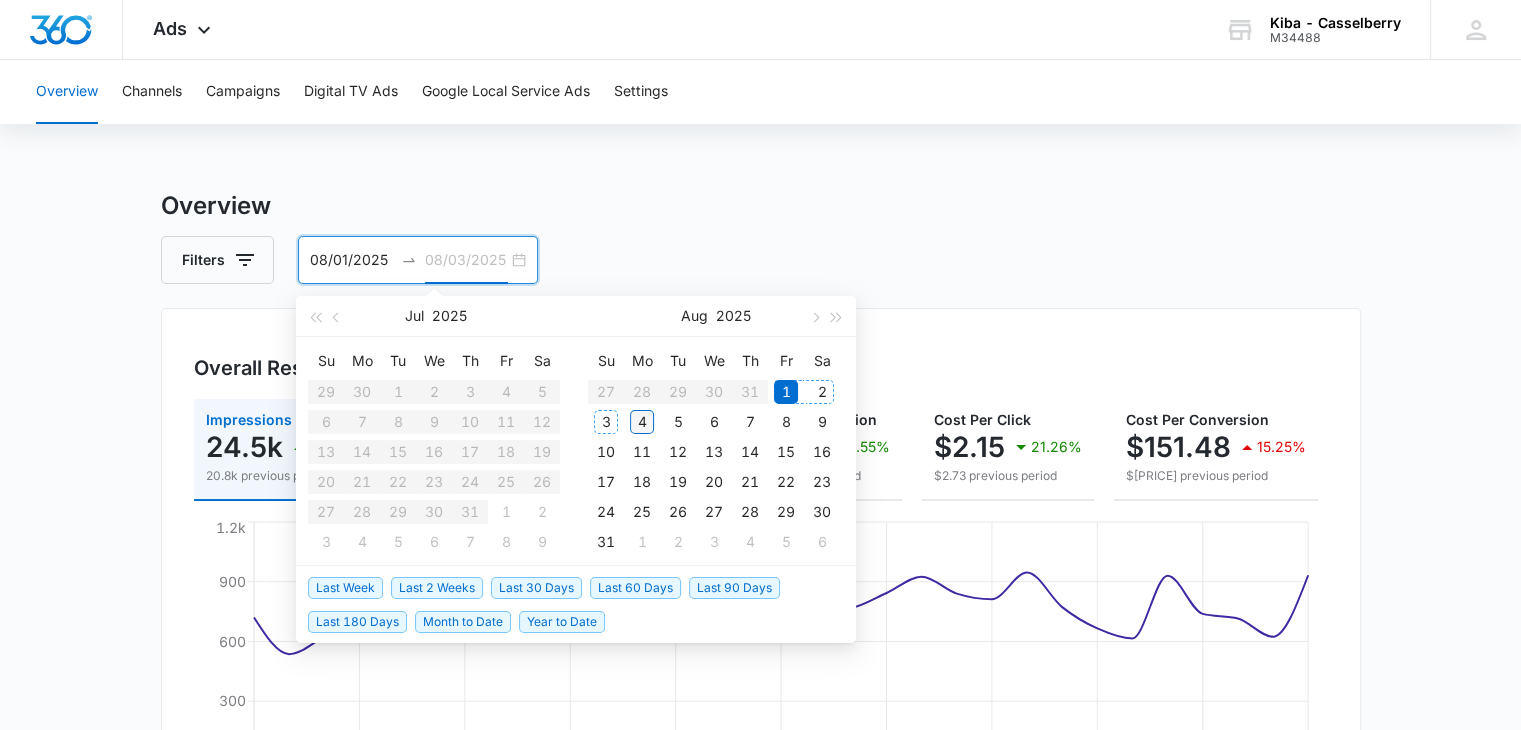 type on "08/04/2025" 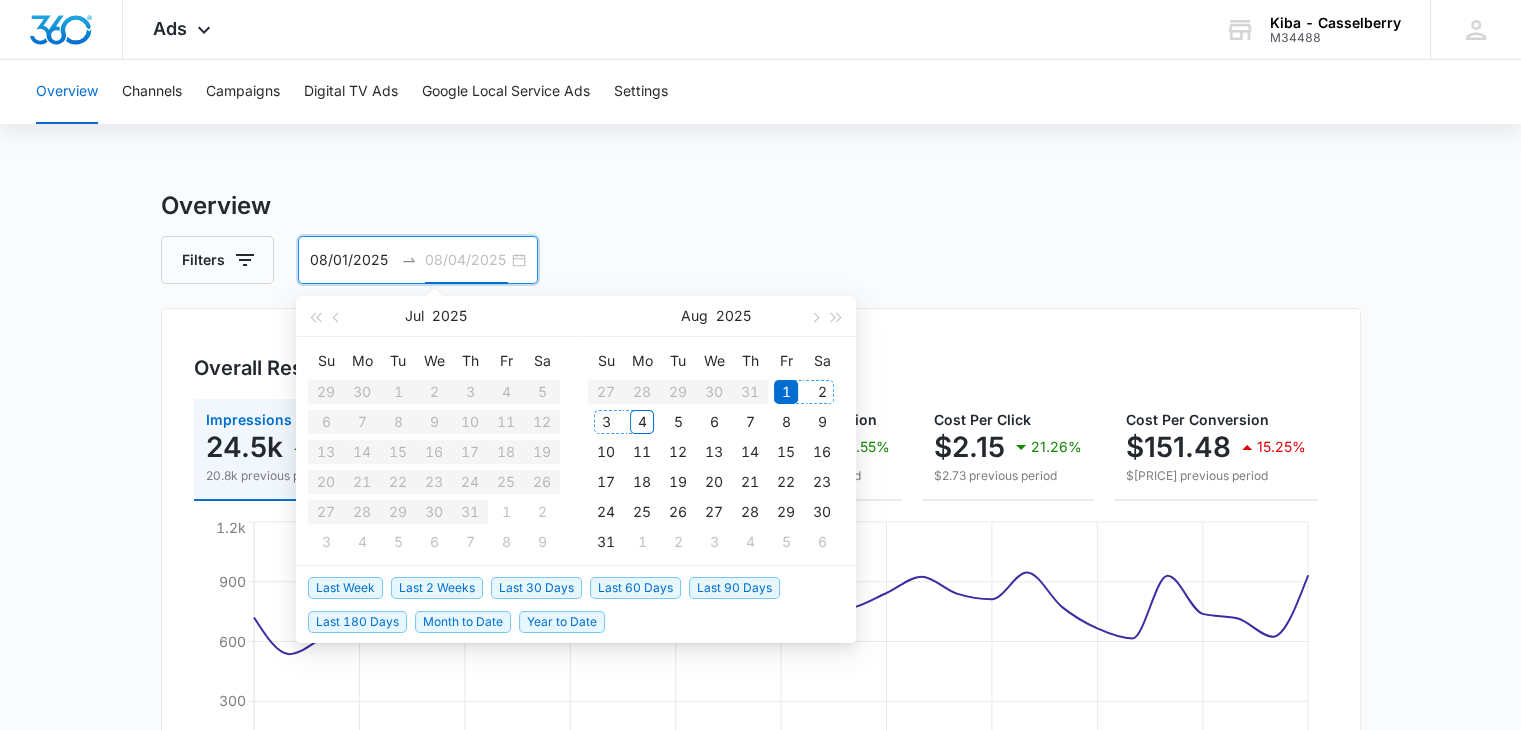 click on "4" at bounding box center (642, 422) 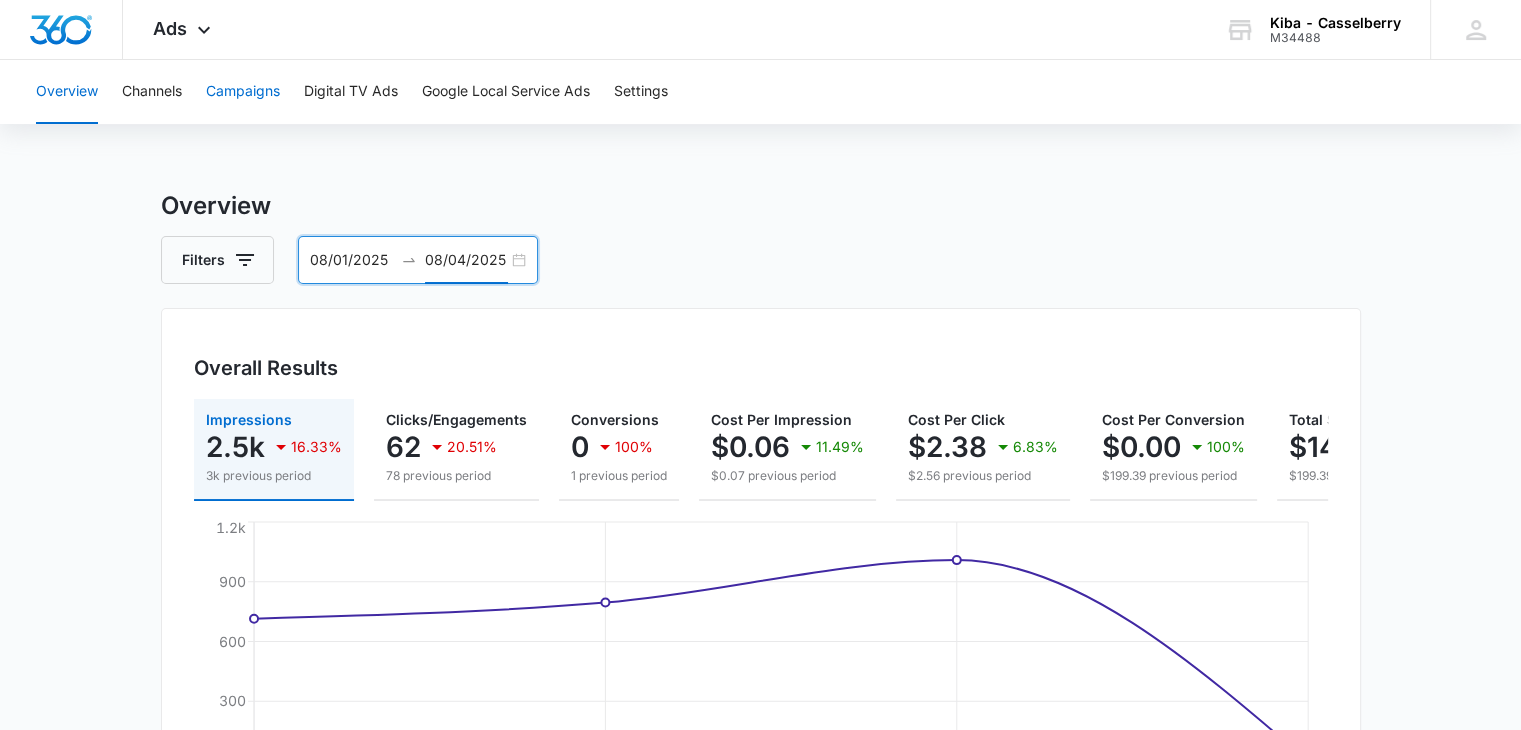 click on "Campaigns" at bounding box center [243, 92] 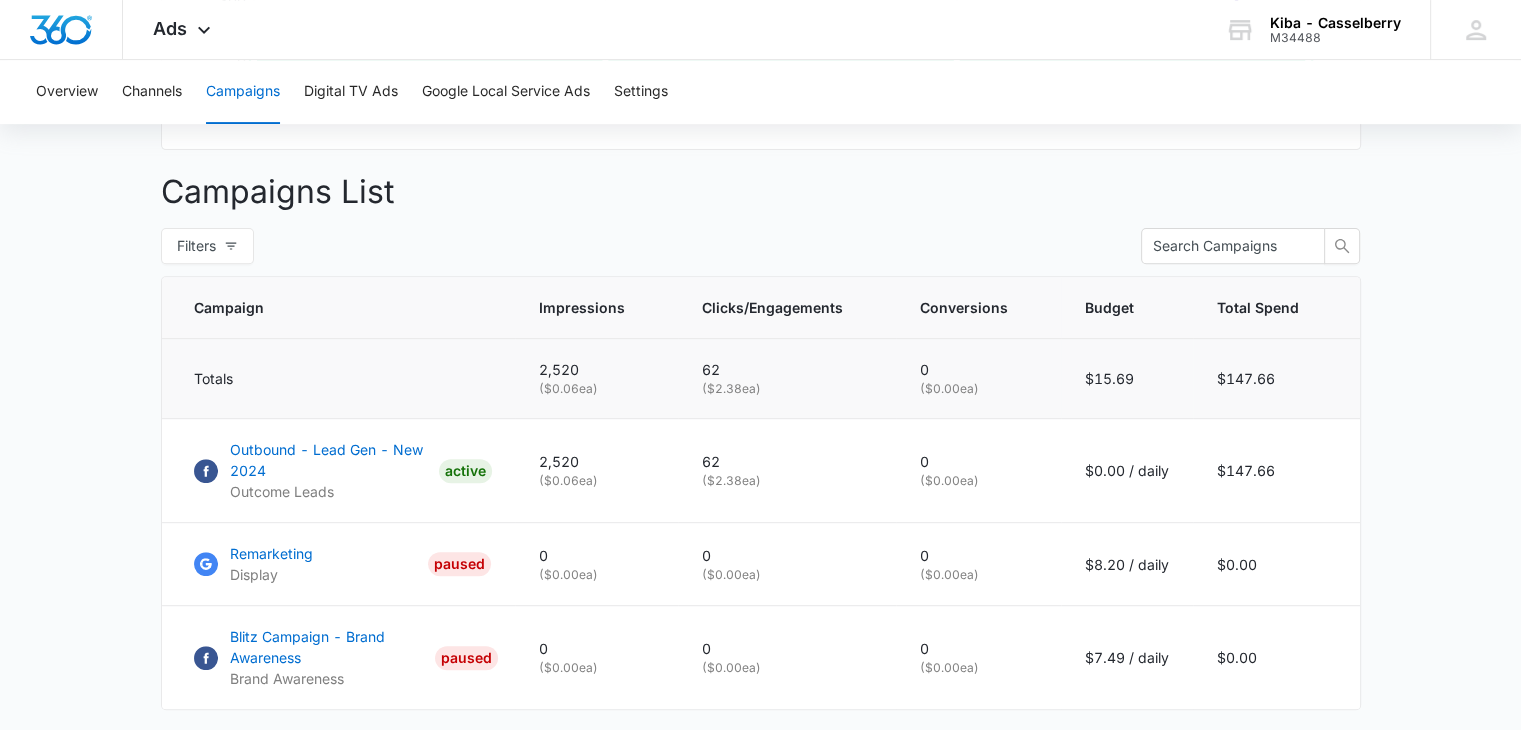 scroll, scrollTop: 800, scrollLeft: 0, axis: vertical 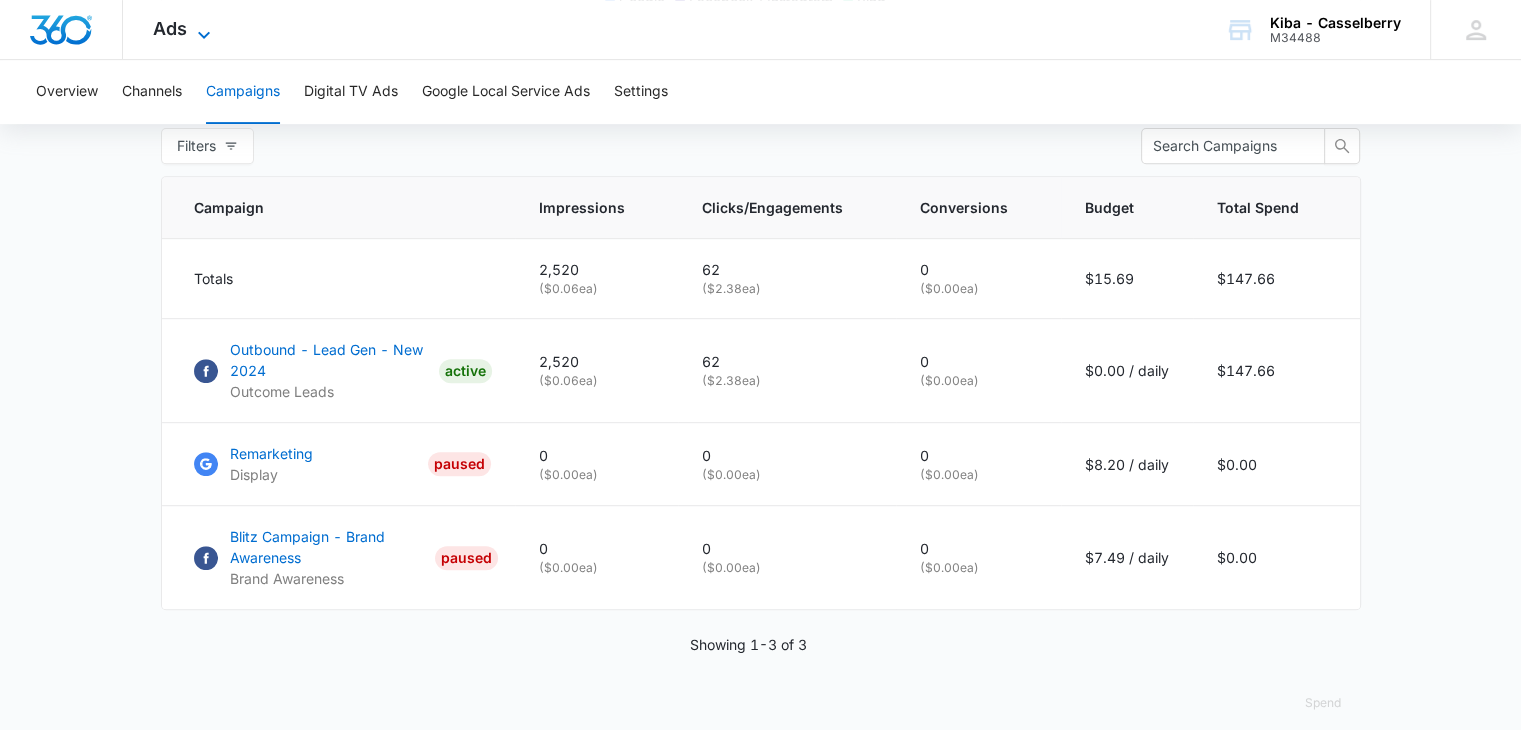 click 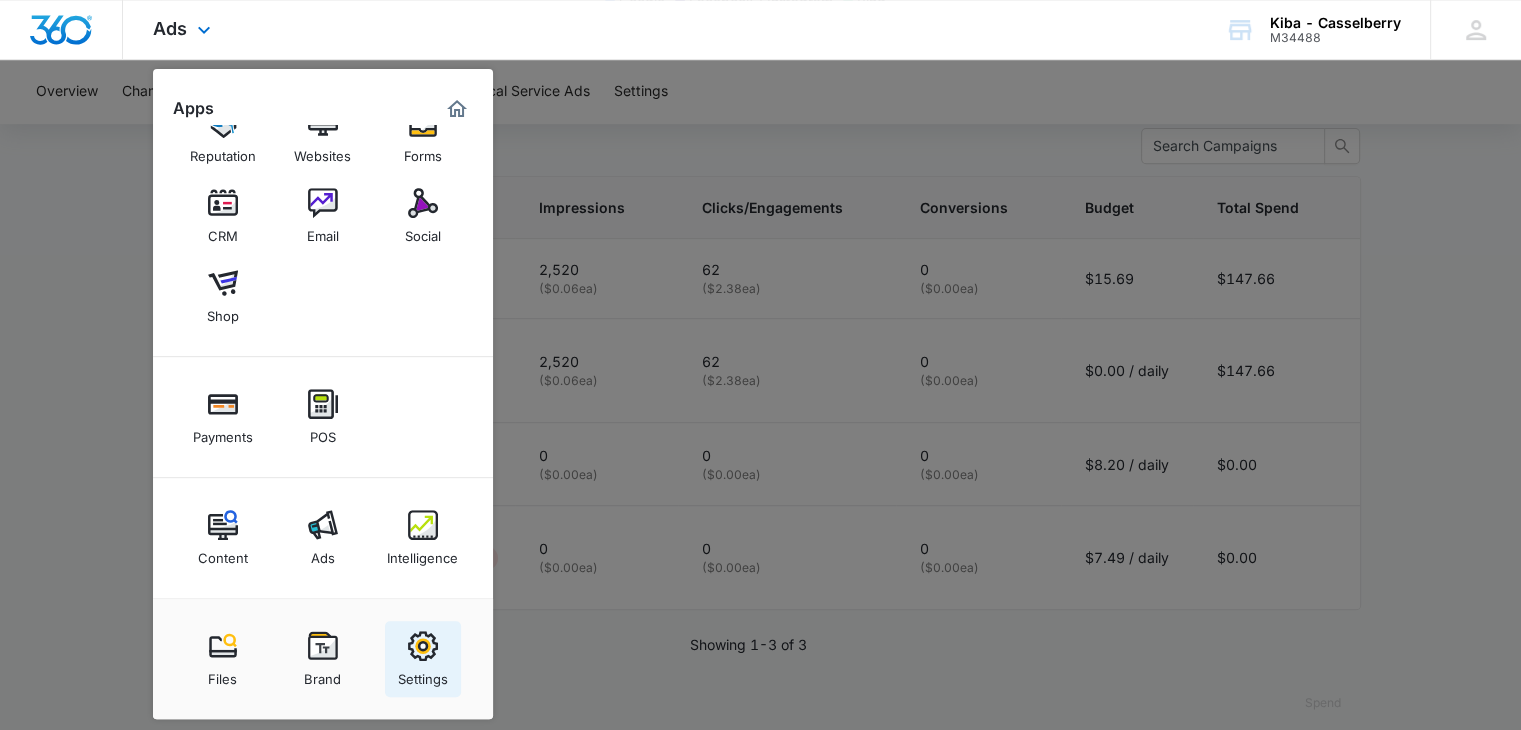 click at bounding box center (423, 646) 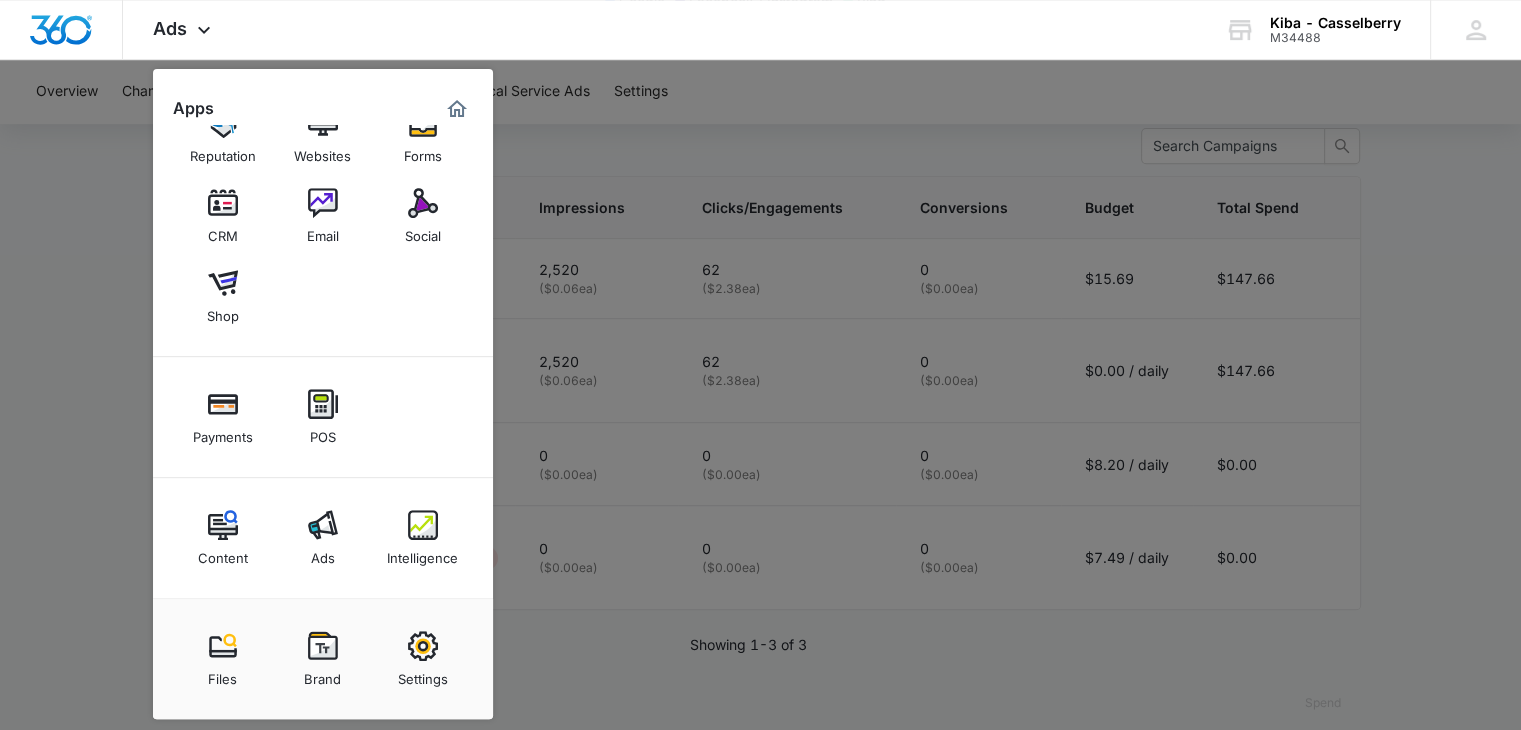 scroll, scrollTop: 0, scrollLeft: 0, axis: both 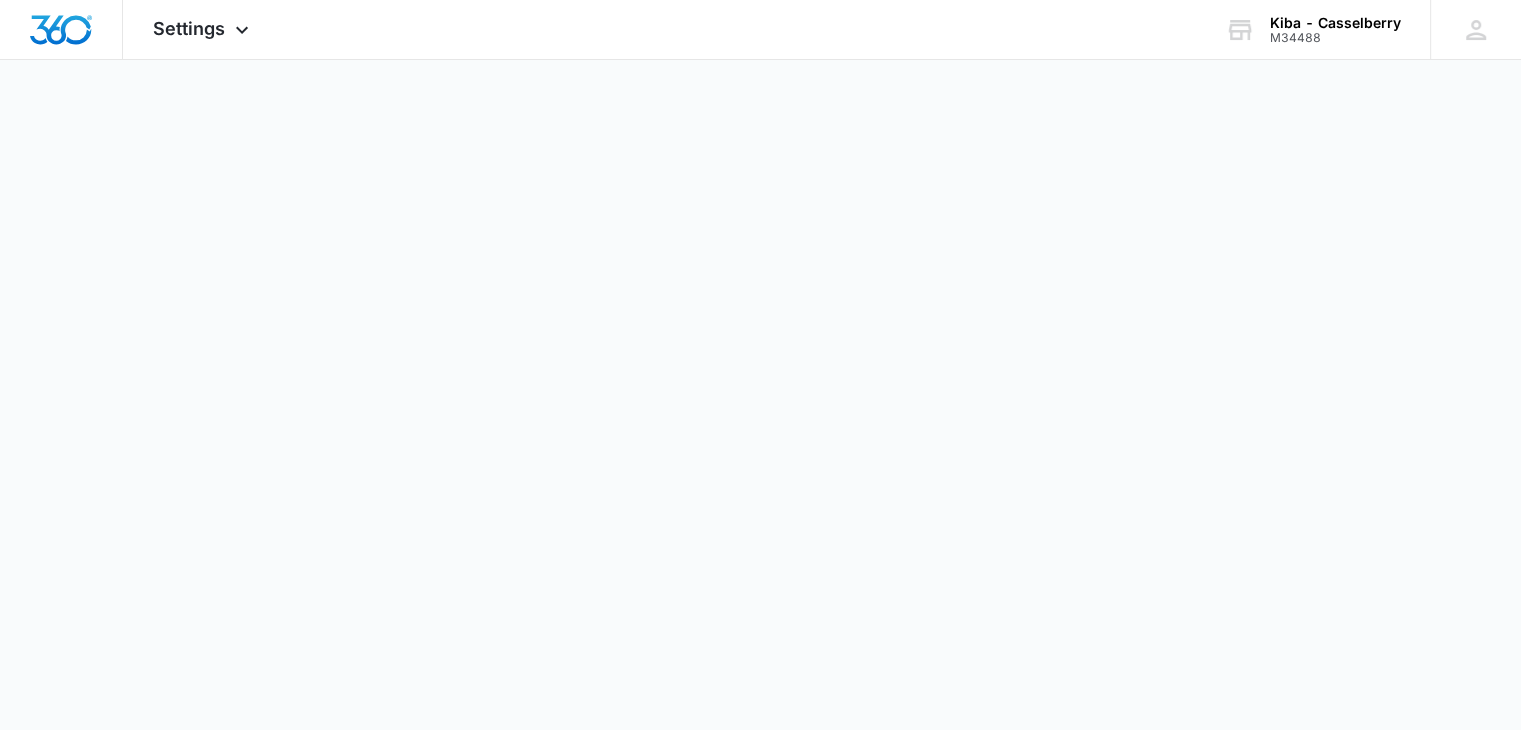 select on "33" 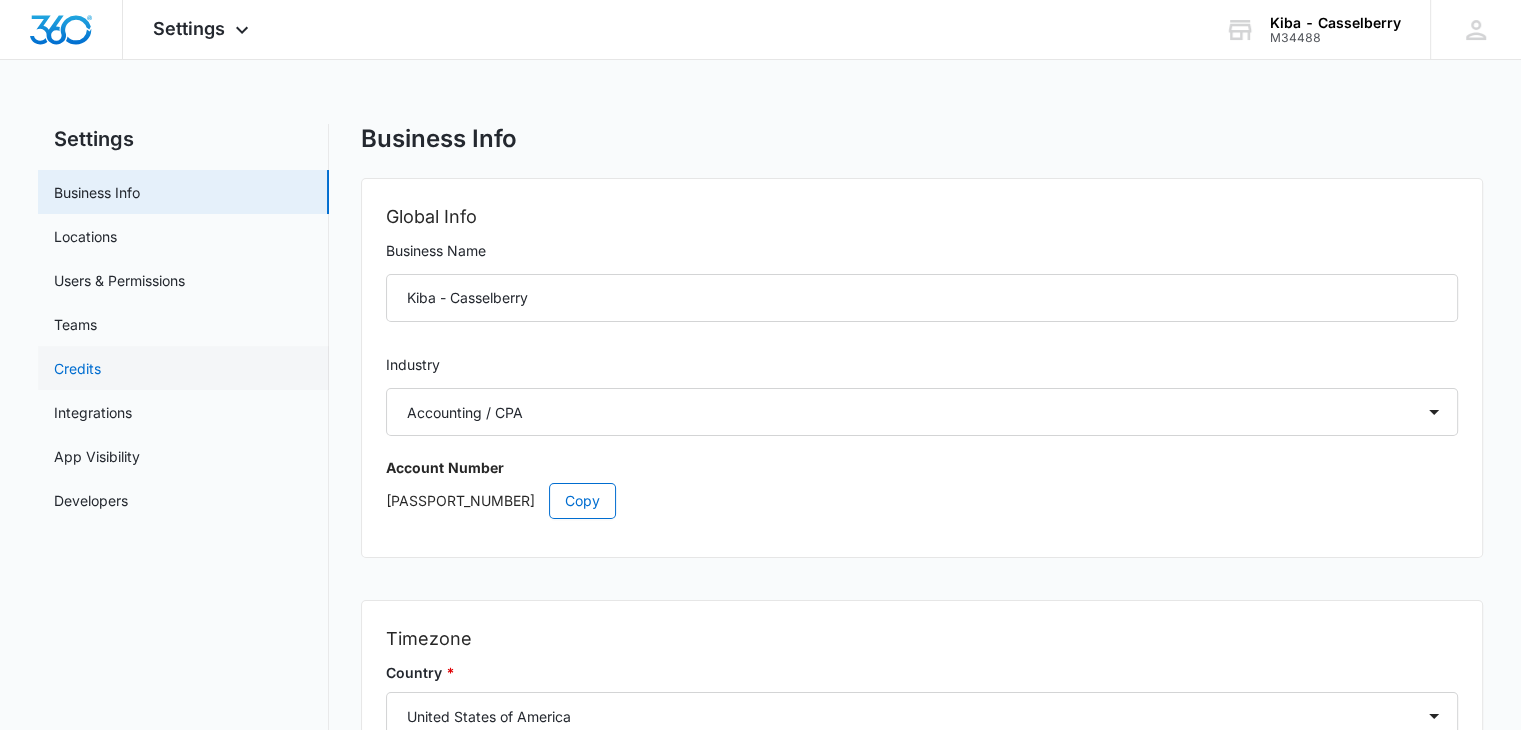 click on "Credits" at bounding box center [77, 368] 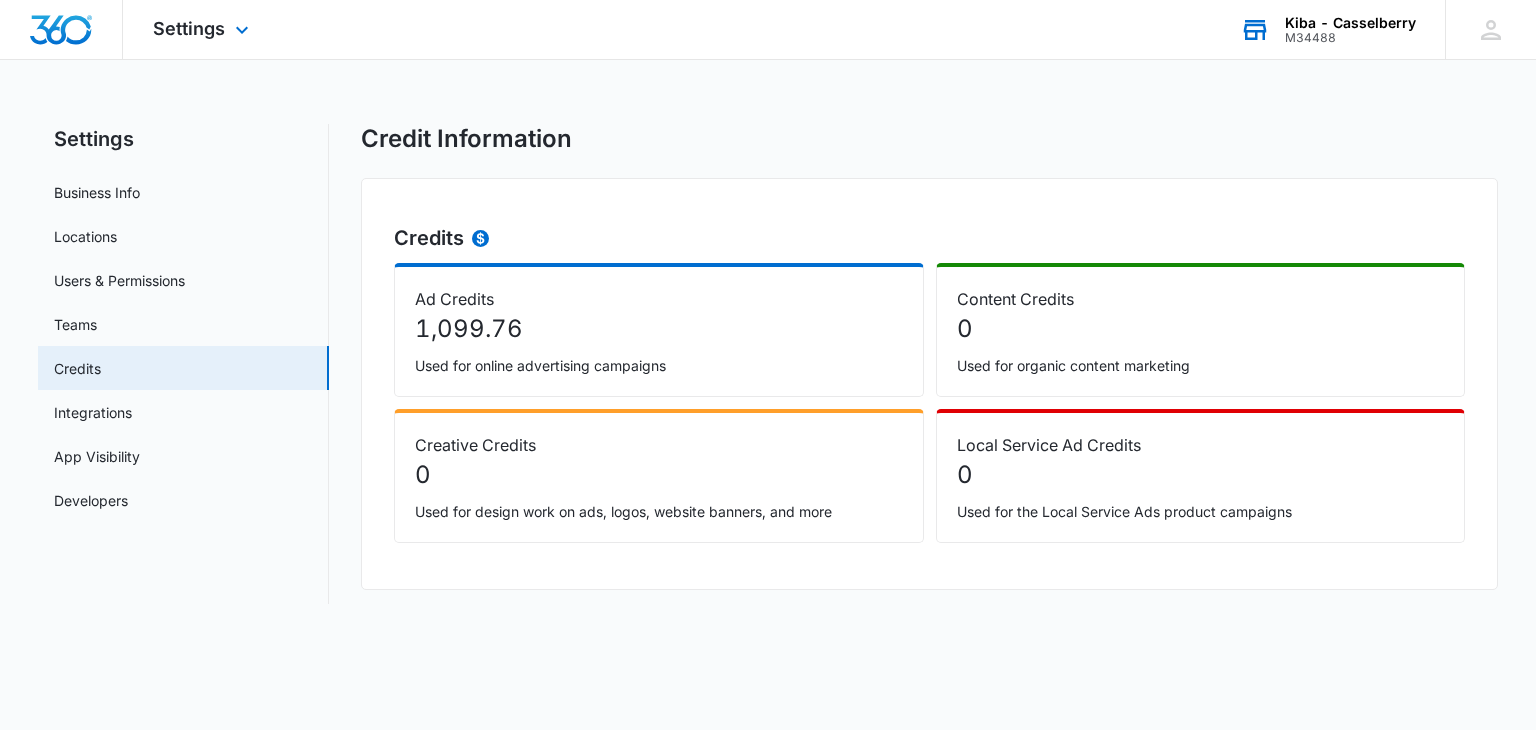 click on "M34488" at bounding box center [1350, 38] 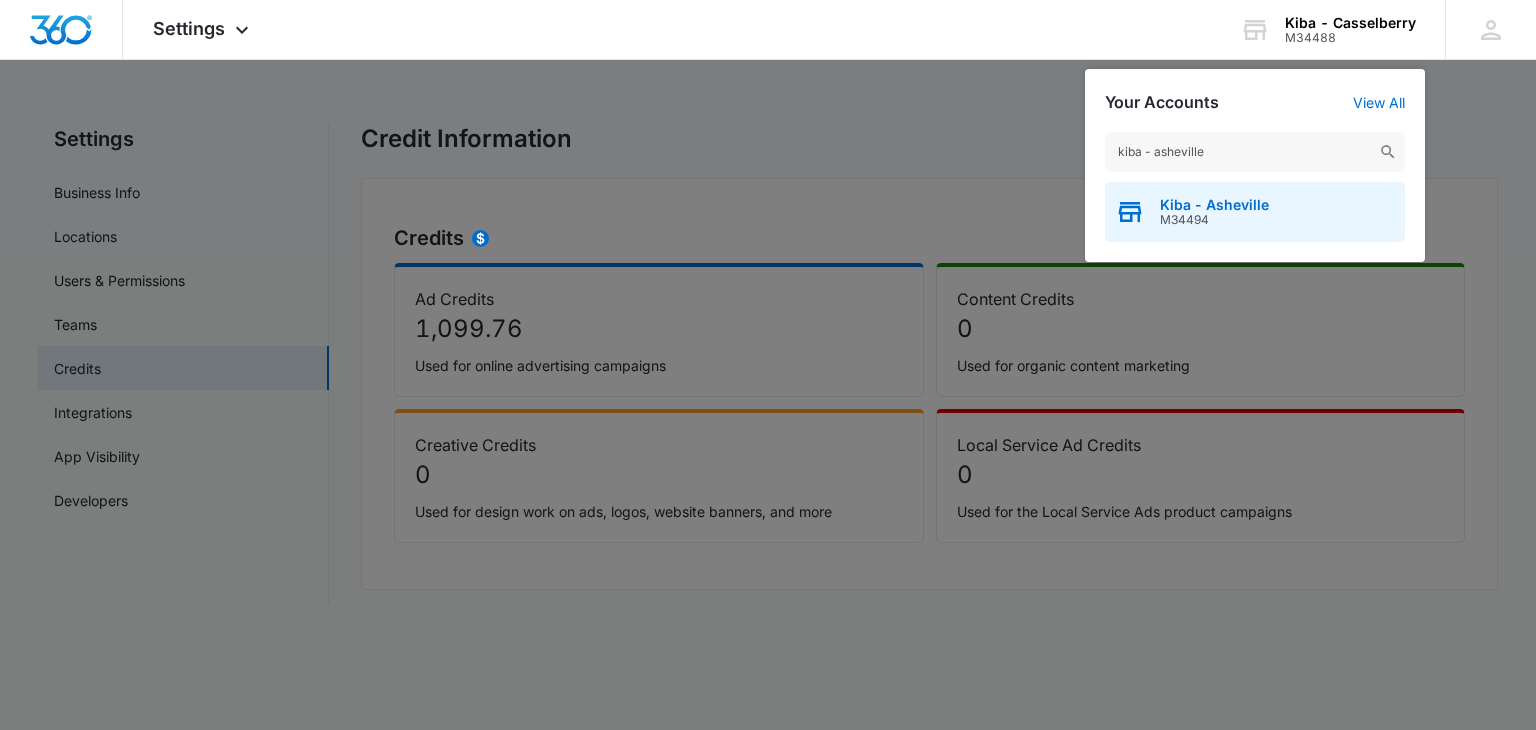 type on "kiba - asheville" 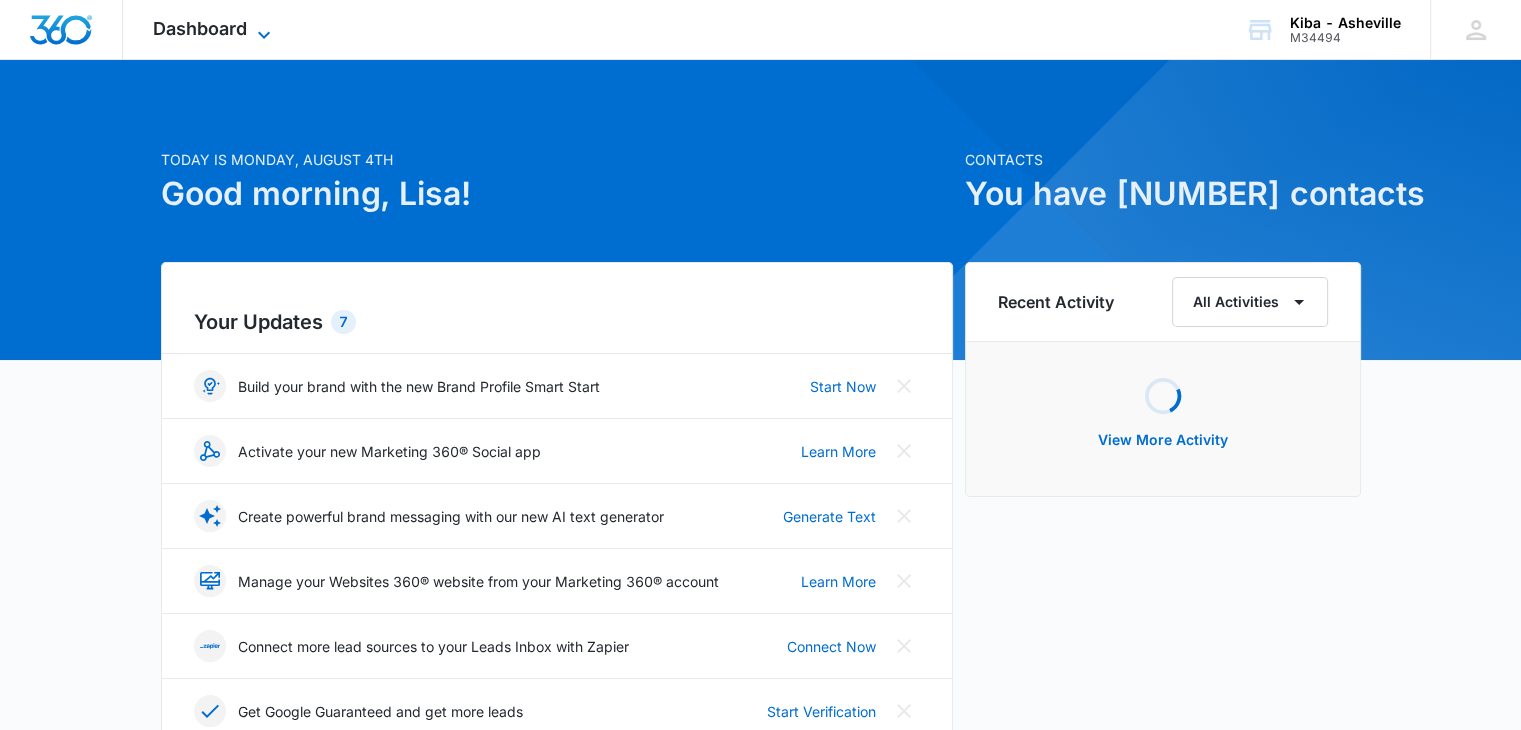 click 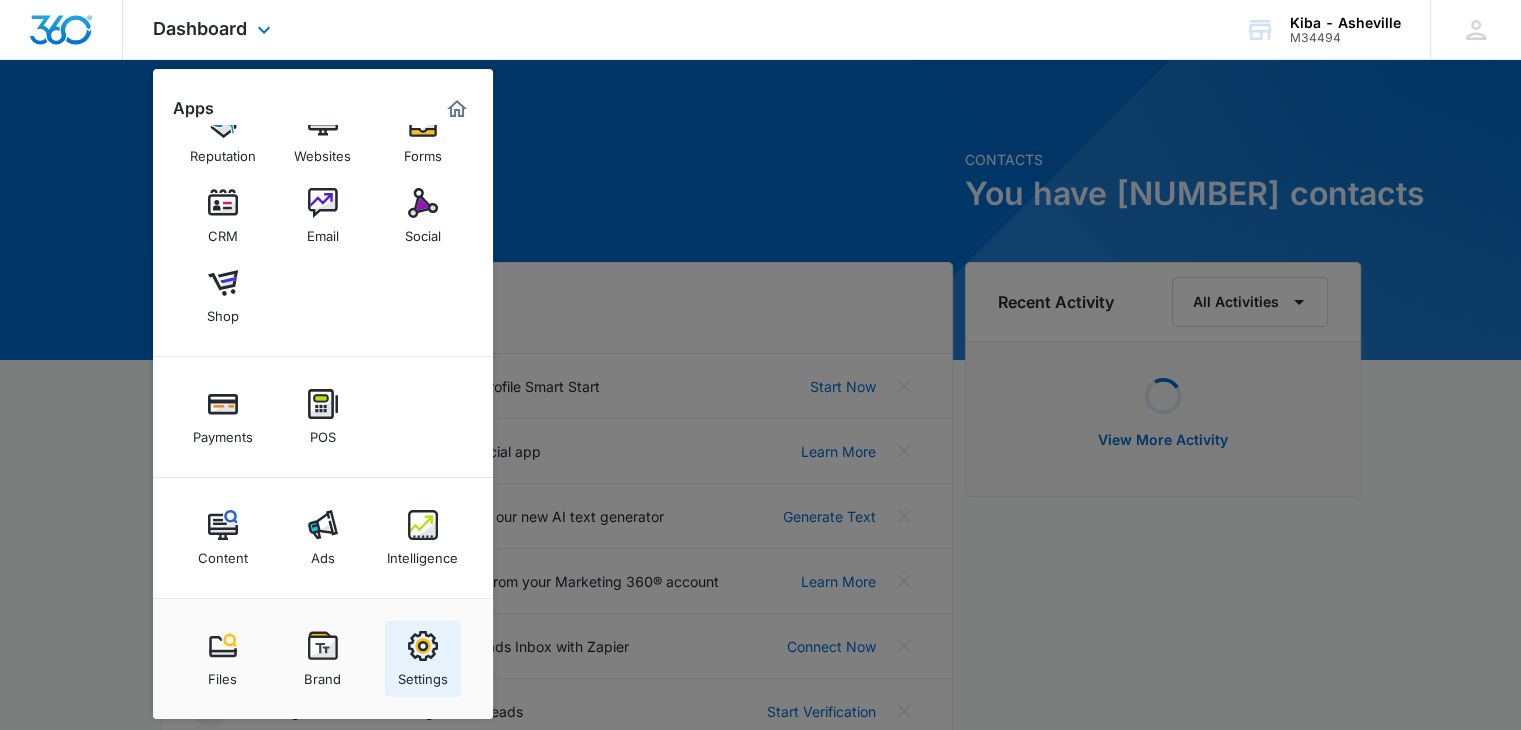 click at bounding box center [423, 646] 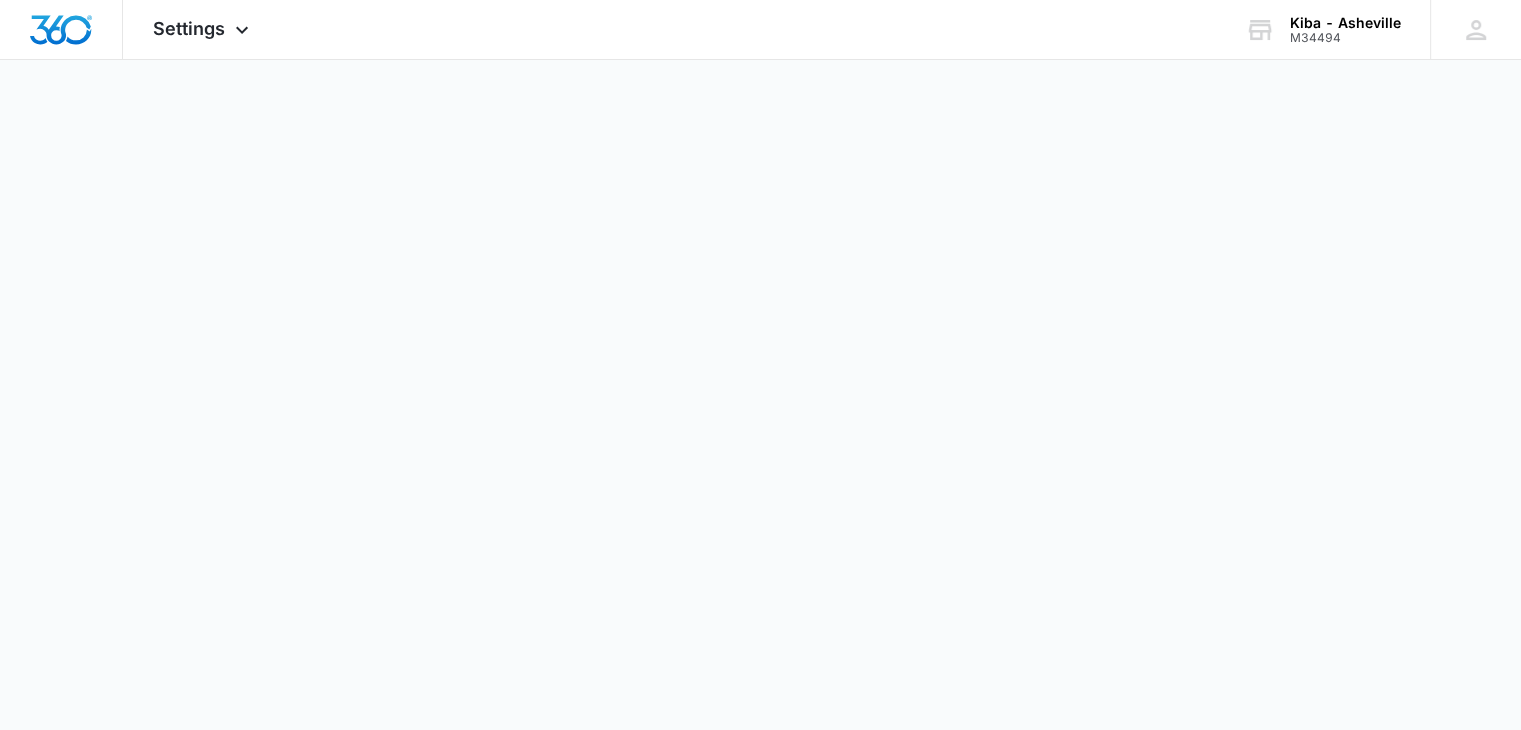 select on "33" 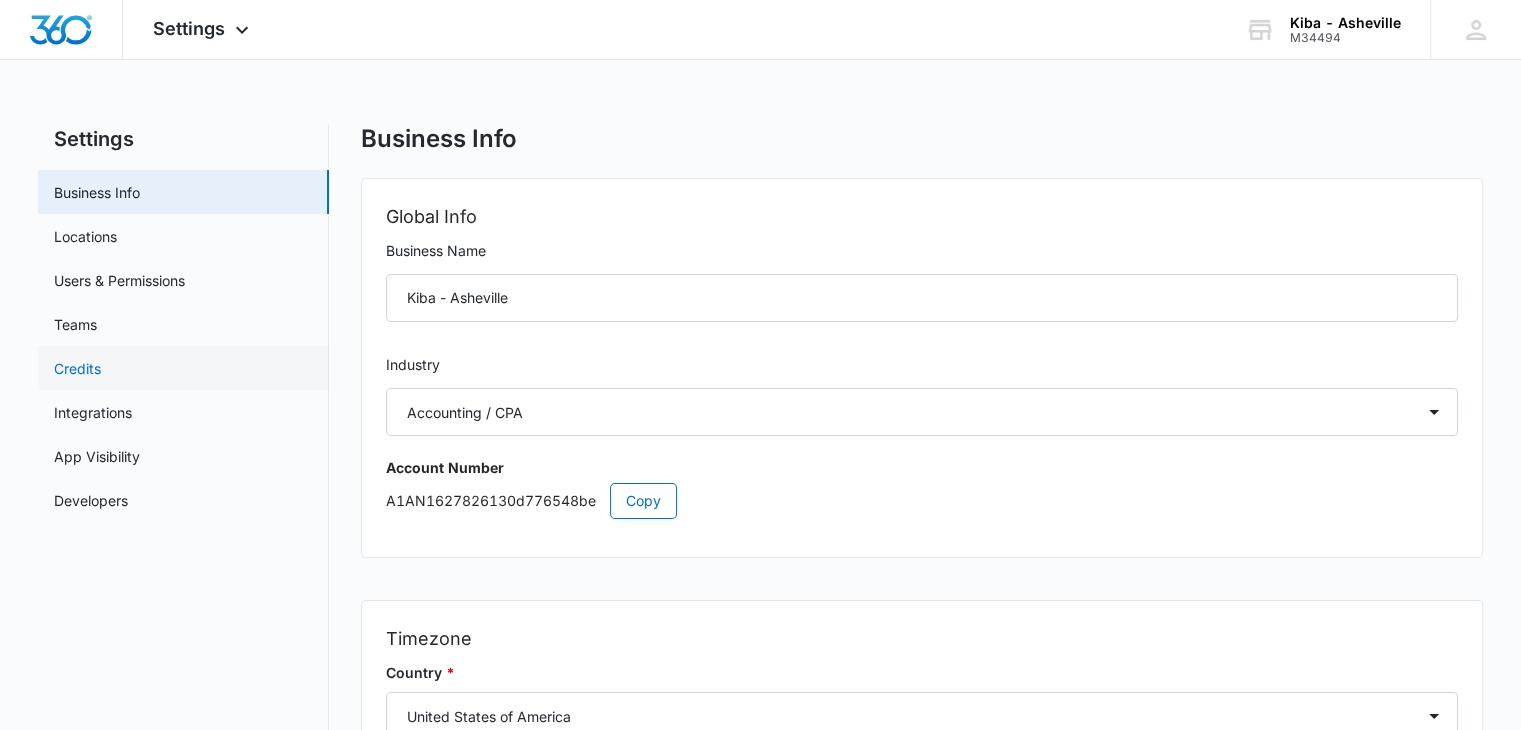 click on "Credits" at bounding box center [77, 368] 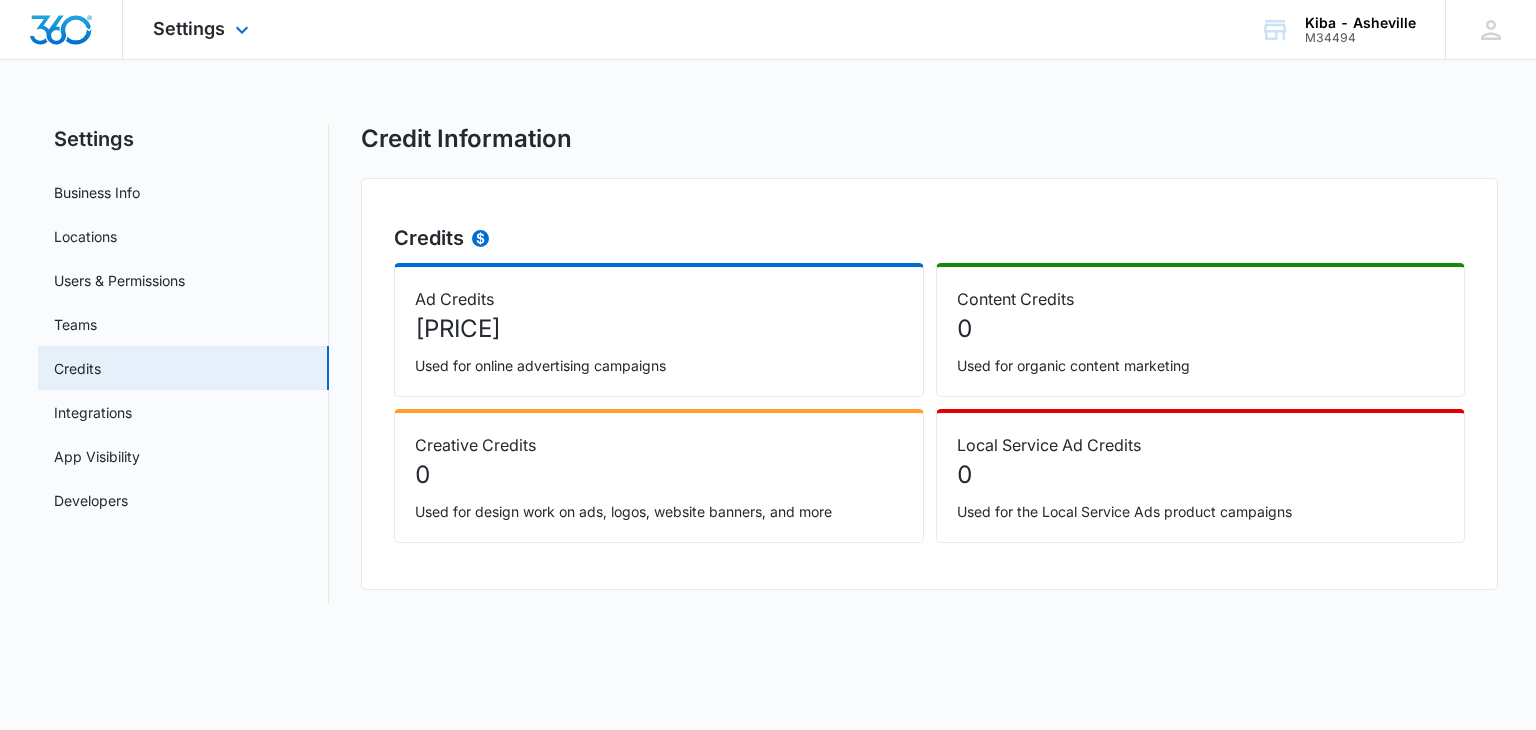 click on "Settings Apps Reputation Websites Forms CRM Email Social Shop Payments POS Content Ads Intelligence Files Brand Settings" at bounding box center [203, 29] 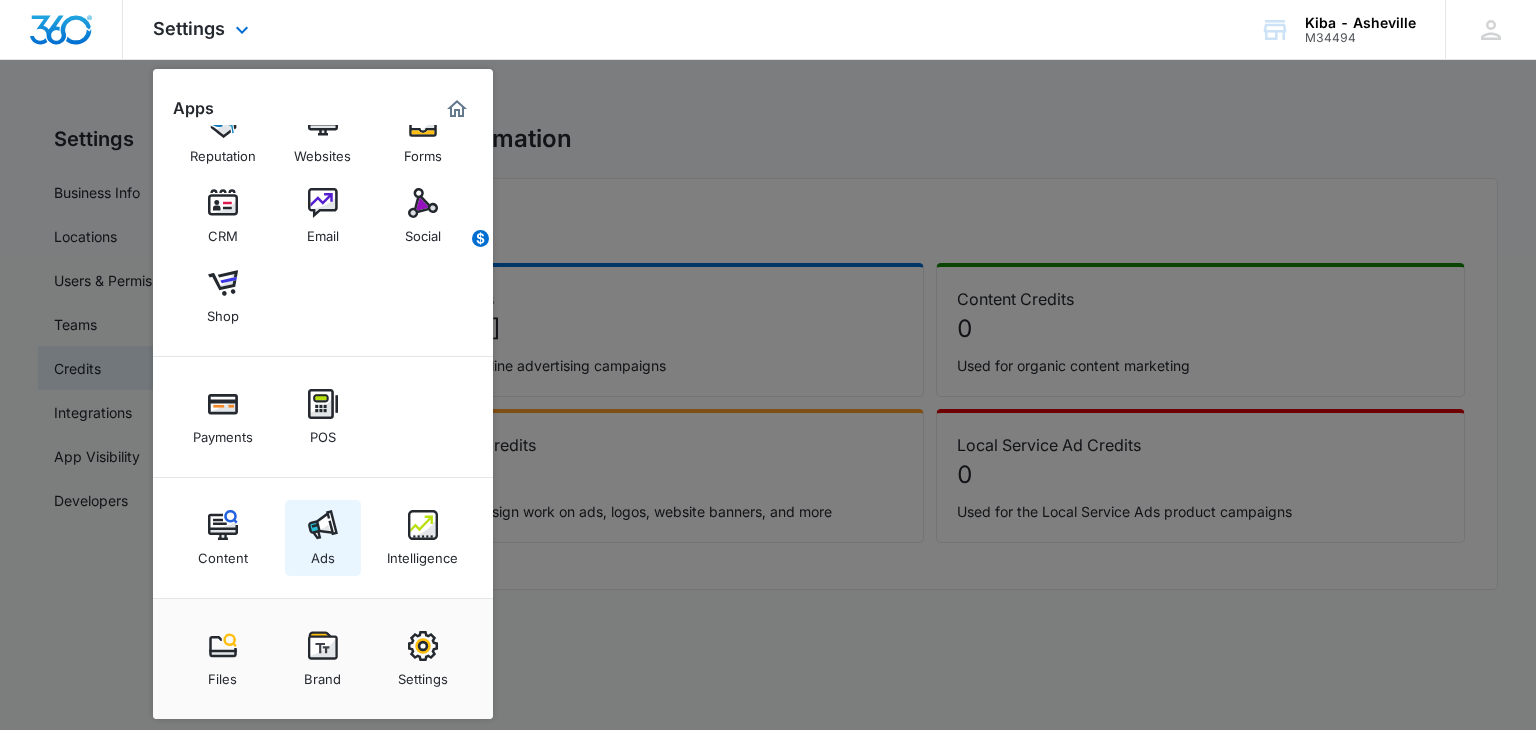 click at bounding box center [323, 525] 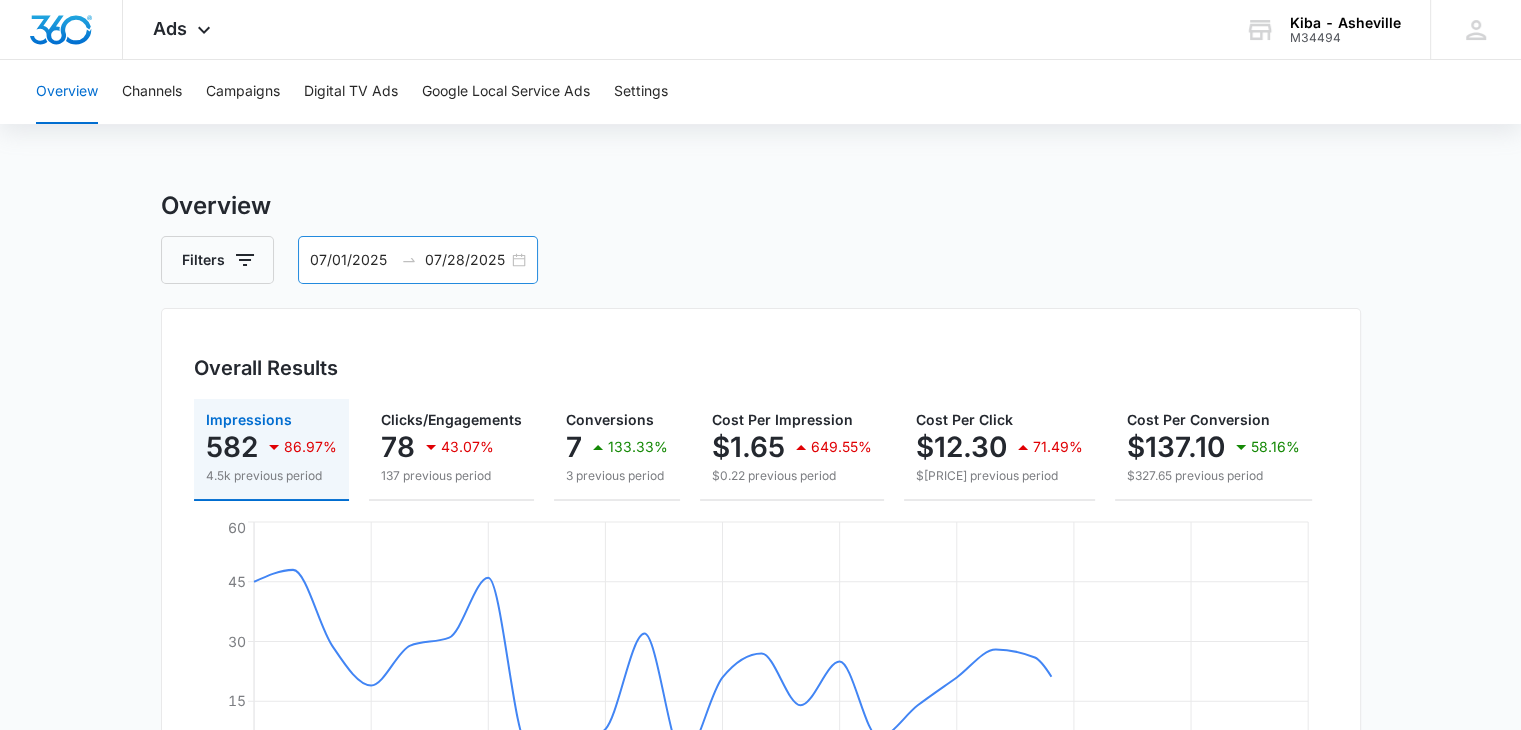 click on "[DATE] [DATE]" at bounding box center [418, 260] 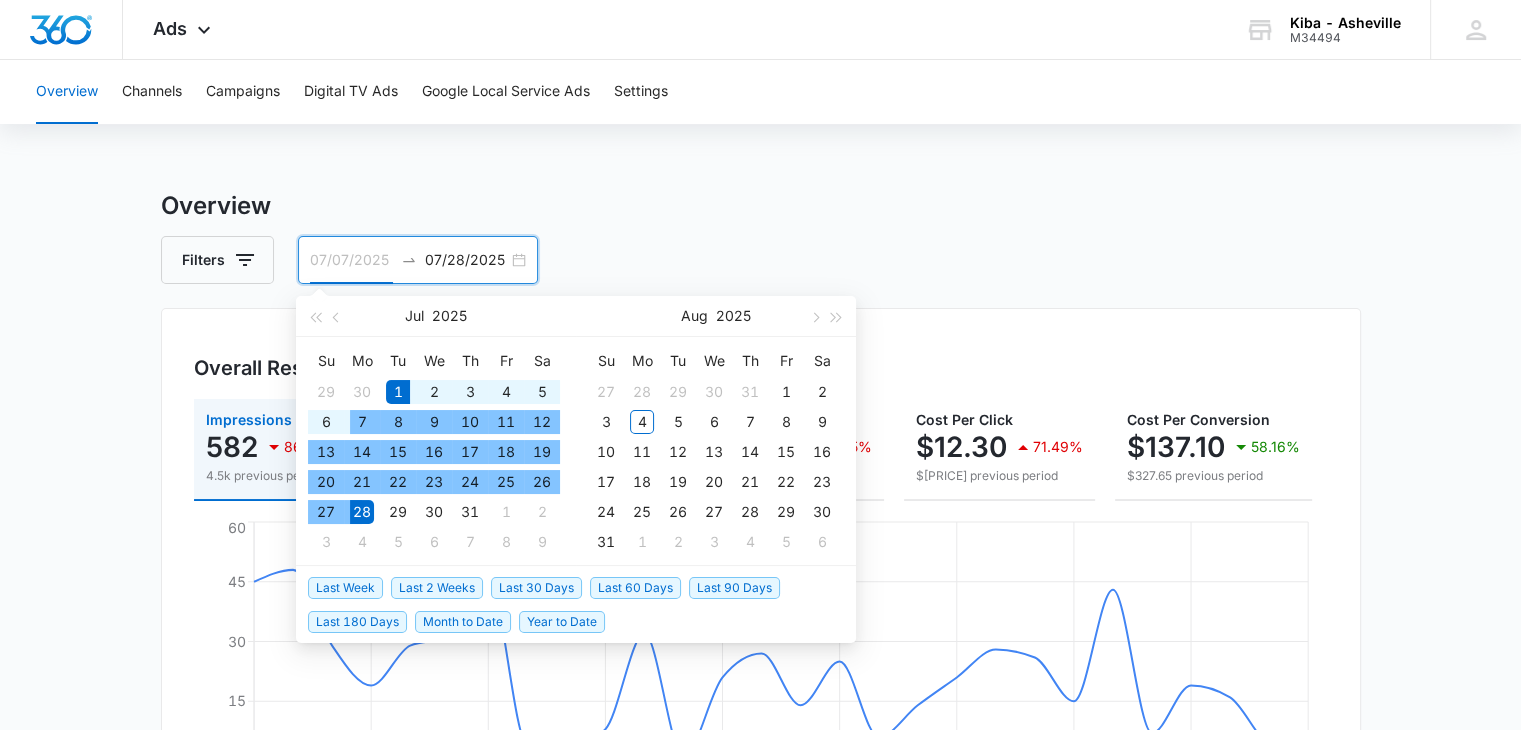 type on "07/01/2025" 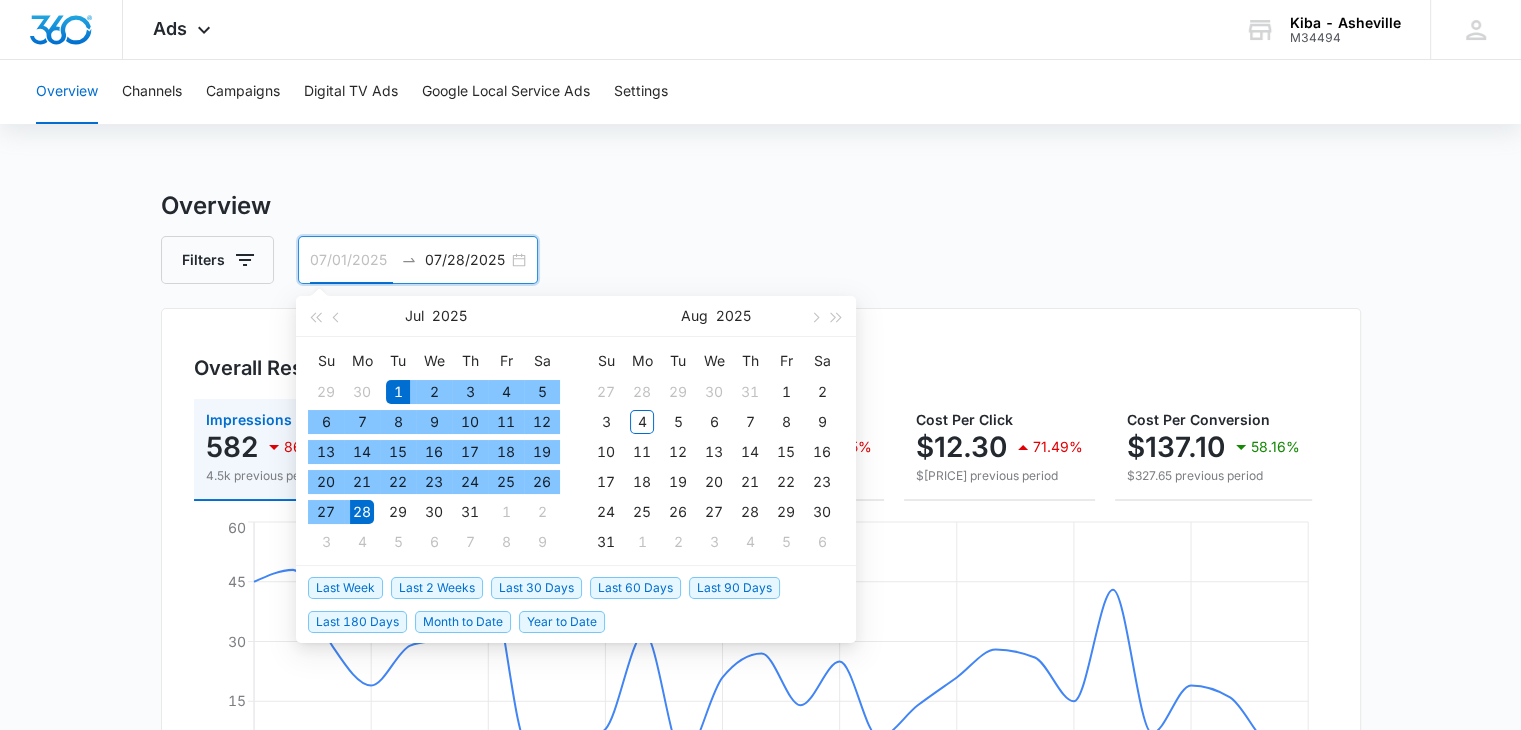 click on "1" at bounding box center (398, 392) 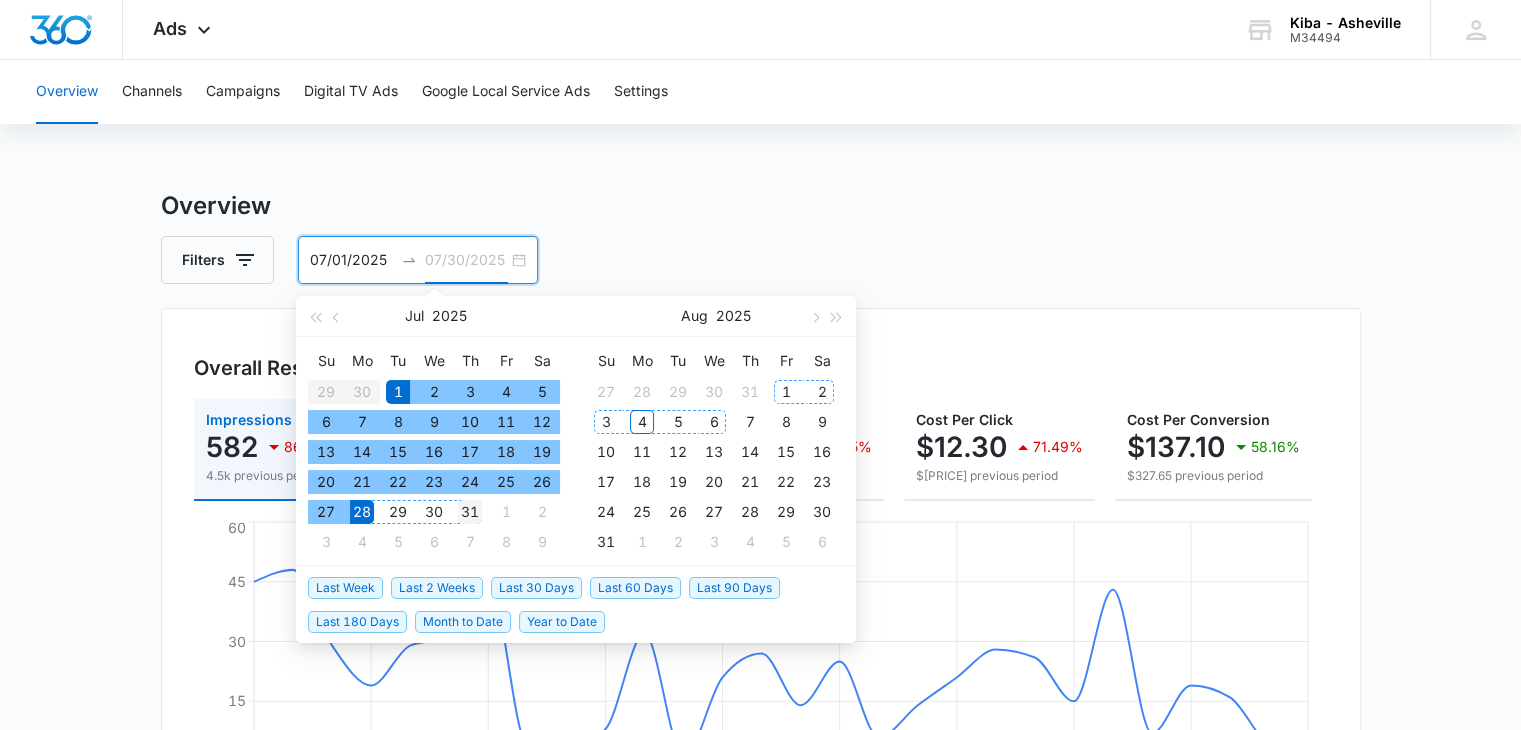 type on "07/31/2025" 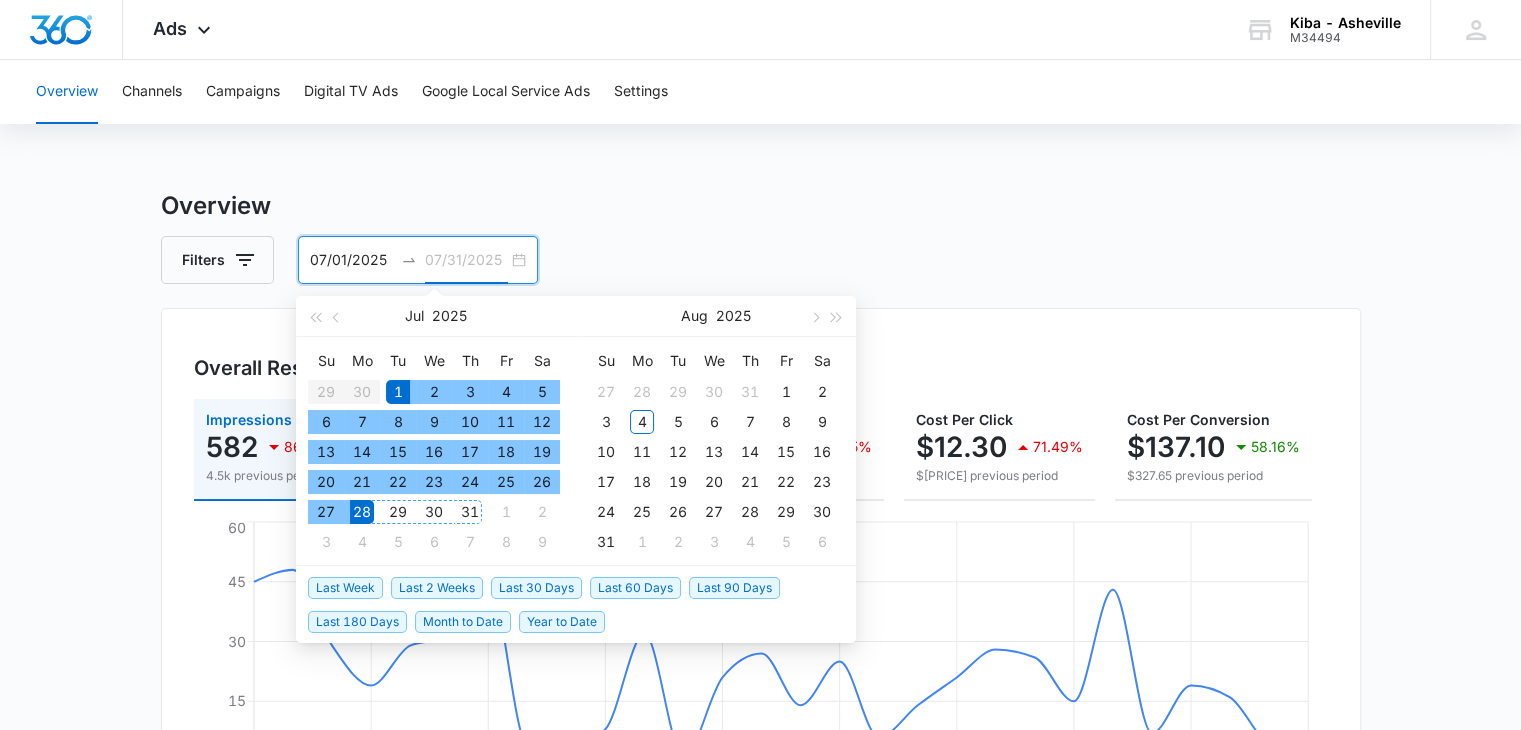 click on "31" at bounding box center (470, 512) 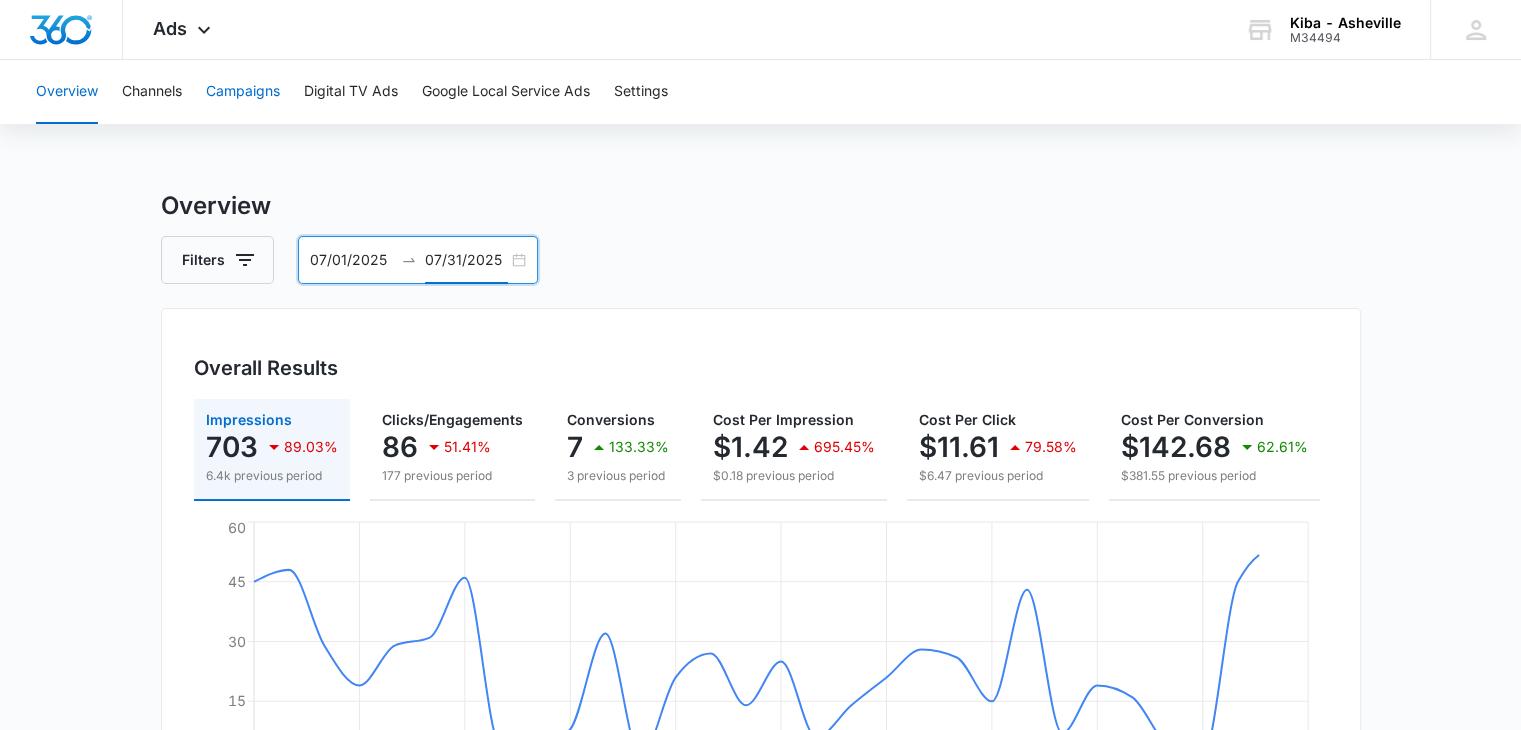 click on "Campaigns" at bounding box center (243, 92) 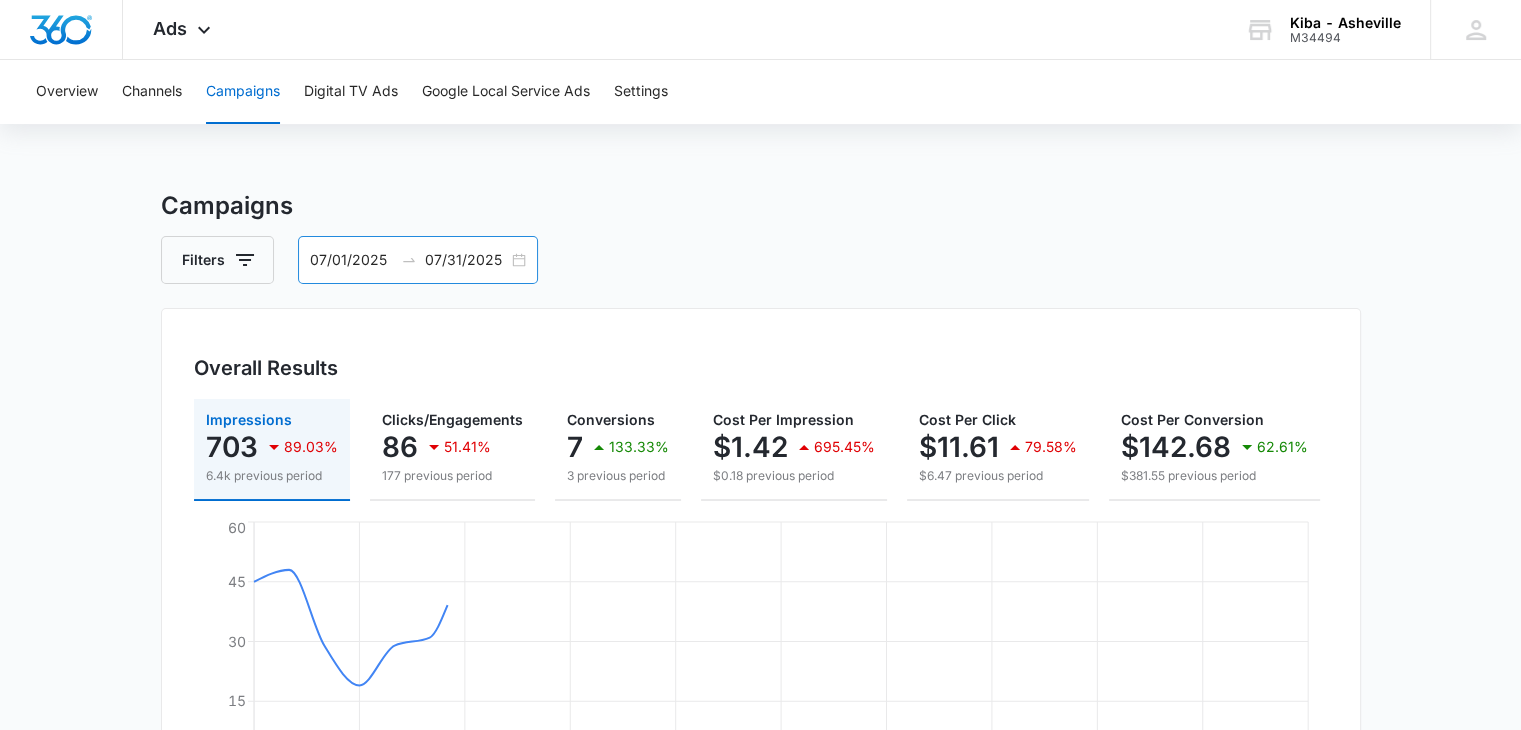 click on "07/01/2025 07/31/2025" at bounding box center [418, 260] 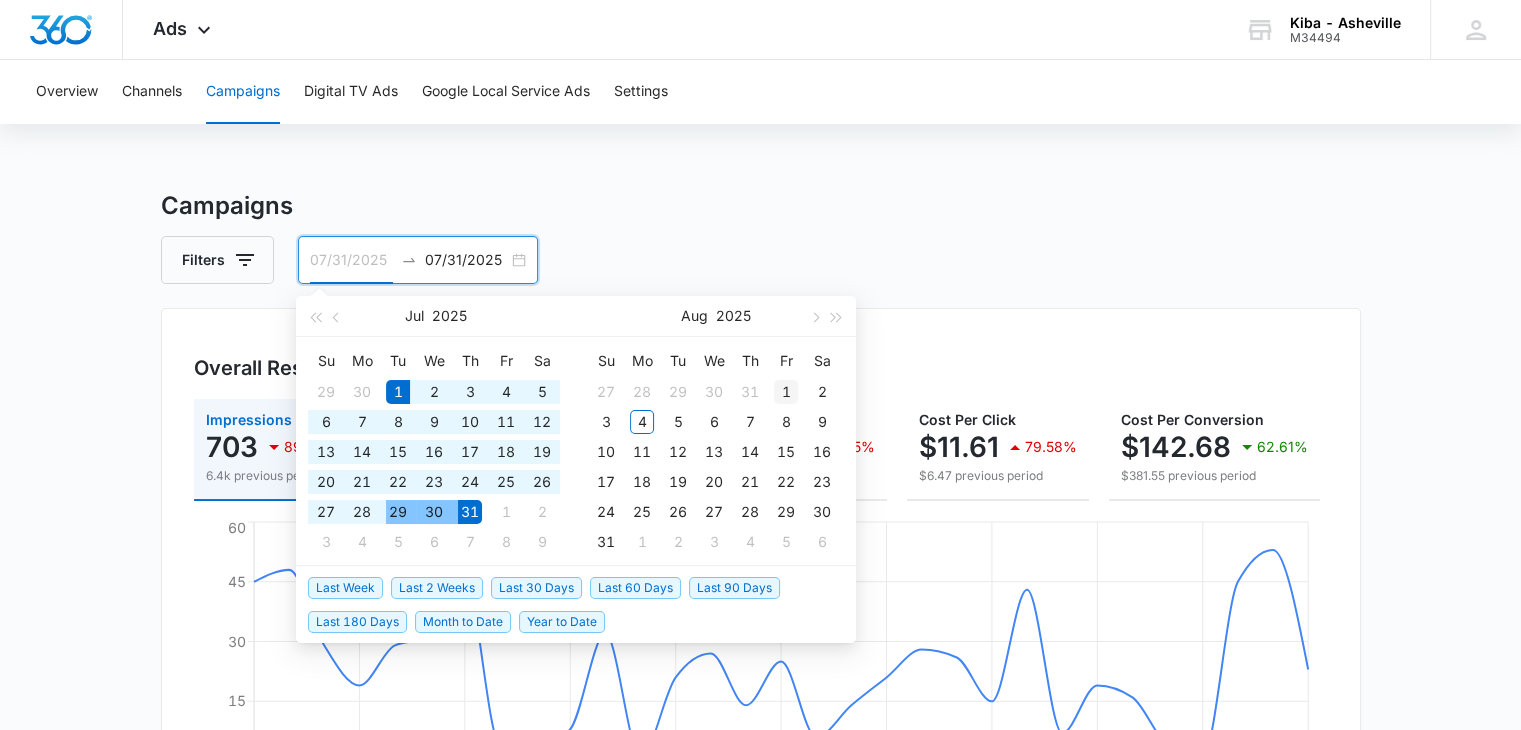 type on "08/01/2025" 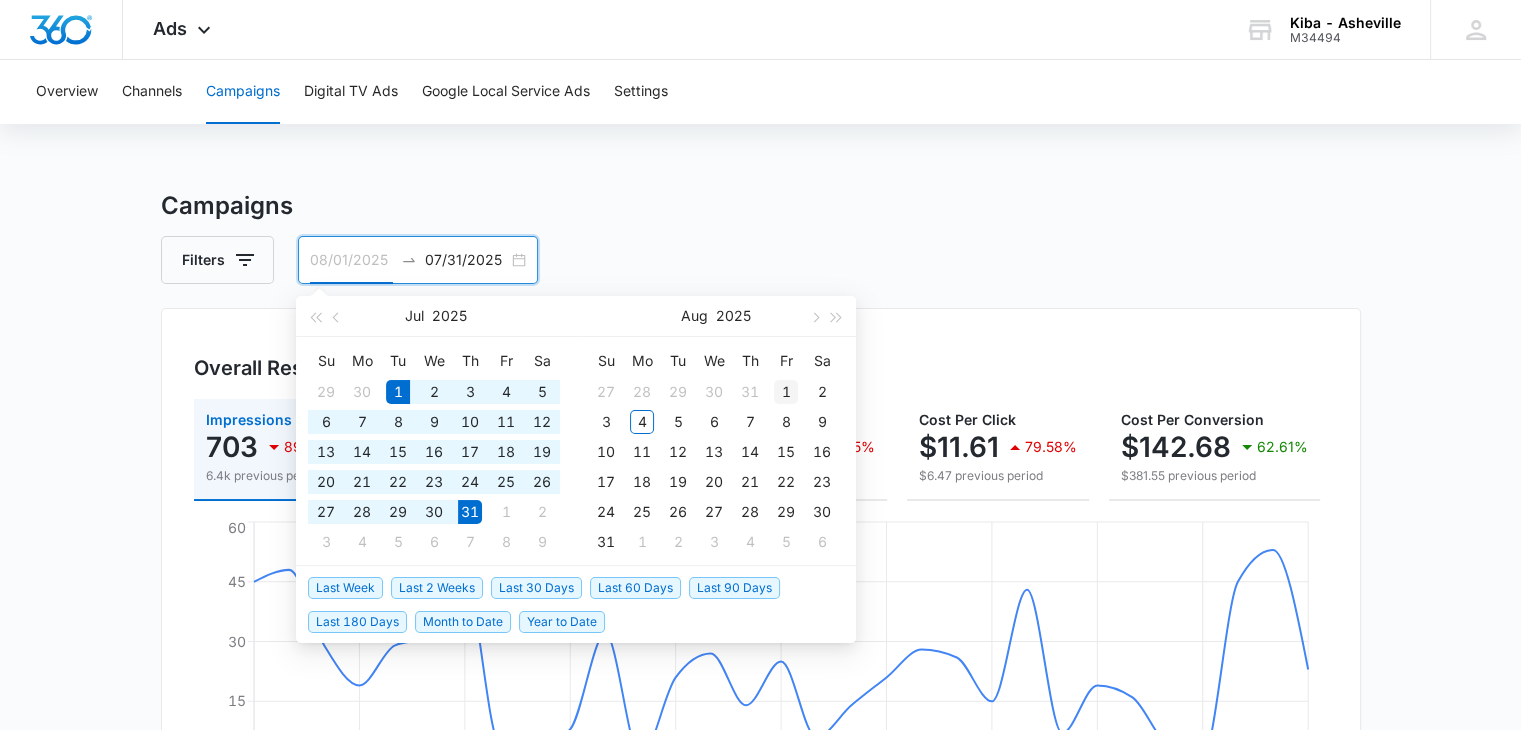 click on "1" at bounding box center [786, 392] 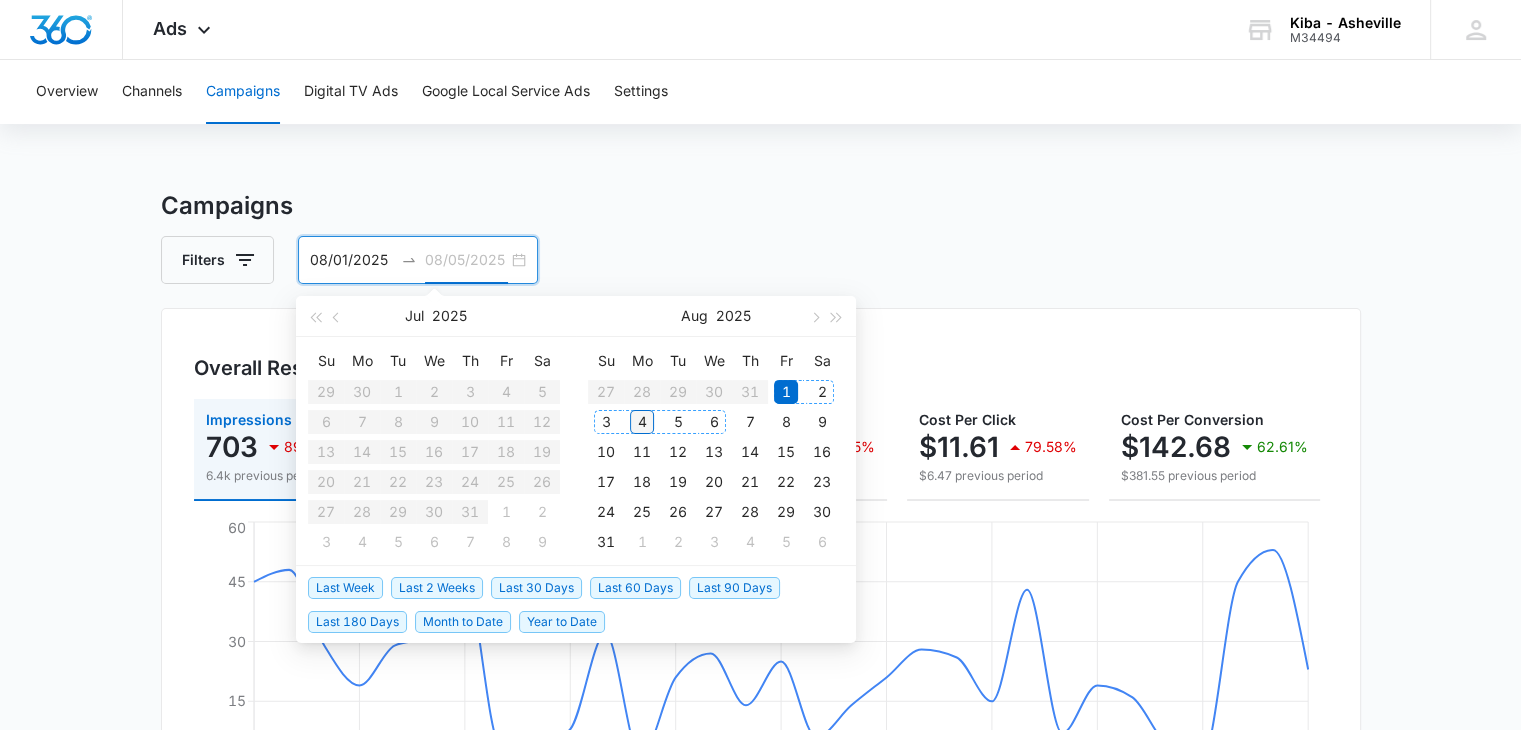 type on "08/04/2025" 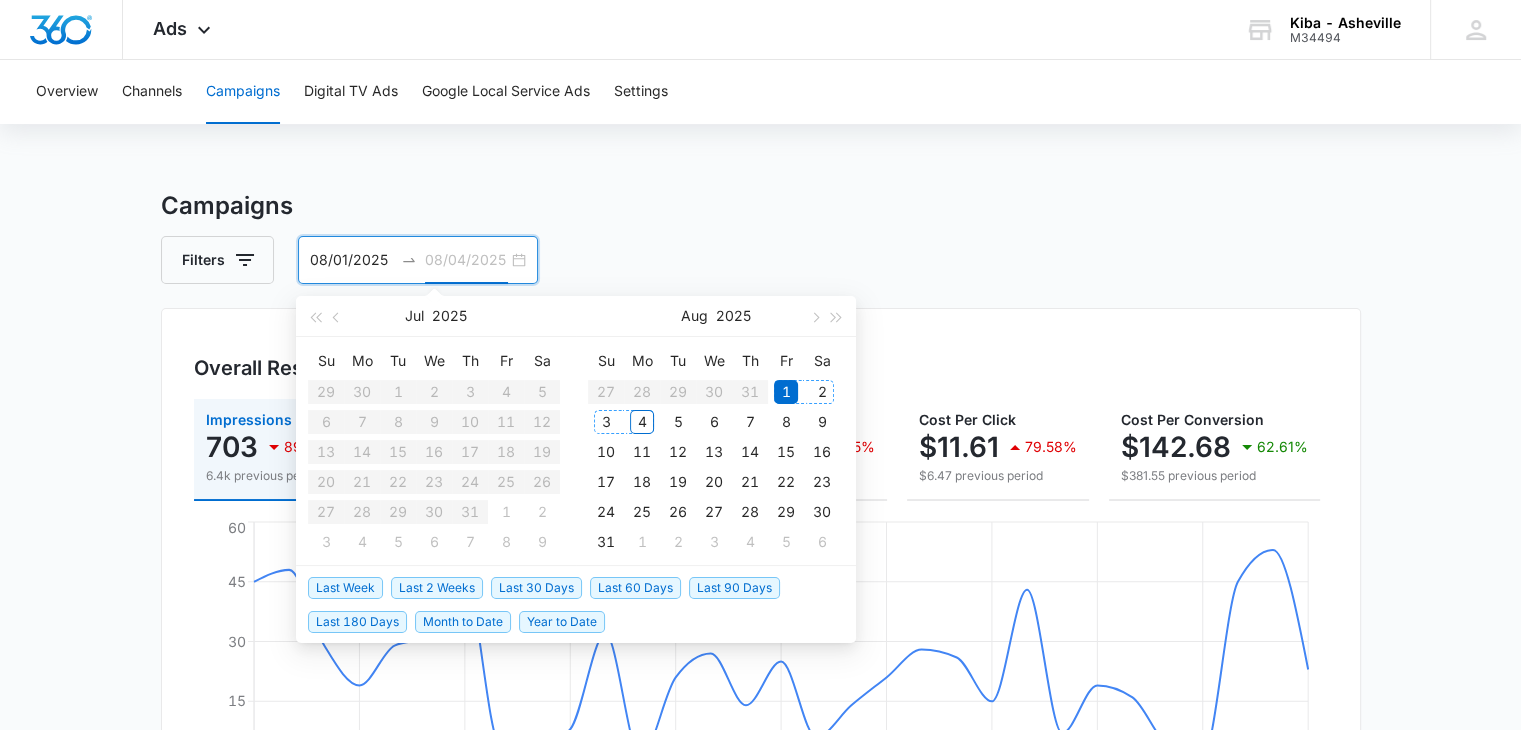 click on "4" at bounding box center (642, 422) 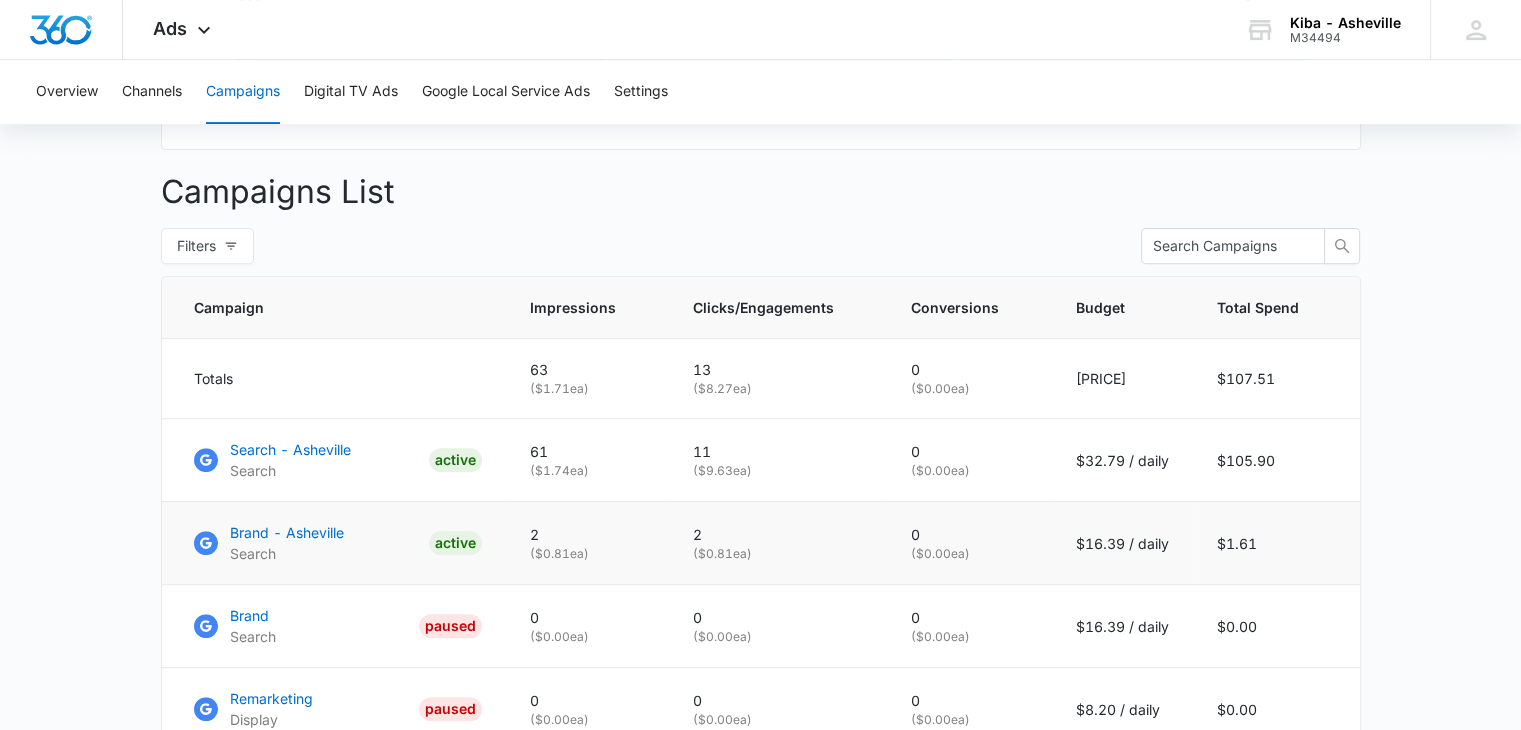 scroll, scrollTop: 800, scrollLeft: 0, axis: vertical 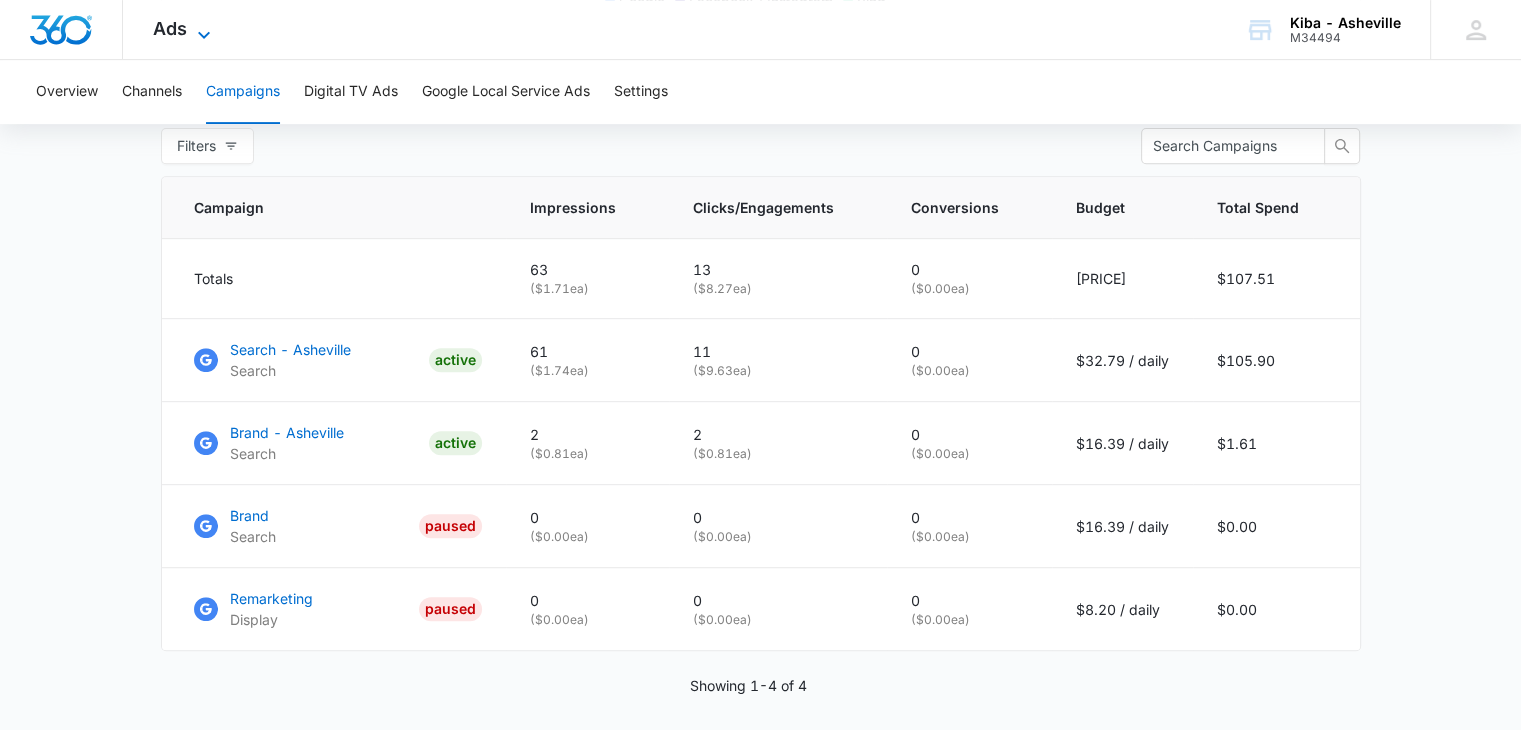 click 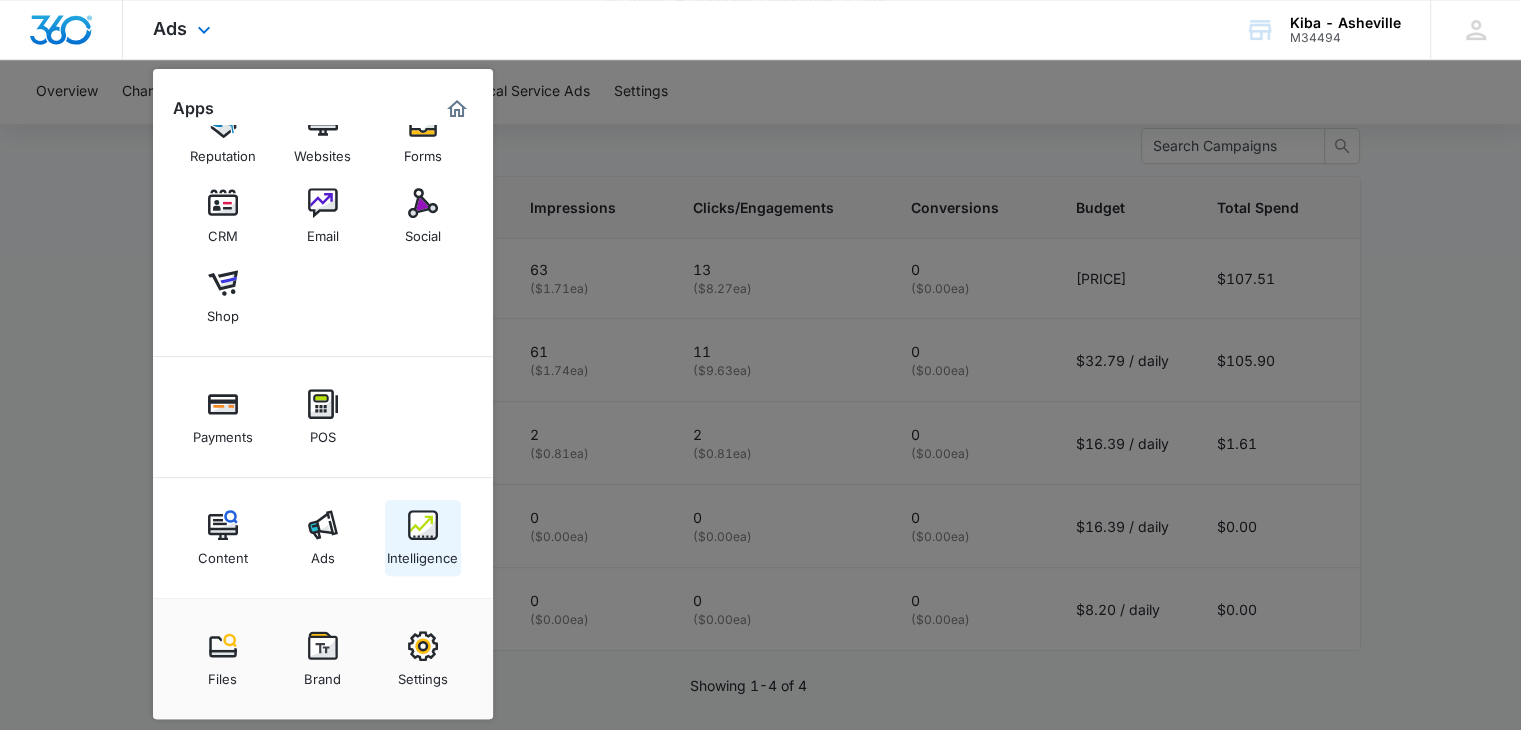 click at bounding box center [423, 525] 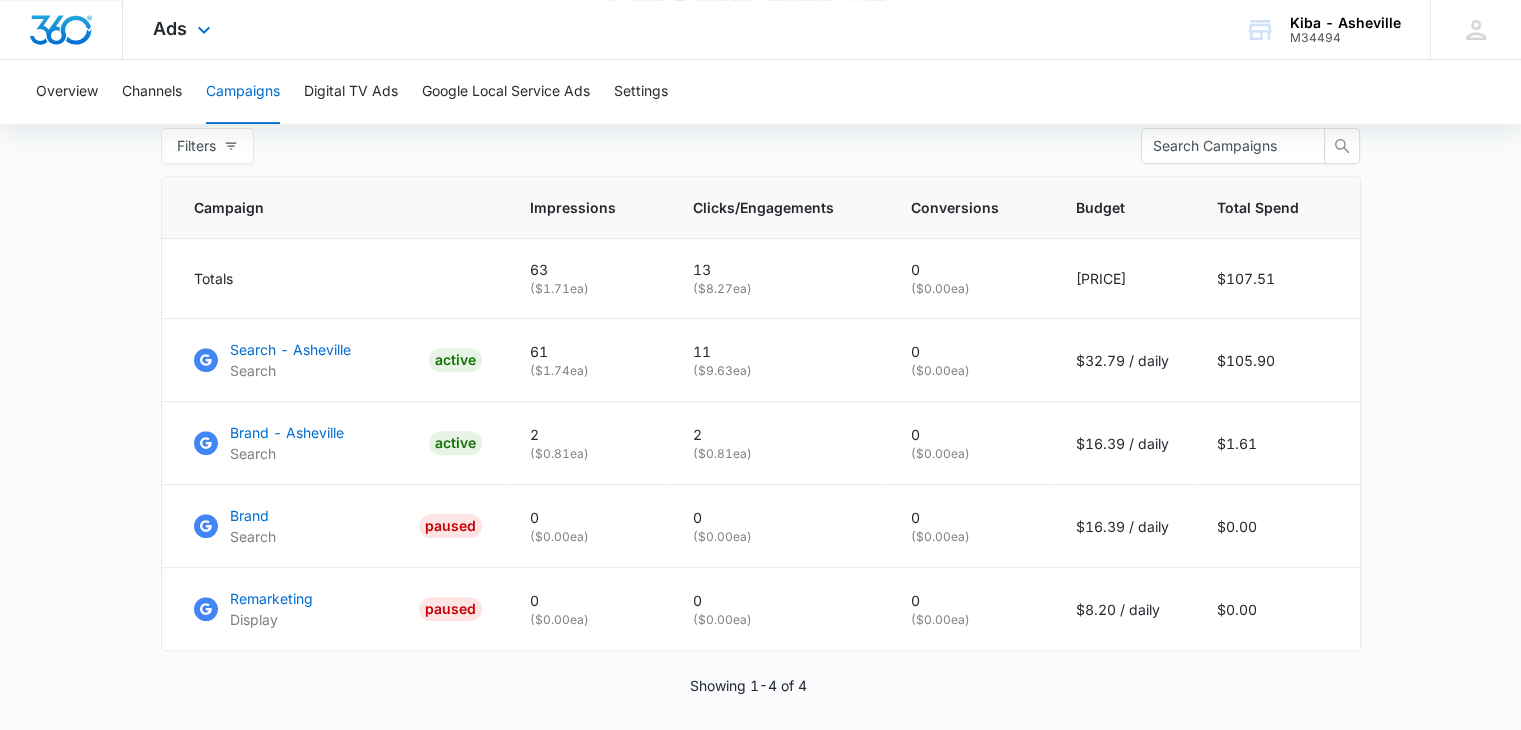 scroll, scrollTop: 0, scrollLeft: 0, axis: both 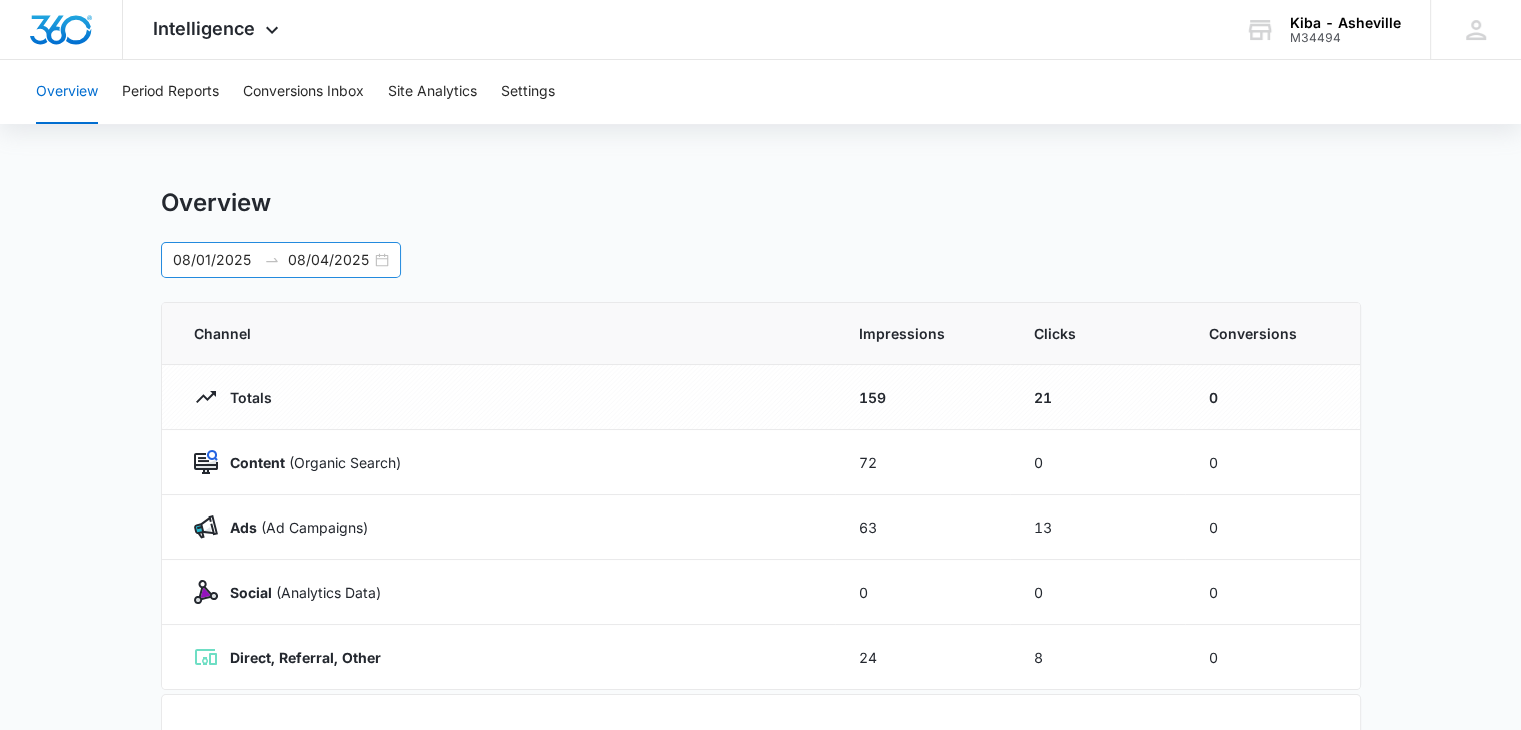 click on "[DATE] [DATE]" at bounding box center (281, 260) 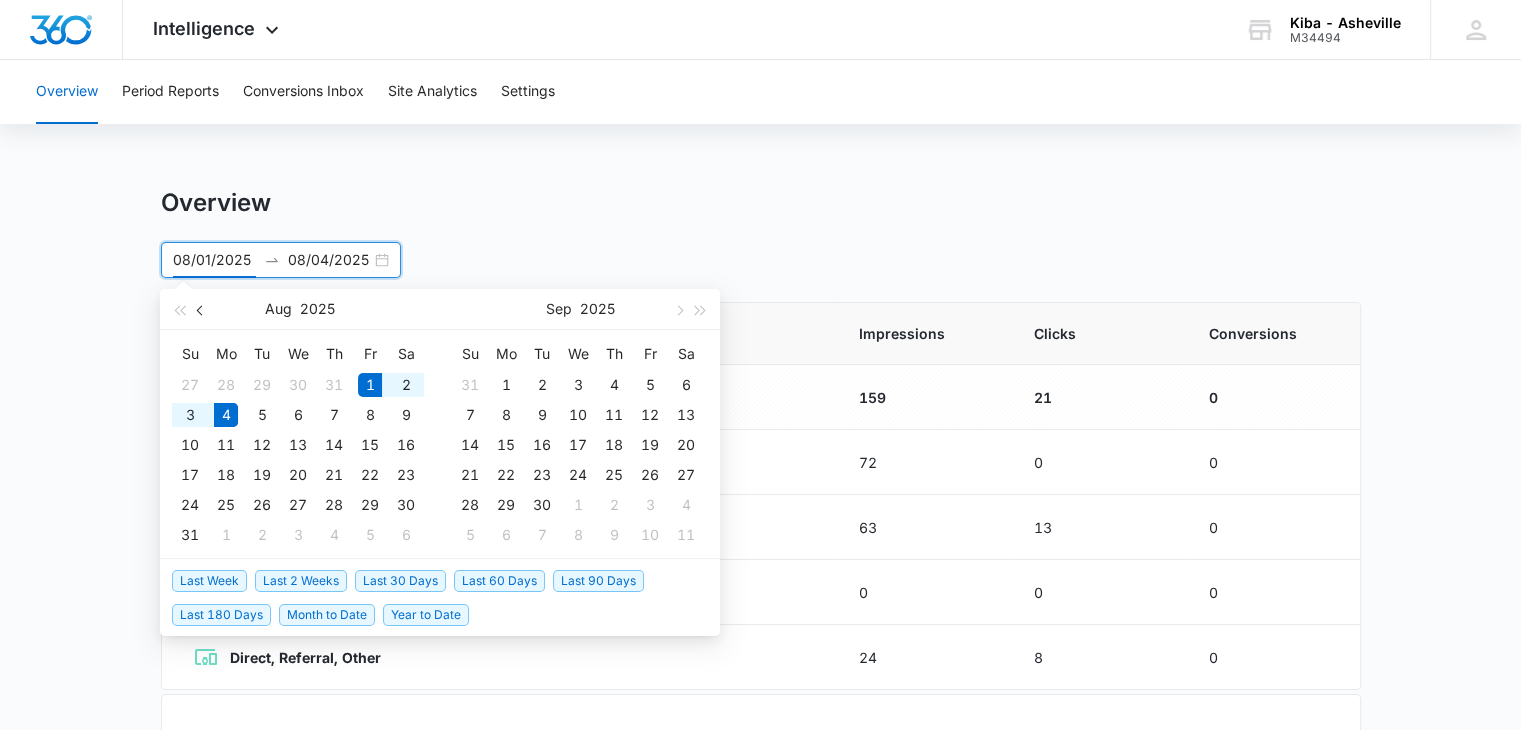 click at bounding box center (202, 310) 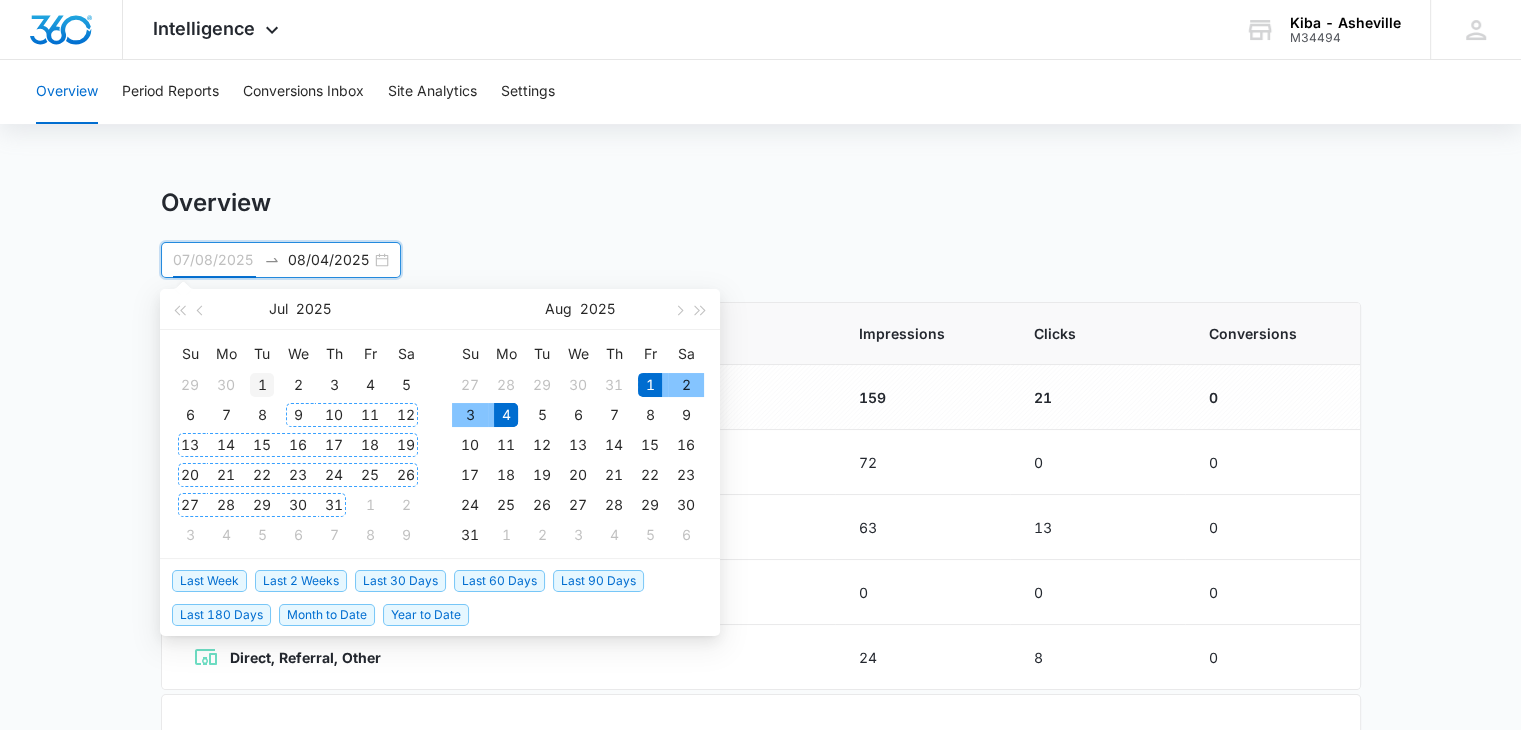 type on "07/01/2025" 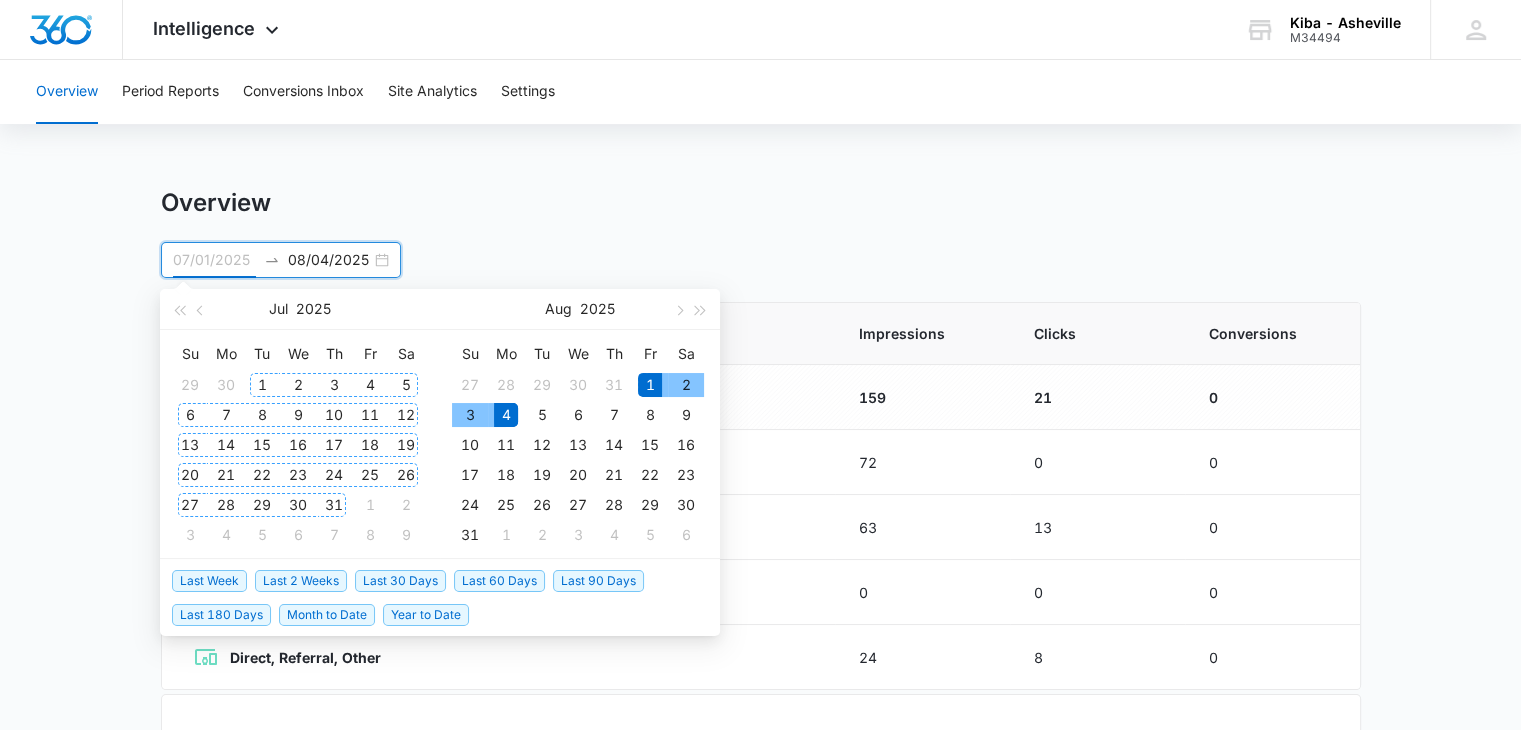 click on "1" at bounding box center (262, 385) 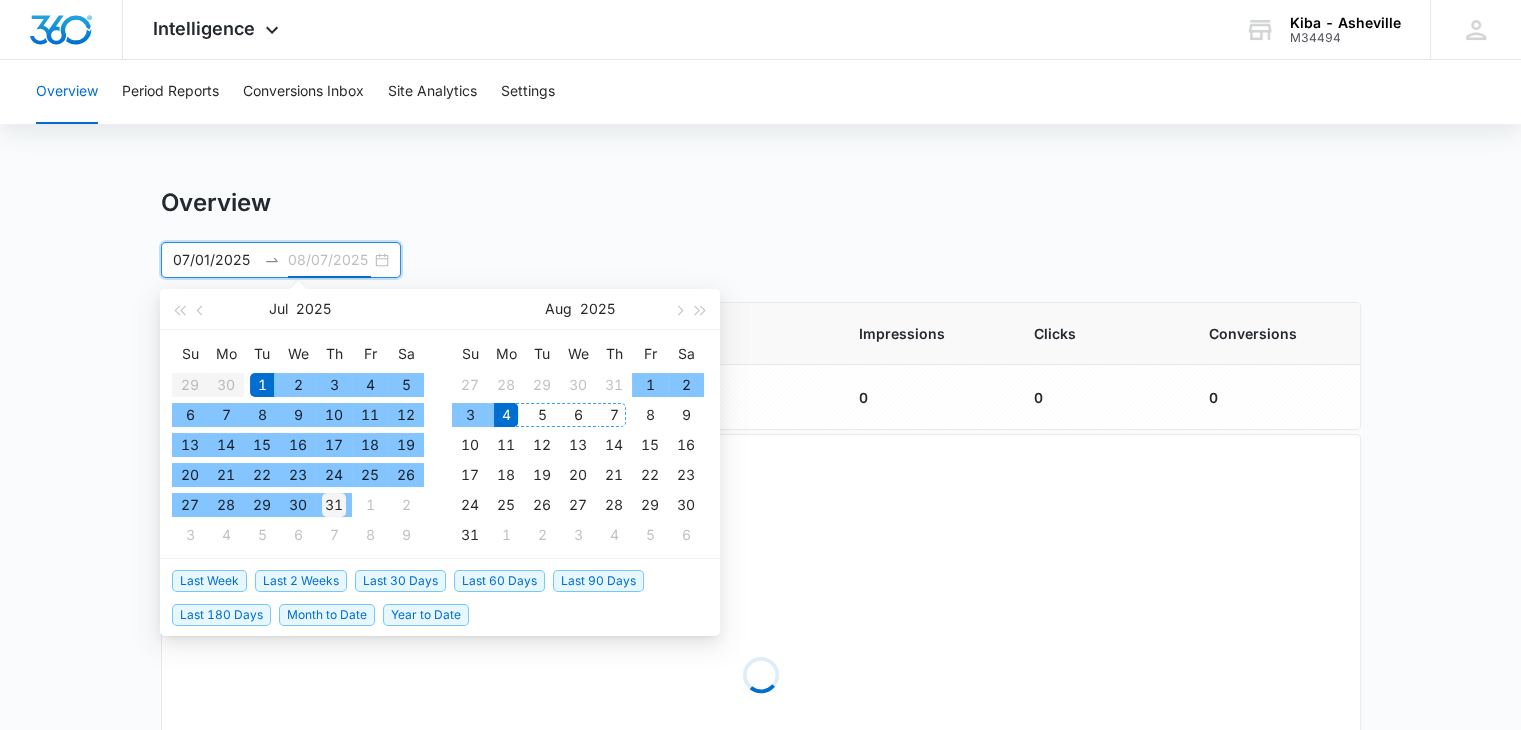 type on "07/31/2025" 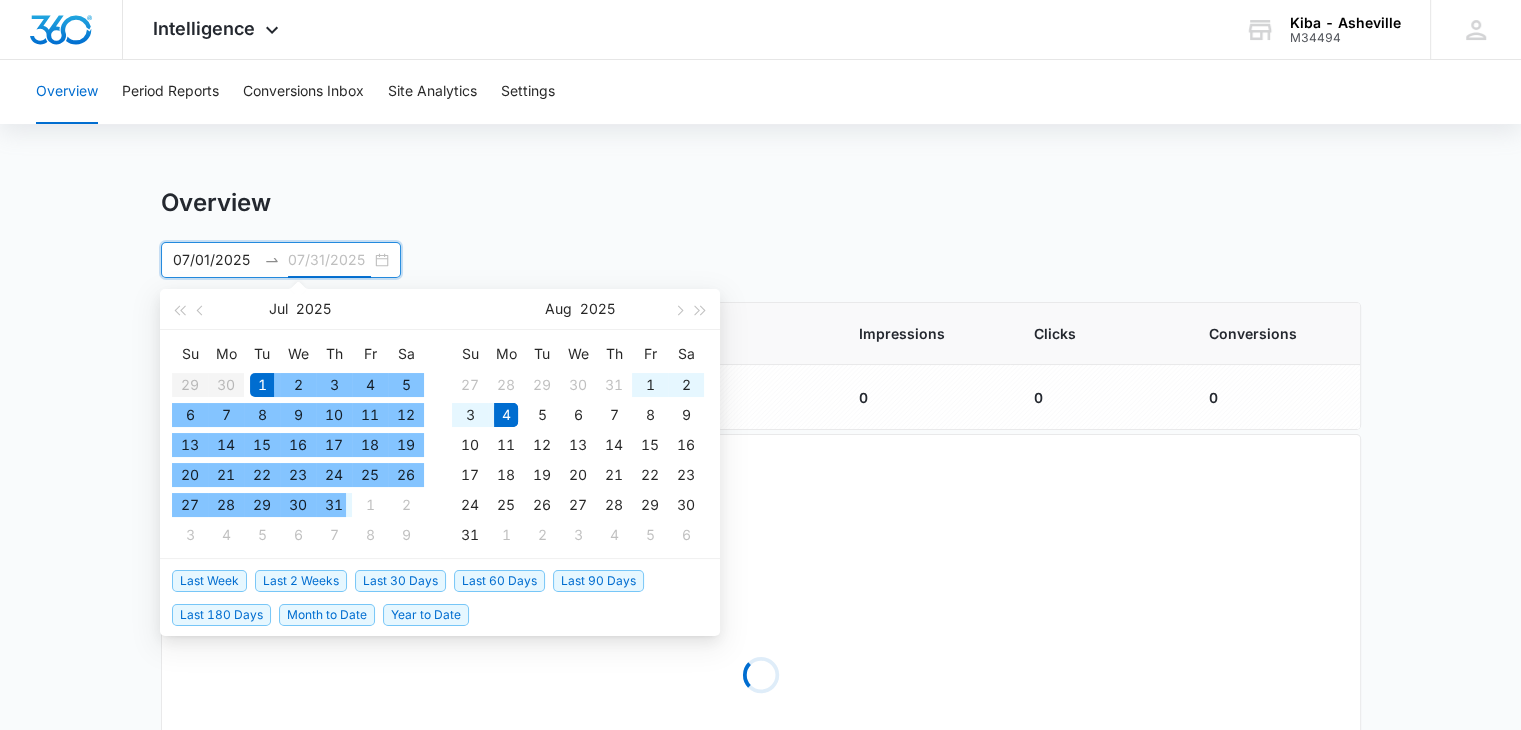click on "31" at bounding box center (334, 505) 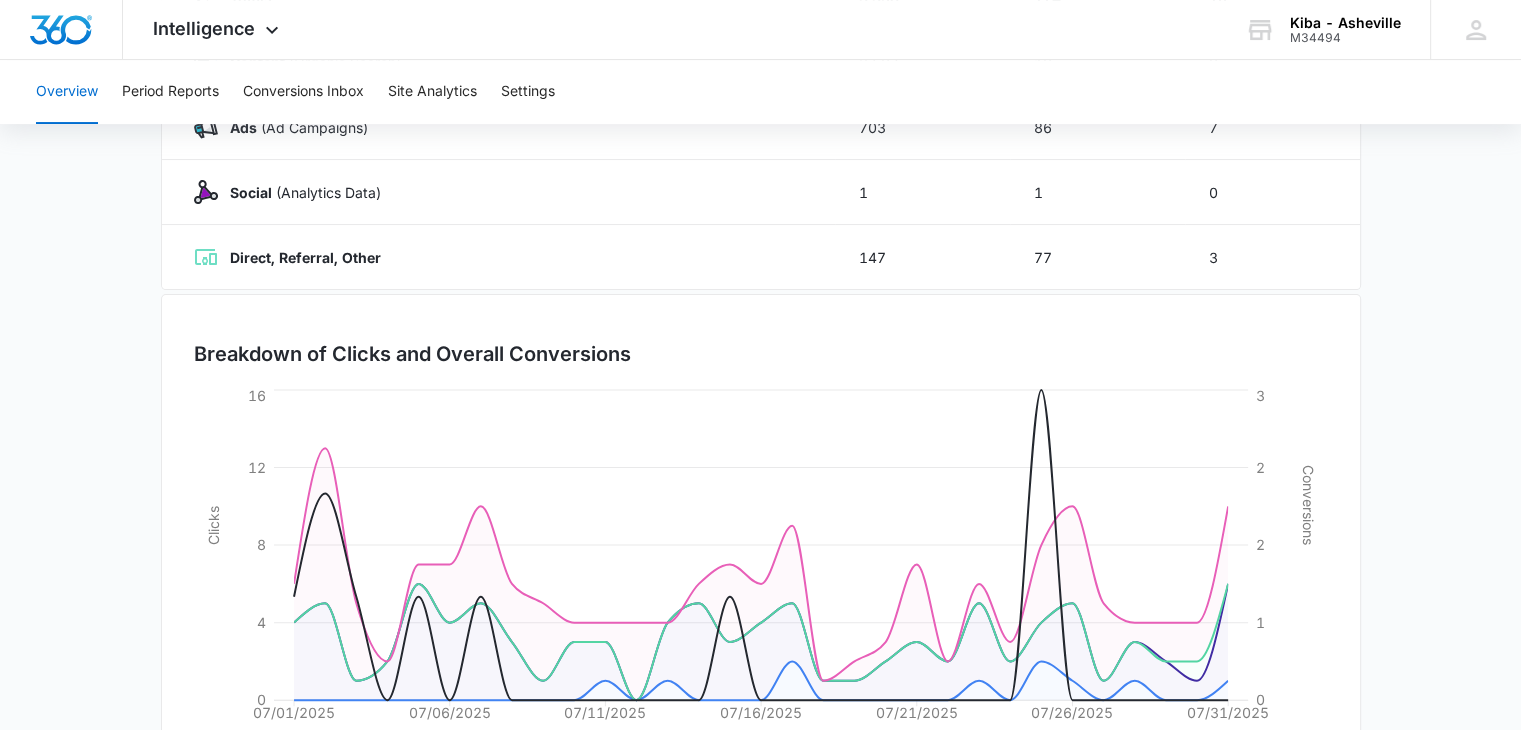 scroll, scrollTop: 0, scrollLeft: 0, axis: both 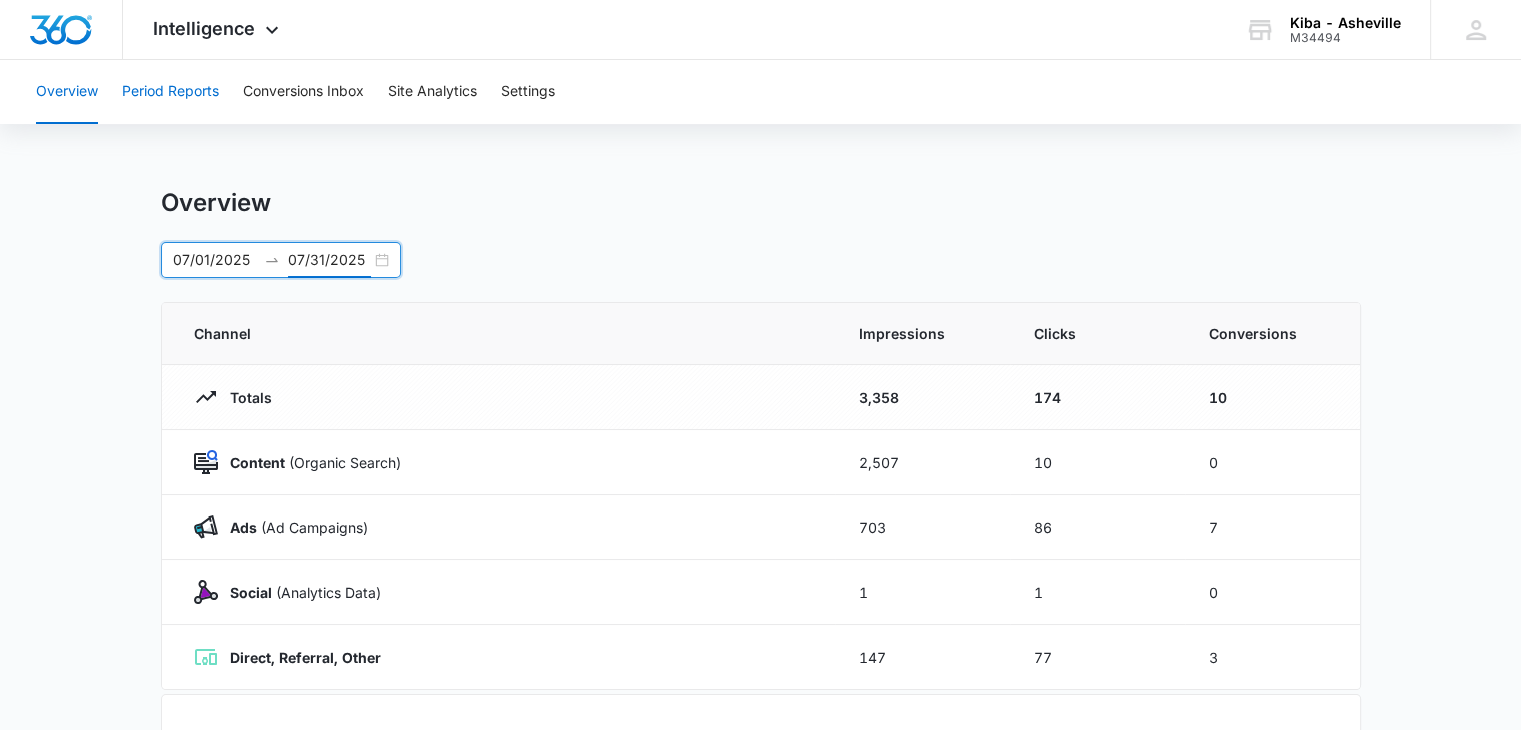 click on "Period Reports" at bounding box center (170, 92) 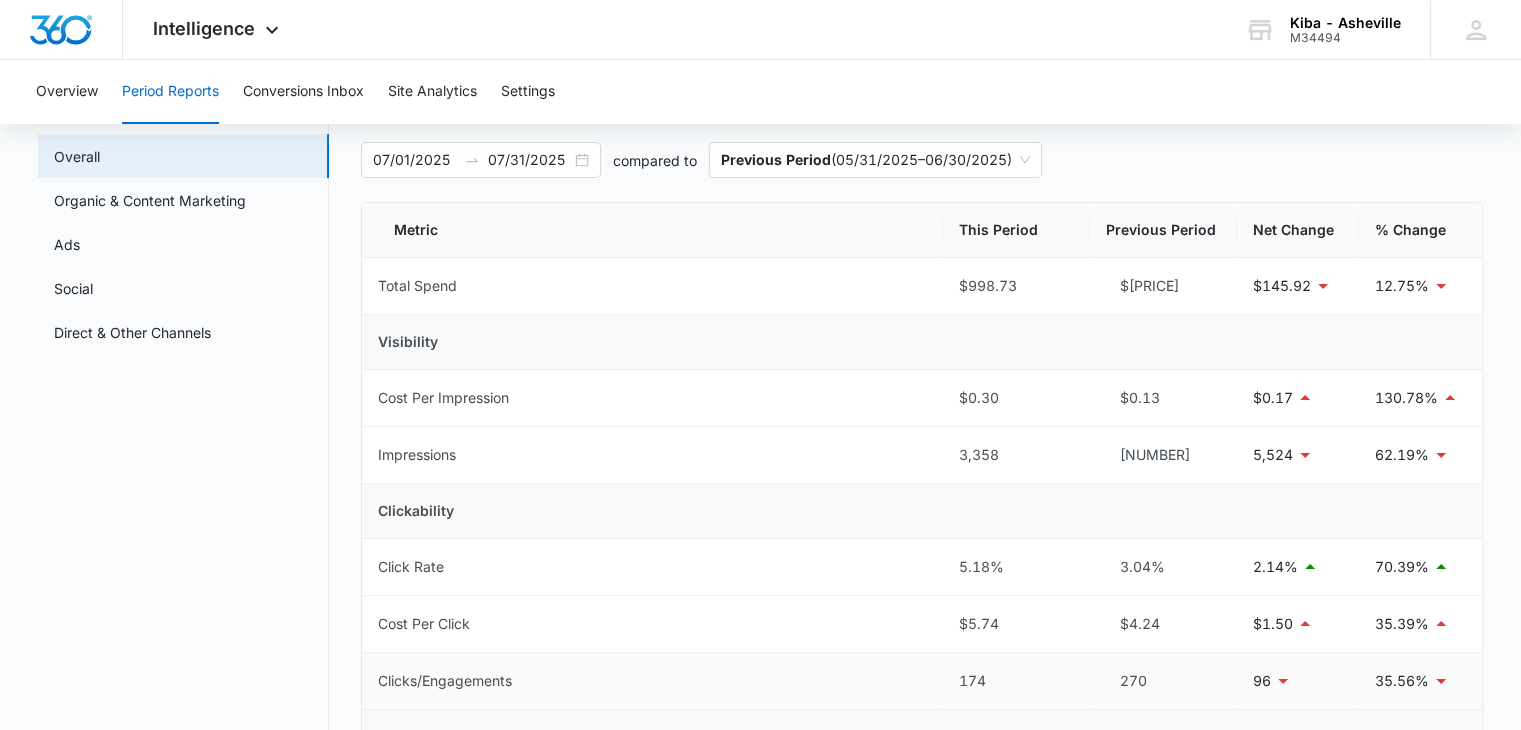 scroll, scrollTop: 200, scrollLeft: 0, axis: vertical 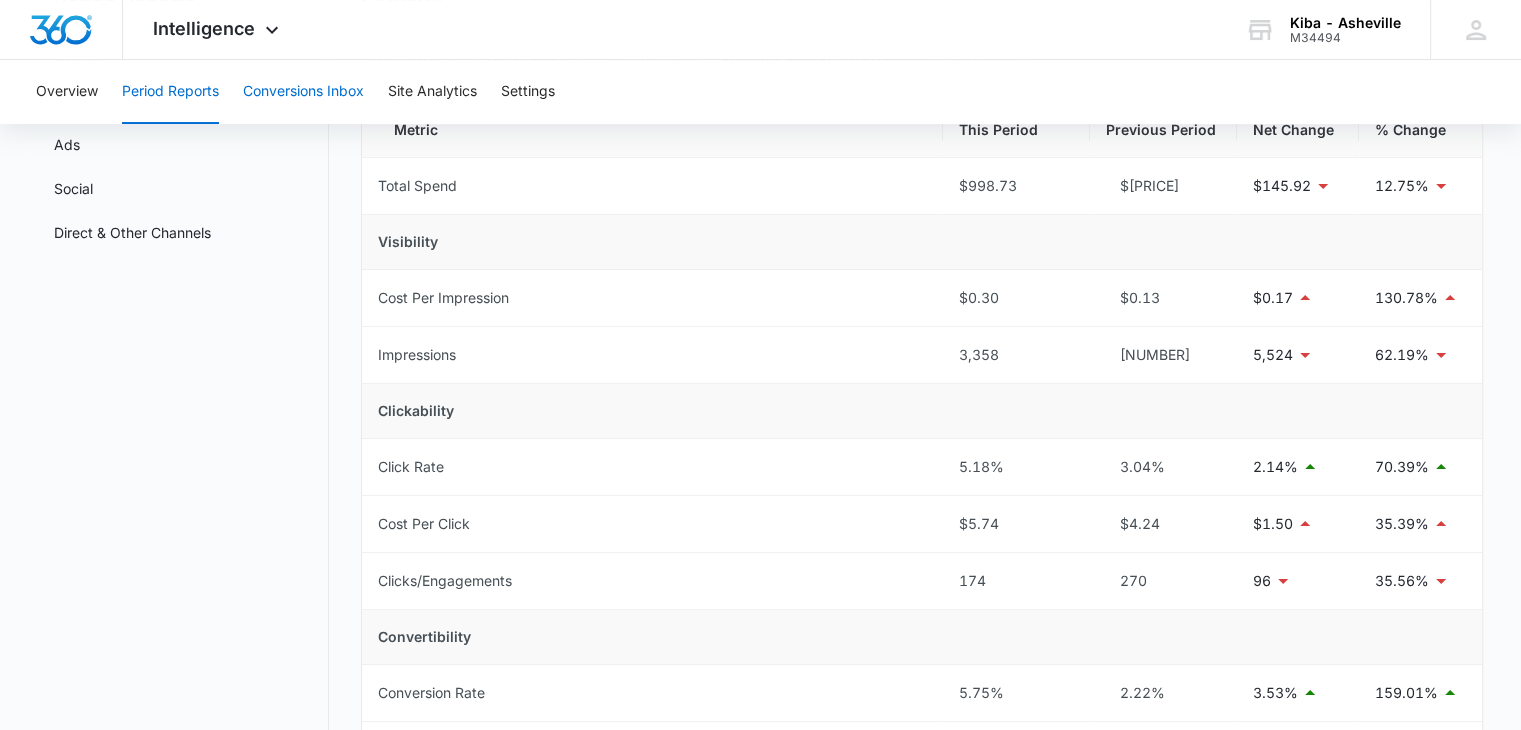 click on "Conversions Inbox" at bounding box center (303, 92) 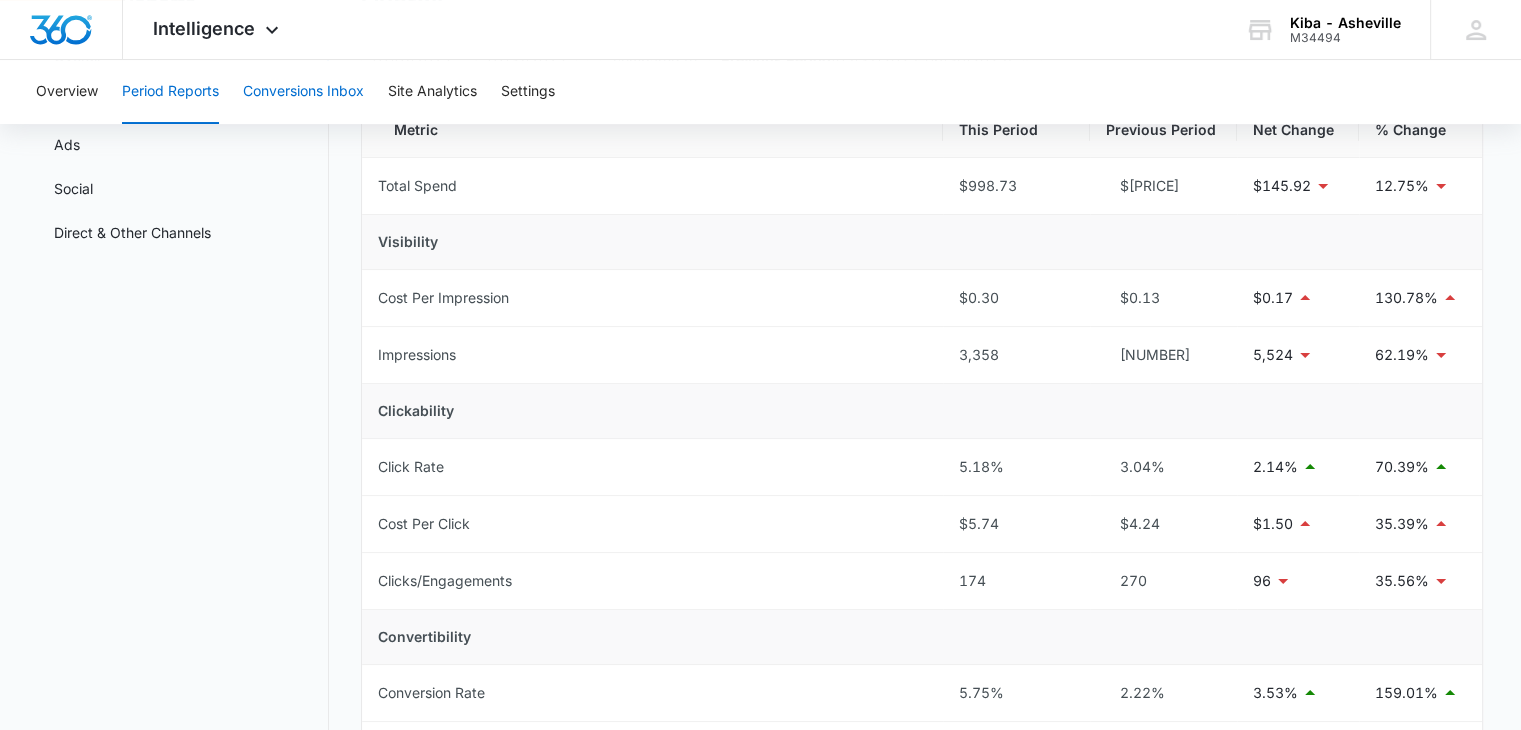 scroll, scrollTop: 0, scrollLeft: 0, axis: both 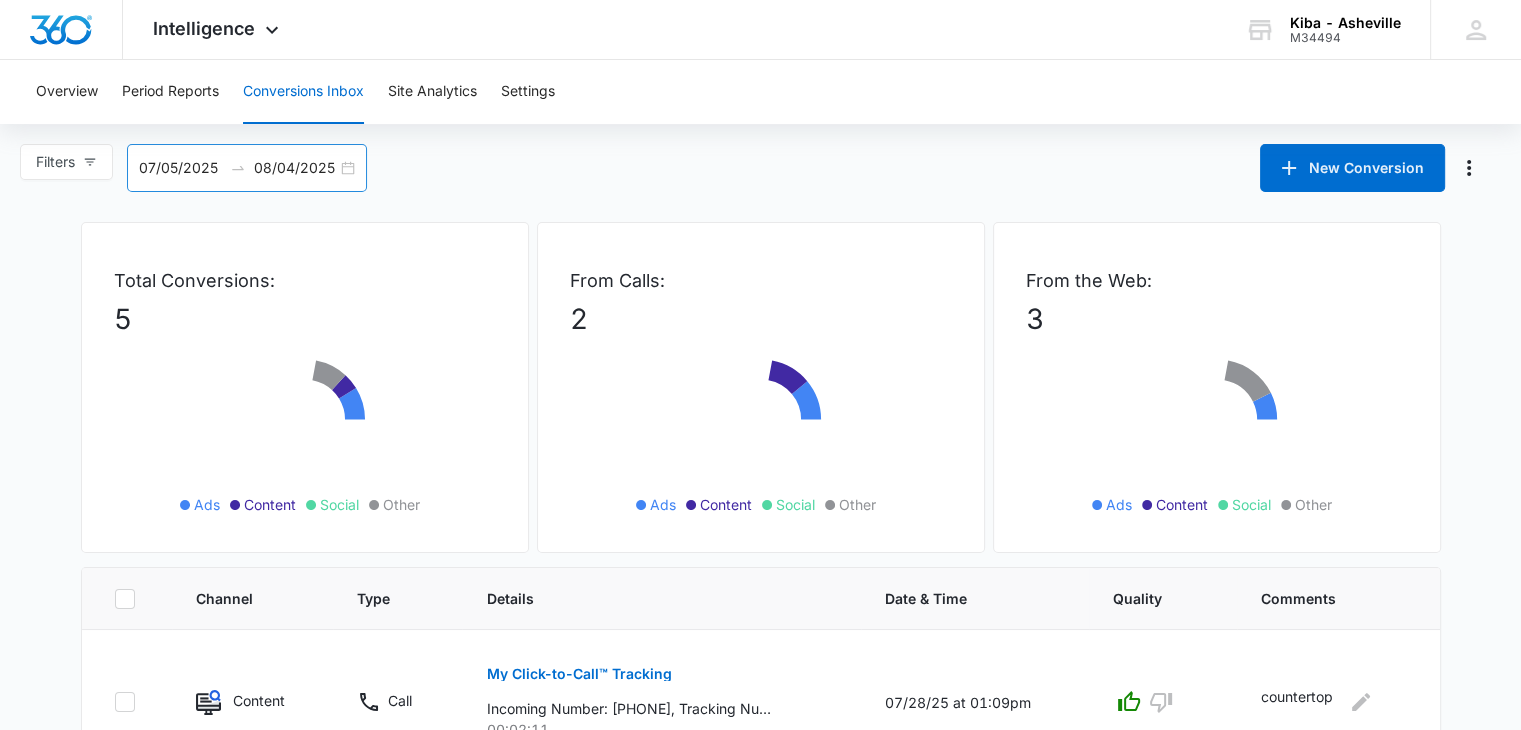 click on "07/05/2025 08/04/2025" at bounding box center [247, 168] 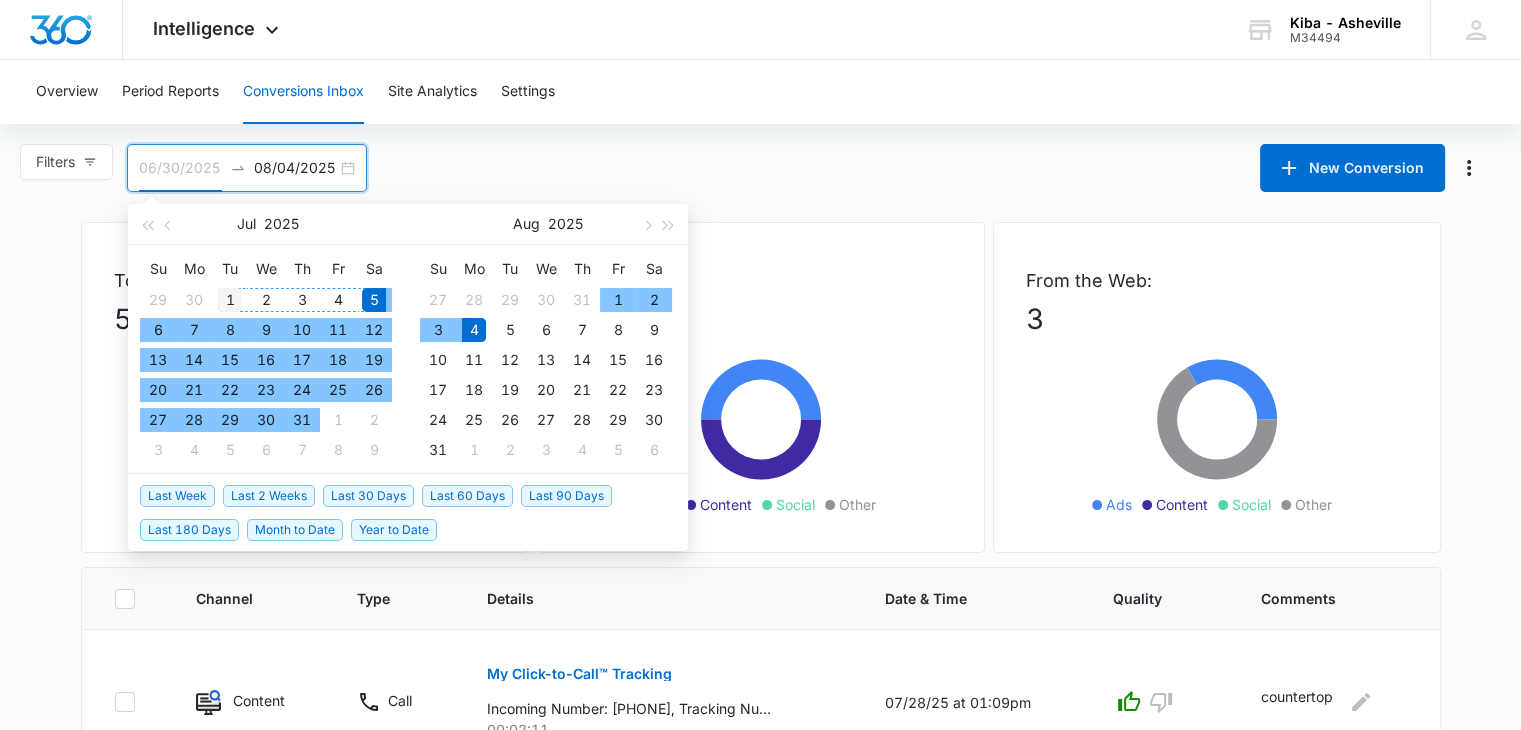 type on "07/01/2025" 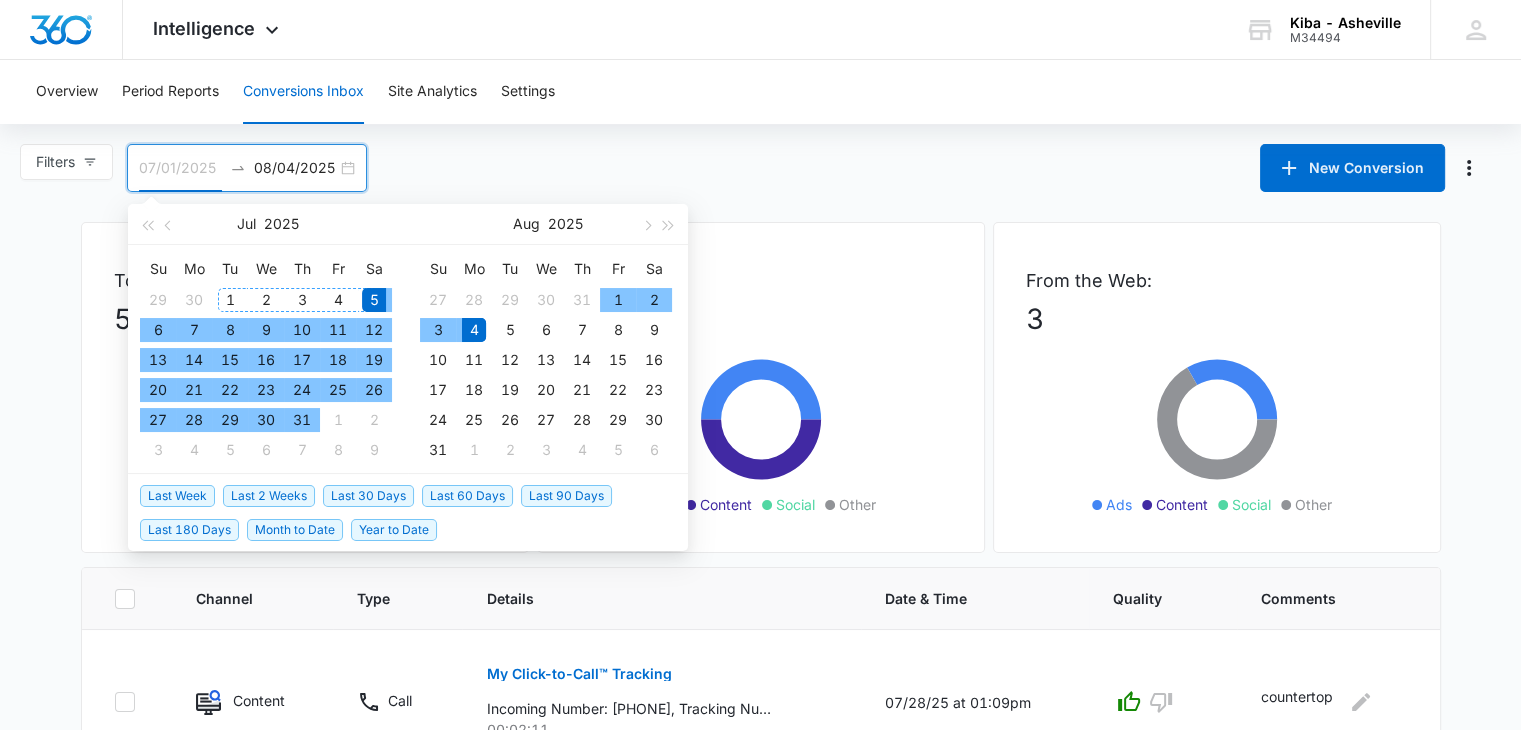 click on "1" at bounding box center (230, 300) 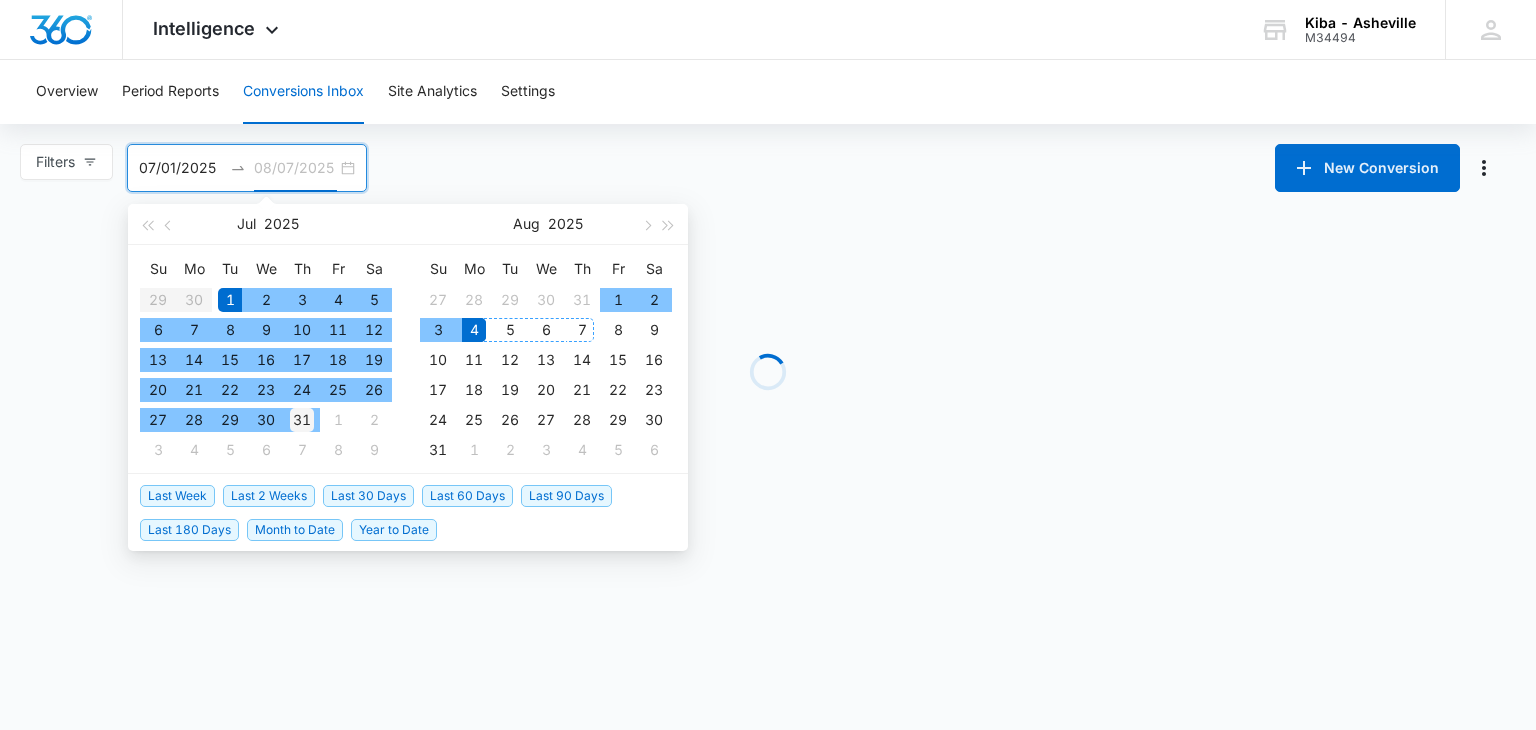type on "07/31/2025" 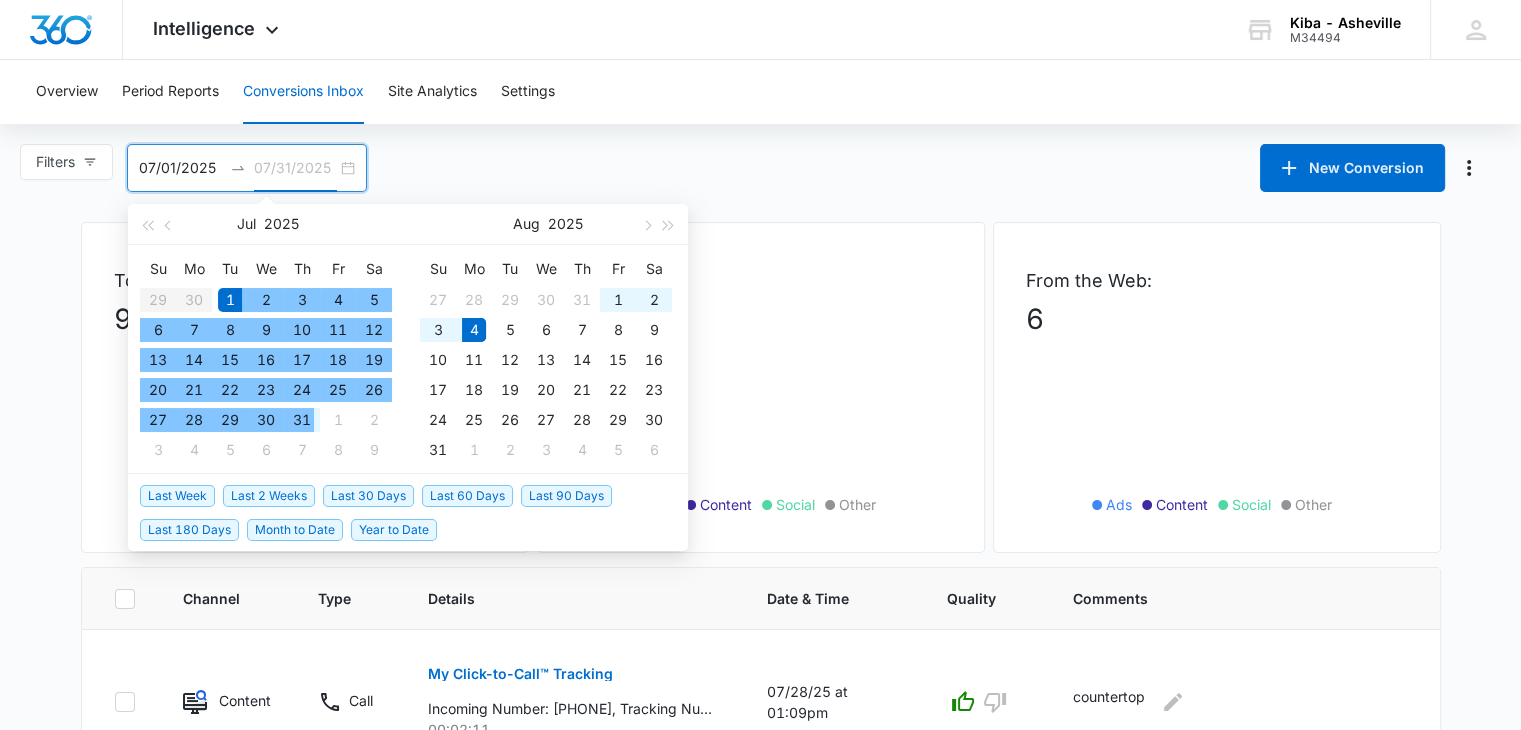 click on "31" at bounding box center (302, 420) 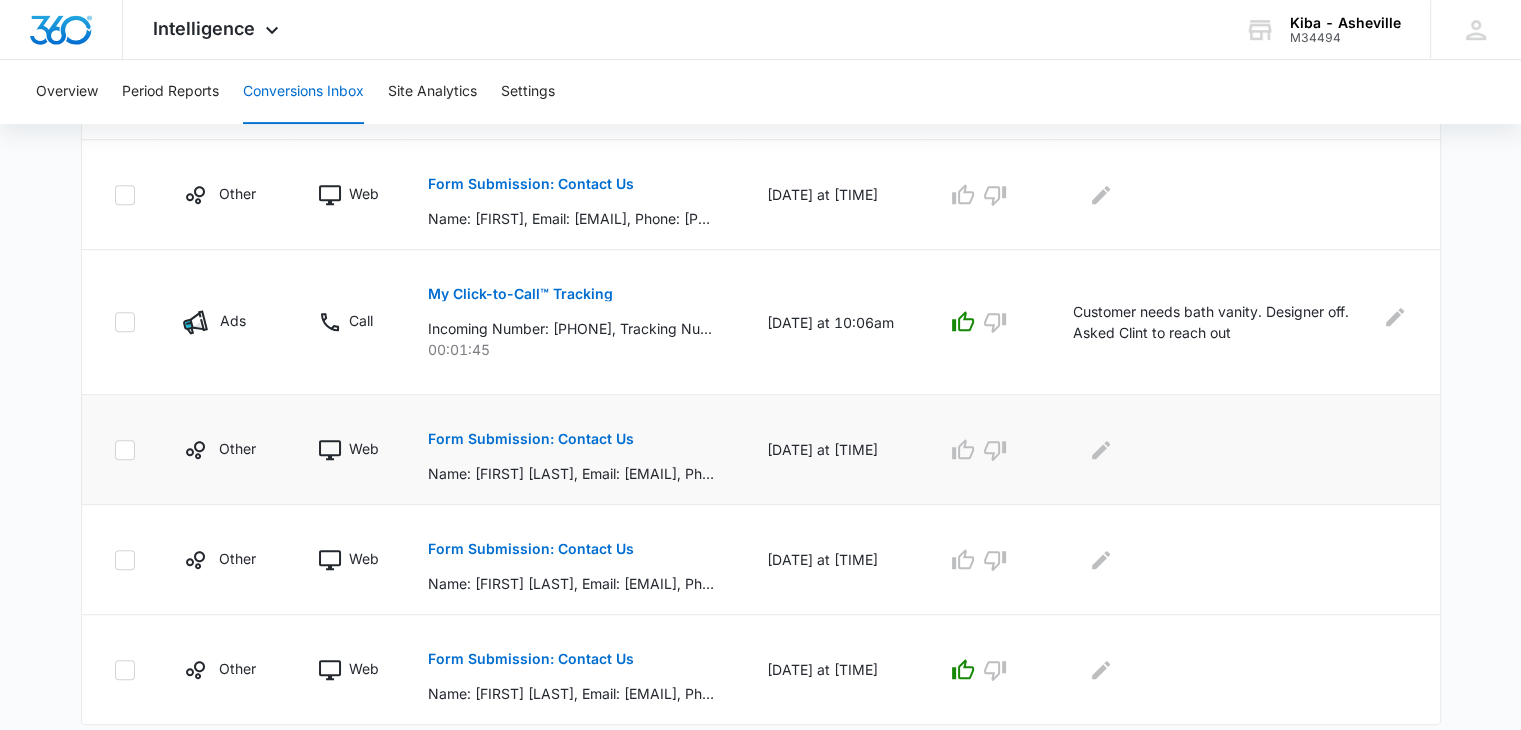 scroll, scrollTop: 1037, scrollLeft: 0, axis: vertical 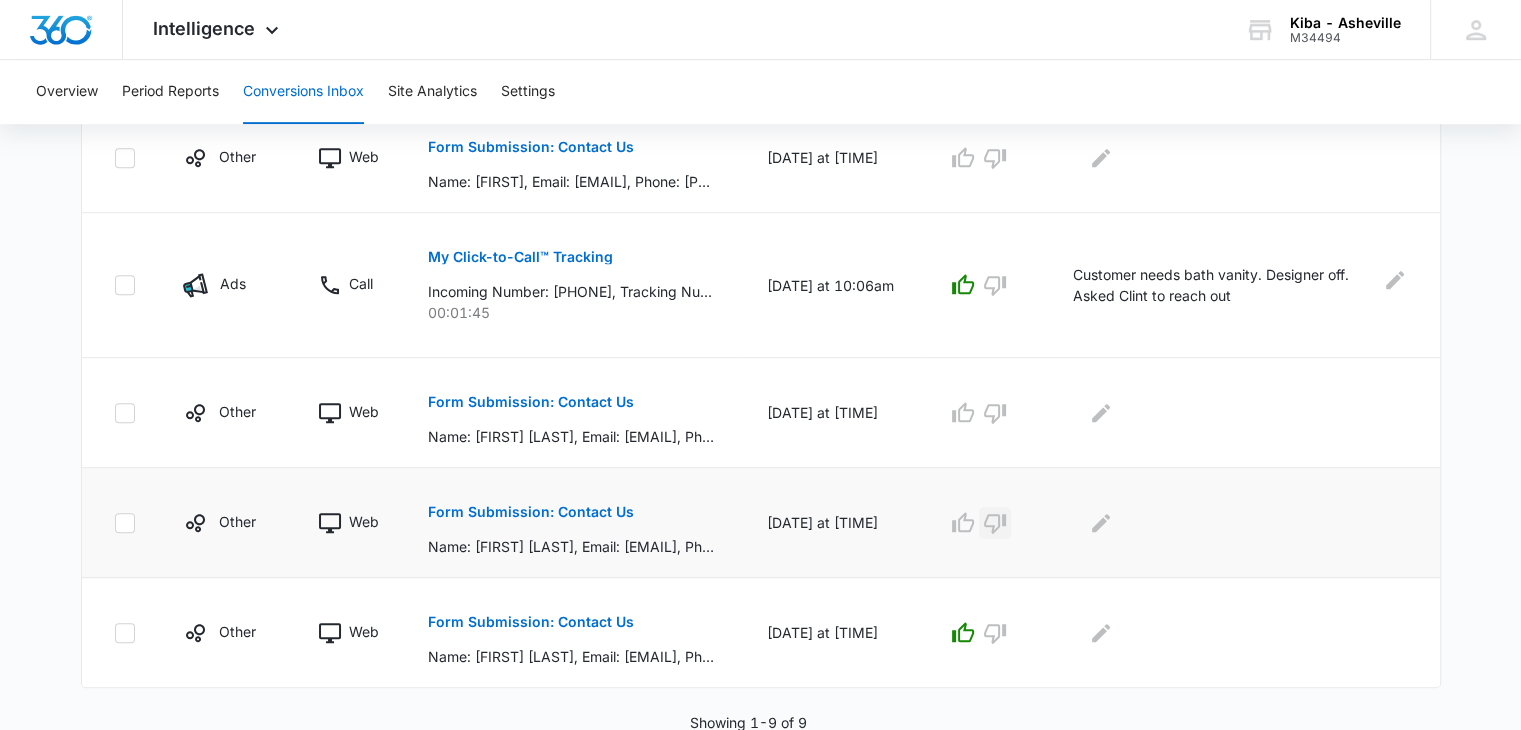 click 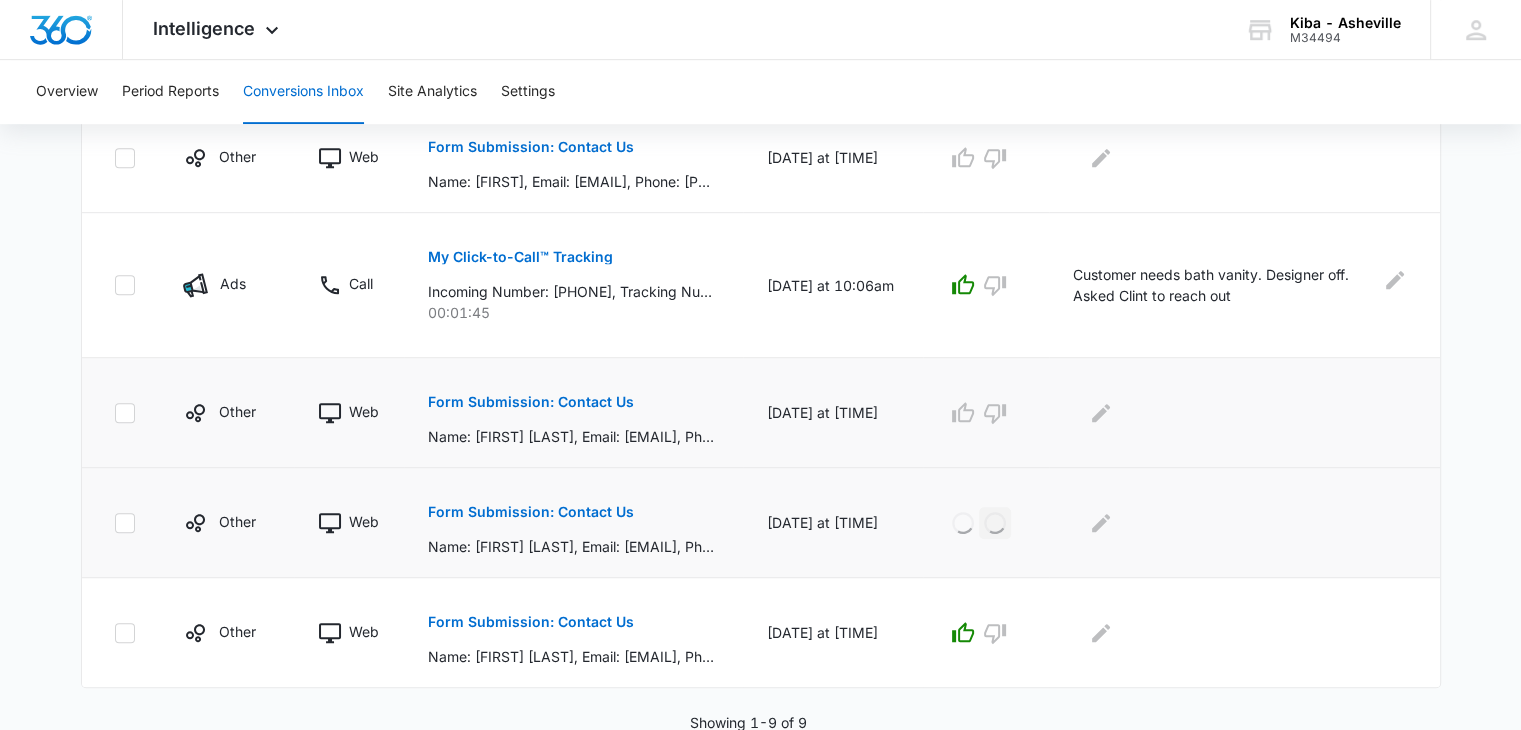 click on "Form Submission: Contact Us" at bounding box center (531, 402) 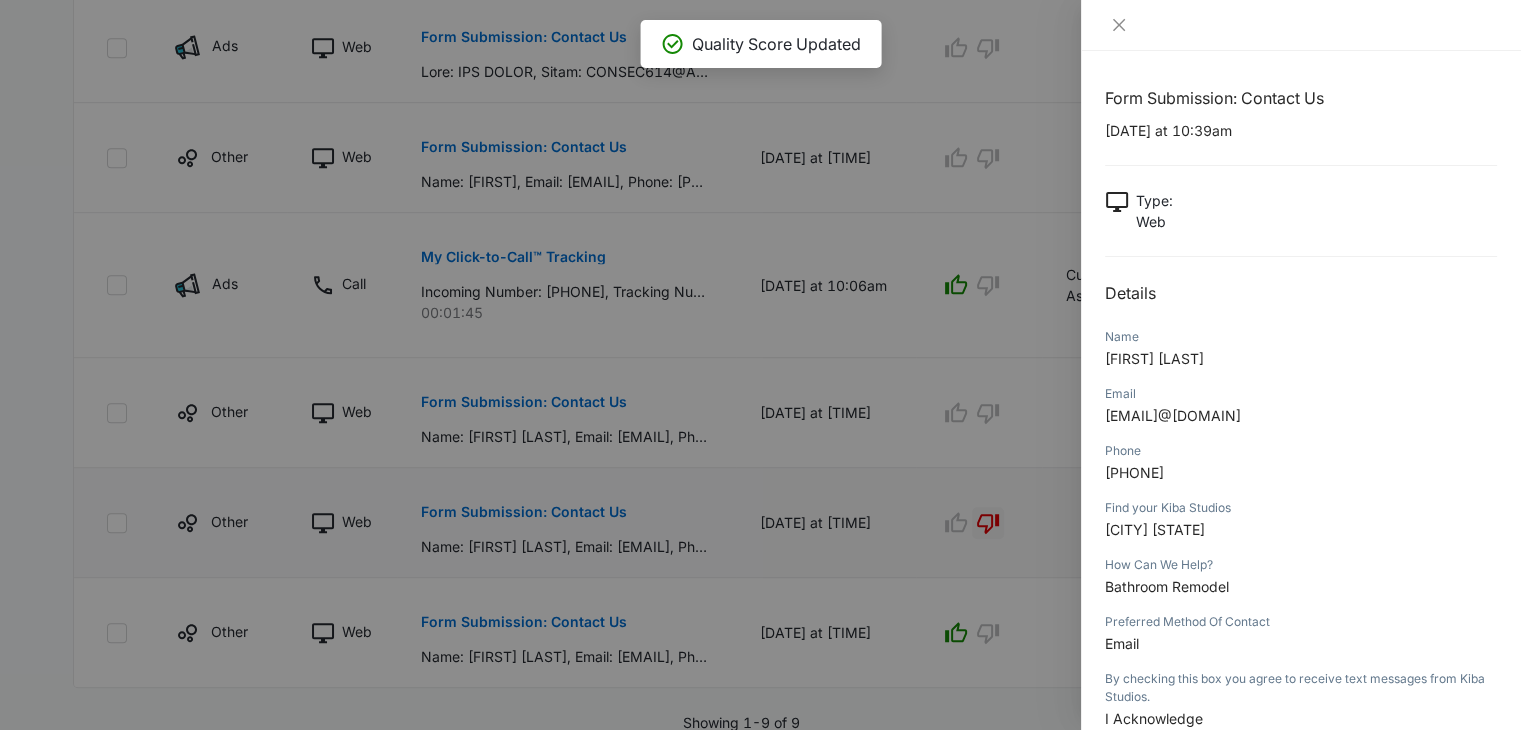 click at bounding box center [1301, 25] 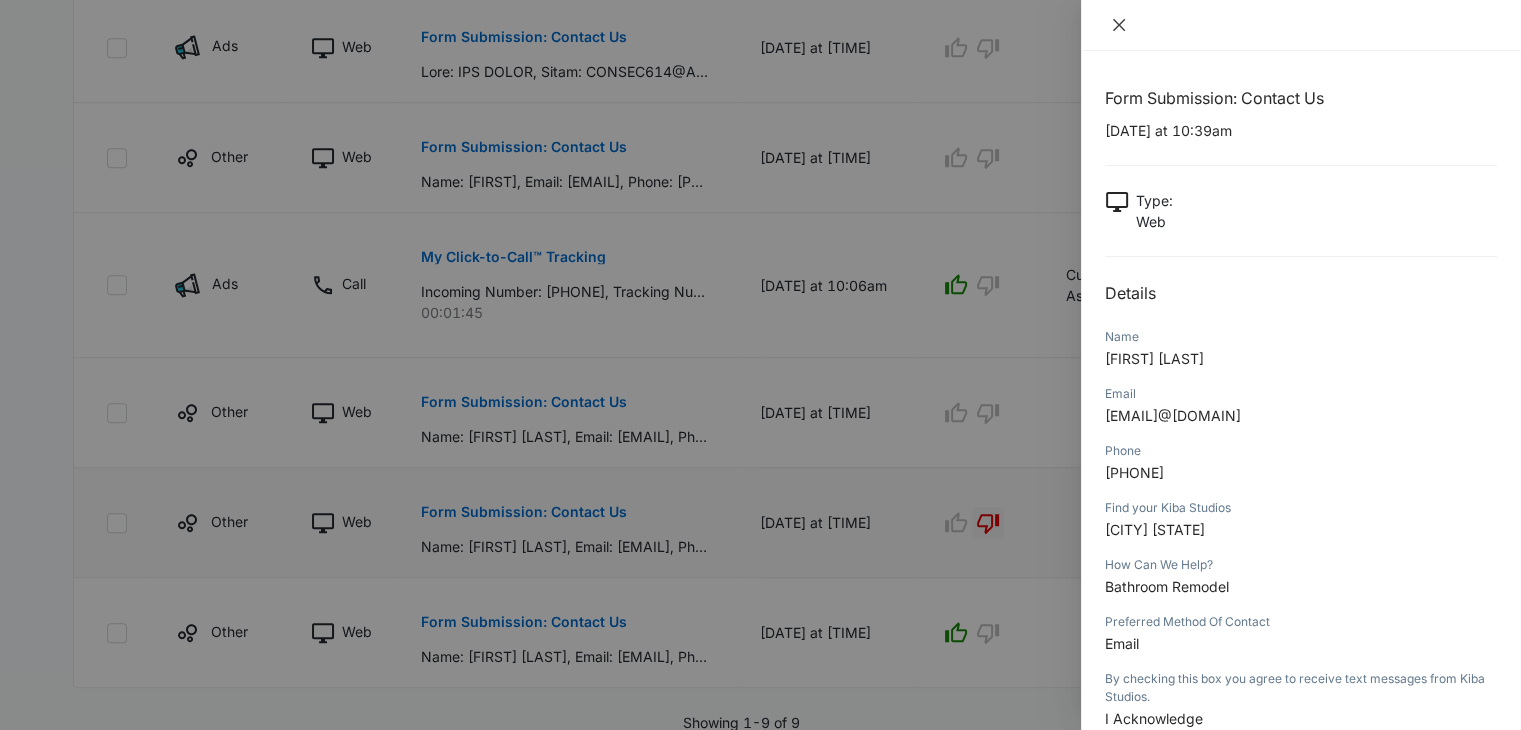 click 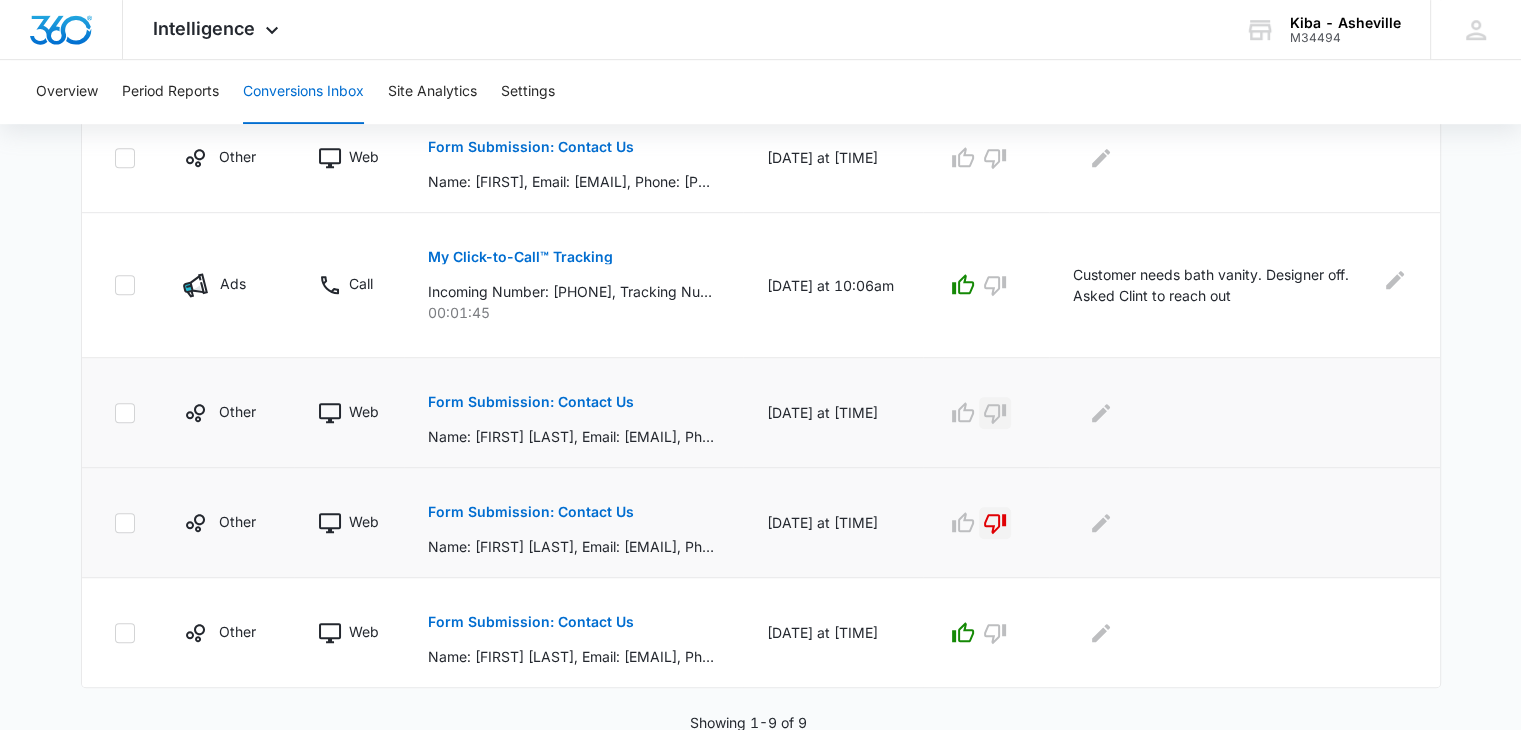 click 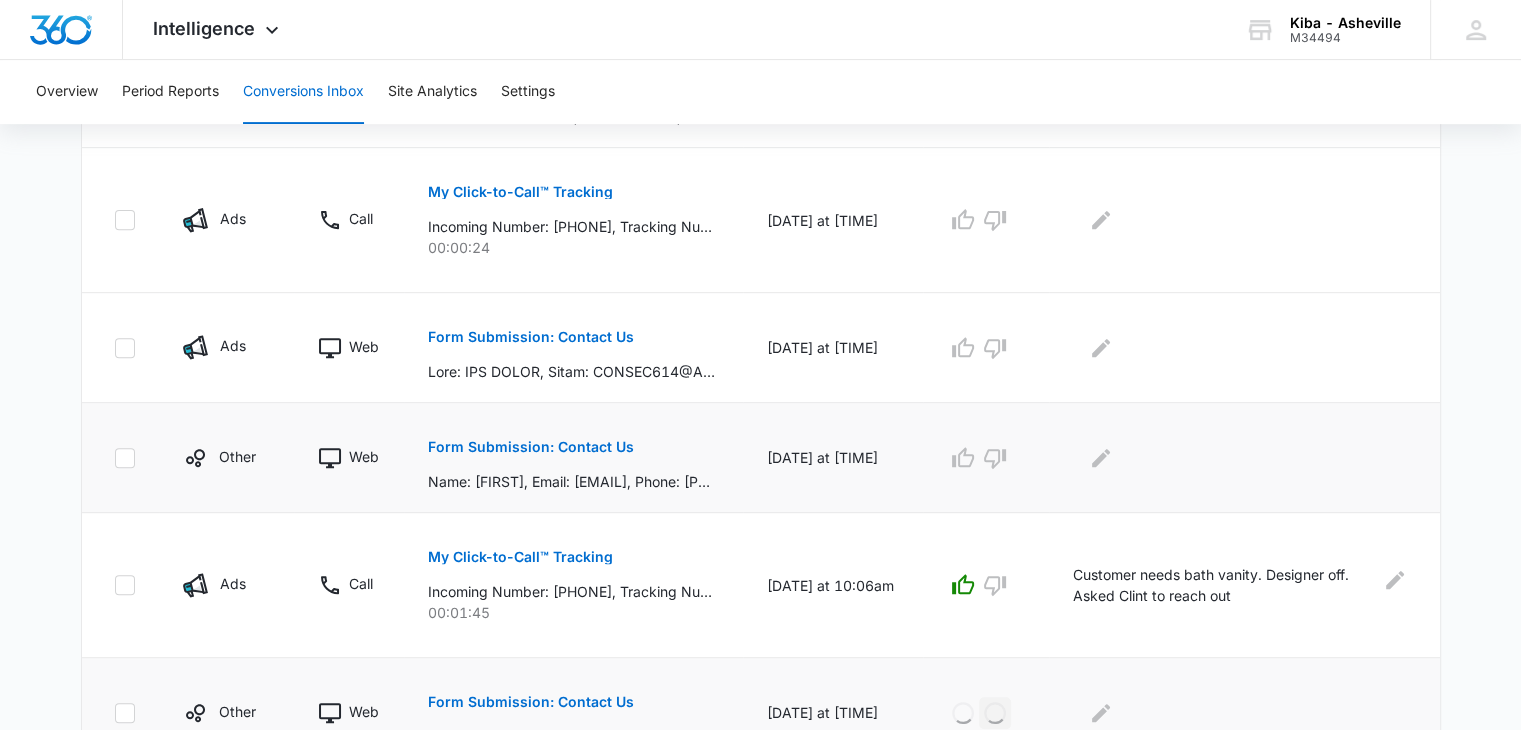 scroll, scrollTop: 637, scrollLeft: 0, axis: vertical 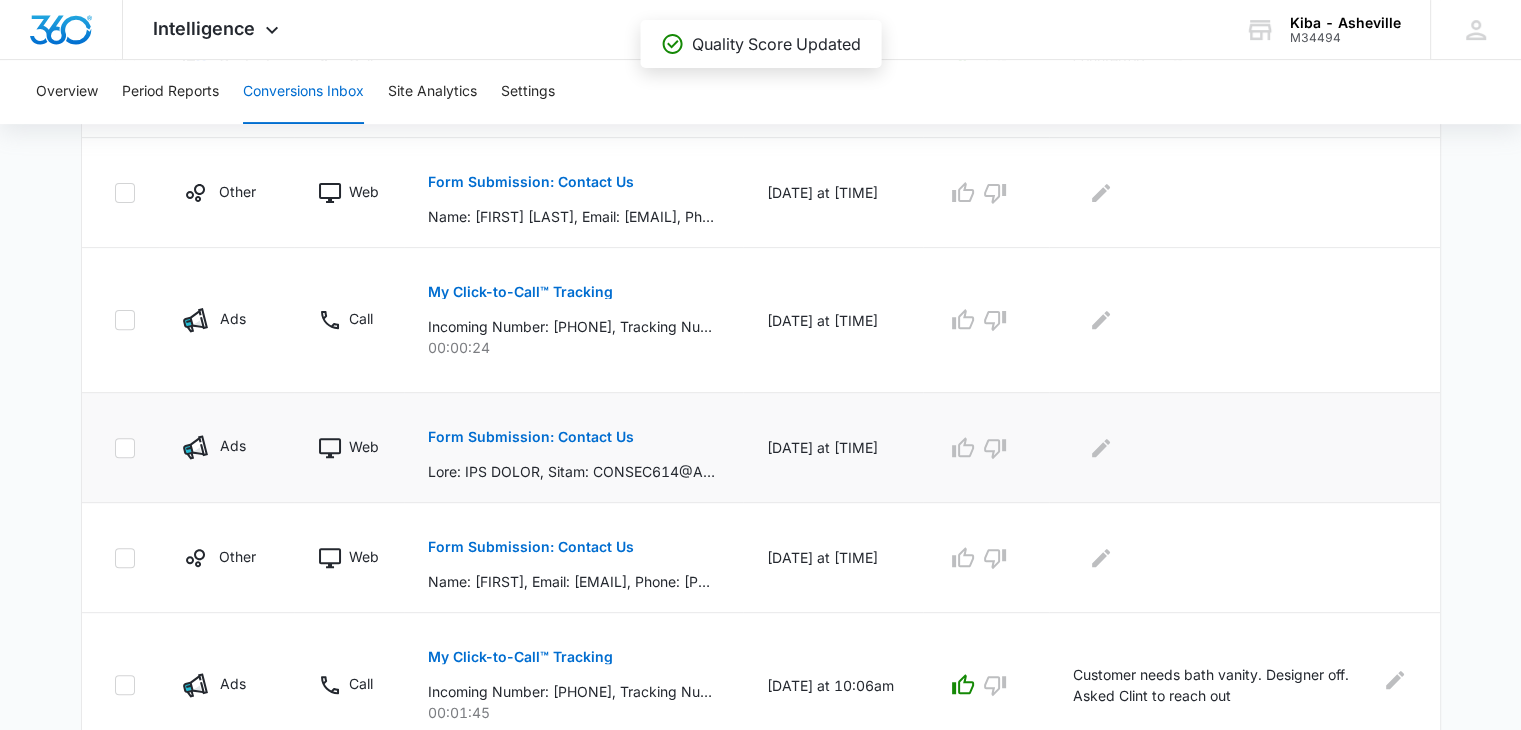click on "Form Submission: Contact Us" at bounding box center (531, 437) 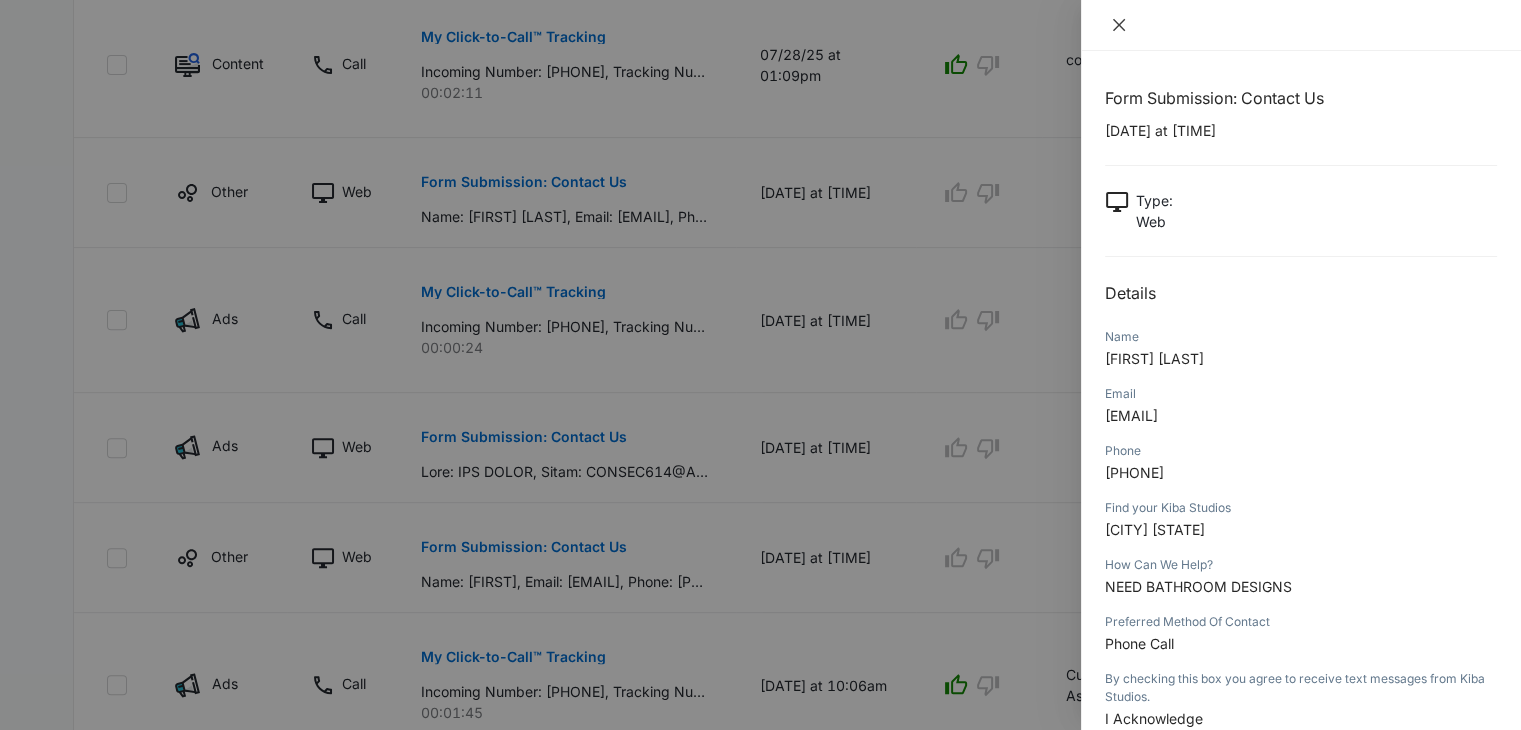 click 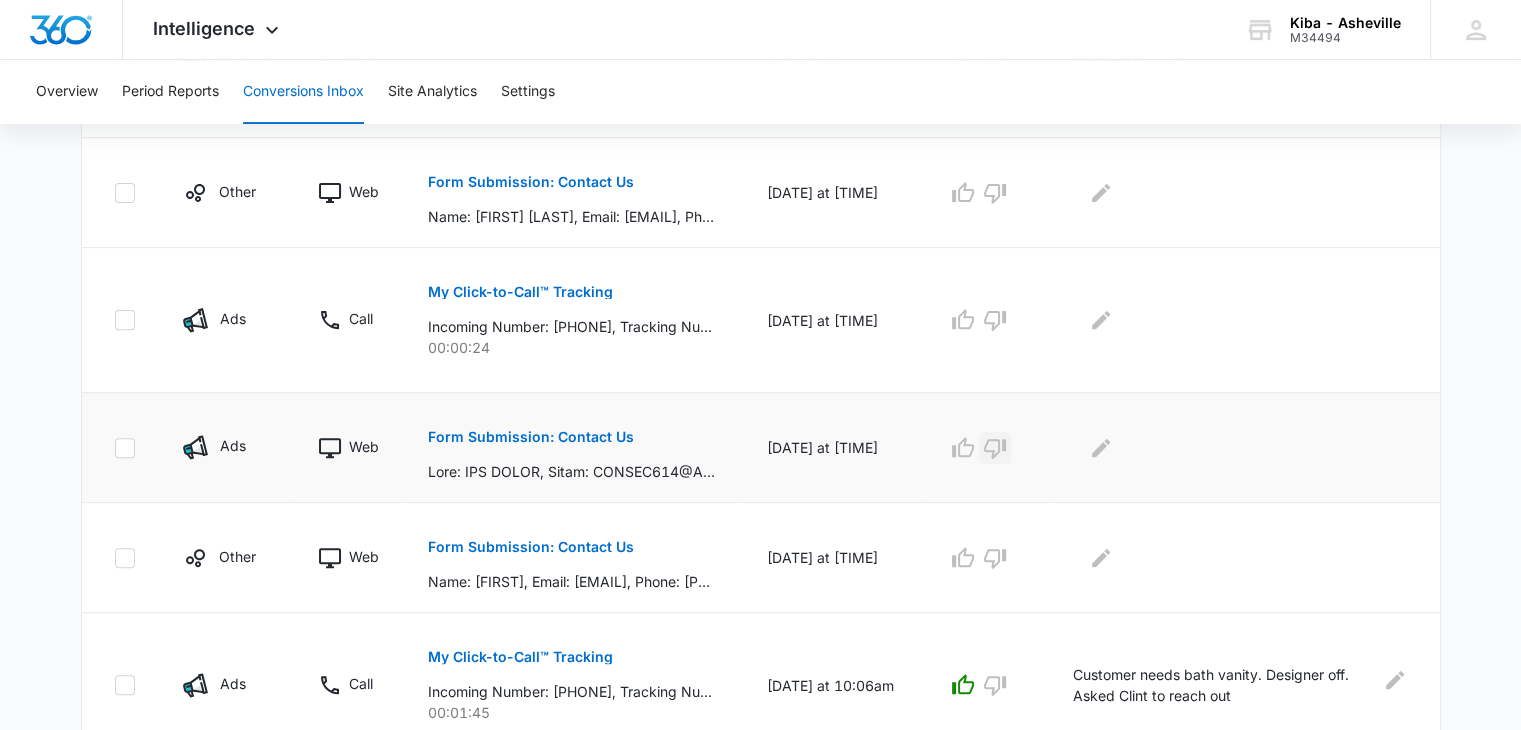 click 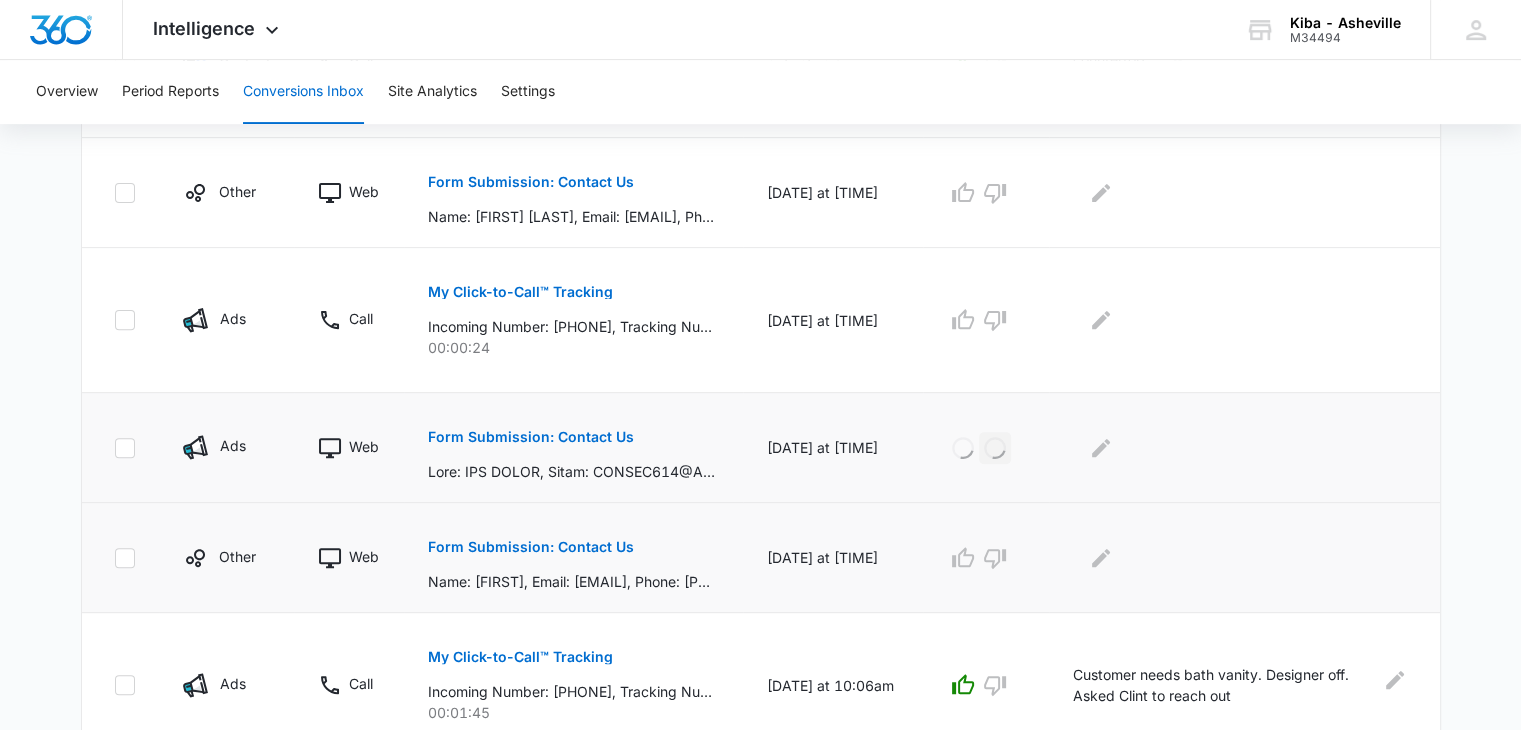 click on "Form Submission: Contact Us" at bounding box center [531, 547] 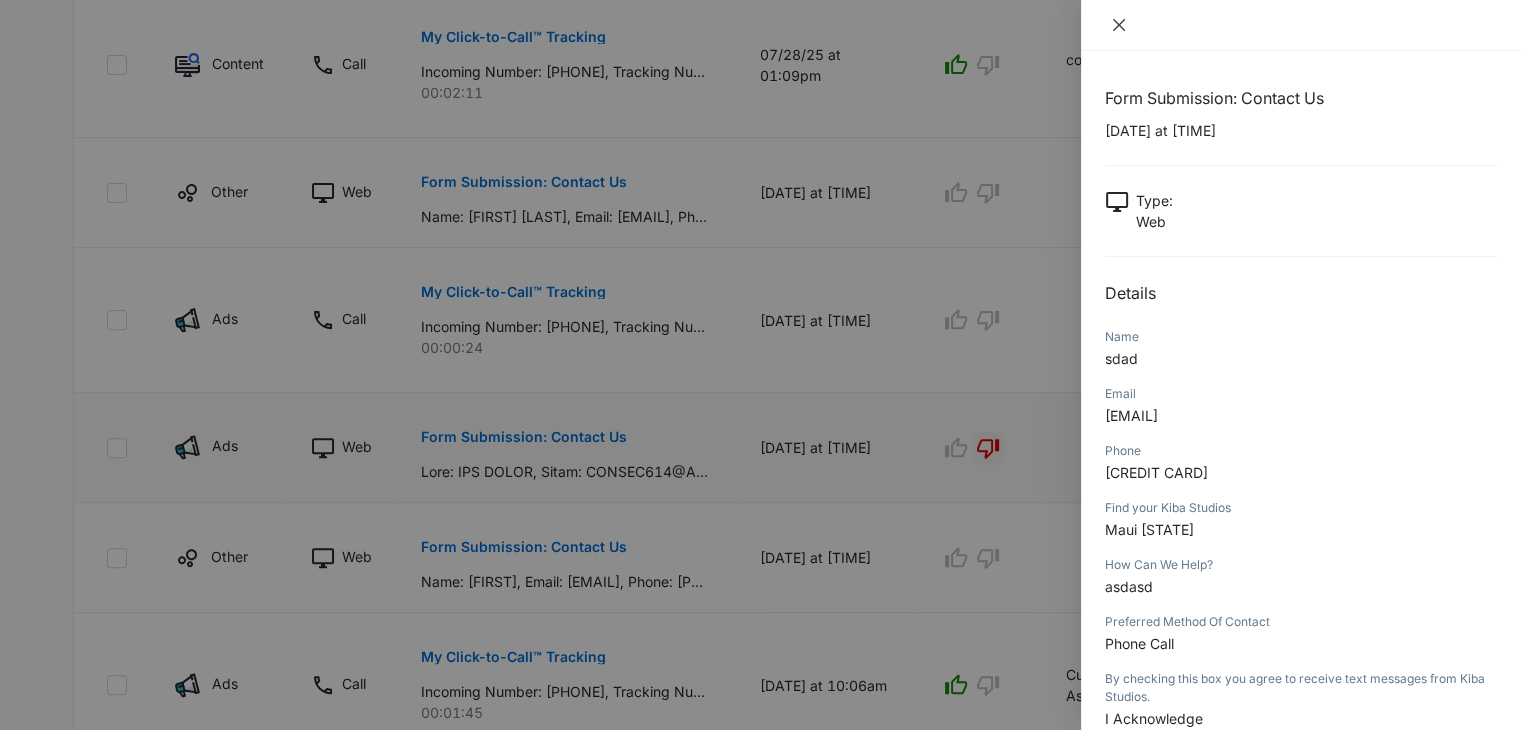 click 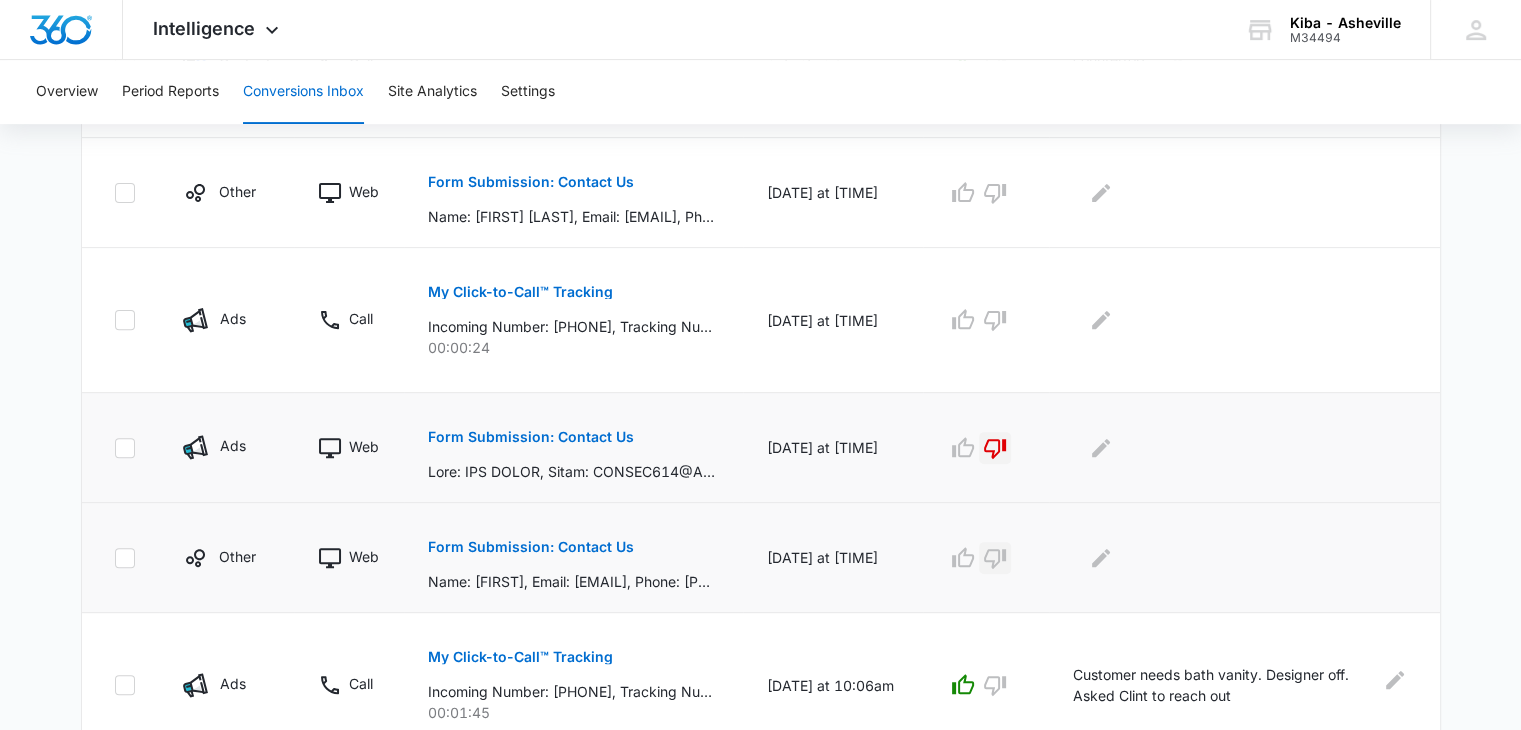 click 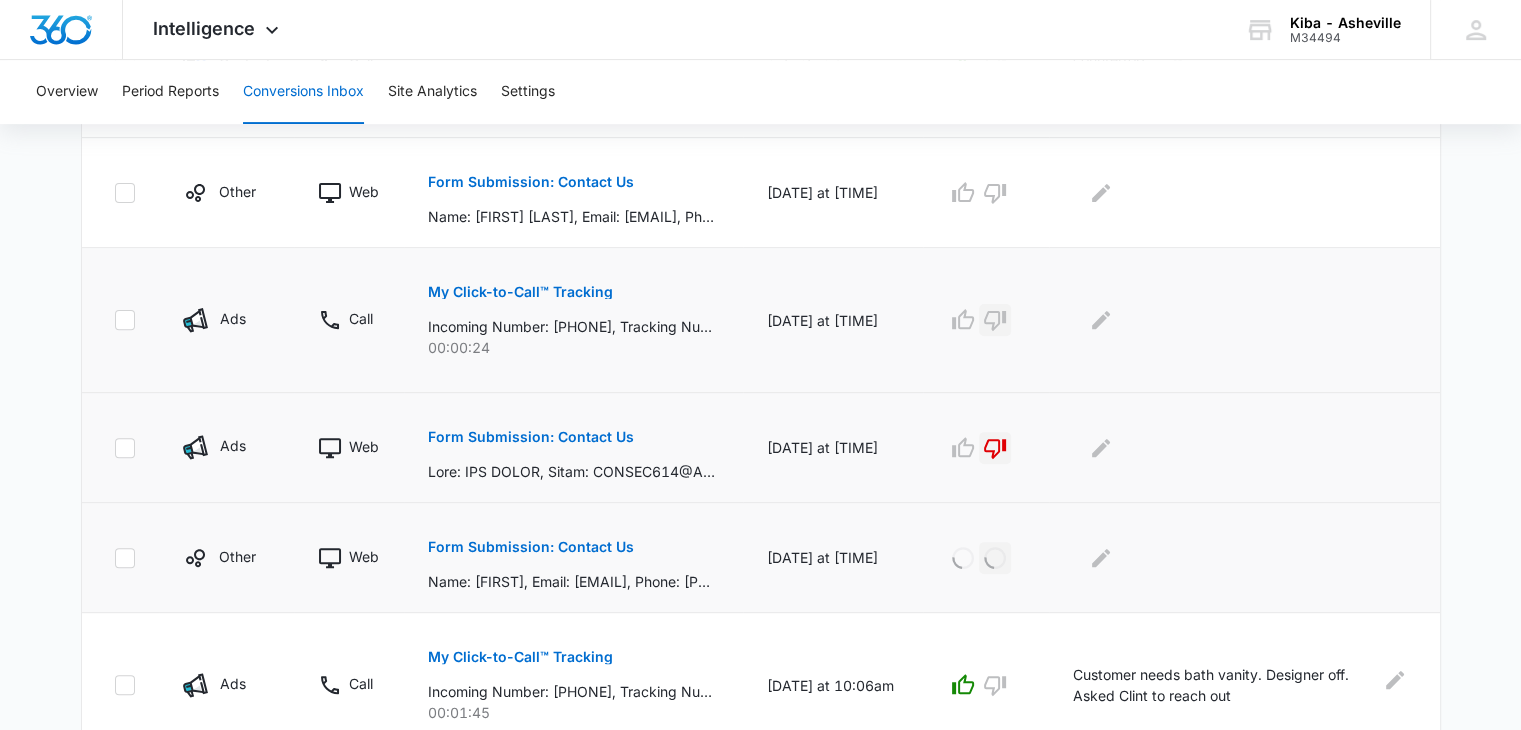 click 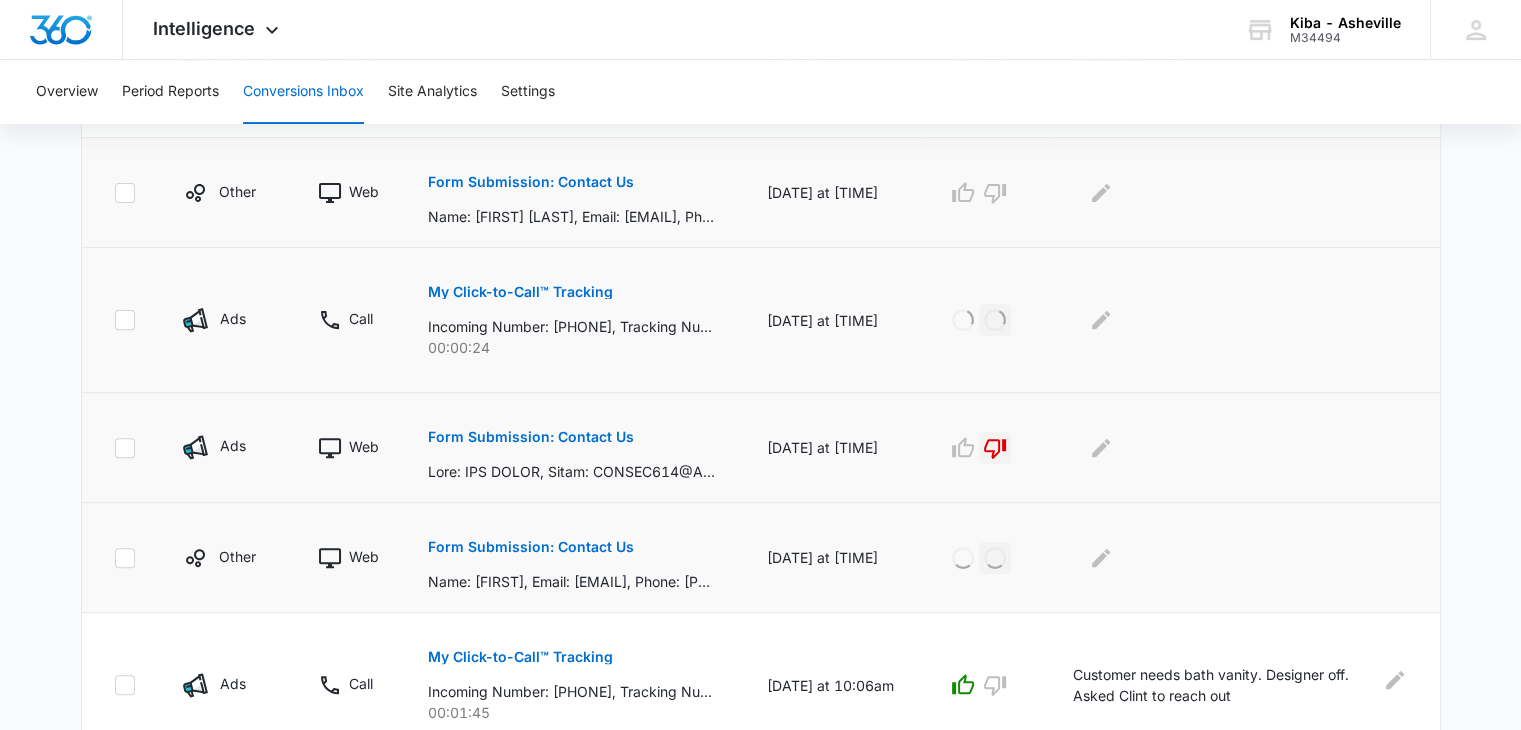 click on "Form Submission: Contact Us" at bounding box center (531, 182) 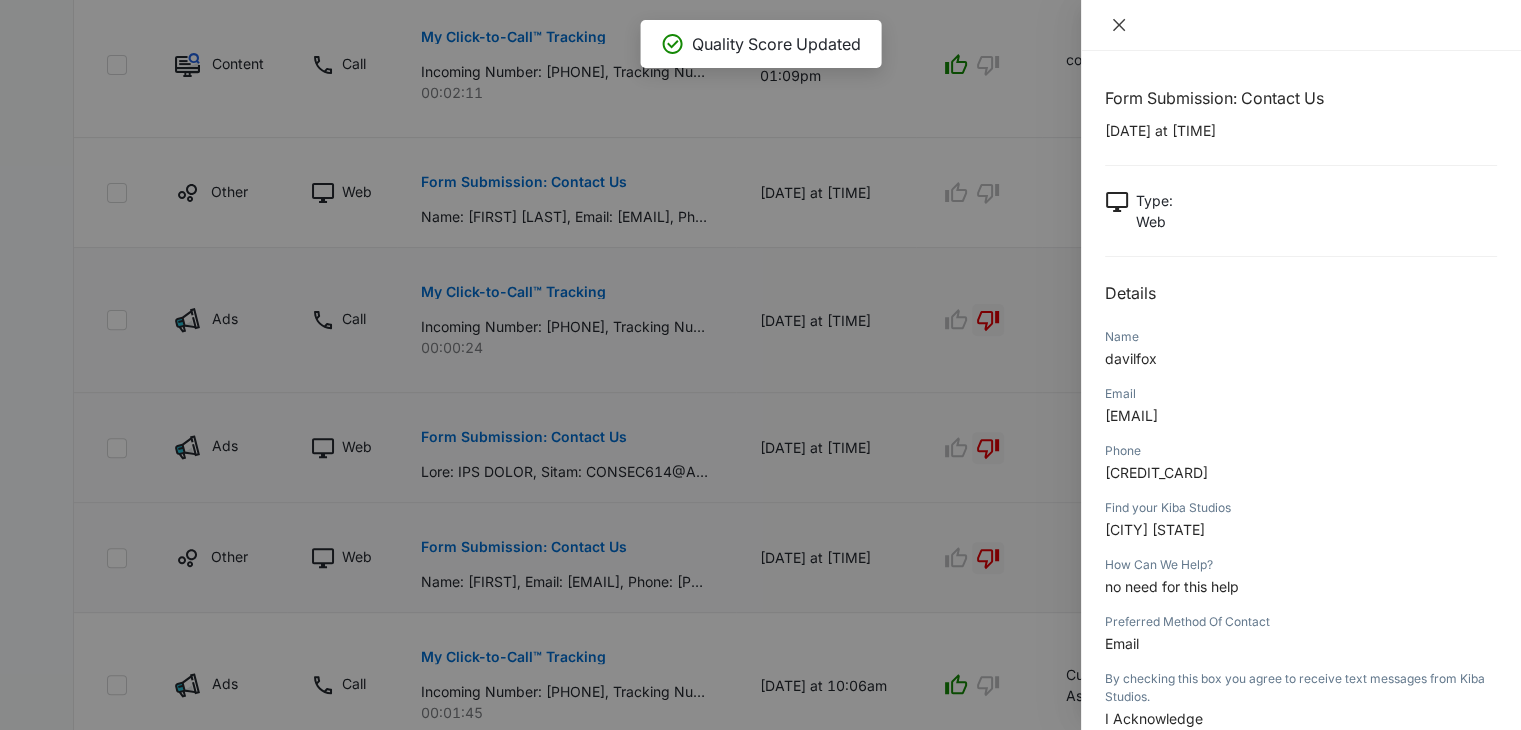 click 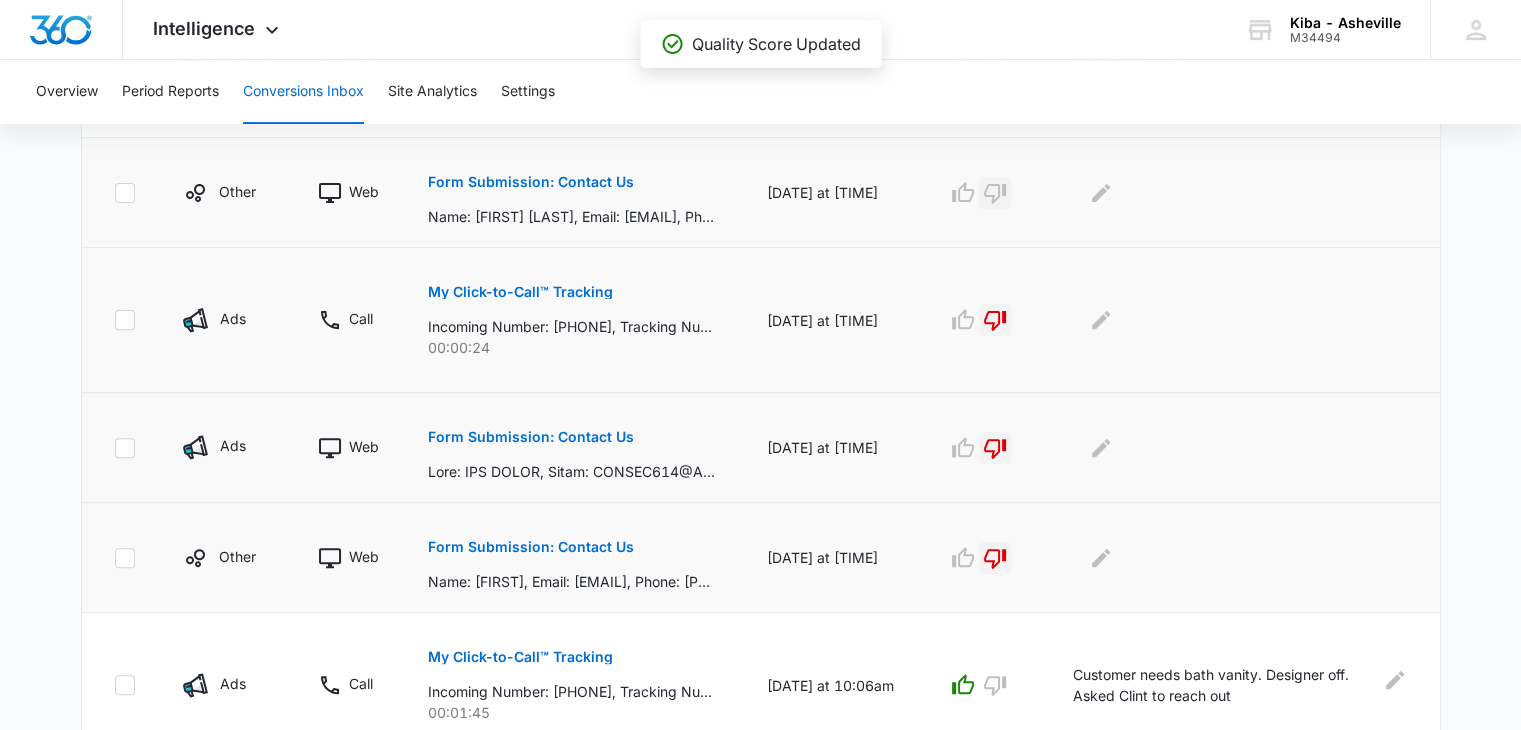 click 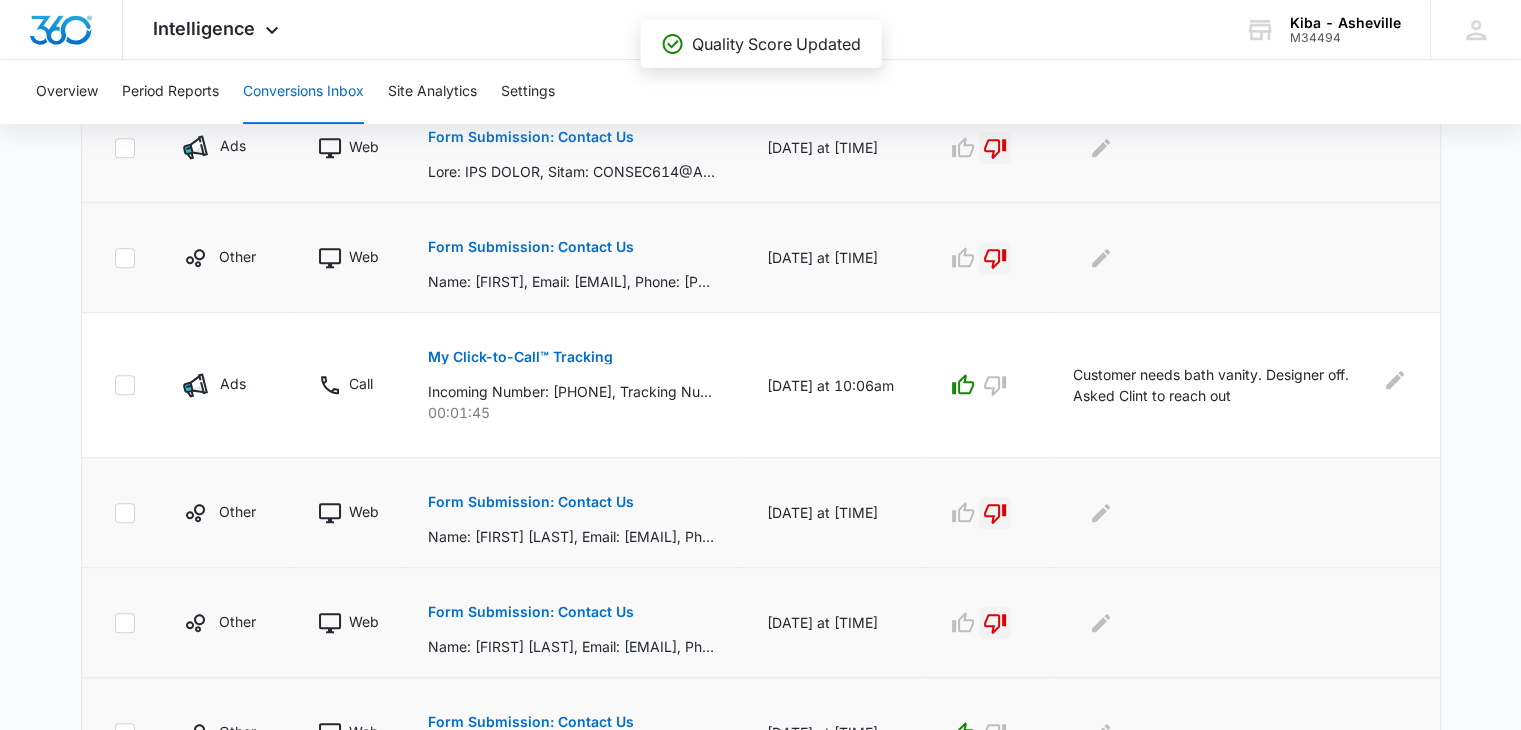 scroll, scrollTop: 1037, scrollLeft: 0, axis: vertical 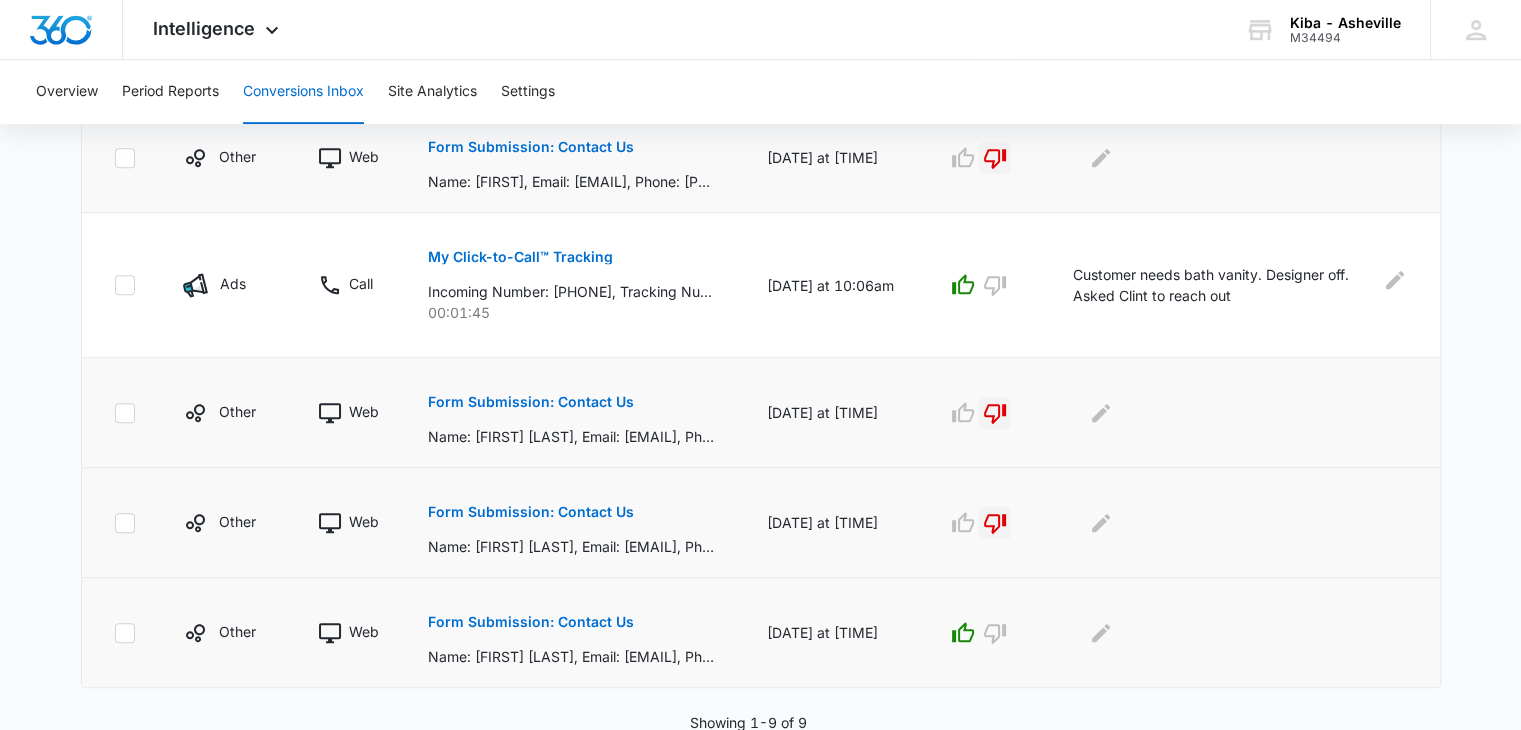 click on "Form Submission: Contact Us" at bounding box center (531, 622) 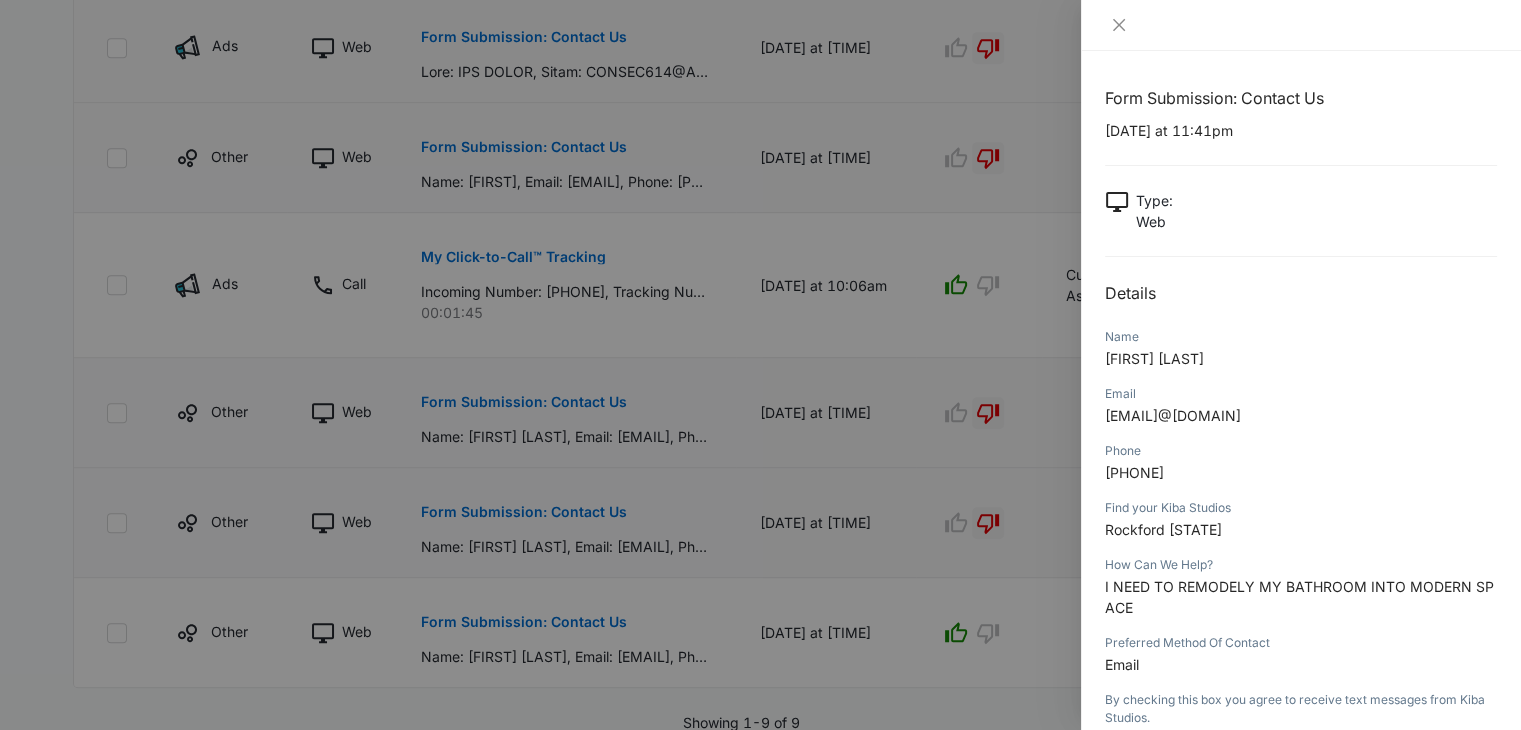 scroll, scrollTop: 145, scrollLeft: 0, axis: vertical 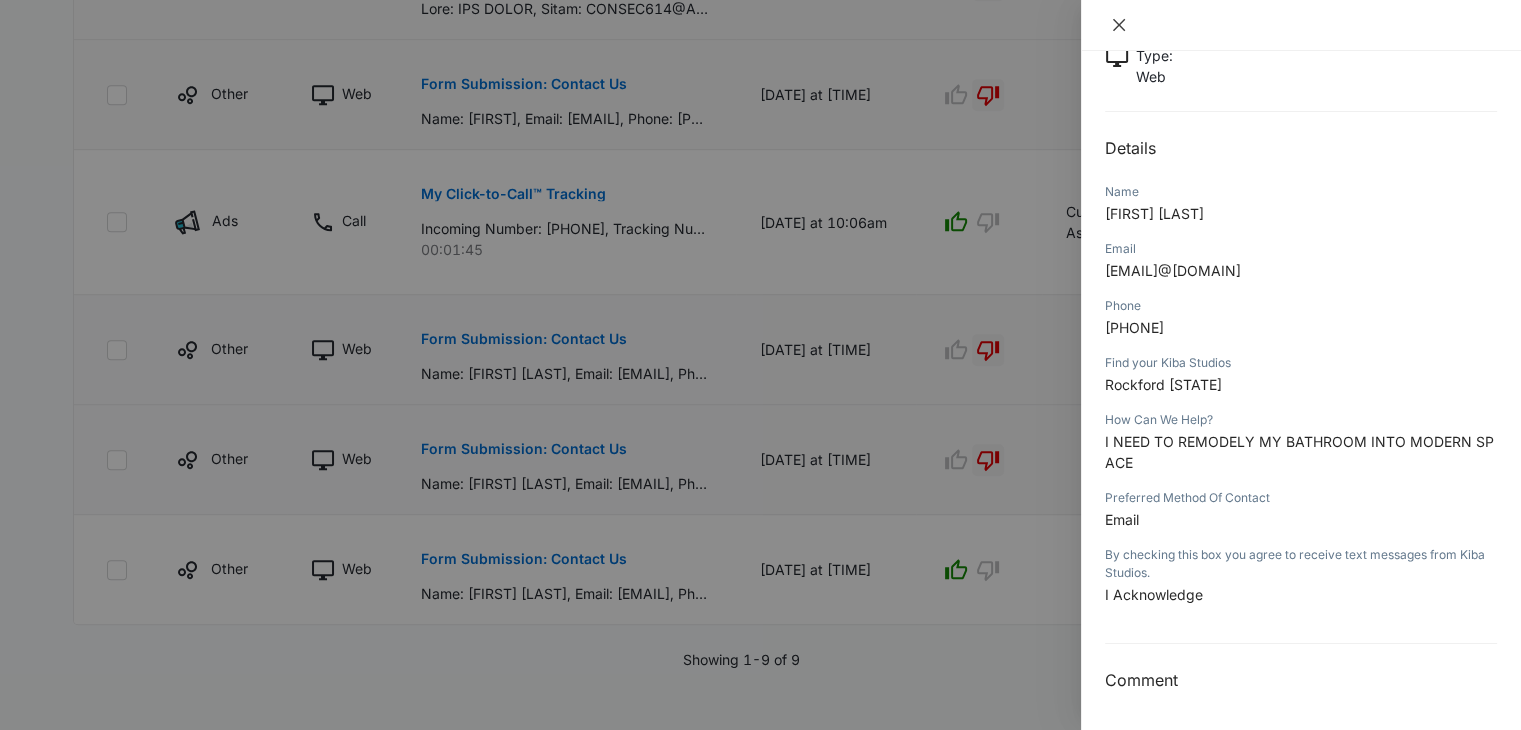click 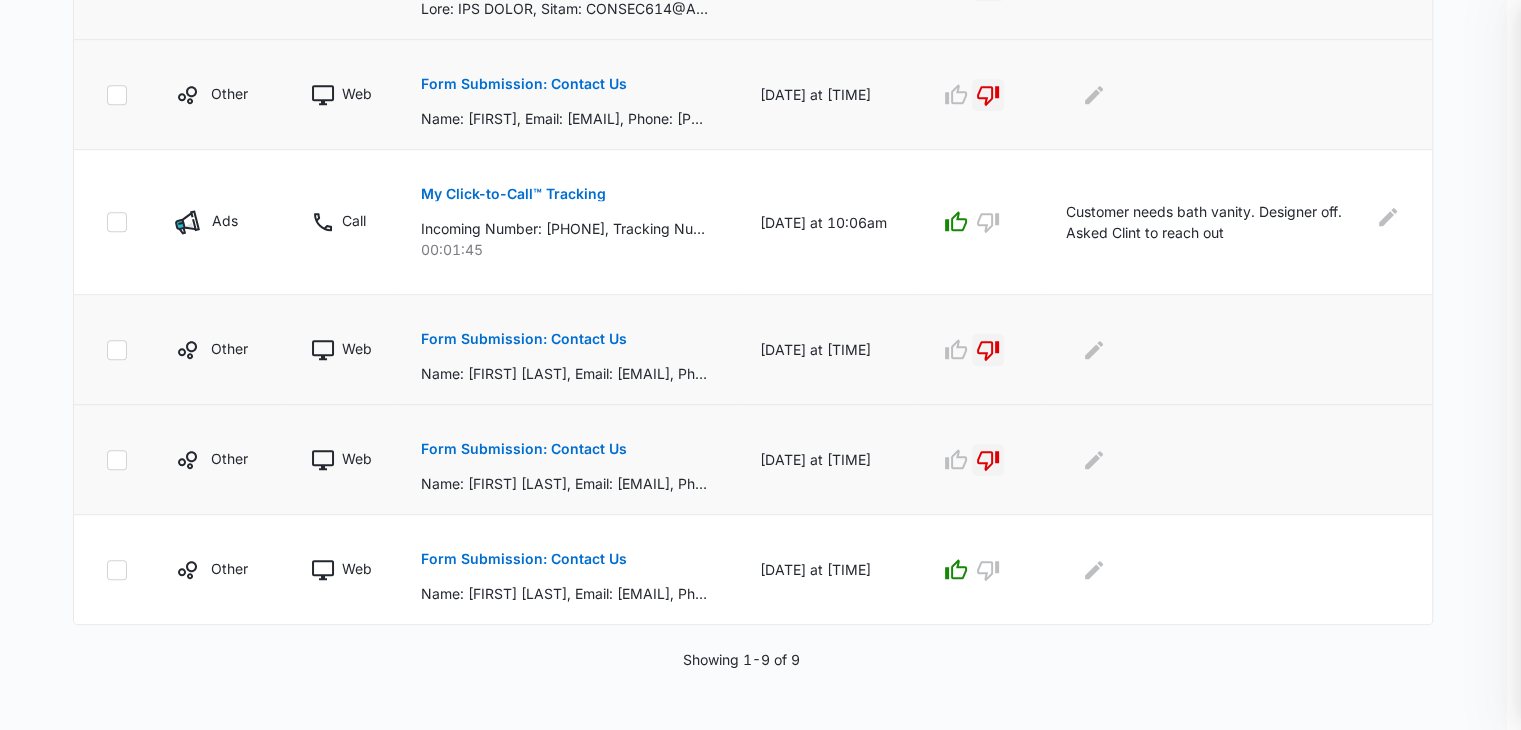 scroll, scrollTop: 1037, scrollLeft: 0, axis: vertical 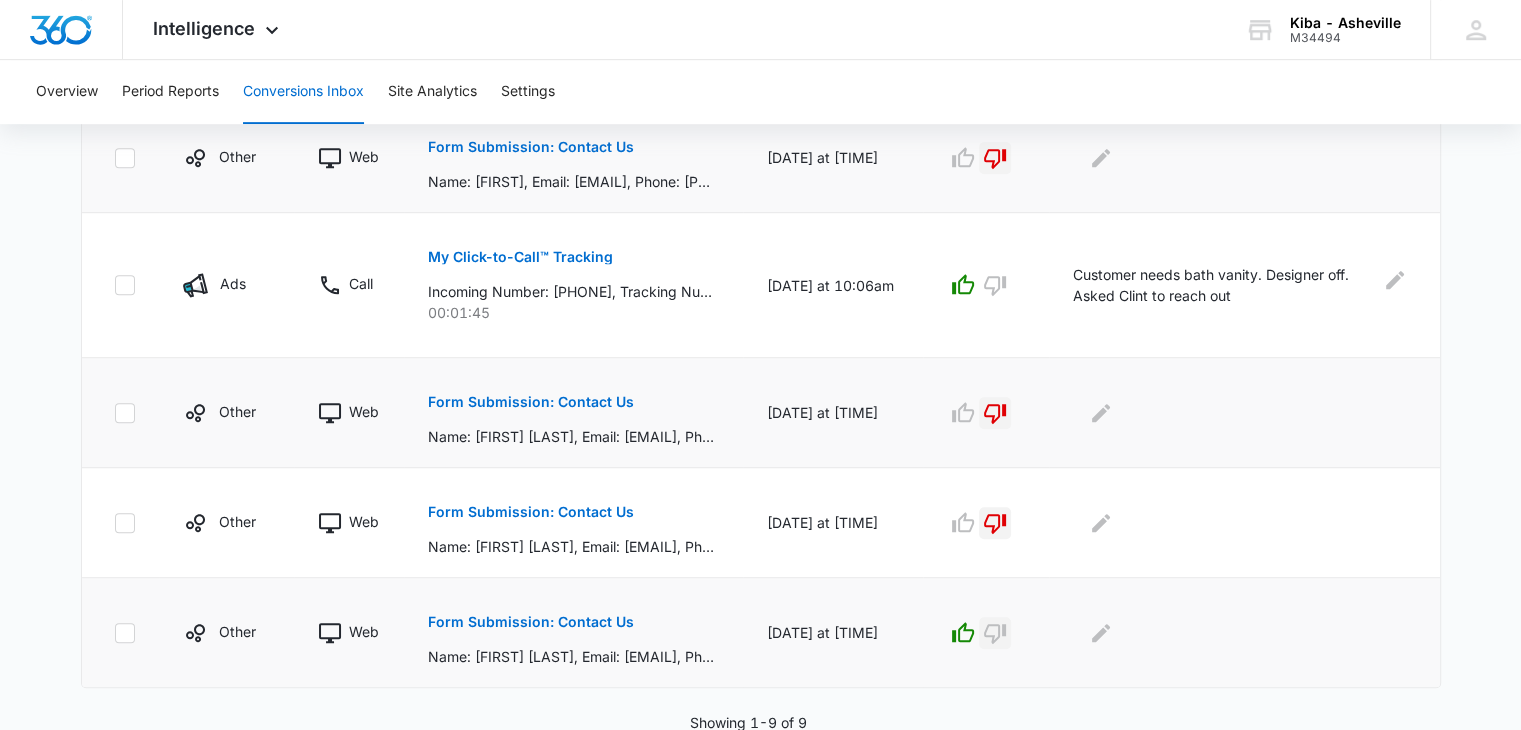 click 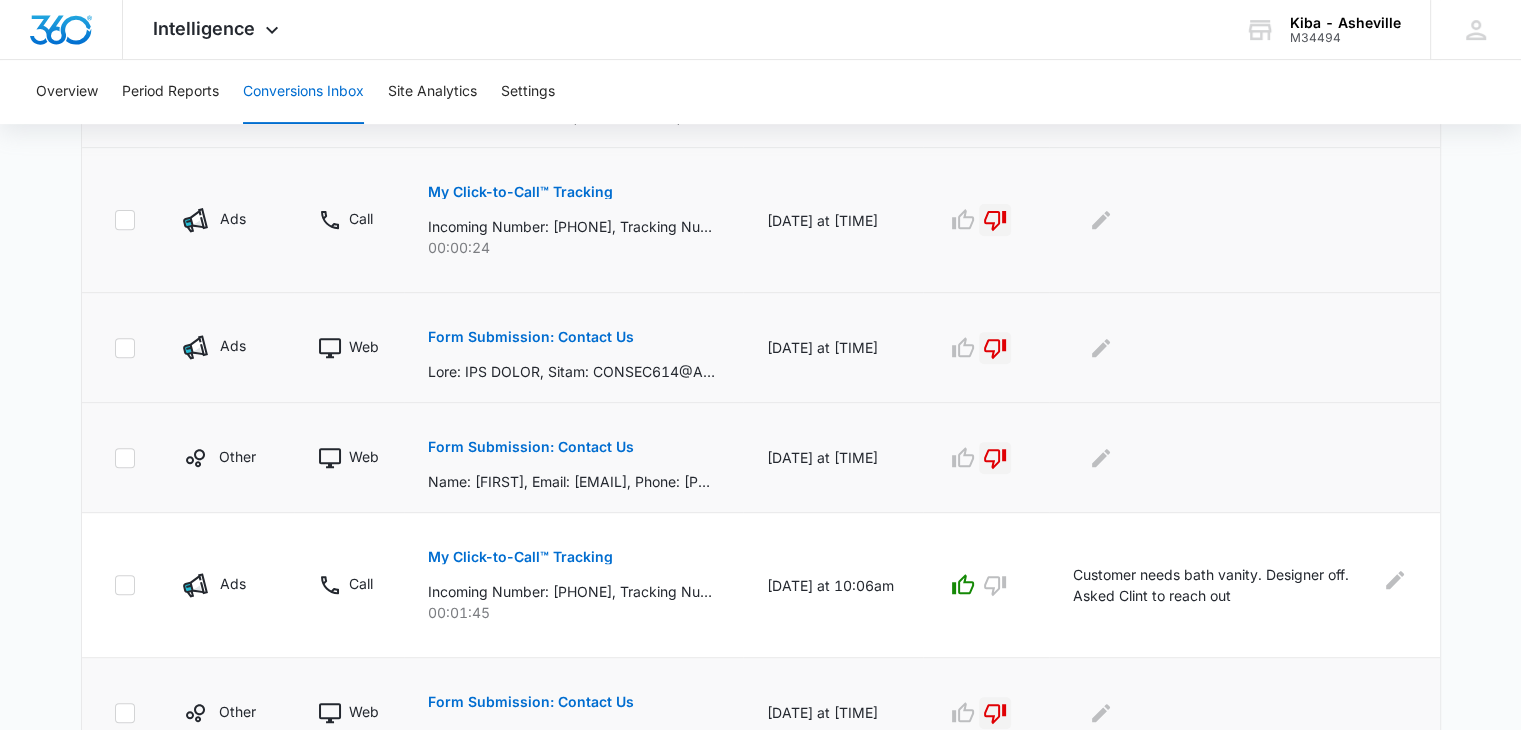 scroll, scrollTop: 1037, scrollLeft: 0, axis: vertical 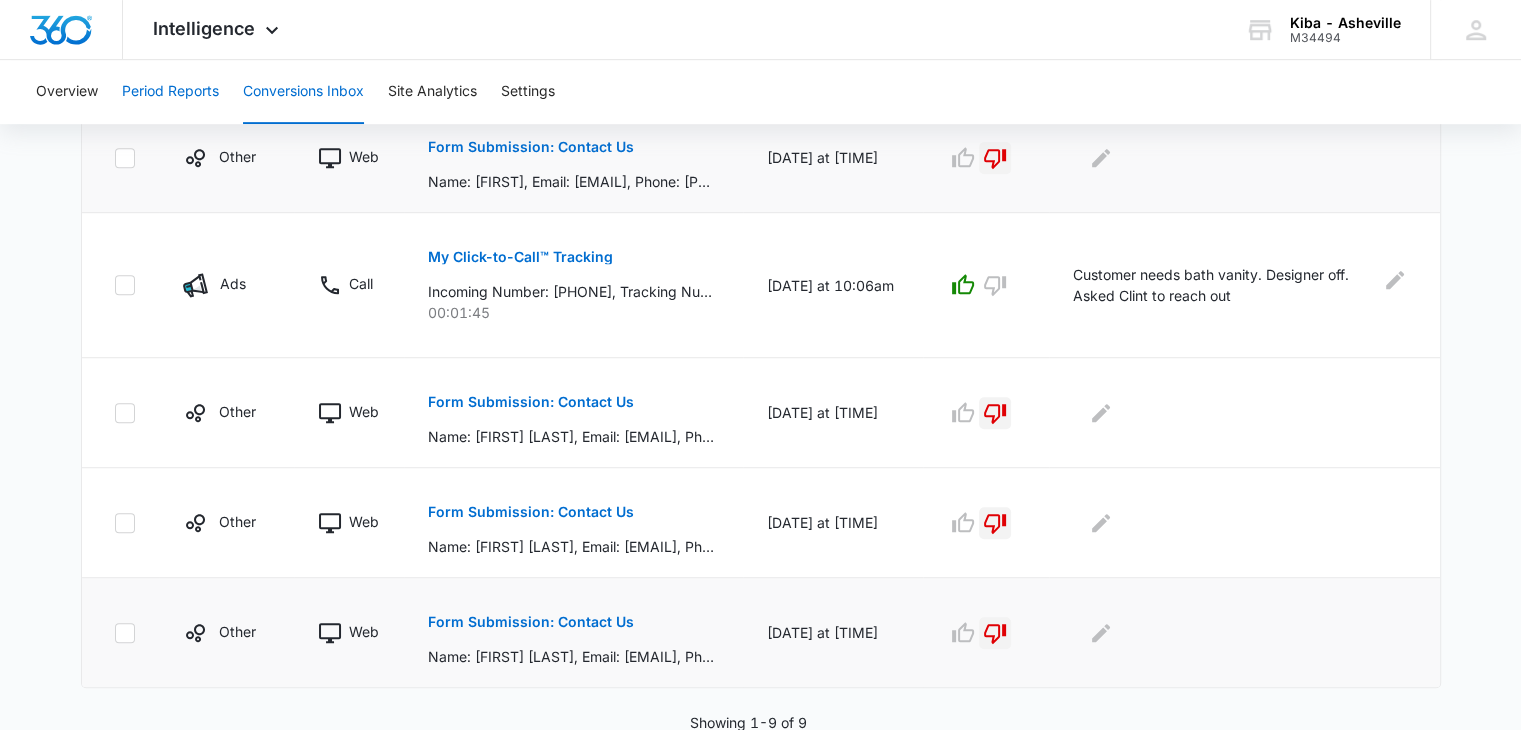 click on "Period Reports" at bounding box center (170, 92) 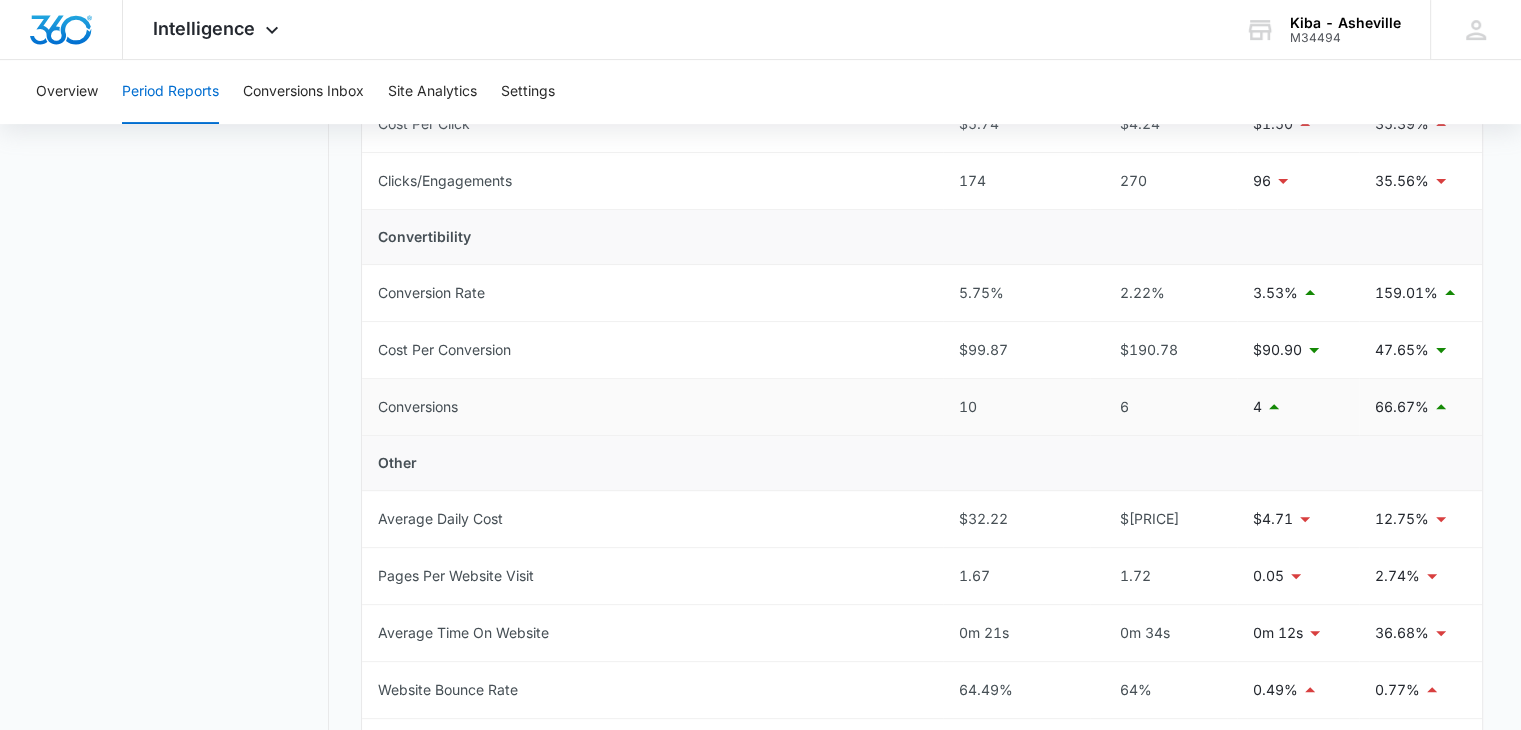 scroll, scrollTop: 800, scrollLeft: 0, axis: vertical 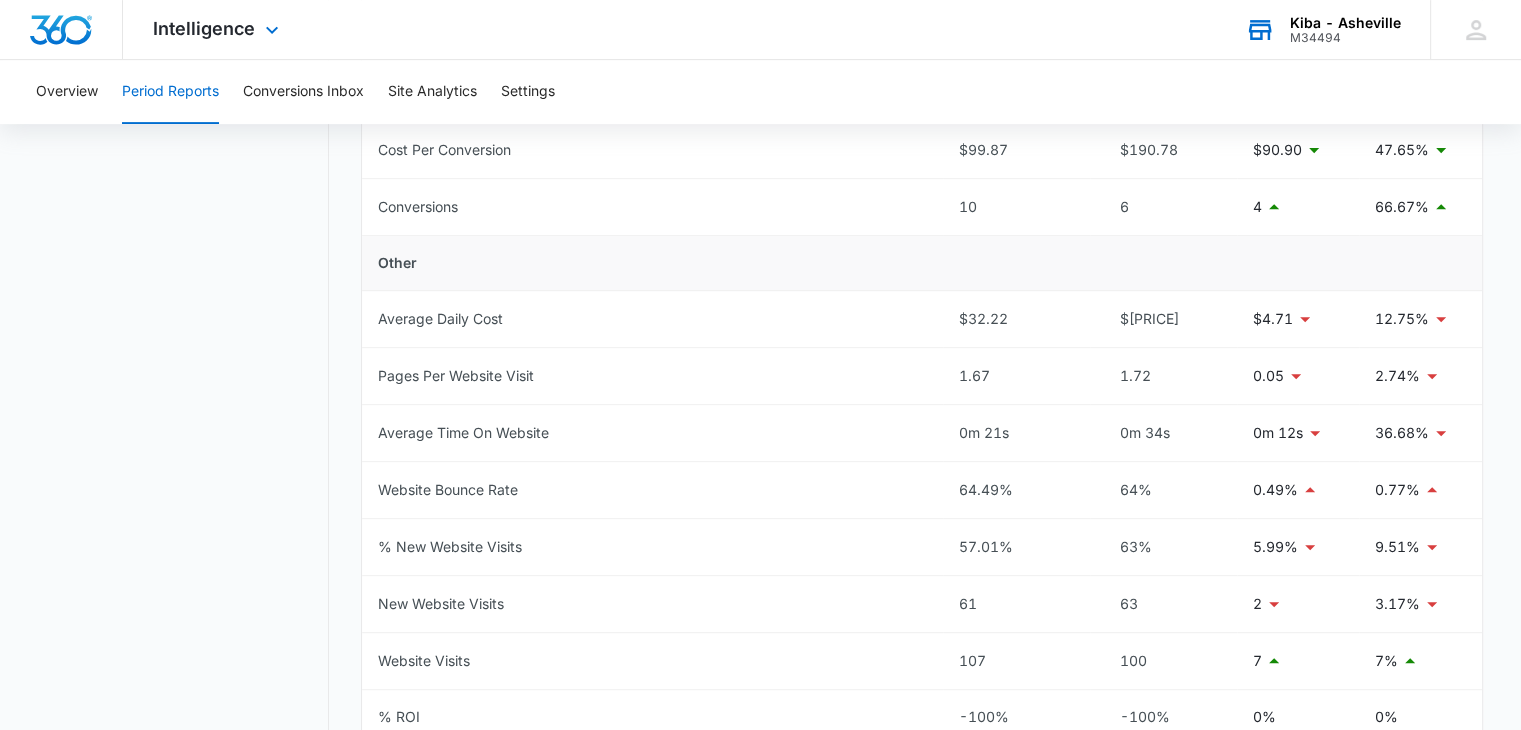 click on "Kiba - Asheville" at bounding box center (1345, 23) 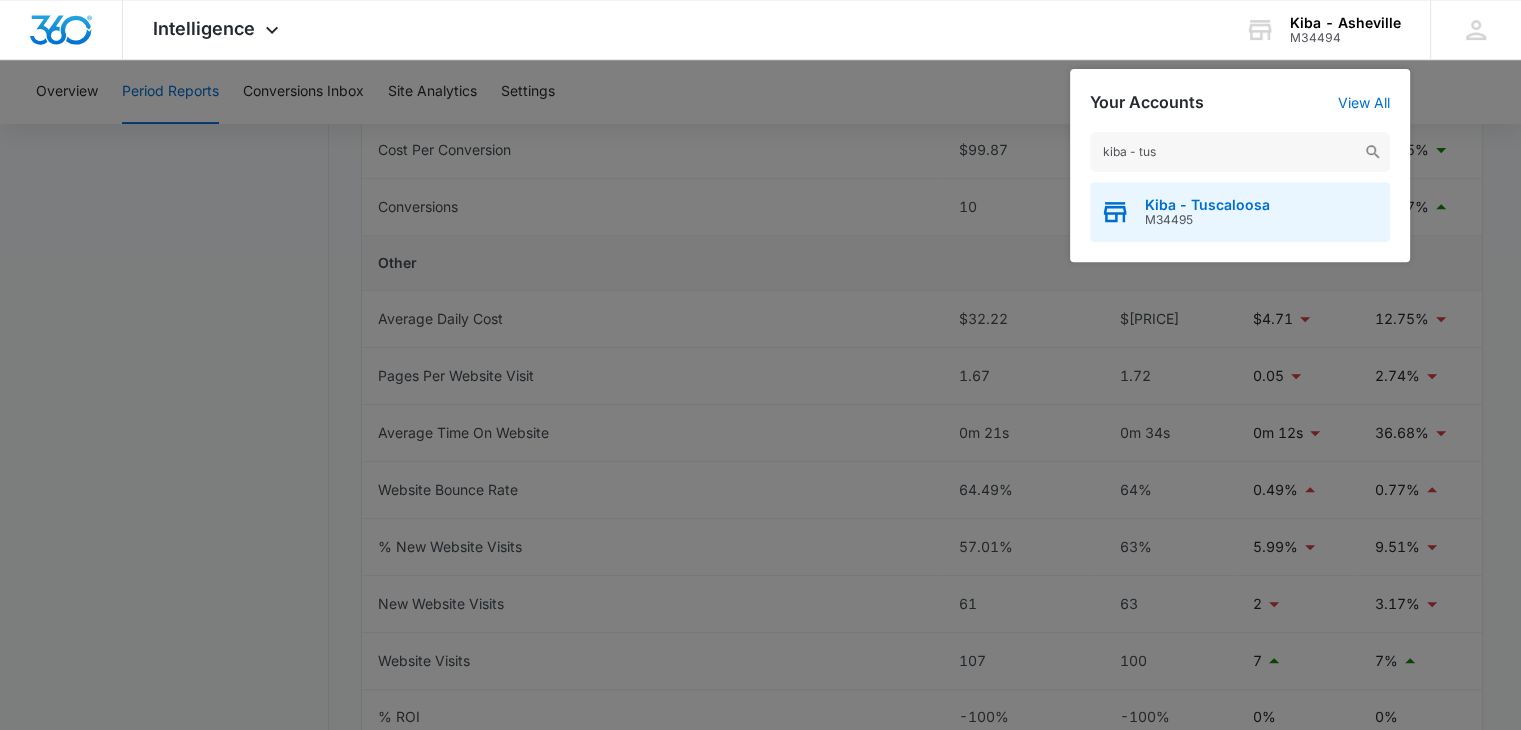 type on "kiba - tus" 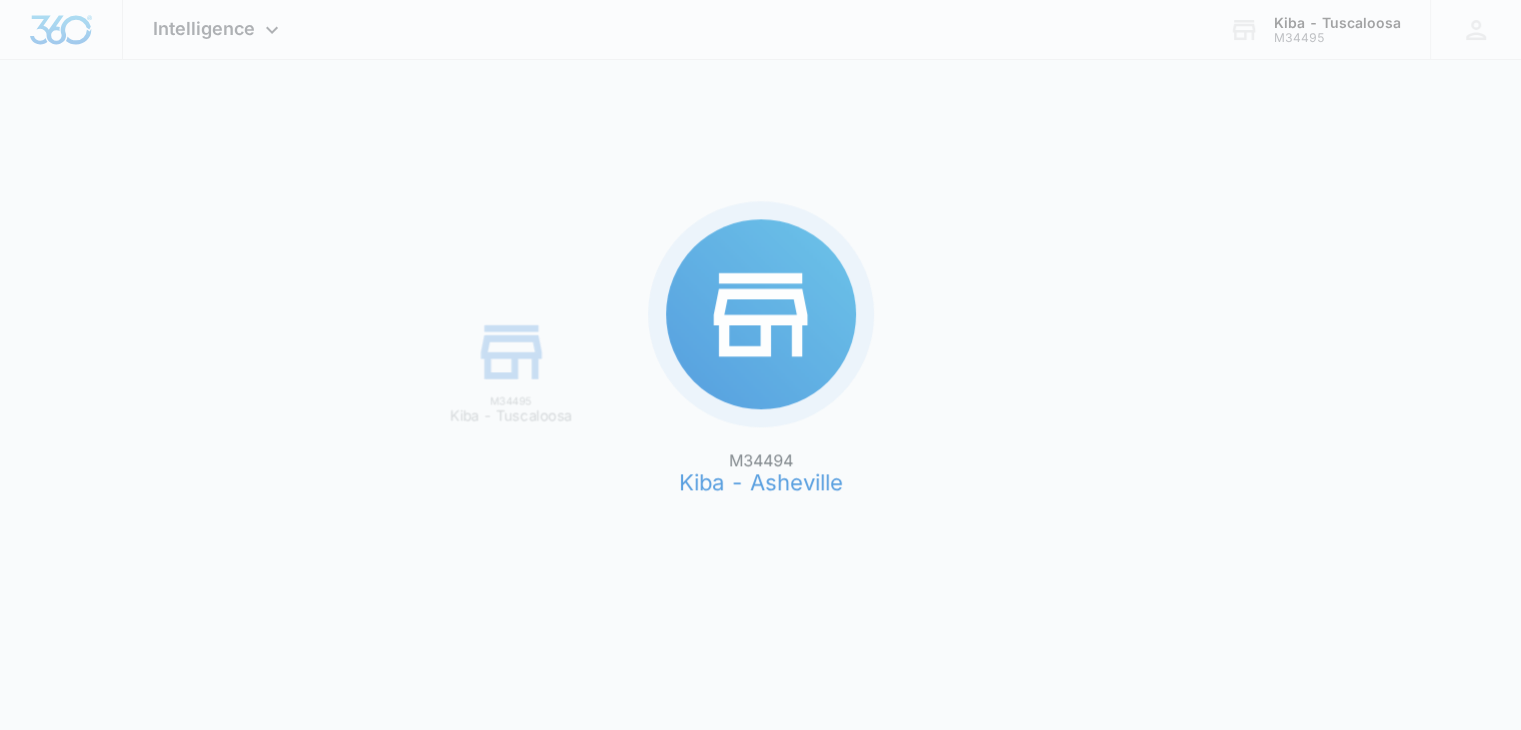 scroll, scrollTop: 0, scrollLeft: 0, axis: both 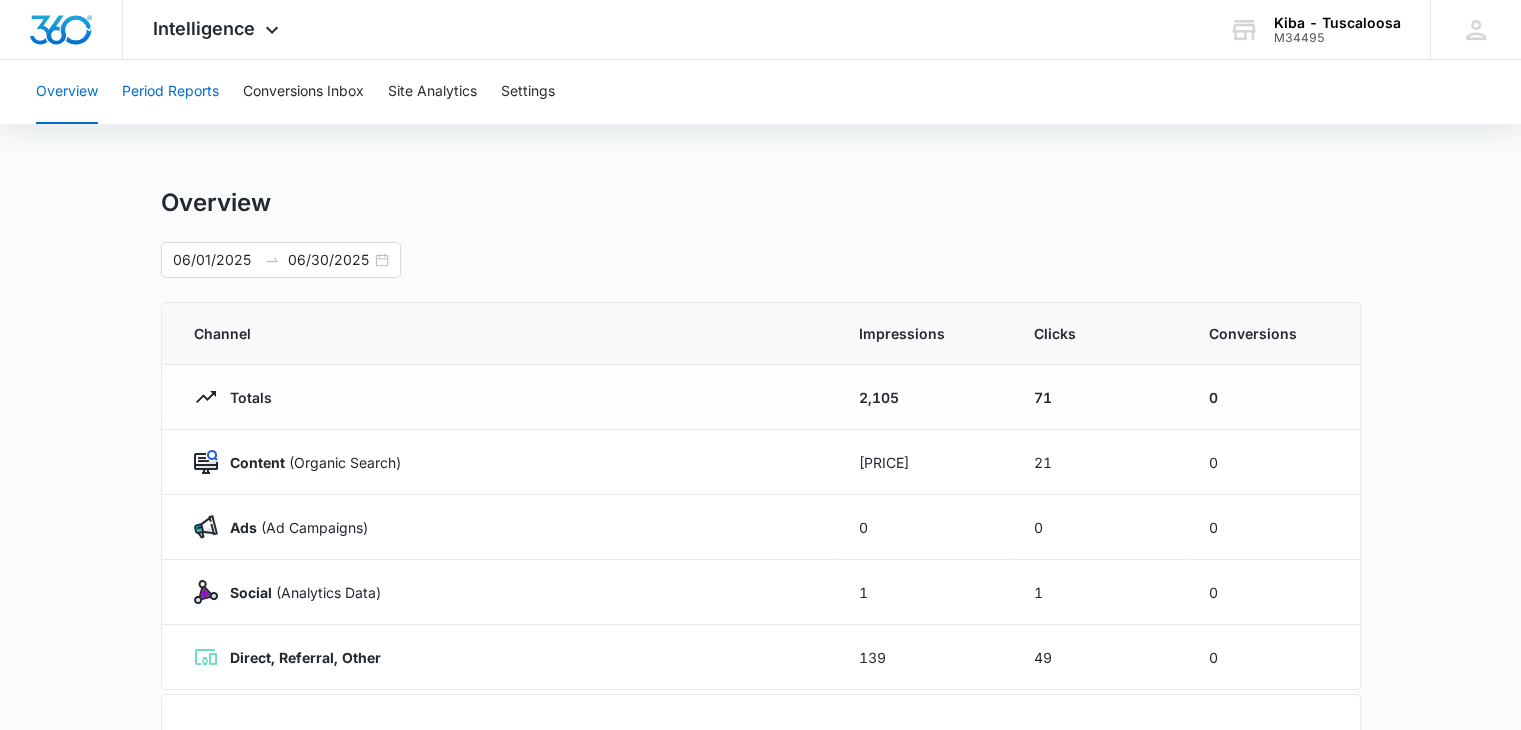 click on "Period Reports" at bounding box center [170, 92] 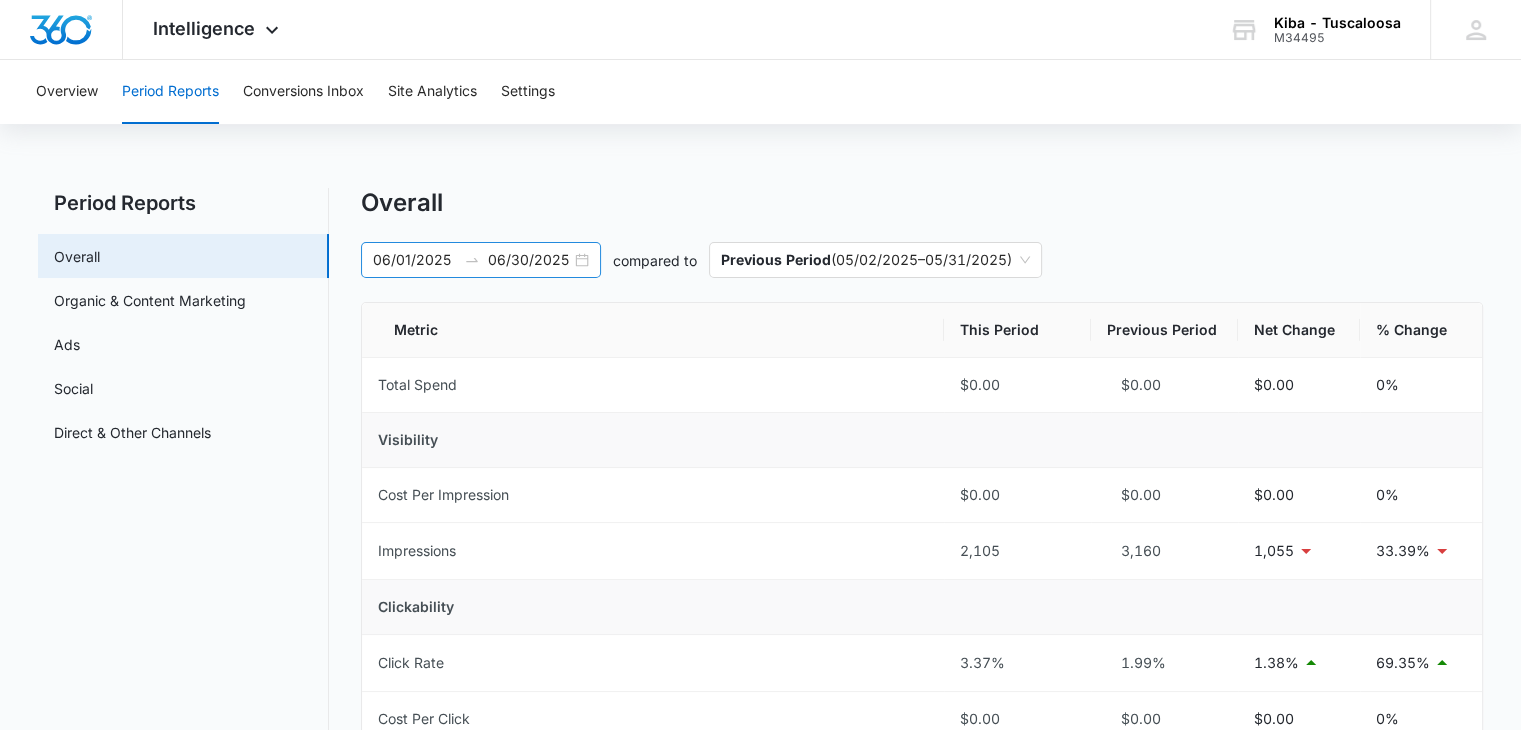 click on "06/01/2025 06/30/2025" at bounding box center (481, 260) 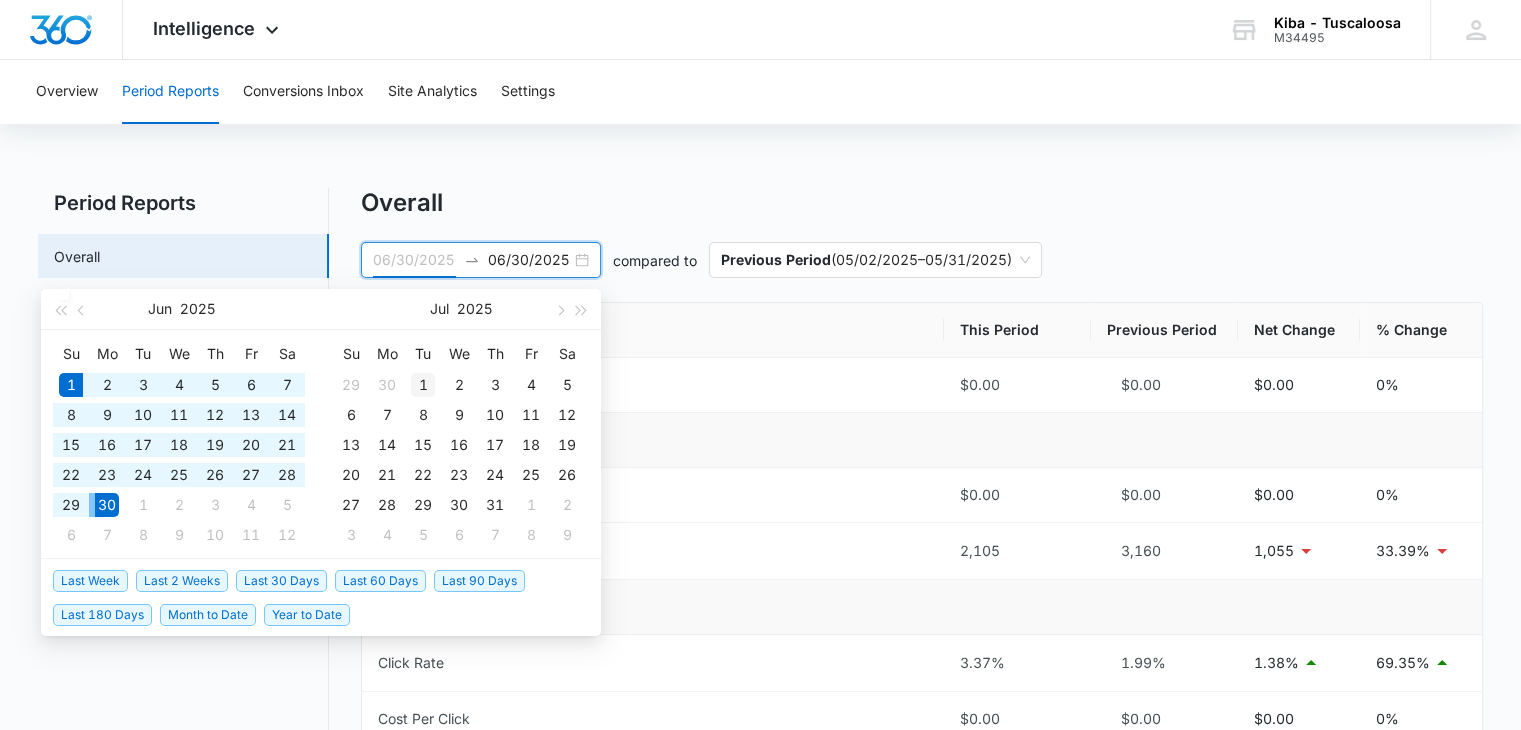 type on "07/01/2025" 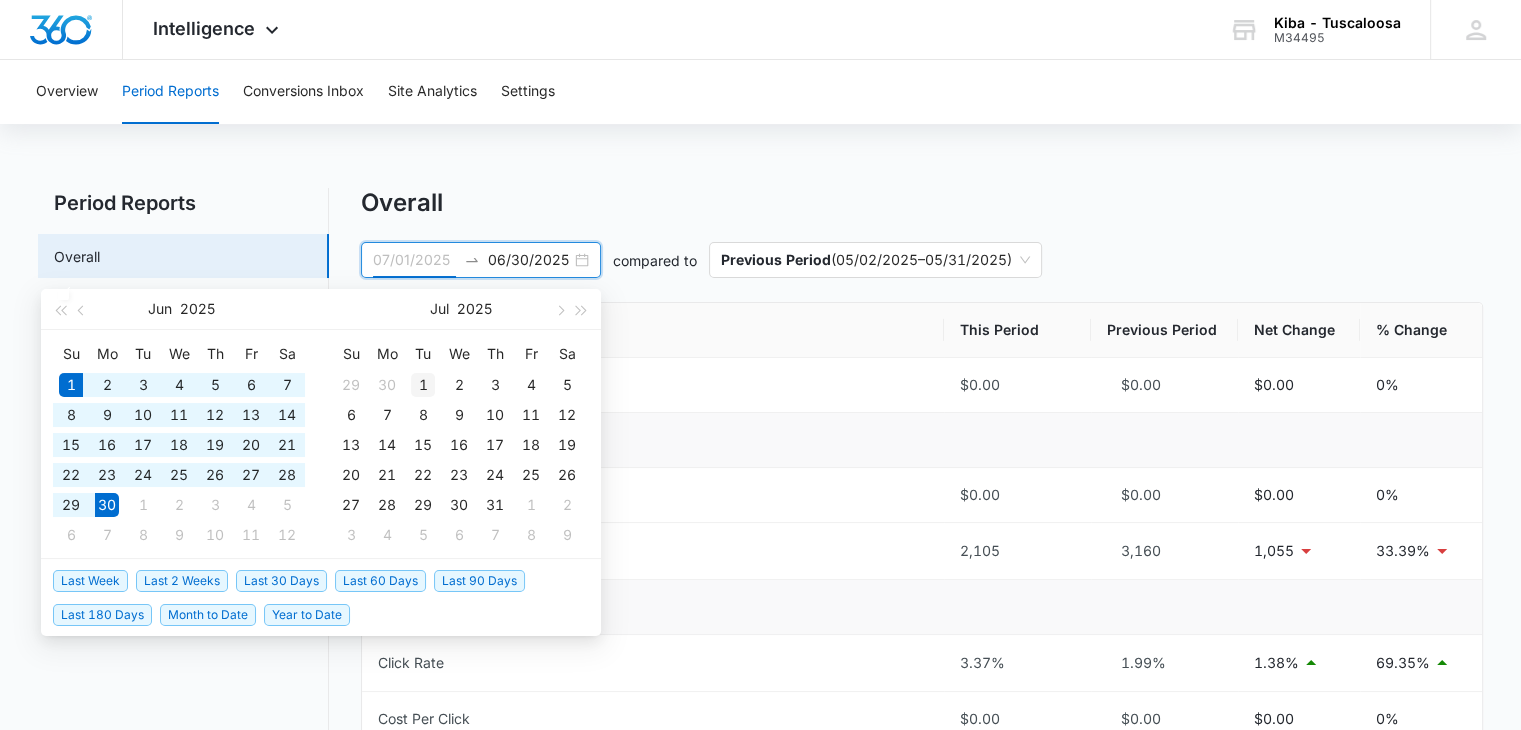click on "1" at bounding box center [423, 385] 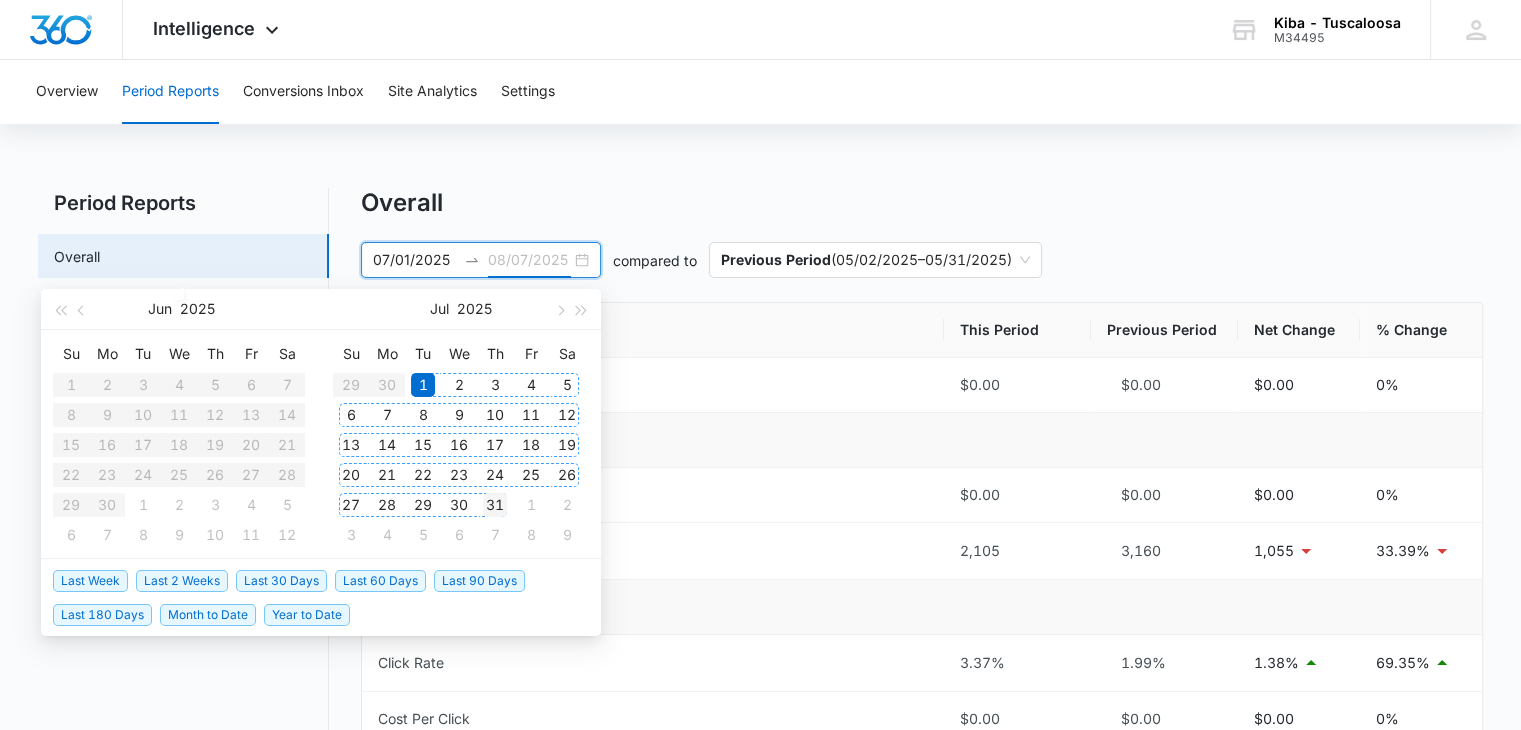 type on "07/31/2025" 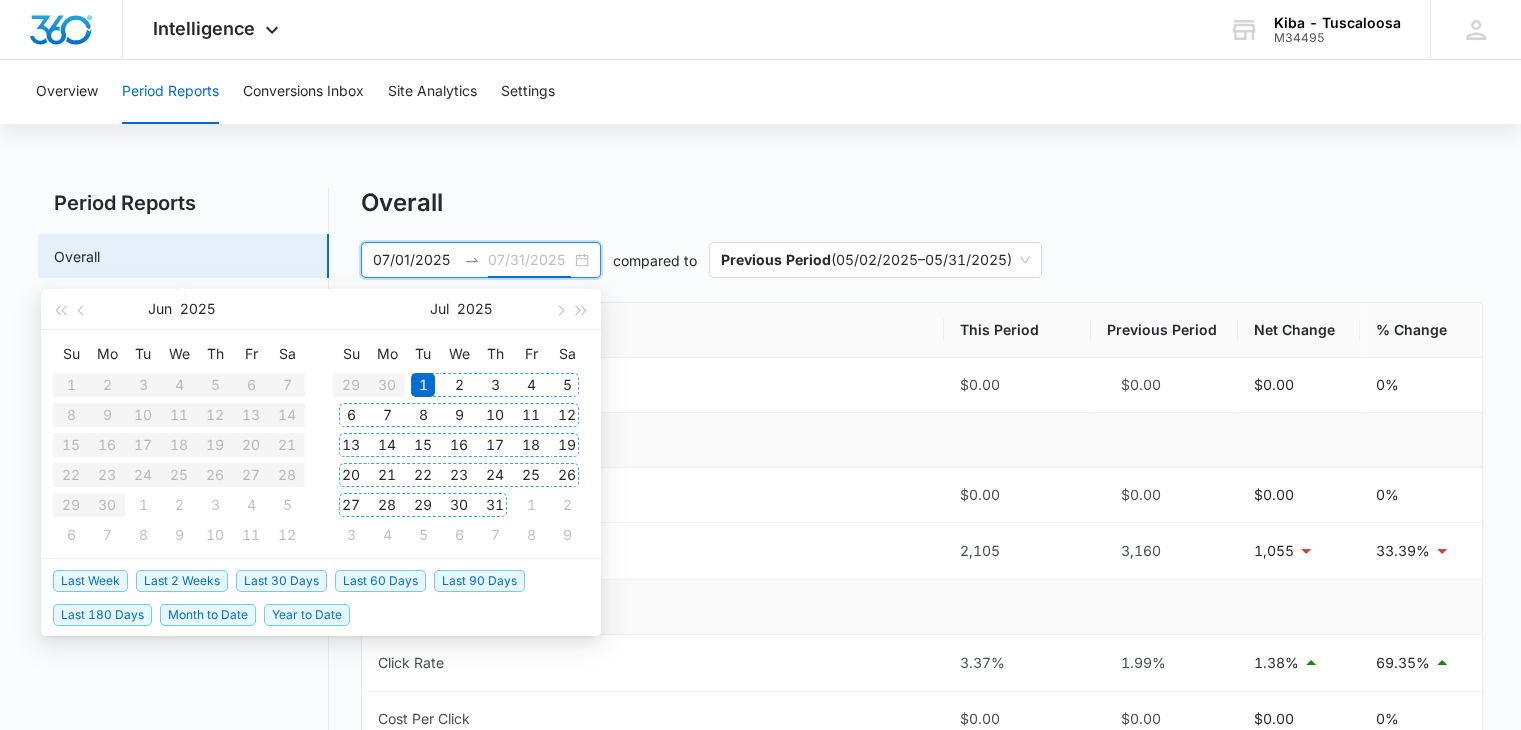 click on "31" at bounding box center [495, 505] 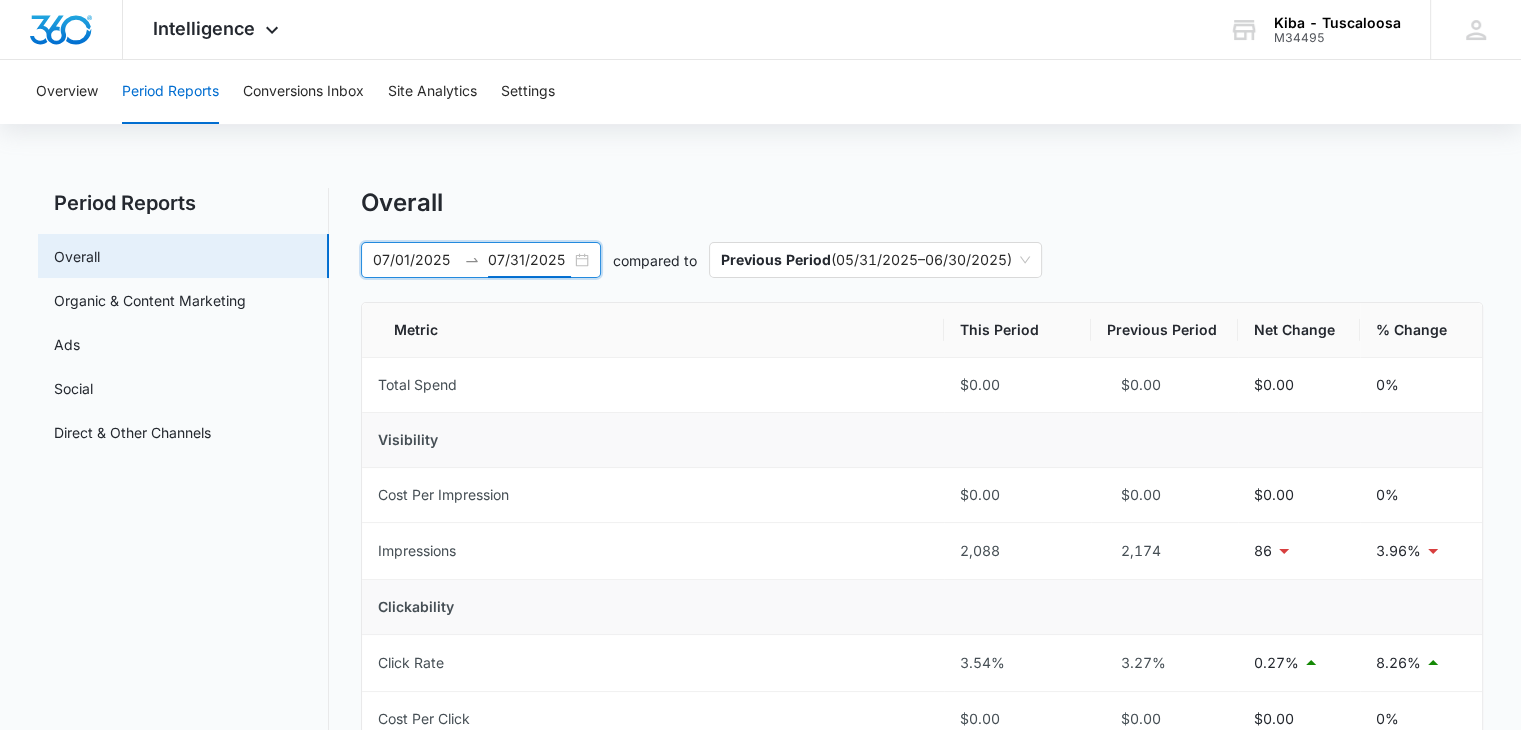scroll, scrollTop: 400, scrollLeft: 0, axis: vertical 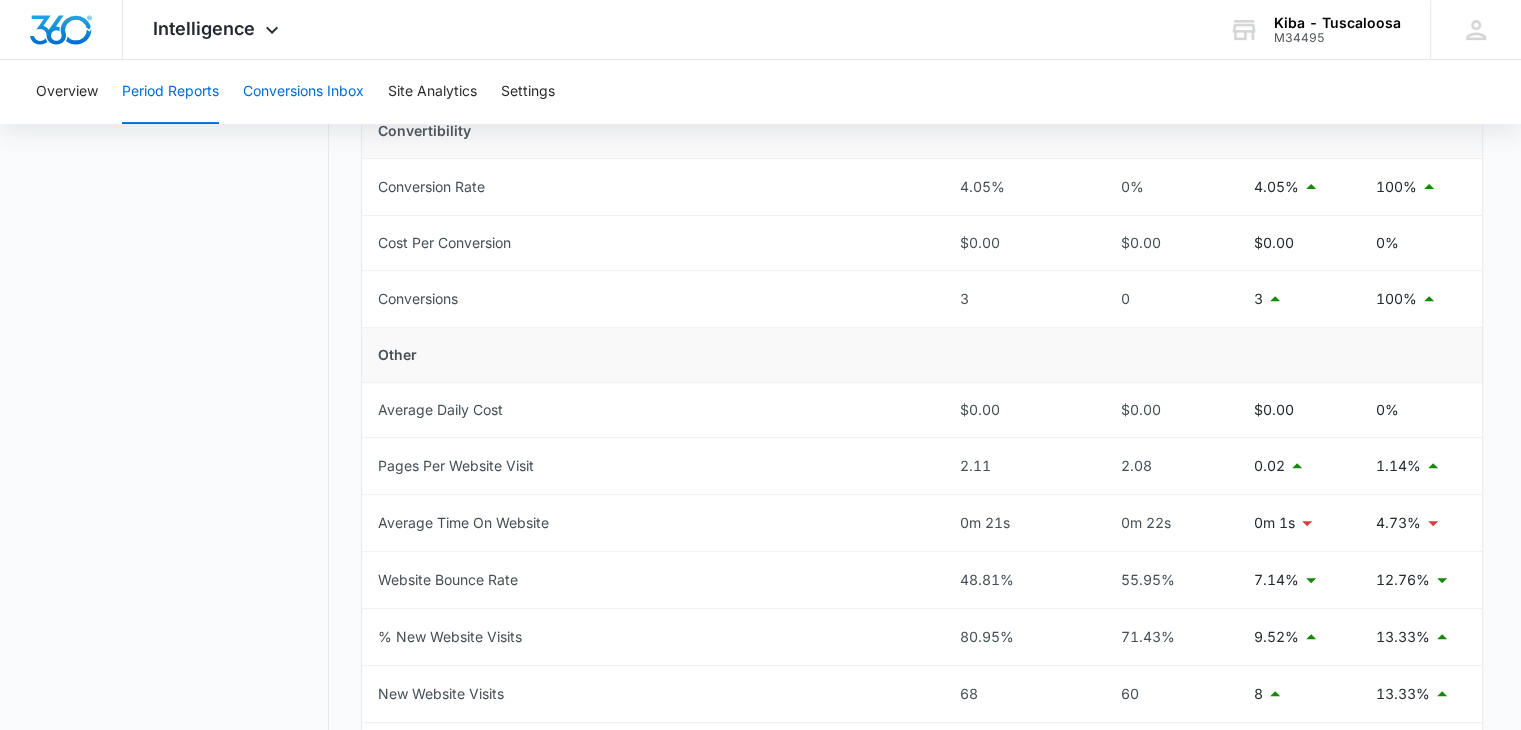click on "Conversions Inbox" at bounding box center (303, 92) 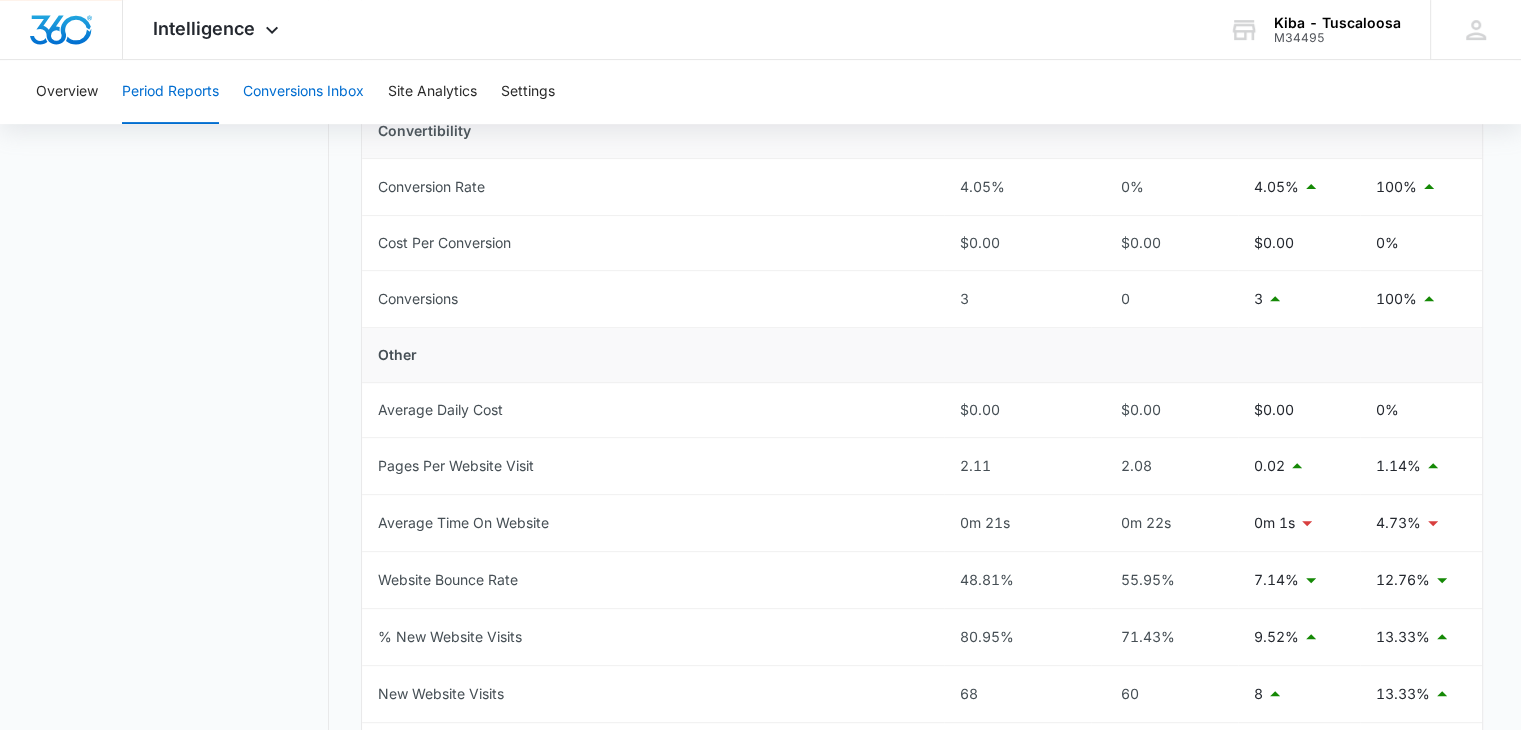 scroll, scrollTop: 0, scrollLeft: 0, axis: both 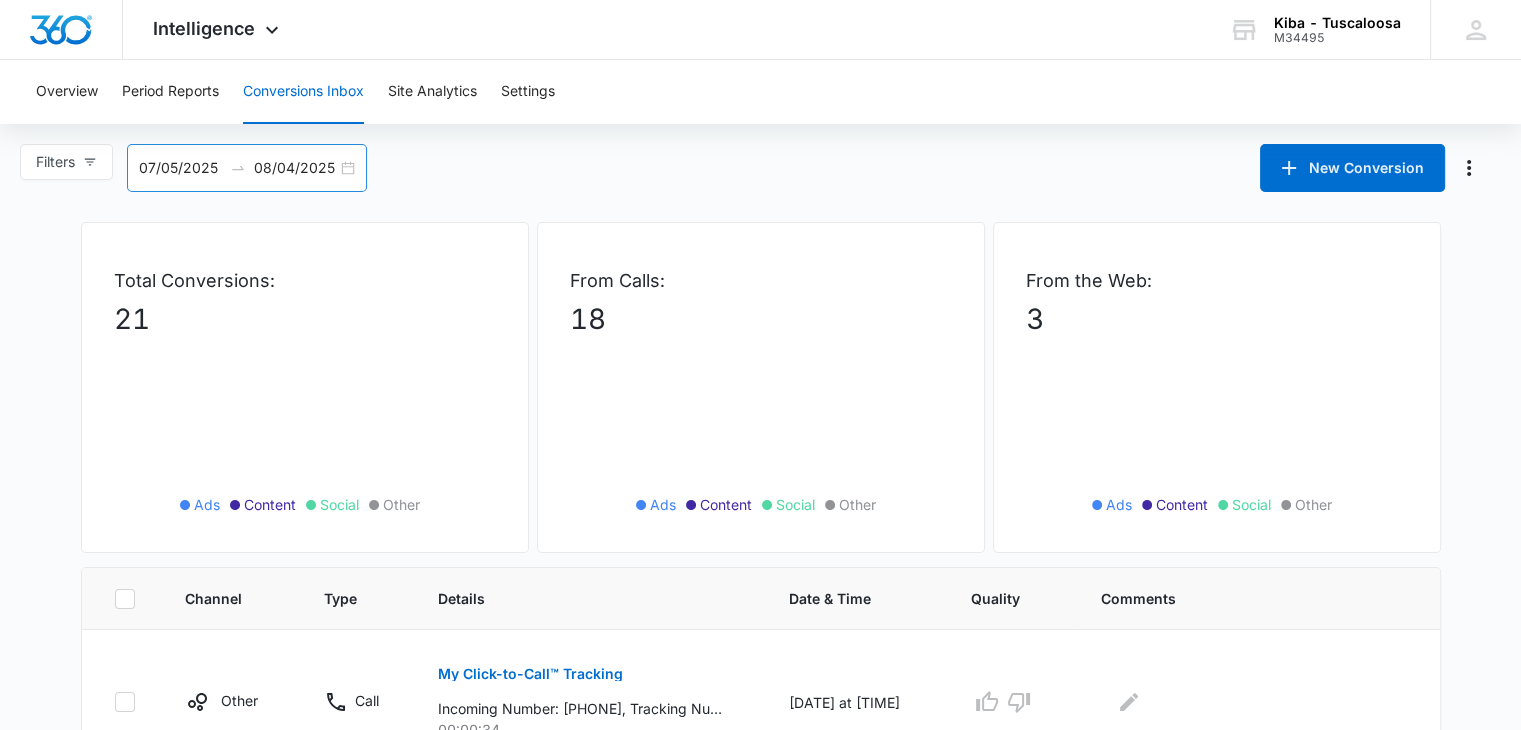 click on "07/05/2025 08/04/2025" at bounding box center (247, 168) 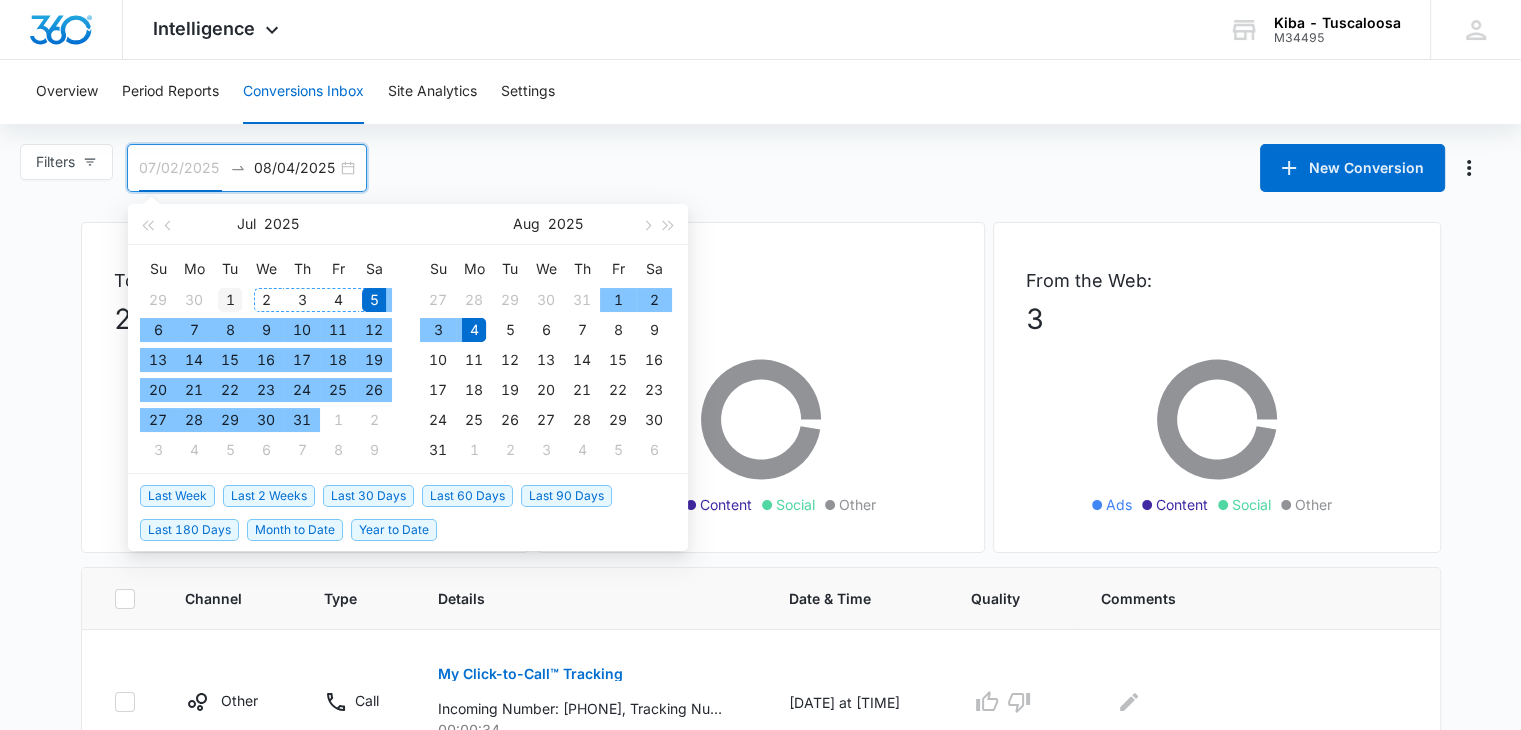 type on "07/01/2025" 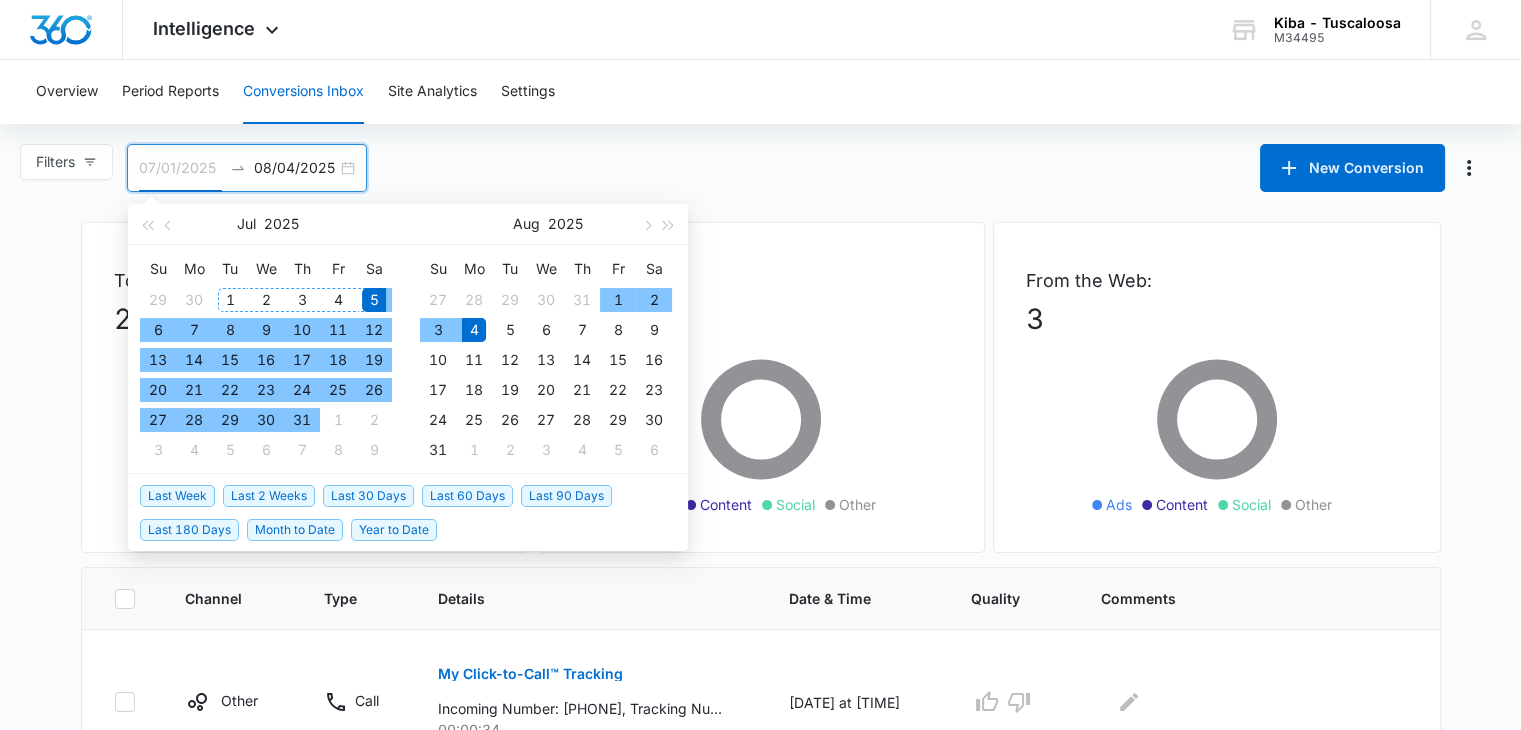 click on "1" at bounding box center (230, 300) 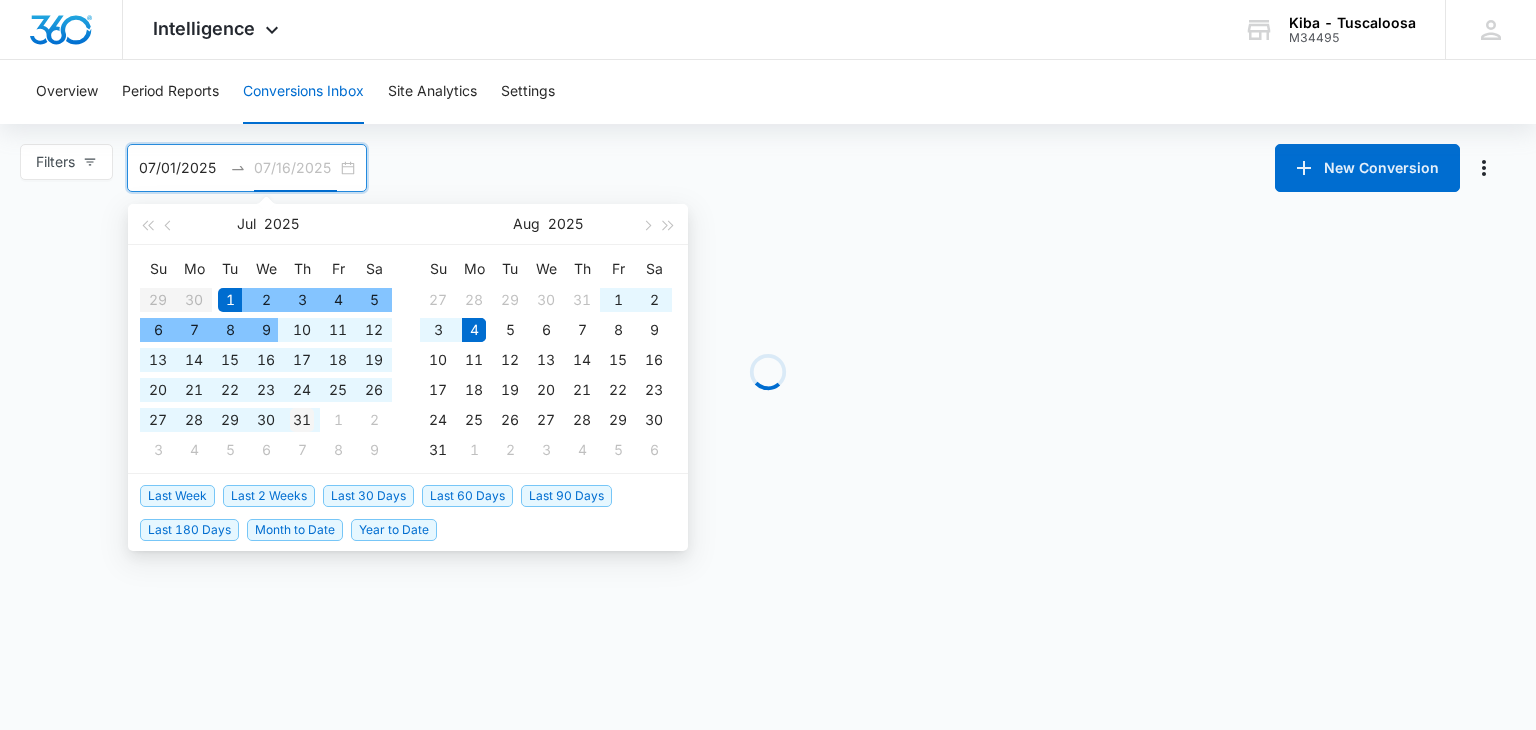 type on "07/31/2025" 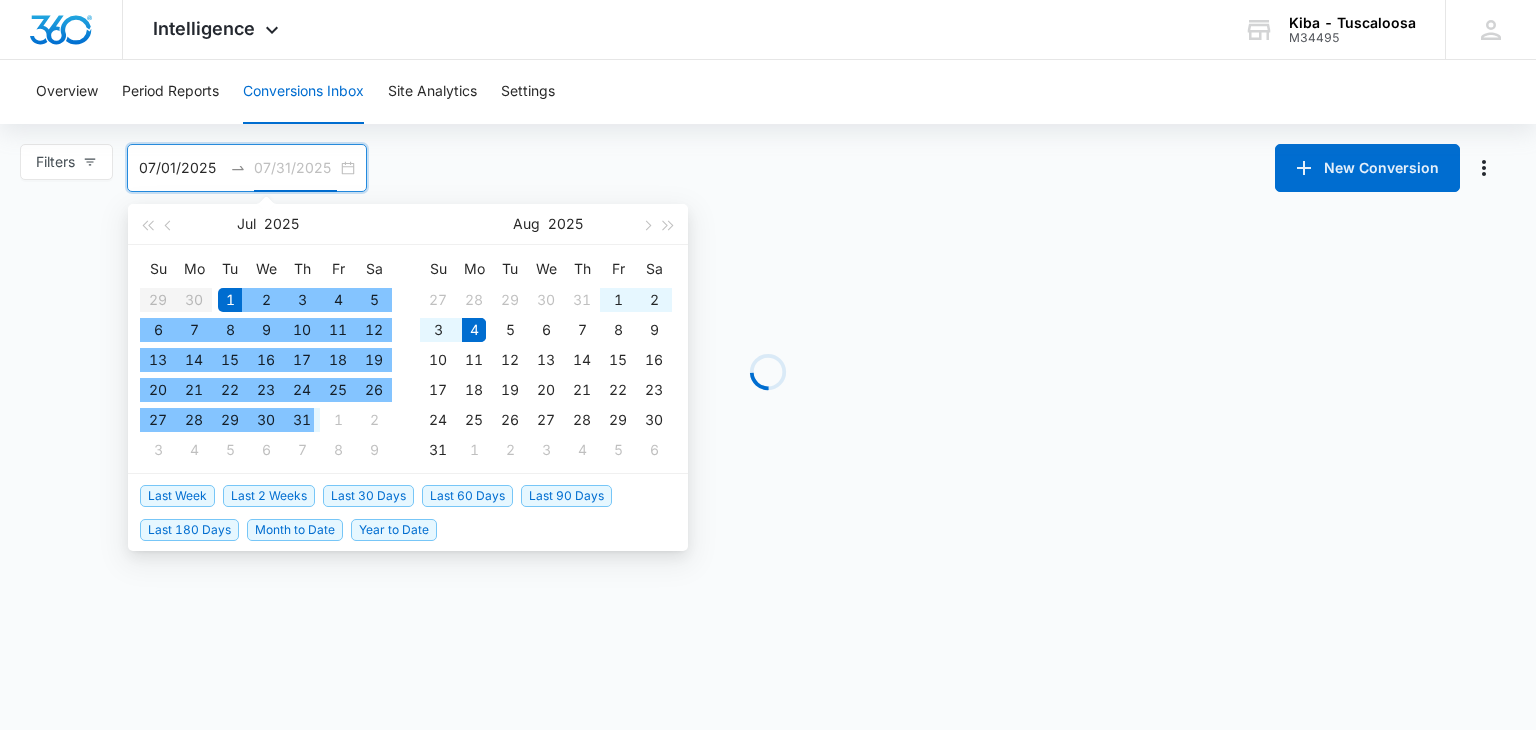 click on "31" at bounding box center [302, 420] 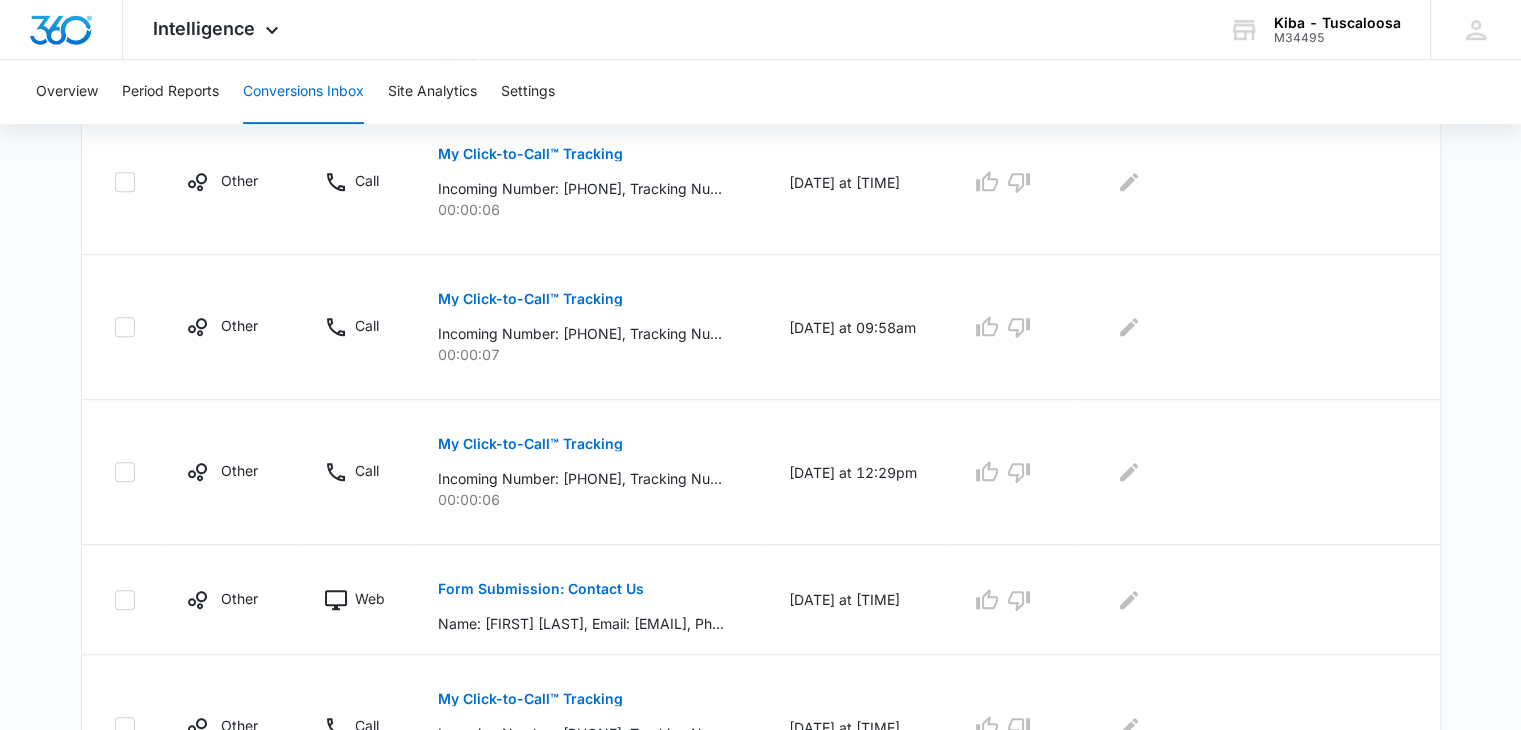 scroll, scrollTop: 1374, scrollLeft: 0, axis: vertical 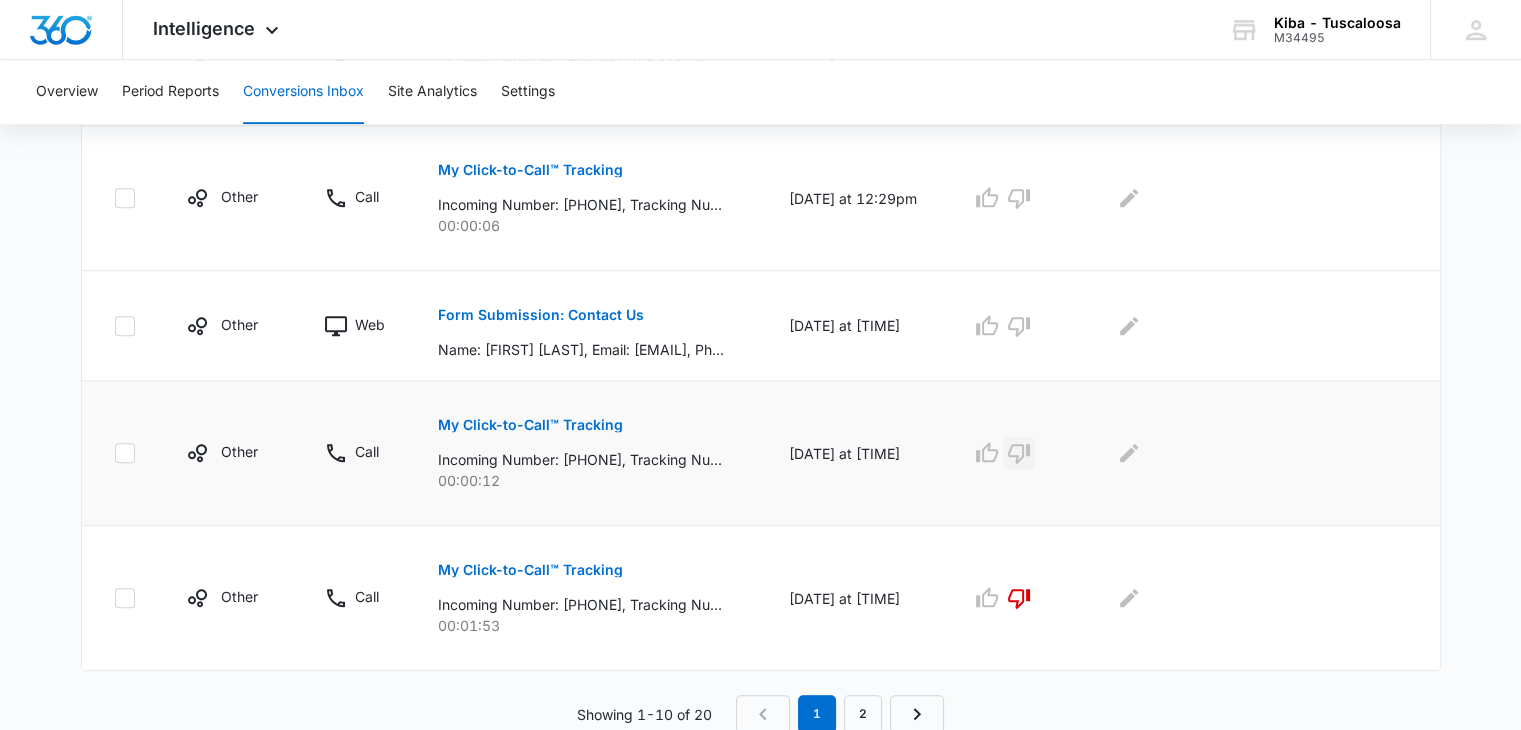 click 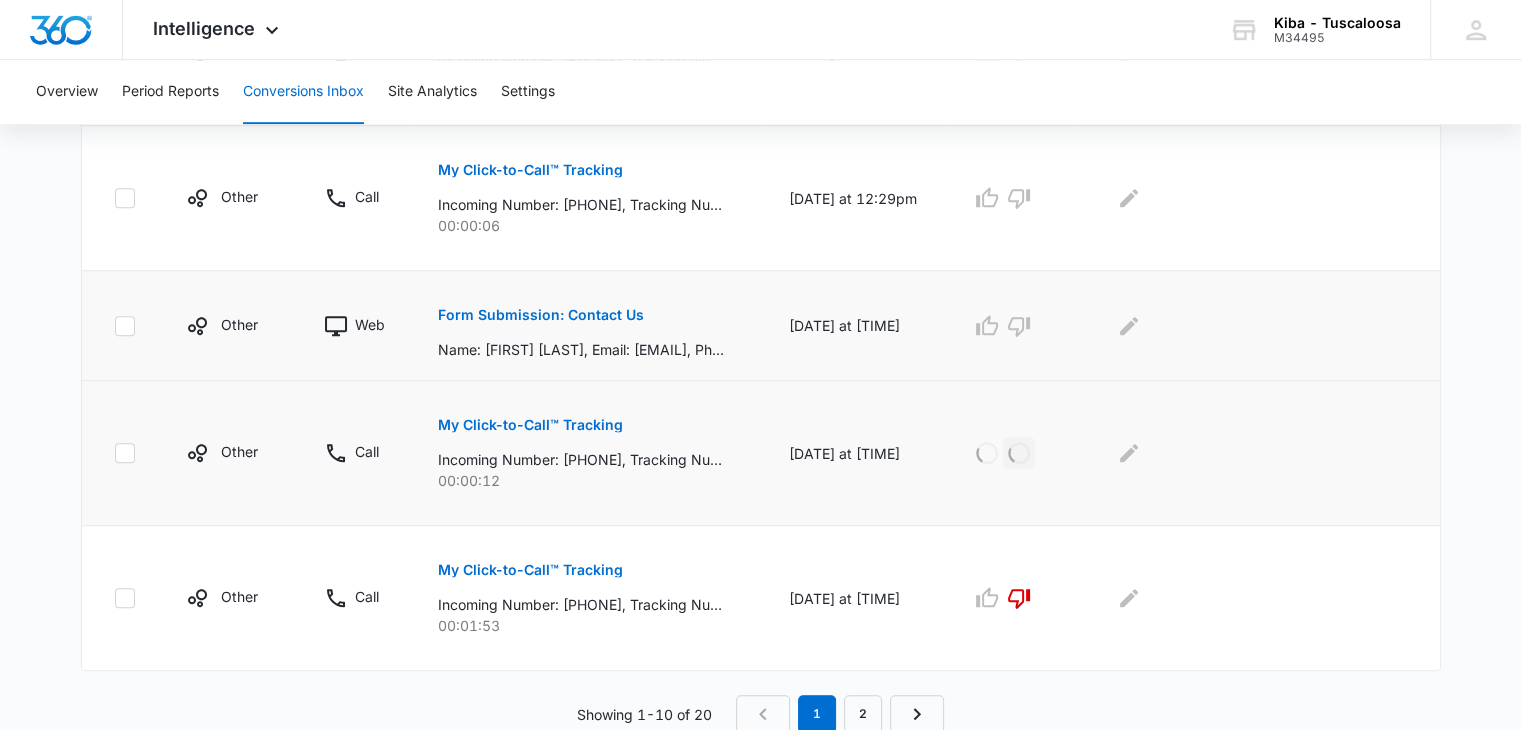 click on "Form Submission: Contact Us" at bounding box center (541, 315) 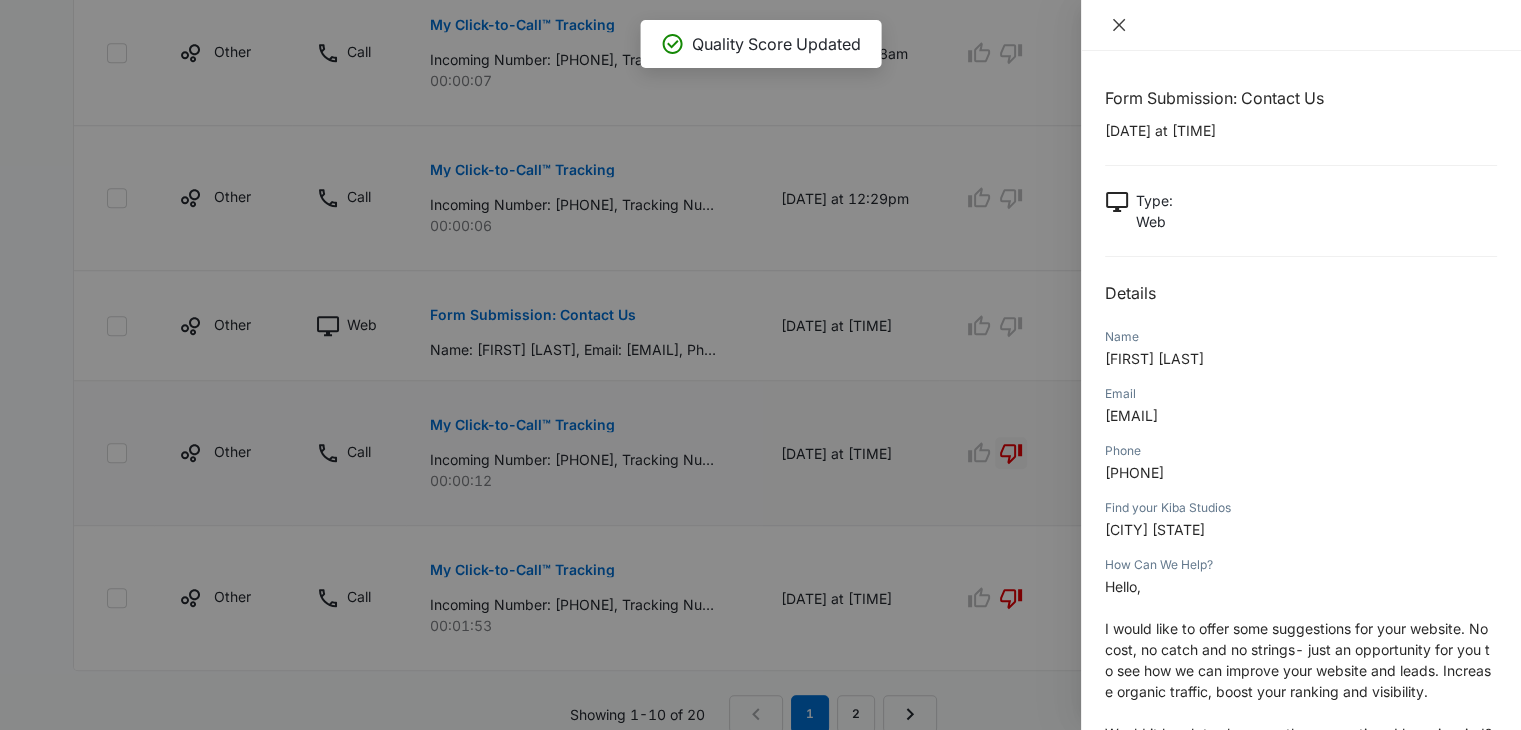 click 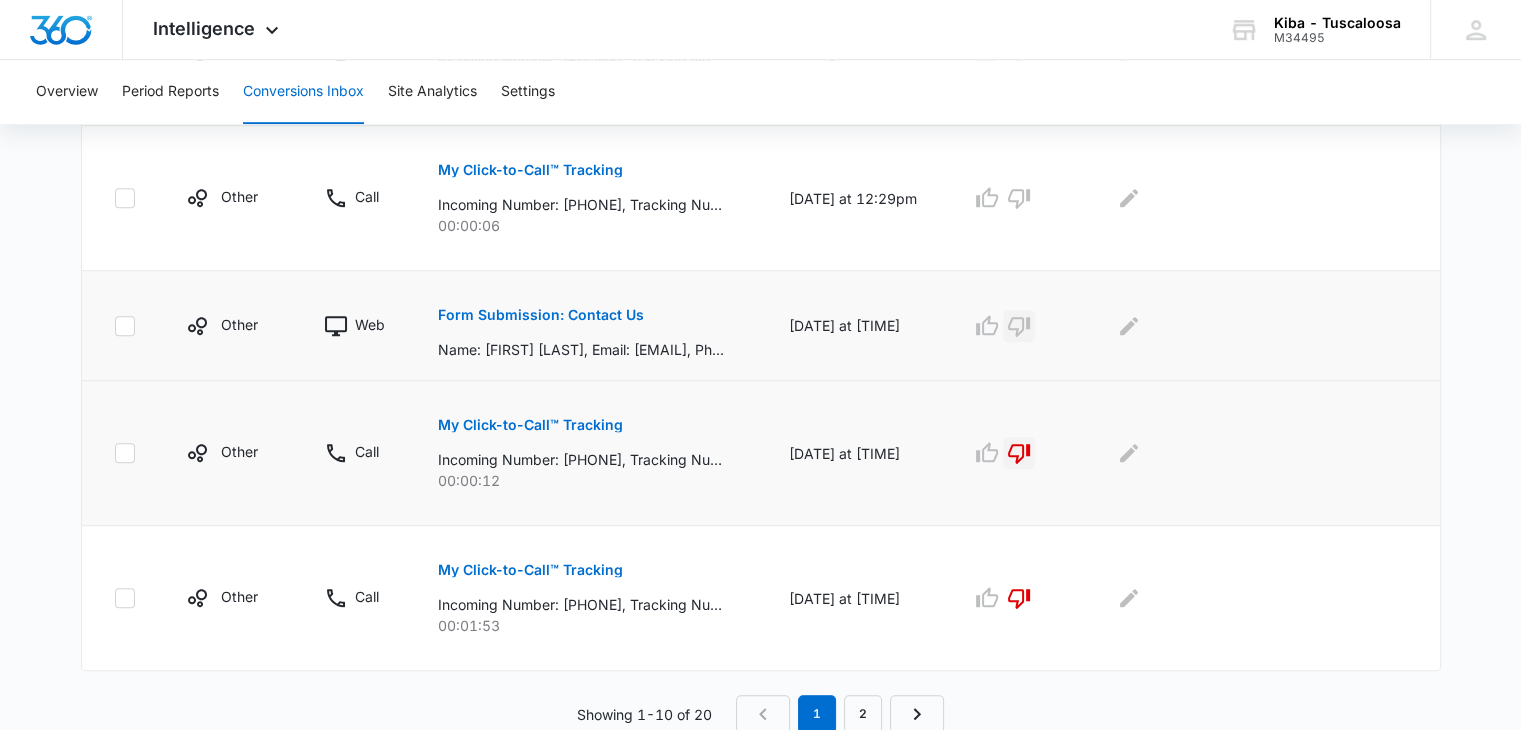 click 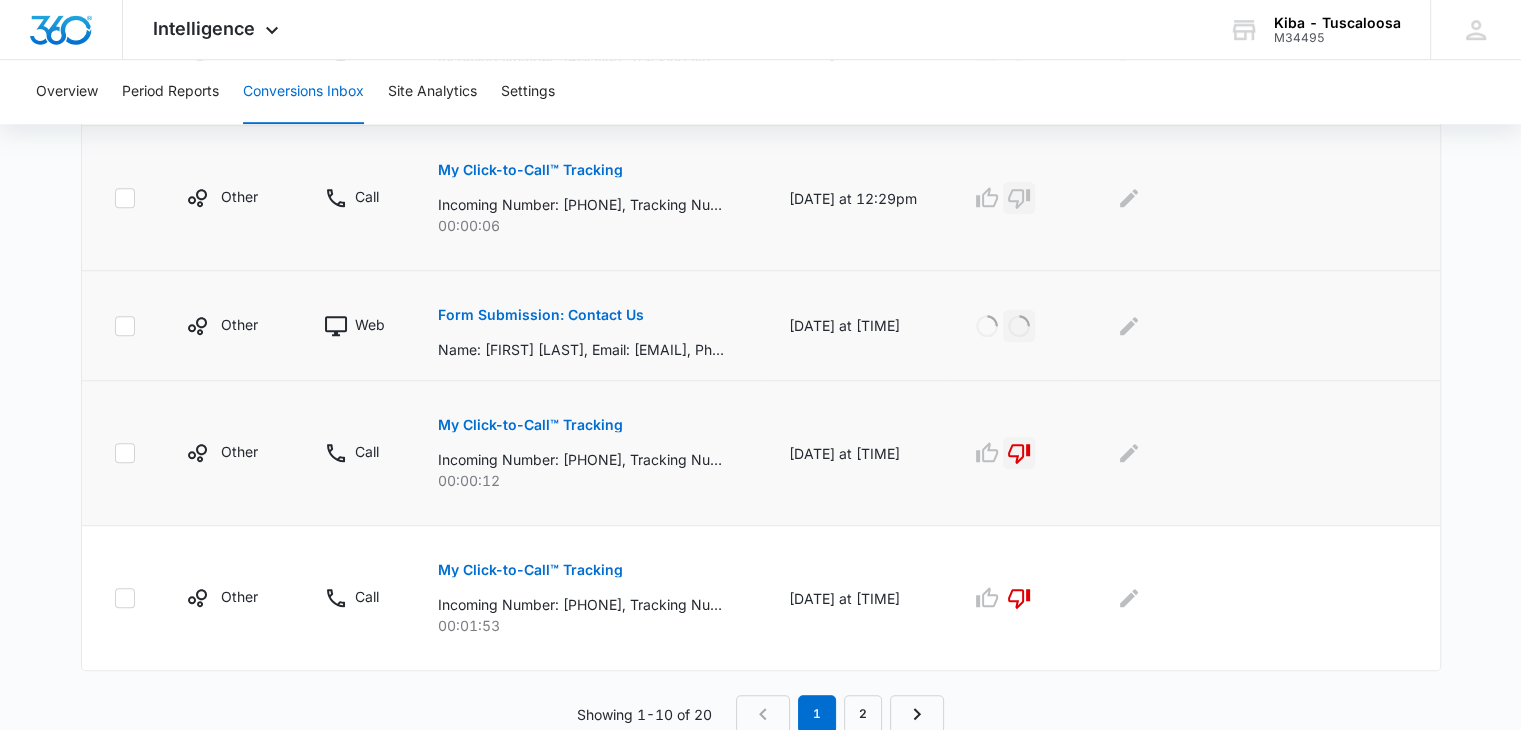 click 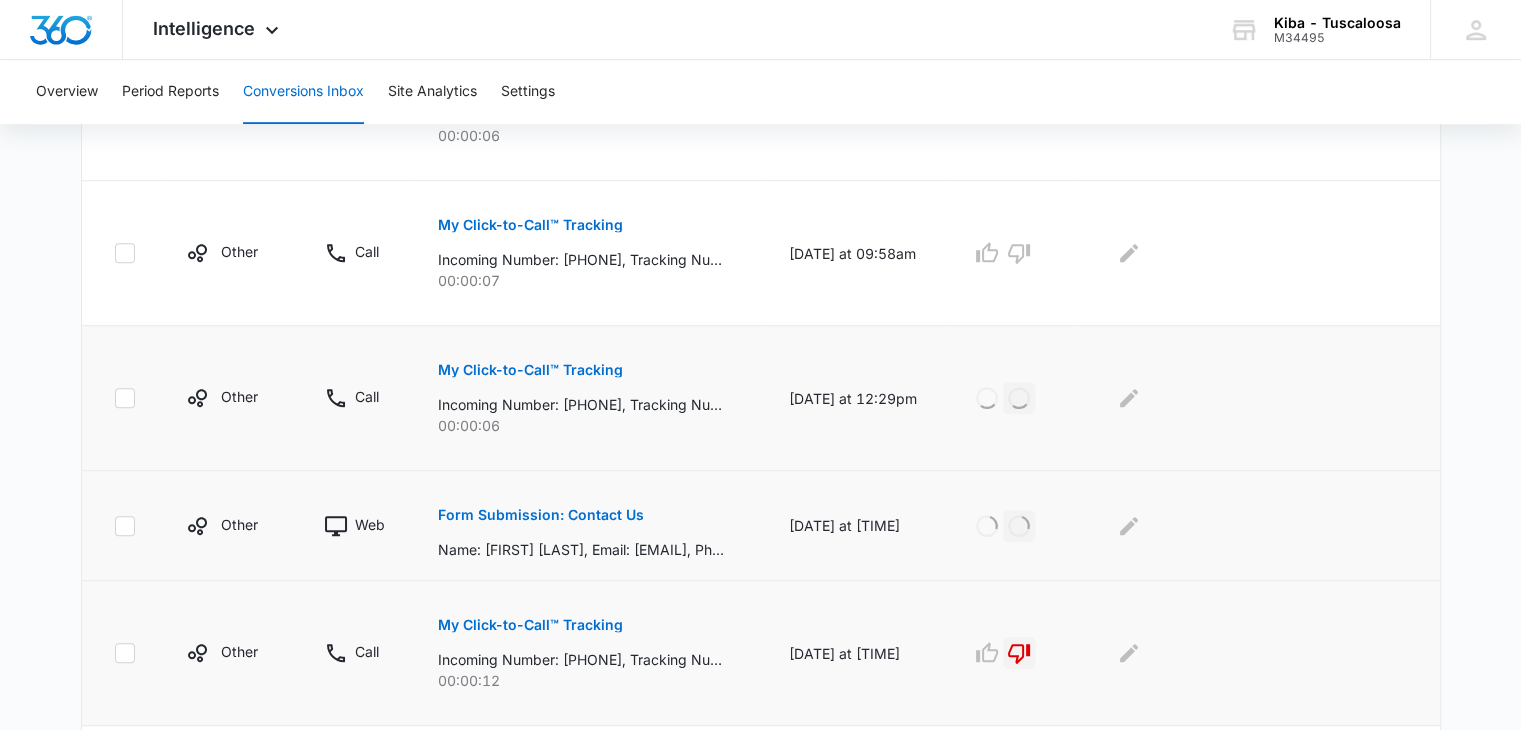scroll, scrollTop: 1074, scrollLeft: 0, axis: vertical 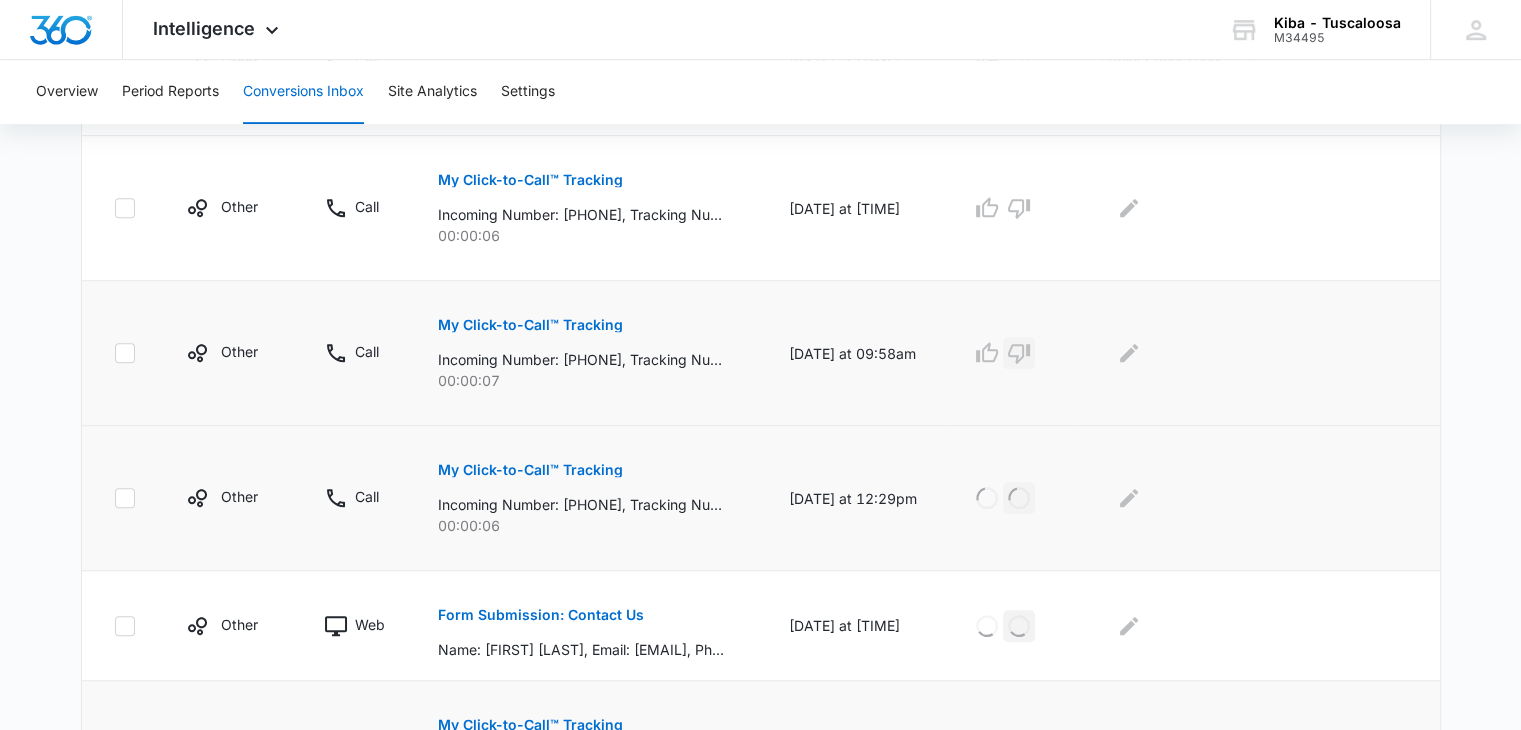 click 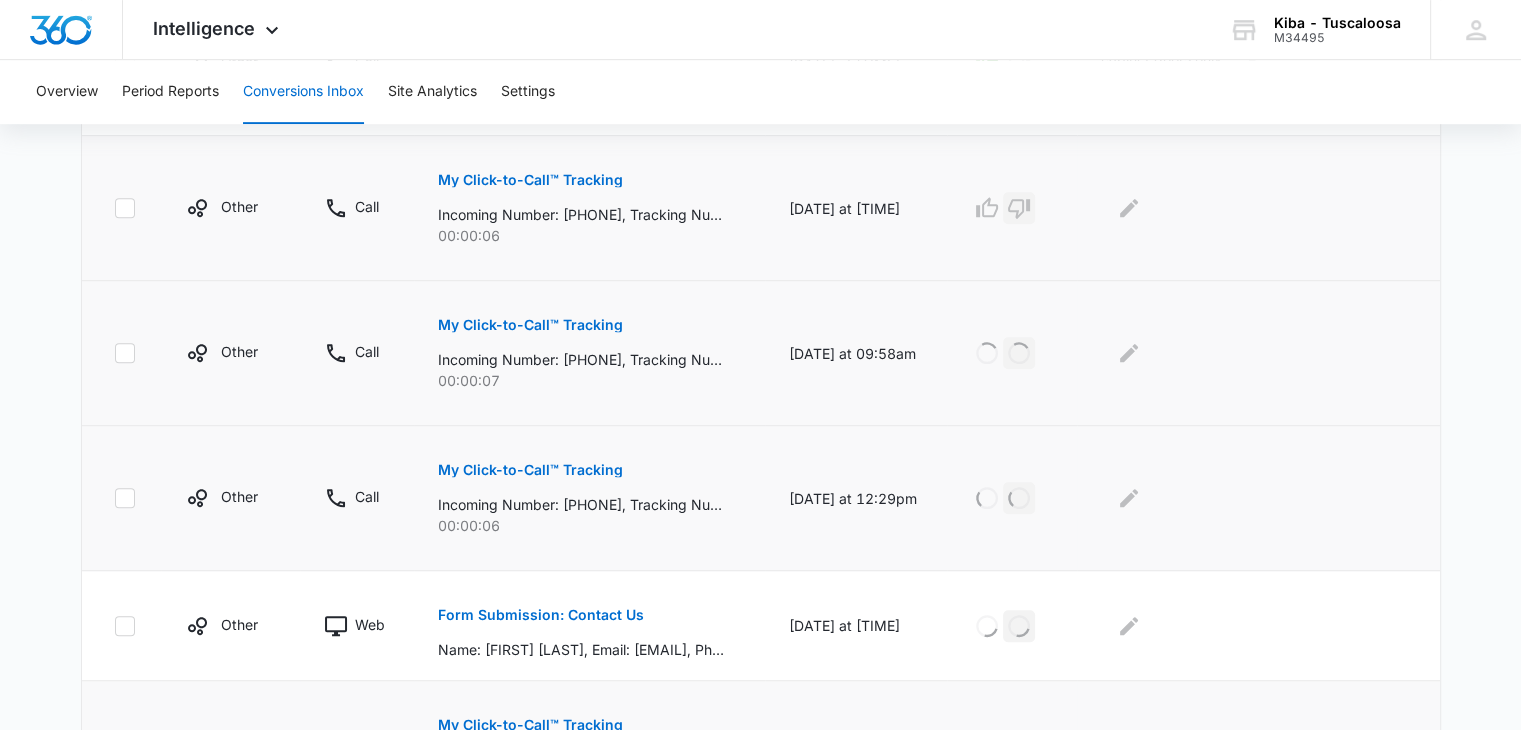 click 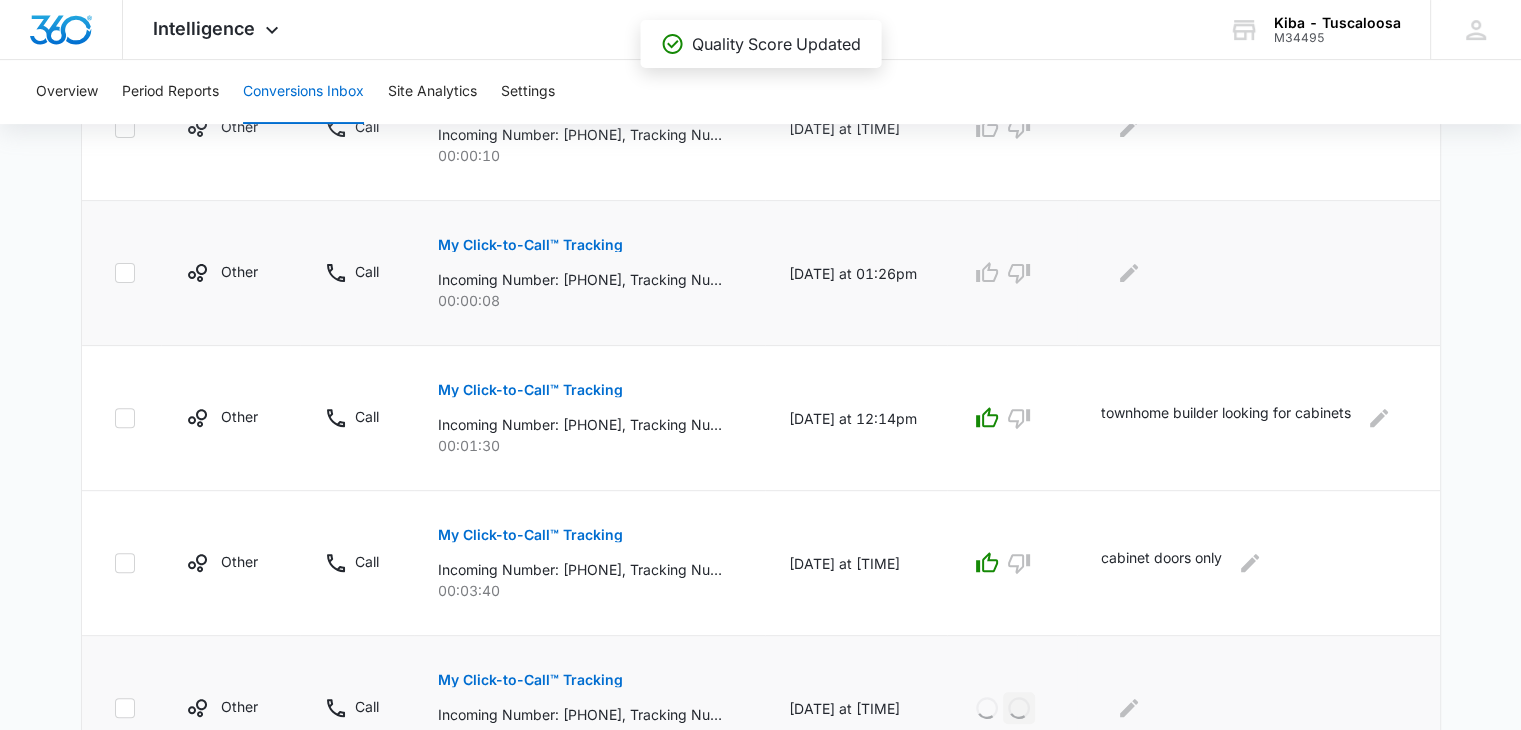 scroll, scrollTop: 474, scrollLeft: 0, axis: vertical 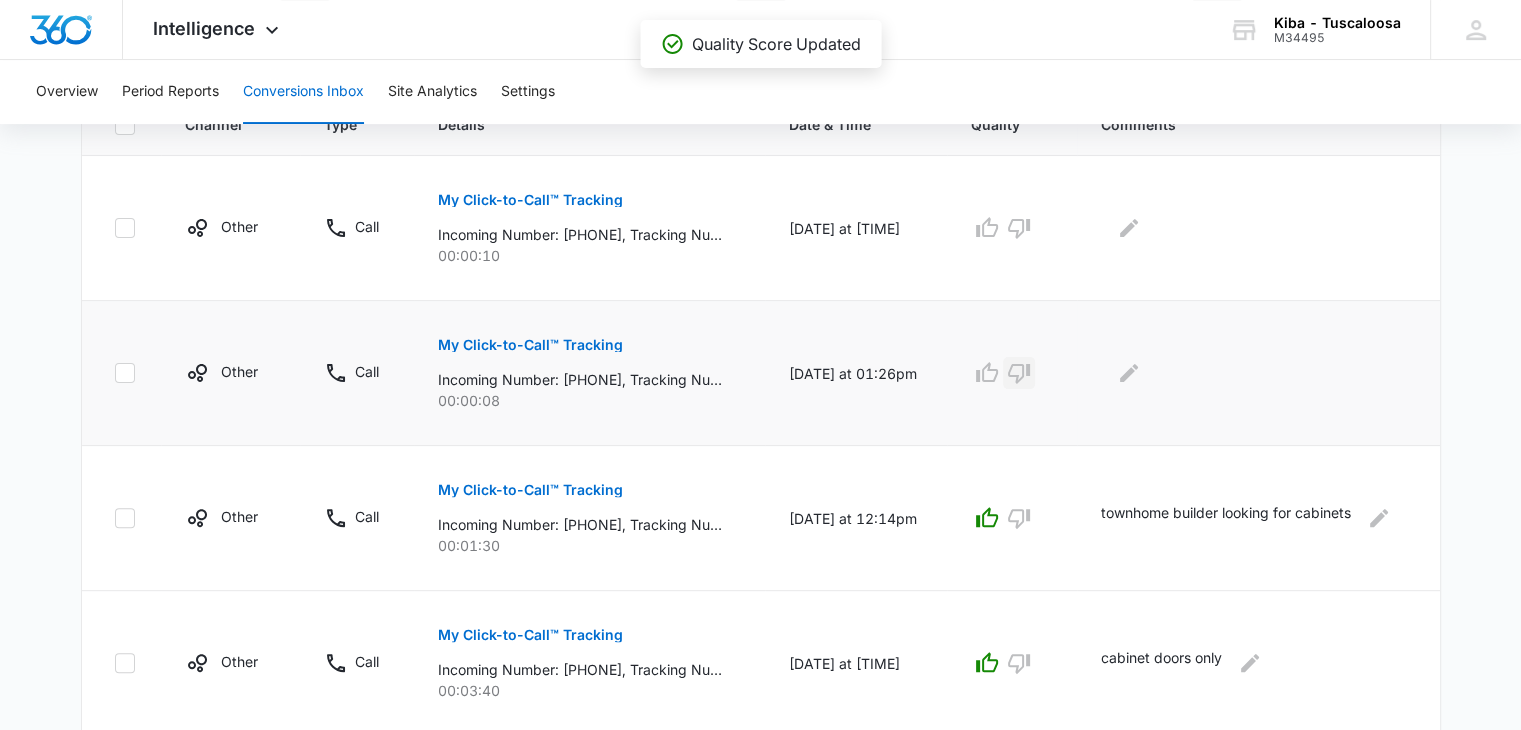 click 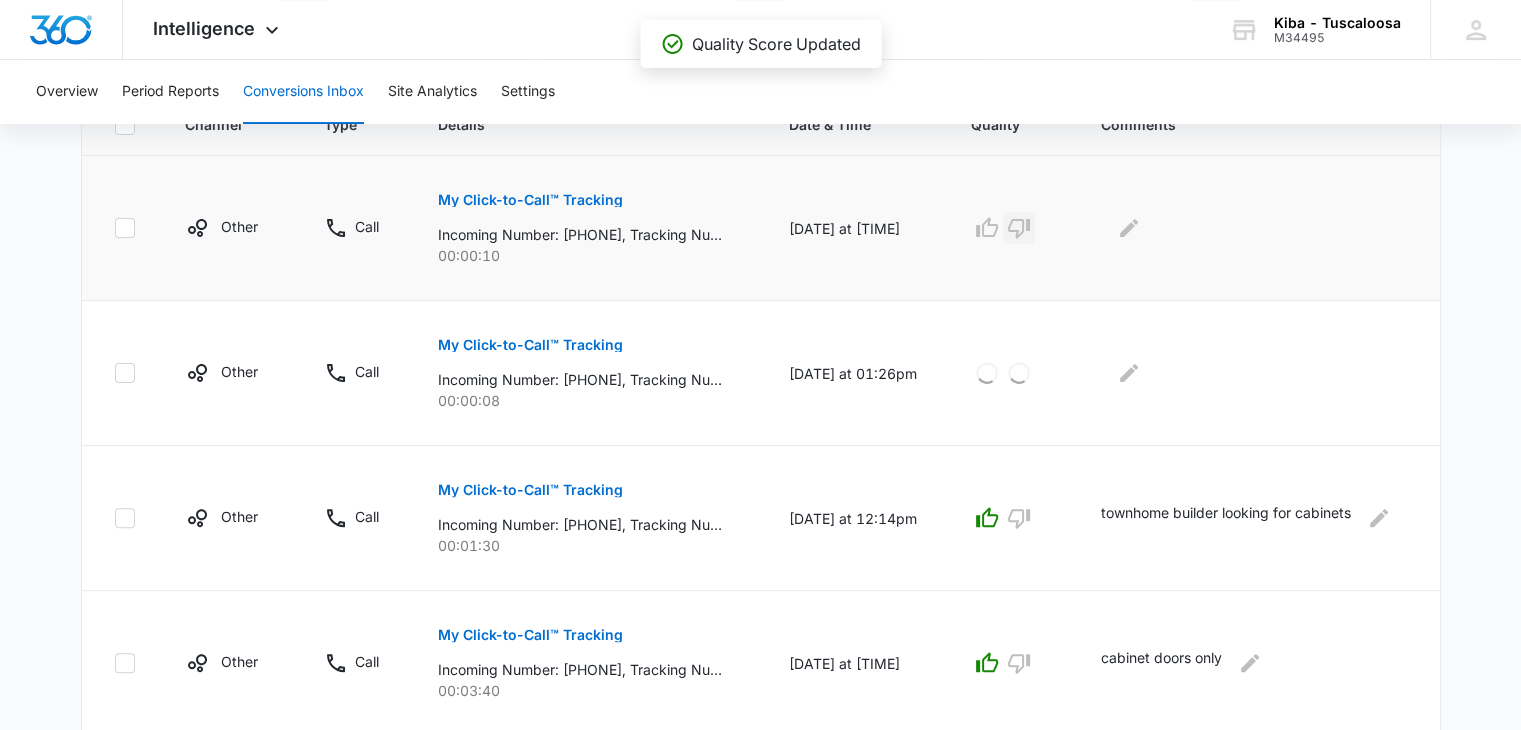 click 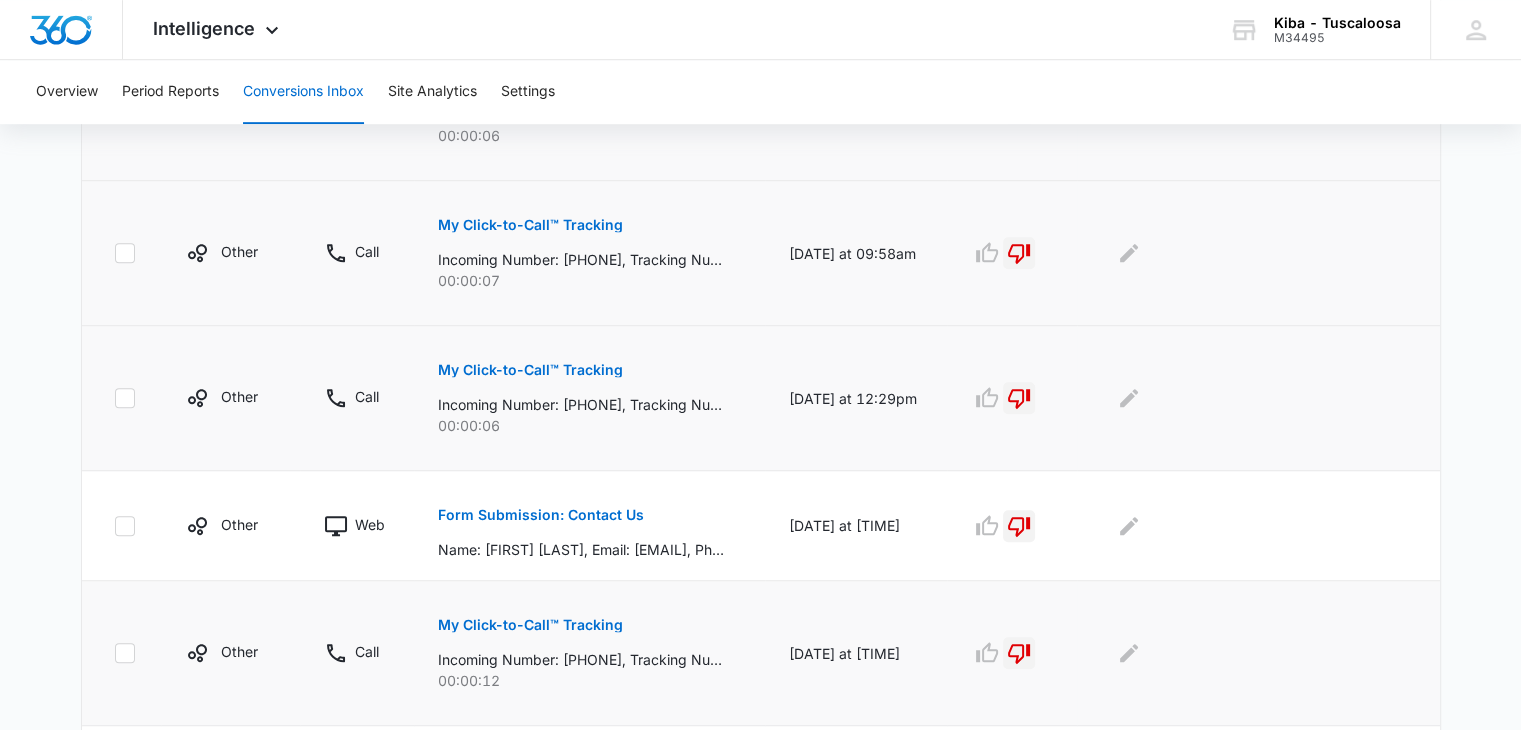 scroll, scrollTop: 1374, scrollLeft: 0, axis: vertical 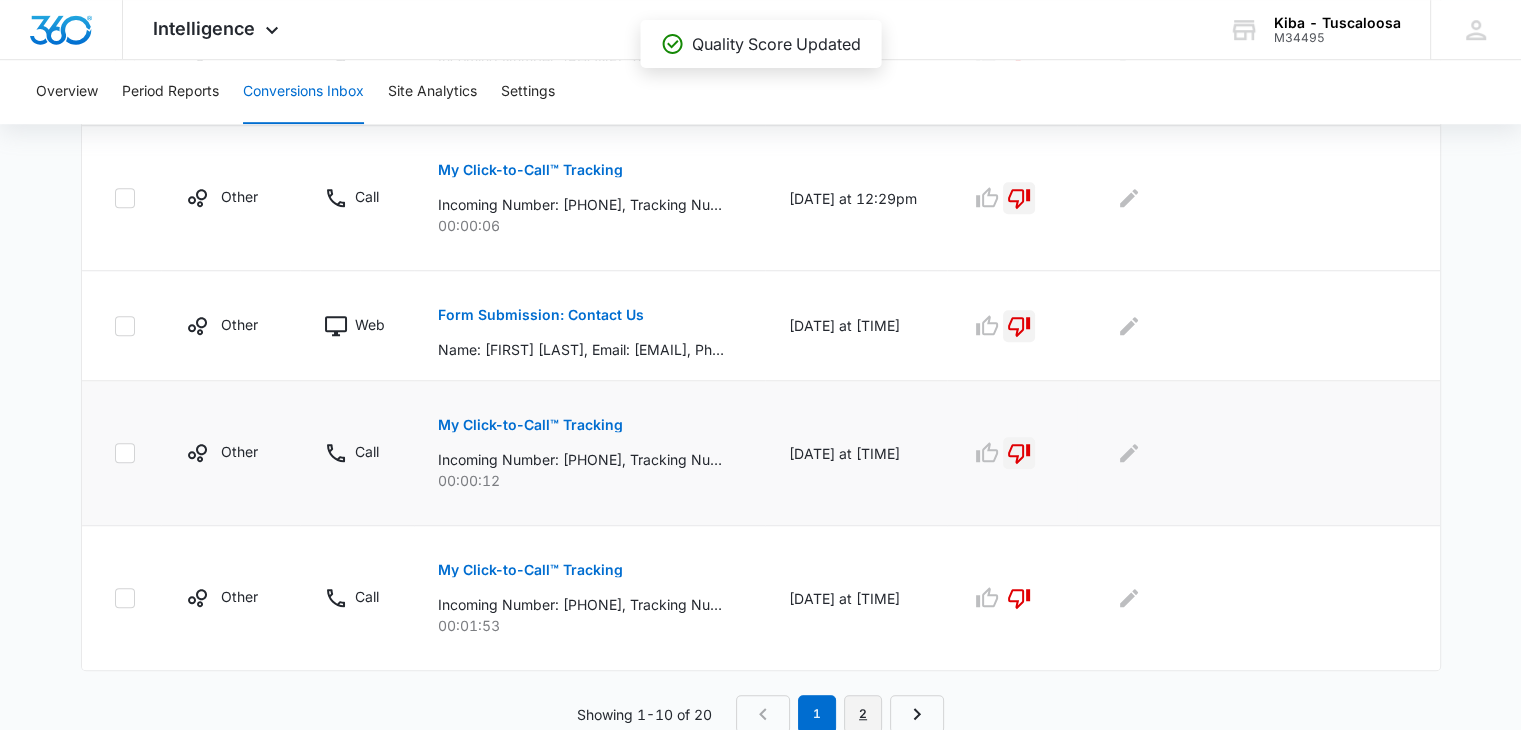 click on "2" at bounding box center (863, 714) 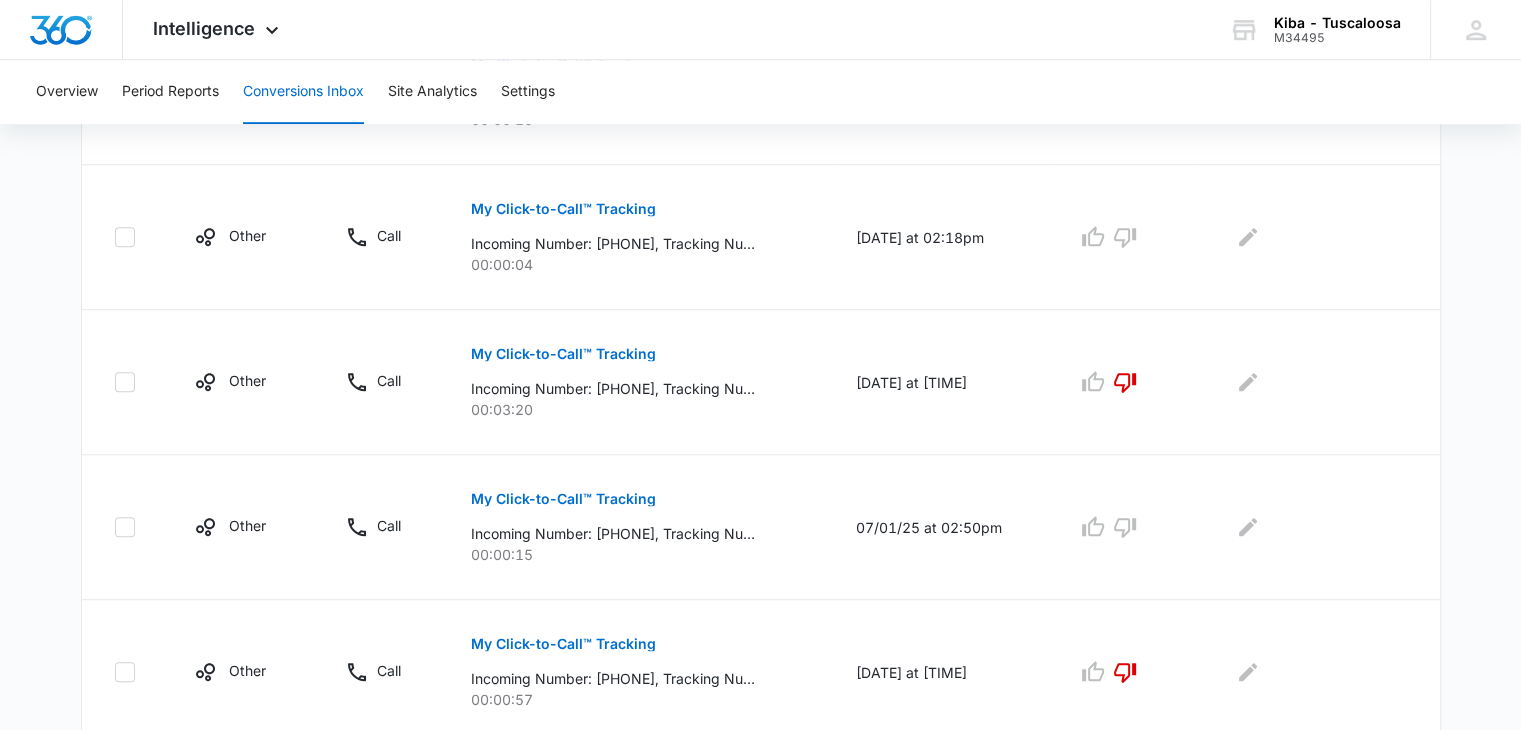 scroll, scrollTop: 1374, scrollLeft: 0, axis: vertical 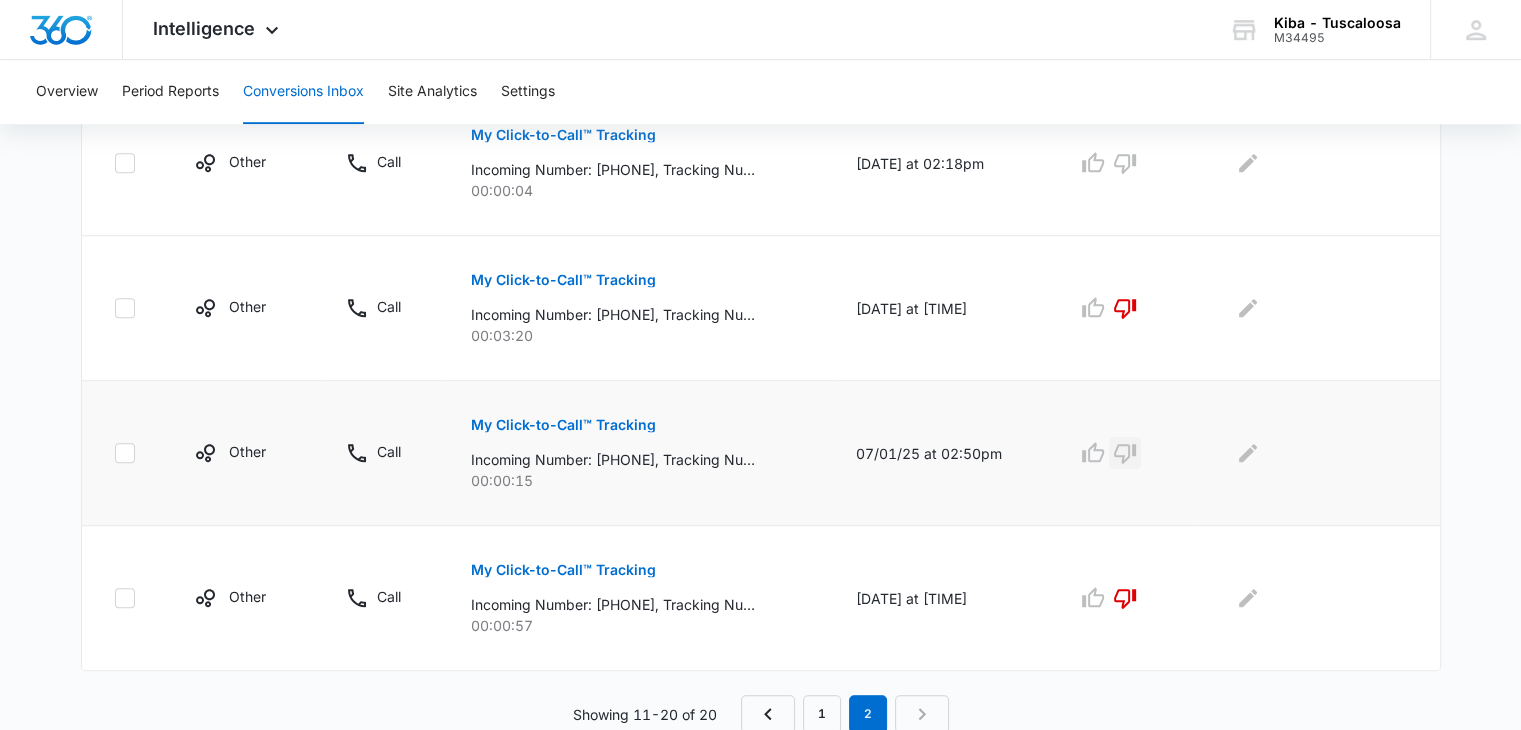 click 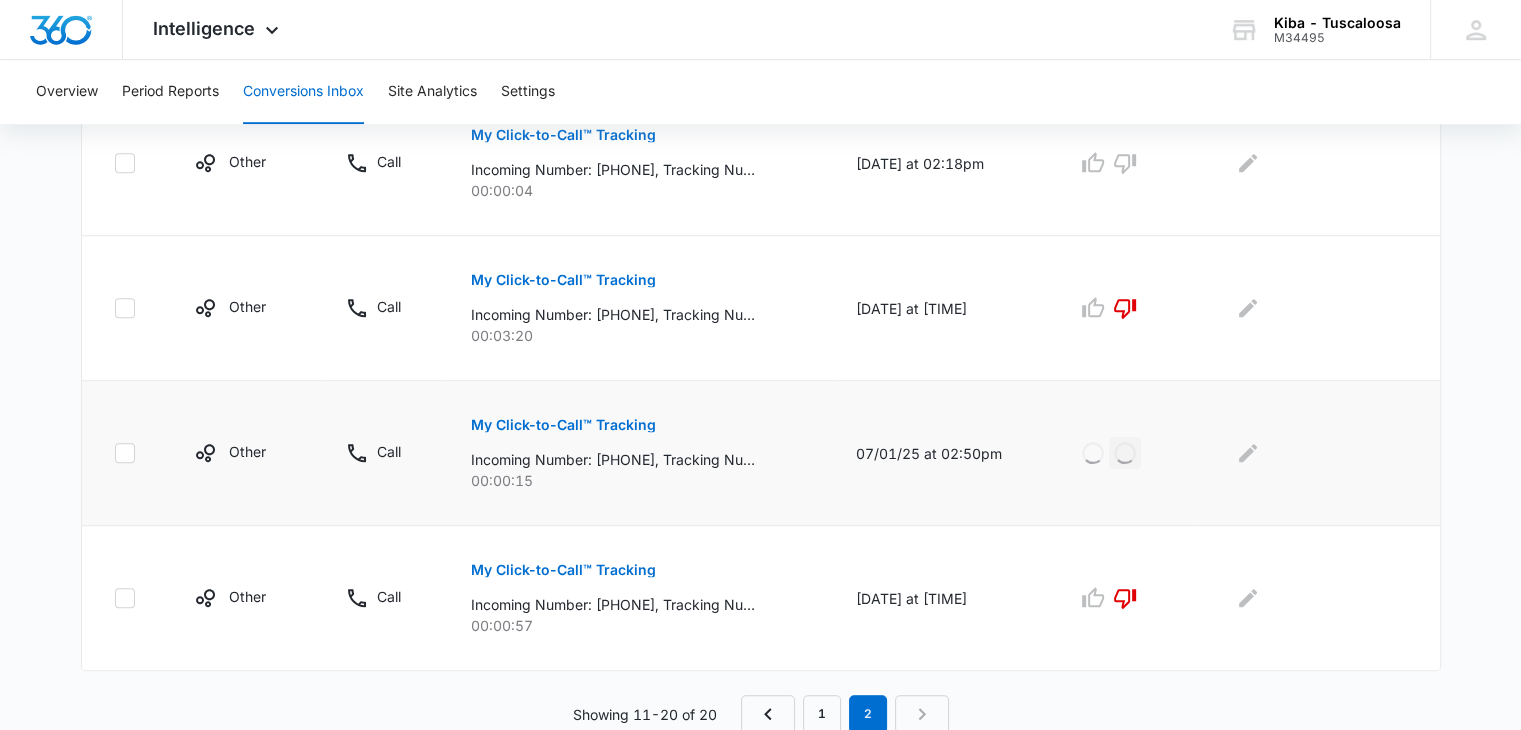 scroll, scrollTop: 1274, scrollLeft: 0, axis: vertical 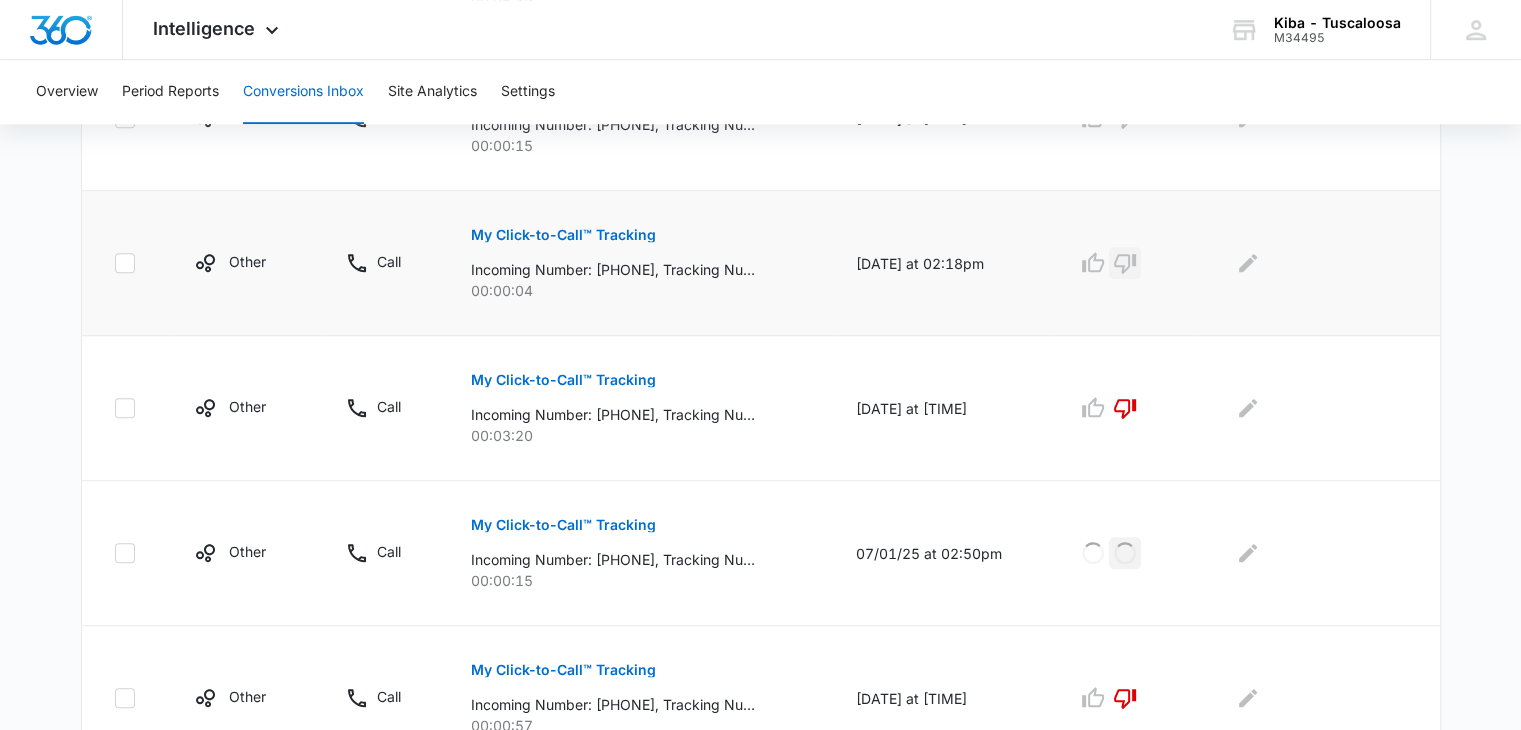 click 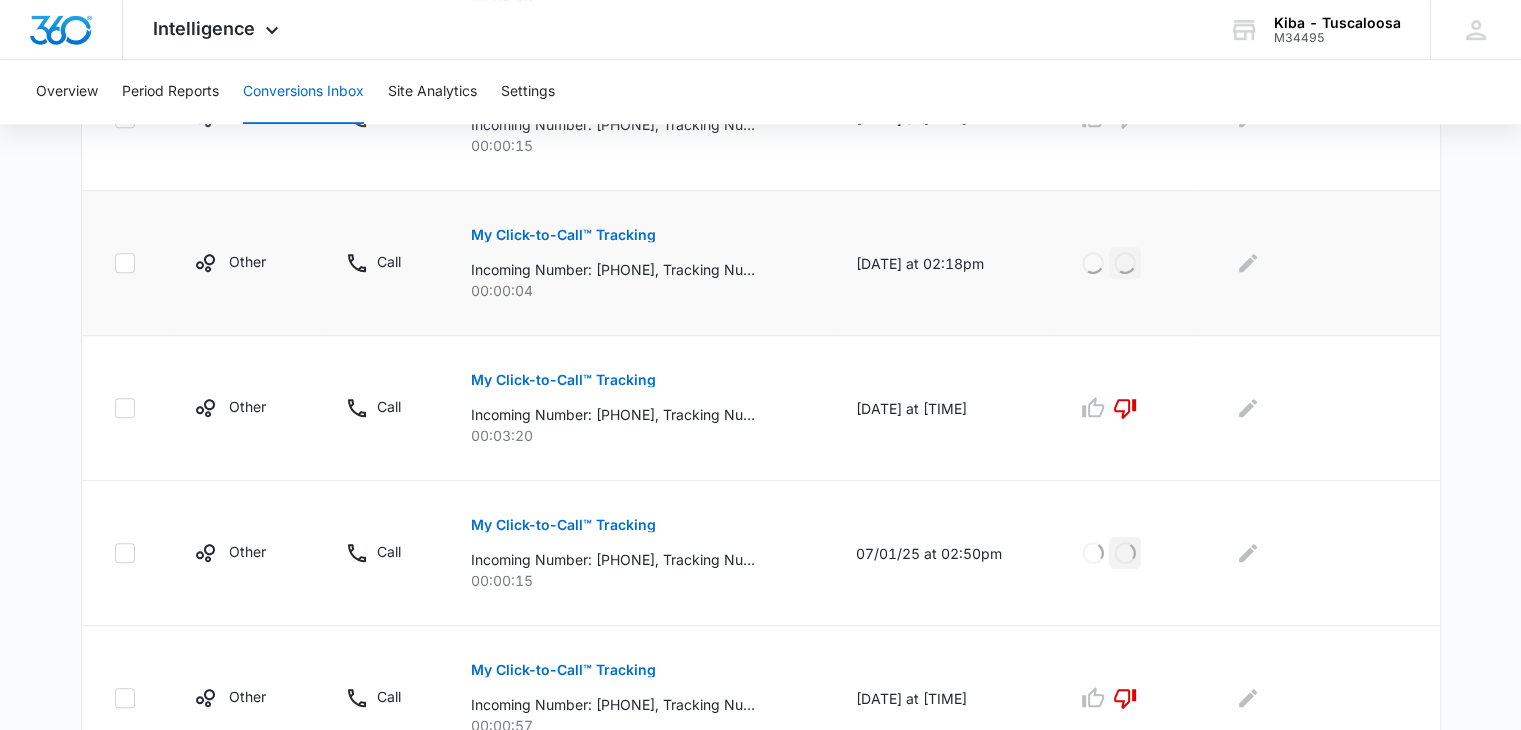 scroll, scrollTop: 1074, scrollLeft: 0, axis: vertical 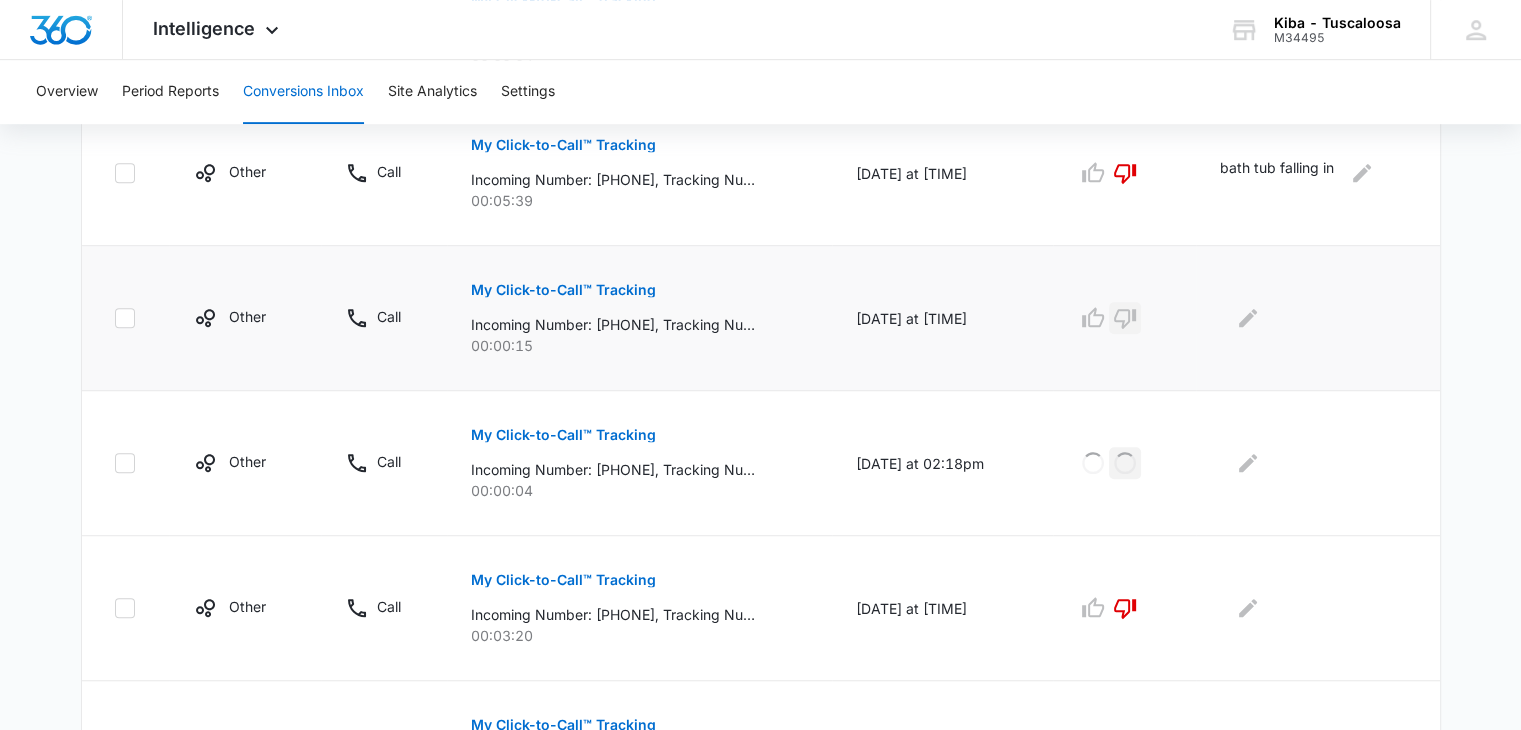 click 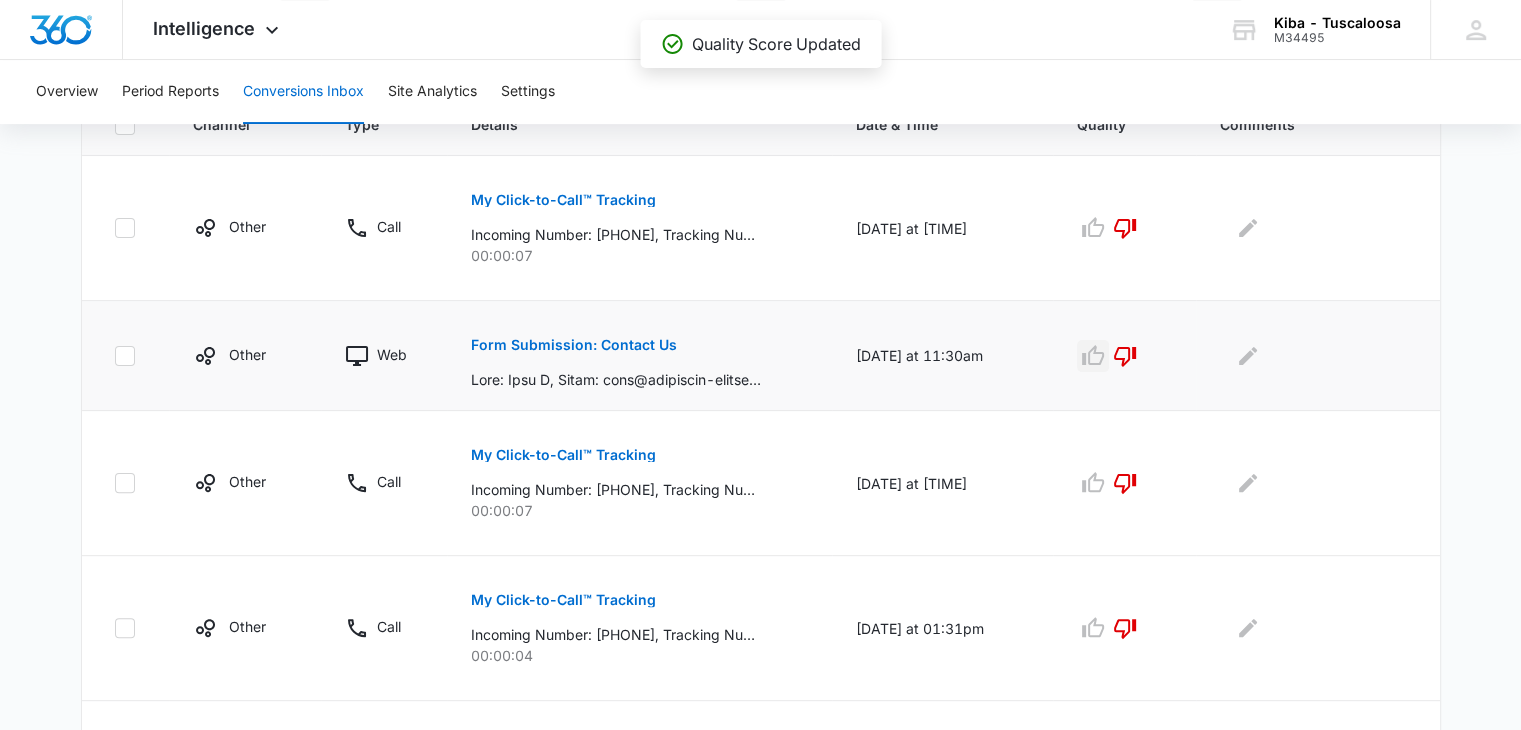 scroll, scrollTop: 74, scrollLeft: 0, axis: vertical 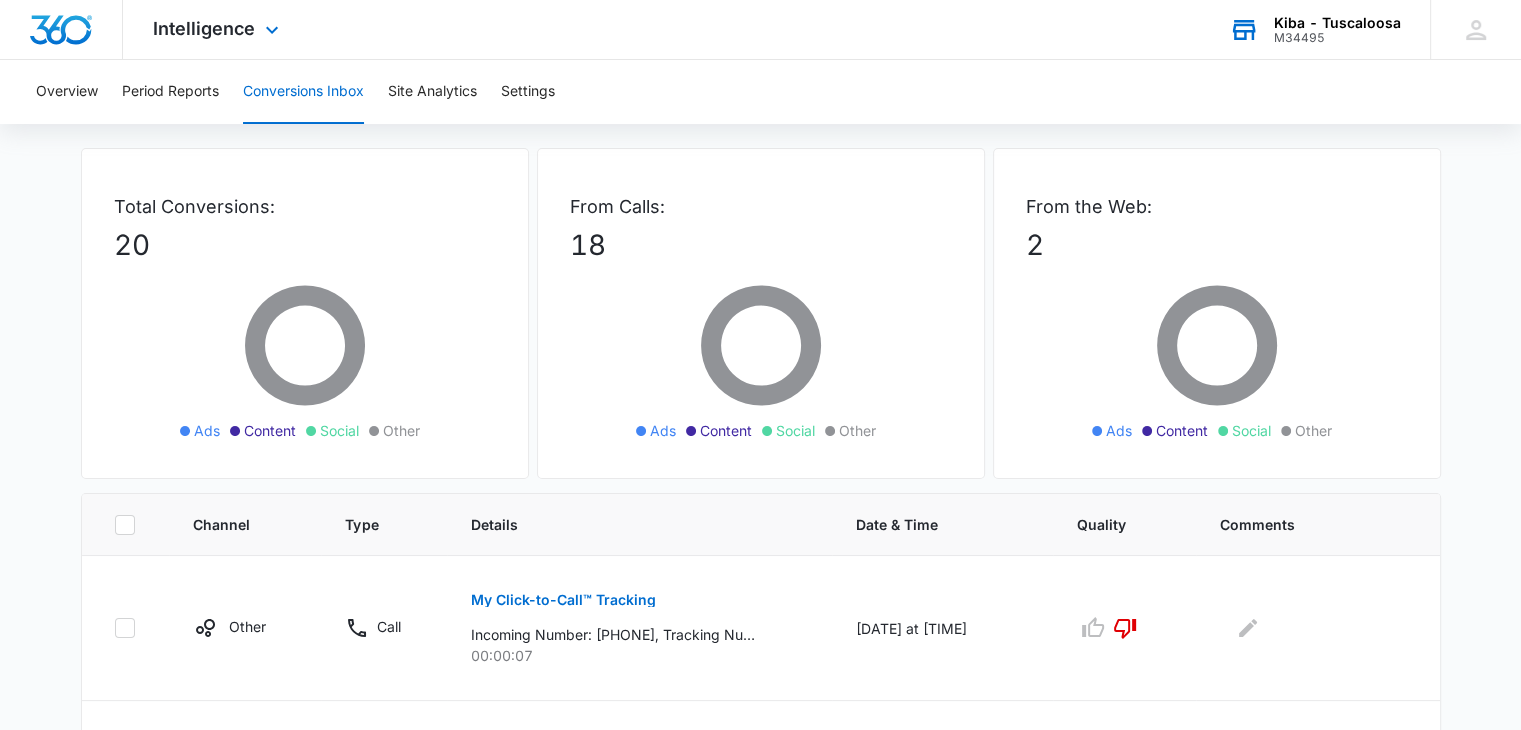 click on "Kiba - Tuscaloosa" at bounding box center [1337, 23] 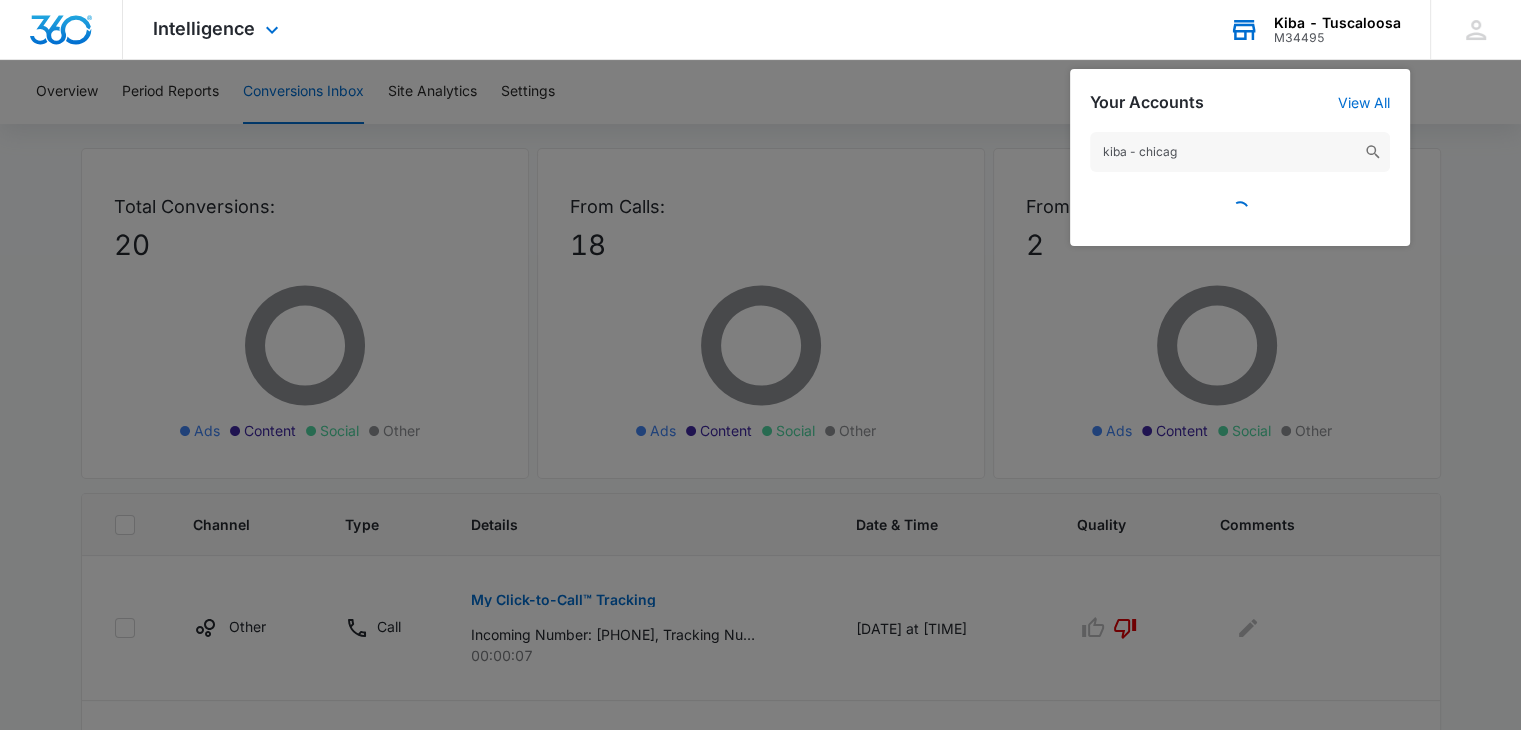 type on "kiba - chicago" 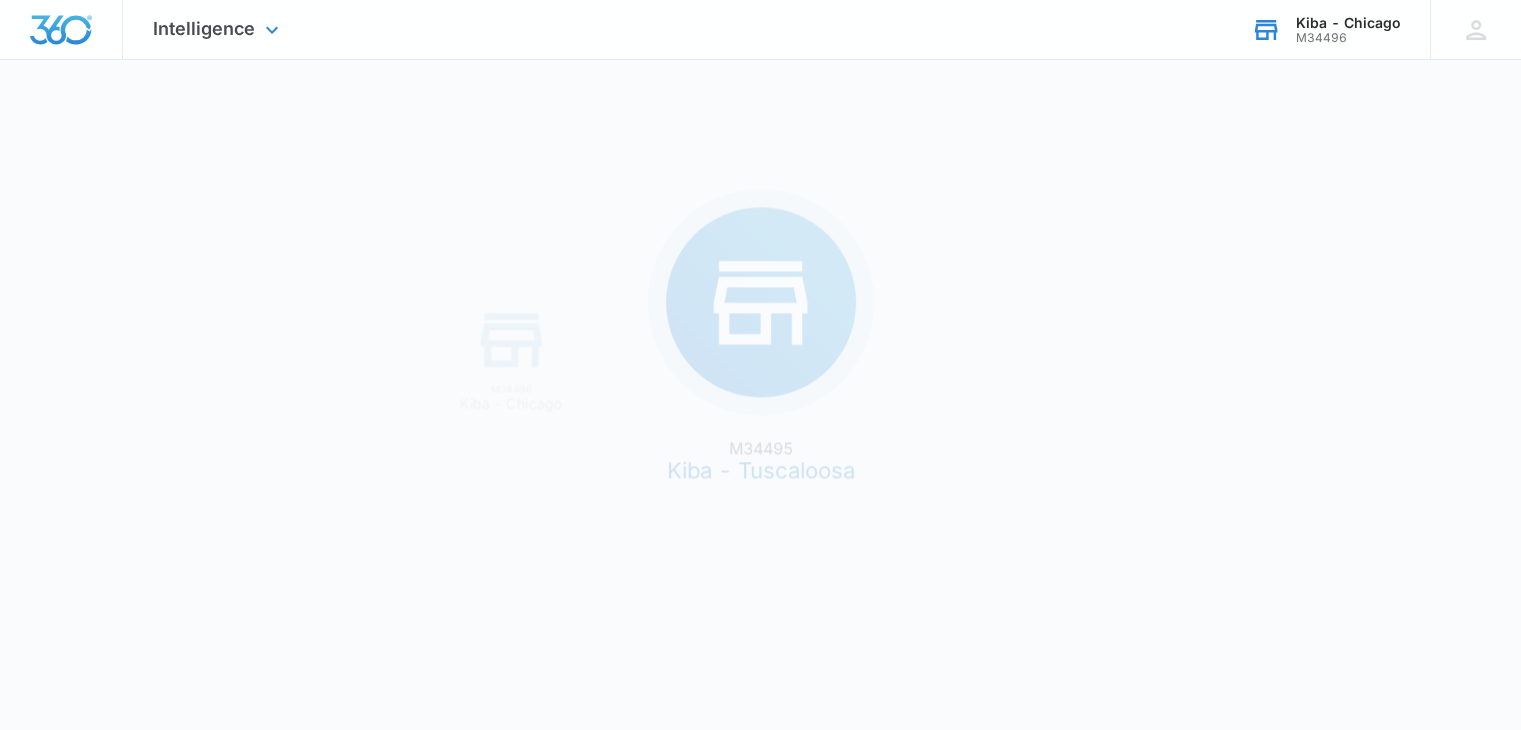 scroll, scrollTop: 0, scrollLeft: 0, axis: both 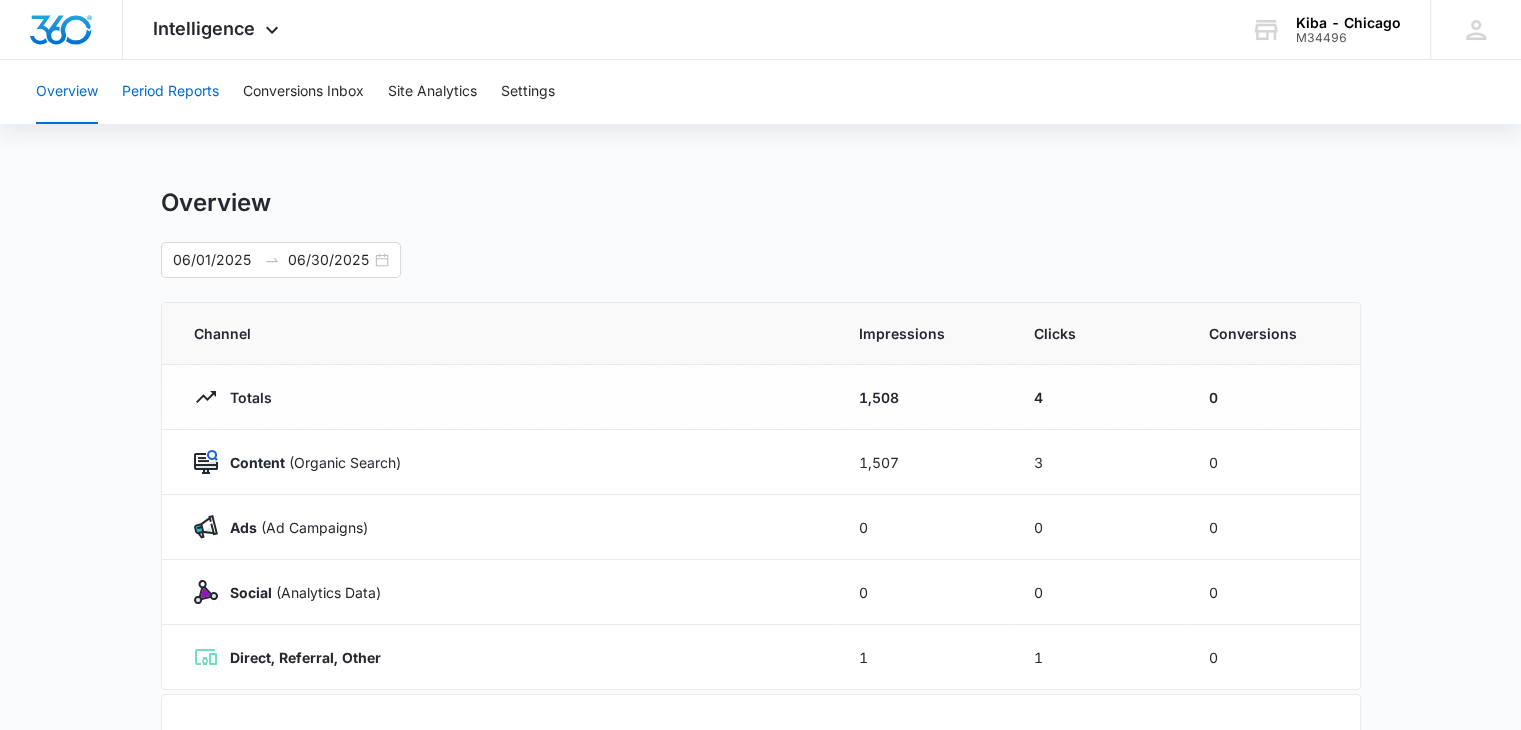 click on "Period Reports" at bounding box center (170, 92) 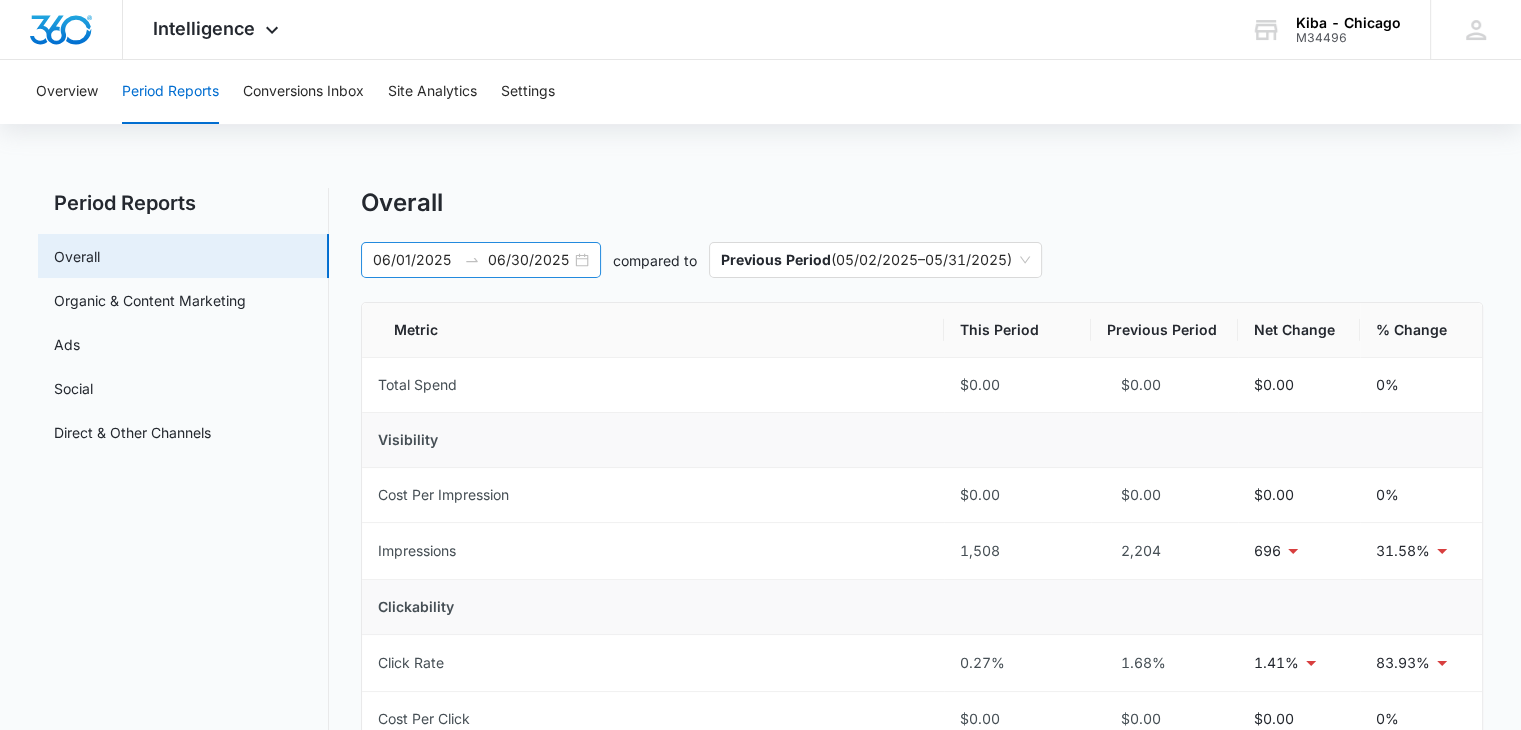 click on "06/01/2025 06/30/2025" at bounding box center [481, 260] 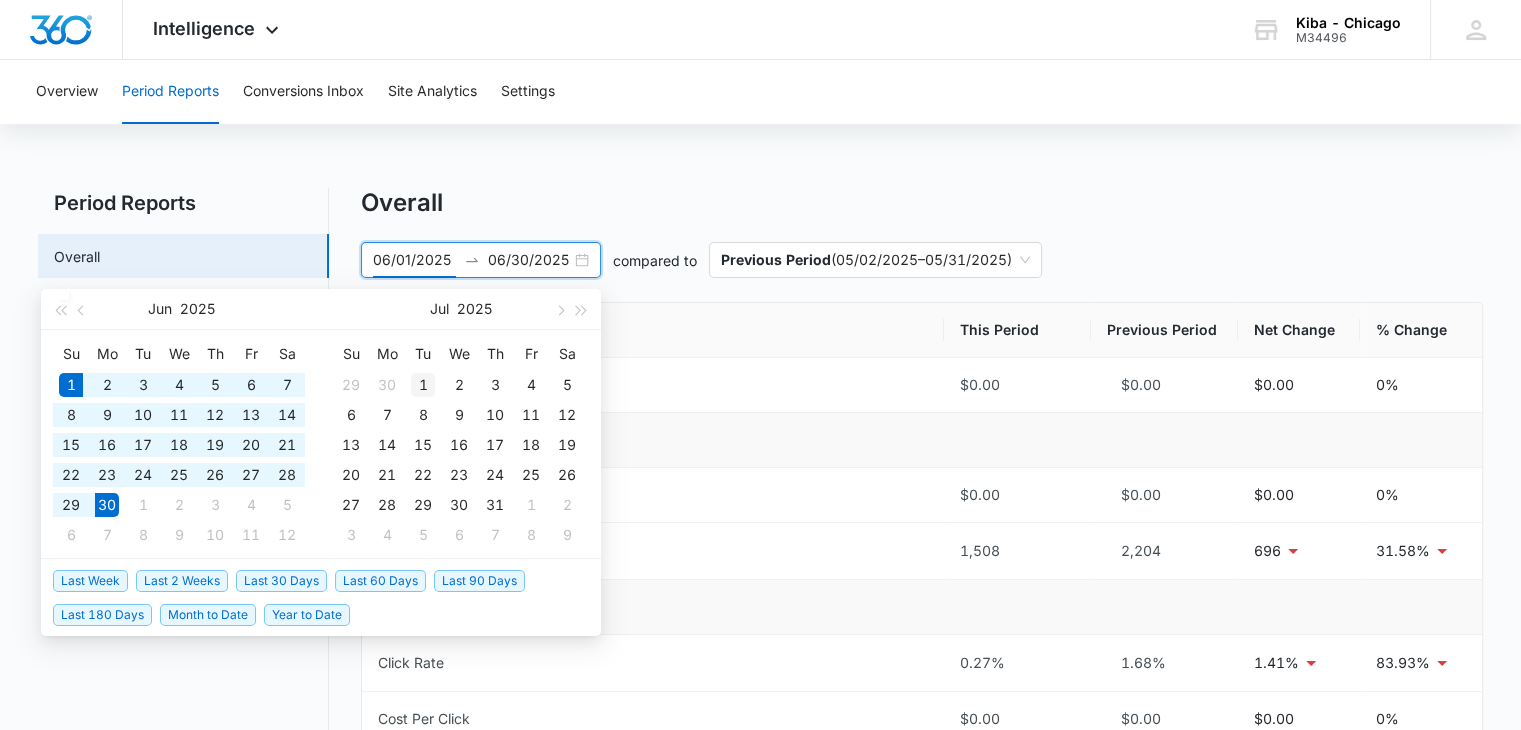 type on "07/01/2025" 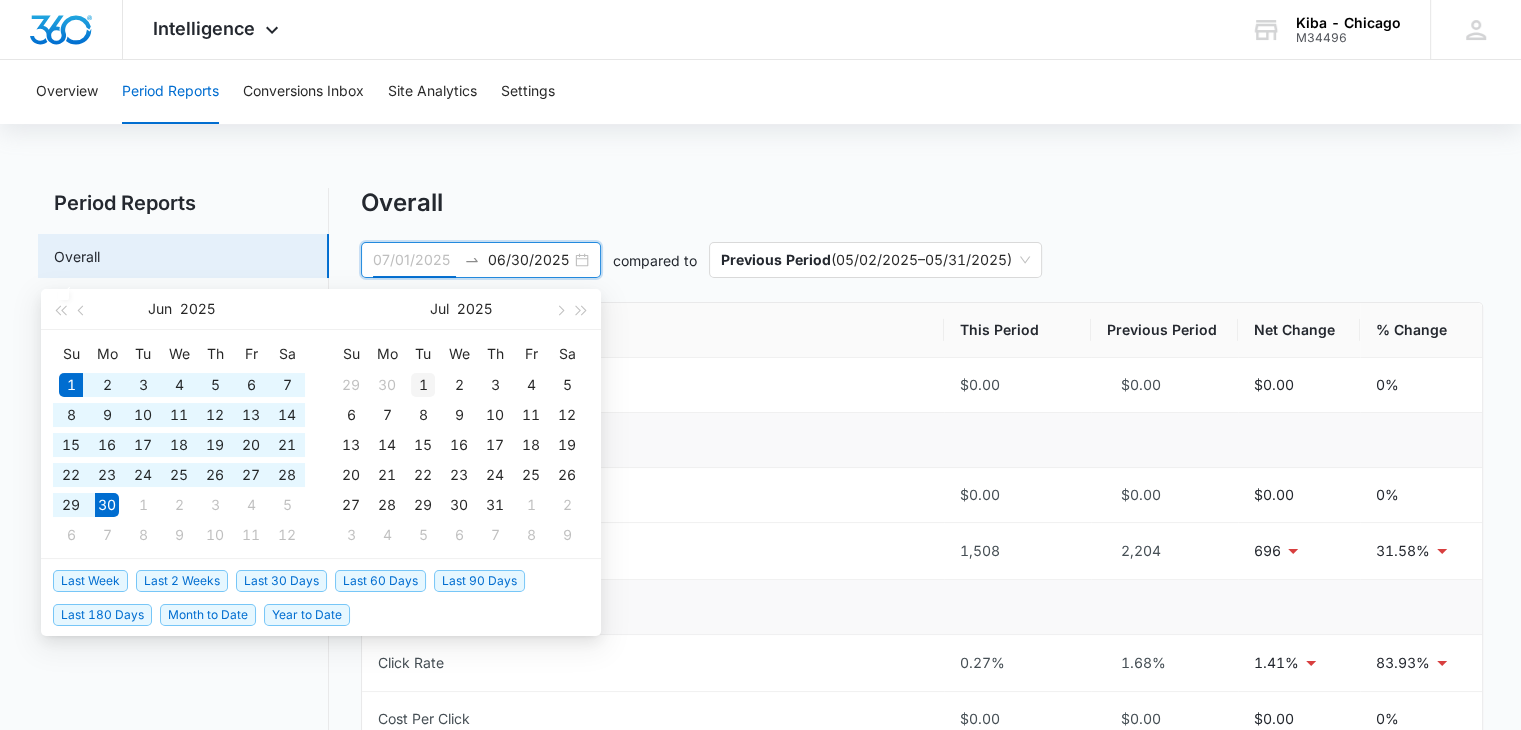 click on "1" at bounding box center [423, 385] 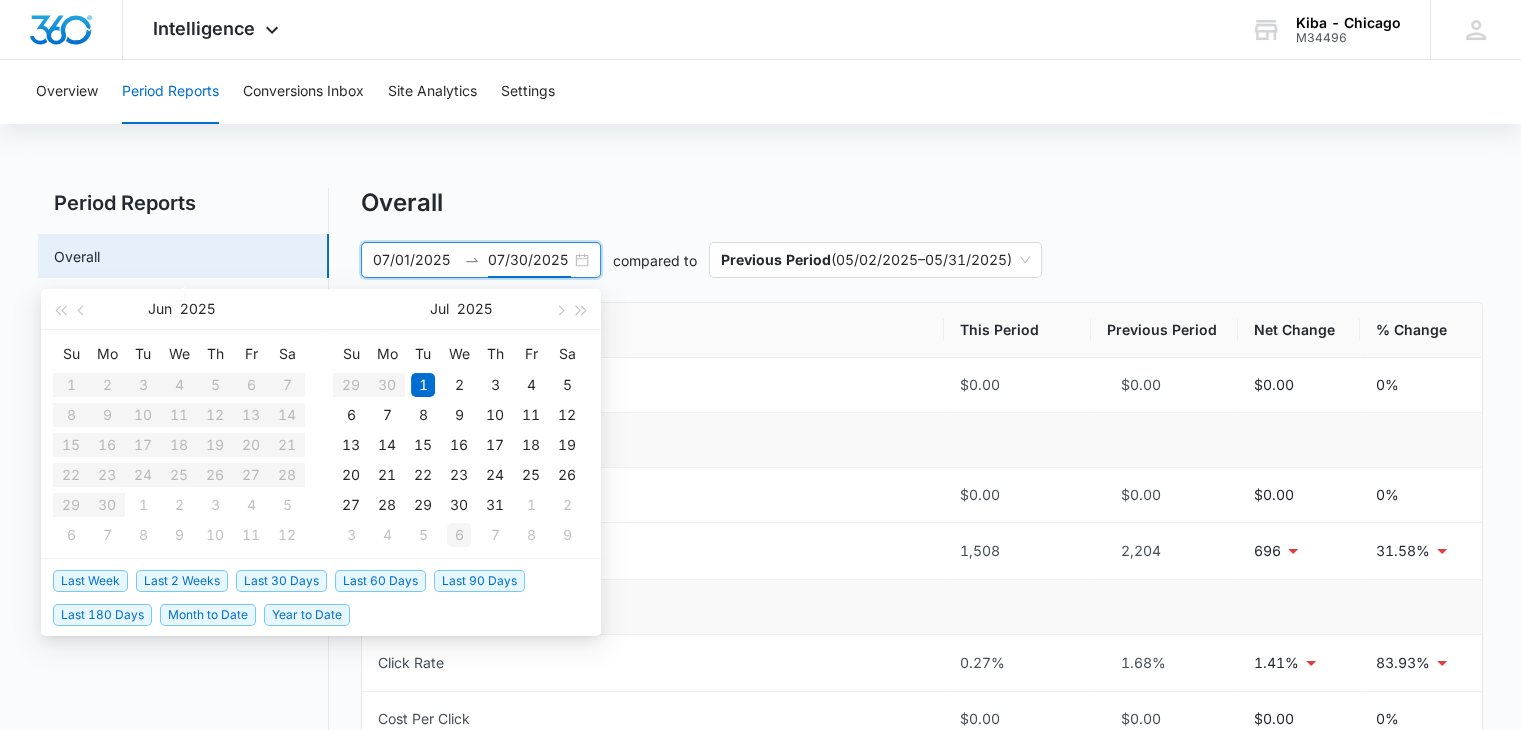 type on "08/06/2025" 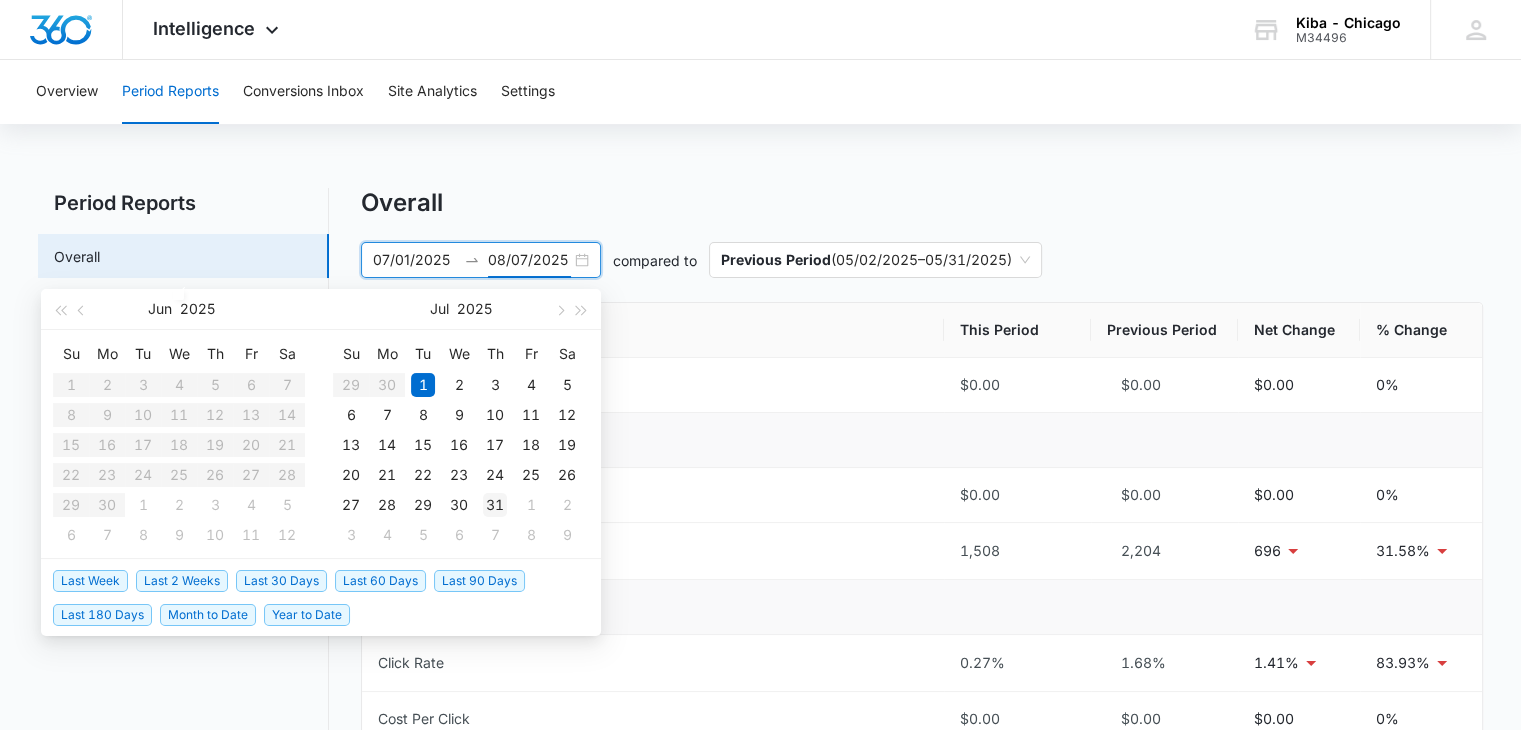 type on "07/31/2025" 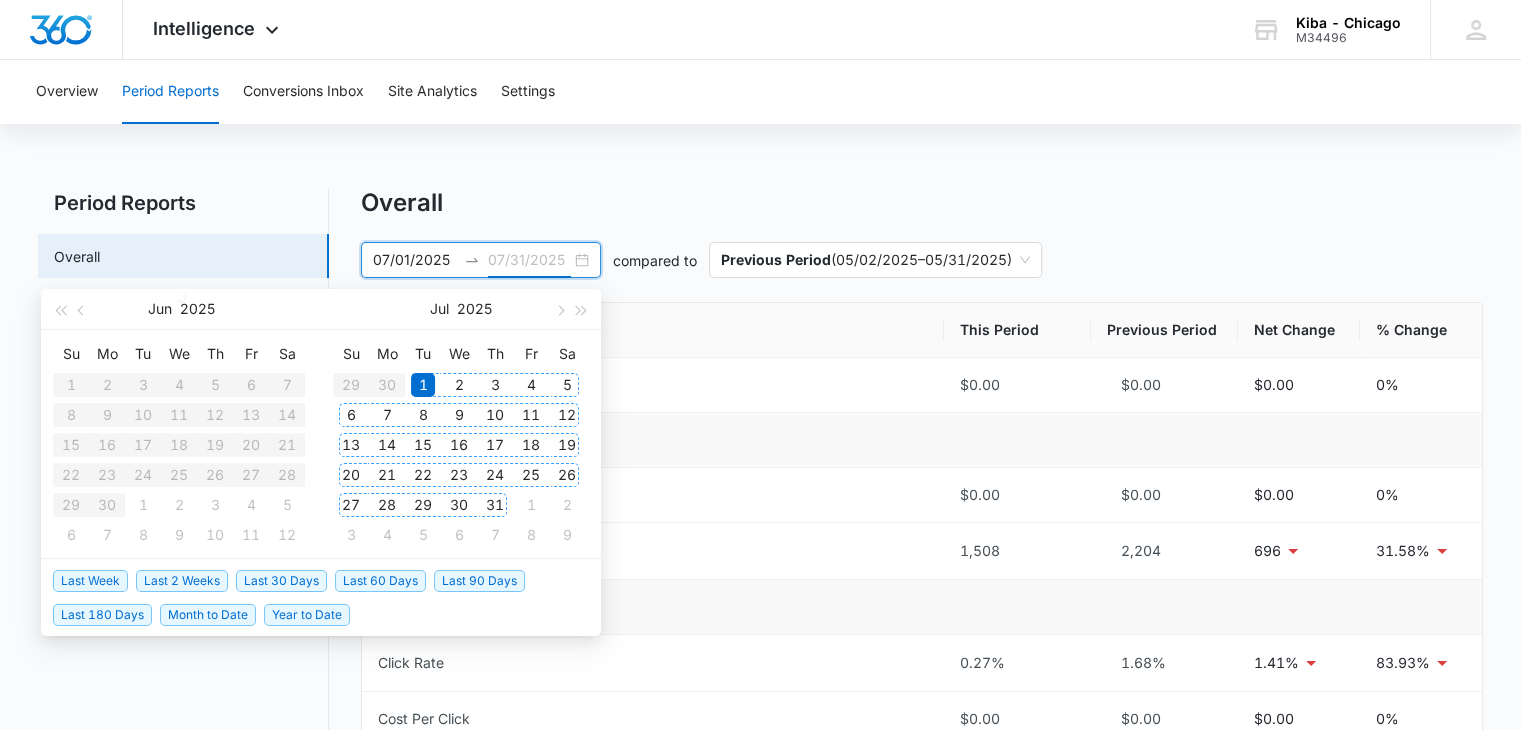 click on "31" at bounding box center [495, 505] 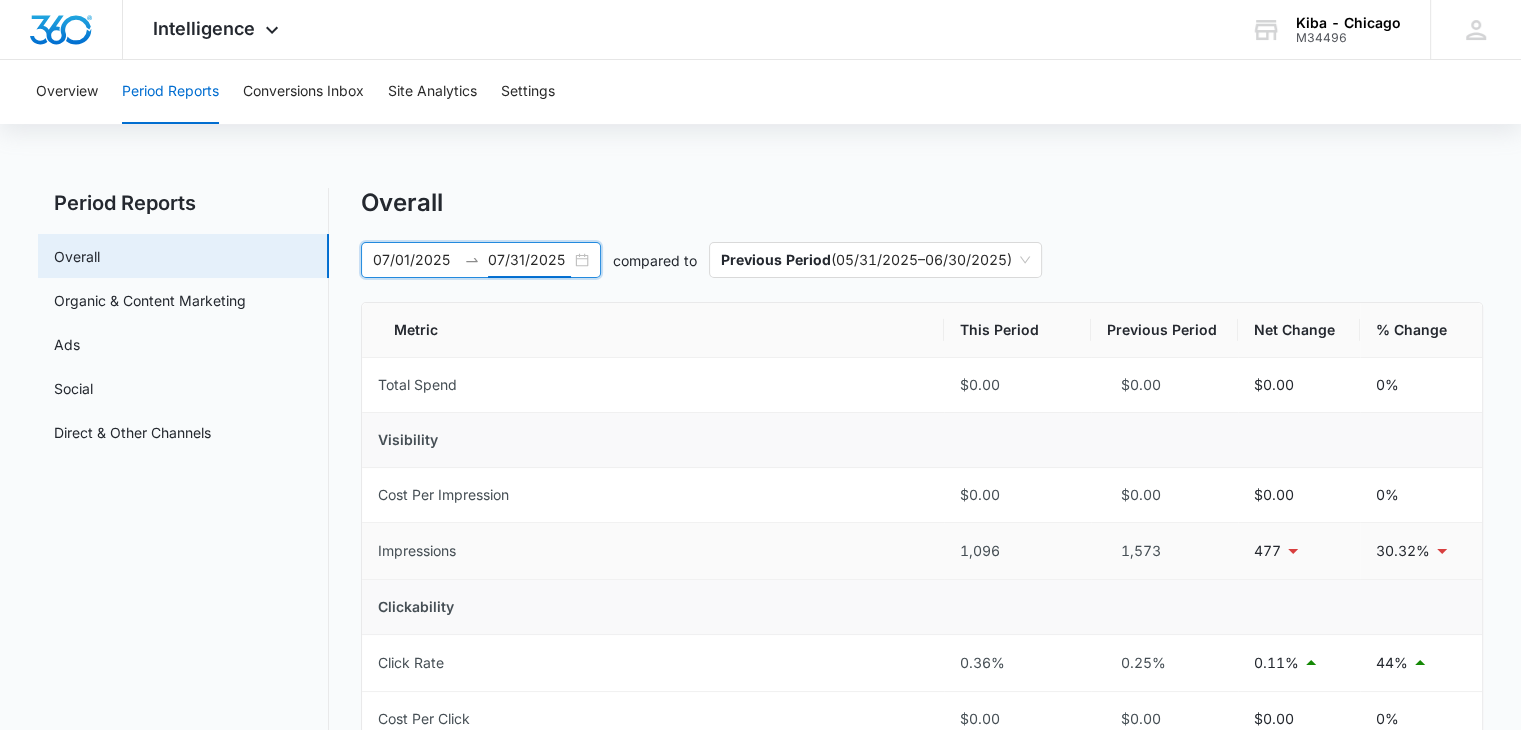 scroll, scrollTop: 200, scrollLeft: 0, axis: vertical 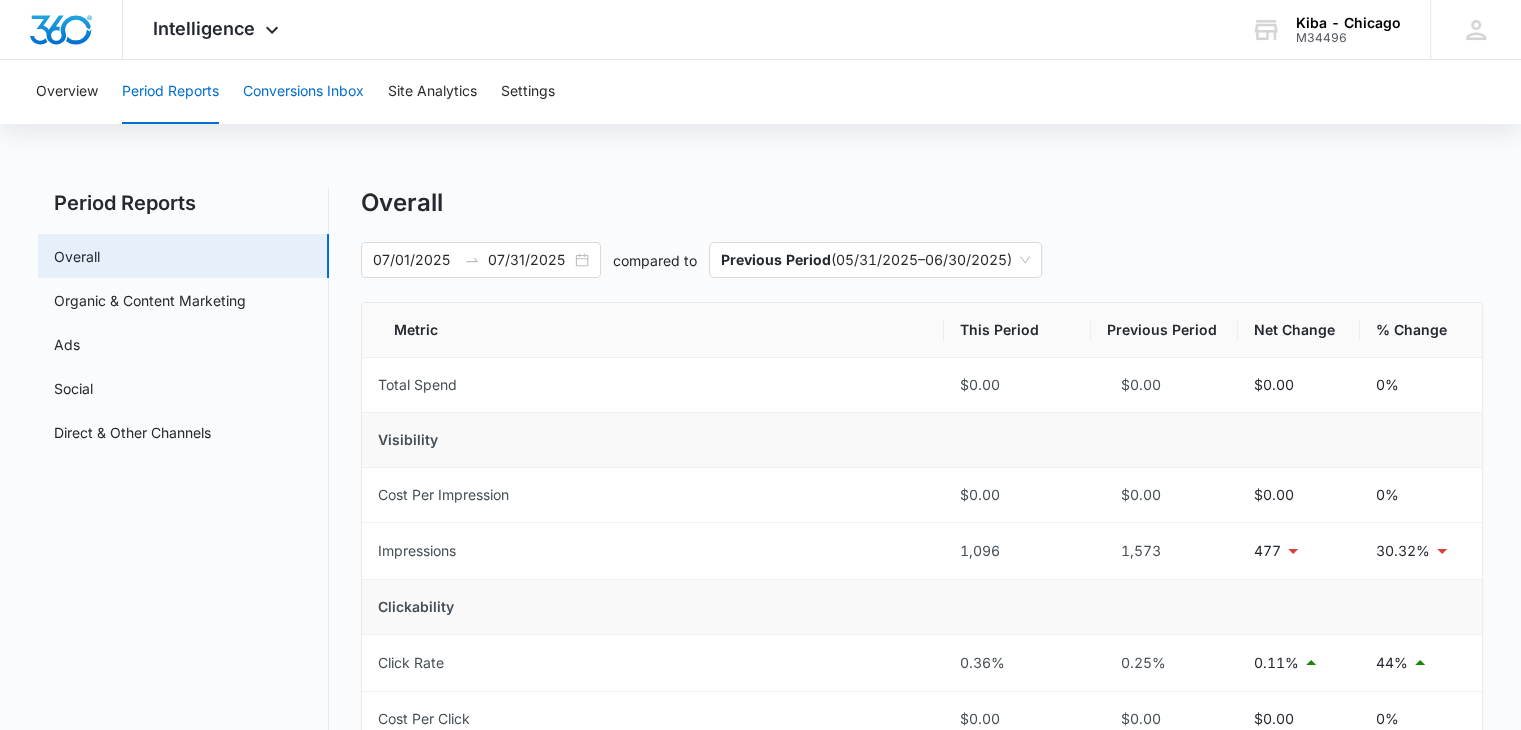 click on "Conversions Inbox" at bounding box center (303, 92) 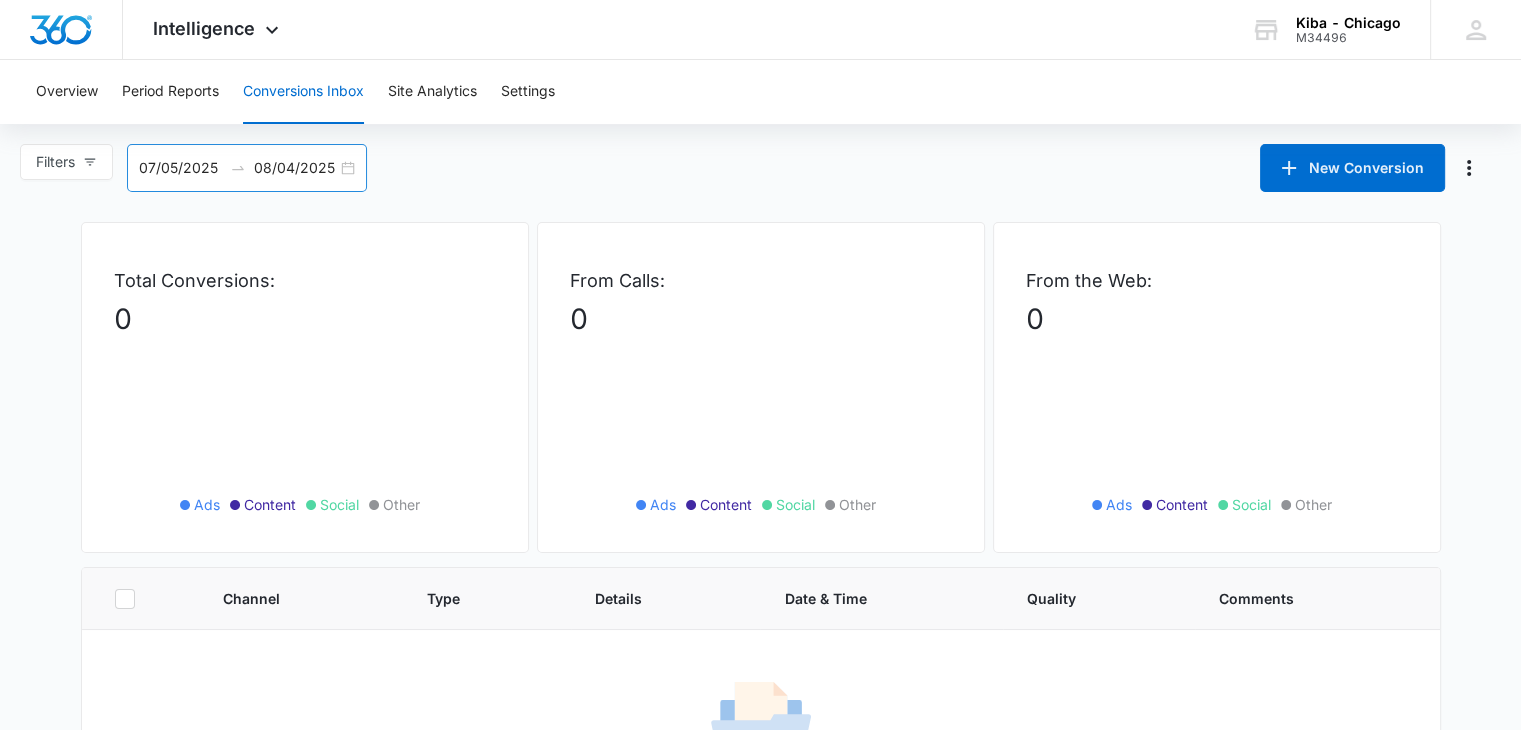 click on "07/05/2025 08/04/2025" at bounding box center [247, 168] 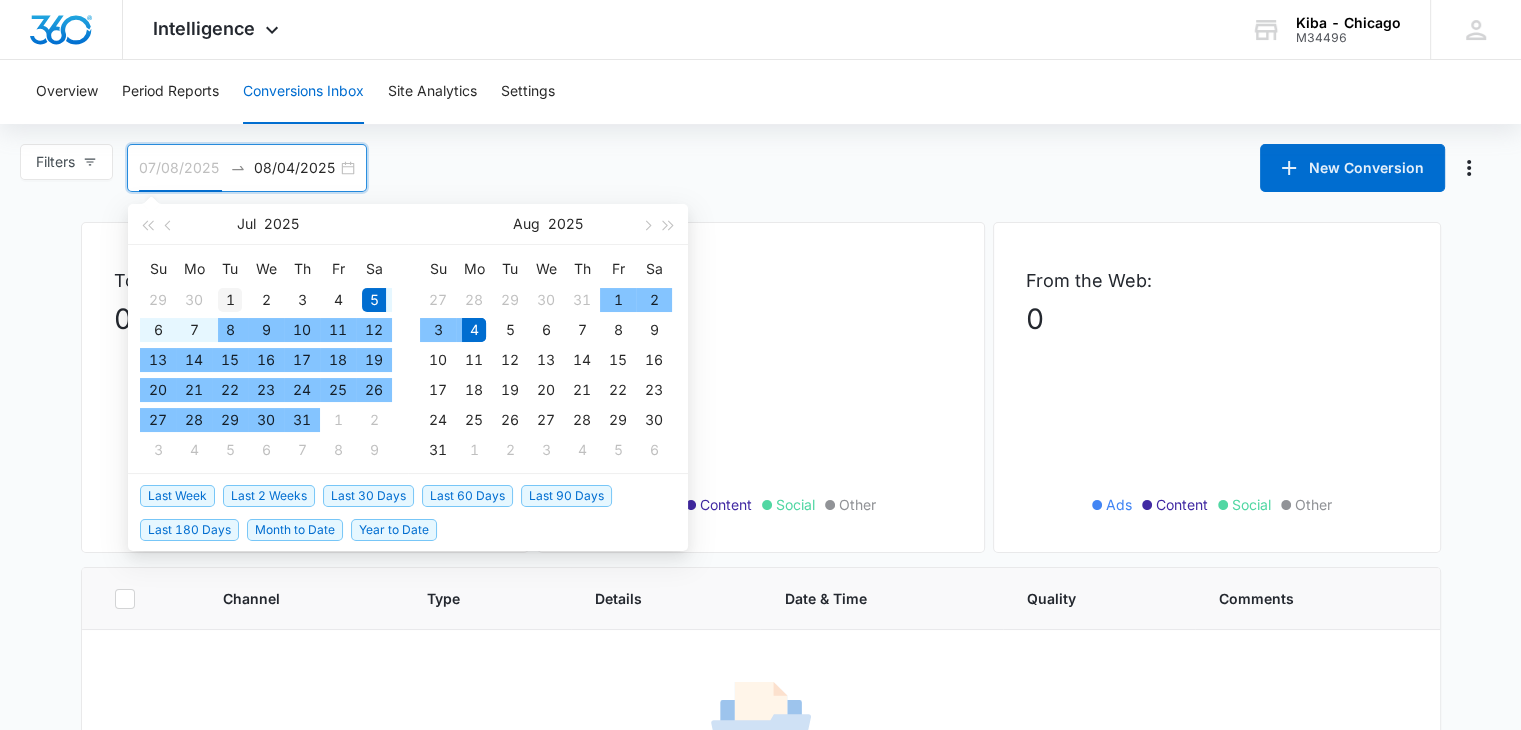 type on "07/01/2025" 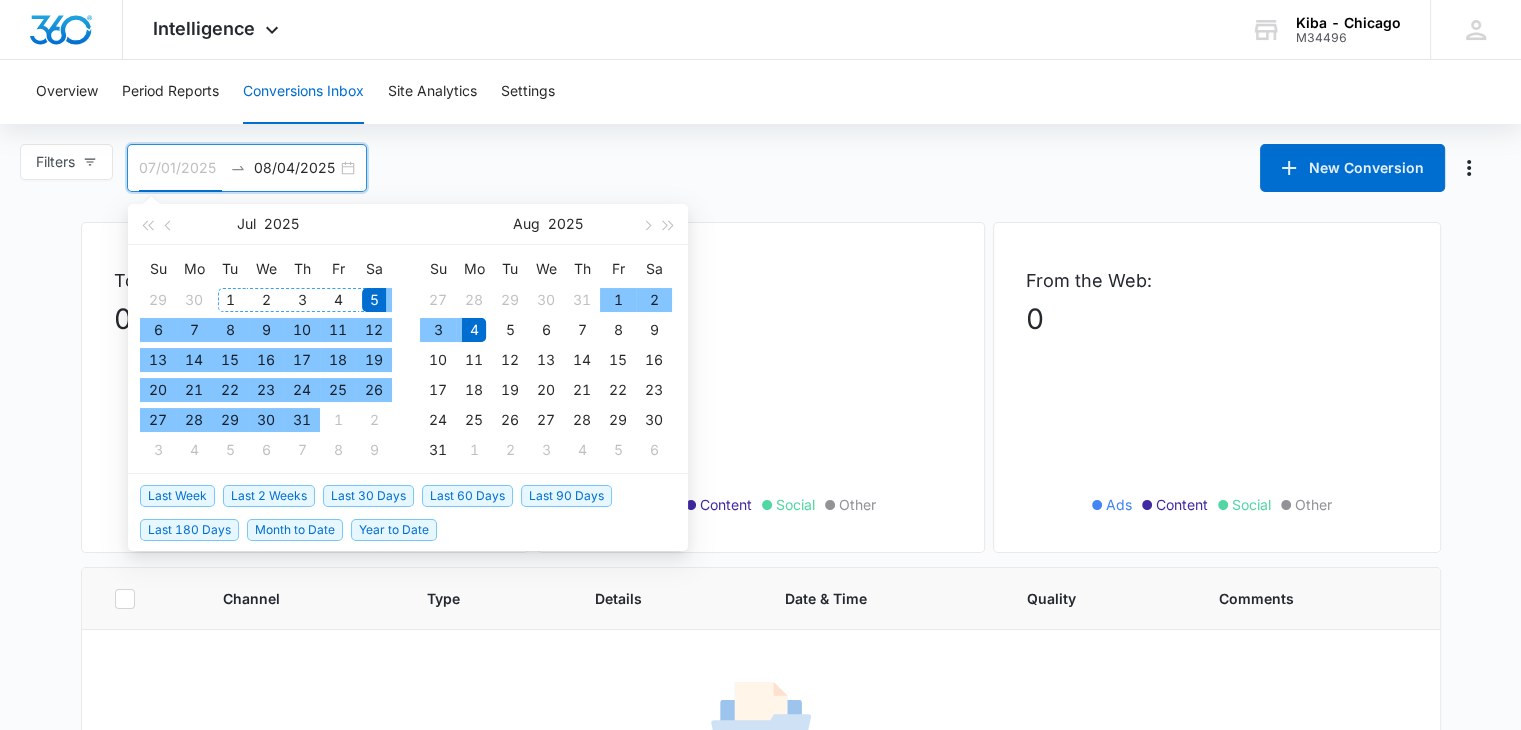 click on "1" at bounding box center [230, 300] 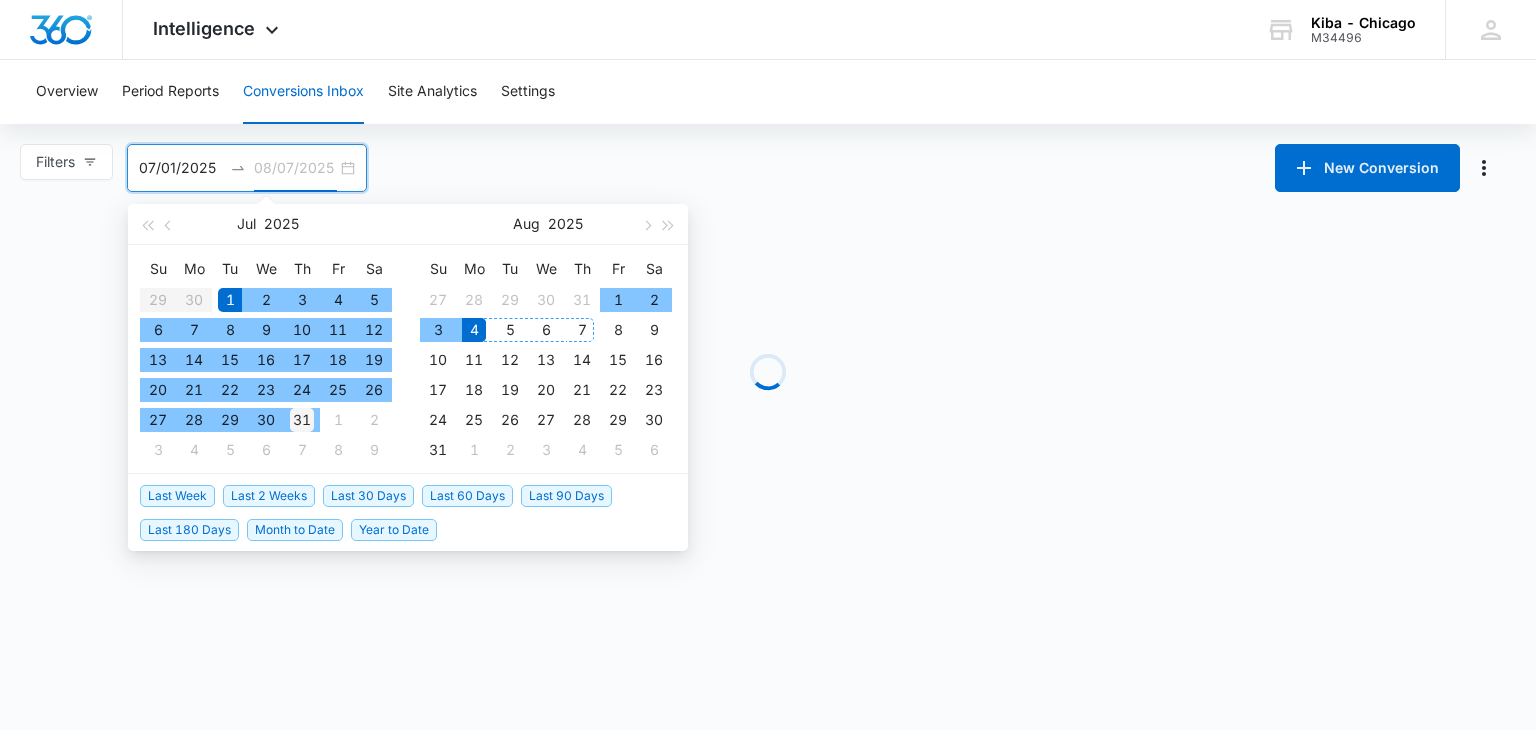 type on "07/31/2025" 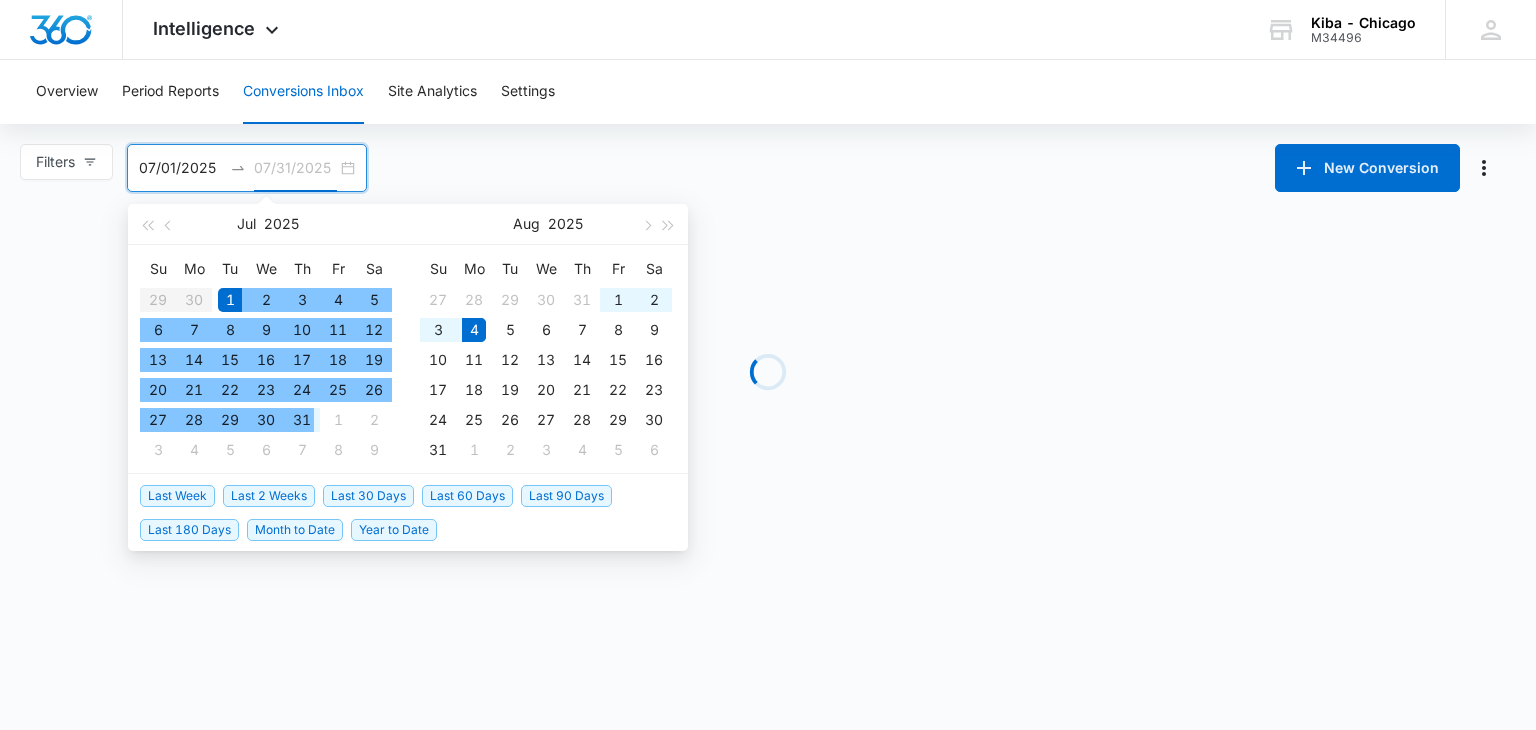 click on "31" at bounding box center [302, 420] 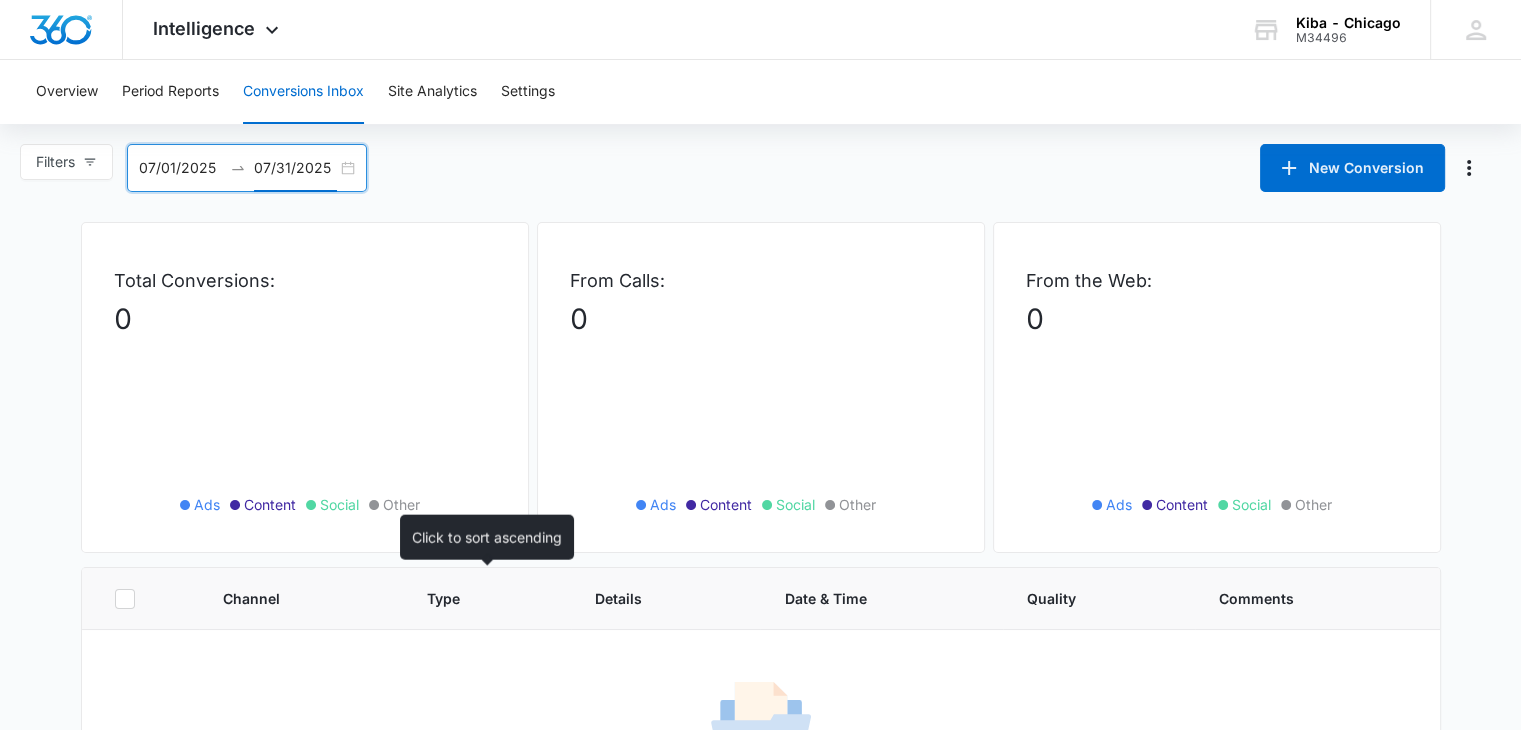 scroll, scrollTop: 111, scrollLeft: 0, axis: vertical 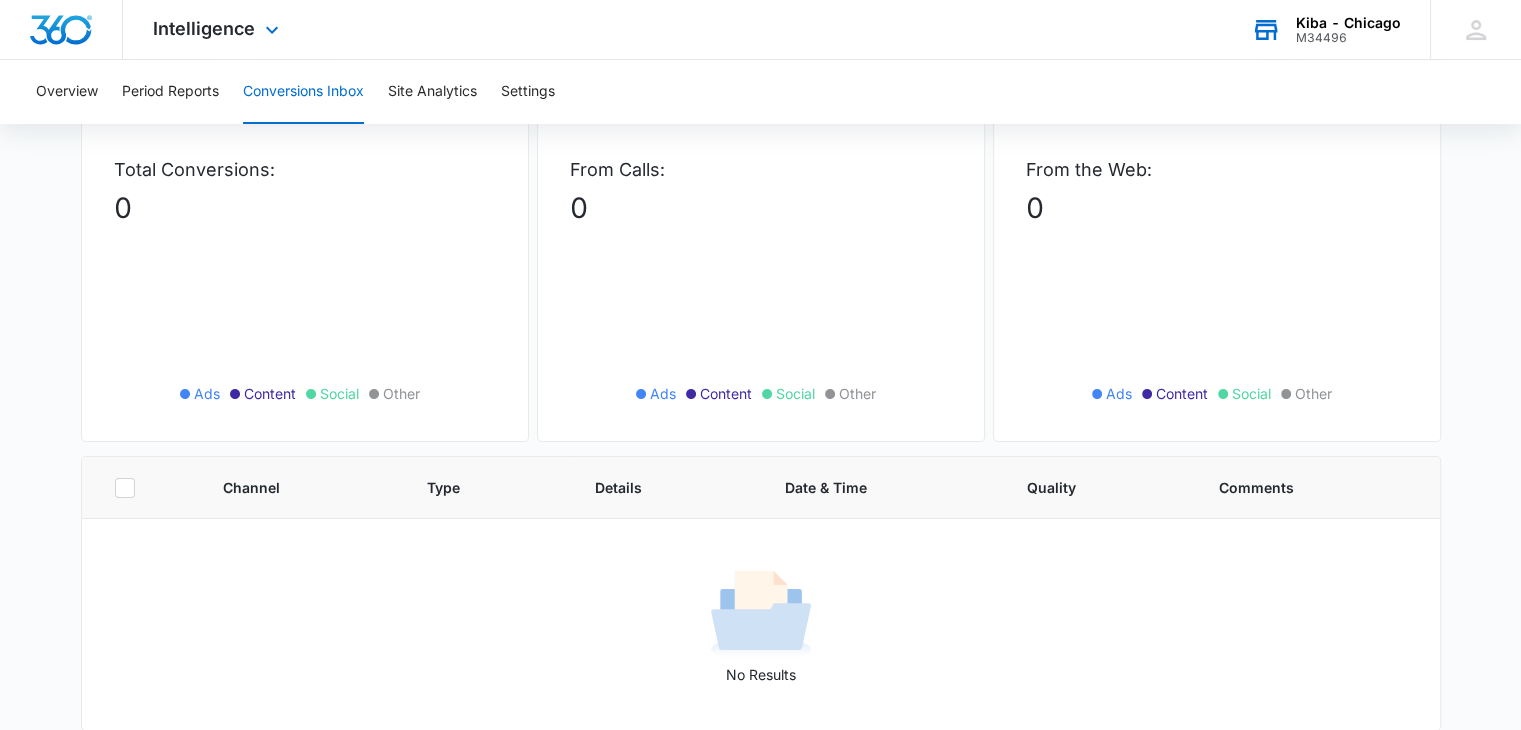 click on "M34496" at bounding box center [1348, 38] 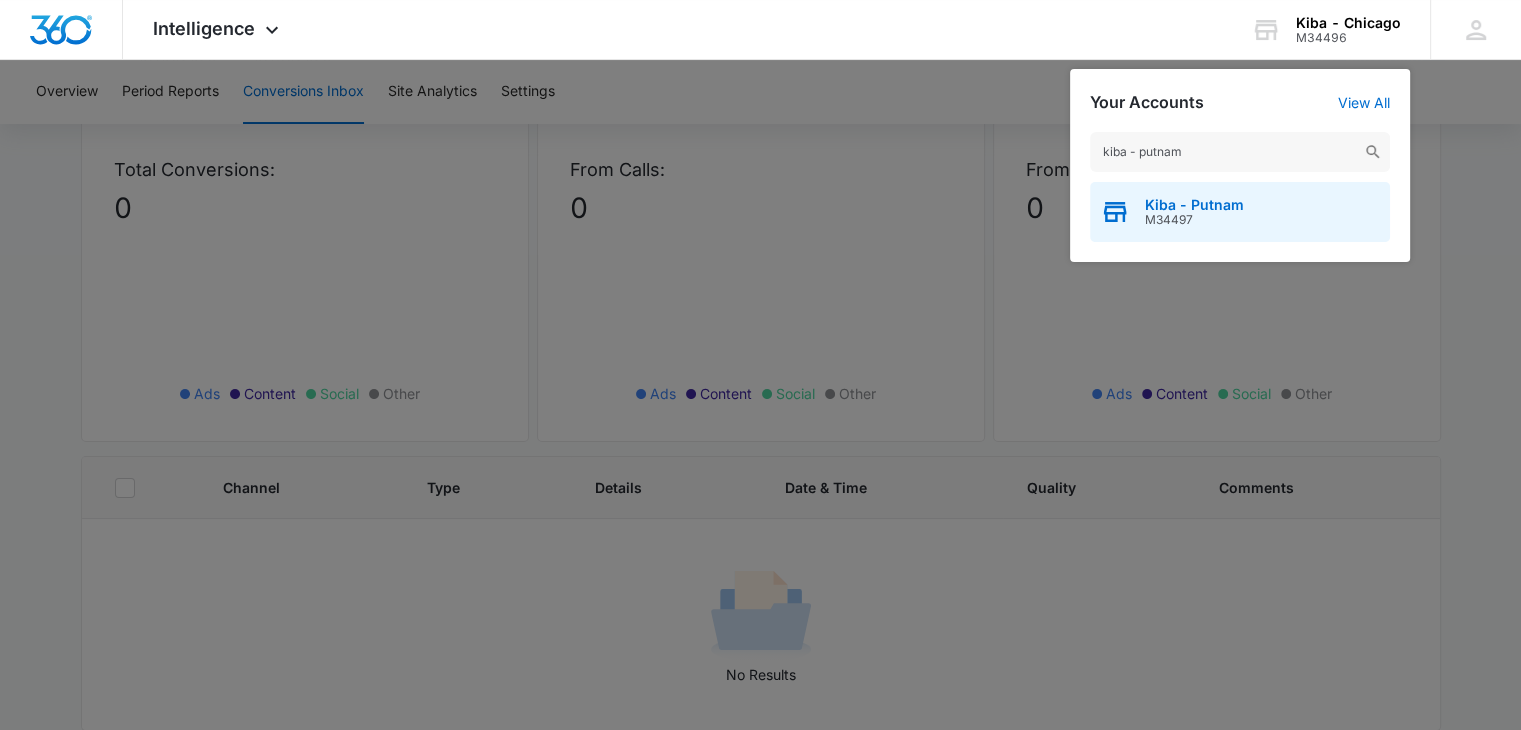 type on "kiba - putnam" 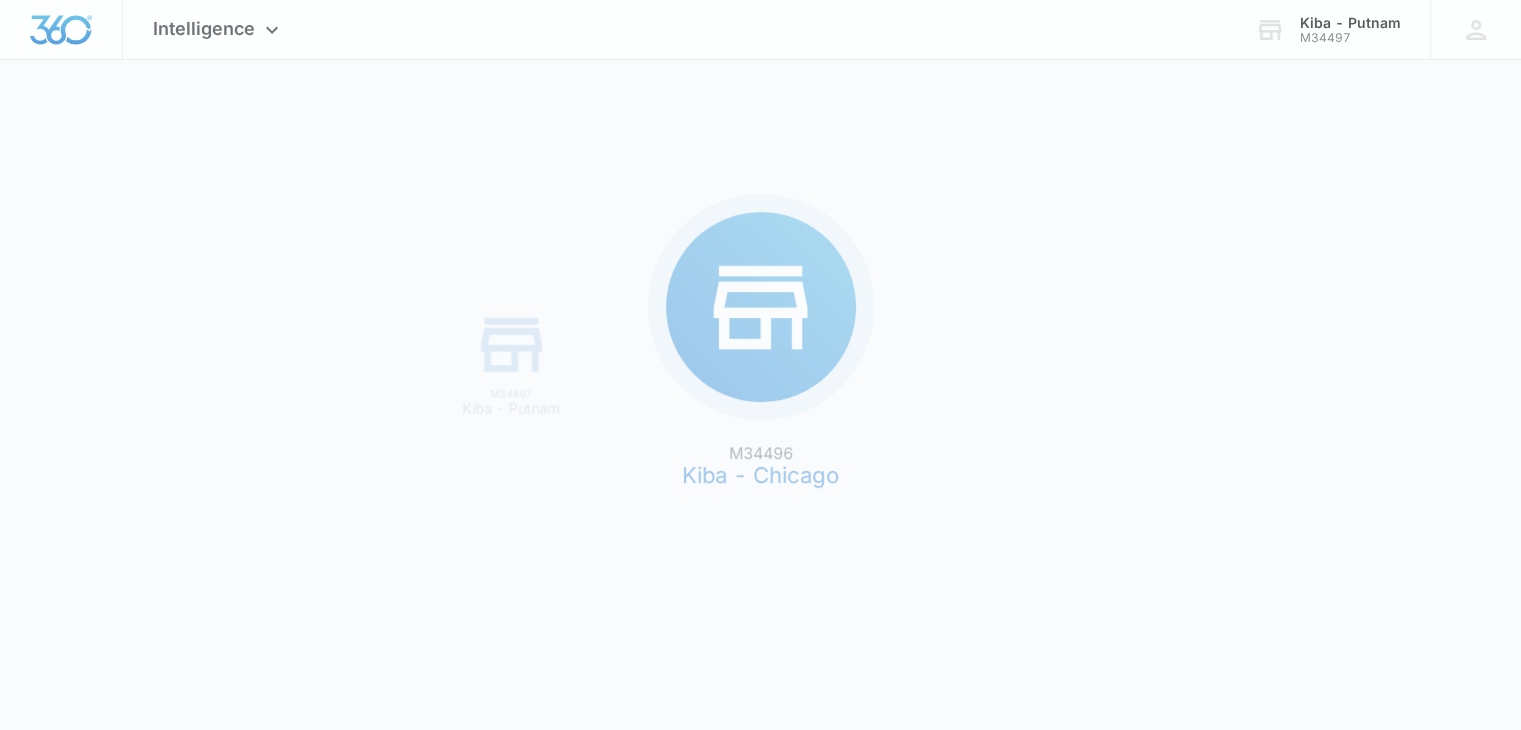 scroll, scrollTop: 0, scrollLeft: 0, axis: both 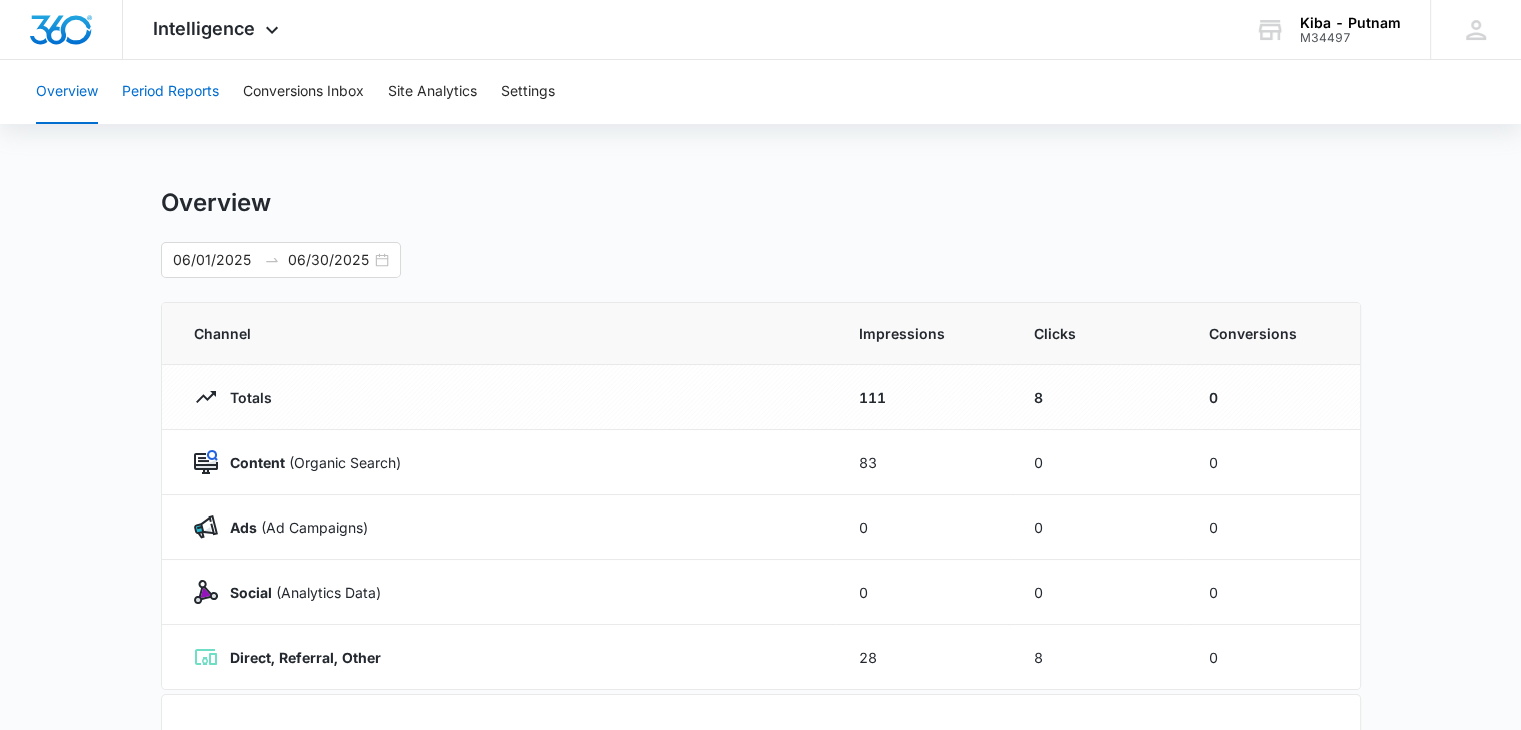 click on "Period Reports" at bounding box center (170, 92) 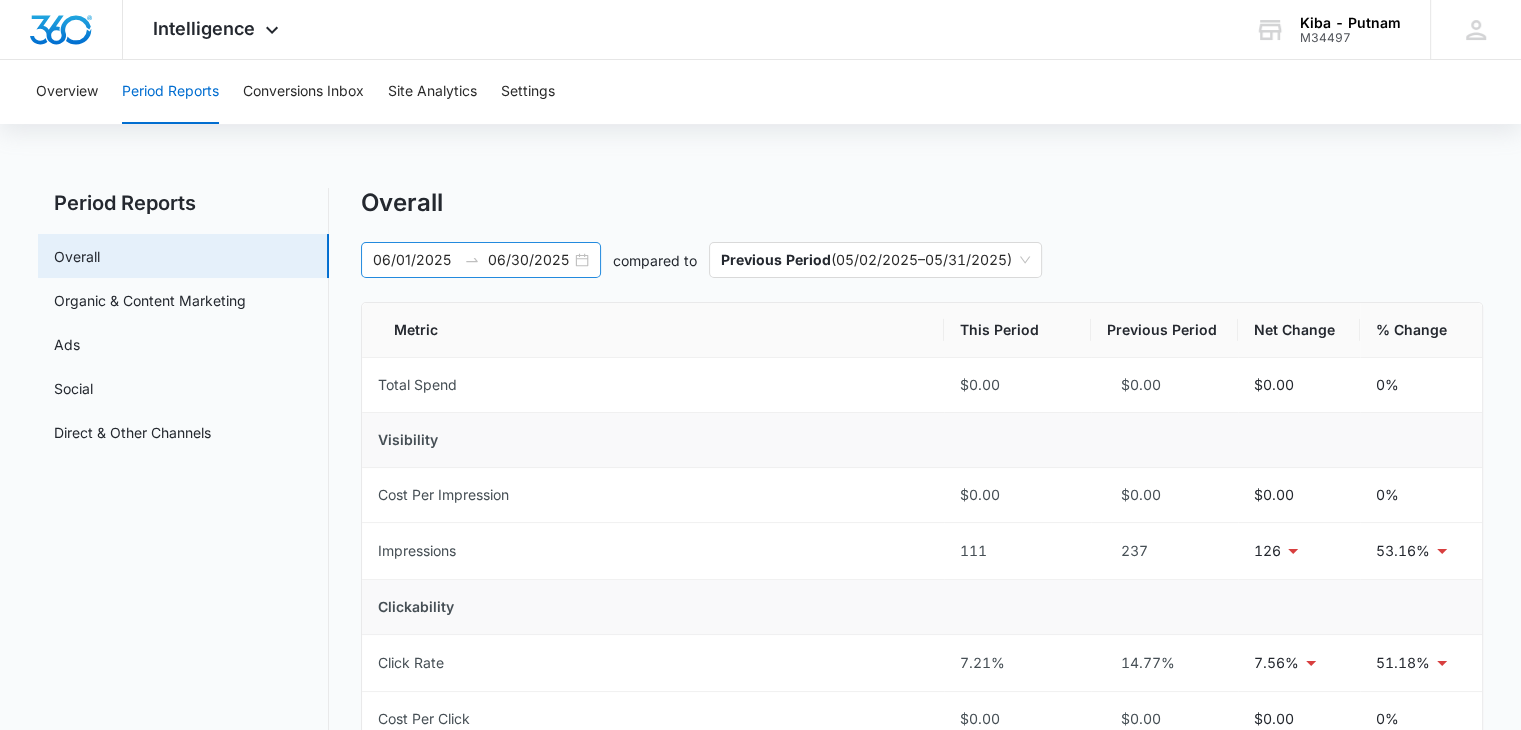 click on "06/01/2025 06/30/2025" at bounding box center [481, 260] 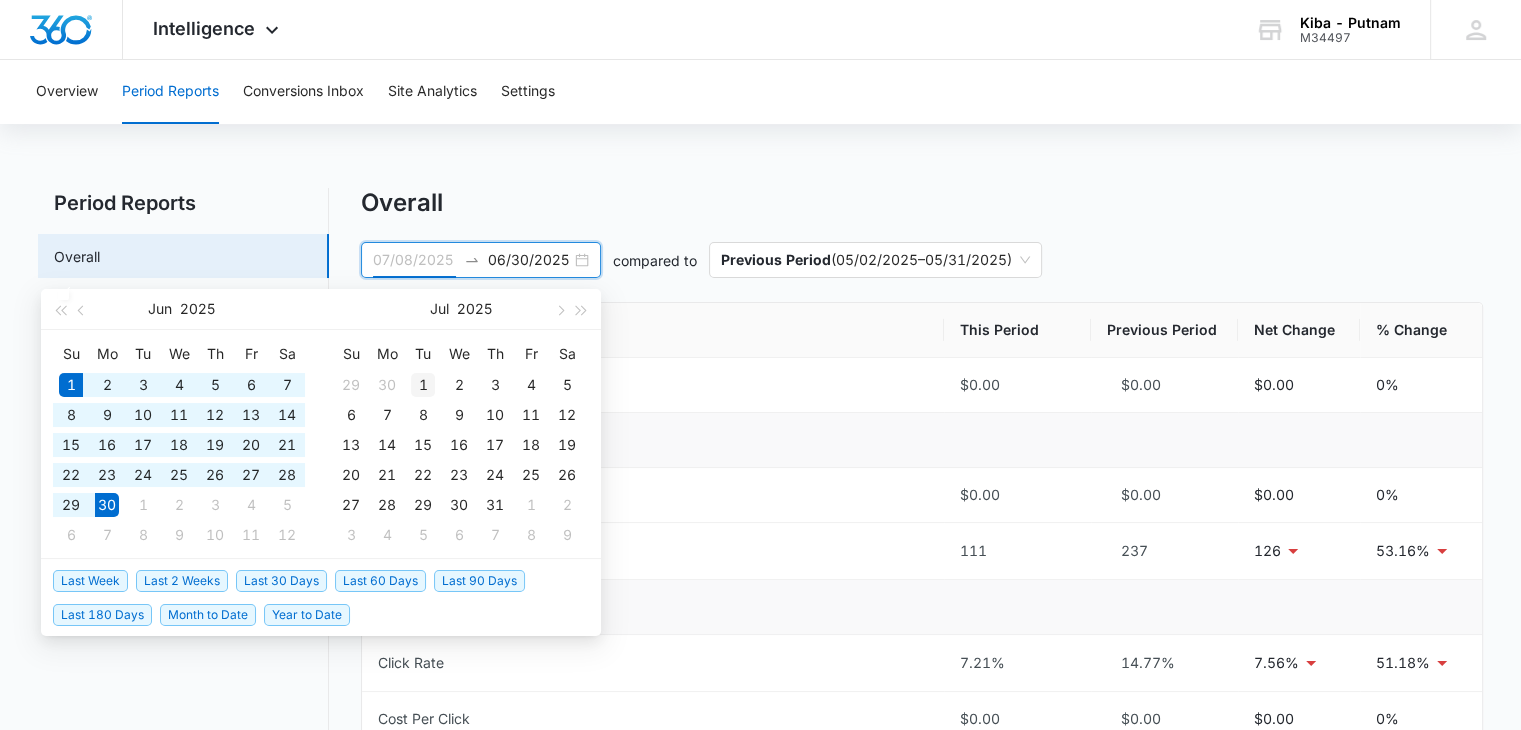 type on "07/01/2025" 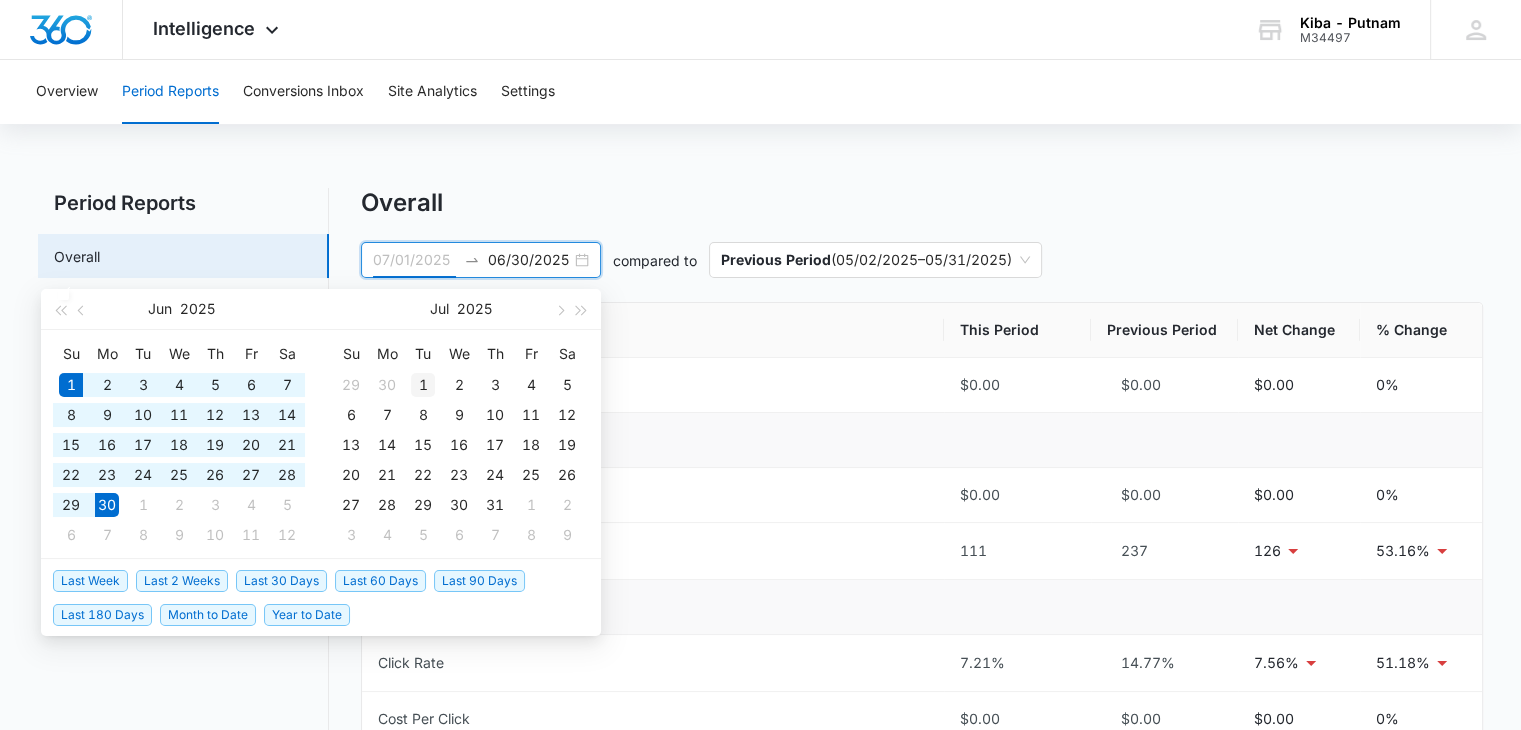 click on "1" at bounding box center (423, 385) 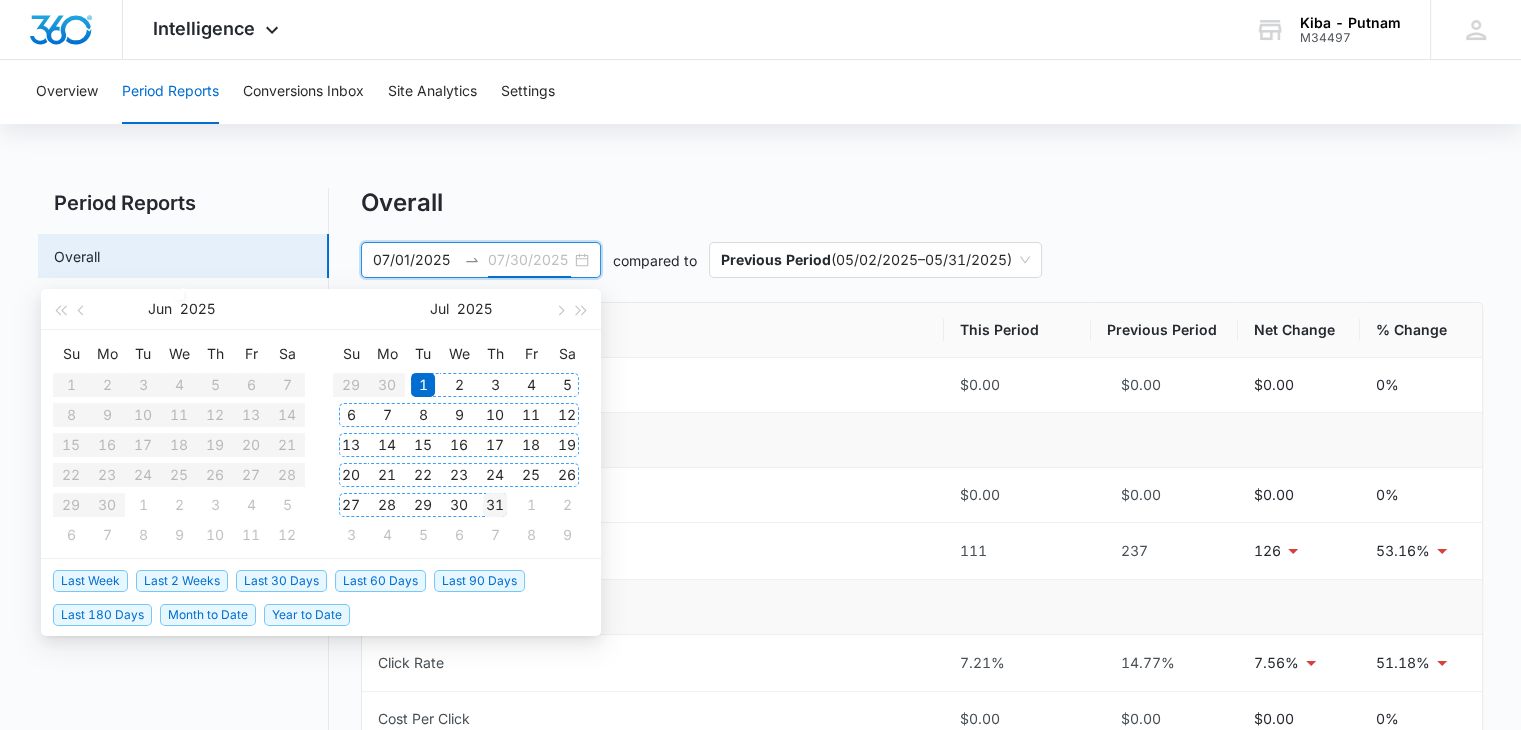 type on "07/31/2025" 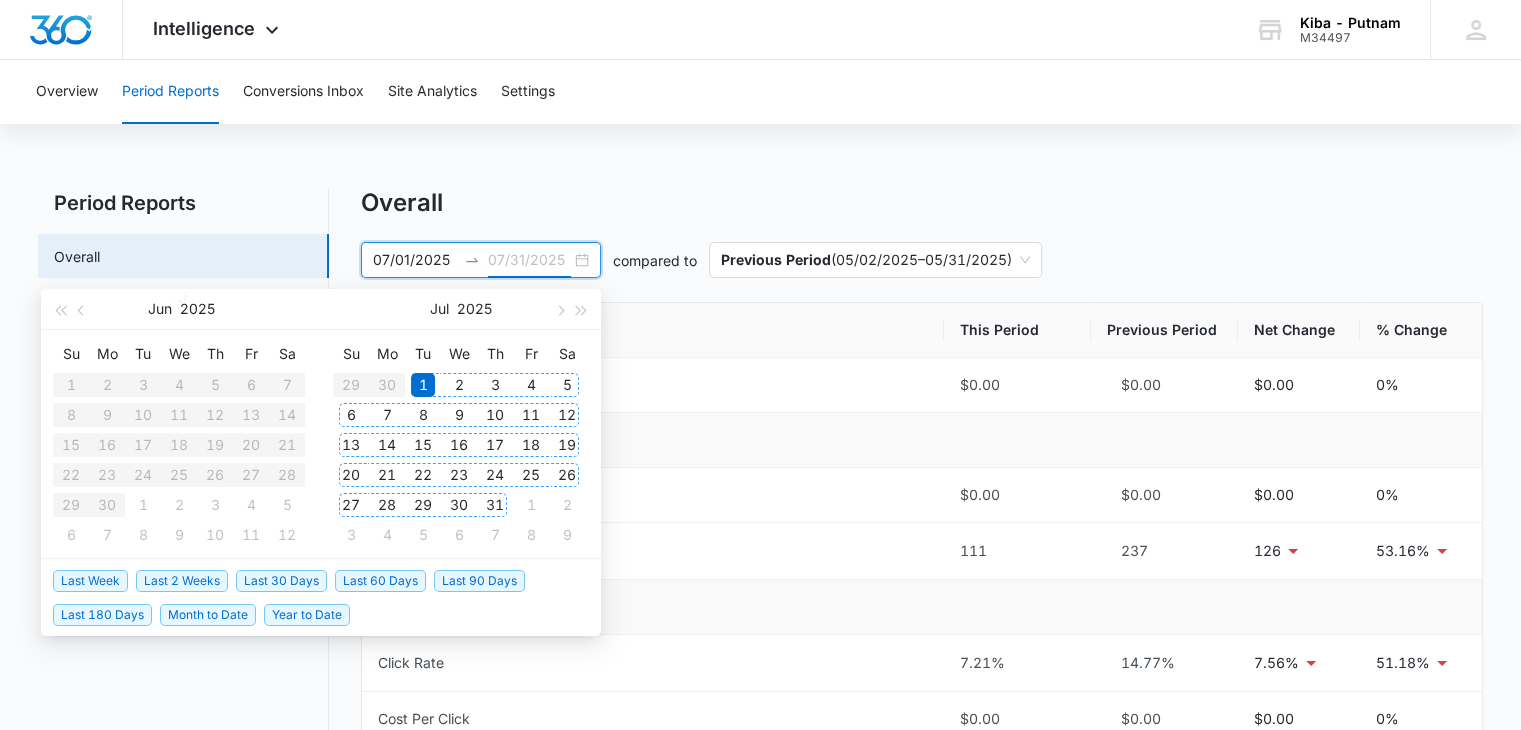 click on "31" at bounding box center [495, 505] 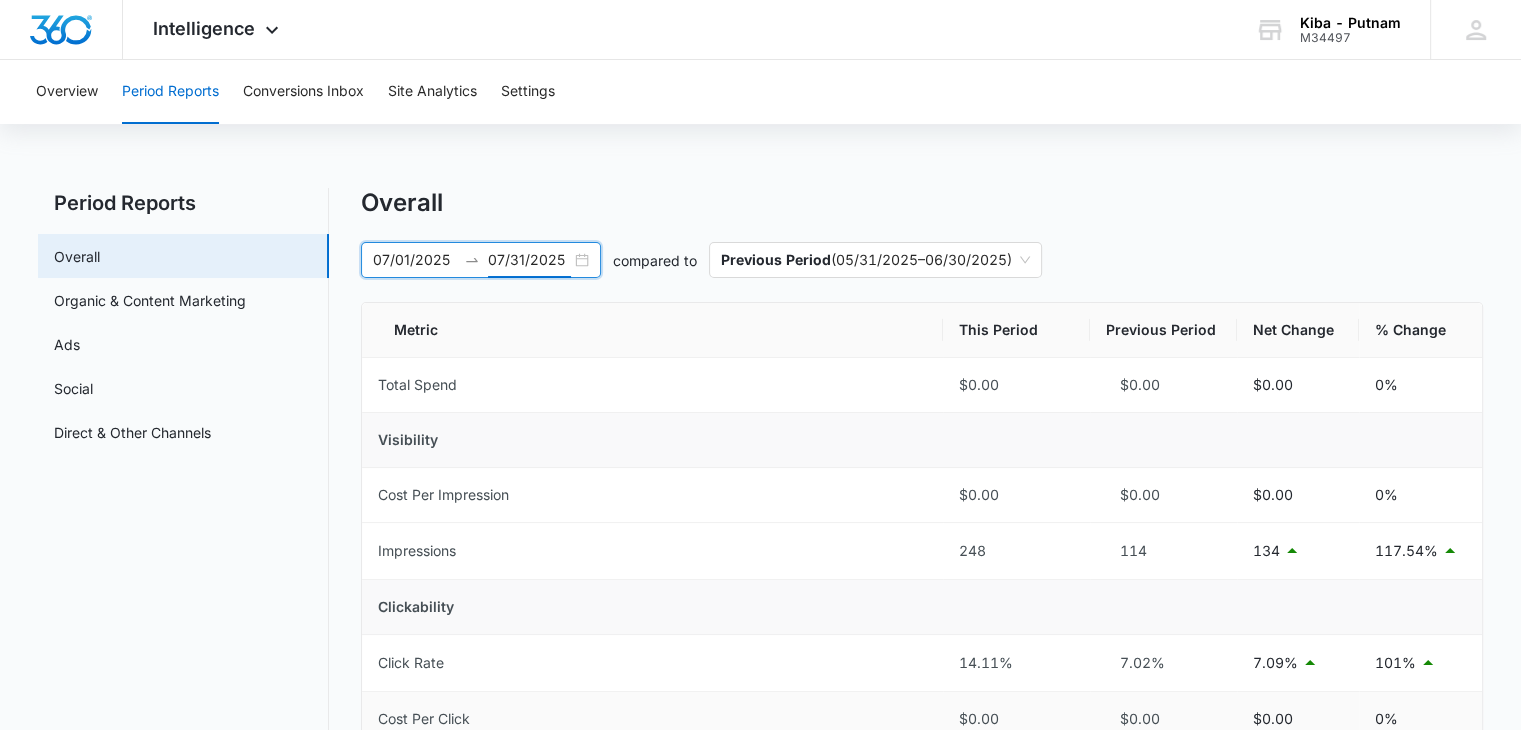 scroll, scrollTop: 200, scrollLeft: 0, axis: vertical 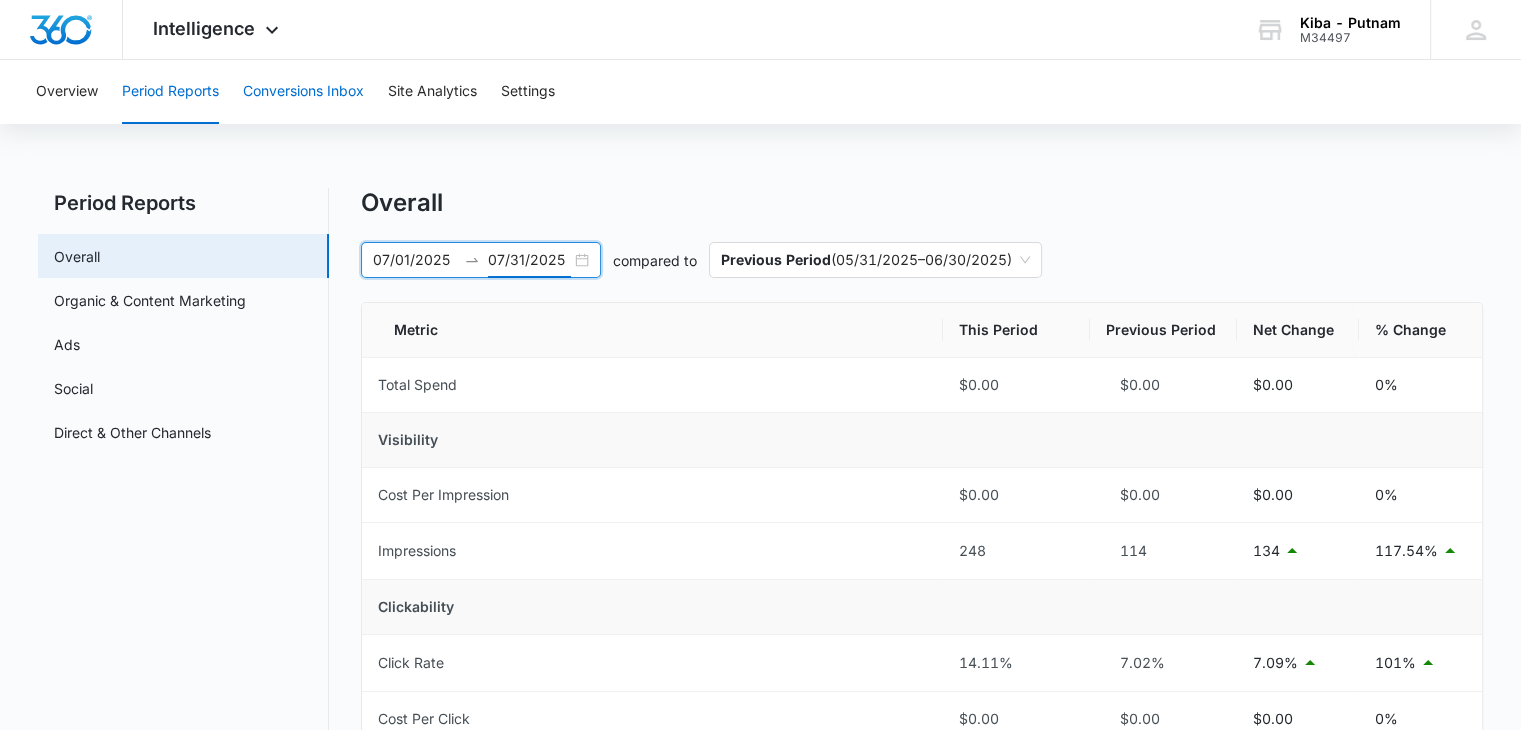 click on "Conversions Inbox" at bounding box center [303, 92] 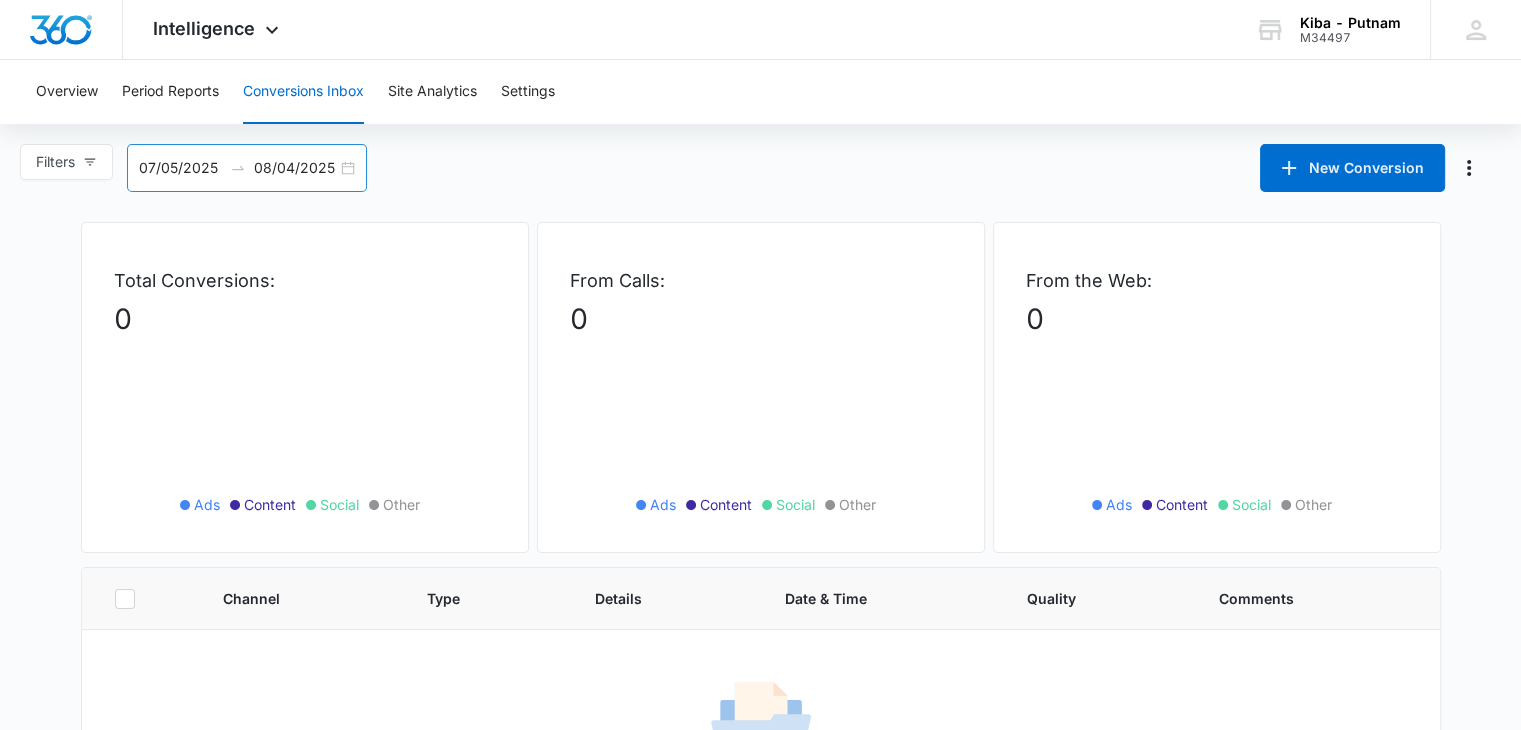 click on "07/05/2025 08/04/2025" at bounding box center [247, 168] 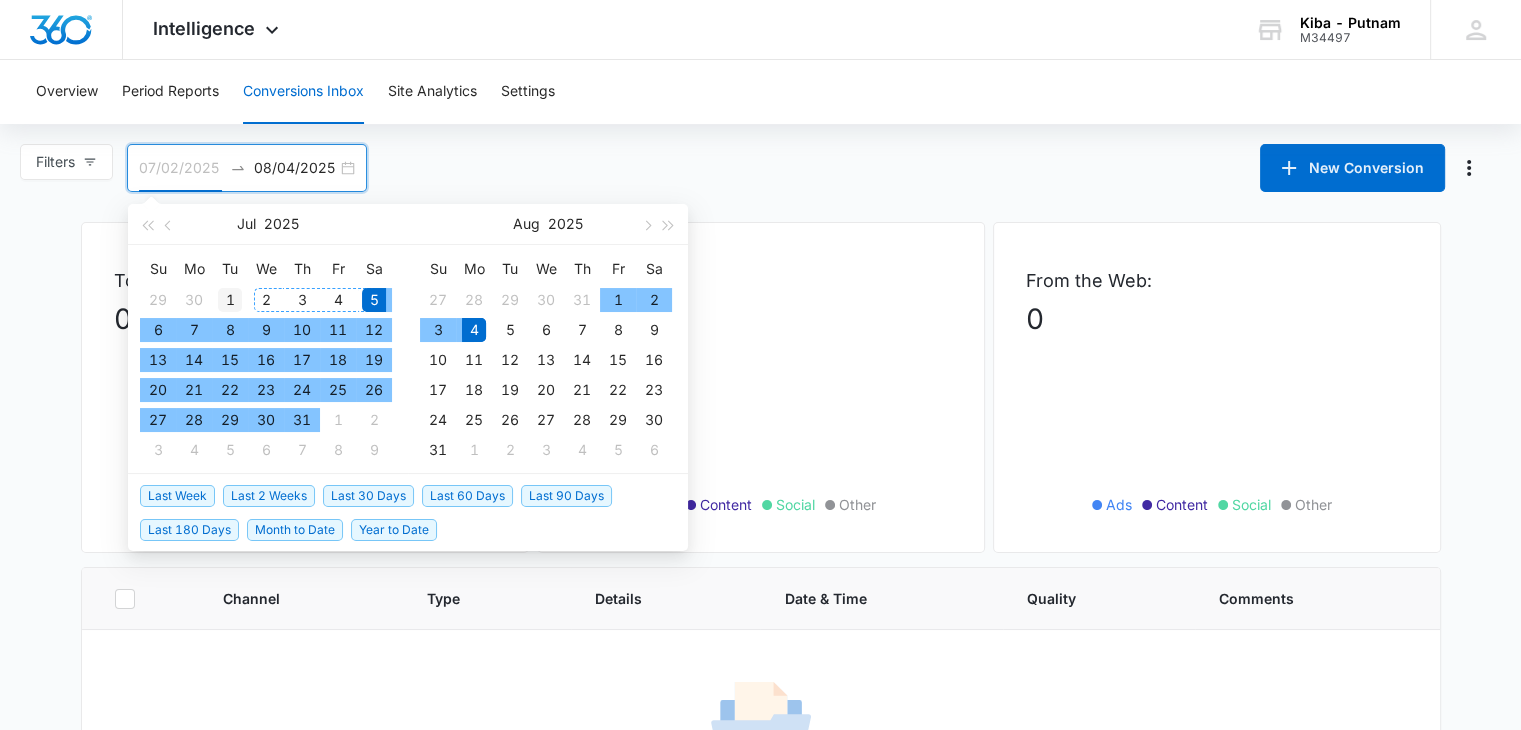 type on "07/01/2025" 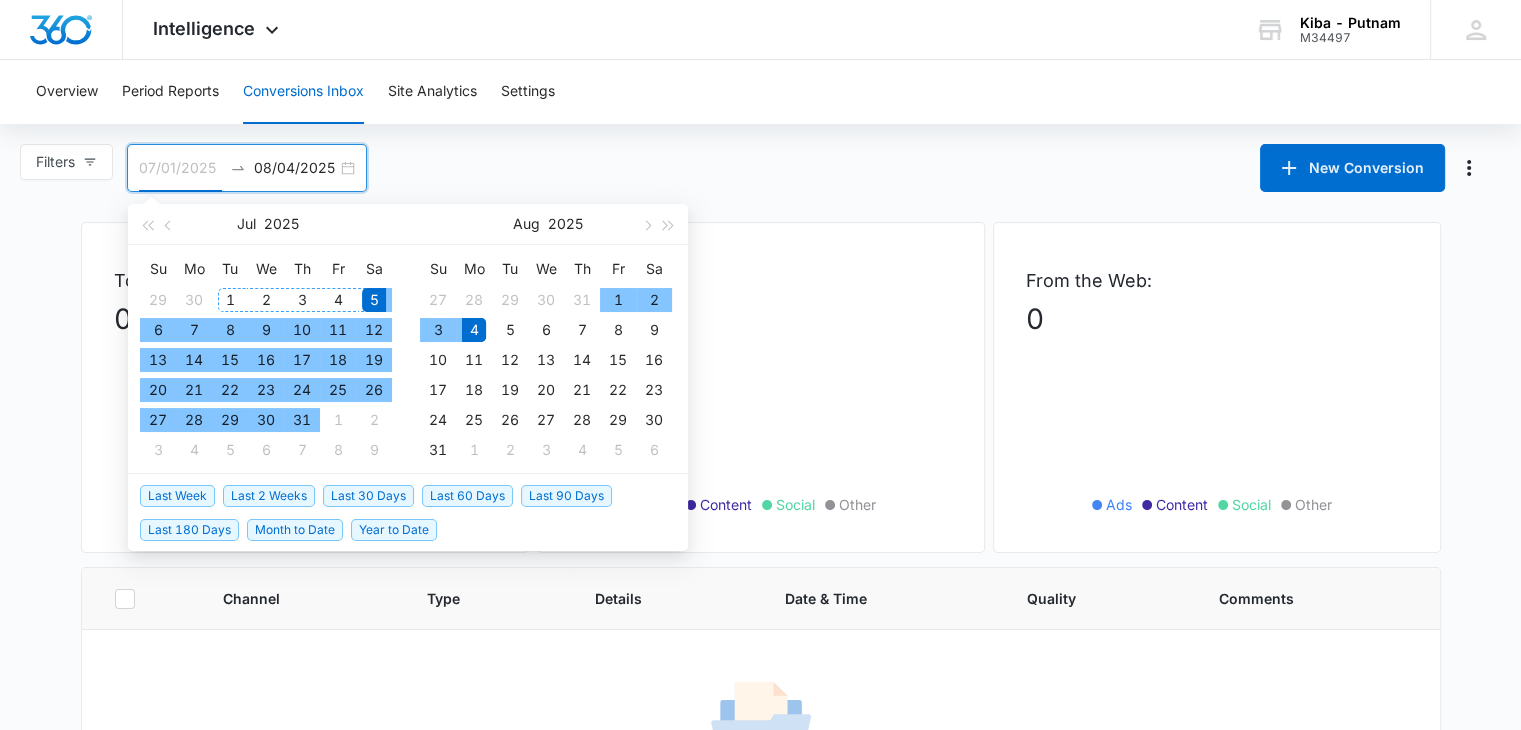 click on "1" at bounding box center (230, 300) 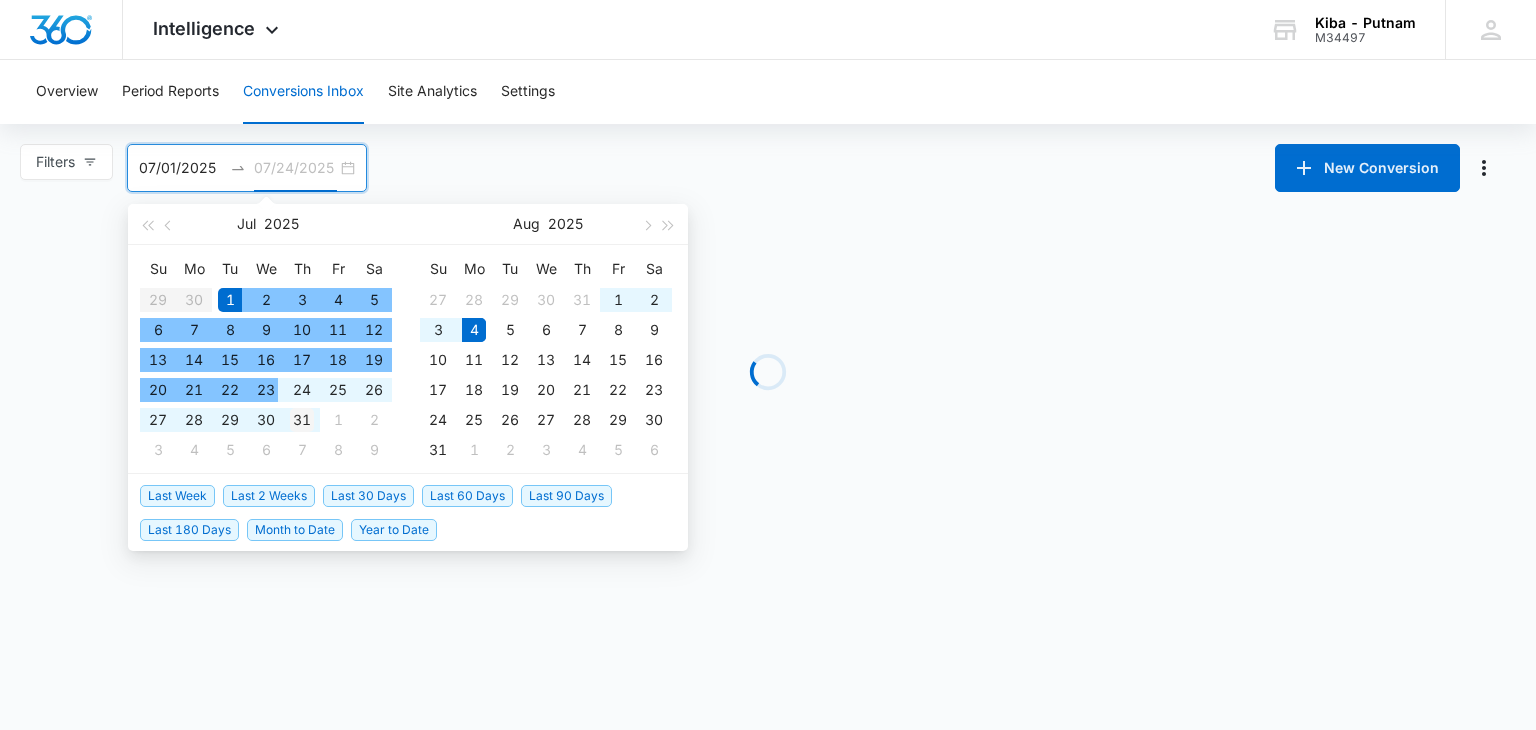 type on "07/31/2025" 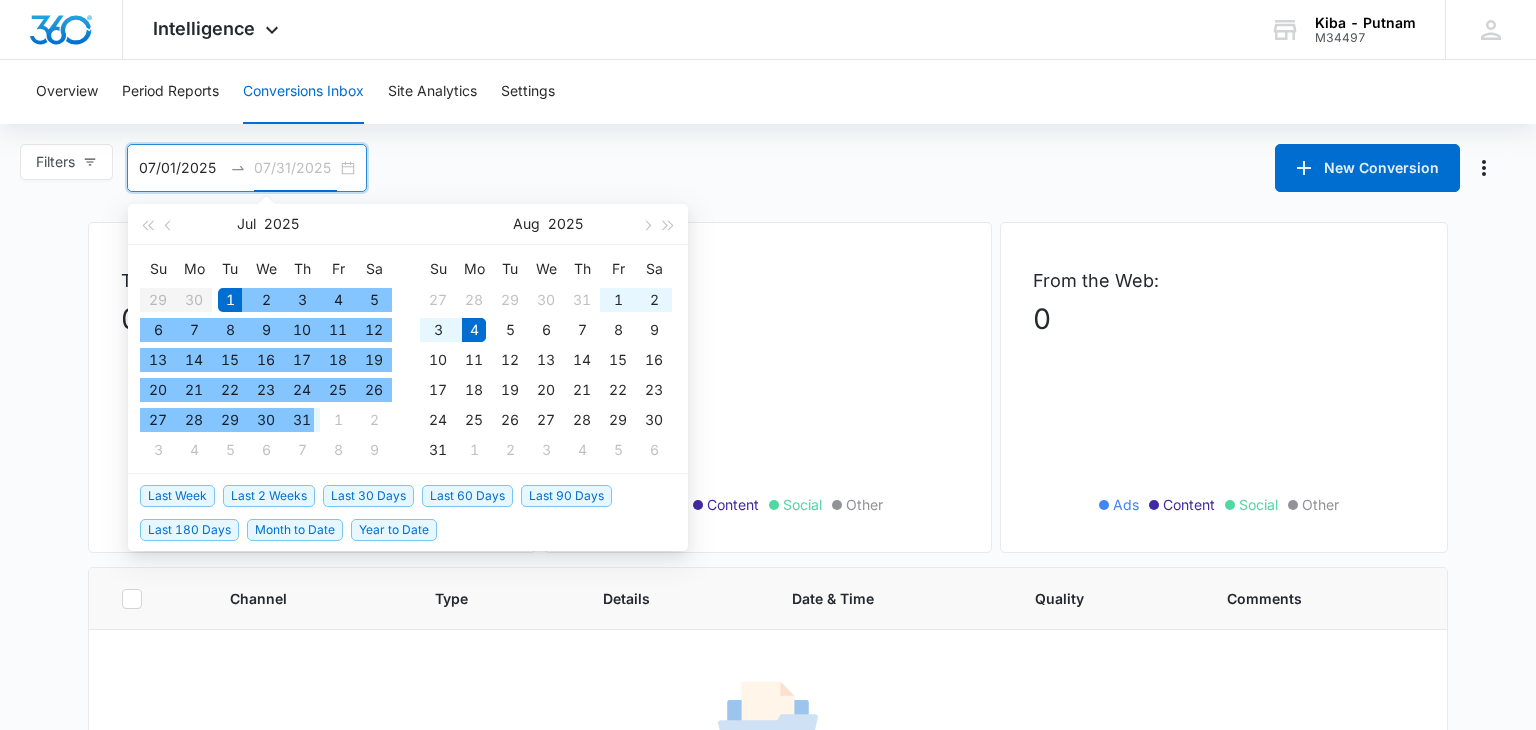 click on "31" at bounding box center [302, 420] 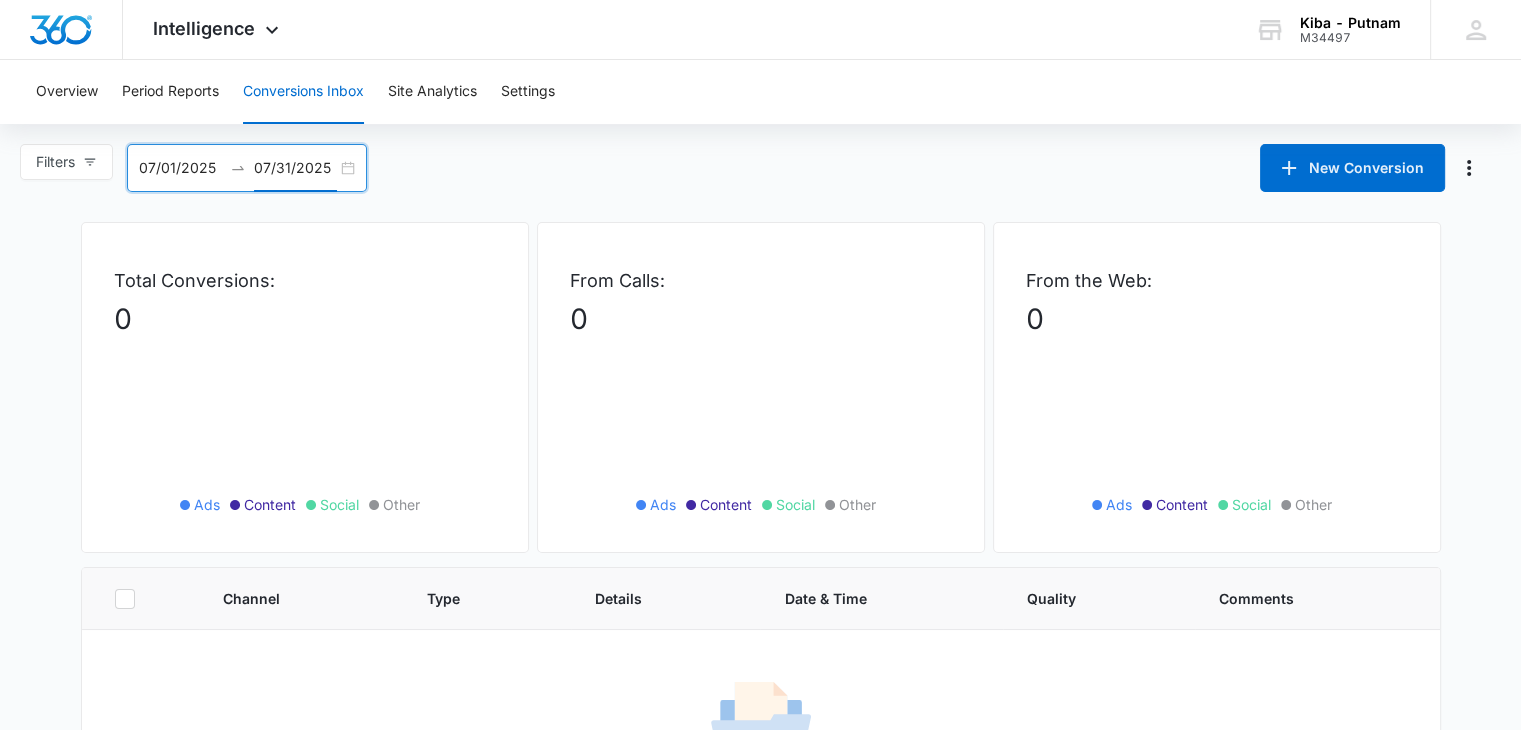 scroll, scrollTop: 111, scrollLeft: 0, axis: vertical 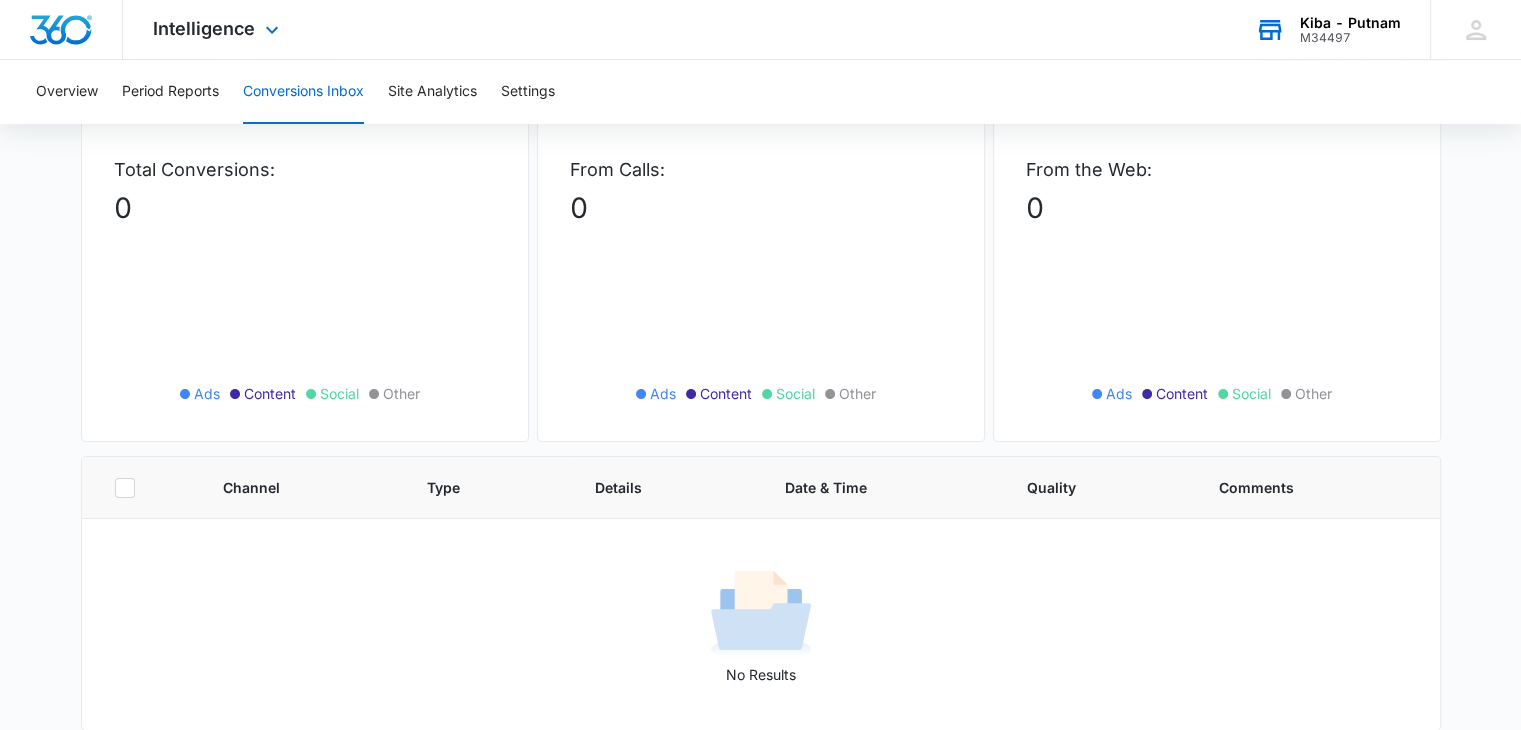 click on "Kiba - Putnam" at bounding box center [1350, 23] 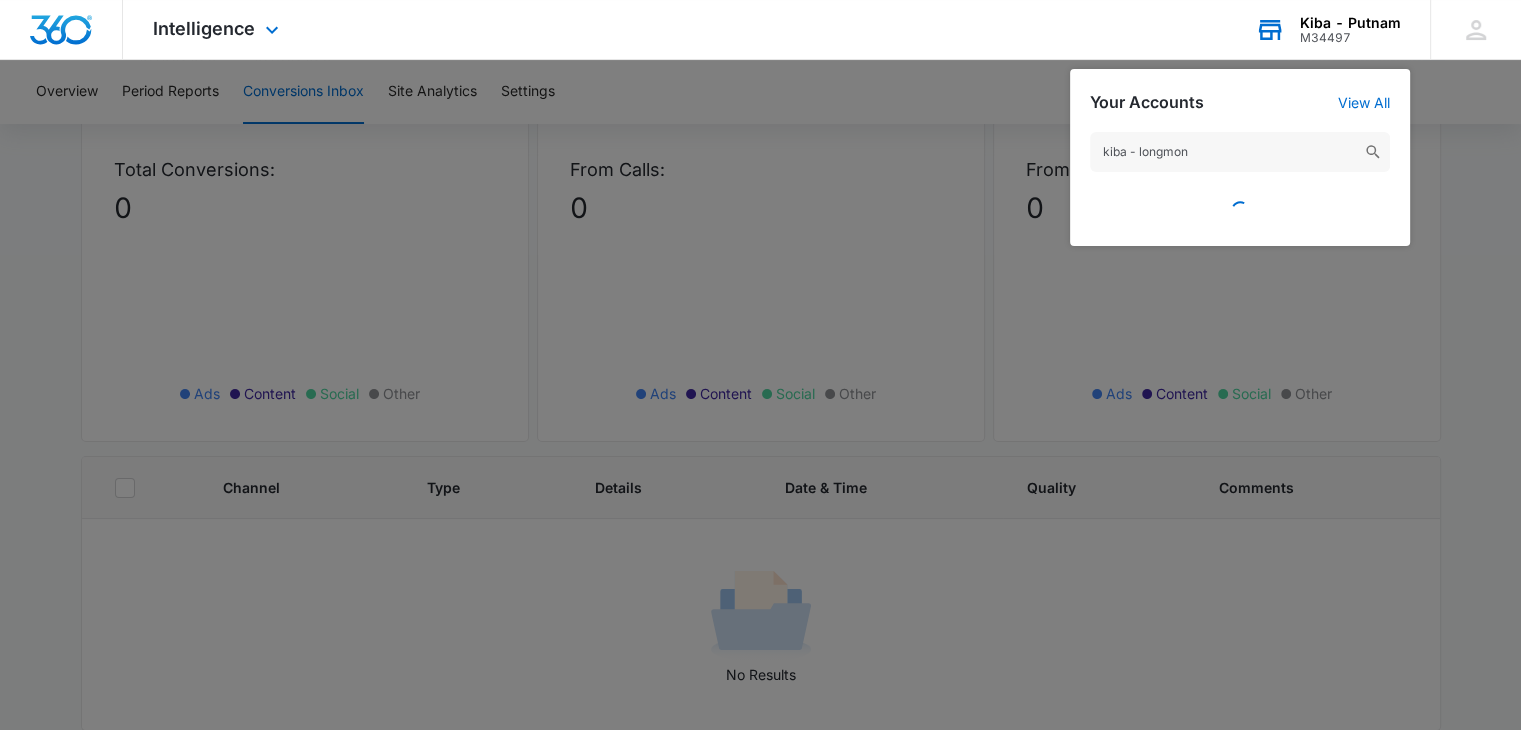 type on "kiba - longmont" 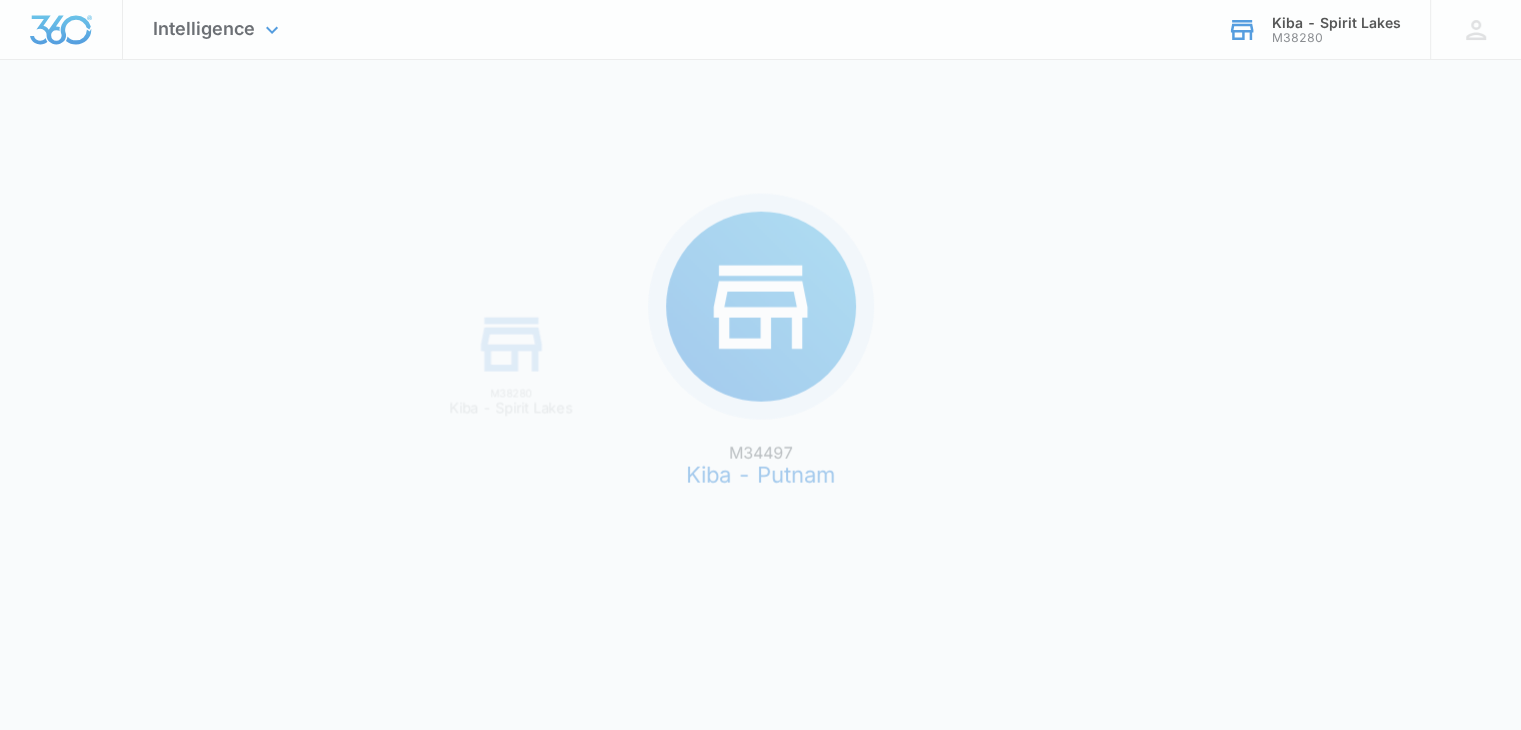 scroll, scrollTop: 0, scrollLeft: 0, axis: both 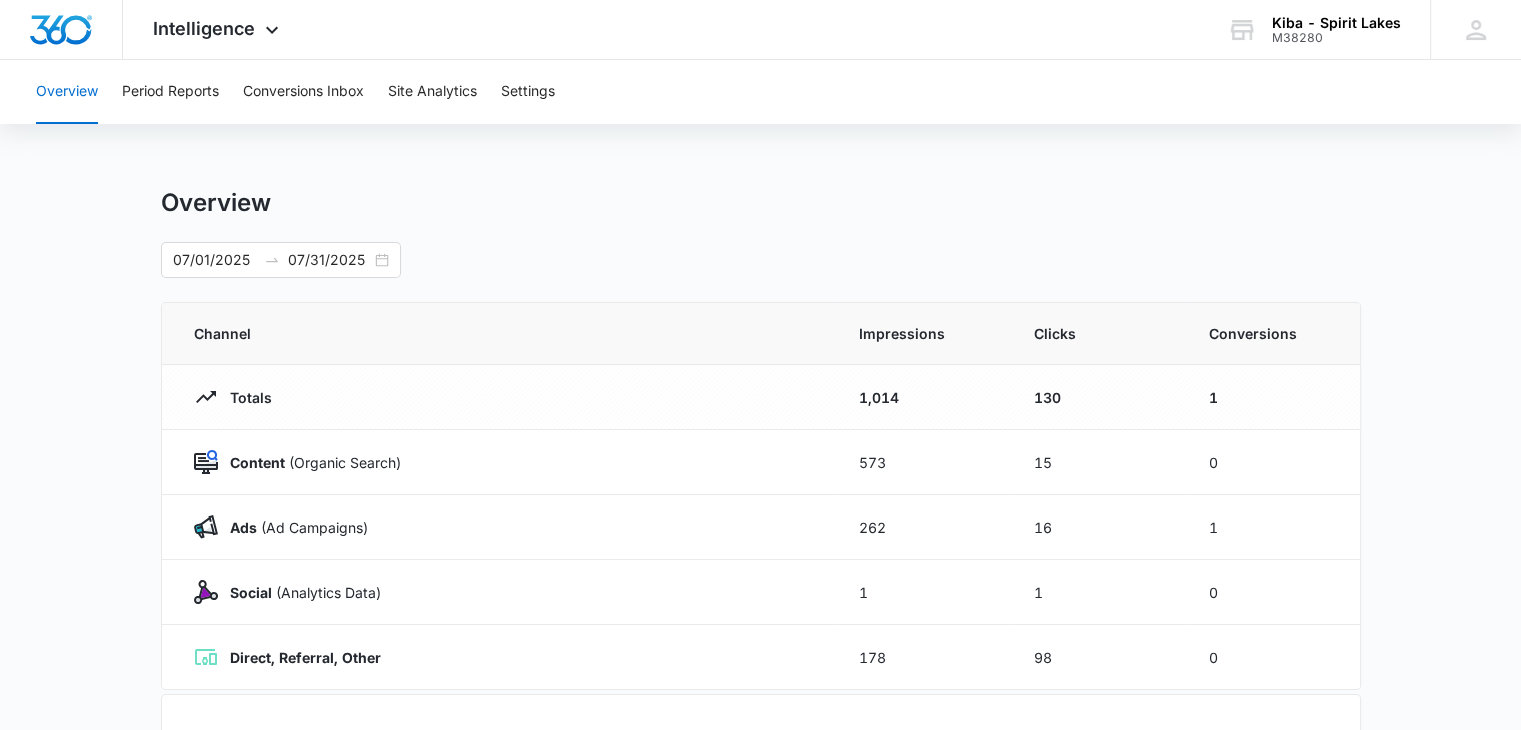click on "Overview [DATE] [DATE] Channel Impressions Clicks Conversions Totals   1,014 130 1 Content   (Organic Search) 573 15 0 Ads   (Ad Campaigns) 262 16 1 Social   (Analytics Data) 1 1 0 Direct, Referral, Other   178 98 0 Breakdown of Clicks and Overall Conversions [DATE] [DATE] [DATE] [DATE] [DATE] [DATE] [DATE] 0 6 12 18 24 Clicks 0 0 1 1 1 Conversions Organic Search Ad Campaigns Social Direct, Referral, Other Conversions" at bounding box center (760, 713) 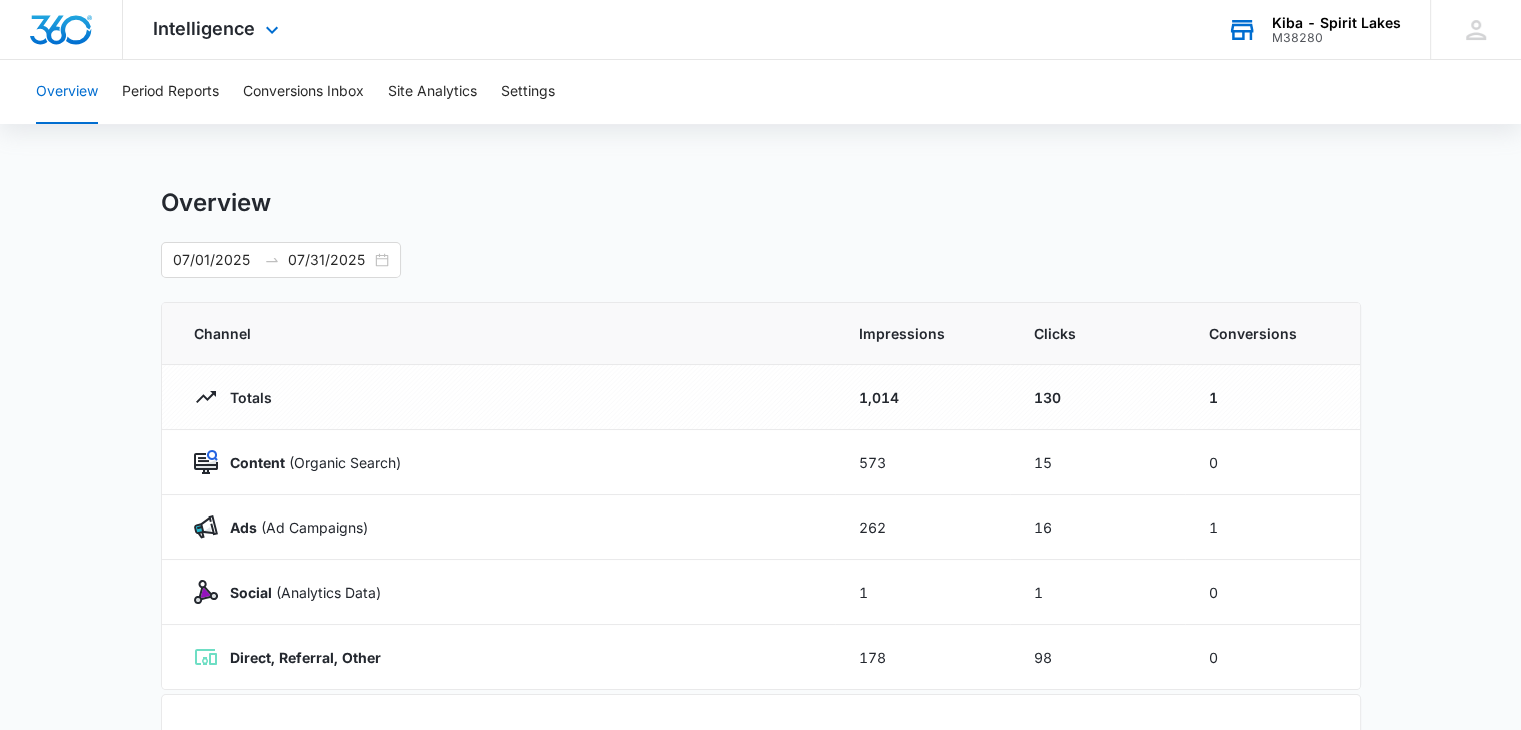 click on "Kiba - Spirit Lakes" at bounding box center [1336, 23] 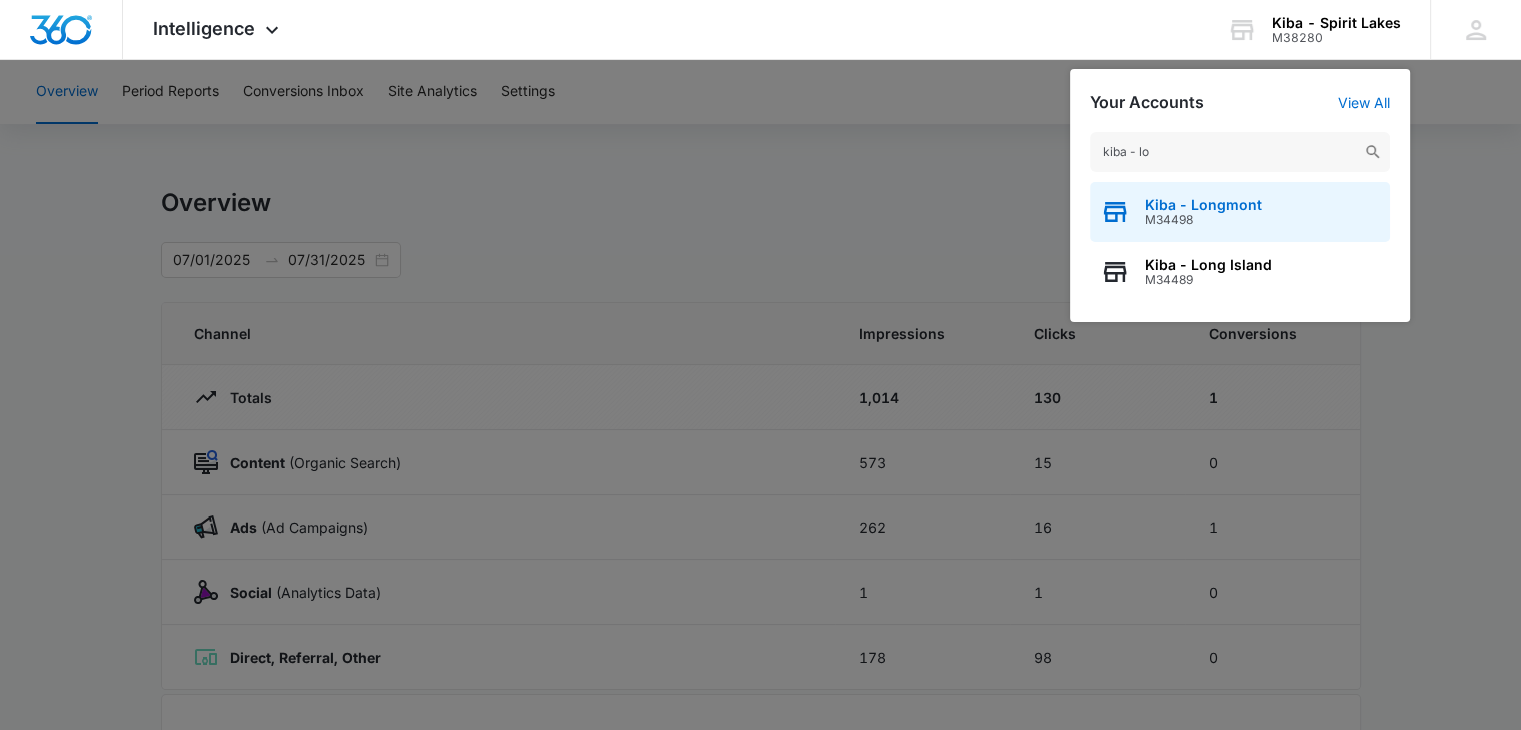 type on "kiba - lo" 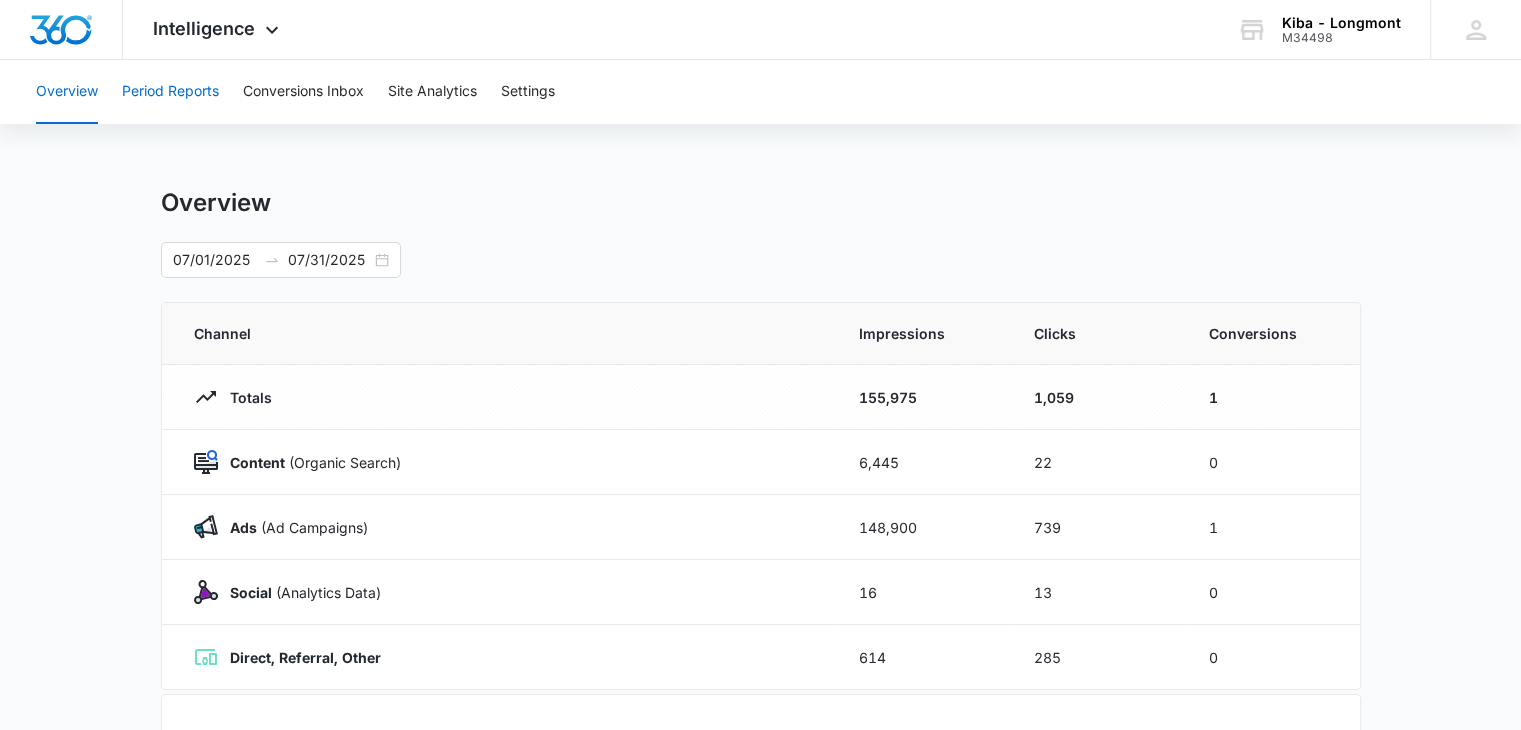 click on "Period Reports" at bounding box center [170, 92] 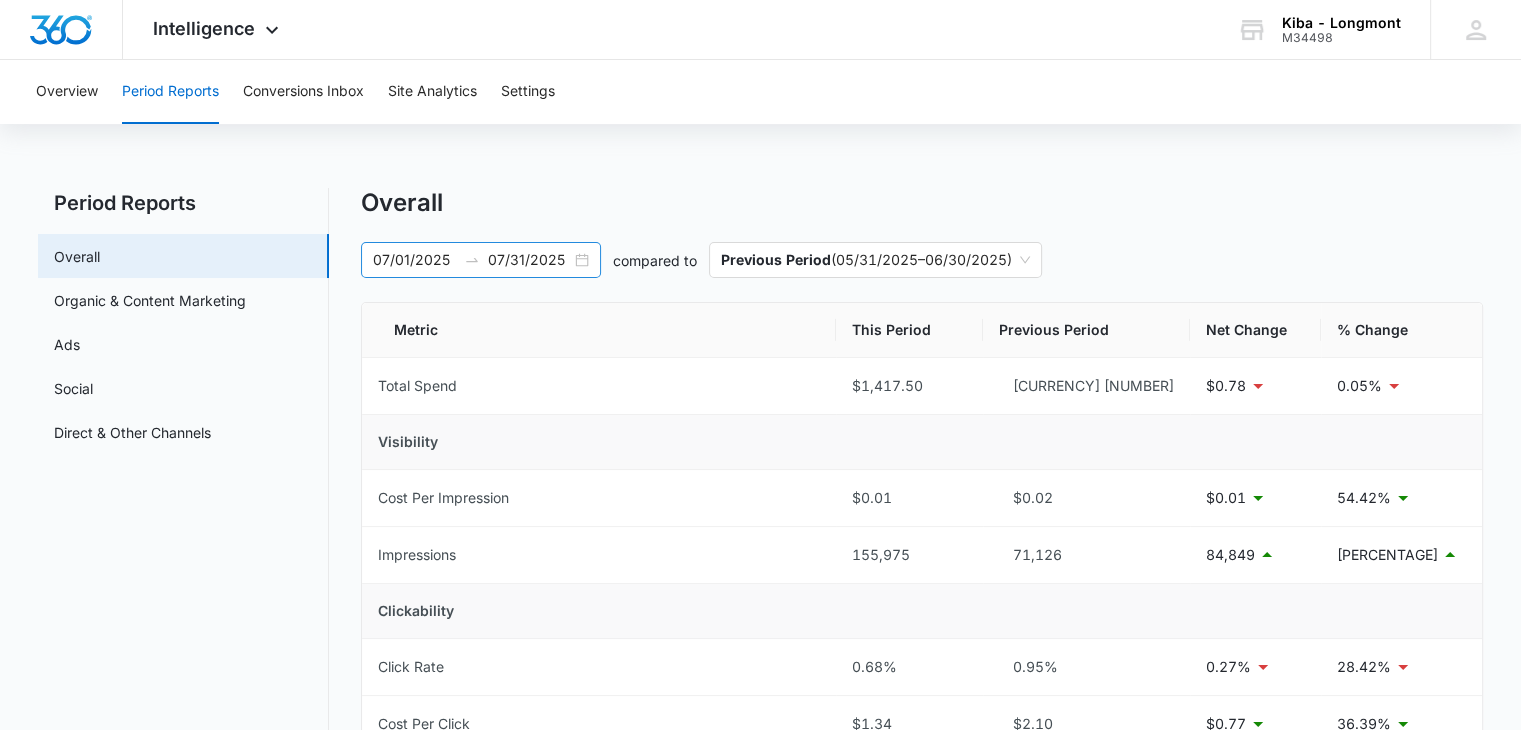 click on "07/01/2025 07/31/2025" at bounding box center (481, 260) 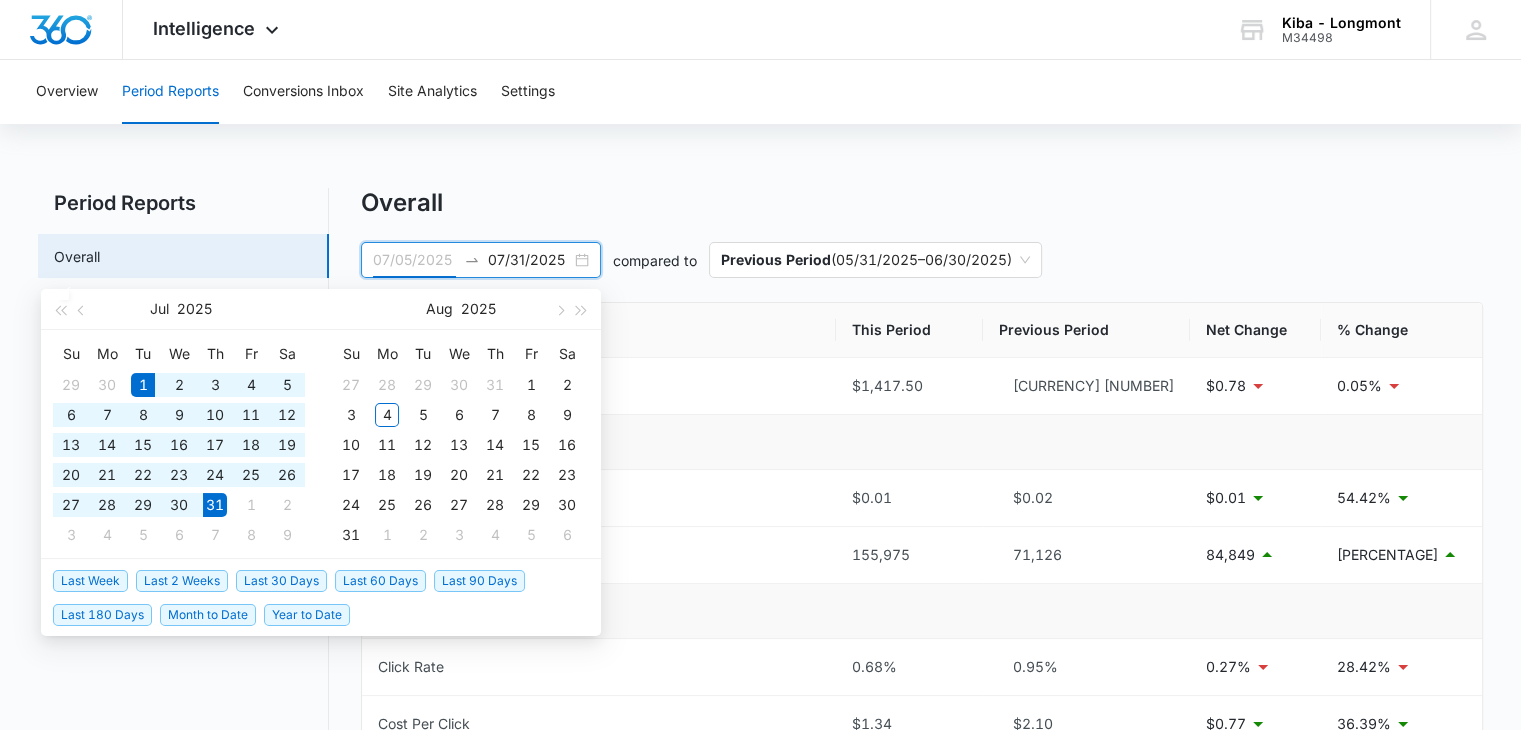 type on "07/01/2025" 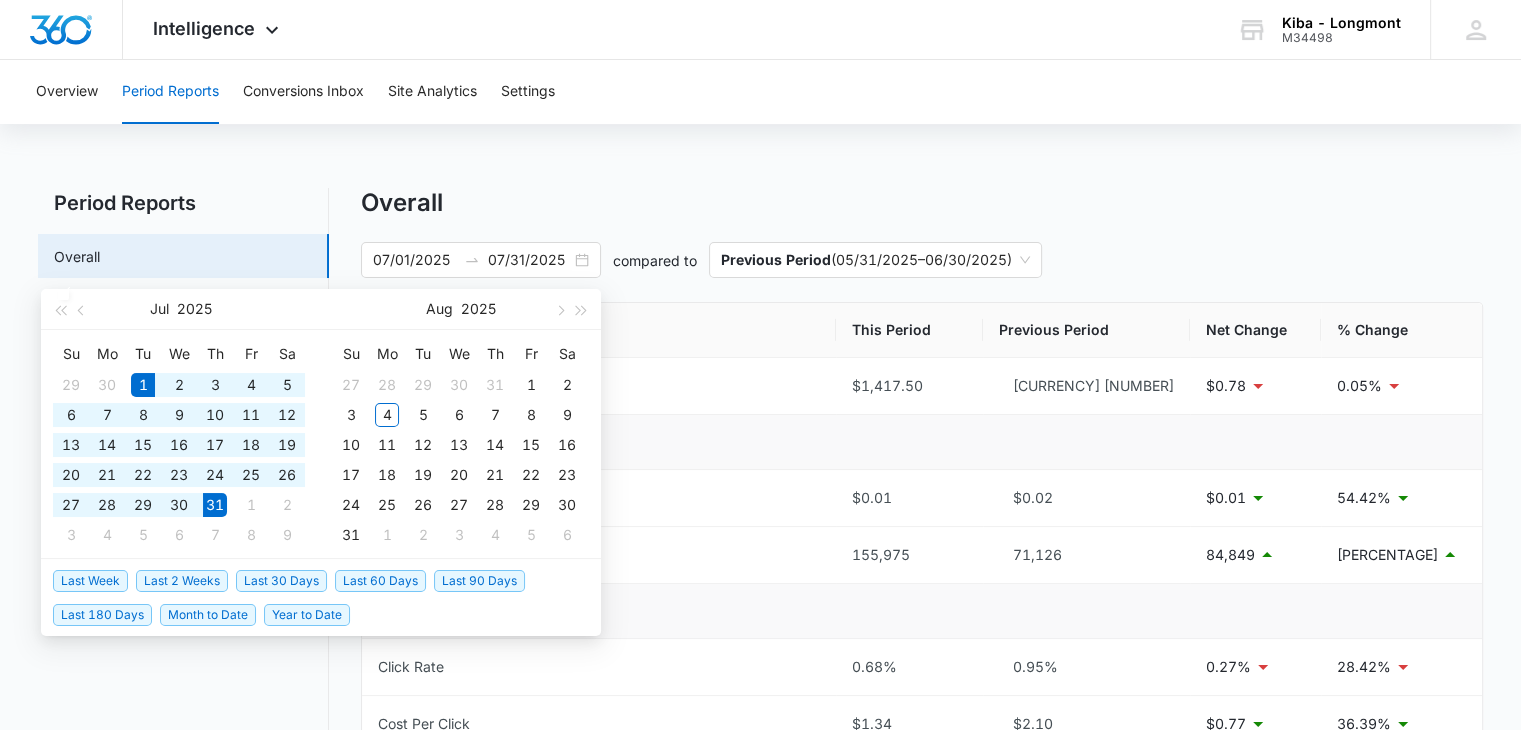 click on "Overview Period Reports Conversions Inbox Site Analytics Settings Period Reports Overall Organic & Content Marketing Ads Social Direct & Other Channels Overall [DATE] [DATE] compared to Previous Period  ( [DATE]  –  [DATE] ) Metric This Period Previous  Period Net Change % Change           Total Spend $[PRICE] $[PRICE] $[PRICE] 0.05% Visibility Cost Per Impression $[PRICE] $[PRICE] $[PRICE] 54.42% Impressions 155,975 71,126 84,849 119.29% Clickability Click Rate 0.68% 0.95% 0.27% 28.42% Cost Per Click $[PRICE] $[PRICE] $[PRICE] 36.39% Clicks/Engagements 1,059 674 385 57.12% Convertibility Conversion Rate 0.09% 0.74% 0.65% 87.84% Cost Per Conversion $[PRICE] $[PRICE] $[PRICE] 399.73% Conversions 1 5 4 80% Other Average Daily Cost $[PRICE] $[PRICE] $[PRICE] 0.05% Pages Per Website Visit 1.88 2.19 0.3 13.84% Average Time On Website 0m 32s 0m 32s 0m 0s 0.84% Website Bounce Rate 61.22% 58.51% 2.71% 4.63% % New Website Visits 60.2% 65.67% 5.47% 8.33% New Website Visits 236 220 16 7.27% Website Visits 392 335 57 % ROI" at bounding box center [760, 906] 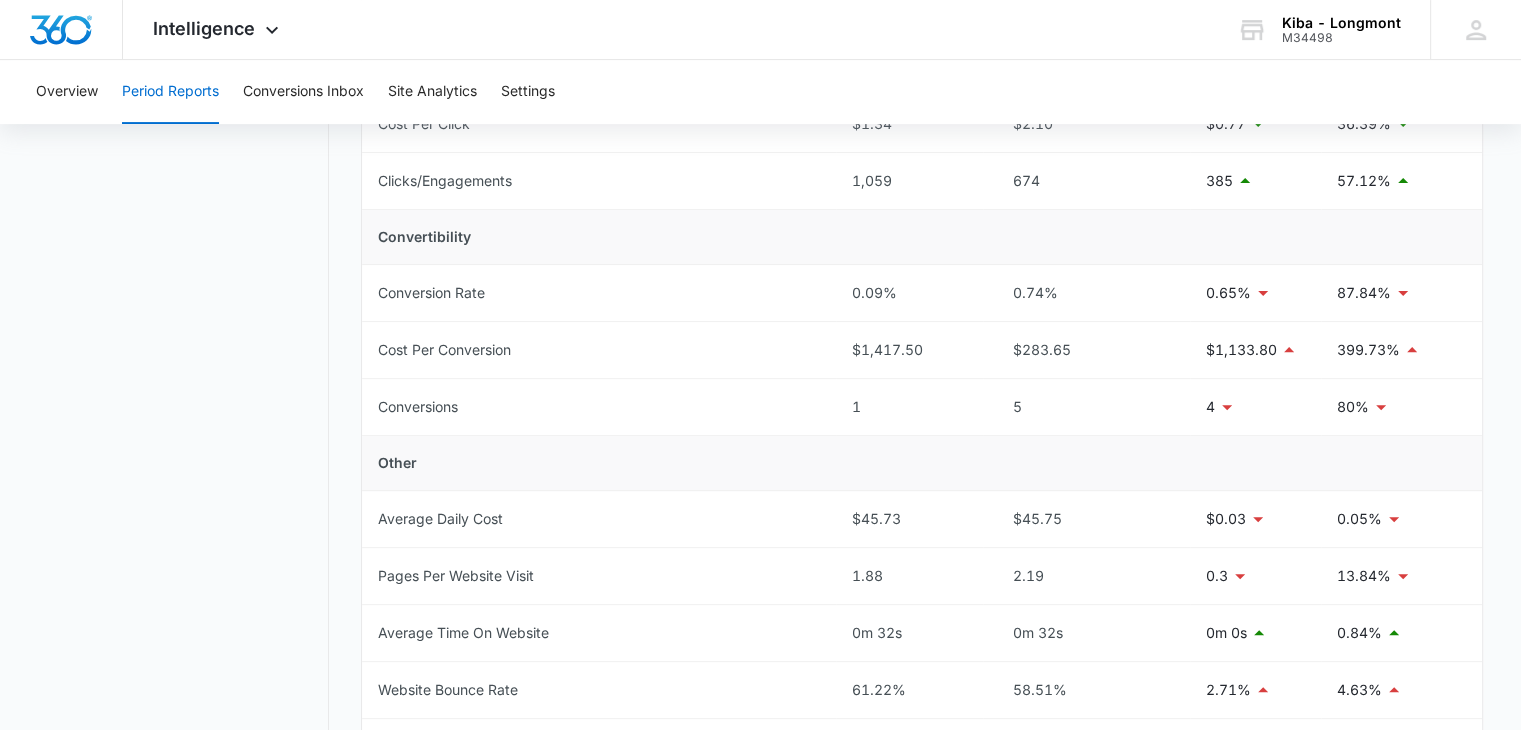 scroll, scrollTop: 700, scrollLeft: 0, axis: vertical 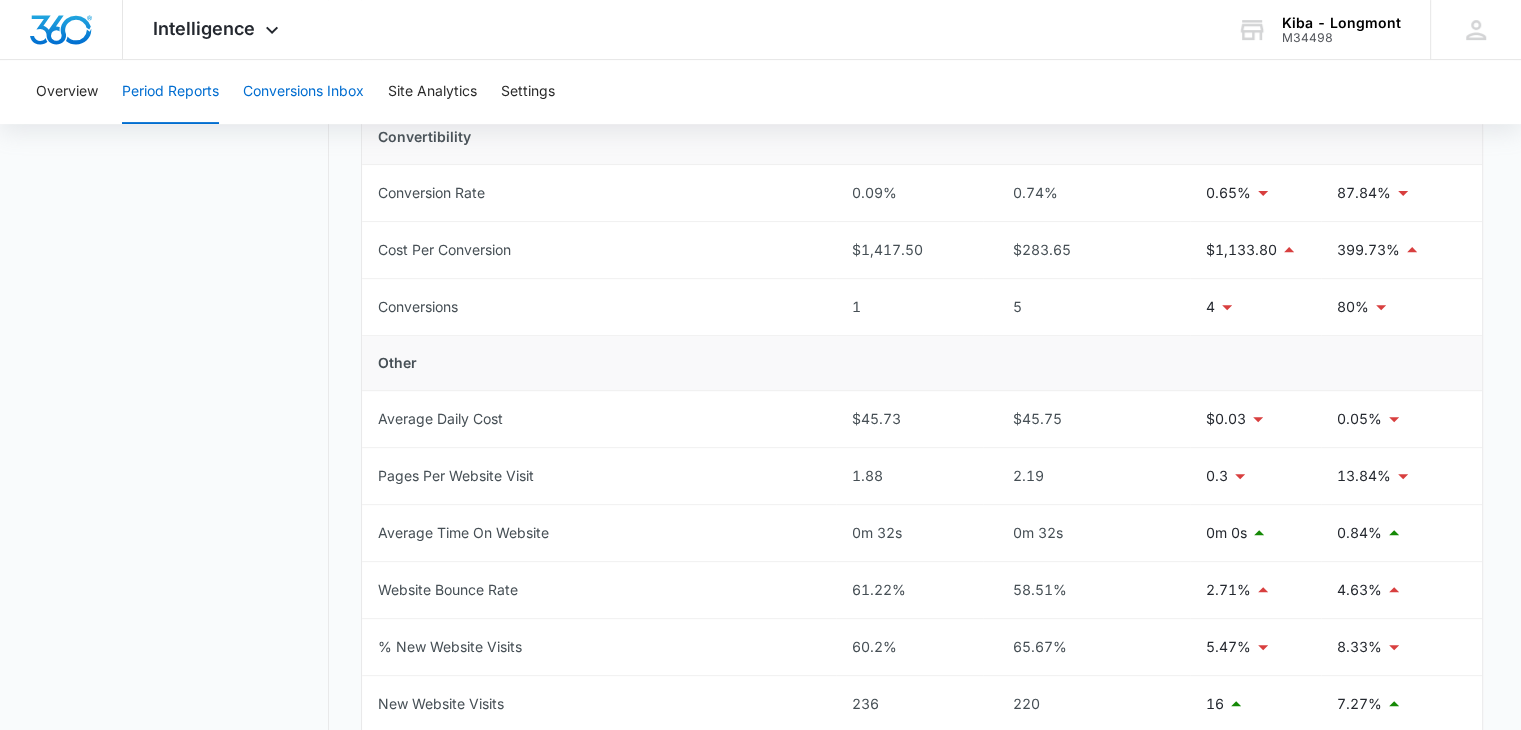 click on "Conversions Inbox" at bounding box center (303, 92) 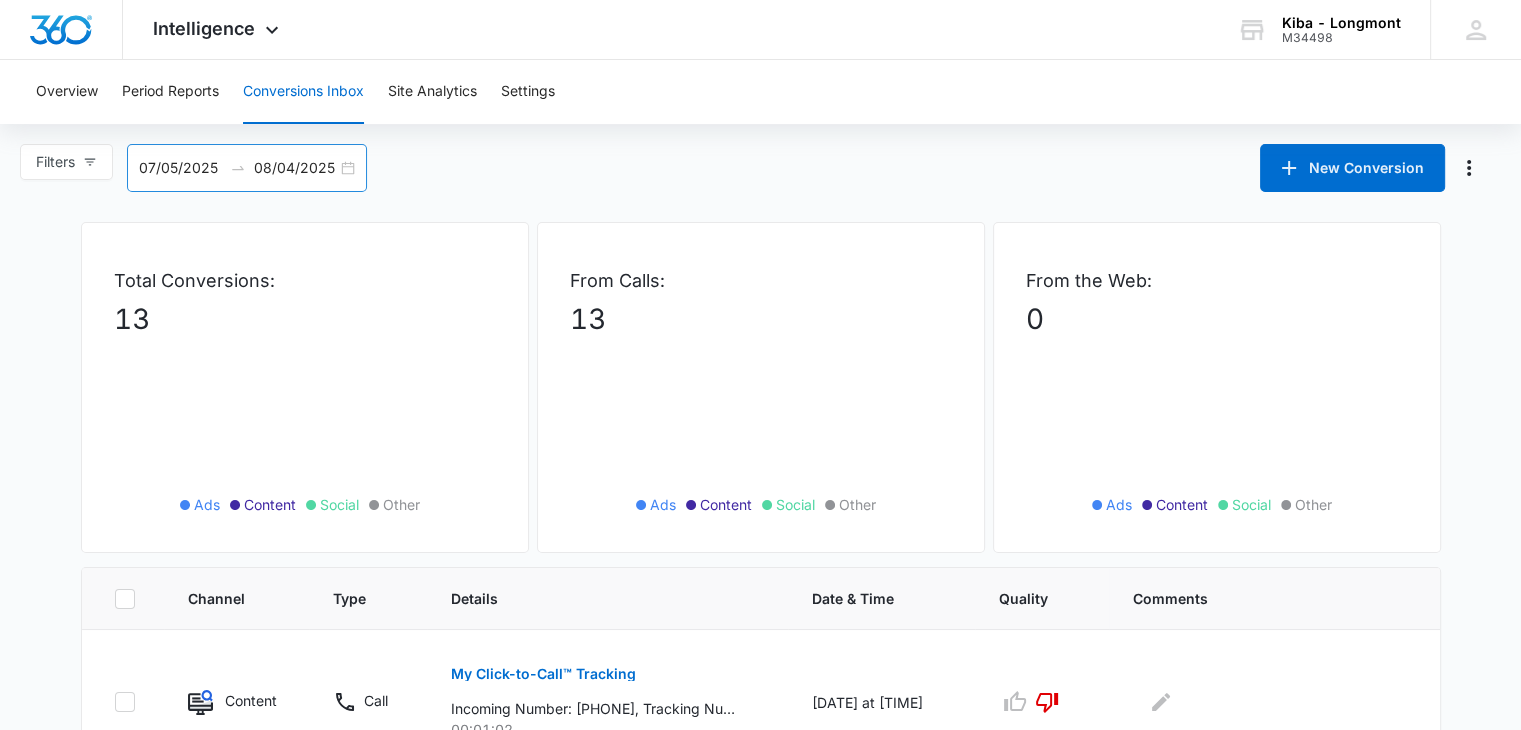 click on "07/05/2025 08/04/2025" at bounding box center (247, 168) 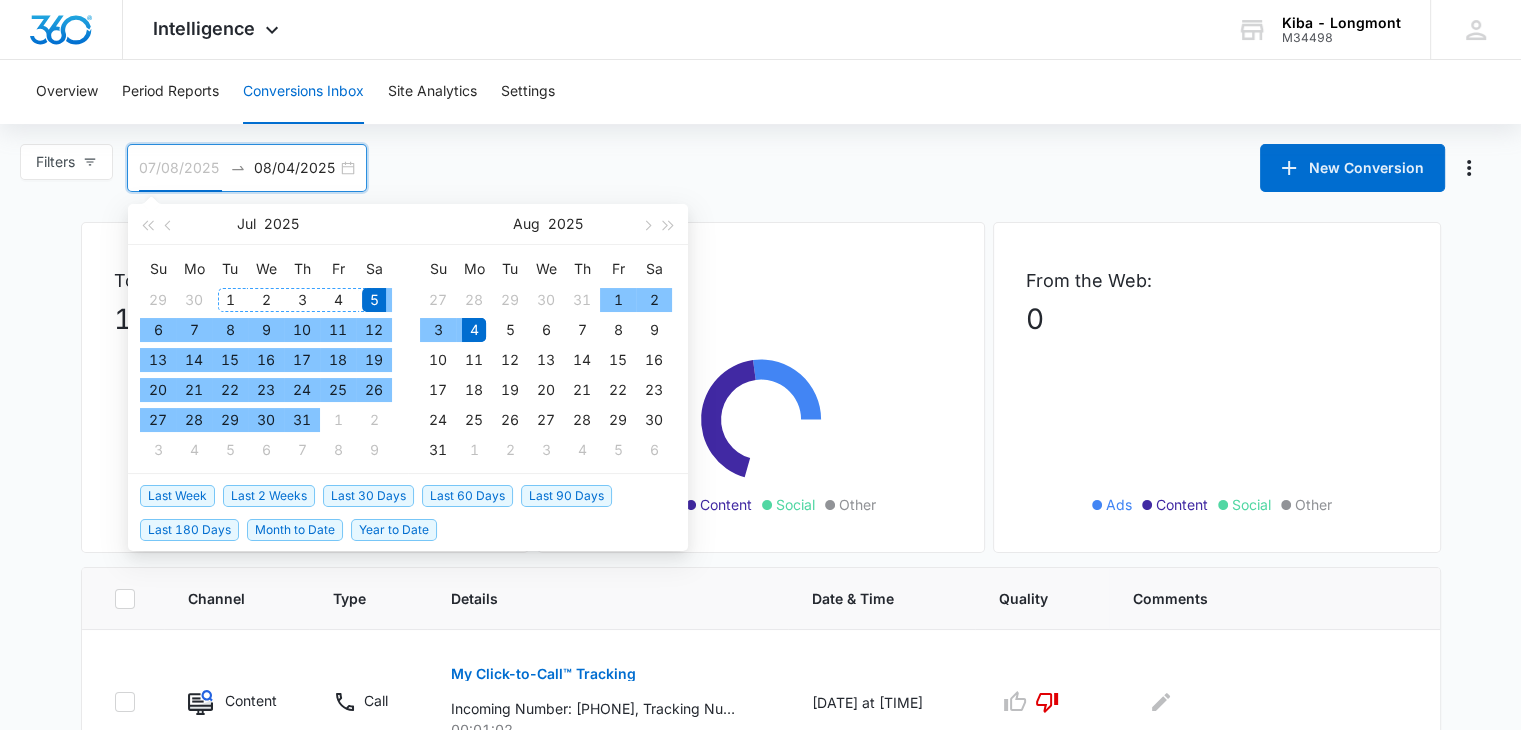 type on "07/01/2025" 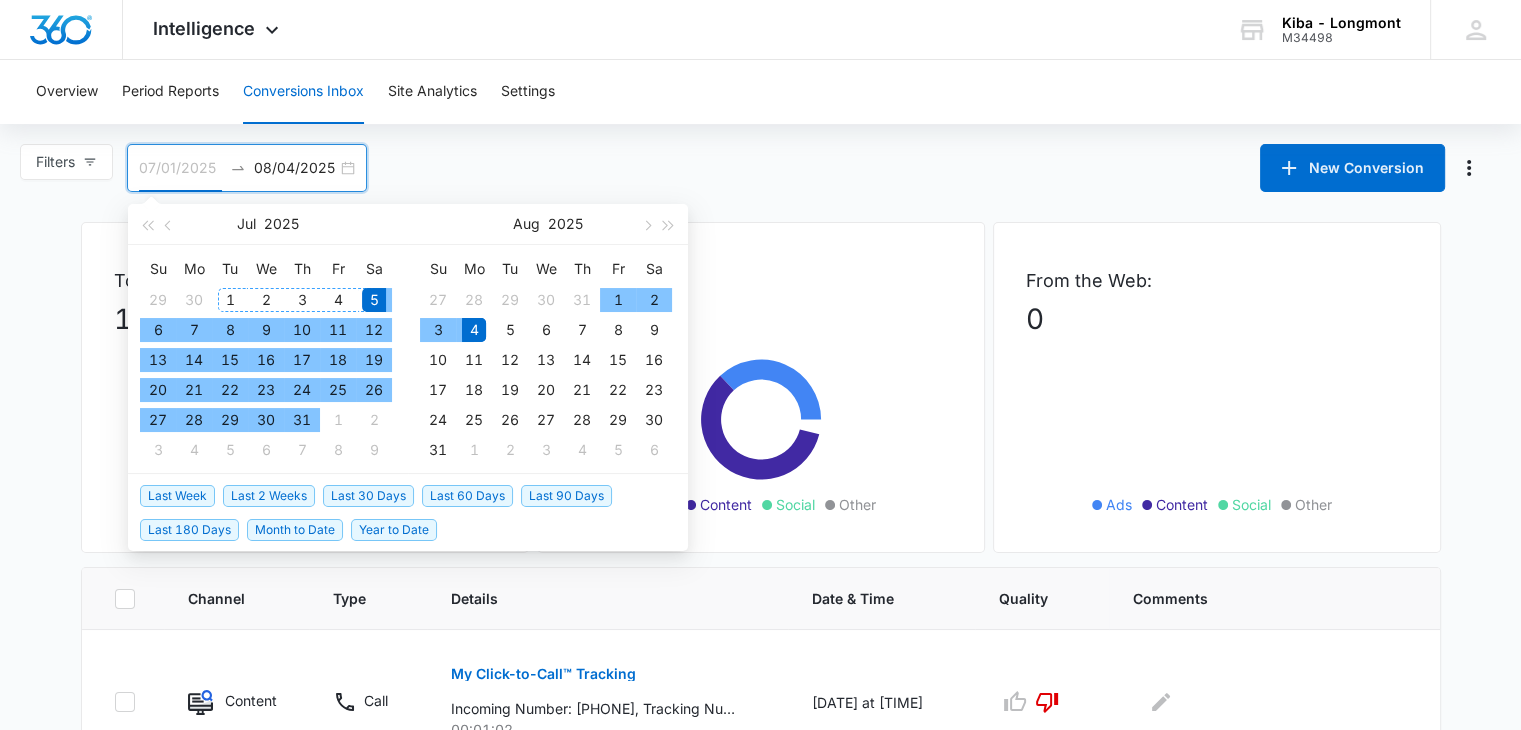 click on "1" at bounding box center [230, 300] 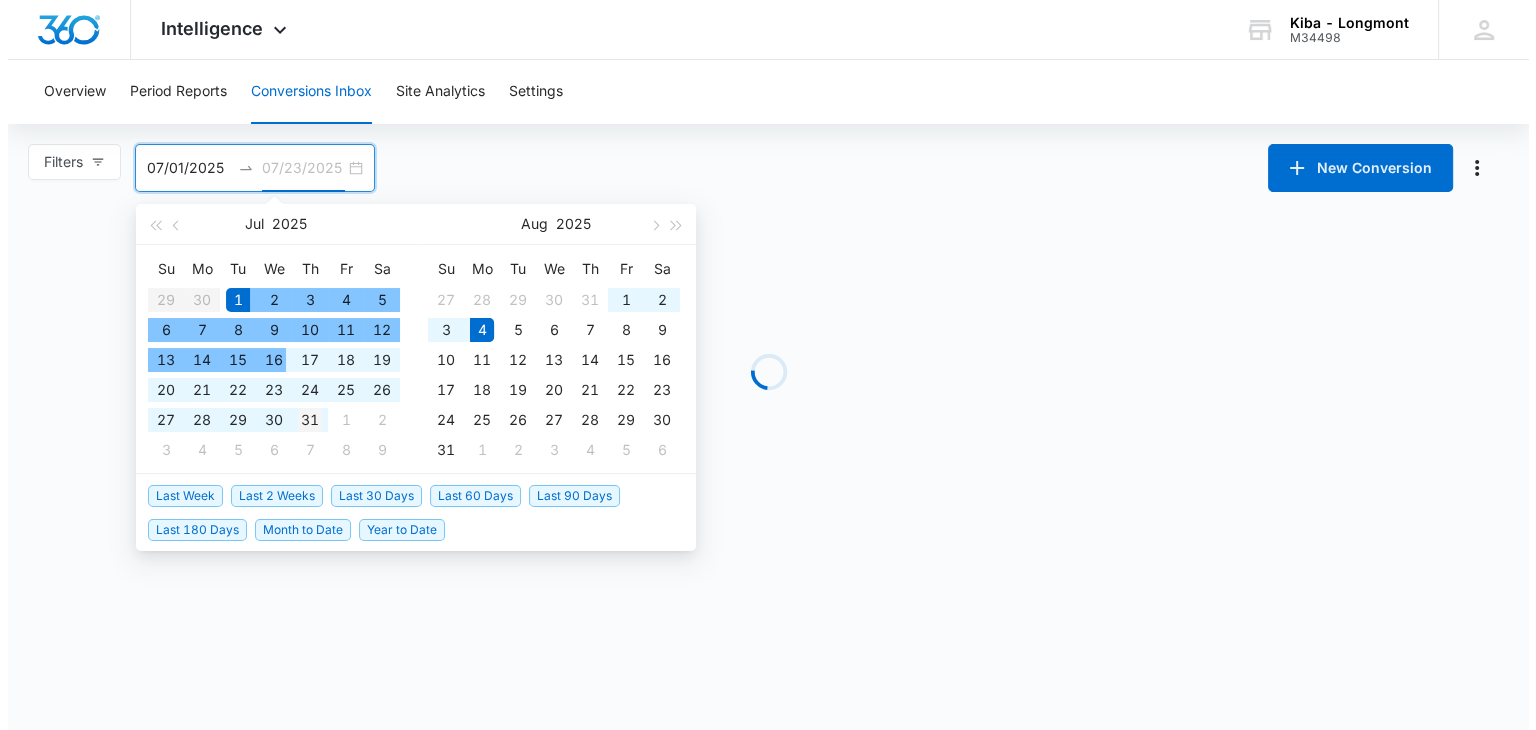 type on "07/31/2025" 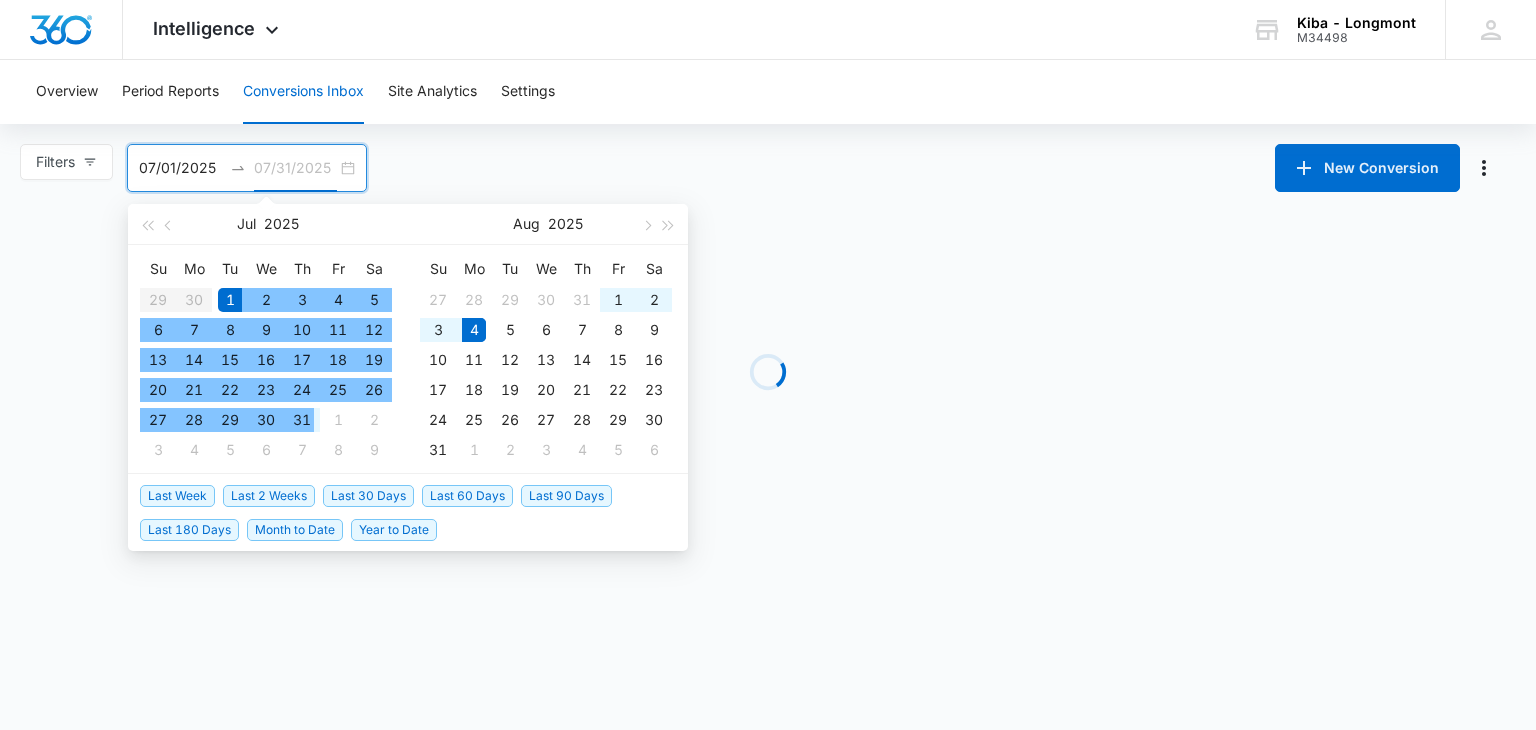 click on "31" at bounding box center (302, 420) 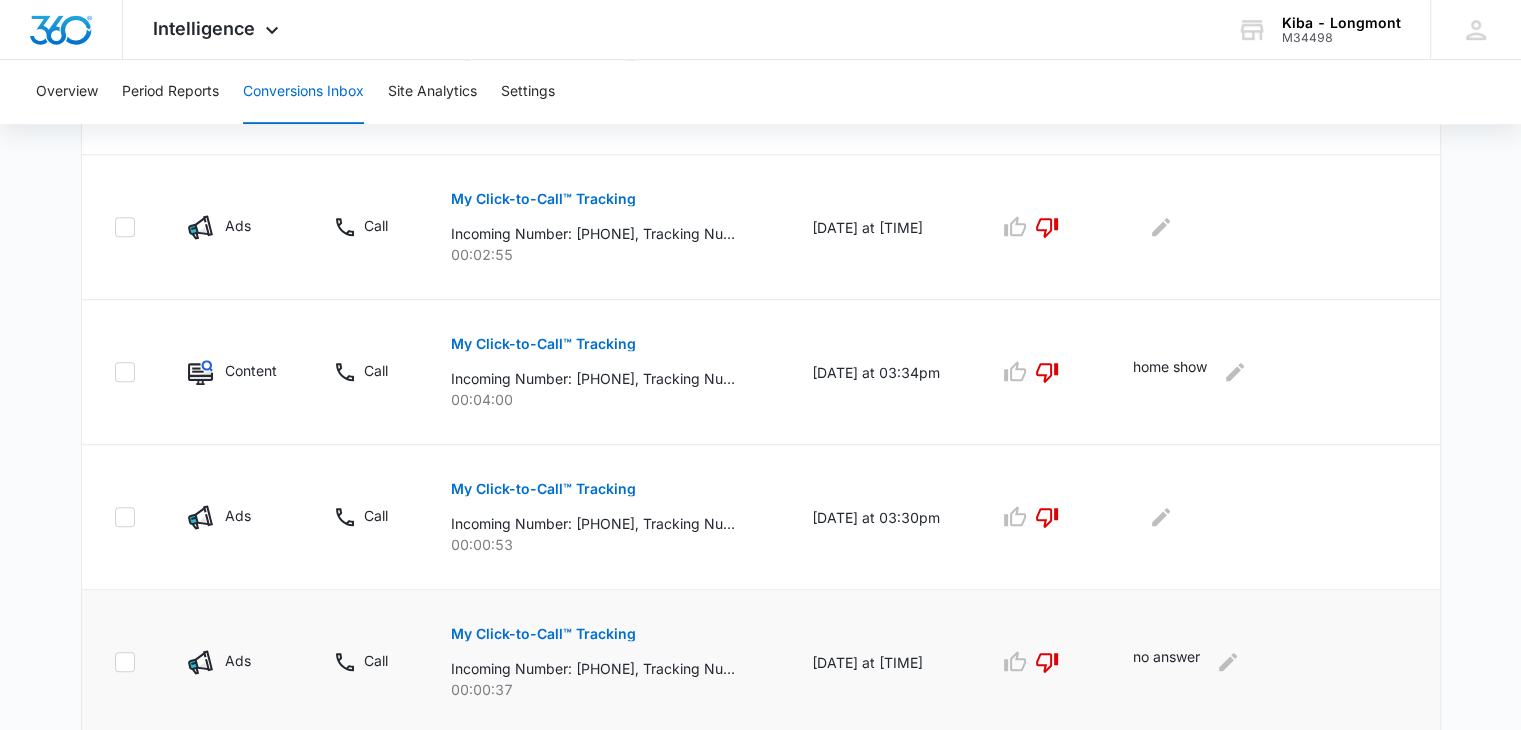 scroll, scrollTop: 1409, scrollLeft: 0, axis: vertical 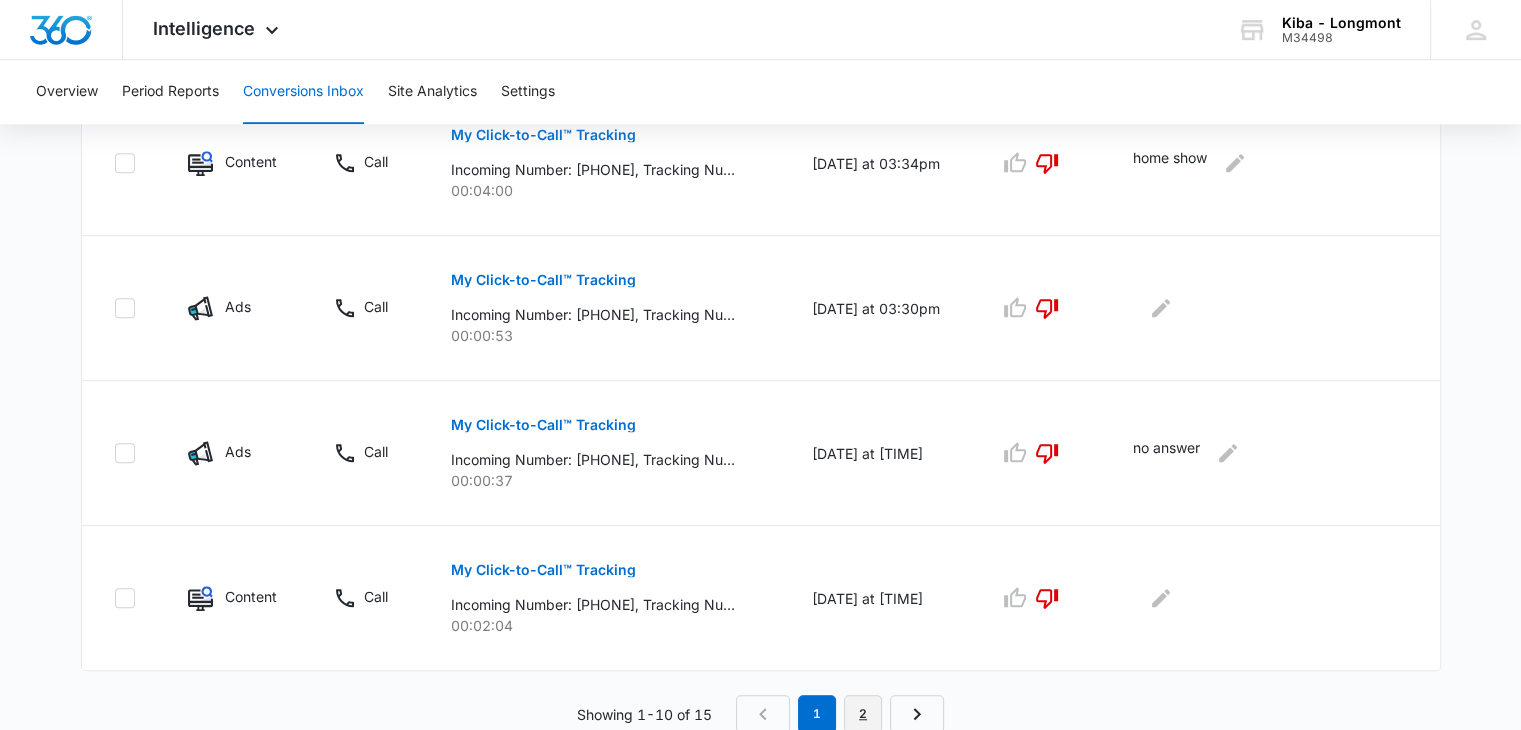 click on "2" at bounding box center (863, 714) 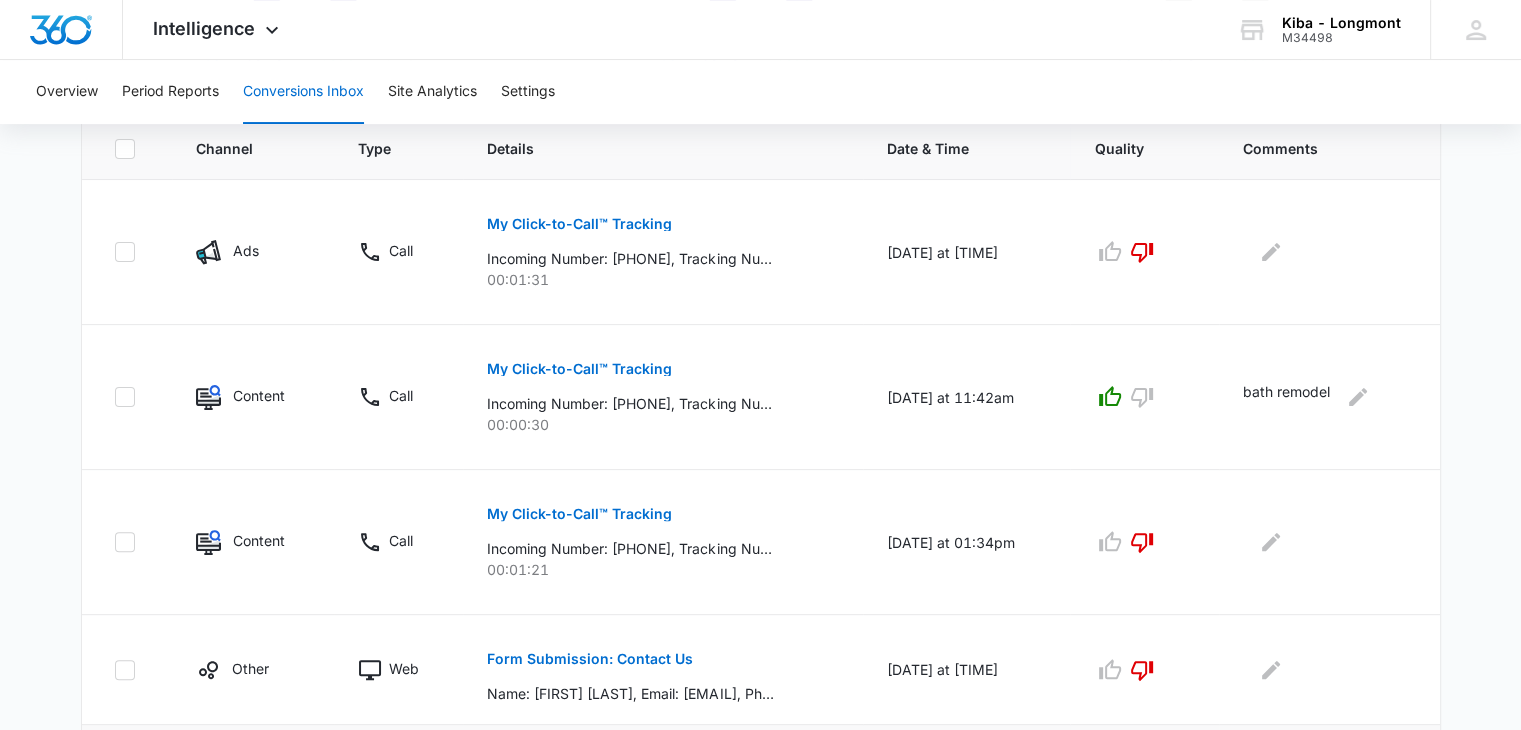 scroll, scrollTop: 650, scrollLeft: 0, axis: vertical 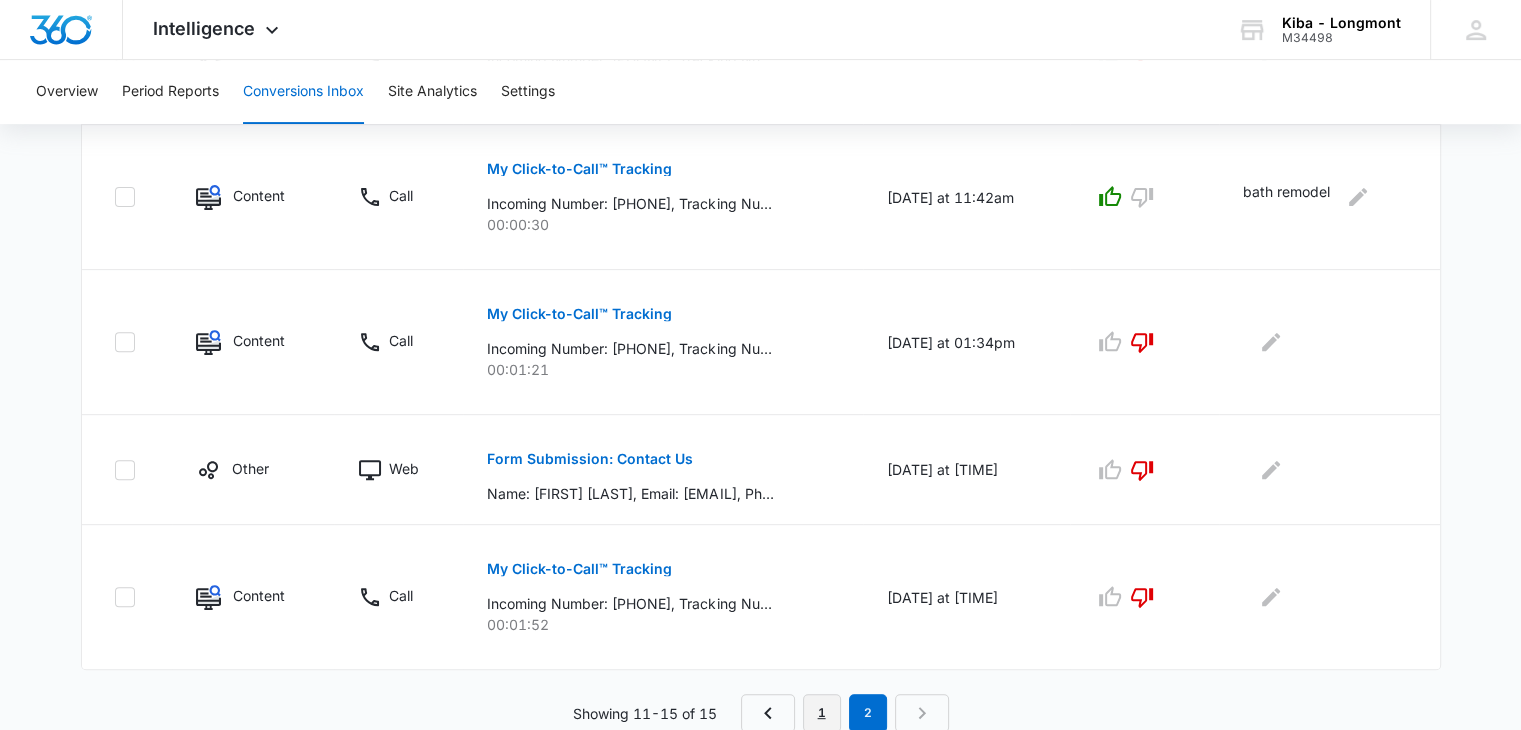 click on "1" at bounding box center (822, 713) 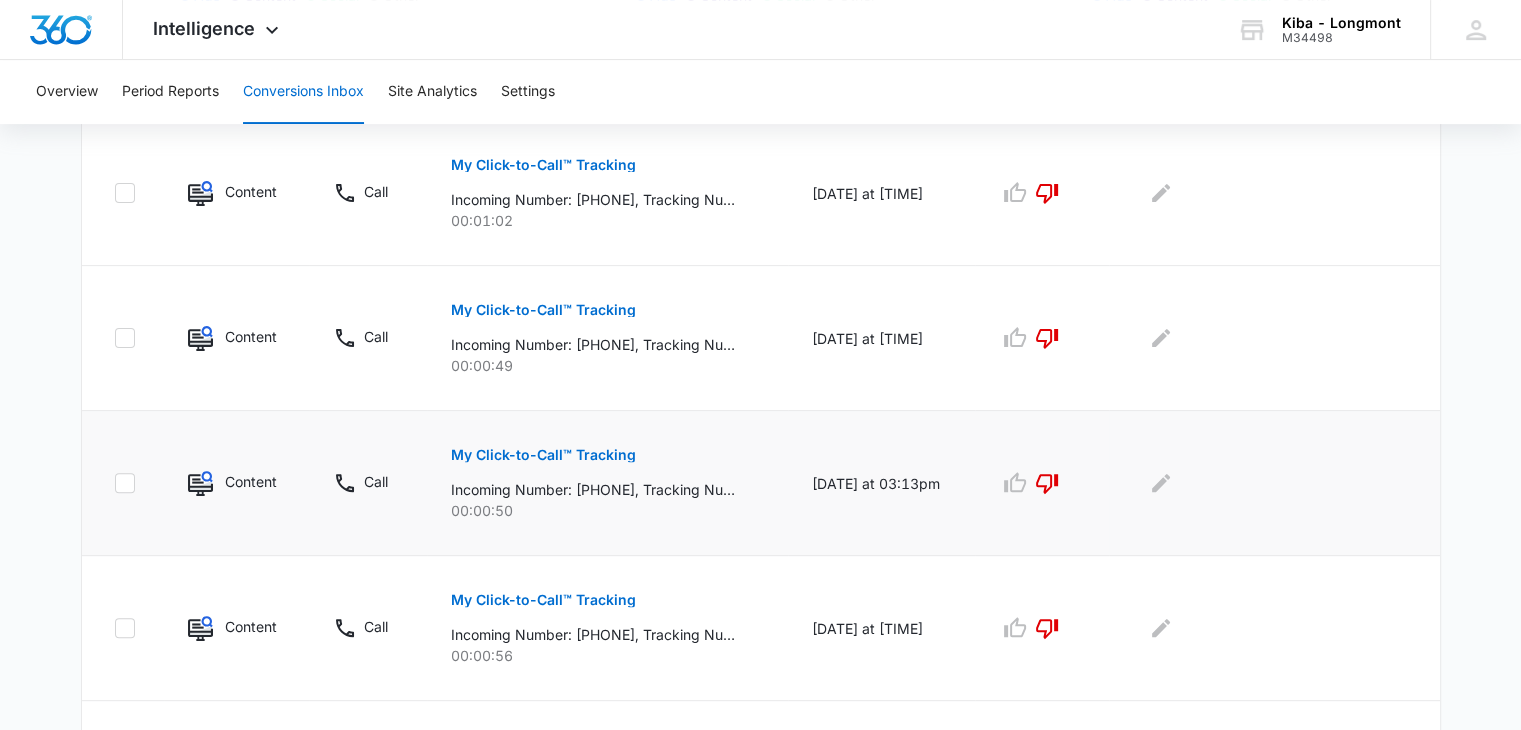 scroll, scrollTop: 209, scrollLeft: 0, axis: vertical 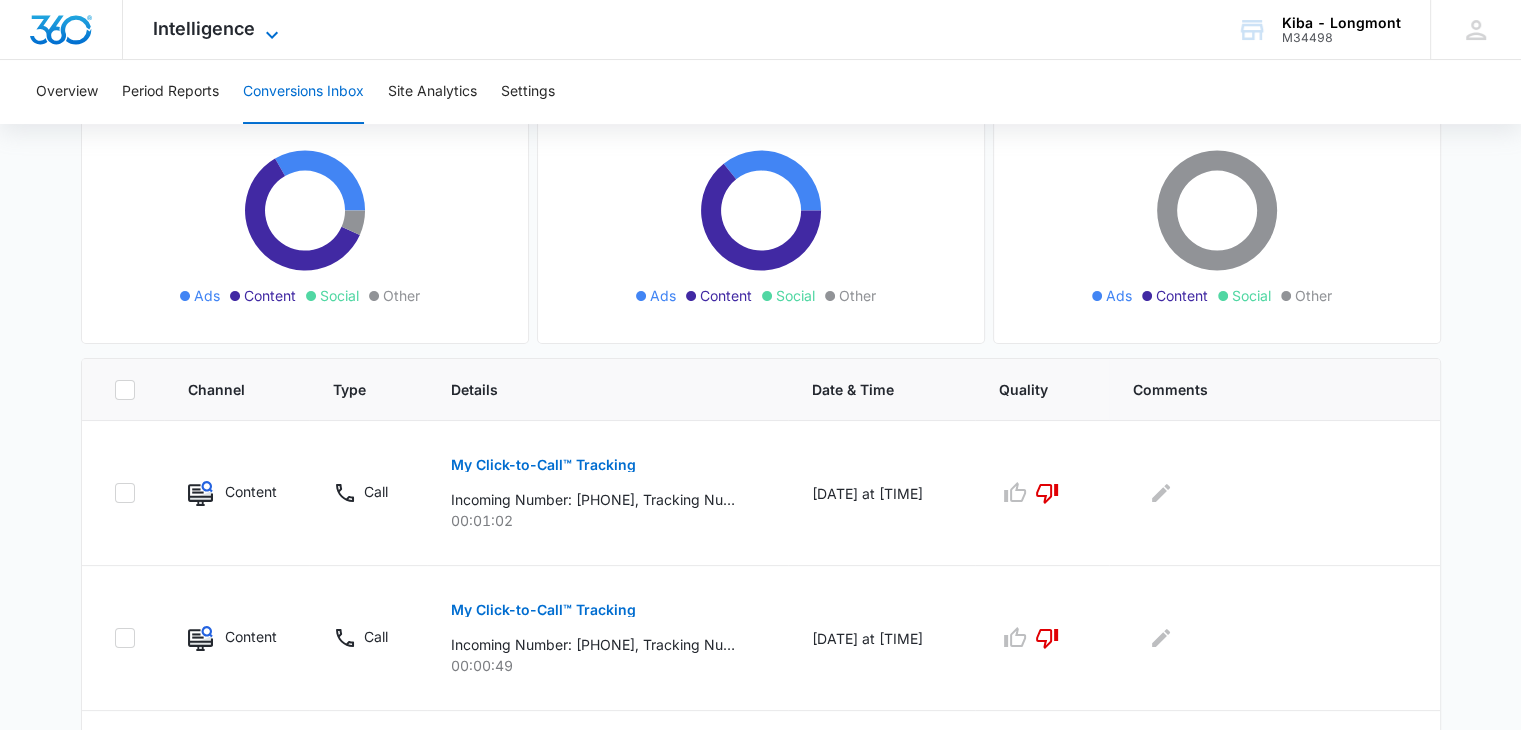 click 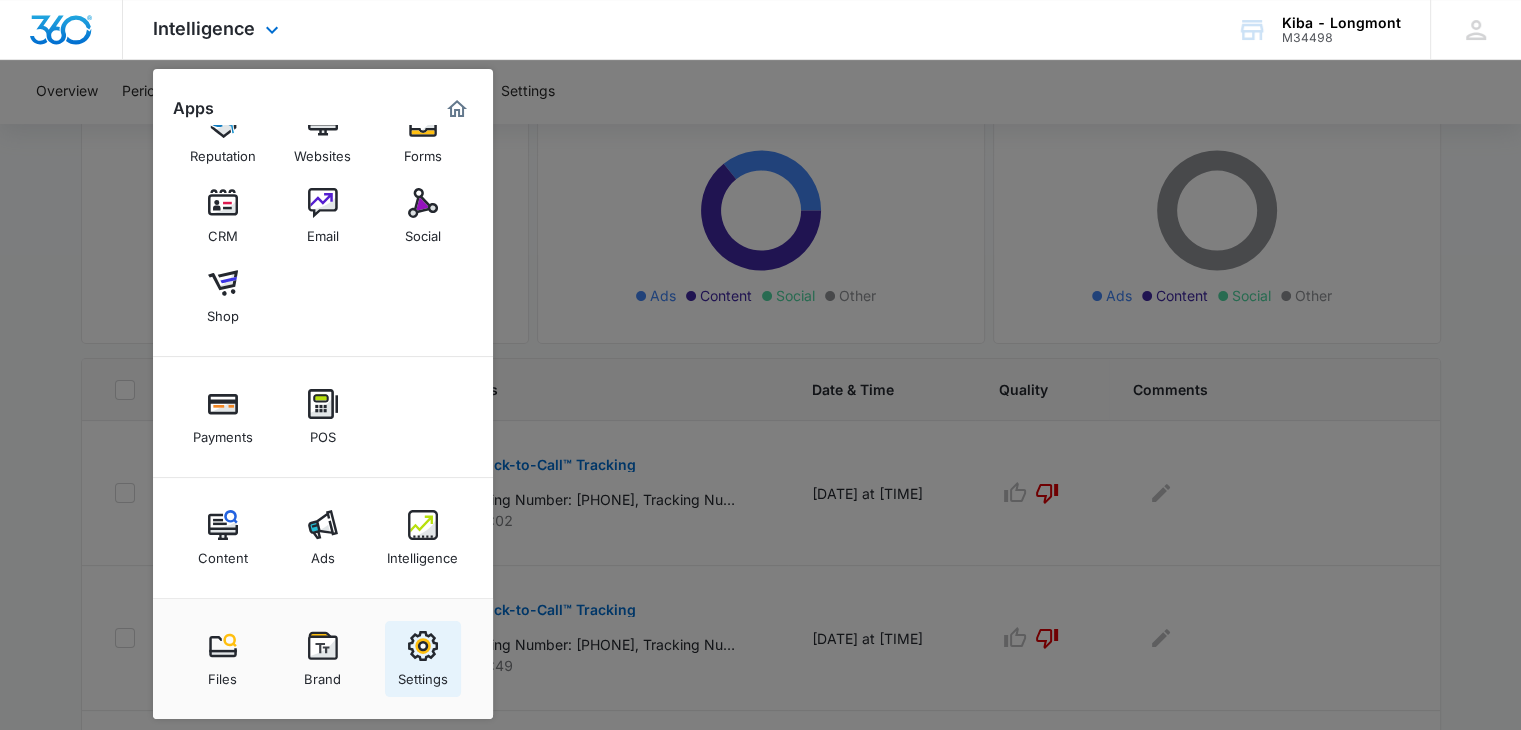 click at bounding box center [423, 646] 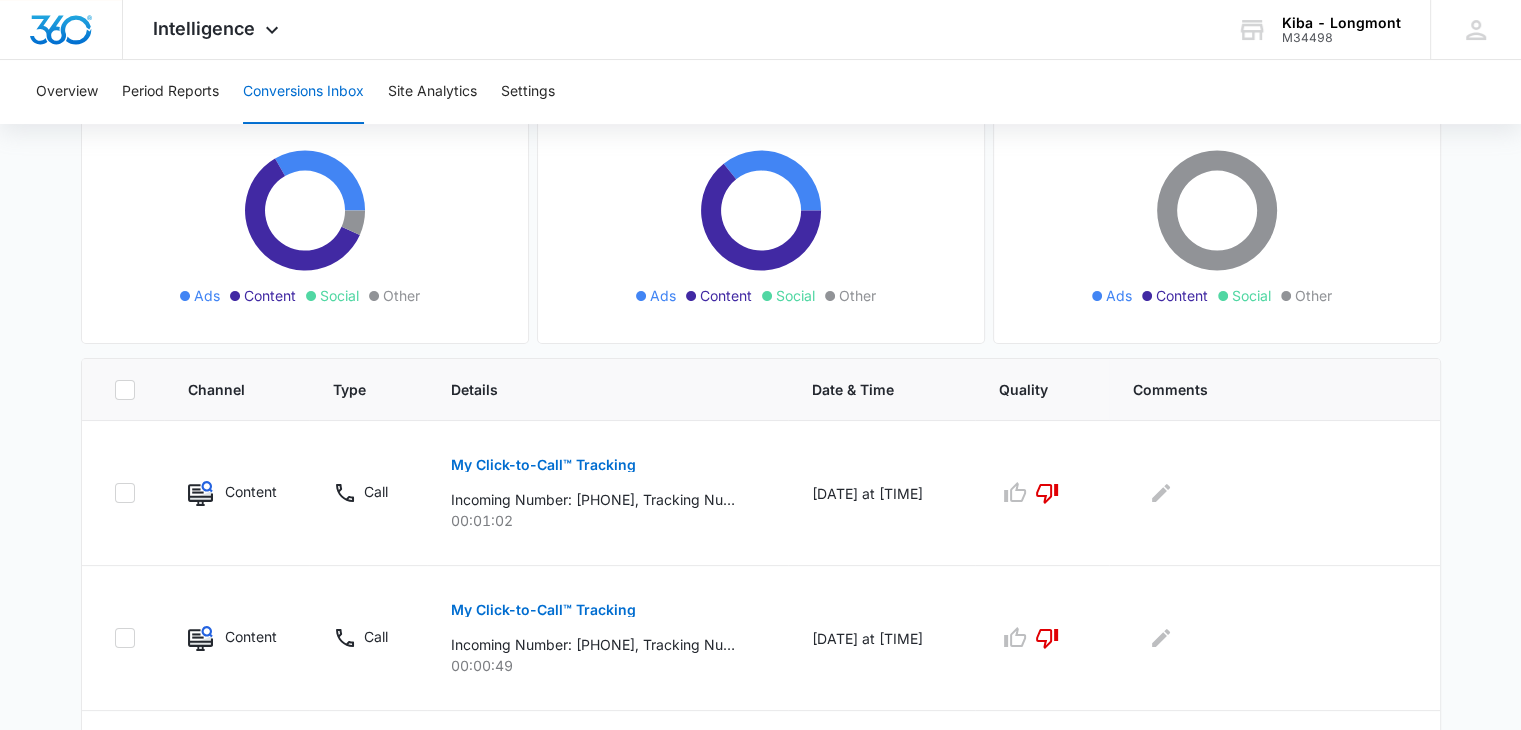 select on "33" 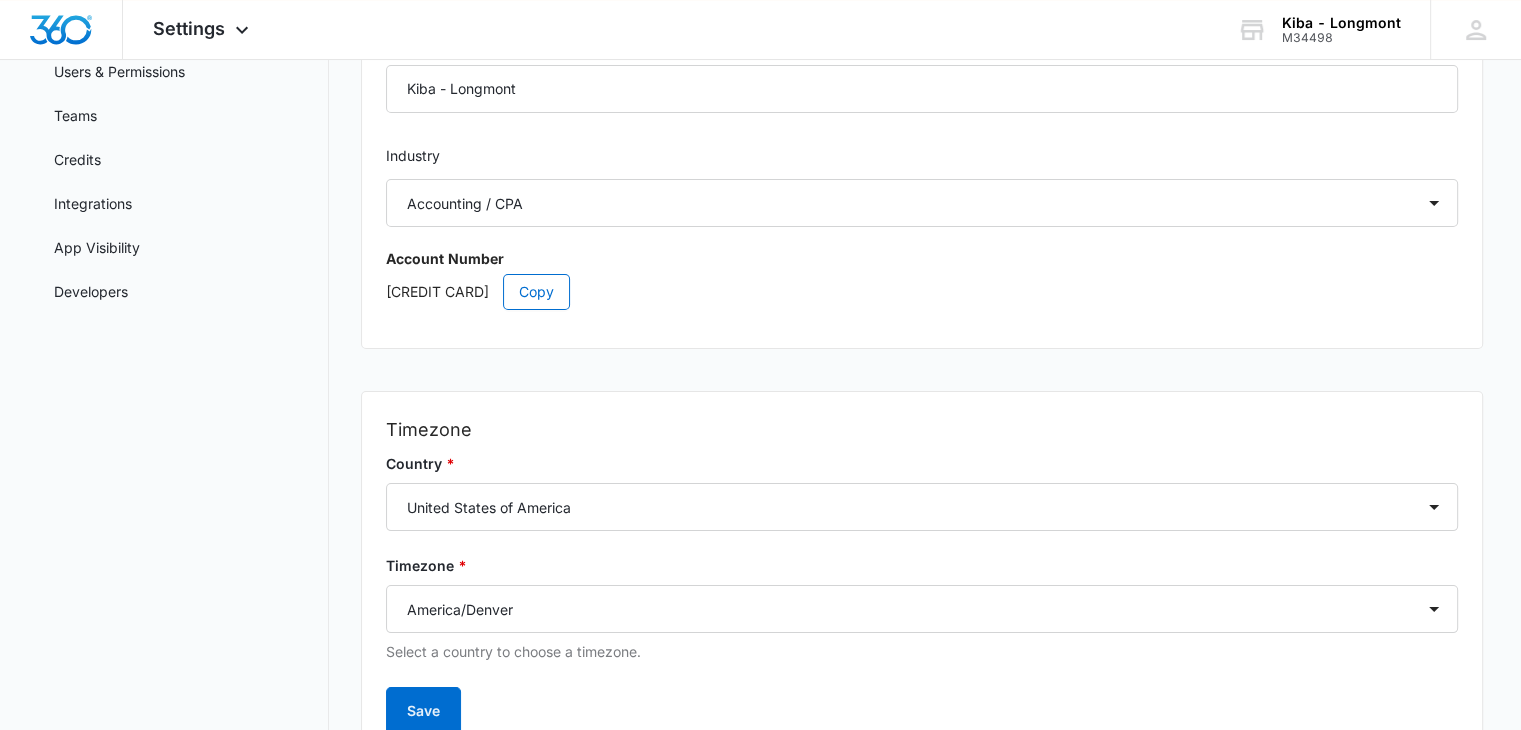 scroll, scrollTop: 0, scrollLeft: 0, axis: both 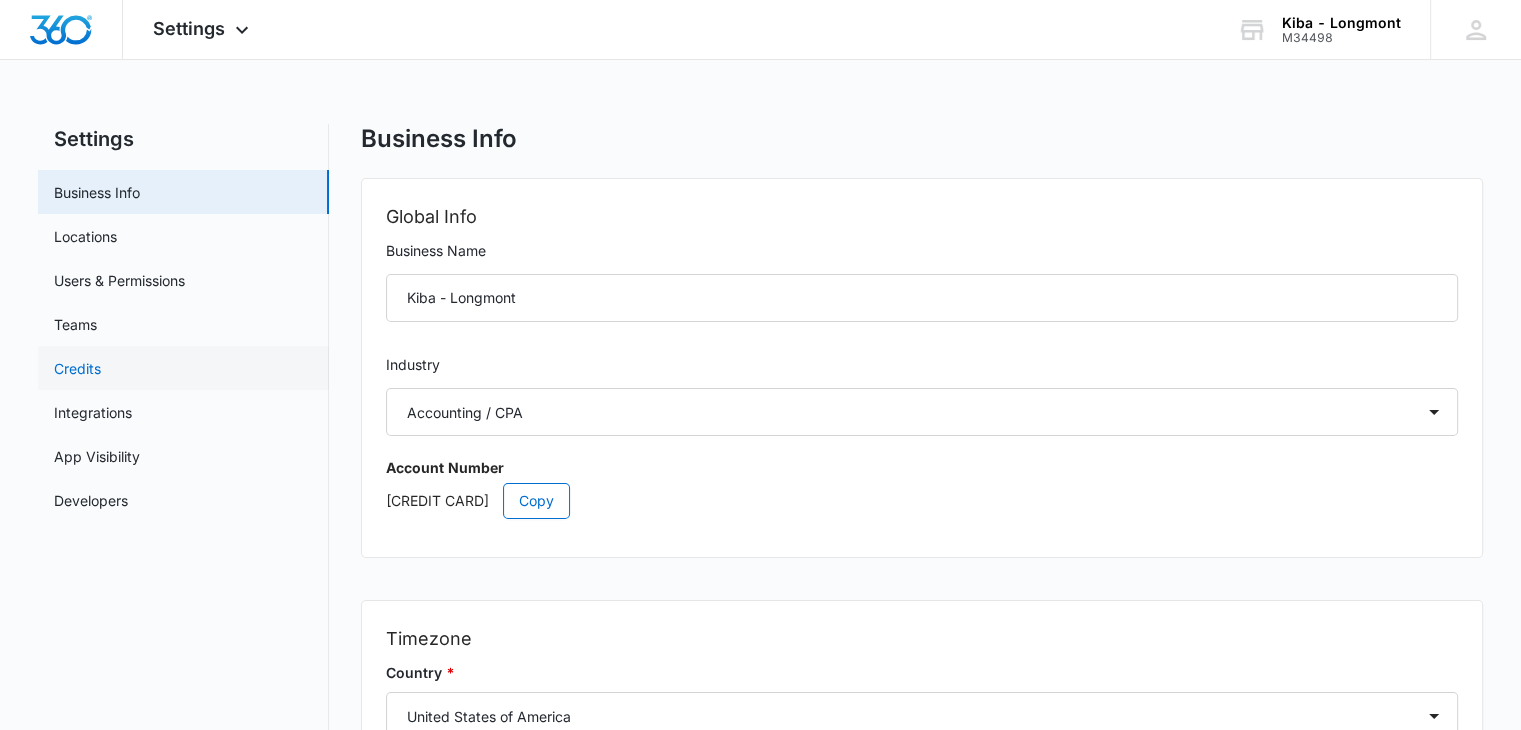 click on "Credits" at bounding box center (77, 368) 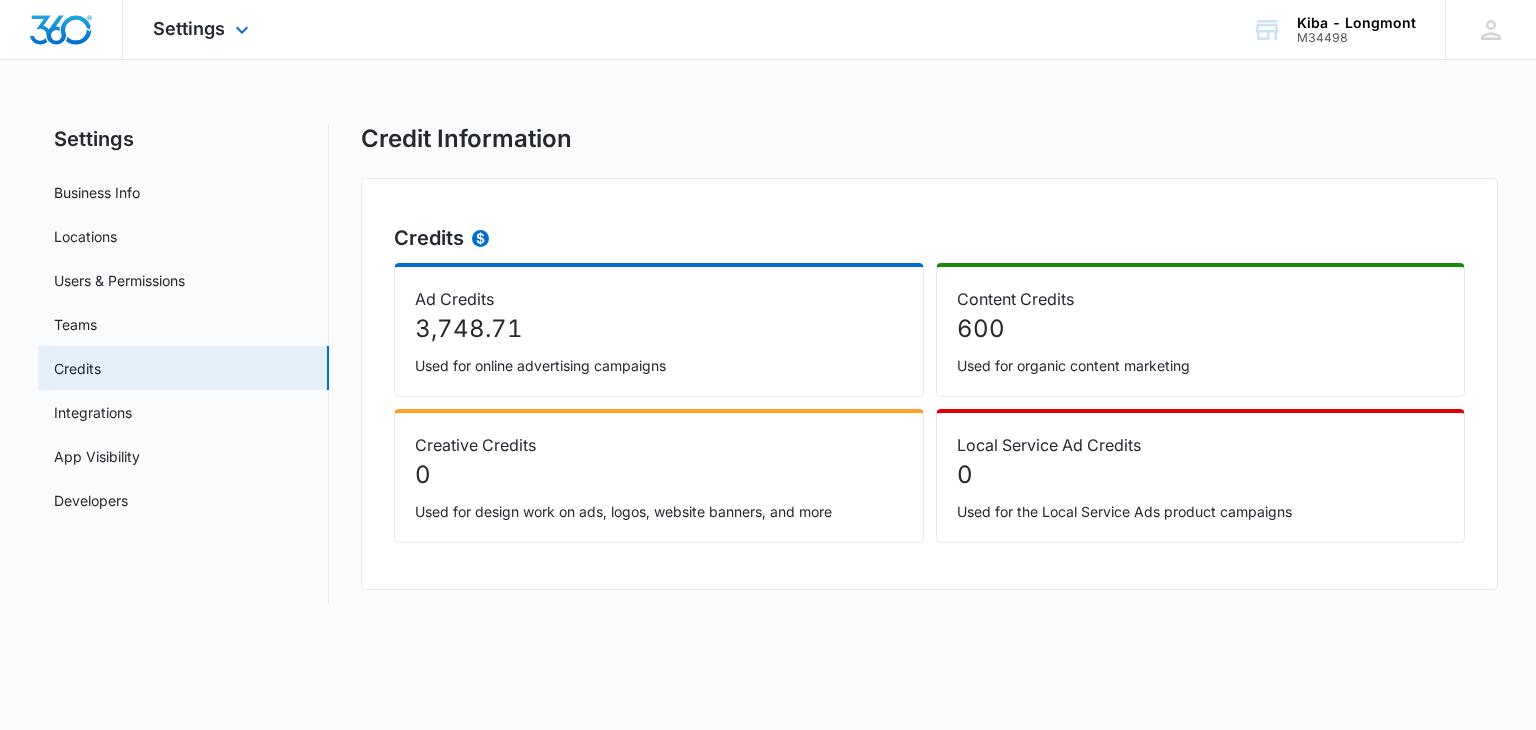 click 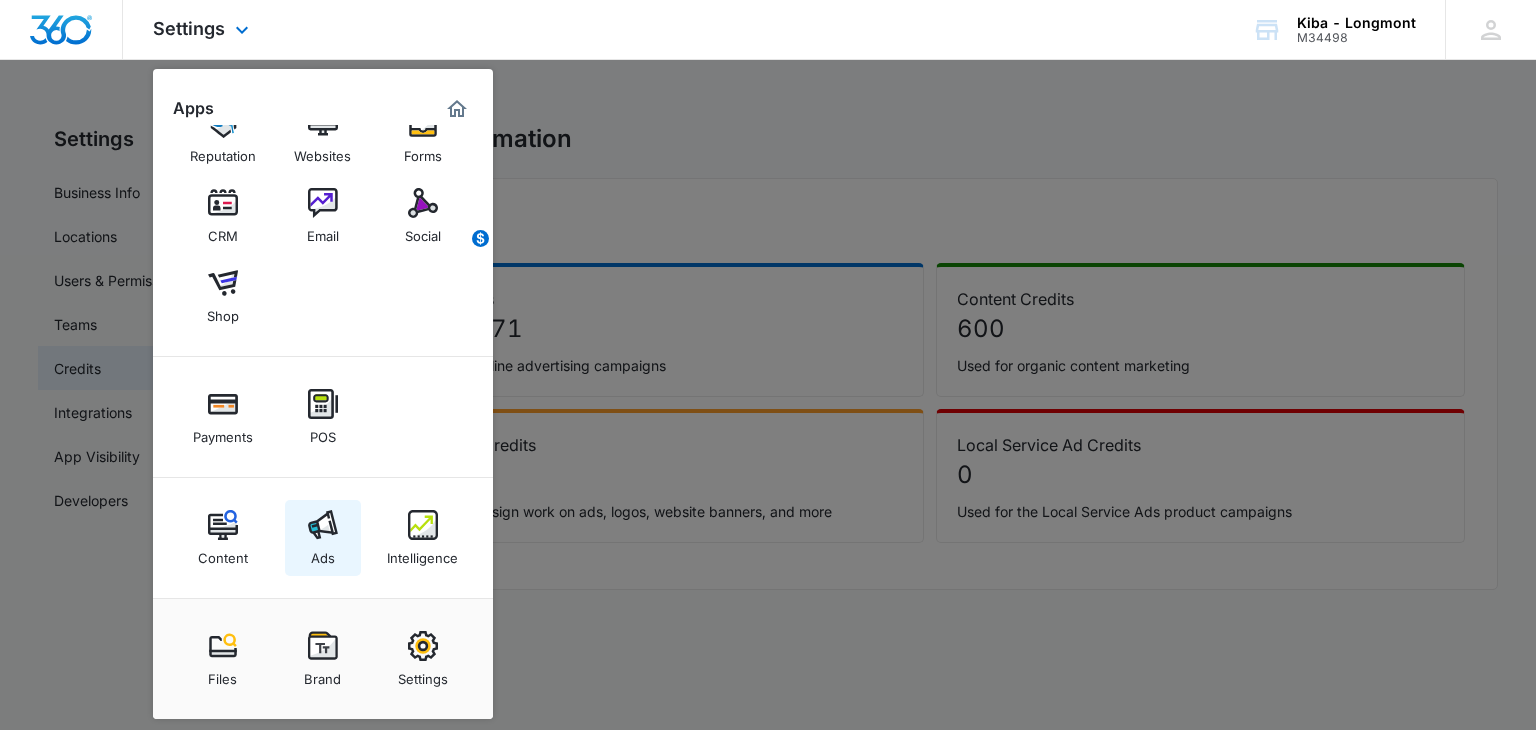 click at bounding box center [323, 525] 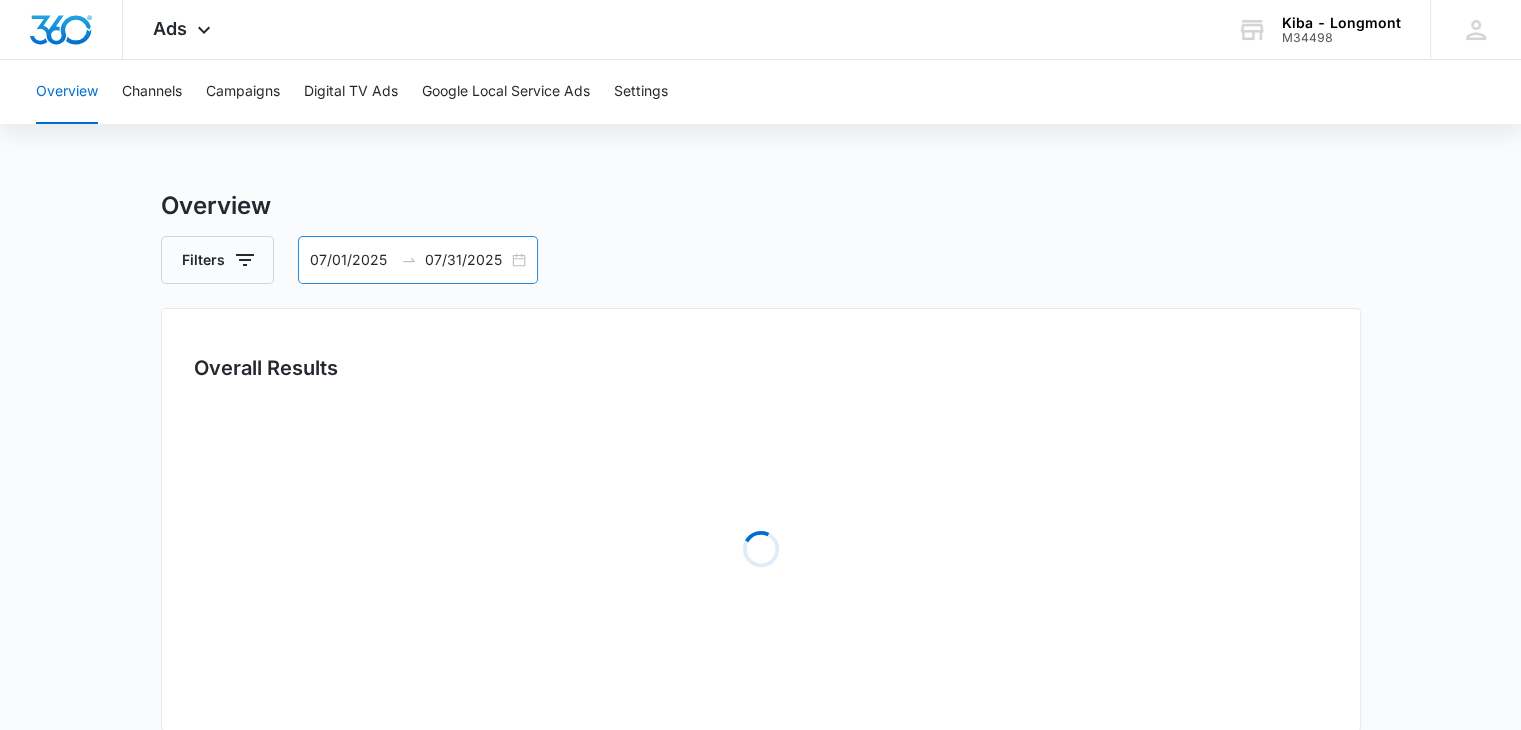 click on "07/01/2025 07/31/2025" at bounding box center [418, 260] 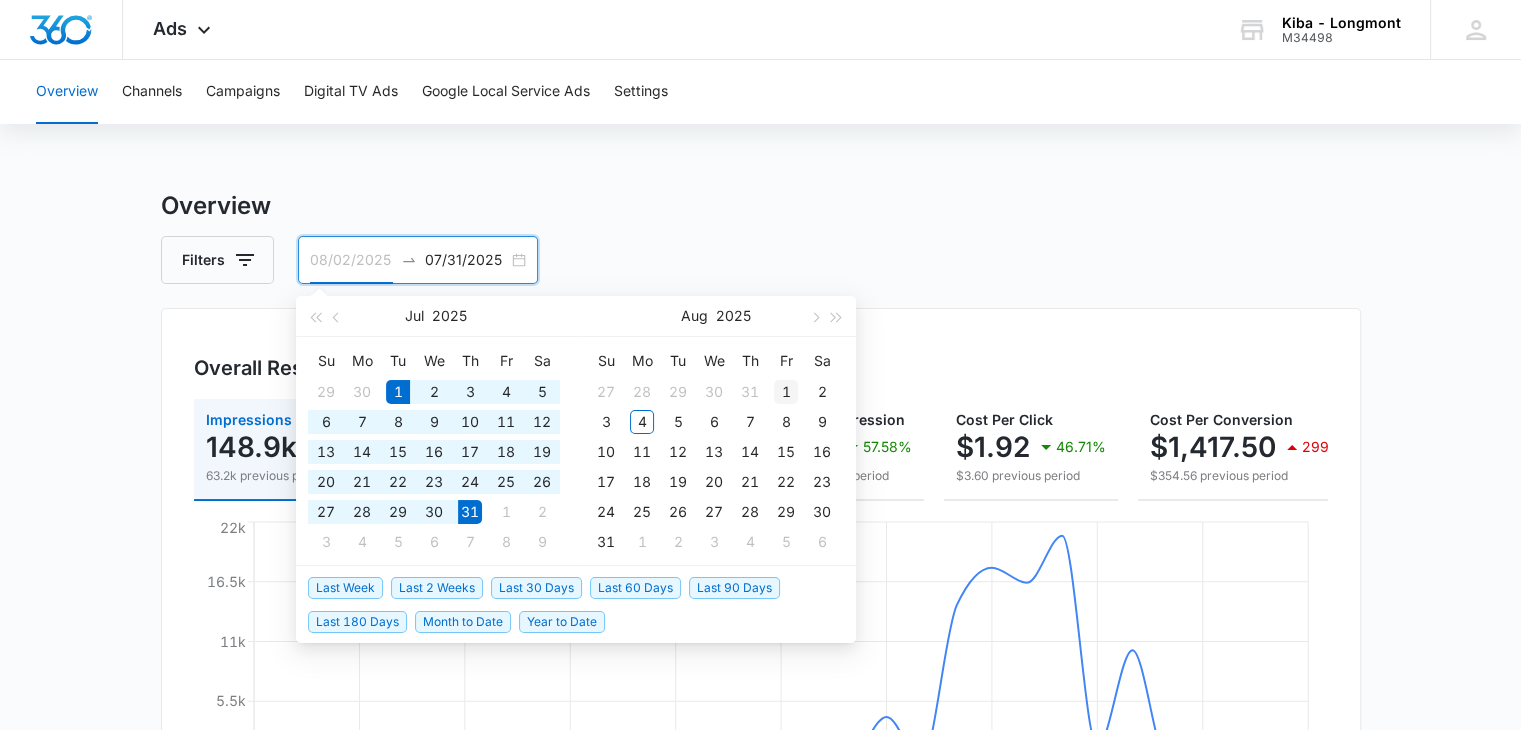 type on "08/01/2025" 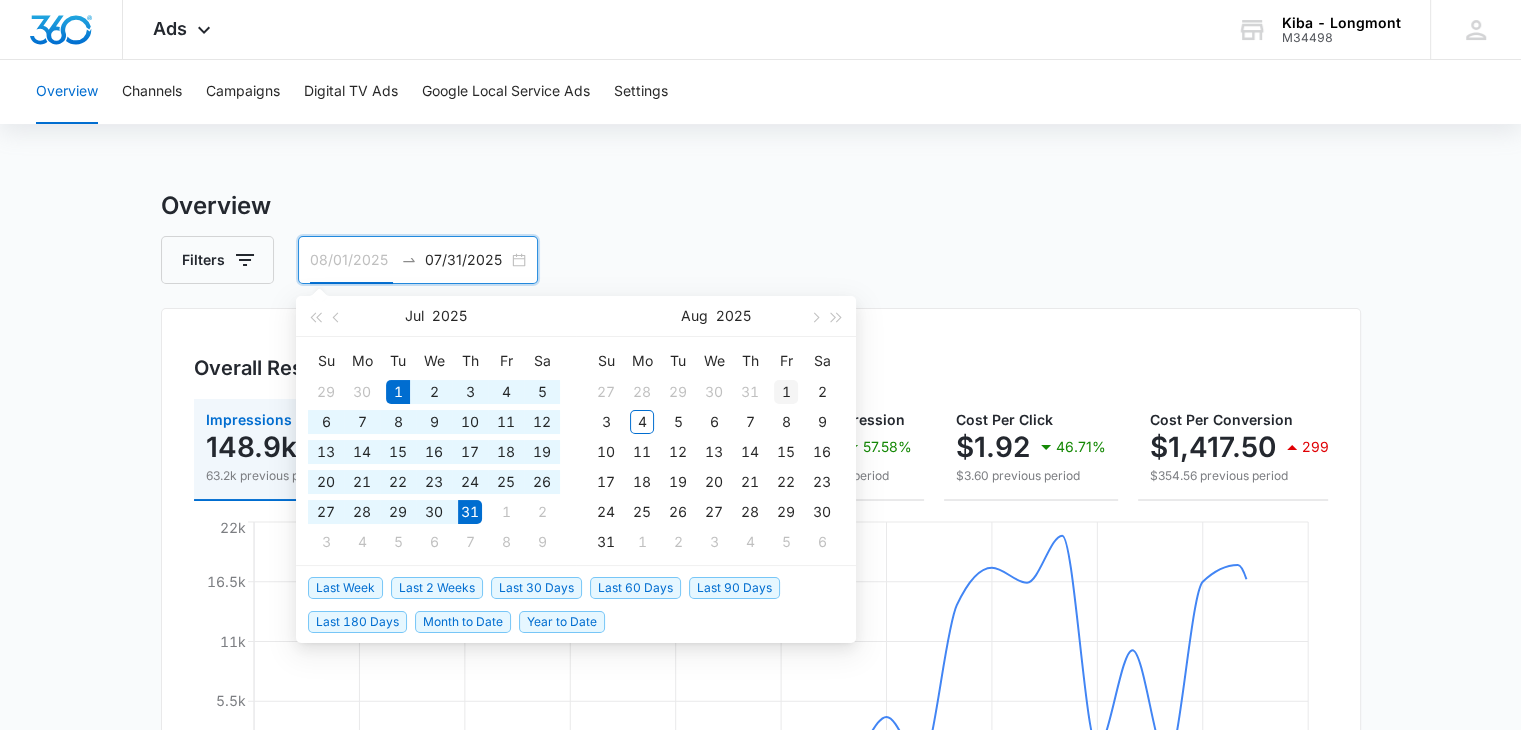 click on "1" at bounding box center [786, 392] 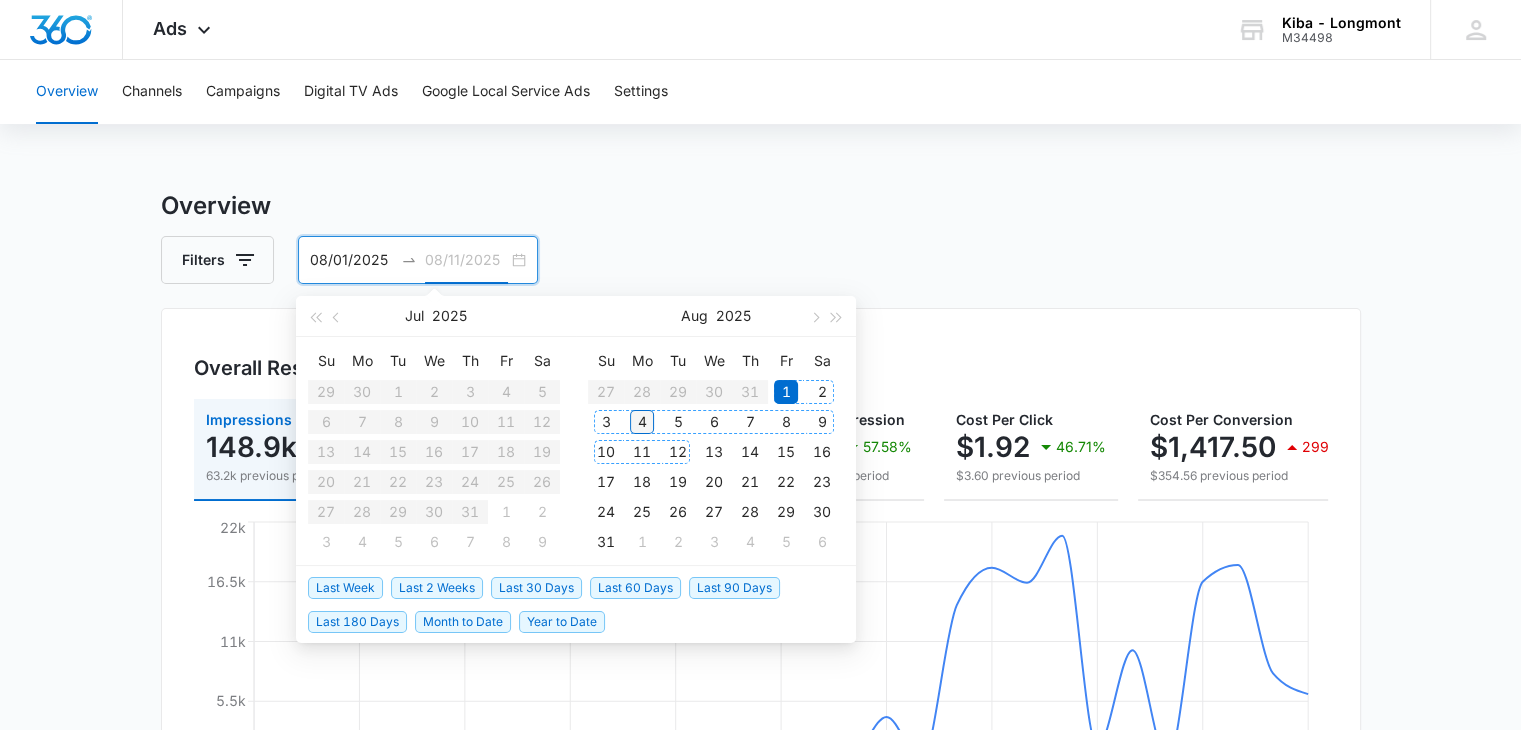 type on "08/04/2025" 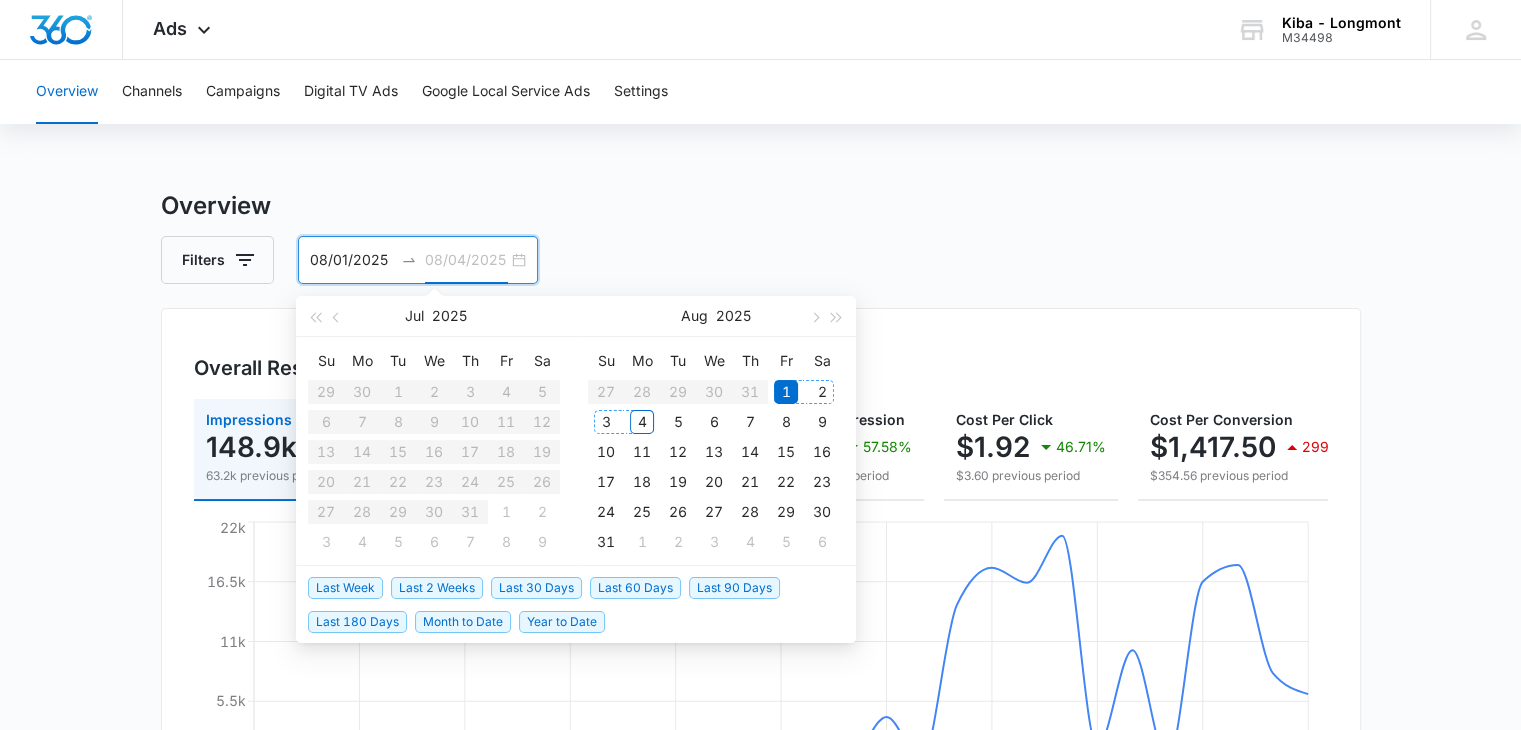 click on "4" at bounding box center [642, 422] 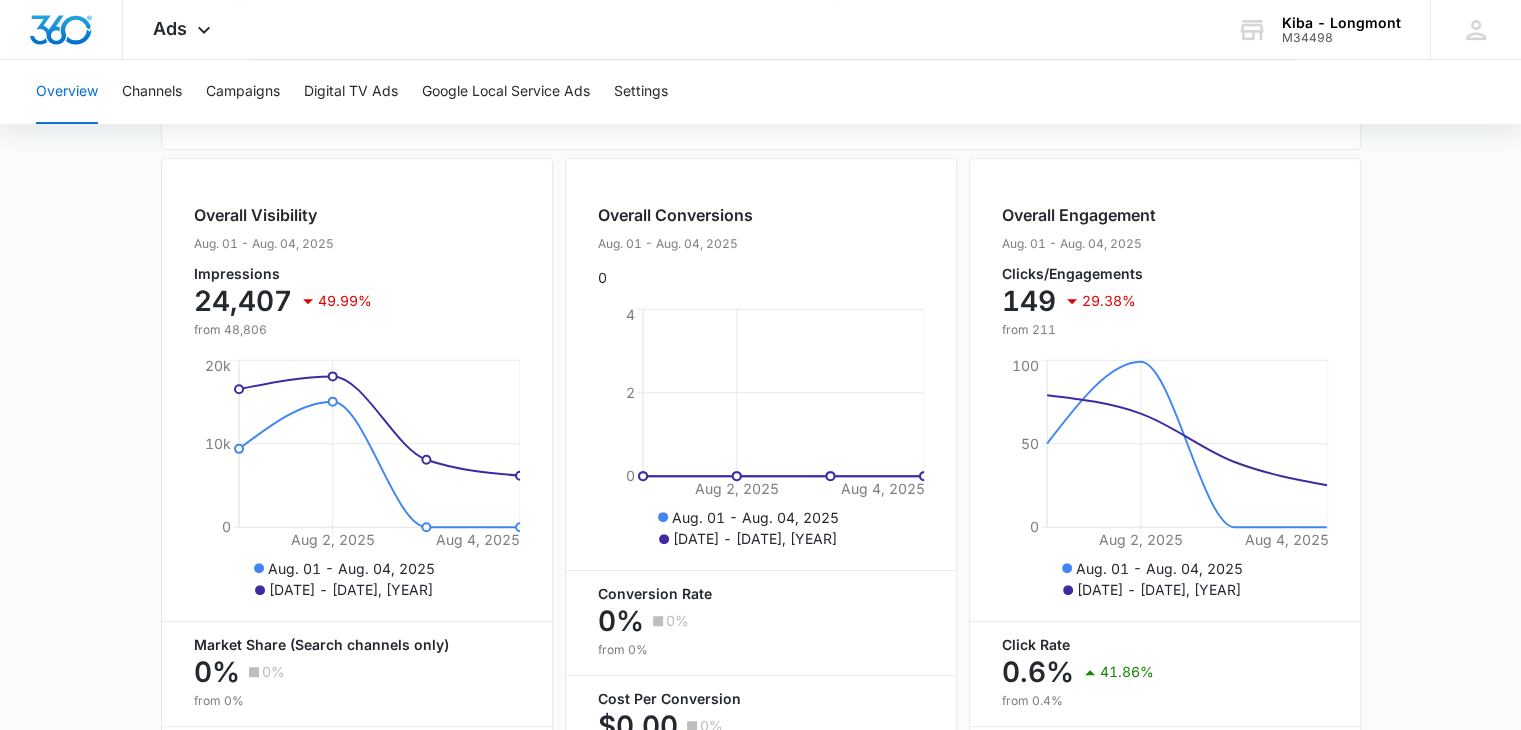 scroll, scrollTop: 800, scrollLeft: 0, axis: vertical 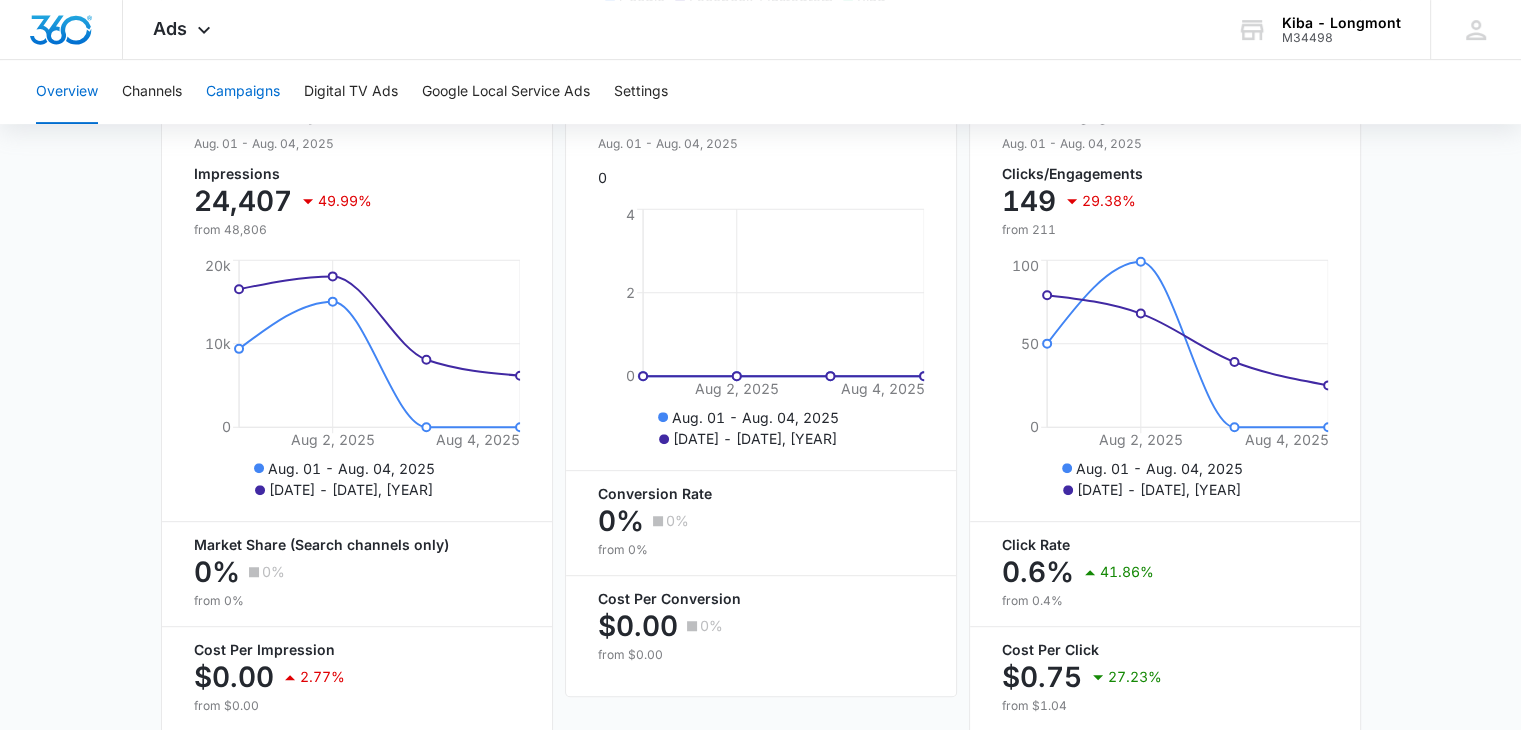 click on "Campaigns" at bounding box center [243, 92] 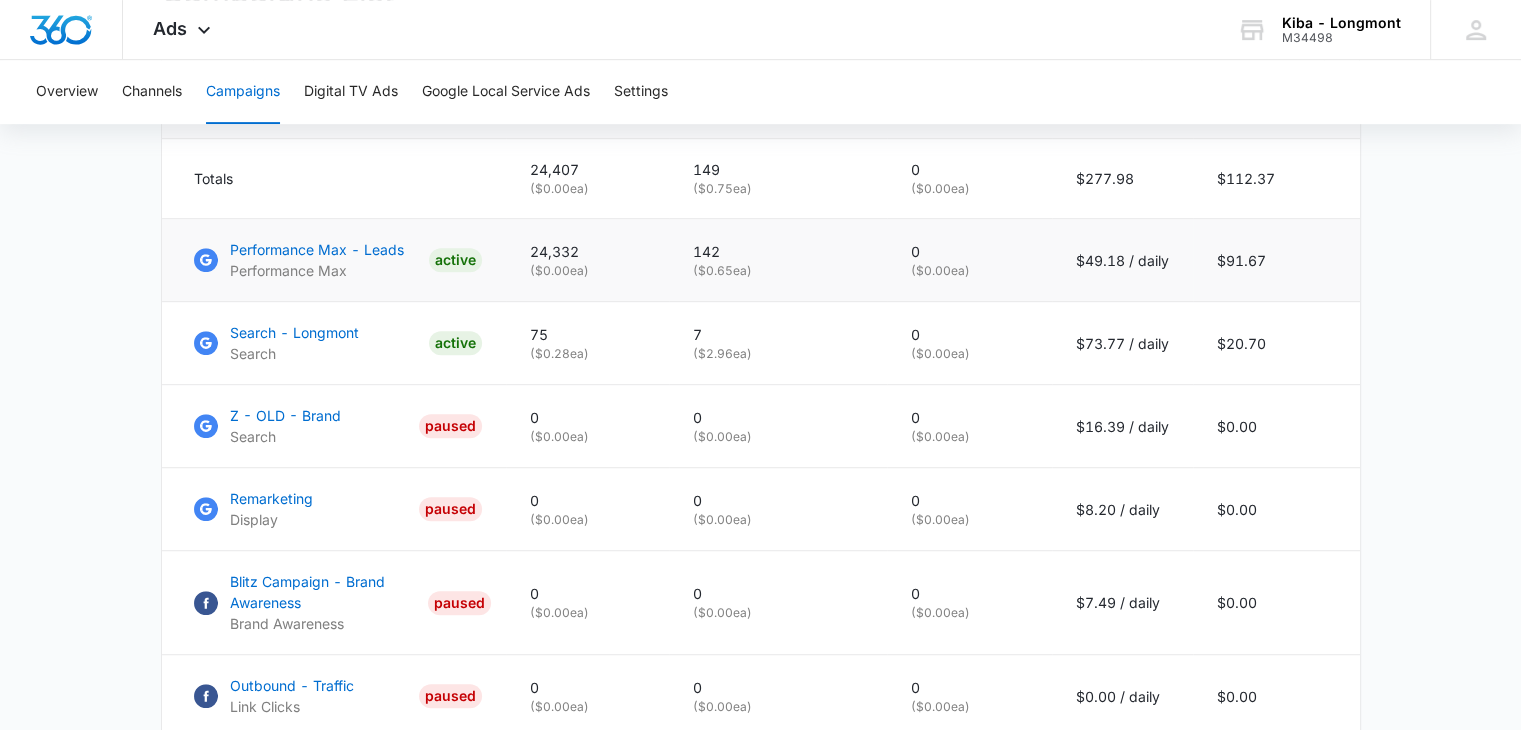 scroll, scrollTop: 800, scrollLeft: 0, axis: vertical 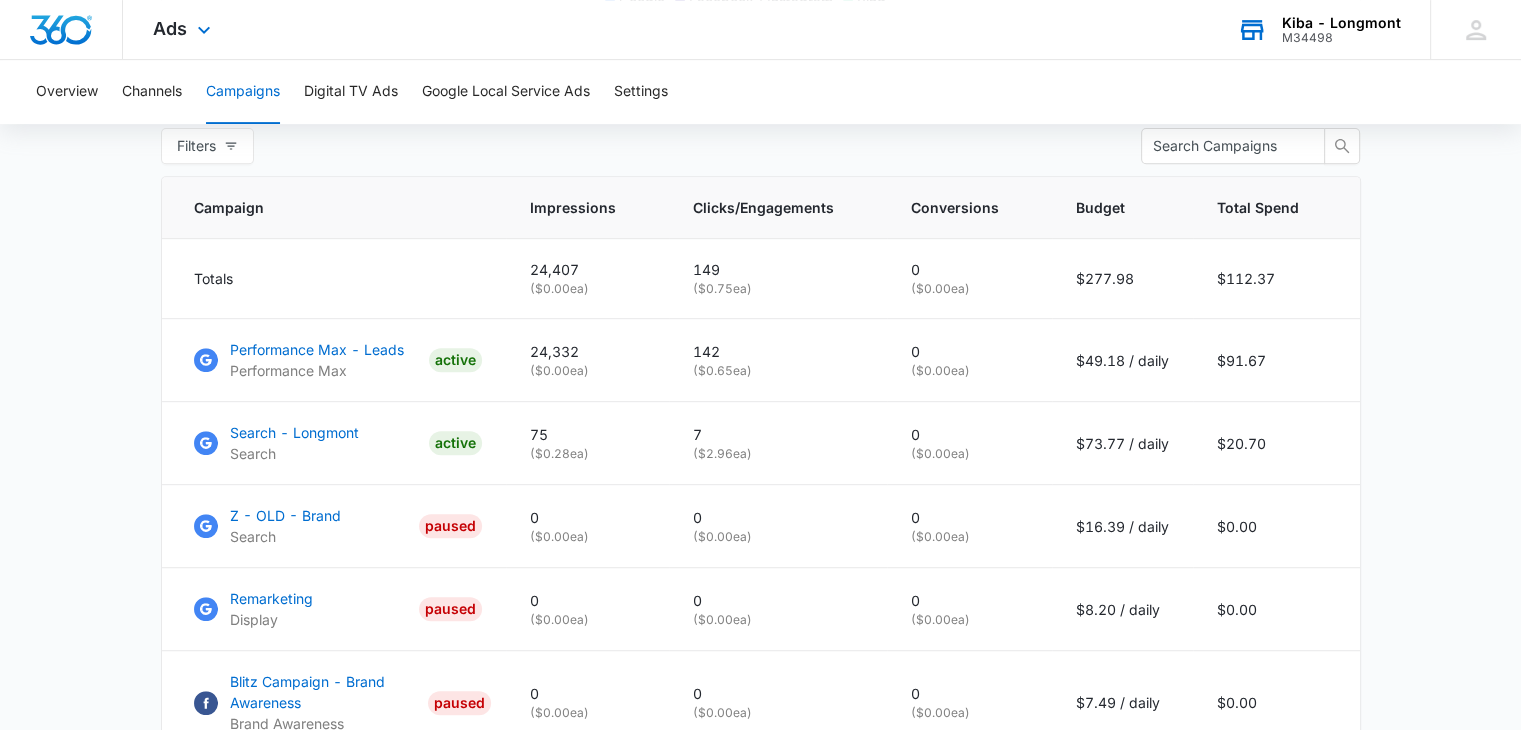 click on "Kiba - Longmont" at bounding box center [1341, 23] 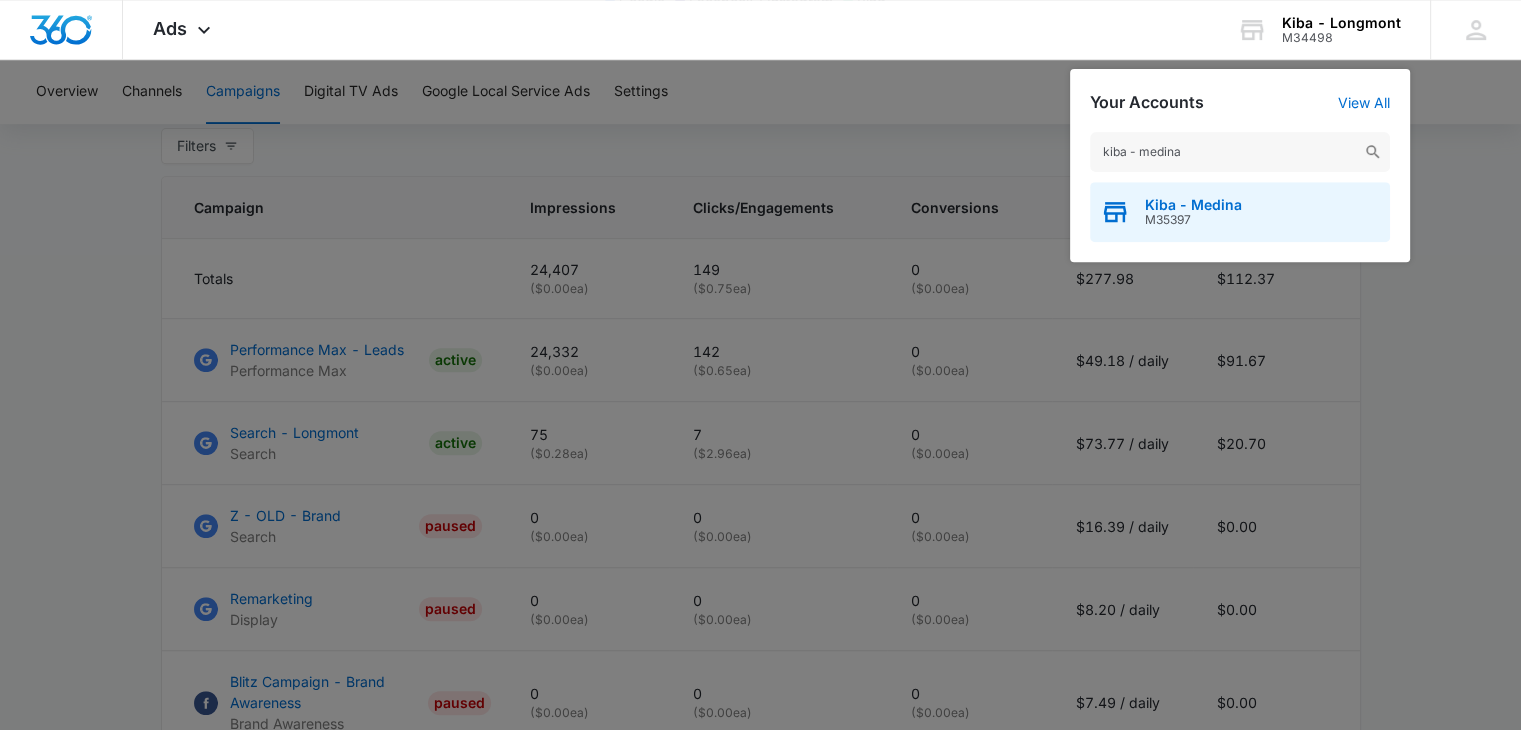 type on "kiba - medina" 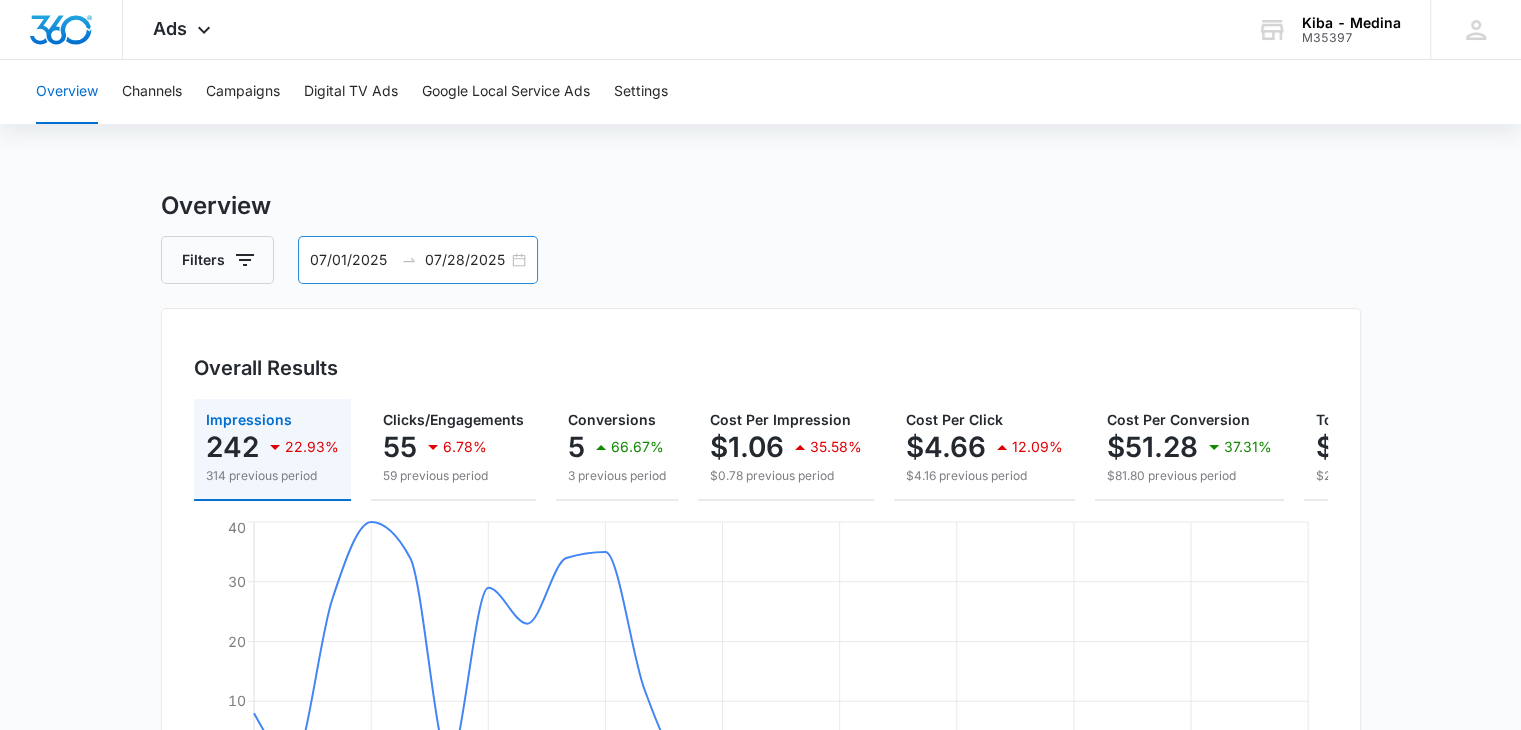 click on "[DATE] [DATE]" at bounding box center (418, 260) 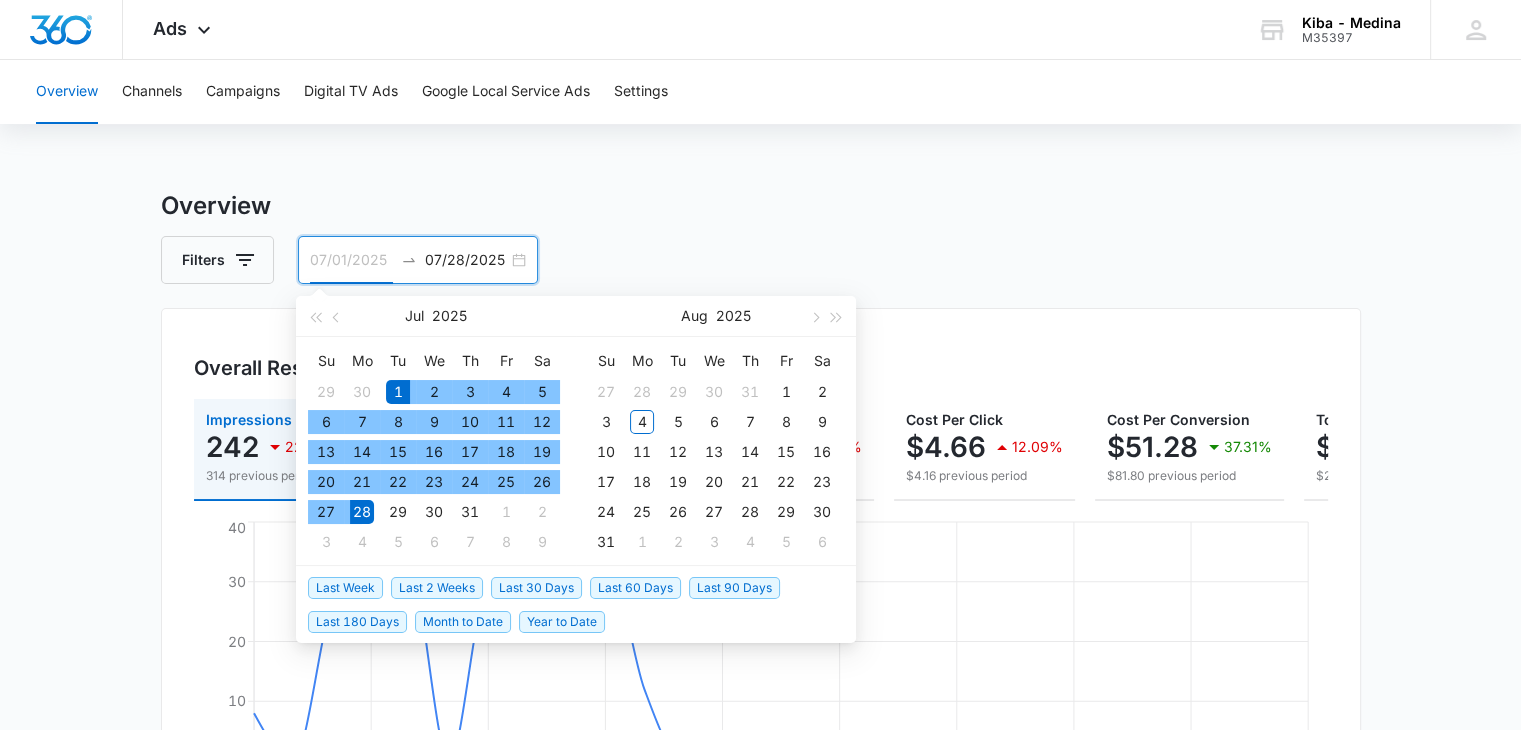 click on "1" at bounding box center [398, 392] 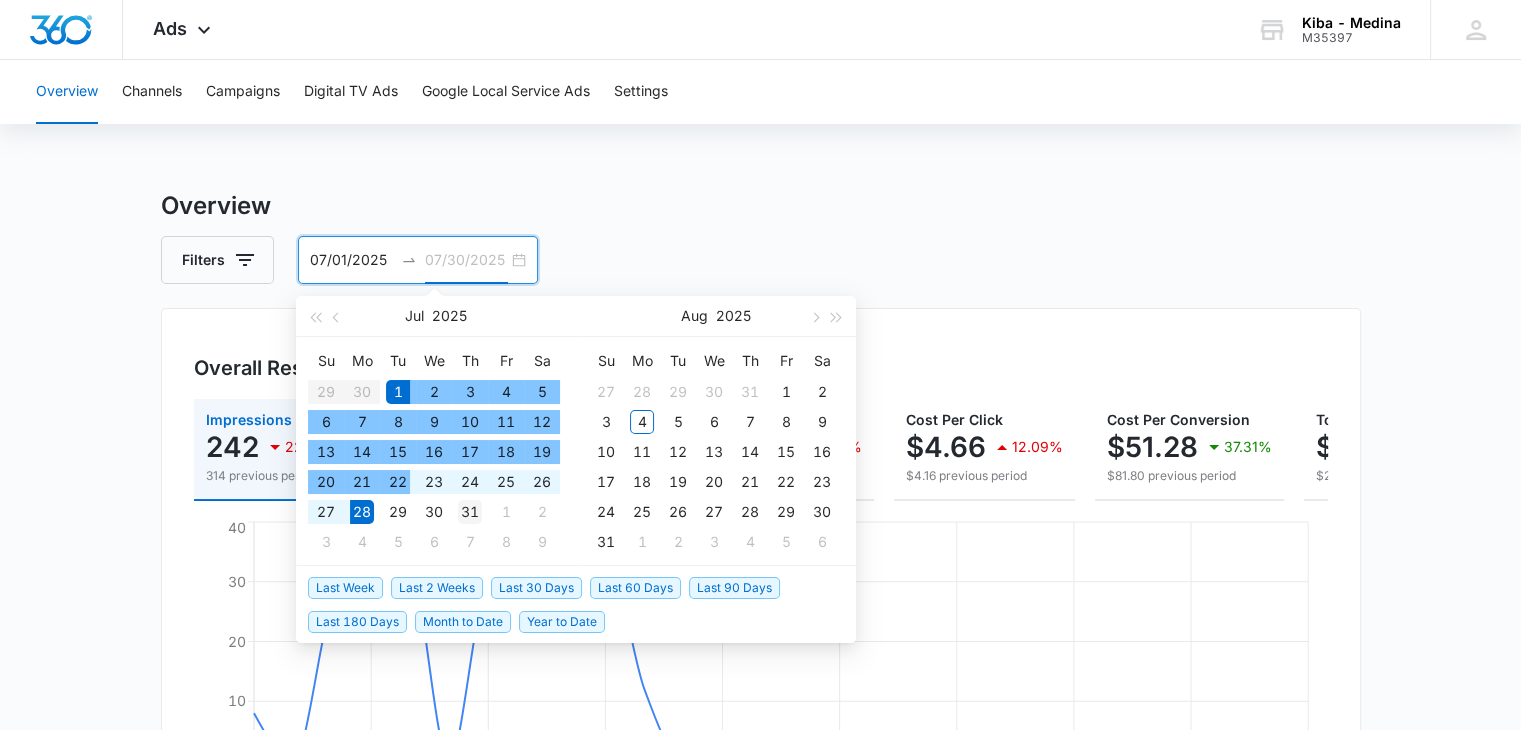 type on "07/31/2025" 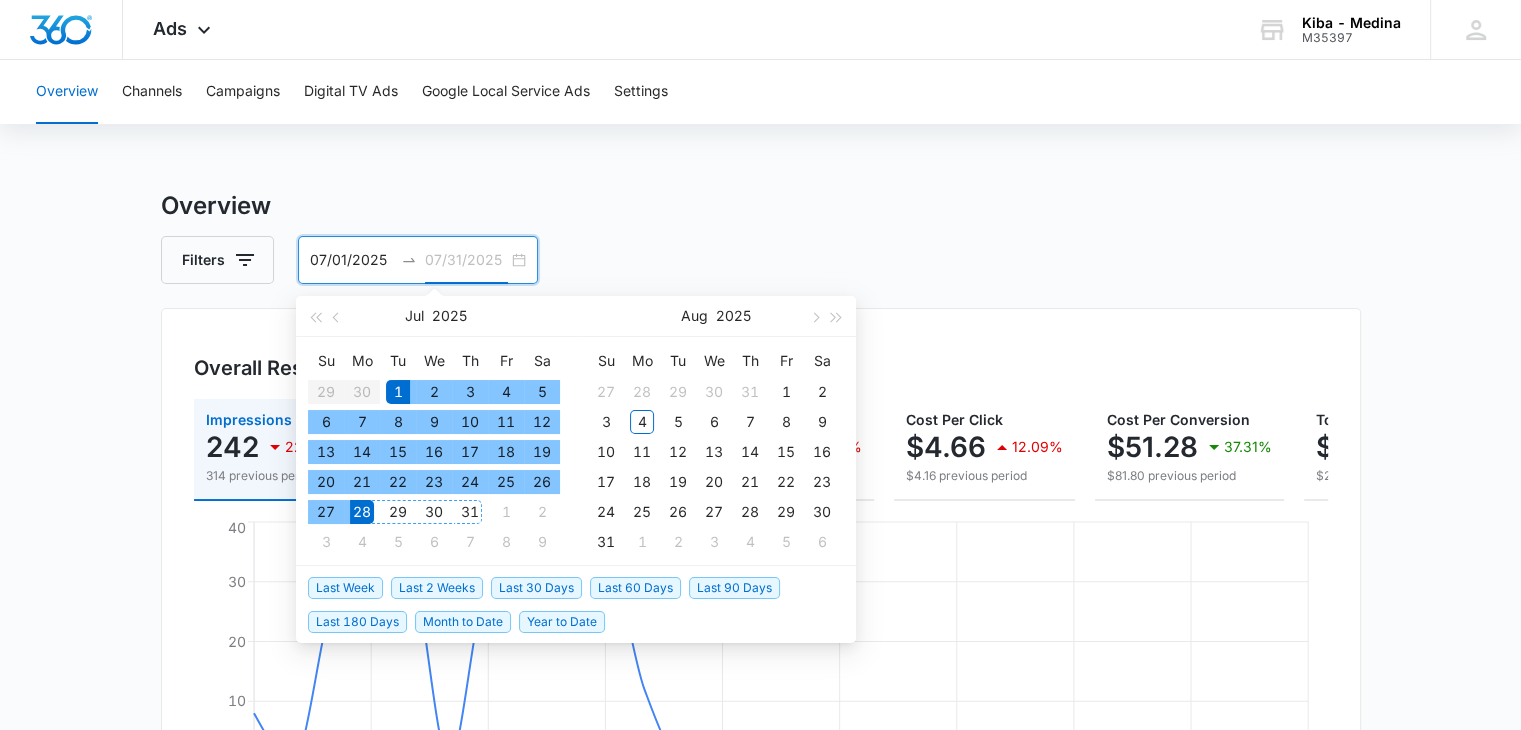 click on "31" at bounding box center (470, 512) 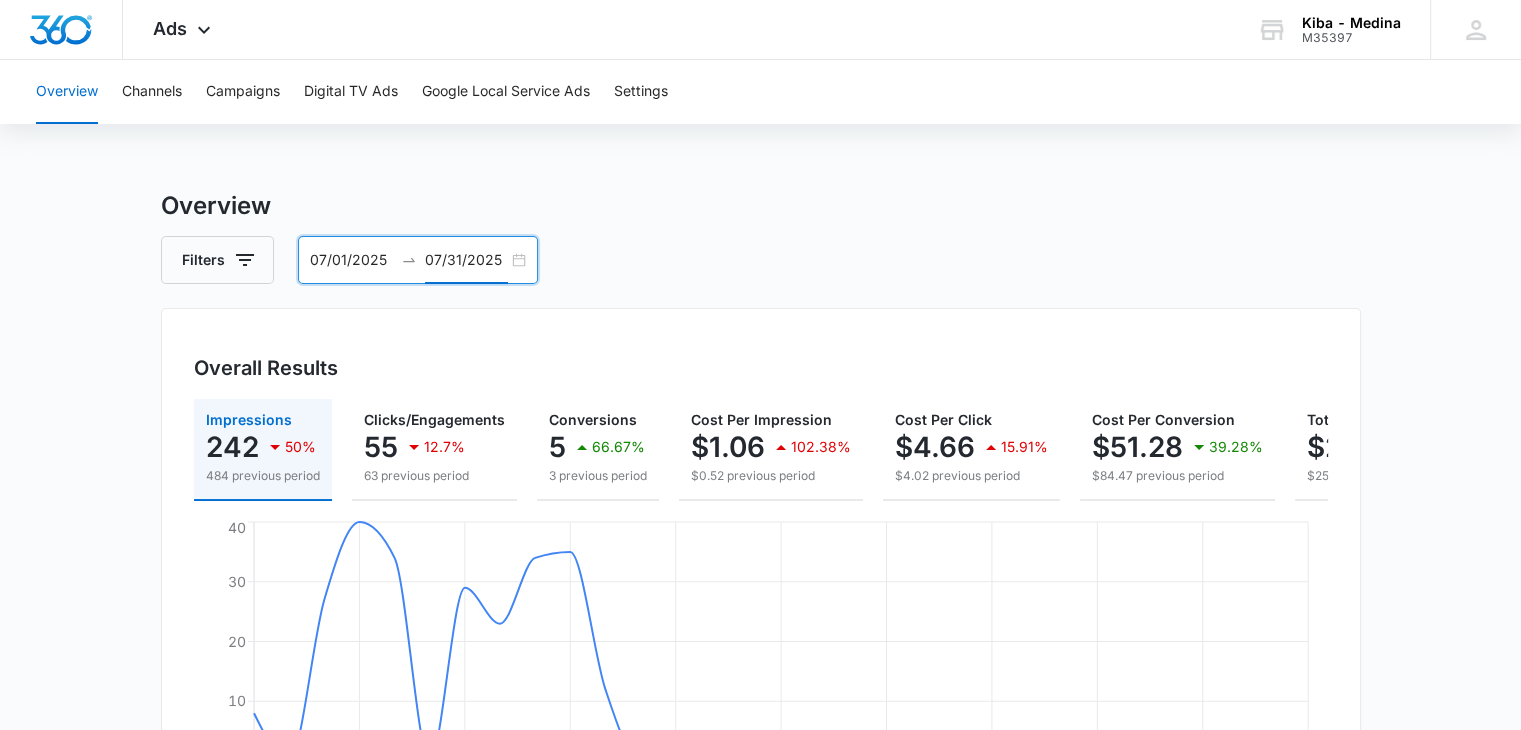 scroll, scrollTop: 300, scrollLeft: 0, axis: vertical 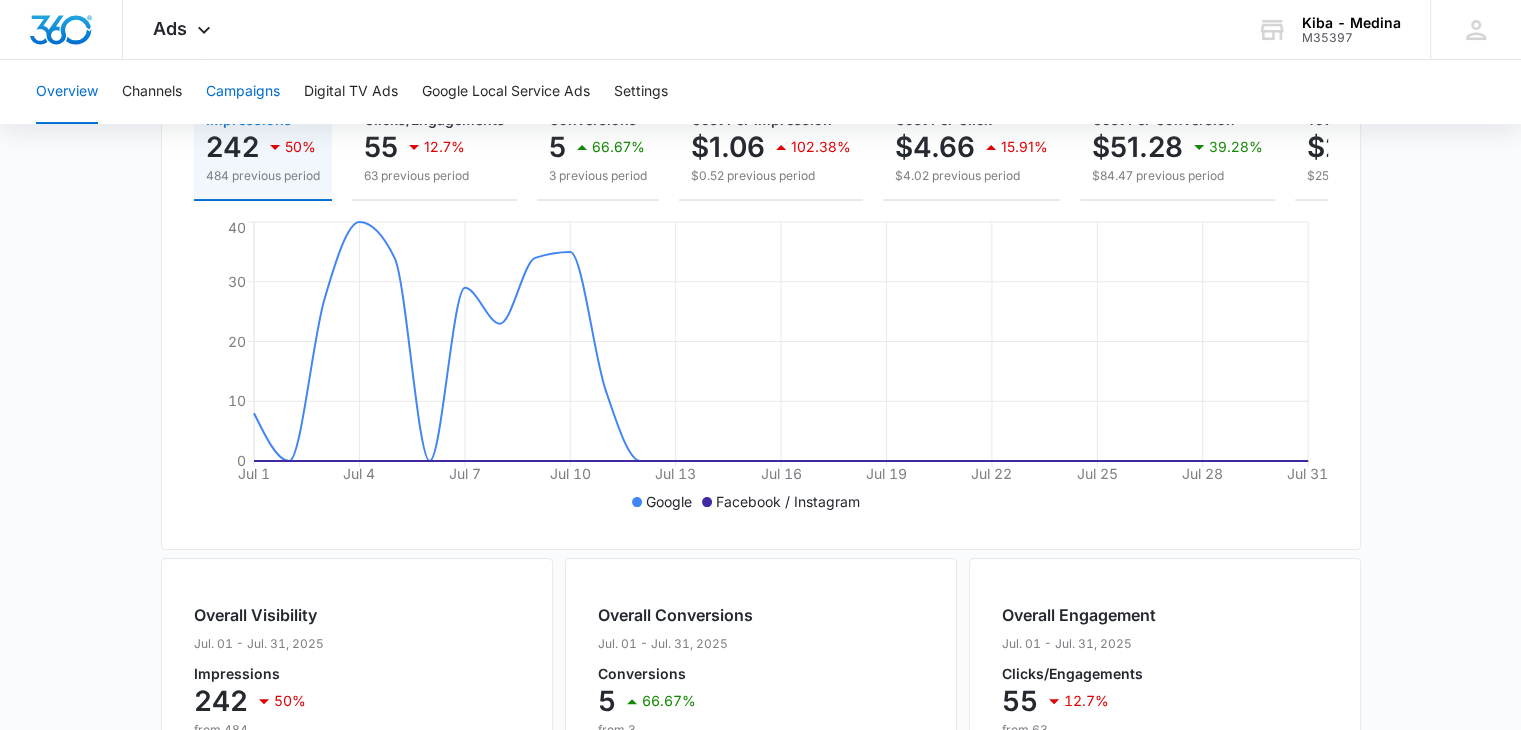 click on "Campaigns" at bounding box center [243, 92] 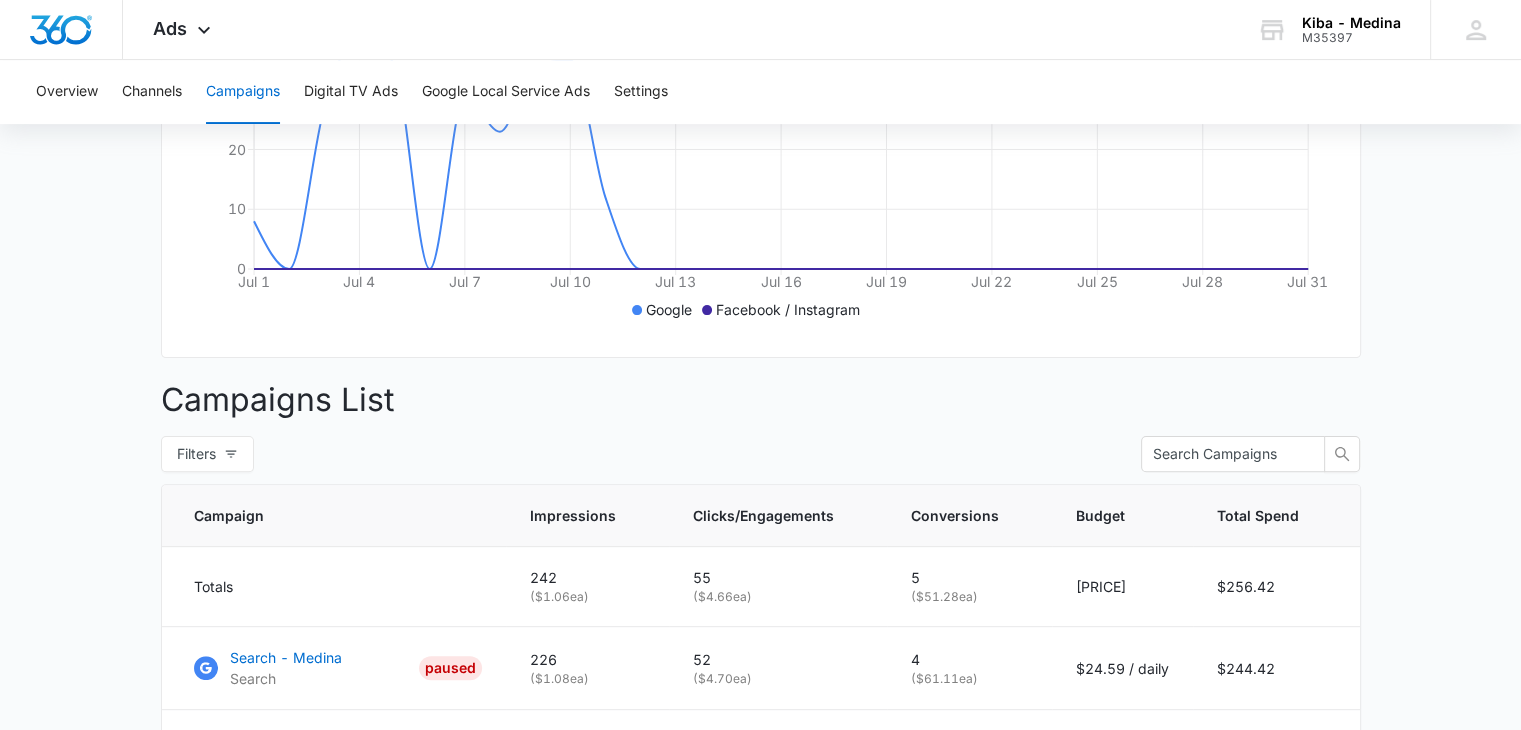 scroll, scrollTop: 292, scrollLeft: 0, axis: vertical 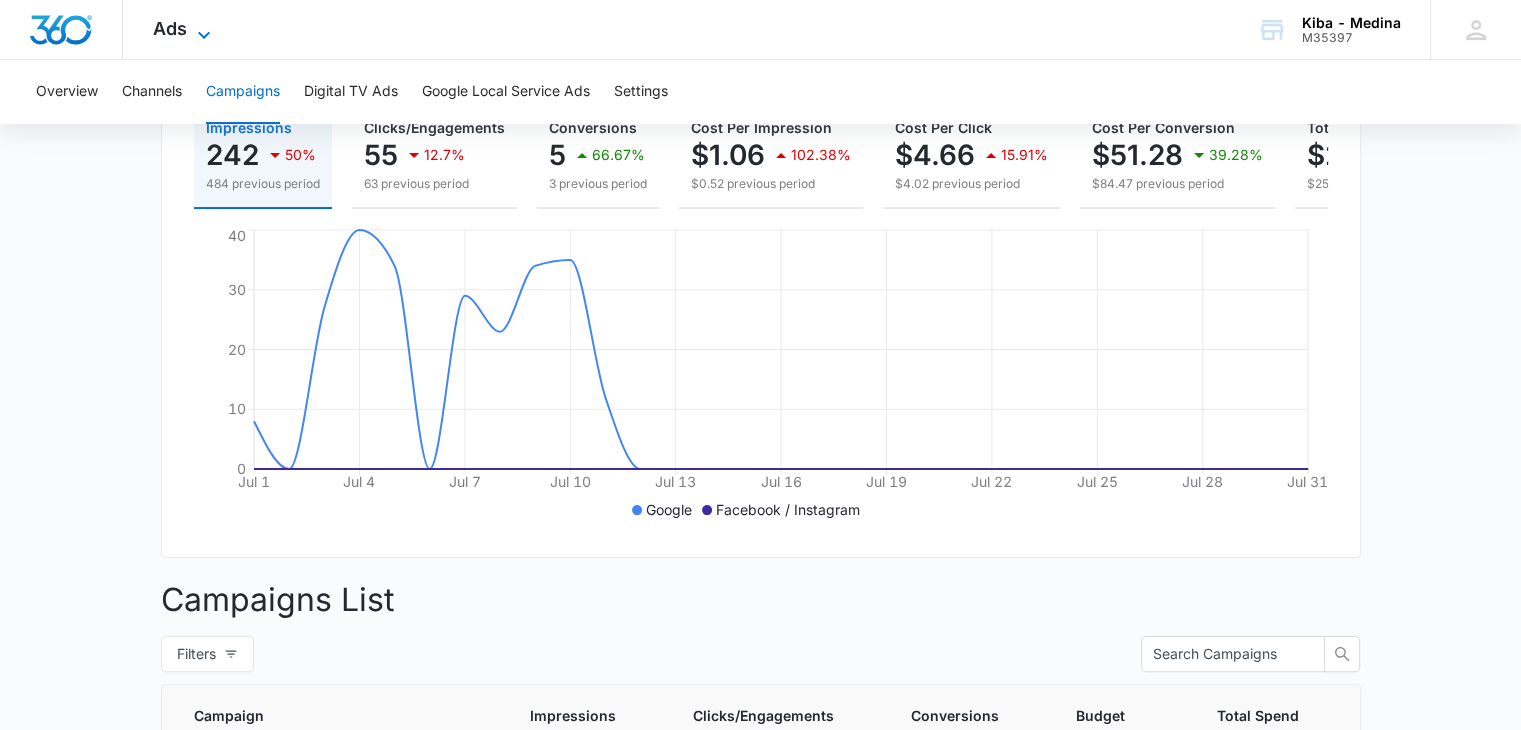 click 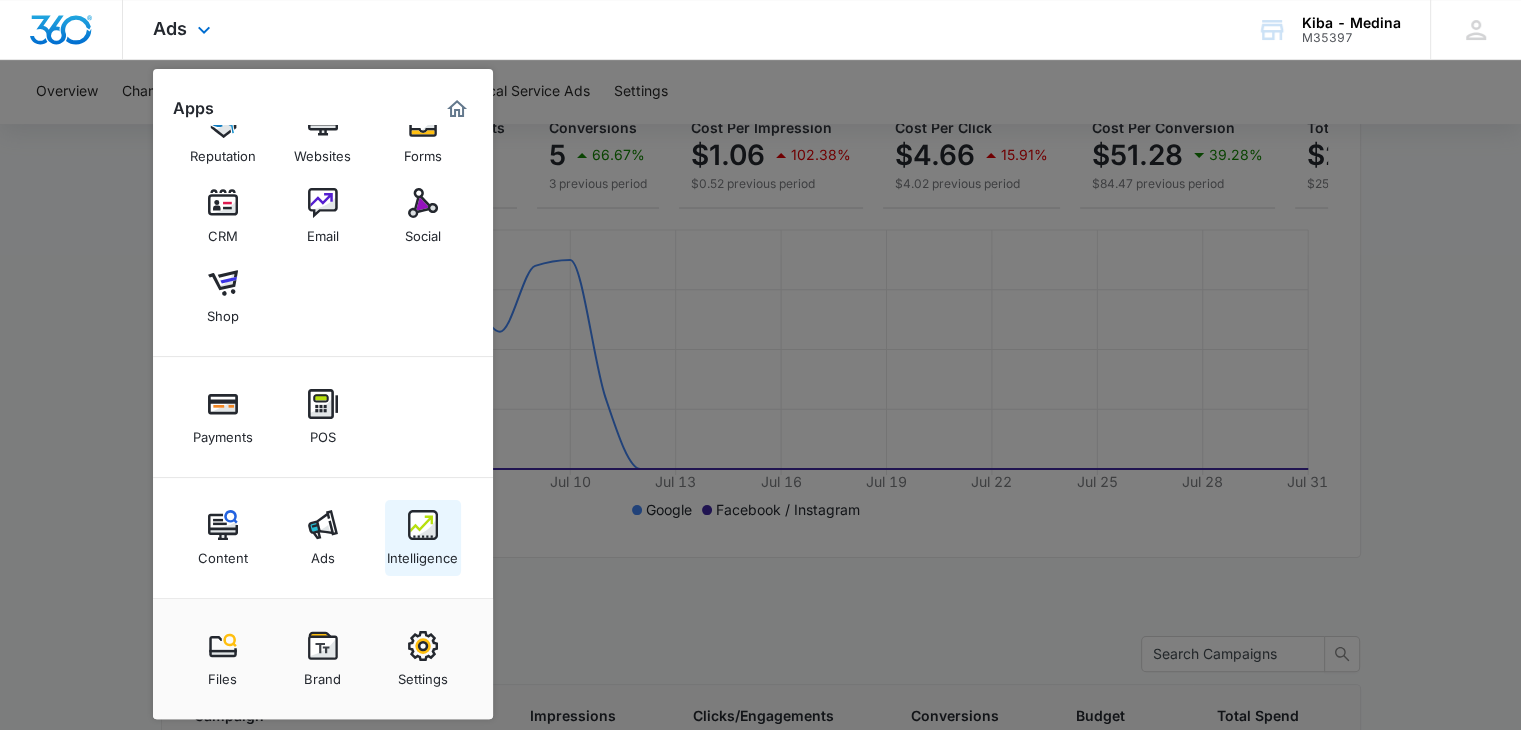 click at bounding box center (423, 525) 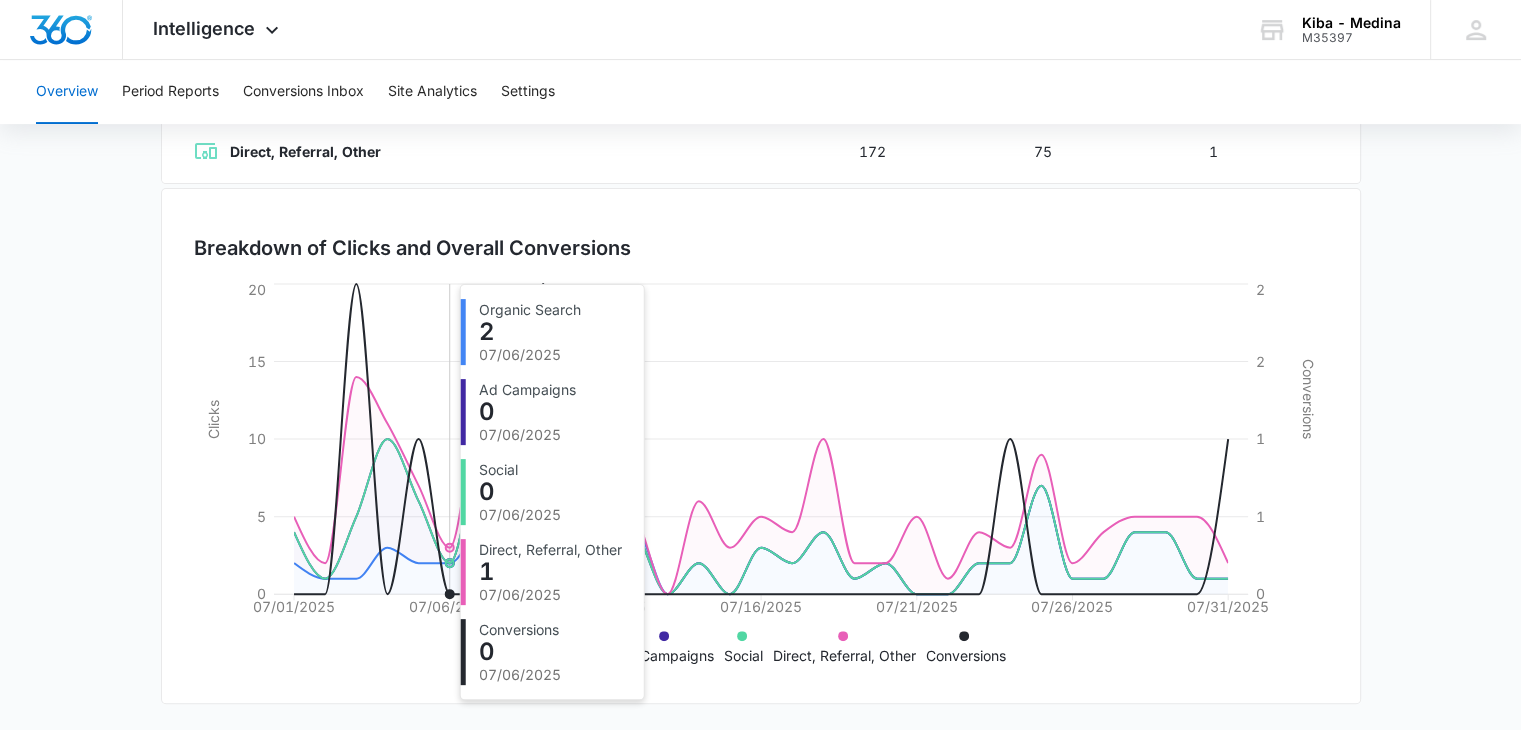 scroll, scrollTop: 6, scrollLeft: 0, axis: vertical 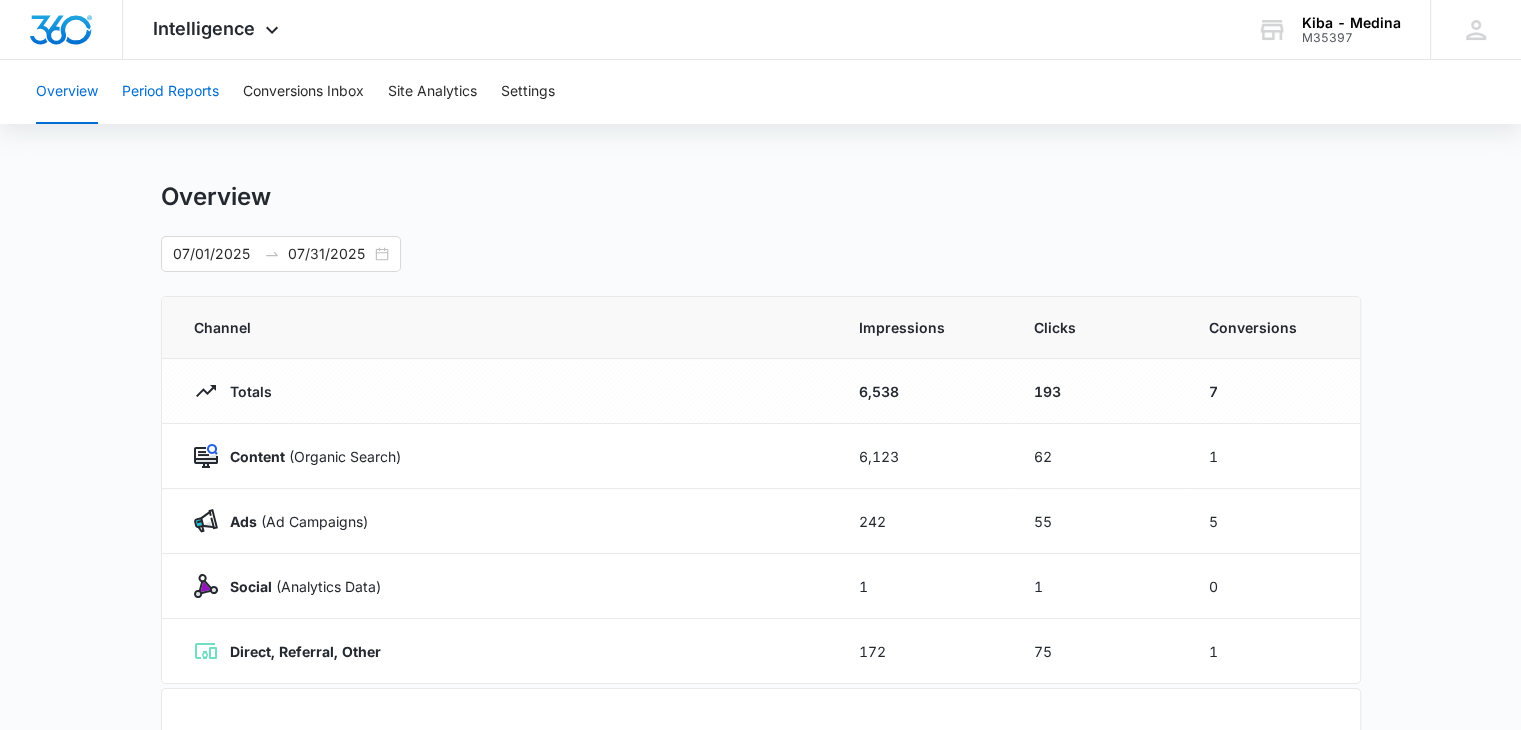 click on "Period Reports" at bounding box center (170, 92) 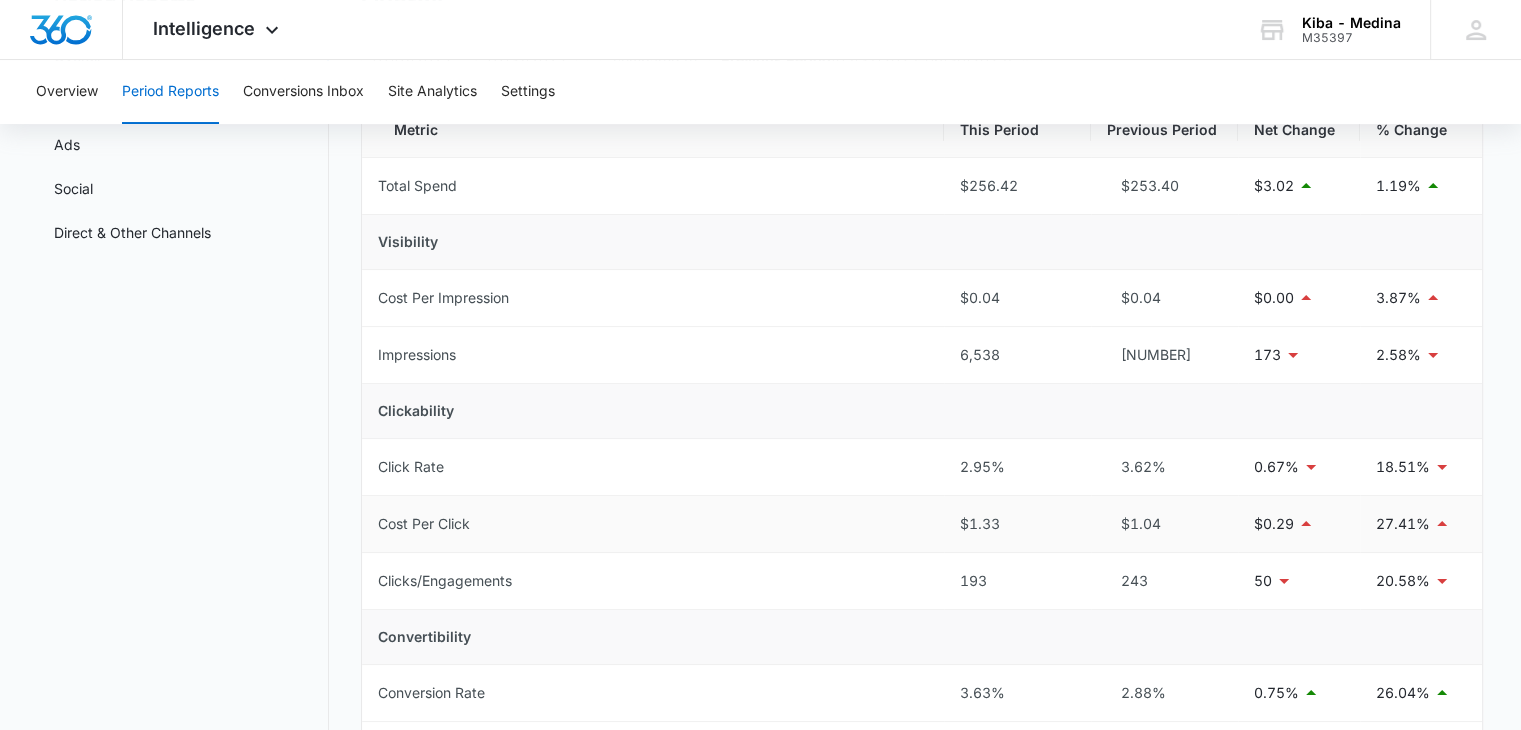 scroll, scrollTop: 100, scrollLeft: 0, axis: vertical 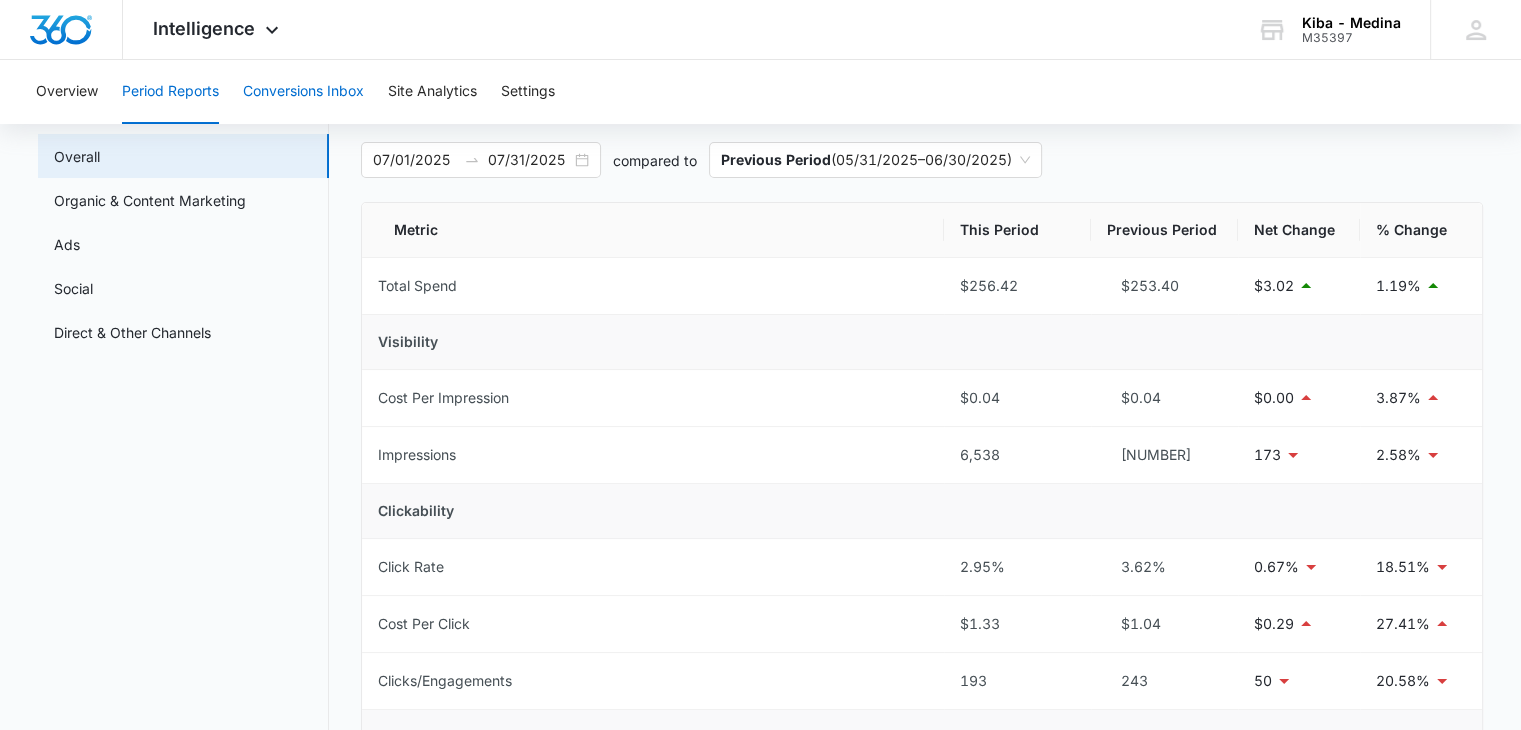 click on "Conversions Inbox" at bounding box center [303, 92] 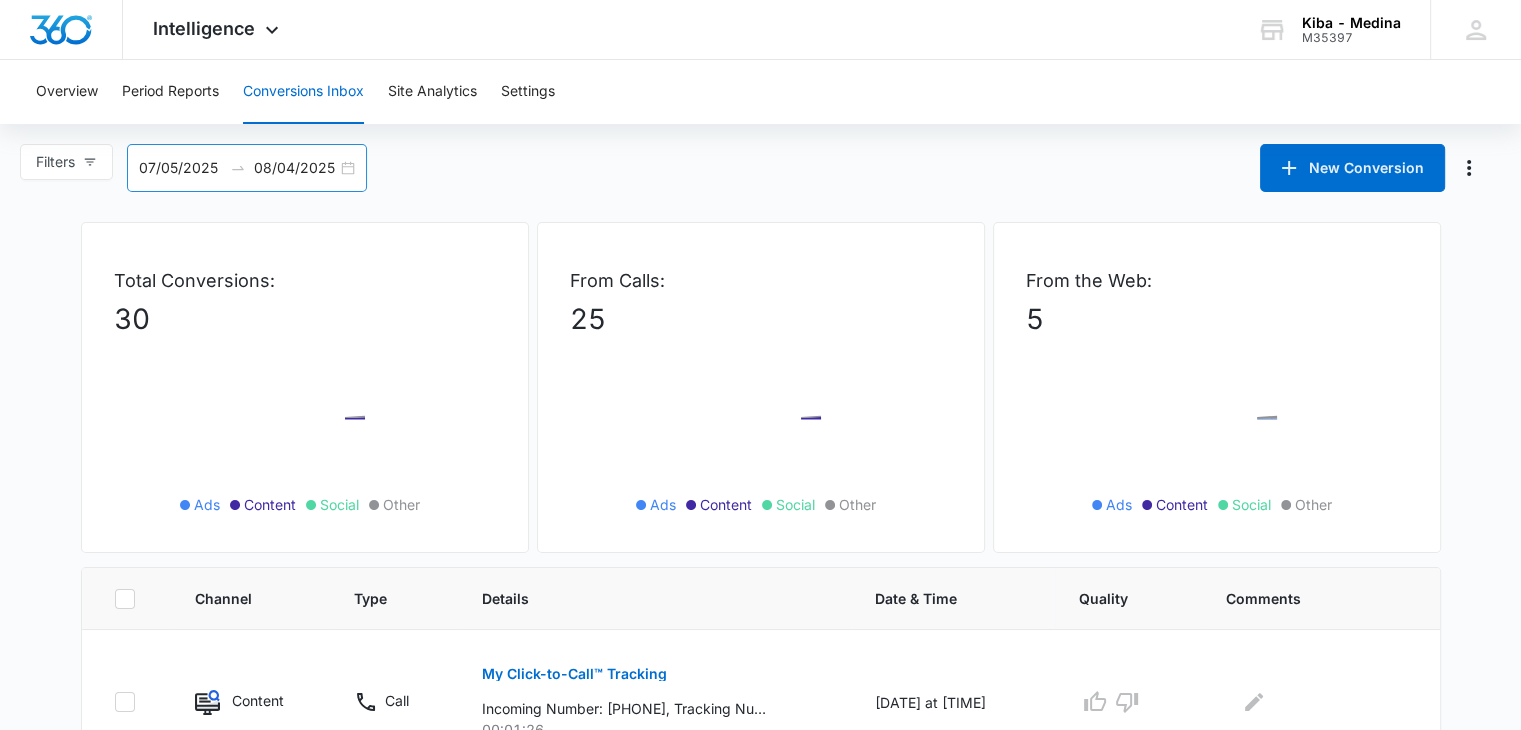 click on "07/05/2025 08/04/2025" at bounding box center (247, 168) 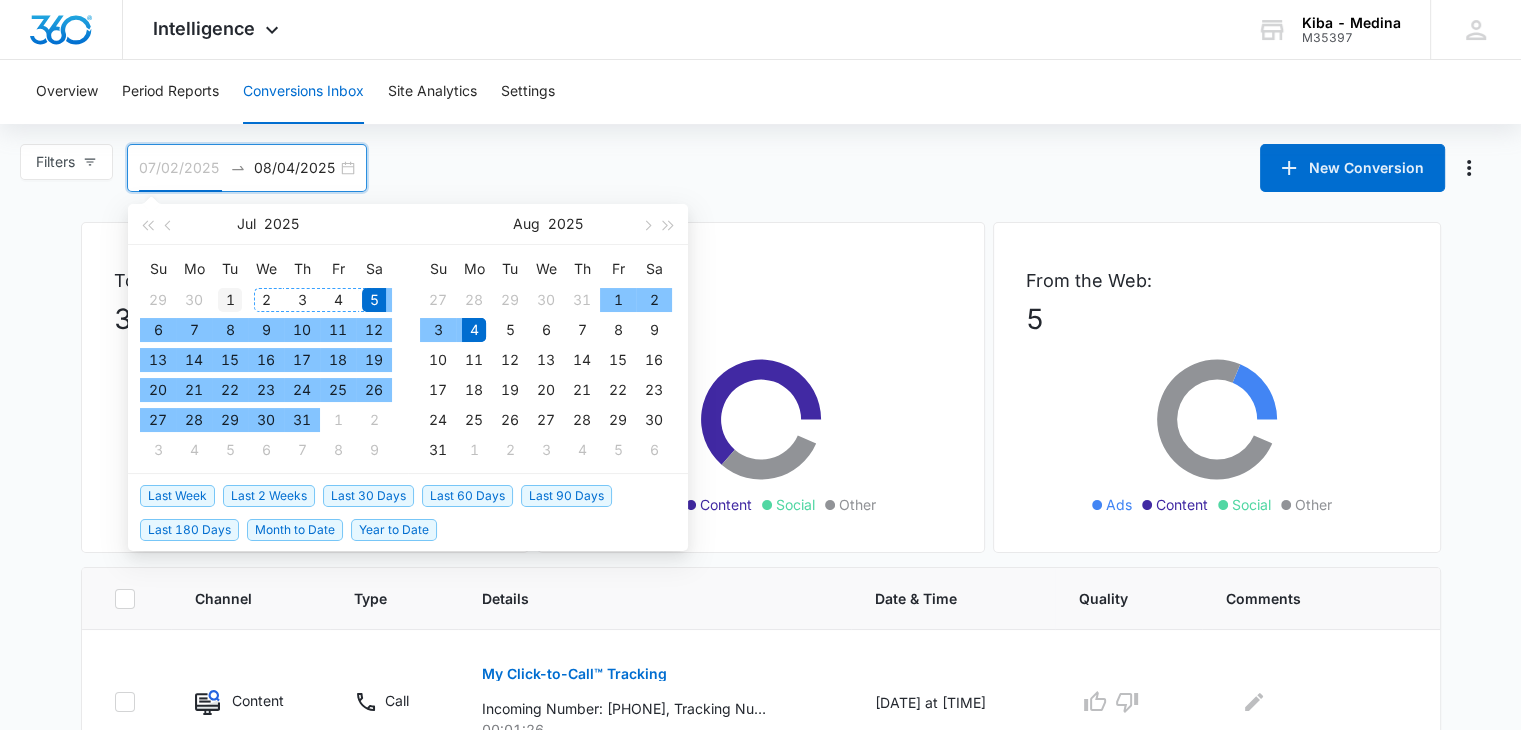 type on "07/01/2025" 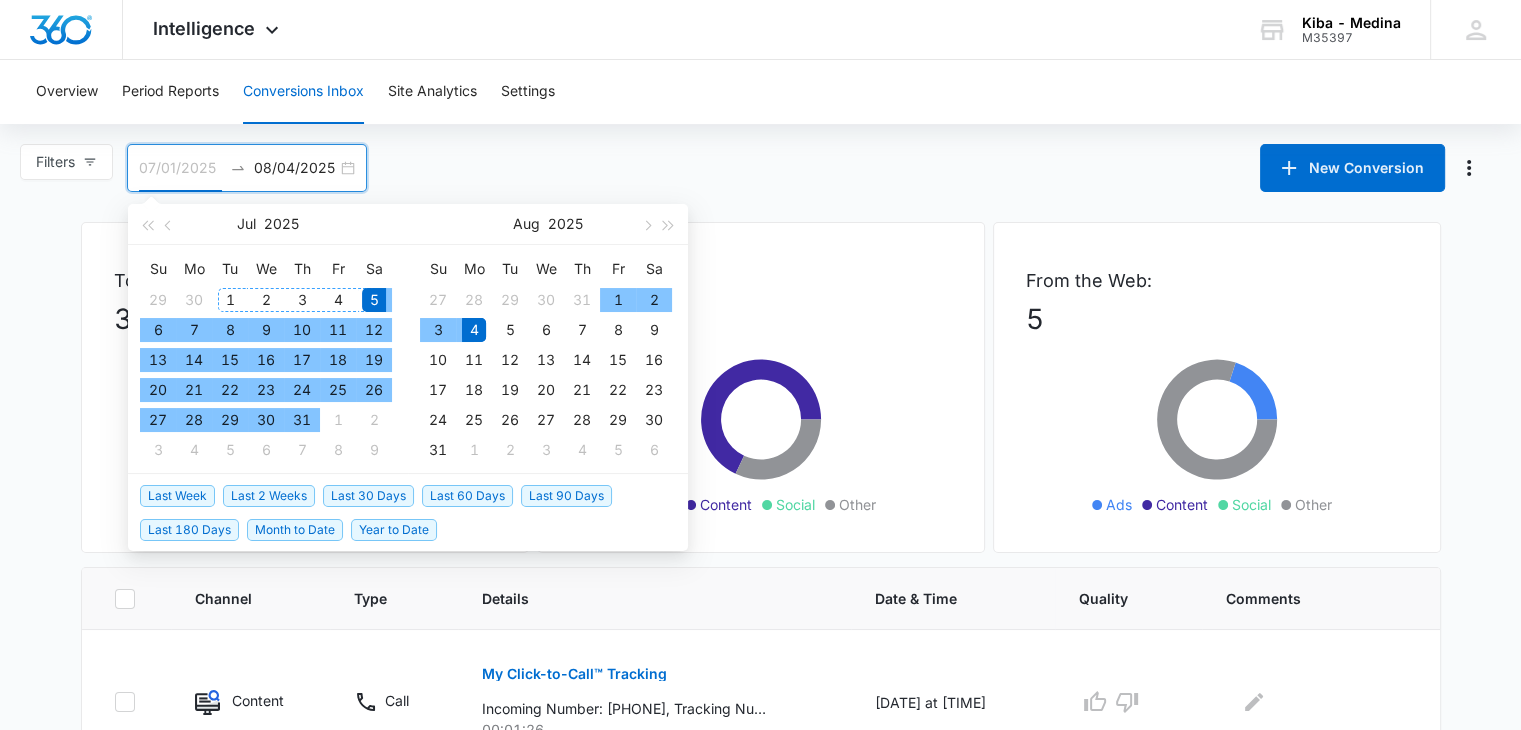 click on "1" at bounding box center (230, 300) 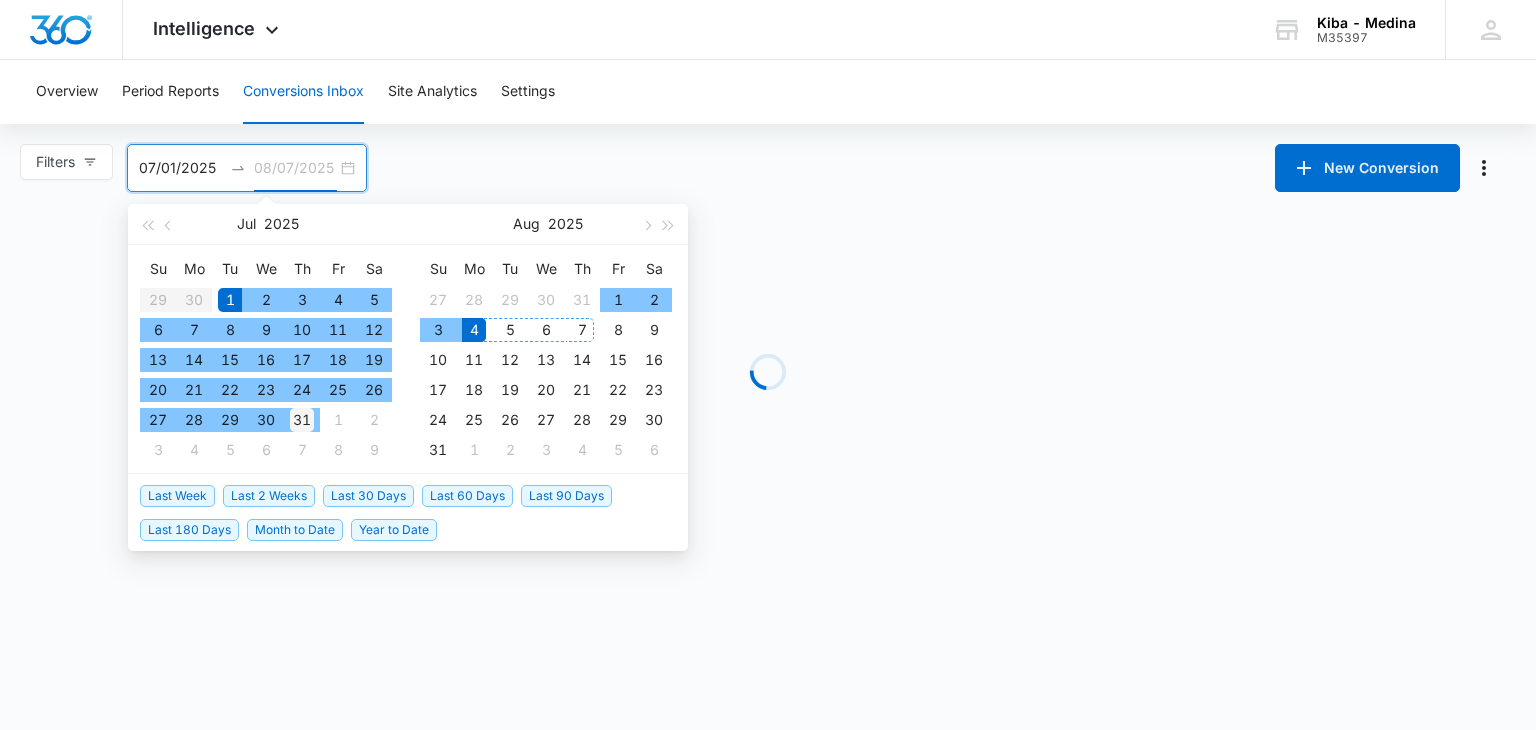 type on "07/31/2025" 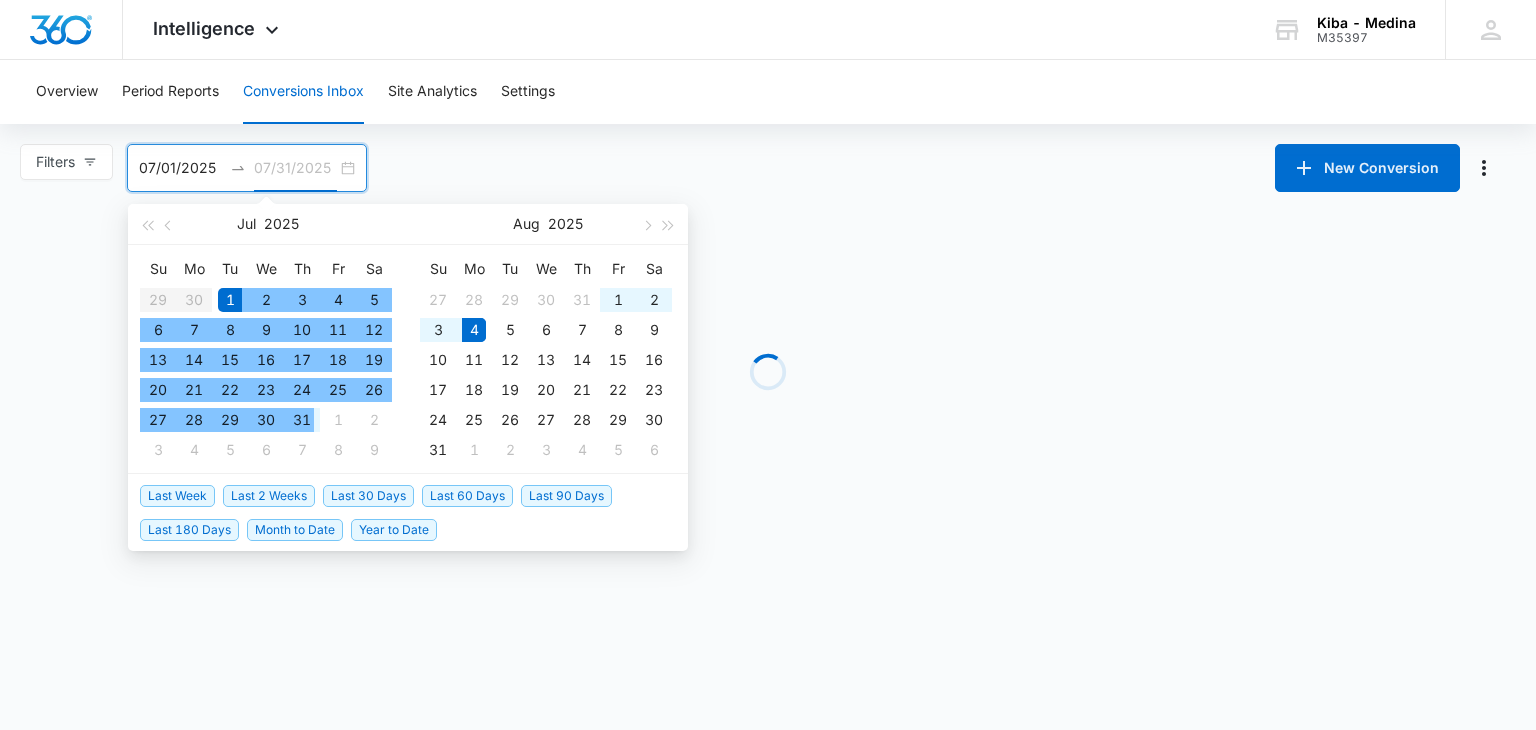 click on "31" at bounding box center [302, 420] 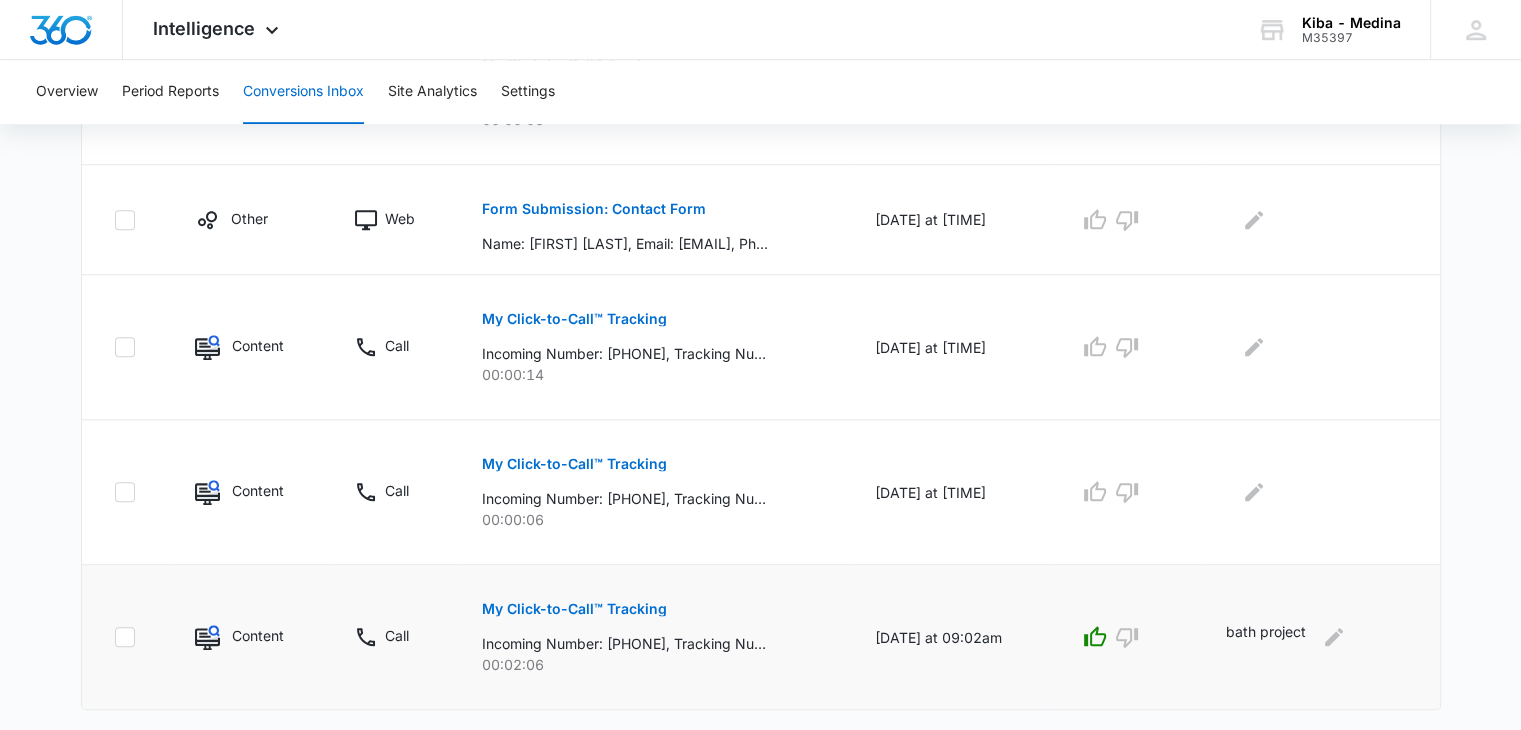 scroll, scrollTop: 1340, scrollLeft: 0, axis: vertical 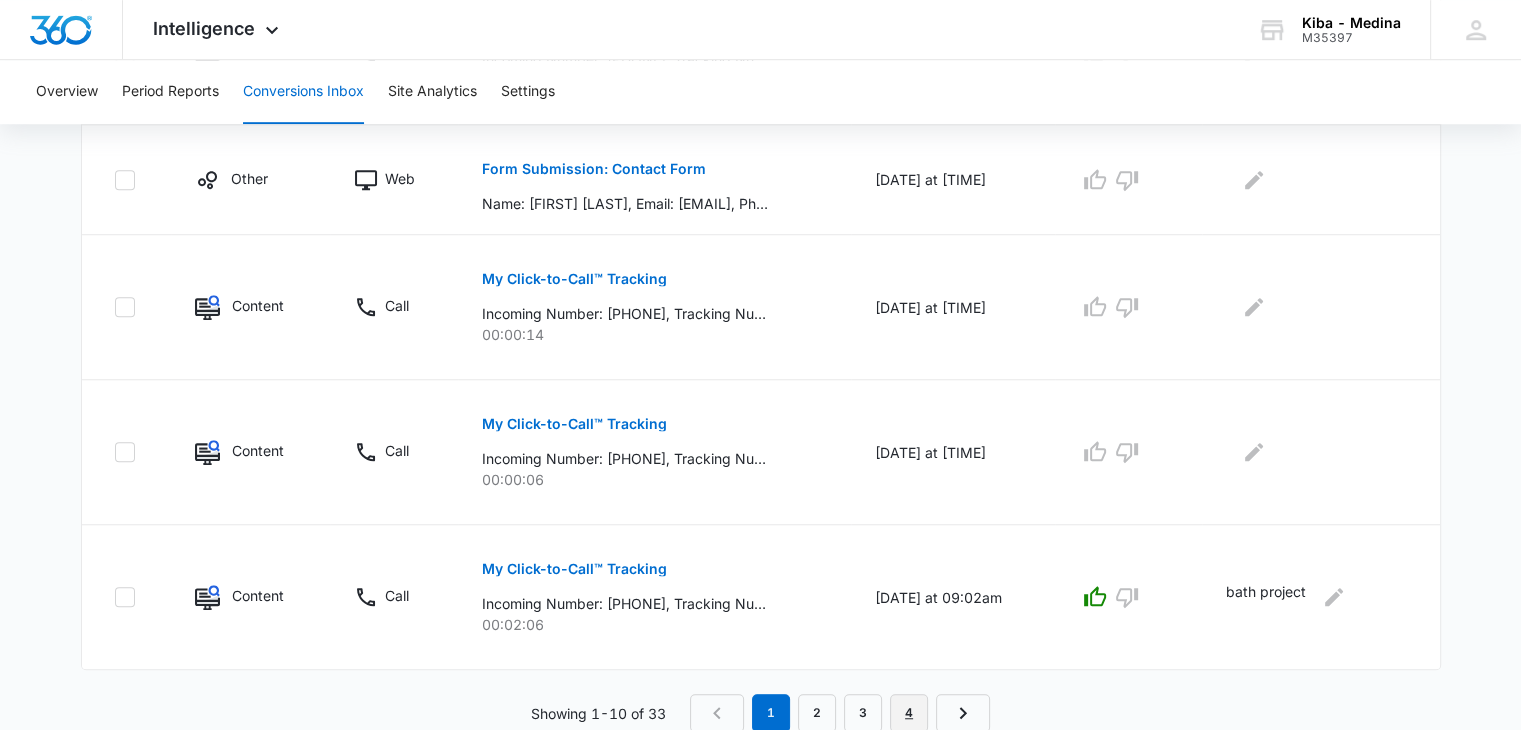 click on "4" at bounding box center [909, 713] 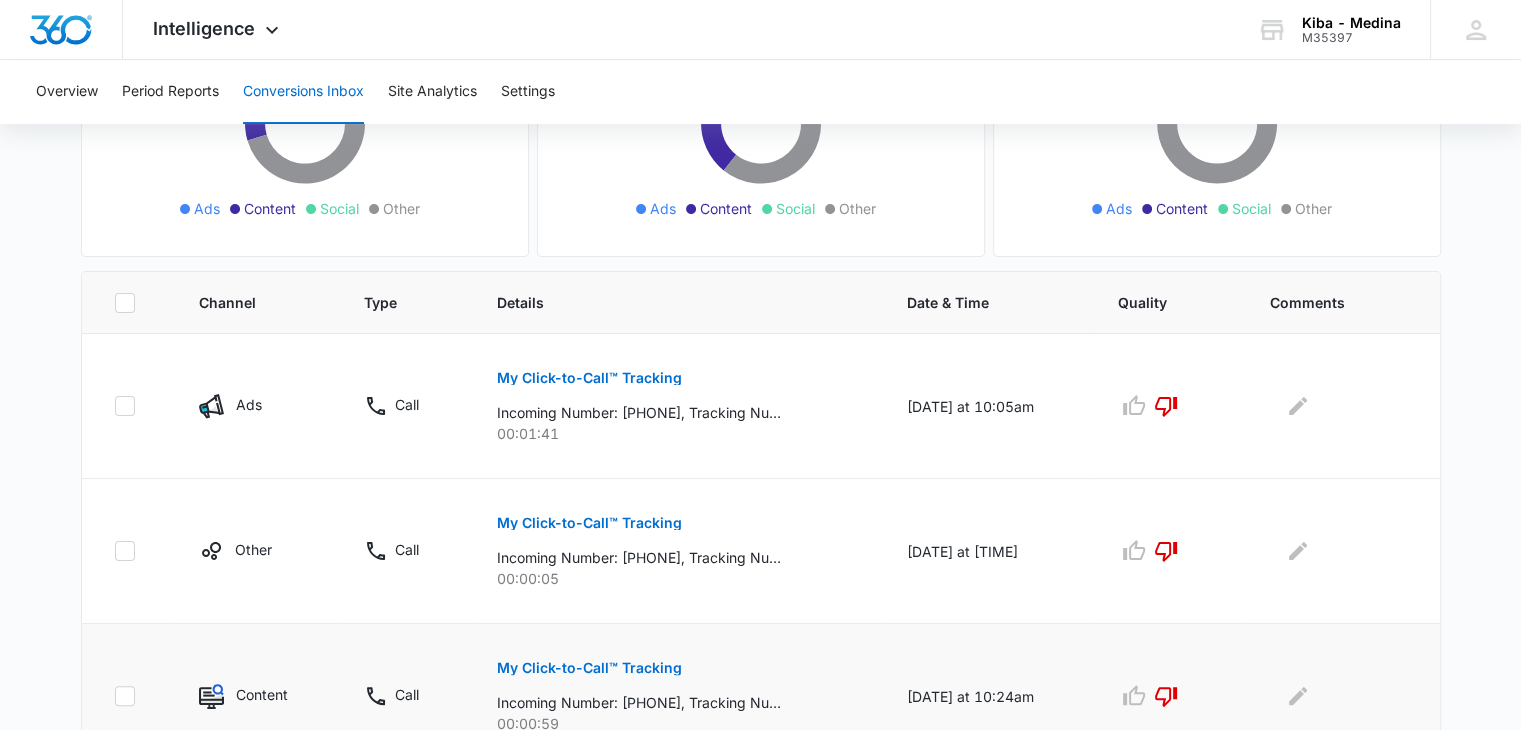 scroll, scrollTop: 396, scrollLeft: 0, axis: vertical 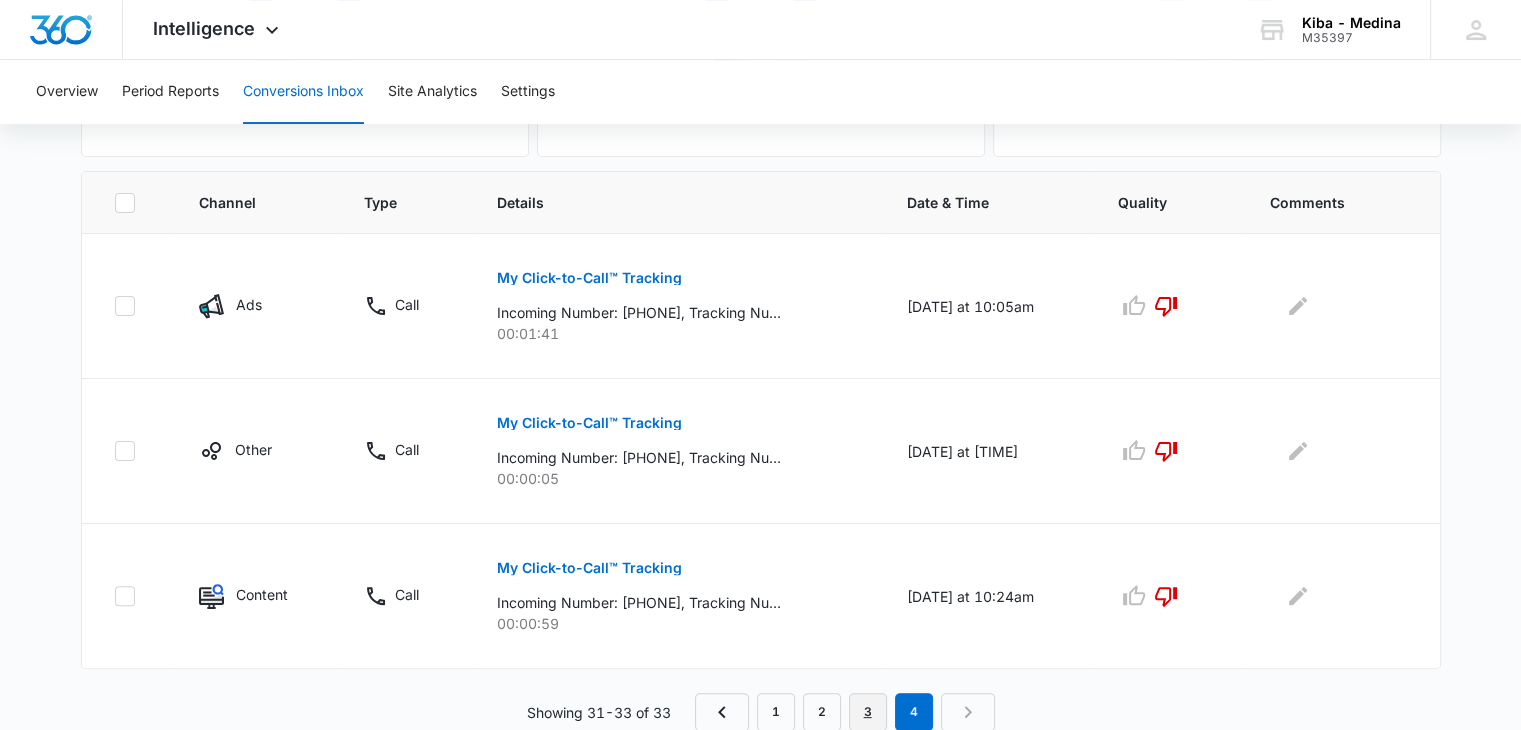 click on "3" at bounding box center (868, 712) 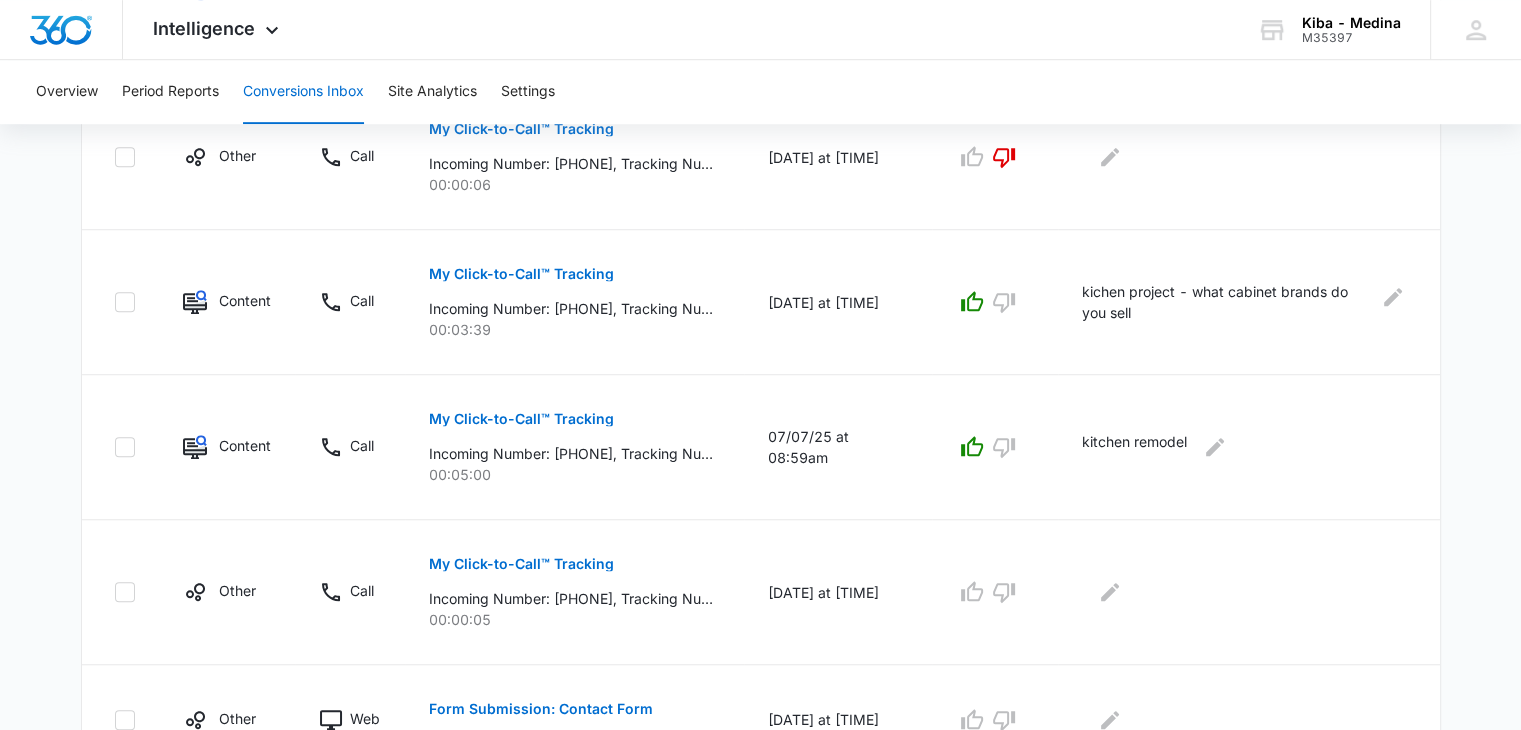 scroll, scrollTop: 1304, scrollLeft: 0, axis: vertical 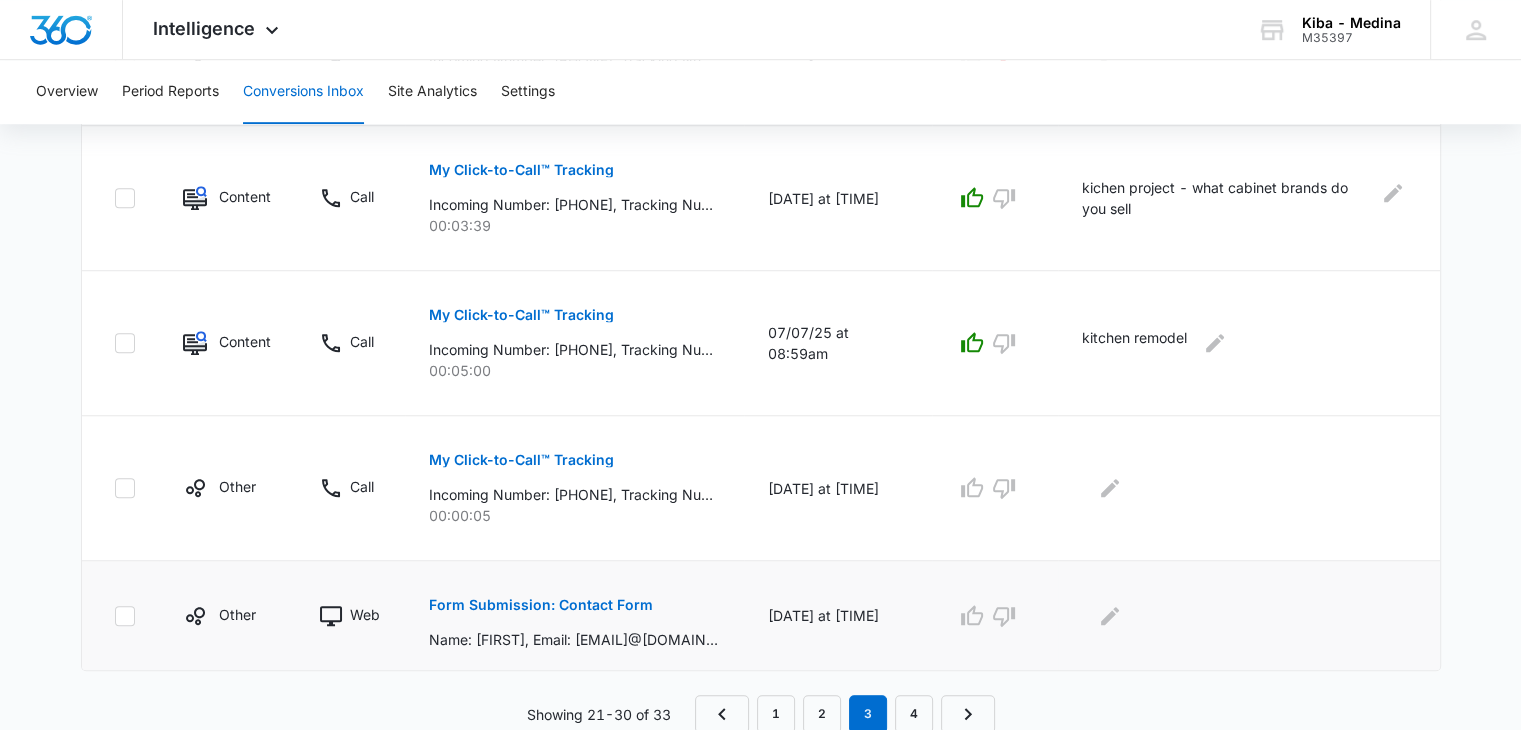 click on "Form Submission: Contact Form" at bounding box center (541, 605) 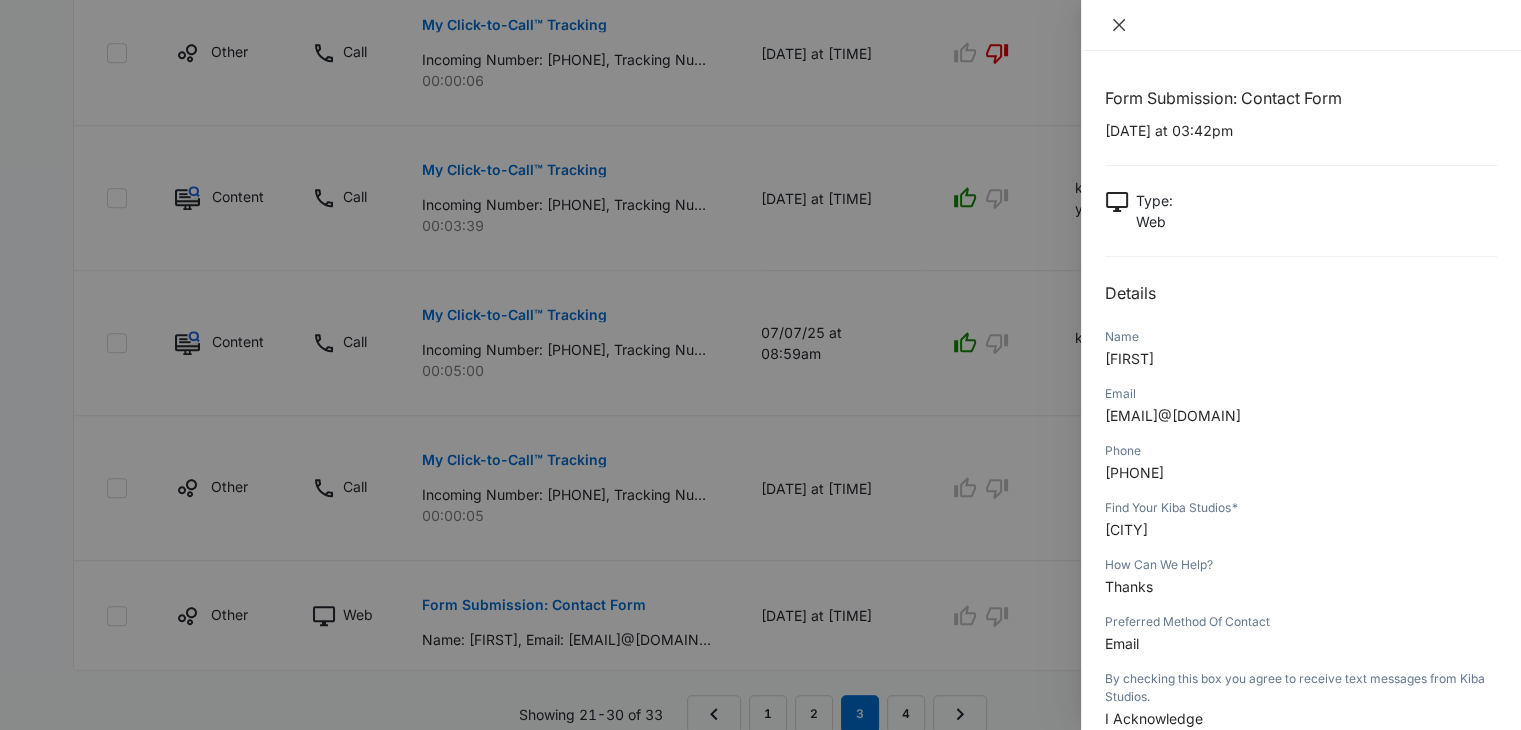drag, startPoint x: 1123, startPoint y: 19, endPoint x: 1105, endPoint y: 210, distance: 191.8463 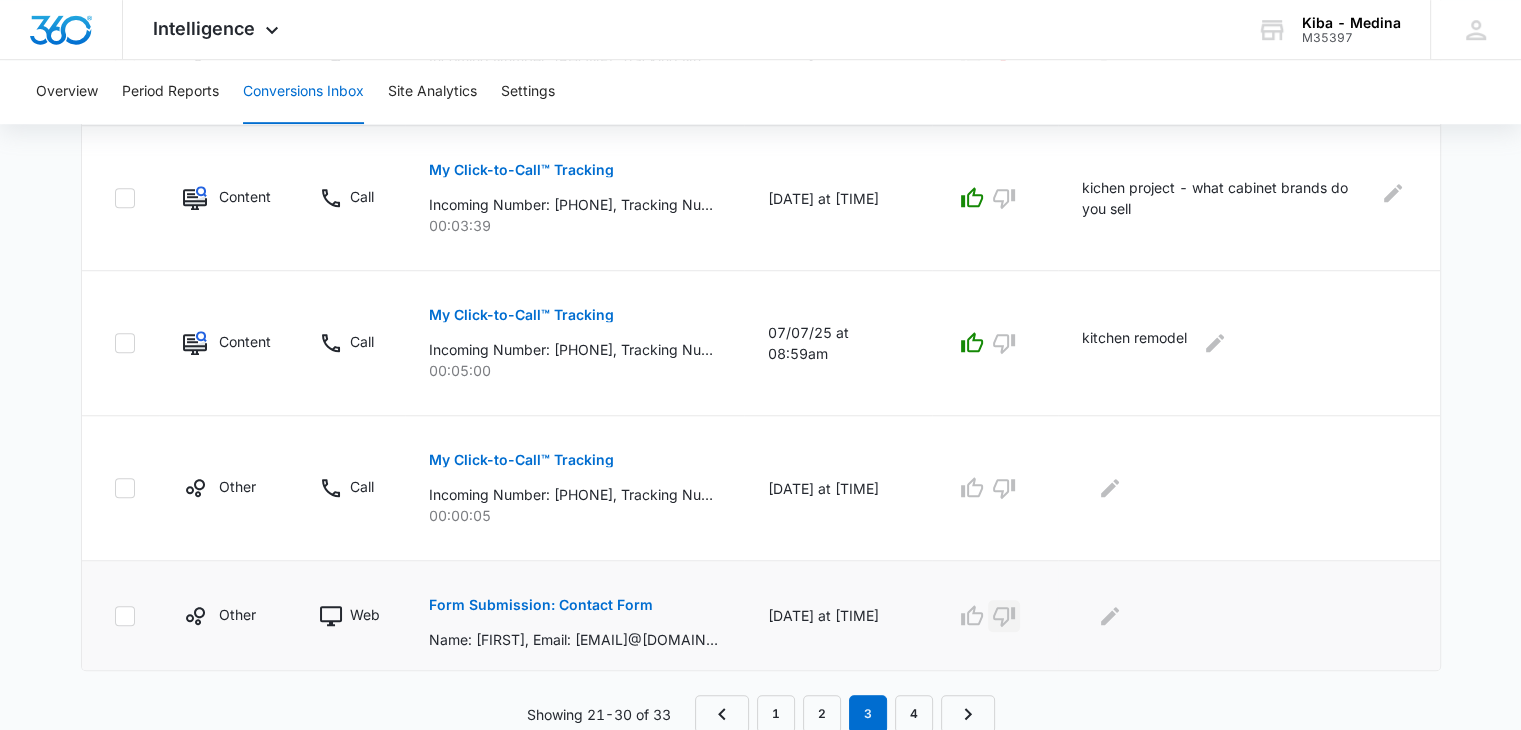 click 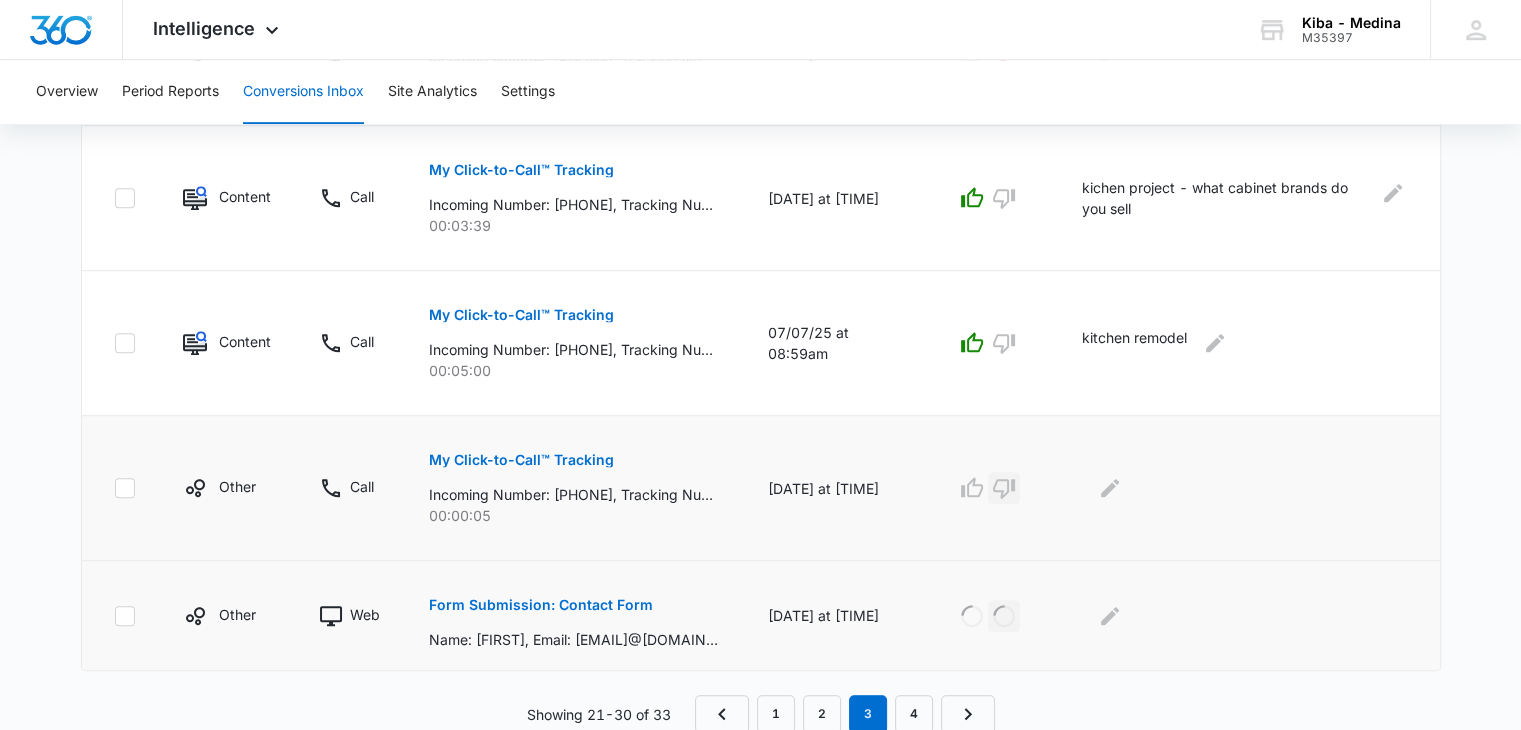click 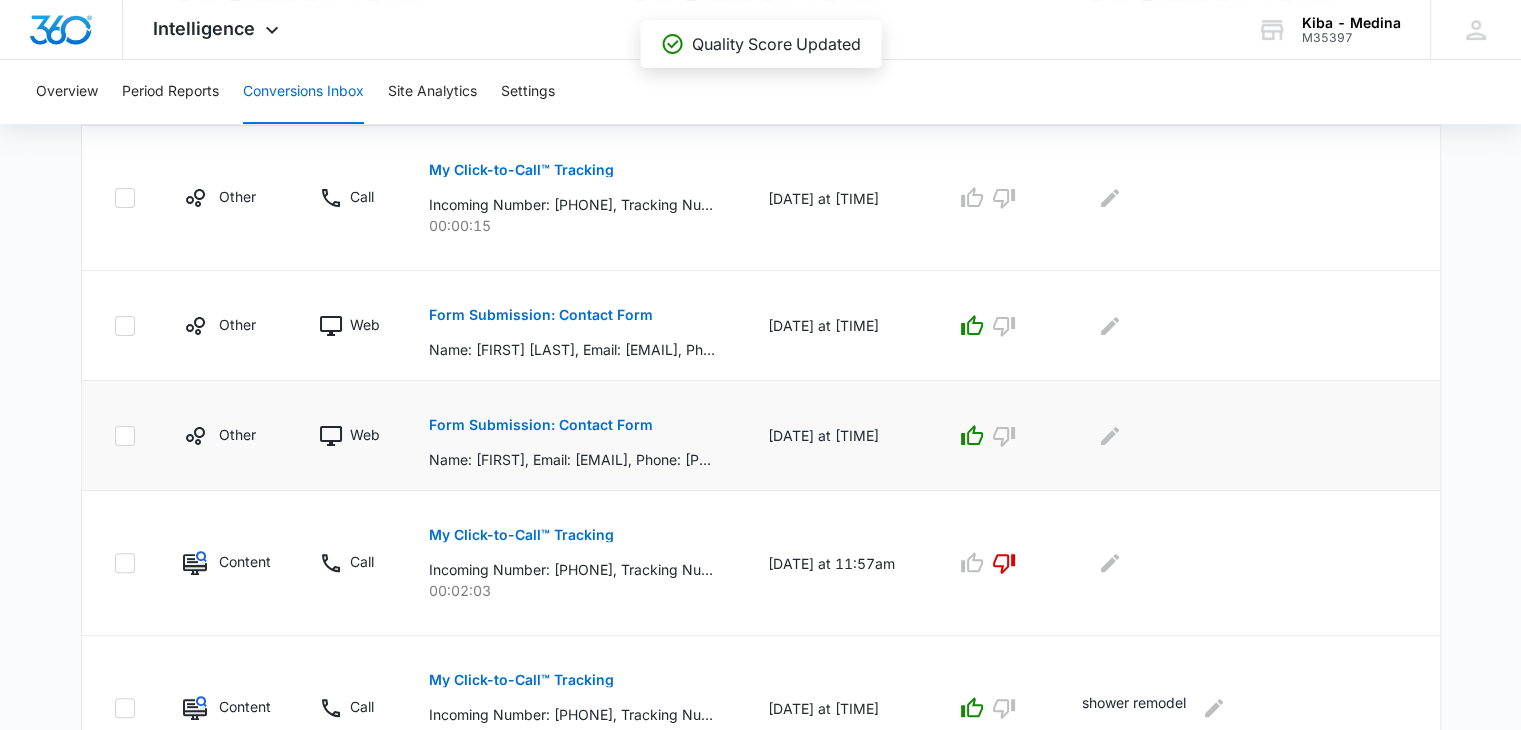 scroll, scrollTop: 404, scrollLeft: 0, axis: vertical 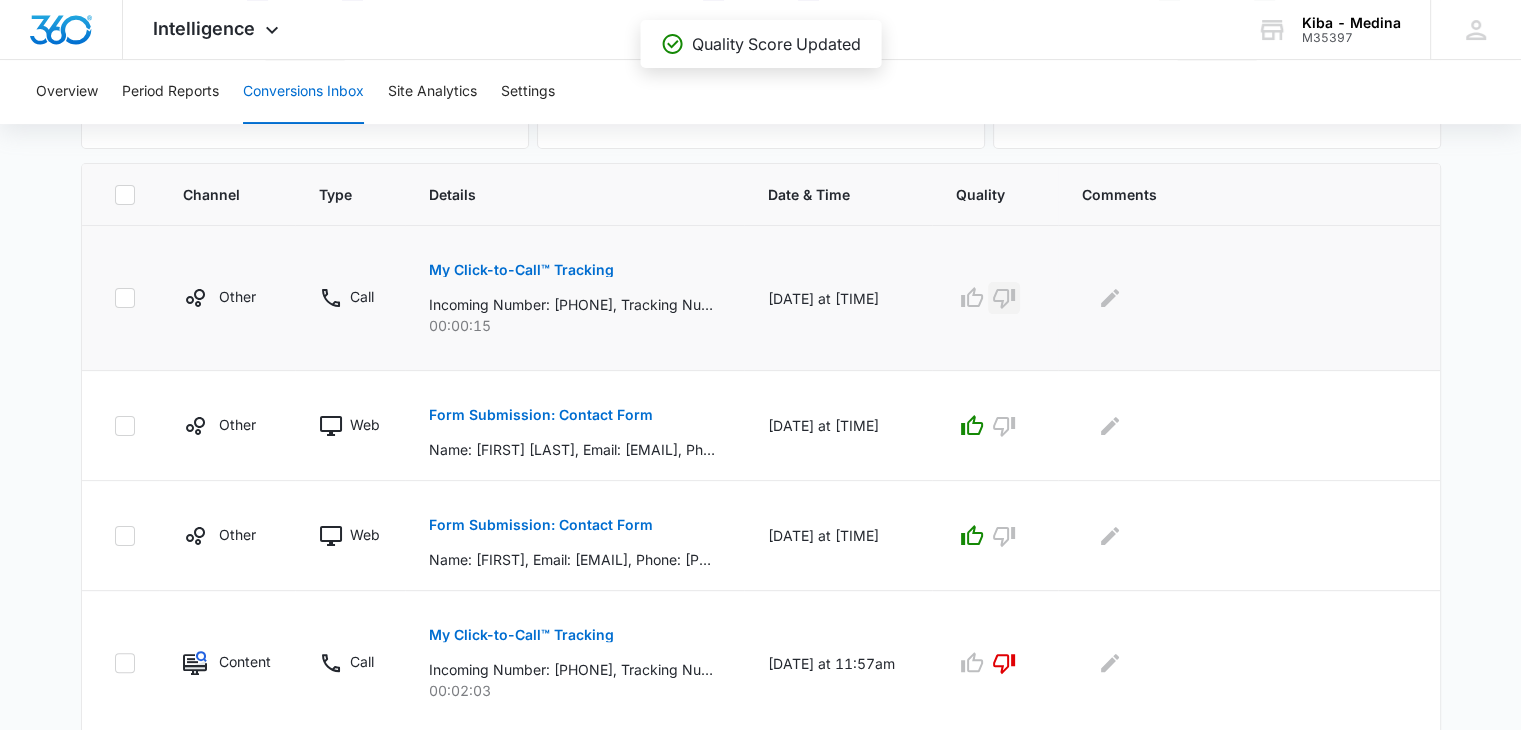 click 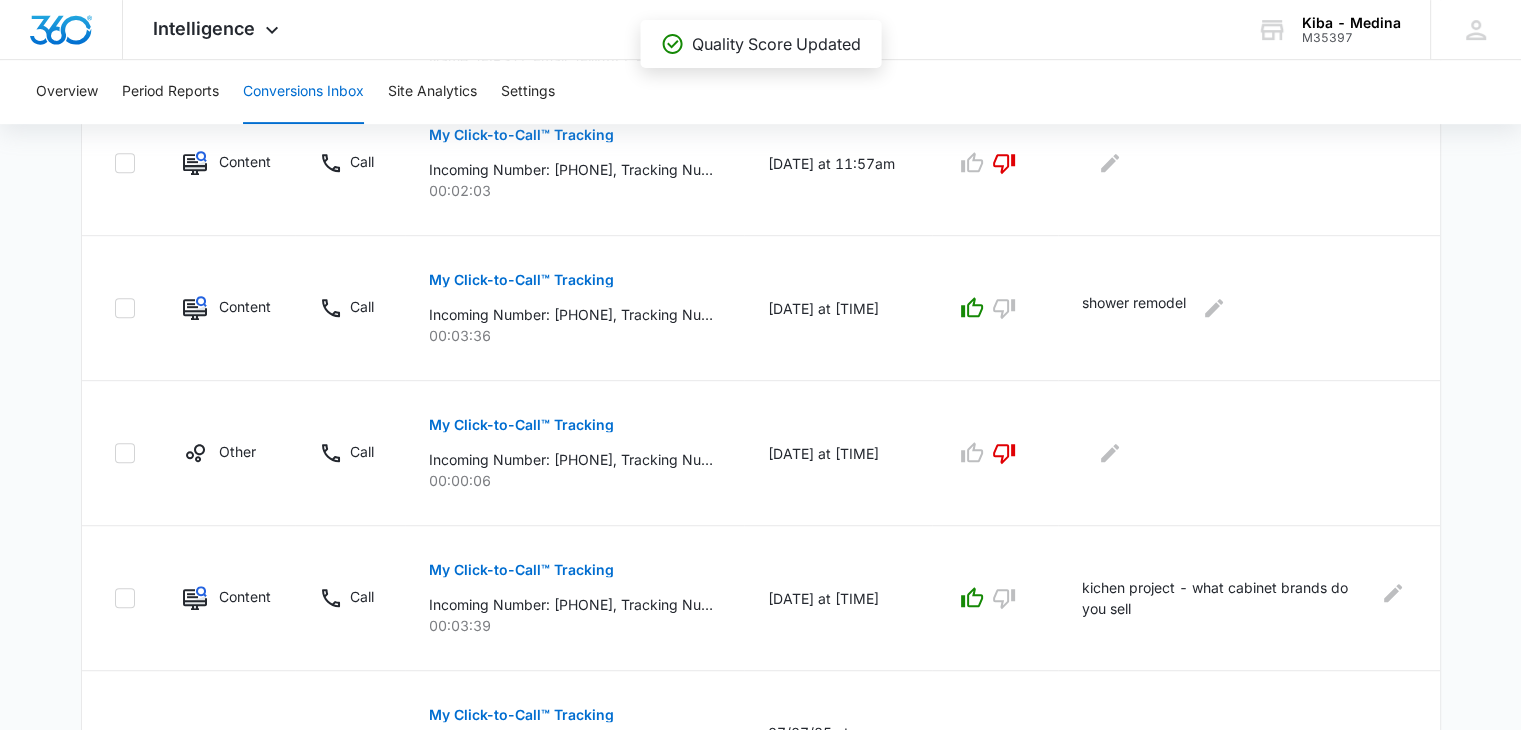 scroll, scrollTop: 1304, scrollLeft: 0, axis: vertical 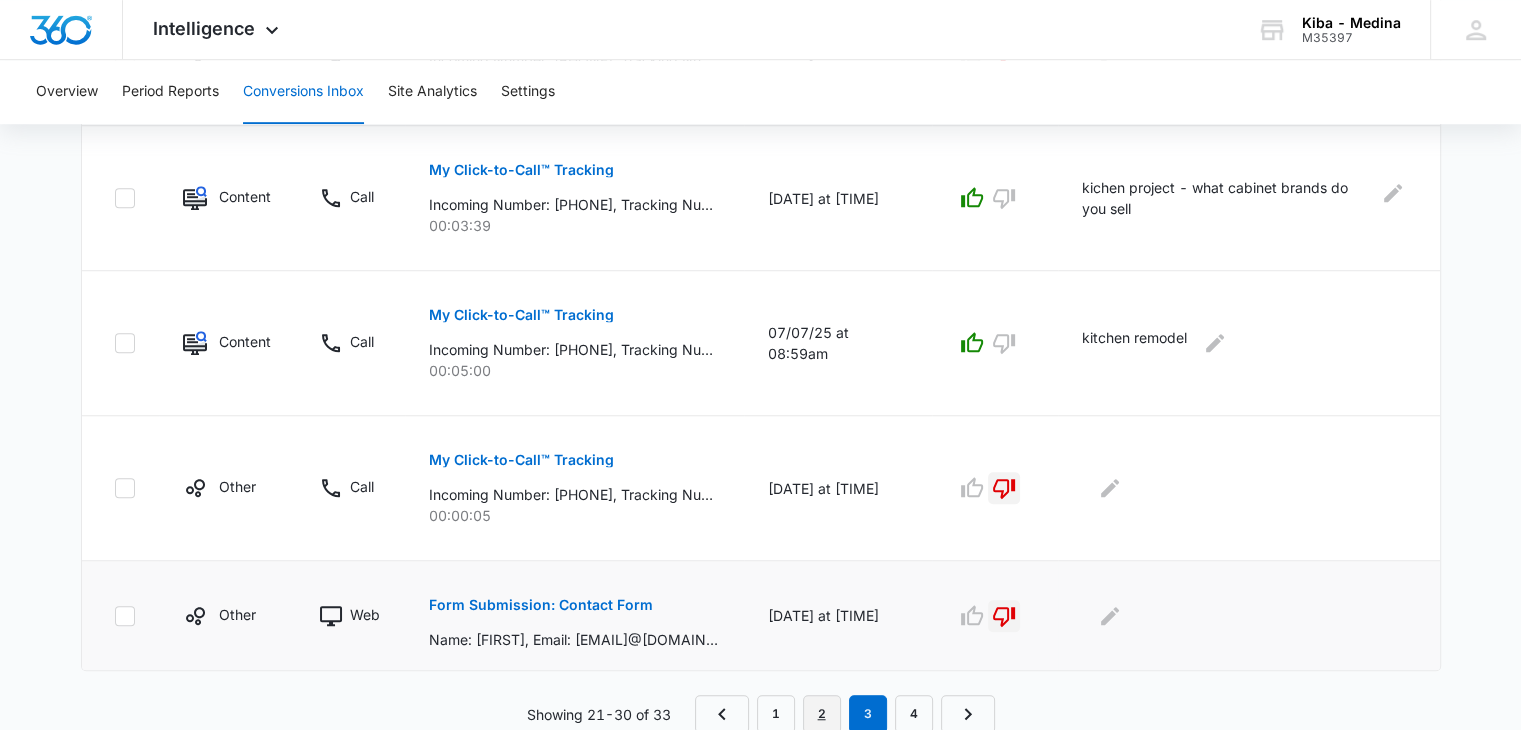 click on "2" at bounding box center (822, 714) 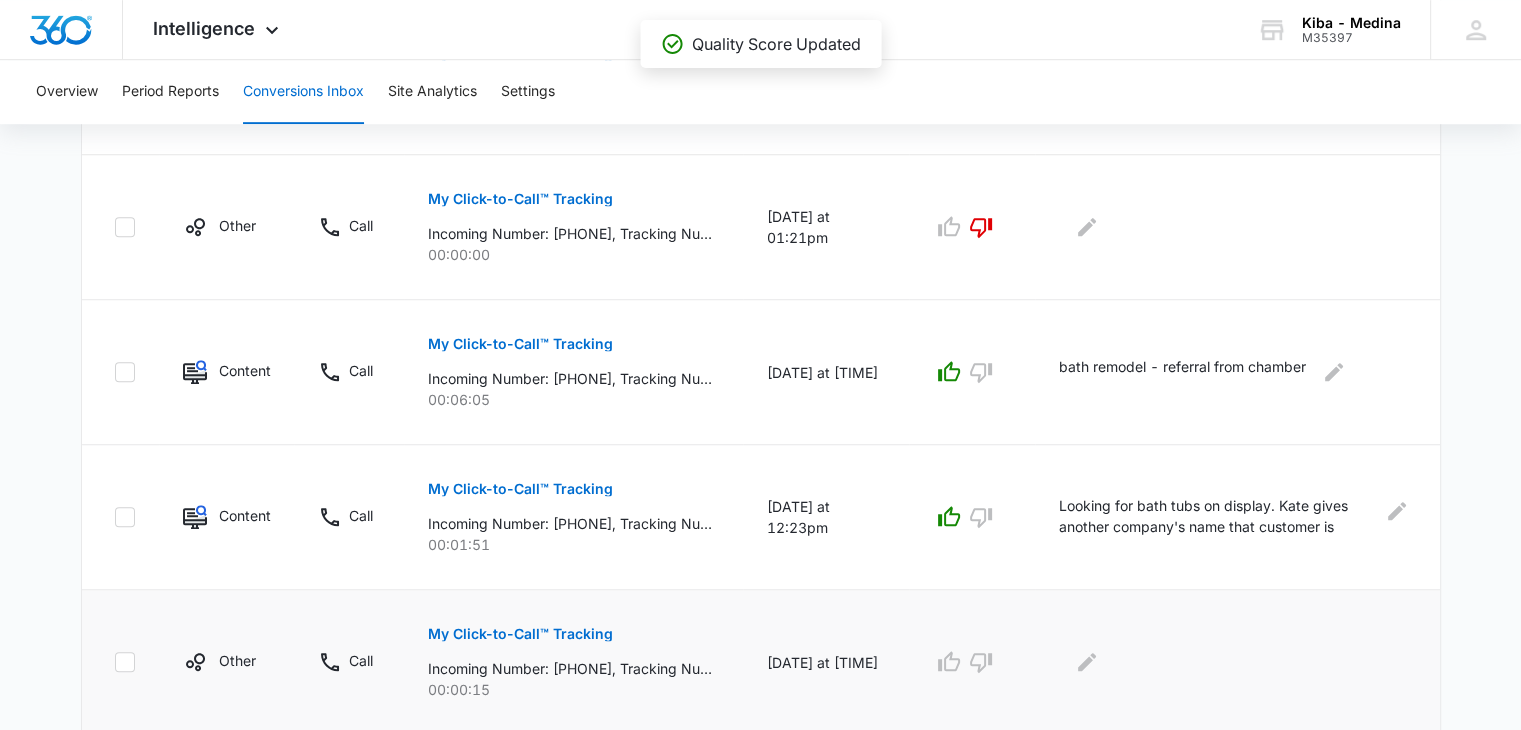 scroll, scrollTop: 1409, scrollLeft: 0, axis: vertical 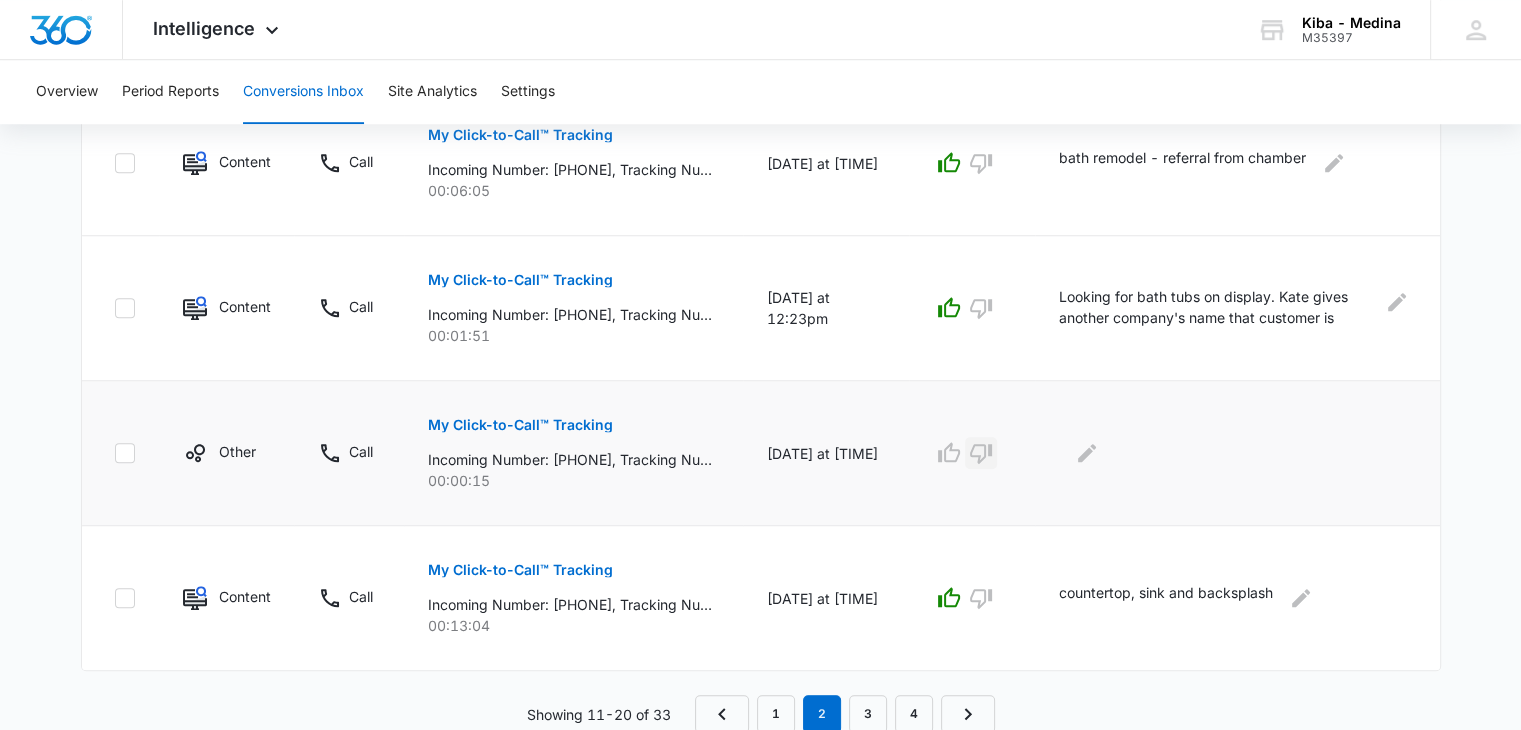 click 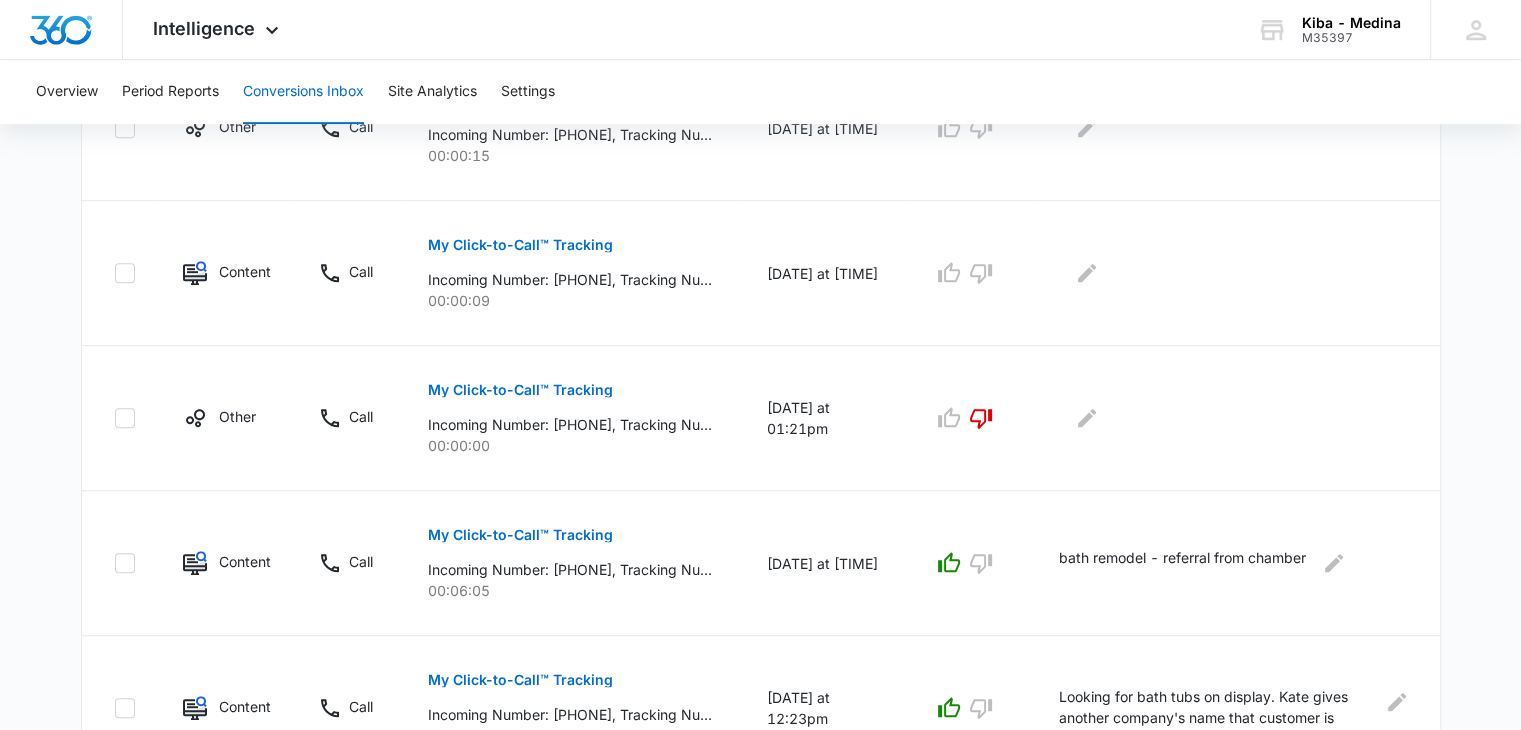 scroll, scrollTop: 909, scrollLeft: 0, axis: vertical 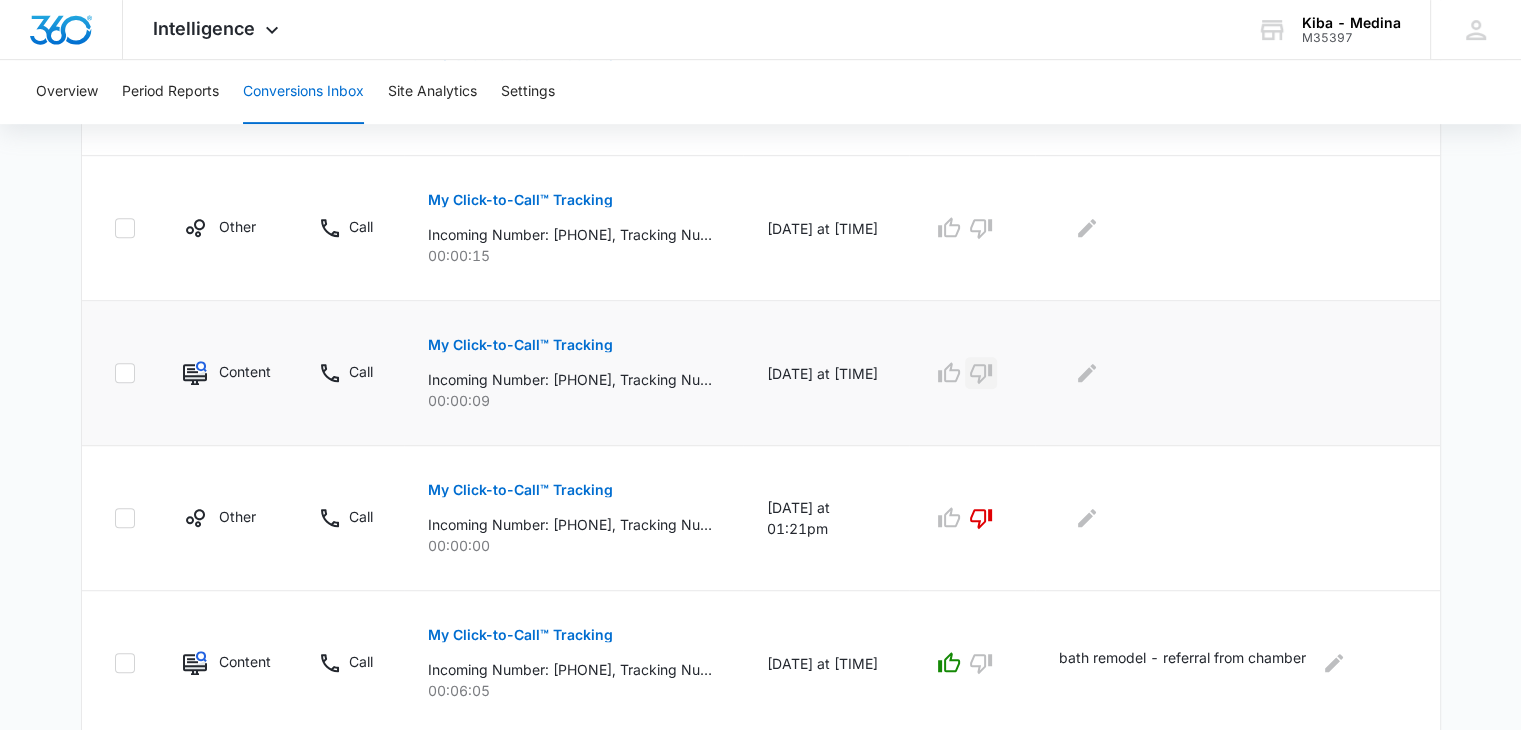 click 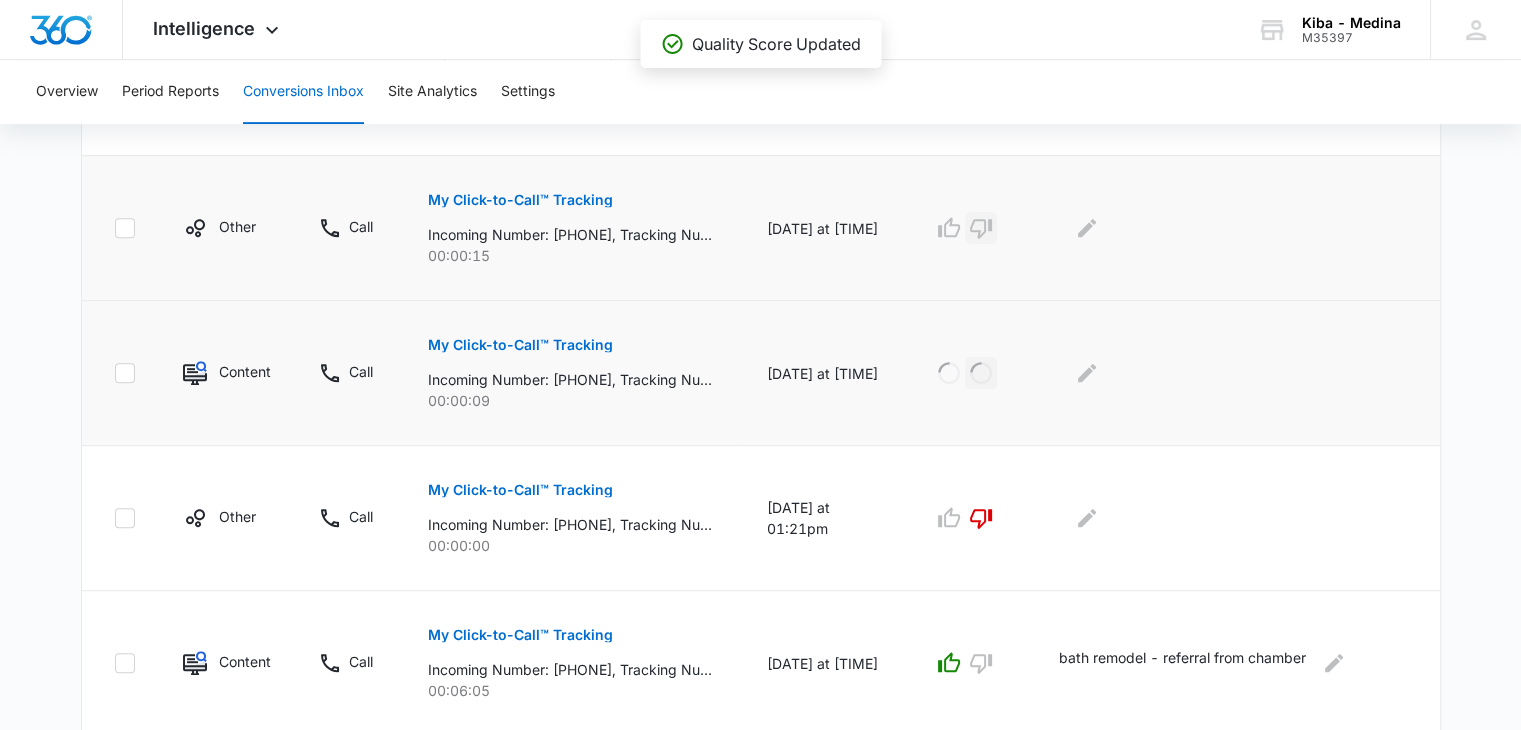 click 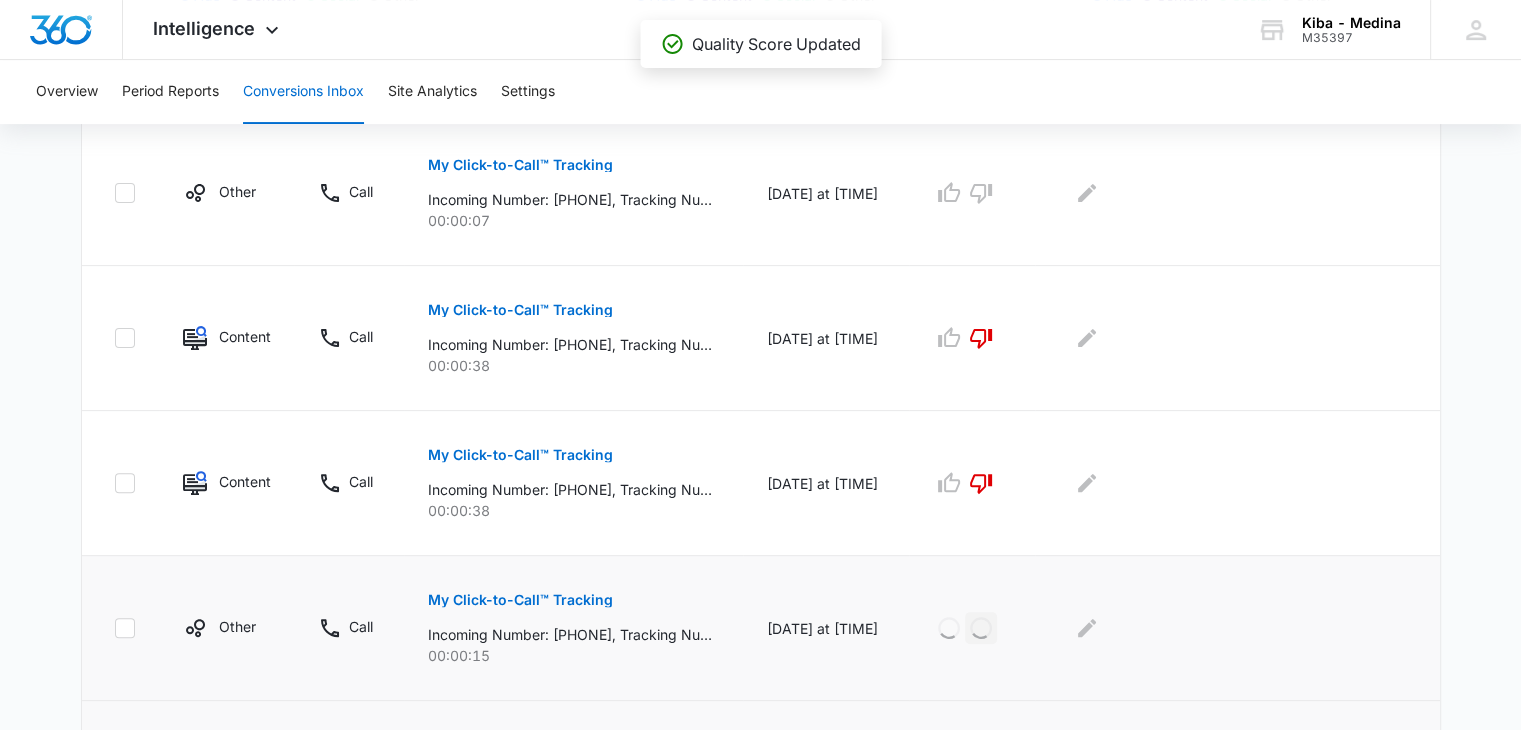 scroll, scrollTop: 409, scrollLeft: 0, axis: vertical 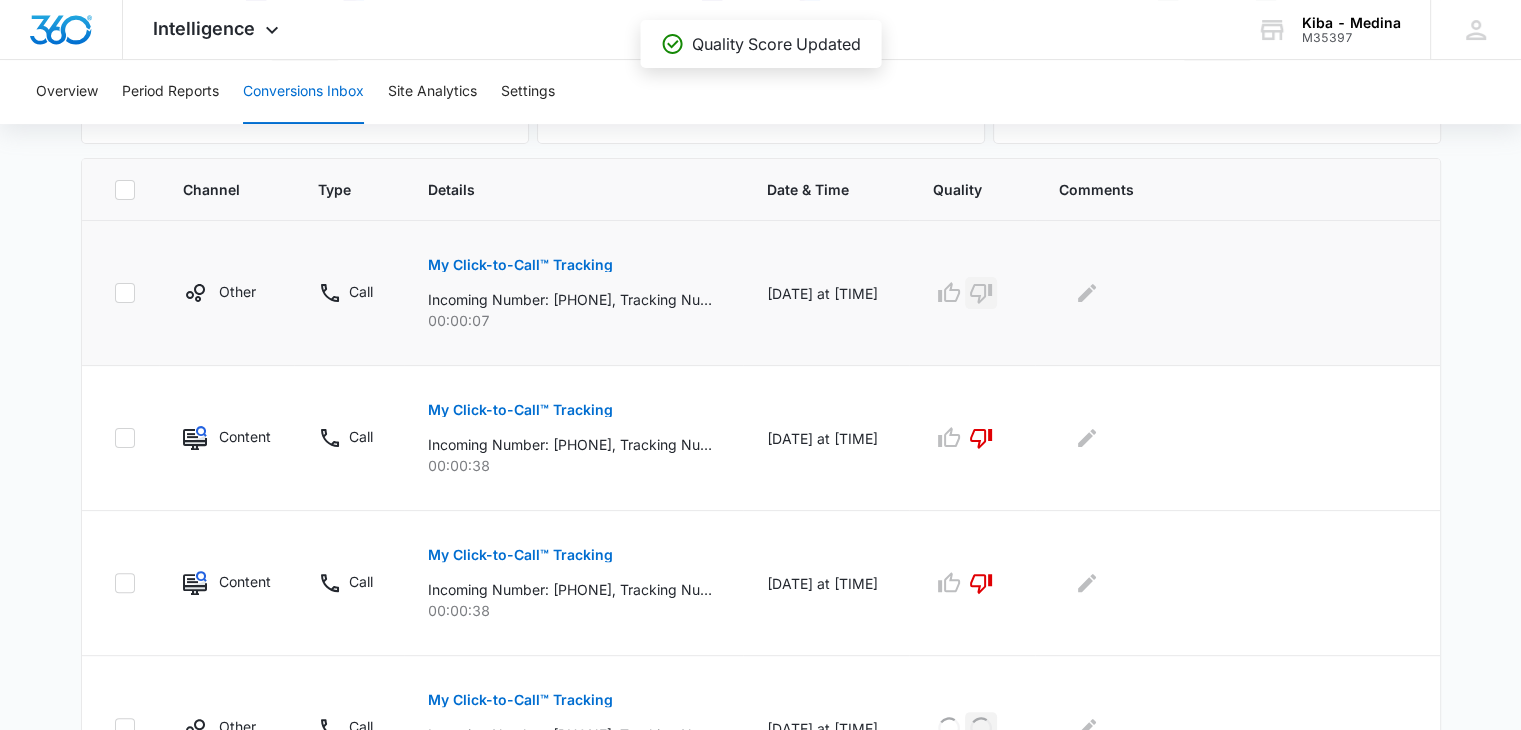 click 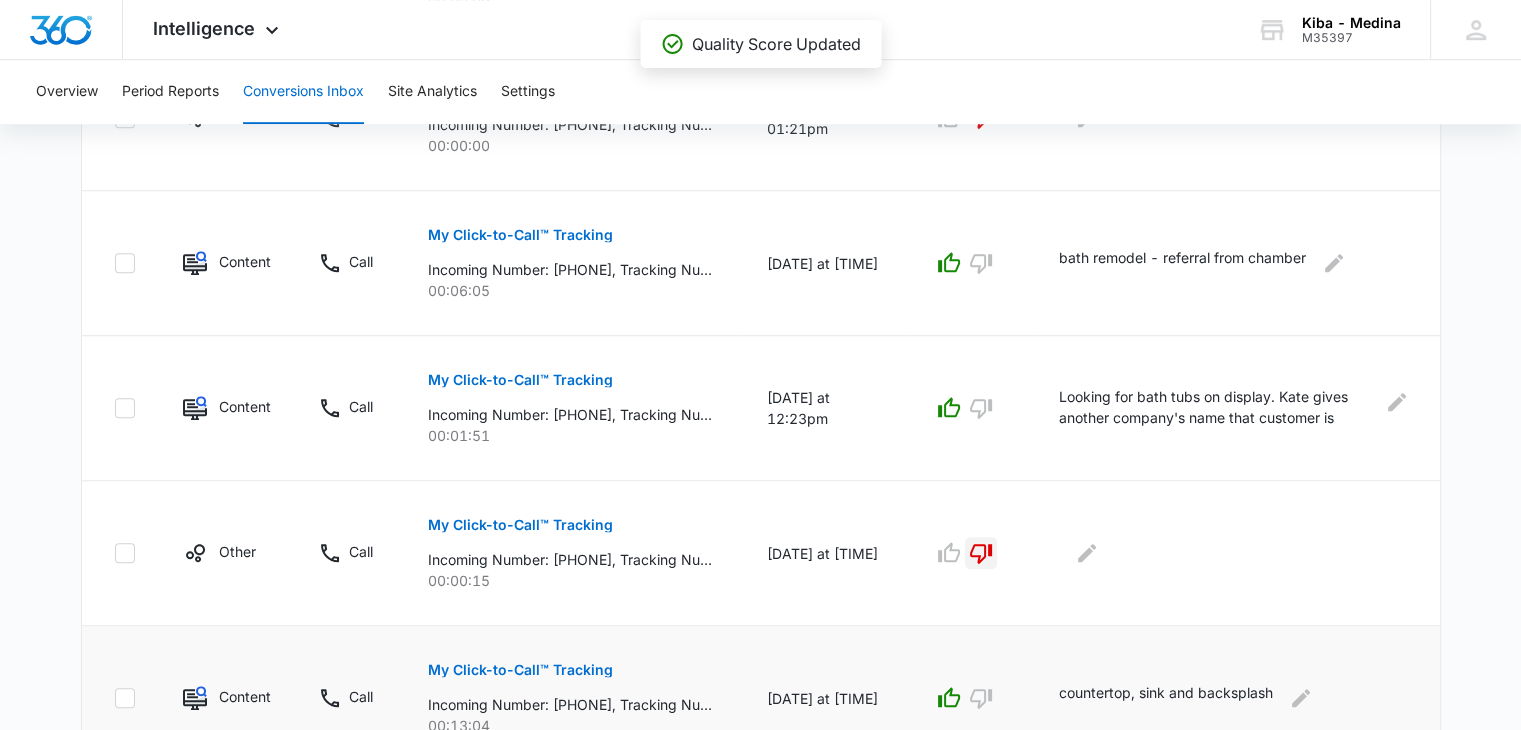 scroll, scrollTop: 1409, scrollLeft: 0, axis: vertical 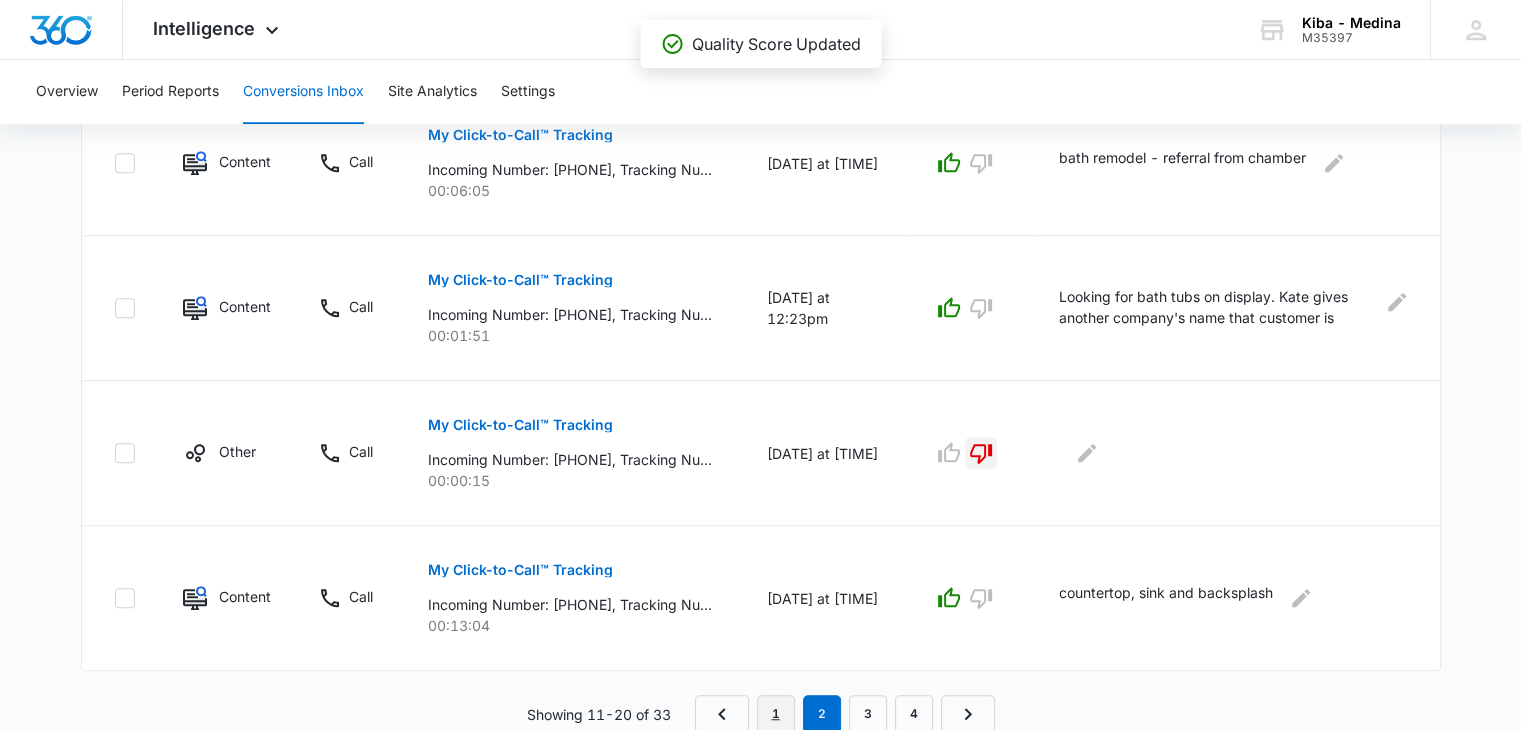 click on "1" at bounding box center (776, 714) 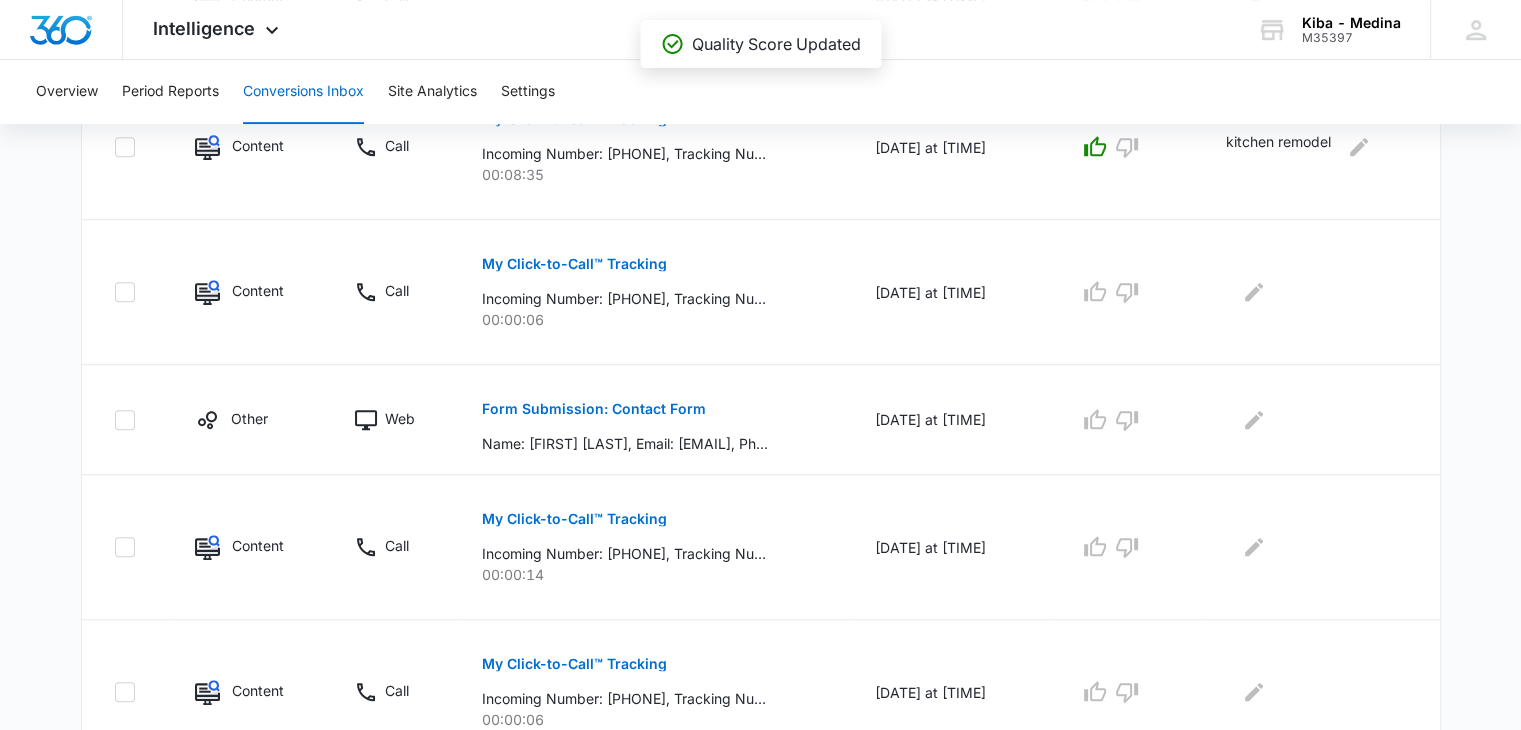 scroll, scrollTop: 1340, scrollLeft: 0, axis: vertical 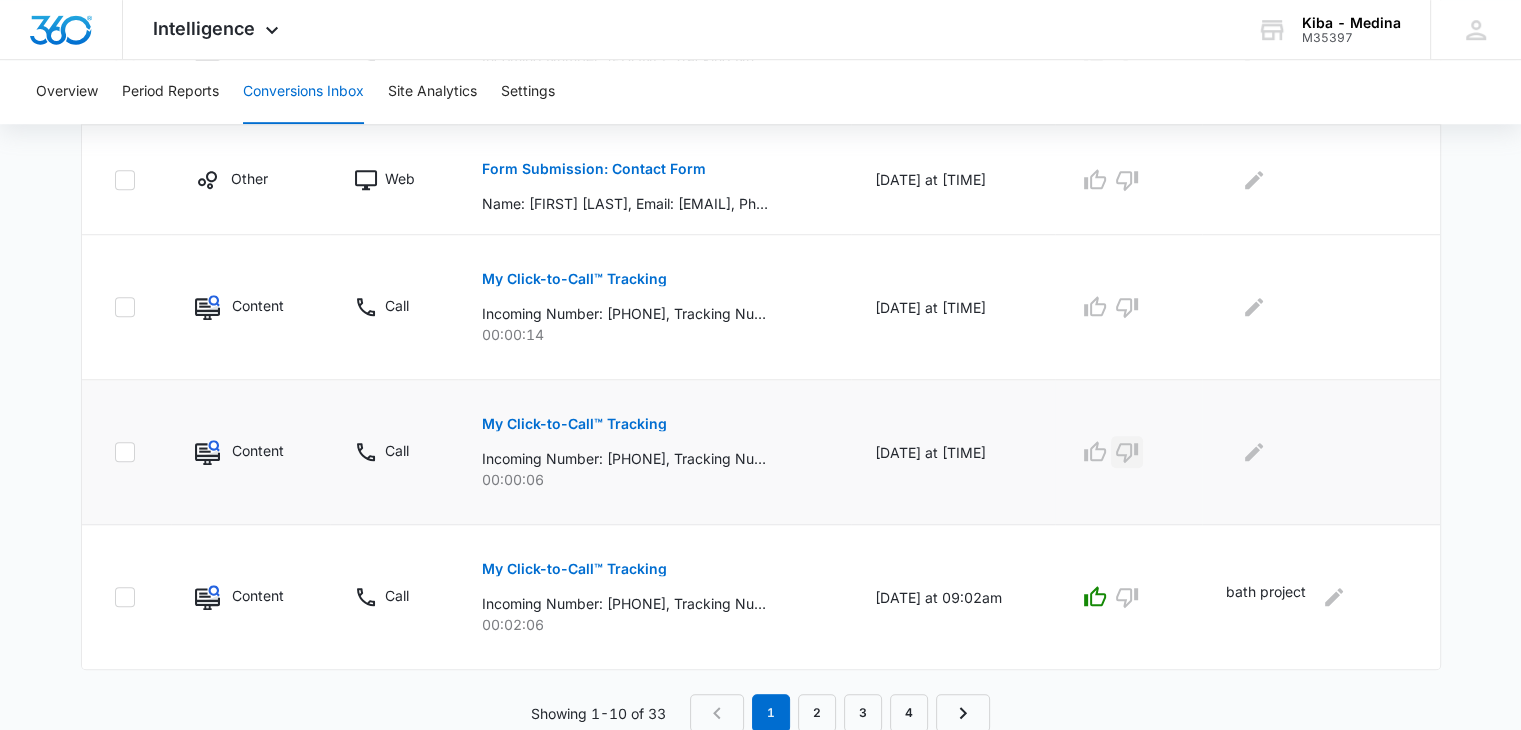 click 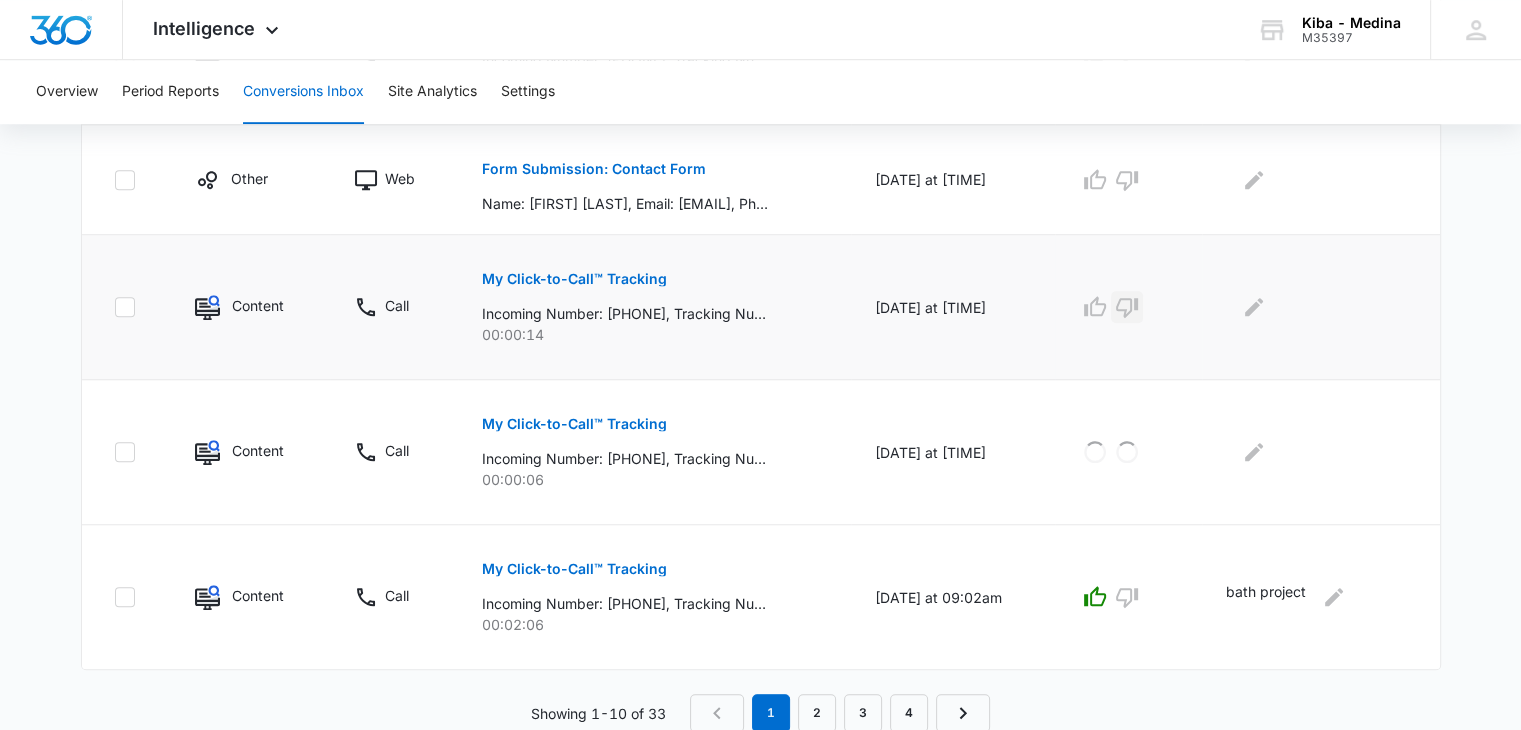 click 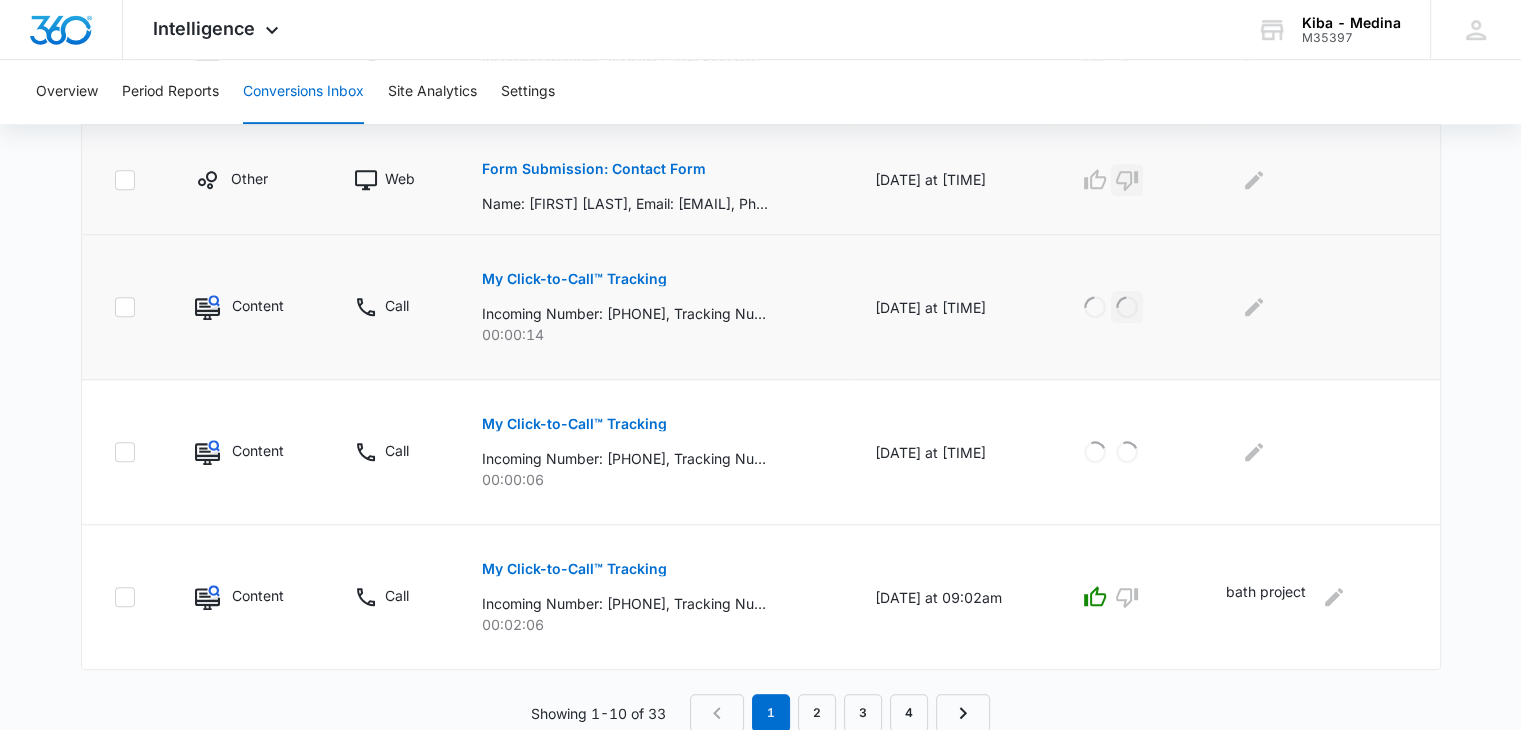 click 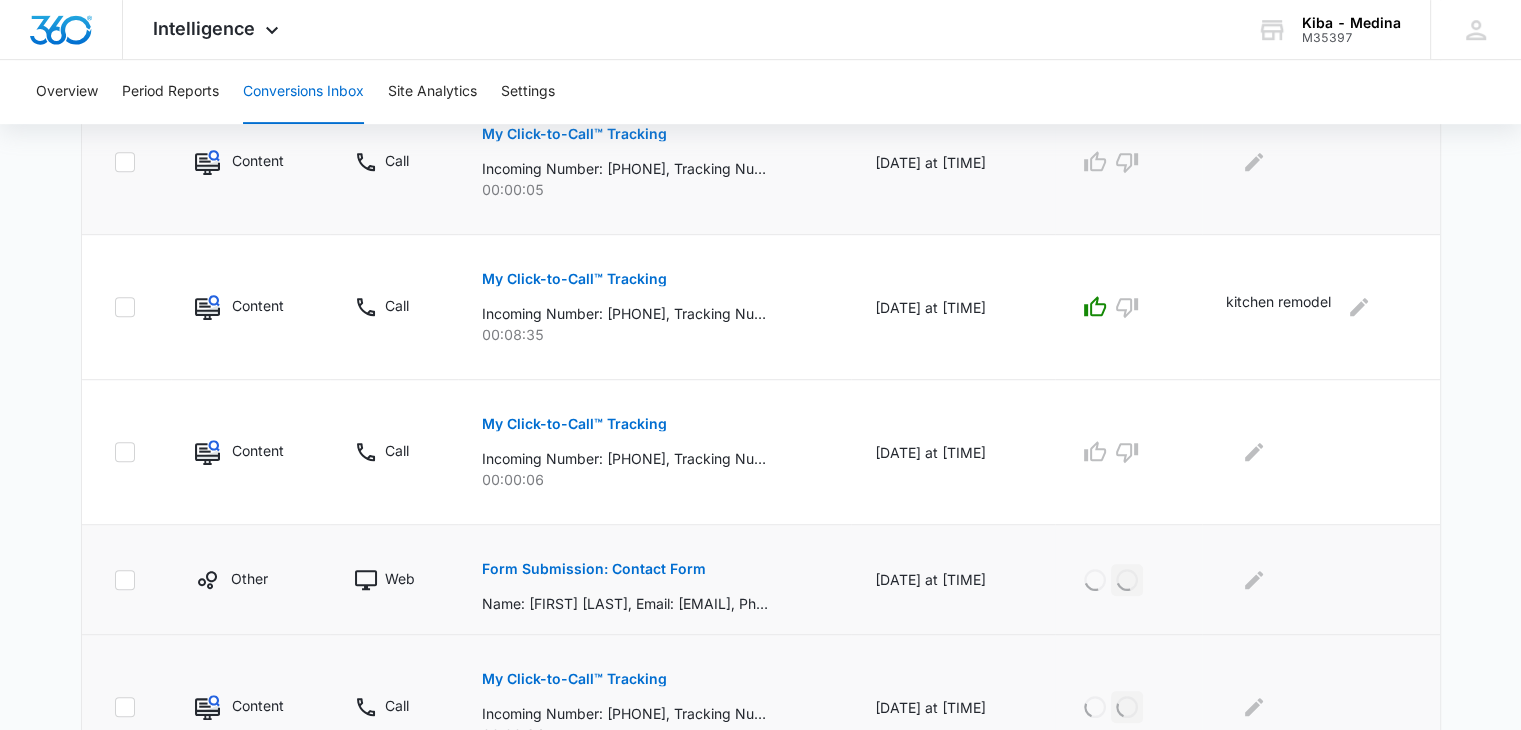scroll, scrollTop: 640, scrollLeft: 0, axis: vertical 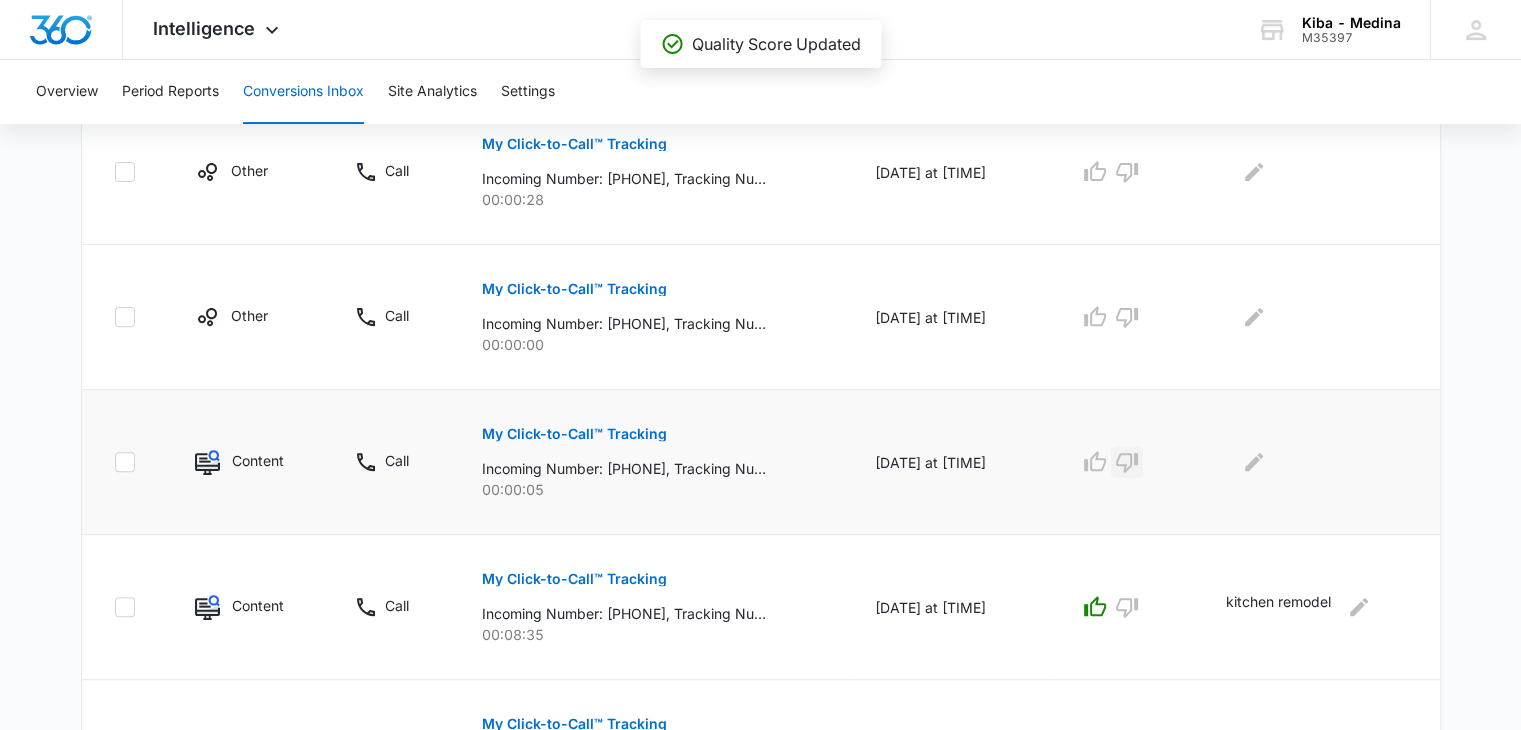 click 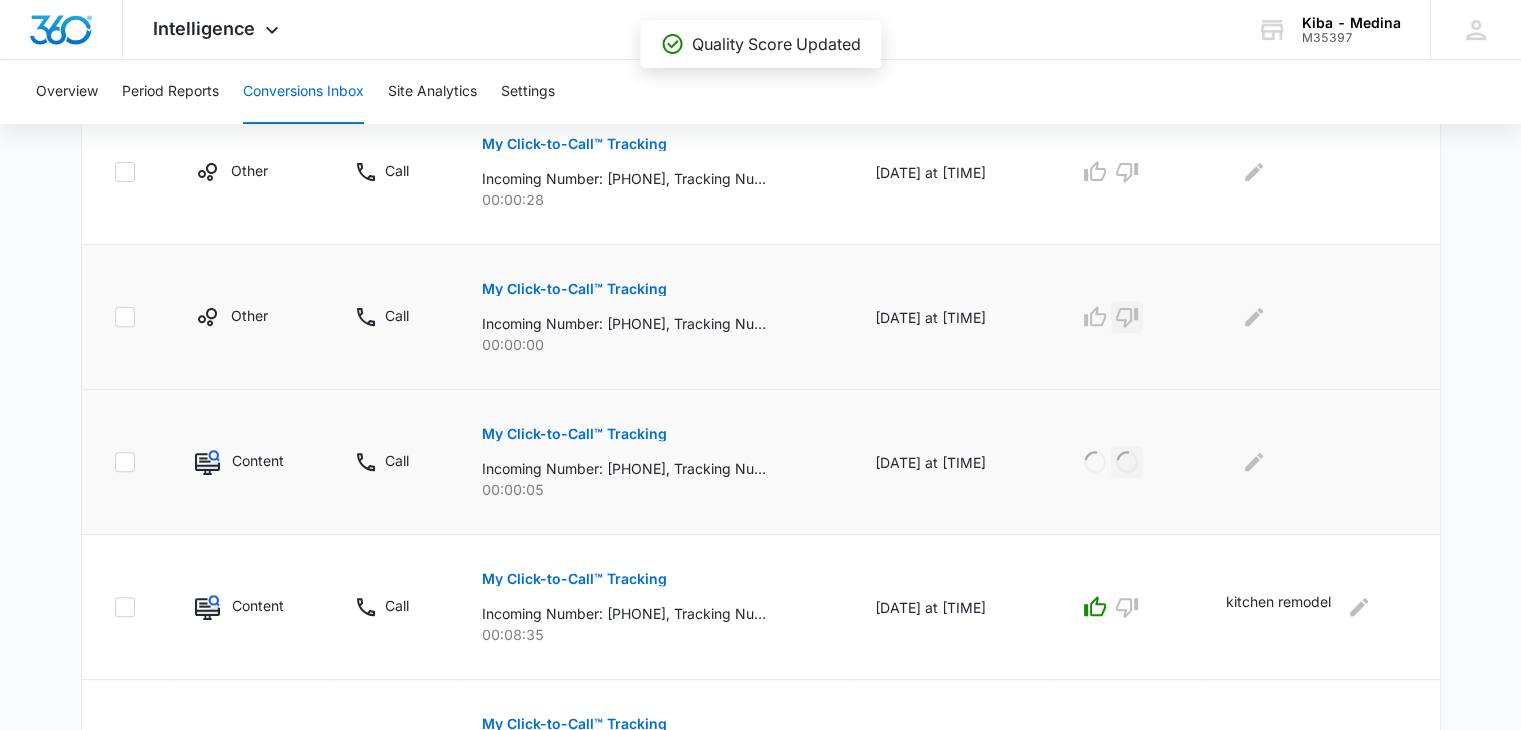 click 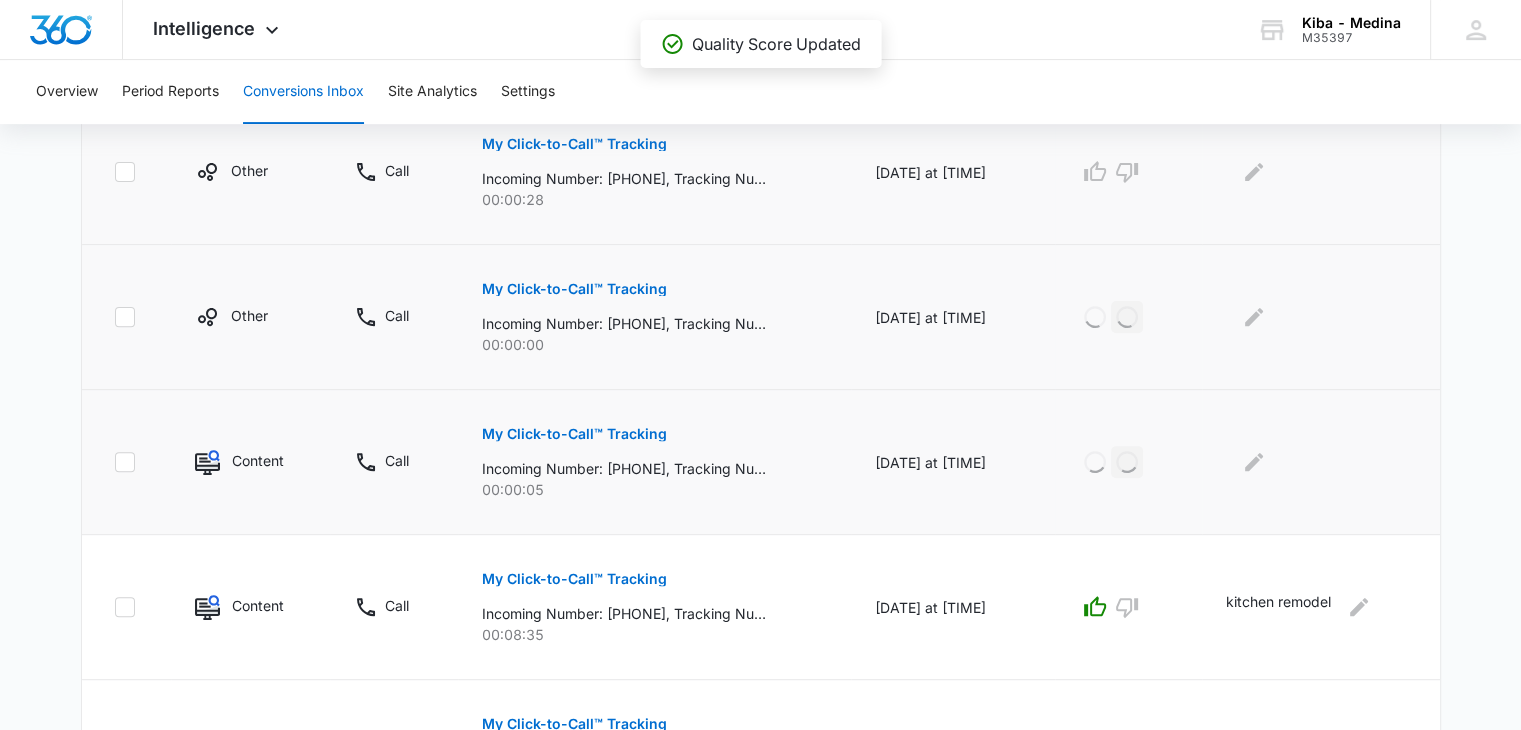 scroll, scrollTop: 540, scrollLeft: 0, axis: vertical 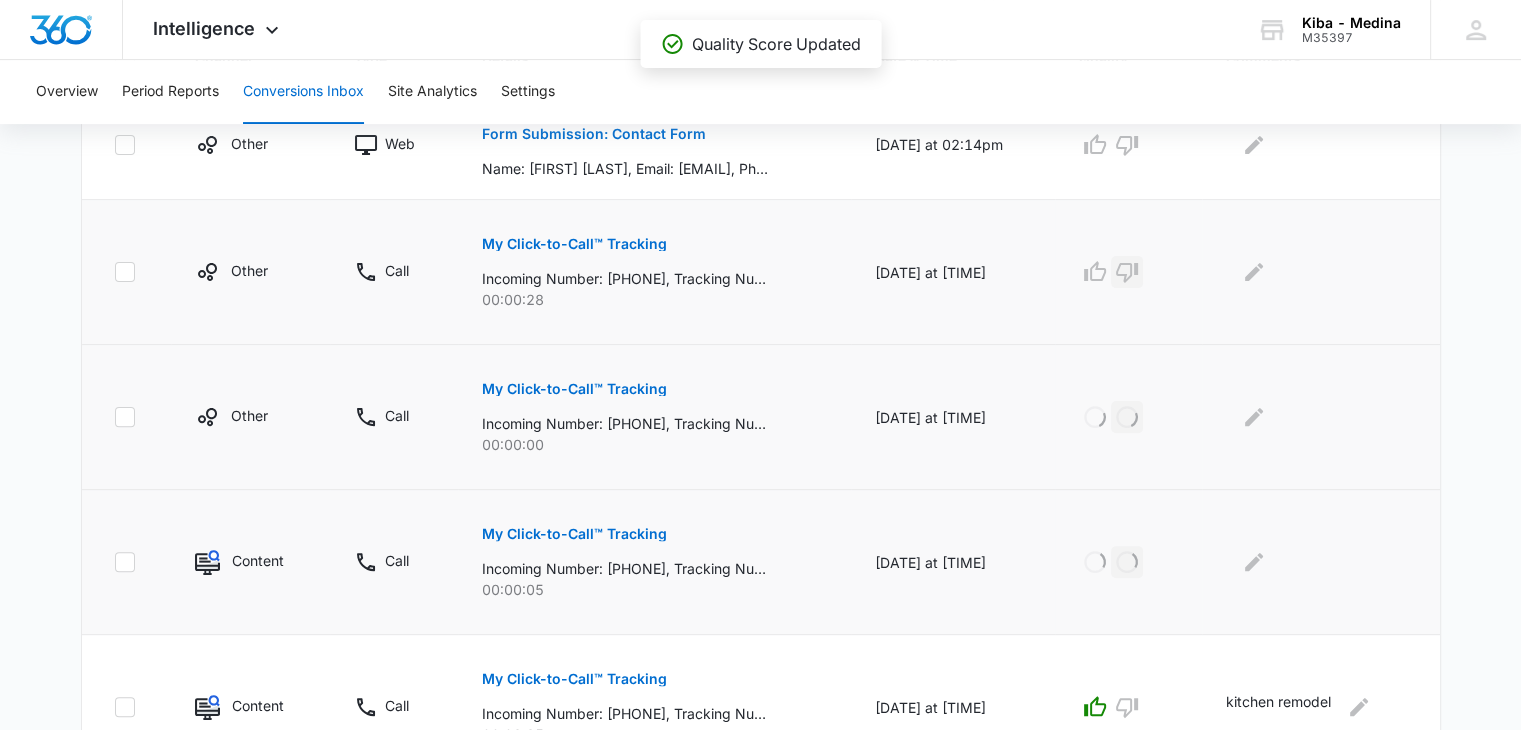 click 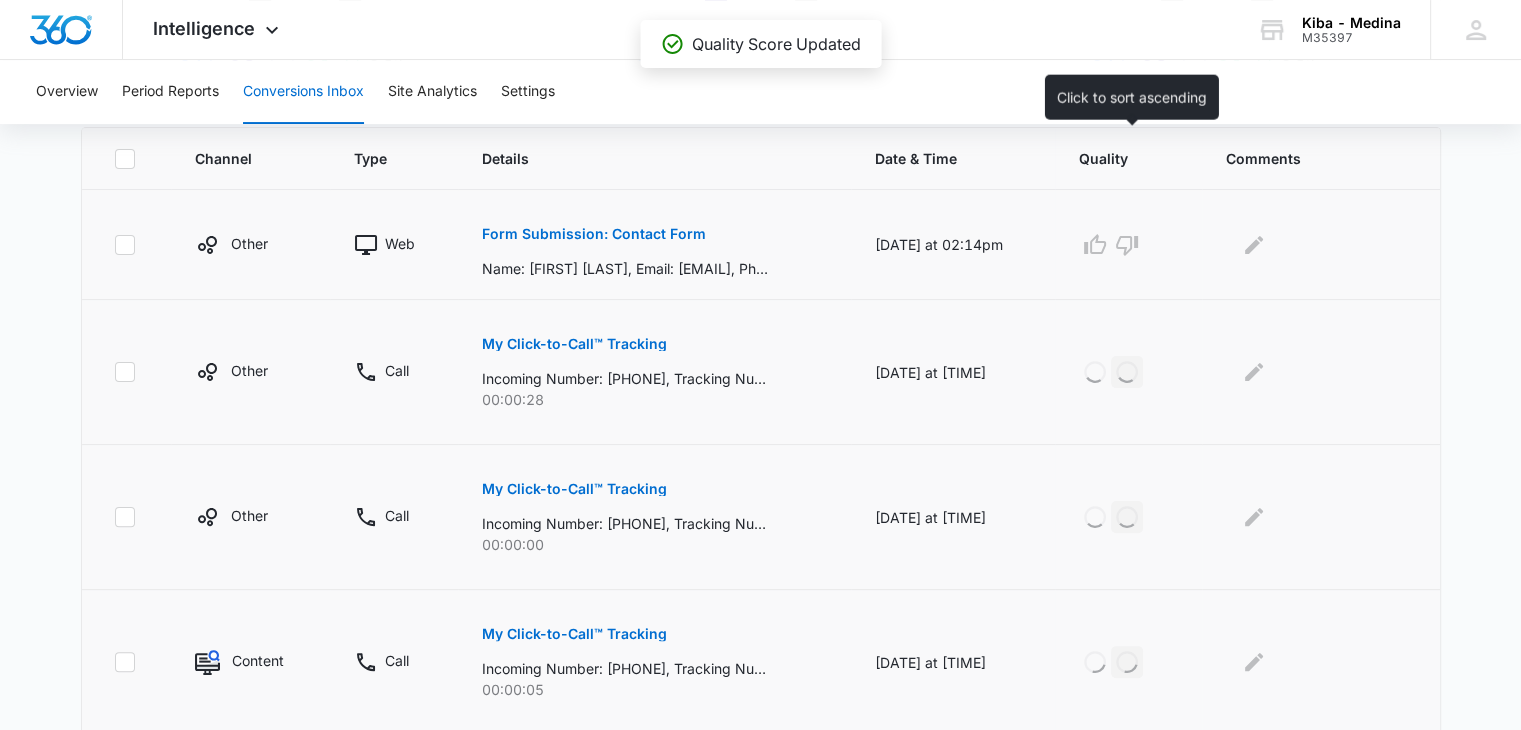 scroll, scrollTop: 340, scrollLeft: 0, axis: vertical 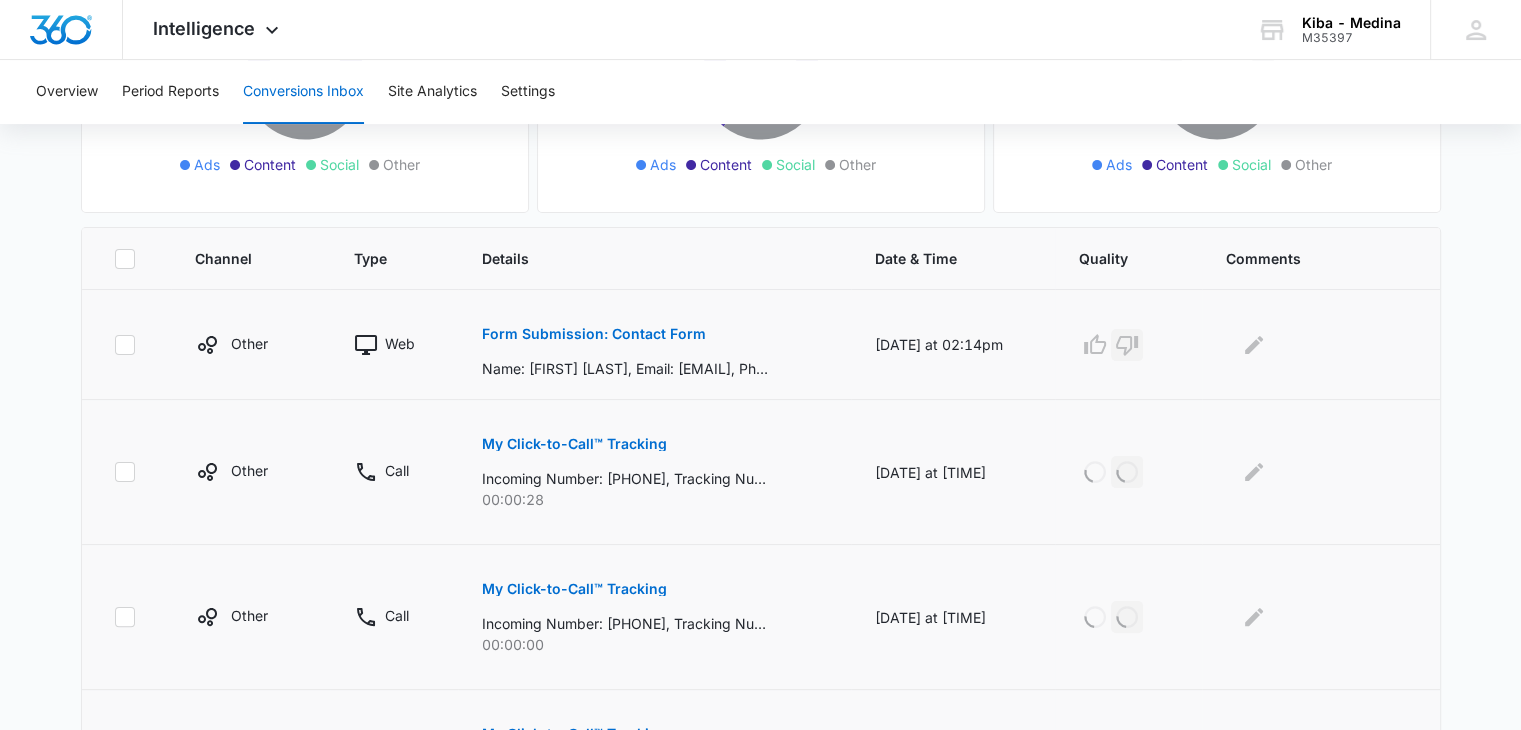 click at bounding box center [1127, 345] 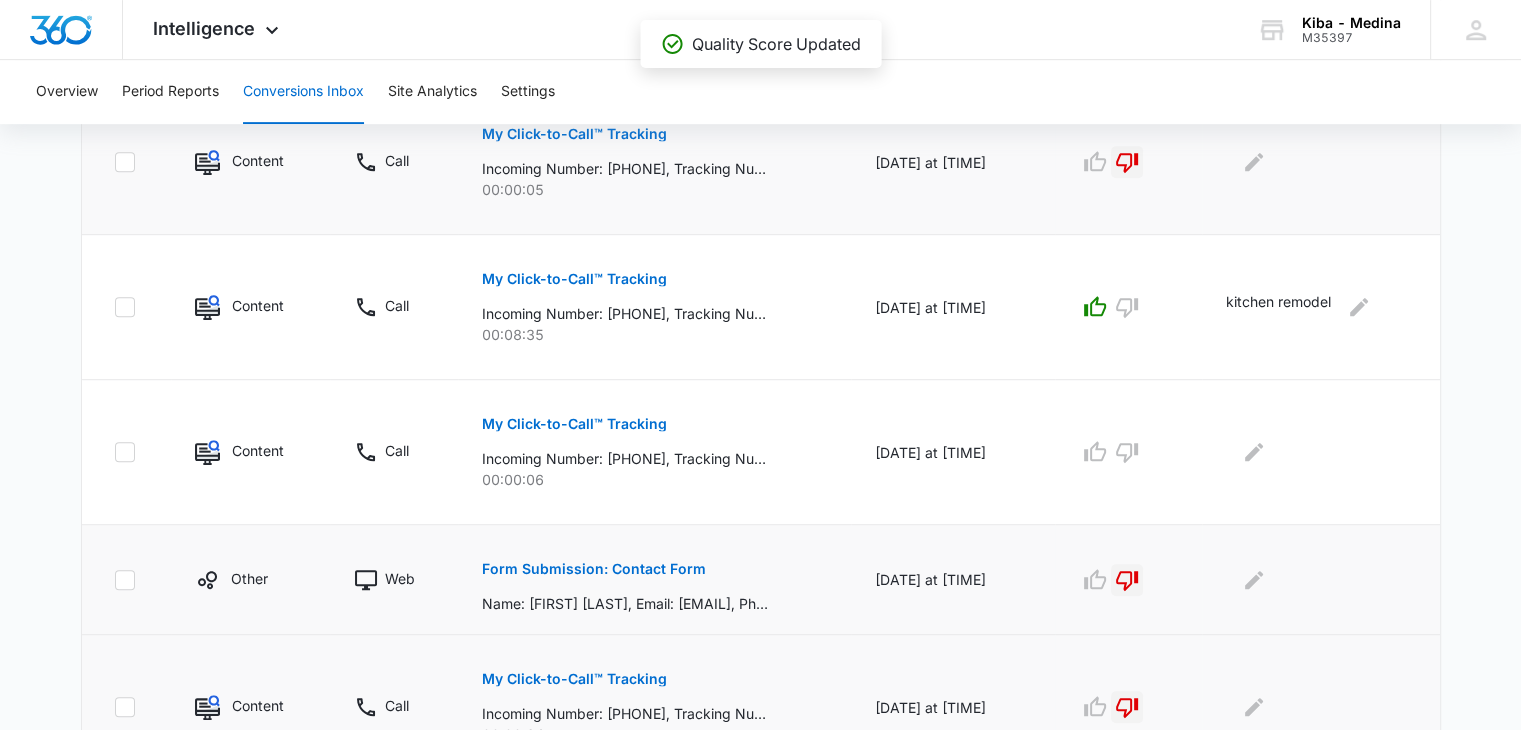 scroll, scrollTop: 1340, scrollLeft: 0, axis: vertical 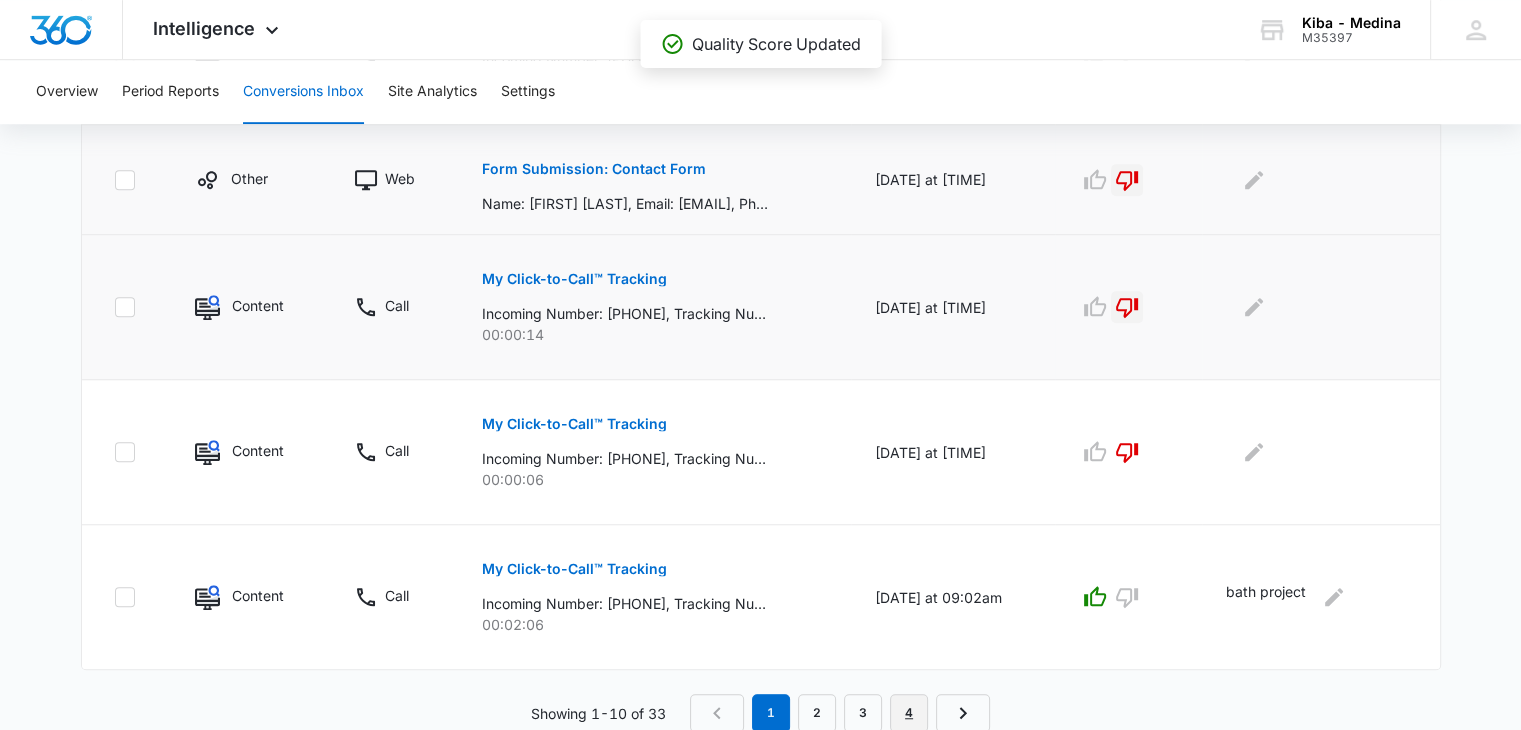 click on "4" at bounding box center (909, 713) 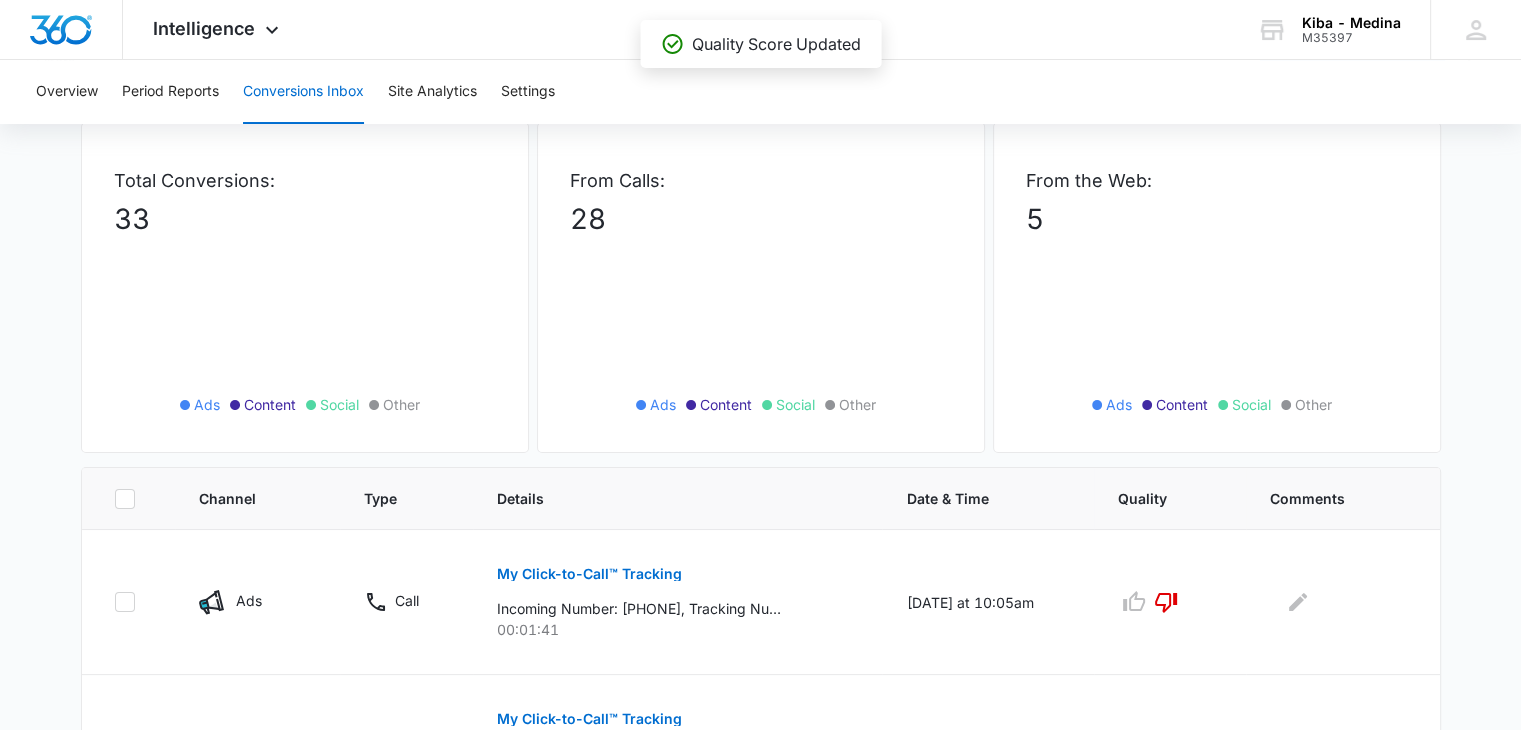 scroll, scrollTop: 396, scrollLeft: 0, axis: vertical 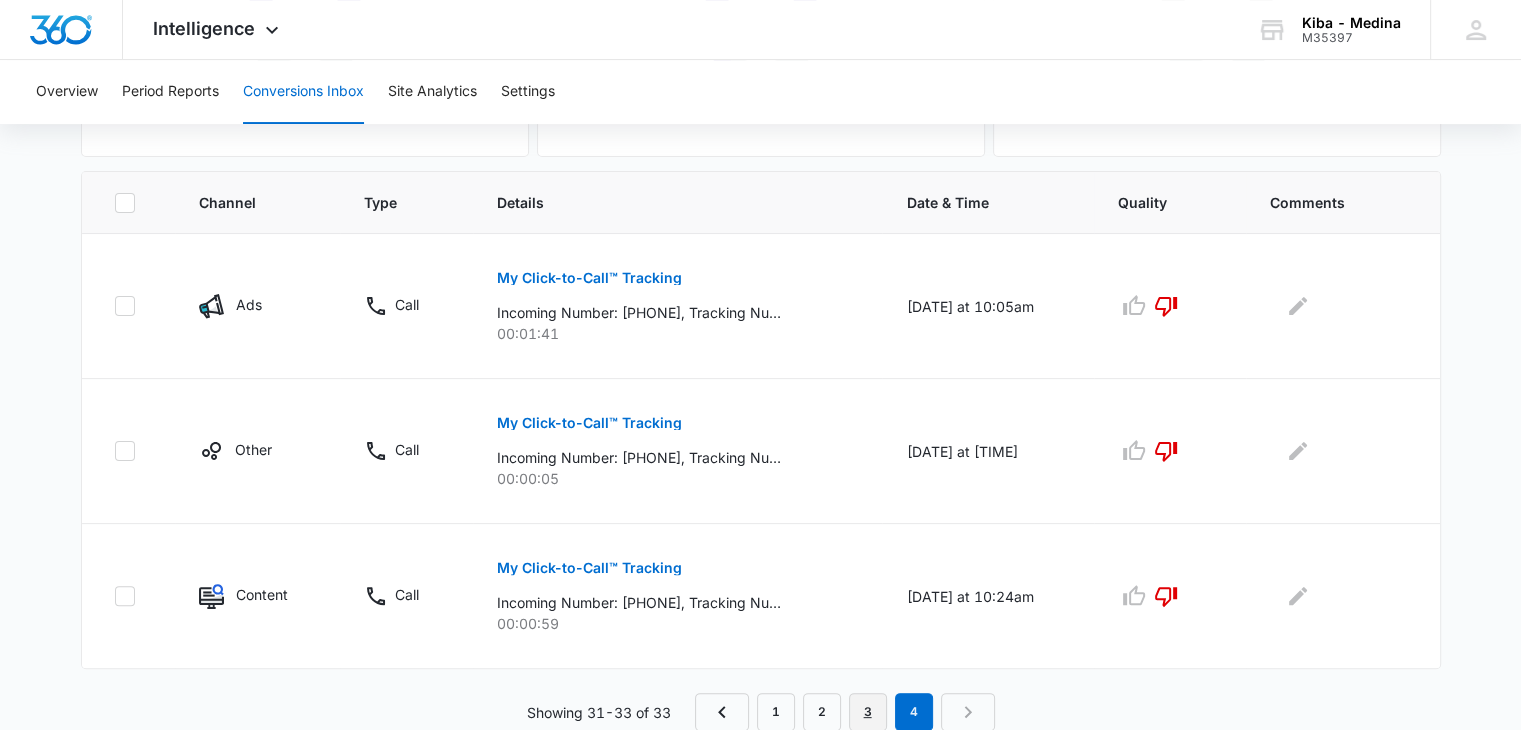 click on "3" at bounding box center [868, 712] 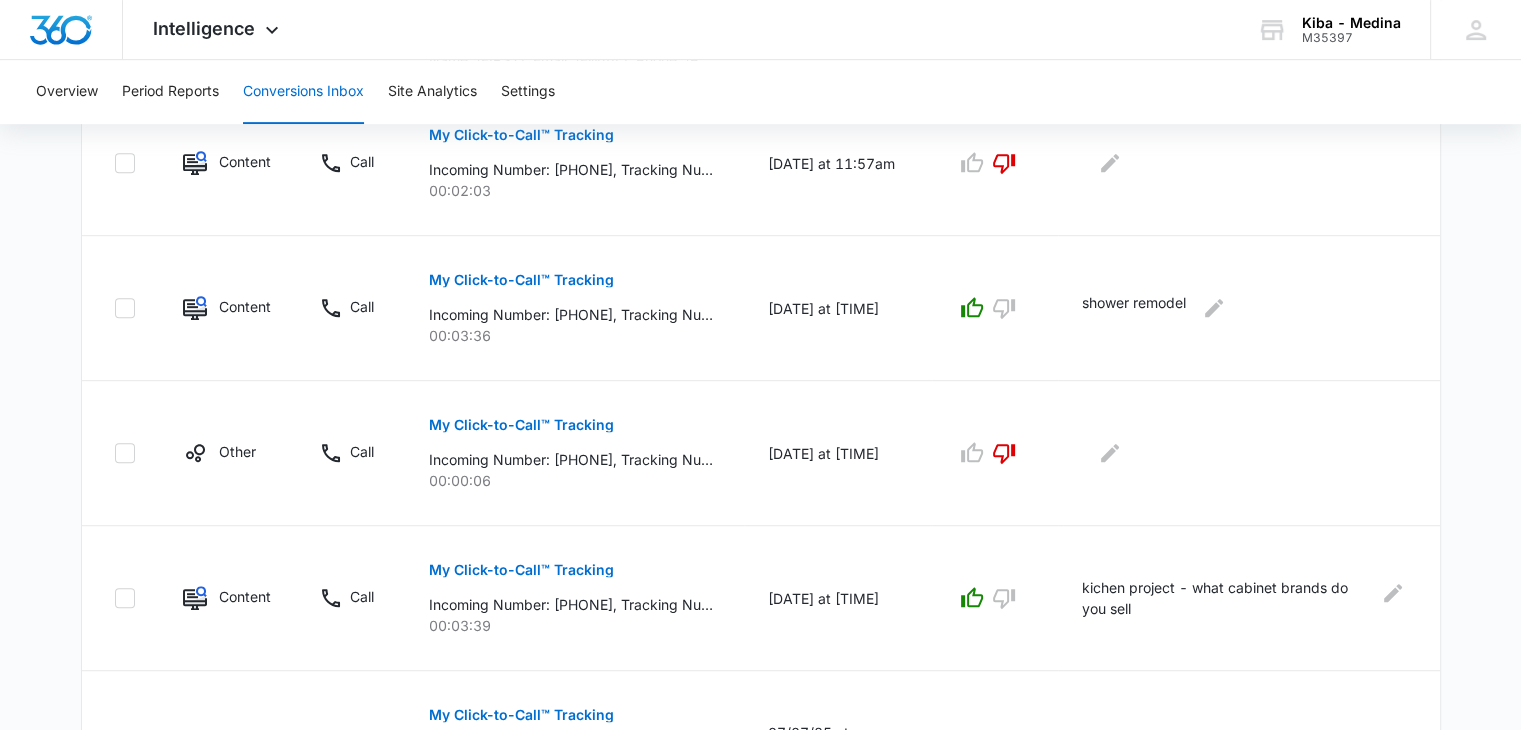 scroll, scrollTop: 1304, scrollLeft: 0, axis: vertical 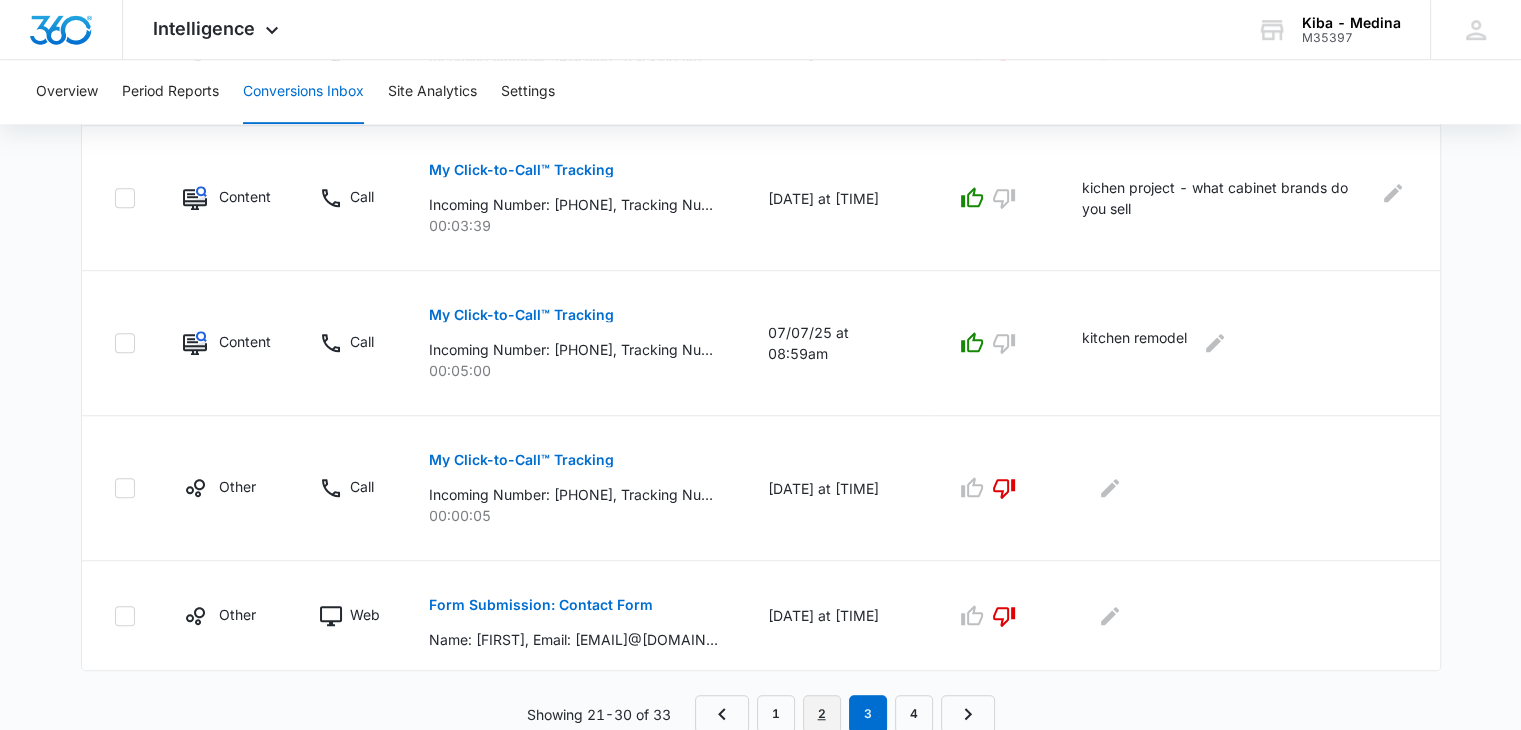 click on "2" at bounding box center [822, 714] 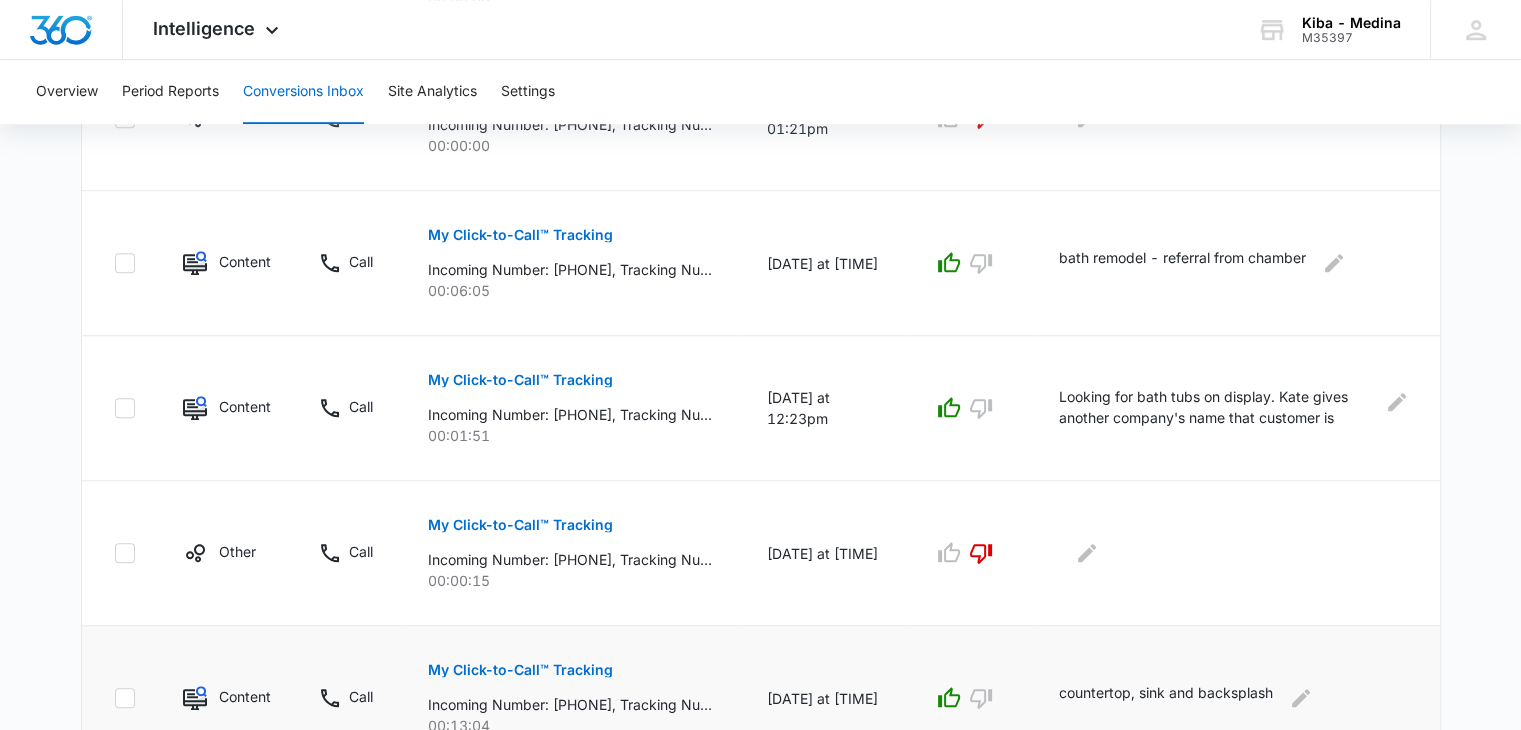 scroll, scrollTop: 1409, scrollLeft: 0, axis: vertical 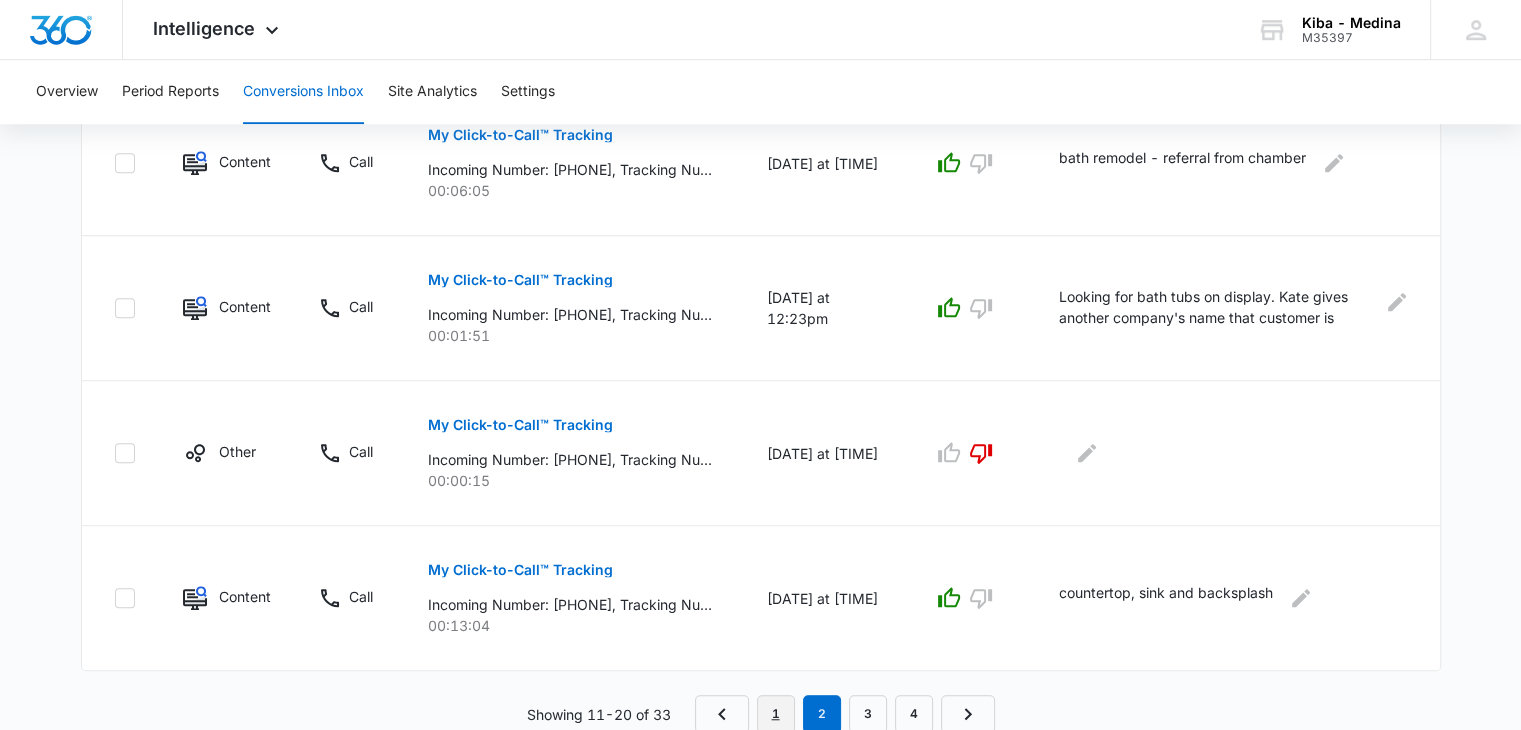 click on "1" at bounding box center (776, 714) 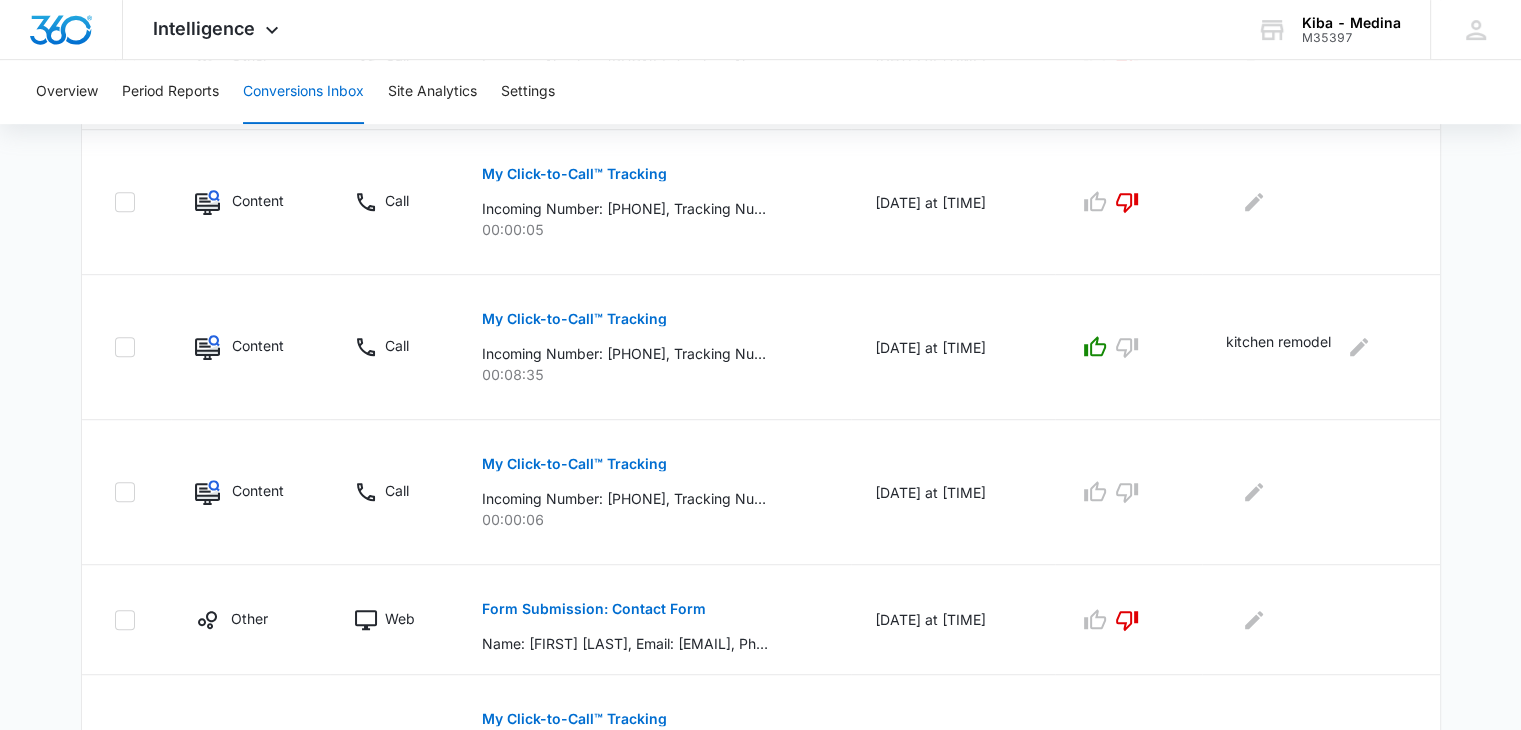 scroll, scrollTop: 1340, scrollLeft: 0, axis: vertical 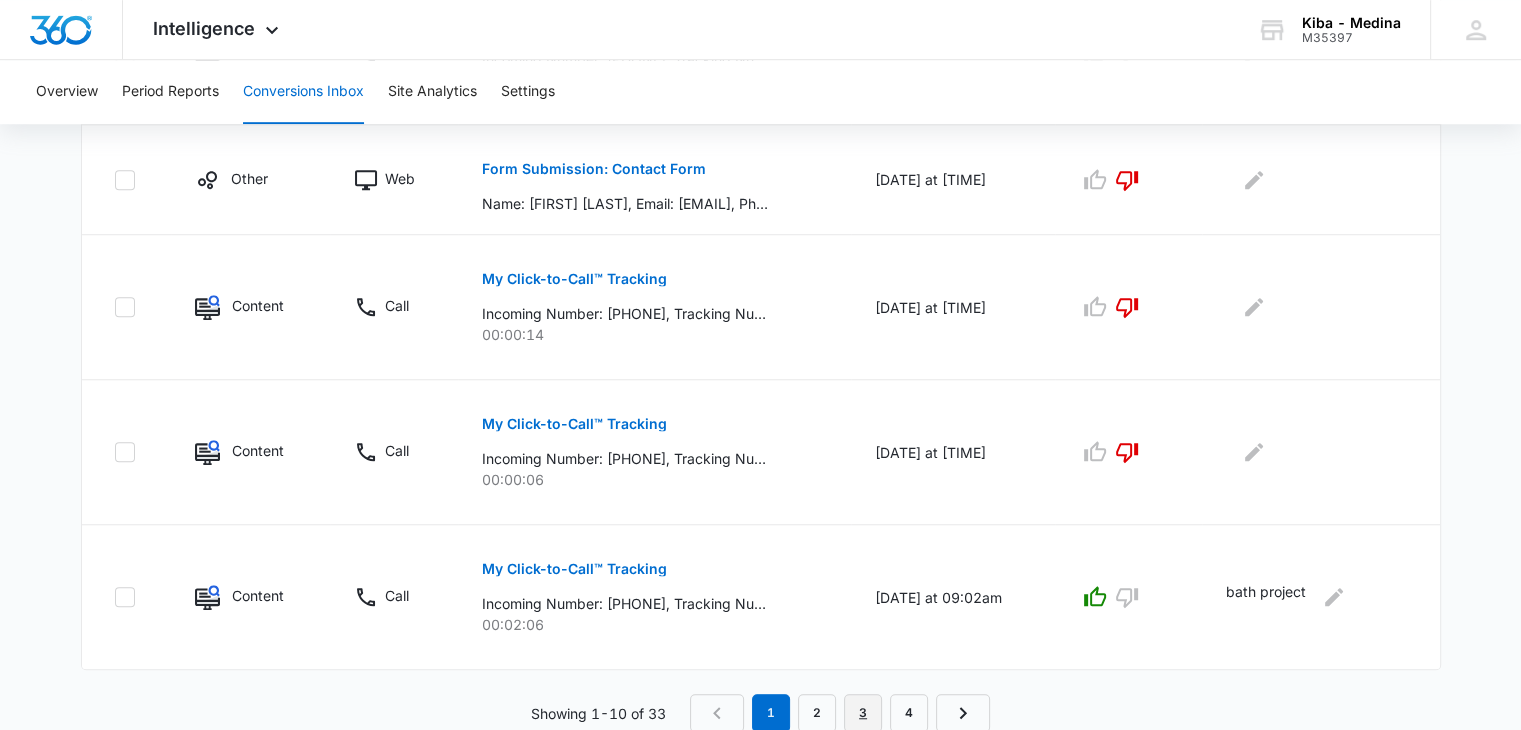 click on "3" at bounding box center [863, 713] 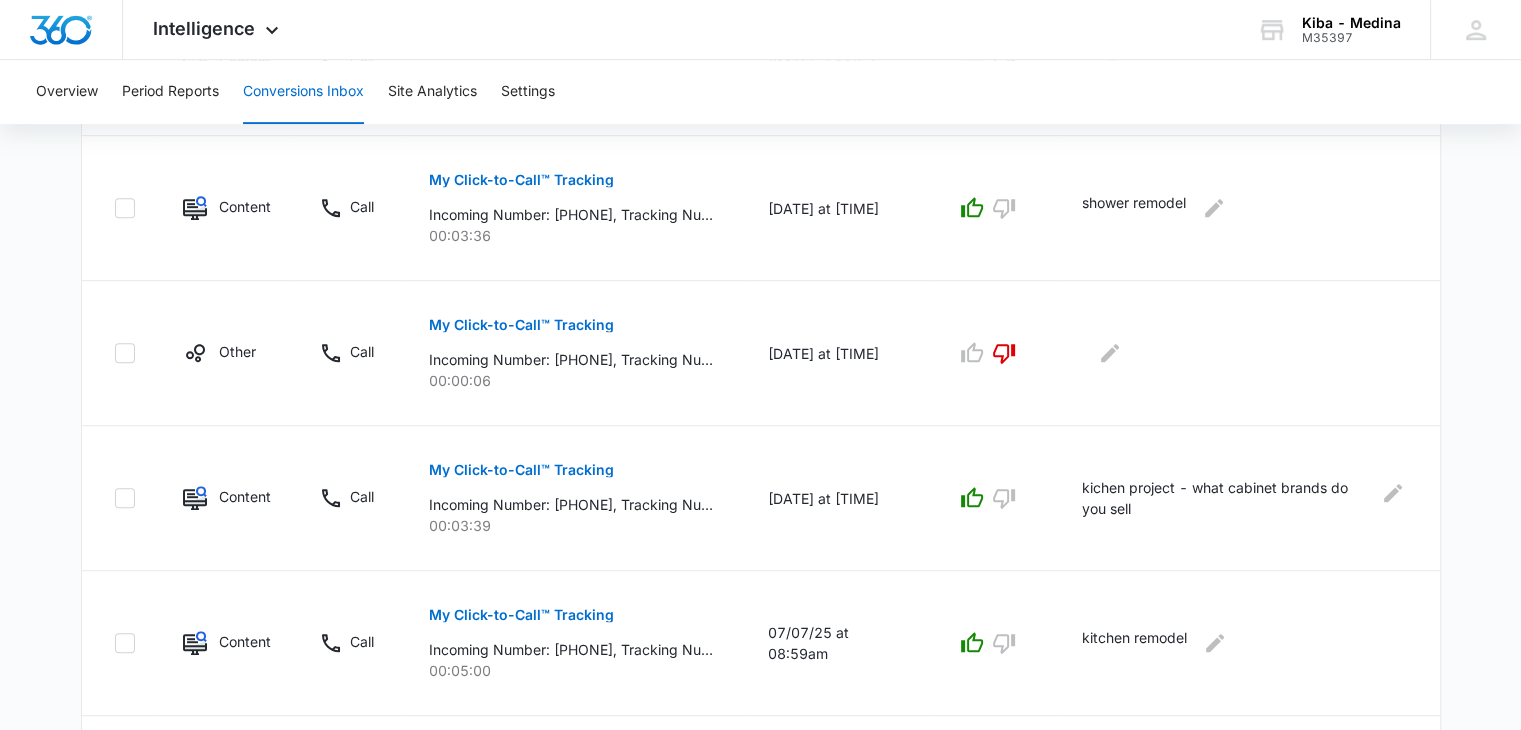 scroll, scrollTop: 1304, scrollLeft: 0, axis: vertical 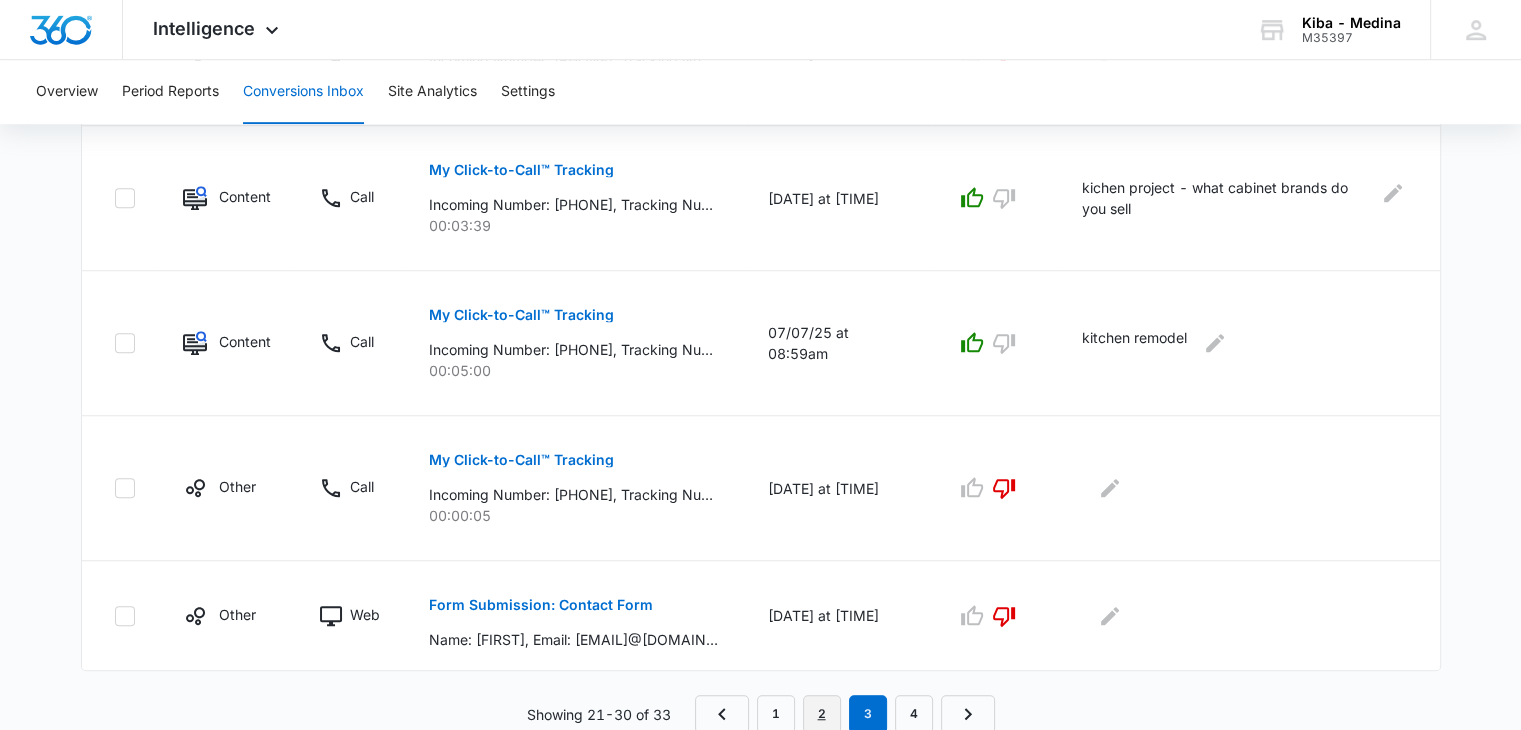 click on "2" at bounding box center [822, 714] 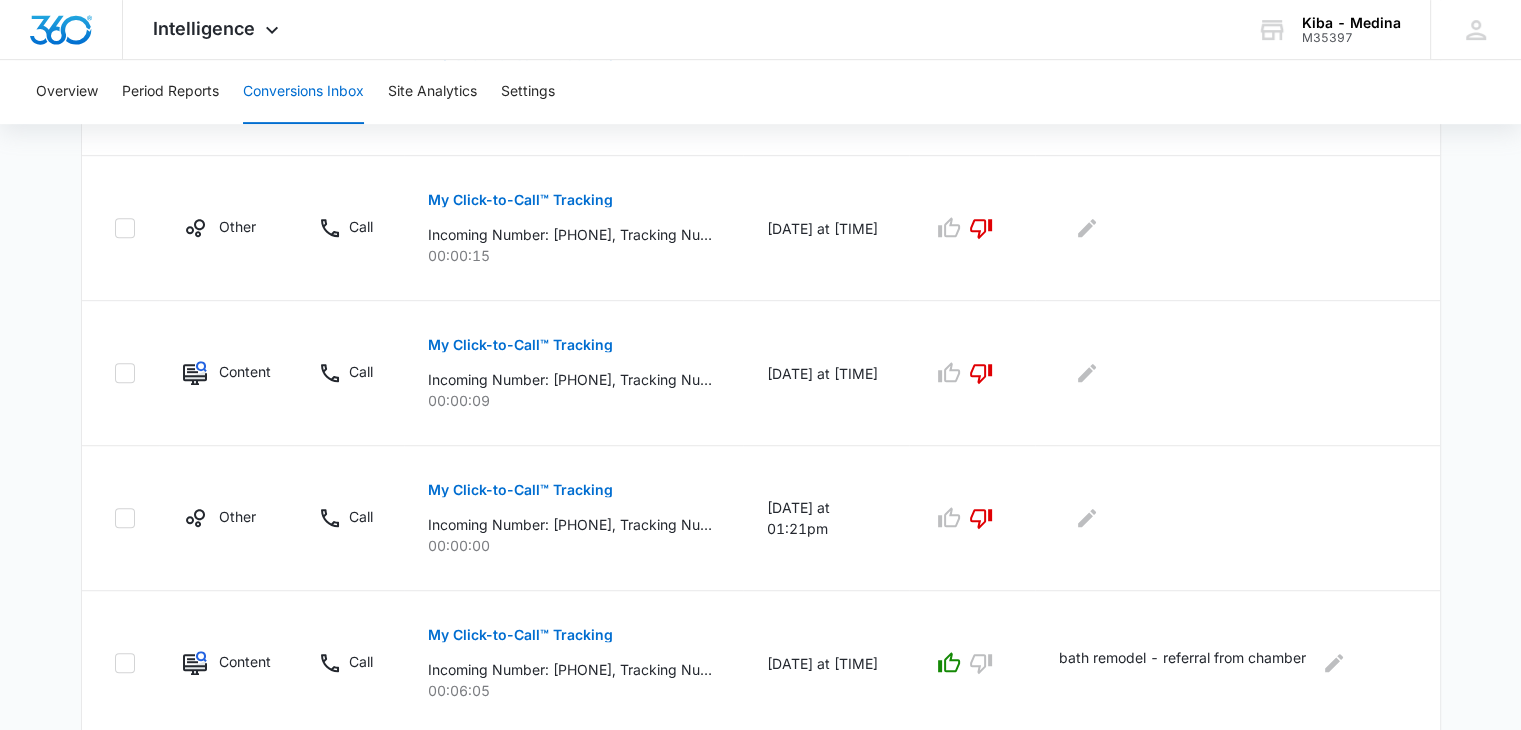 scroll, scrollTop: 1409, scrollLeft: 0, axis: vertical 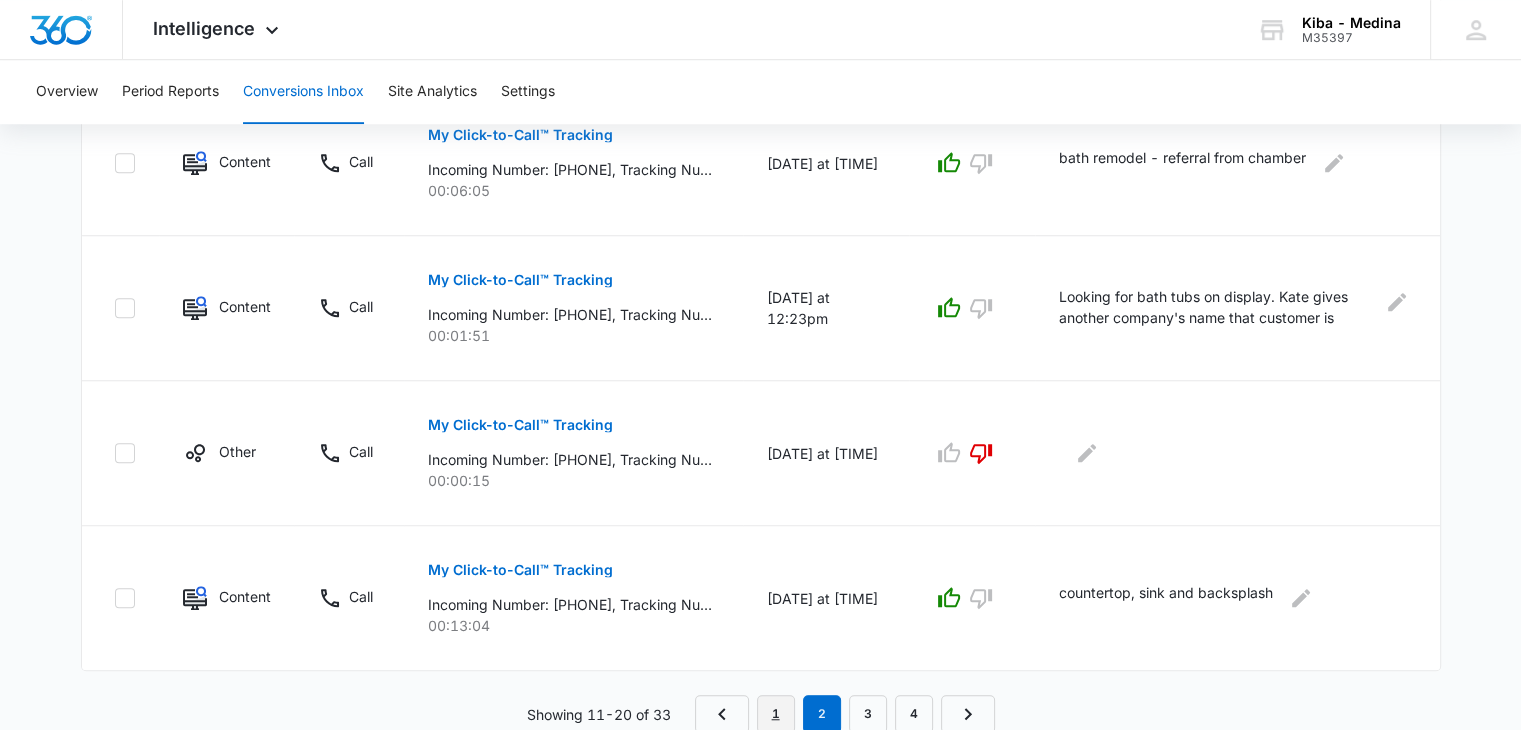 click on "1" at bounding box center (776, 714) 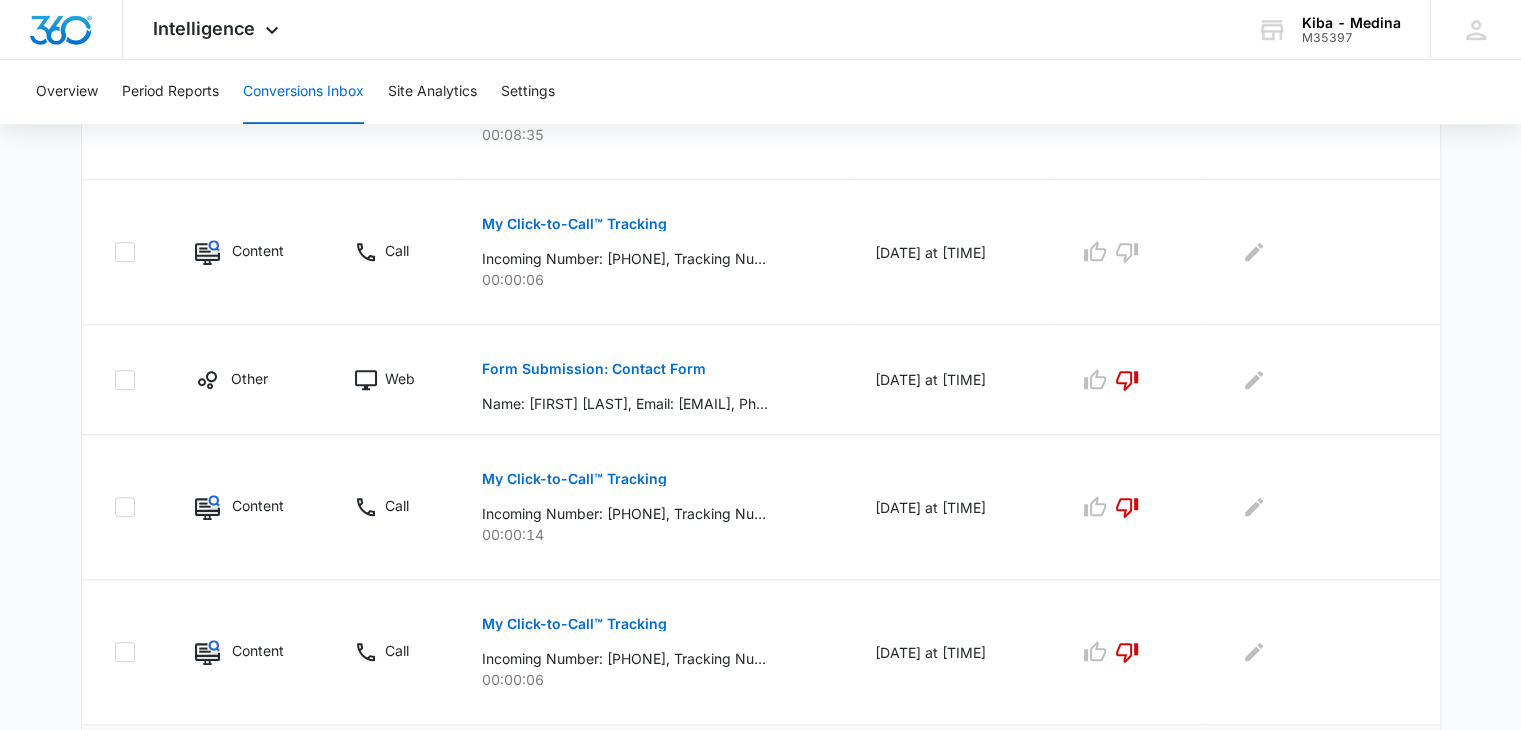 scroll, scrollTop: 940, scrollLeft: 0, axis: vertical 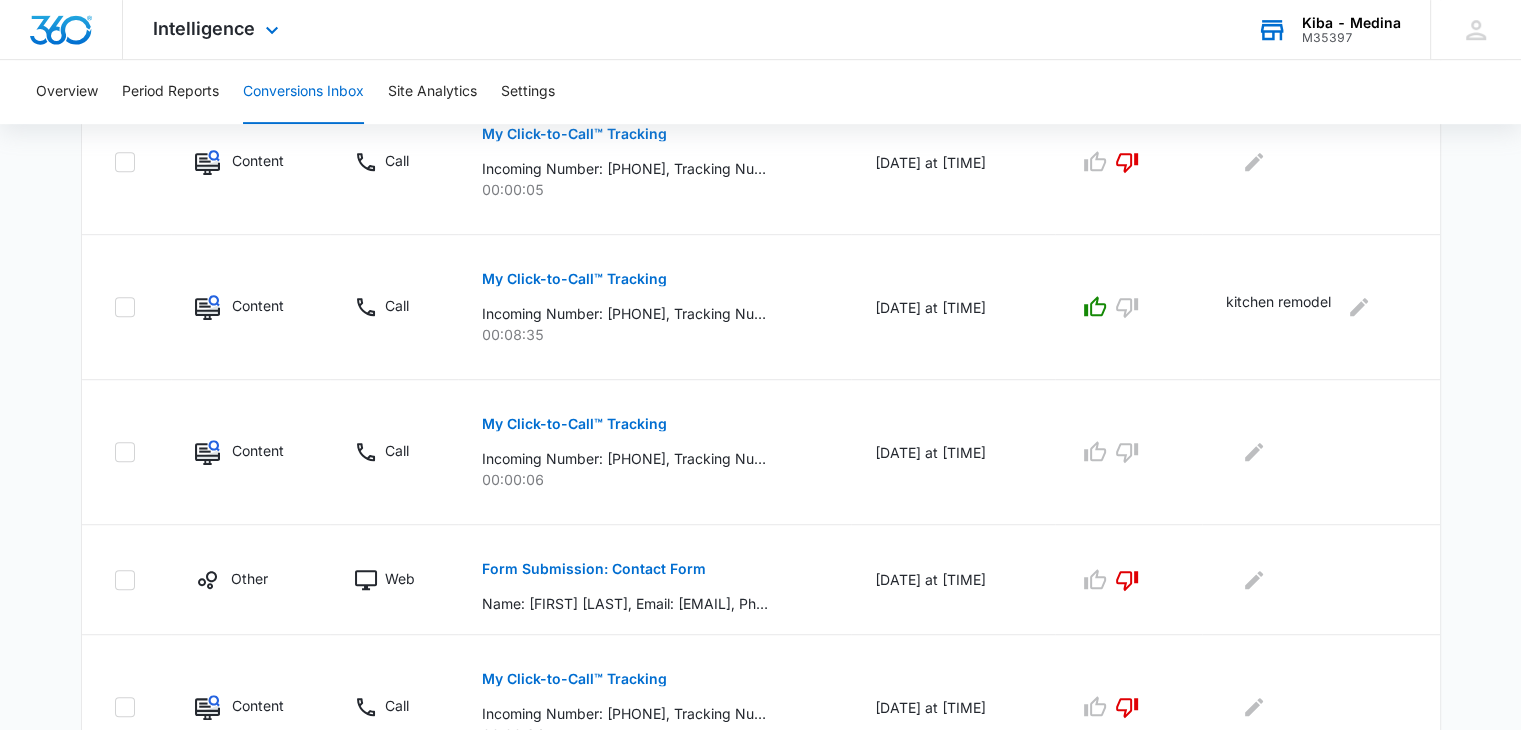 click on "Kiba - Medina M35397 Your Accounts View All" at bounding box center (1328, 29) 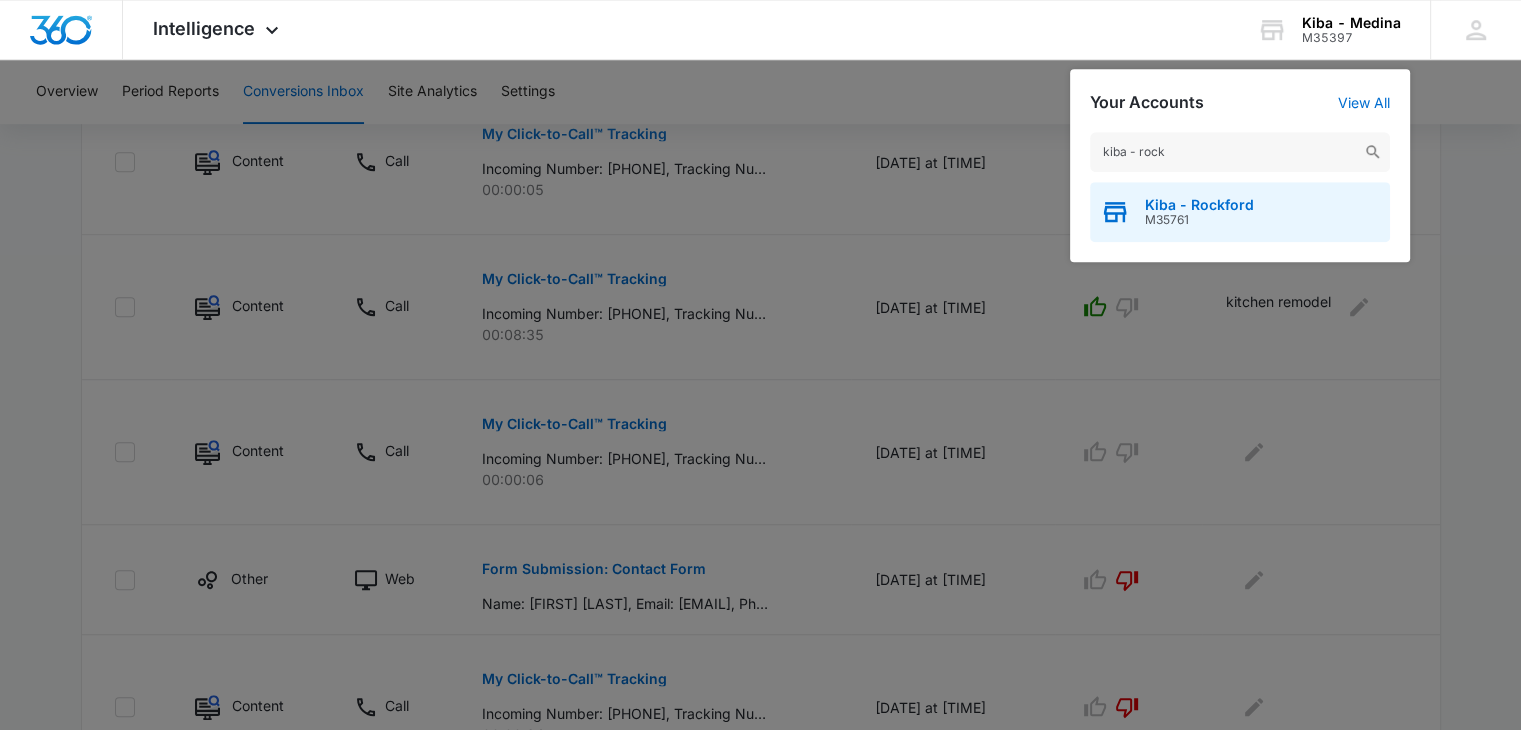 type on "kiba - rock" 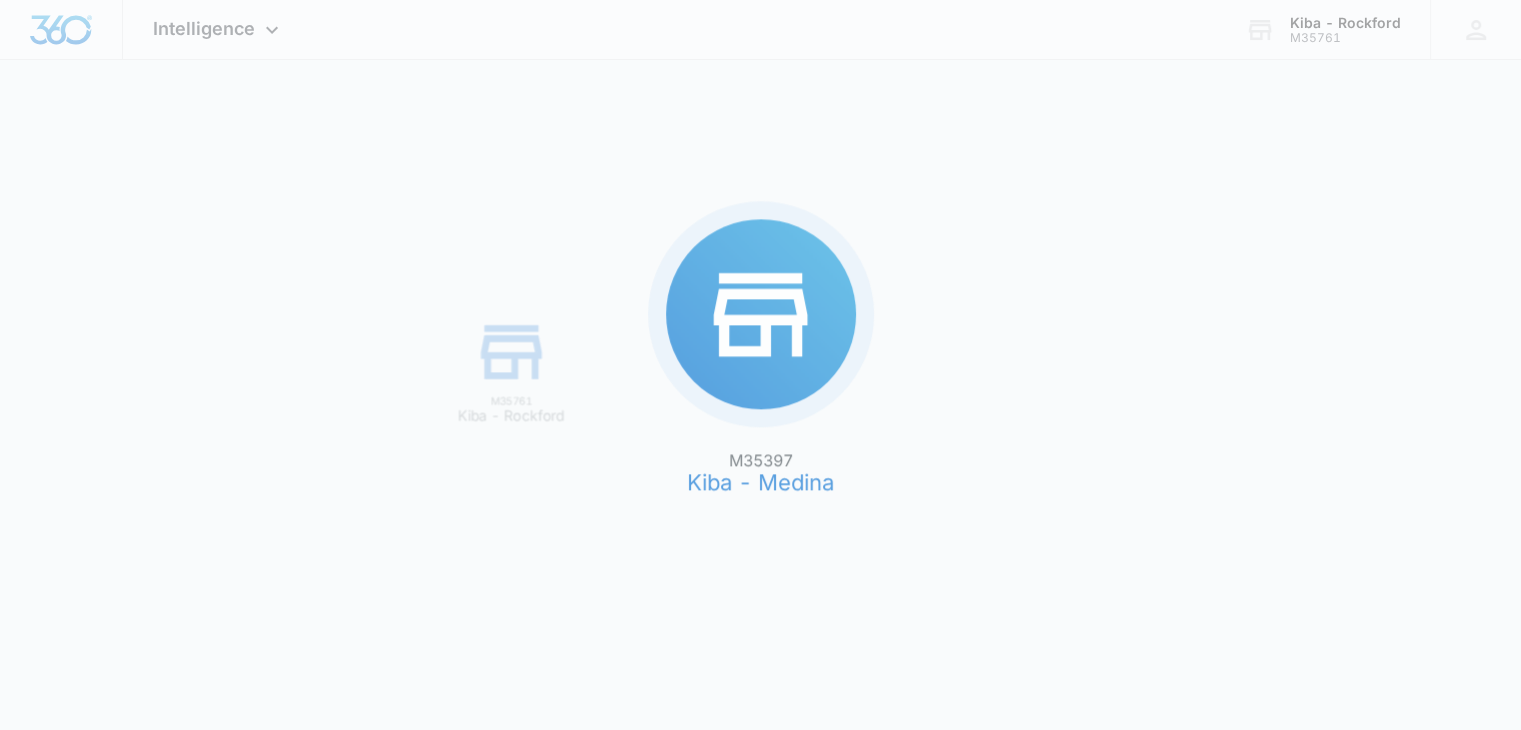 scroll, scrollTop: 0, scrollLeft: 0, axis: both 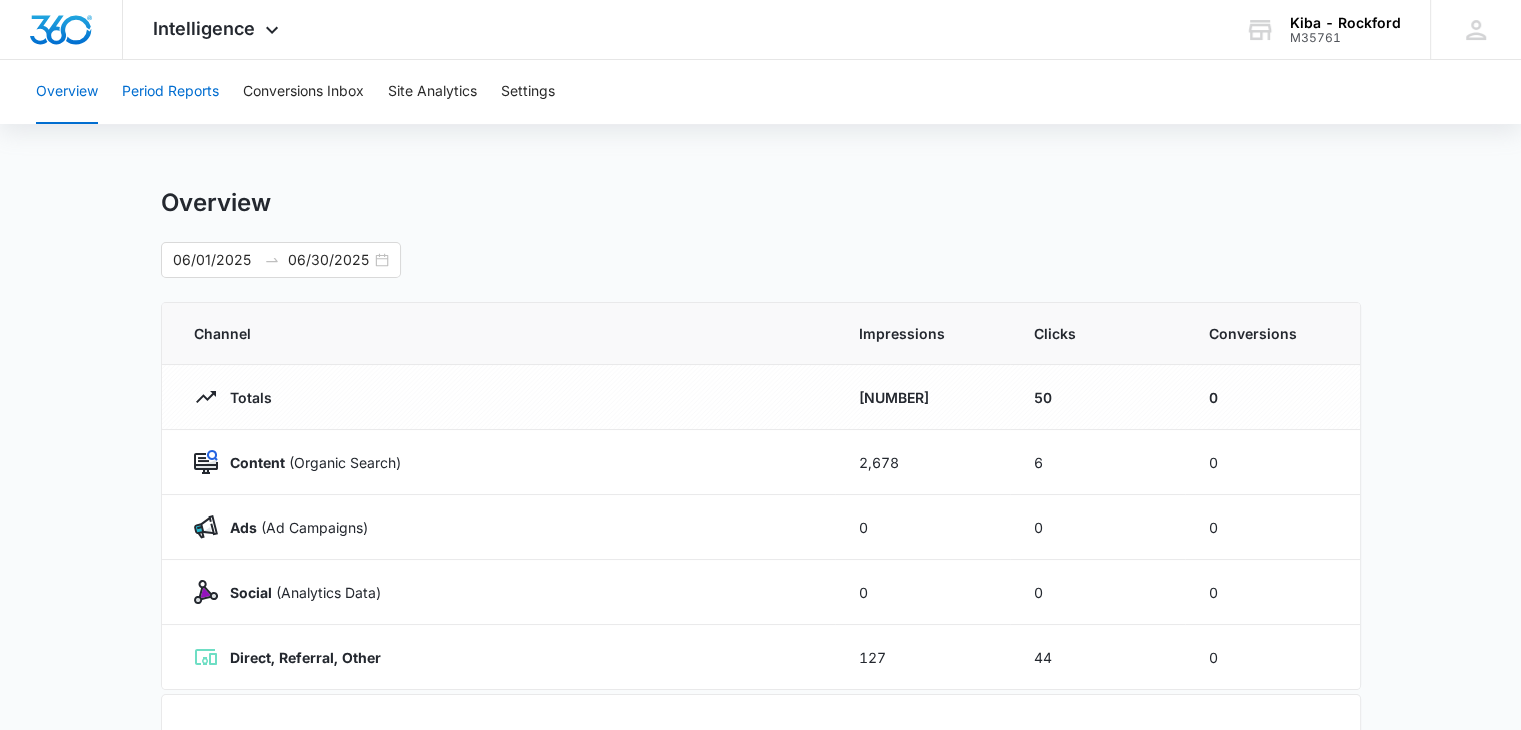 click on "Period Reports" at bounding box center [170, 92] 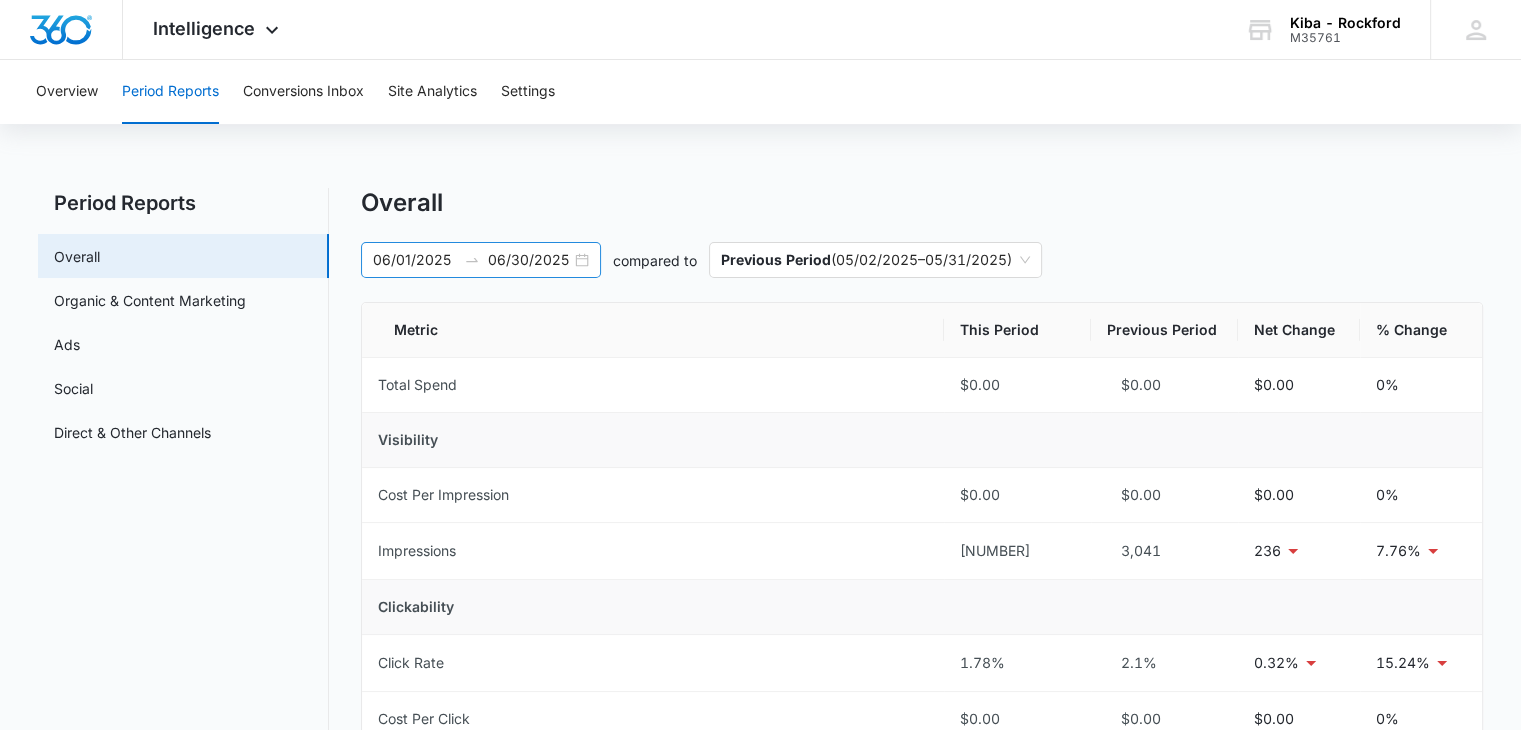 click on "06/01/2025 06/30/2025" at bounding box center (481, 260) 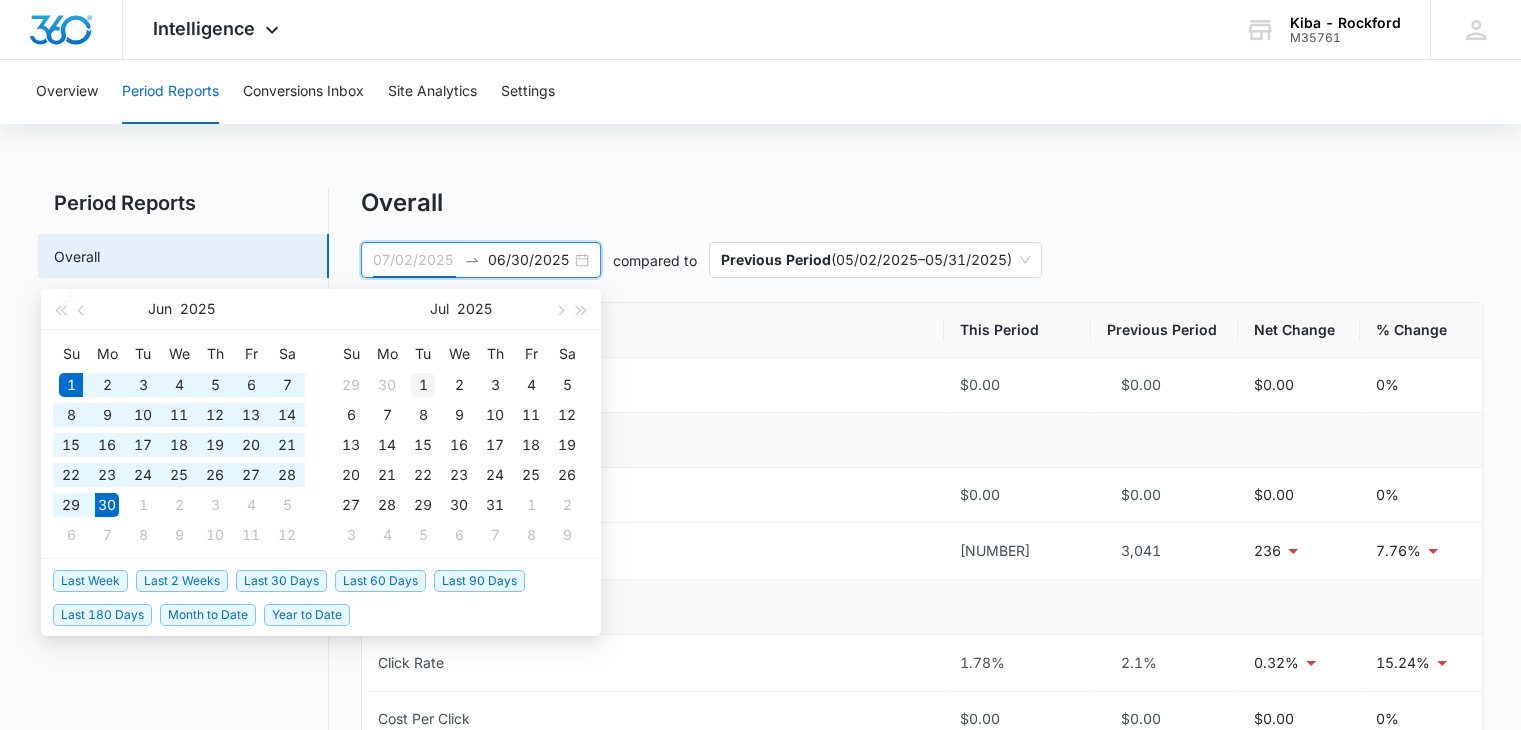 type on "07/01/2025" 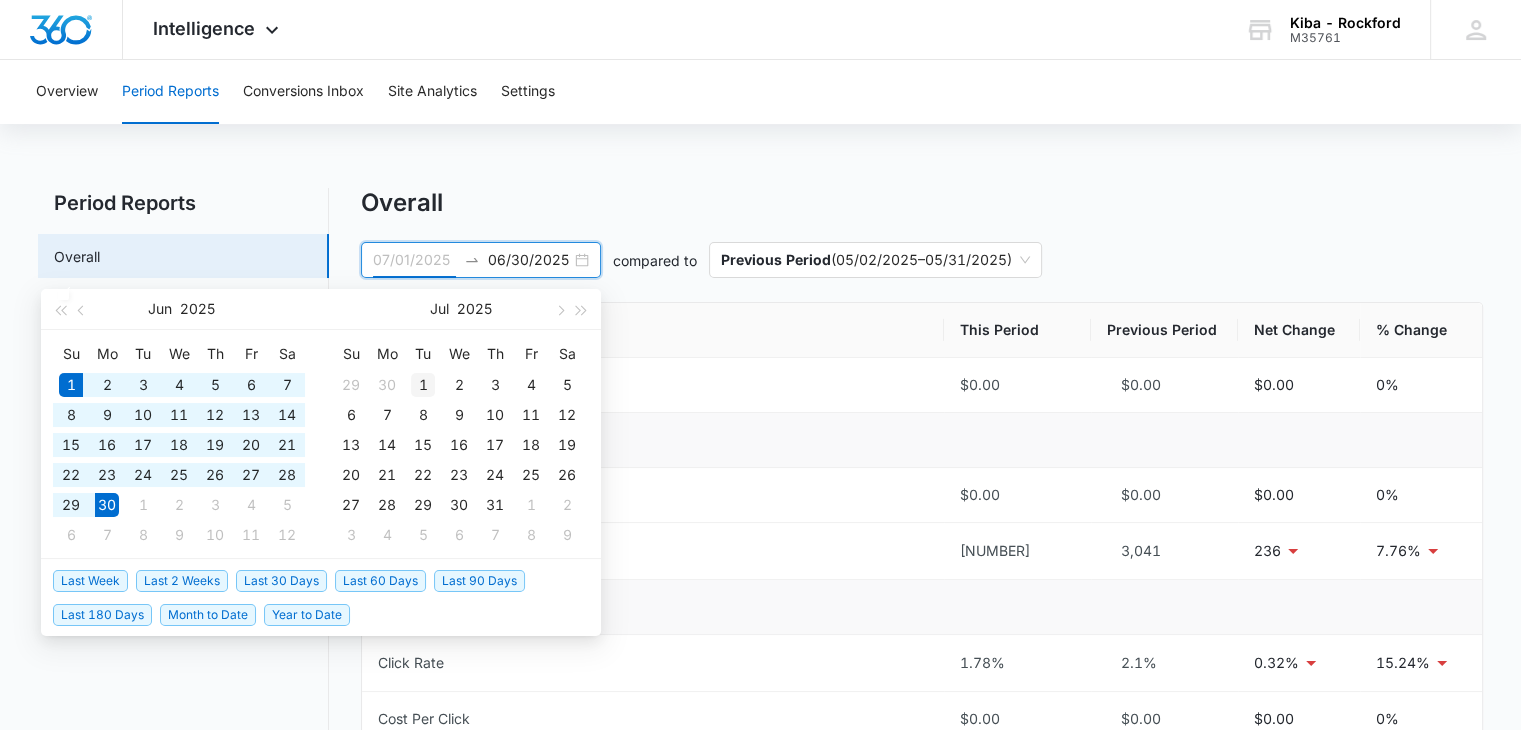 click on "1" at bounding box center (423, 385) 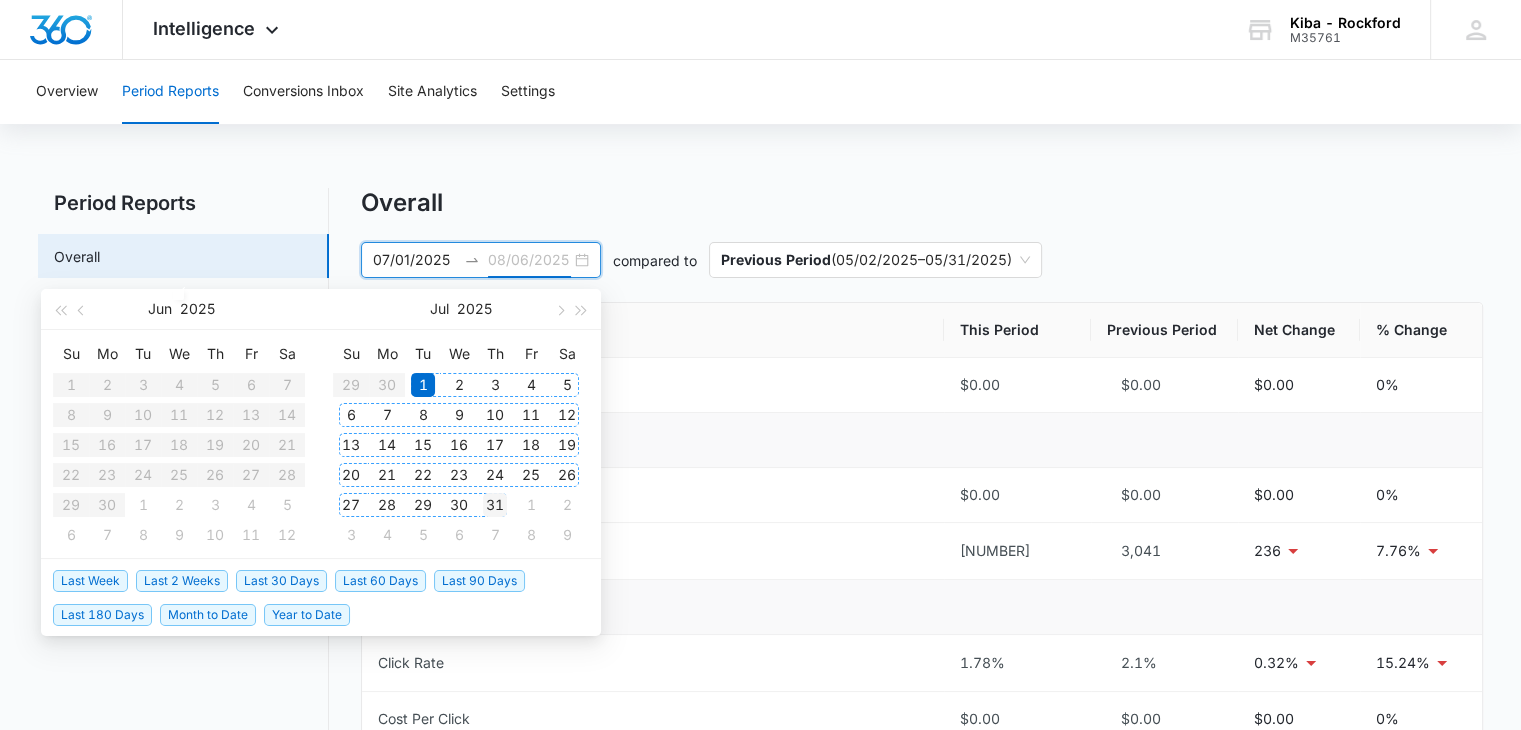 type on "07/31/2025" 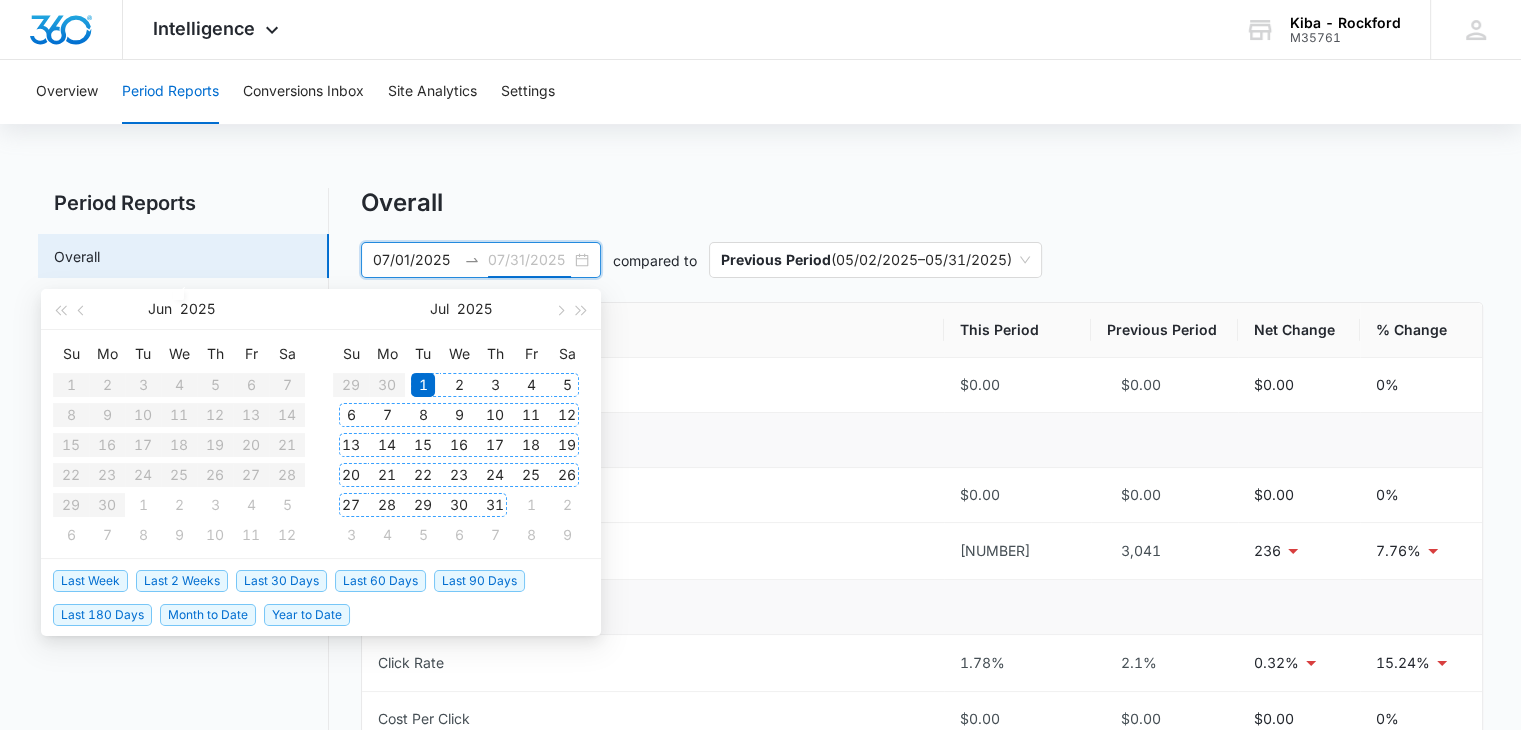 click on "31" at bounding box center (495, 505) 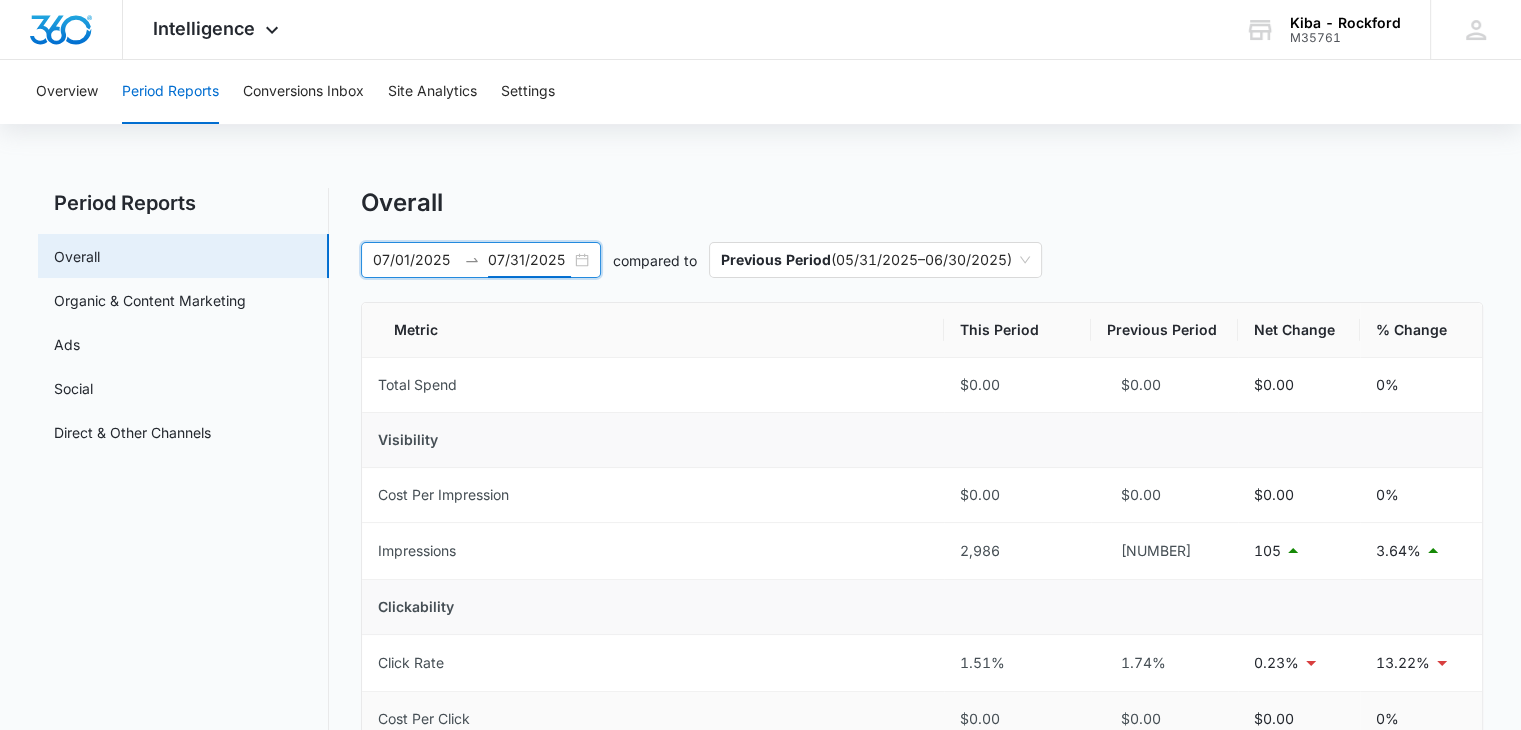 scroll, scrollTop: 200, scrollLeft: 0, axis: vertical 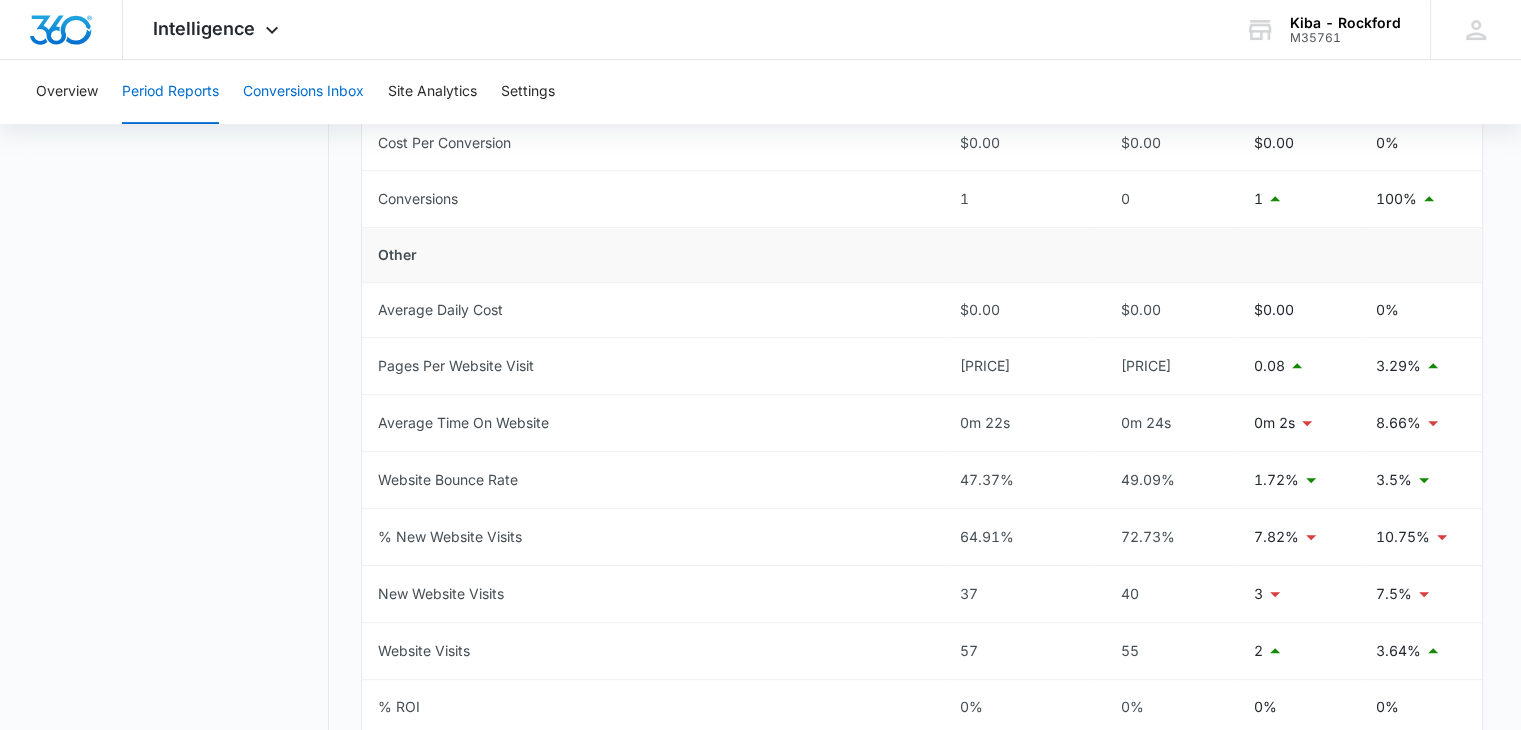 click on "Conversions Inbox" at bounding box center (303, 92) 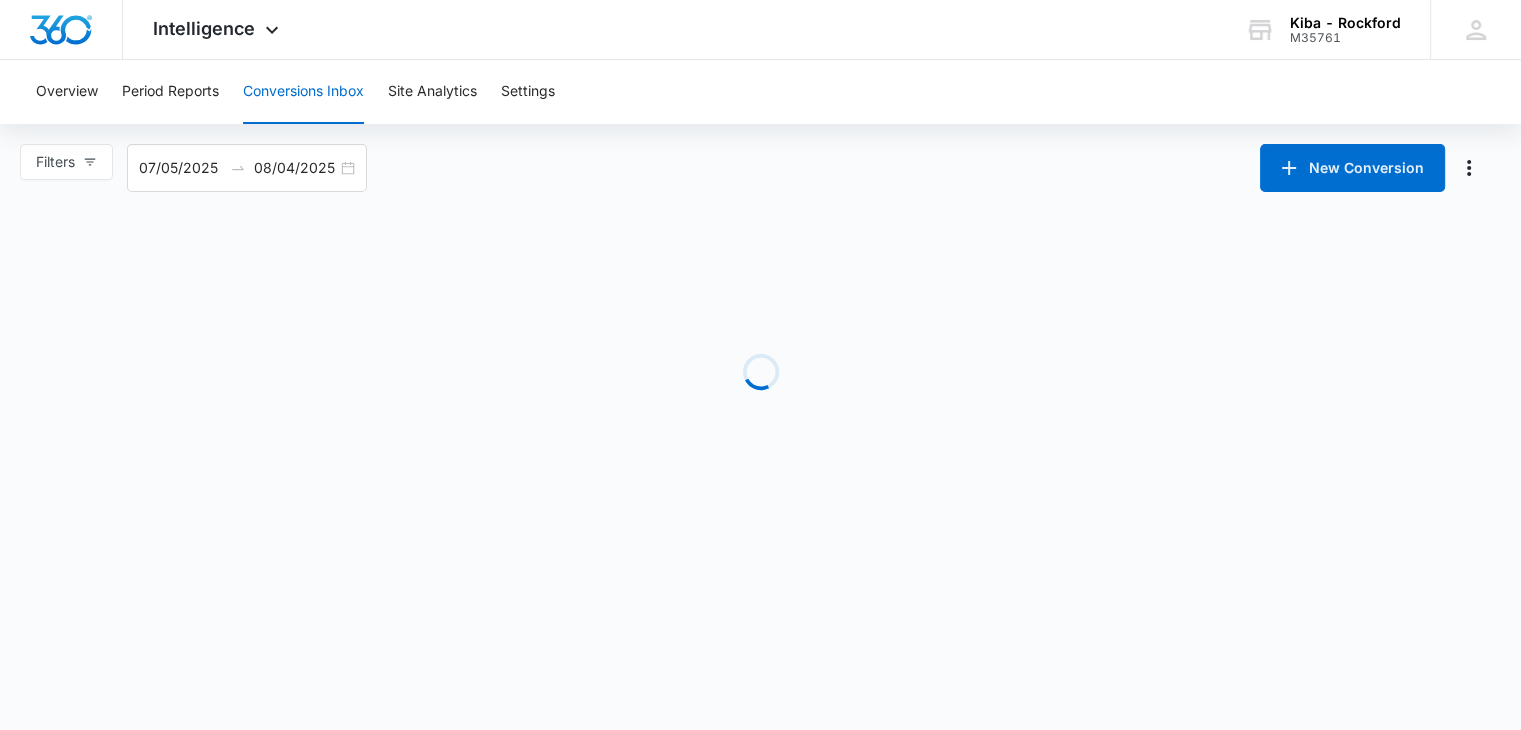 scroll, scrollTop: 0, scrollLeft: 0, axis: both 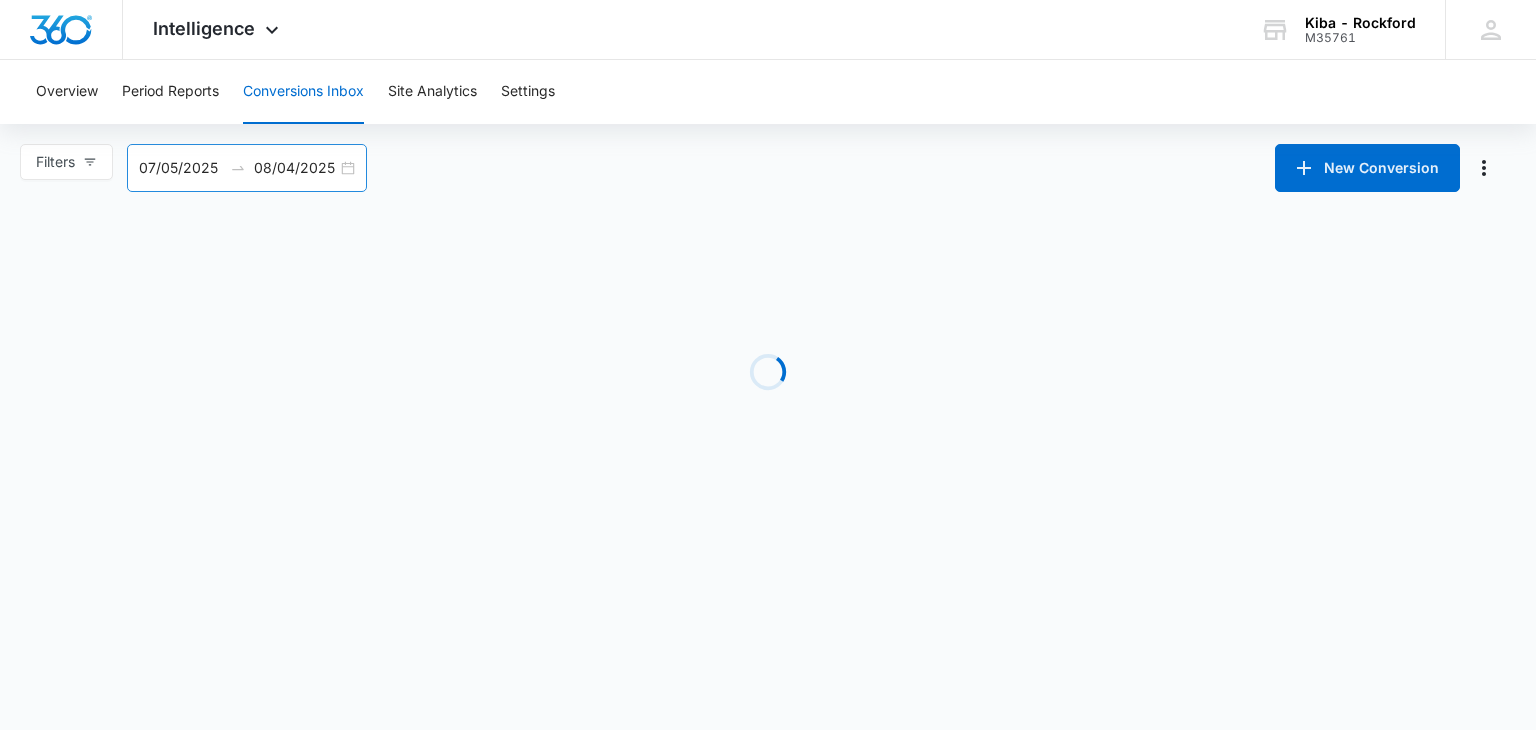 click on "07/05/2025 08/04/2025" at bounding box center [247, 168] 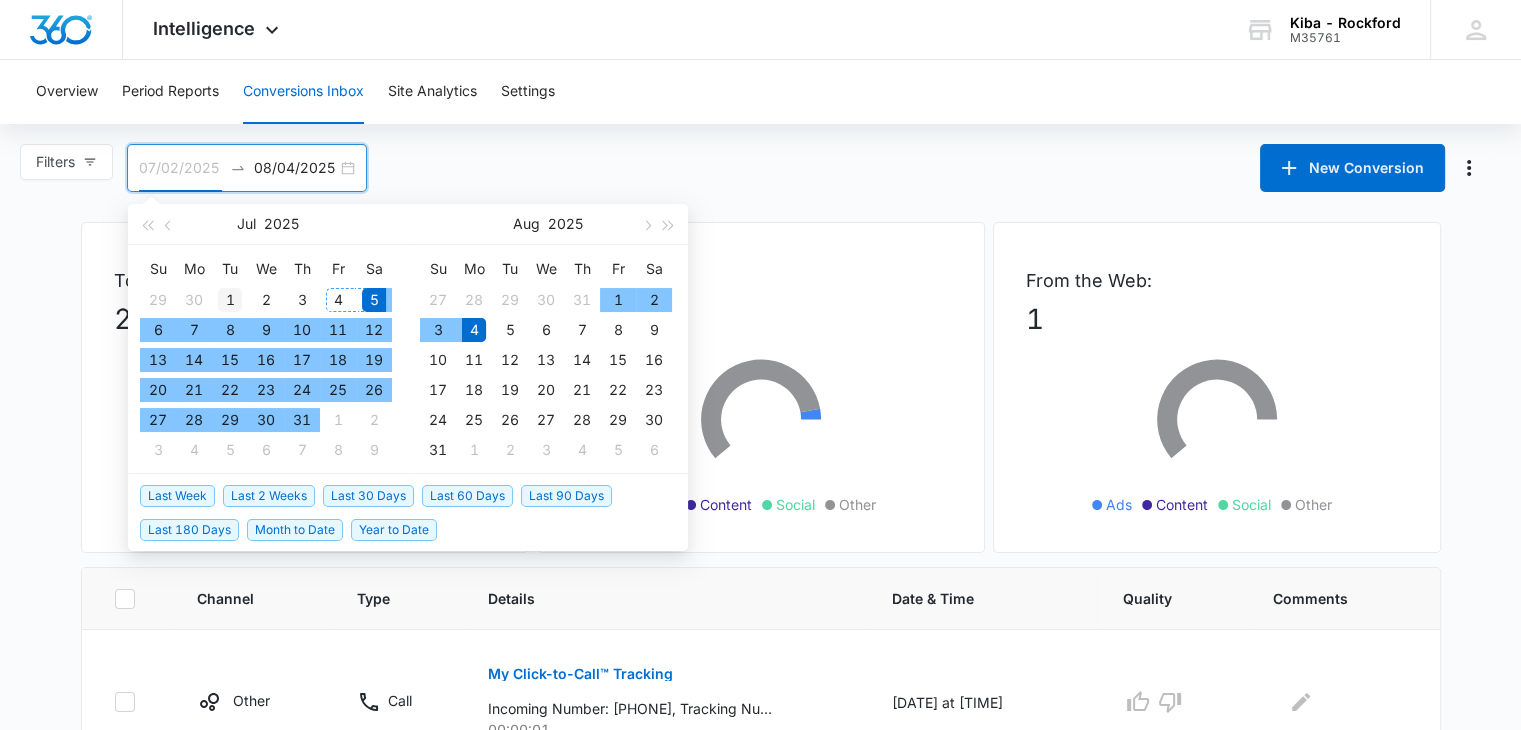 type on "07/01/2025" 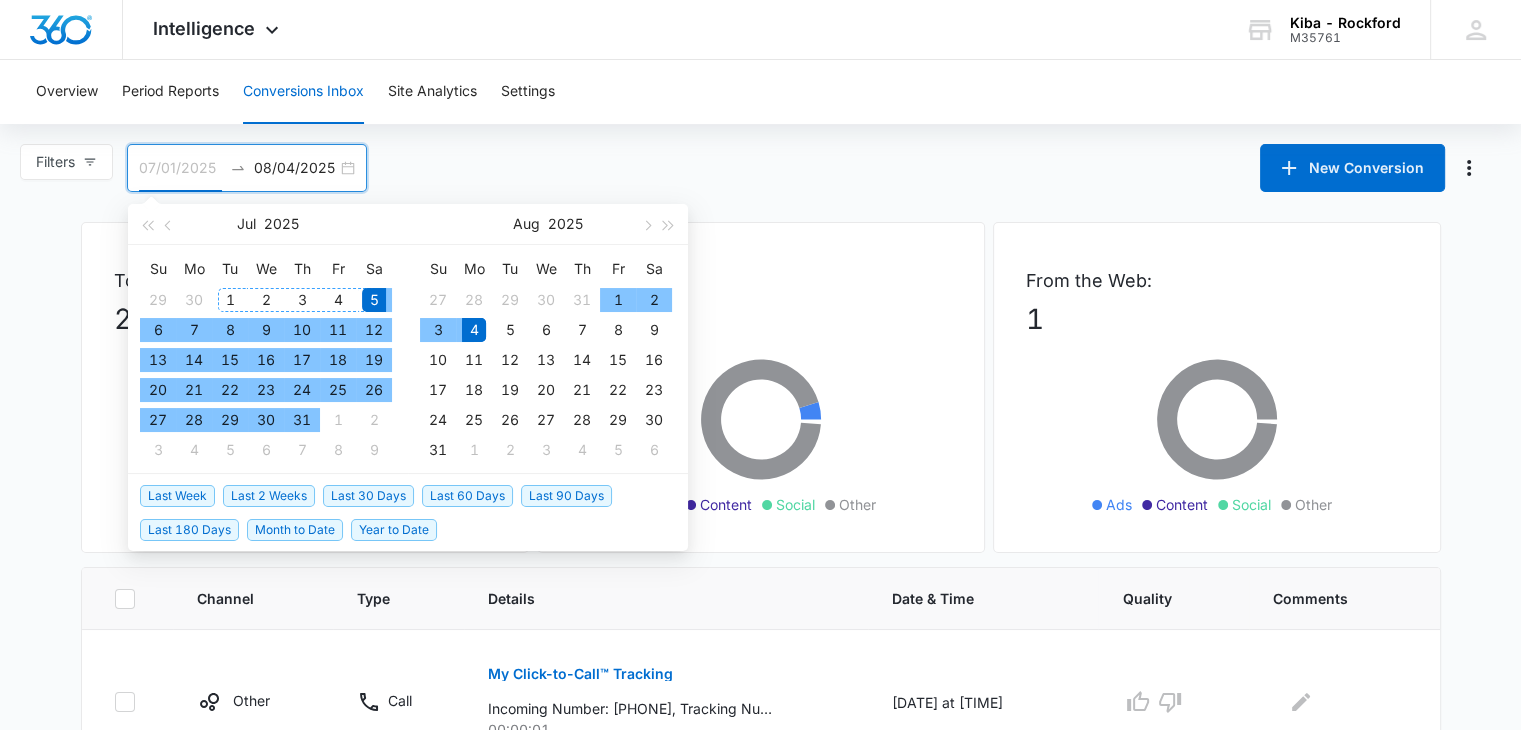 click on "1" at bounding box center (230, 300) 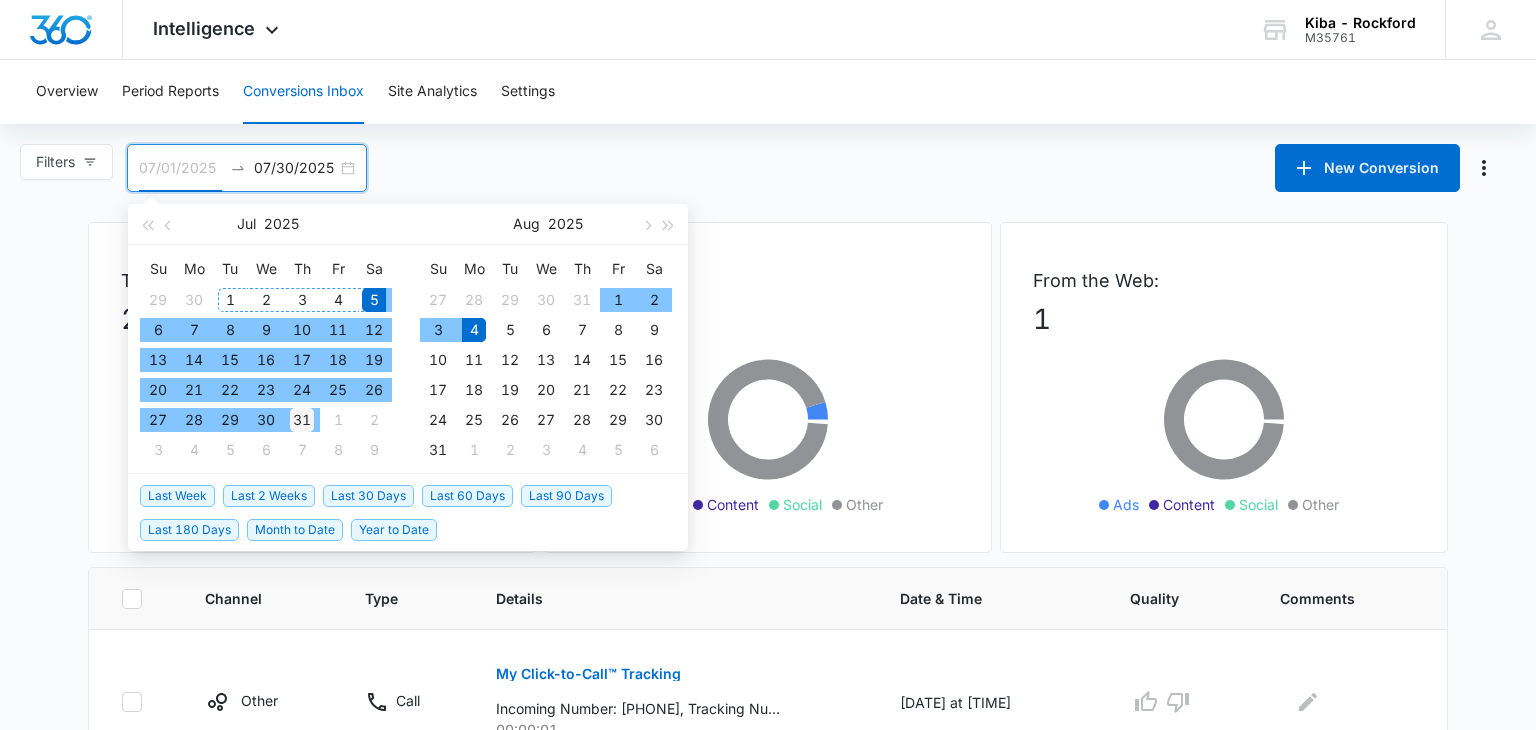 type on "07/31/2025" 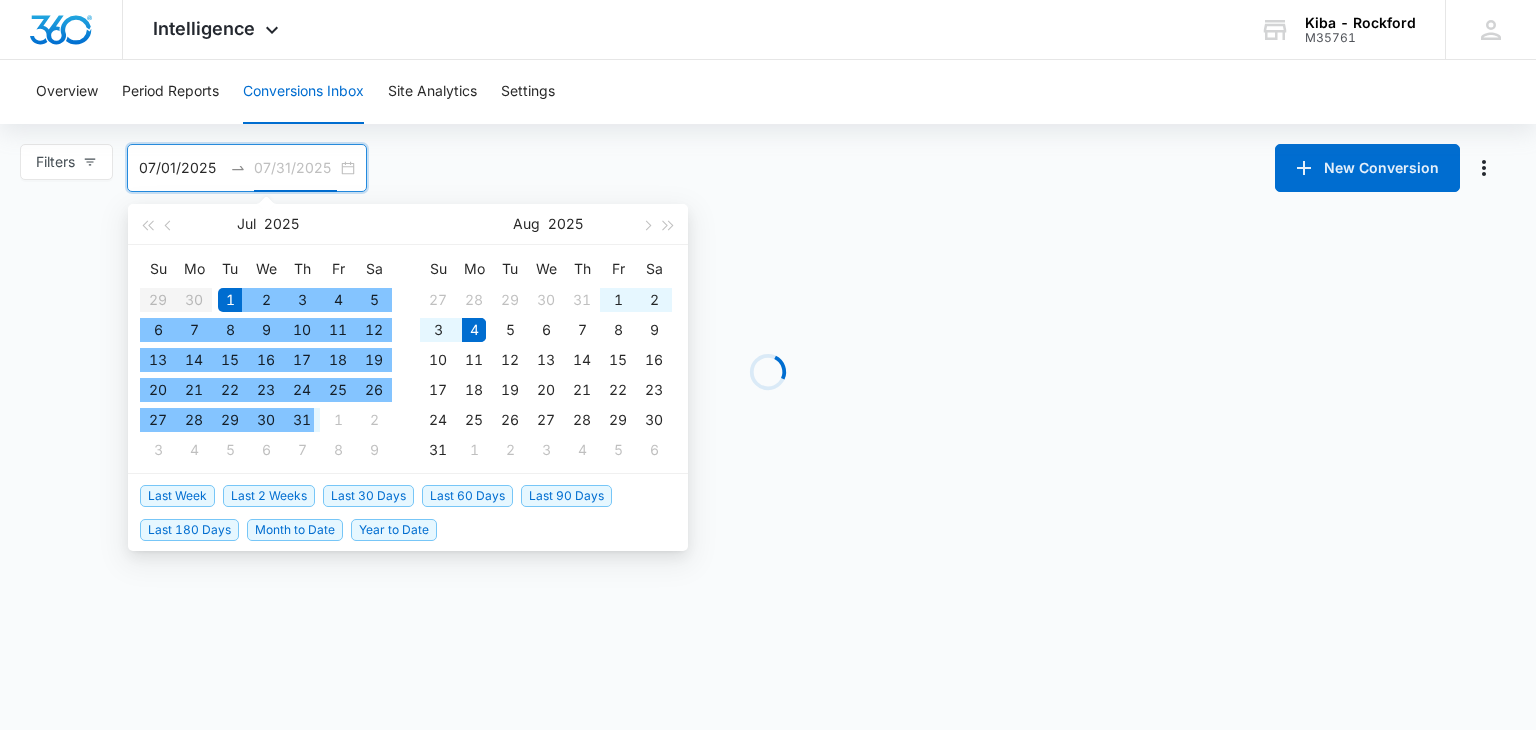 click on "31" at bounding box center [302, 420] 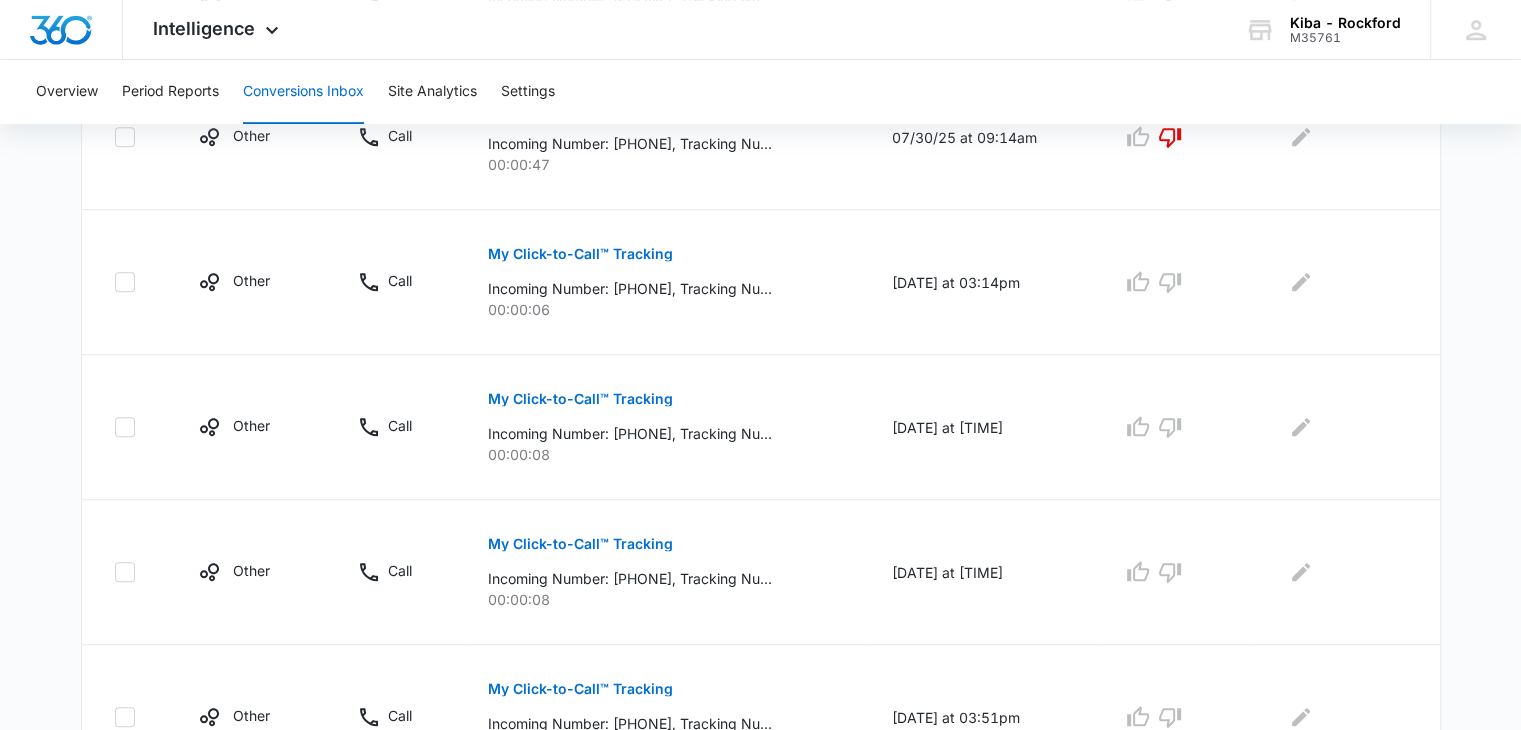 scroll, scrollTop: 1409, scrollLeft: 0, axis: vertical 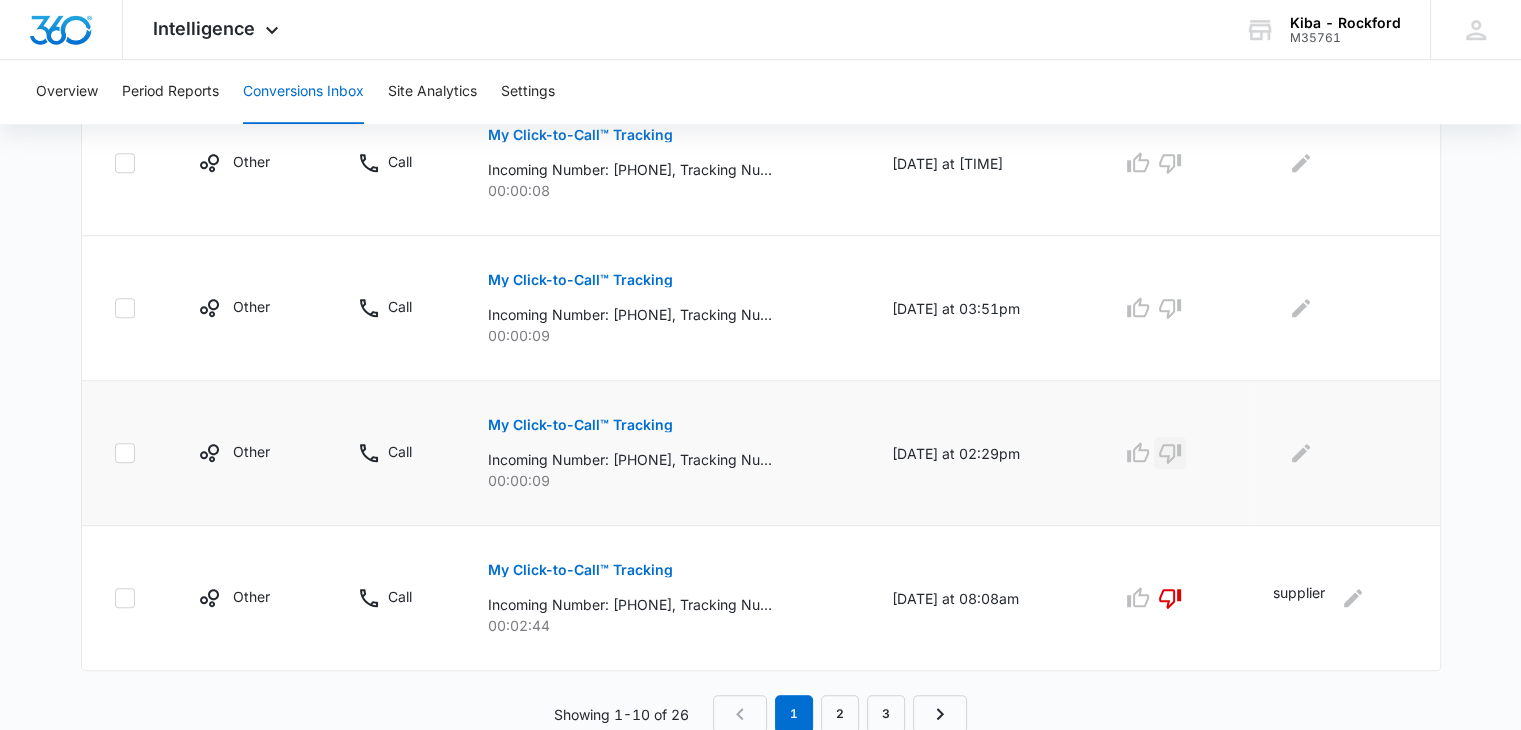 click 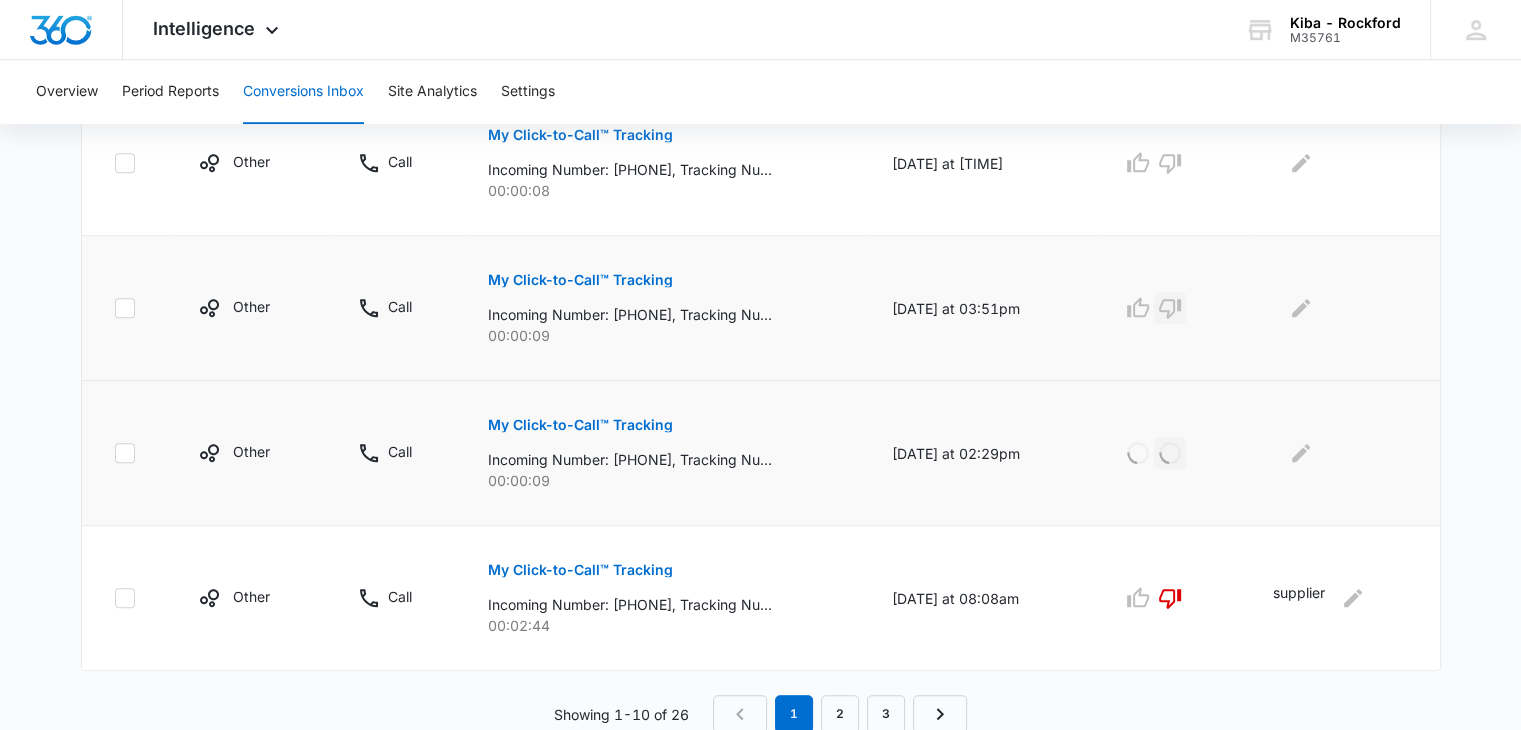 click 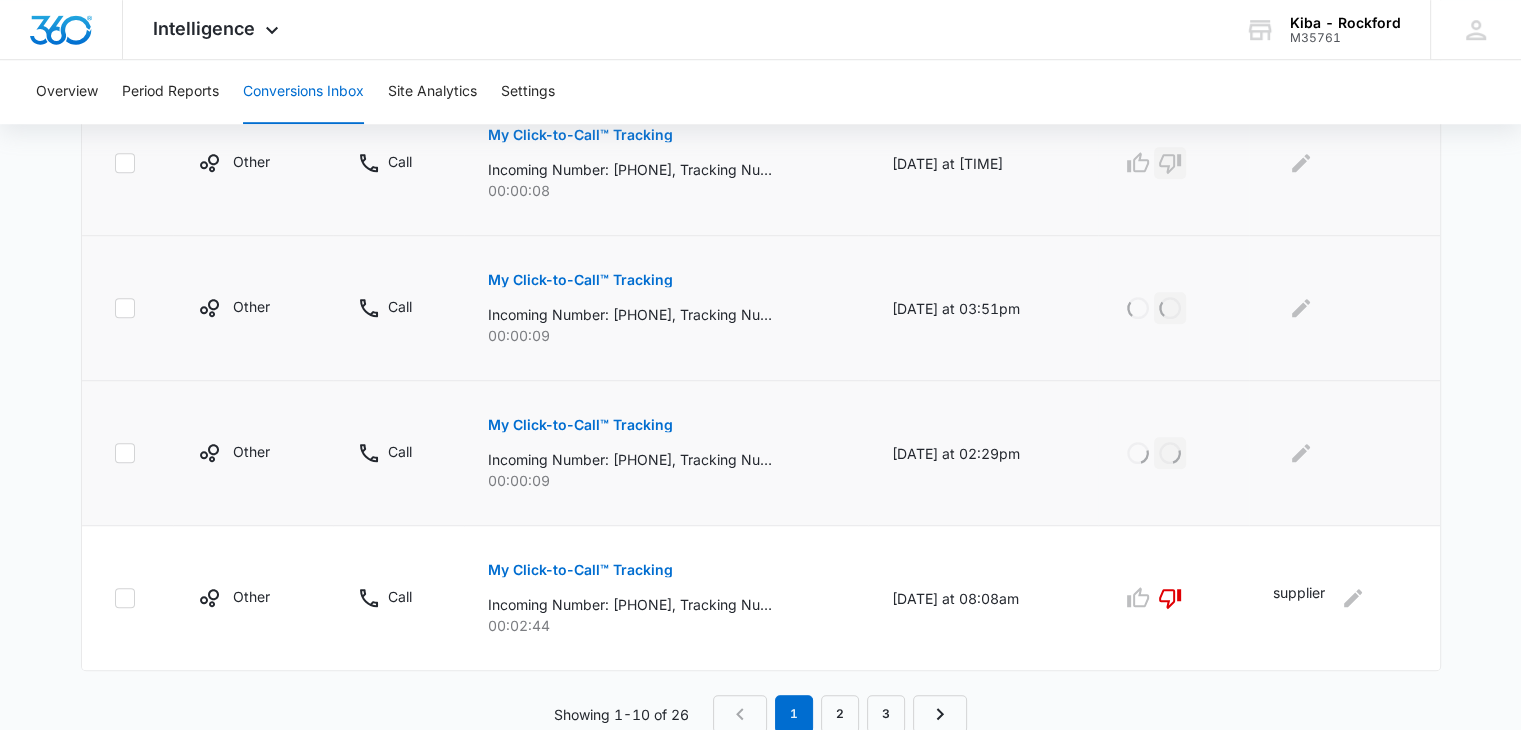 click 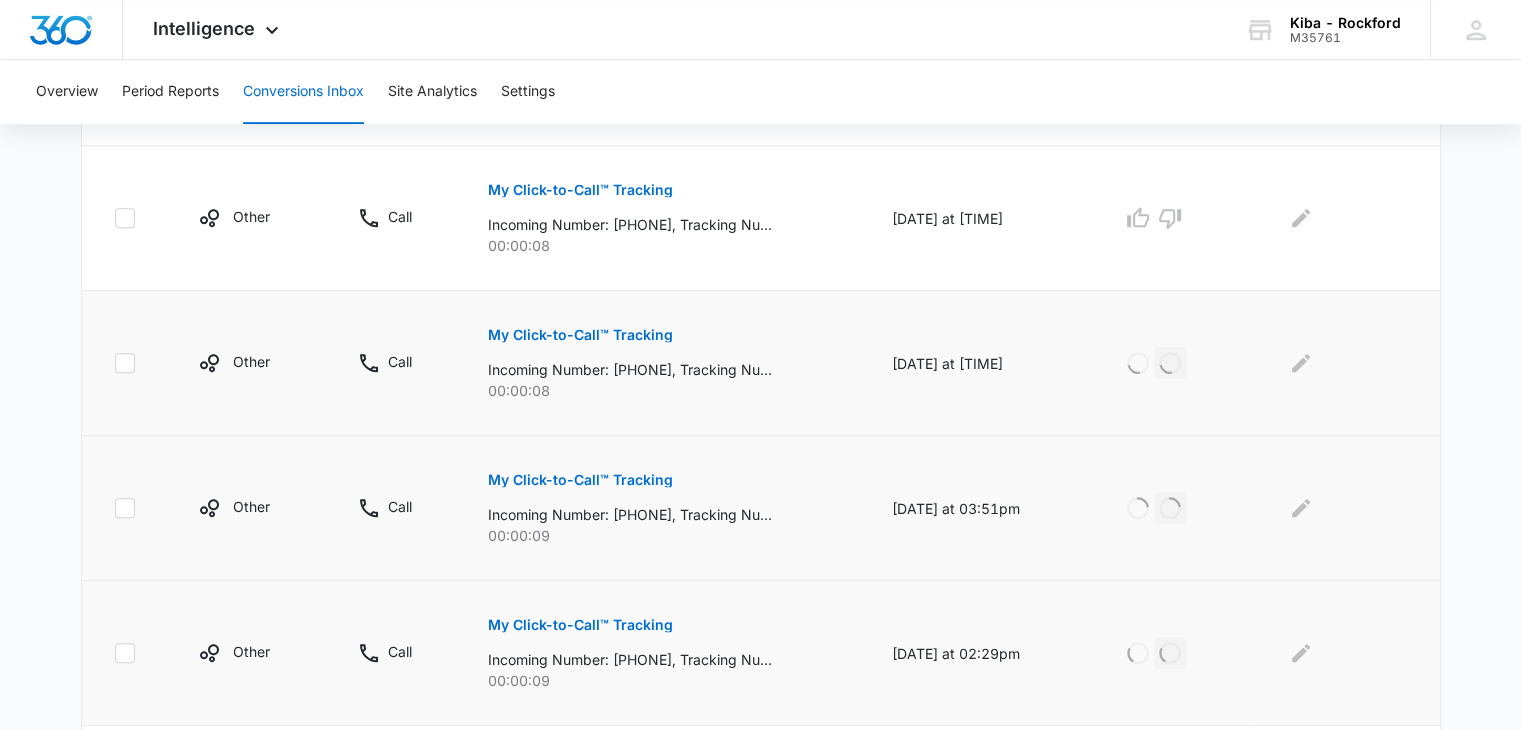 scroll, scrollTop: 1409, scrollLeft: 0, axis: vertical 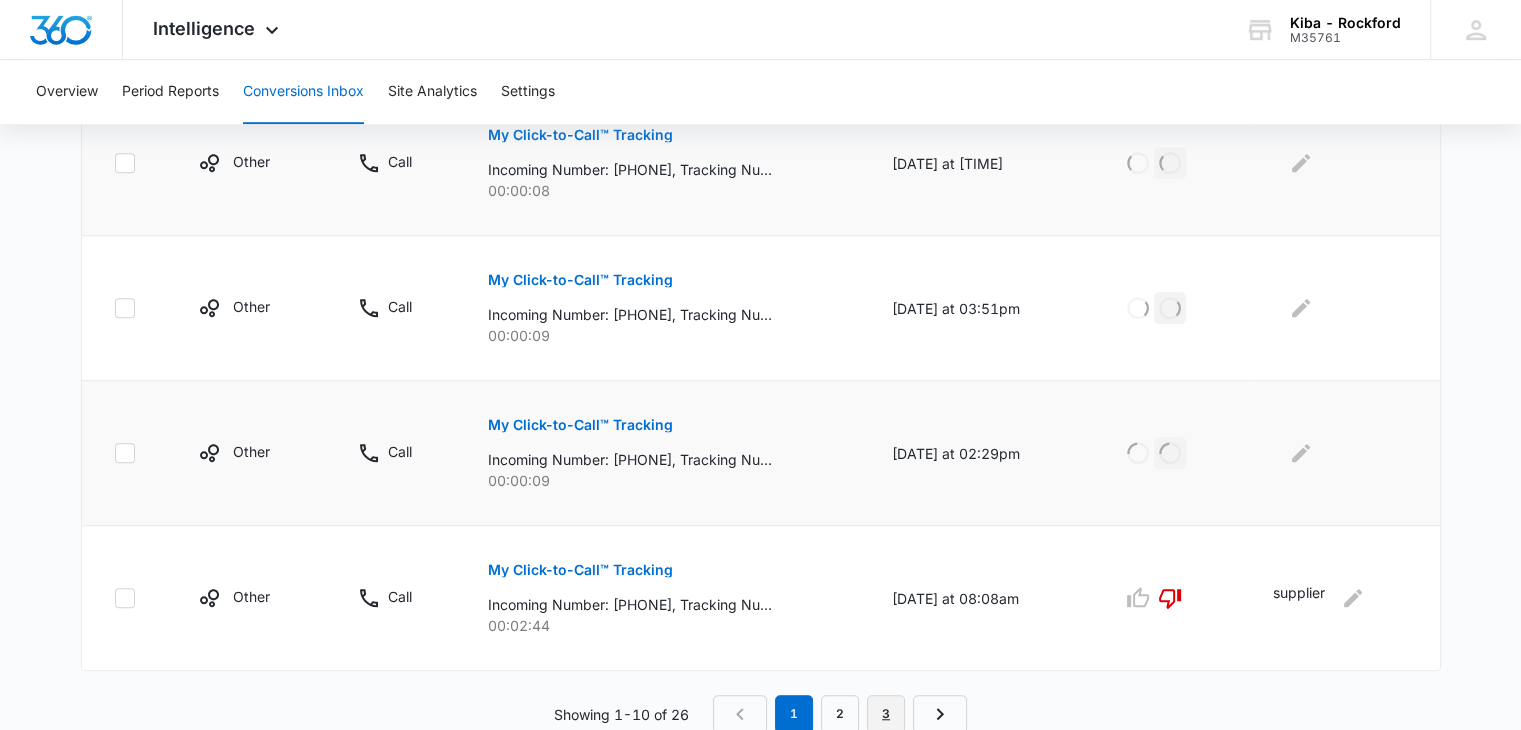 click on "3" at bounding box center (886, 714) 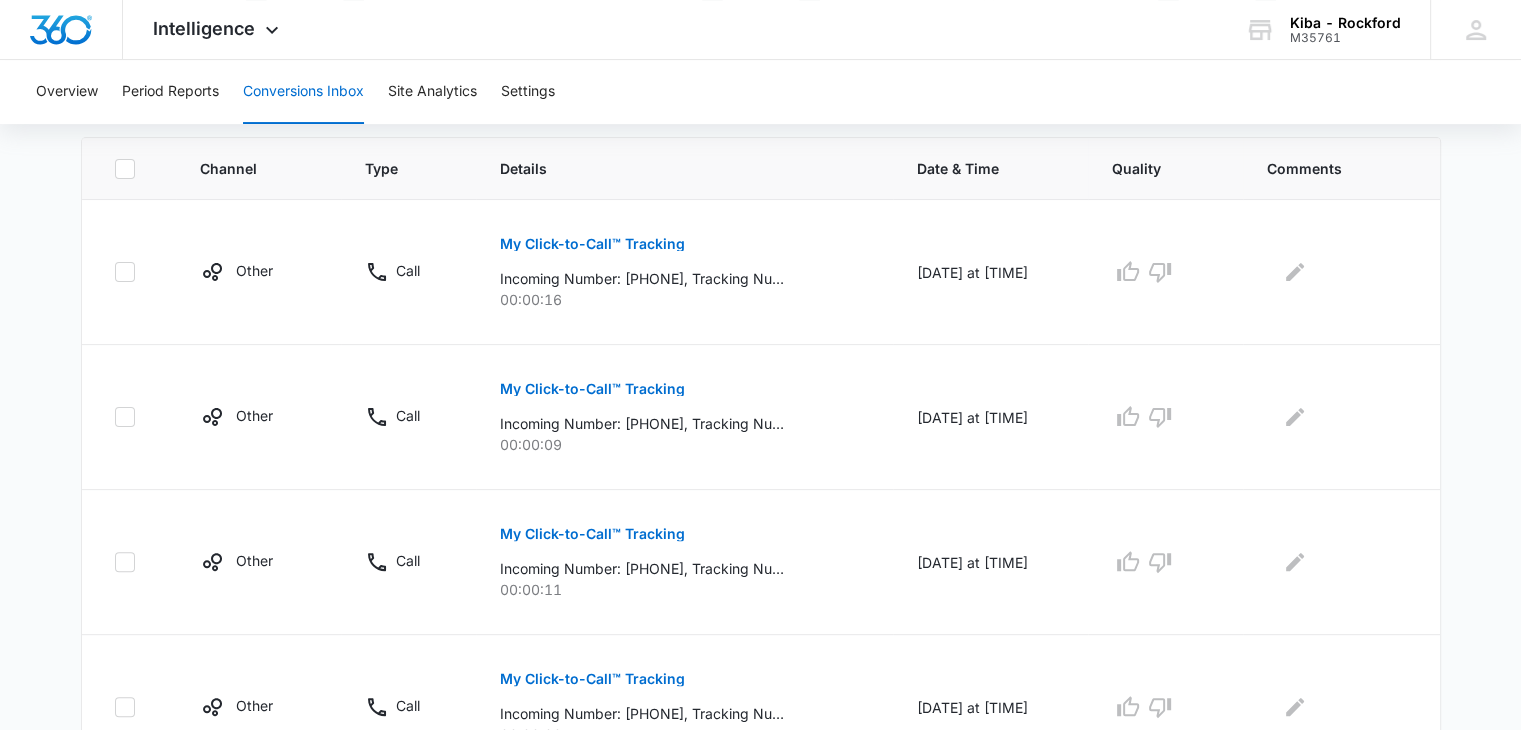 scroll, scrollTop: 830, scrollLeft: 0, axis: vertical 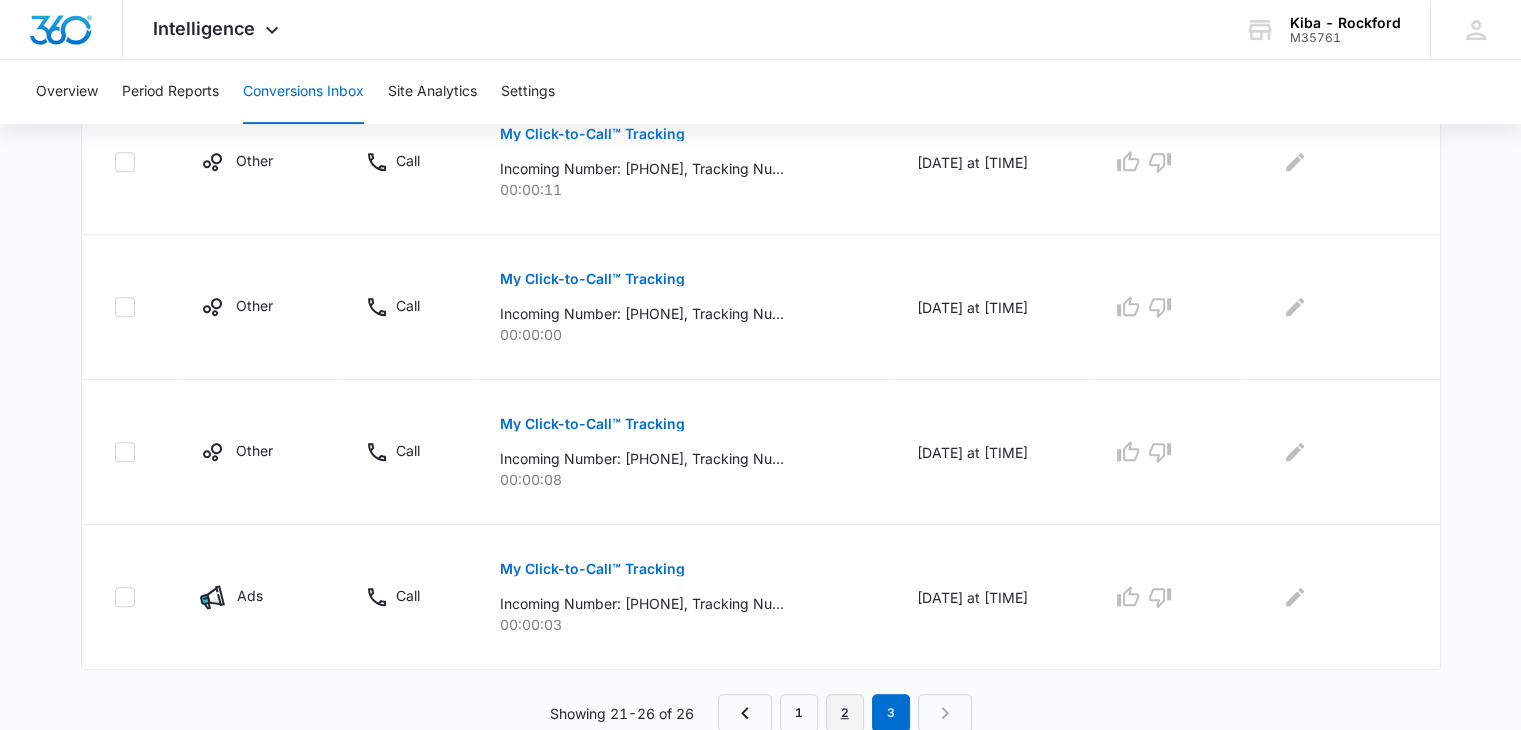 click on "2" at bounding box center [845, 713] 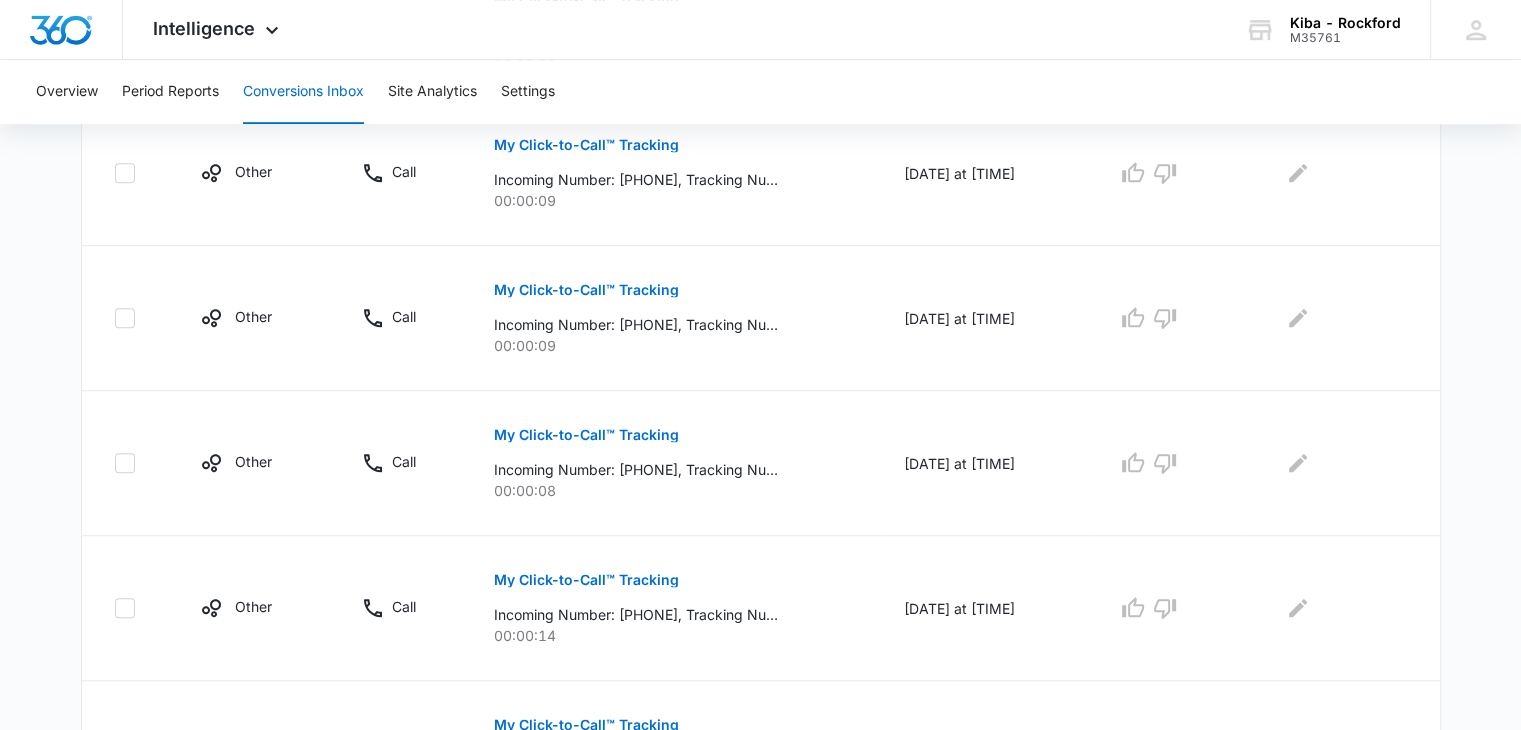 scroll, scrollTop: 1374, scrollLeft: 0, axis: vertical 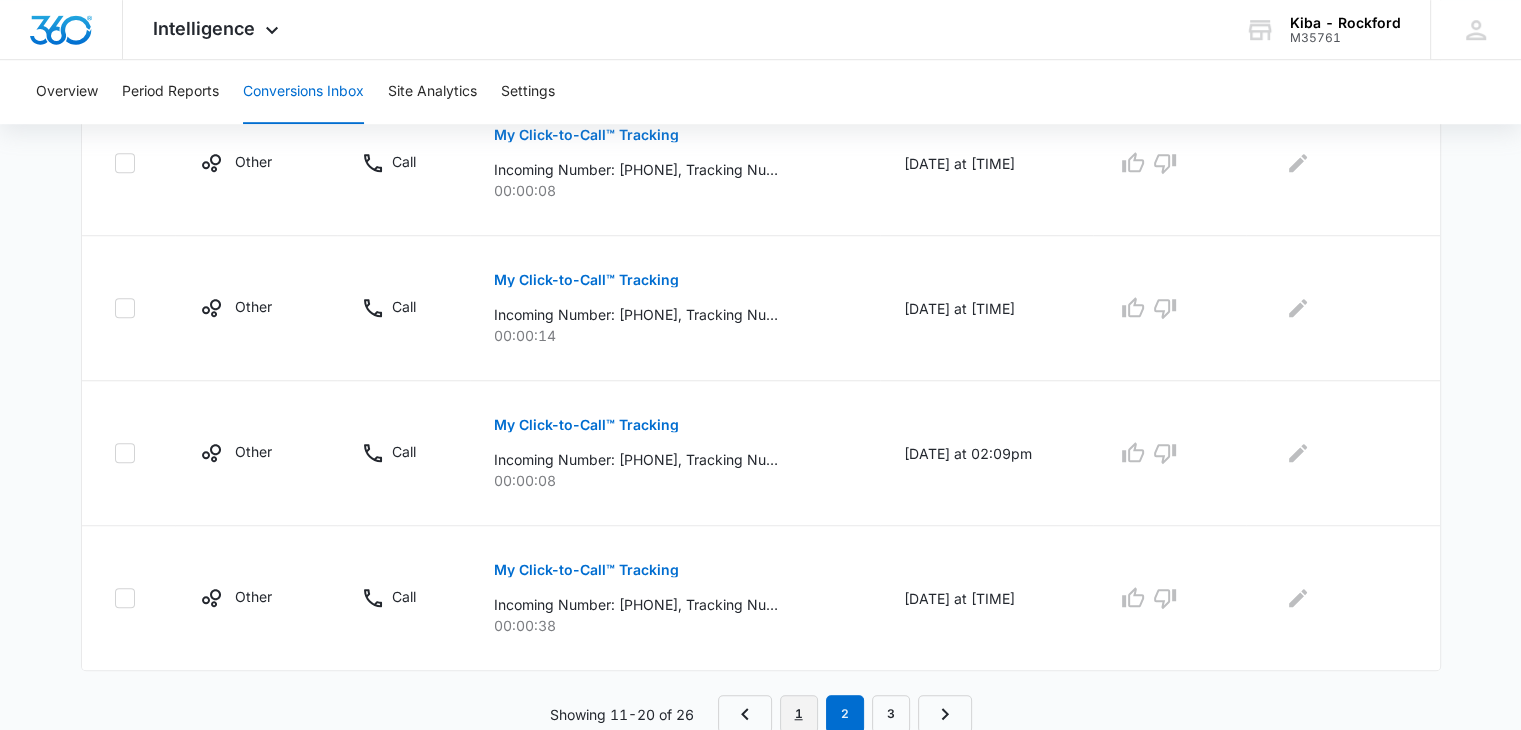 click on "1" at bounding box center [799, 714] 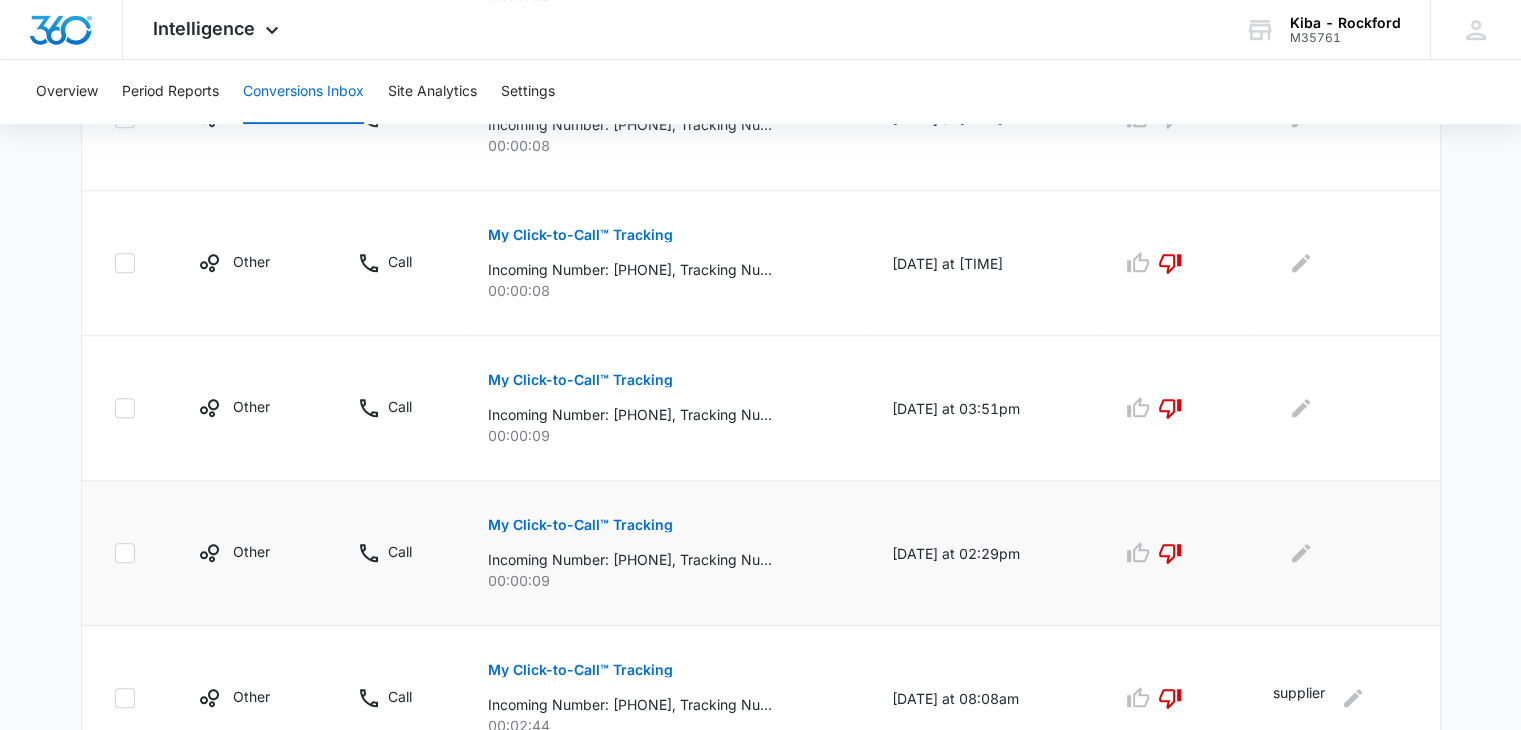 scroll, scrollTop: 1009, scrollLeft: 0, axis: vertical 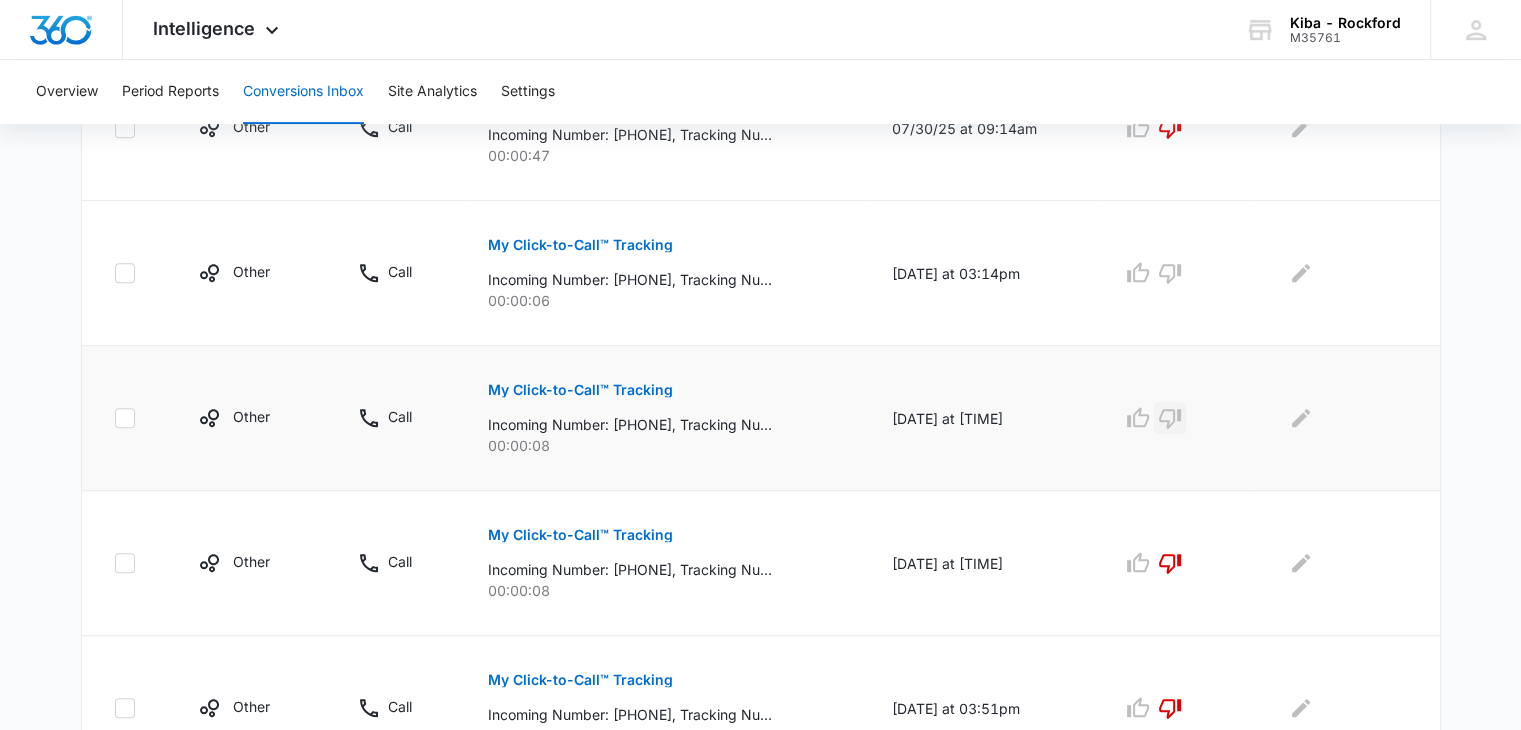 click 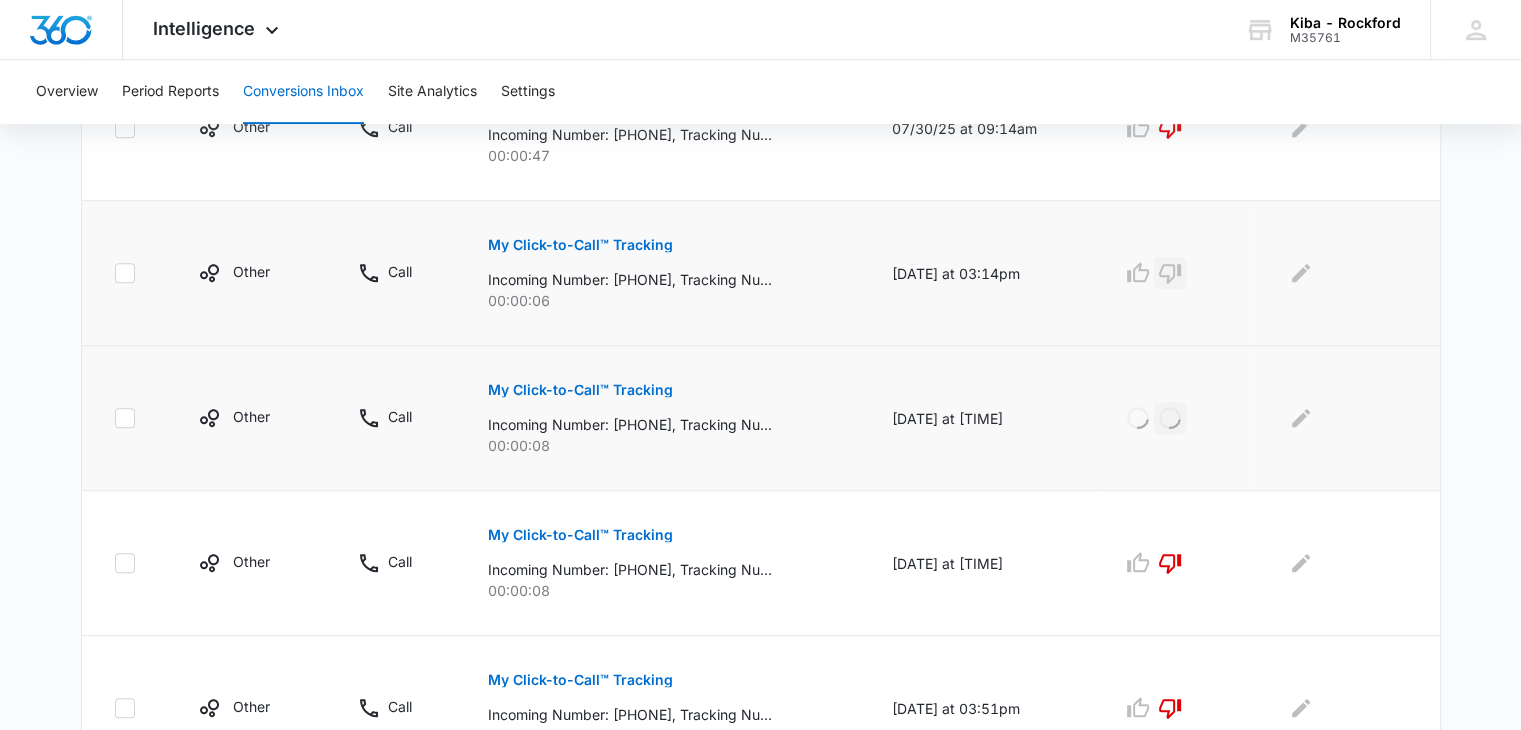 click 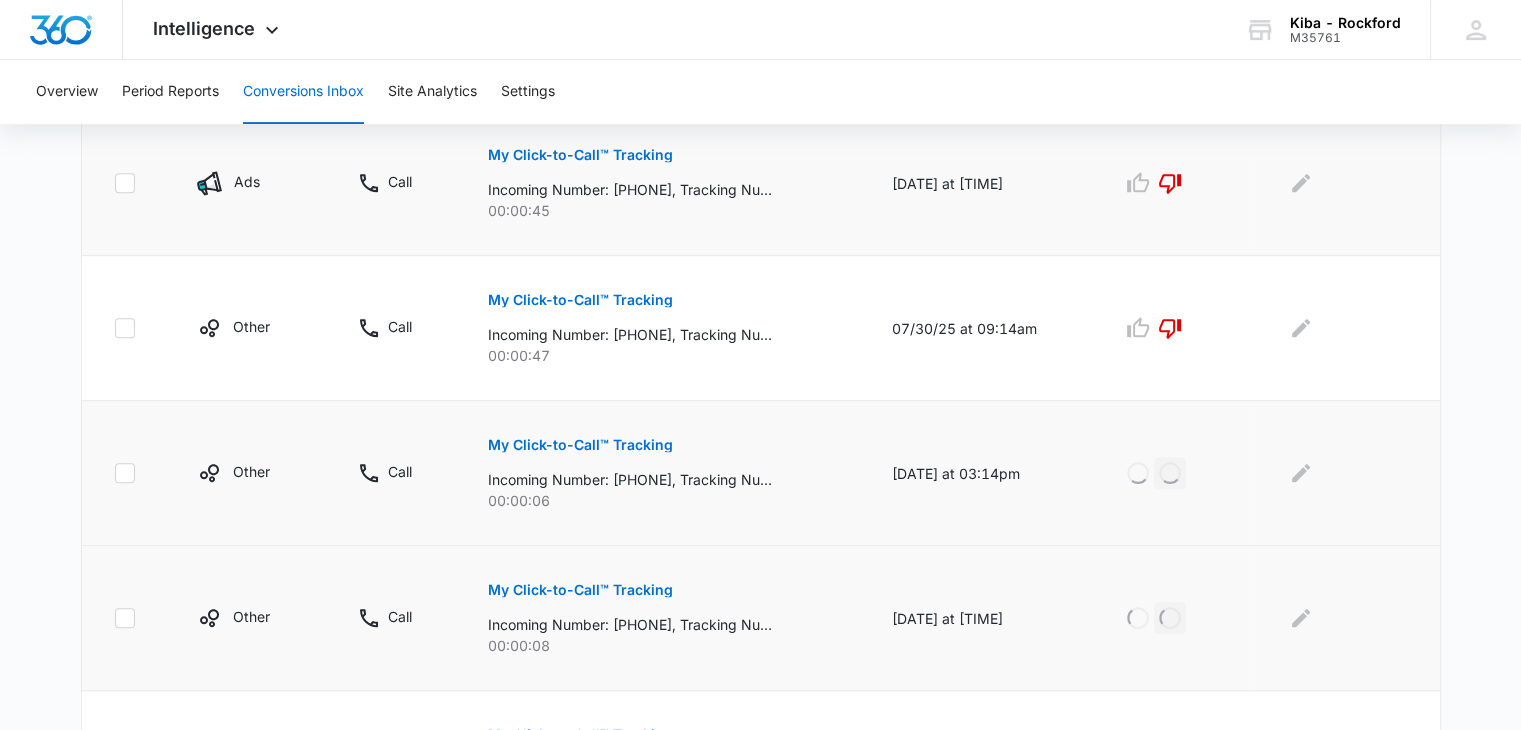 scroll, scrollTop: 609, scrollLeft: 0, axis: vertical 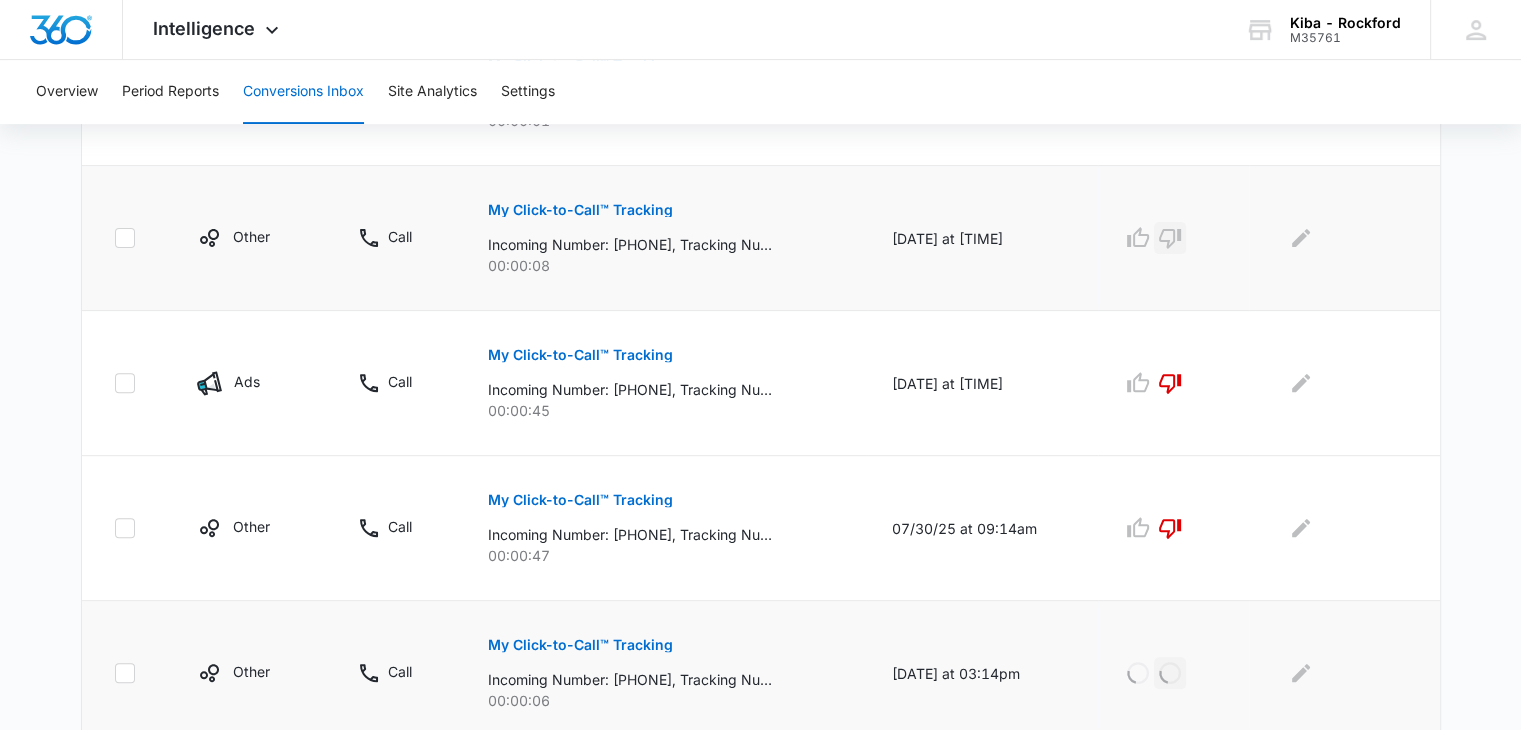 click 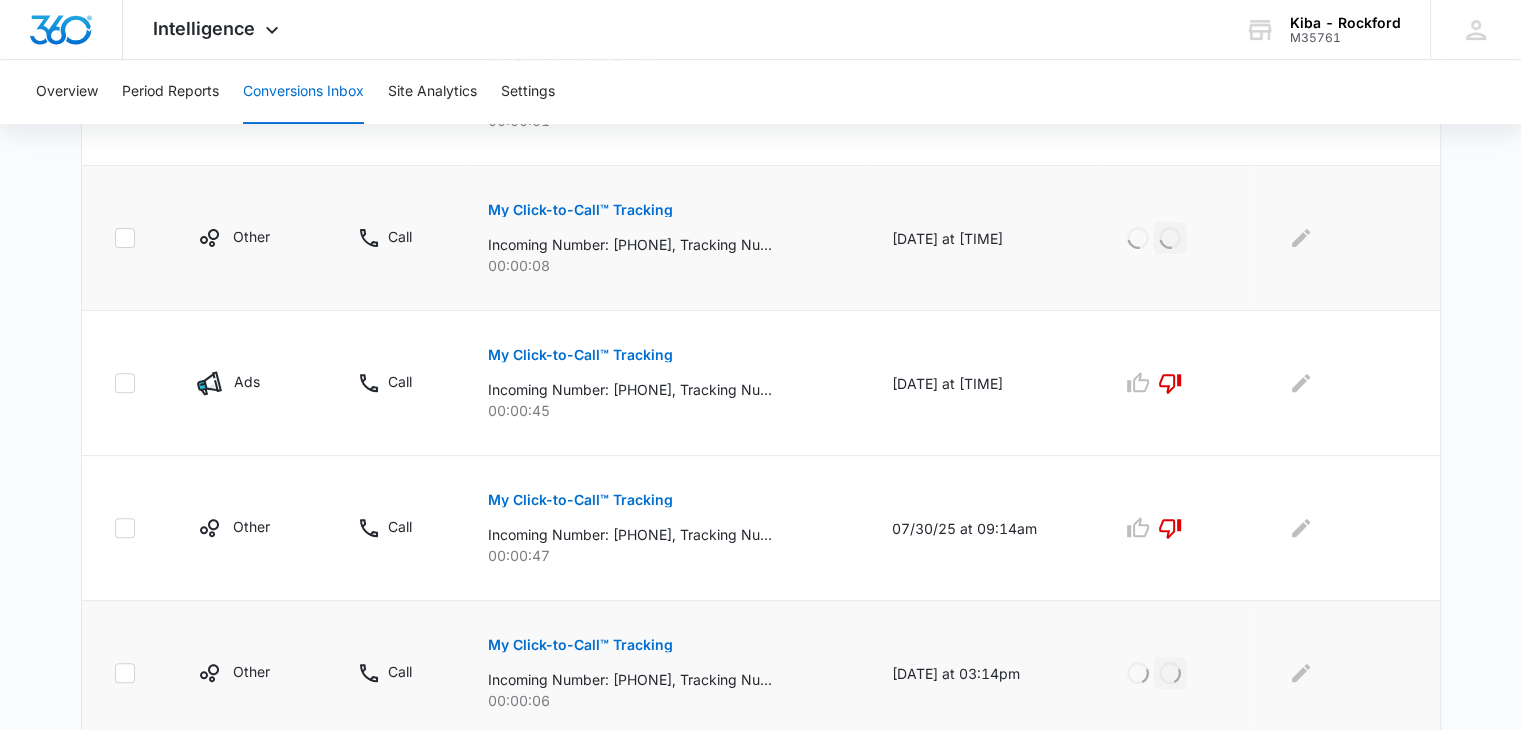 scroll, scrollTop: 409, scrollLeft: 0, axis: vertical 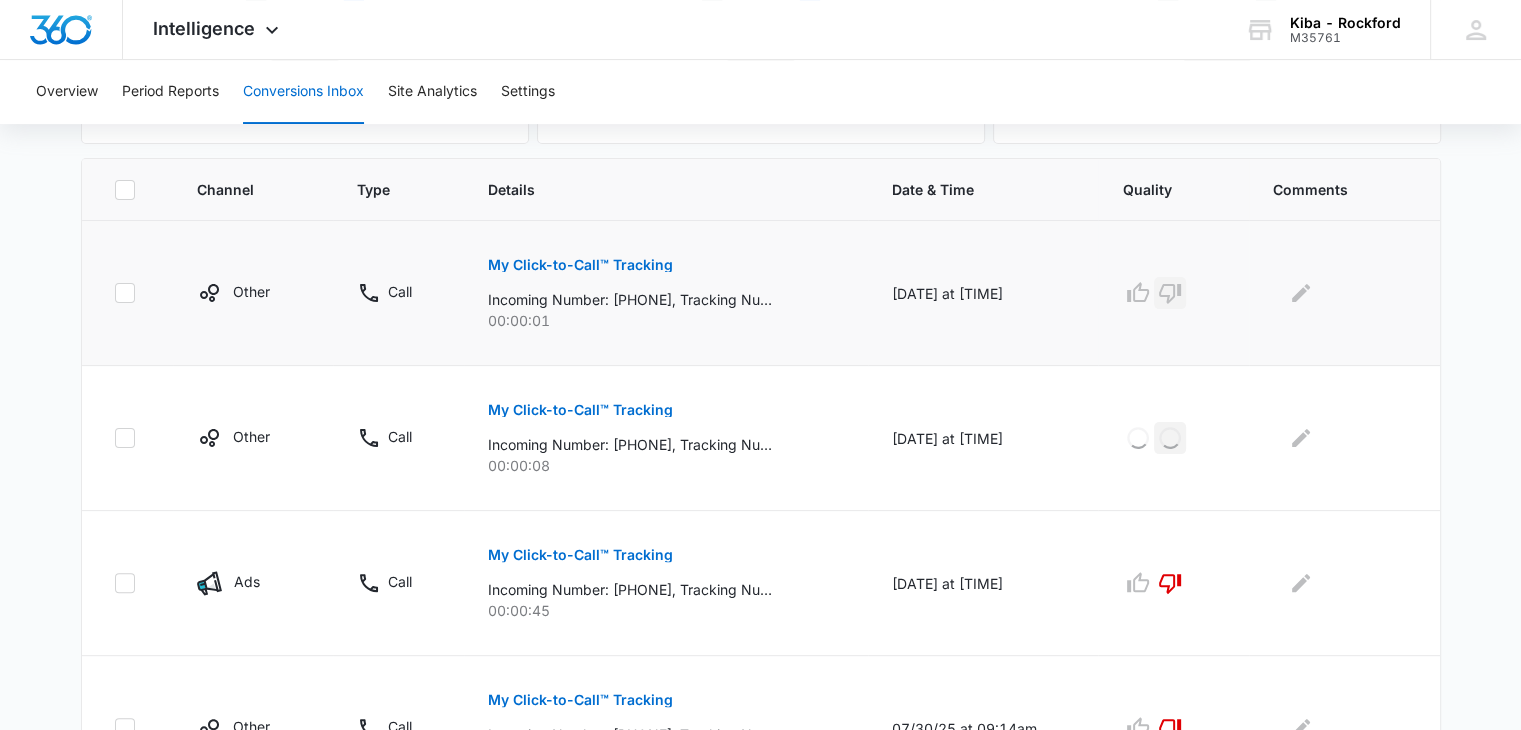 click 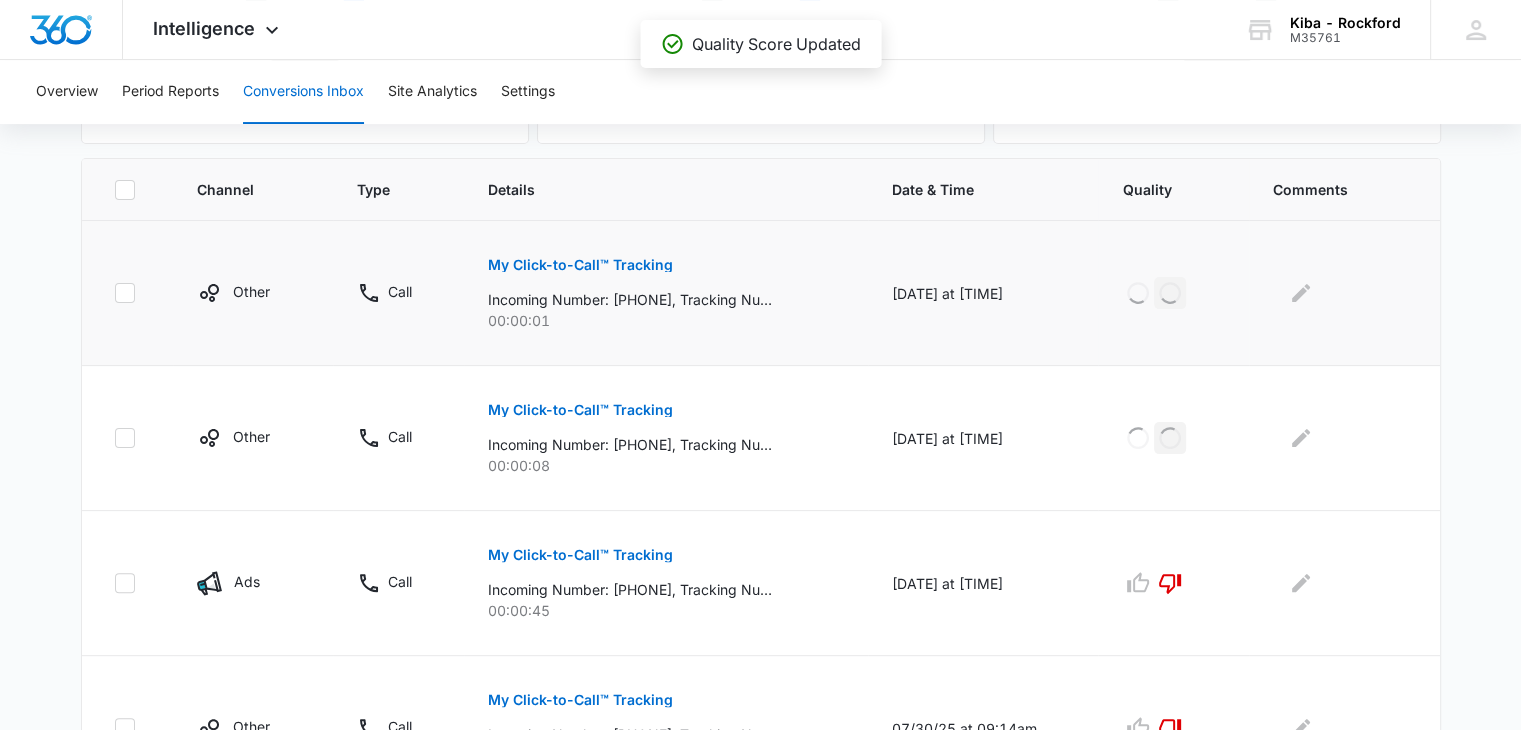 scroll, scrollTop: 109, scrollLeft: 0, axis: vertical 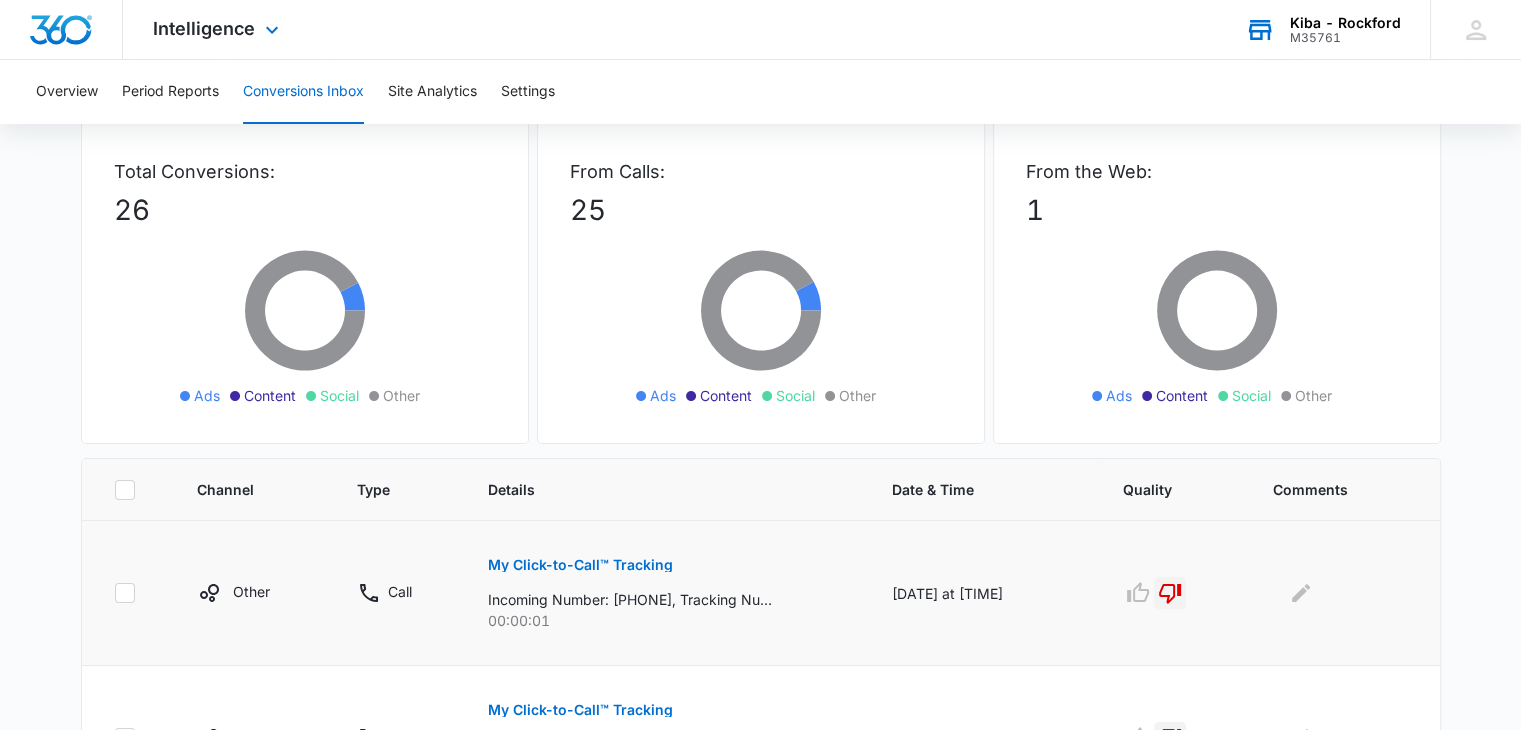 click on "Kiba - Rockford" at bounding box center [1345, 23] 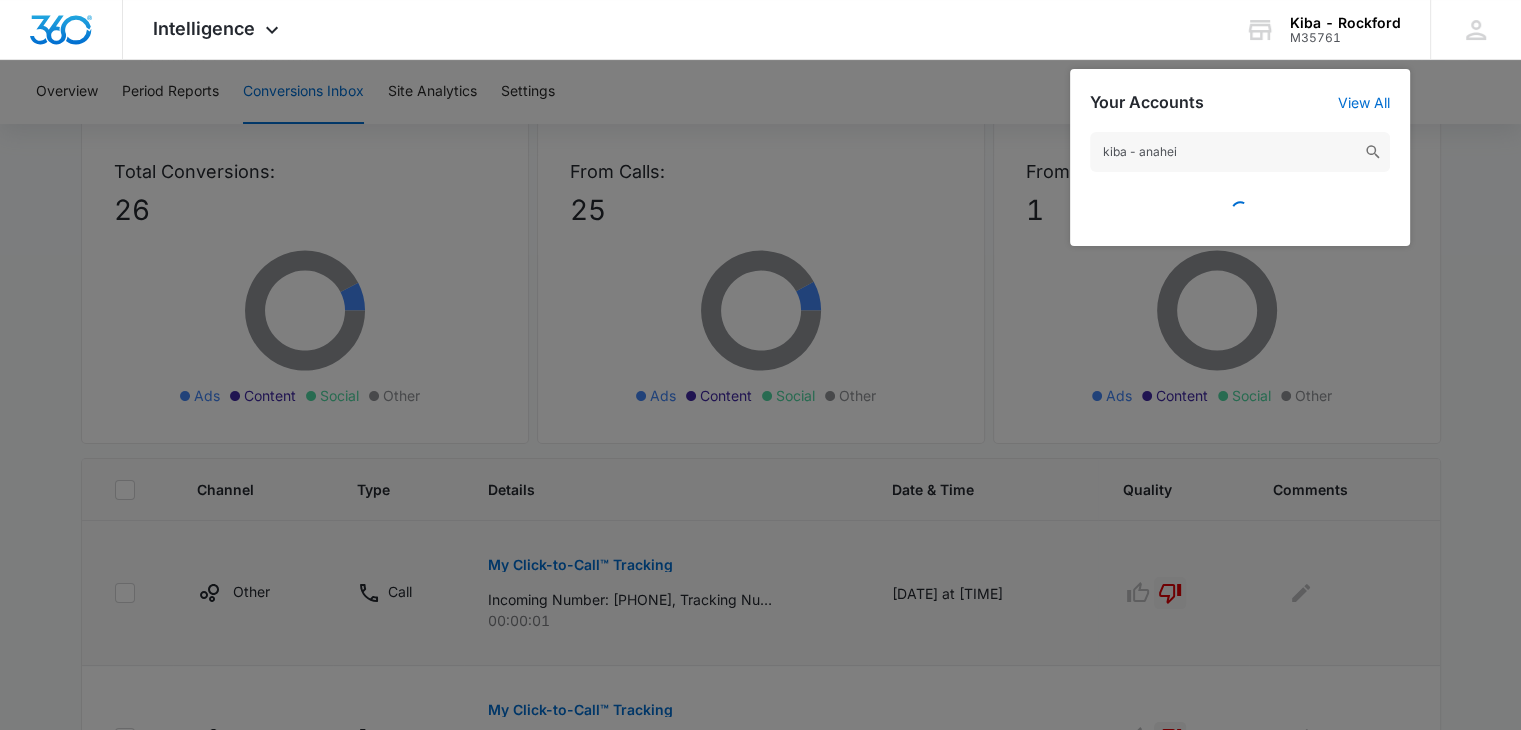 type on "kiba - anaheim" 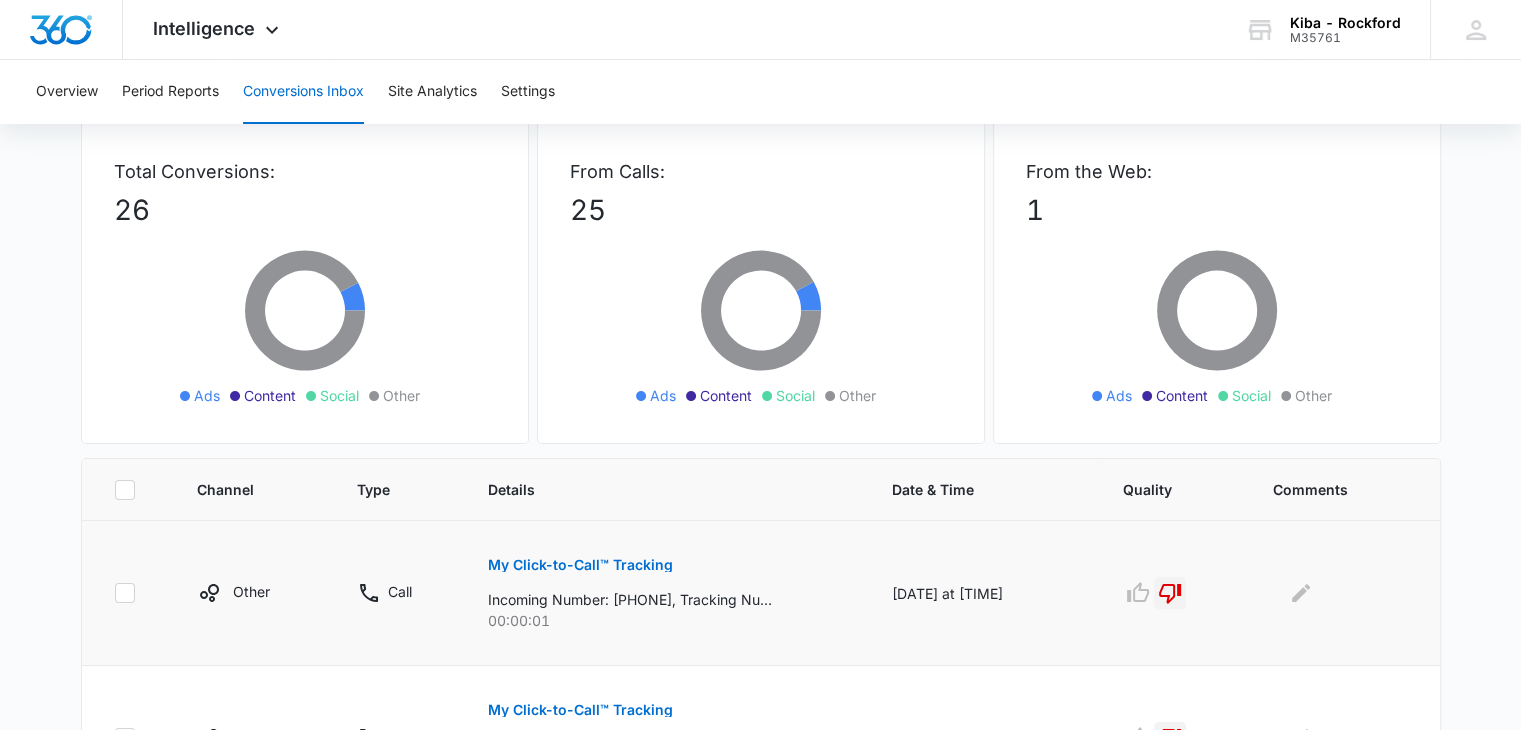 scroll, scrollTop: 0, scrollLeft: 0, axis: both 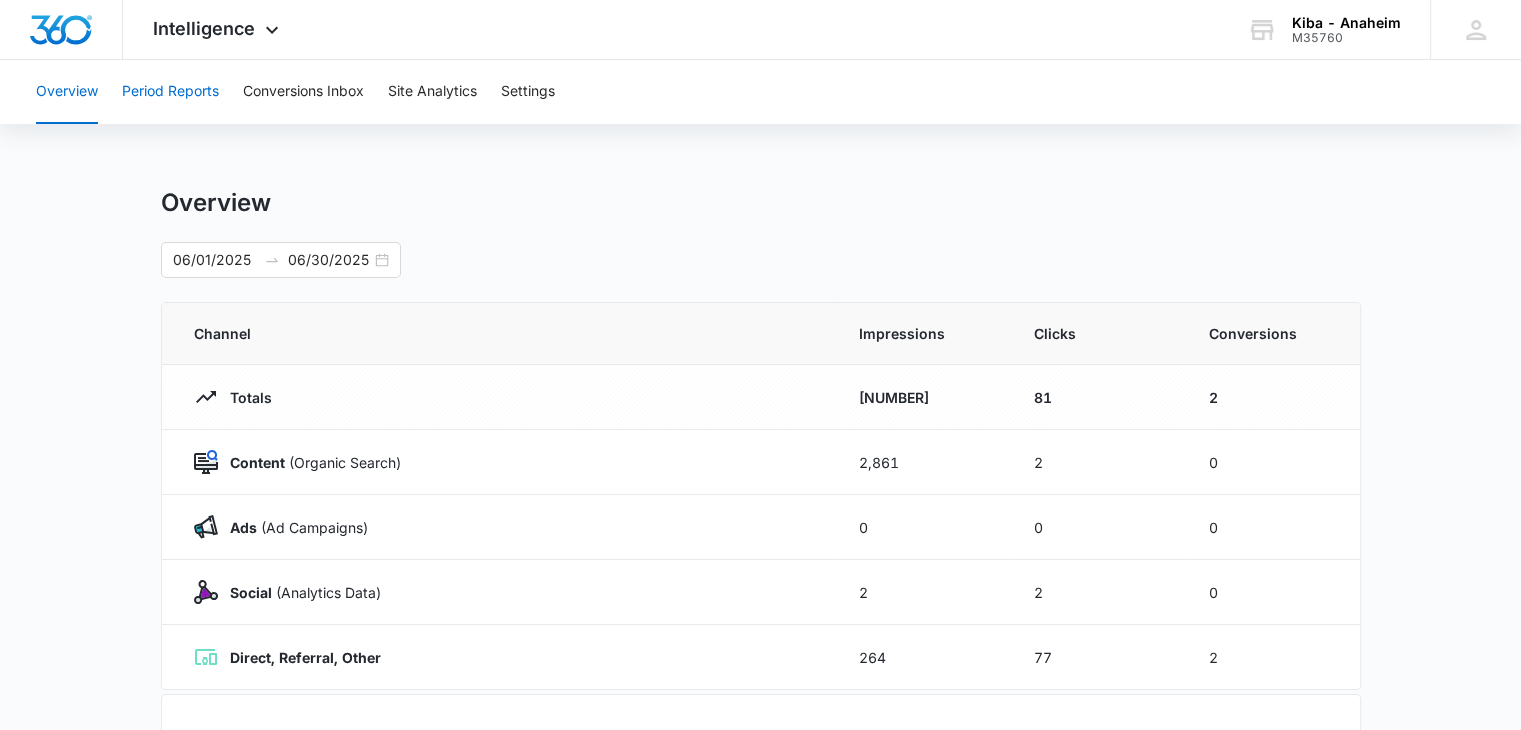 click on "Period Reports" at bounding box center [170, 92] 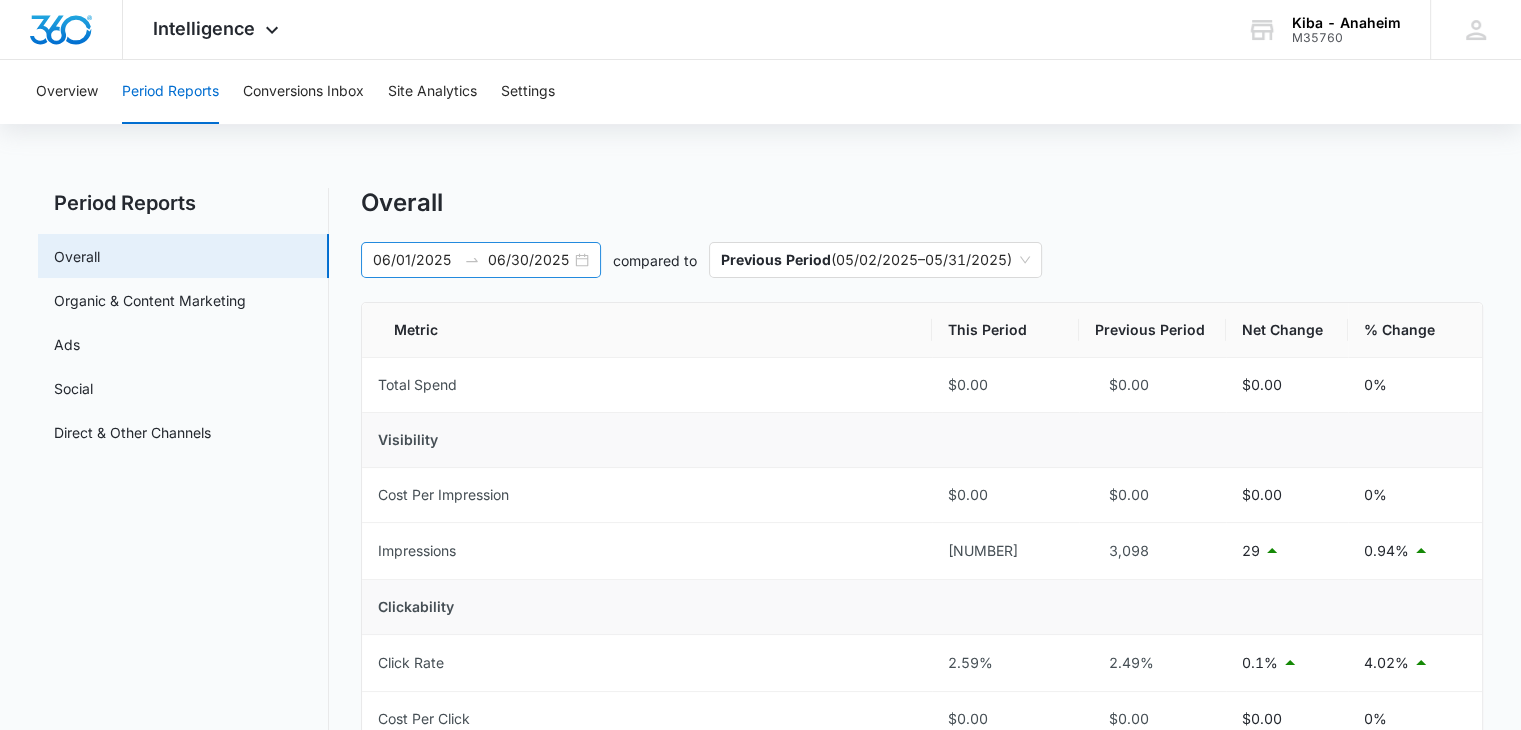 click on "06/01/2025 06/30/2025" at bounding box center [481, 260] 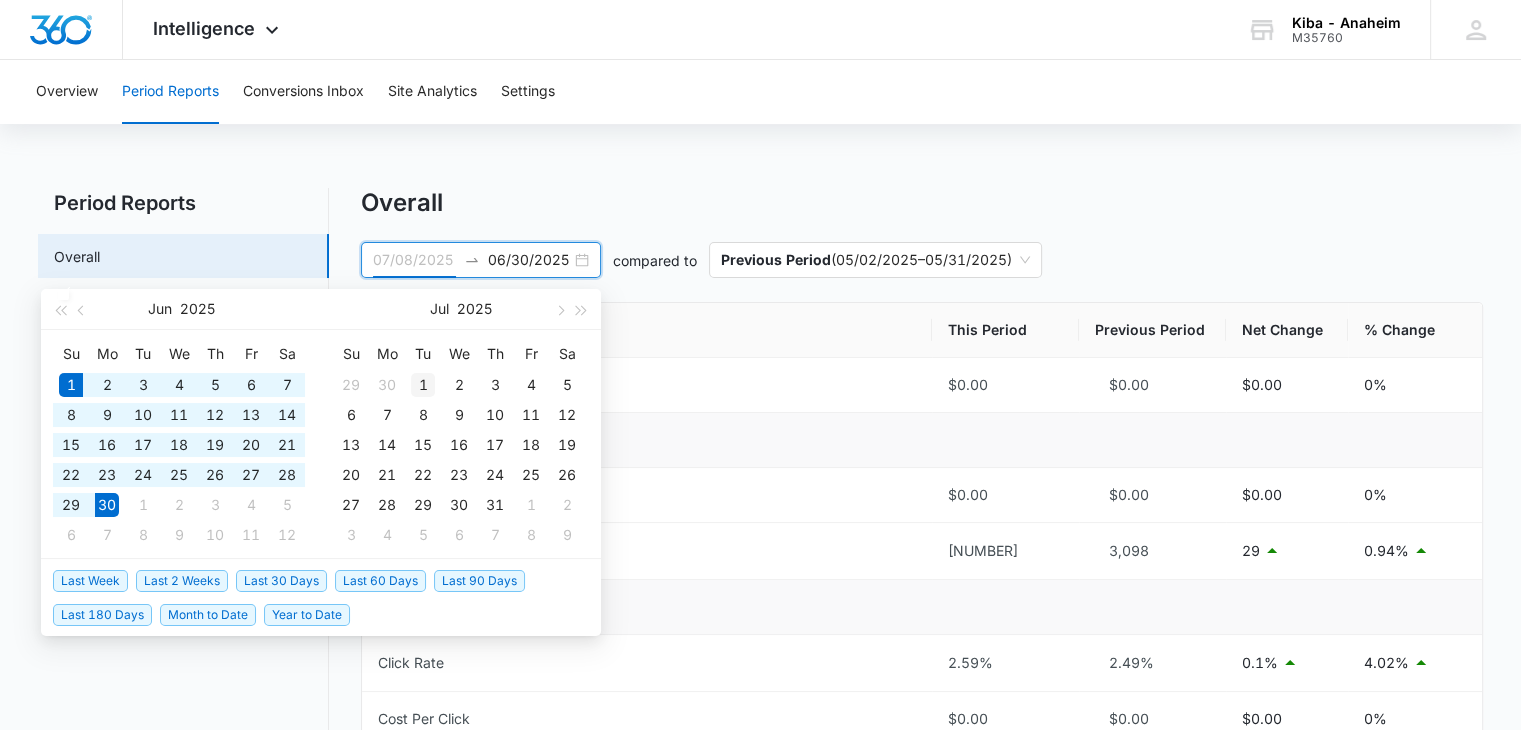 type on "07/01/2025" 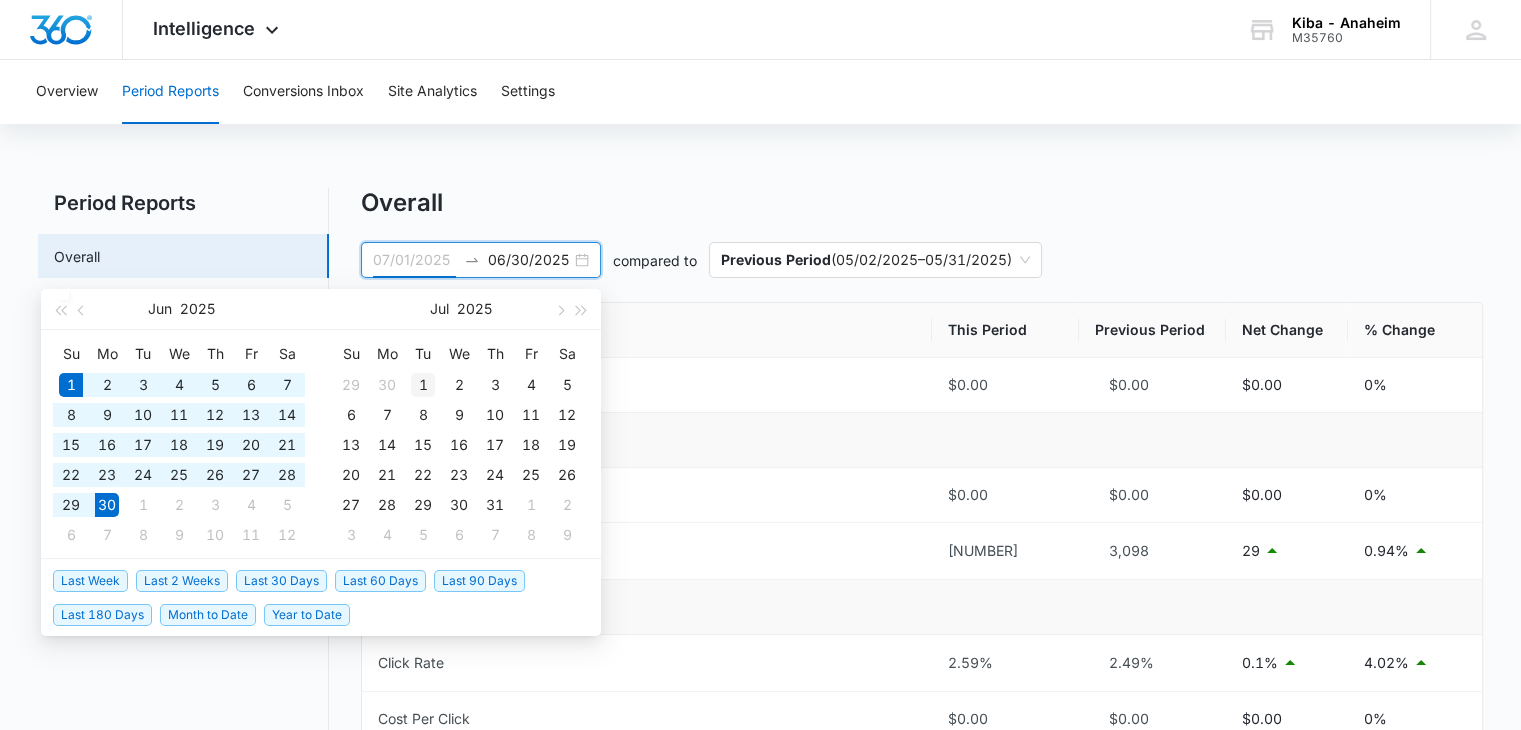 click on "1" at bounding box center [423, 385] 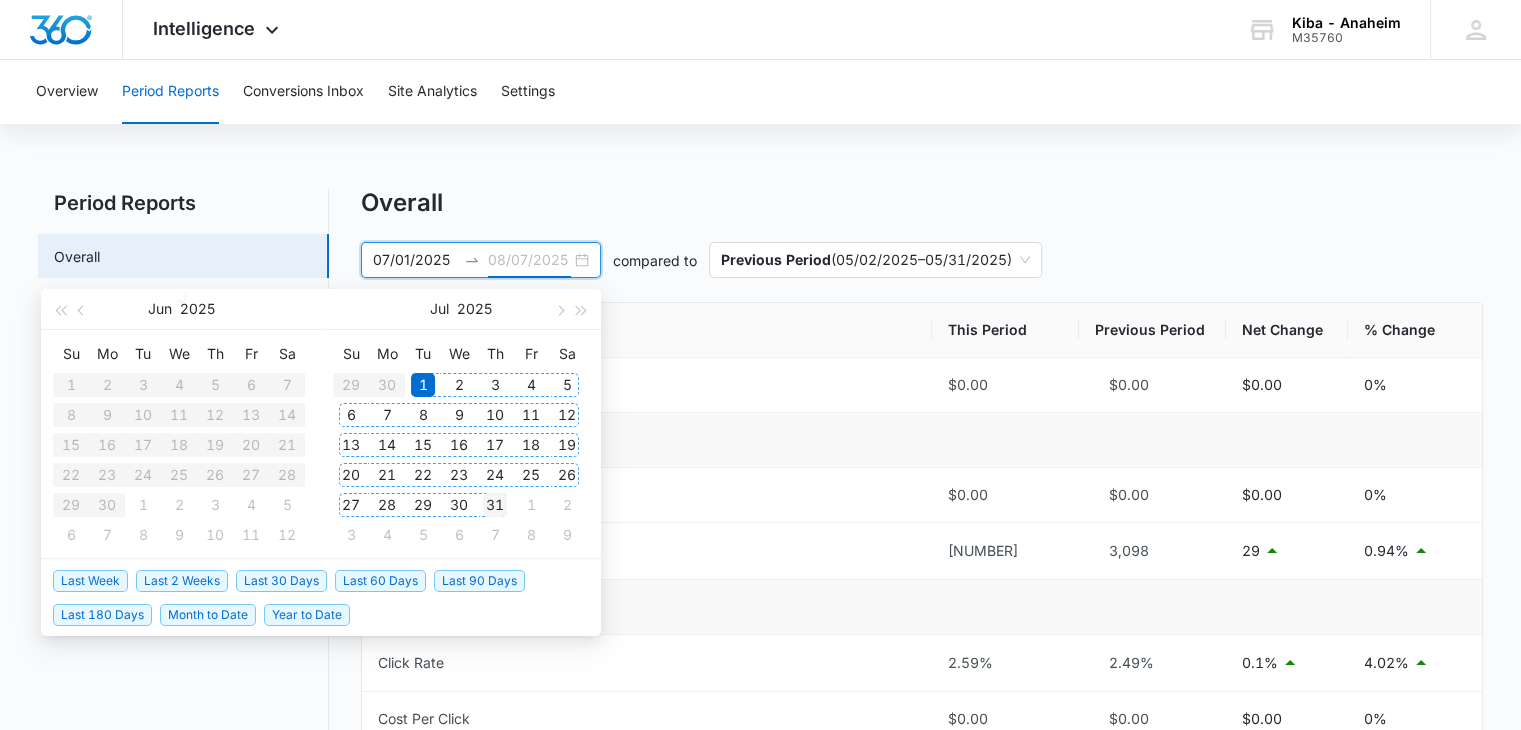 type on "07/31/2025" 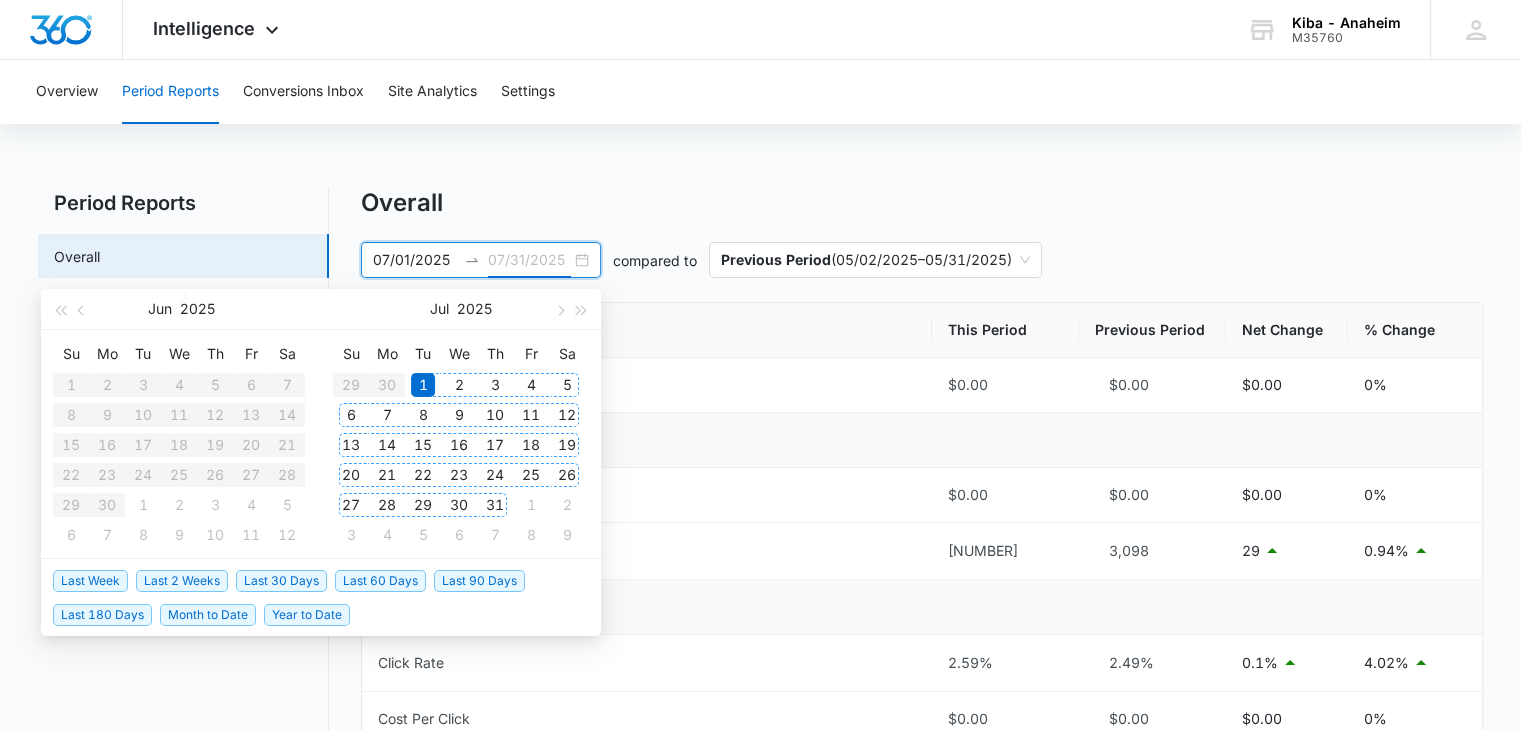 click on "31" at bounding box center (495, 505) 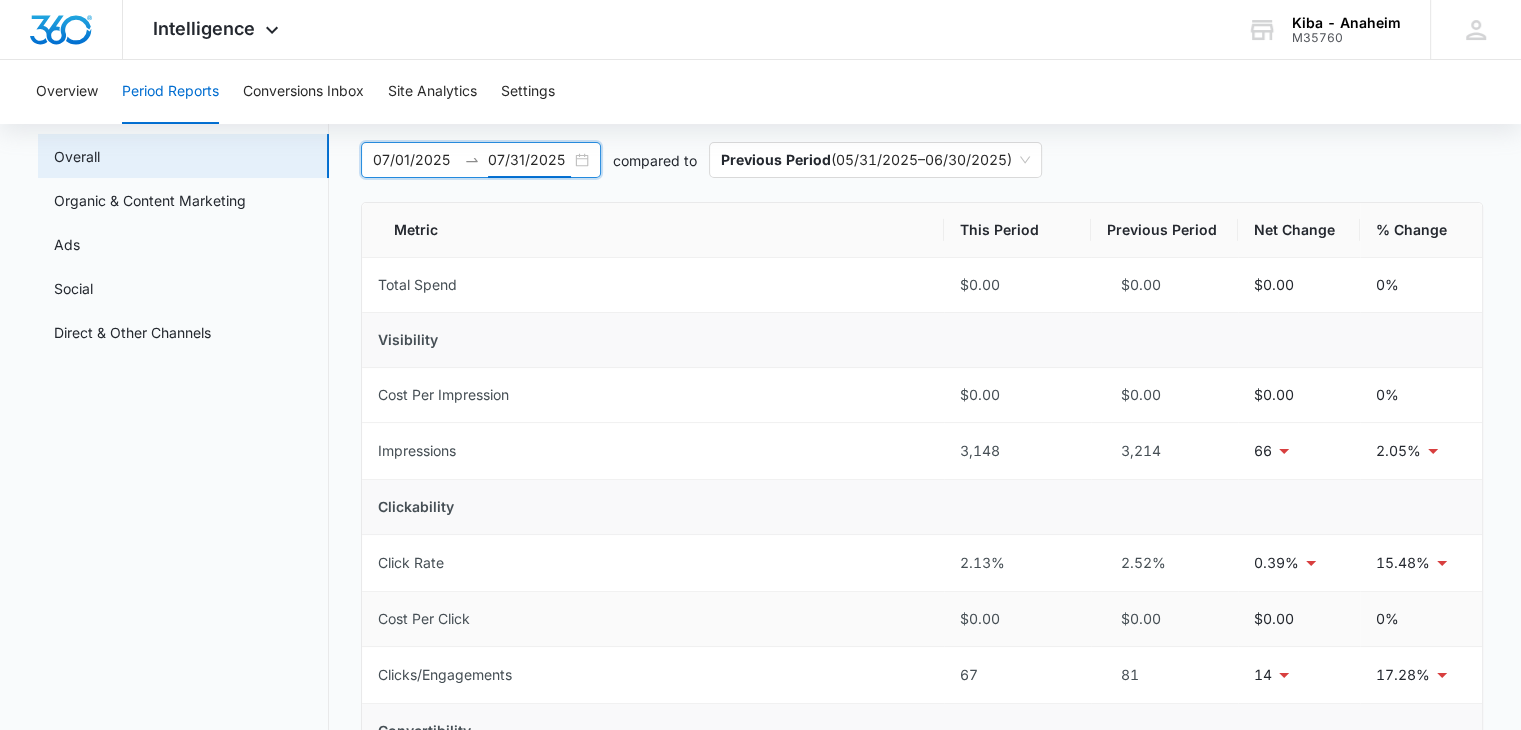 scroll, scrollTop: 200, scrollLeft: 0, axis: vertical 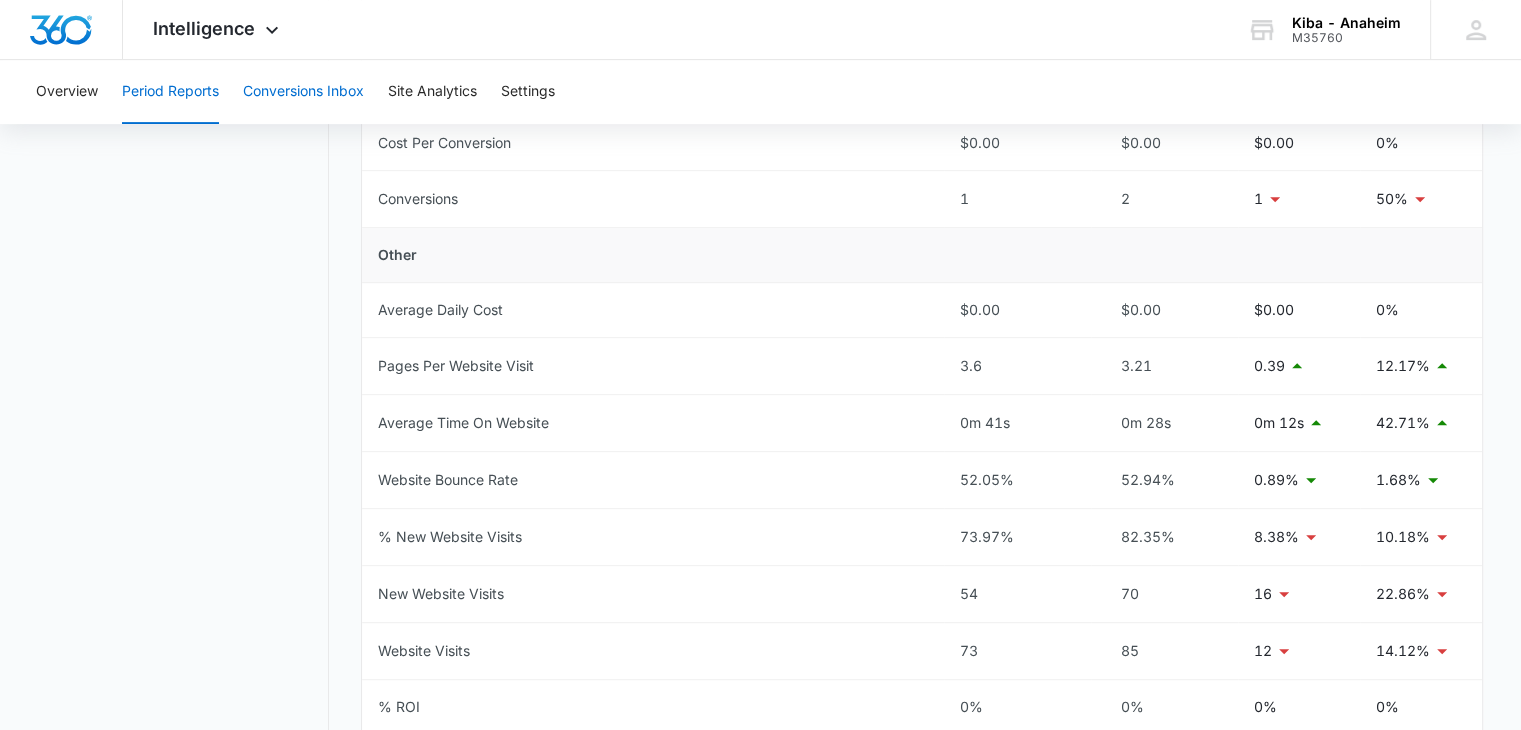 click on "Conversions Inbox" at bounding box center [303, 92] 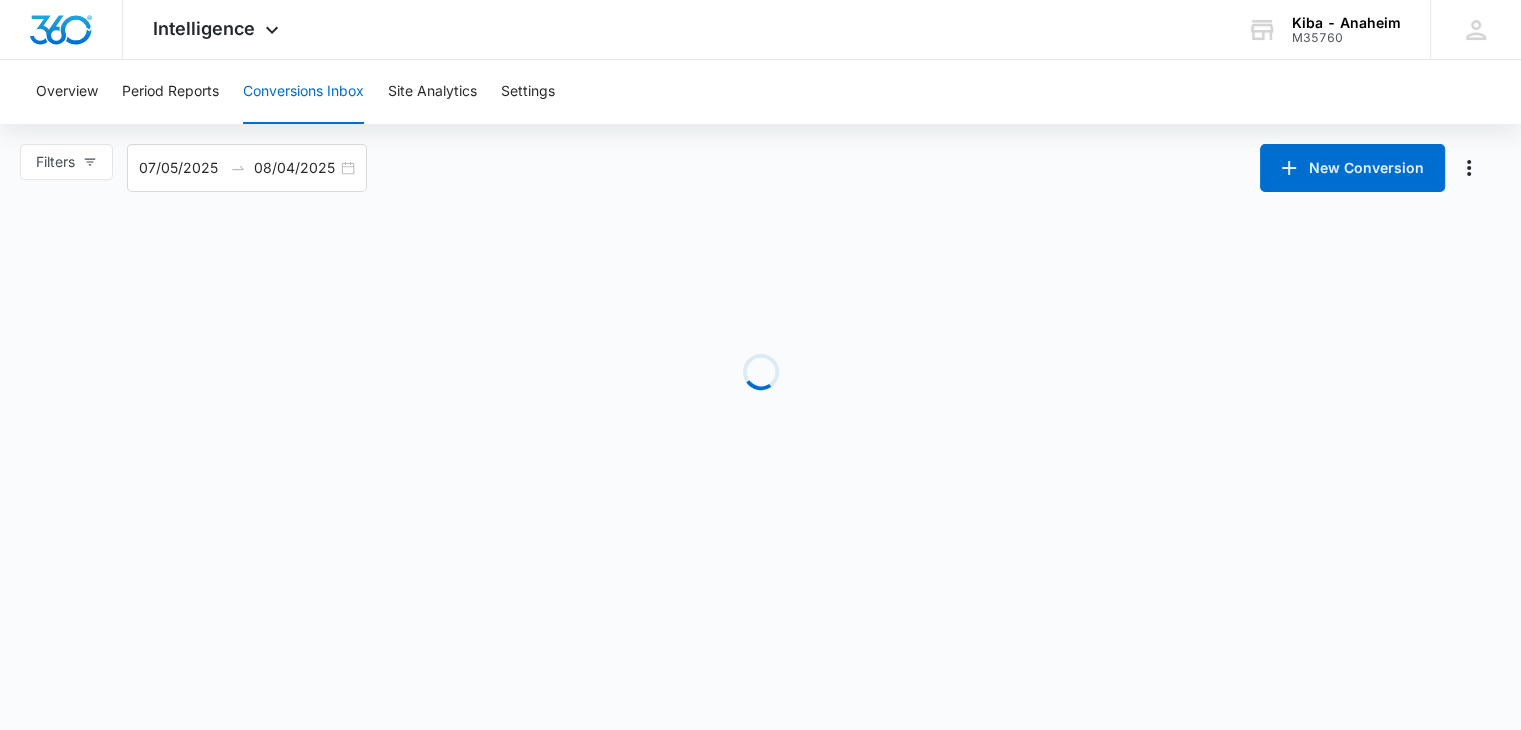 scroll, scrollTop: 0, scrollLeft: 0, axis: both 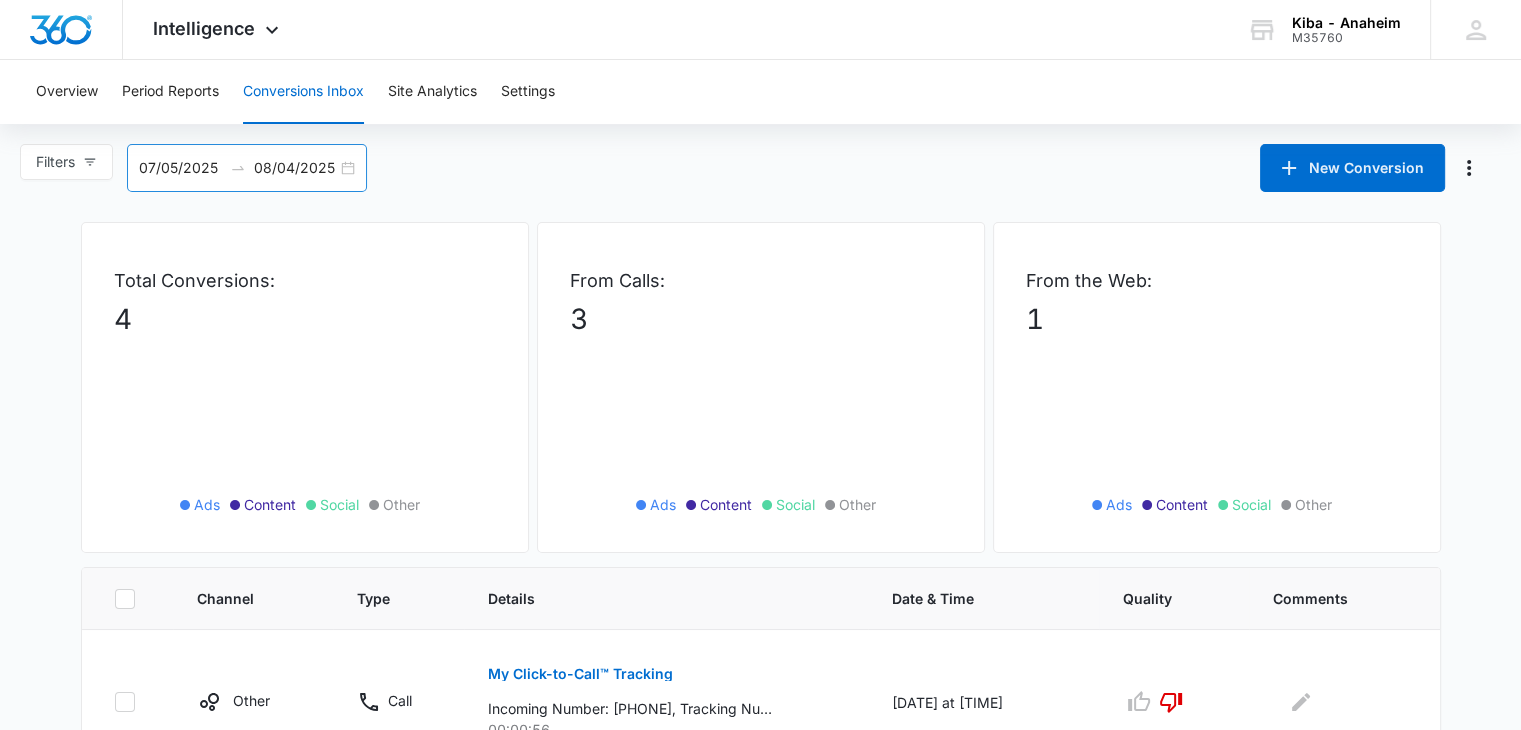 click on "07/05/2025 08/04/2025" at bounding box center [247, 168] 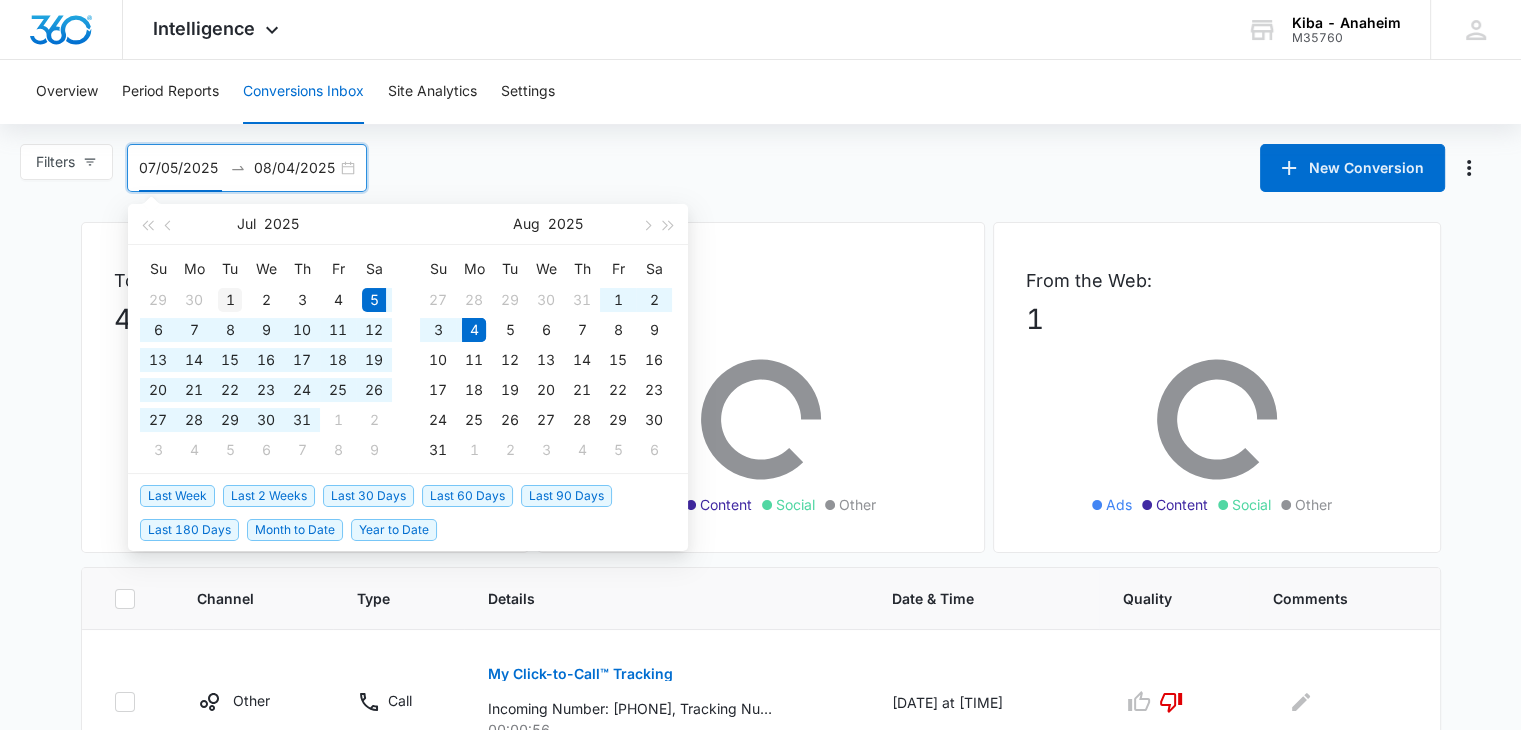 type on "07/01/2025" 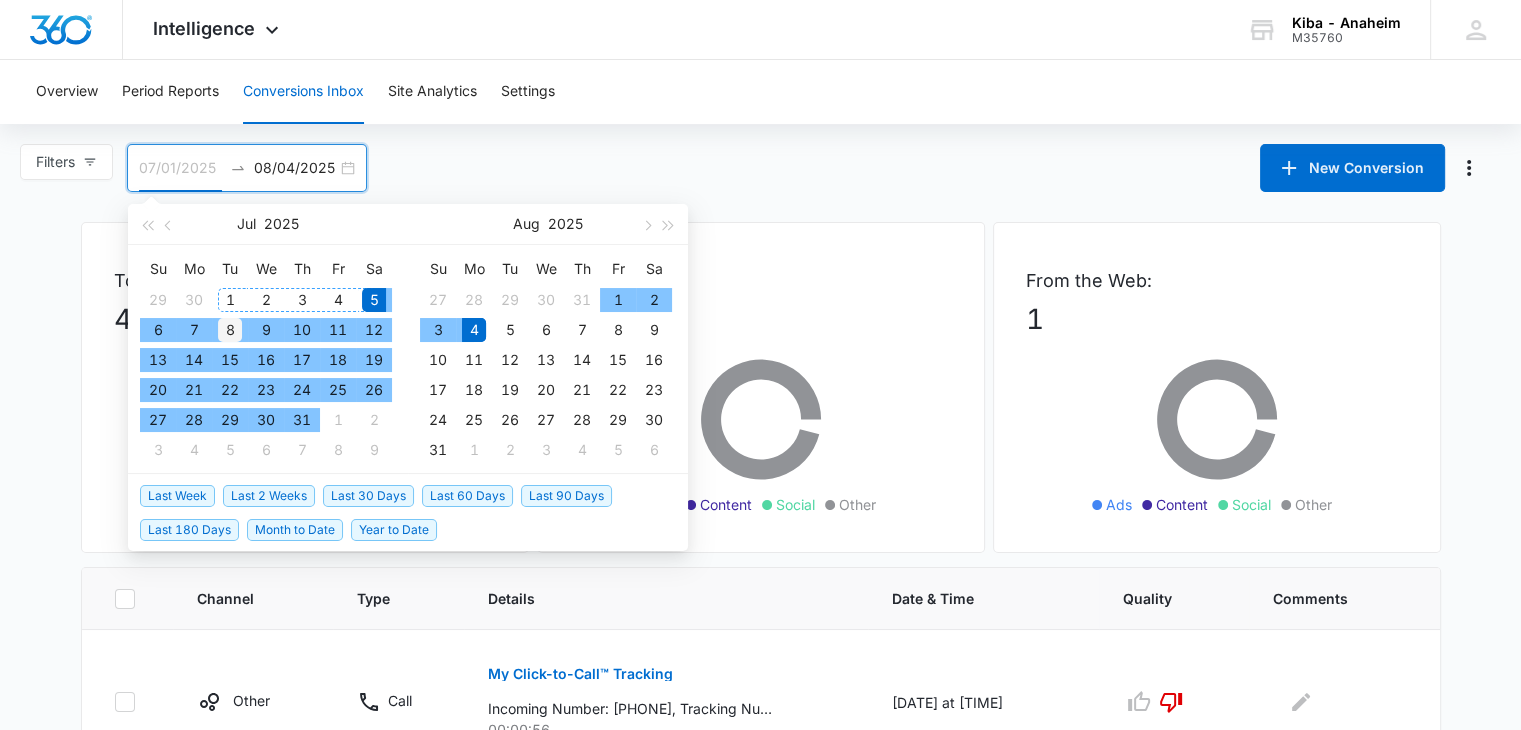 drag, startPoint x: 223, startPoint y: 294, endPoint x: 234, endPoint y: 315, distance: 23.70654 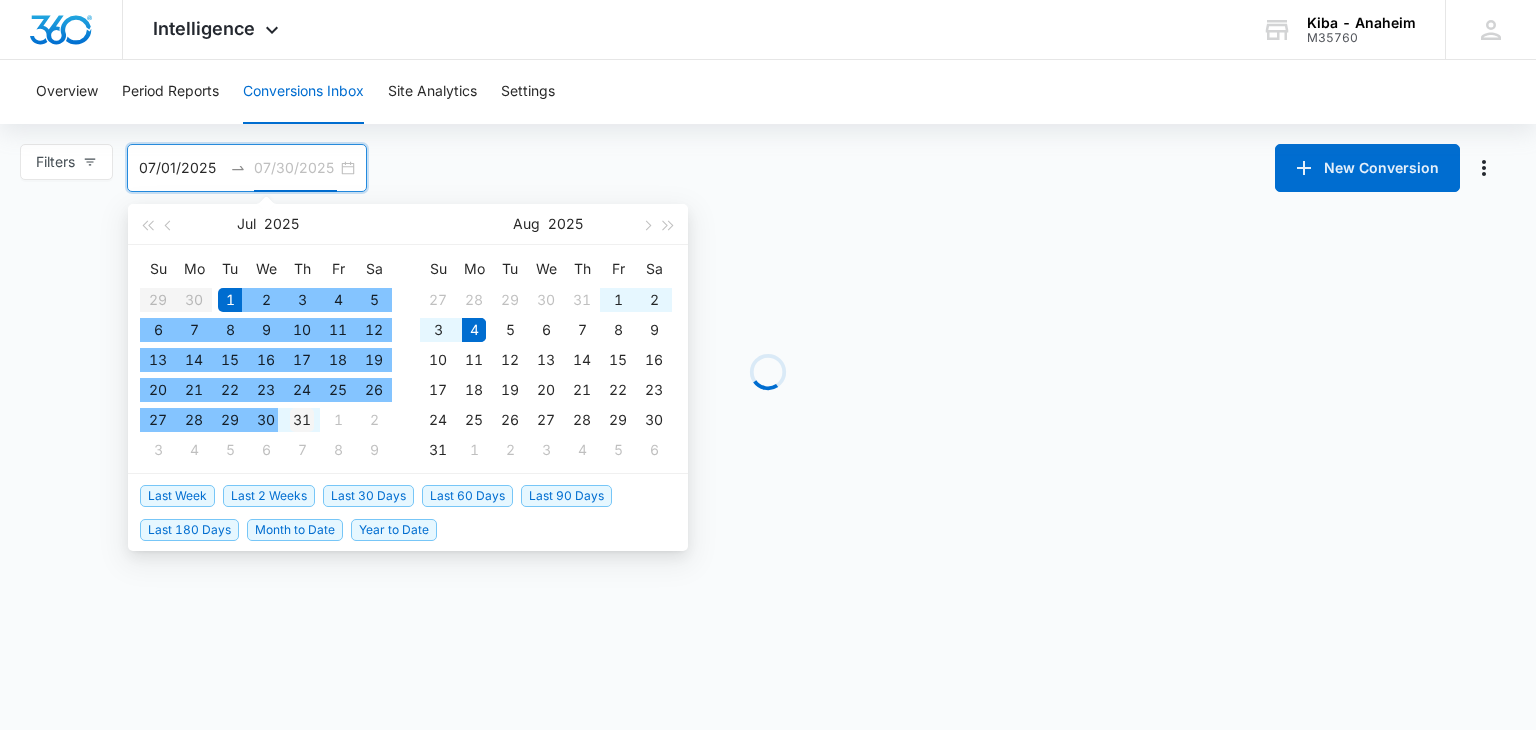 type on "07/31/2025" 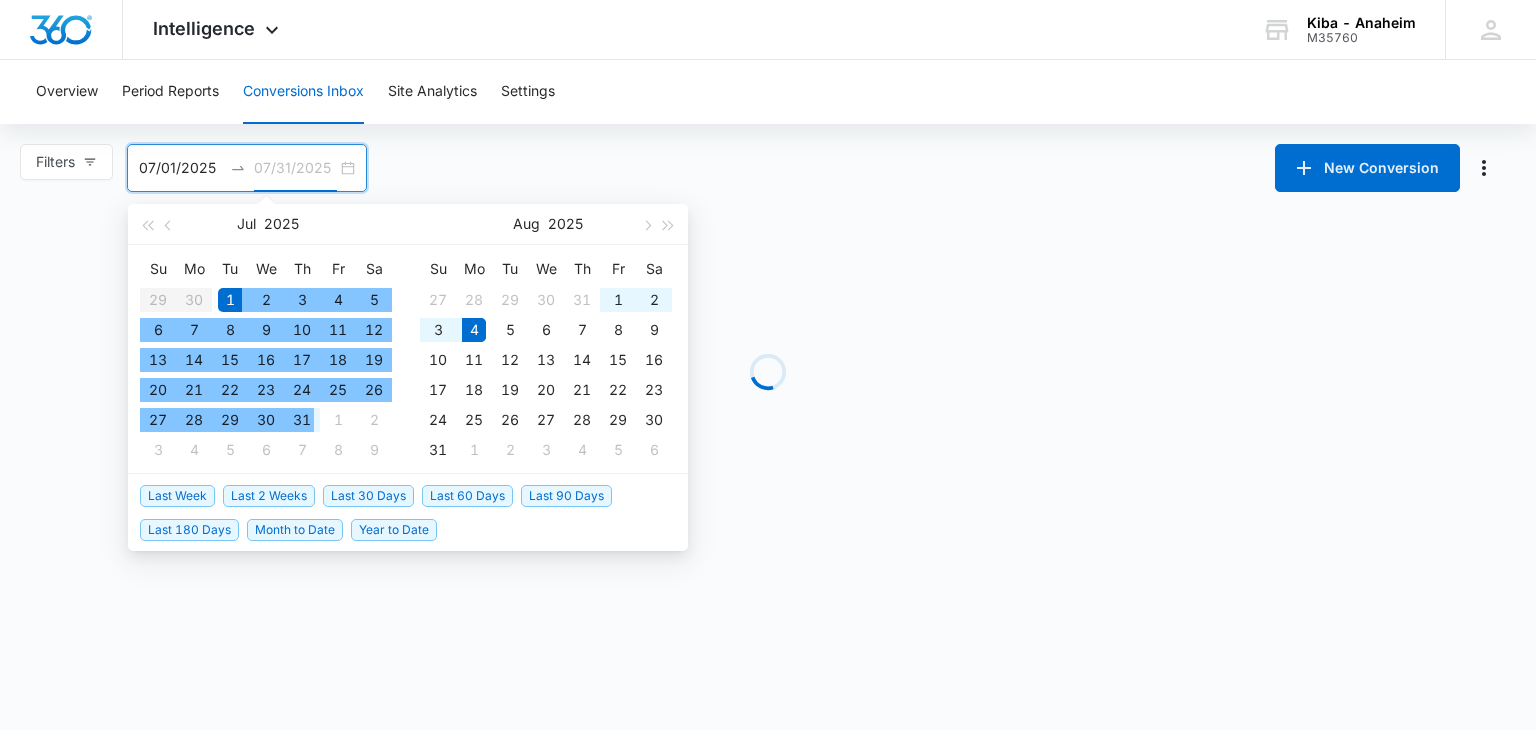 click on "31" at bounding box center [302, 420] 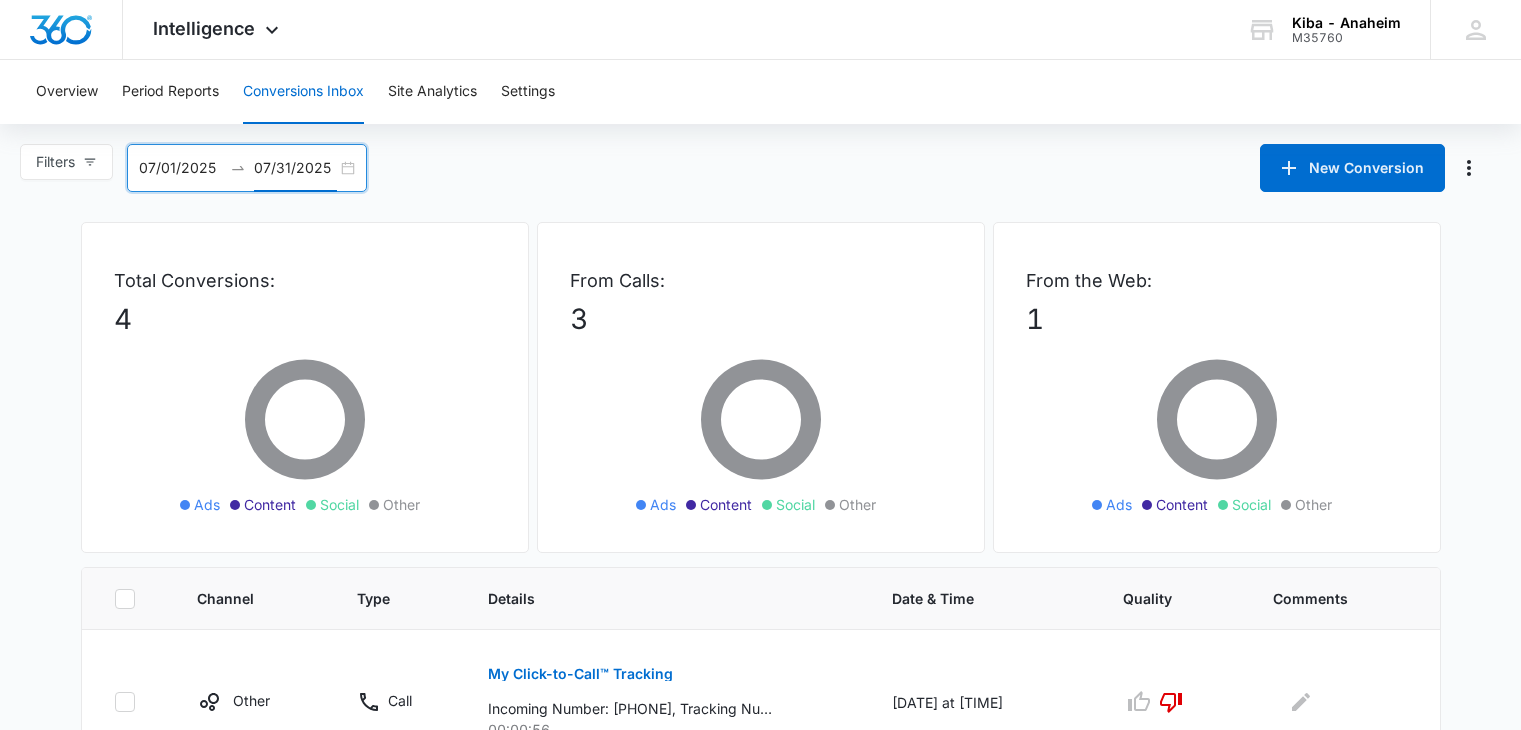 scroll, scrollTop: 0, scrollLeft: 0, axis: both 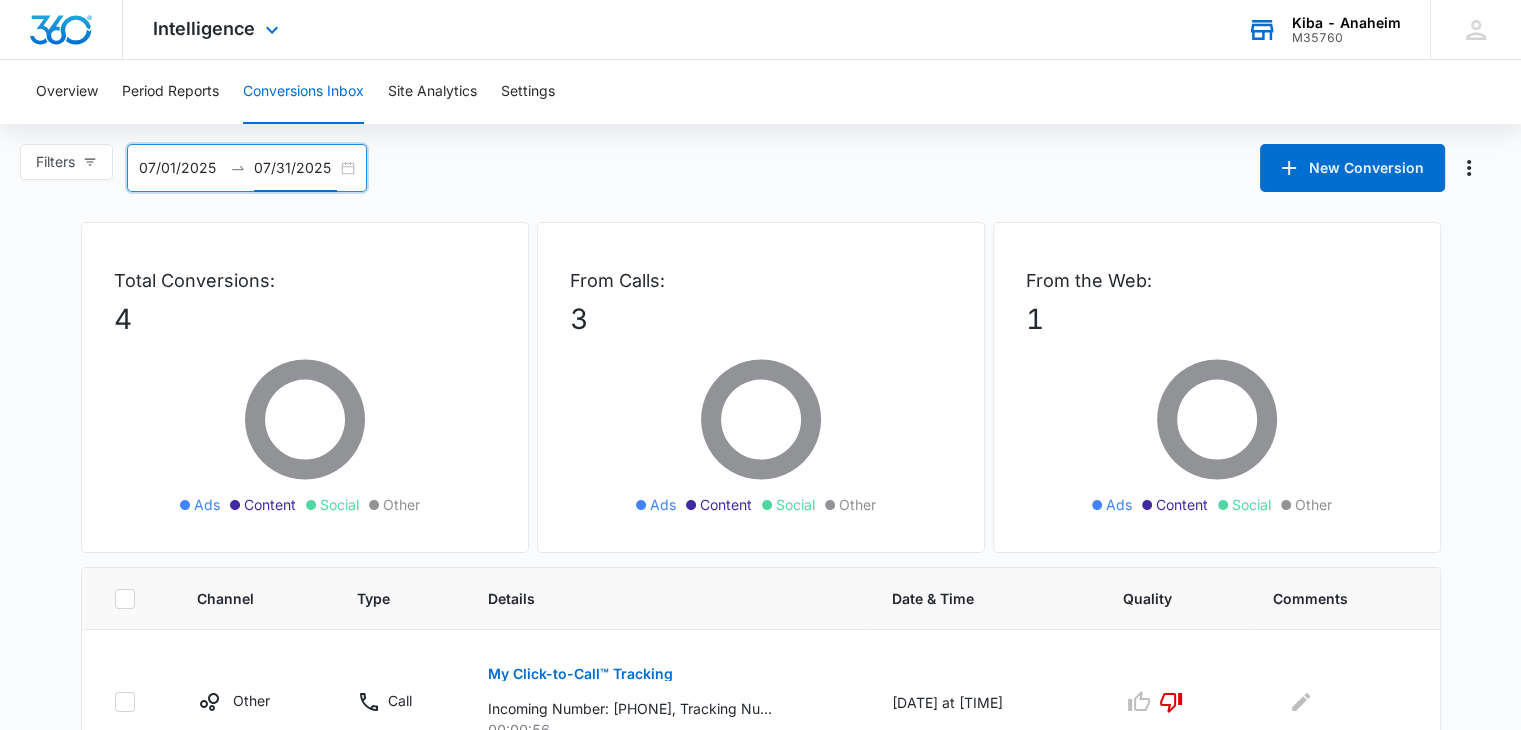 click on "Kiba - Anaheim" at bounding box center [1346, 23] 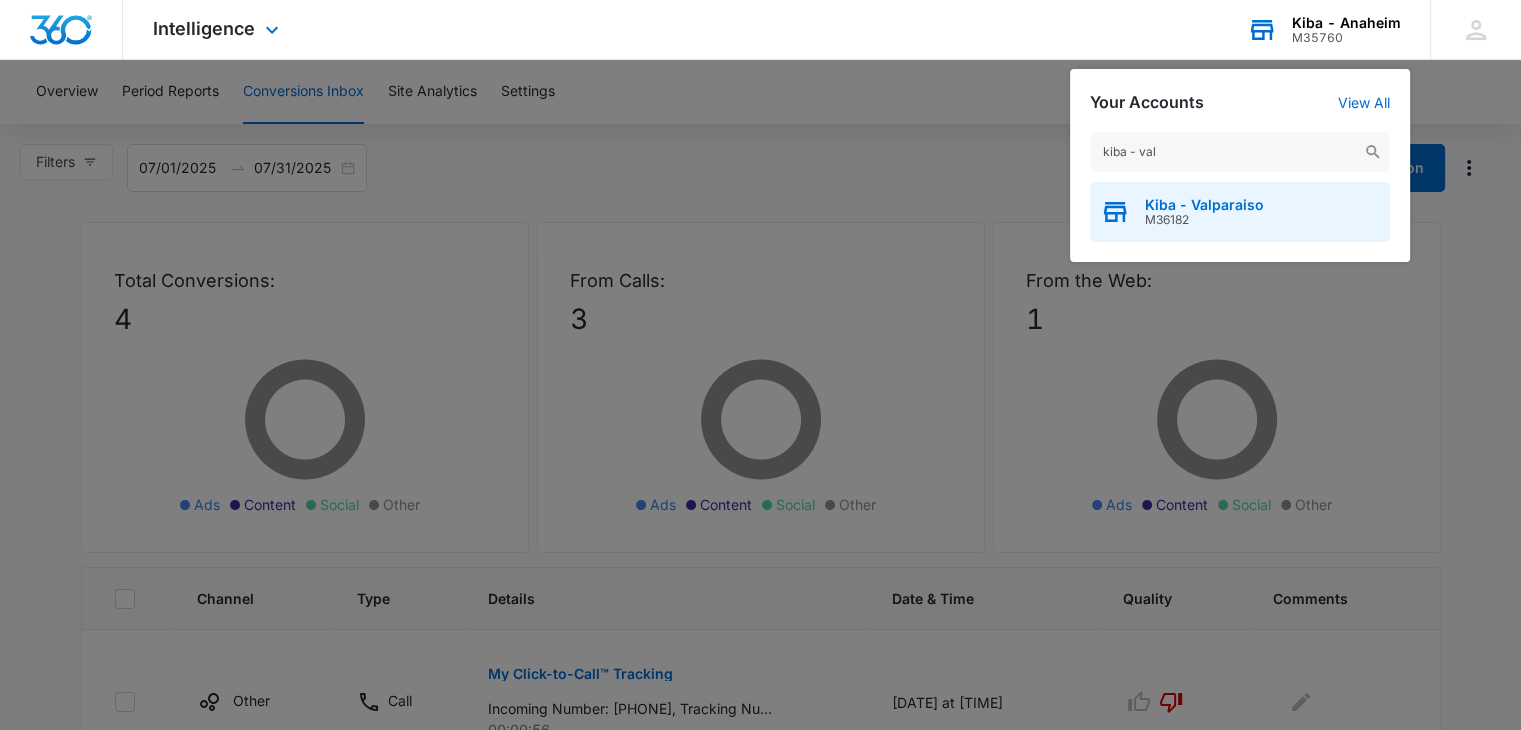 type on "kiba - val" 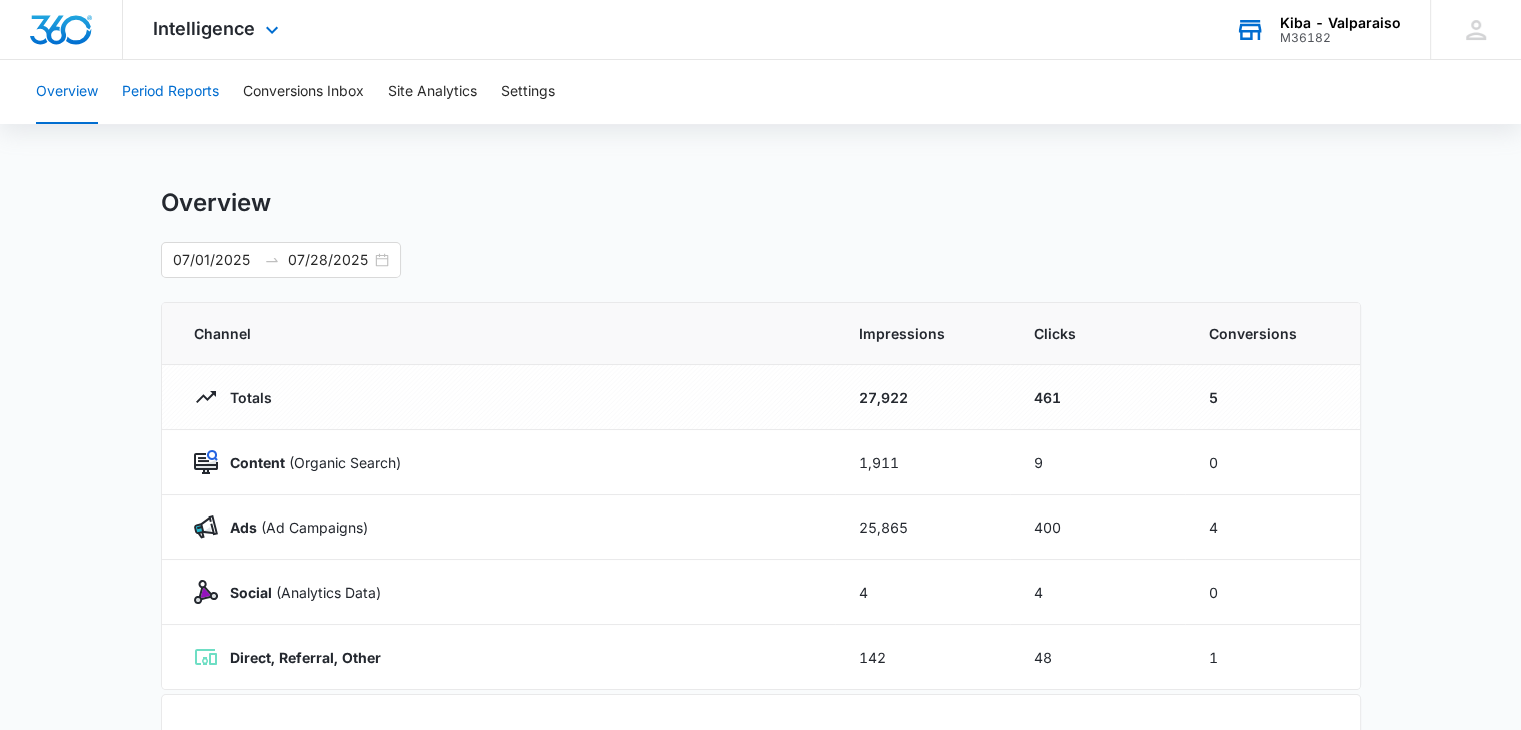 click on "Period Reports" at bounding box center (170, 92) 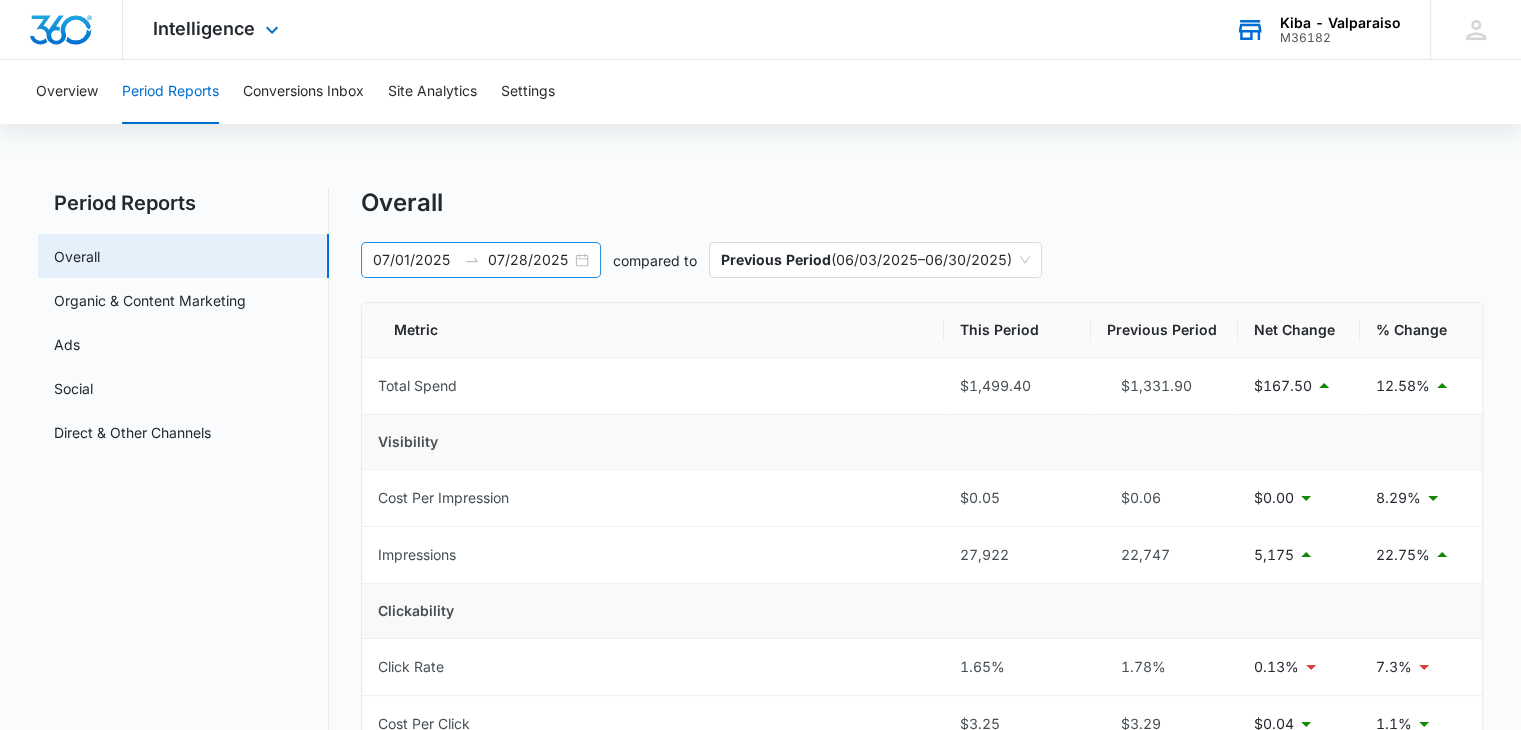 click on "[DATE] [DATE]" at bounding box center [481, 260] 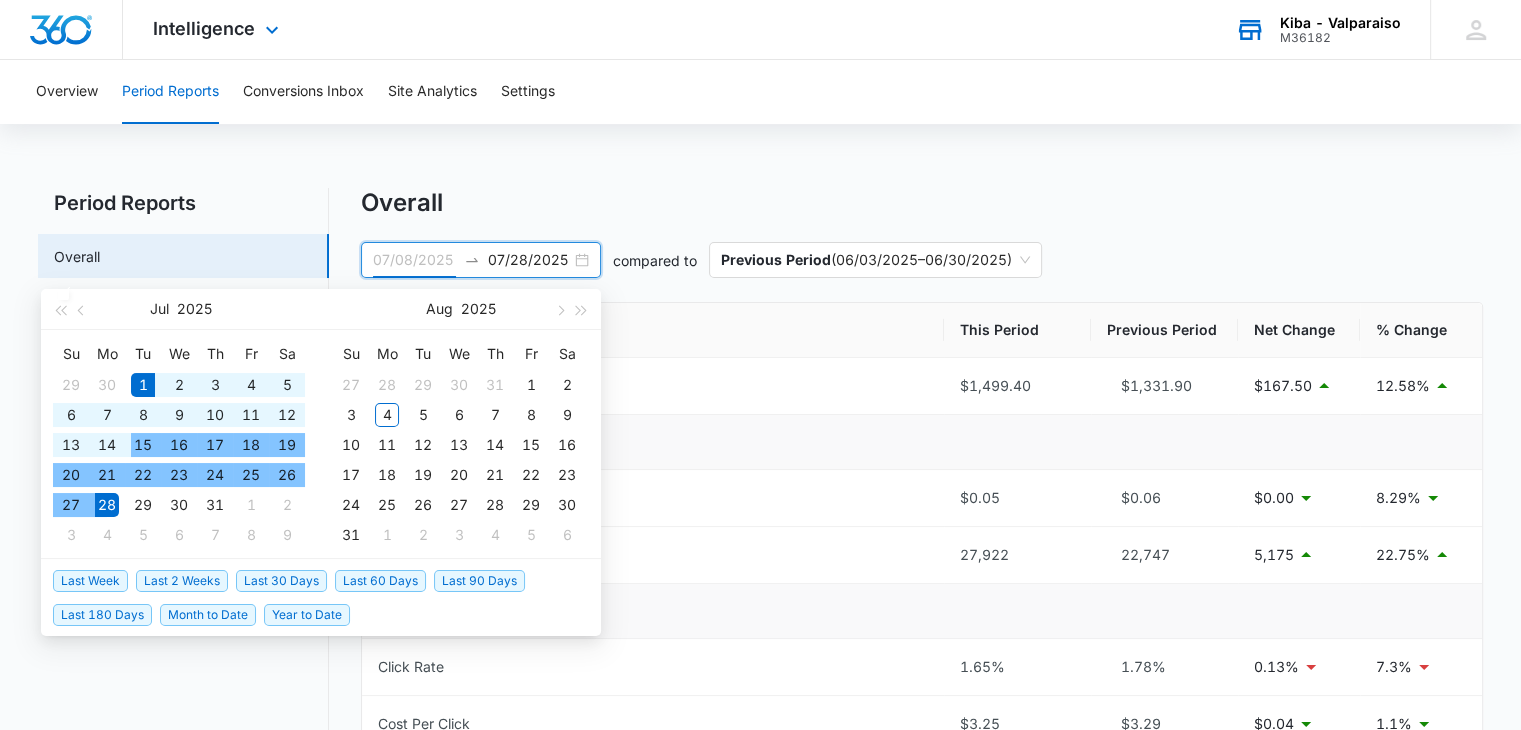 type on "07/01/2025" 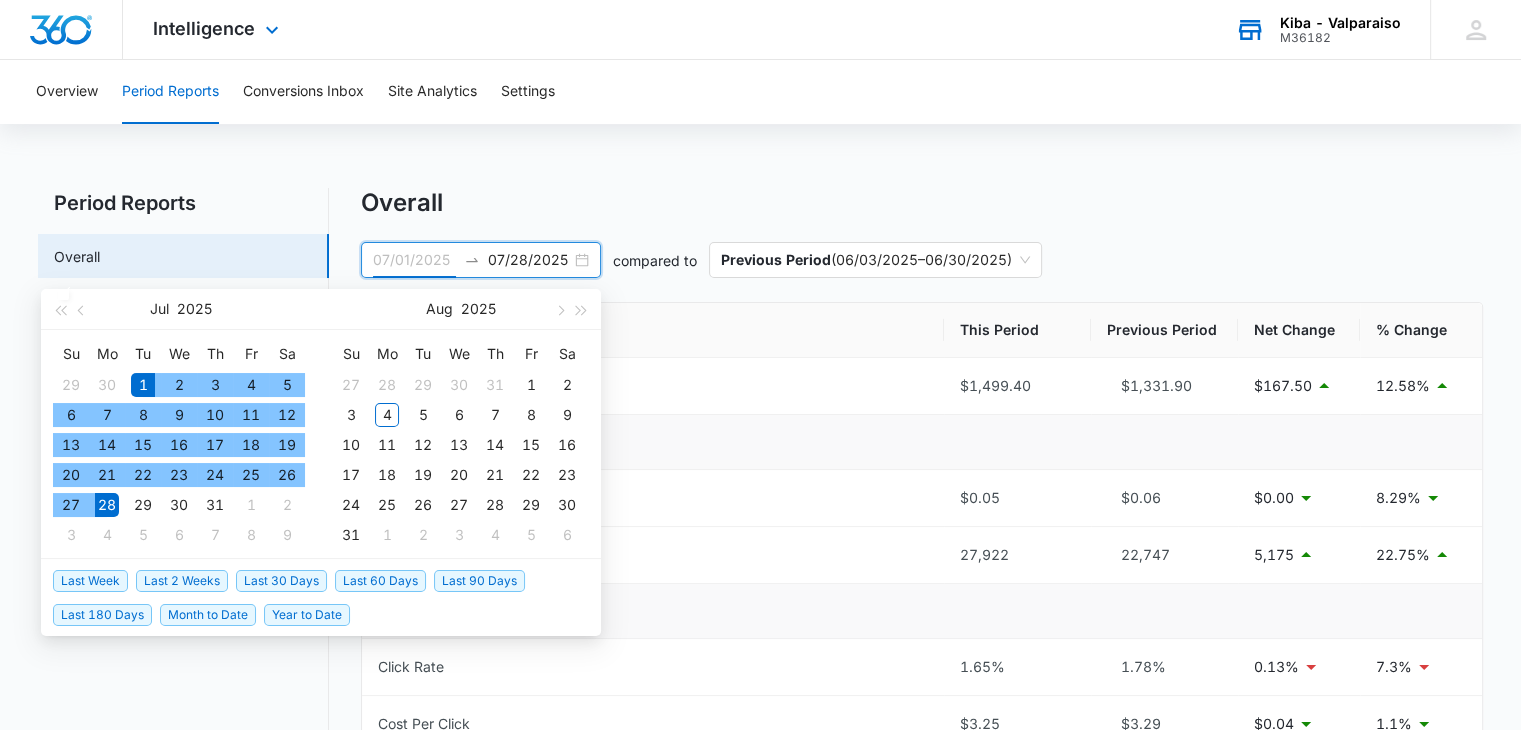 click on "1" at bounding box center [143, 385] 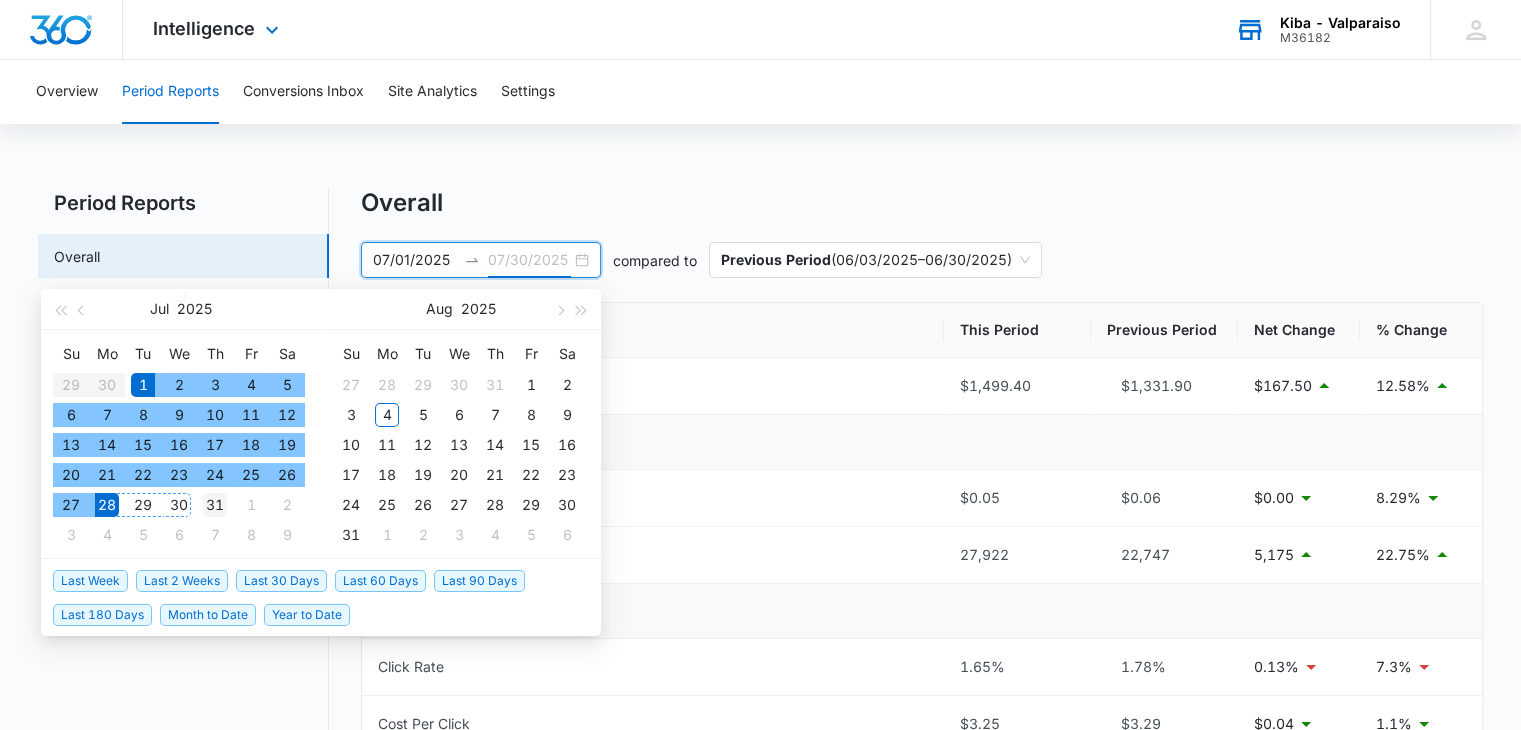 type on "07/31/2025" 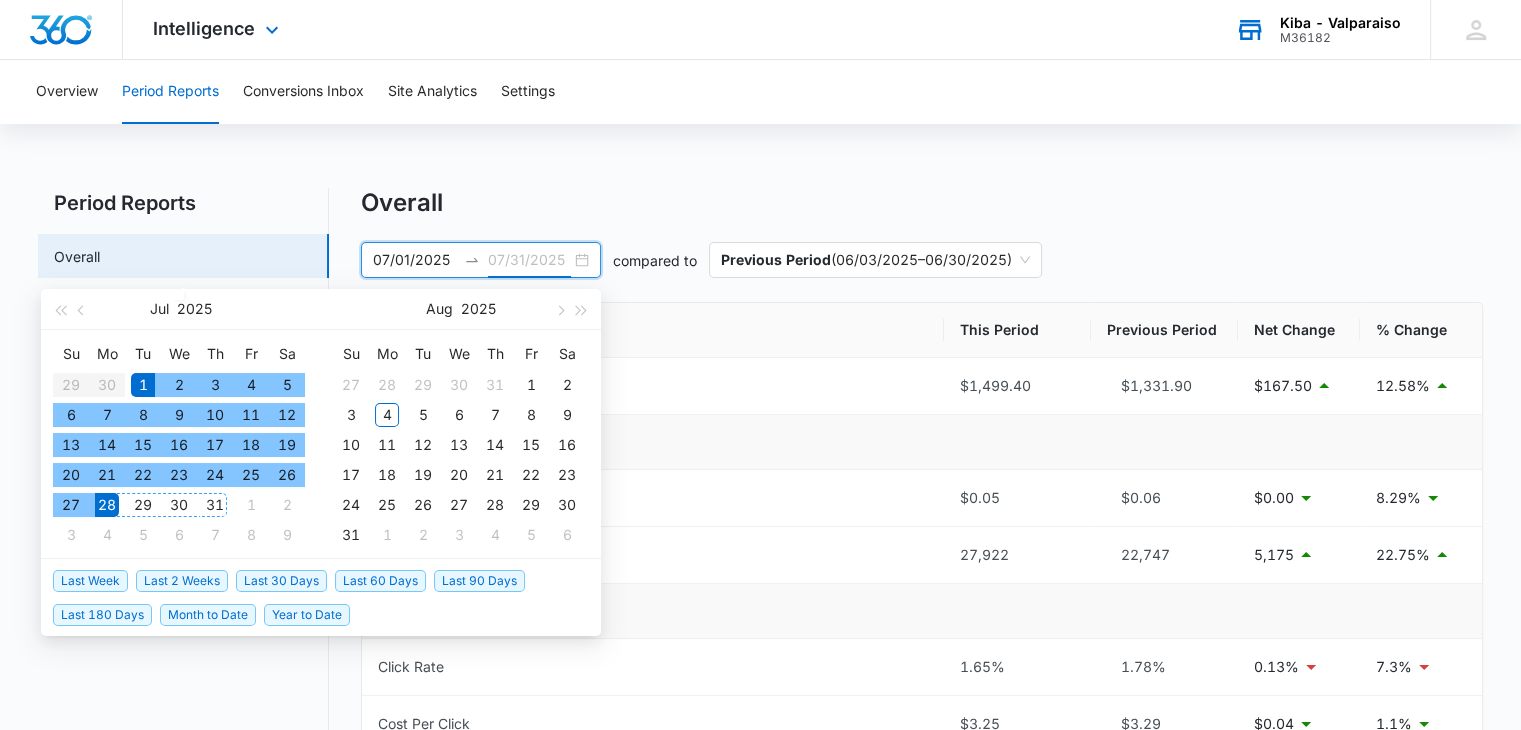 click on "31" at bounding box center (215, 505) 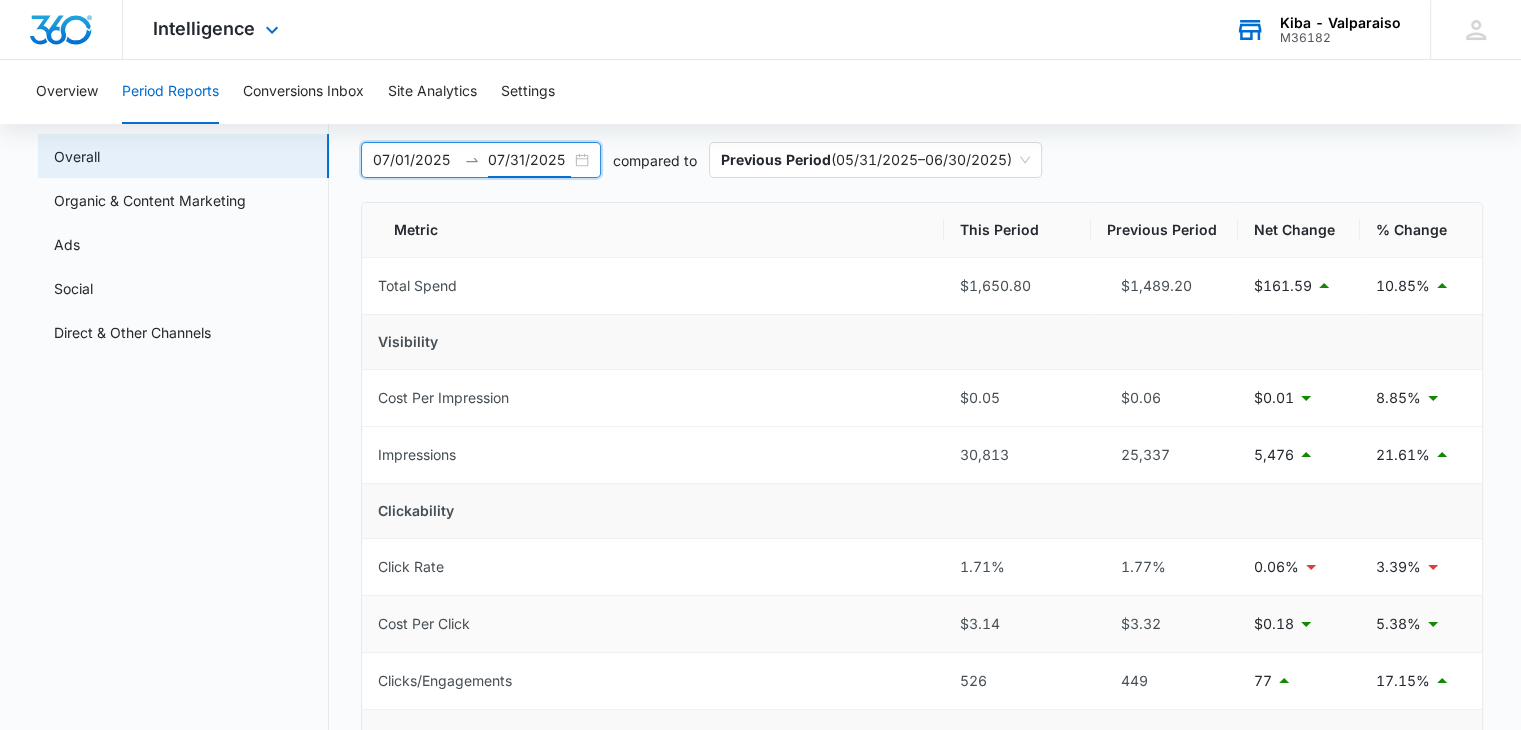 scroll, scrollTop: 200, scrollLeft: 0, axis: vertical 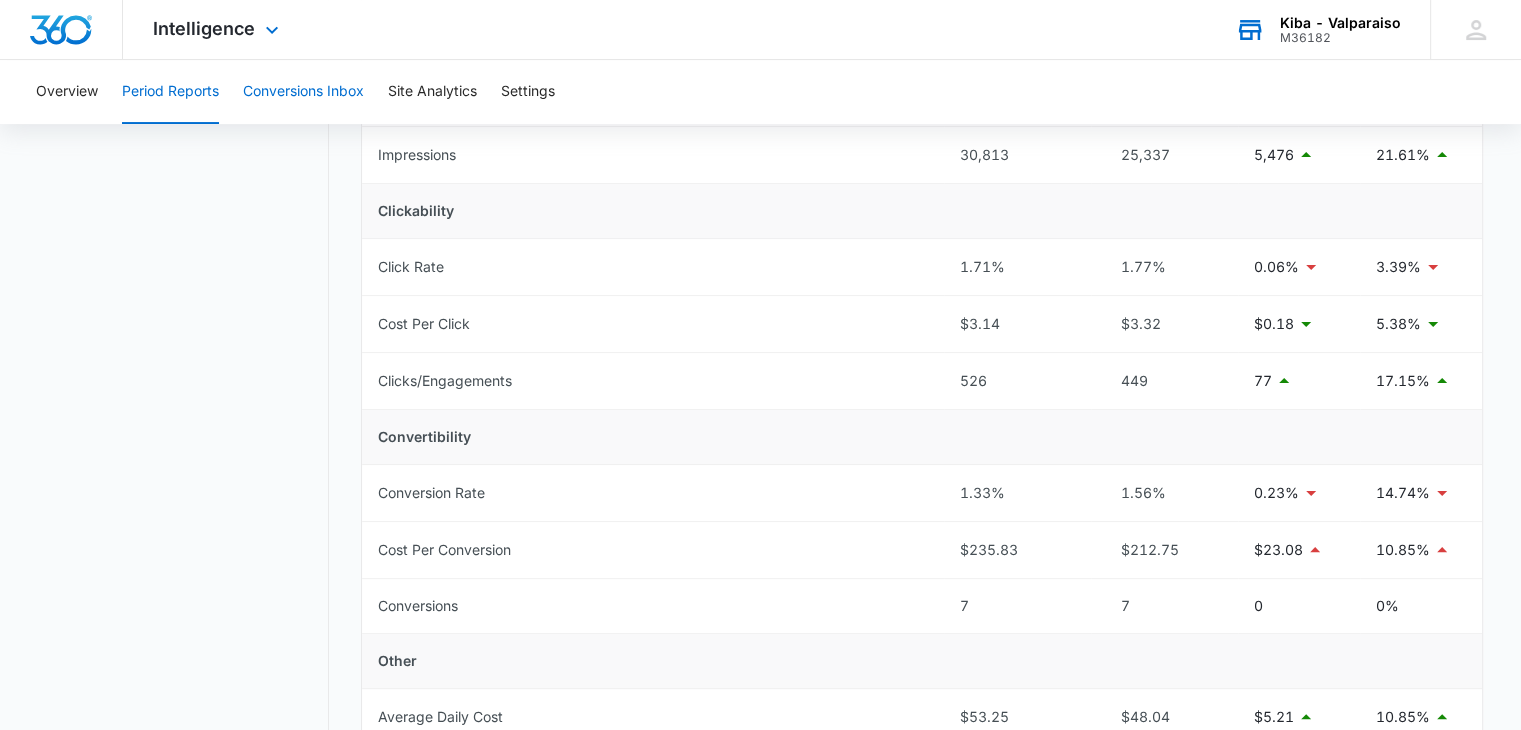 click on "Conversions Inbox" at bounding box center [303, 92] 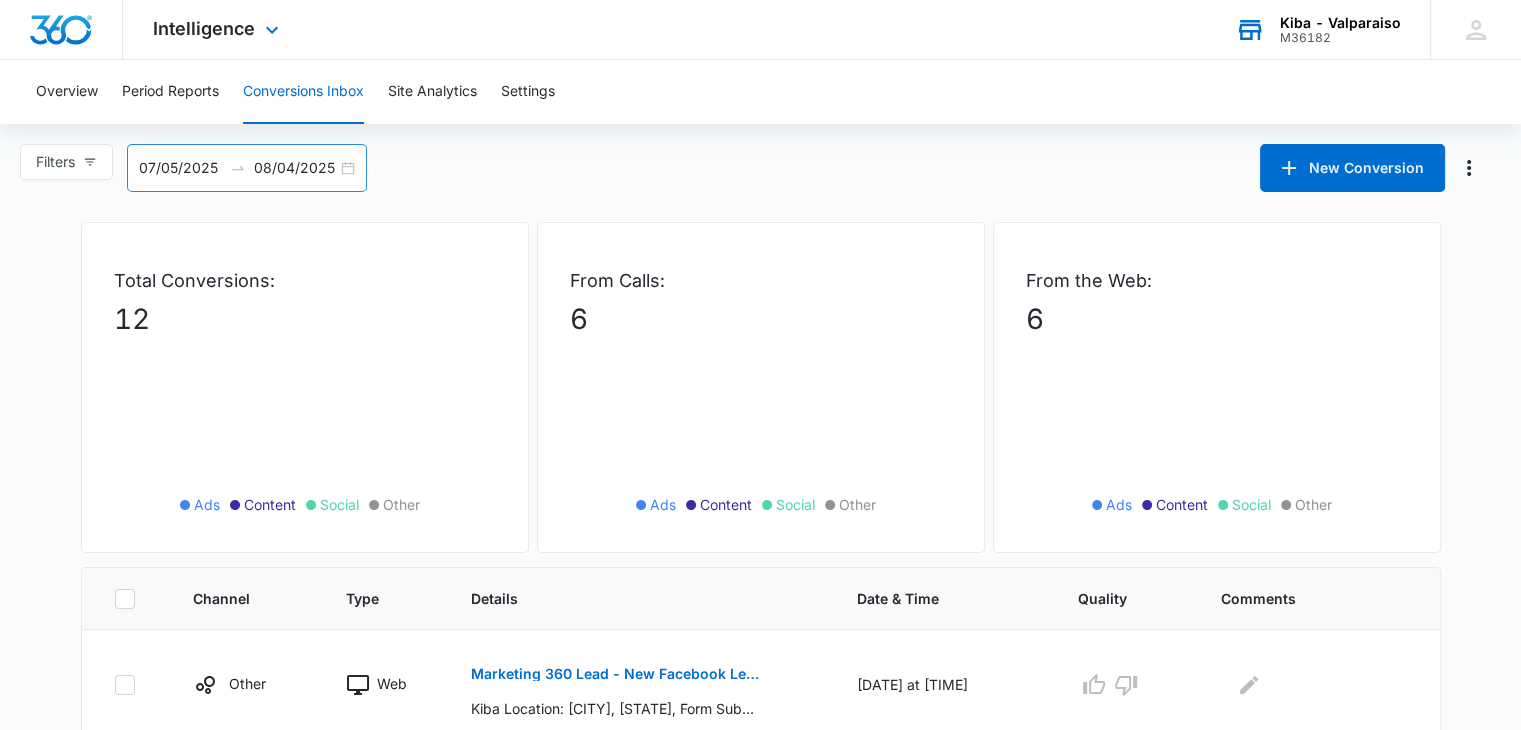 click on "07/05/2025 08/04/2025" at bounding box center [247, 168] 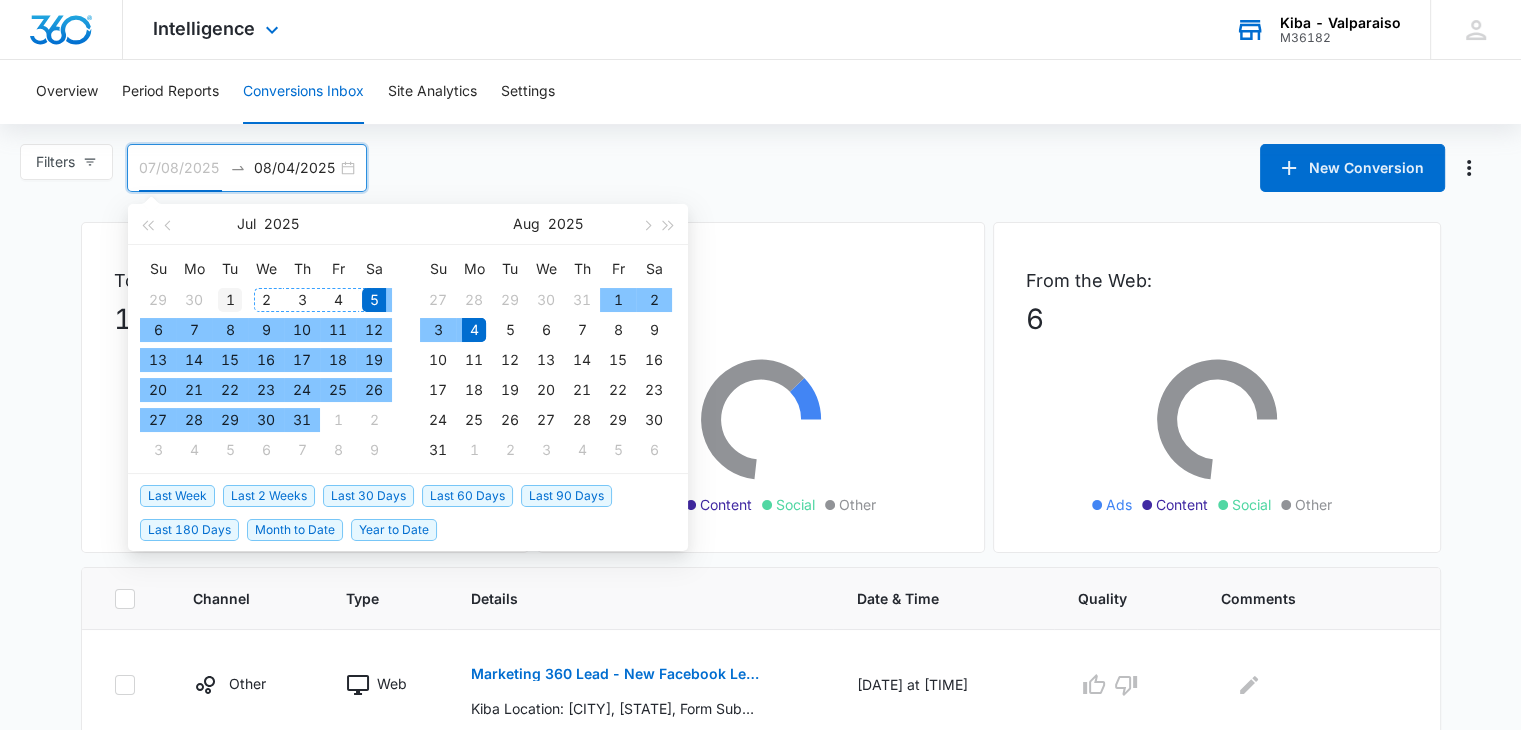 type on "07/01/2025" 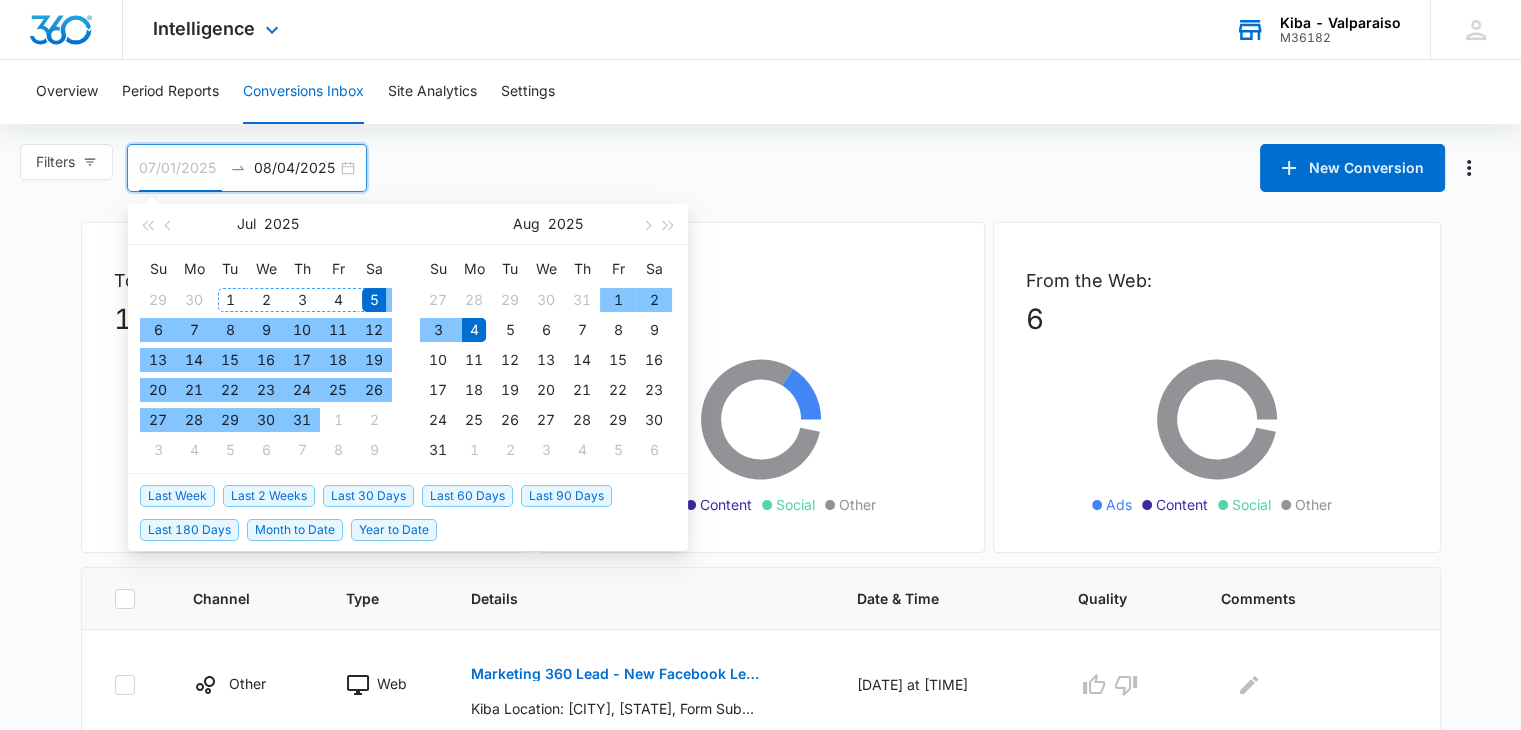 click on "1" at bounding box center (230, 300) 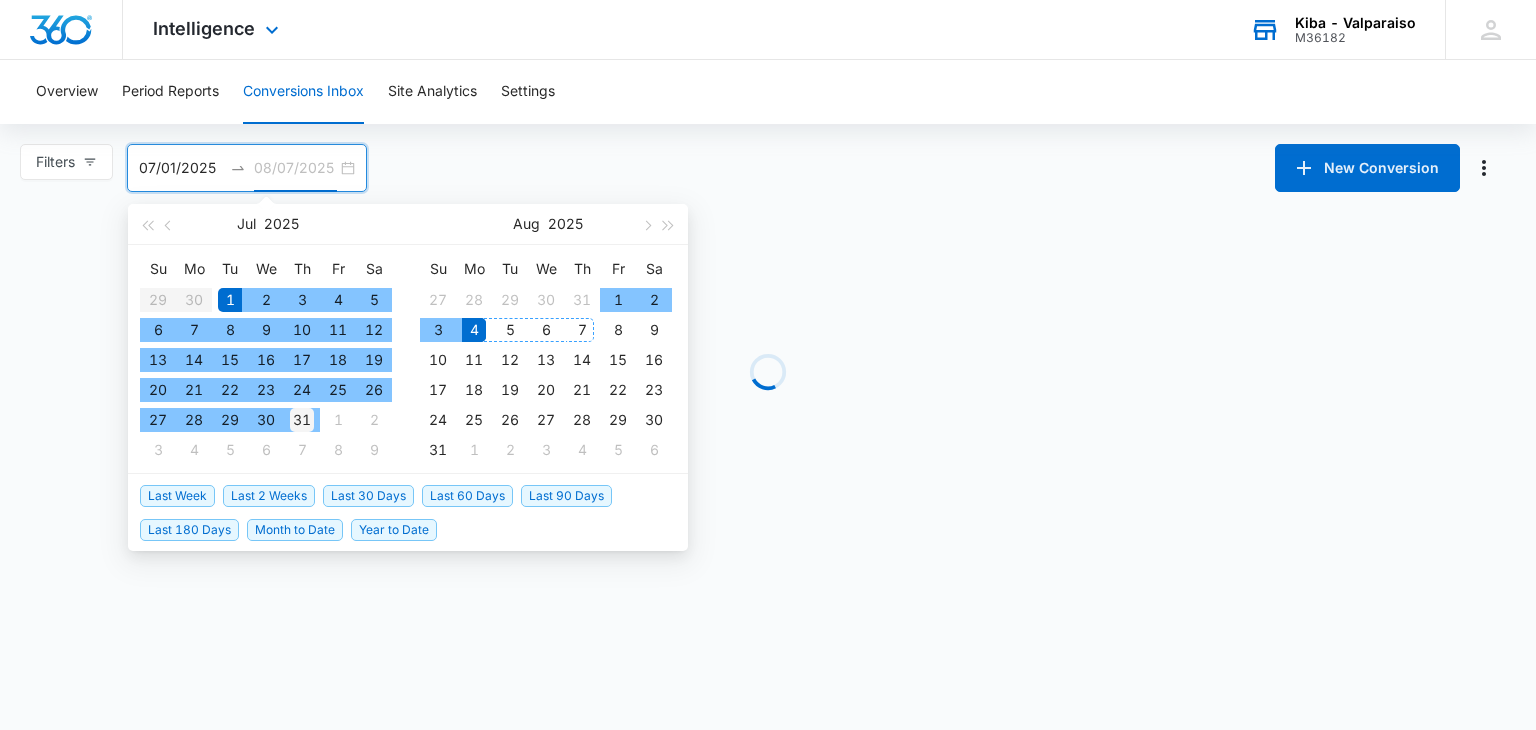 type on "07/31/2025" 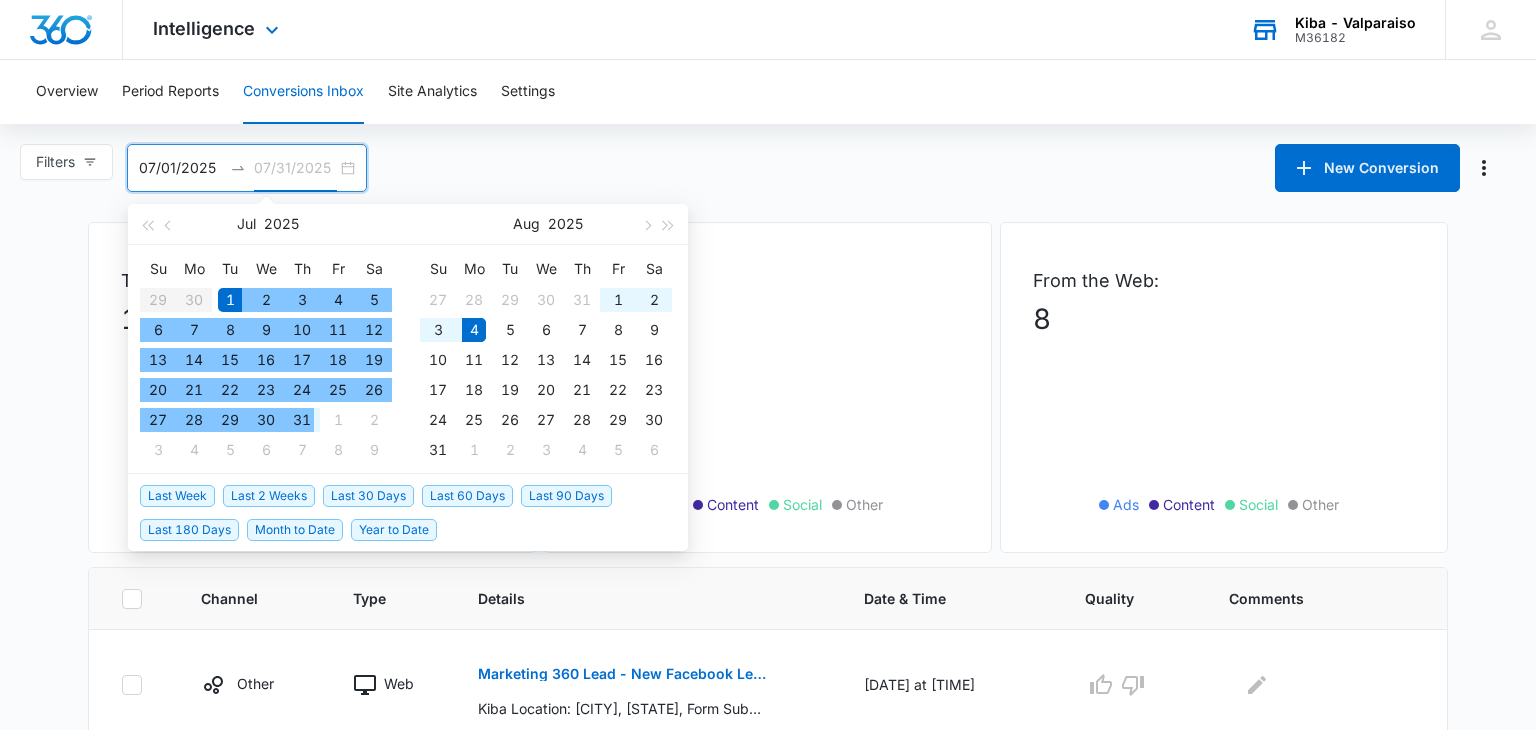 click on "31" at bounding box center [302, 420] 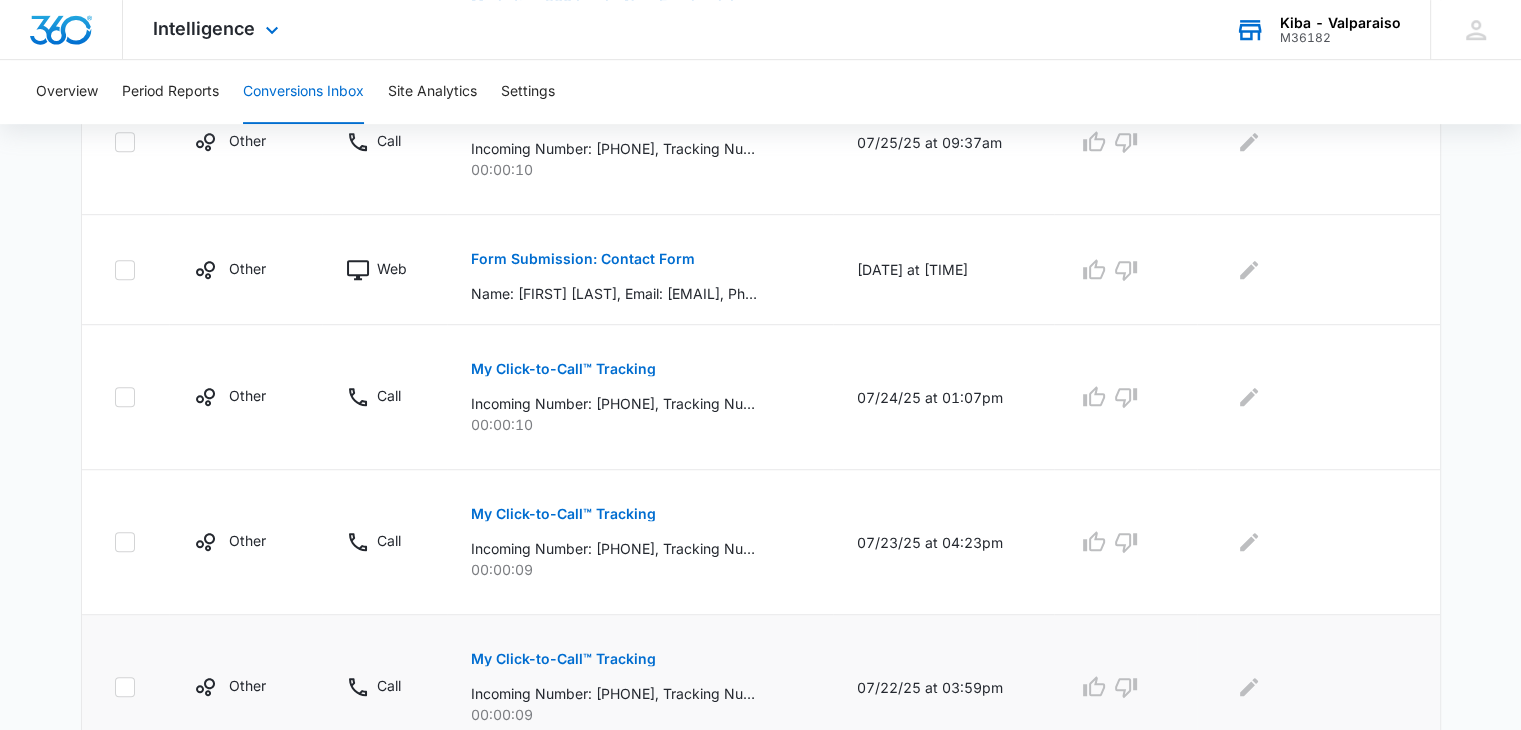 scroll, scrollTop: 1234, scrollLeft: 0, axis: vertical 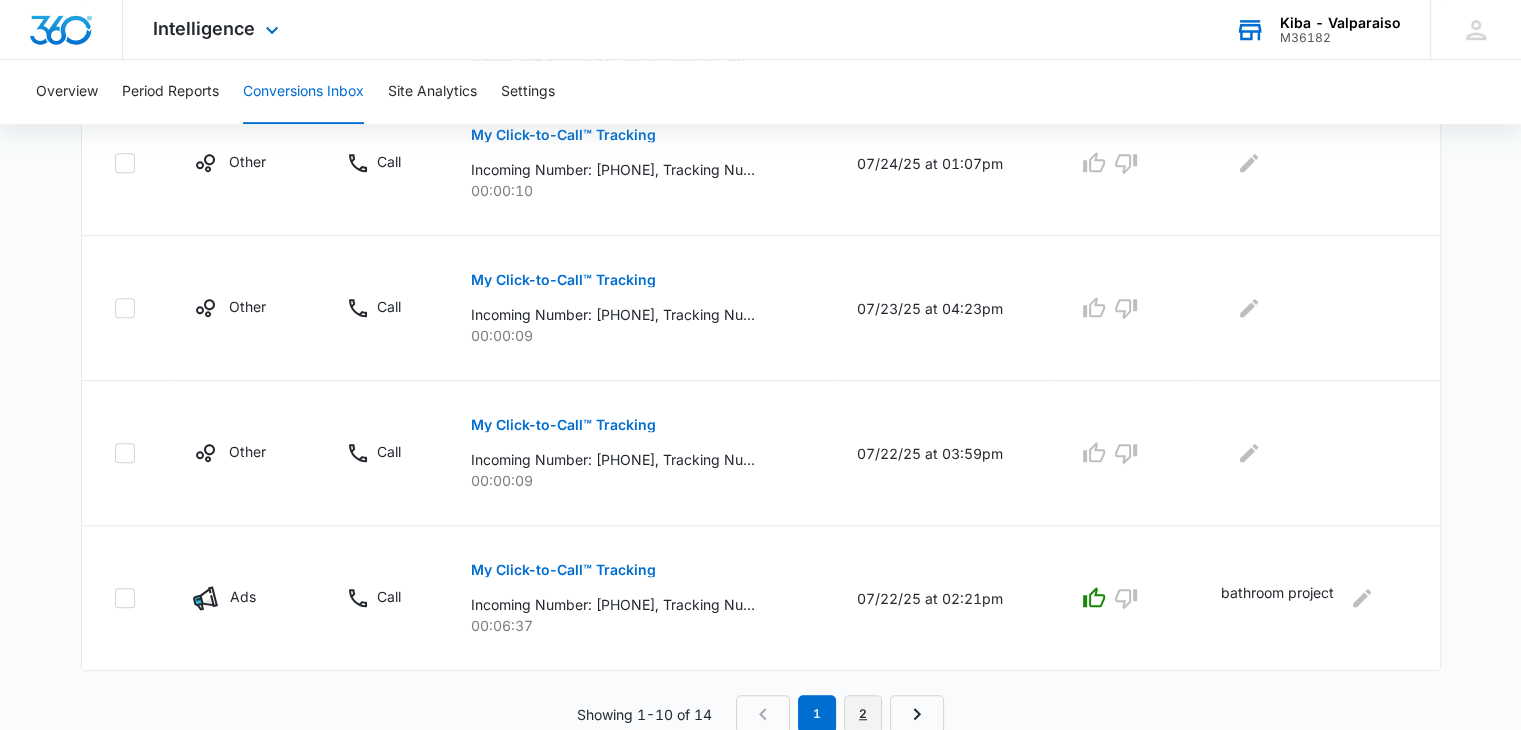 click on "2" at bounding box center (863, 714) 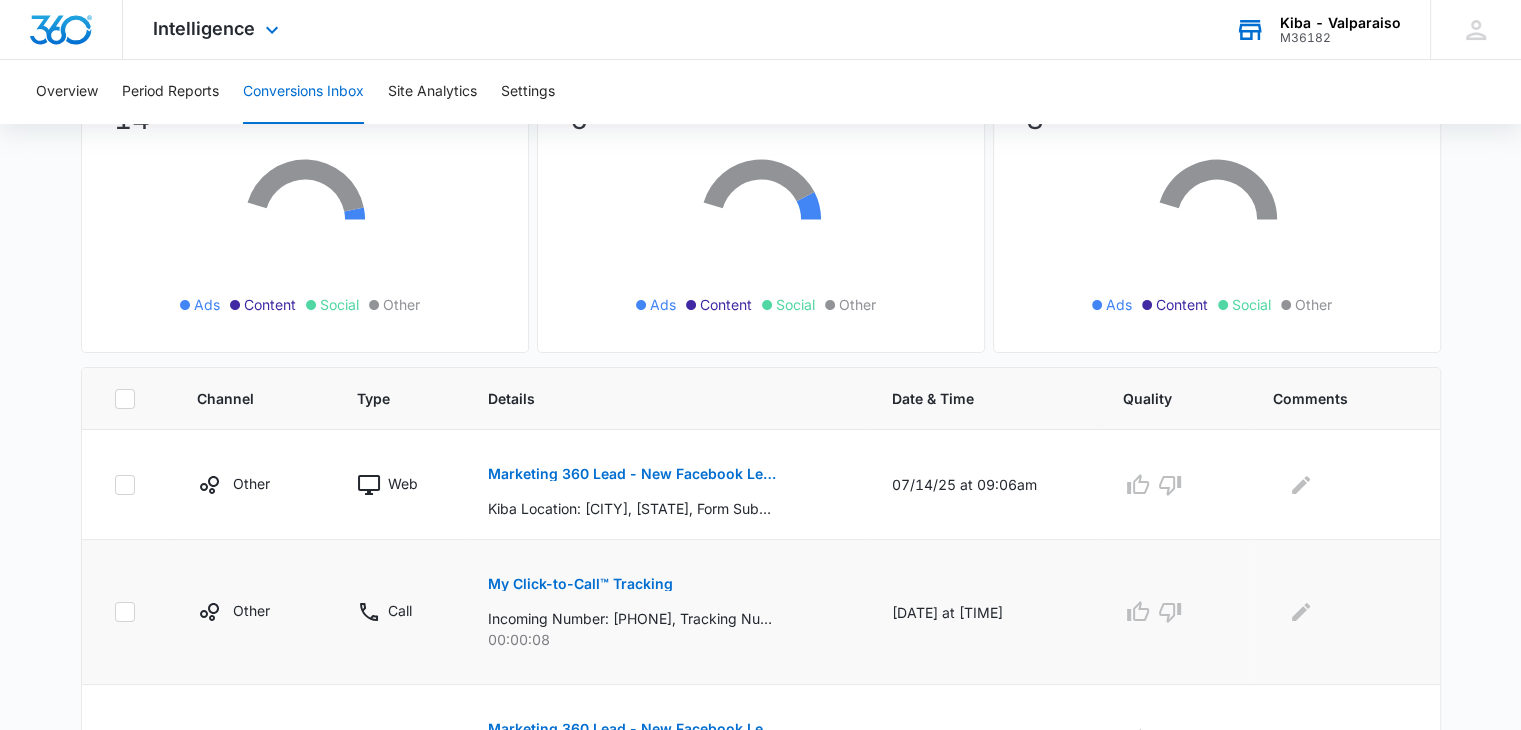 scroll, scrollTop: 436, scrollLeft: 0, axis: vertical 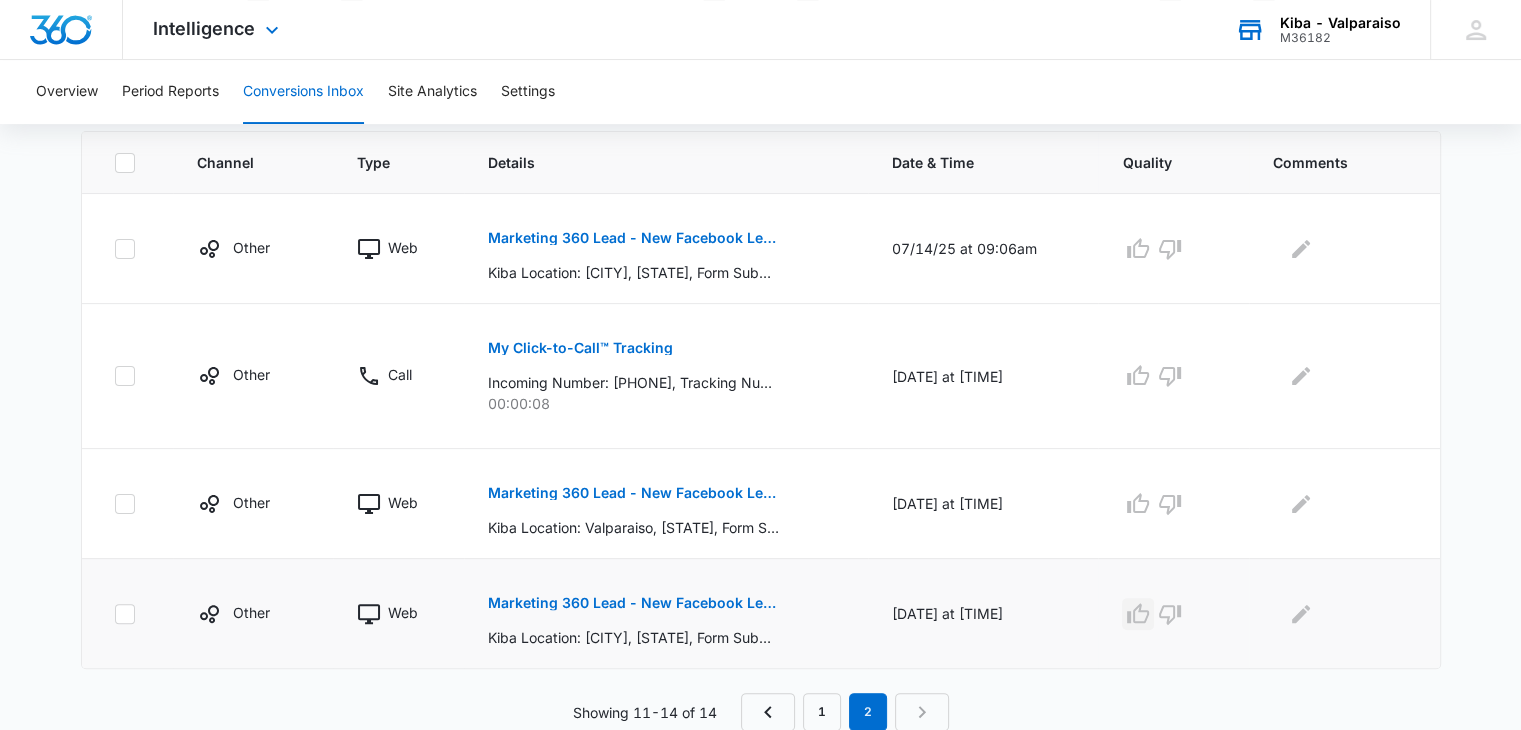 click 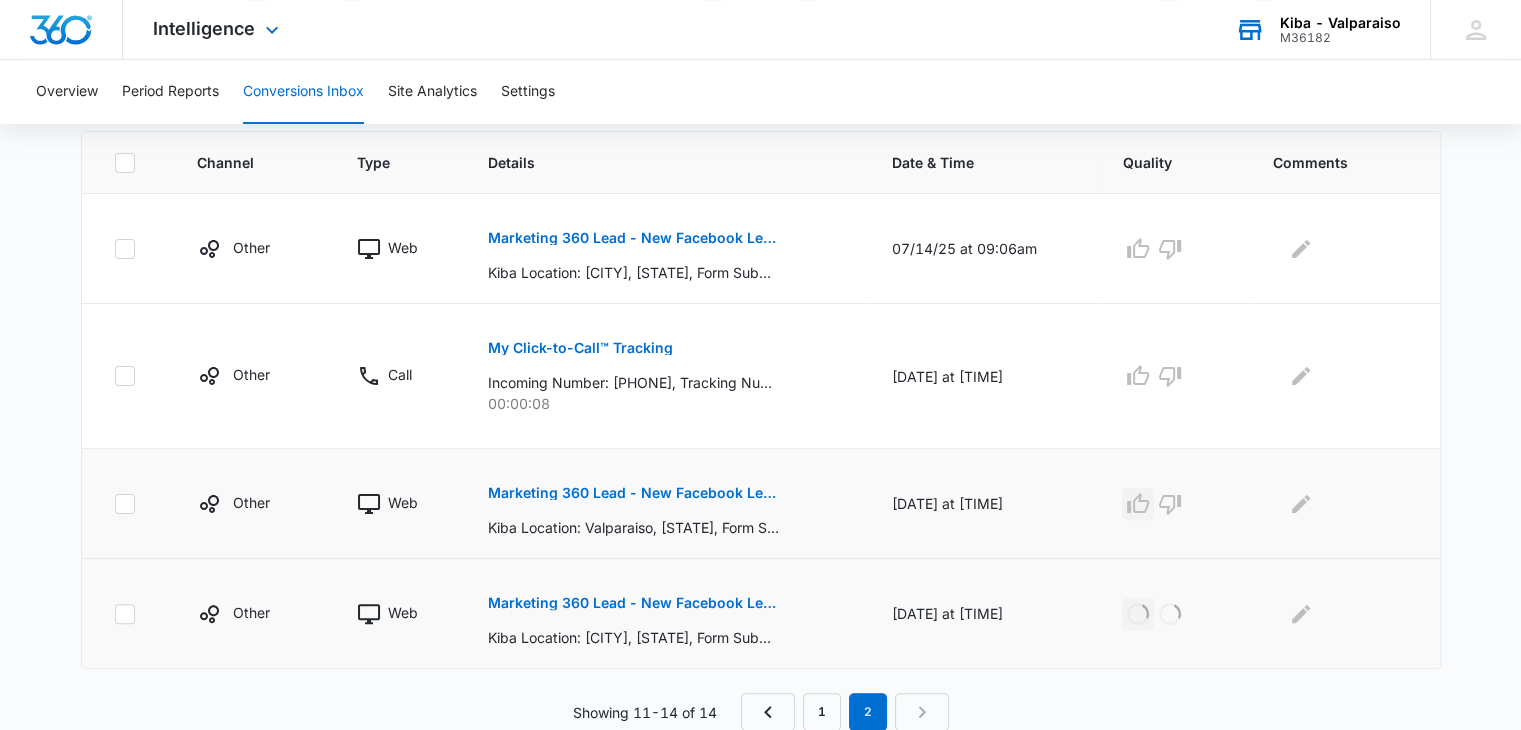 click 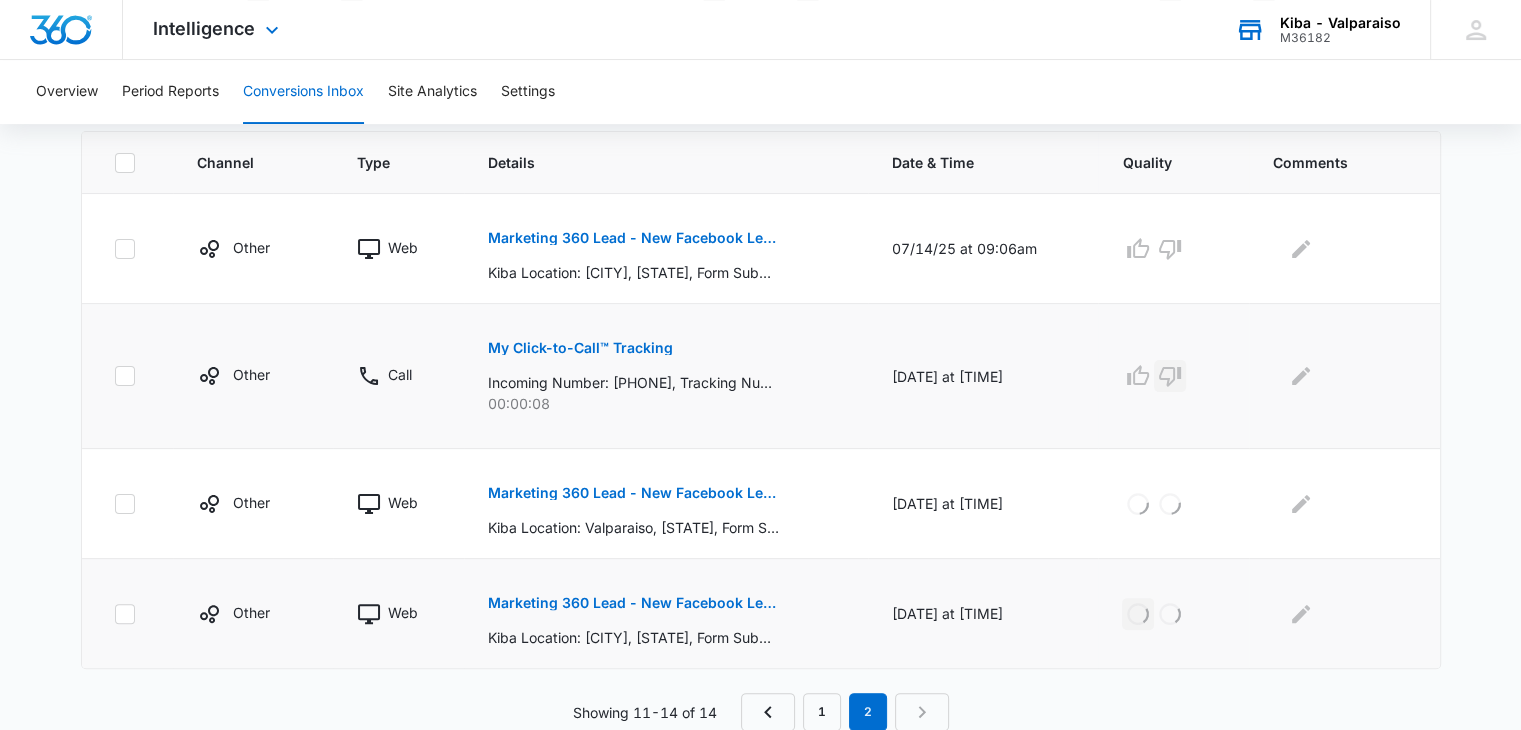click 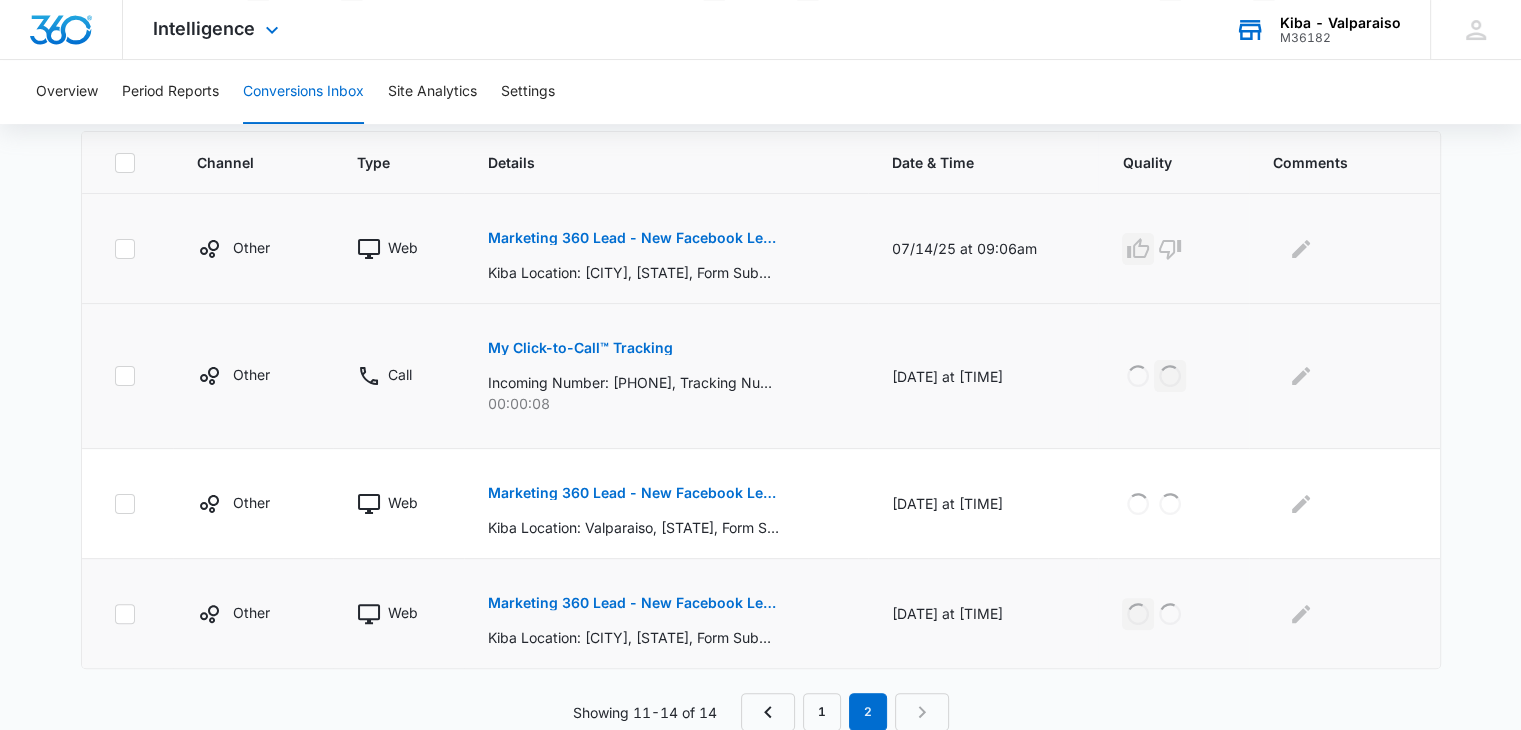 click 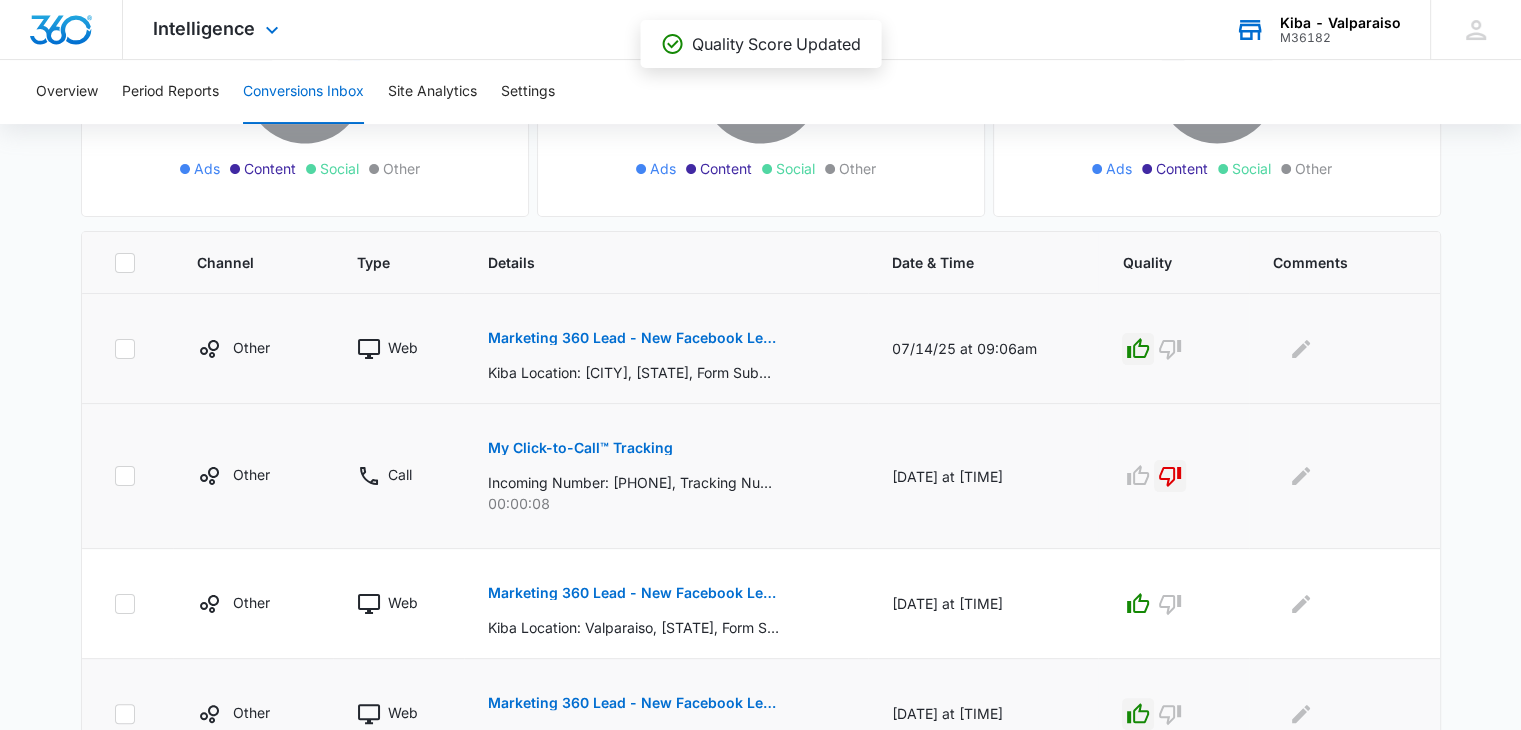 scroll, scrollTop: 436, scrollLeft: 0, axis: vertical 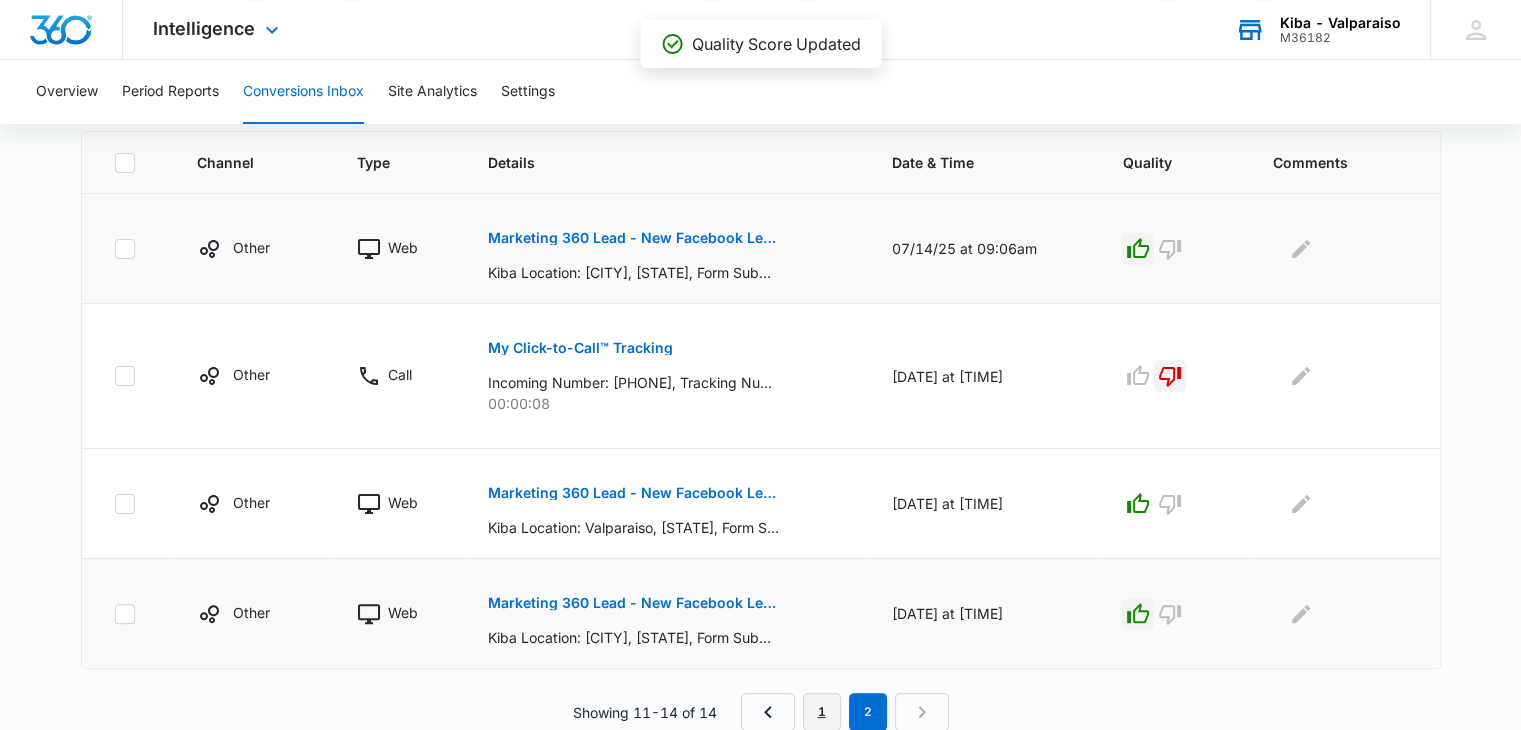 click on "1" at bounding box center (822, 712) 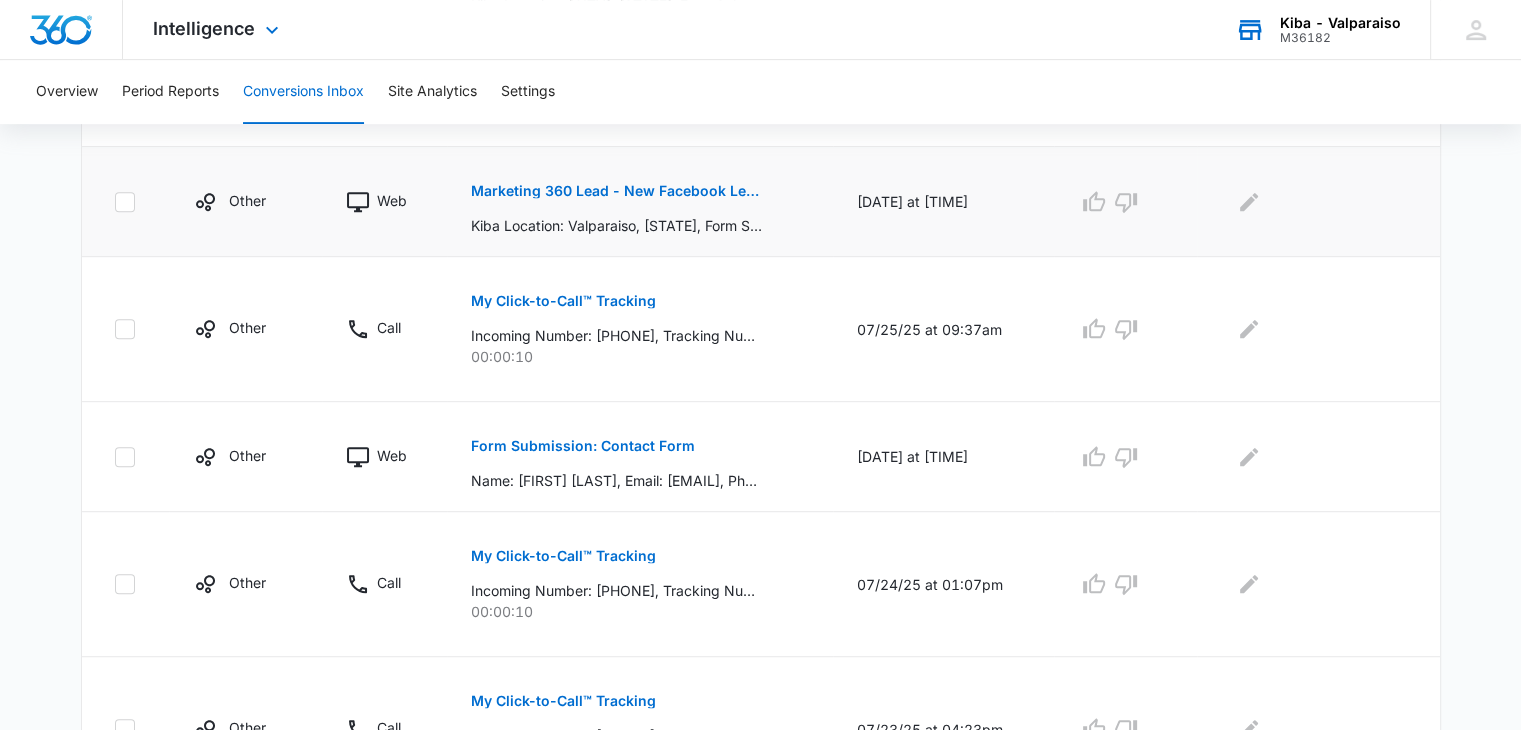 scroll, scrollTop: 1234, scrollLeft: 0, axis: vertical 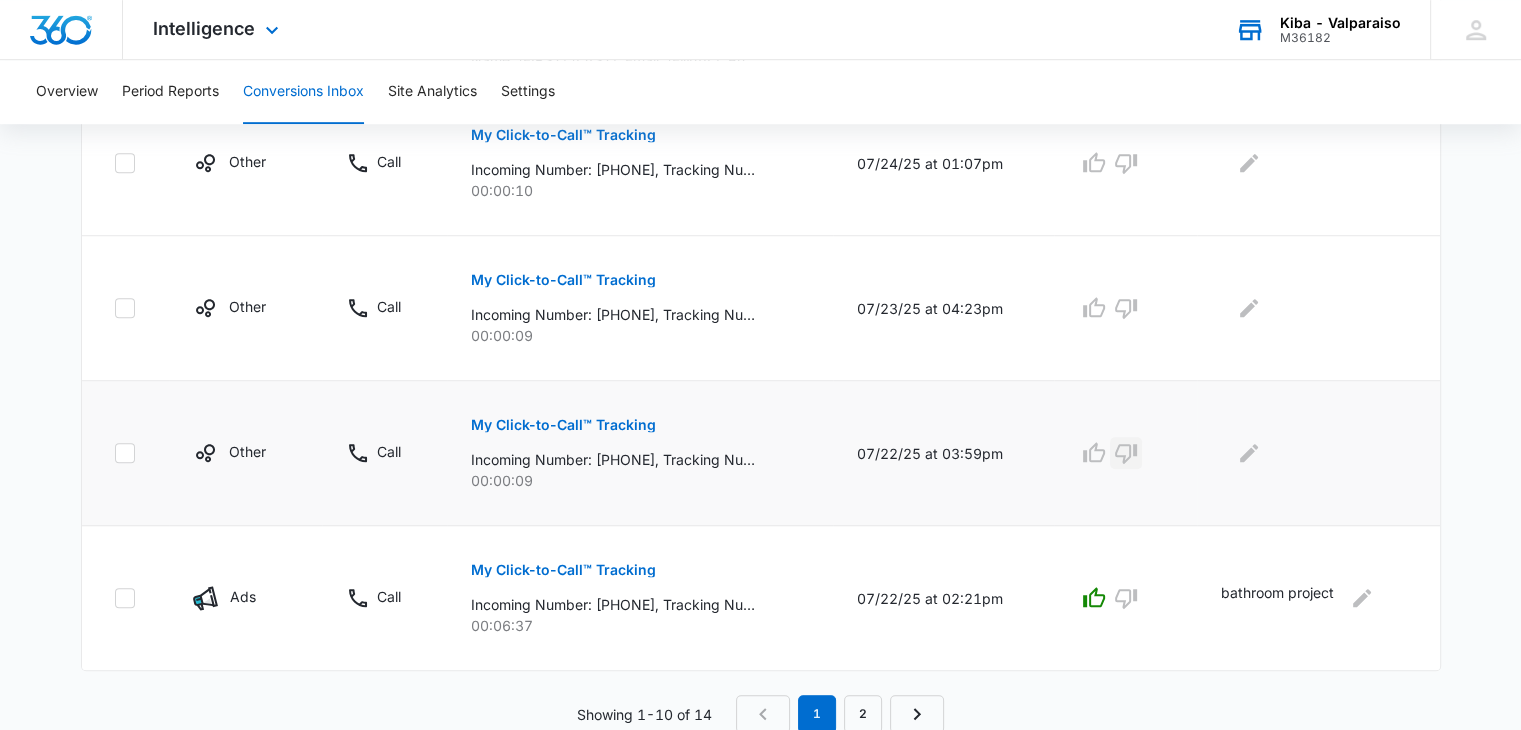 click 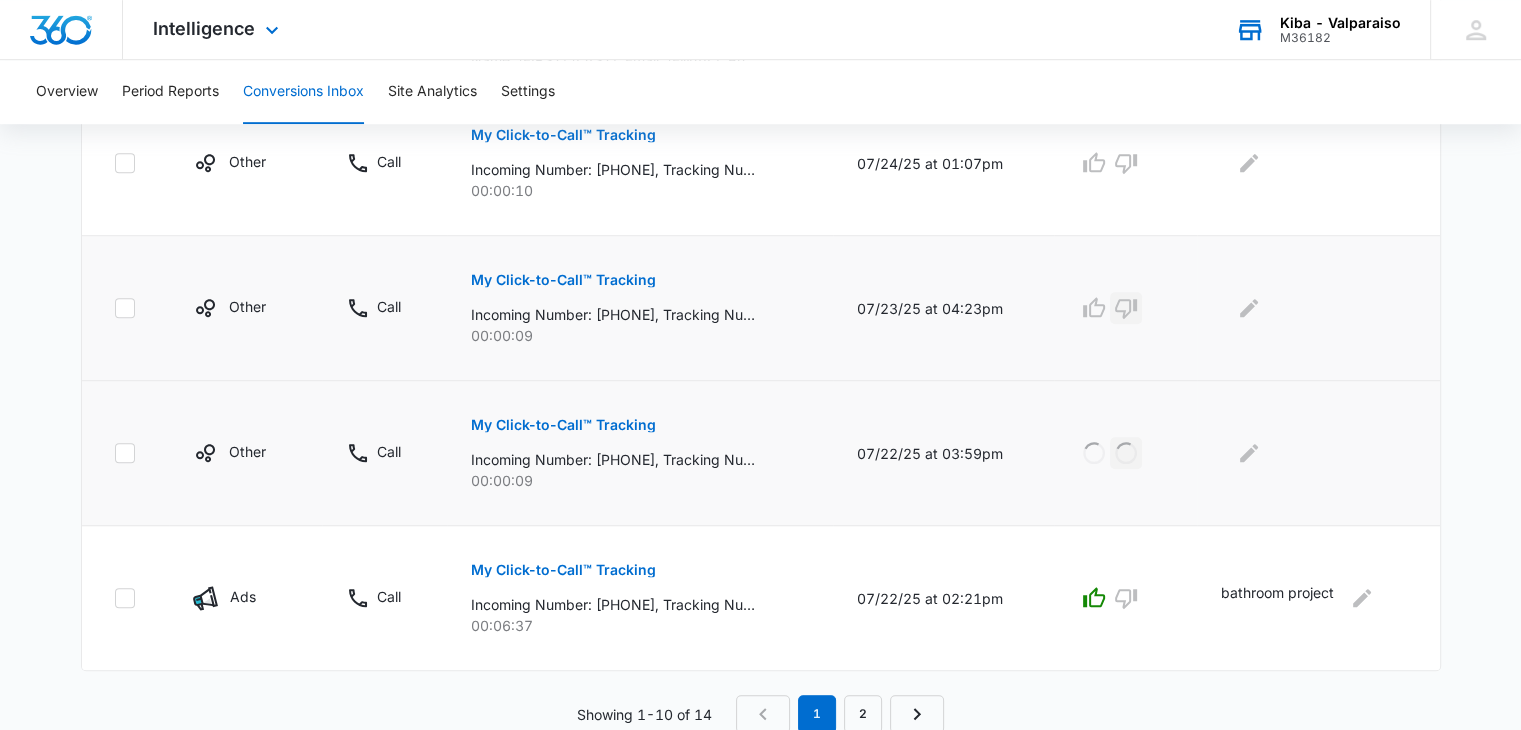 click 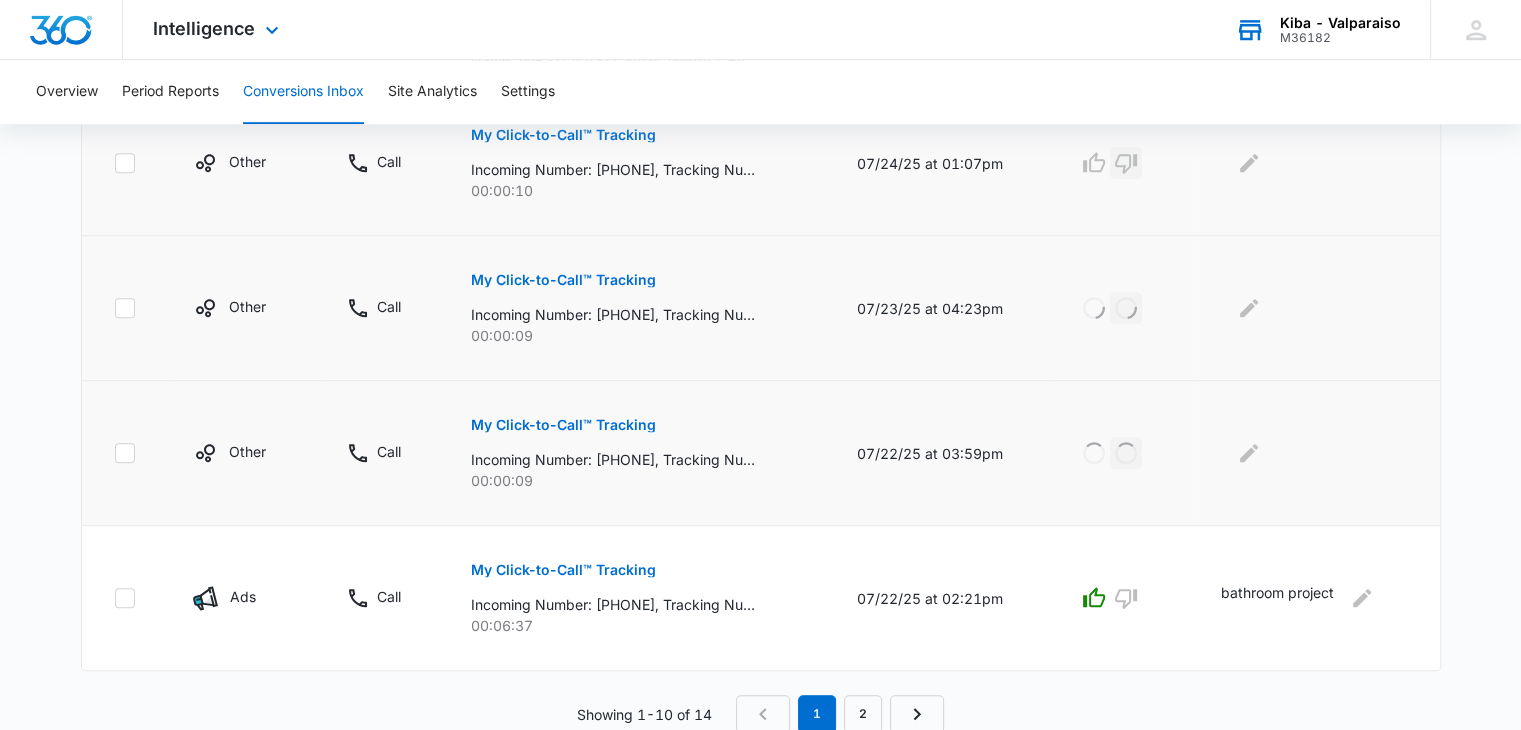 click 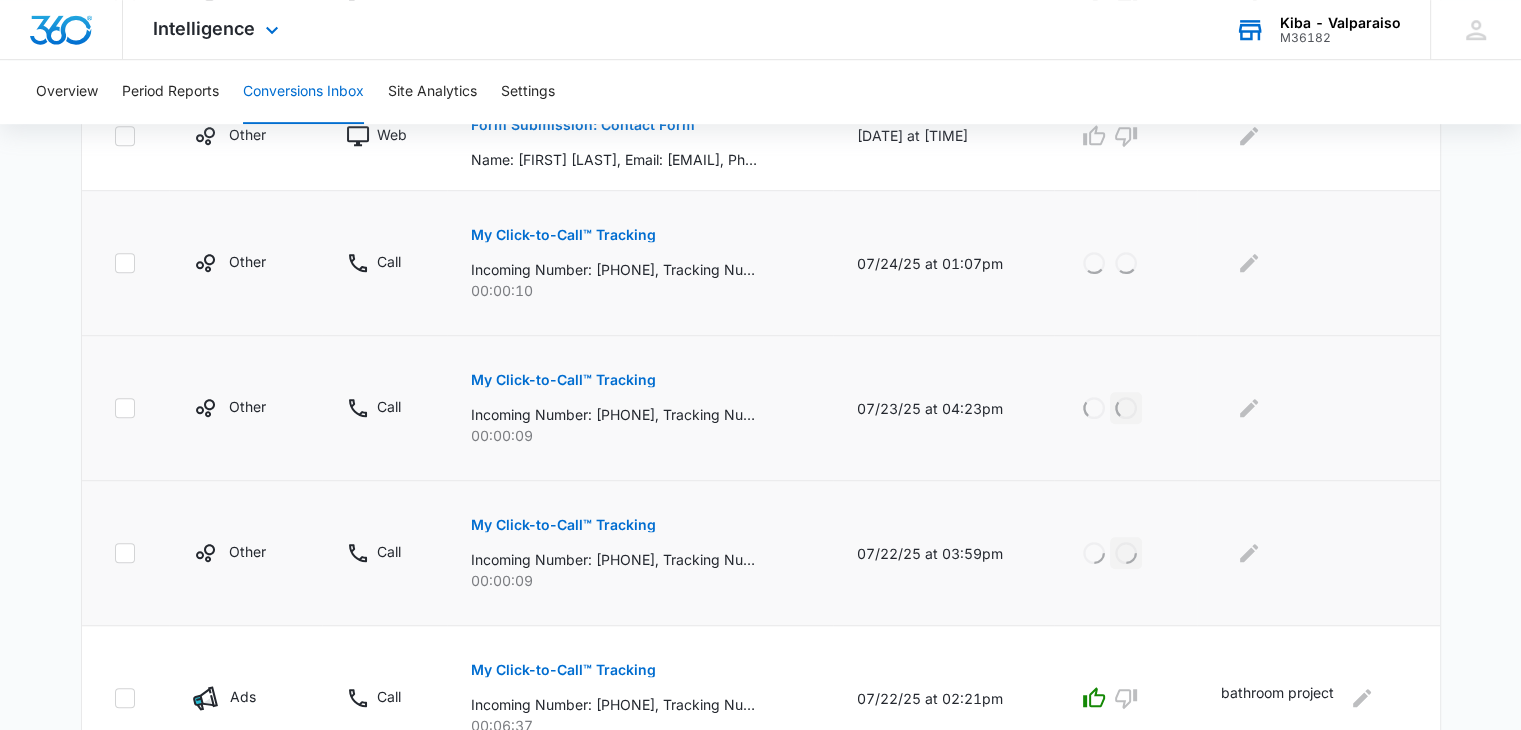 scroll, scrollTop: 1034, scrollLeft: 0, axis: vertical 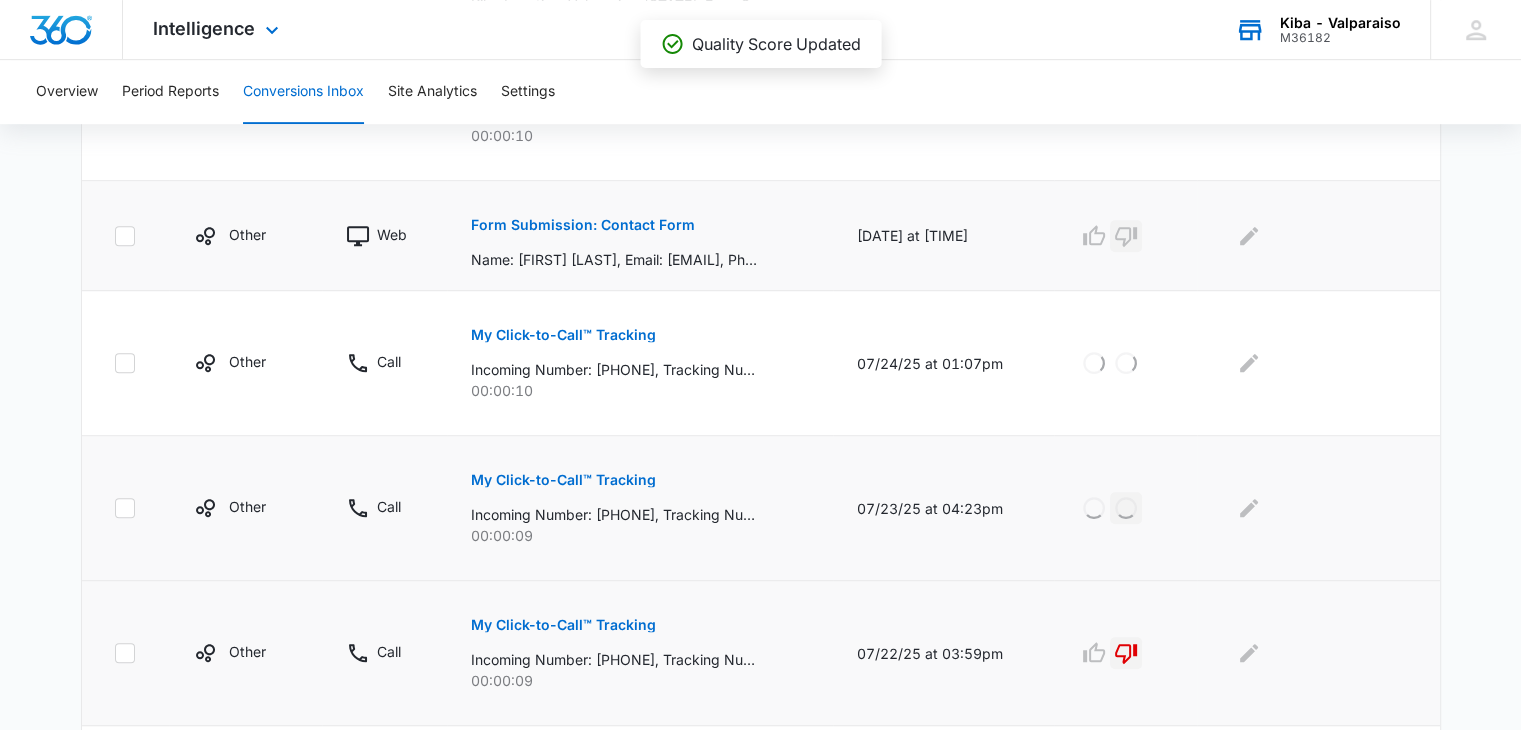 click 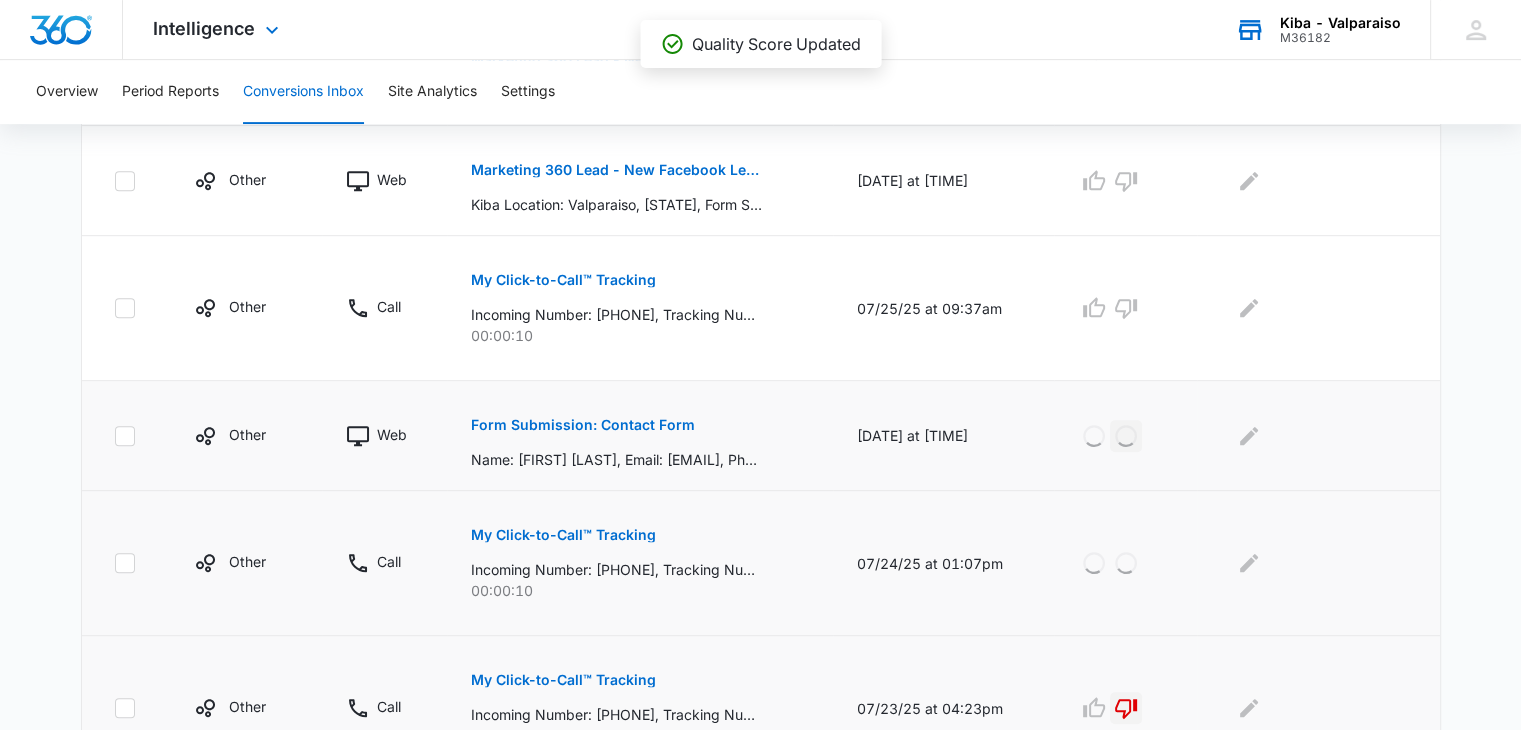 scroll, scrollTop: 734, scrollLeft: 0, axis: vertical 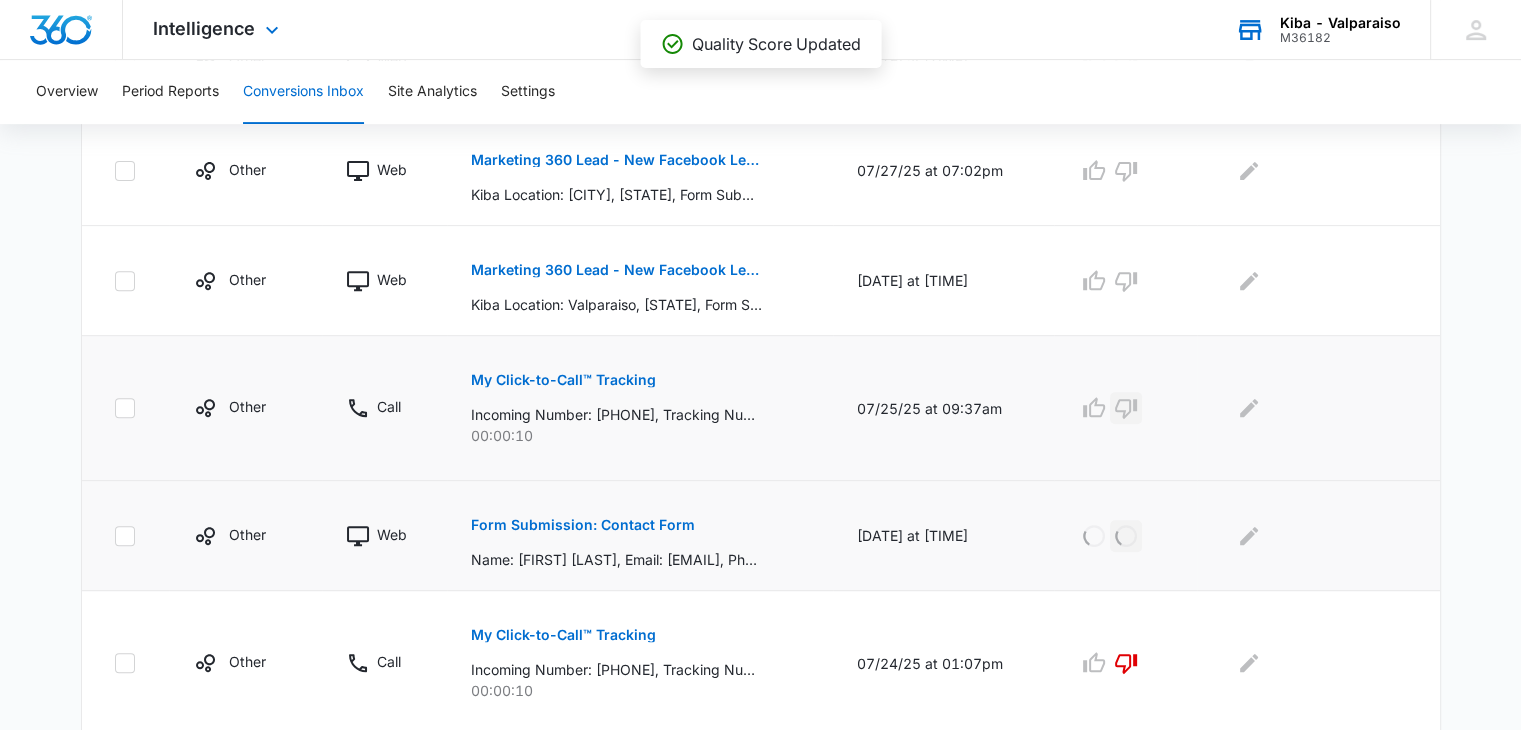 click 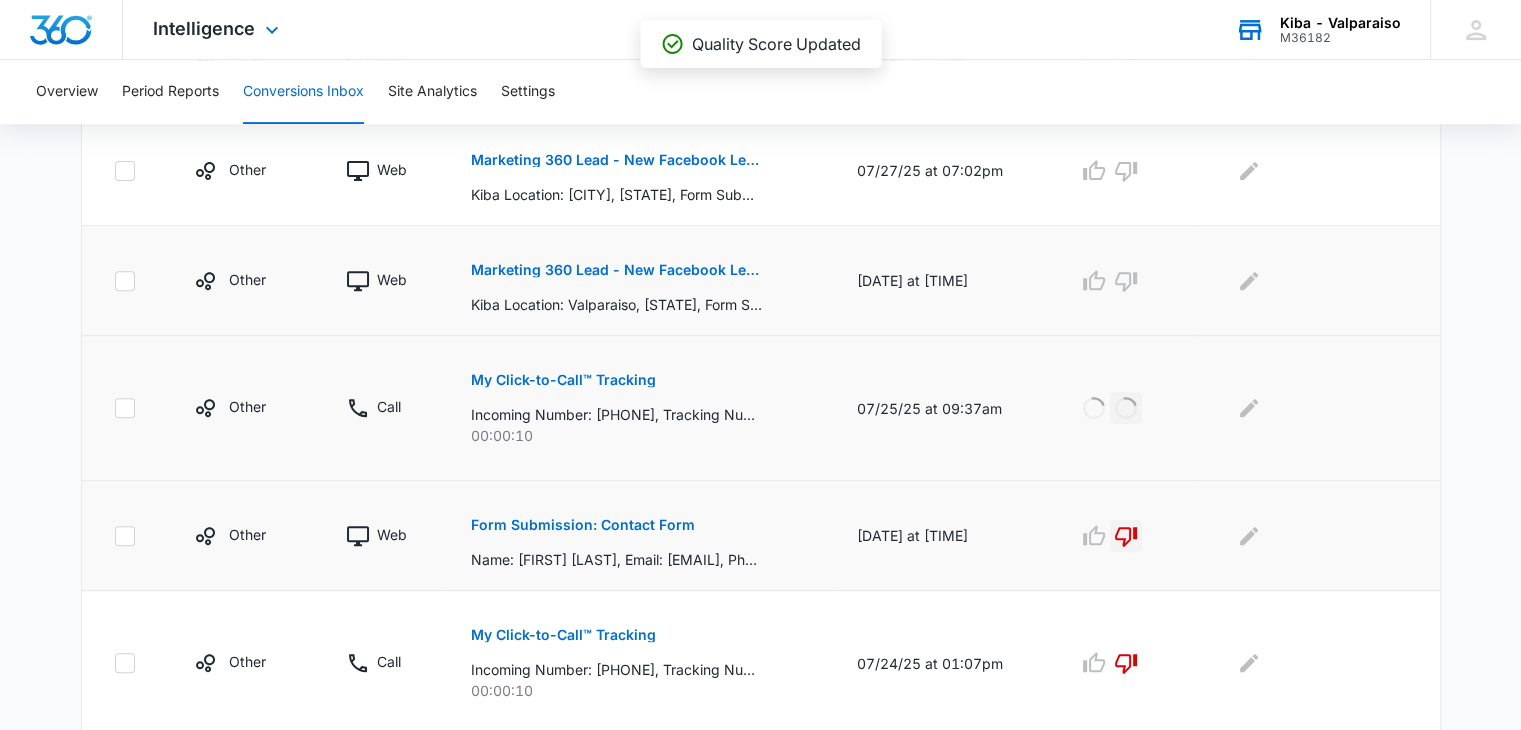 click on "Marketing 360 Lead - New Facebook Lead - Valparaiso Kitchen & Bath Facebook Lead" at bounding box center [616, 270] 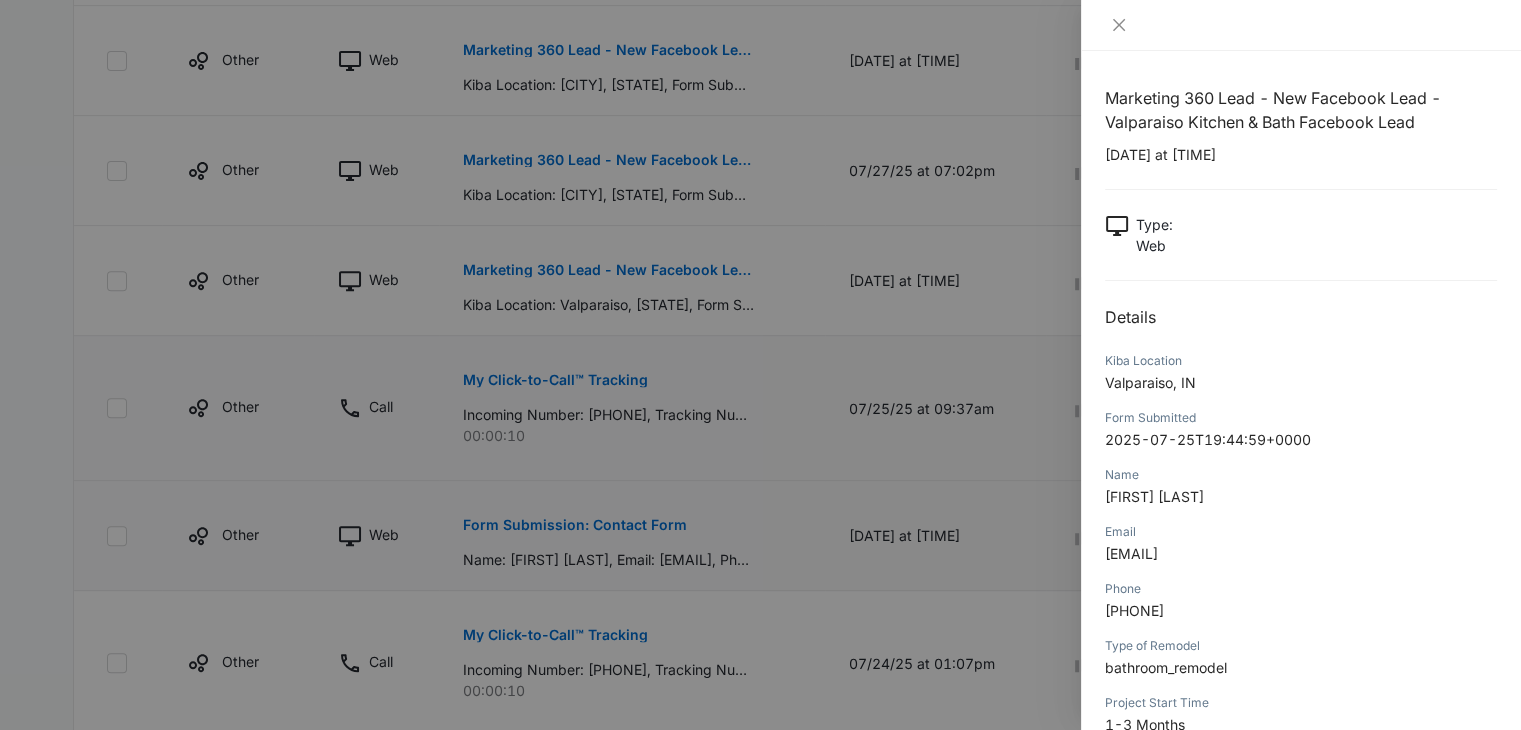 scroll, scrollTop: 130, scrollLeft: 0, axis: vertical 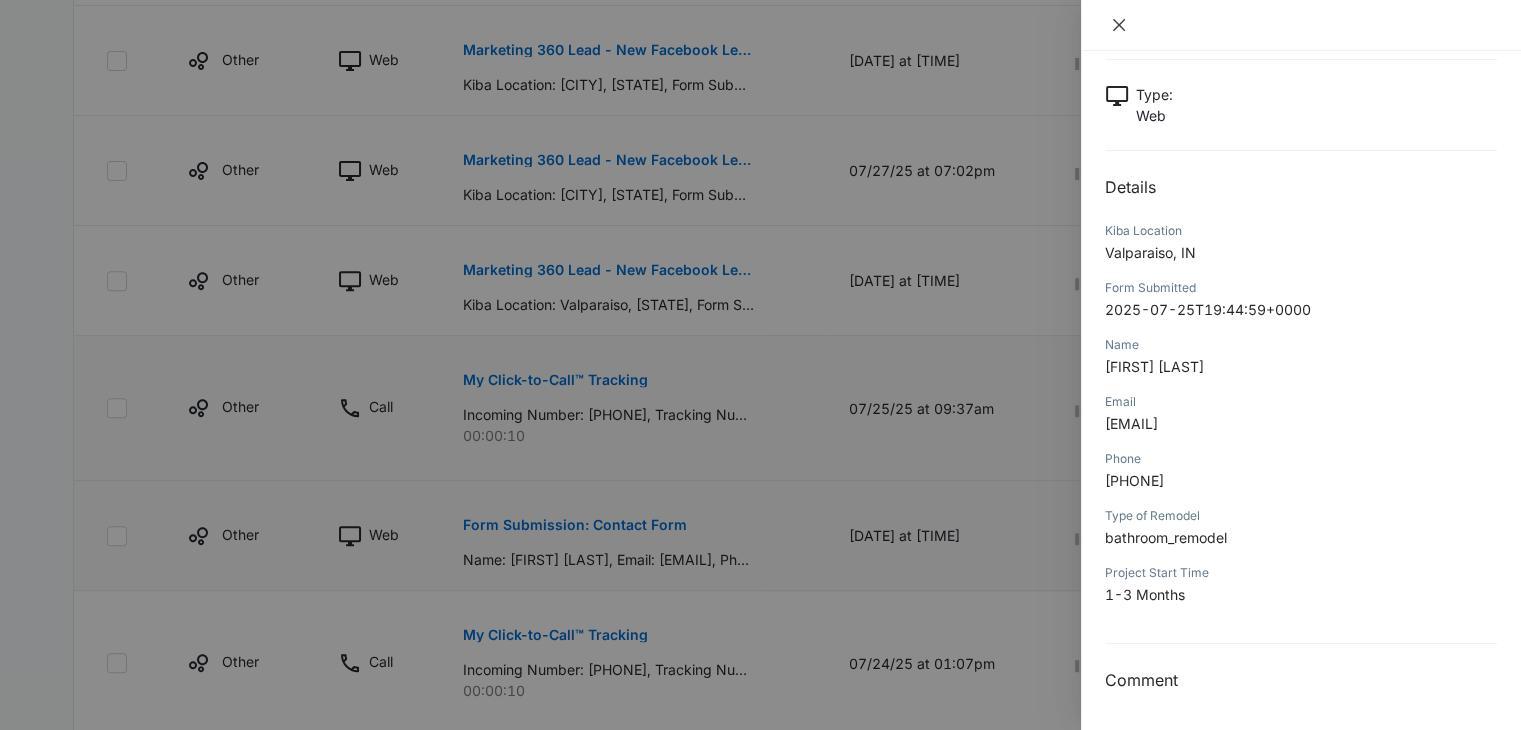 click at bounding box center (1119, 25) 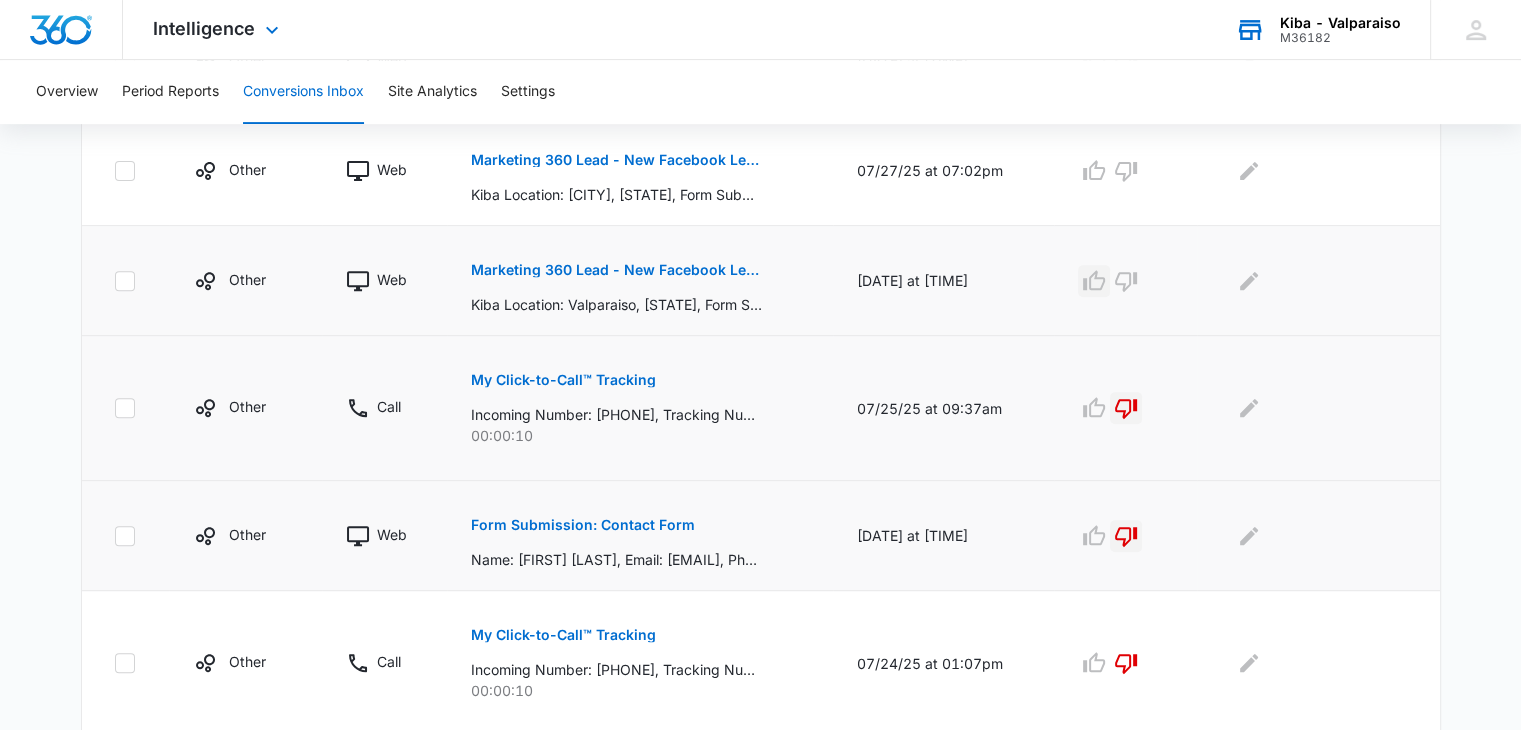 click 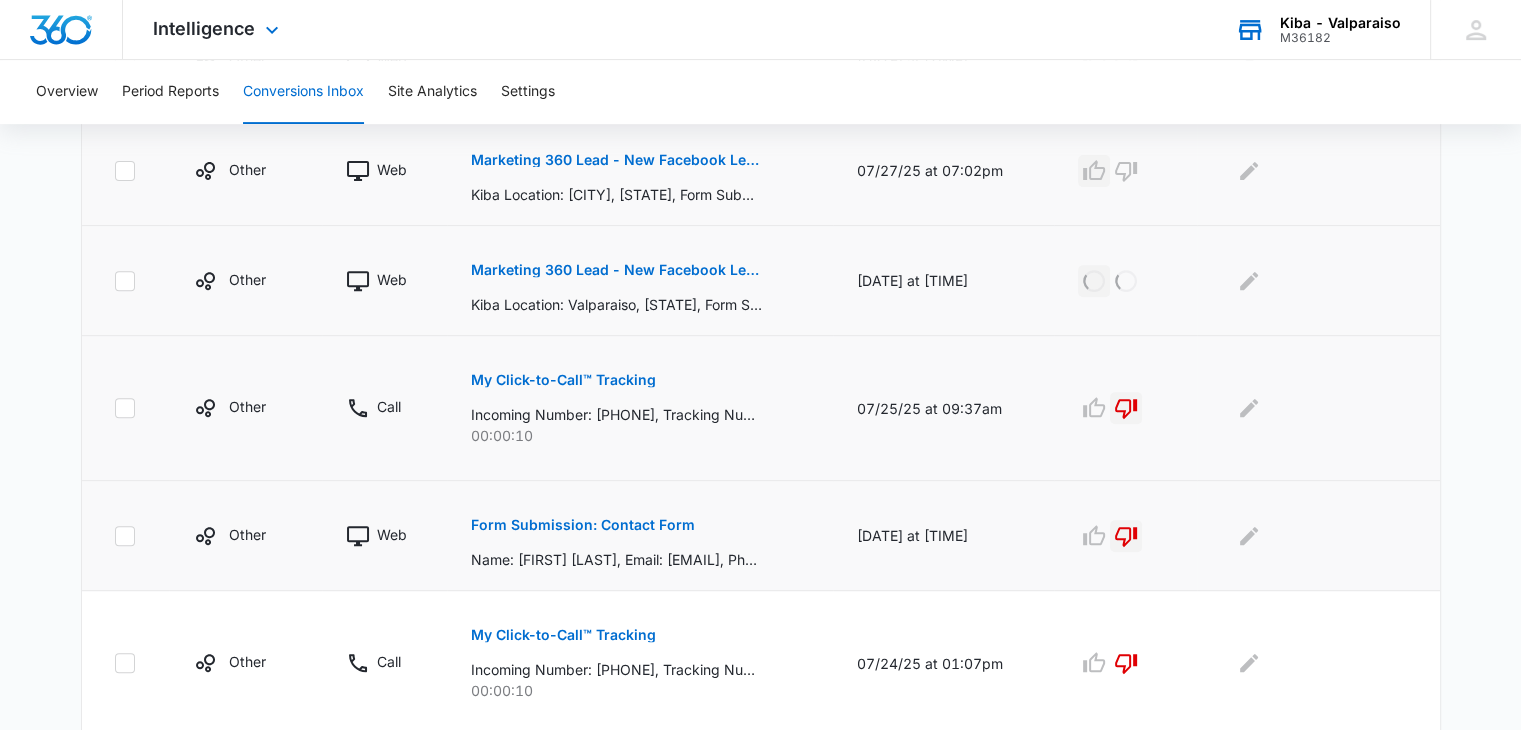 click 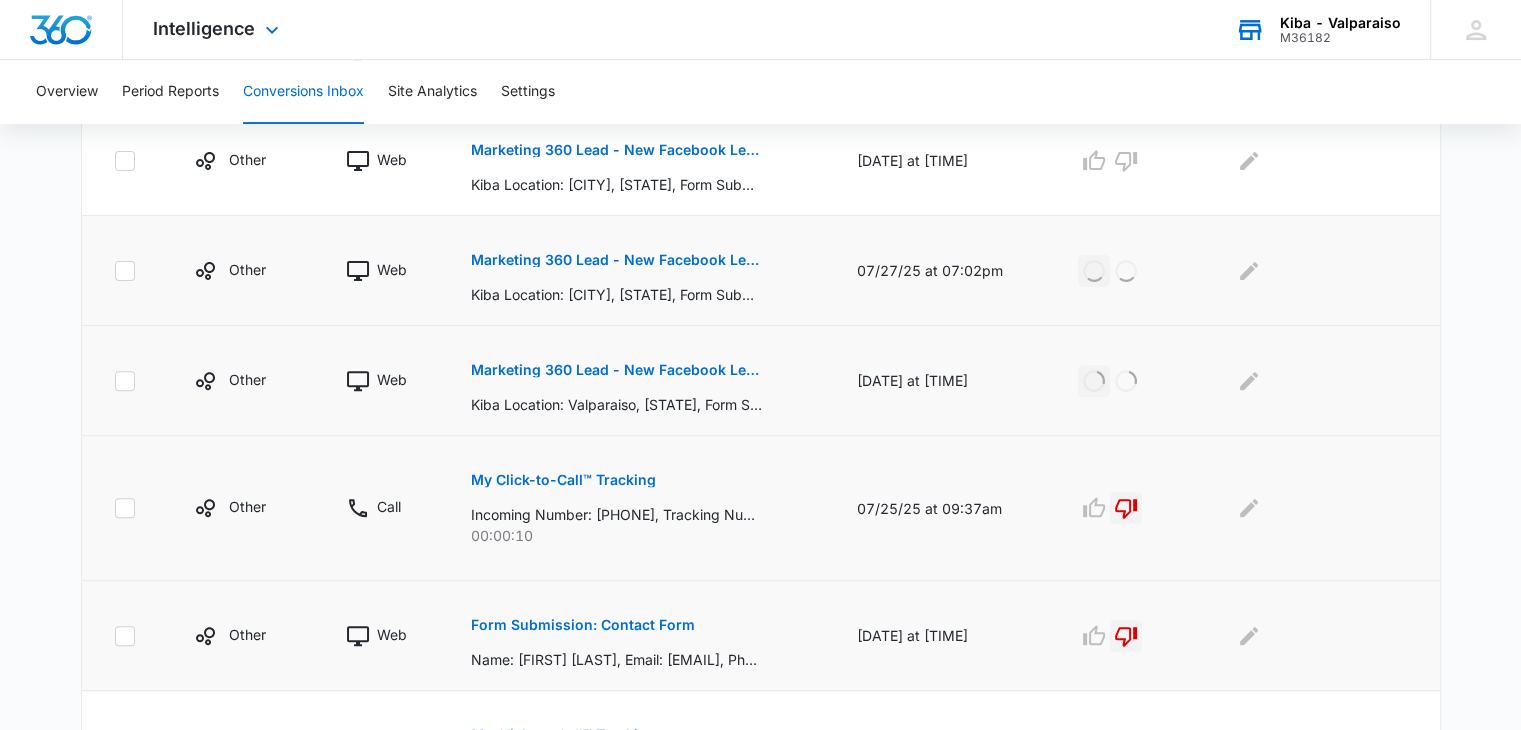 scroll, scrollTop: 534, scrollLeft: 0, axis: vertical 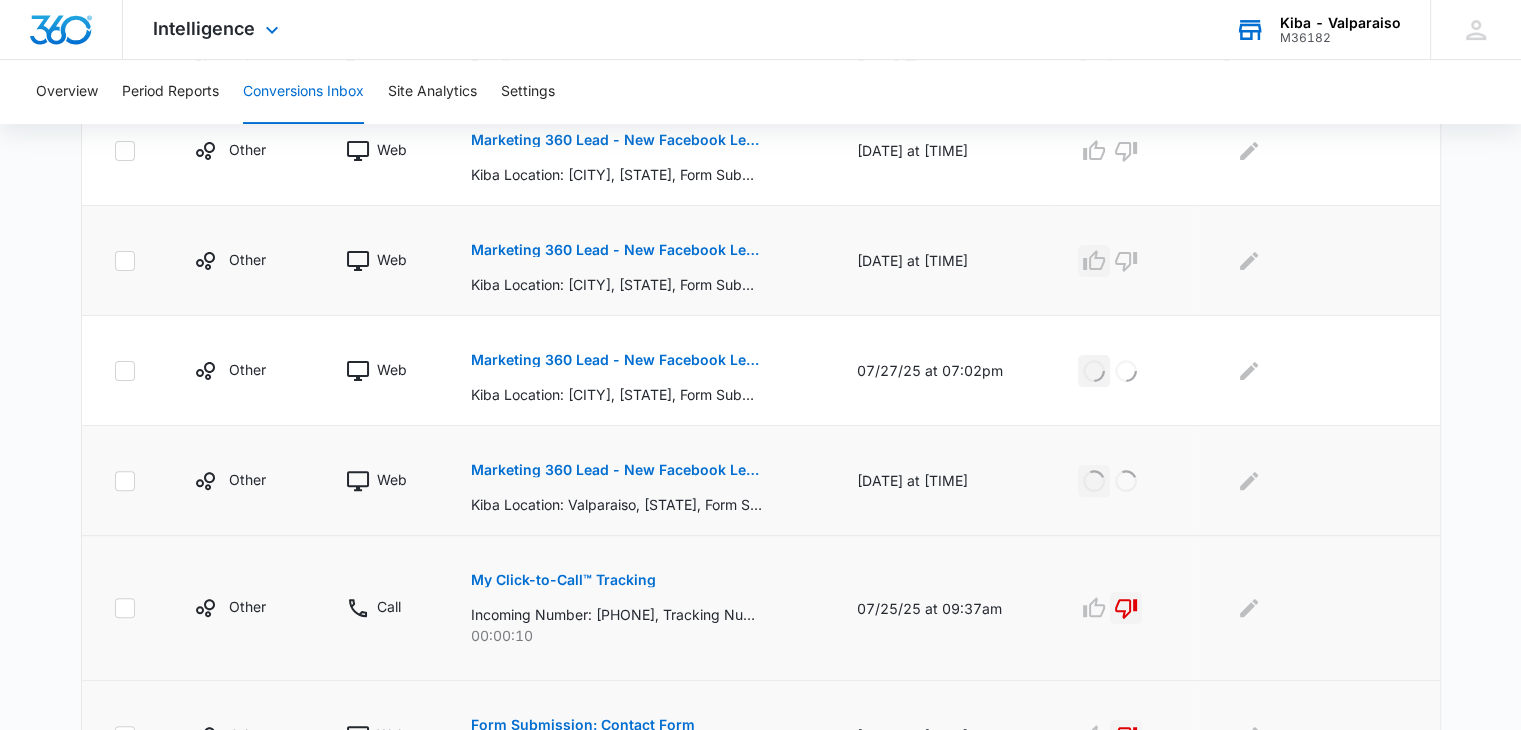 click 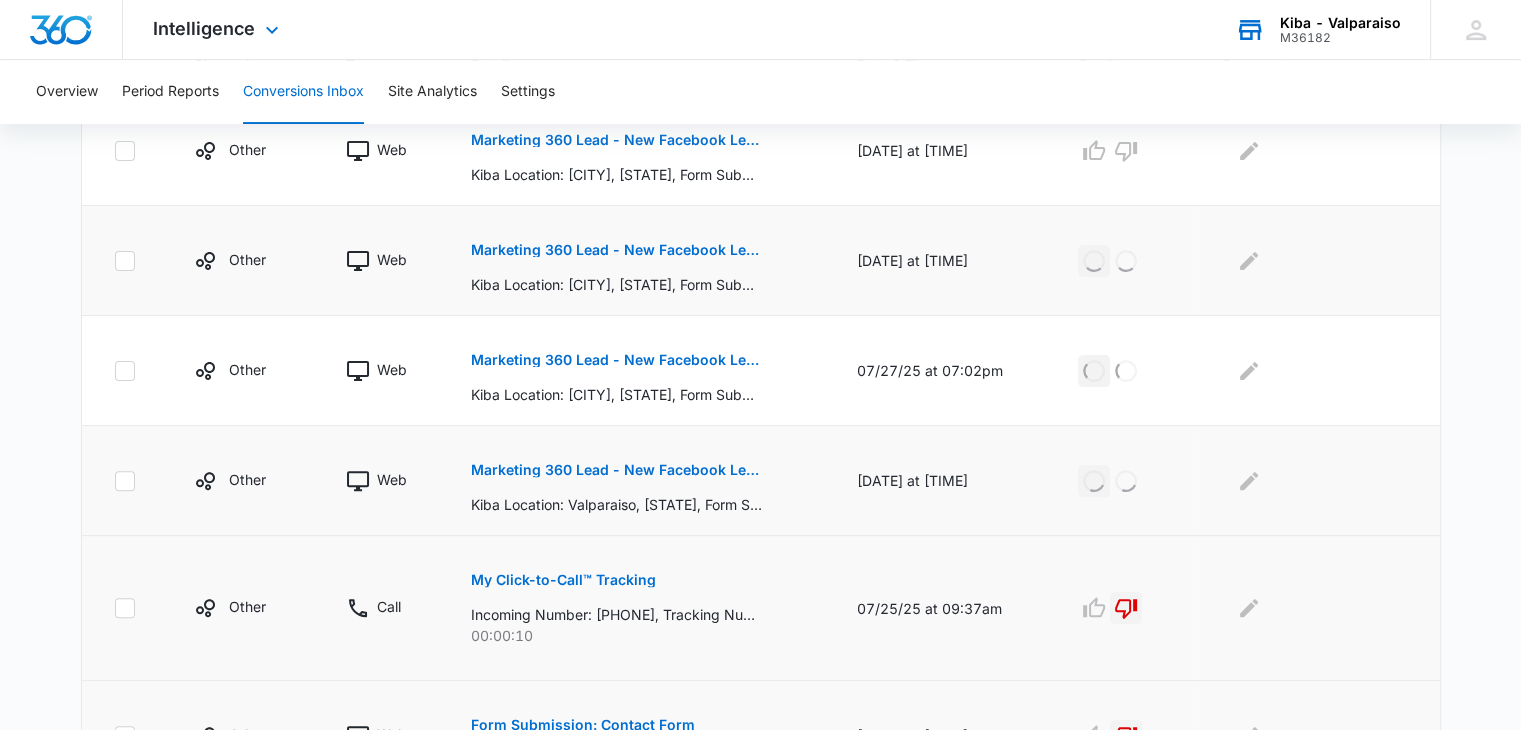 scroll, scrollTop: 434, scrollLeft: 0, axis: vertical 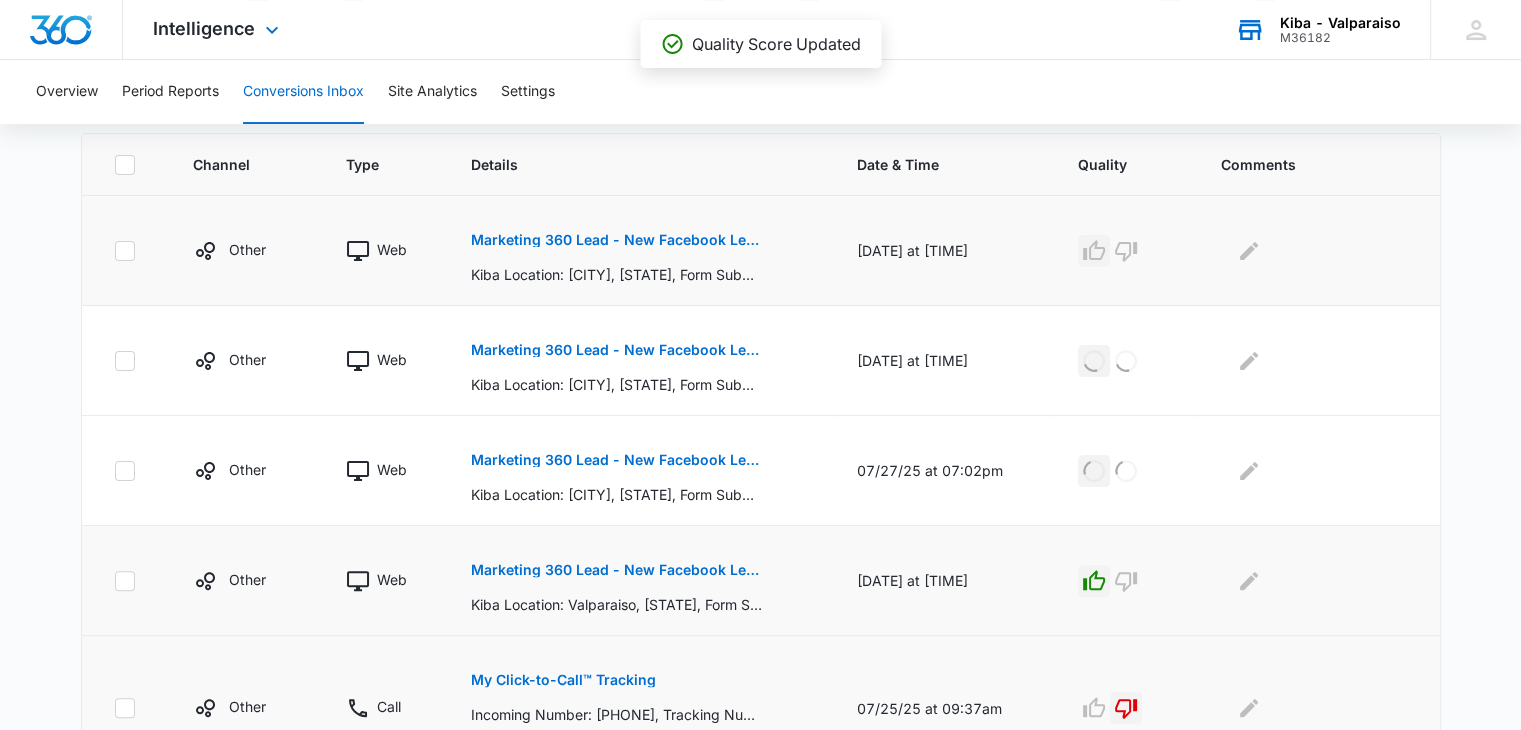click 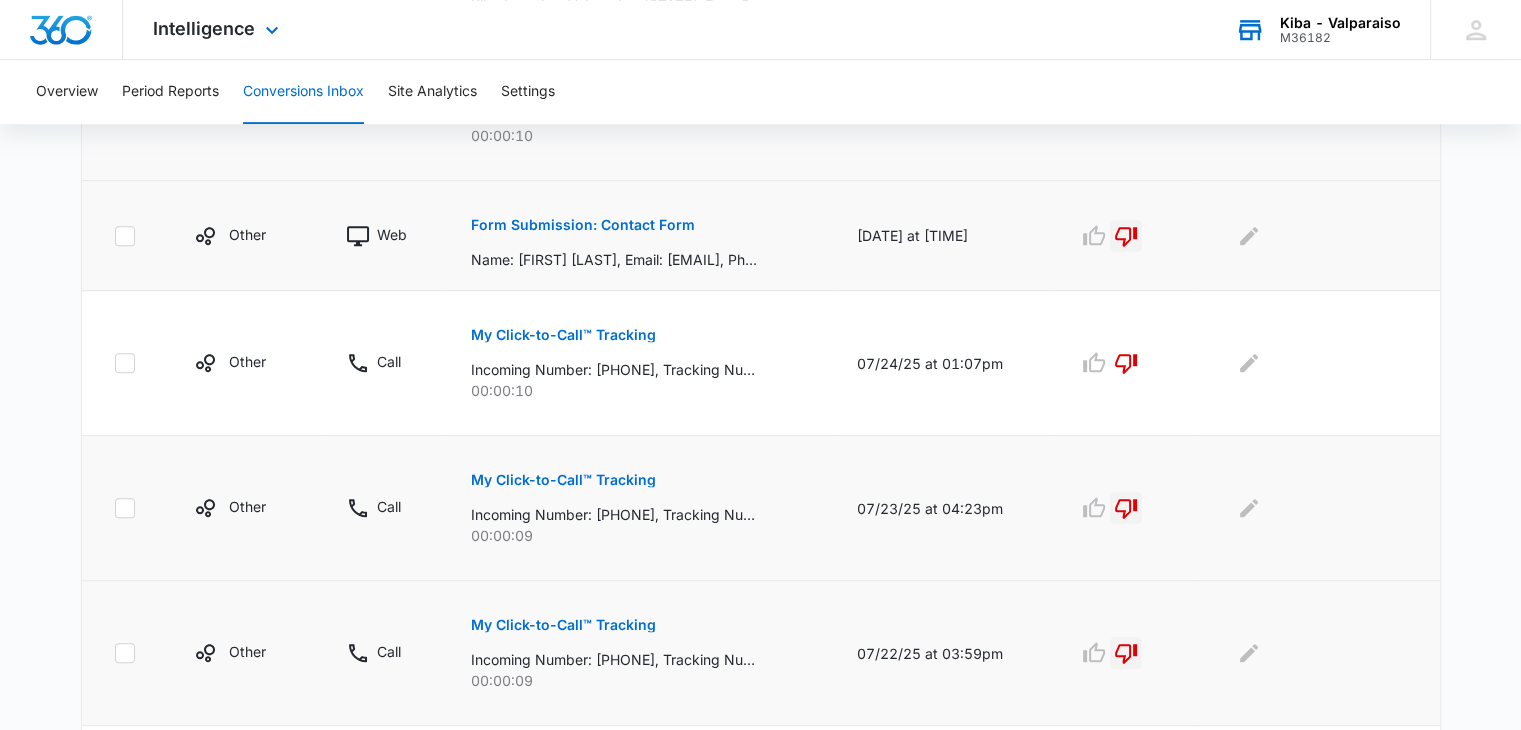 scroll, scrollTop: 1234, scrollLeft: 0, axis: vertical 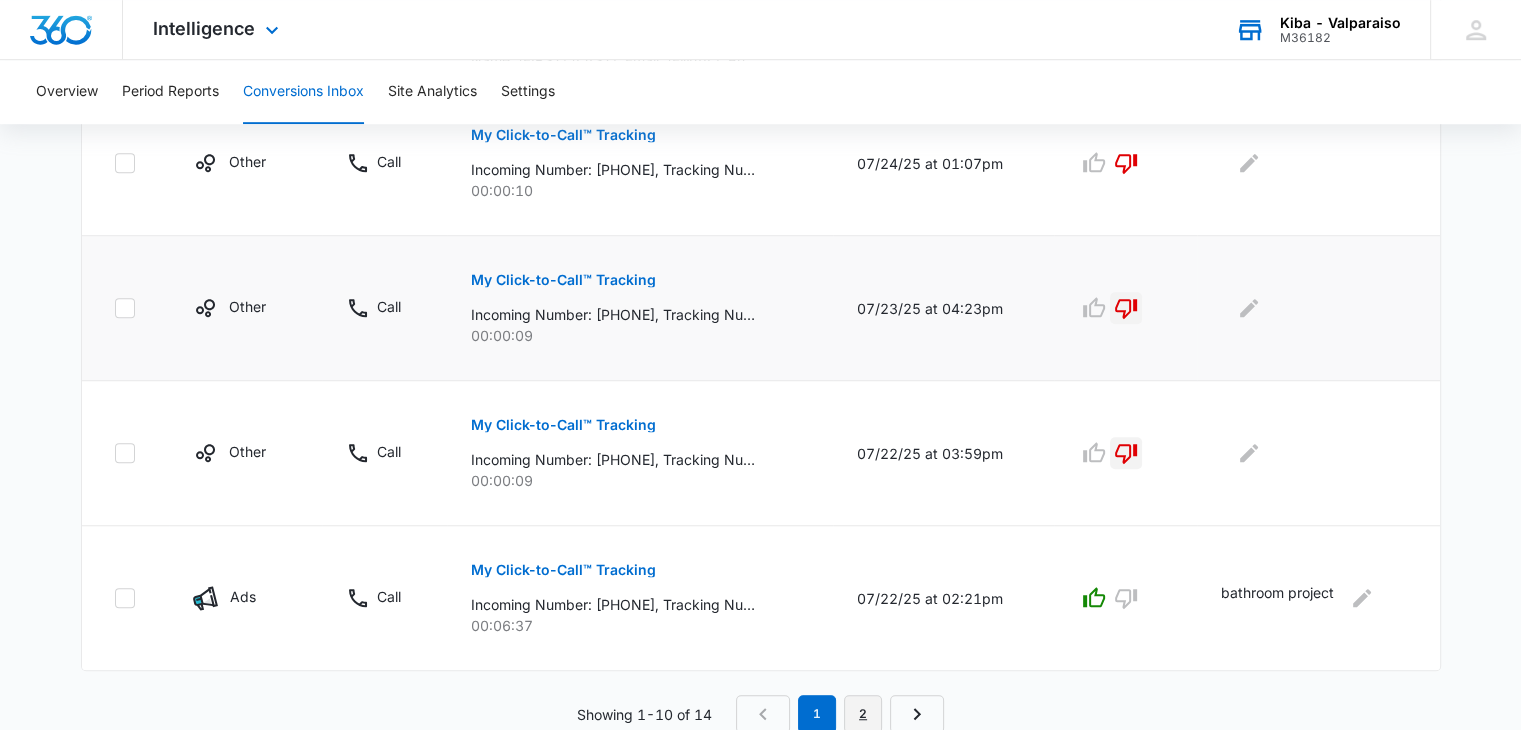click on "2" at bounding box center [863, 714] 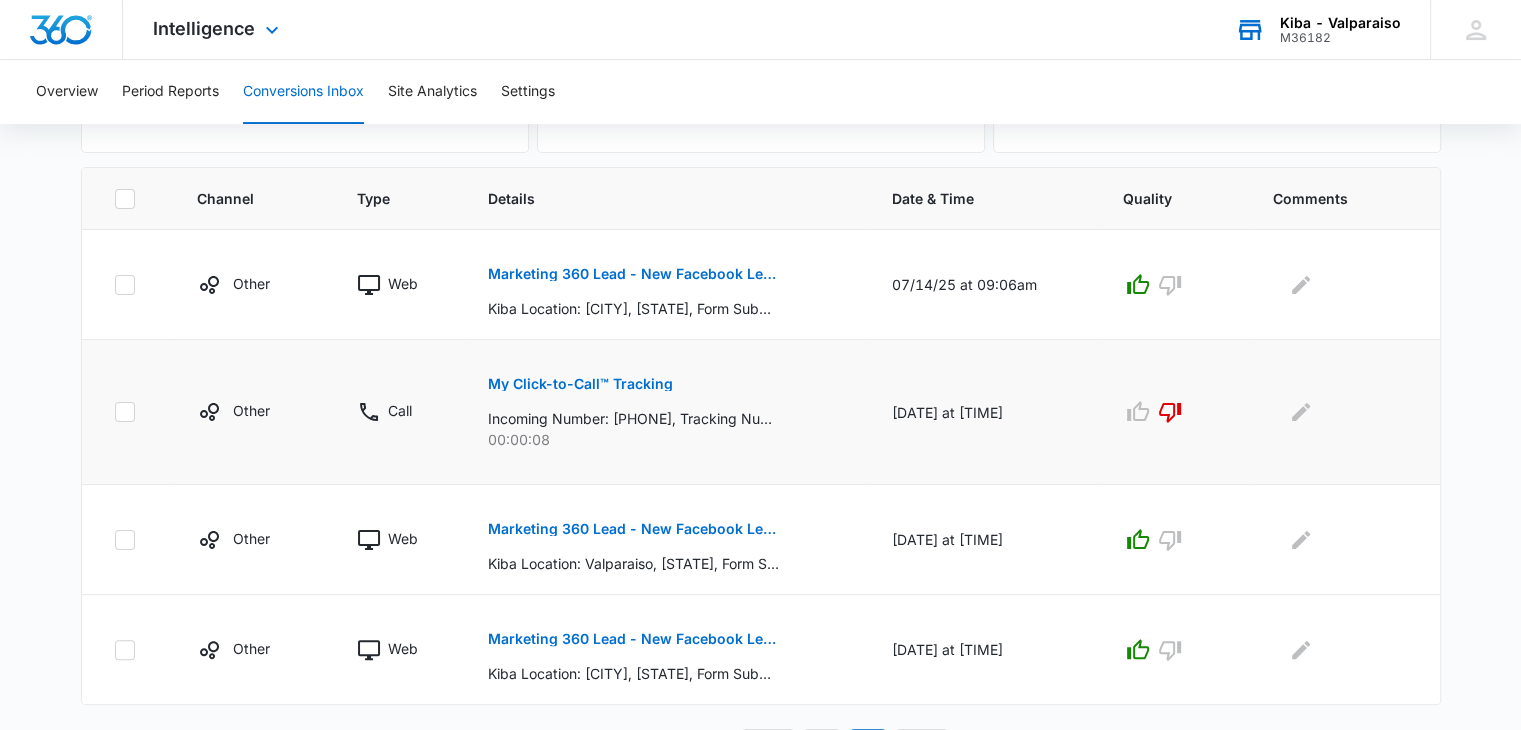 scroll, scrollTop: 436, scrollLeft: 0, axis: vertical 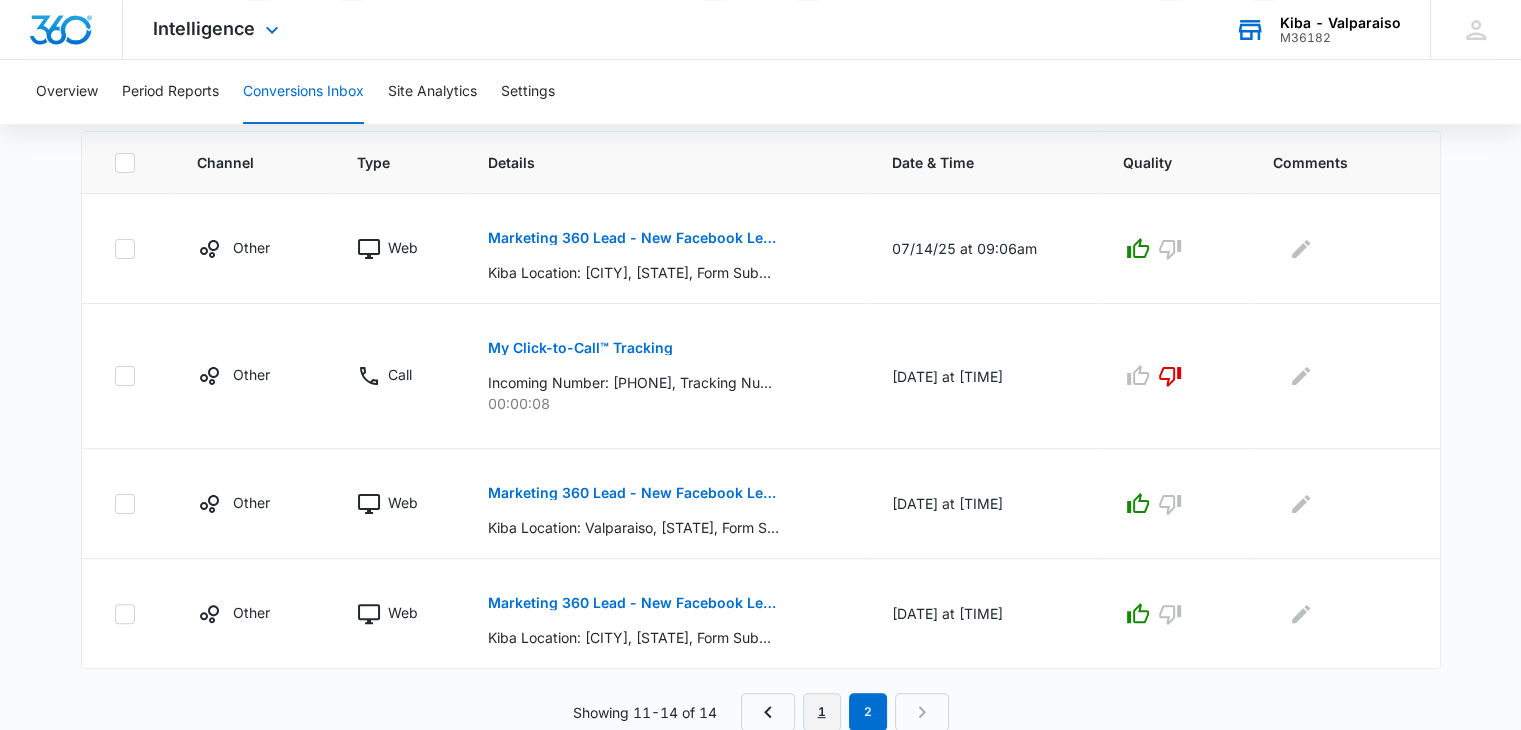click on "1" at bounding box center [822, 712] 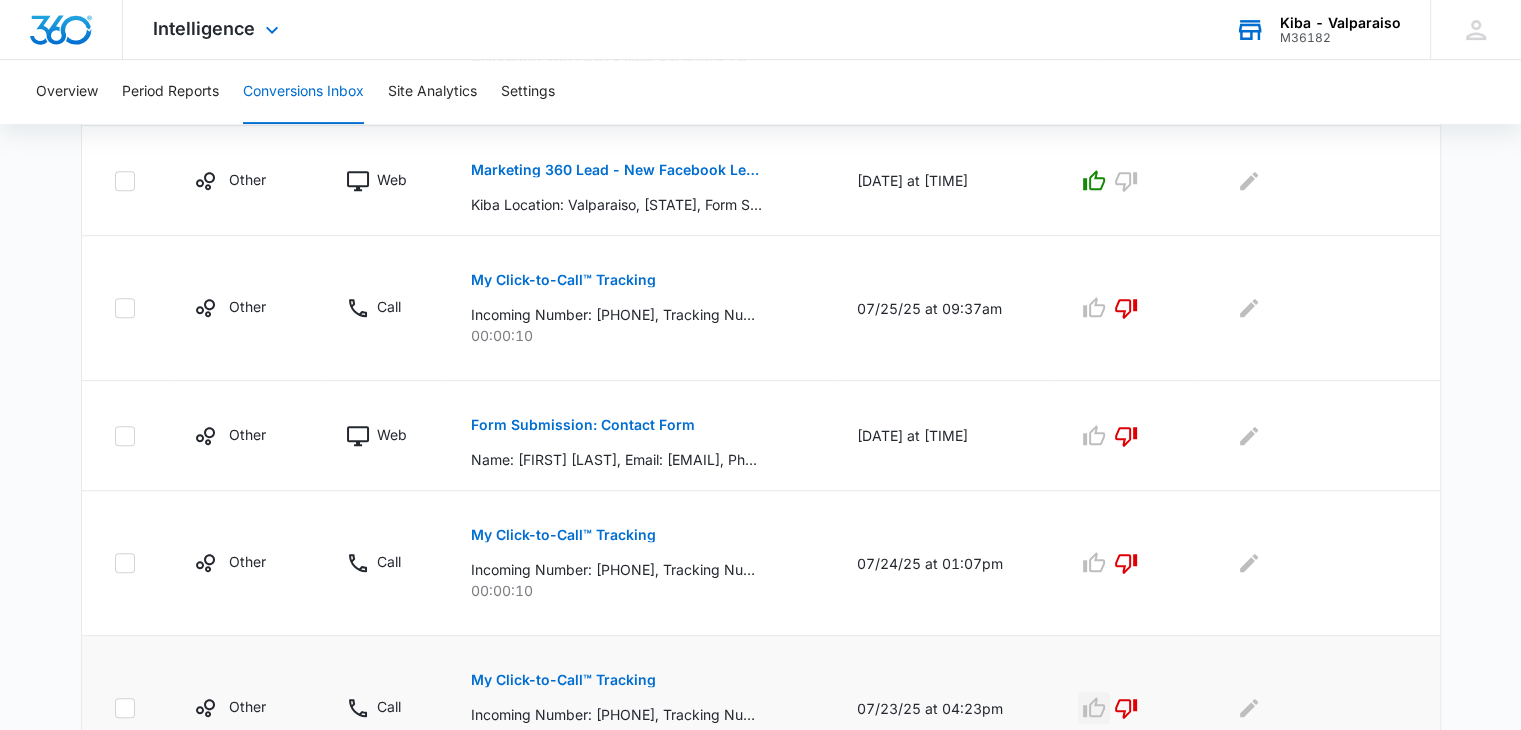 scroll, scrollTop: 1234, scrollLeft: 0, axis: vertical 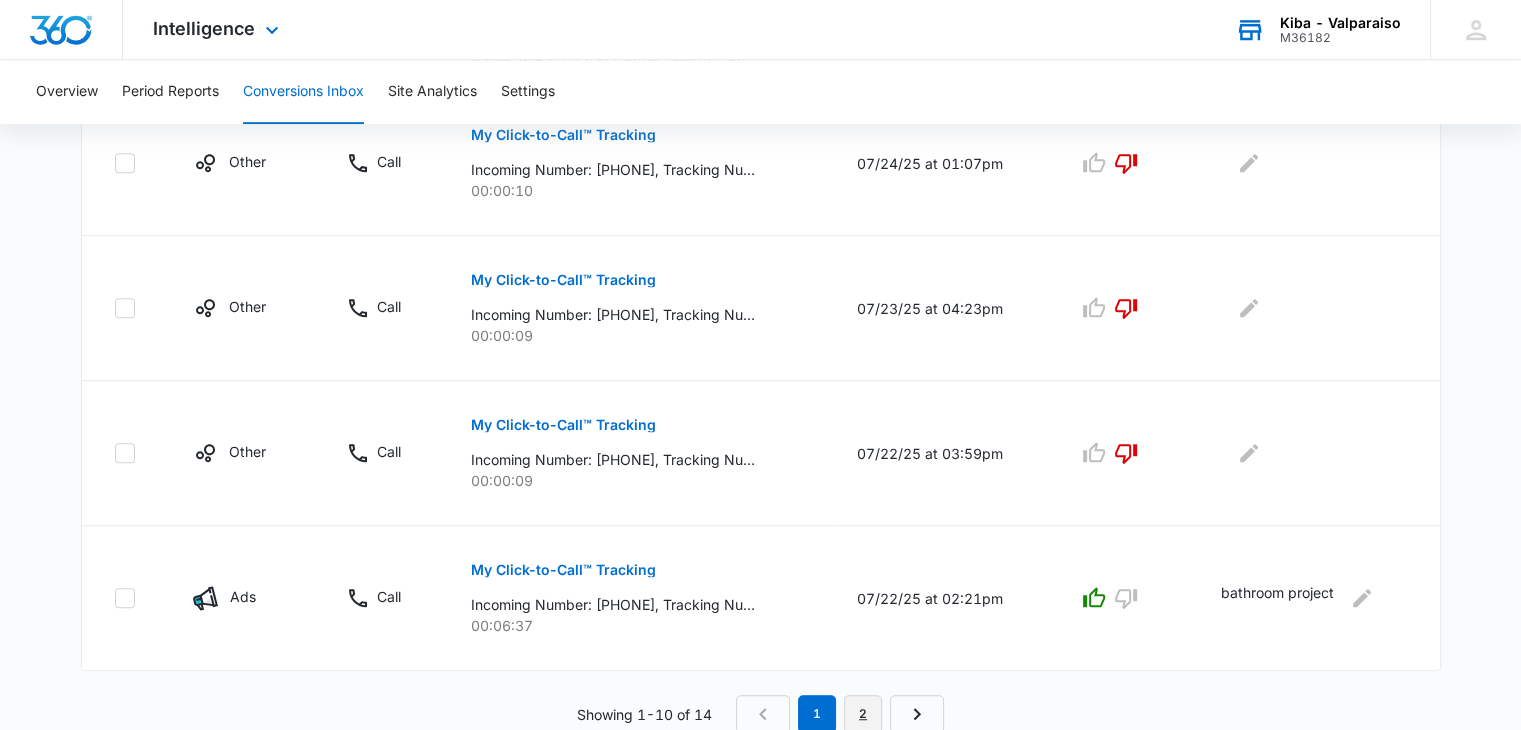 click on "2" at bounding box center [863, 714] 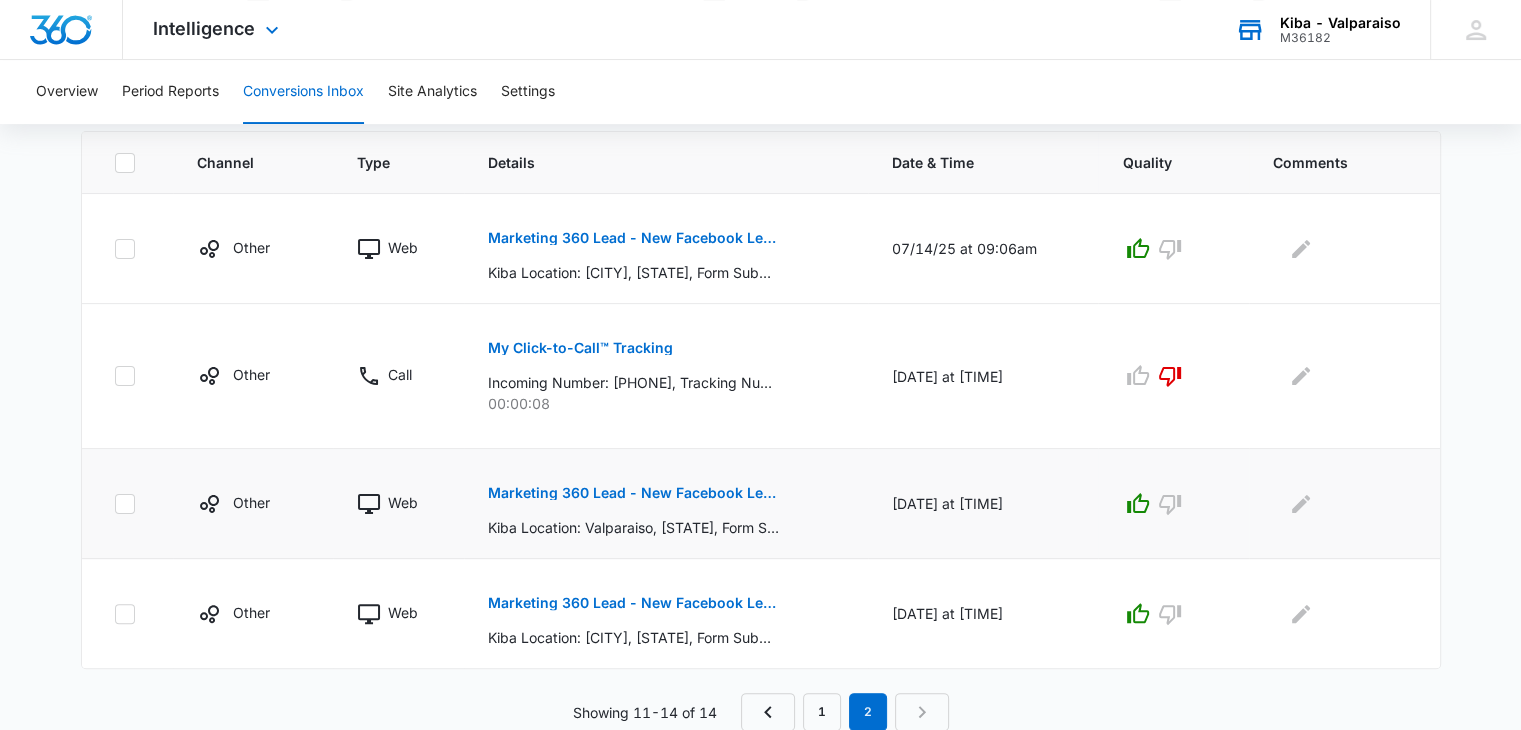 scroll, scrollTop: 0, scrollLeft: 0, axis: both 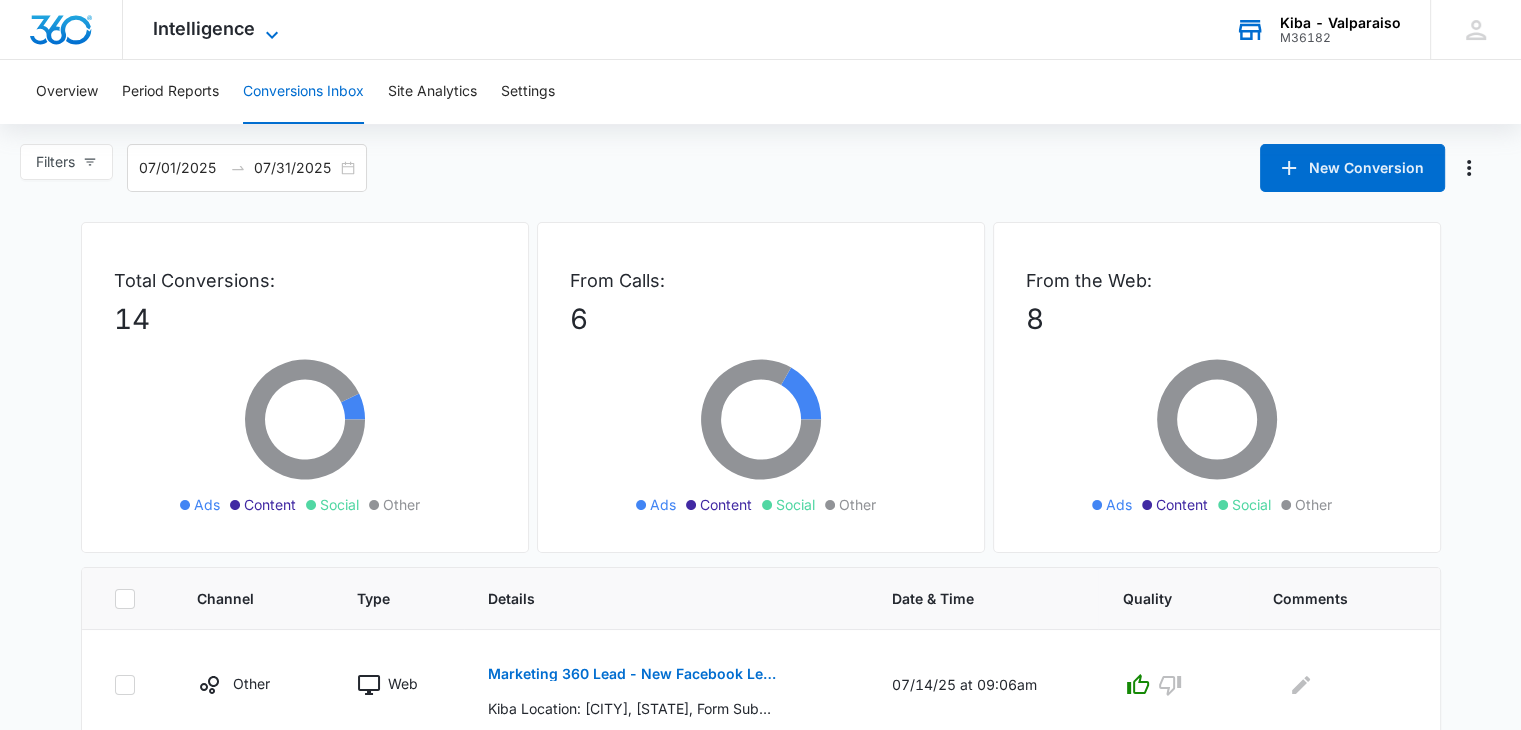 click 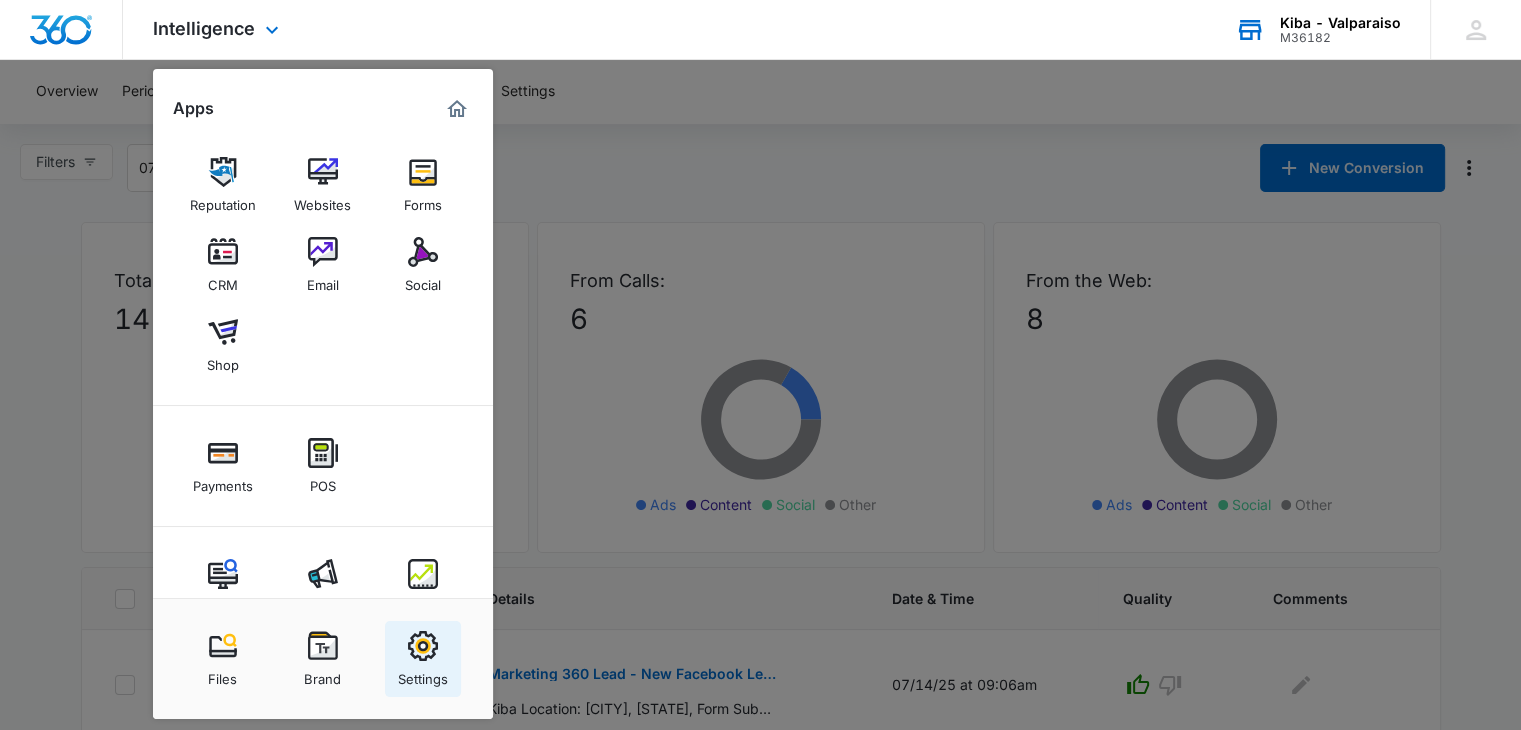 click at bounding box center [423, 646] 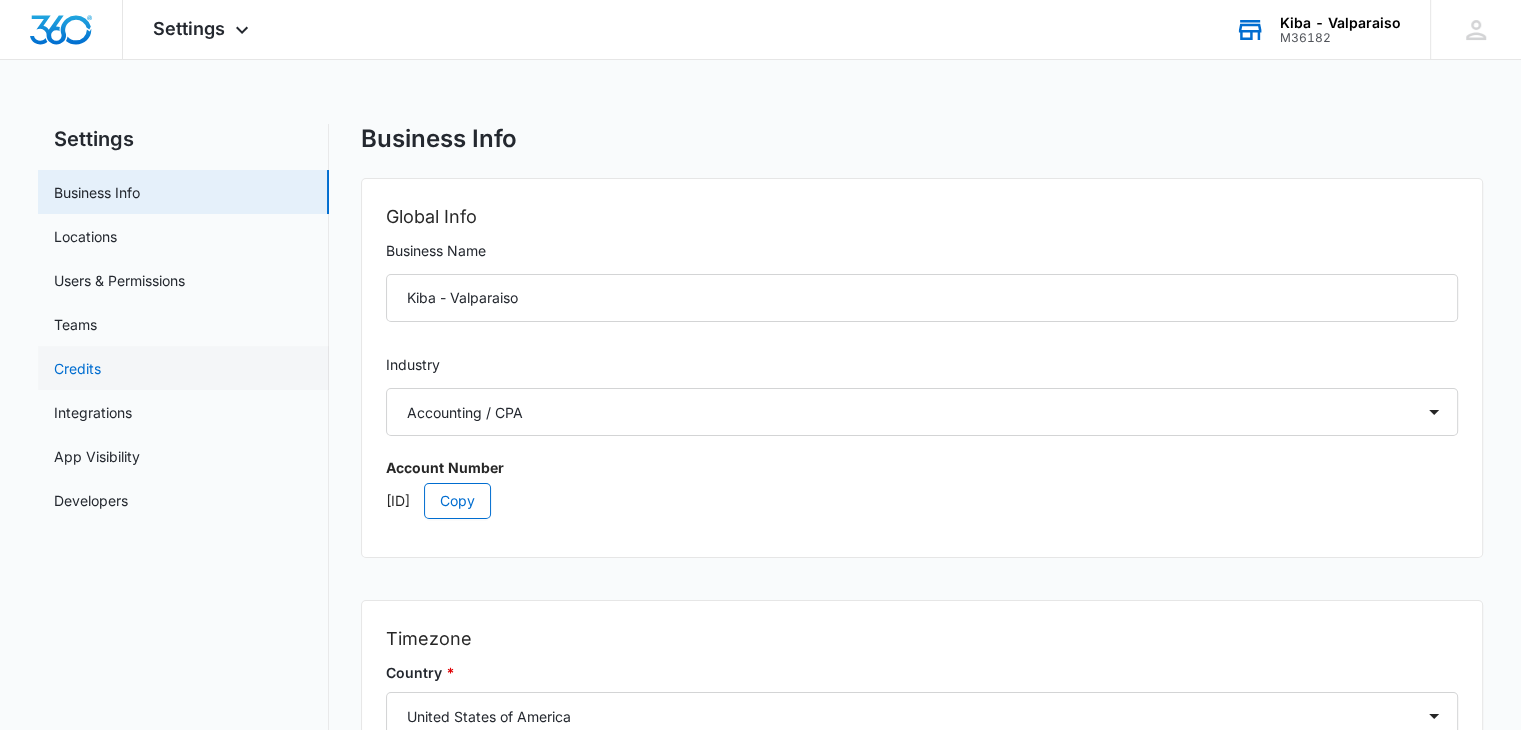 click on "Credits" at bounding box center [77, 368] 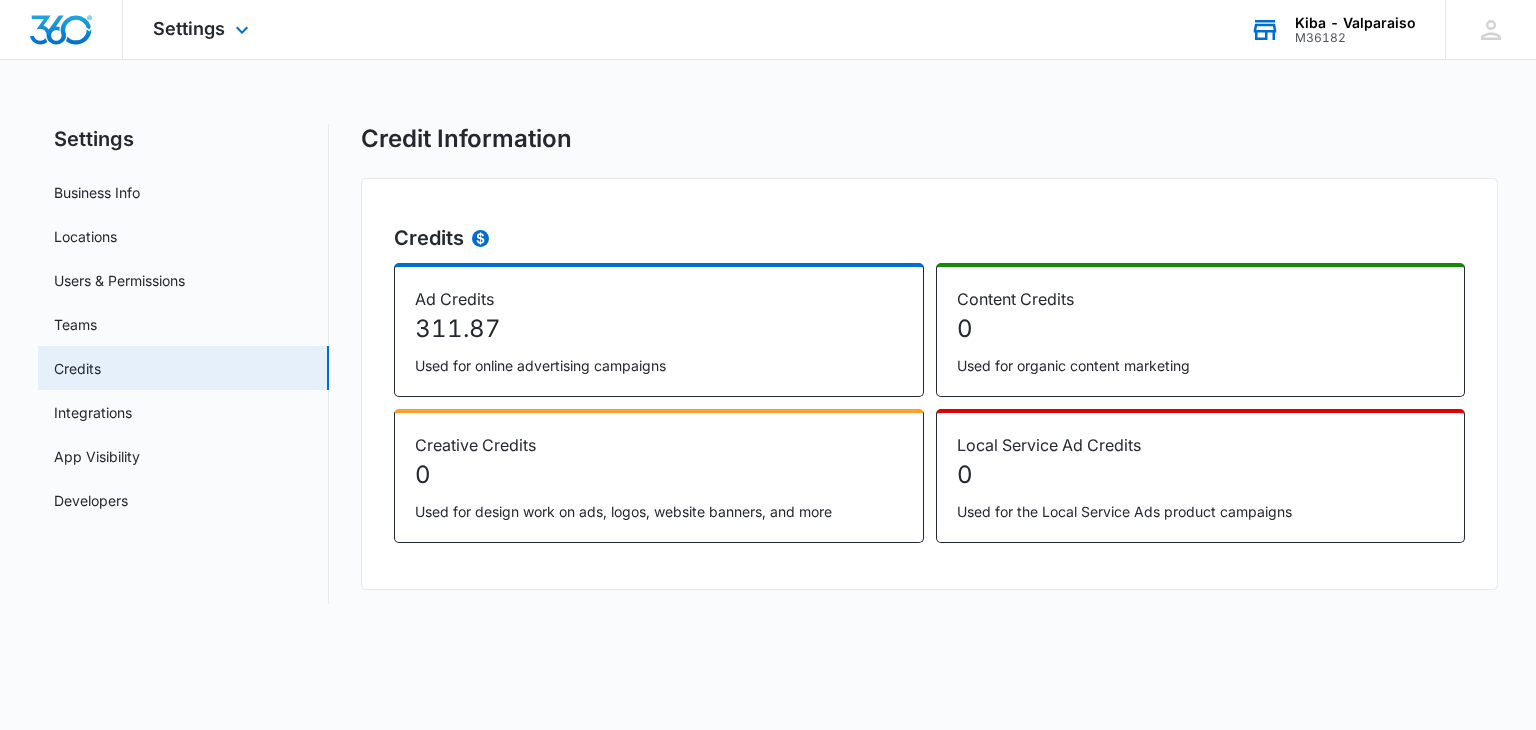 click on "Settings Apps Reputation Websites Forms CRM Email Social Shop Payments POS Content Ads Intelligence Files Brand Settings" at bounding box center [203, 29] 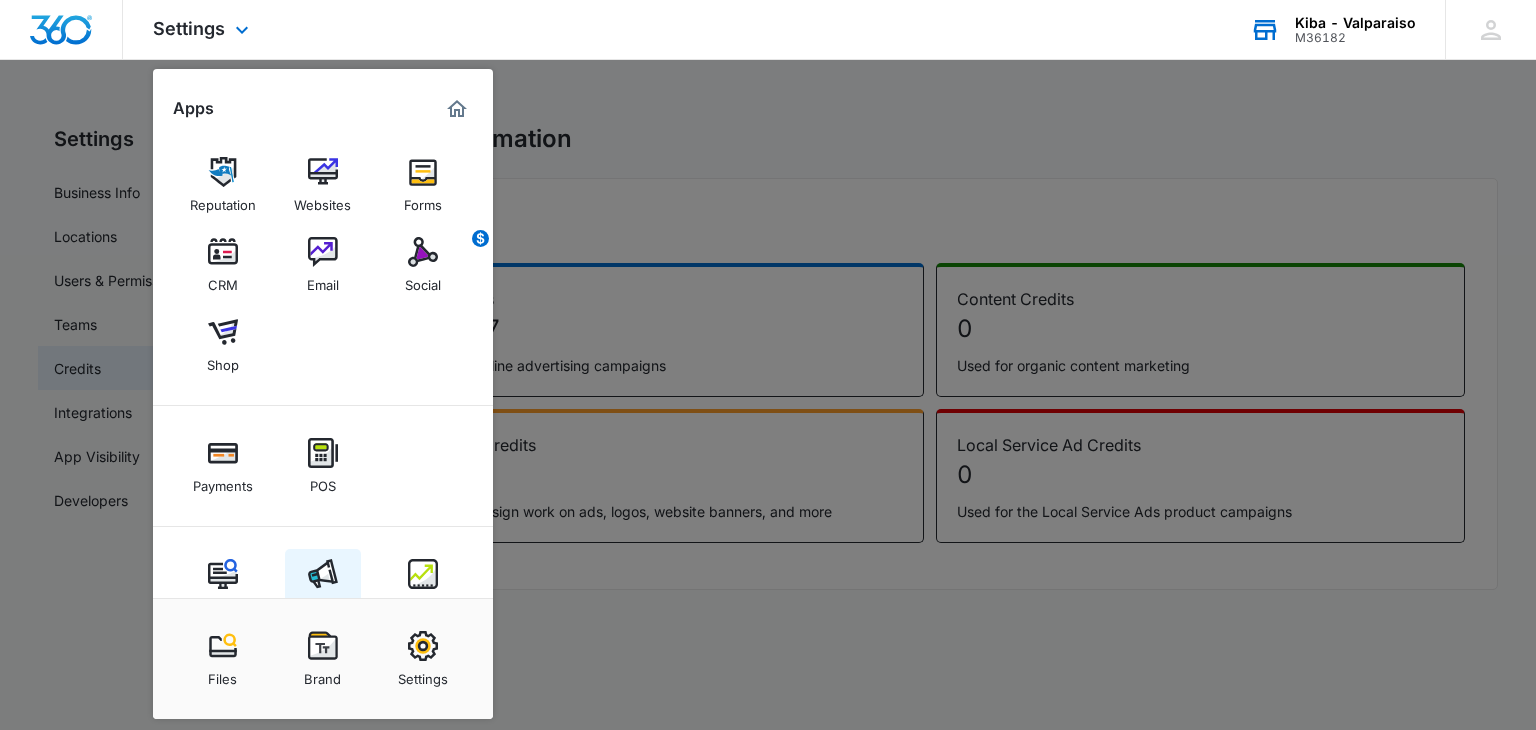 click at bounding box center (323, 574) 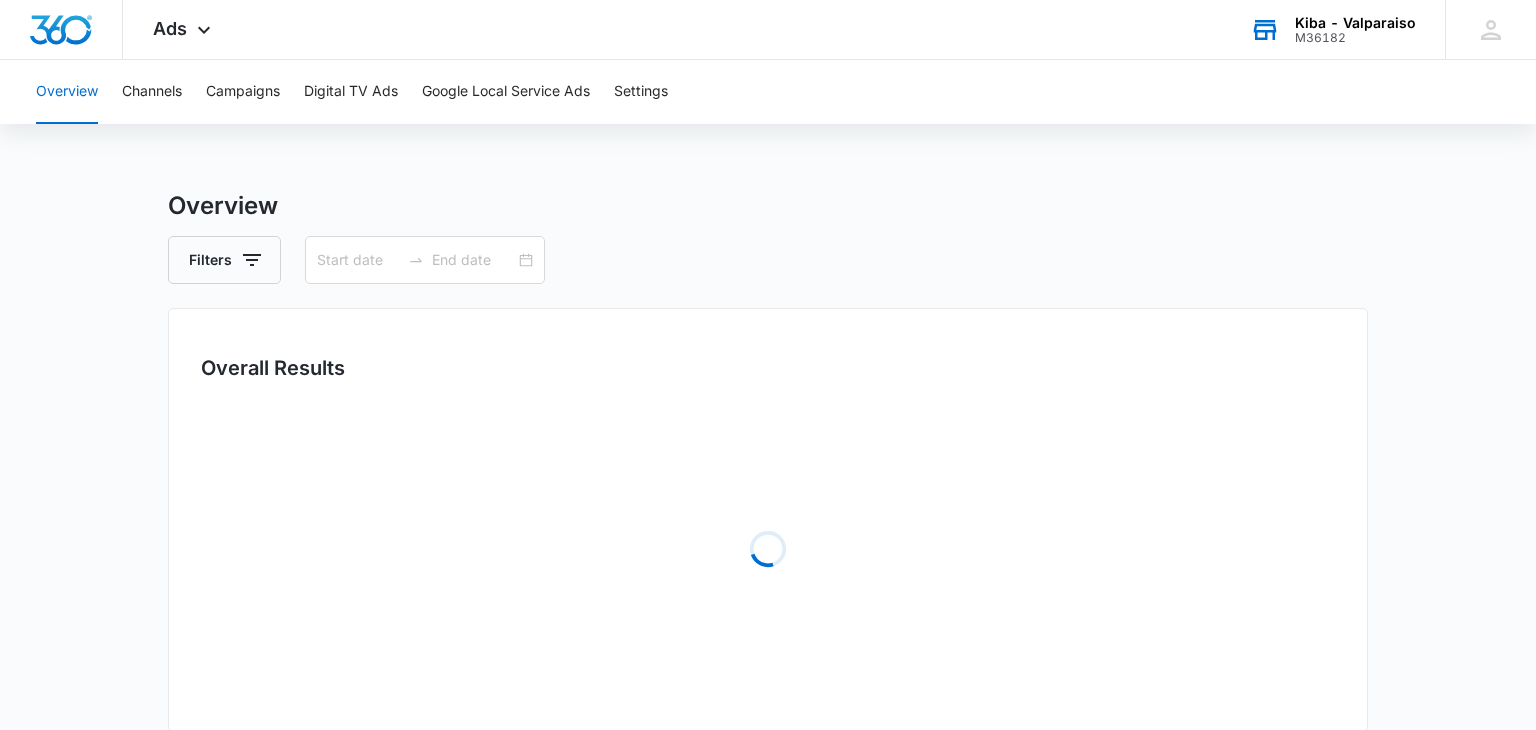 type on "07/01/2025" 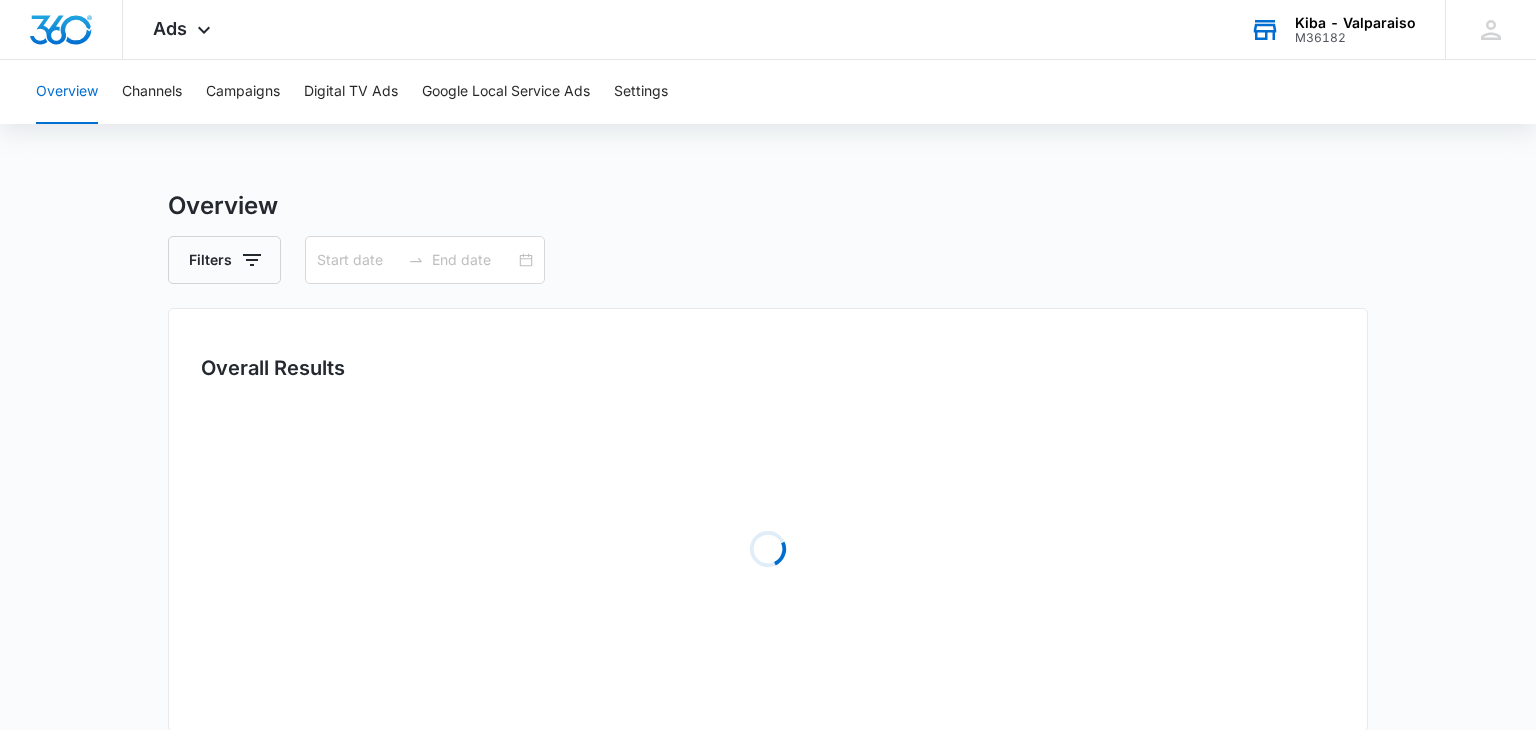 type on "07/31/2025" 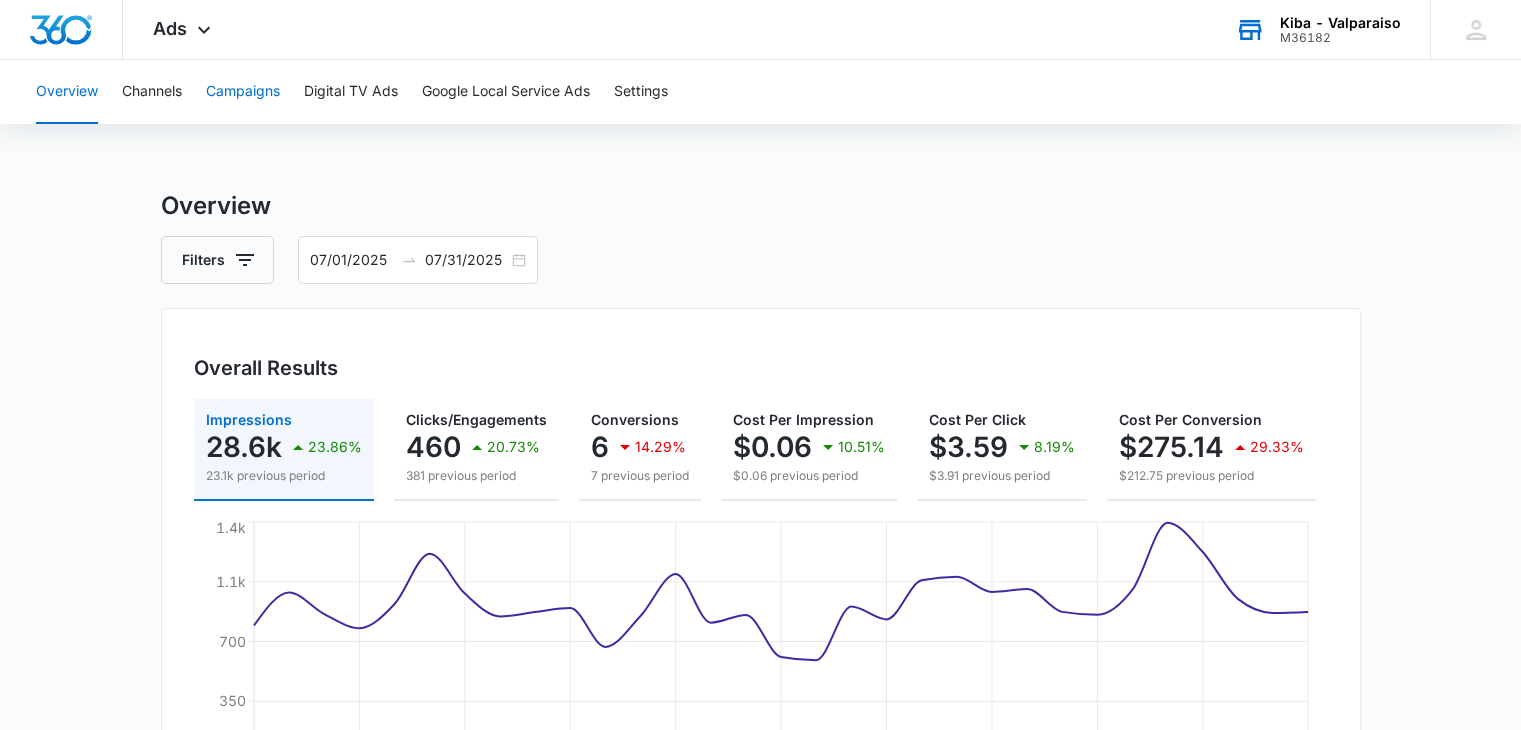 click on "Campaigns" at bounding box center (243, 92) 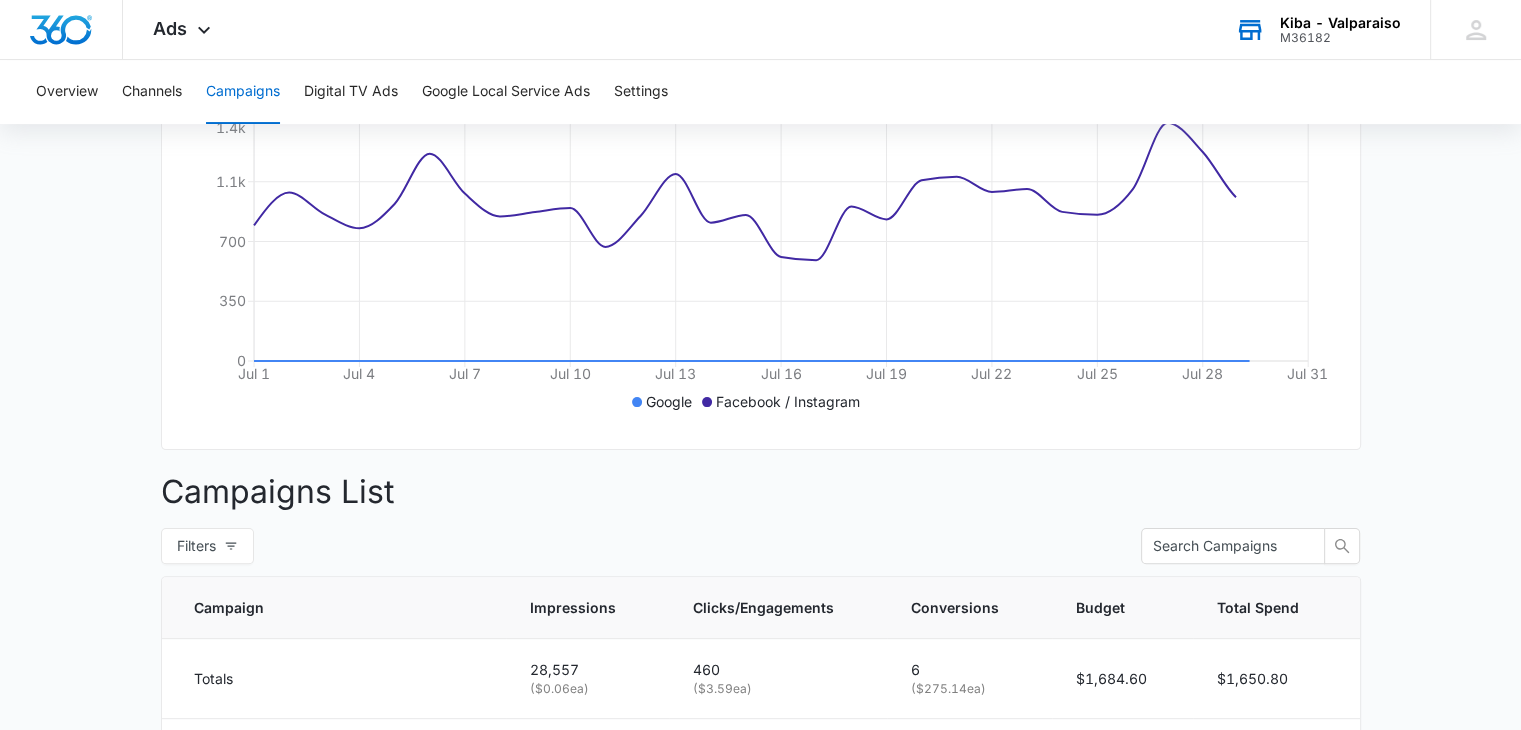 scroll, scrollTop: 752, scrollLeft: 0, axis: vertical 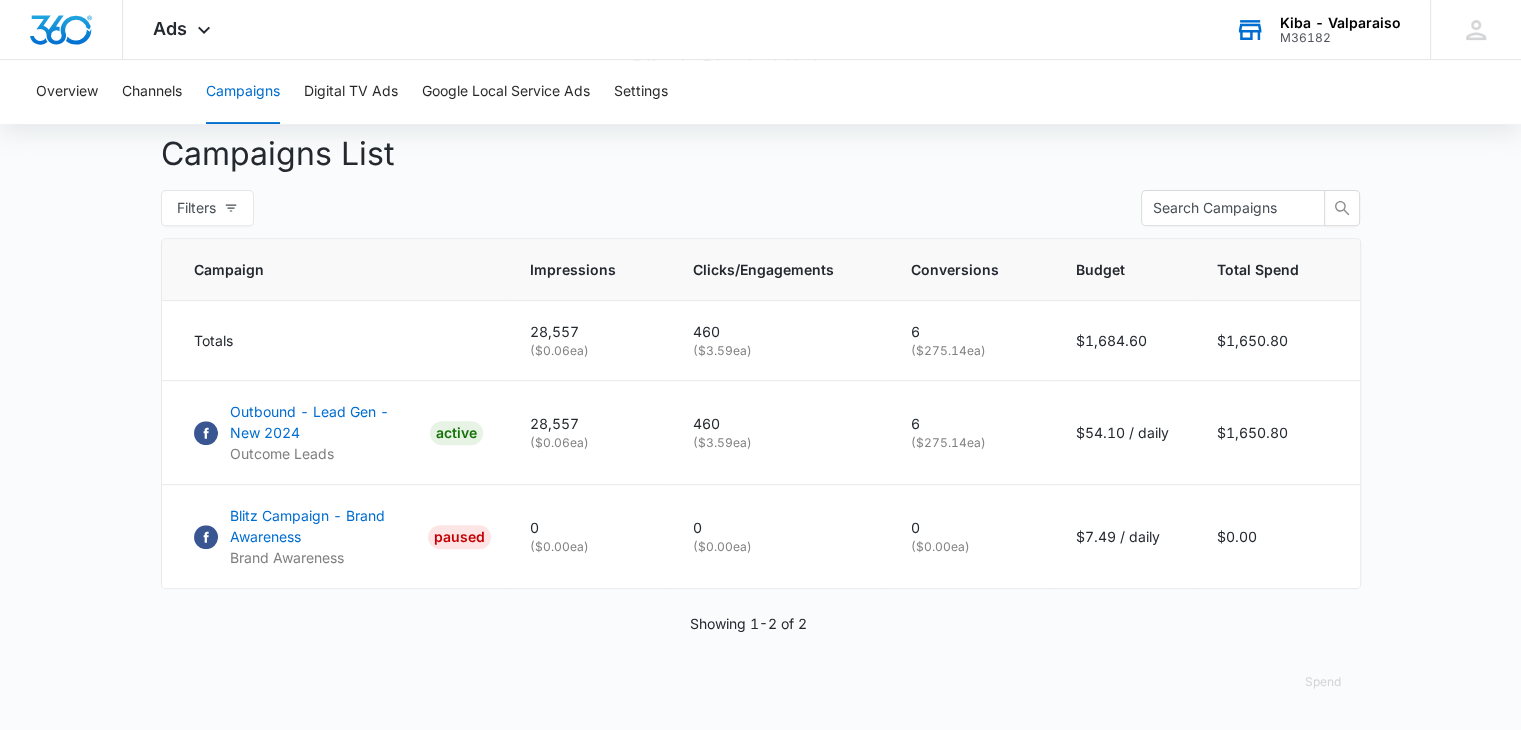 click on "Kiba - Valparaiso" at bounding box center [1340, 23] 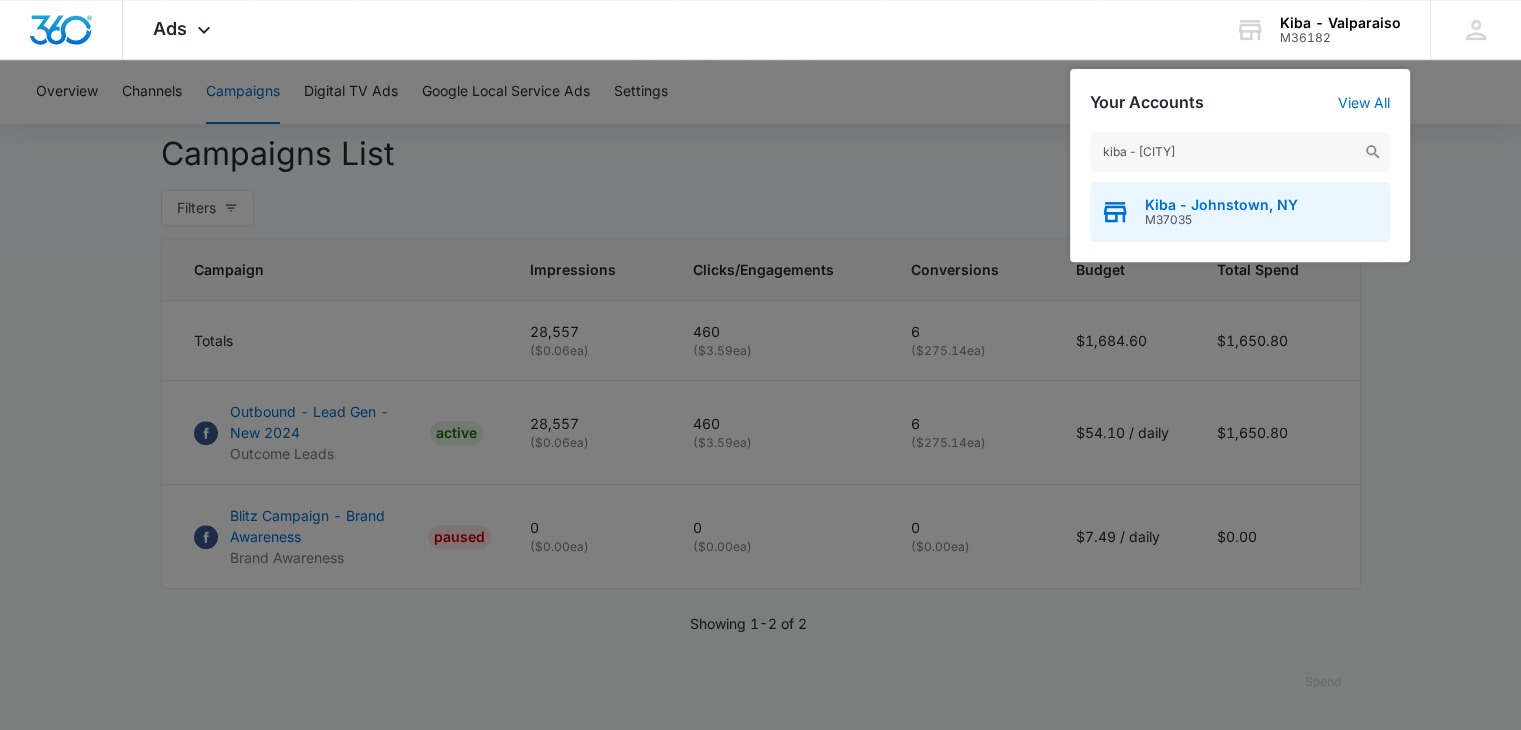 type on "kiba - john" 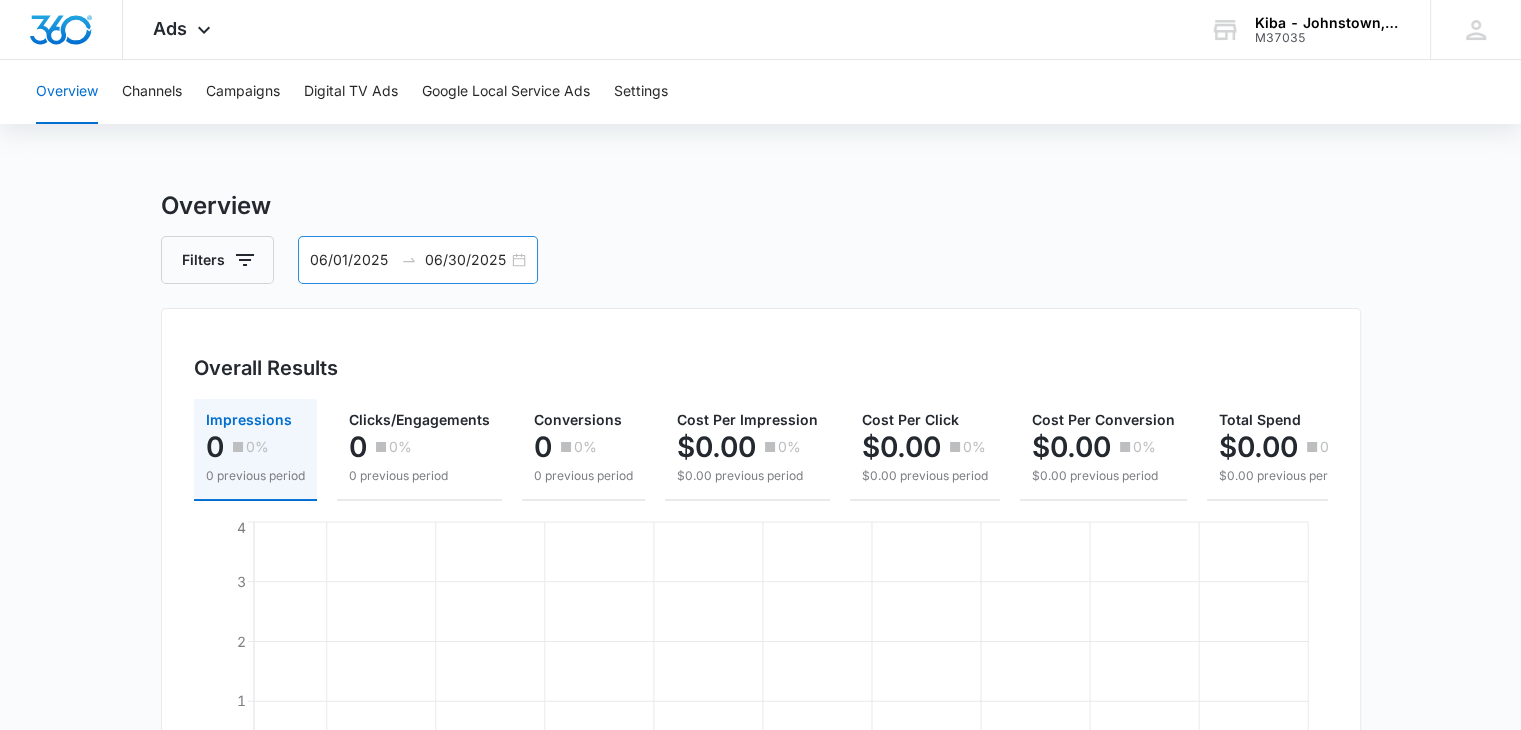 click on "06/01/2025 06/30/2025" at bounding box center (418, 260) 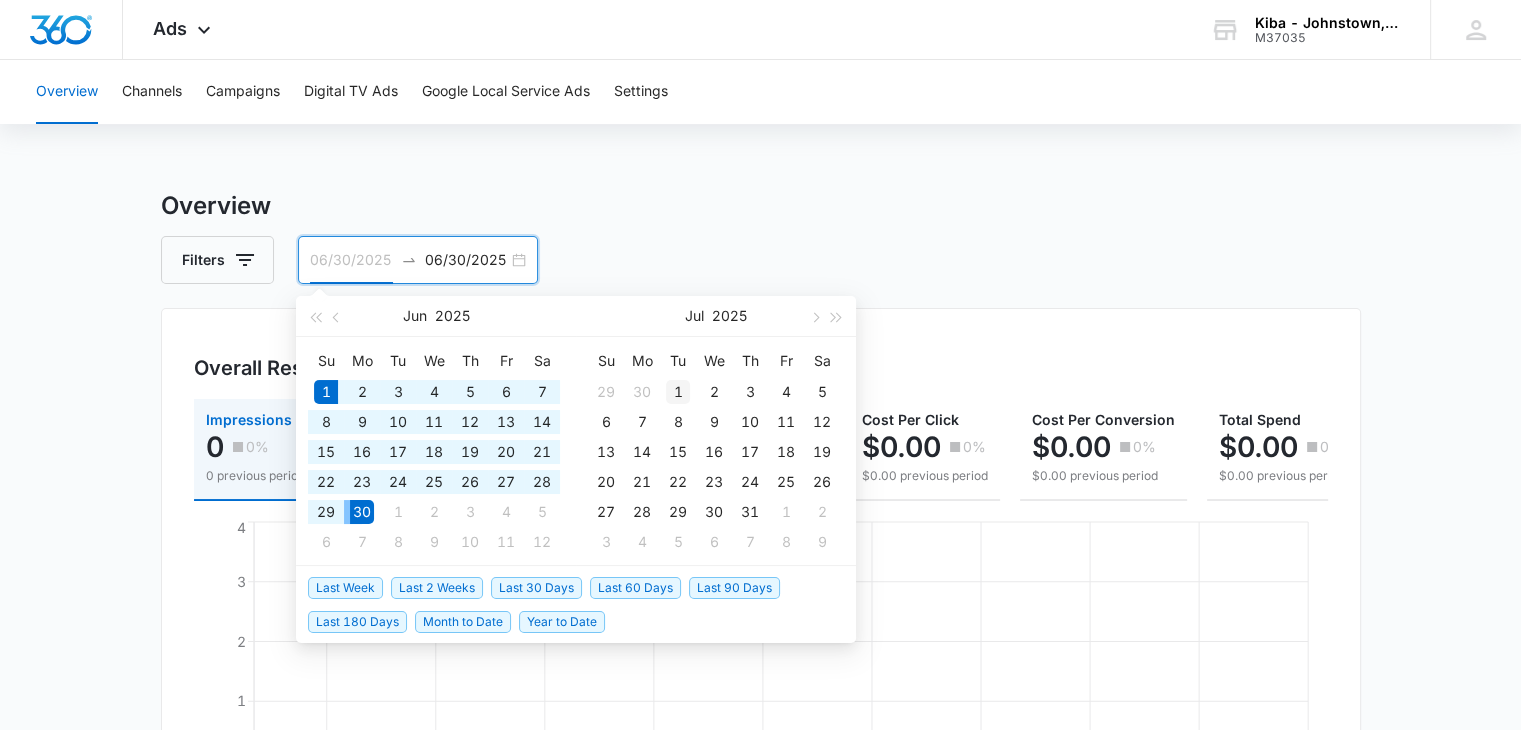 type on "07/01/2025" 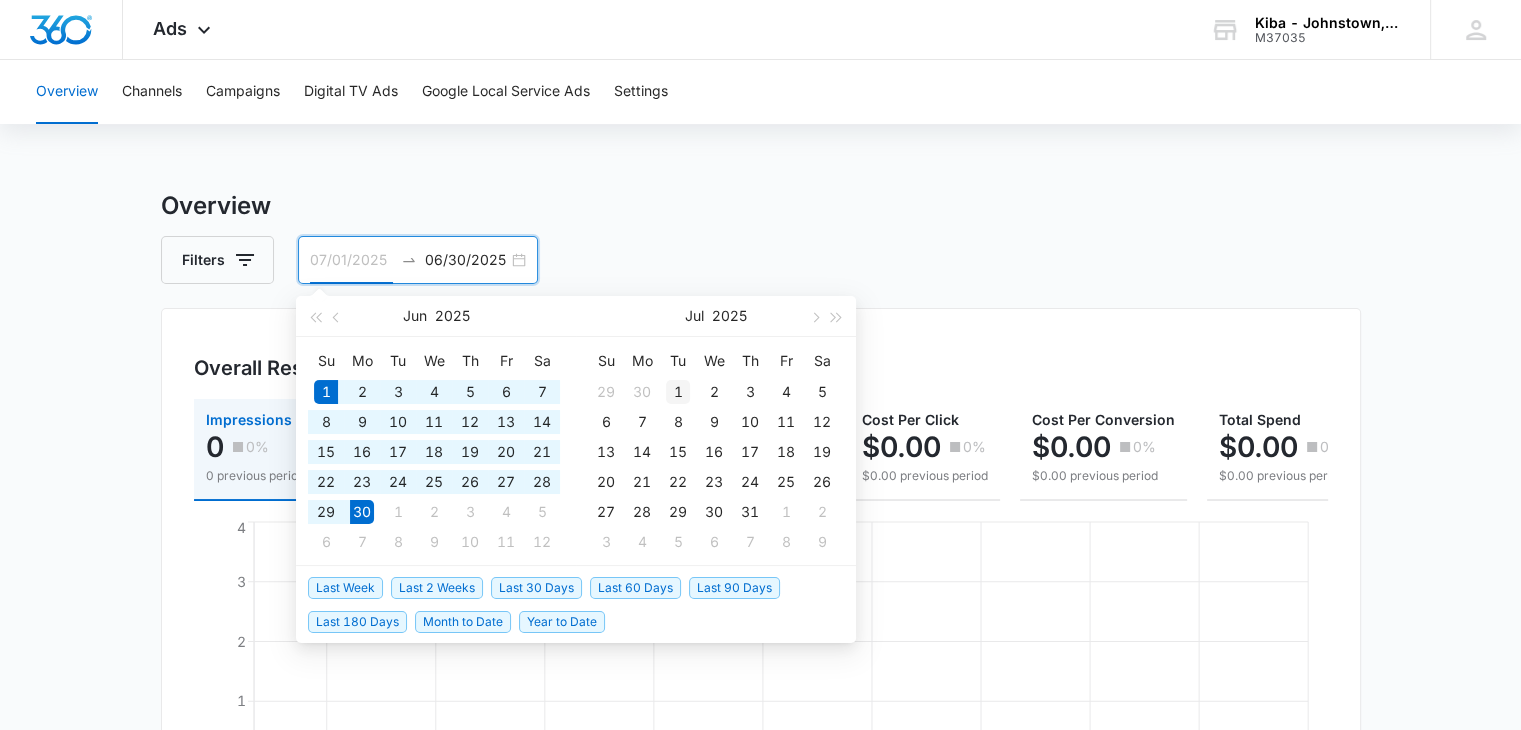 click on "1" at bounding box center (678, 392) 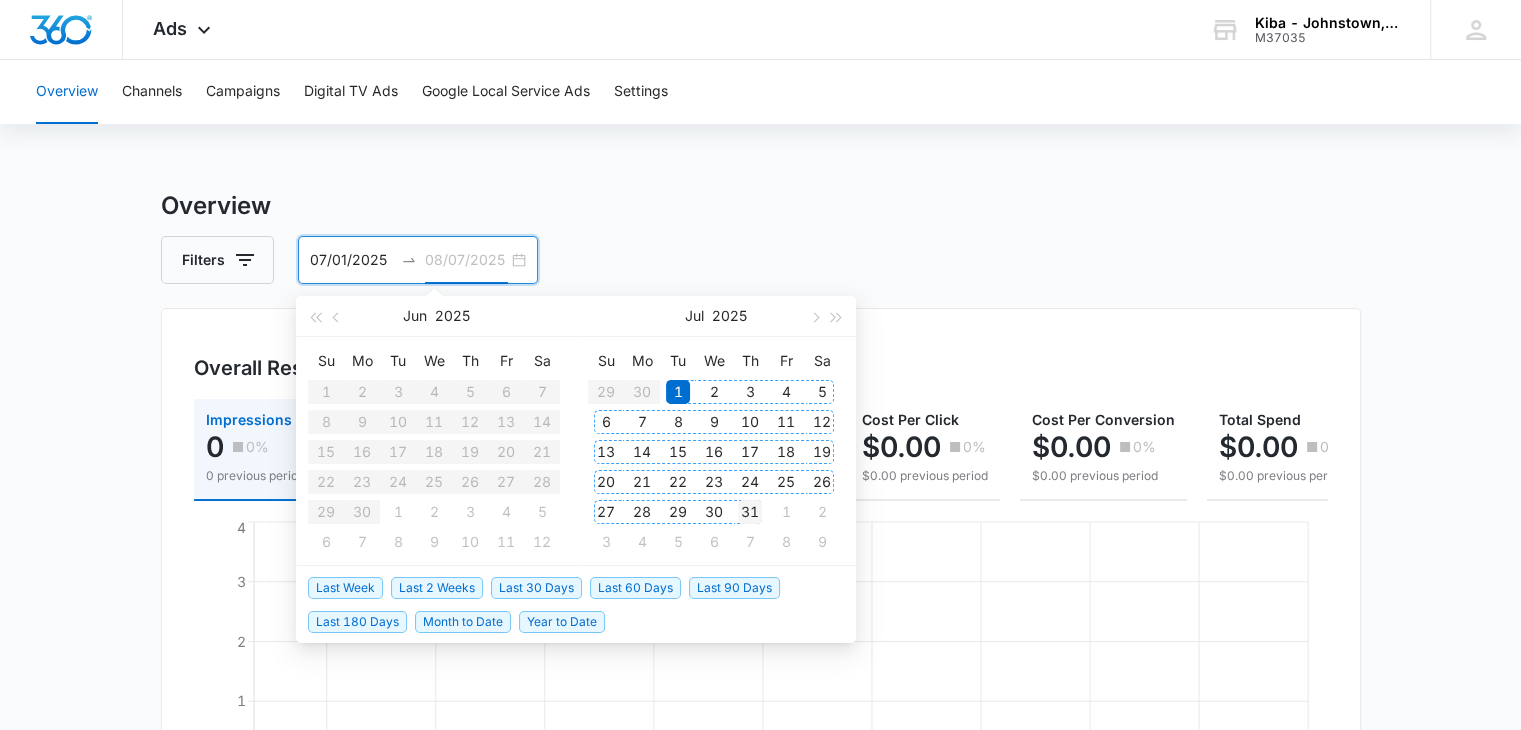 type on "07/31/2025" 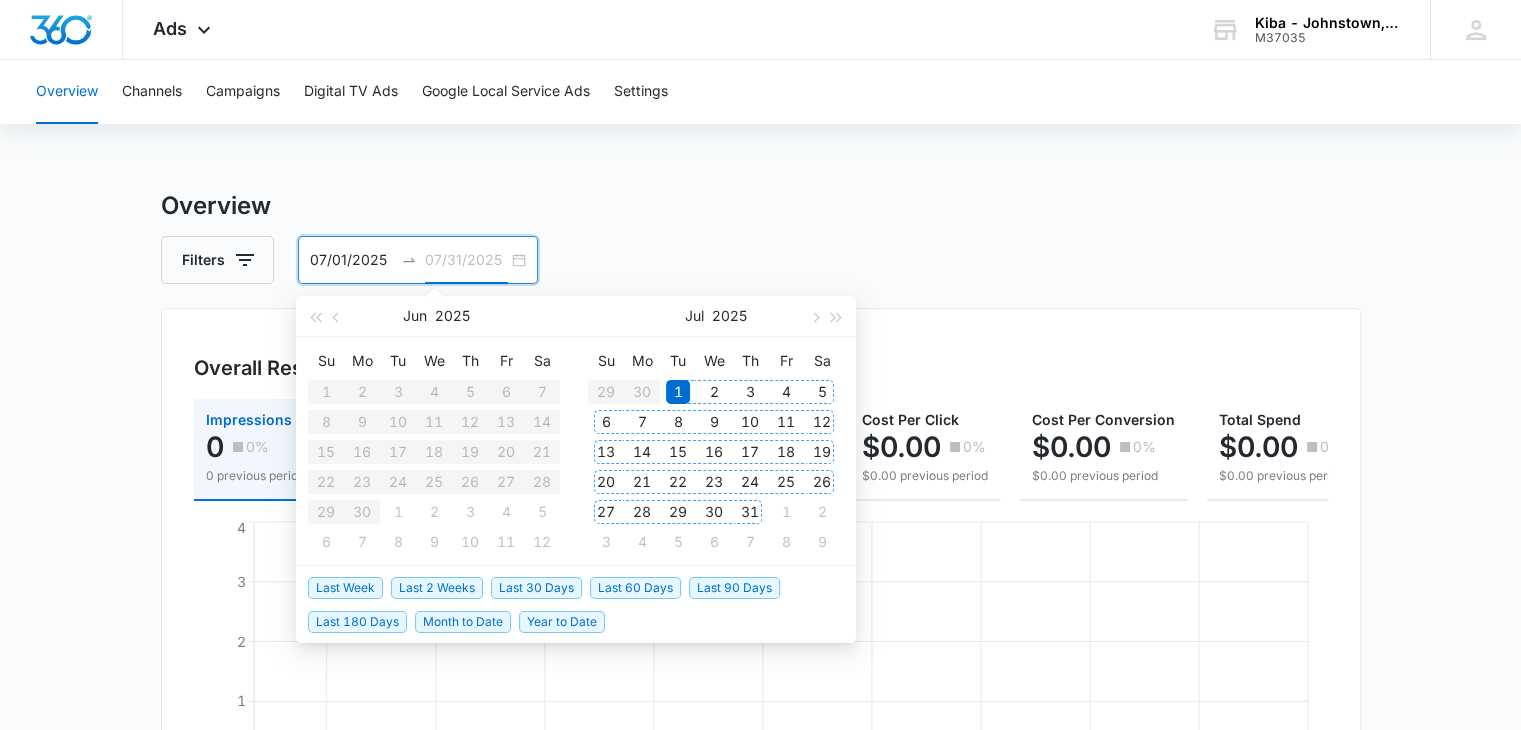 click on "31" at bounding box center [750, 512] 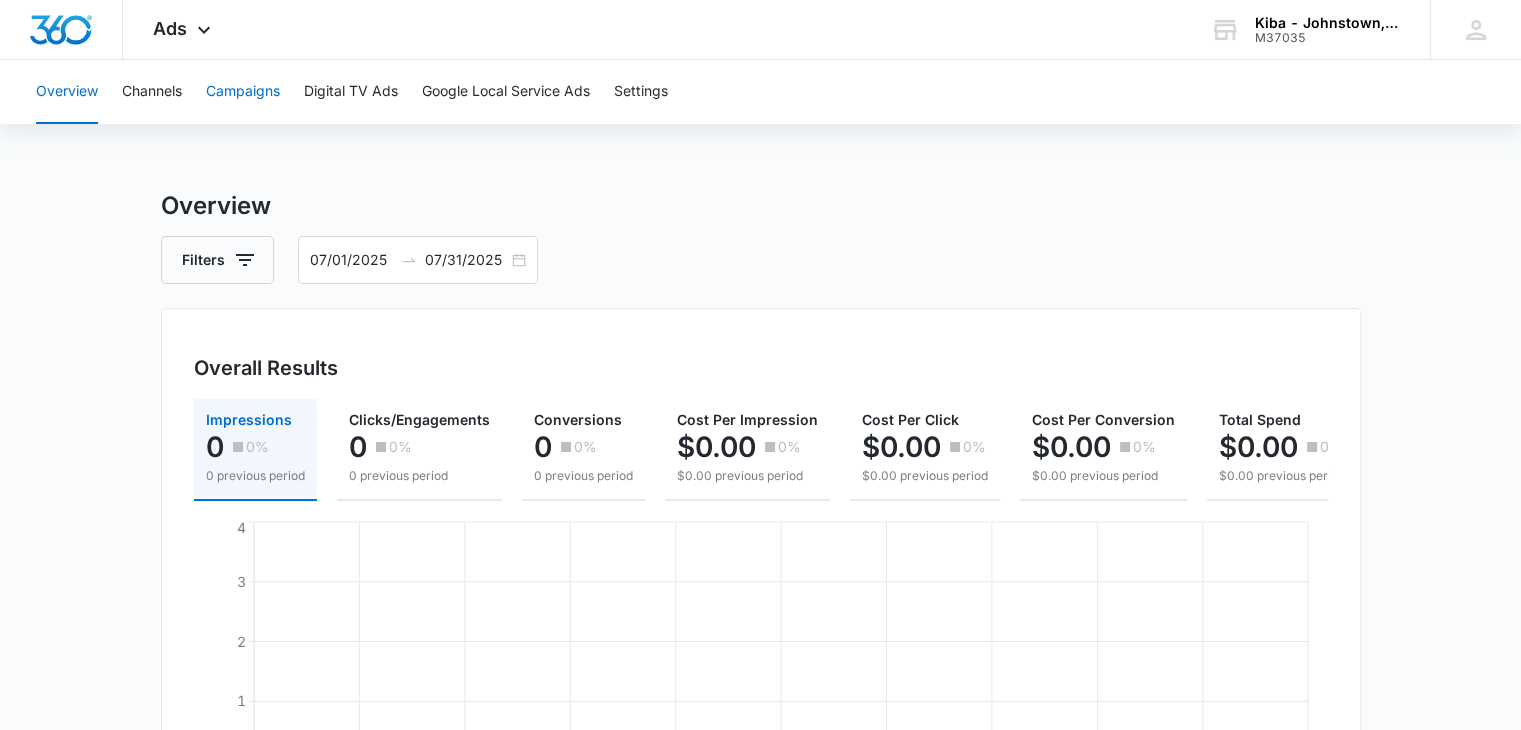 click on "Campaigns" at bounding box center (243, 92) 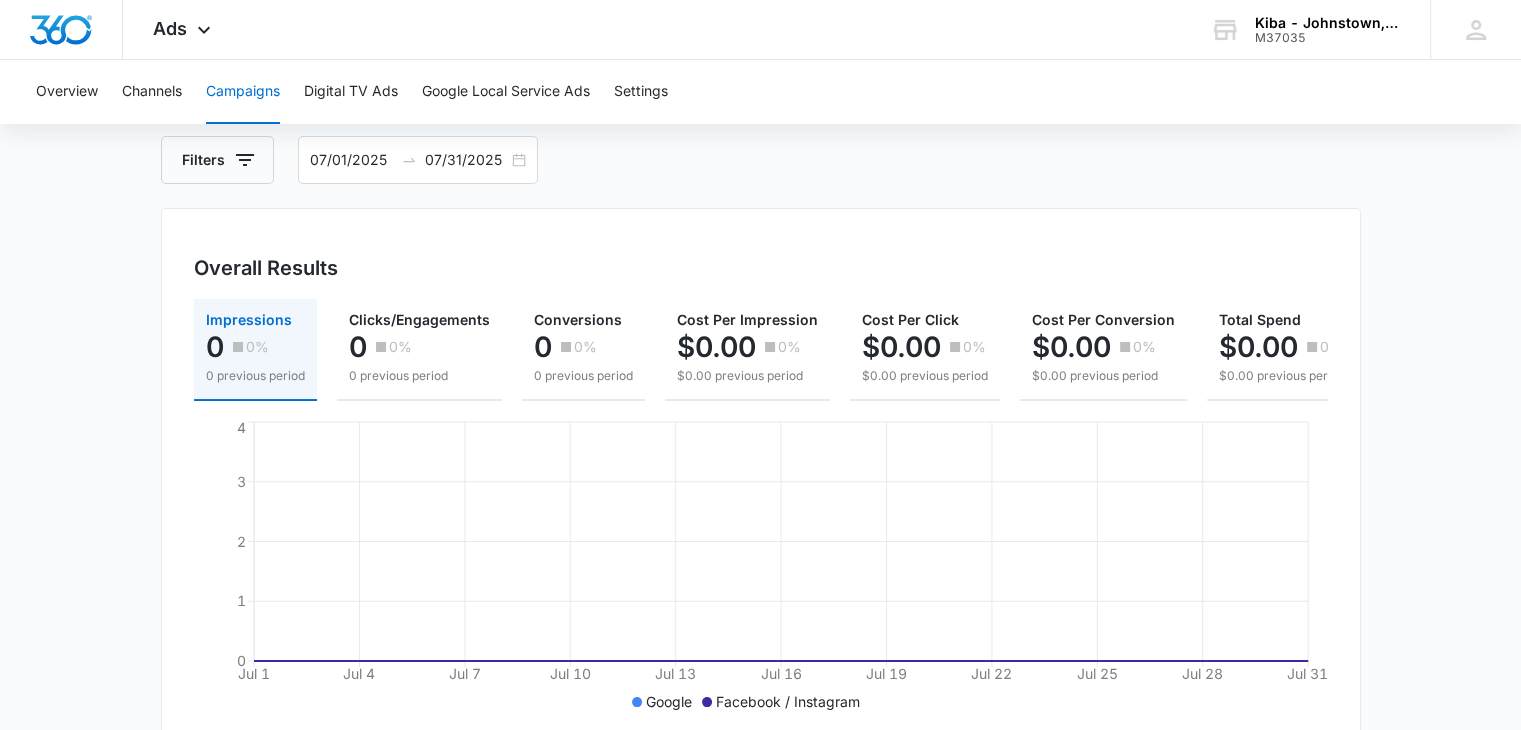 scroll, scrollTop: 0, scrollLeft: 0, axis: both 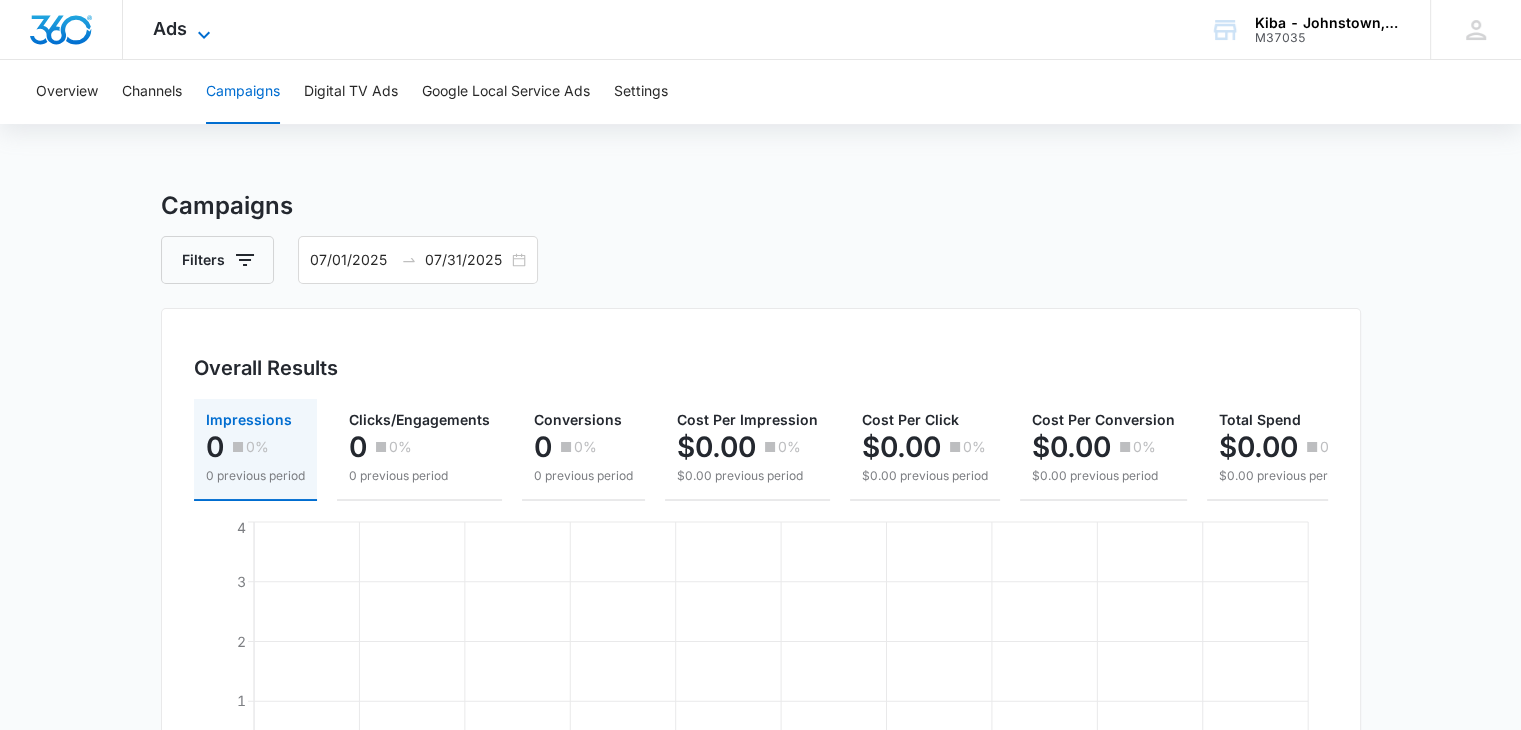 click 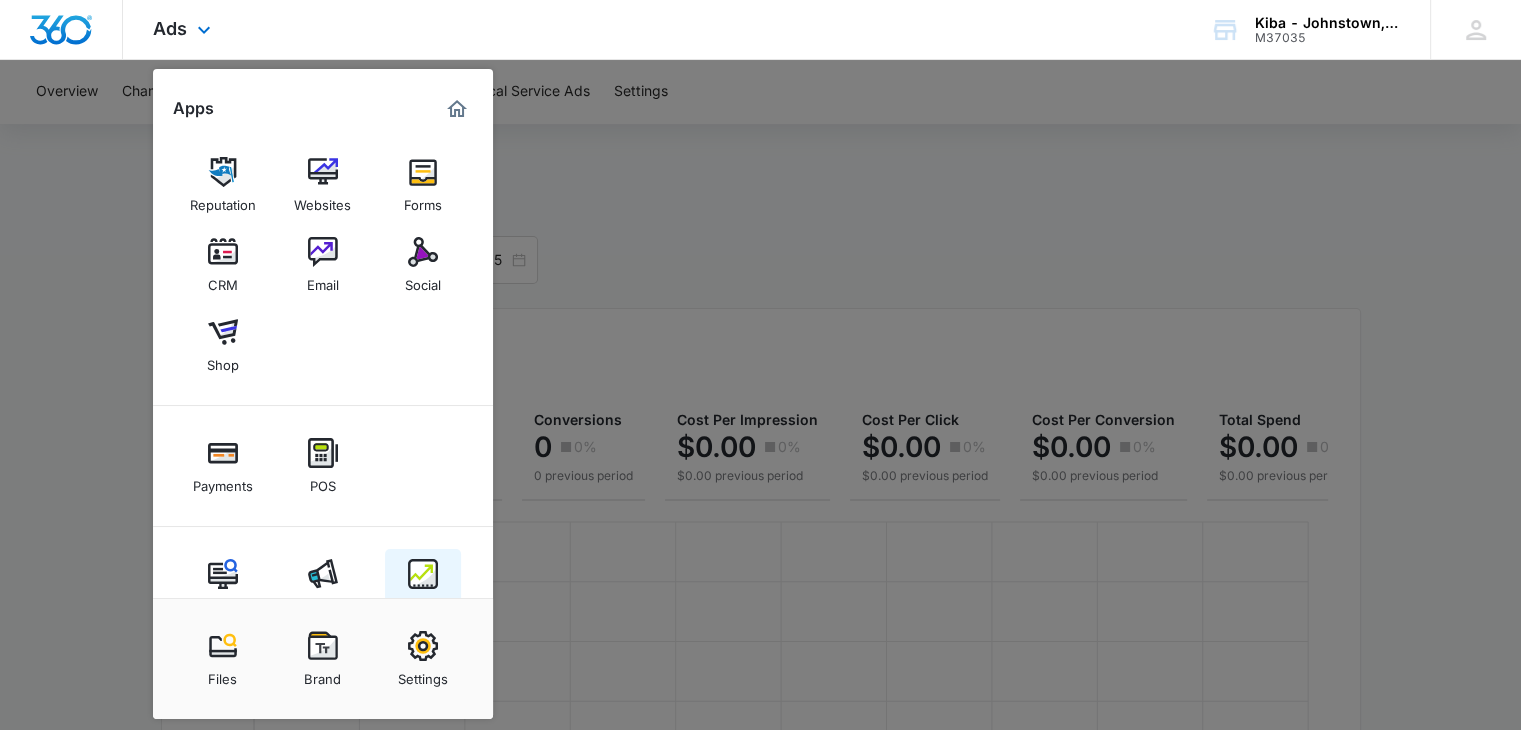 click at bounding box center [423, 574] 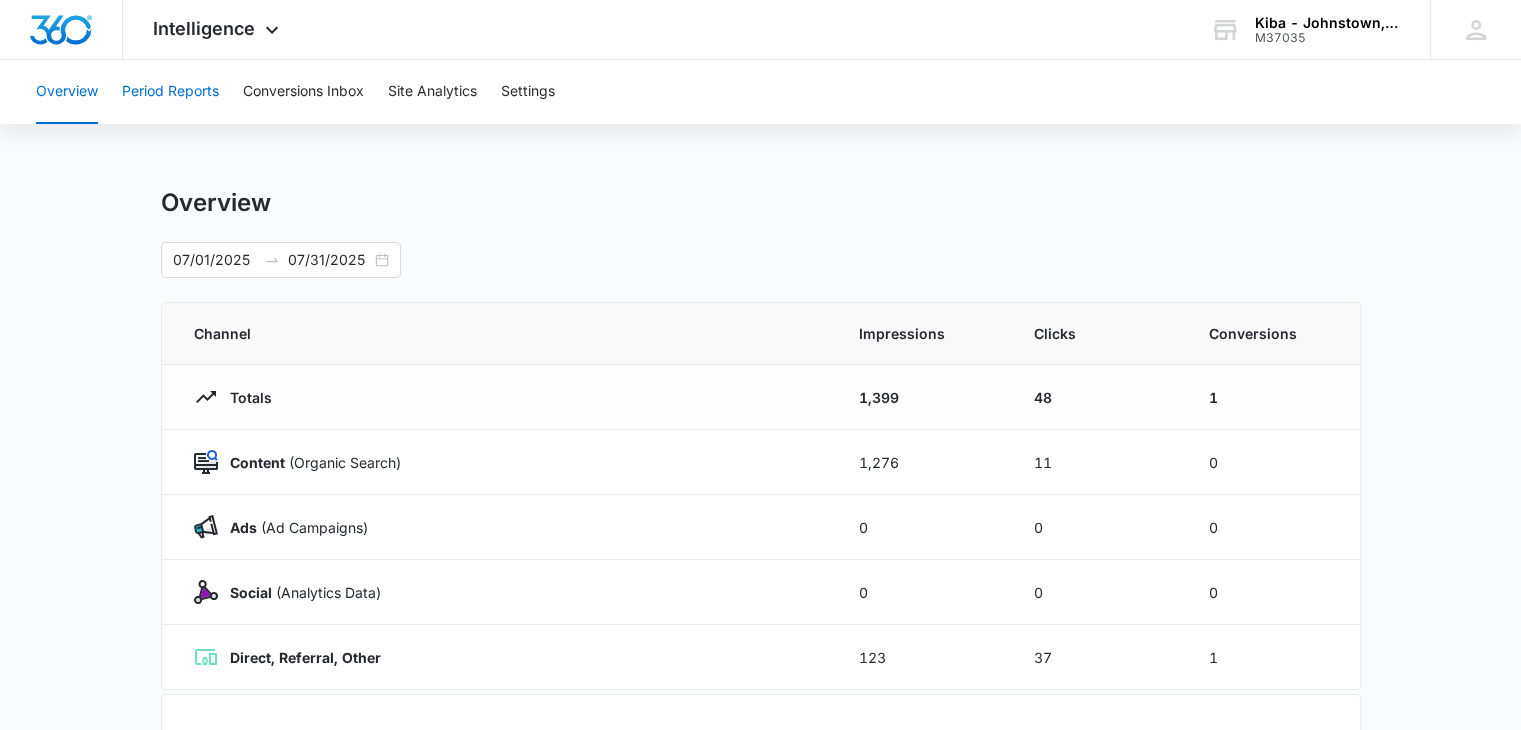 click on "Period Reports" at bounding box center (170, 92) 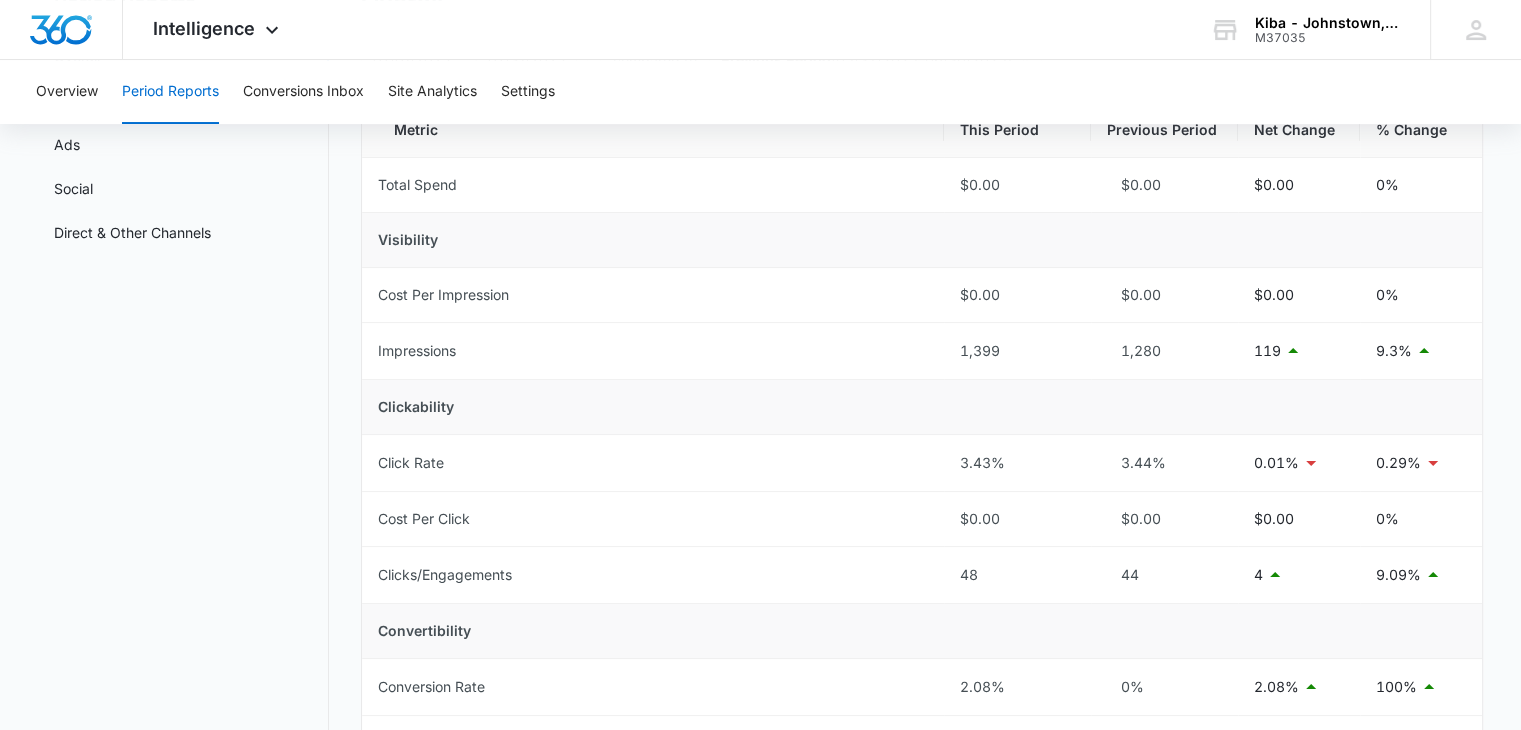 scroll, scrollTop: 0, scrollLeft: 0, axis: both 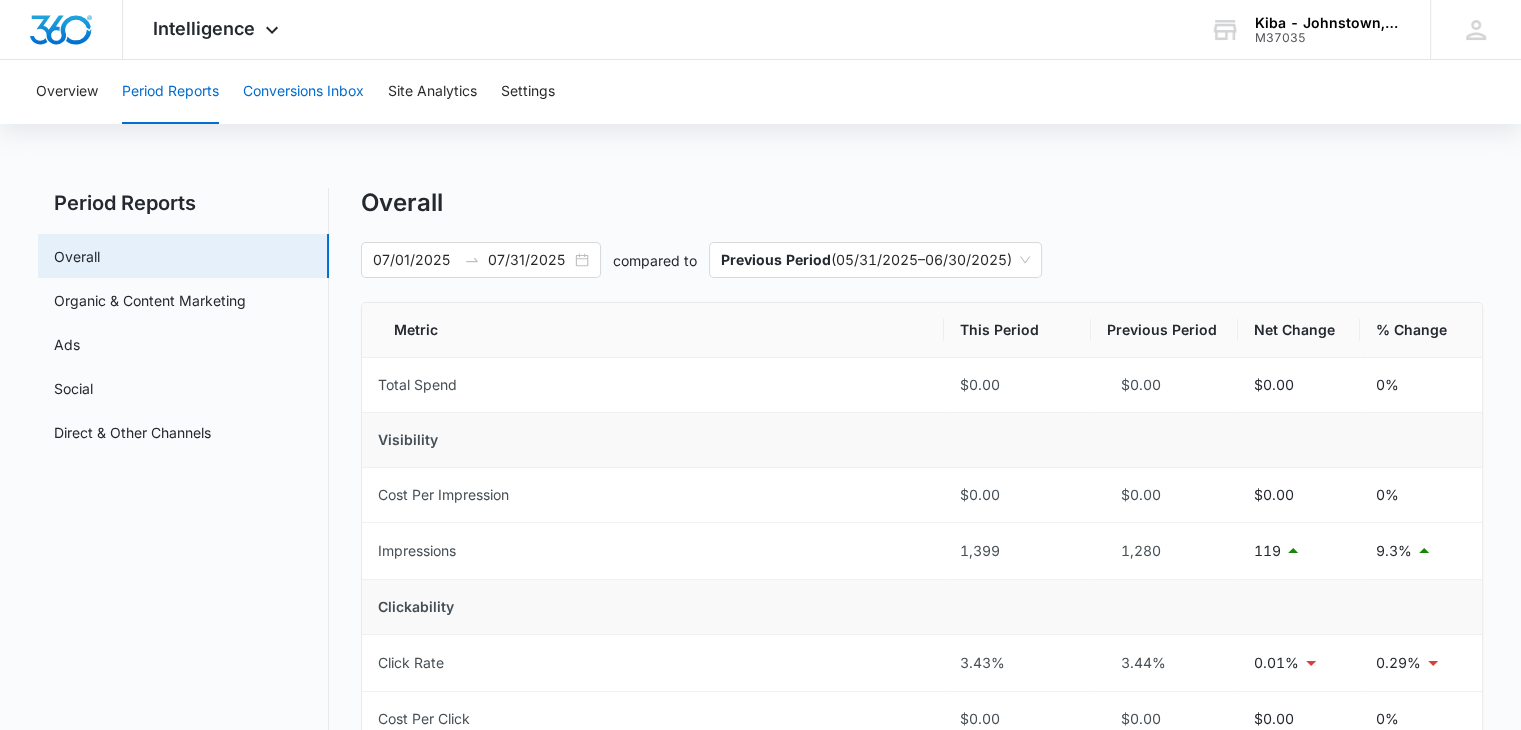 click on "Conversions Inbox" at bounding box center (303, 92) 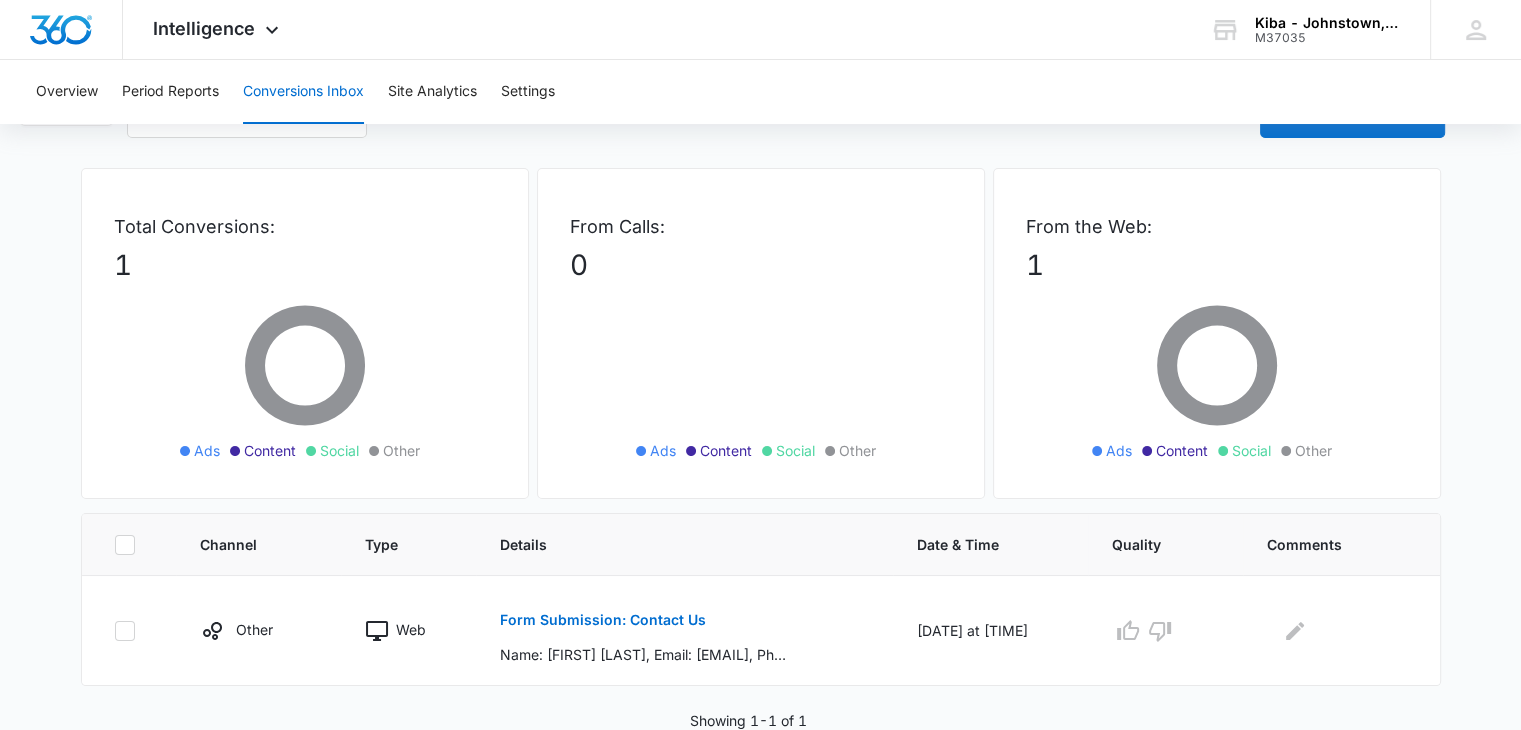 scroll, scrollTop: 0, scrollLeft: 0, axis: both 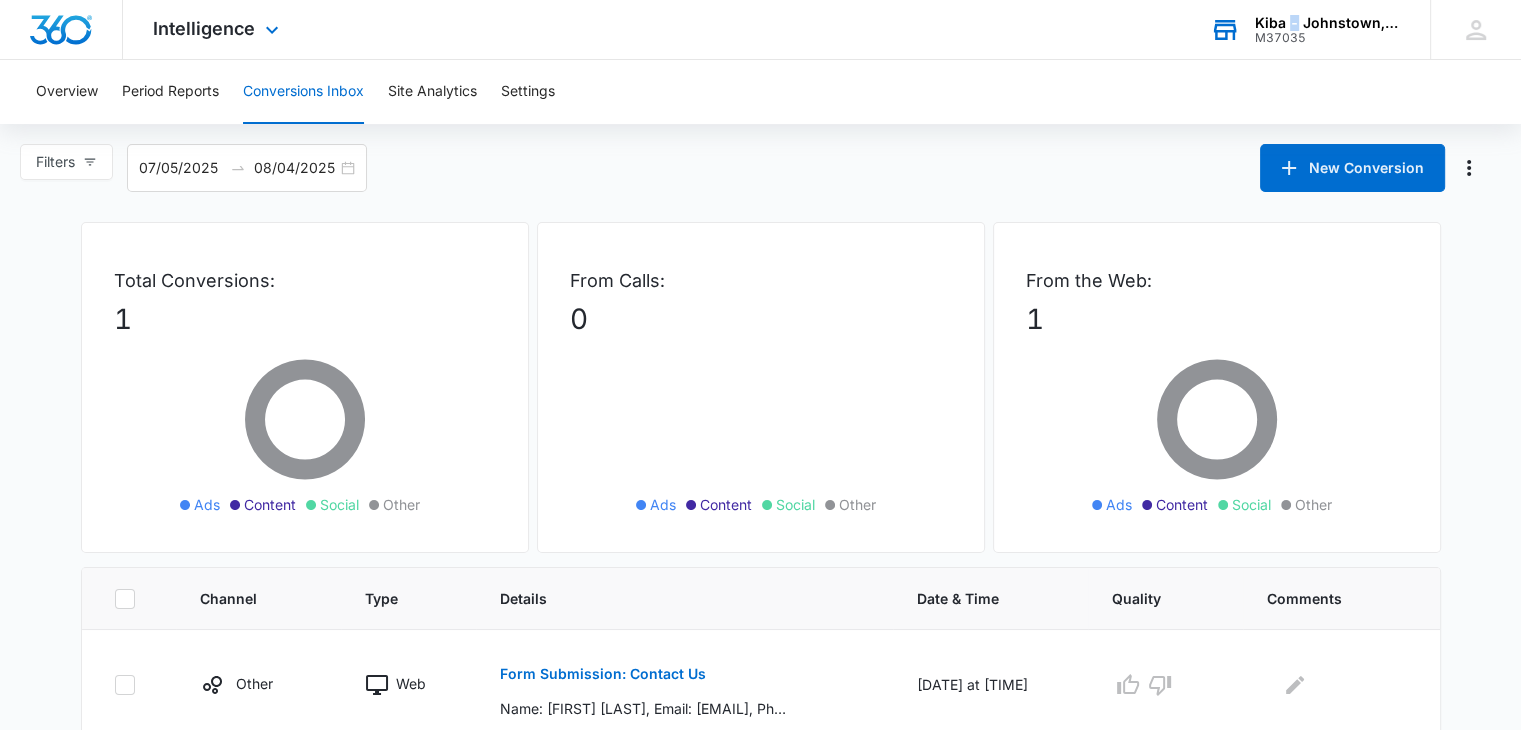 click on "Kiba - [CITY], [STATE]" at bounding box center [1328, 23] 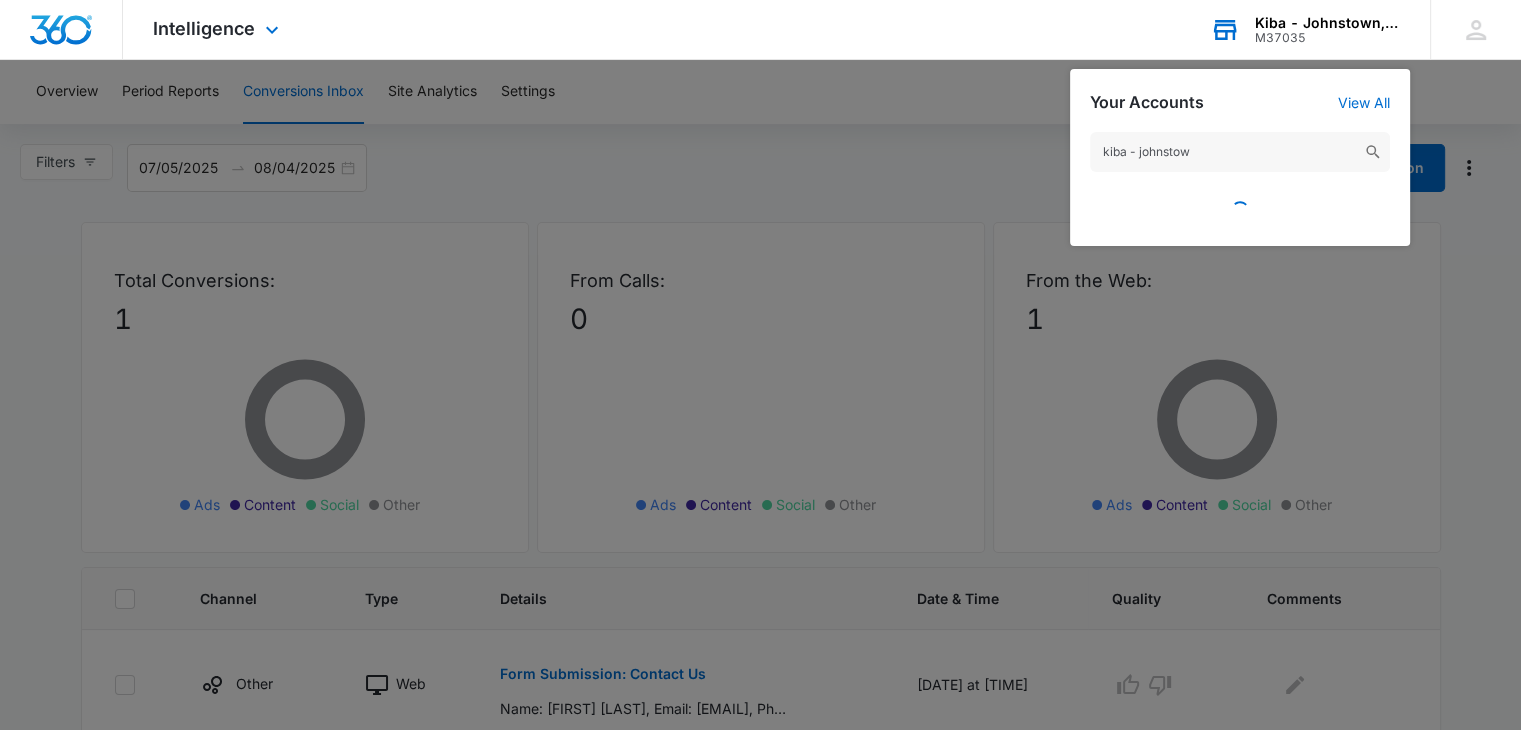 type on "kiba - johnstown" 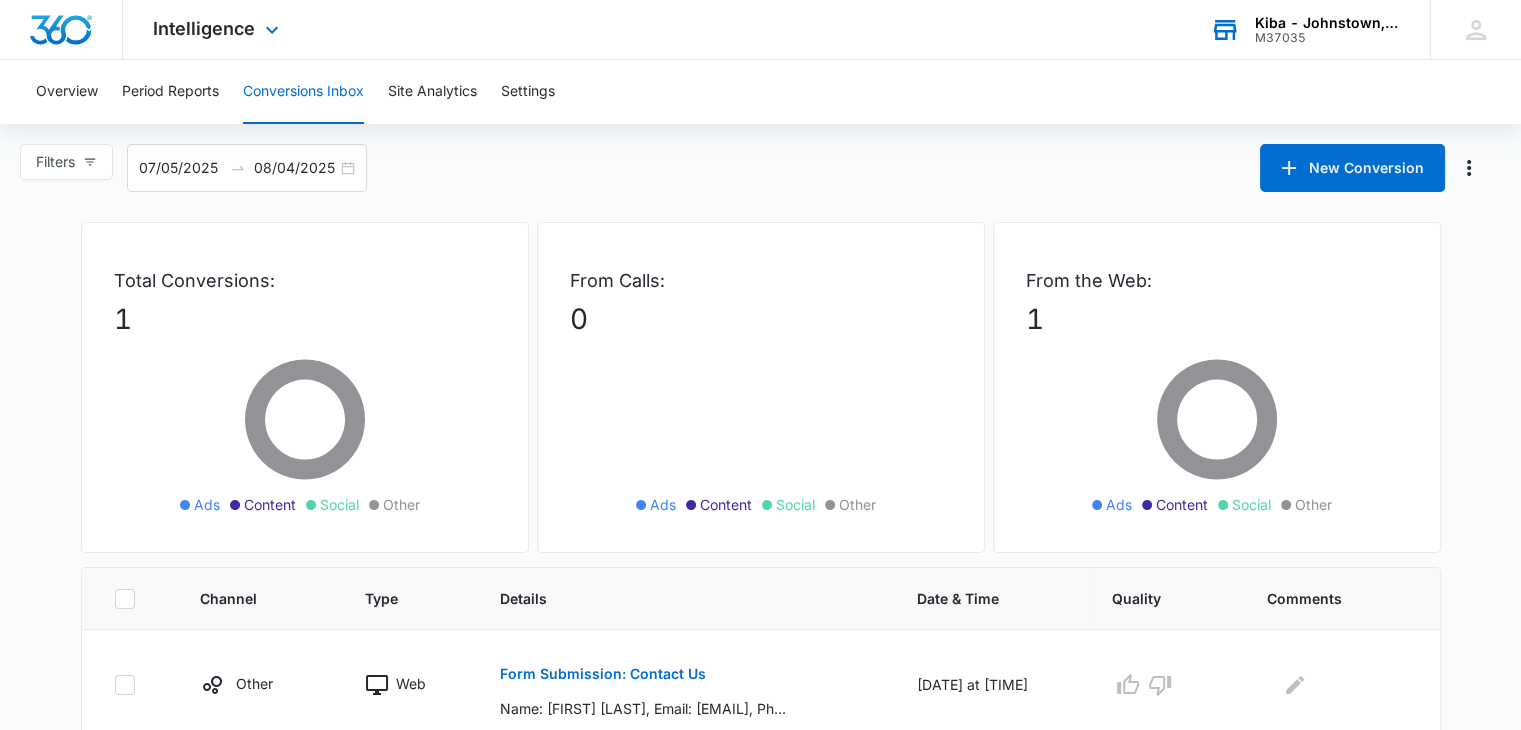 click on "Kiba - [CITY], [STATE]" at bounding box center [1328, 23] 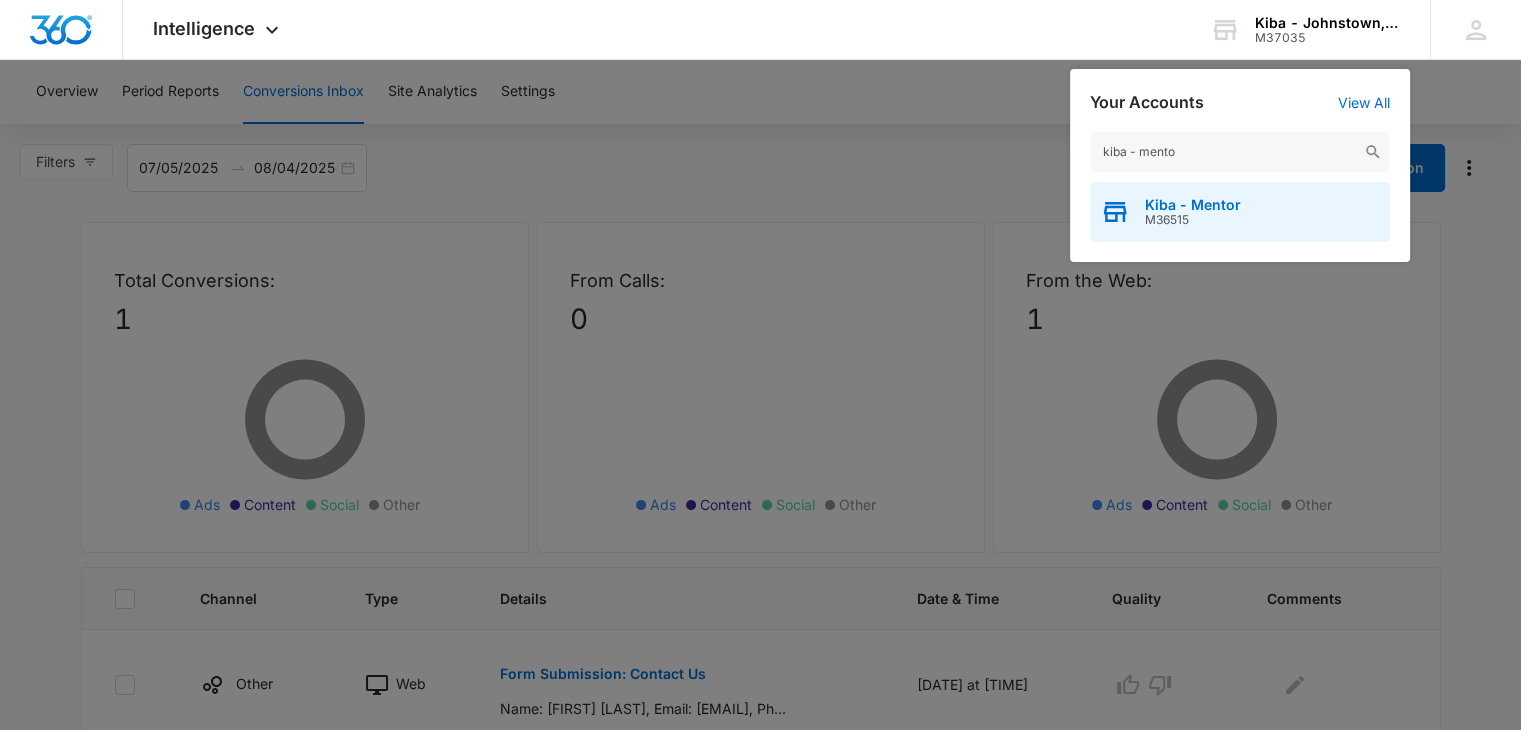 type on "kiba - mento" 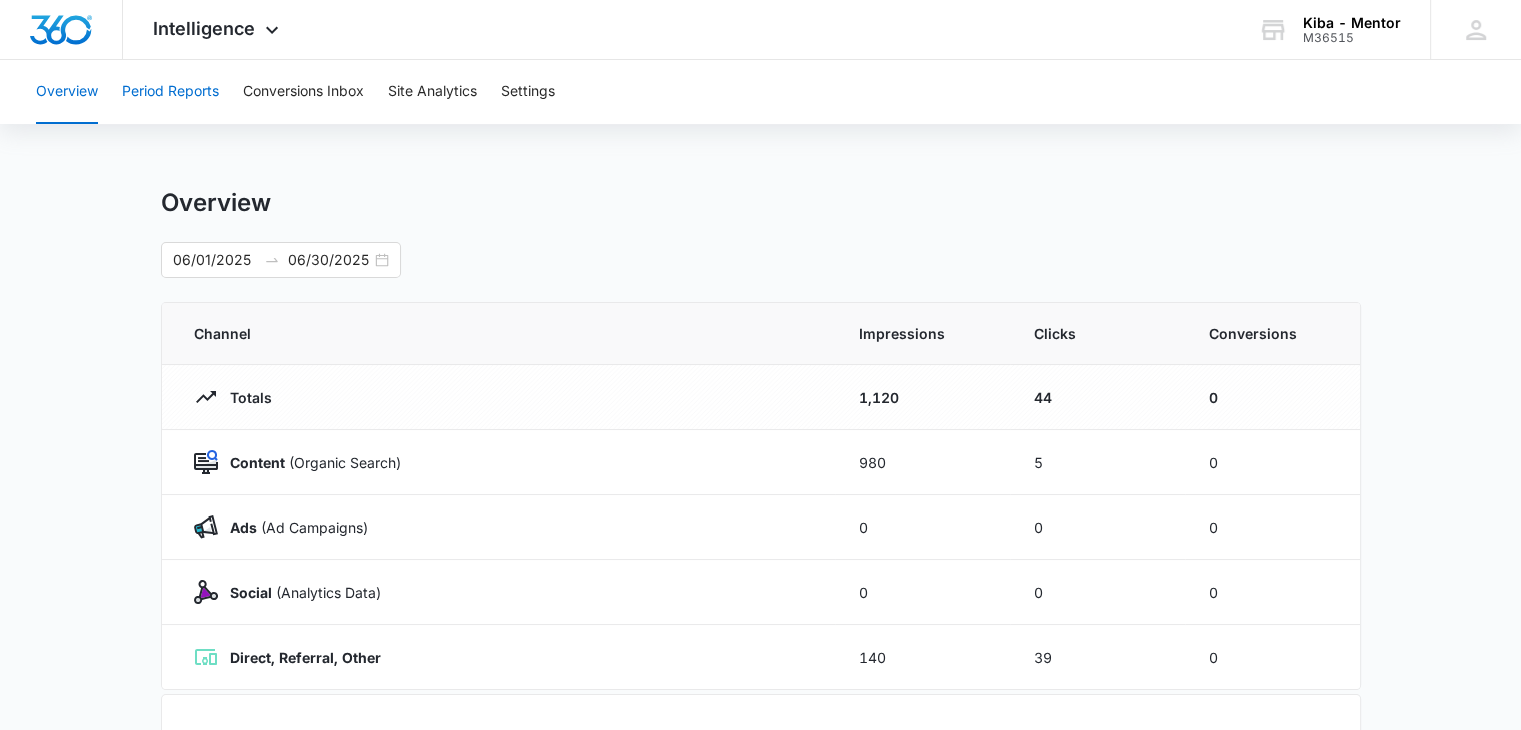 click on "Period Reports" at bounding box center (170, 92) 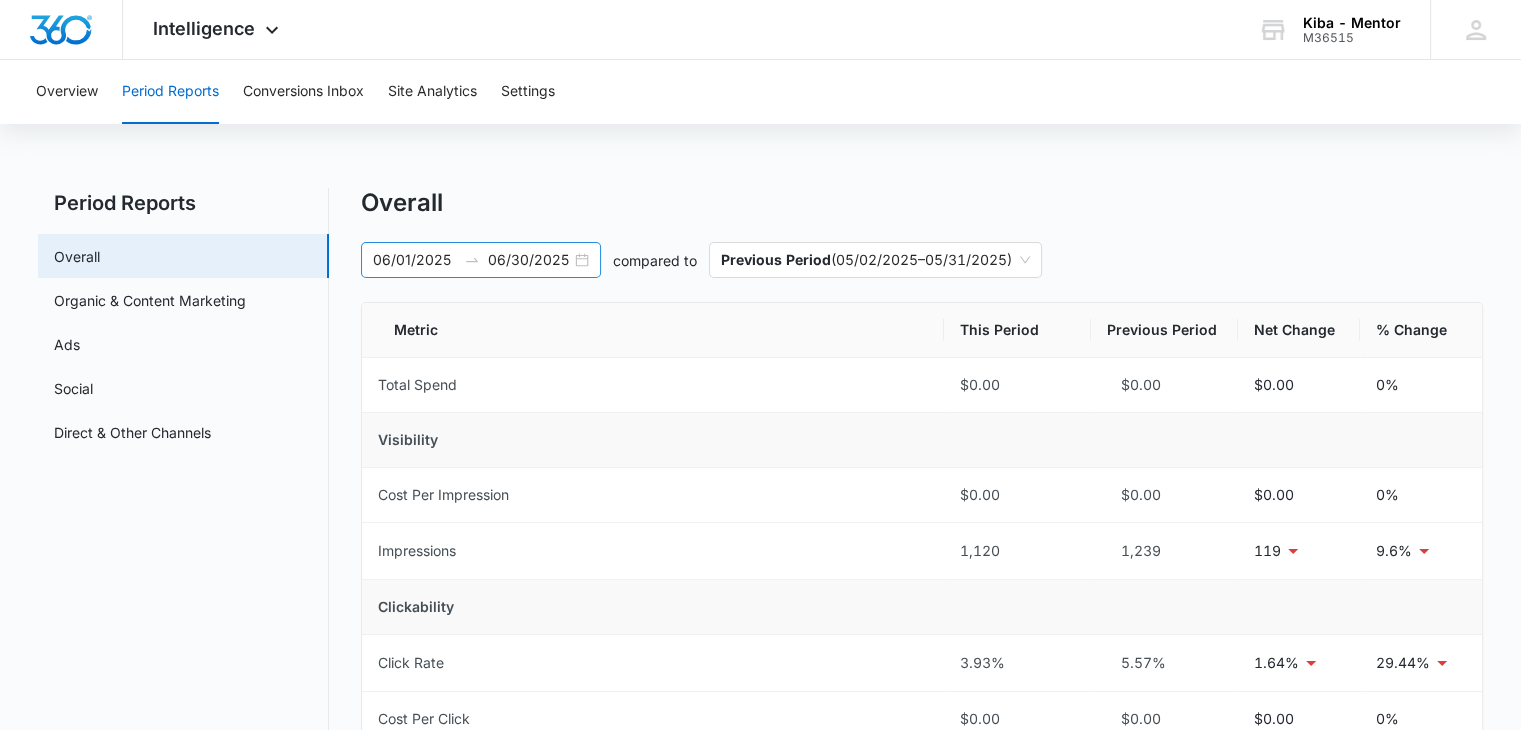 click on "06/01/2025 06/30/2025" at bounding box center [481, 260] 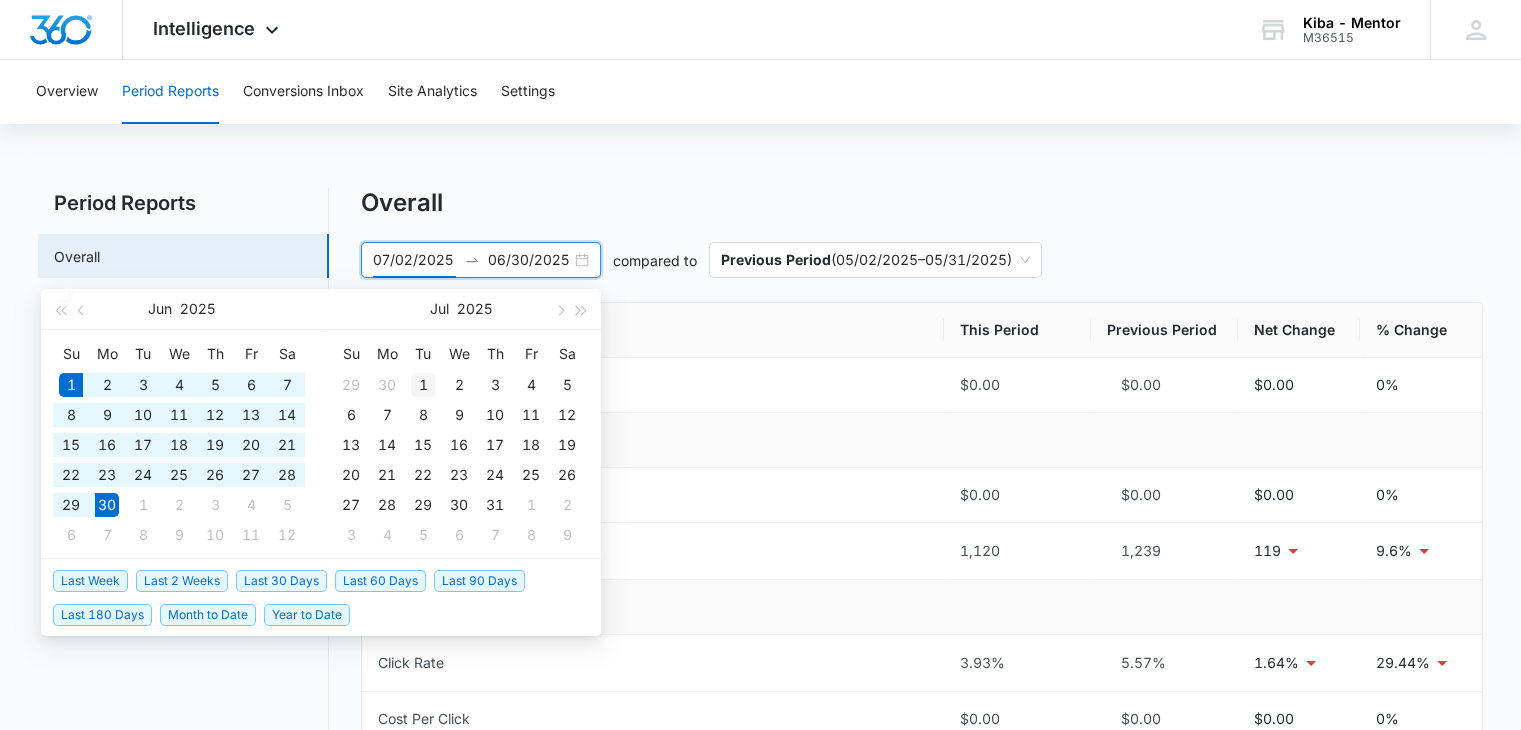 type on "07/01/2025" 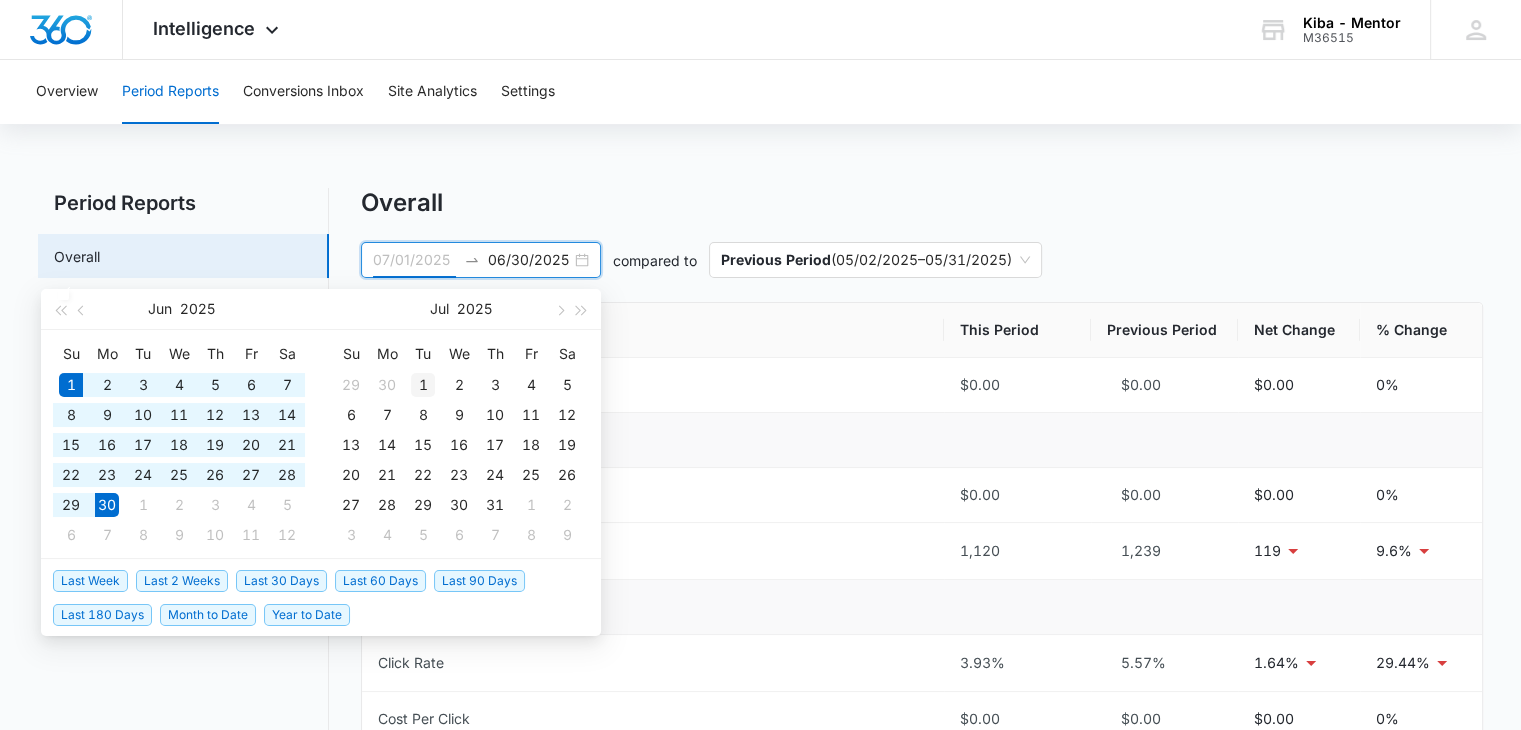 click on "1" at bounding box center (423, 385) 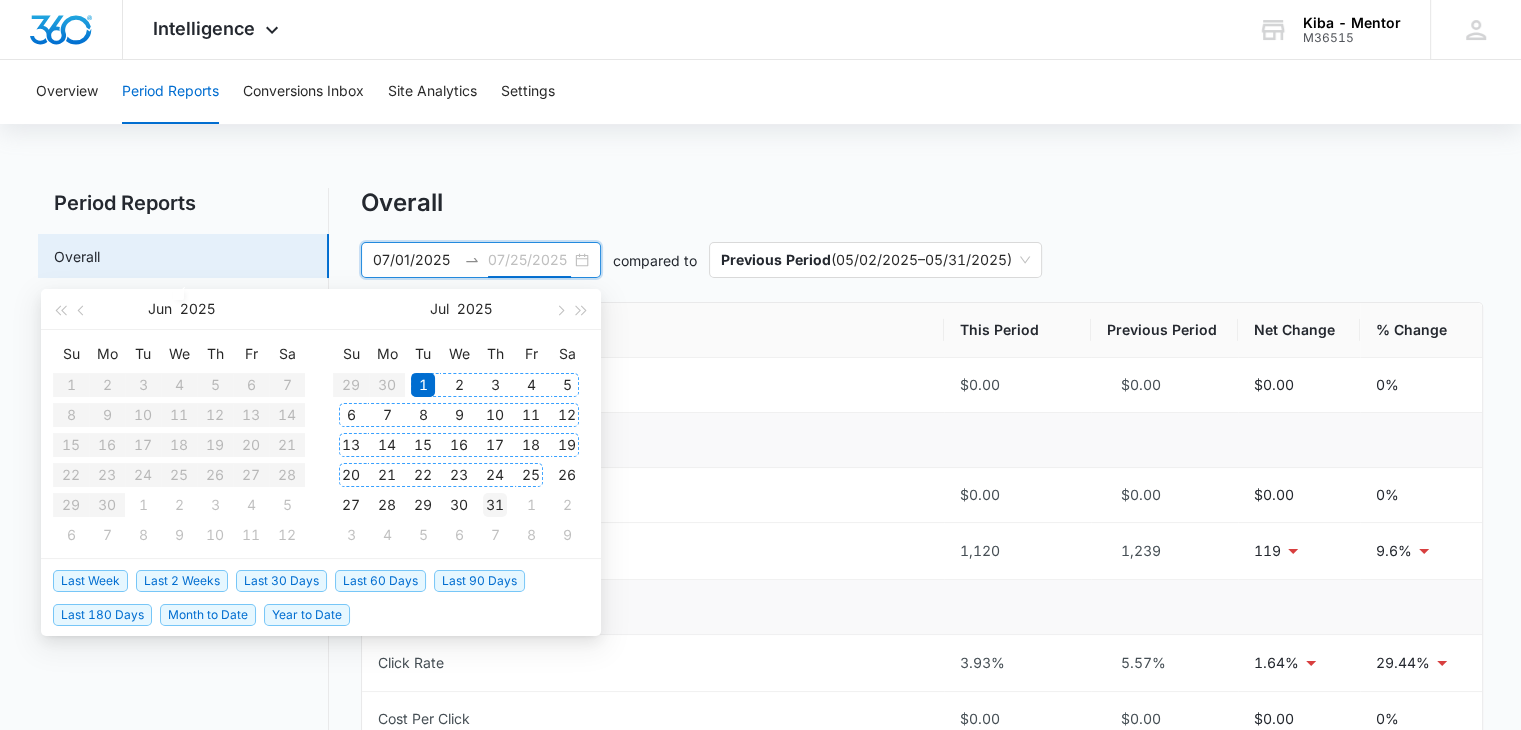type on "07/31/2025" 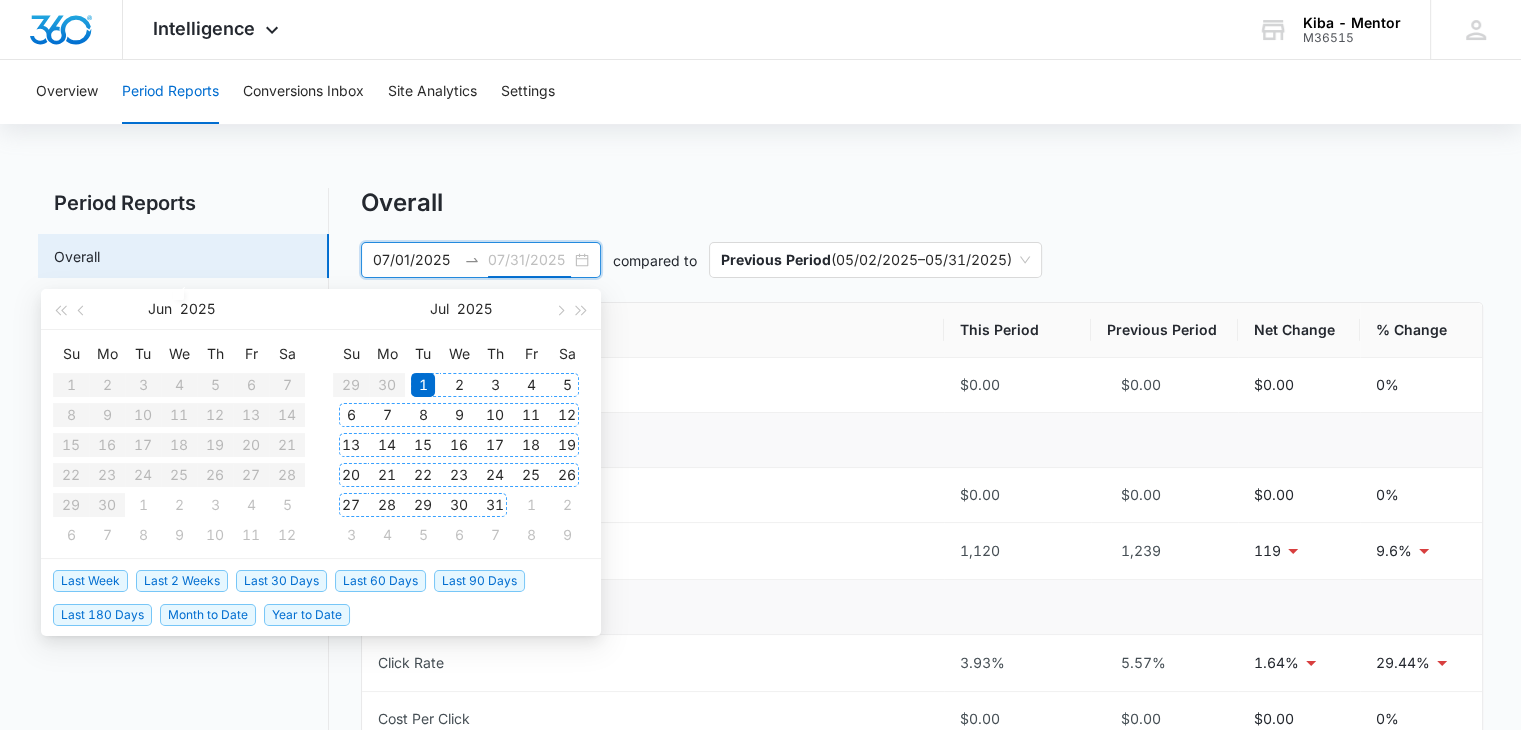 click on "31" at bounding box center (495, 505) 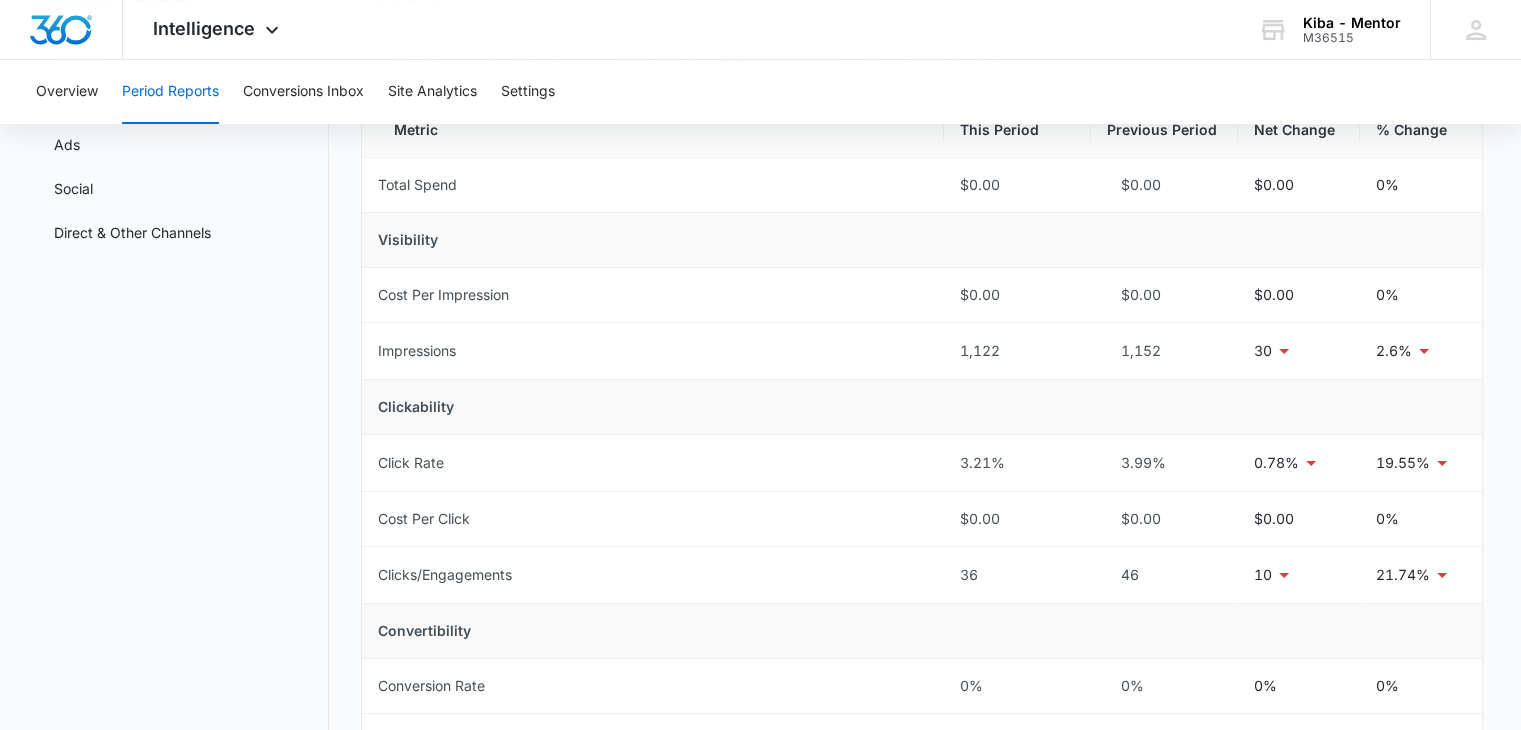 scroll, scrollTop: 300, scrollLeft: 0, axis: vertical 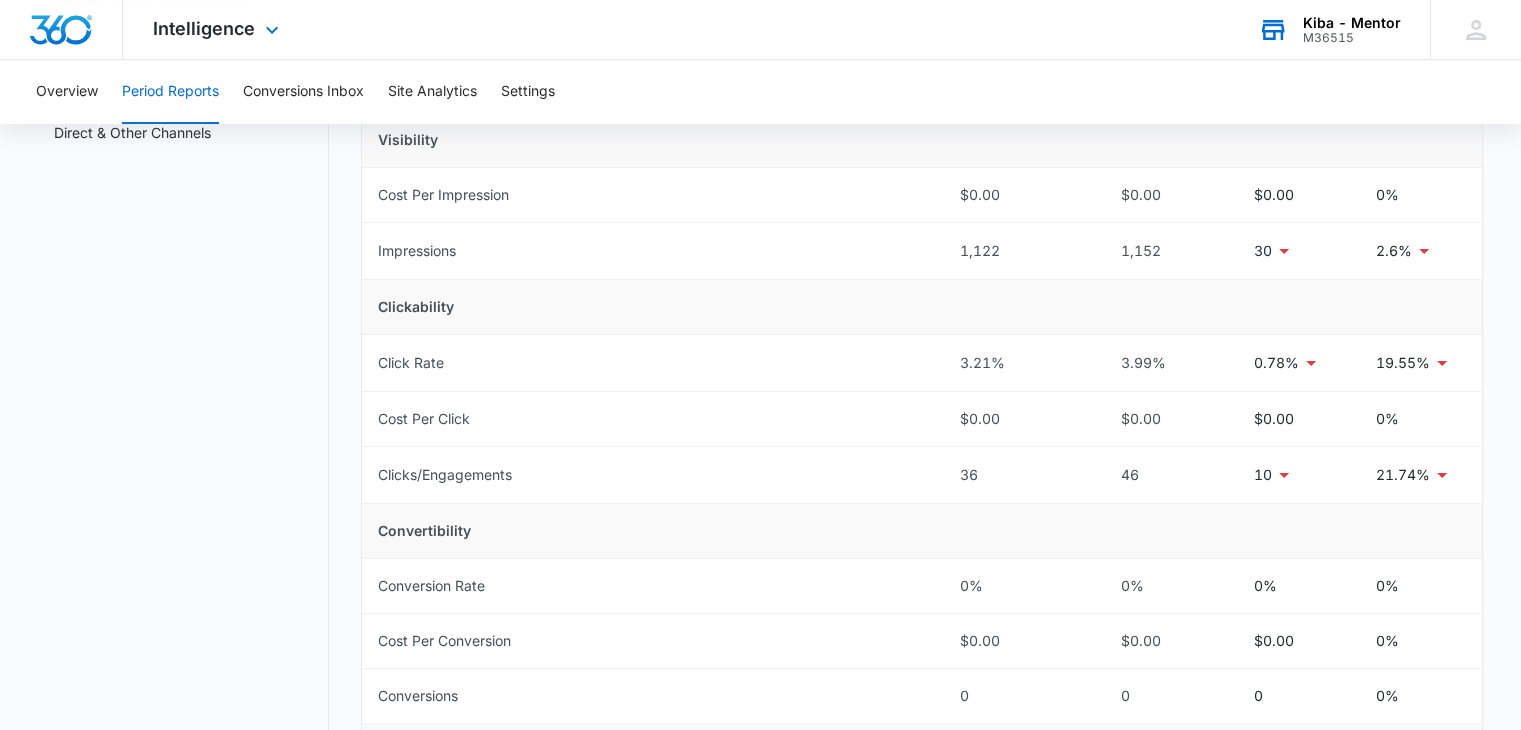 click on "Kiba - Mentor" at bounding box center [1352, 23] 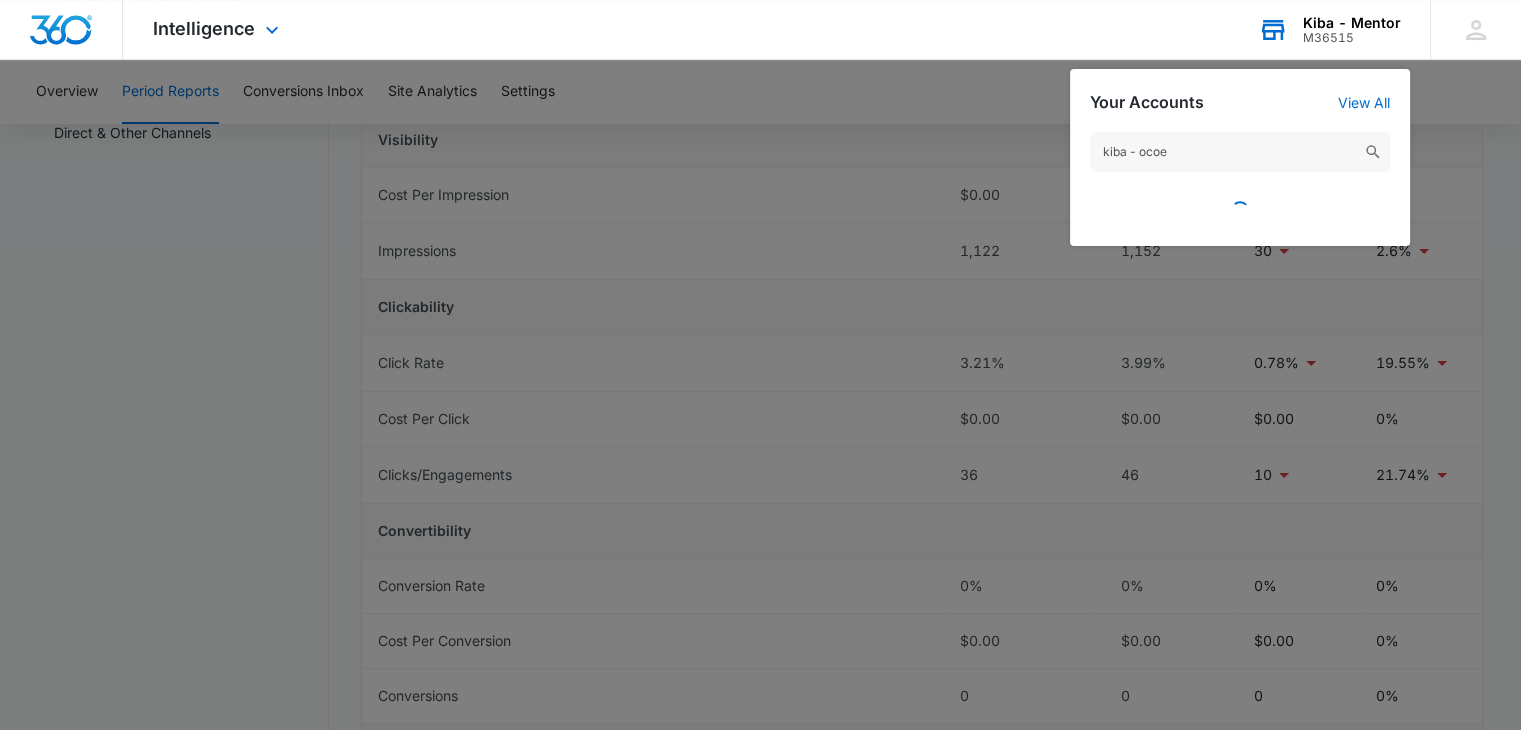 type on "kiba - ocoee" 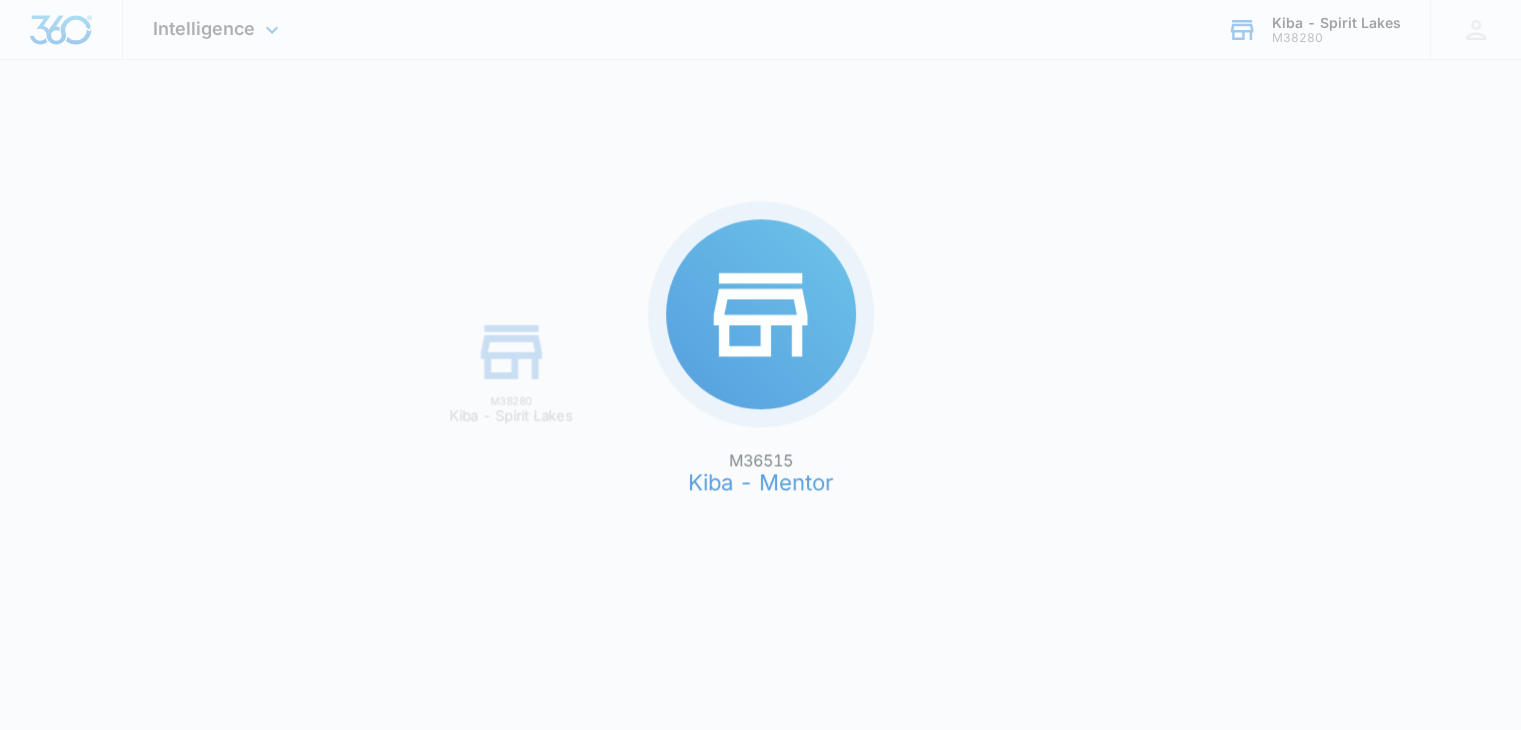 scroll, scrollTop: 0, scrollLeft: 0, axis: both 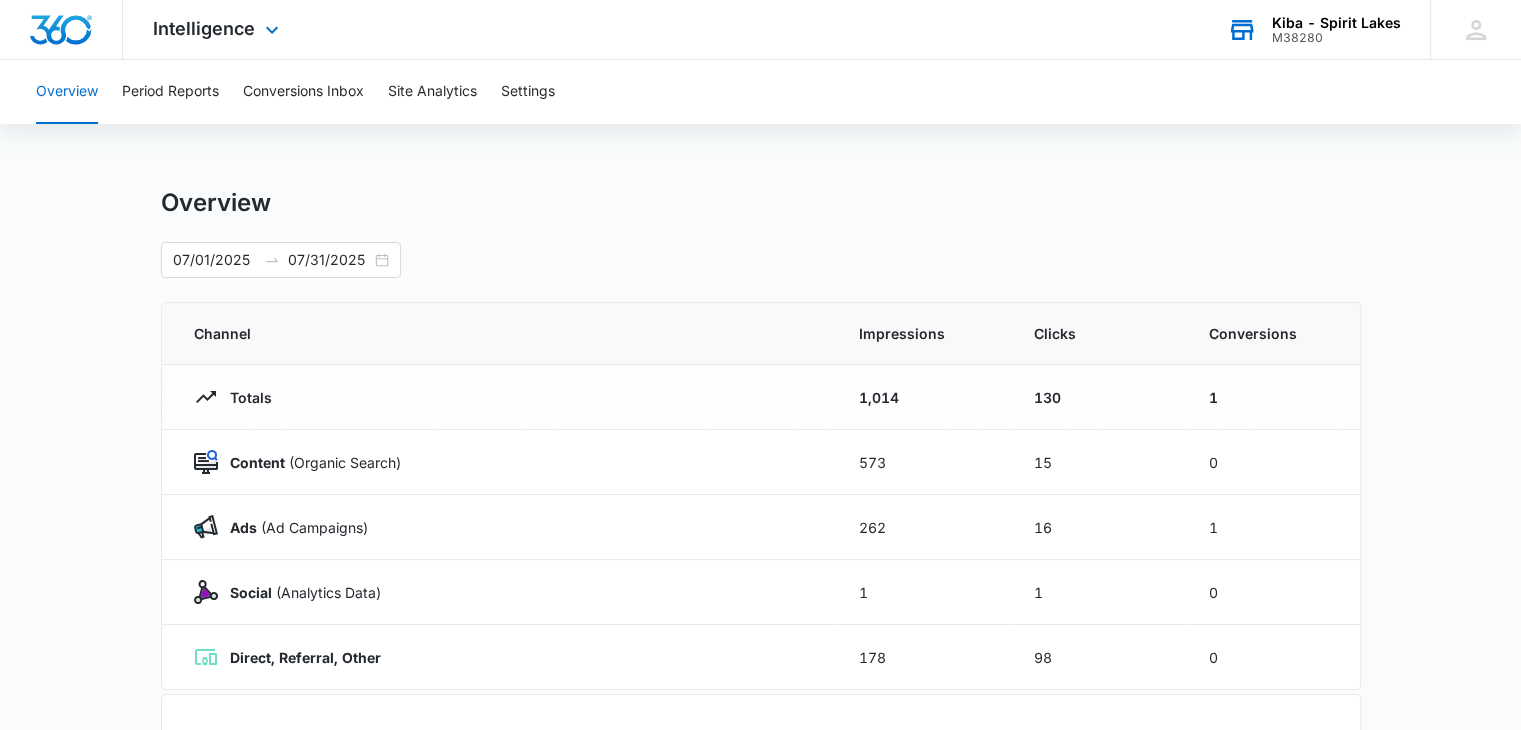click on "Kiba - Spirit Lakes" at bounding box center [1336, 23] 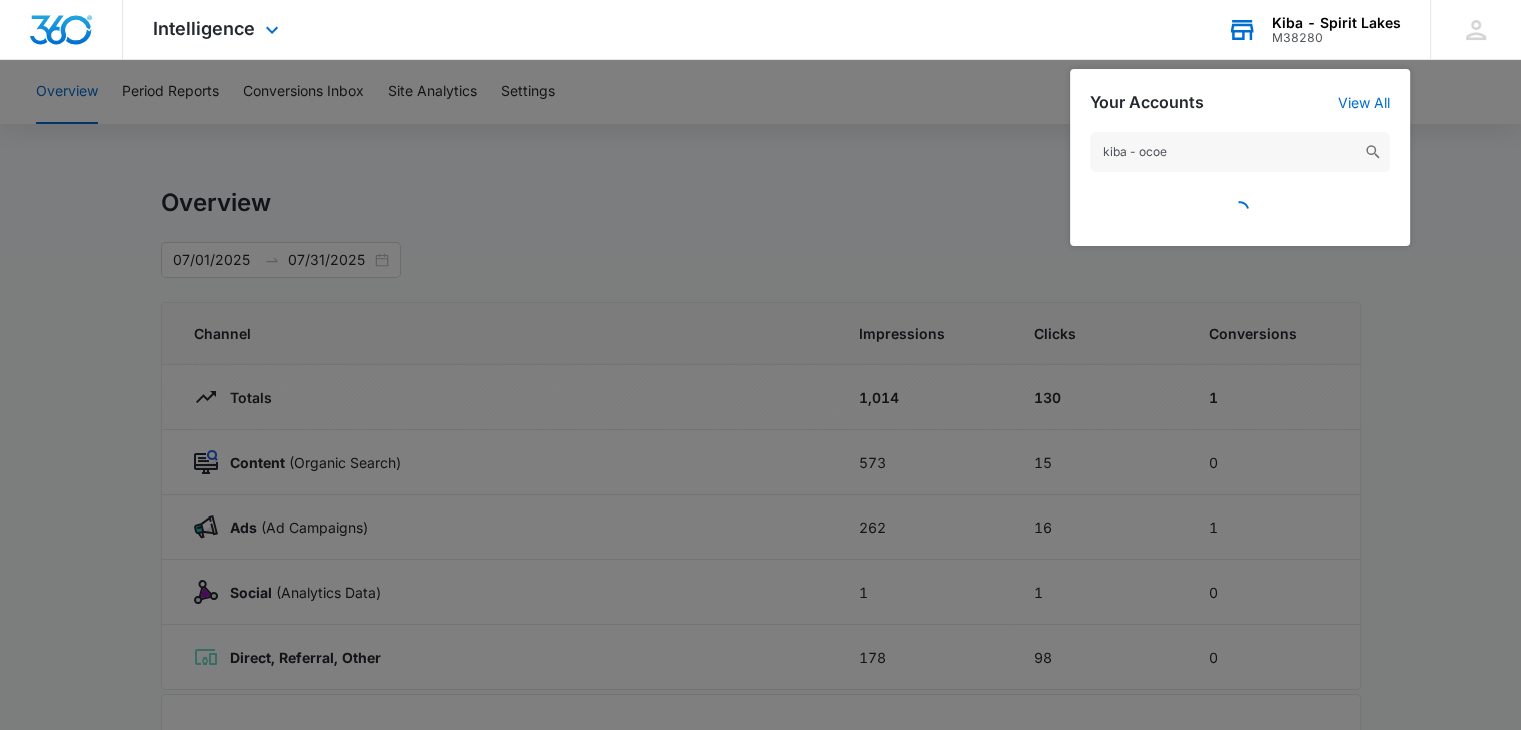type on "kiba - ocoee" 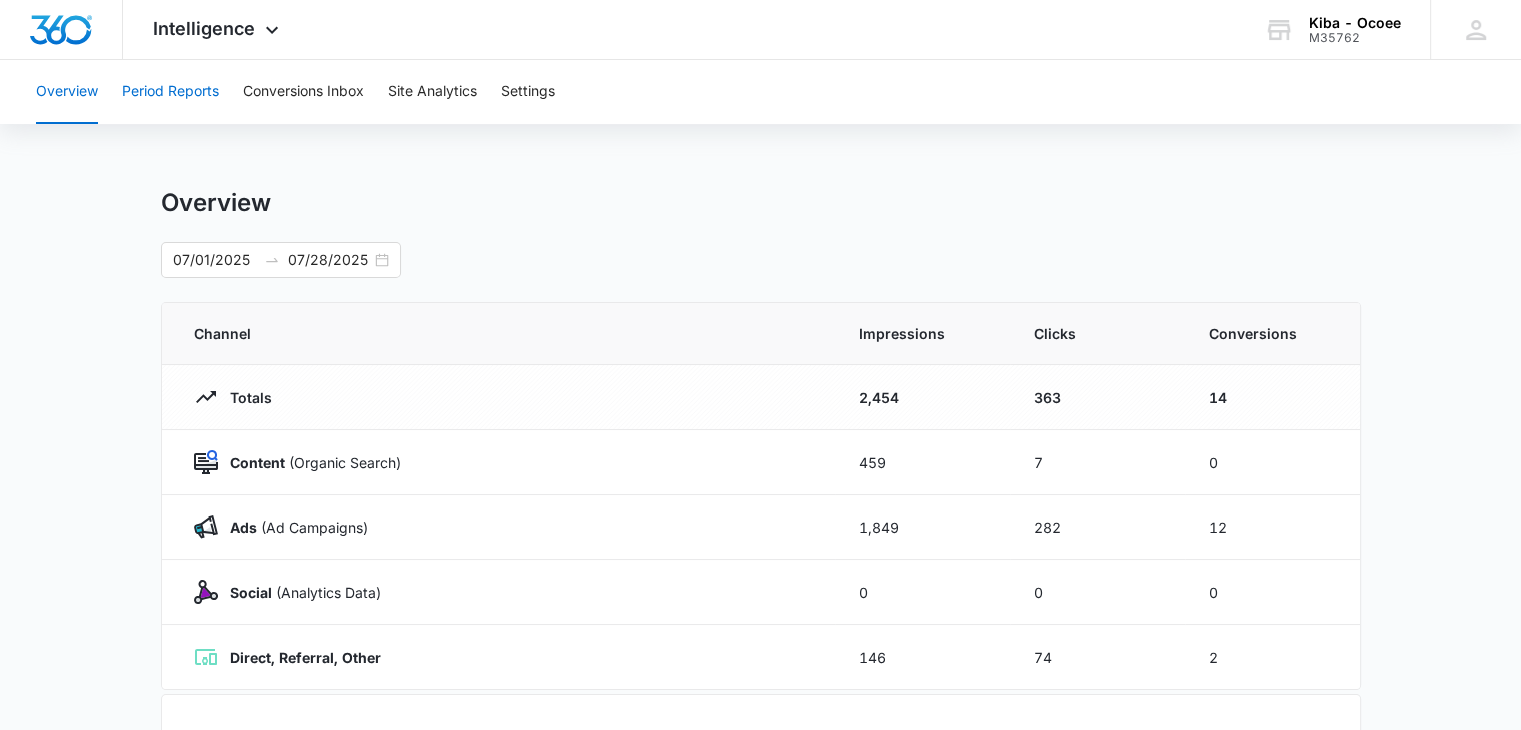 click on "Period Reports" at bounding box center (170, 92) 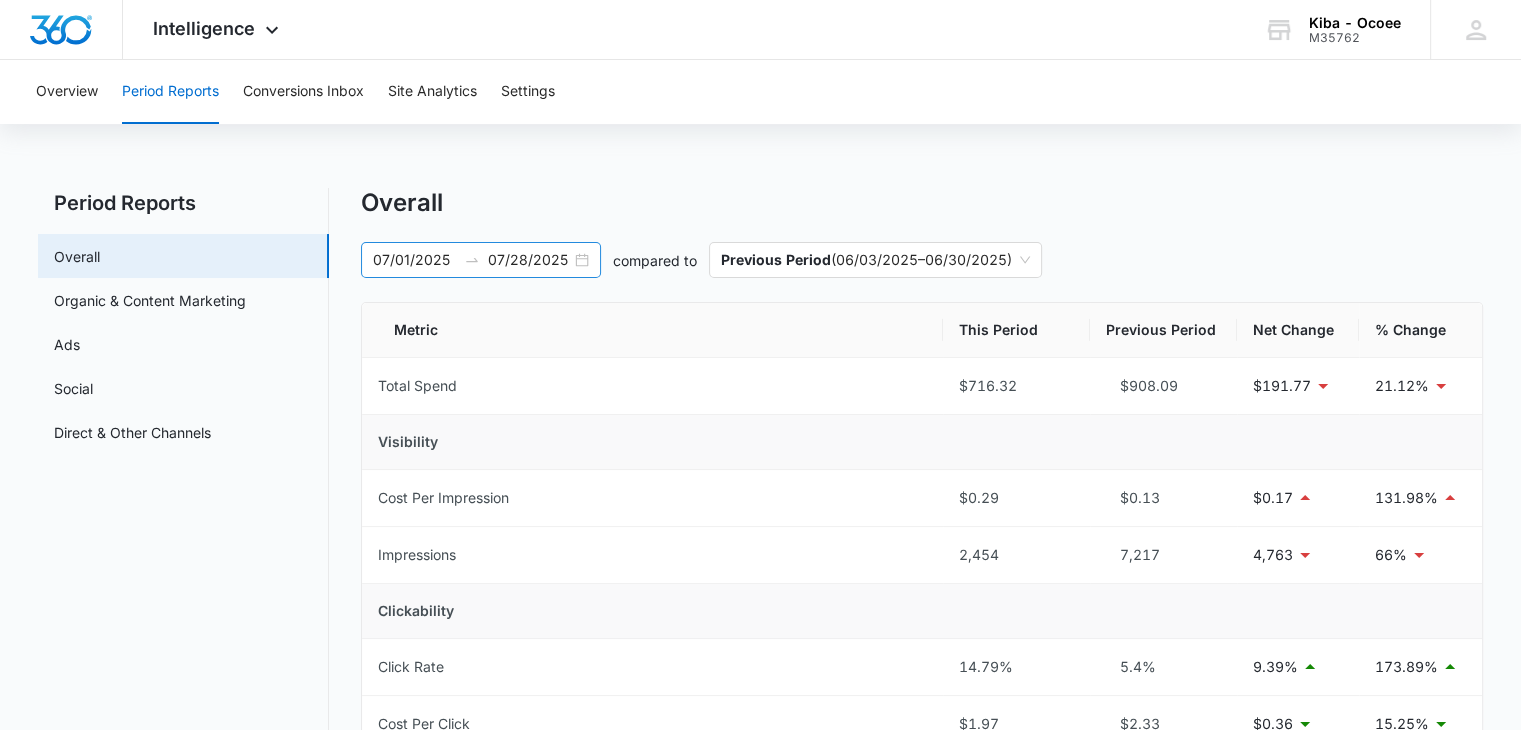 click on "[DATE] [DATE]" at bounding box center [481, 260] 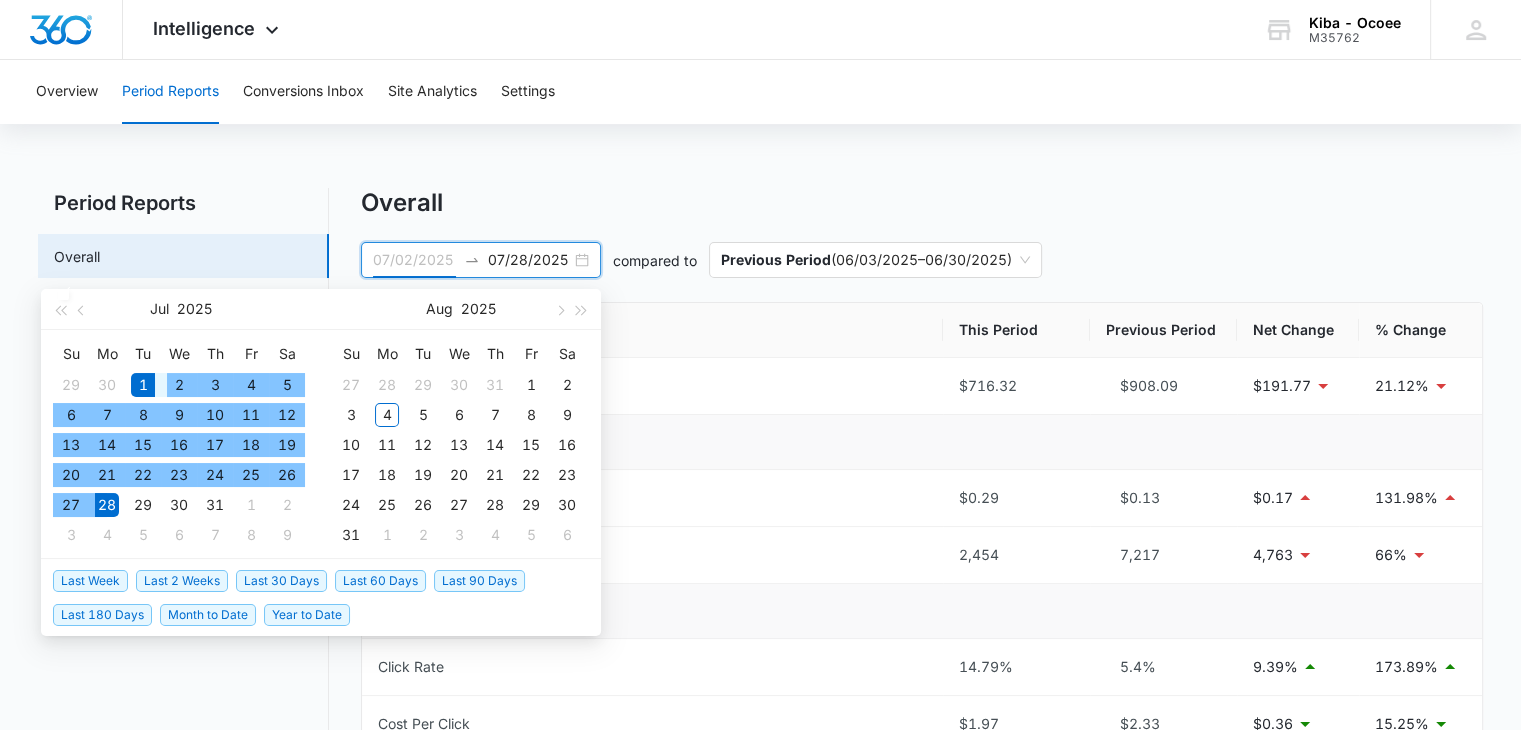 type on "07/01/2025" 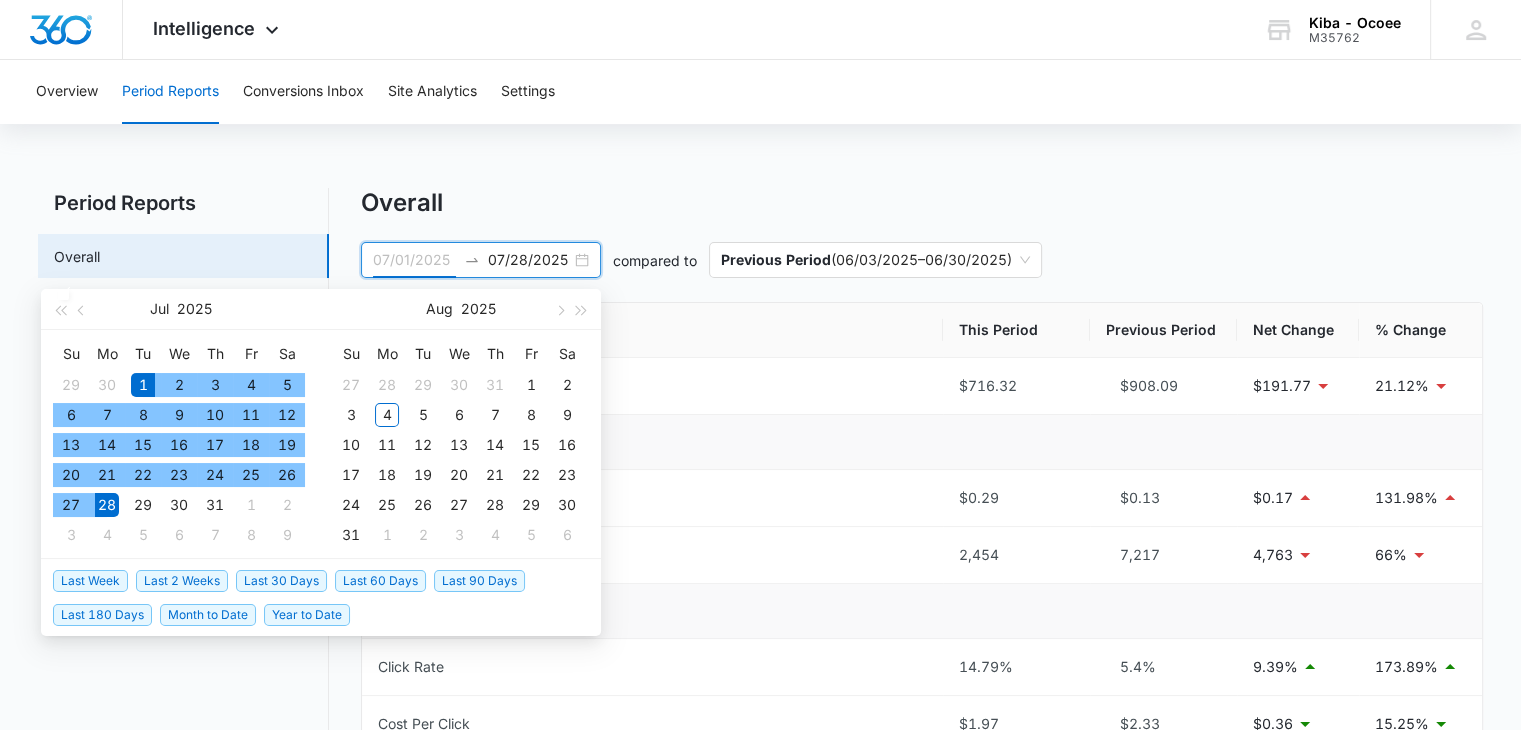 click on "1" at bounding box center [143, 385] 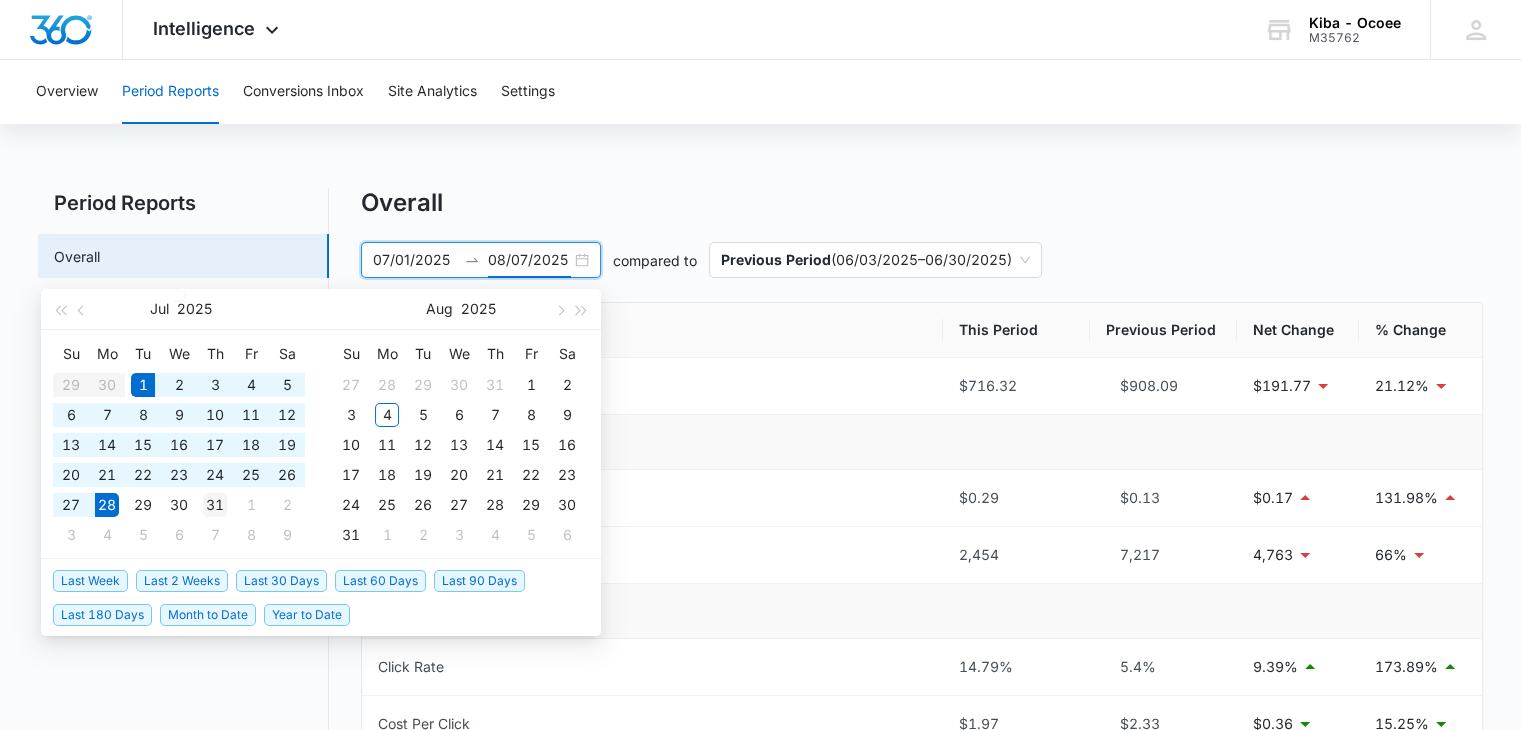 type on "07/31/2025" 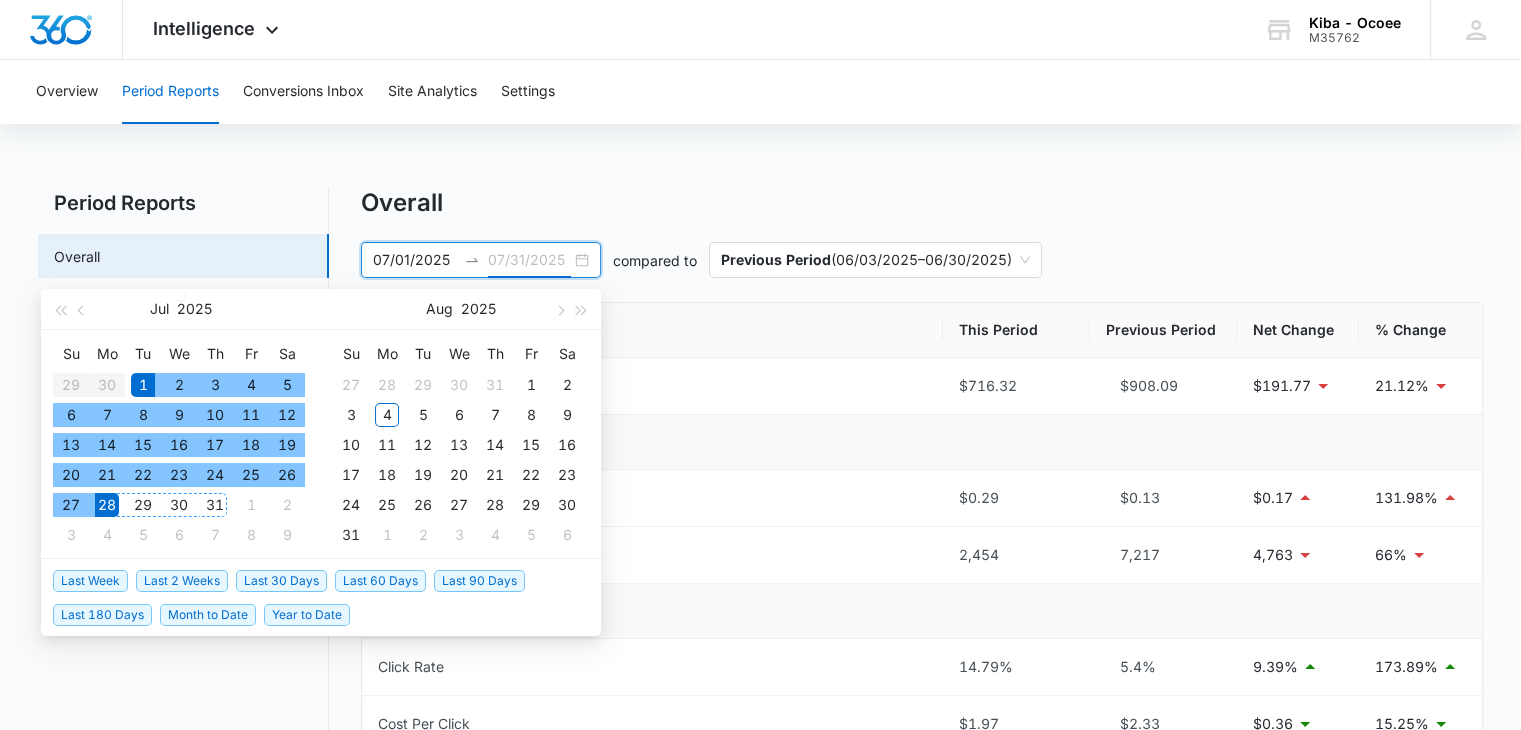 click on "31" at bounding box center (215, 505) 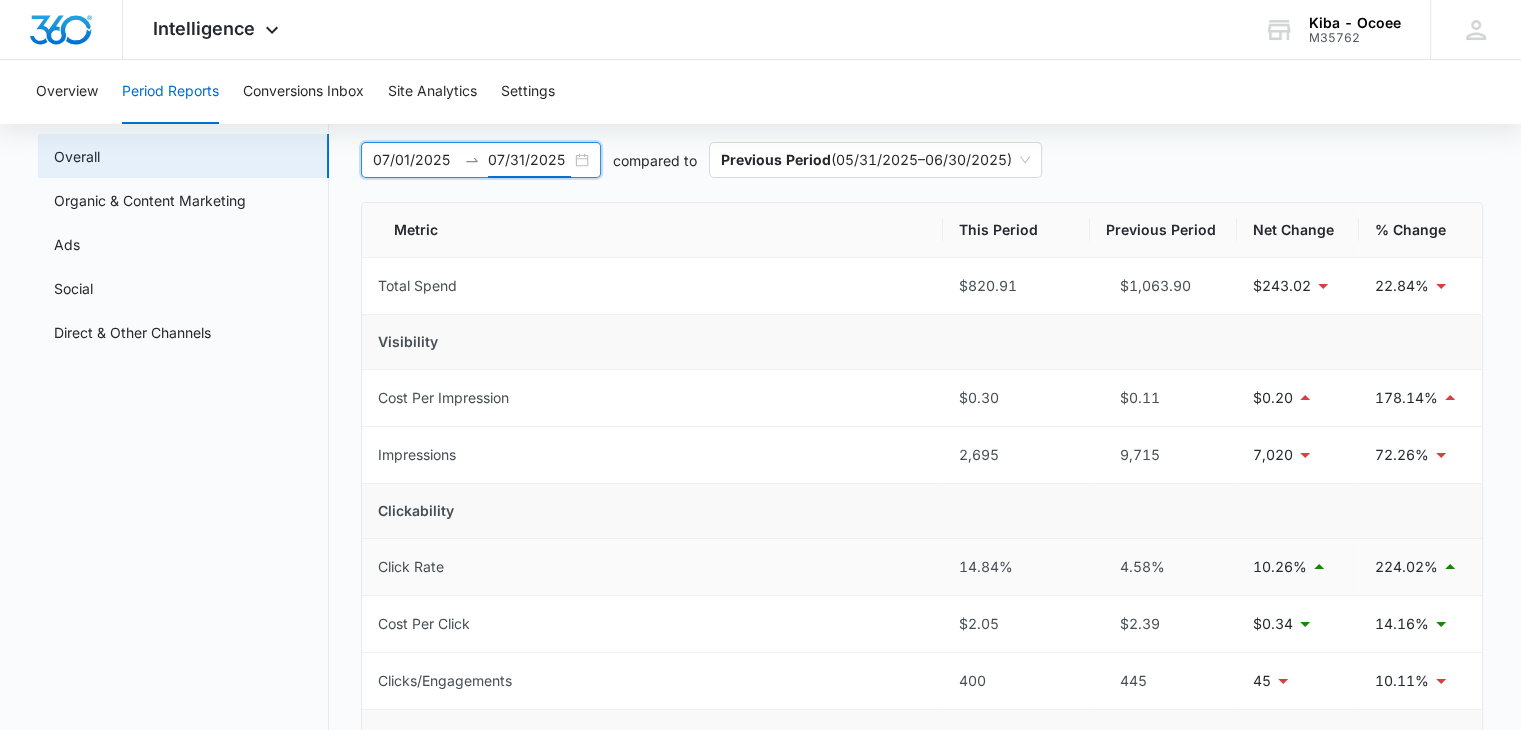 scroll, scrollTop: 300, scrollLeft: 0, axis: vertical 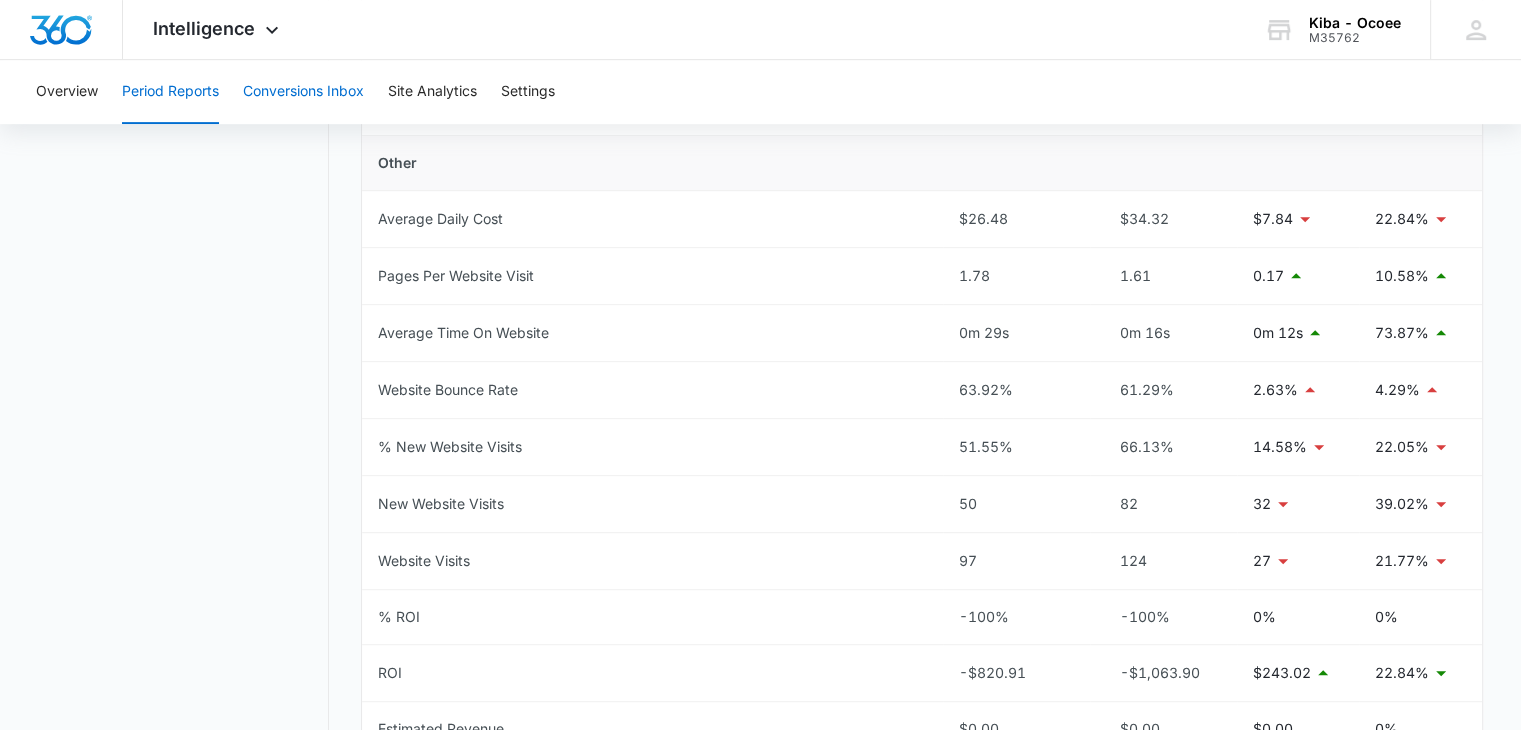 click on "Conversions Inbox" at bounding box center [303, 92] 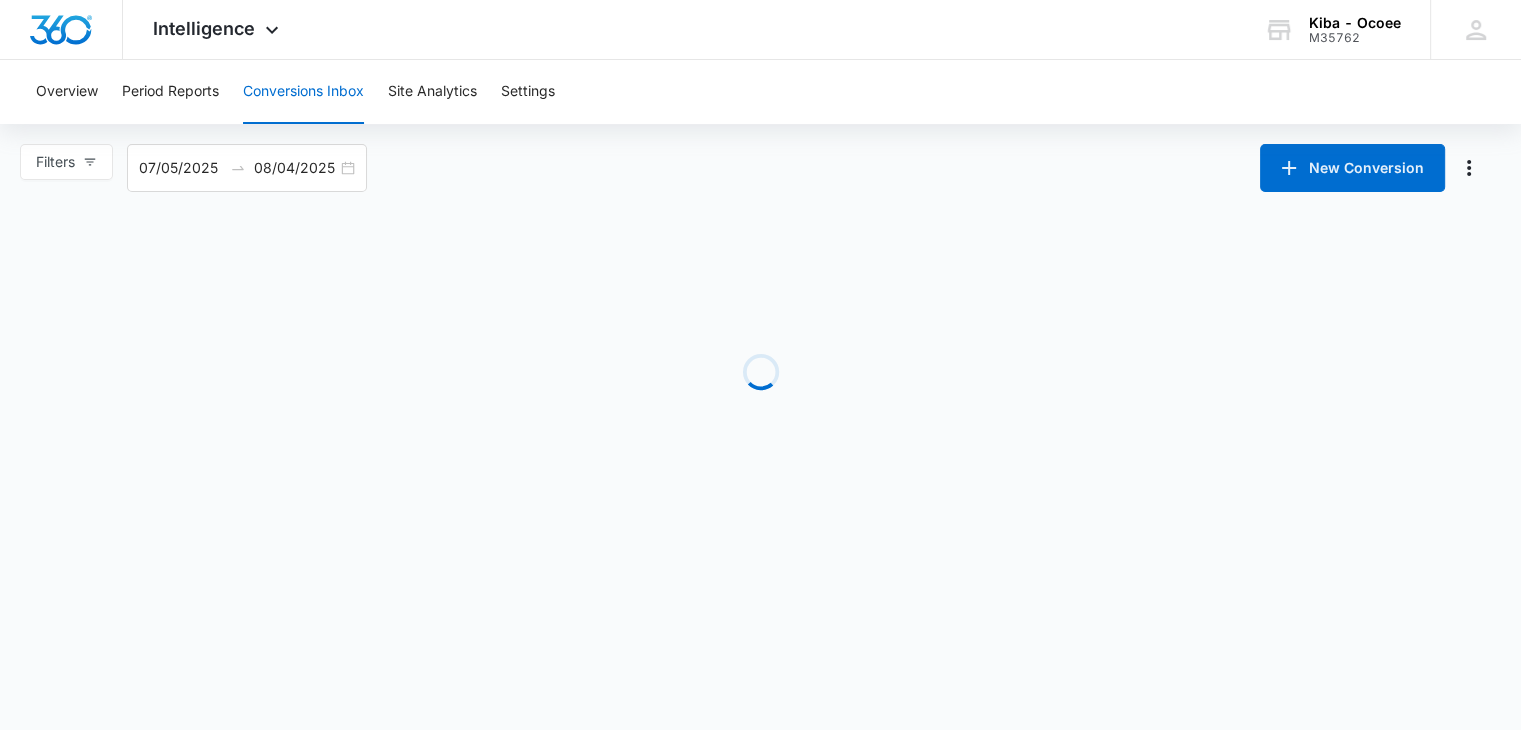 scroll, scrollTop: 0, scrollLeft: 0, axis: both 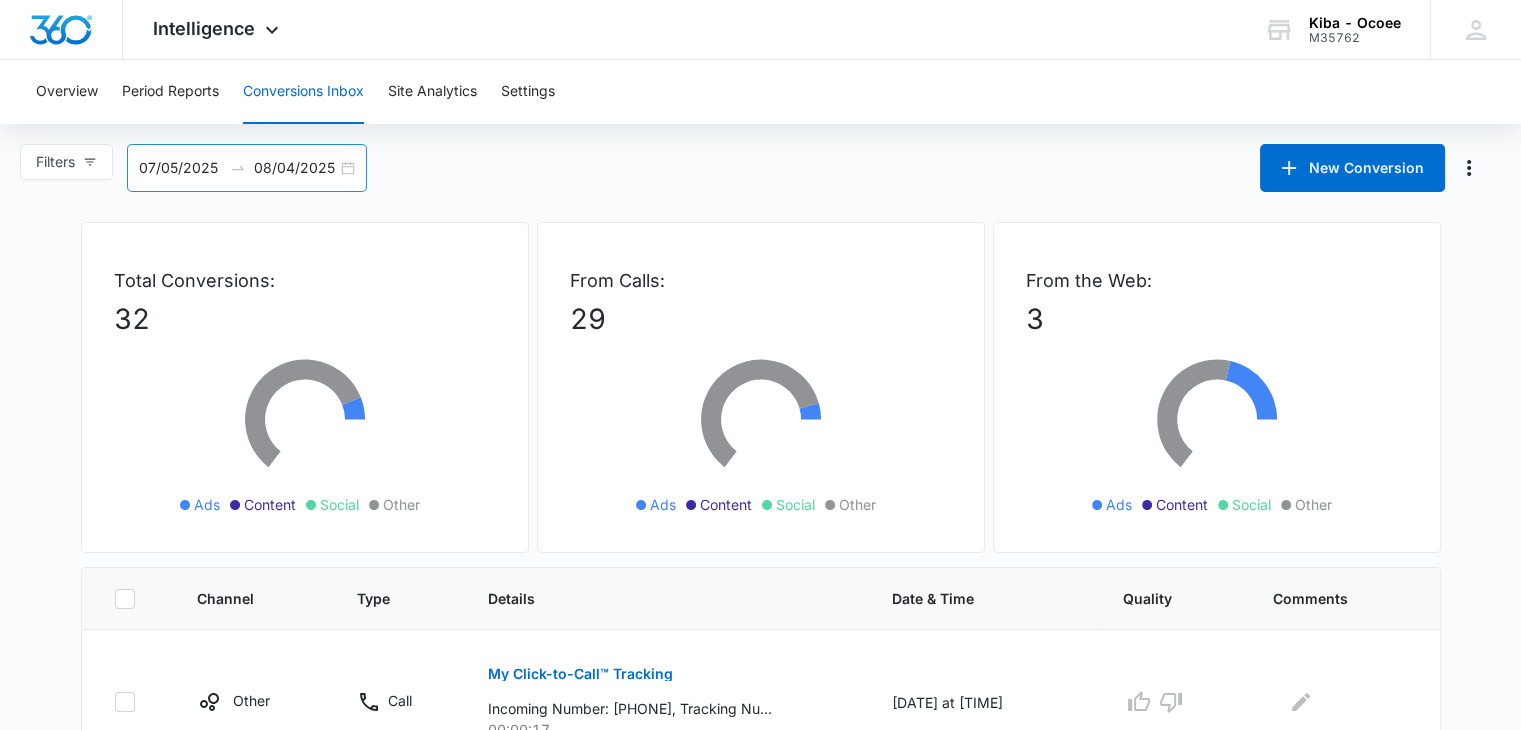 click on "07/05/2025 08/04/2025" at bounding box center (247, 168) 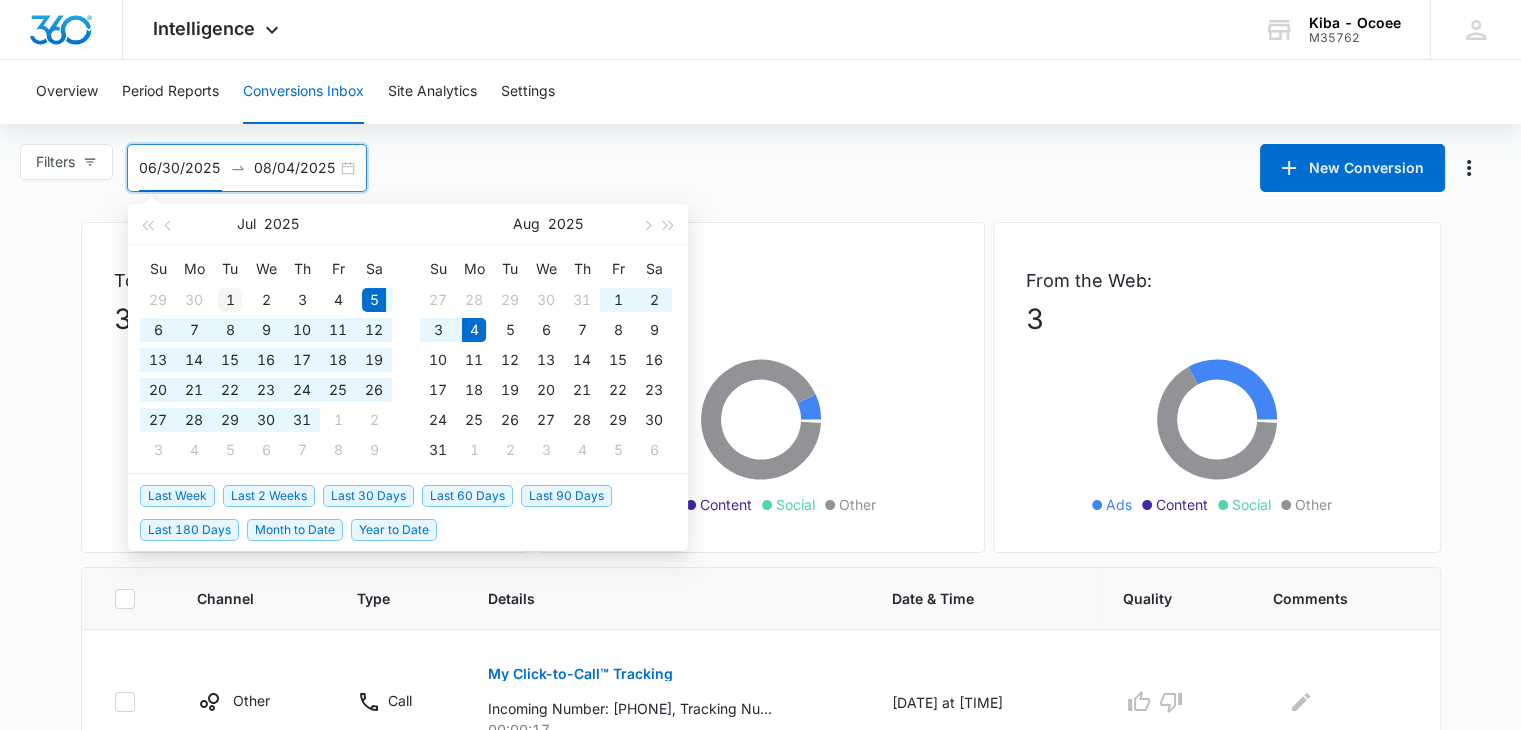type on "07/01/2025" 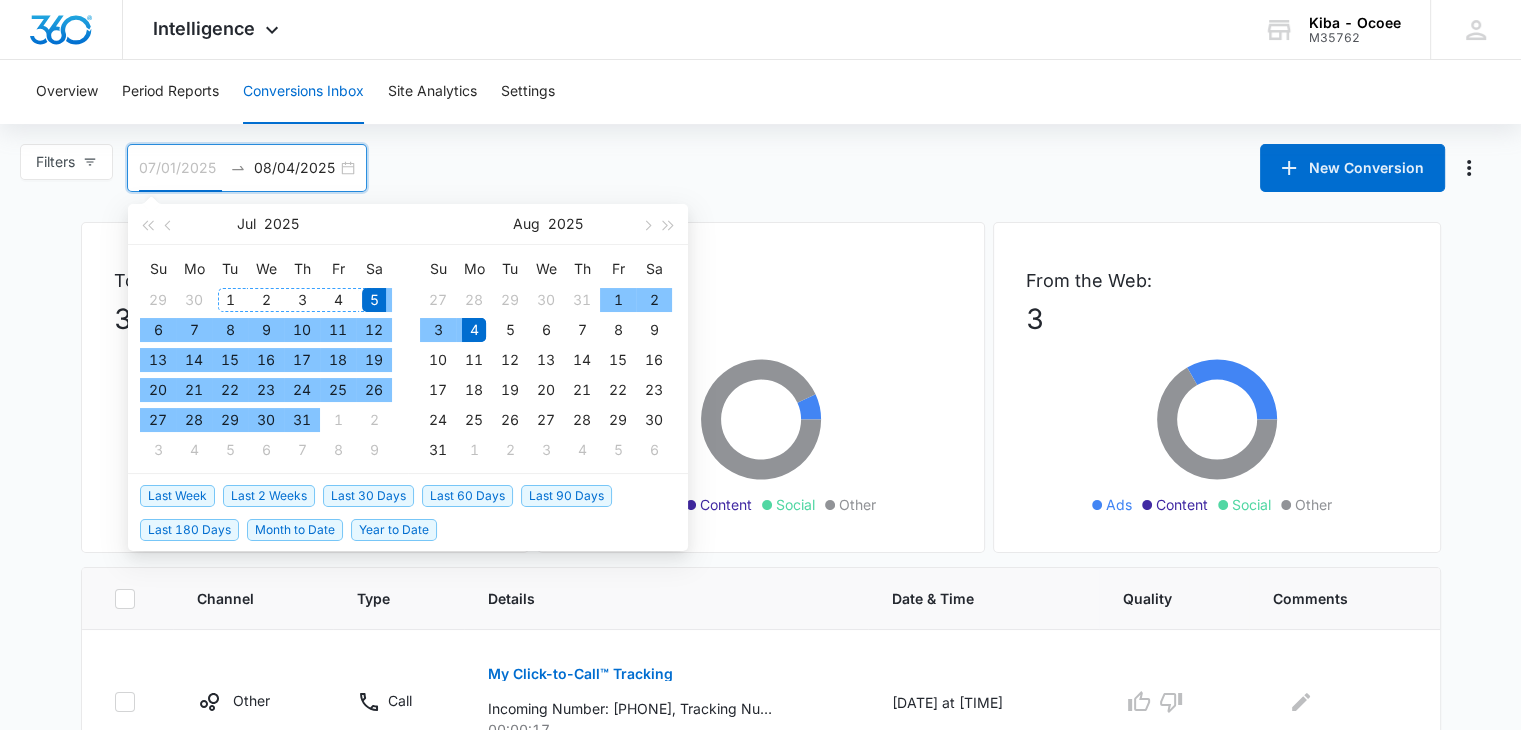click on "1" at bounding box center [230, 300] 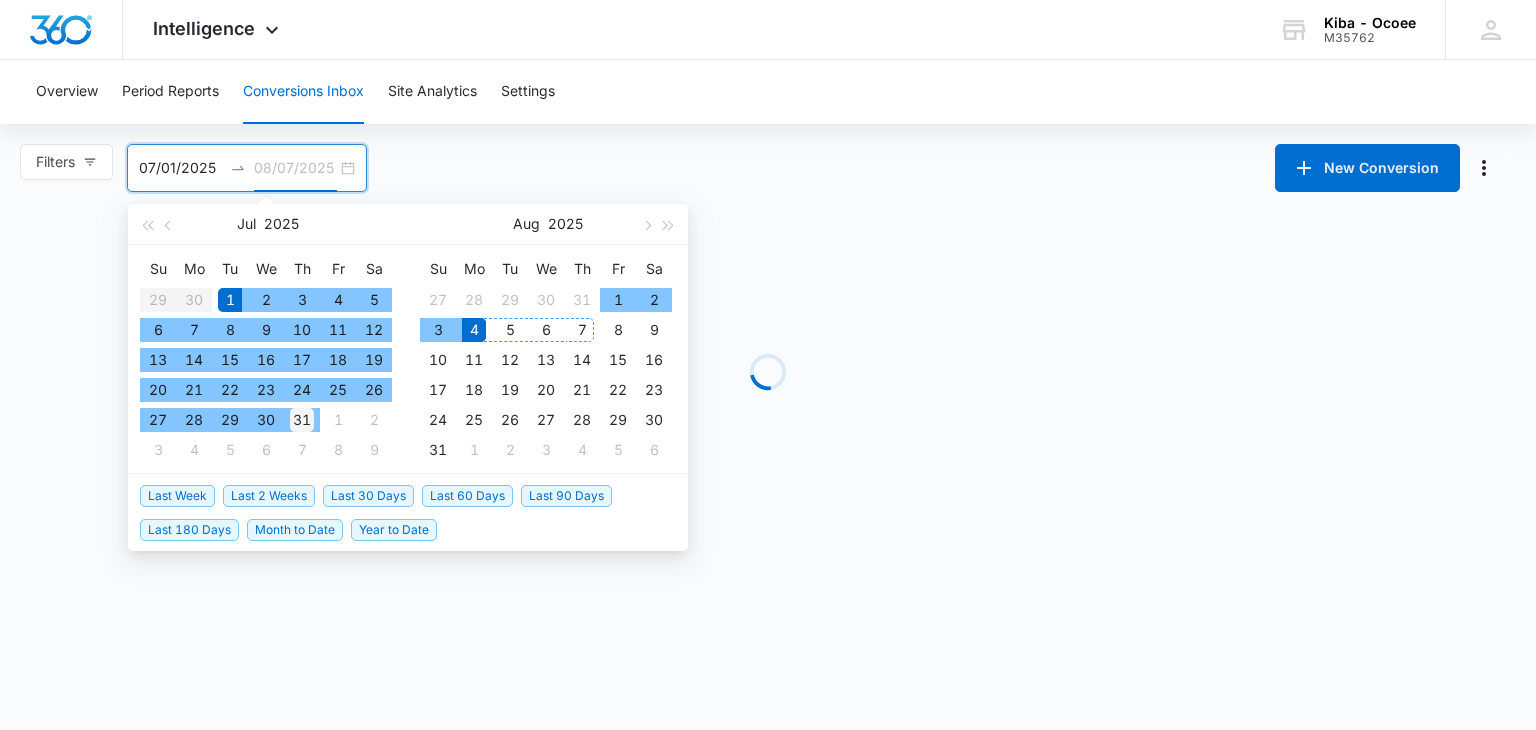type on "07/31/2025" 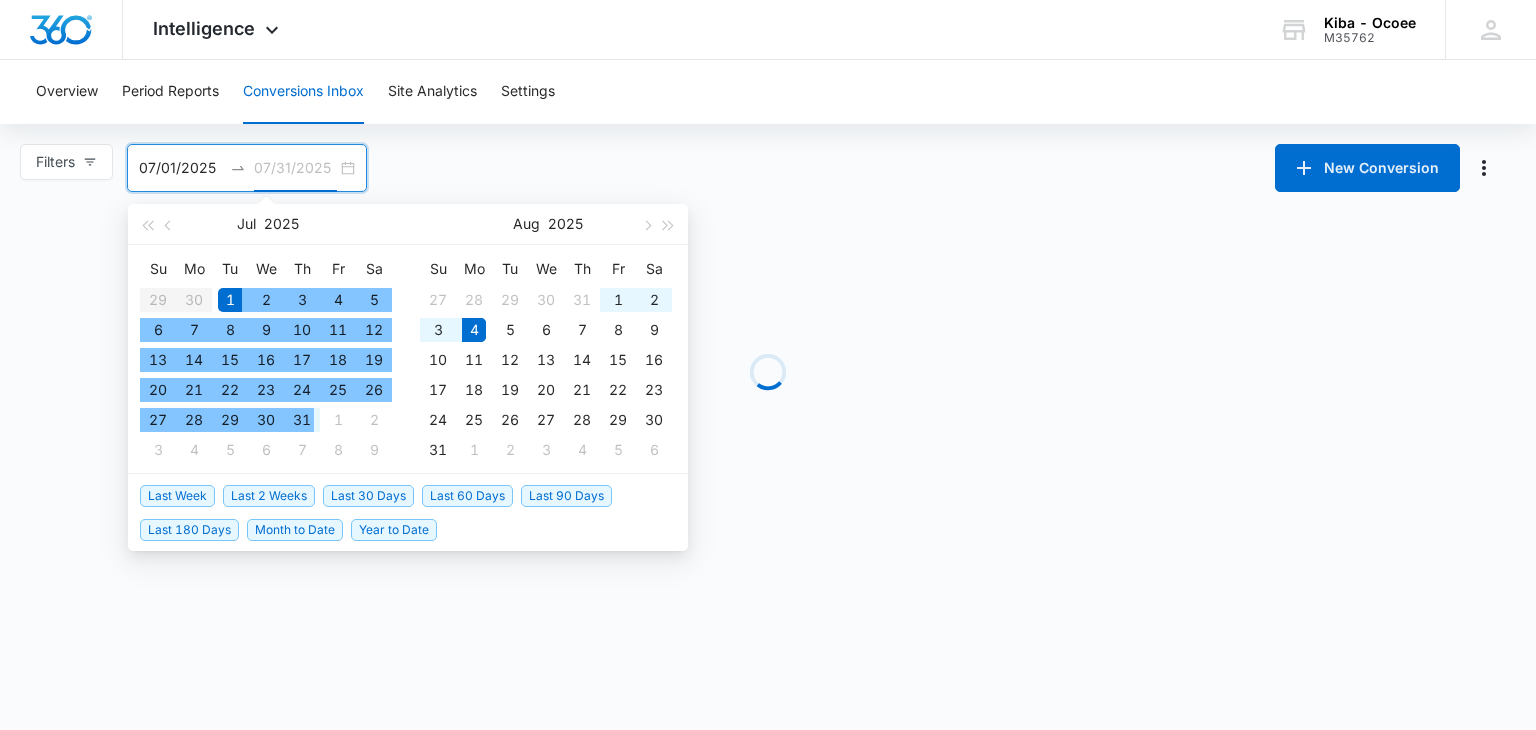 click on "31" at bounding box center (302, 420) 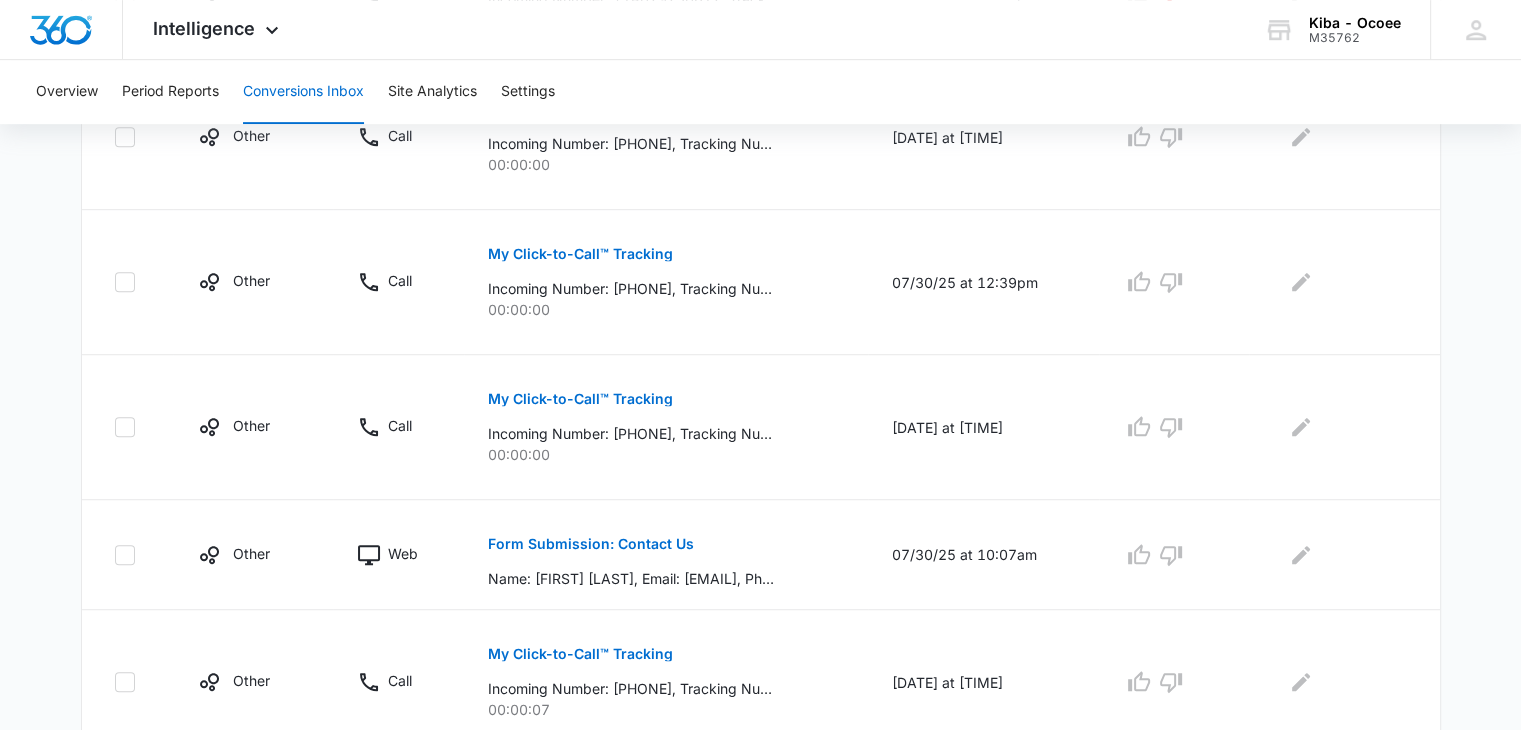 scroll, scrollTop: 1374, scrollLeft: 0, axis: vertical 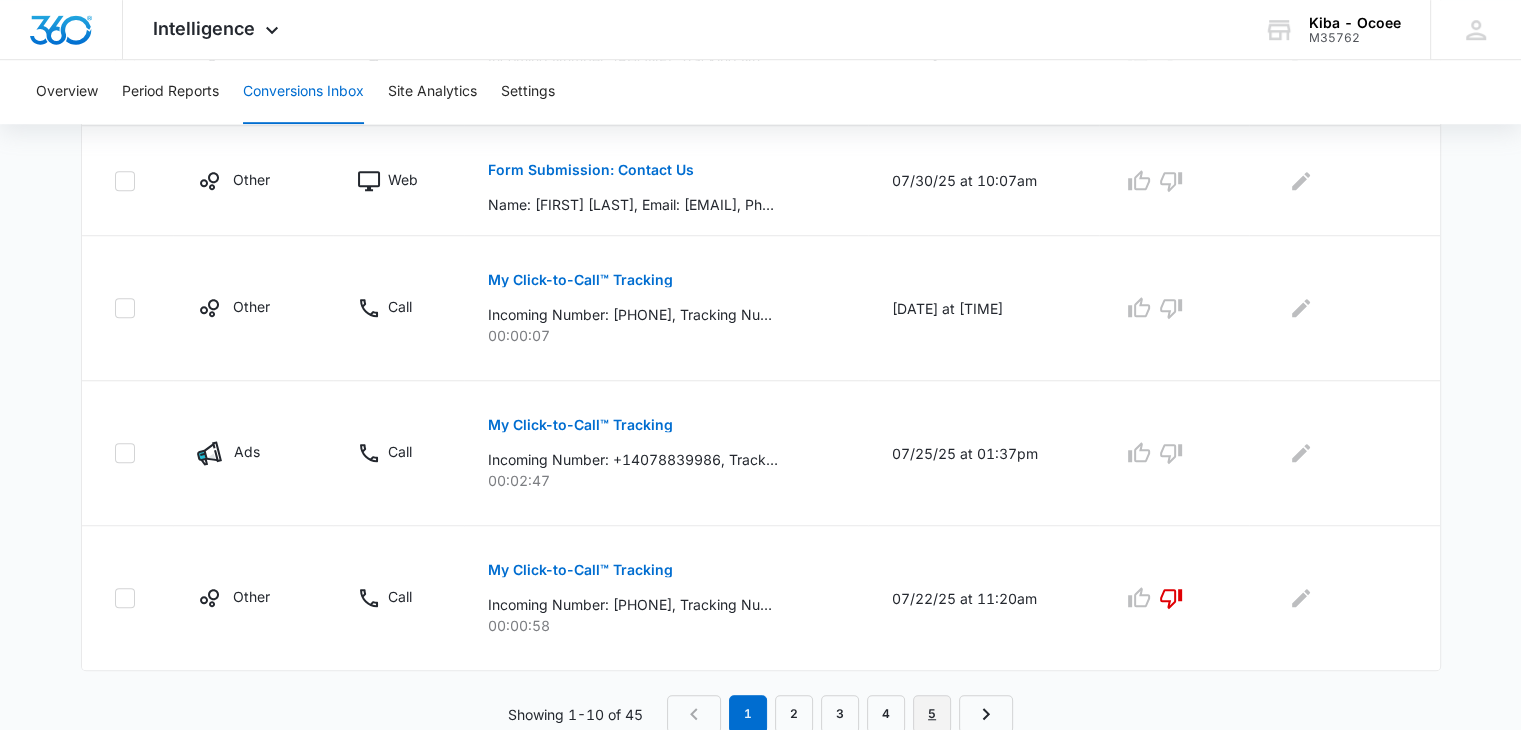 click on "5" at bounding box center (932, 714) 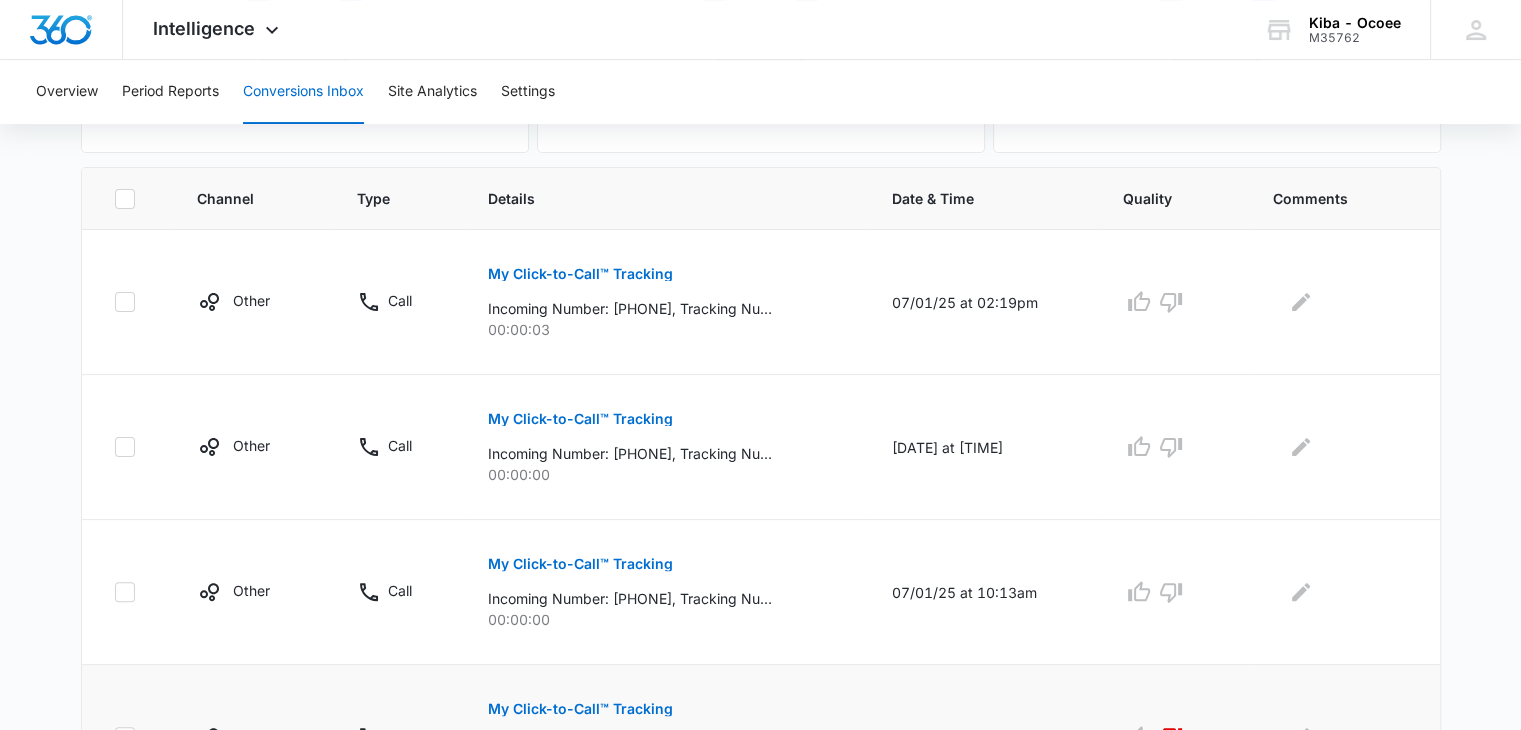 scroll, scrollTop: 685, scrollLeft: 0, axis: vertical 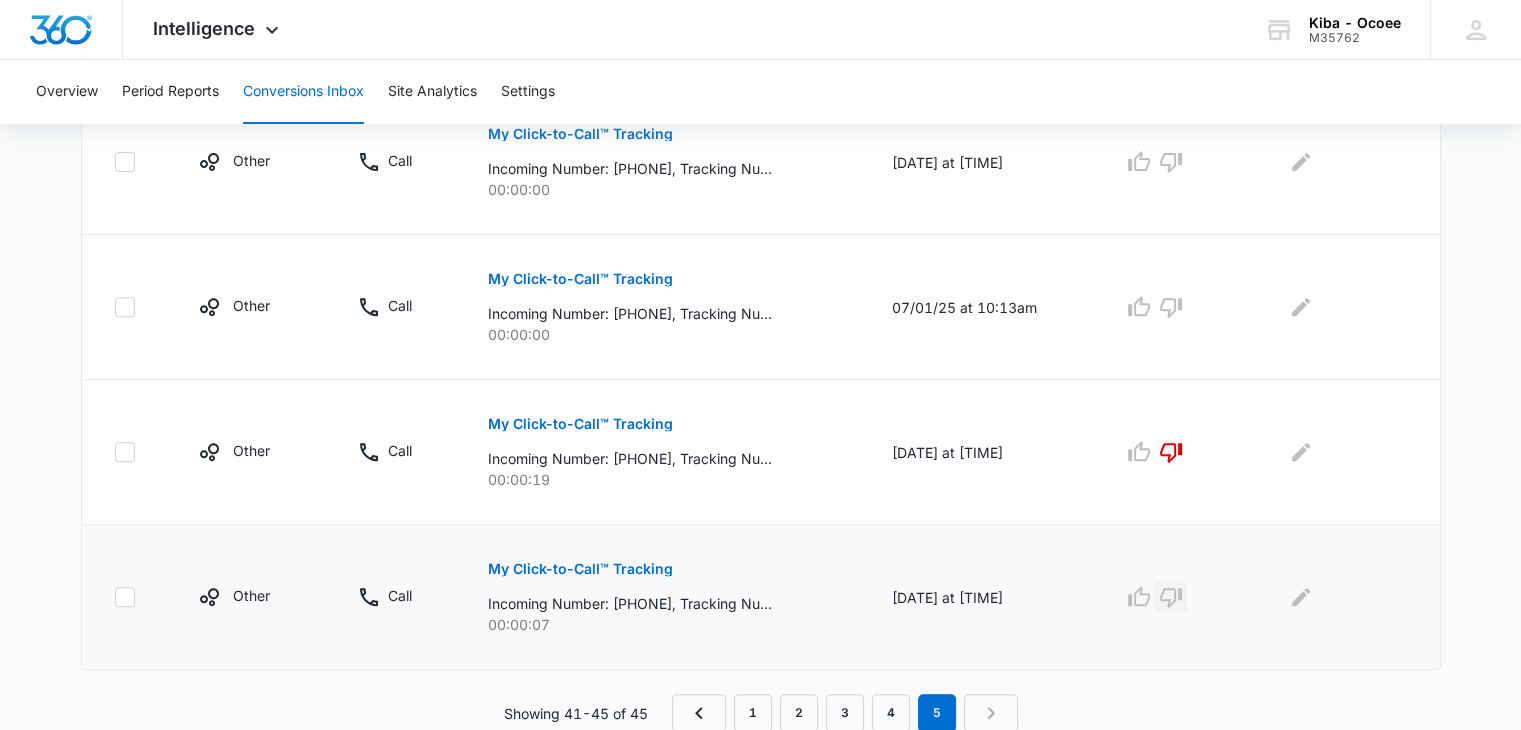 click 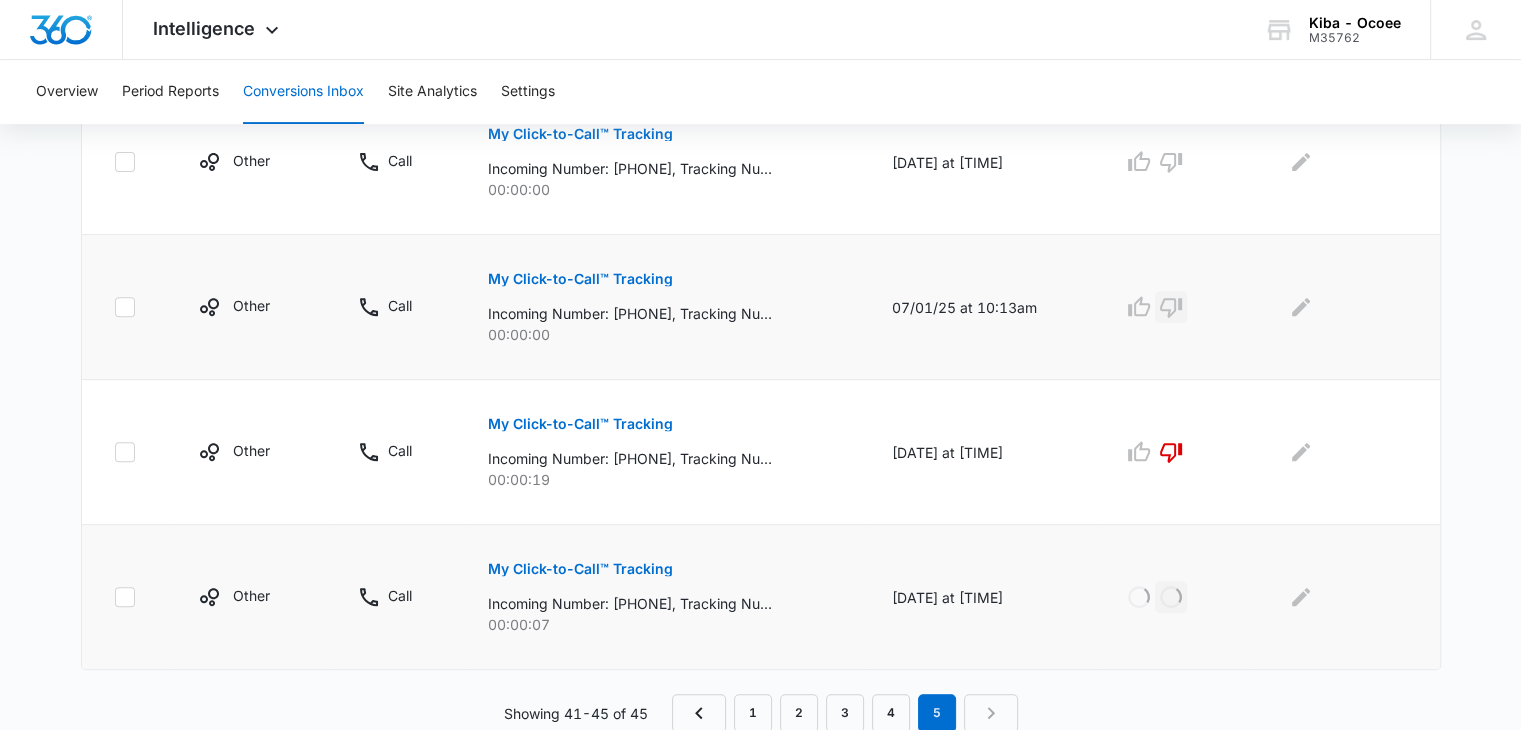 drag, startPoint x: 1175, startPoint y: 305, endPoint x: 1175, endPoint y: 233, distance: 72 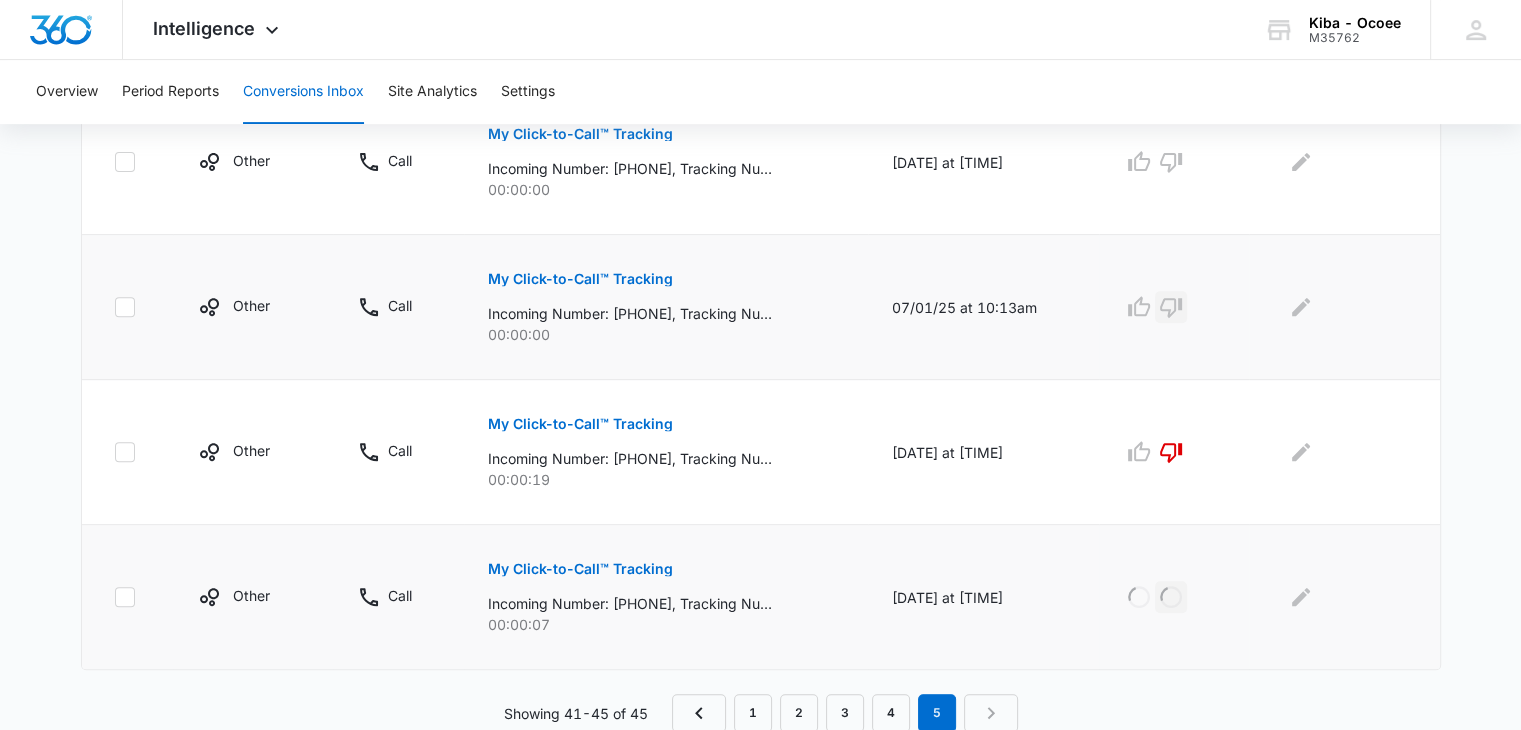 click 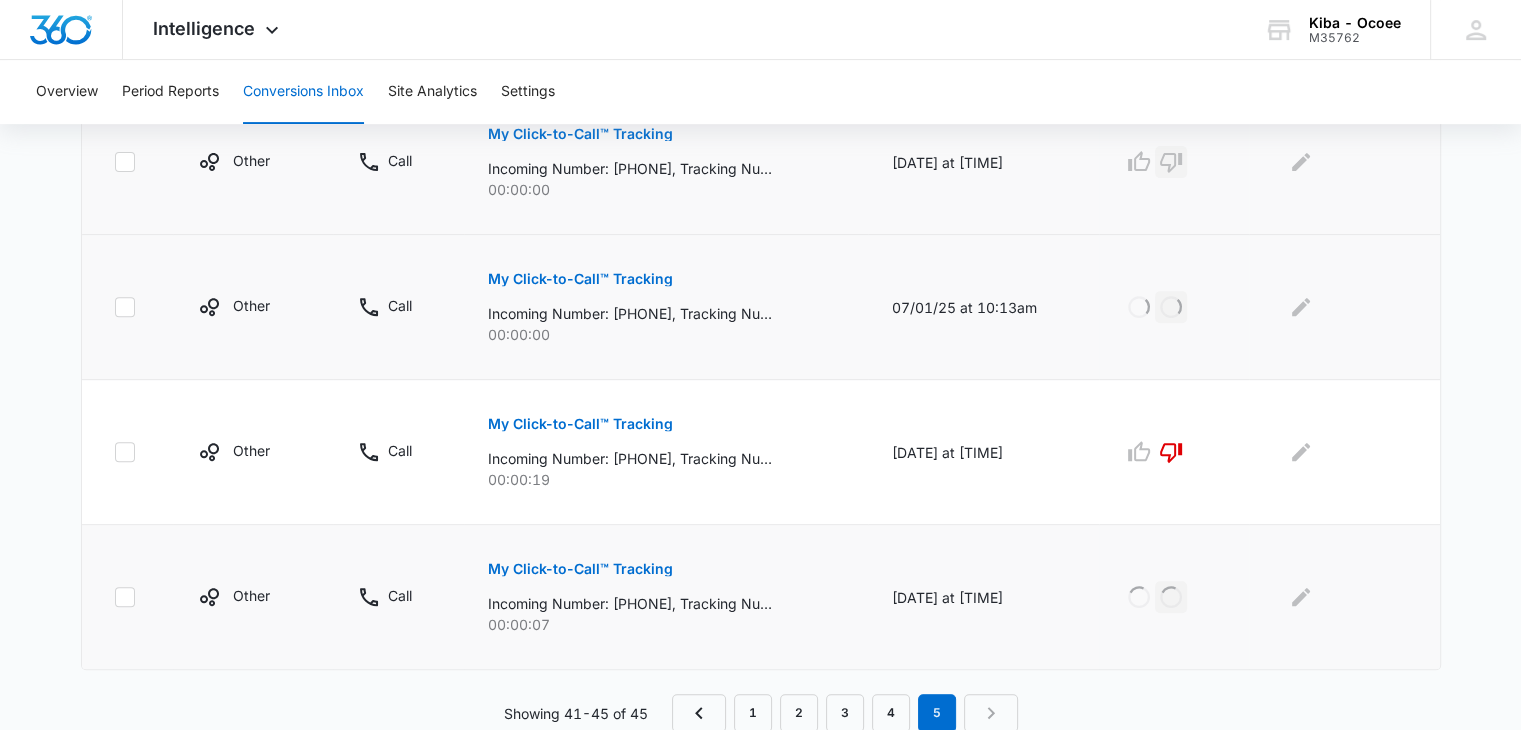 click 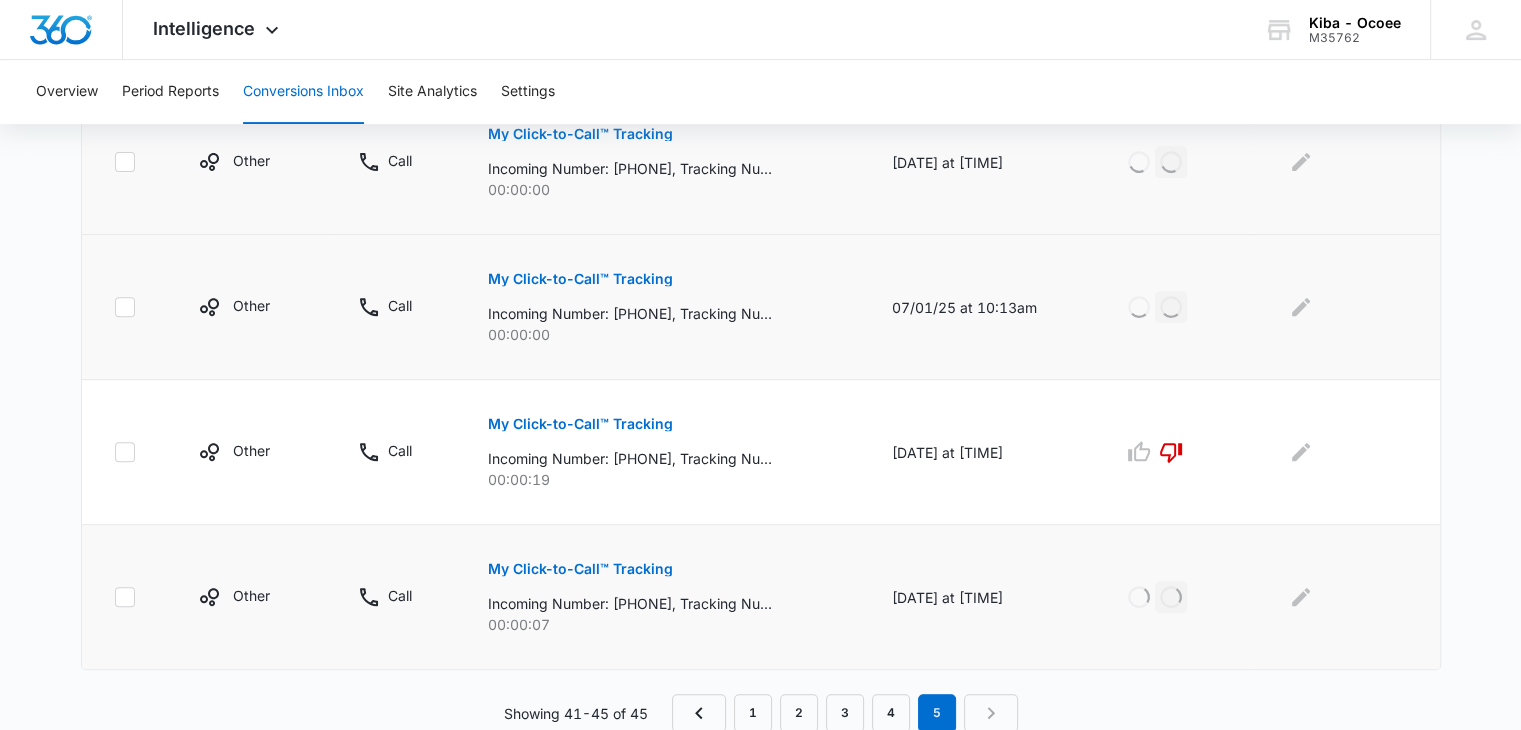 scroll, scrollTop: 485, scrollLeft: 0, axis: vertical 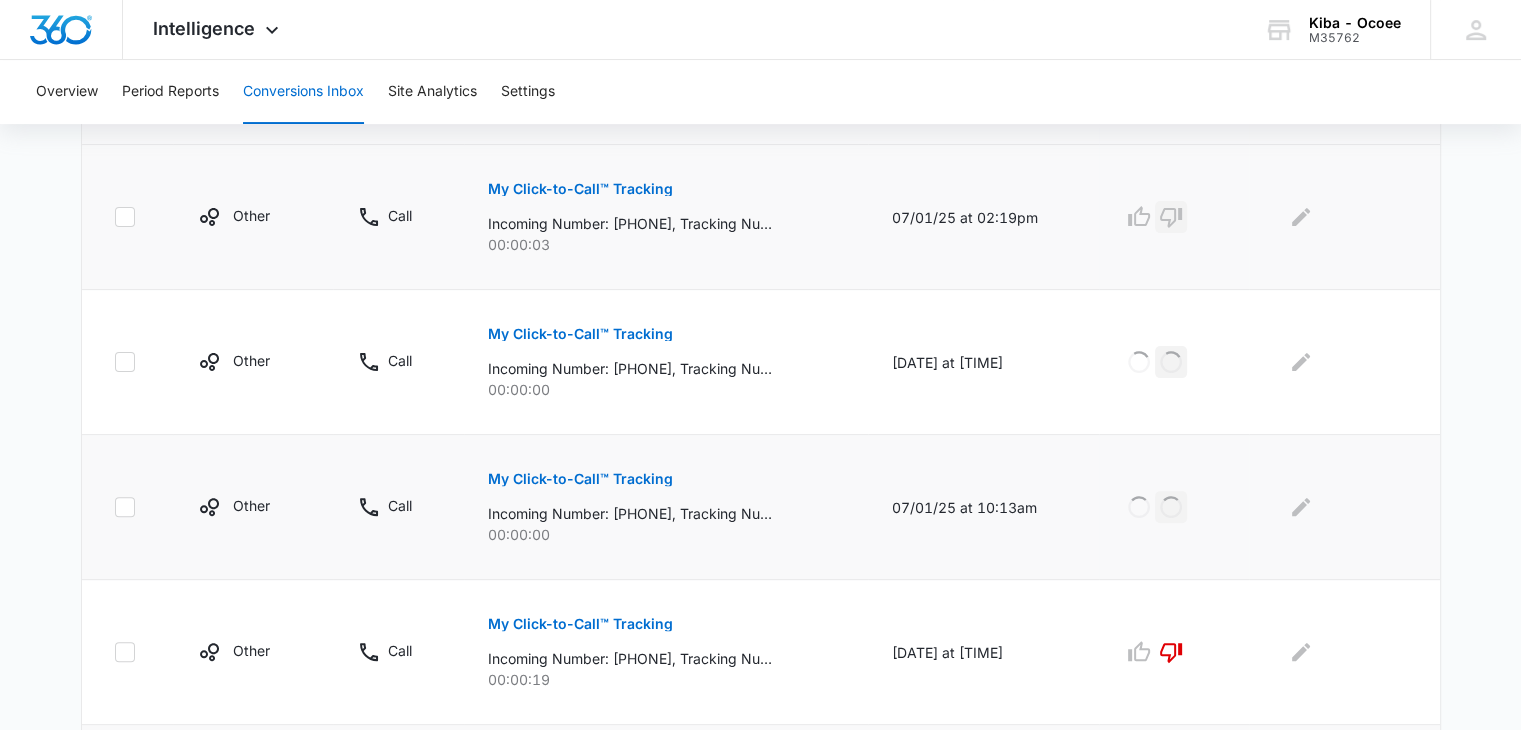 click 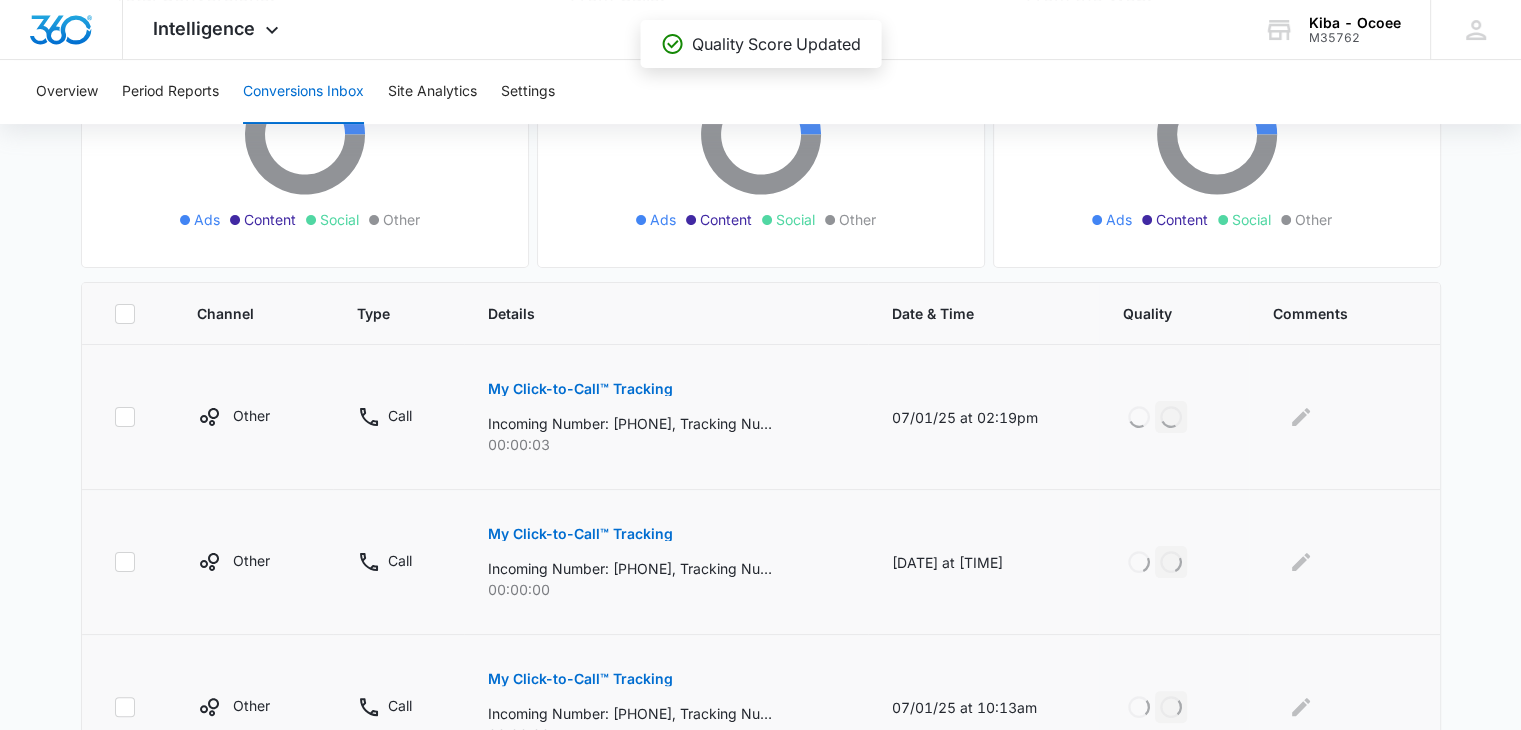scroll, scrollTop: 685, scrollLeft: 0, axis: vertical 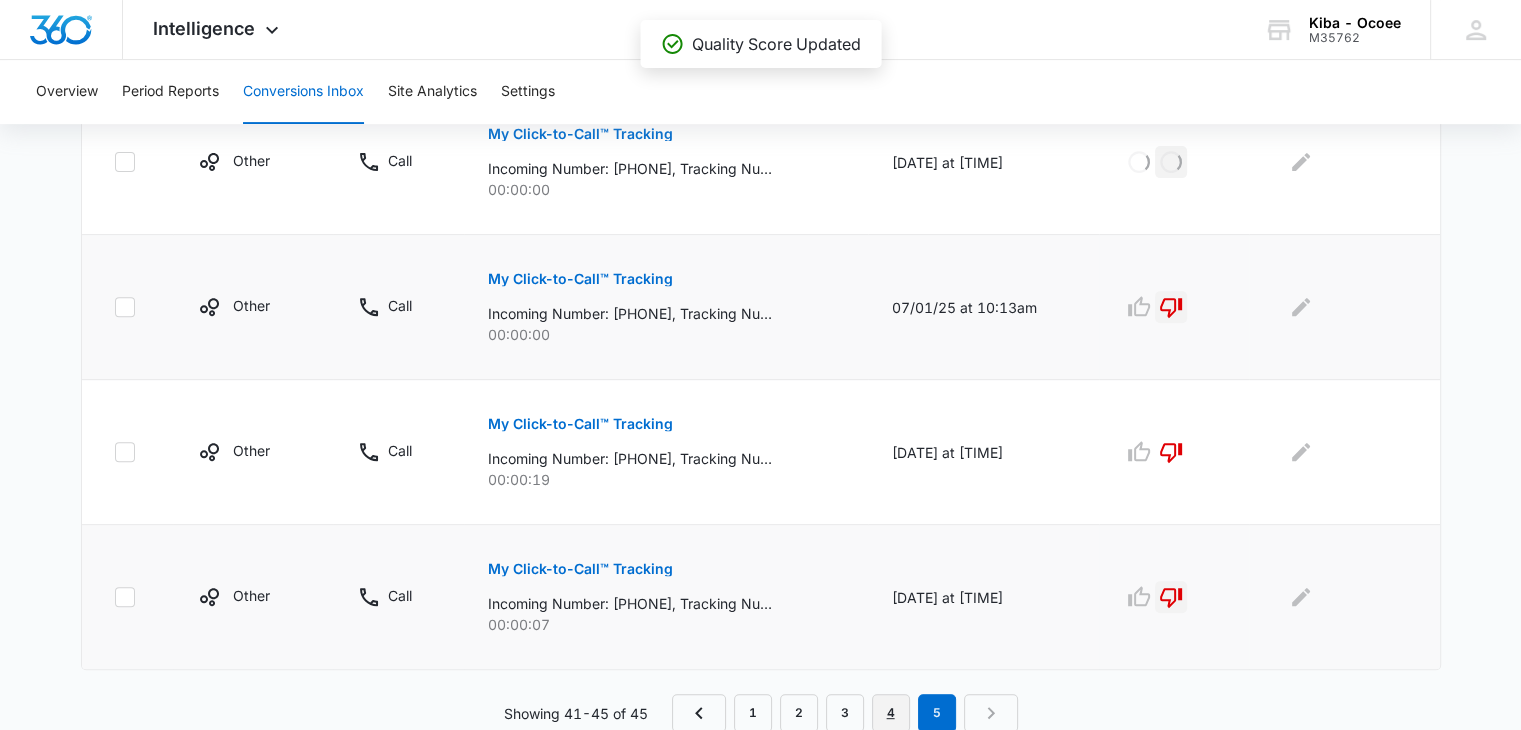 click on "4" at bounding box center (891, 713) 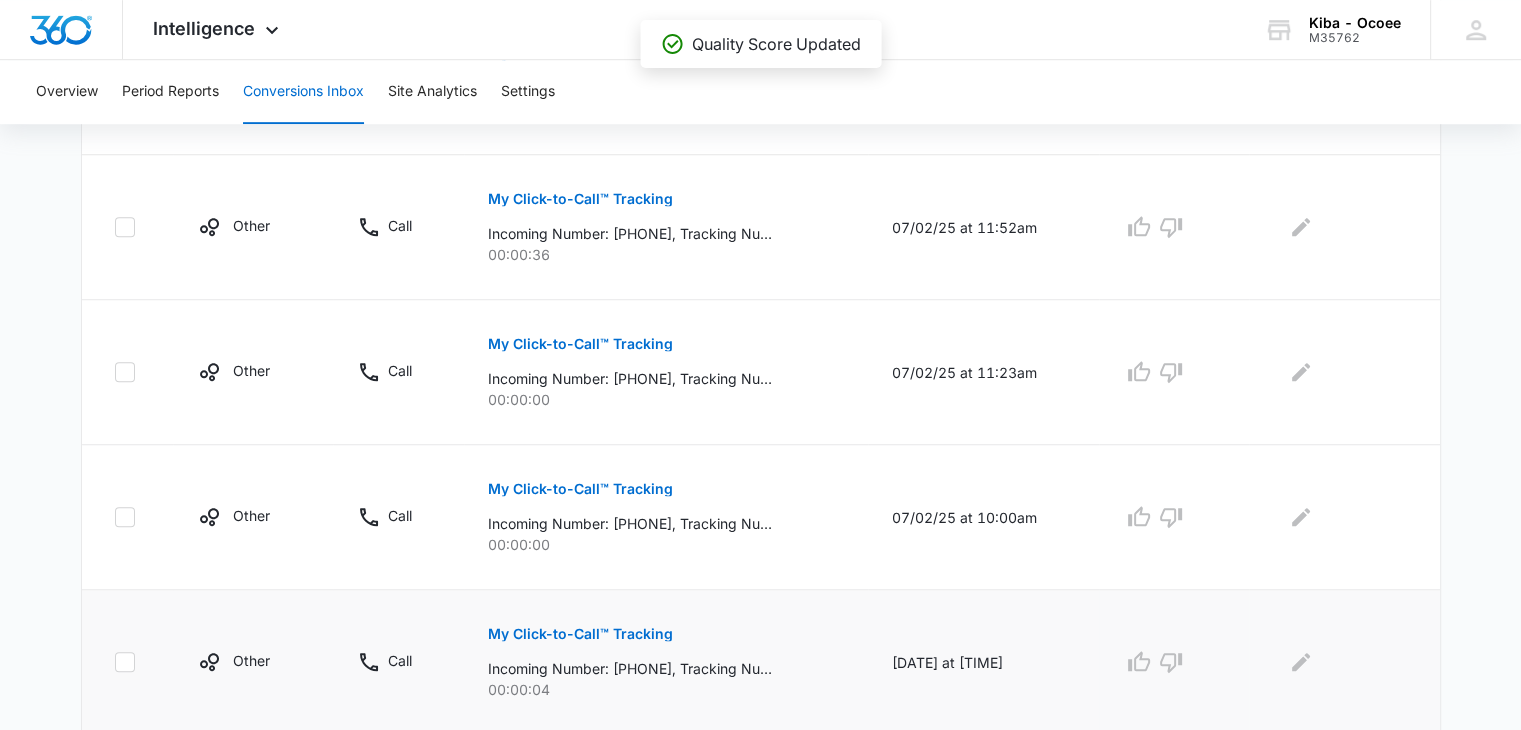 scroll, scrollTop: 1409, scrollLeft: 0, axis: vertical 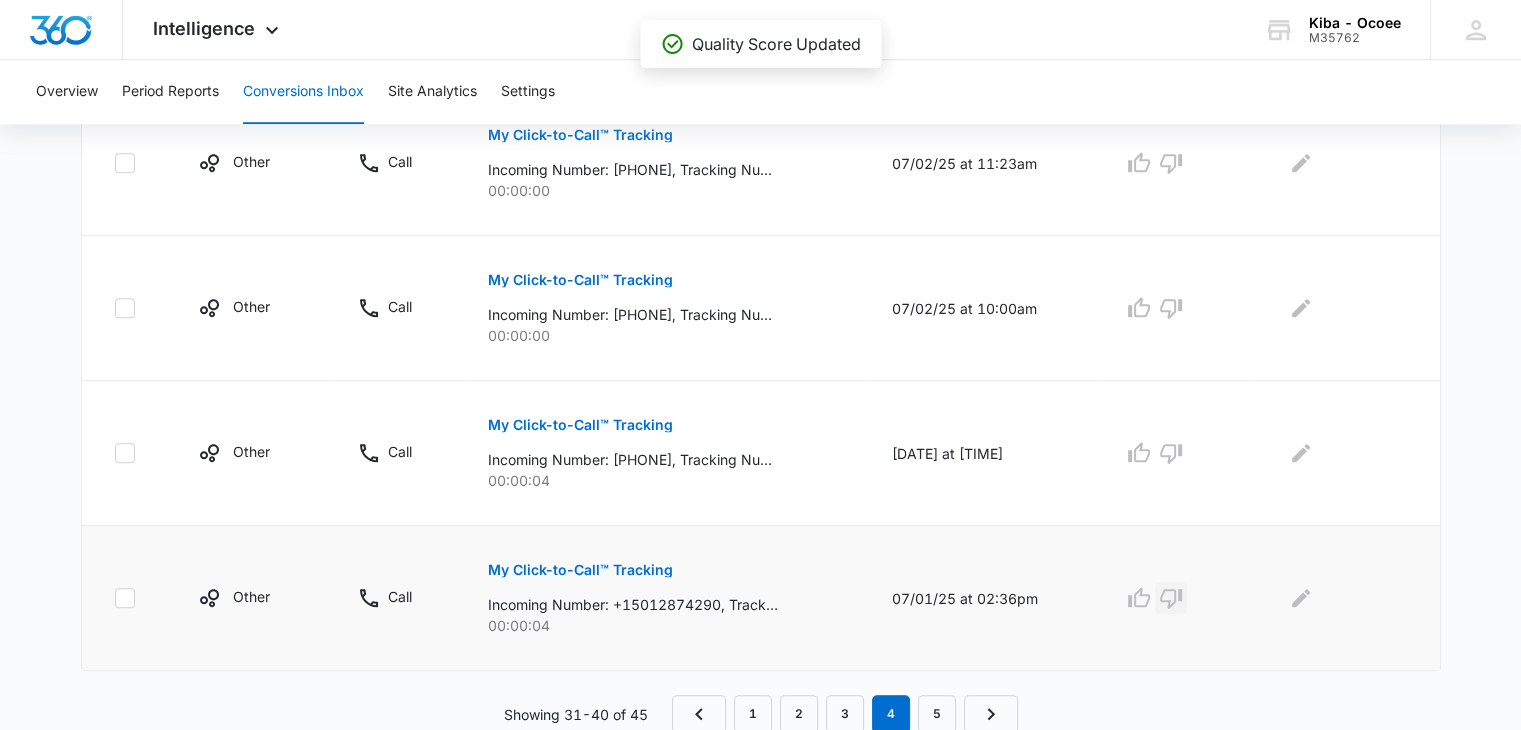 click 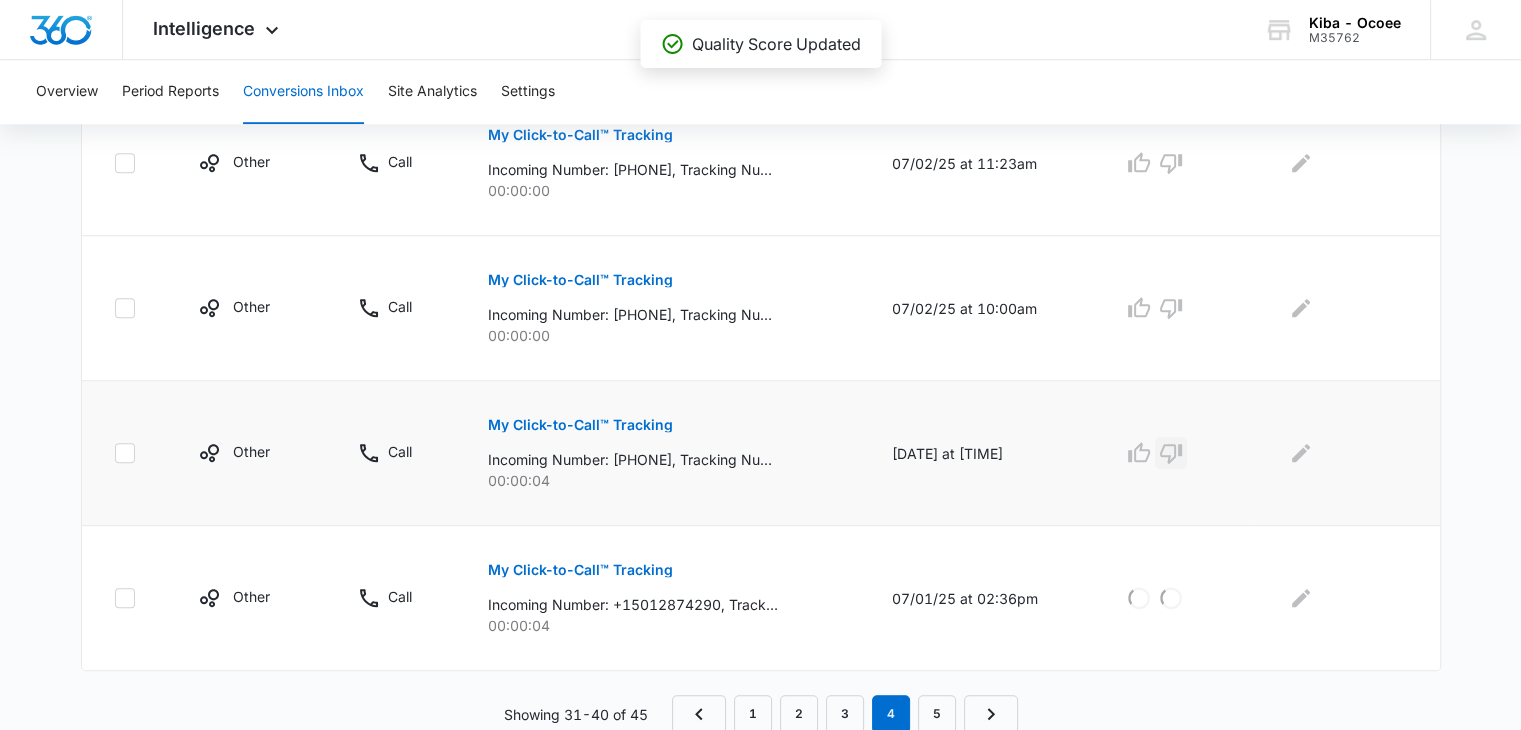 click 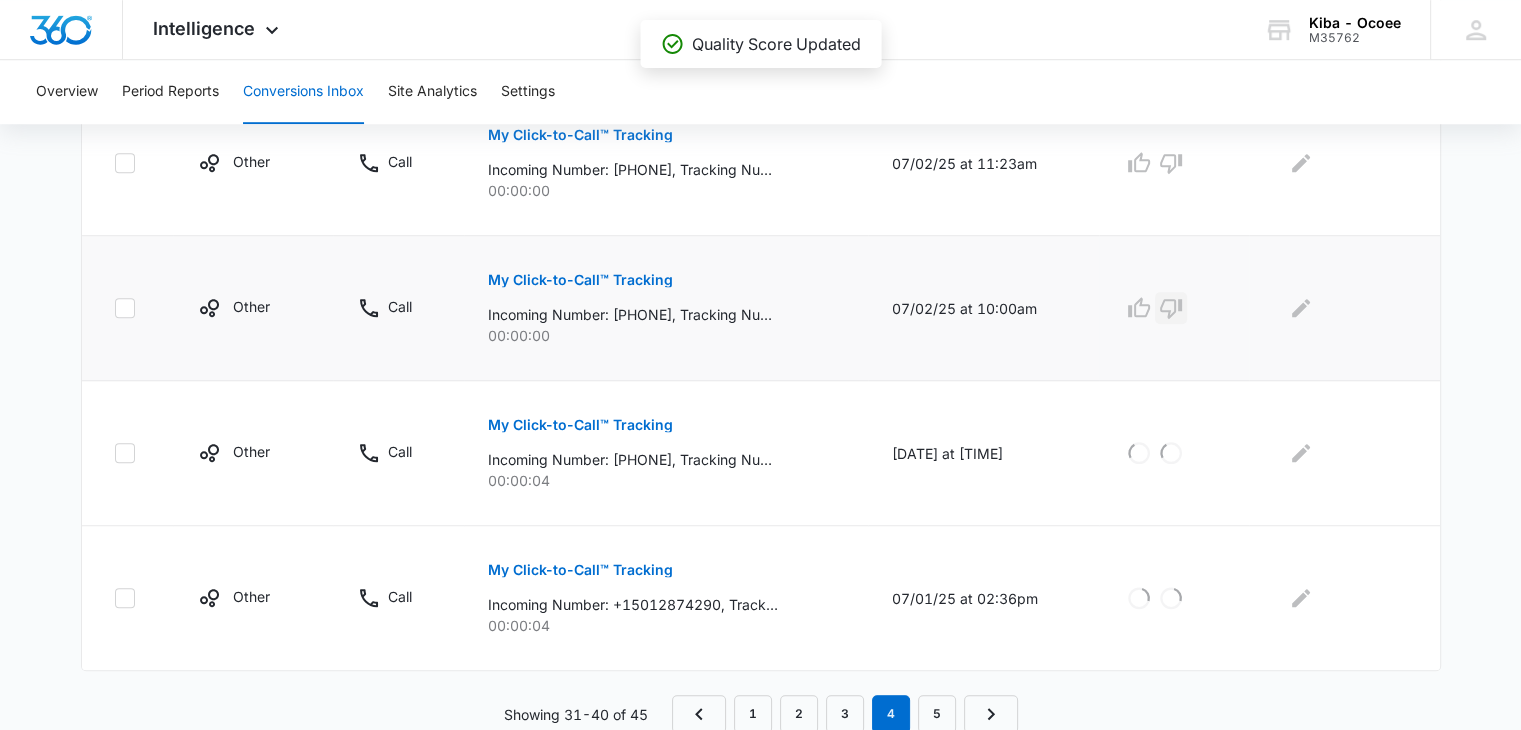drag, startPoint x: 1166, startPoint y: 306, endPoint x: 1161, endPoint y: 262, distance: 44.28318 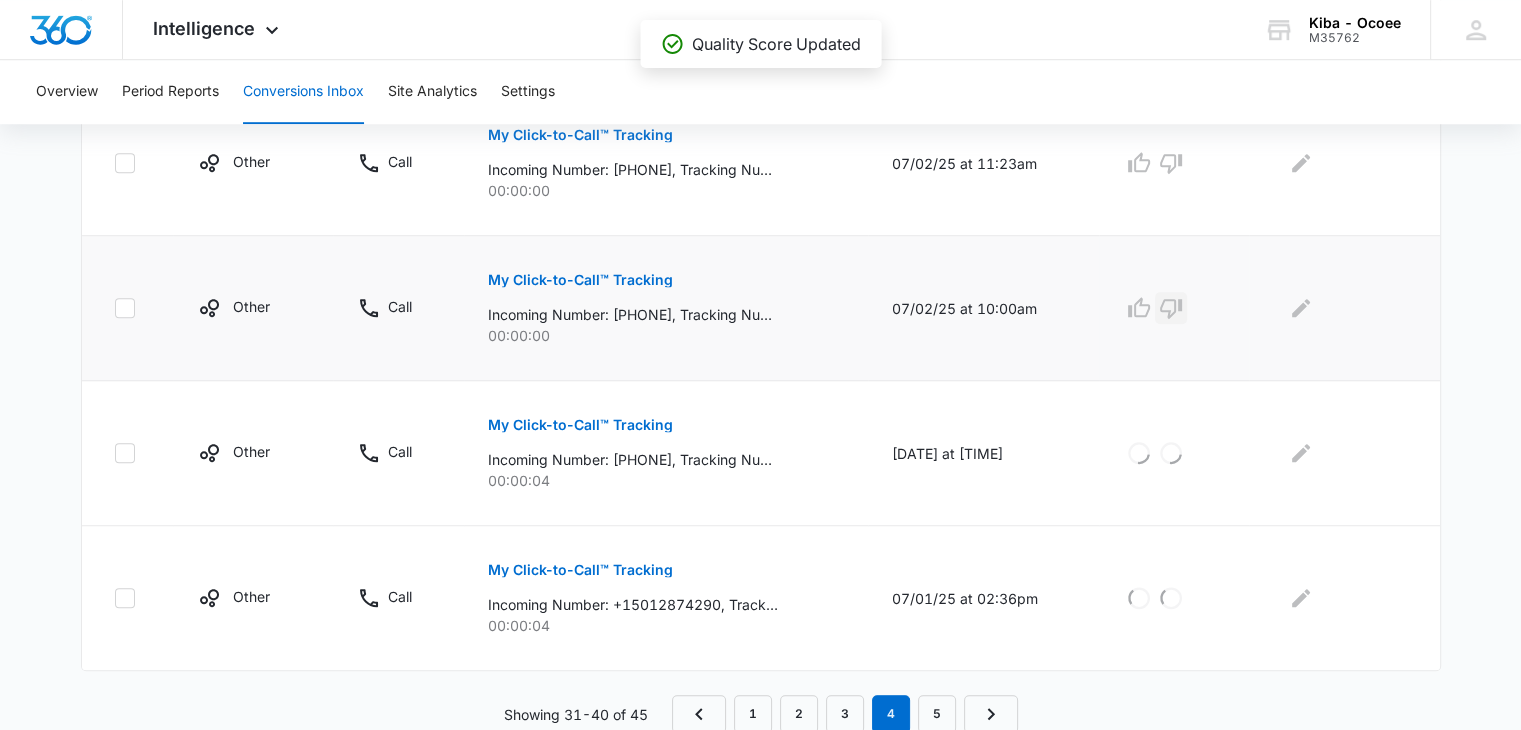 click 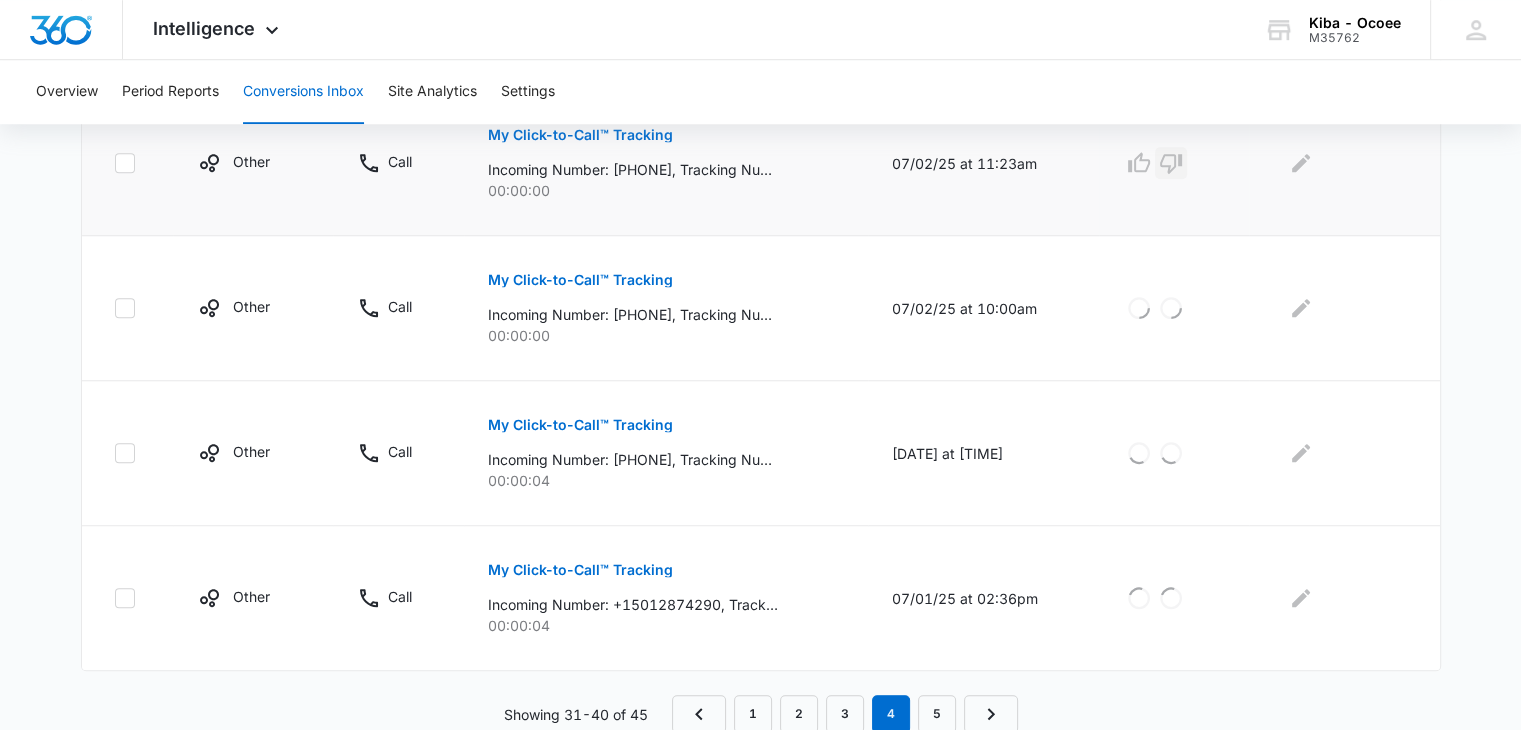 click 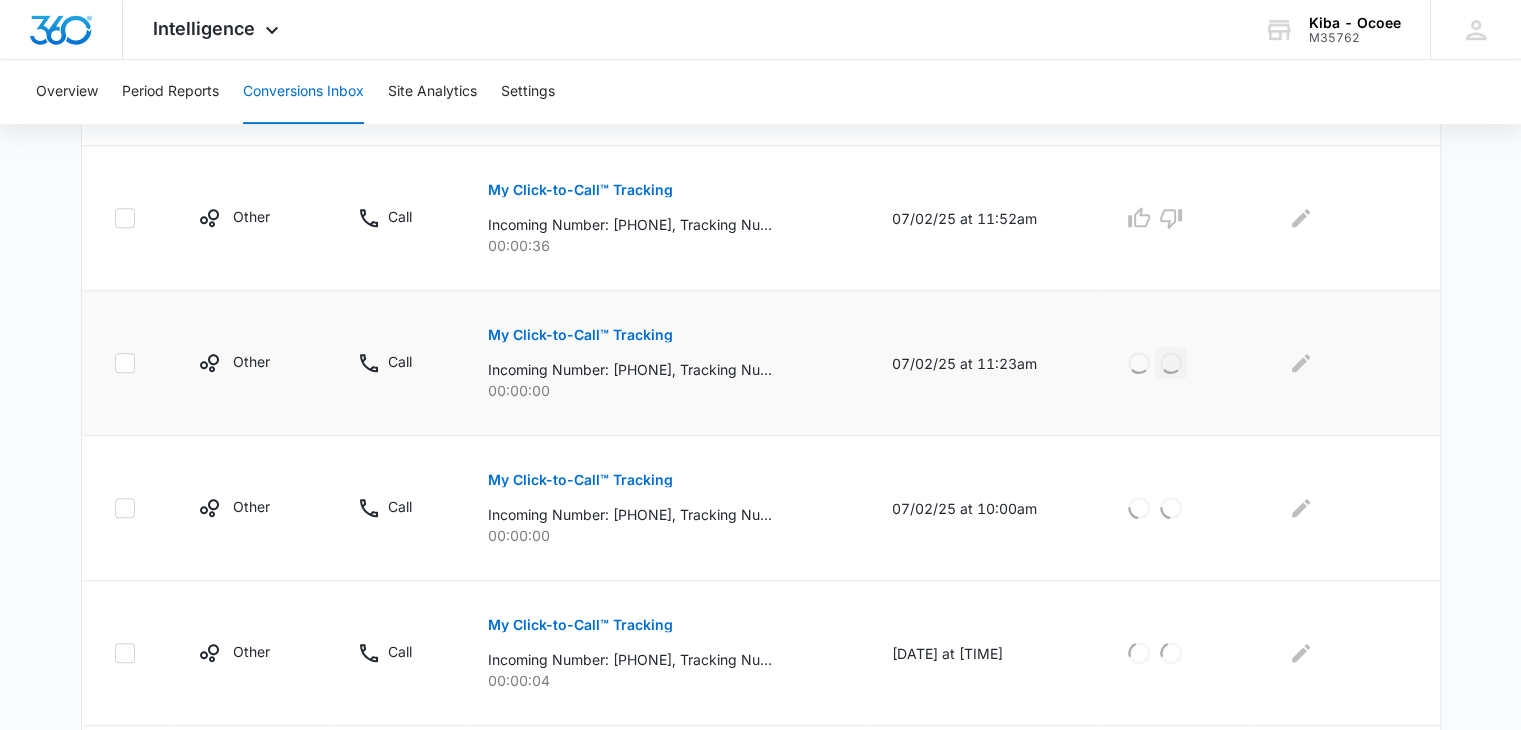scroll, scrollTop: 1109, scrollLeft: 0, axis: vertical 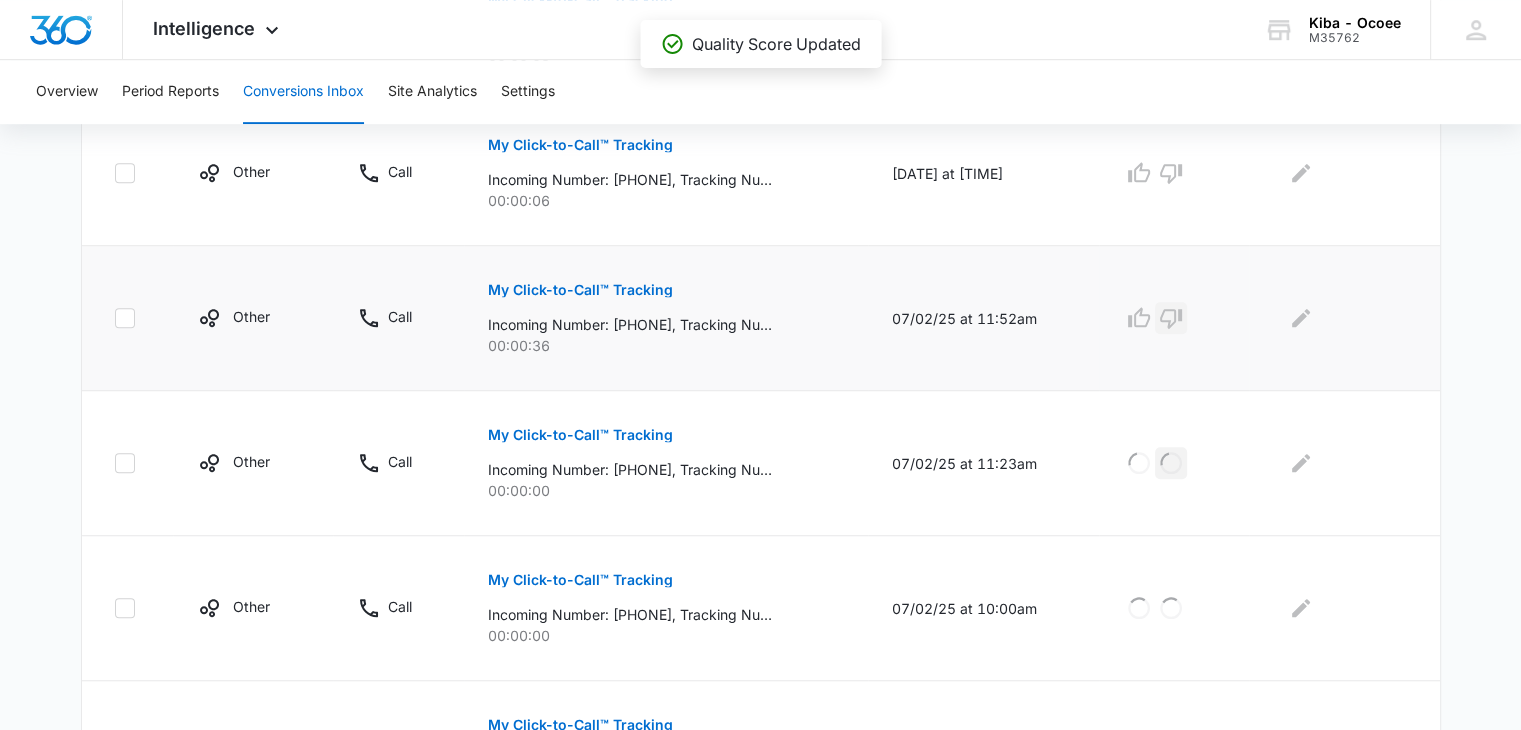 click 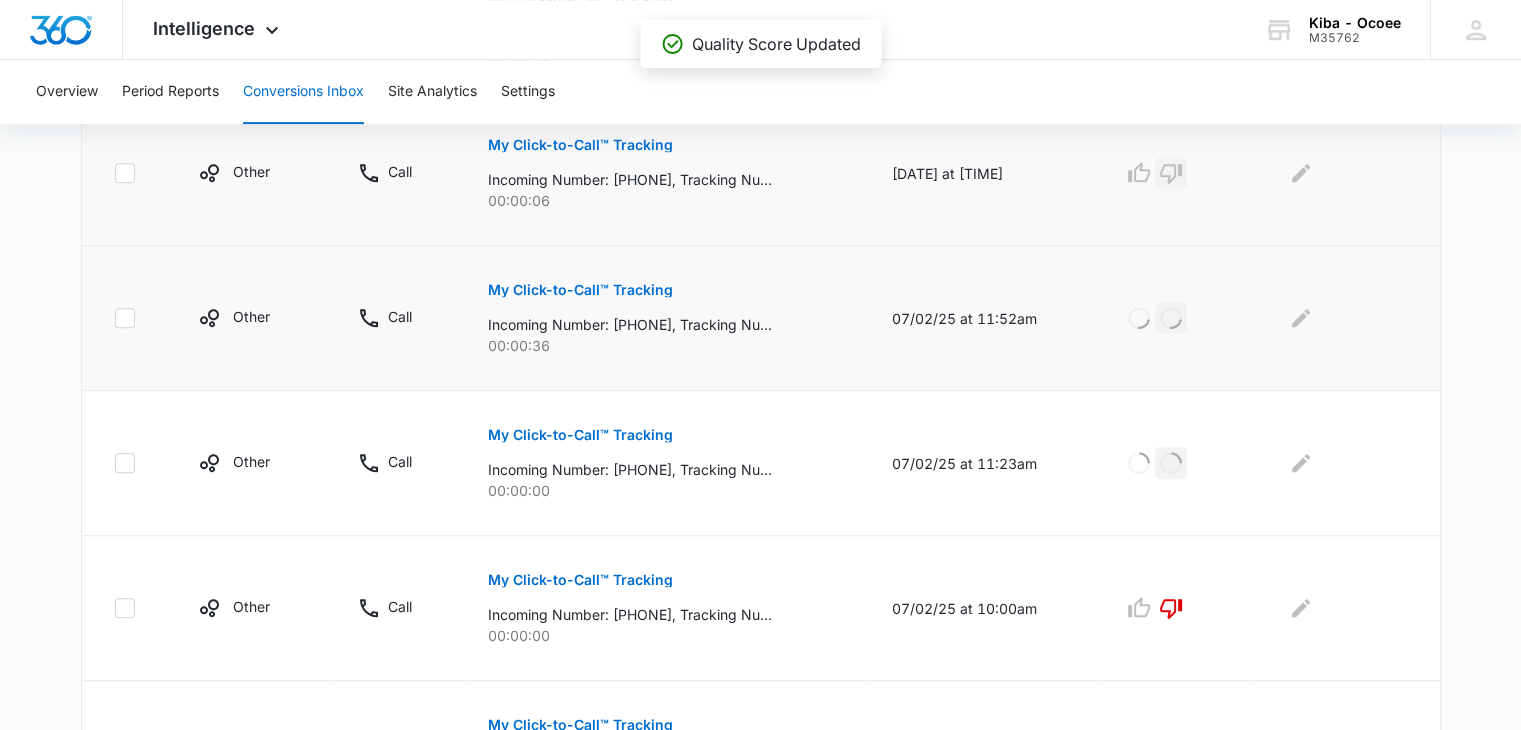 click 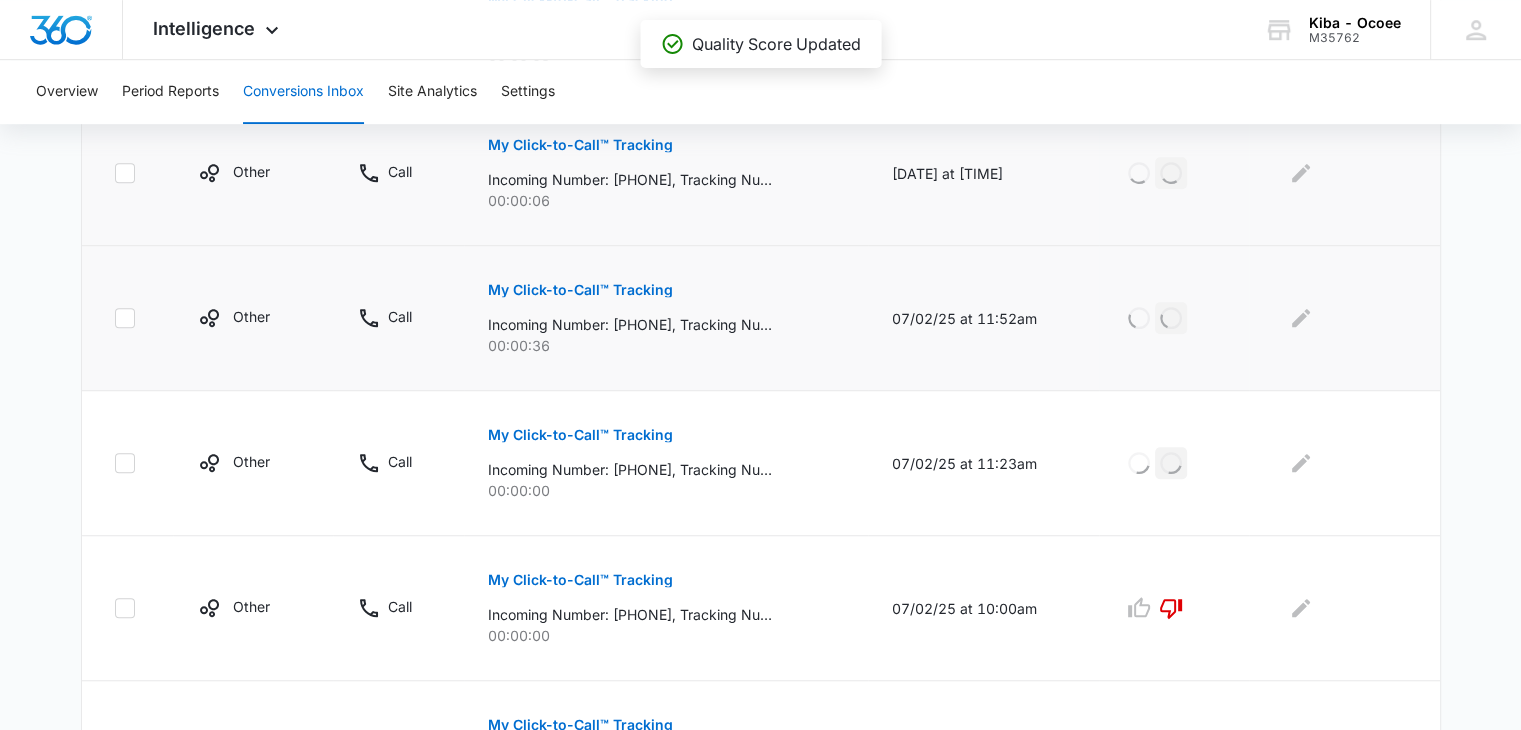 scroll, scrollTop: 909, scrollLeft: 0, axis: vertical 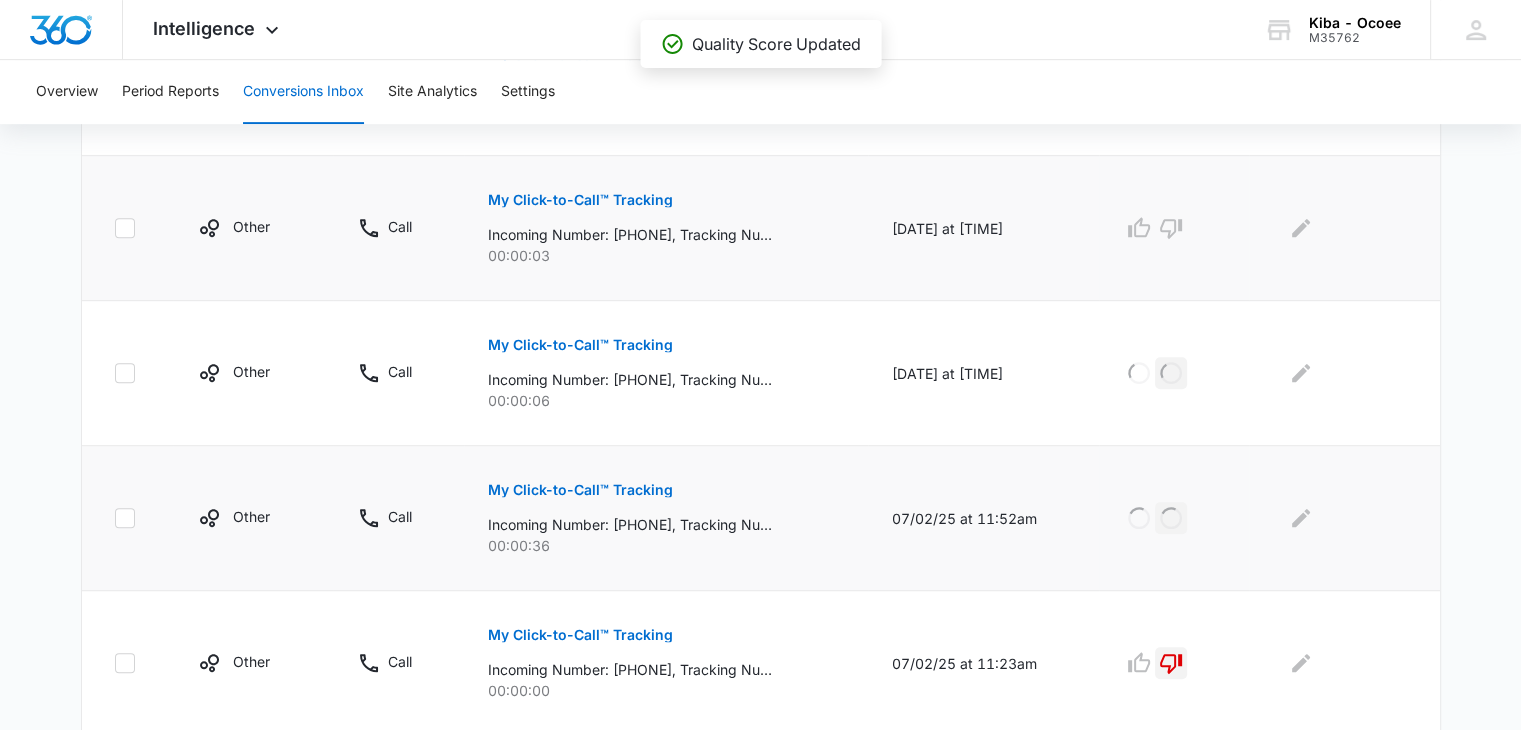 click at bounding box center [1174, 228] 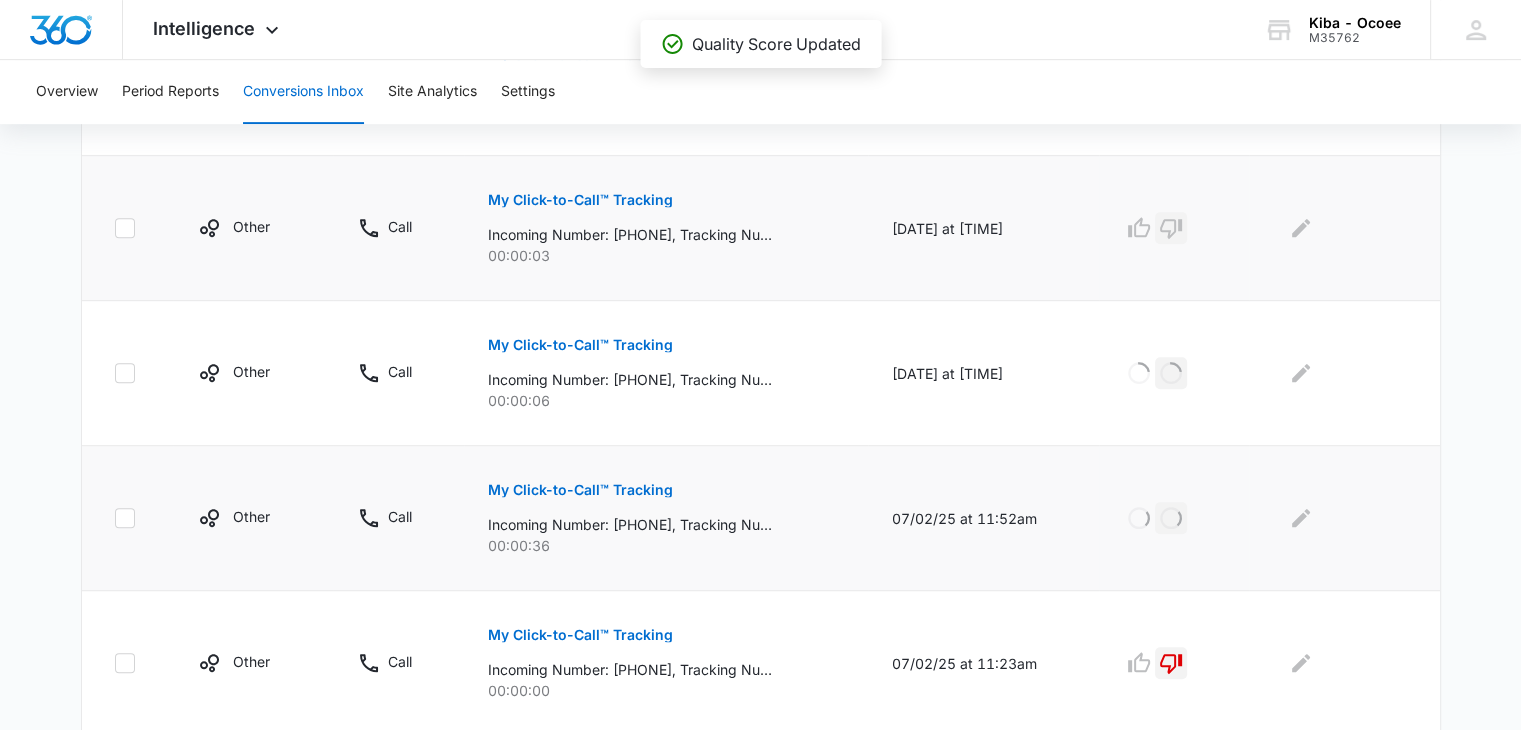 click 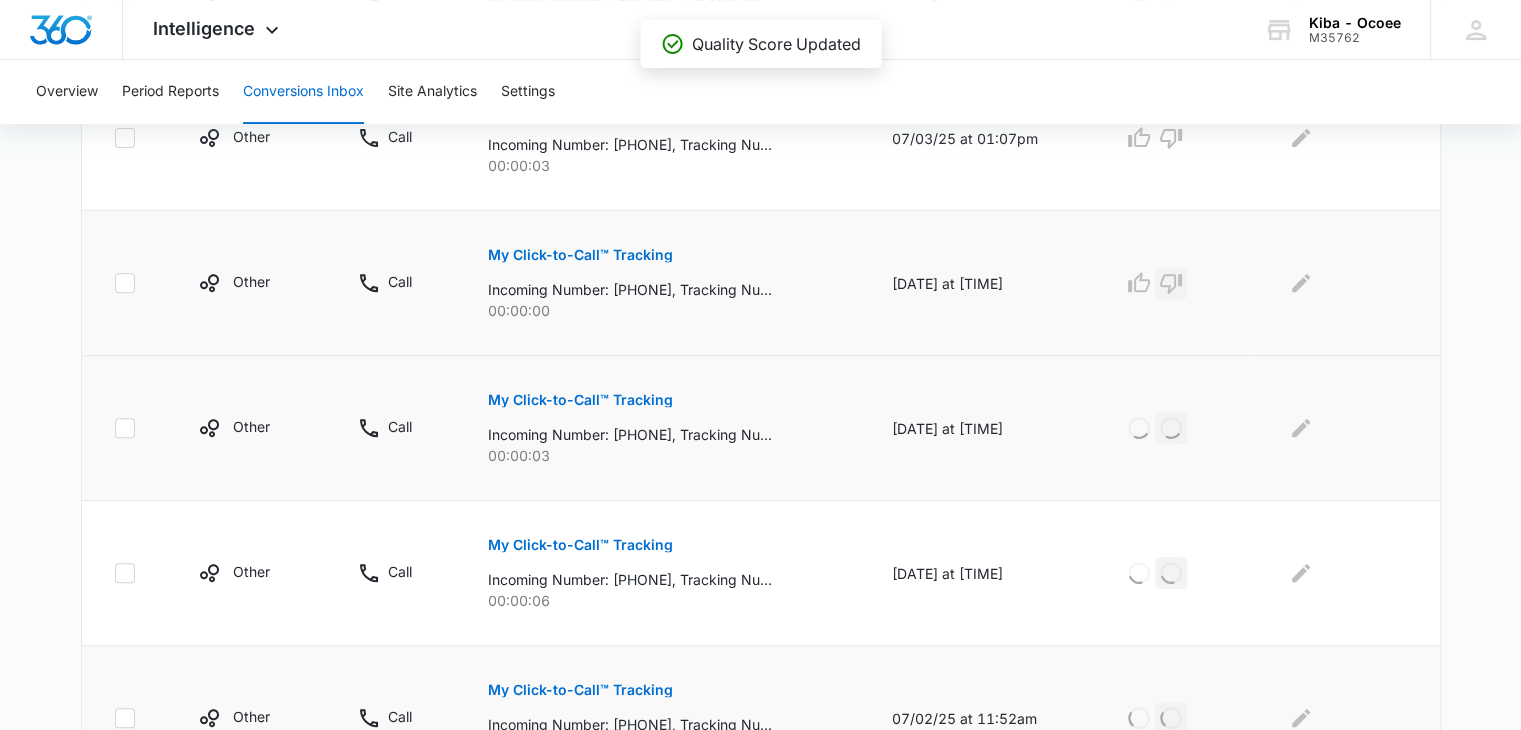 scroll, scrollTop: 609, scrollLeft: 0, axis: vertical 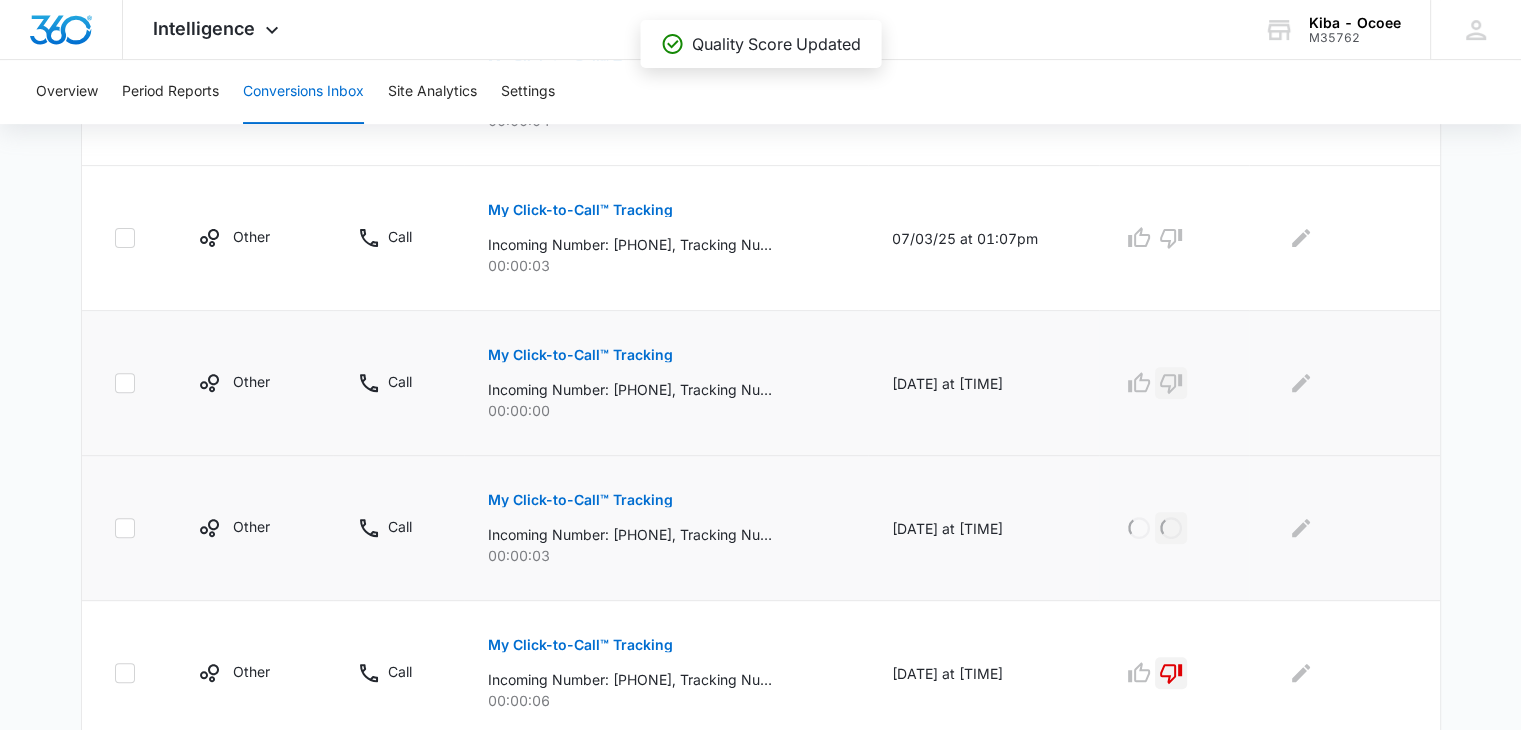 click 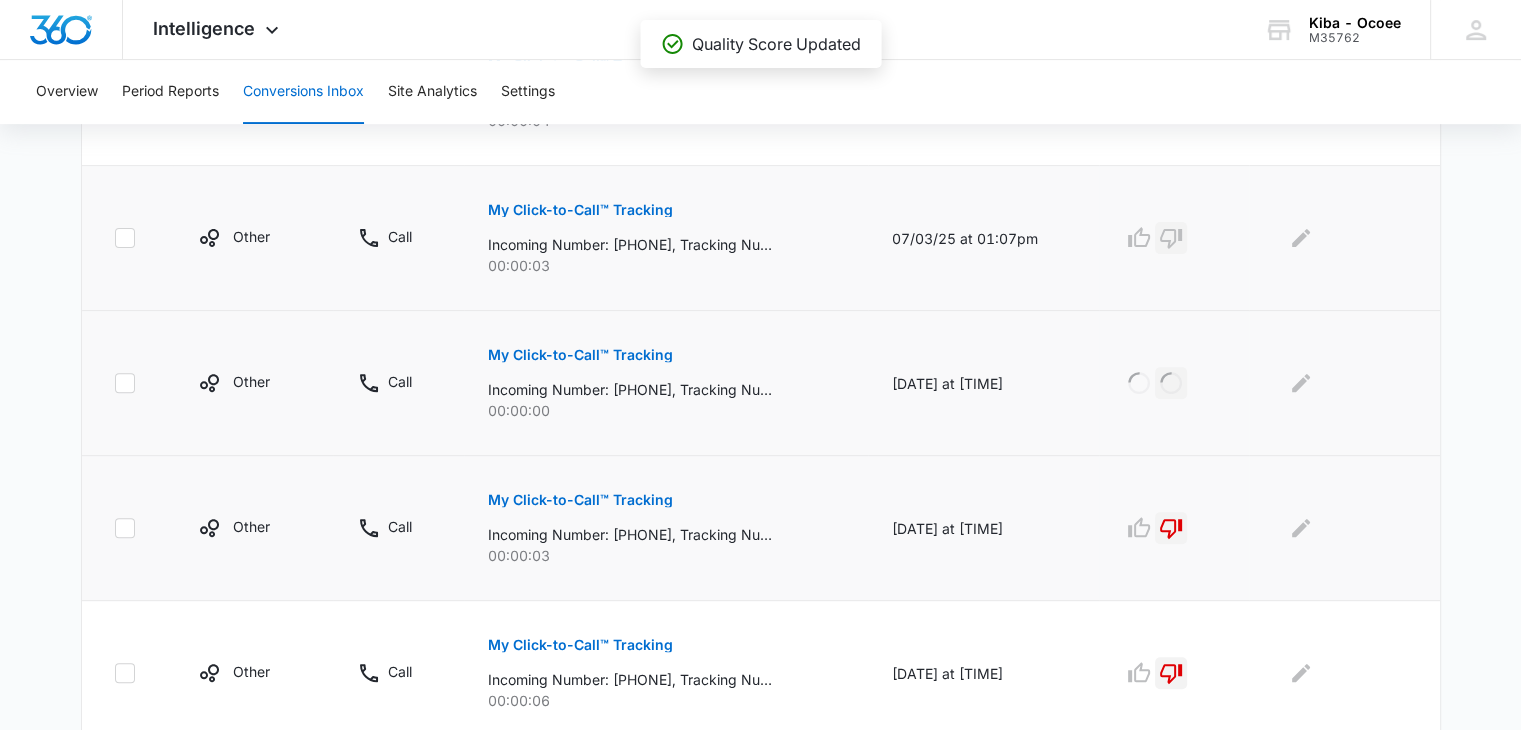 click 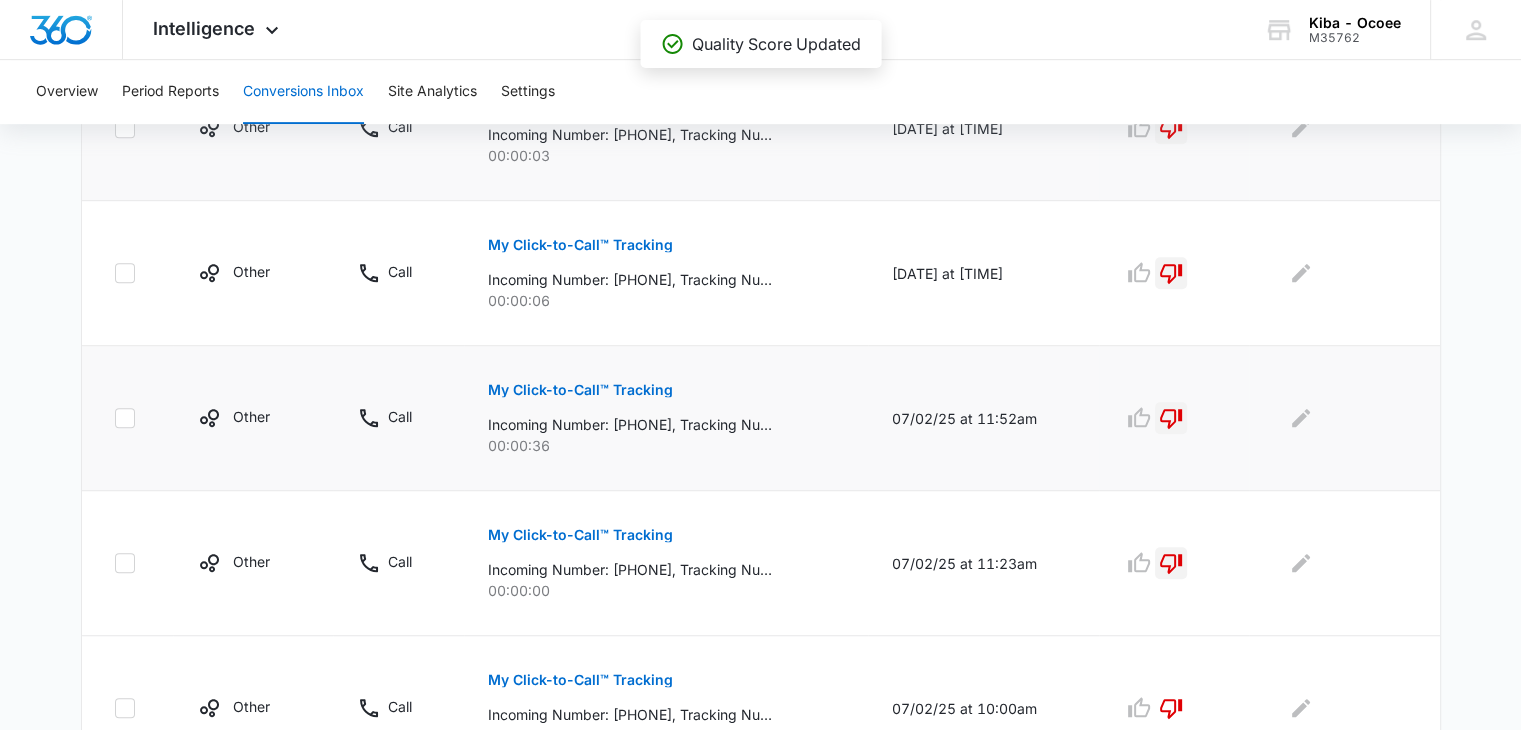 scroll, scrollTop: 1409, scrollLeft: 0, axis: vertical 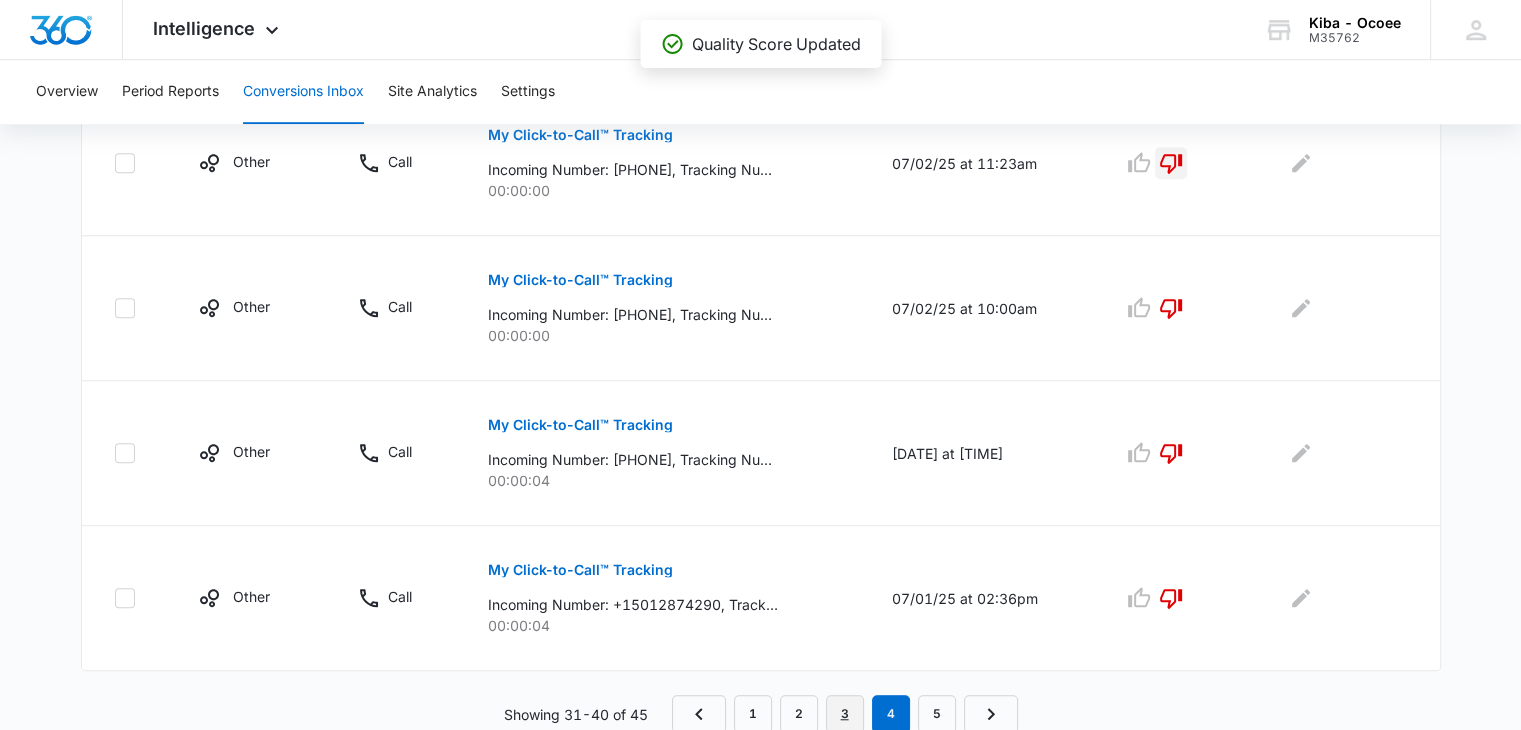 click on "3" at bounding box center [845, 714] 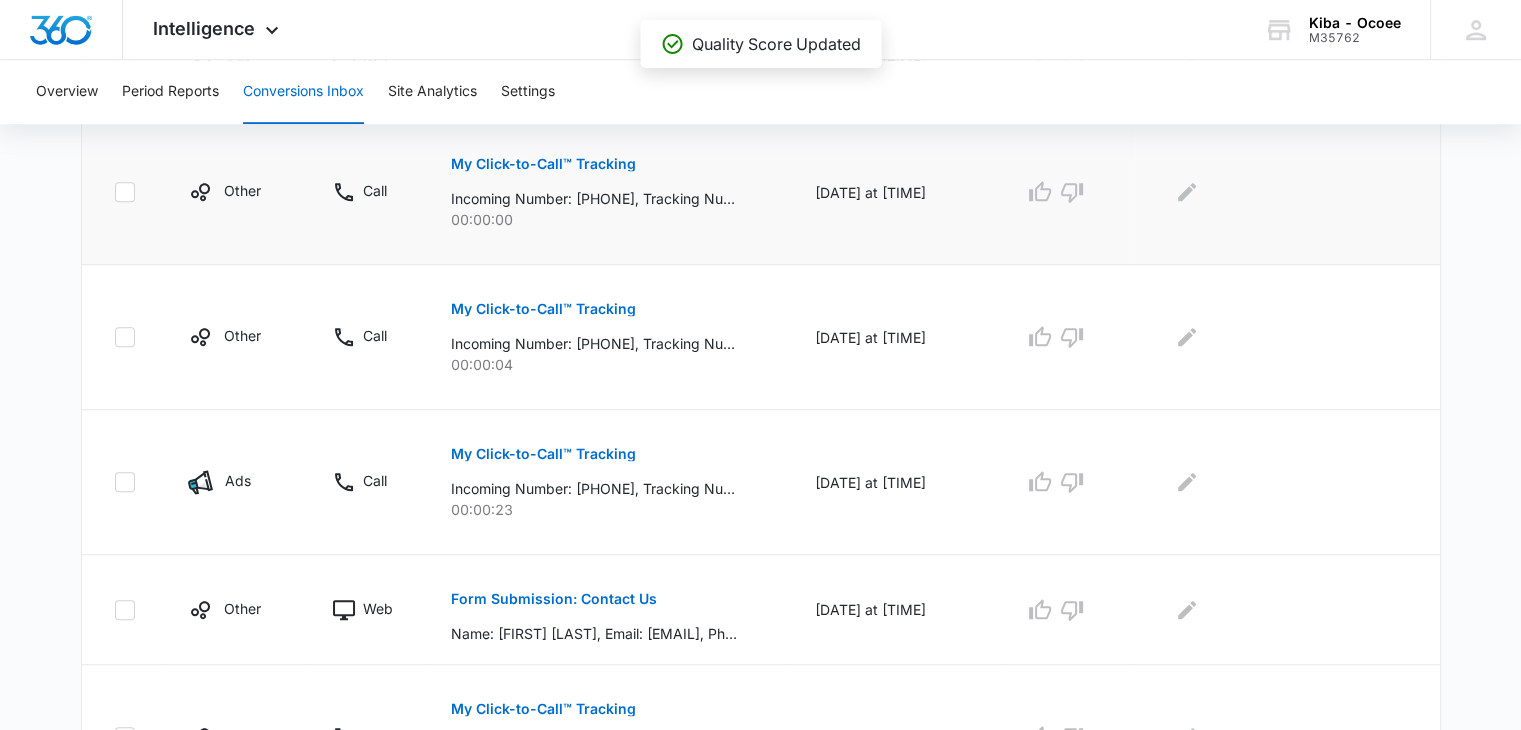 scroll, scrollTop: 1340, scrollLeft: 0, axis: vertical 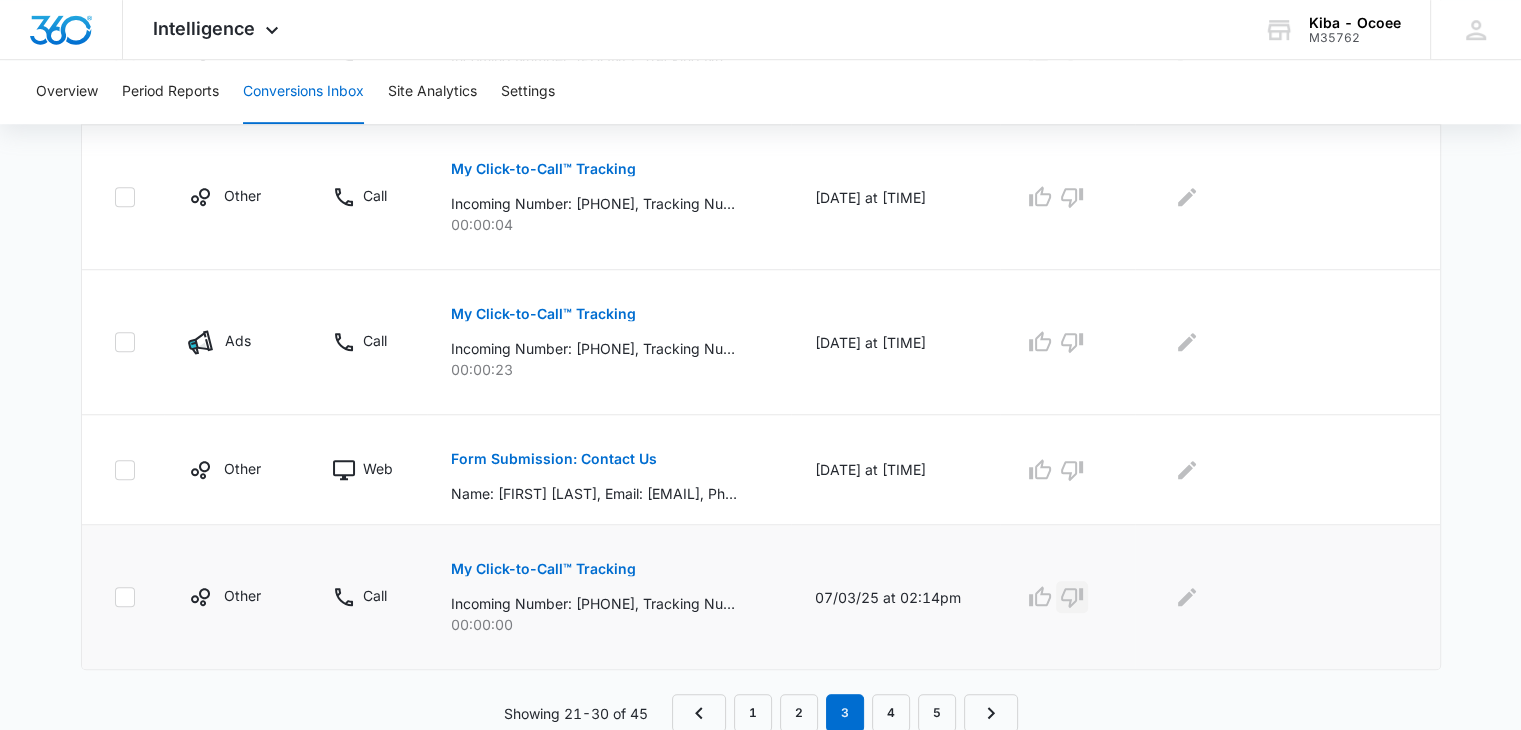 click 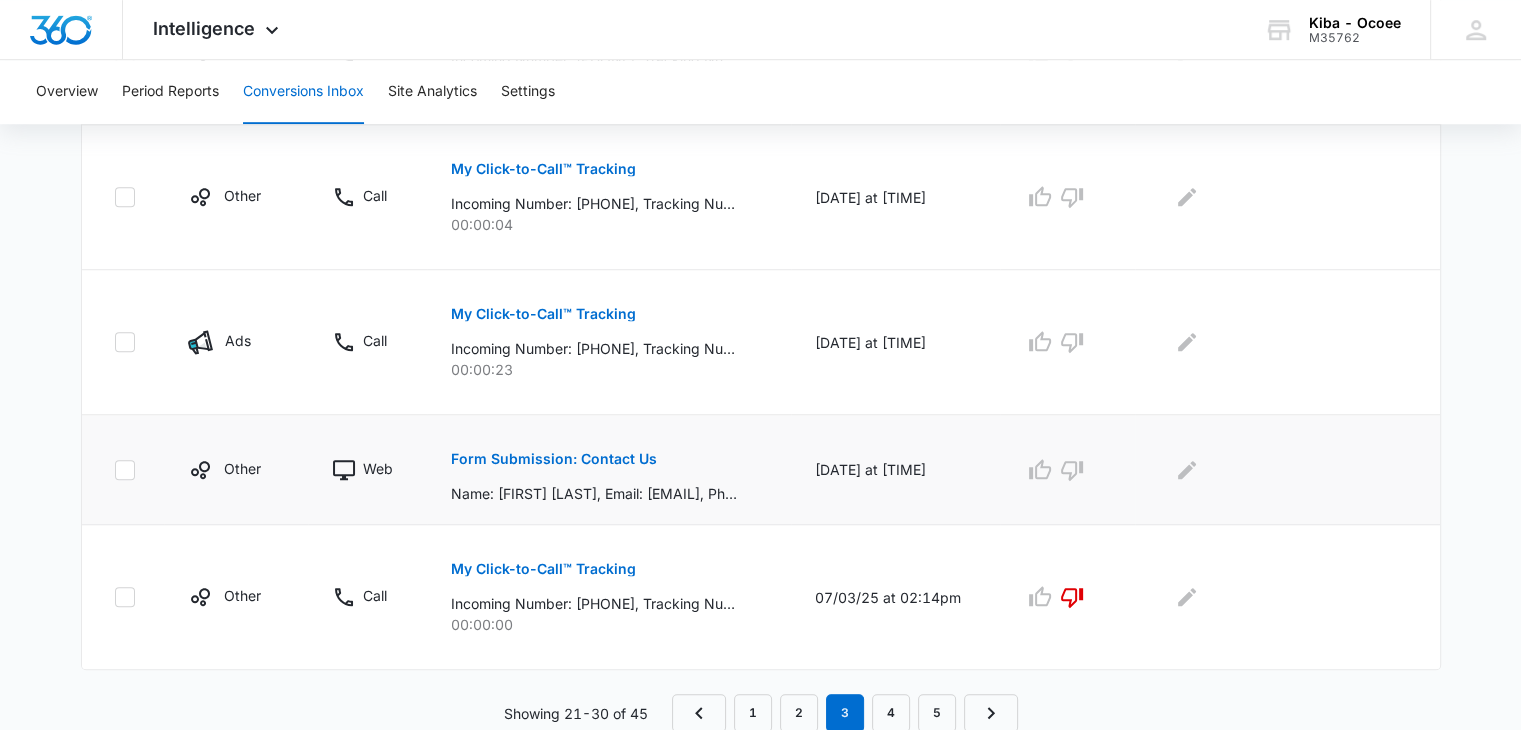 click on "Form Submission: Contact Us" at bounding box center [554, 459] 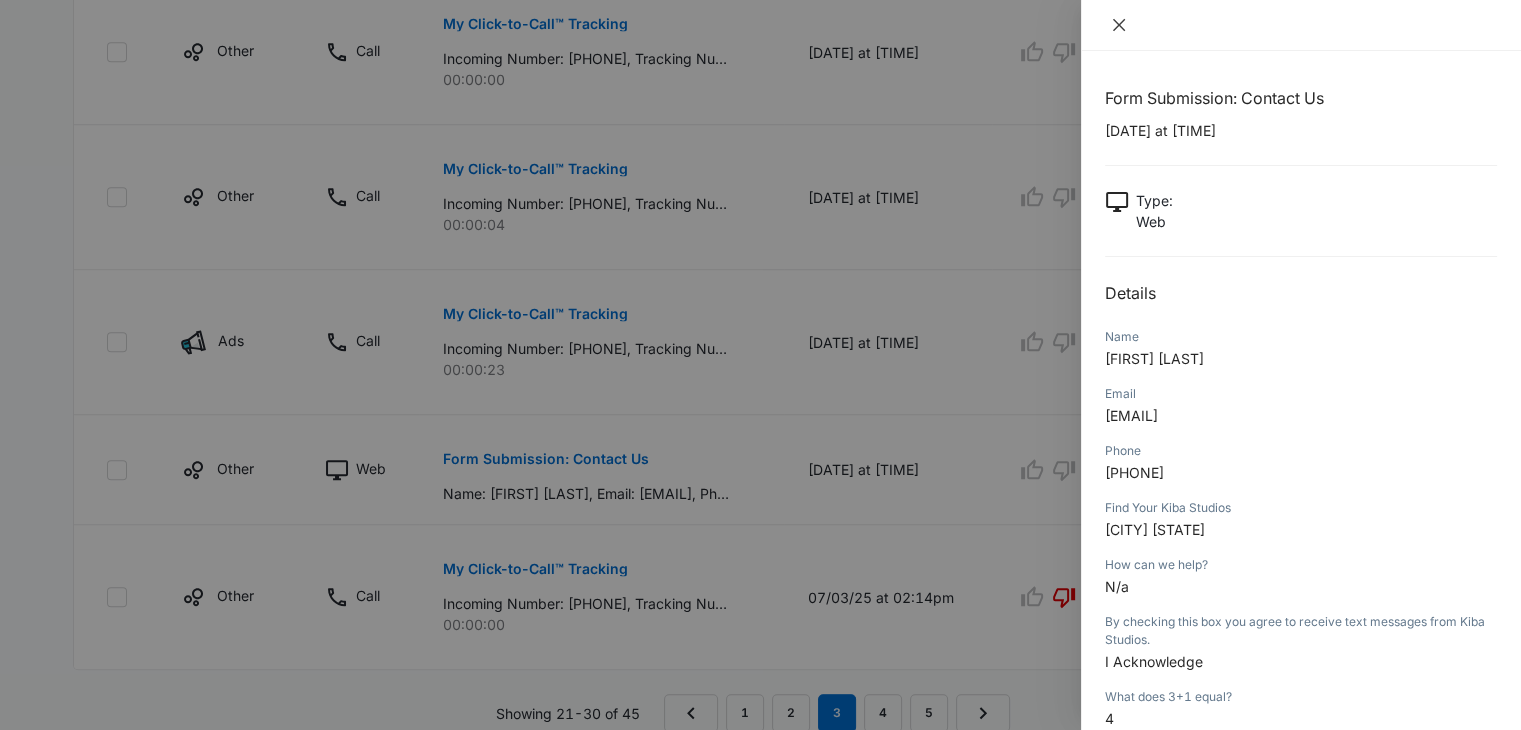 click 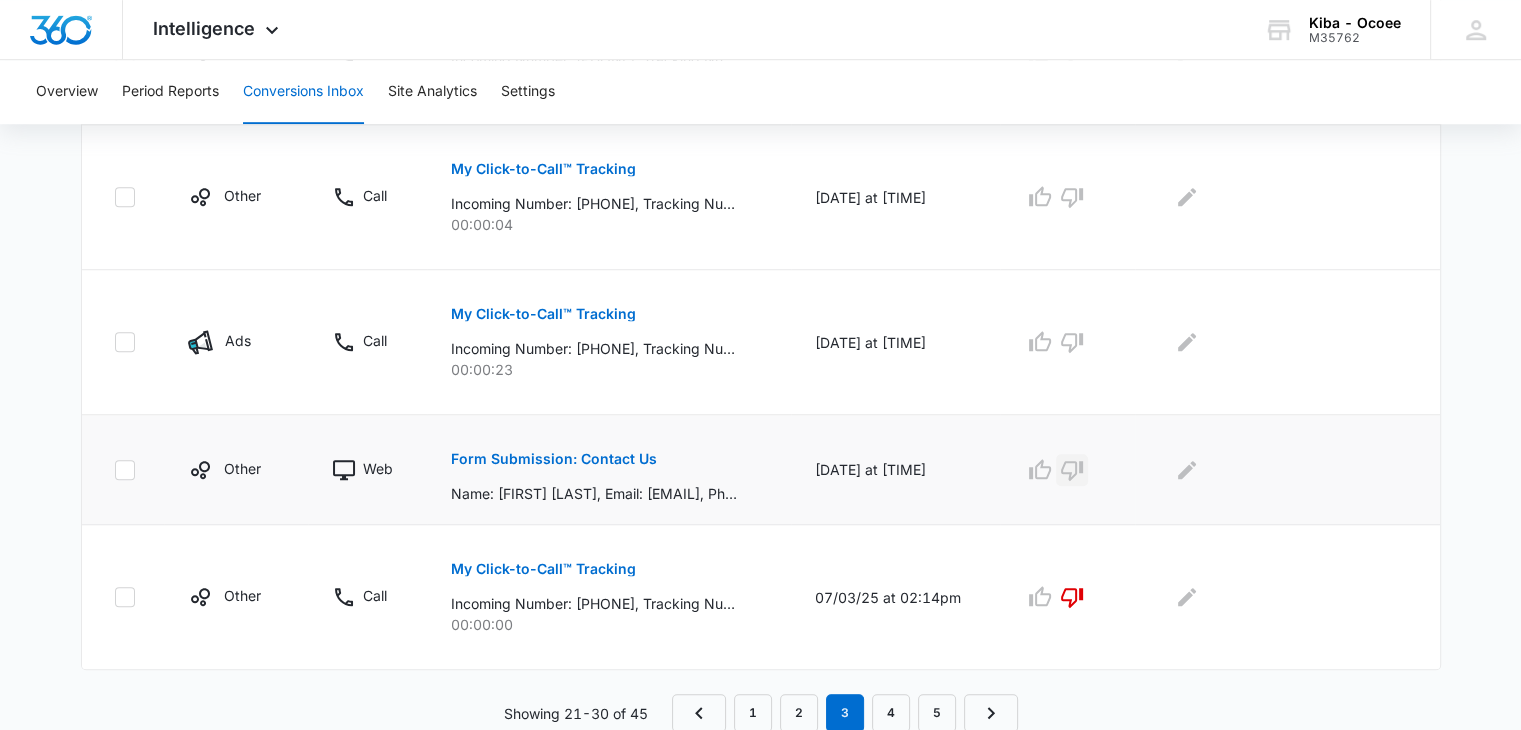 click at bounding box center [1072, 470] 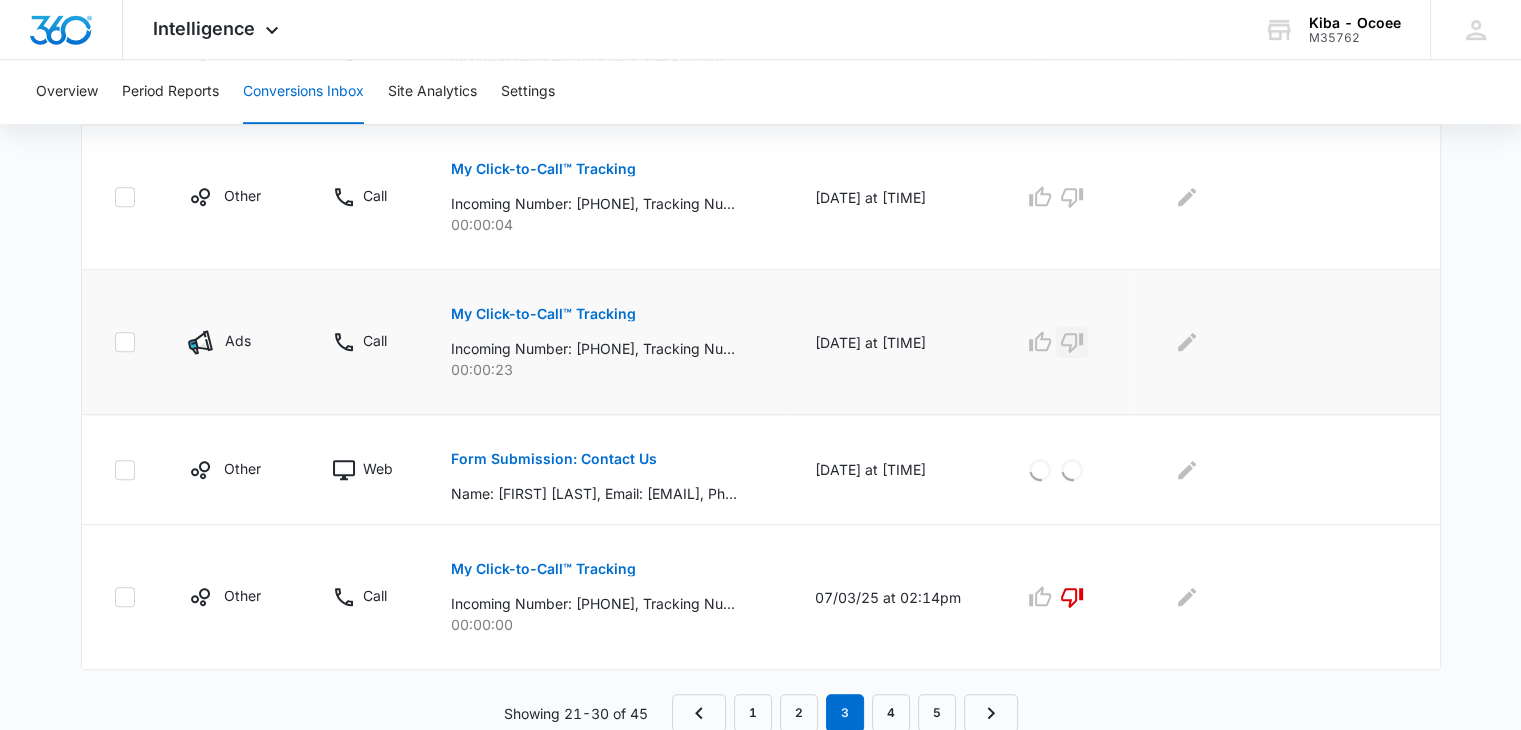 click 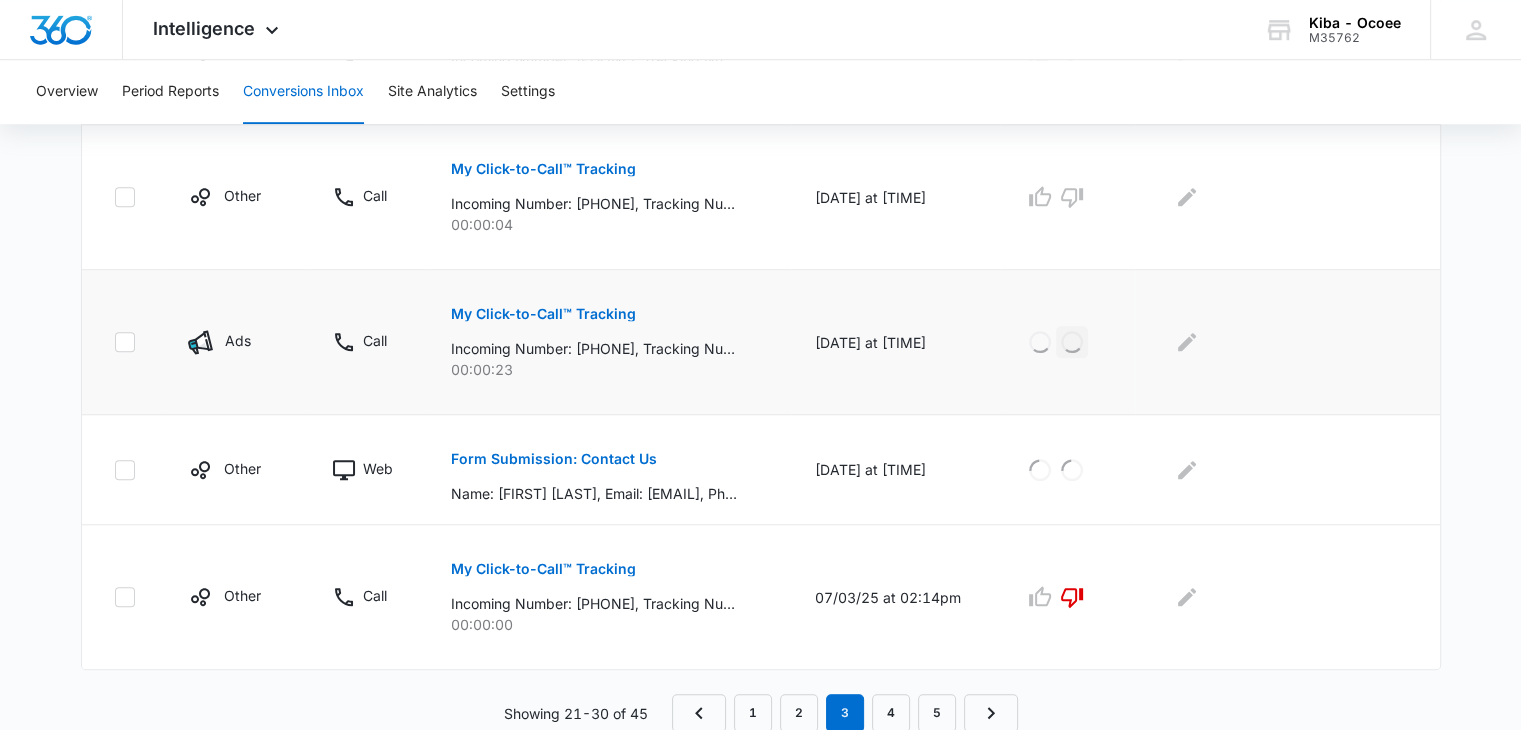 scroll, scrollTop: 1140, scrollLeft: 0, axis: vertical 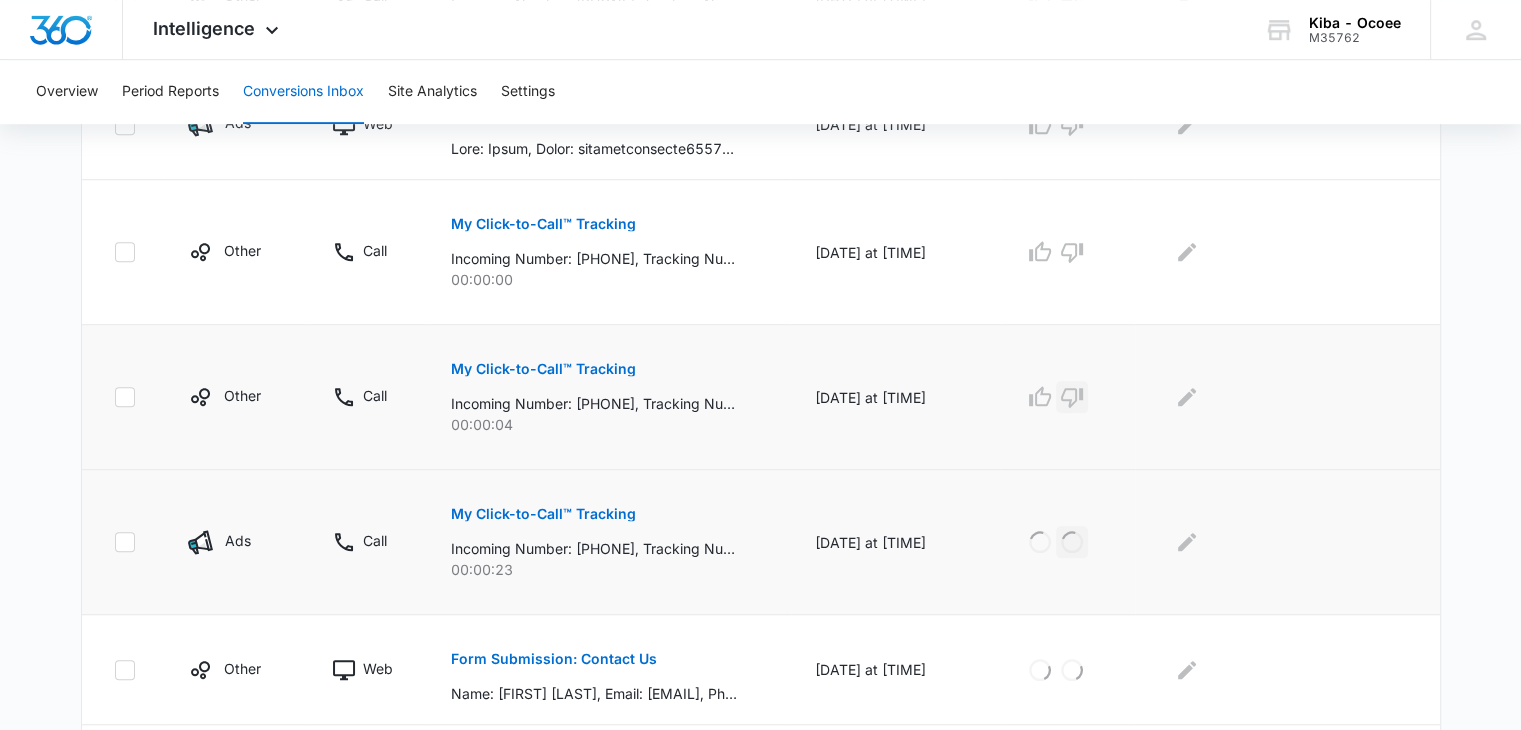 click 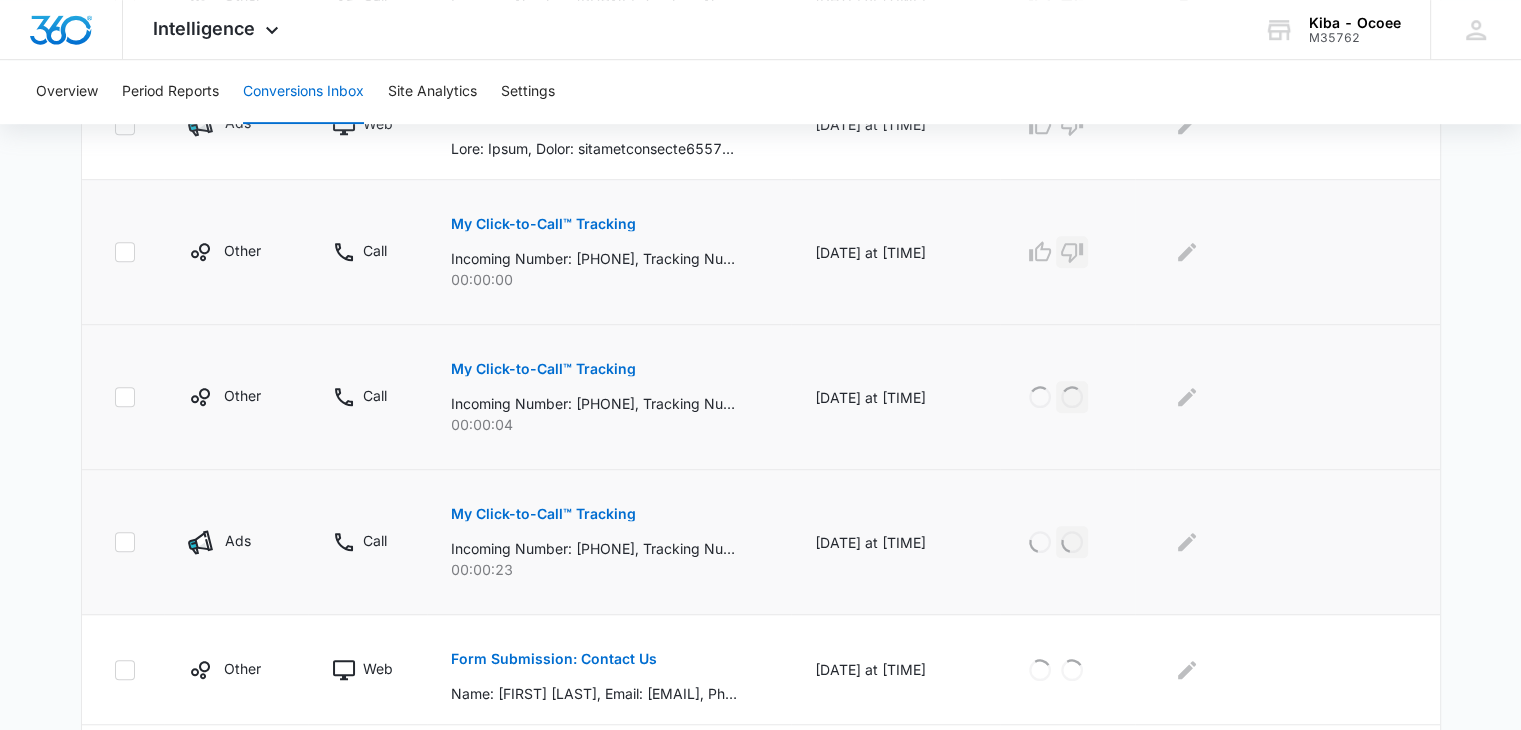 click at bounding box center (1072, 252) 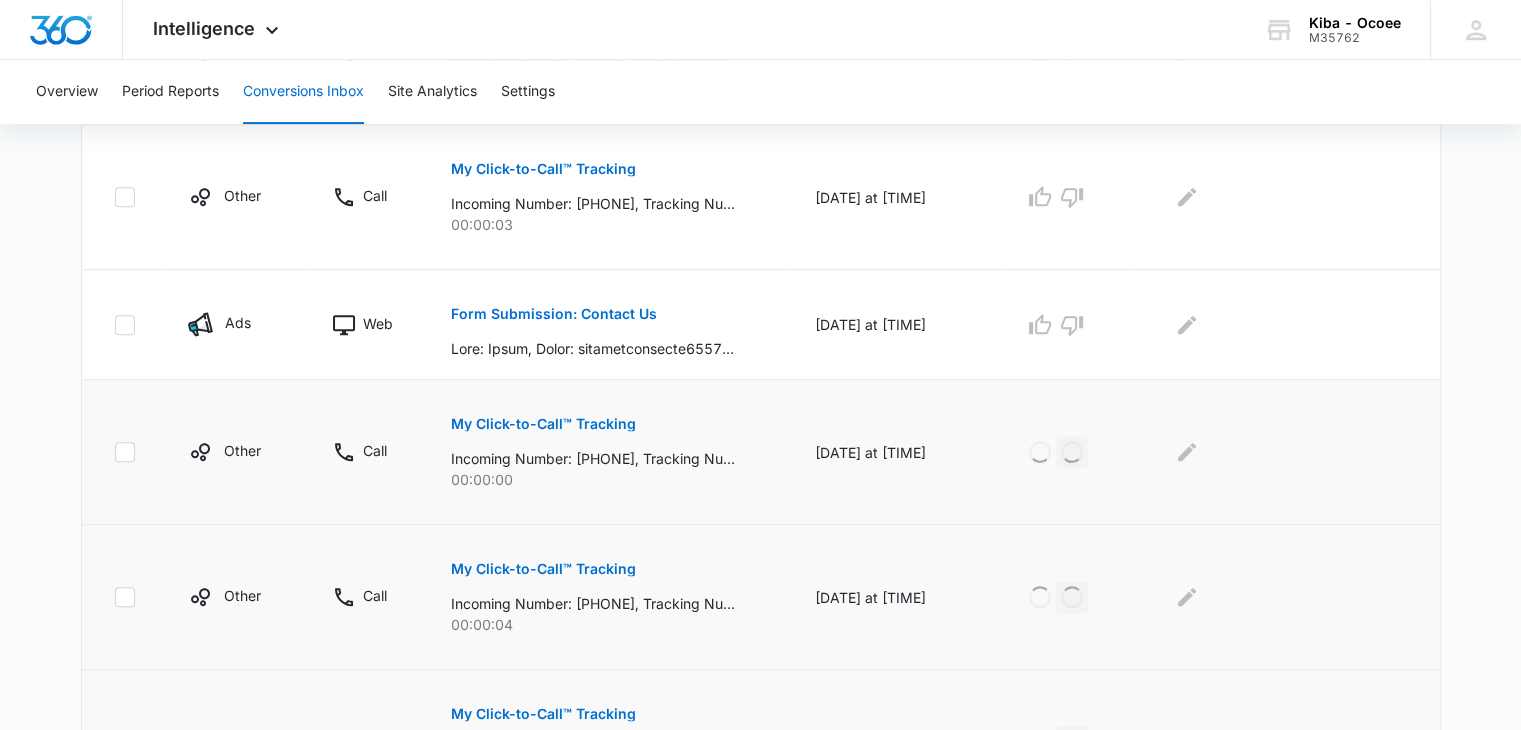 scroll, scrollTop: 840, scrollLeft: 0, axis: vertical 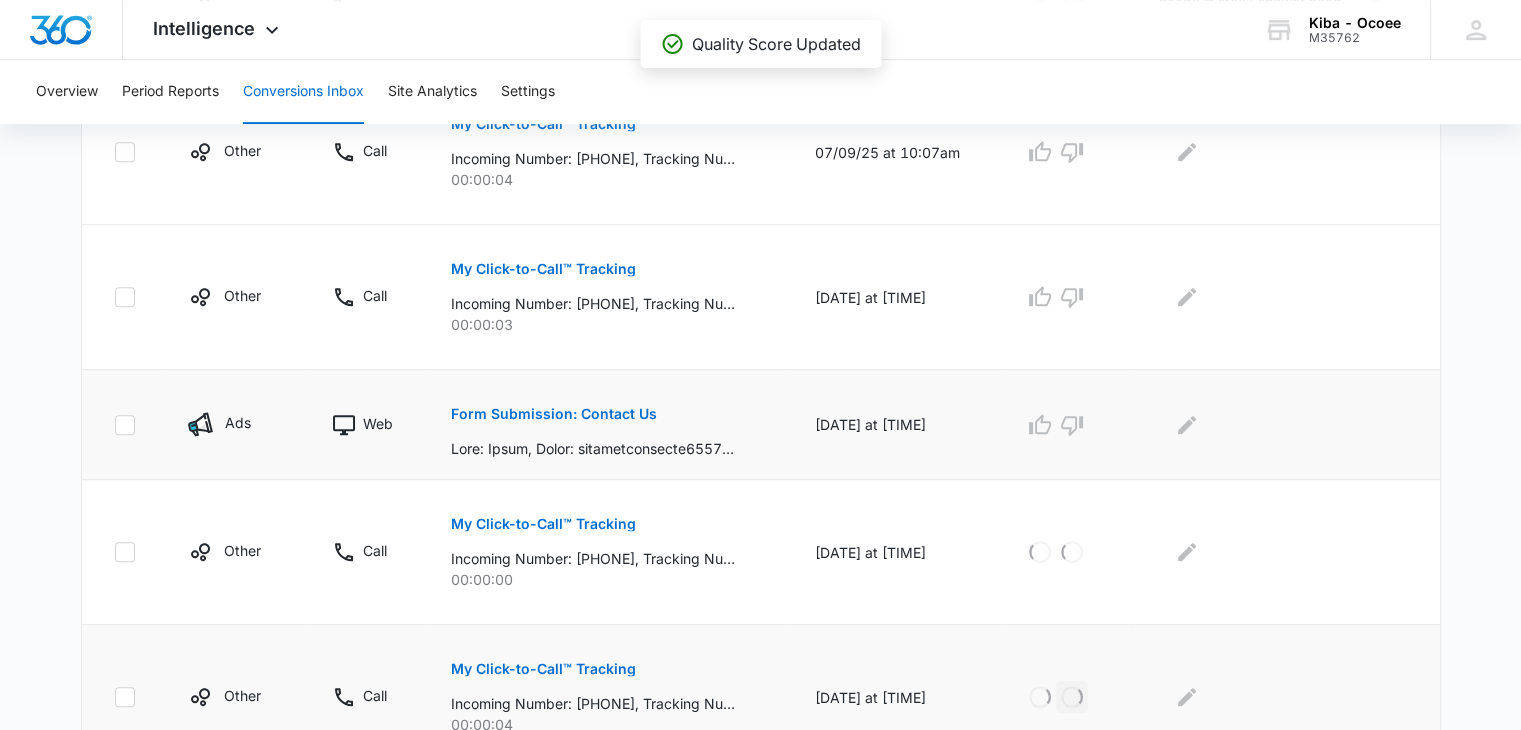 click on "Form Submission: Contact Us" at bounding box center (554, 414) 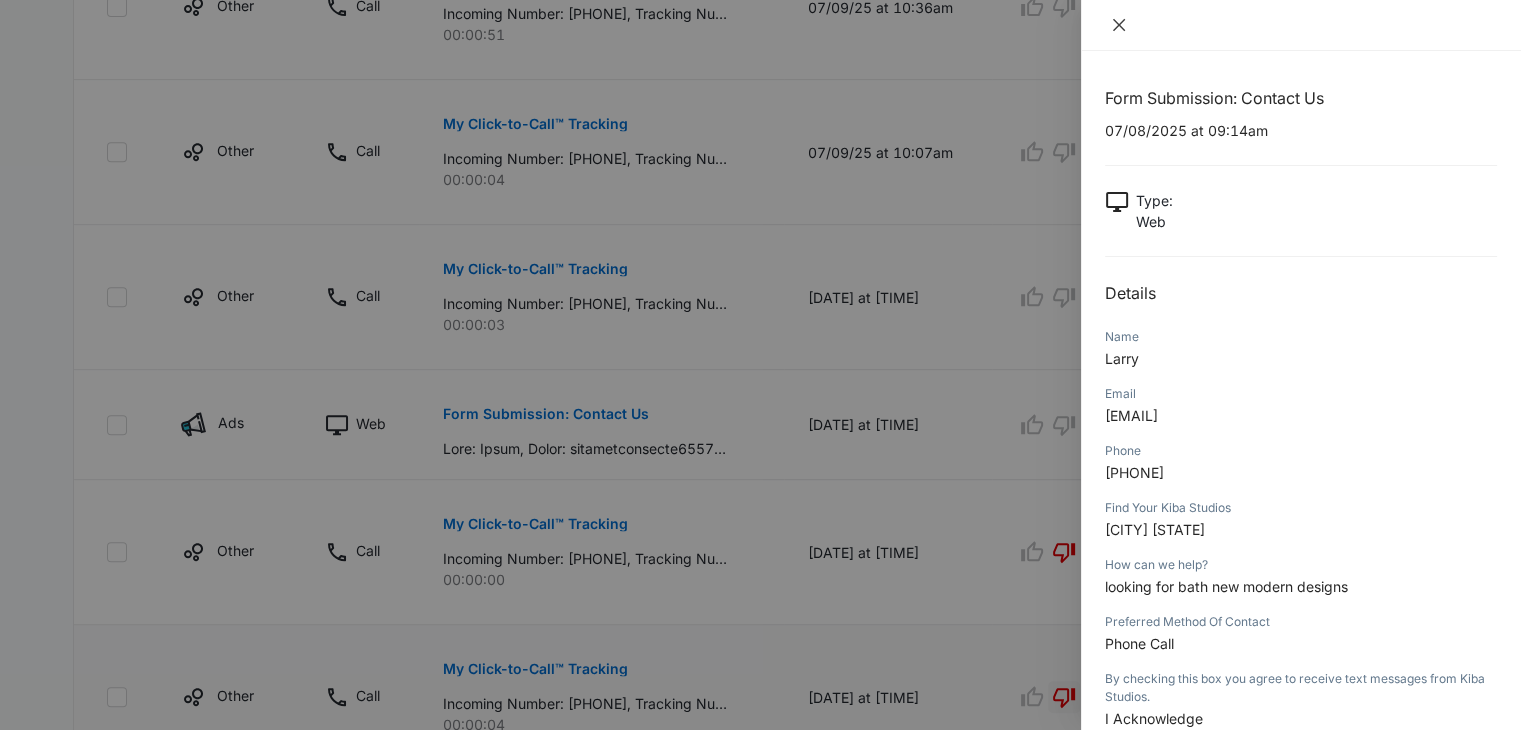 click 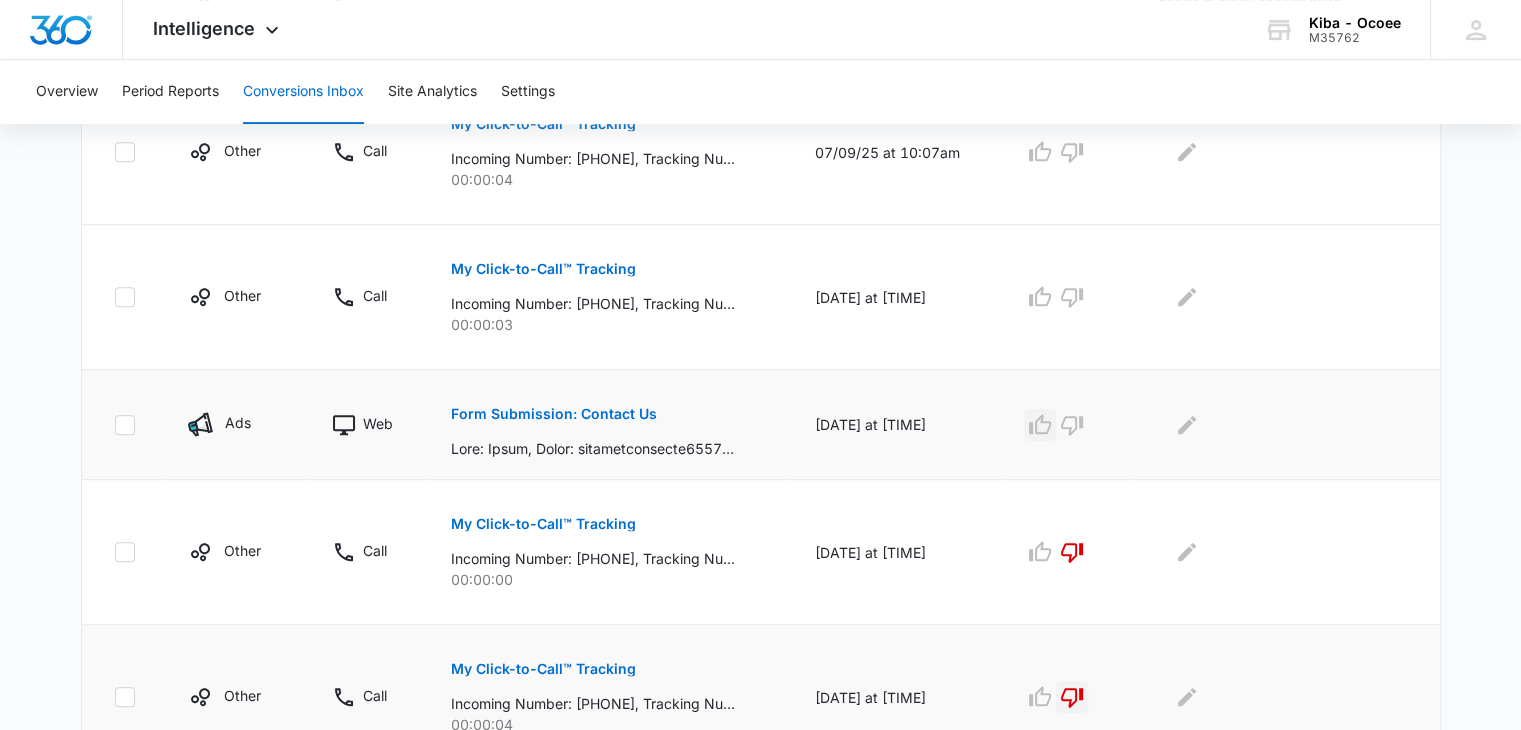 click 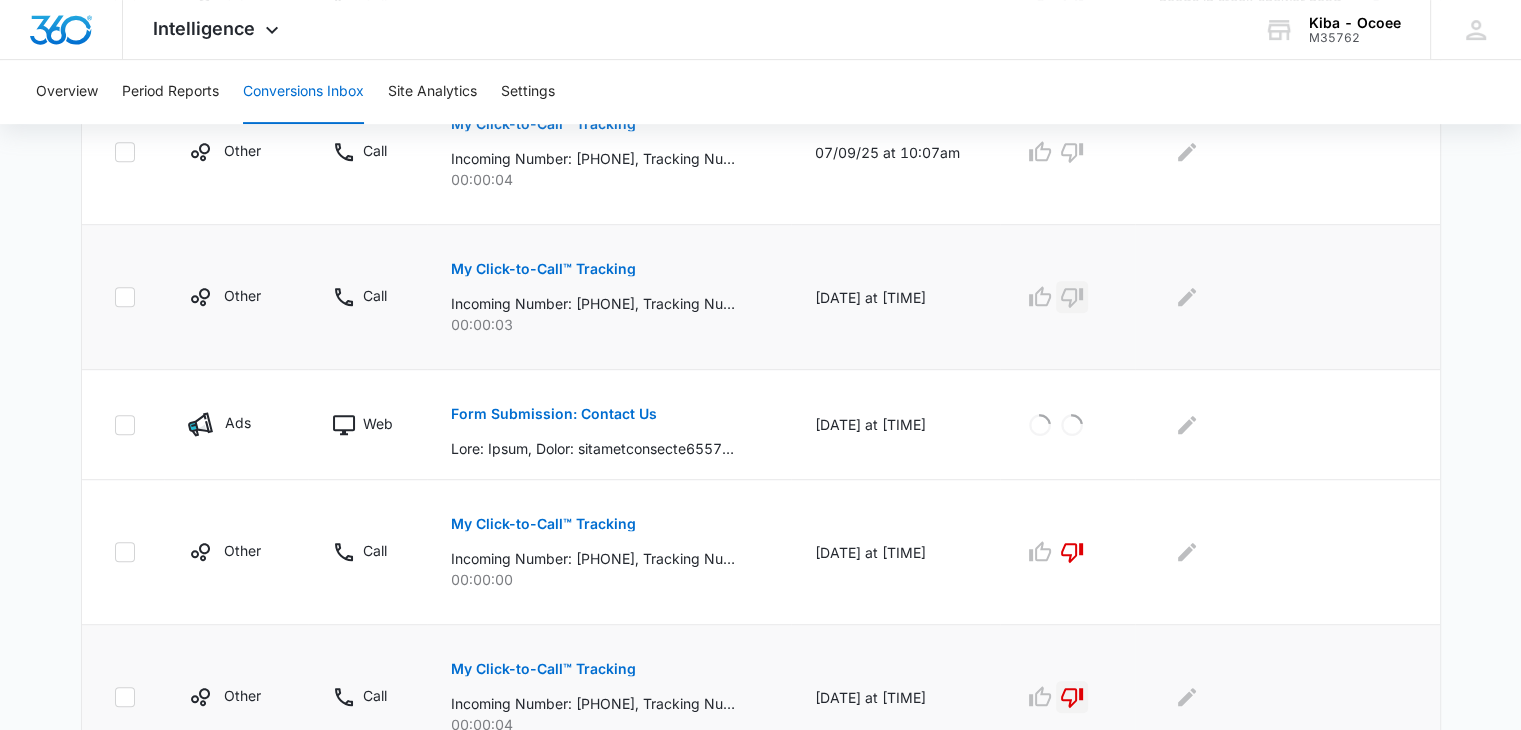 click 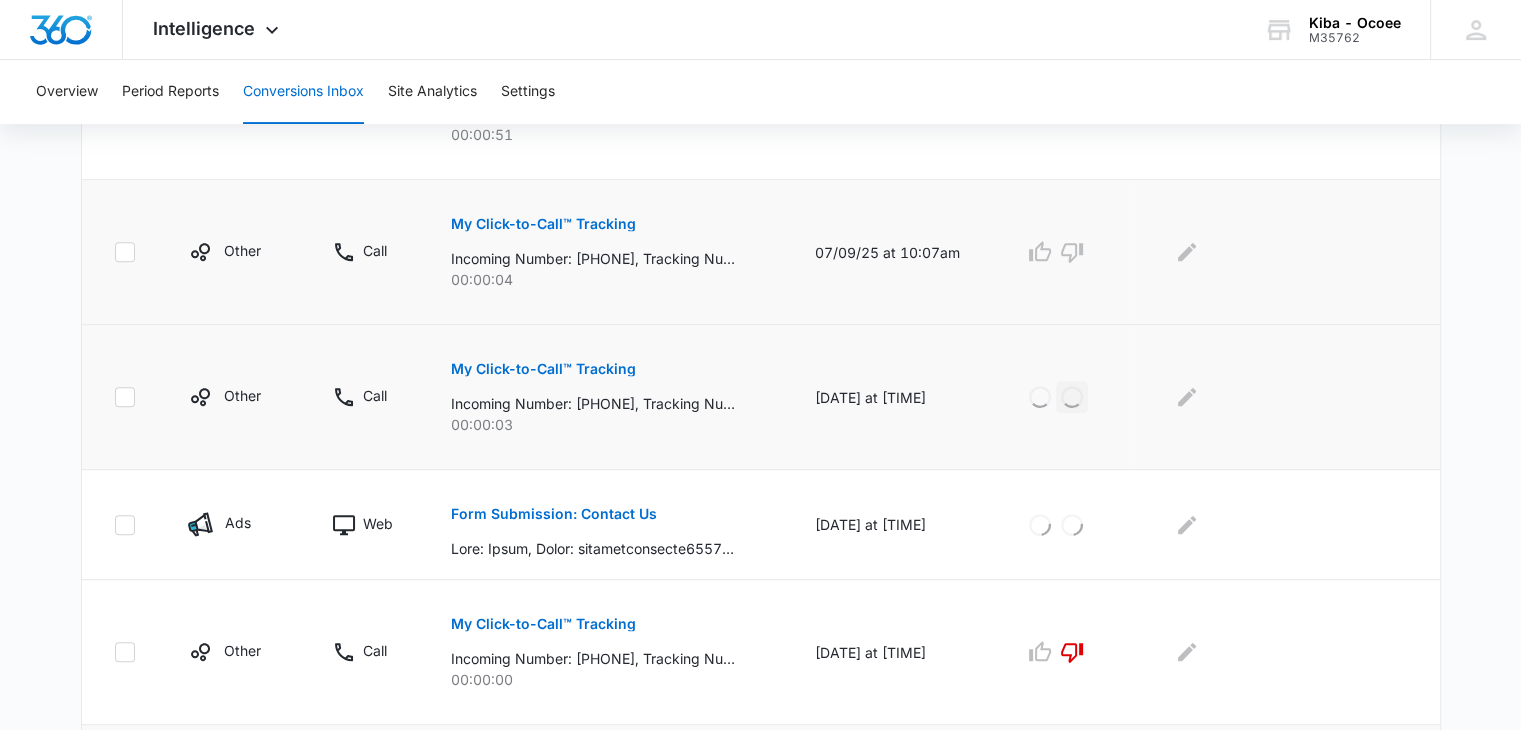 scroll, scrollTop: 640, scrollLeft: 0, axis: vertical 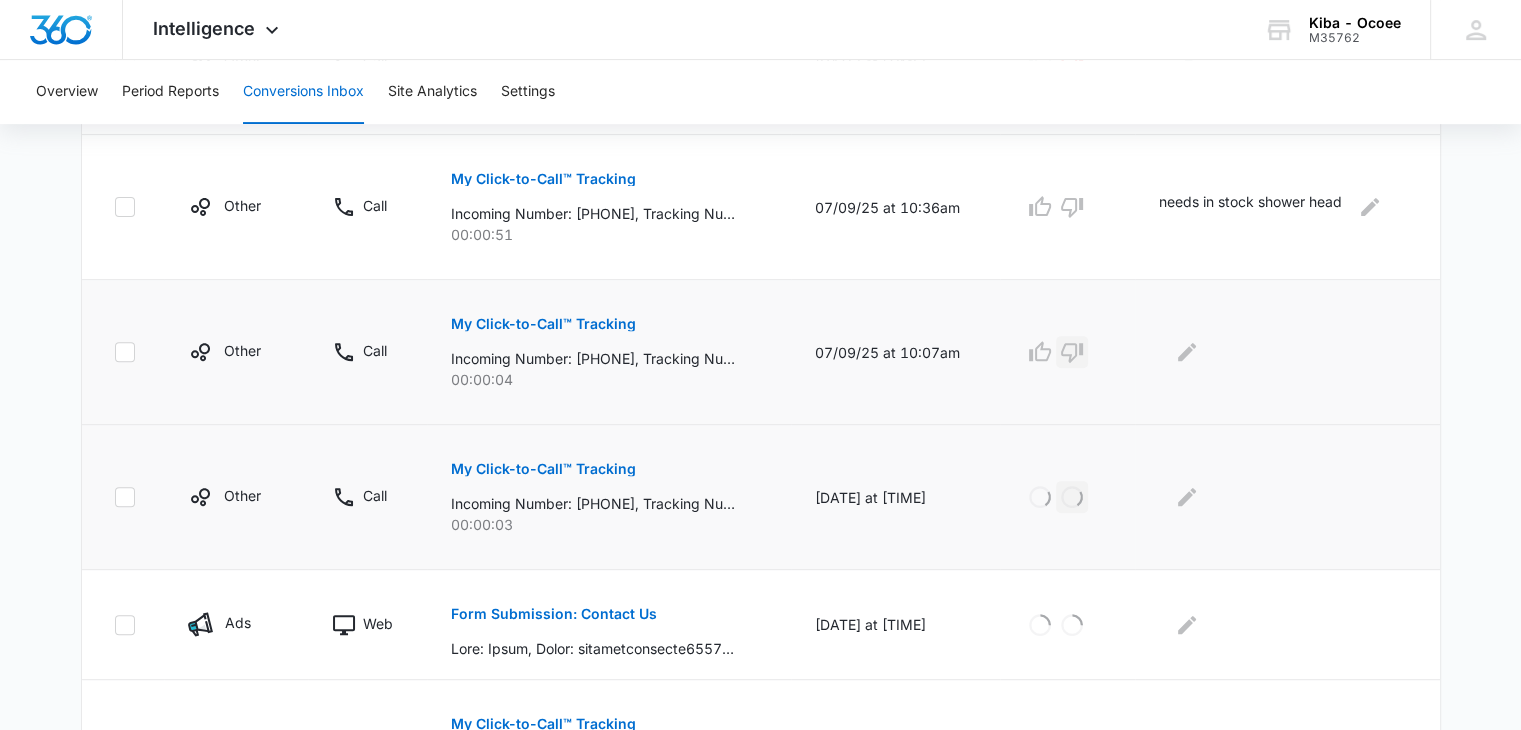 click 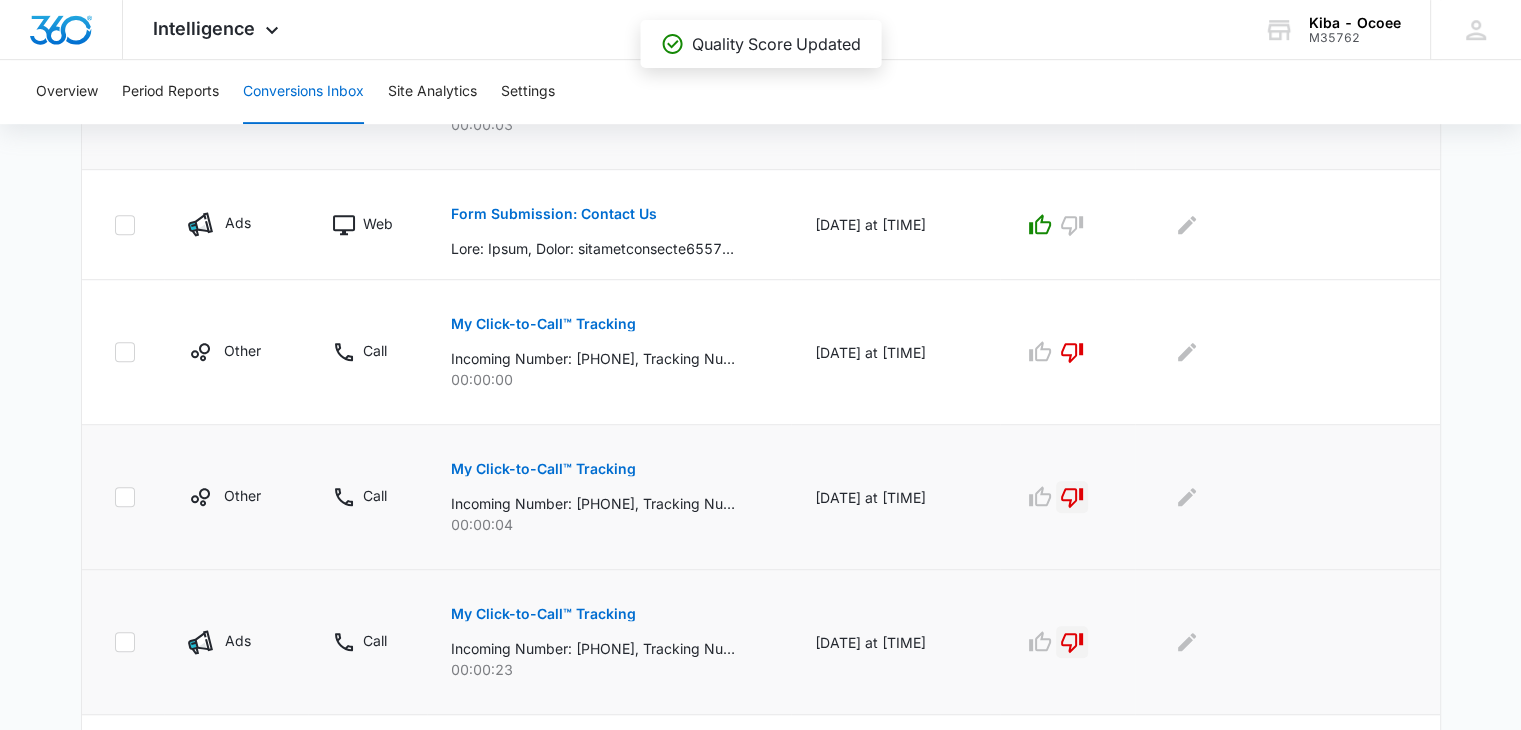 scroll, scrollTop: 1340, scrollLeft: 0, axis: vertical 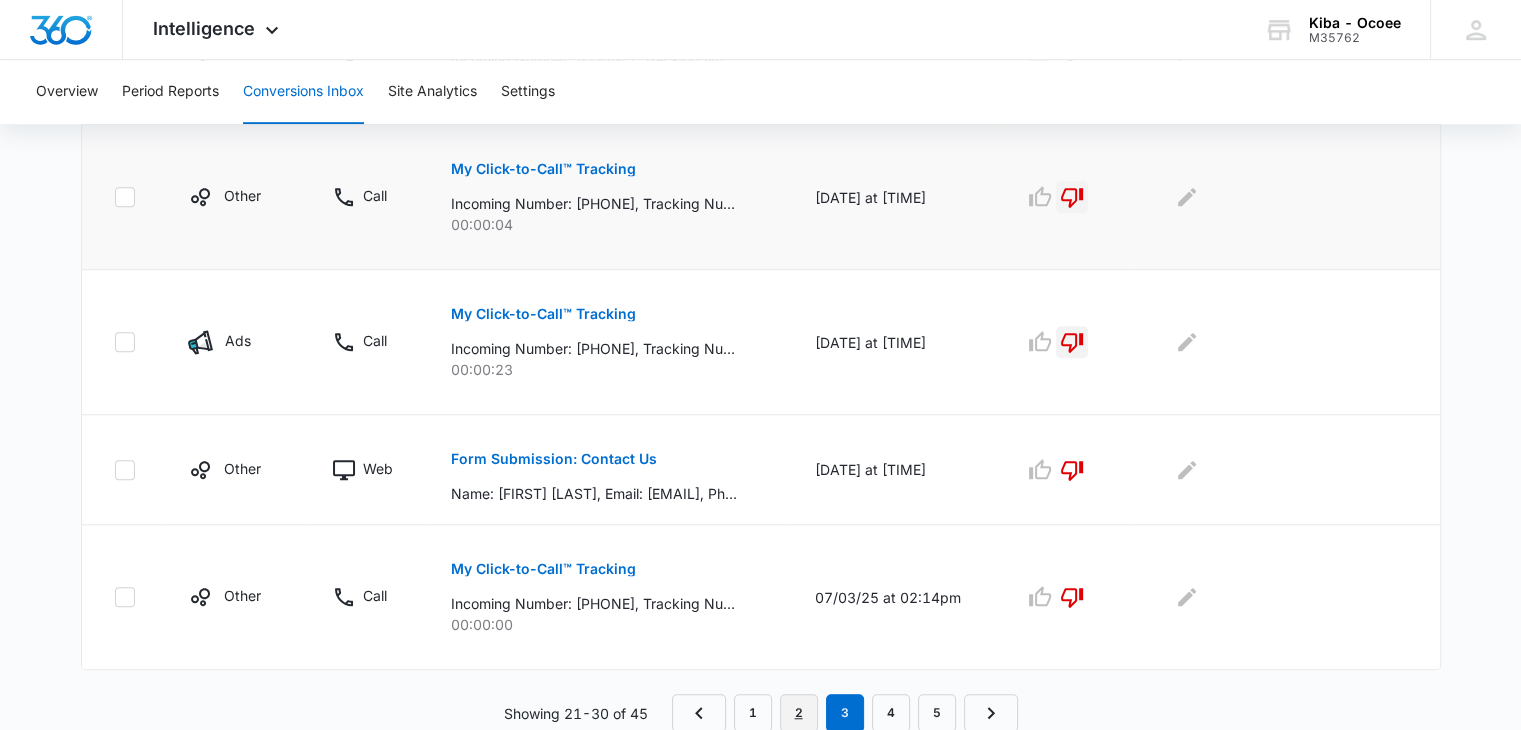 click on "2" at bounding box center [799, 713] 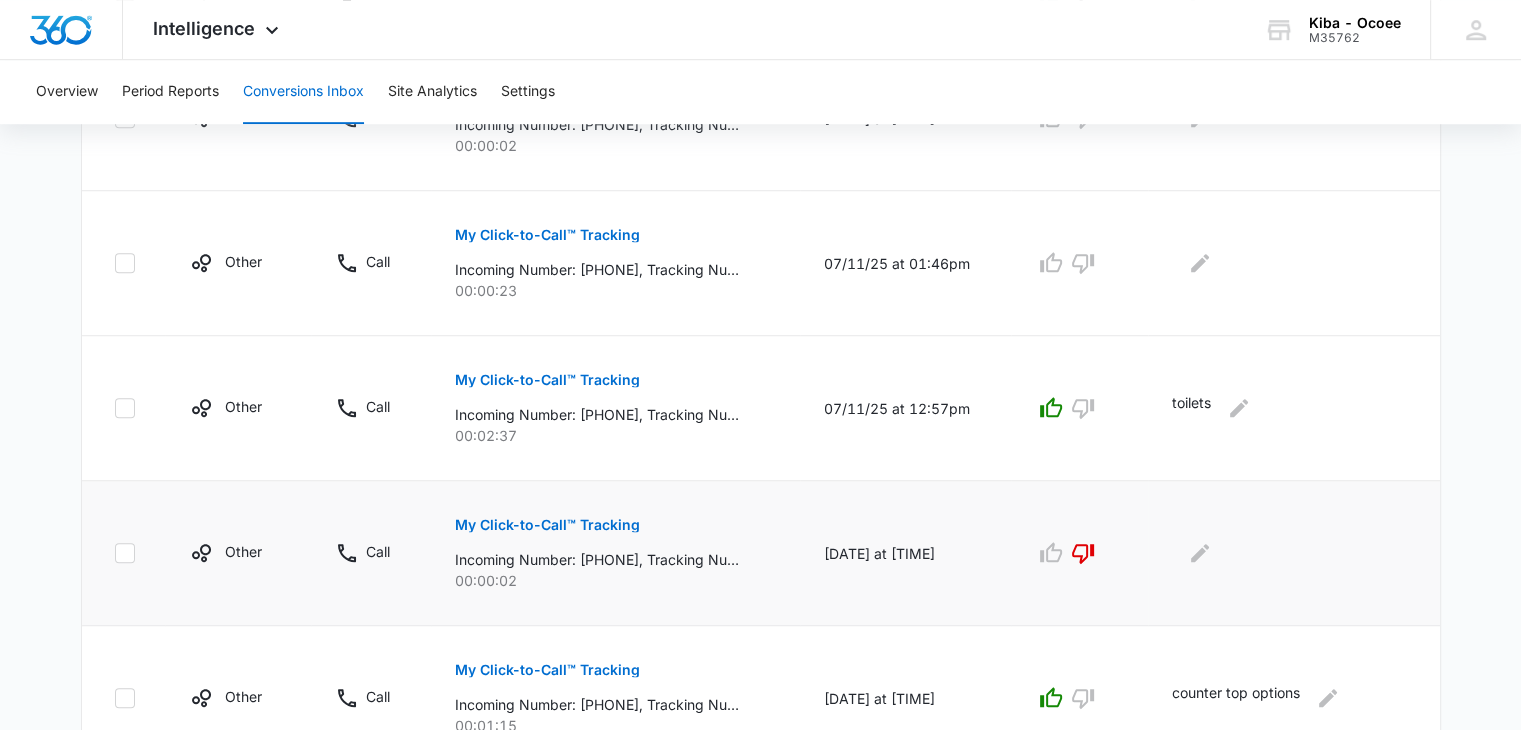 scroll, scrollTop: 1174, scrollLeft: 0, axis: vertical 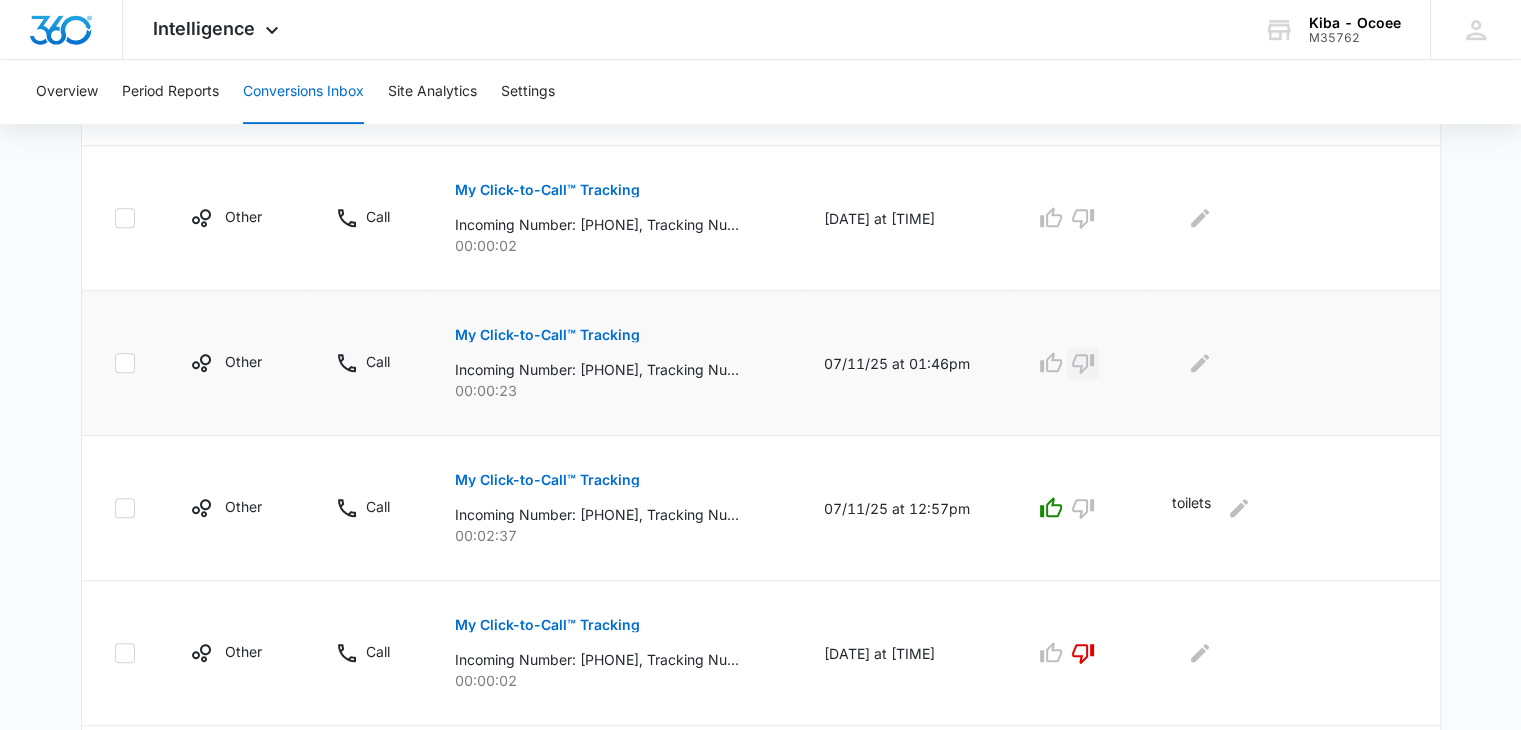 drag, startPoint x: 1075, startPoint y: 356, endPoint x: 1084, endPoint y: 329, distance: 28.460499 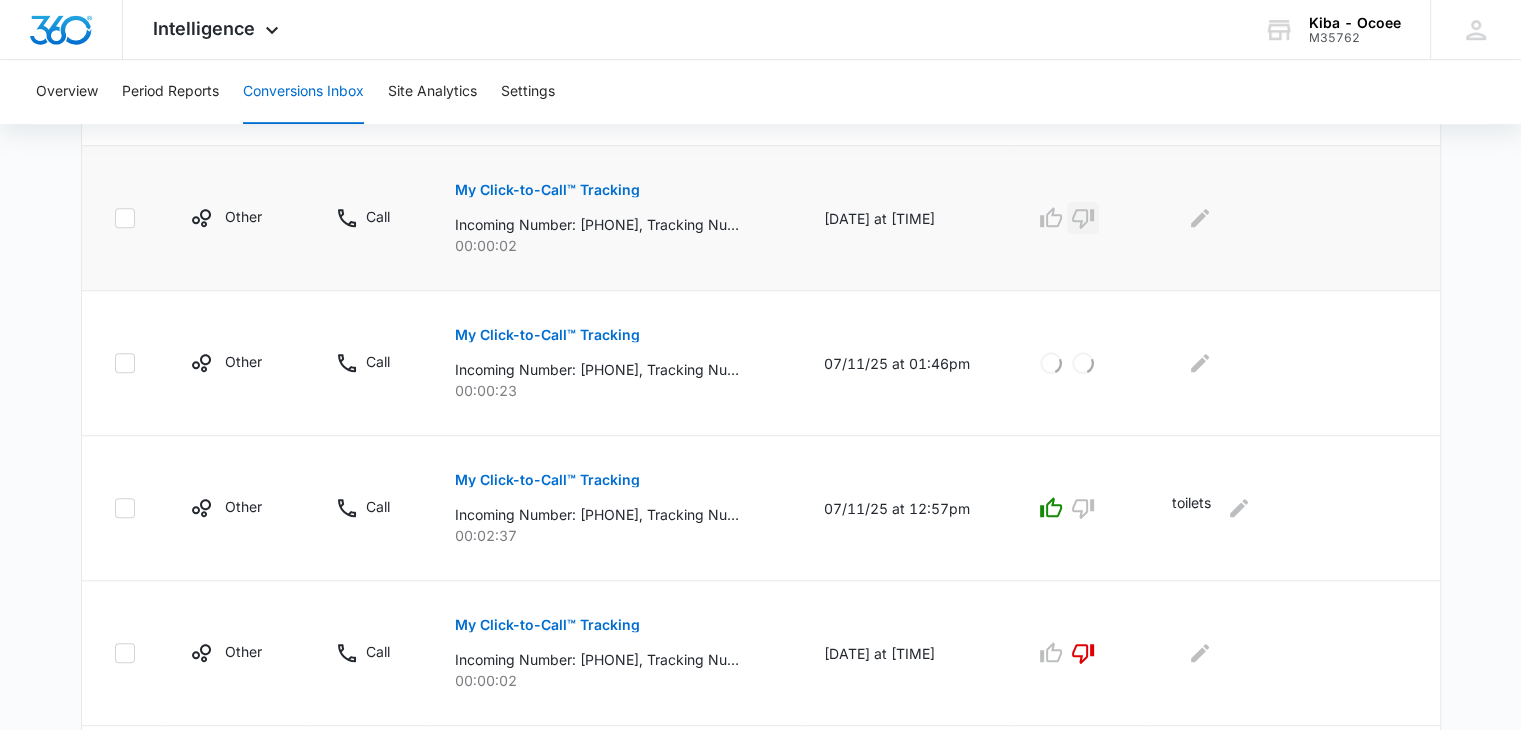 click 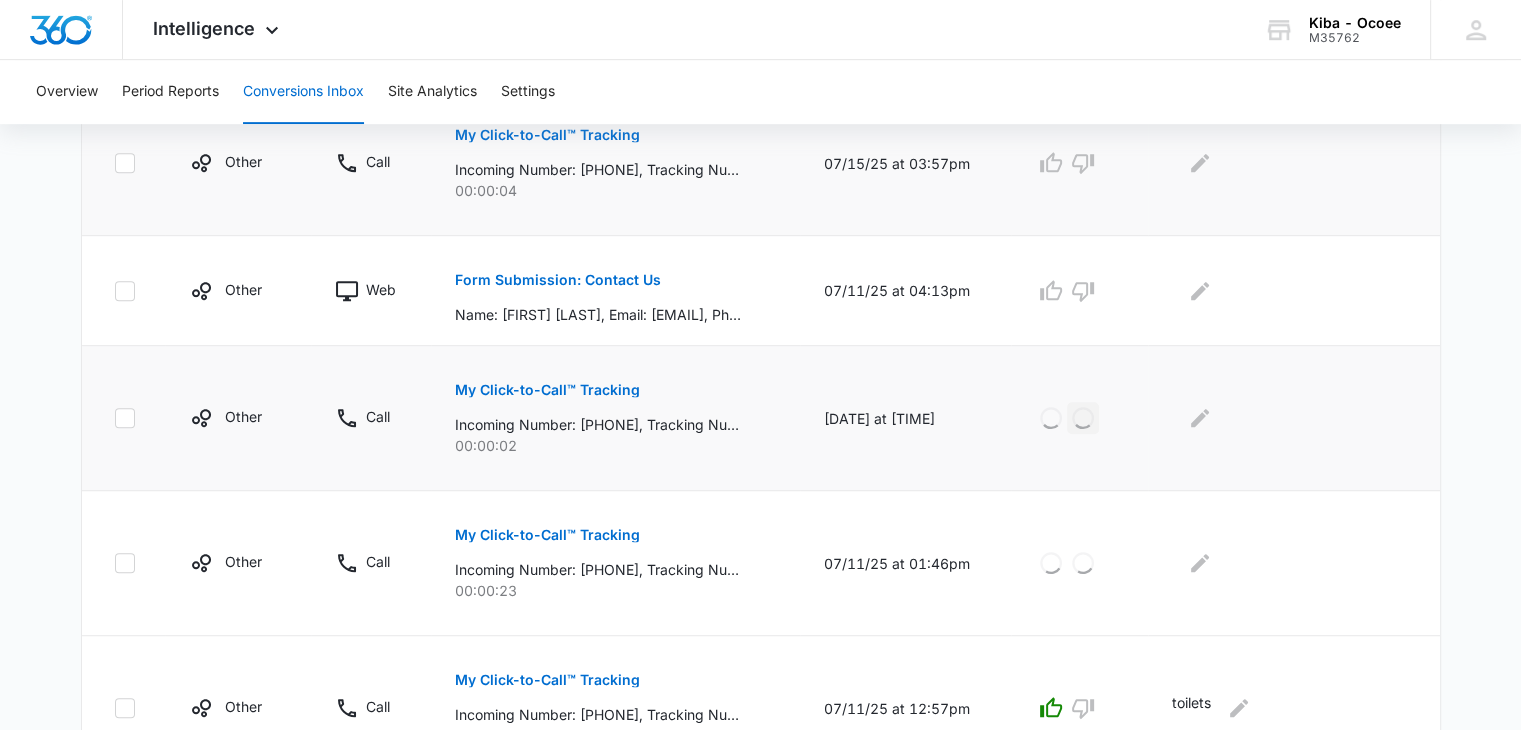 scroll, scrollTop: 874, scrollLeft: 0, axis: vertical 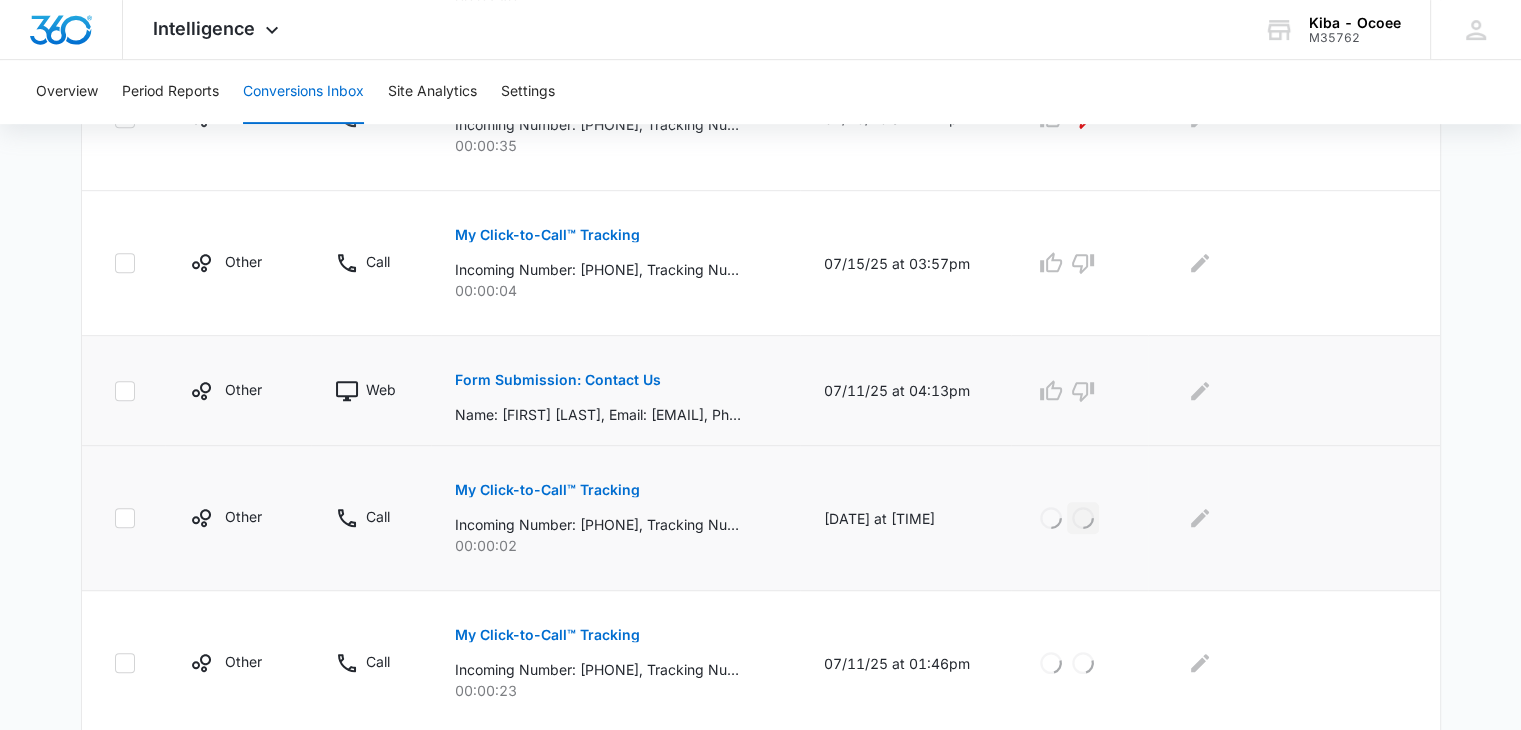 click on "Form Submission: Contact Us" at bounding box center (558, 380) 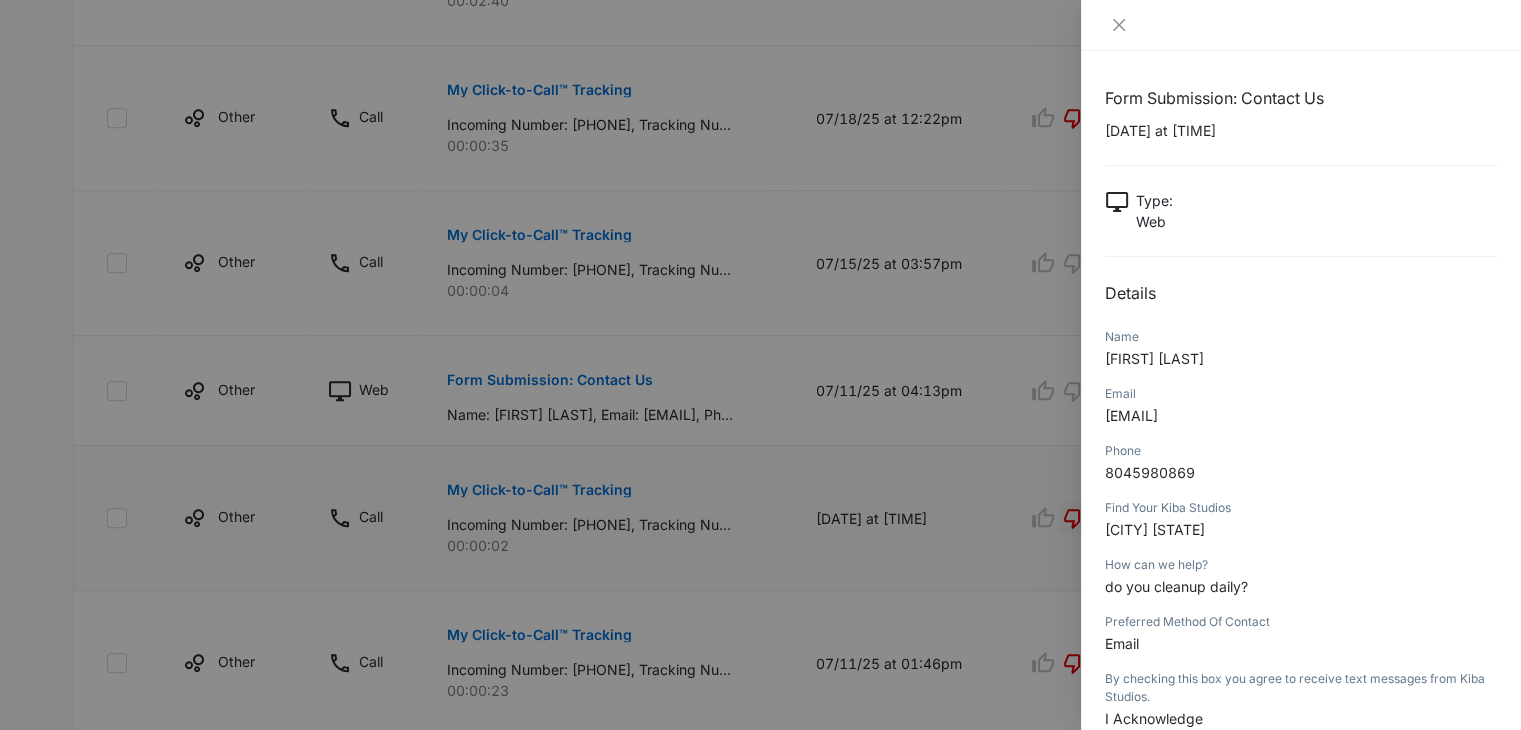 click at bounding box center [1301, 25] 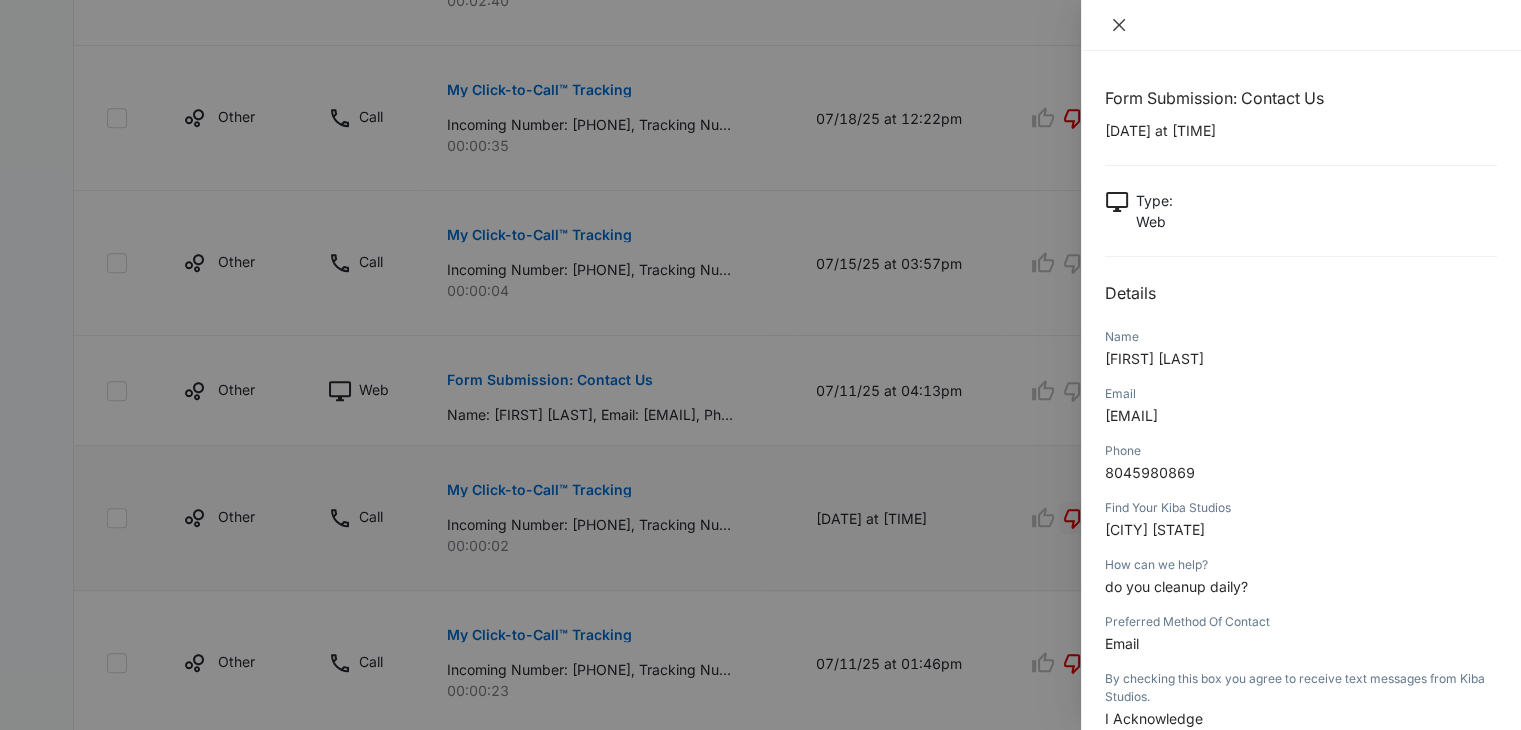 click 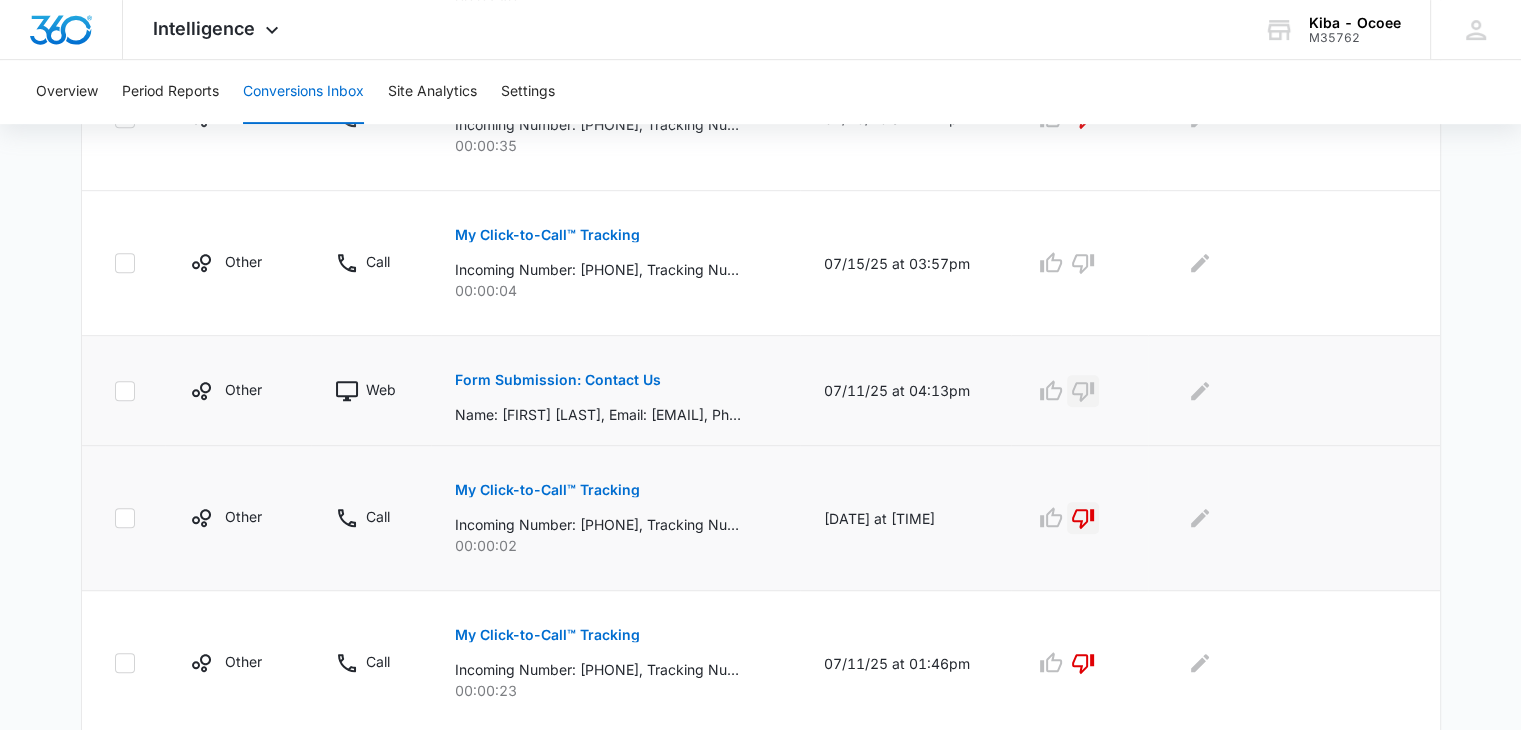 click 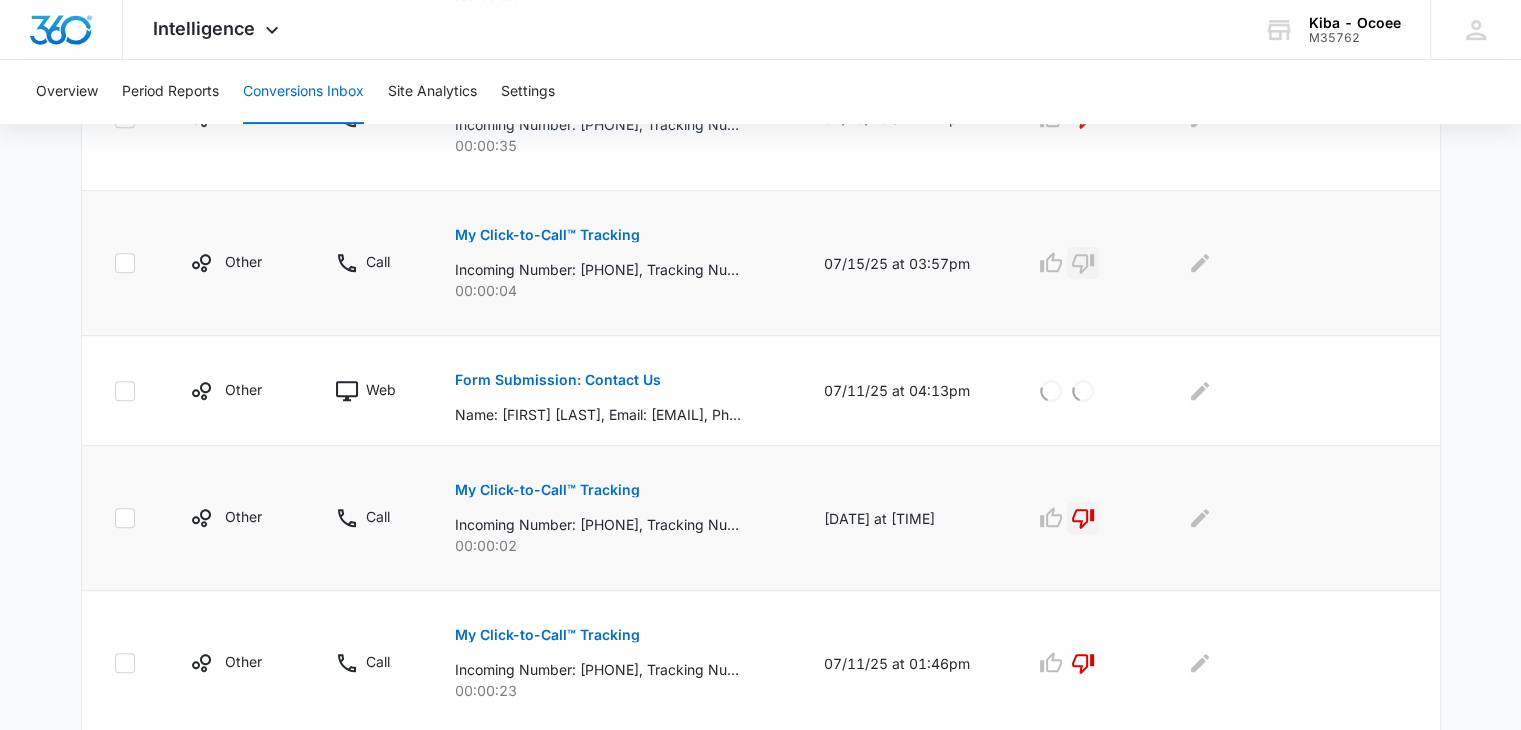 click 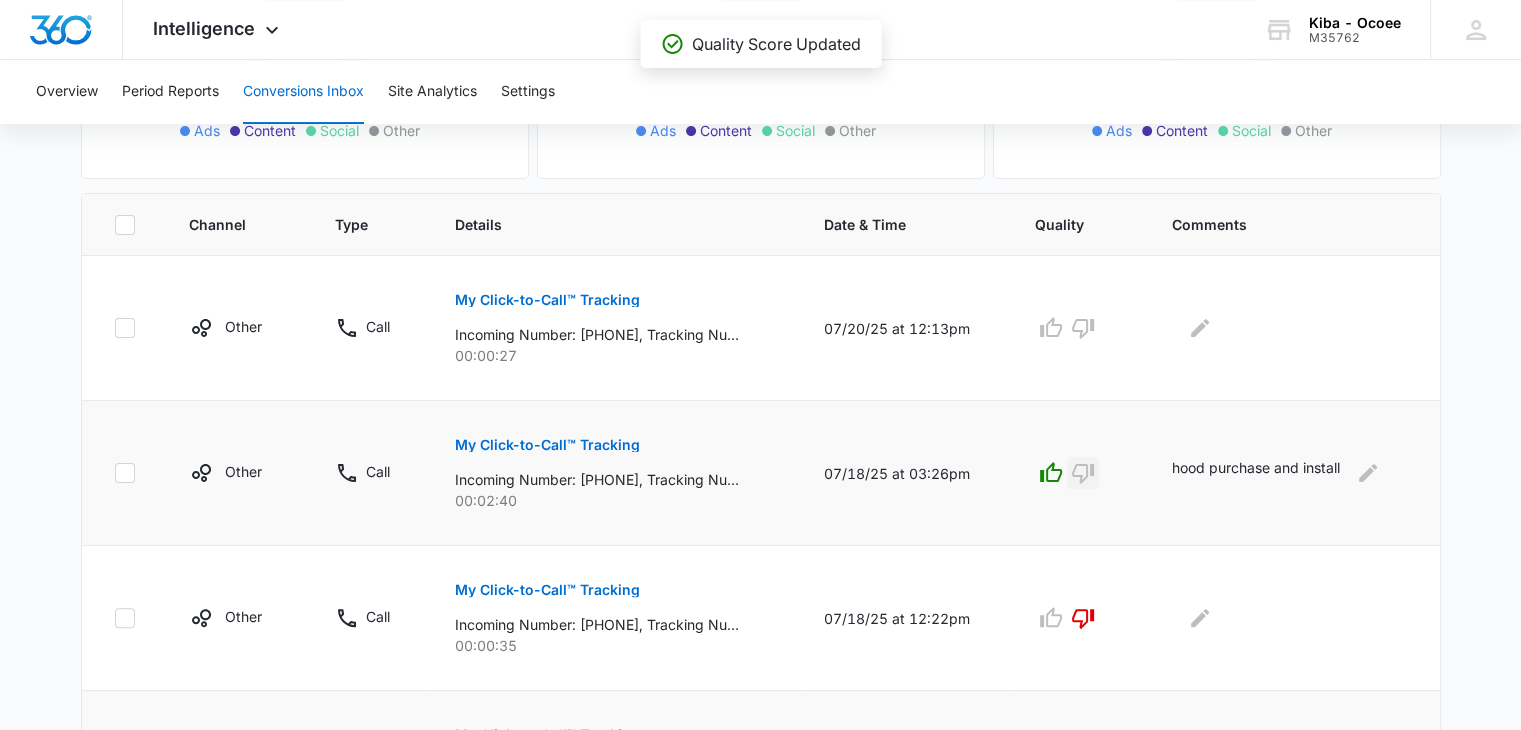 scroll, scrollTop: 274, scrollLeft: 0, axis: vertical 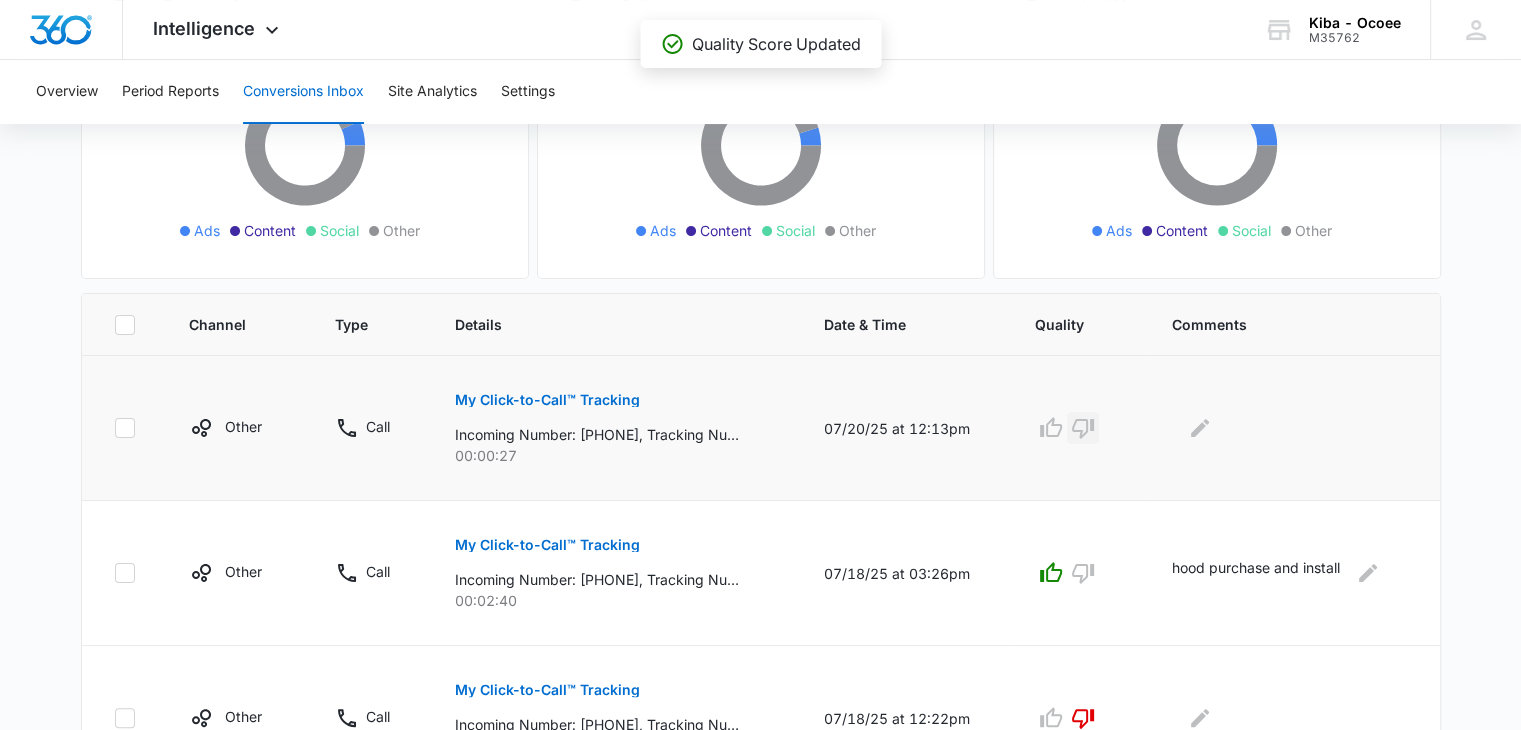click 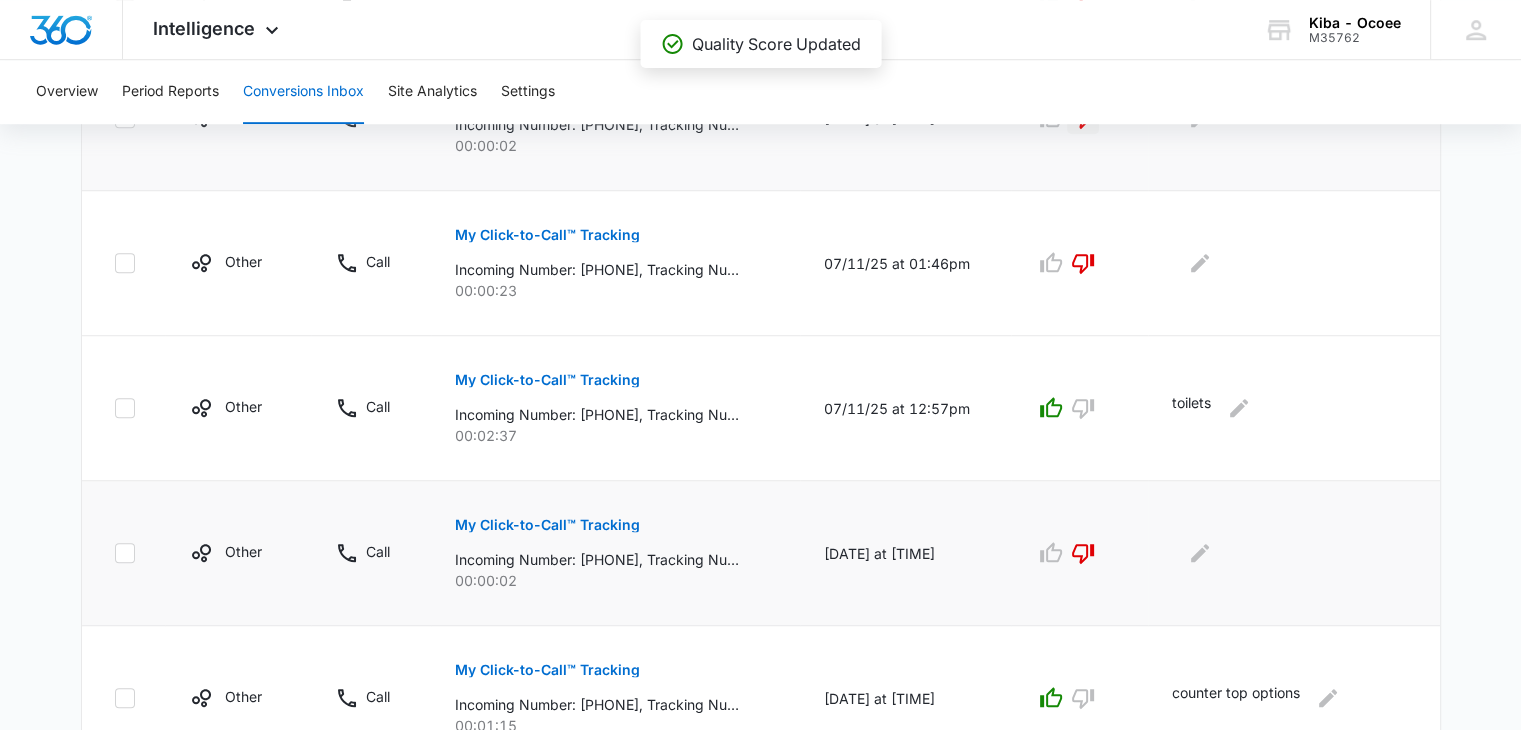 scroll, scrollTop: 1374, scrollLeft: 0, axis: vertical 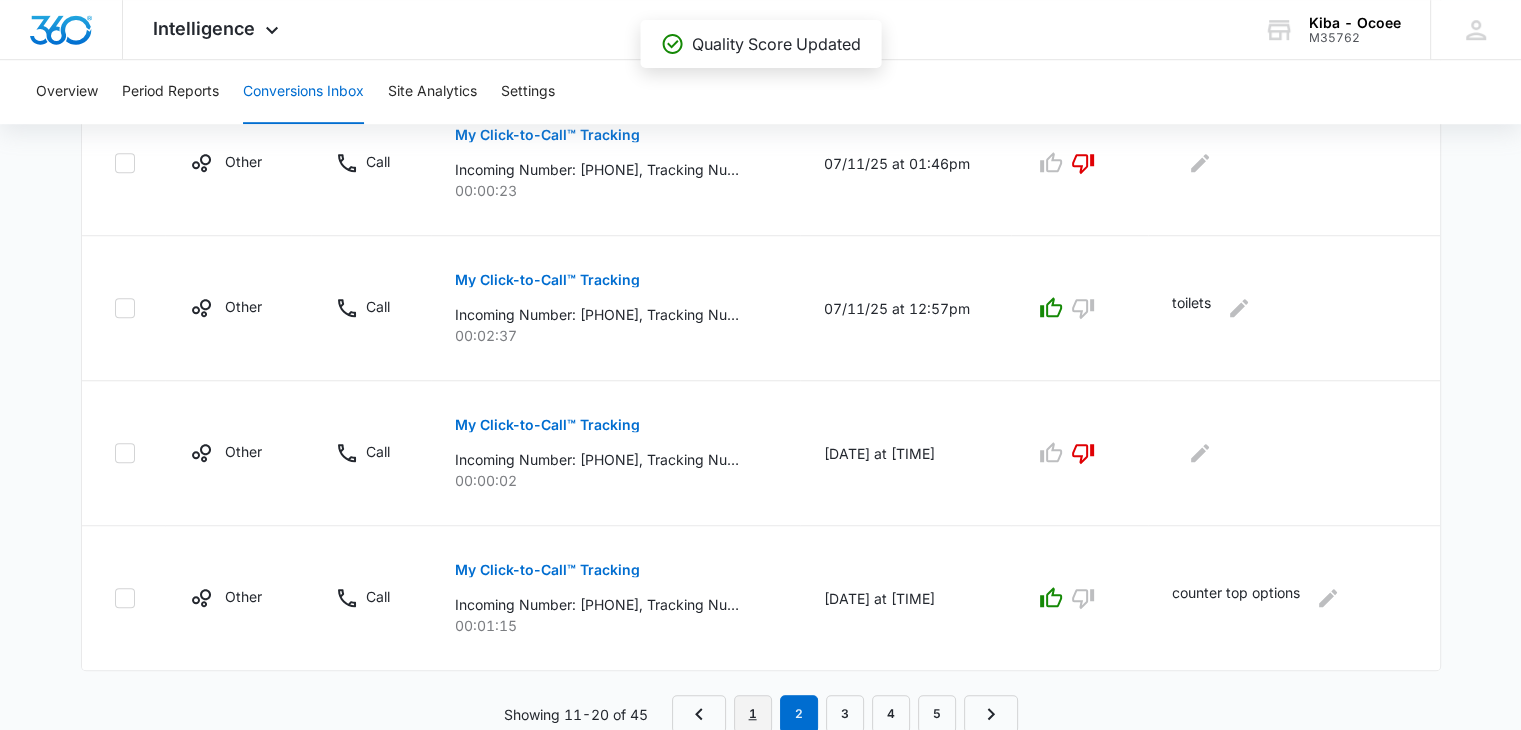 click on "1" at bounding box center (753, 714) 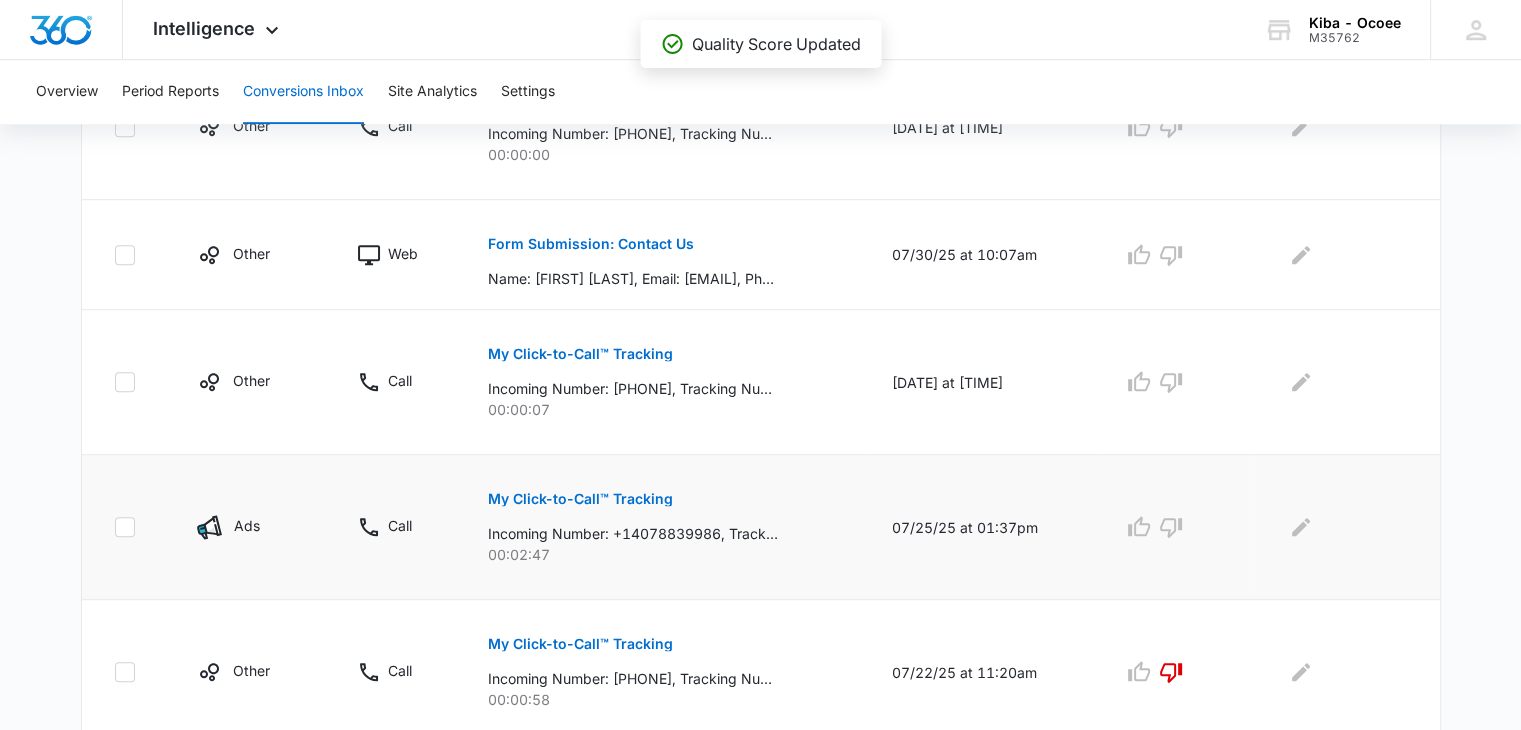 scroll, scrollTop: 1374, scrollLeft: 0, axis: vertical 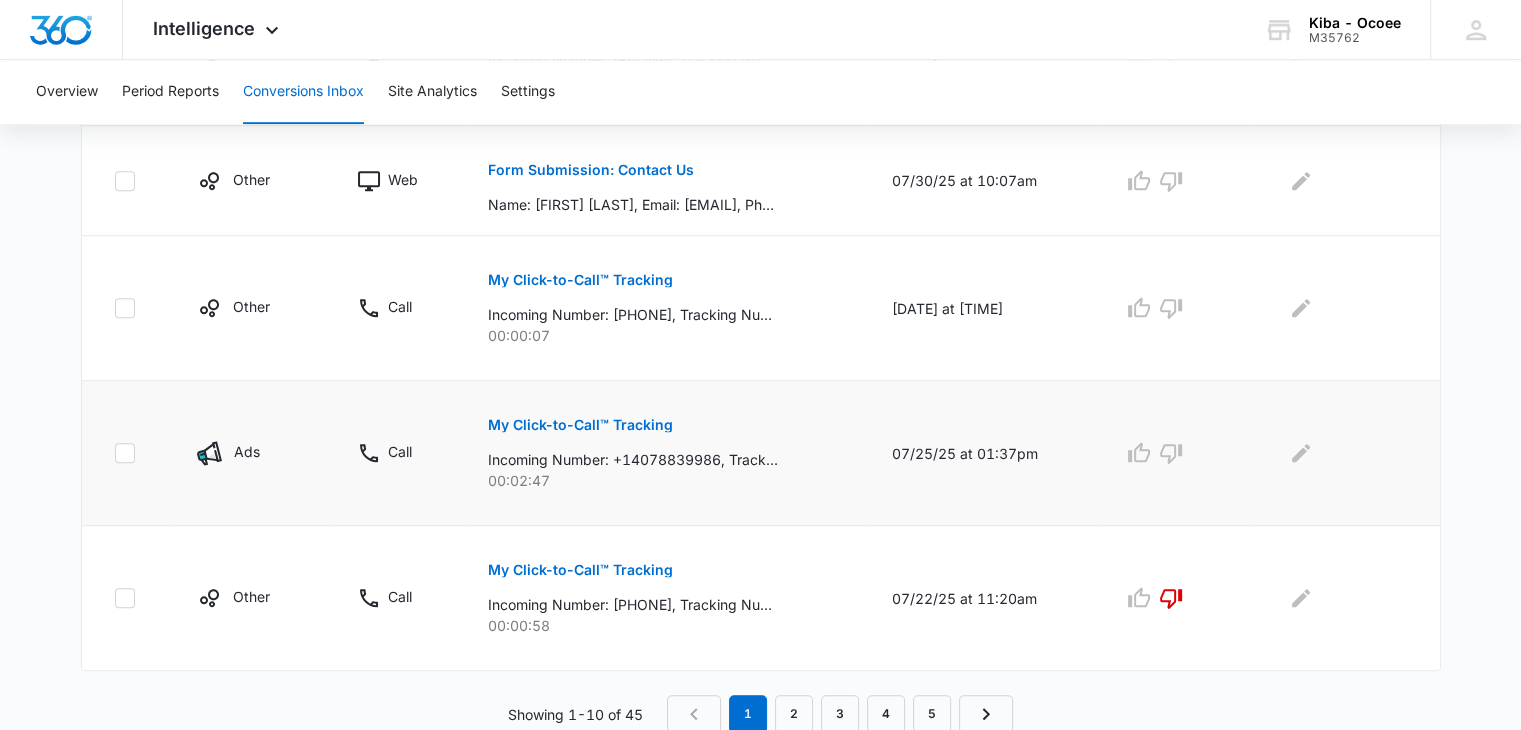 click on "My Click-to-Call™ Tracking" at bounding box center (580, 425) 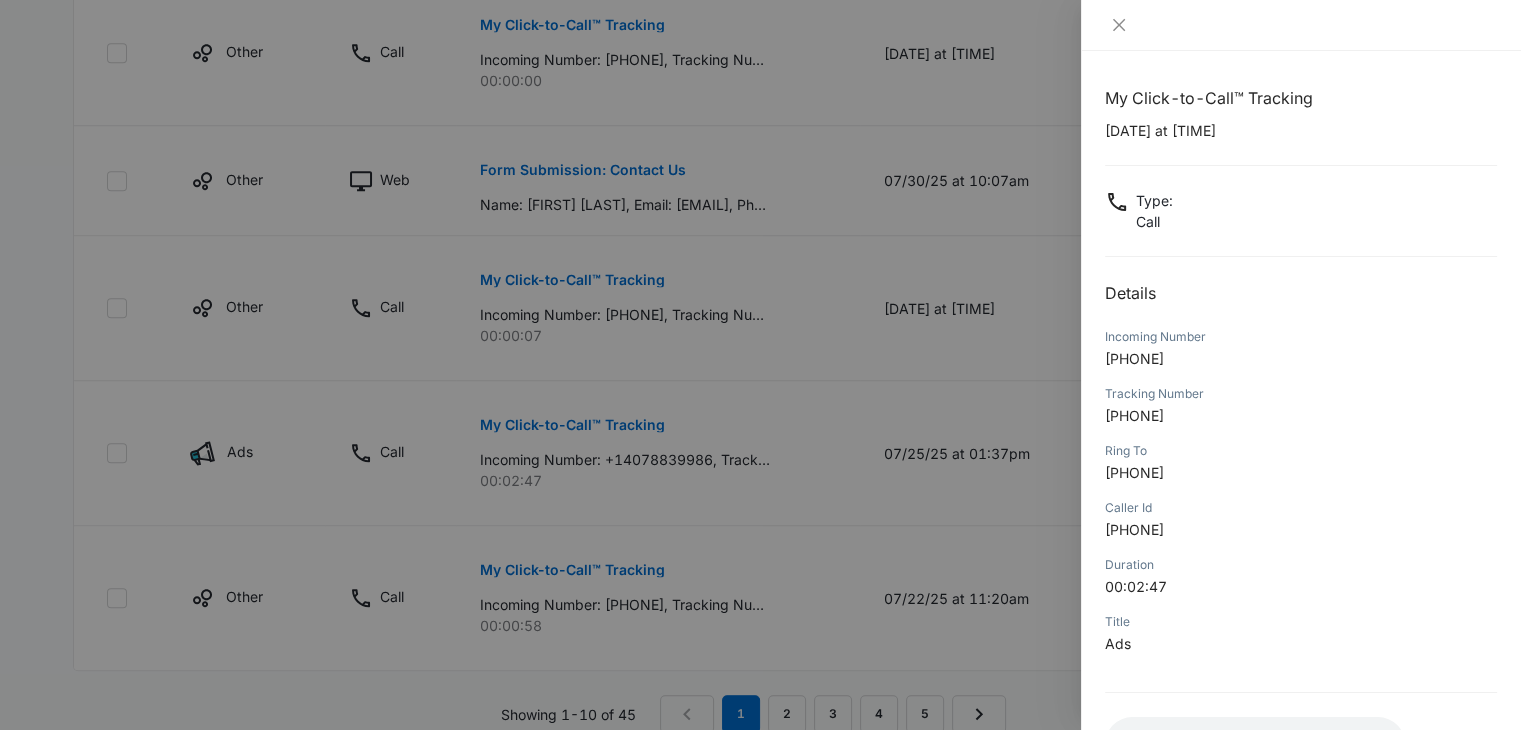 scroll, scrollTop: 158, scrollLeft: 0, axis: vertical 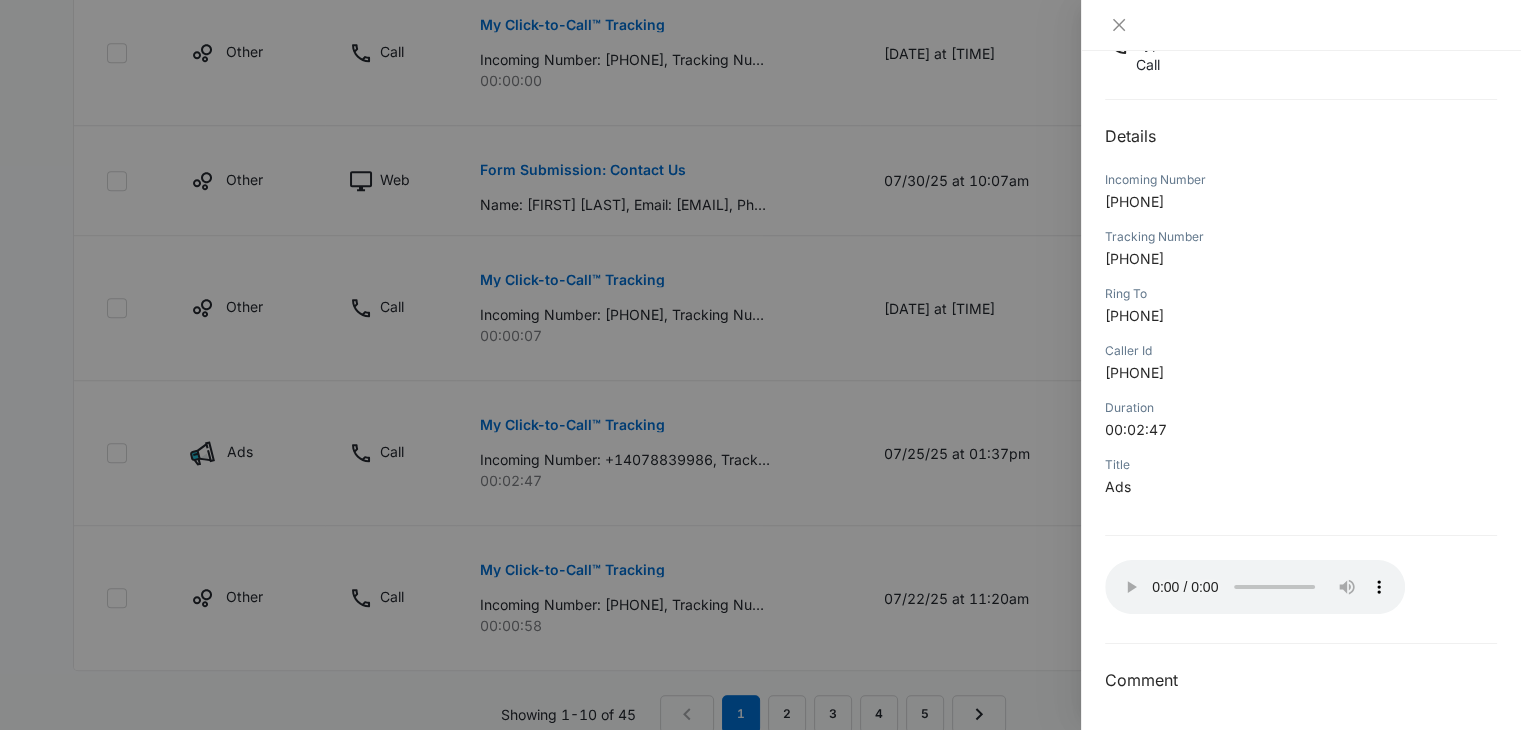 type 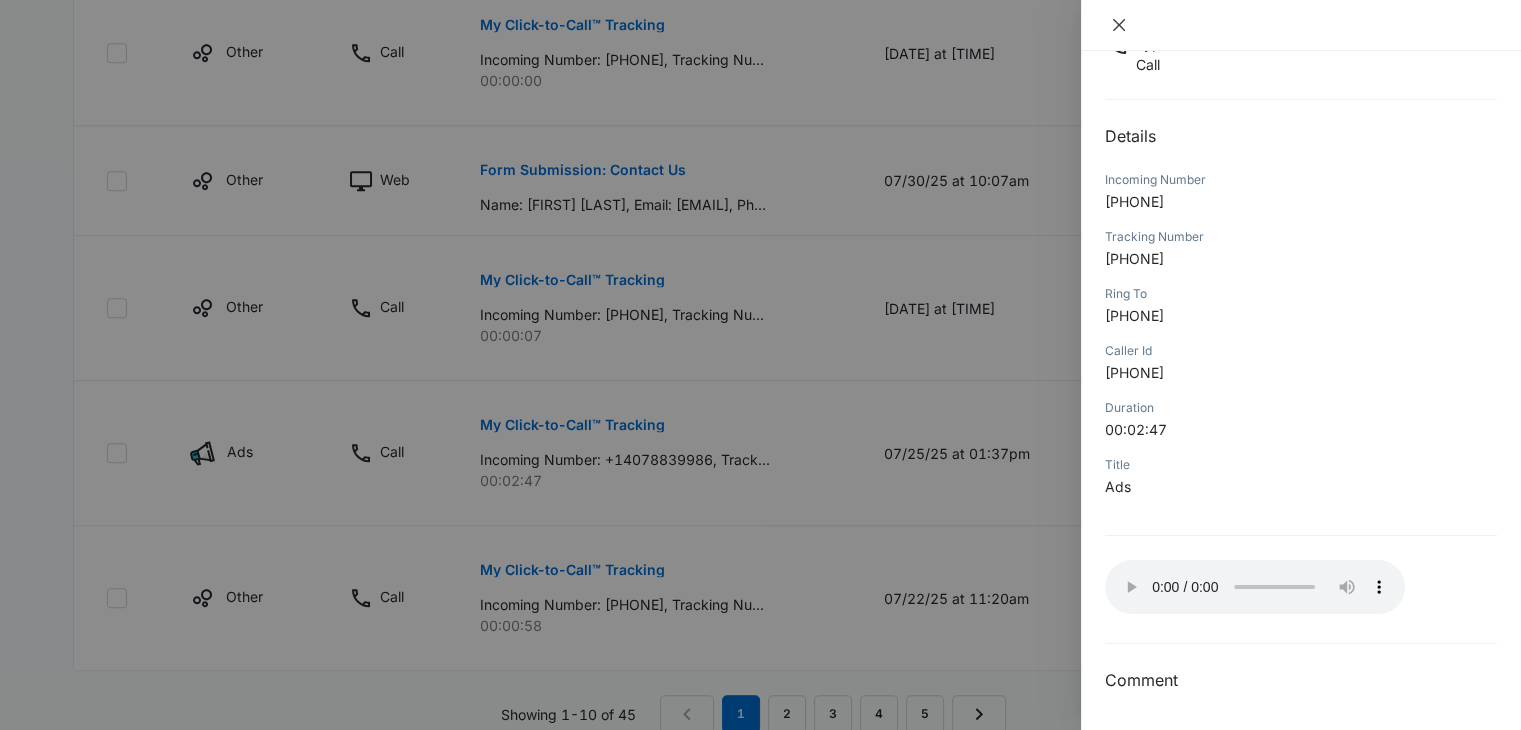 click 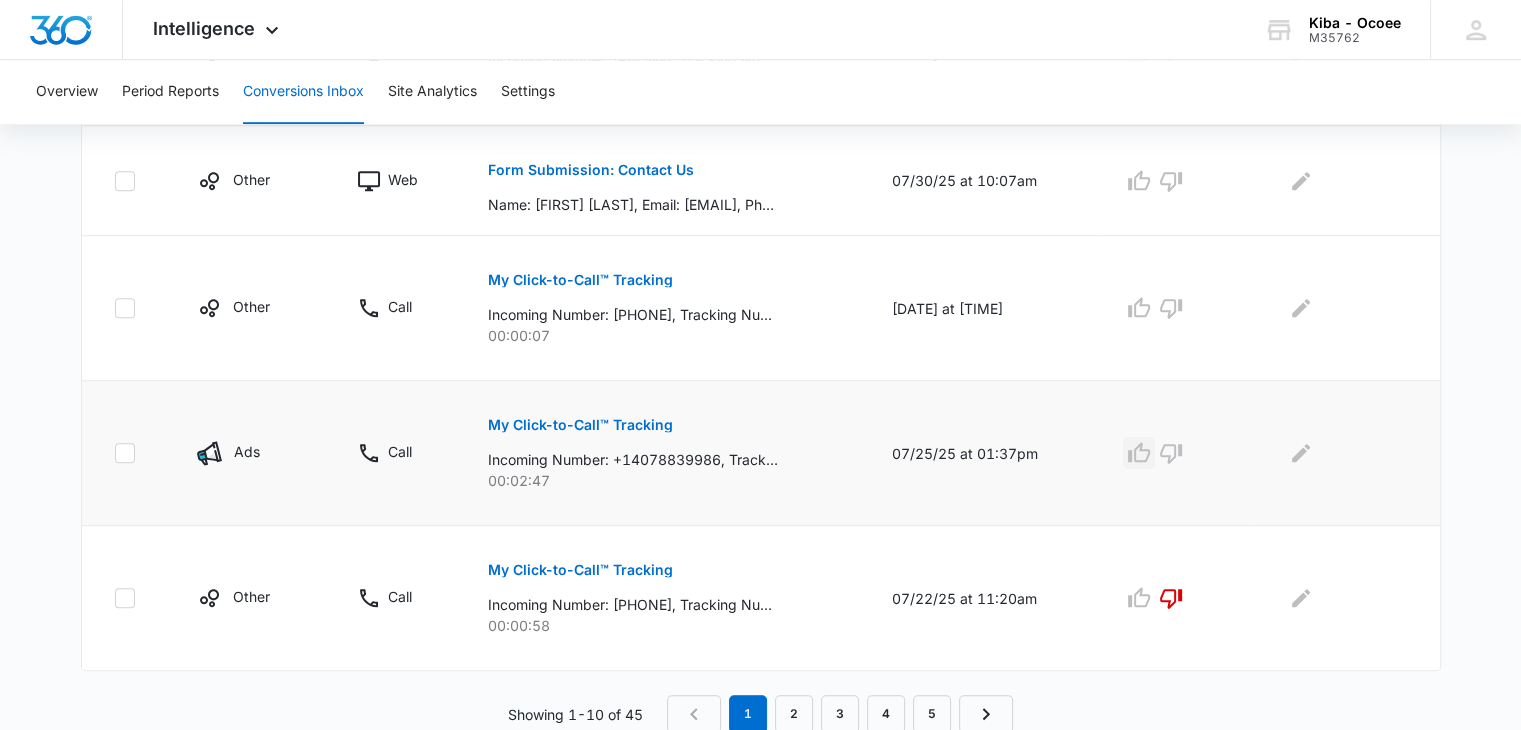 click 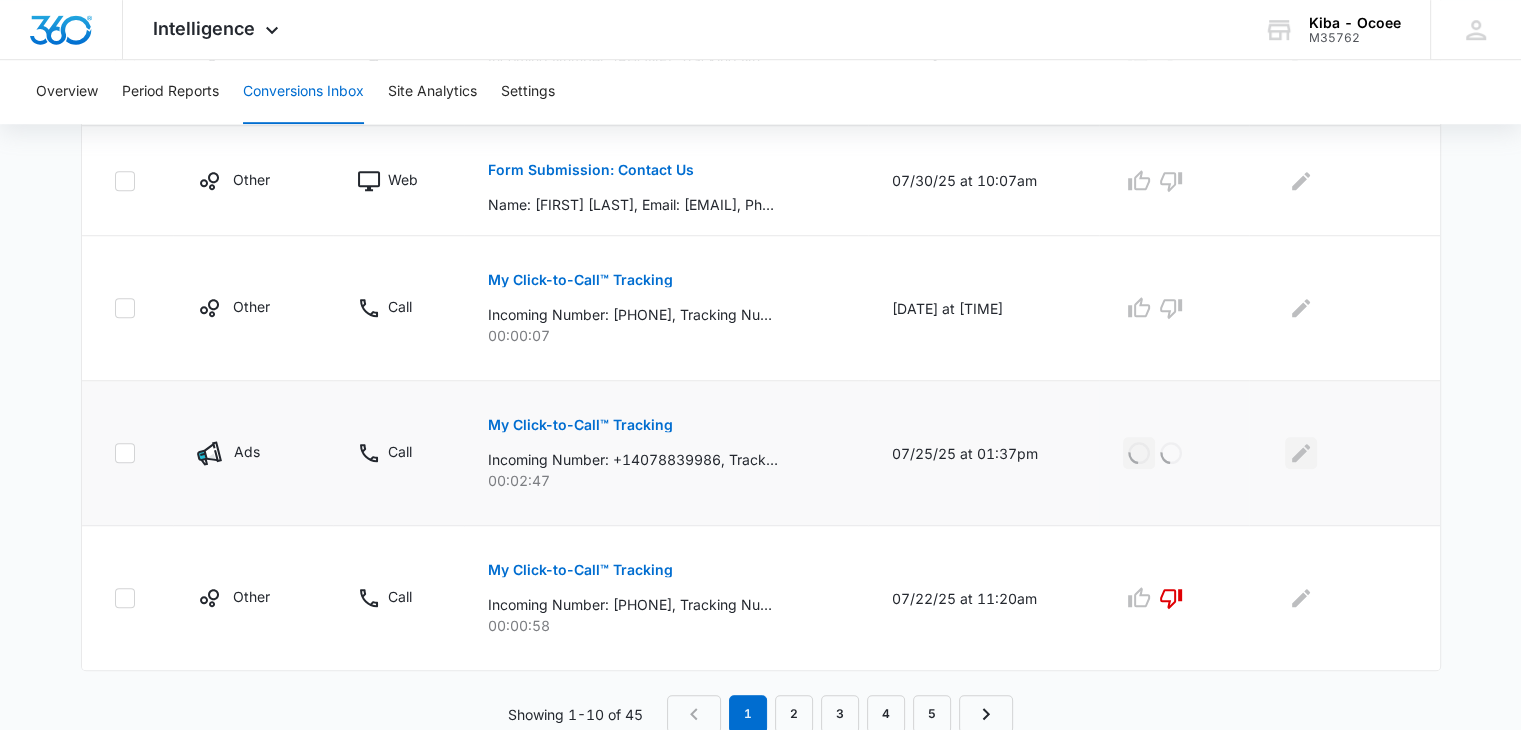 click 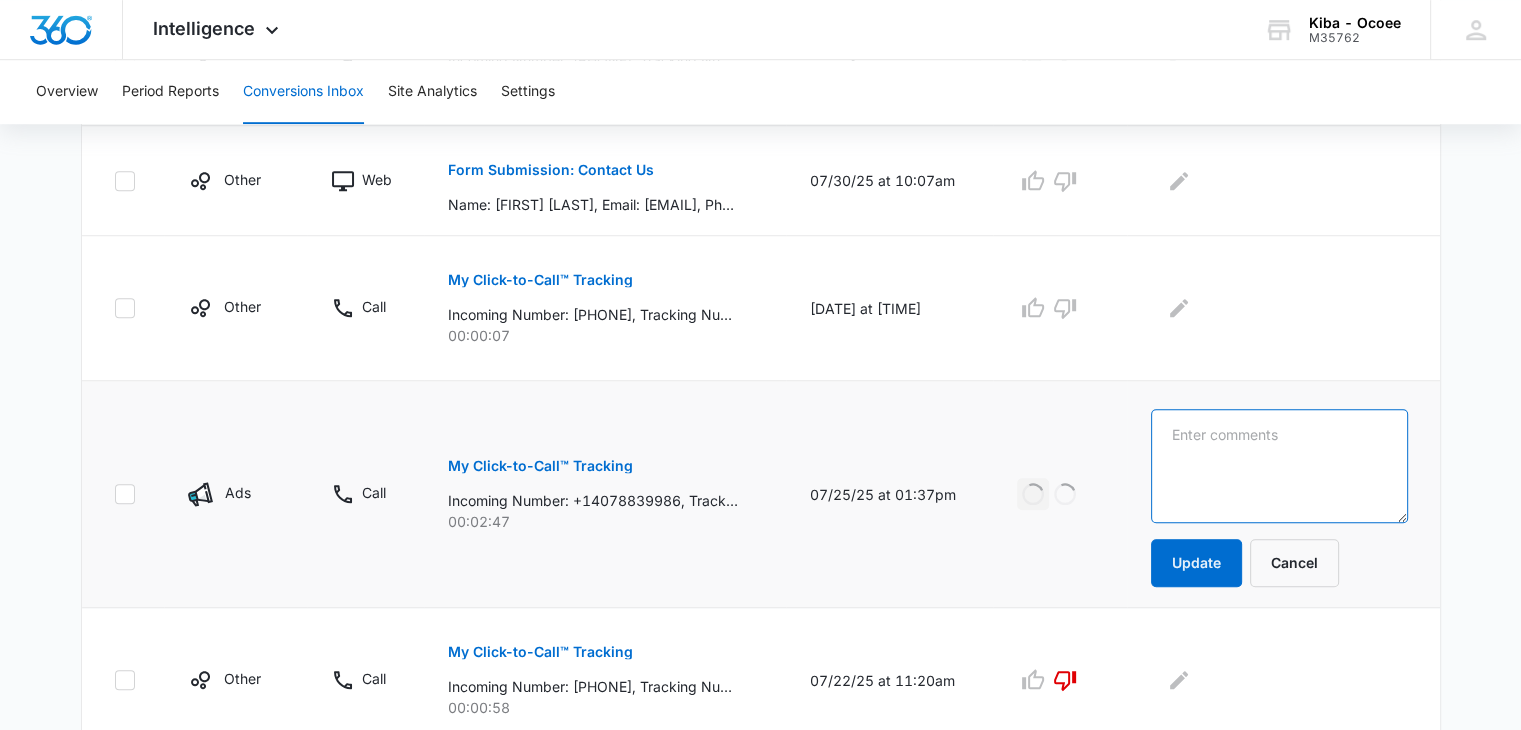 click at bounding box center (1279, 466) 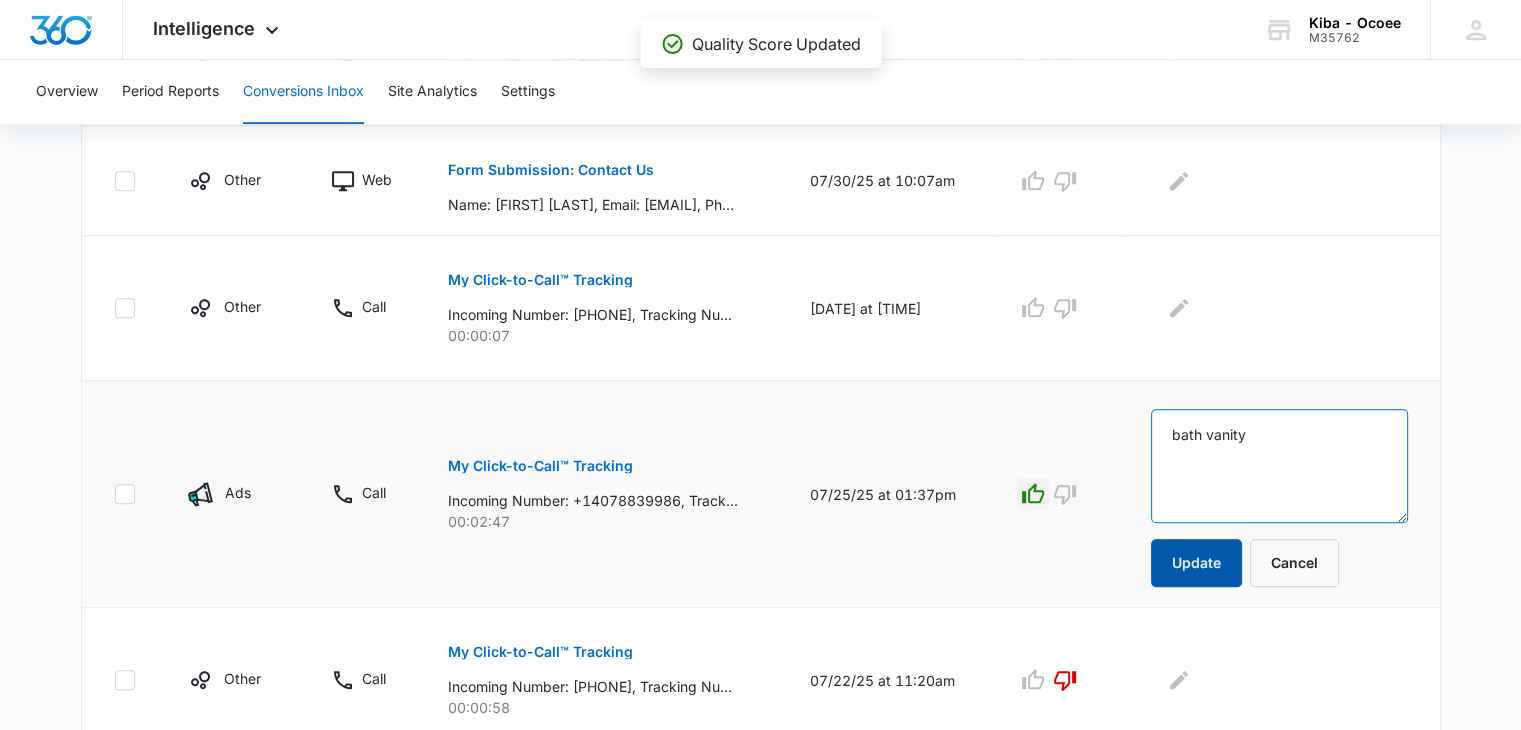 type on "bath vanity" 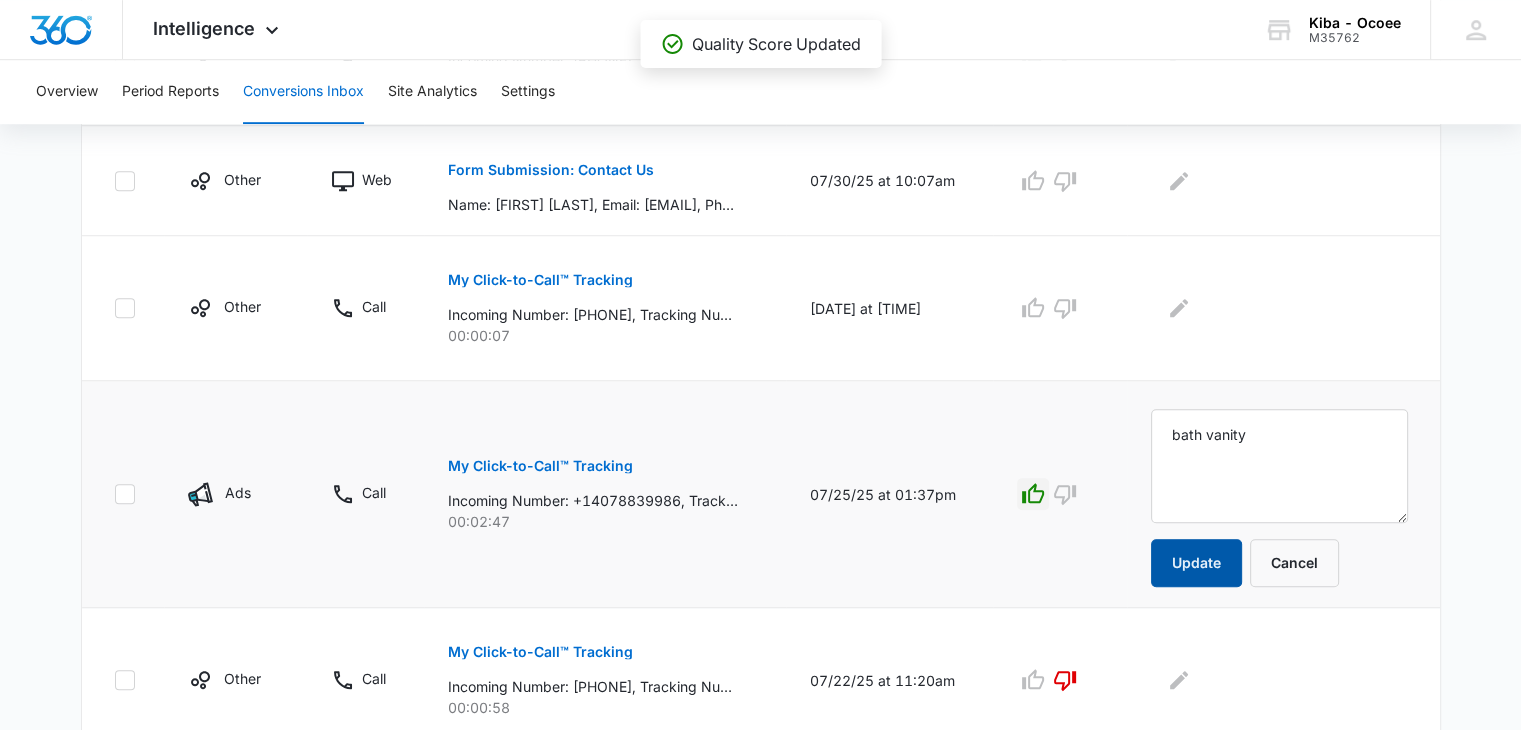 click on "Update" at bounding box center (1196, 563) 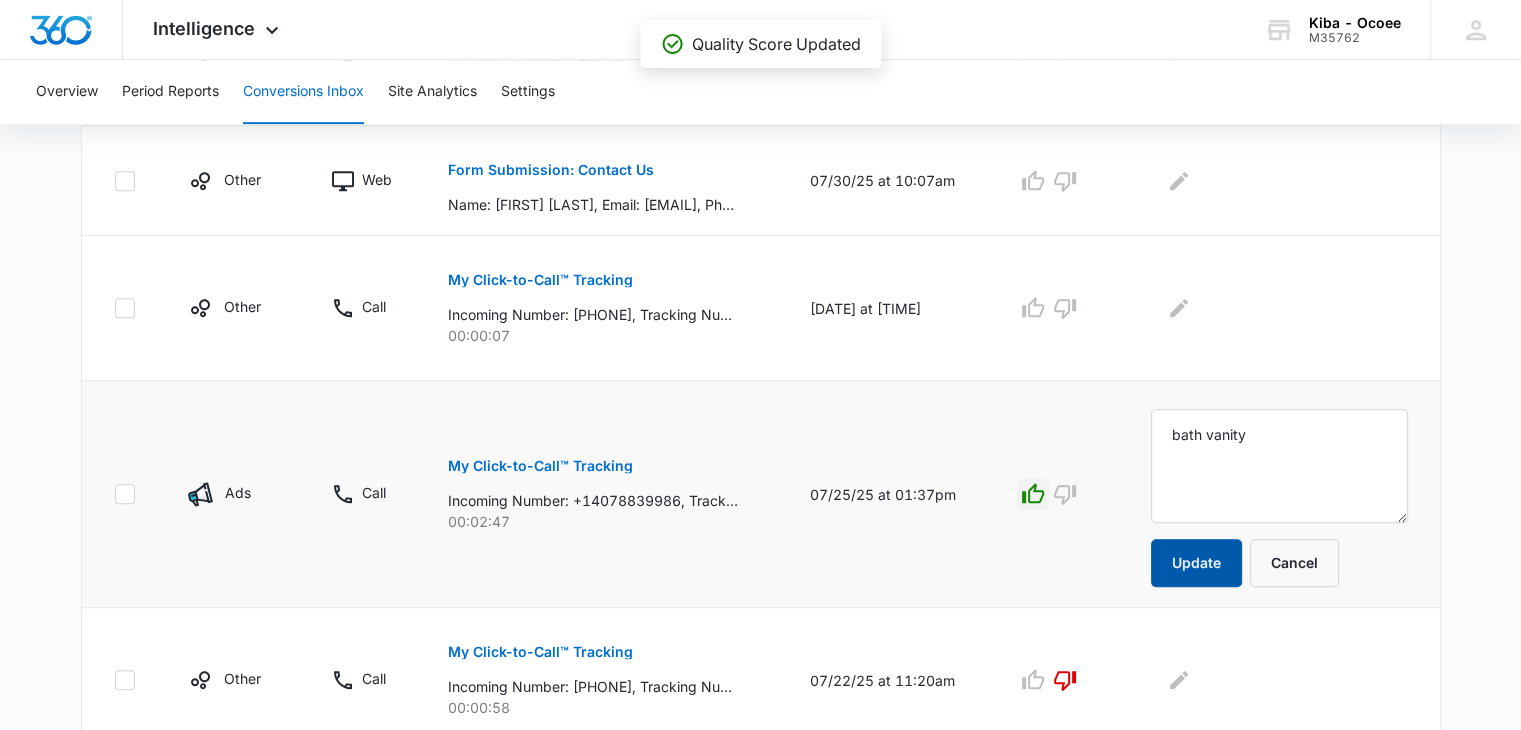 click on "Update" at bounding box center (1196, 563) 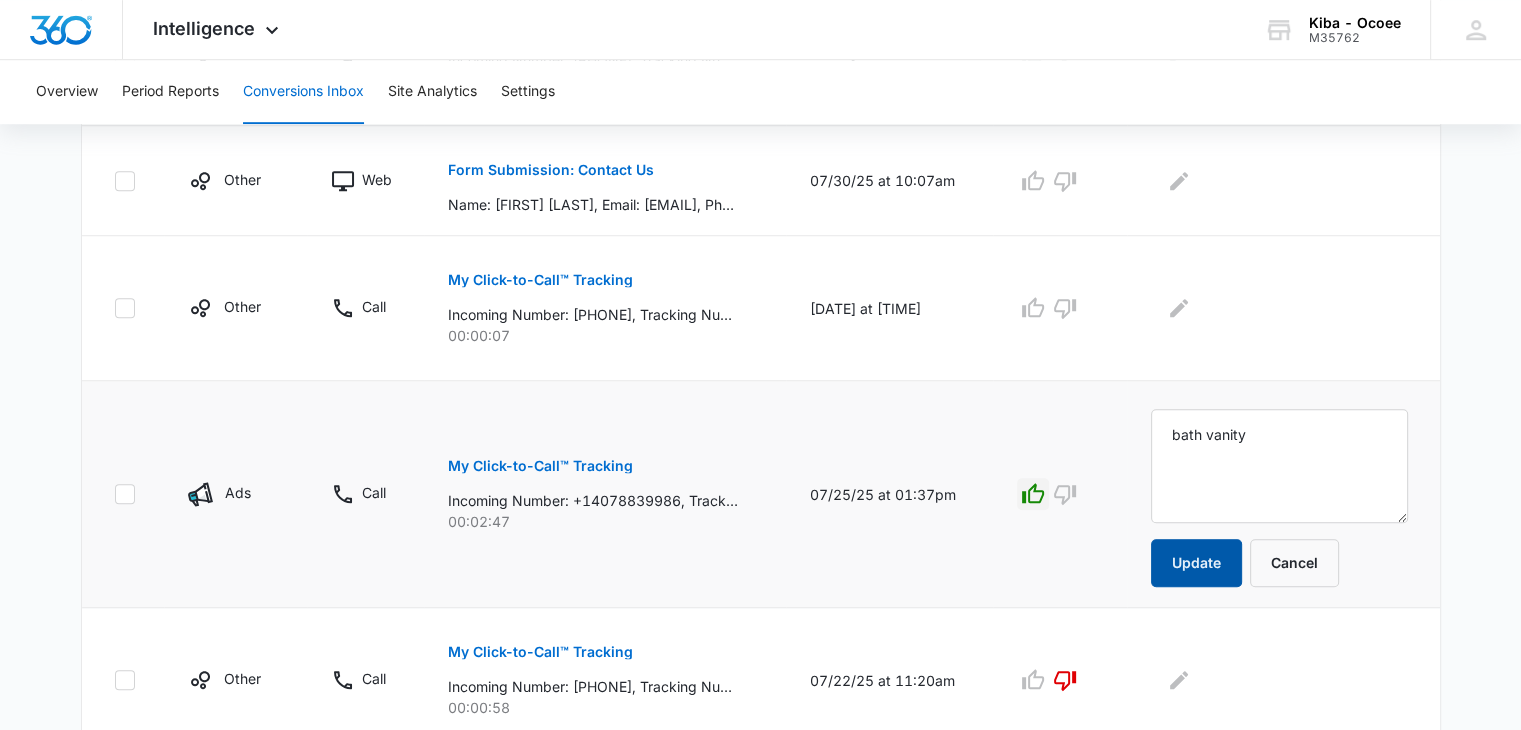 click on "Update" at bounding box center [1196, 563] 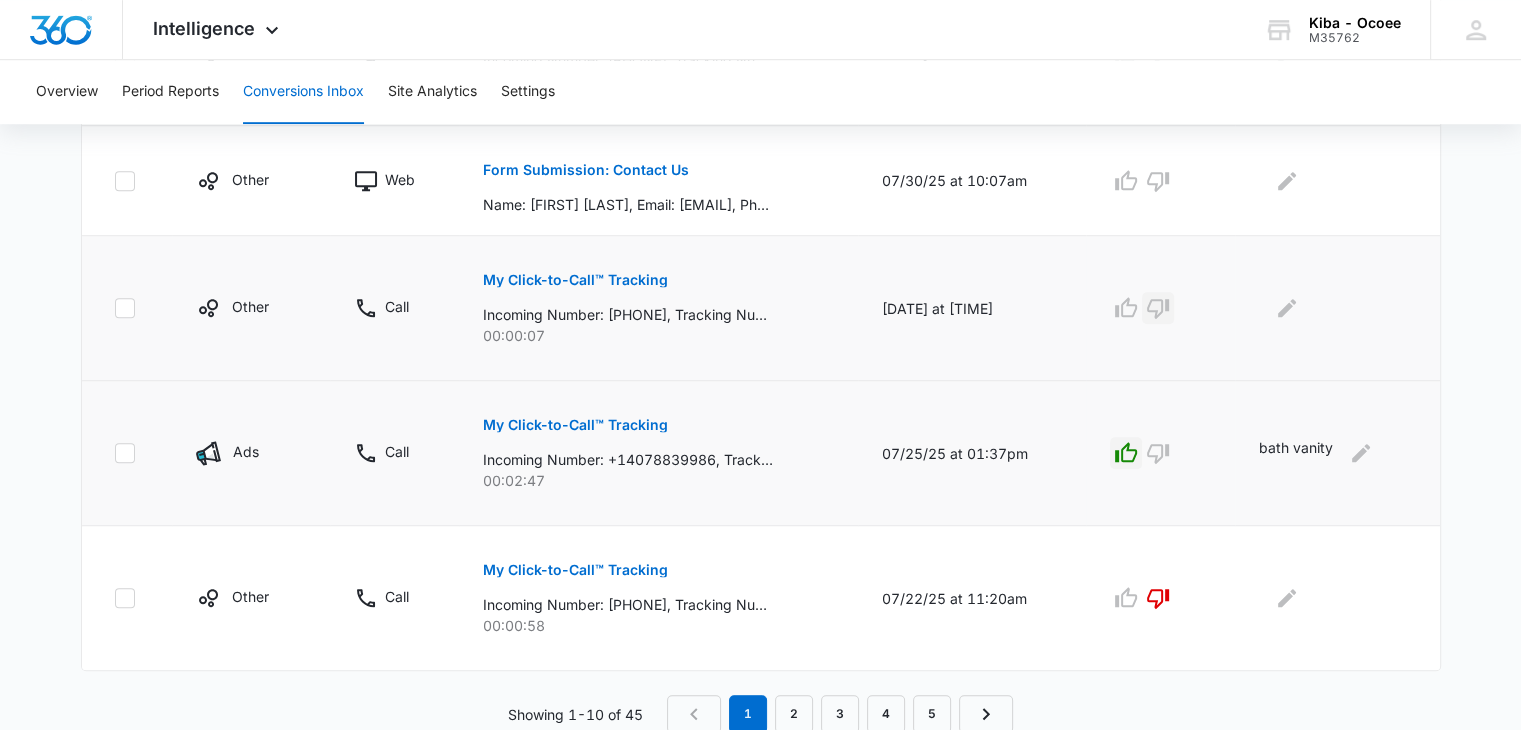 click 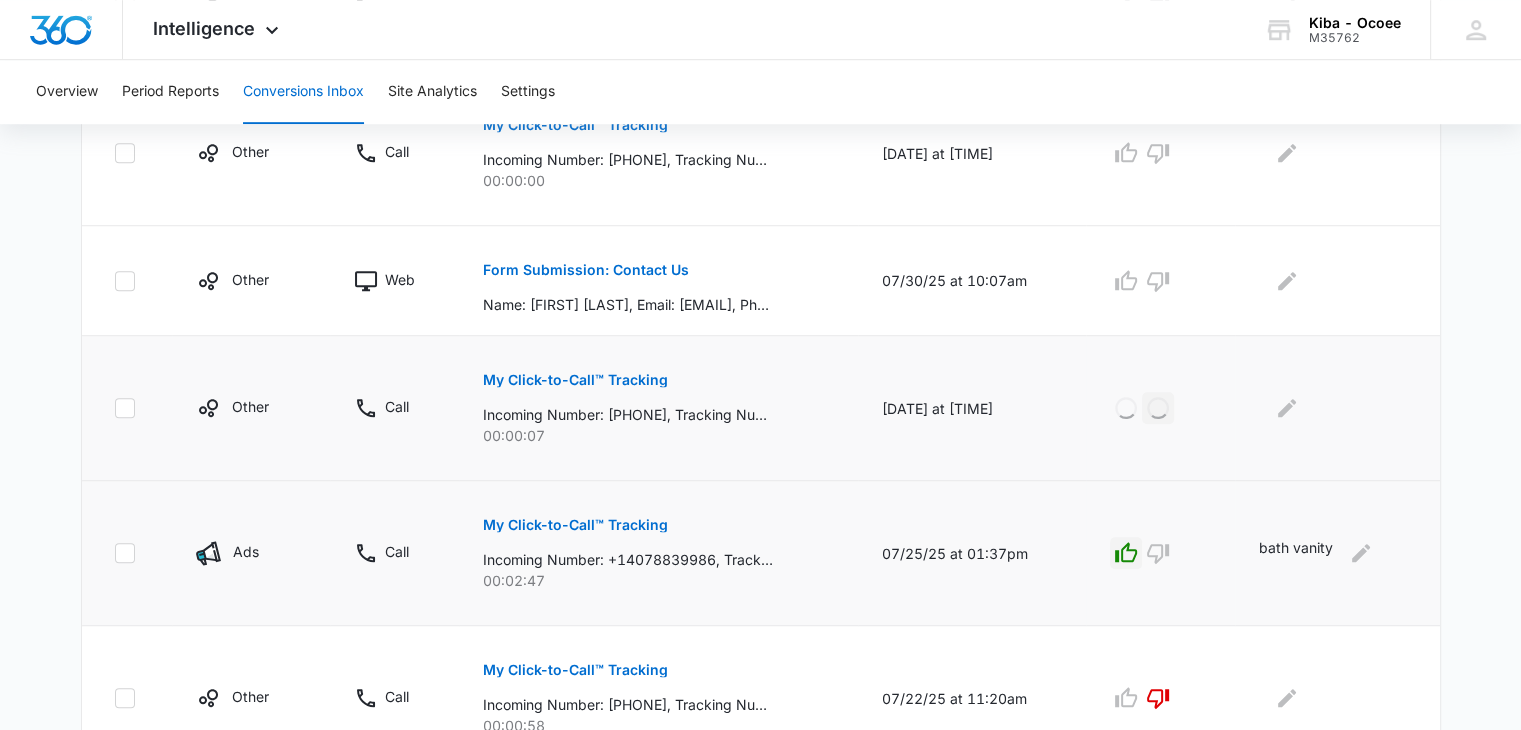 scroll, scrollTop: 1074, scrollLeft: 0, axis: vertical 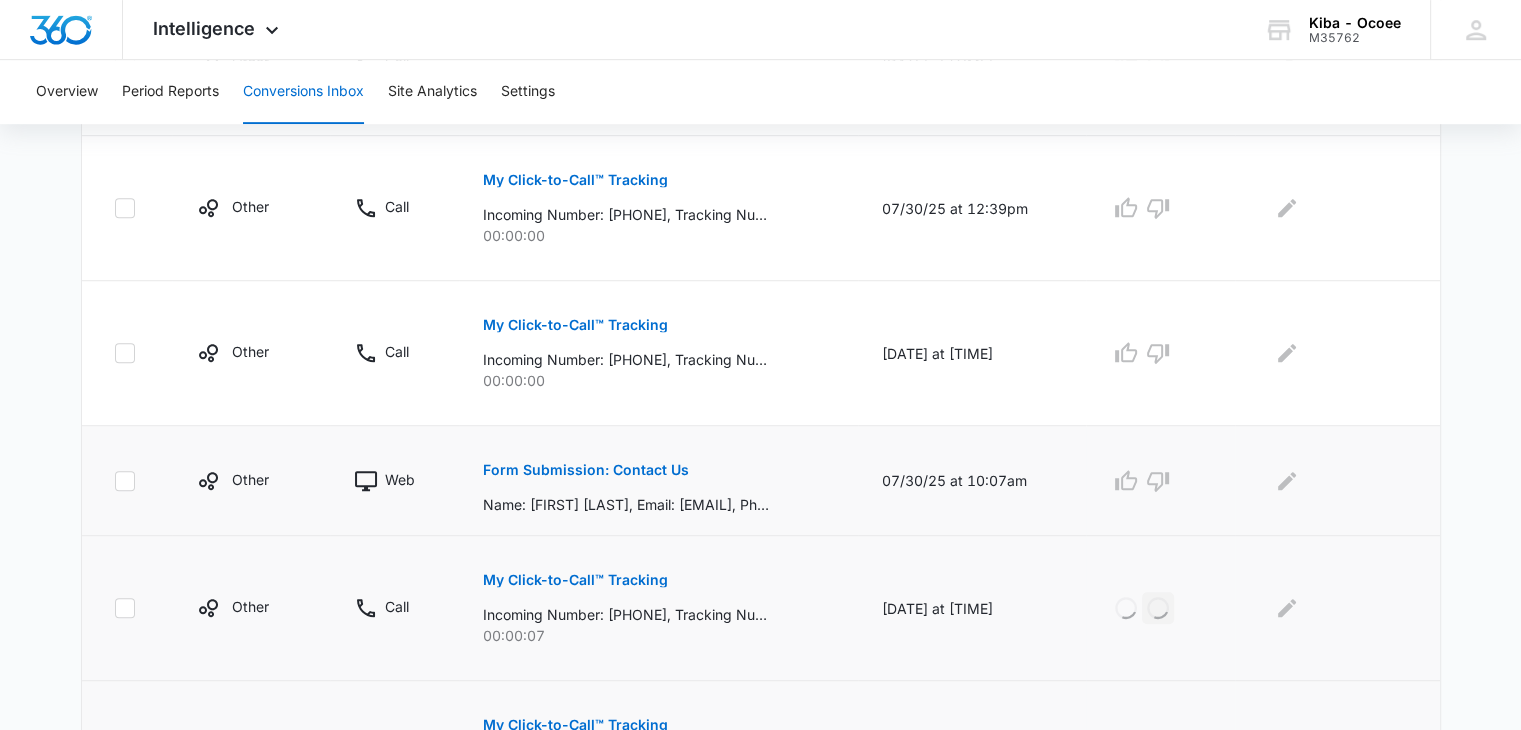 click on "Form Submission: Contact Us" at bounding box center (586, 470) 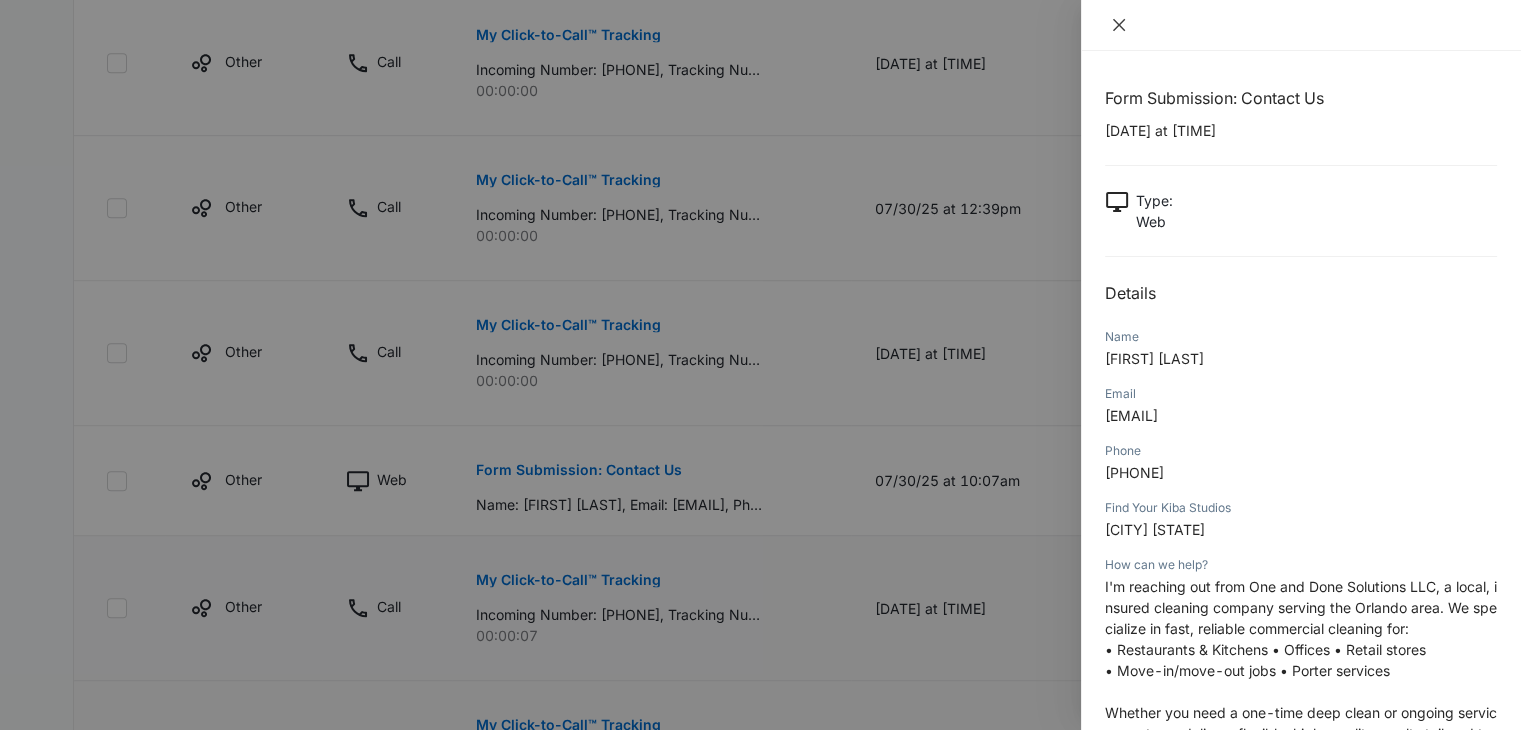 click 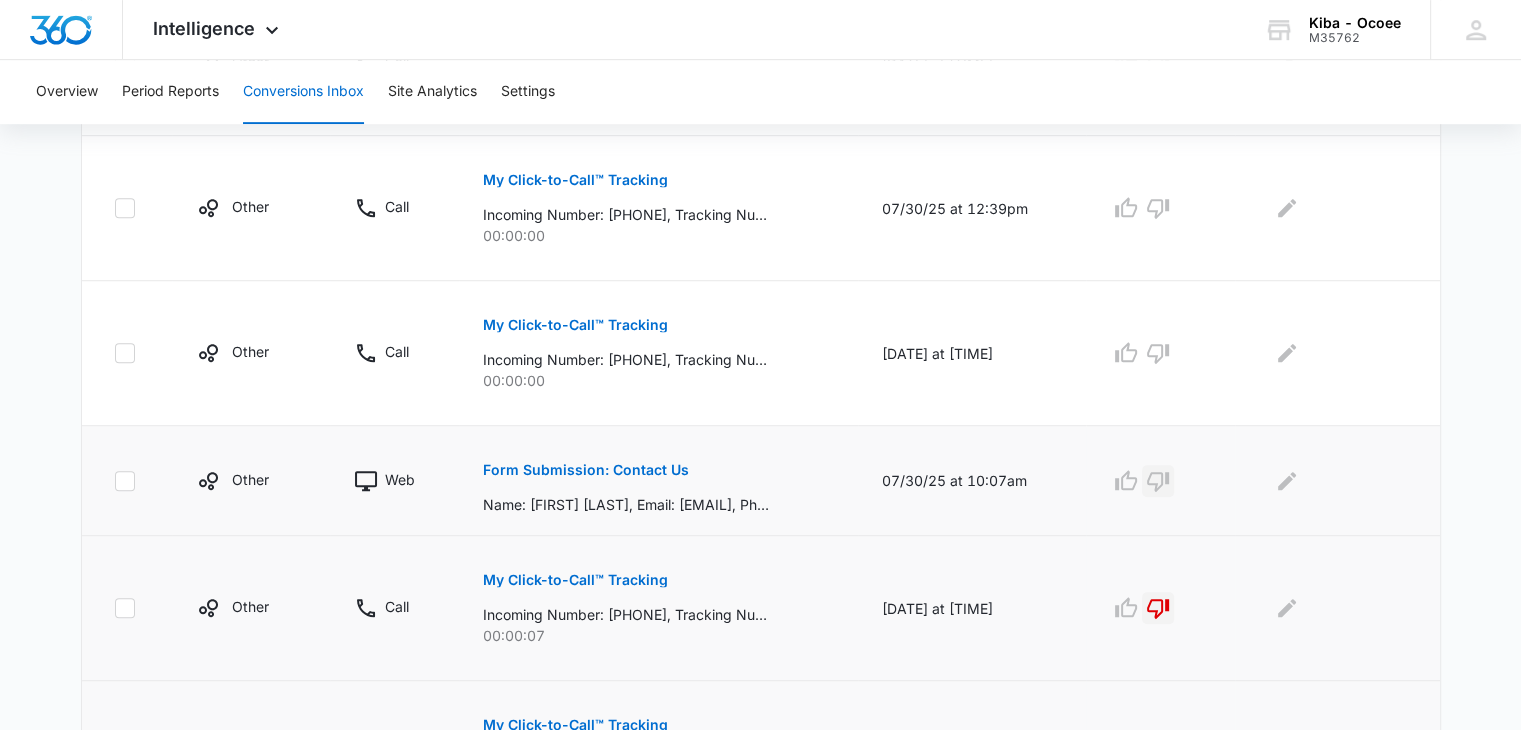 click 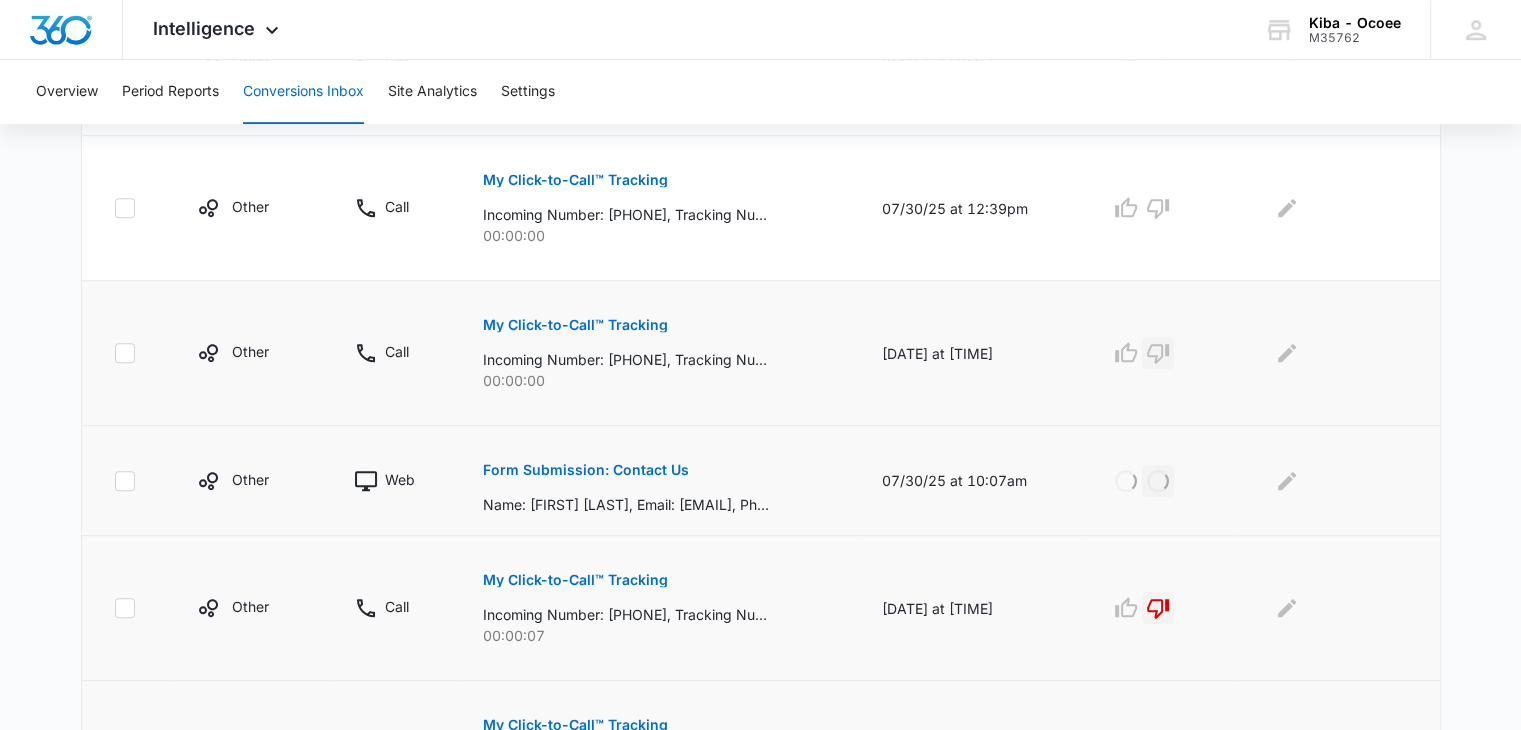 click 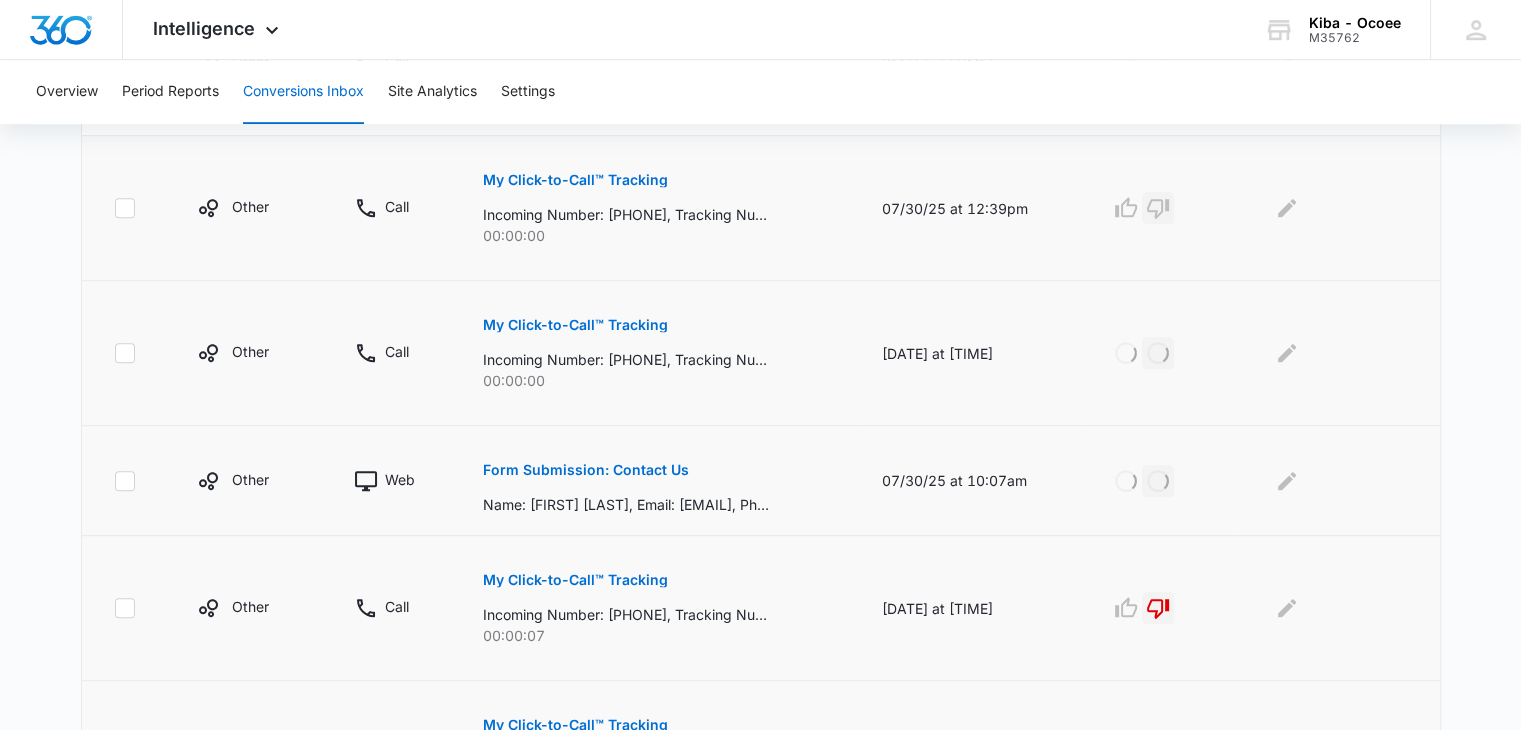 click at bounding box center [1158, 208] 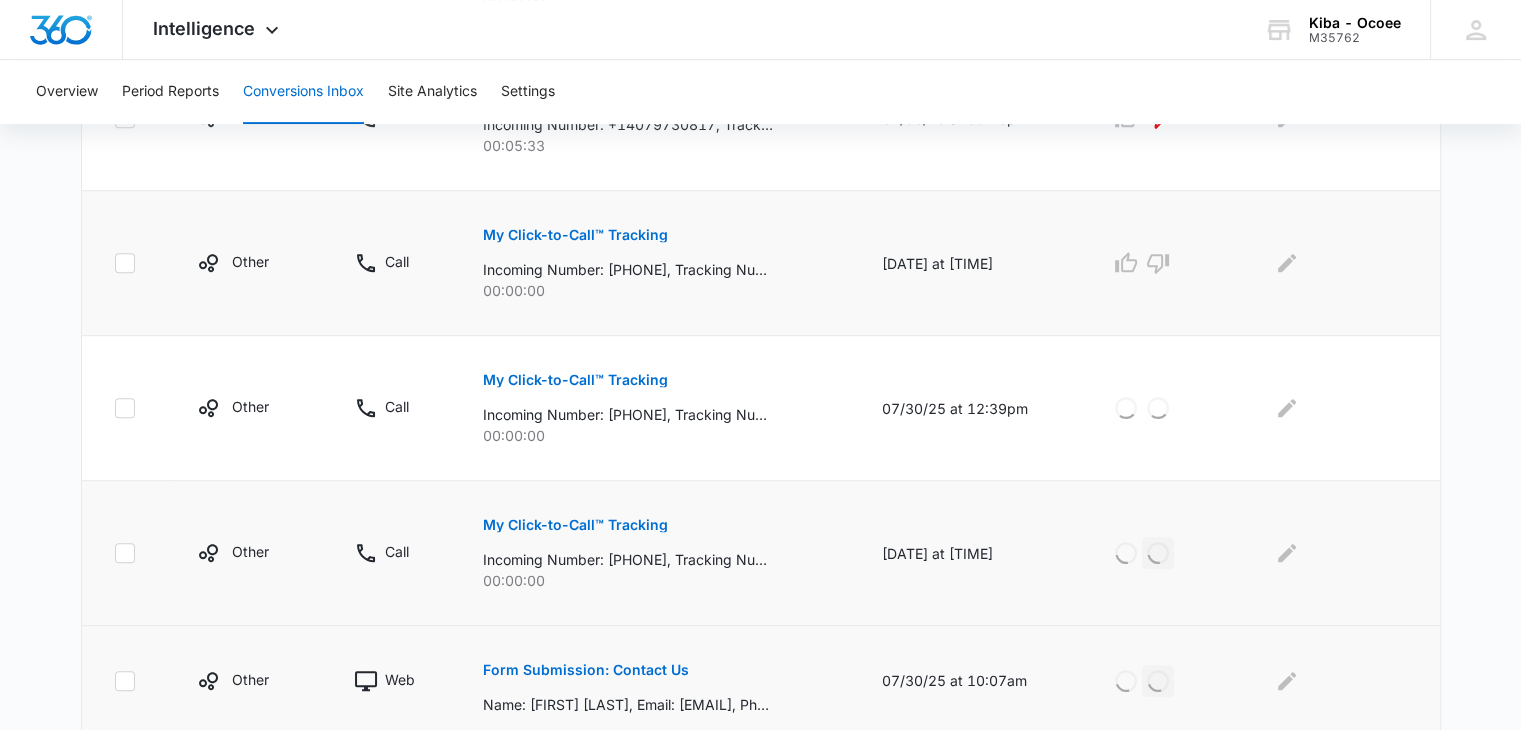 scroll, scrollTop: 774, scrollLeft: 0, axis: vertical 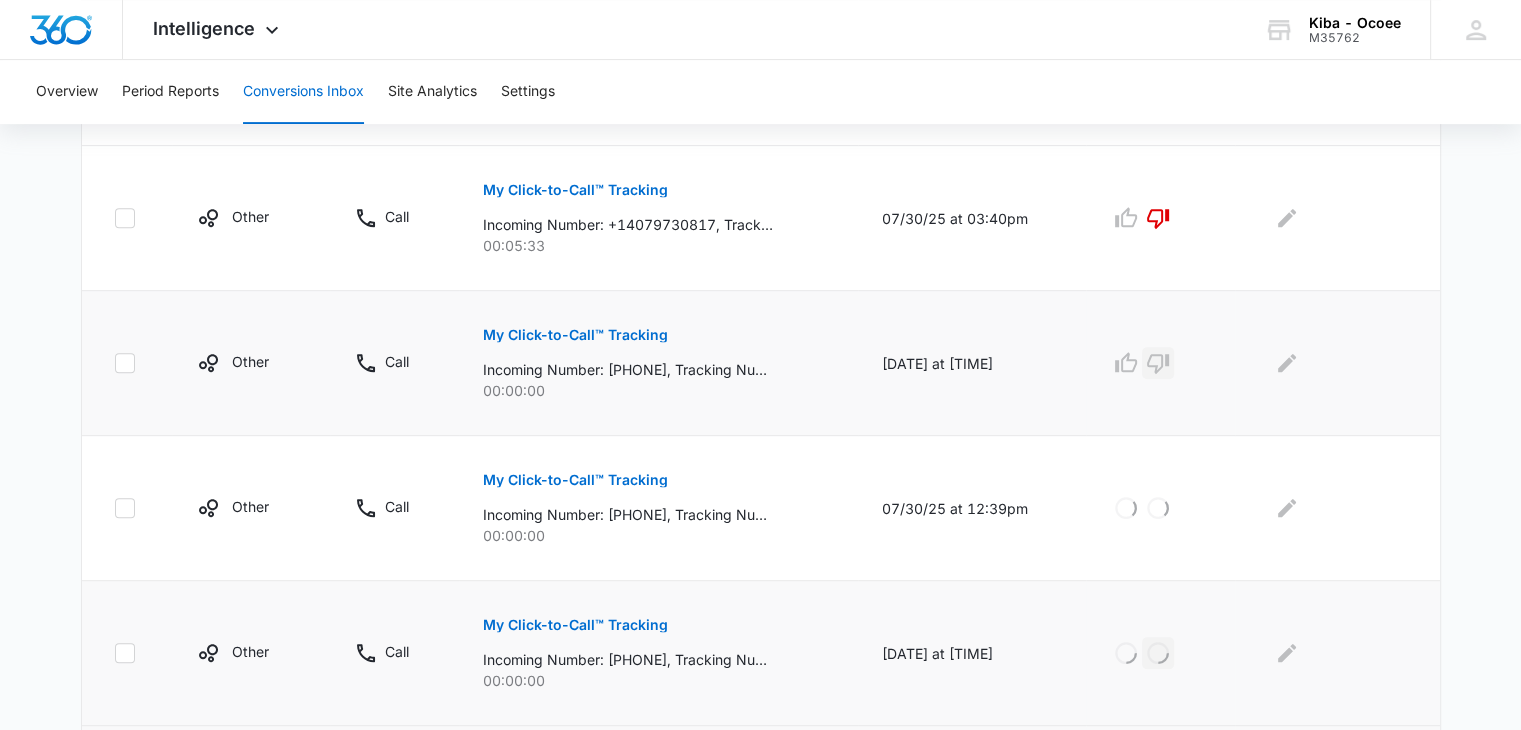click 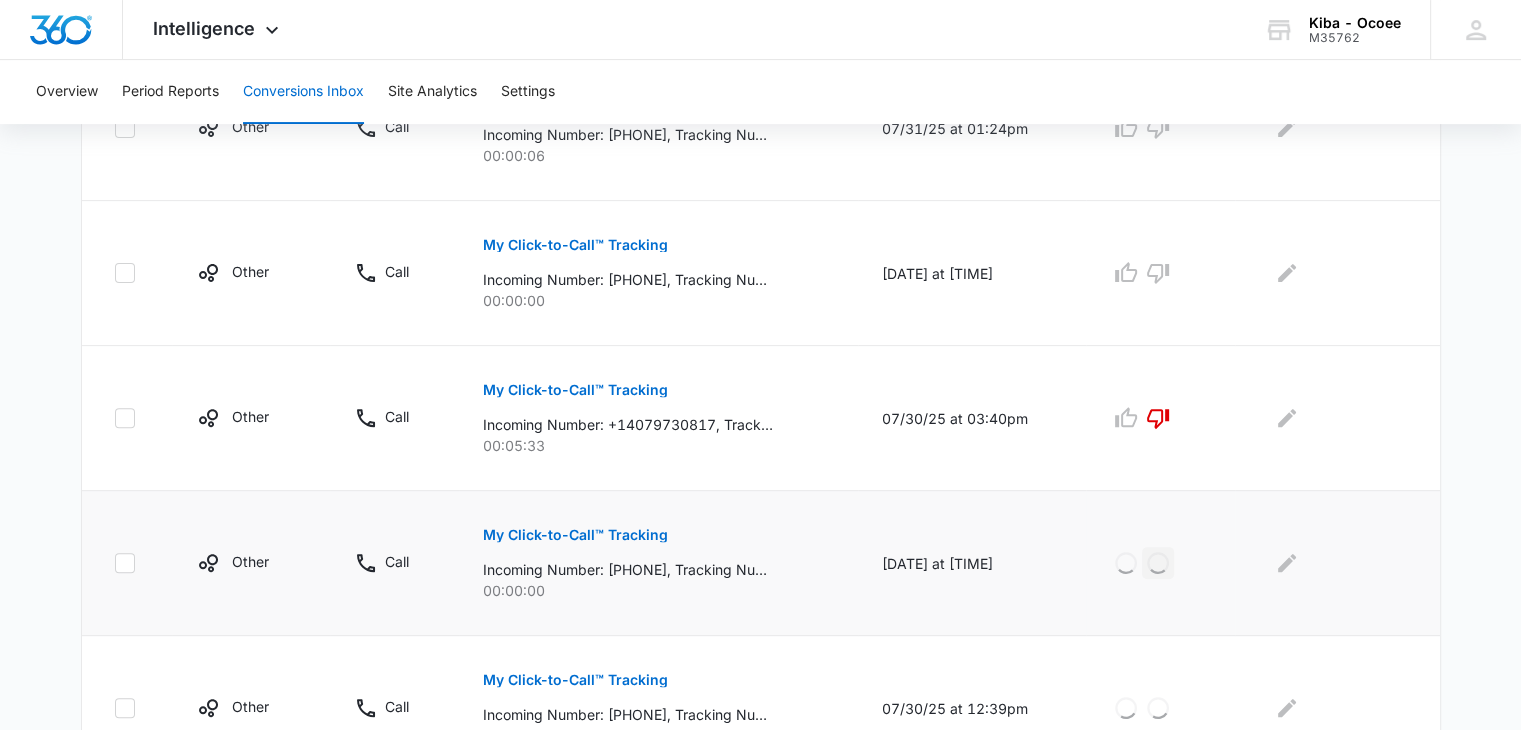 scroll, scrollTop: 474, scrollLeft: 0, axis: vertical 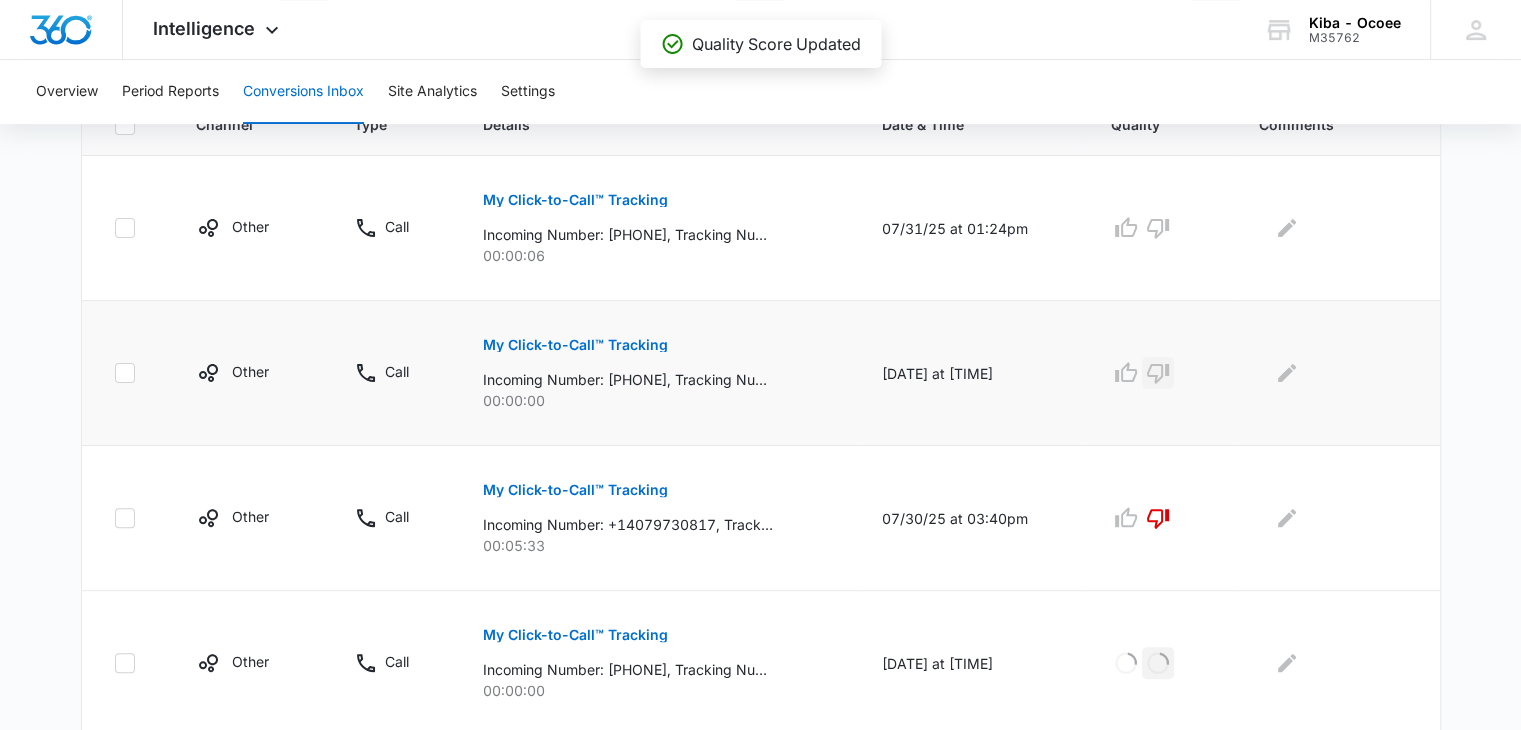 click 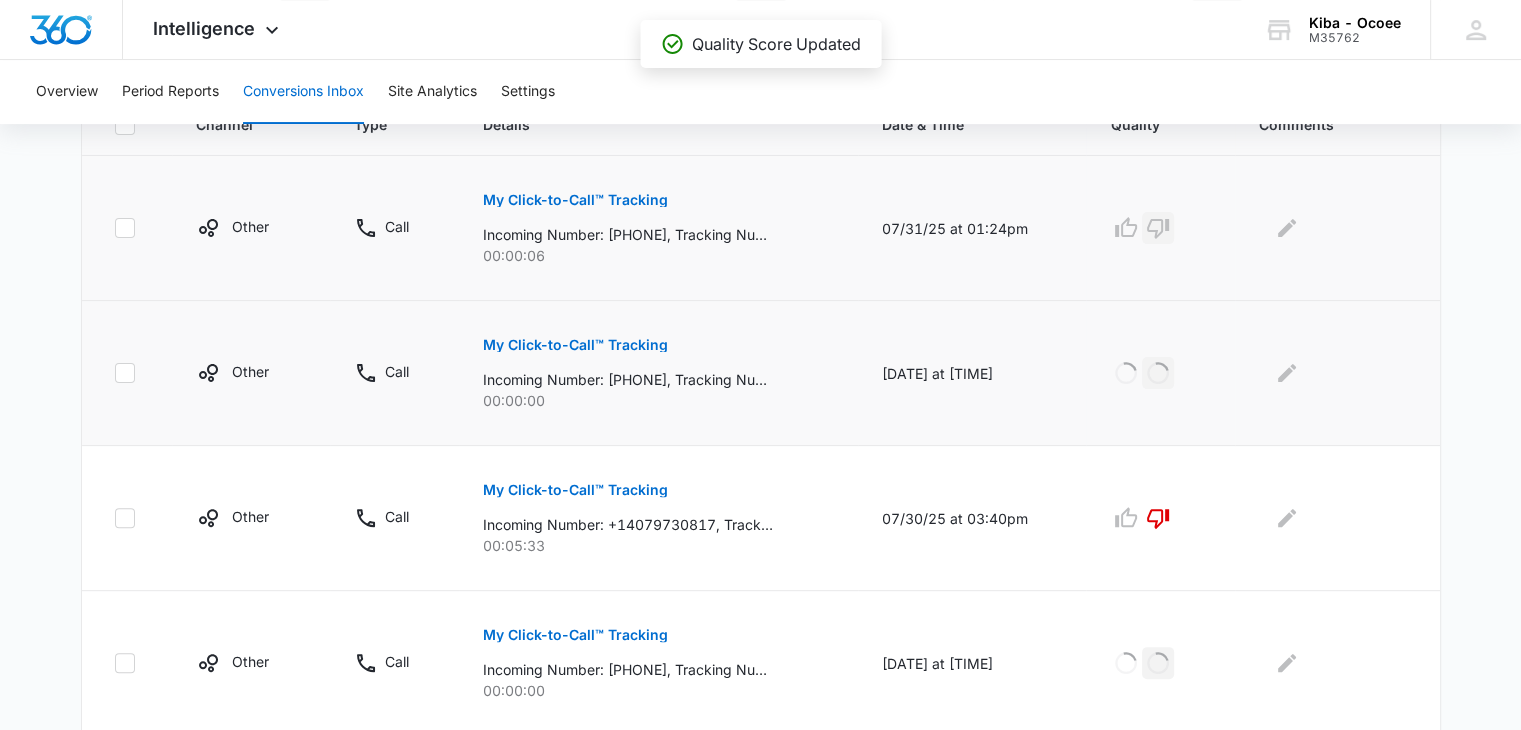 click 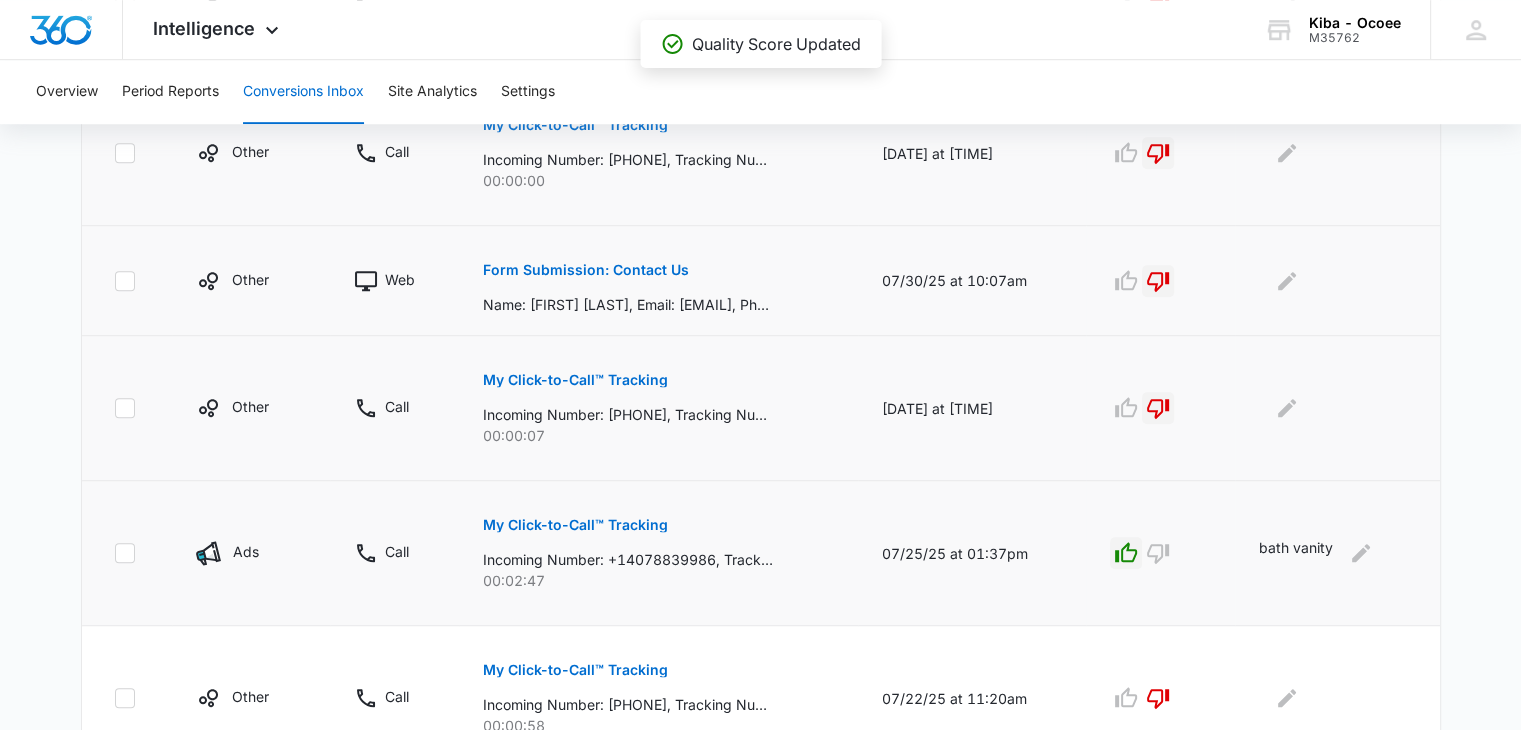 scroll, scrollTop: 1374, scrollLeft: 0, axis: vertical 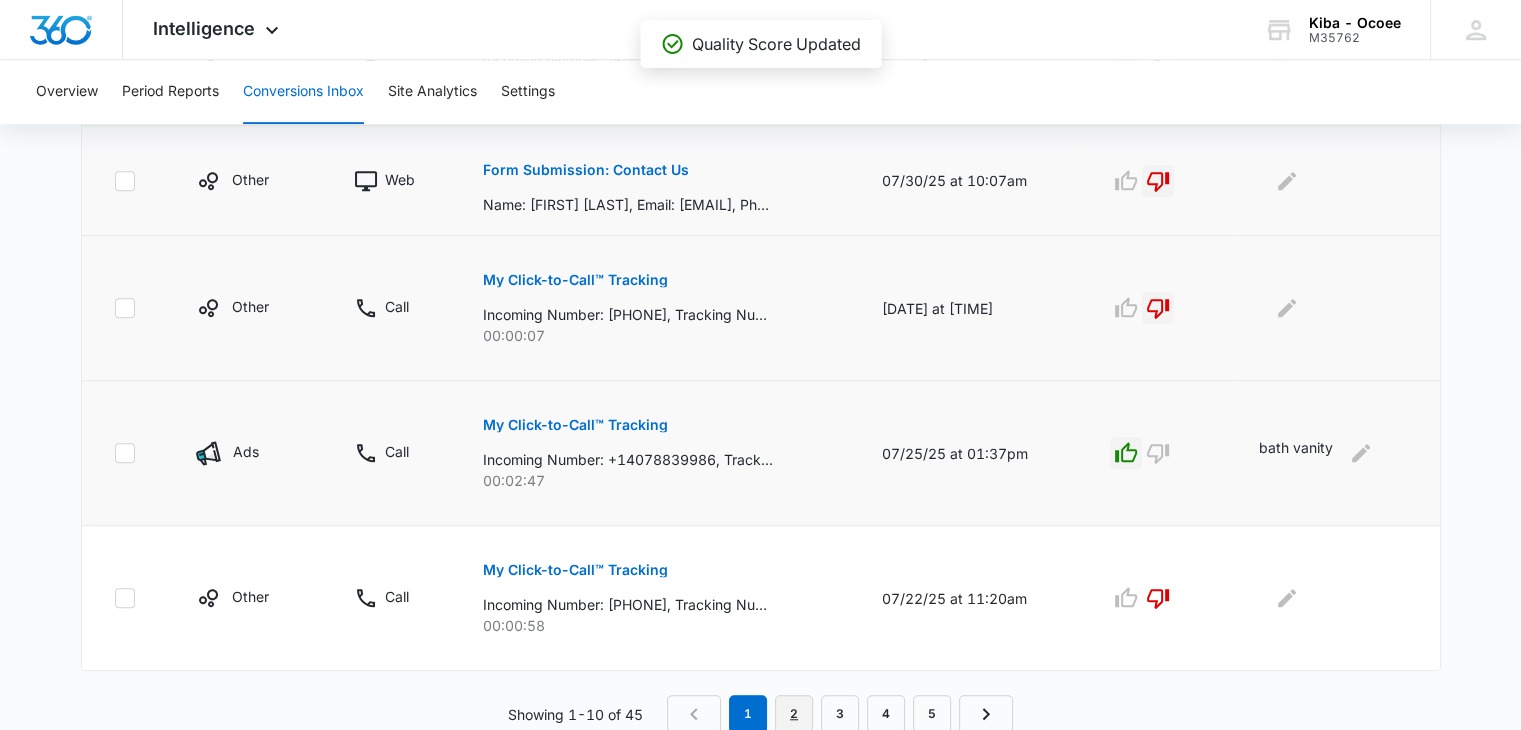 click on "2" at bounding box center [794, 714] 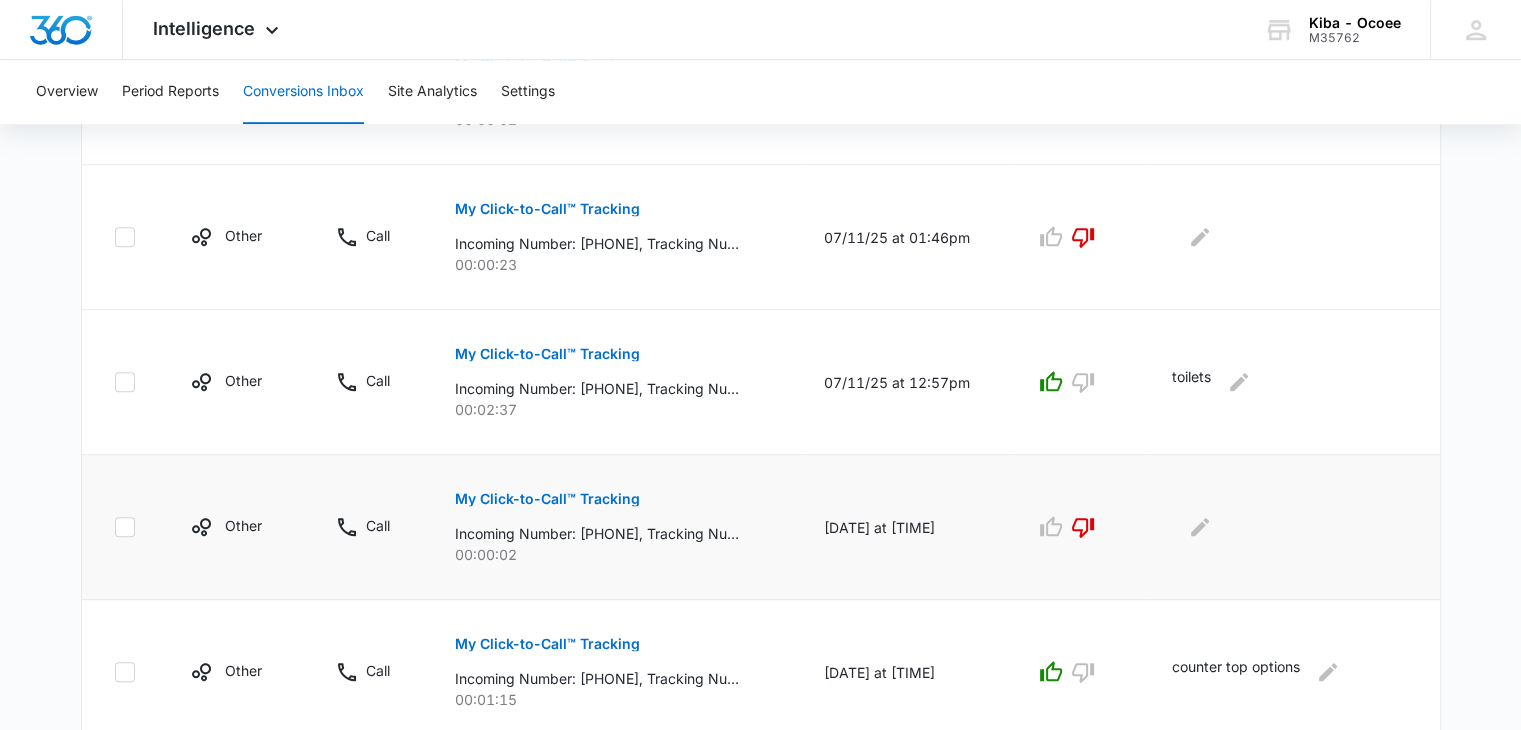 scroll, scrollTop: 1374, scrollLeft: 0, axis: vertical 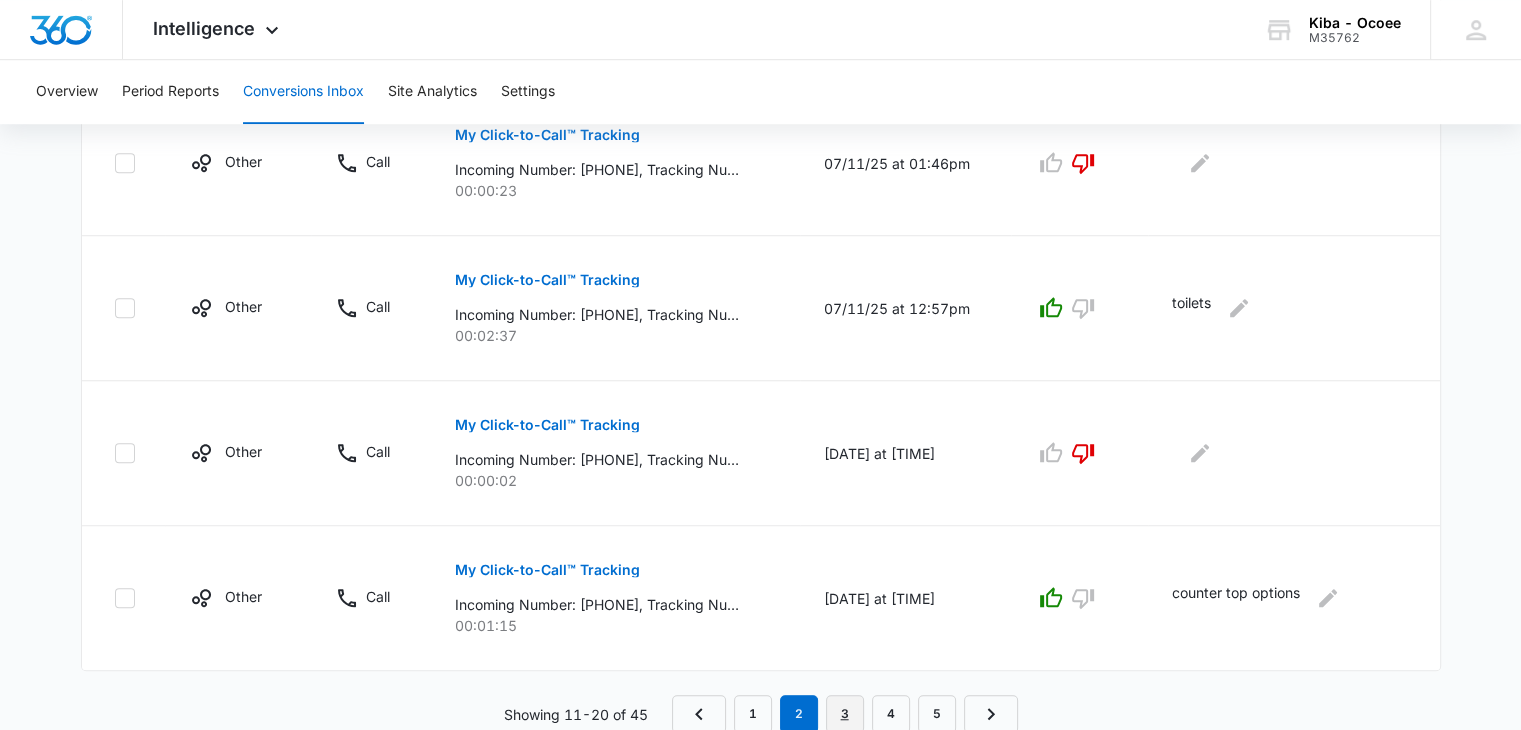 click on "3" at bounding box center [845, 714] 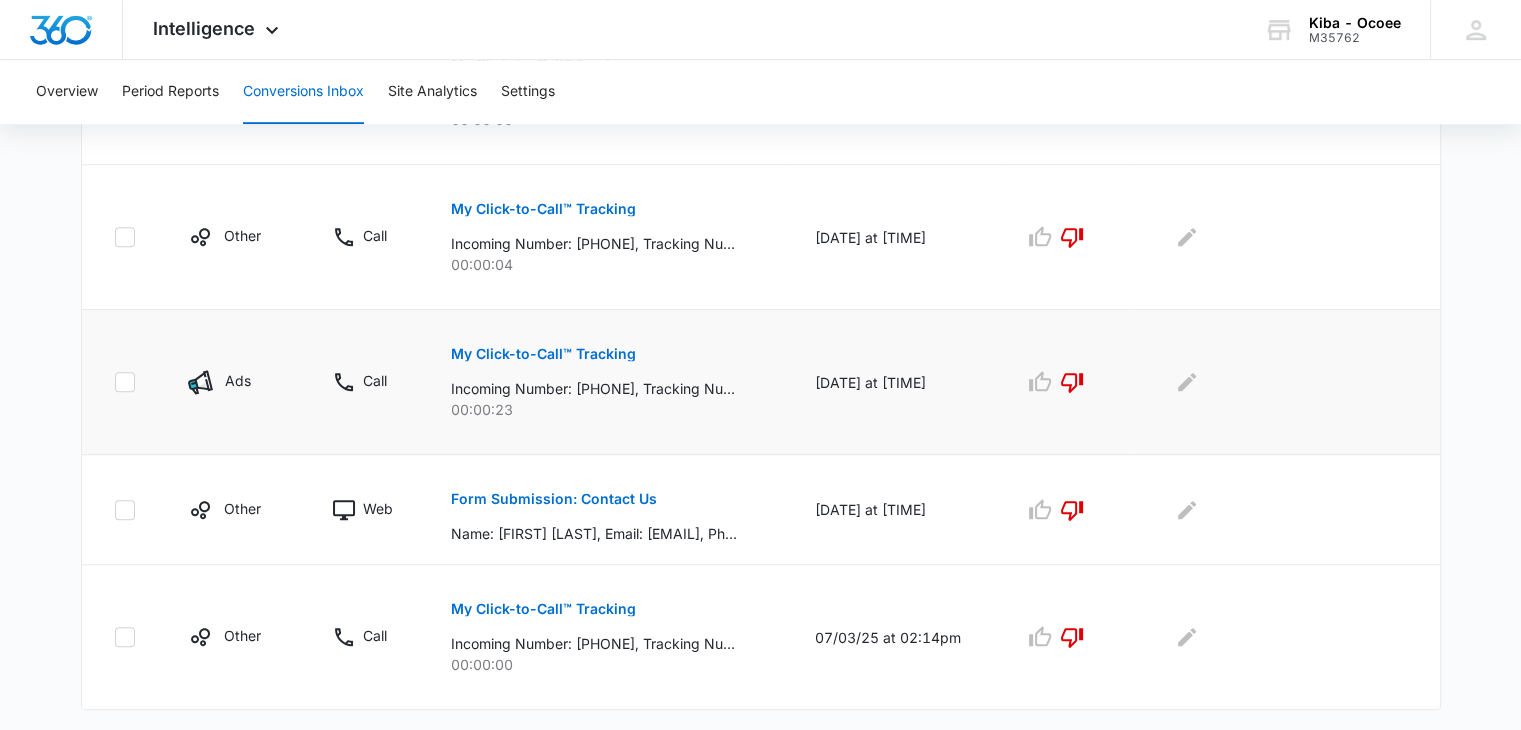scroll, scrollTop: 1340, scrollLeft: 0, axis: vertical 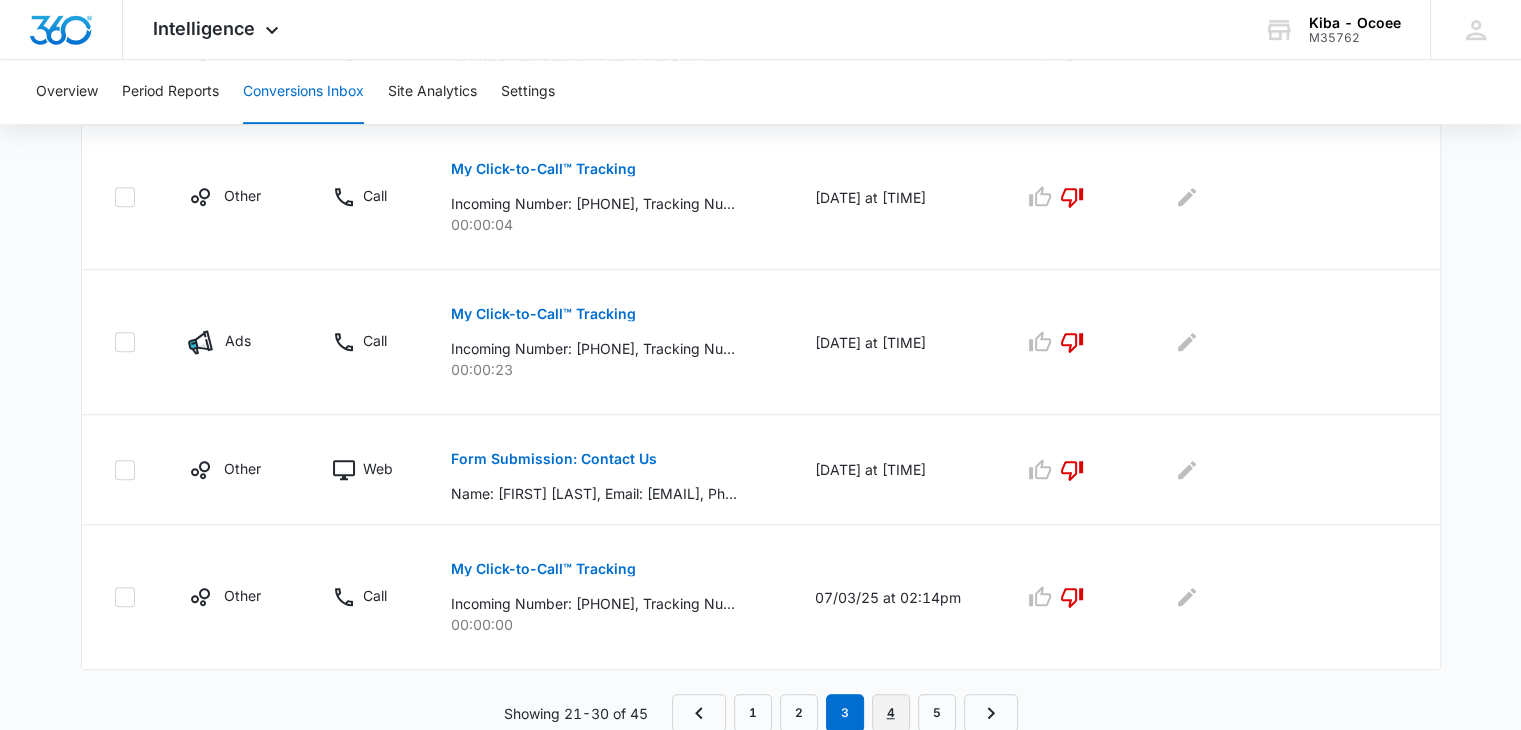 click on "4" at bounding box center (891, 713) 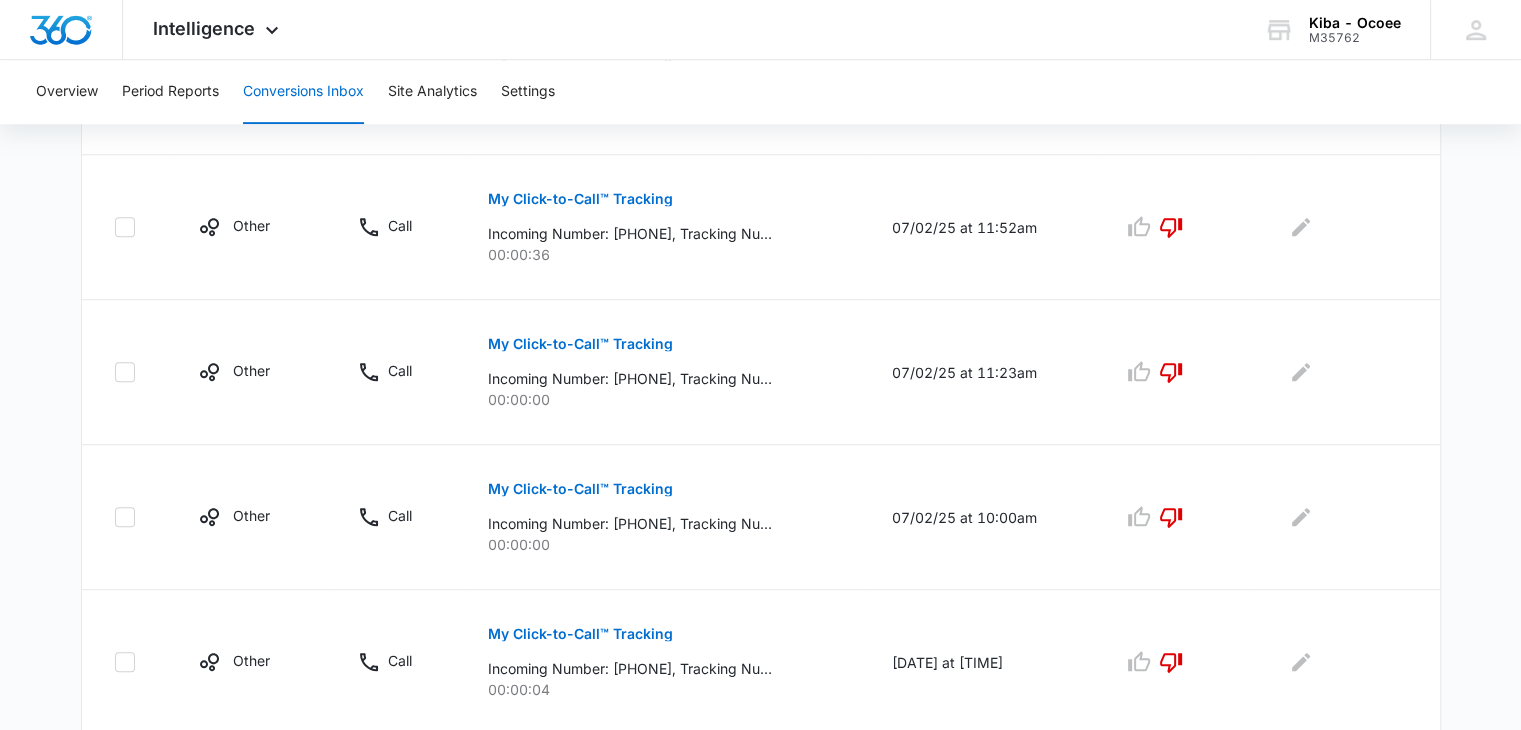 scroll, scrollTop: 1409, scrollLeft: 0, axis: vertical 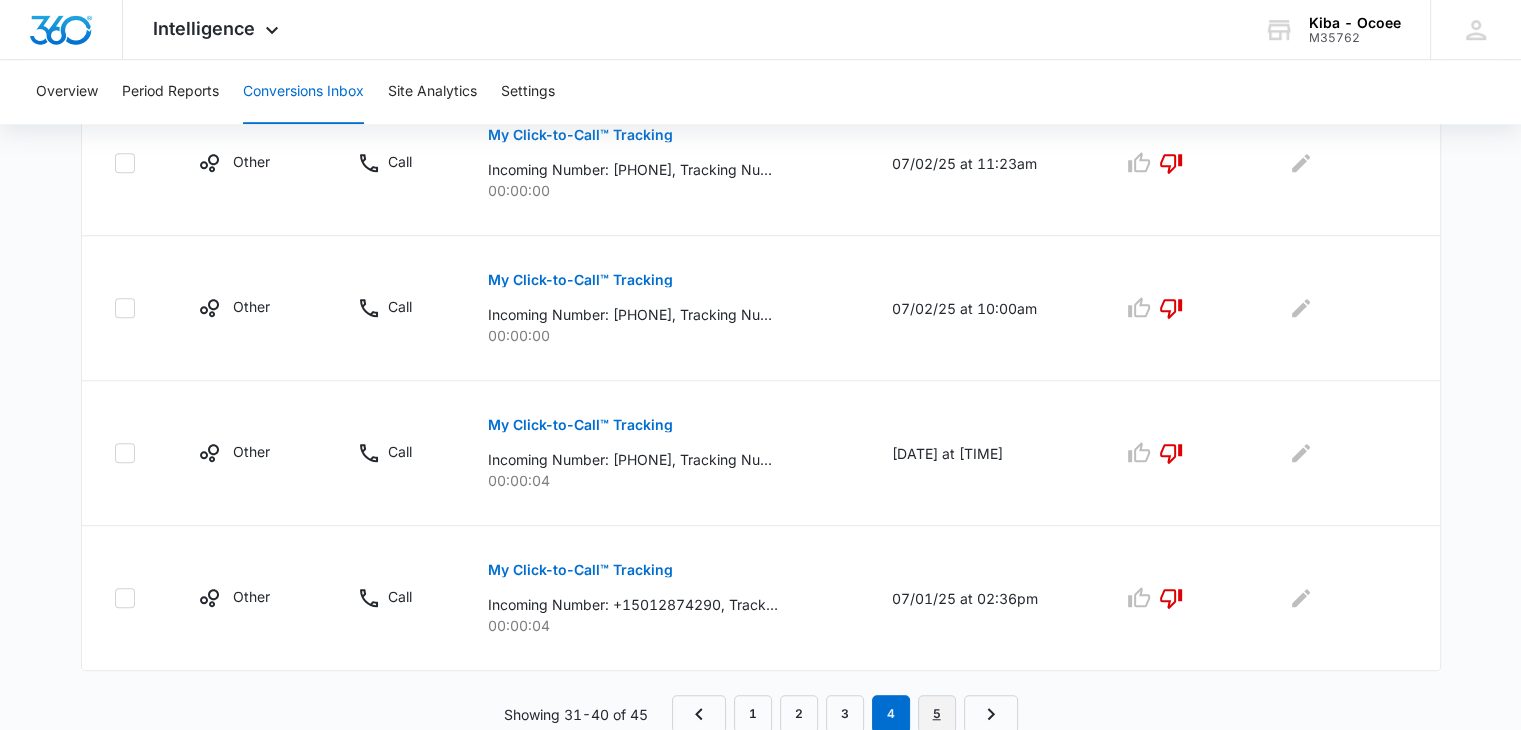 click on "5" at bounding box center [937, 714] 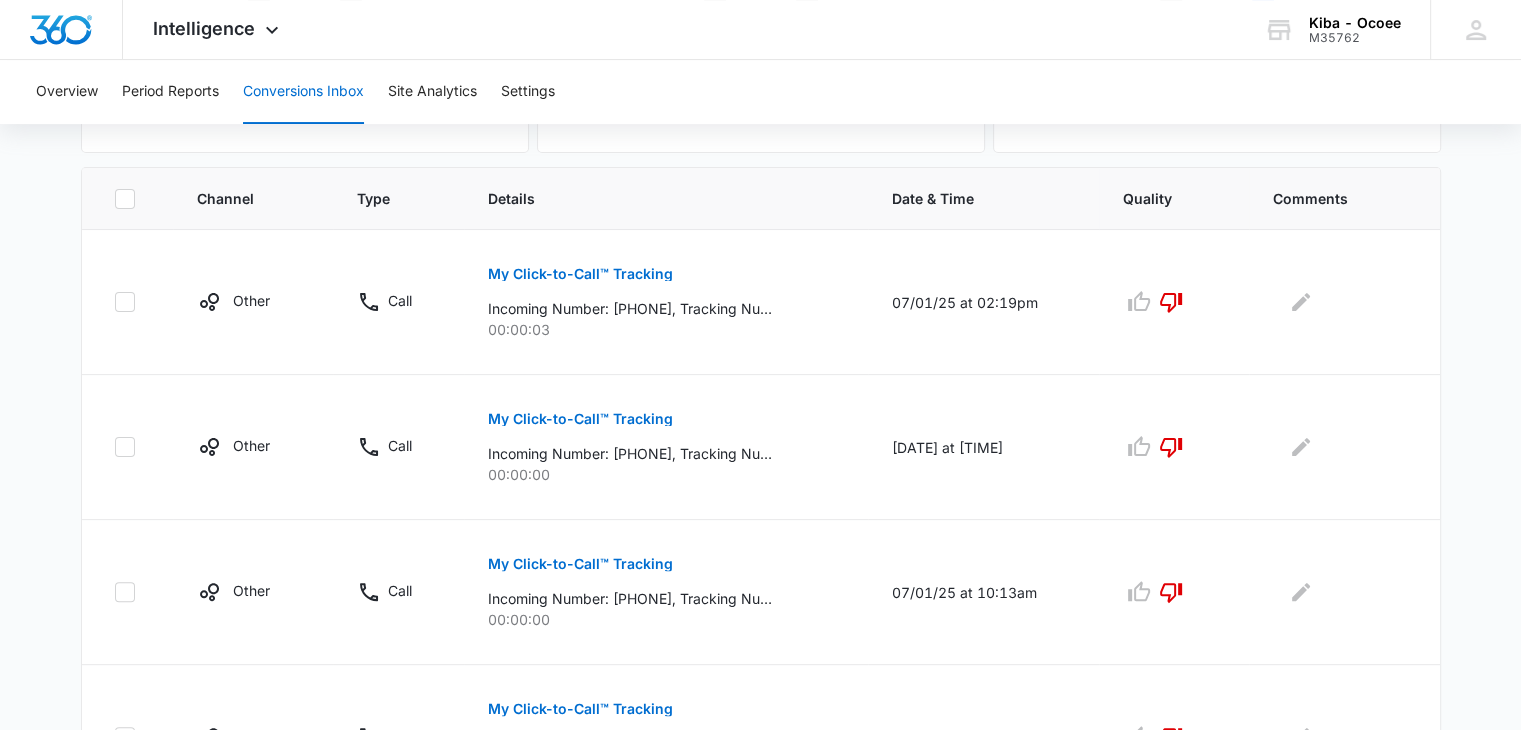scroll, scrollTop: 685, scrollLeft: 0, axis: vertical 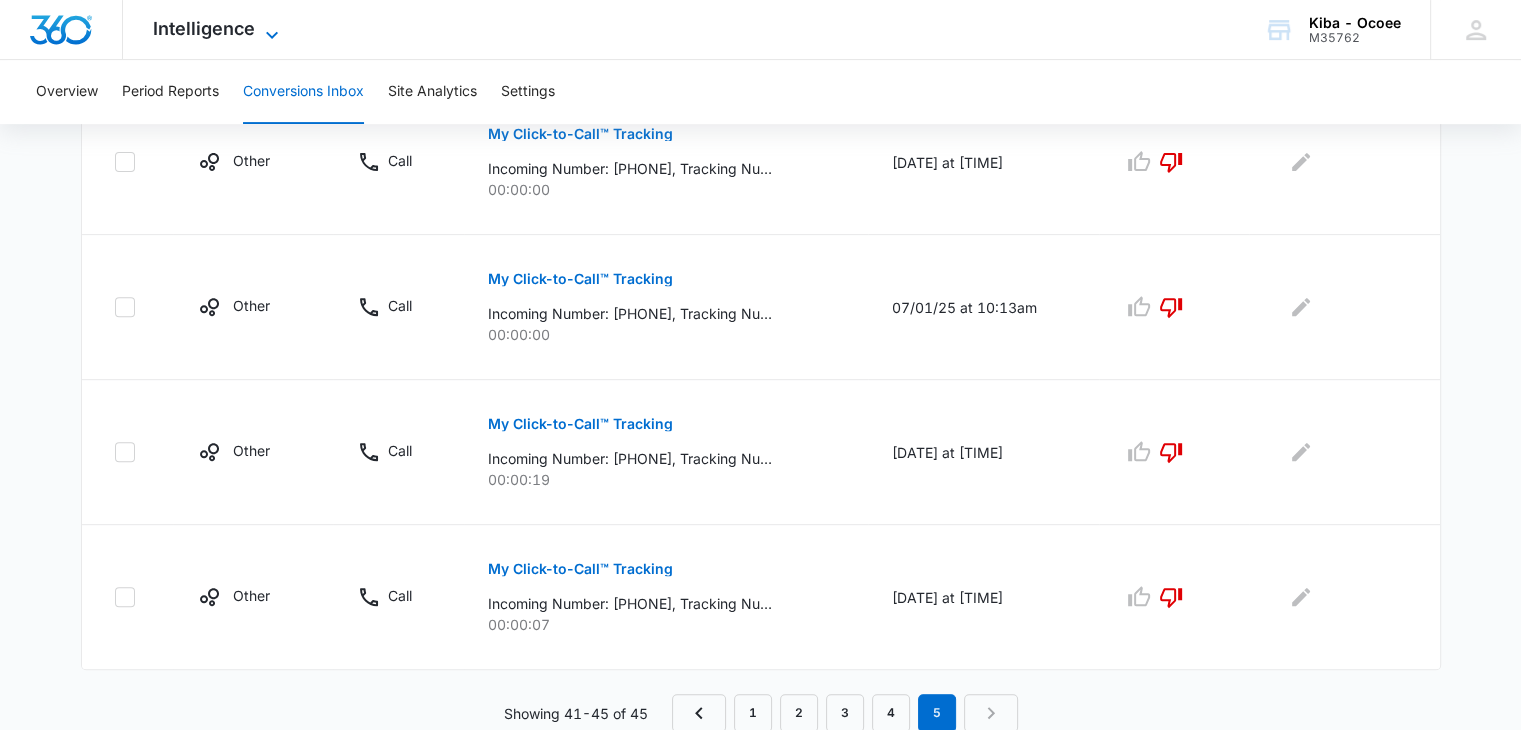 click 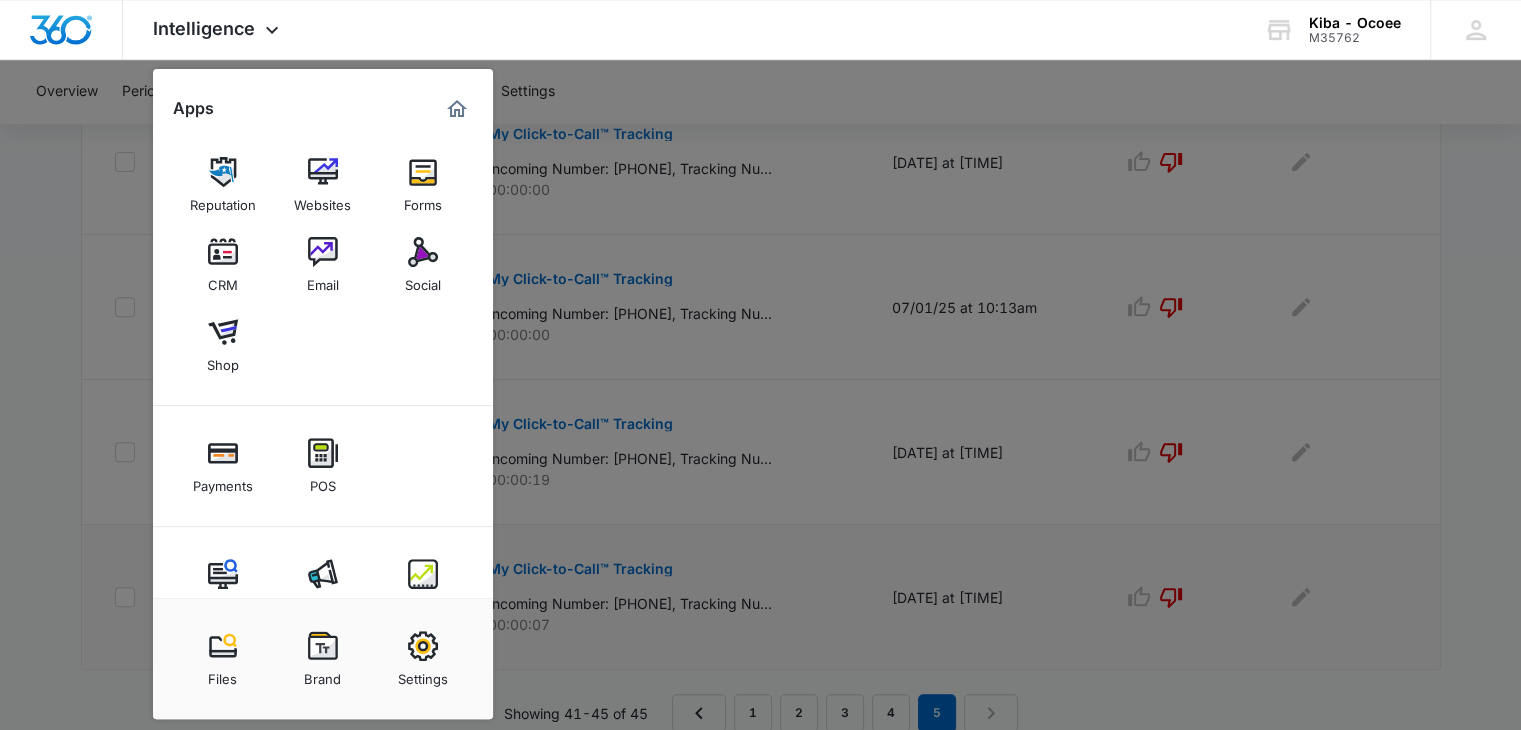 click on "Settings" at bounding box center (423, 659) 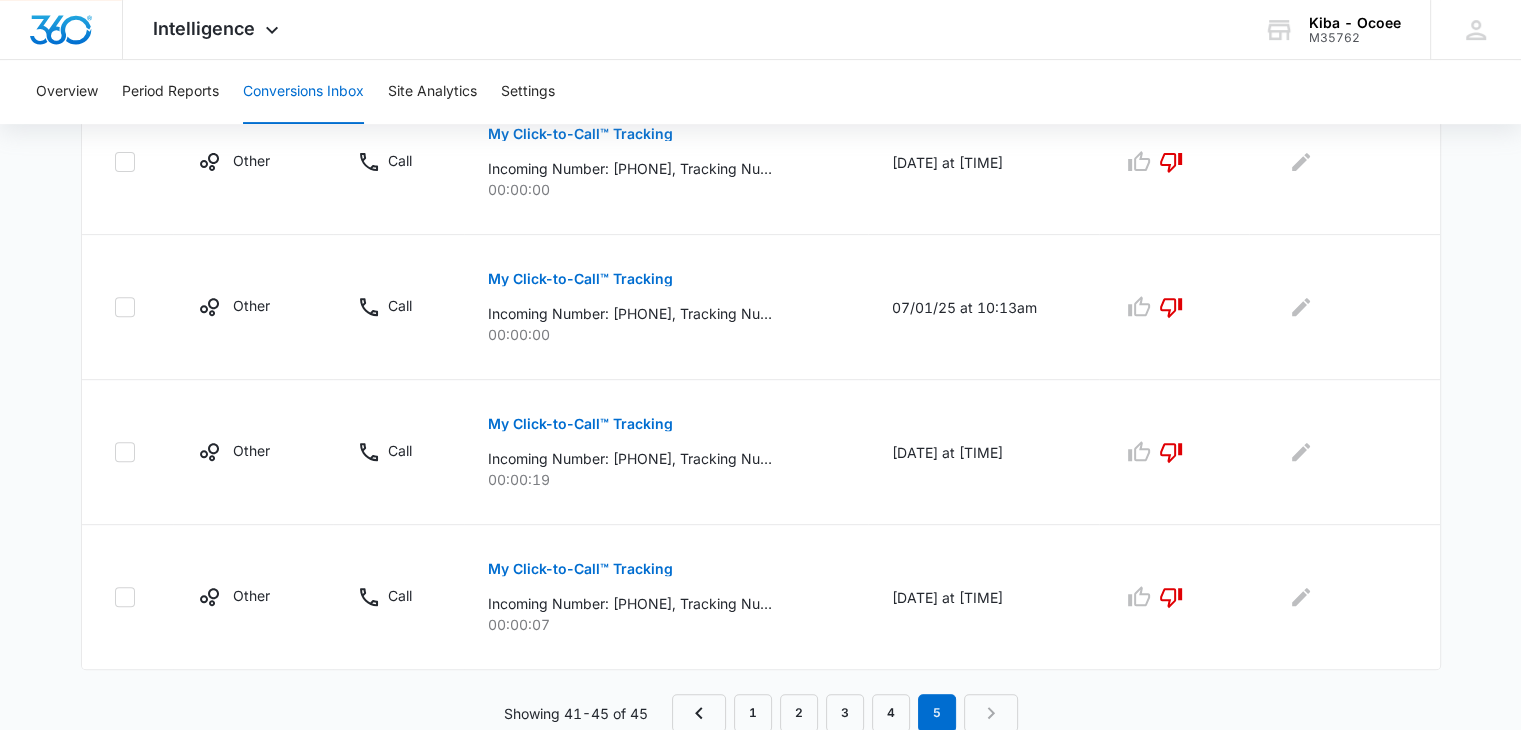 scroll, scrollTop: 0, scrollLeft: 0, axis: both 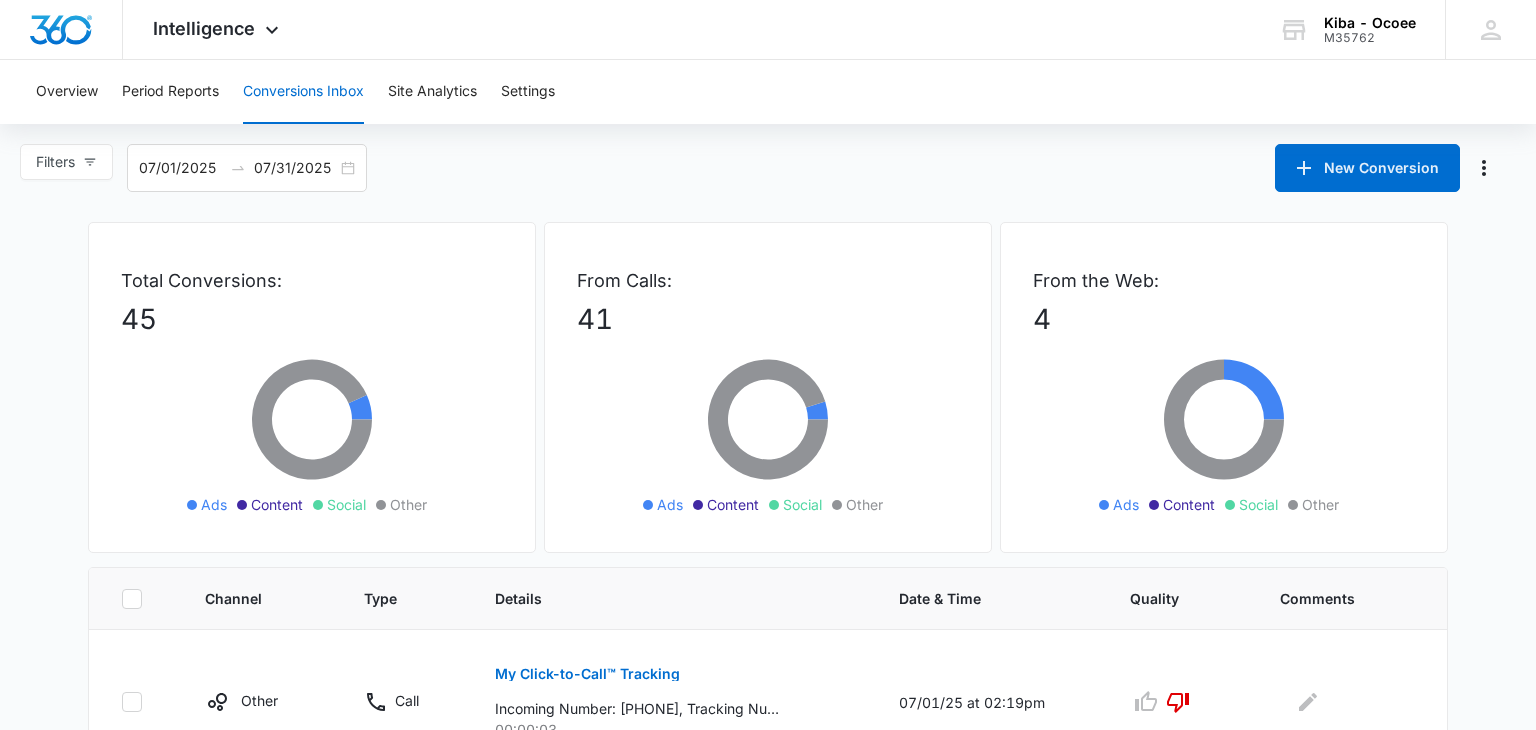 select on "33" 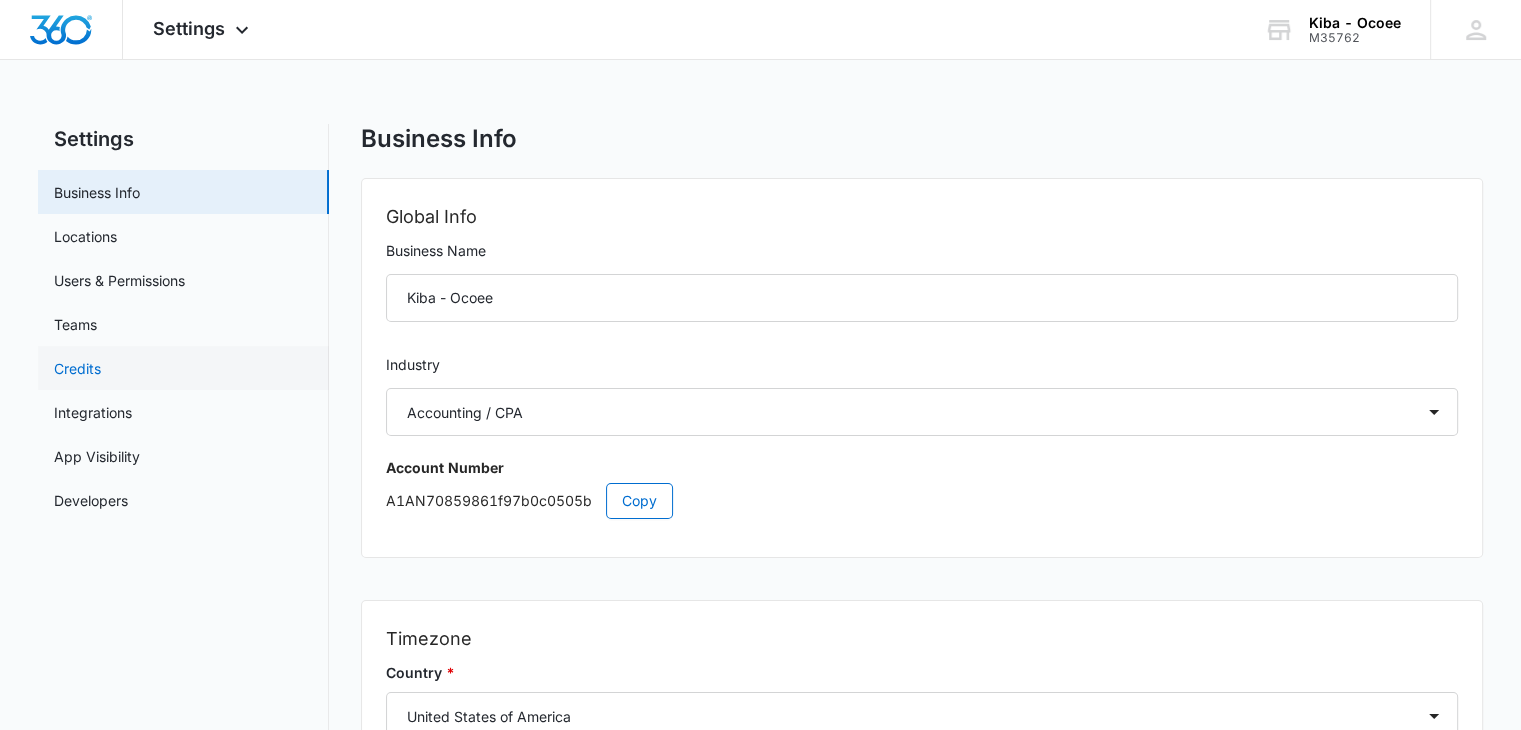 click on "Credits" at bounding box center [77, 368] 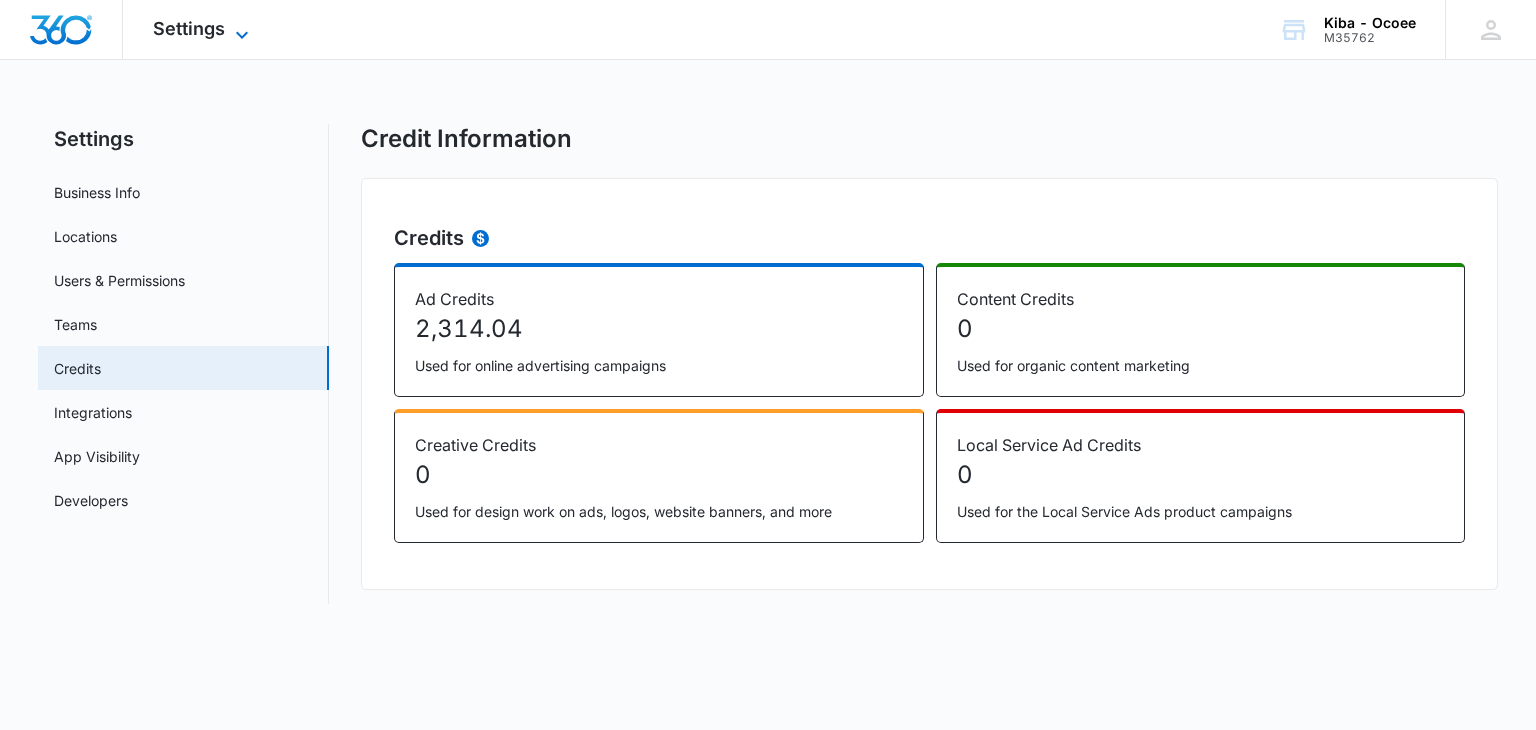 click 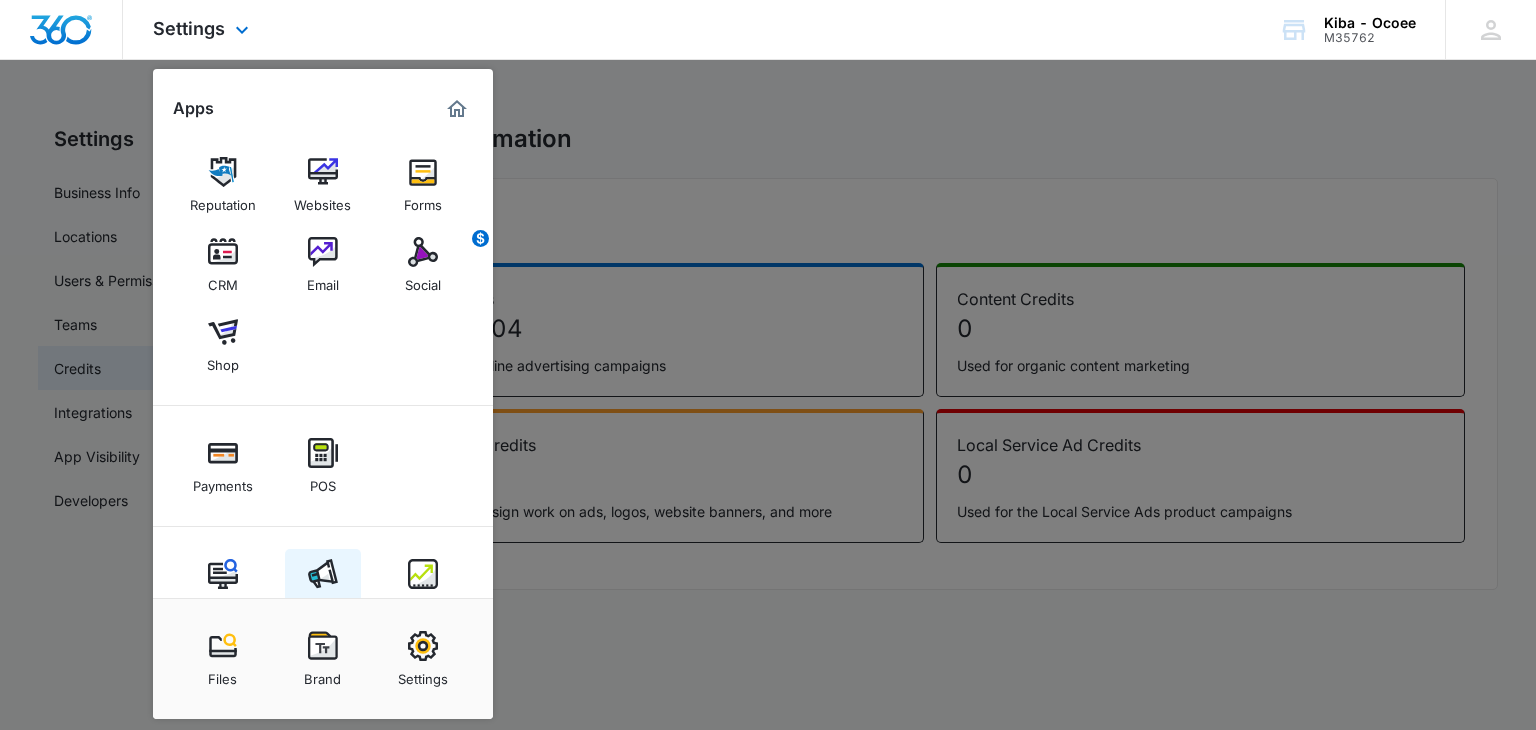 click on "Ads" at bounding box center (323, 602) 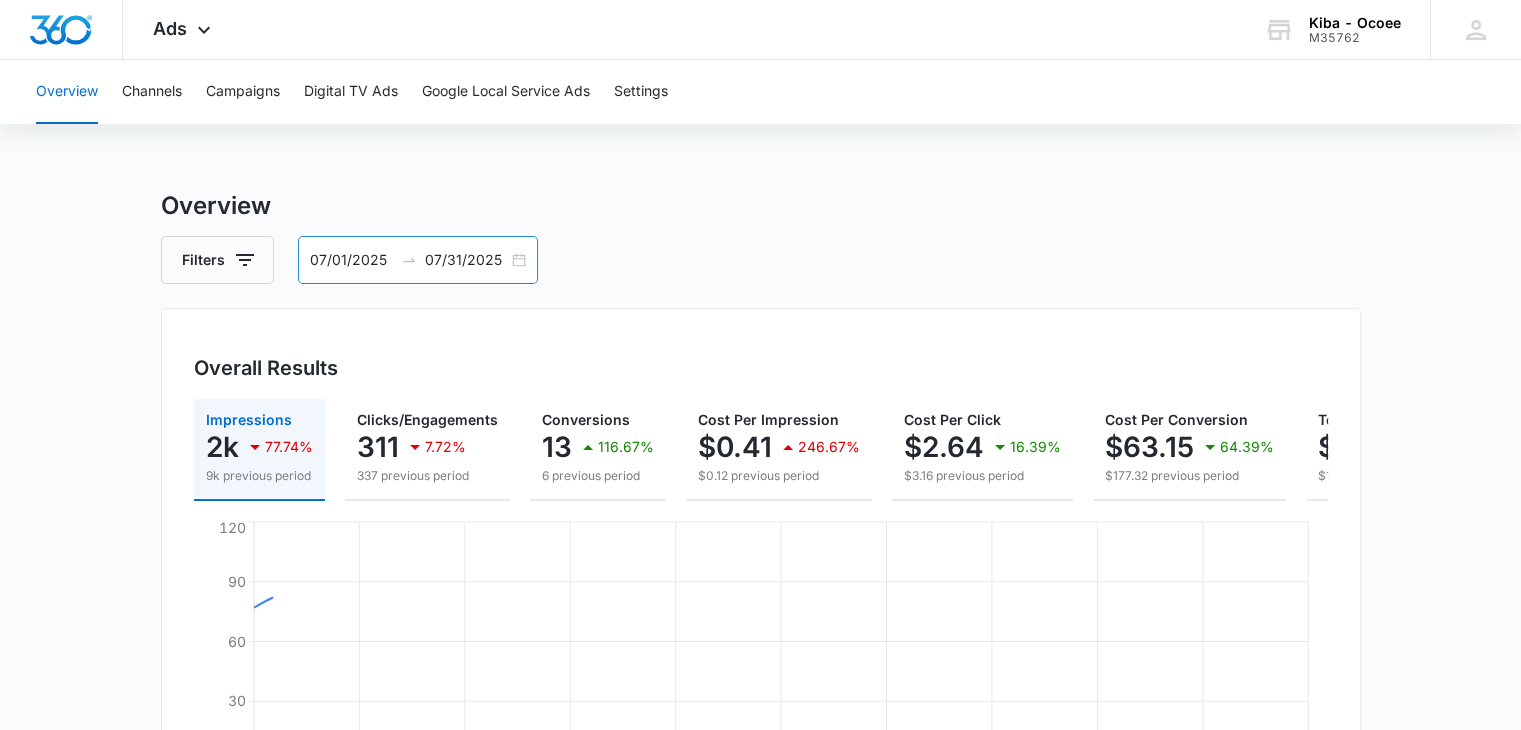 click on "07/01/2025 07/31/2025" at bounding box center (418, 260) 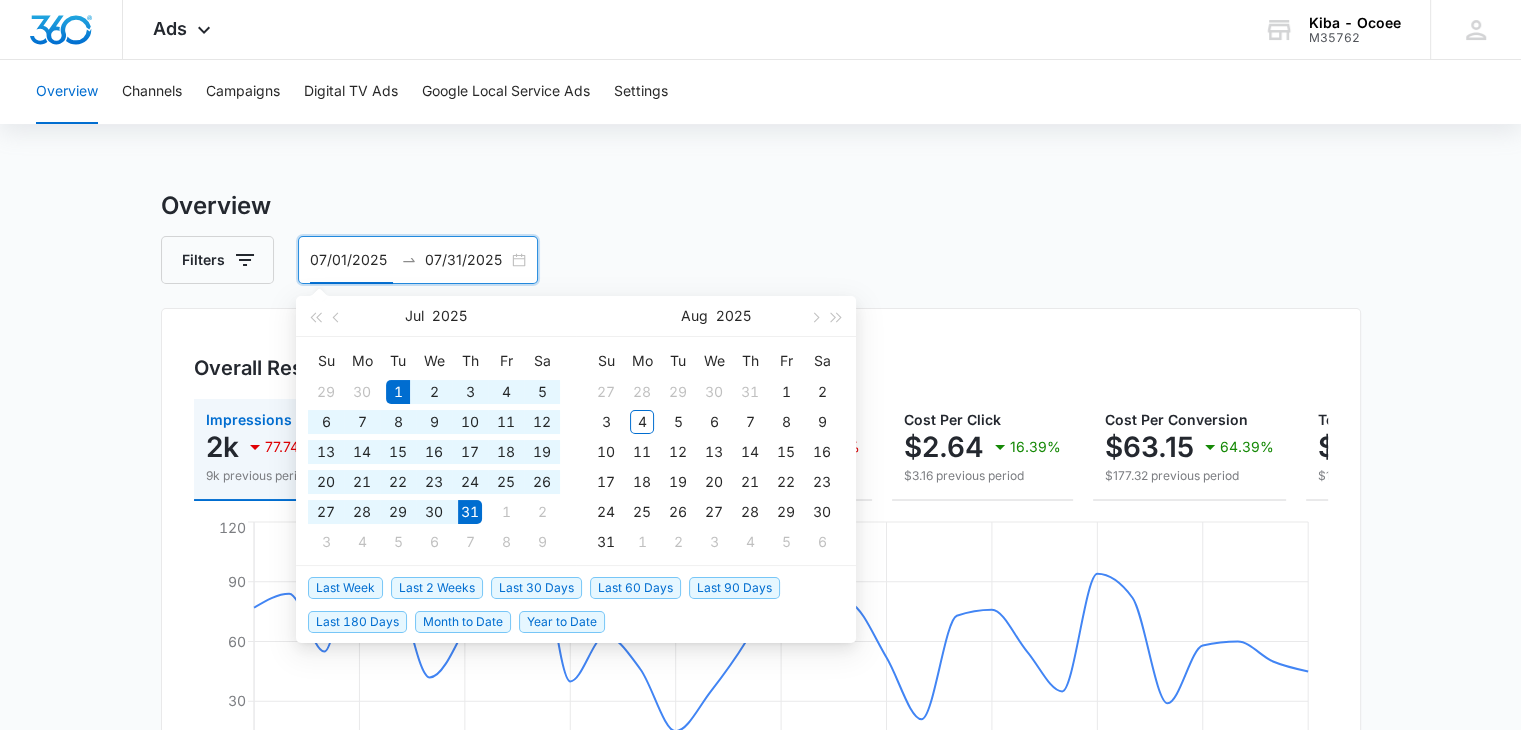 click on "07/01/2025 07/31/2025" at bounding box center [418, 260] 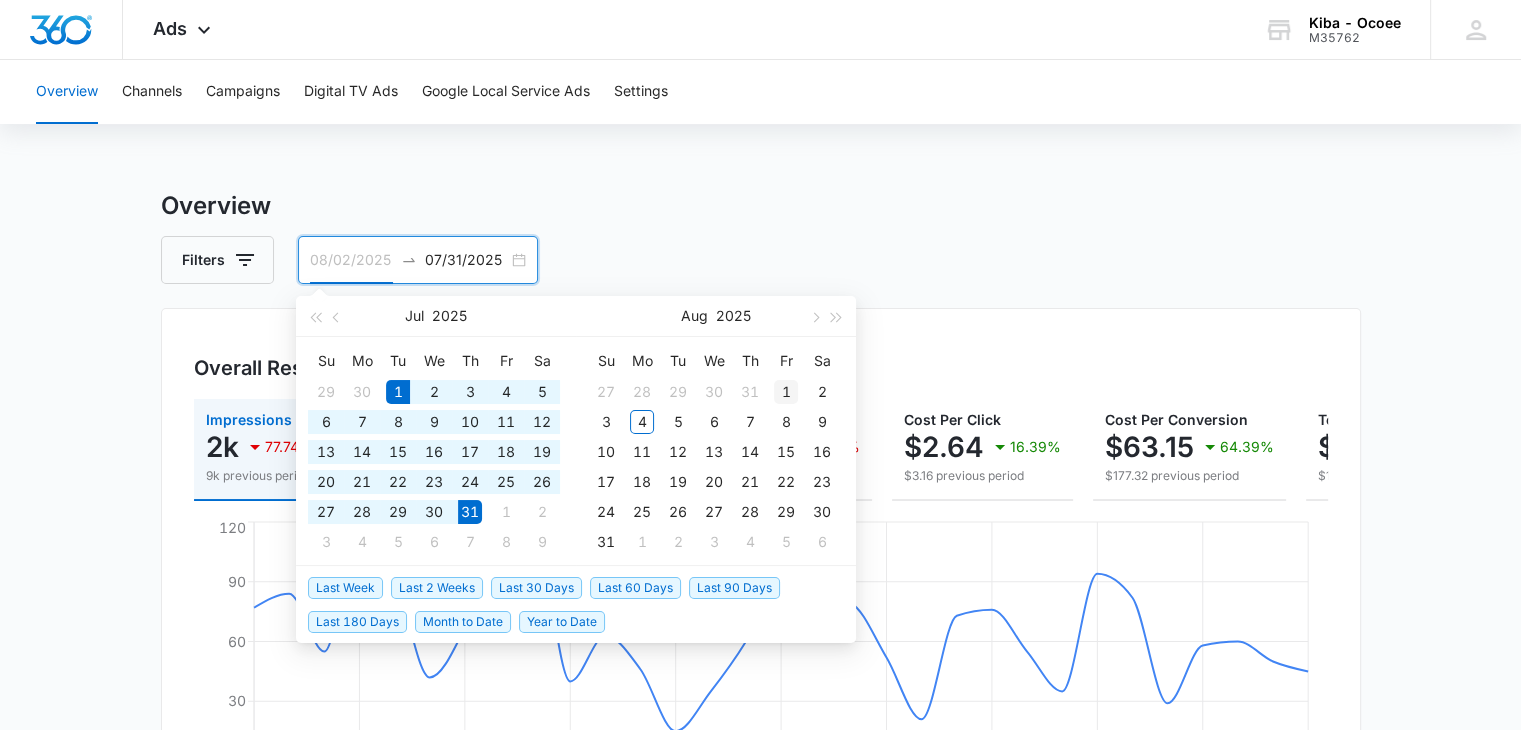 type on "08/01/2025" 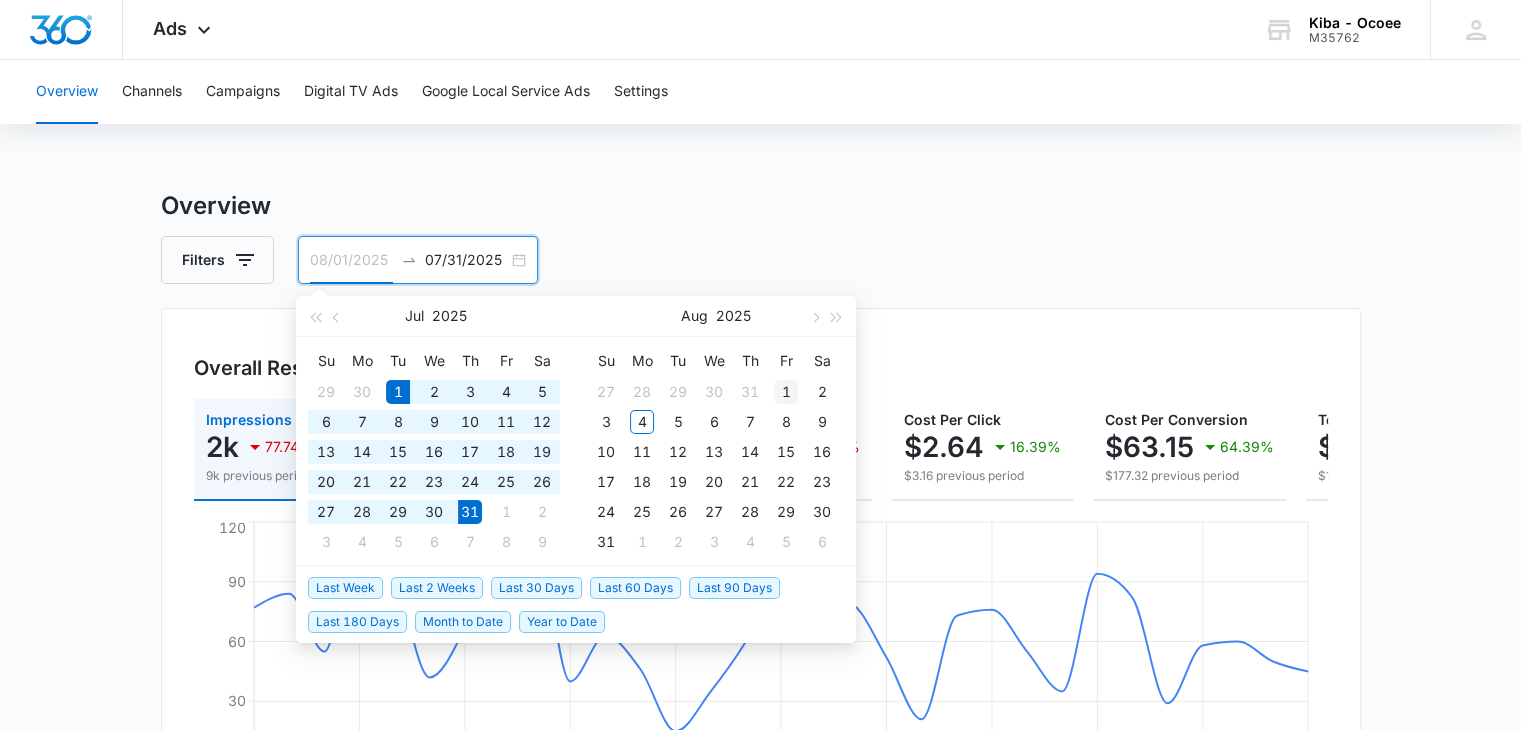 click on "1" at bounding box center [786, 392] 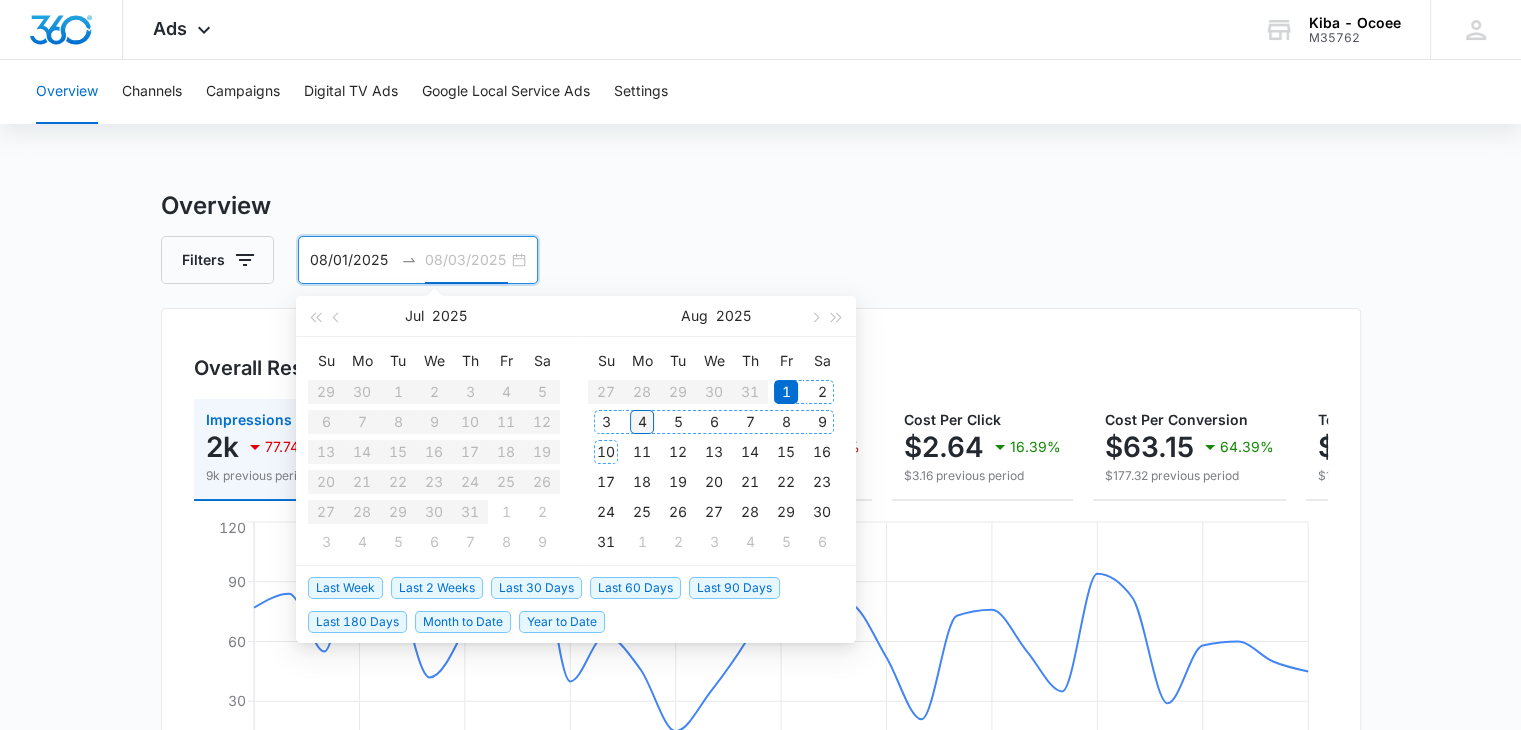 type on "08/04/2025" 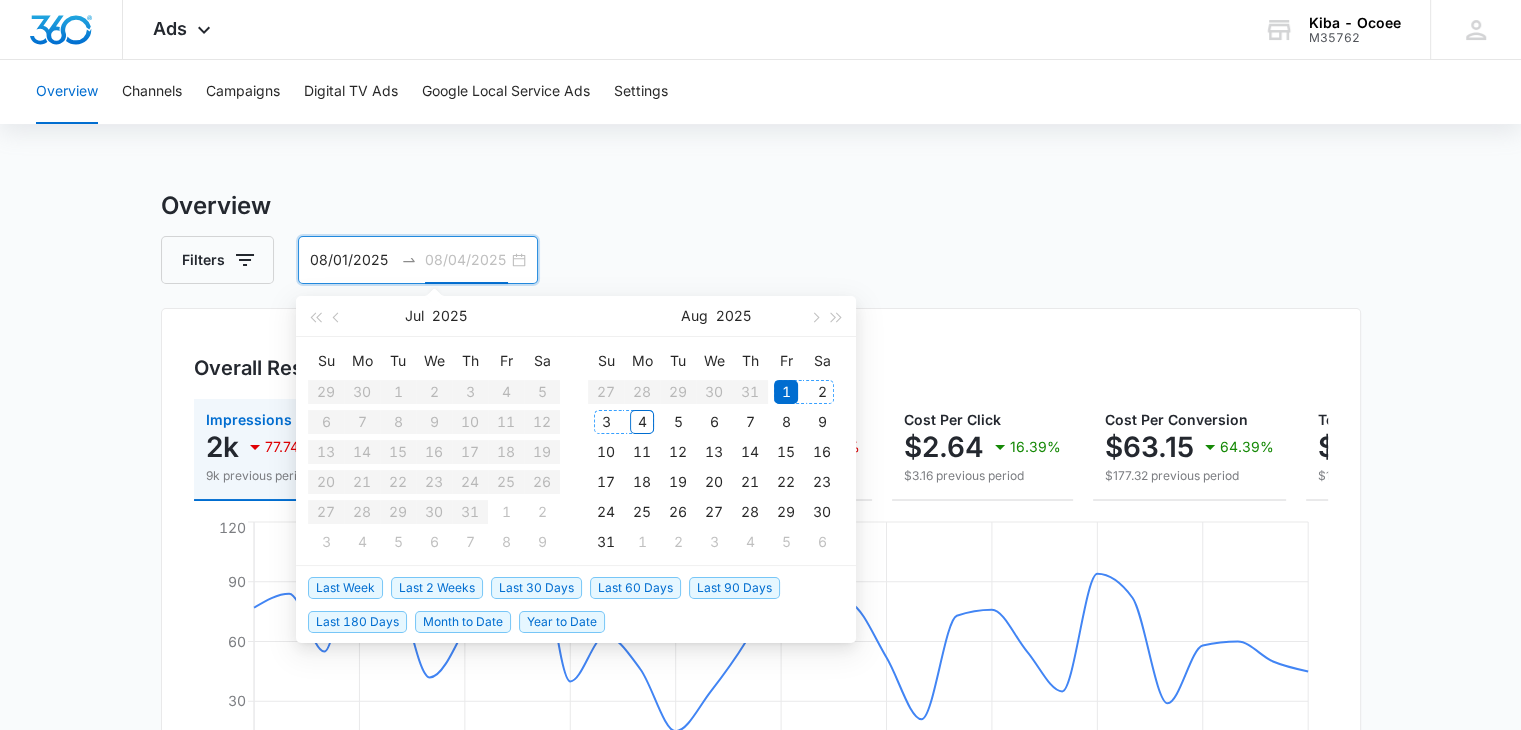 click on "4" at bounding box center (642, 422) 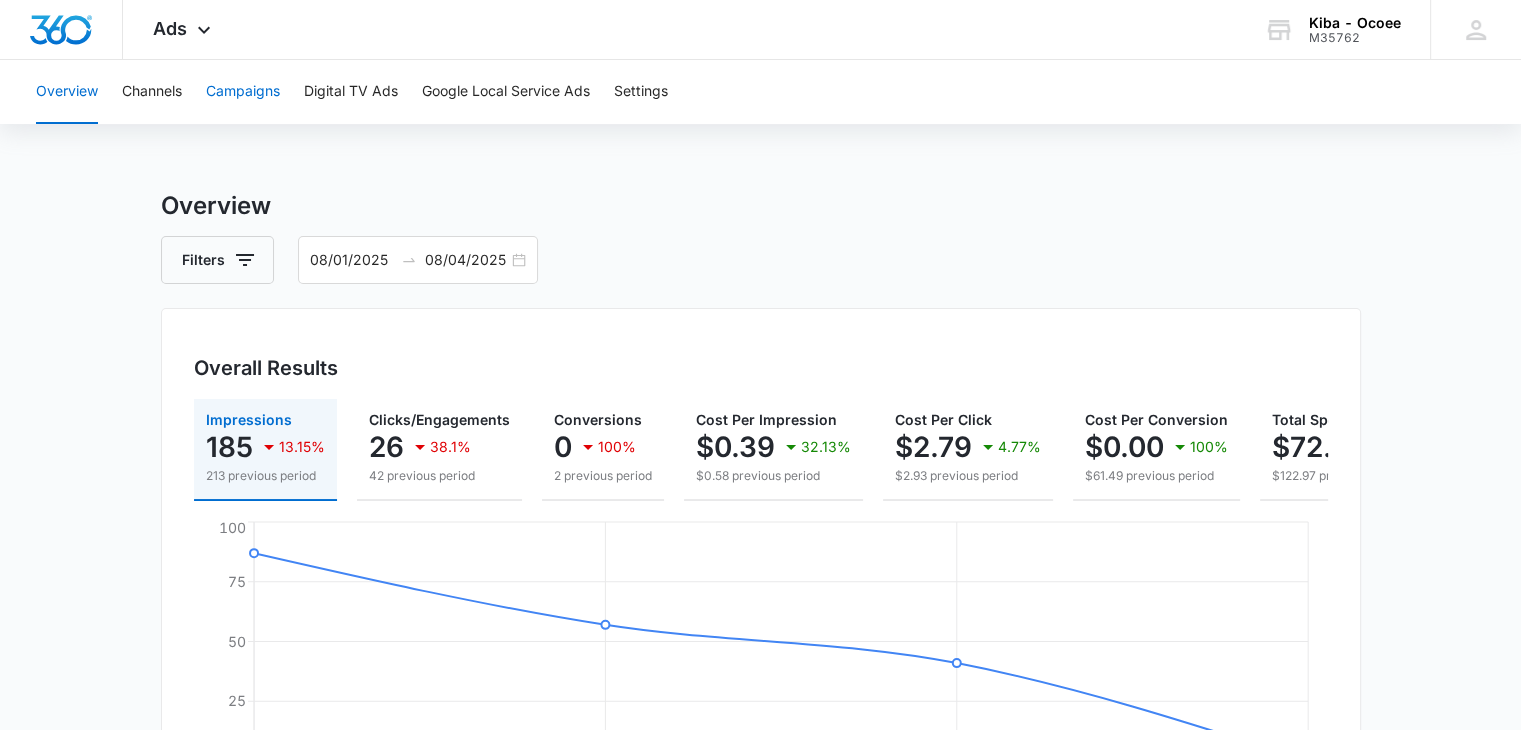 click on "Campaigns" at bounding box center [243, 92] 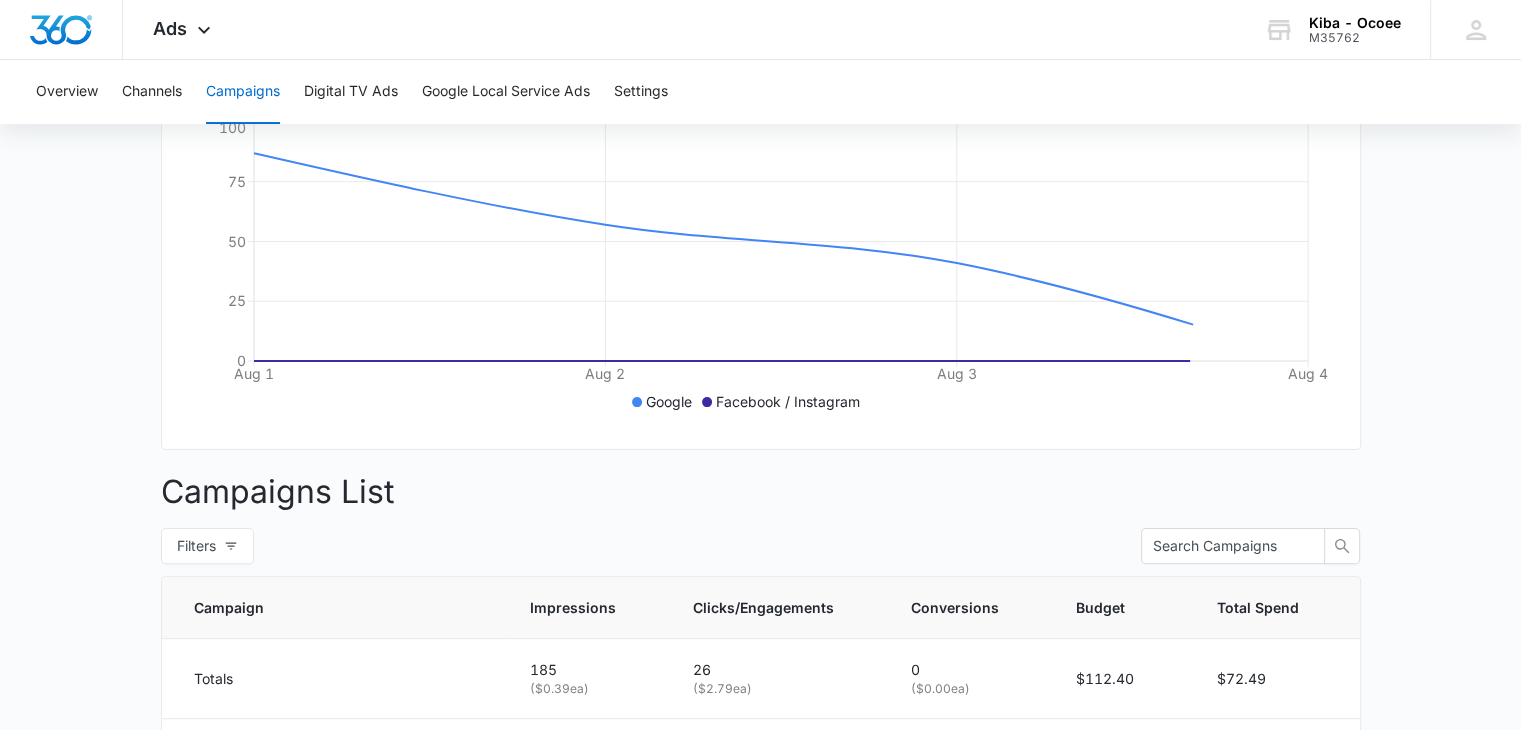 scroll, scrollTop: 800, scrollLeft: 0, axis: vertical 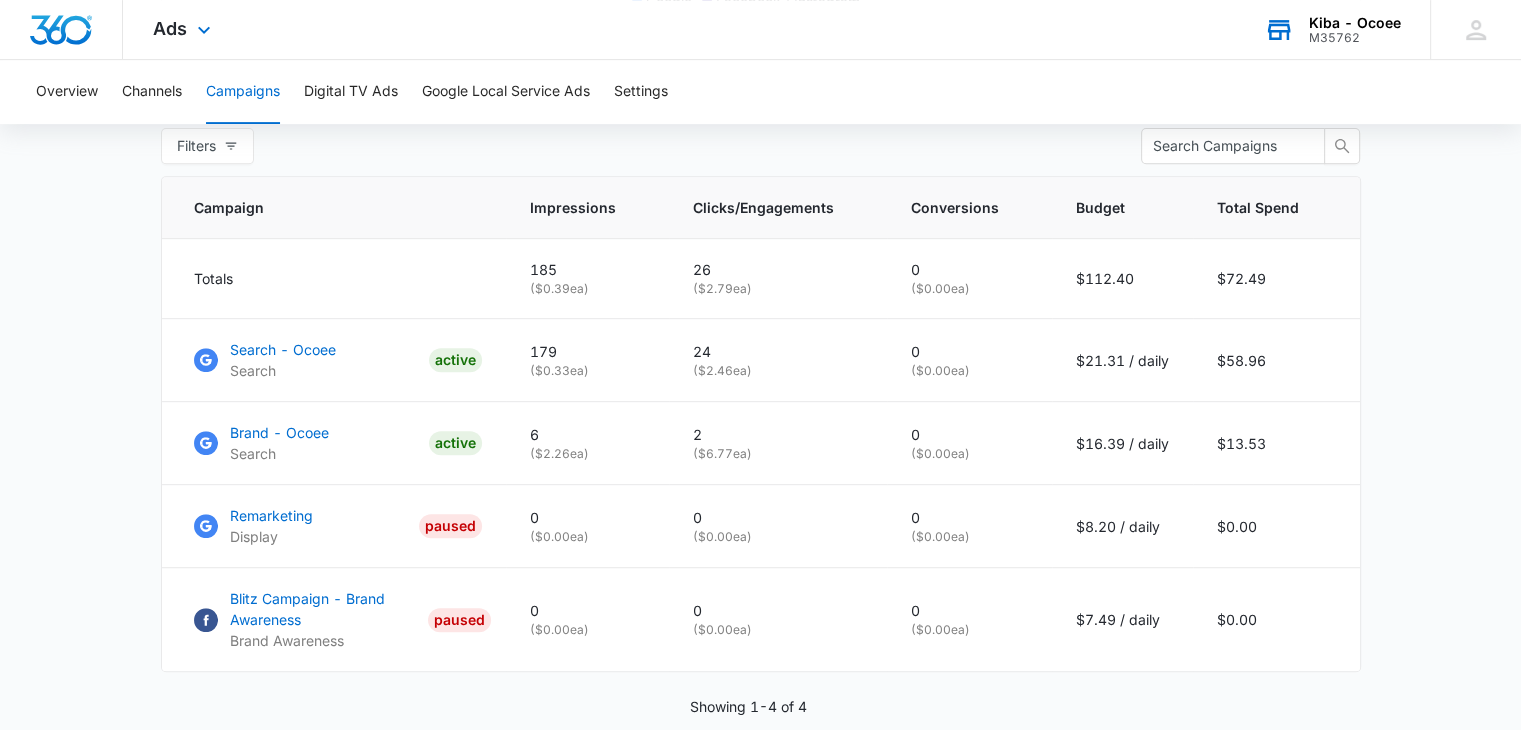 click on "Kiba - Ocoee" at bounding box center (1355, 23) 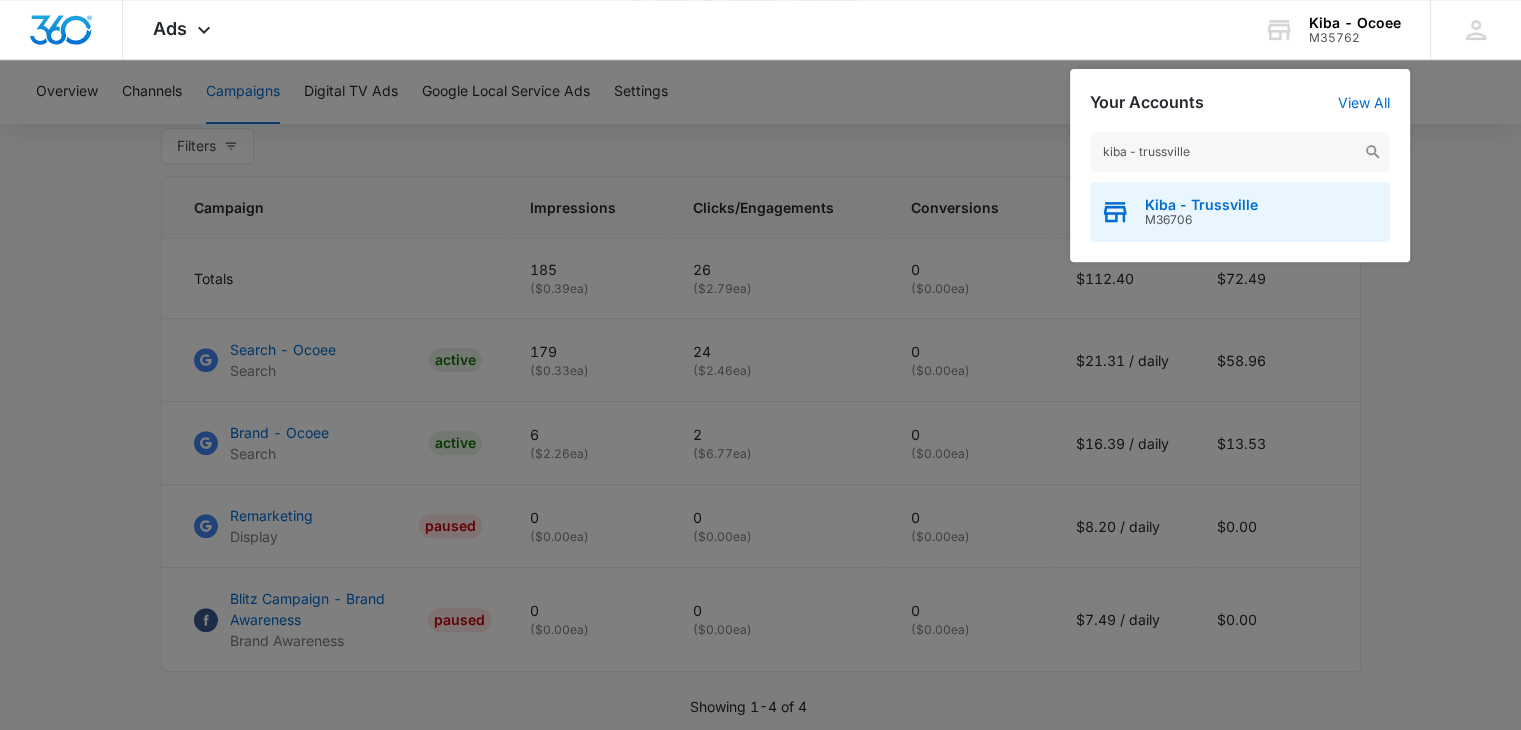 type on "kiba - trussville" 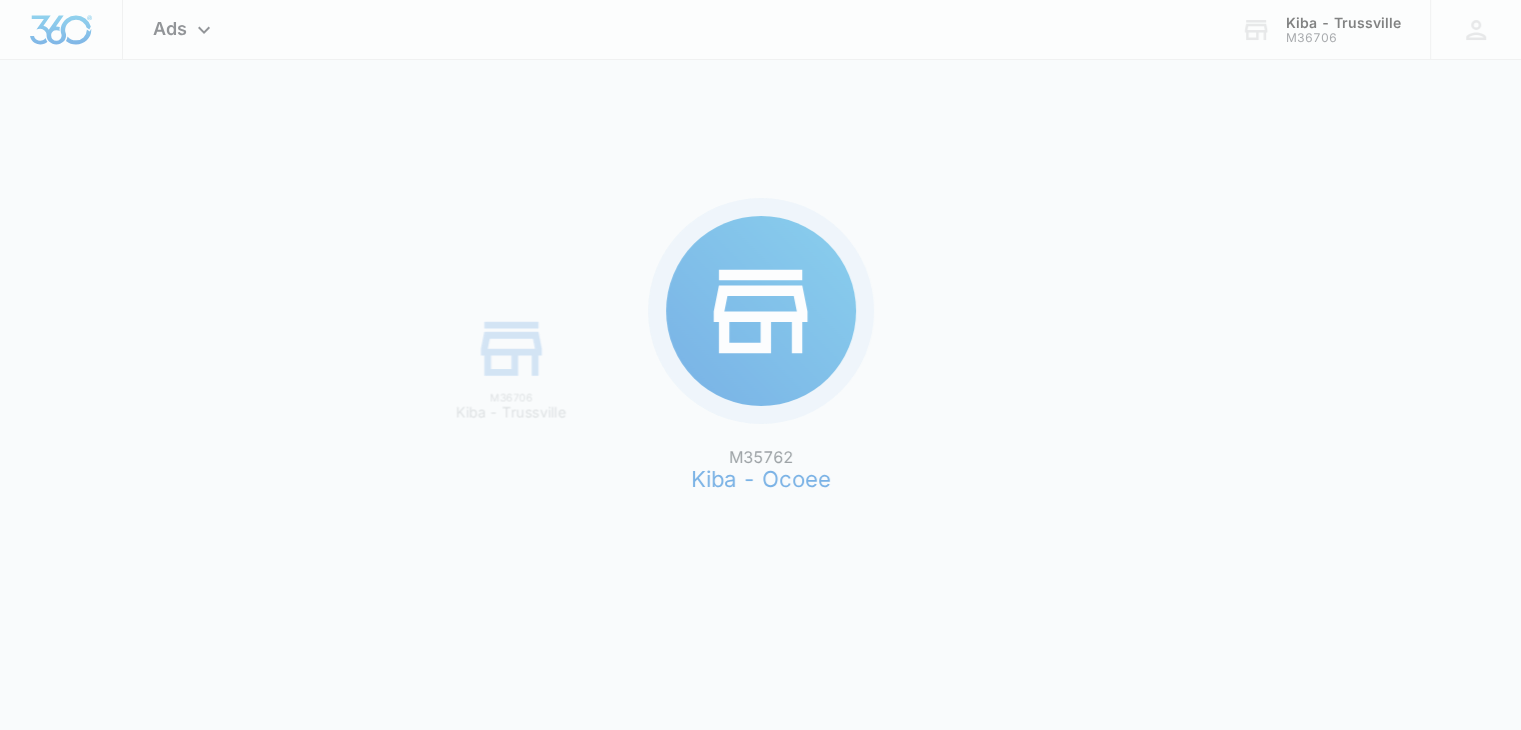 scroll, scrollTop: 0, scrollLeft: 0, axis: both 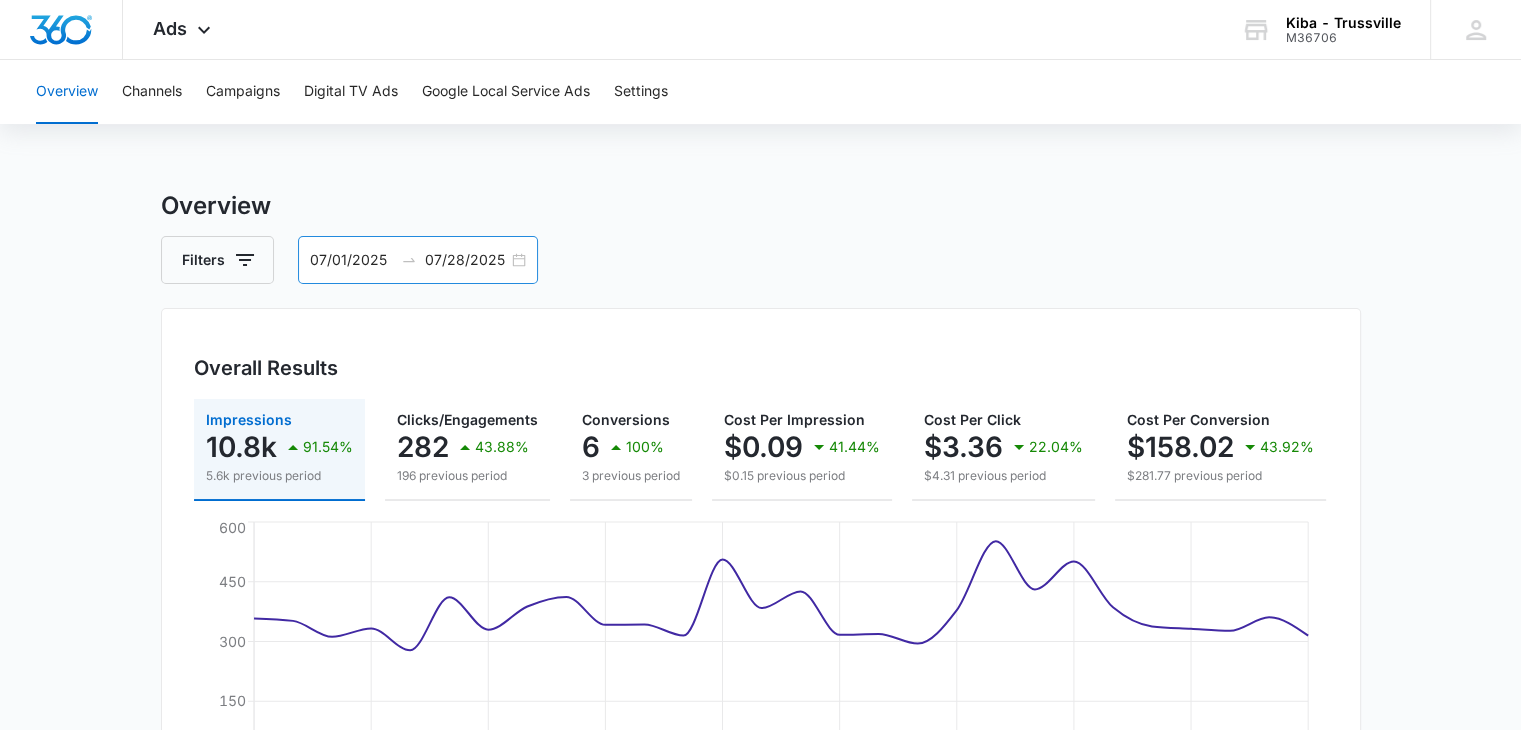 click on "[DATE] [DATE]" at bounding box center [418, 260] 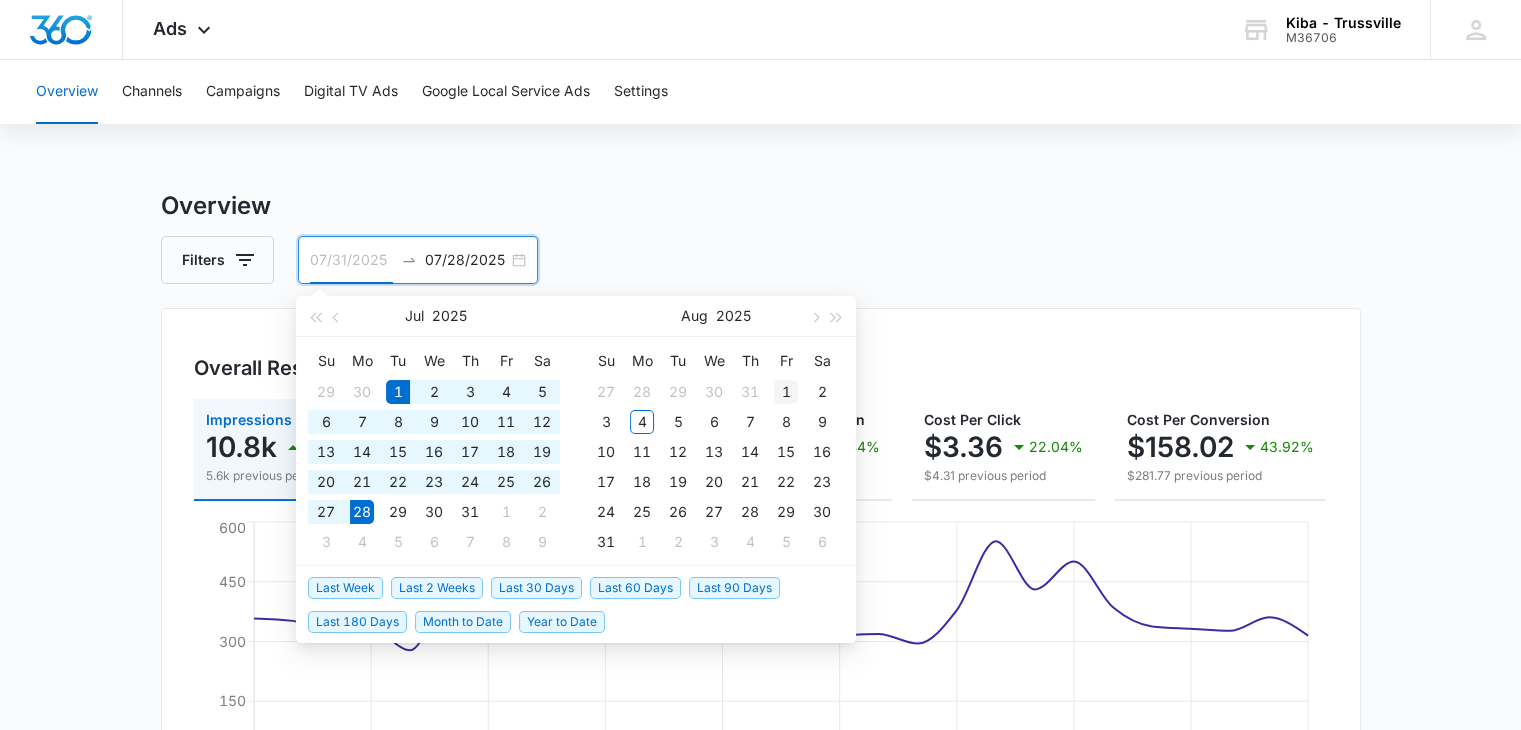 type on "08/01/2025" 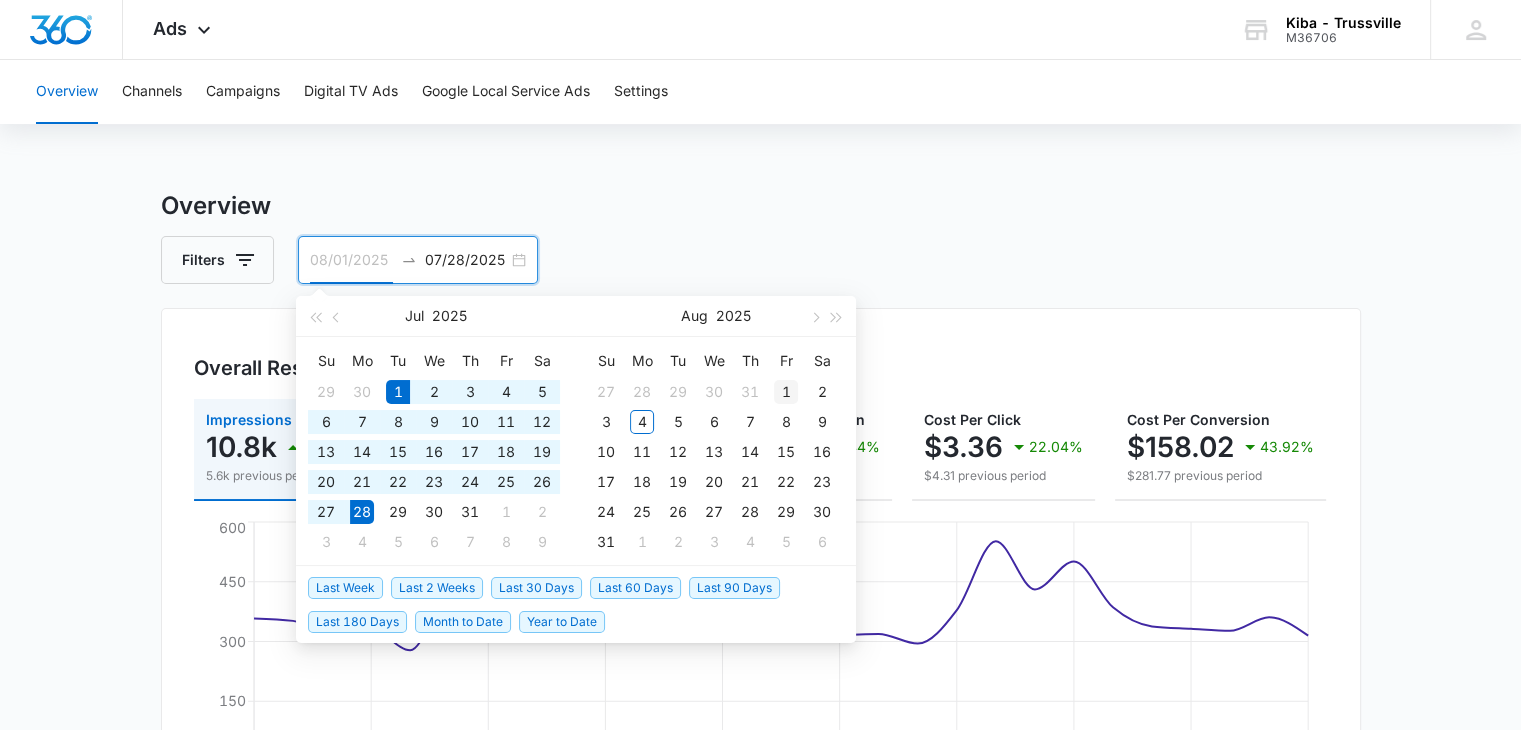 drag, startPoint x: 788, startPoint y: 384, endPoint x: 730, endPoint y: 409, distance: 63.15853 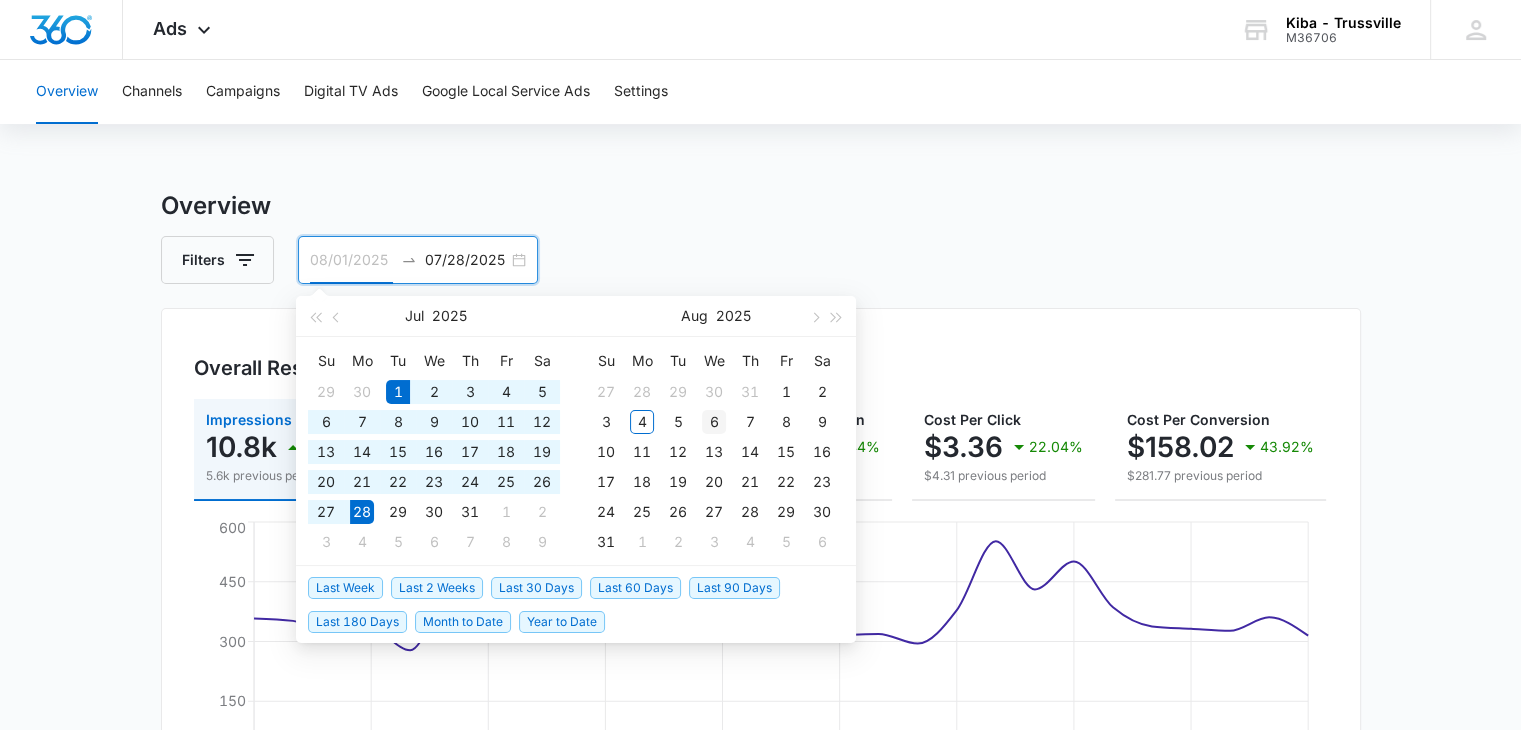 click on "1" at bounding box center (786, 392) 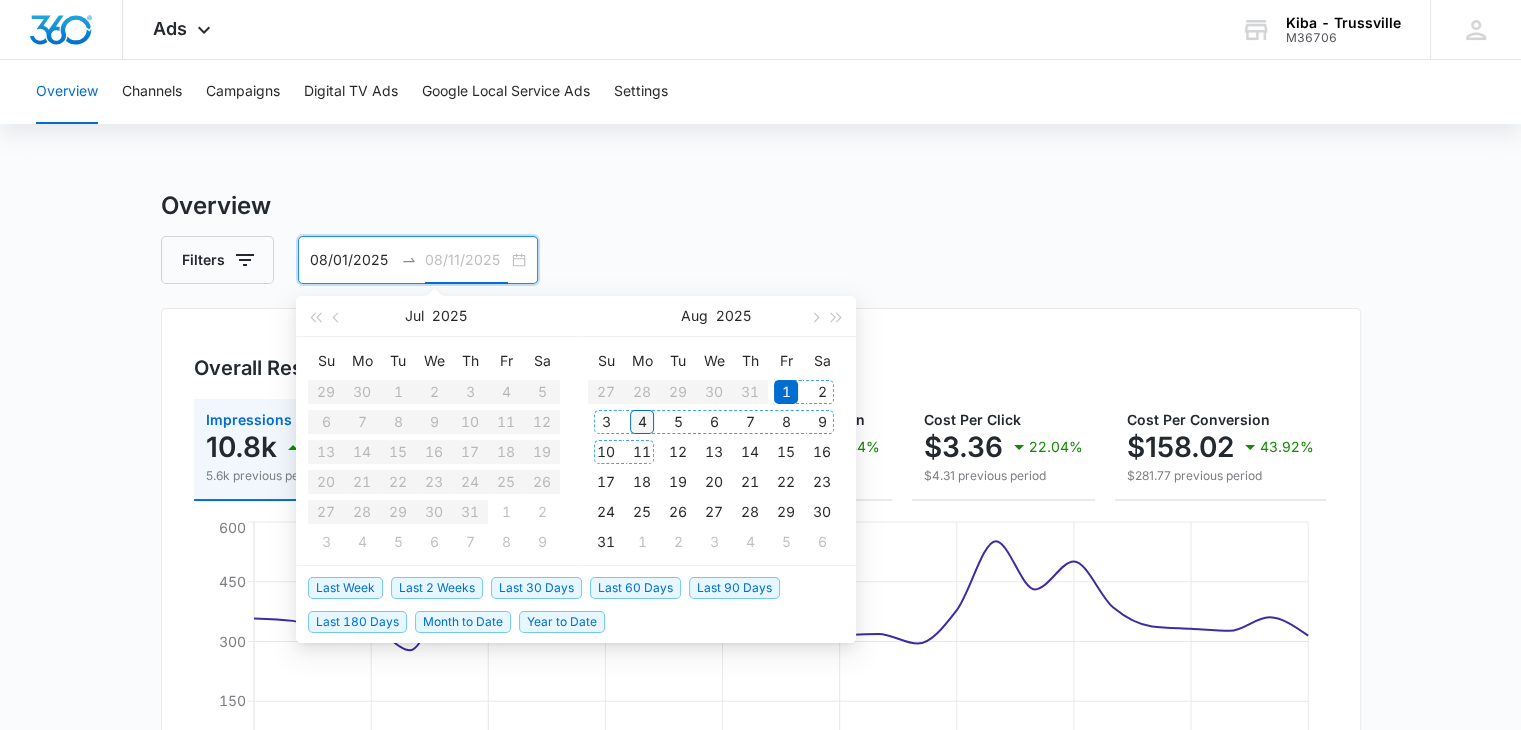 type on "08/04/2025" 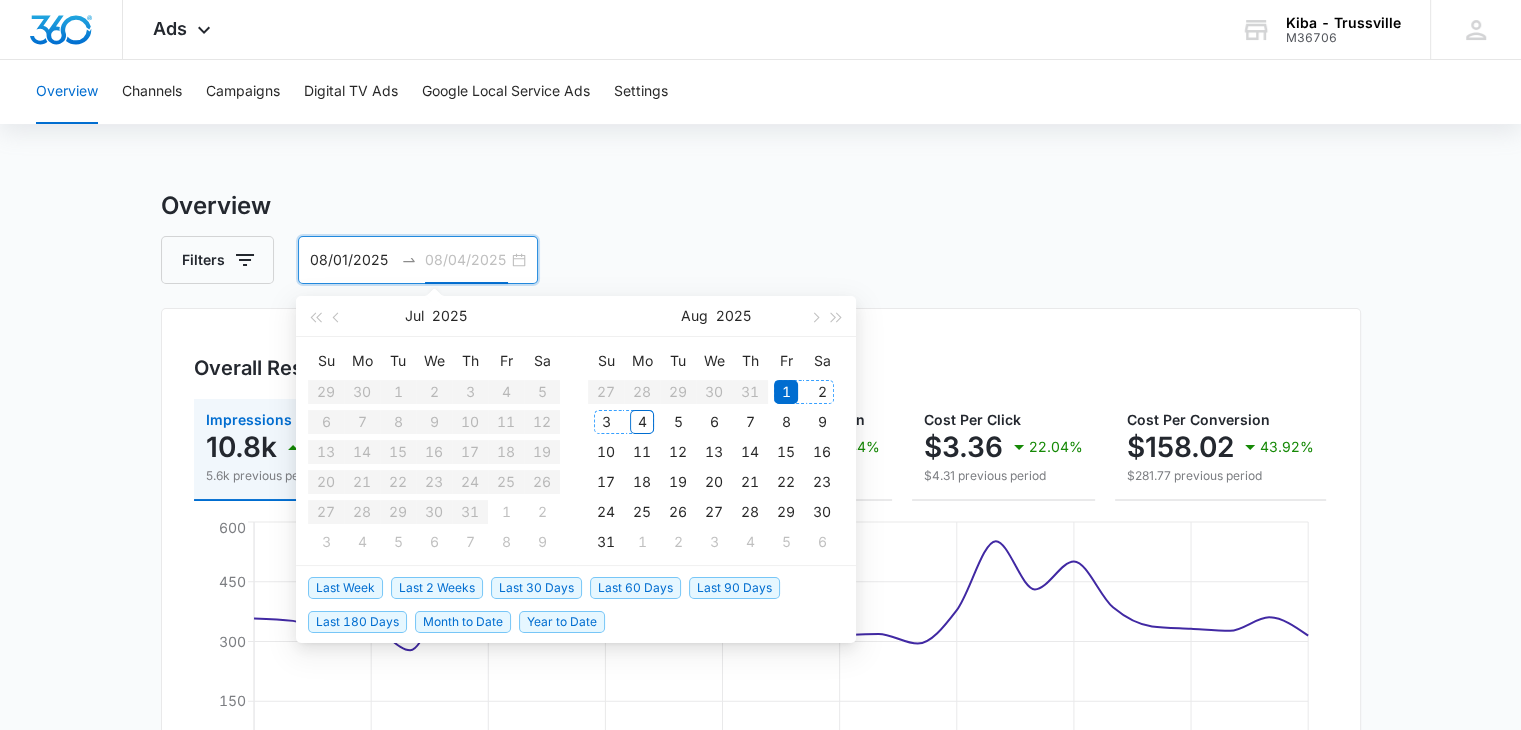 click on "4" at bounding box center (642, 422) 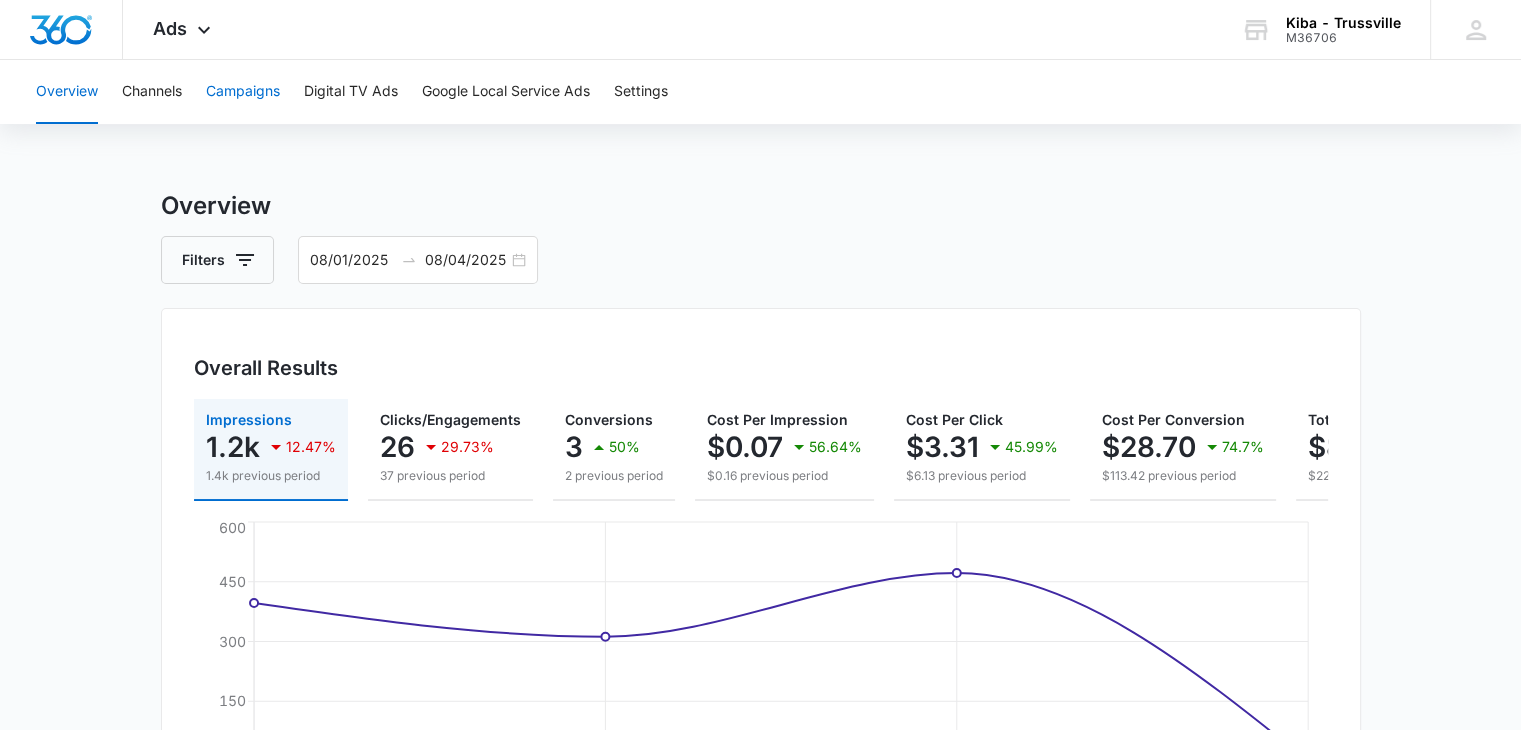 click on "Campaigns" at bounding box center [243, 92] 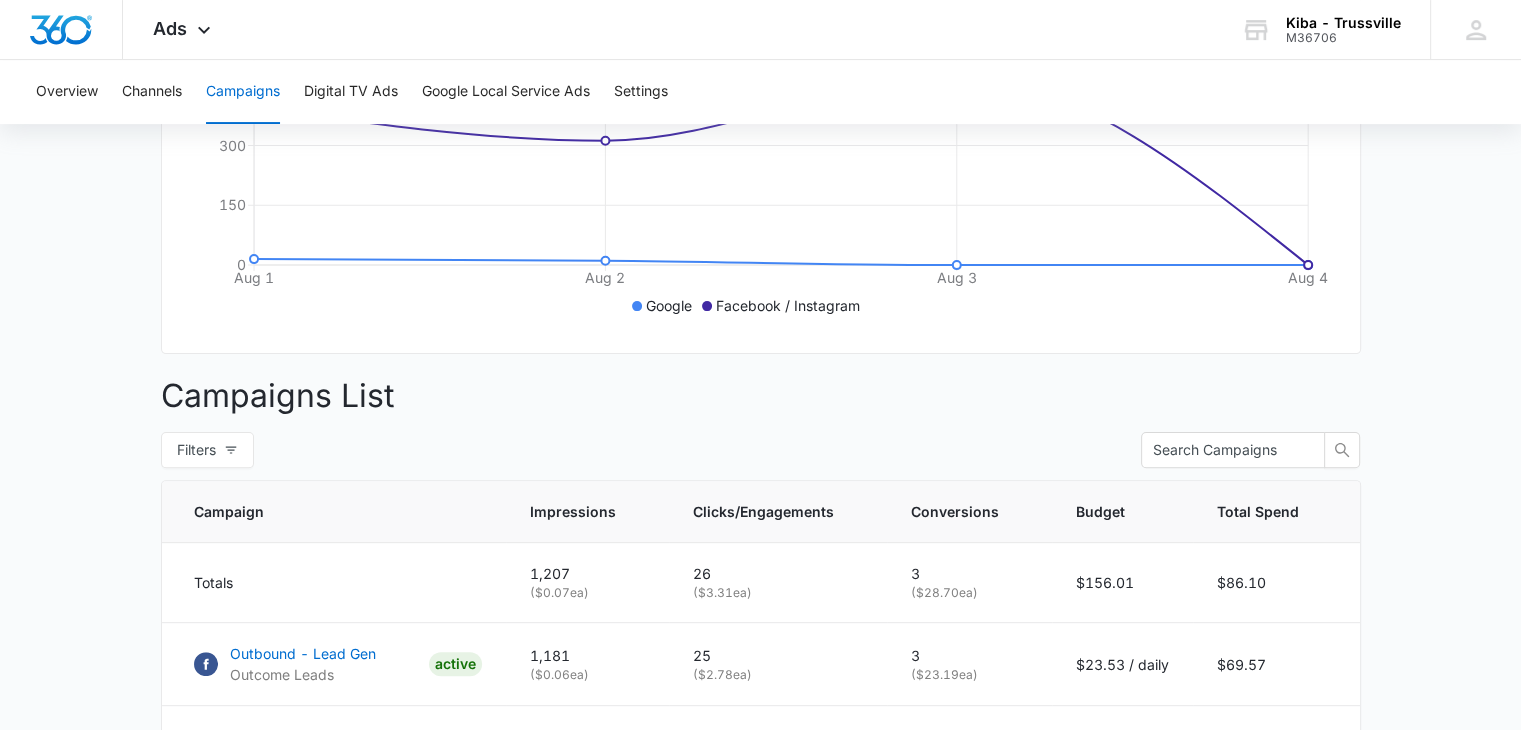 scroll, scrollTop: 0, scrollLeft: 0, axis: both 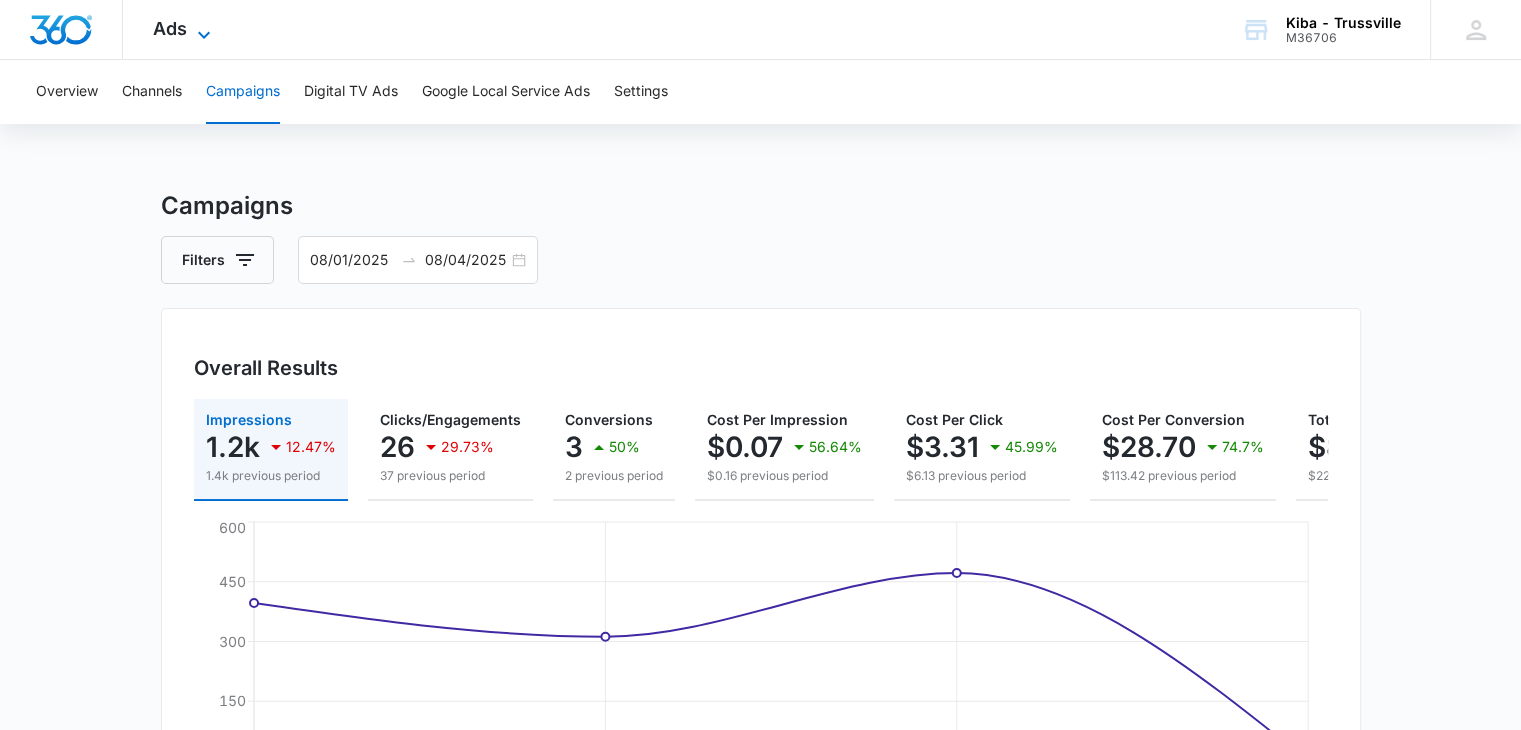 click 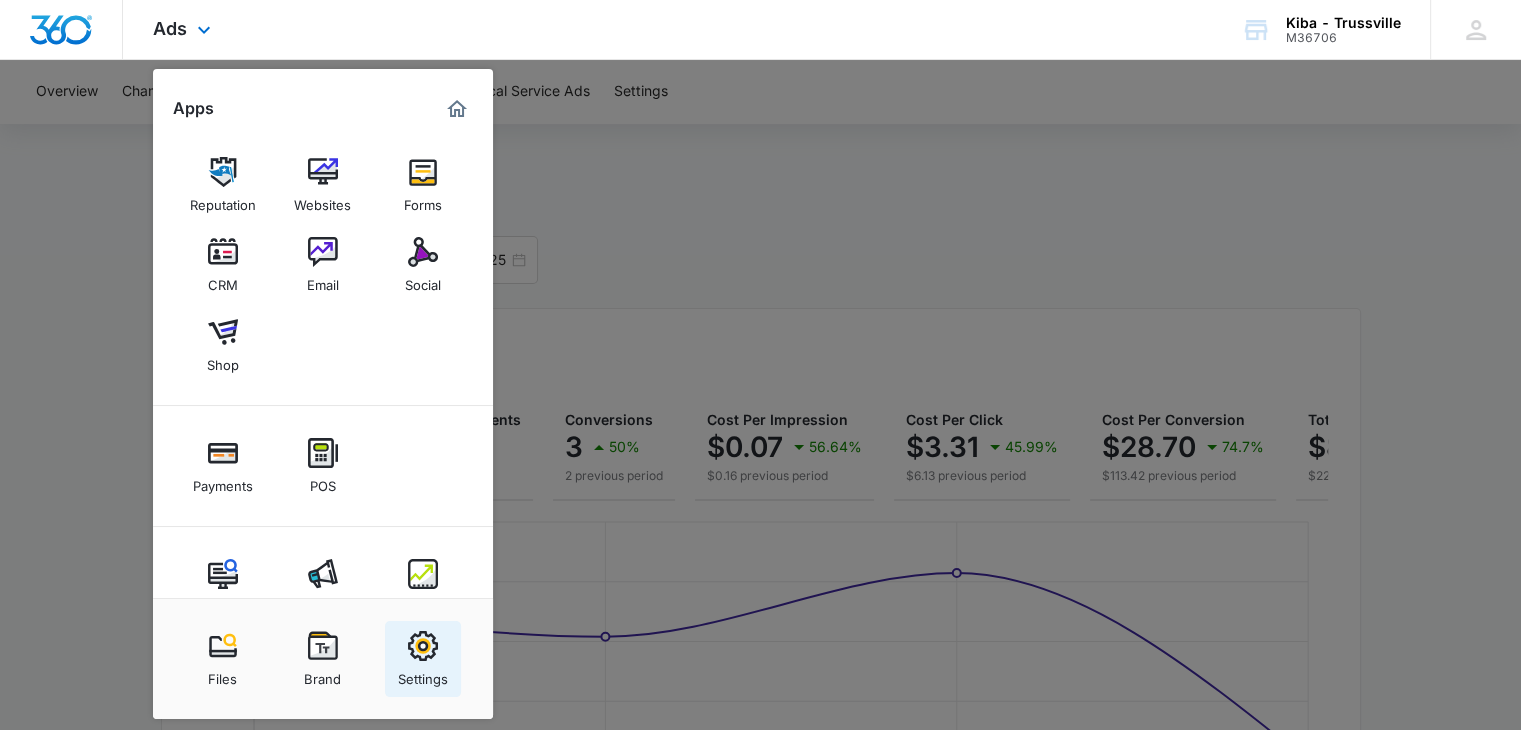 click at bounding box center (423, 646) 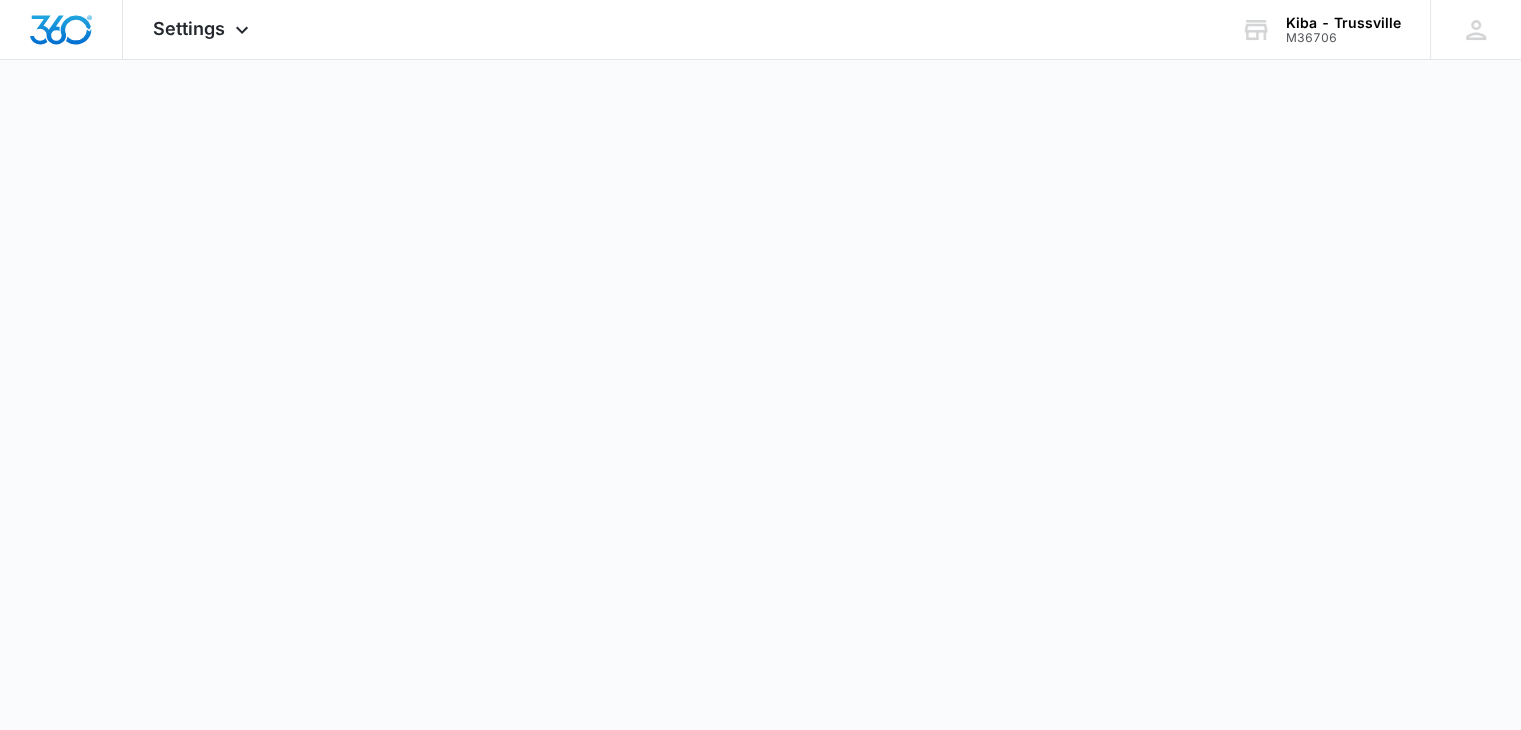 select on "33" 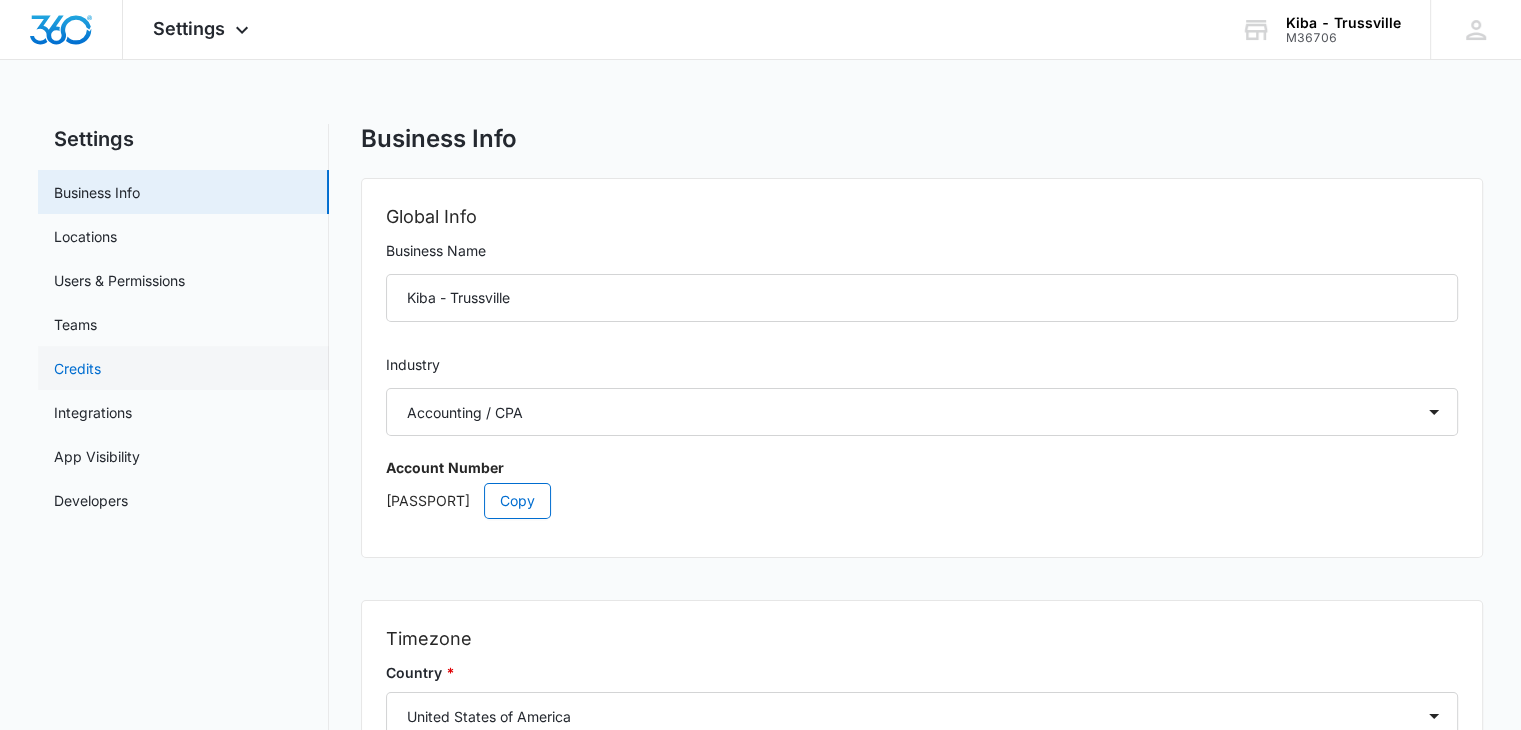 click on "Credits" at bounding box center [77, 368] 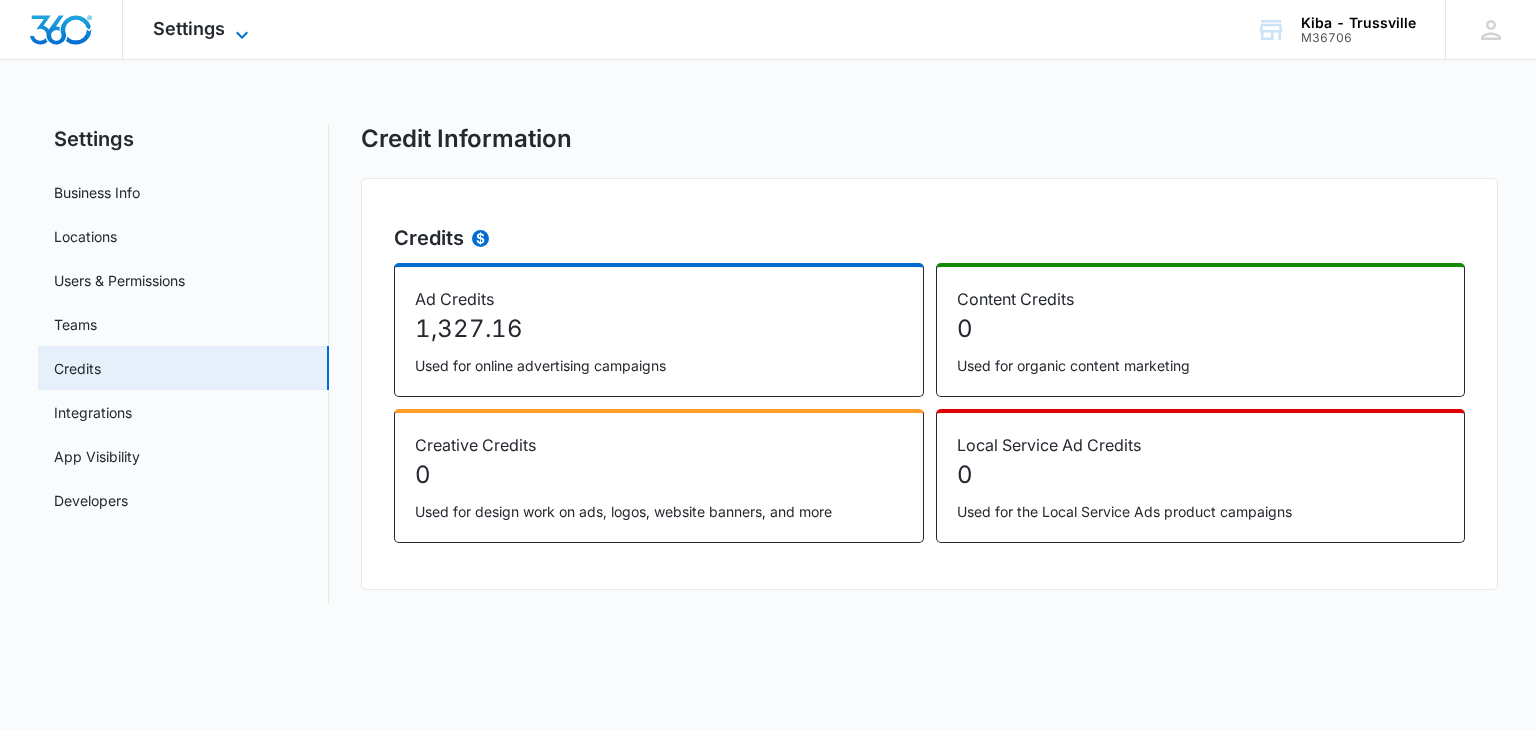 click 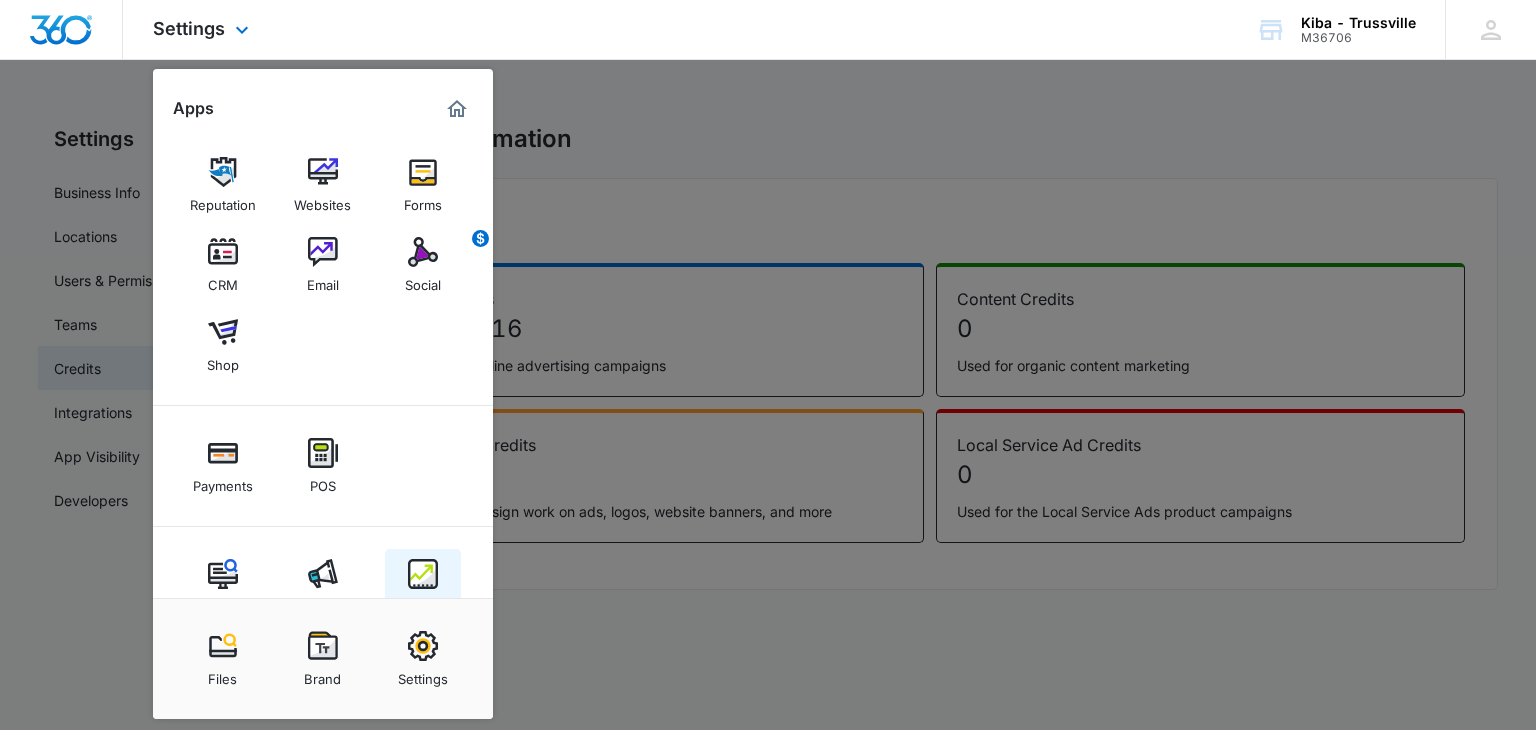 click at bounding box center (423, 574) 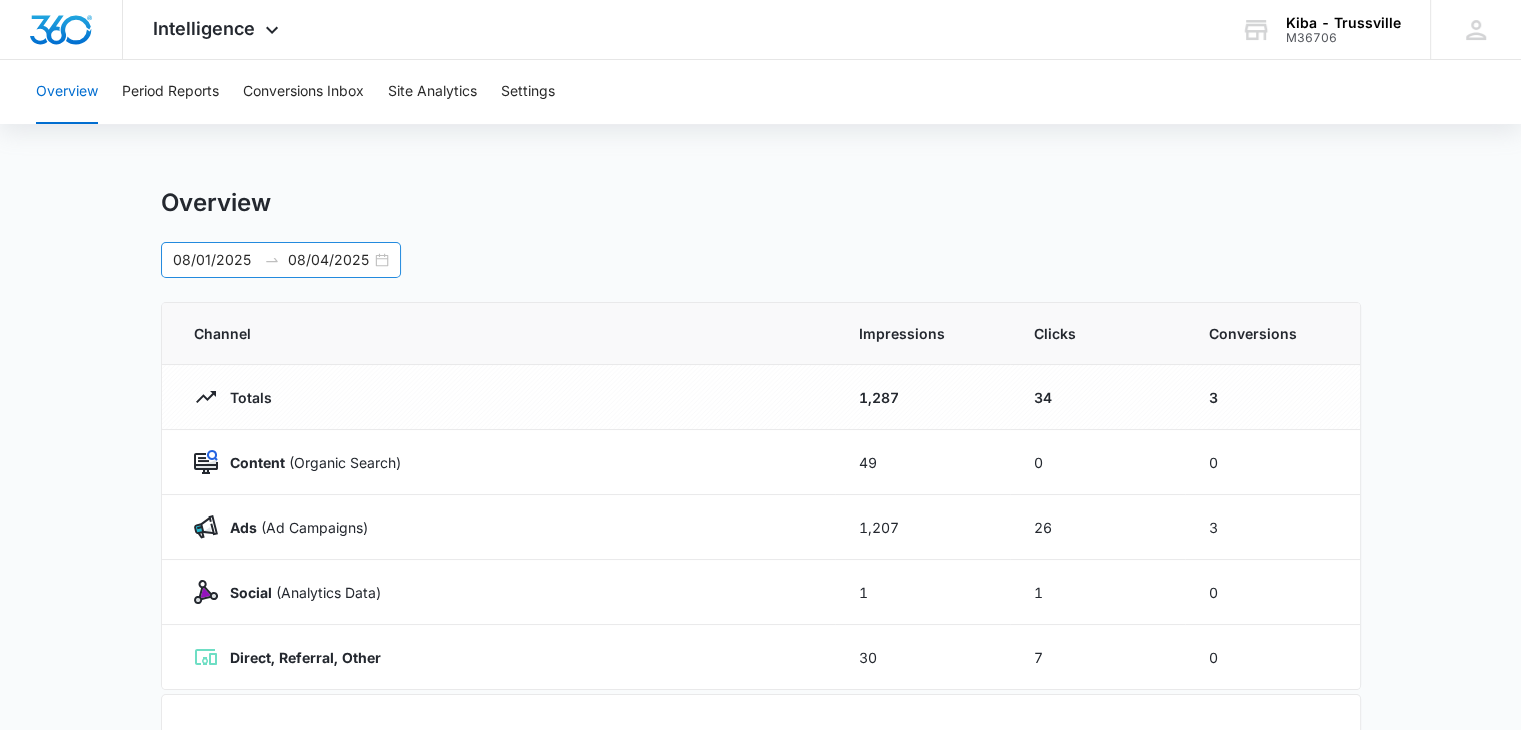 click on "[DATE] [DATE]" at bounding box center [281, 260] 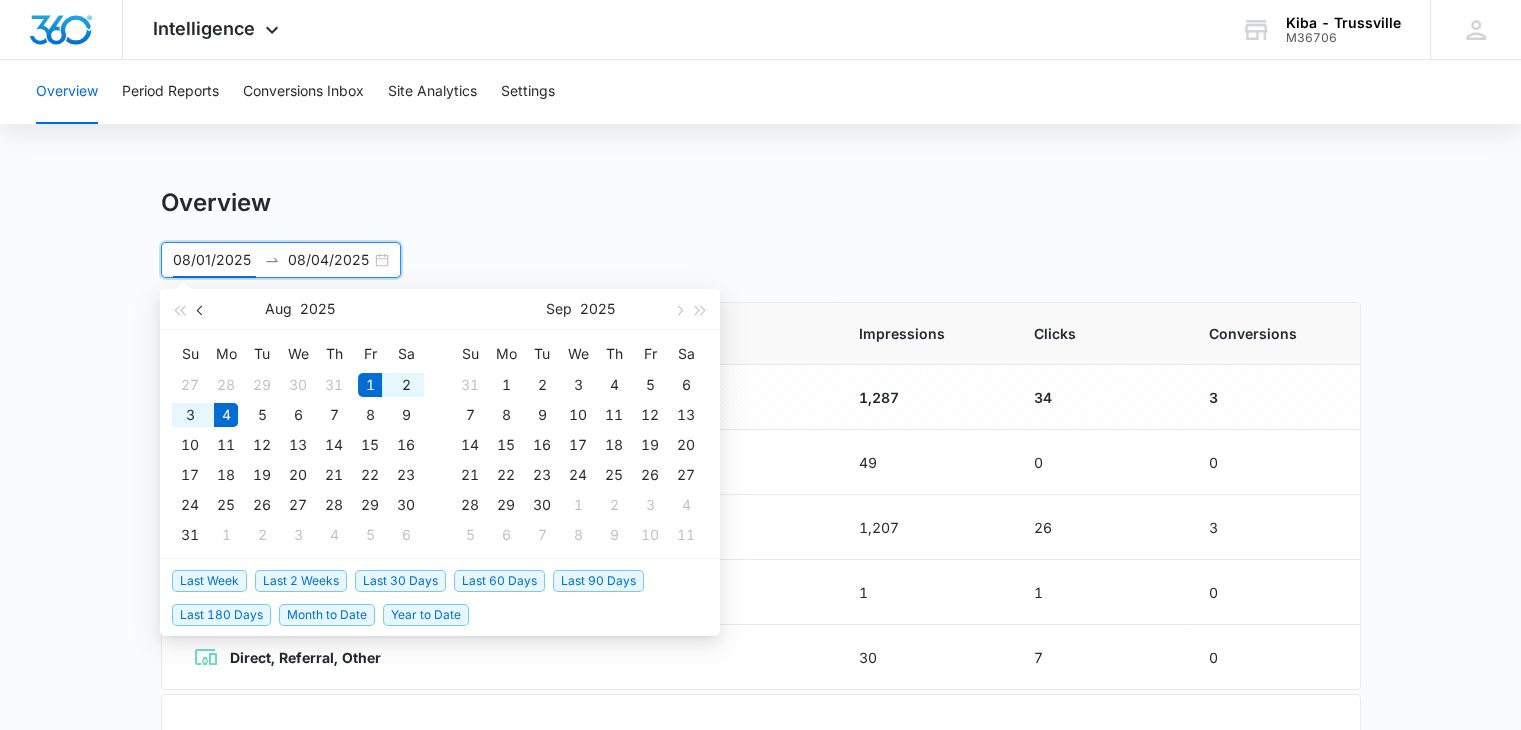 click at bounding box center [201, 309] 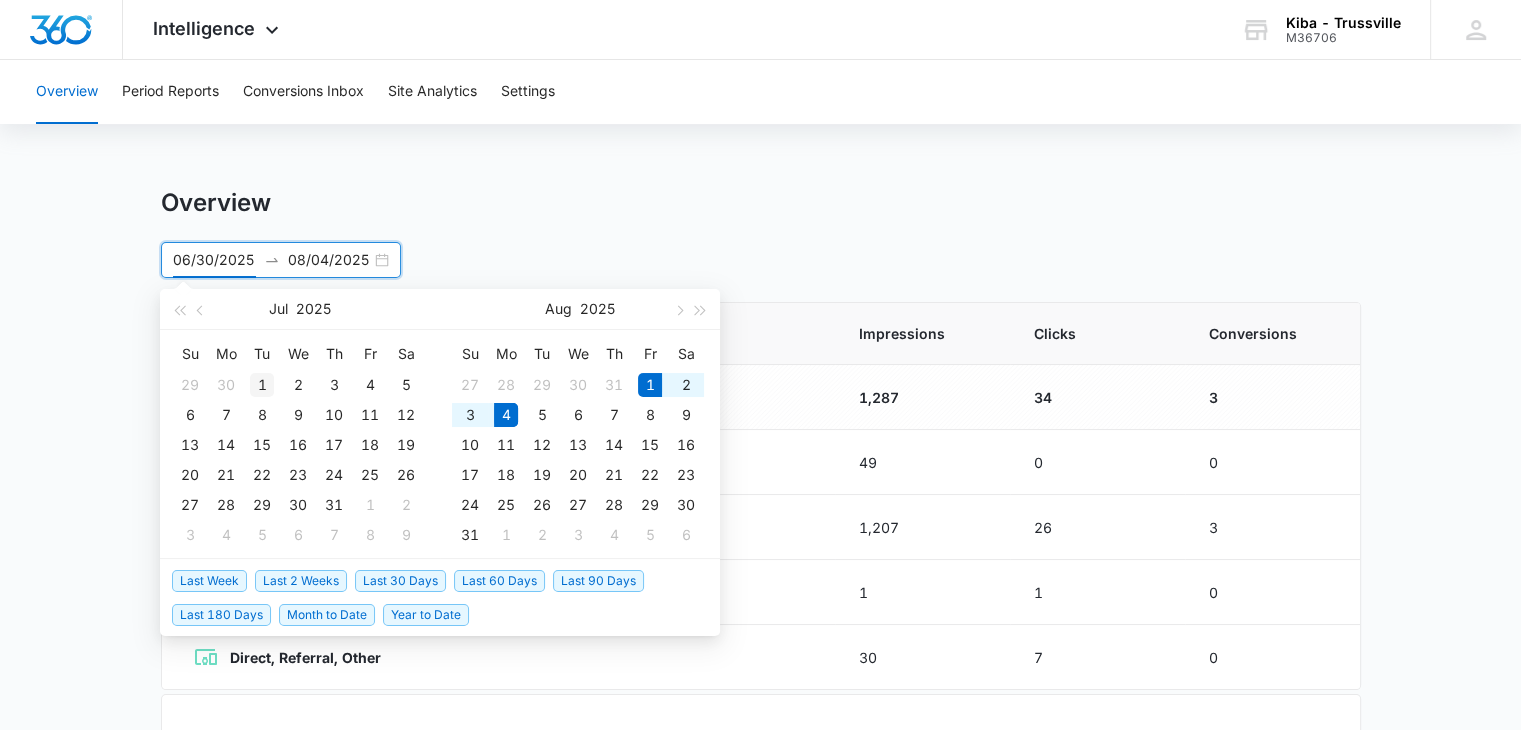 type on "07/01/2025" 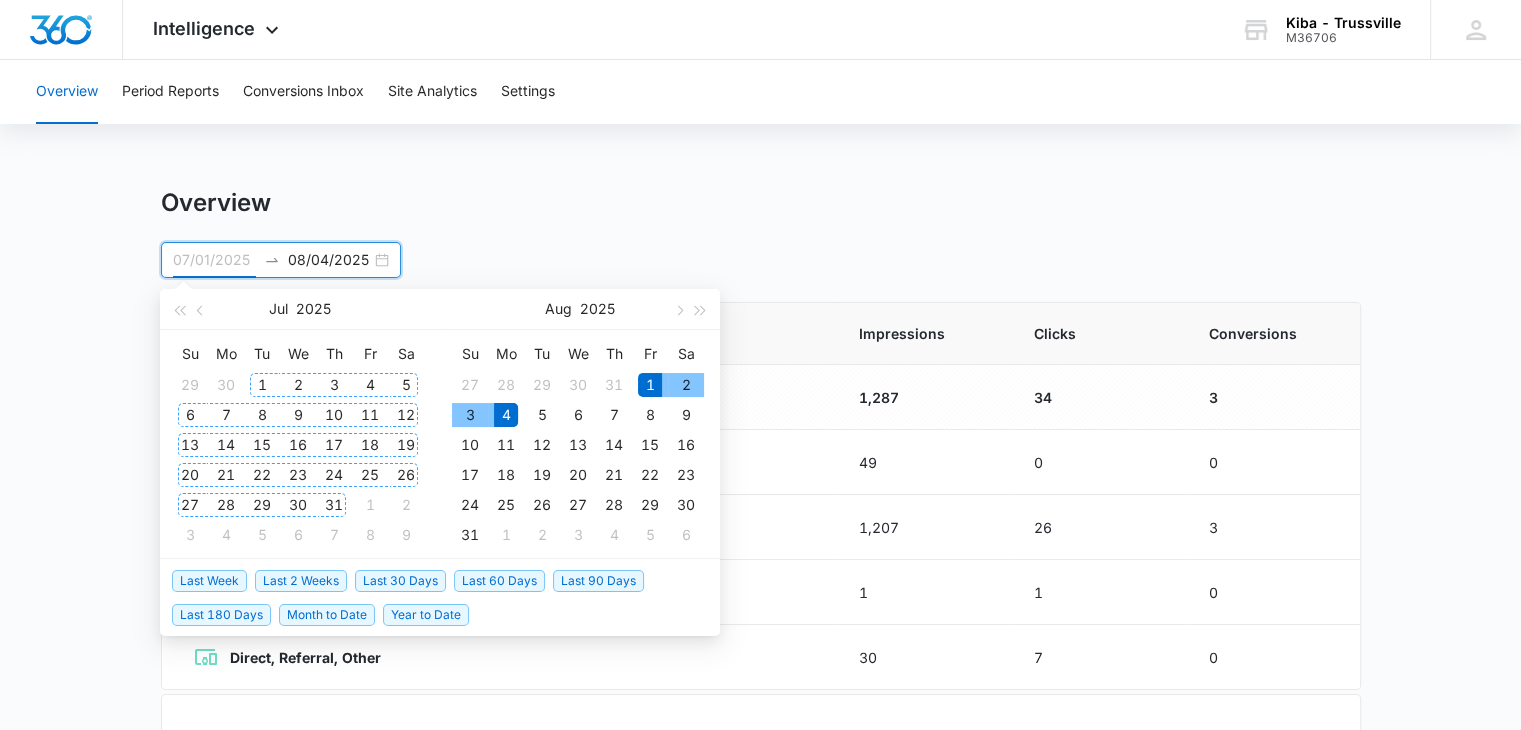 click on "1" at bounding box center [262, 385] 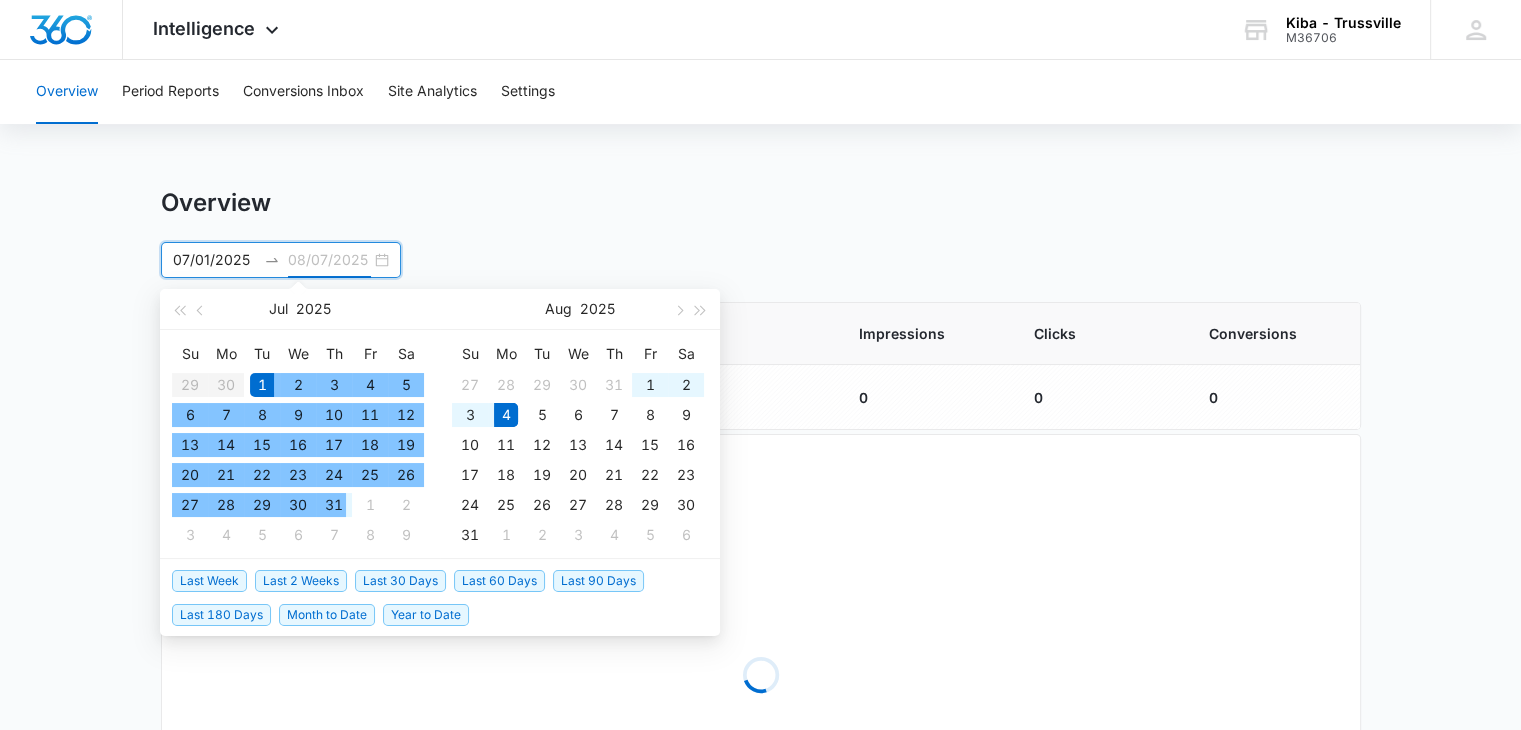 type on "07/31/2025" 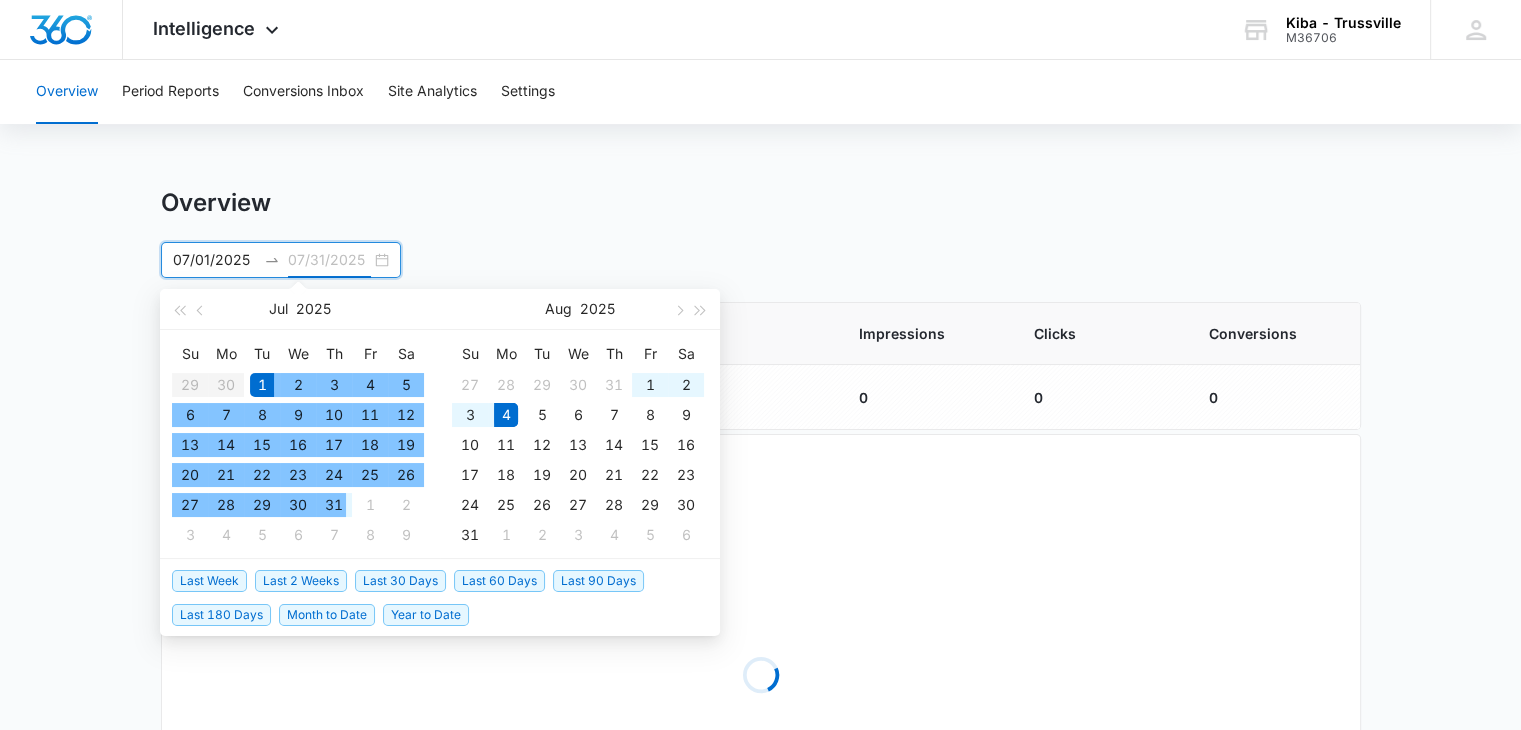 click on "31" at bounding box center (334, 505) 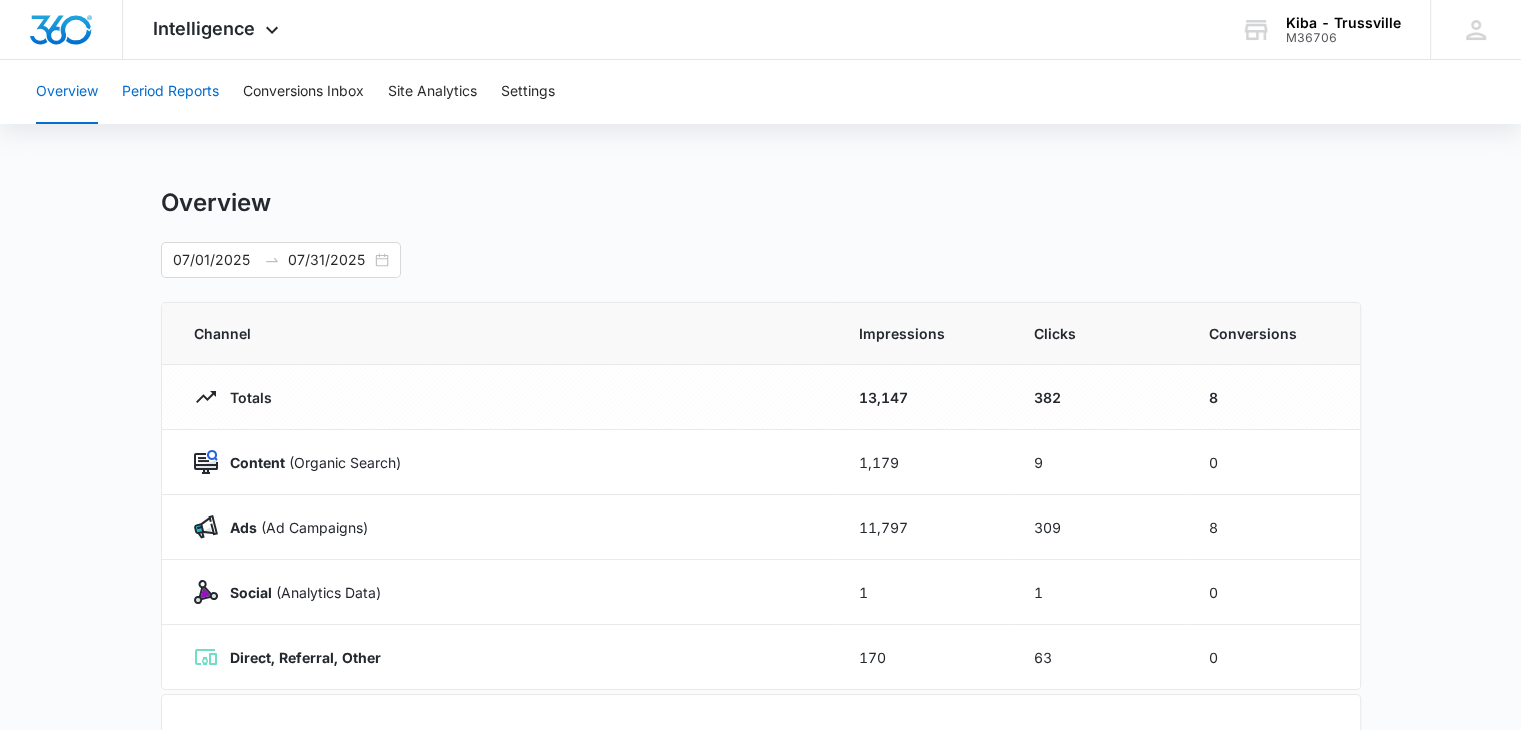 click on "Period Reports" at bounding box center [170, 92] 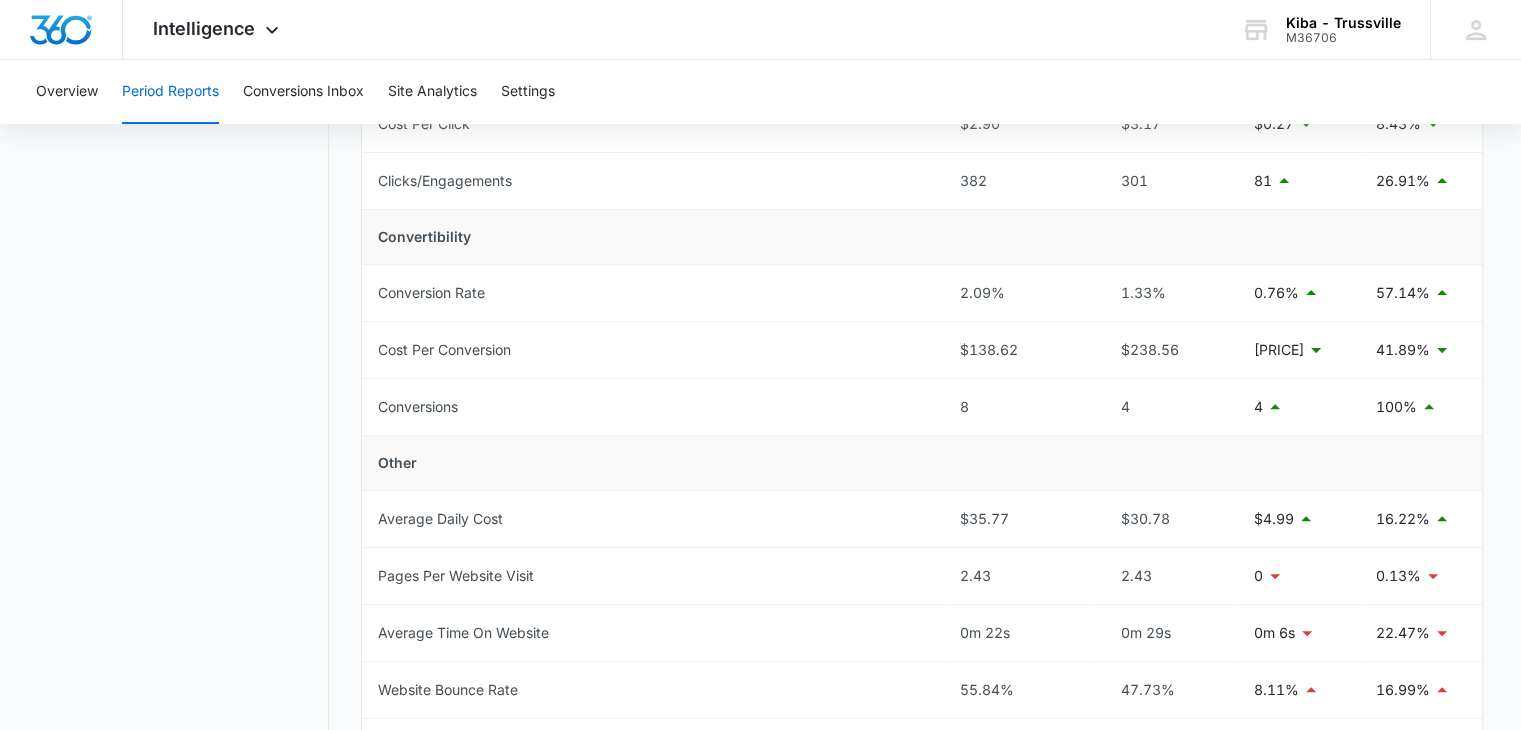 scroll, scrollTop: 800, scrollLeft: 0, axis: vertical 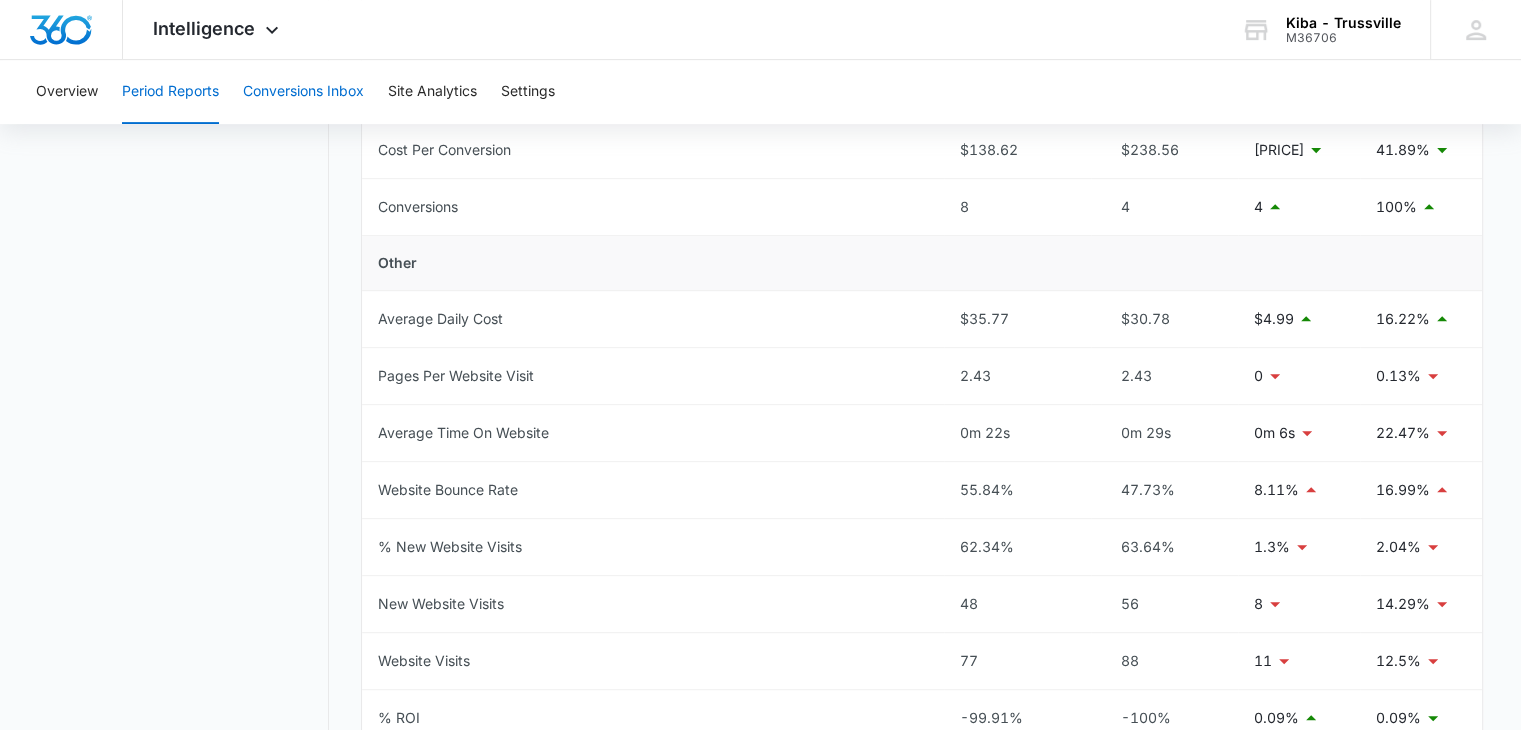 click on "Conversions Inbox" at bounding box center [303, 92] 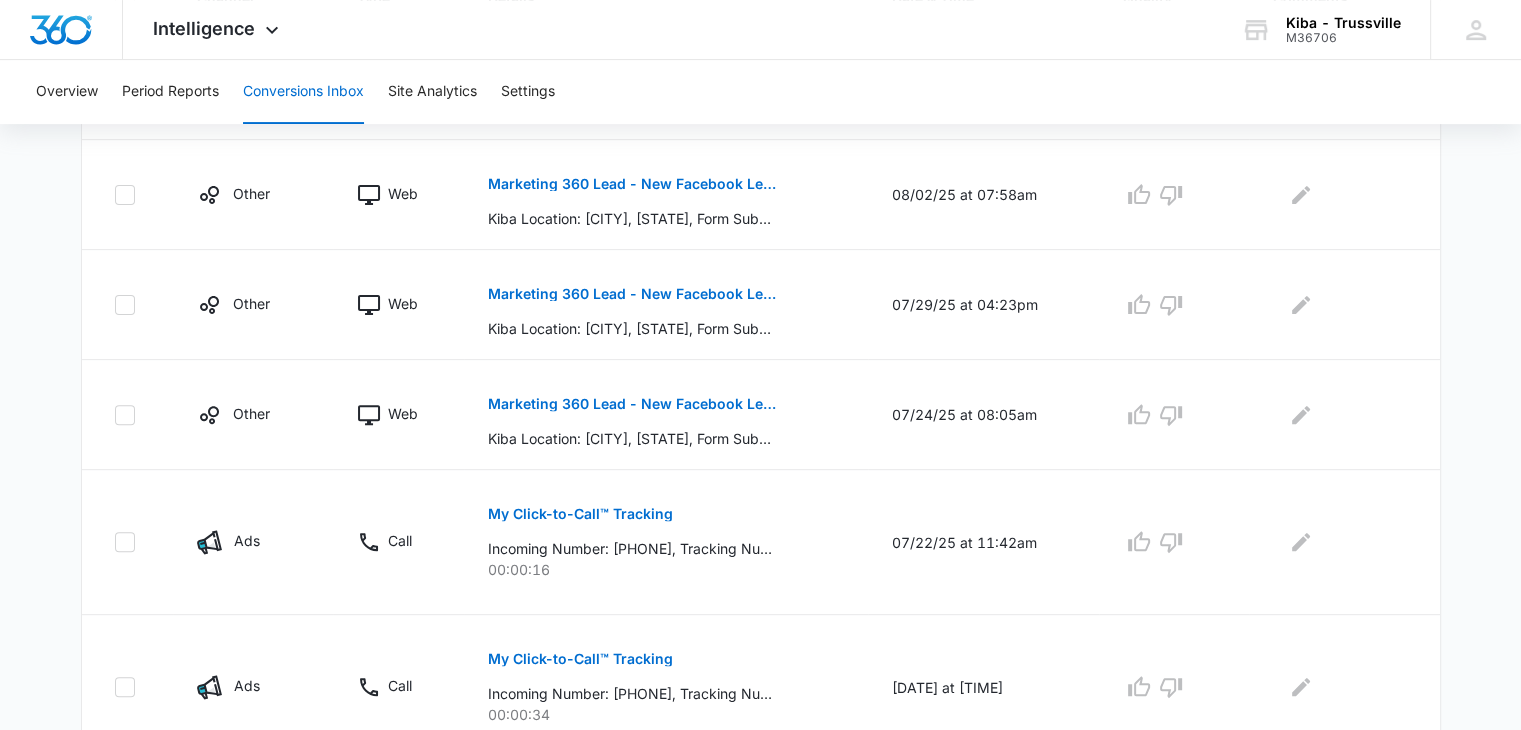 scroll, scrollTop: 928, scrollLeft: 0, axis: vertical 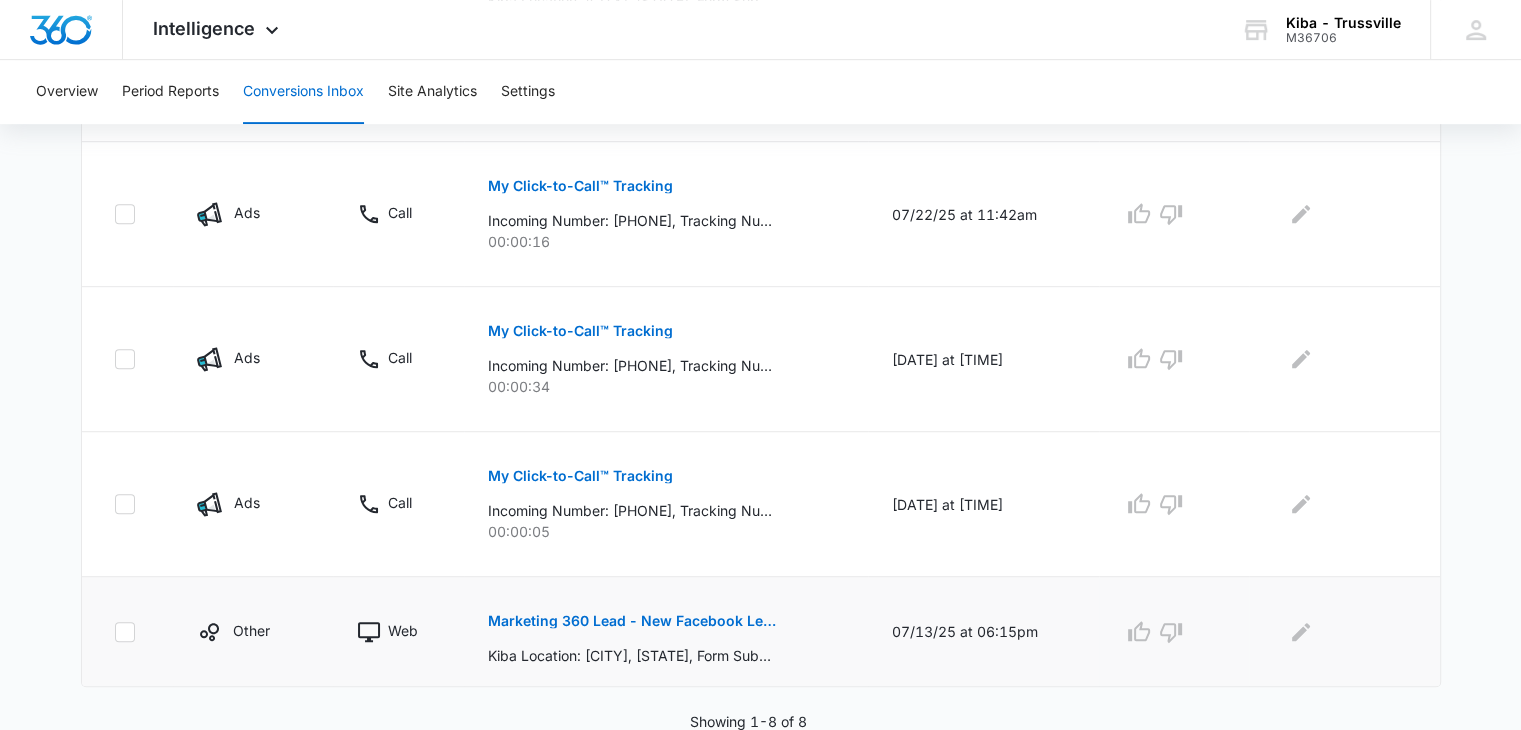 click on "Marketing 360 Lead - New Facebook Lead - Trussville Kitchen & Bath Facebook Lead" at bounding box center (633, 621) 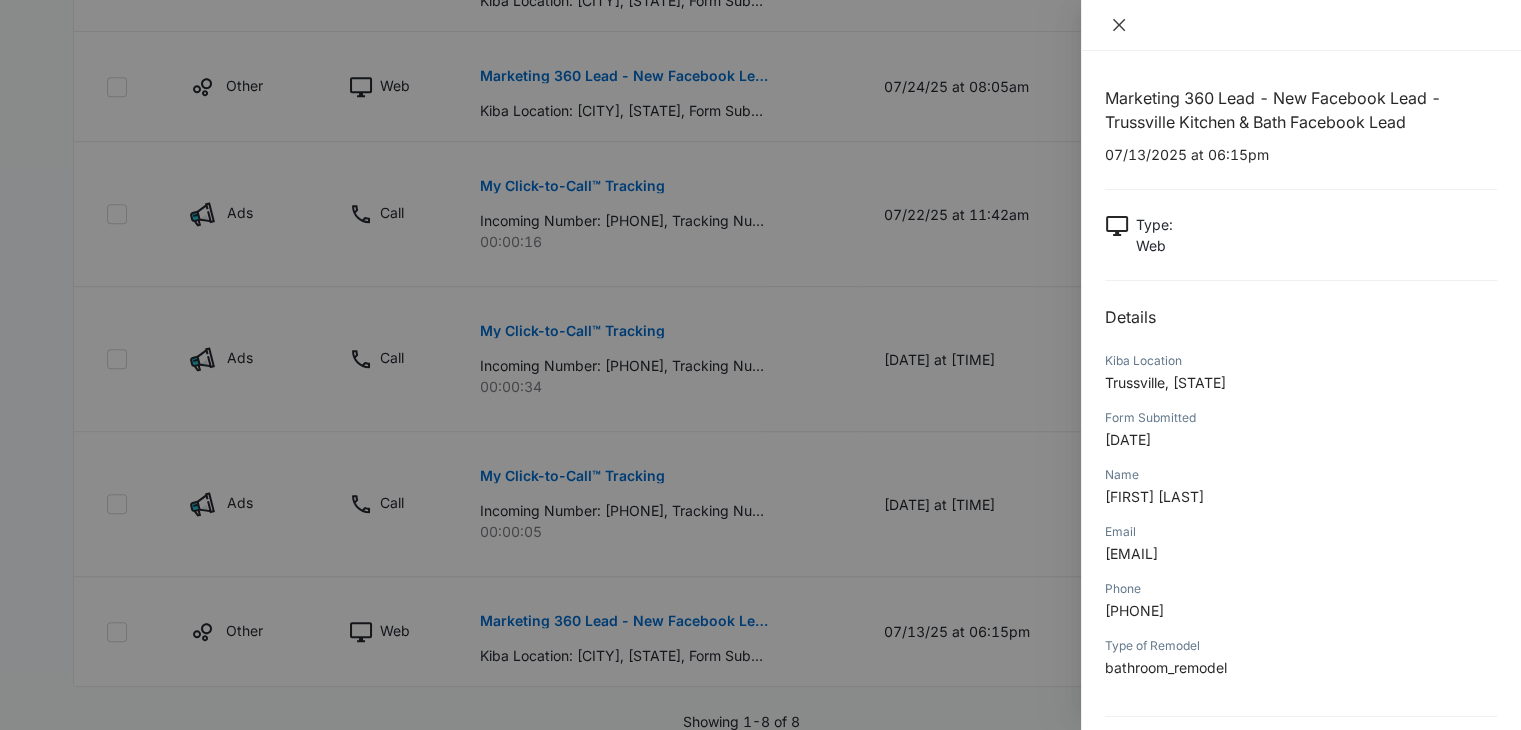 click 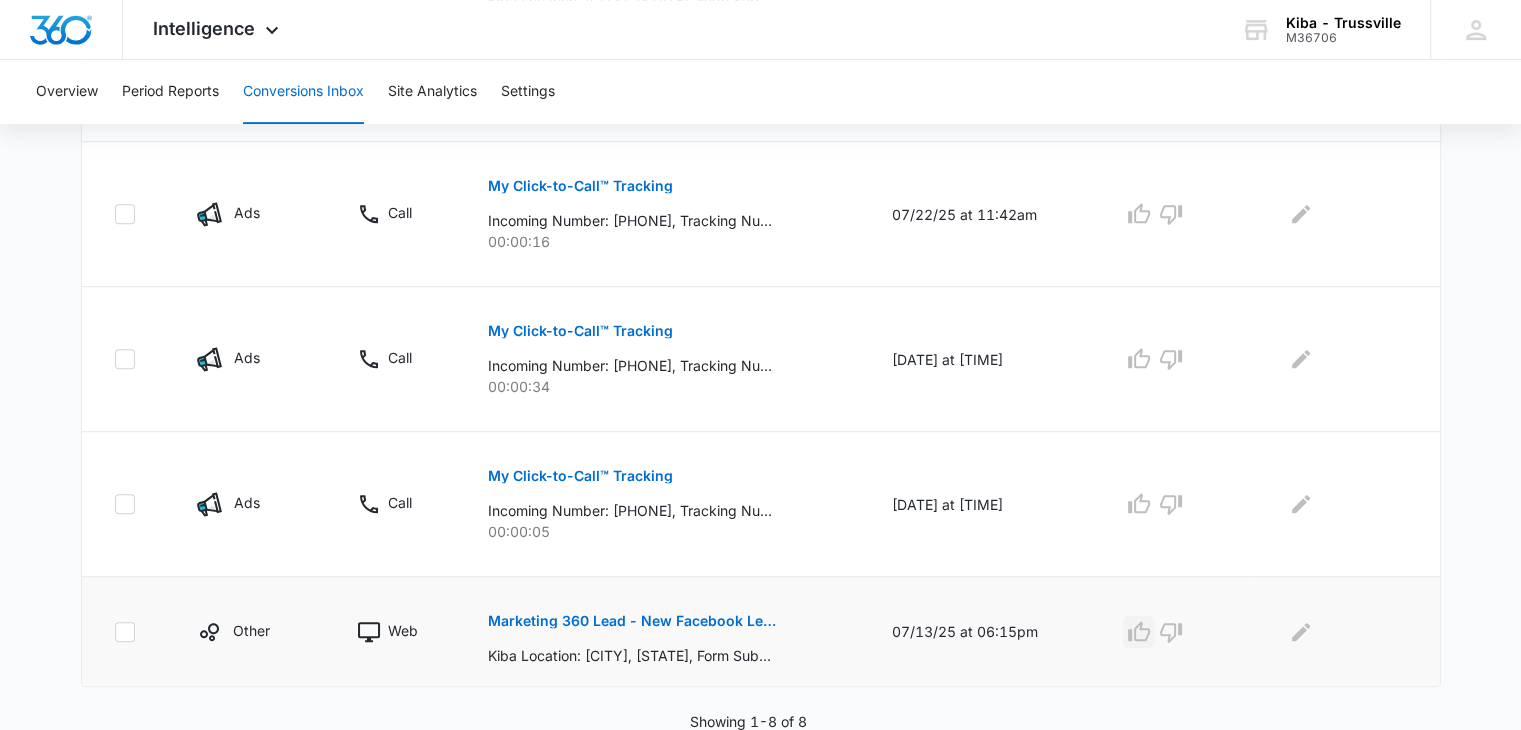click 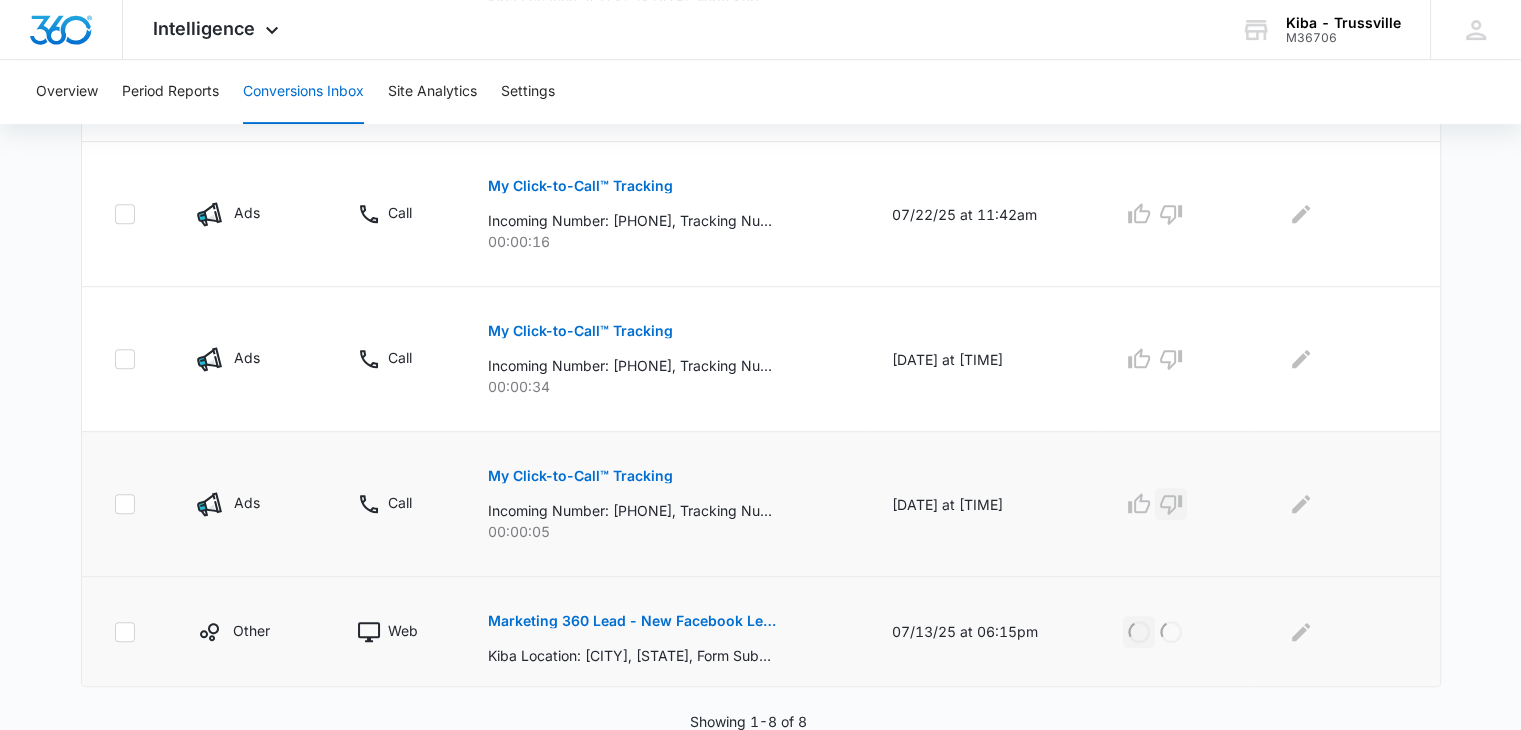 click 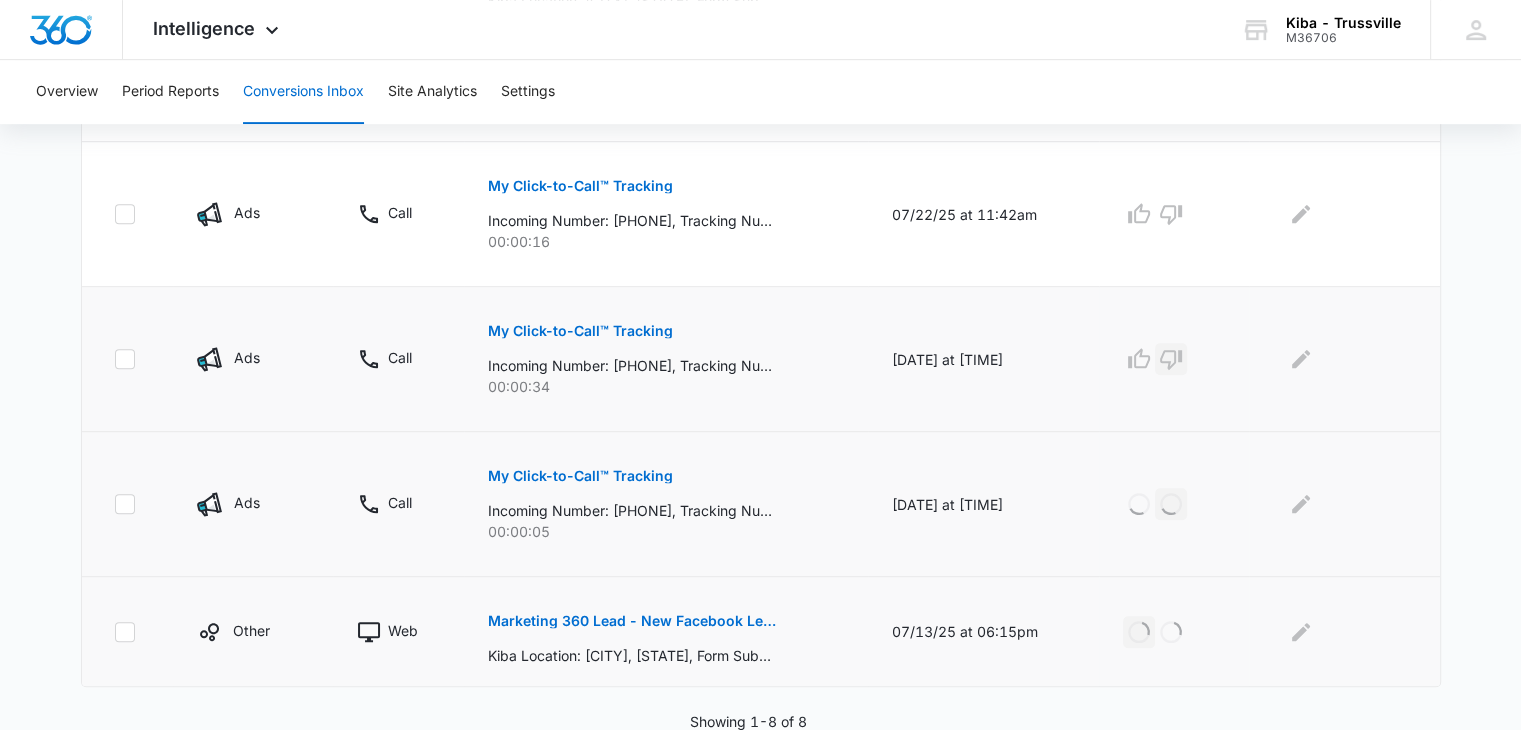 drag, startPoint x: 1167, startPoint y: 346, endPoint x: 1172, endPoint y: 322, distance: 24.5153 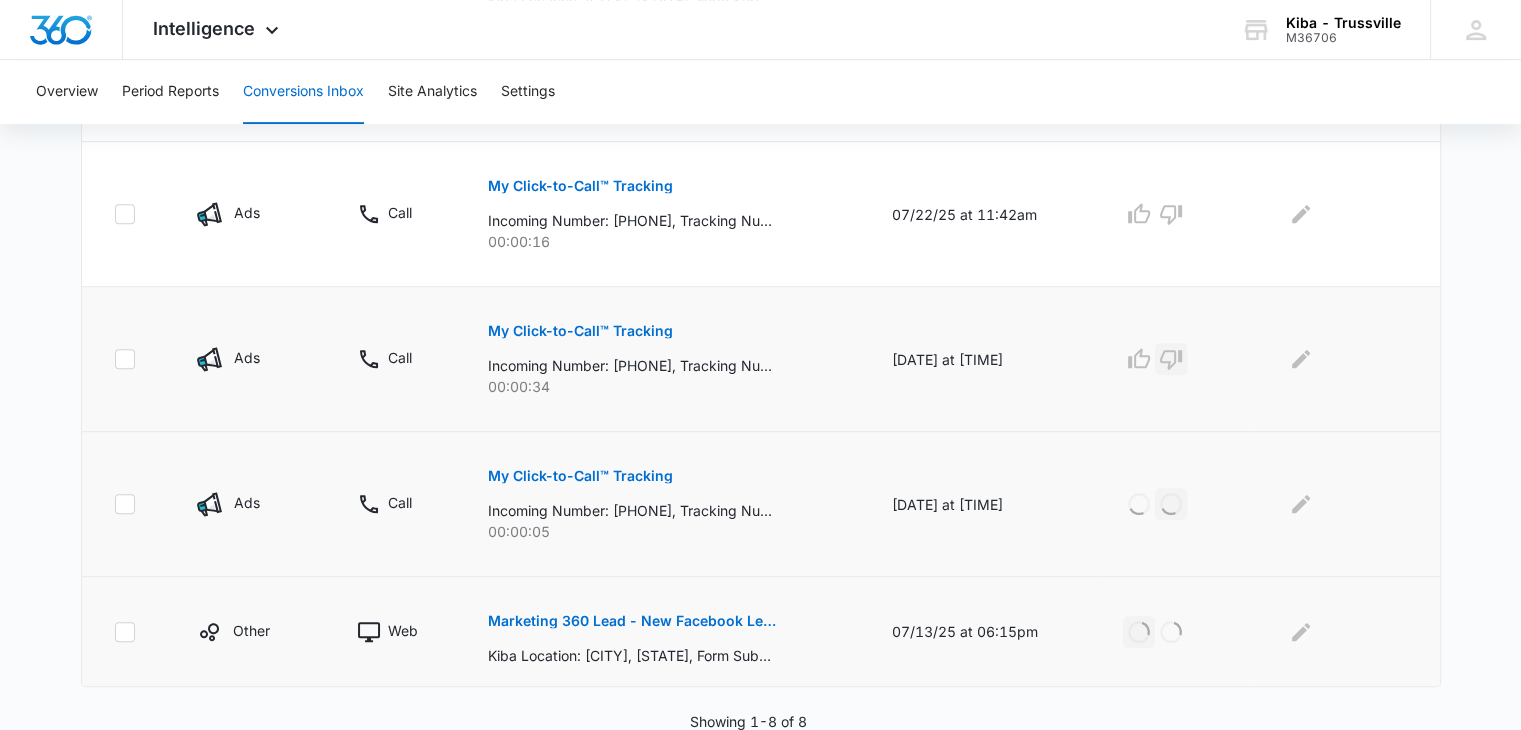 click 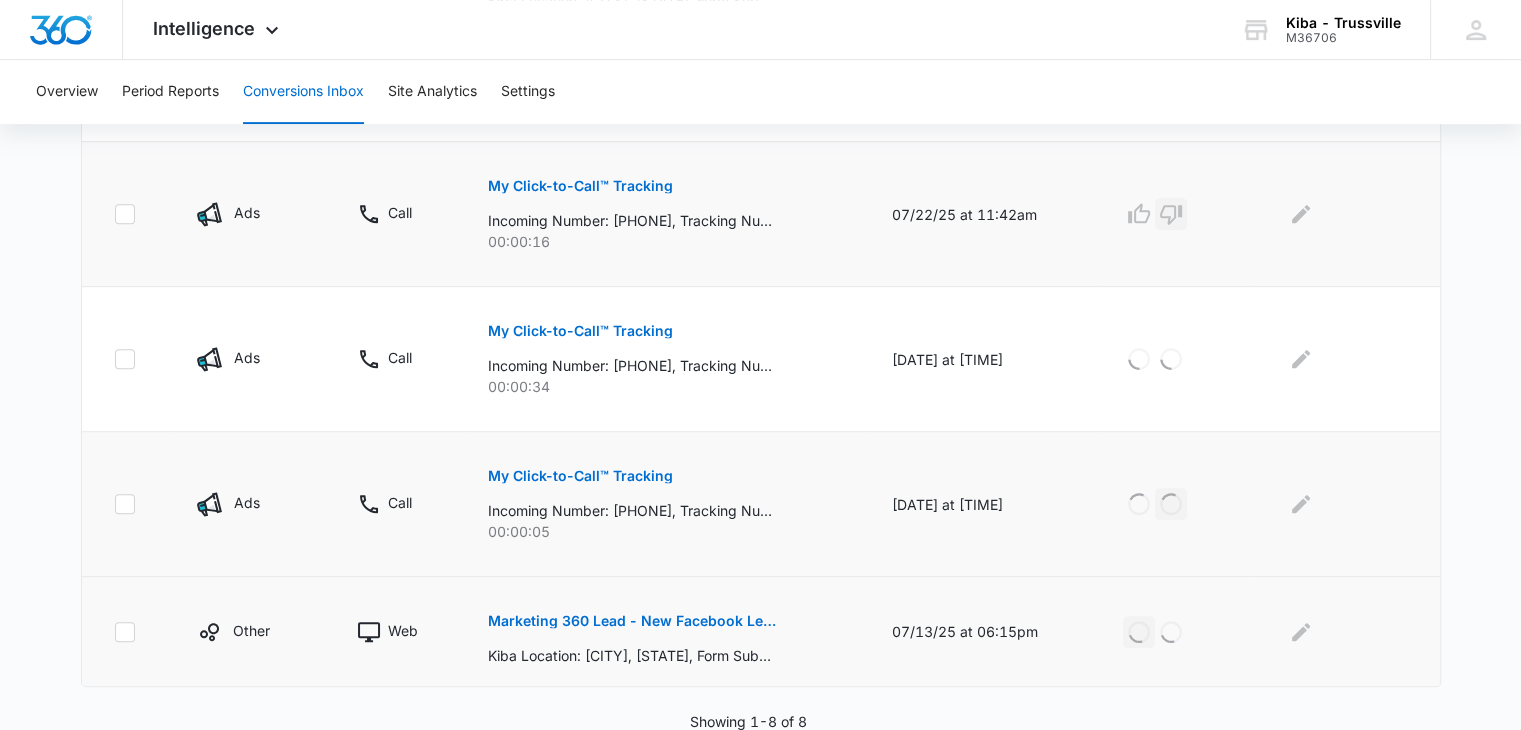 click 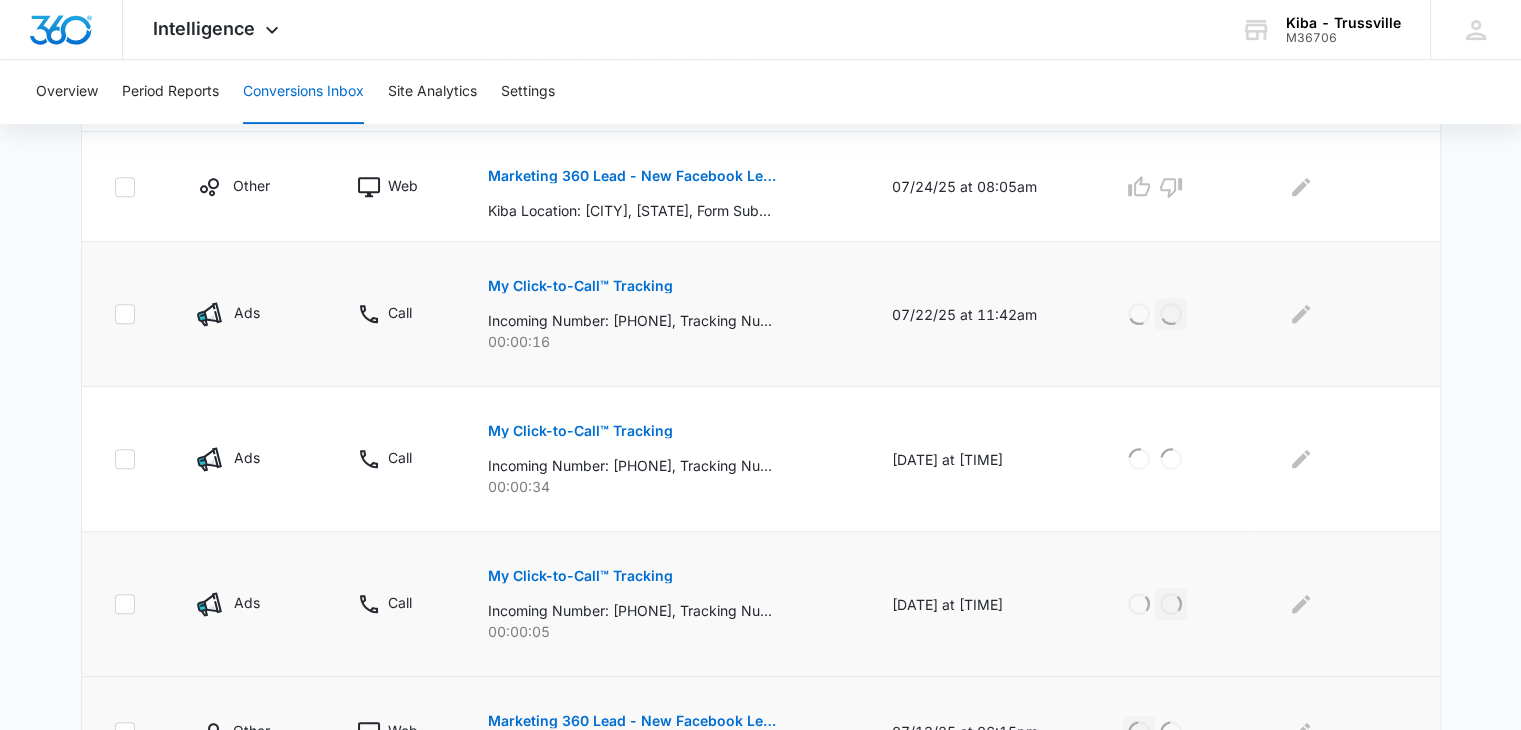 scroll, scrollTop: 728, scrollLeft: 0, axis: vertical 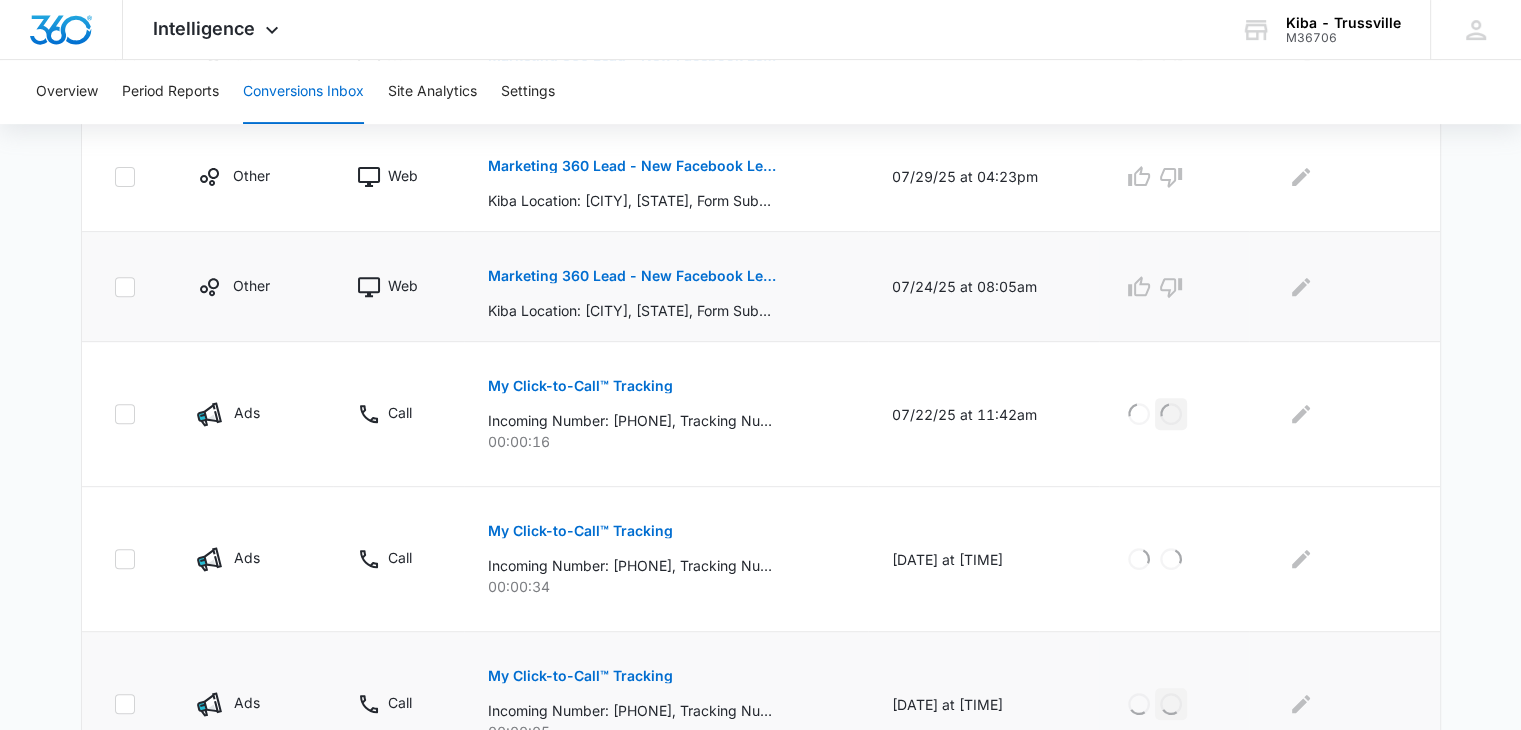 click on "Marketing 360 Lead - New Facebook Lead - Trussville Kitchen & Bath Facebook Lead" at bounding box center (633, 276) 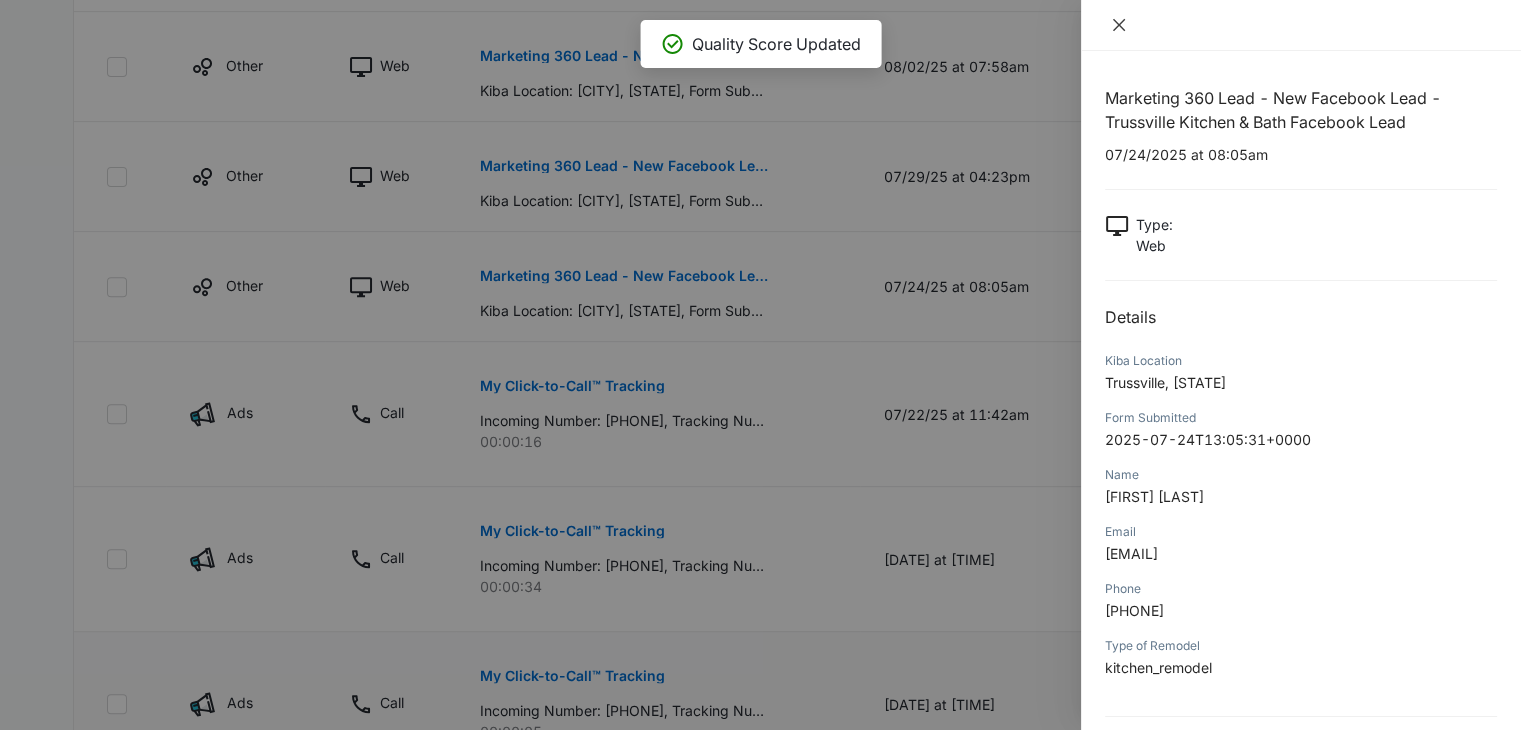 click 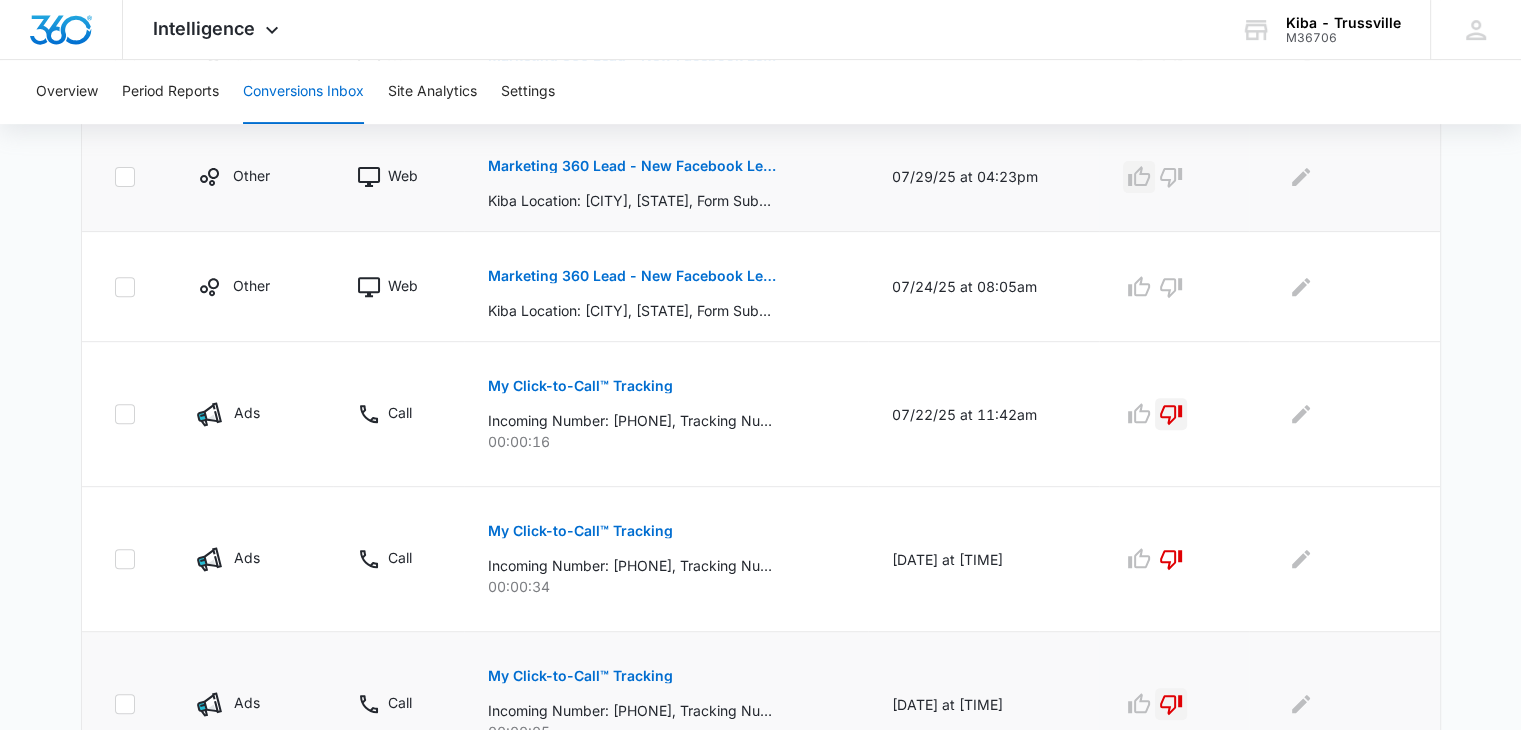 click 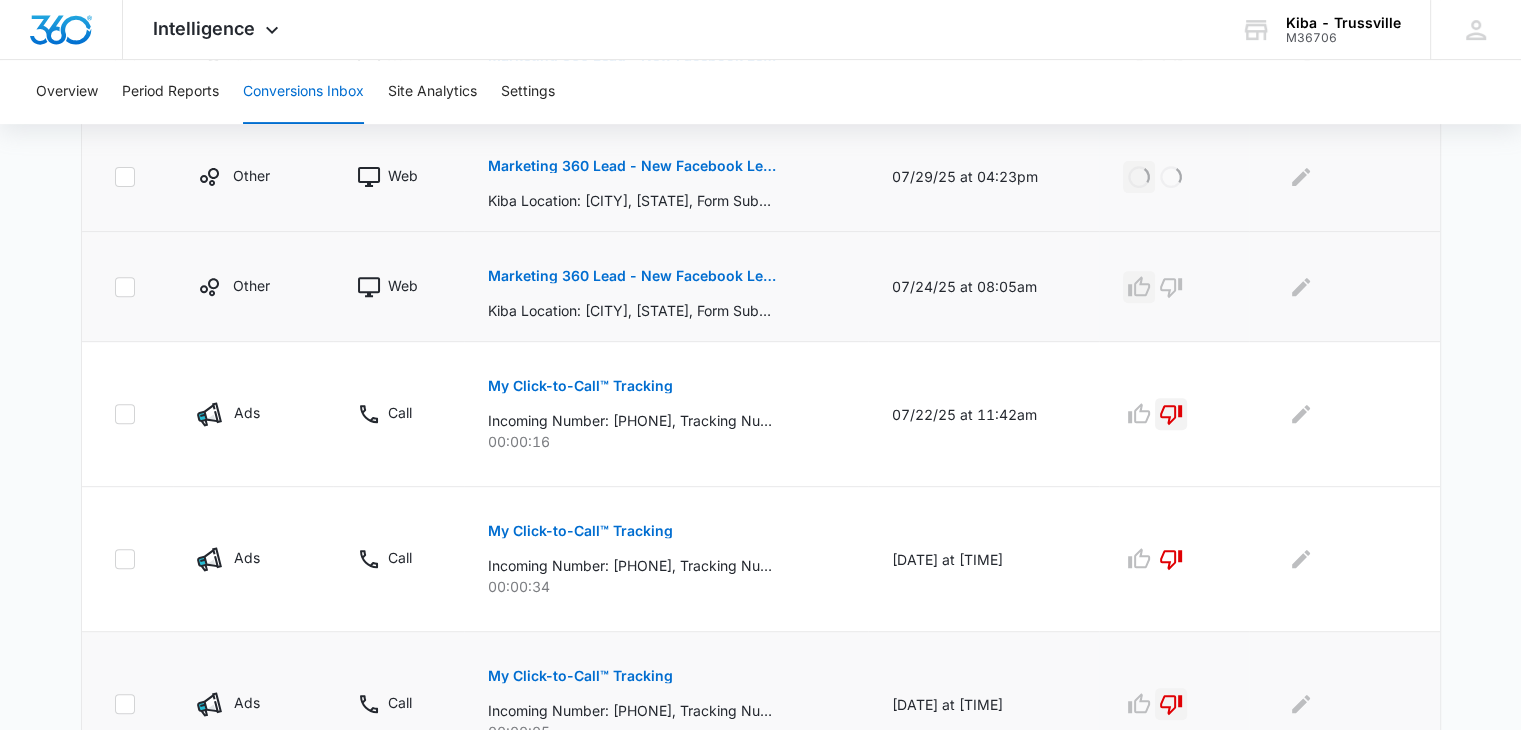 click 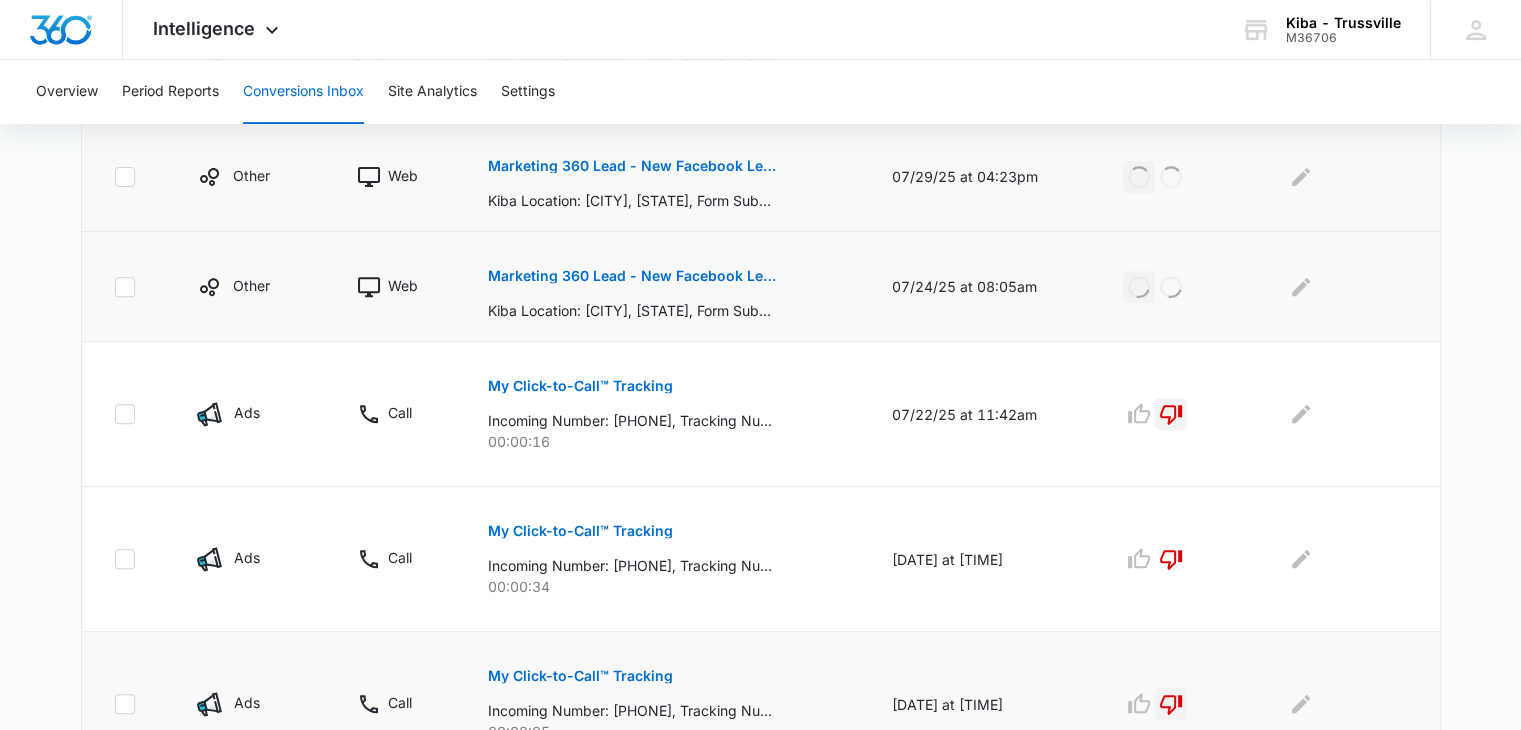 click on "Marketing 360 Lead - New Facebook Lead - Trussville Kitchen & Bath Facebook Lead" at bounding box center [633, 166] 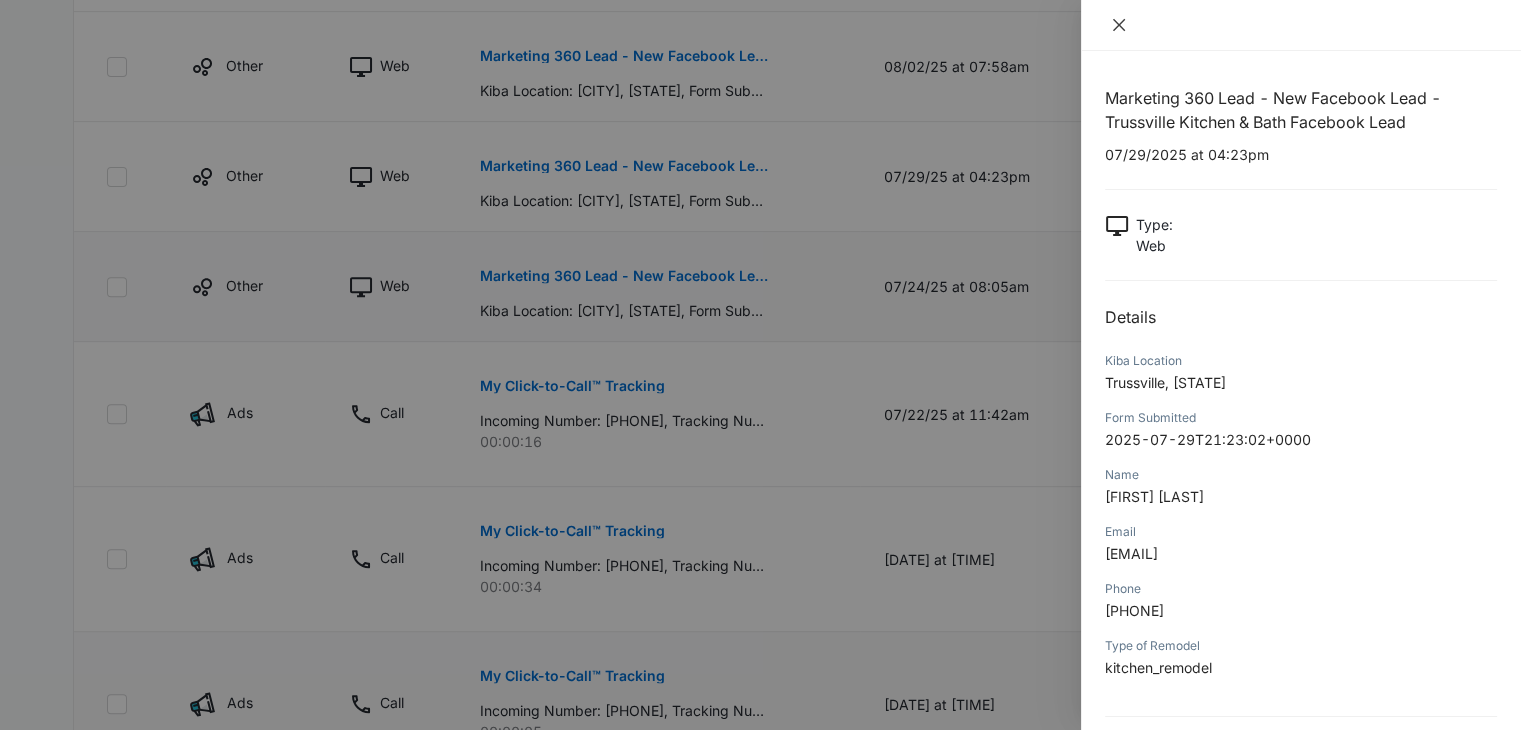 click 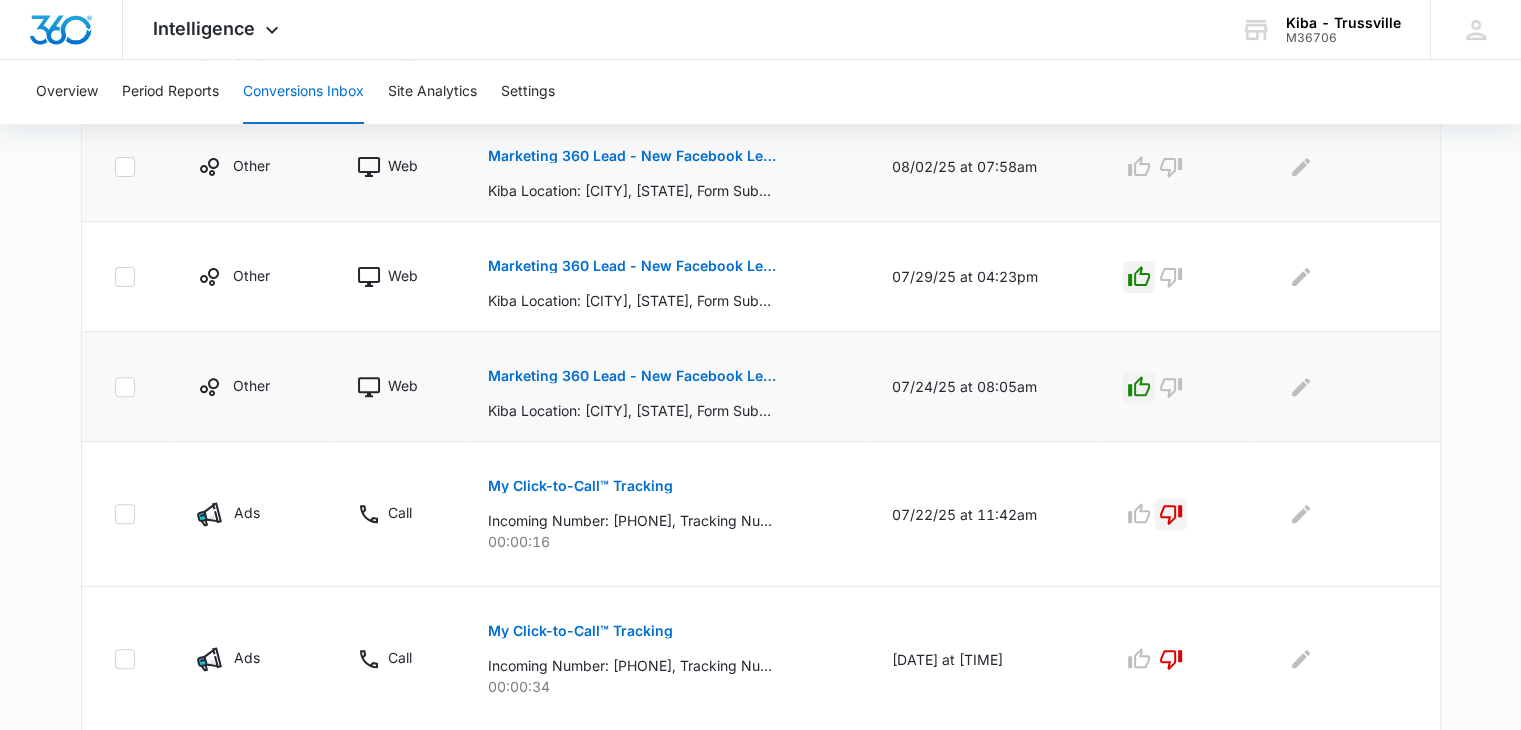 scroll, scrollTop: 528, scrollLeft: 0, axis: vertical 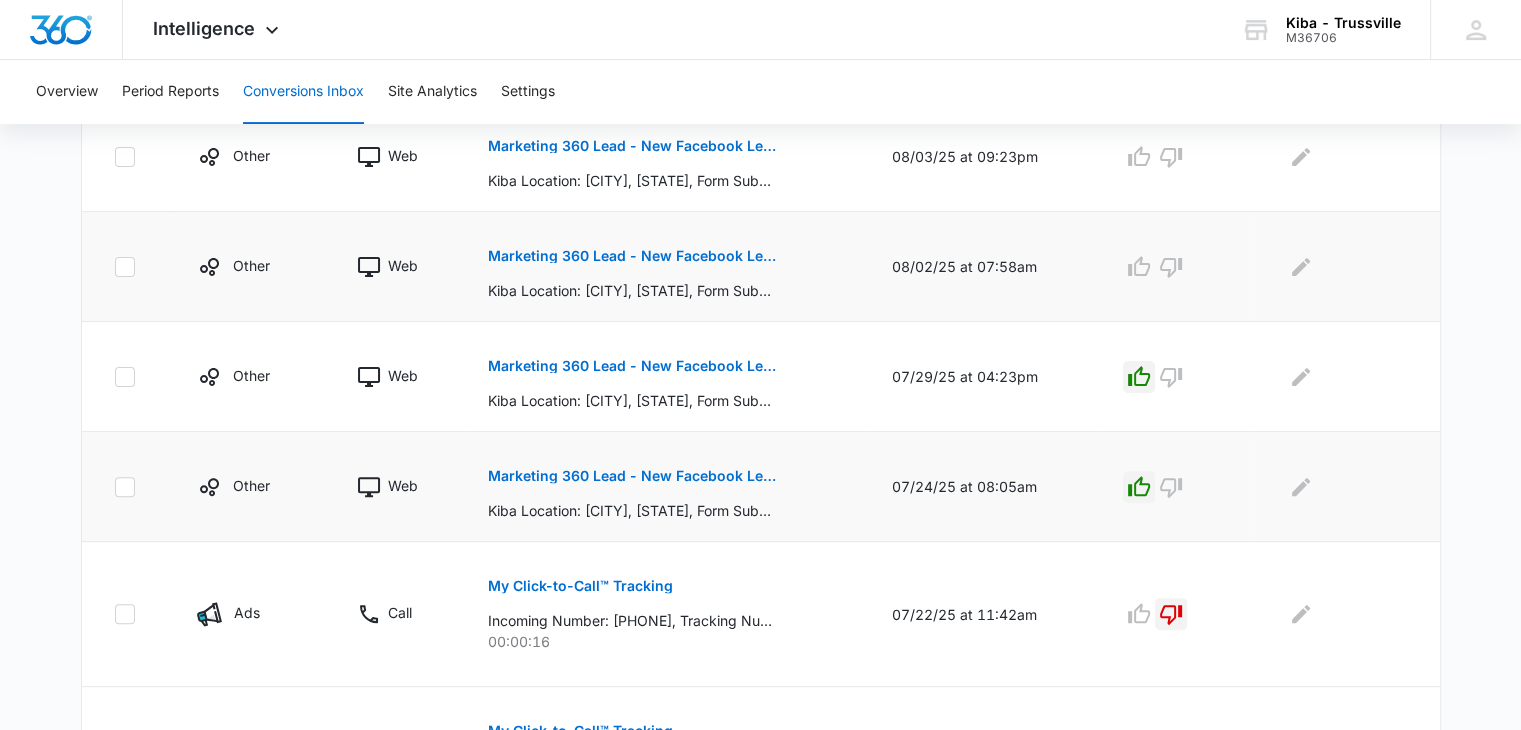 click on "Marketing 360 Lead - New Facebook Lead - Trussville Kitchen & Bath Facebook Lead" at bounding box center (633, 256) 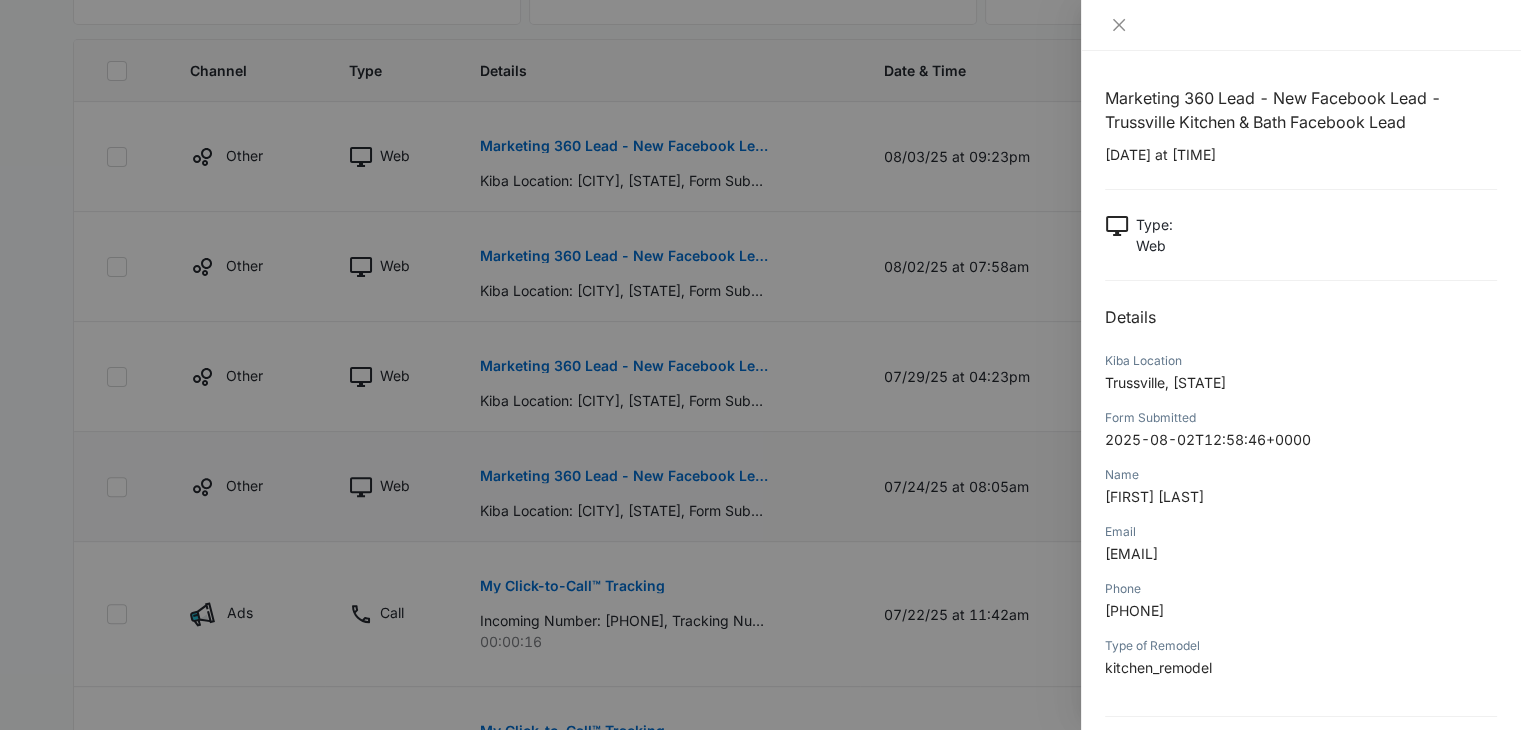 scroll, scrollTop: 73, scrollLeft: 0, axis: vertical 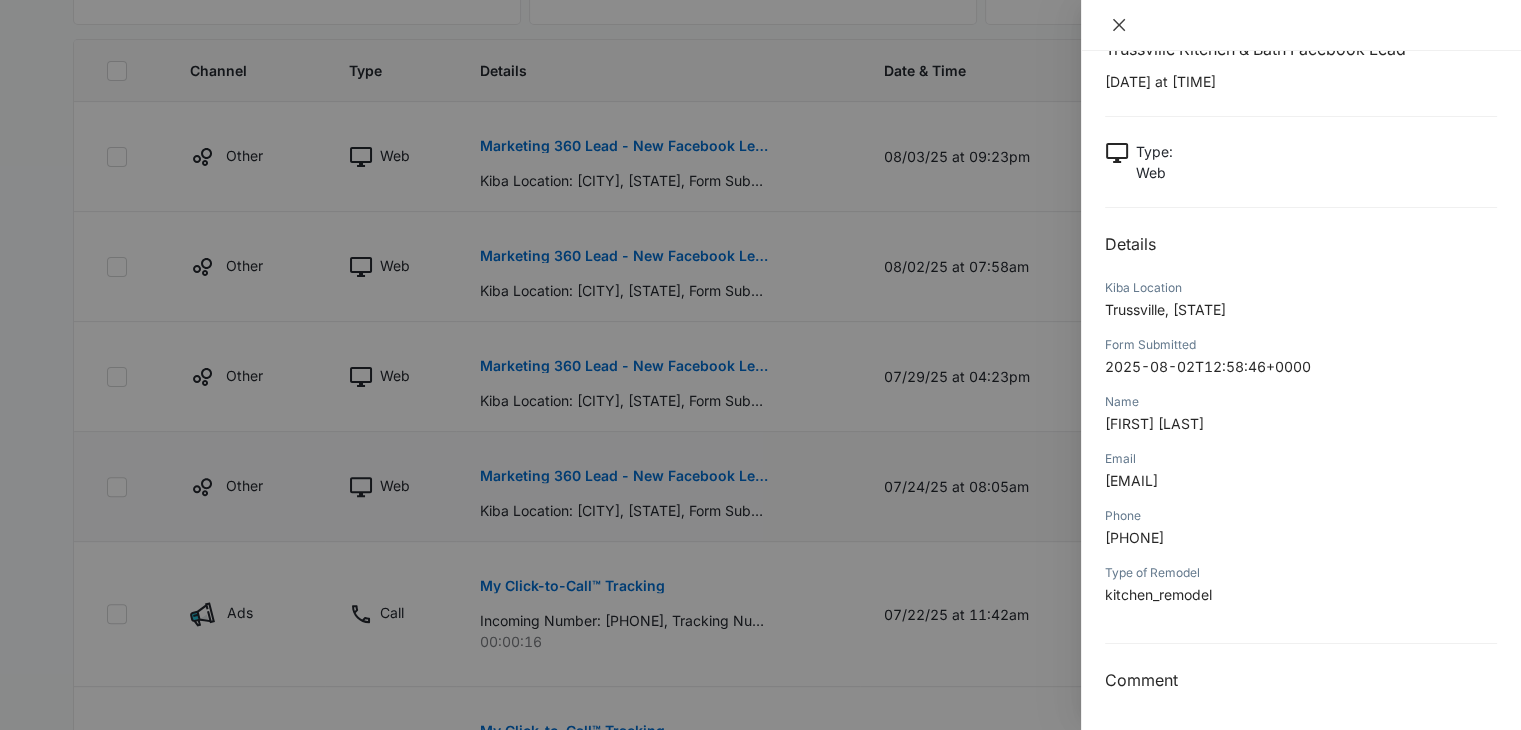 click 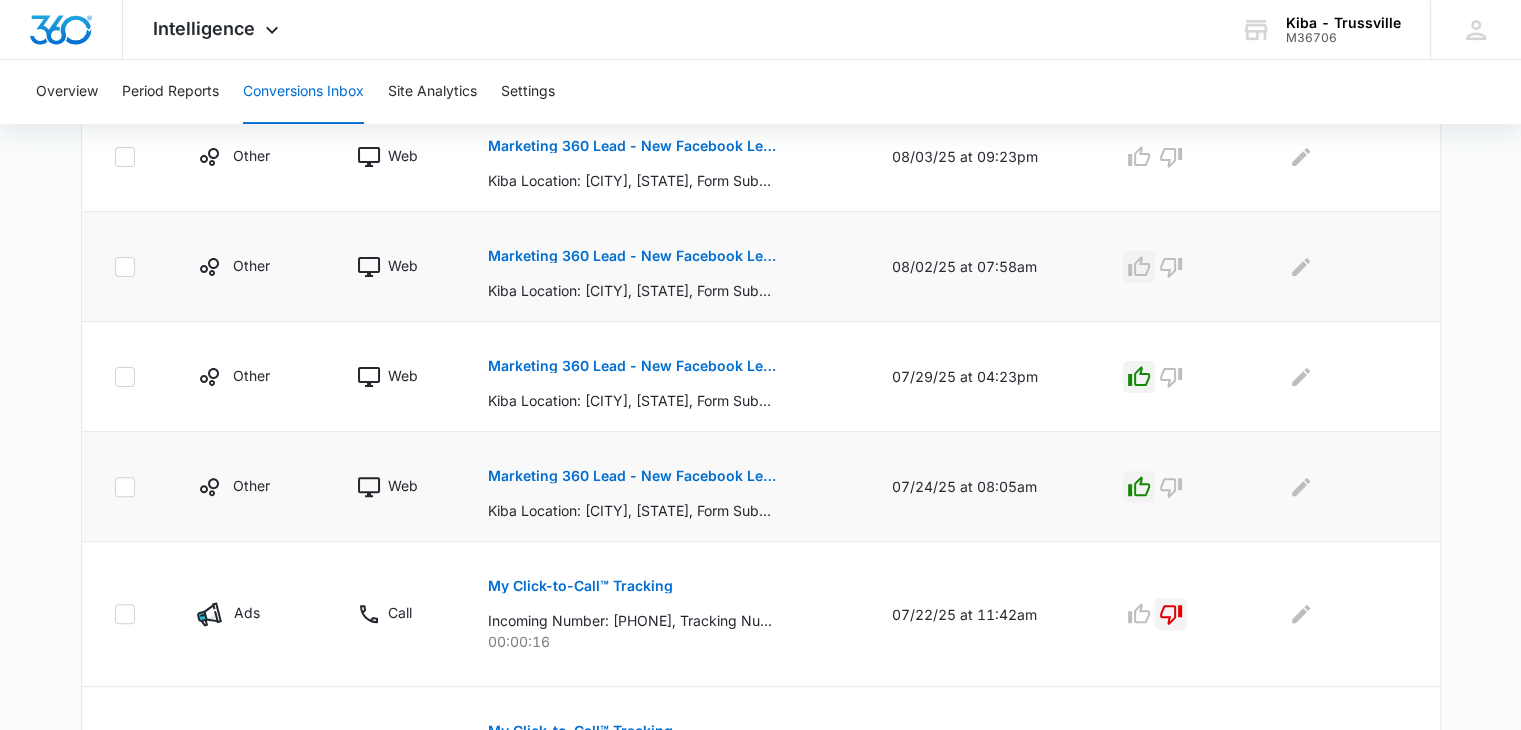 click 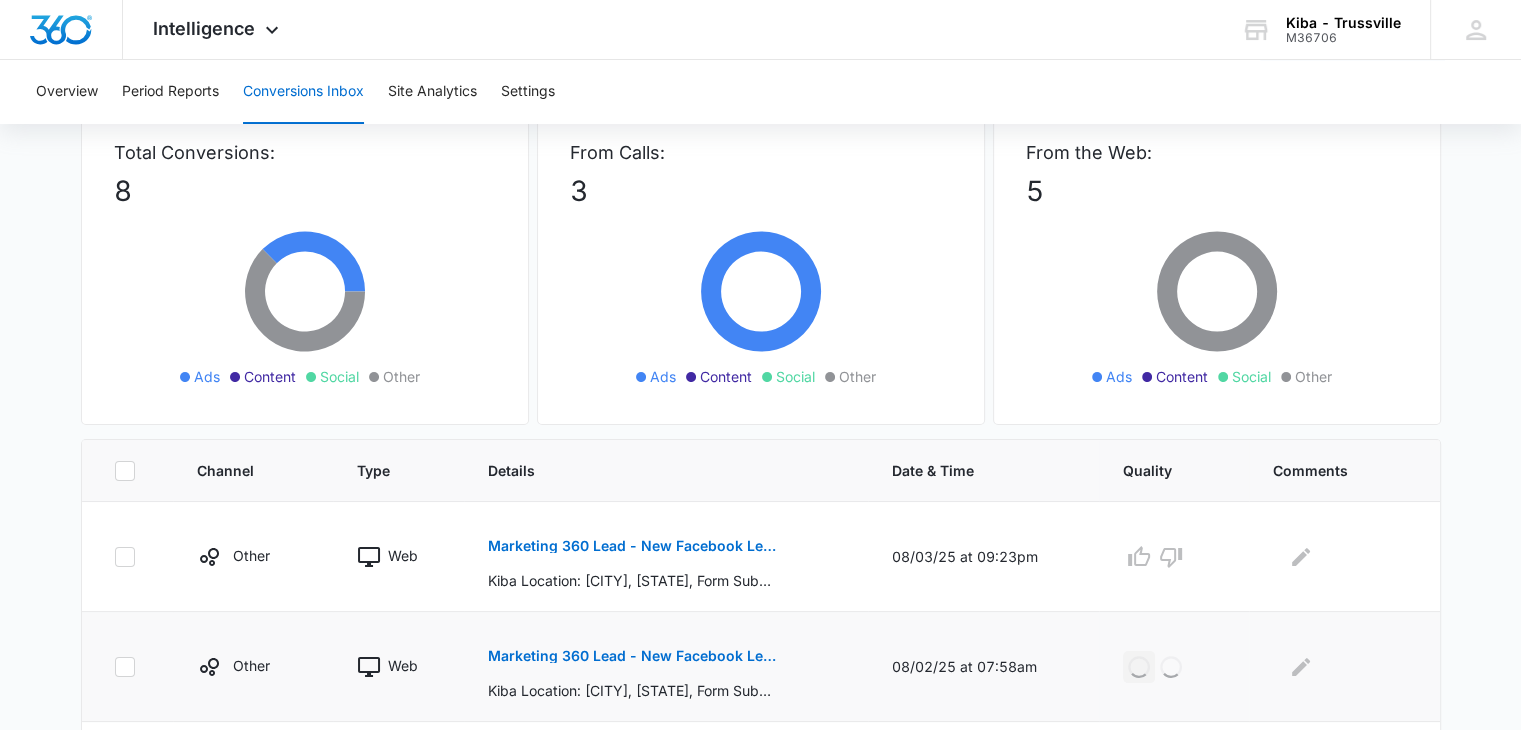 scroll, scrollTop: 0, scrollLeft: 0, axis: both 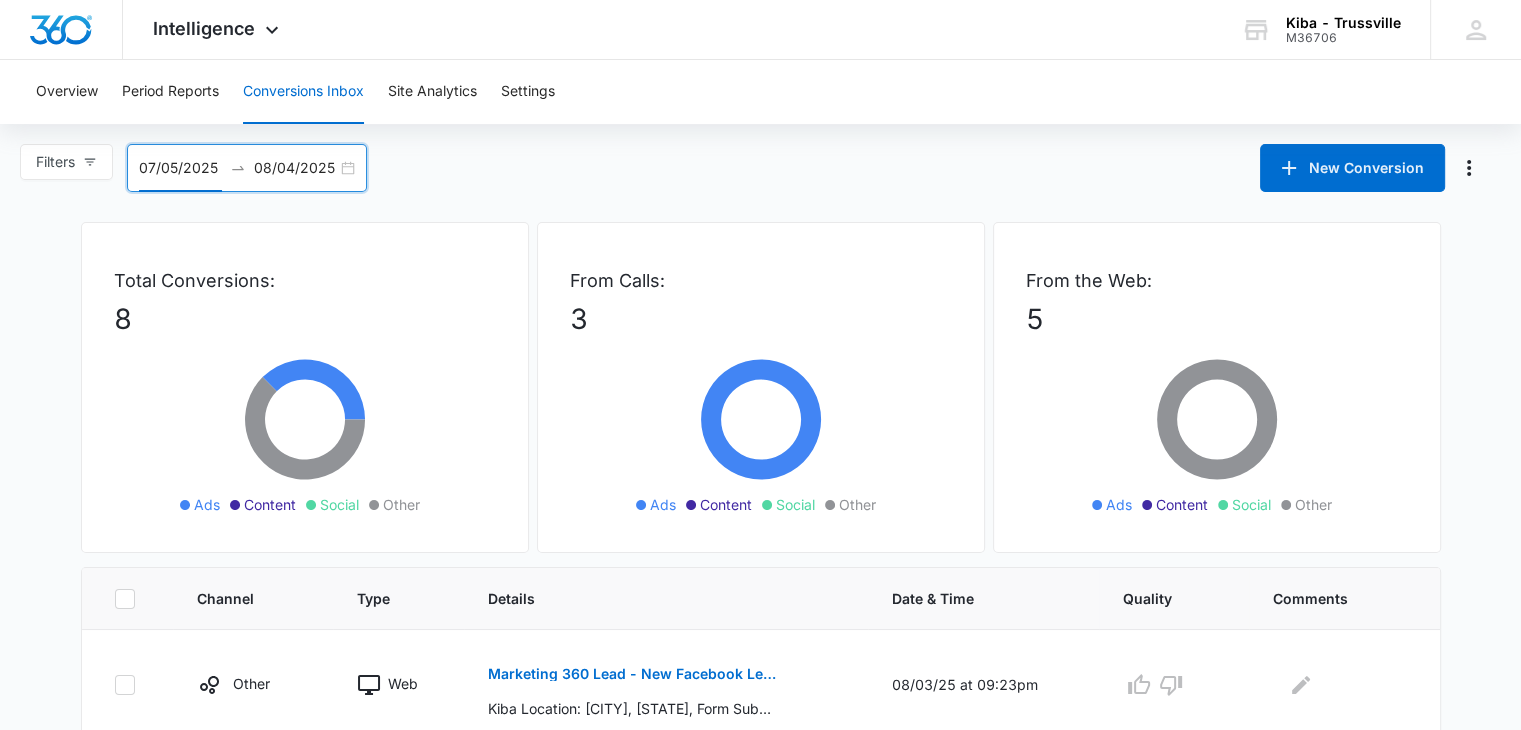 click on "07/05/2025" at bounding box center (180, 168) 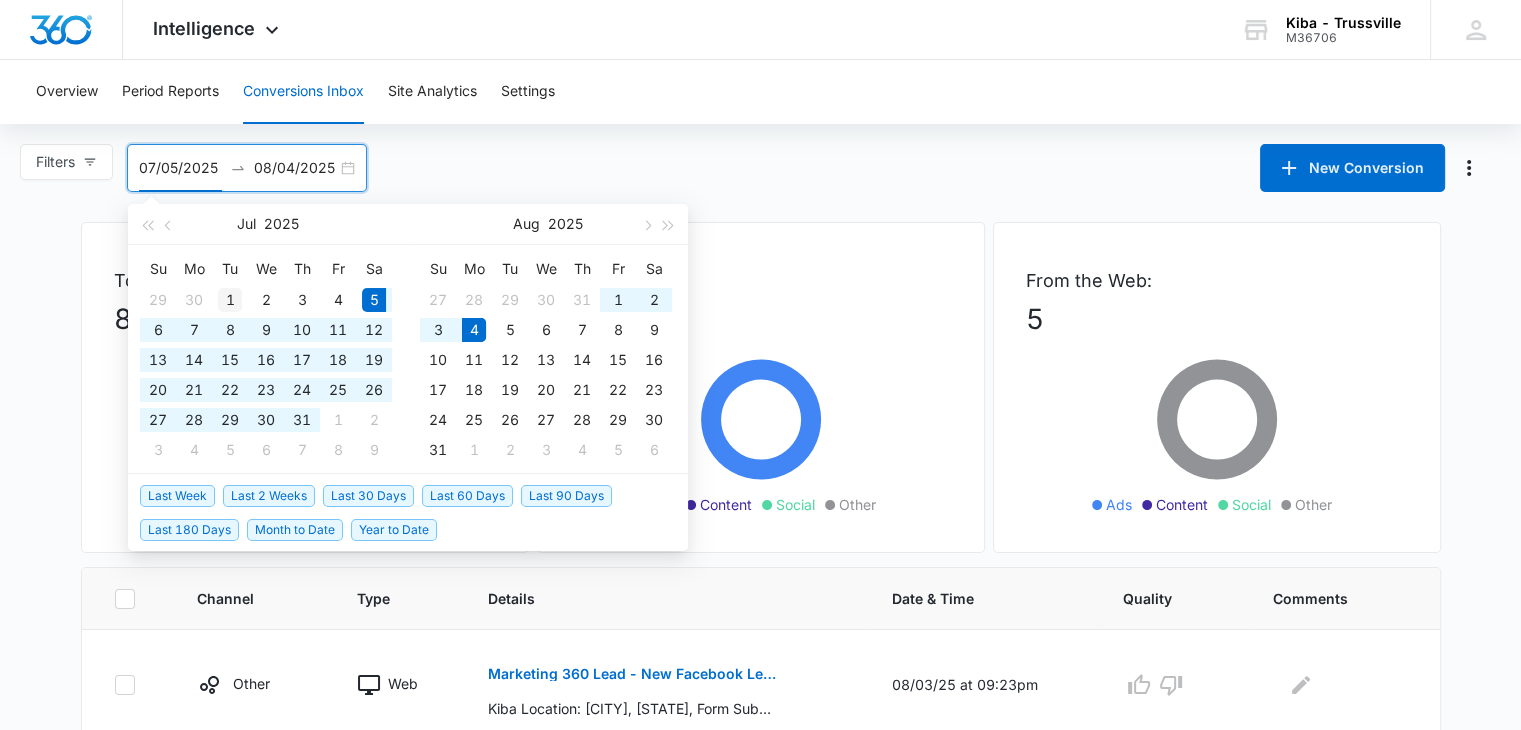 type on "07/01/2025" 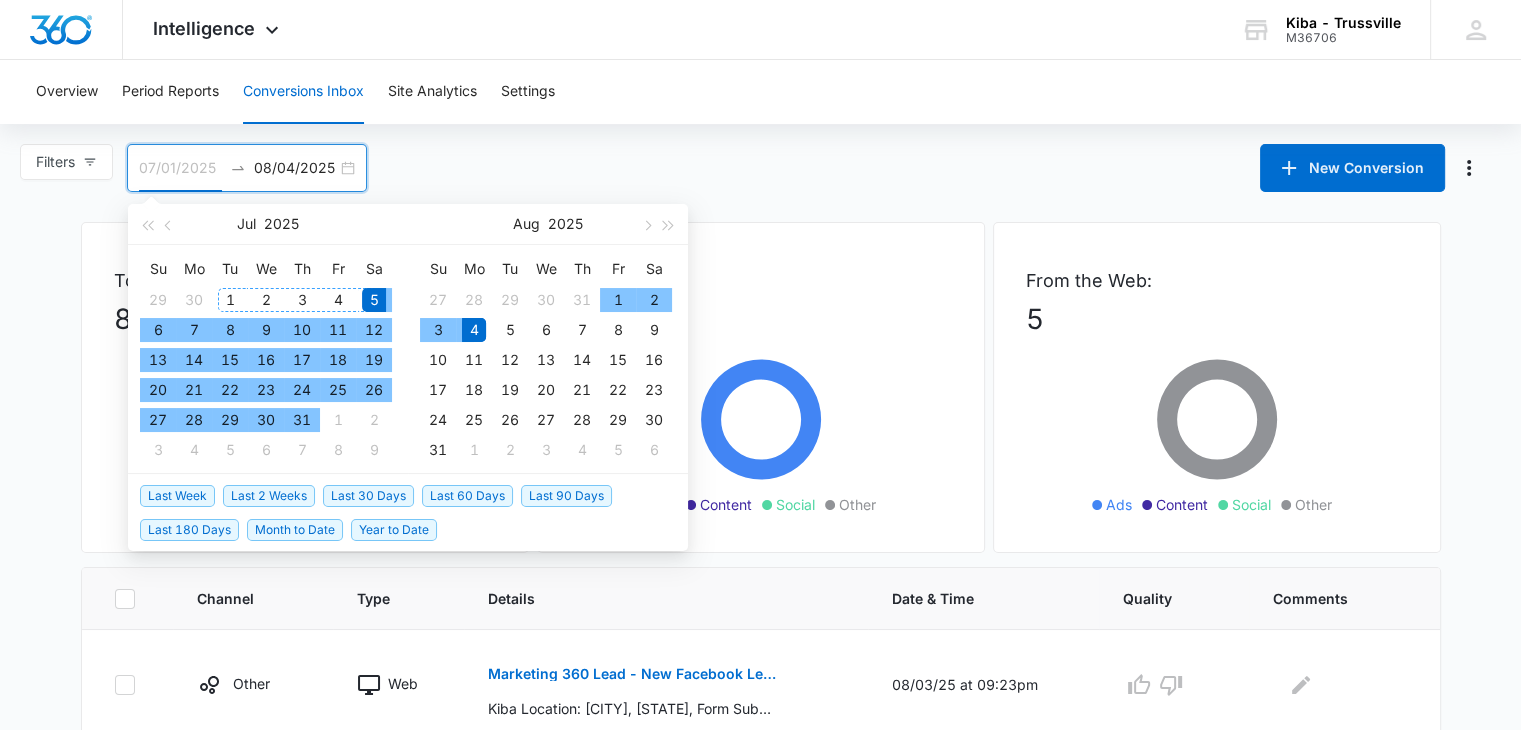 click on "1" at bounding box center (230, 300) 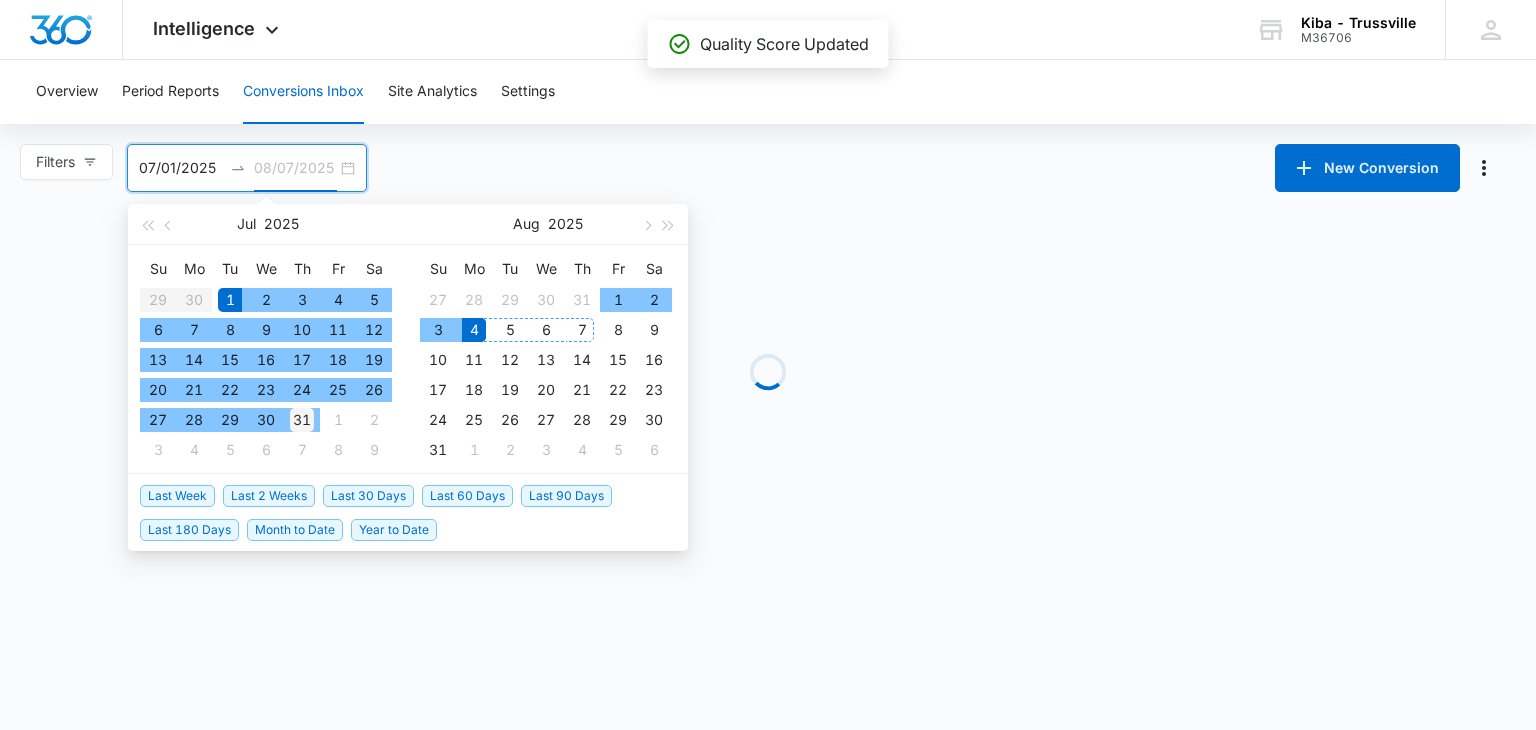 type on "07/31/2025" 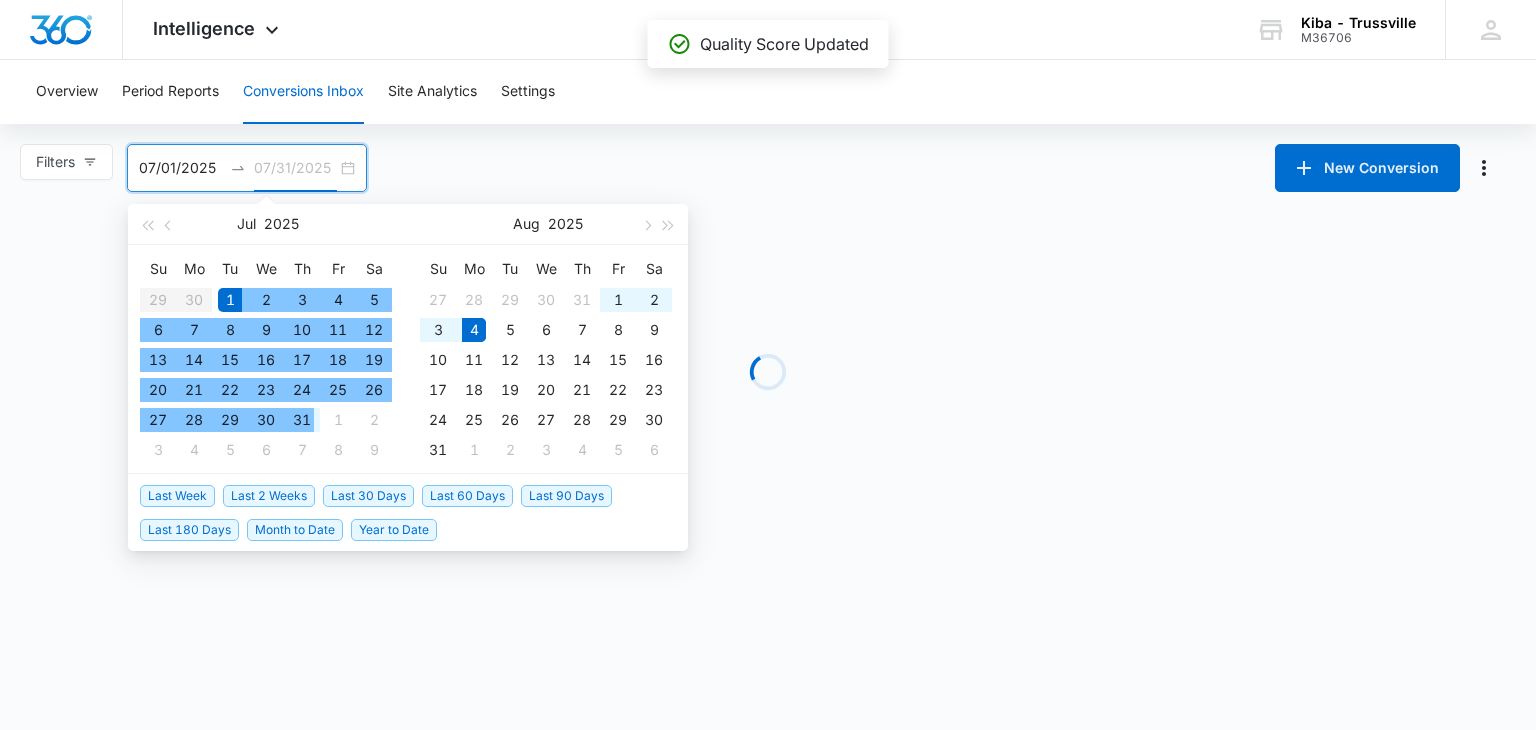 click on "31" at bounding box center [302, 420] 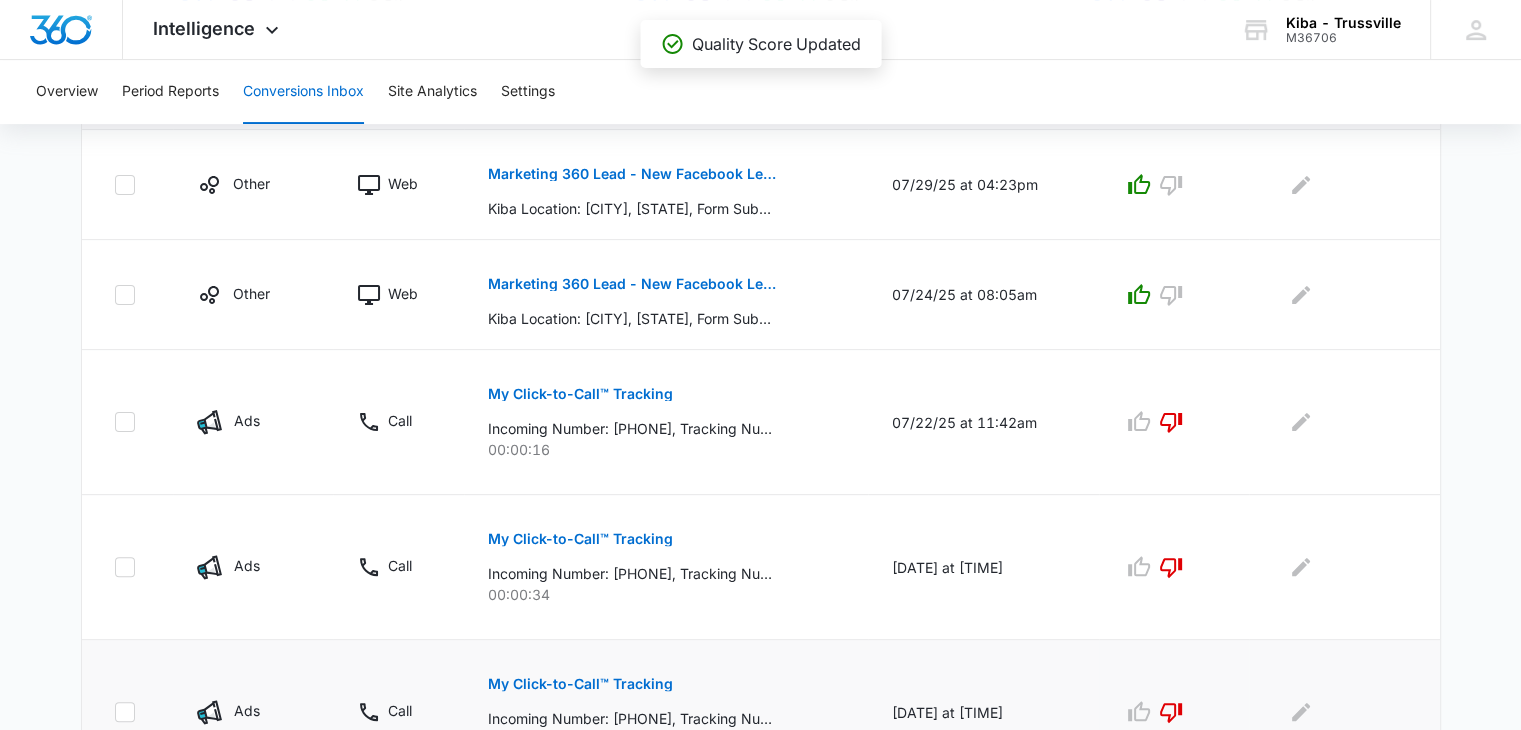 scroll, scrollTop: 818, scrollLeft: 0, axis: vertical 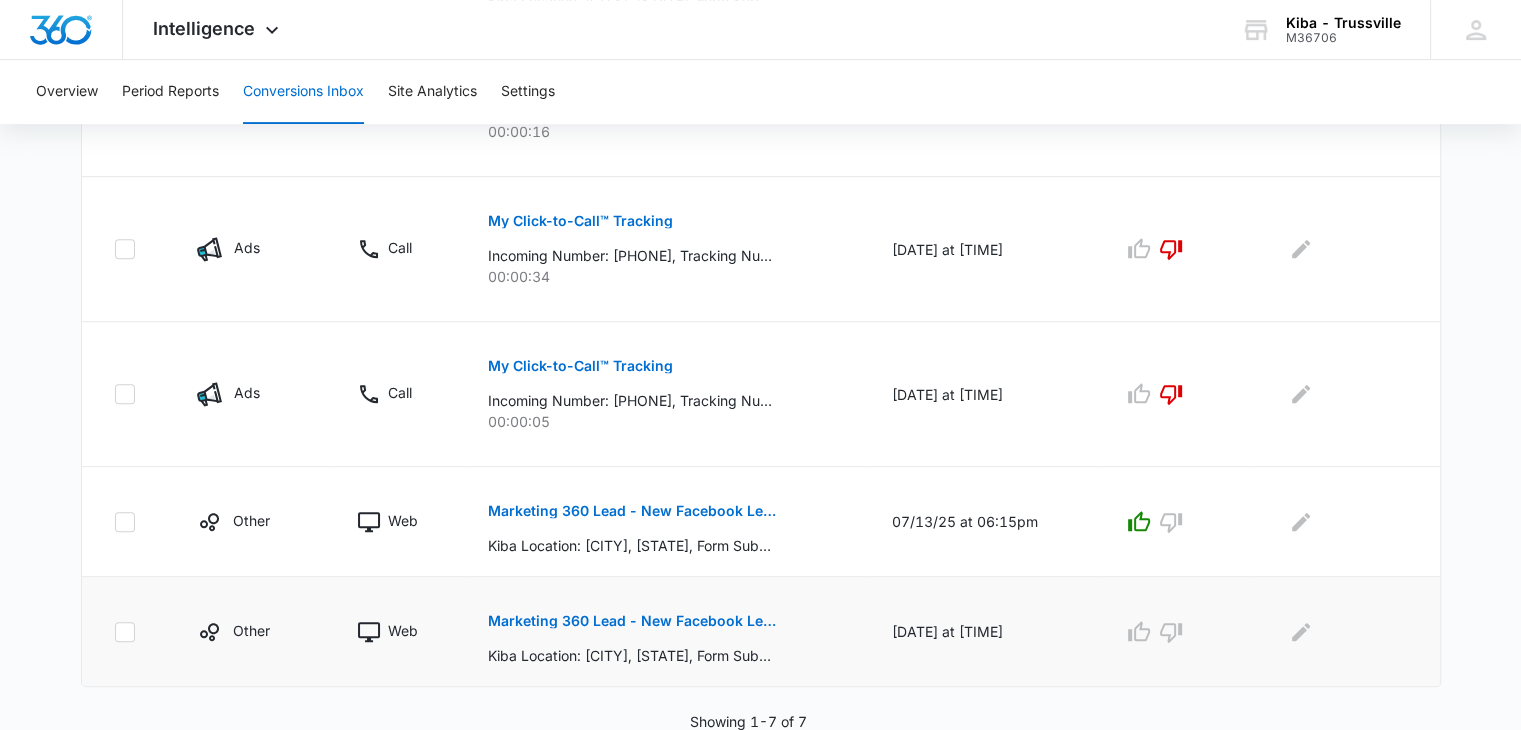 click on "Marketing 360 Lead - New Facebook Lead - Trussville Kitchen & Bath Facebook Lead" at bounding box center (633, 621) 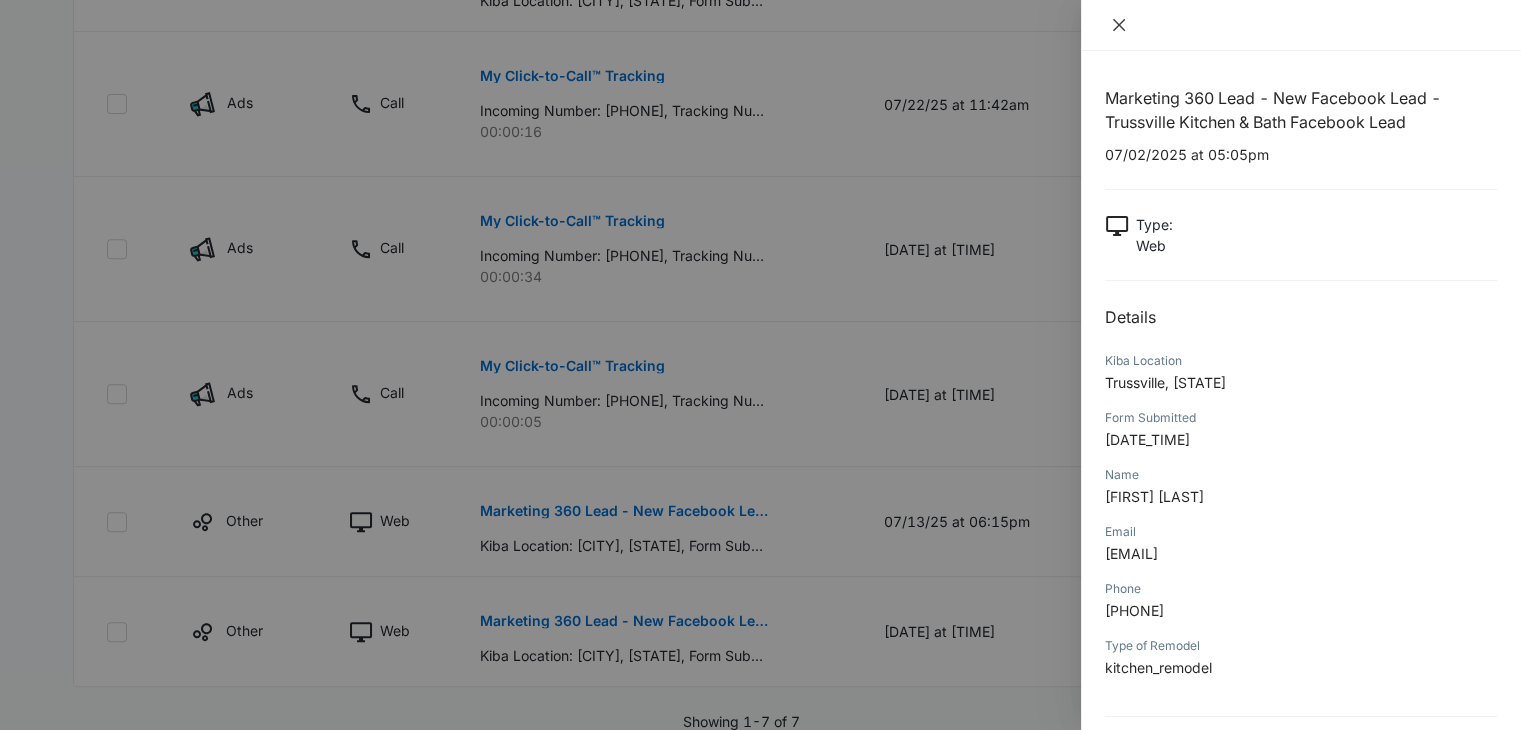 click 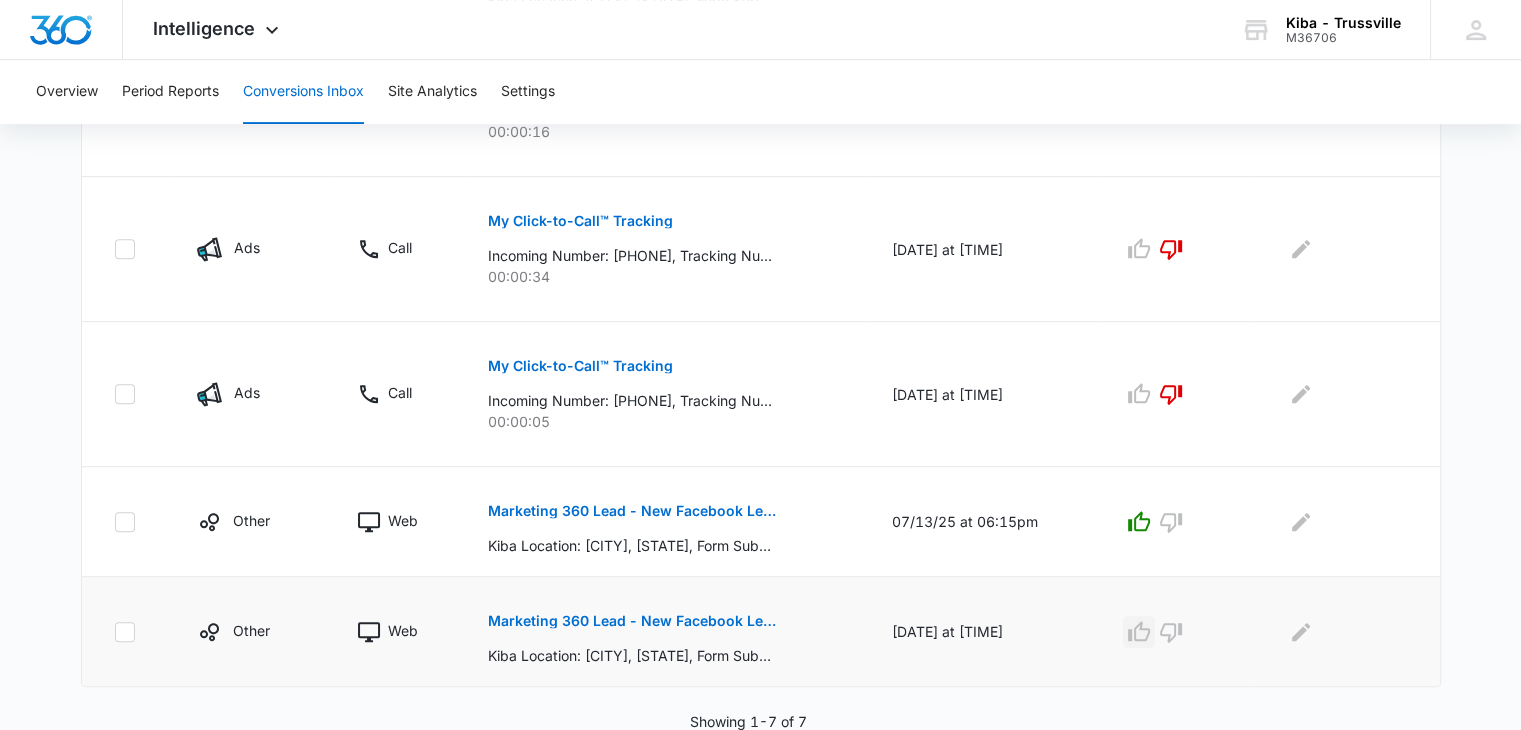 click 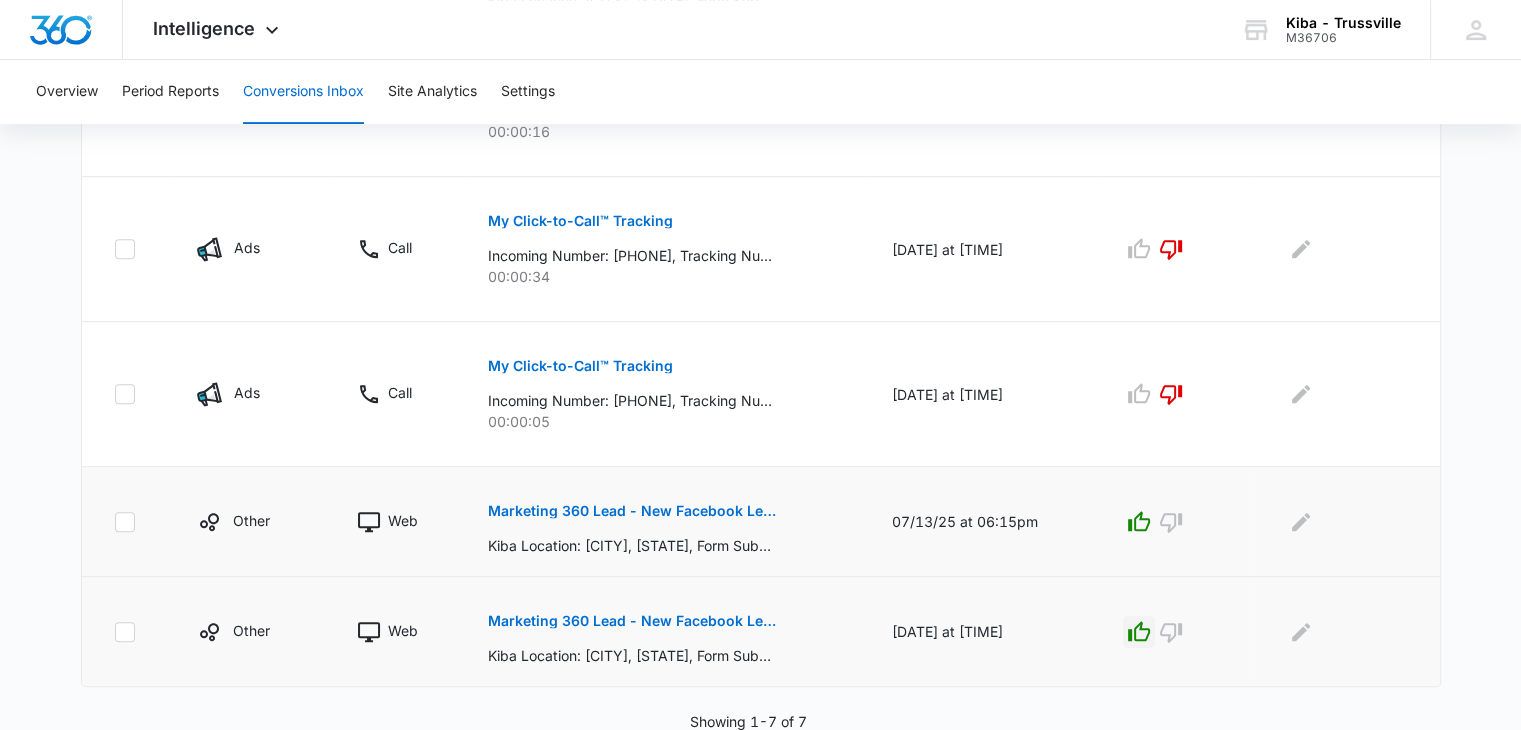 scroll, scrollTop: 418, scrollLeft: 0, axis: vertical 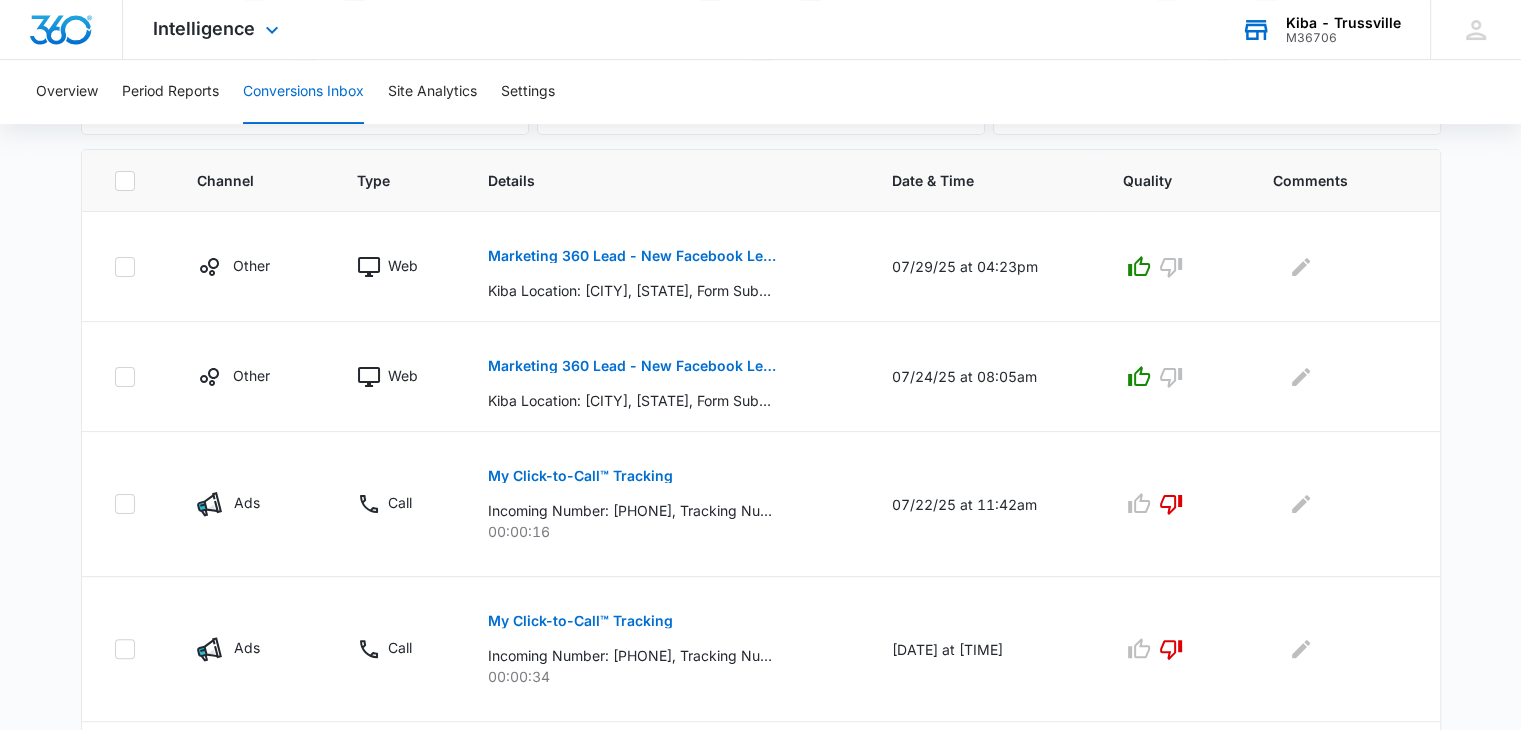 click on "Kiba - Trussville" at bounding box center (1343, 23) 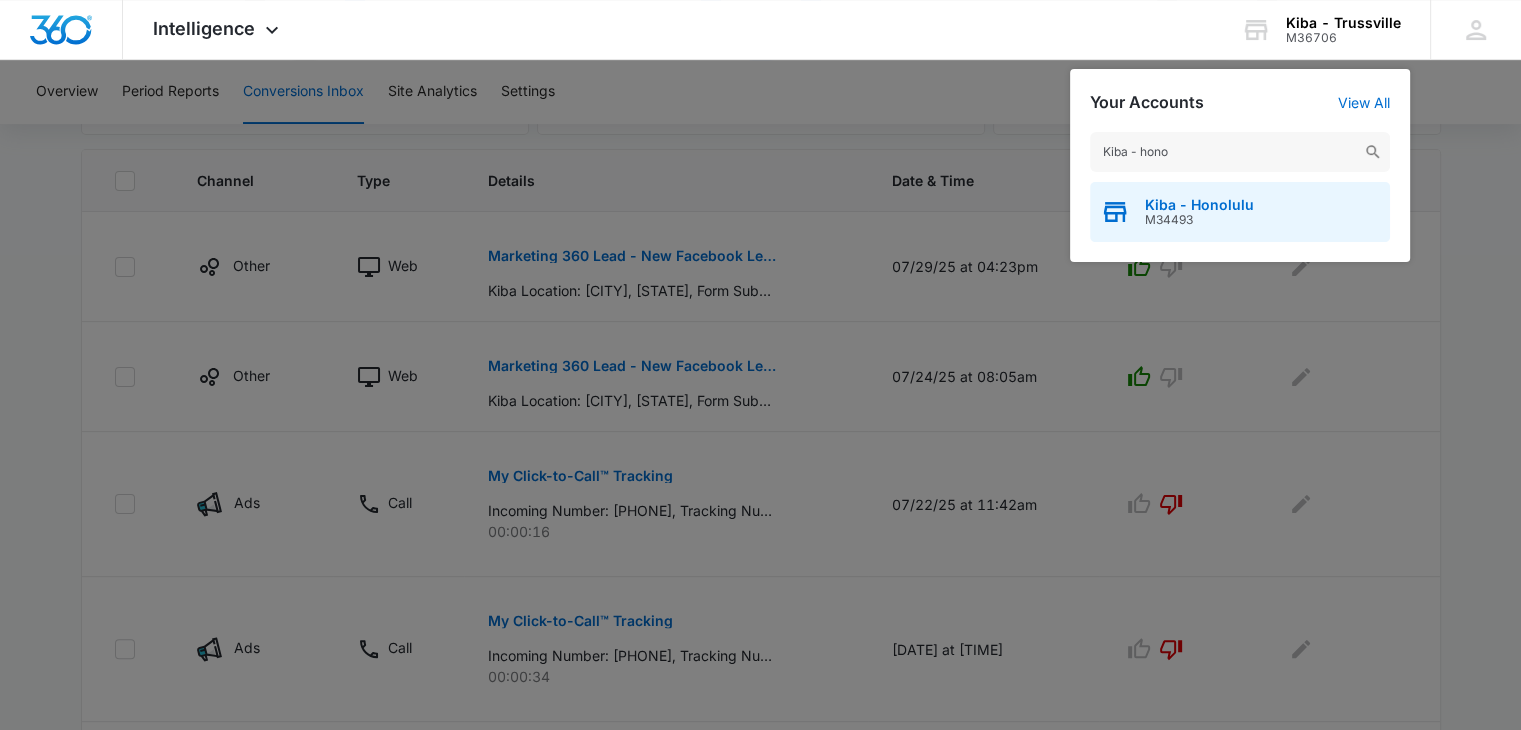type on "Kiba - hono" 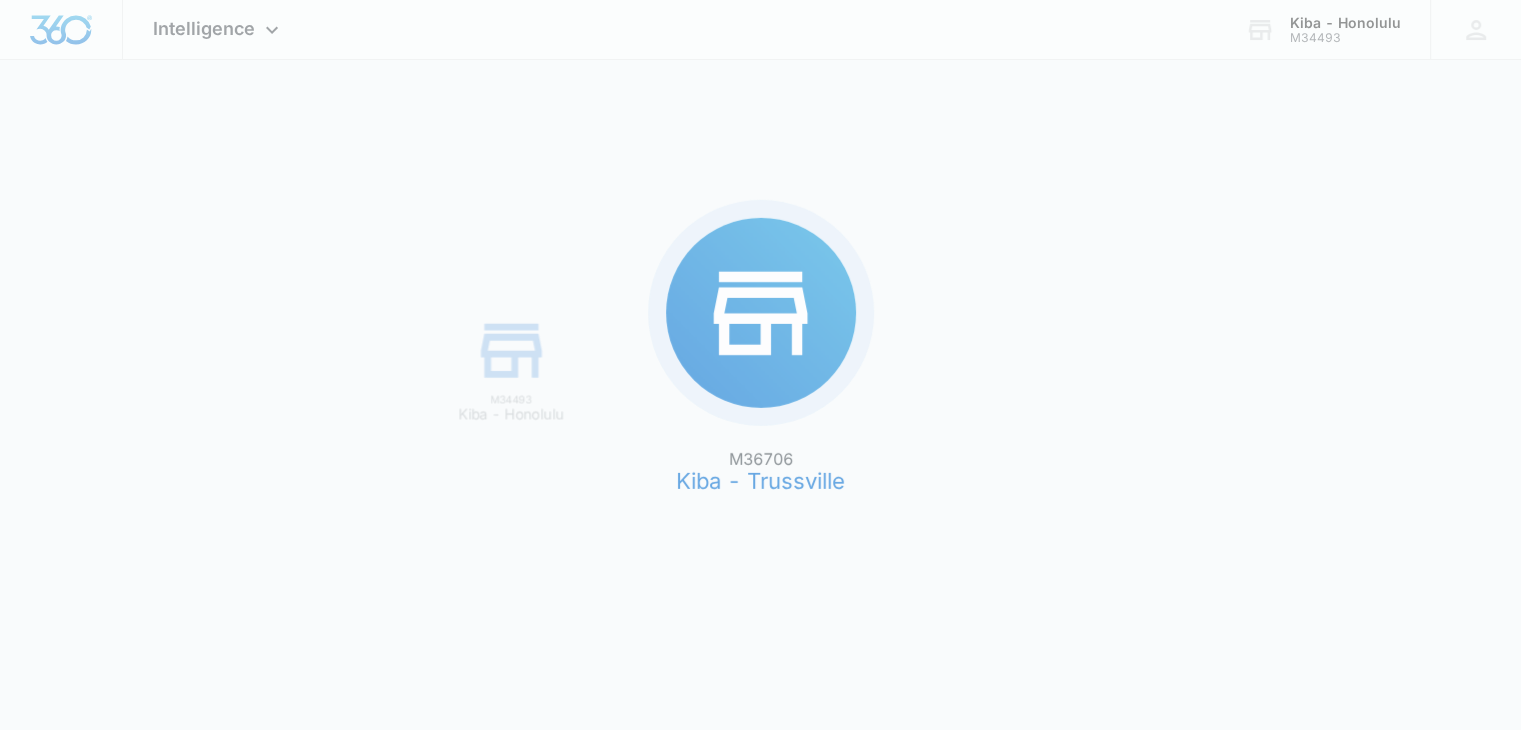 scroll, scrollTop: 0, scrollLeft: 0, axis: both 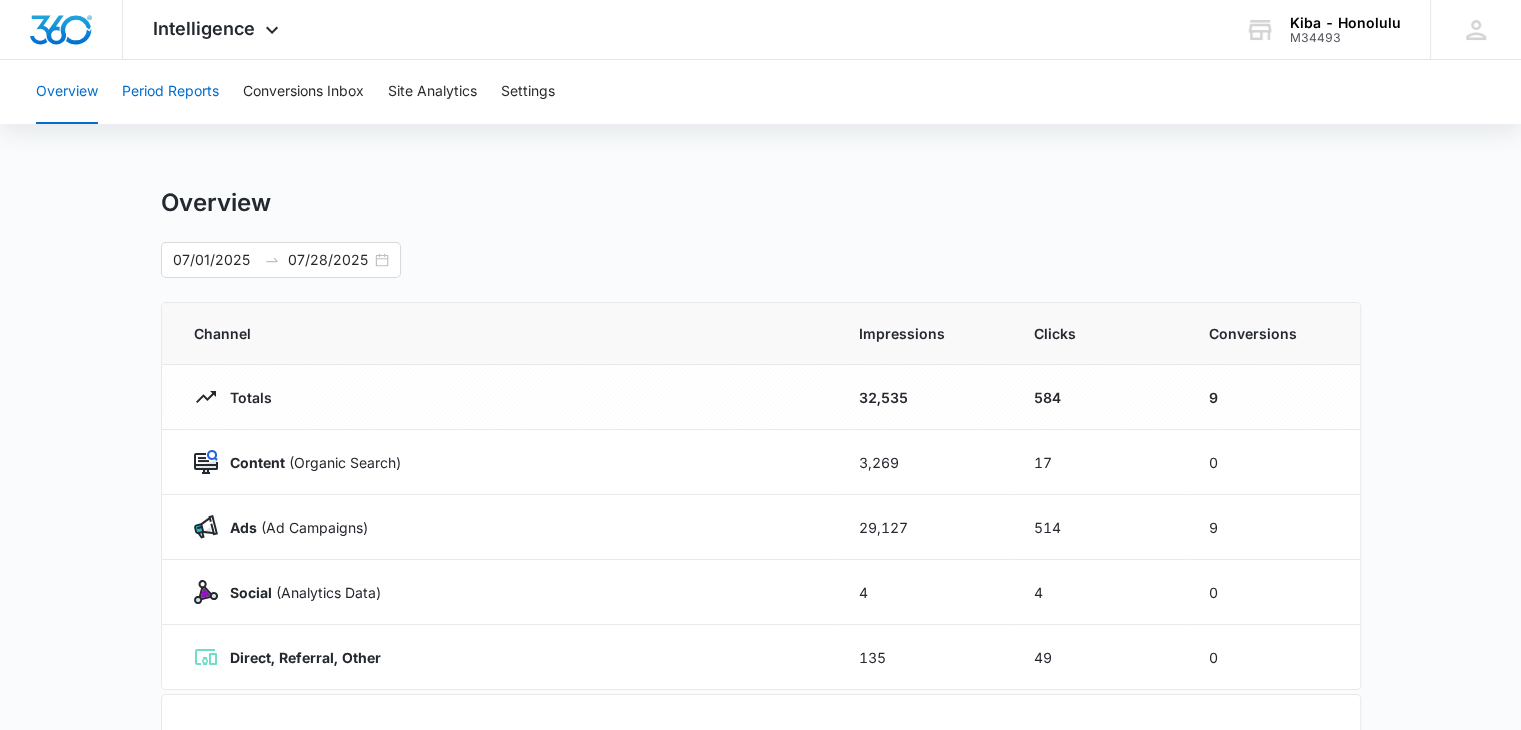 click on "Period Reports" at bounding box center [170, 92] 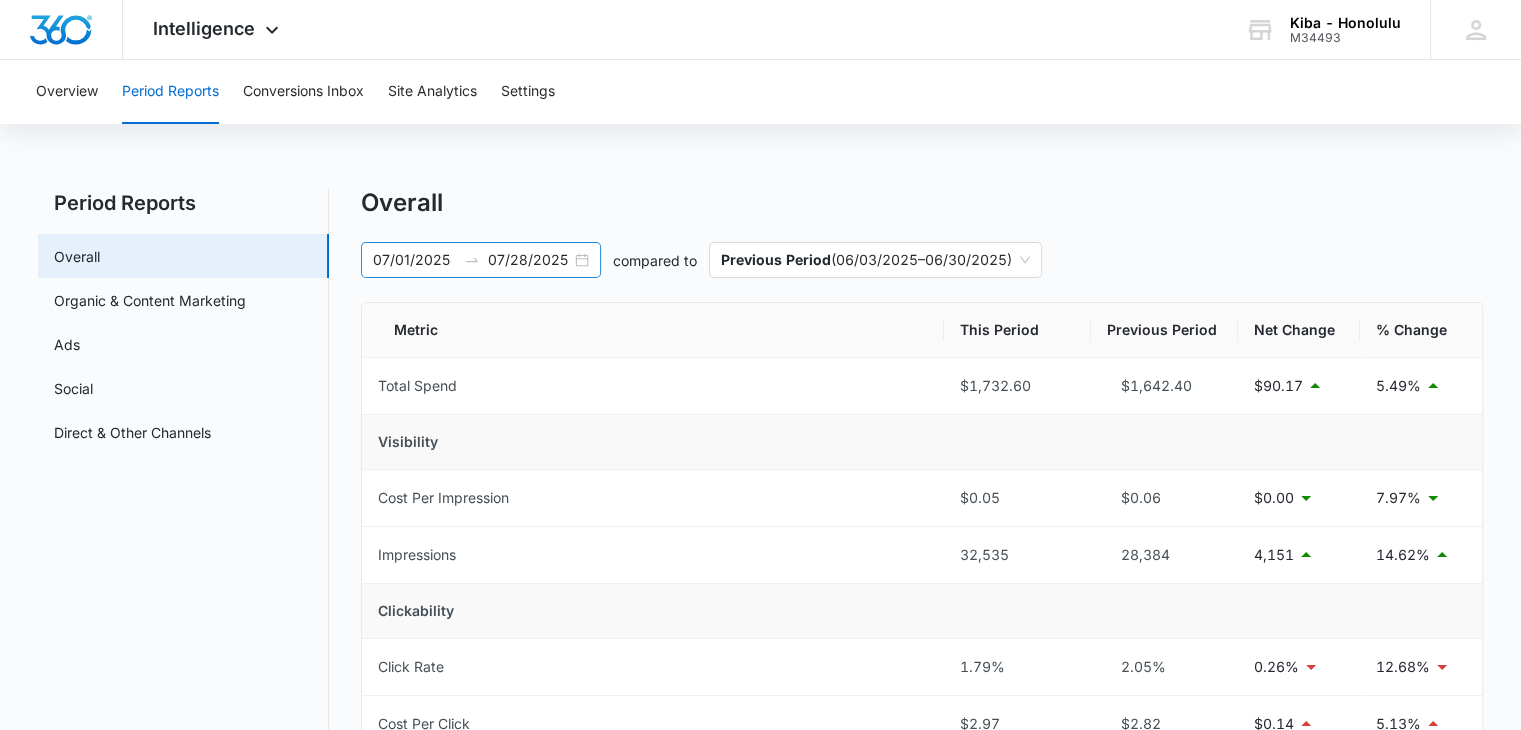 click on "[DATE] [DATE]" at bounding box center [481, 260] 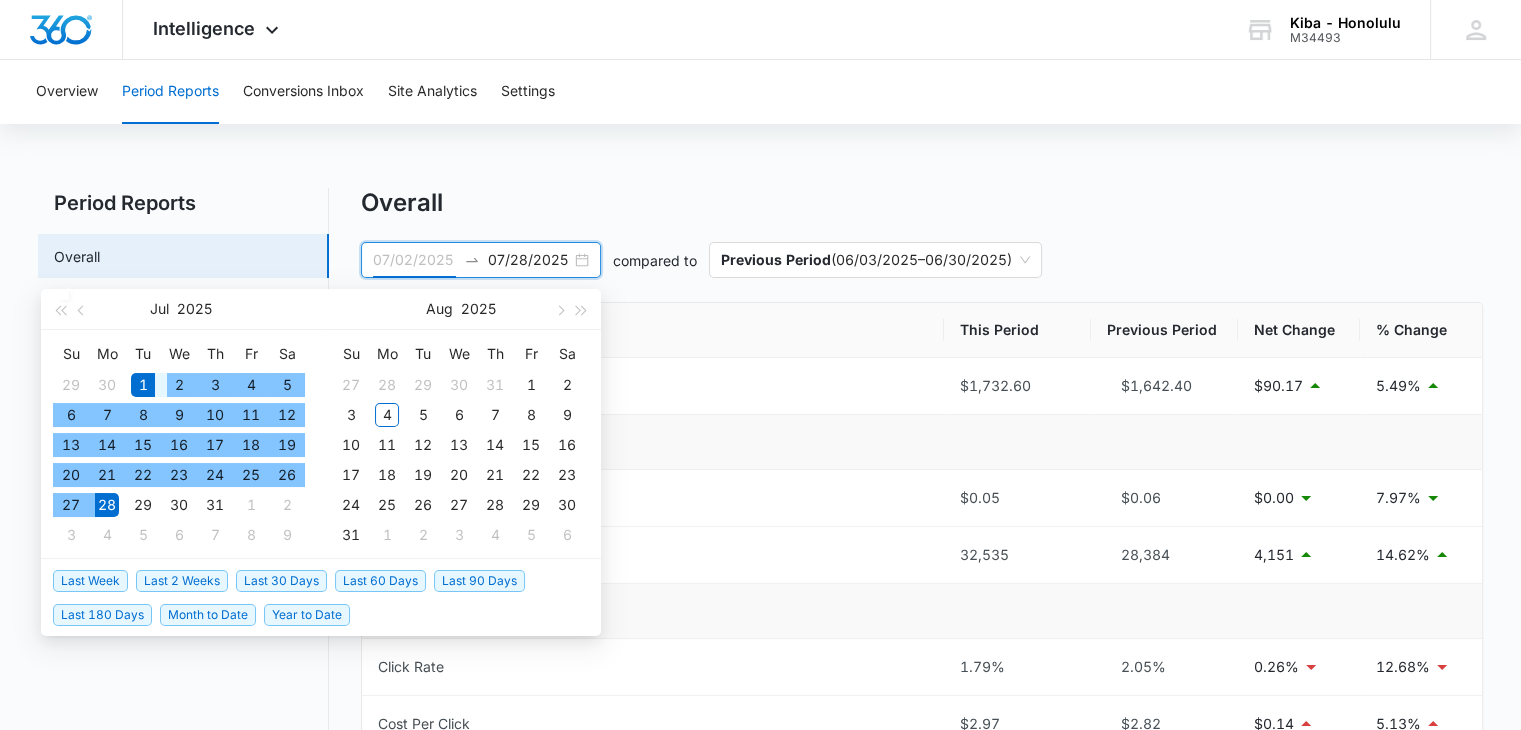 type on "07/01/2025" 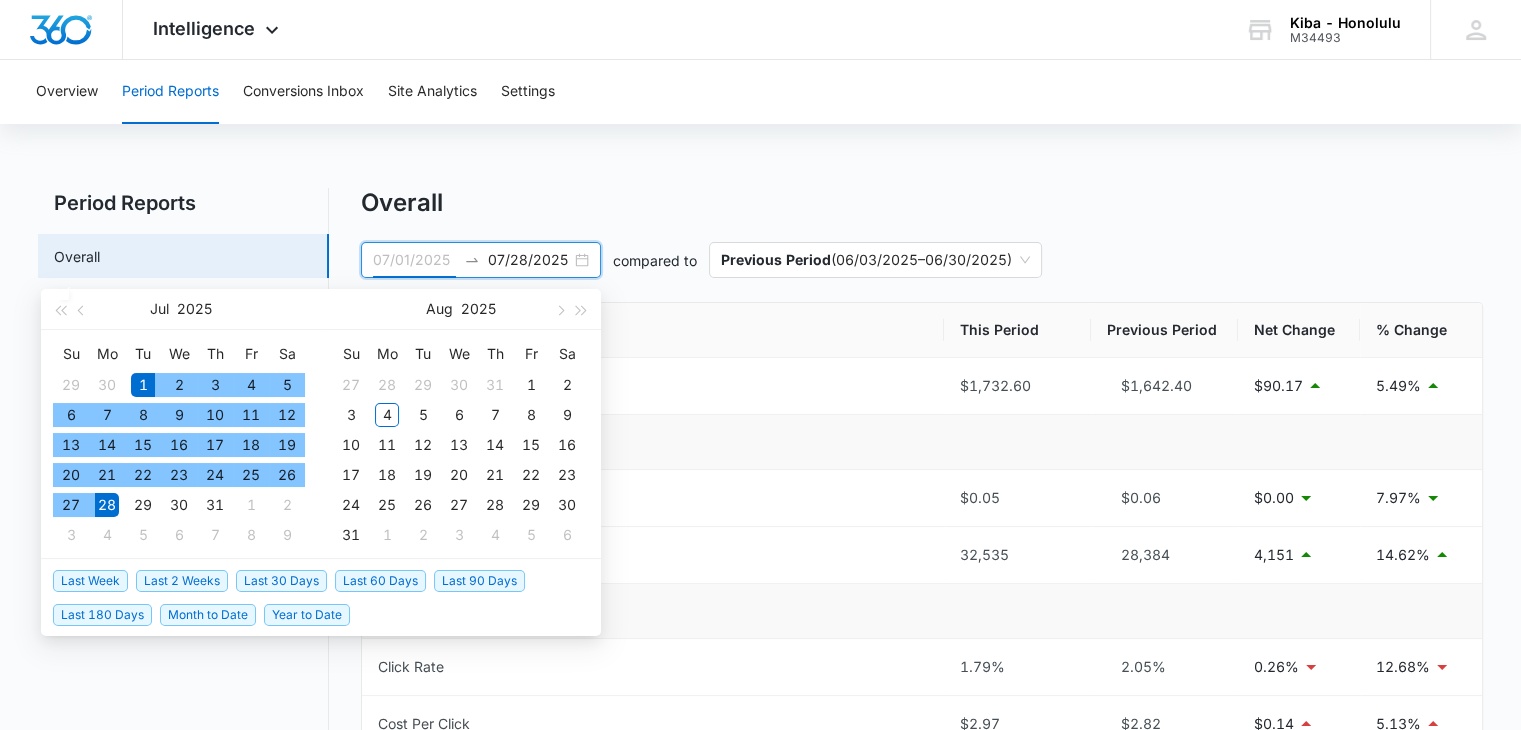 click on "1" at bounding box center (143, 385) 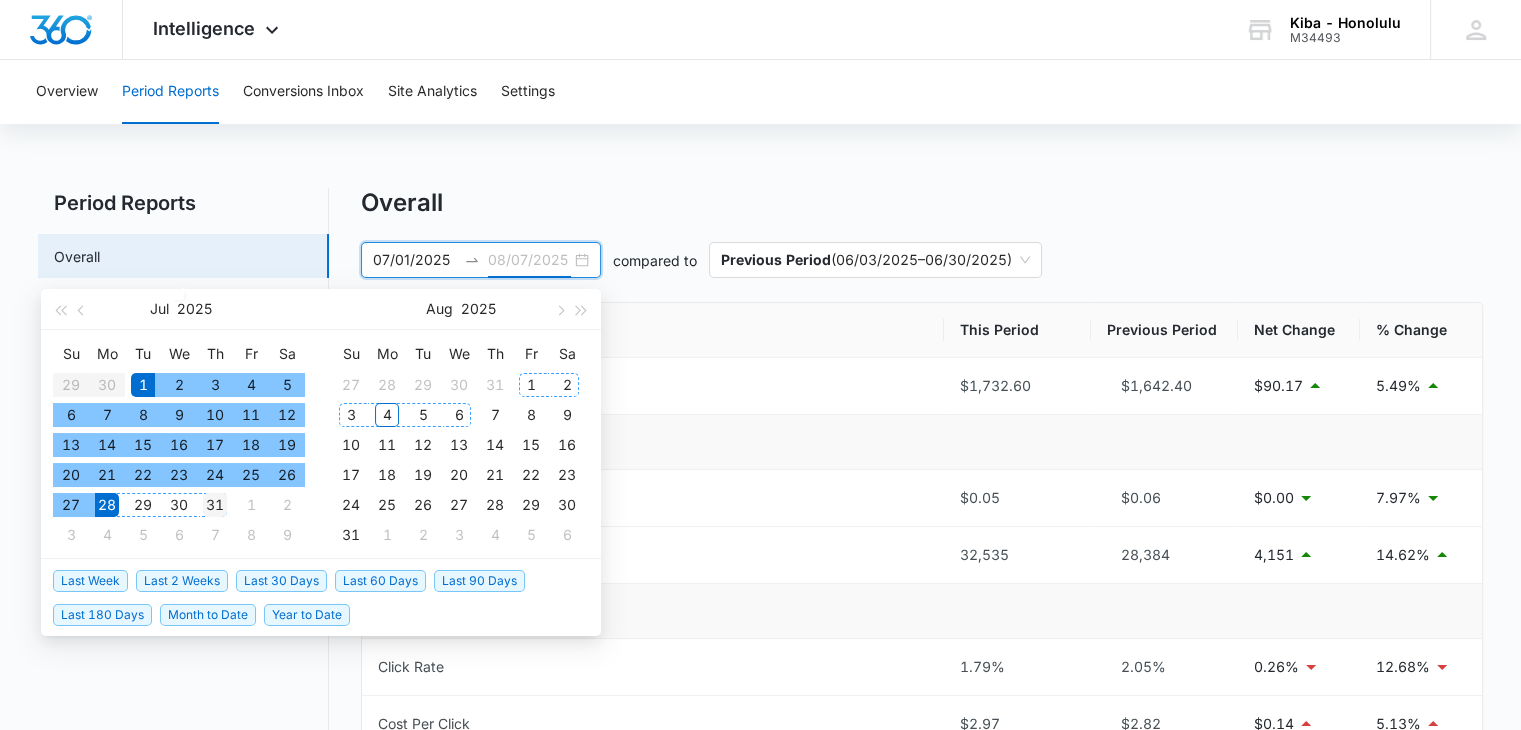 type on "07/31/2025" 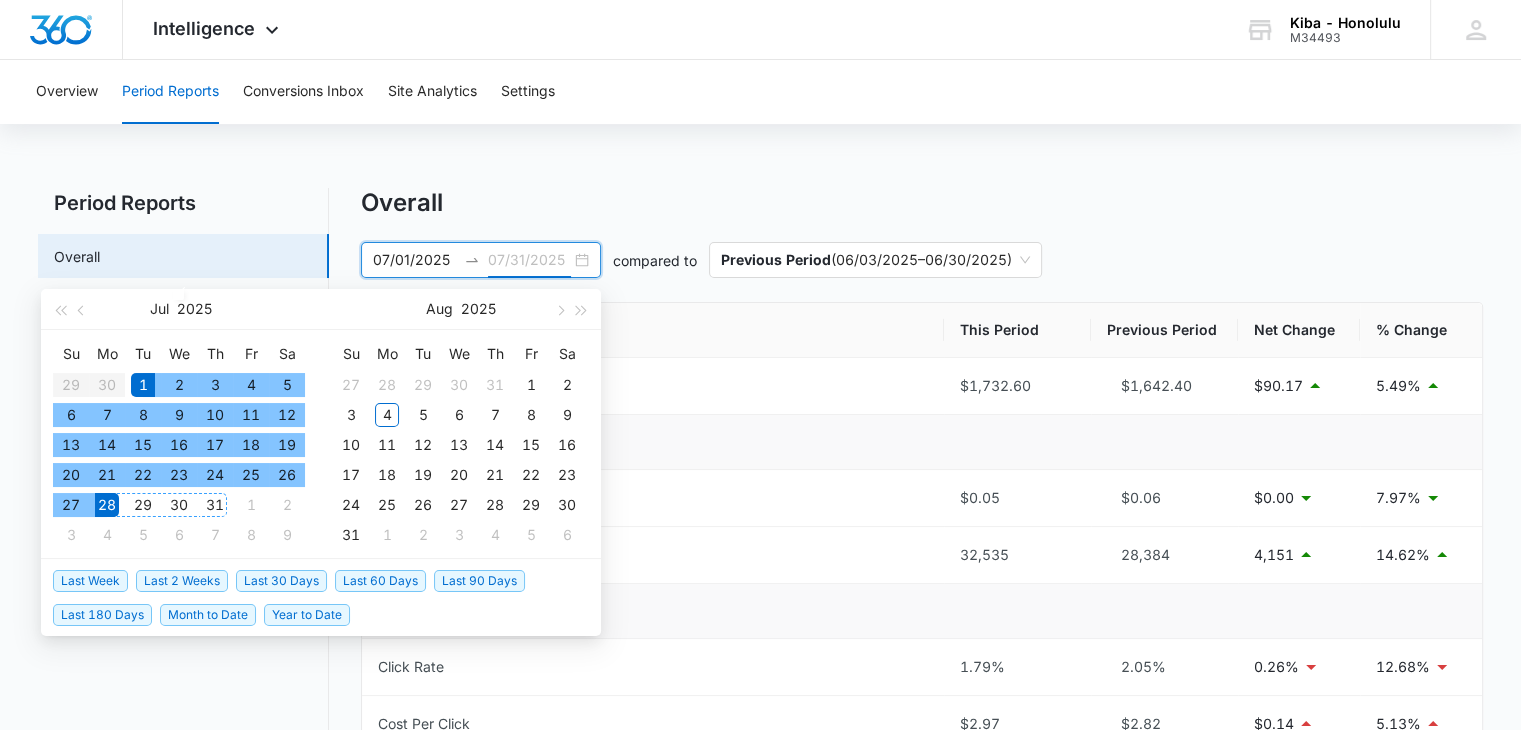 click on "31" at bounding box center (215, 505) 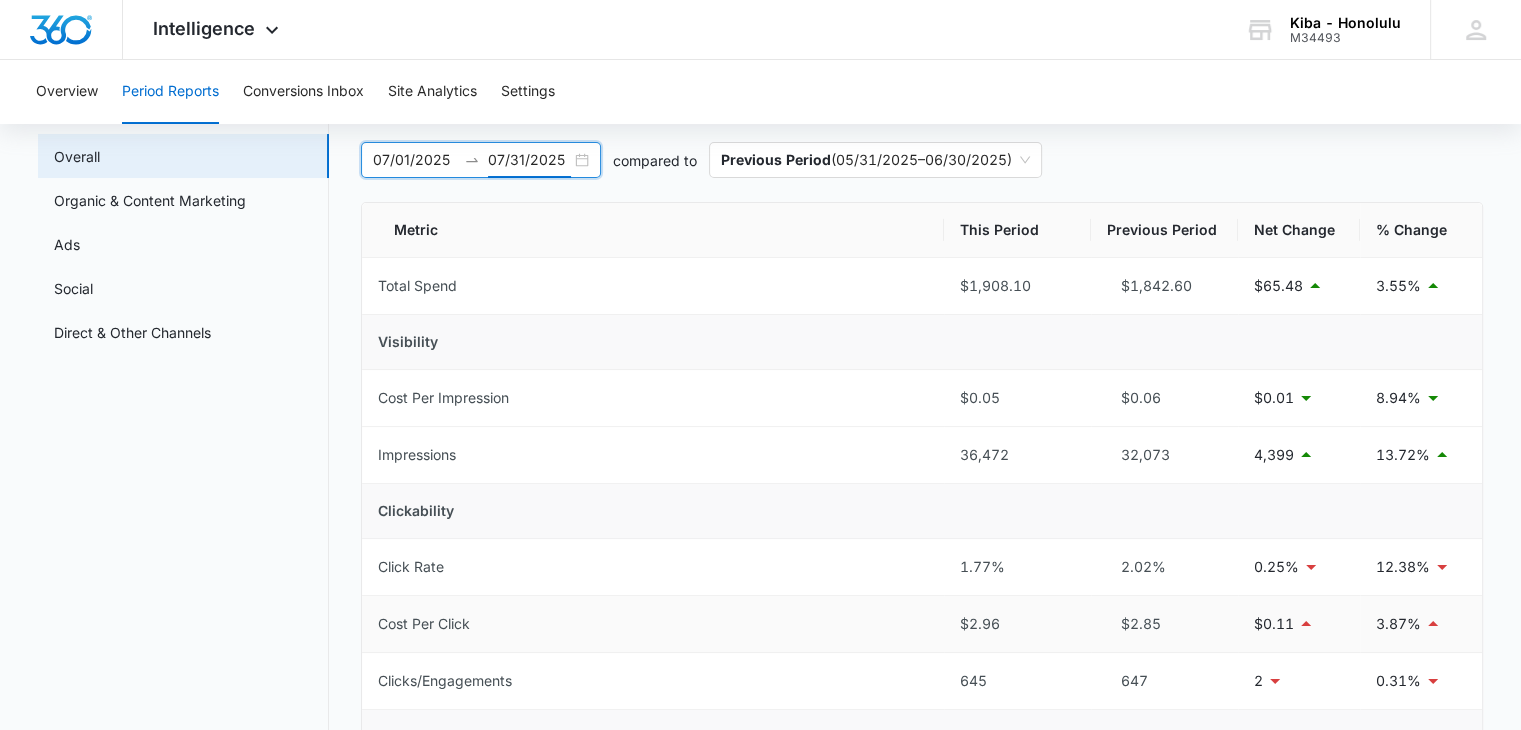 scroll, scrollTop: 200, scrollLeft: 0, axis: vertical 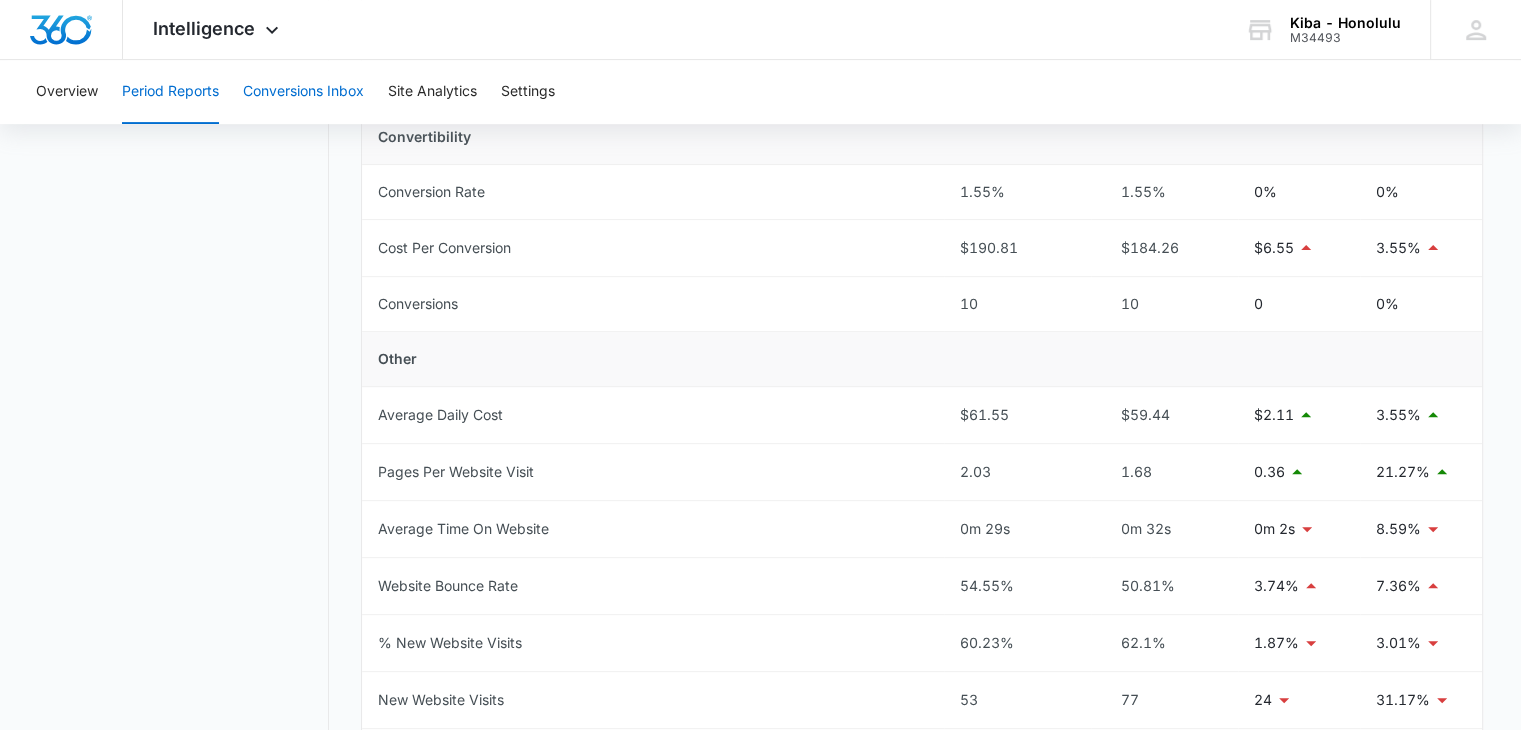 click on "Conversions Inbox" at bounding box center (303, 92) 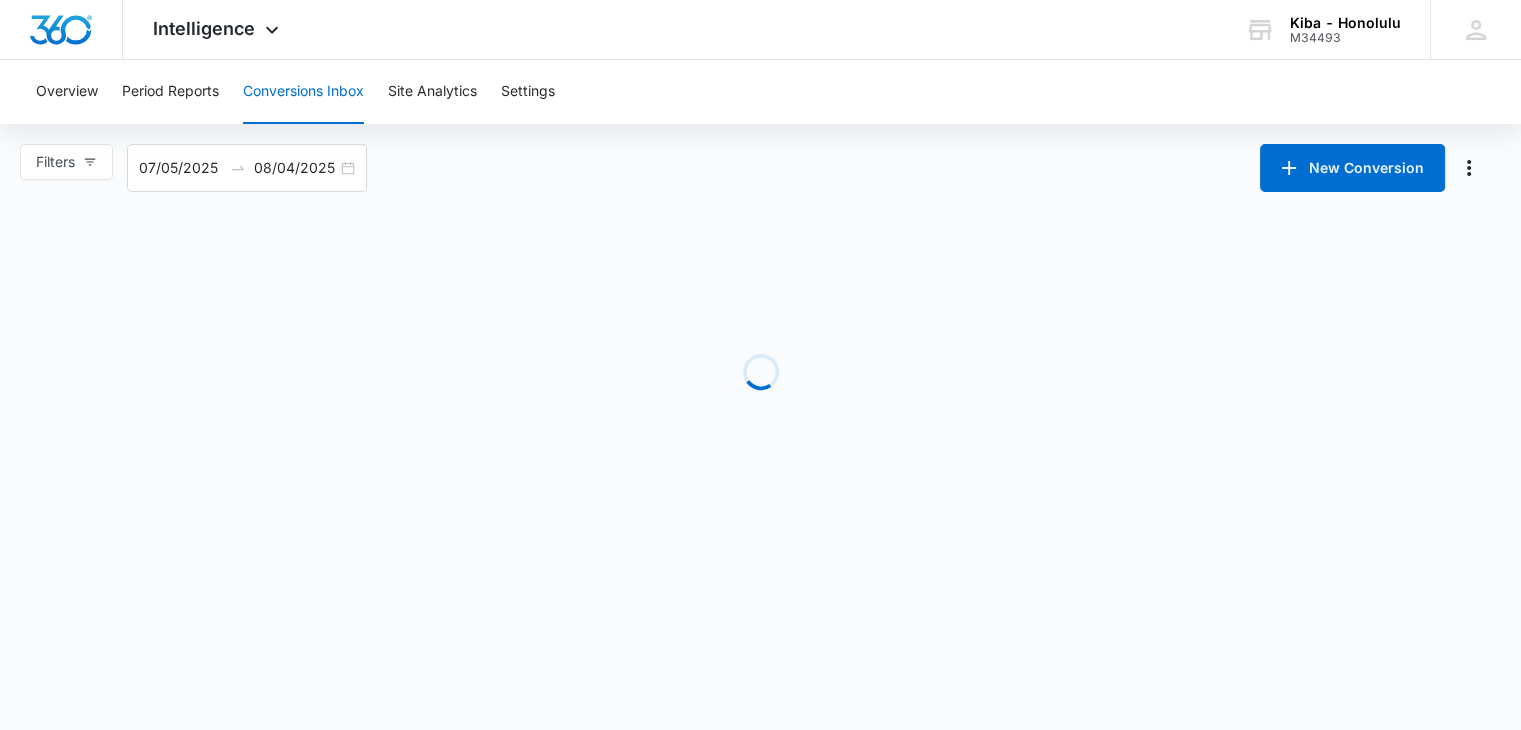 scroll, scrollTop: 0, scrollLeft: 0, axis: both 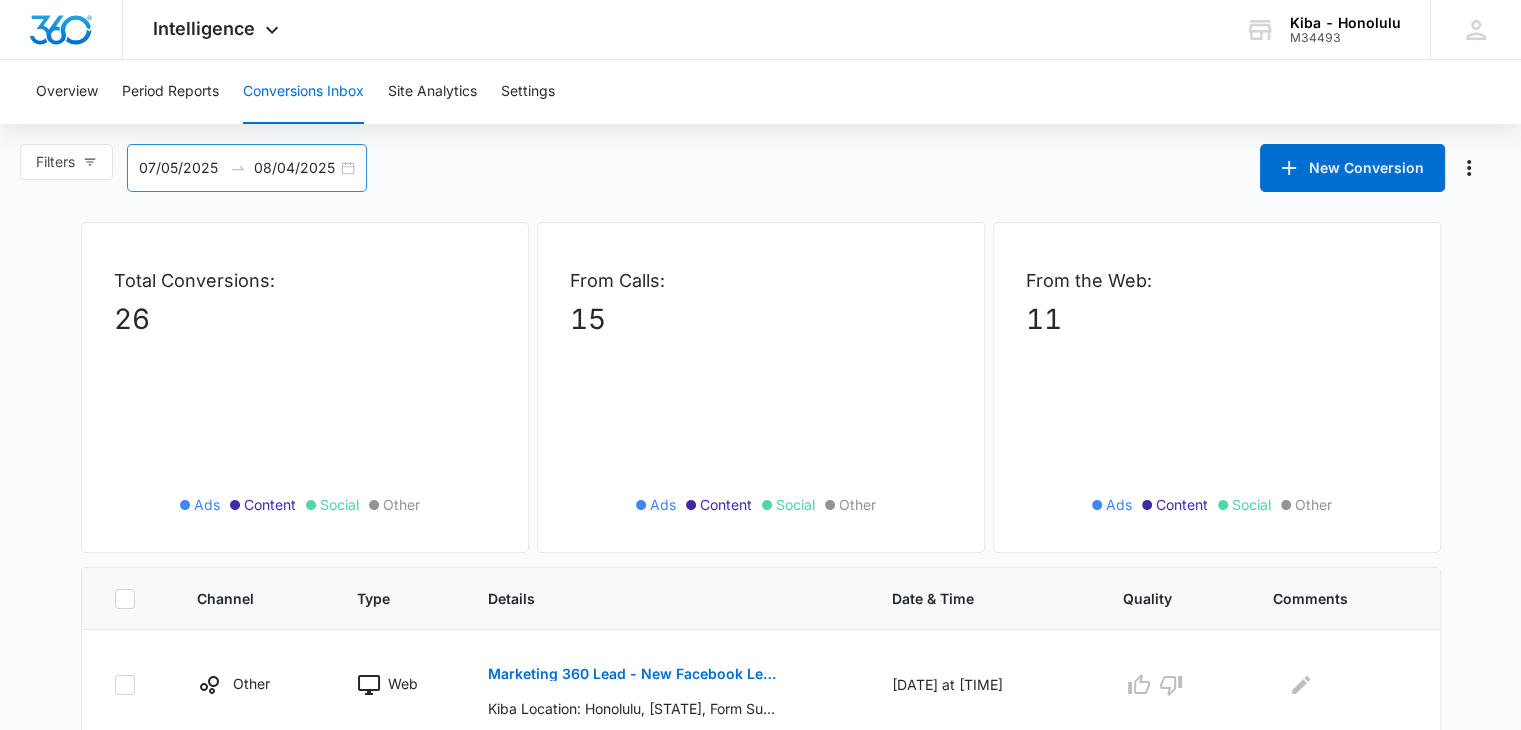 click on "07/05/2025 08/04/2025" at bounding box center (247, 168) 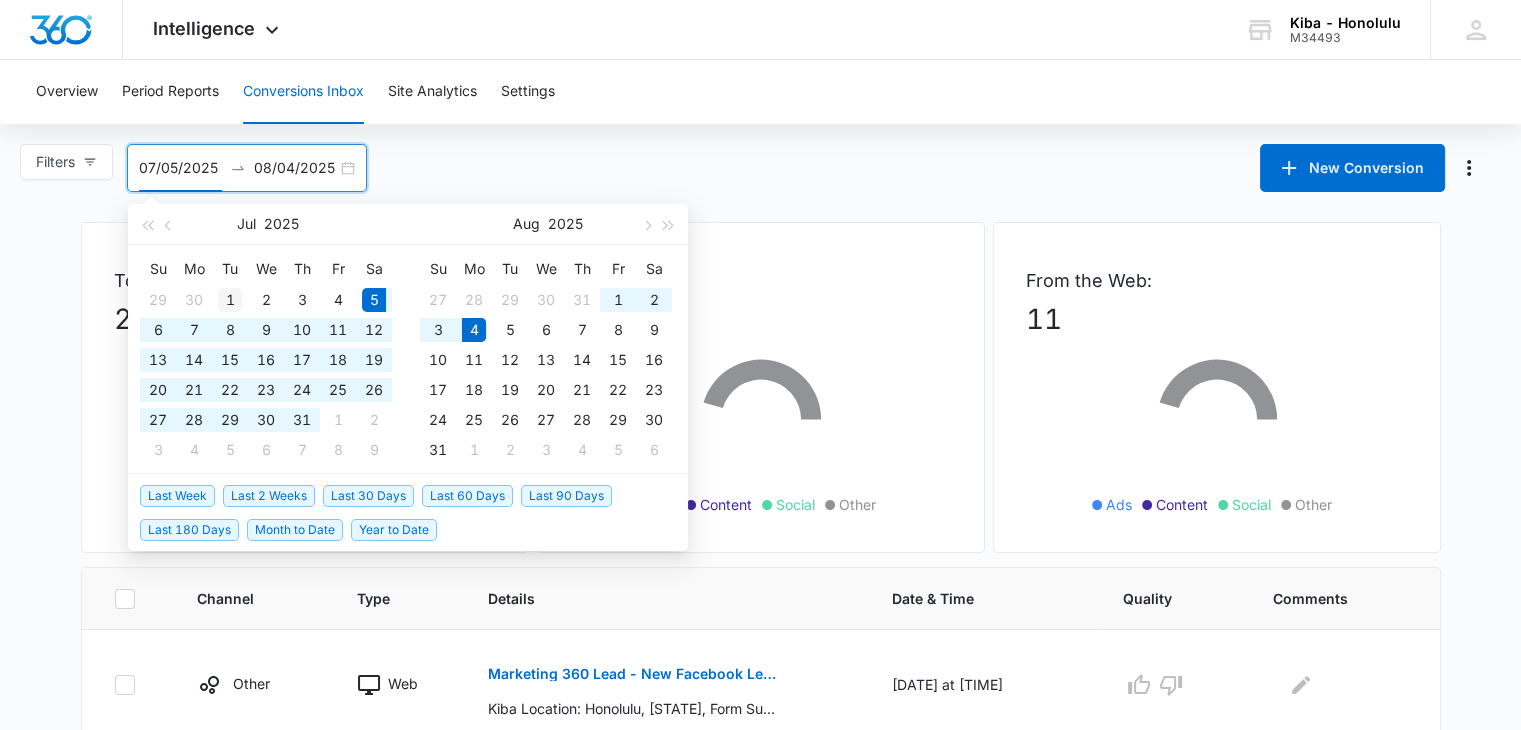 type on "07/01/2025" 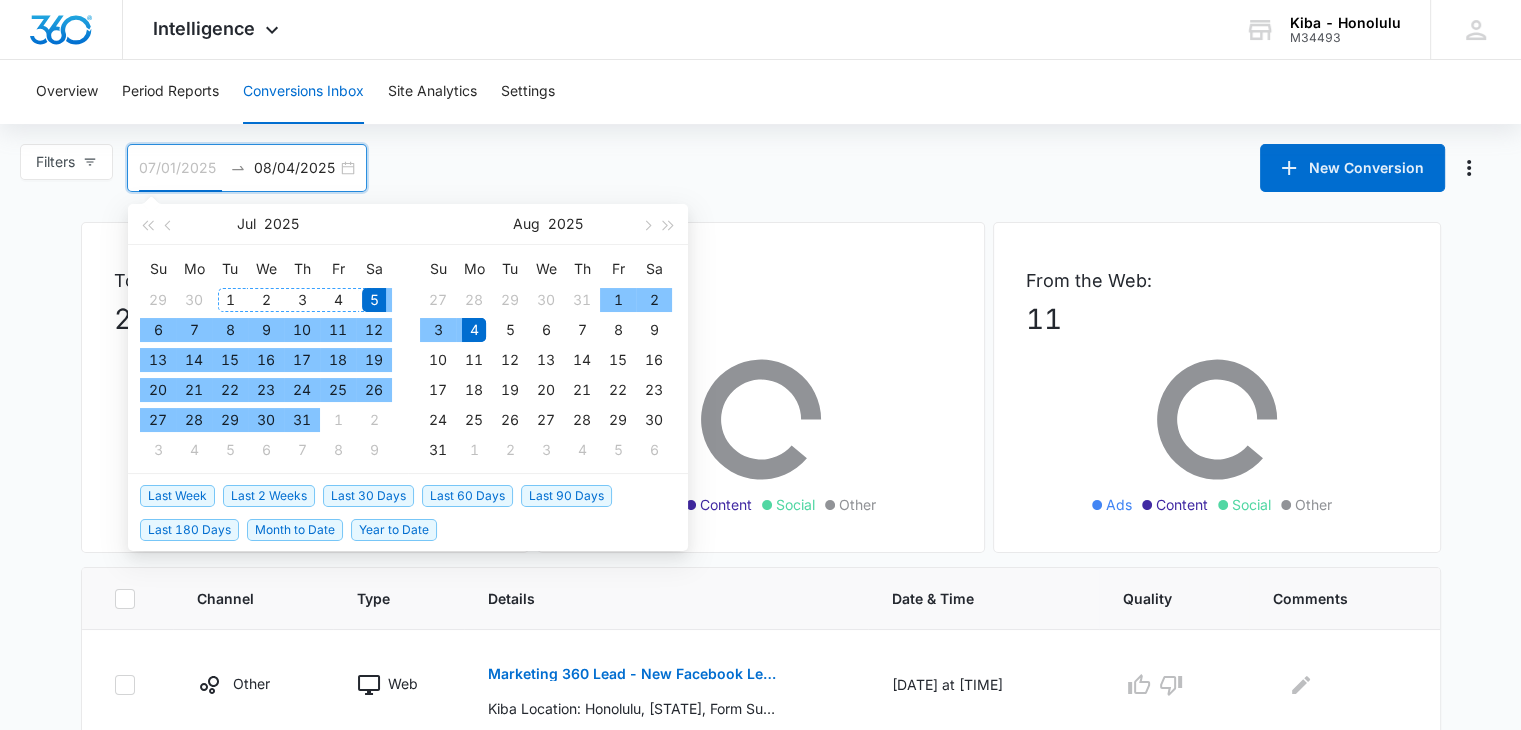 click on "1" at bounding box center [230, 300] 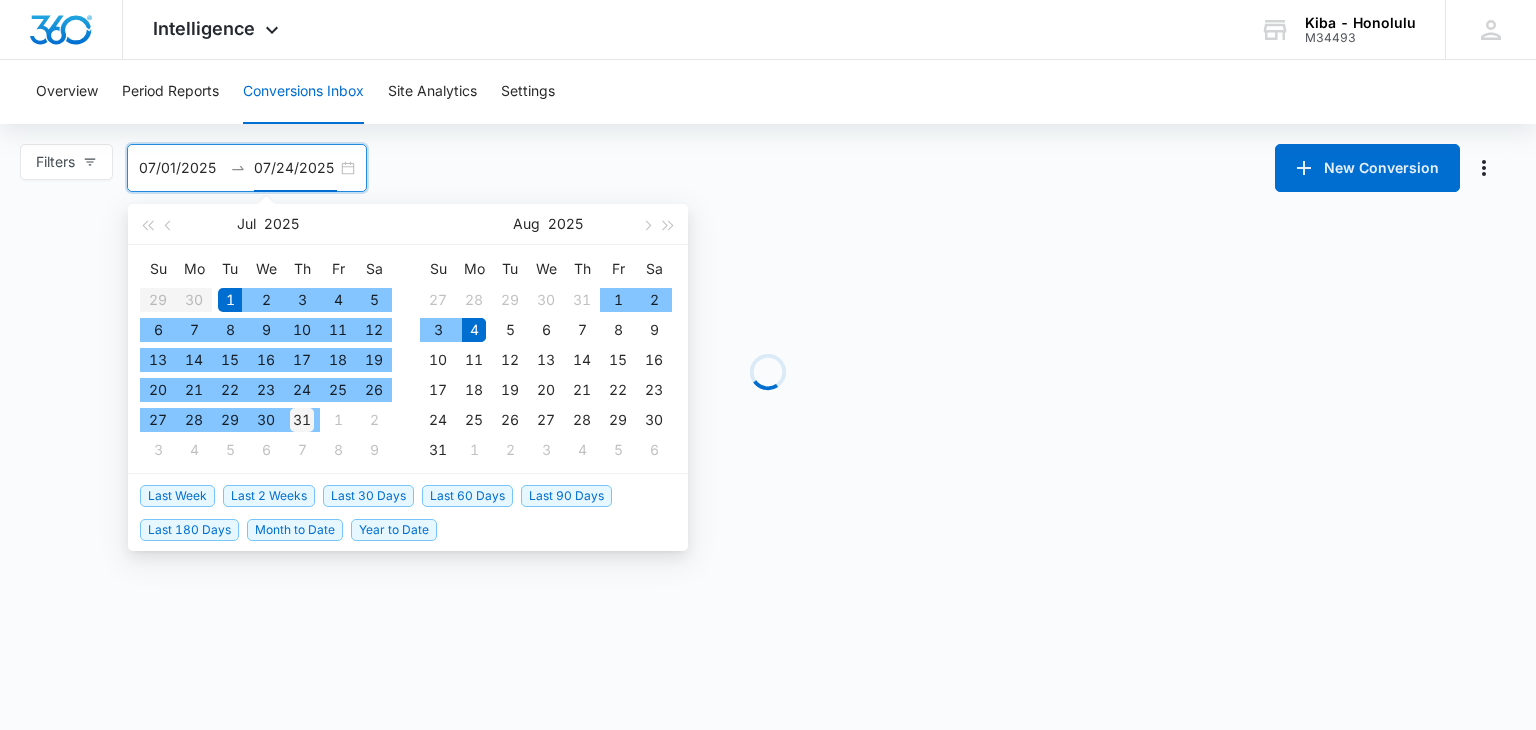 type on "07/31/2025" 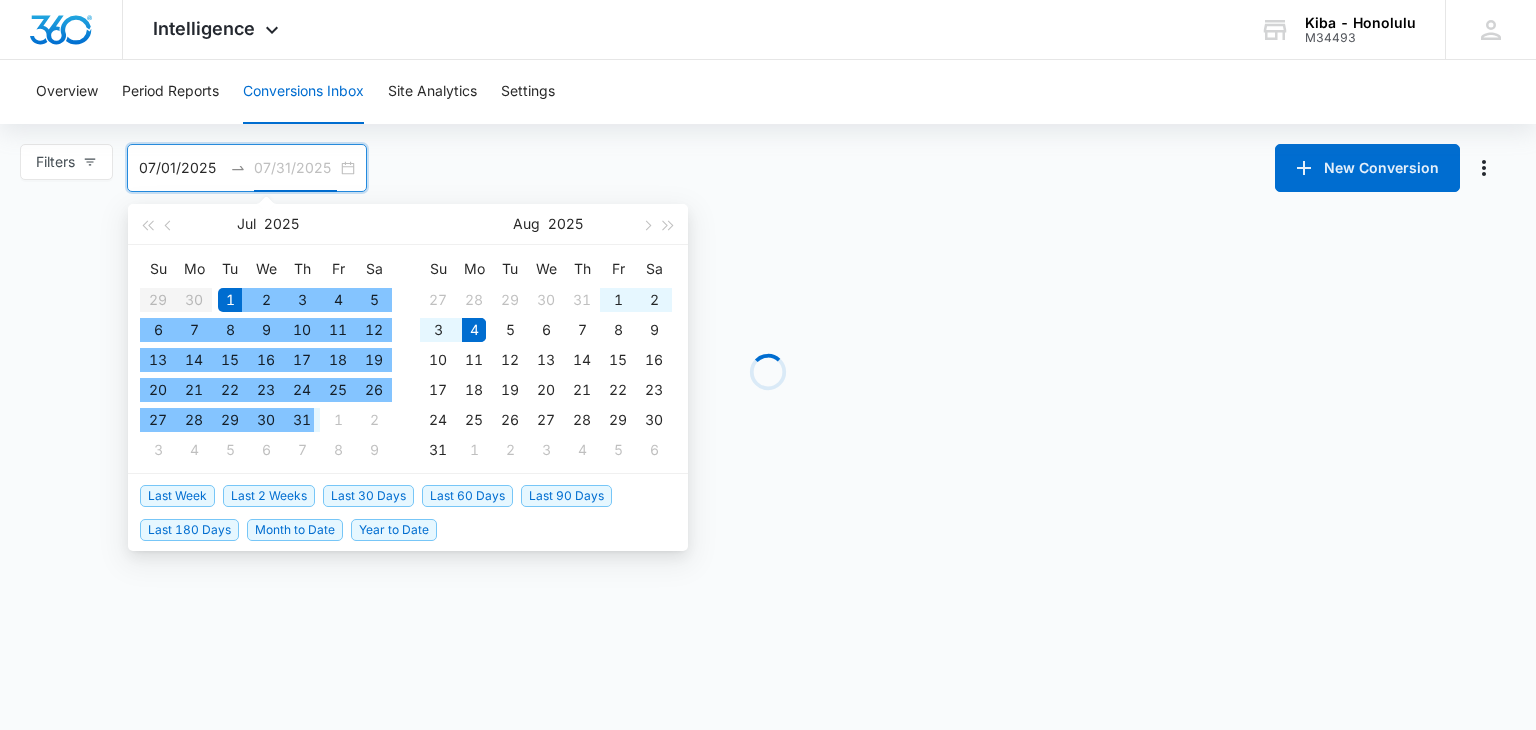 click on "31" at bounding box center (302, 420) 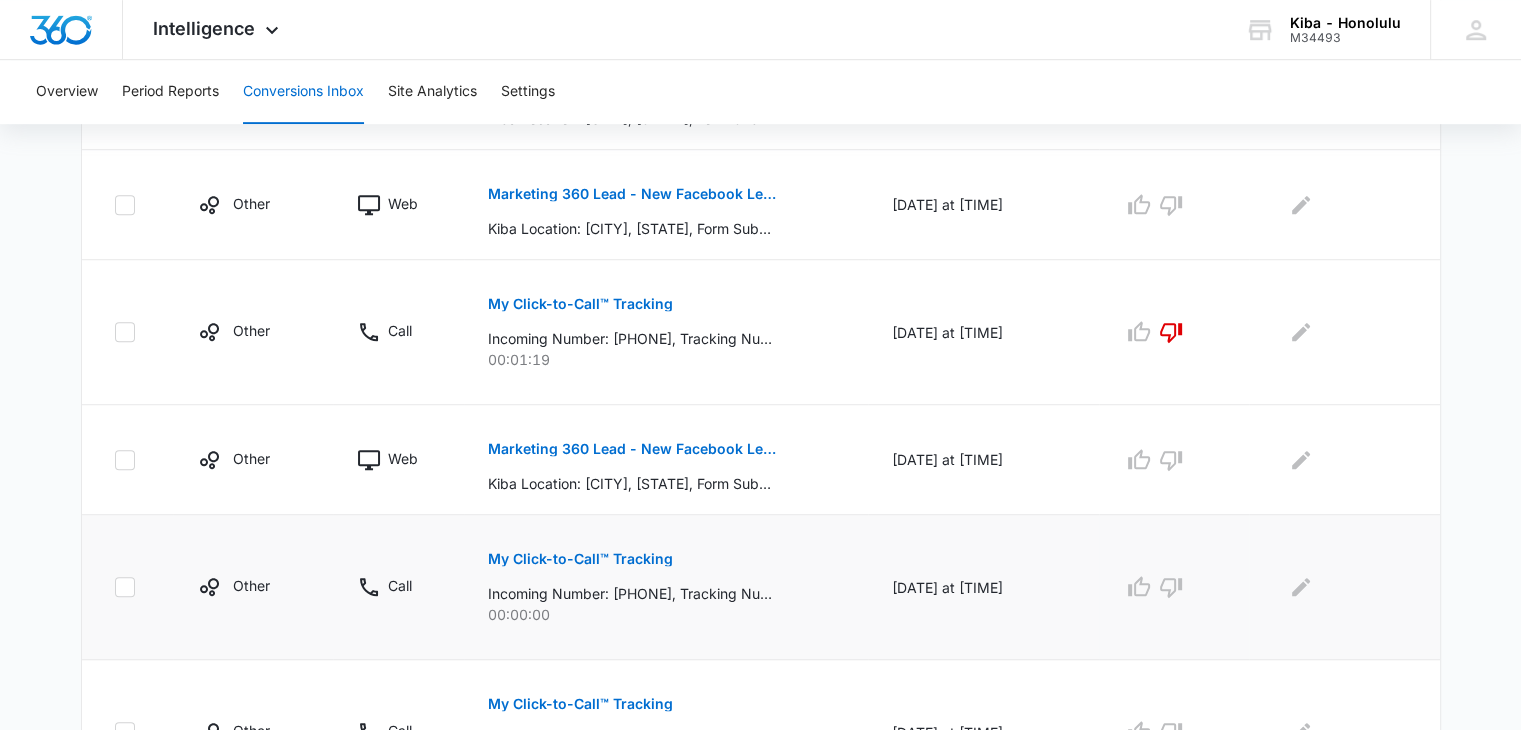 scroll, scrollTop: 1234, scrollLeft: 0, axis: vertical 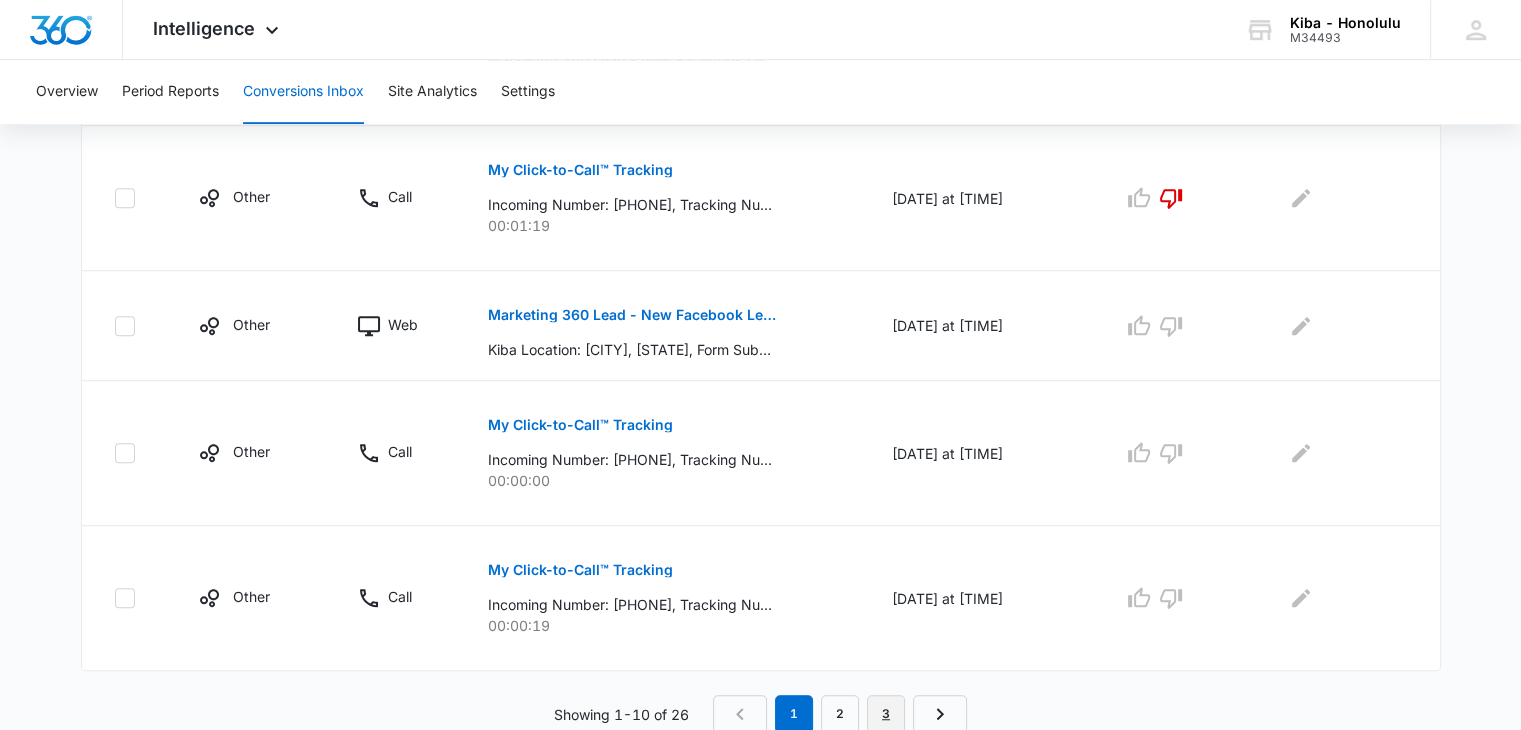 click on "3" at bounding box center (886, 714) 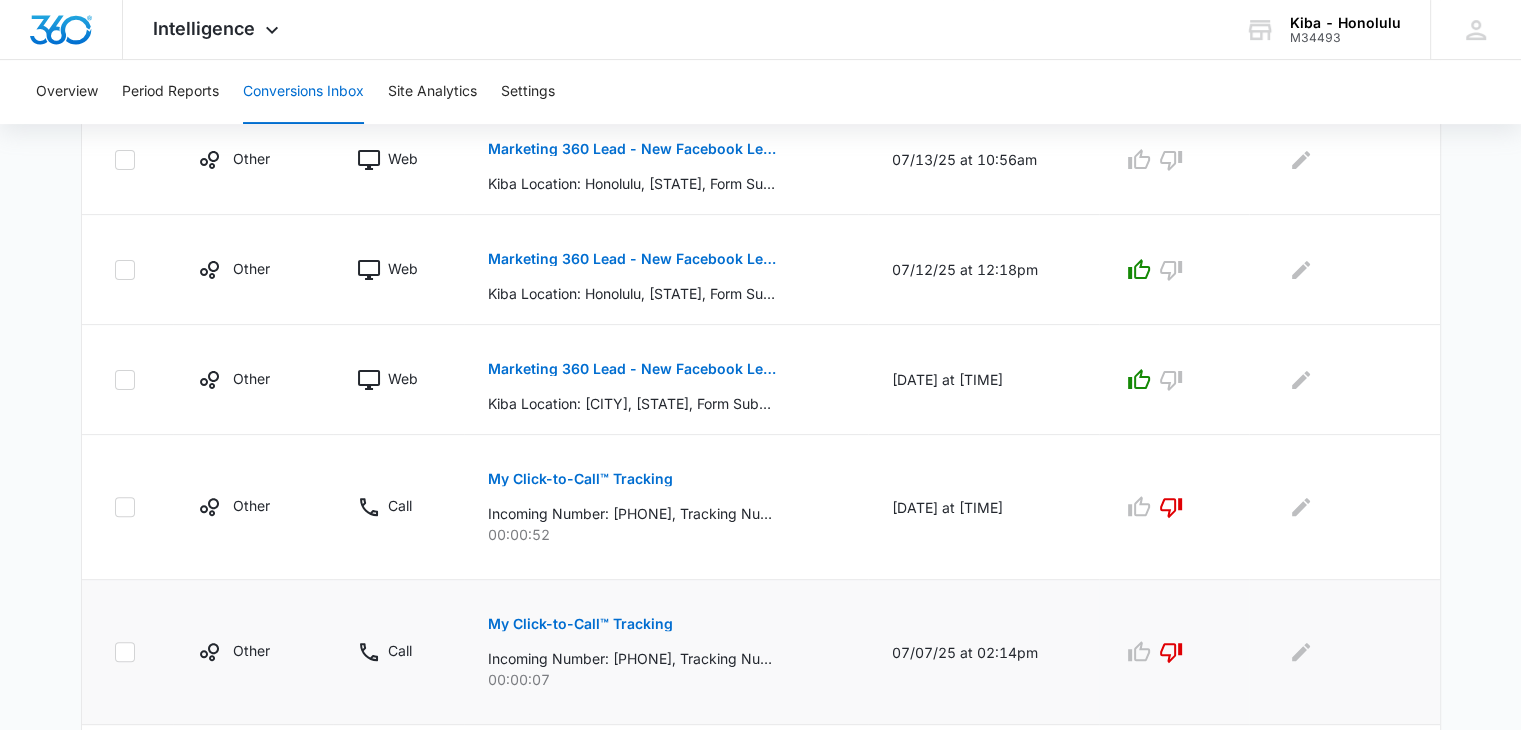 scroll, scrollTop: 325, scrollLeft: 0, axis: vertical 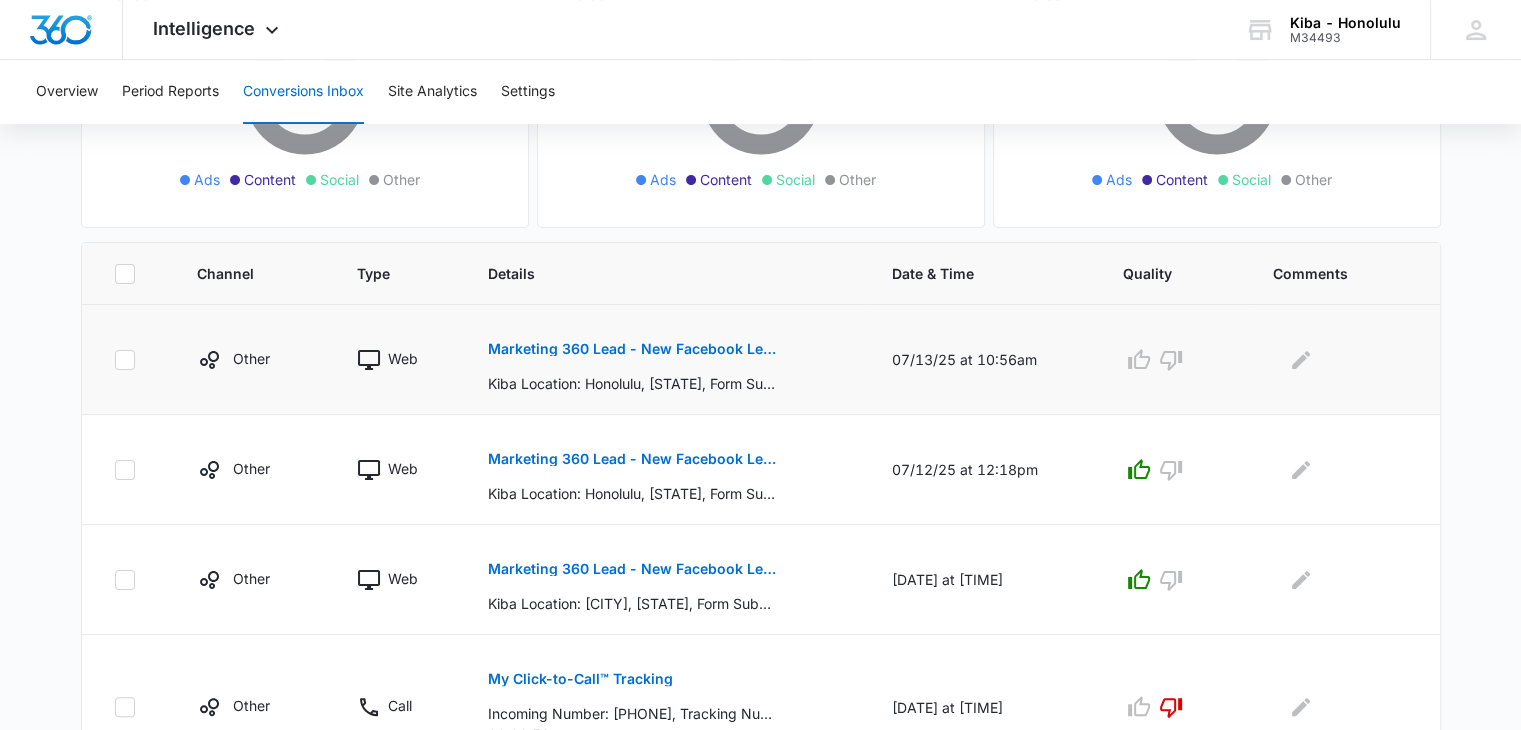 click on "Marketing 360 Lead - New Facebook Lead - Honolulu Kitchen & Bath Facebook Lead" at bounding box center (633, 349) 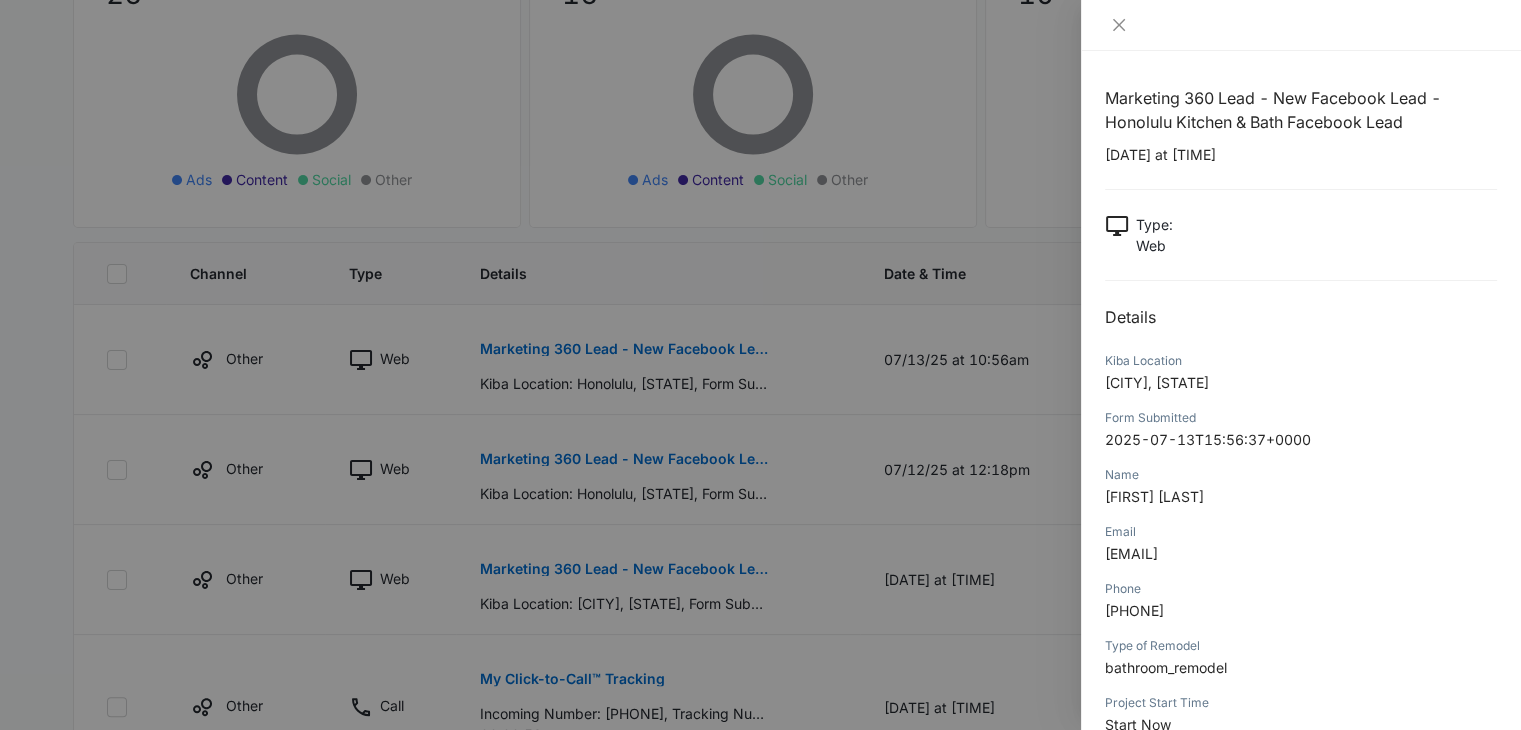click at bounding box center (1301, 25) 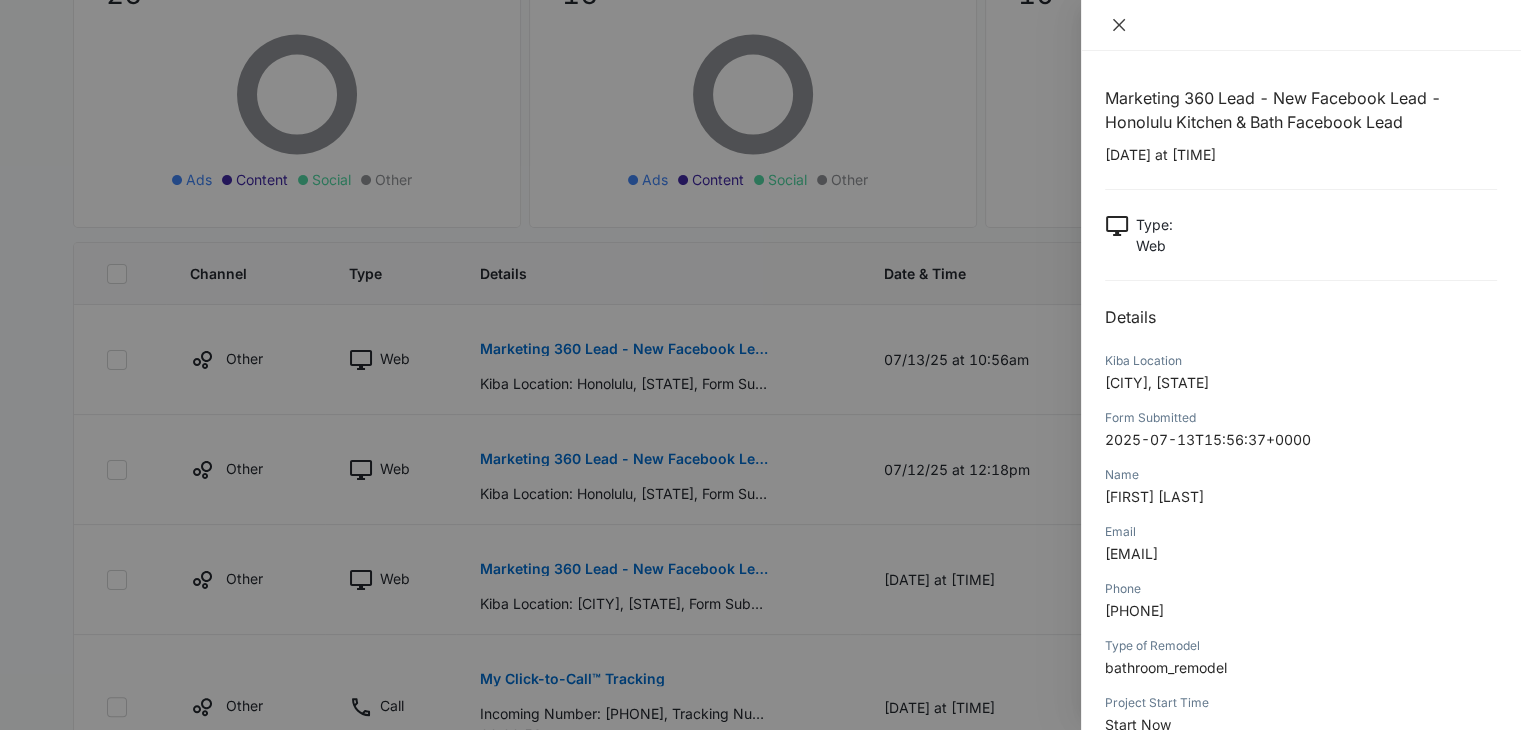 click 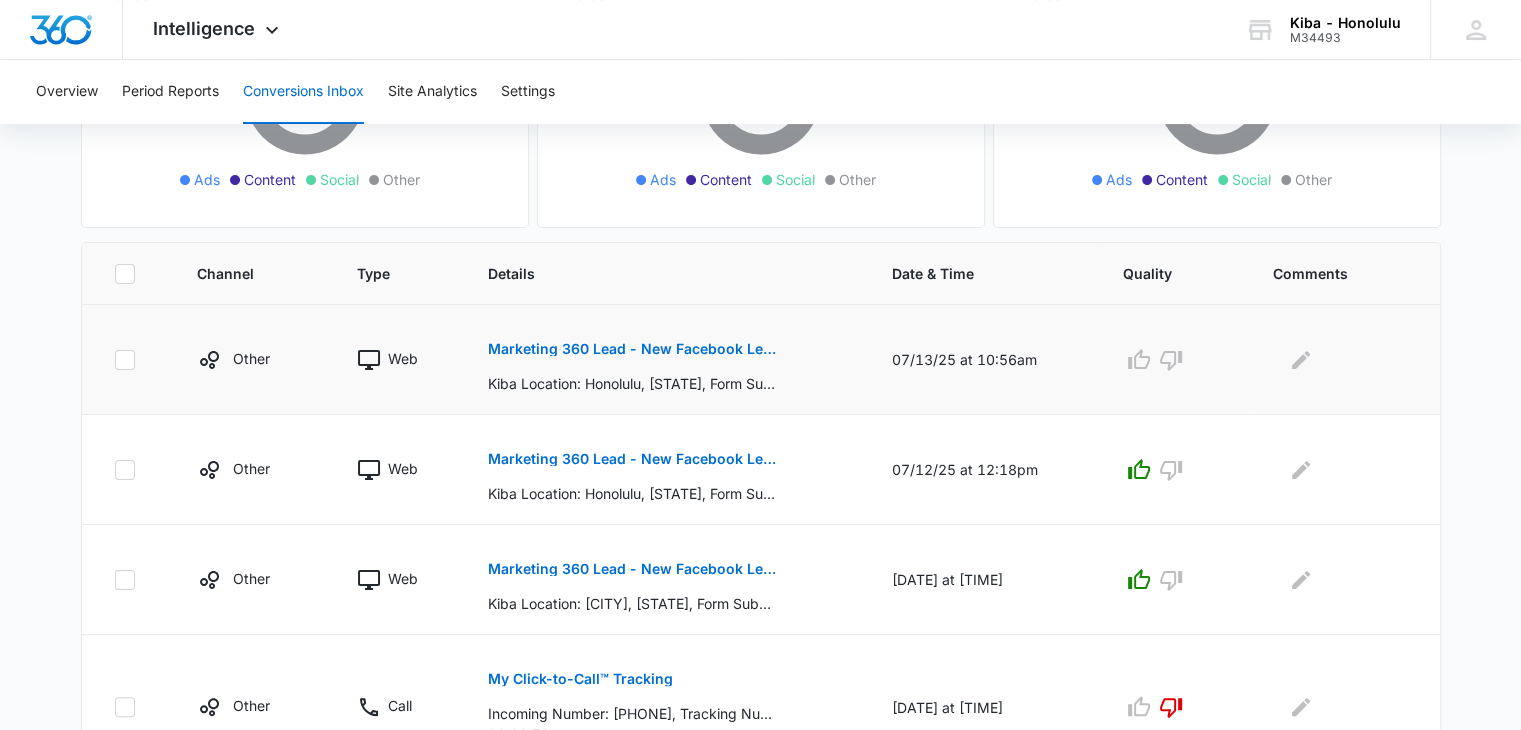 click at bounding box center [1174, 360] 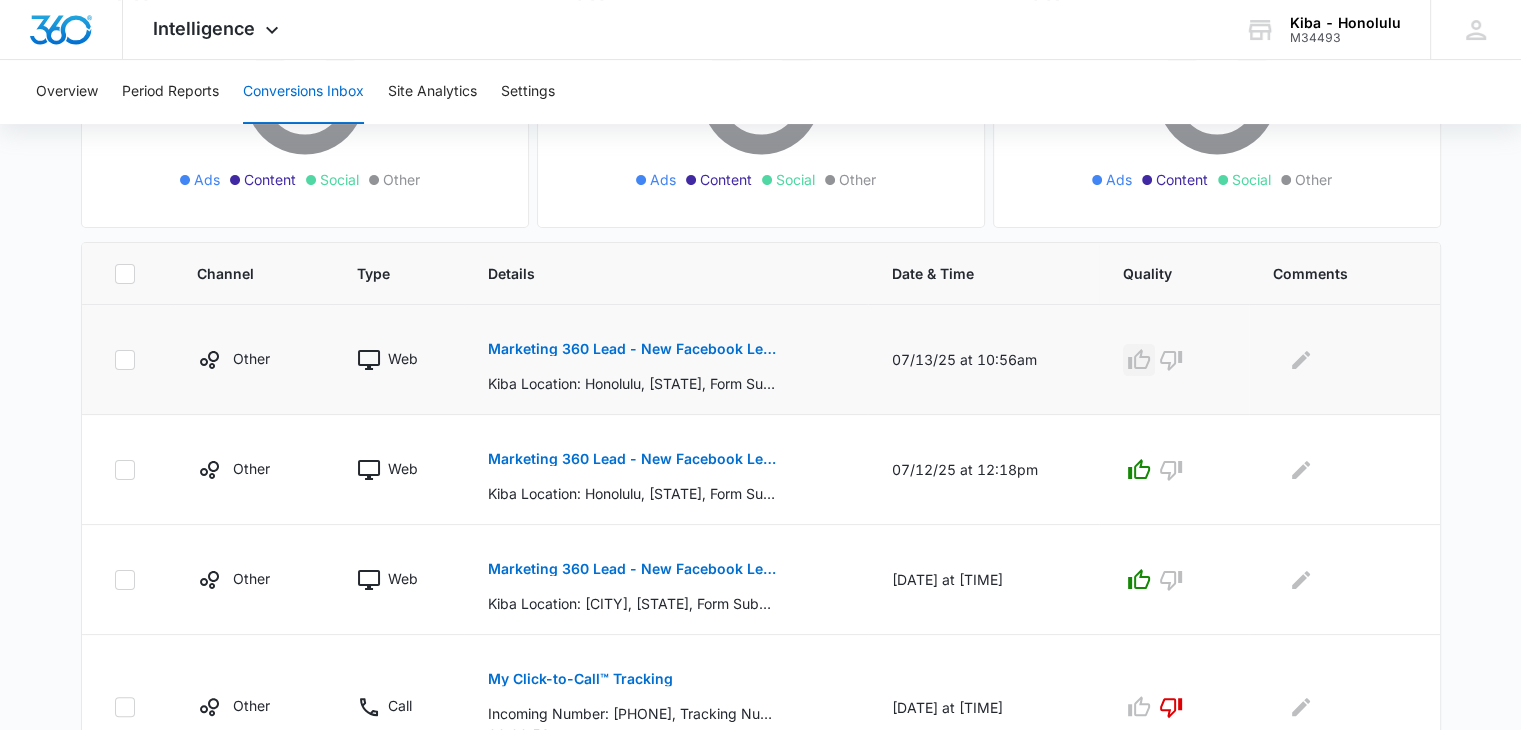 click 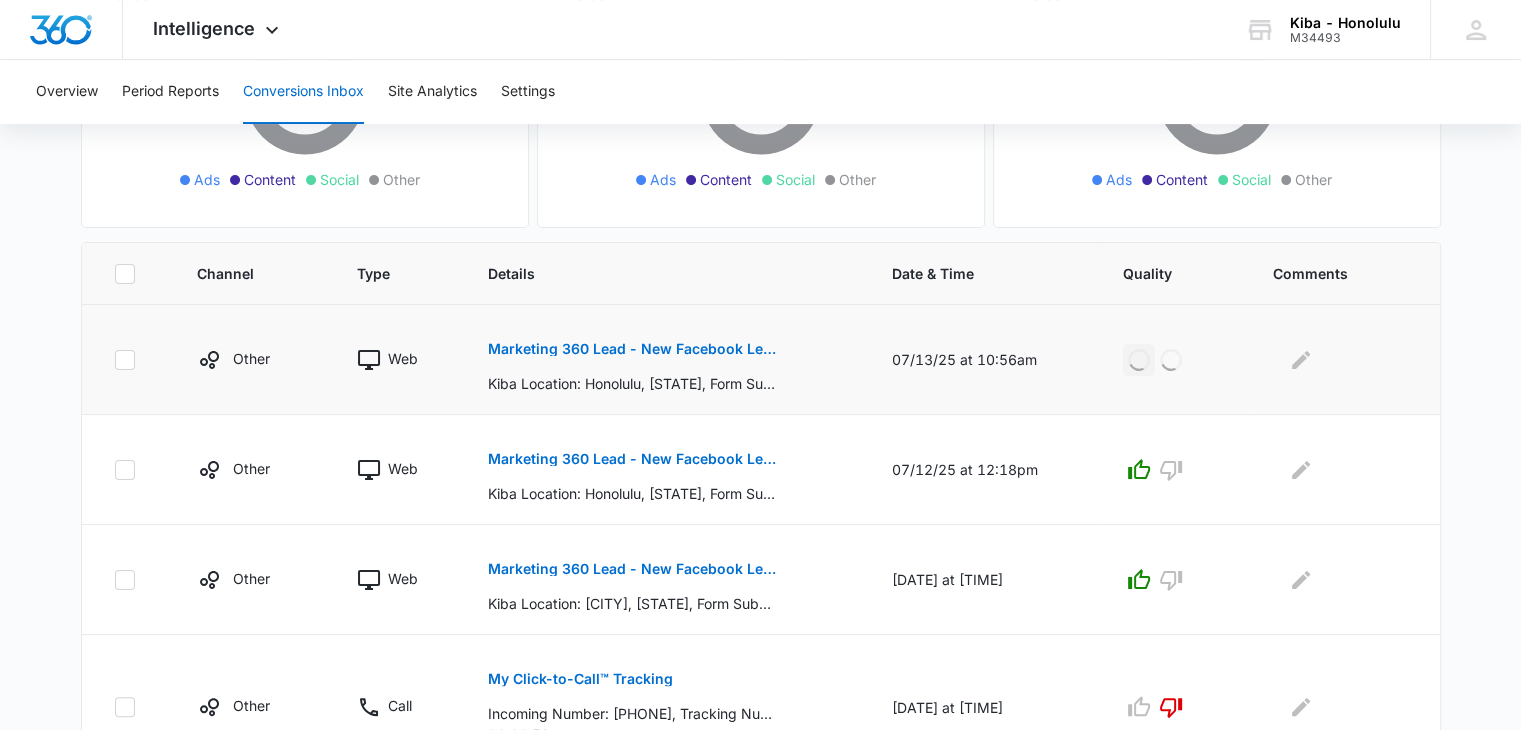 scroll, scrollTop: 725, scrollLeft: 0, axis: vertical 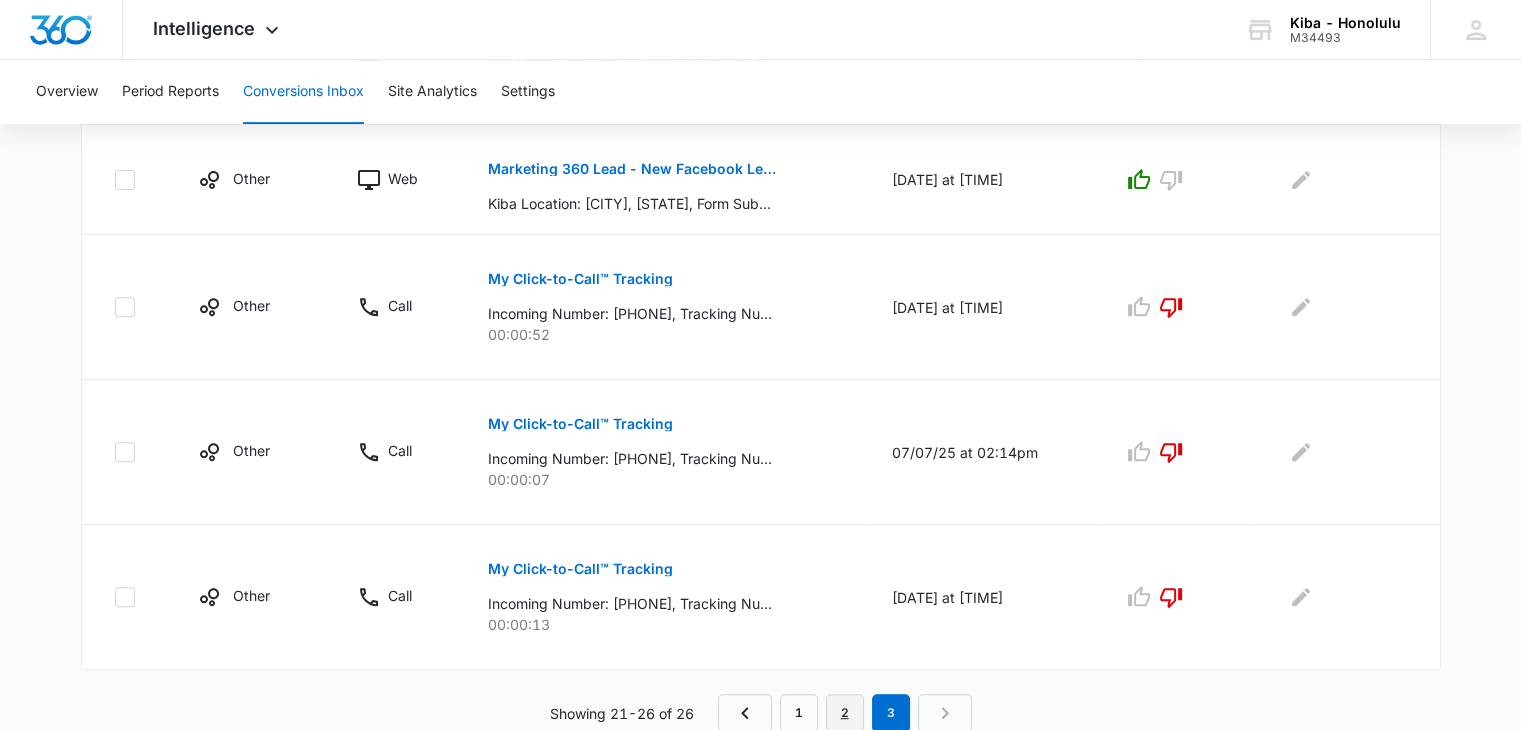 click on "2" at bounding box center [845, 713] 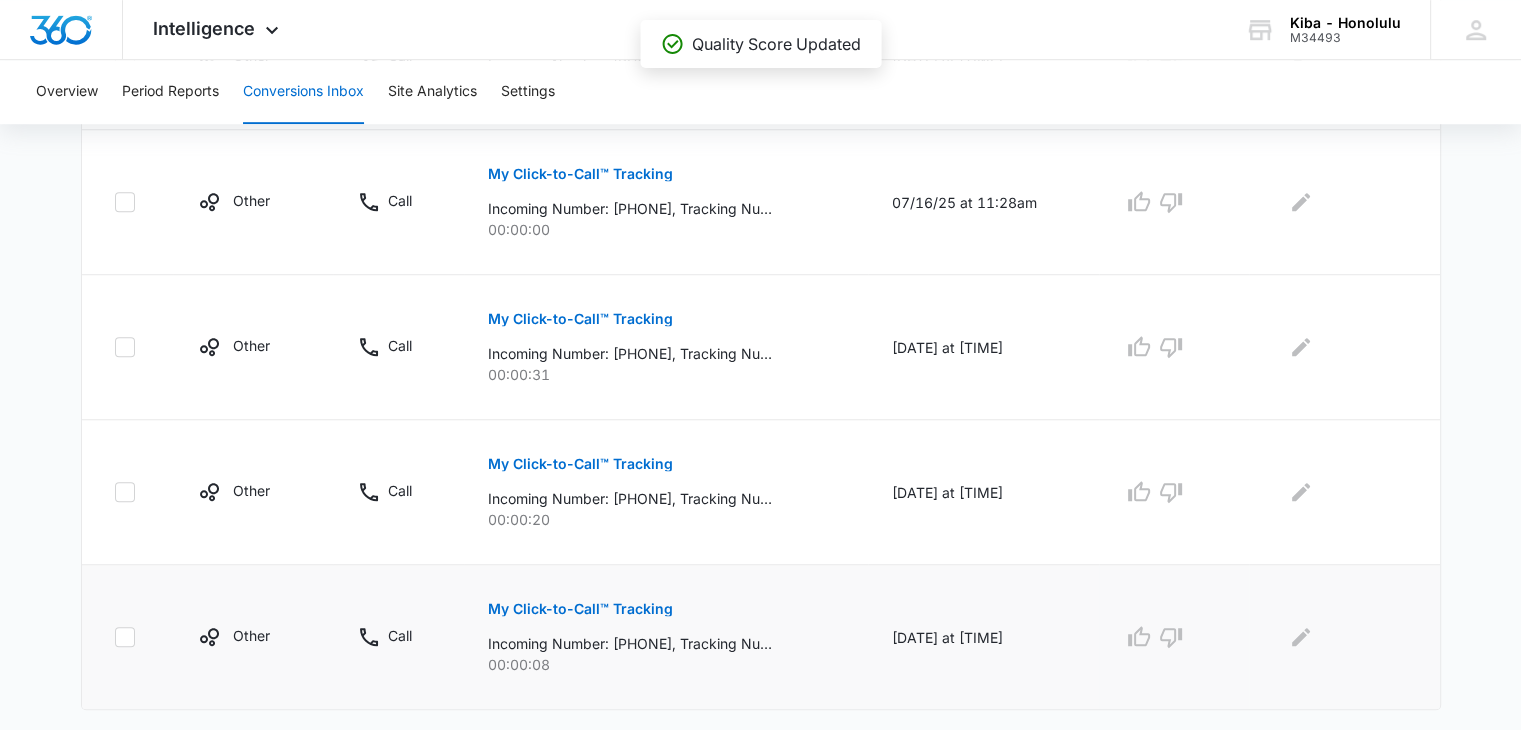 scroll, scrollTop: 1340, scrollLeft: 0, axis: vertical 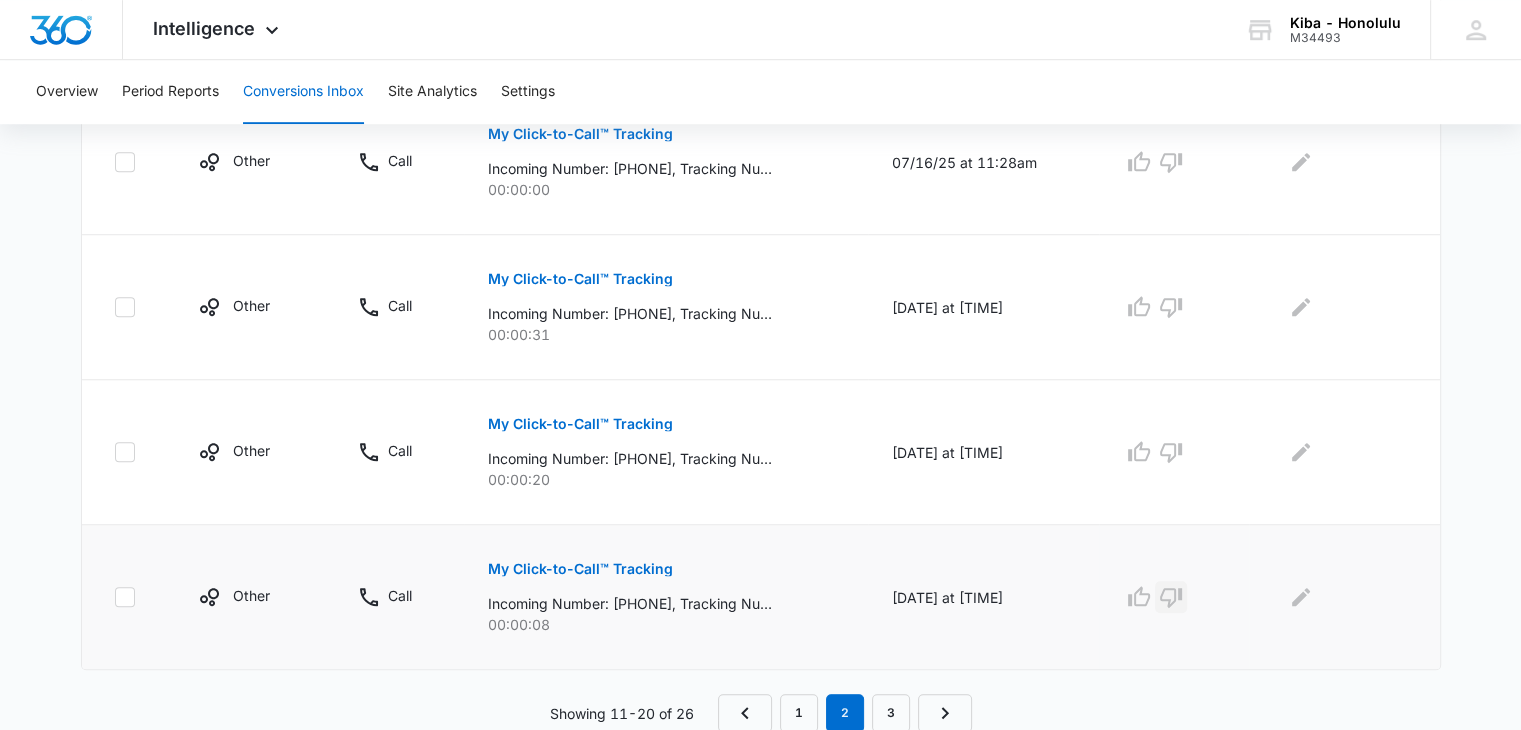 click 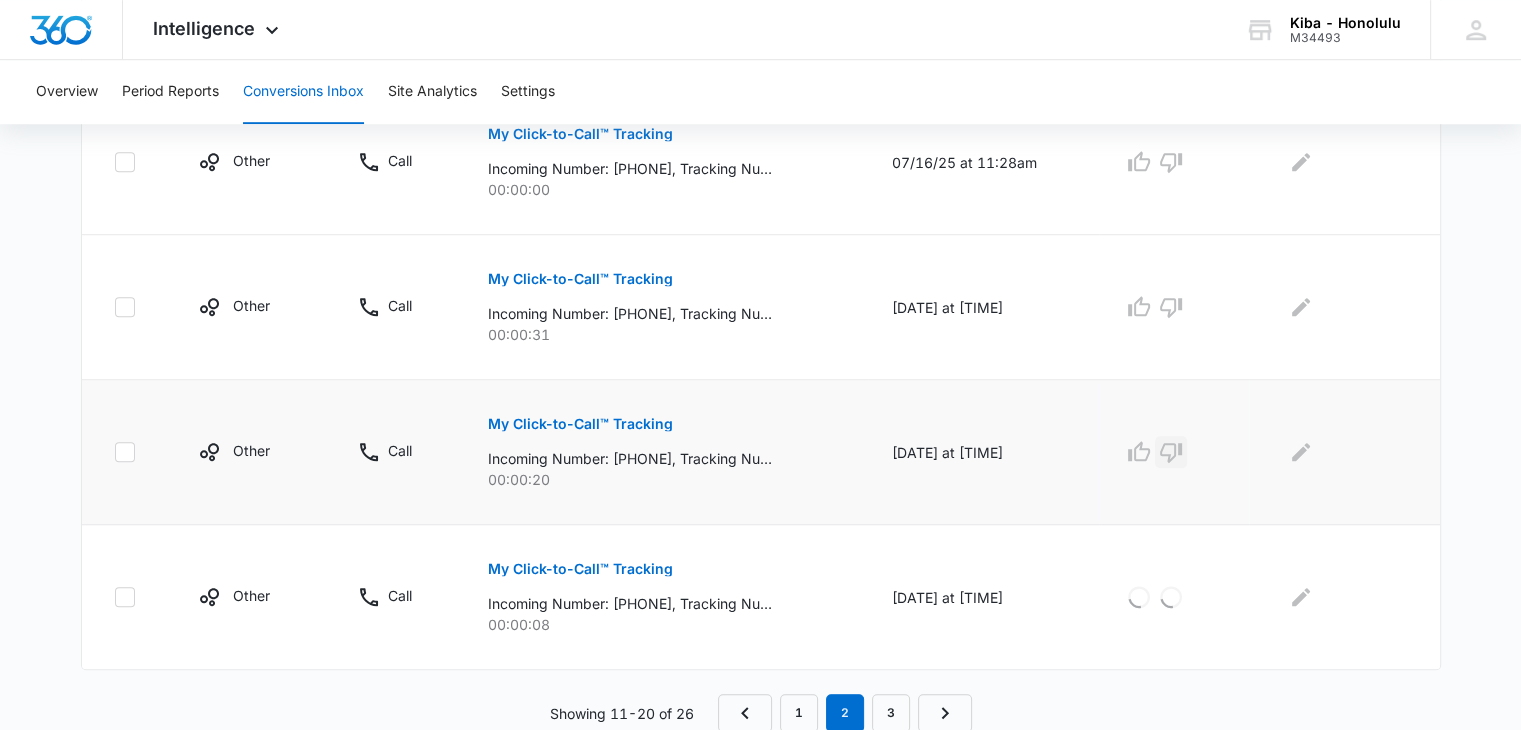 click 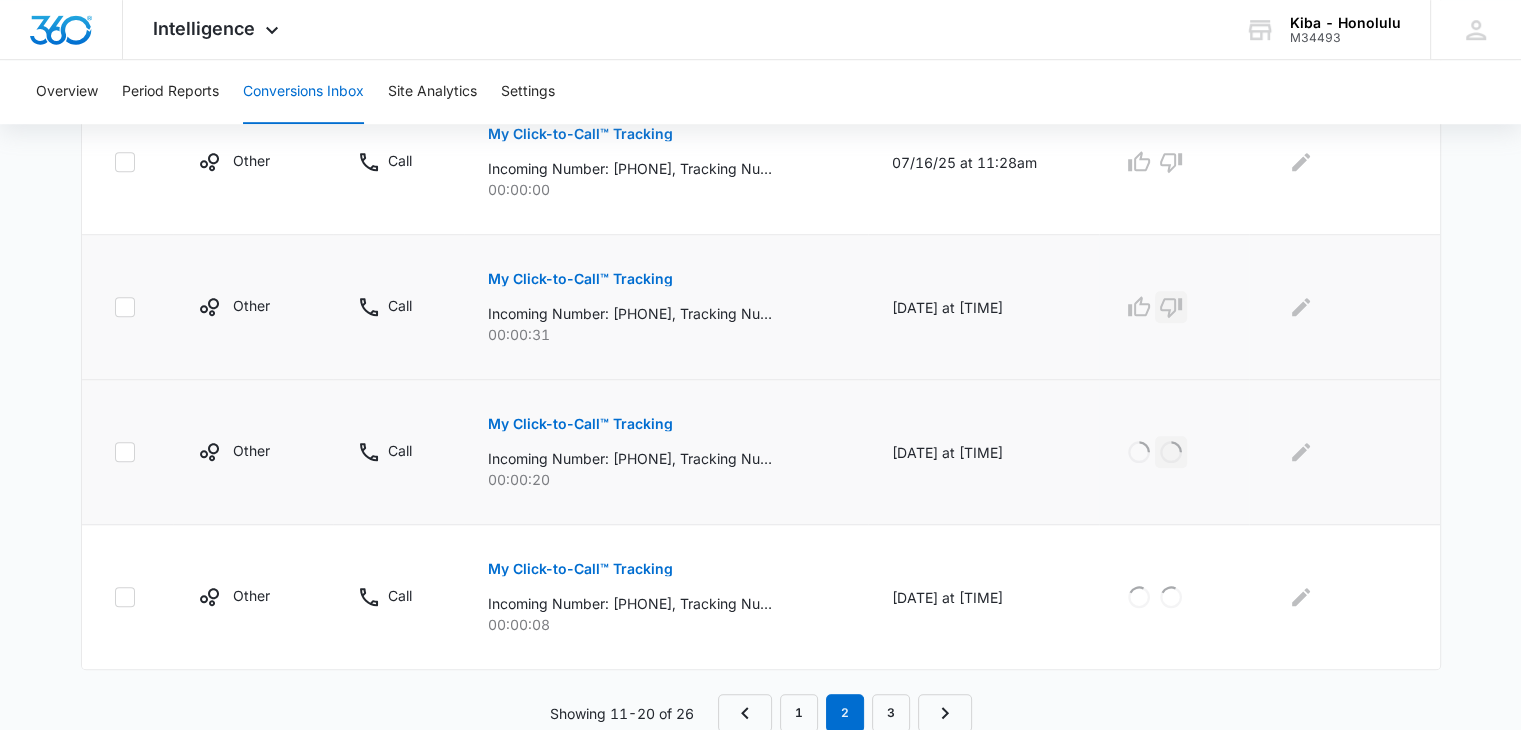 click 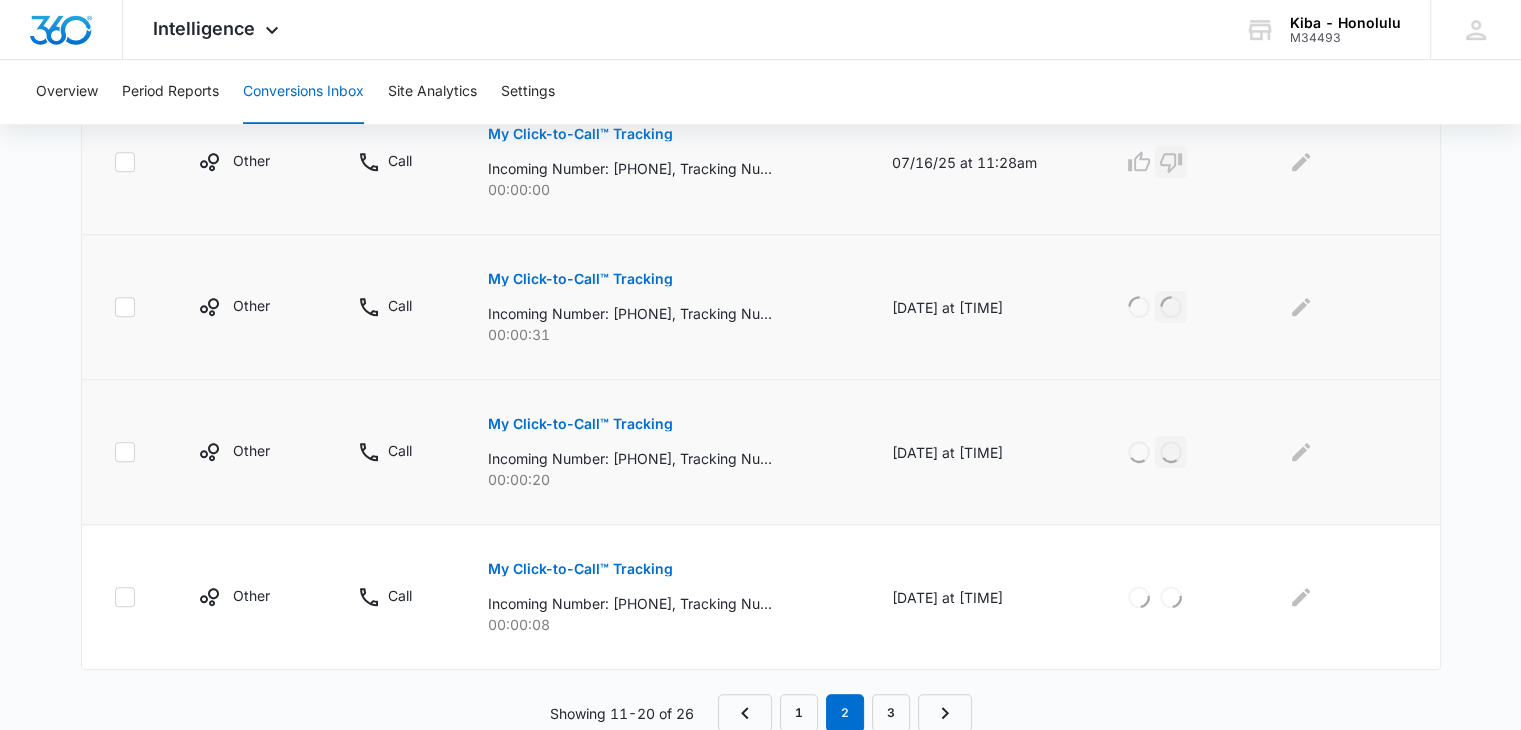 click 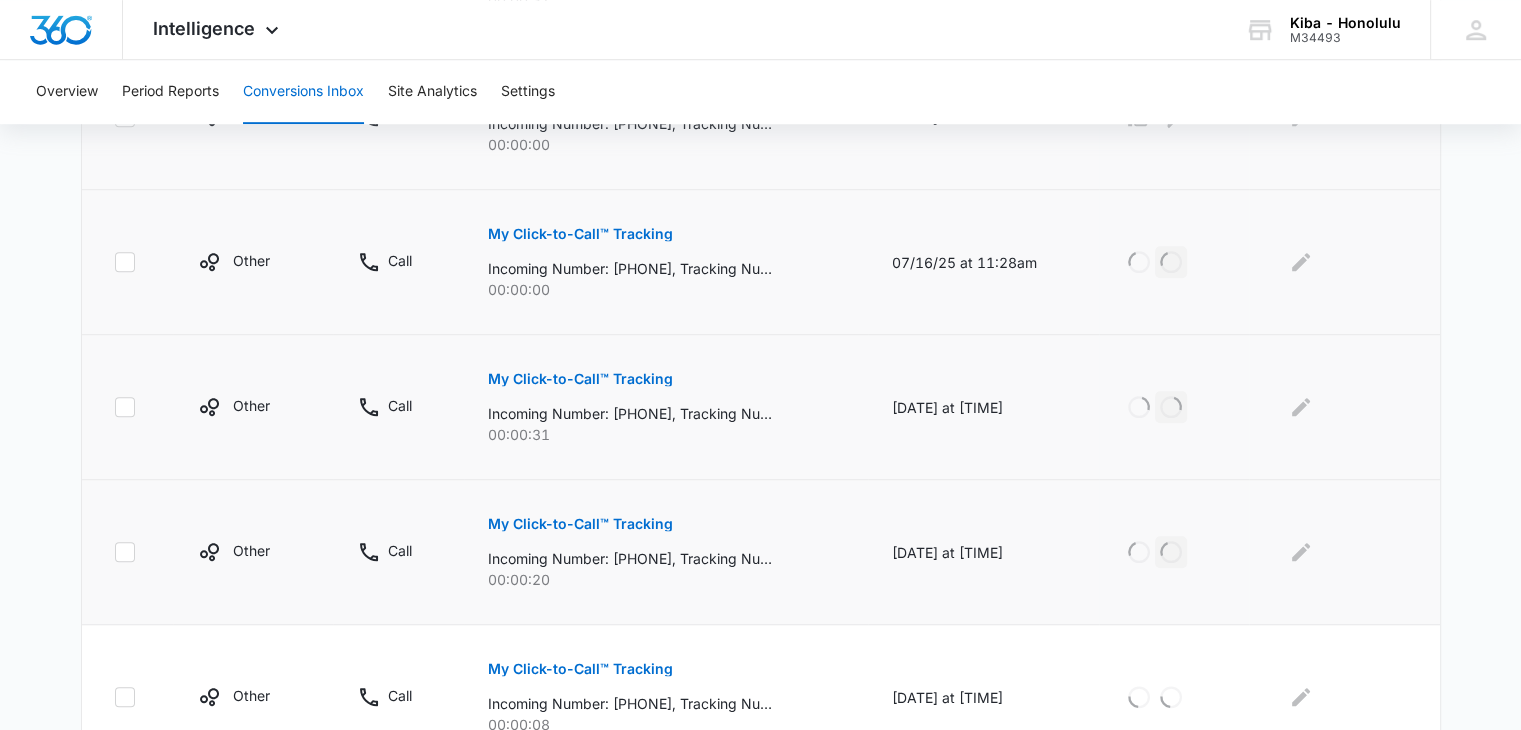 scroll, scrollTop: 1140, scrollLeft: 0, axis: vertical 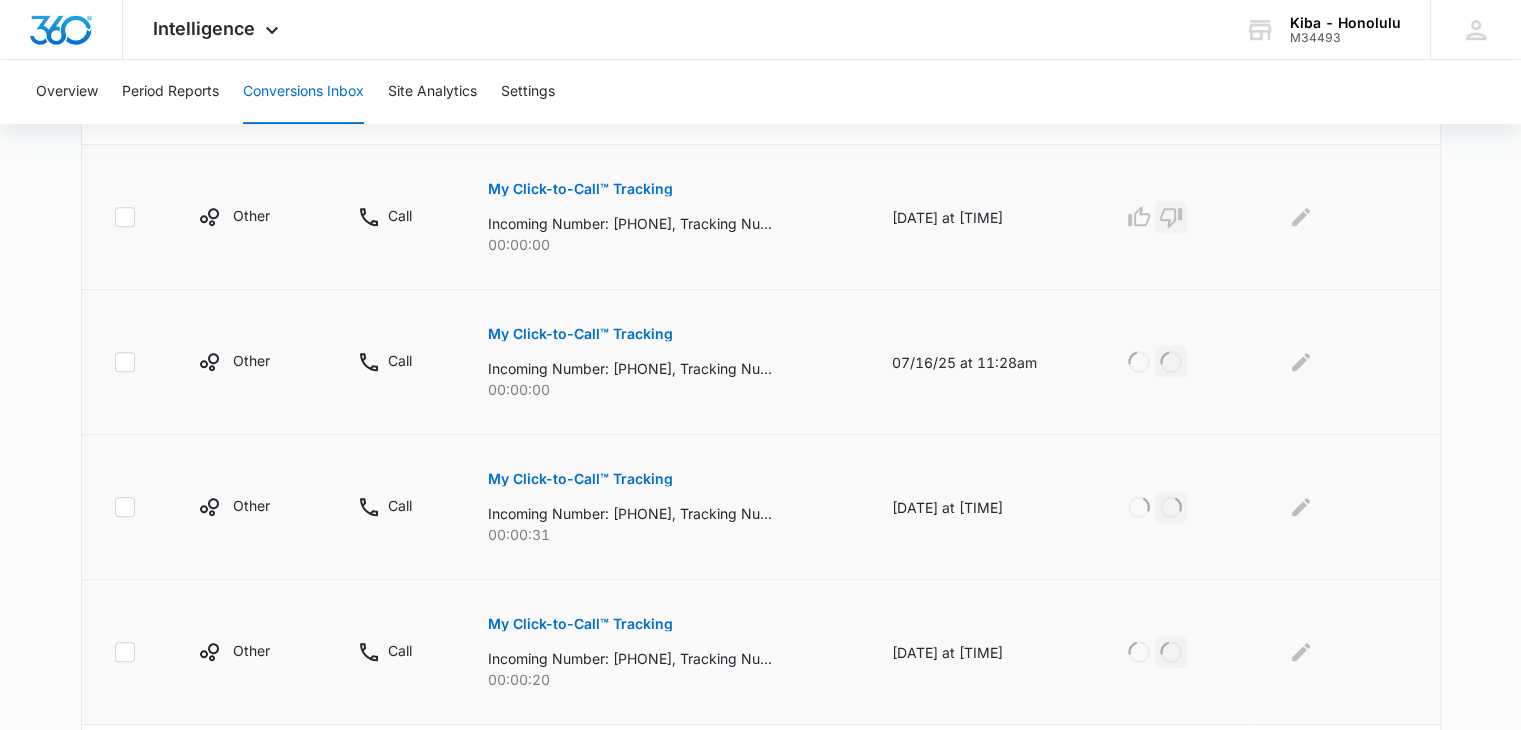 click 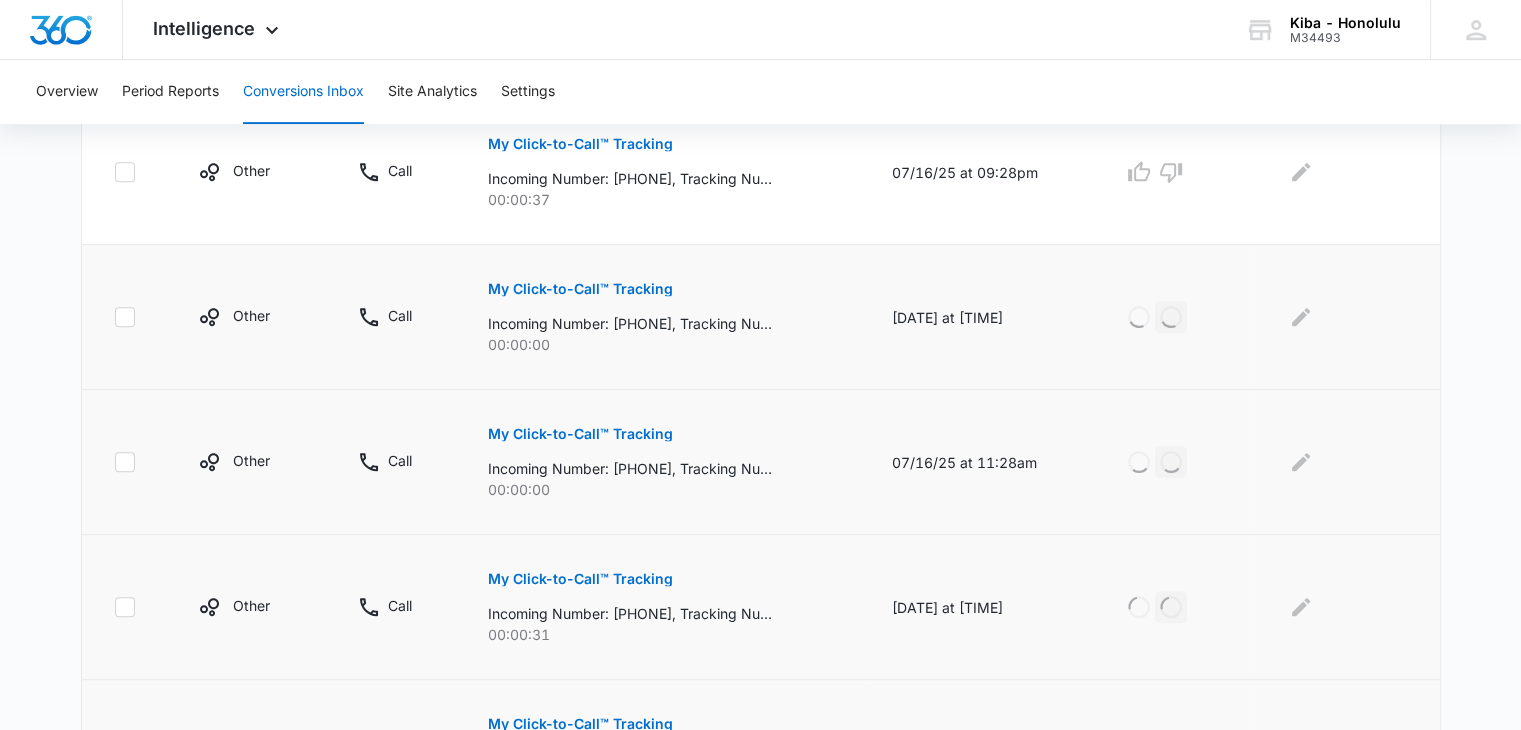 scroll, scrollTop: 940, scrollLeft: 0, axis: vertical 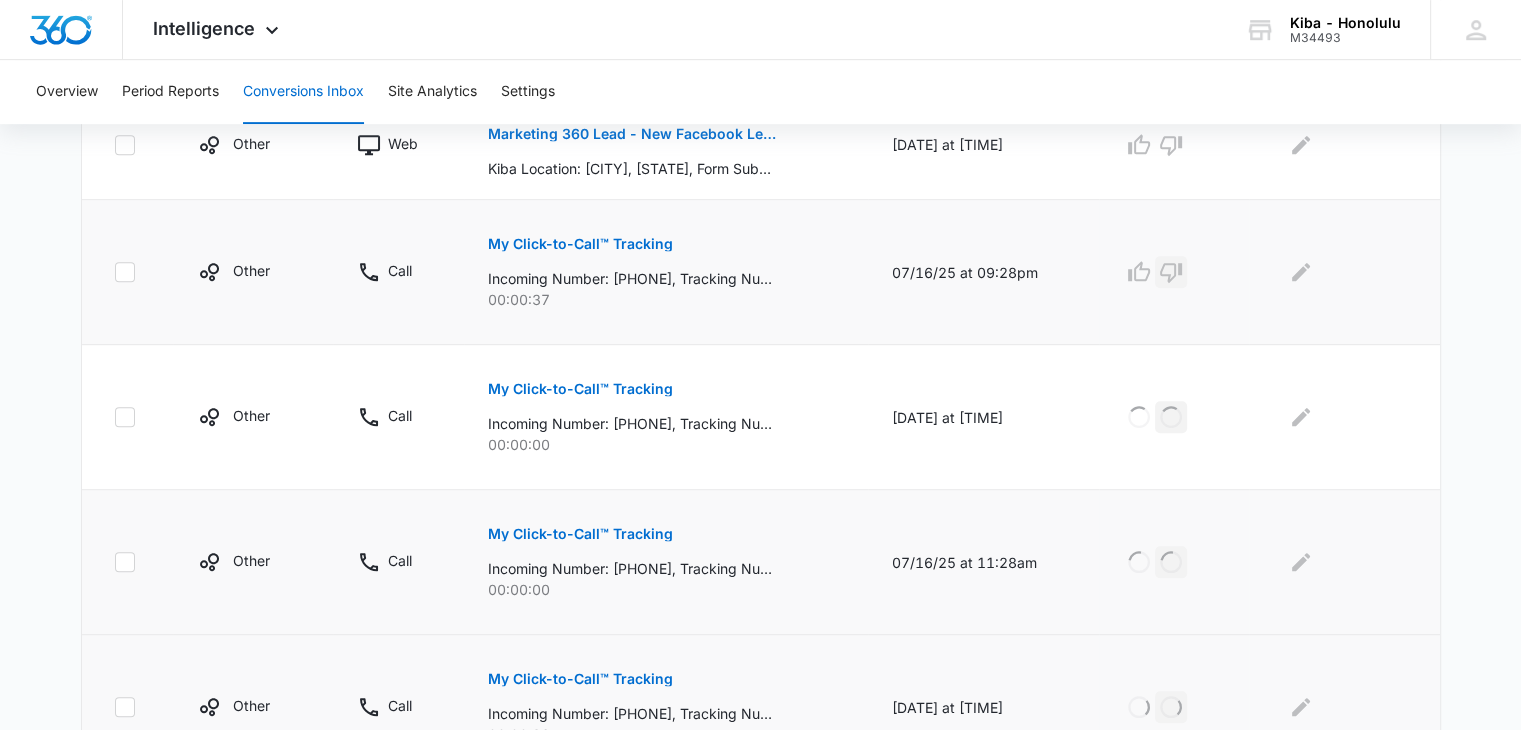 click 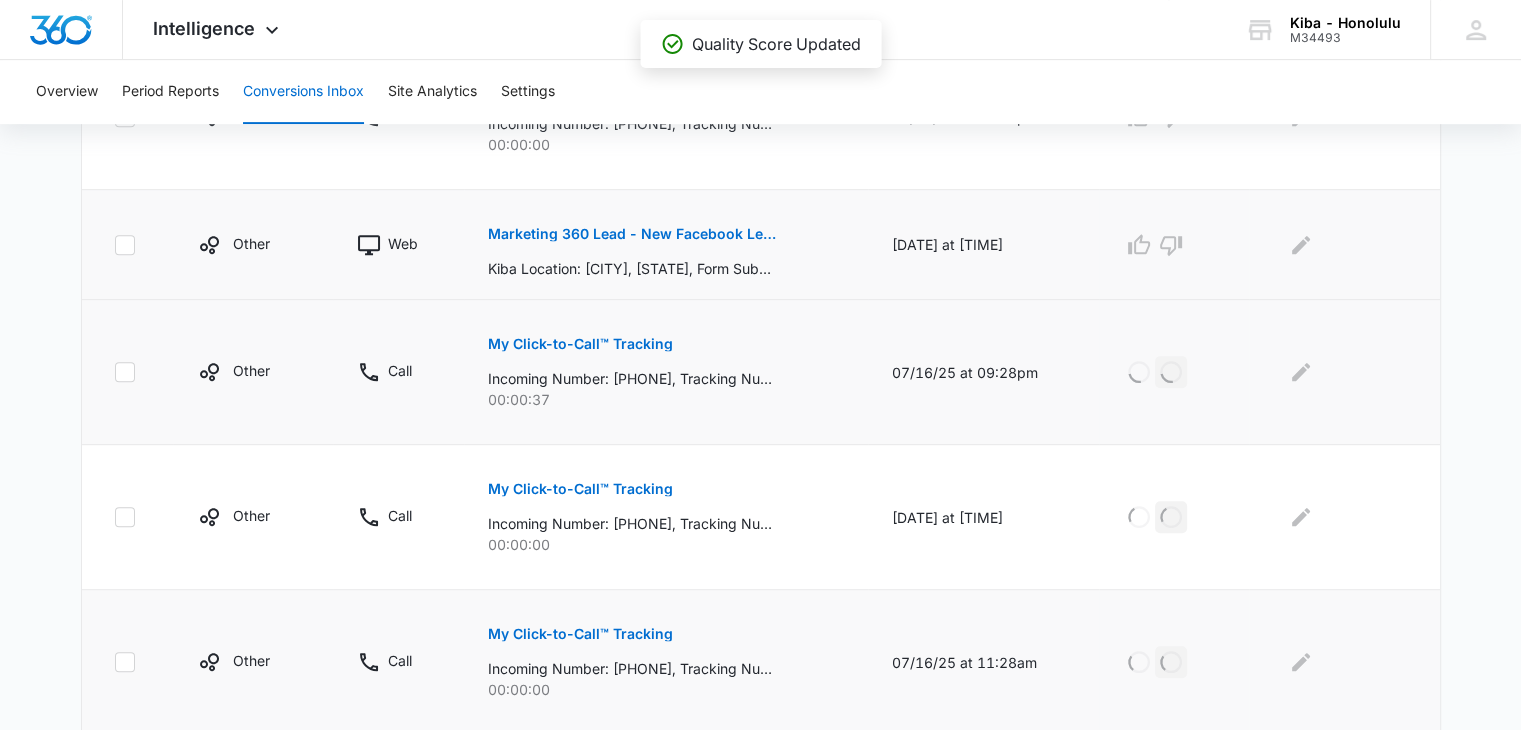 scroll, scrollTop: 740, scrollLeft: 0, axis: vertical 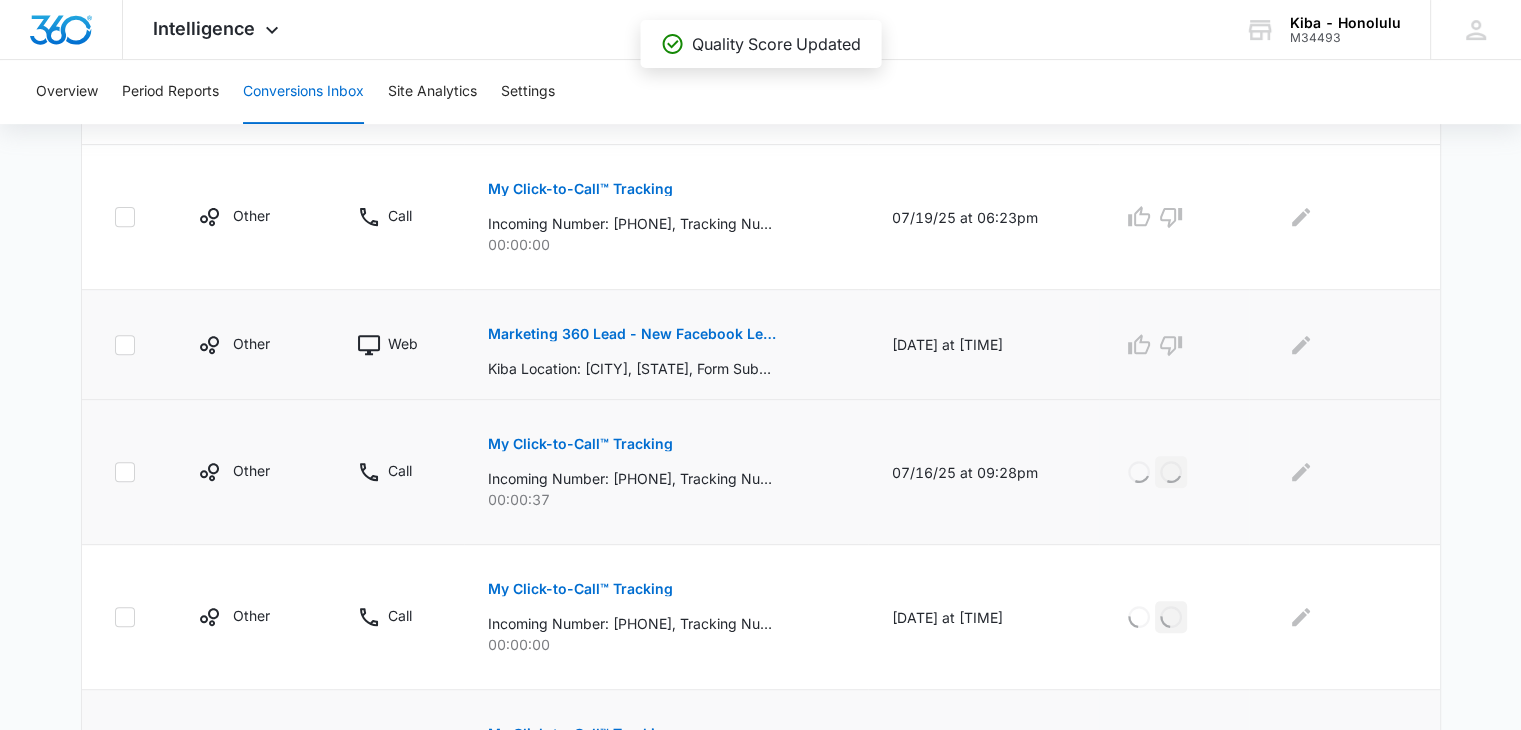click on "Marketing 360 Lead - New Facebook Lead - Honolulu Kitchen & Bath Facebook Lead" at bounding box center (633, 334) 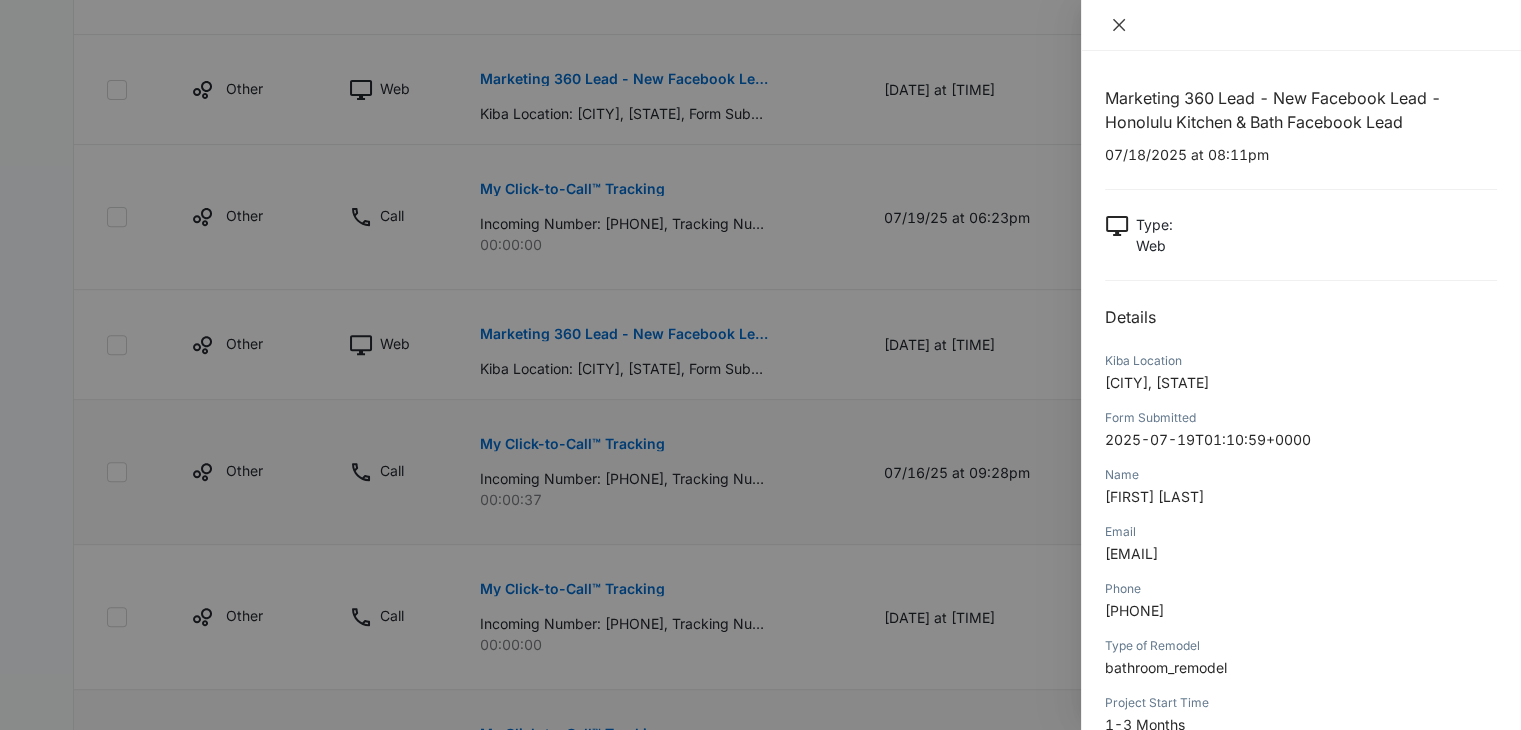 click at bounding box center [1119, 25] 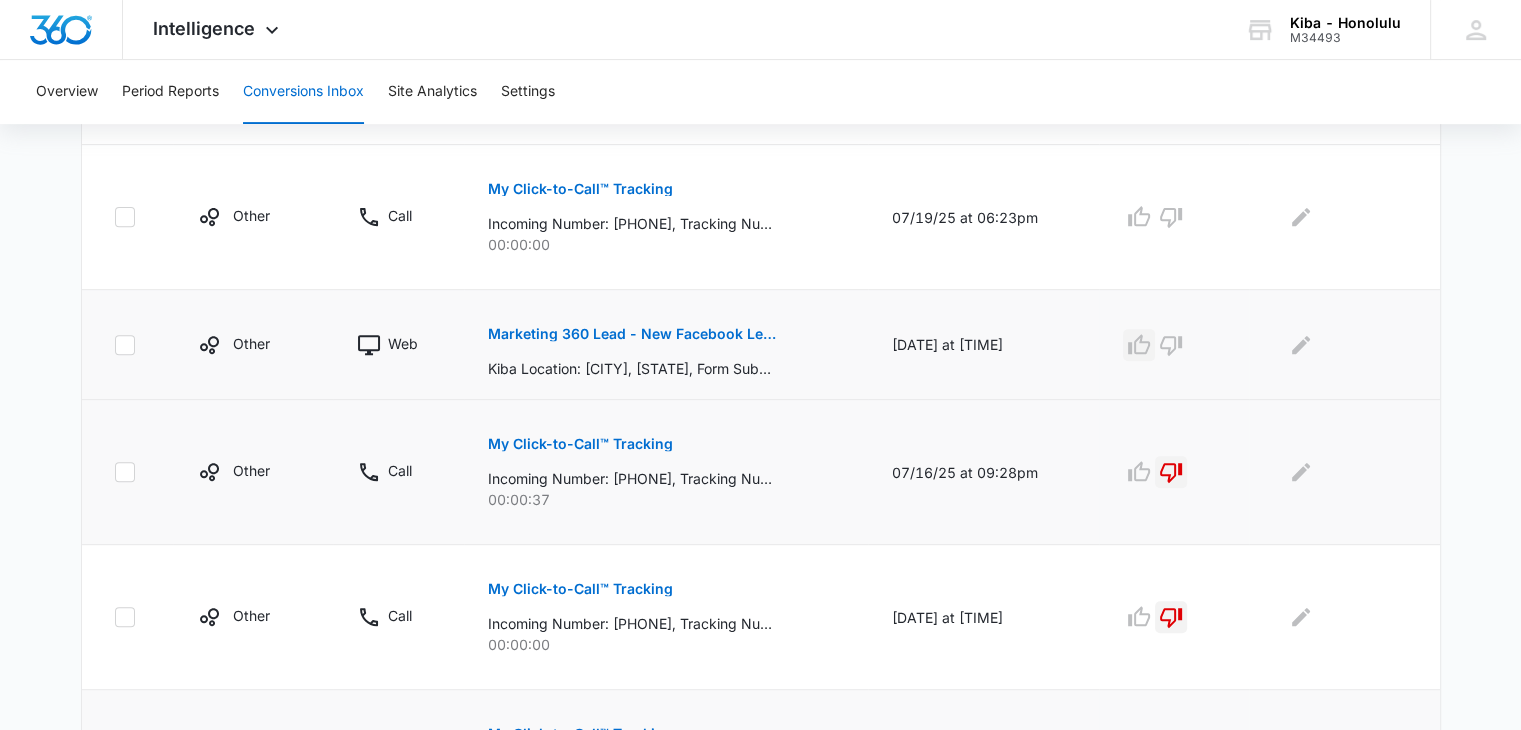 click 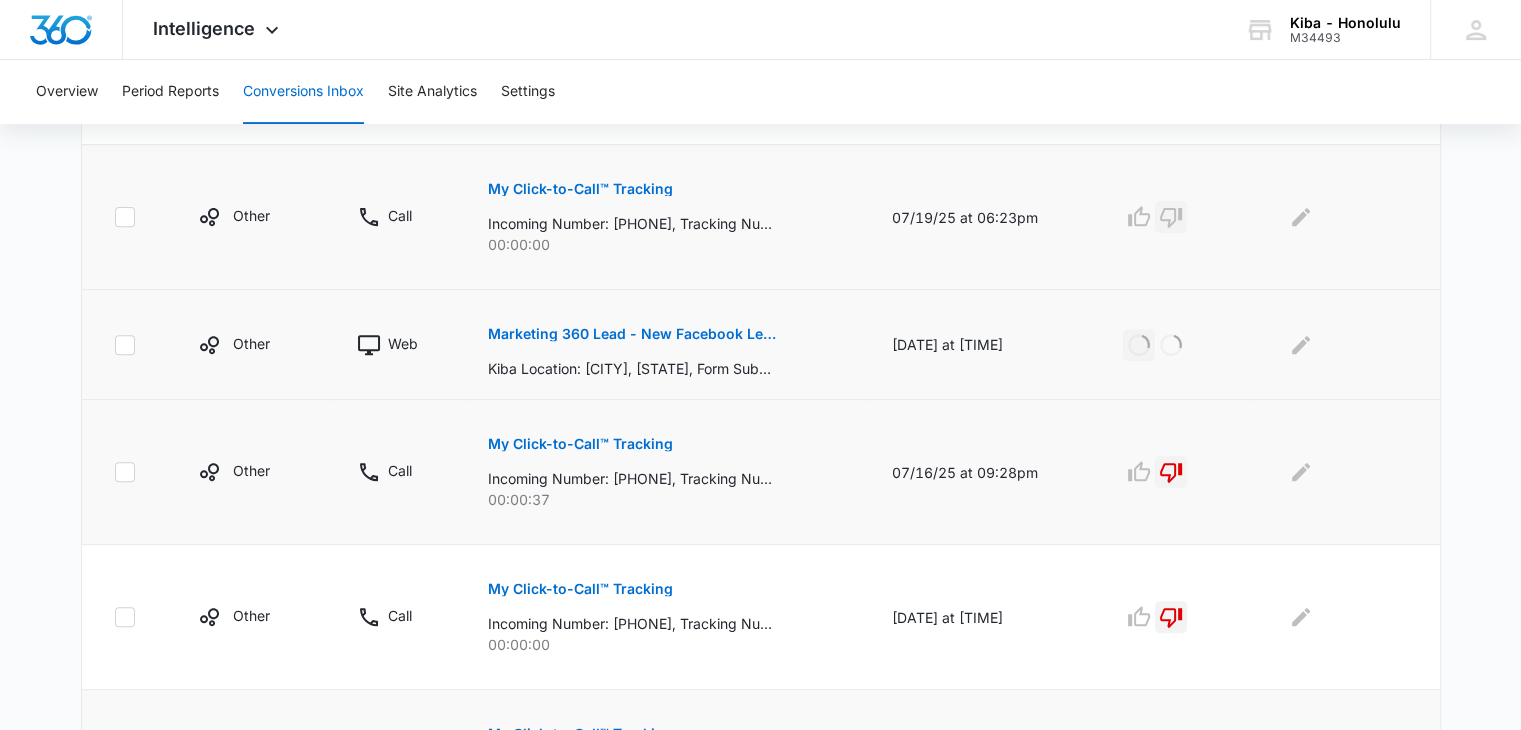 click 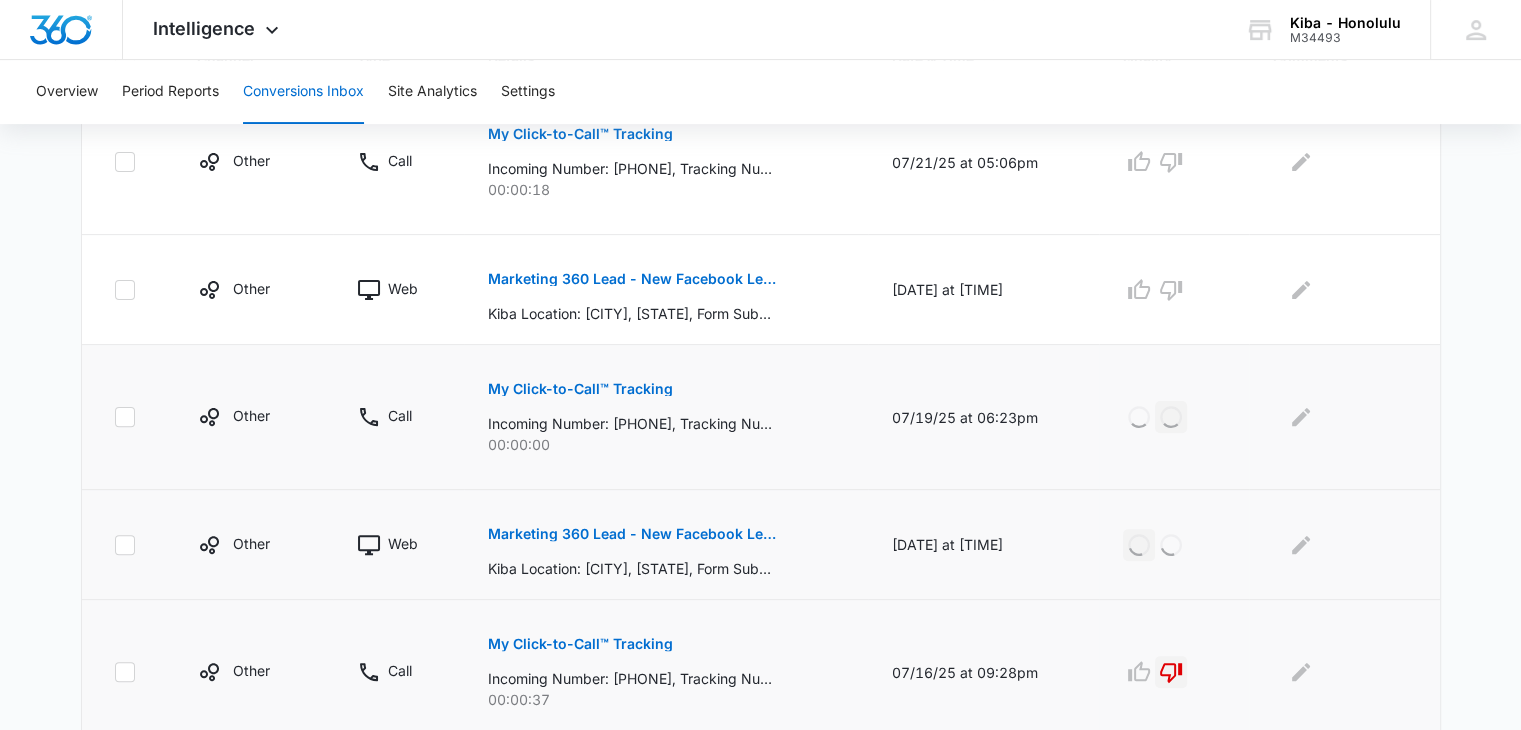 scroll, scrollTop: 440, scrollLeft: 0, axis: vertical 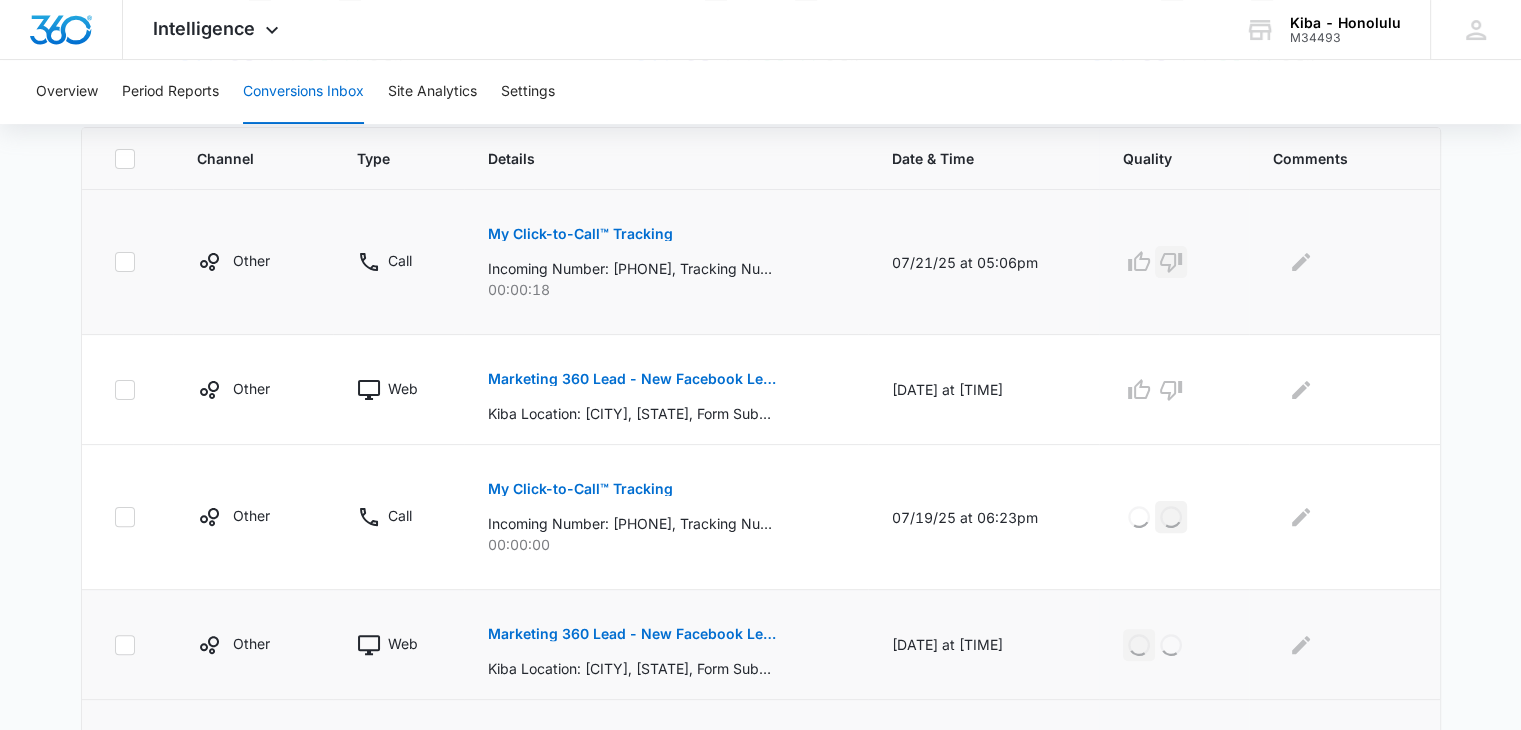 click 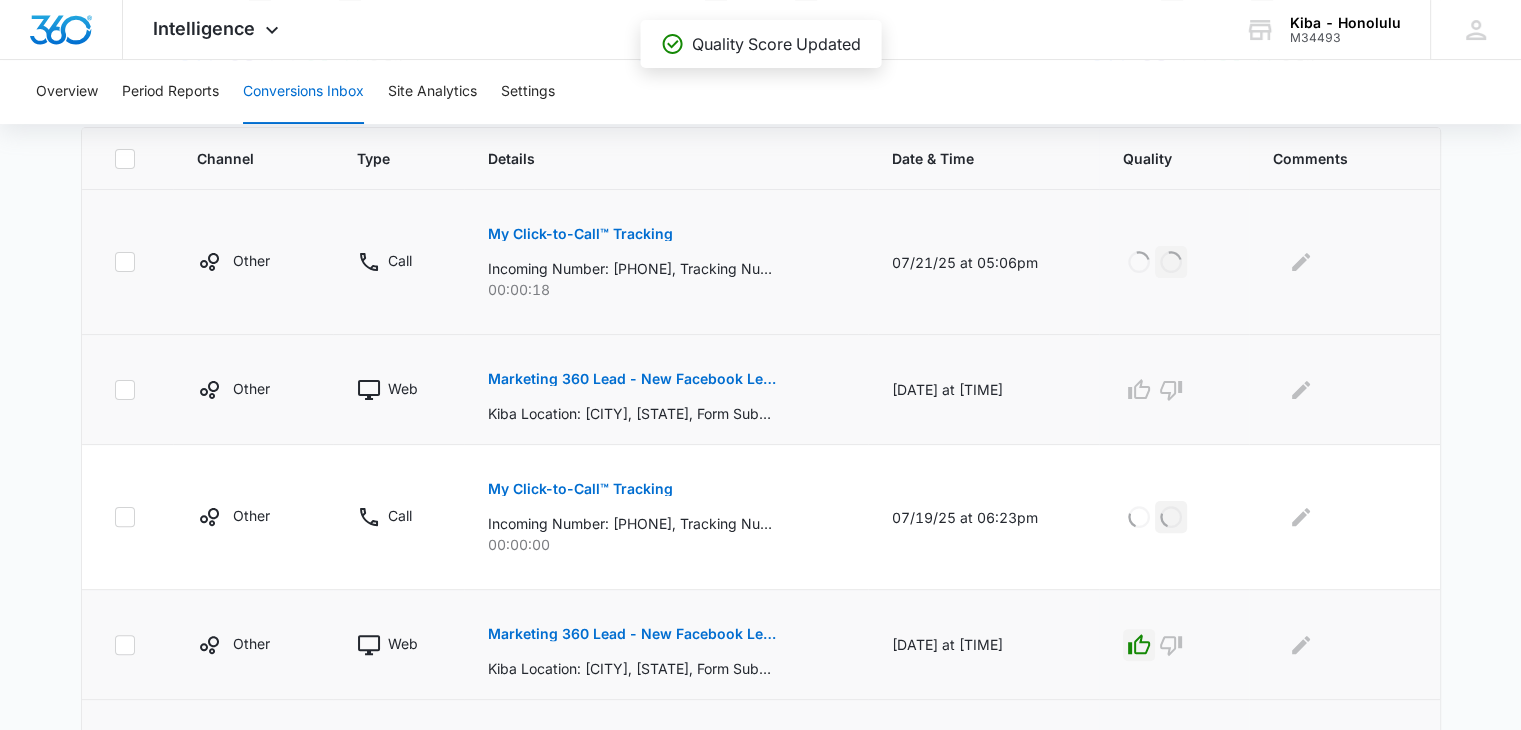 click on "Marketing 360 Lead - New Facebook Lead - Honolulu Kitchen & Bath Facebook Lead" at bounding box center (633, 379) 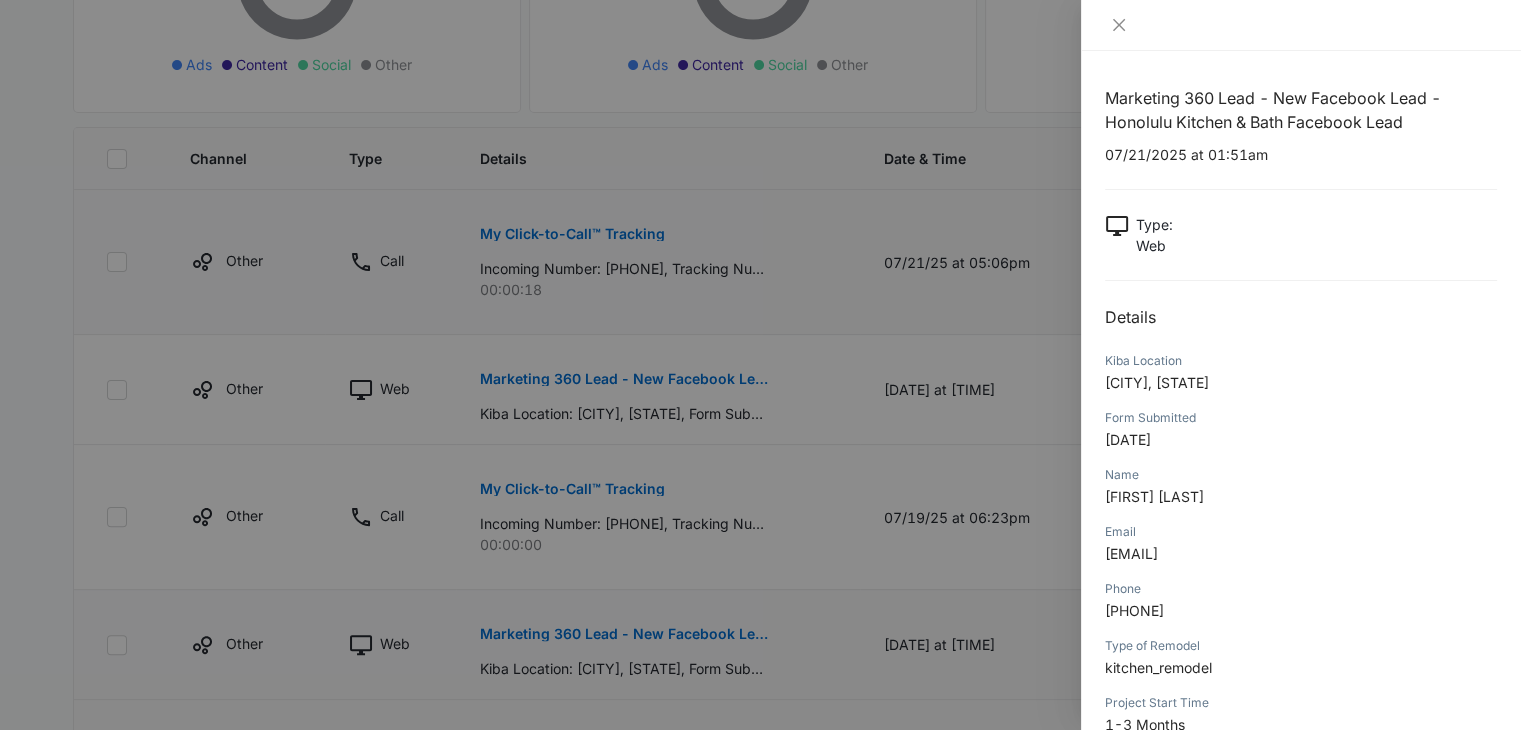 scroll, scrollTop: 540, scrollLeft: 0, axis: vertical 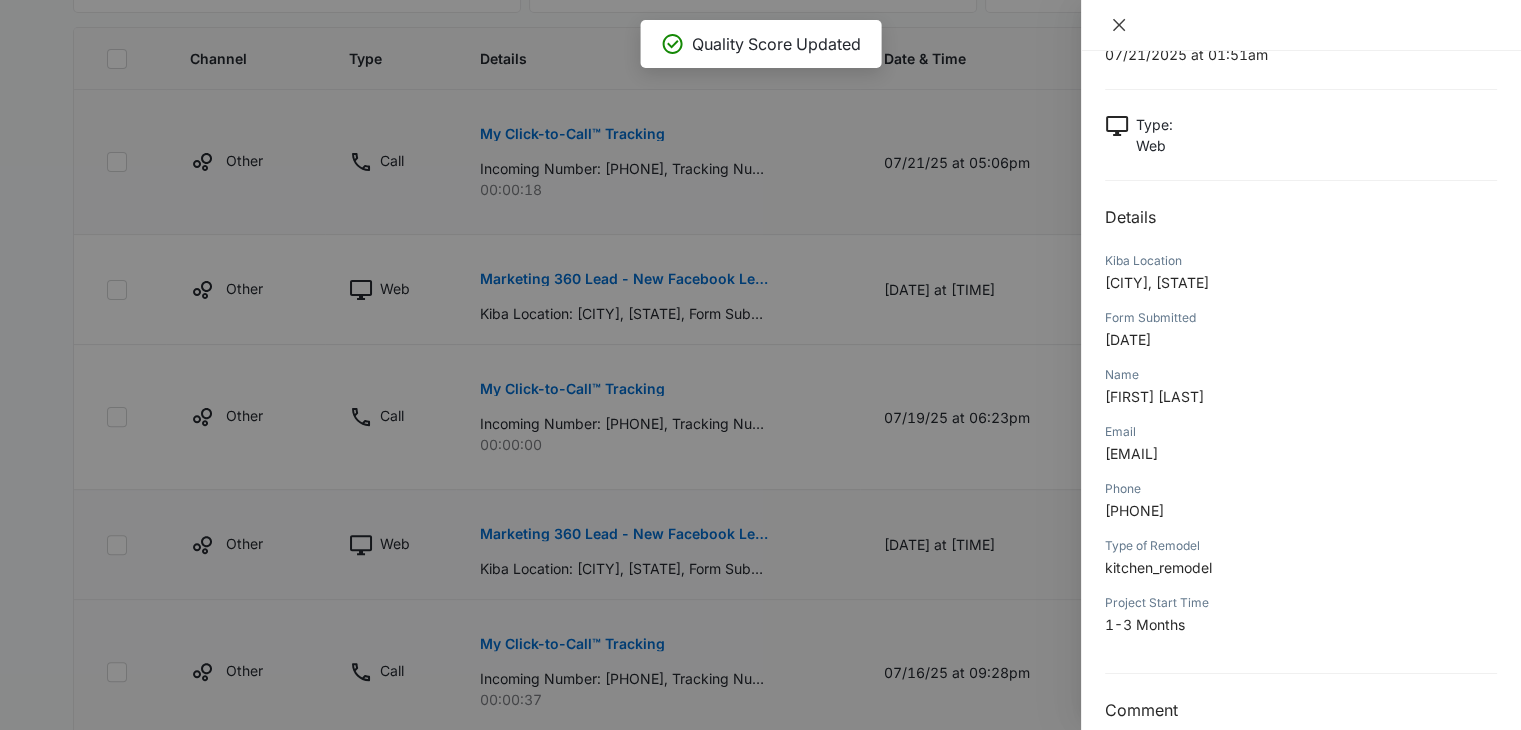 click 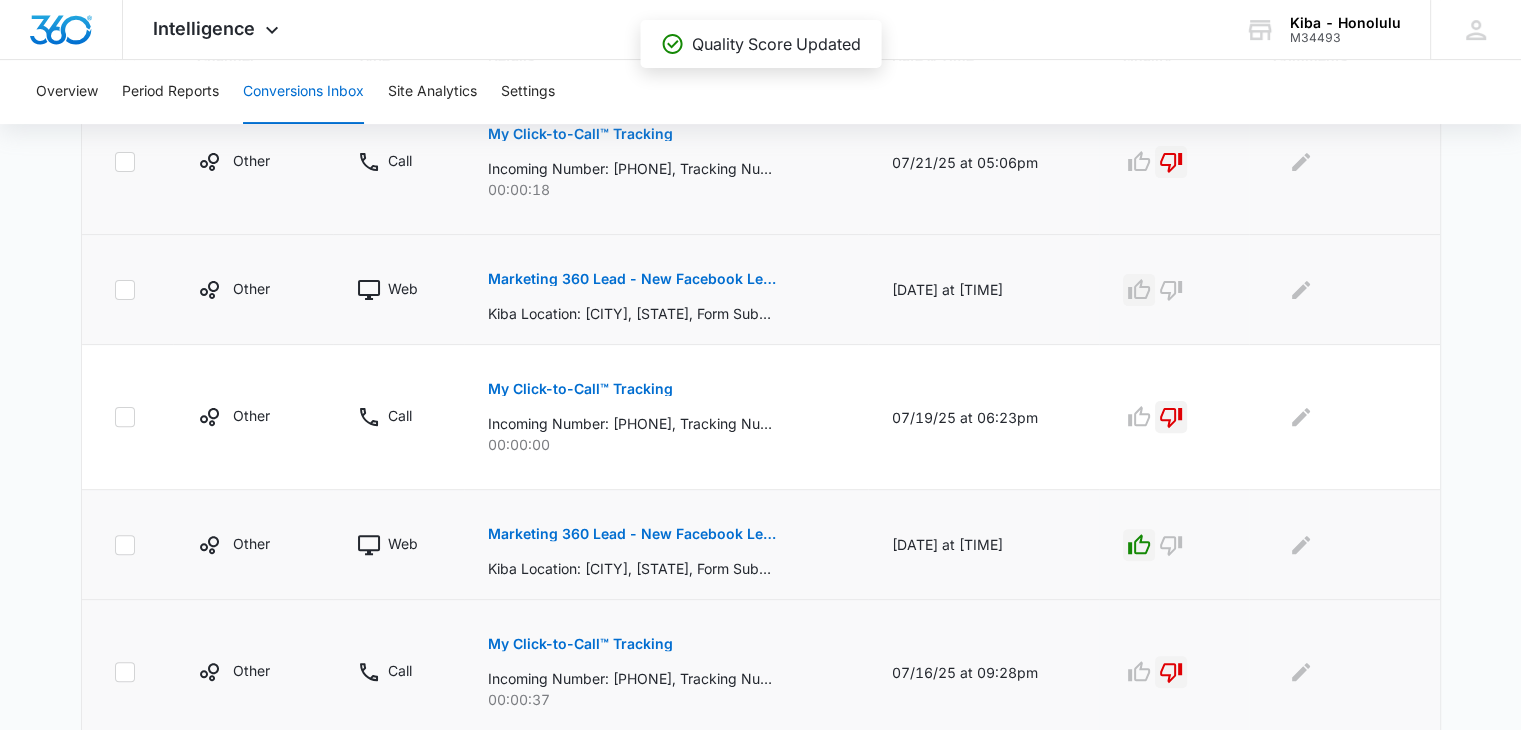 click 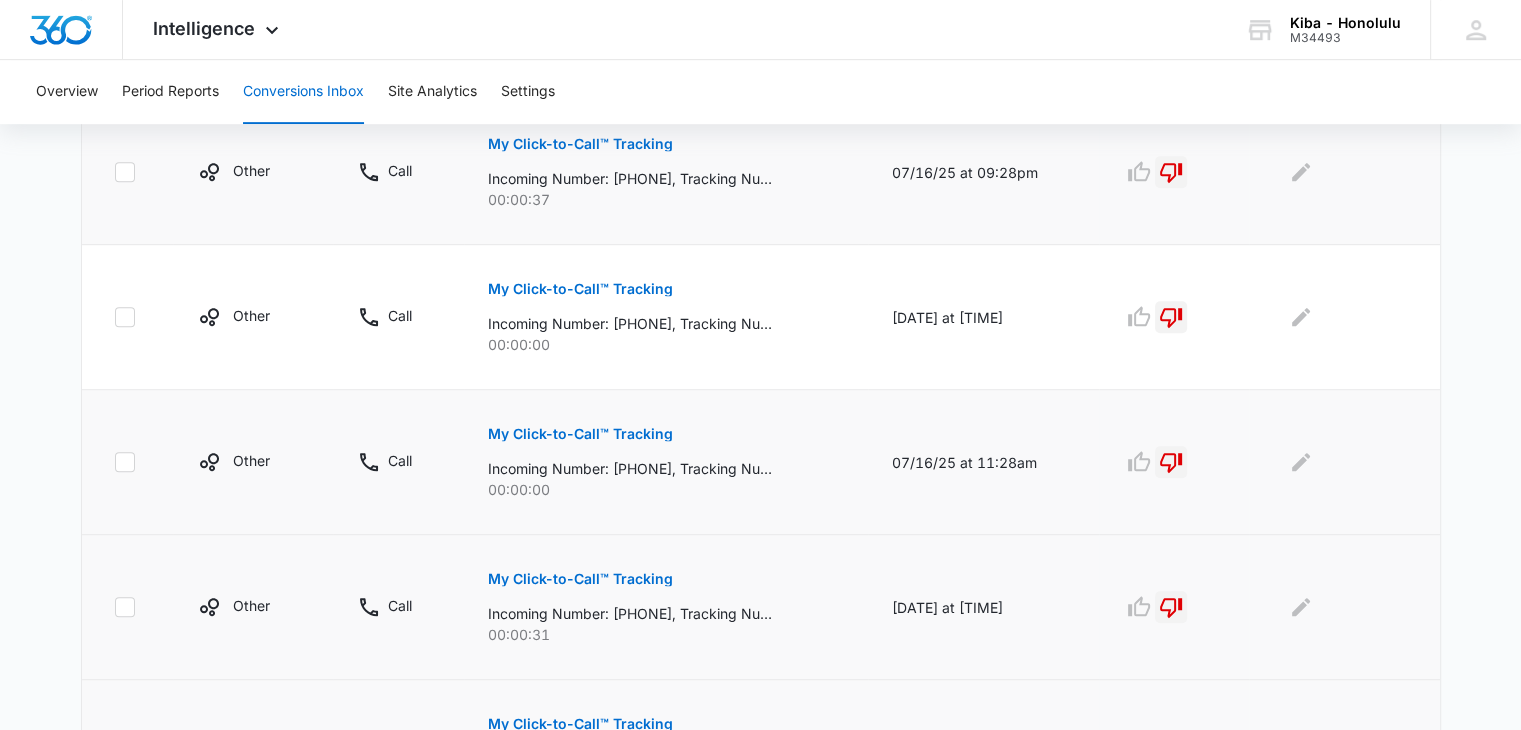 scroll, scrollTop: 1340, scrollLeft: 0, axis: vertical 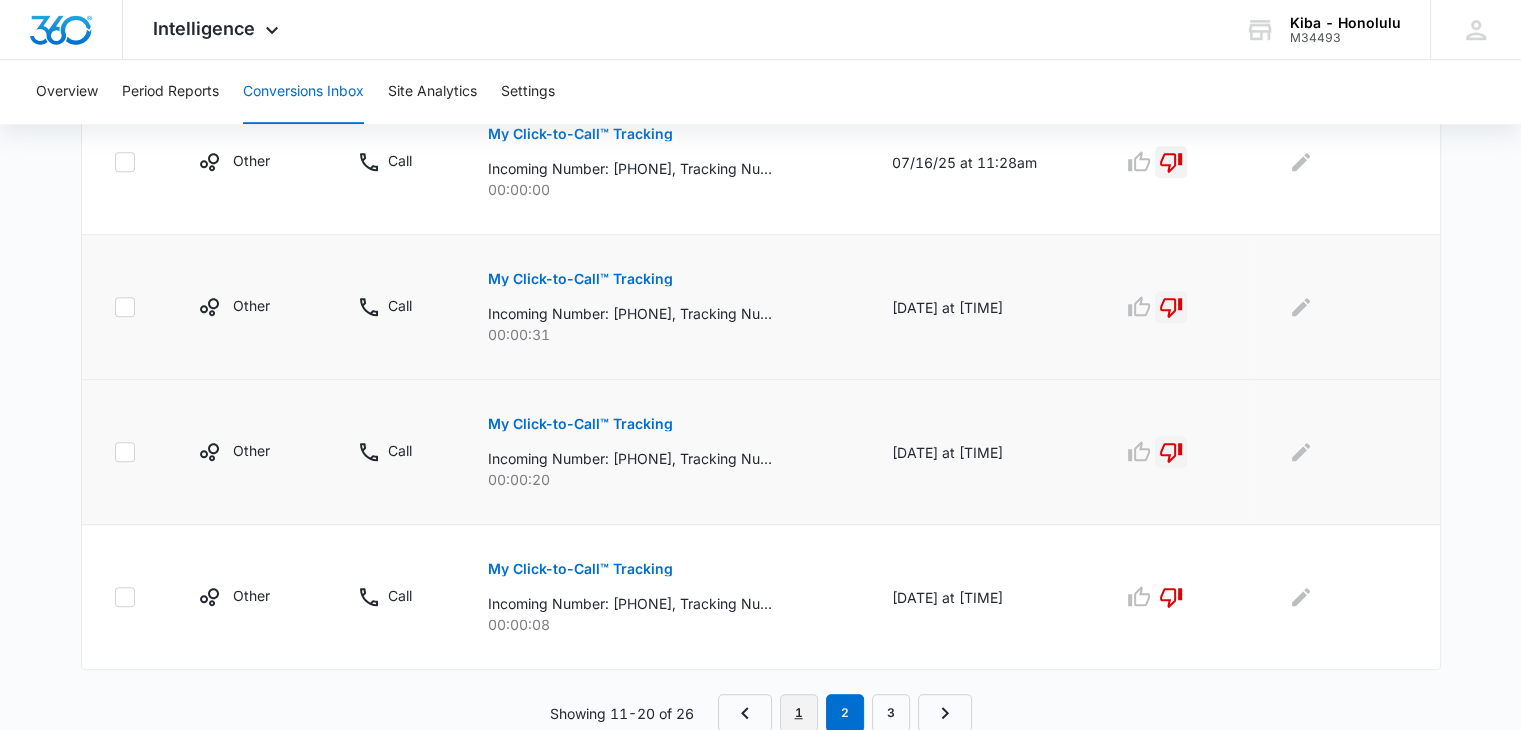 click on "1" at bounding box center (799, 713) 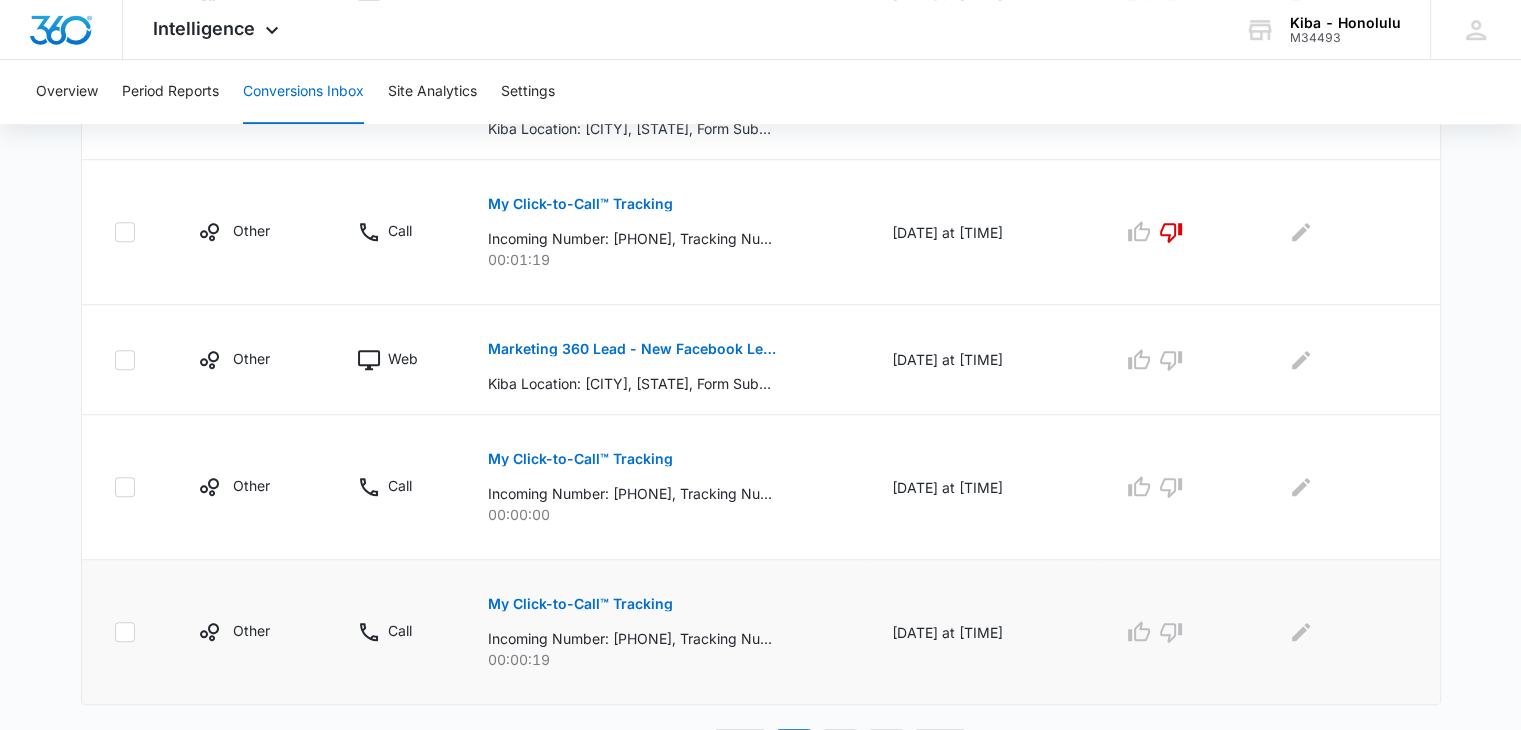 scroll, scrollTop: 1234, scrollLeft: 0, axis: vertical 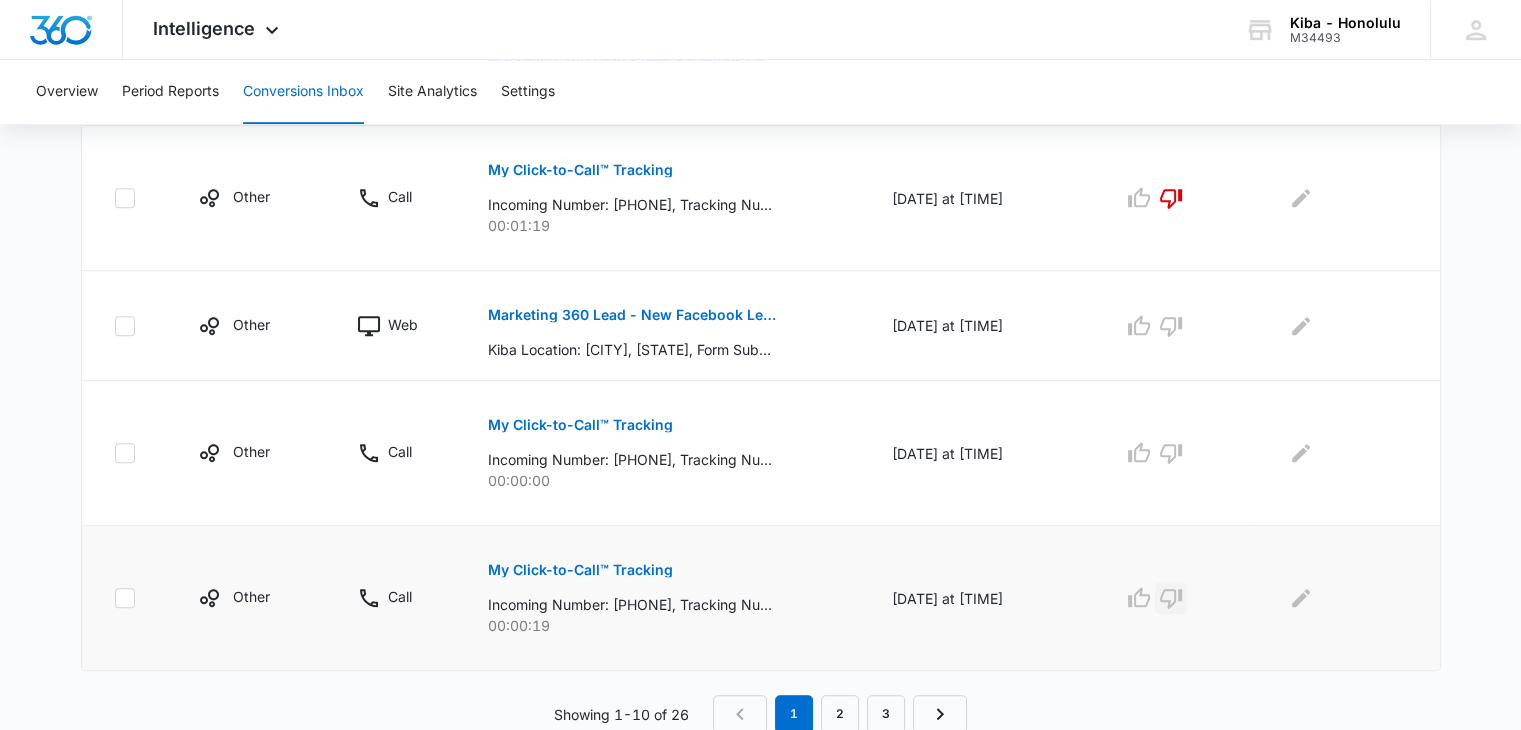 drag, startPoint x: 1174, startPoint y: 593, endPoint x: 1170, endPoint y: 548, distance: 45.17743 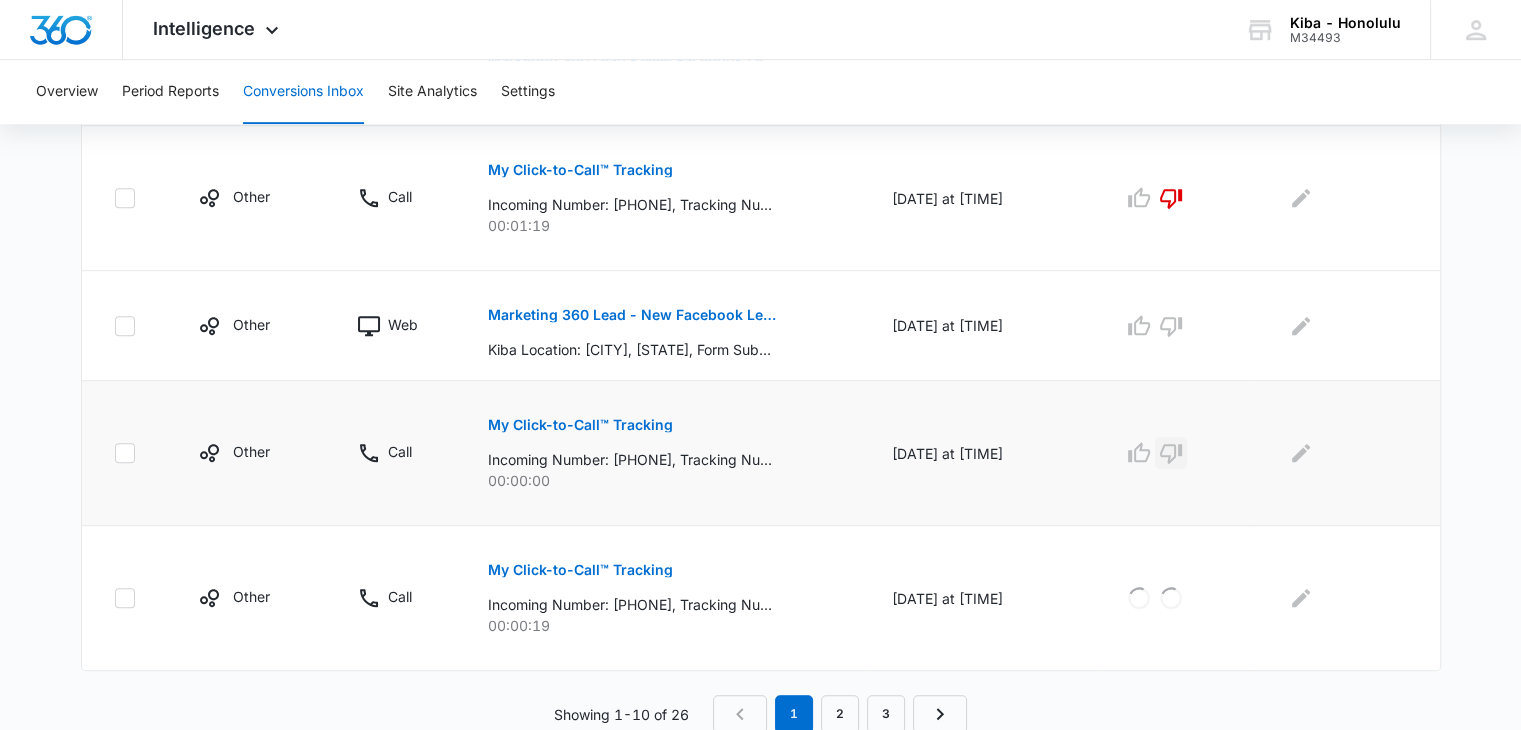 click 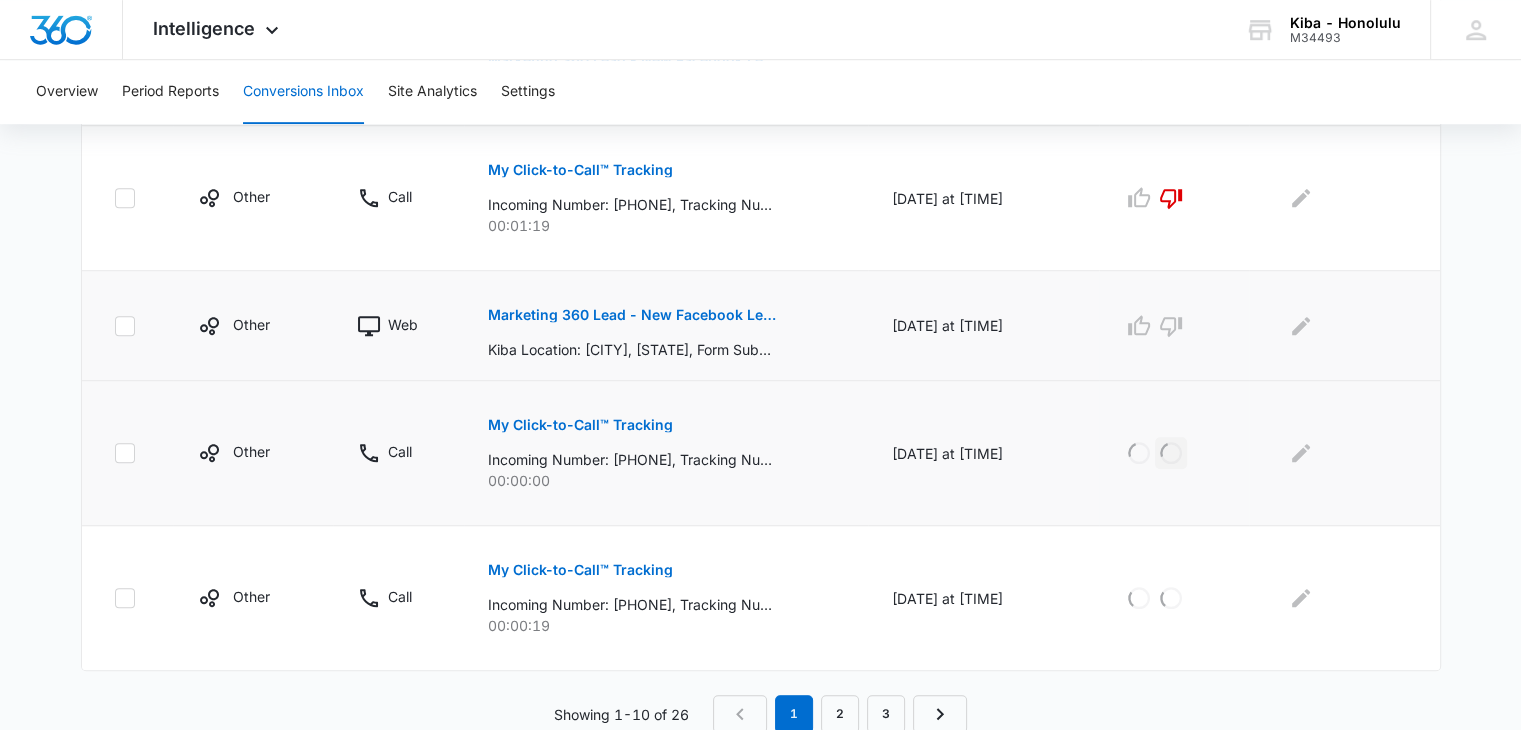 click on "Marketing 360 Lead - New Facebook Lead - Honolulu Kitchen & Bath Facebook Lead" at bounding box center (633, 315) 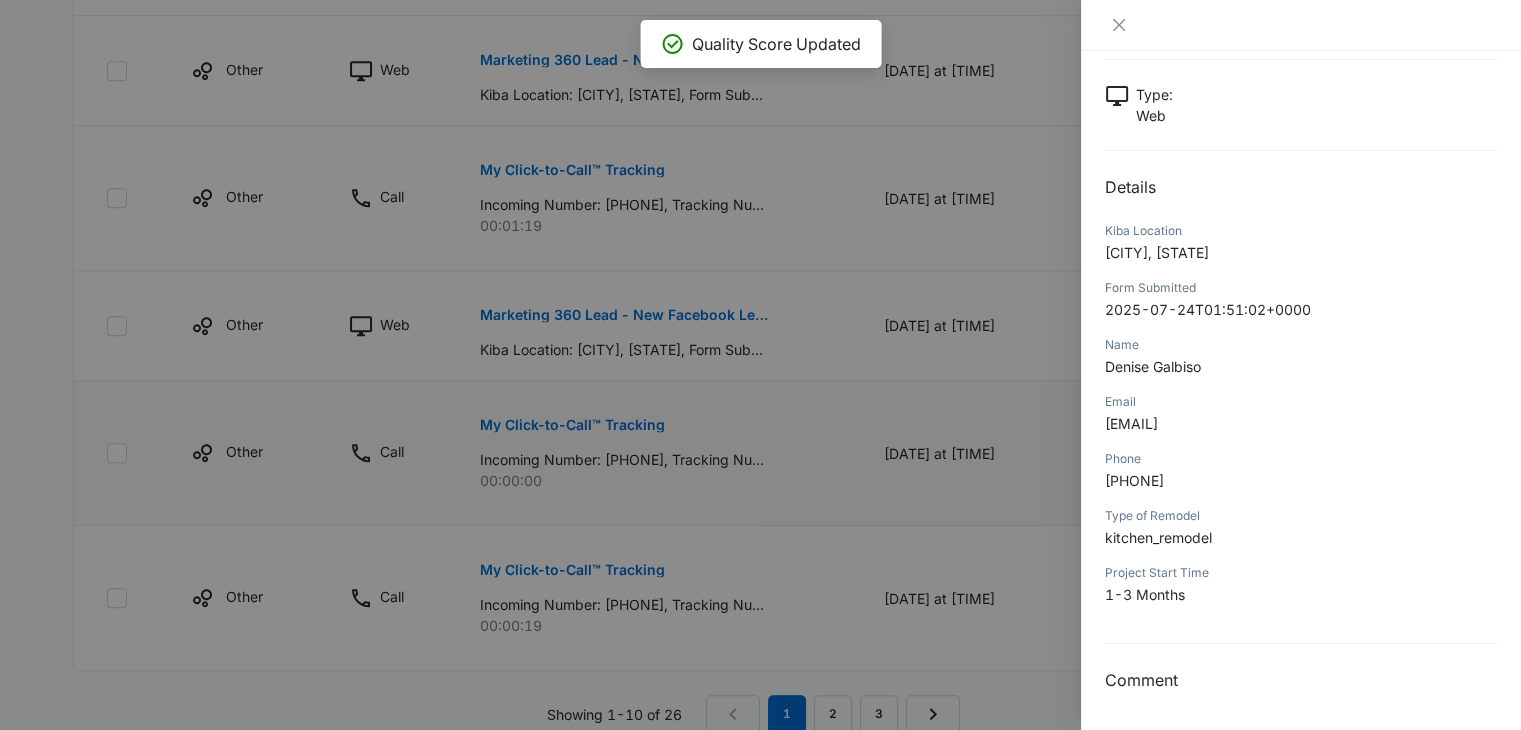 scroll, scrollTop: 0, scrollLeft: 0, axis: both 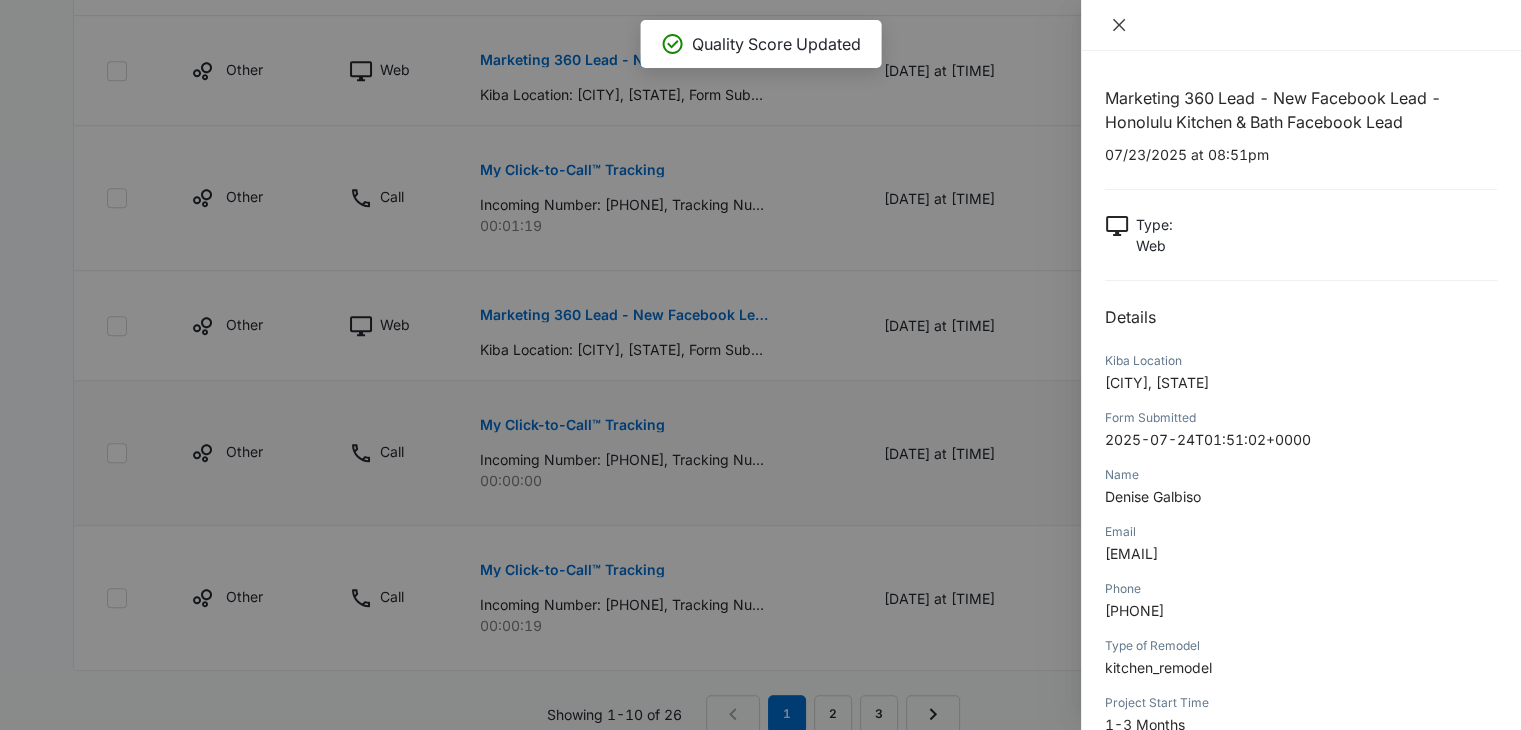 click 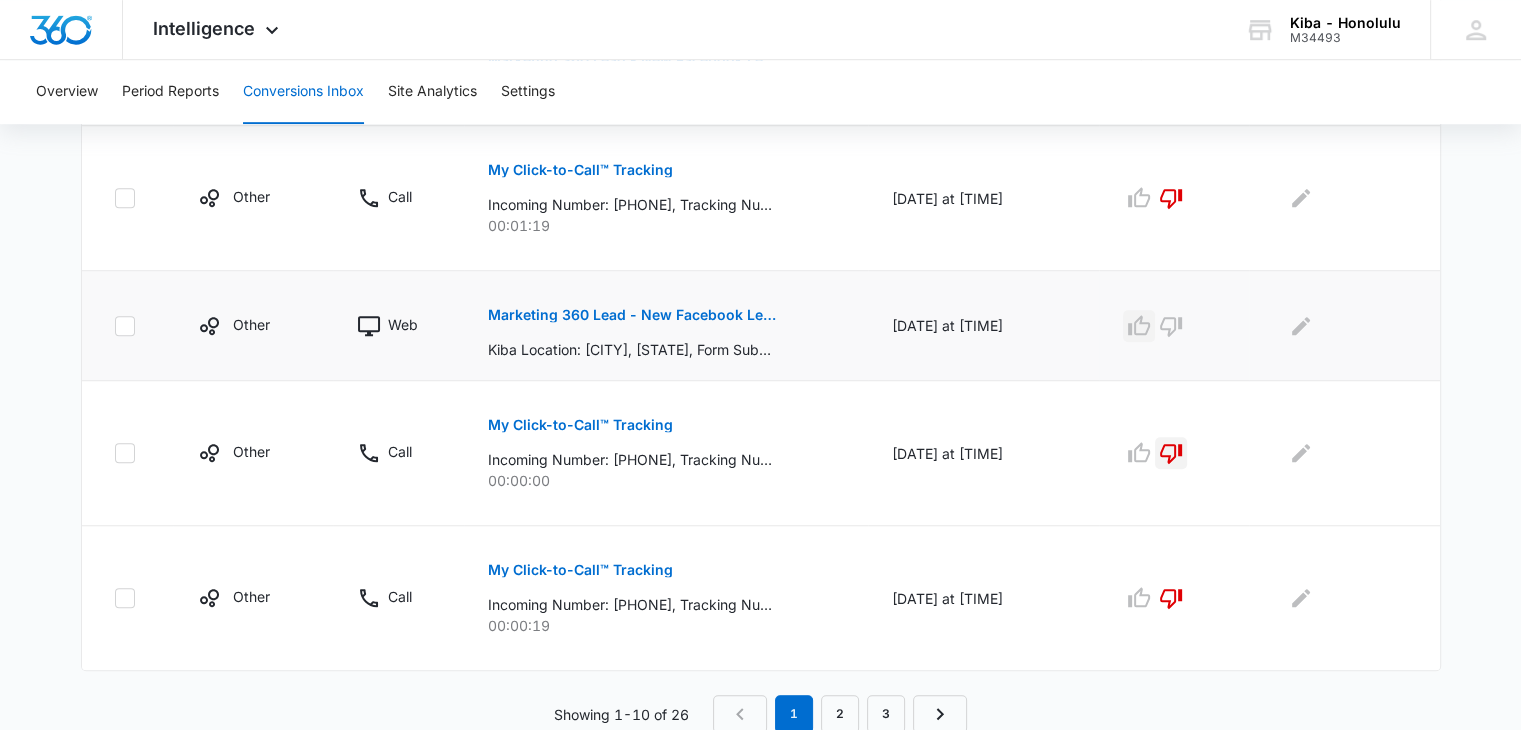 click 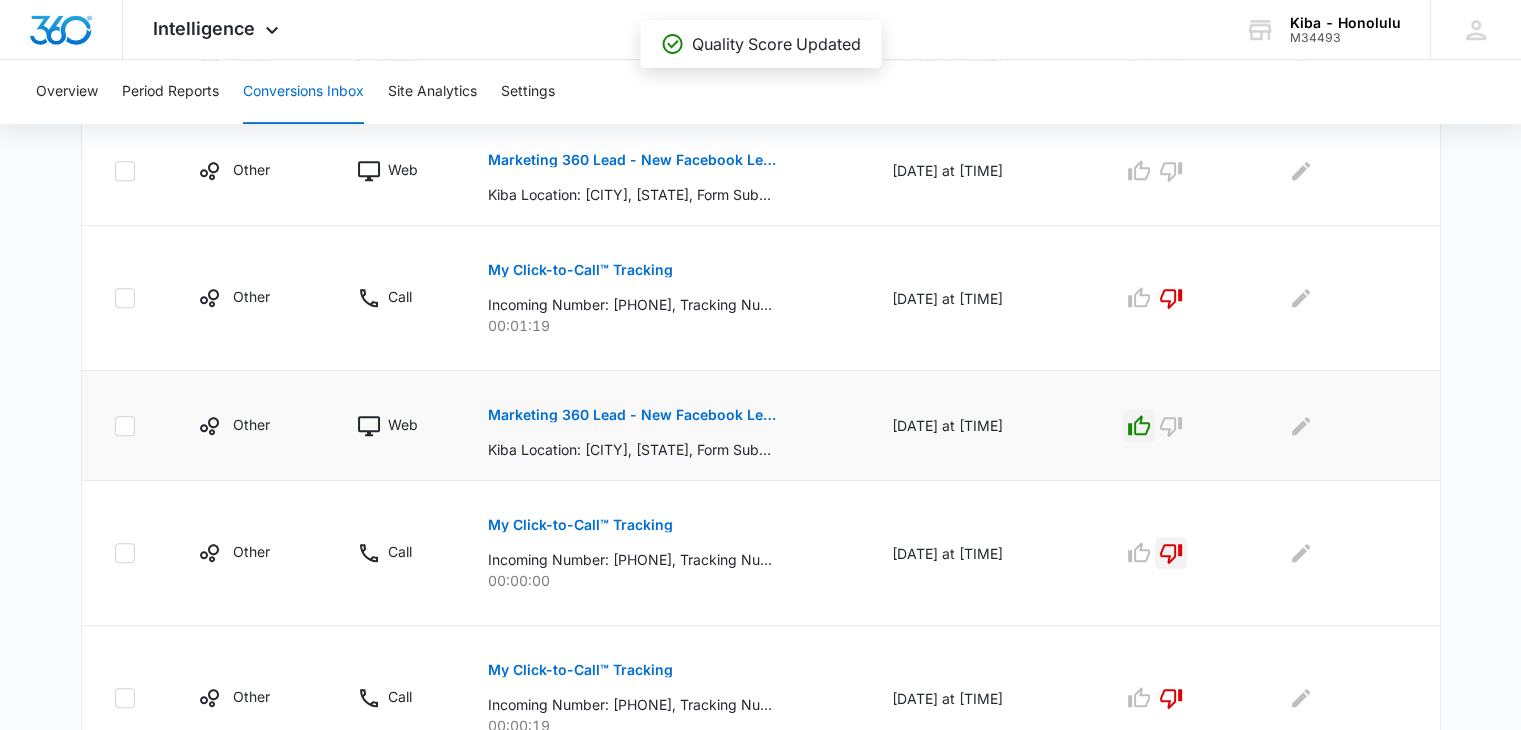 scroll, scrollTop: 934, scrollLeft: 0, axis: vertical 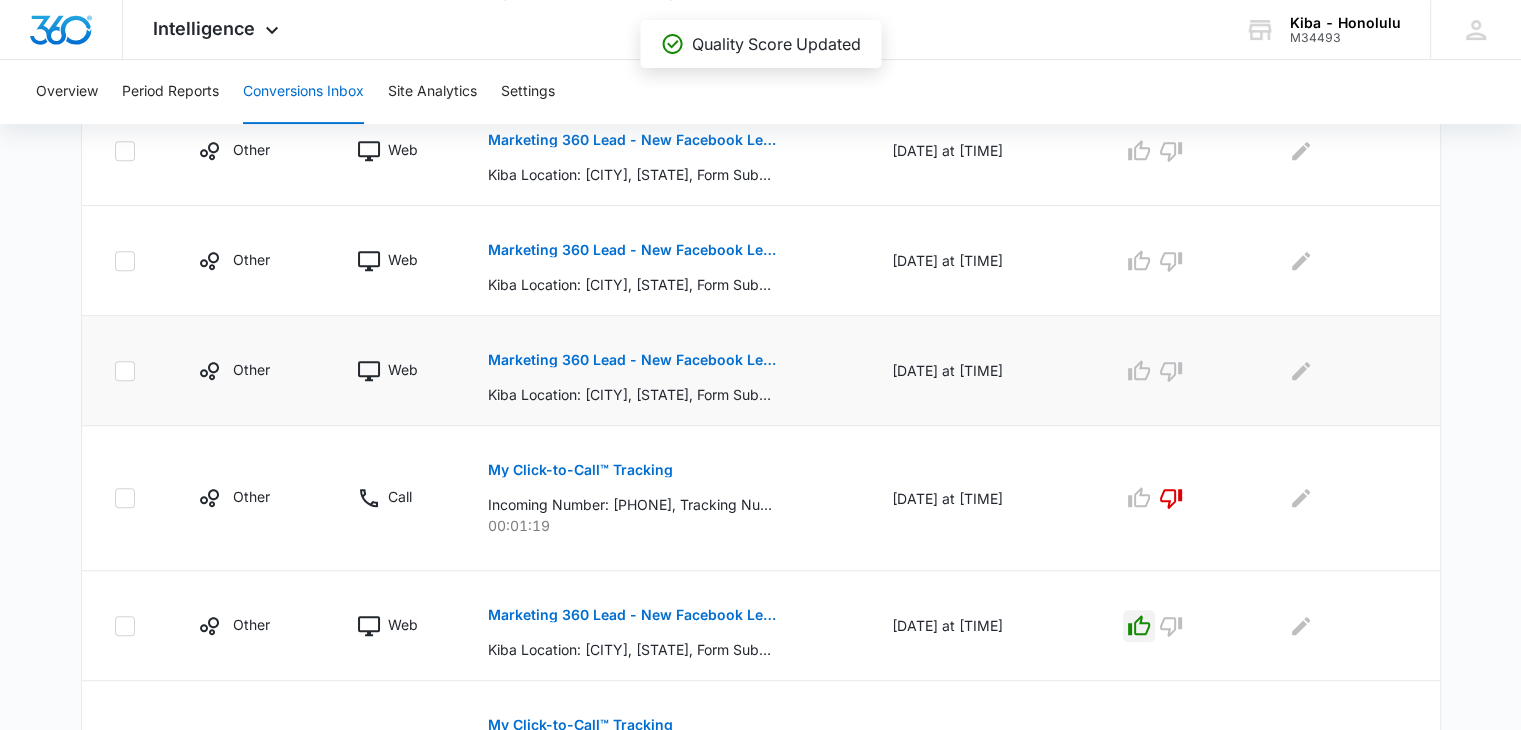 click on "Marketing 360 Lead - New Facebook Lead - Honolulu Kitchen & Bath Facebook Lead" at bounding box center [633, 360] 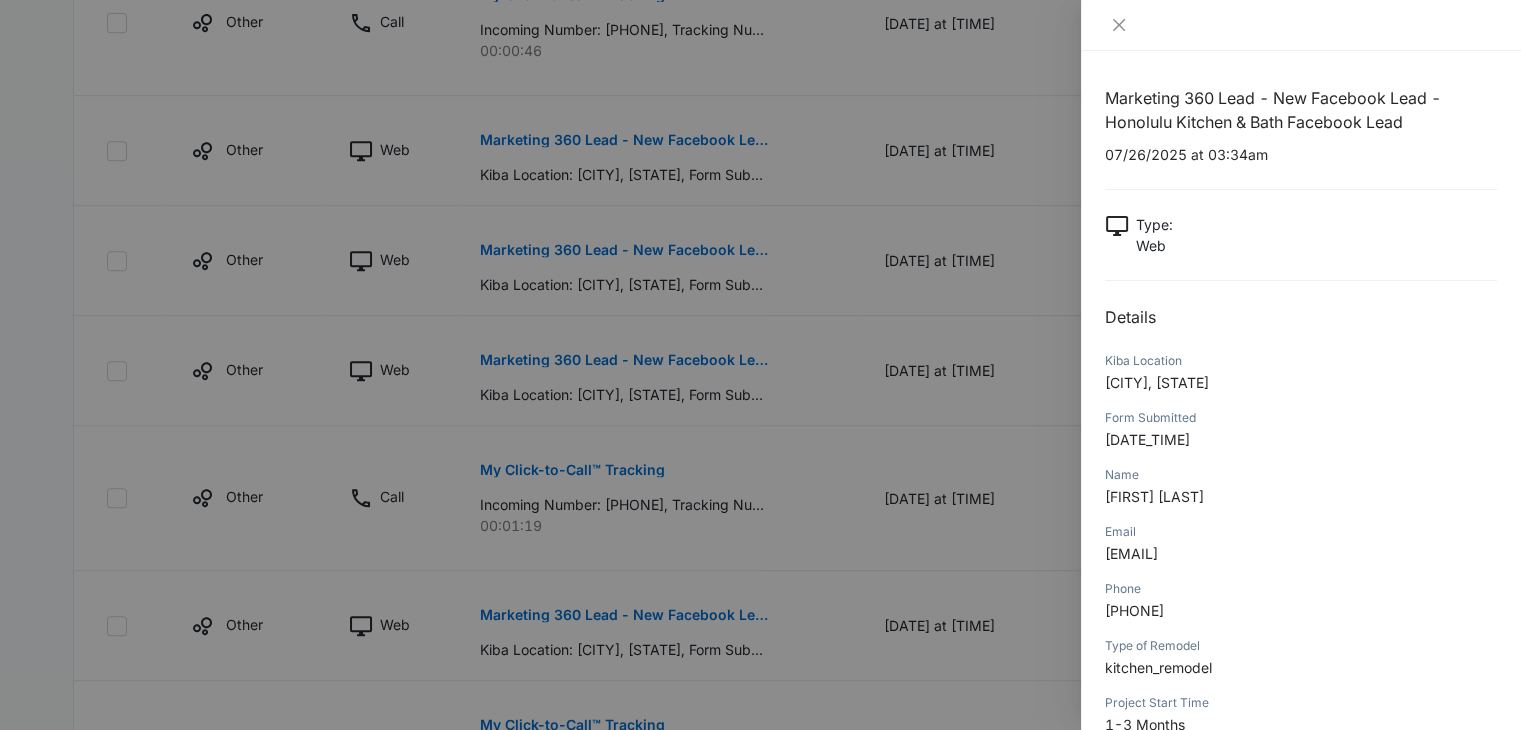 scroll, scrollTop: 130, scrollLeft: 0, axis: vertical 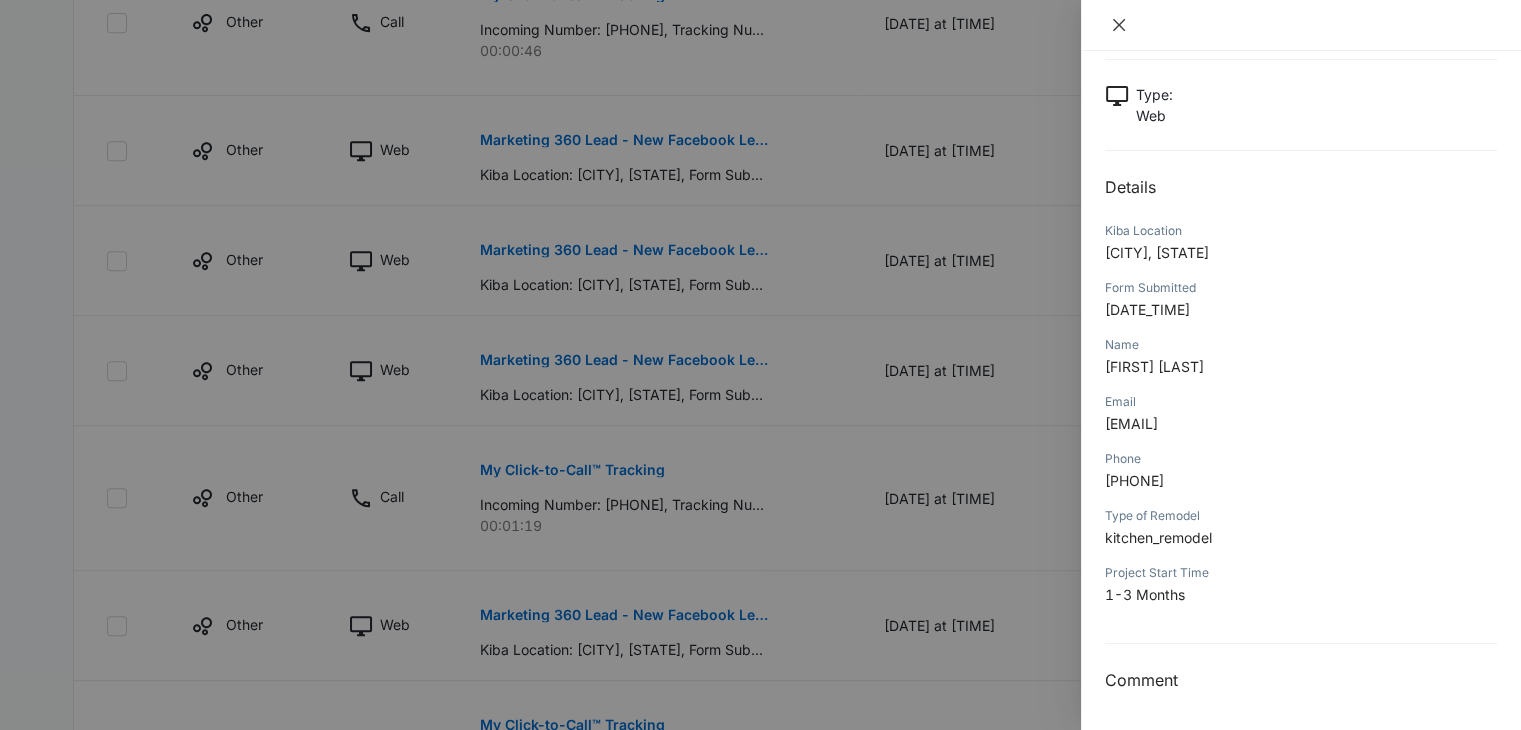 click 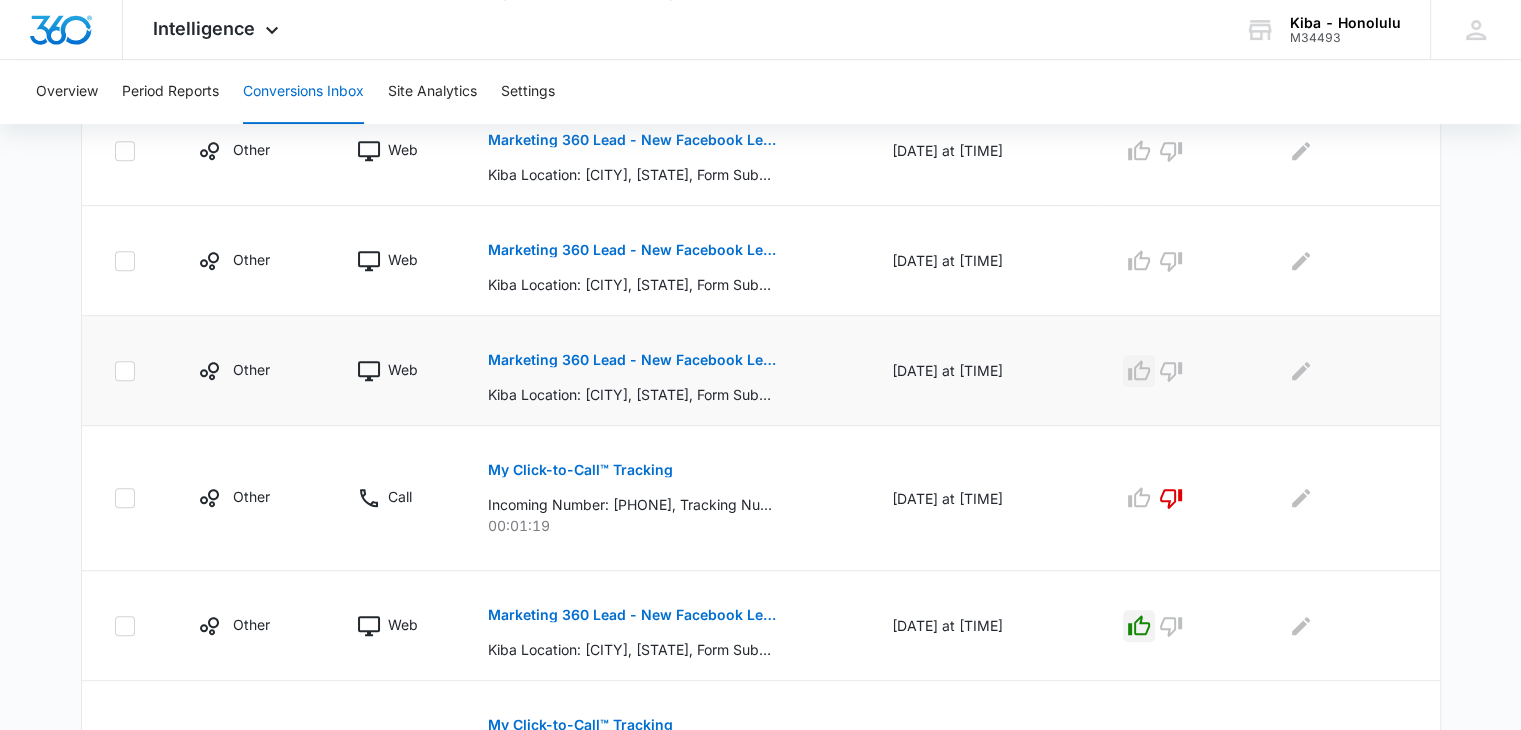 click 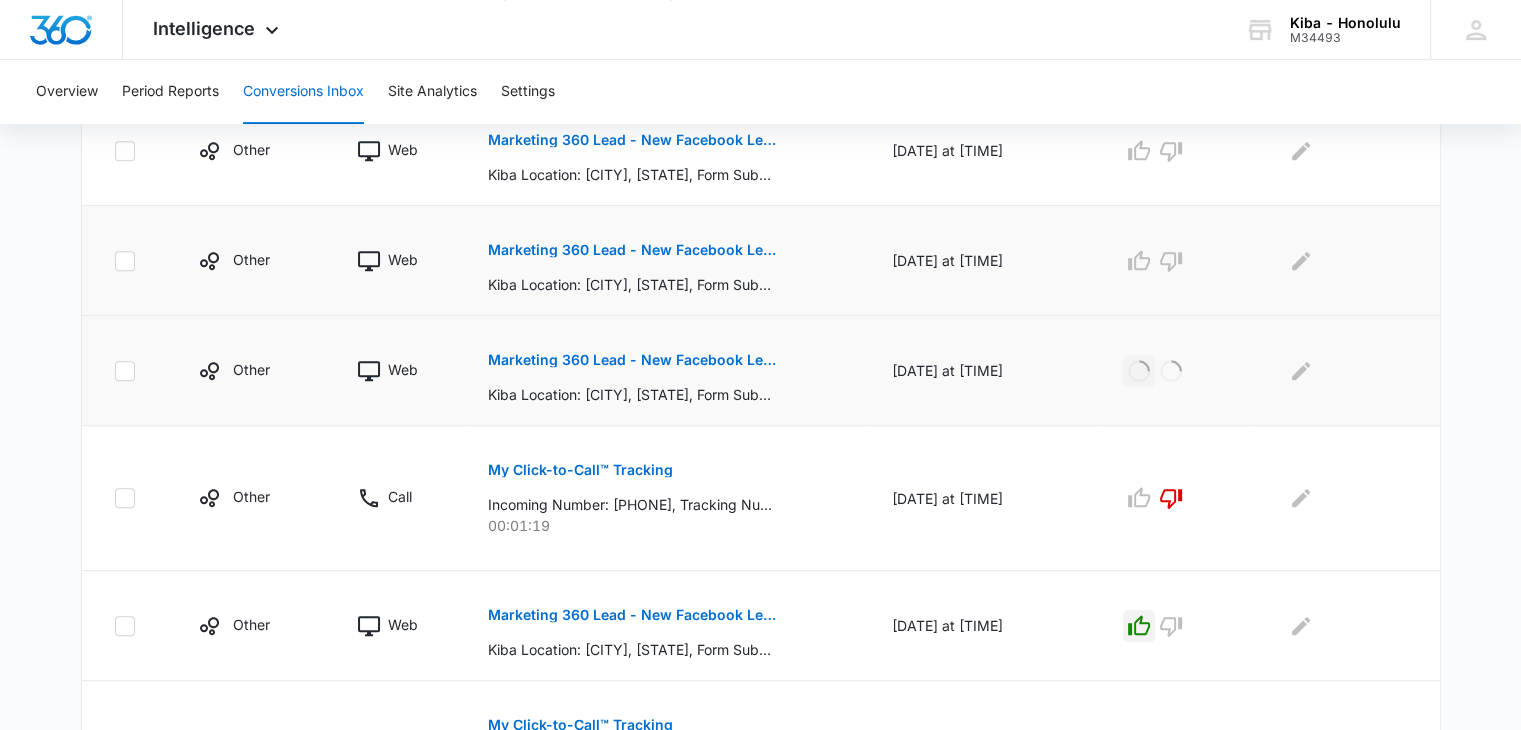 click on "Marketing 360 Lead - New Facebook Lead - Honolulu Kitchen & Bath Facebook Lead" at bounding box center (633, 250) 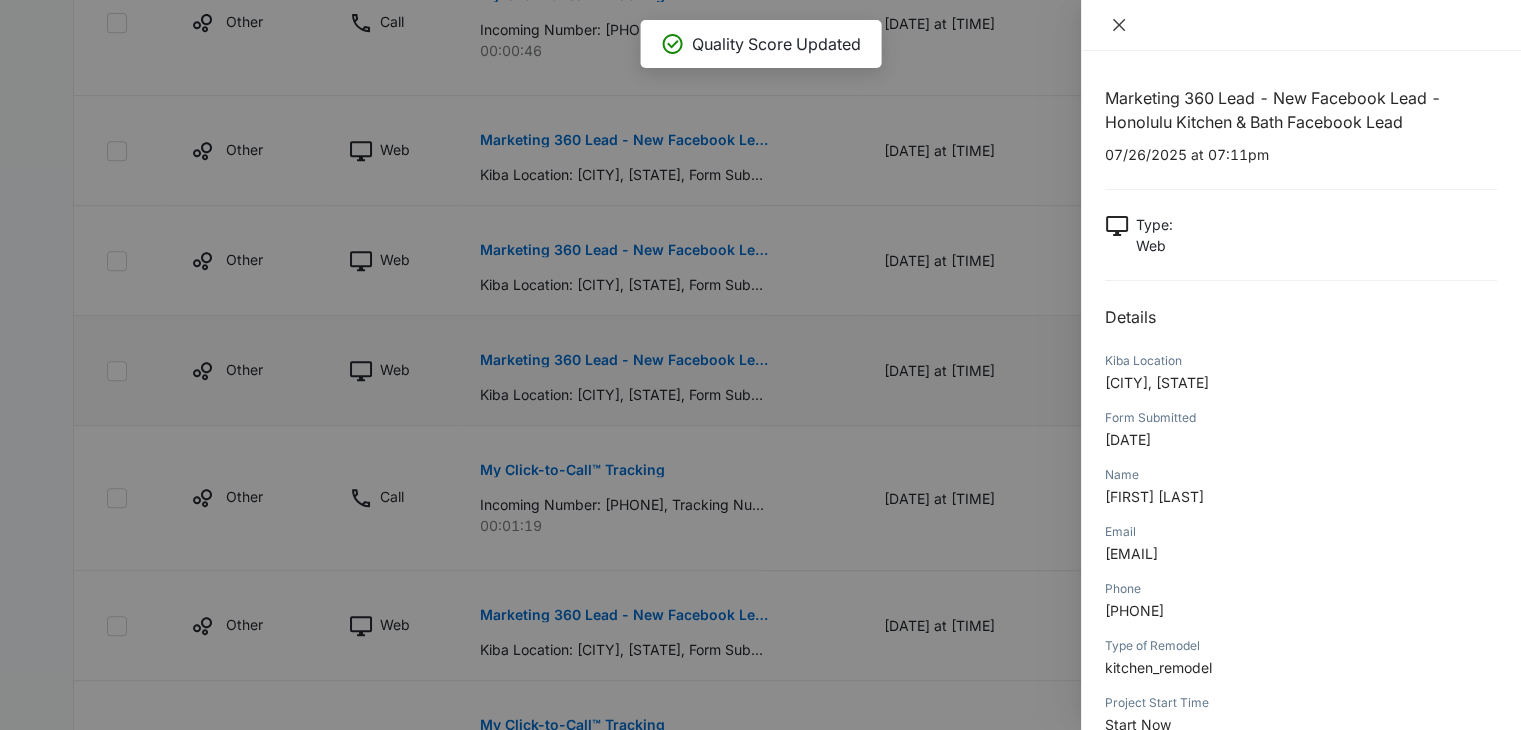 click at bounding box center [1119, 25] 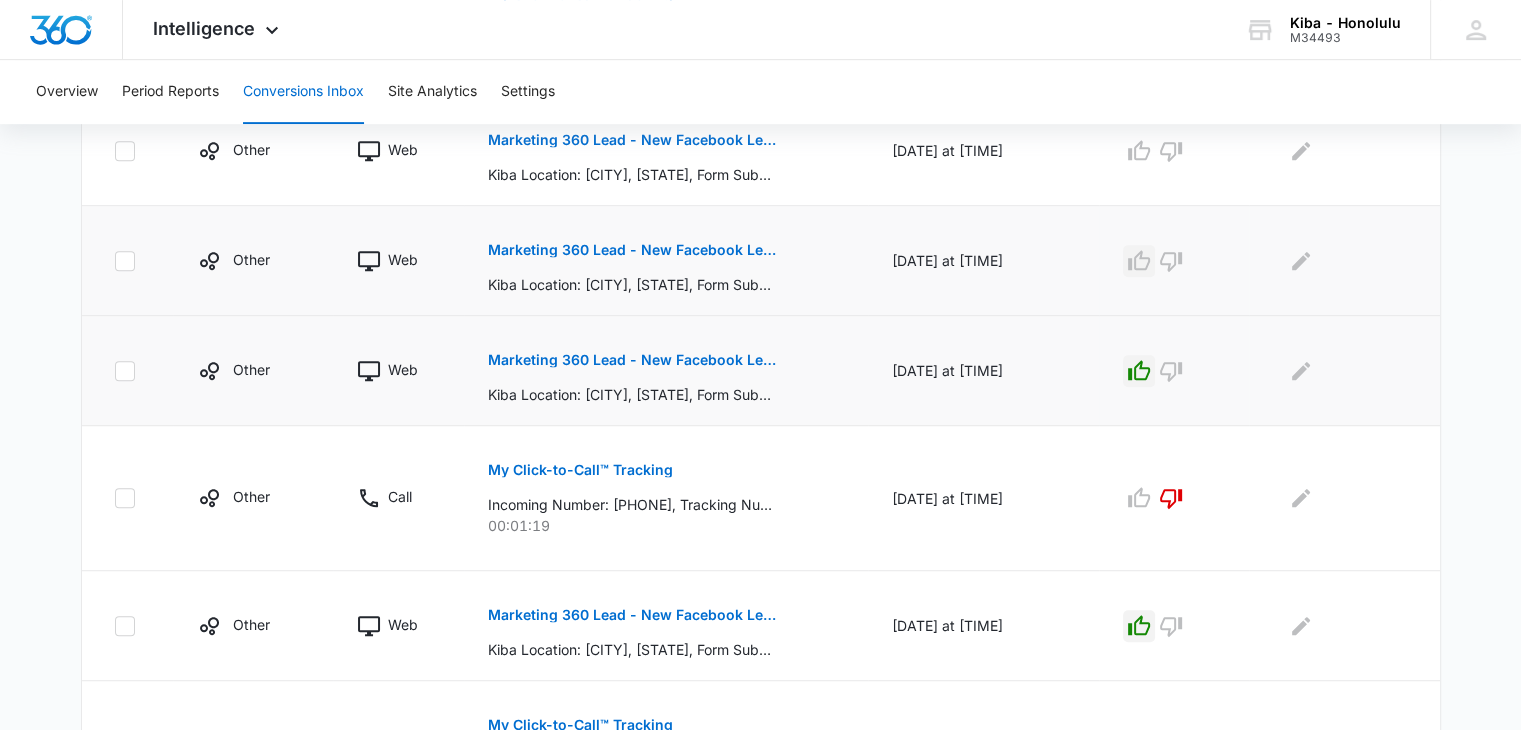 click 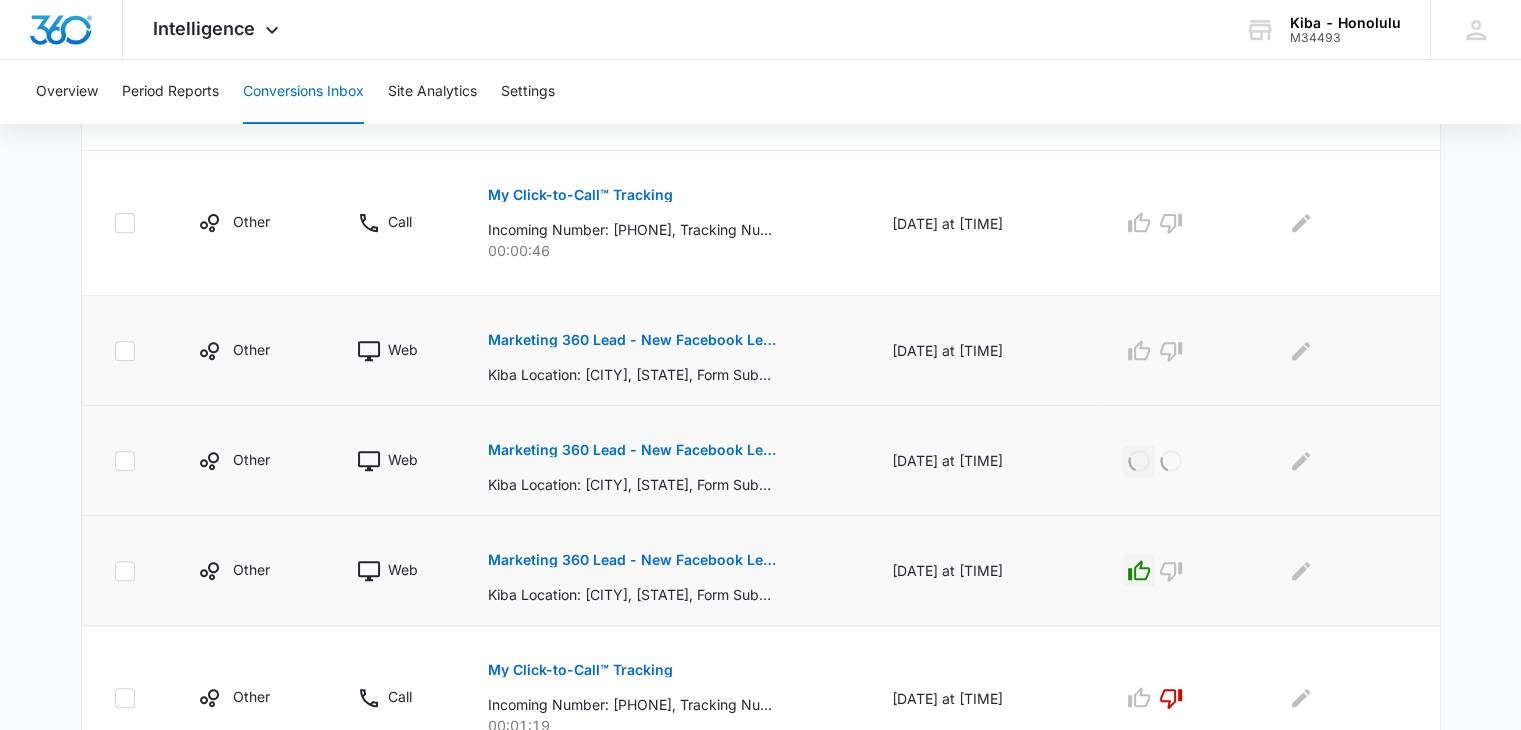 scroll, scrollTop: 634, scrollLeft: 0, axis: vertical 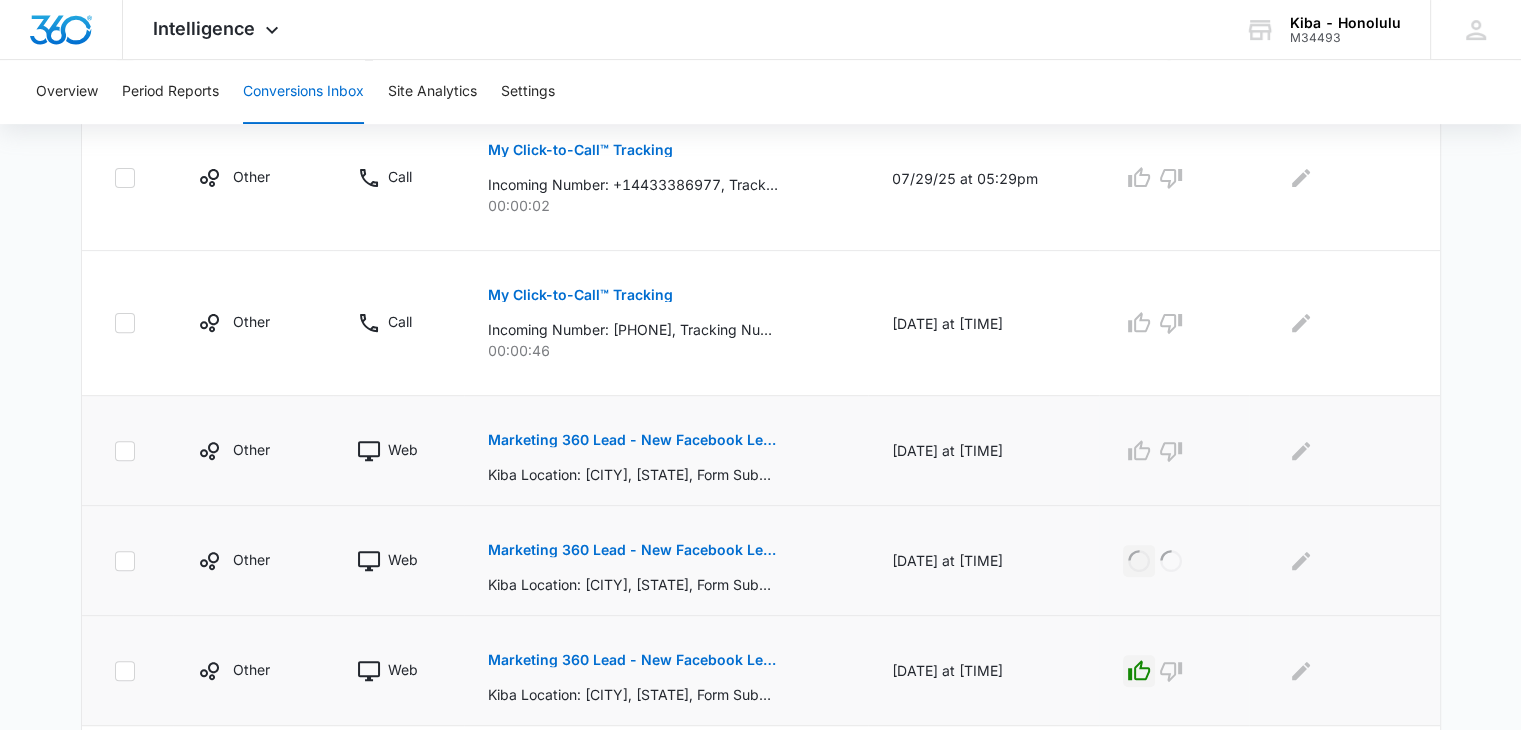 click on "Marketing 360 Lead - New Facebook Lead - Honolulu Kitchen & Bath Facebook Lead" at bounding box center (633, 440) 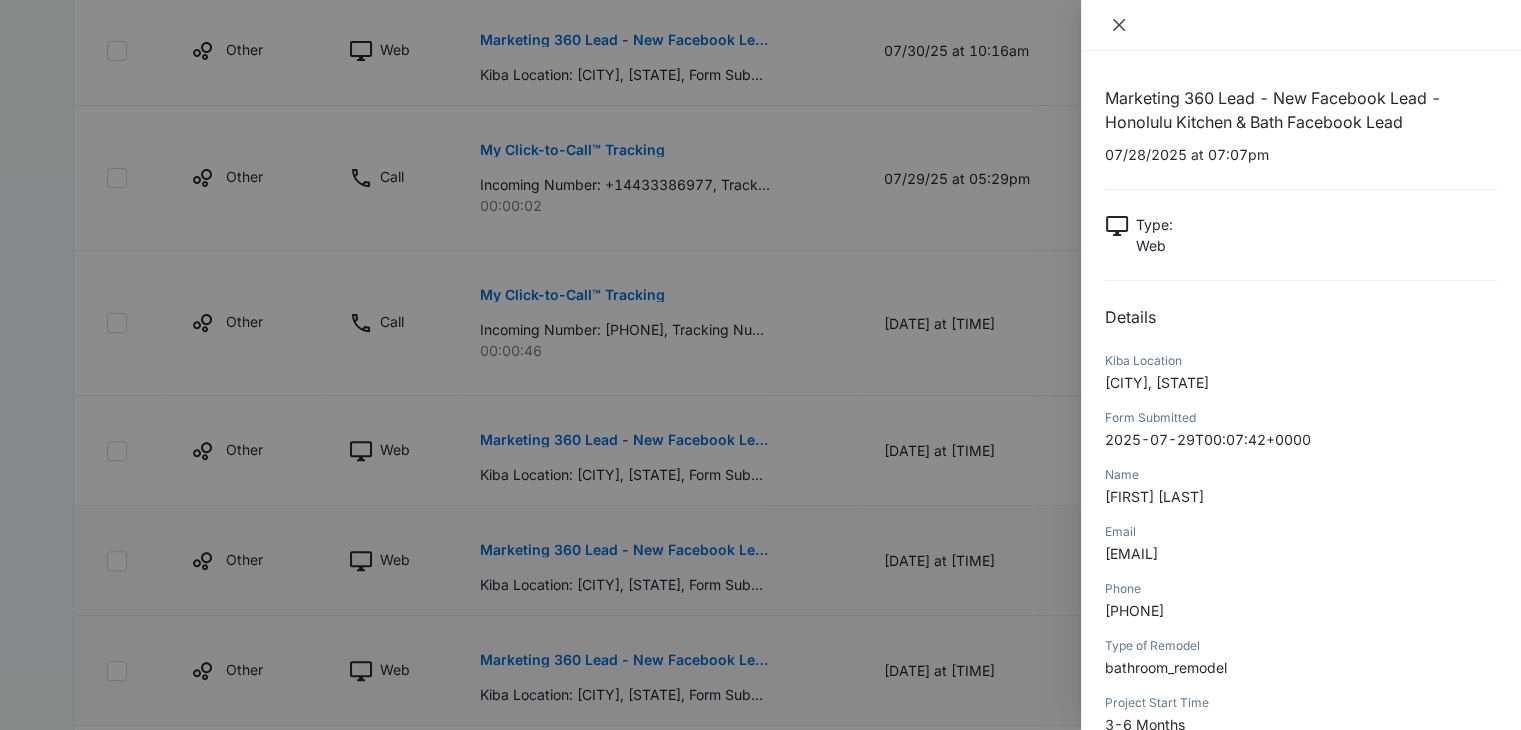 click 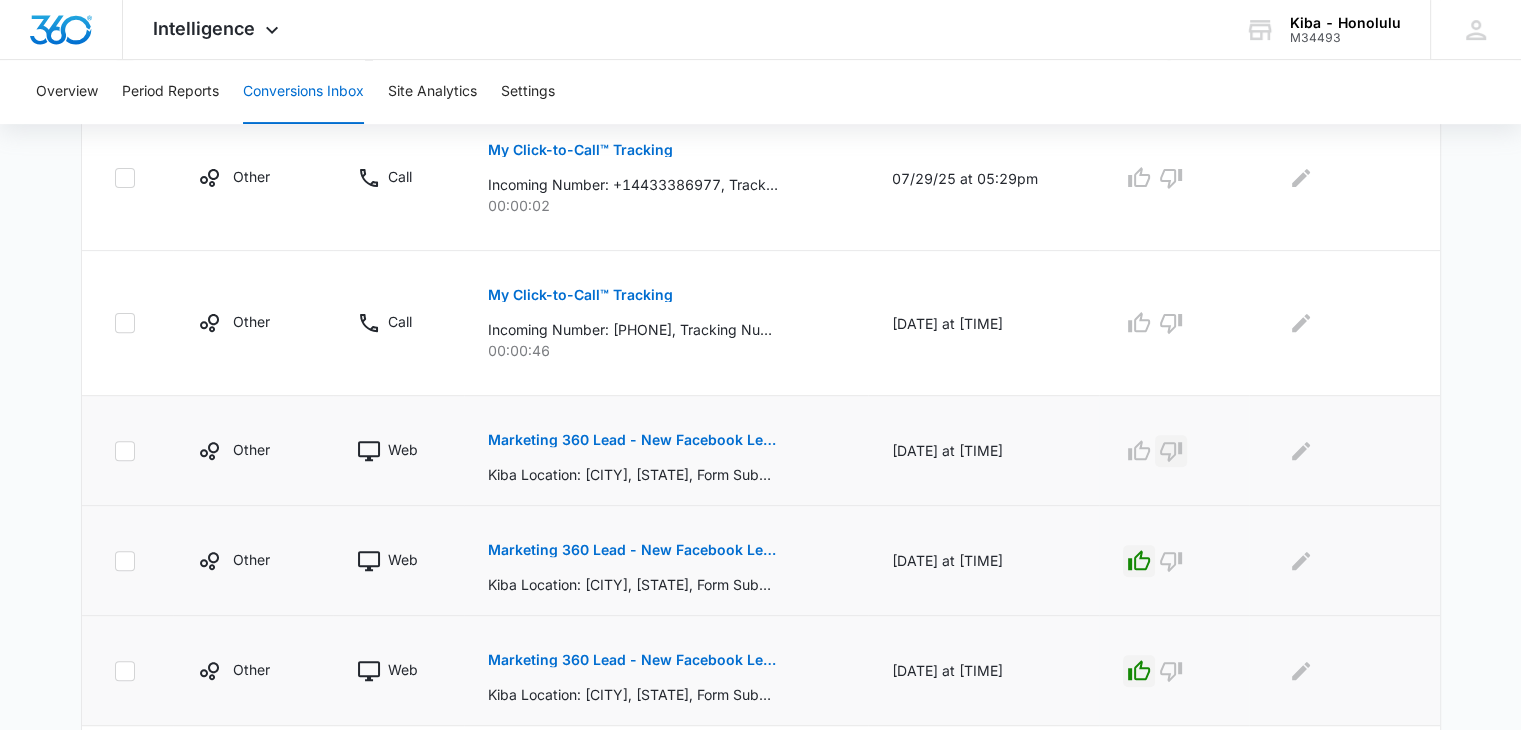 click 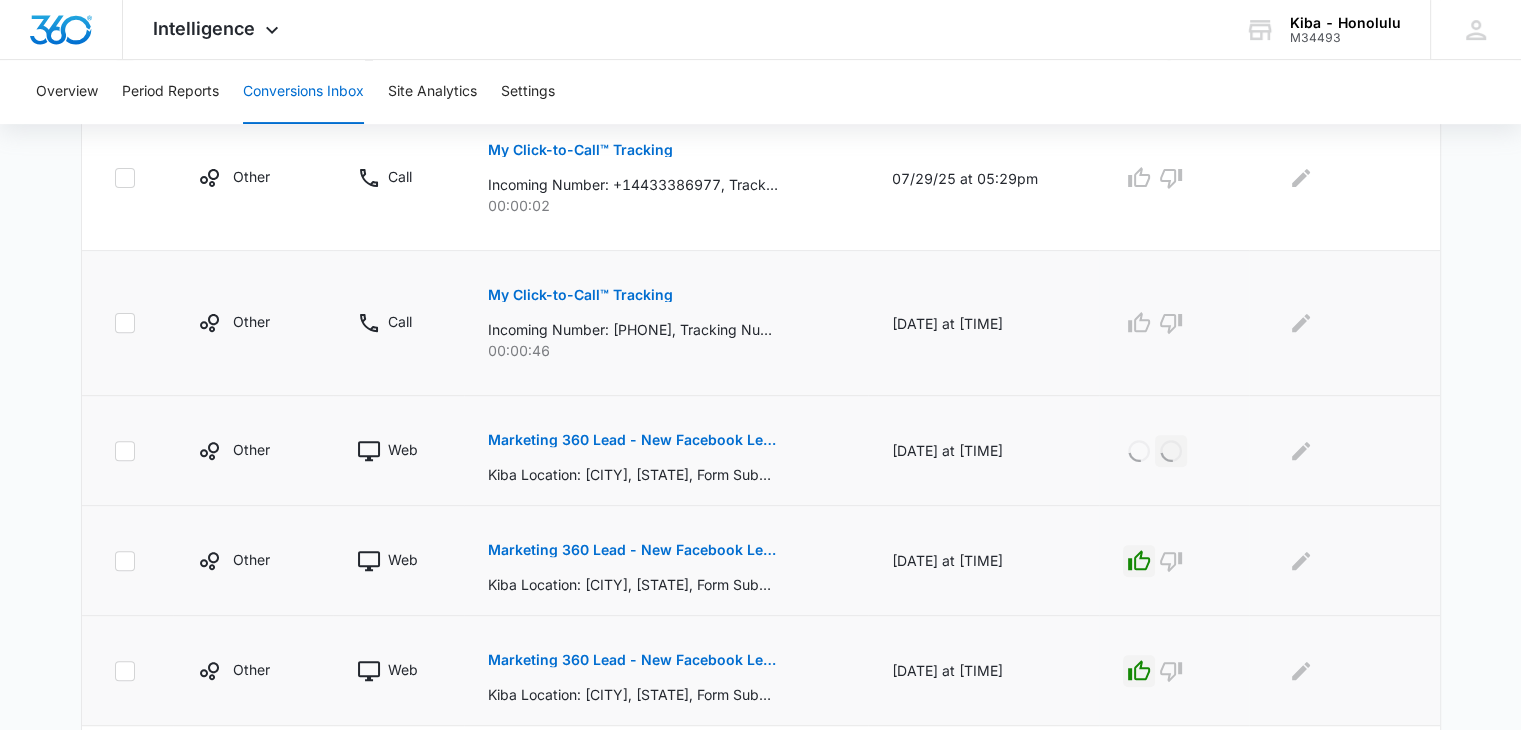 scroll, scrollTop: 534, scrollLeft: 0, axis: vertical 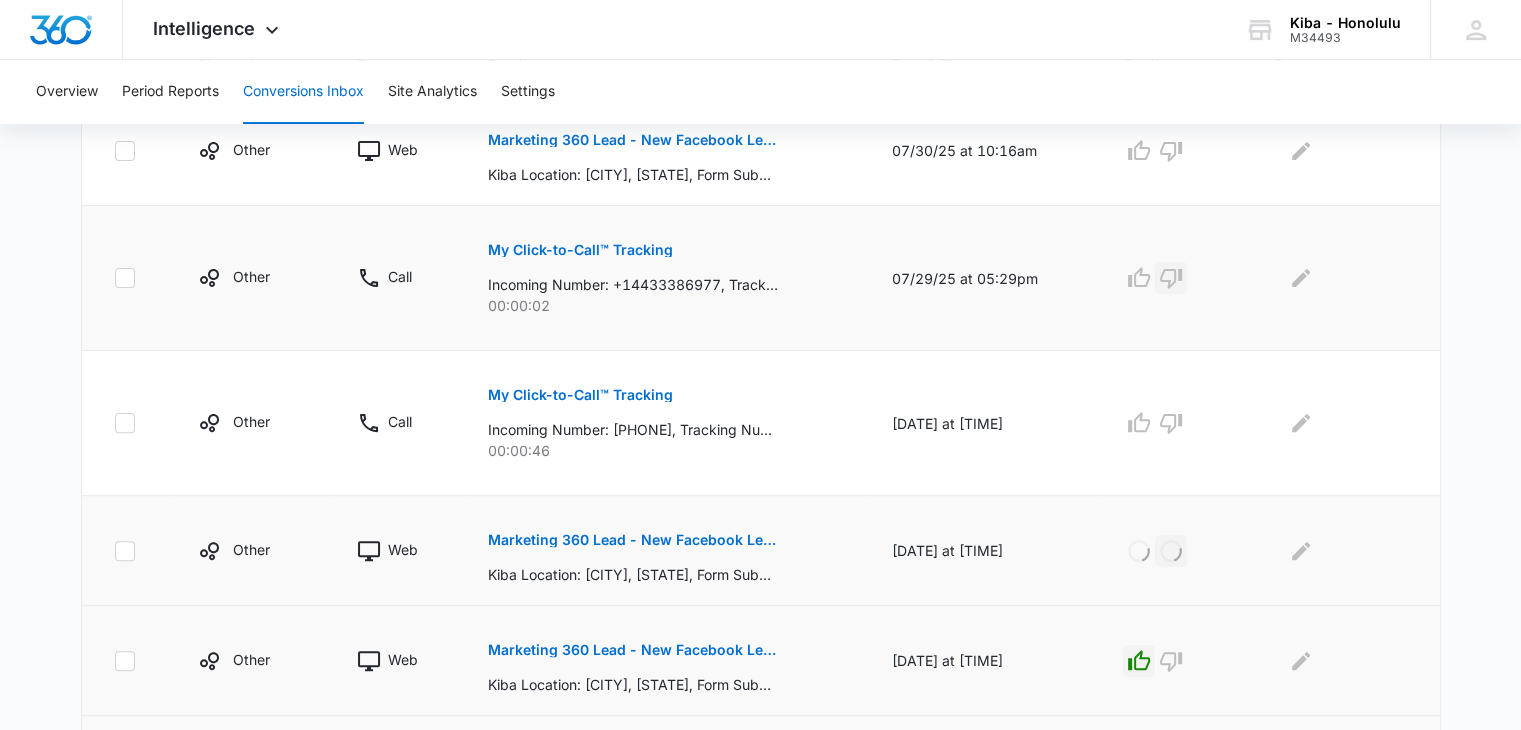 click 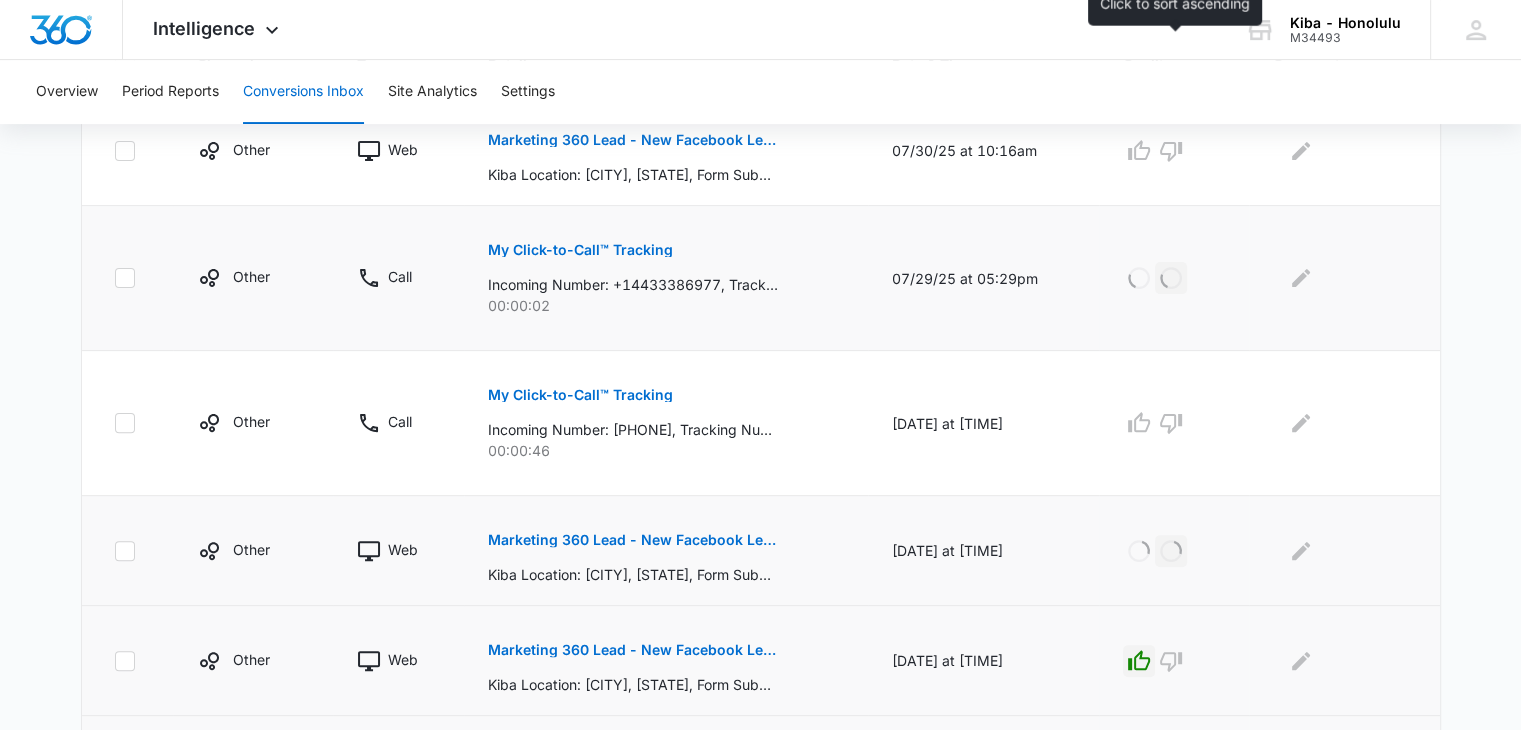 scroll, scrollTop: 334, scrollLeft: 0, axis: vertical 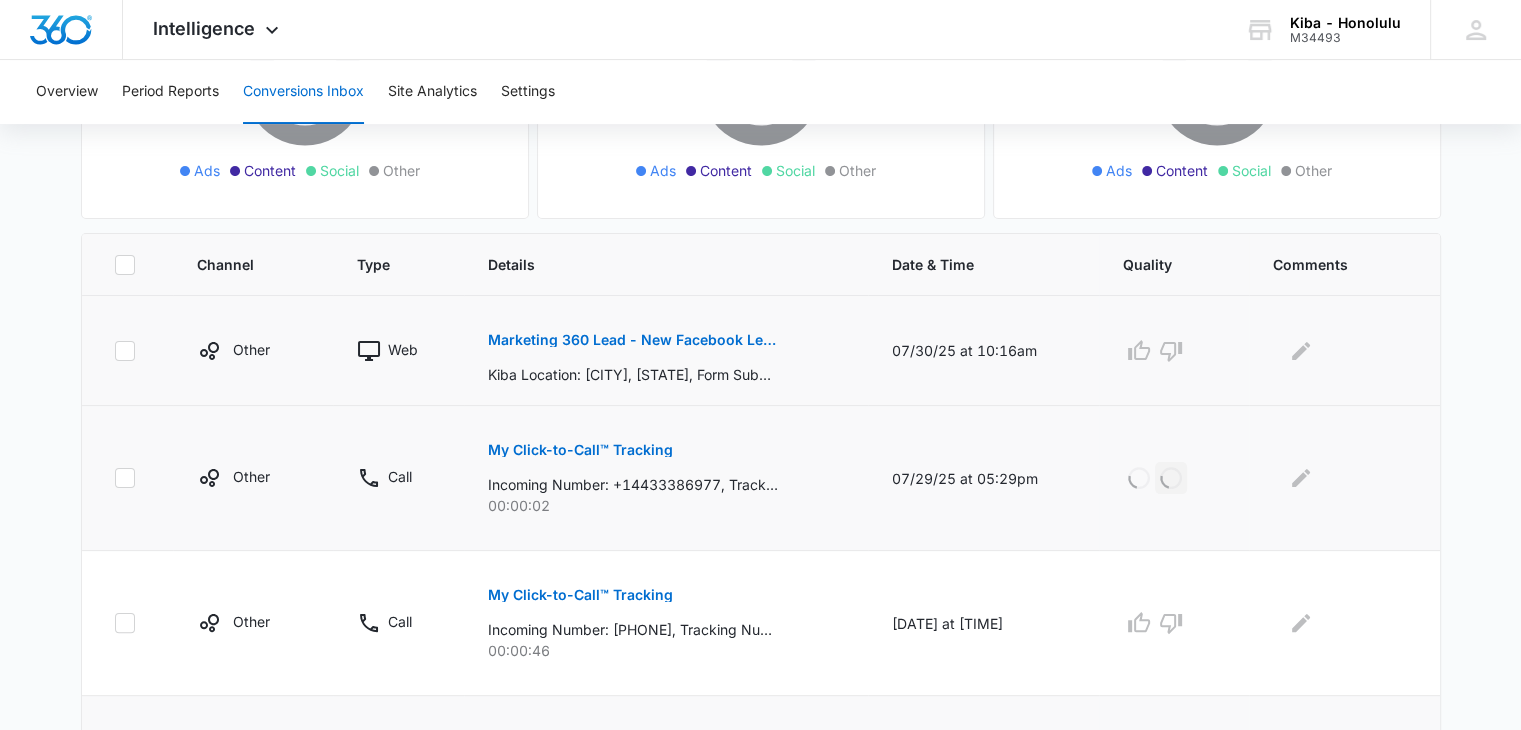 click on "Marketing 360 Lead - New Facebook Lead - Honolulu Kitchen & Bath Facebook Lead" at bounding box center (633, 340) 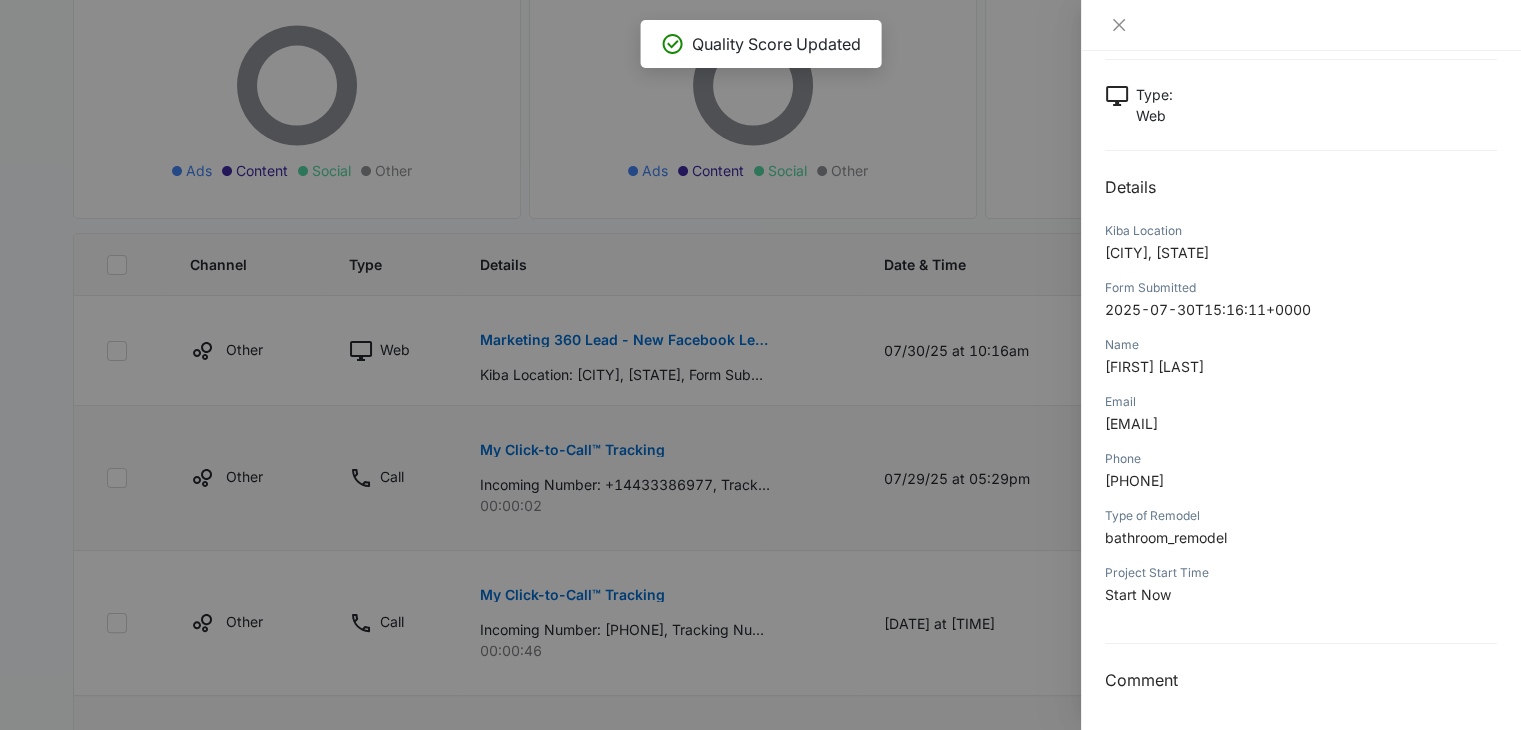scroll, scrollTop: 0, scrollLeft: 0, axis: both 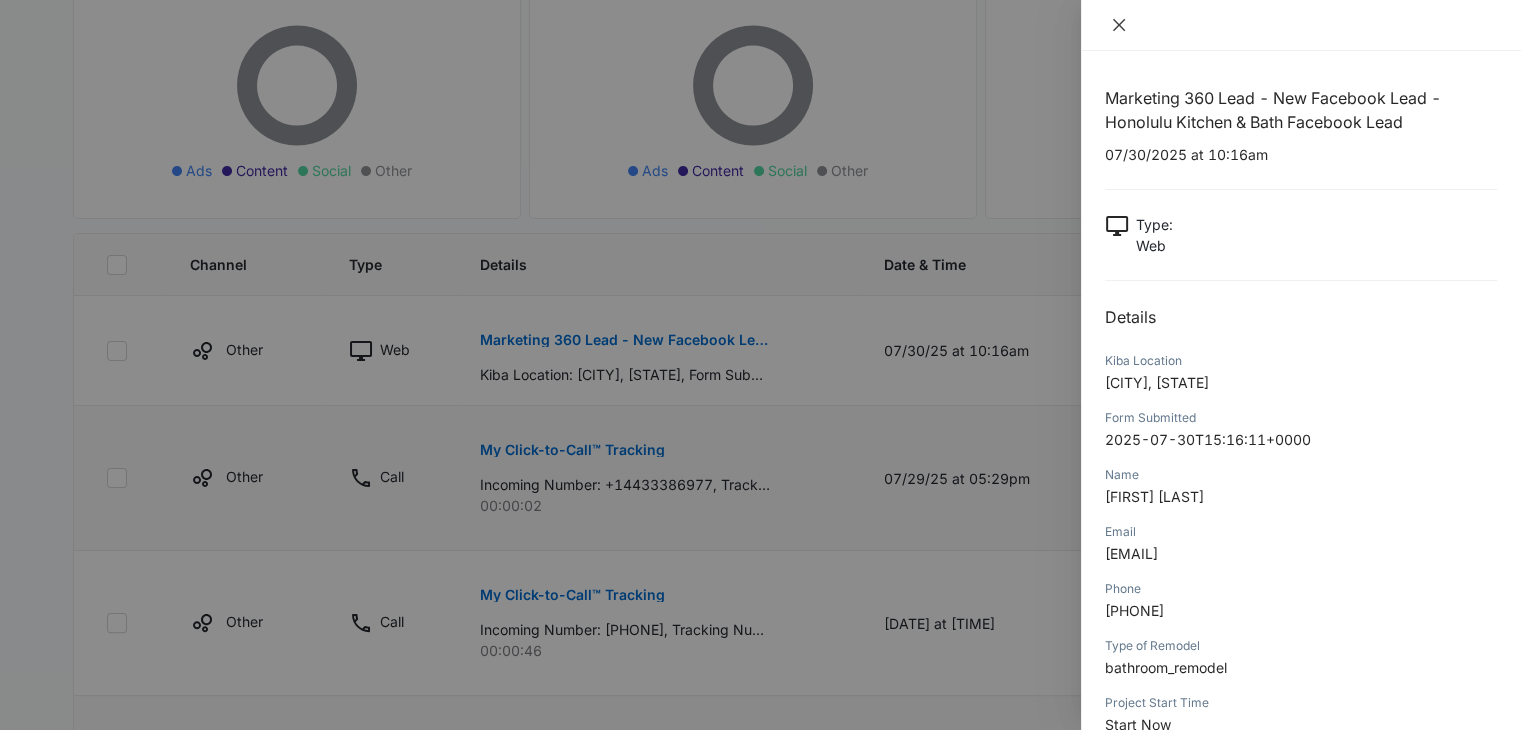 click 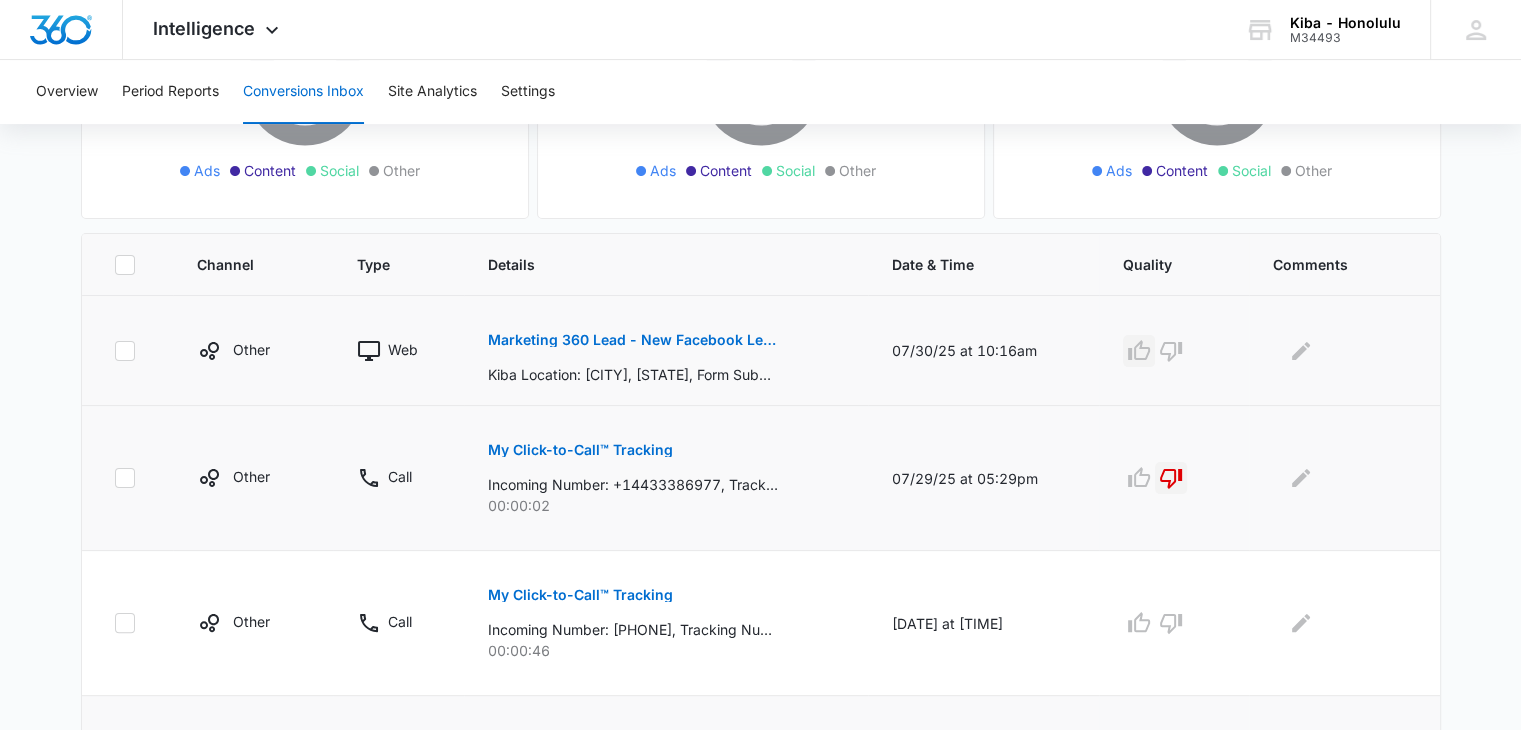 click 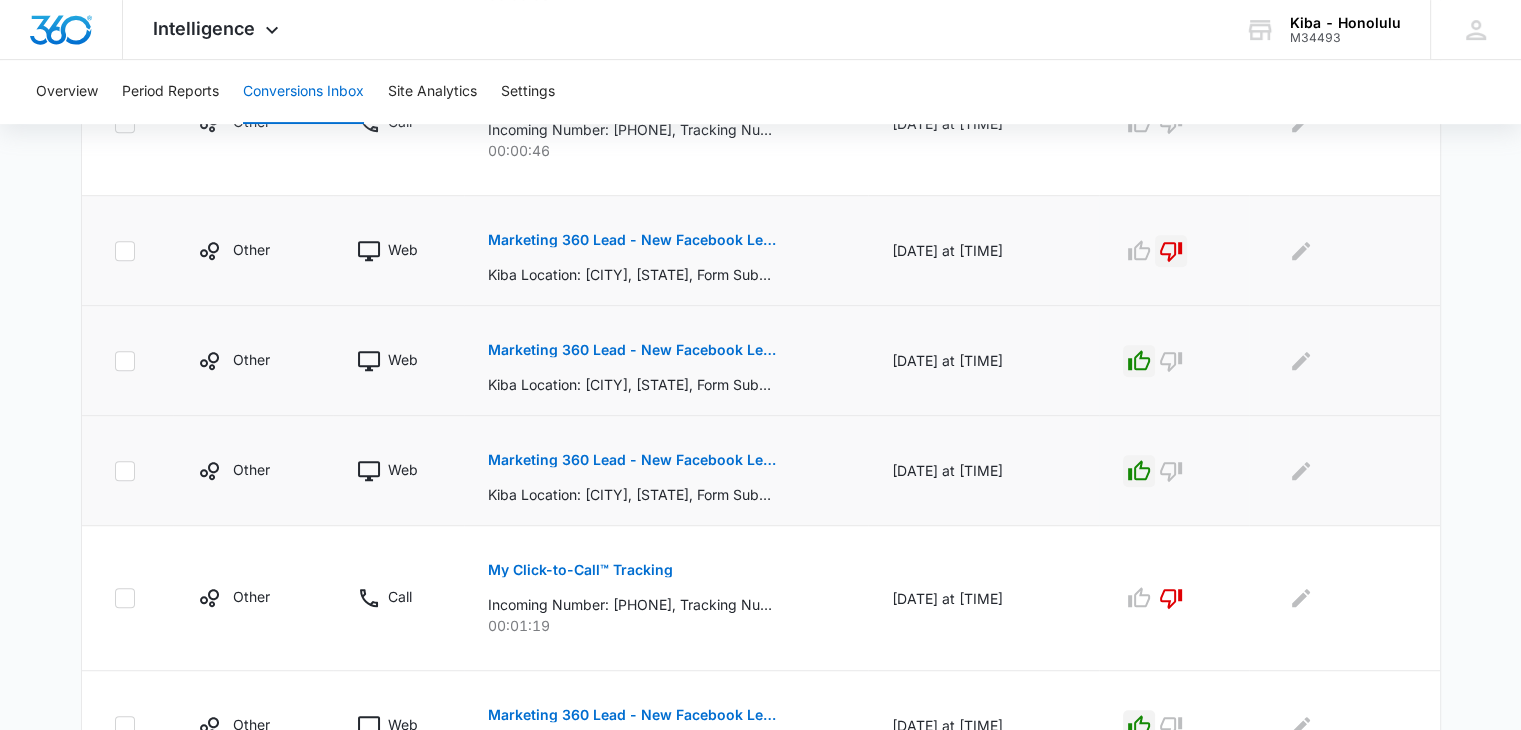 scroll, scrollTop: 1234, scrollLeft: 0, axis: vertical 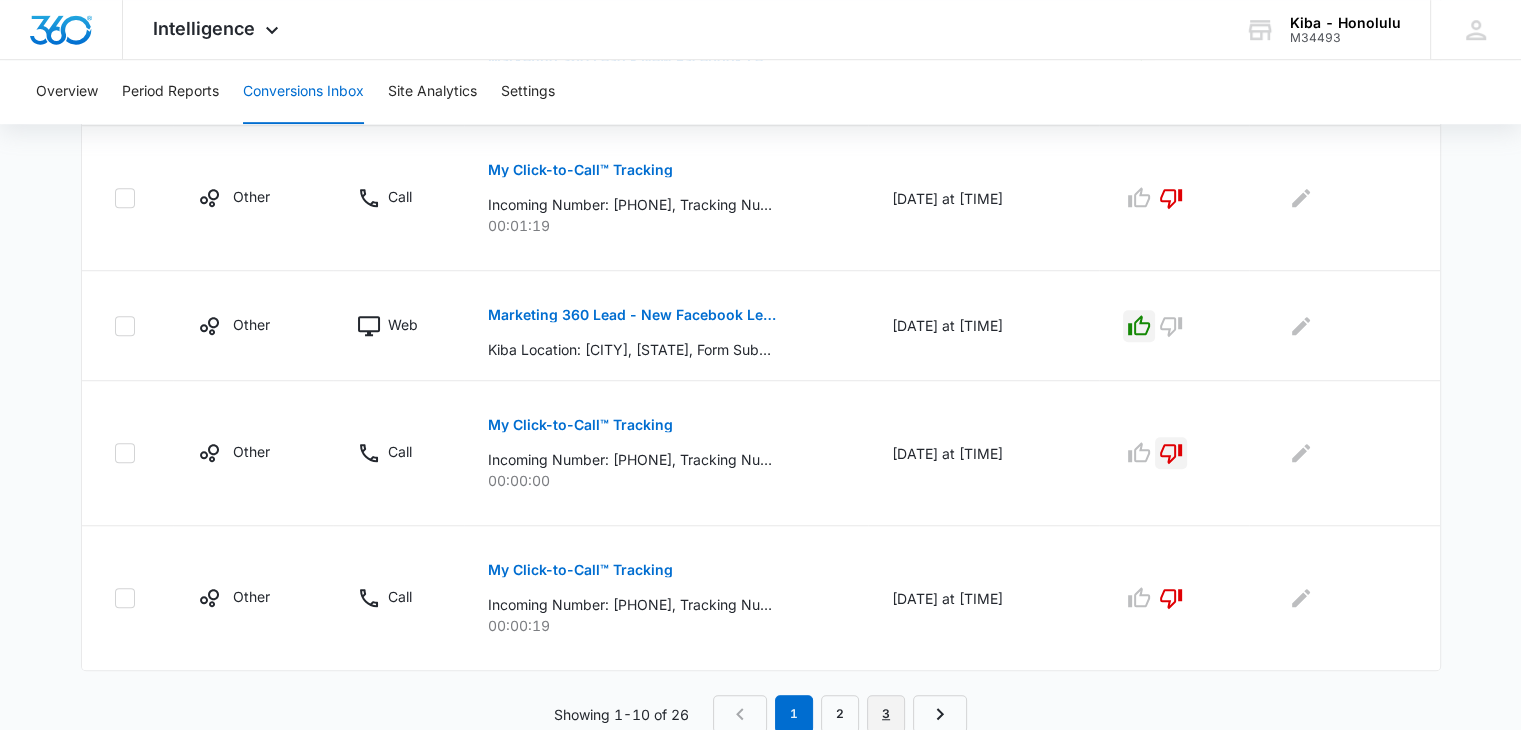 click on "3" at bounding box center (886, 714) 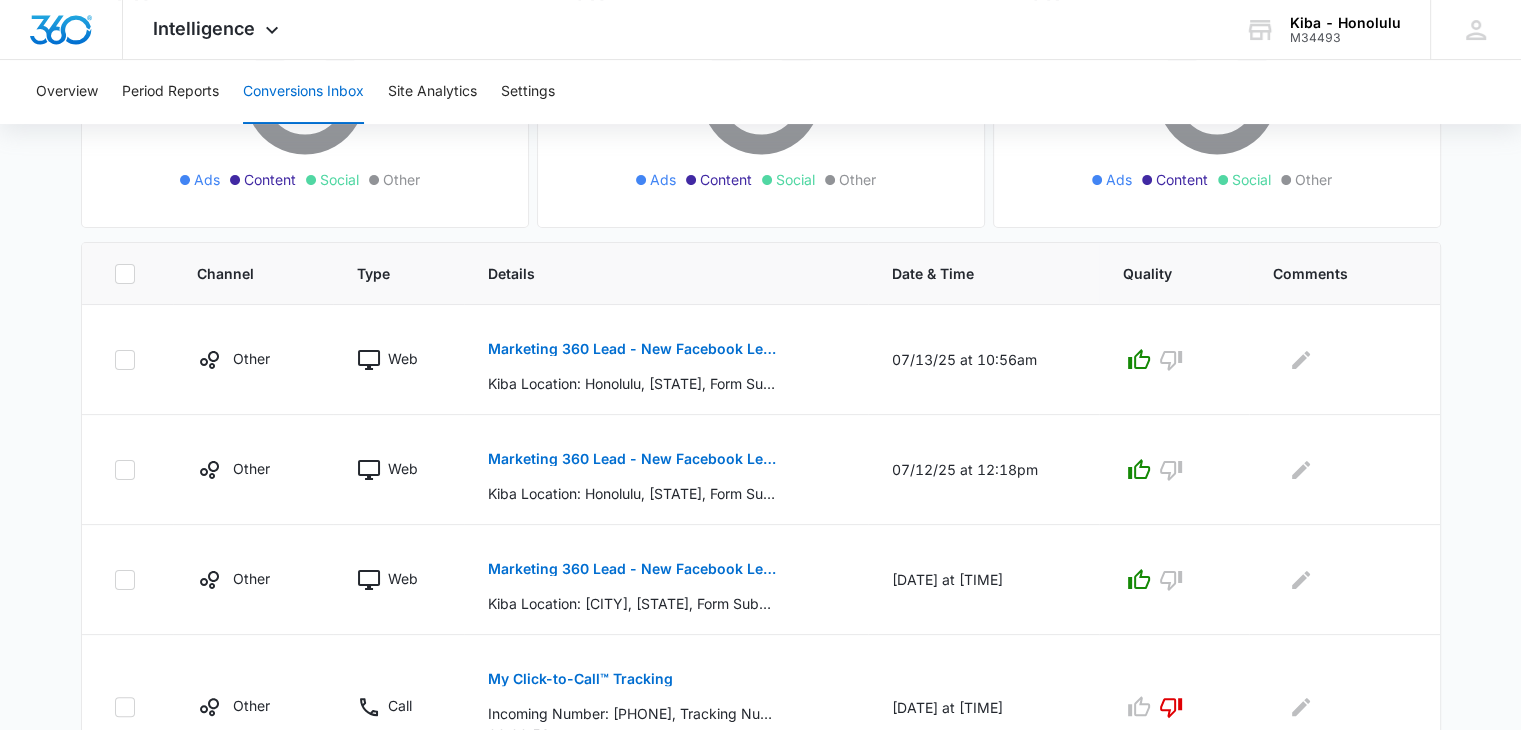 scroll, scrollTop: 725, scrollLeft: 0, axis: vertical 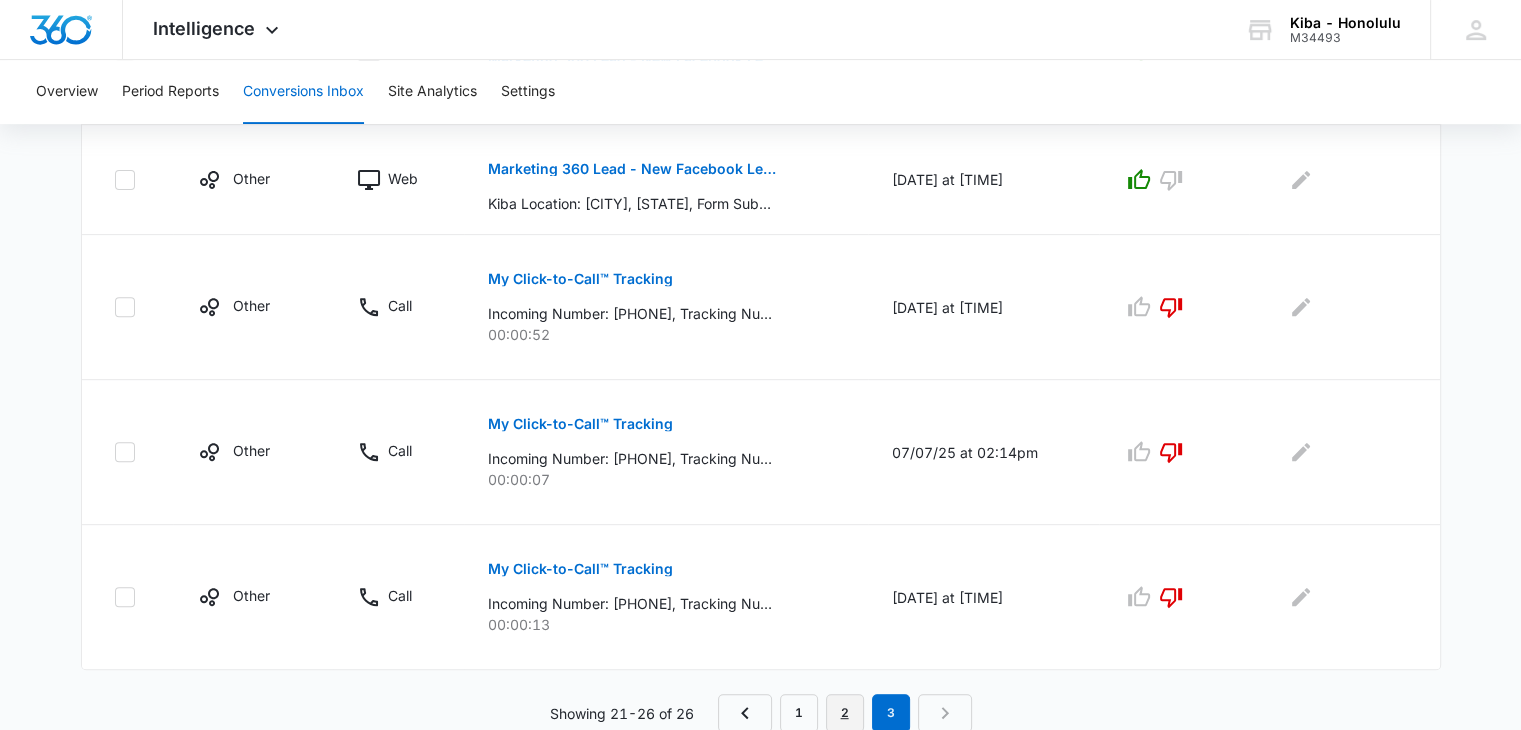 click on "2" at bounding box center [845, 713] 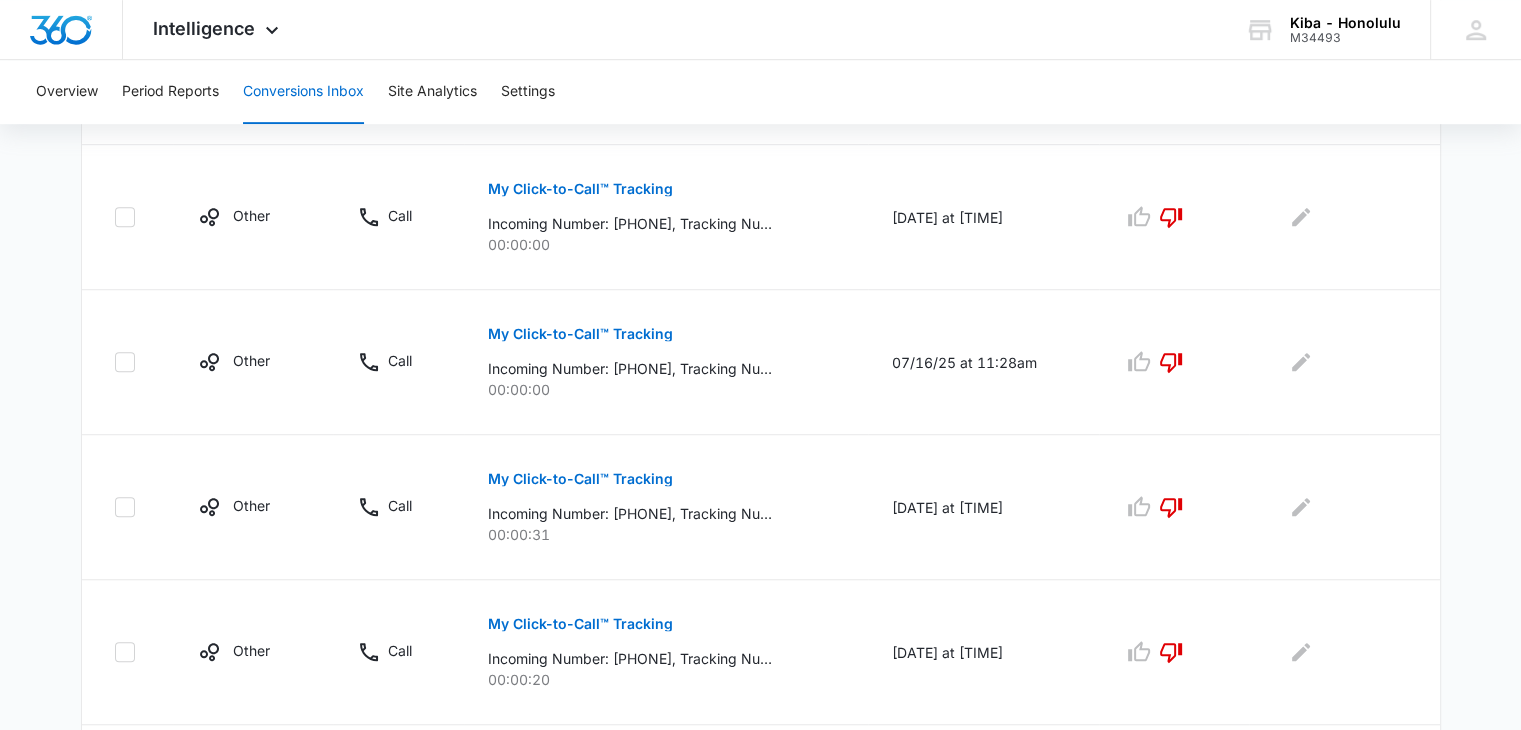 scroll, scrollTop: 1340, scrollLeft: 0, axis: vertical 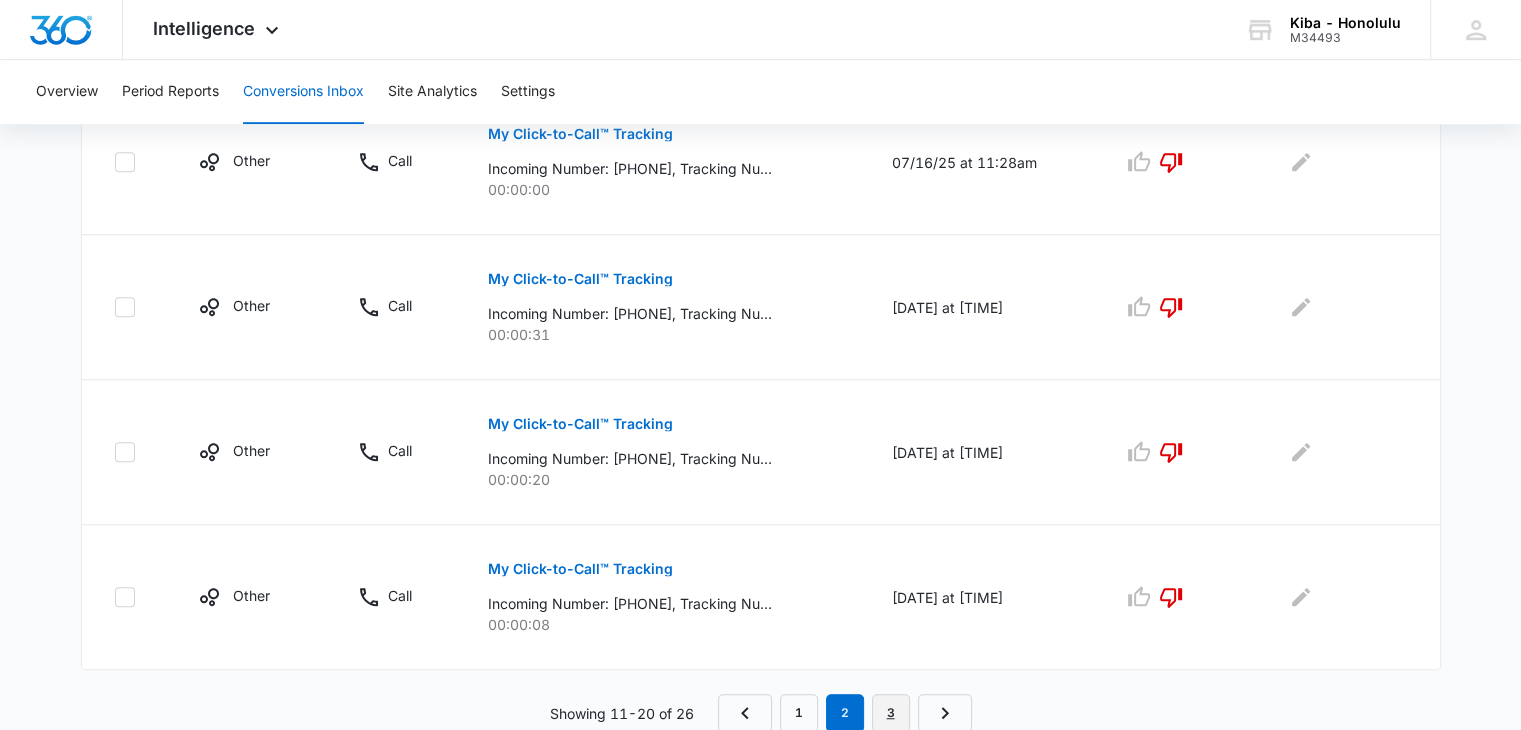 click on "3" at bounding box center (891, 713) 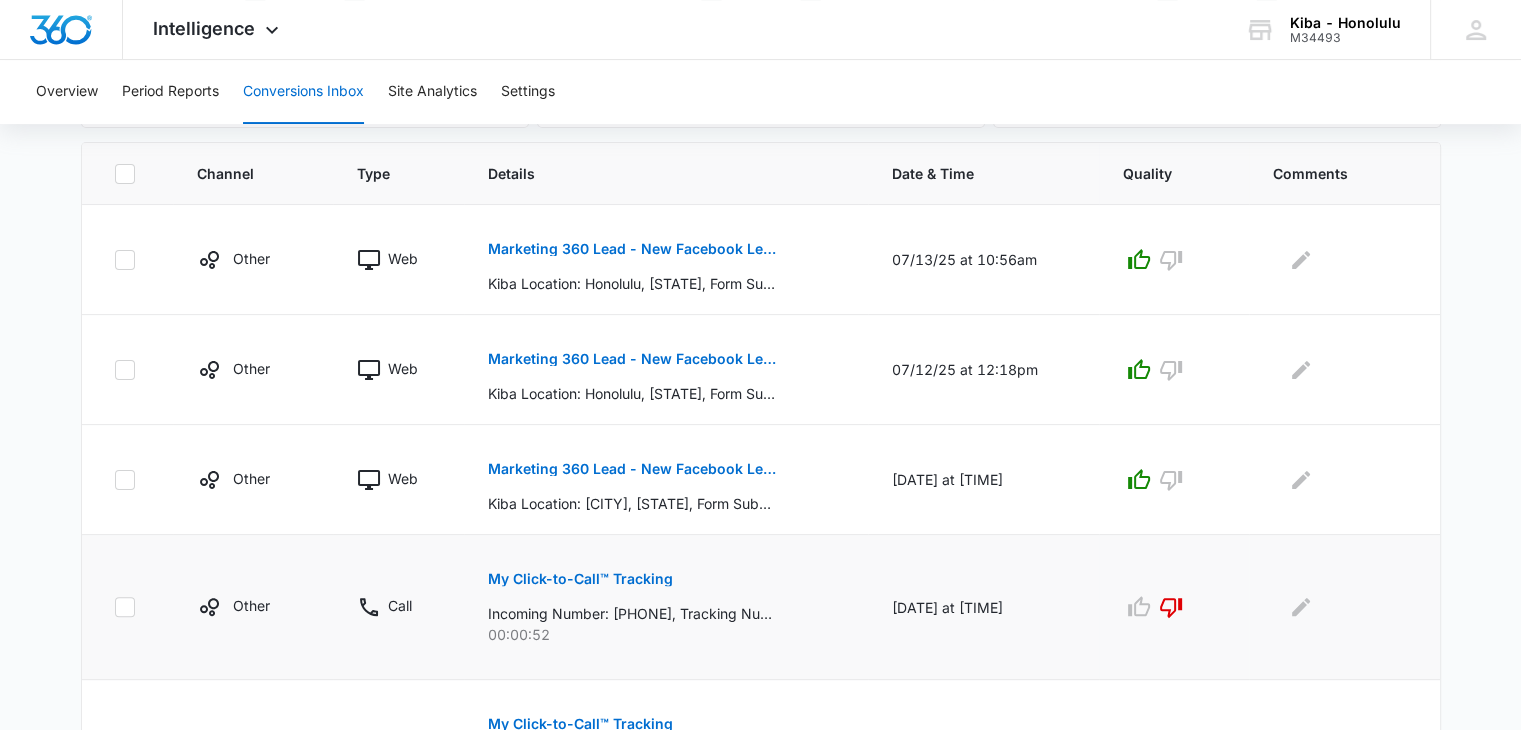 scroll, scrollTop: 725, scrollLeft: 0, axis: vertical 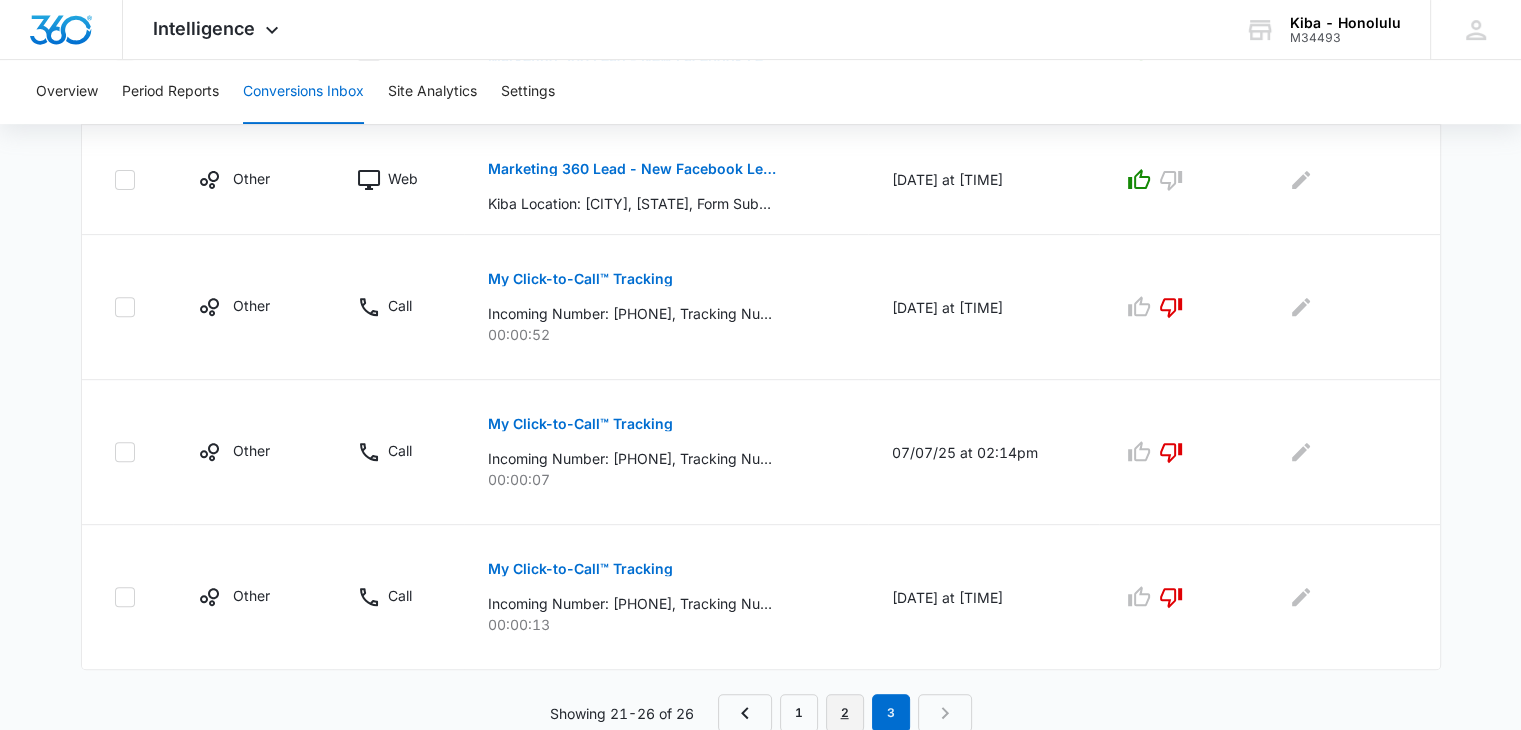 click on "2" at bounding box center [845, 713] 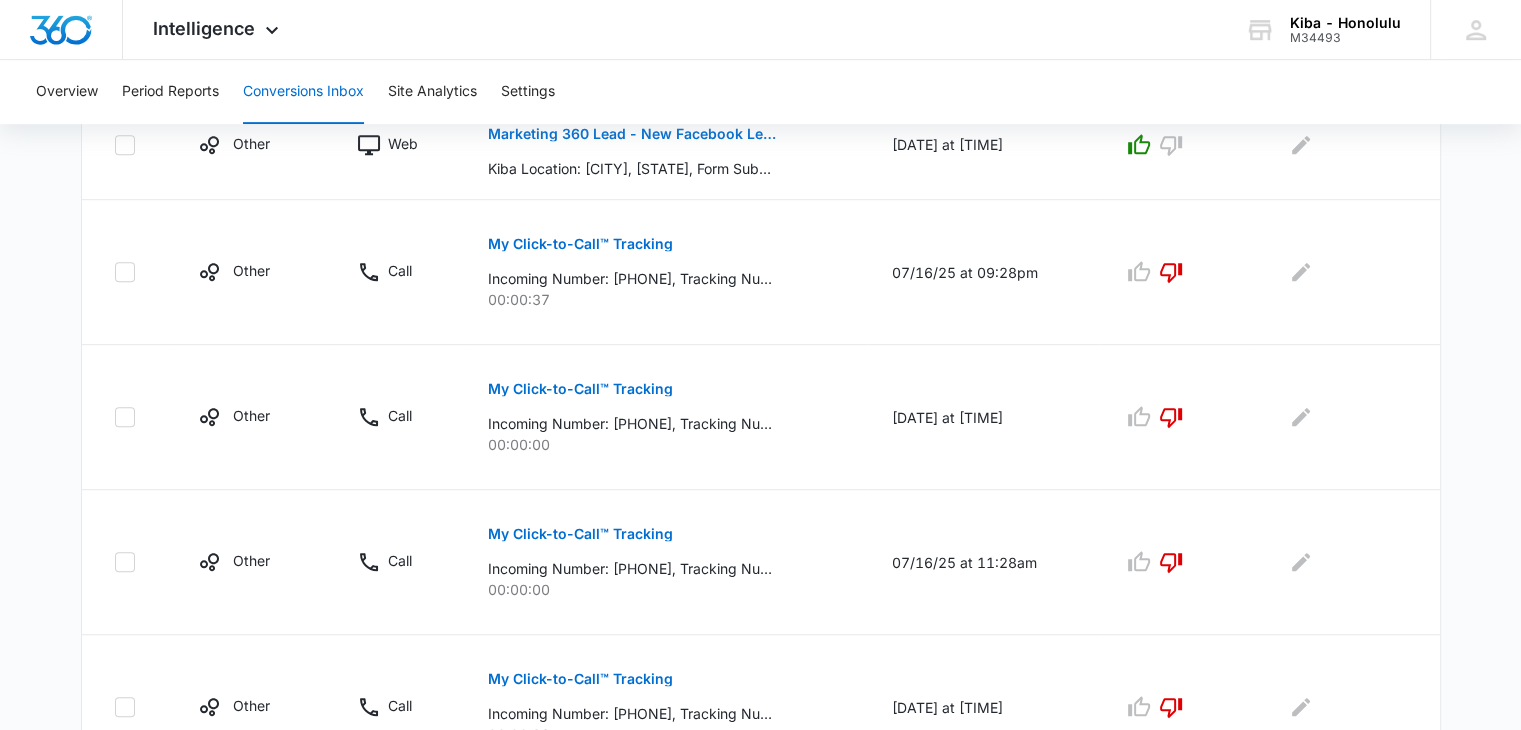 scroll, scrollTop: 1340, scrollLeft: 0, axis: vertical 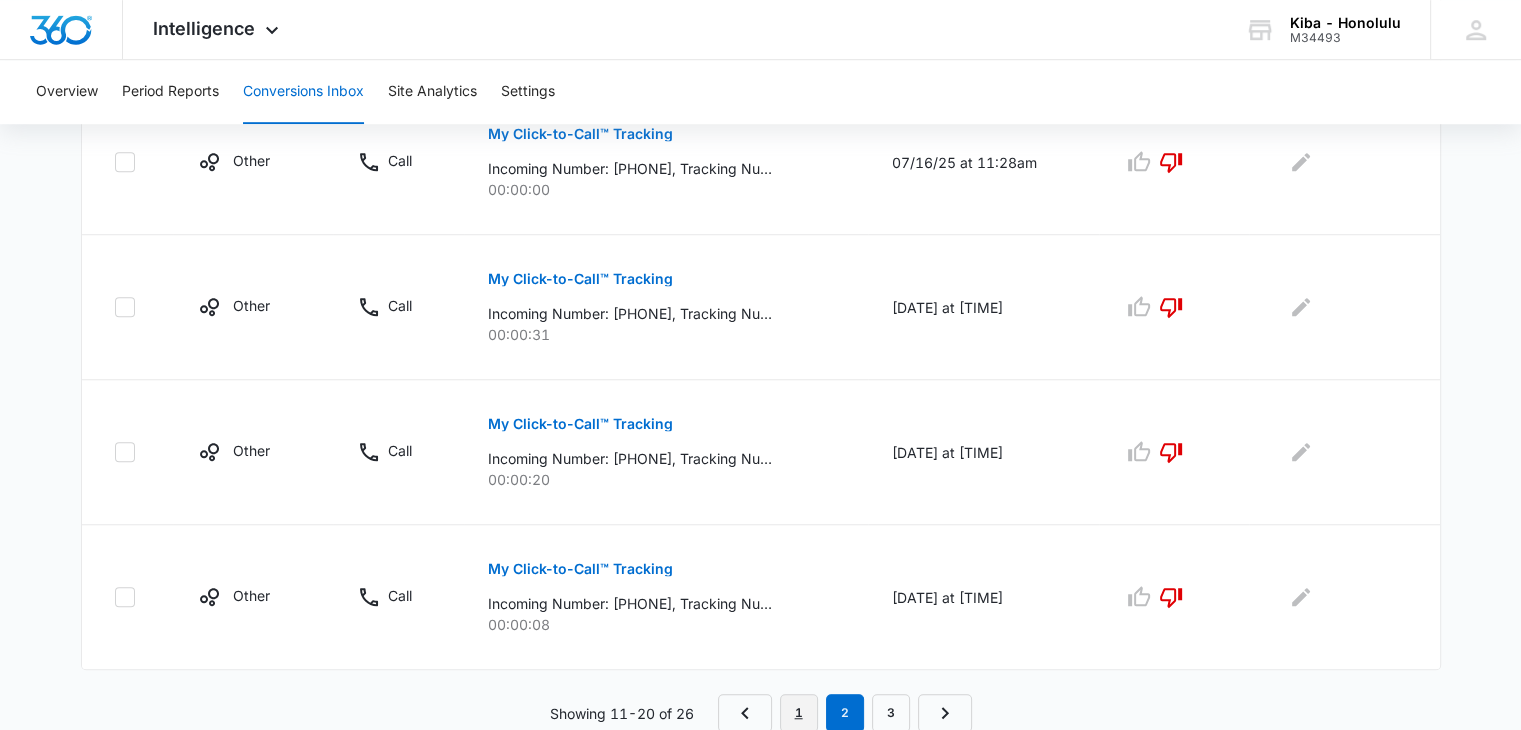 click on "1" at bounding box center (799, 713) 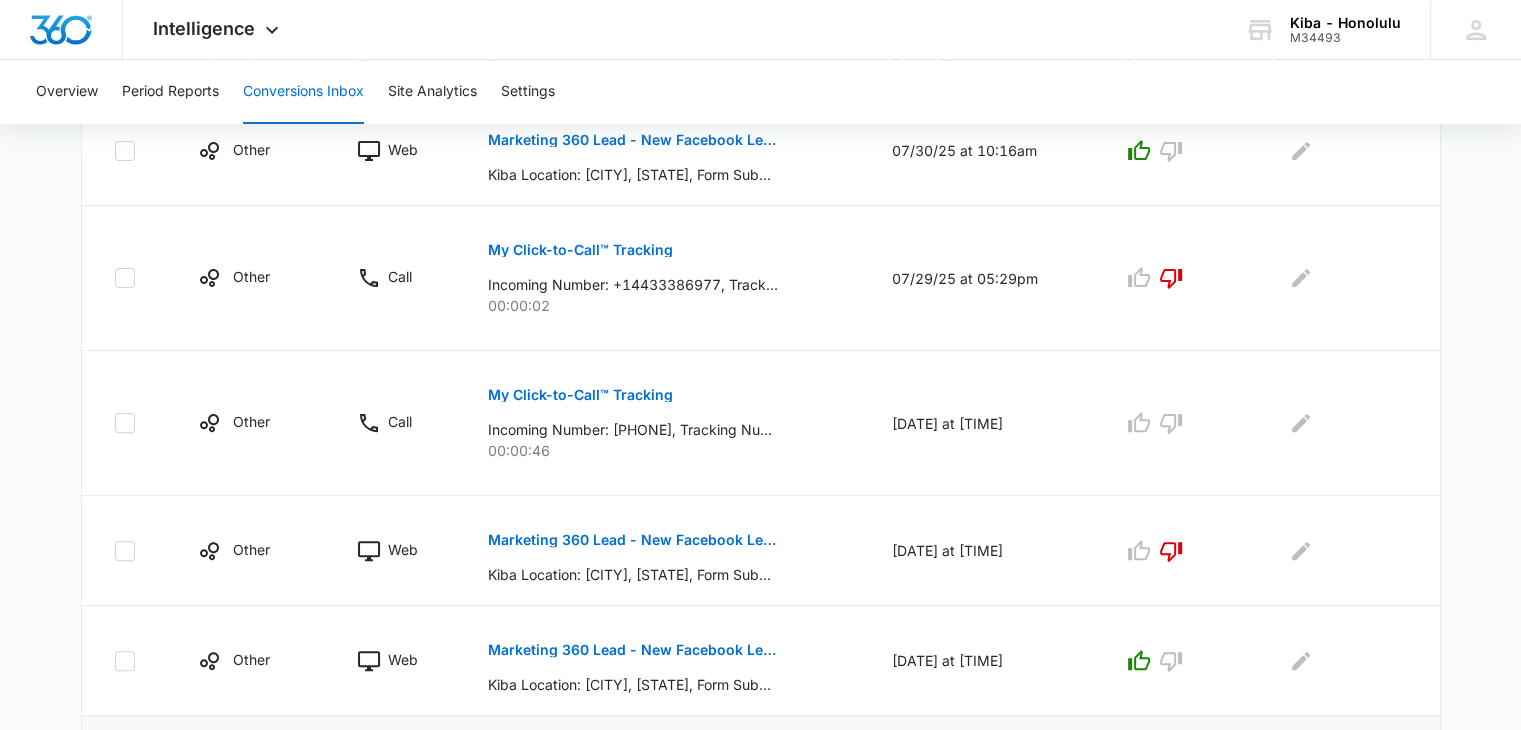 scroll, scrollTop: 434, scrollLeft: 0, axis: vertical 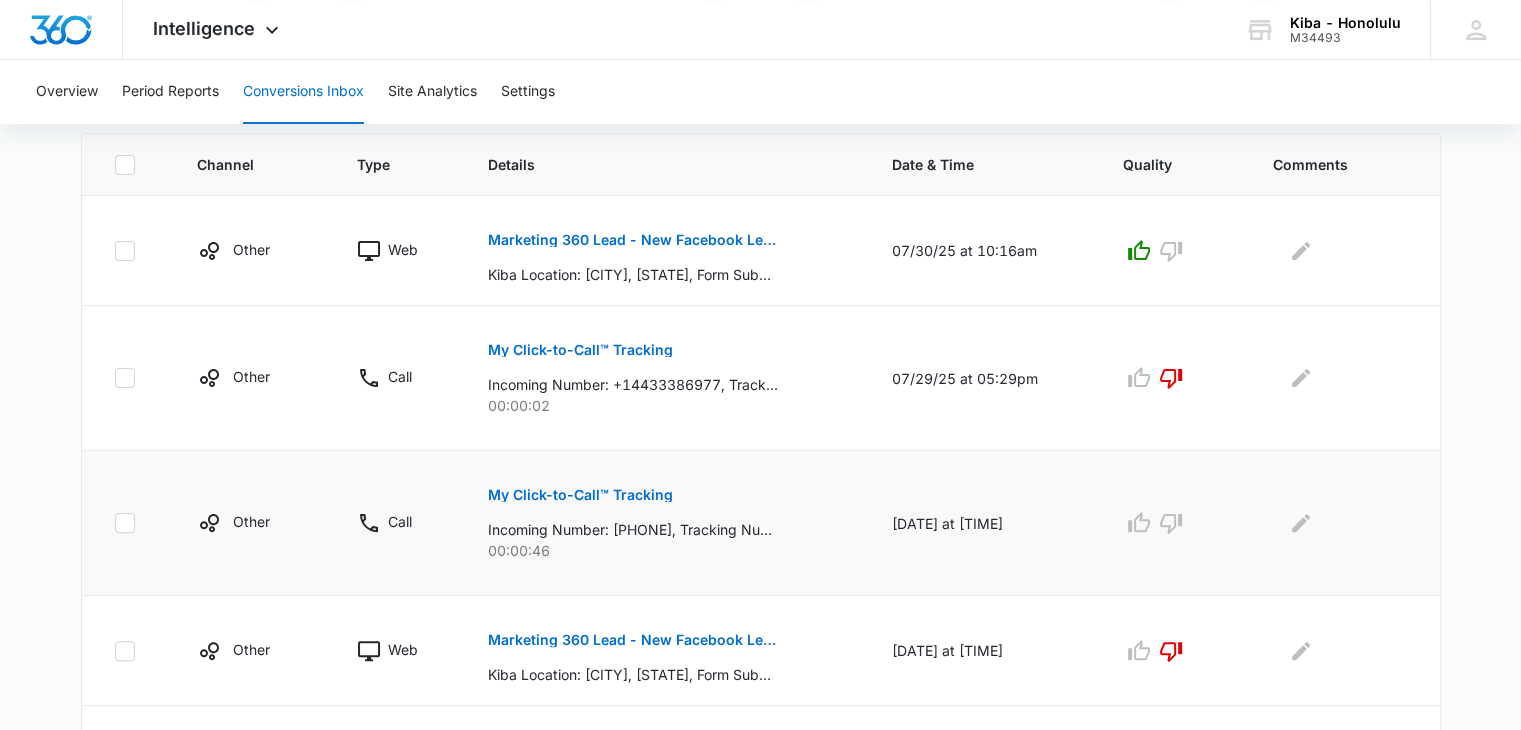 click on "My Click-to-Call™ Tracking" at bounding box center [580, 495] 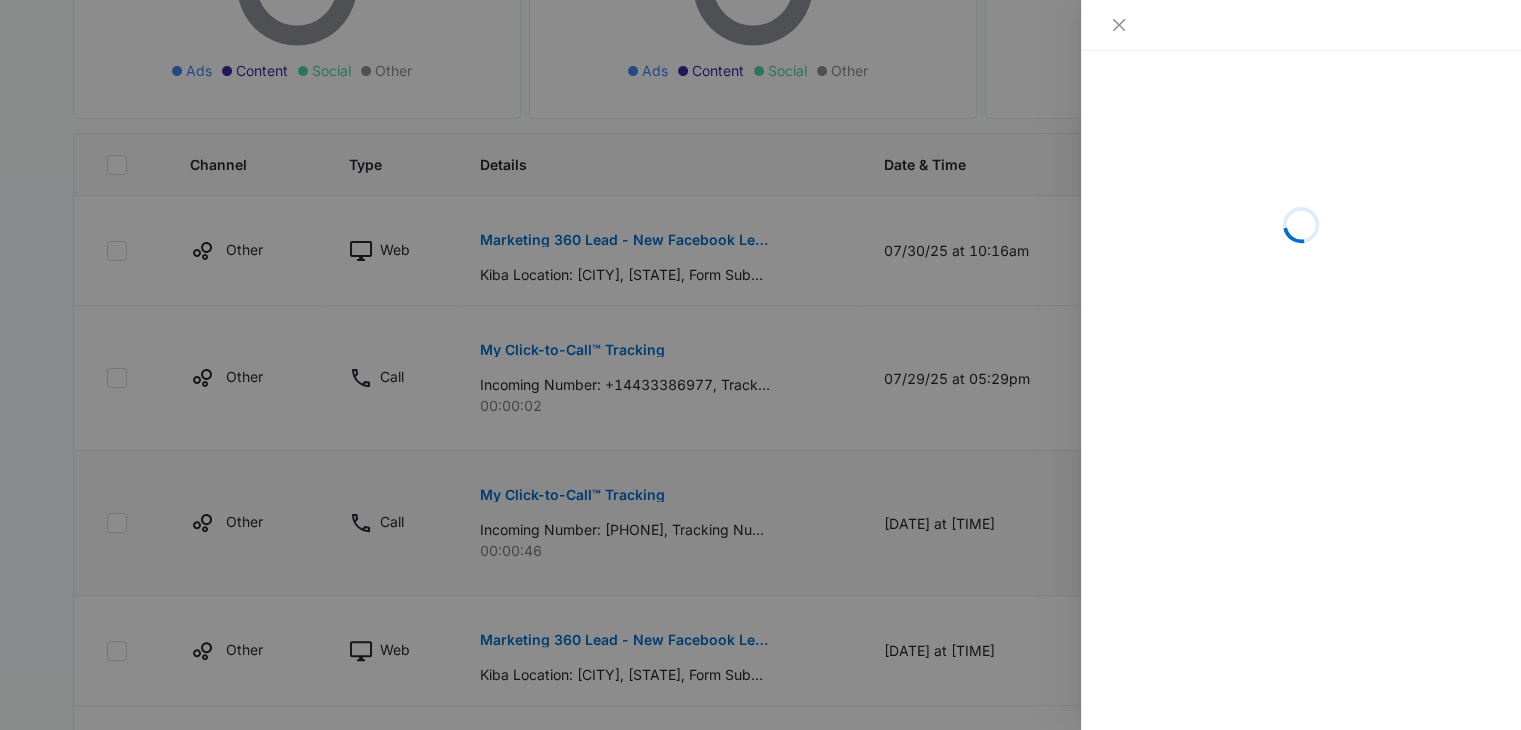 click at bounding box center [760, 365] 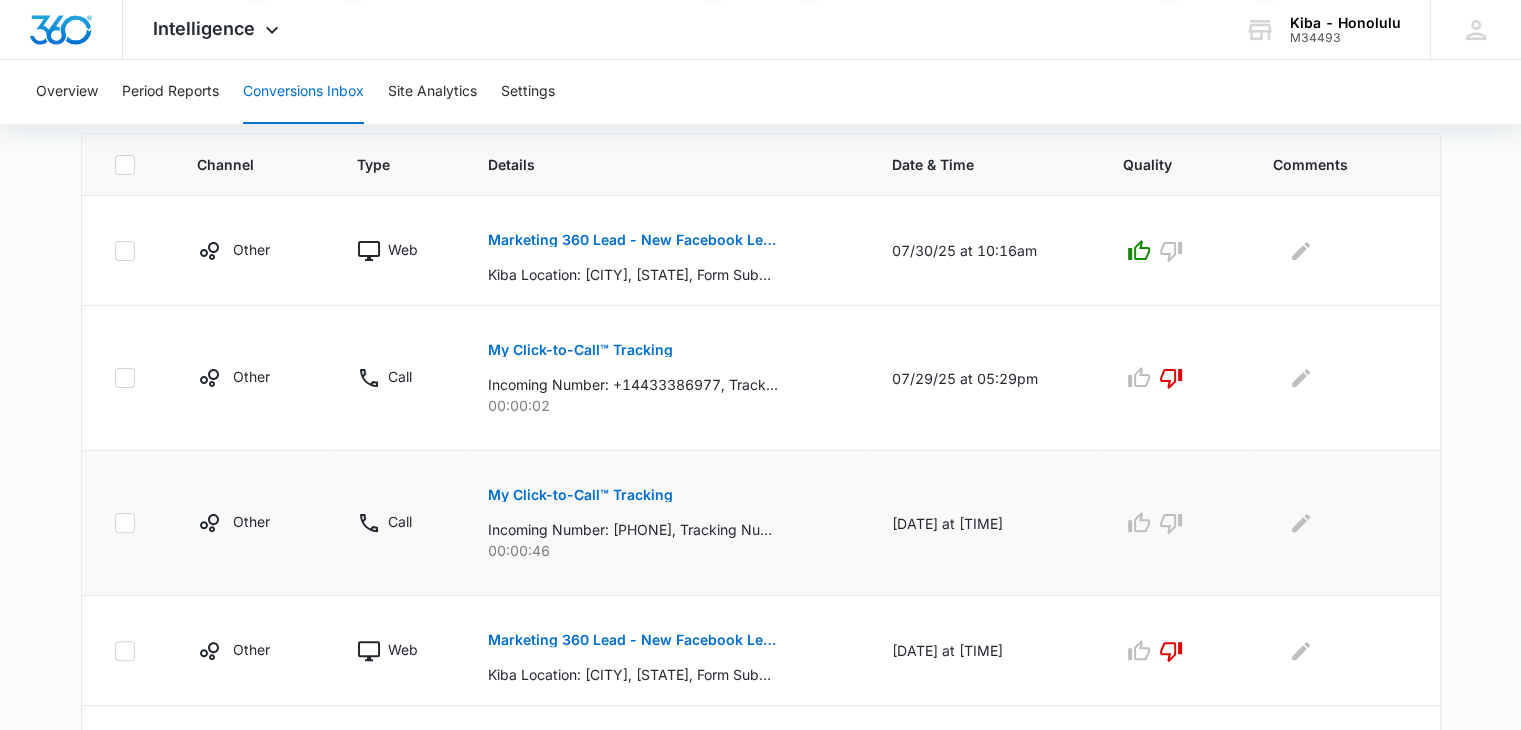 click on "My Click-to-Call™ Tracking" at bounding box center [580, 495] 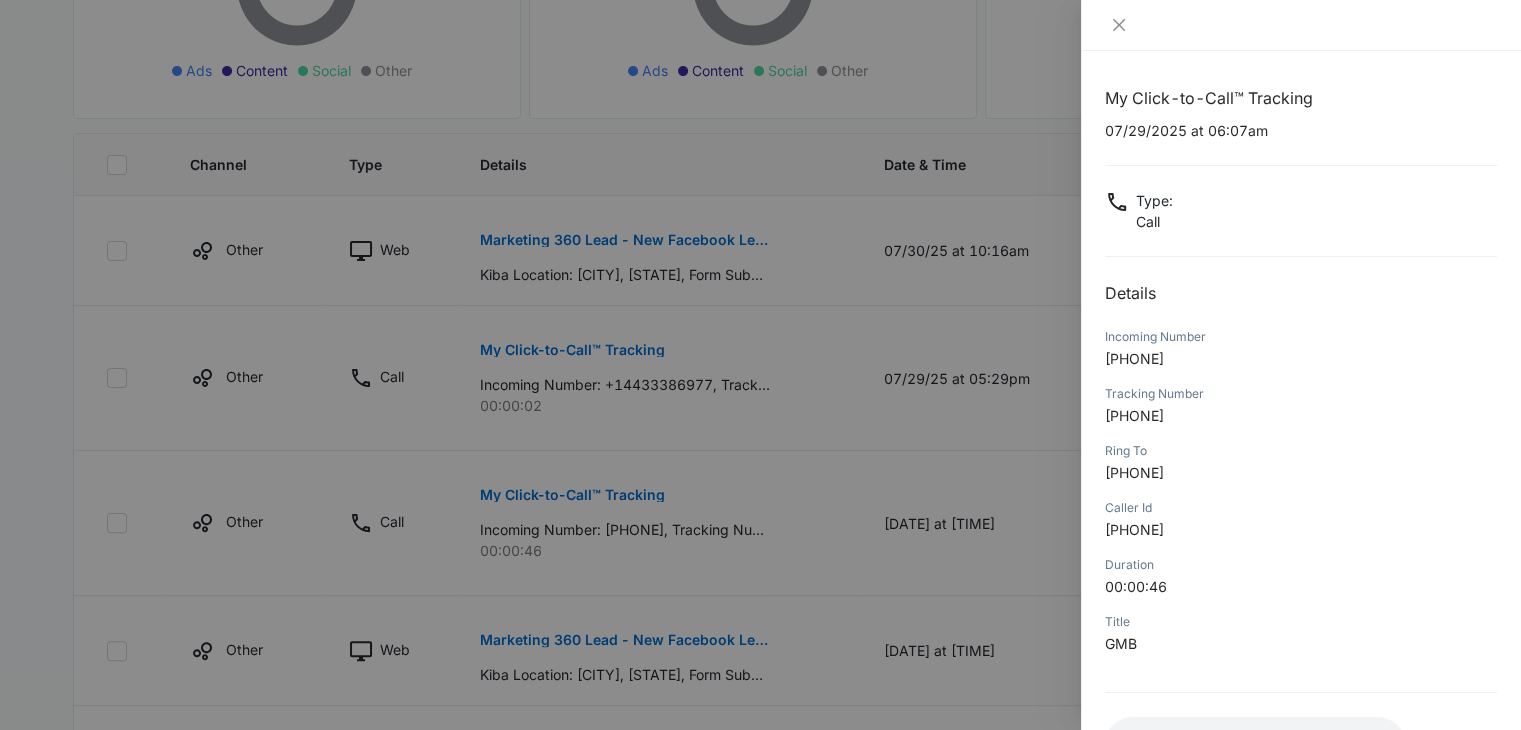scroll, scrollTop: 158, scrollLeft: 0, axis: vertical 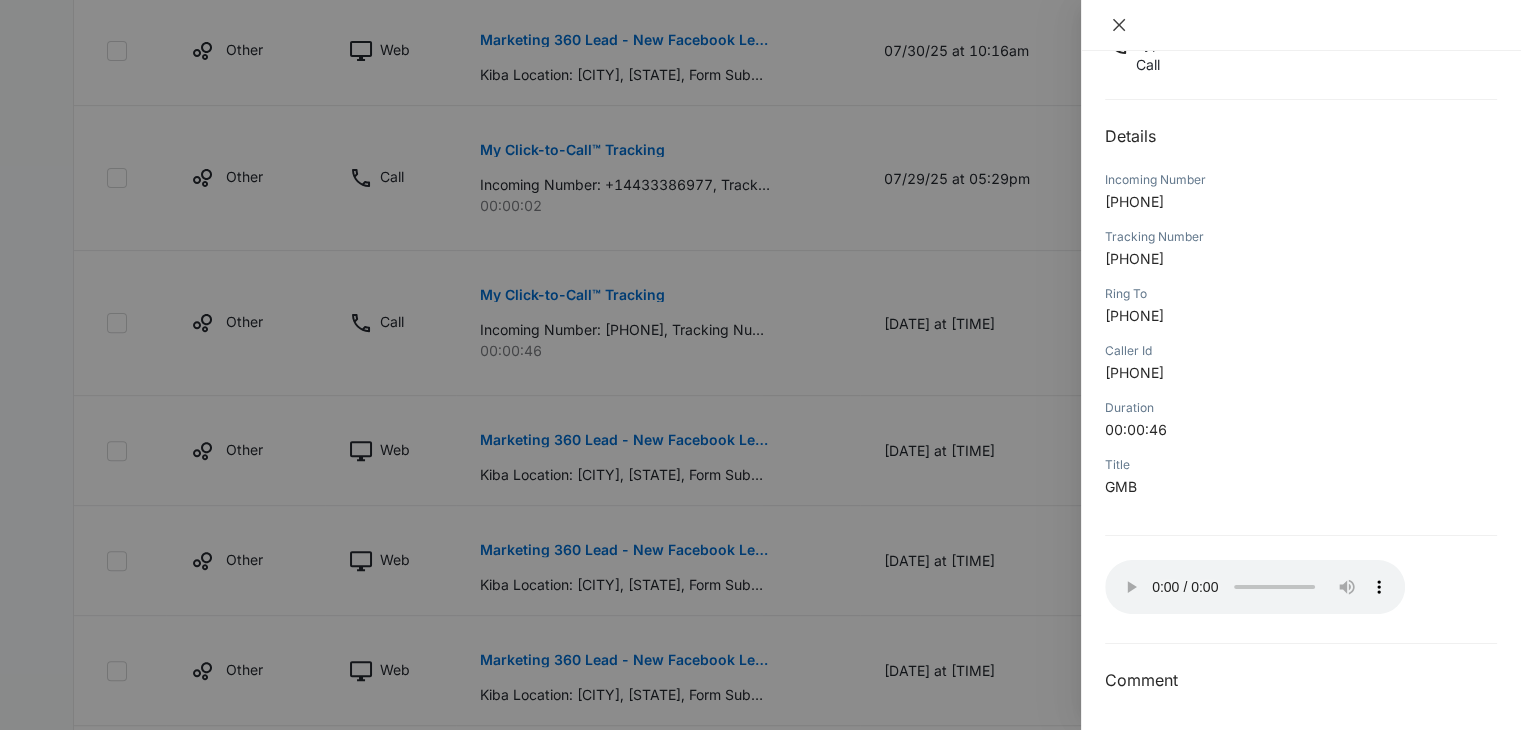 click at bounding box center [1119, 25] 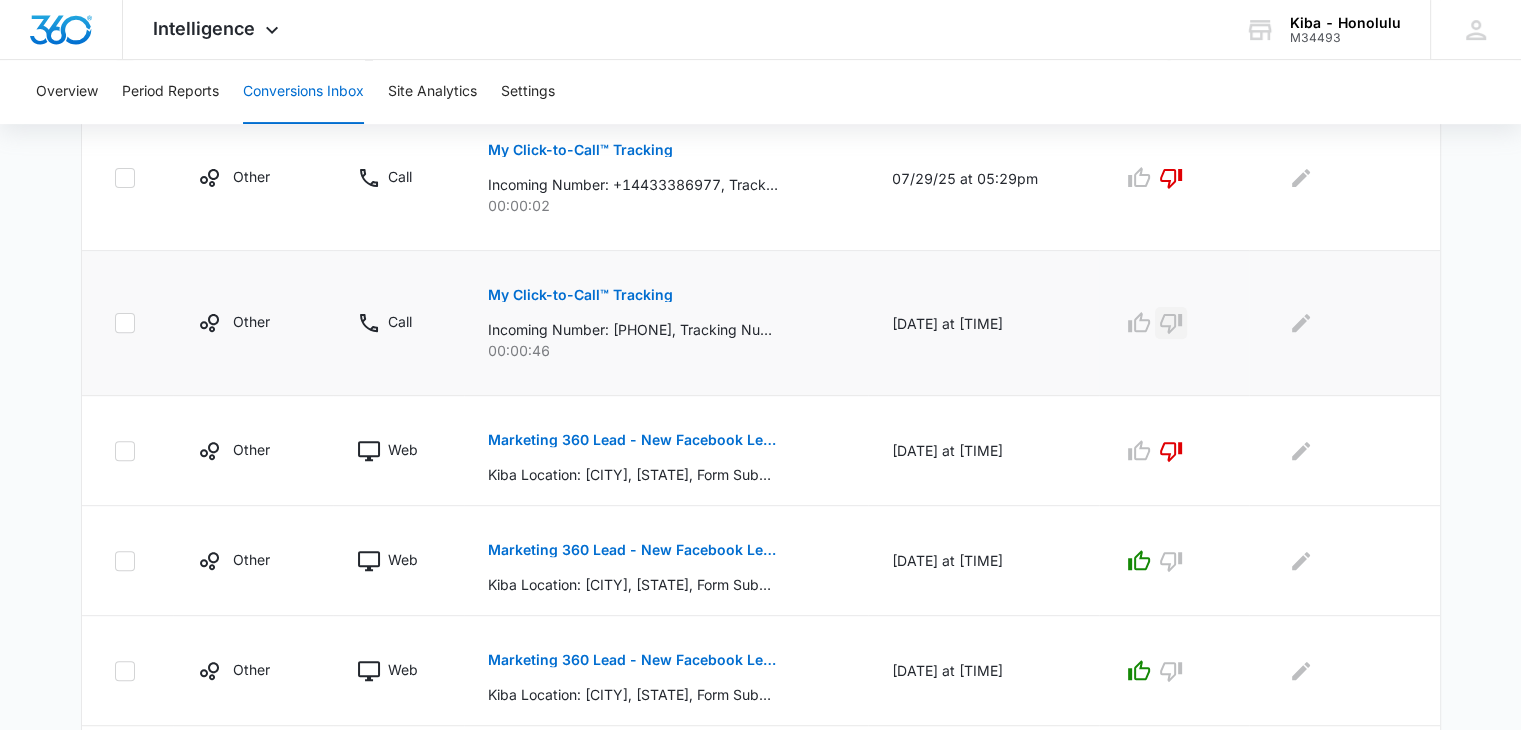 click 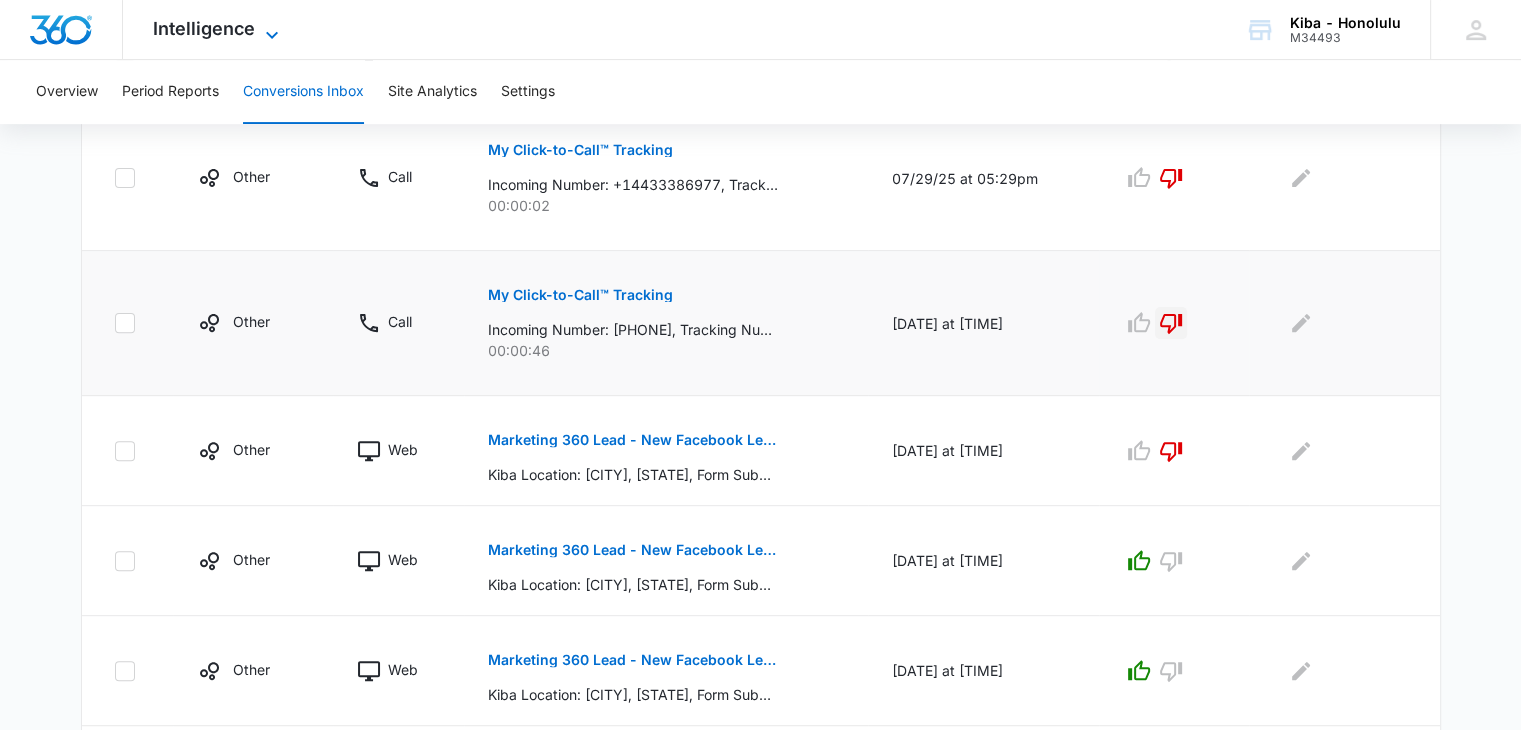 click 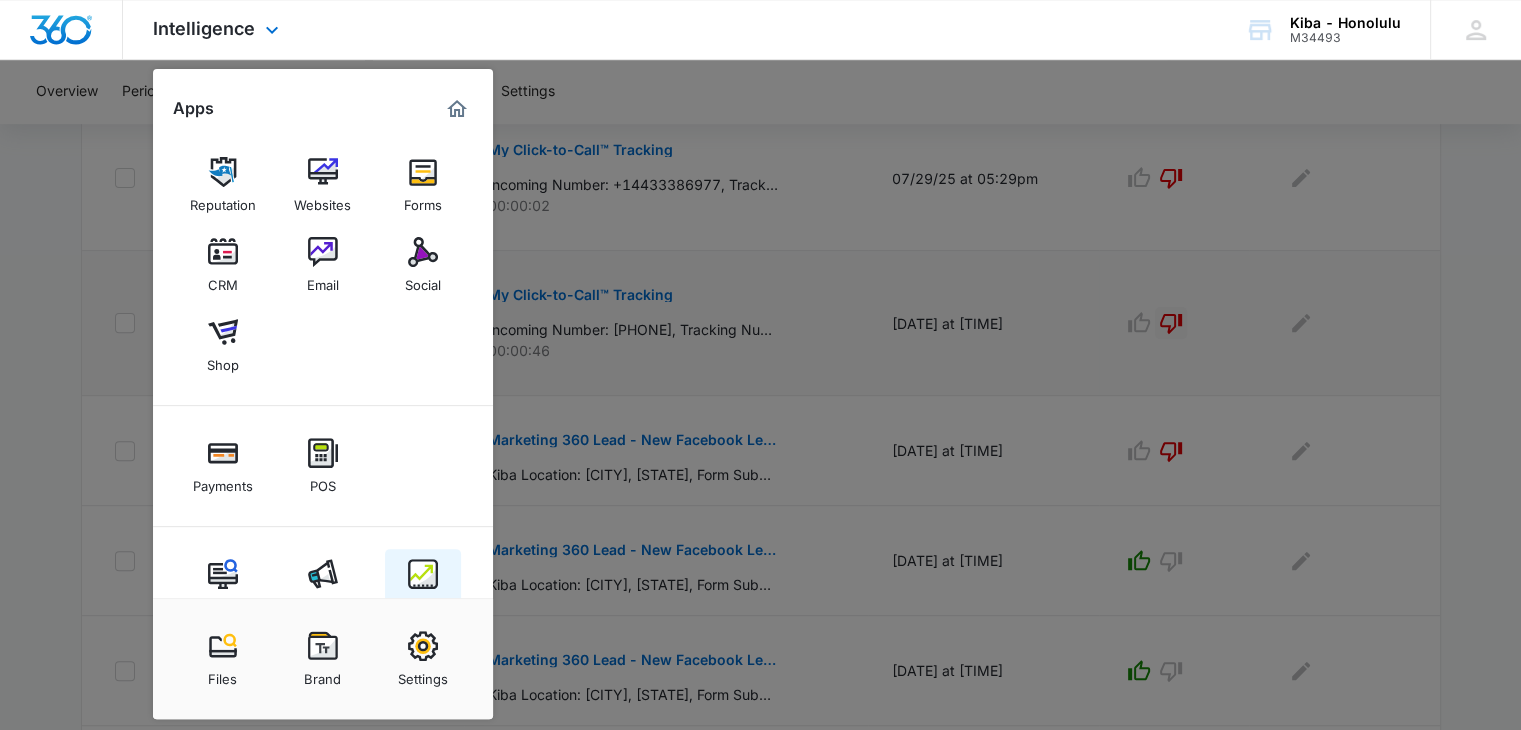 click at bounding box center [423, 574] 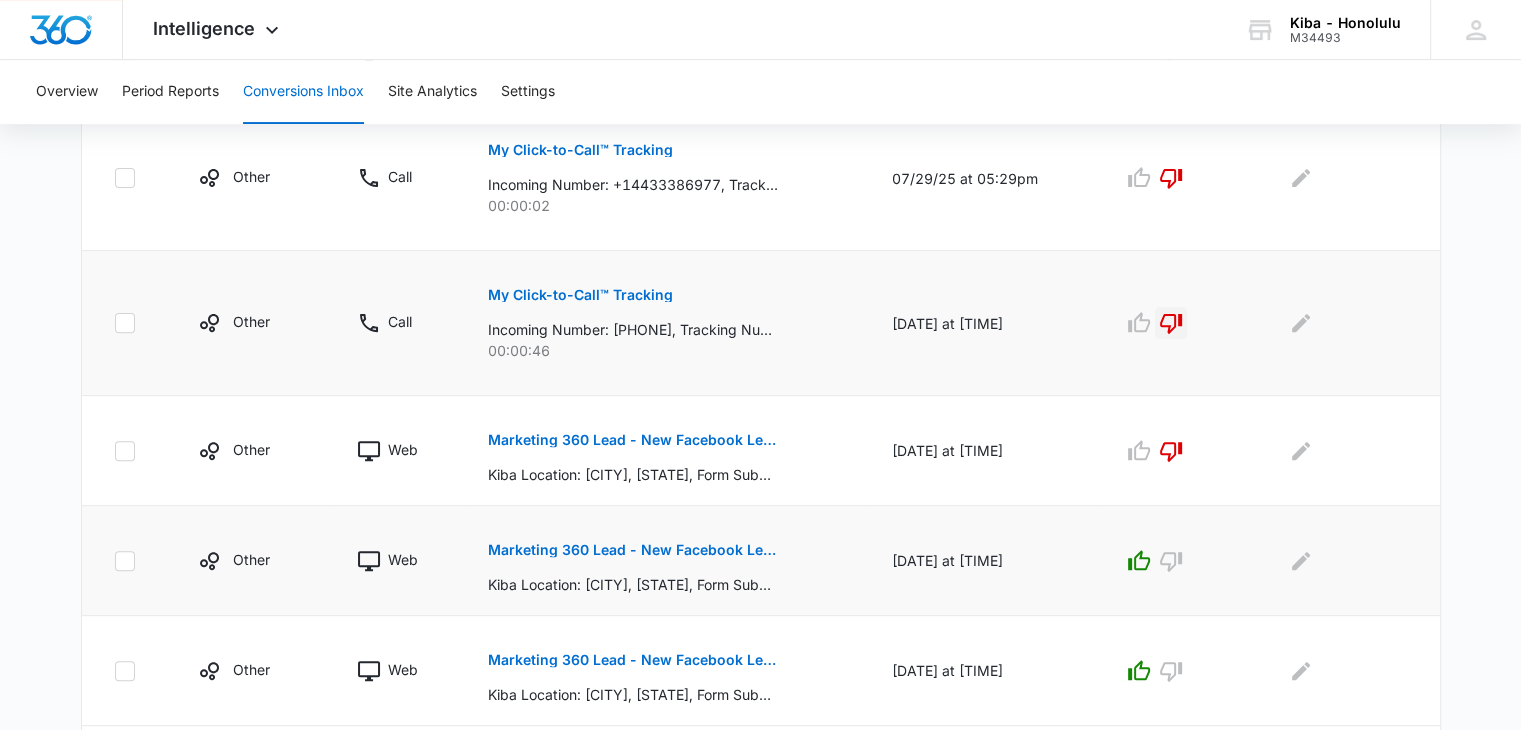 scroll, scrollTop: 0, scrollLeft: 0, axis: both 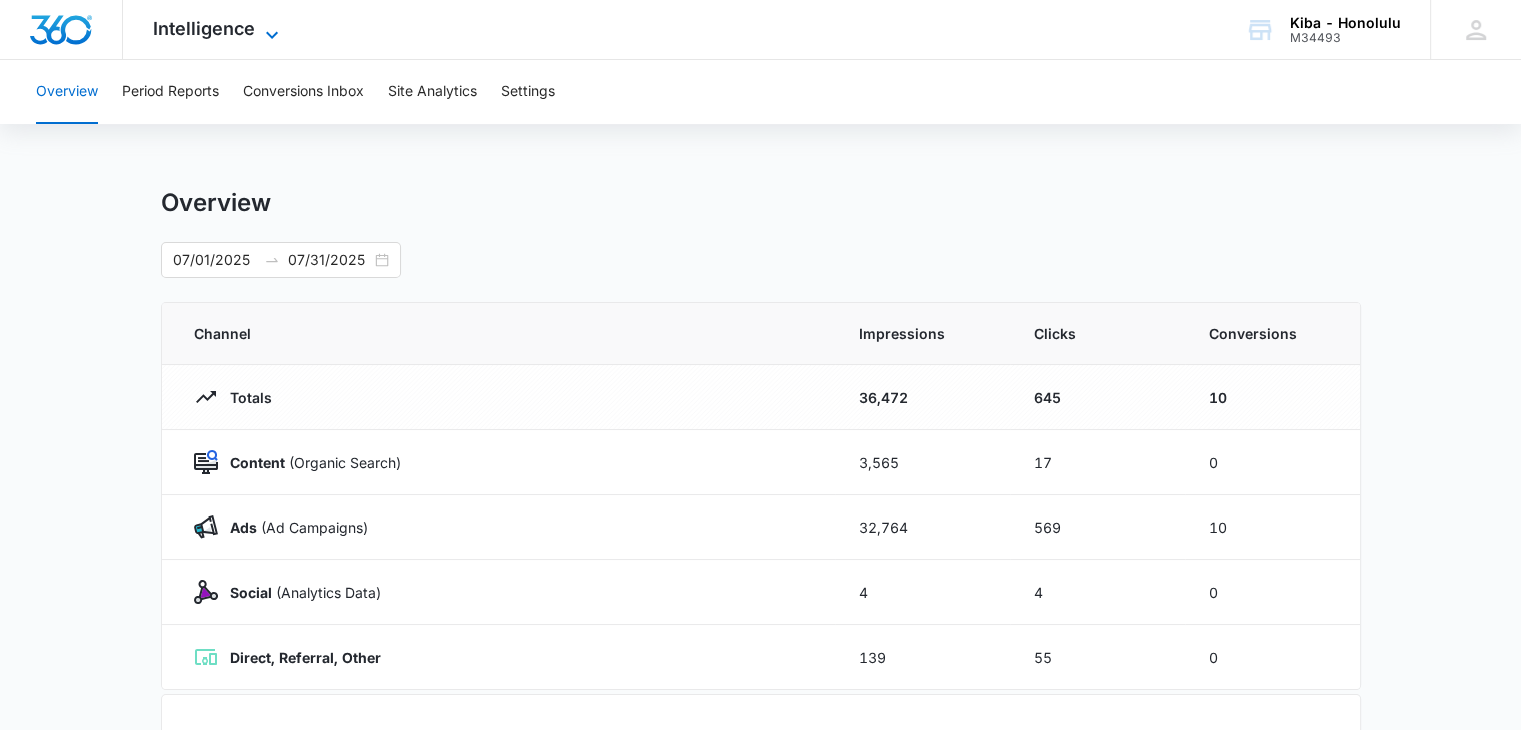 click 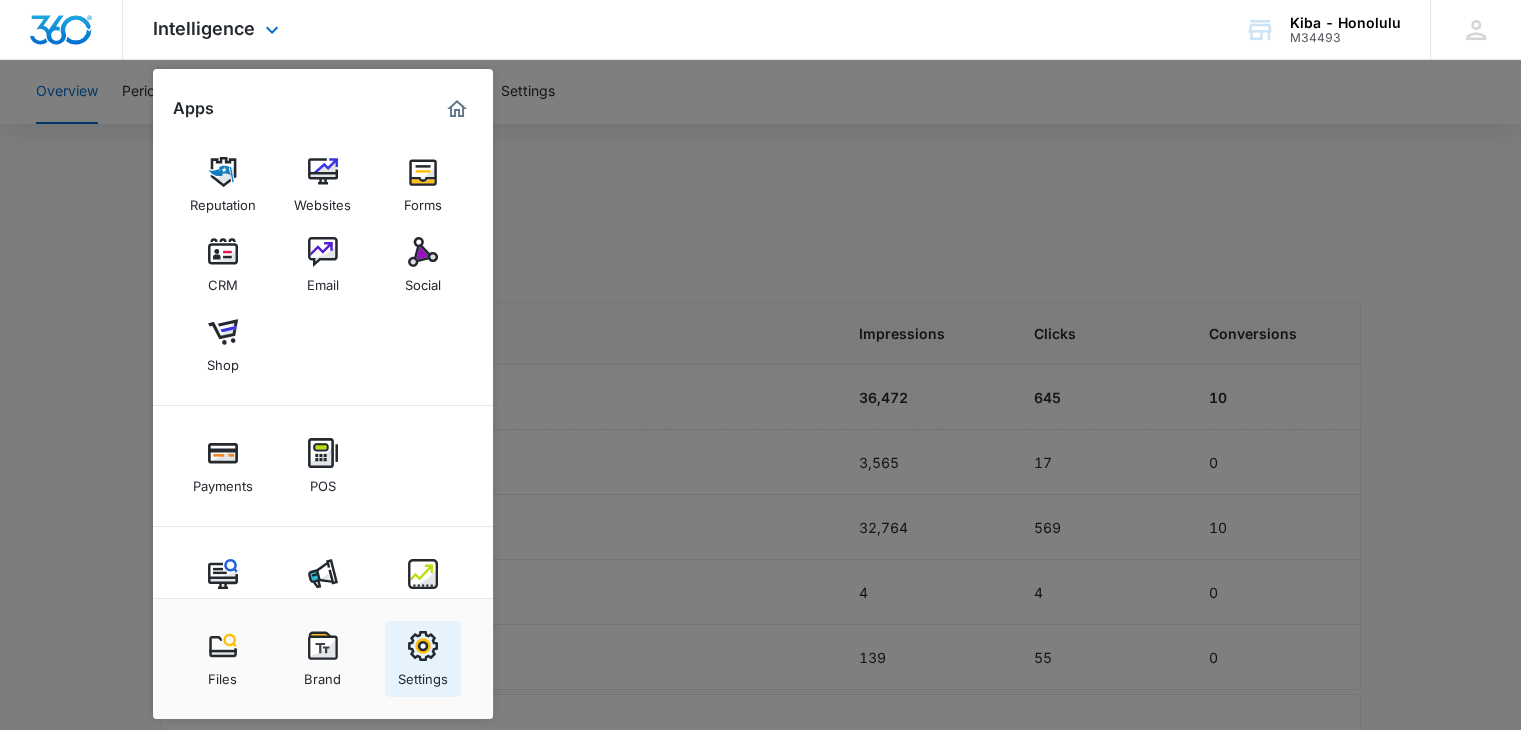 click at bounding box center [423, 646] 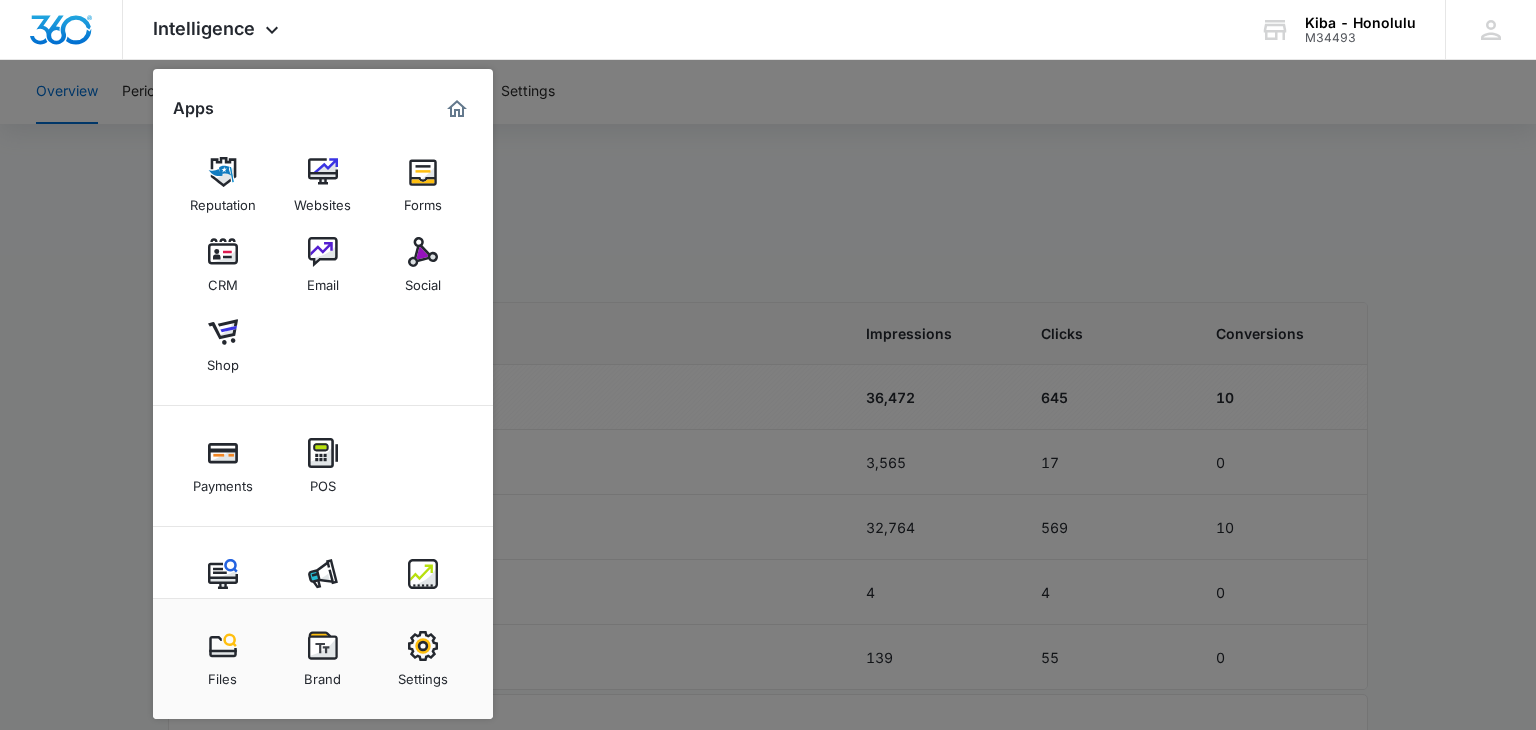 select on "33" 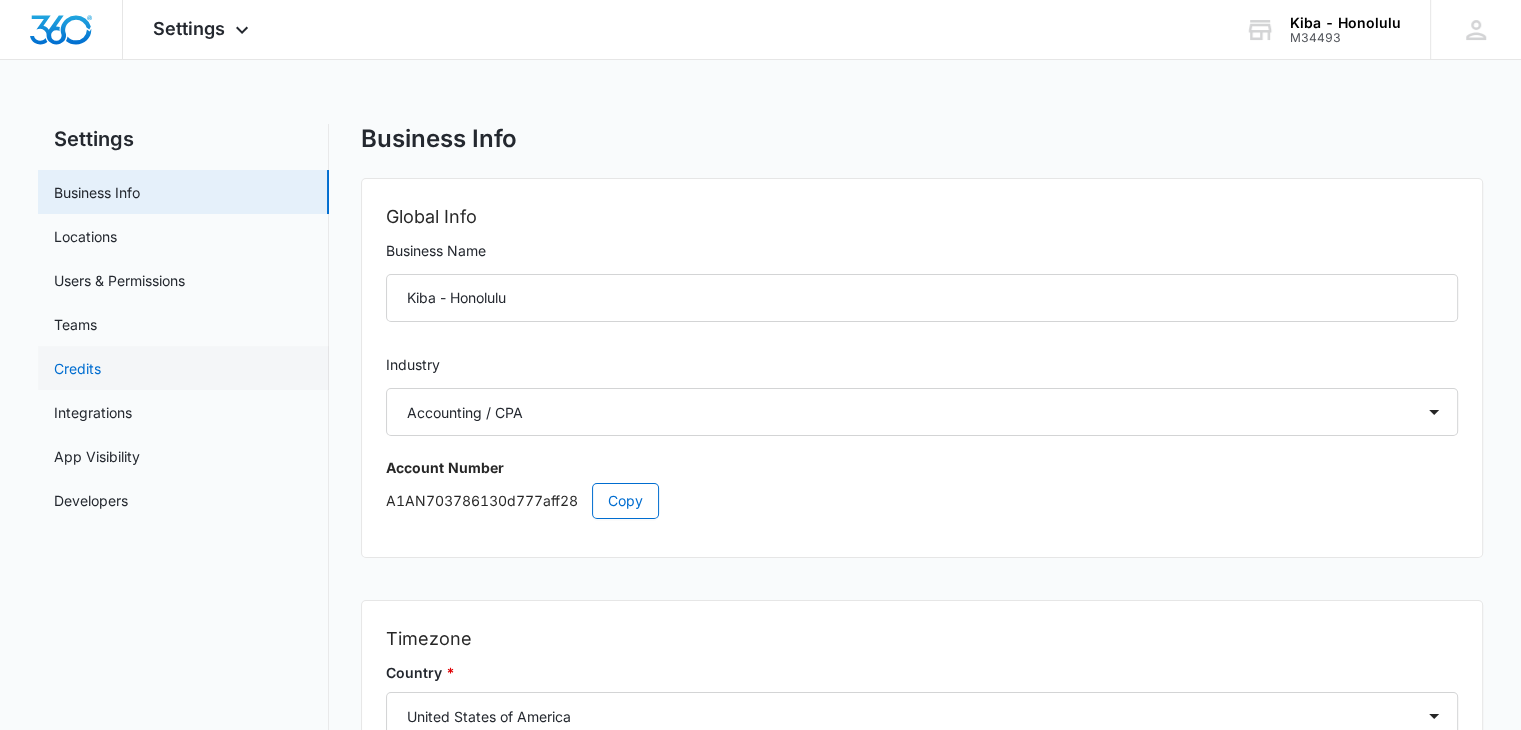 click on "Credits" at bounding box center (77, 368) 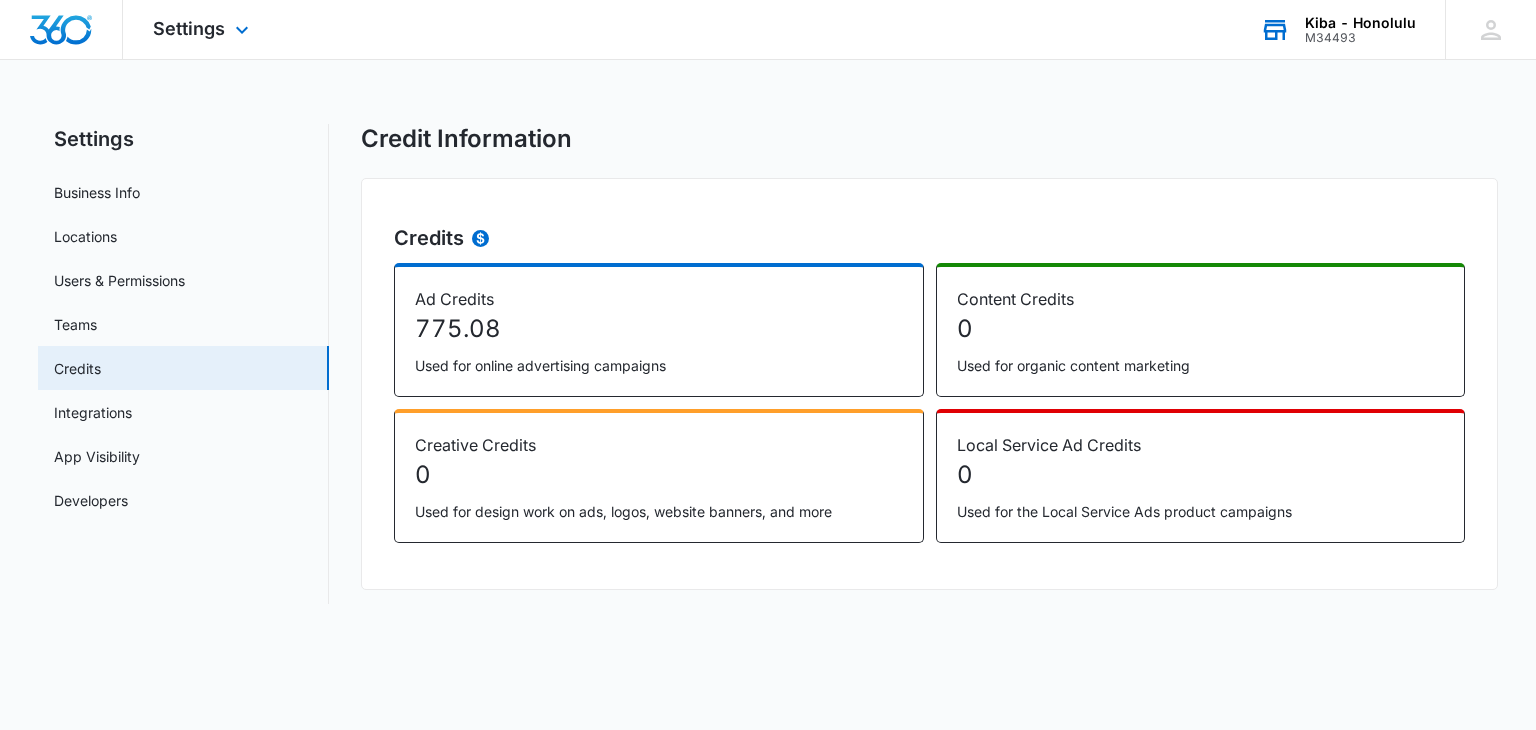 click on "Kiba - Honolulu" at bounding box center [1360, 23] 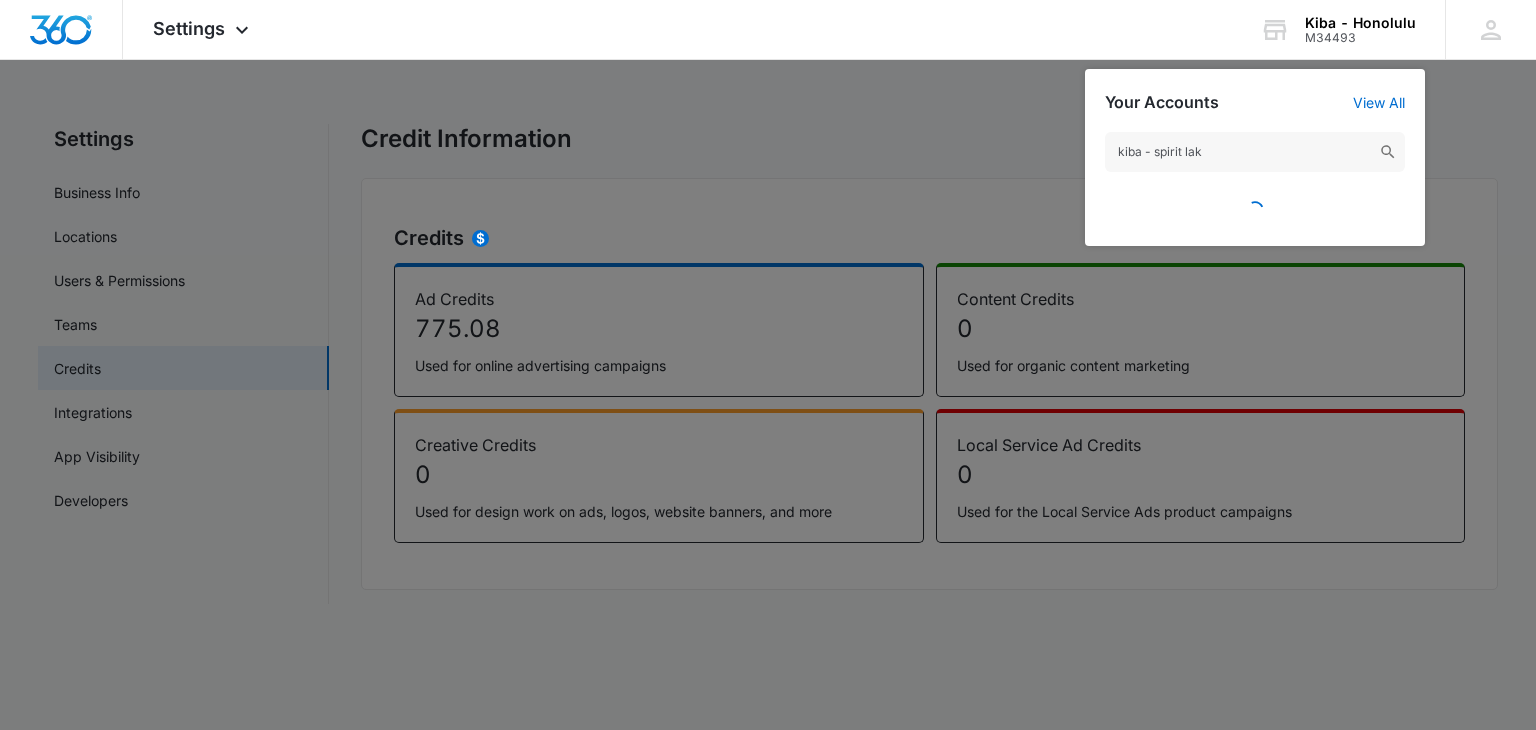 type on "kiba - spirit lake" 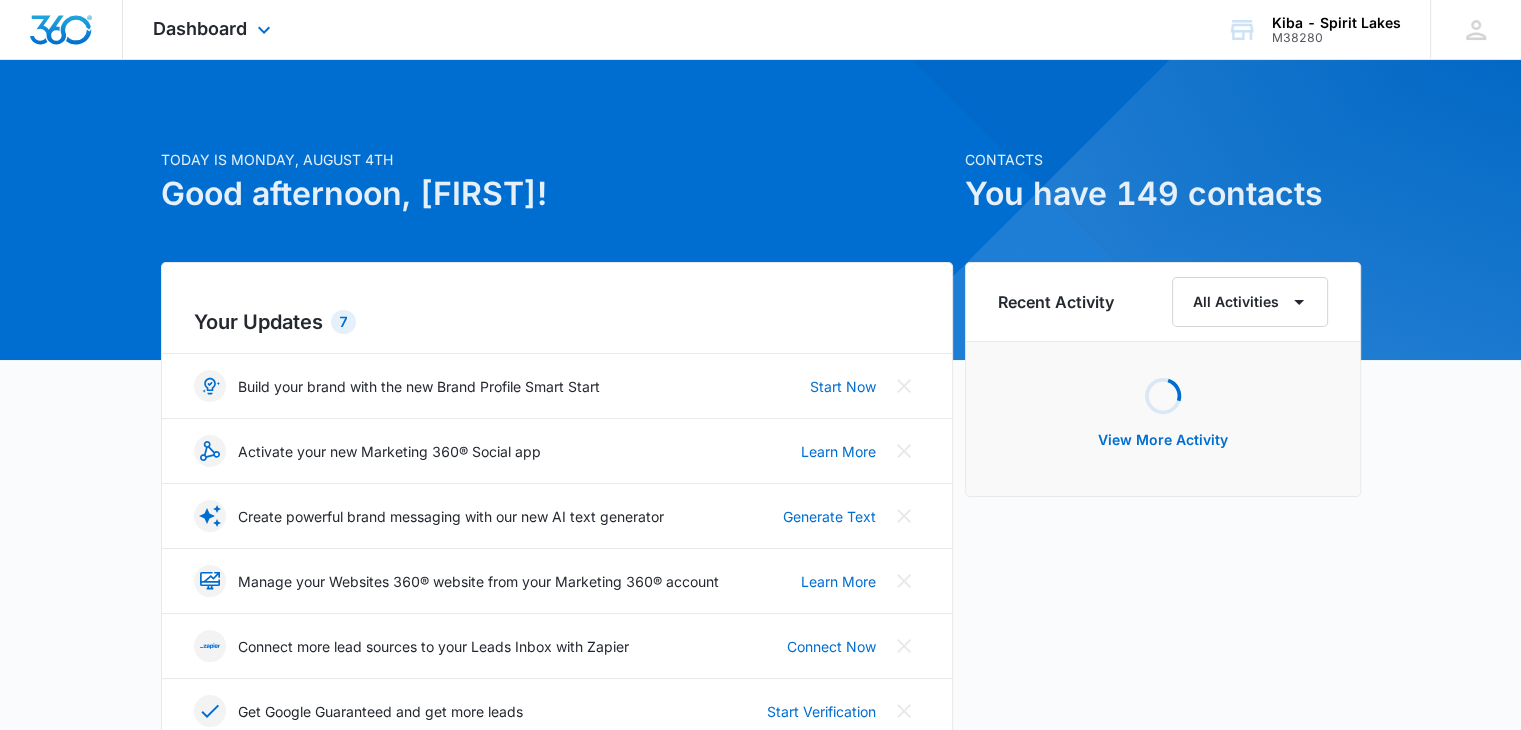 click on "Dashboard Apps Reputation Websites Forms CRM Email Social Shop Payments POS Content Ads Intelligence Files Brand Settings" at bounding box center [214, 29] 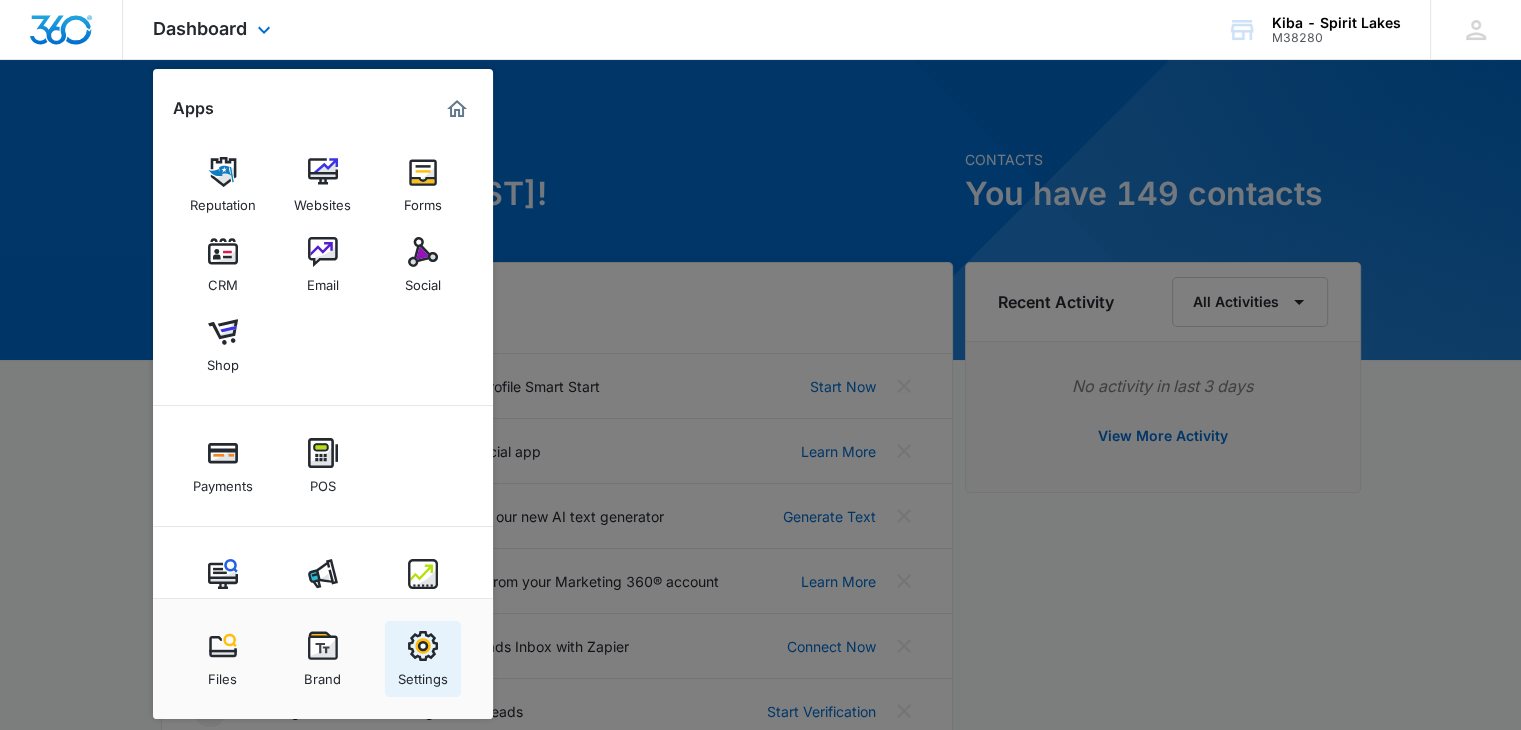 click at bounding box center (423, 646) 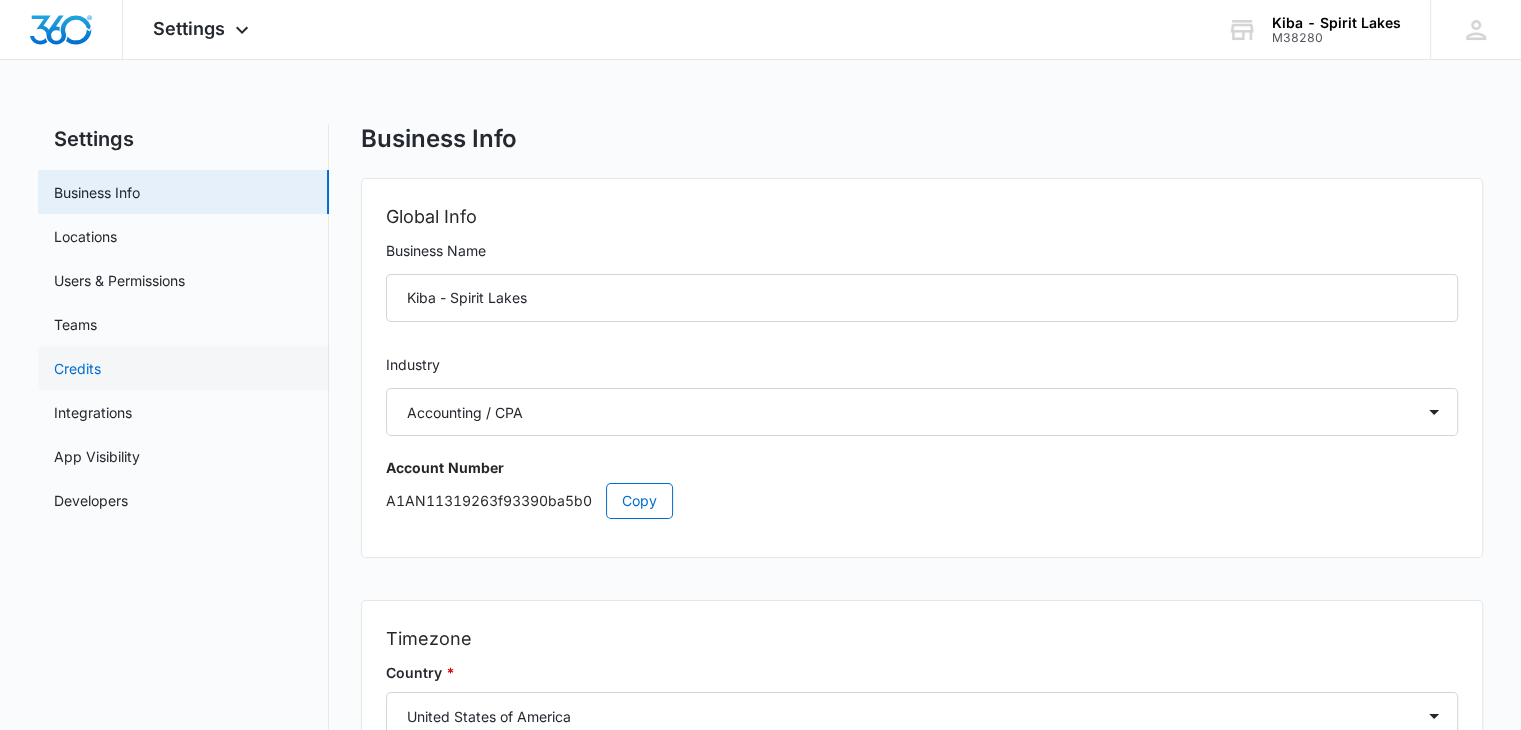click on "Credits" at bounding box center (77, 368) 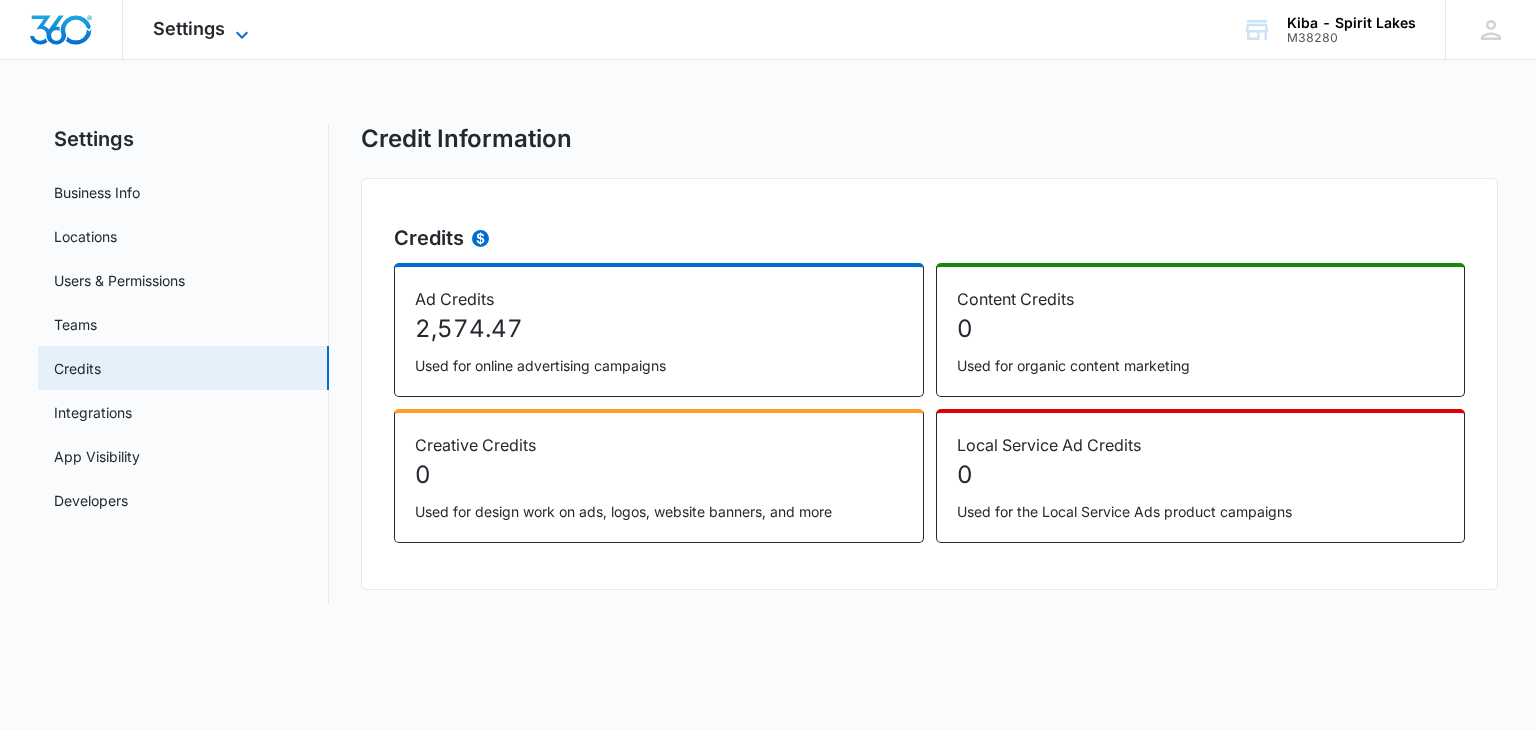 click 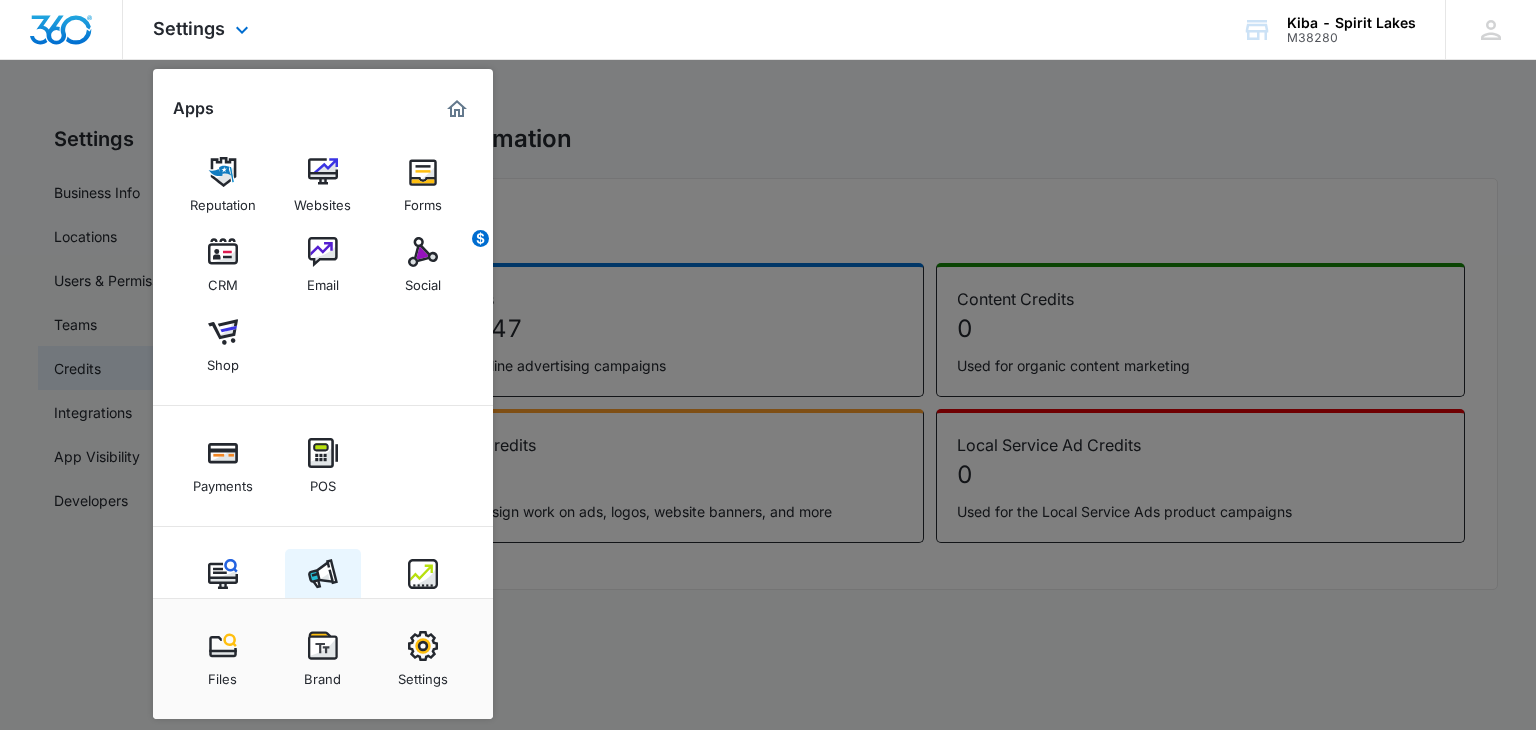 click at bounding box center (323, 574) 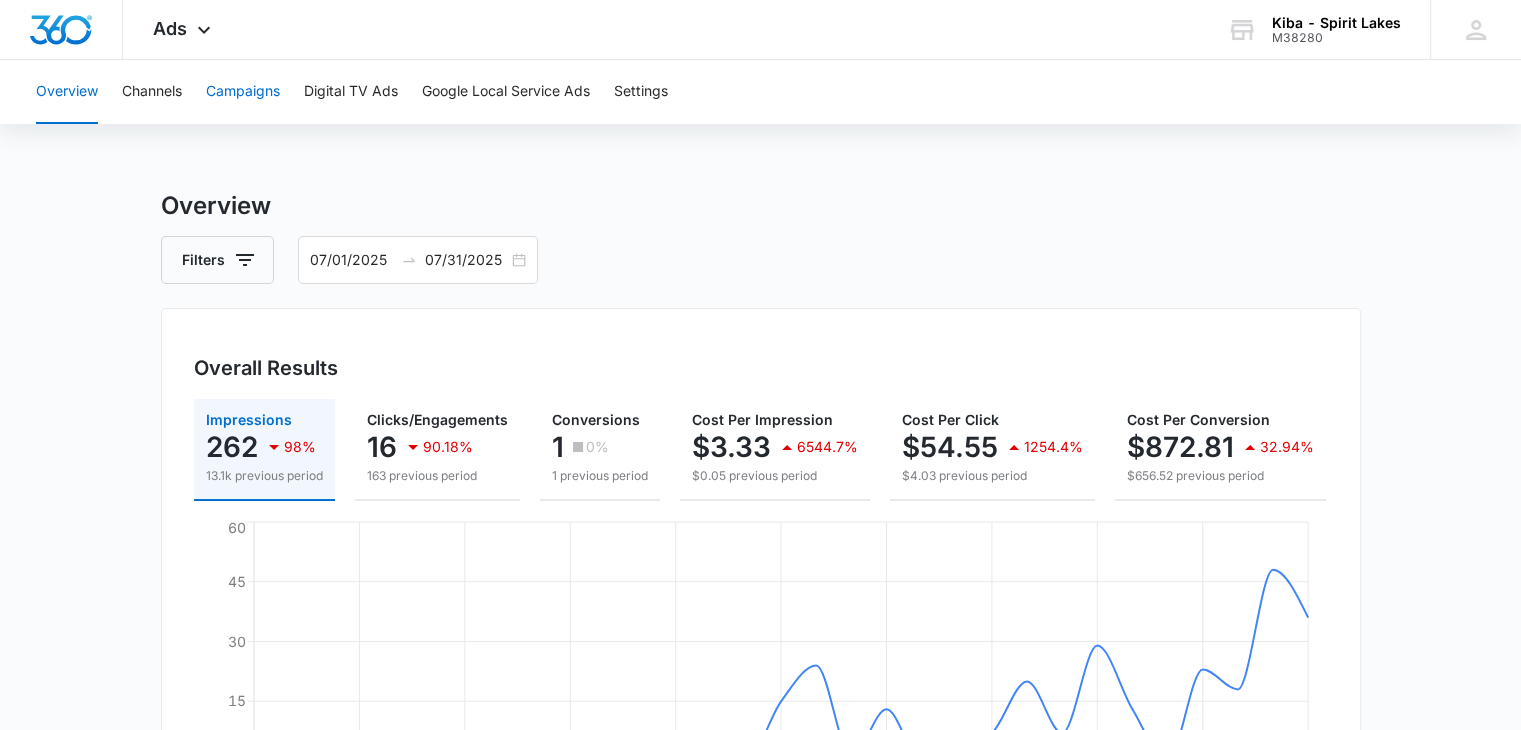 click on "Campaigns" at bounding box center [243, 92] 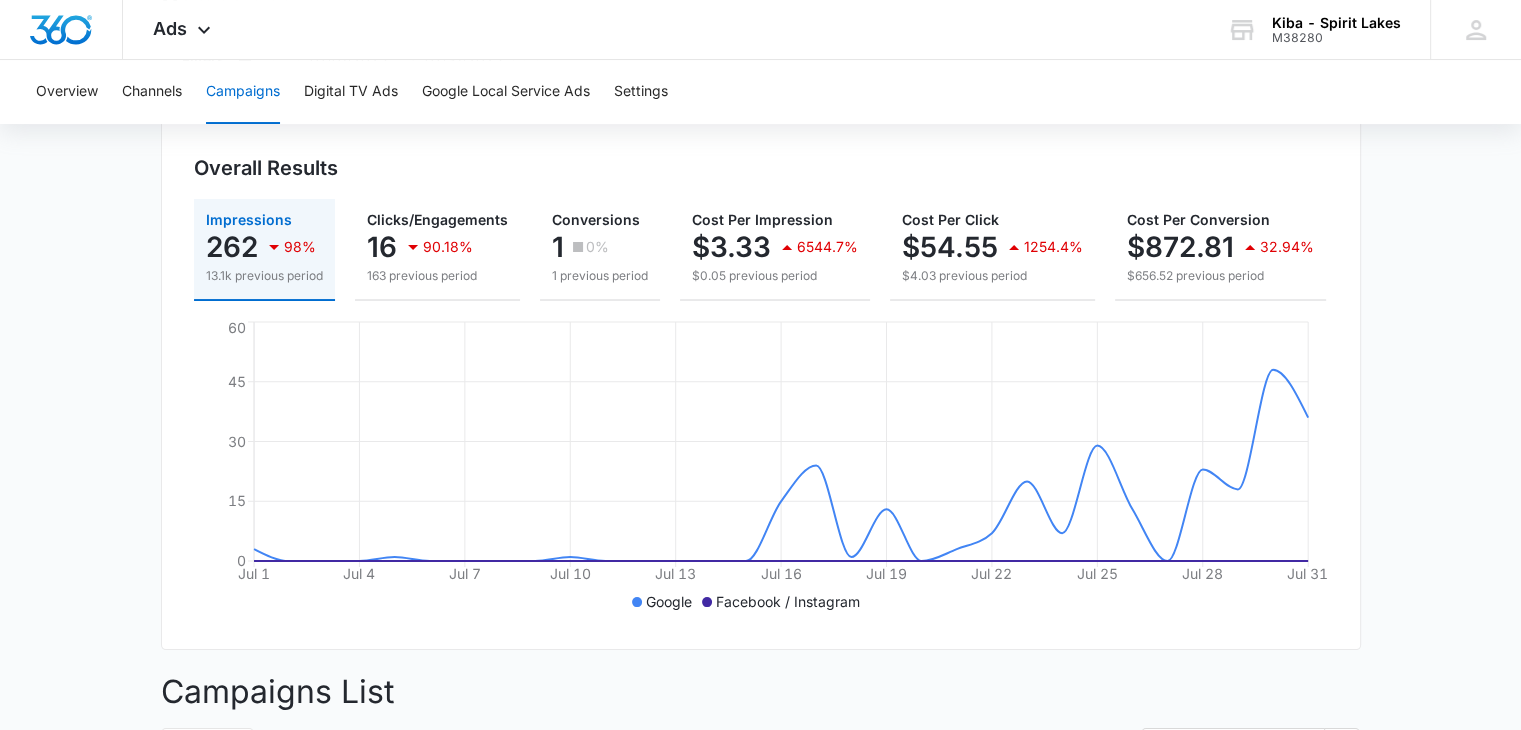 scroll, scrollTop: 100, scrollLeft: 0, axis: vertical 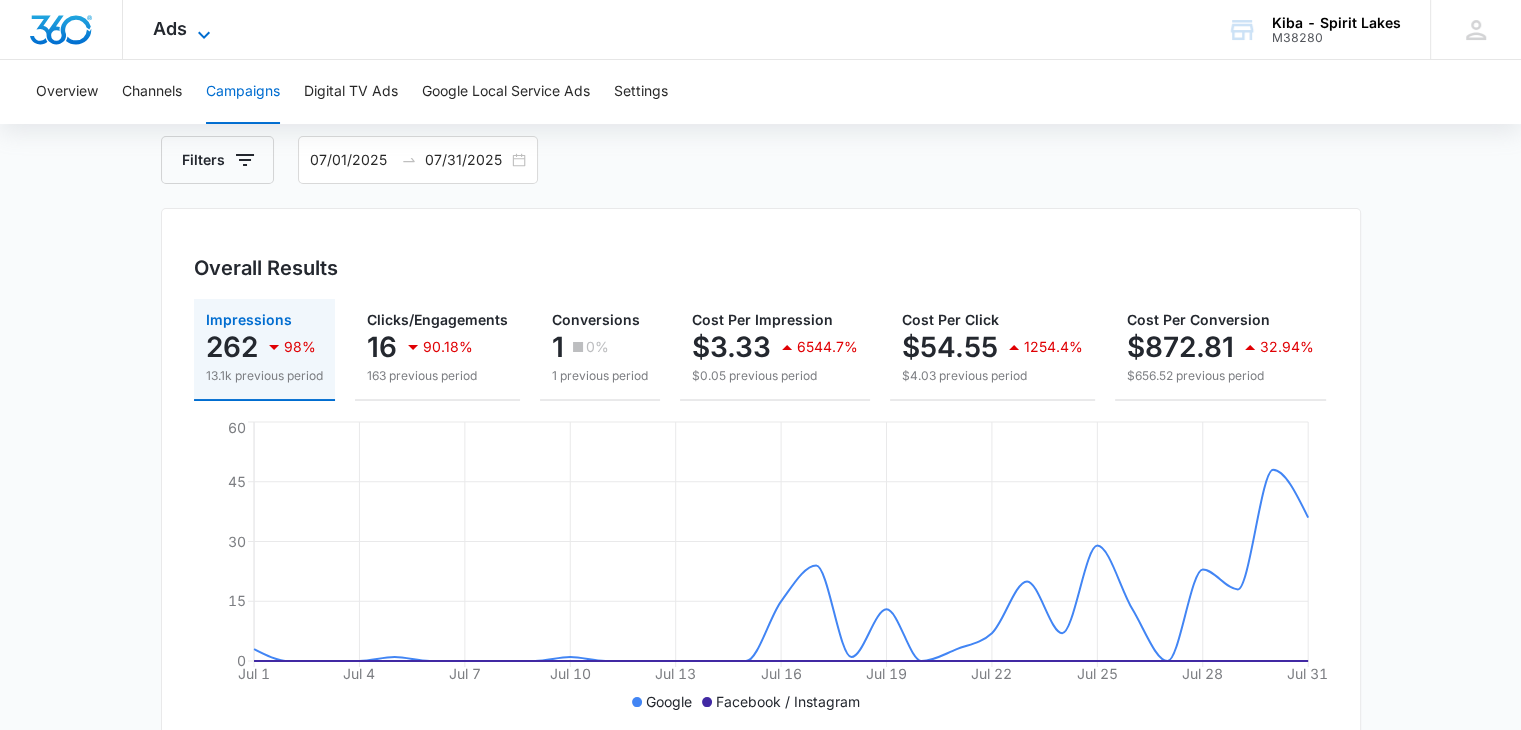 click 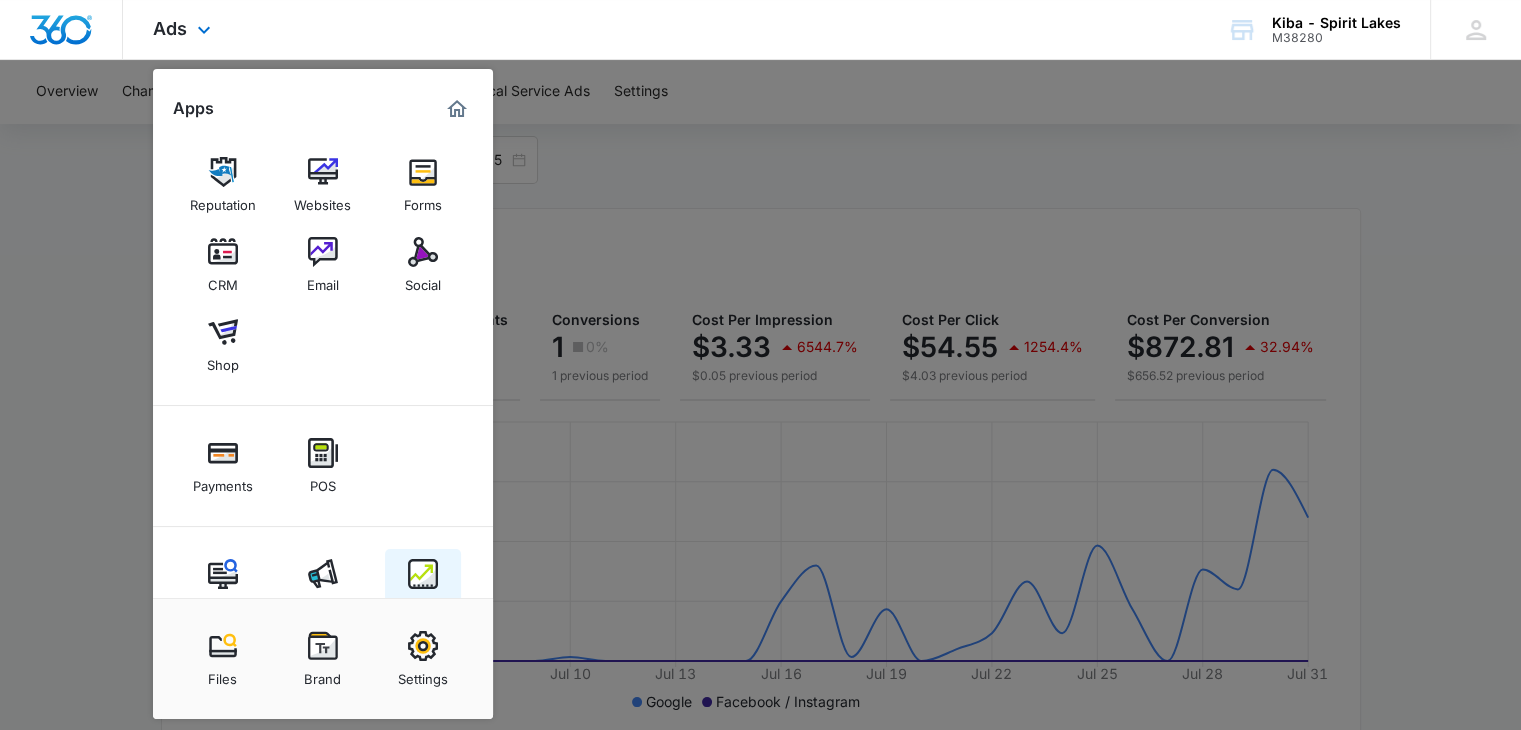 click on "Intelligence" at bounding box center [422, 602] 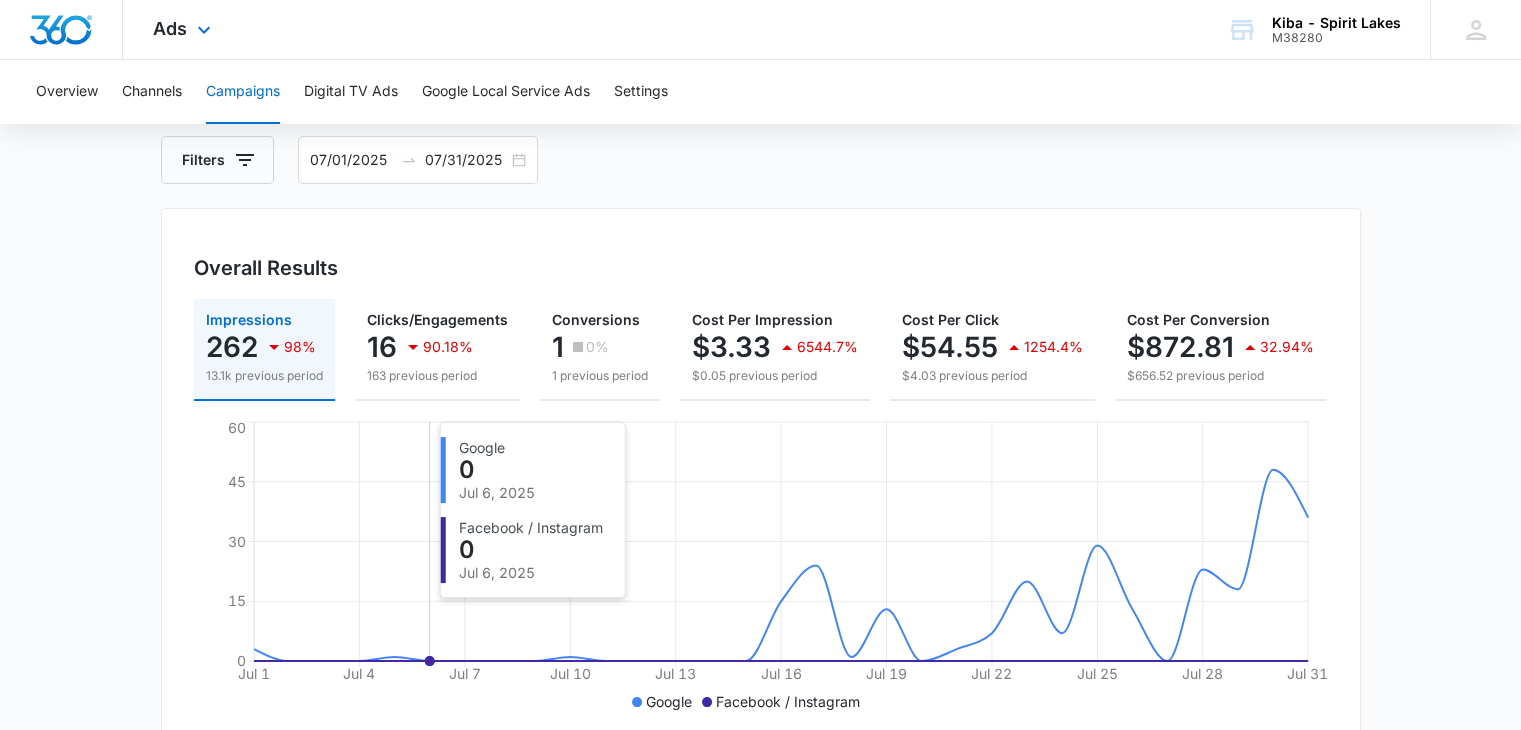 scroll, scrollTop: 0, scrollLeft: 0, axis: both 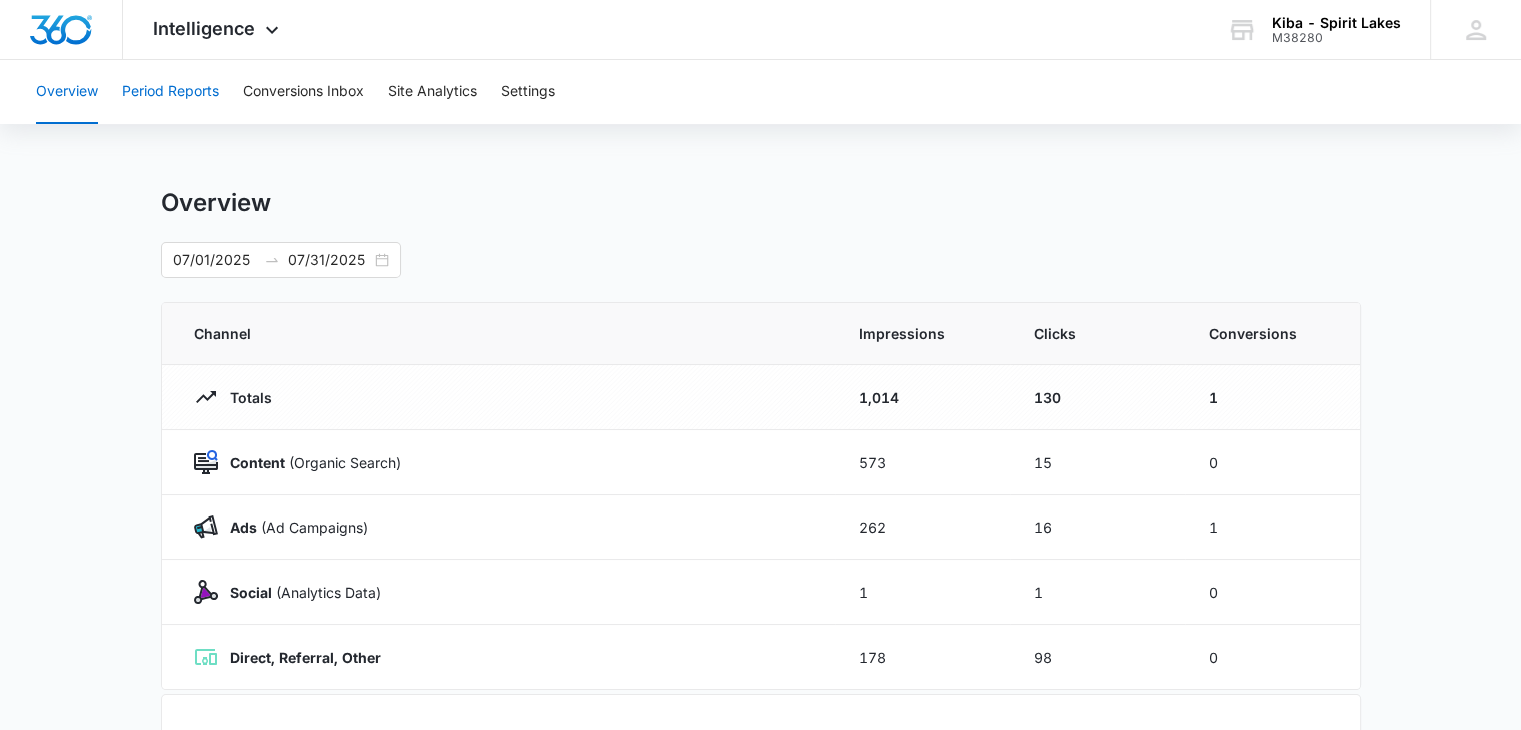 click on "Period Reports" at bounding box center [170, 92] 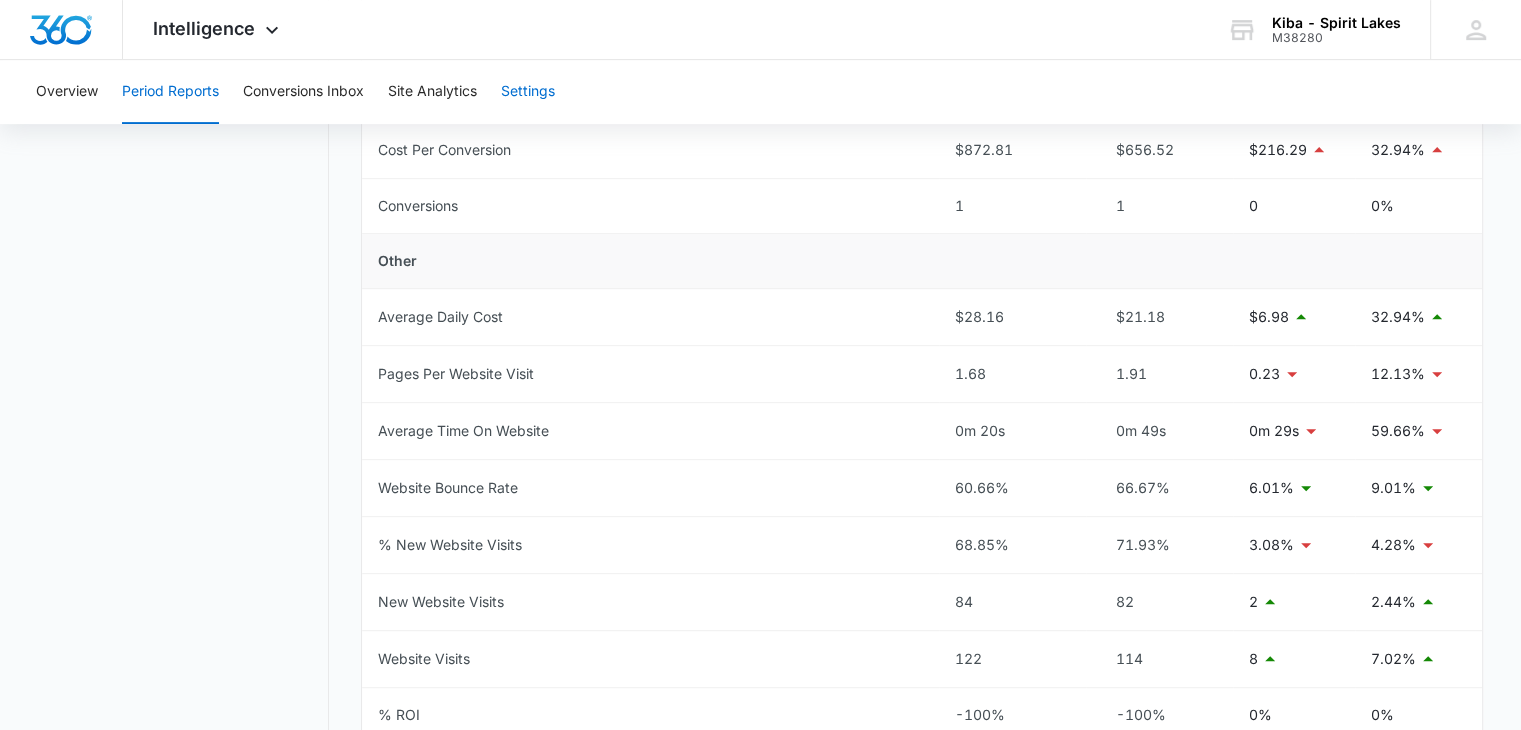 scroll, scrollTop: 300, scrollLeft: 0, axis: vertical 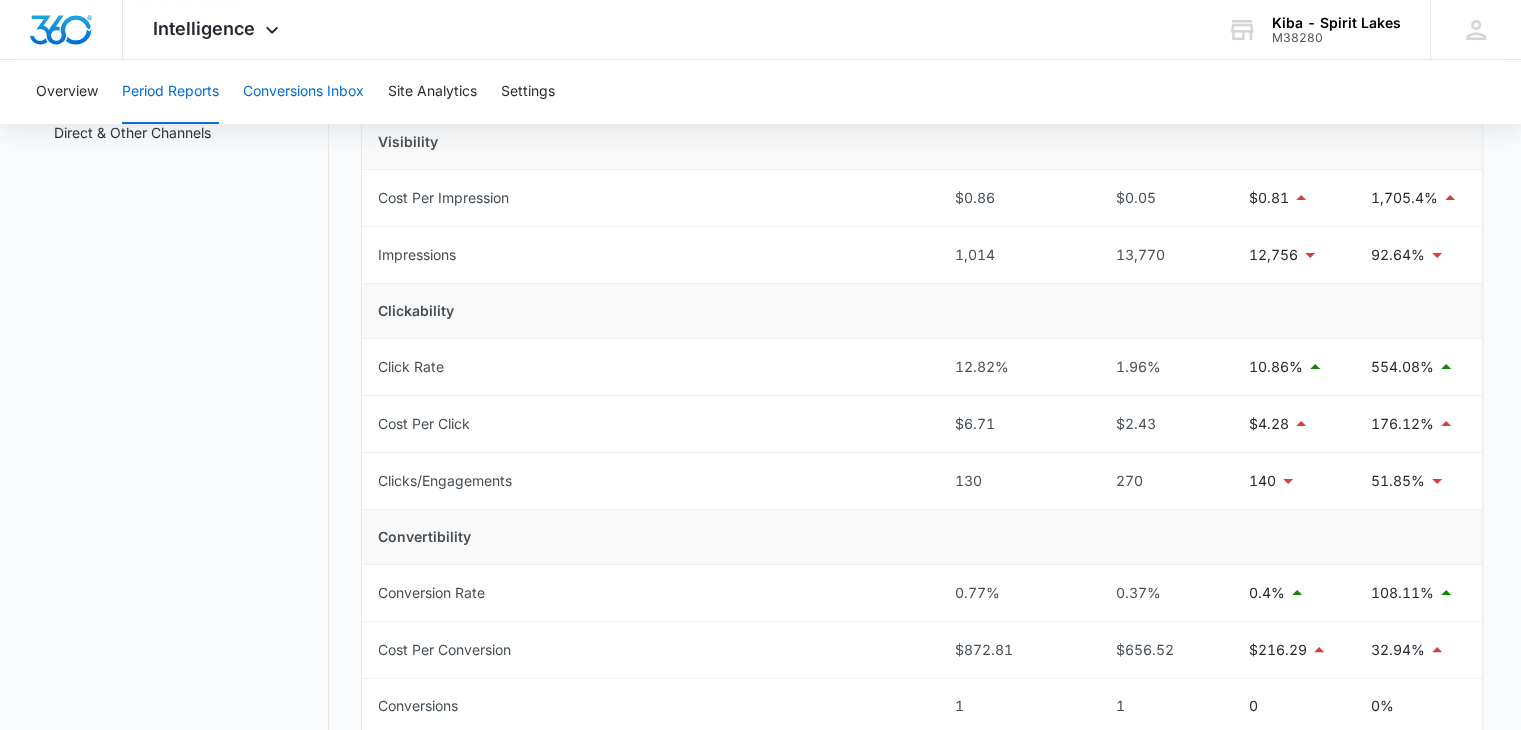 click on "Conversions Inbox" at bounding box center (303, 92) 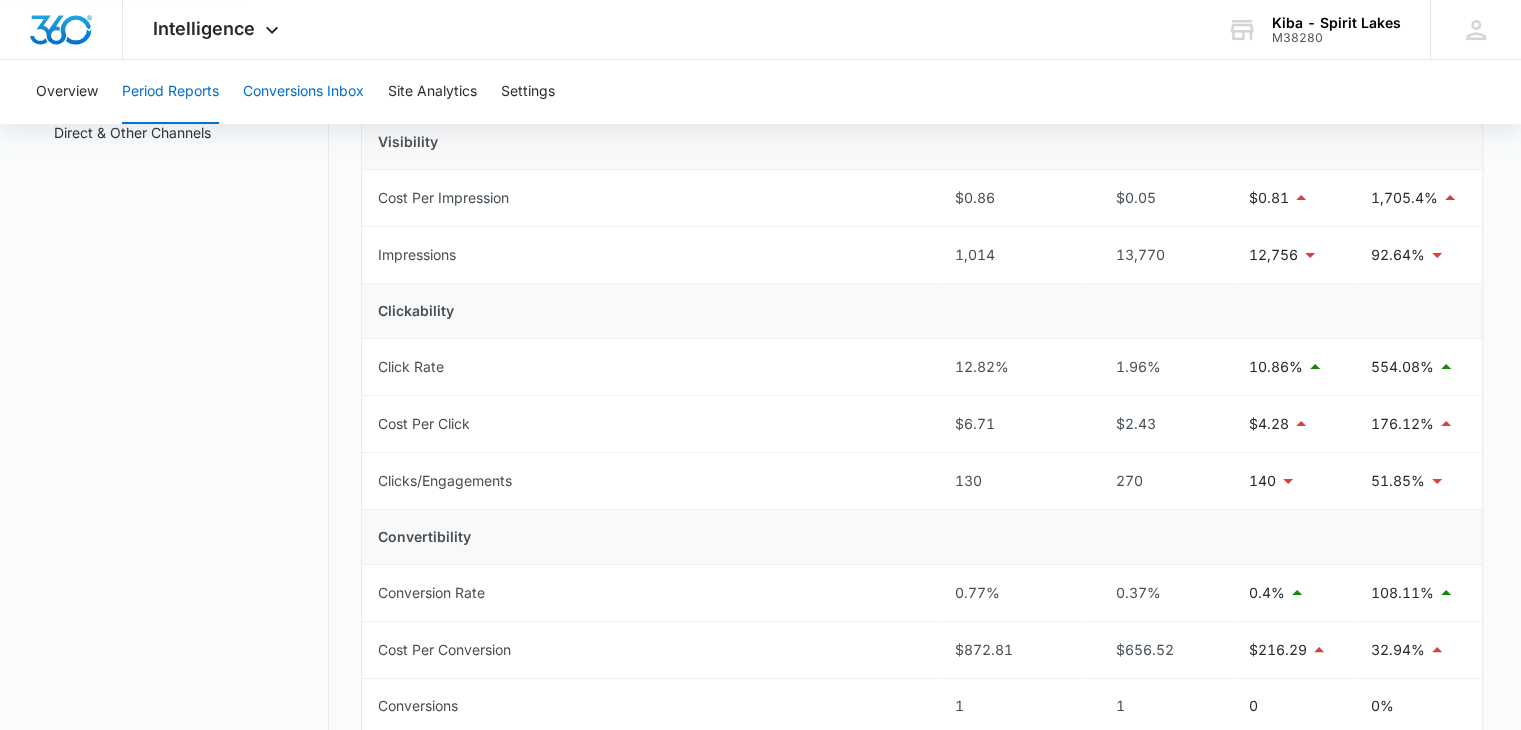 scroll, scrollTop: 0, scrollLeft: 0, axis: both 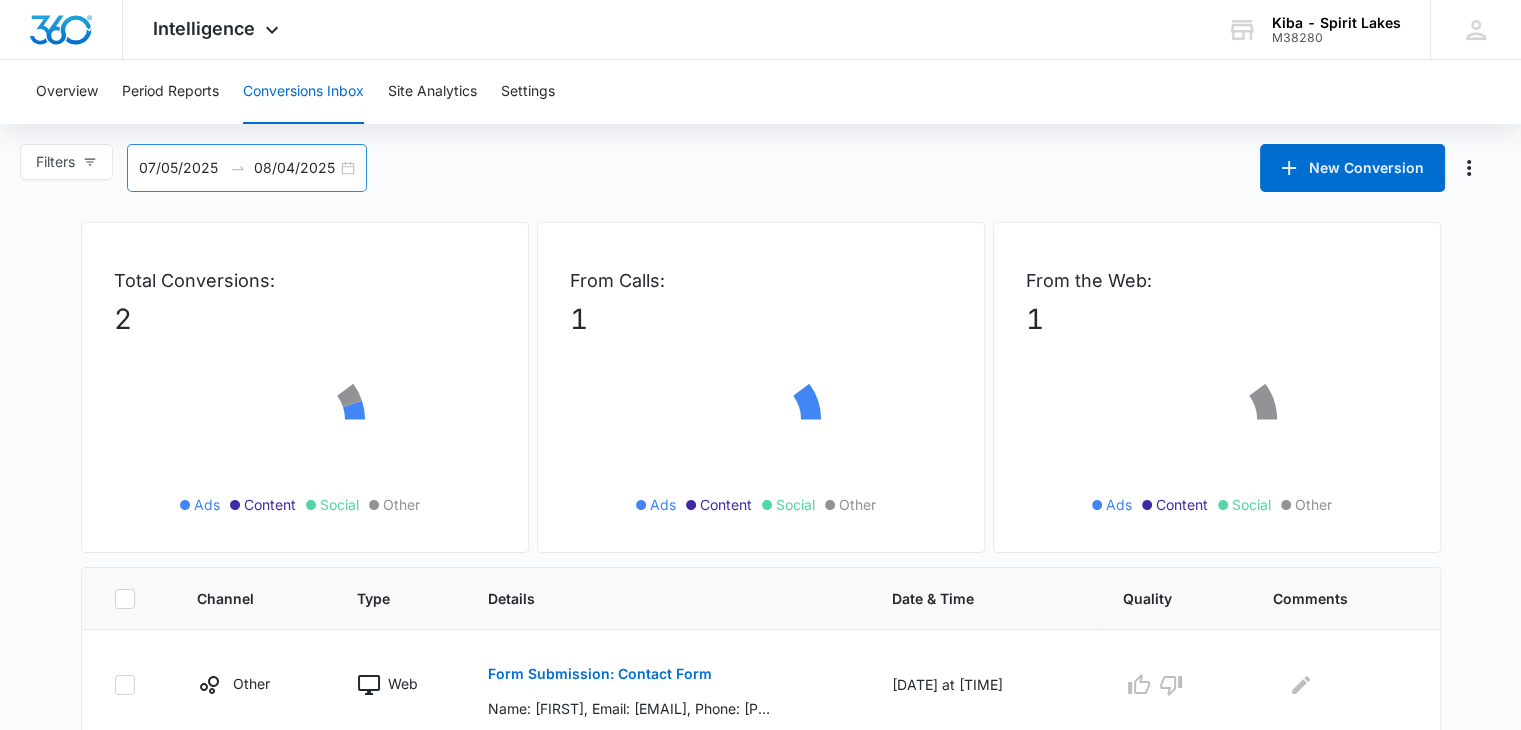 click on "07/05/2025 08/04/2025" at bounding box center [247, 168] 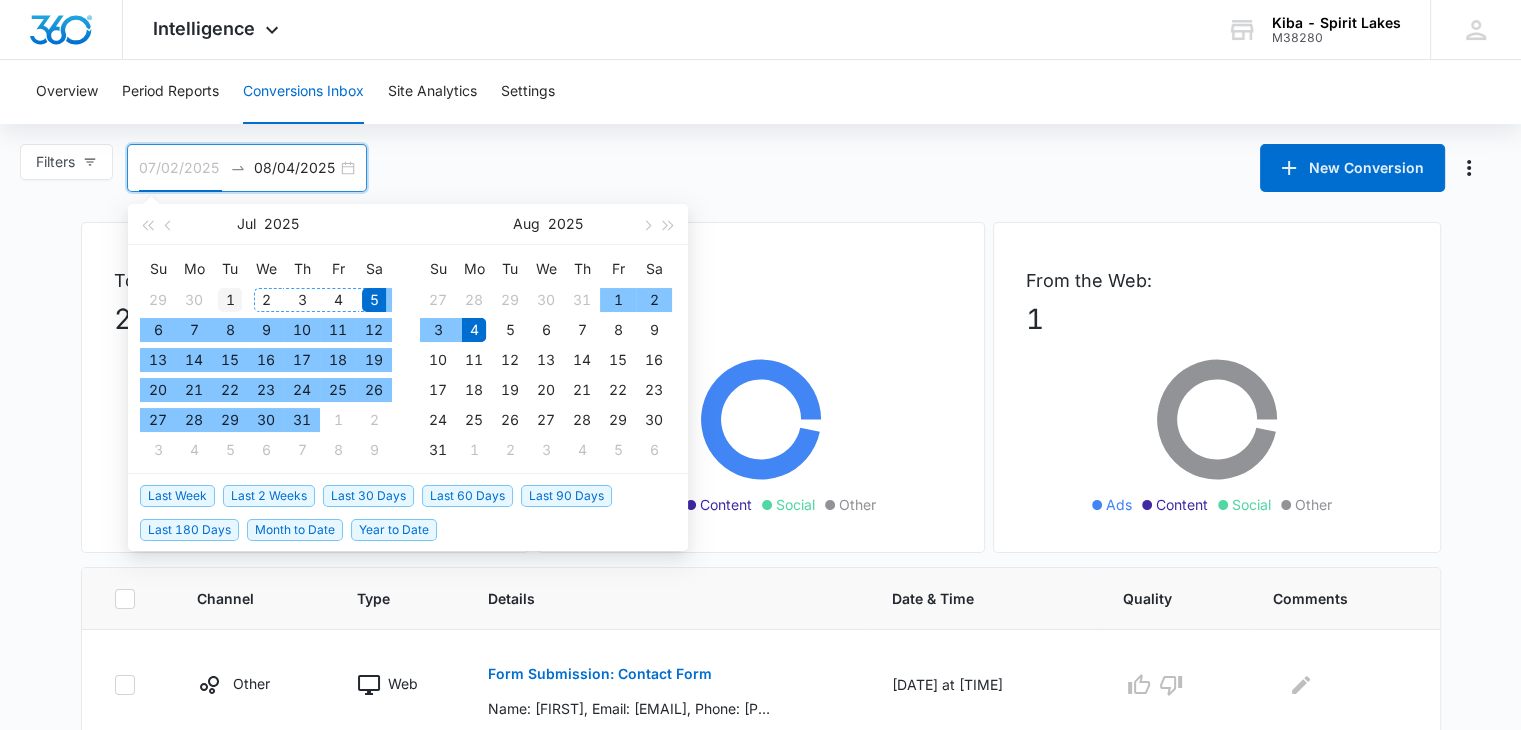 type on "07/01/2025" 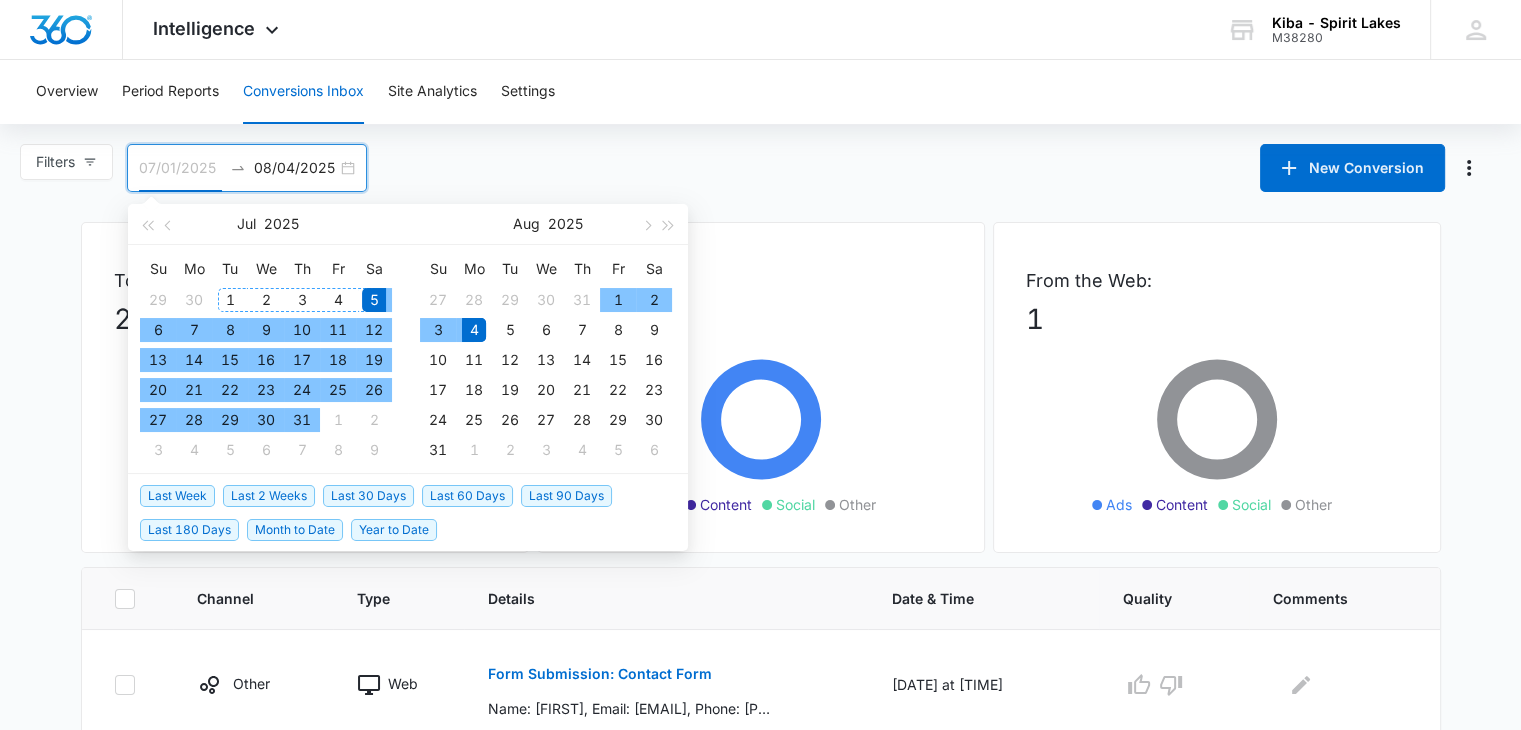 click on "1" at bounding box center [230, 300] 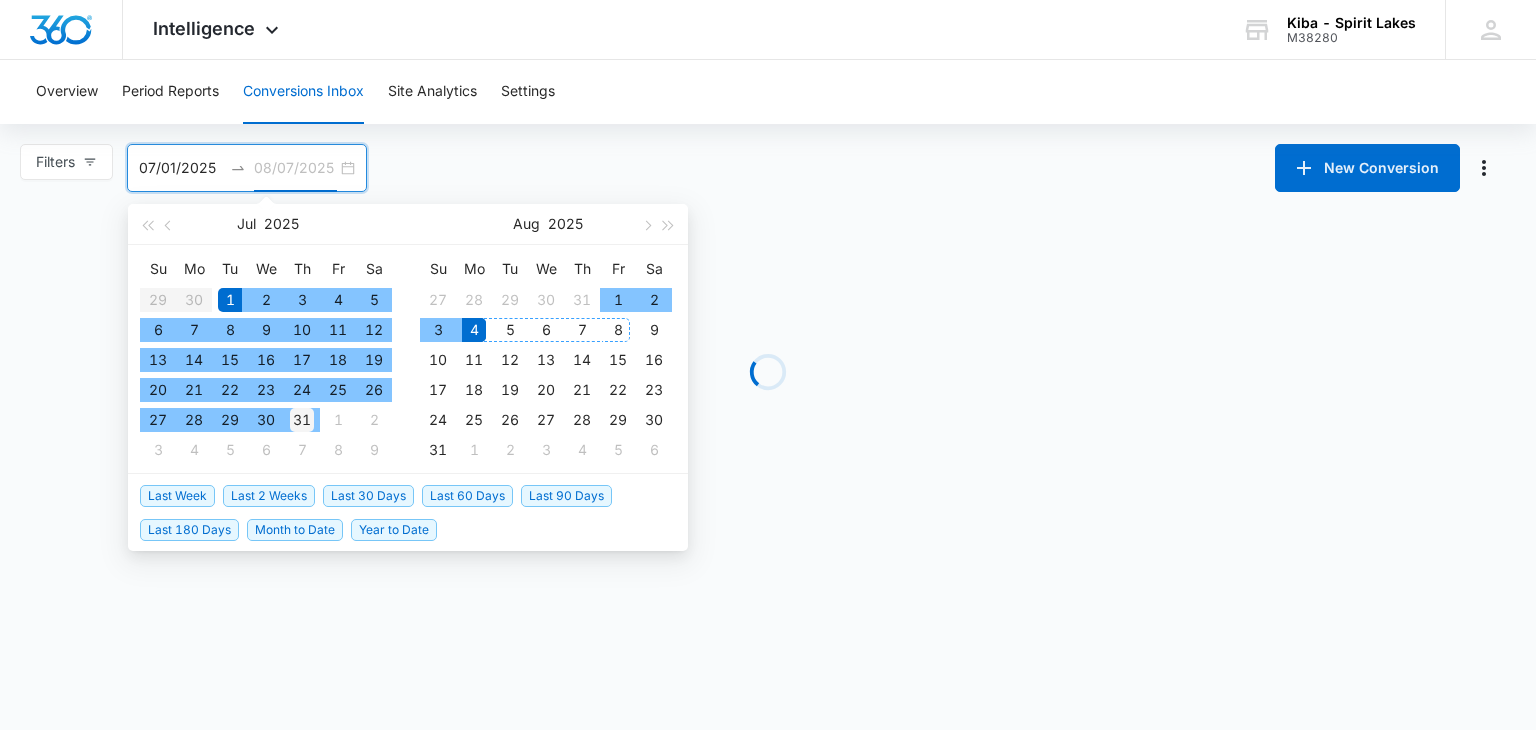 type on "07/31/2025" 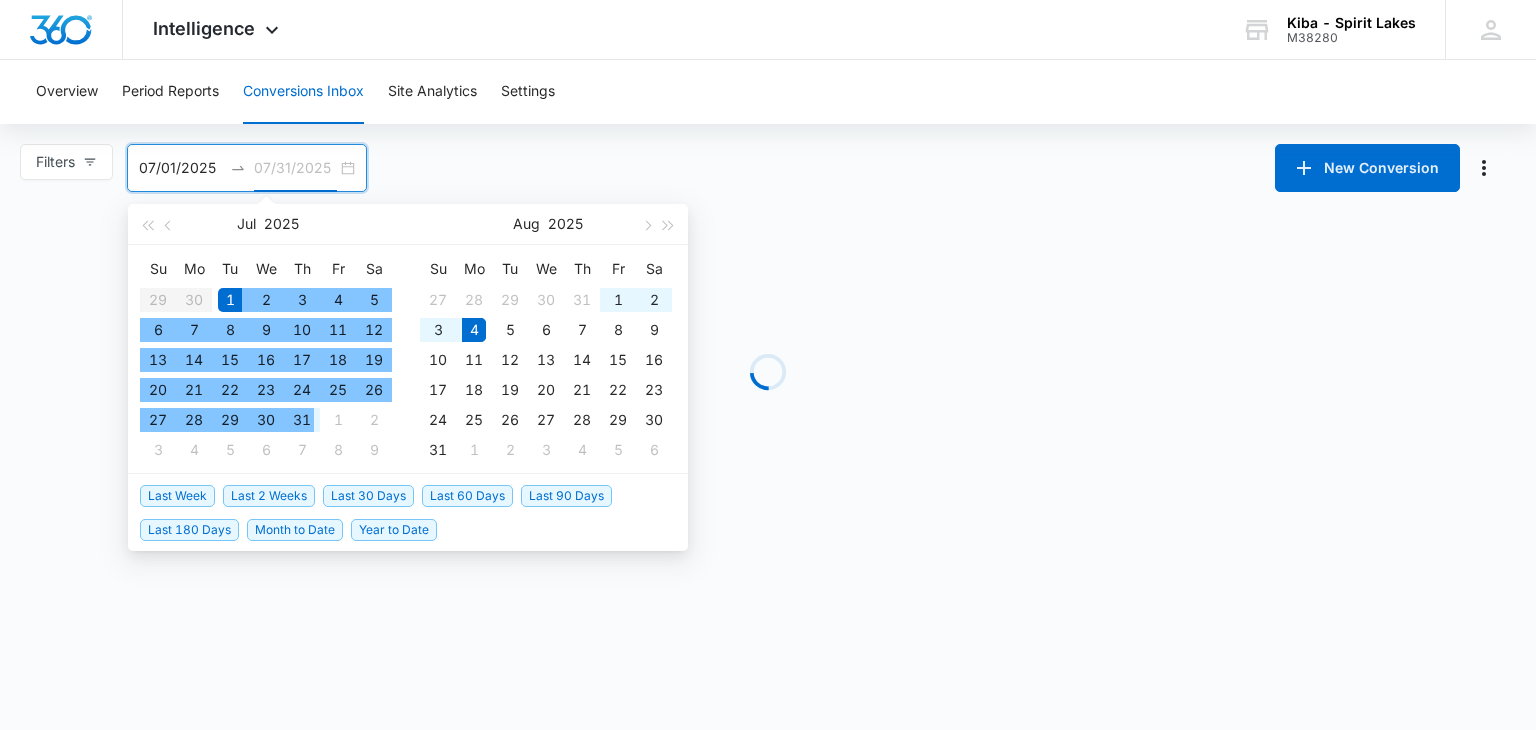 click on "31" at bounding box center (302, 420) 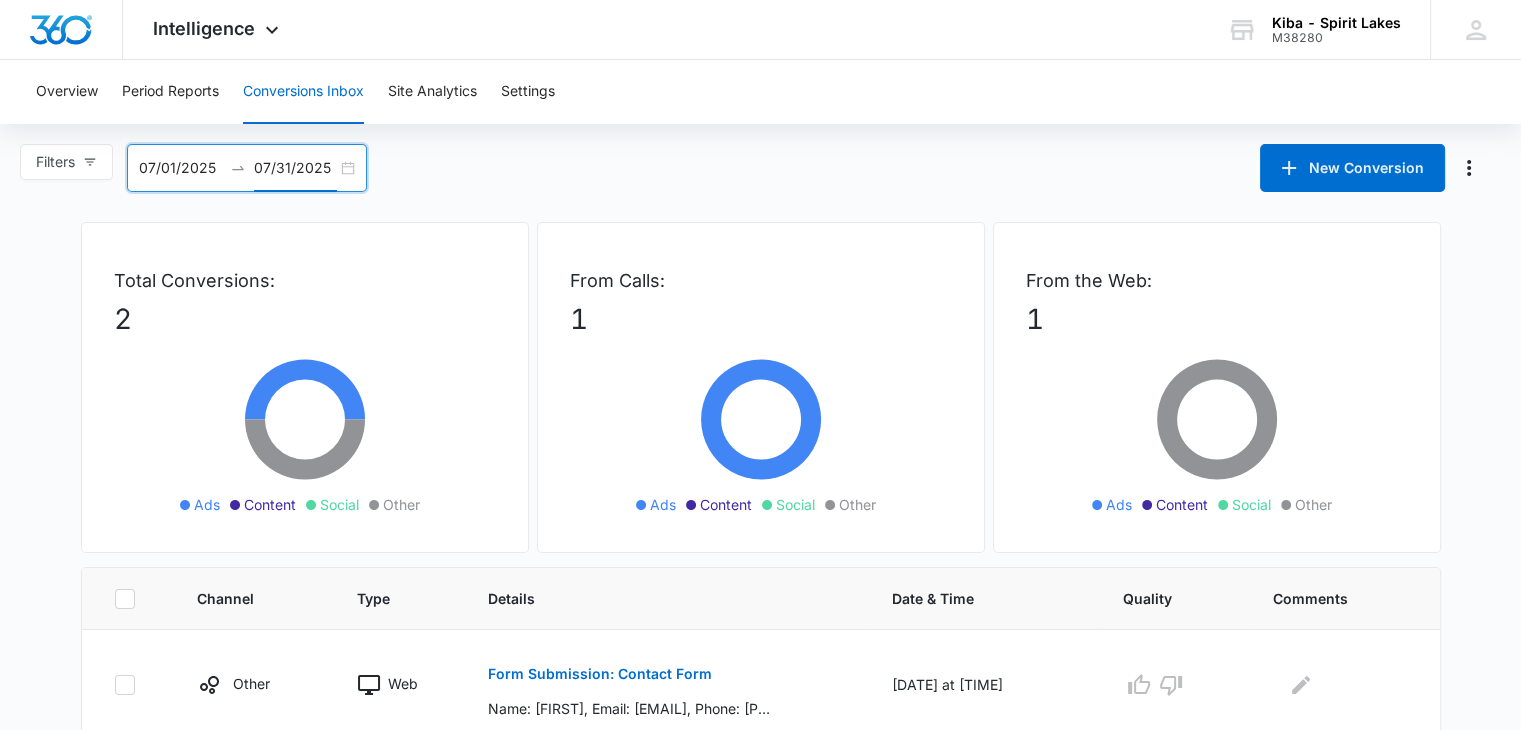 scroll, scrollTop: 199, scrollLeft: 0, axis: vertical 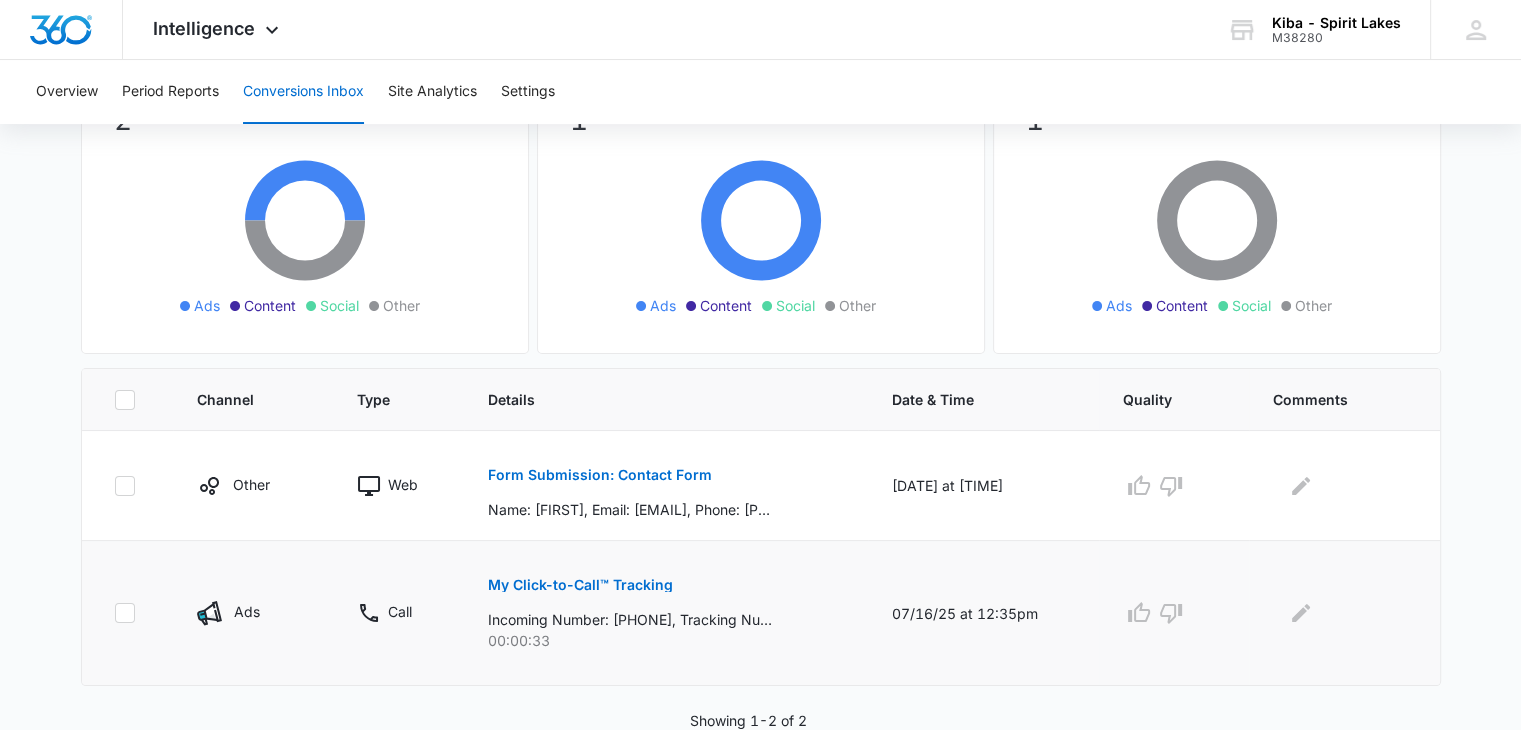 click on "My Click-to-Call™ Tracking" at bounding box center (580, 585) 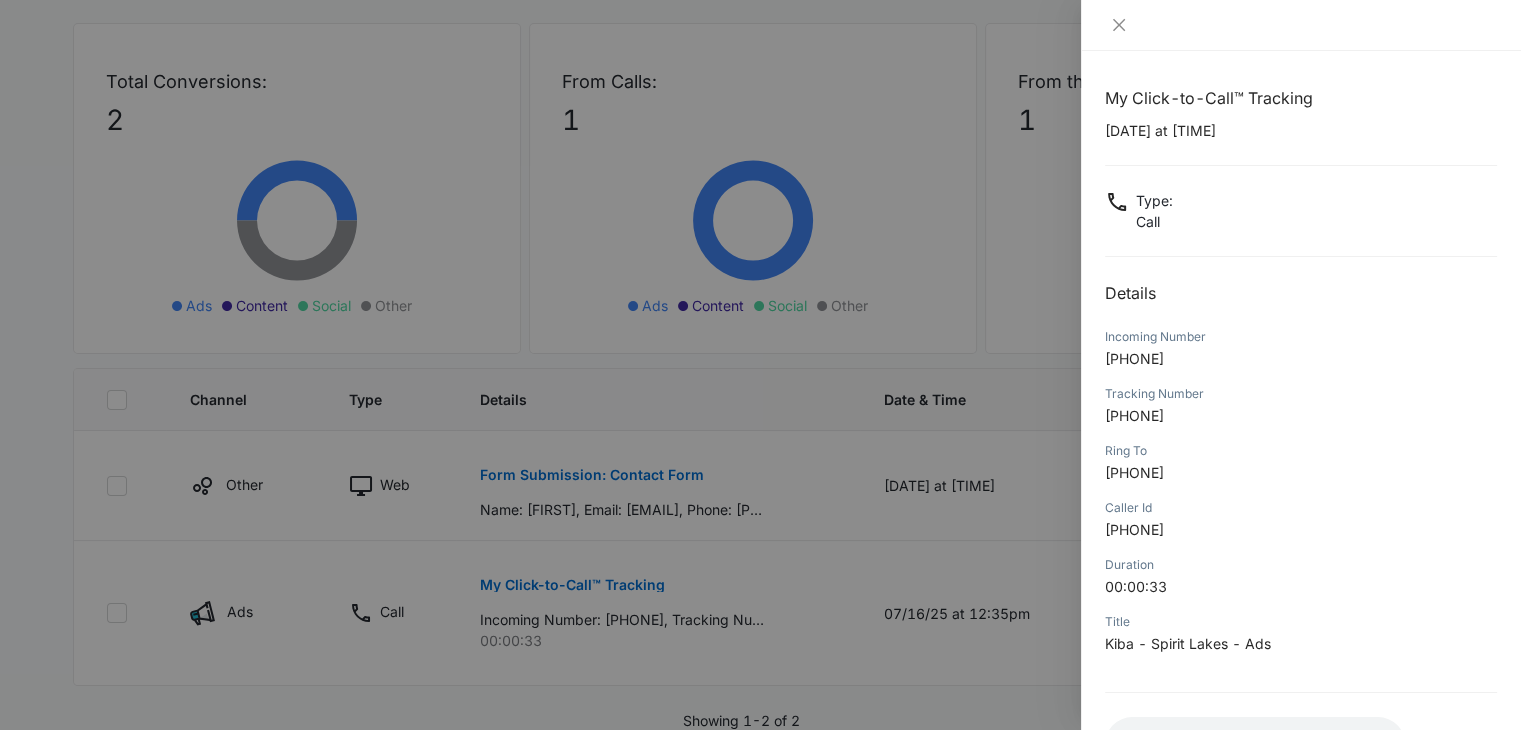 scroll, scrollTop: 158, scrollLeft: 0, axis: vertical 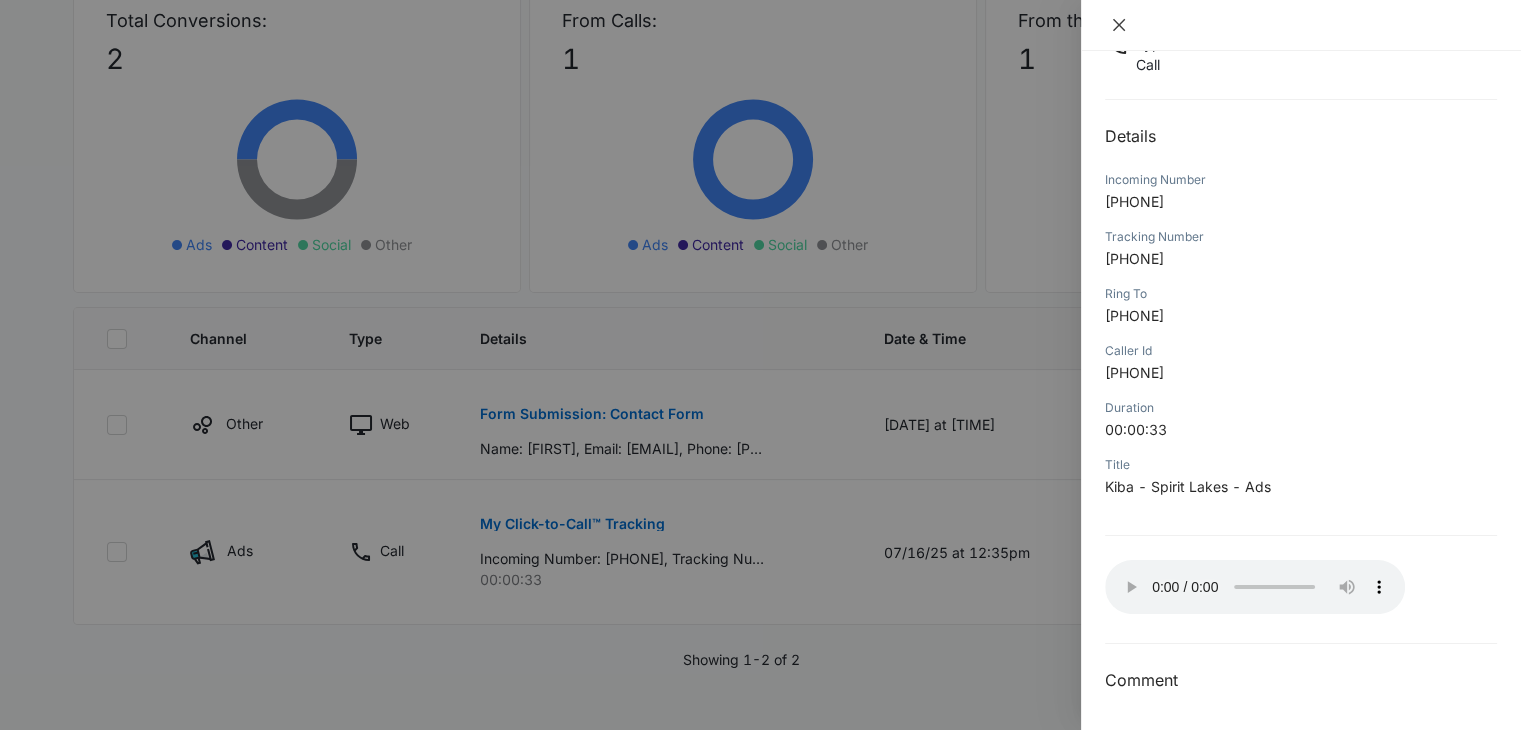 click 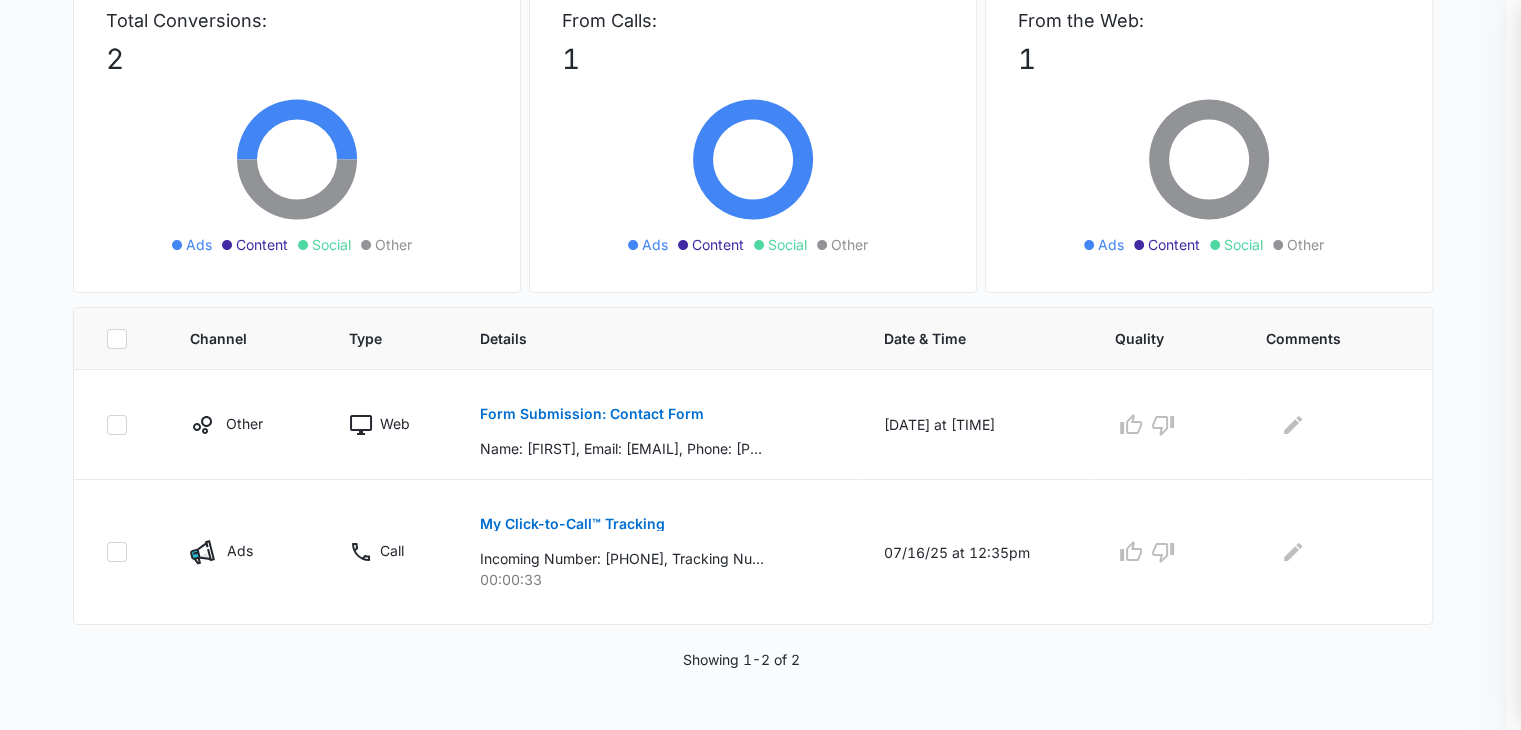 scroll, scrollTop: 199, scrollLeft: 0, axis: vertical 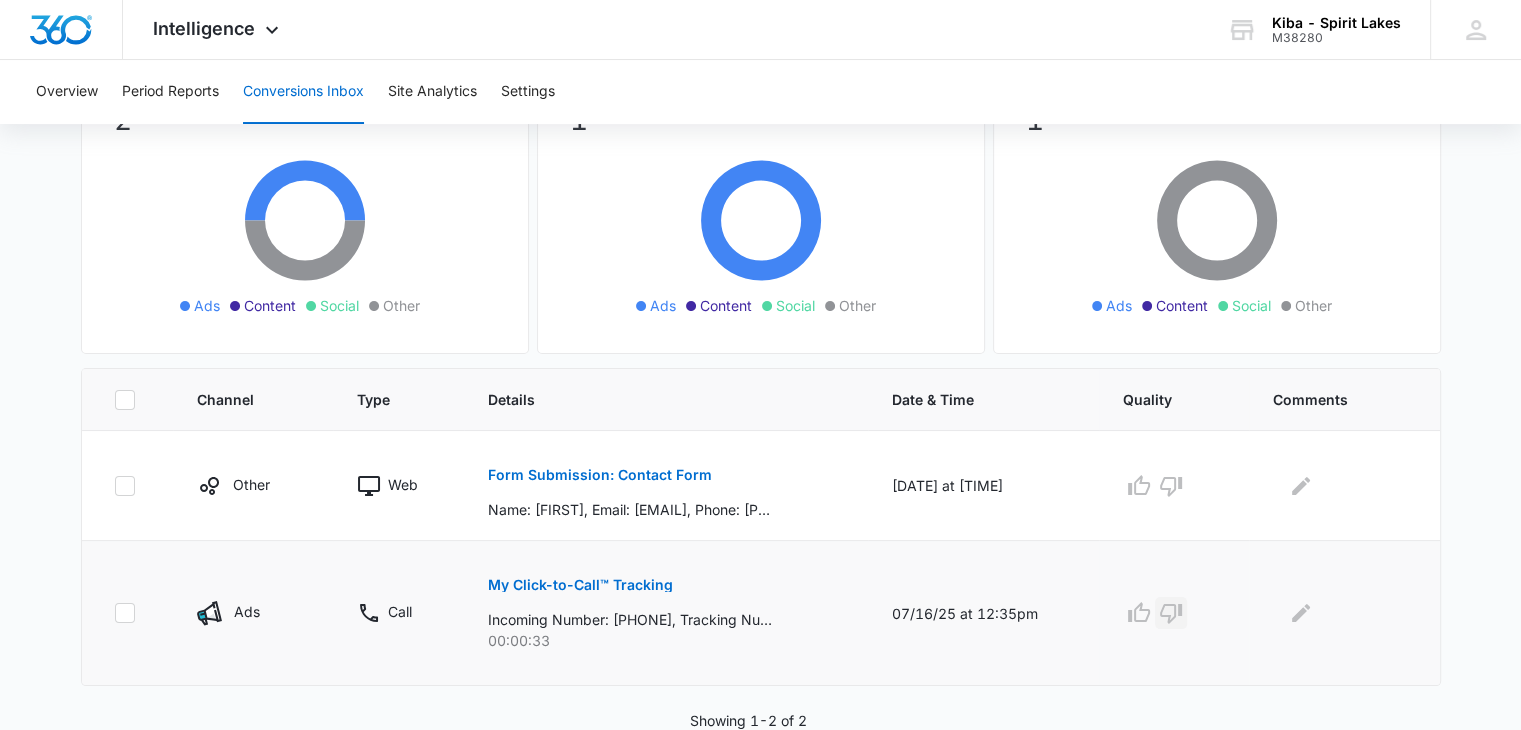 drag, startPoint x: 1175, startPoint y: 603, endPoint x: 1172, endPoint y: 591, distance: 12.369317 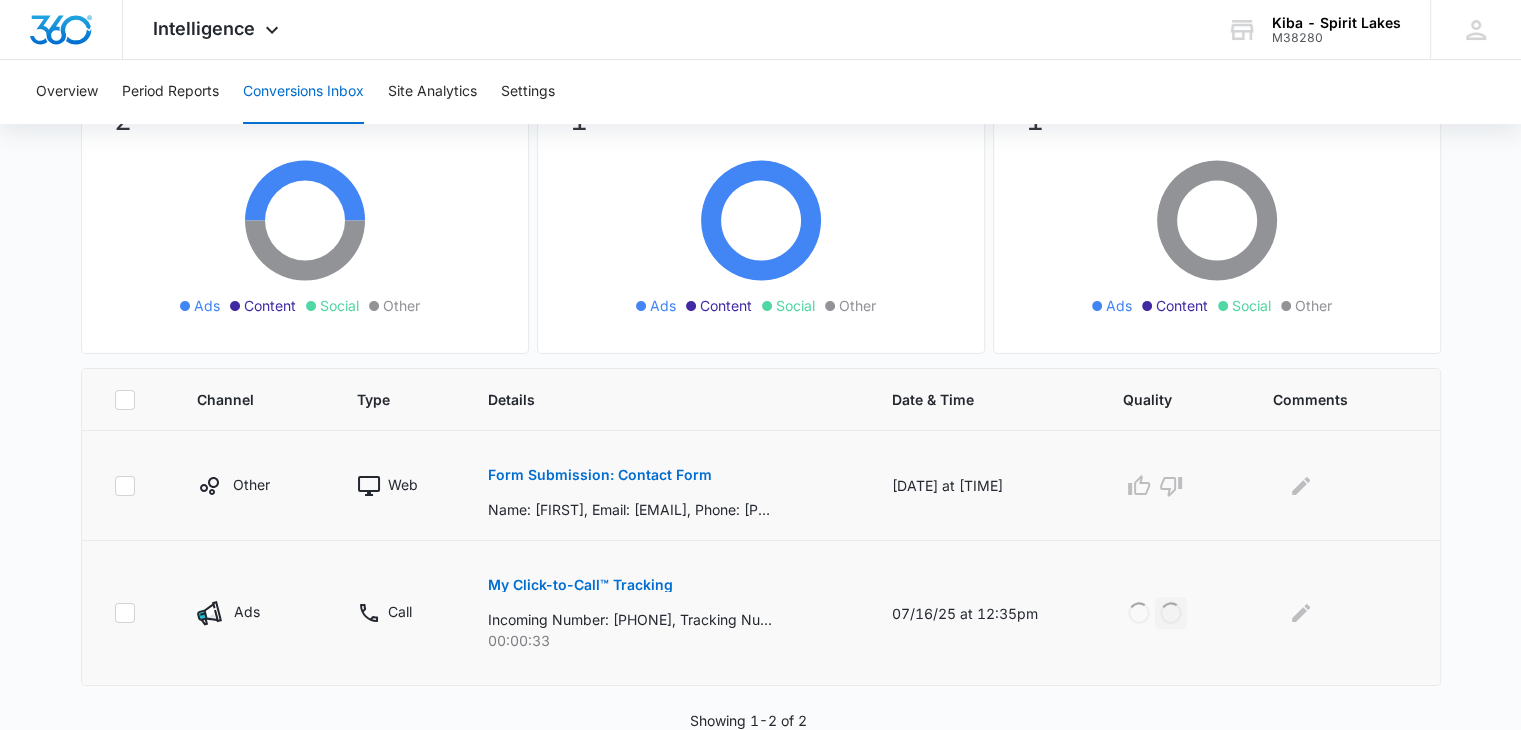 click on "Form Submission: Contact Form" at bounding box center (600, 475) 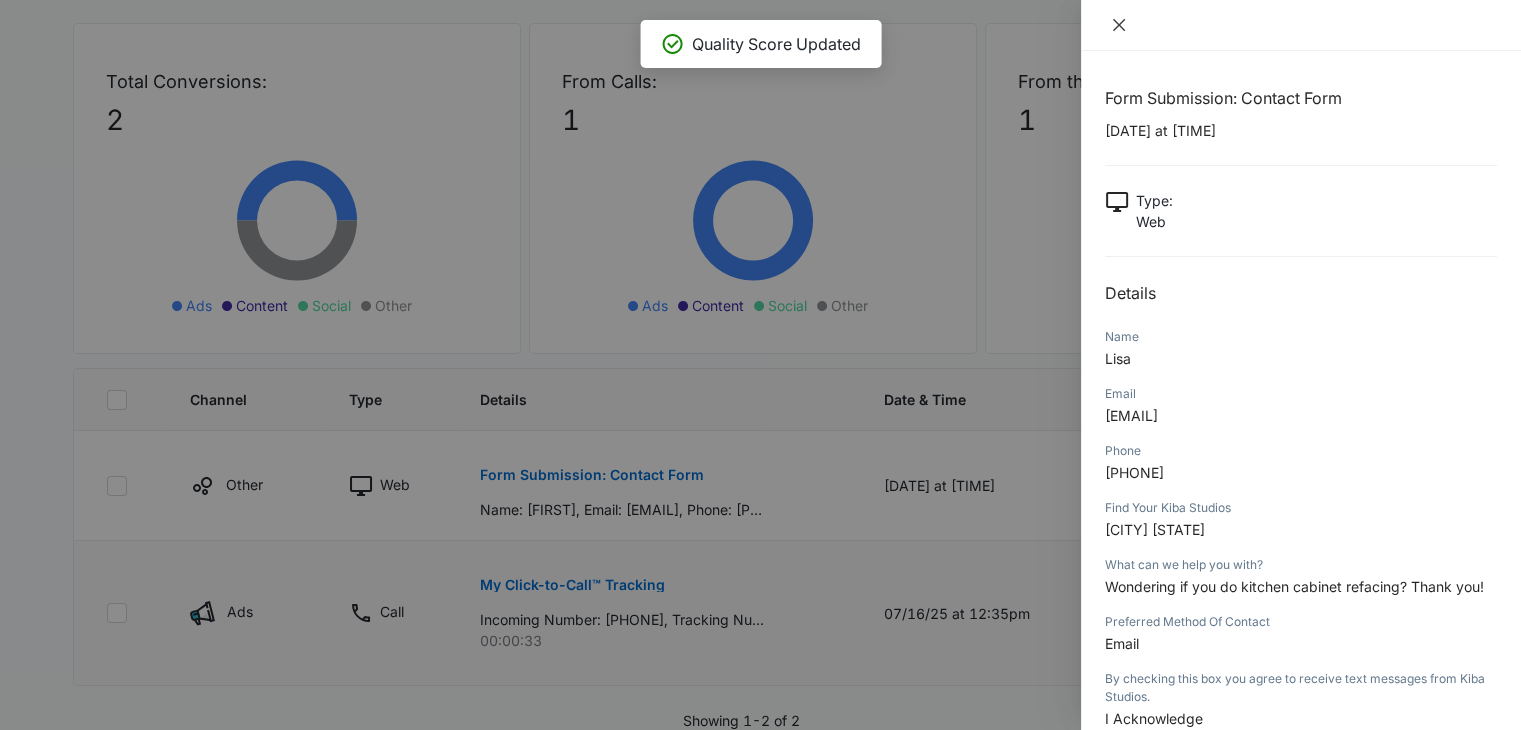 click at bounding box center (1119, 25) 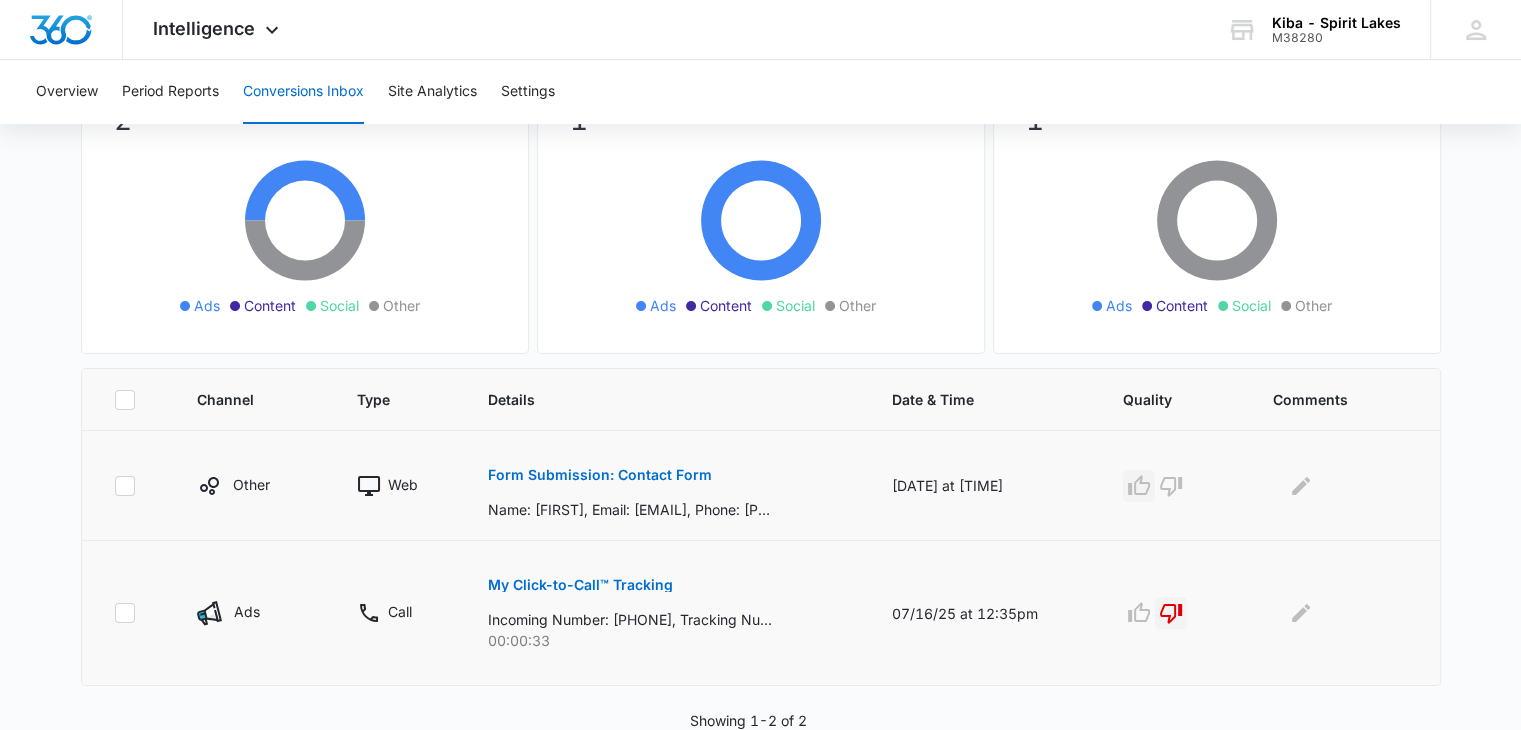 click 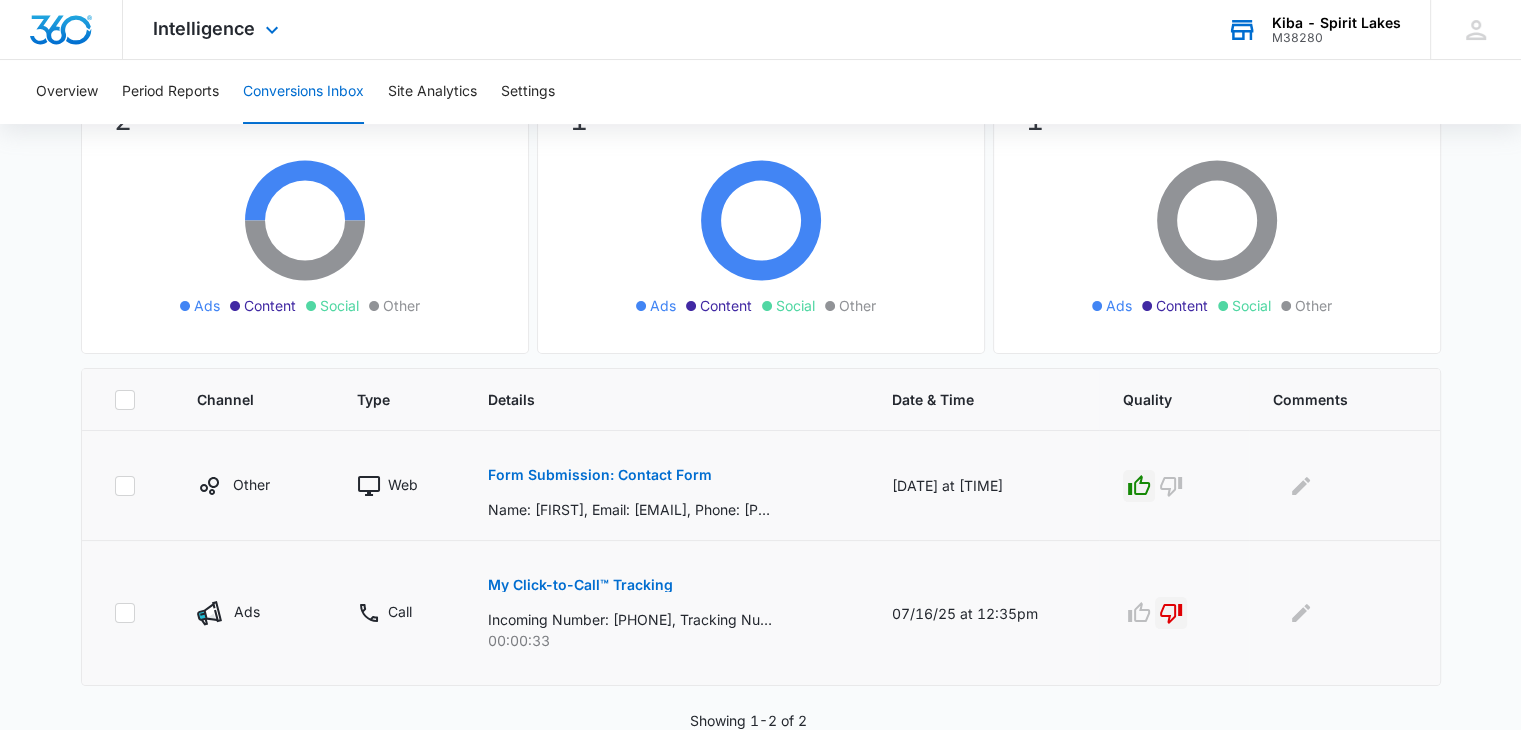 click on "Kiba - Spirit Lakes" at bounding box center [1336, 23] 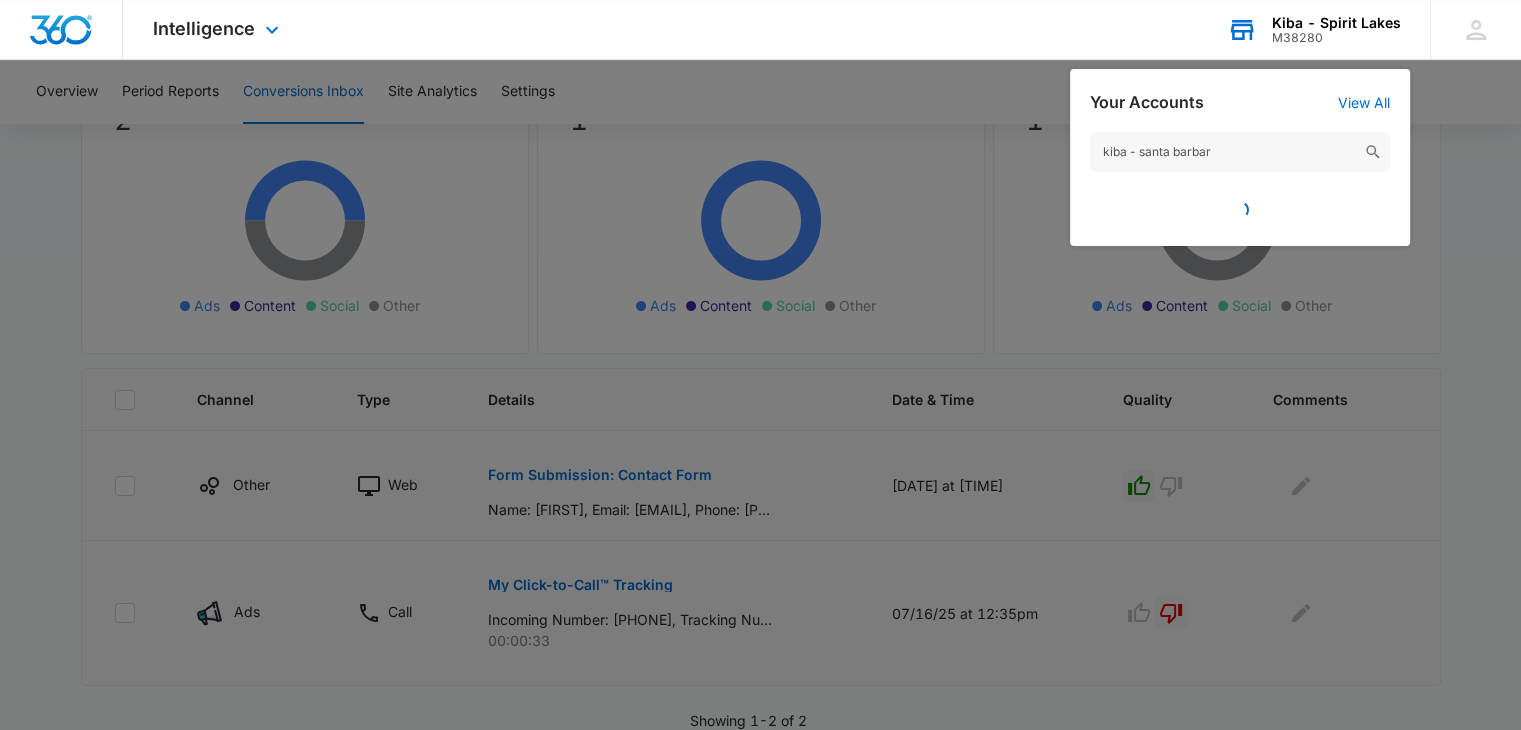 type on "kiba - santa barbara" 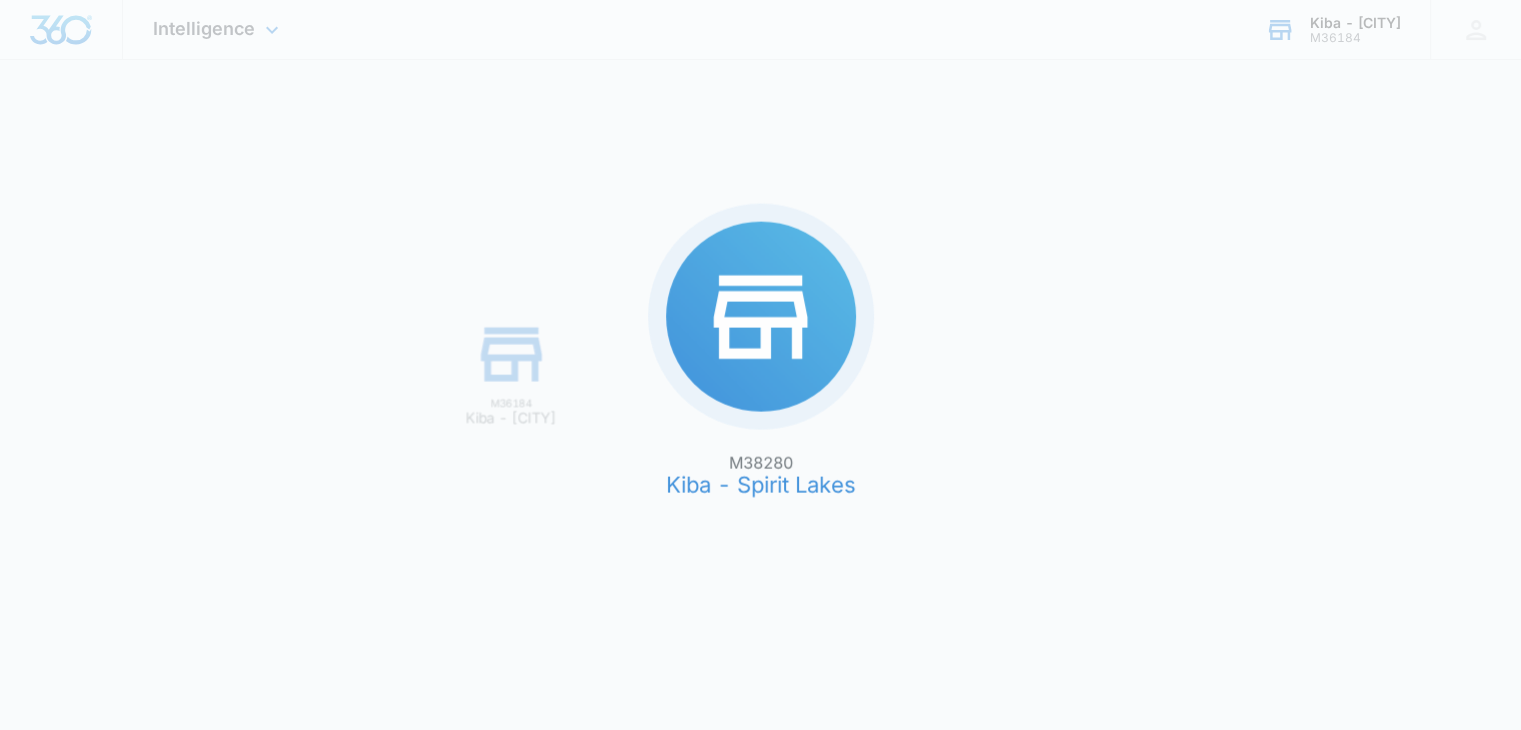 scroll, scrollTop: 0, scrollLeft: 0, axis: both 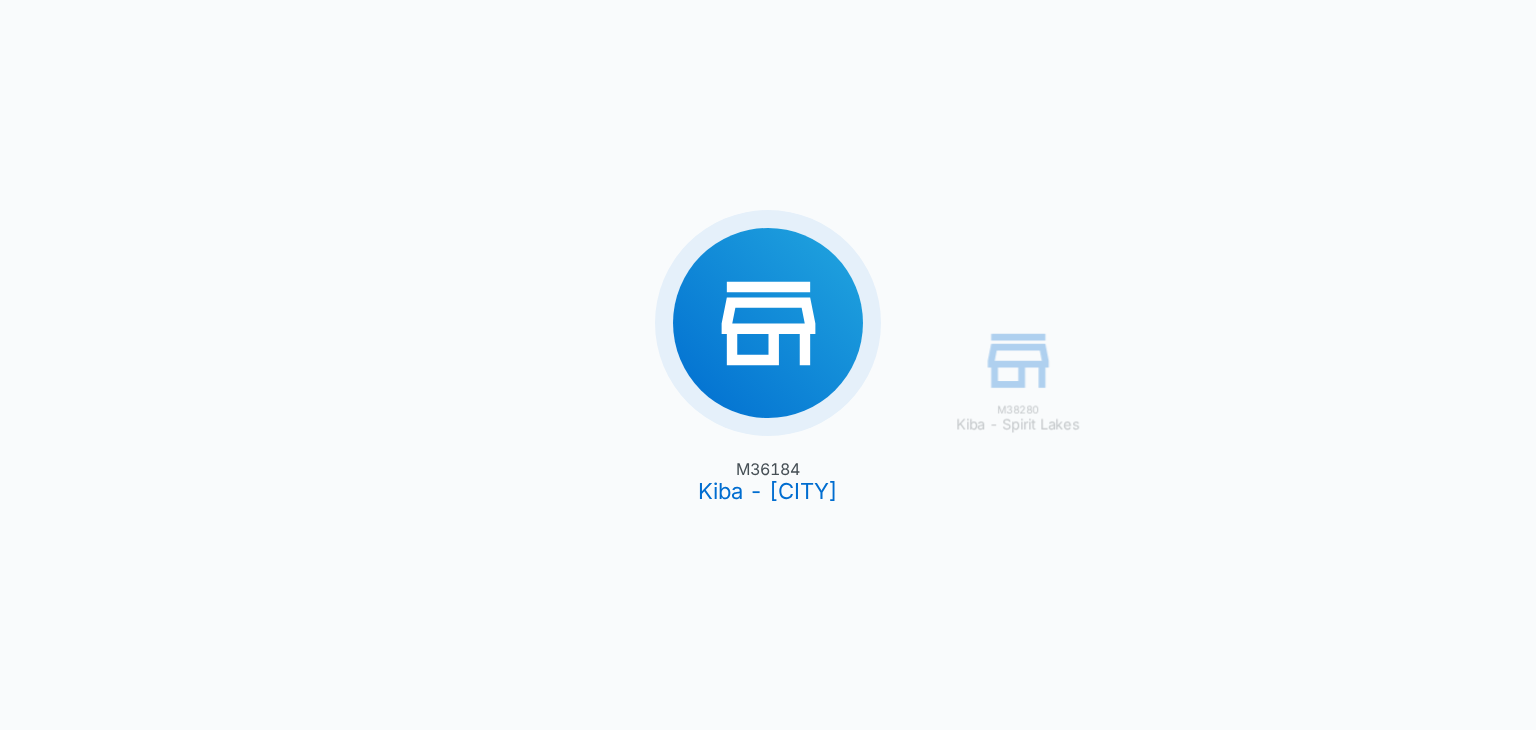 type on "07/01/2025" 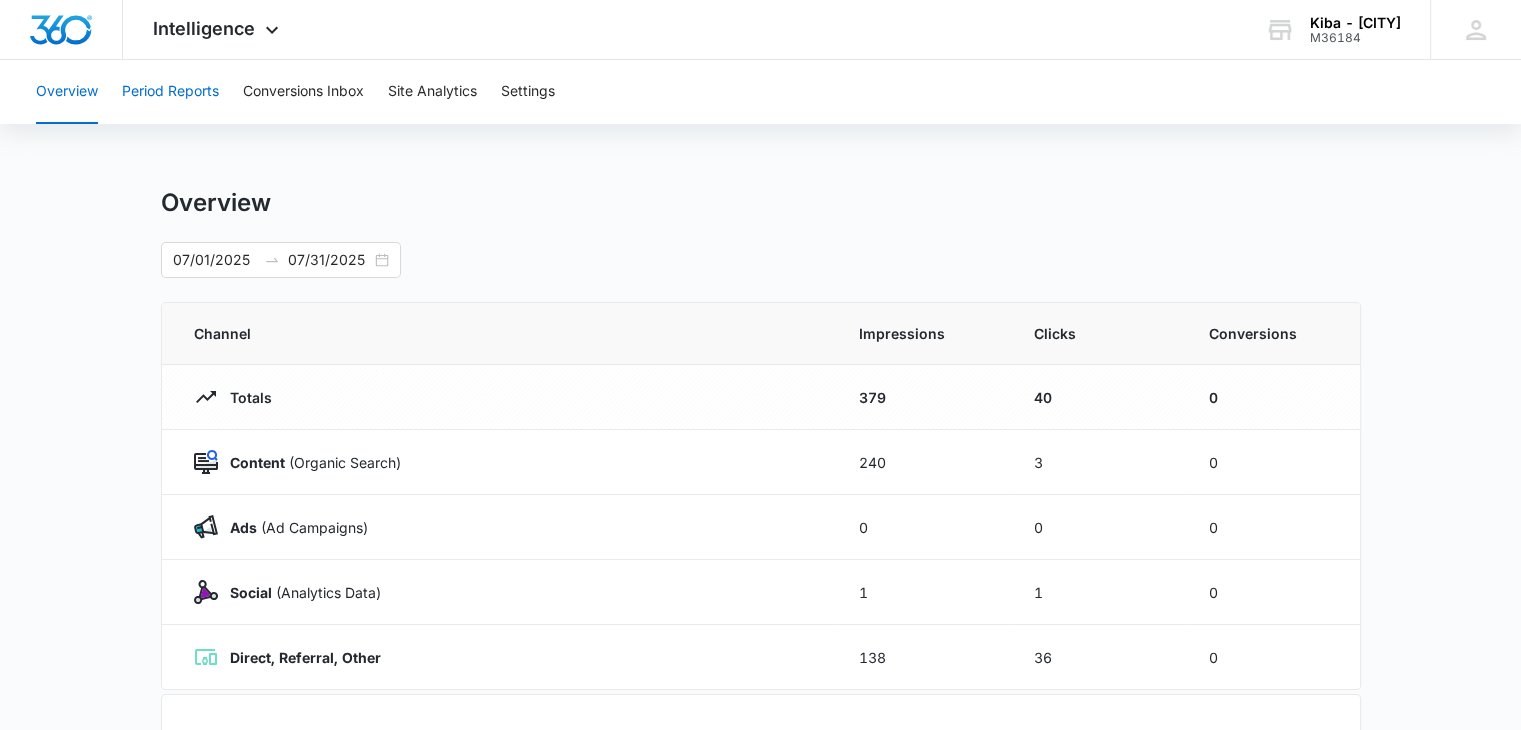 click on "Period Reports" at bounding box center [170, 92] 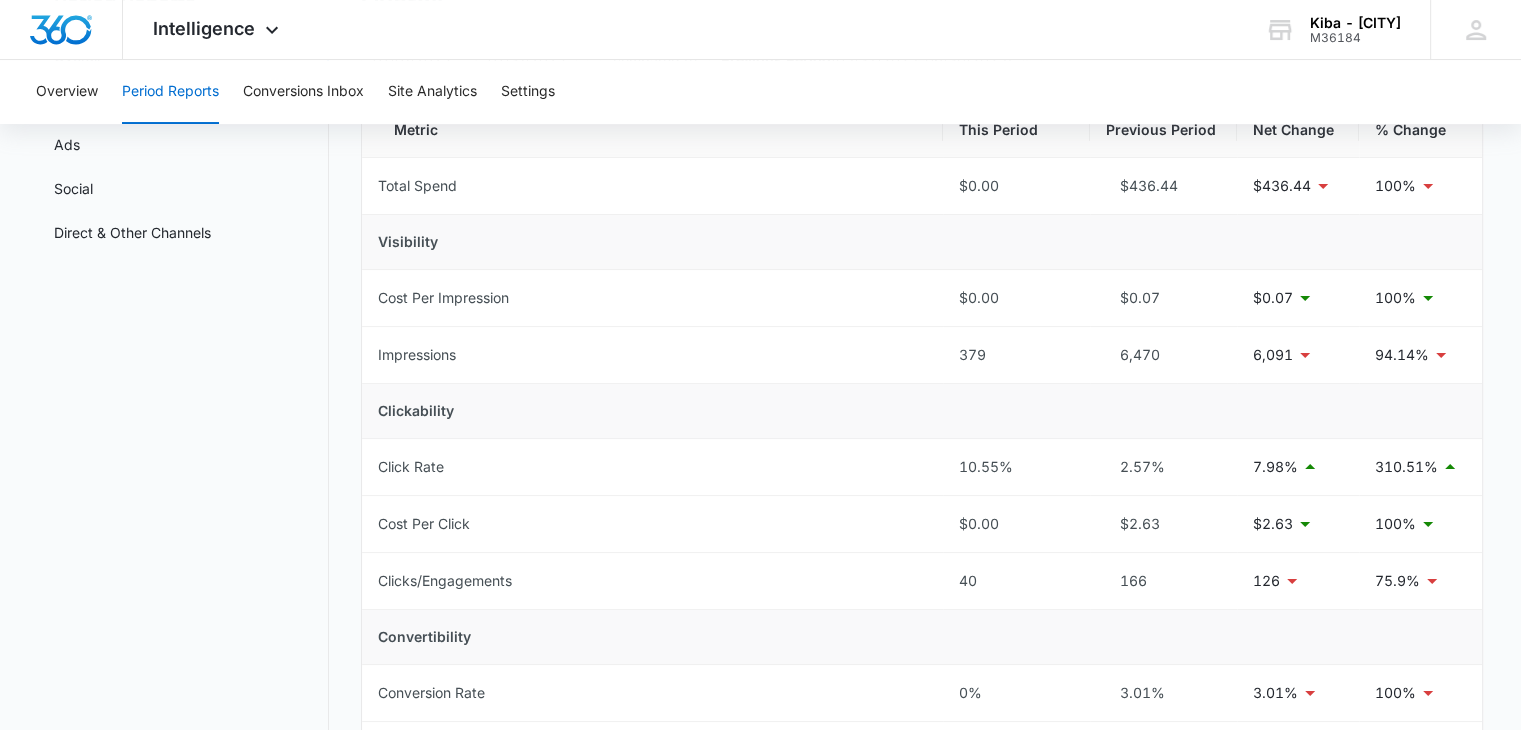 scroll, scrollTop: 0, scrollLeft: 0, axis: both 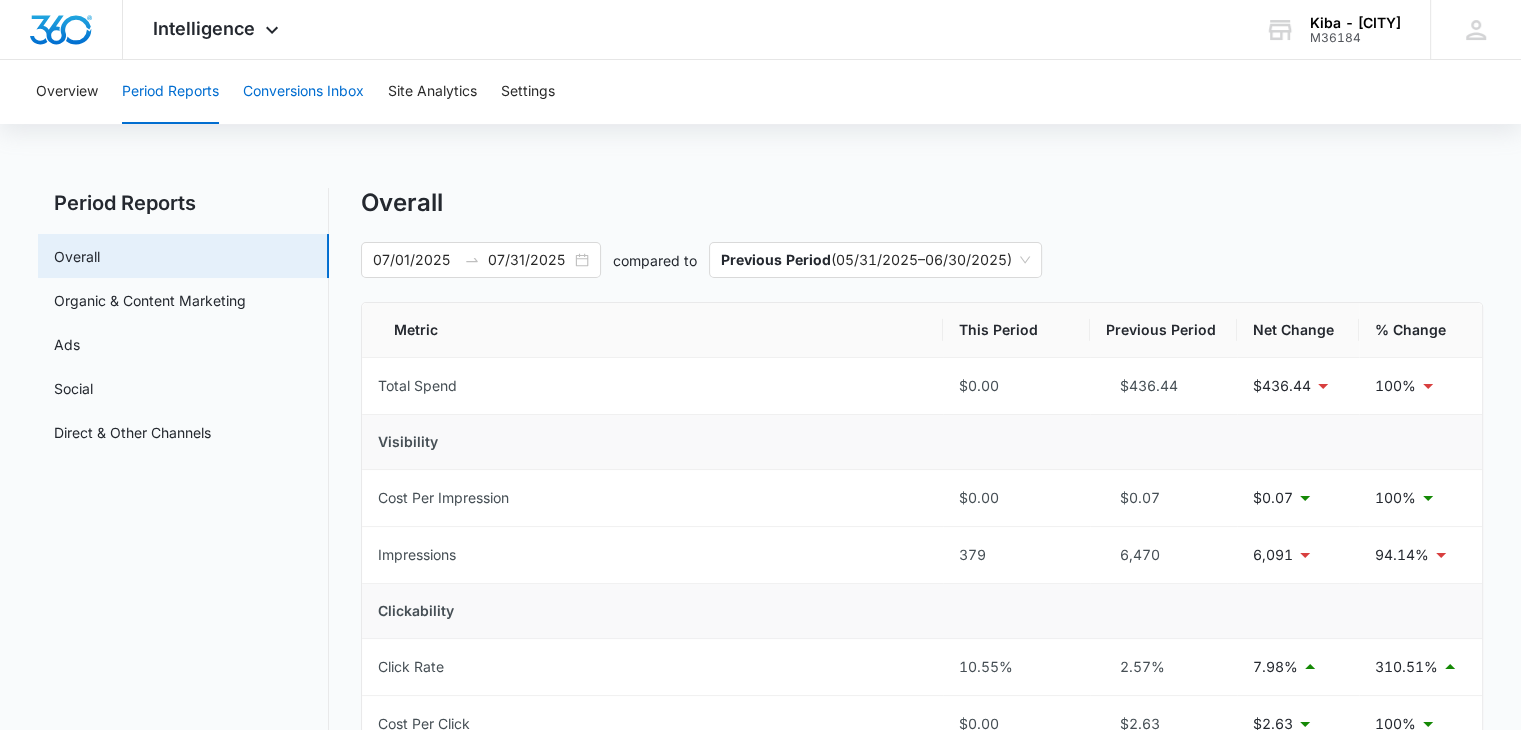 click on "Conversions Inbox" at bounding box center [303, 92] 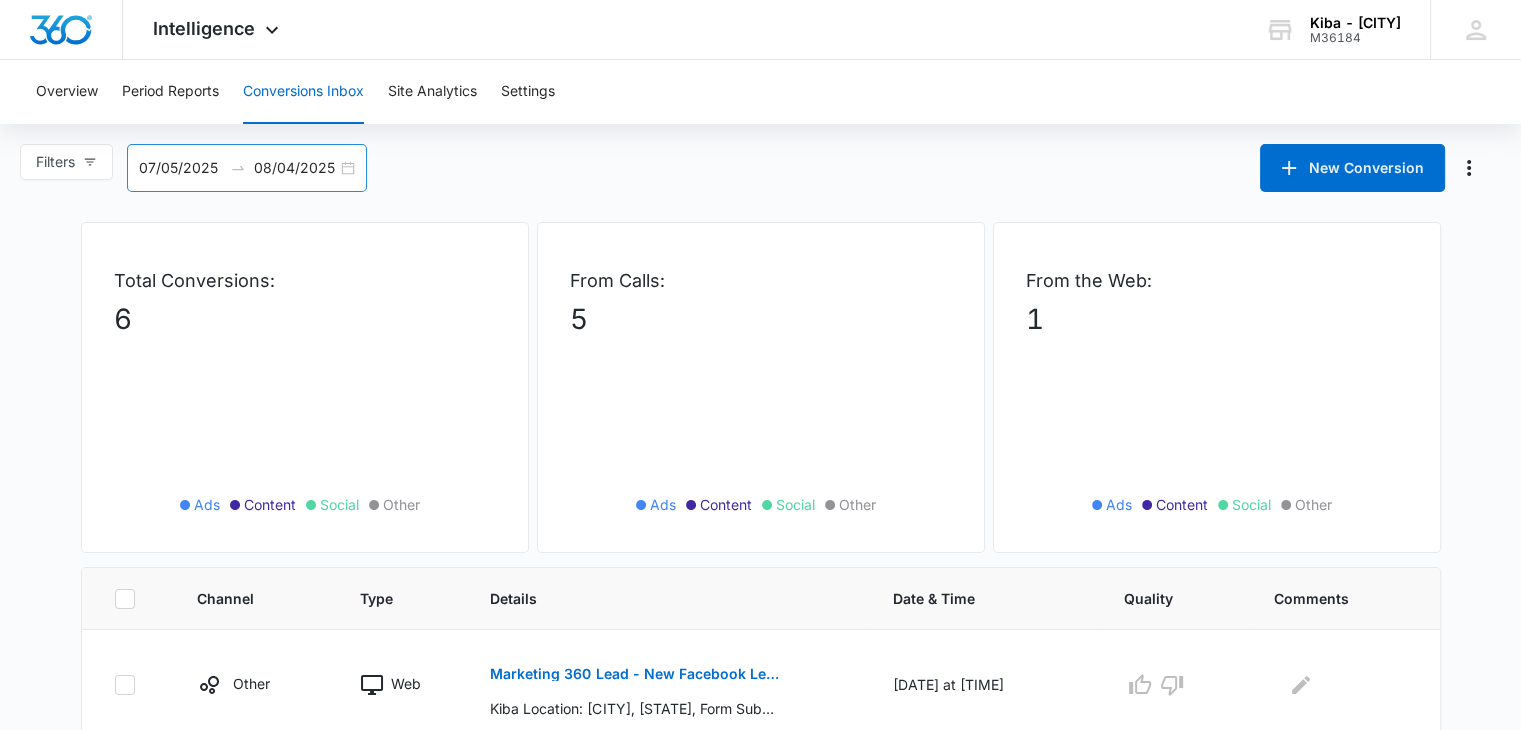 click on "07/05/2025 08/04/2025" at bounding box center [247, 168] 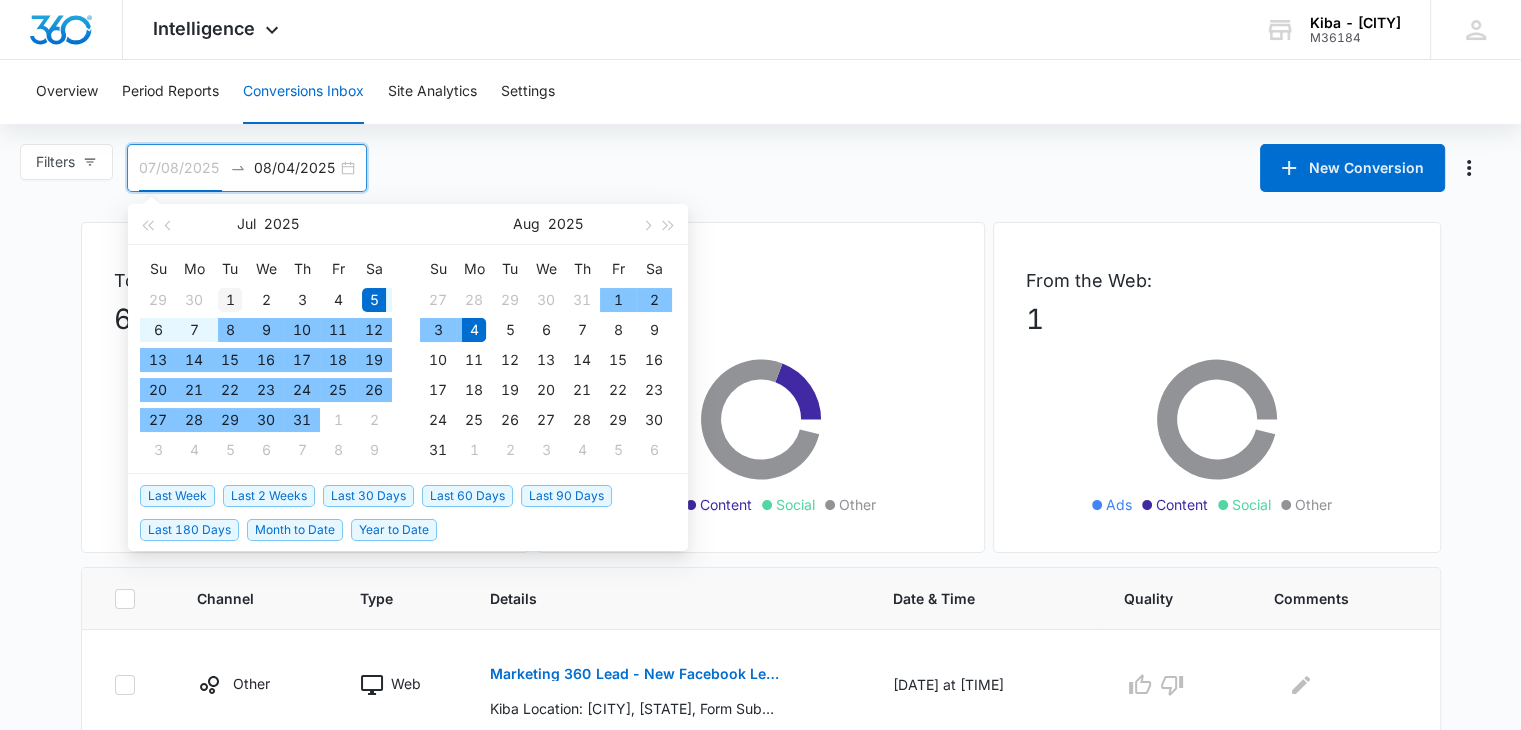type on "07/01/2025" 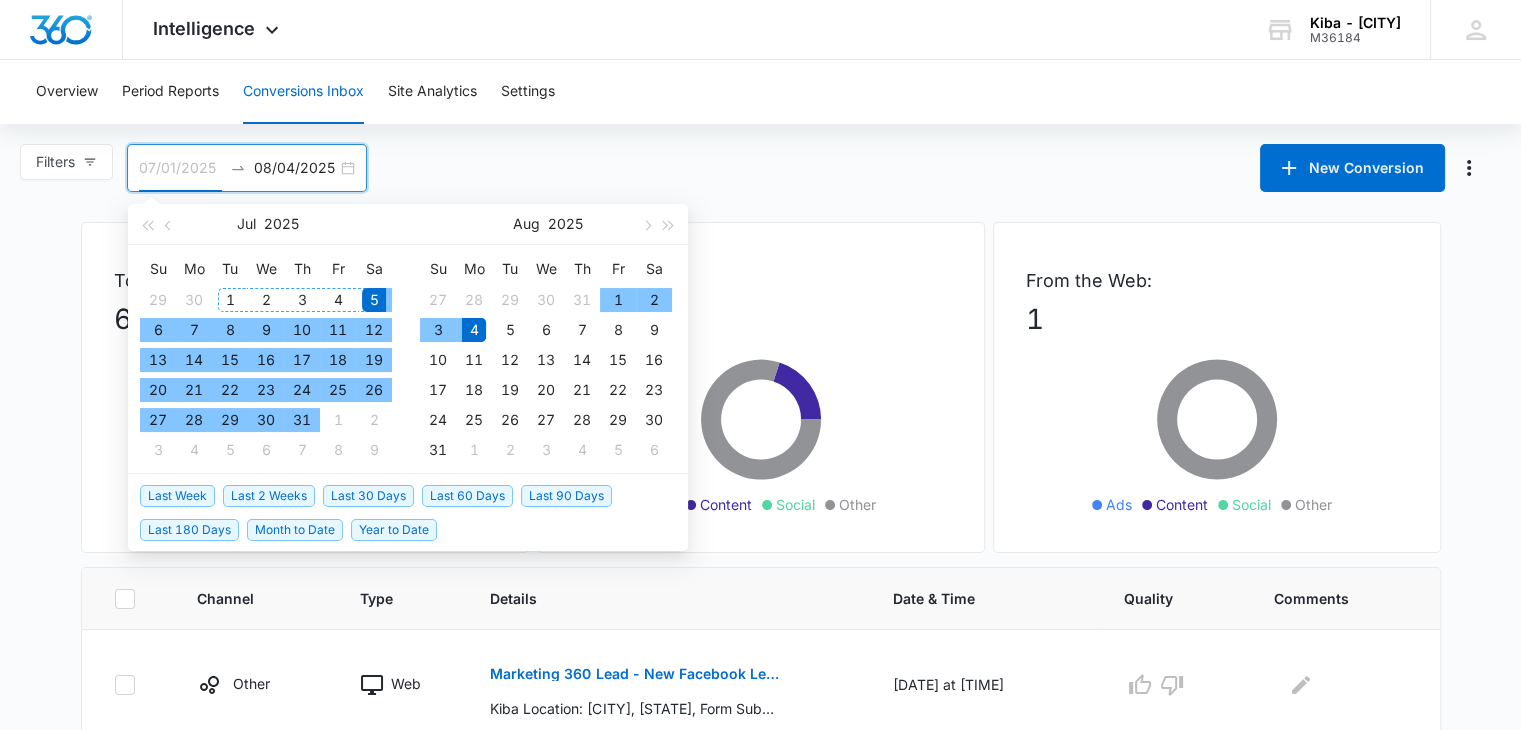 drag, startPoint x: 224, startPoint y: 293, endPoint x: 232, endPoint y: 305, distance: 14.422205 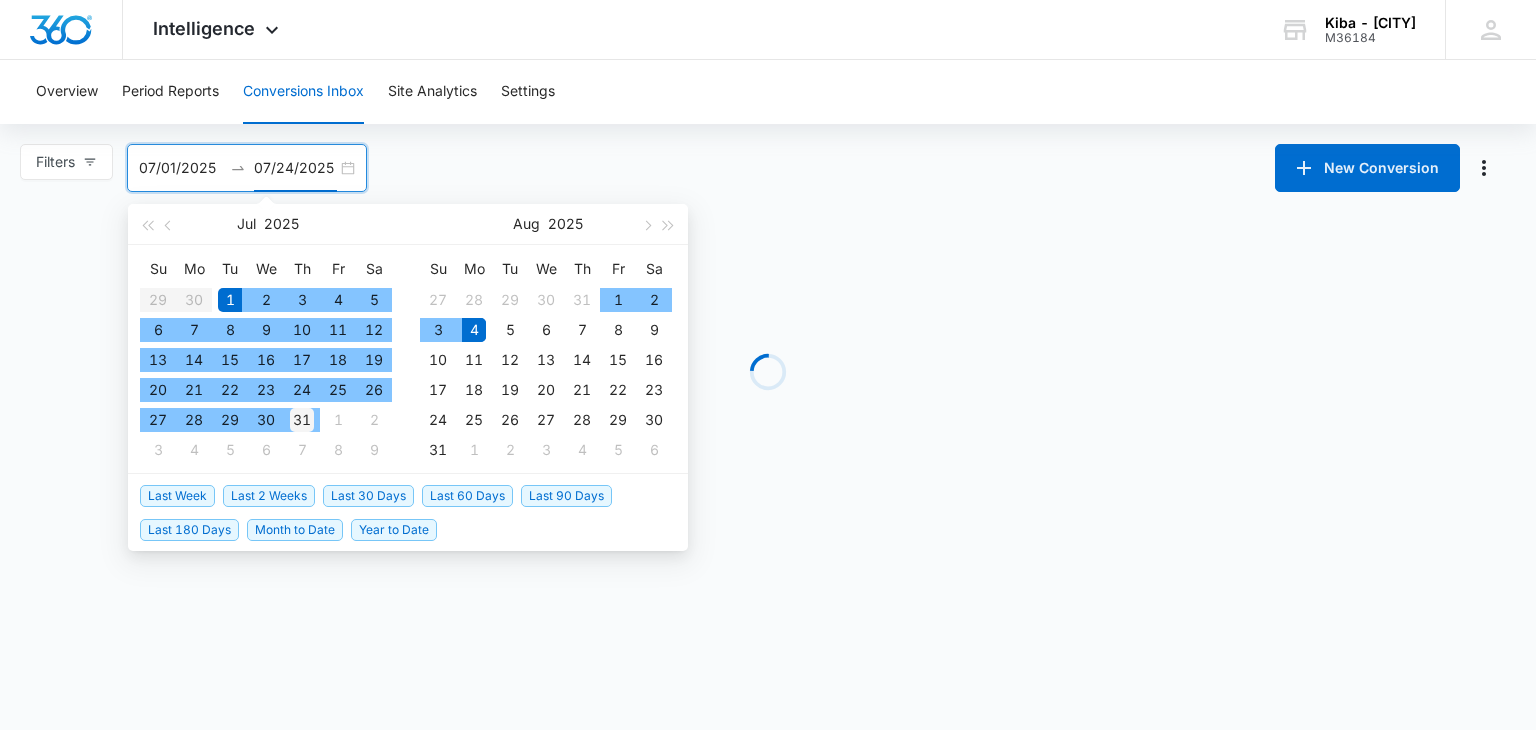 type on "07/31/2025" 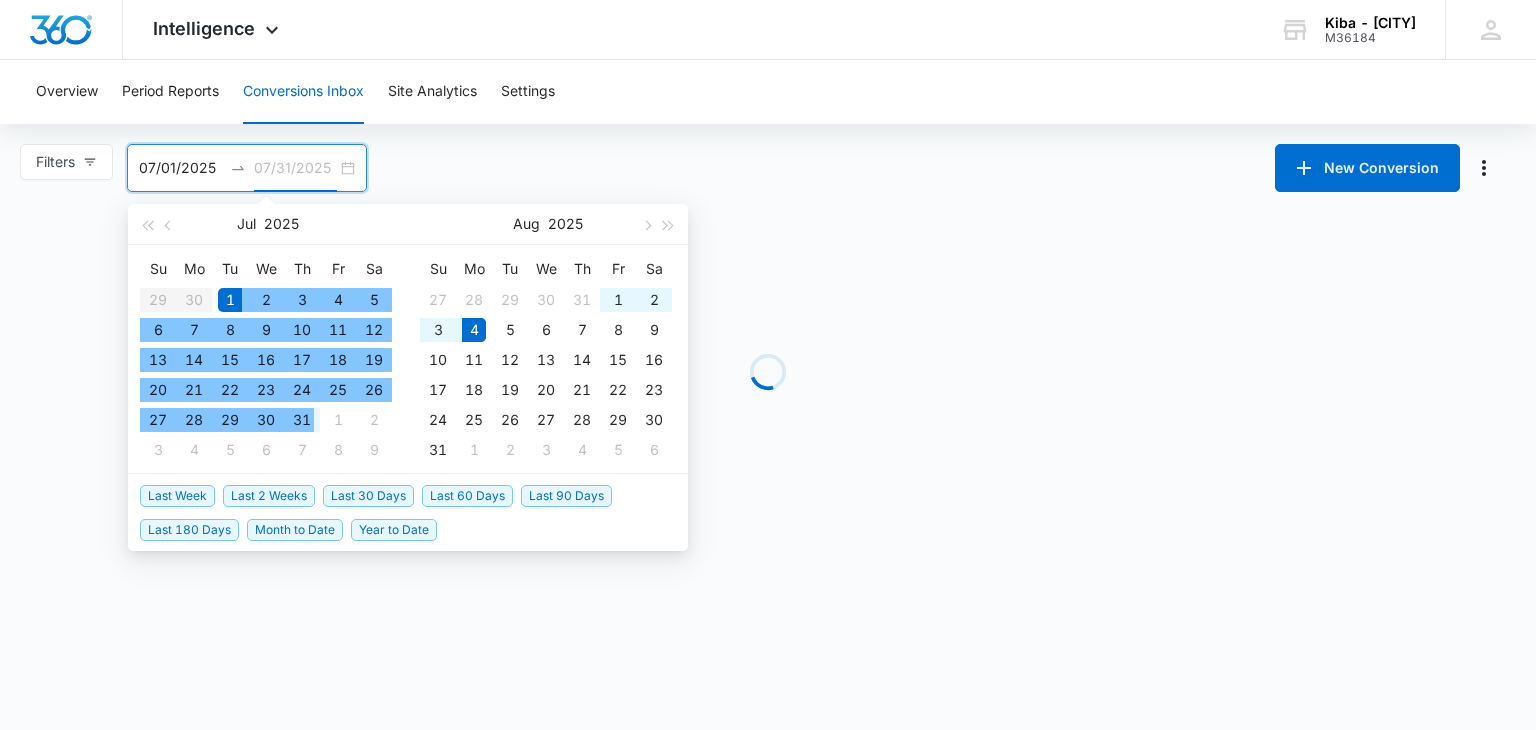 click on "31" at bounding box center [302, 420] 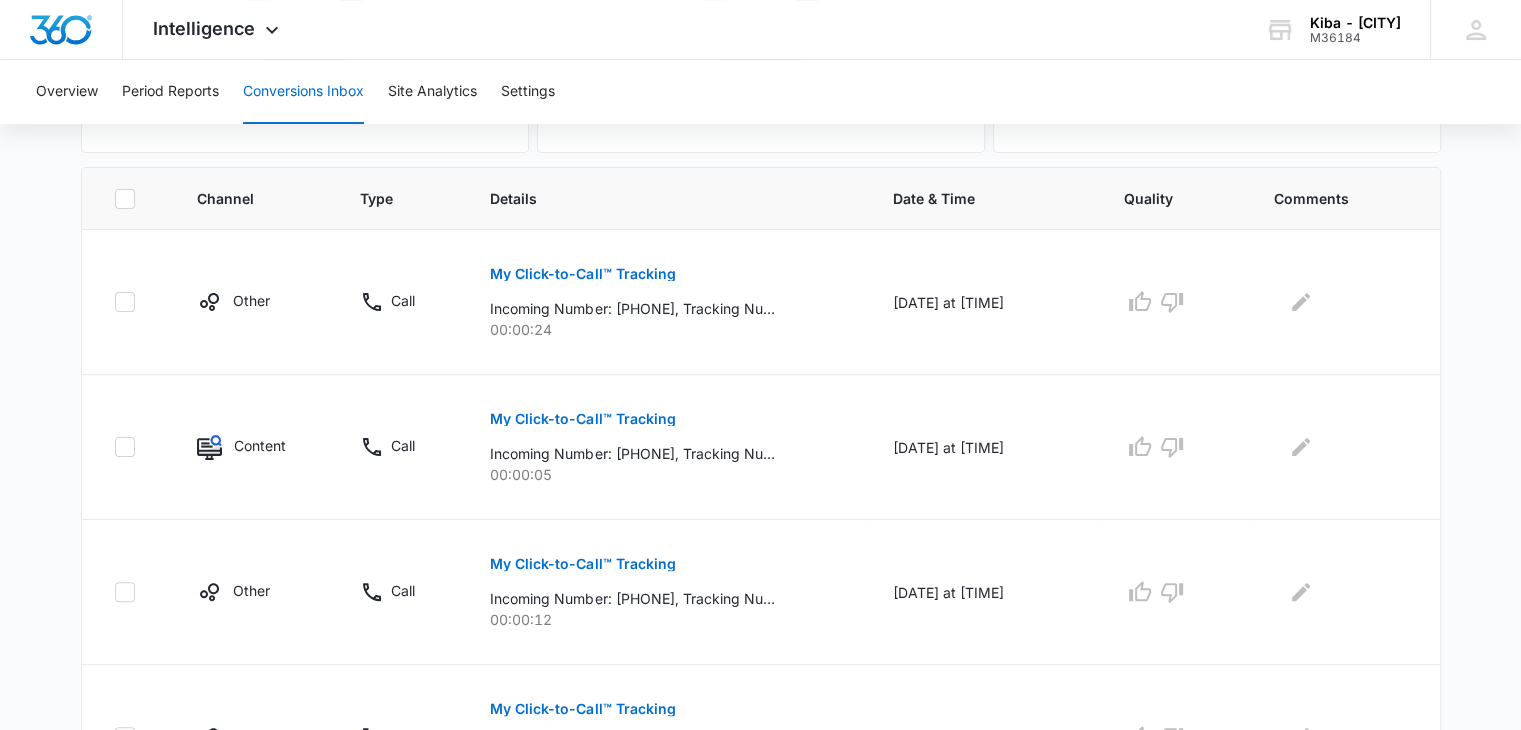 scroll, scrollTop: 813, scrollLeft: 0, axis: vertical 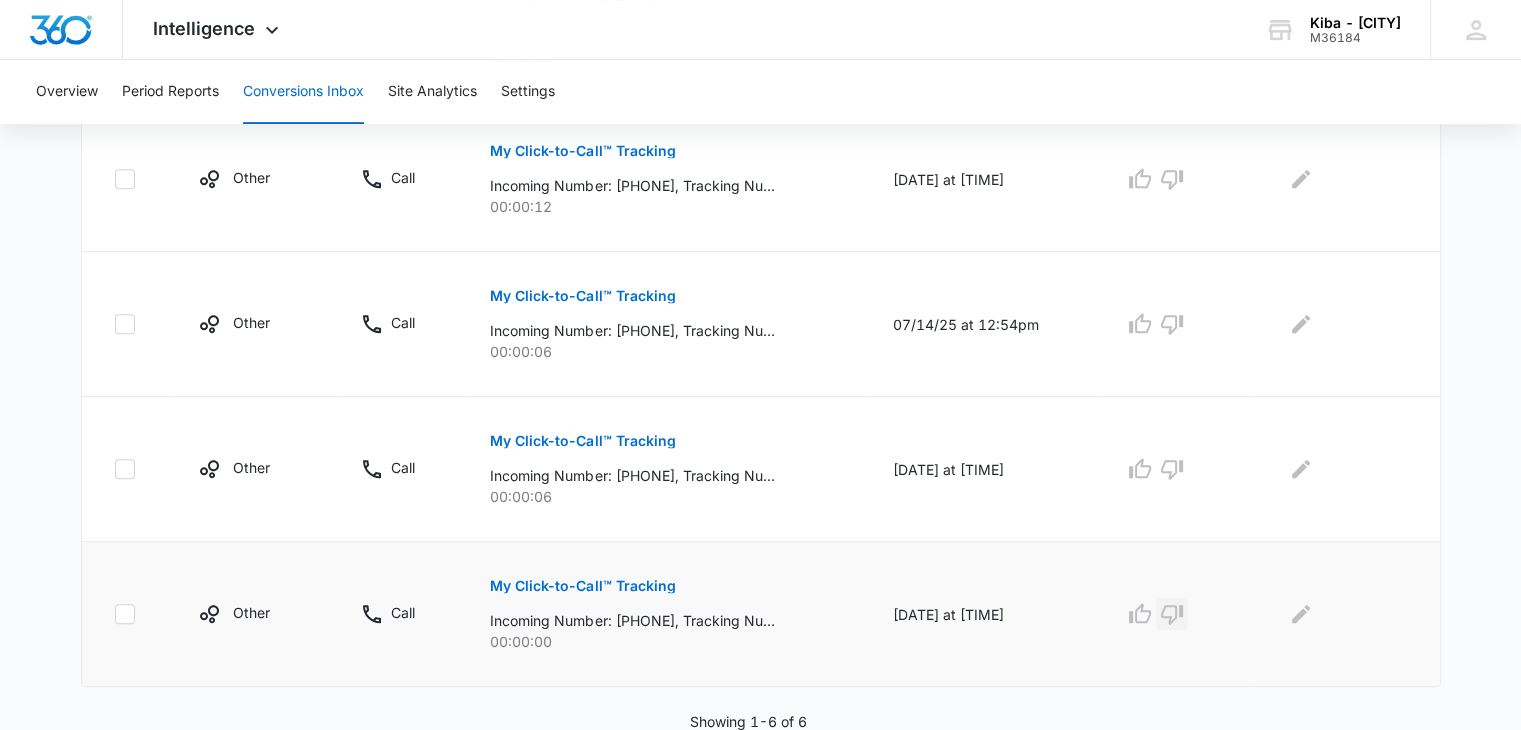click 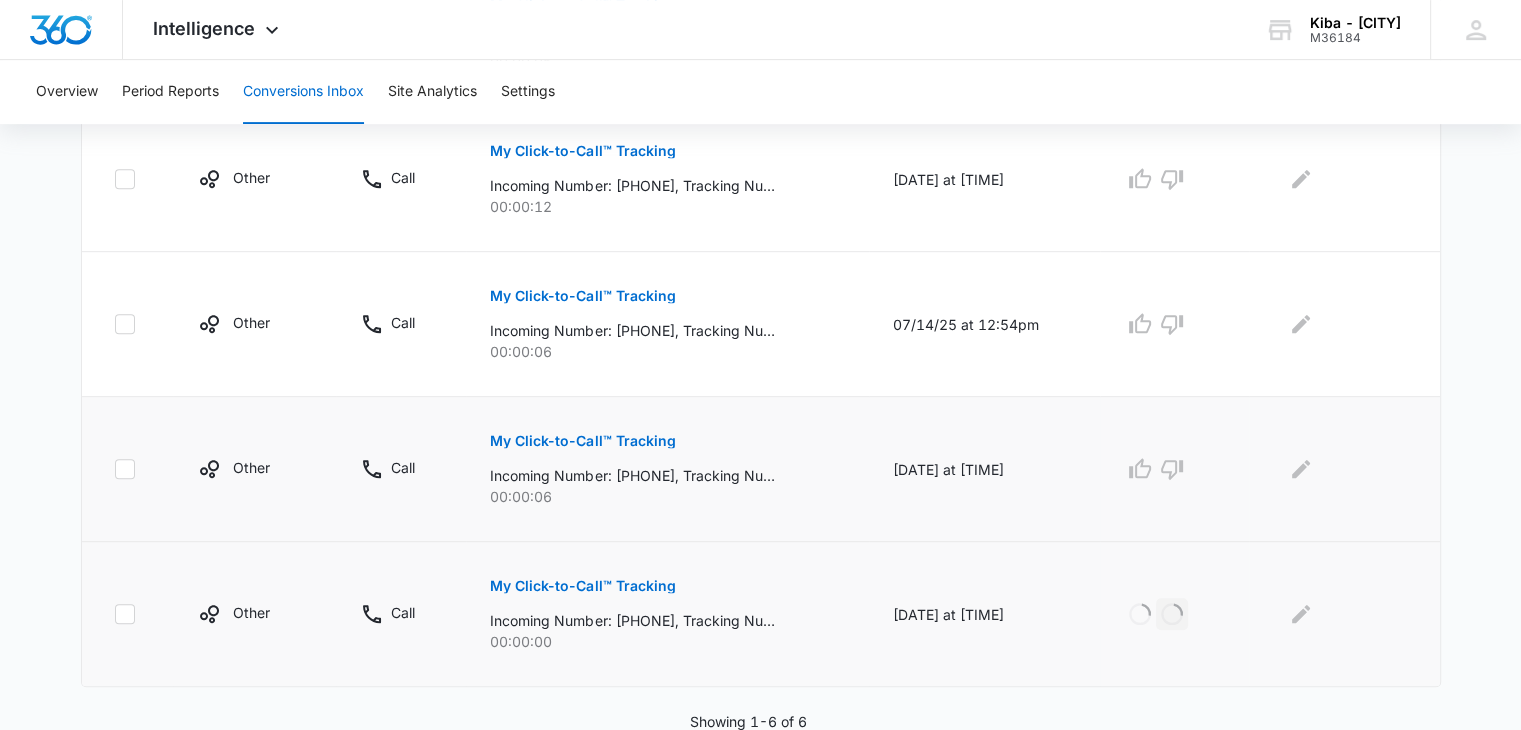 click at bounding box center [1175, 469] 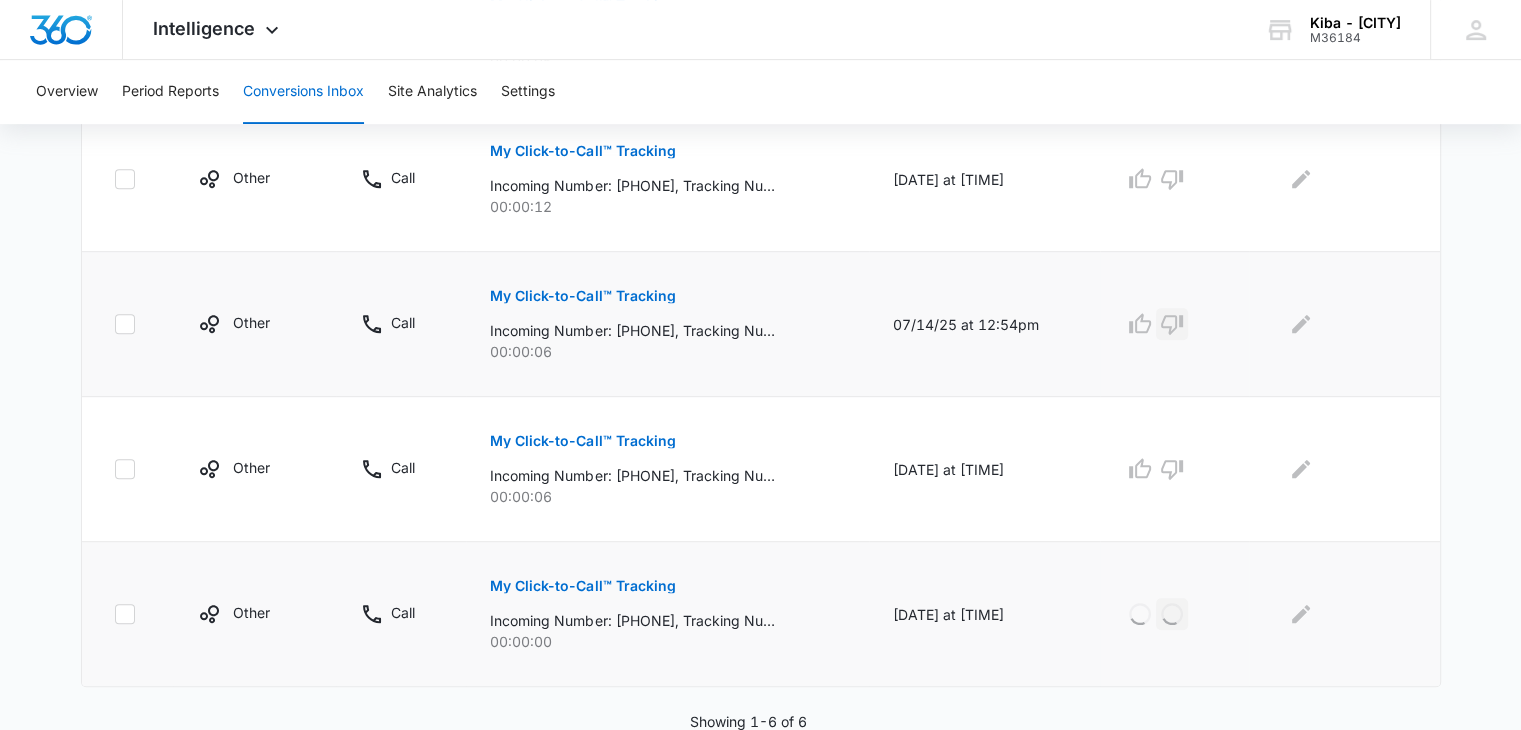 click 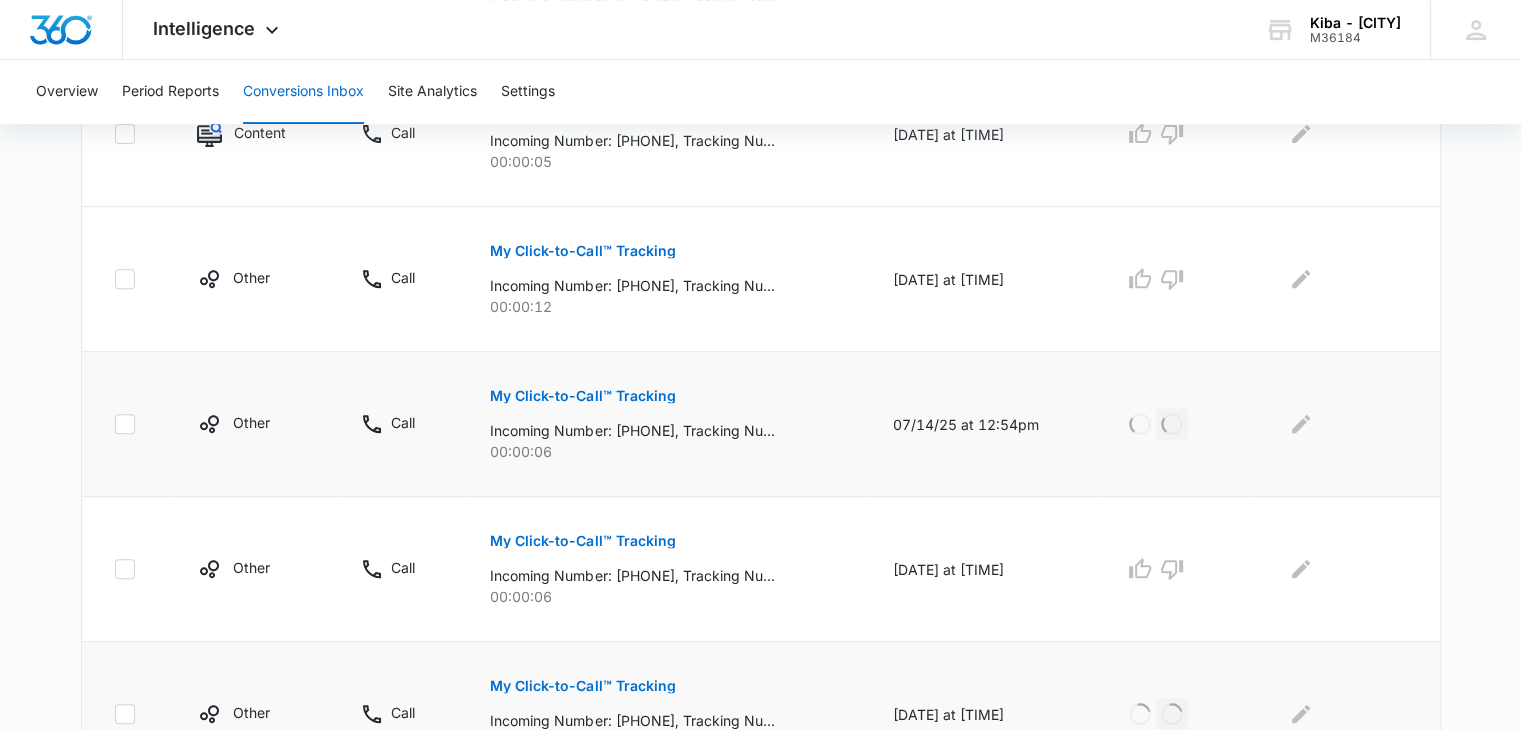 scroll, scrollTop: 613, scrollLeft: 0, axis: vertical 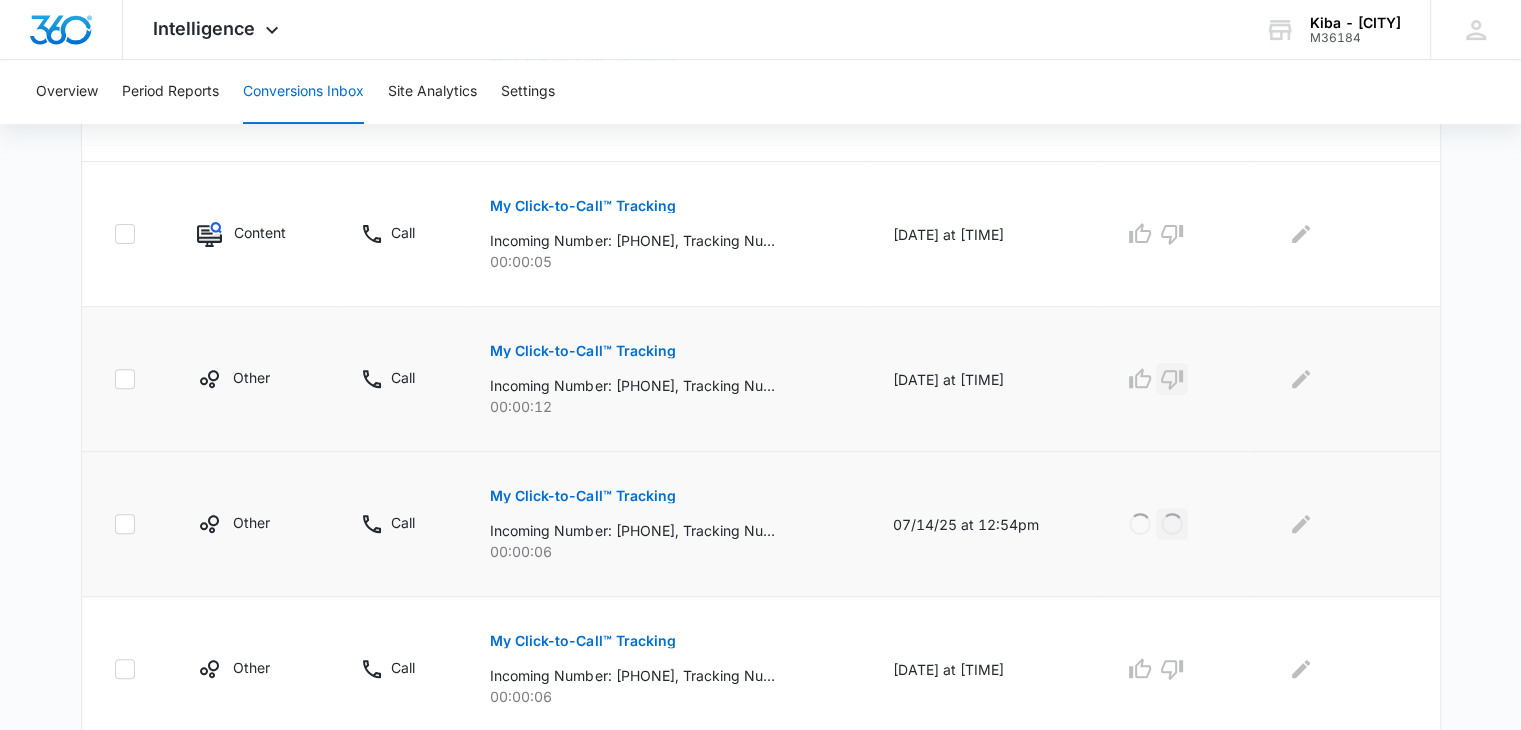 click 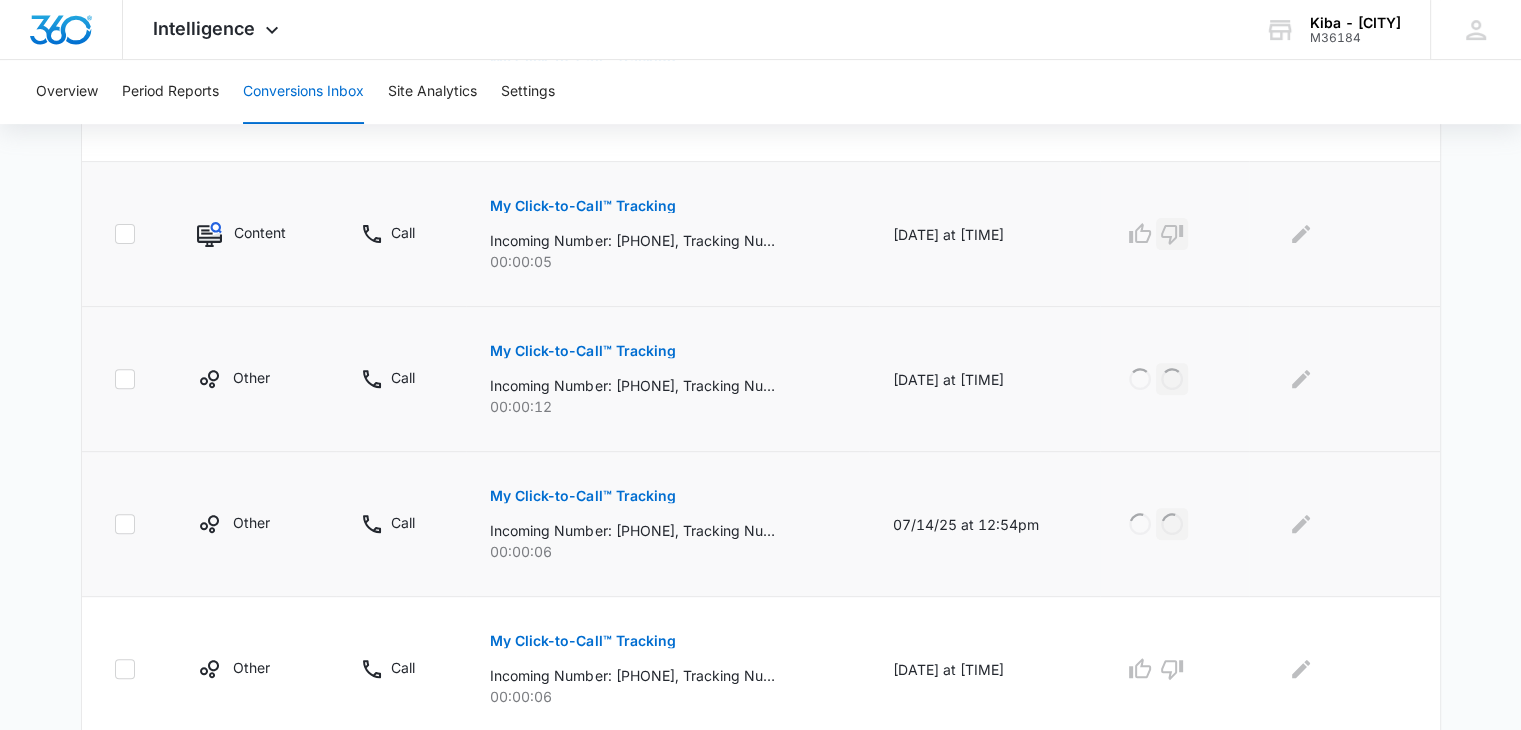 click 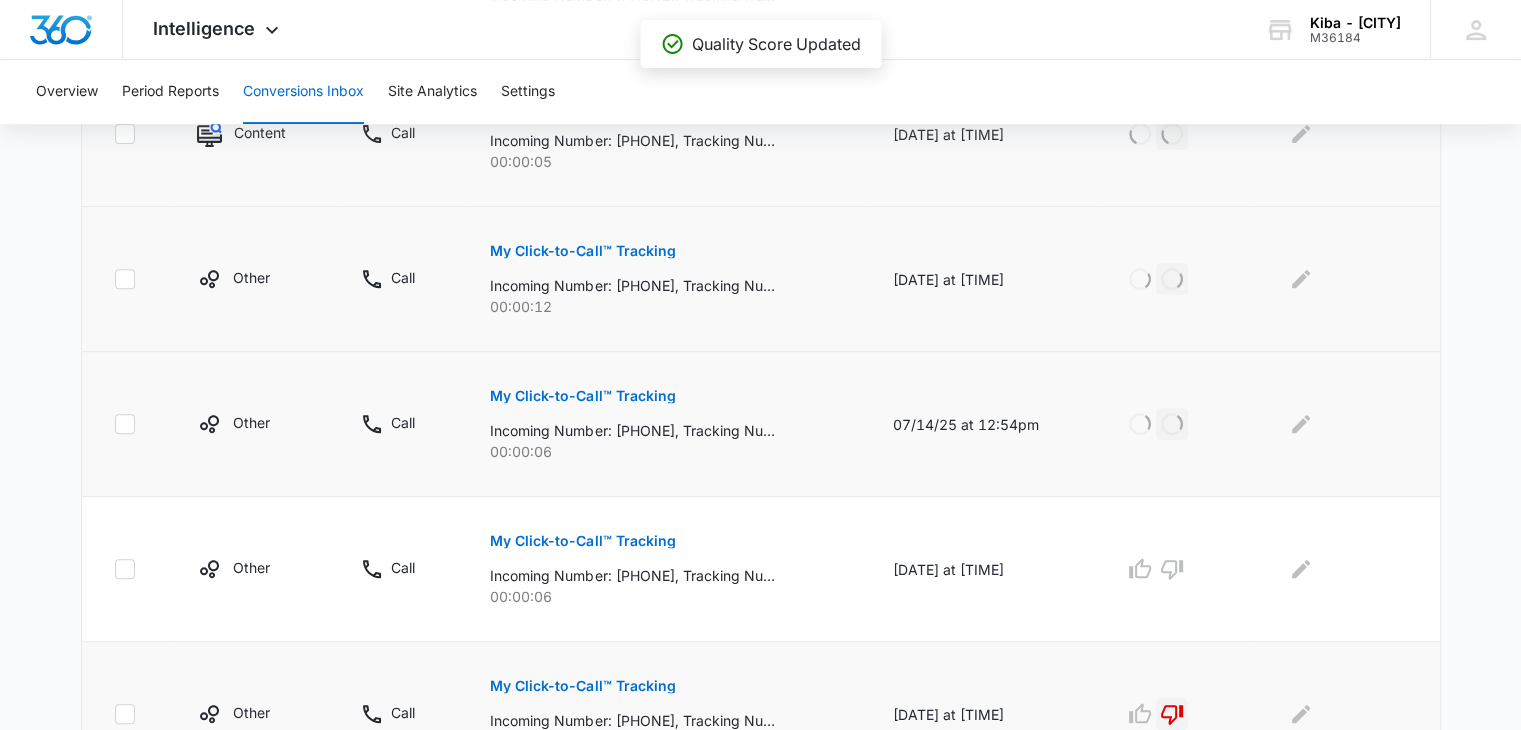scroll, scrollTop: 813, scrollLeft: 0, axis: vertical 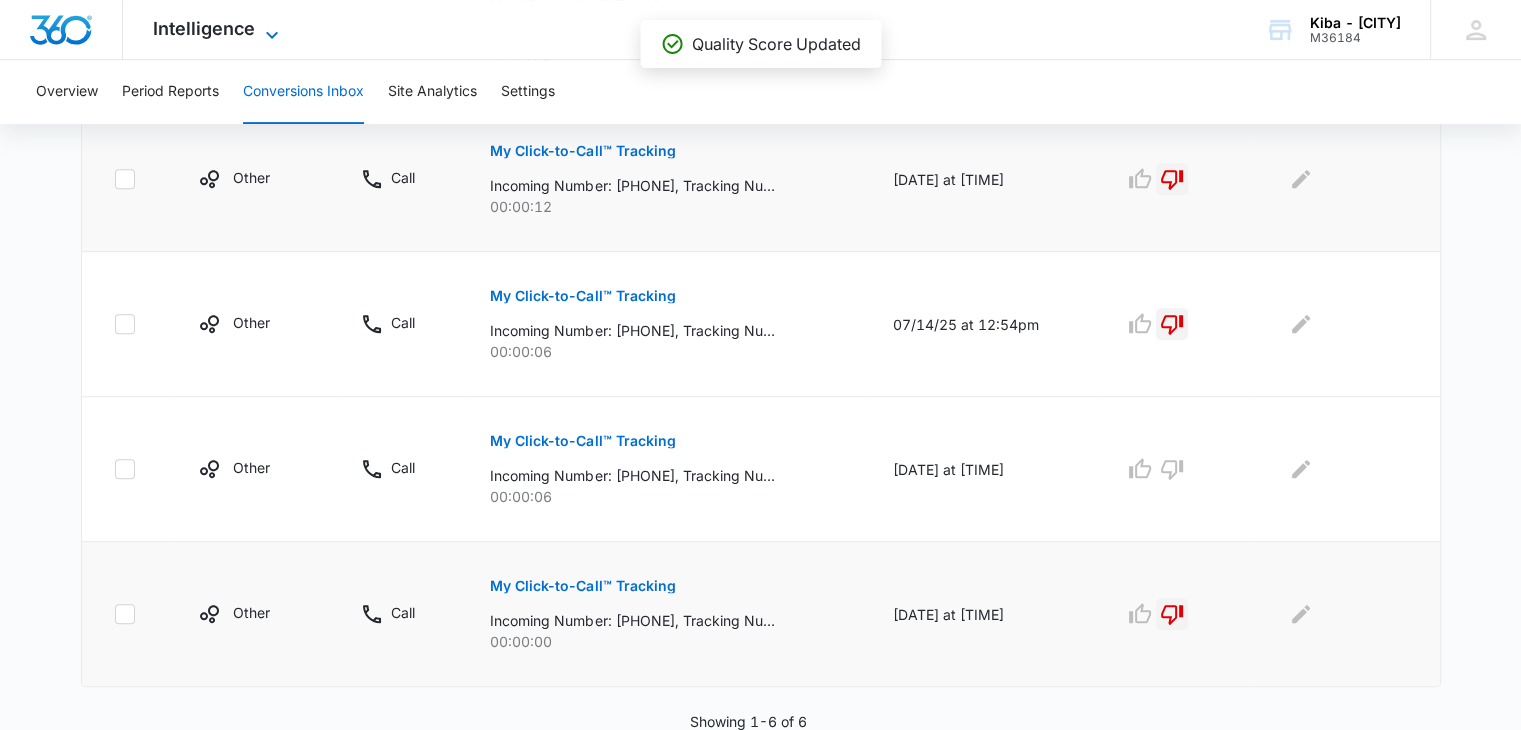 click 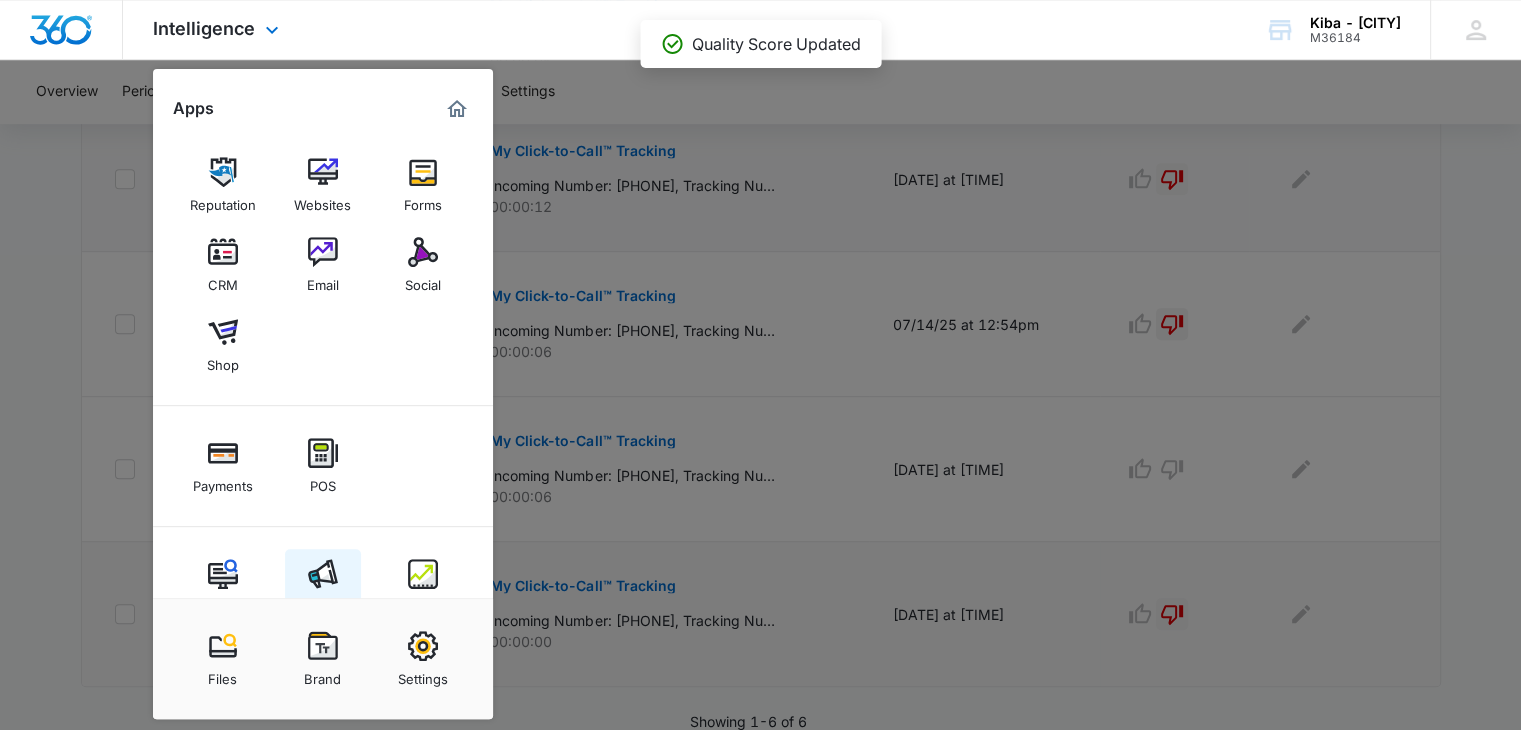 click on "Ads" at bounding box center (323, 602) 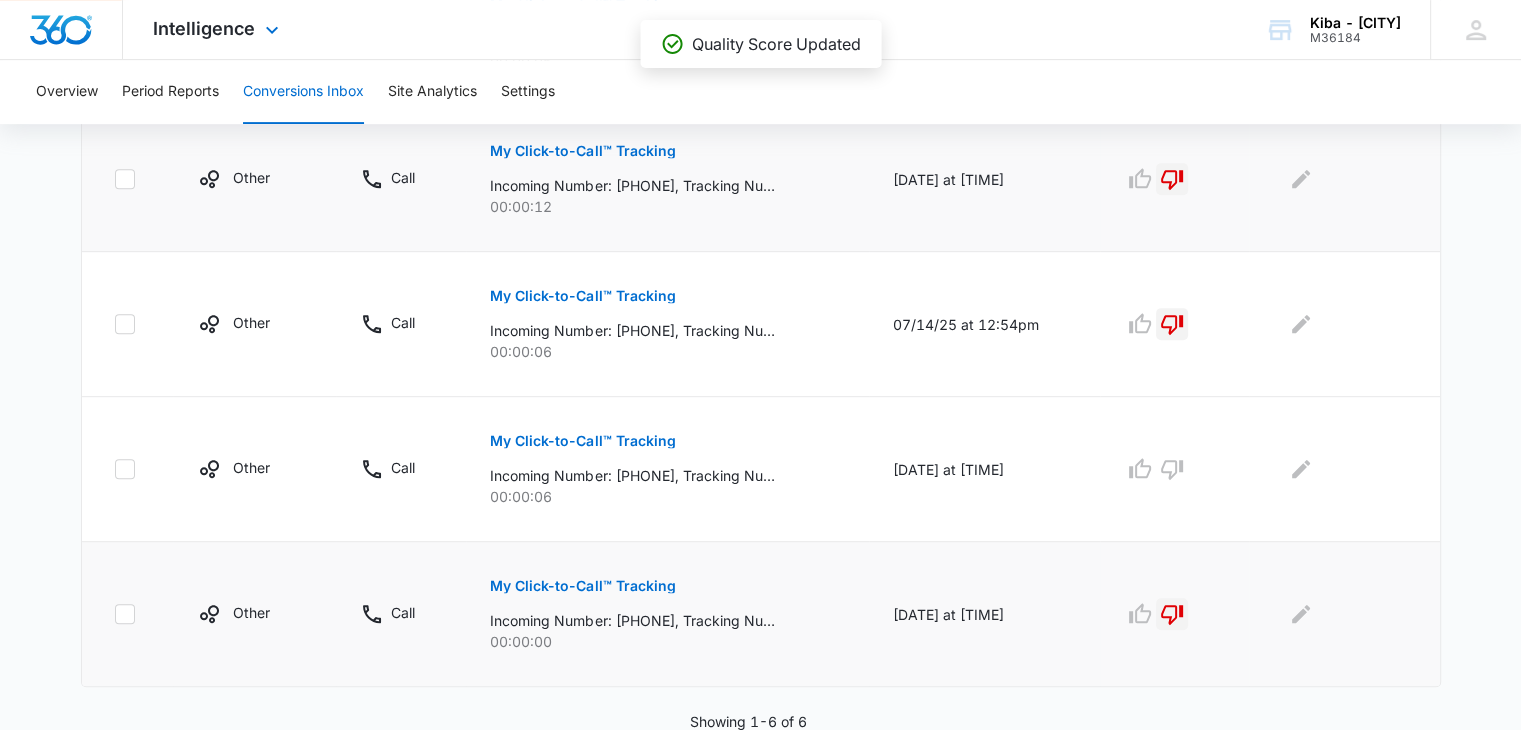 scroll, scrollTop: 0, scrollLeft: 0, axis: both 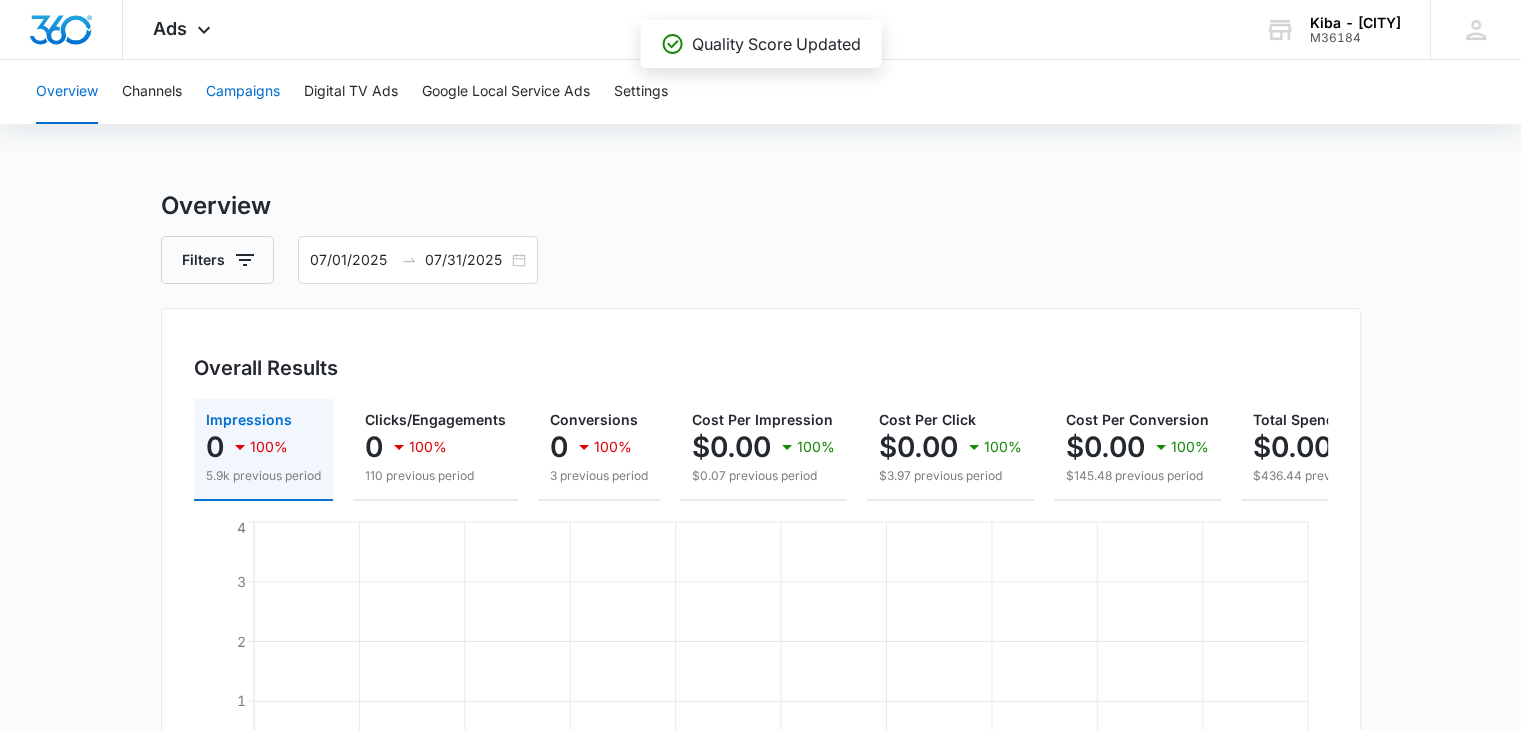 click on "Campaigns" at bounding box center (243, 92) 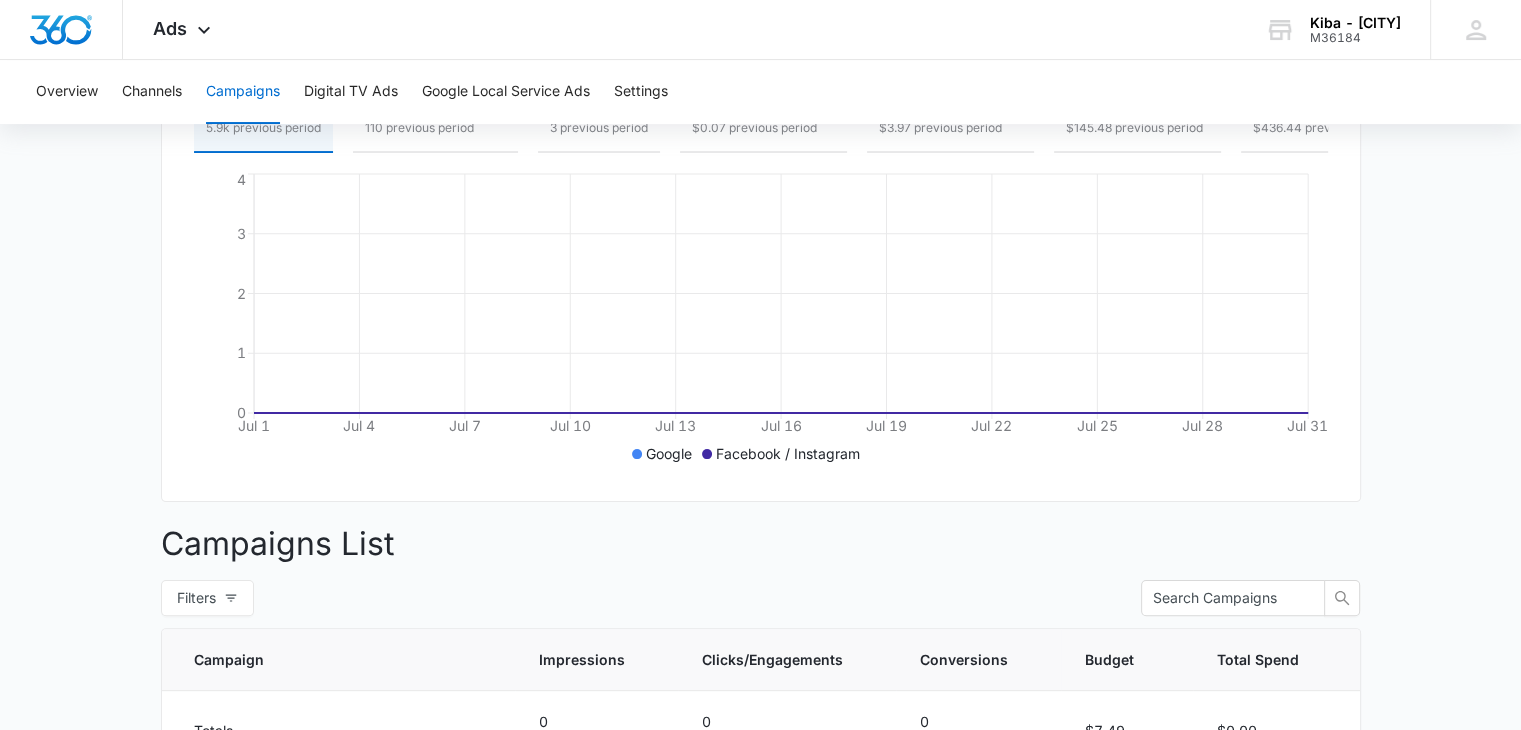 scroll, scrollTop: 0, scrollLeft: 0, axis: both 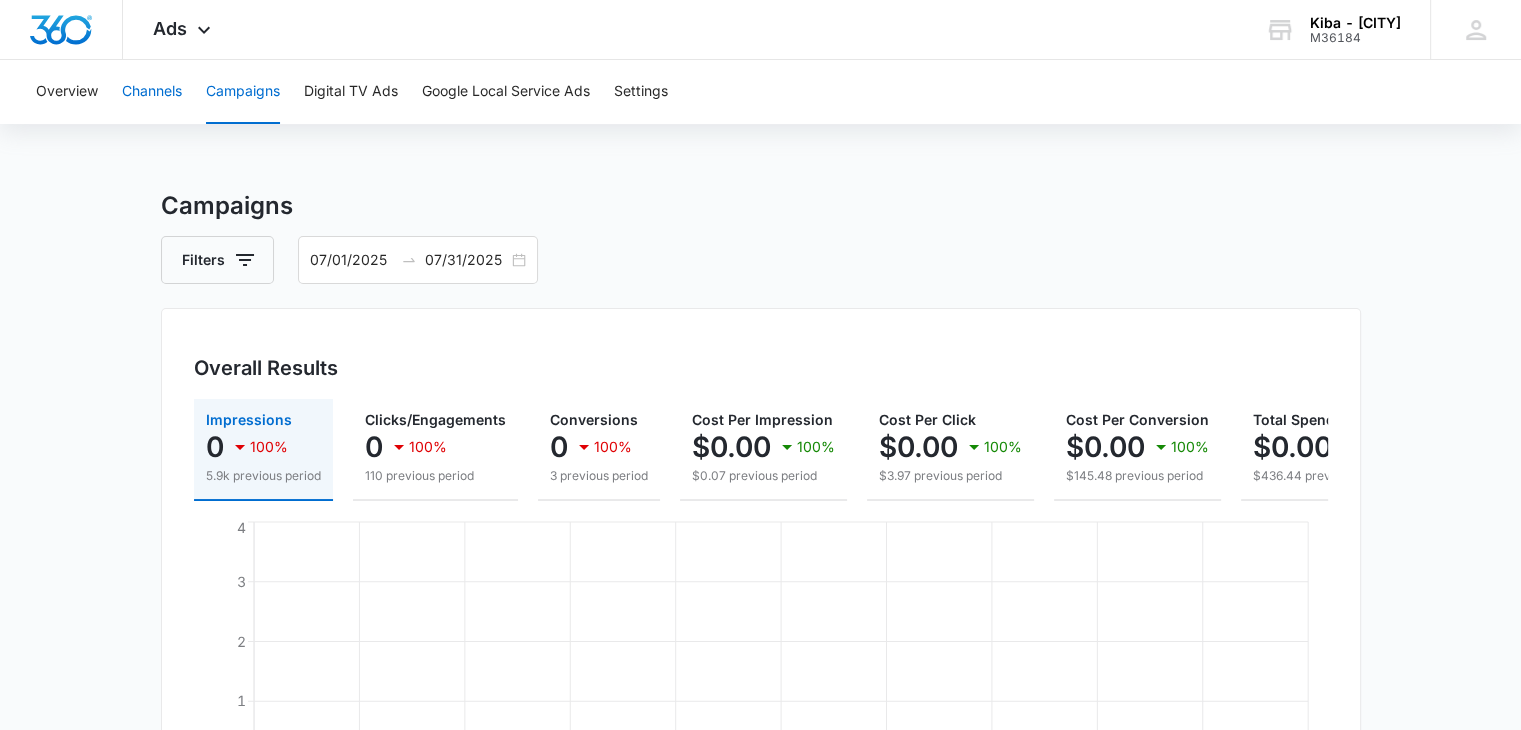click on "Channels" at bounding box center [152, 92] 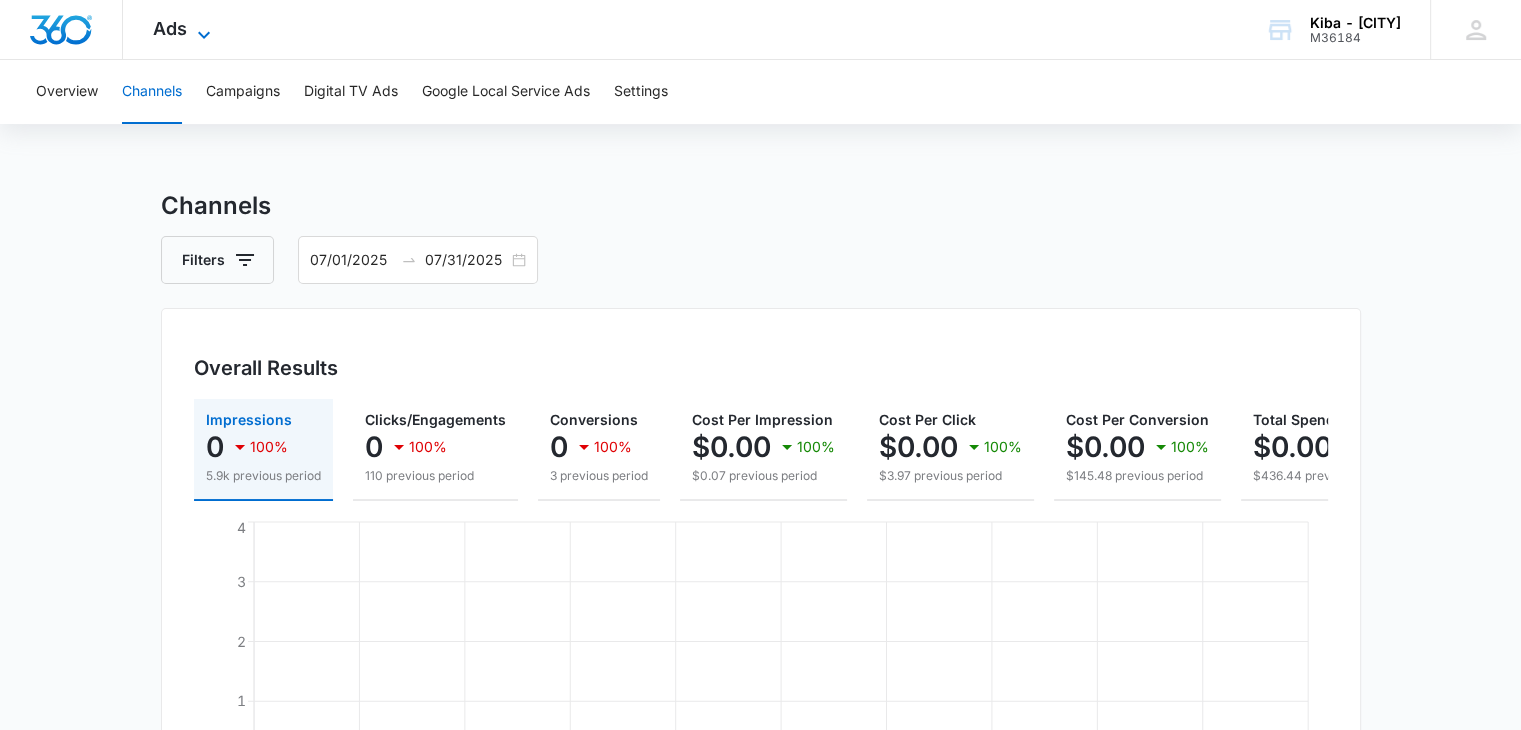 click 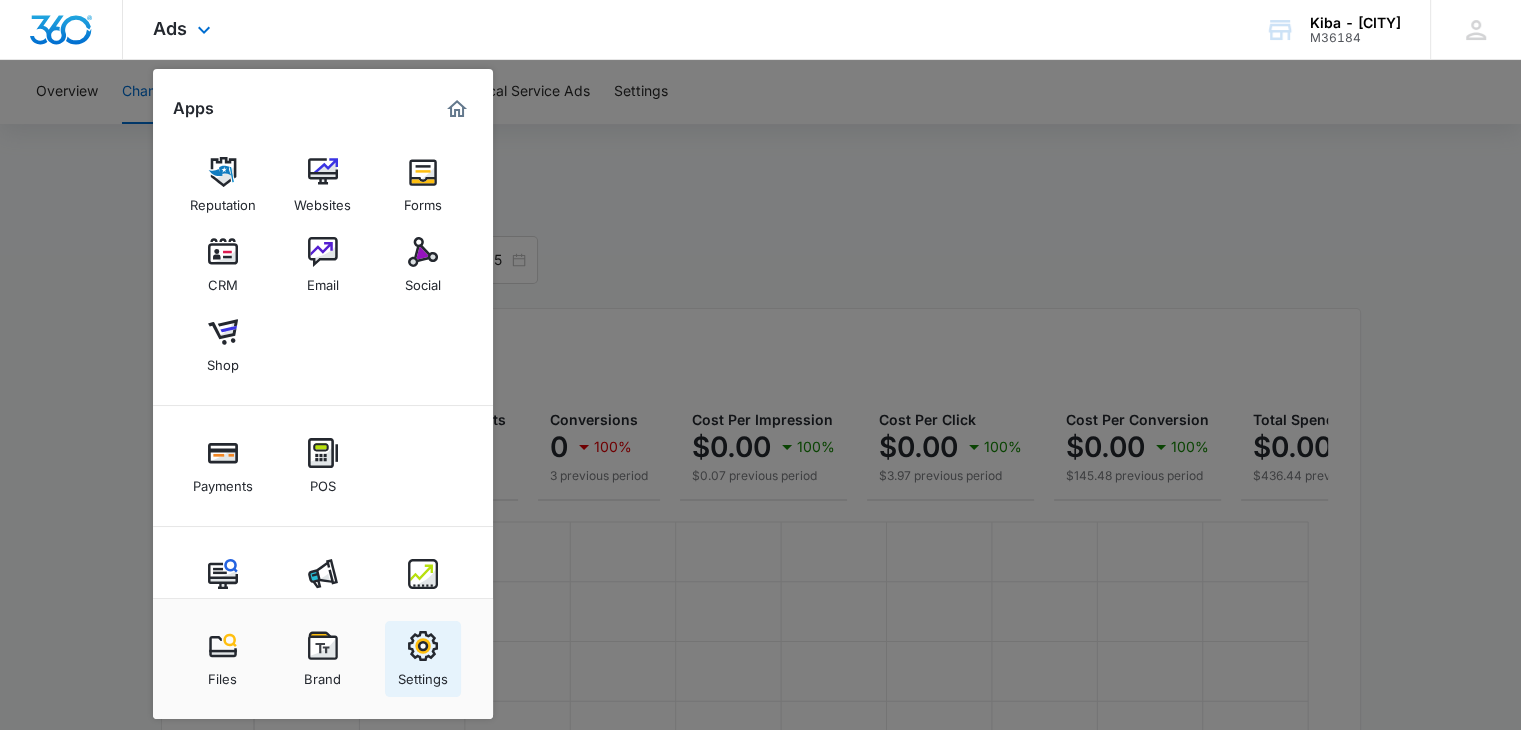 click at bounding box center [423, 646] 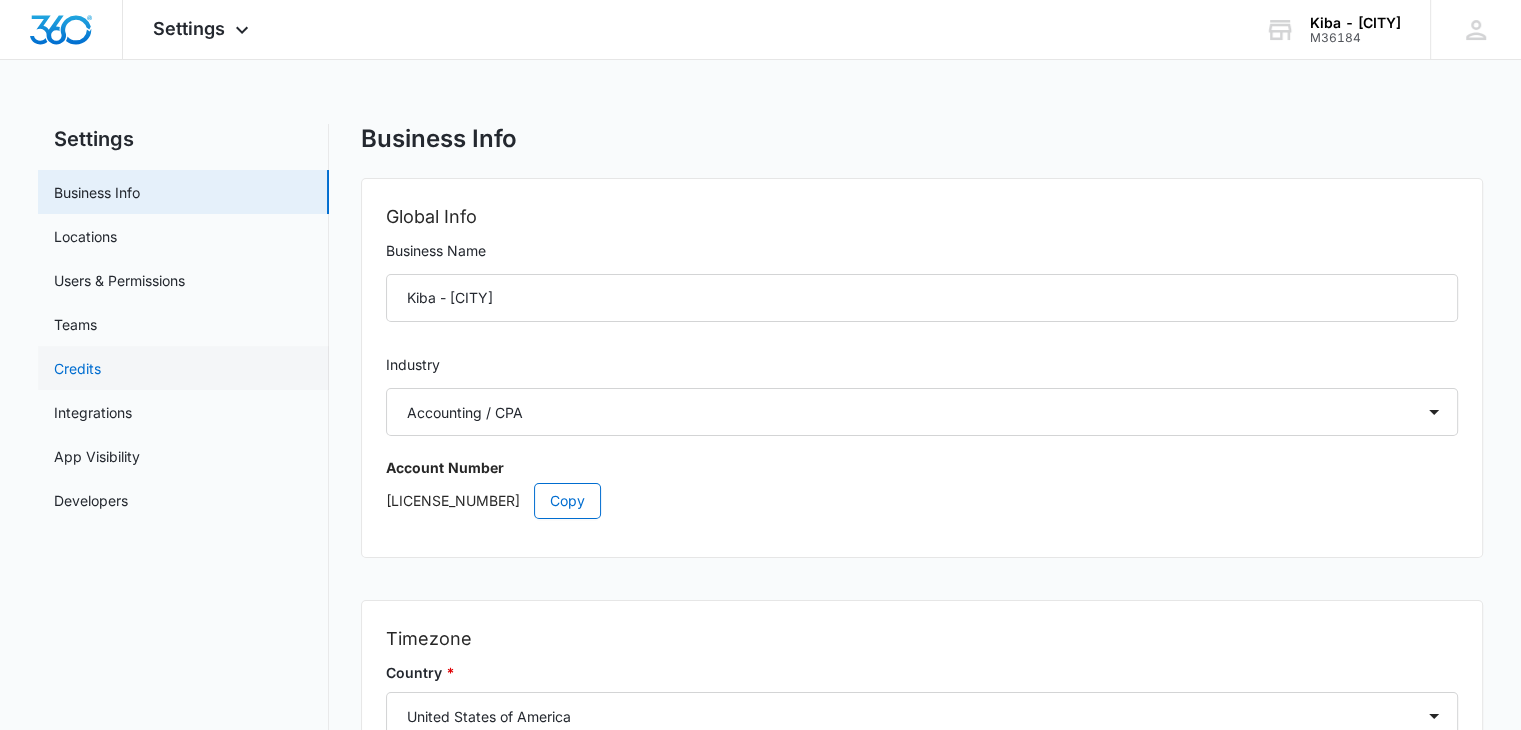 click on "Credits" at bounding box center [77, 368] 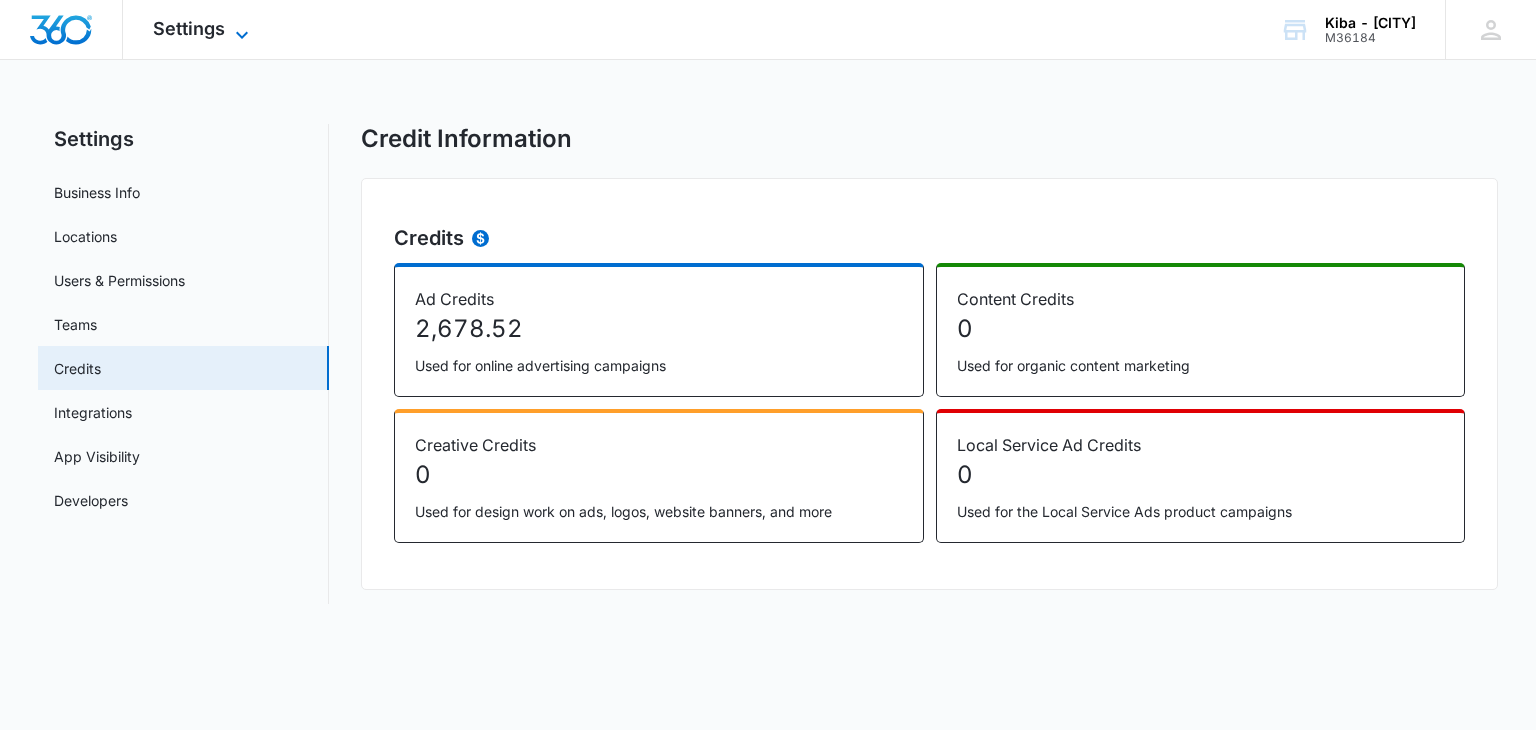 click 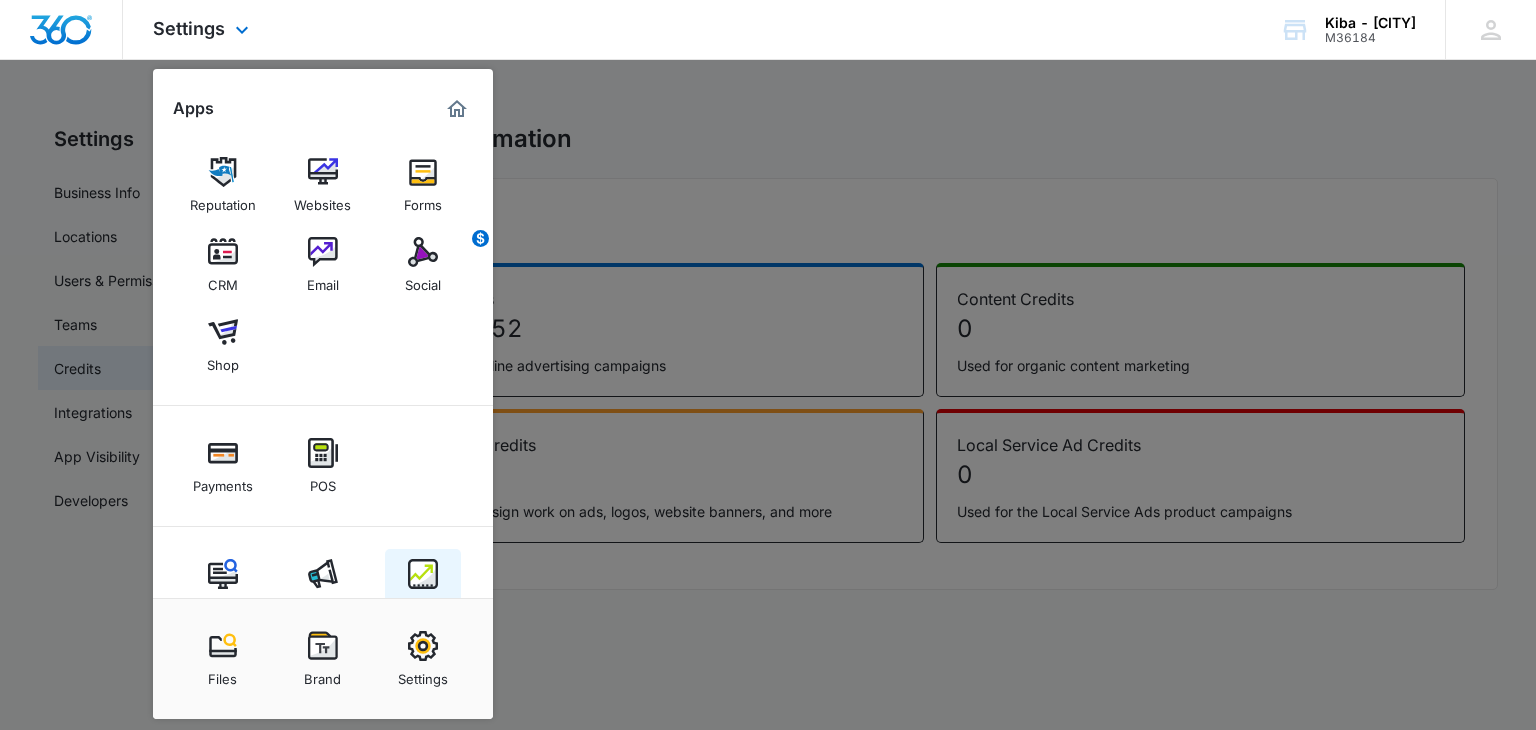 click at bounding box center [423, 574] 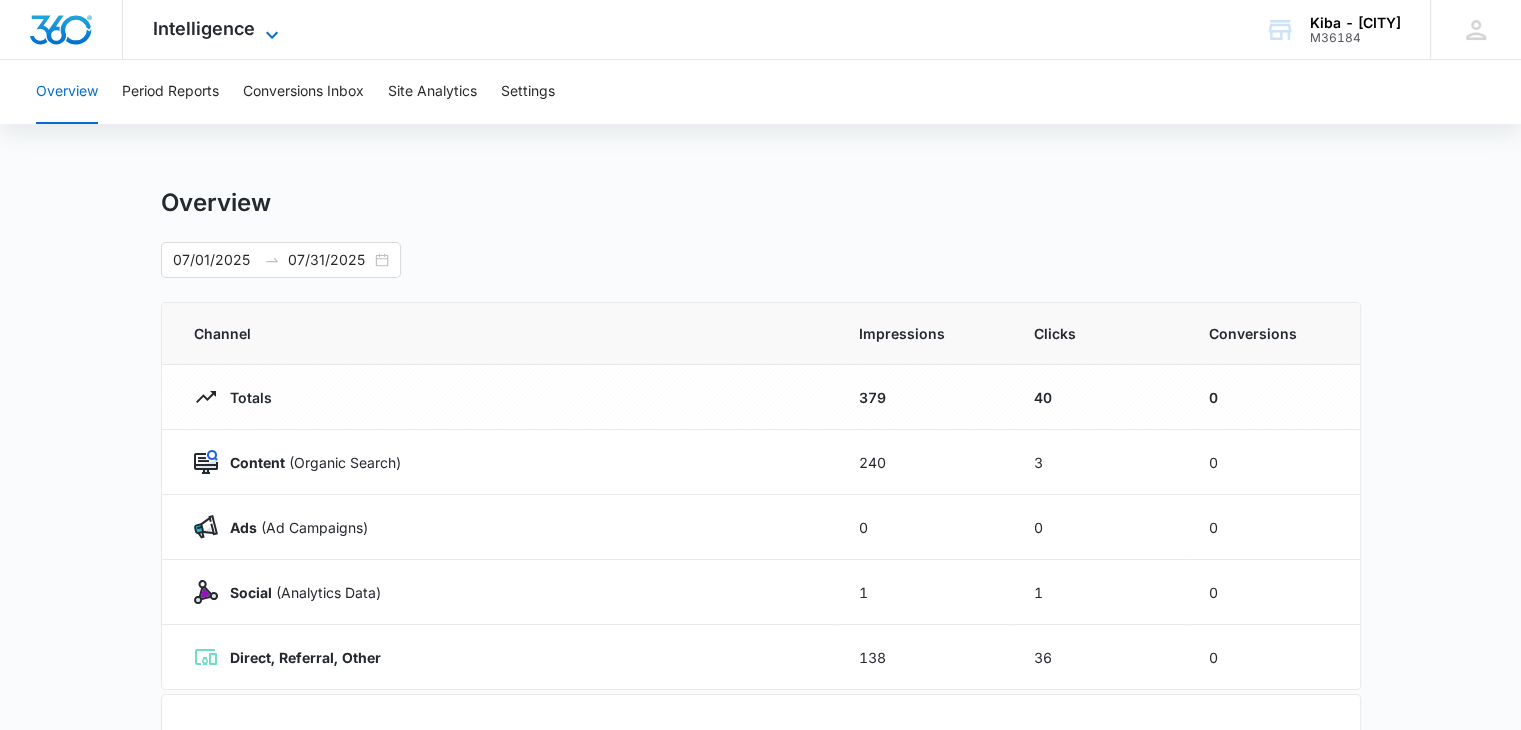 click 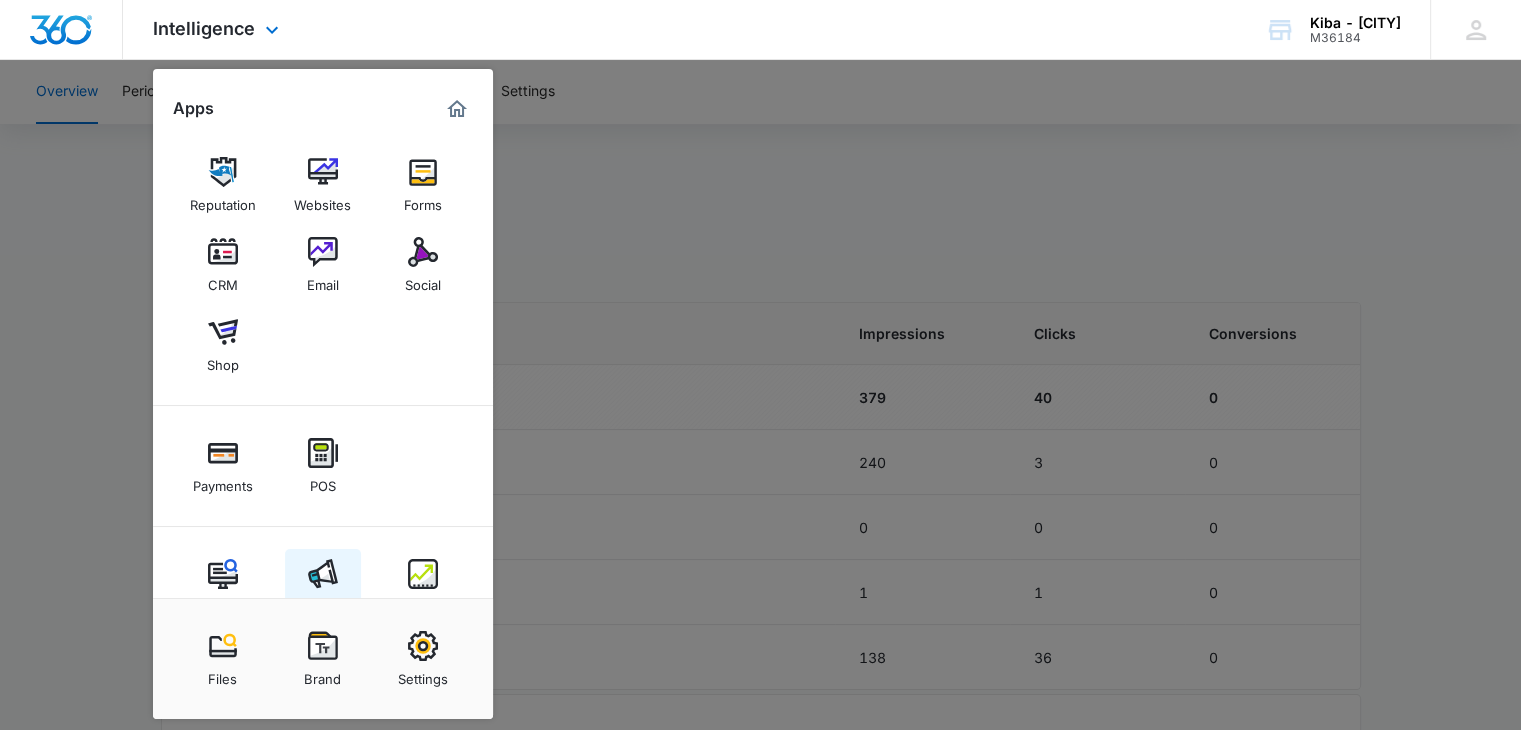 click at bounding box center [323, 574] 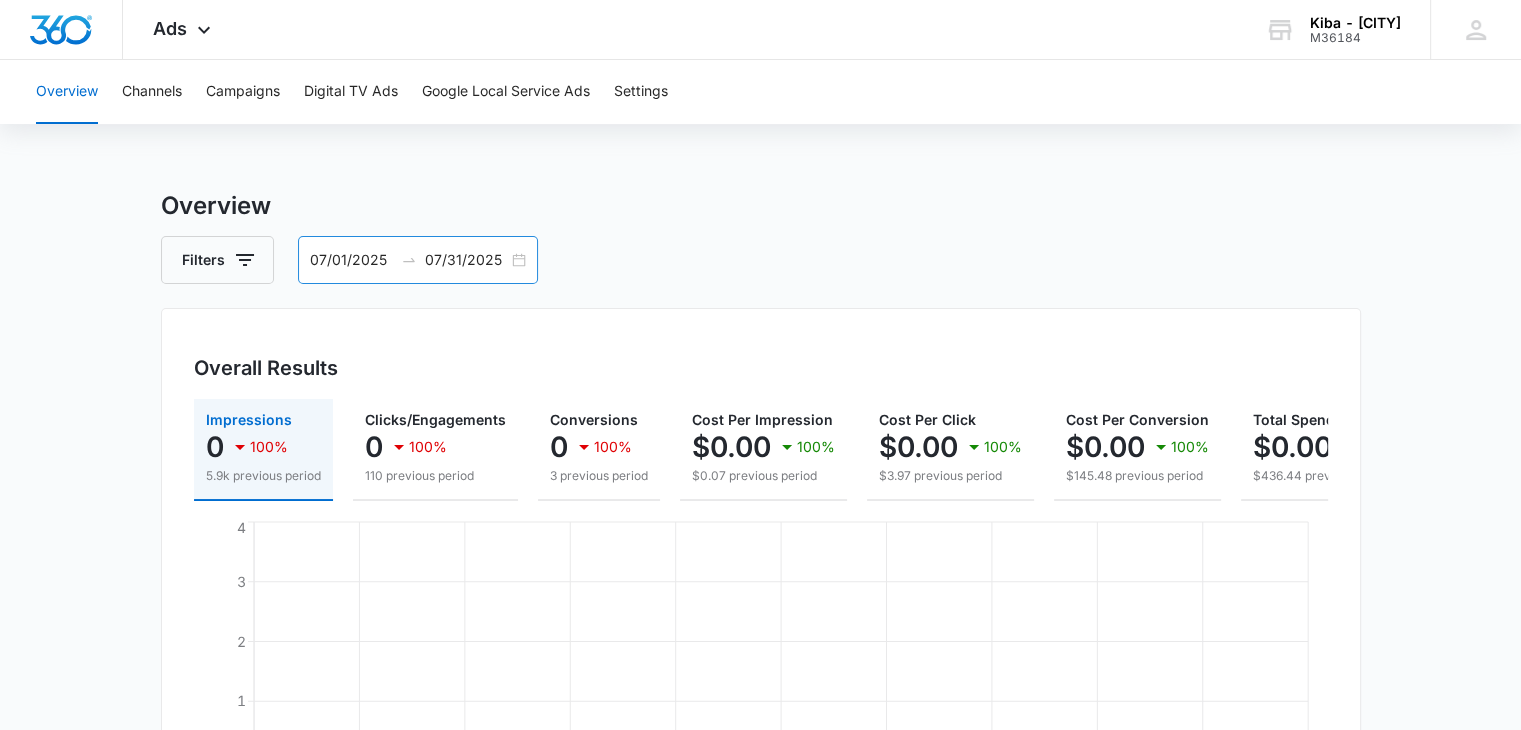 click on "07/01/2025 07/31/2025" at bounding box center [418, 260] 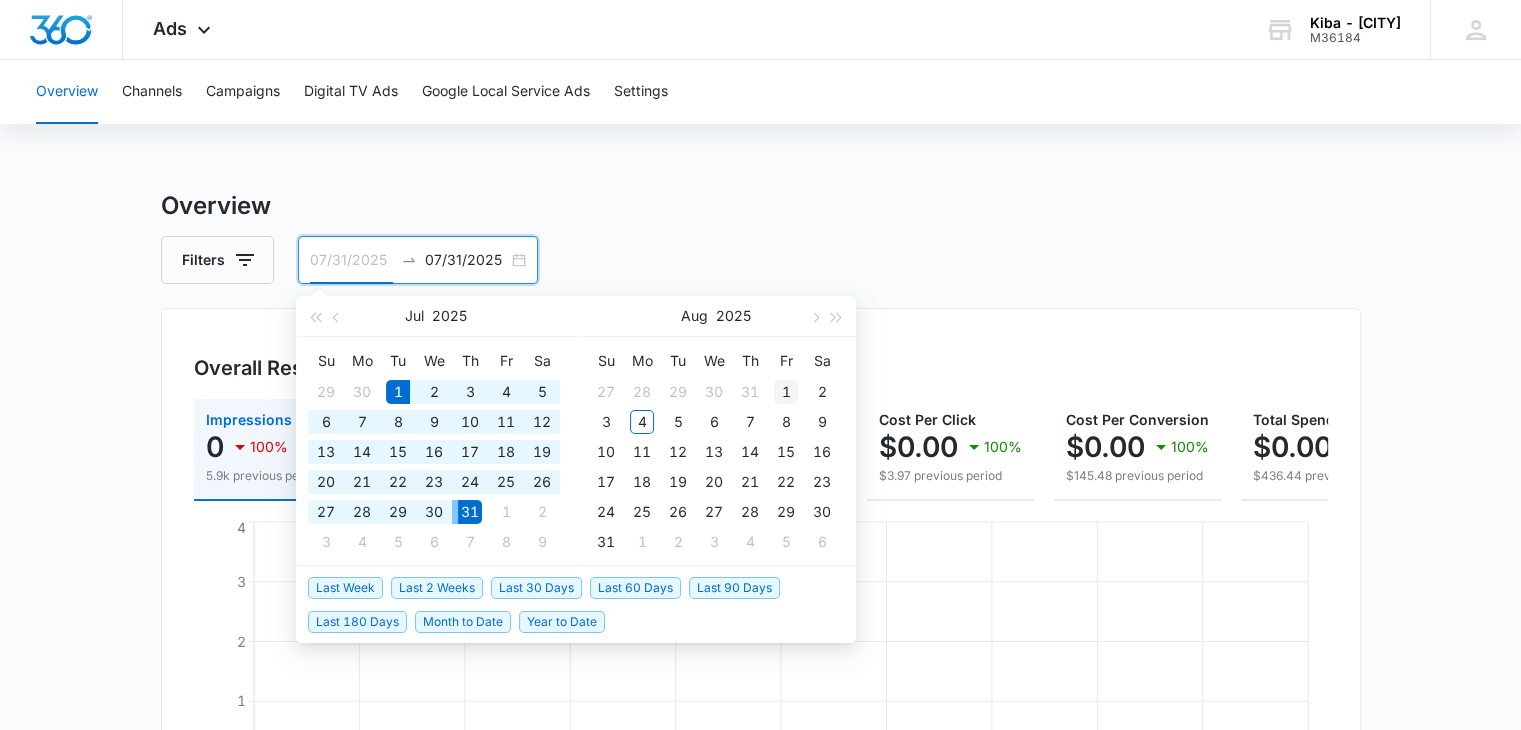 type on "08/01/2025" 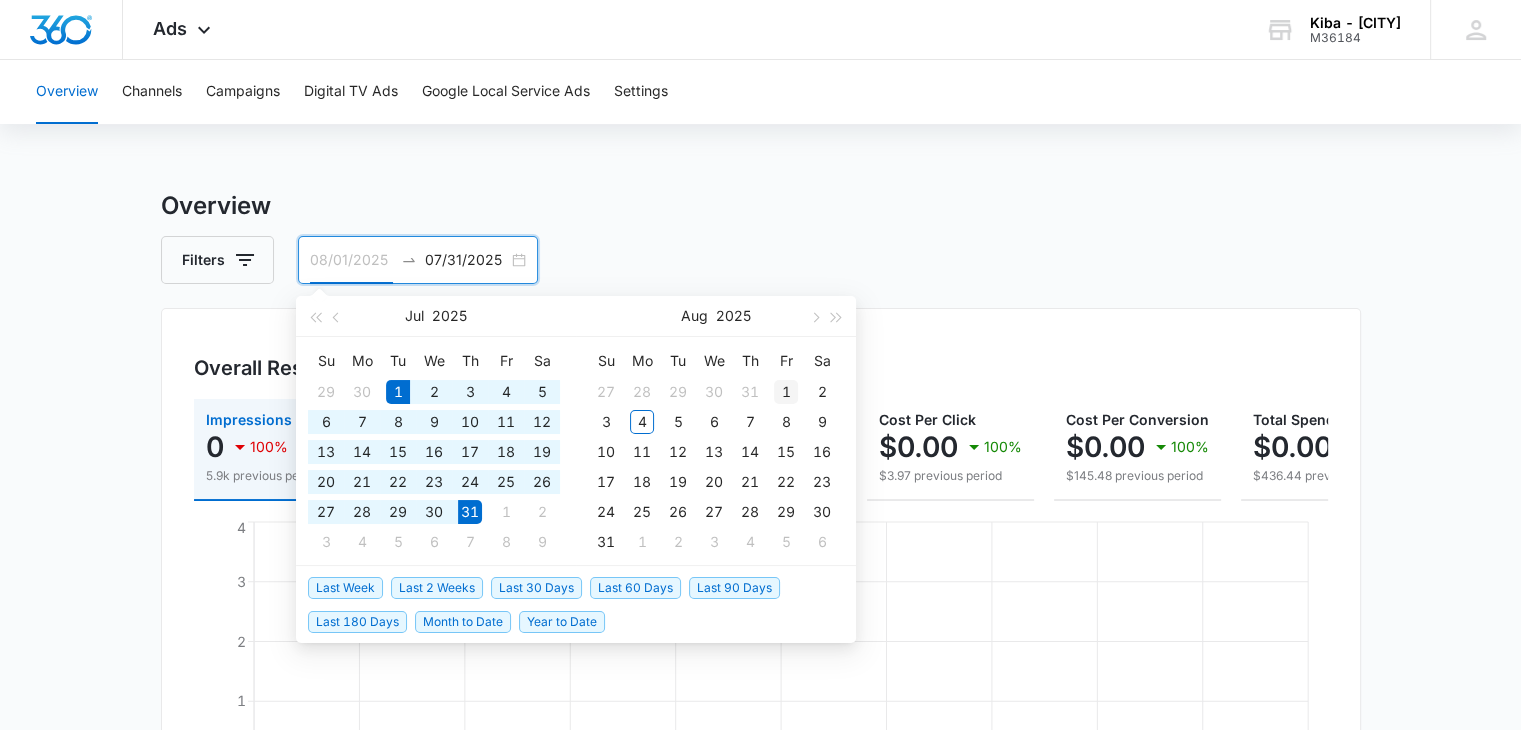 click on "1" at bounding box center (786, 392) 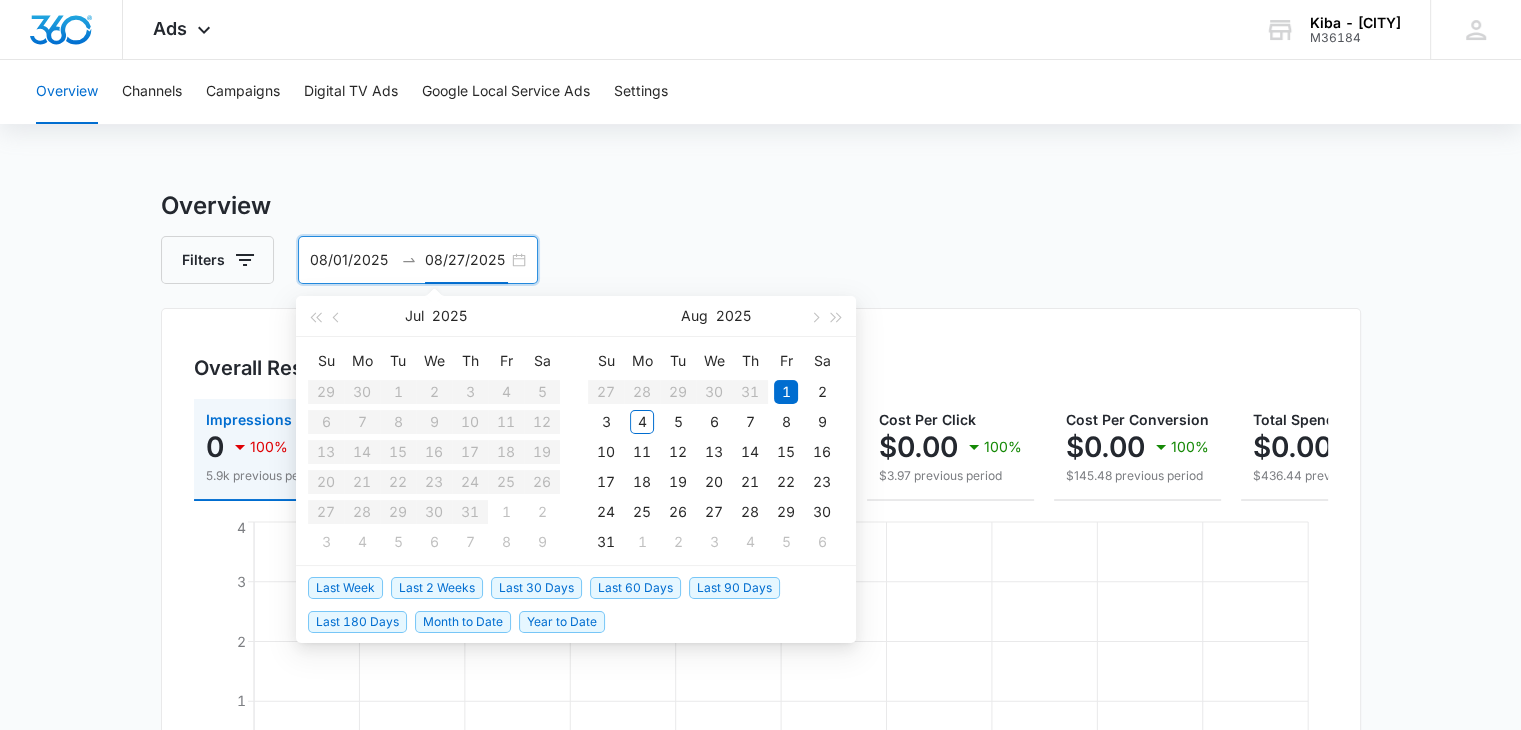 type on "09/02/2025" 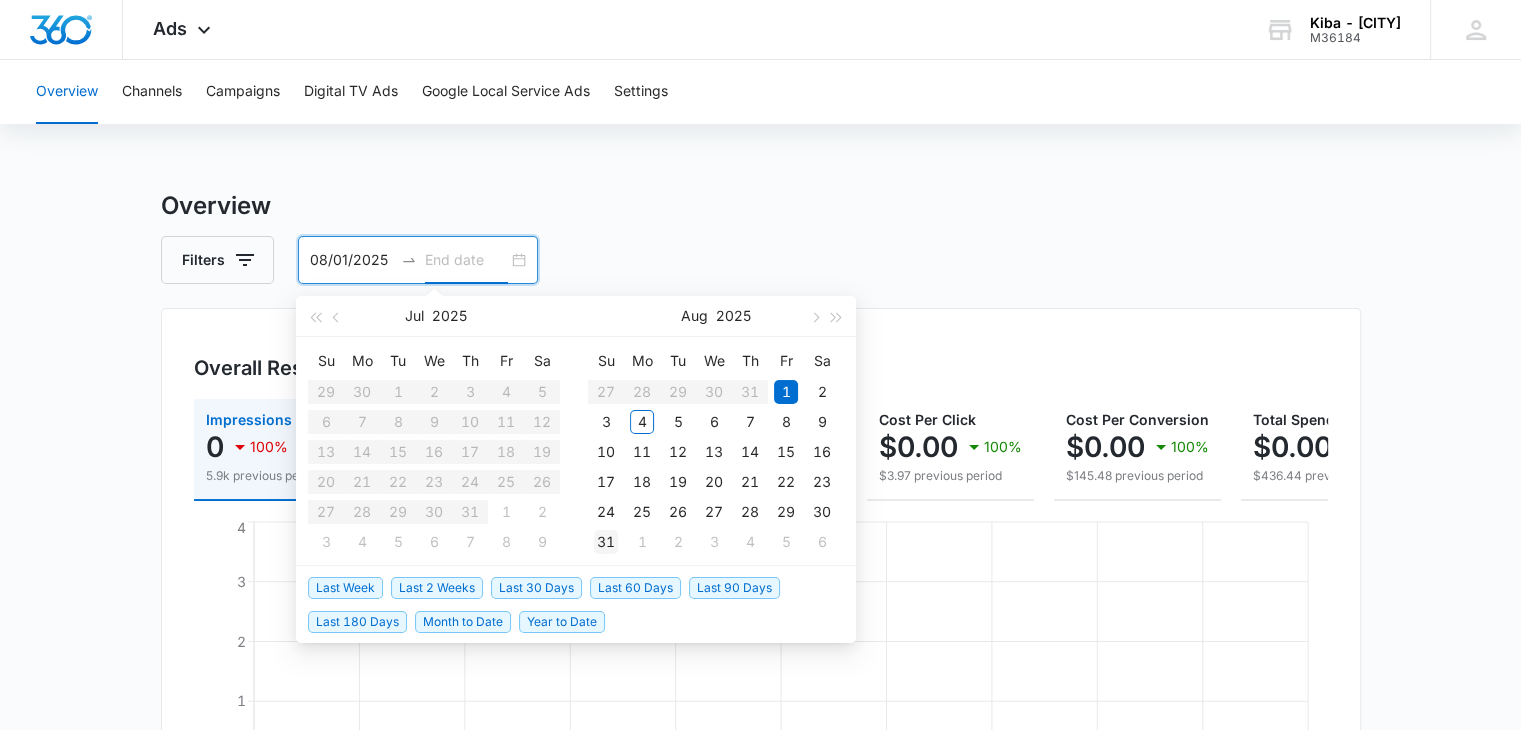 type on "08/31/2025" 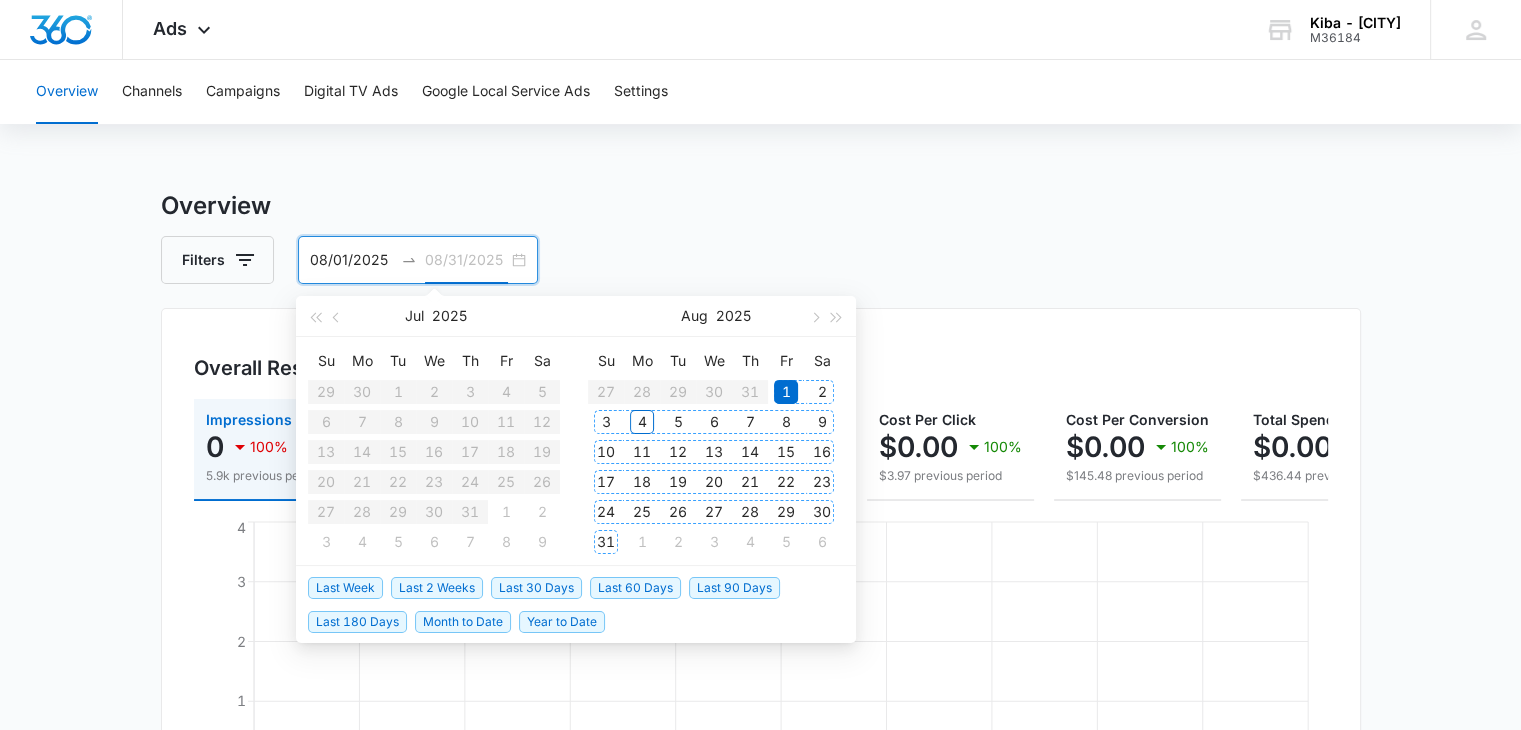 click on "31" at bounding box center (606, 542) 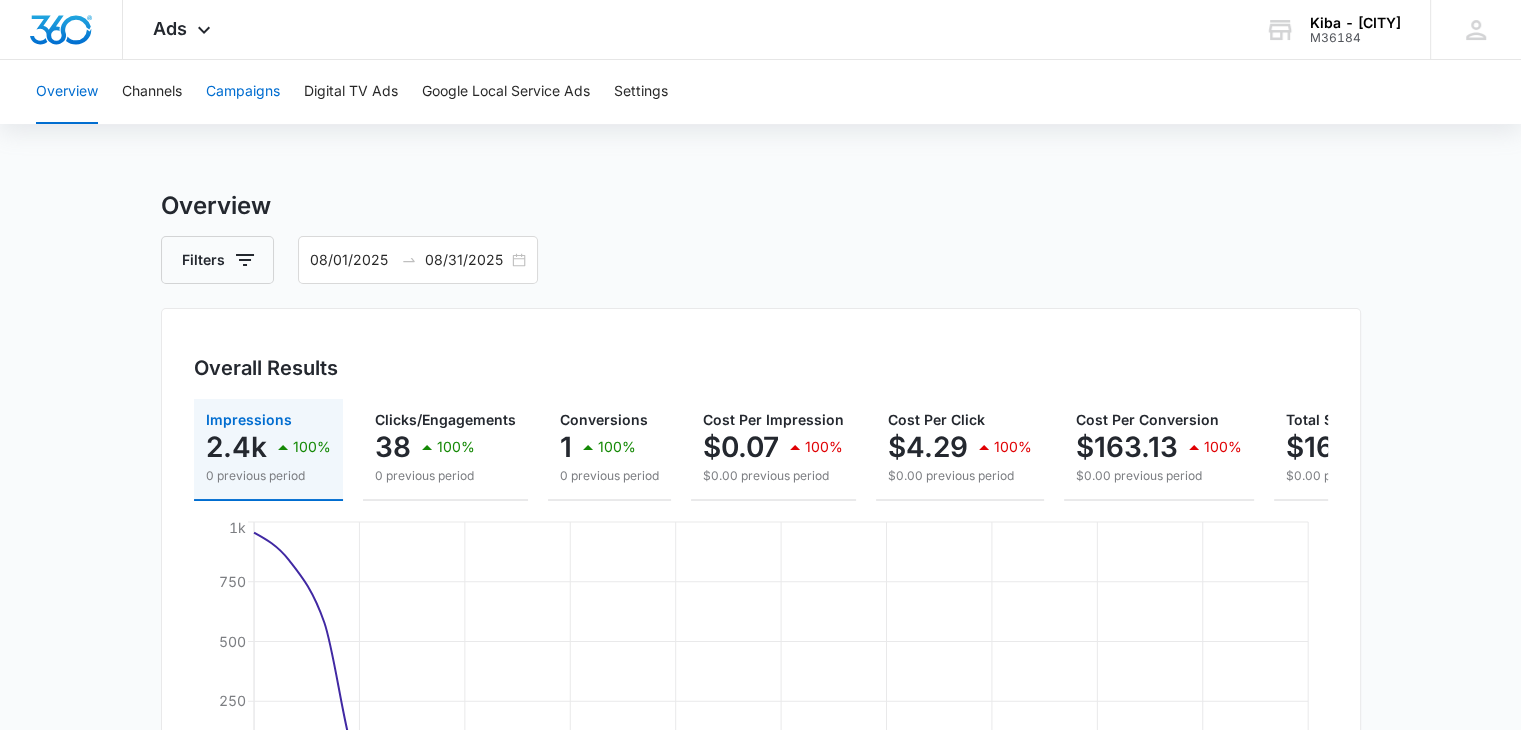 click on "Campaigns" at bounding box center [243, 92] 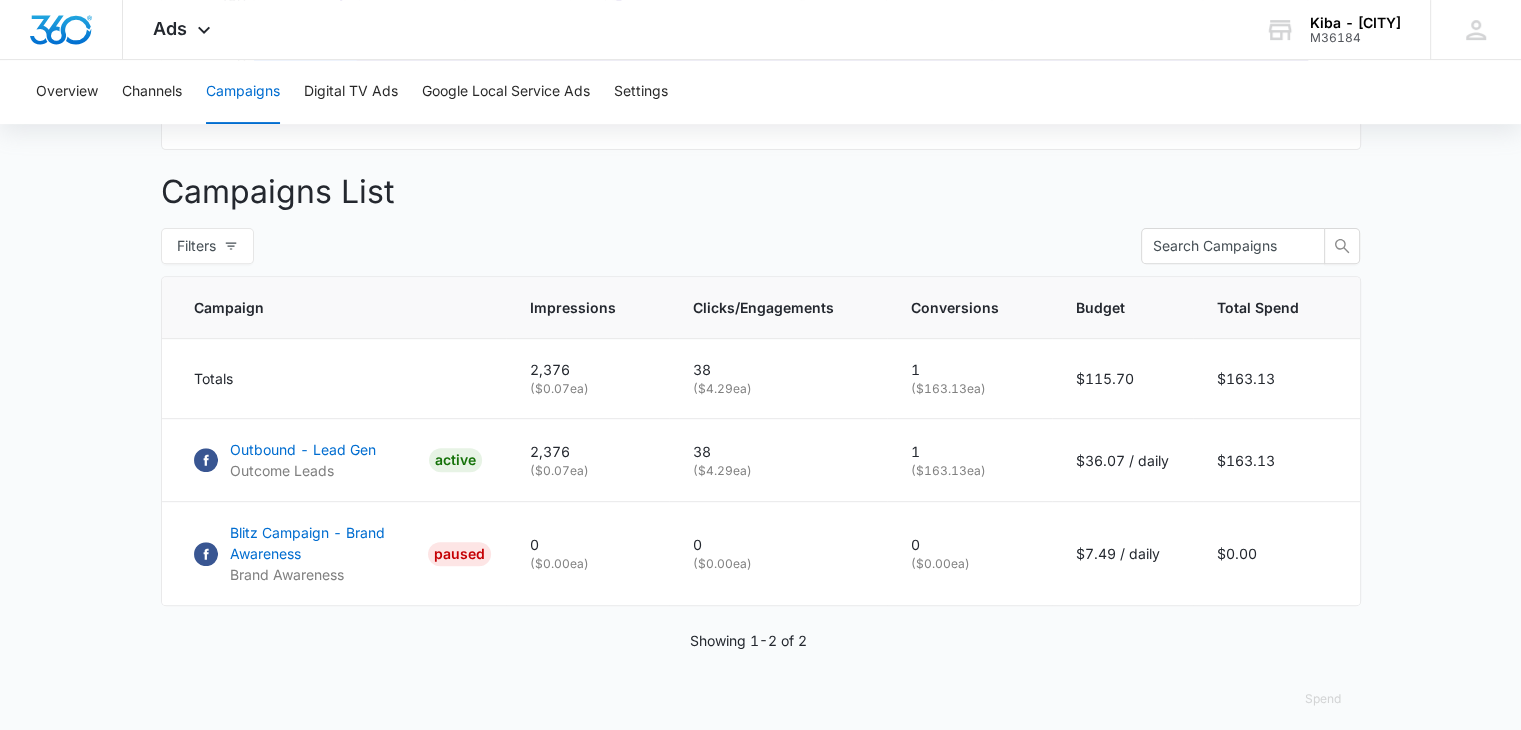scroll, scrollTop: 400, scrollLeft: 0, axis: vertical 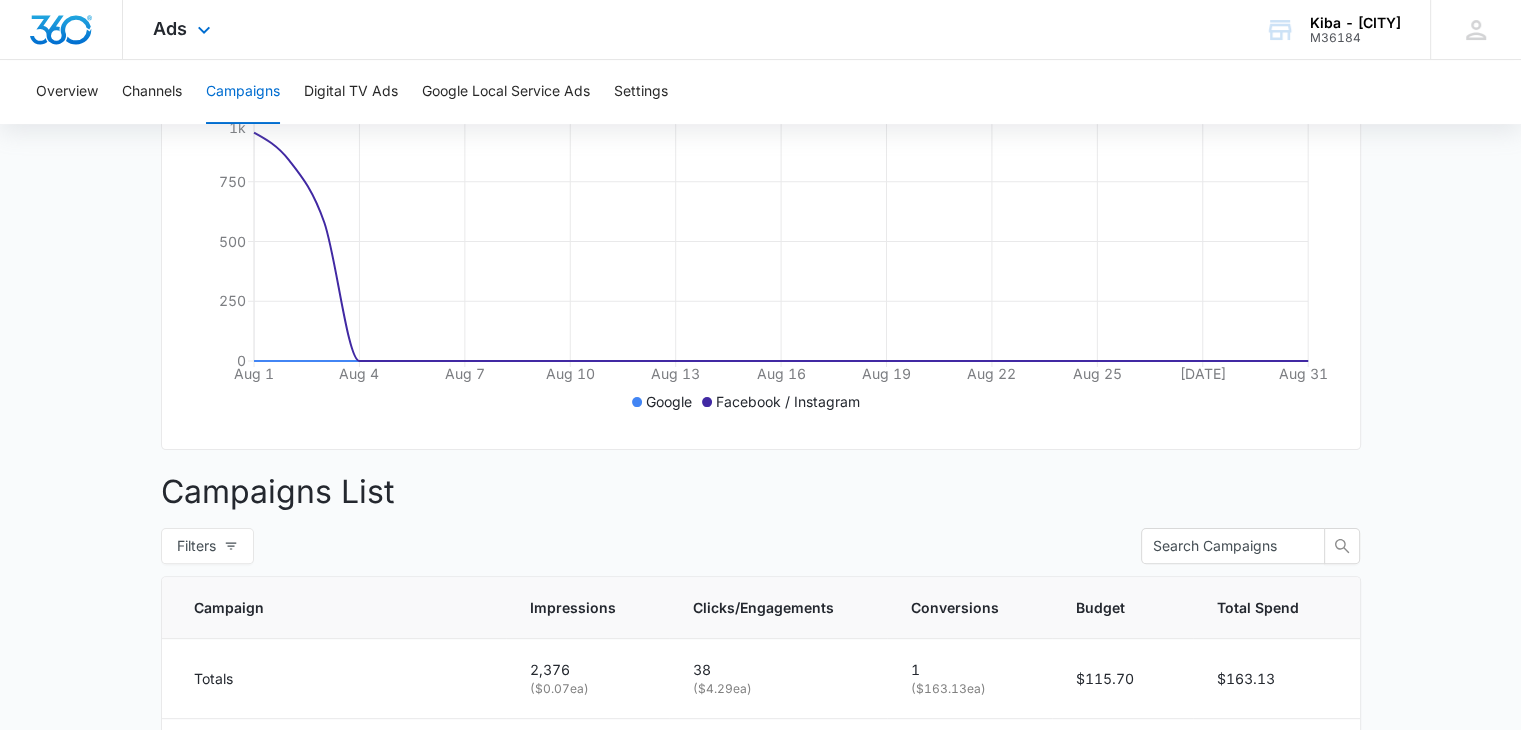 click on "Ads Apps Reputation Websites Forms CRM Email Social Shop Payments POS Content Ads Intelligence Files Brand Settings" at bounding box center [184, 29] 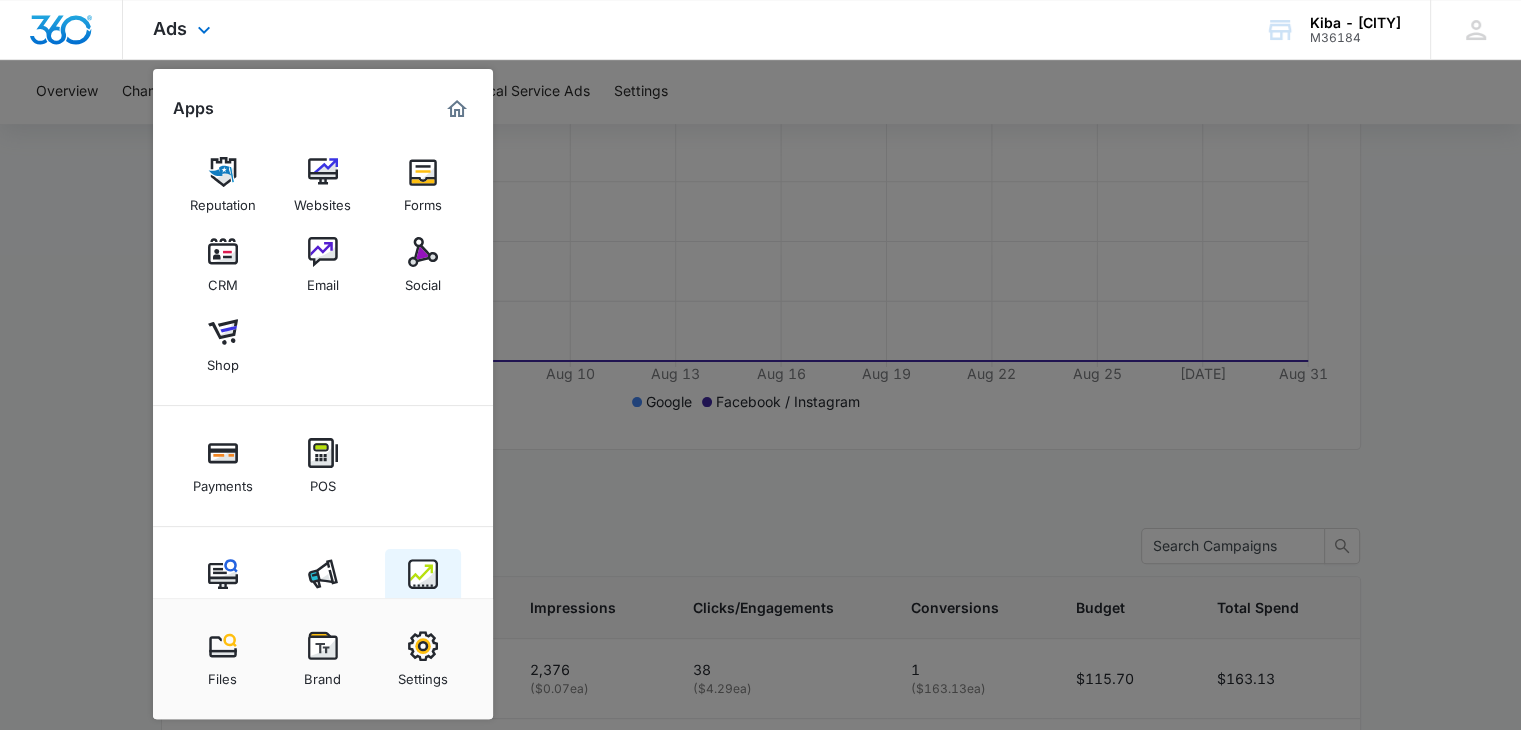 click on "Intelligence" at bounding box center [422, 602] 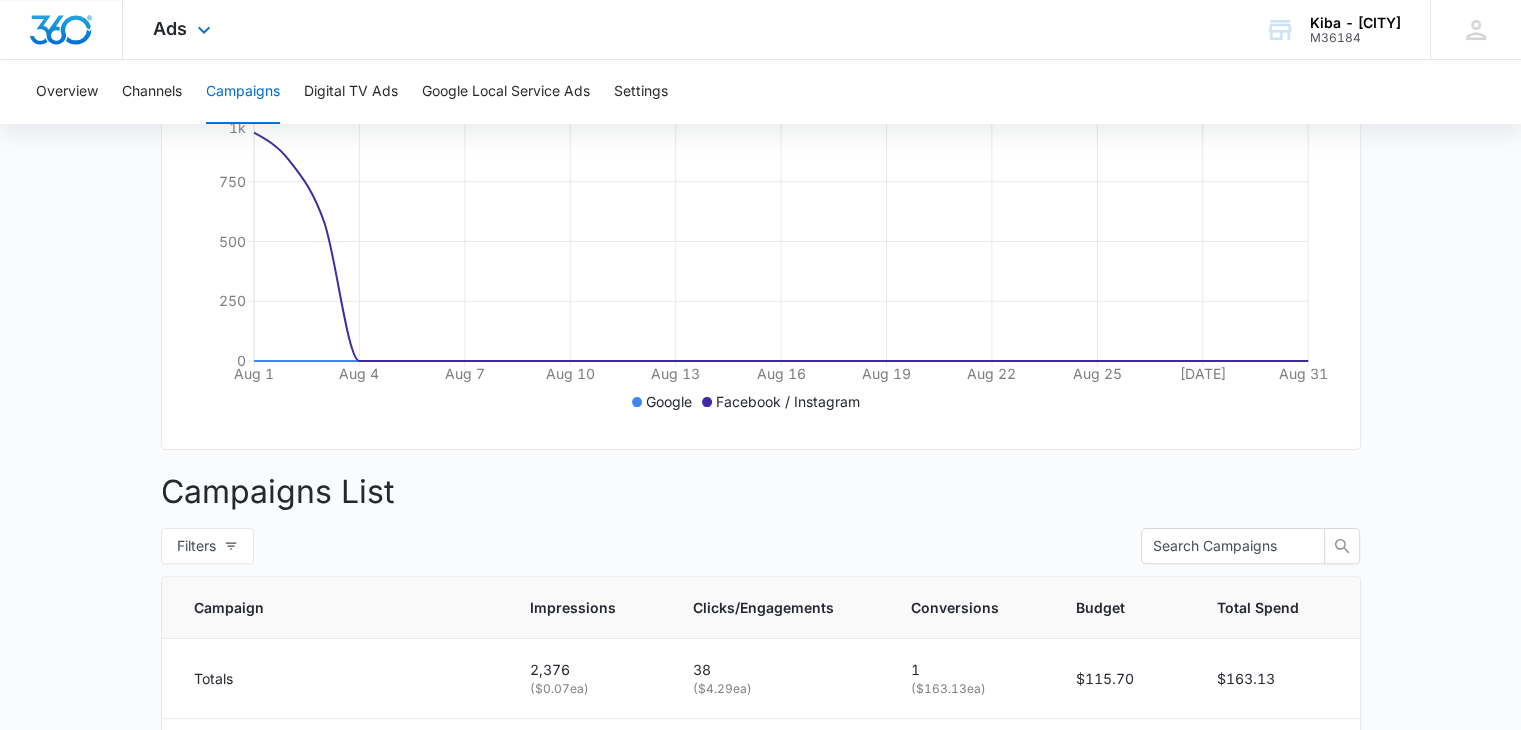 scroll, scrollTop: 0, scrollLeft: 0, axis: both 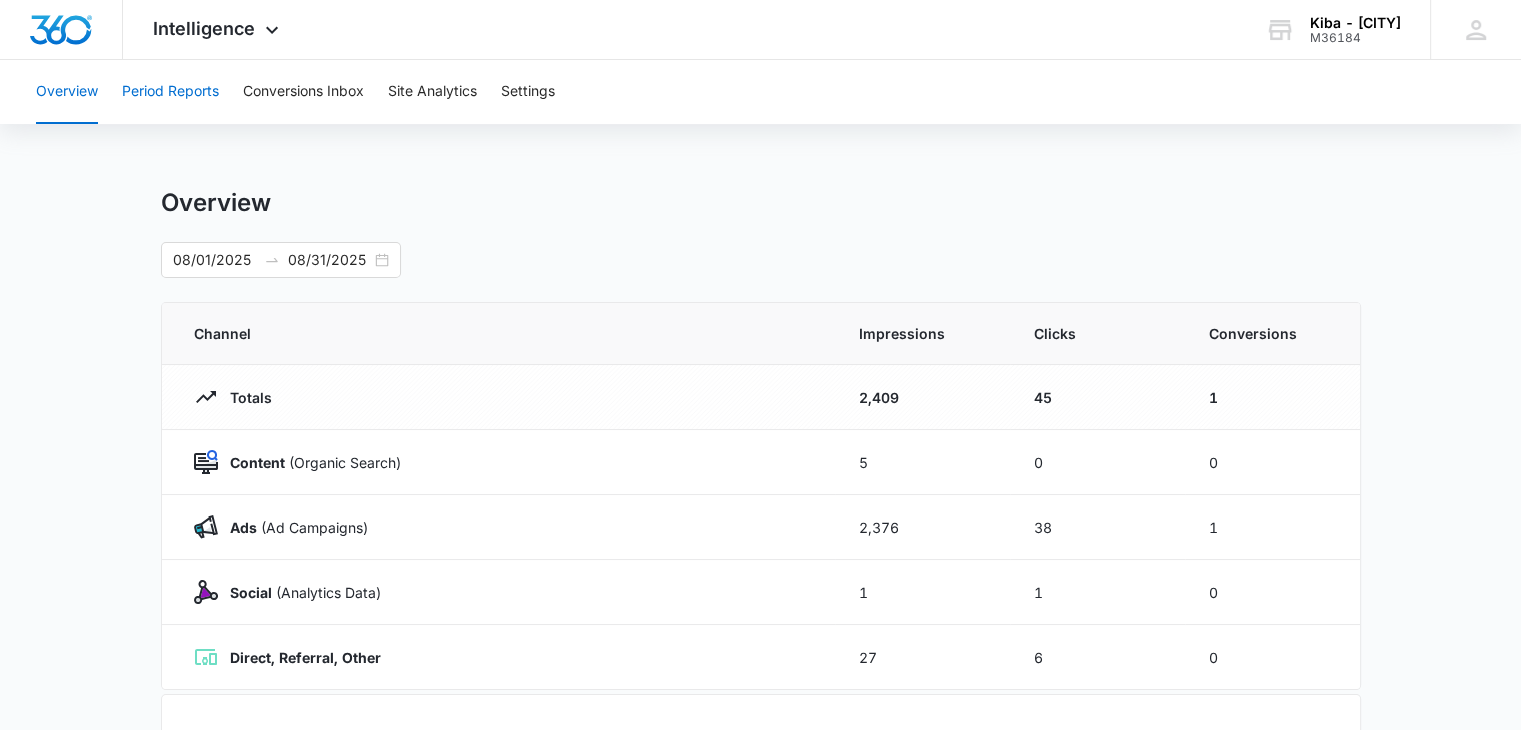 click on "Period Reports" at bounding box center (170, 92) 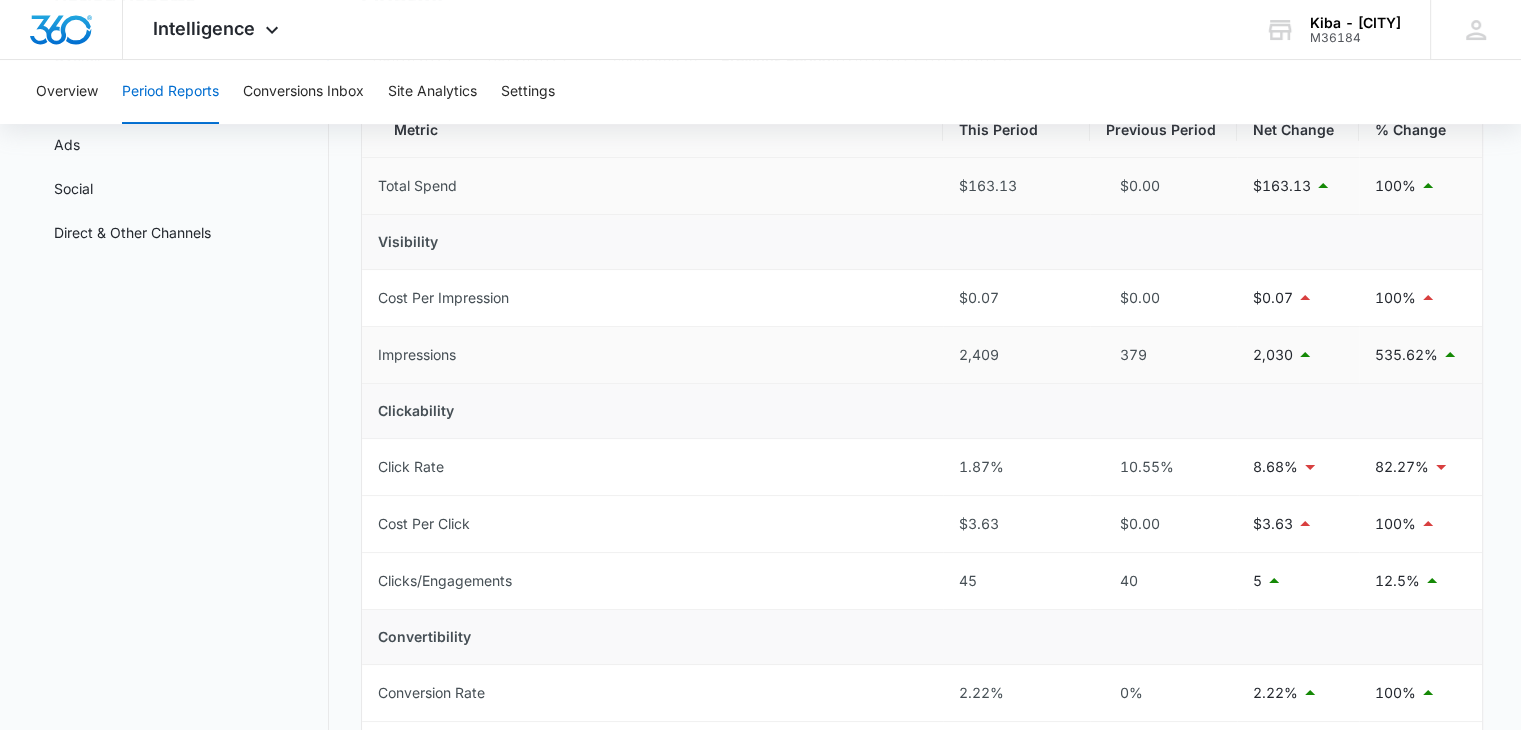 scroll, scrollTop: 0, scrollLeft: 0, axis: both 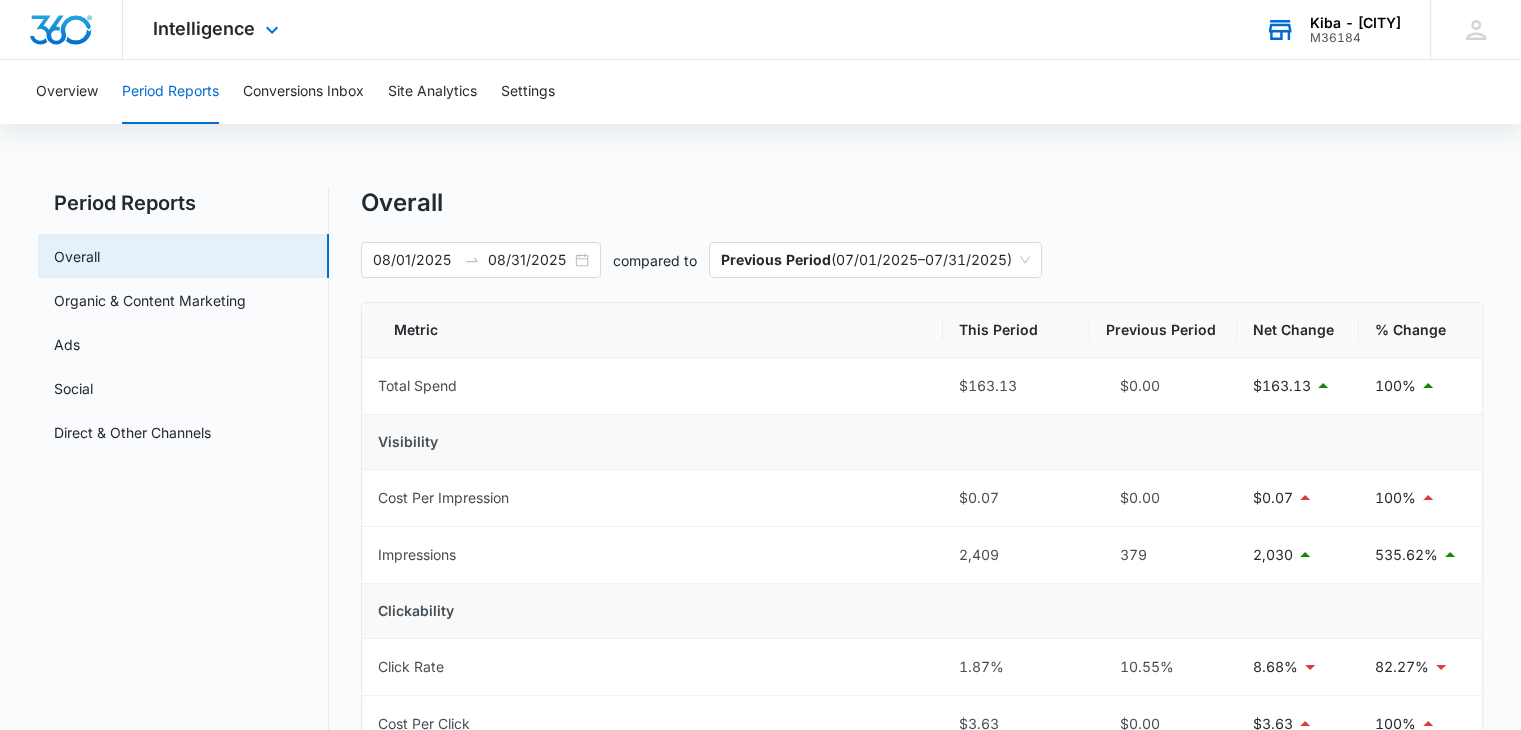 click on "M36184" at bounding box center [1355, 38] 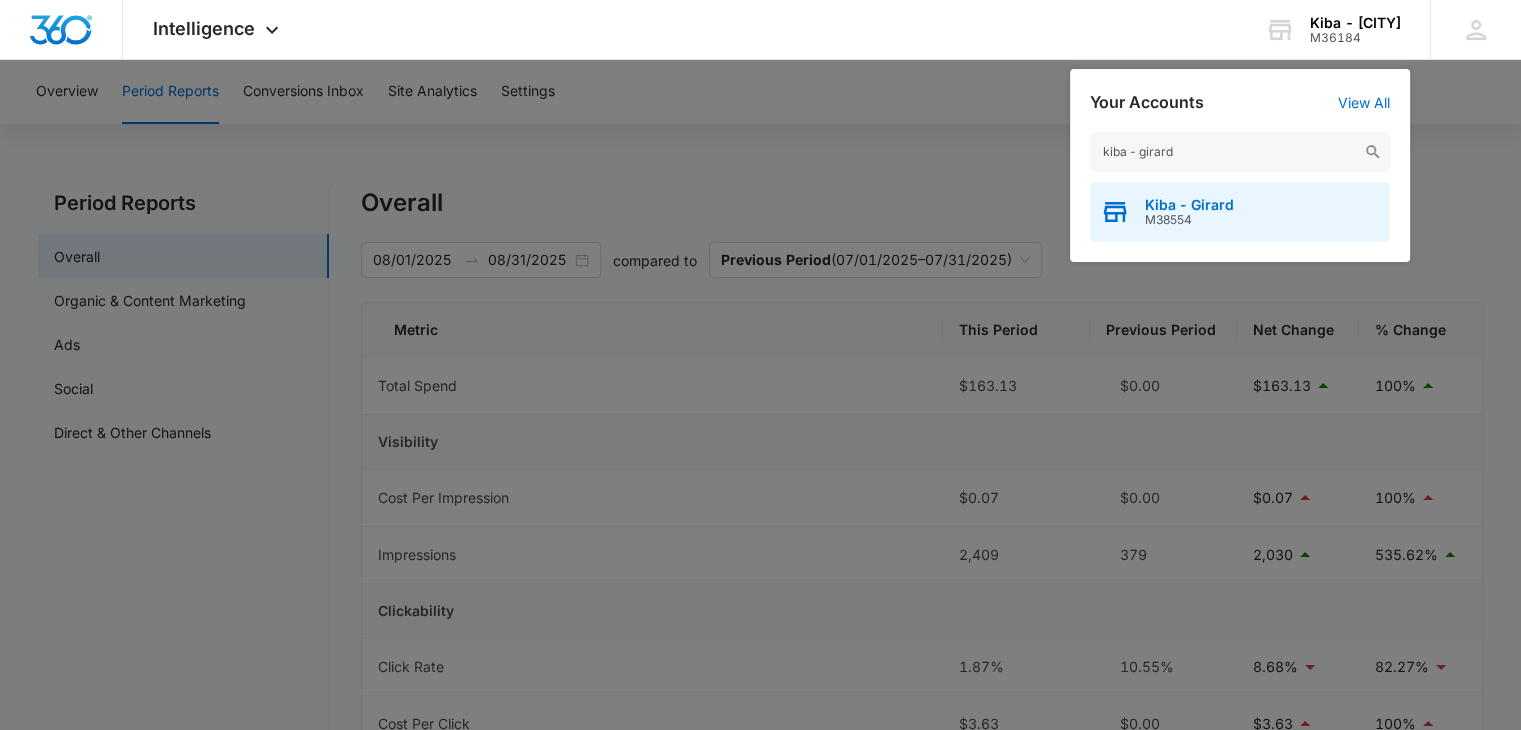 type on "kiba - girard" 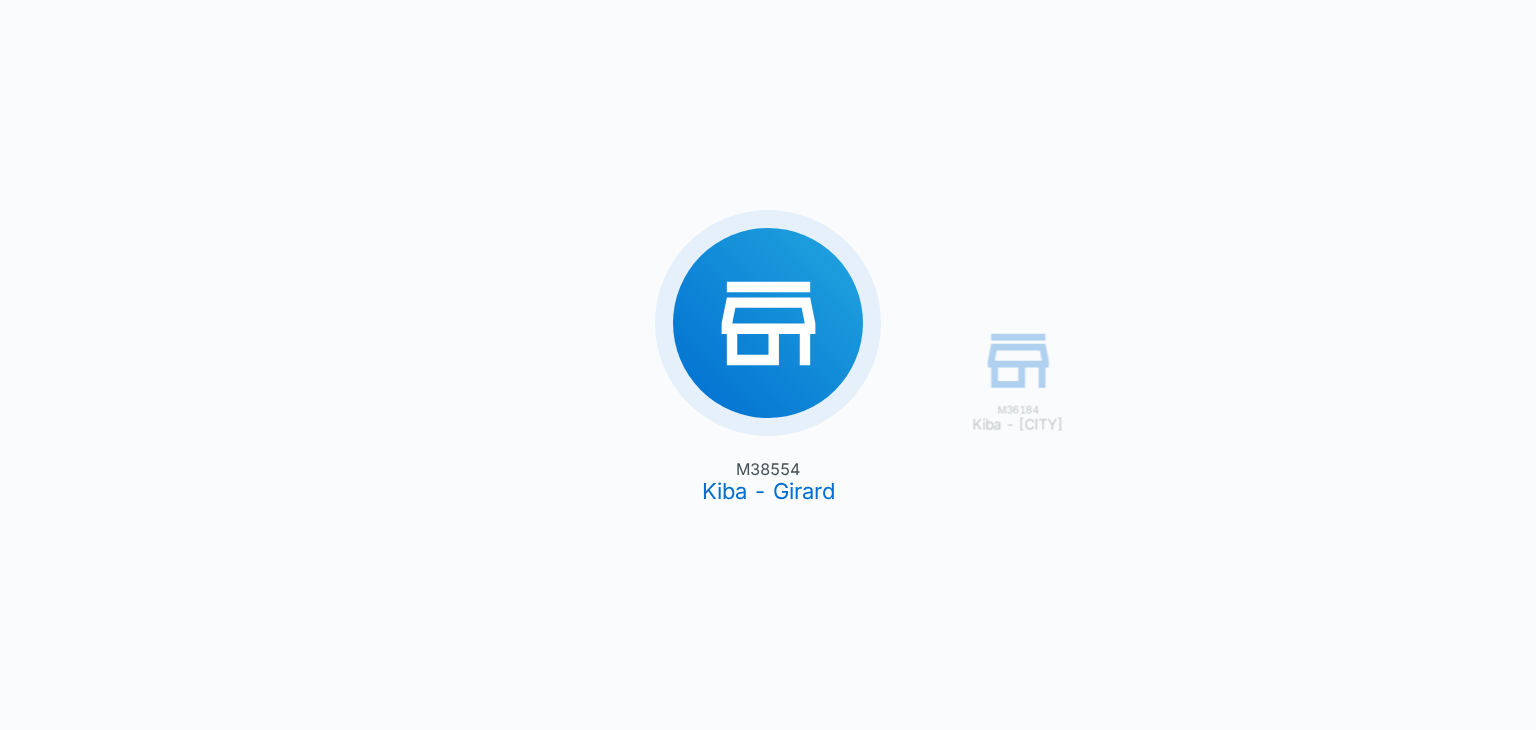 type on "07/01/2025" 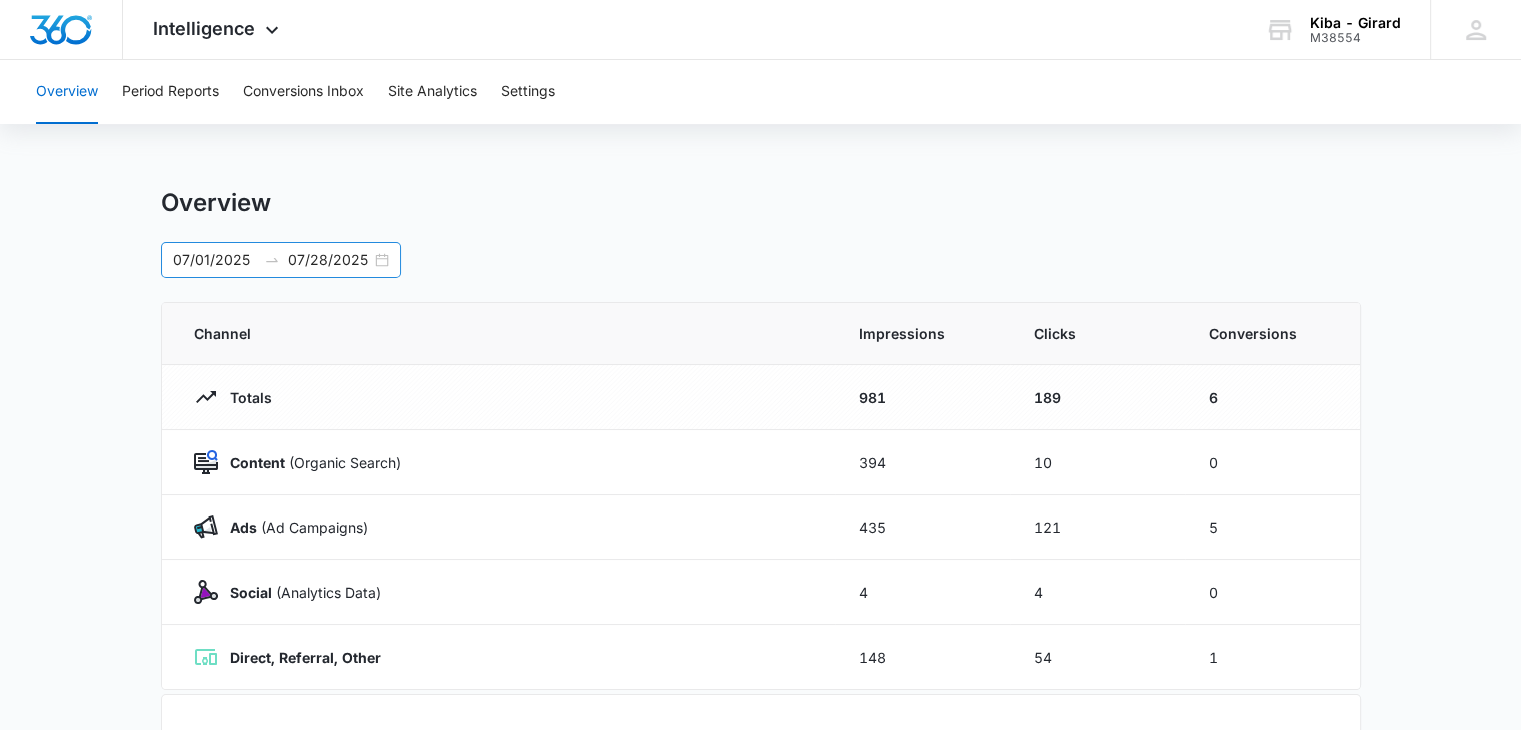 click on "[DATE] [DATE]" at bounding box center [281, 260] 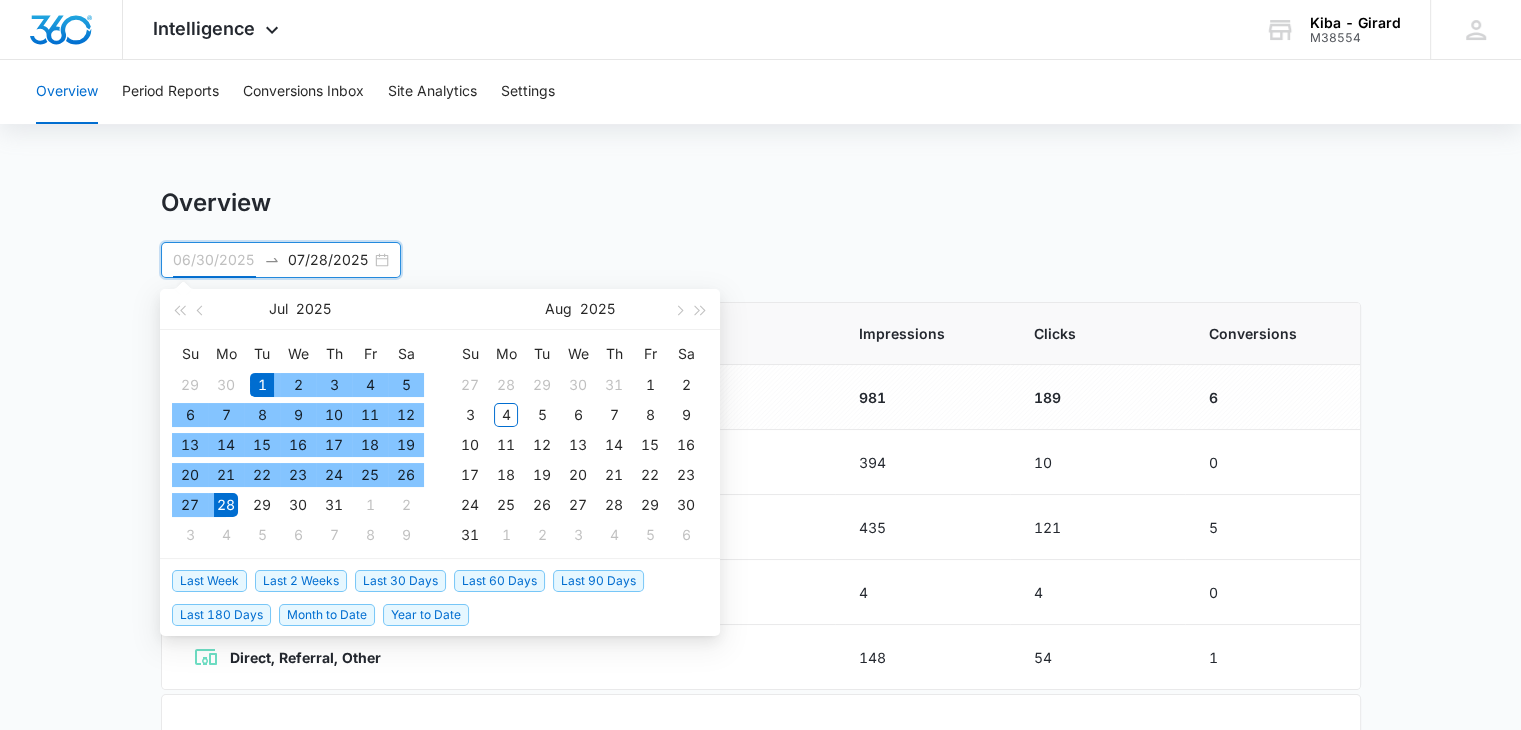 type on "07/01/2025" 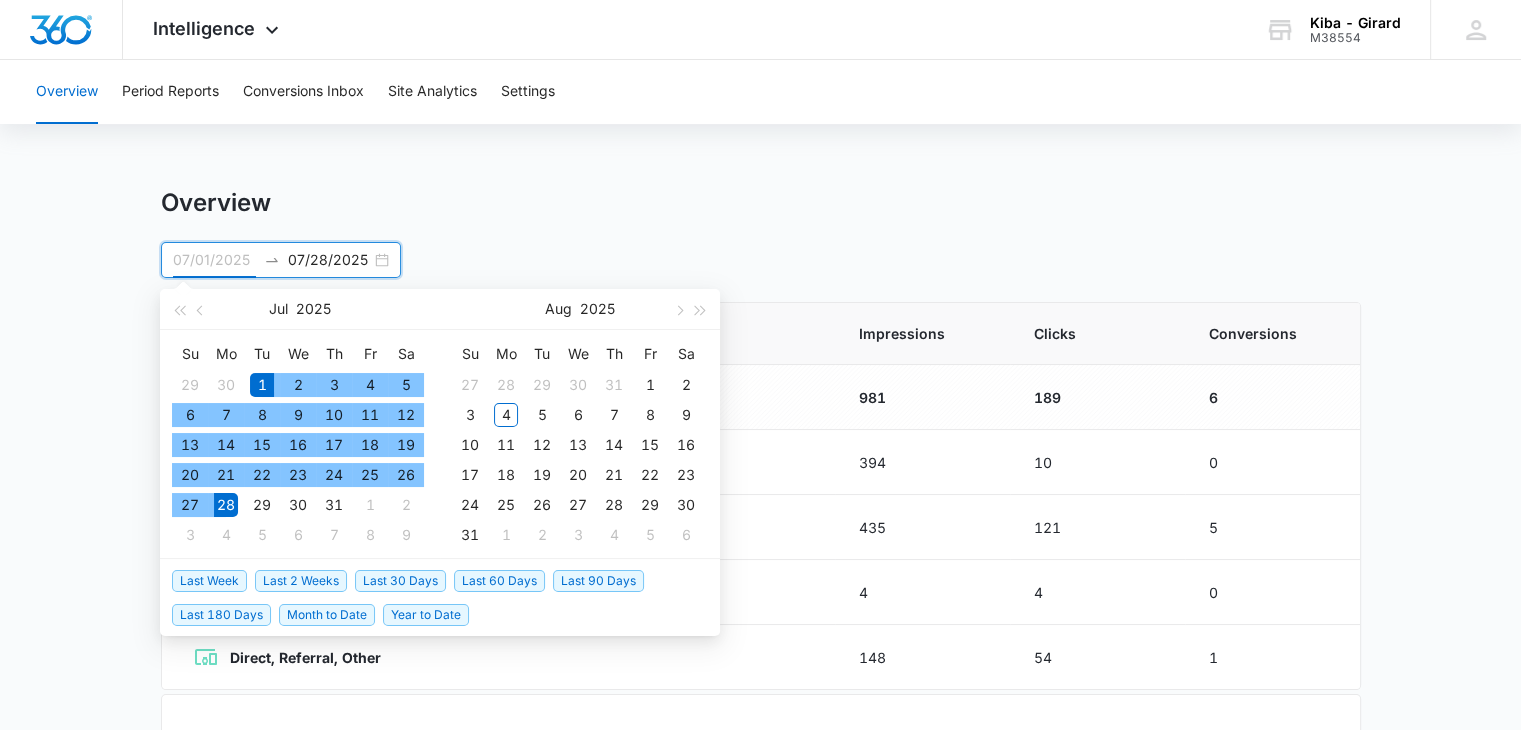 click on "1" at bounding box center [262, 385] 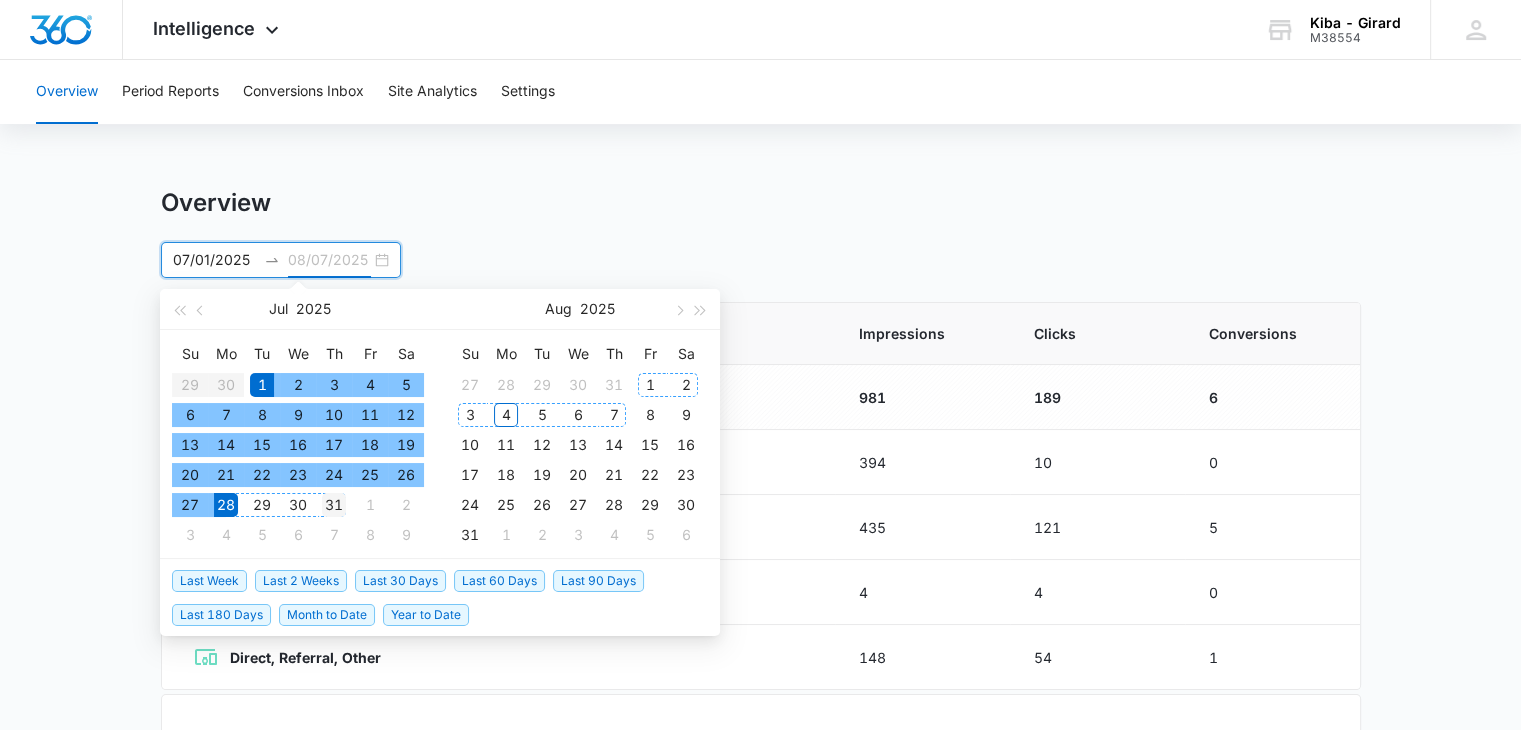 type on "07/31/2025" 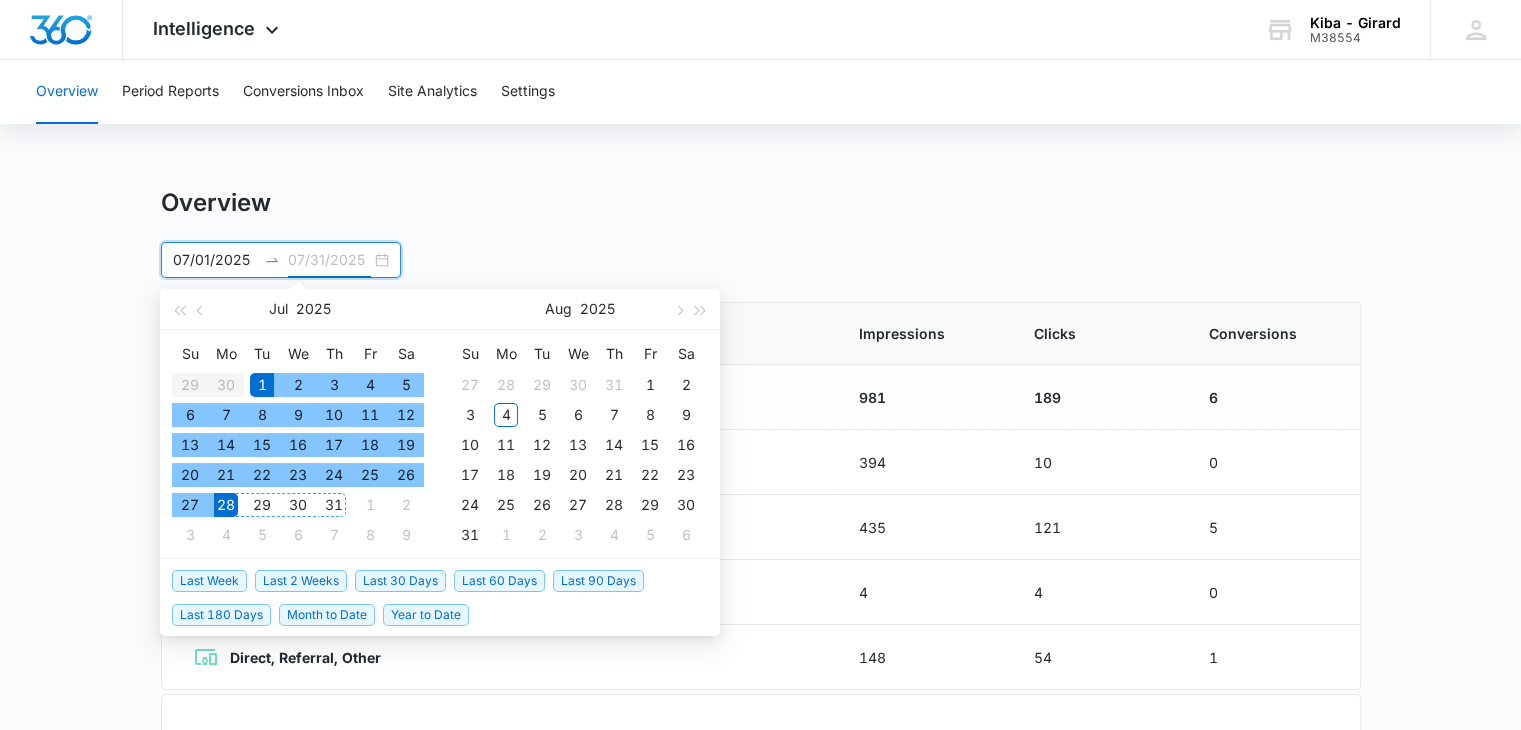 click on "31" at bounding box center (334, 505) 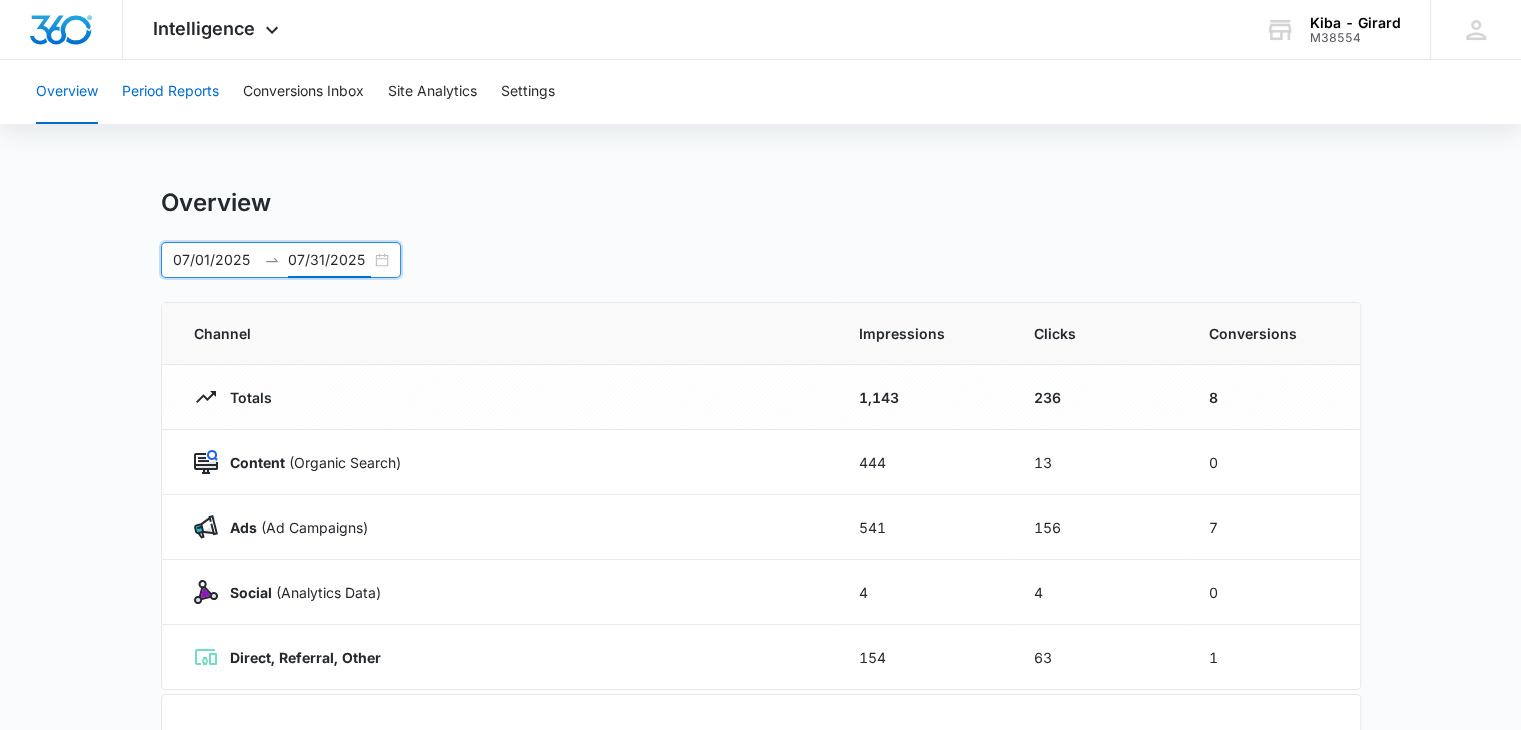click on "Period Reports" at bounding box center (170, 92) 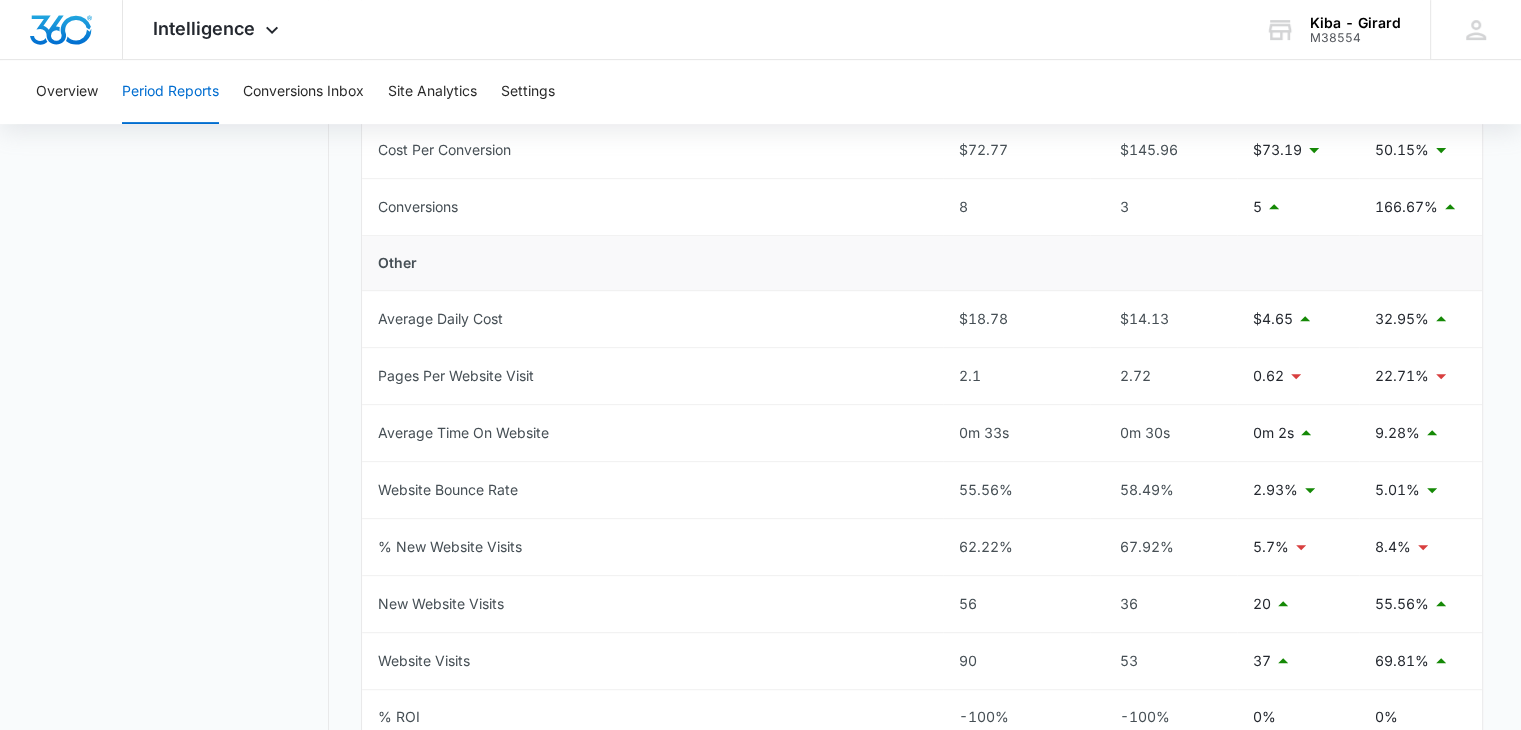scroll, scrollTop: 900, scrollLeft: 0, axis: vertical 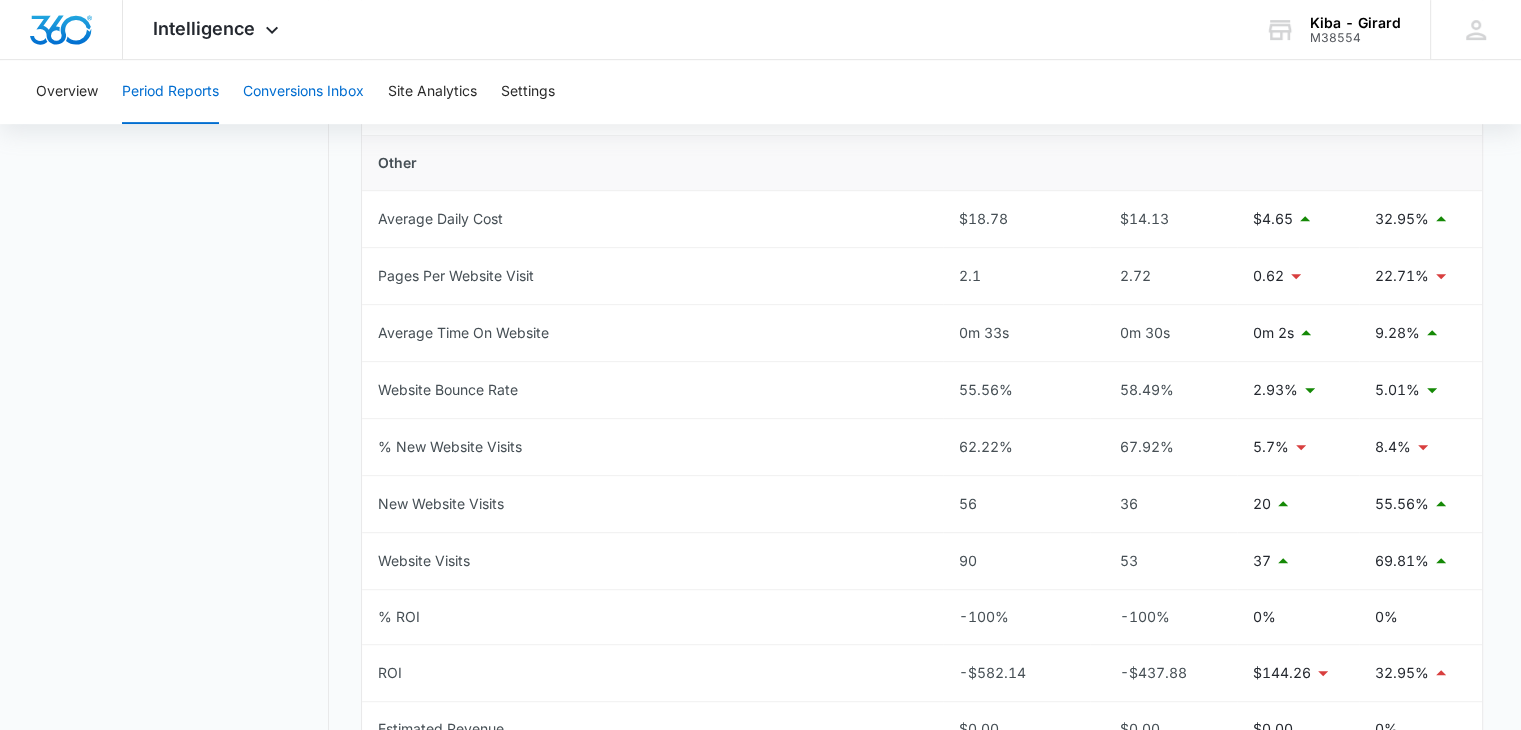 click on "Conversions Inbox" at bounding box center [303, 92] 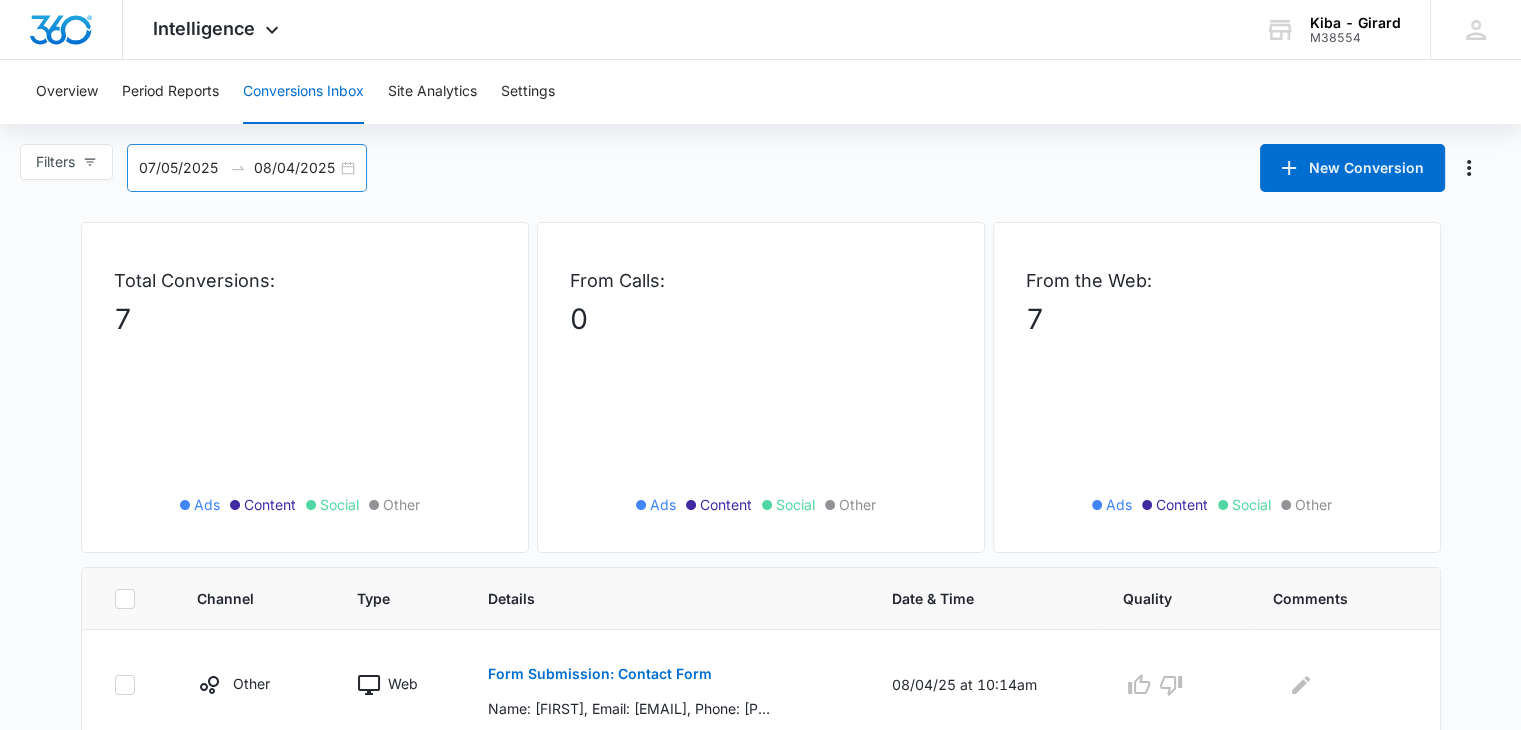 click on "07/05/2025 08/04/2025" at bounding box center (247, 168) 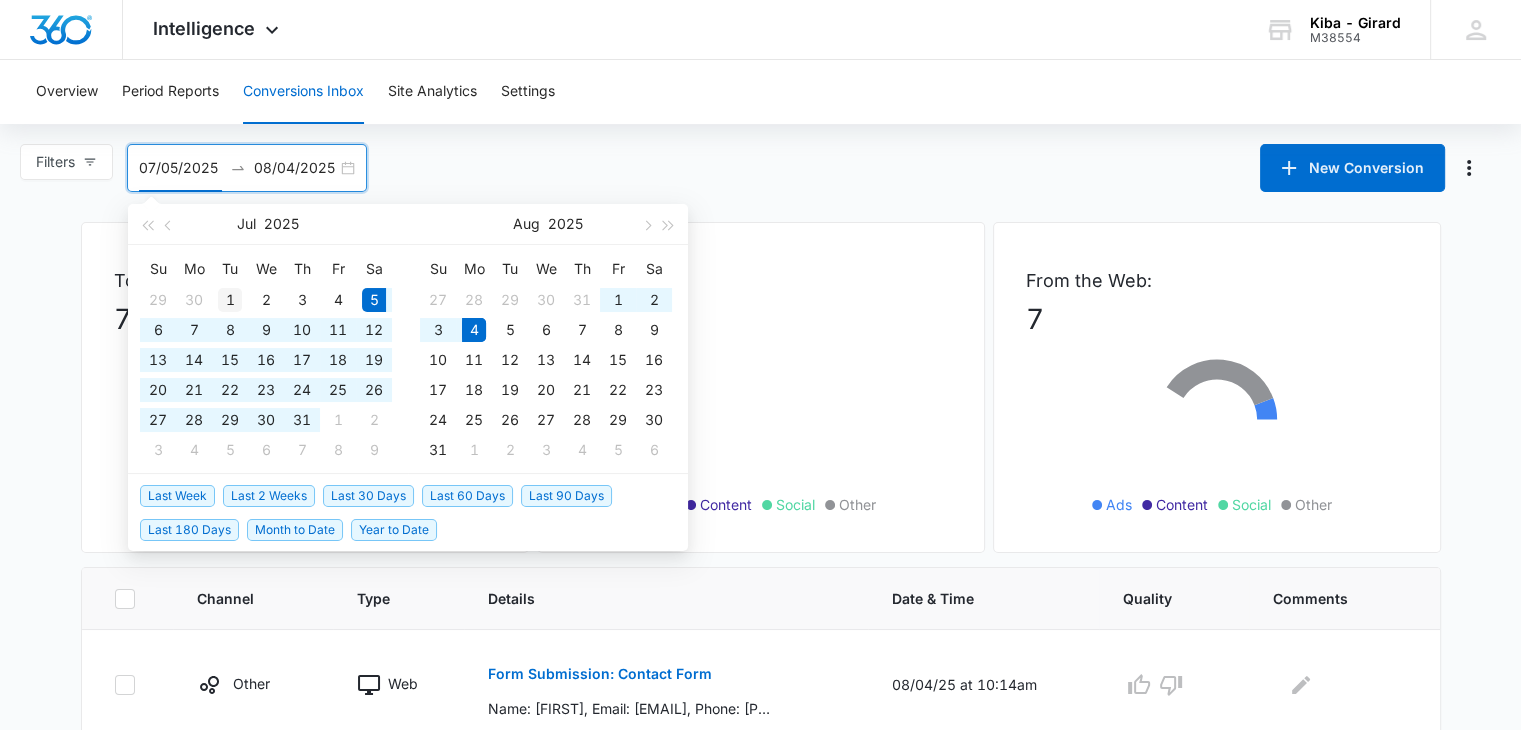type on "07/01/2025" 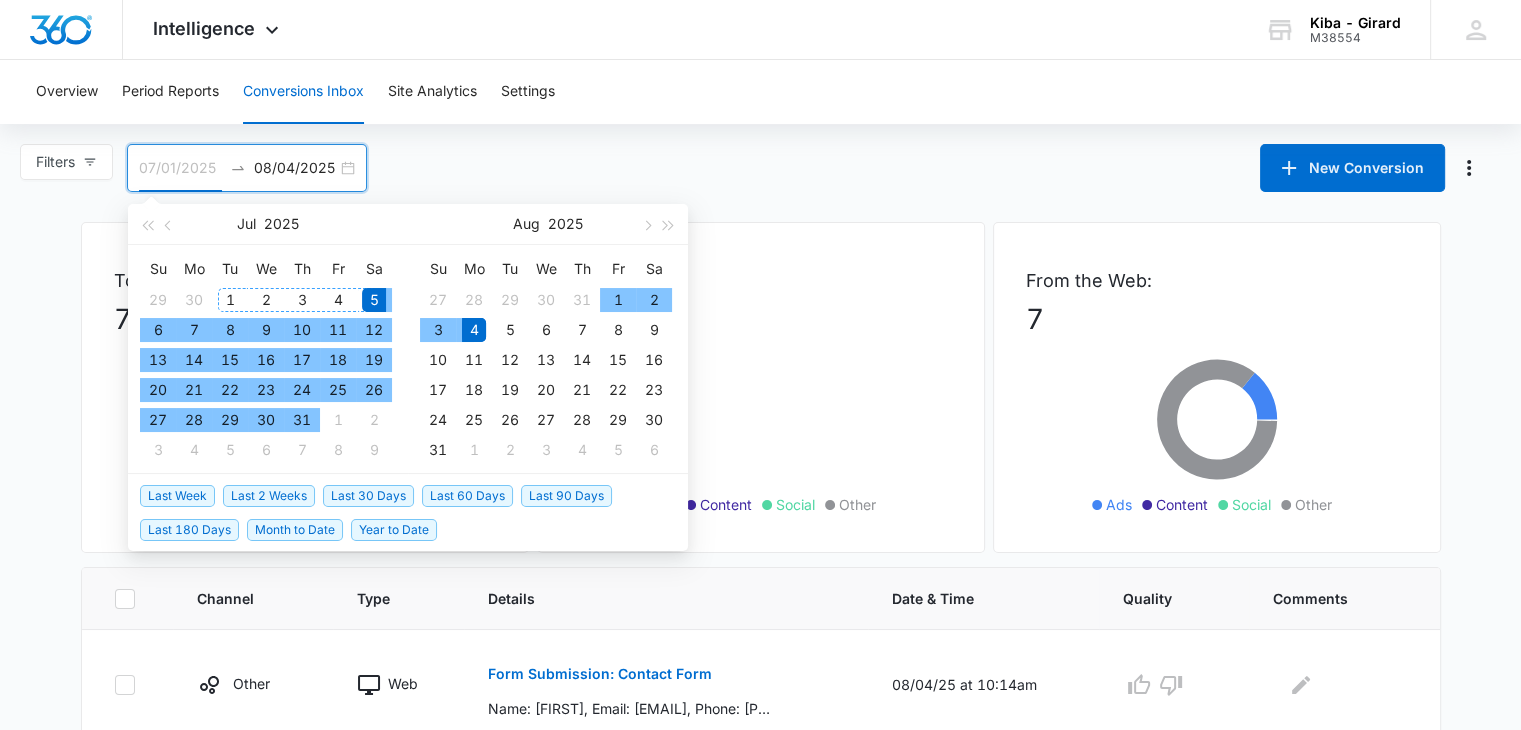 click on "1" at bounding box center [230, 300] 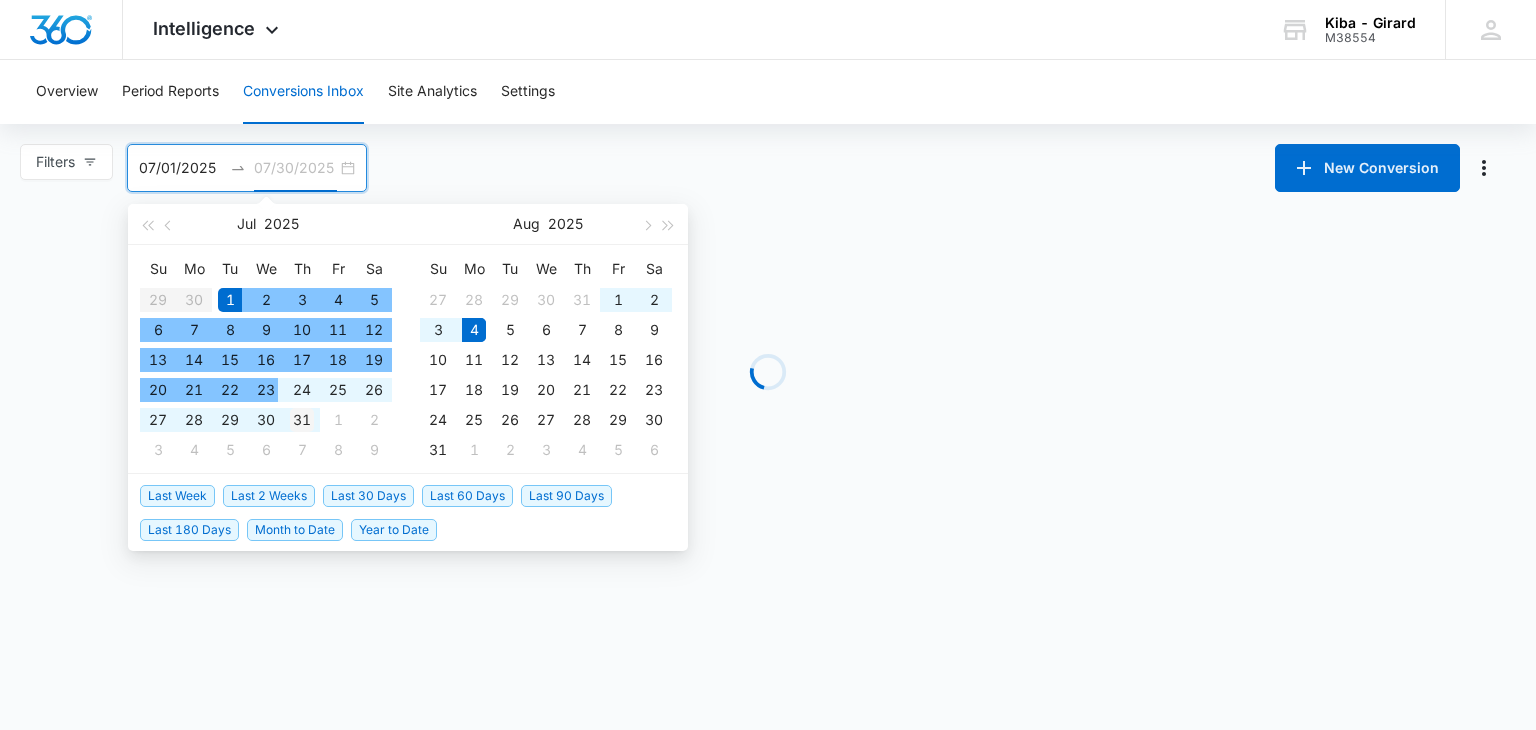 type on "07/31/2025" 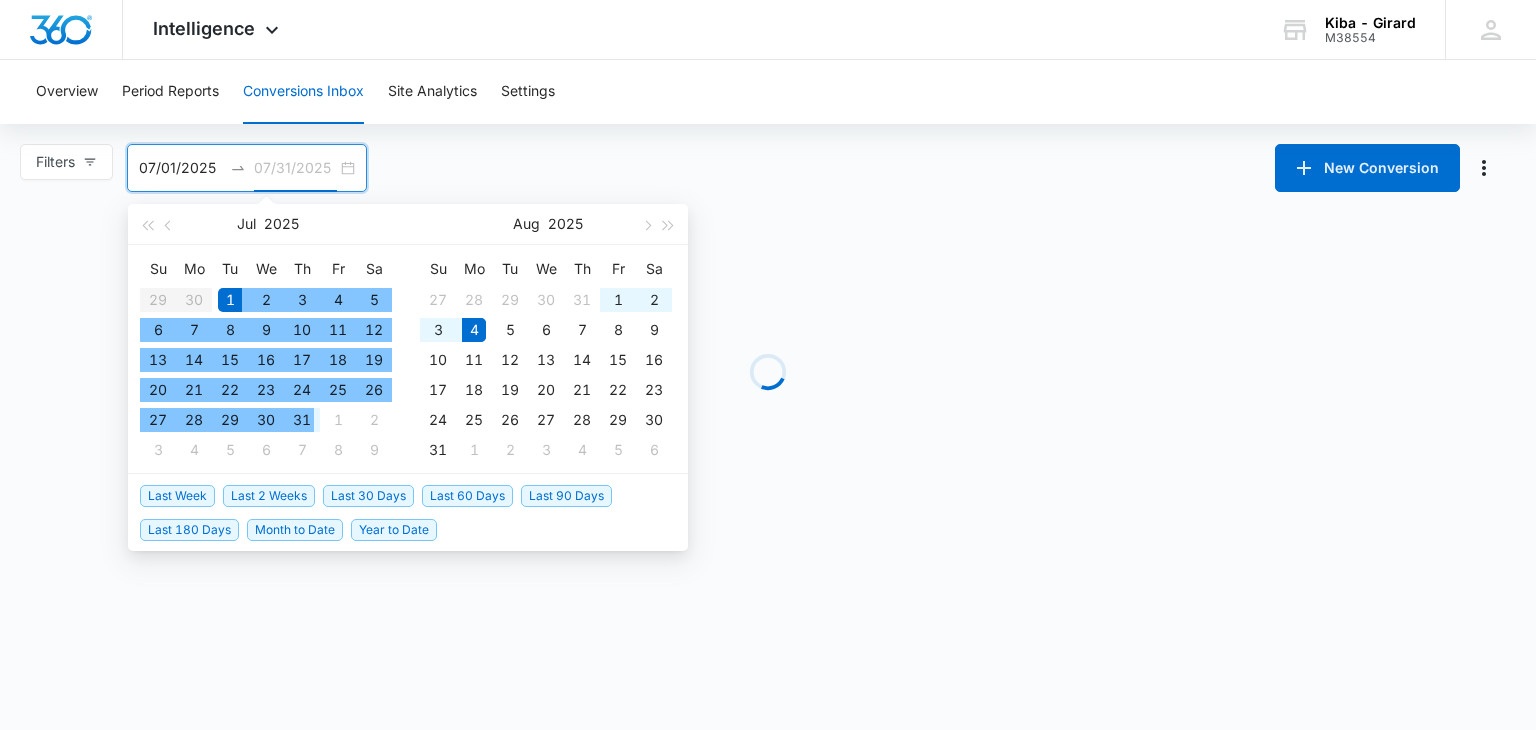 click on "31" at bounding box center (302, 420) 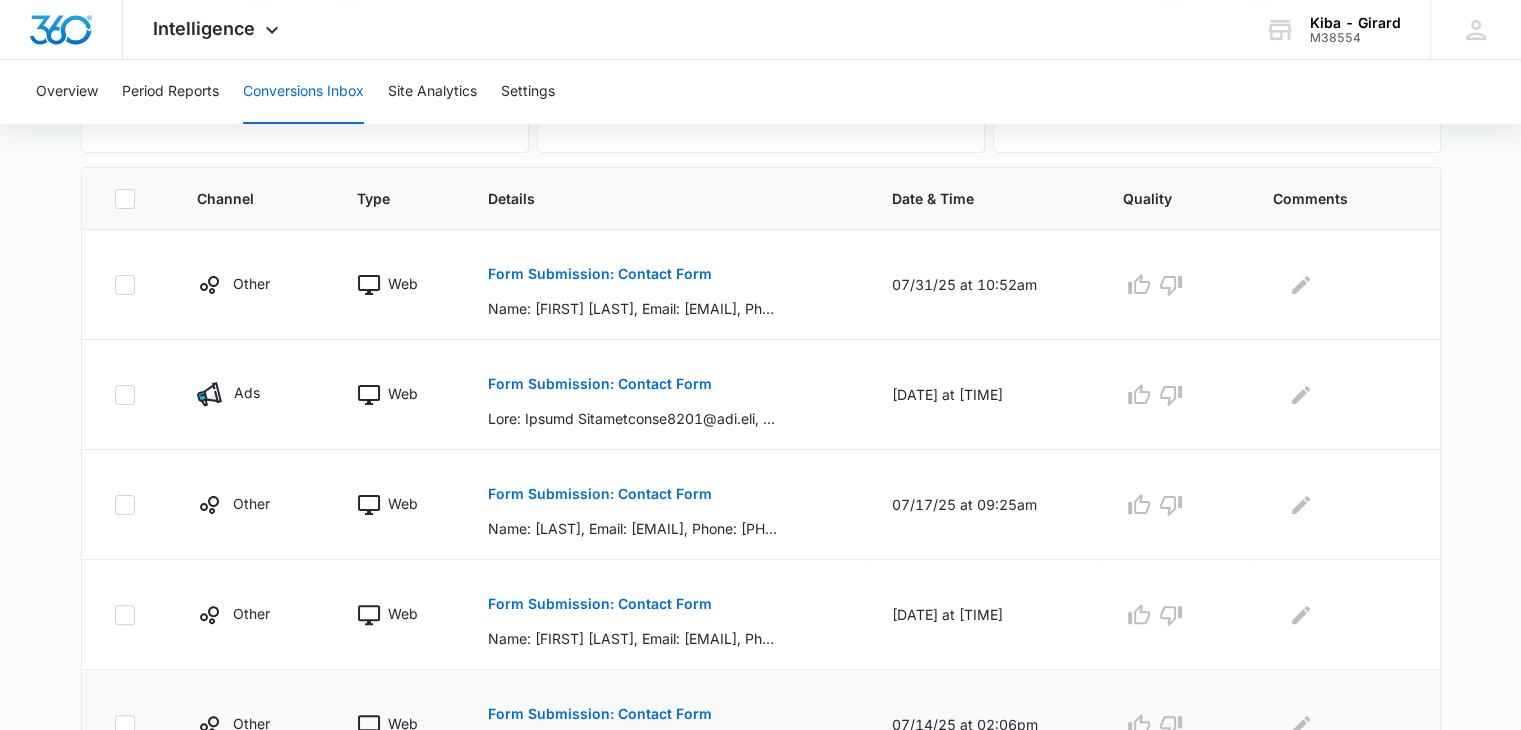 scroll, scrollTop: 713, scrollLeft: 0, axis: vertical 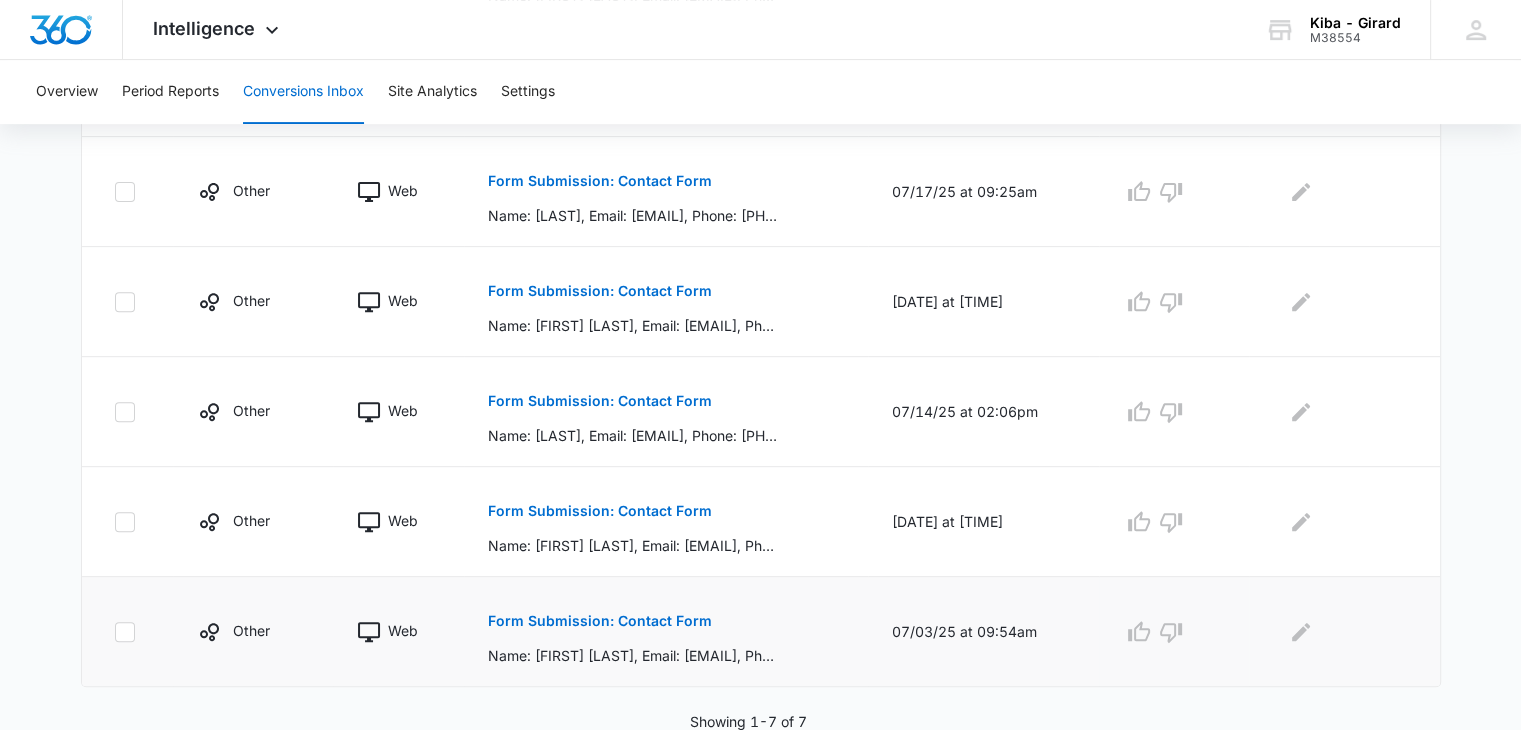 click on "Form Submission: Contact Form" at bounding box center [600, 621] 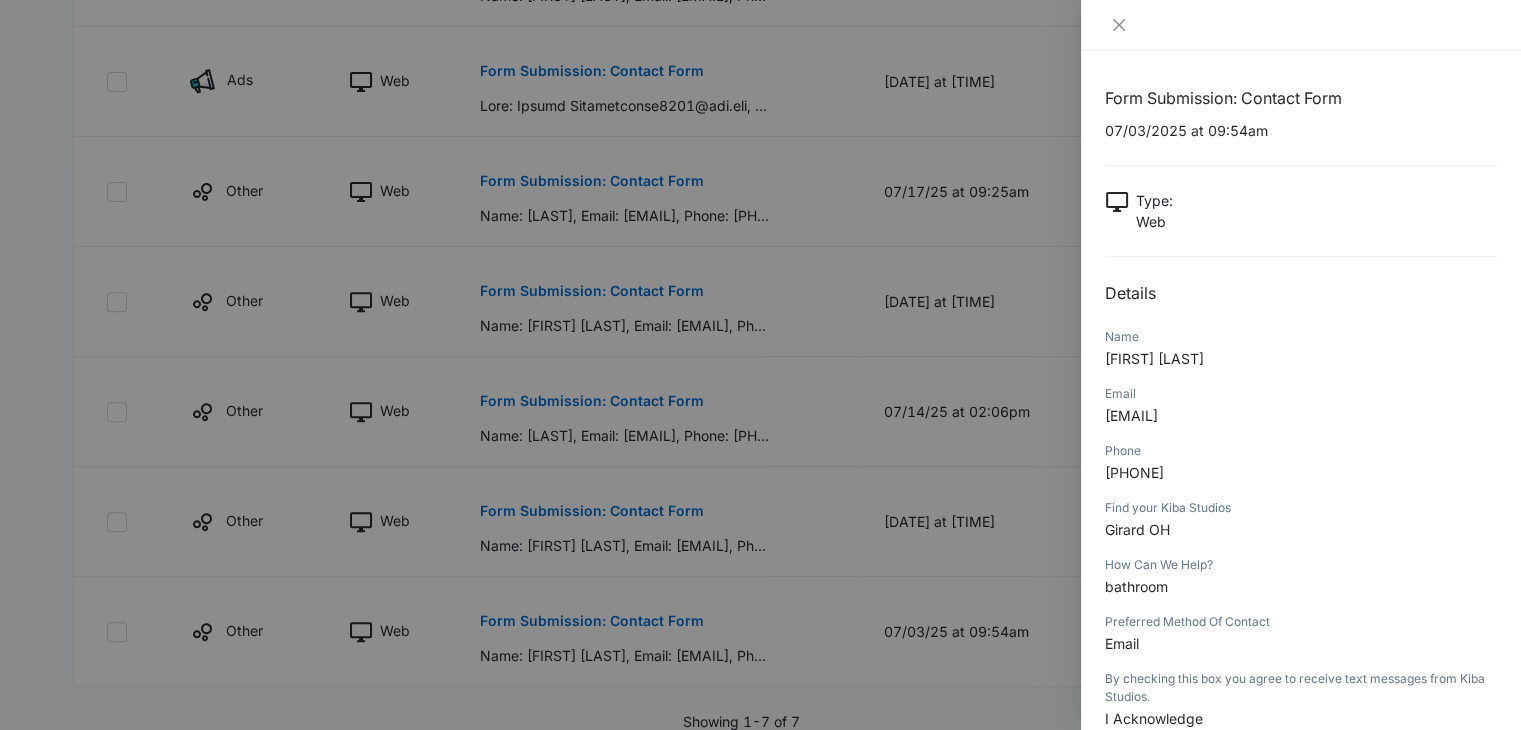 click at bounding box center (1301, 25) 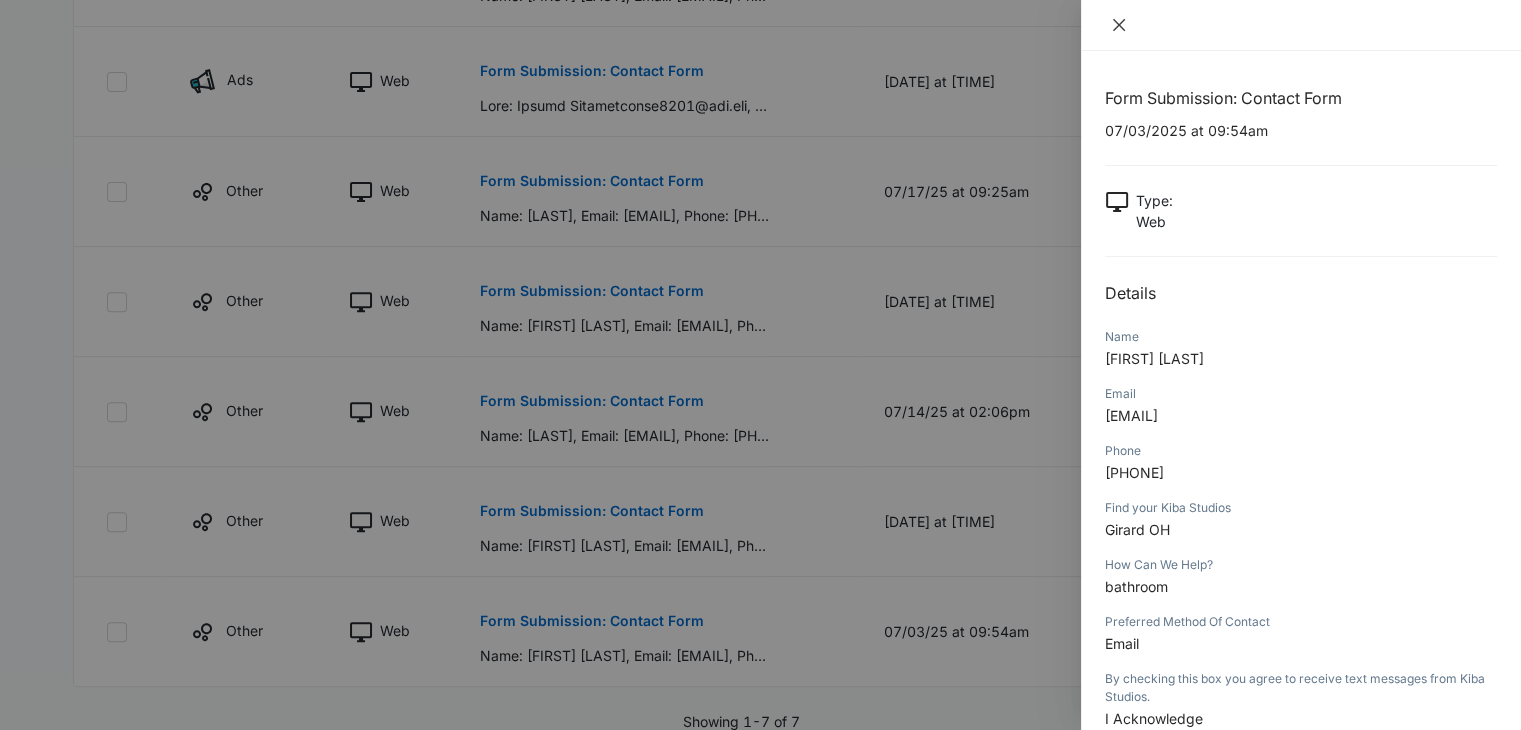 click 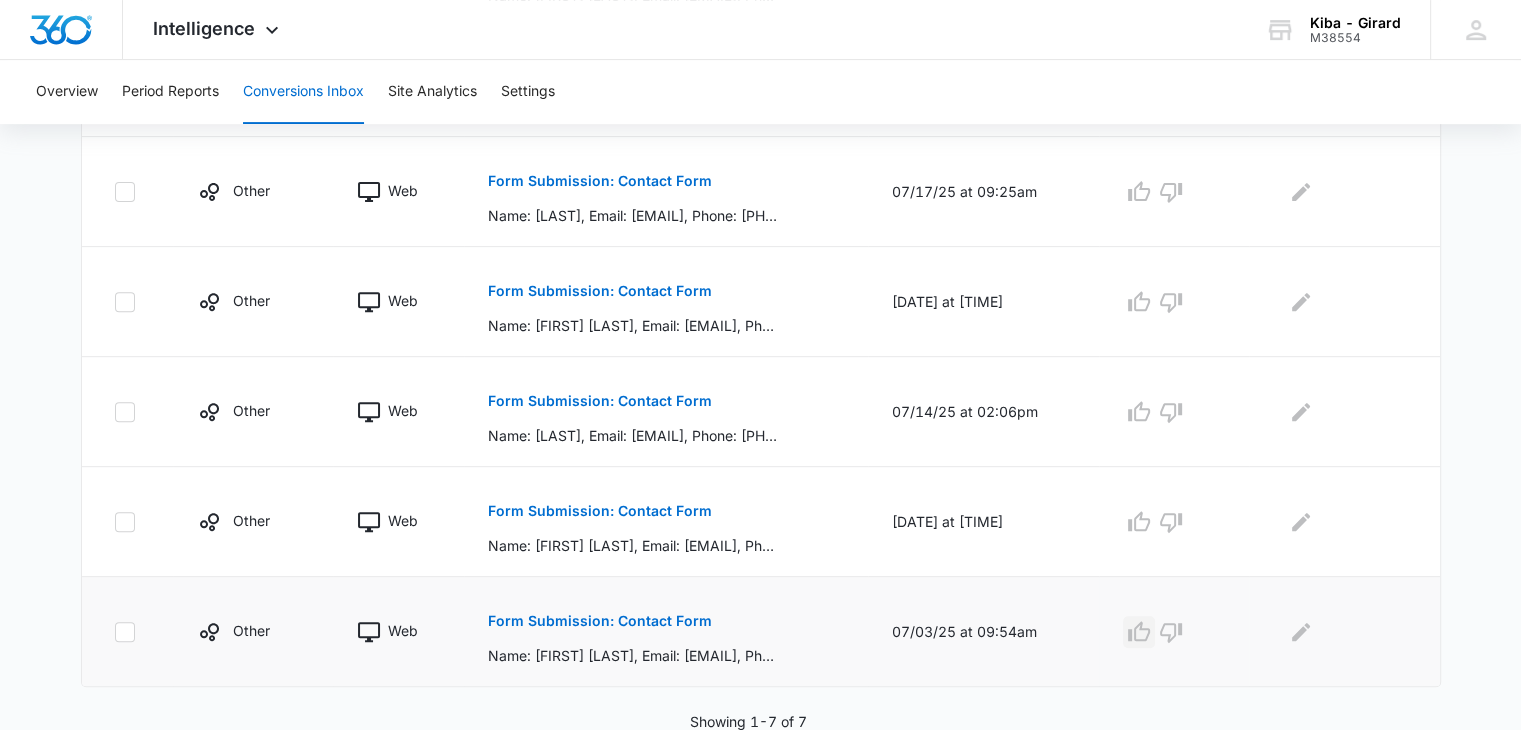 click 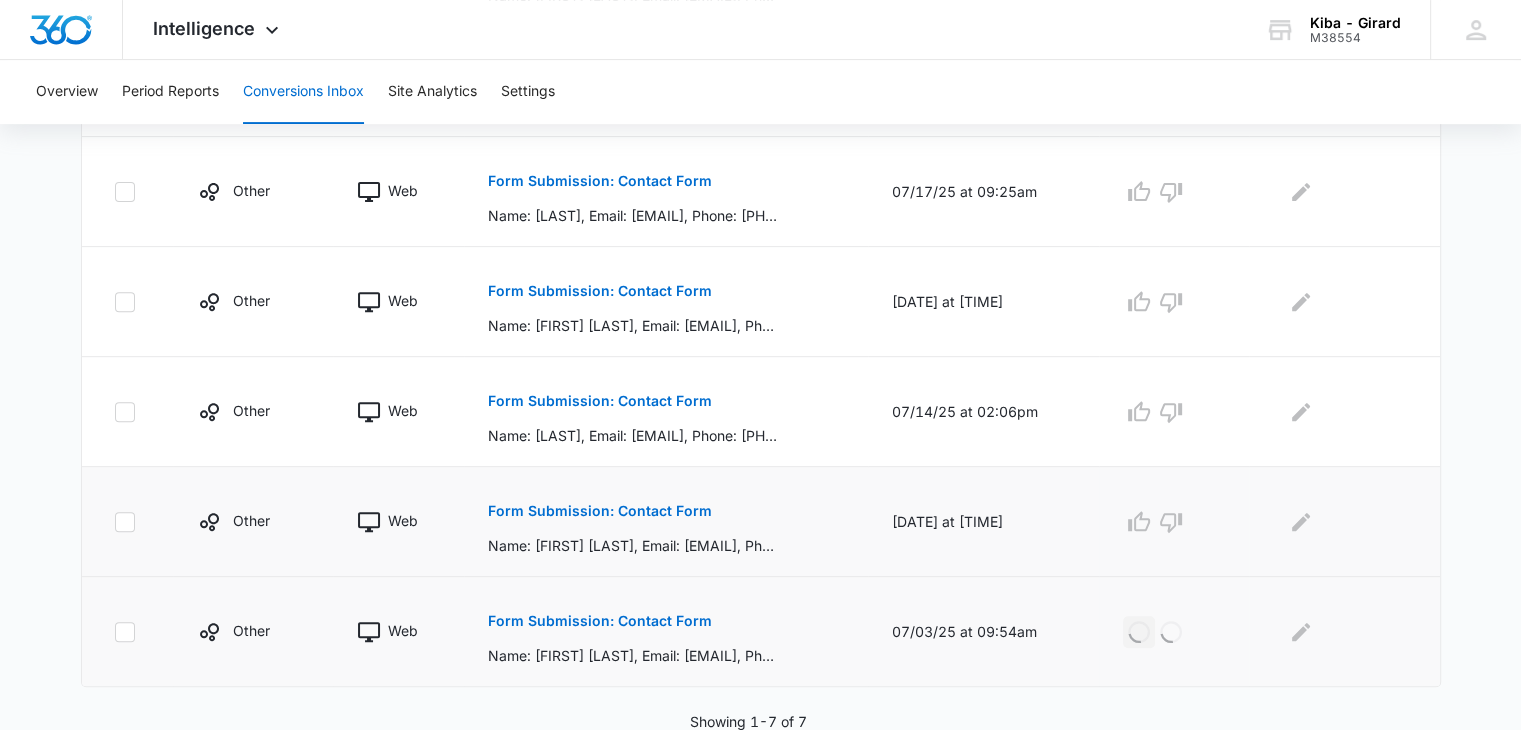 click on "Form Submission: Contact Form" at bounding box center (600, 511) 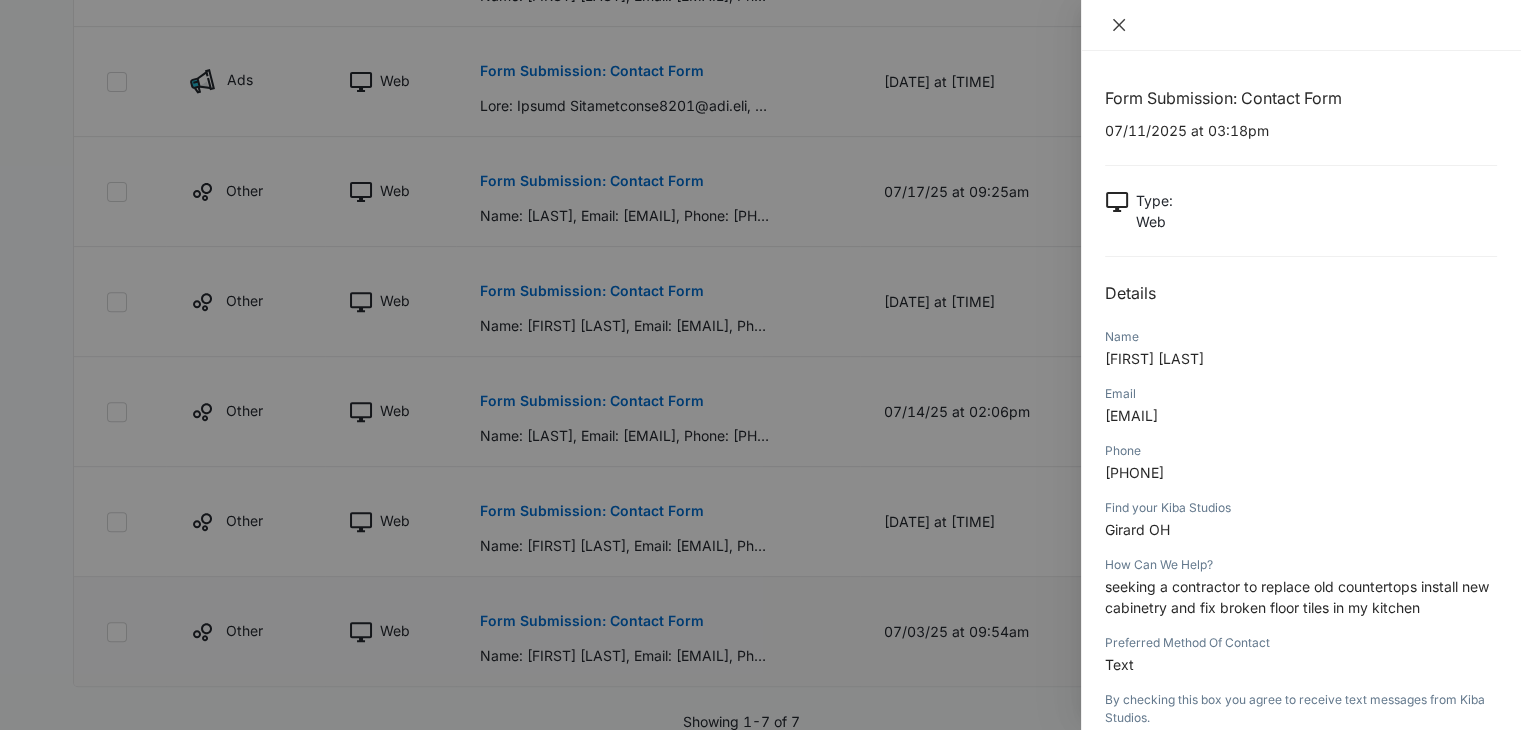 click 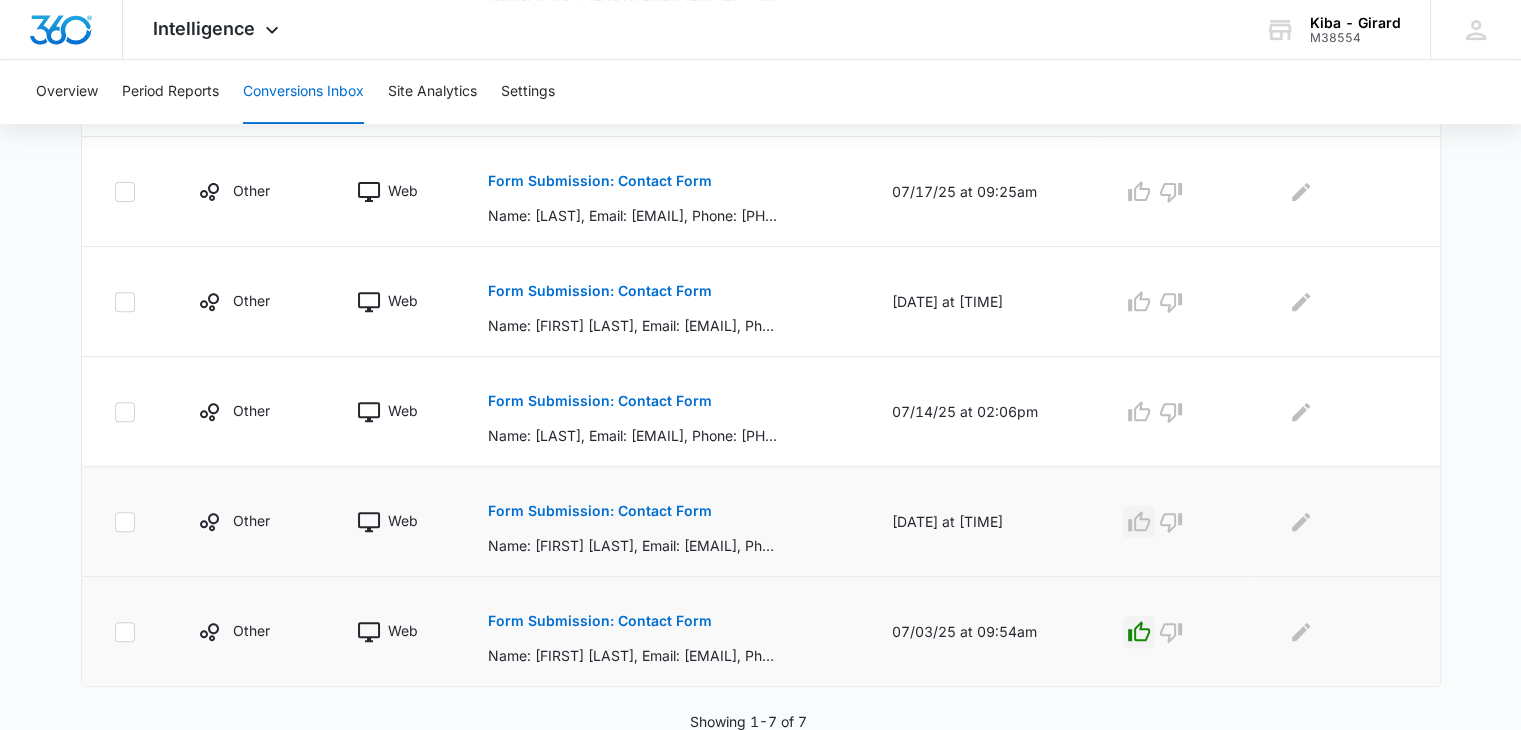 drag, startPoint x: 1144, startPoint y: 512, endPoint x: 1112, endPoint y: 501, distance: 33.83785 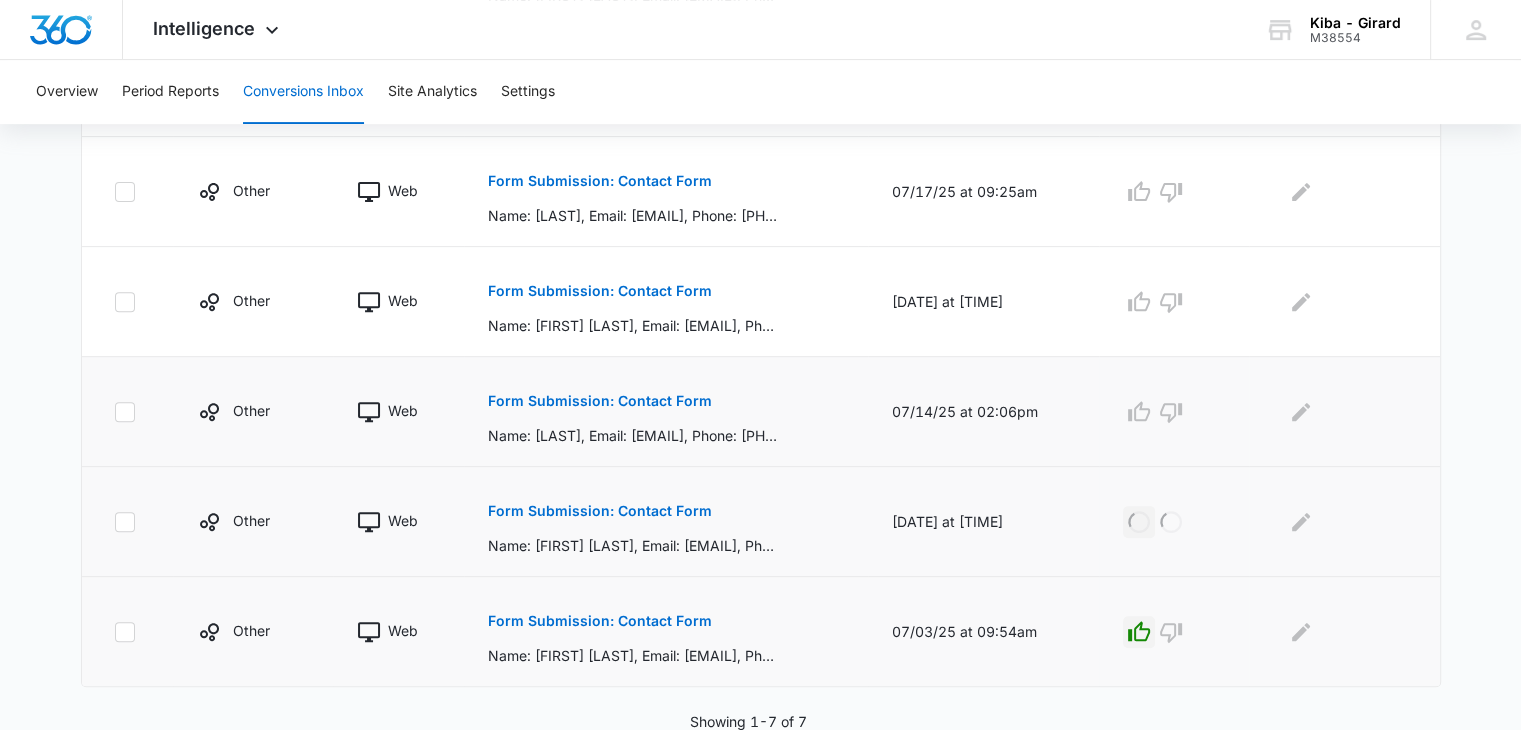 click on "Form Submission: Contact Form" at bounding box center [600, 401] 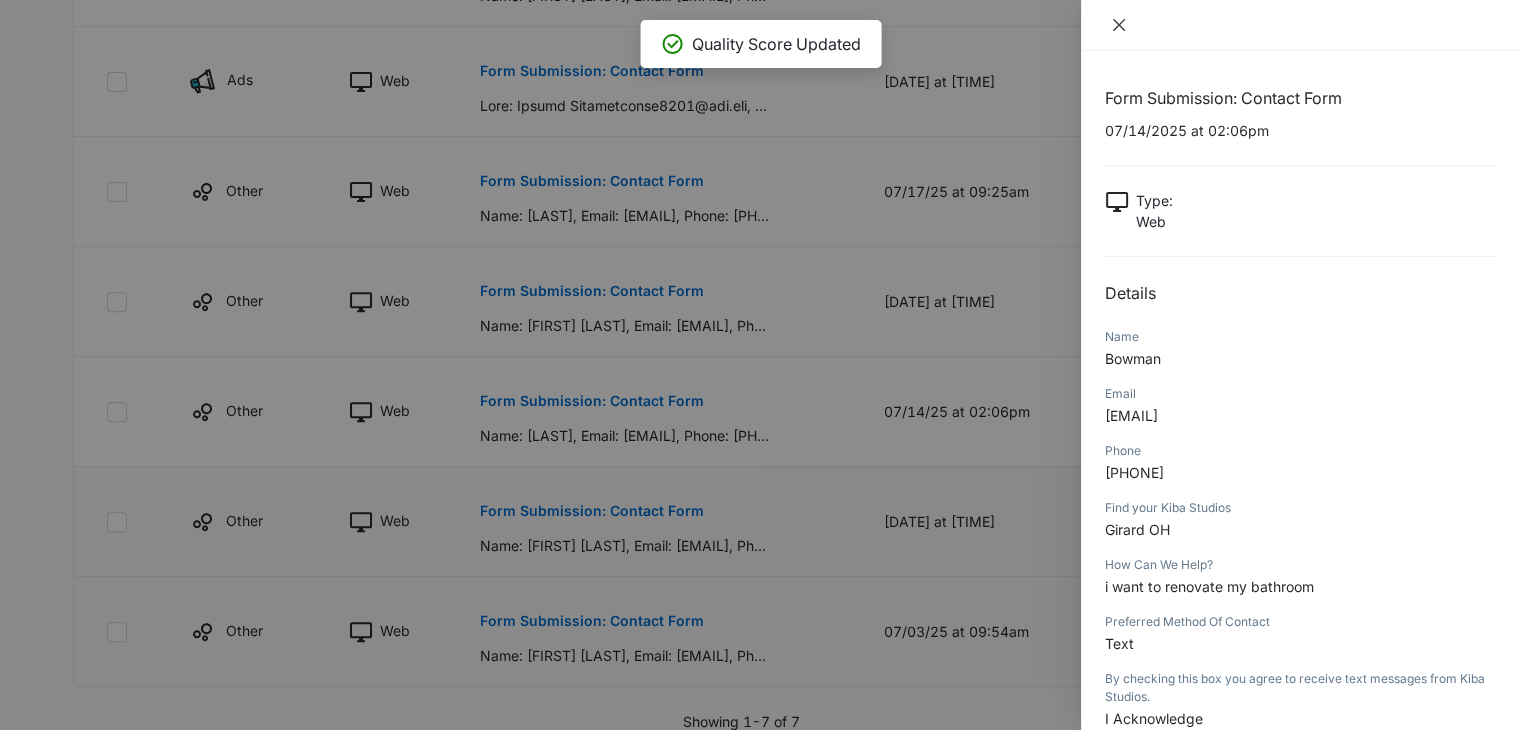 click 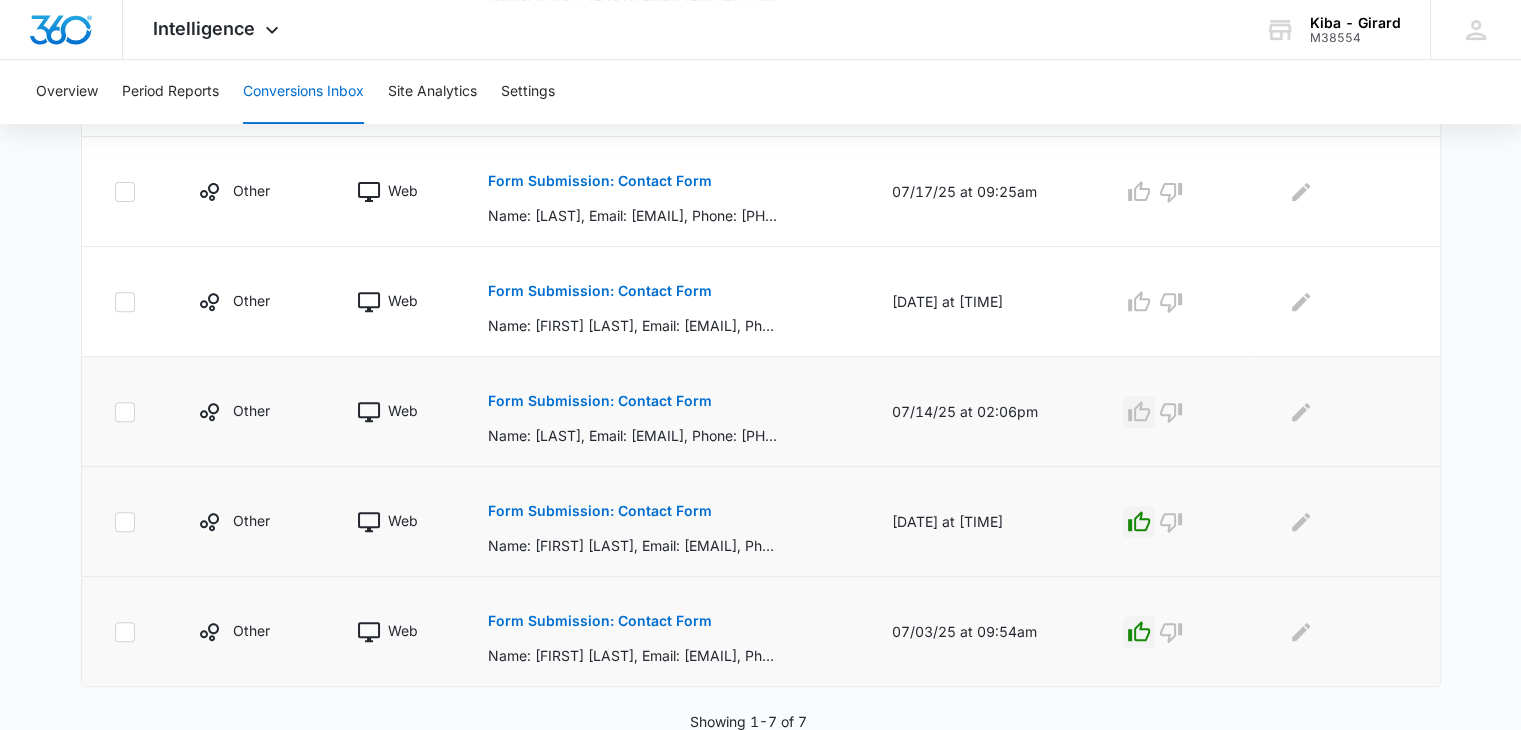 click 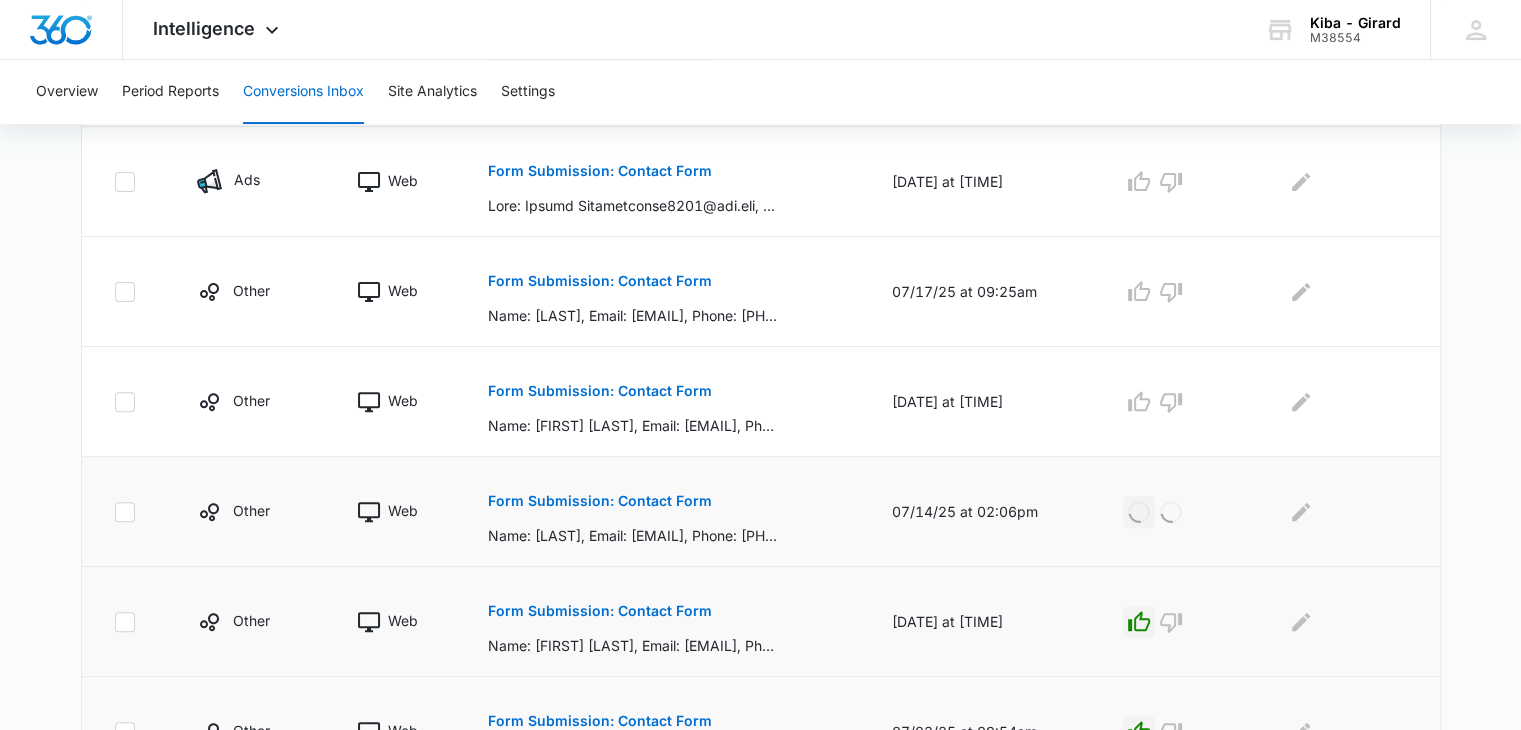 scroll, scrollTop: 513, scrollLeft: 0, axis: vertical 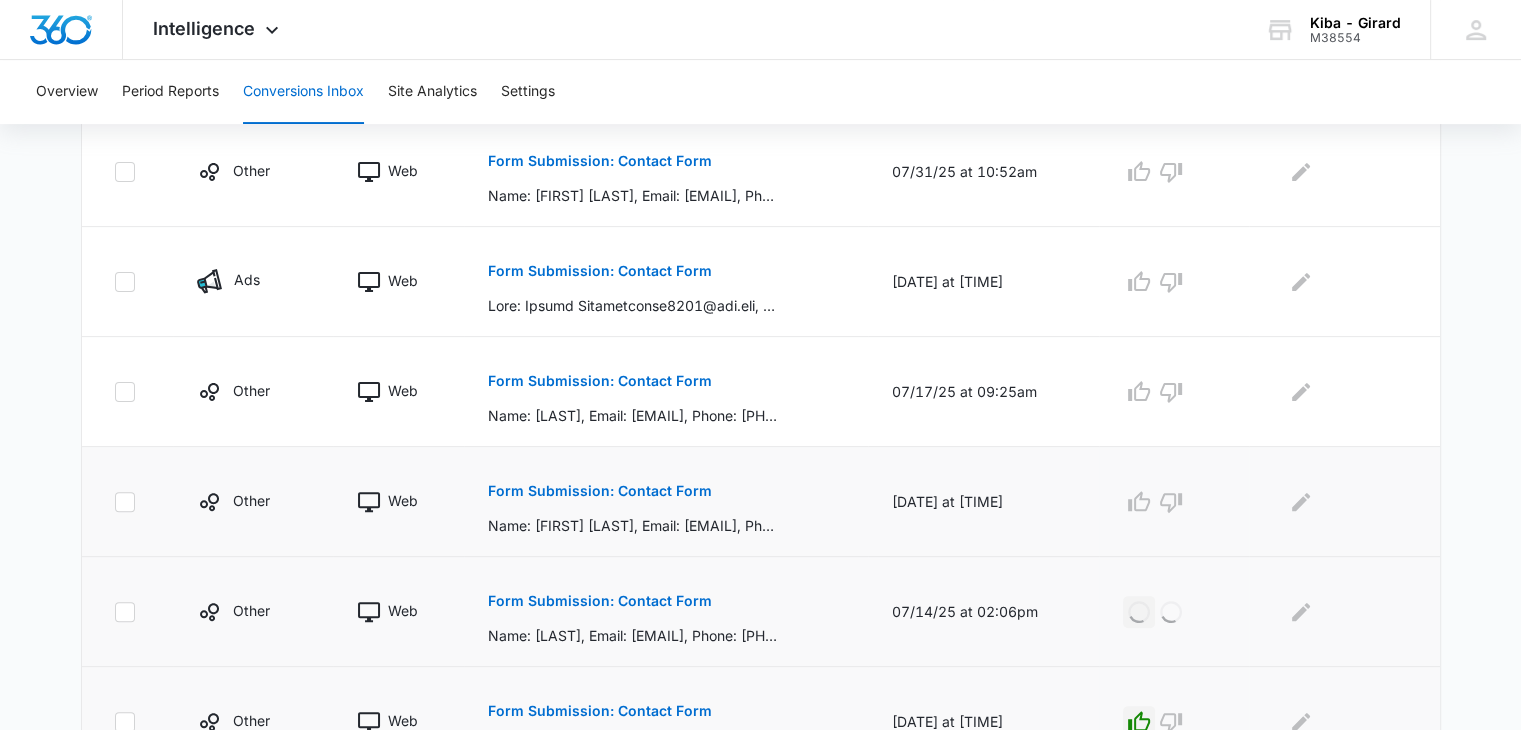 click on "Form Submission: Contact Form" at bounding box center (600, 491) 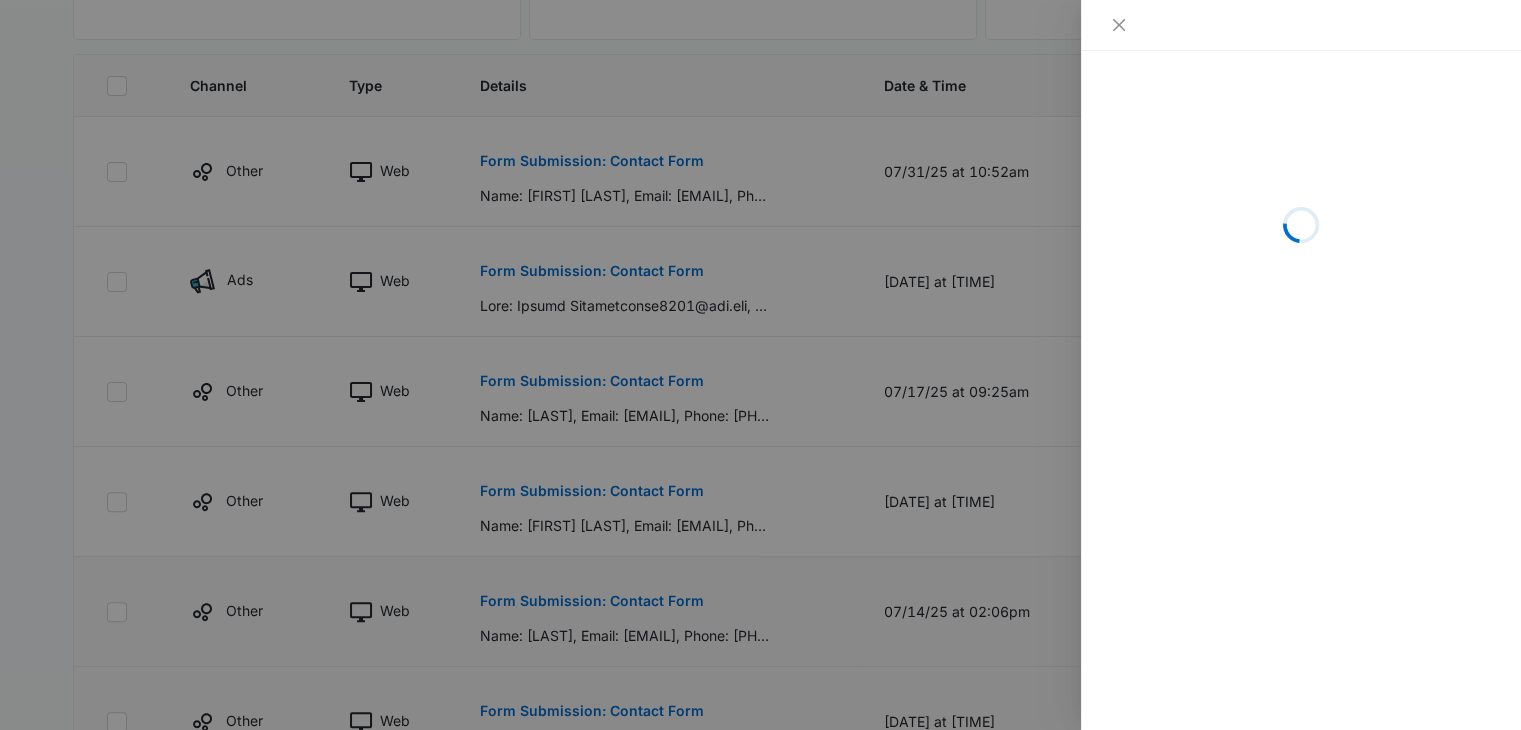 click at bounding box center (760, 365) 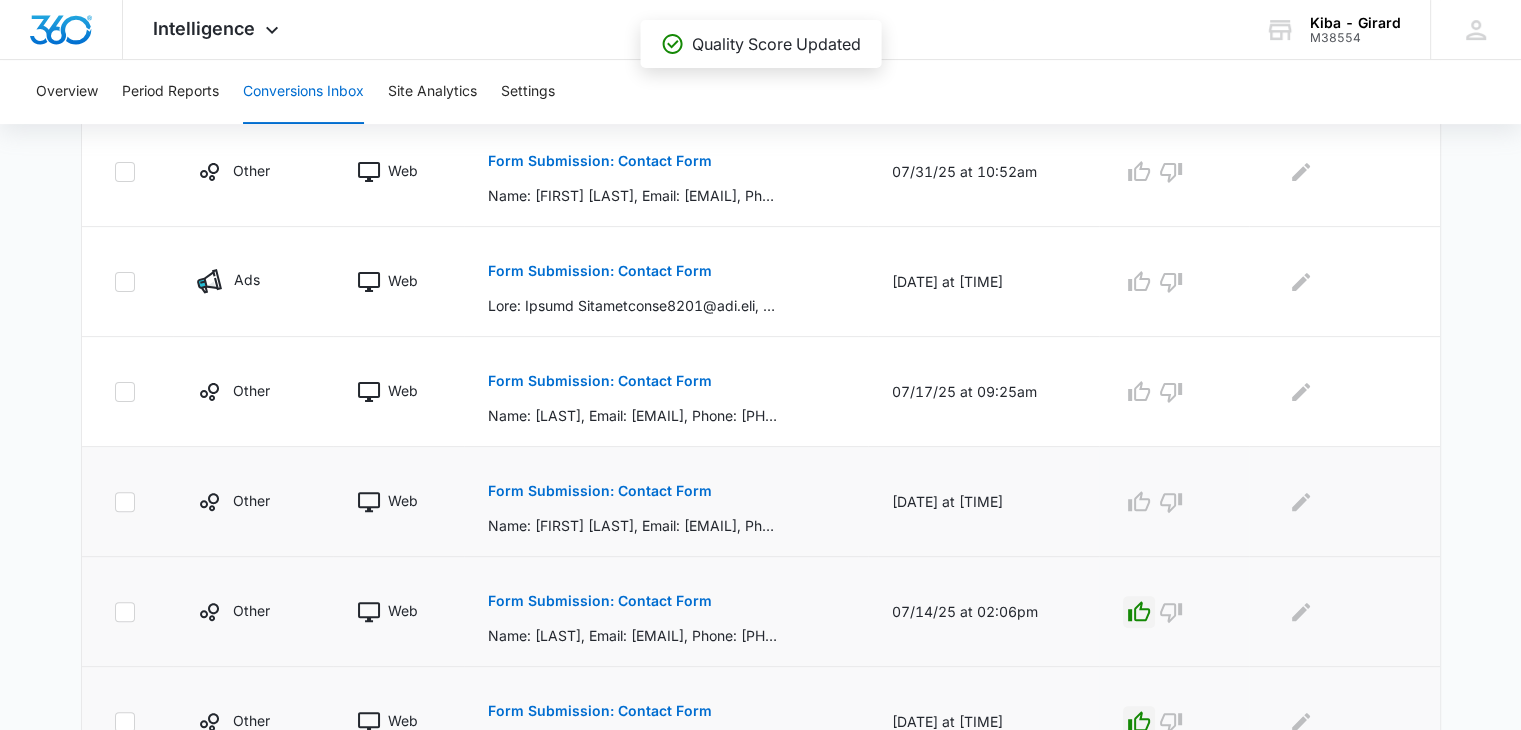 click on "Form Submission: Contact Form" at bounding box center (600, 491) 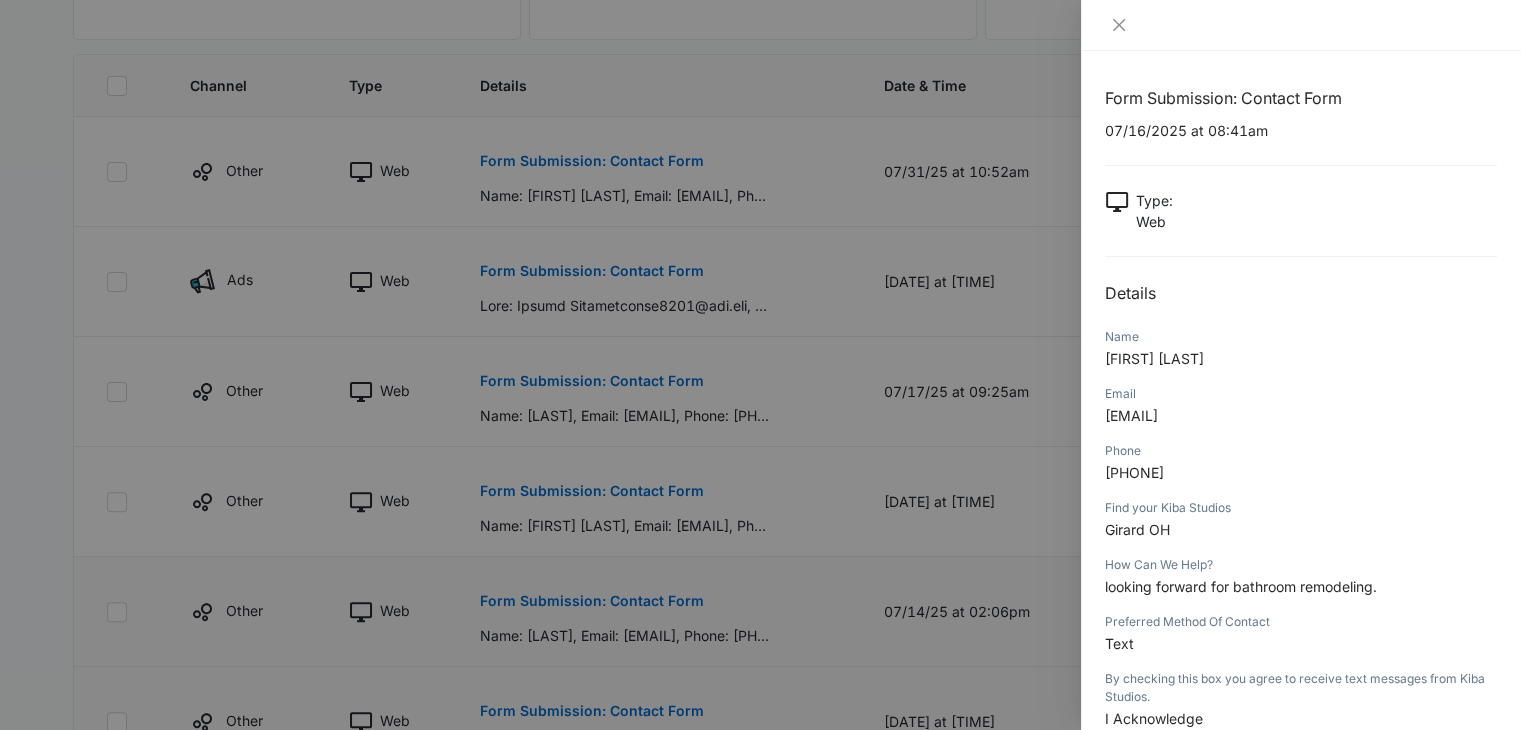 click at bounding box center [1301, 25] 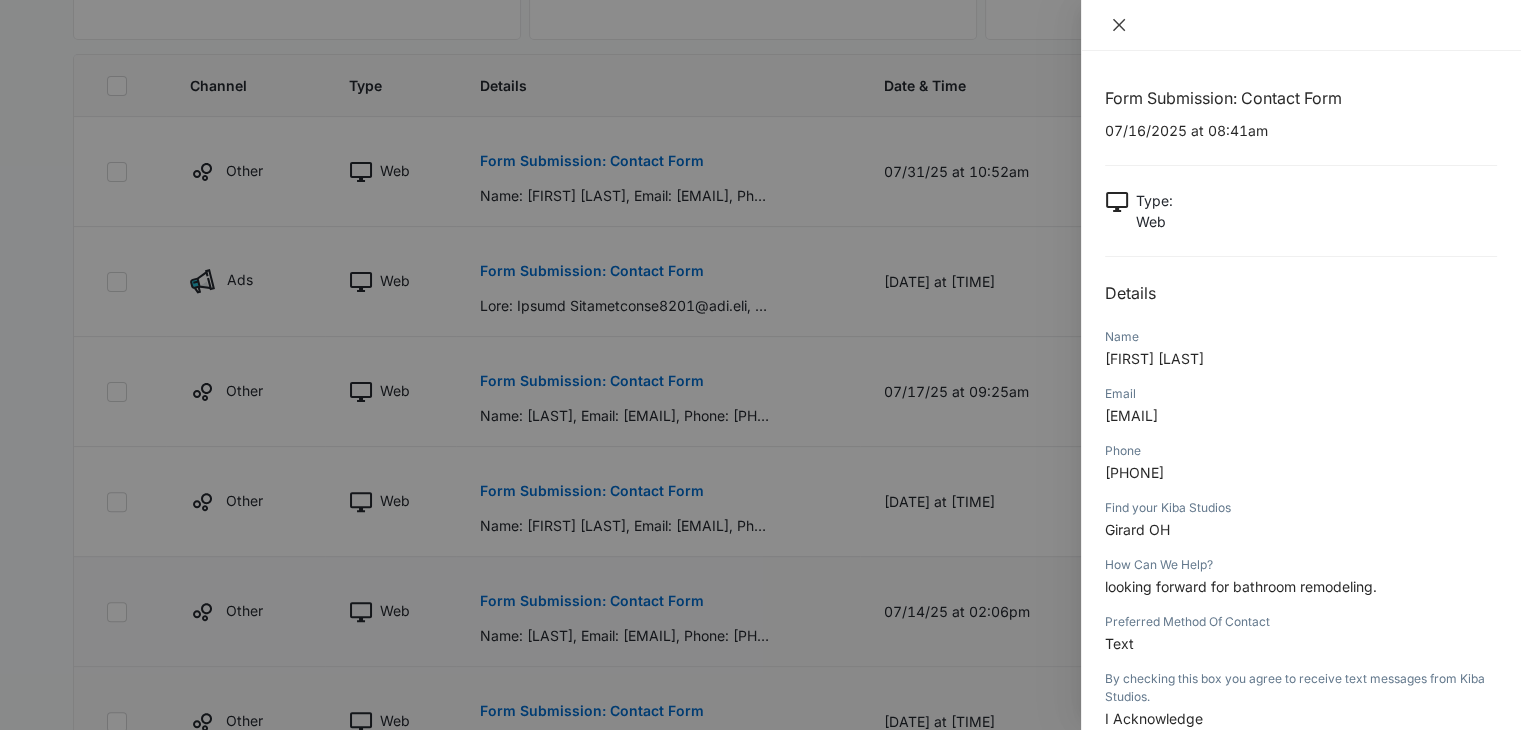 click 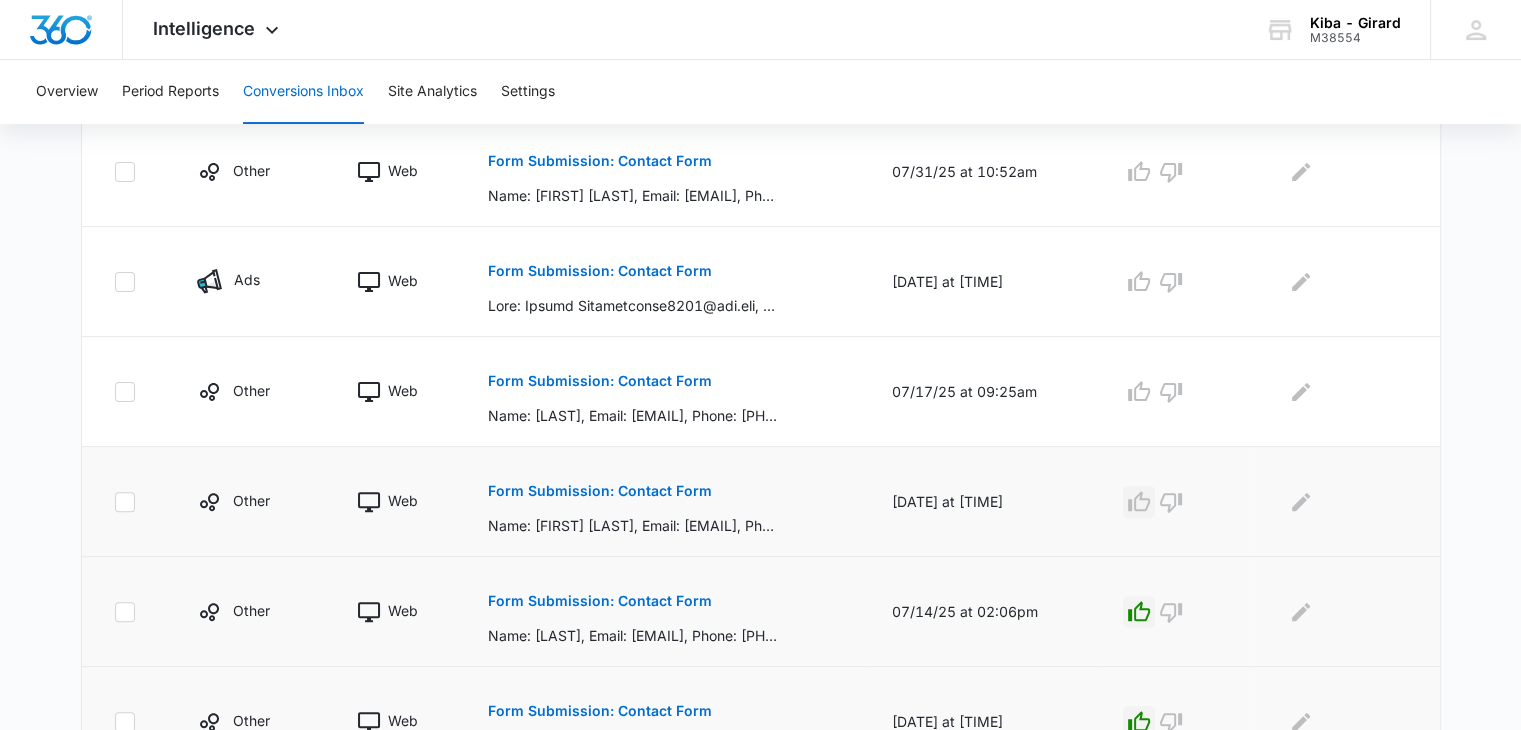 click 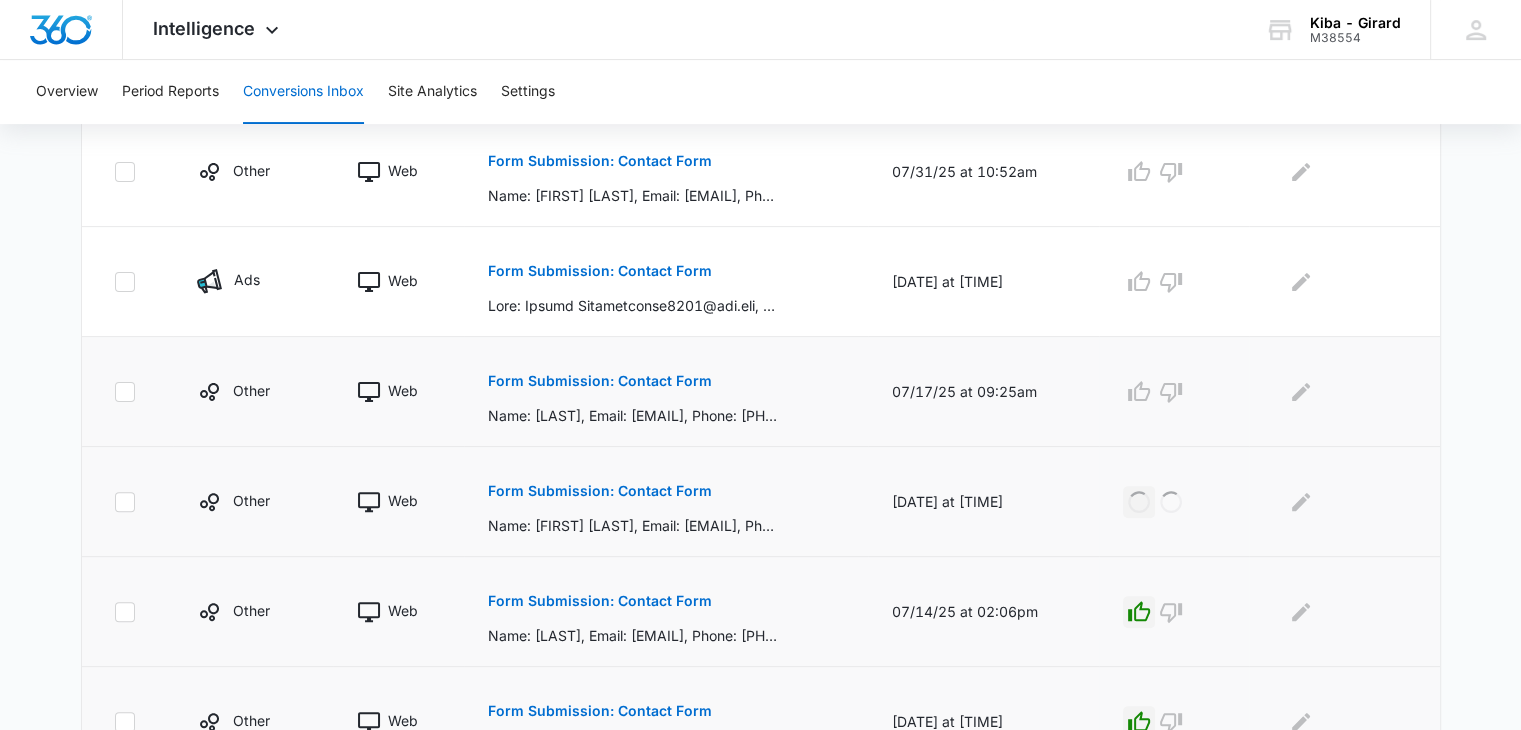 click on "Form Submission: Contact Form" at bounding box center (600, 381) 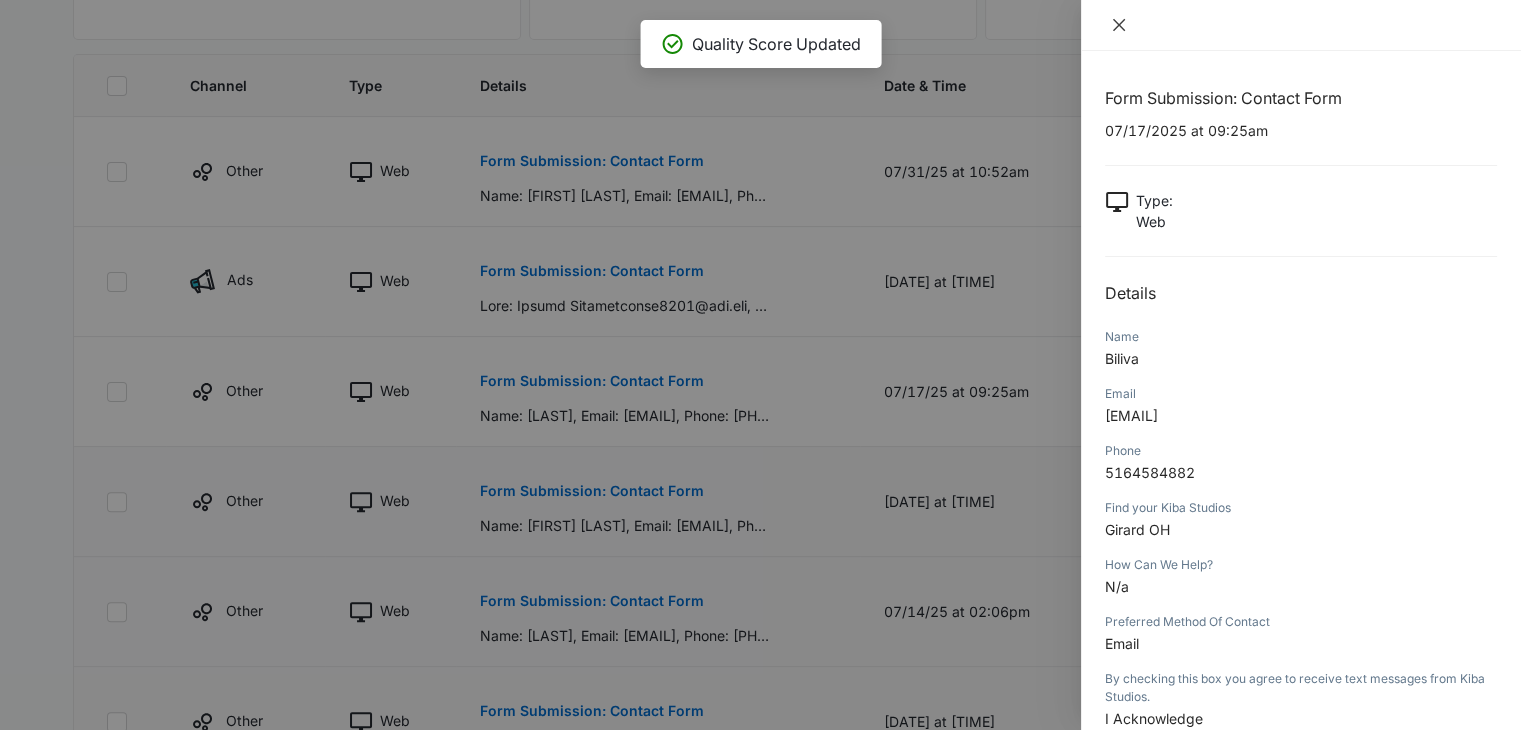 click 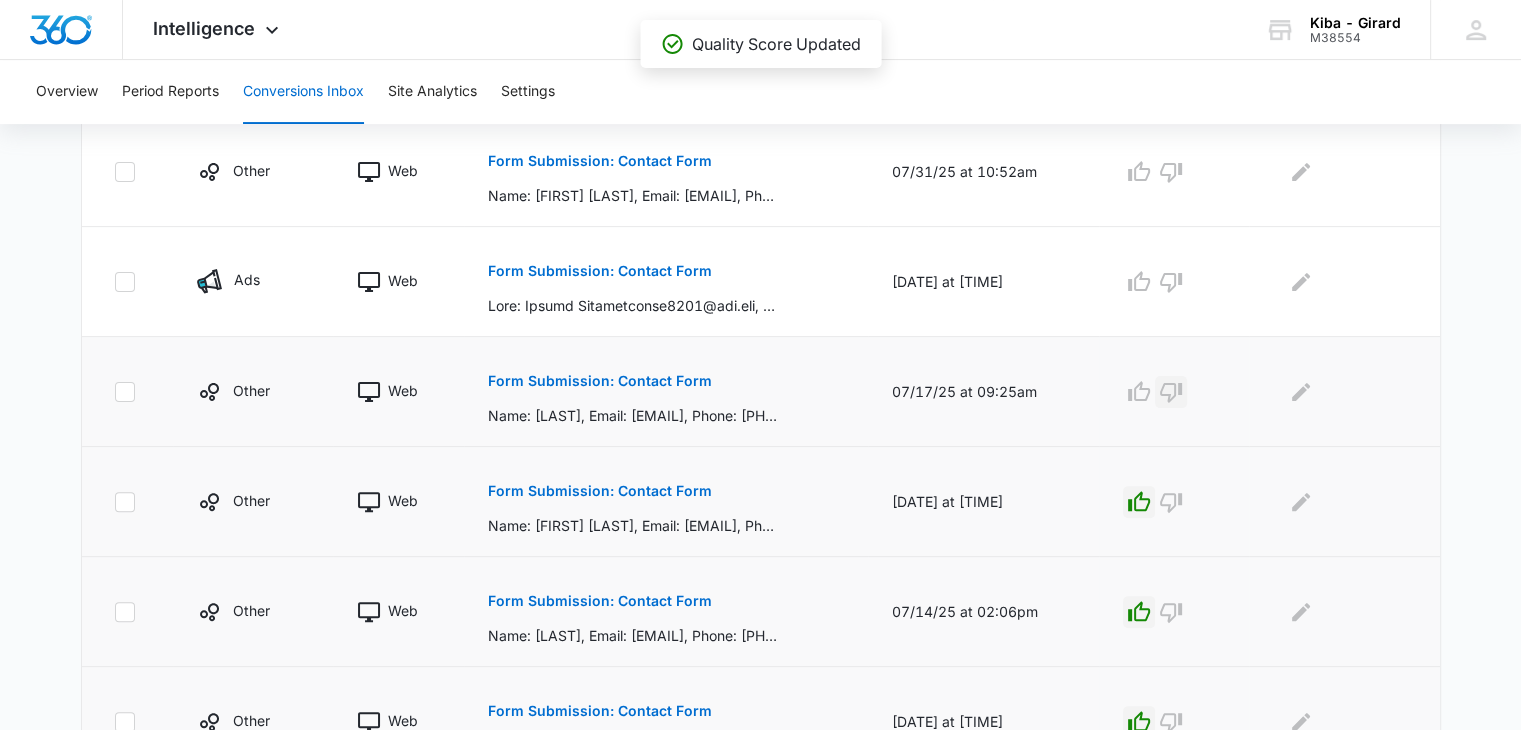 click 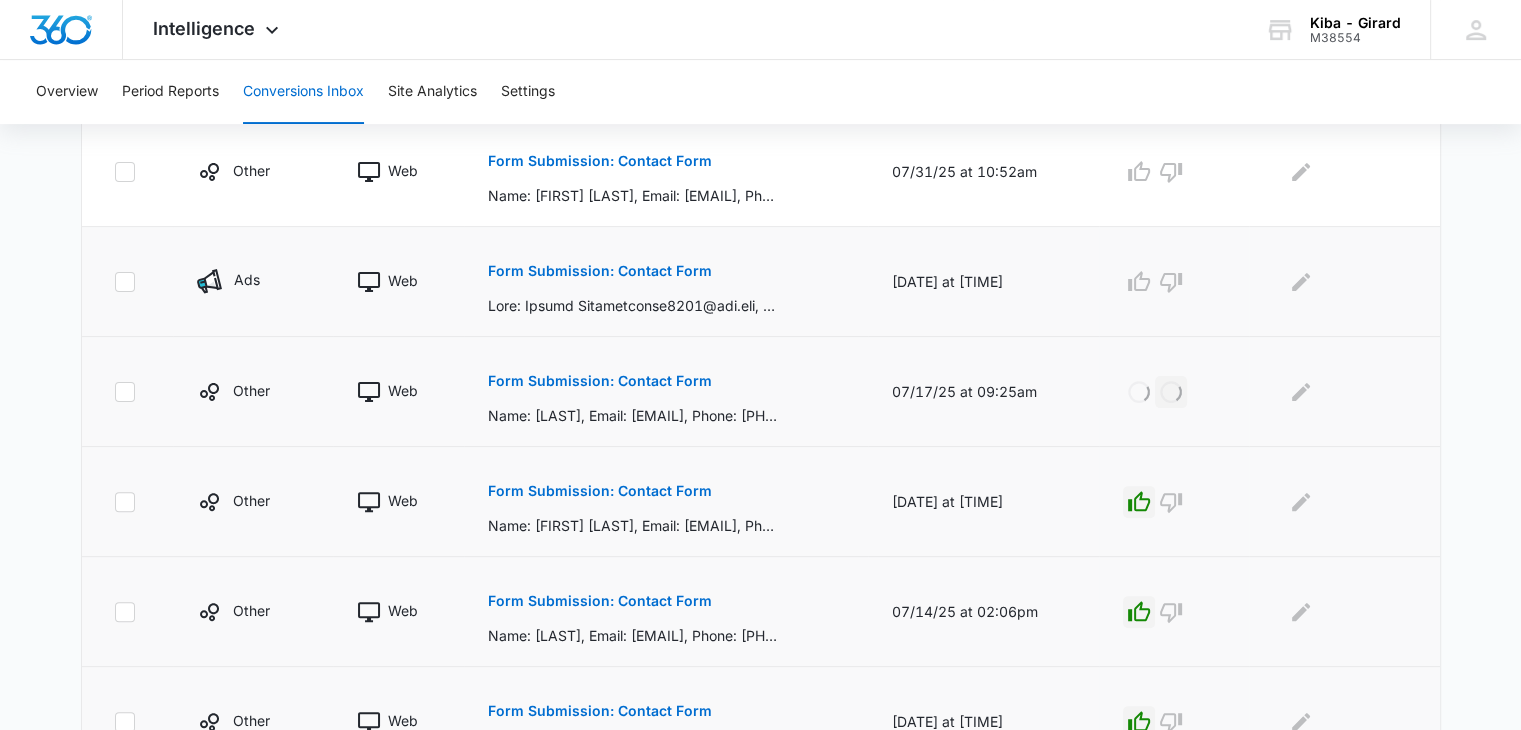 click on "Form Submission: Contact Form" at bounding box center (600, 271) 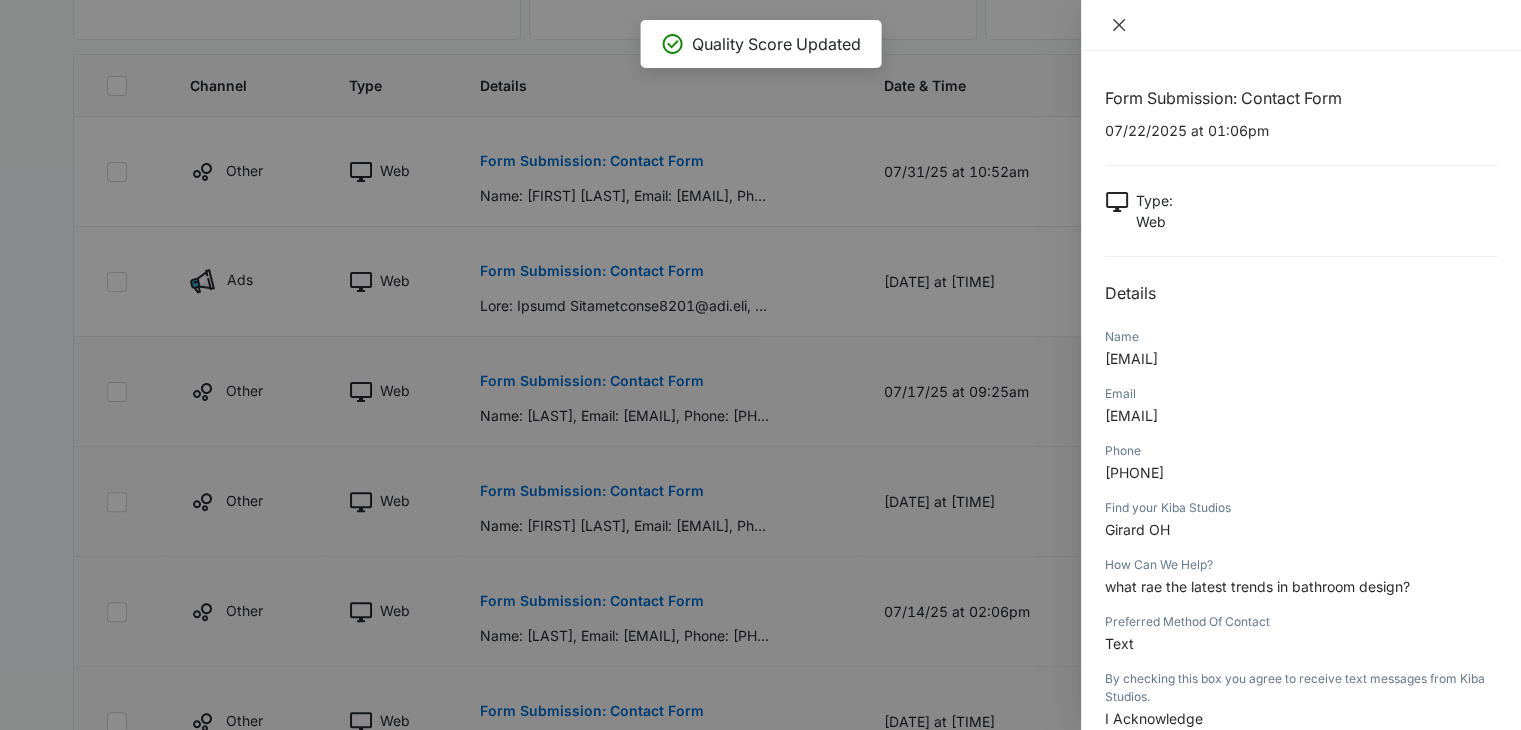 click 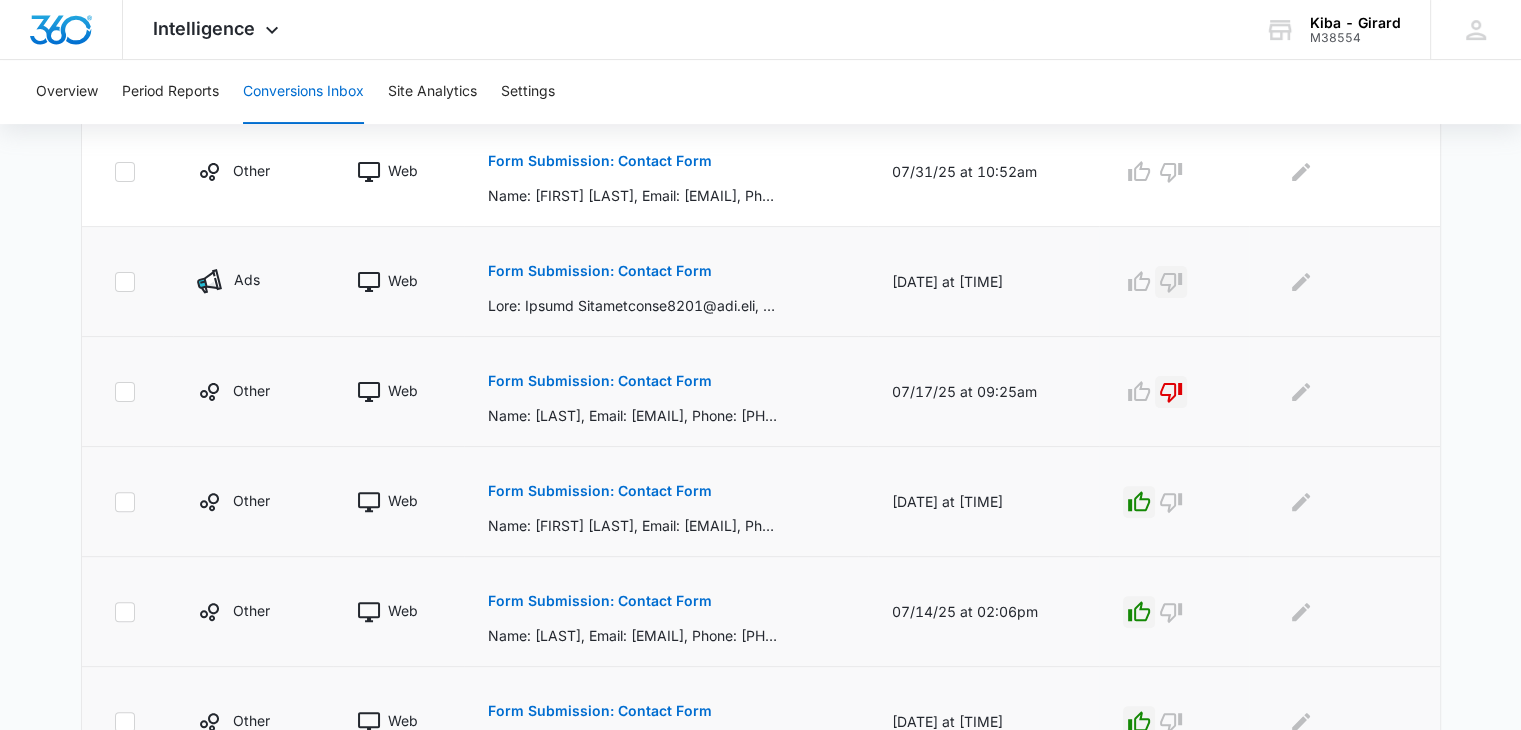 click 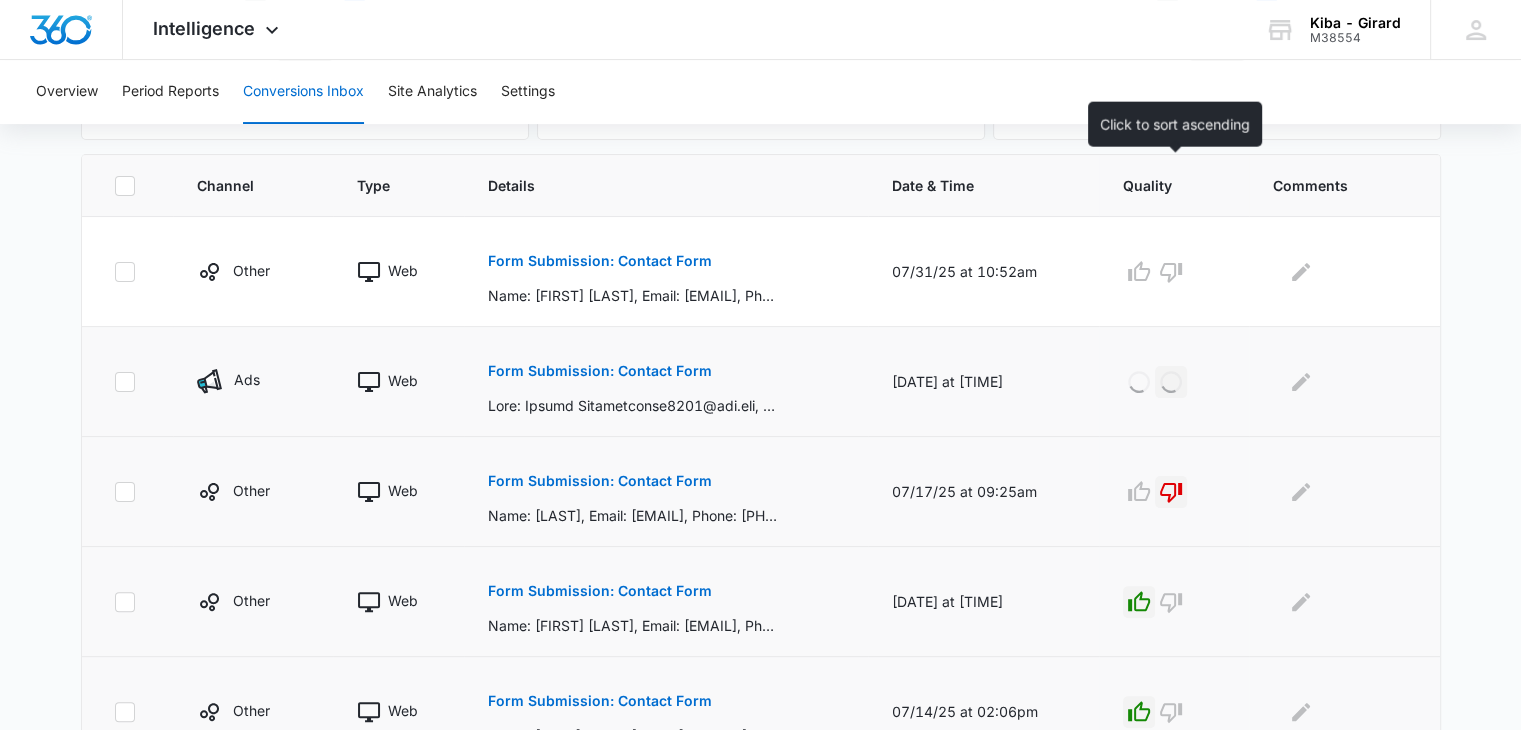 scroll, scrollTop: 313, scrollLeft: 0, axis: vertical 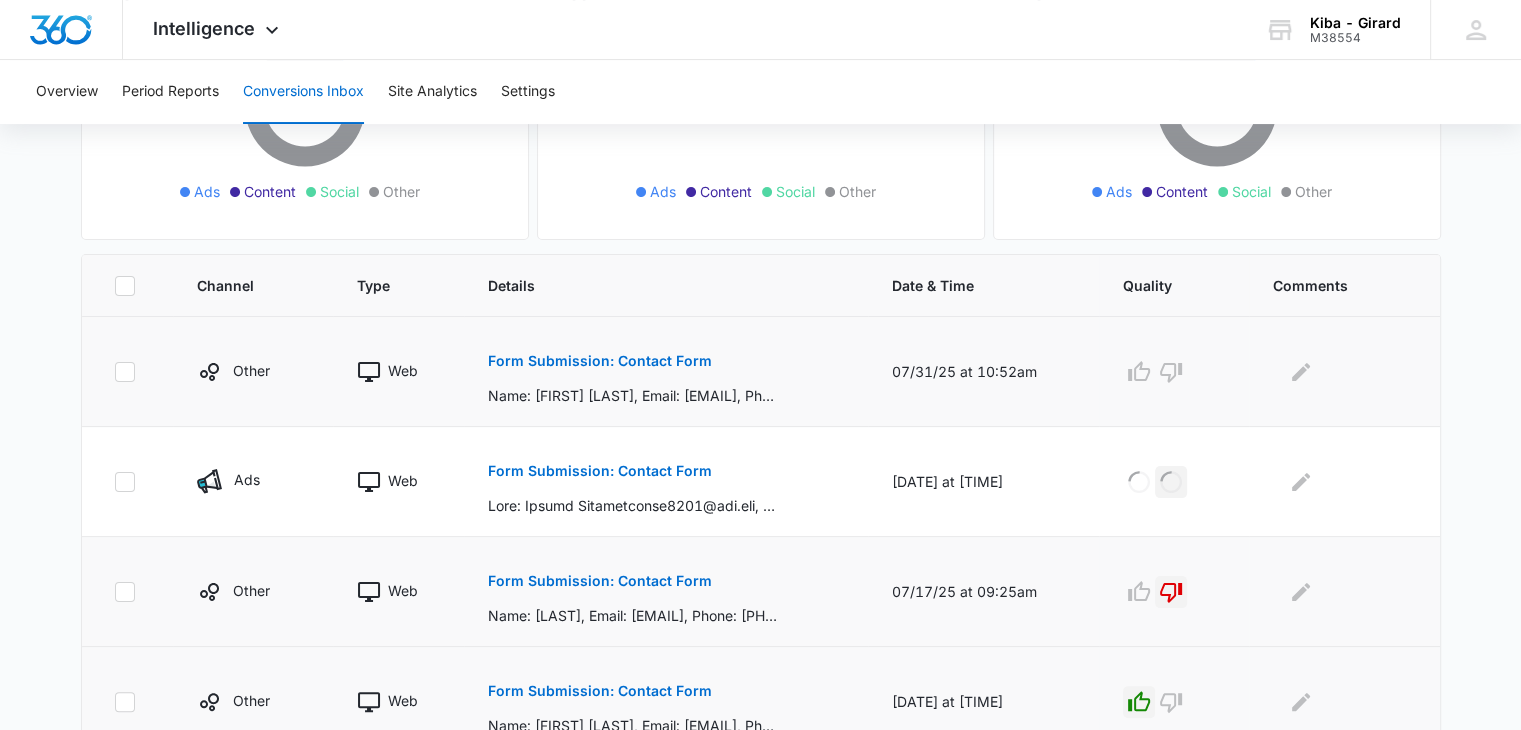 click on "Form Submission: Contact Form" at bounding box center (600, 361) 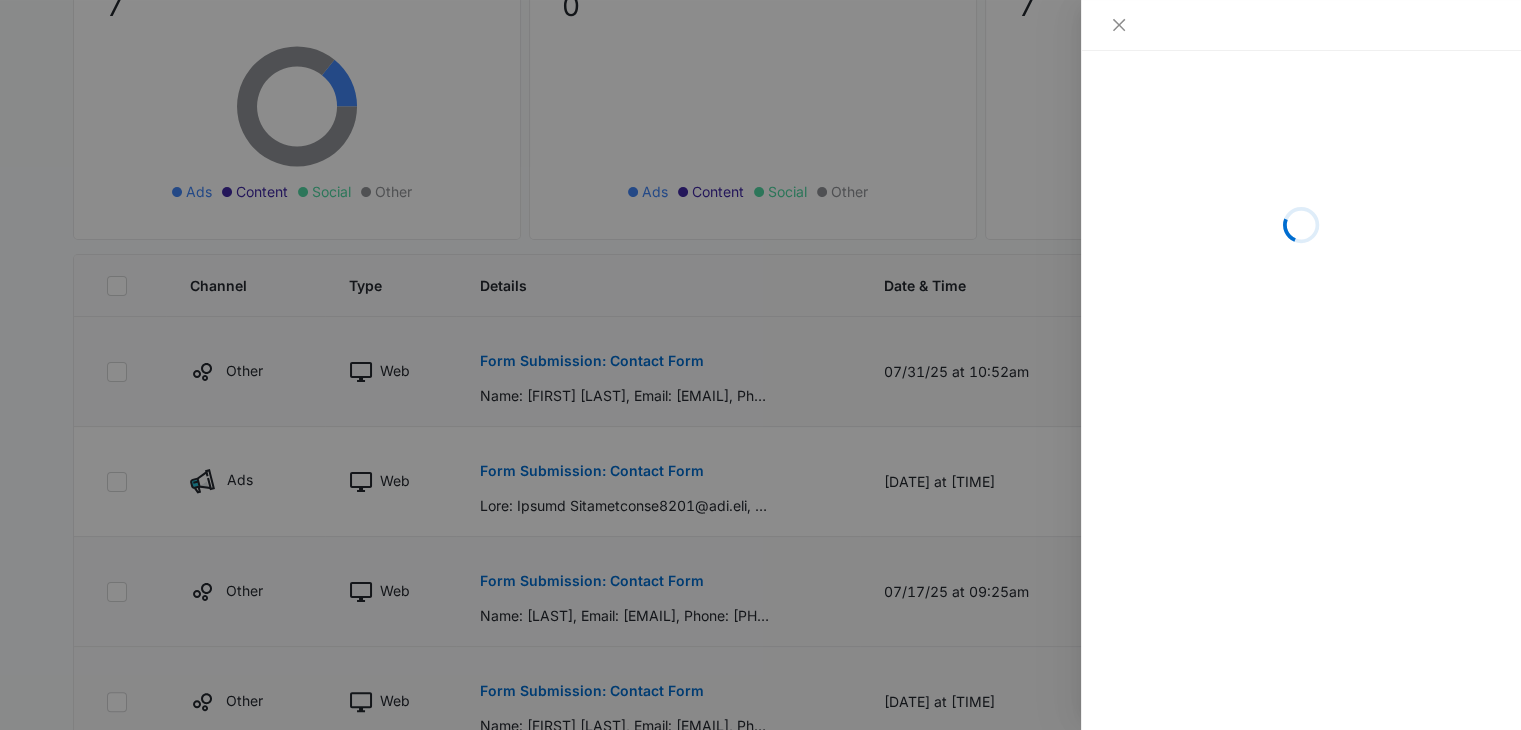 click at bounding box center [760, 365] 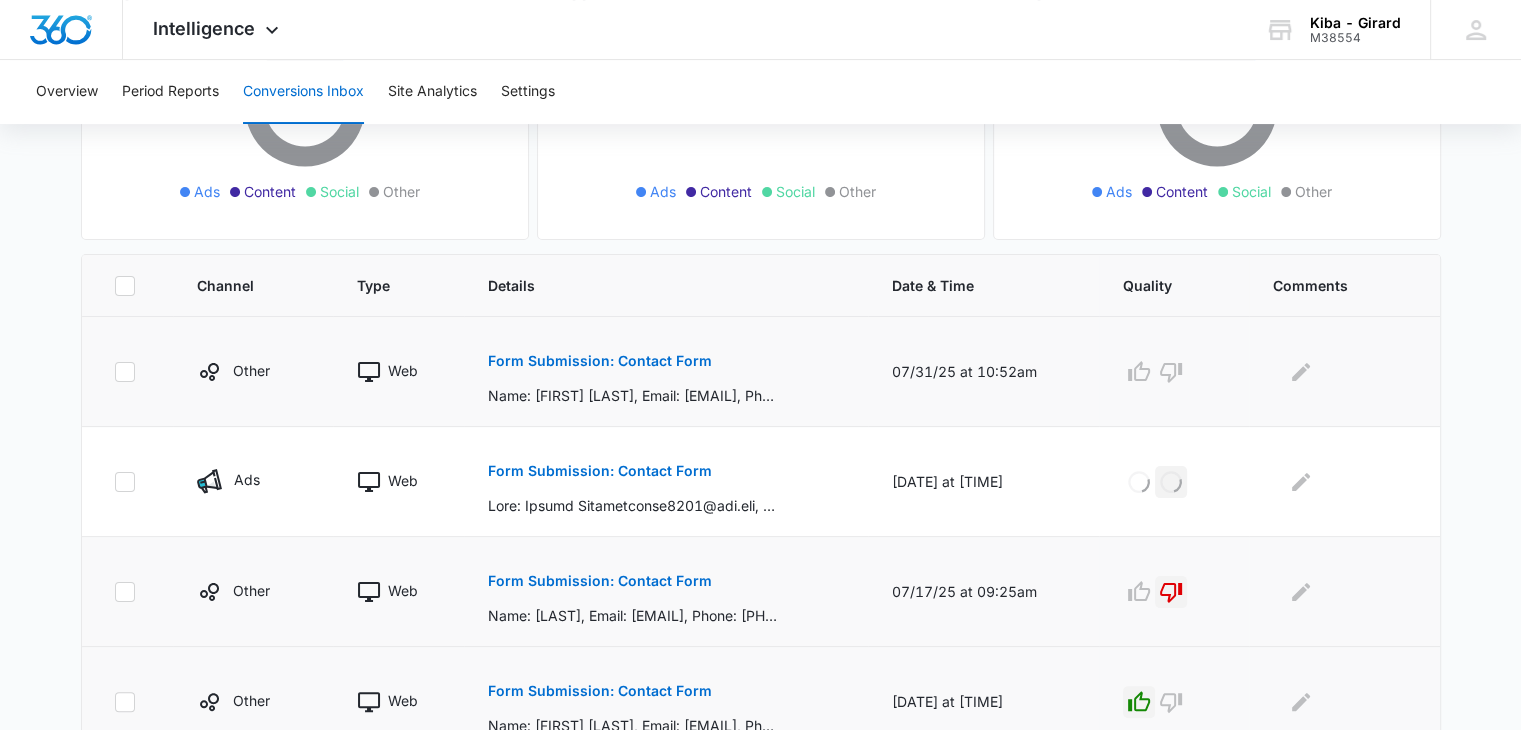 click on "Form Submission: Contact Form" at bounding box center [600, 361] 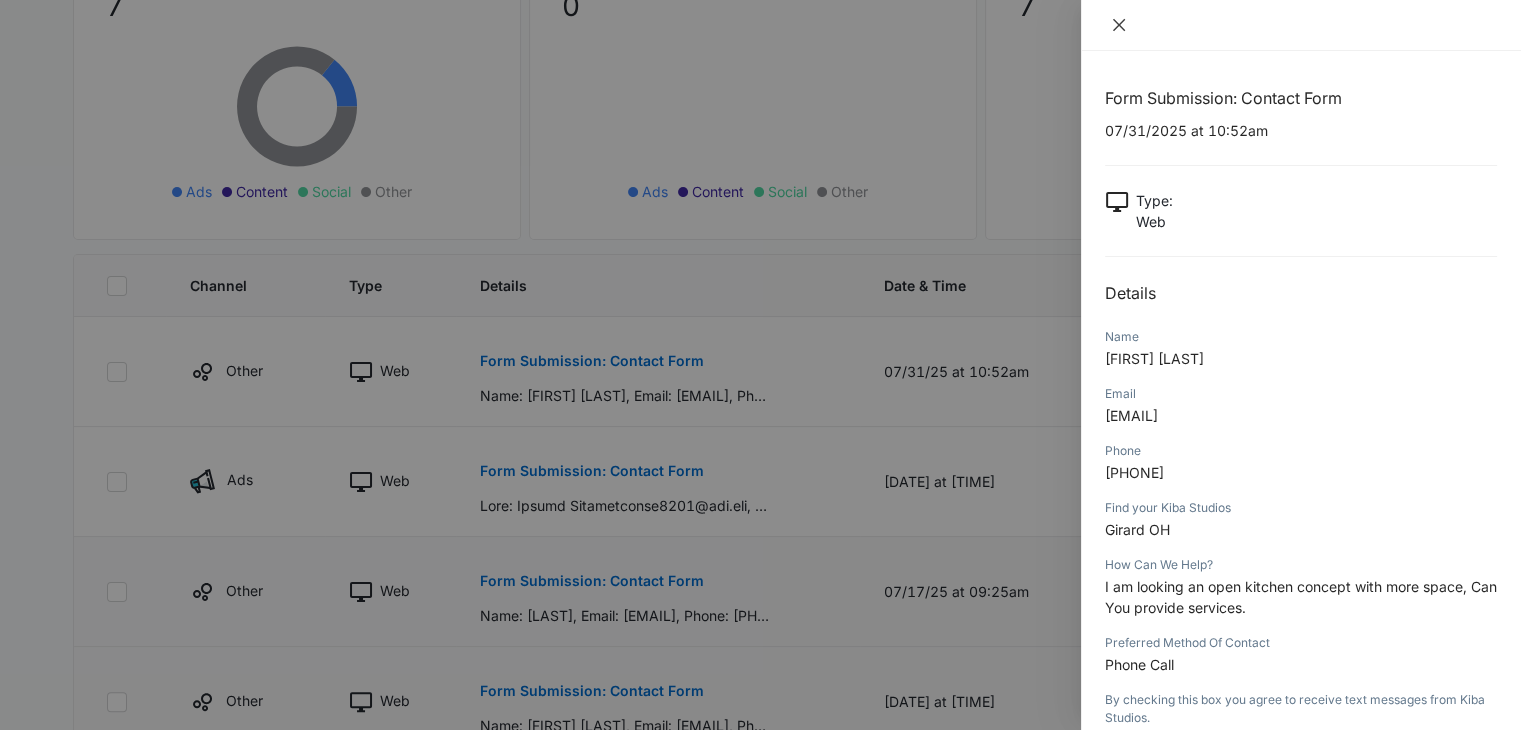 click 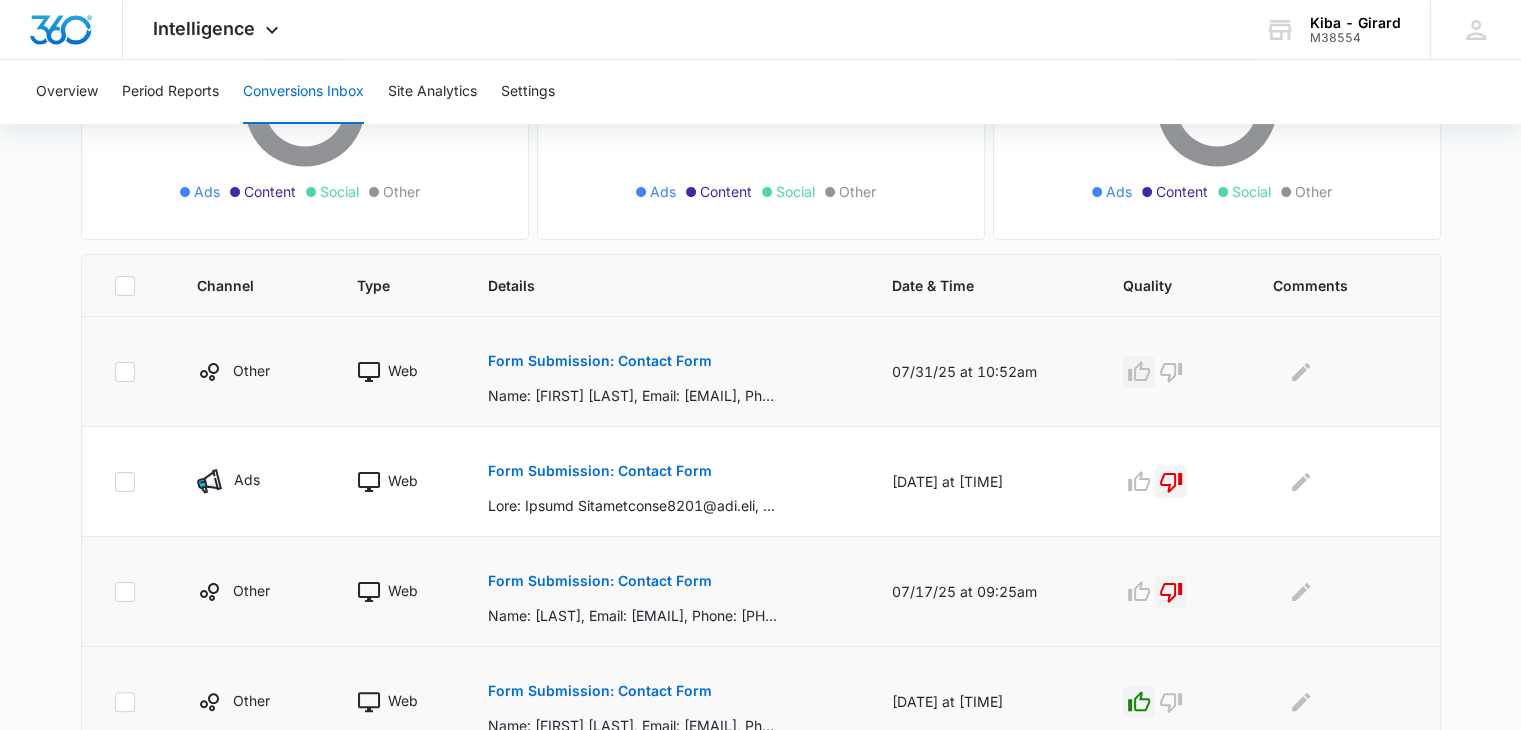 click 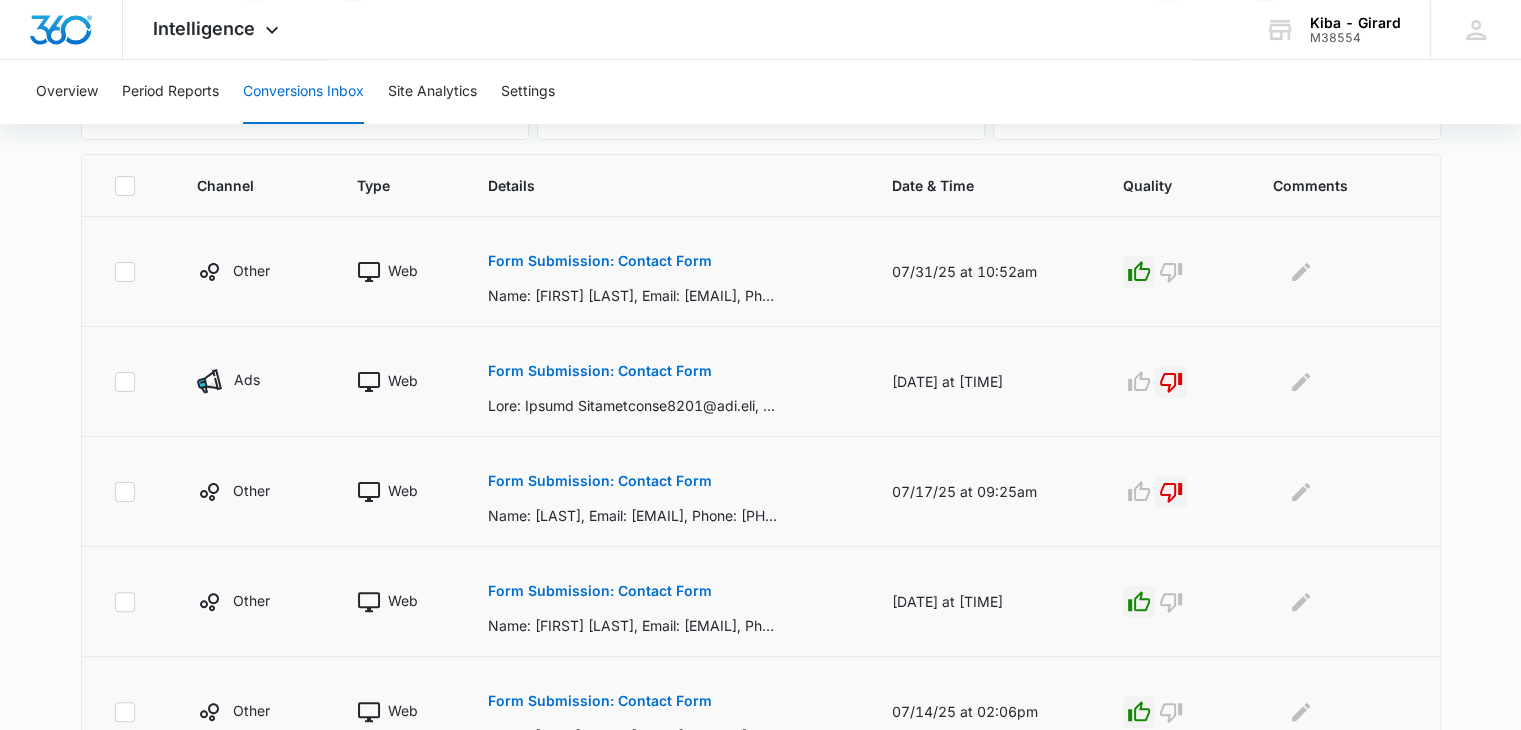 scroll, scrollTop: 713, scrollLeft: 0, axis: vertical 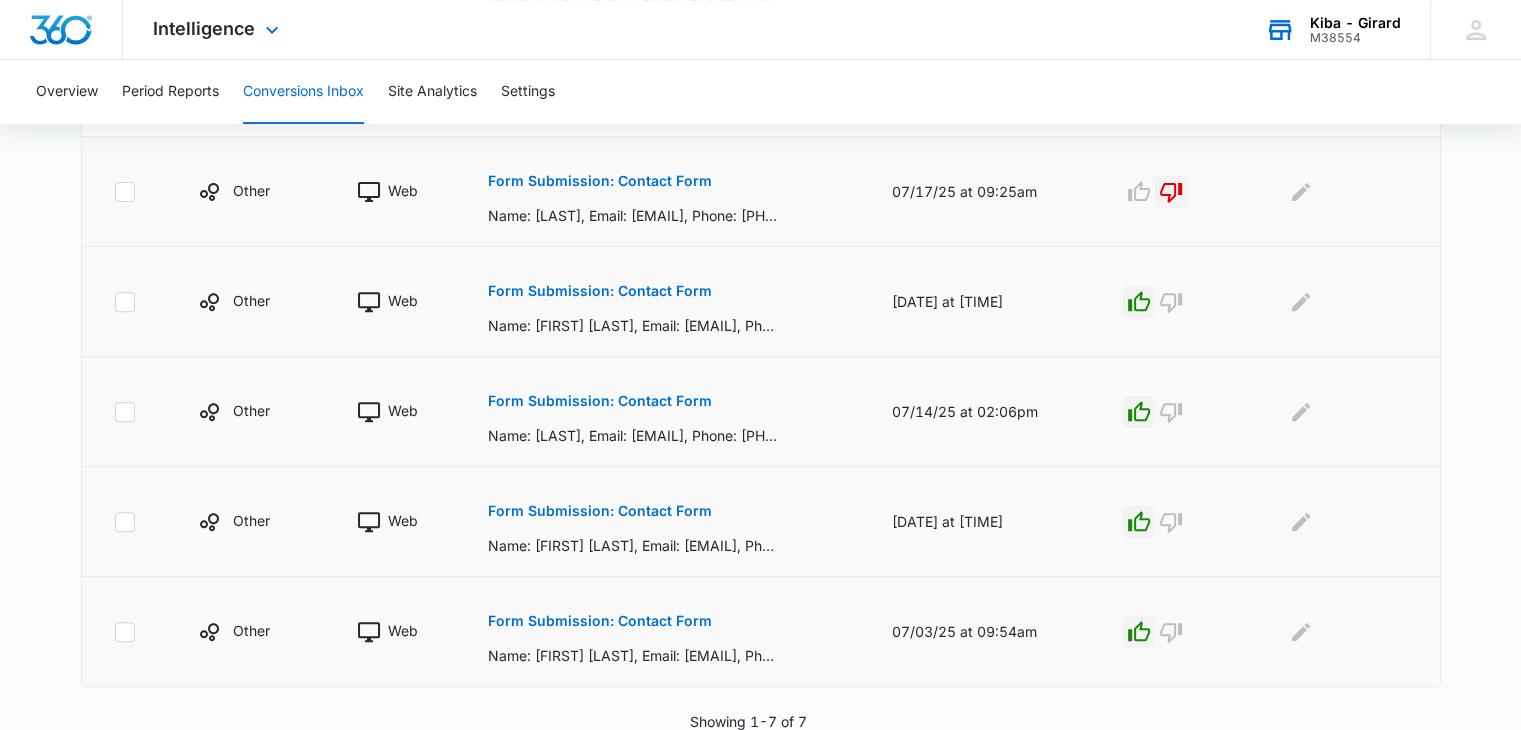 click on "Kiba - Girard M38554 Your Accounts View All" at bounding box center (1332, 29) 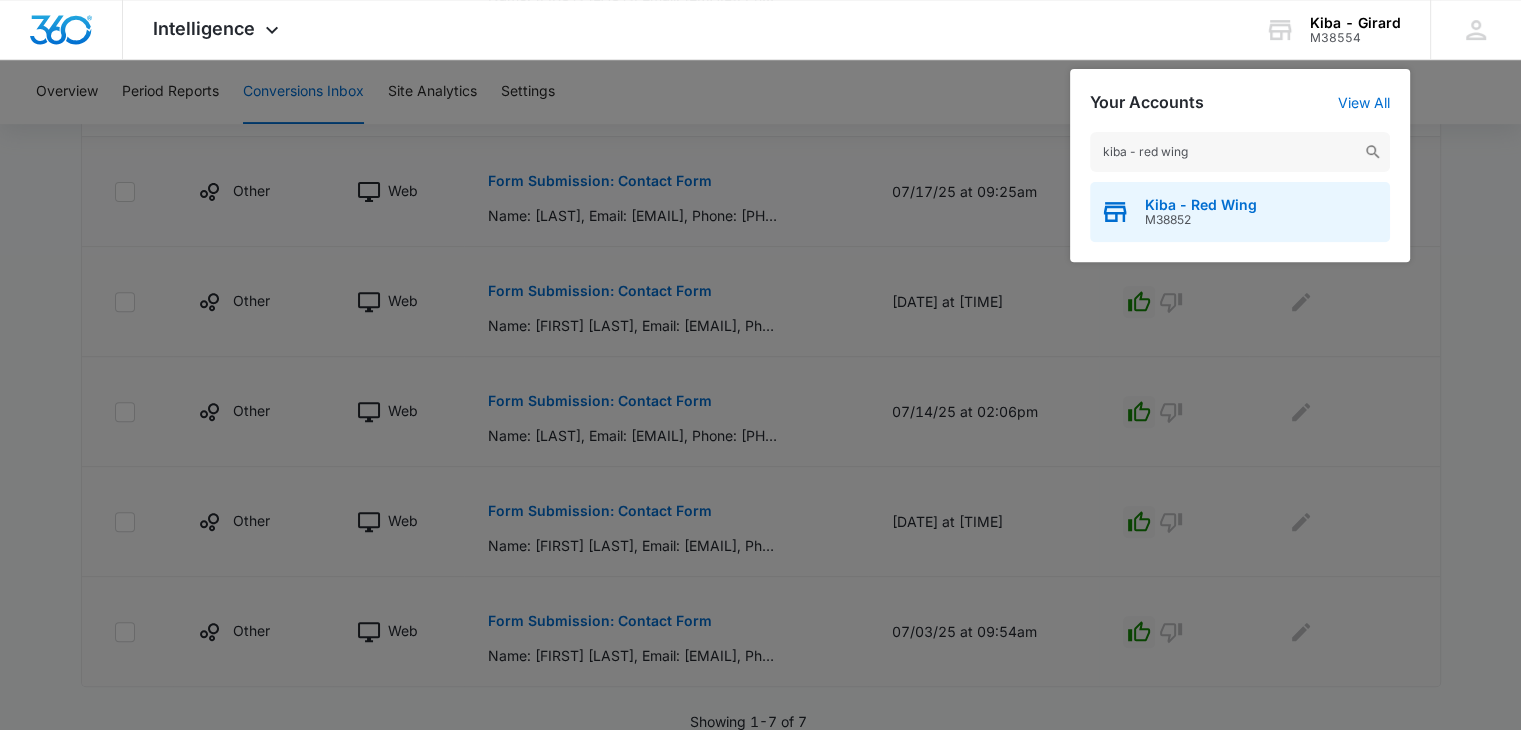 type on "kiba - red wing" 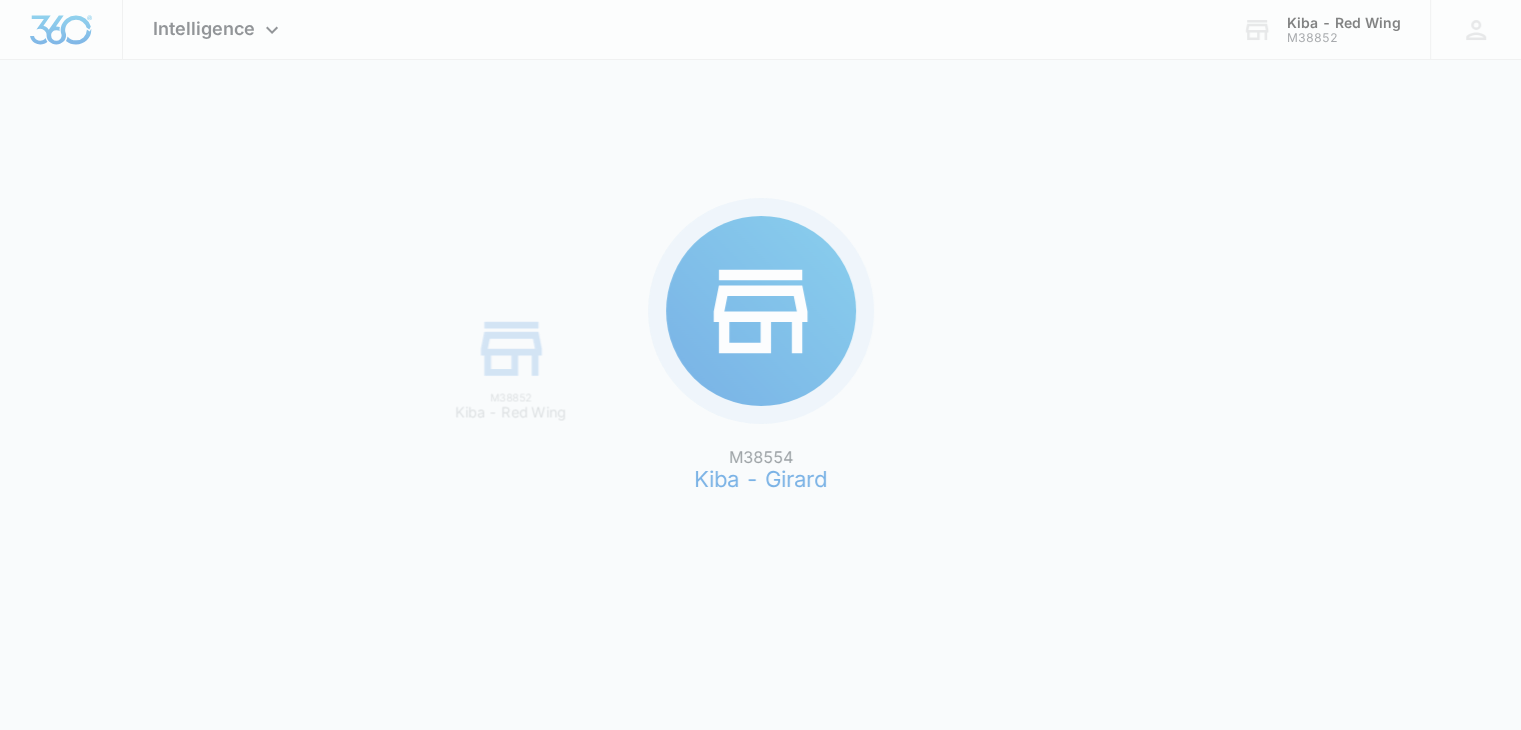 scroll, scrollTop: 0, scrollLeft: 0, axis: both 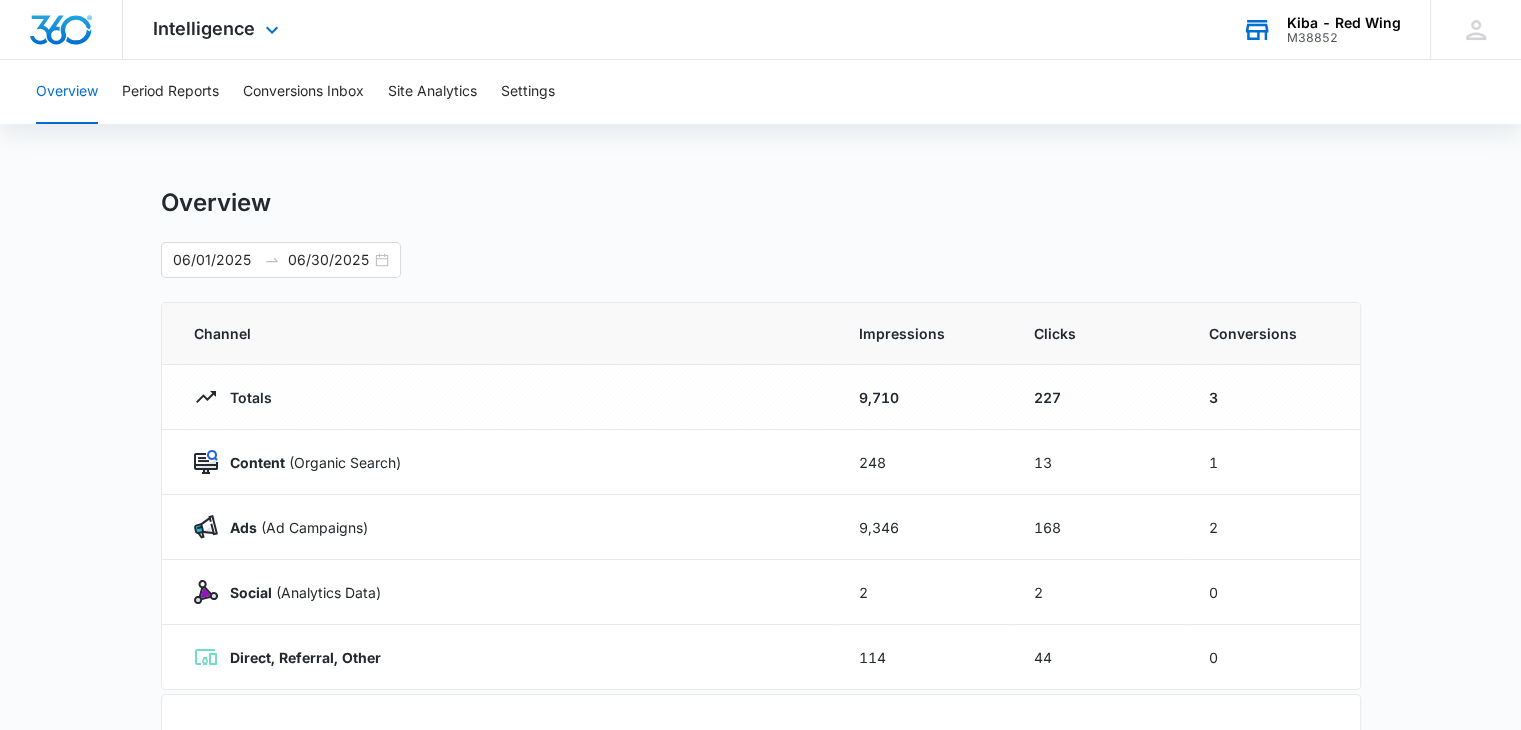 click on "Kiba - Red Wing" at bounding box center [1344, 23] 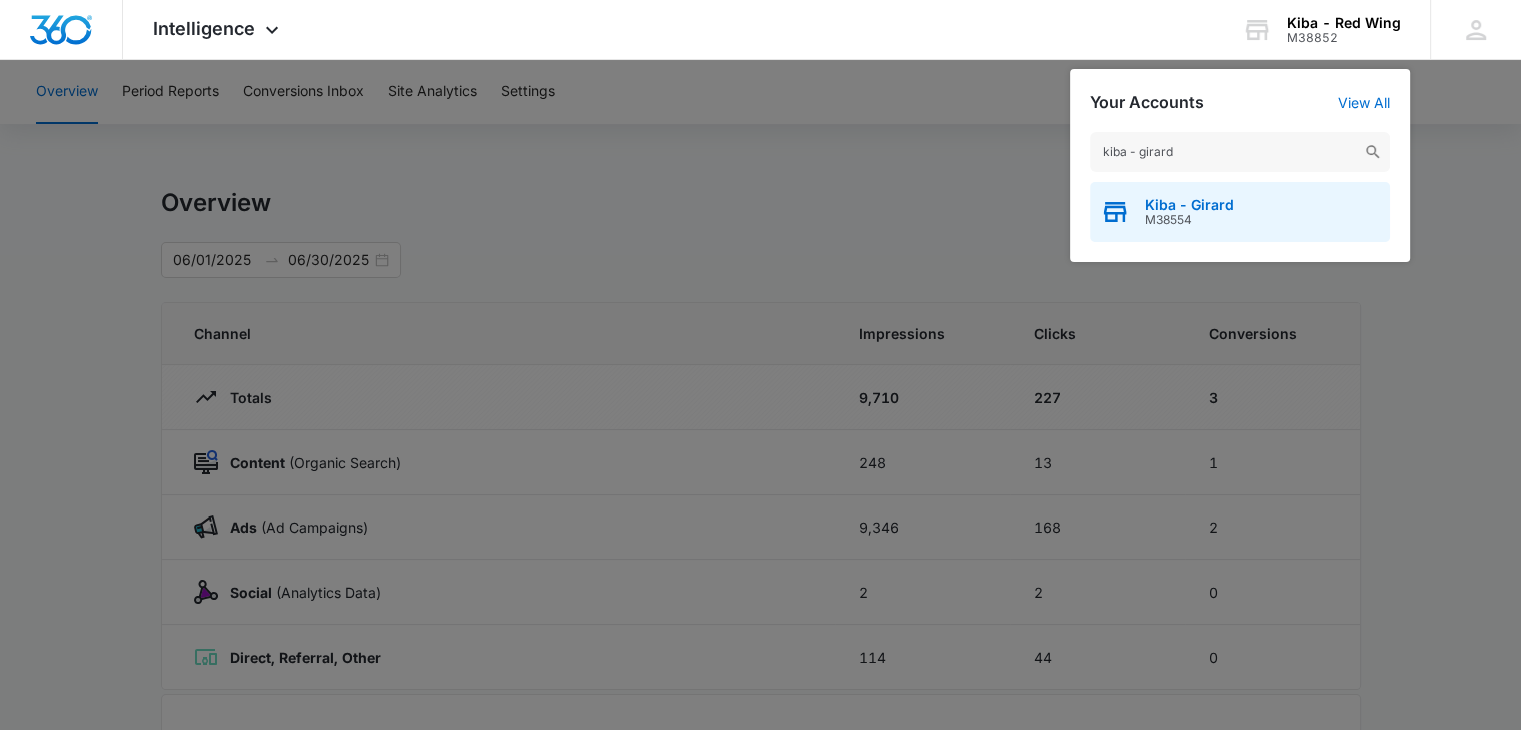 type on "kiba - girard" 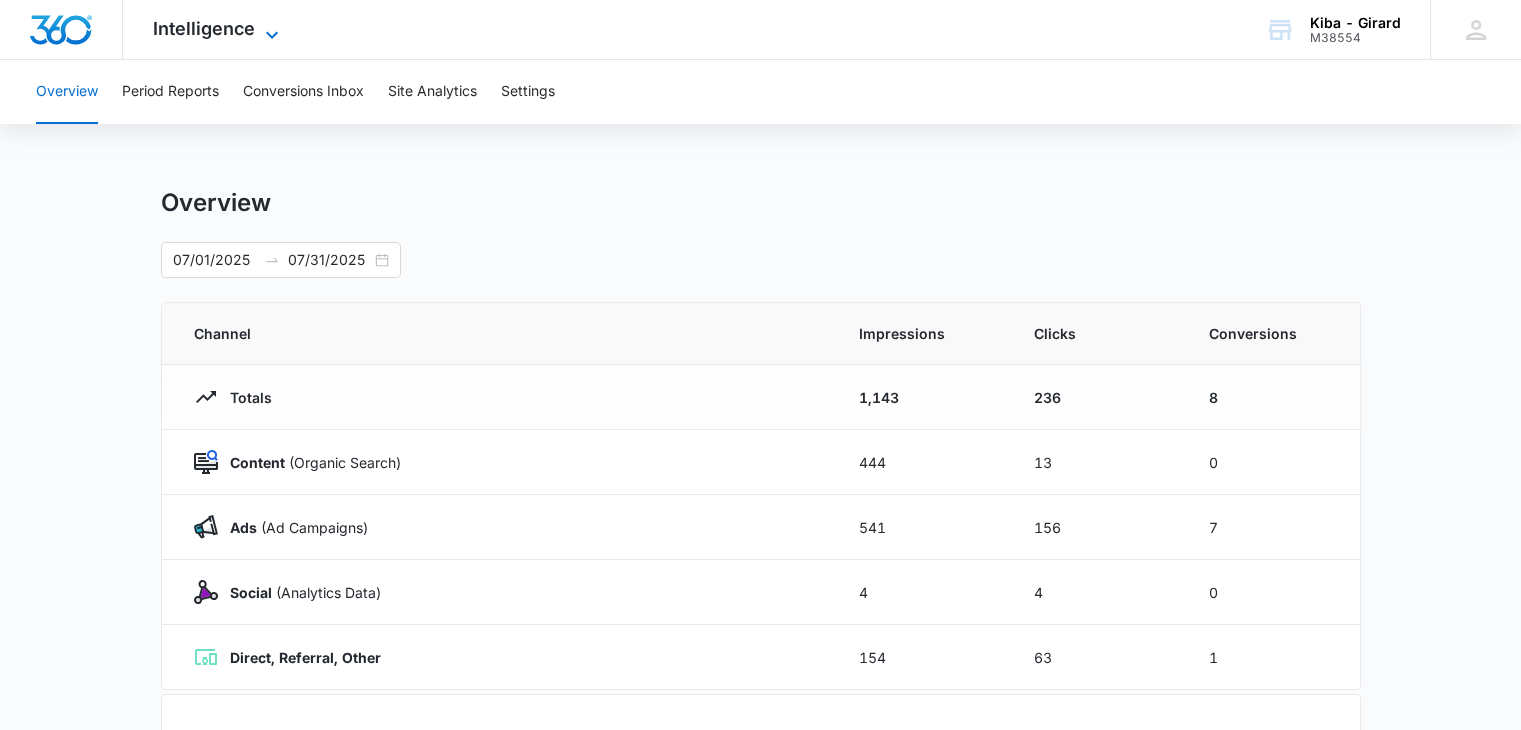 click 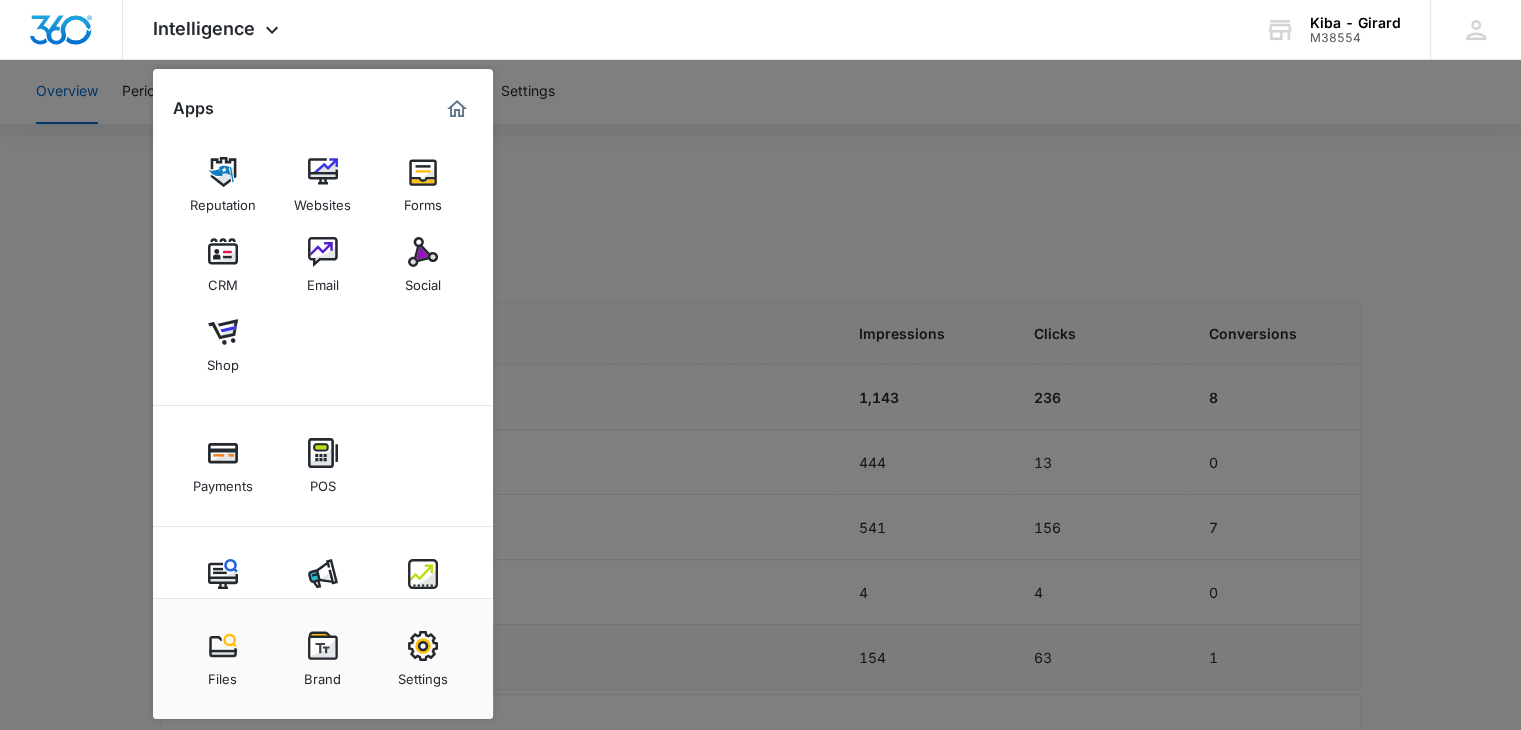 click at bounding box center (423, 646) 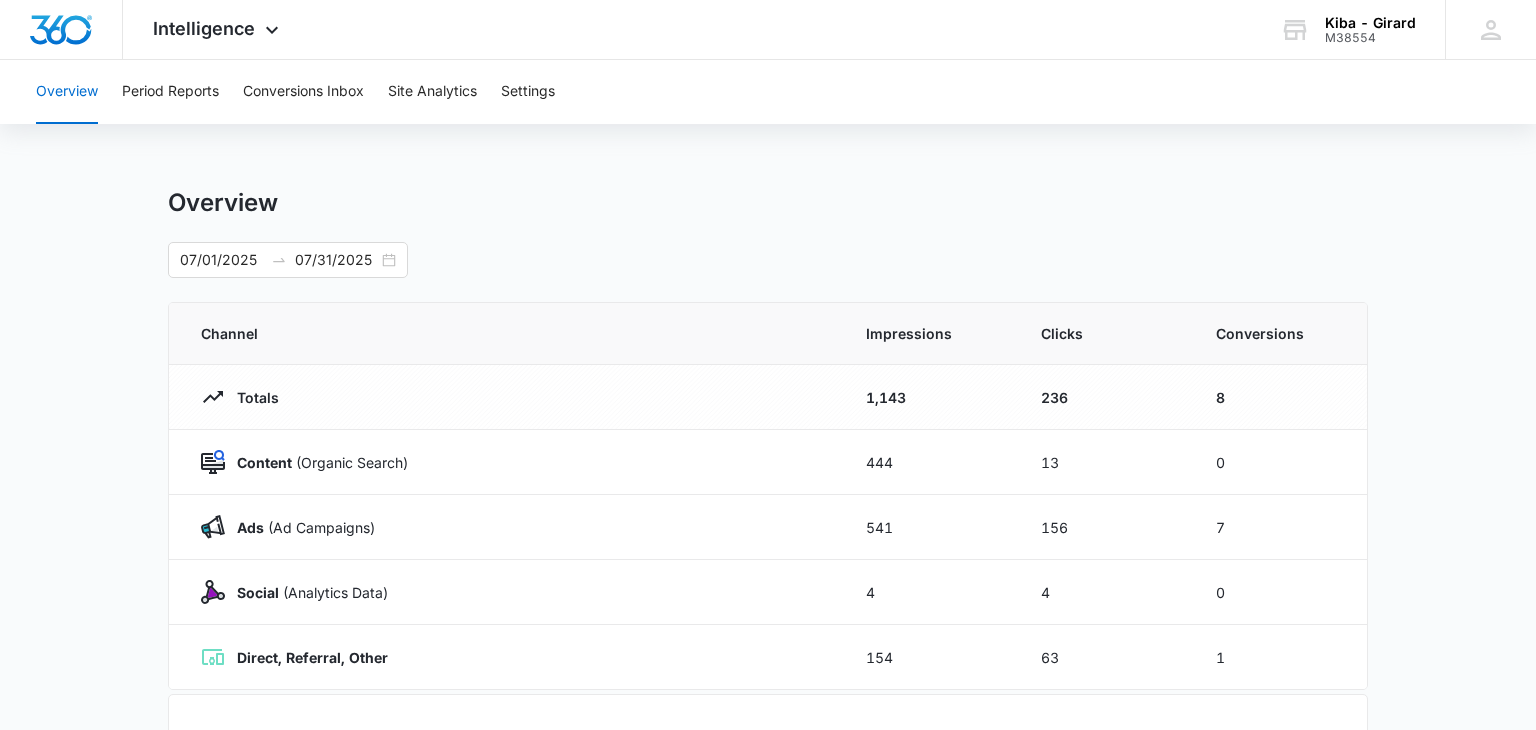 select on "33" 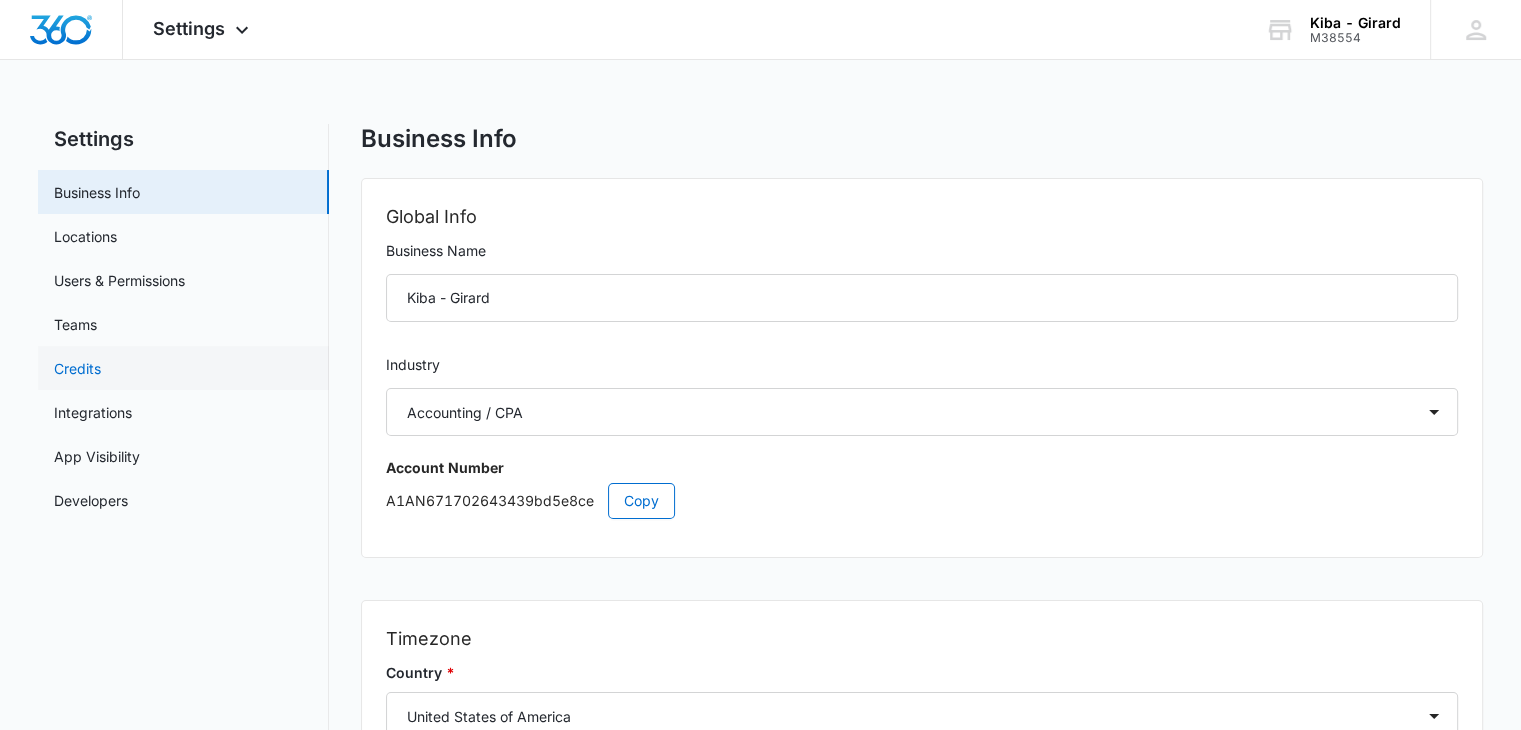 click on "Credits" at bounding box center (77, 368) 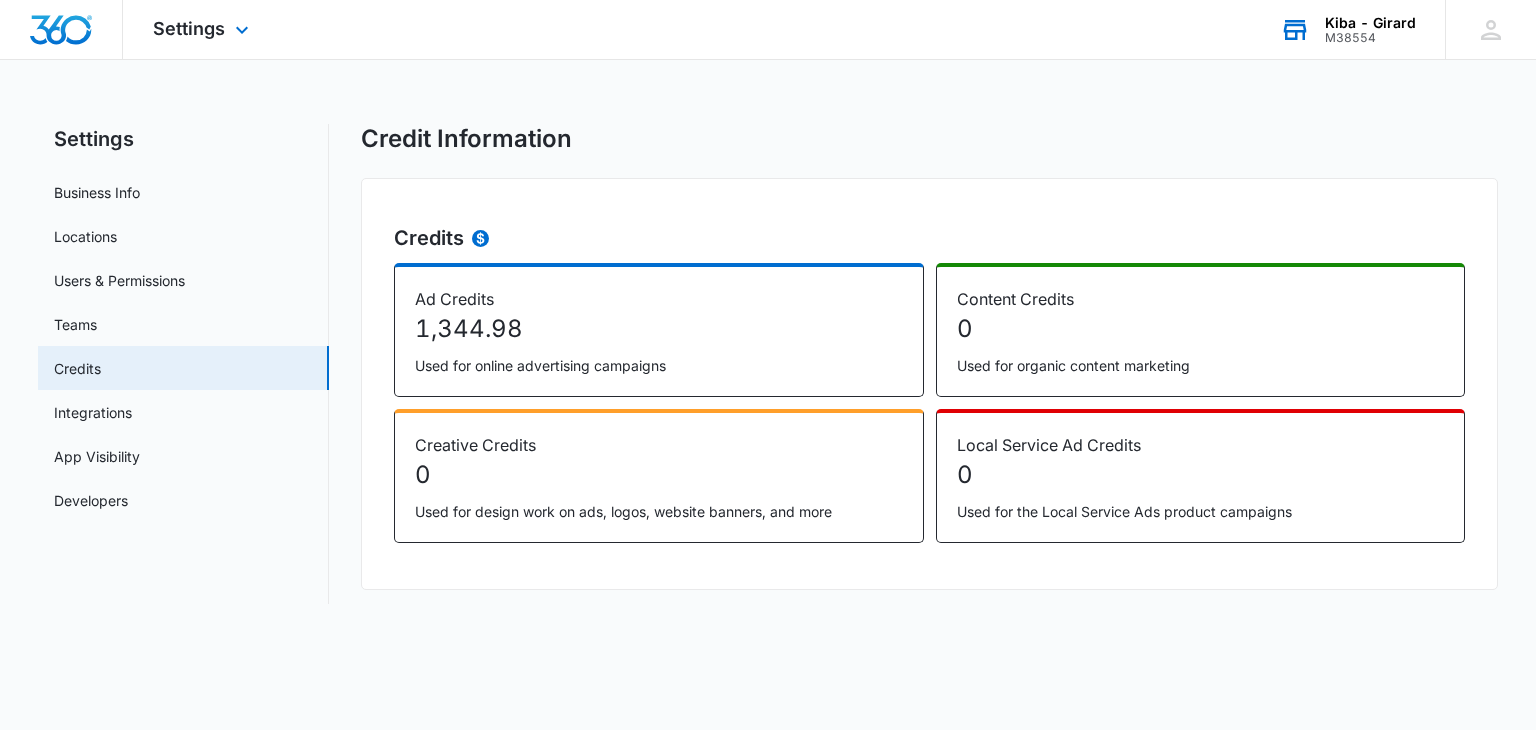 click on "Kiba - Girard M38554 Your Accounts View All" at bounding box center (1347, 29) 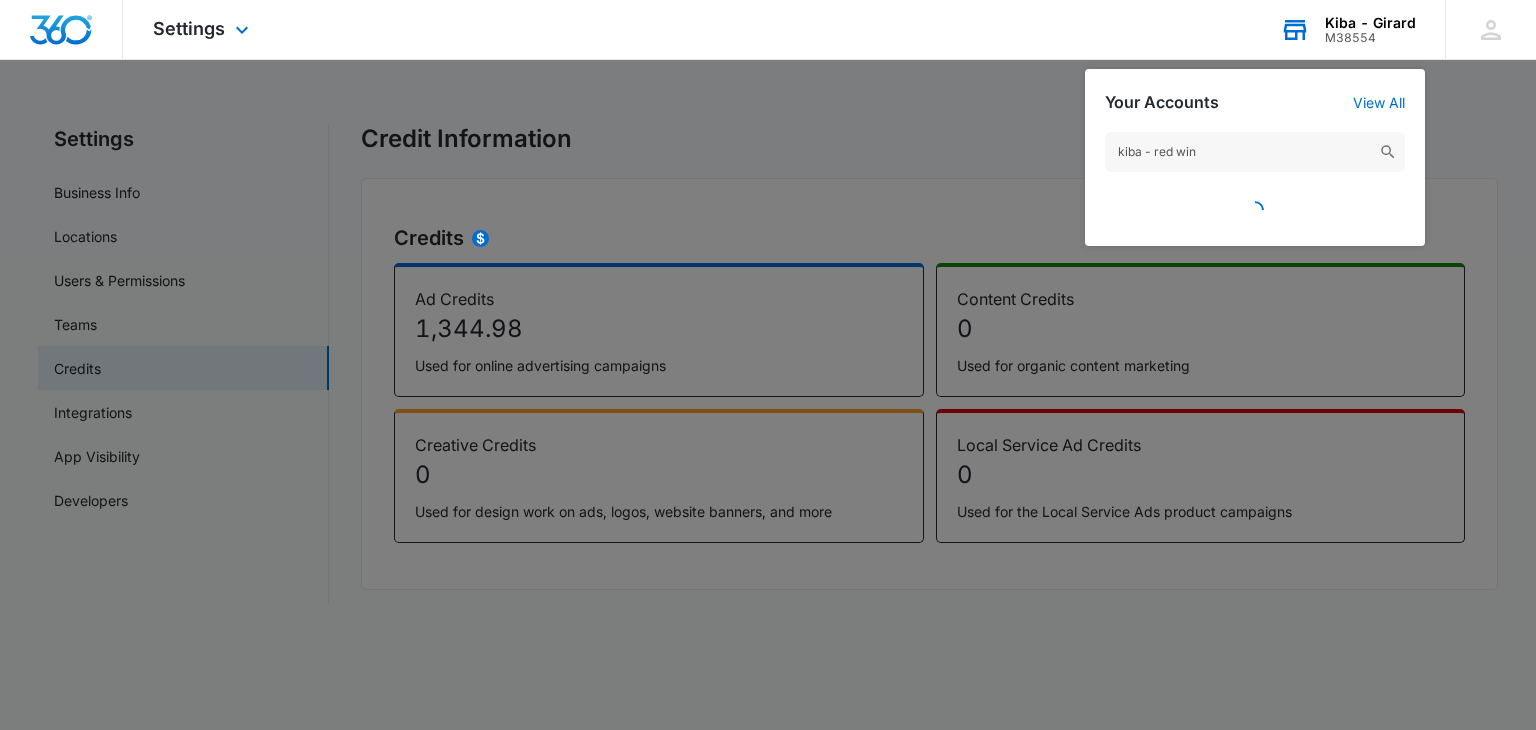 type on "kiba - red wing" 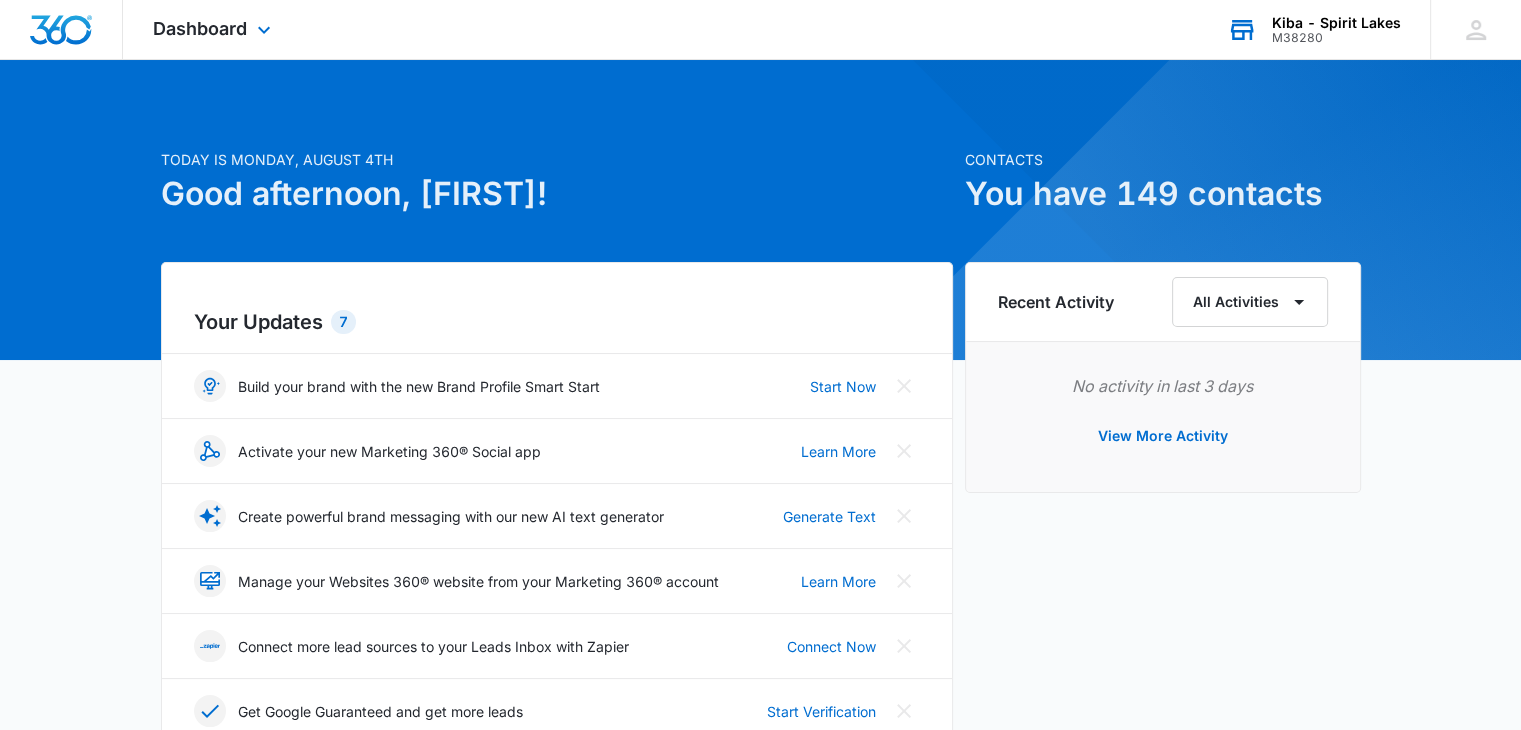 click on "Kiba - Spirit Lakes" at bounding box center [1336, 23] 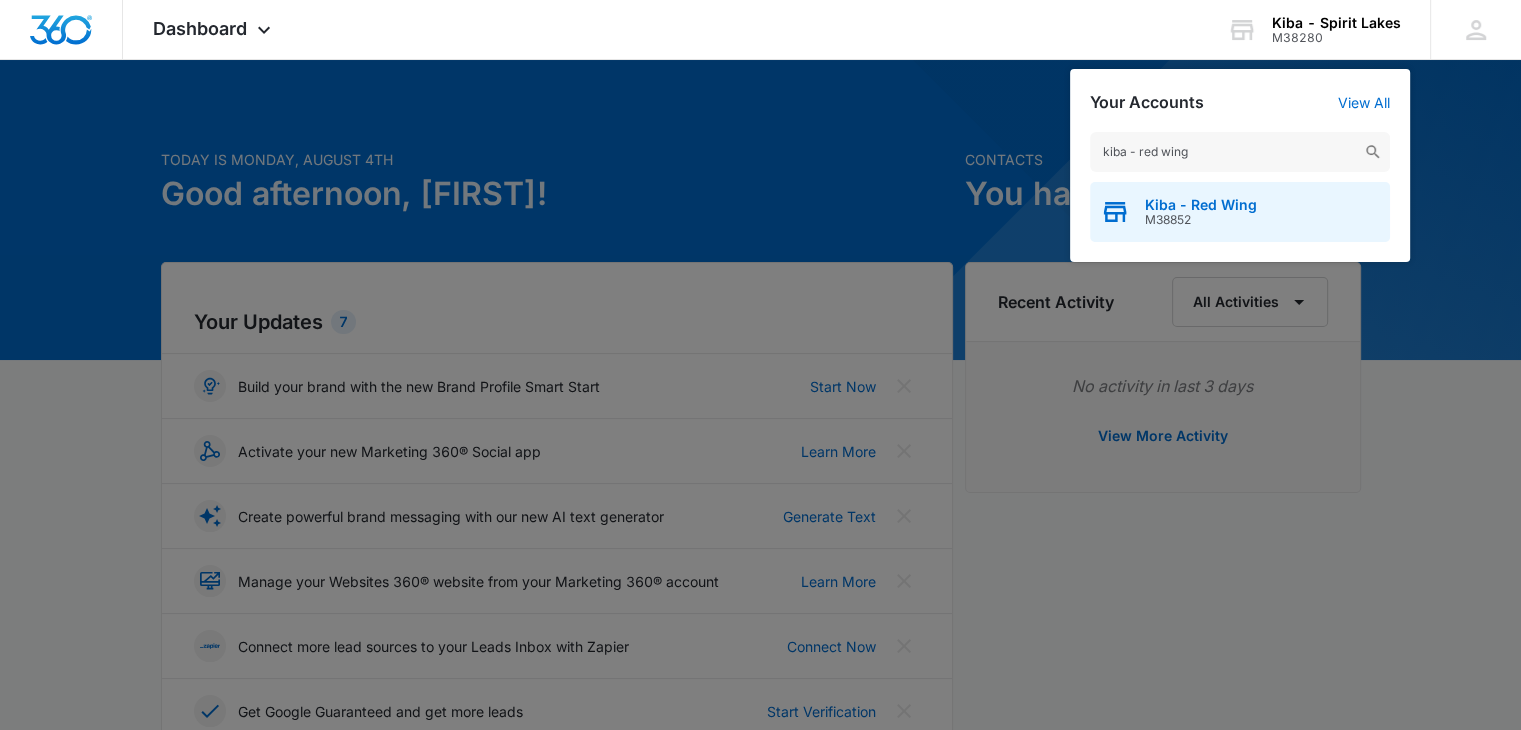 type on "kiba - red wing" 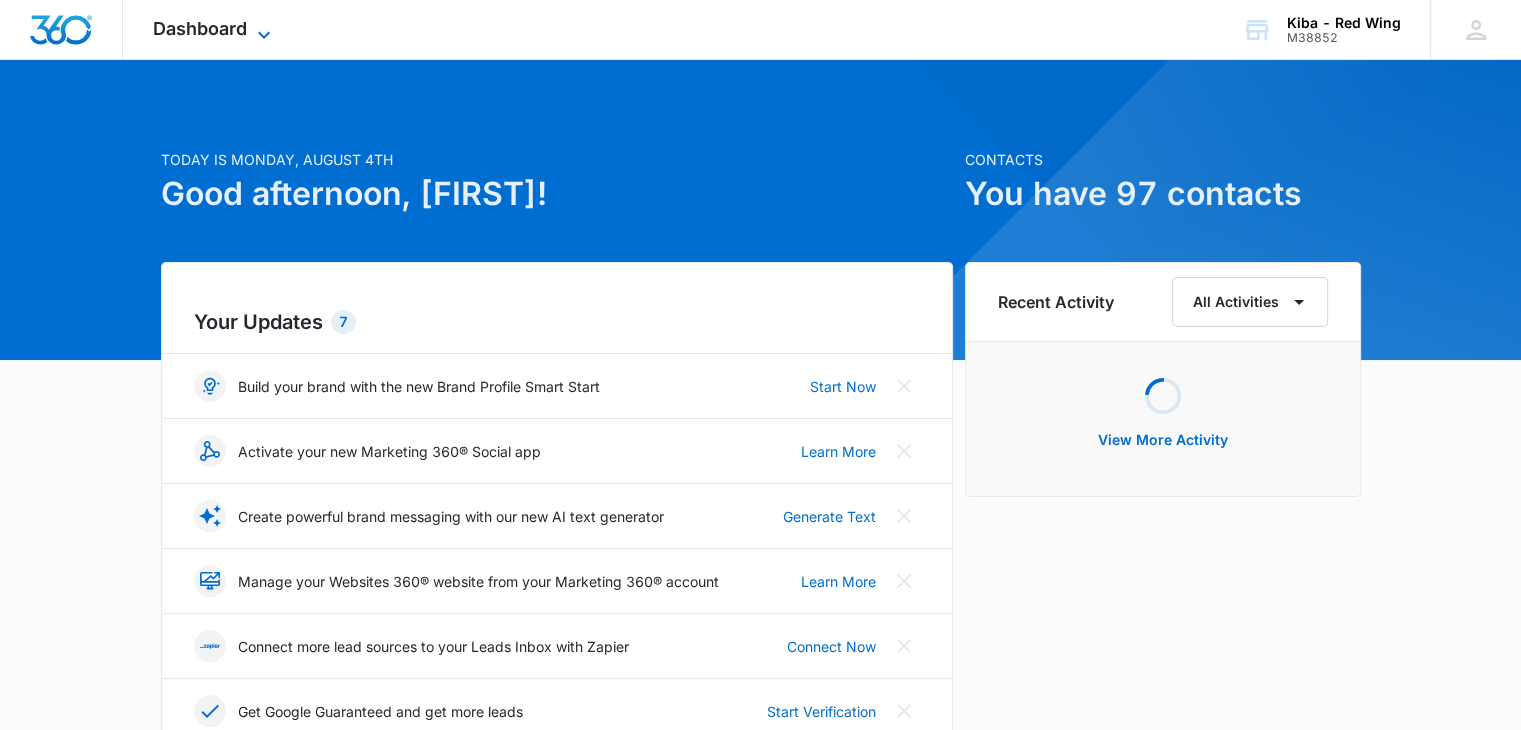 click 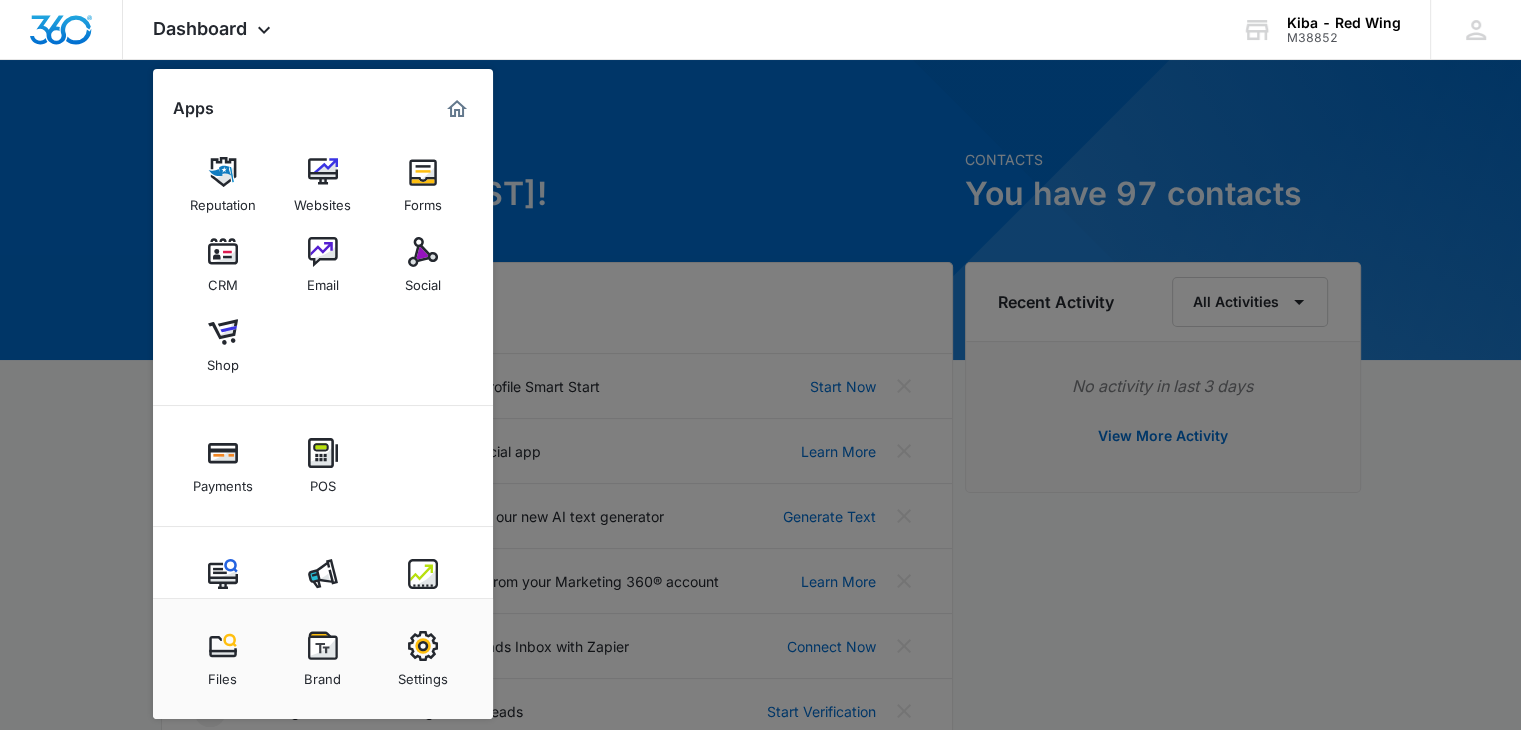 click at bounding box center [423, 646] 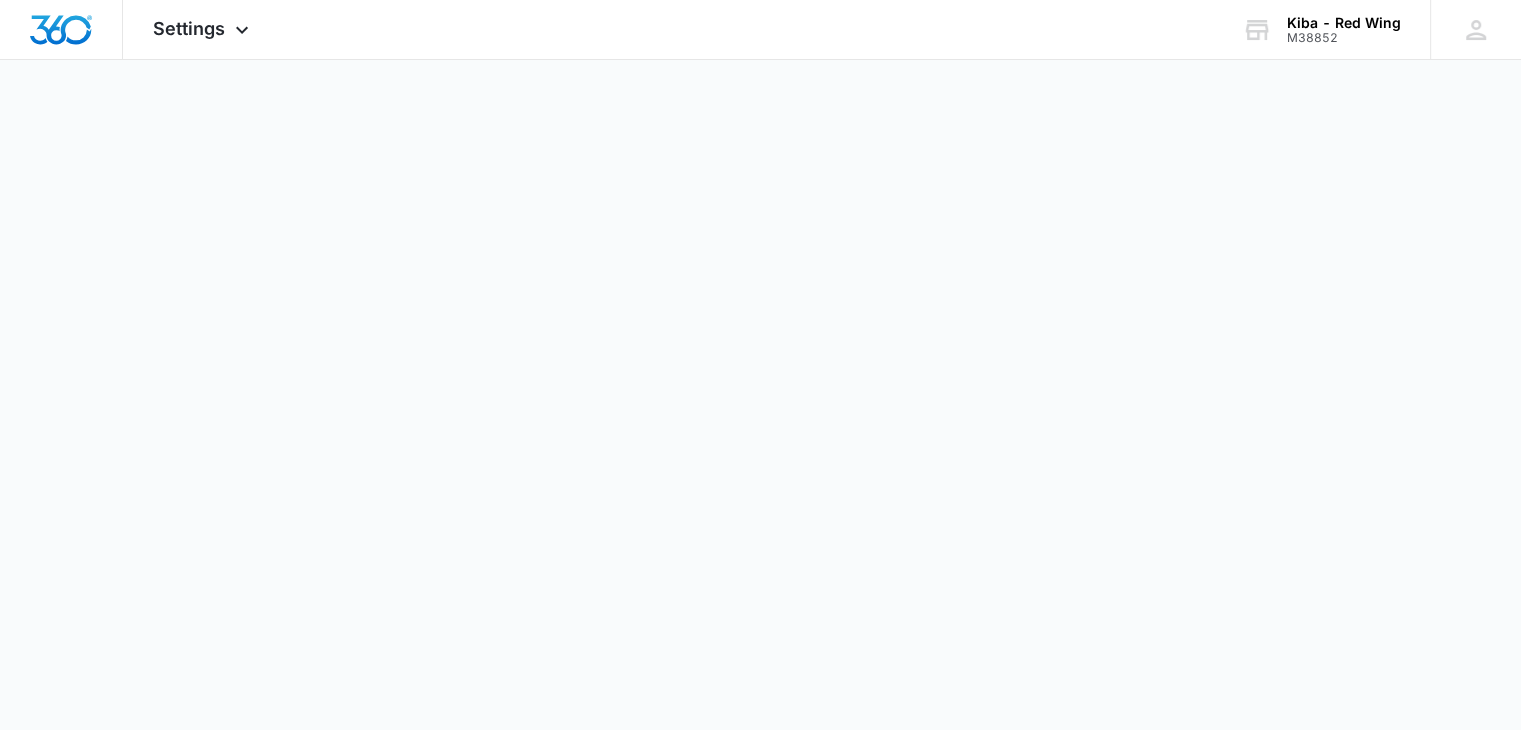 select on "33" 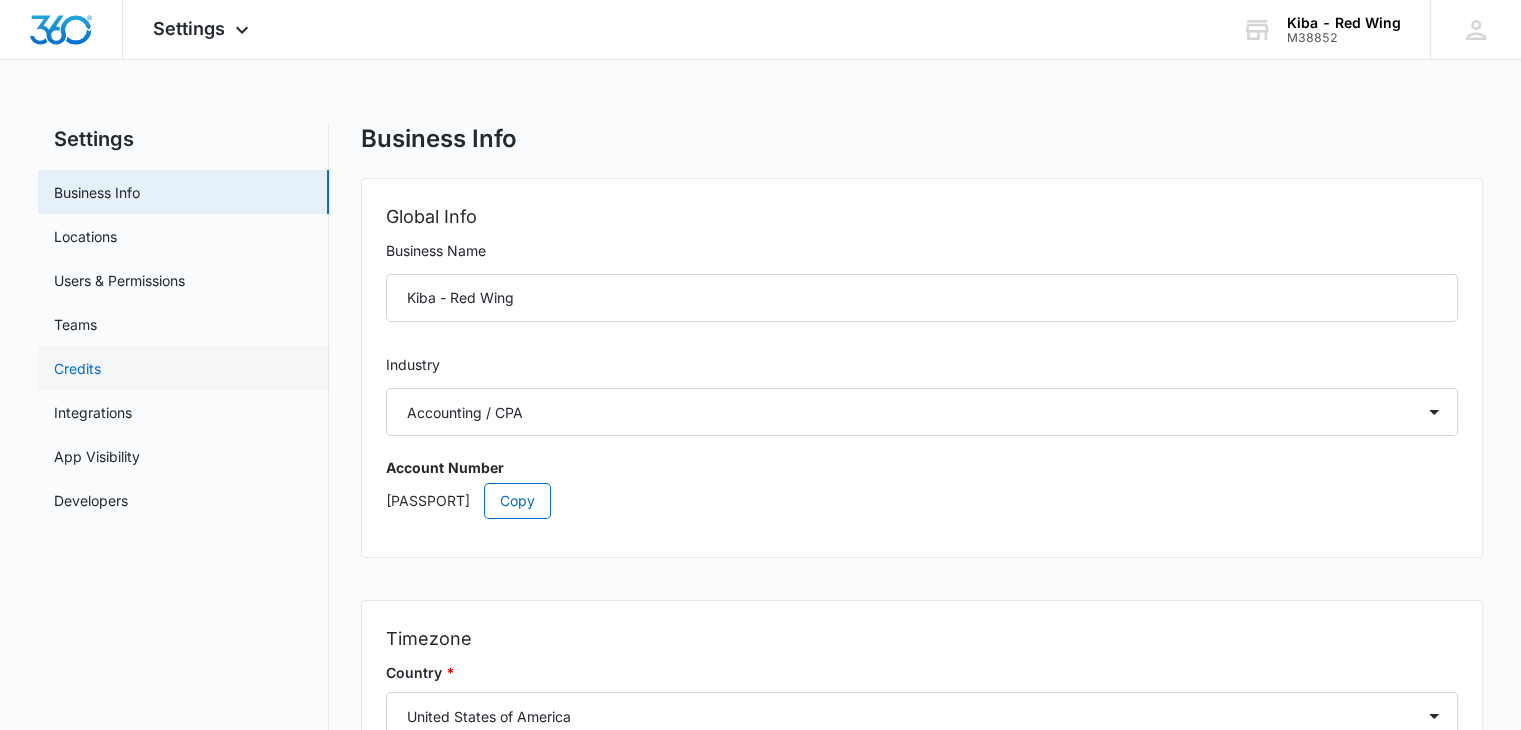 click on "Credits" at bounding box center (77, 368) 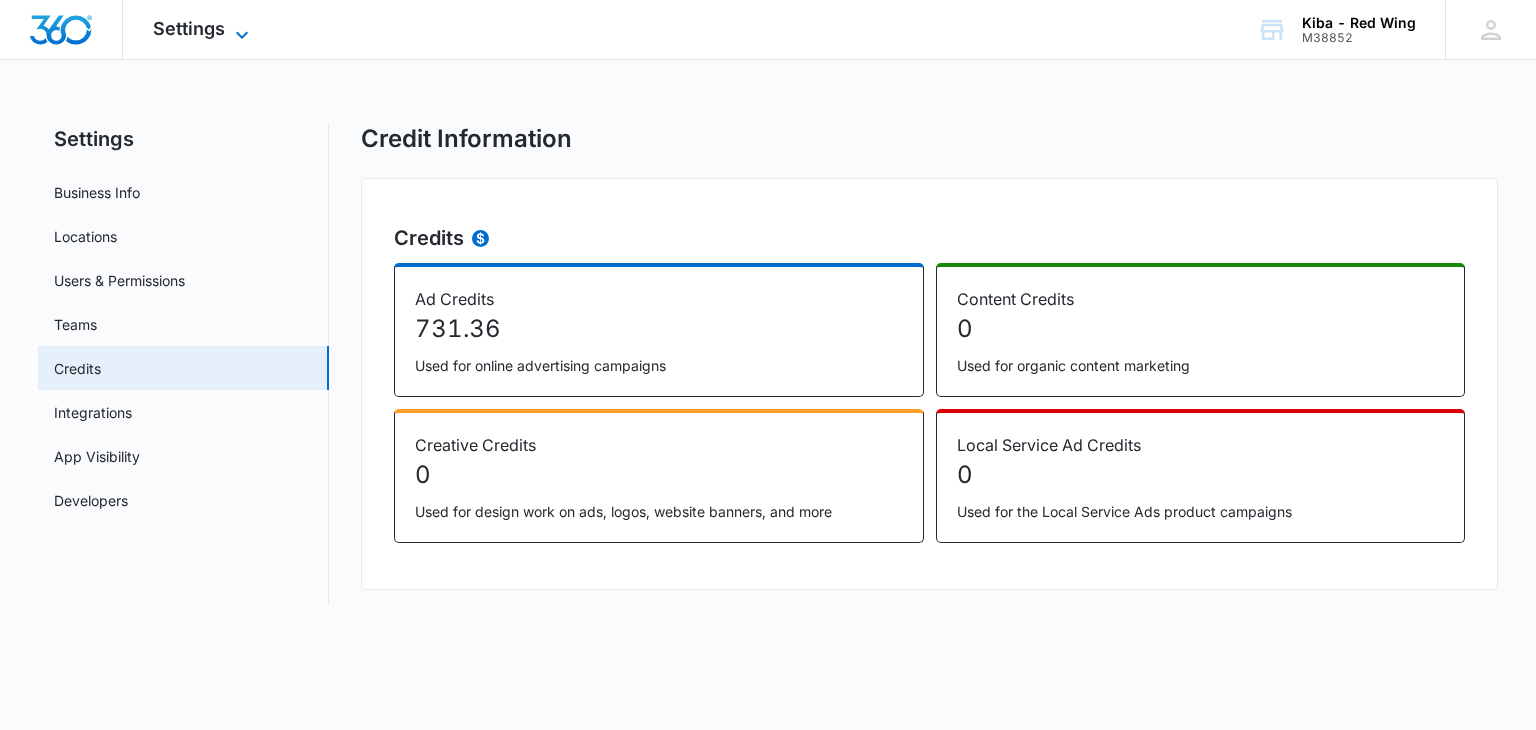 click 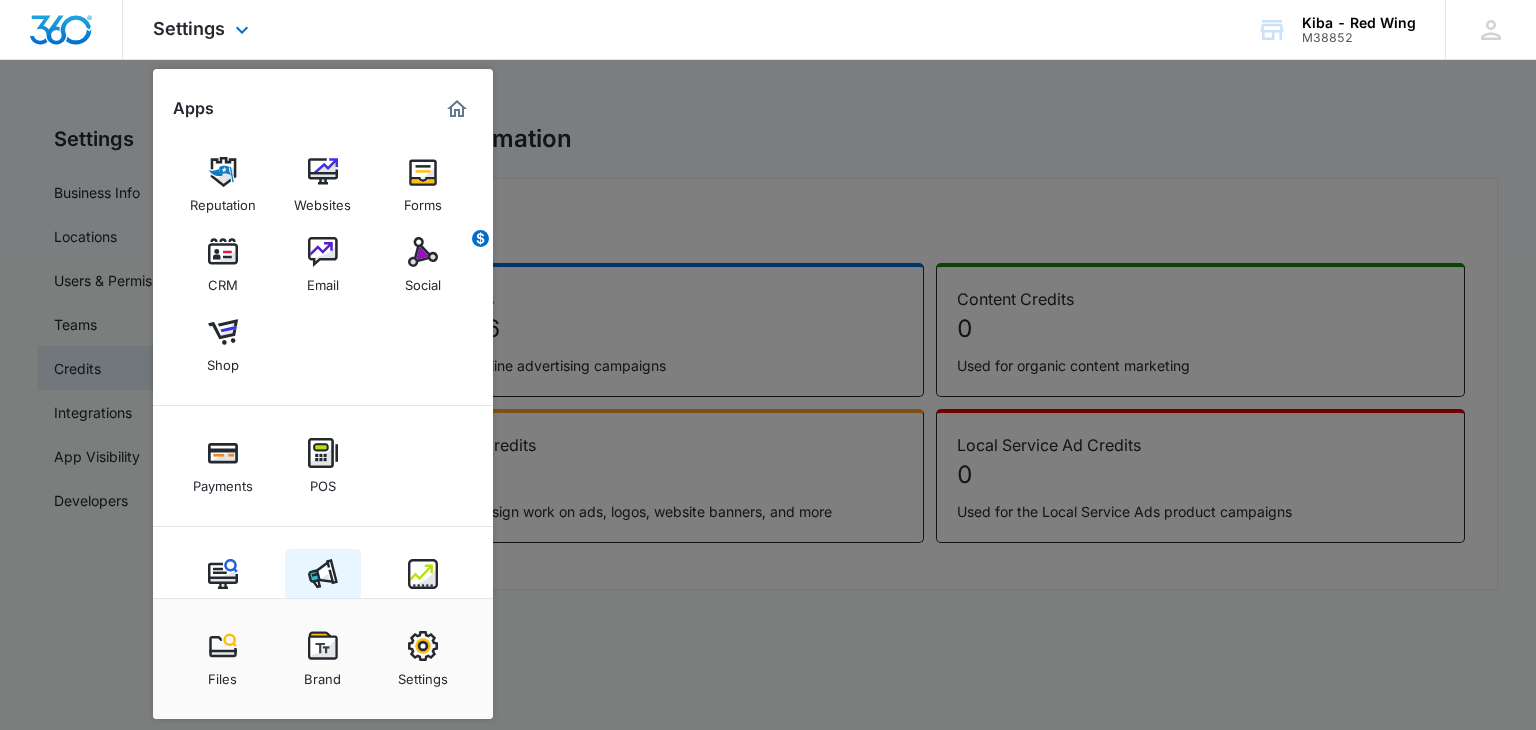 click on "Ads" at bounding box center (323, 587) 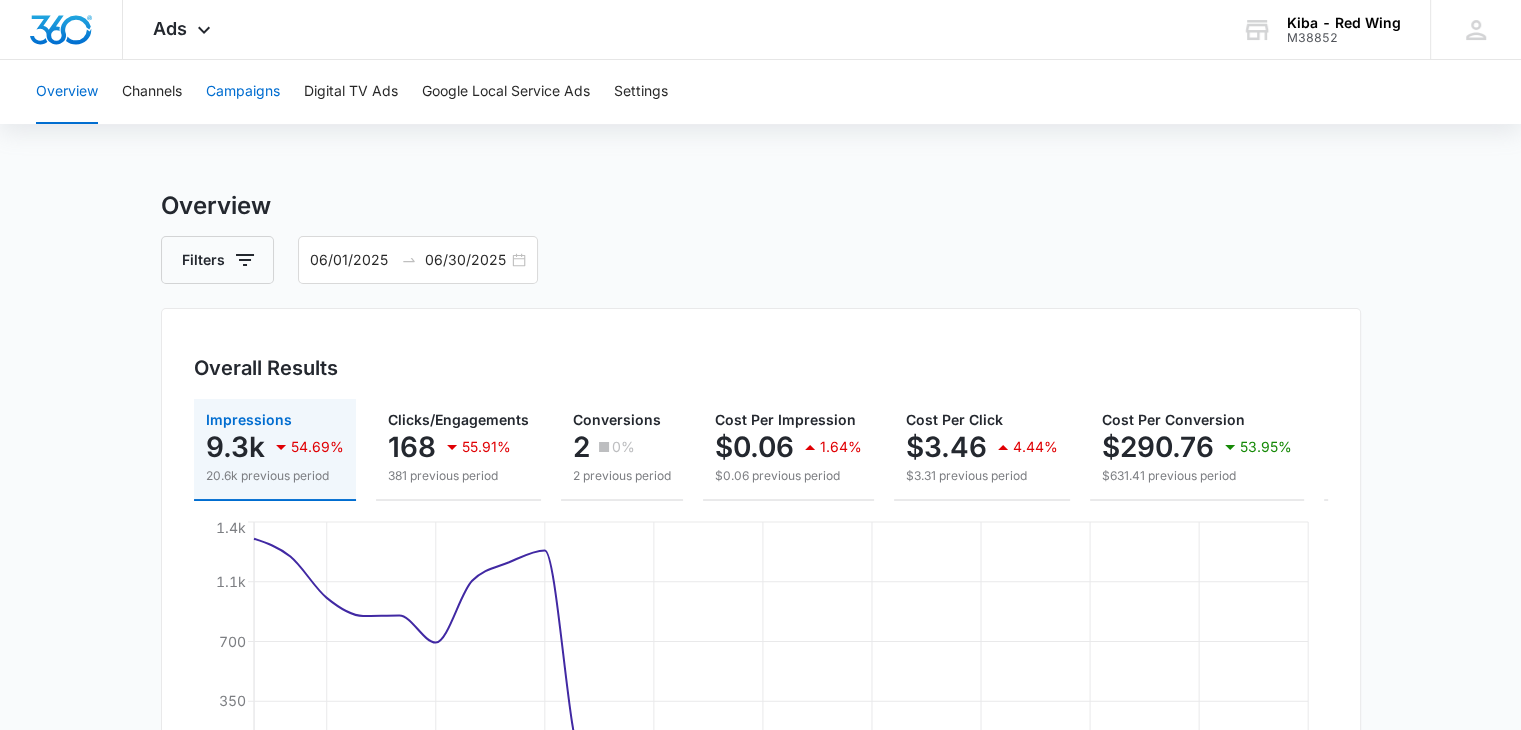 click on "Campaigns" at bounding box center [243, 92] 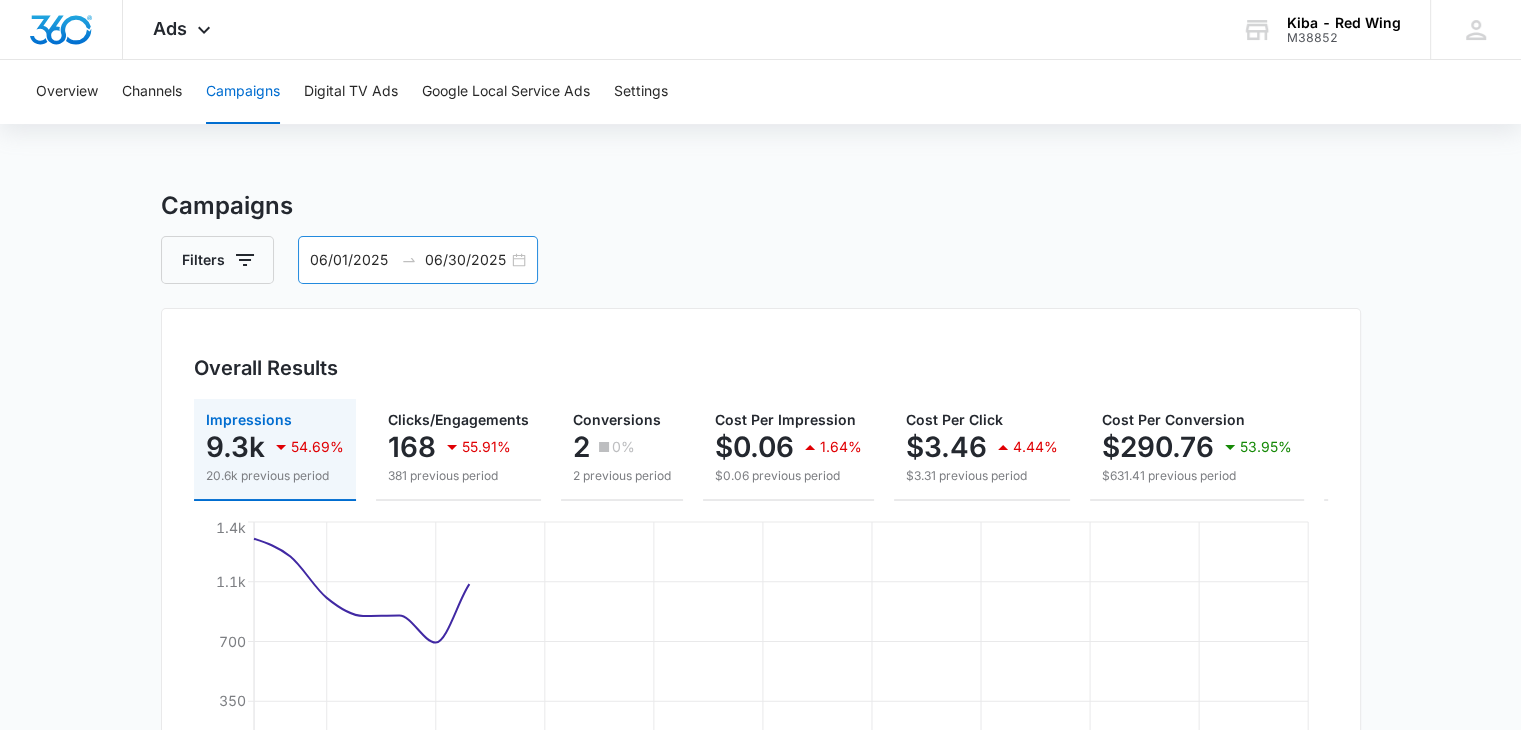 click on "06/01/2025 06/30/2025" at bounding box center (418, 260) 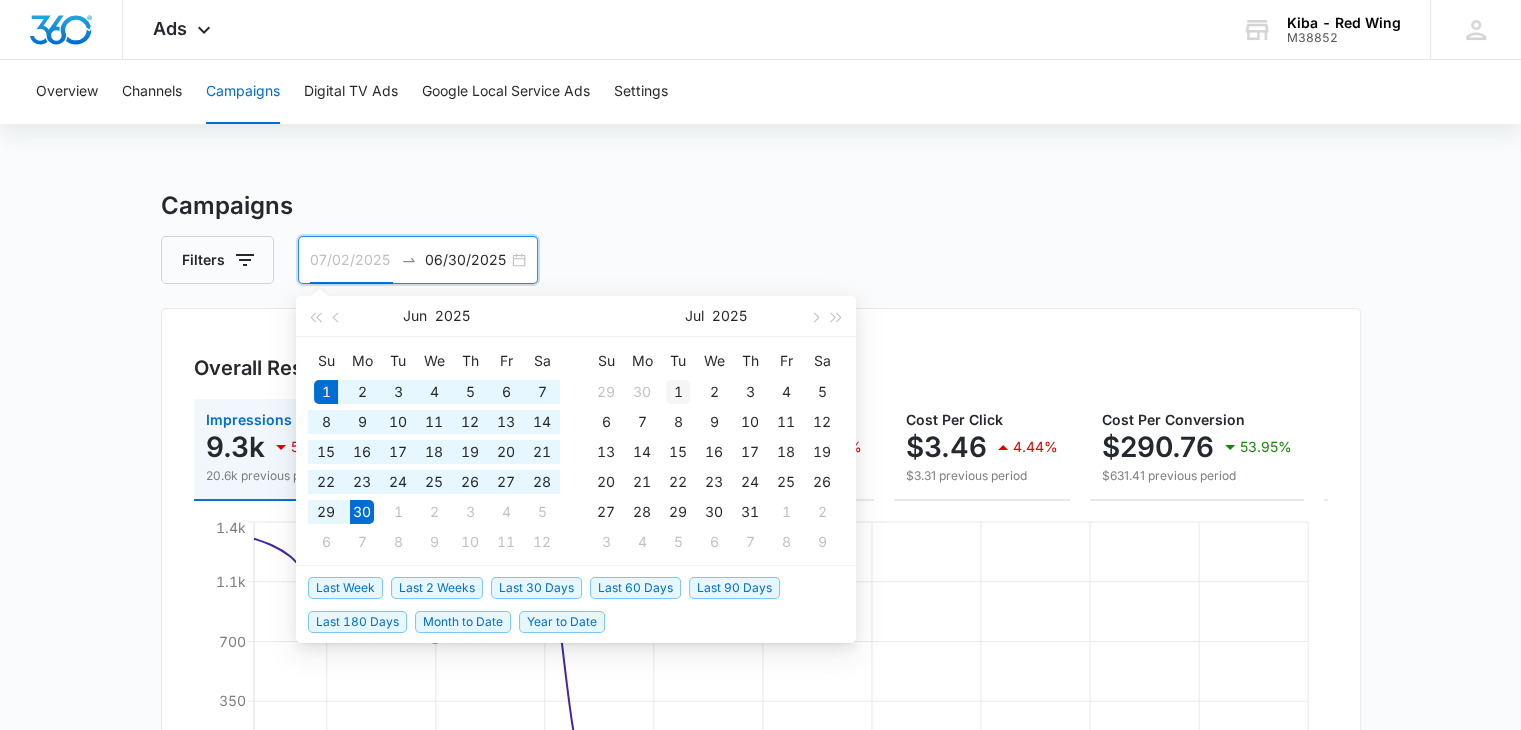 type on "07/01/2025" 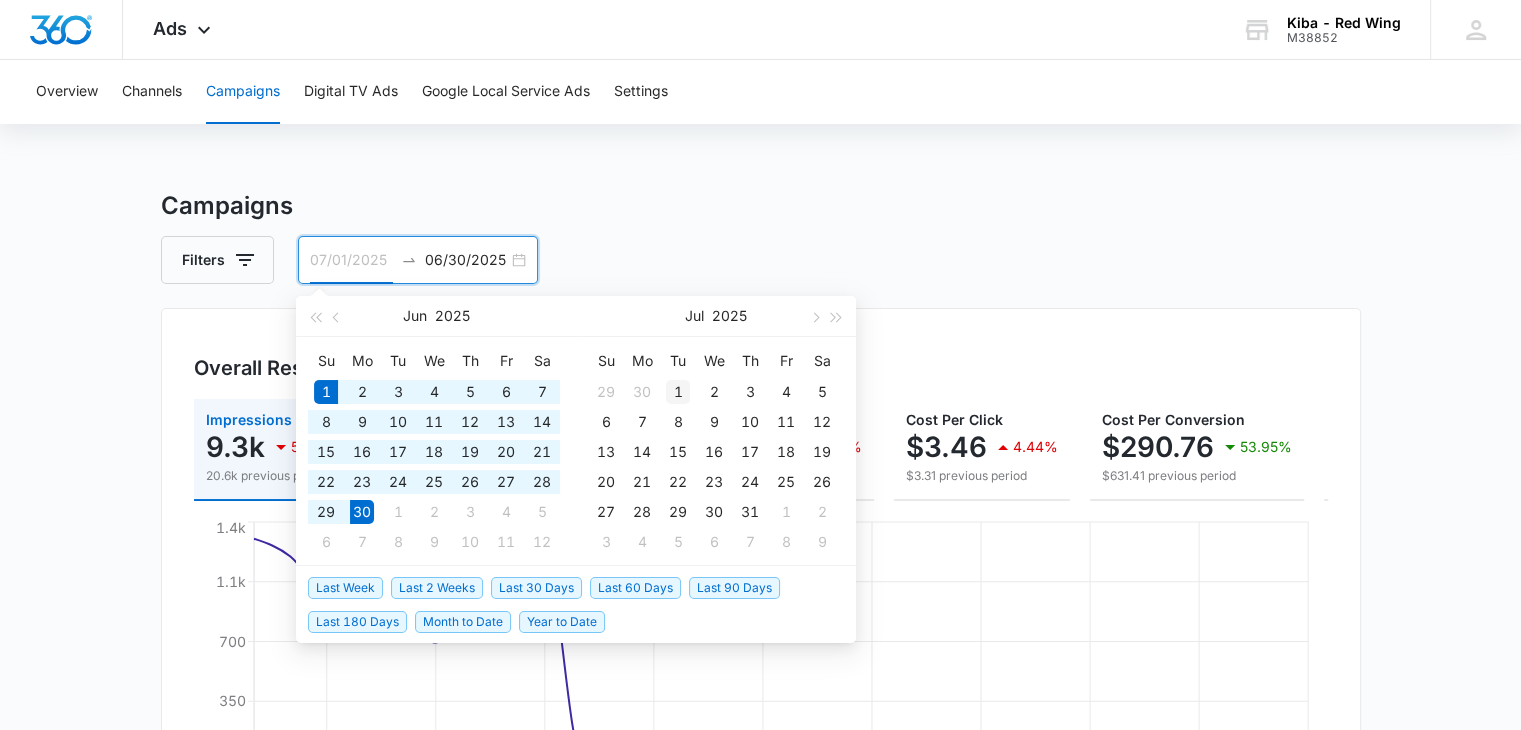 click on "1" at bounding box center (678, 392) 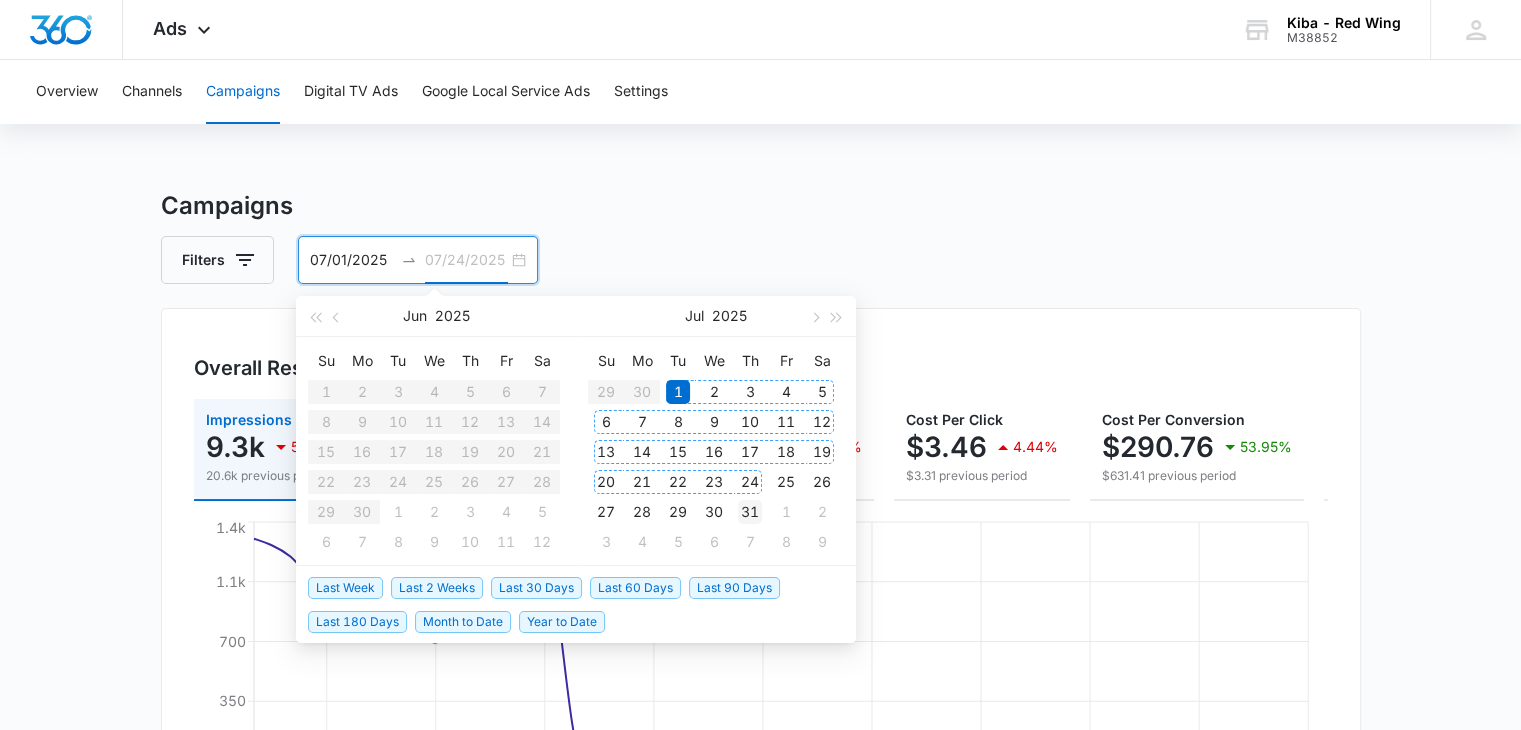 type on "07/31/2025" 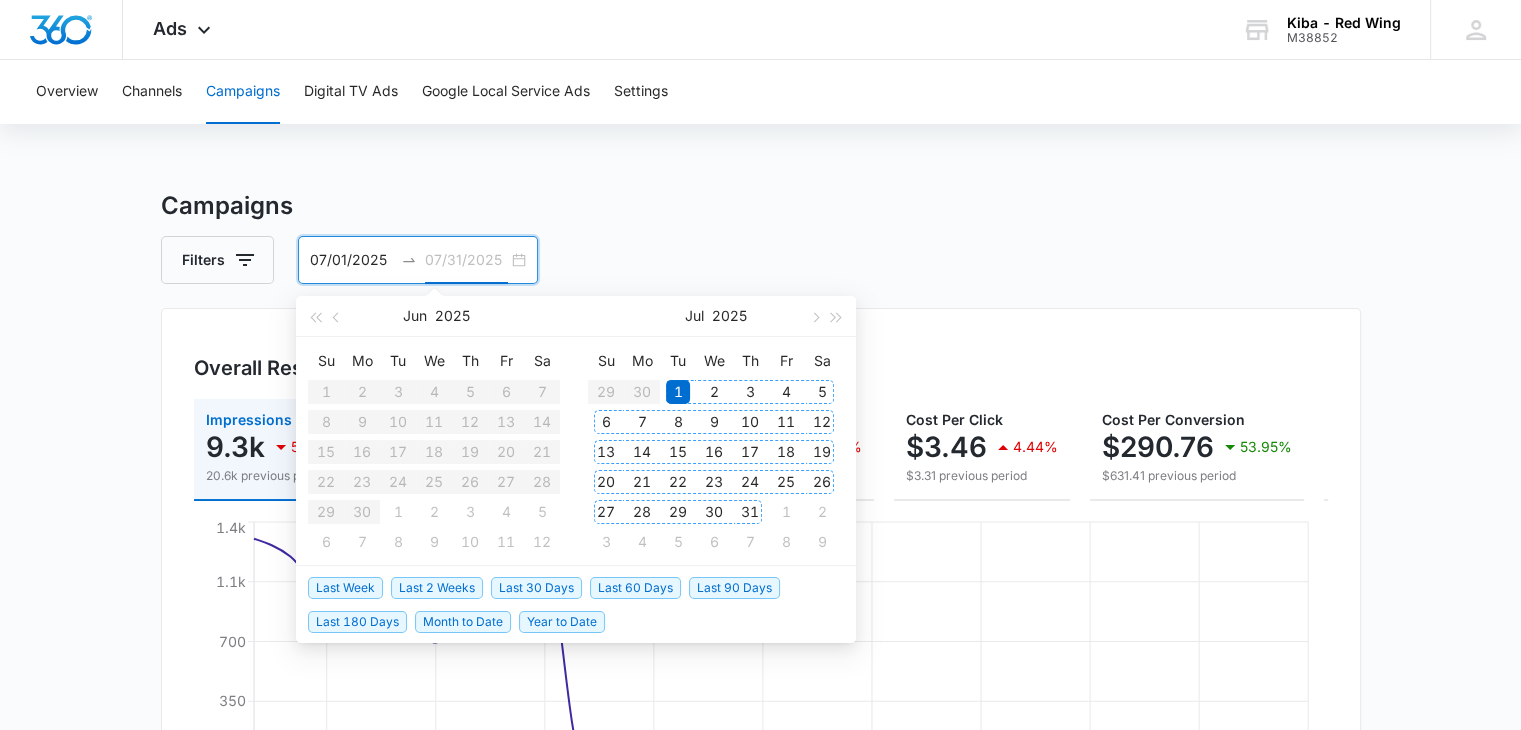 click on "31" at bounding box center (750, 512) 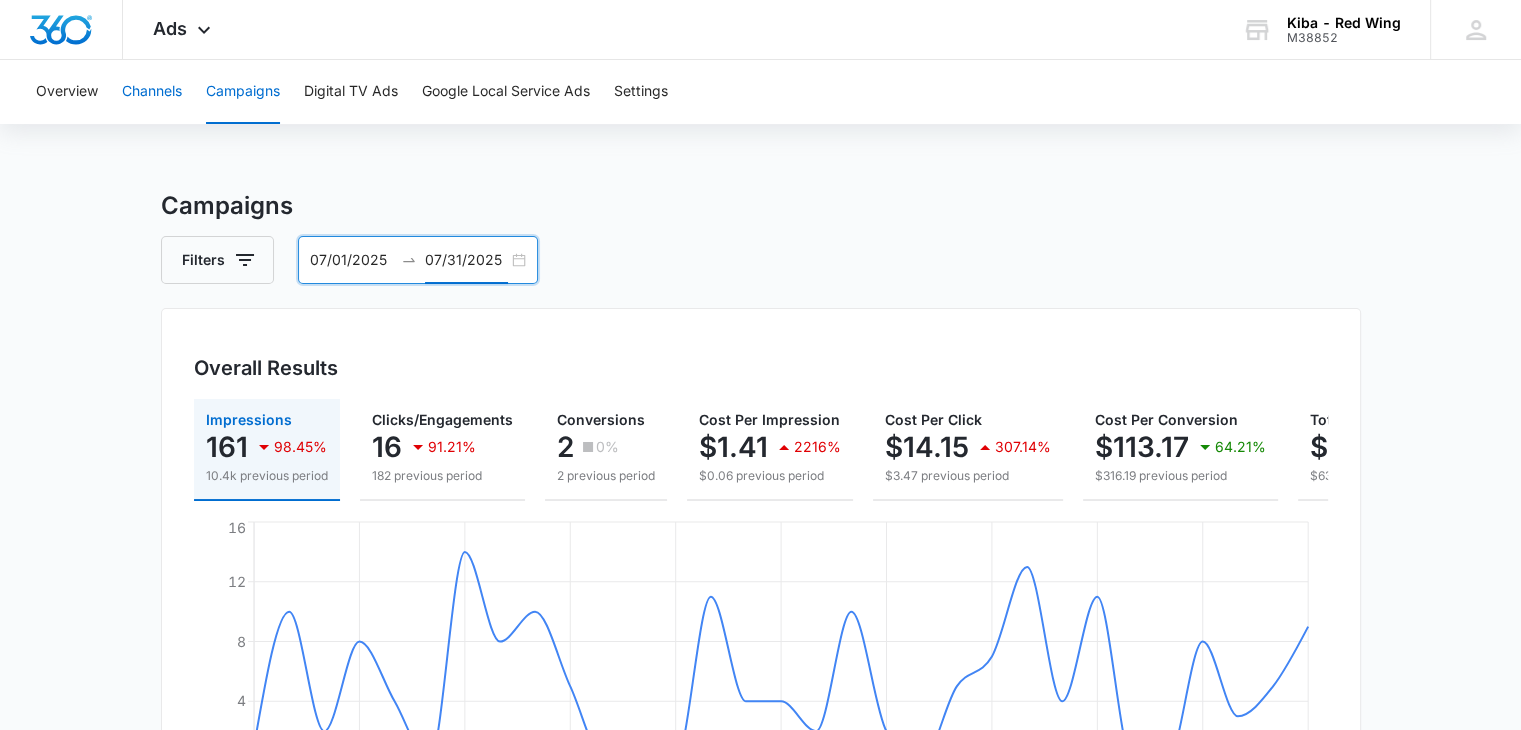 click on "Channels" at bounding box center (152, 92) 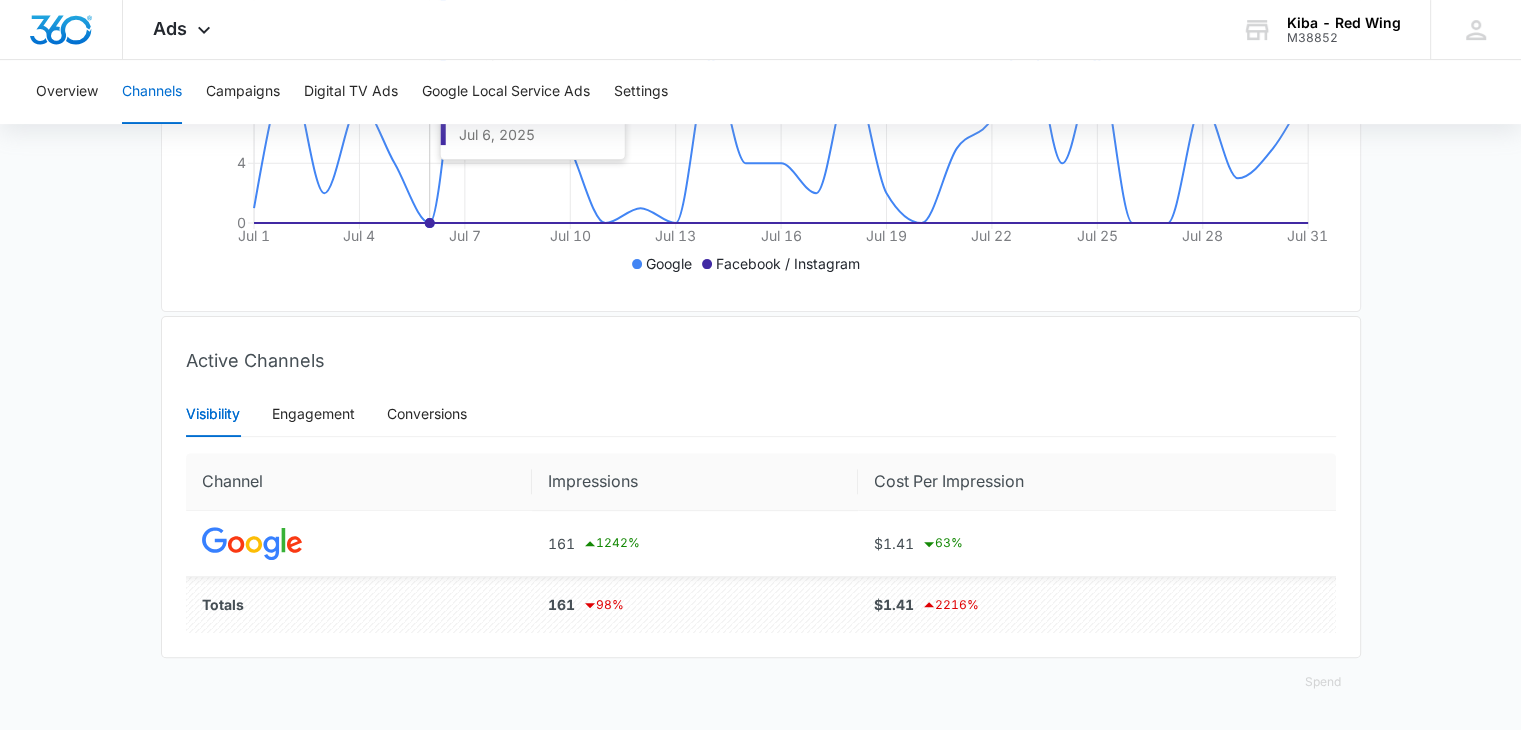 scroll, scrollTop: 52, scrollLeft: 0, axis: vertical 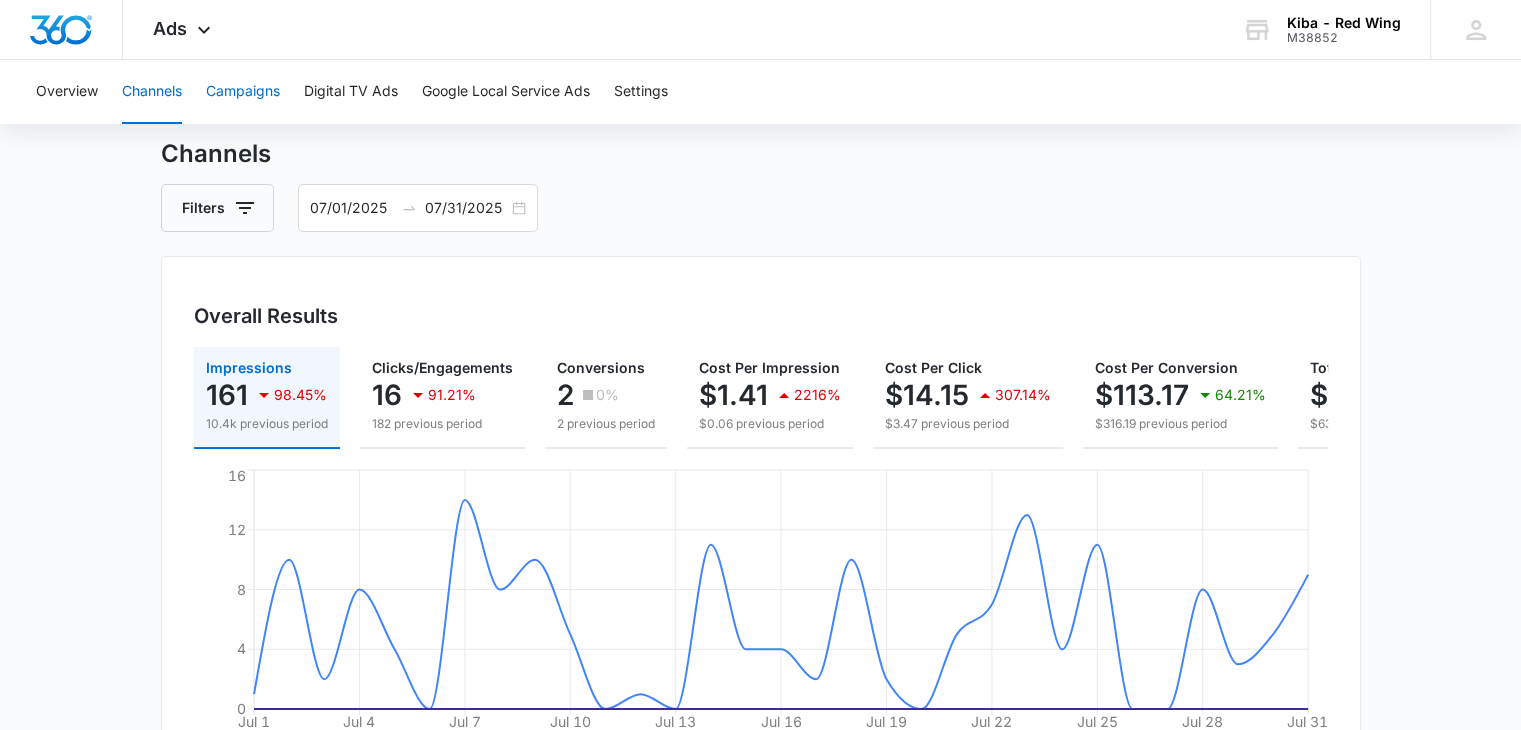 click on "Campaigns" at bounding box center [243, 92] 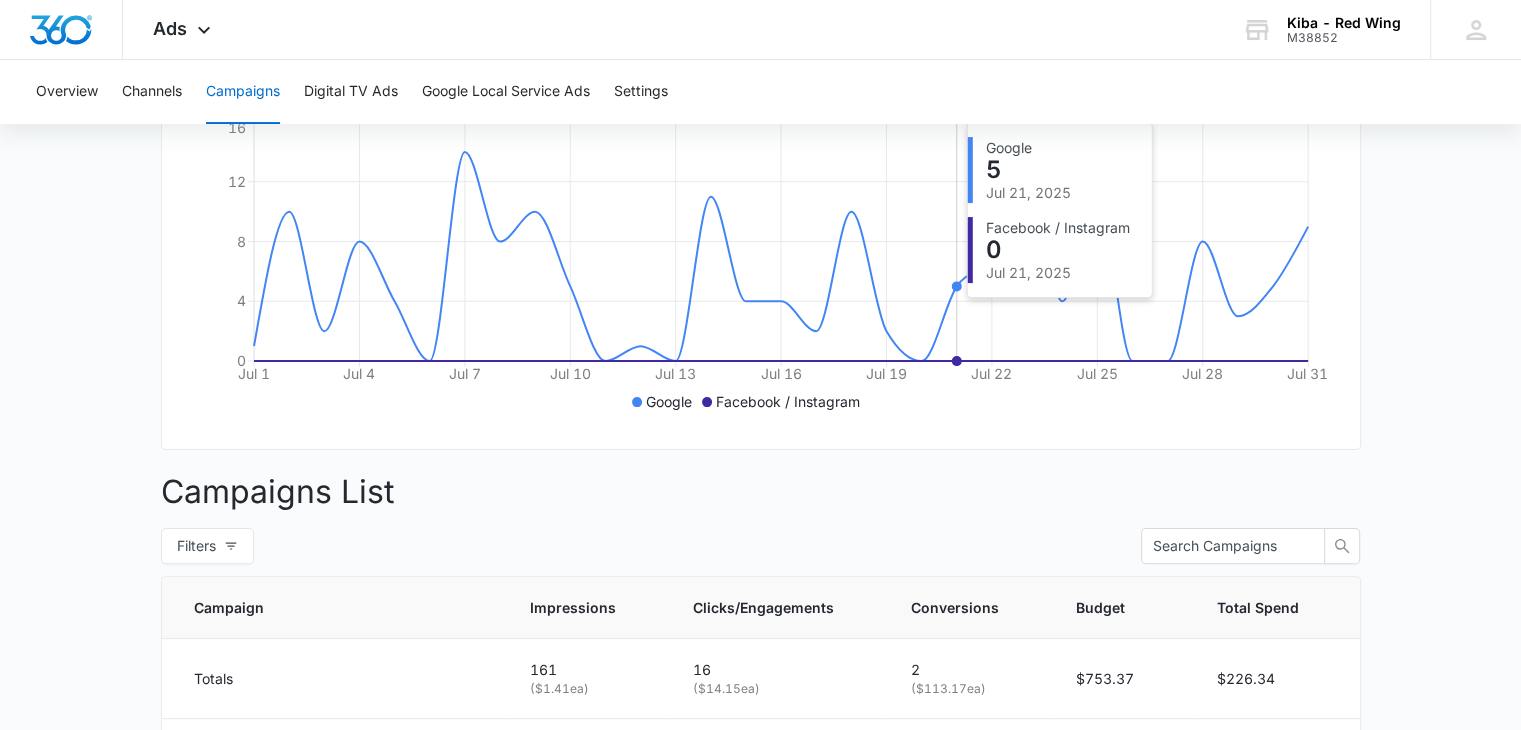 scroll, scrollTop: 0, scrollLeft: 0, axis: both 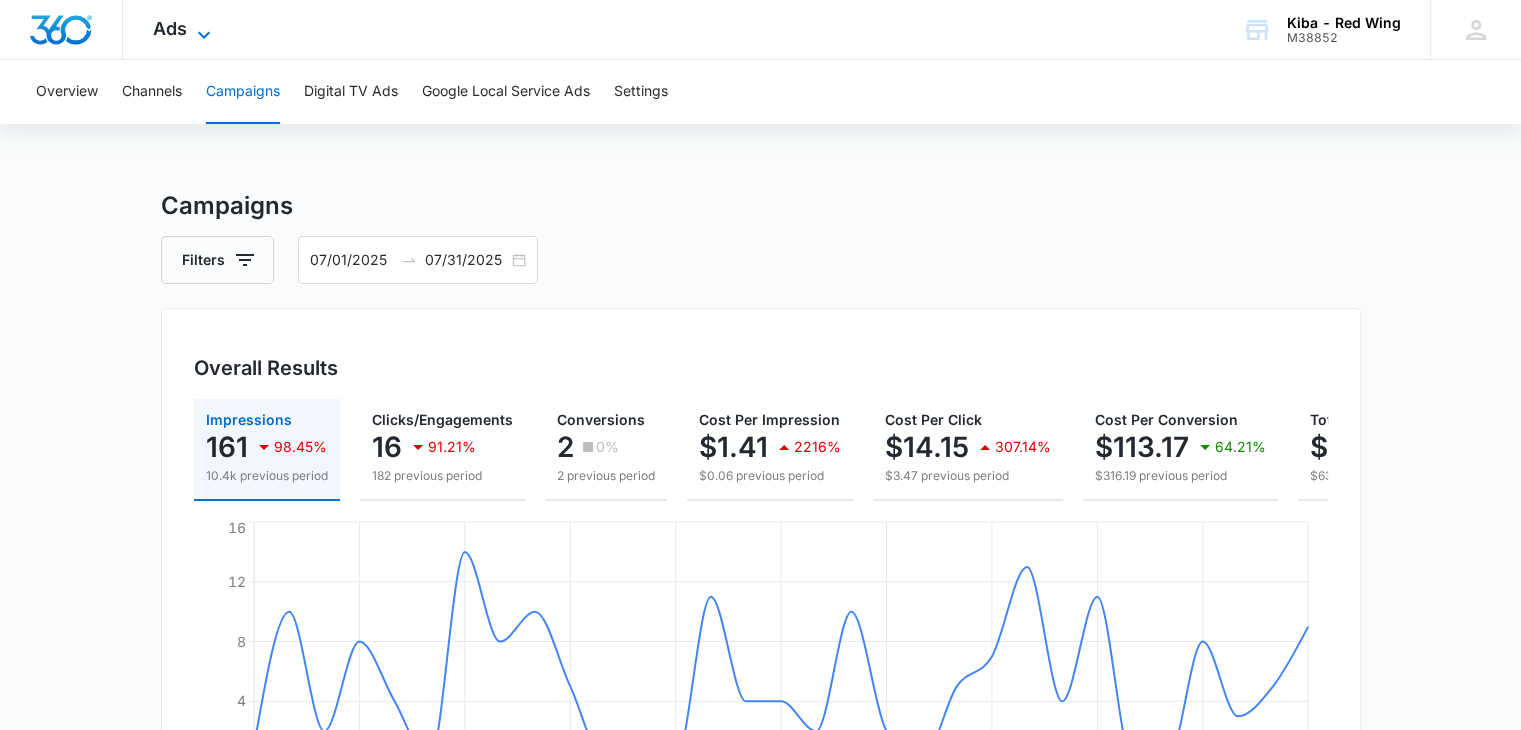 click 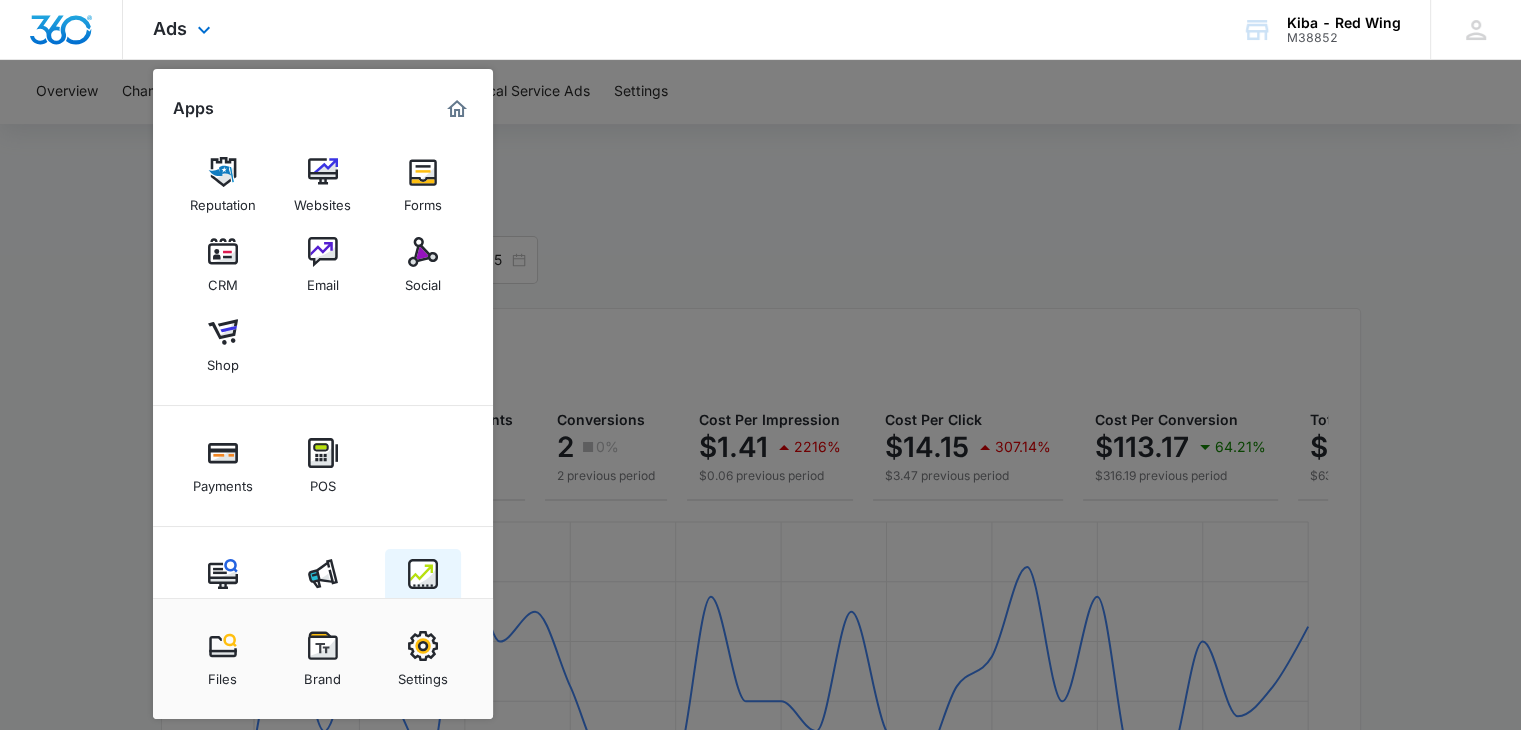 click at bounding box center (423, 574) 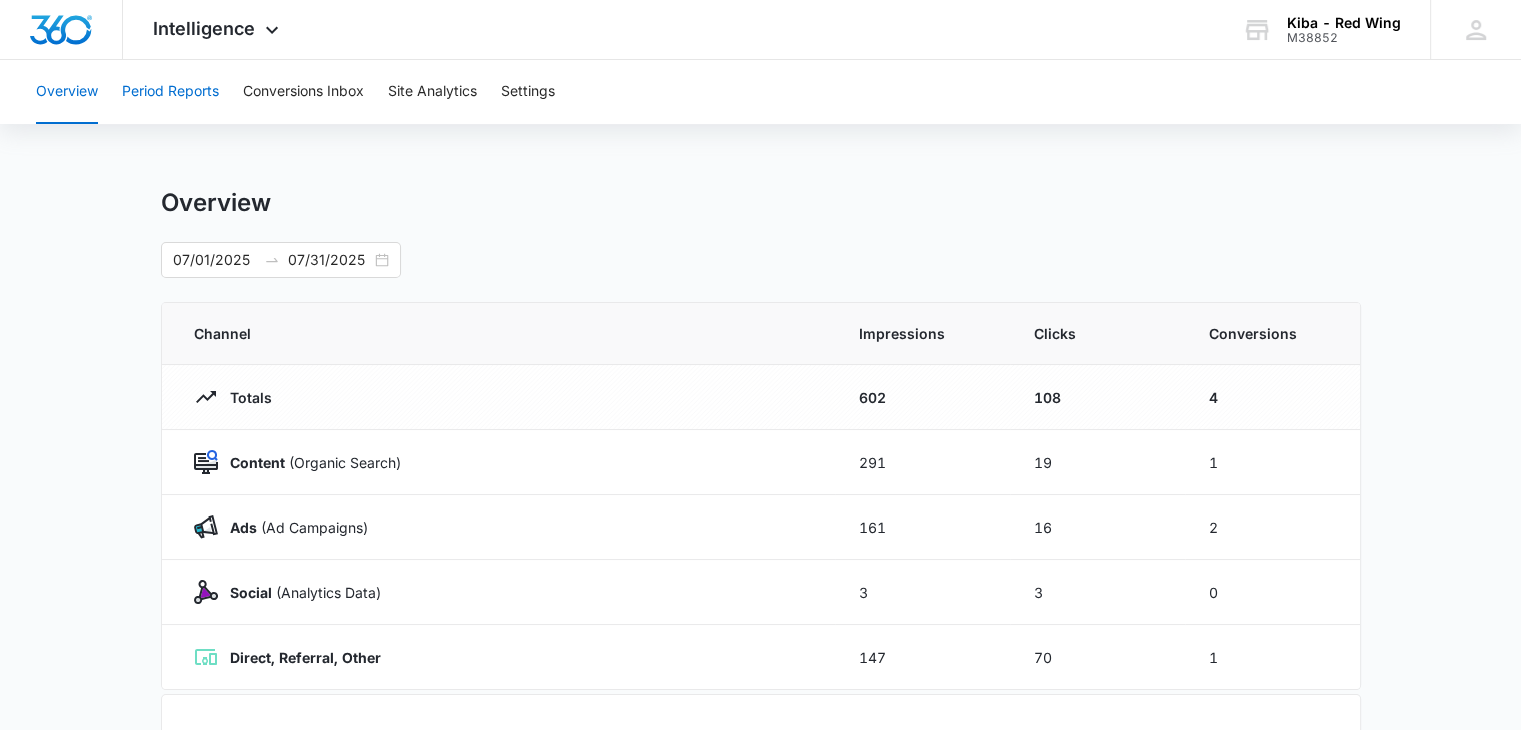 click on "Period Reports" at bounding box center [170, 92] 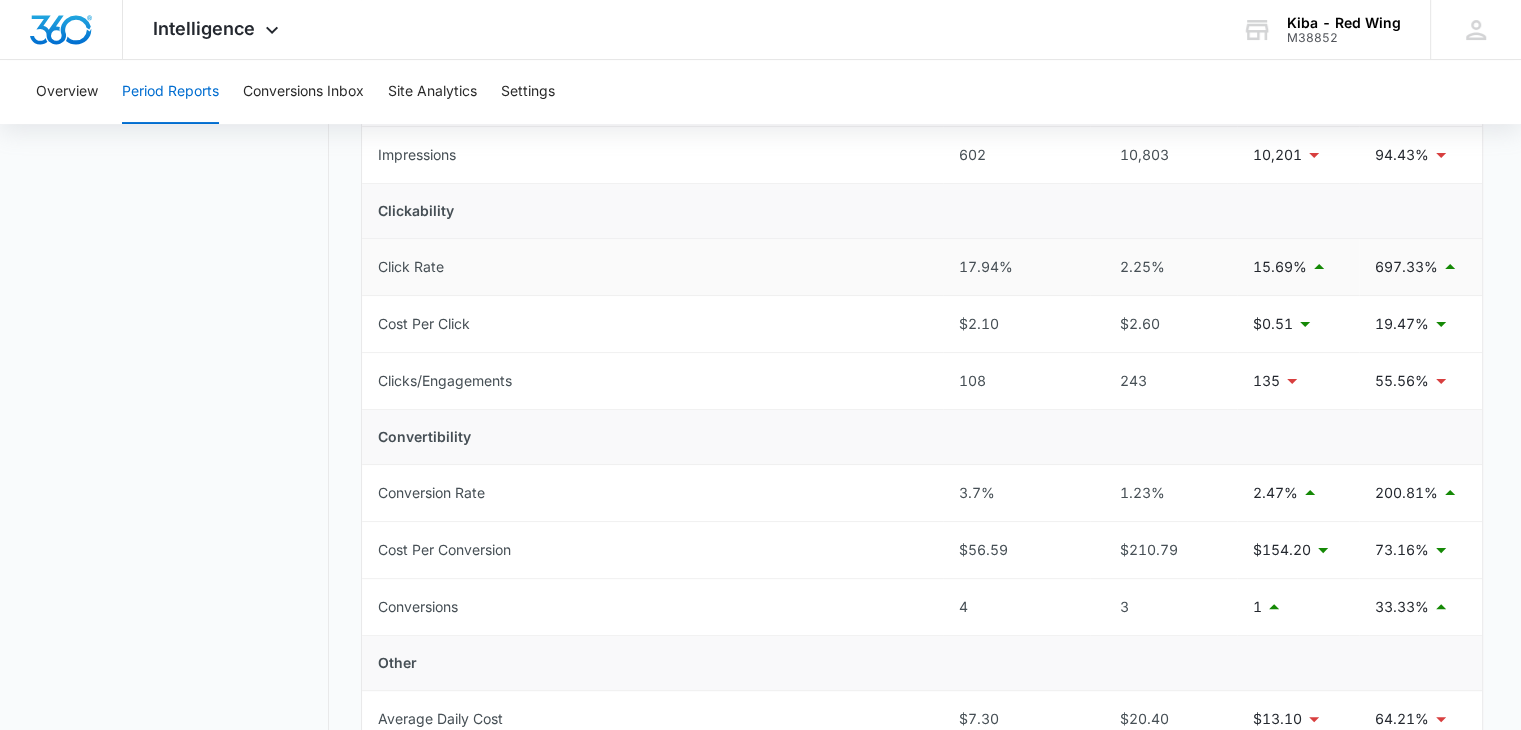scroll, scrollTop: 0, scrollLeft: 0, axis: both 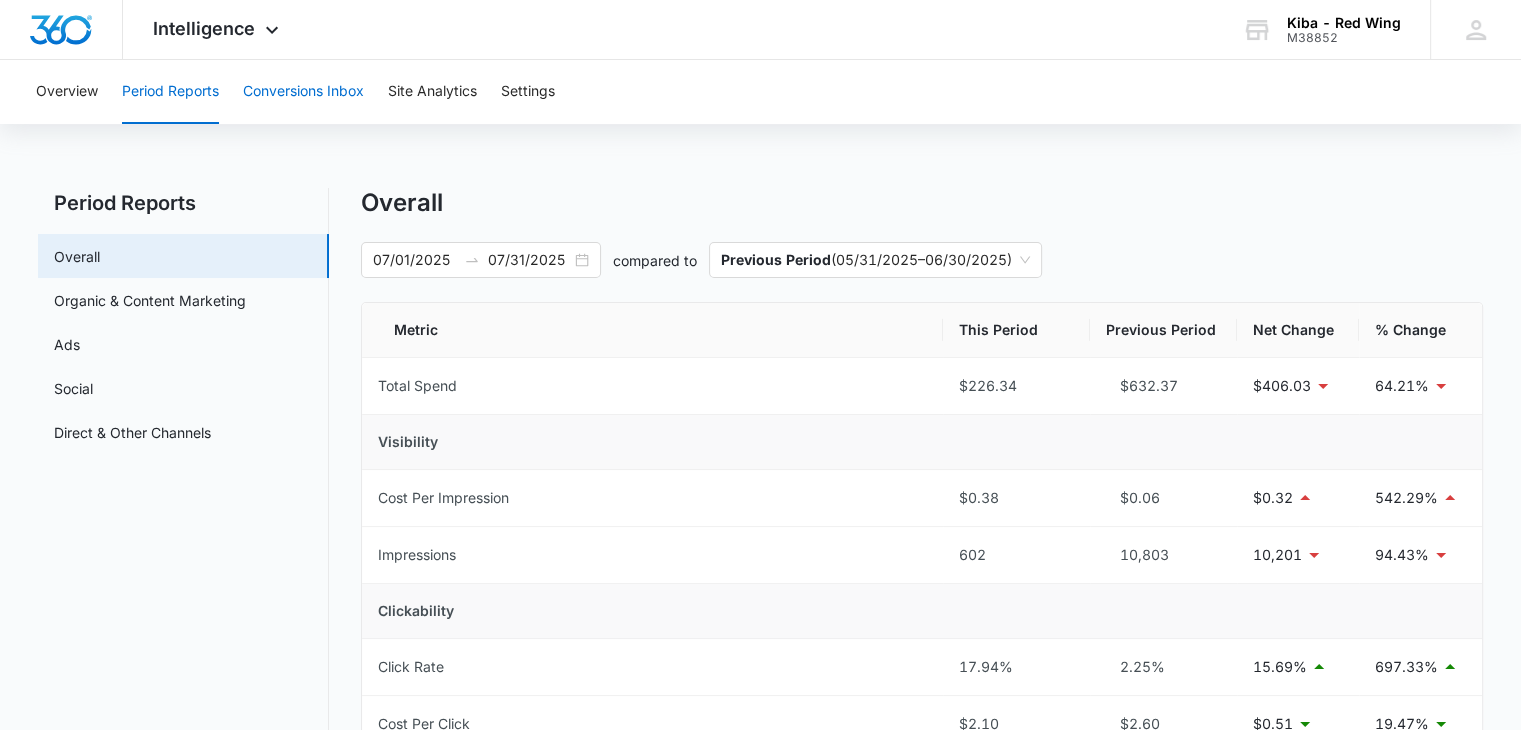 click on "Conversions Inbox" at bounding box center [303, 92] 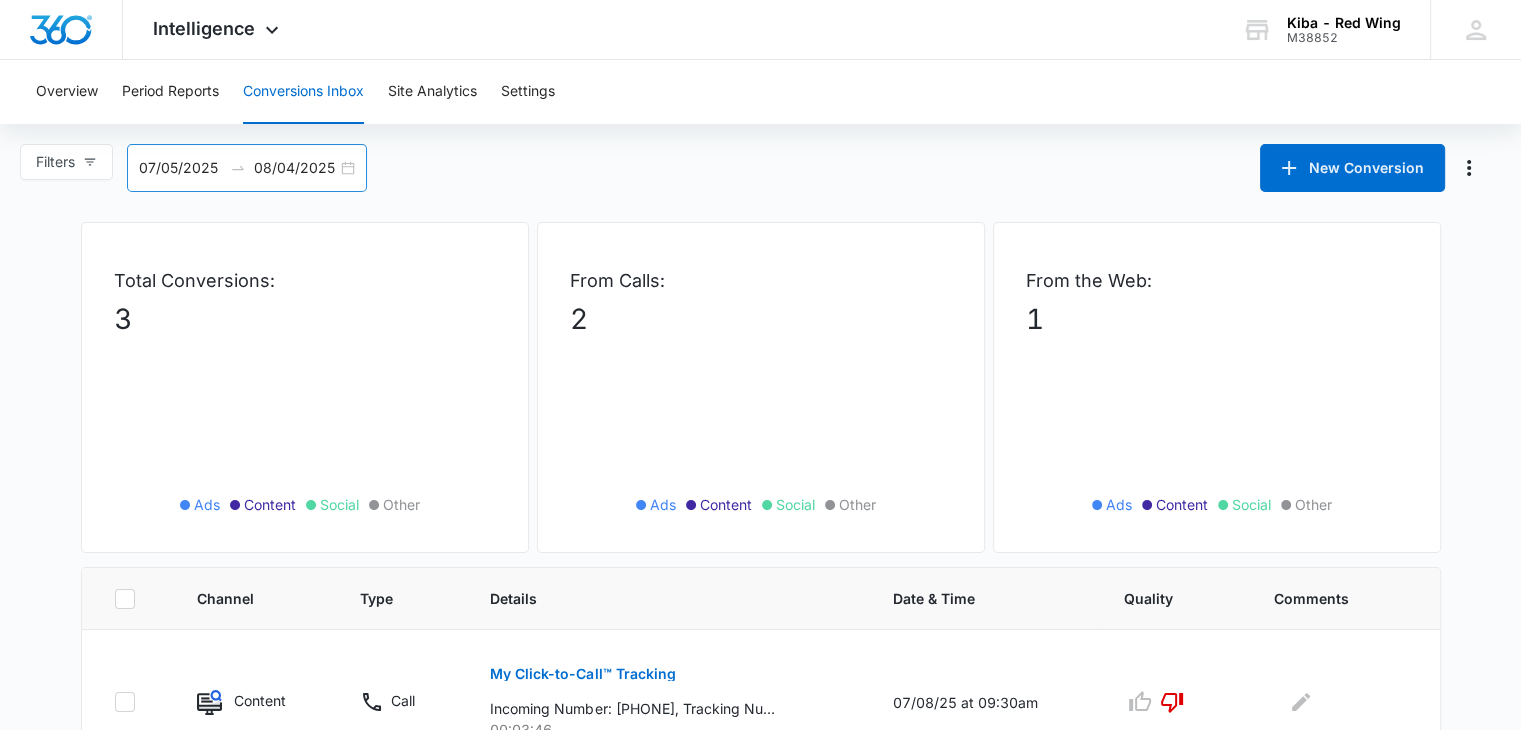 click on "07/05/2025 08/04/2025" at bounding box center [247, 168] 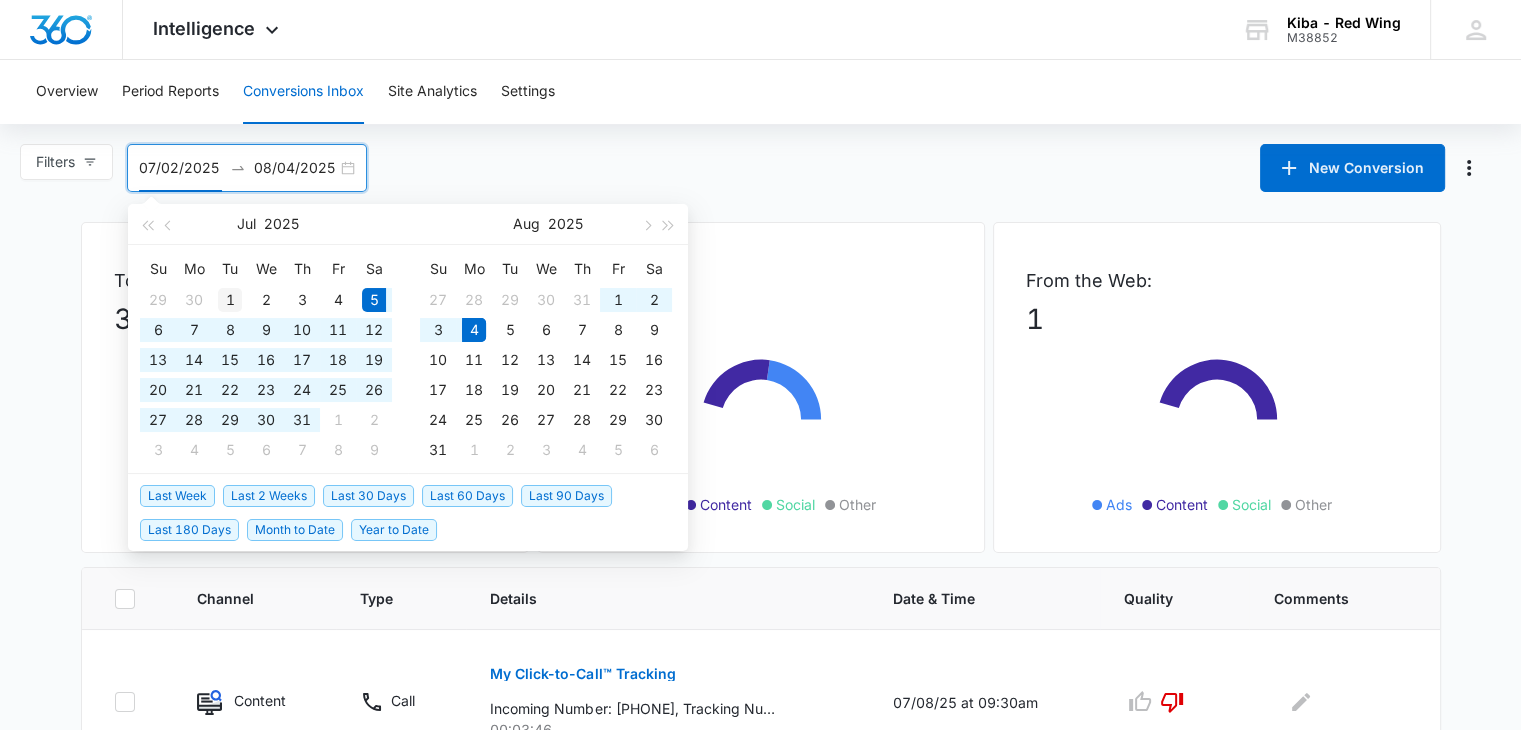 type on "07/01/2025" 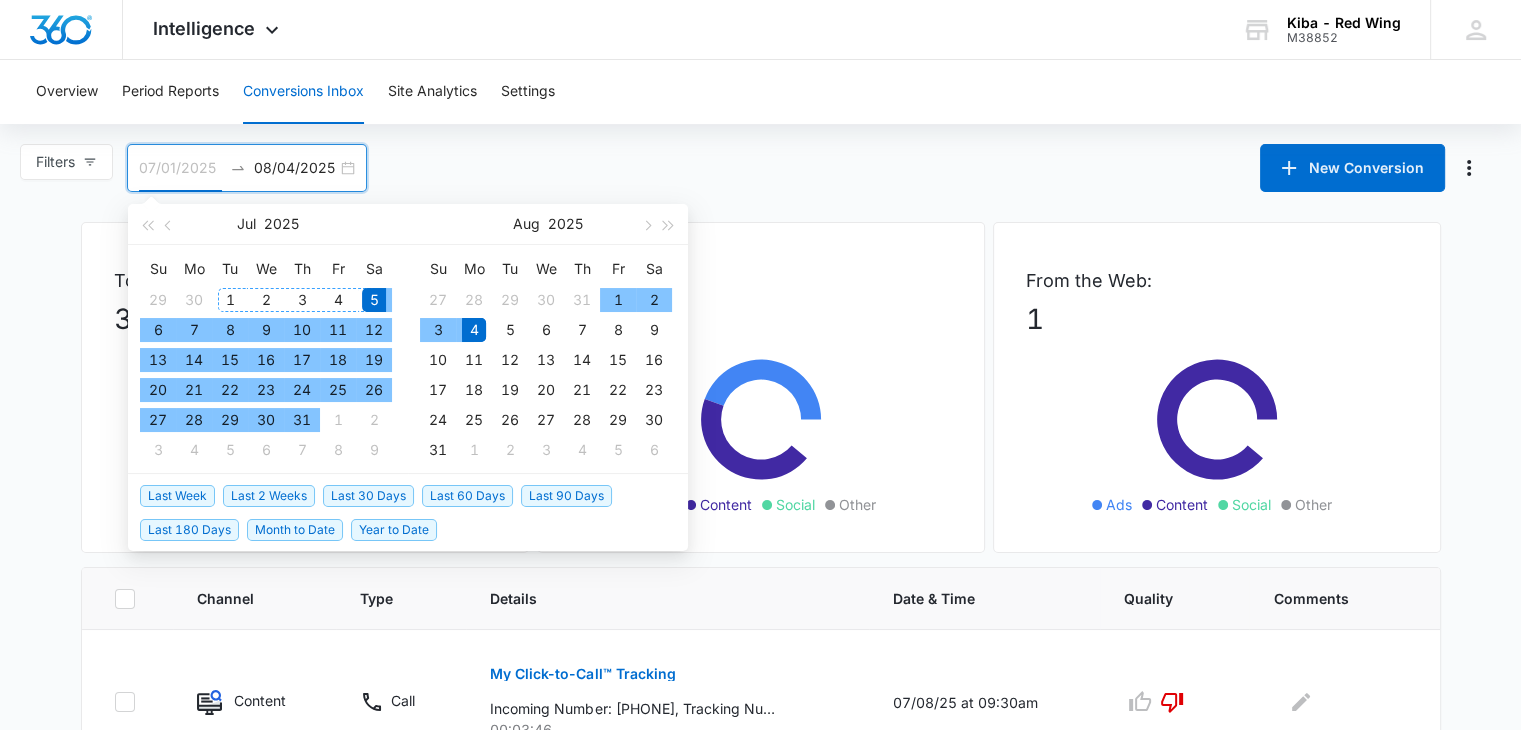 click on "1" at bounding box center [230, 300] 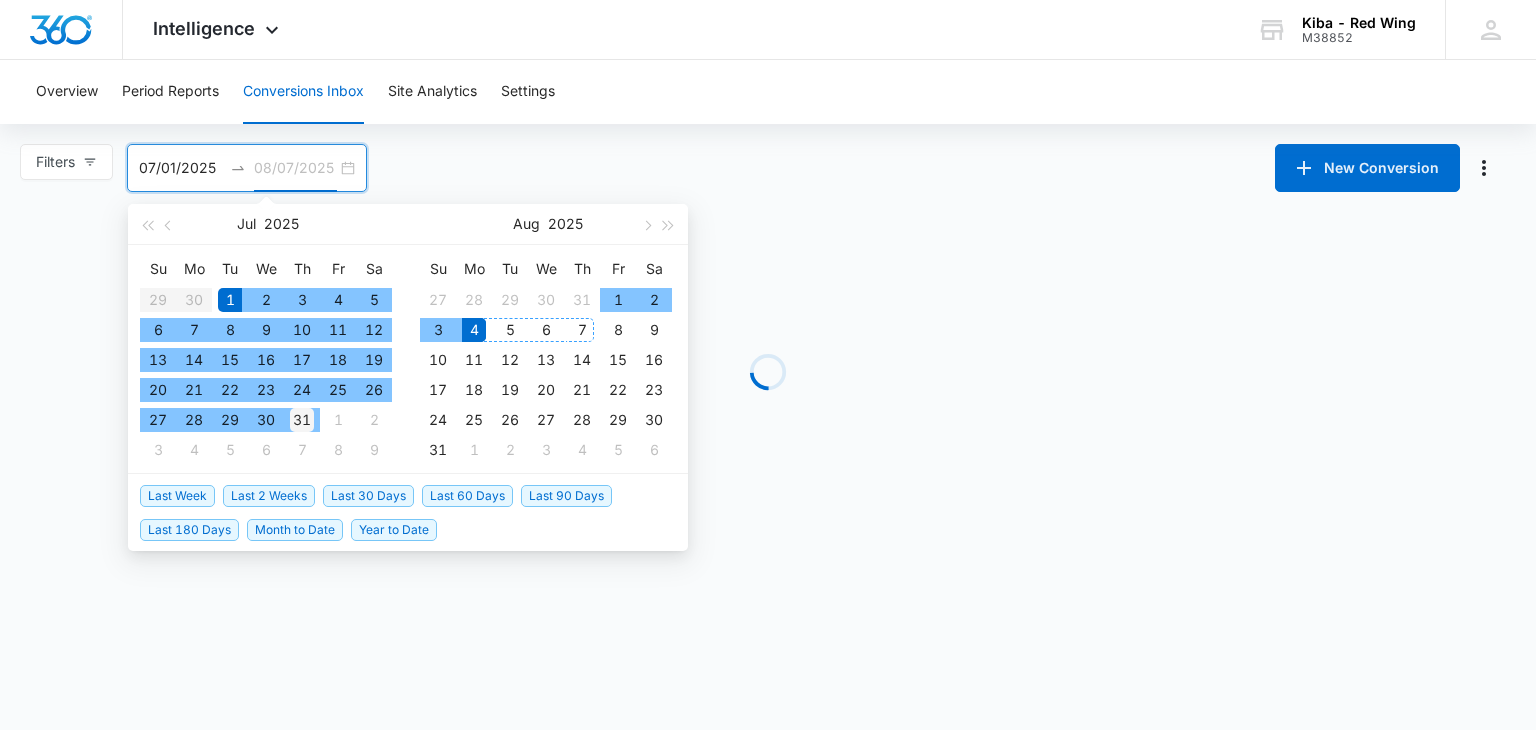 type on "07/31/2025" 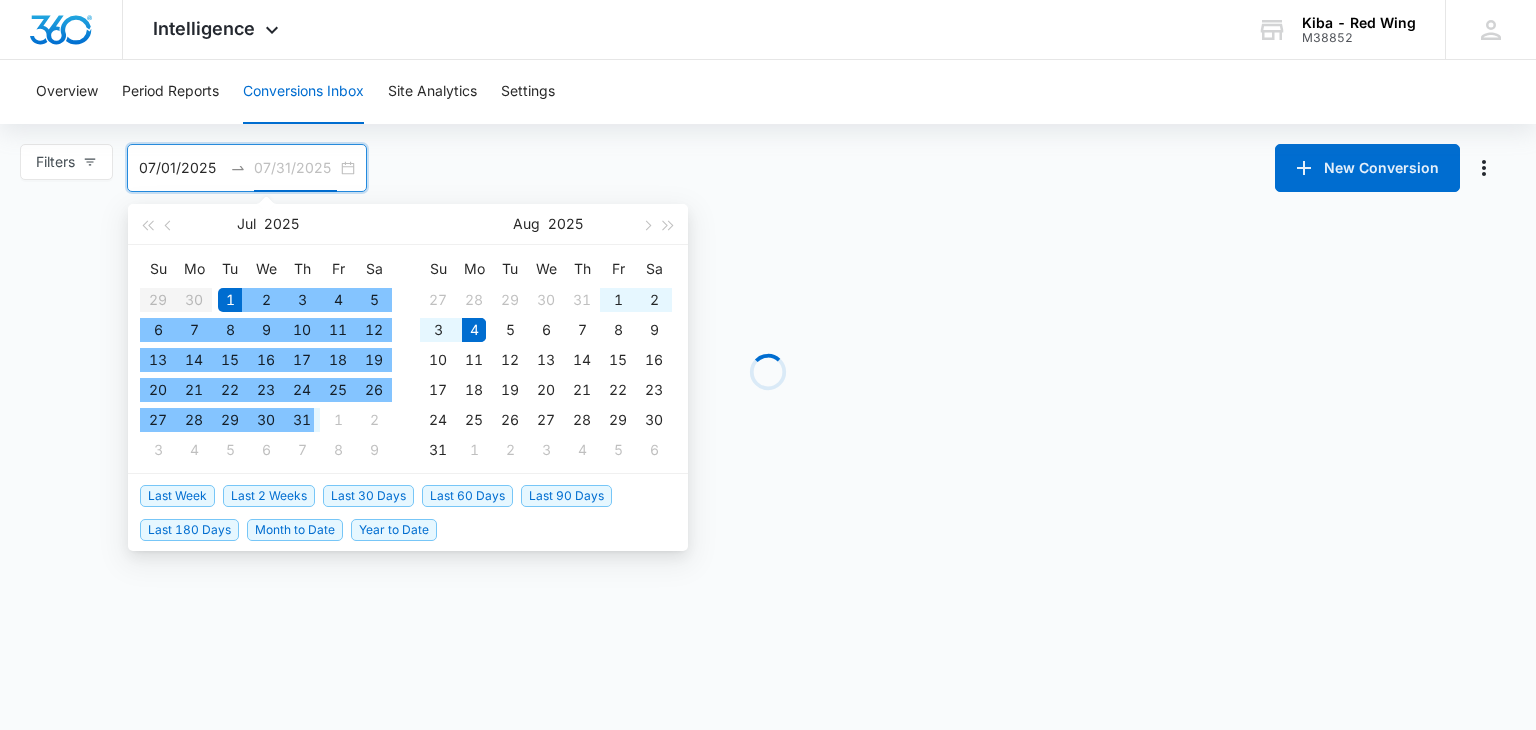 click on "31" at bounding box center [302, 420] 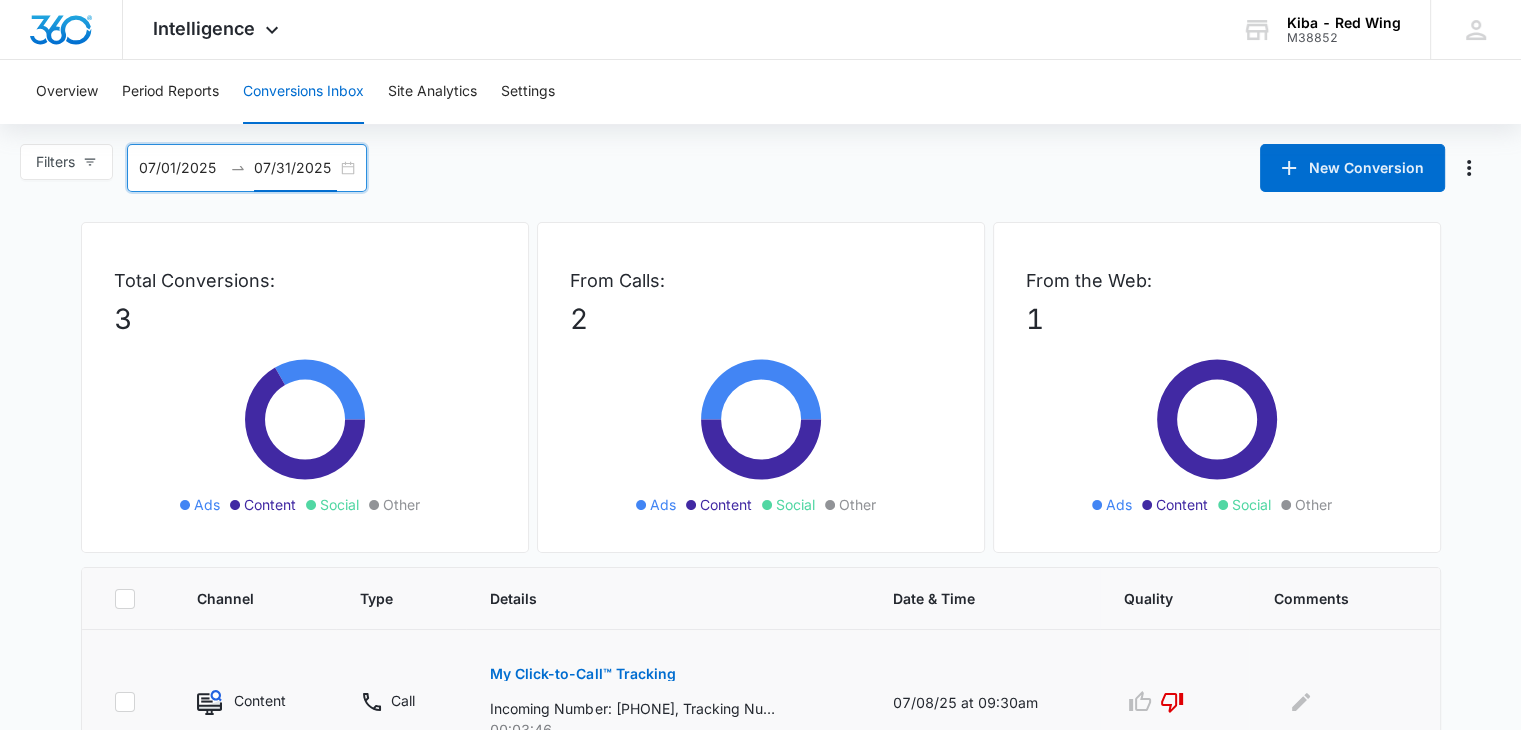 scroll, scrollTop: 344, scrollLeft: 0, axis: vertical 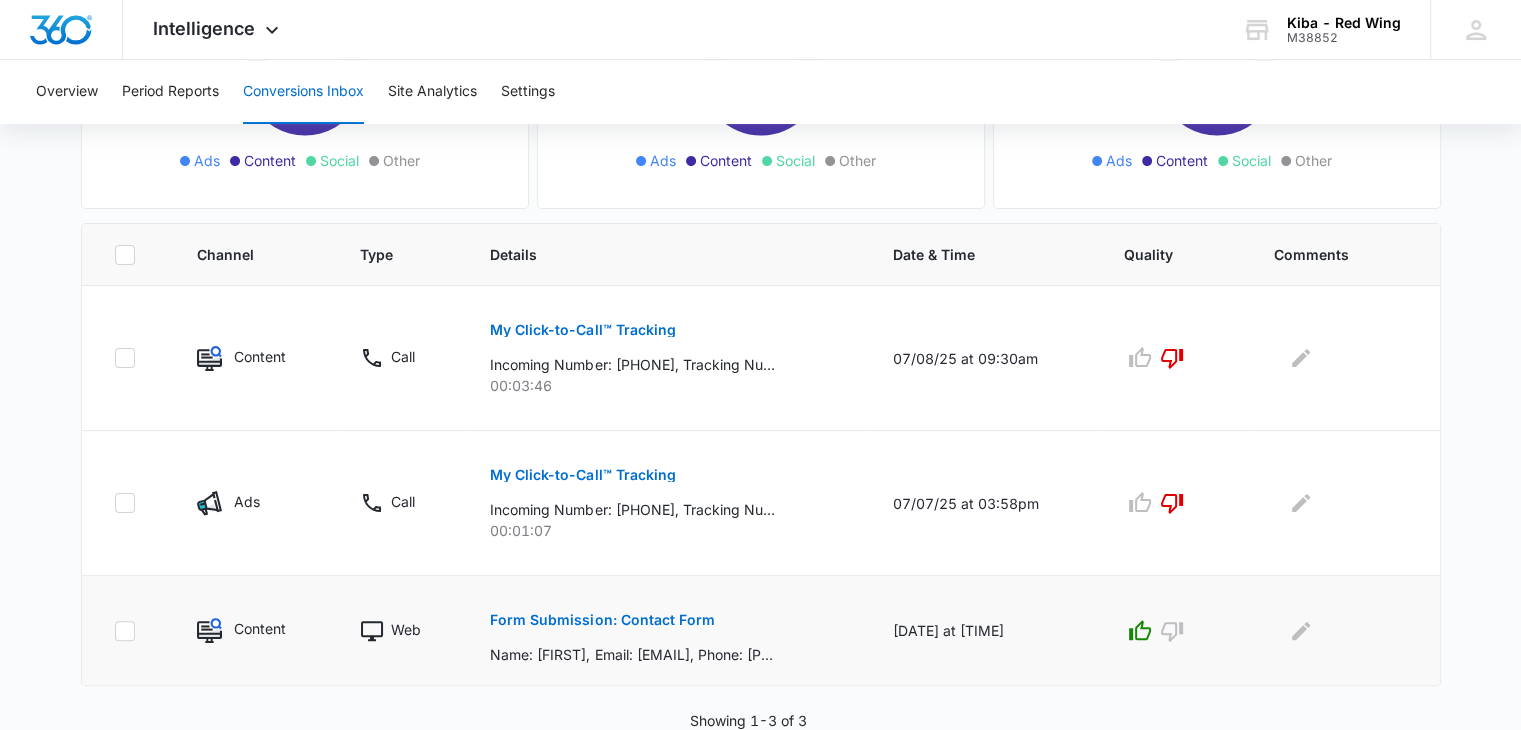 click on "Form Submission: Contact Form" at bounding box center [602, 620] 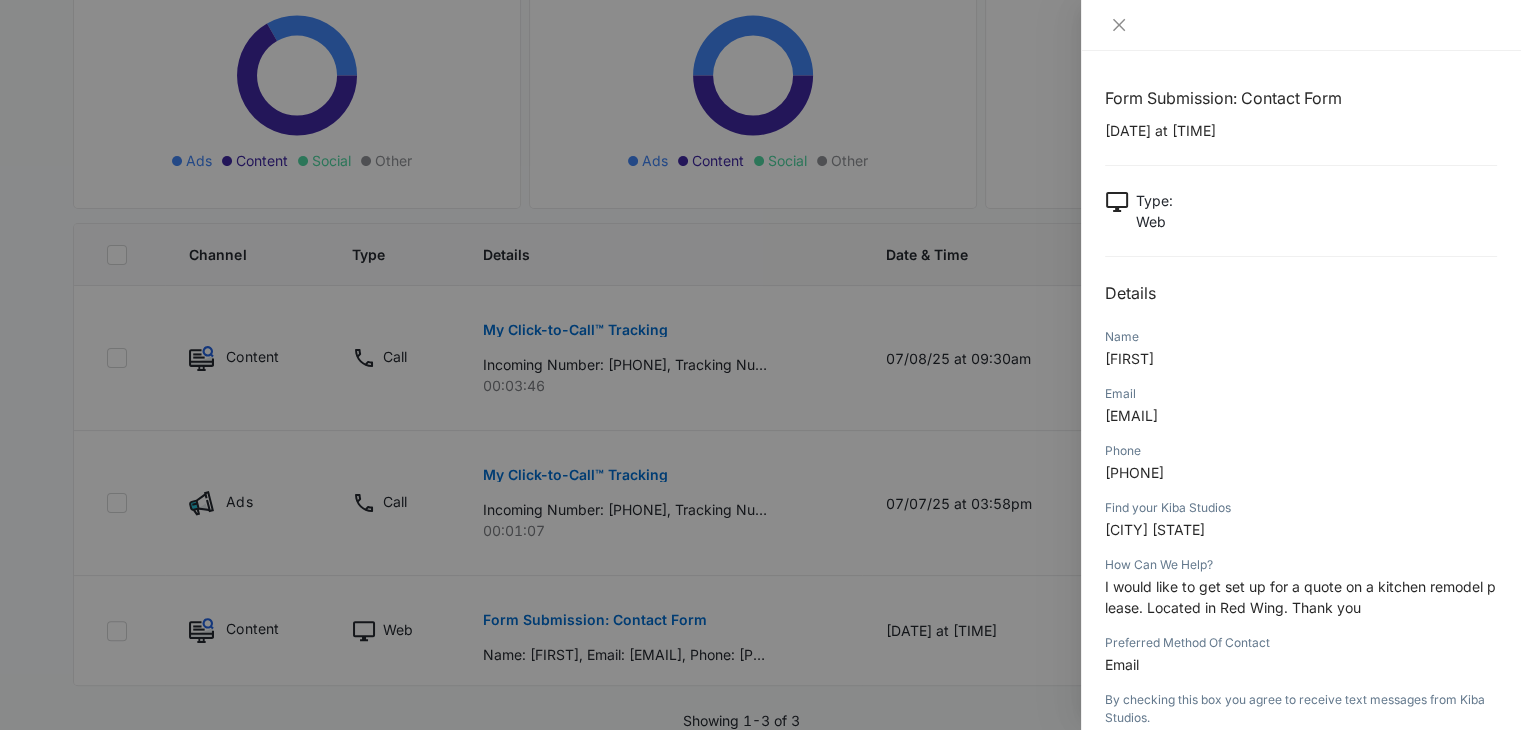 click at bounding box center (1301, 25) 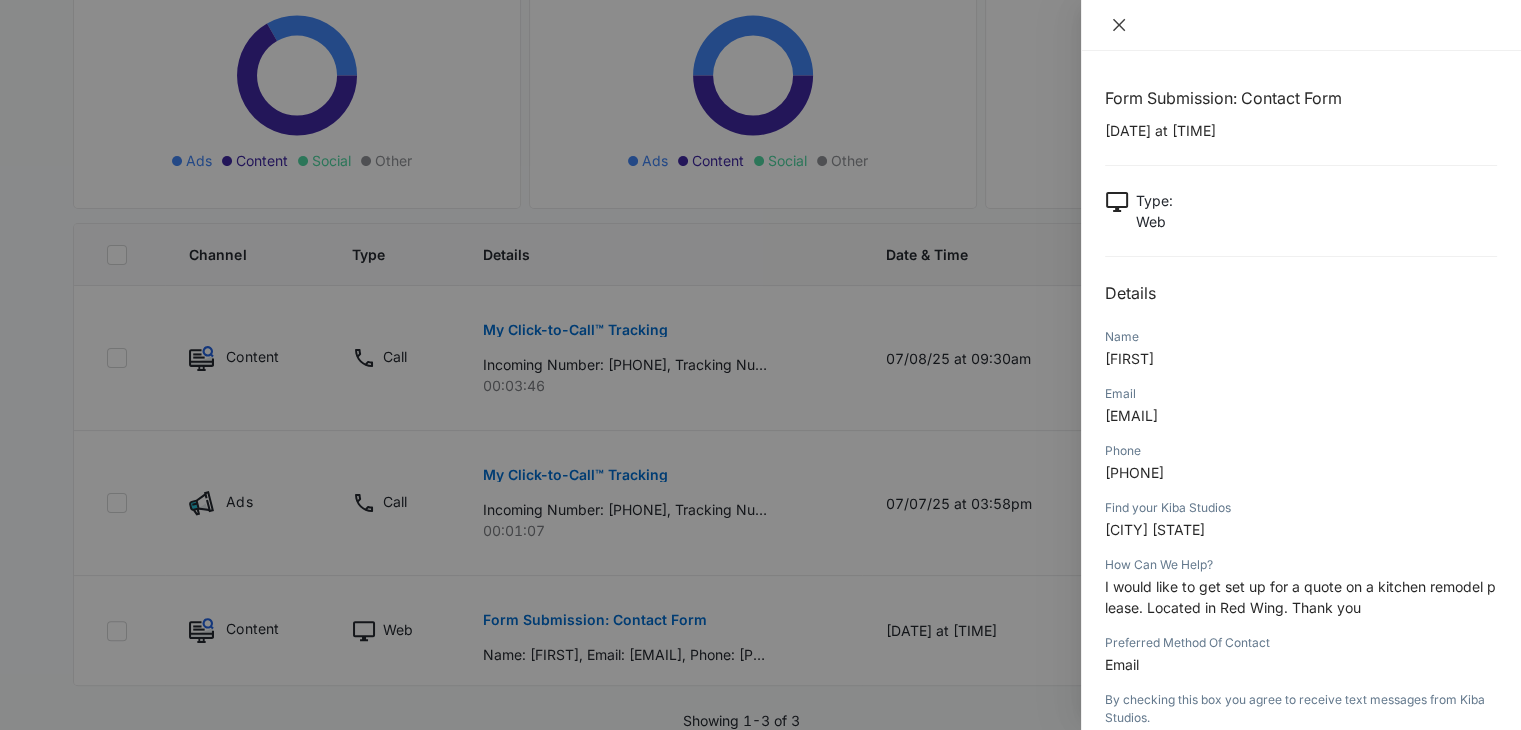 click 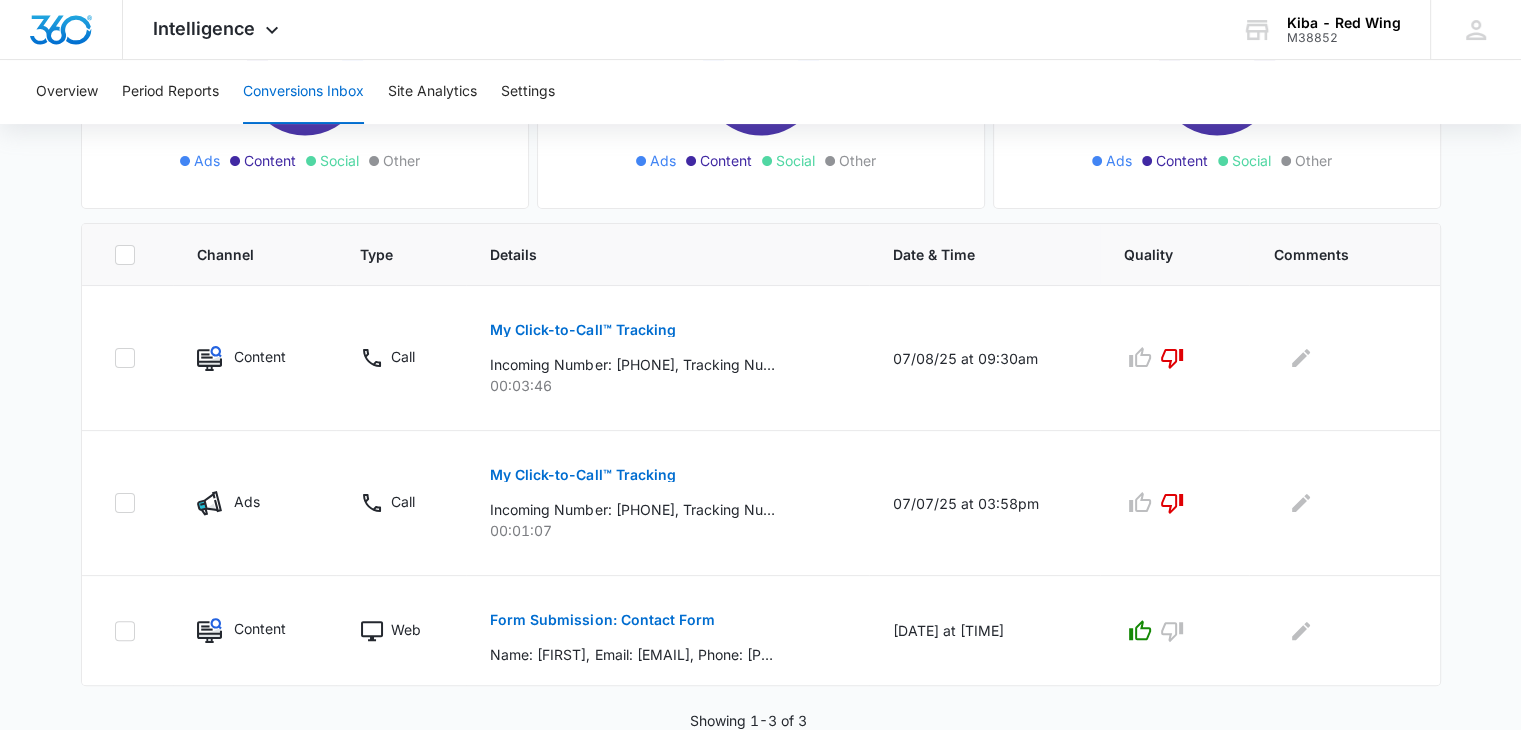 scroll, scrollTop: 0, scrollLeft: 0, axis: both 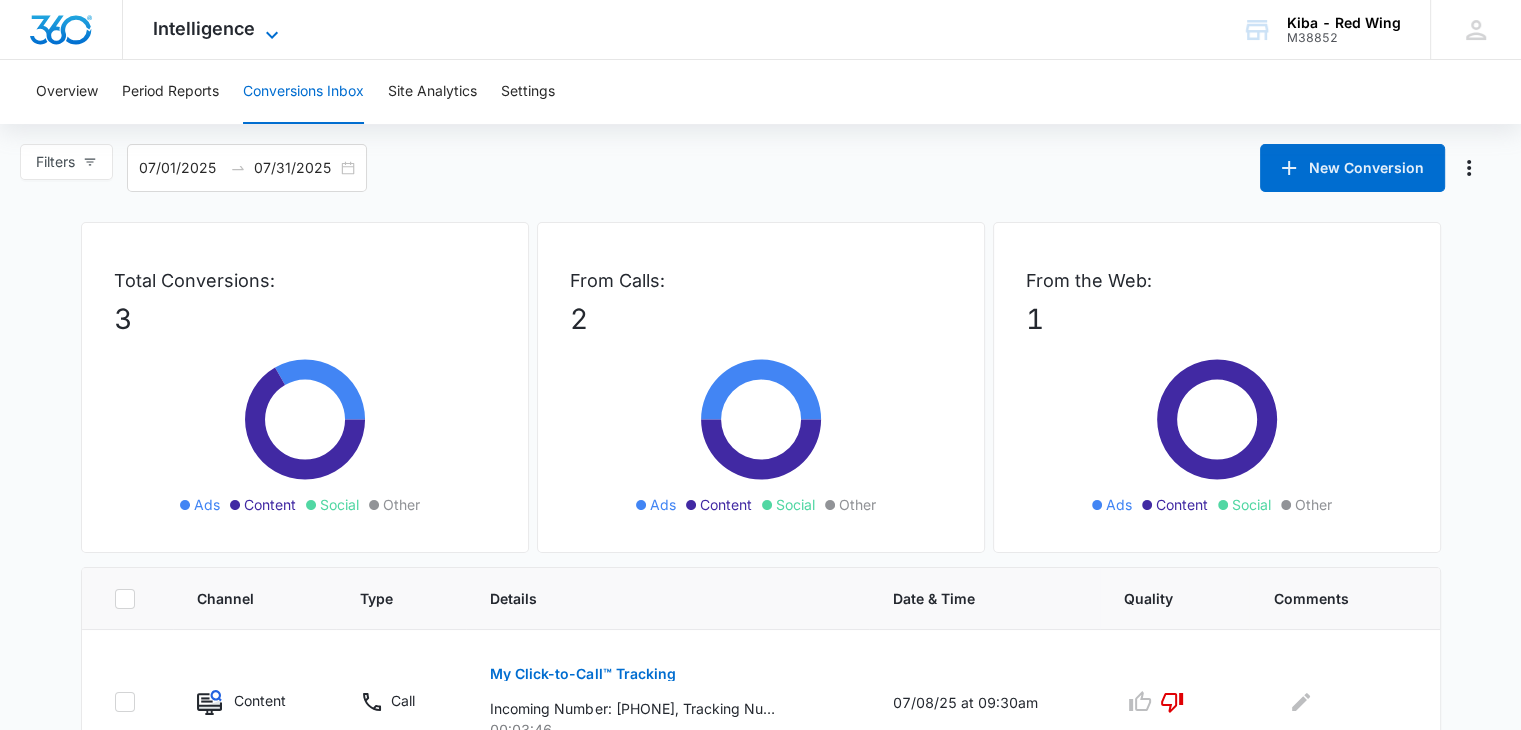 click 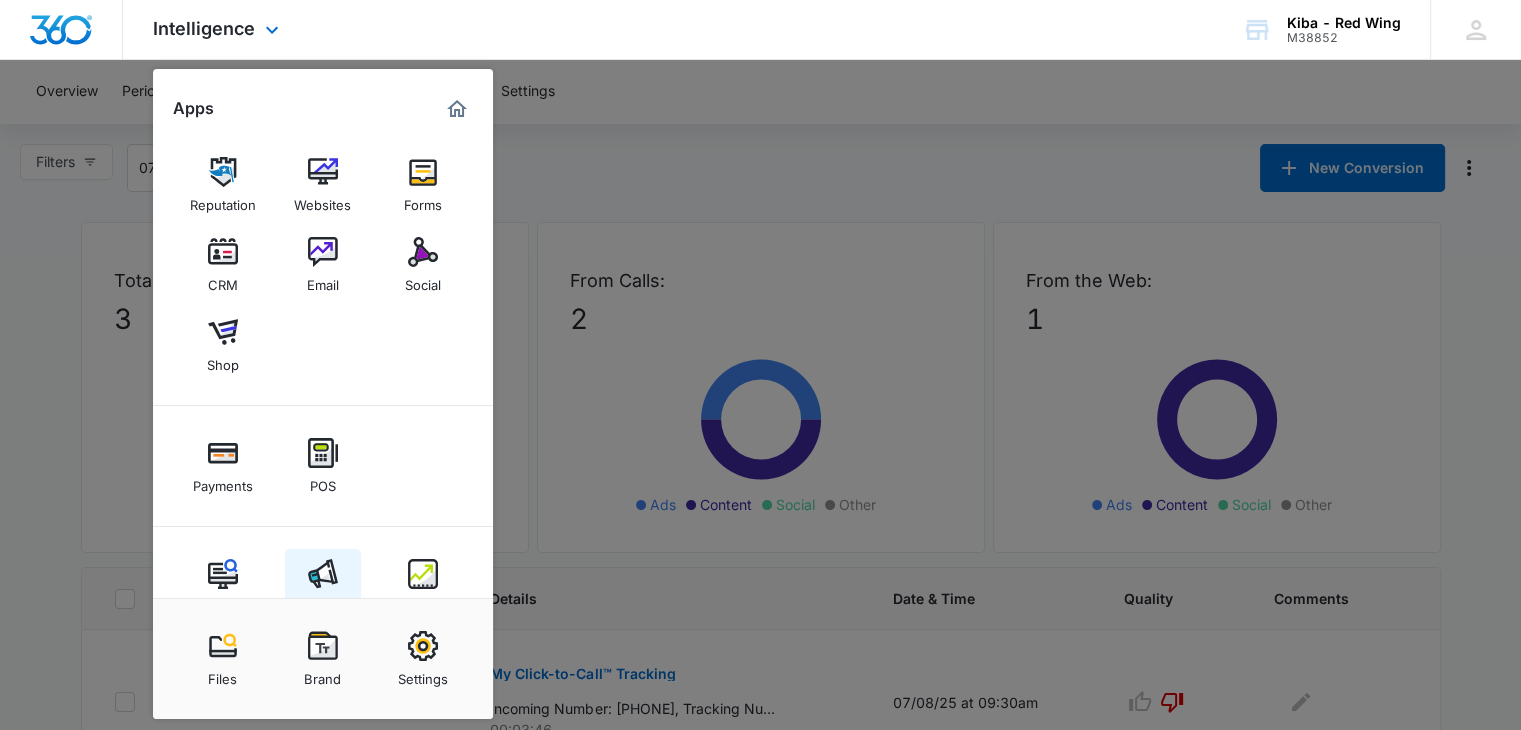click on "Ads" at bounding box center [323, 602] 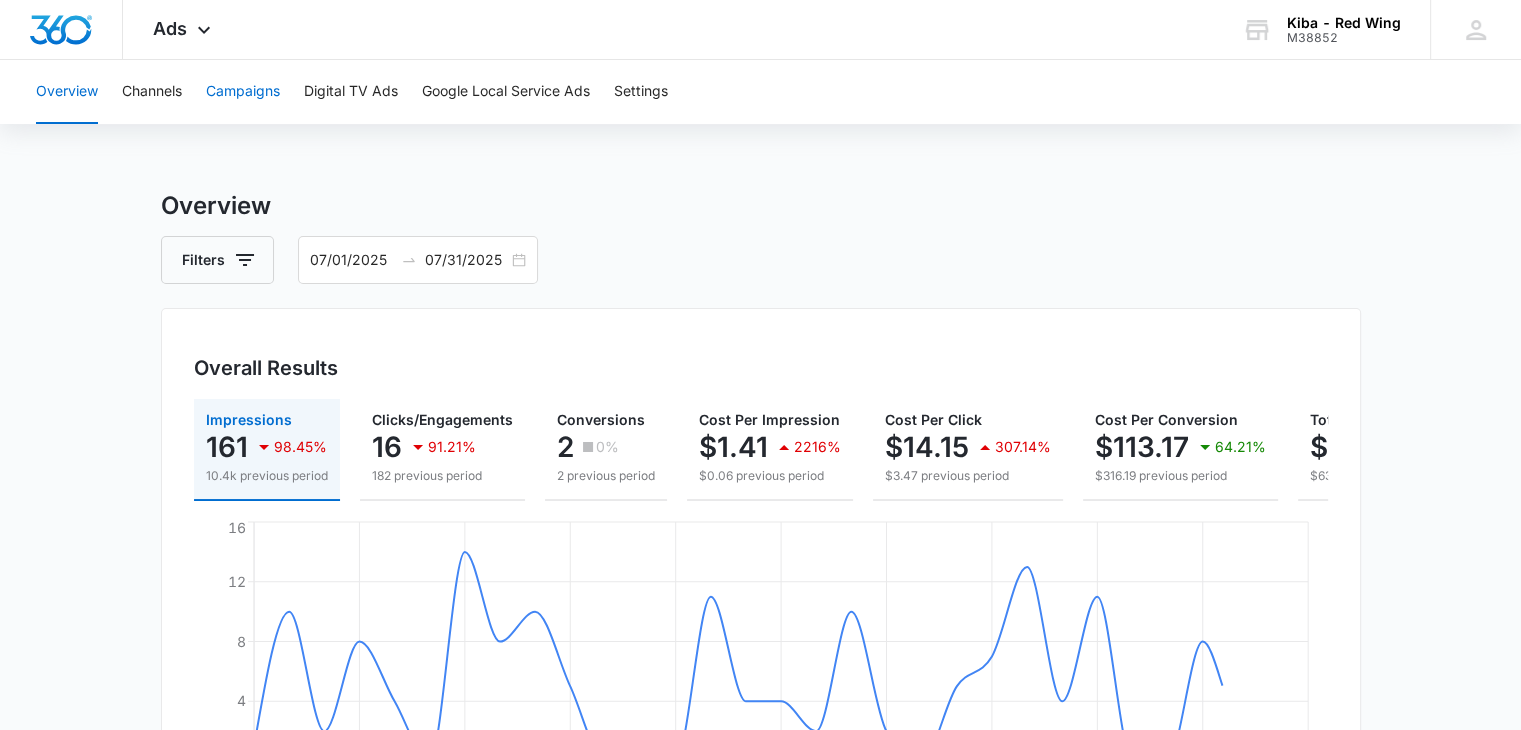 click on "Campaigns" at bounding box center [243, 92] 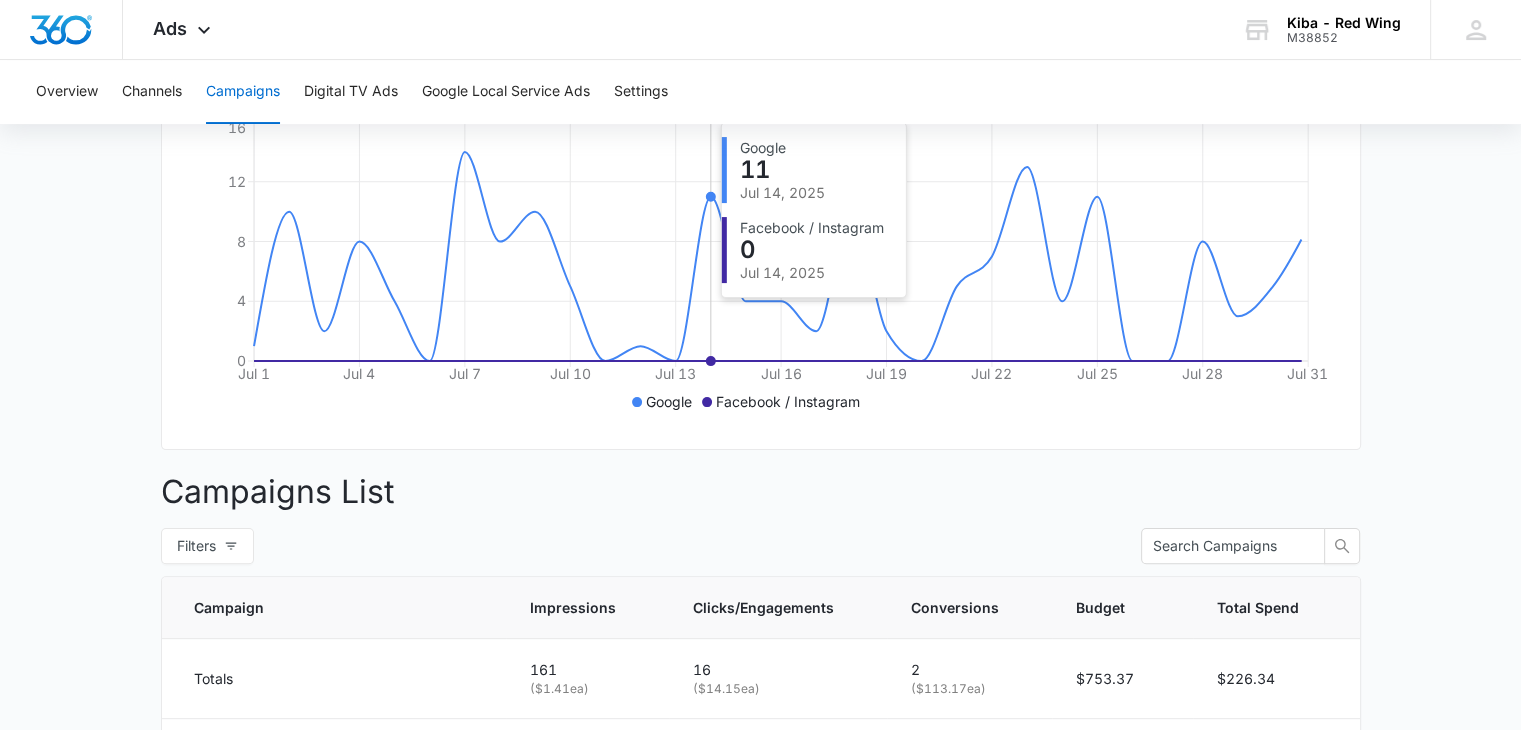 scroll, scrollTop: 900, scrollLeft: 0, axis: vertical 